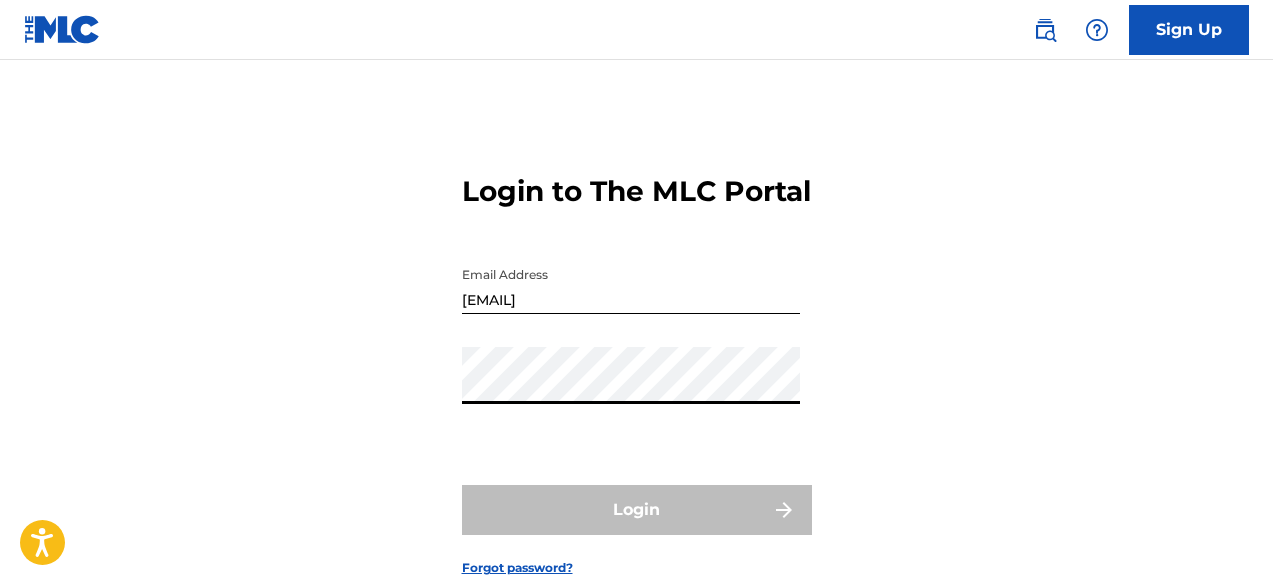 scroll, scrollTop: 0, scrollLeft: 0, axis: both 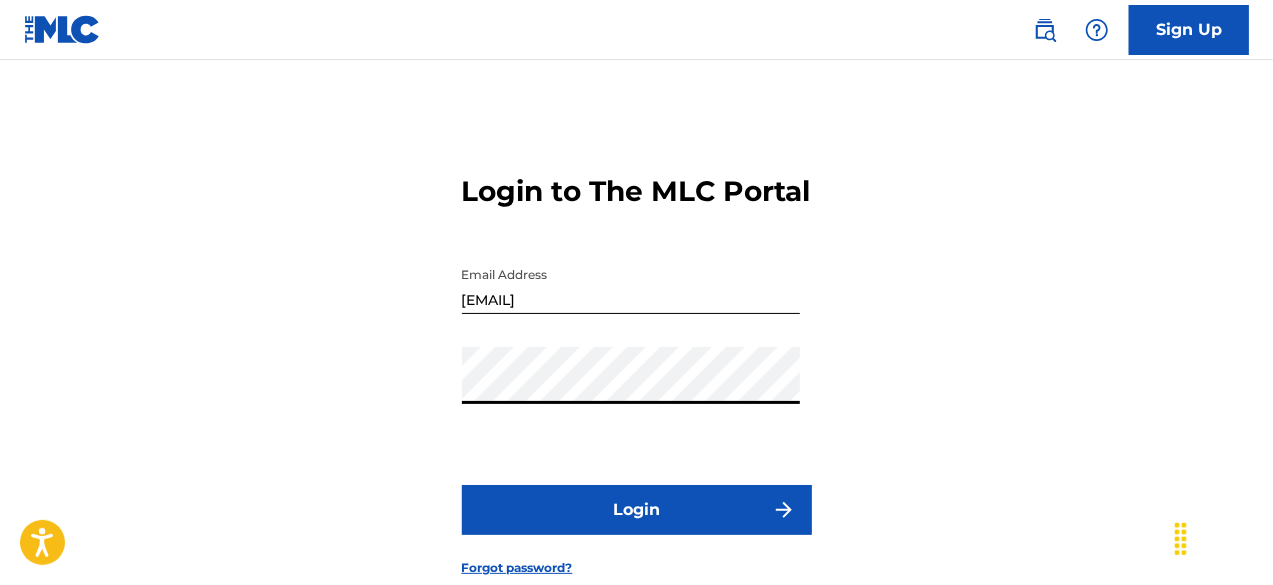 click on "Login" at bounding box center [637, 510] 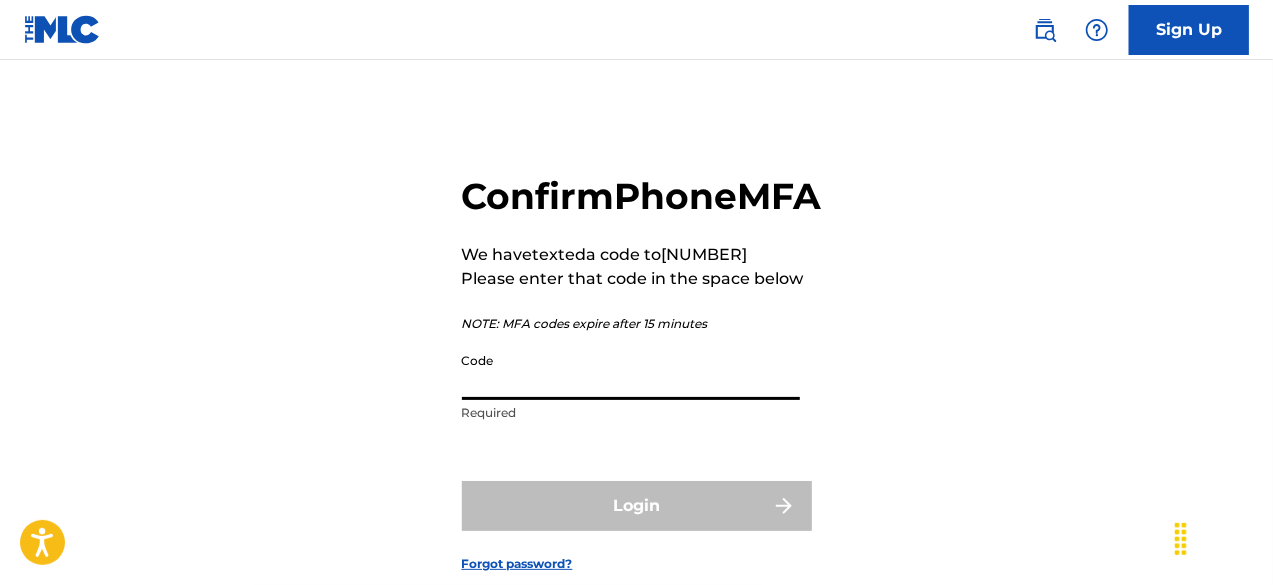 click on "Code" at bounding box center [631, 371] 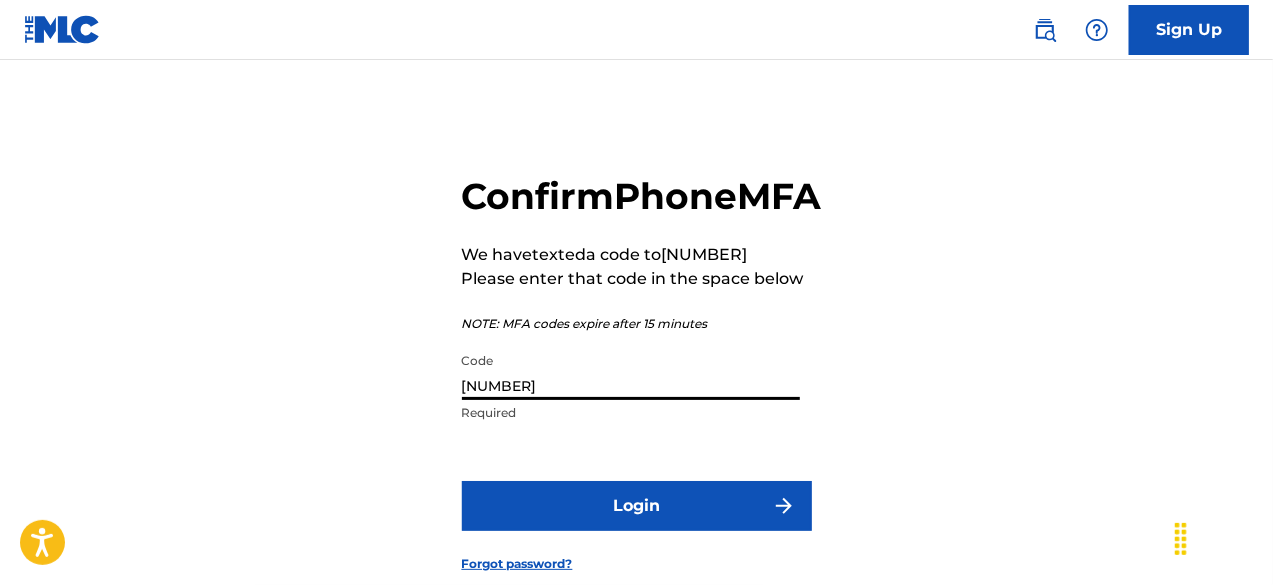type on "[NUMBER]" 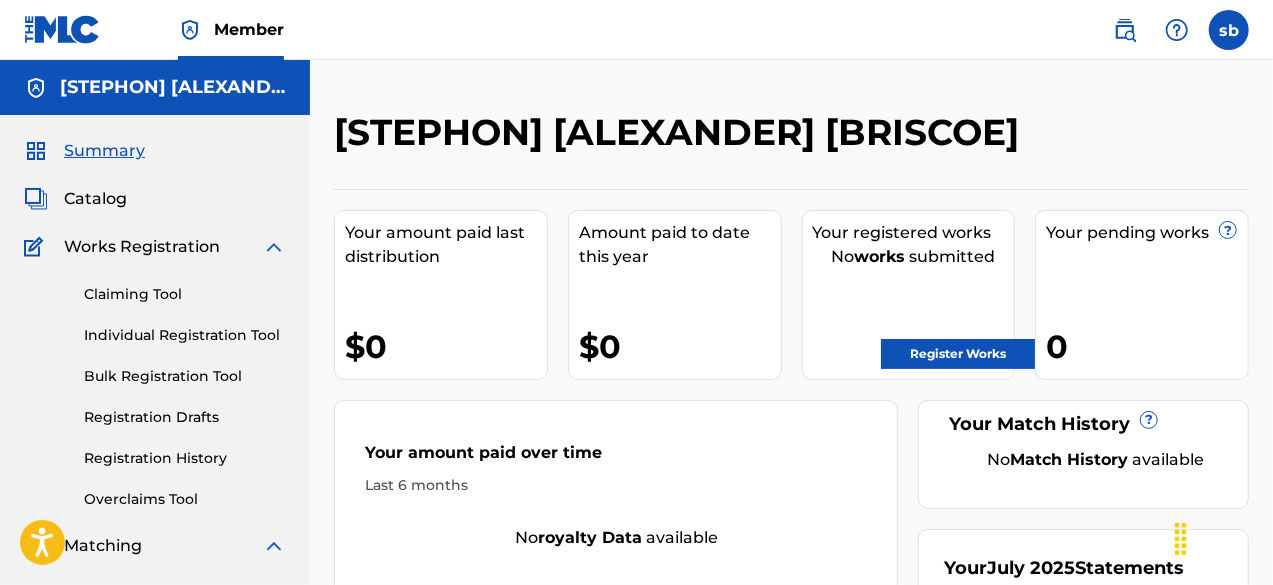scroll, scrollTop: 0, scrollLeft: 0, axis: both 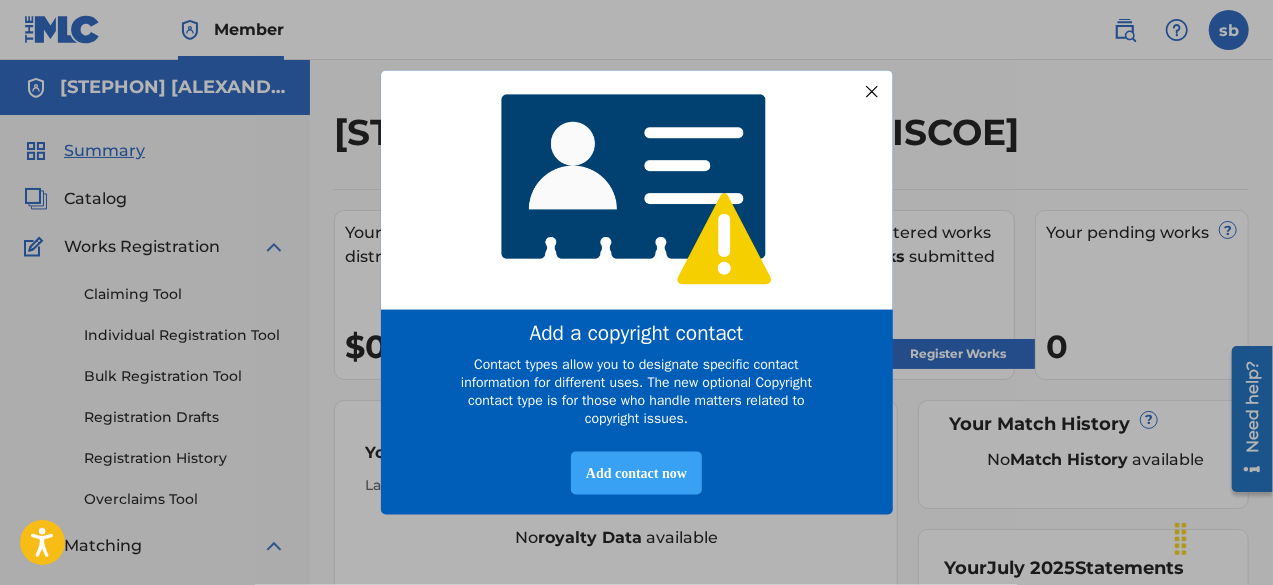 click on "Add contact now" at bounding box center [636, 473] 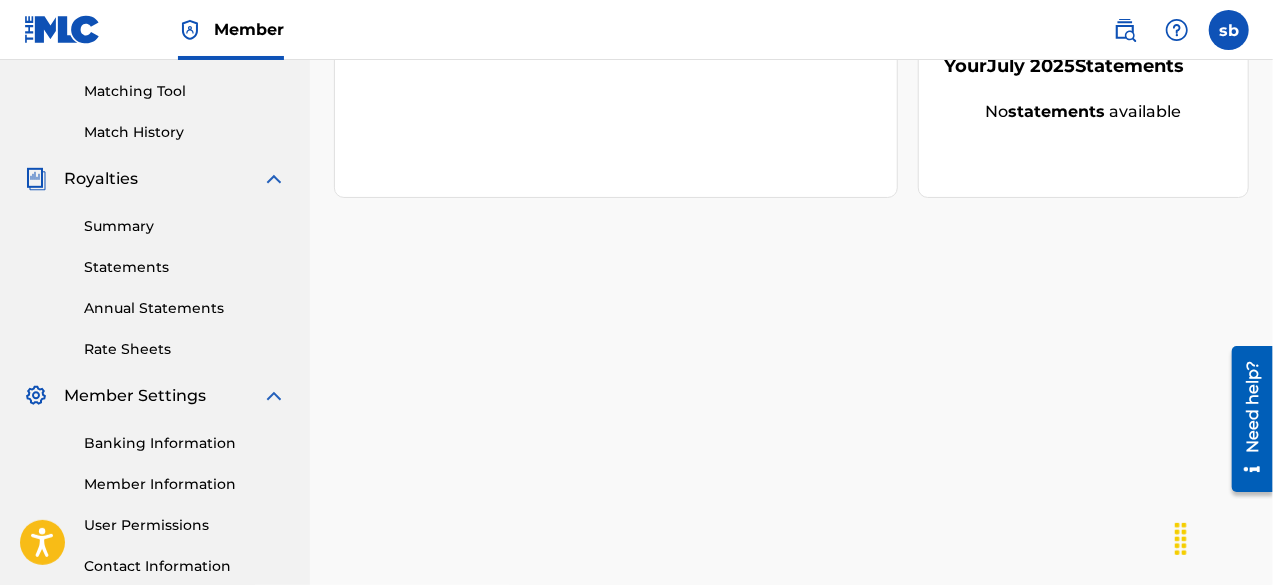 scroll, scrollTop: 638, scrollLeft: 0, axis: vertical 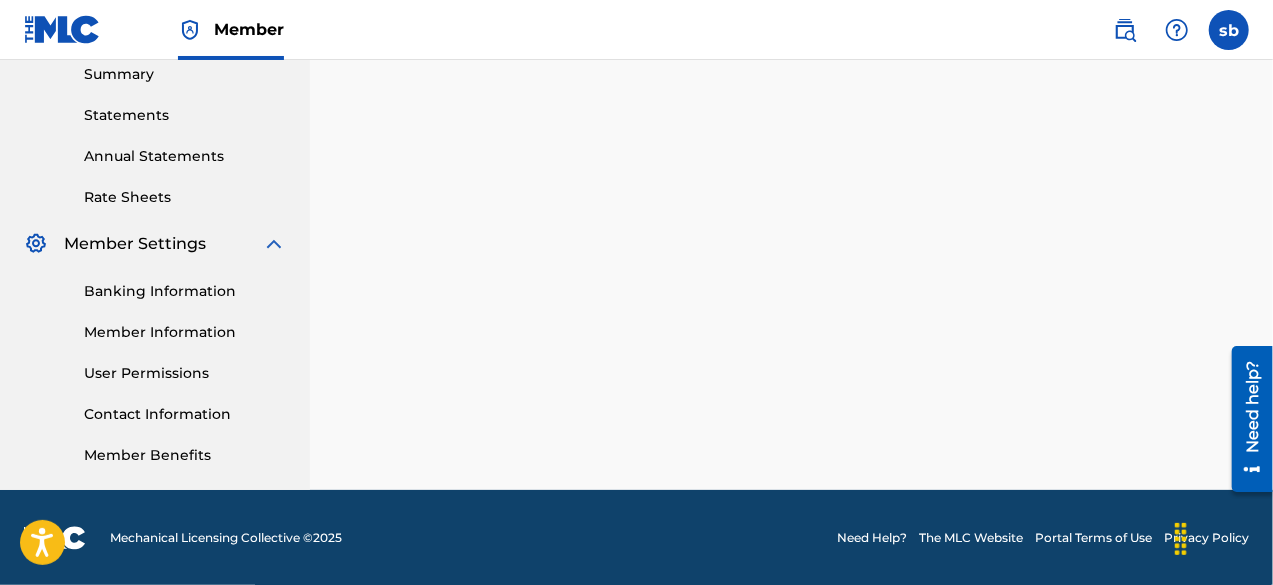 click on "Member Benefits" at bounding box center (185, 455) 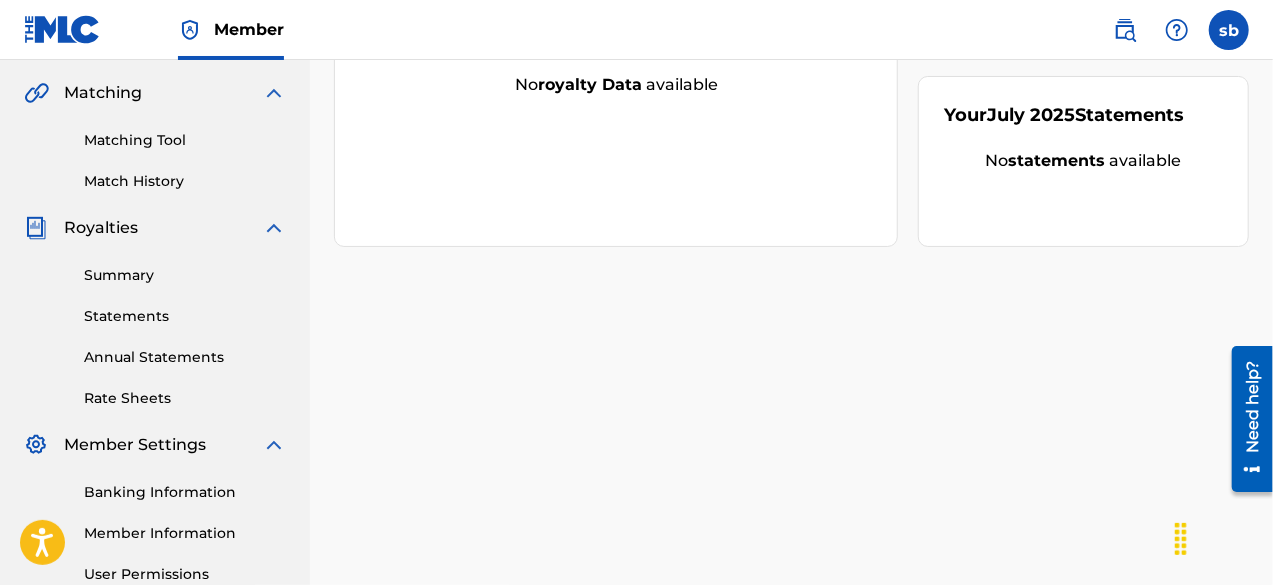 scroll, scrollTop: 444, scrollLeft: 0, axis: vertical 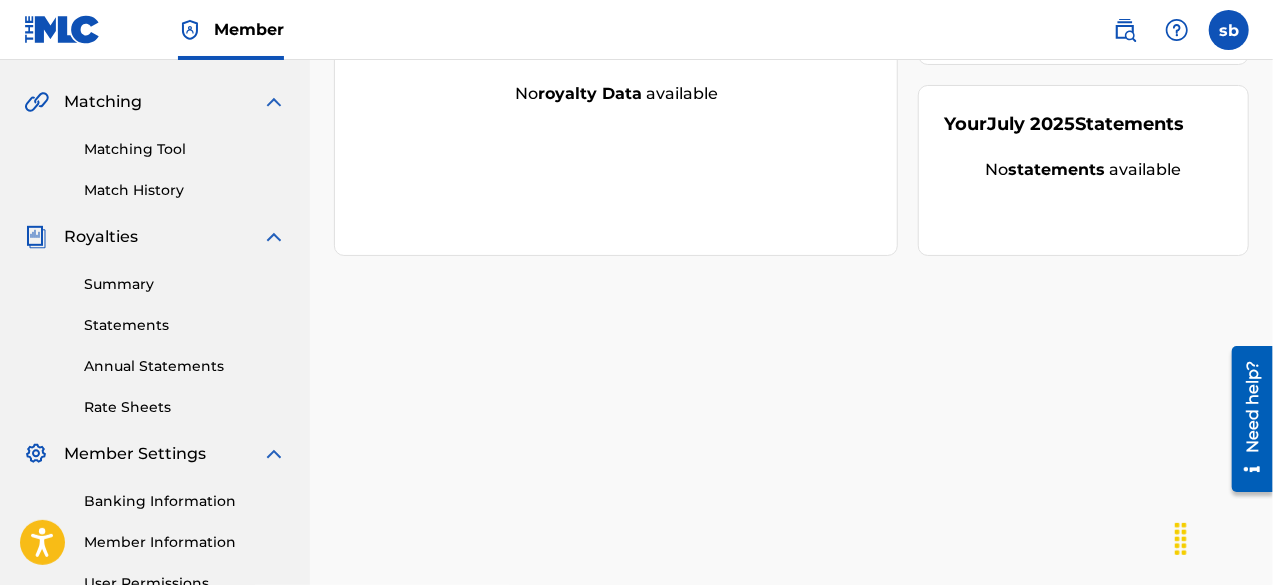 drag, startPoint x: 1272, startPoint y: 271, endPoint x: 1279, endPoint y: 186, distance: 85.28775 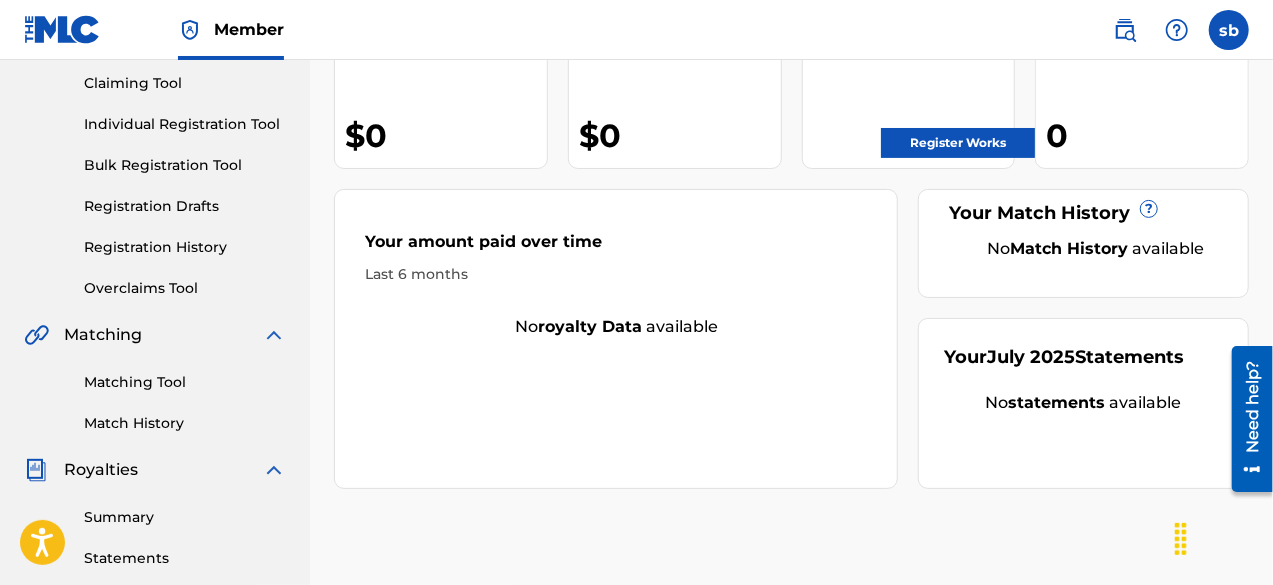 scroll, scrollTop: 198, scrollLeft: 0, axis: vertical 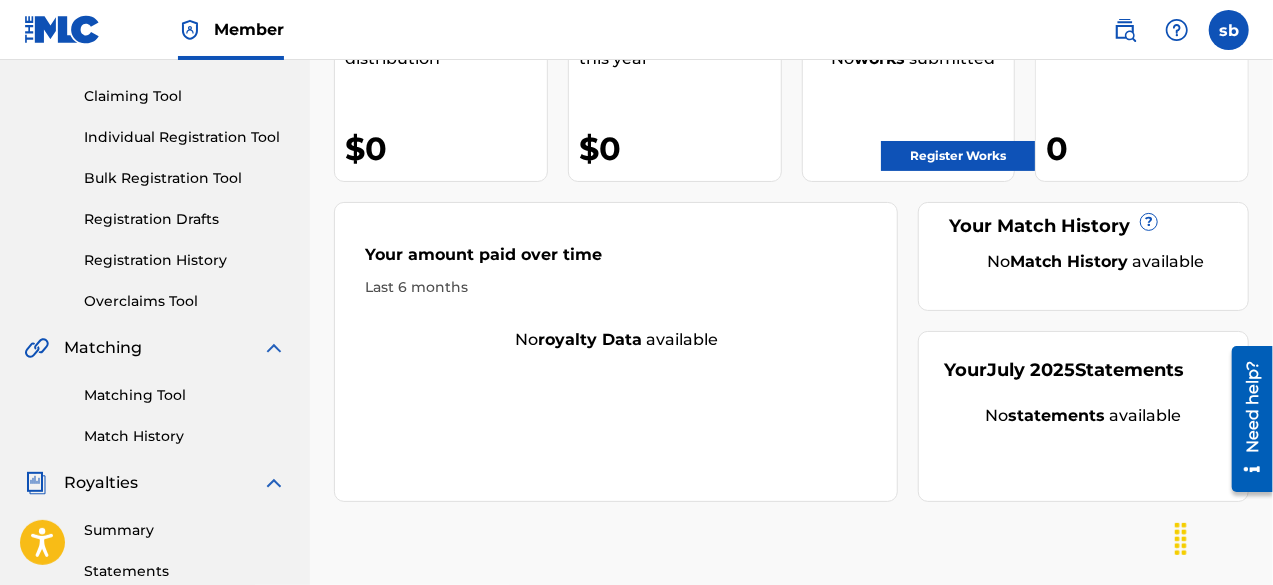 click on "Claiming Tool" at bounding box center (185, 96) 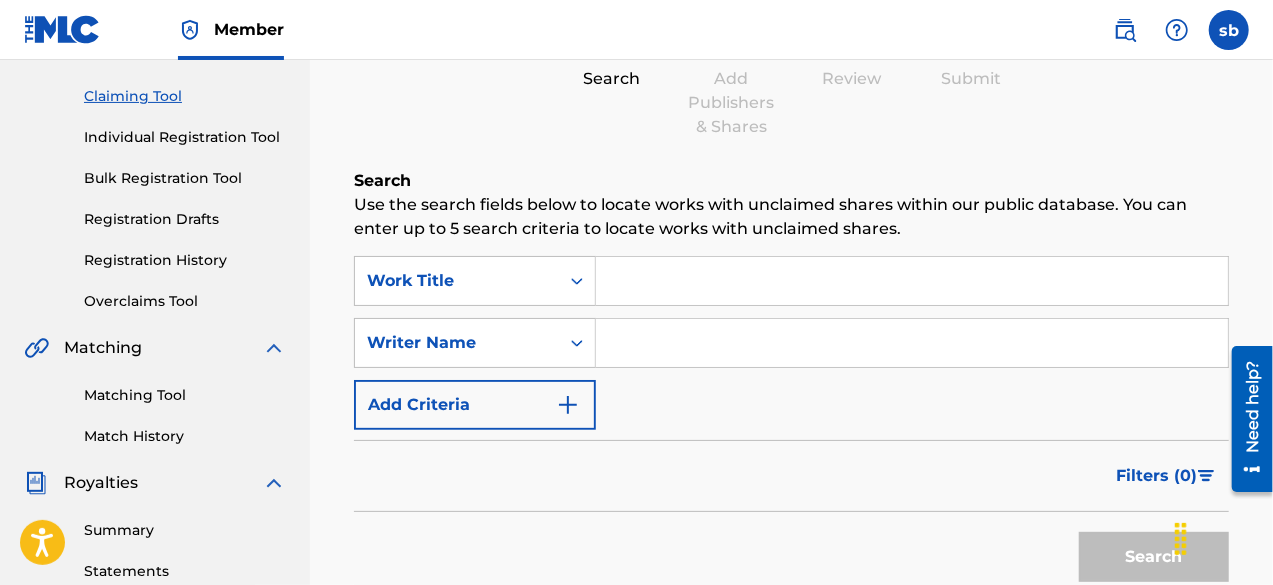 scroll, scrollTop: 0, scrollLeft: 0, axis: both 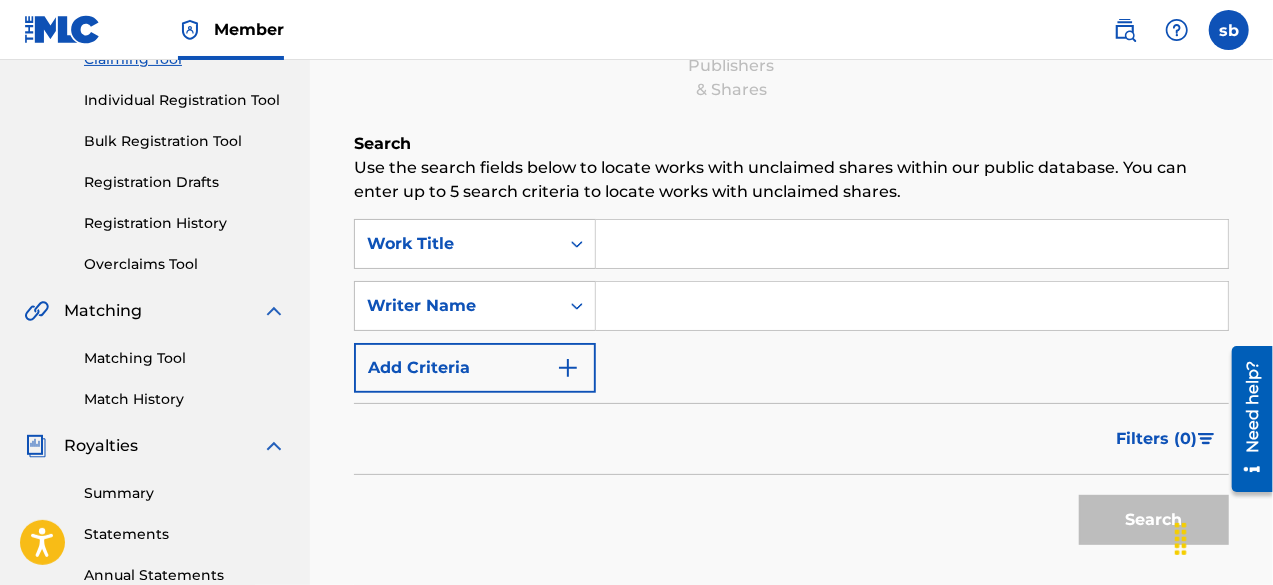 click at bounding box center (912, 306) 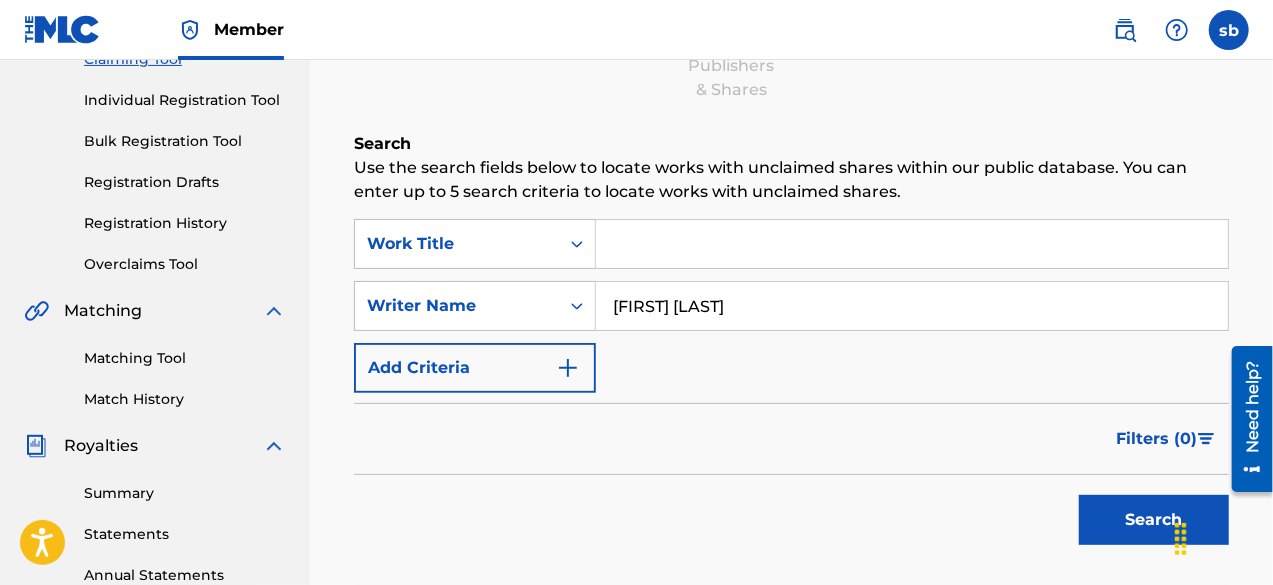 click at bounding box center (912, 244) 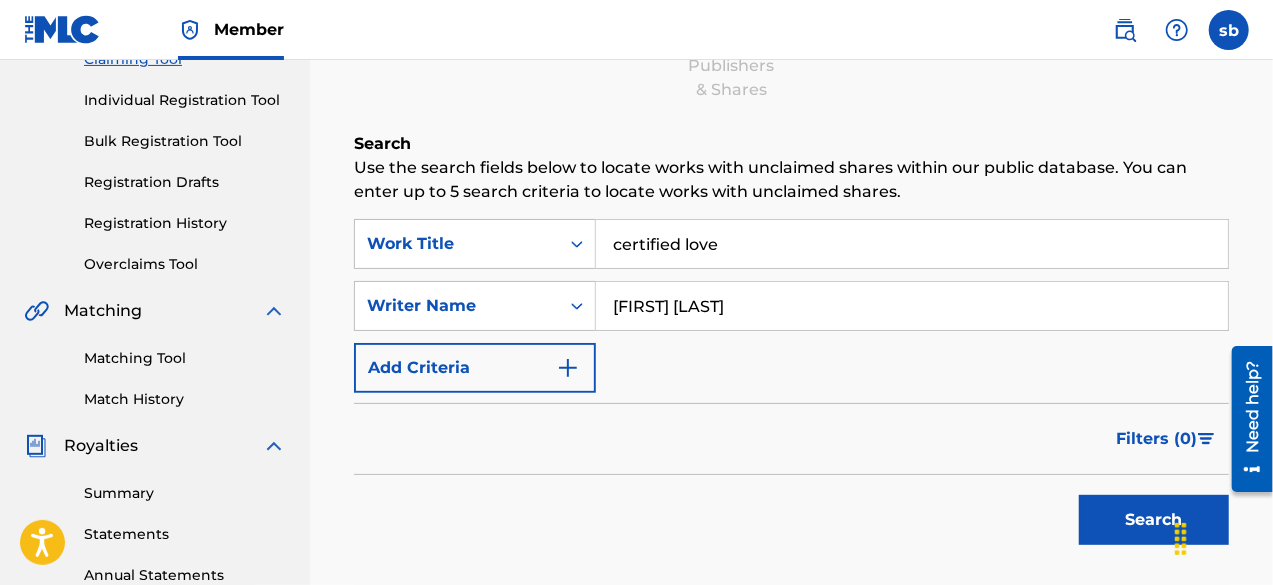 click on "certified love" at bounding box center [912, 244] 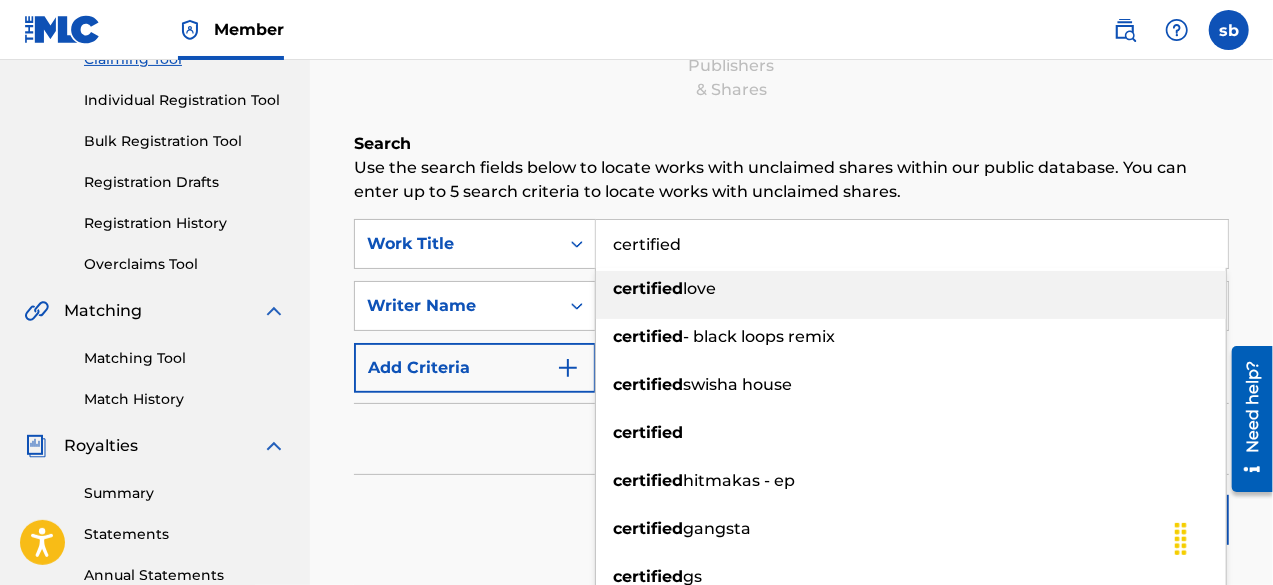 click on "certified" at bounding box center [912, 244] 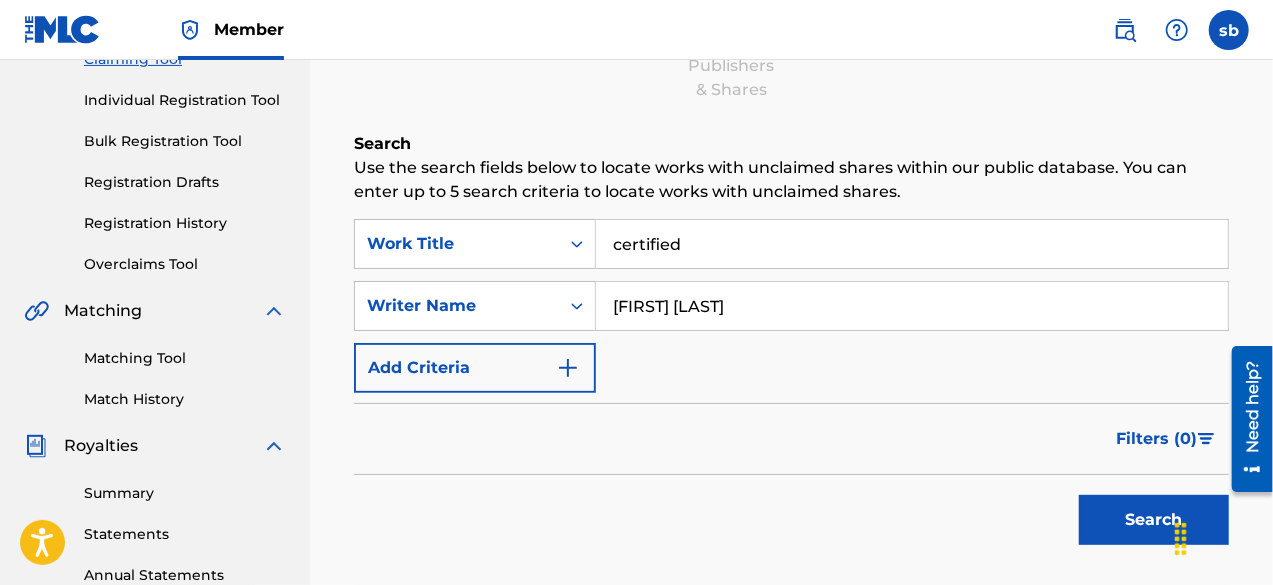 click on "Use the search fields below to locate works with unclaimed shares within our public database. You can enter up
to 5 search criteria to locate works with unclaimed shares." at bounding box center (791, 180) 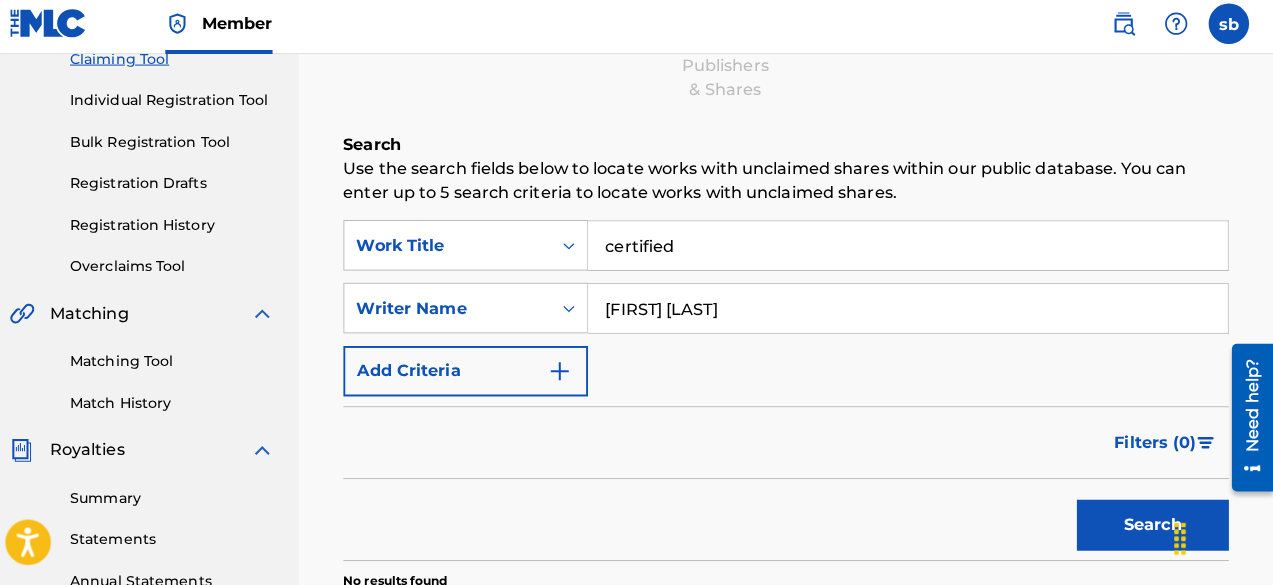 scroll, scrollTop: 232, scrollLeft: 0, axis: vertical 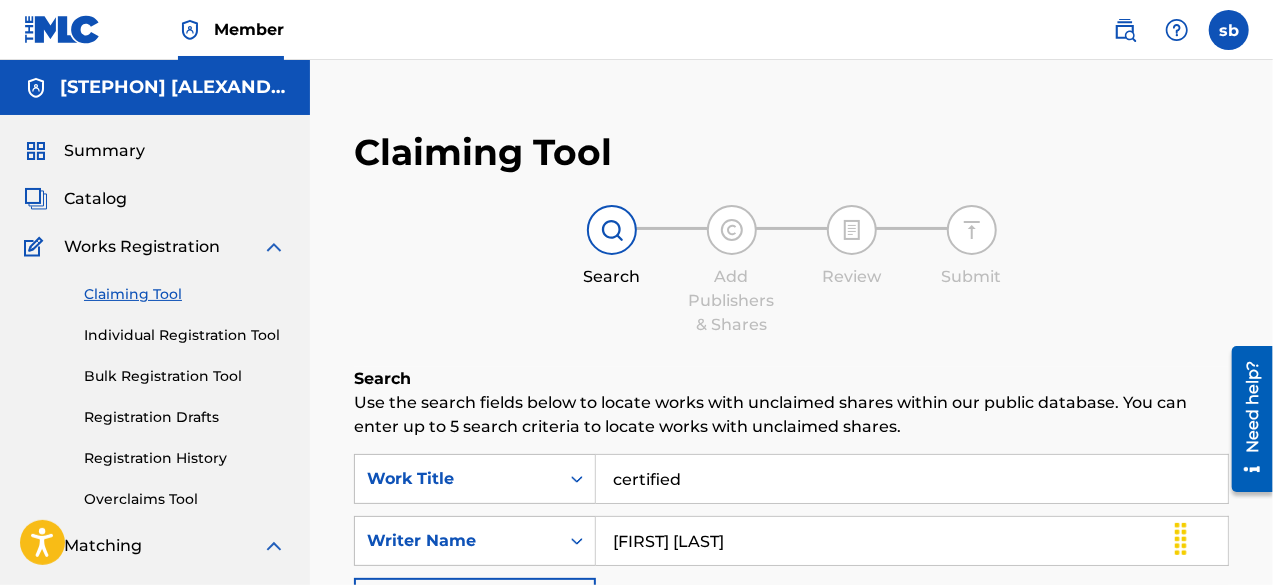 click at bounding box center (274, 247) 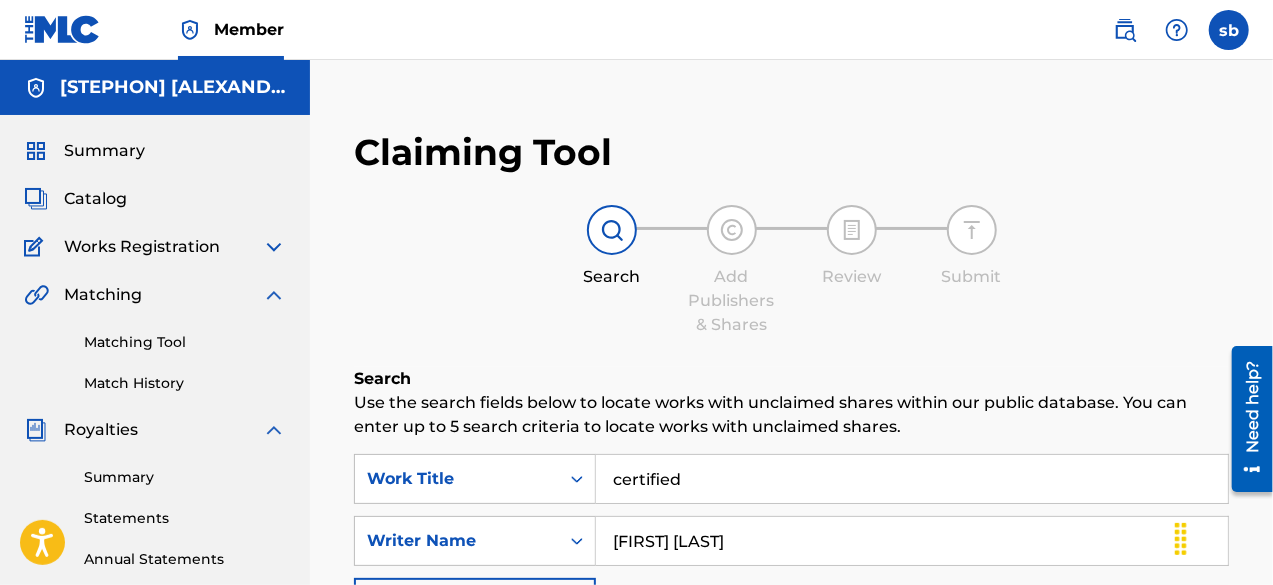 click on "Works Registration" at bounding box center (142, 247) 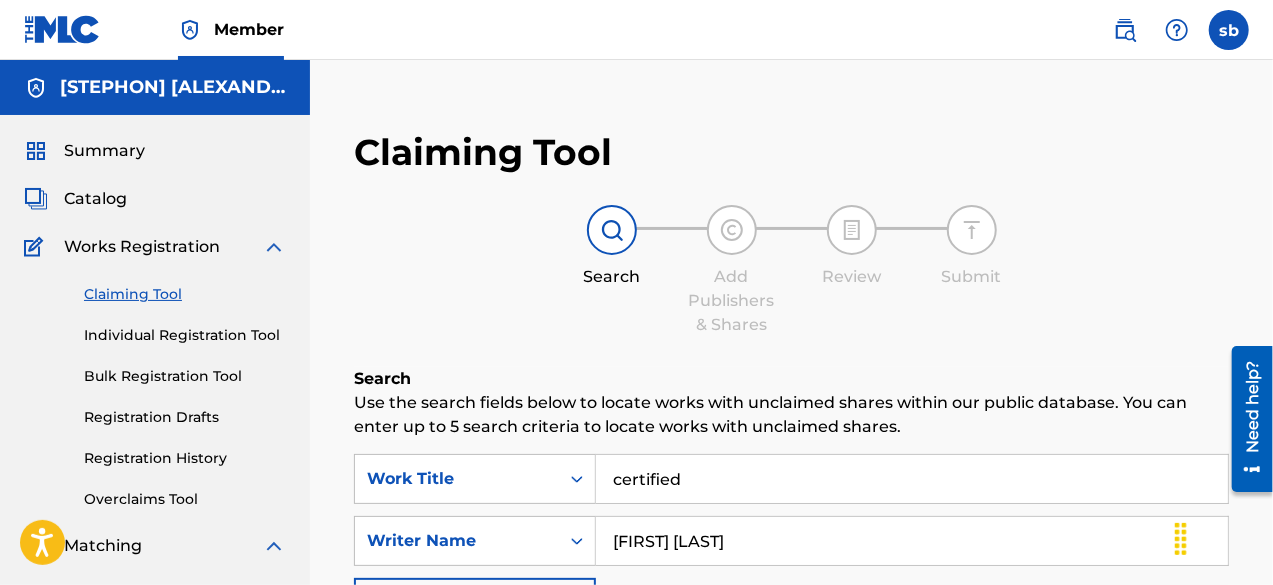 click on "Individual Registration Tool" at bounding box center [185, 335] 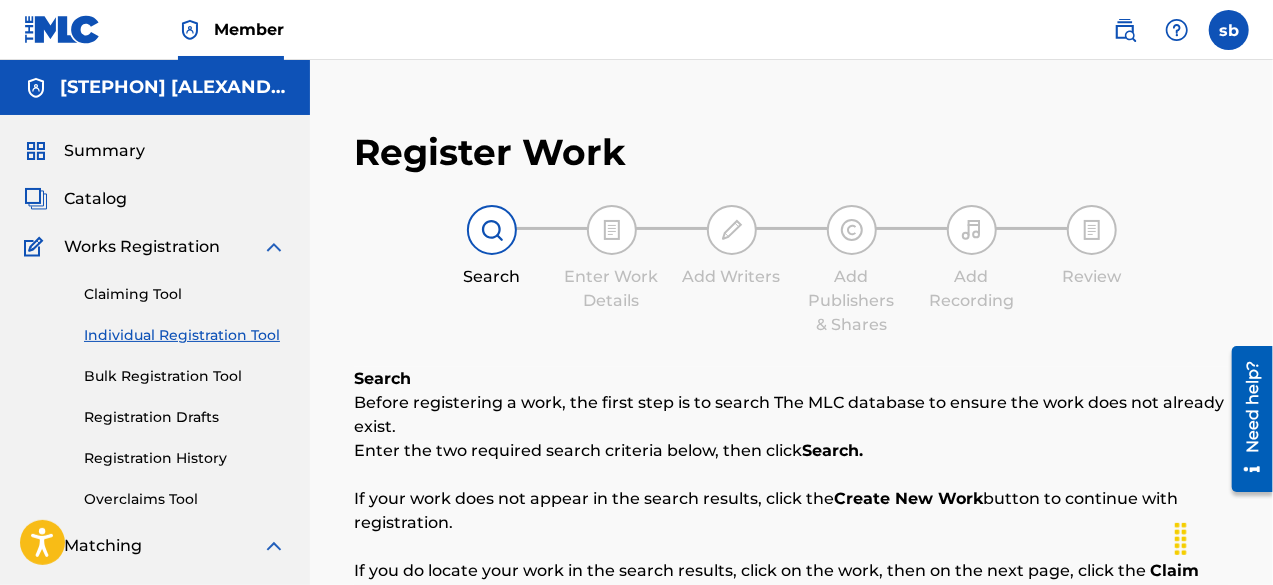 drag, startPoint x: 1266, startPoint y: 196, endPoint x: 1255, endPoint y: 232, distance: 37.64306 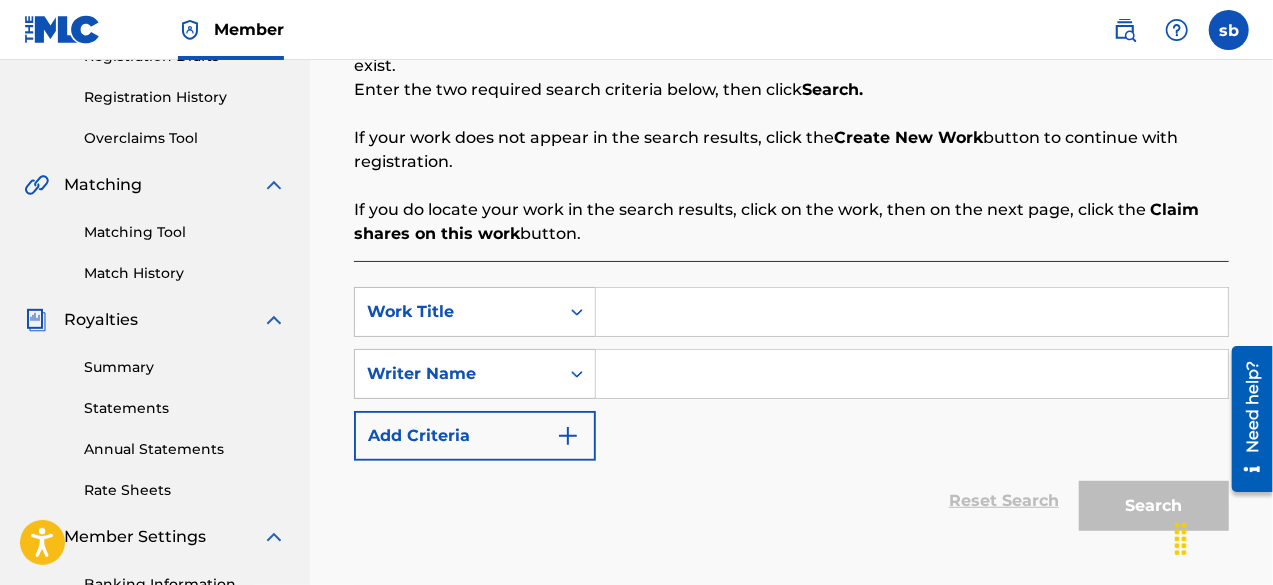 scroll, scrollTop: 0, scrollLeft: 0, axis: both 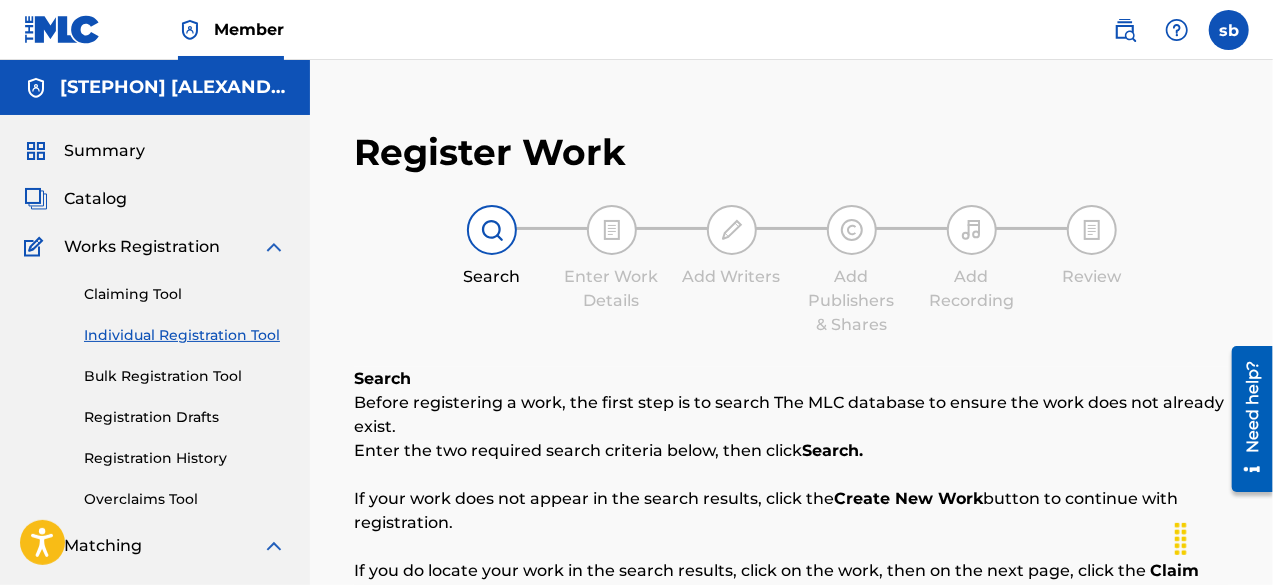 drag, startPoint x: 2488, startPoint y: 566, endPoint x: 1267, endPoint y: 358, distance: 1238.59 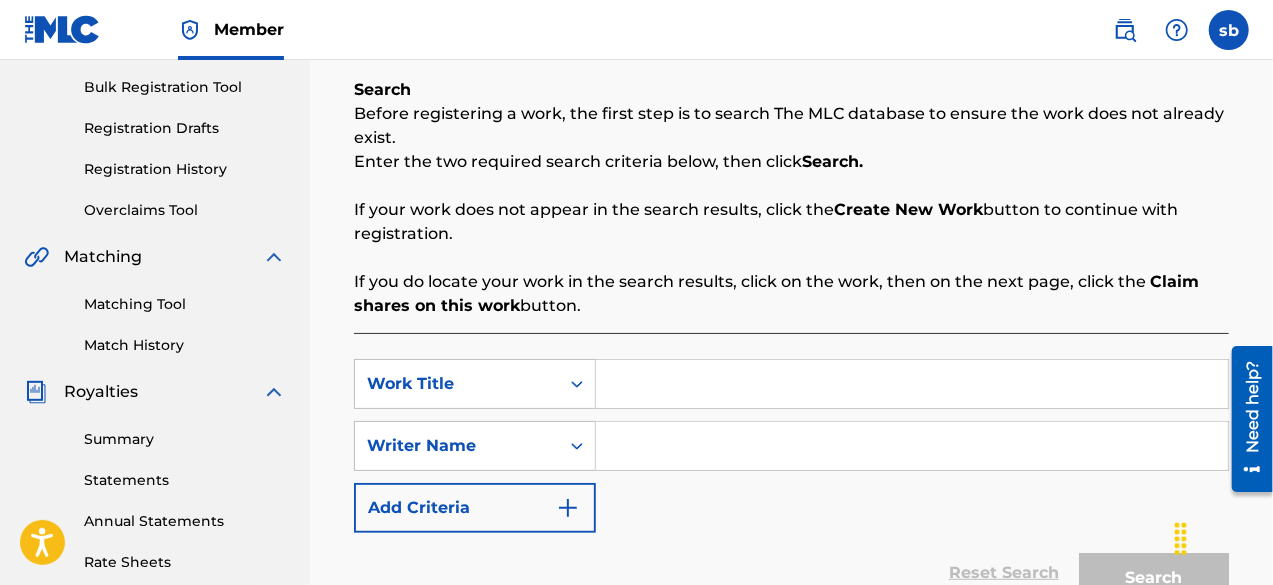 scroll, scrollTop: 360, scrollLeft: 0, axis: vertical 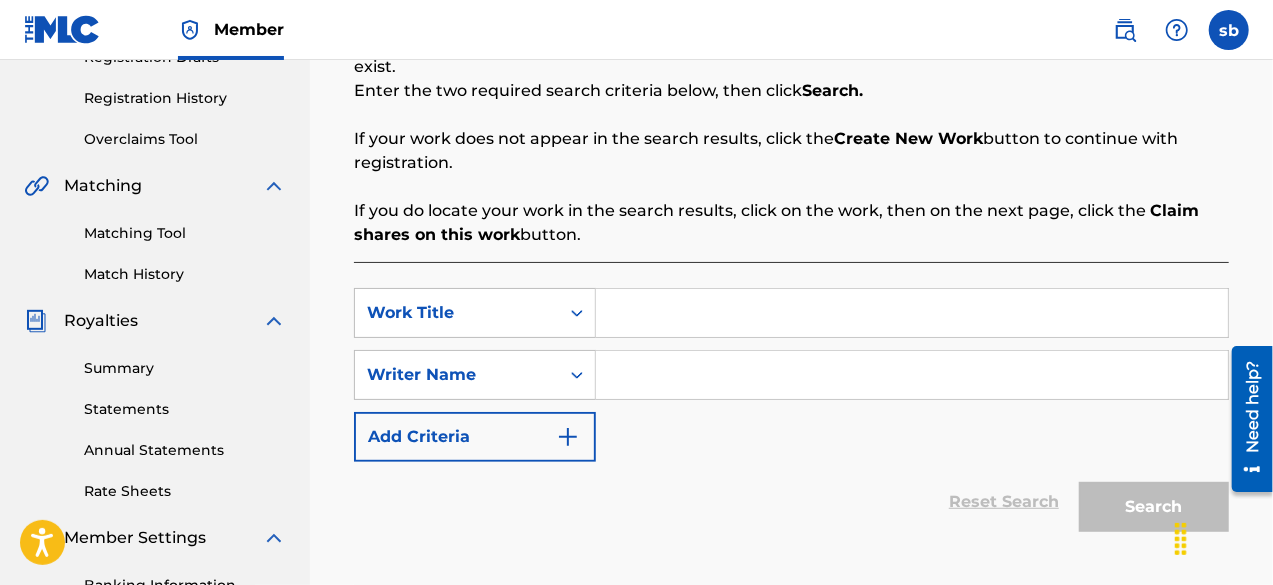 click at bounding box center (912, 313) 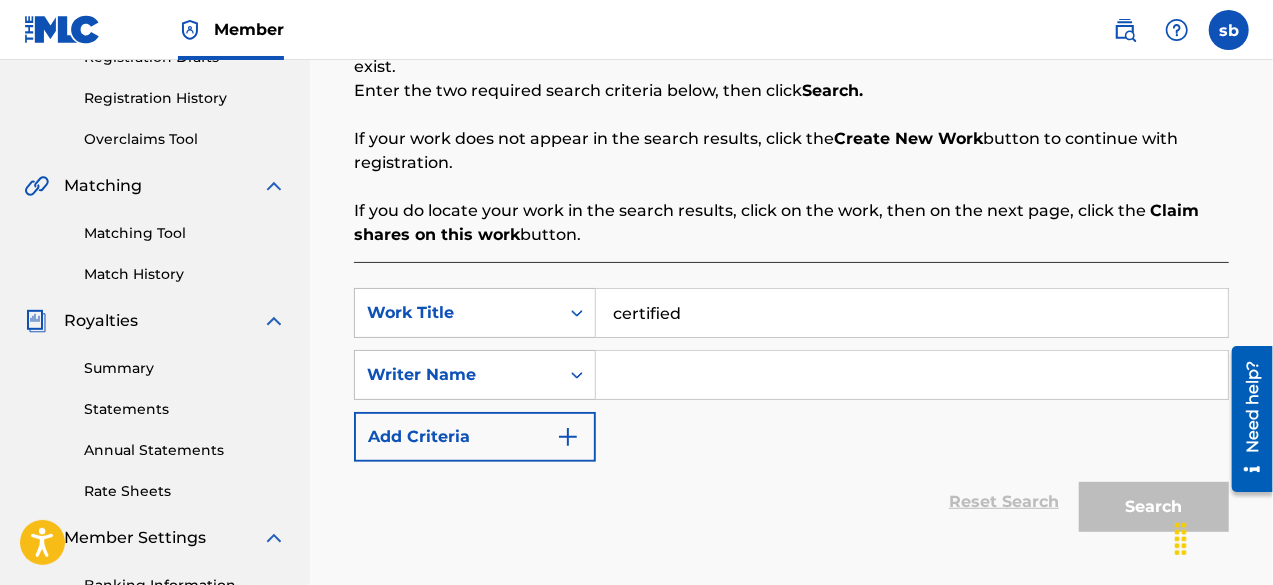 type on "certified" 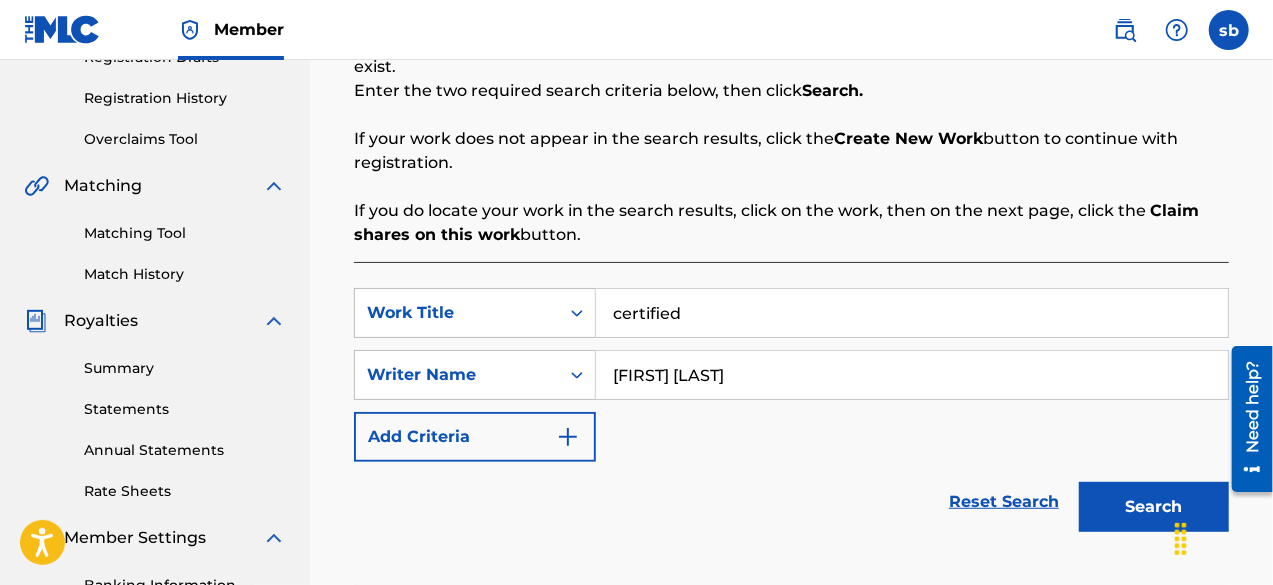 click on "Search" at bounding box center (1154, 507) 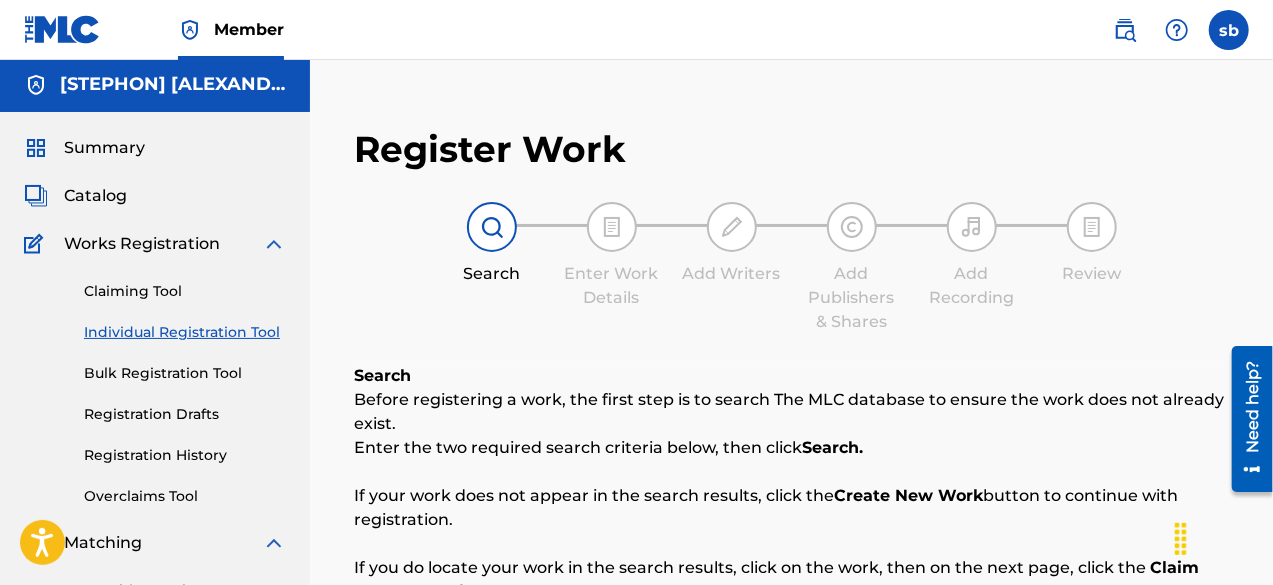 scroll, scrollTop: 0, scrollLeft: 0, axis: both 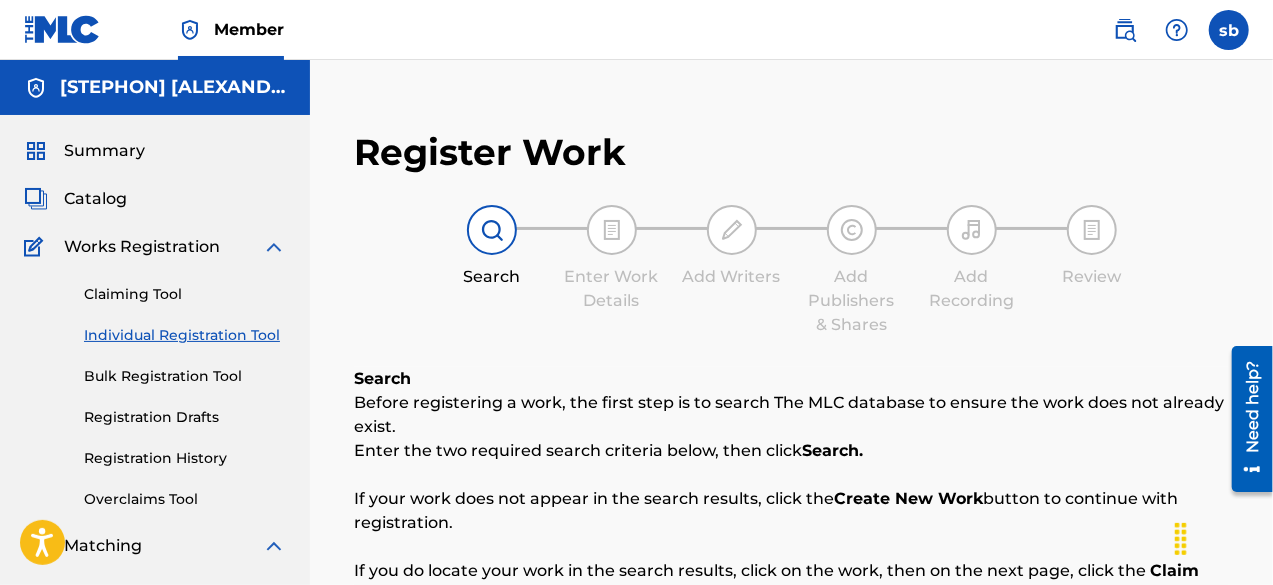 click at bounding box center [36, 199] 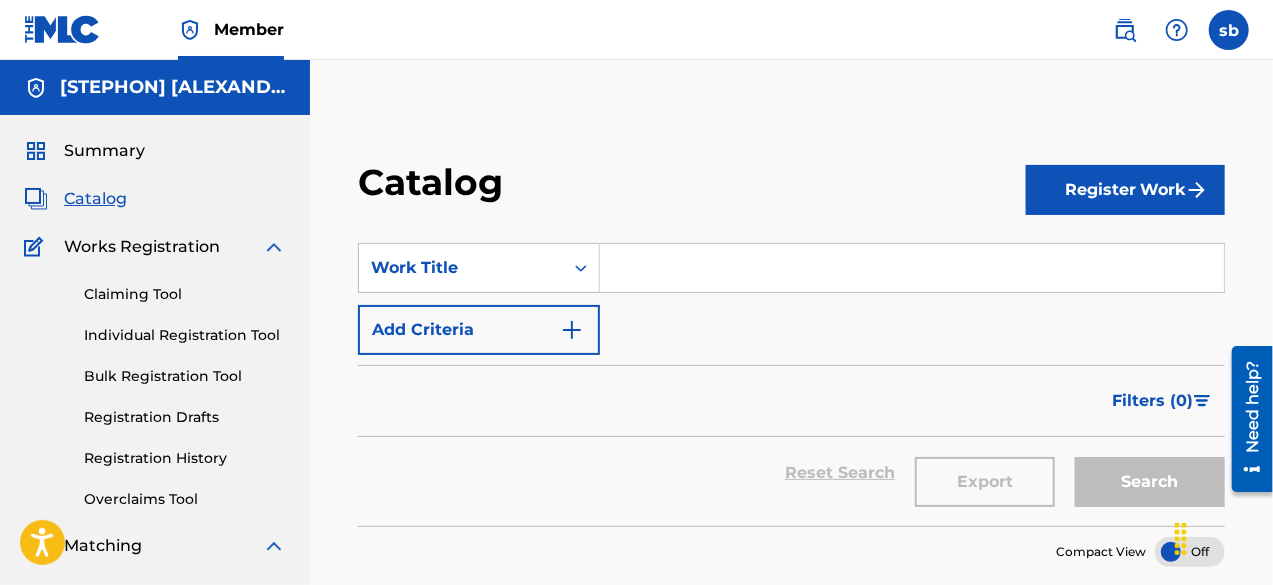 click on "Register Work" at bounding box center [1125, 190] 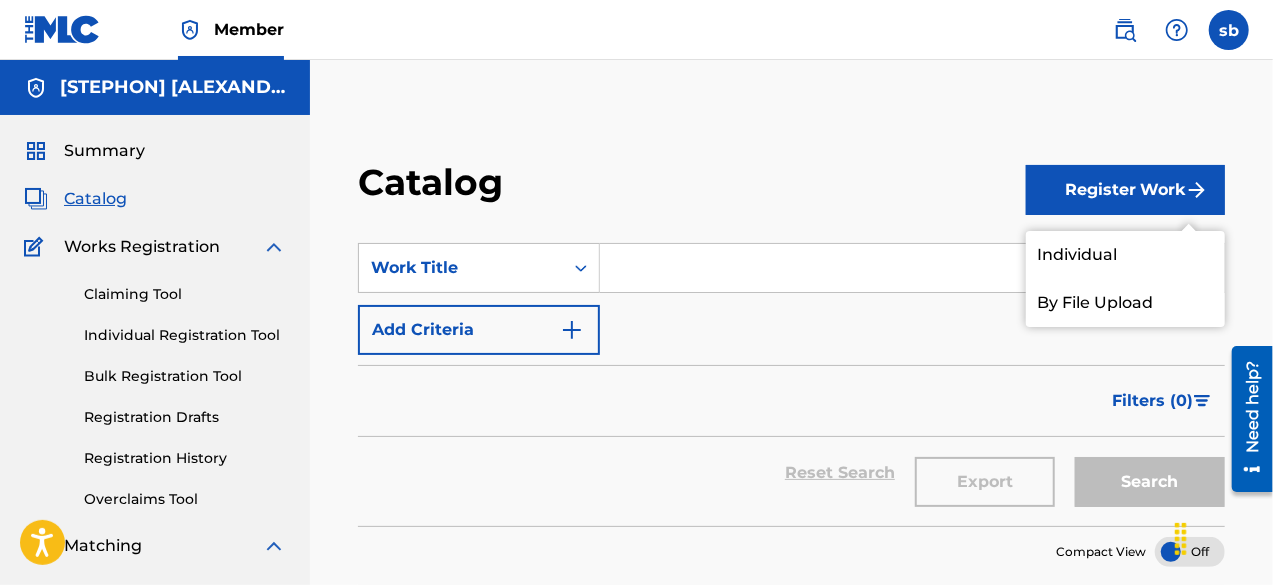 click on "By File Upload" at bounding box center [1125, 303] 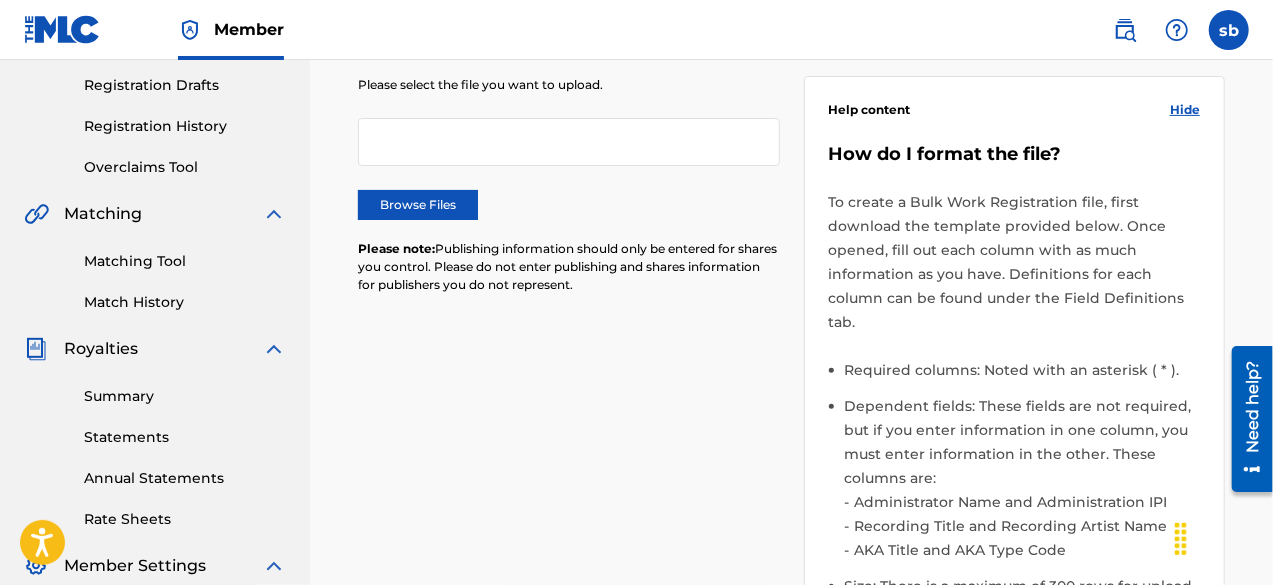 scroll, scrollTop: 334, scrollLeft: 0, axis: vertical 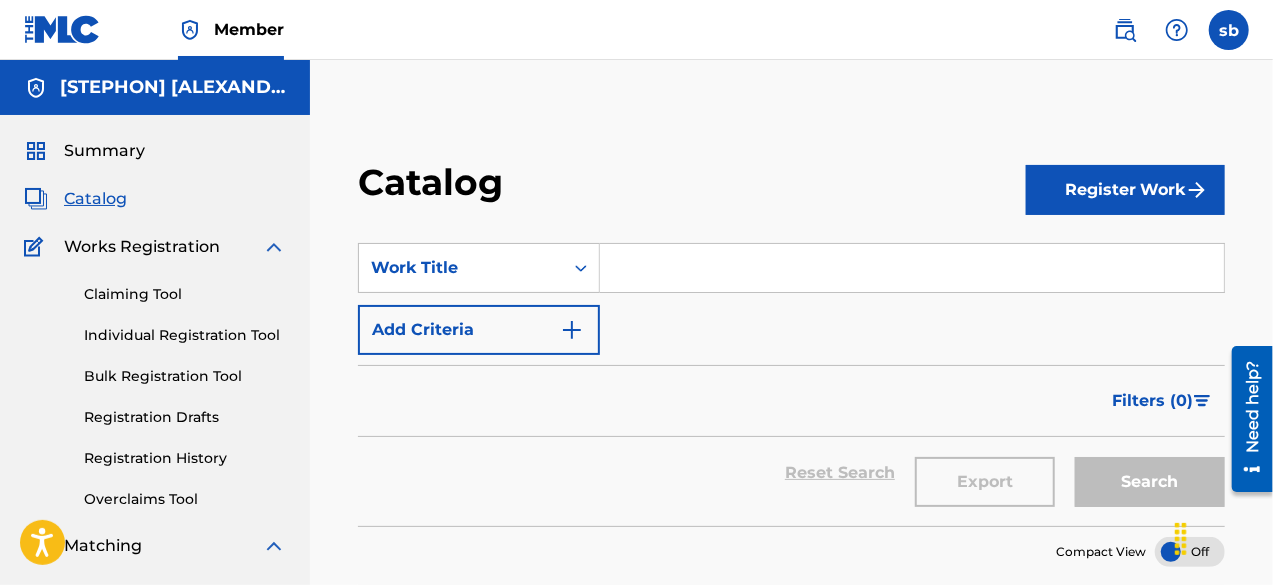 click on "Register Work" at bounding box center (1125, 190) 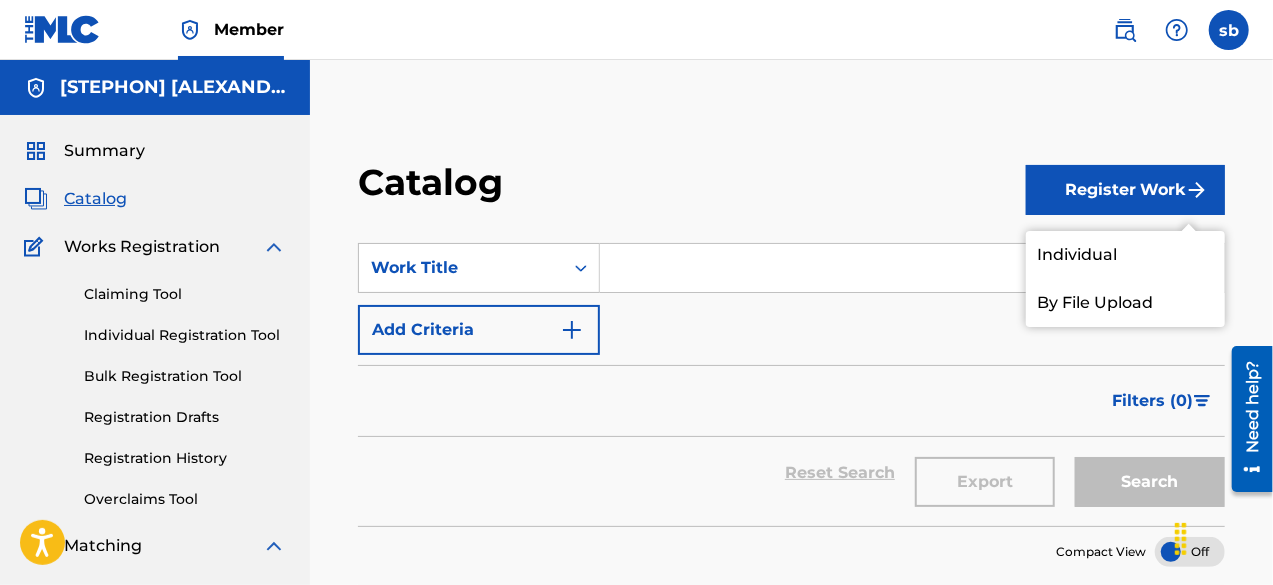 click on "Individual" at bounding box center (1125, 255) 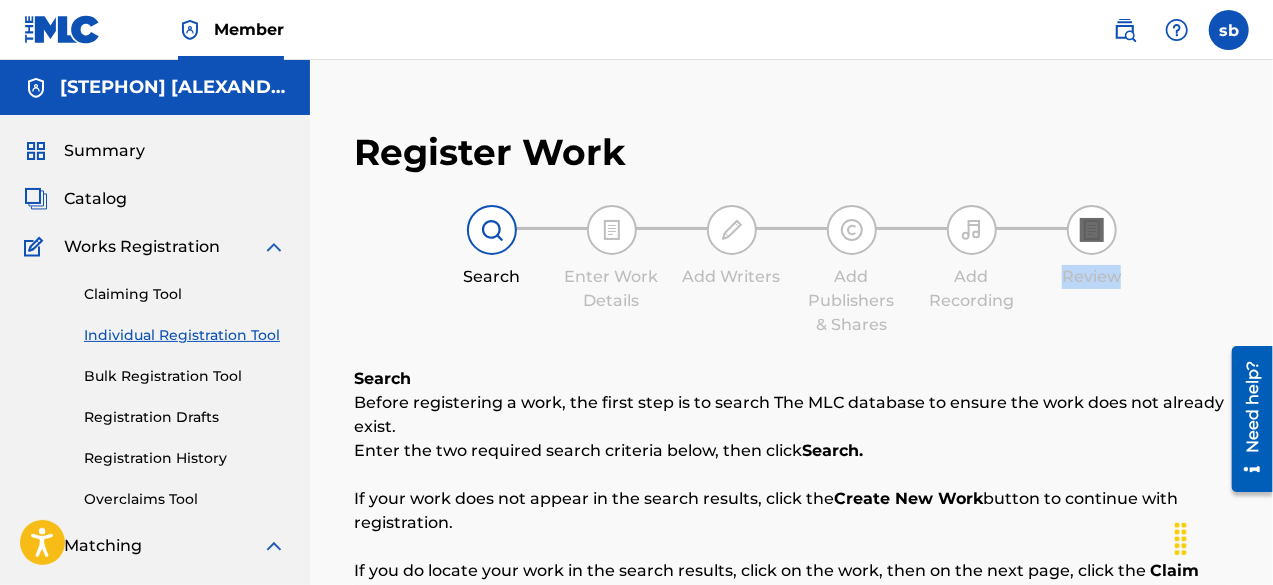 drag, startPoint x: 1269, startPoint y: 143, endPoint x: 1271, endPoint y: 280, distance: 137.0146 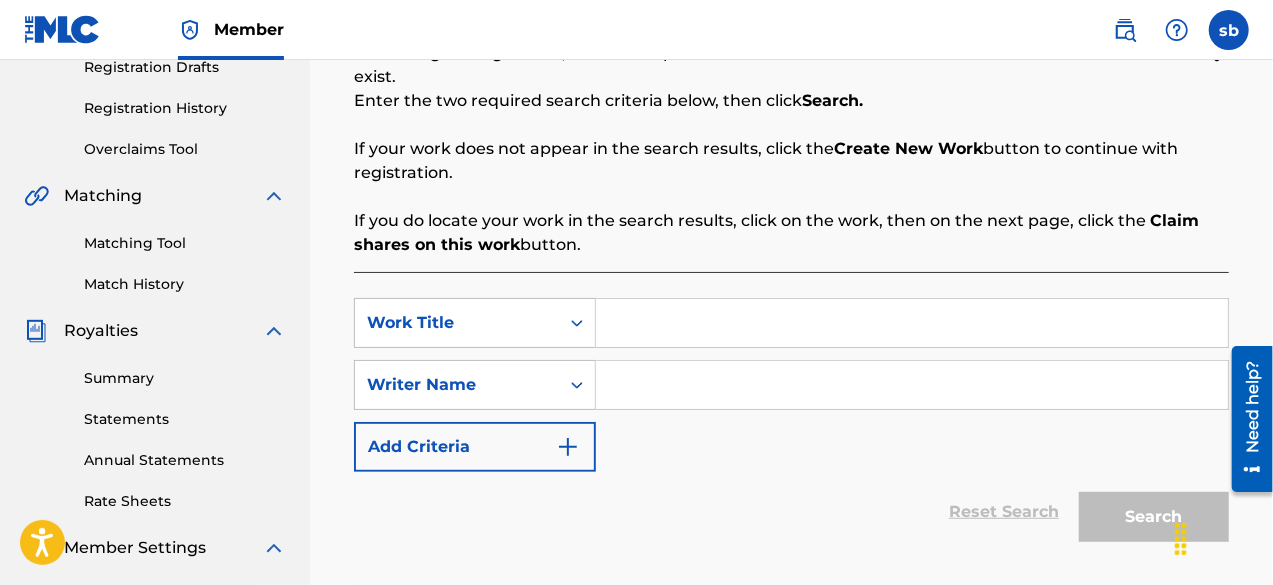 scroll, scrollTop: 352, scrollLeft: 0, axis: vertical 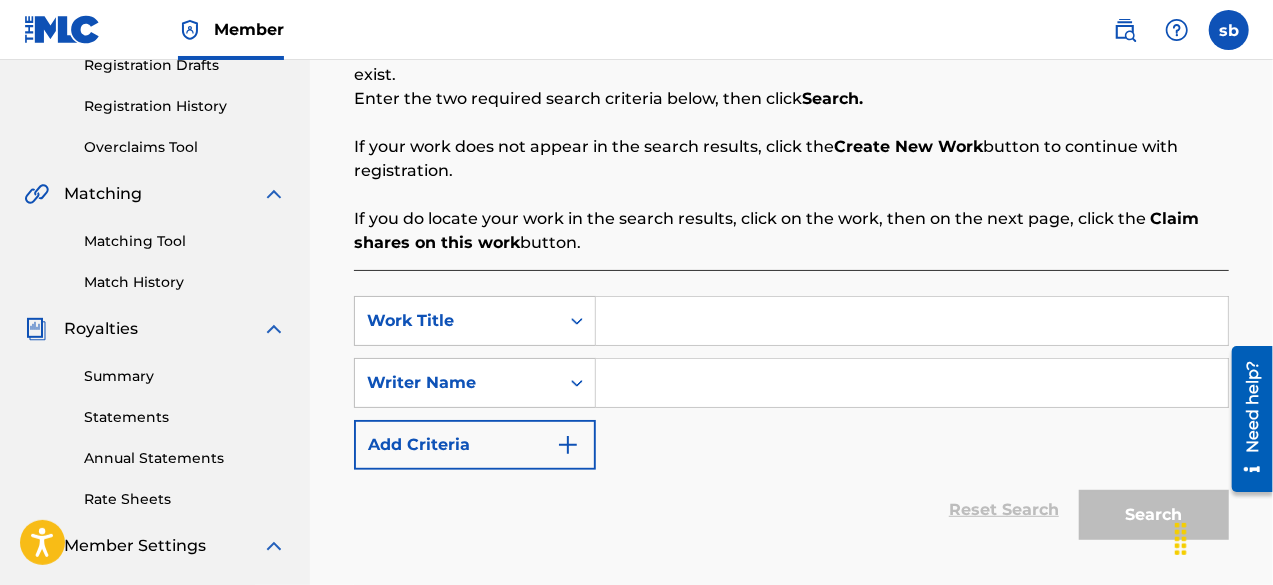 click at bounding box center [912, 321] 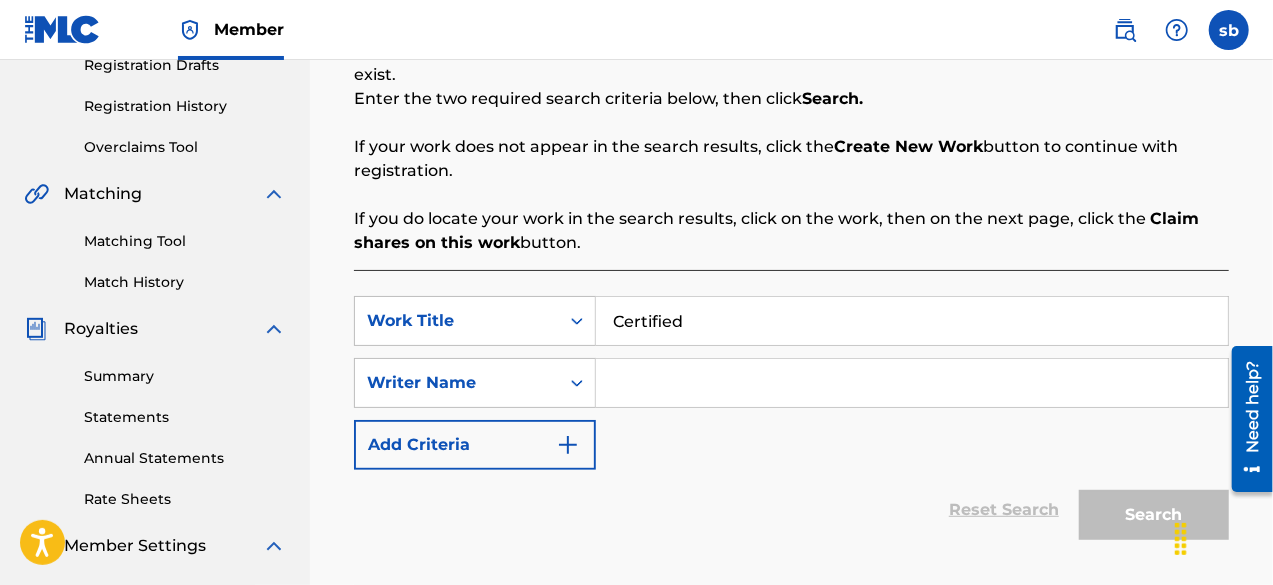 type on "Certified" 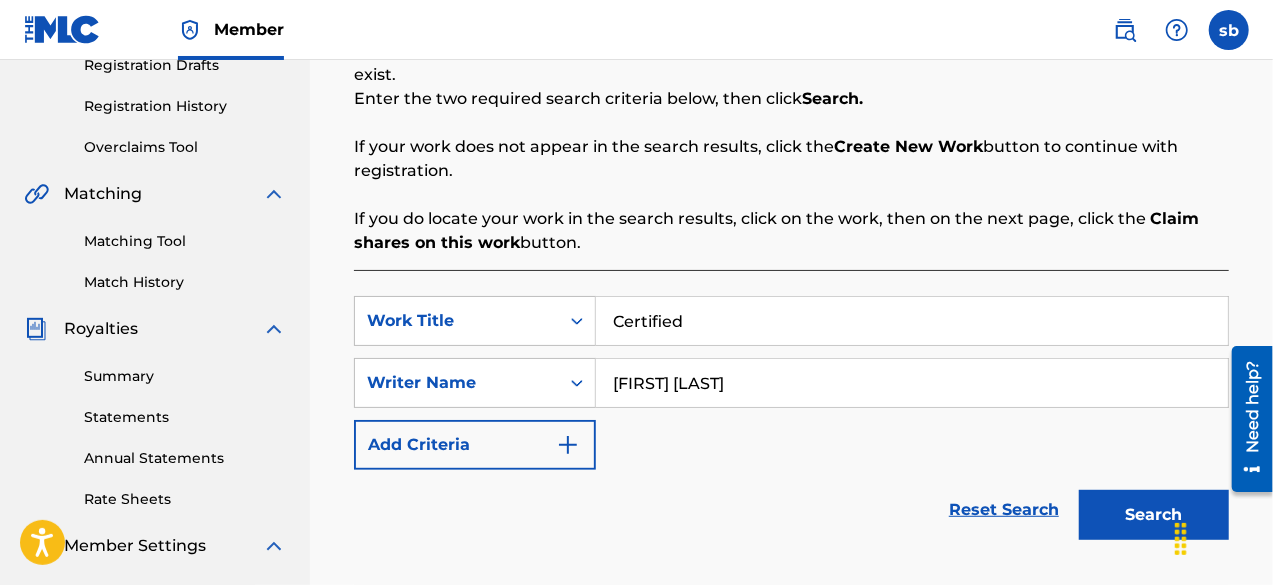 click at bounding box center [568, 445] 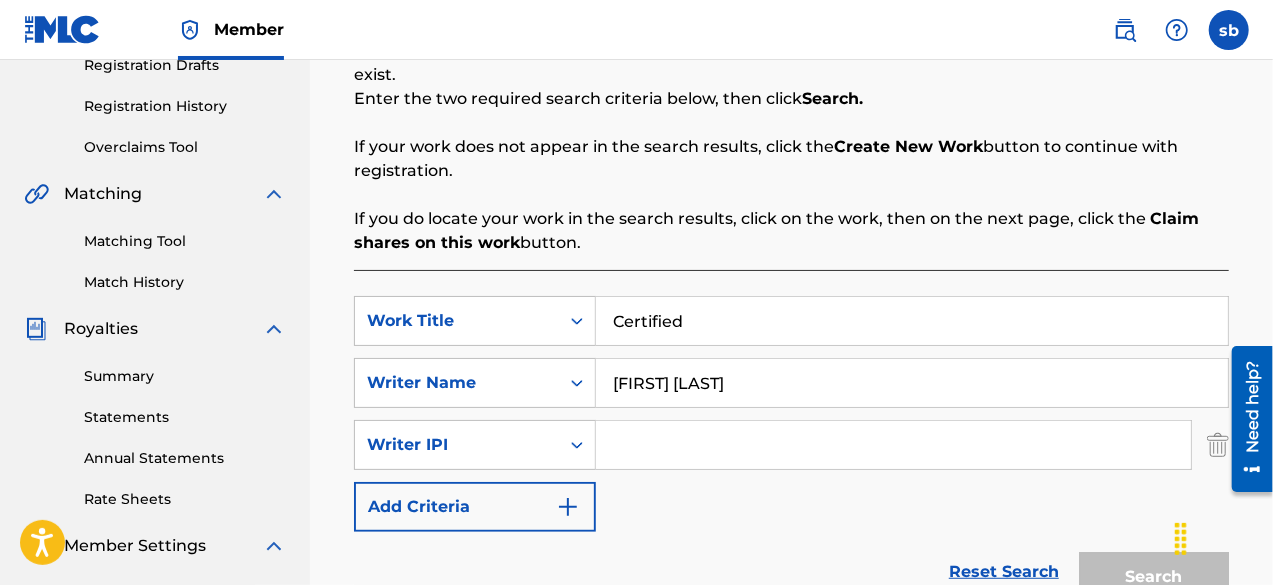 click at bounding box center [893, 445] 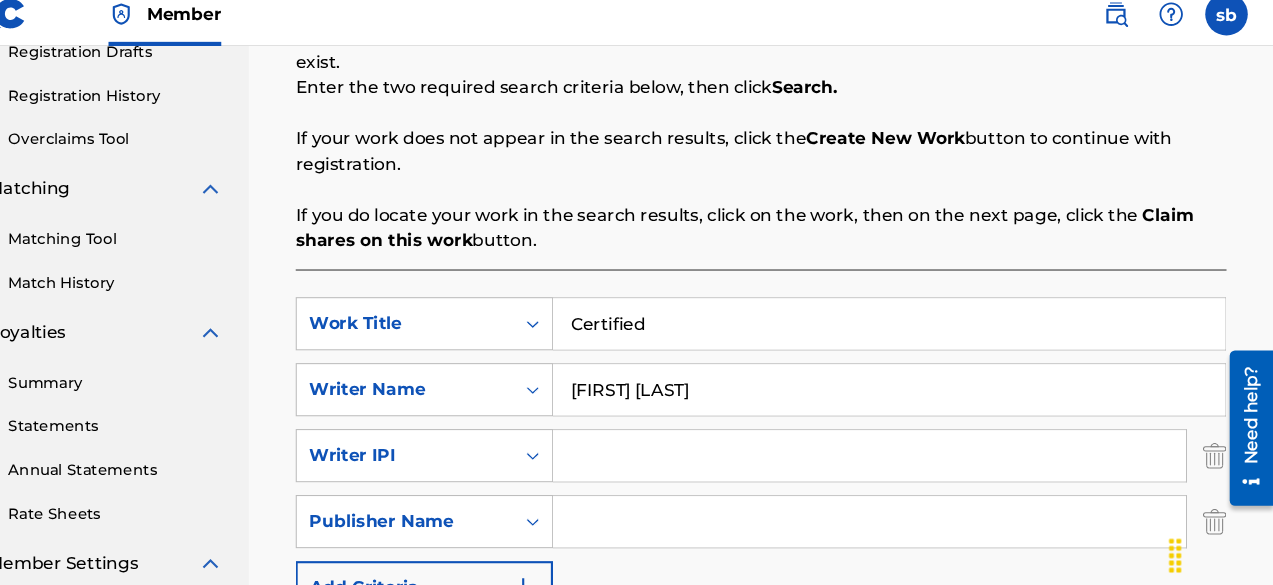 scroll, scrollTop: 352, scrollLeft: 0, axis: vertical 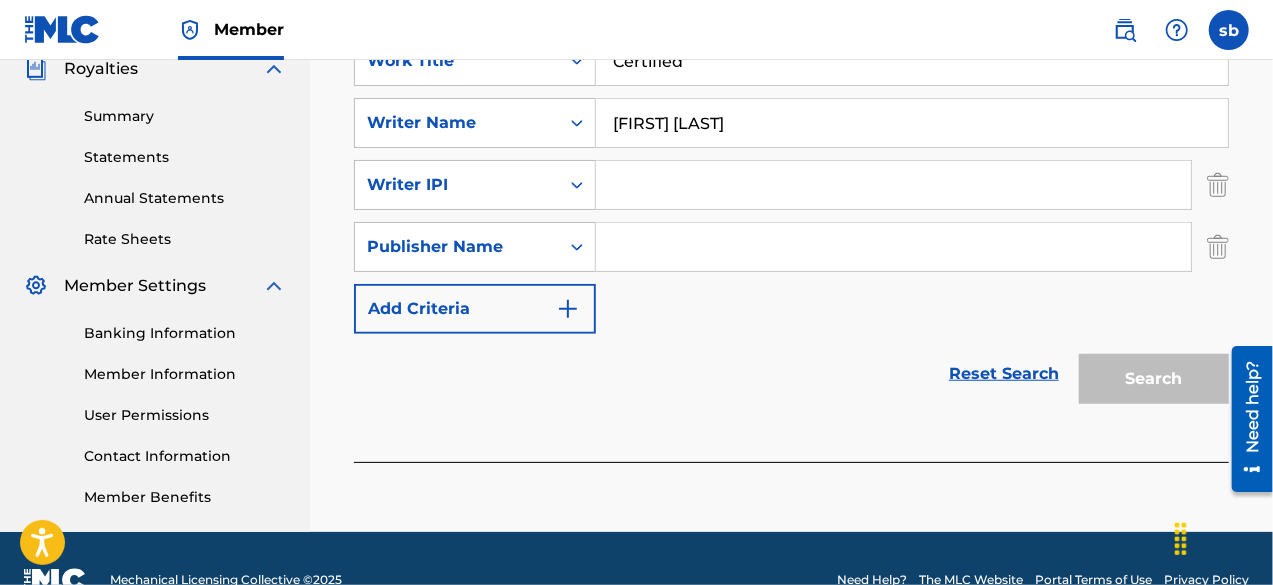 click at bounding box center (568, 309) 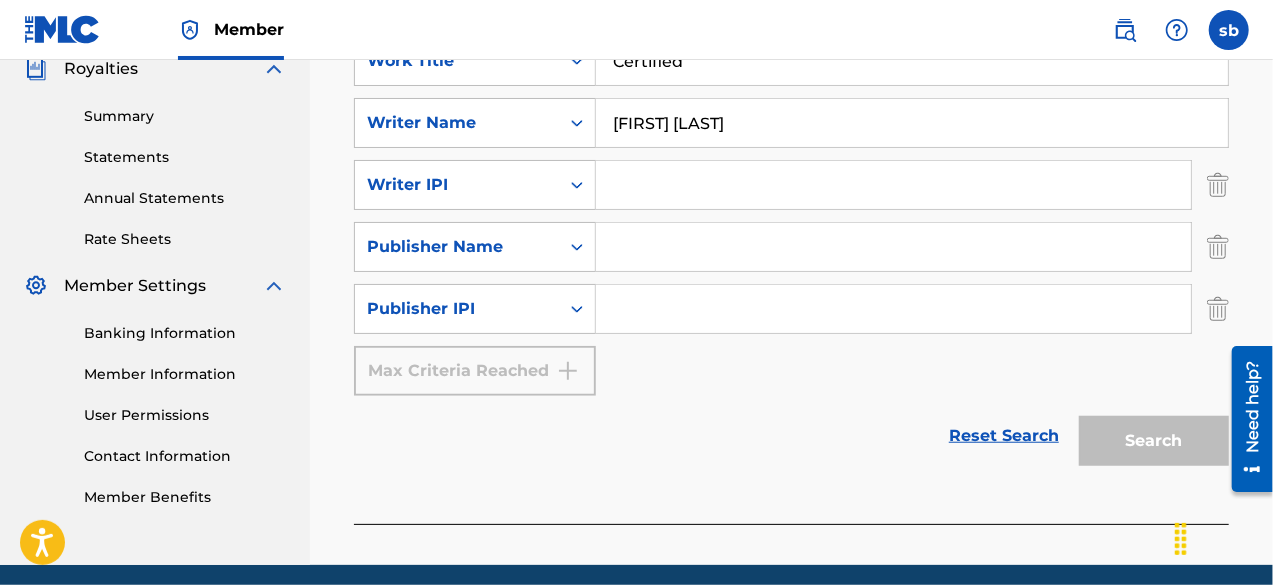 click on "Max Criteria Reached" at bounding box center (475, 371) 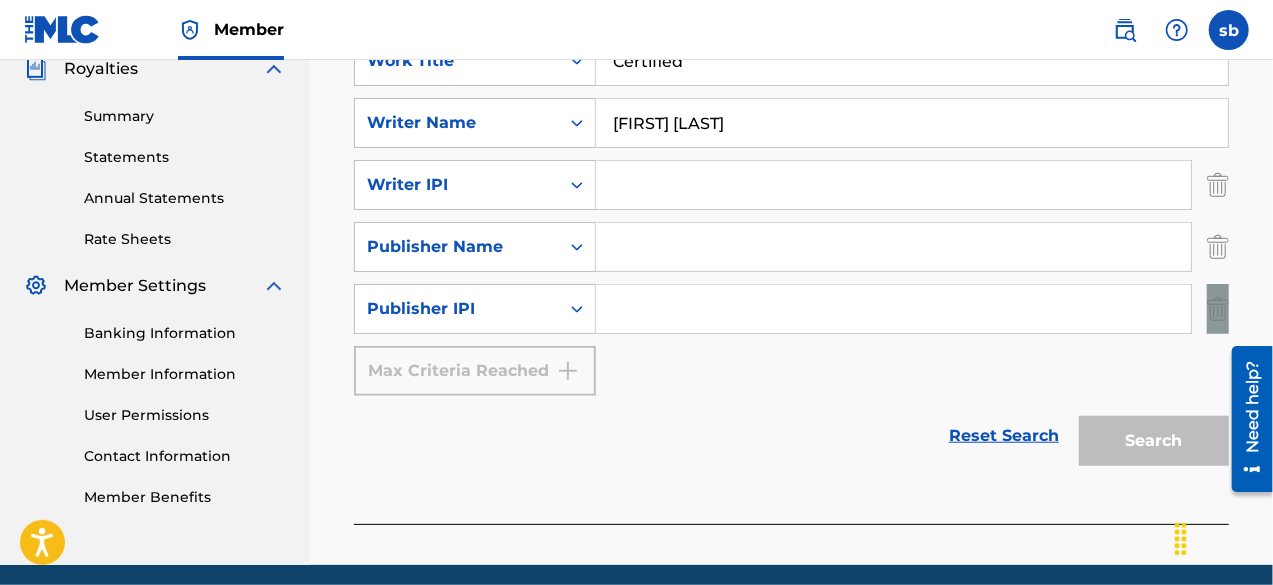 drag, startPoint x: 576, startPoint y: 368, endPoint x: 810, endPoint y: 281, distance: 249.64975 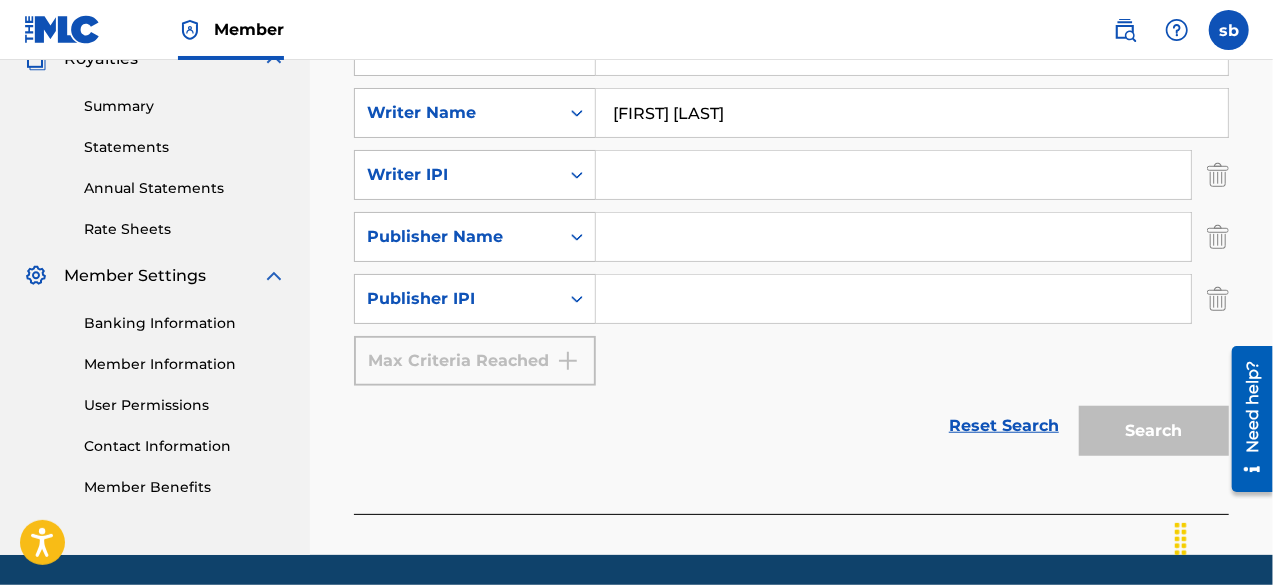 click on "Search" at bounding box center (1149, 426) 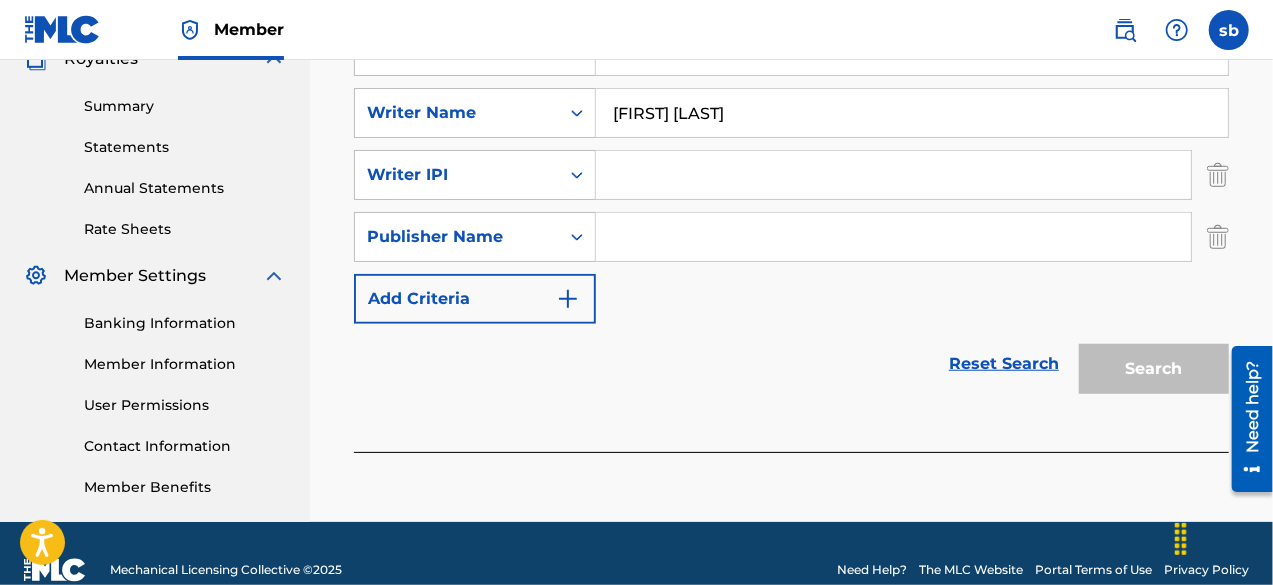 click at bounding box center [1218, 237] 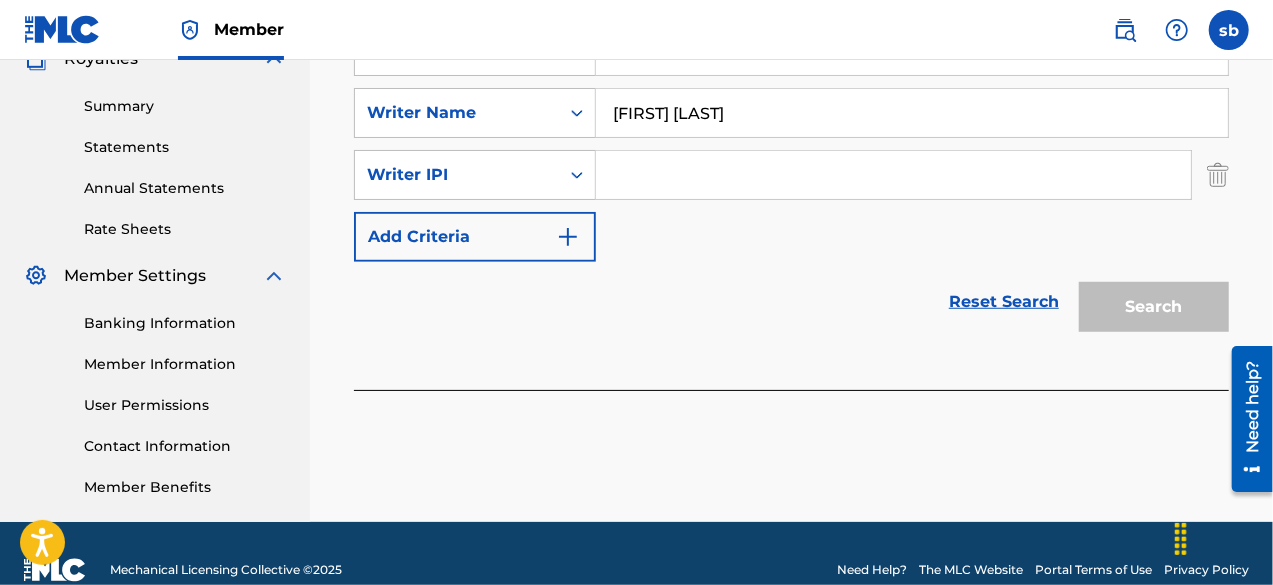 click at bounding box center [1218, 175] 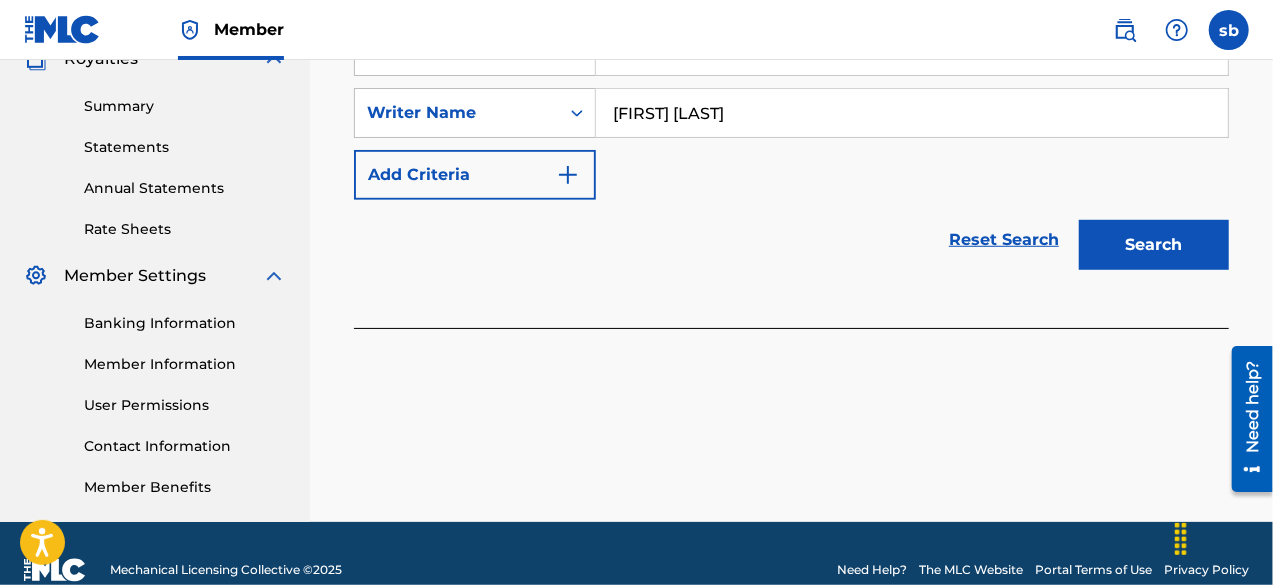 click on "Search" at bounding box center [1154, 245] 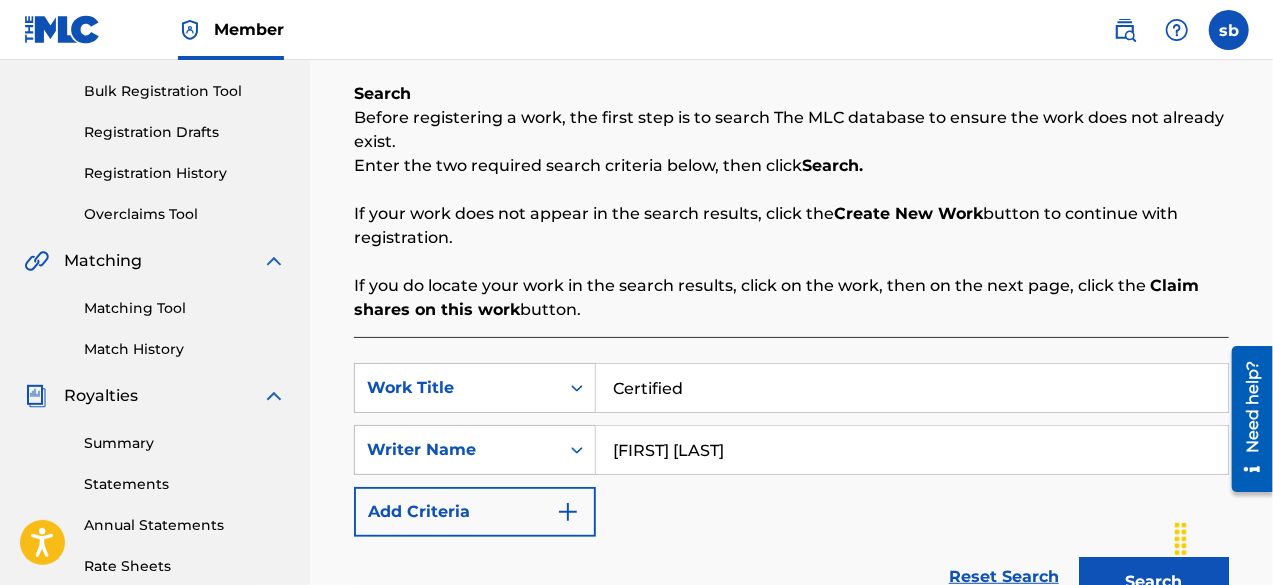scroll, scrollTop: 279, scrollLeft: 0, axis: vertical 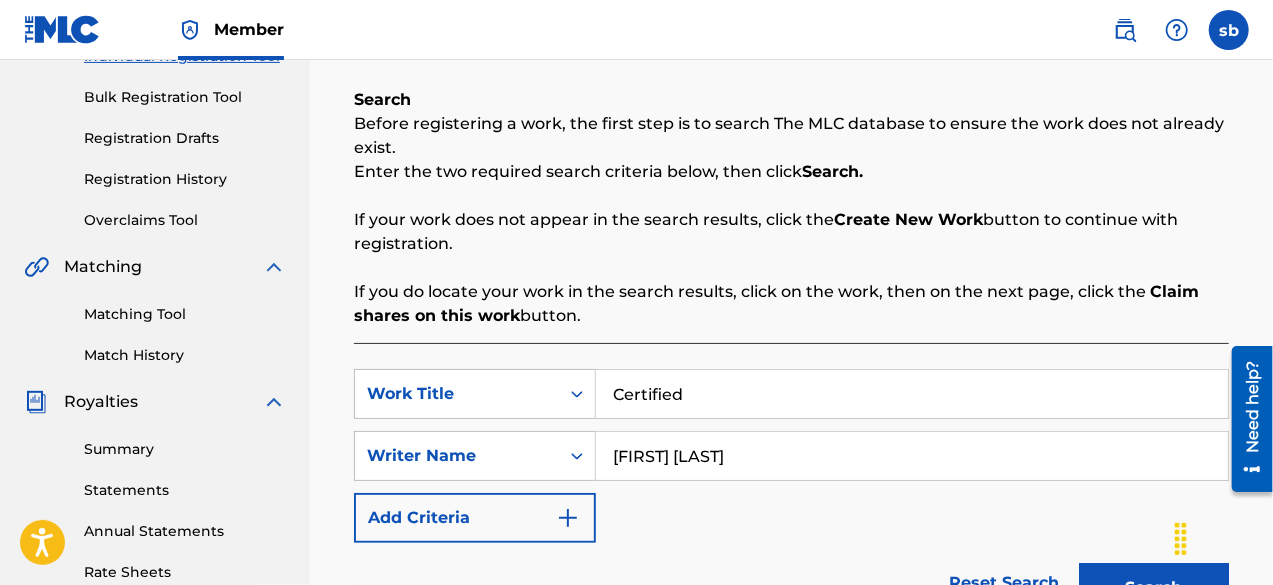 click on "Certified" at bounding box center [912, 394] 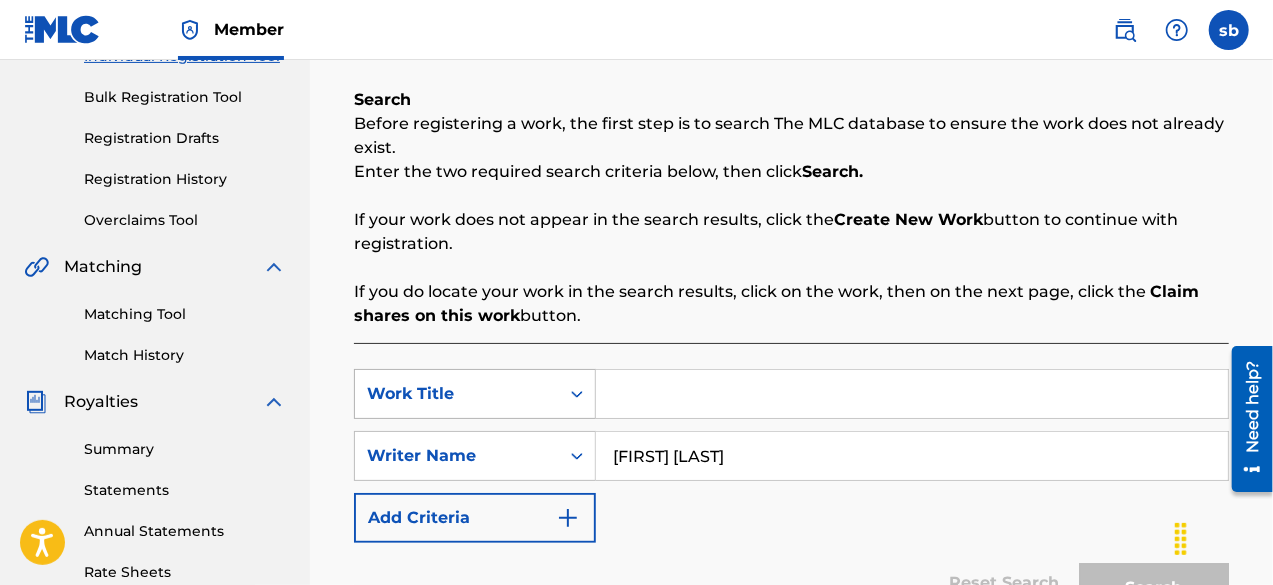 type 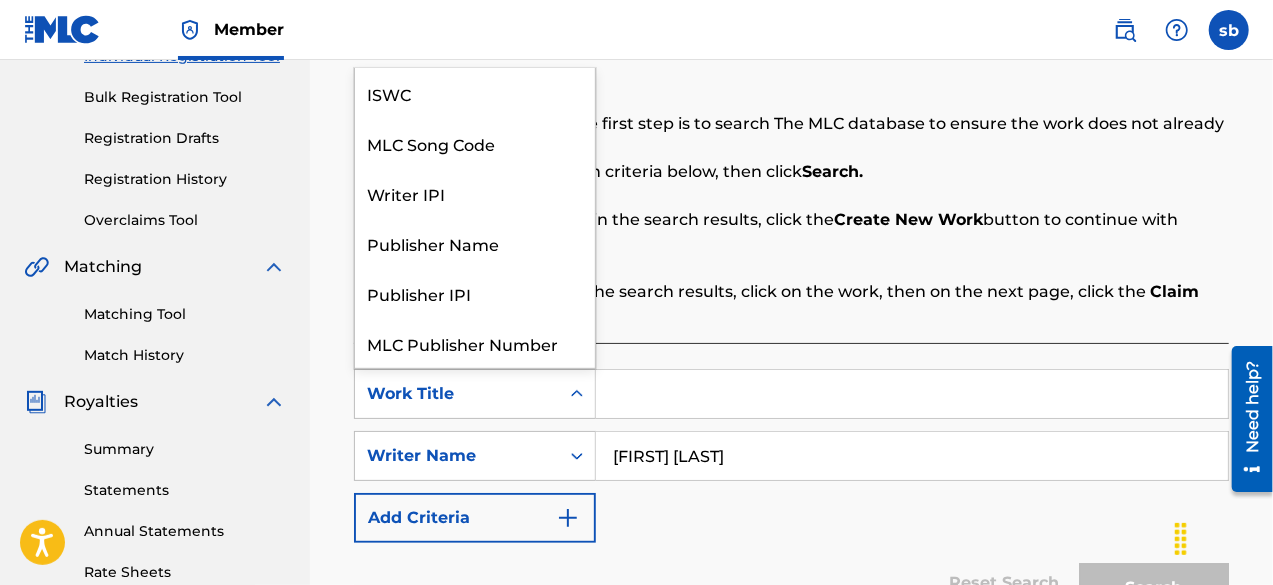 scroll, scrollTop: 50, scrollLeft: 0, axis: vertical 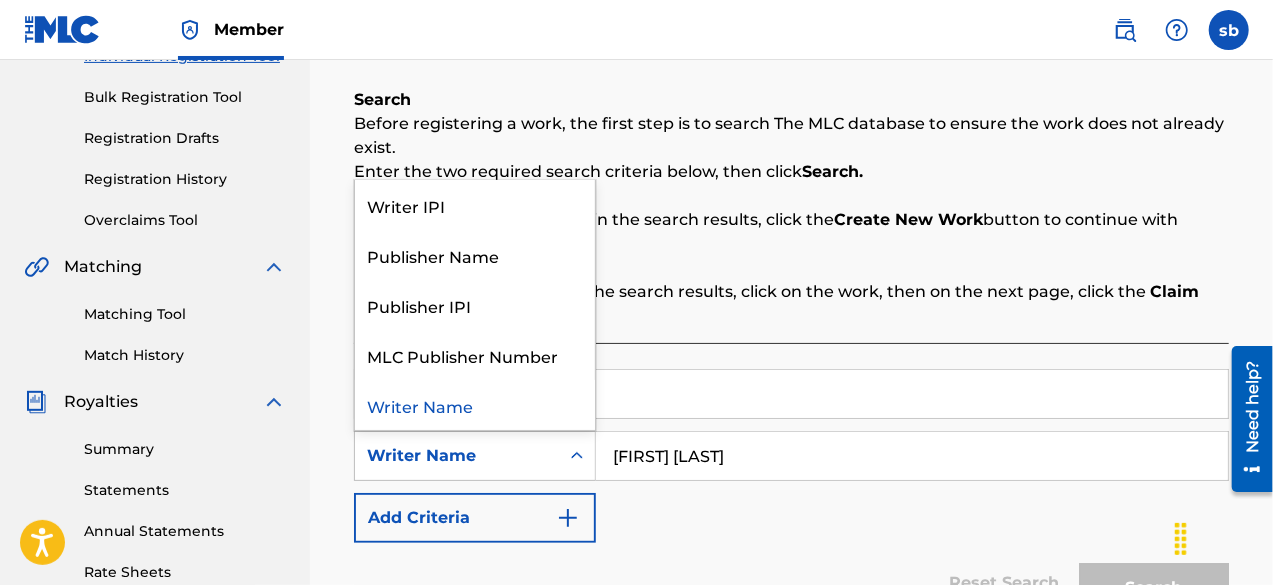 click on "Writer Name" at bounding box center (457, 456) 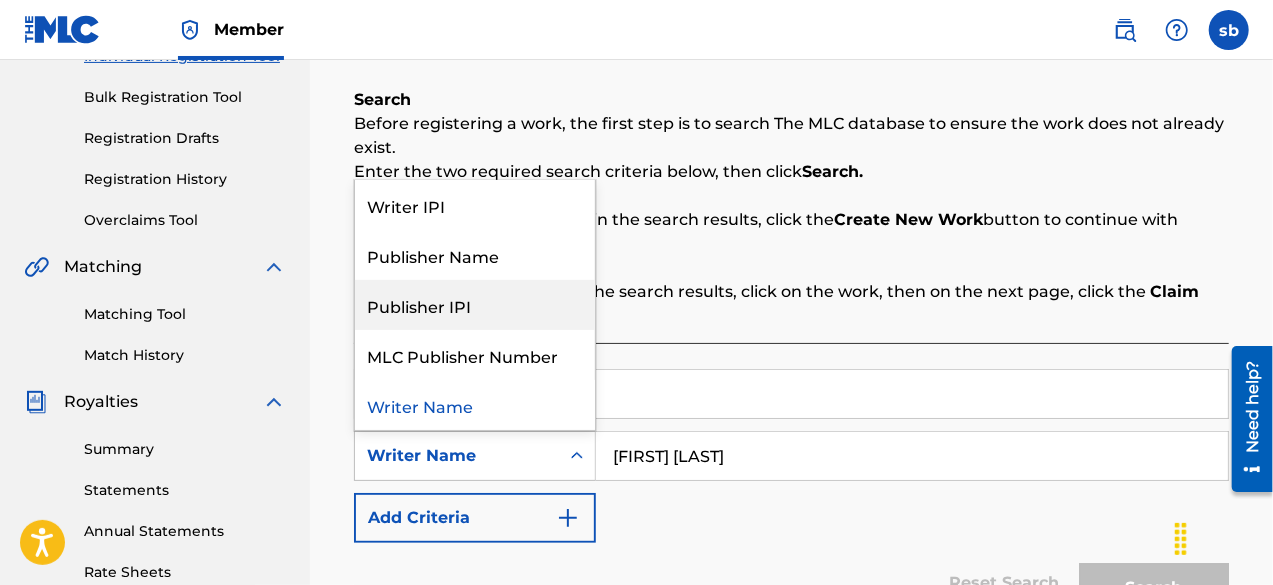 click on "Publisher IPI" at bounding box center [475, 305] 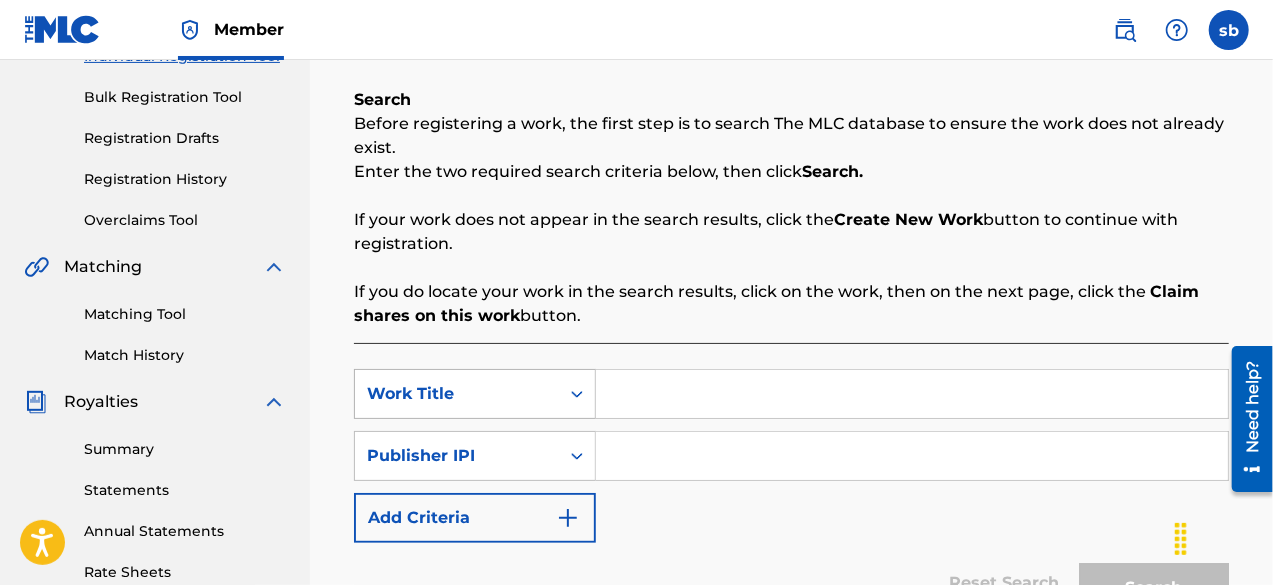 click on "Work Title" at bounding box center [457, 394] 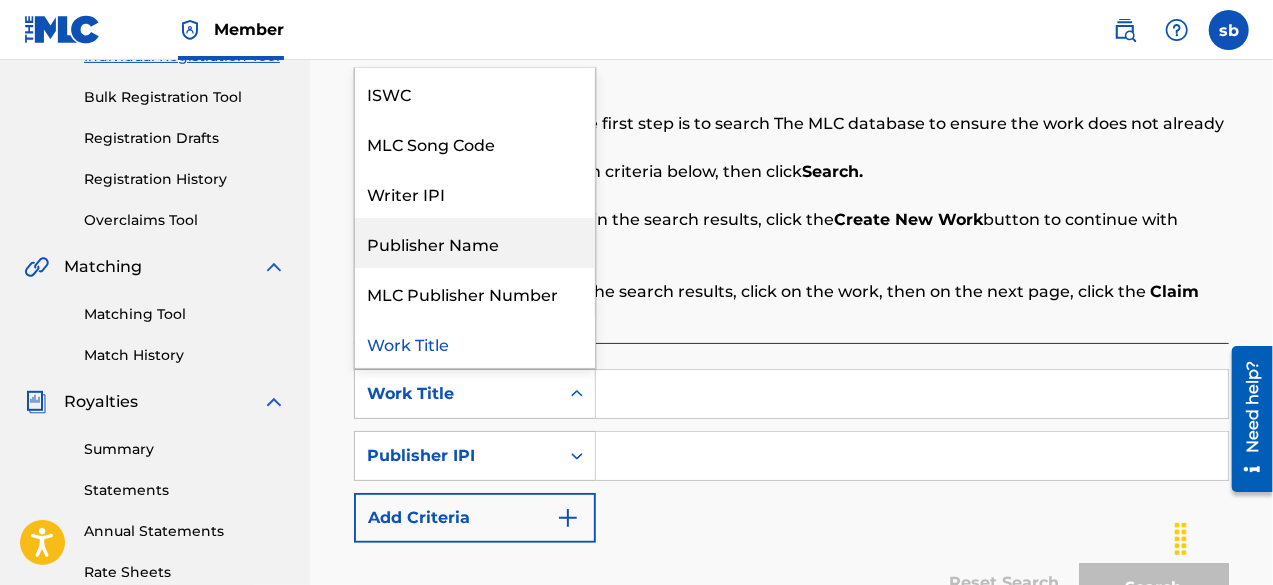 scroll, scrollTop: 0, scrollLeft: 0, axis: both 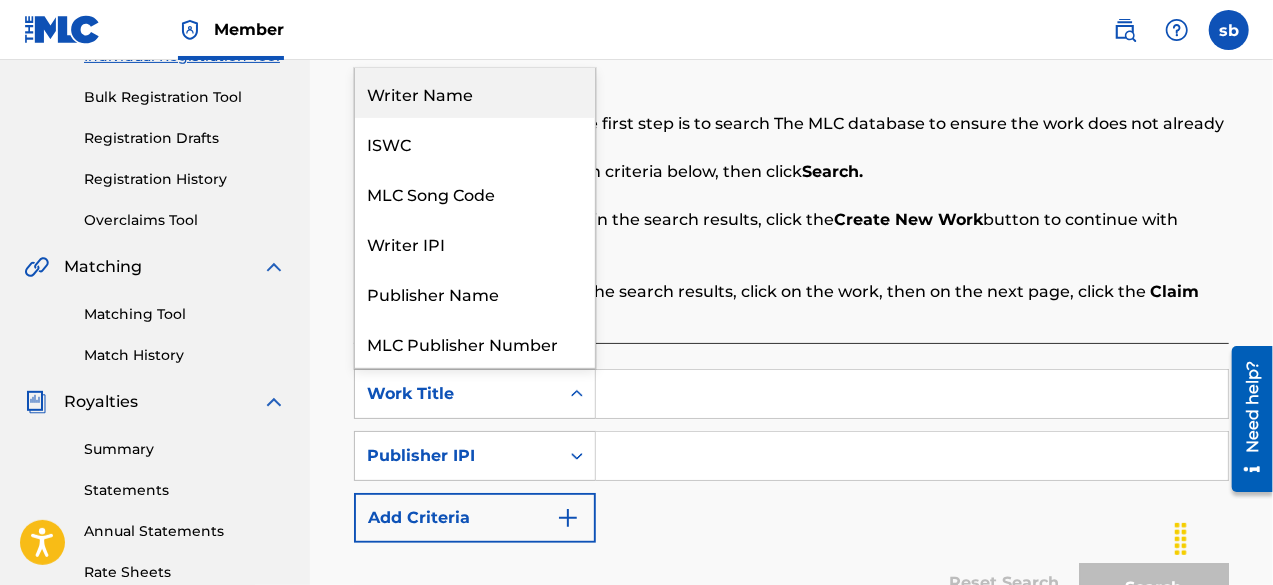 click on "Writer Name" at bounding box center (475, 93) 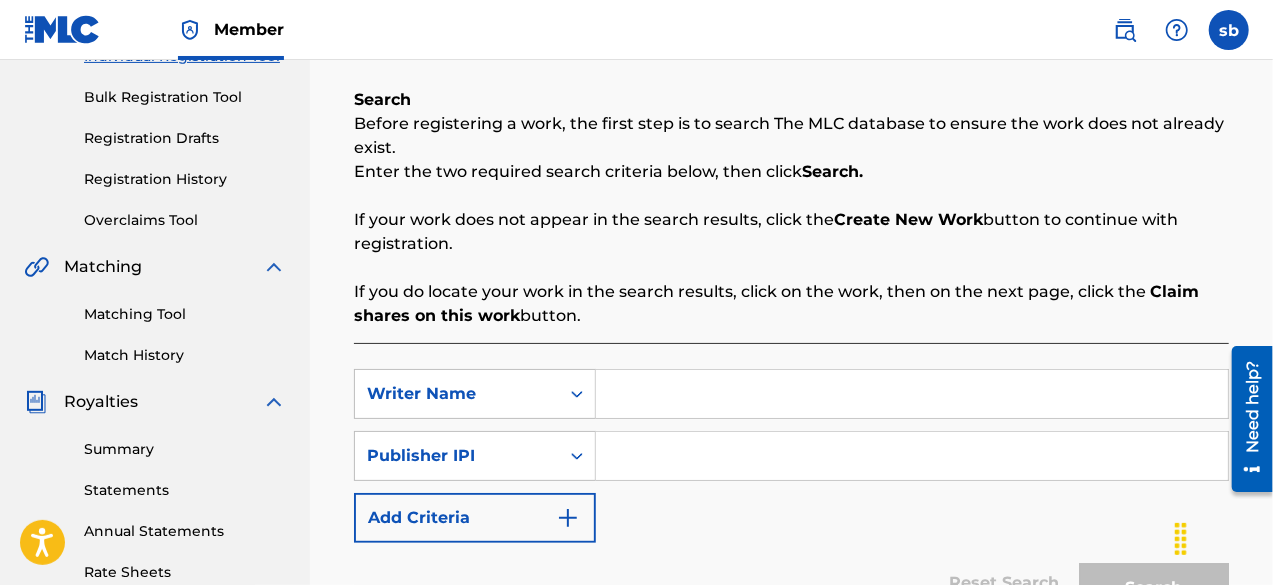 click at bounding box center [912, 394] 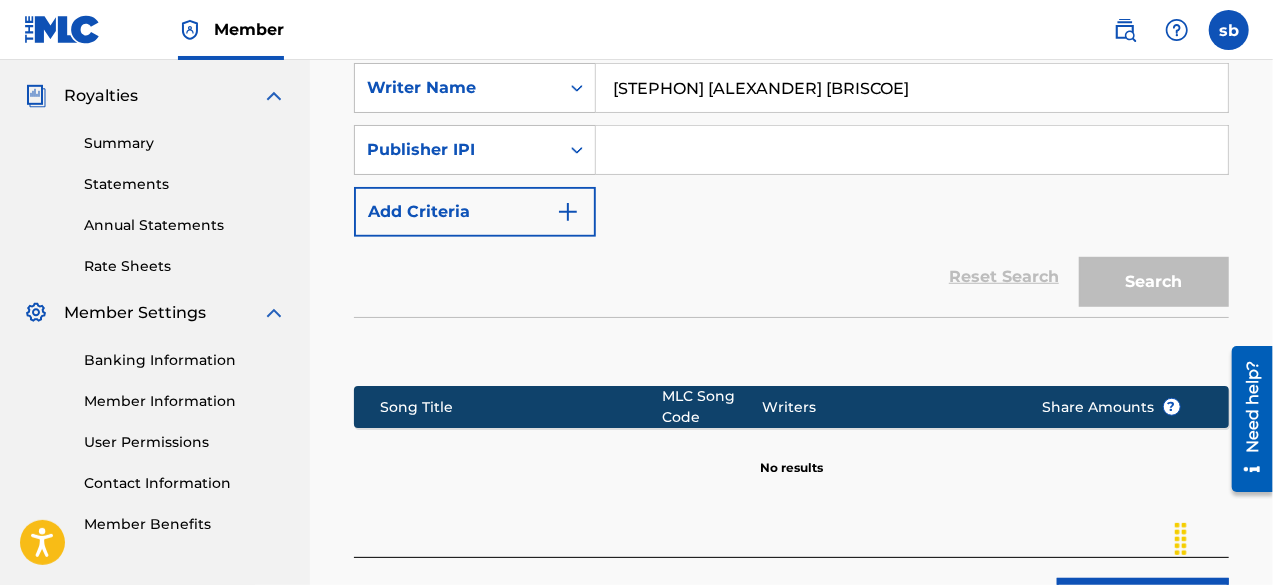 scroll, scrollTop: 614, scrollLeft: 0, axis: vertical 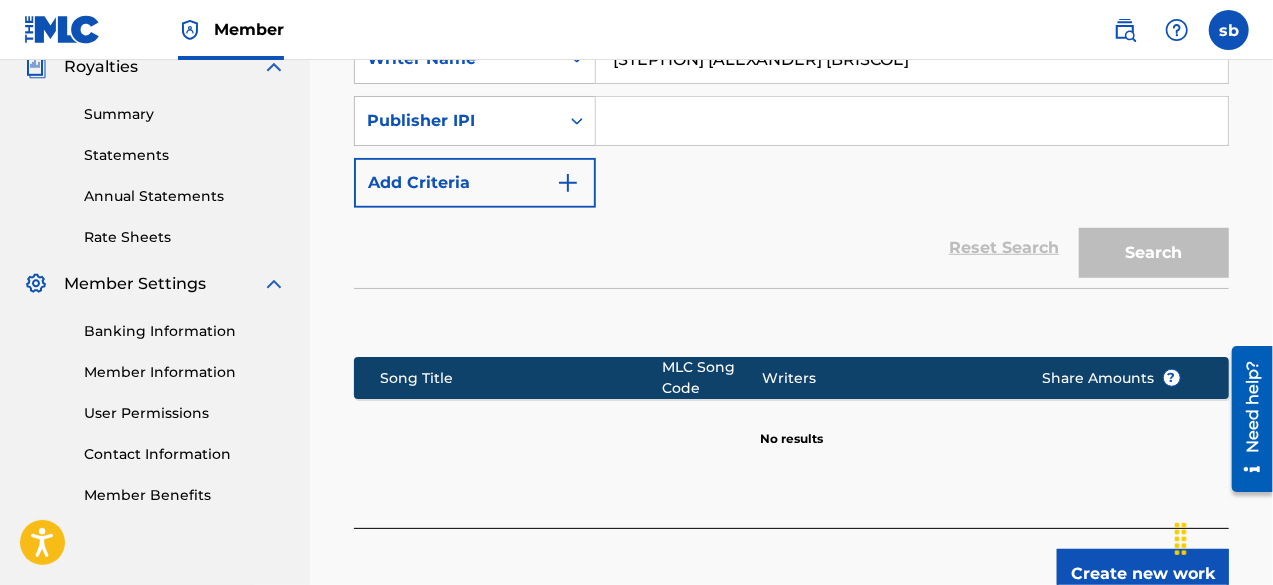 type on "[STEPHON] [ALEXANDER] [BRISCOE]" 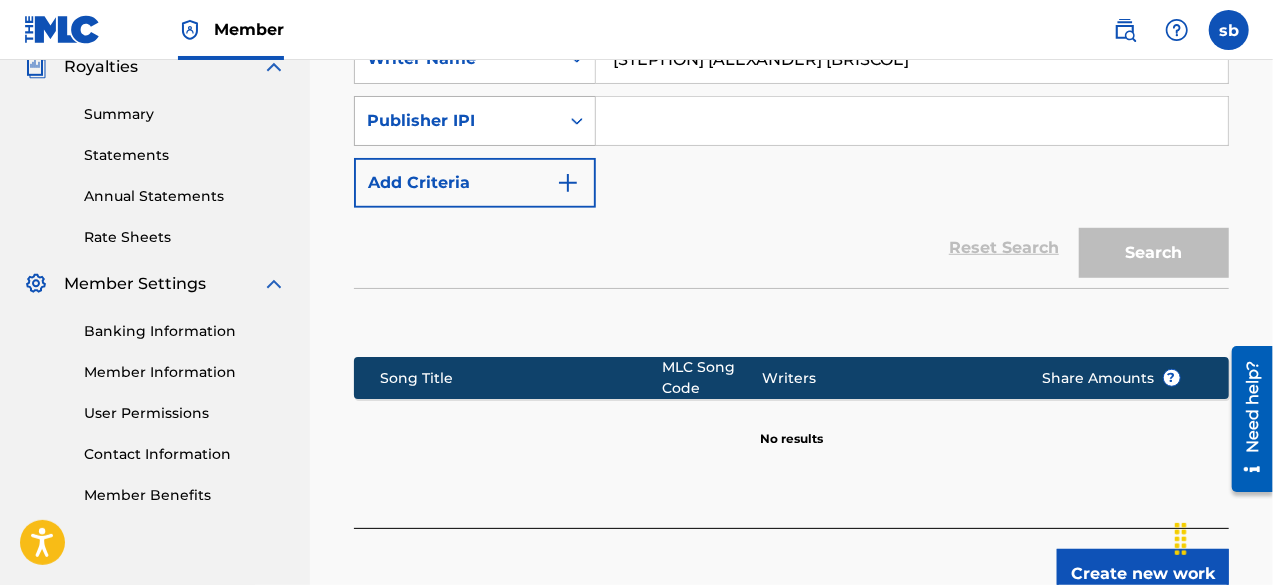 click on "Publisher IPI" at bounding box center (475, 121) 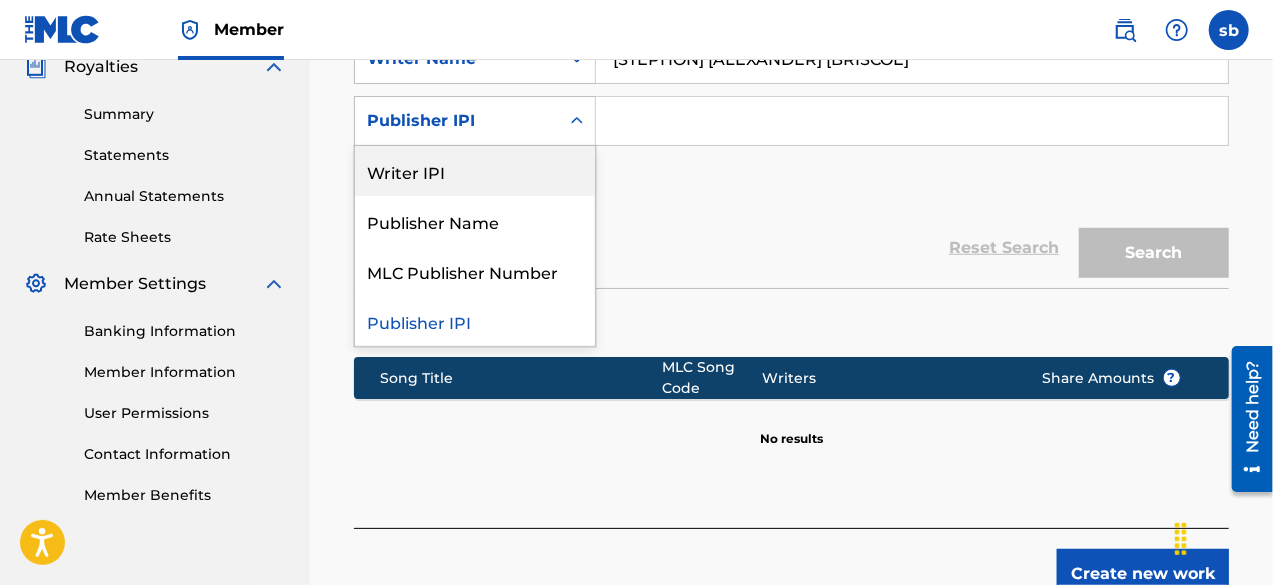 click on "Publisher IPI" at bounding box center [457, 121] 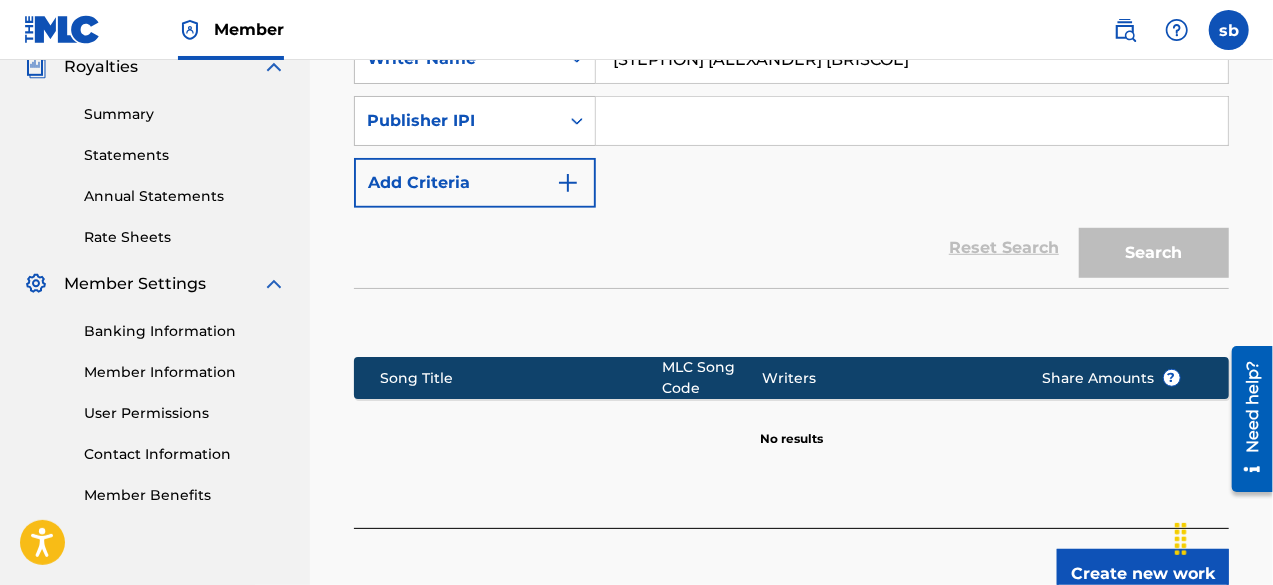click on "Publisher IPI" at bounding box center [457, 121] 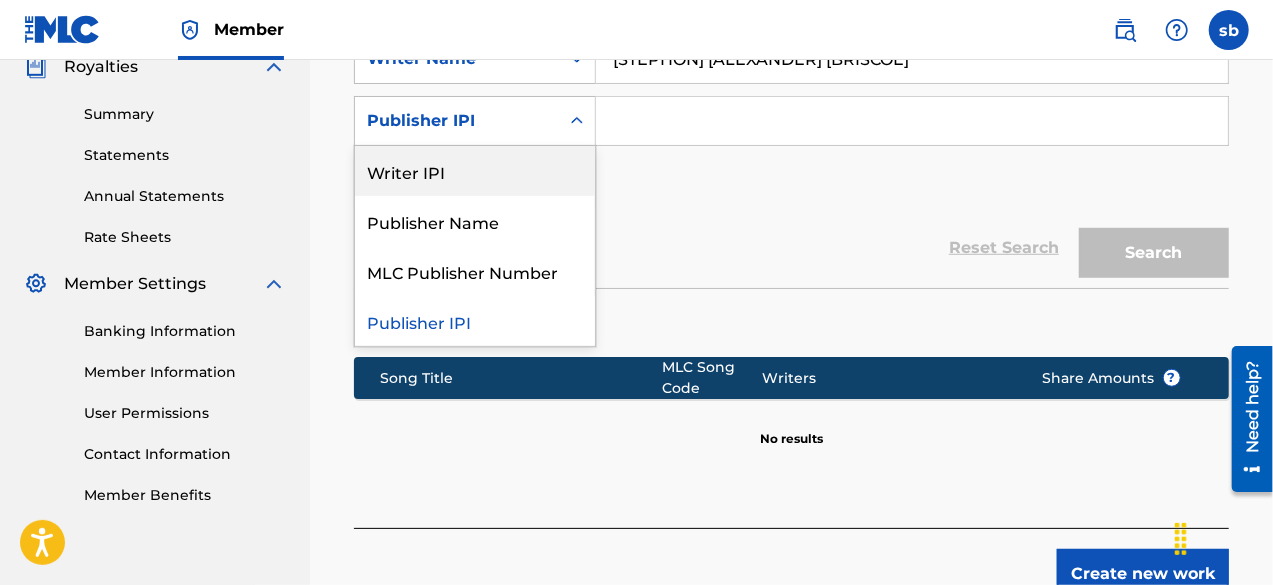 click on "Writer IPI" at bounding box center [475, 171] 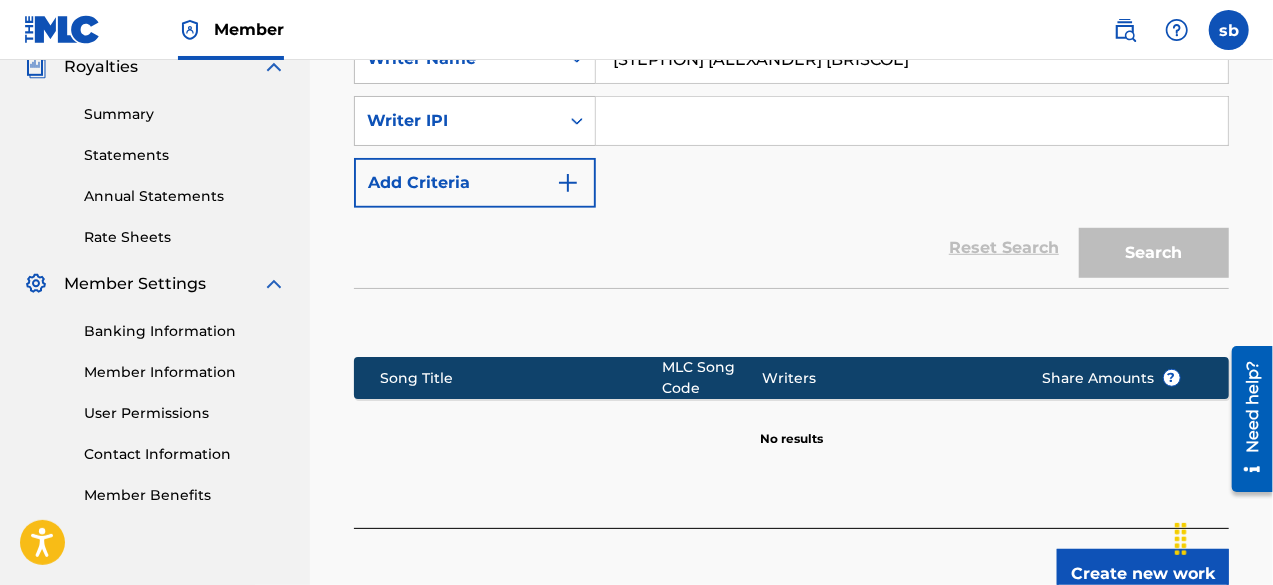 click at bounding box center [912, 121] 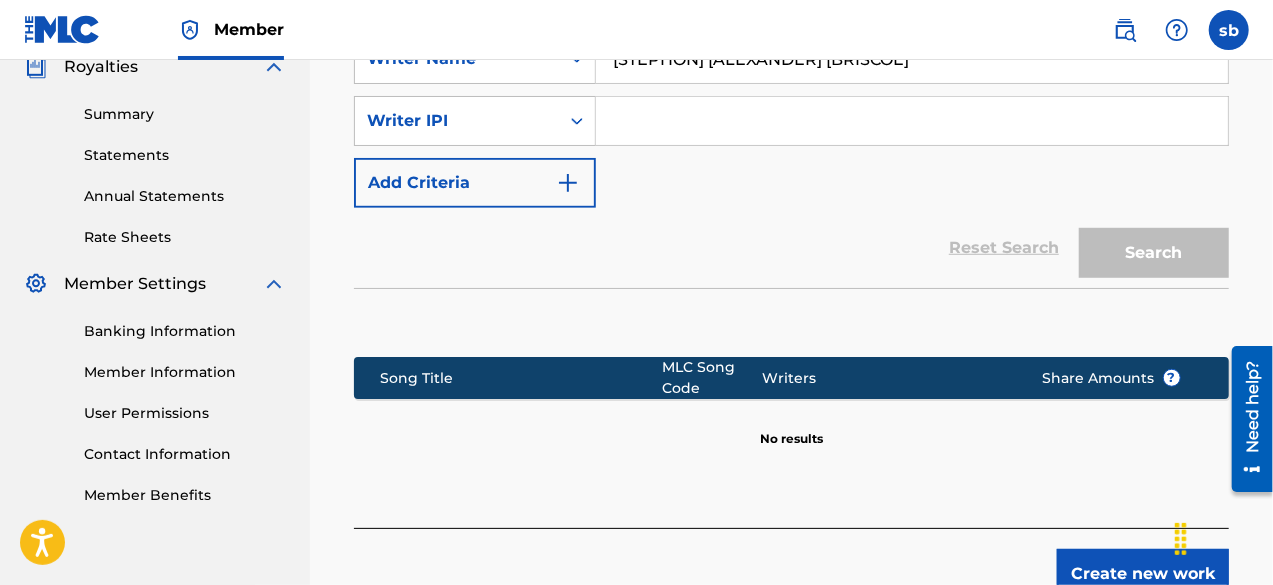 click at bounding box center (912, 121) 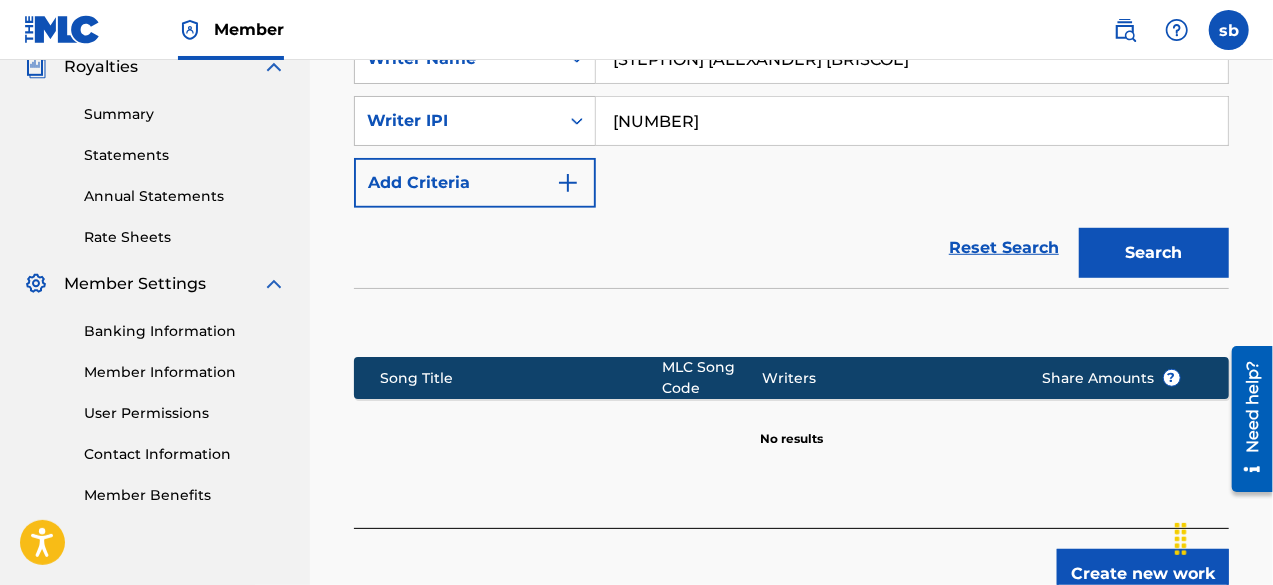 type on "[NUMBER]" 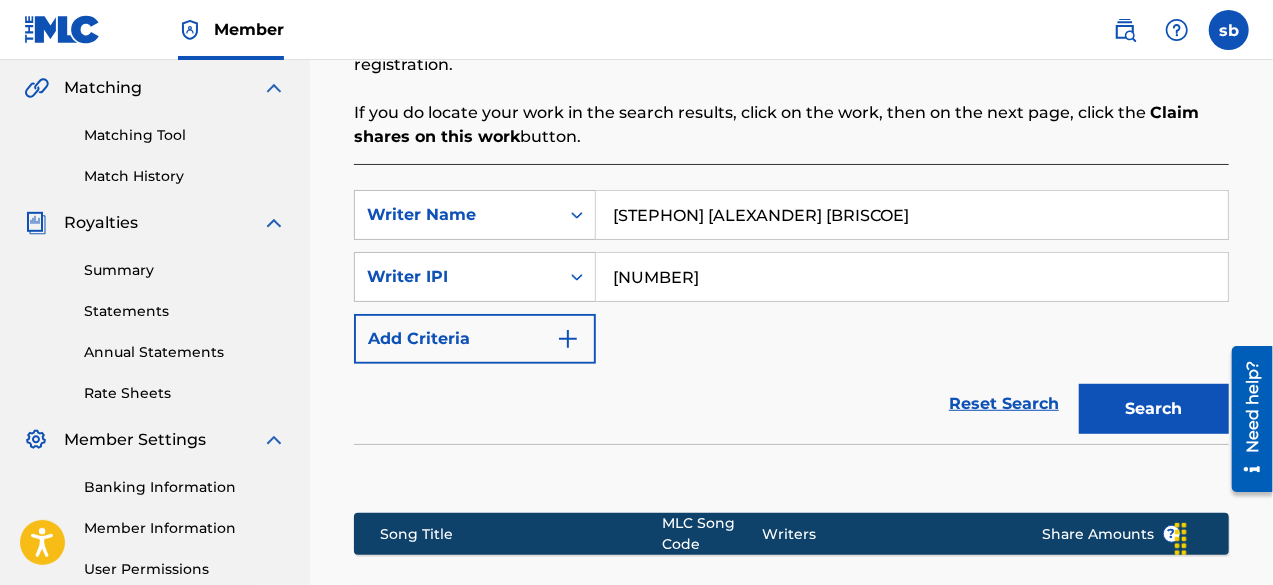 scroll, scrollTop: 467, scrollLeft: 0, axis: vertical 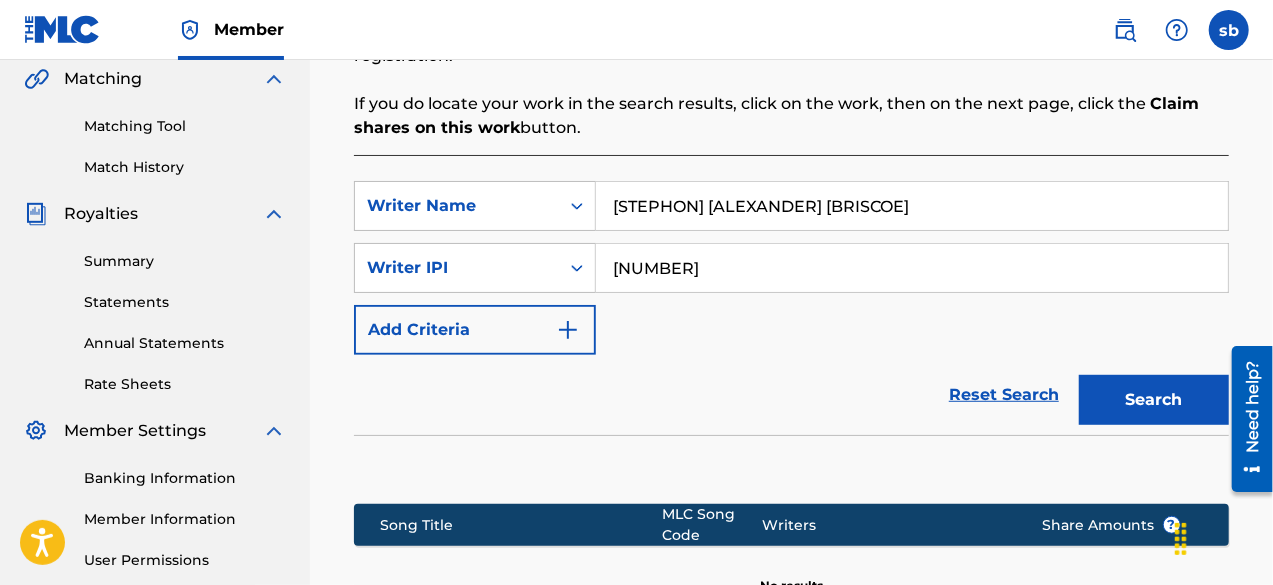 drag, startPoint x: 838, startPoint y: 211, endPoint x: 668, endPoint y: 228, distance: 170.84789 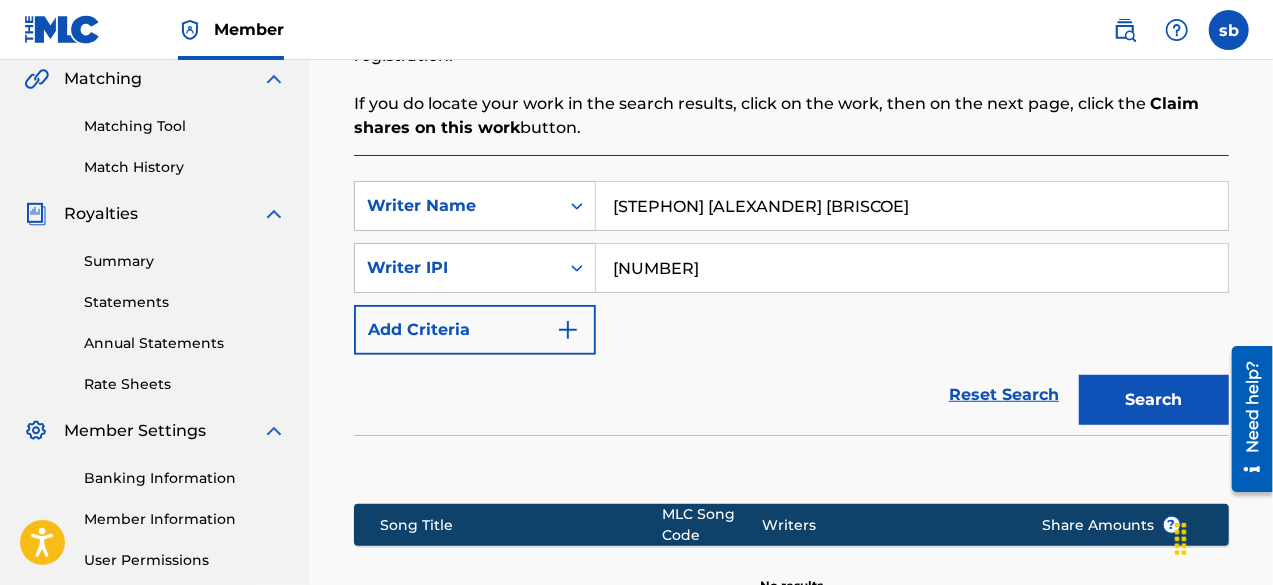 click on "[STEPHON] [ALEXANDER] [BRISCOE]" at bounding box center [912, 206] 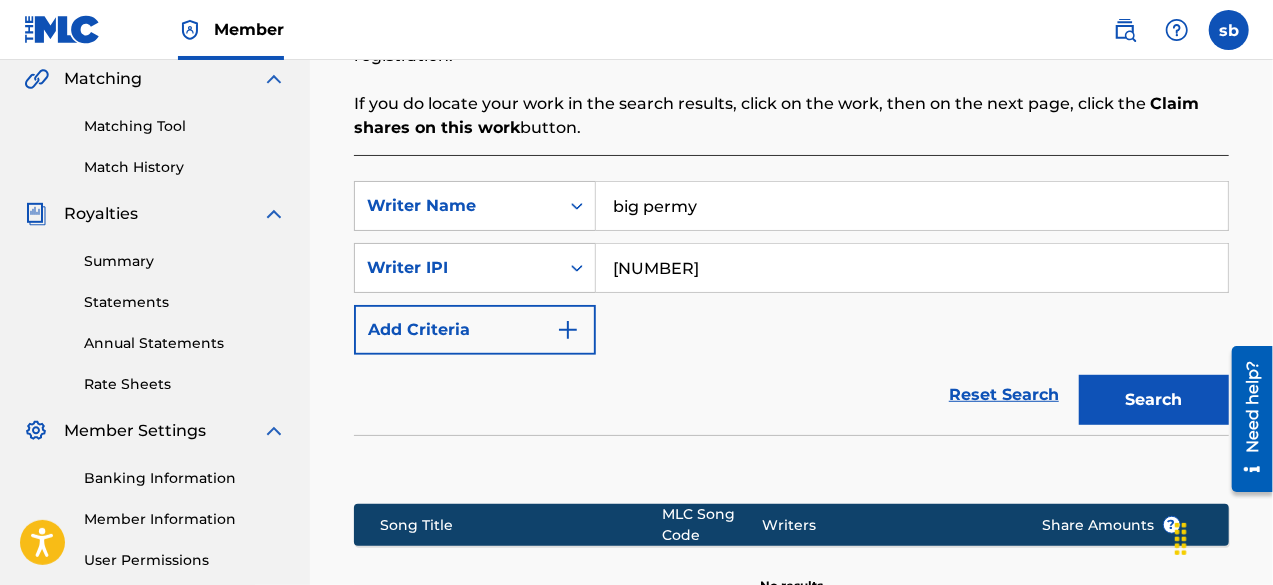type on "big permy" 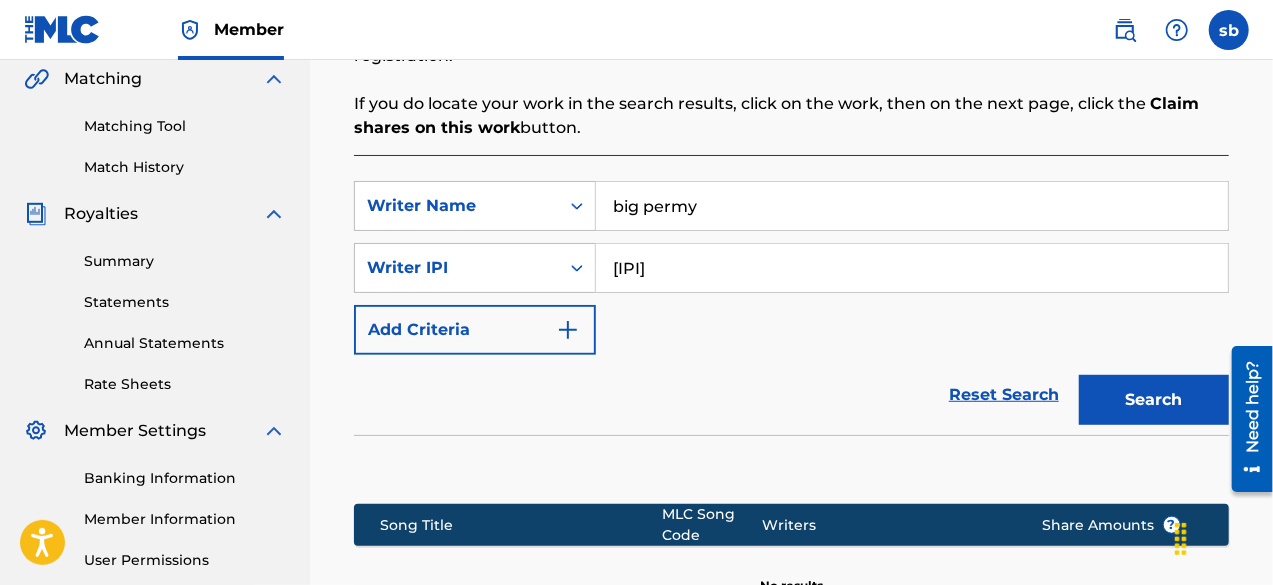 type on "[IPI]" 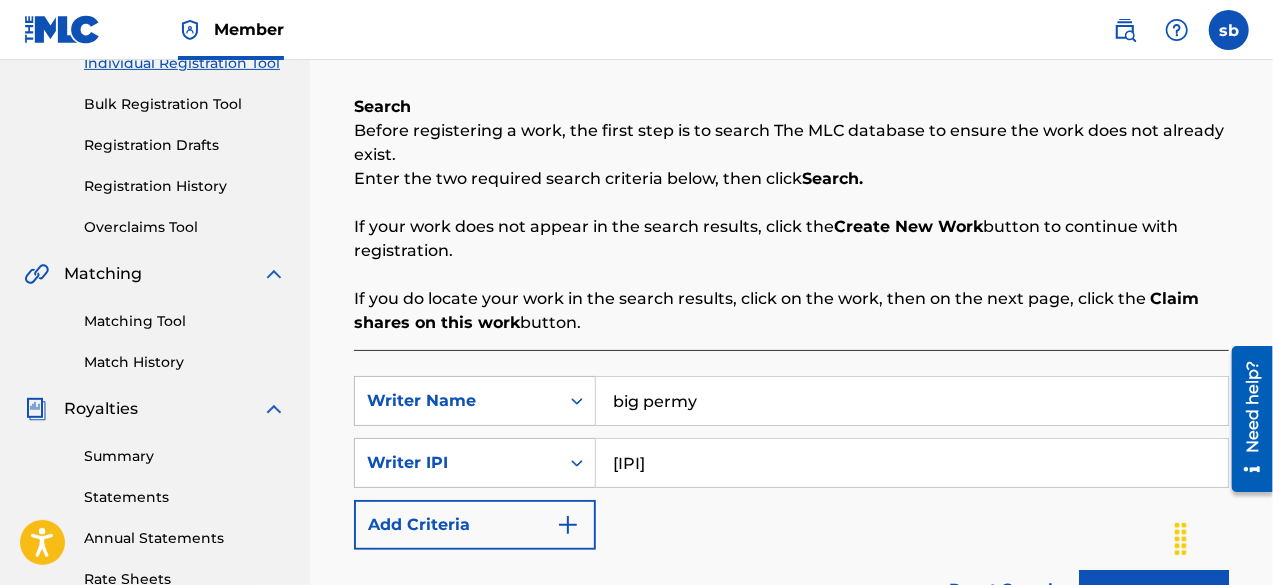 scroll, scrollTop: 249, scrollLeft: 0, axis: vertical 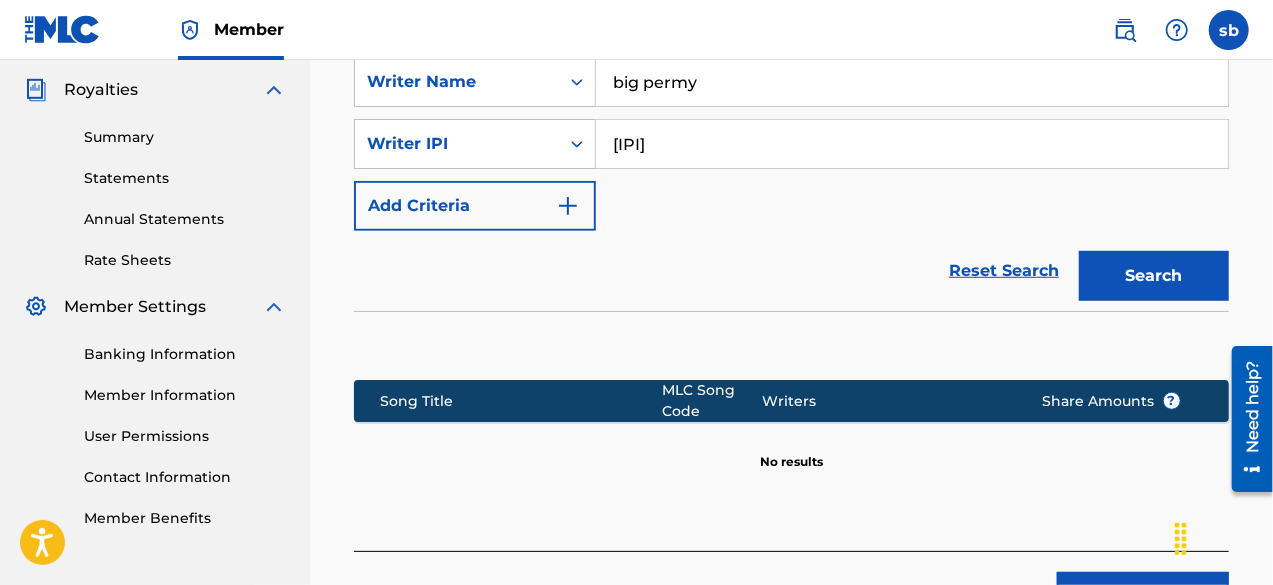 drag, startPoint x: 1279, startPoint y: 223, endPoint x: 28, endPoint y: 35, distance: 1265.0475 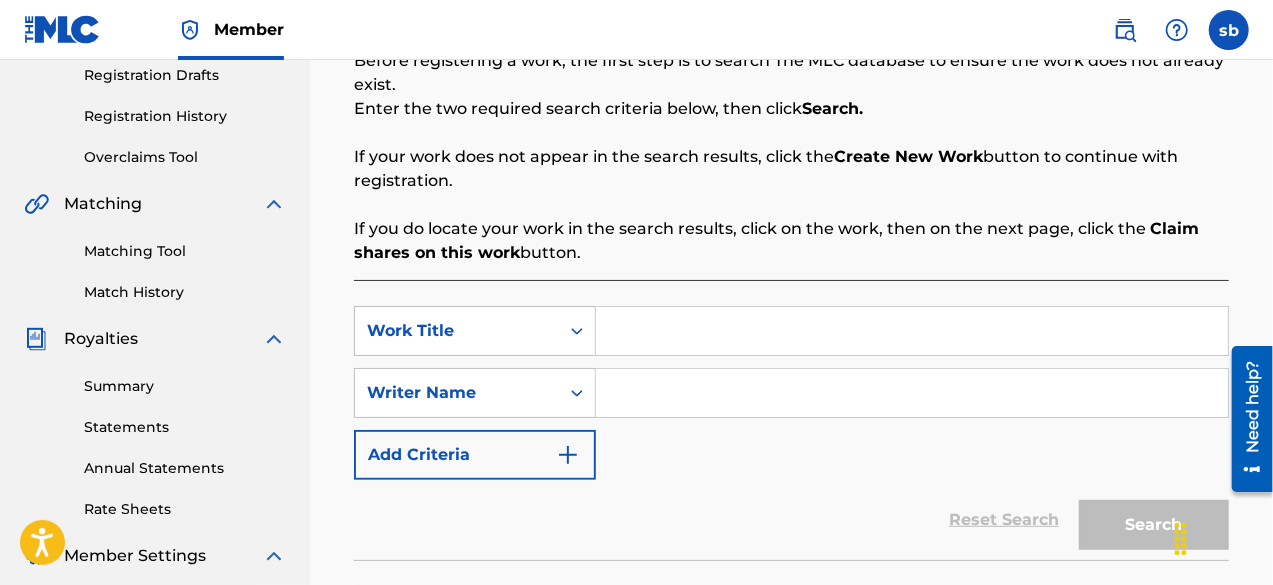 scroll, scrollTop: 340, scrollLeft: 0, axis: vertical 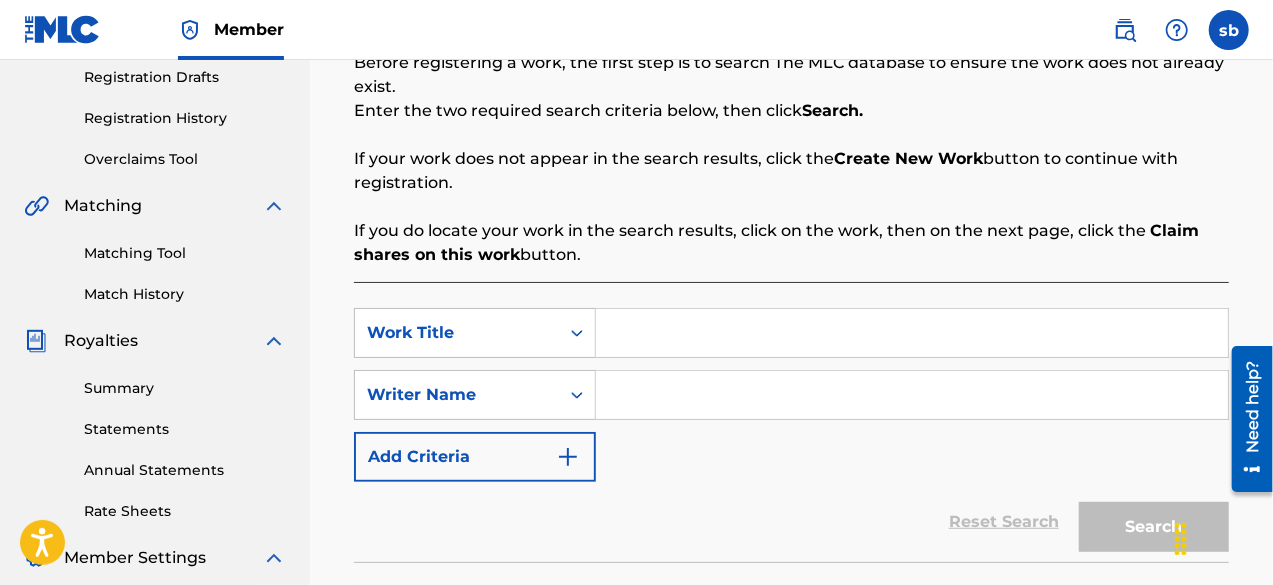 click on "Matching Tool" at bounding box center (185, 253) 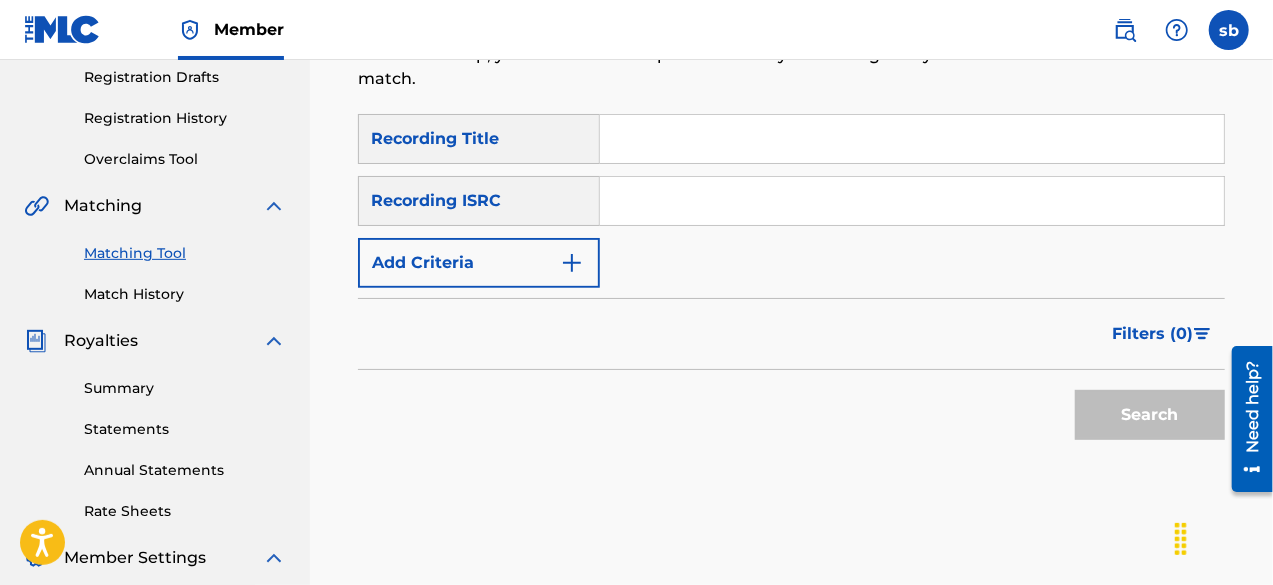 scroll, scrollTop: 0, scrollLeft: 0, axis: both 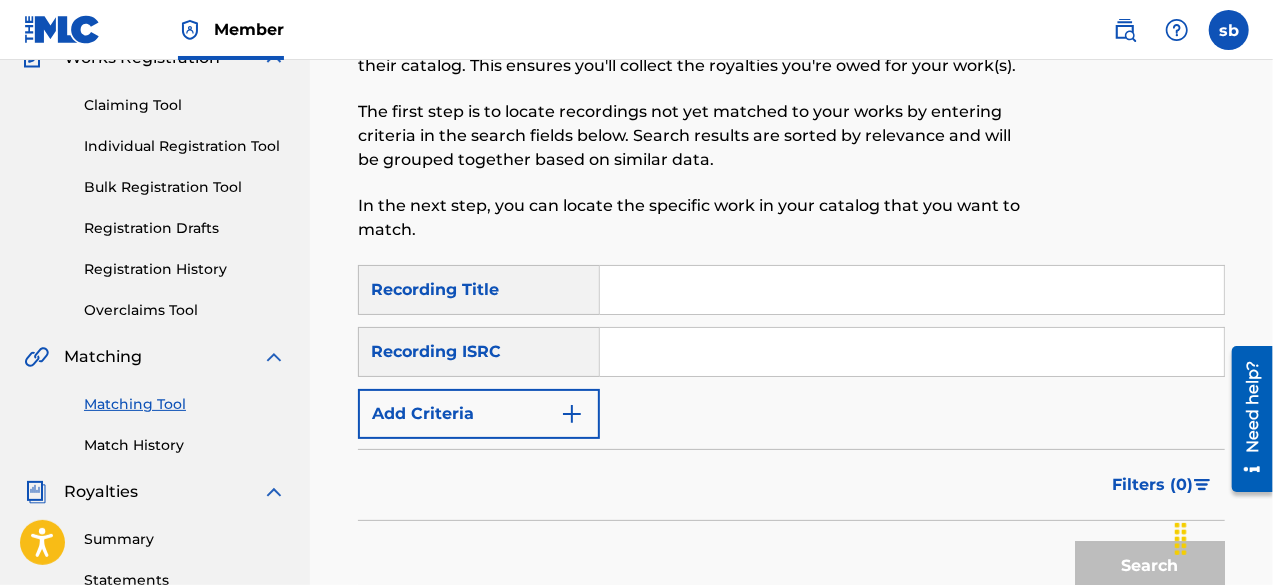 click at bounding box center (912, 290) 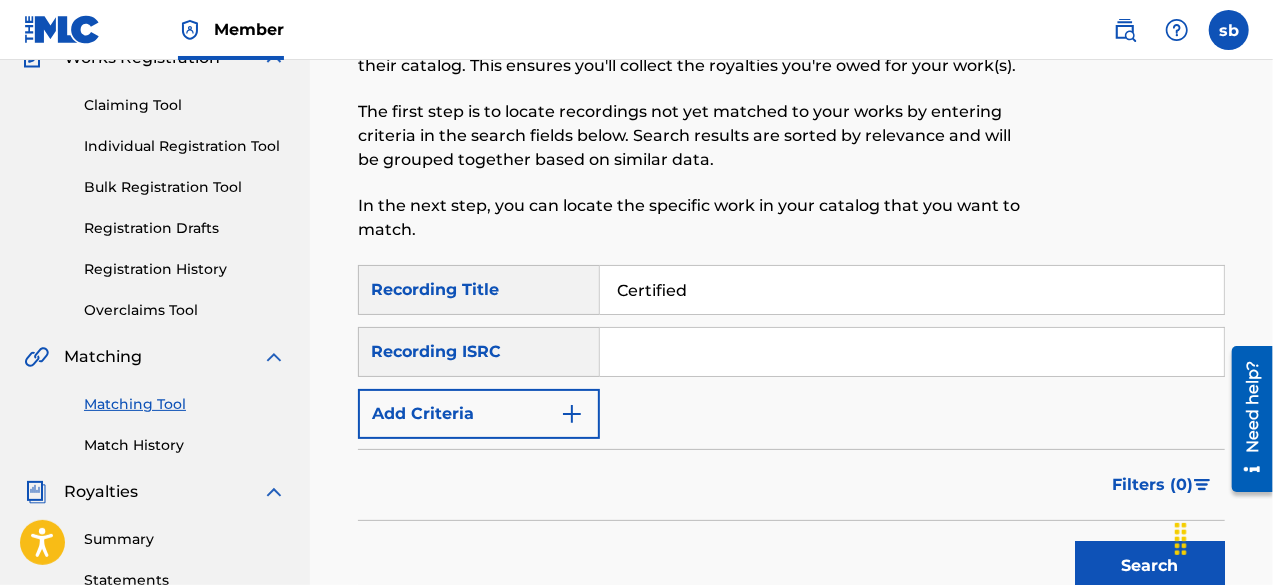 type on "Certified" 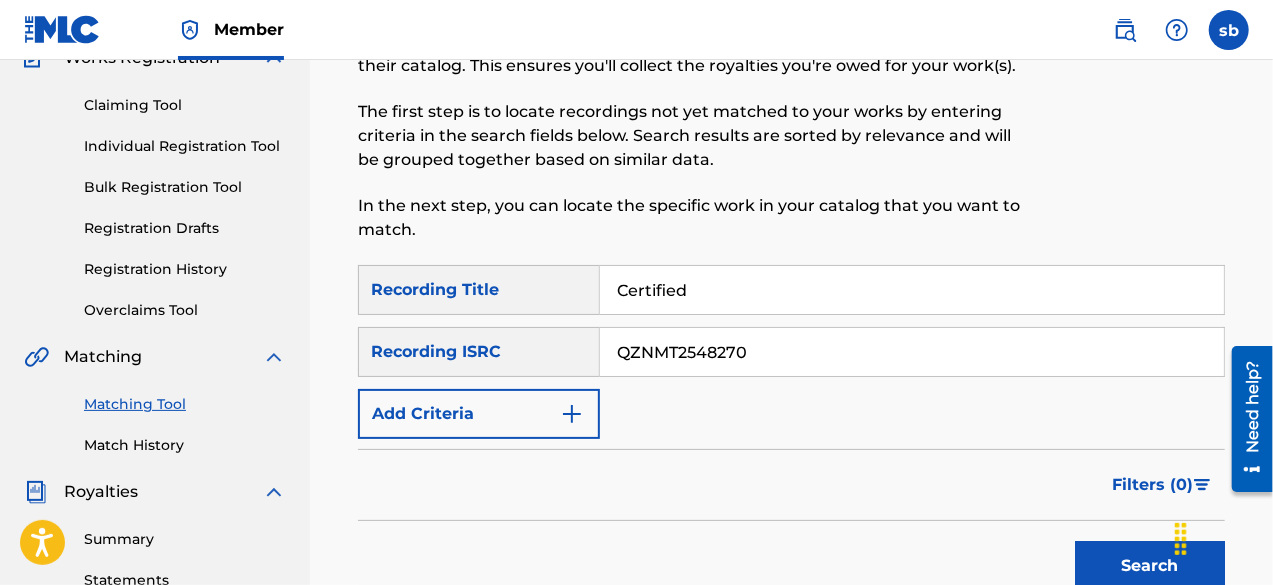 type on "QZNMT2548270" 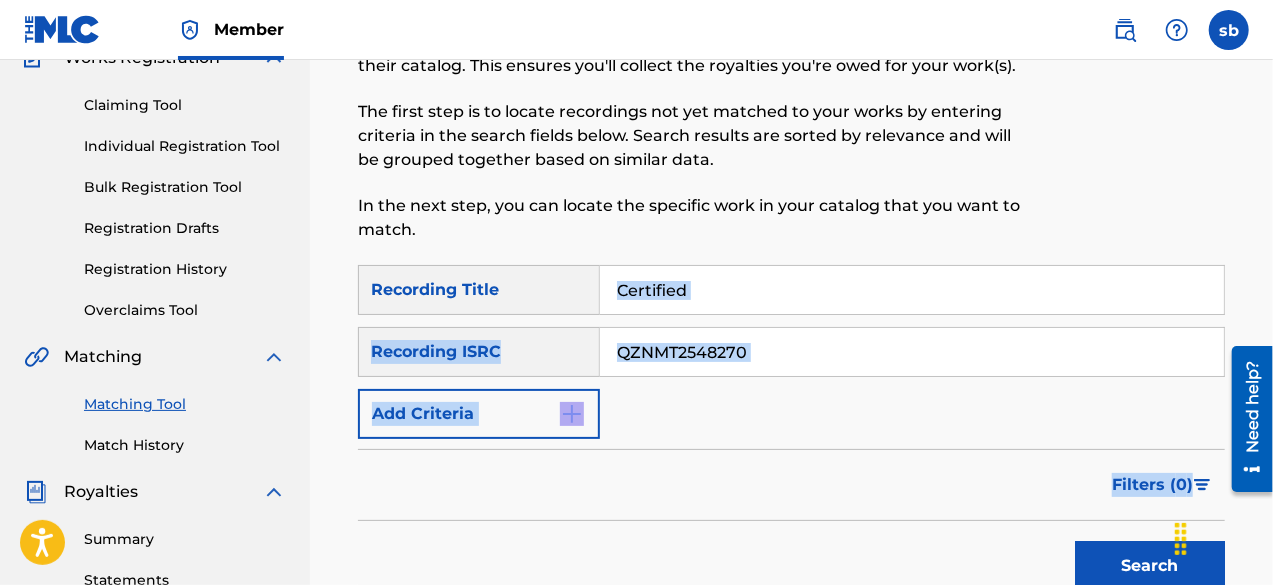 drag, startPoint x: 1272, startPoint y: 270, endPoint x: 1274, endPoint y: 479, distance: 209.00957 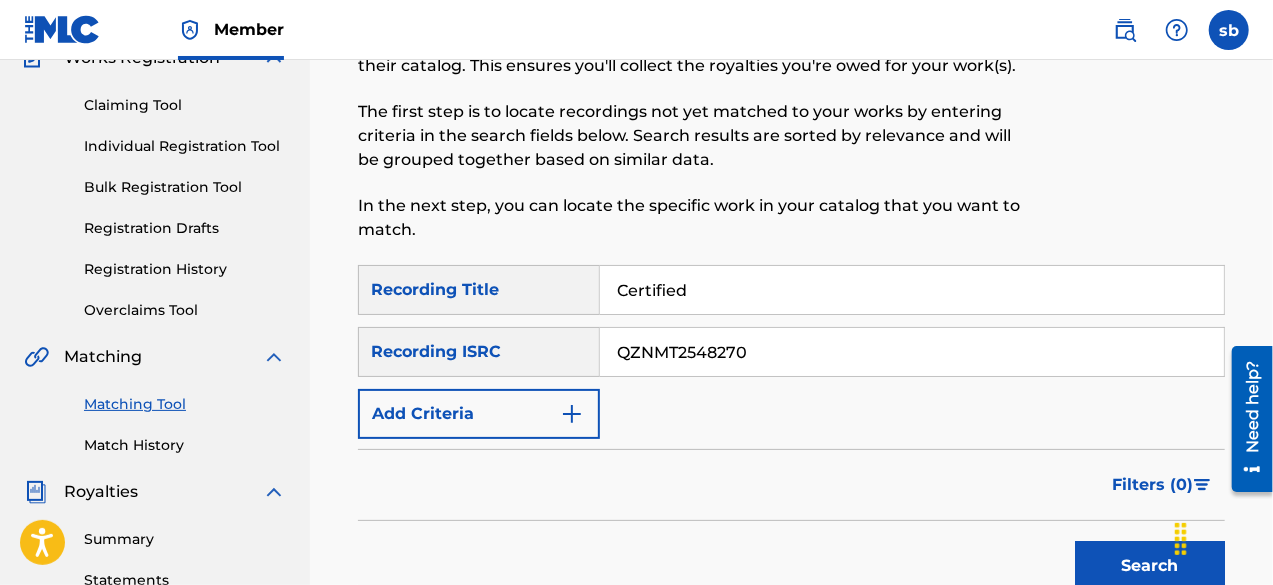 click on "Matching Tool The Matching Tool allows Members to match  sound recordings  to works within their catalog. This ensures you'll collect the royalties you're owed for your work(s). The first step is to locate recordings not yet matched to your works by entering criteria in the search fields below. Search results are sorted by relevance and will be grouped together based on similar data. In the next step, you can locate the specific work in your catalog that you want to match. SearchWithCriteria496d453c-ac76-49e5-bc89-ce5a6dba3854 Recording Title Certified SearchWithCriteria2ec3e9f4-ce8d-491d-a01d-0651da8b0f9a Recording ISRC [ISRC] Add Criteria Filter Estimated Value All $$$$$ $$$$ $$$ $$ $ Source All Blanket License Historical Unmatched Remove Filters Apply Filters Filters ( 0 ) Search It looks like we couldn't locate any results for the search terms. Double-check your search terms or try searching again using other criteria. If you're still having trouble finding the recording, it may be that:   ." at bounding box center (791, 438) 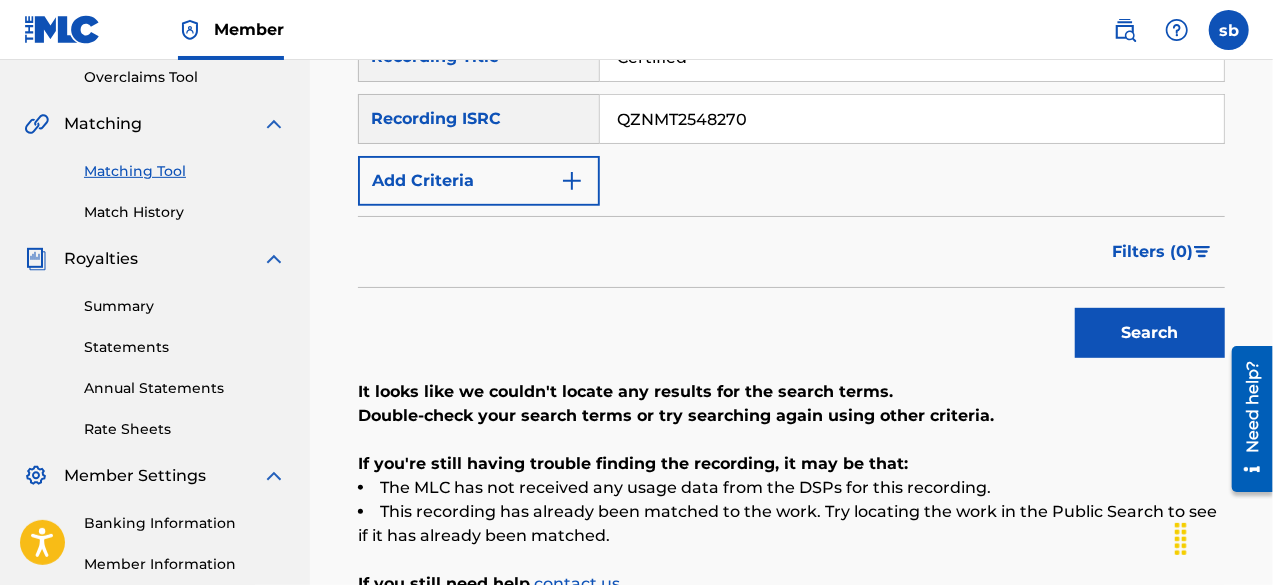 scroll, scrollTop: 358, scrollLeft: 0, axis: vertical 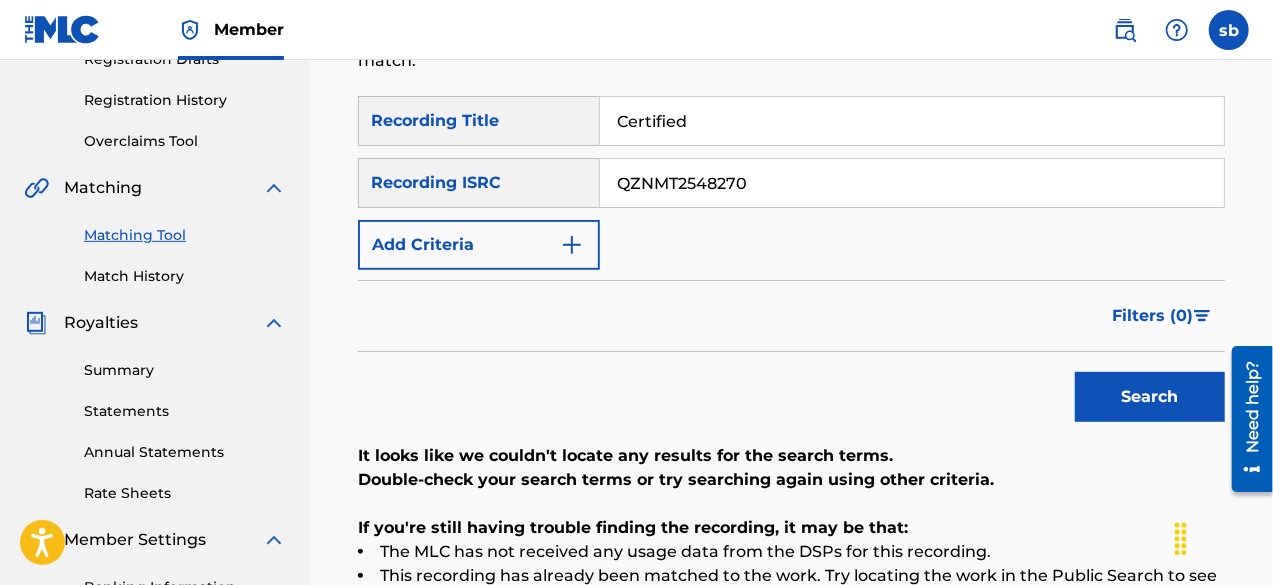 click on "Search" at bounding box center (1150, 397) 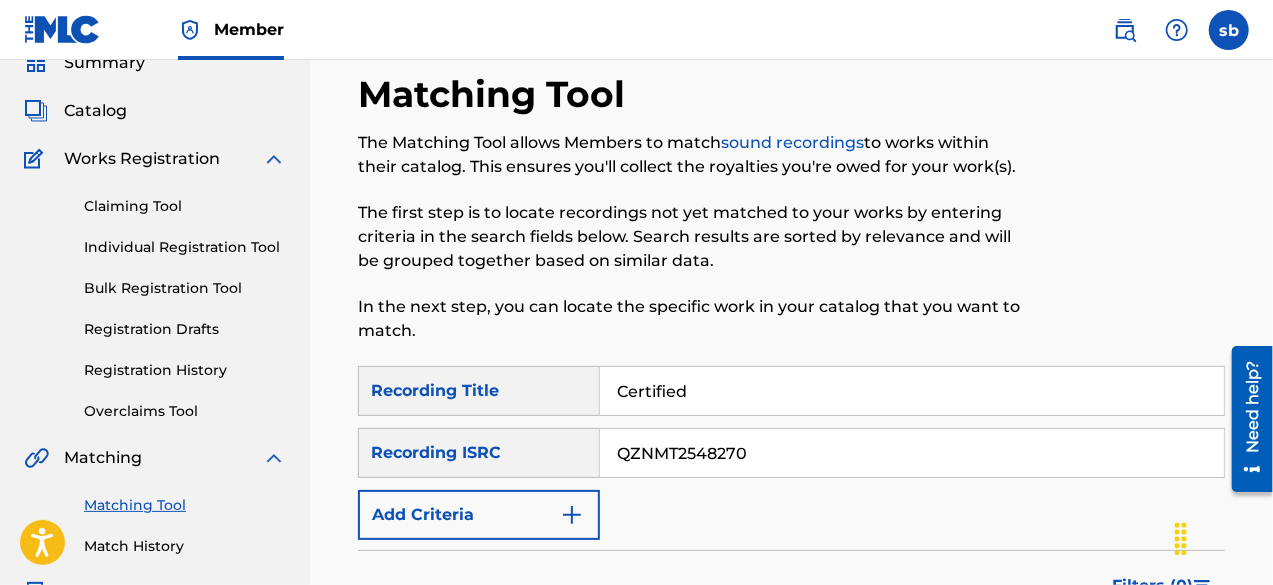 scroll, scrollTop: 72, scrollLeft: 0, axis: vertical 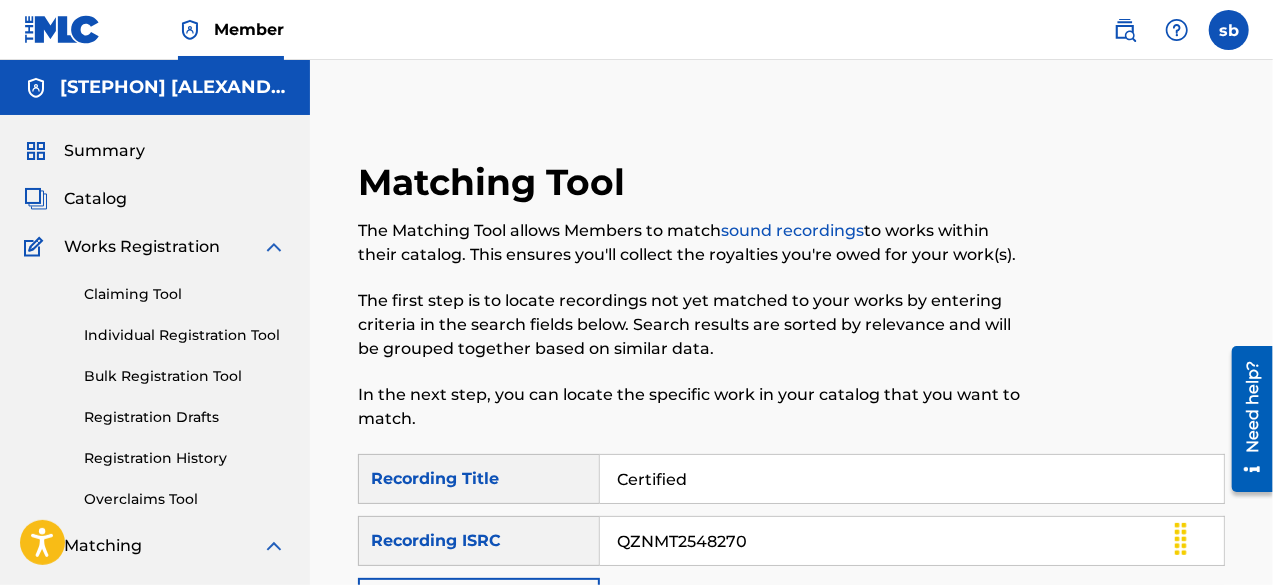 click on "[STEPHON] [ALEXANDER] [BRISCOE]" at bounding box center (155, 87) 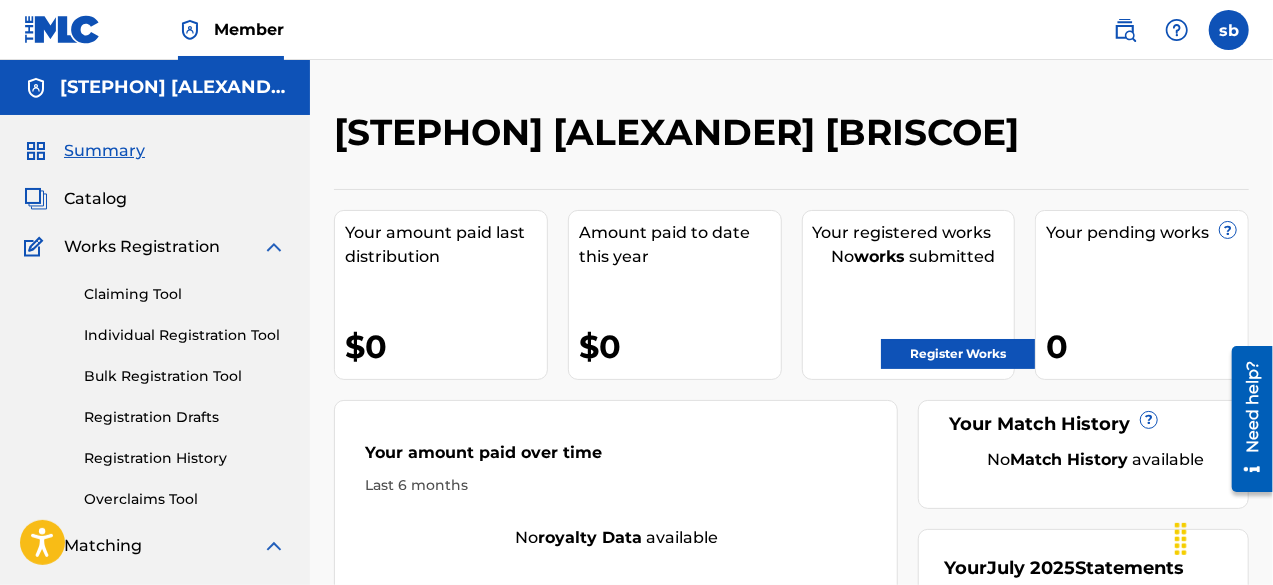 click on "Register Works" at bounding box center (958, 354) 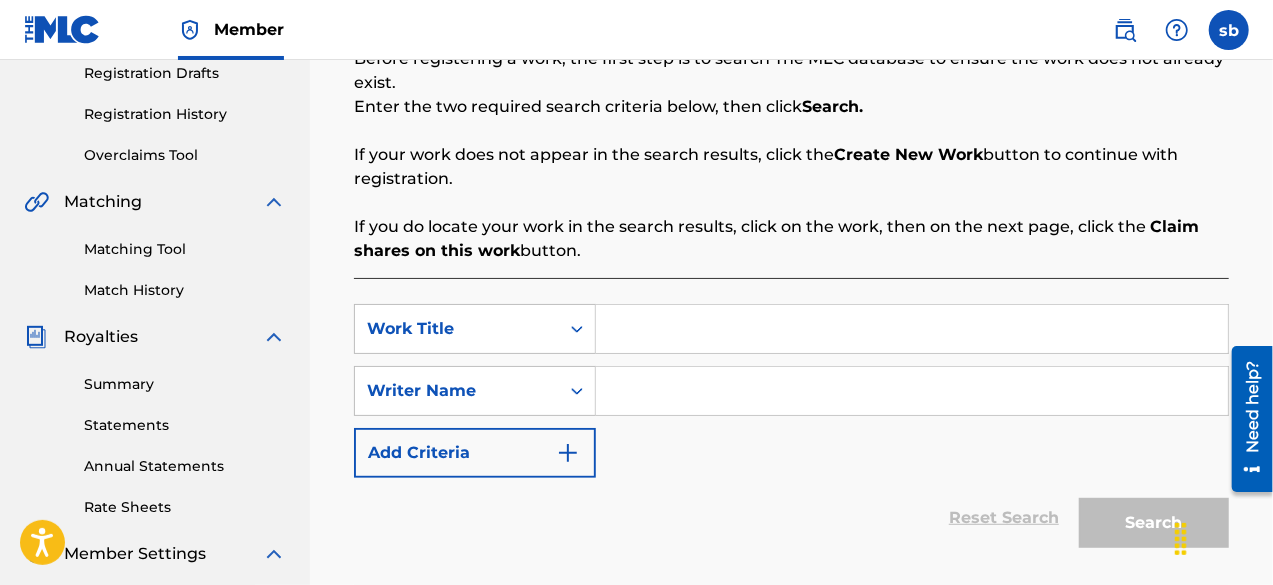 scroll, scrollTop: 347, scrollLeft: 0, axis: vertical 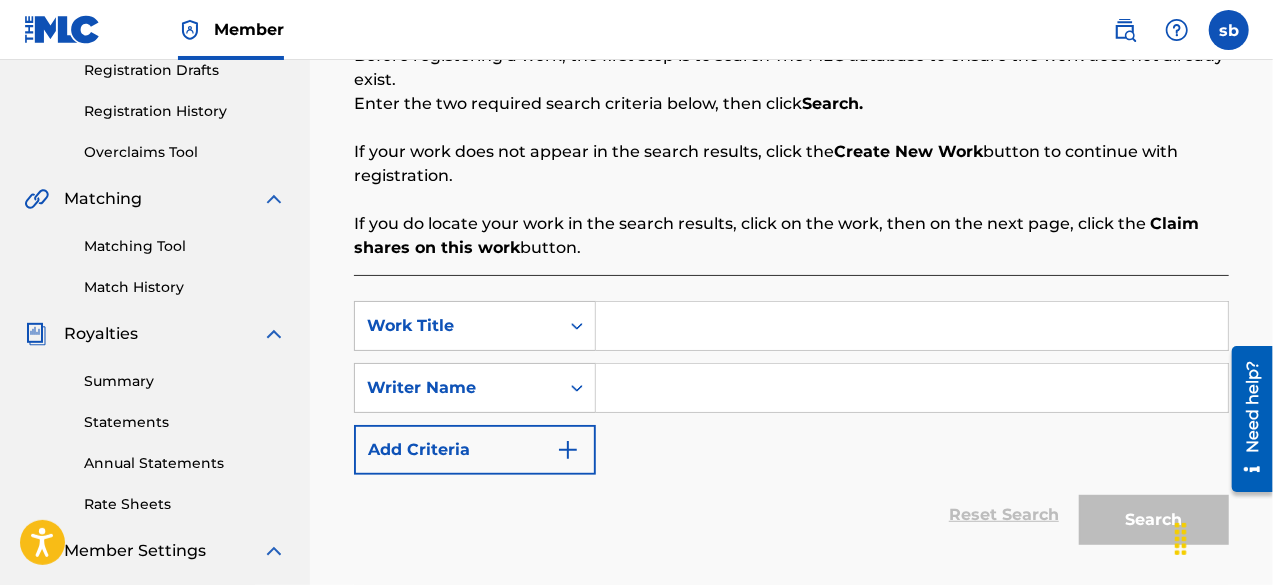 click at bounding box center [912, 326] 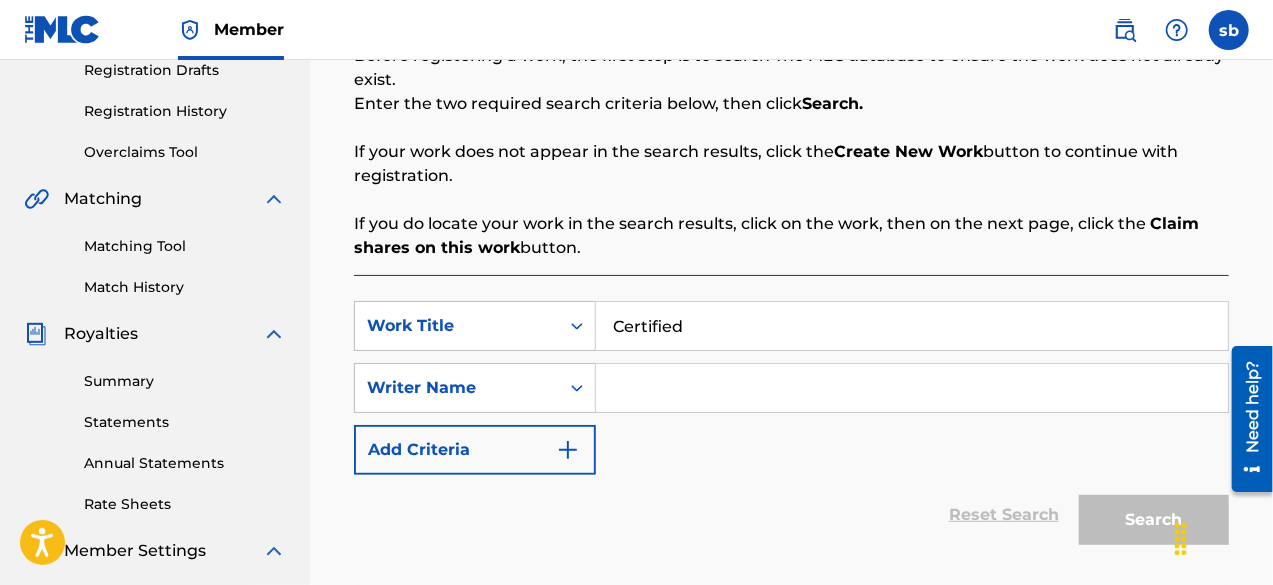 type on "Certified" 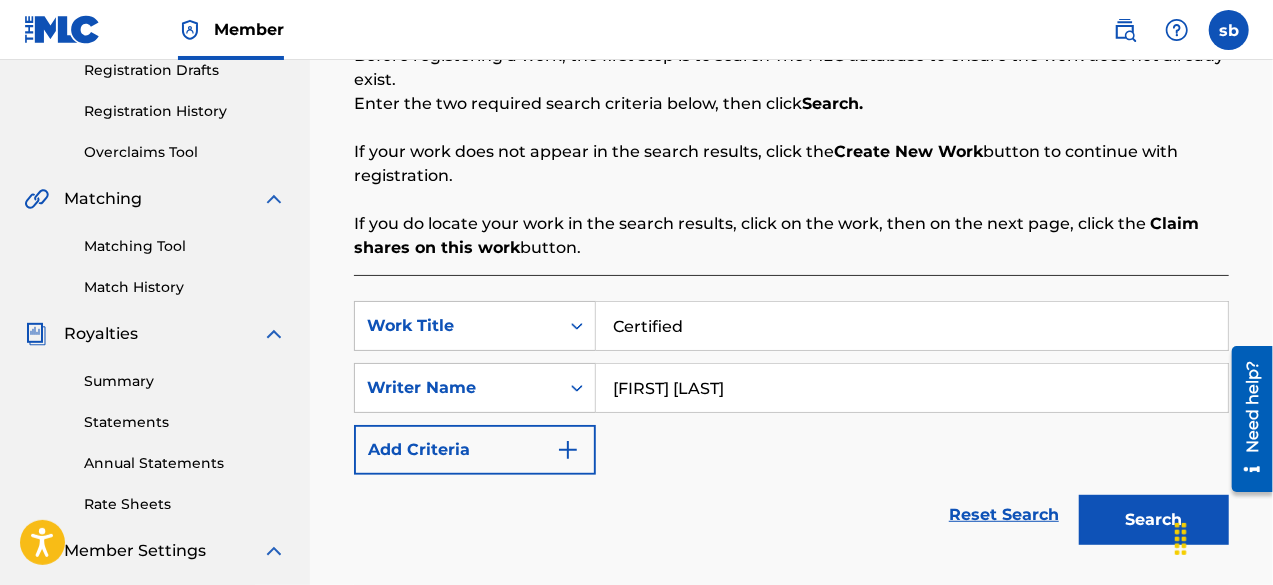 click on "SearchWithCriteriae576f927-e9af-45a0-963f-8b4085d6f09c Work Title Certified SearchWithCriteria3b0a46cd-969e-4979-a718-372078dd9340 Writer Name [FIRST] [LAST] Add Criteria" at bounding box center (791, 388) 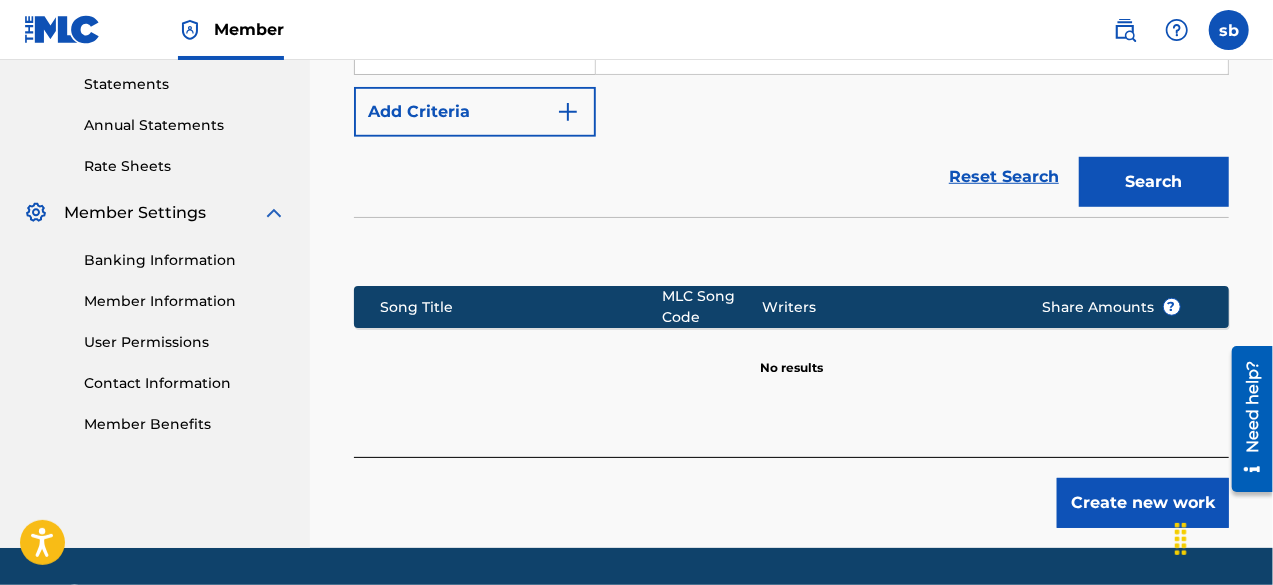 scroll, scrollTop: 700, scrollLeft: 0, axis: vertical 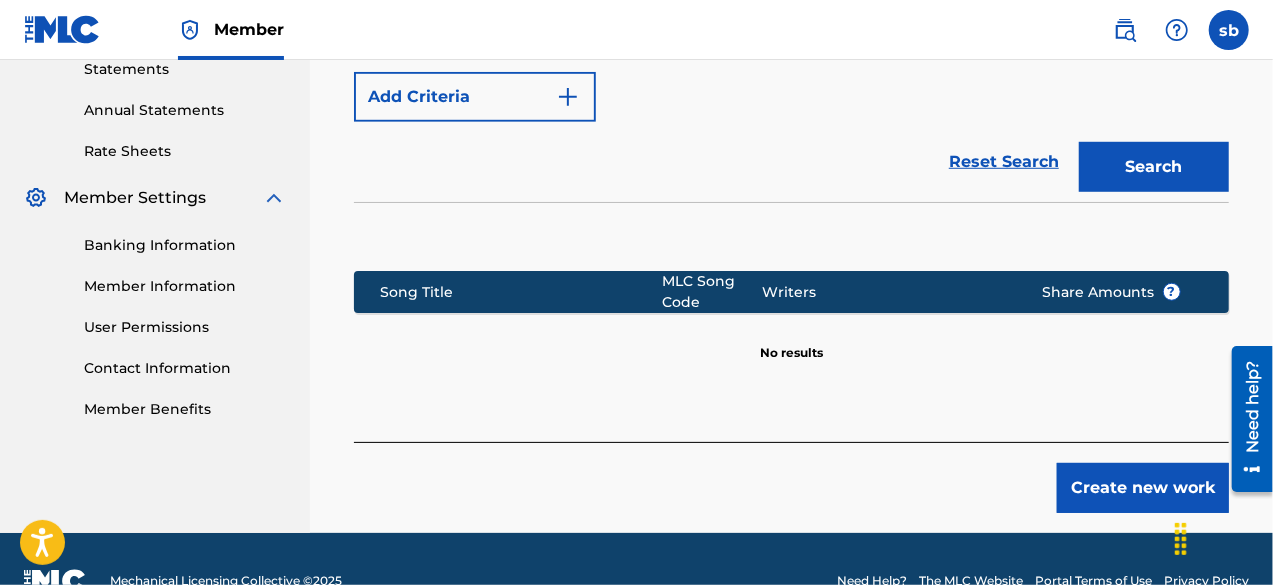 click on "Create new work" at bounding box center (1143, 488) 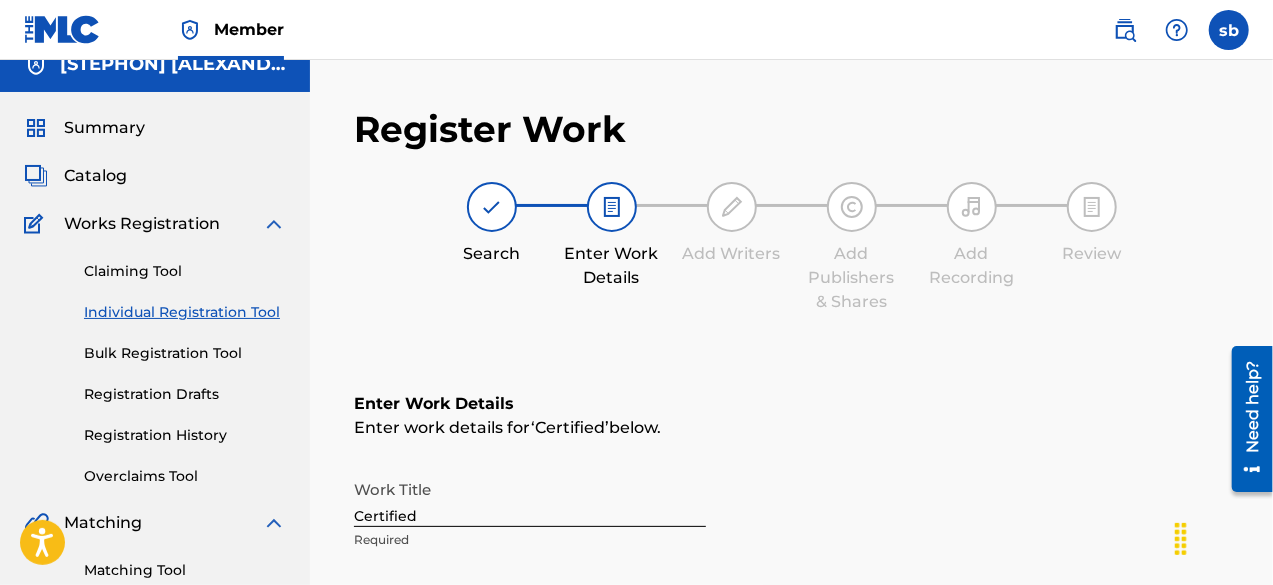 scroll, scrollTop: 0, scrollLeft: 0, axis: both 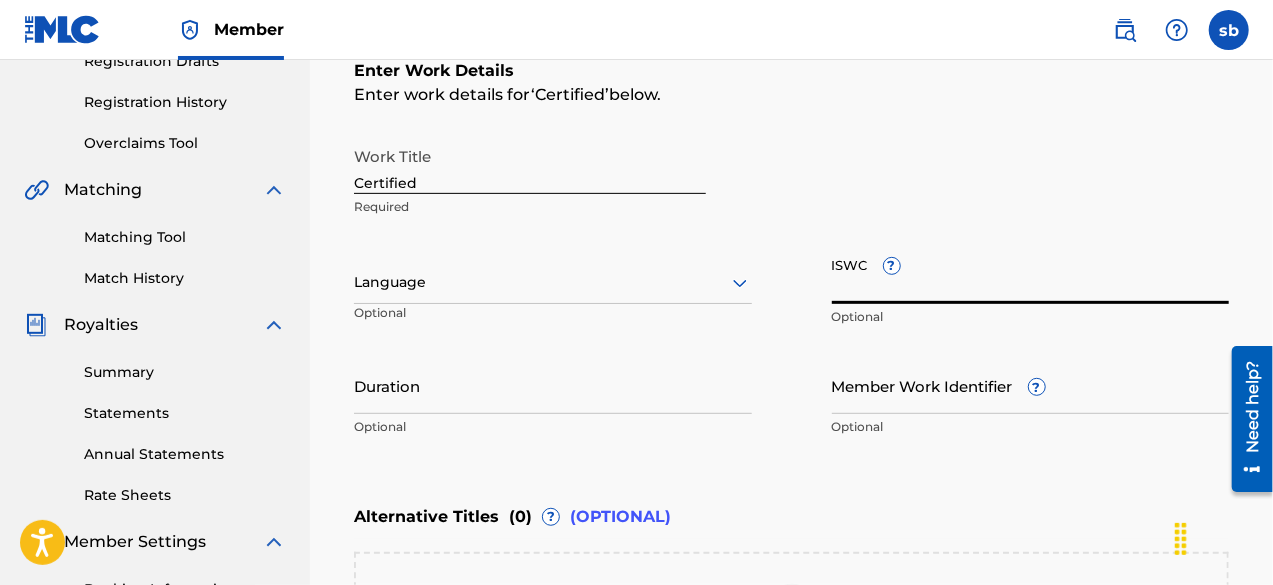 click on "ISWC   ?" at bounding box center [1031, 275] 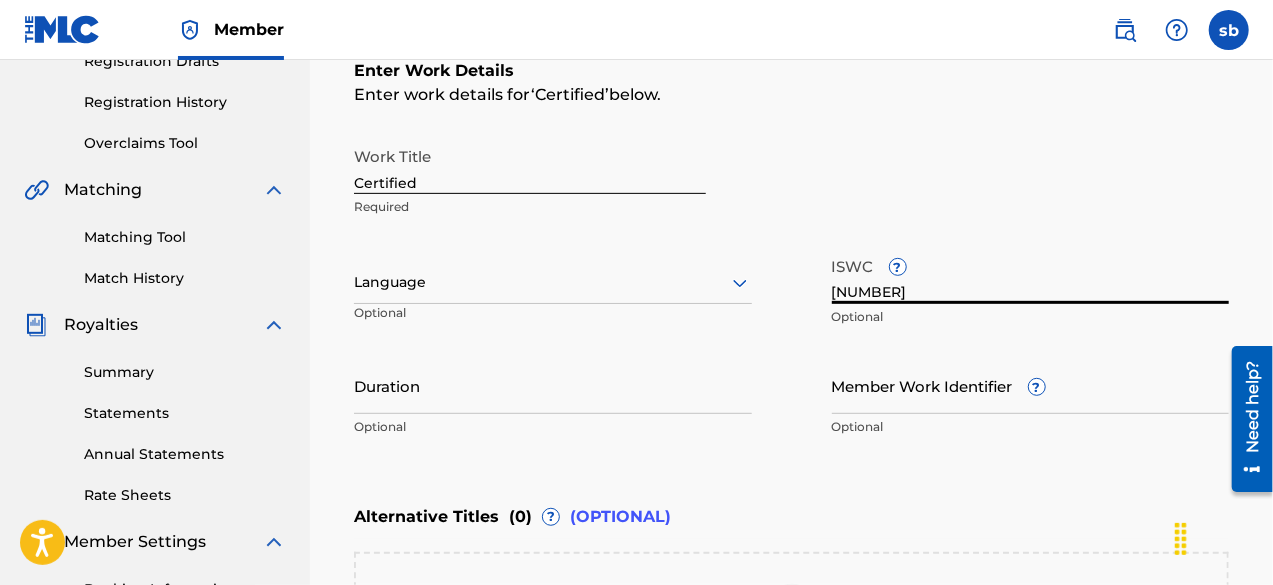 click on "[NUMBER]" at bounding box center (1031, 275) 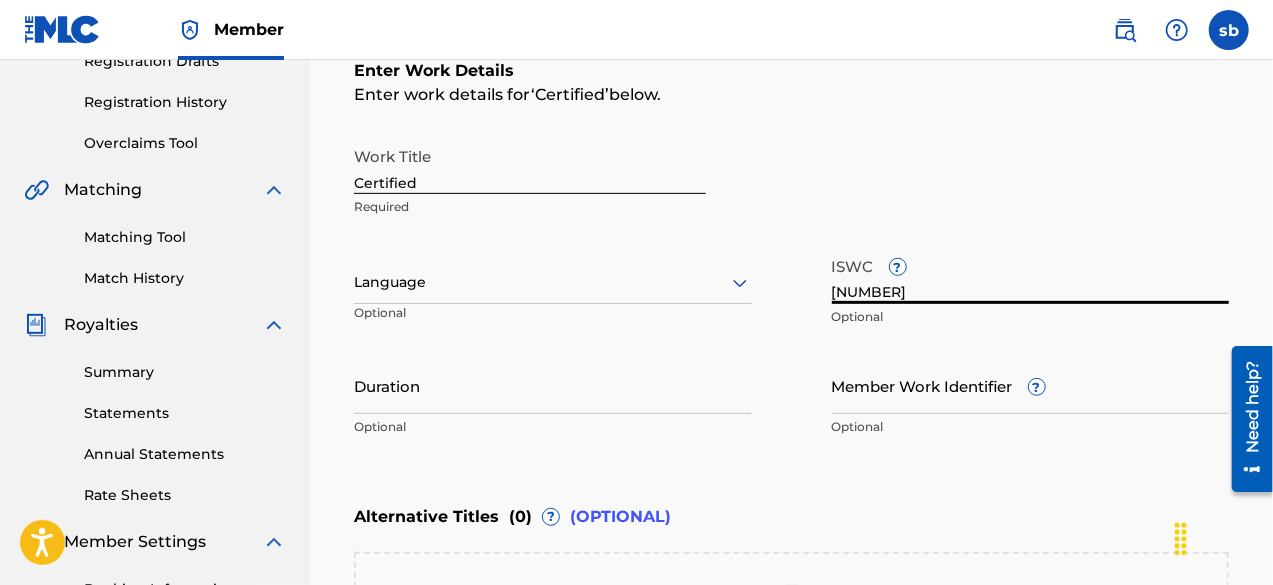 type on "[NUMBER]" 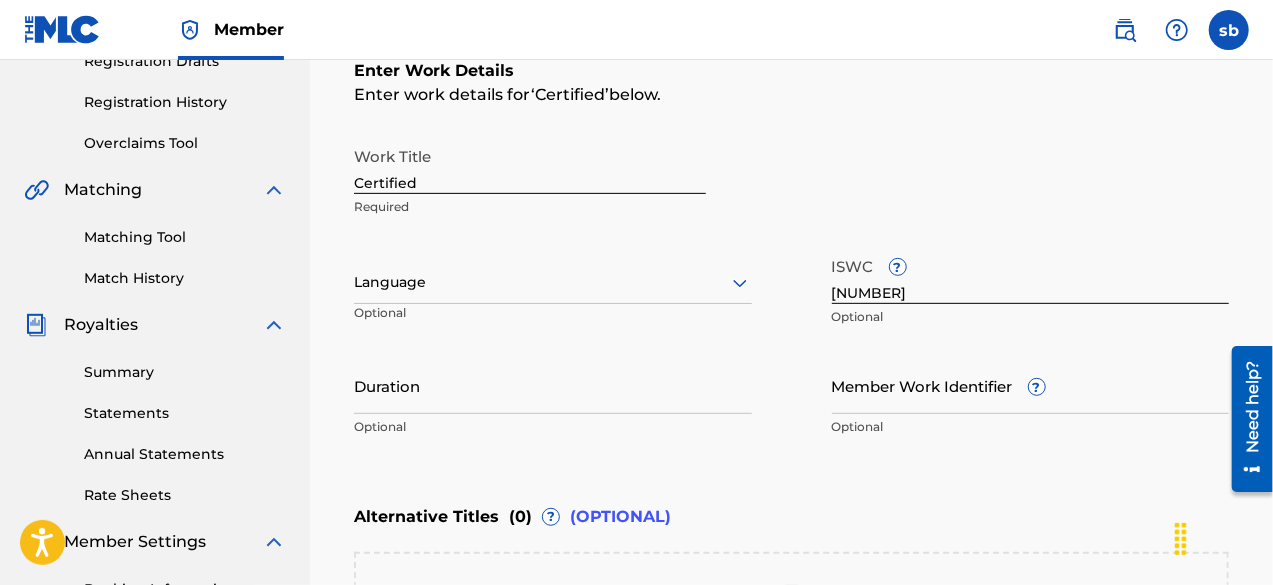 click on "Work Title   Certified Required Language Optional ISWC   ? [NUMBER] Optional Duration   Optional Member Work Identifier   ? Optional" at bounding box center (791, 292) 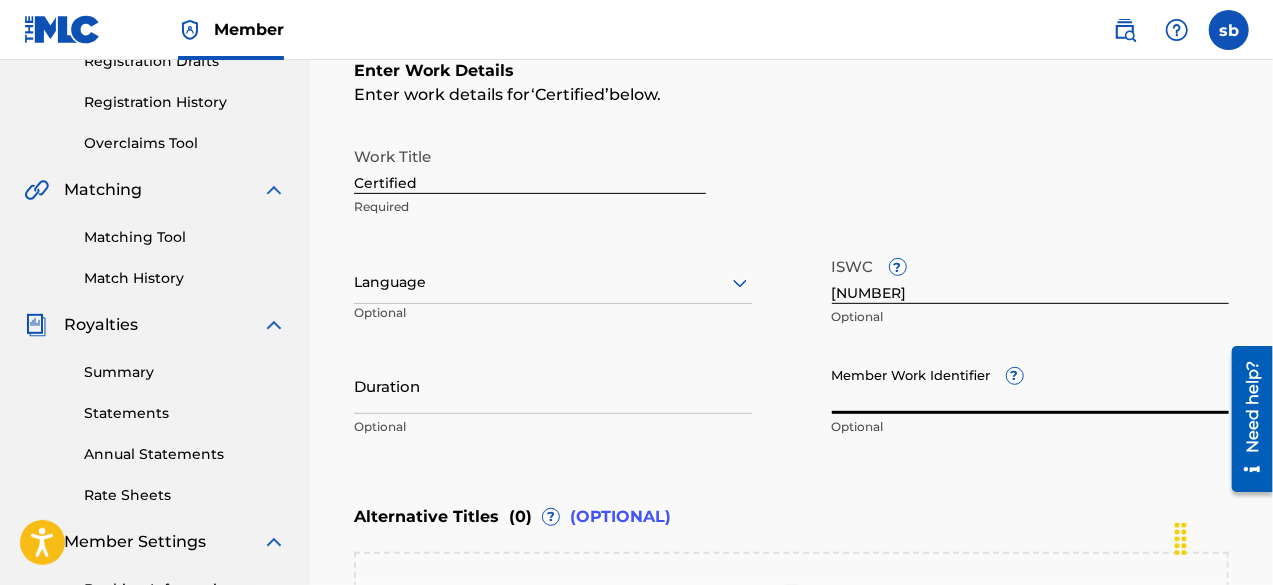 click on "Member Work Identifier   ?" at bounding box center [1031, 385] 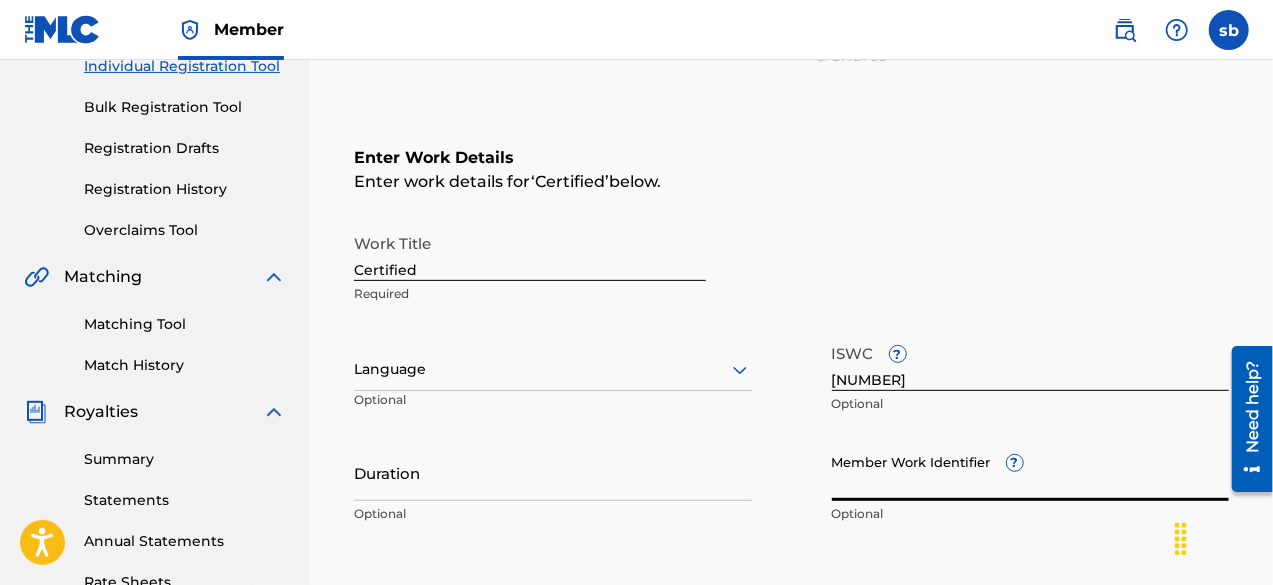 scroll, scrollTop: 406, scrollLeft: 0, axis: vertical 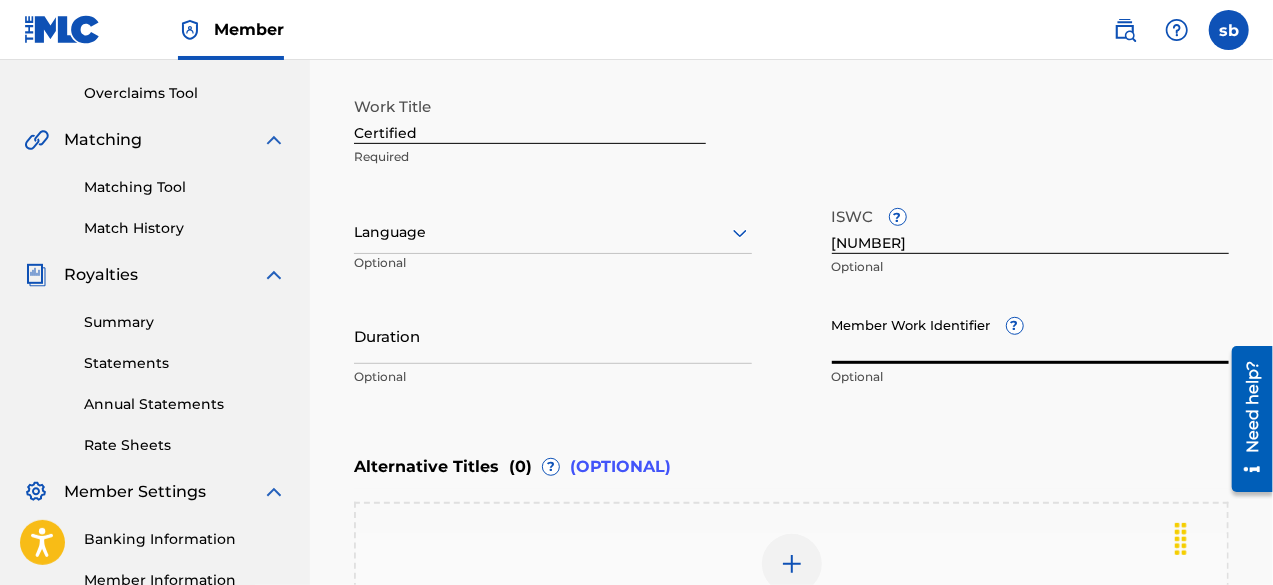 click on "Member Work Identifier   ?" at bounding box center (1031, 335) 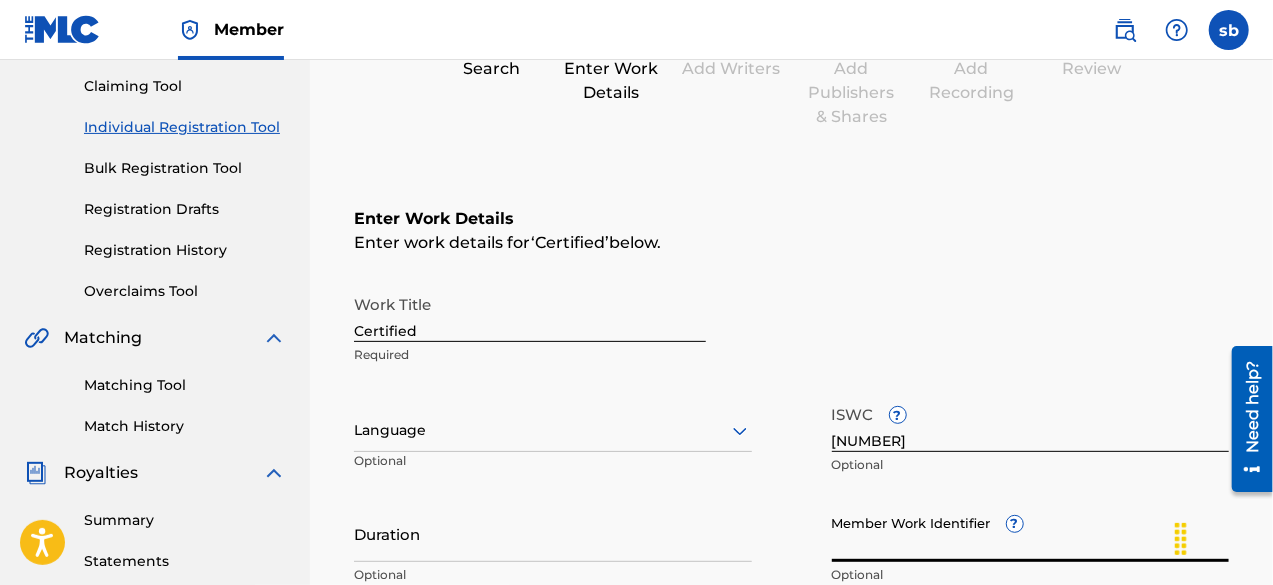 scroll, scrollTop: 206, scrollLeft: 0, axis: vertical 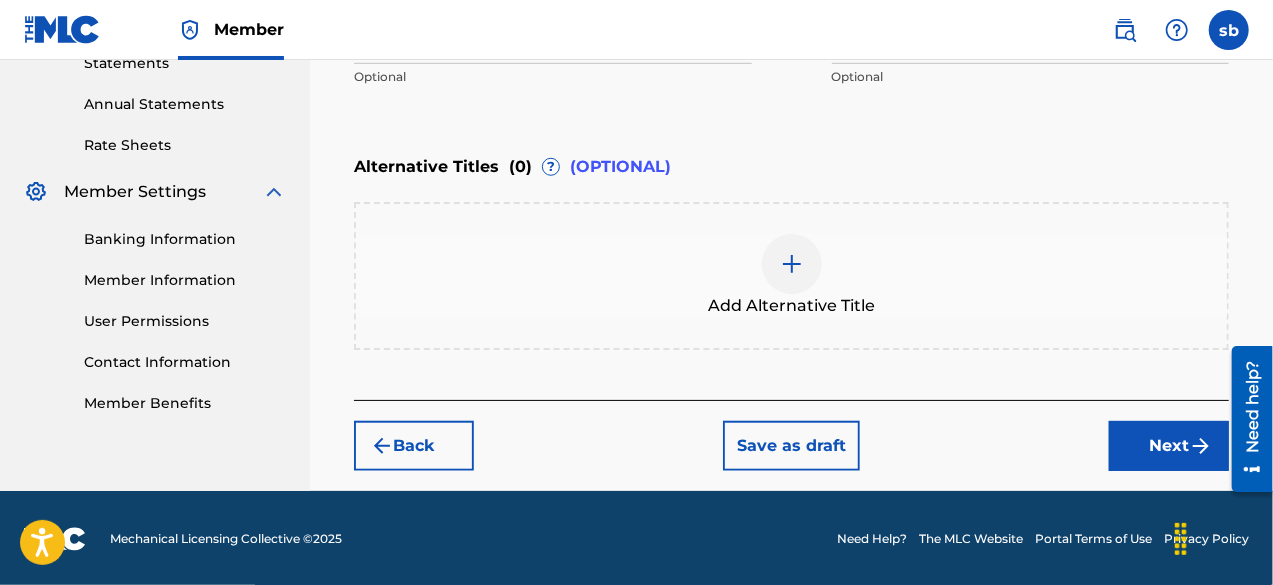 click on "Next" at bounding box center [1169, 446] 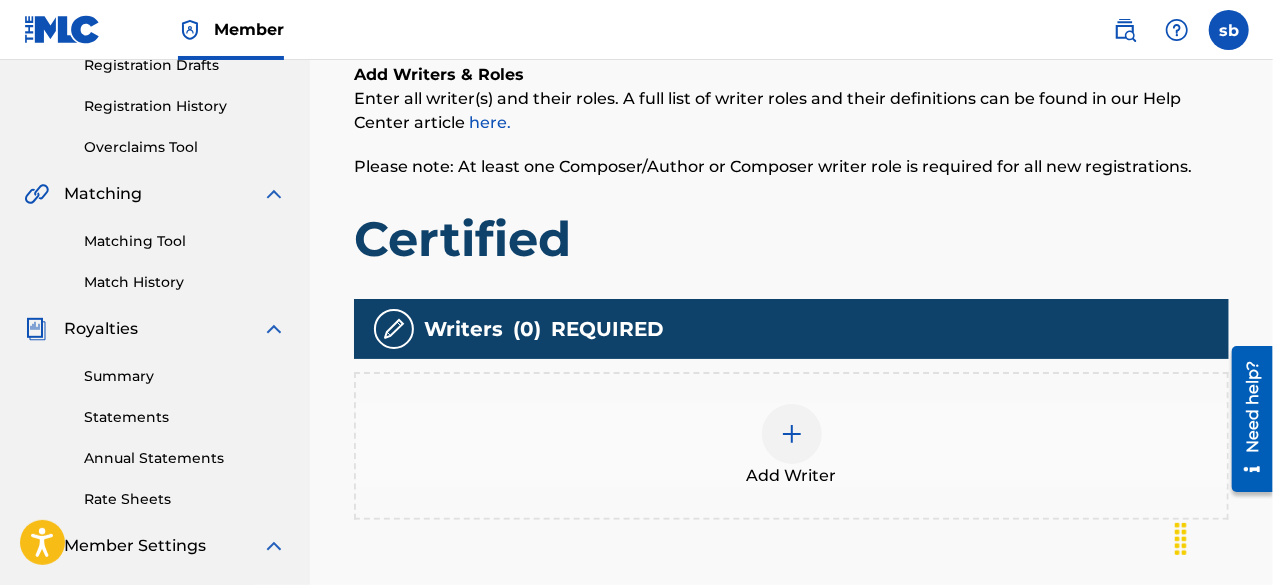scroll, scrollTop: 390, scrollLeft: 0, axis: vertical 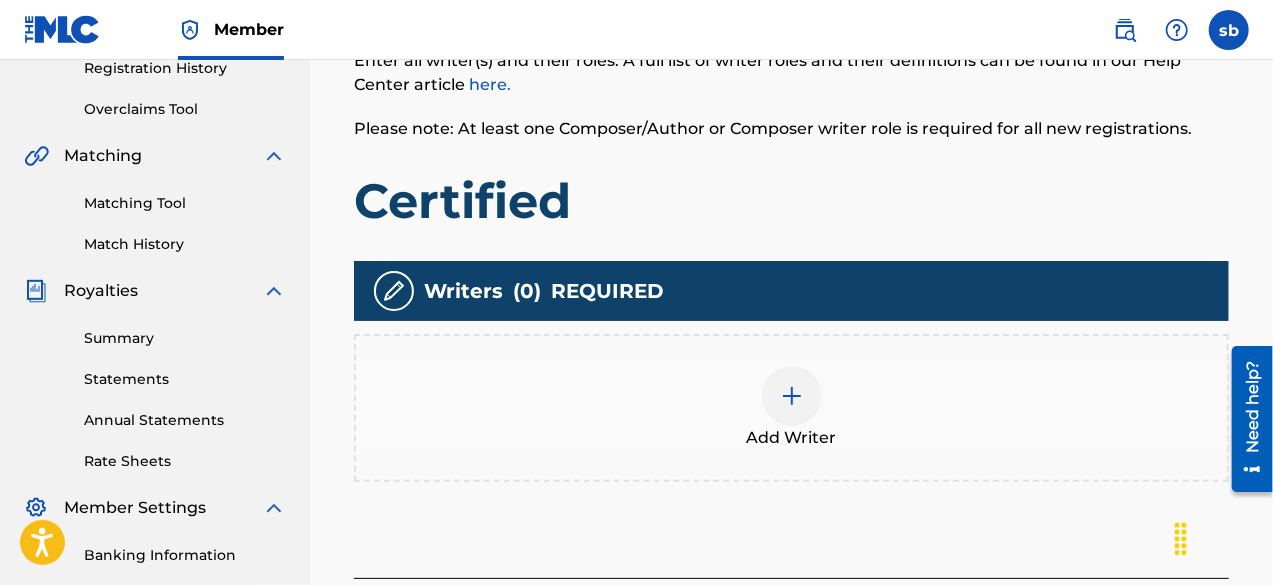 click at bounding box center [792, 396] 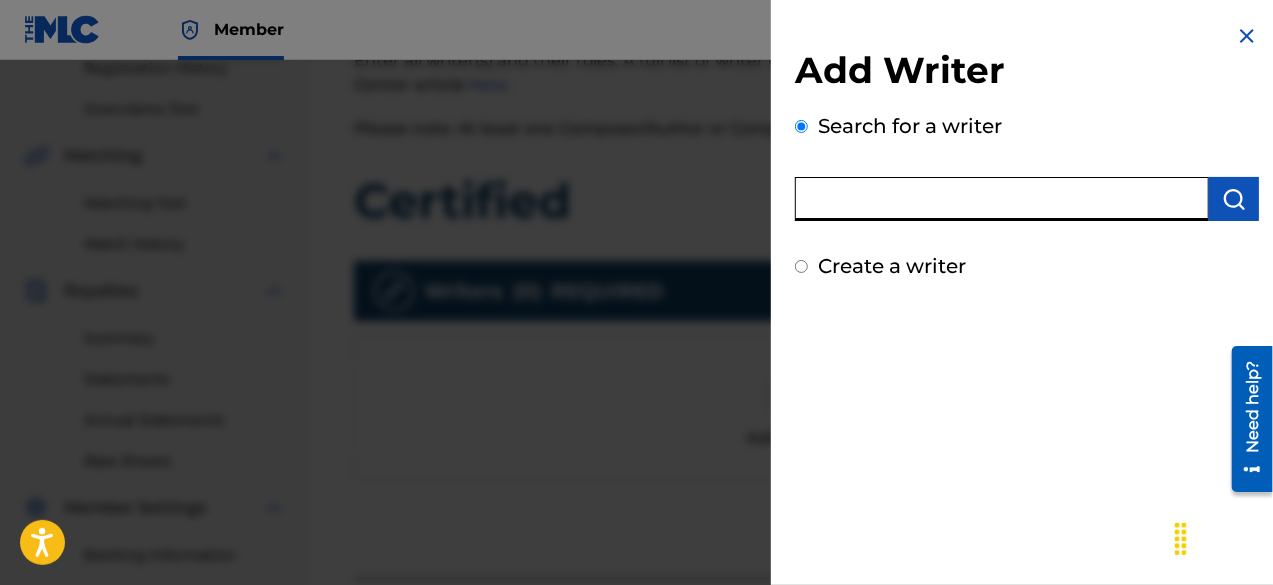 click at bounding box center [1002, 199] 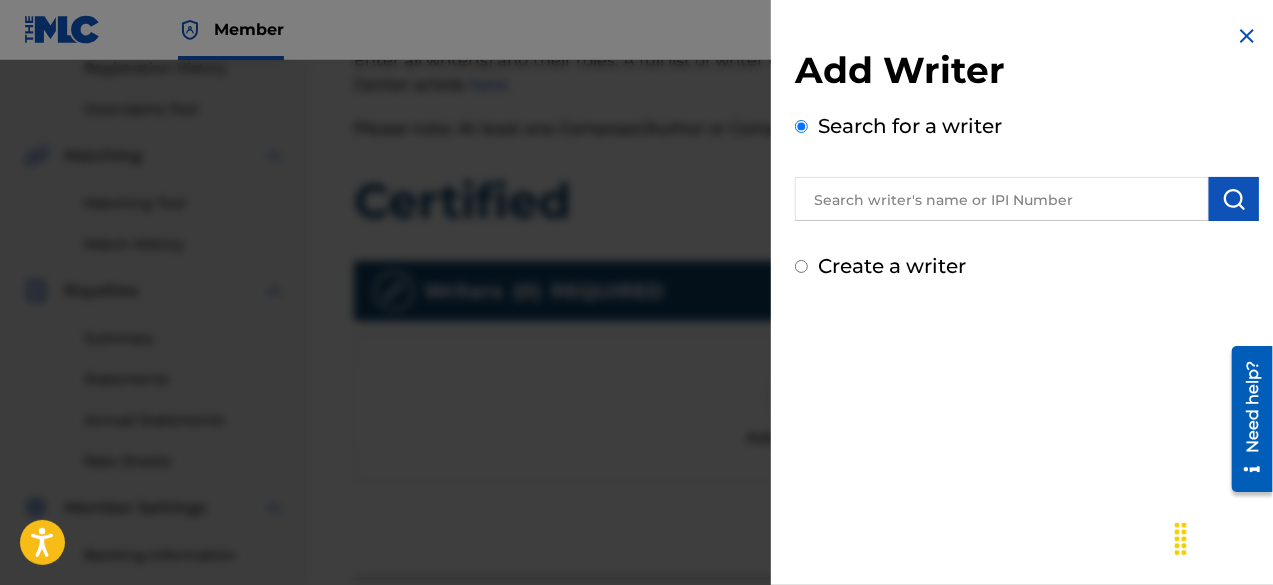 click at bounding box center (1234, 199) 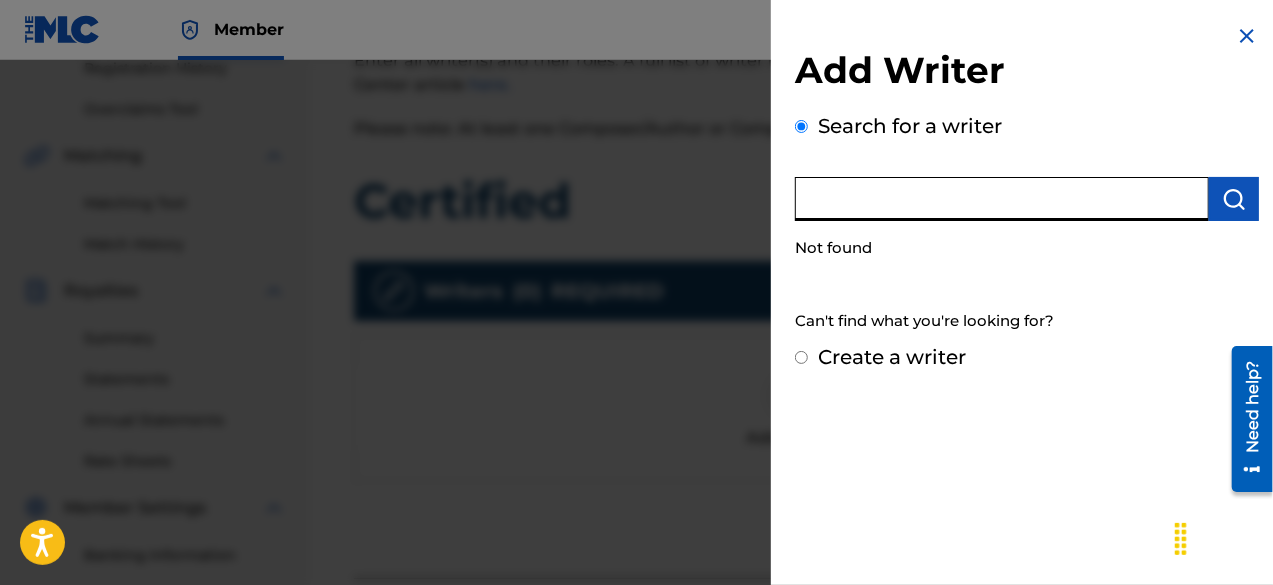 click at bounding box center [1002, 199] 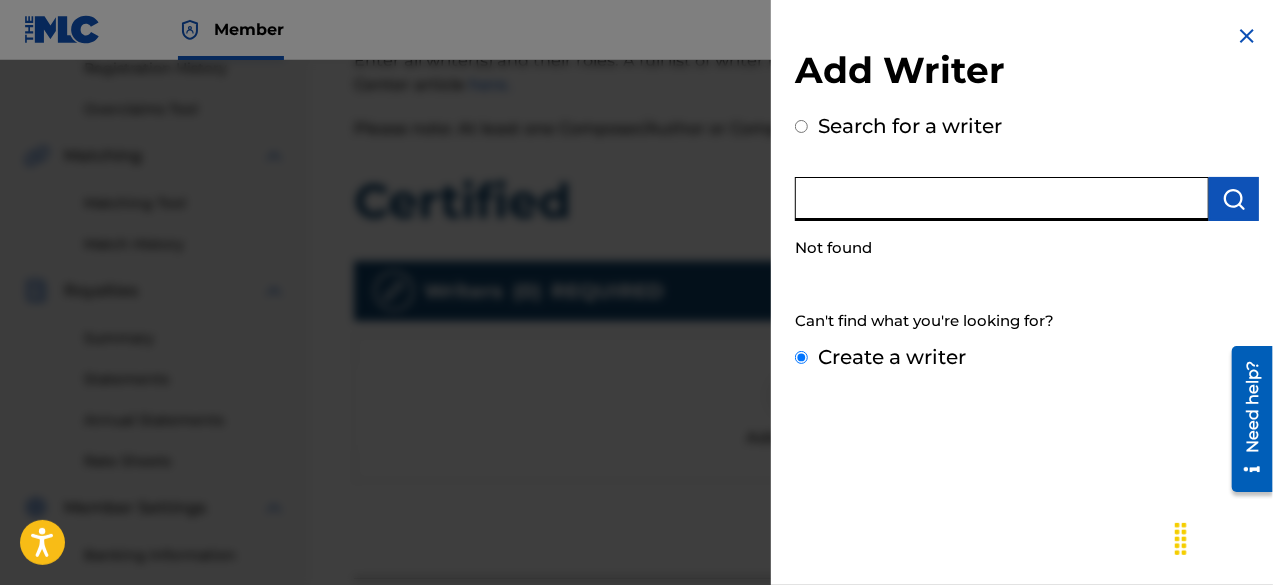 click on "Create a writer" at bounding box center (801, 357) 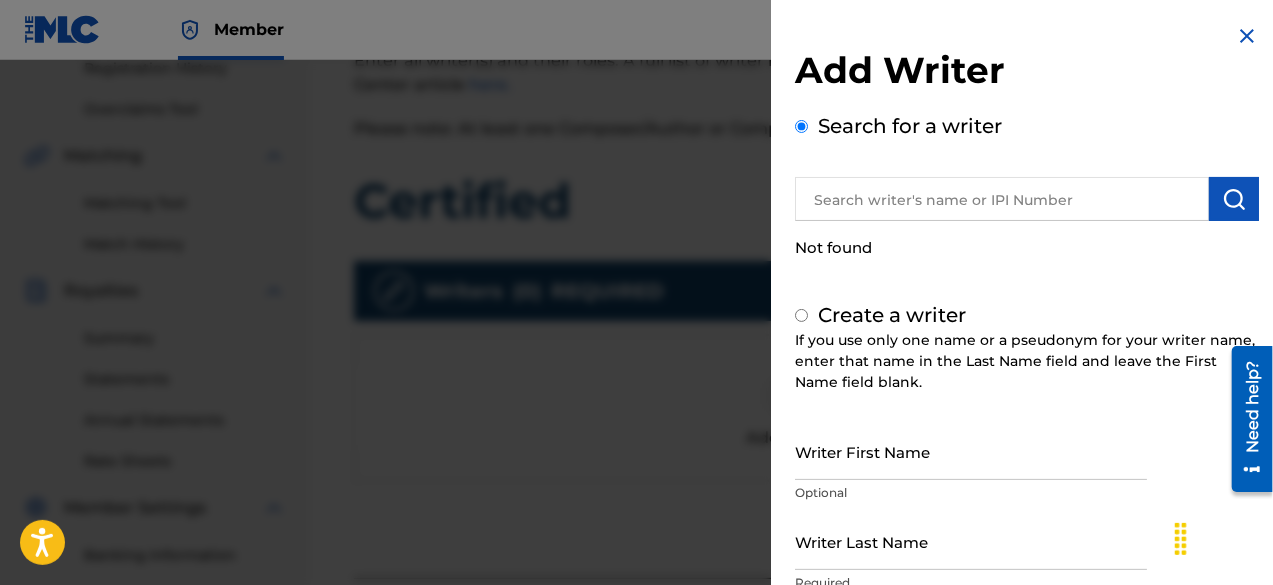 radio on "false" 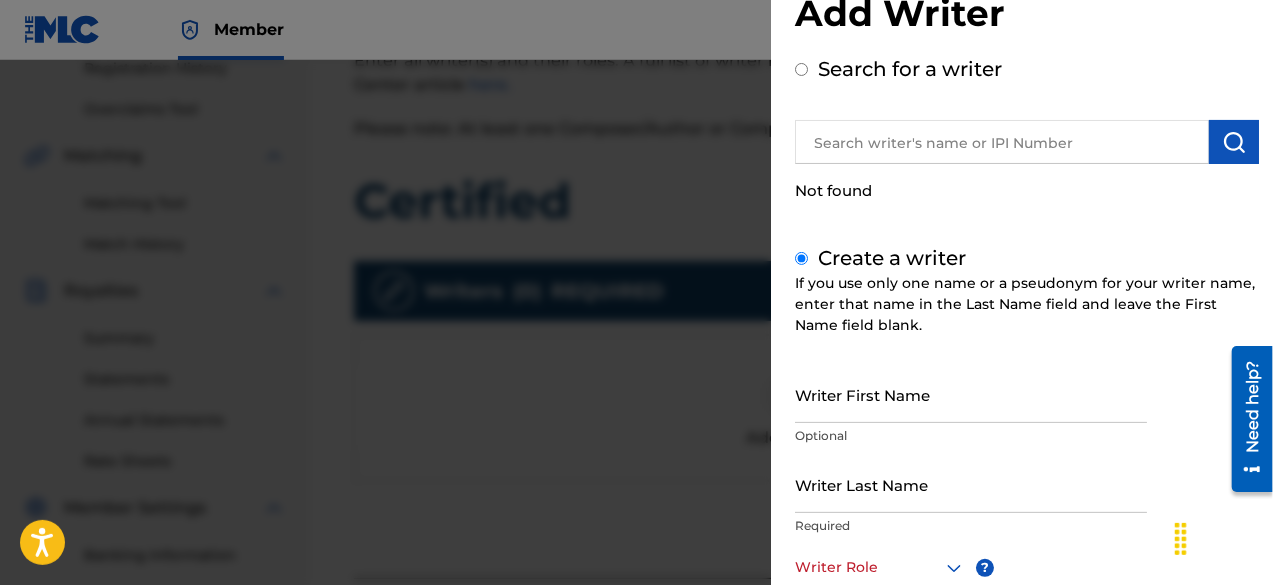 scroll, scrollTop: 0, scrollLeft: 0, axis: both 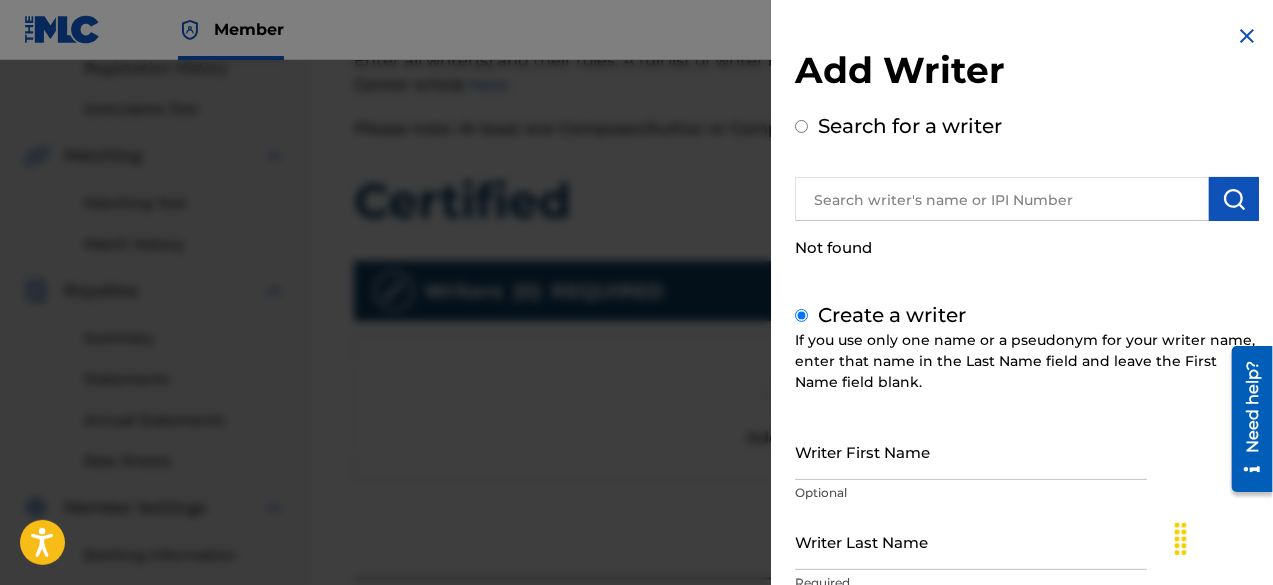 click at bounding box center (1234, 199) 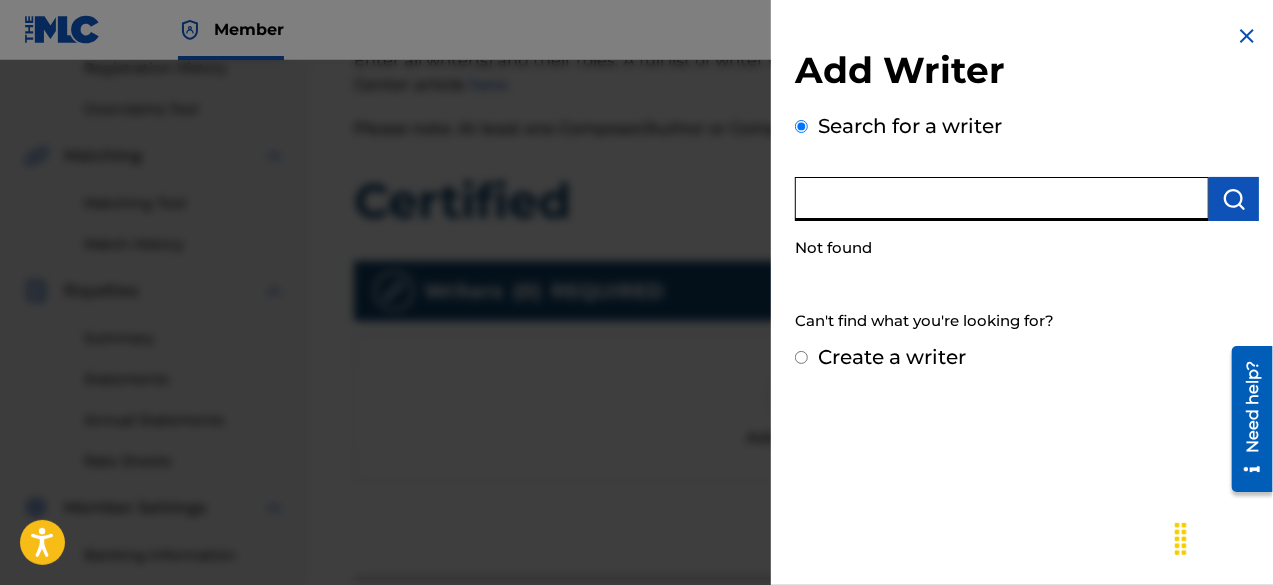 click at bounding box center [1002, 199] 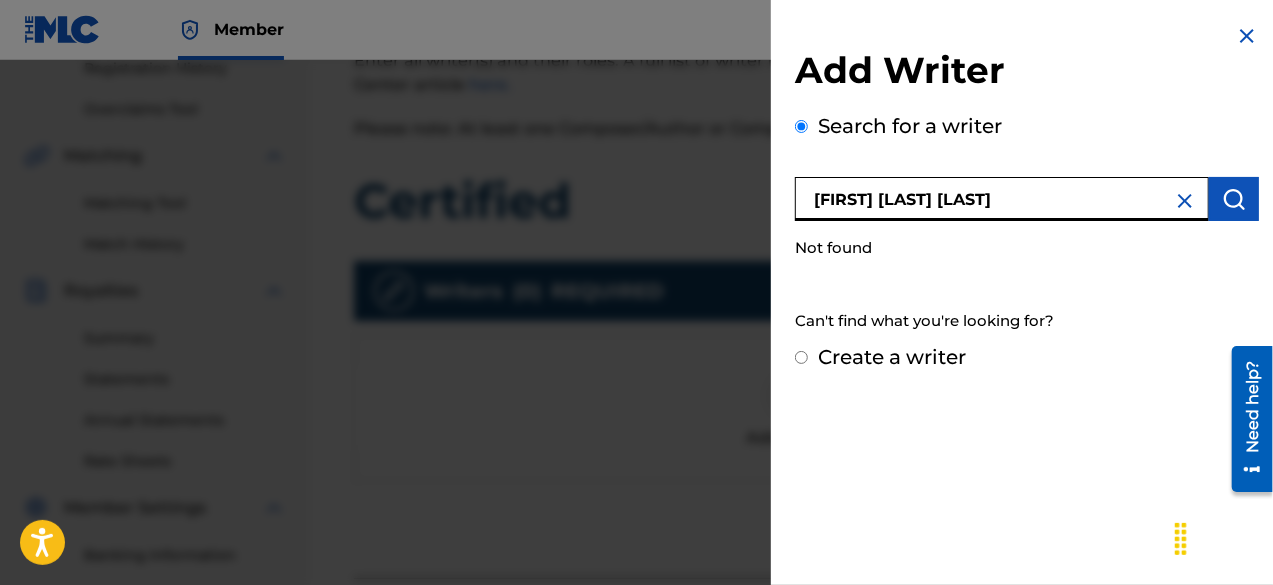 click on "[FIRST] [LAST] [LAST]" at bounding box center (1002, 199) 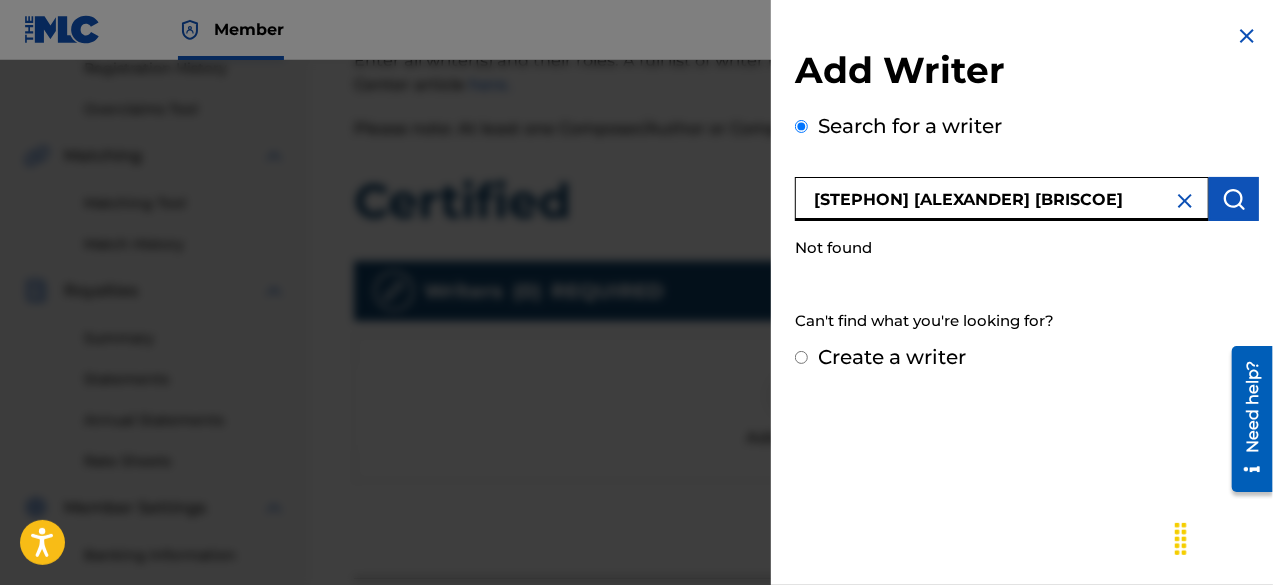 type on "[STEPHON] [ALEXANDER] [BRISCOE]" 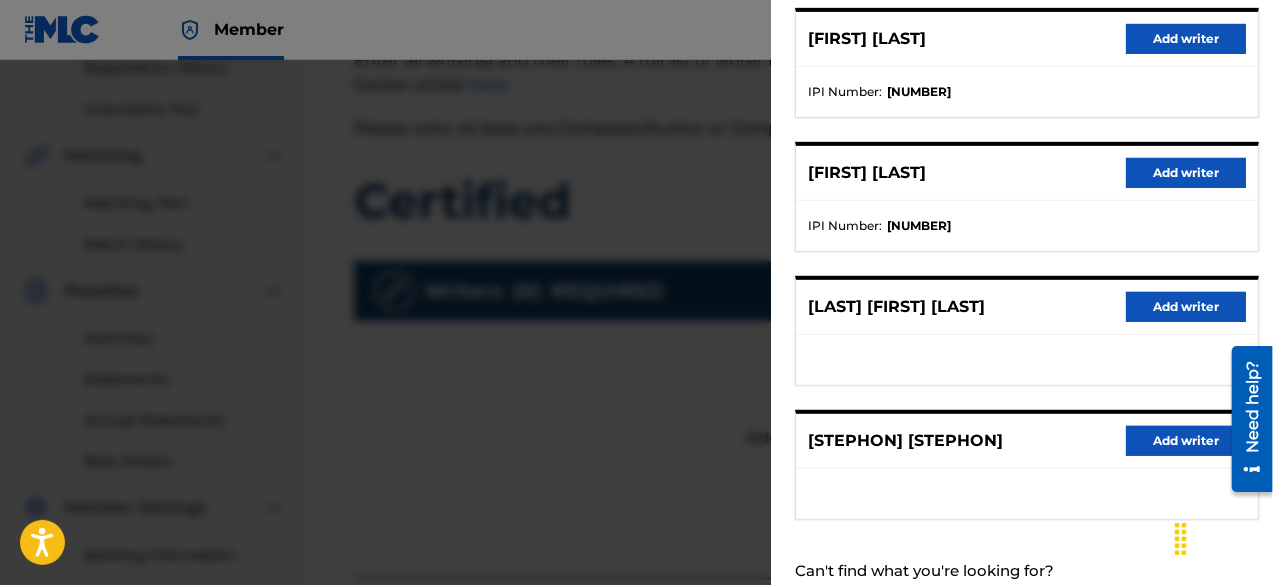 scroll, scrollTop: 353, scrollLeft: 0, axis: vertical 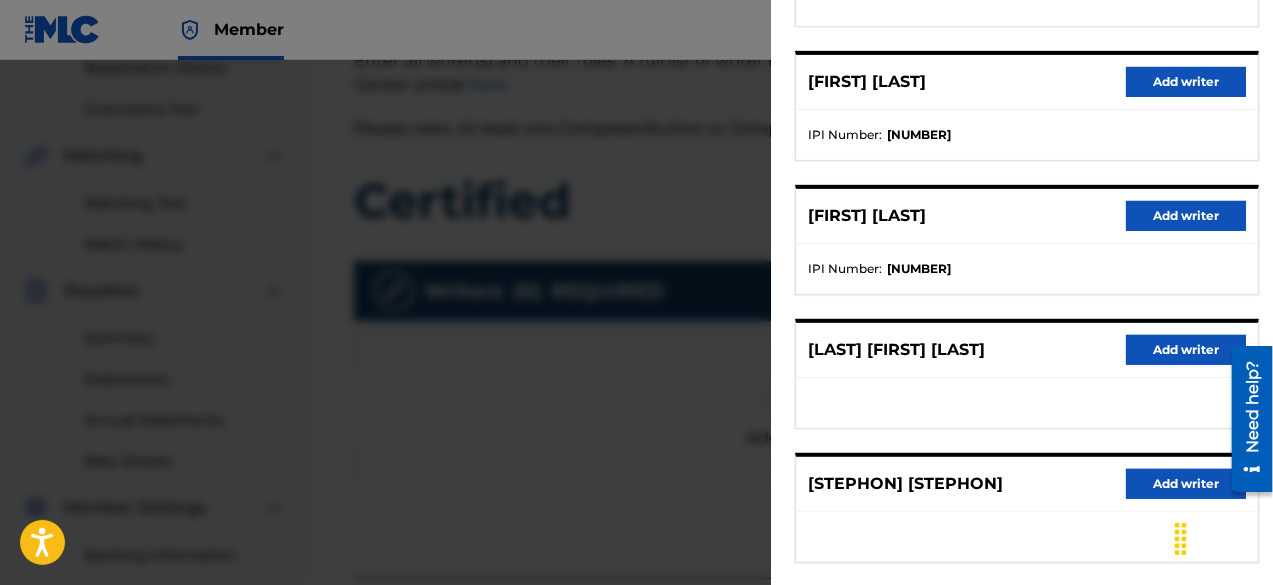 click on "Add writer" at bounding box center (1186, 216) 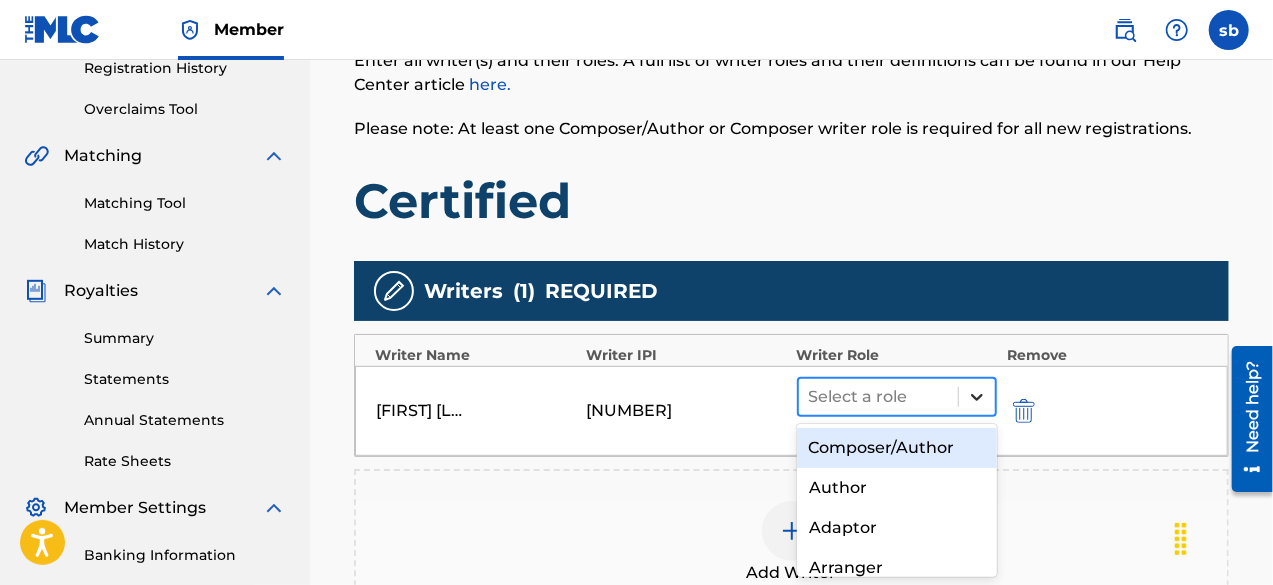 click at bounding box center [977, 397] 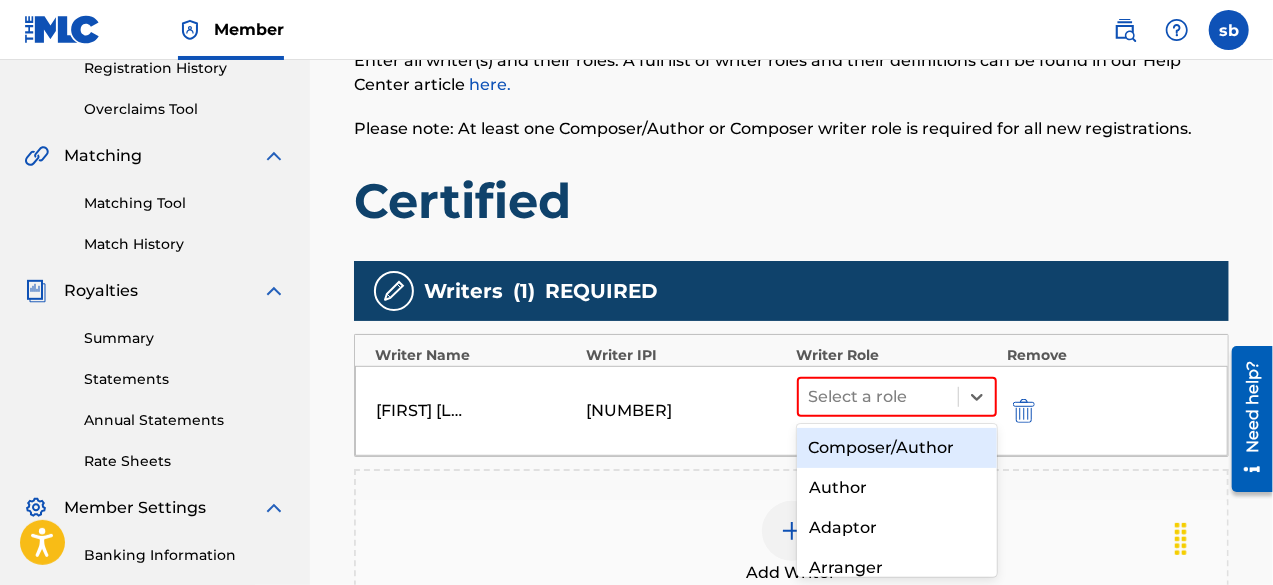 click on "Composer/Author" at bounding box center (897, 448) 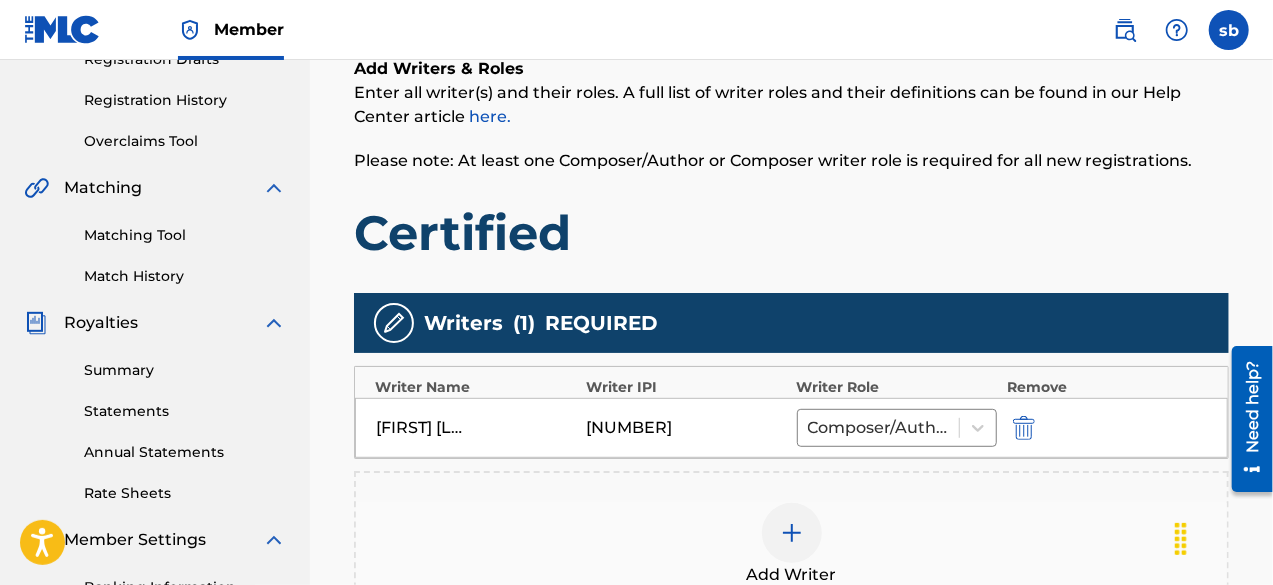 scroll, scrollTop: 340, scrollLeft: 0, axis: vertical 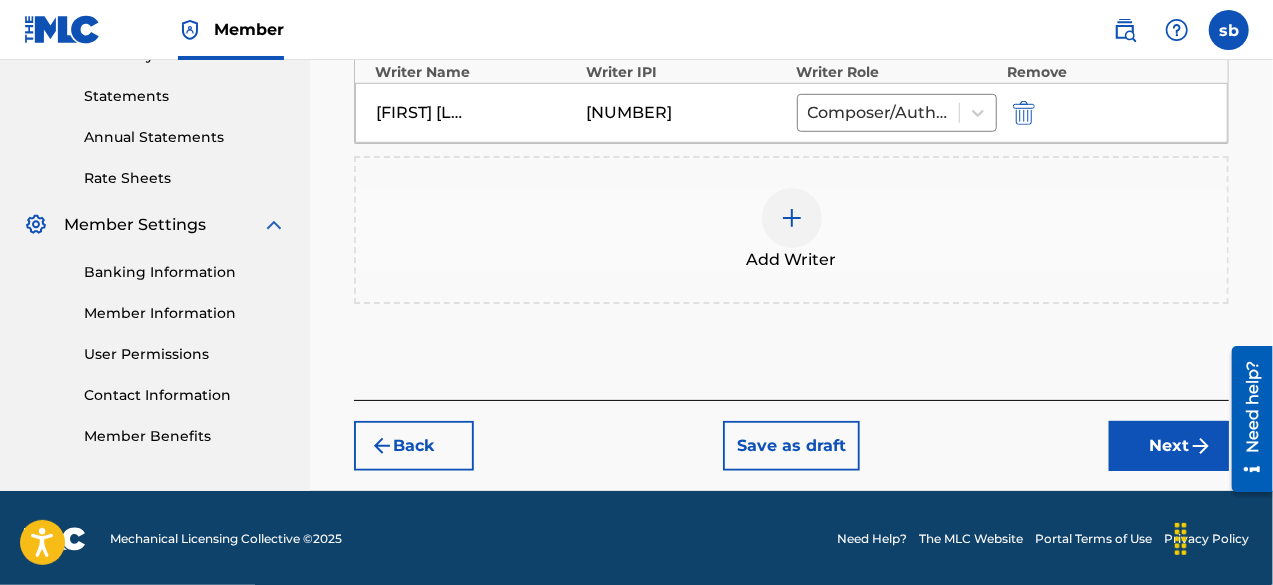 click on "Next" at bounding box center (1169, 446) 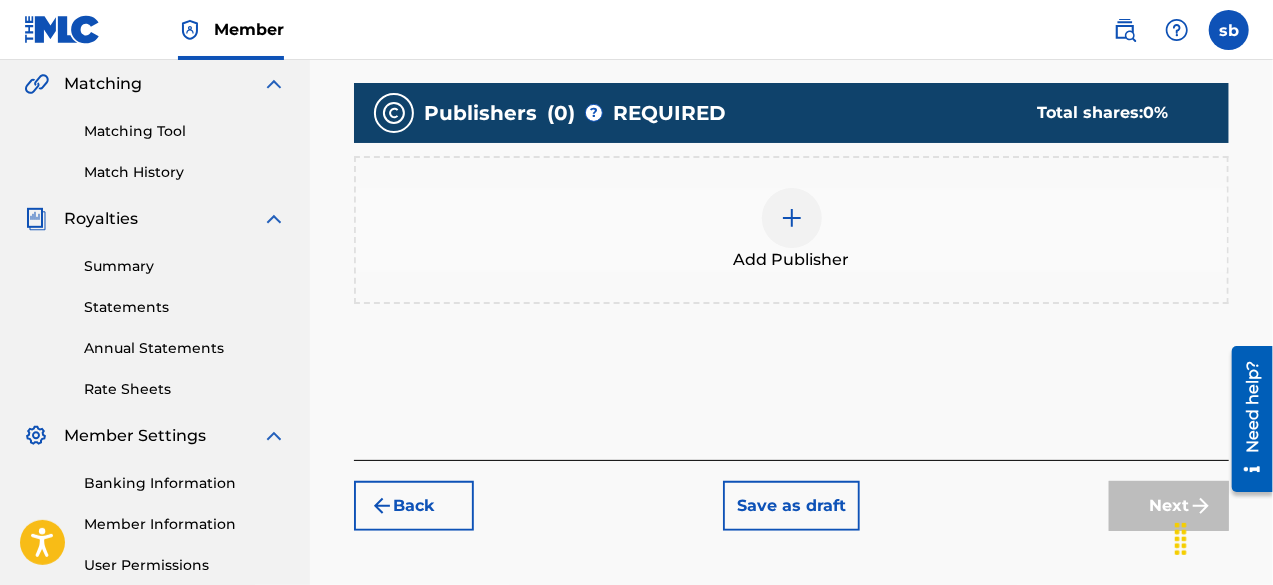 scroll, scrollTop: 490, scrollLeft: 0, axis: vertical 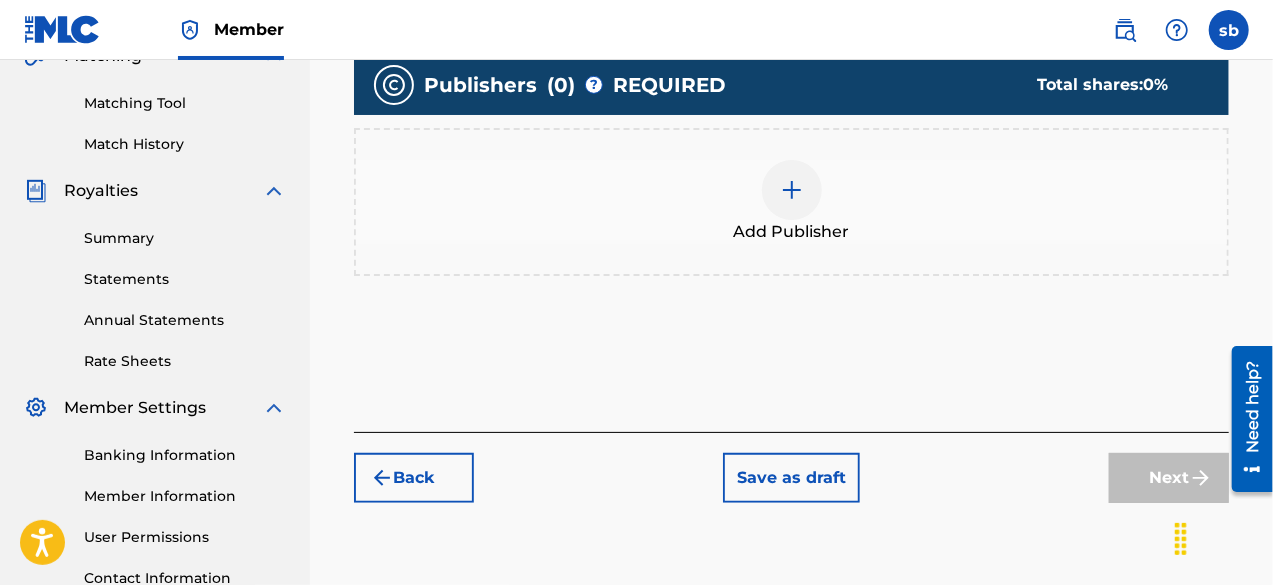 click at bounding box center (792, 190) 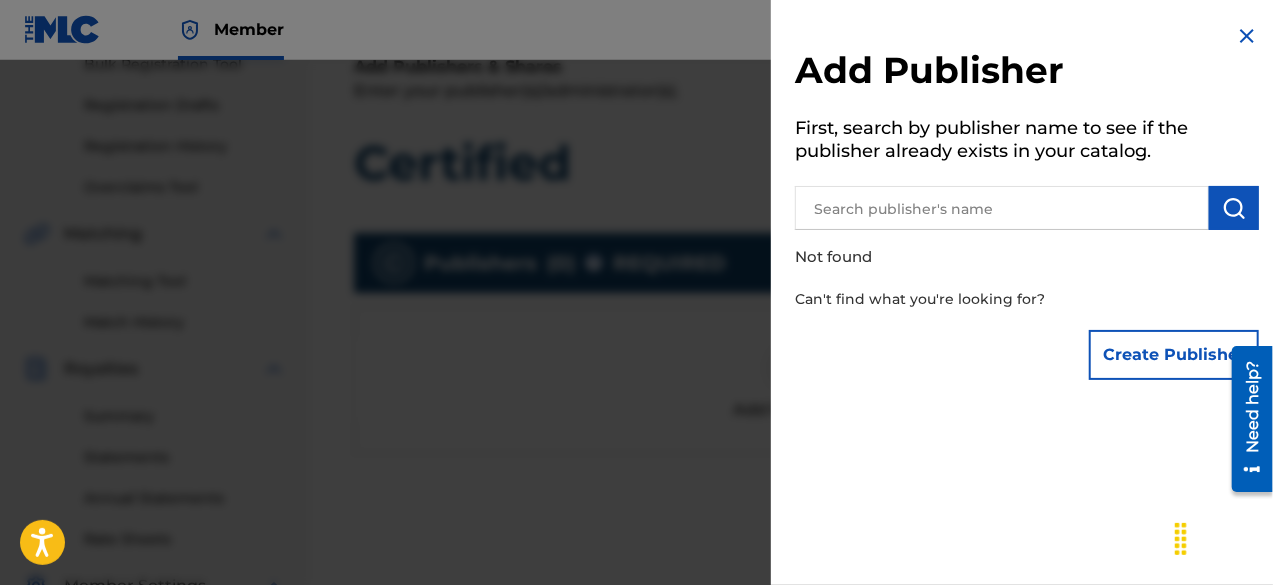 scroll, scrollTop: 254, scrollLeft: 0, axis: vertical 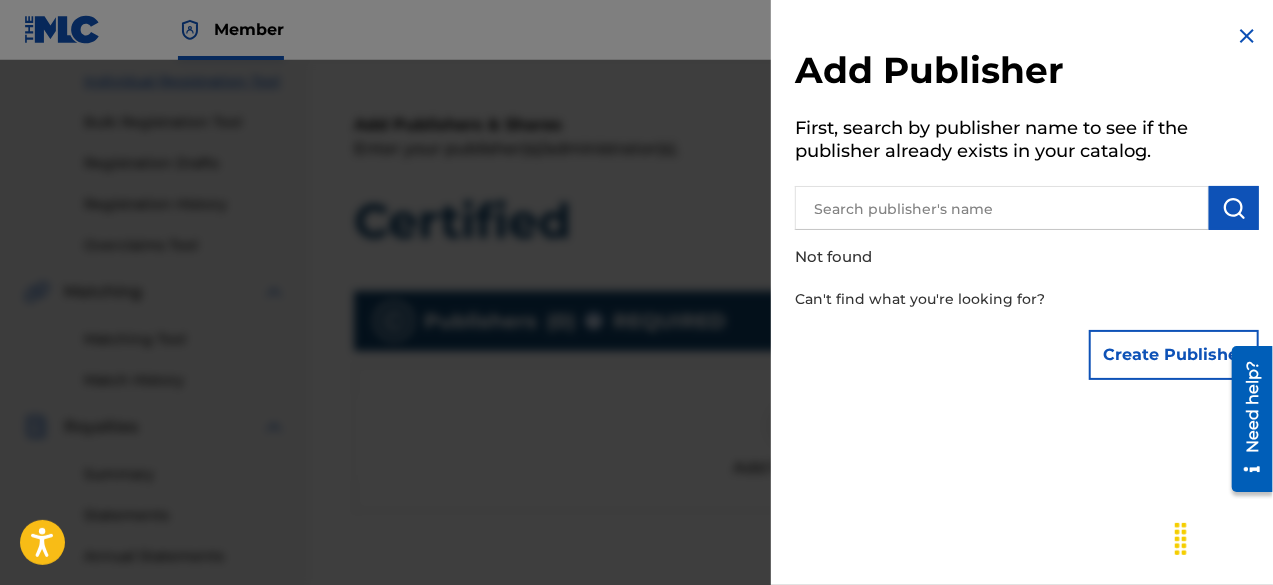 click at bounding box center [1247, 36] 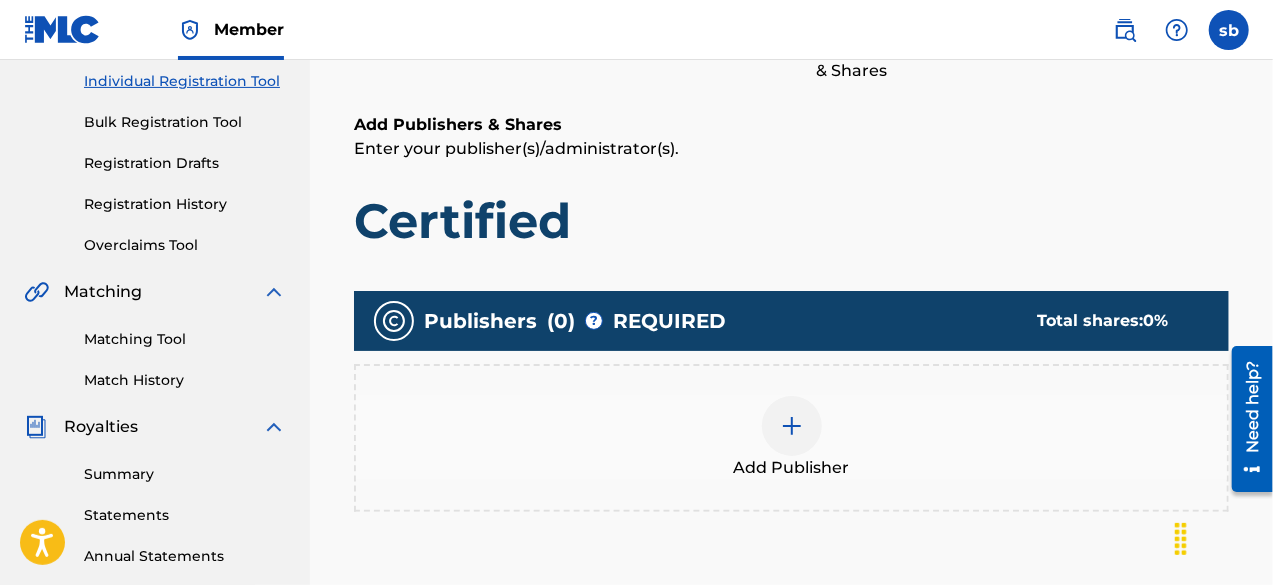scroll, scrollTop: 354, scrollLeft: 0, axis: vertical 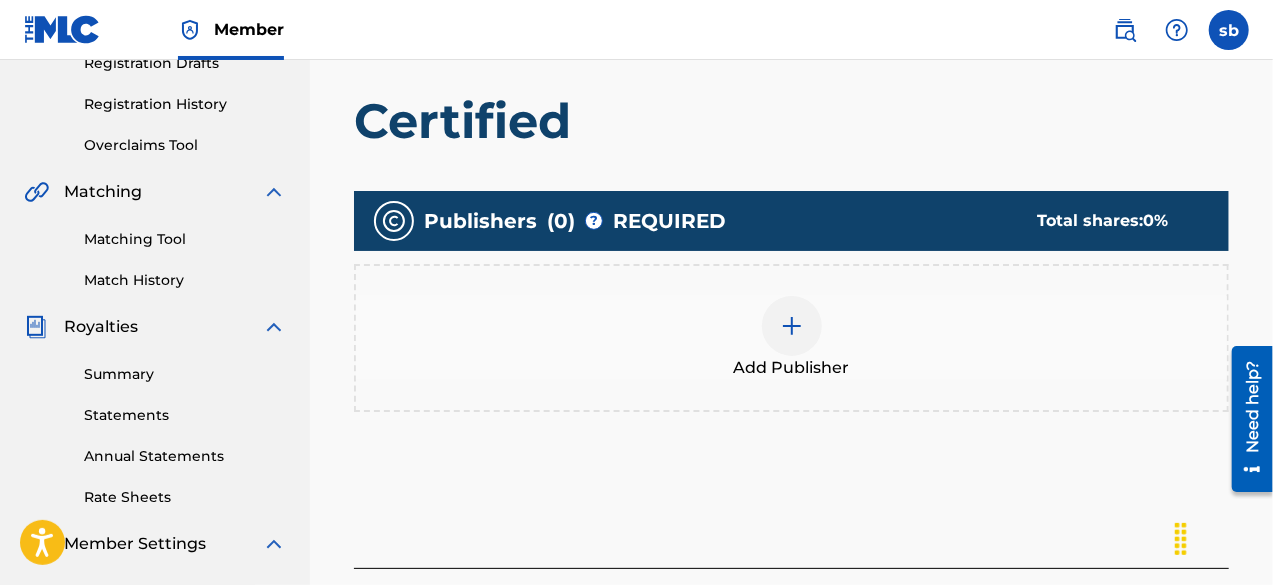click at bounding box center [792, 326] 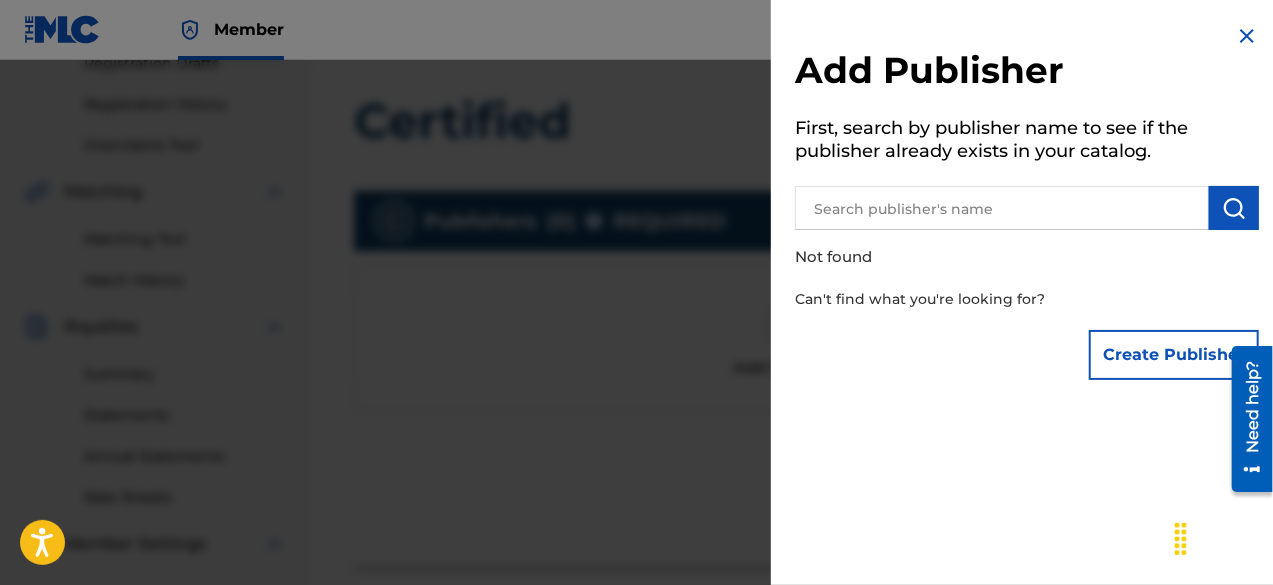 click at bounding box center [1002, 208] 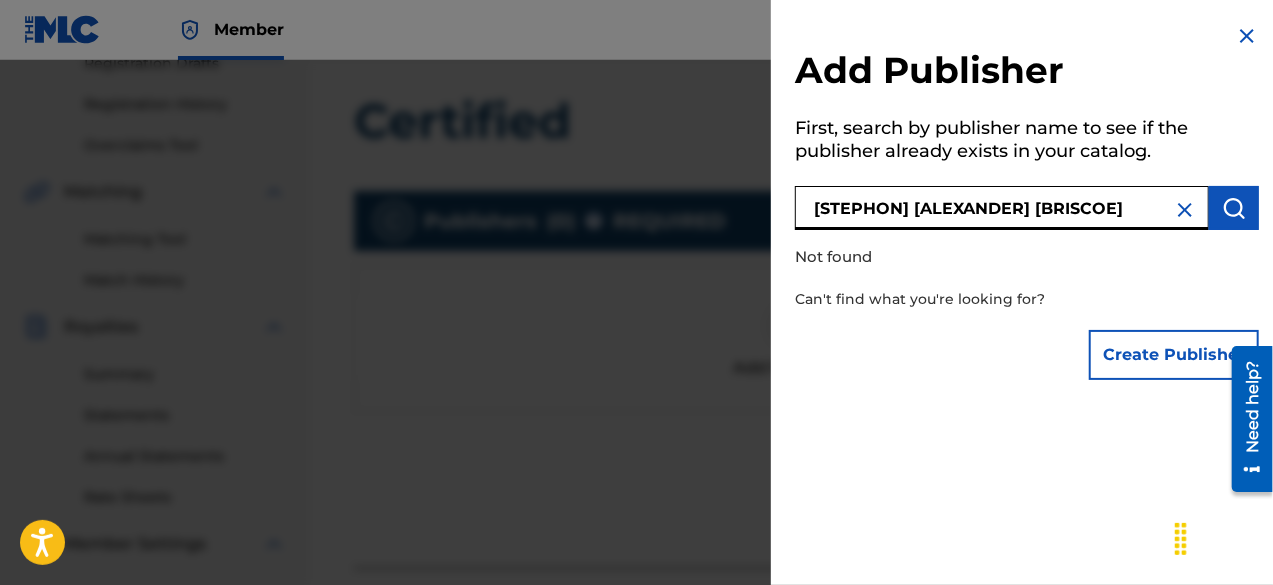 type on "[STEPHON] [ALEXANDER] [BRISCOE]" 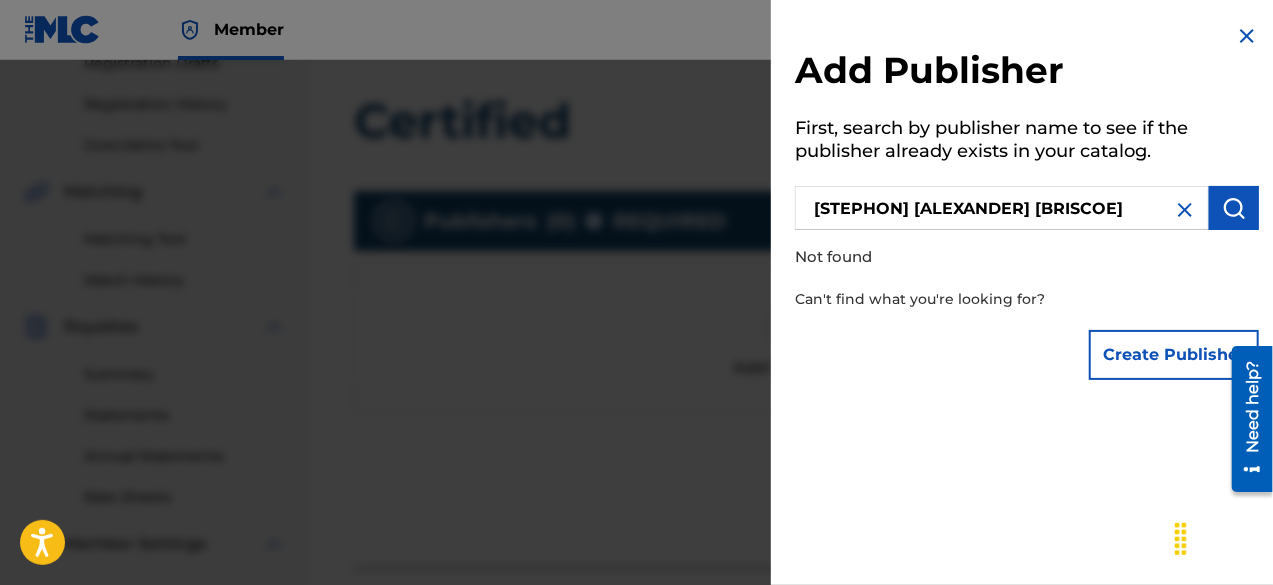 click on "Create Publisher" at bounding box center (1174, 355) 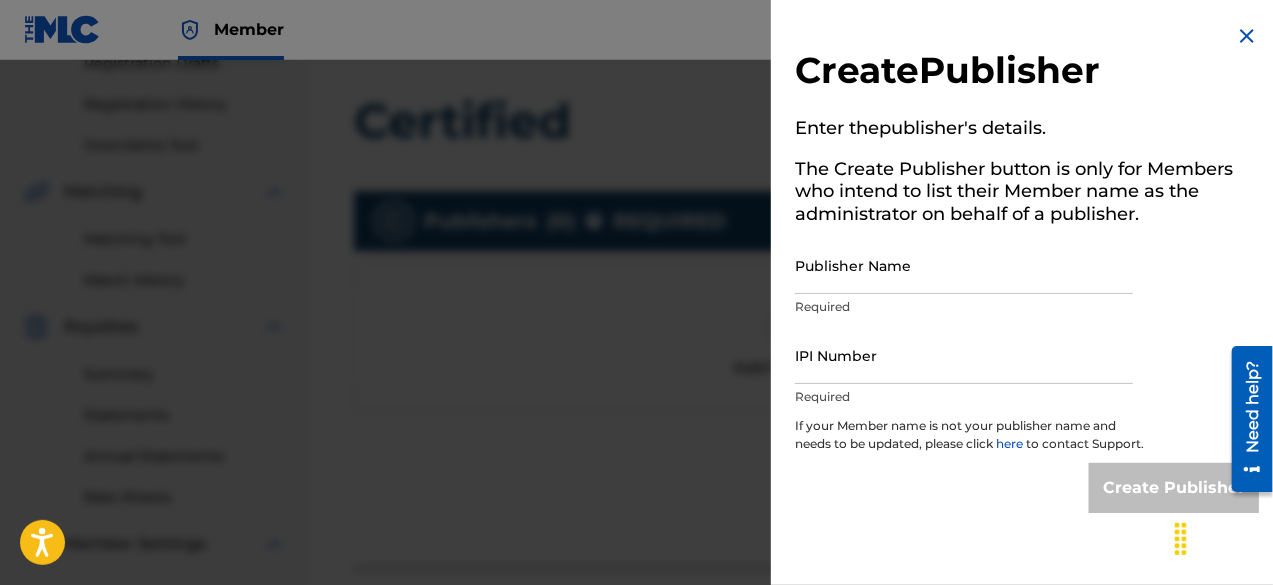 click on "Publisher Name" at bounding box center [964, 265] 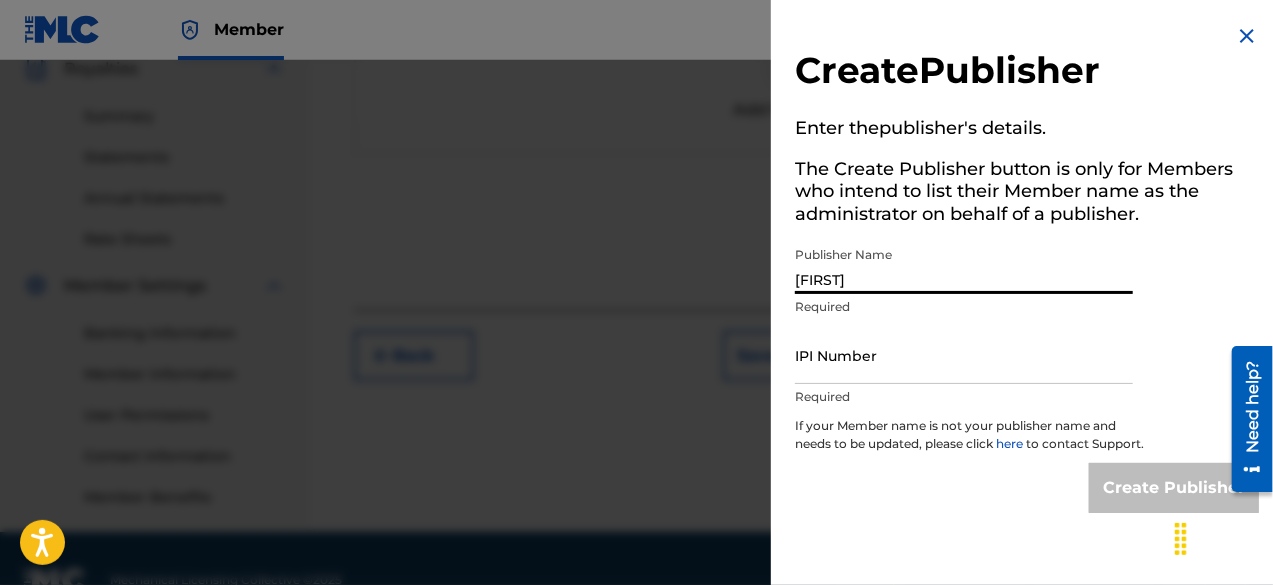scroll, scrollTop: 654, scrollLeft: 0, axis: vertical 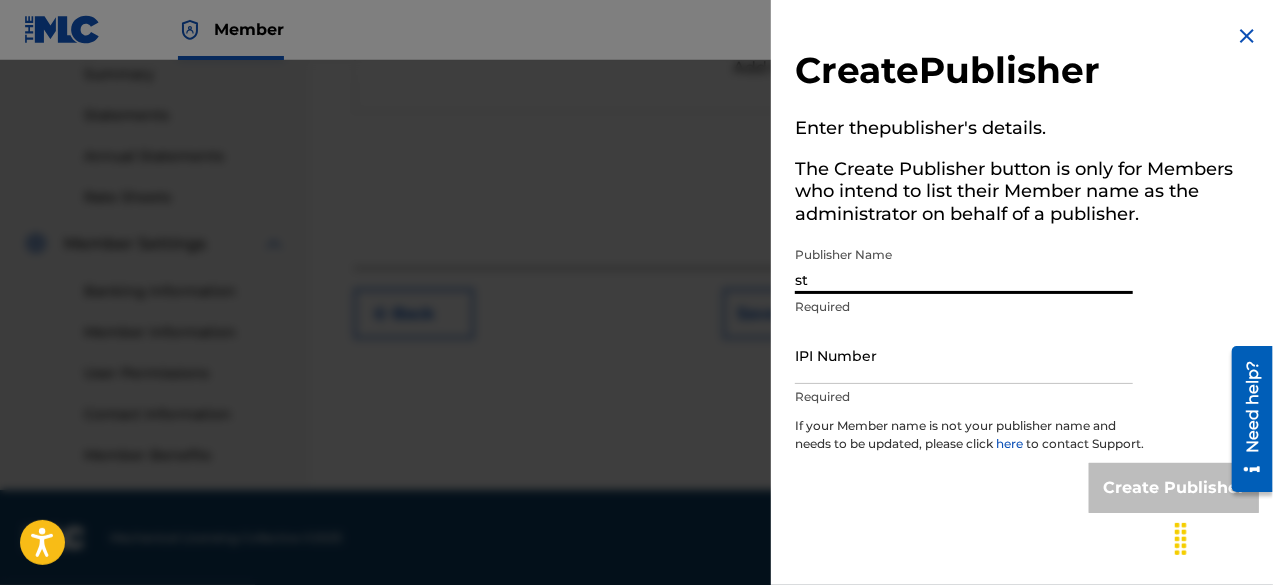 type on "s" 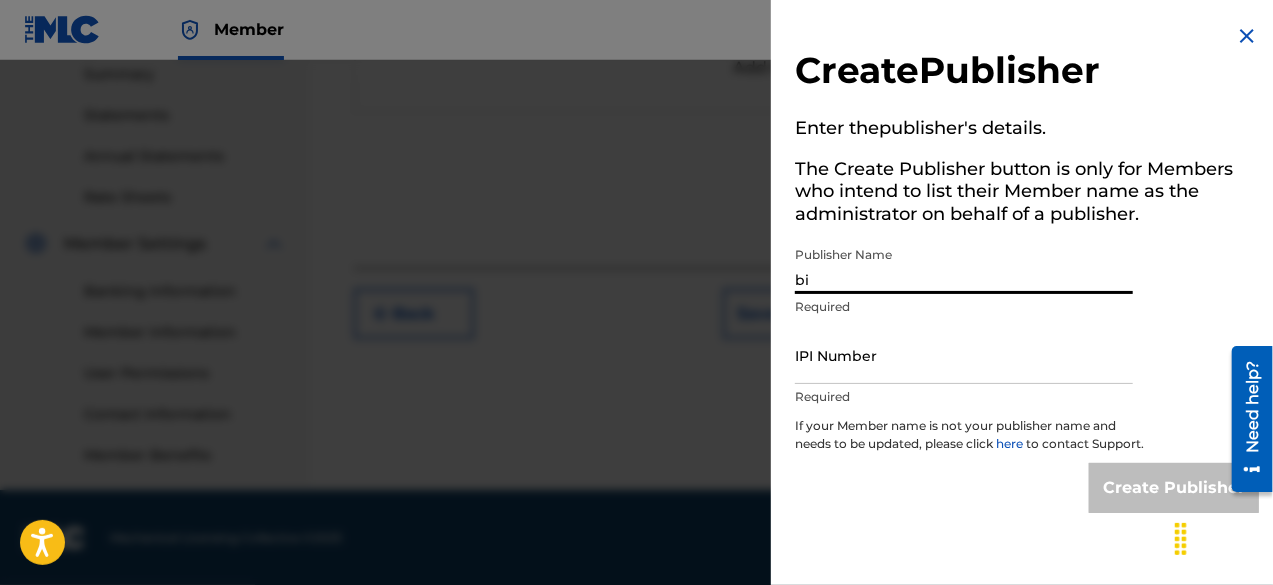 type on "b" 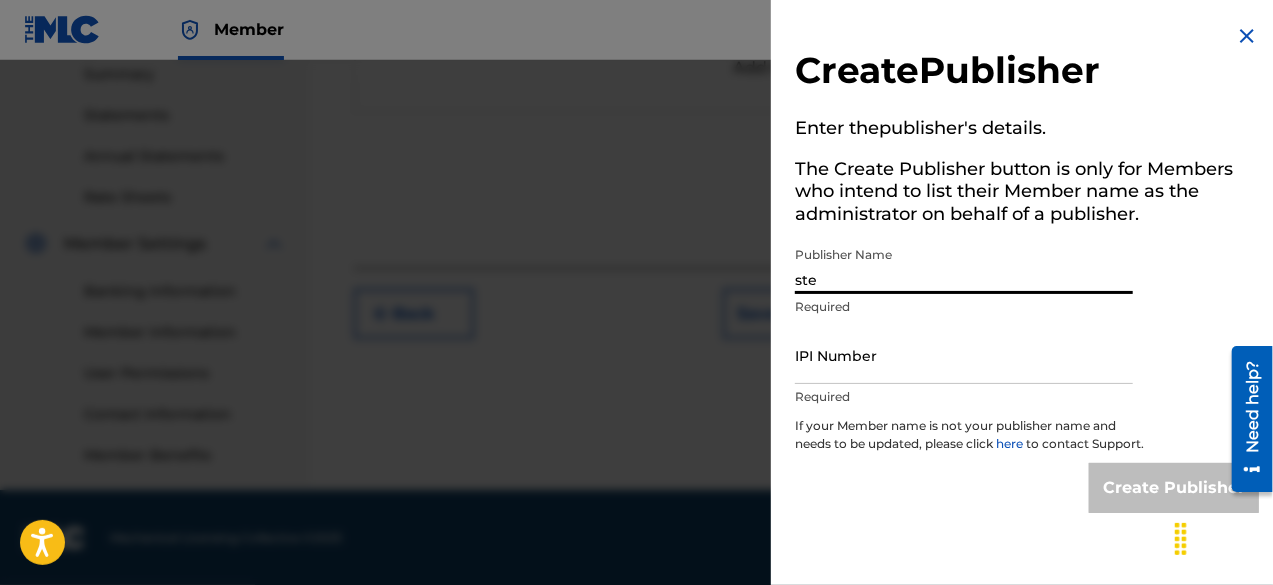 type on "ste" 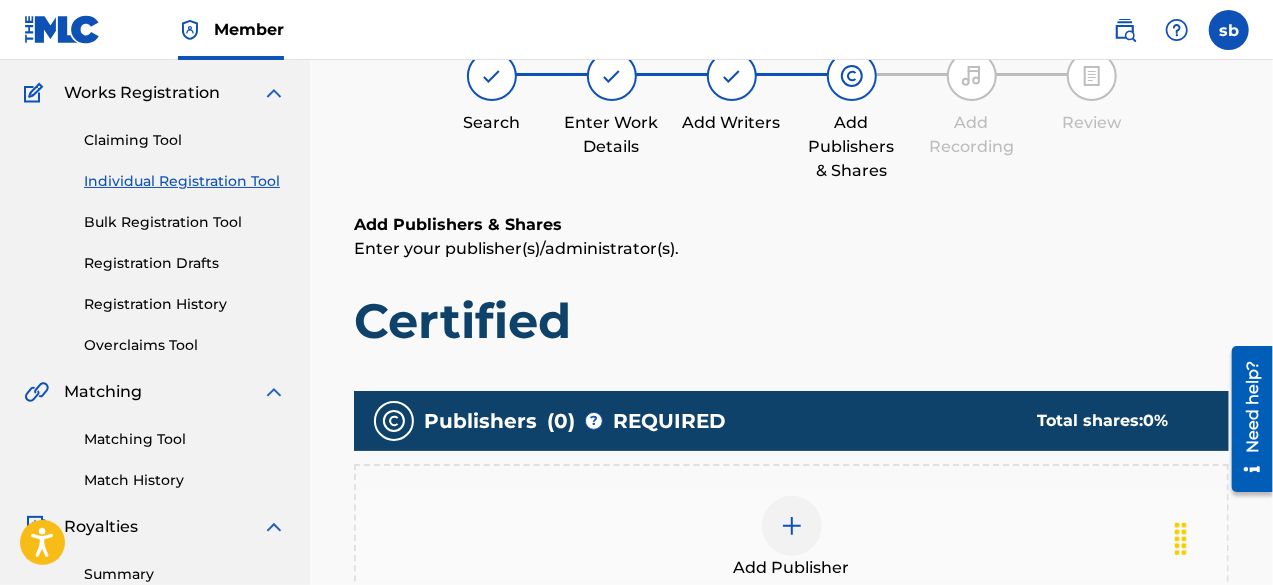 scroll, scrollTop: 254, scrollLeft: 0, axis: vertical 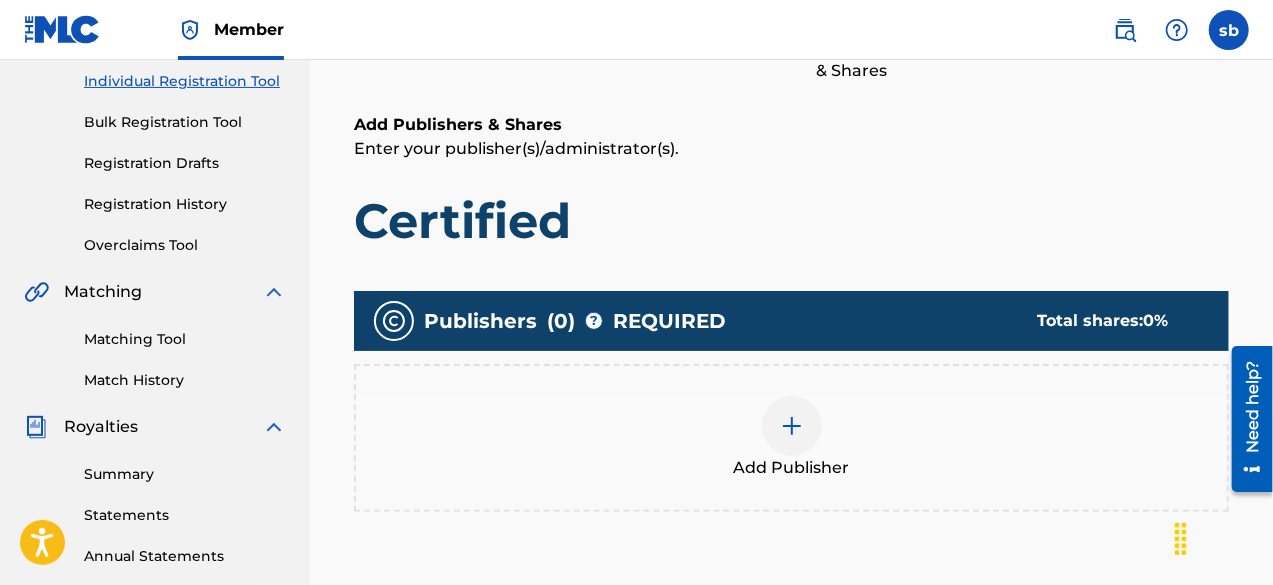 click at bounding box center [792, 426] 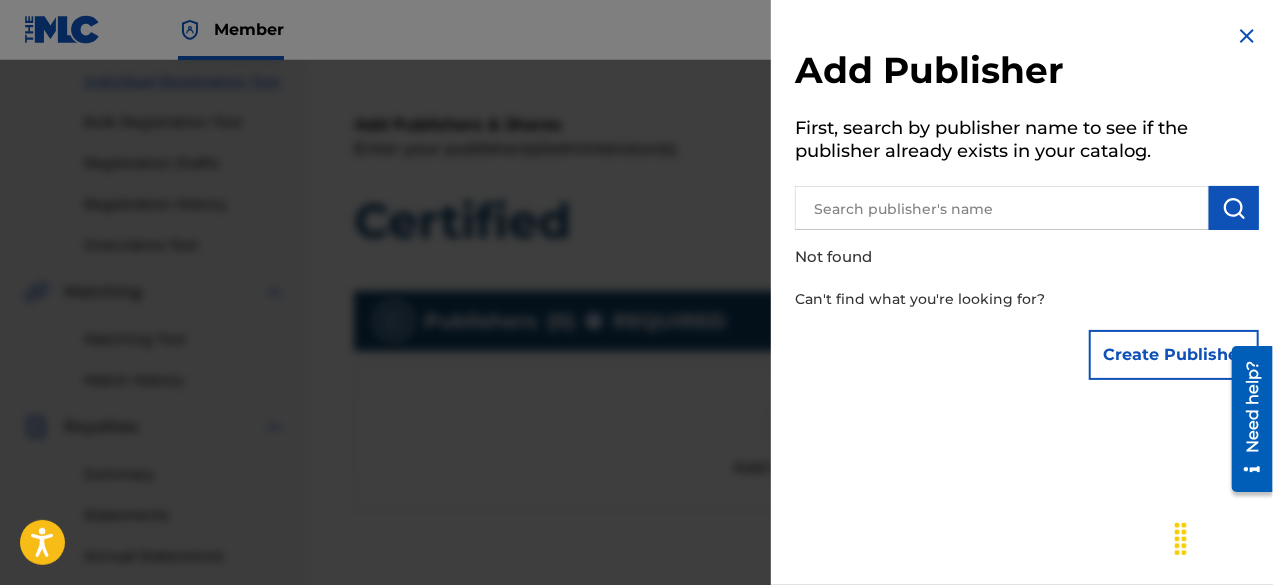click on "Create Publisher" at bounding box center (1174, 355) 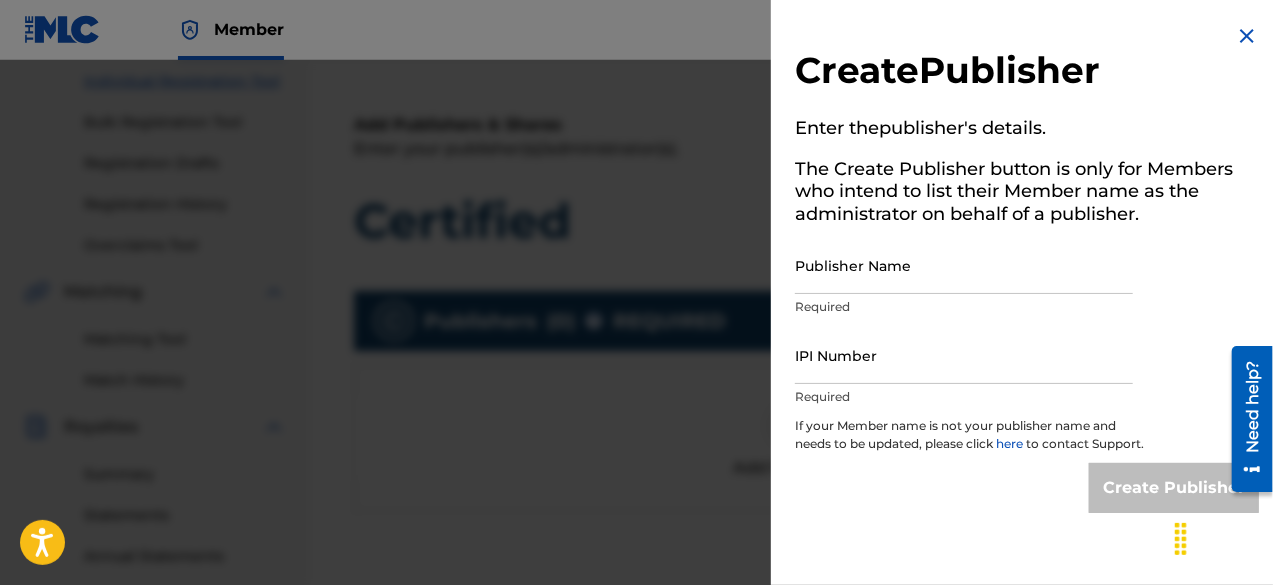 click on "Publisher Name" at bounding box center [964, 265] 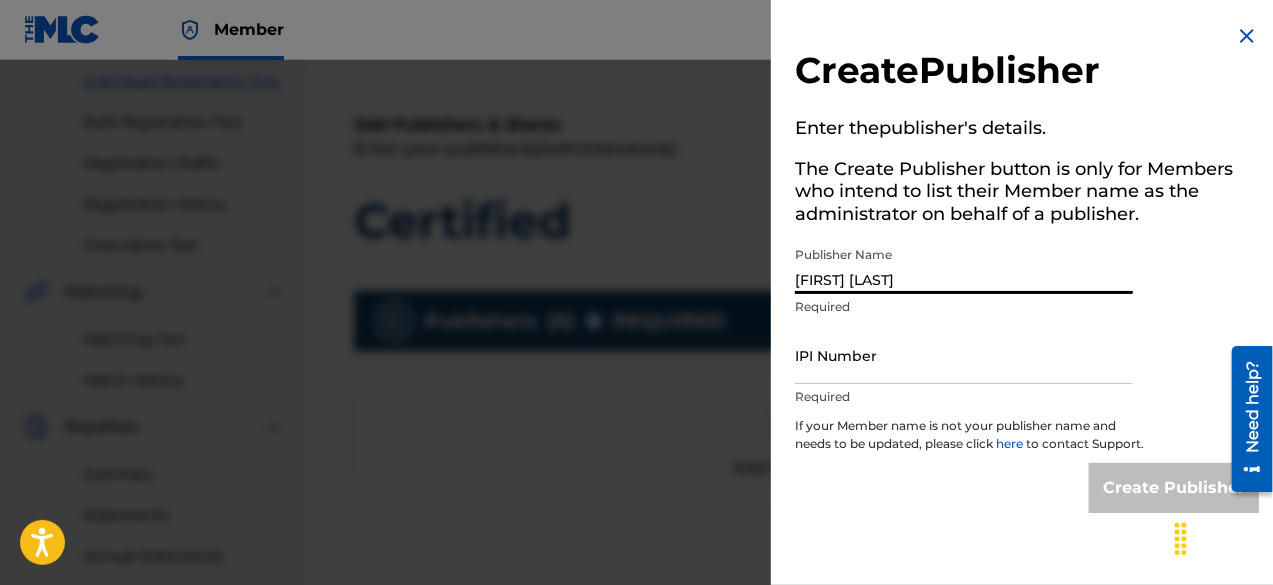 type on "[FIRST] [LAST]" 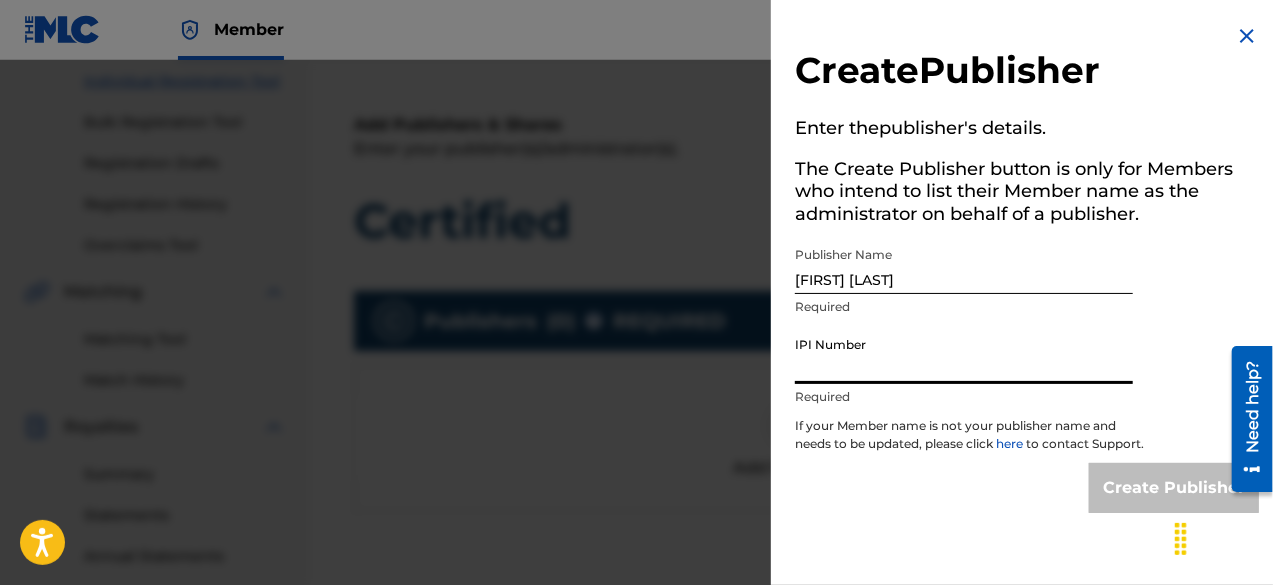 click on "IPI Number" at bounding box center [964, 355] 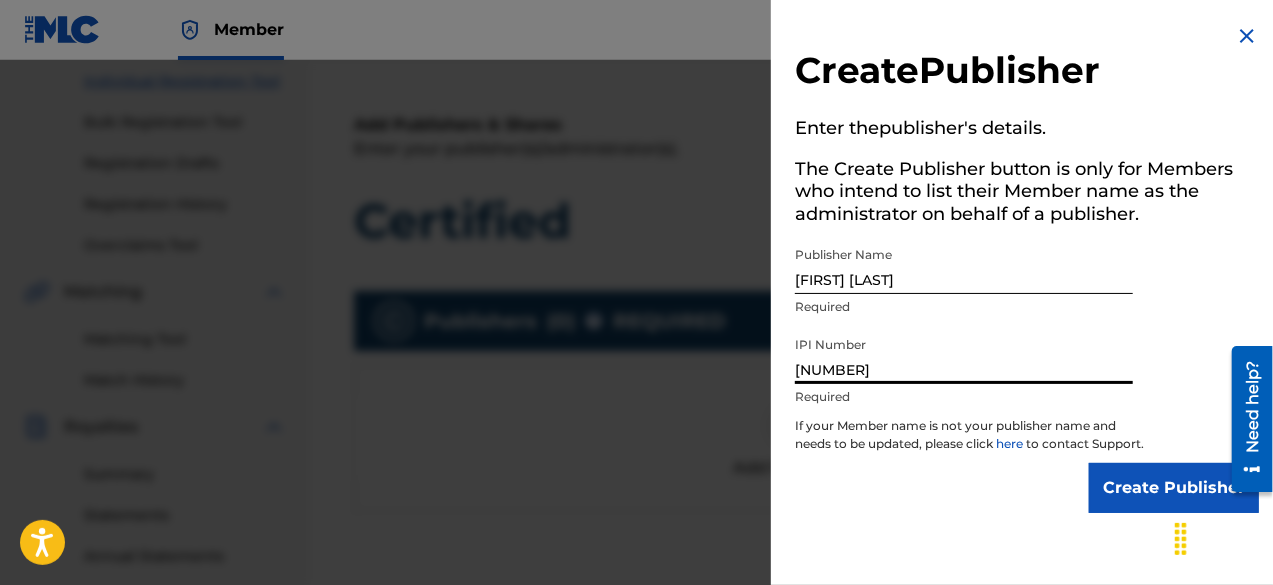 click on "Create Publisher" at bounding box center (1174, 488) 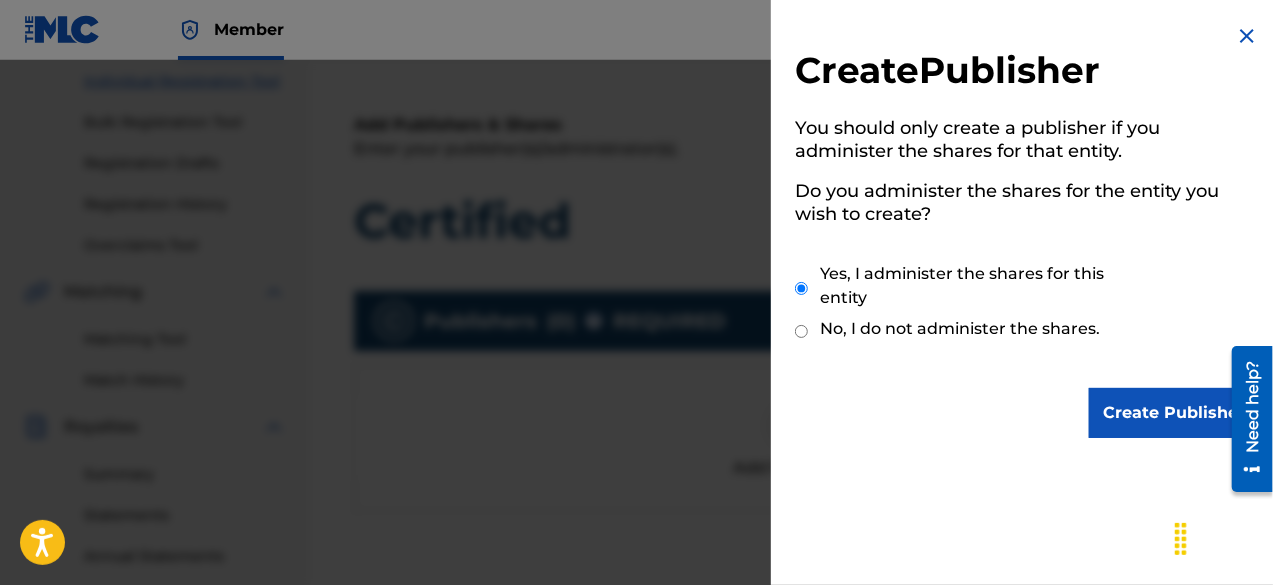 click on "Create Publisher" at bounding box center (1174, 413) 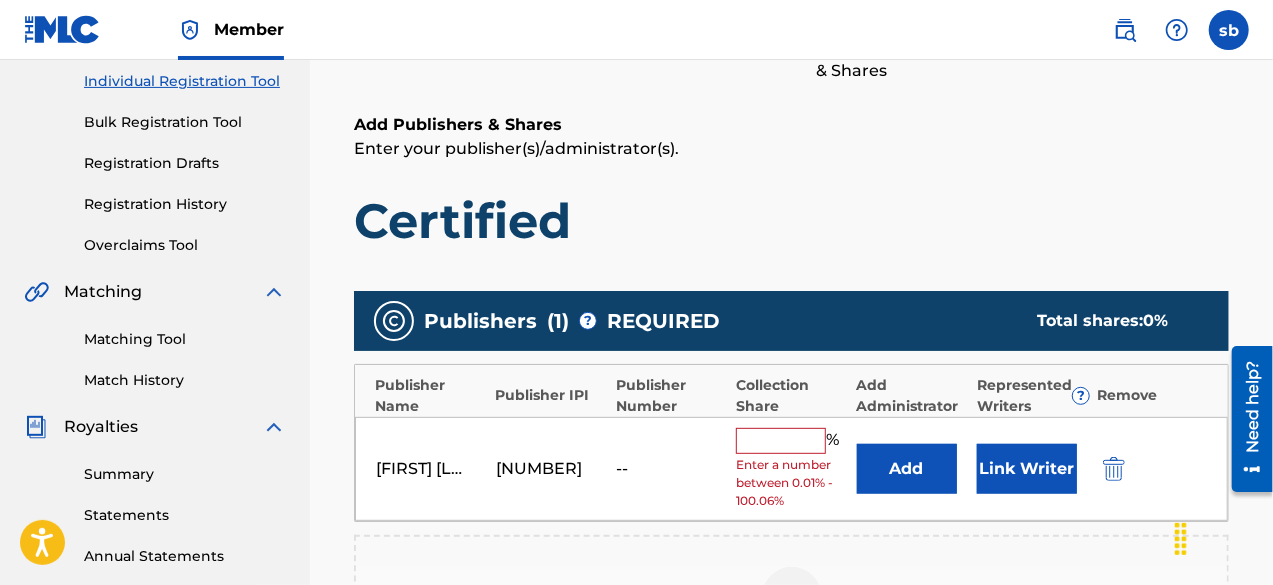 click at bounding box center (781, 441) 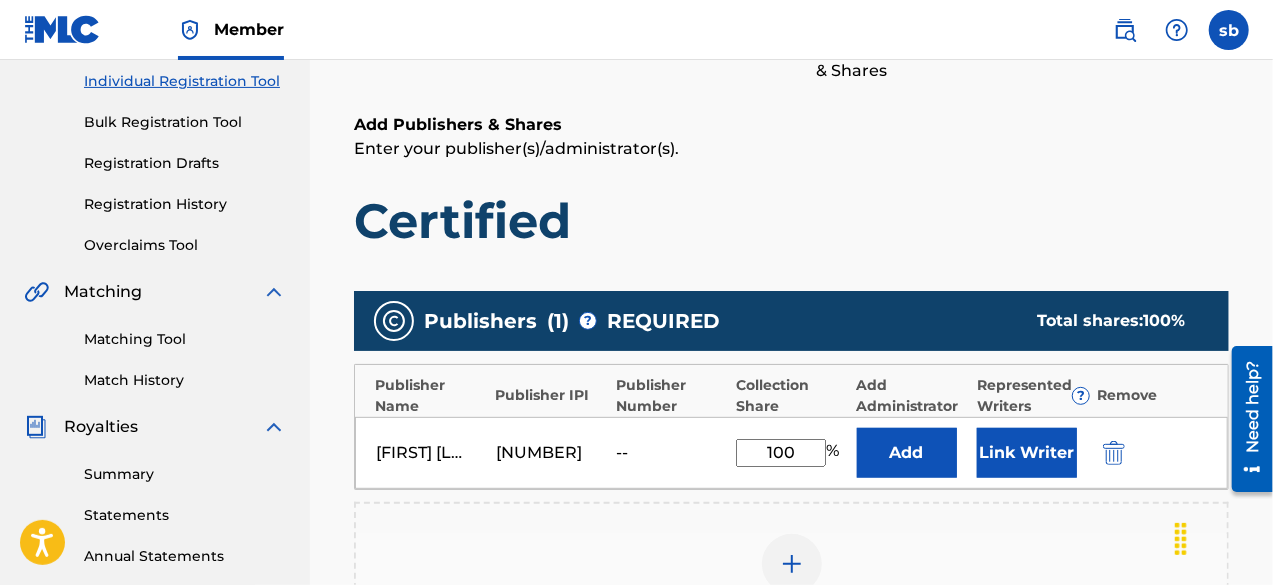 type on "100" 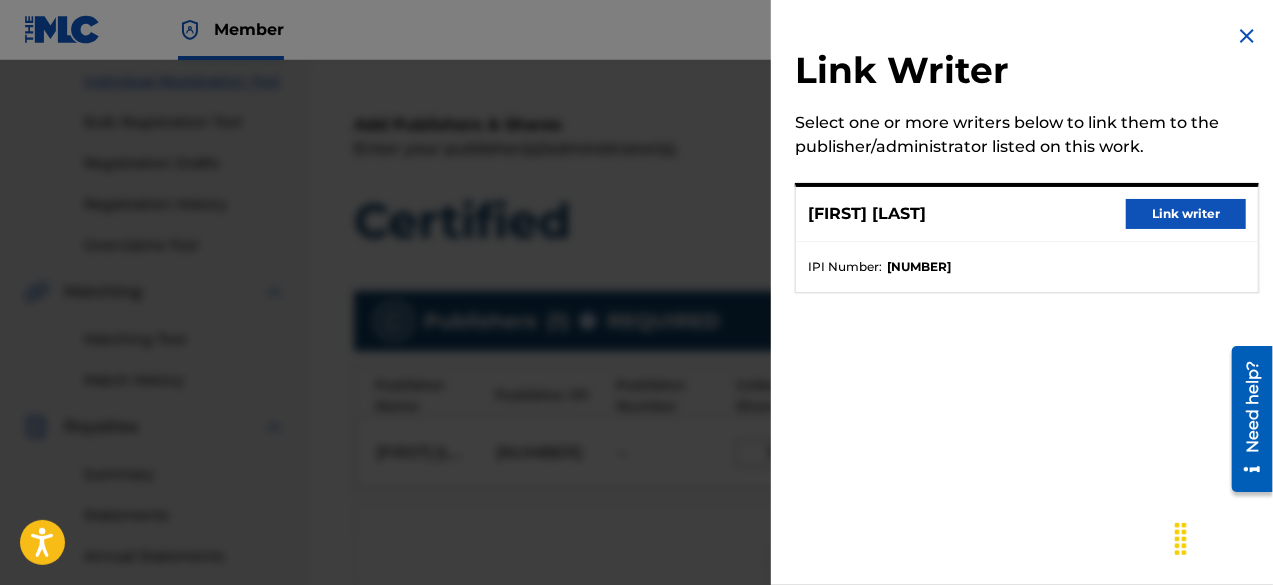 click on "Link writer" at bounding box center (1186, 214) 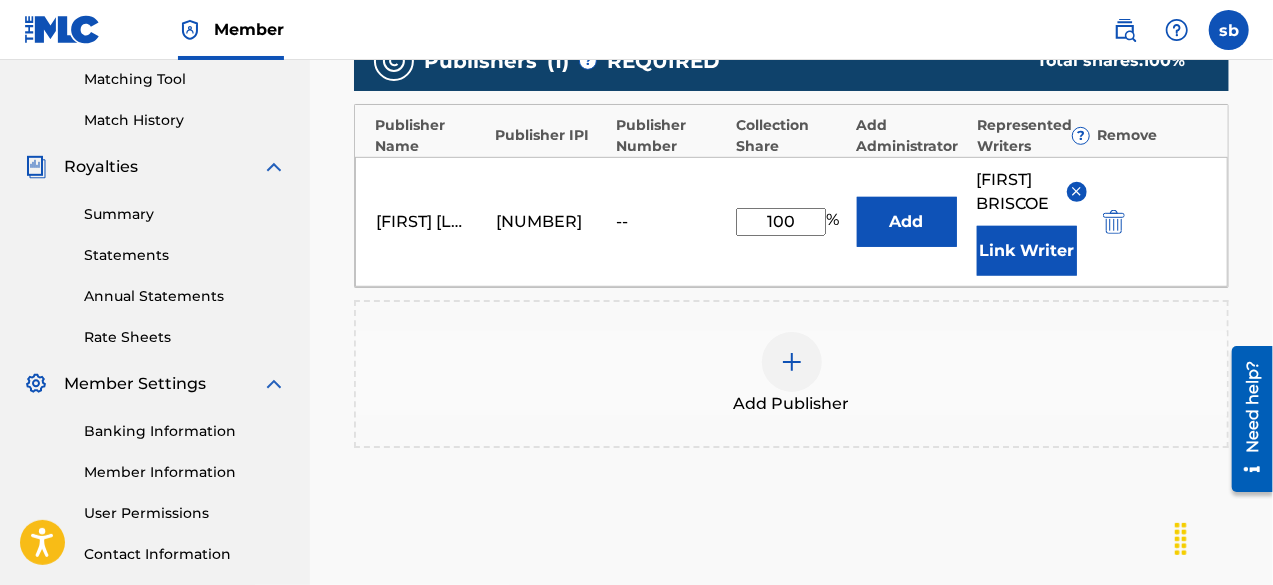 scroll, scrollTop: 742, scrollLeft: 0, axis: vertical 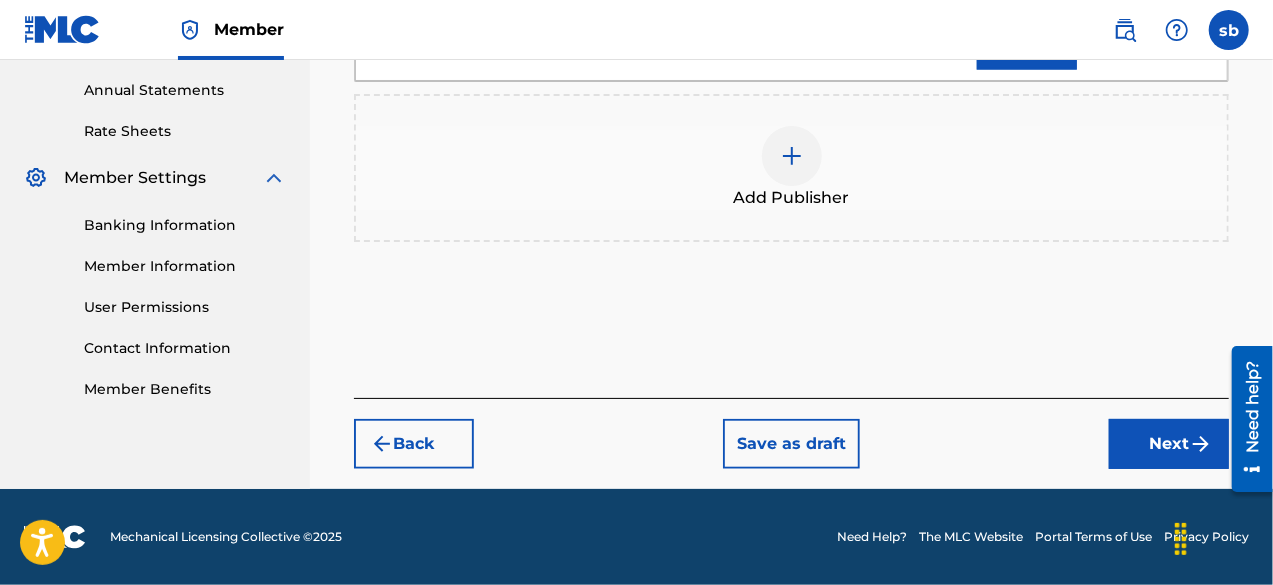 click on "Next" at bounding box center (1169, 444) 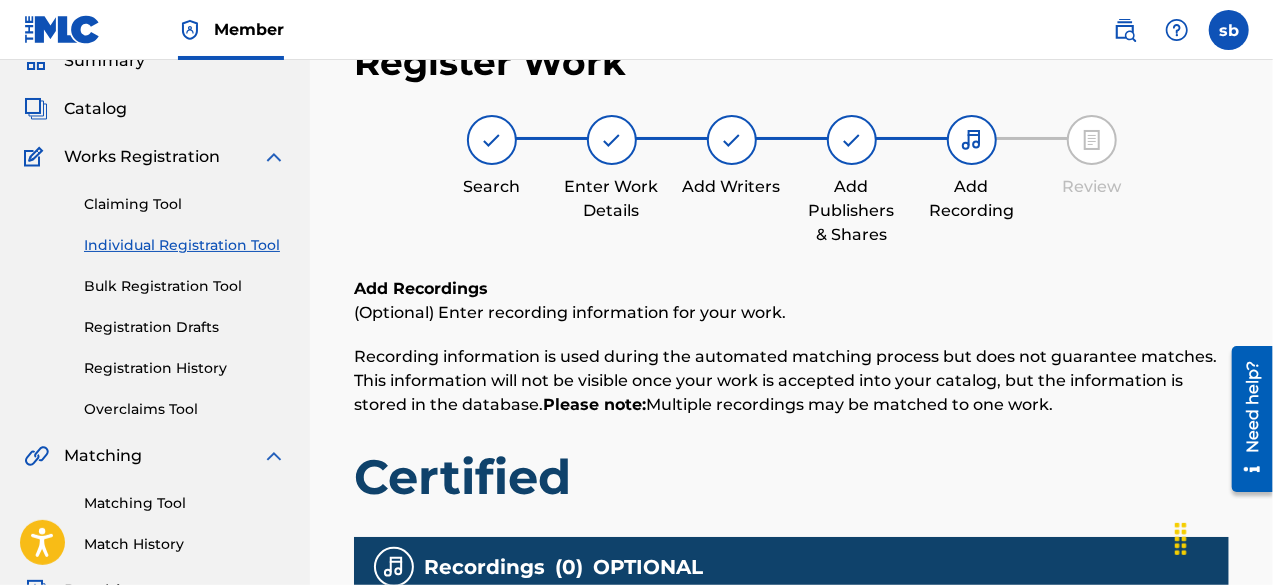 scroll, scrollTop: 390, scrollLeft: 0, axis: vertical 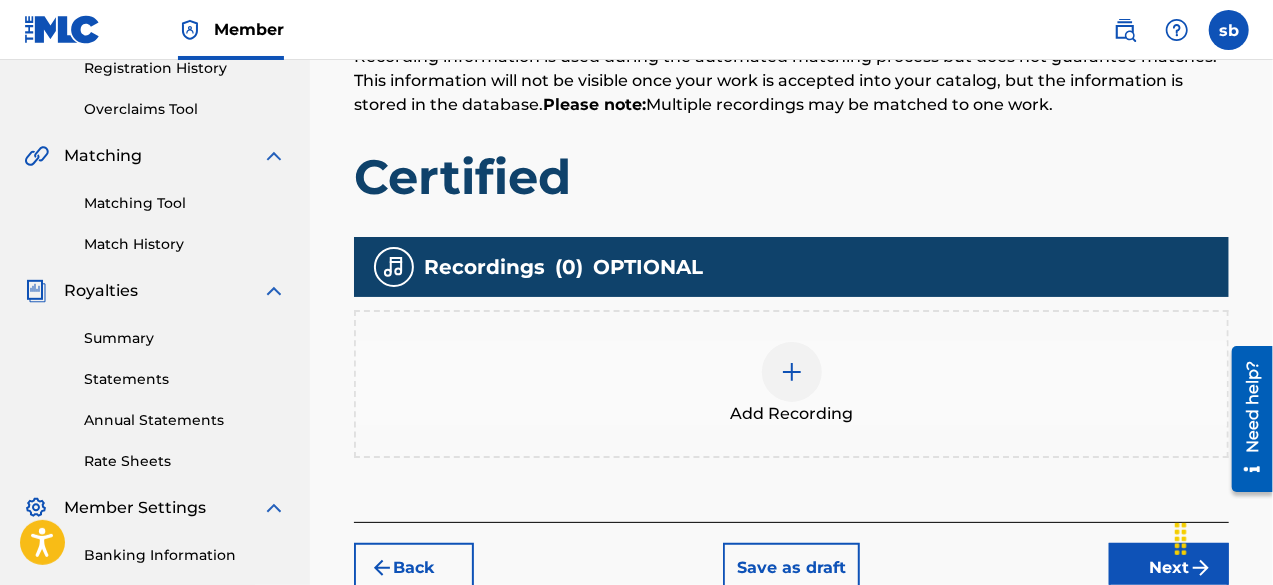 click at bounding box center [792, 372] 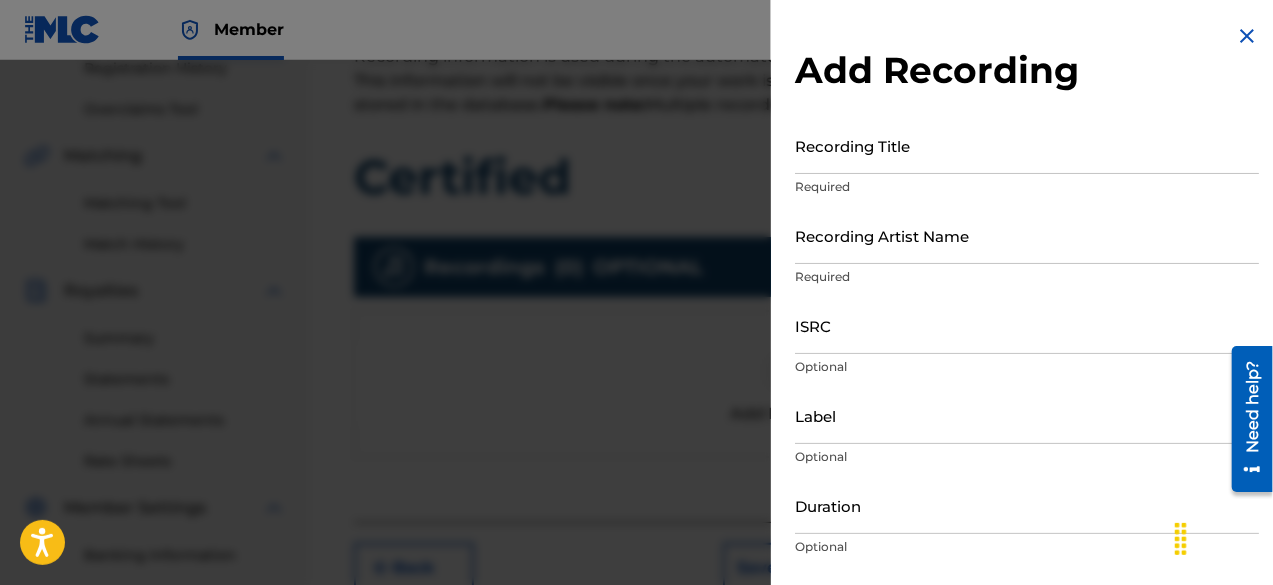 click on "Recording Title" at bounding box center (1027, 145) 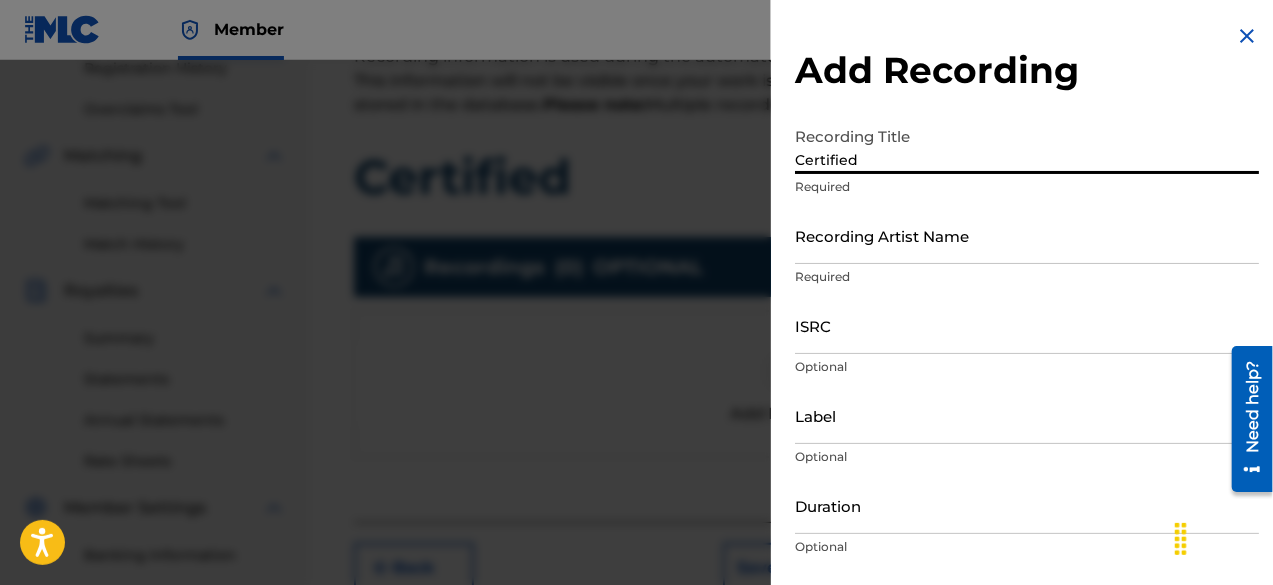 type on "Certified" 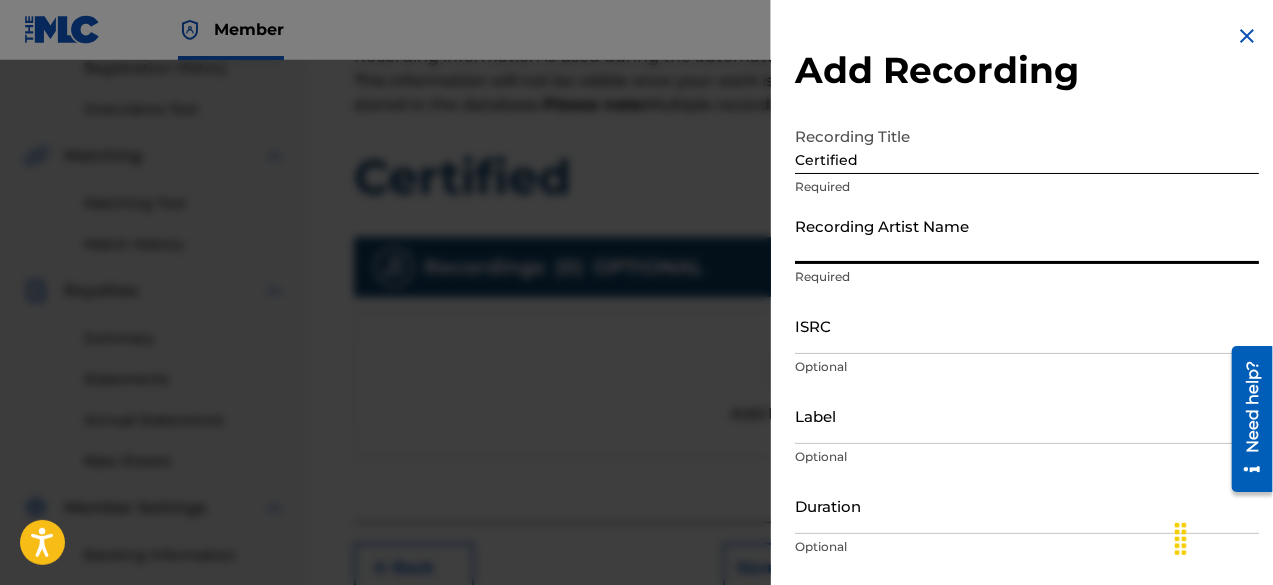 click on "Recording Artist Name" at bounding box center [1027, 235] 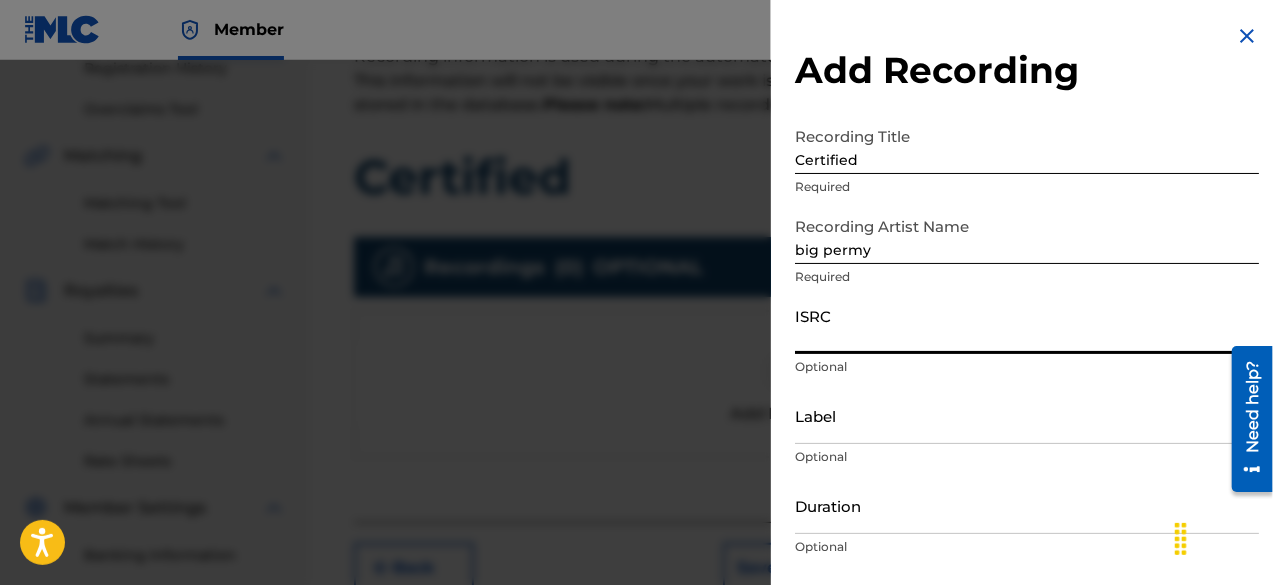 click on "ISRC" at bounding box center [1027, 325] 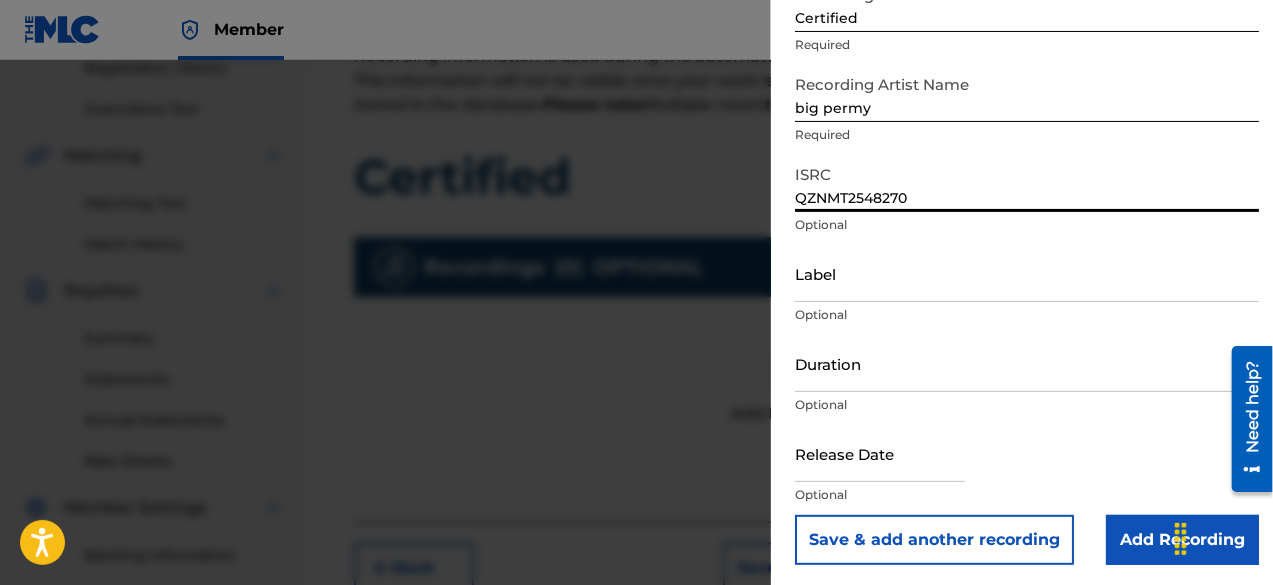 scroll, scrollTop: 146, scrollLeft: 0, axis: vertical 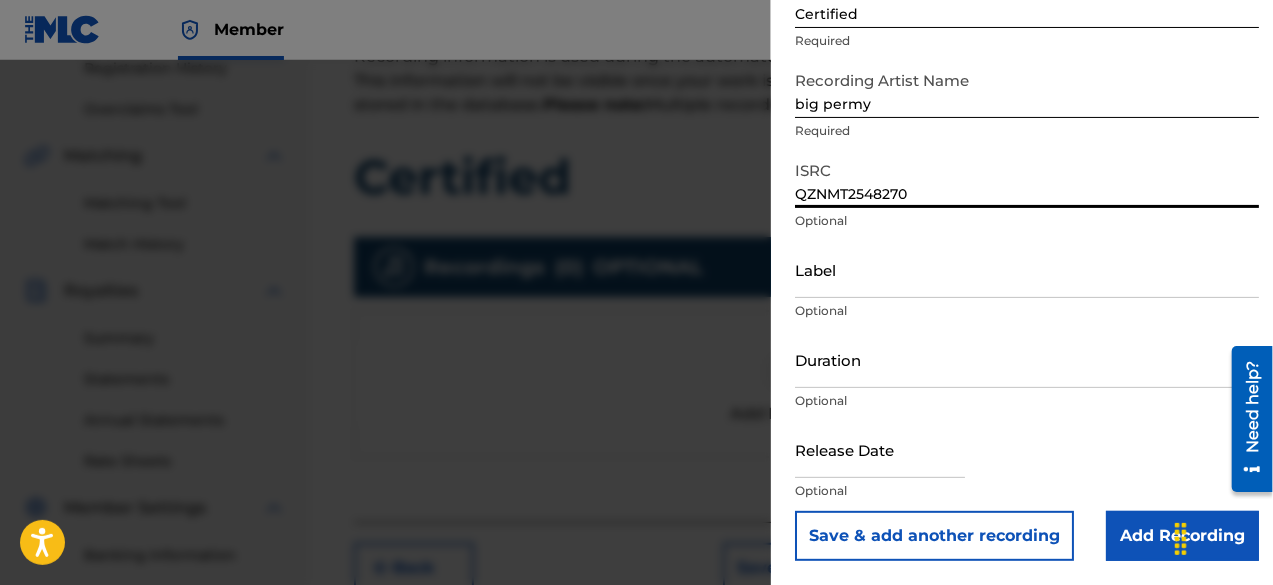 type on "QZNMT2548270" 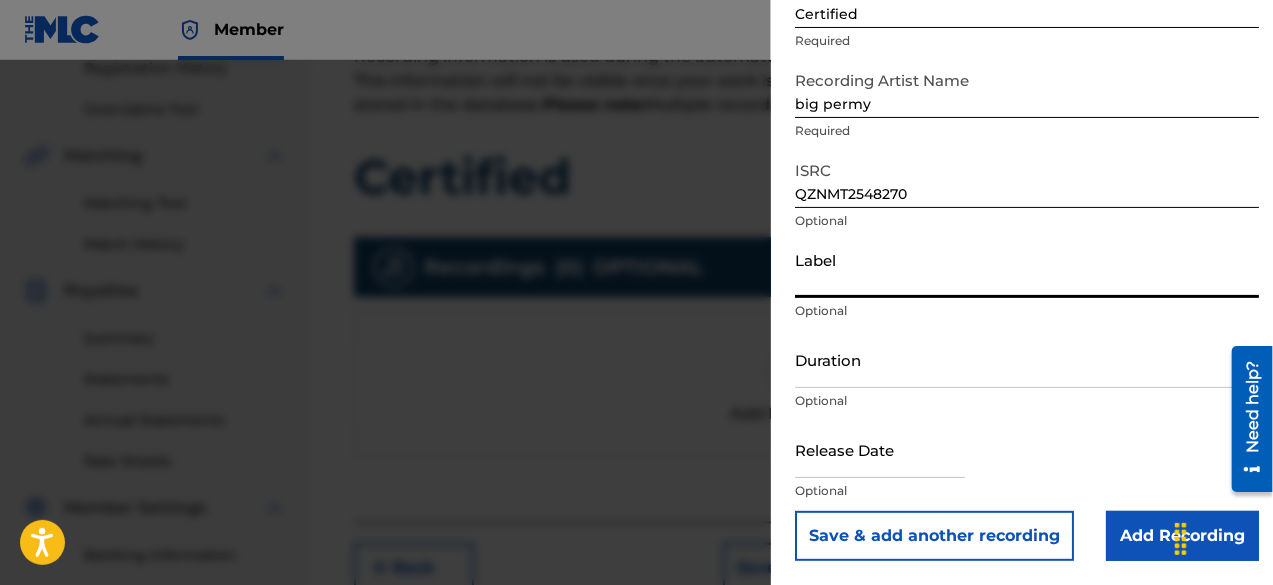 click on "Label" at bounding box center (1027, 269) 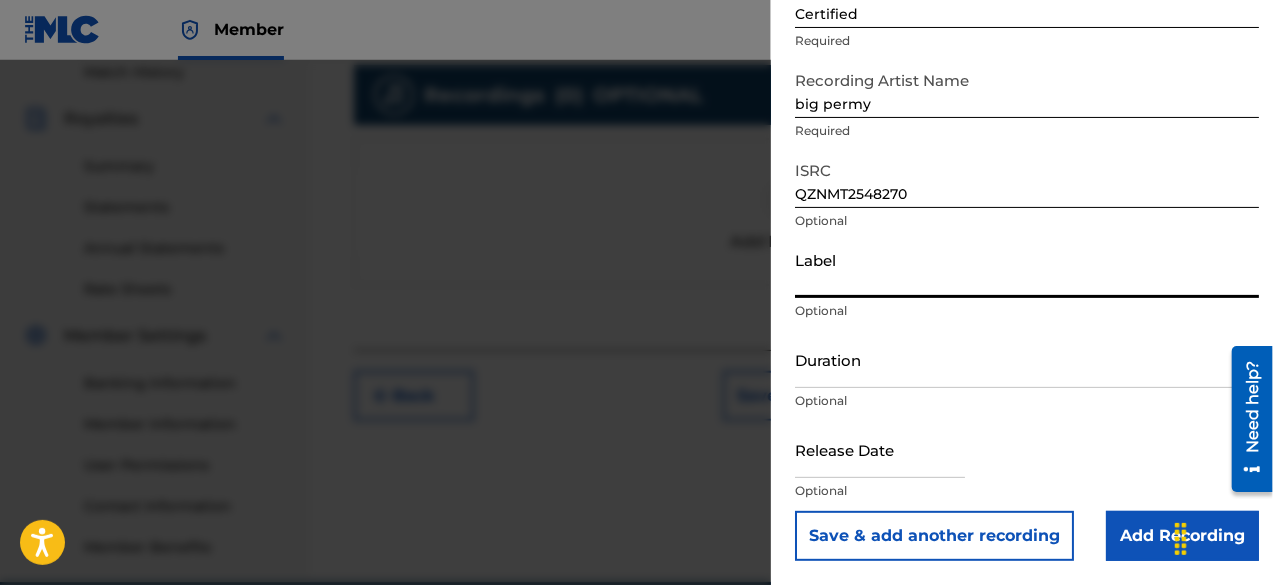 scroll, scrollTop: 590, scrollLeft: 0, axis: vertical 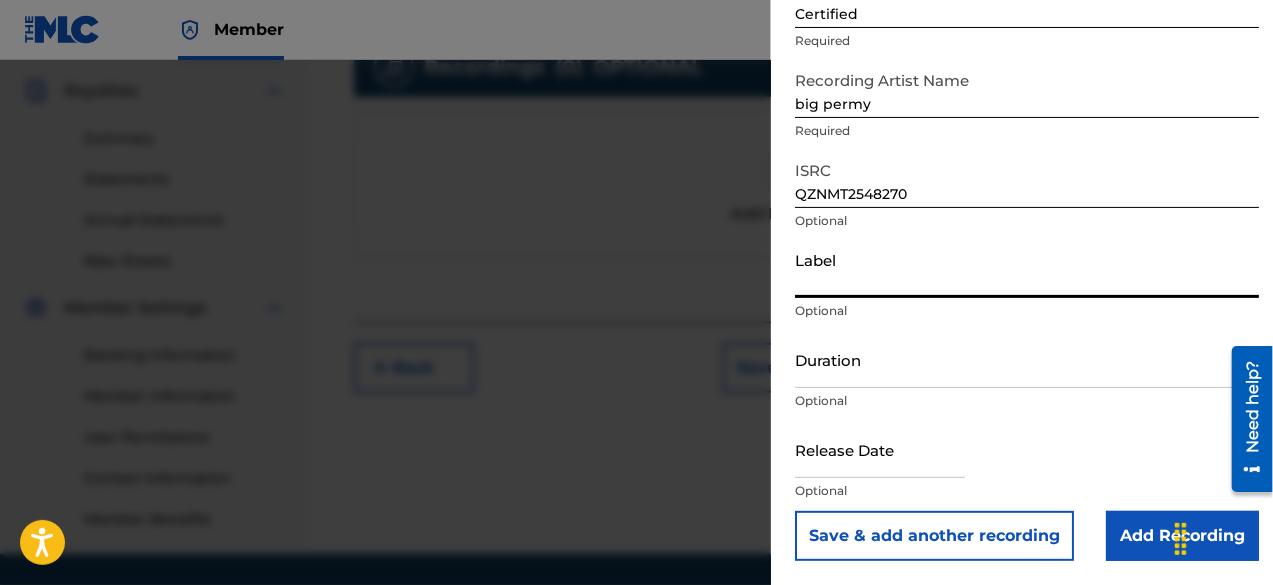click at bounding box center [880, 449] 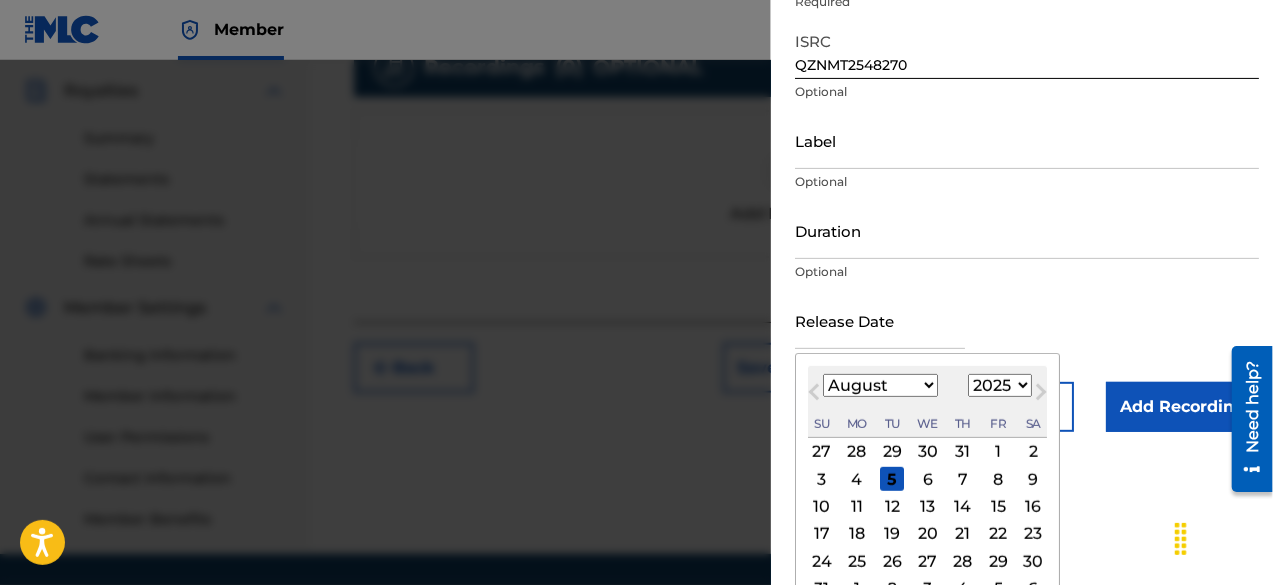 scroll, scrollTop: 331, scrollLeft: 0, axis: vertical 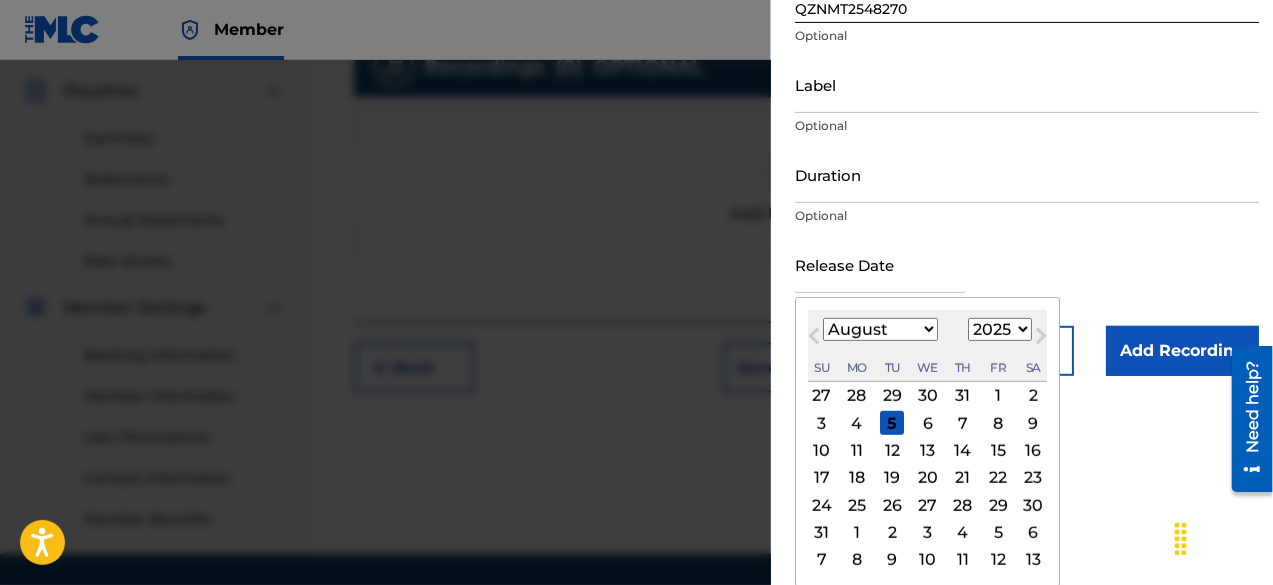 click on "January February March April May June July August September October November December" at bounding box center [880, 329] 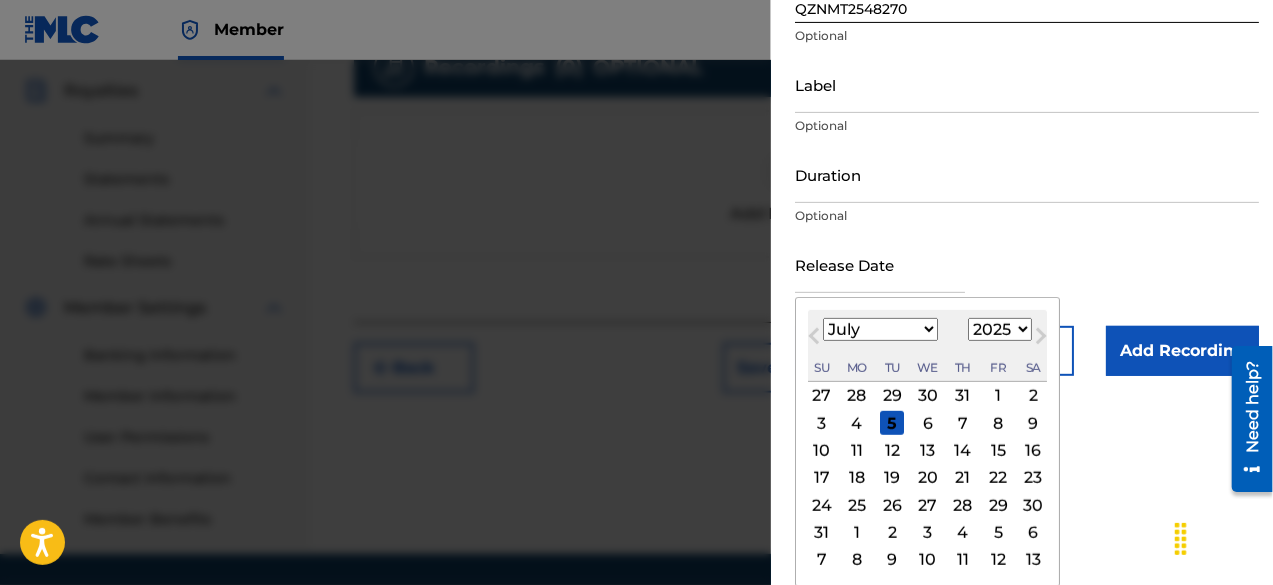 click on "January February March April May June July August September October November December" at bounding box center [880, 329] 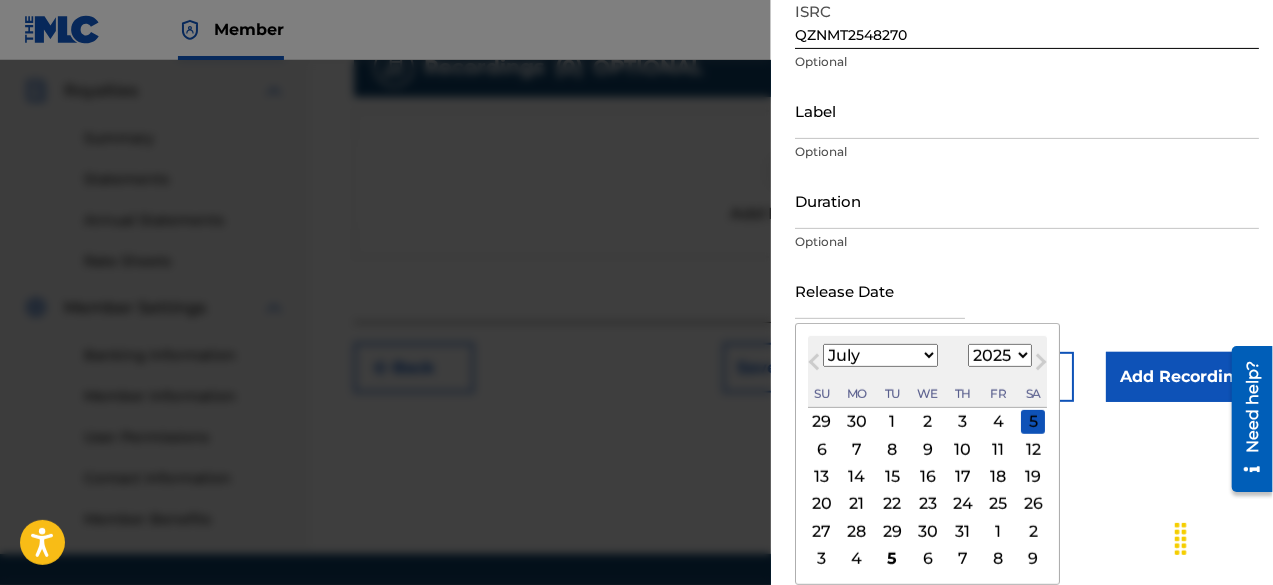 scroll, scrollTop: 304, scrollLeft: 0, axis: vertical 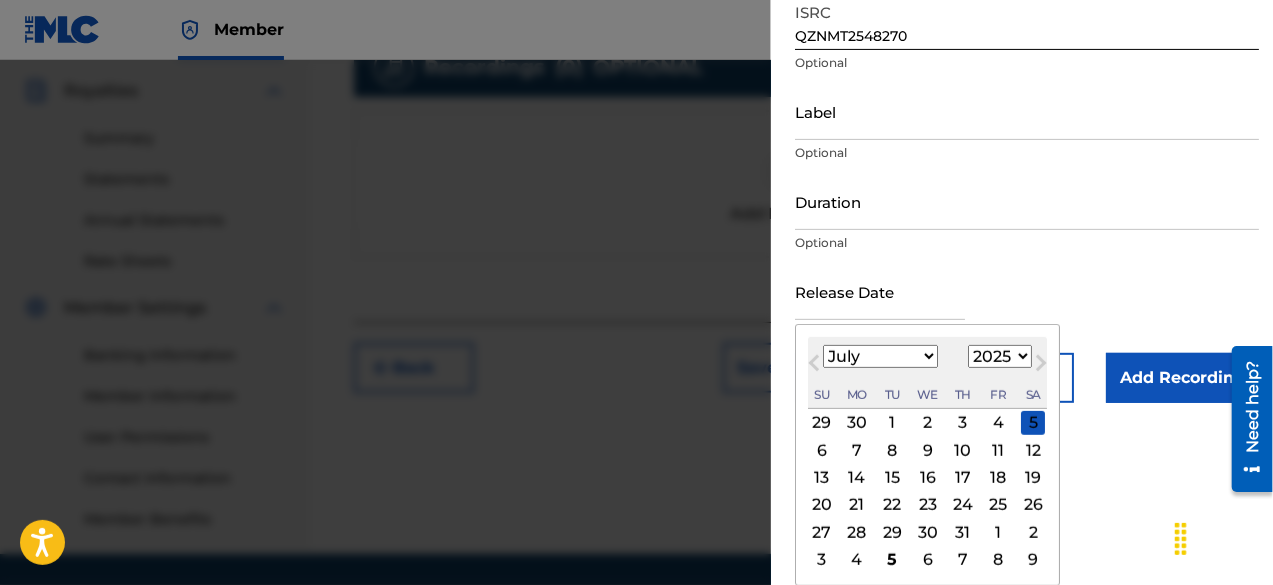 click on "25" at bounding box center (998, 505) 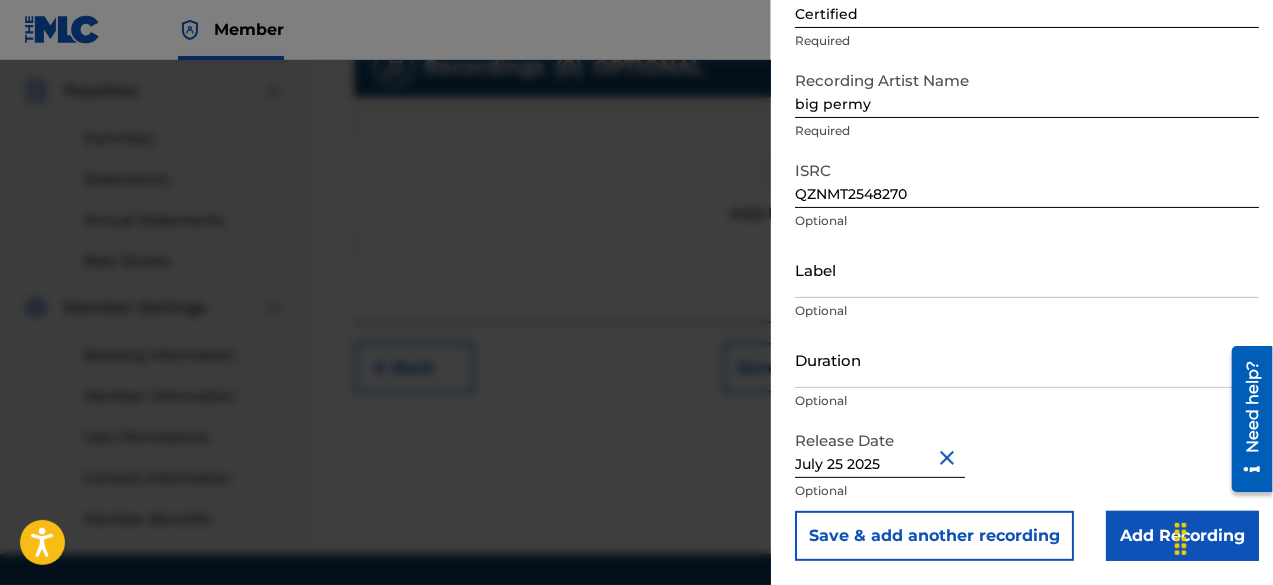 scroll, scrollTop: 146, scrollLeft: 0, axis: vertical 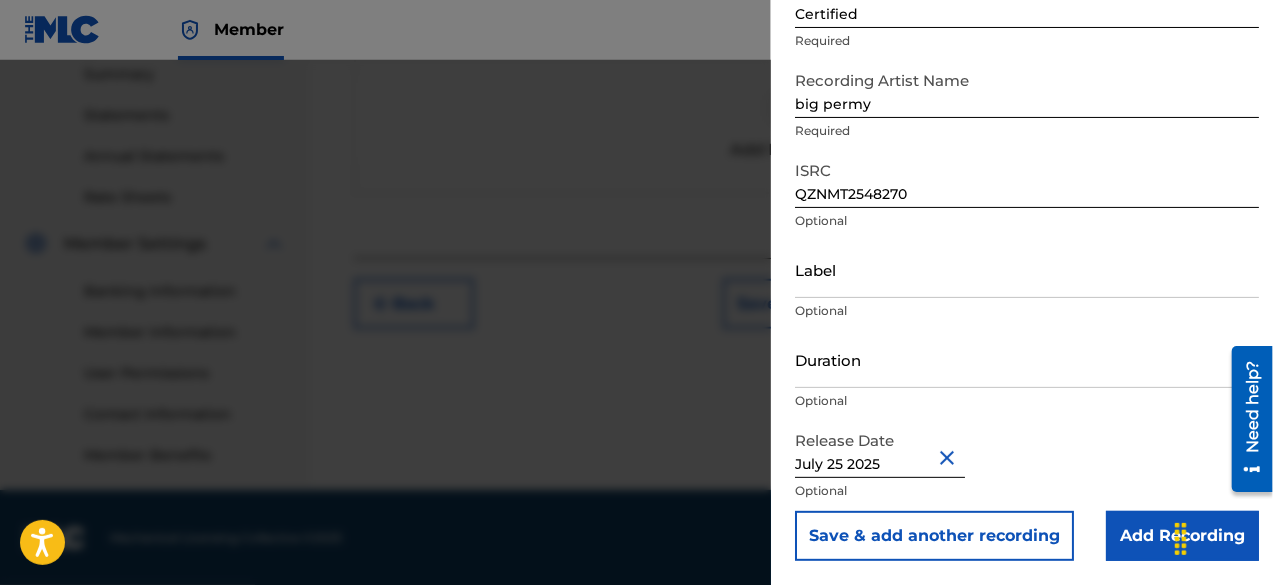 click on "Add Recording" at bounding box center [1182, 536] 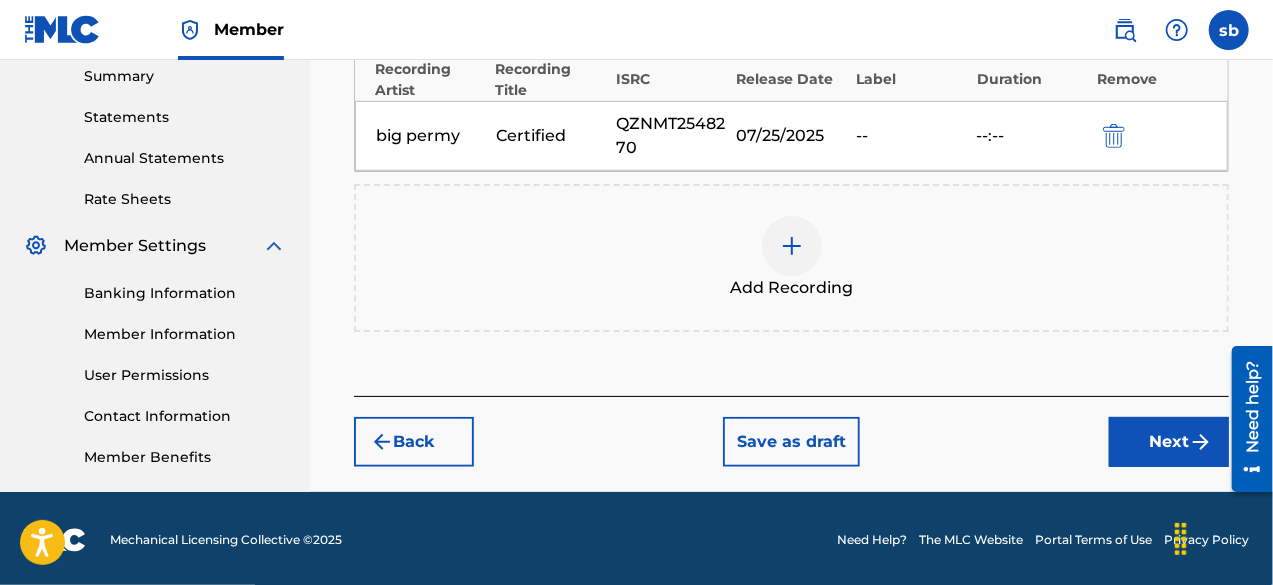 scroll, scrollTop: 654, scrollLeft: 0, axis: vertical 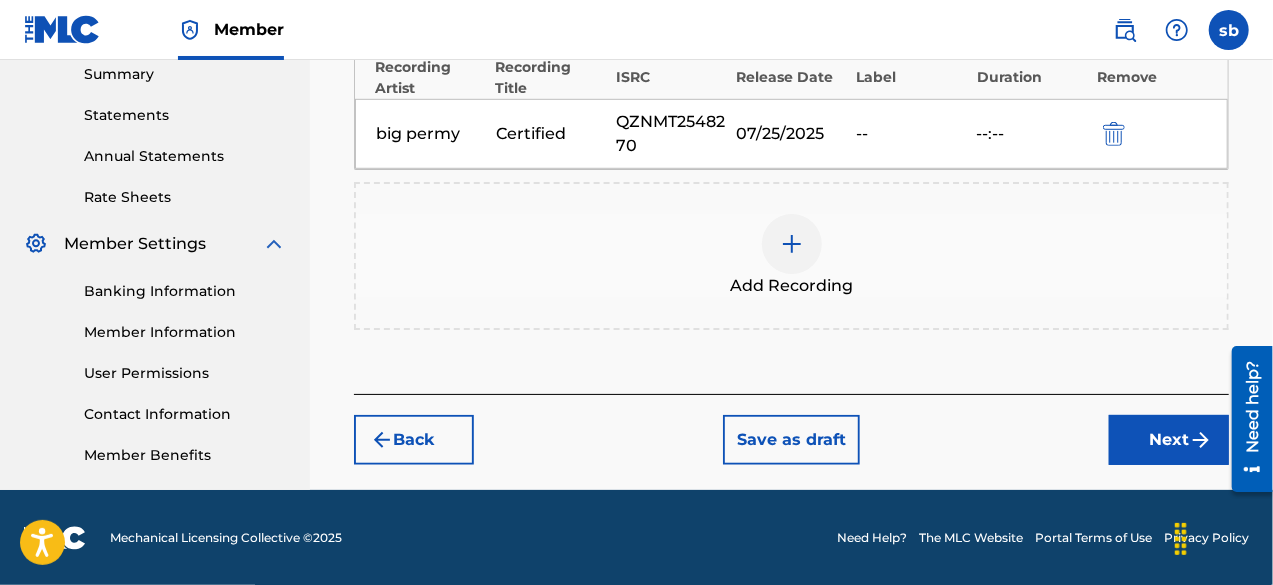 click on "Next" at bounding box center (1169, 440) 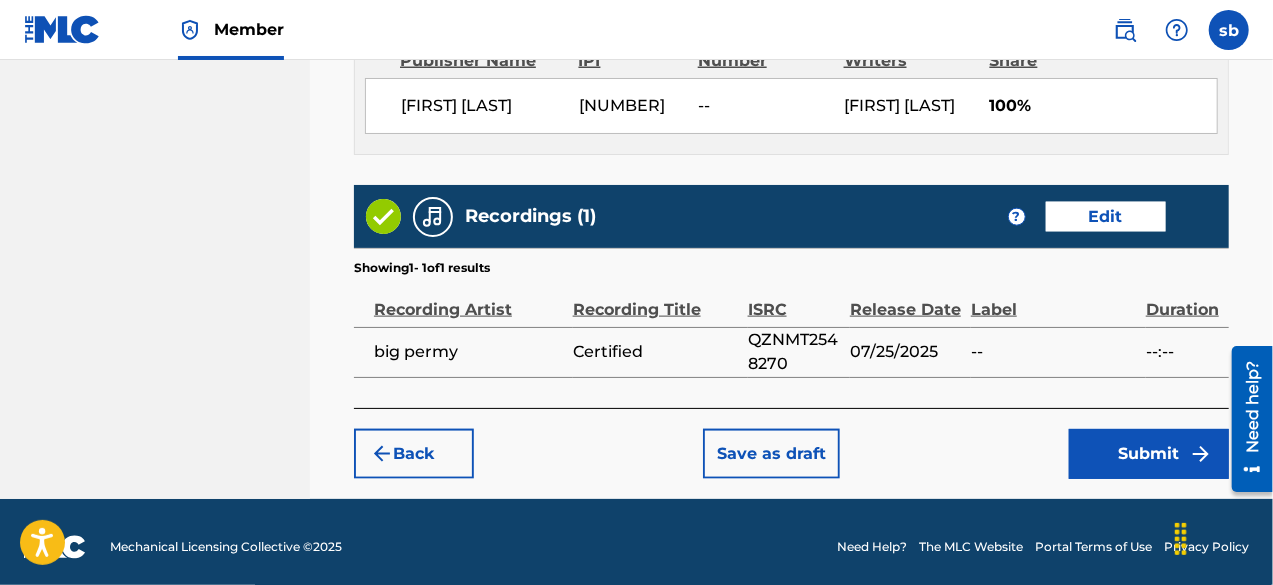 scroll, scrollTop: 1190, scrollLeft: 0, axis: vertical 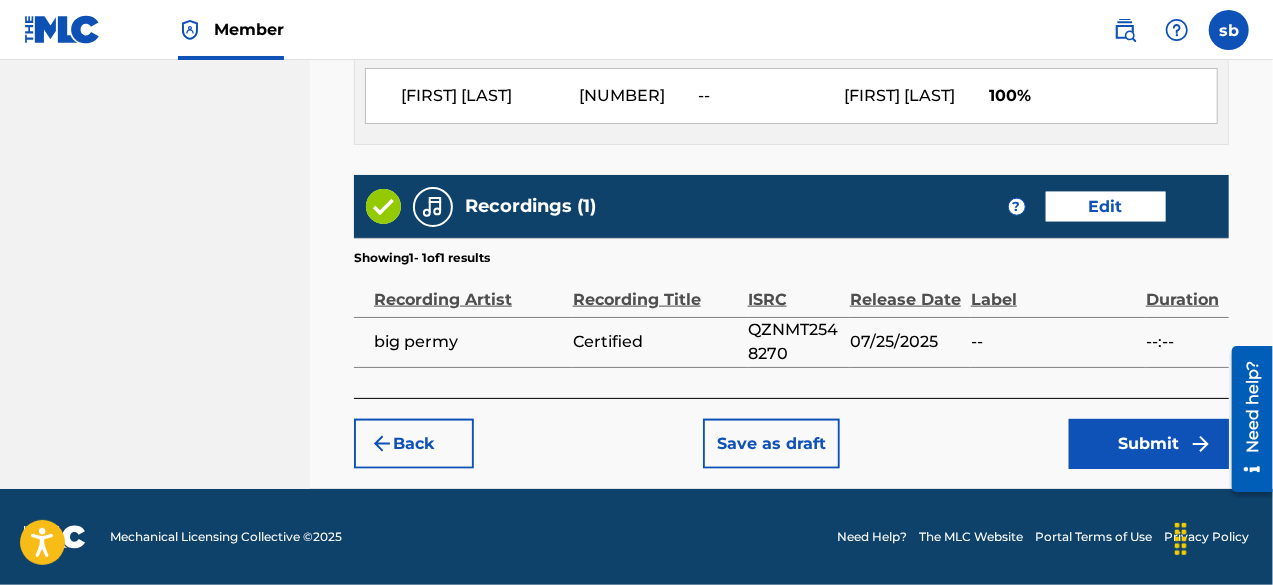 click on "Submit" at bounding box center [1149, 444] 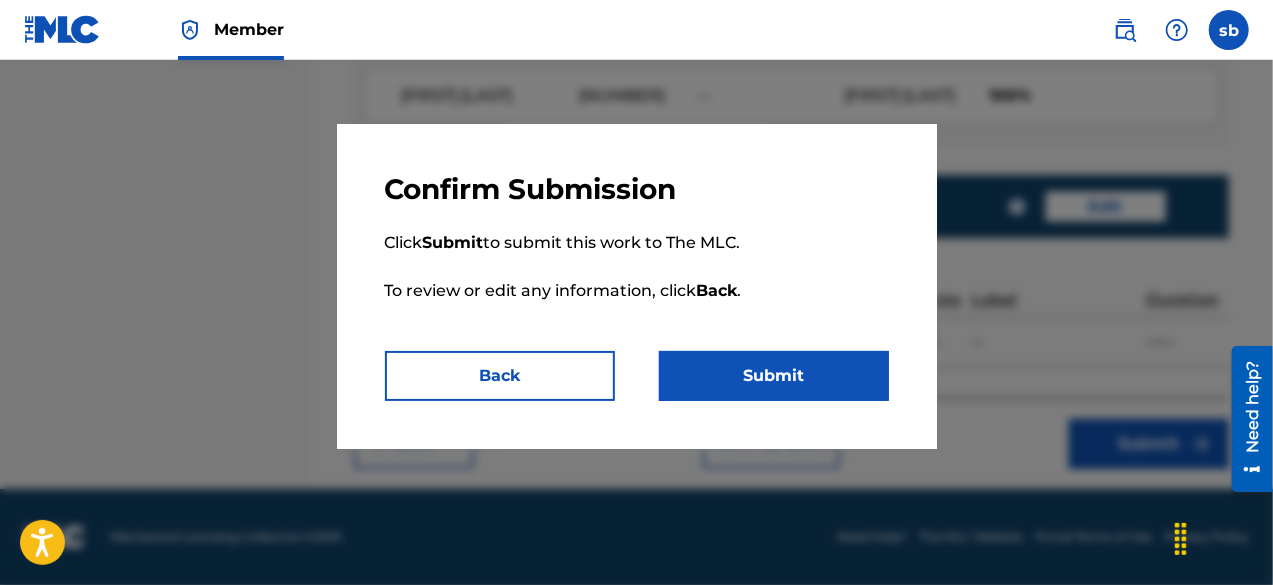 click on "Submit" at bounding box center [774, 376] 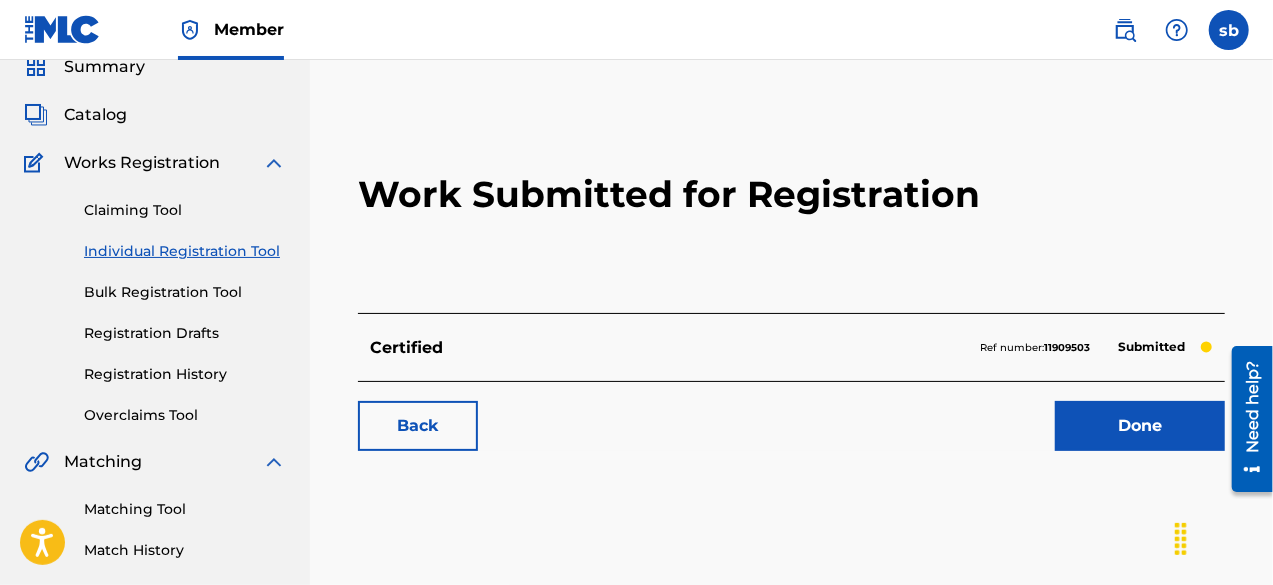 scroll, scrollTop: 200, scrollLeft: 0, axis: vertical 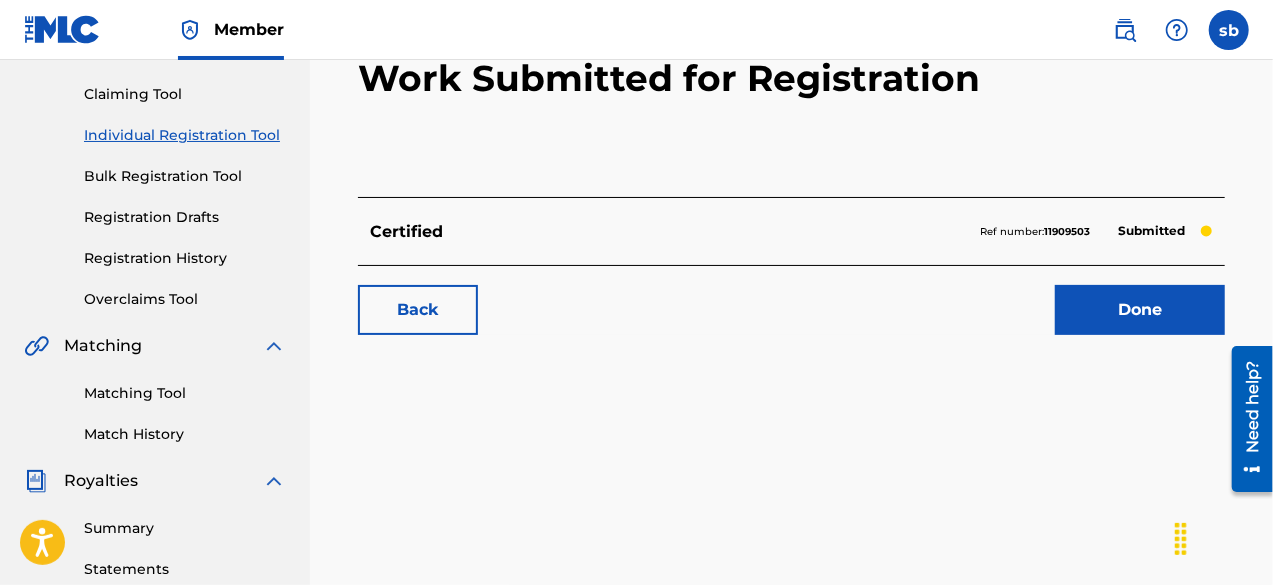 click on "Done" at bounding box center [1140, 310] 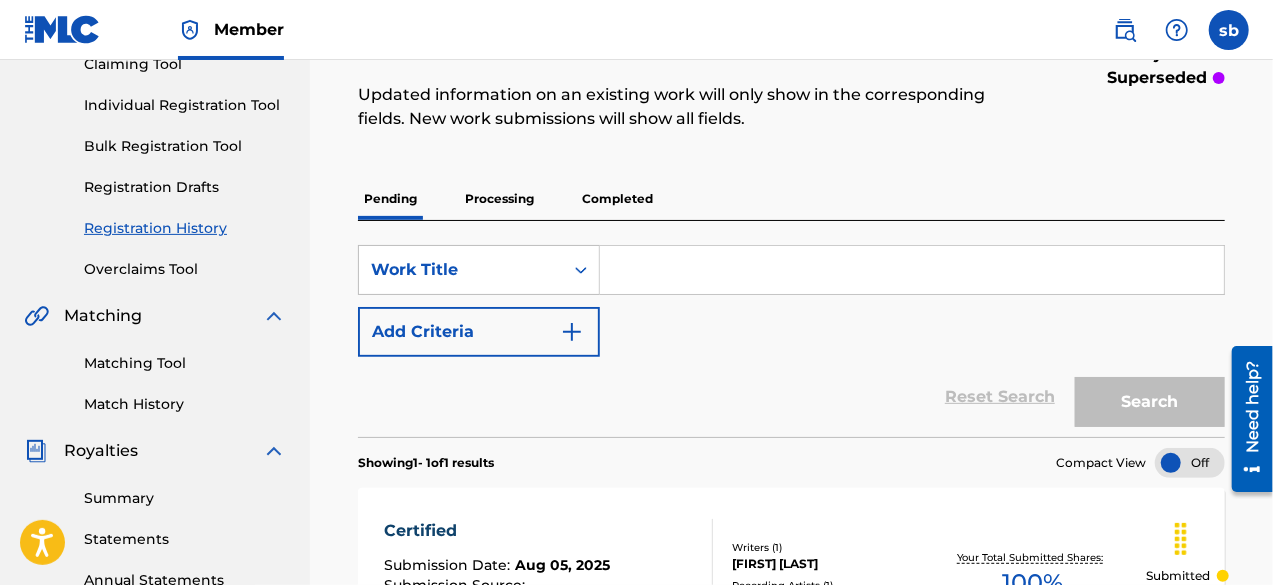 scroll, scrollTop: 200, scrollLeft: 0, axis: vertical 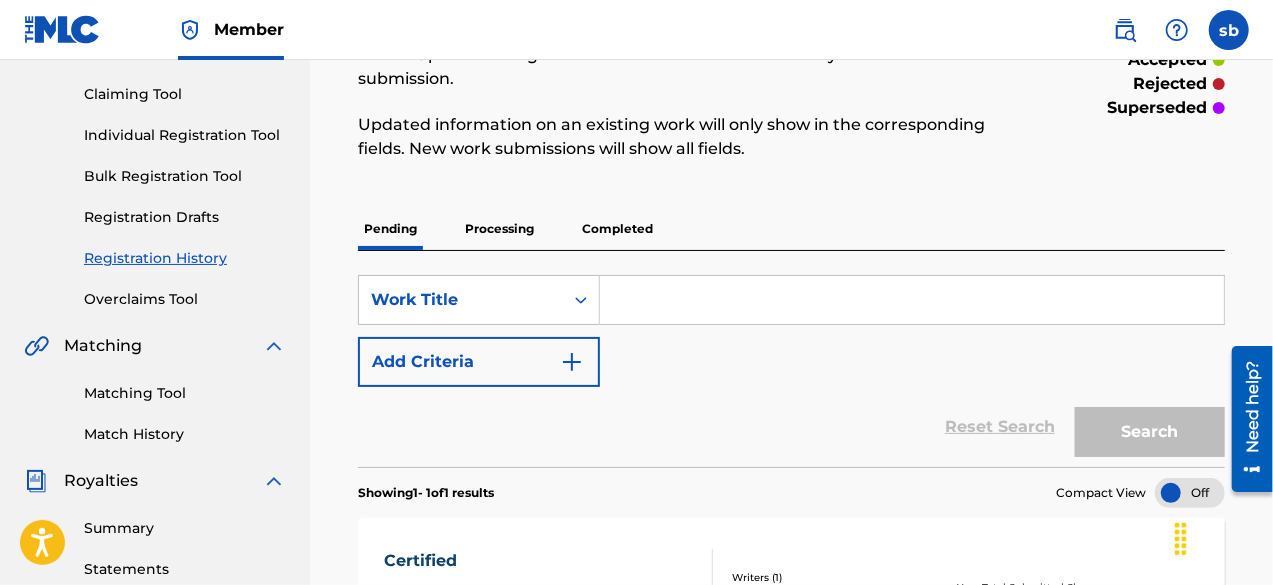 click at bounding box center (912, 300) 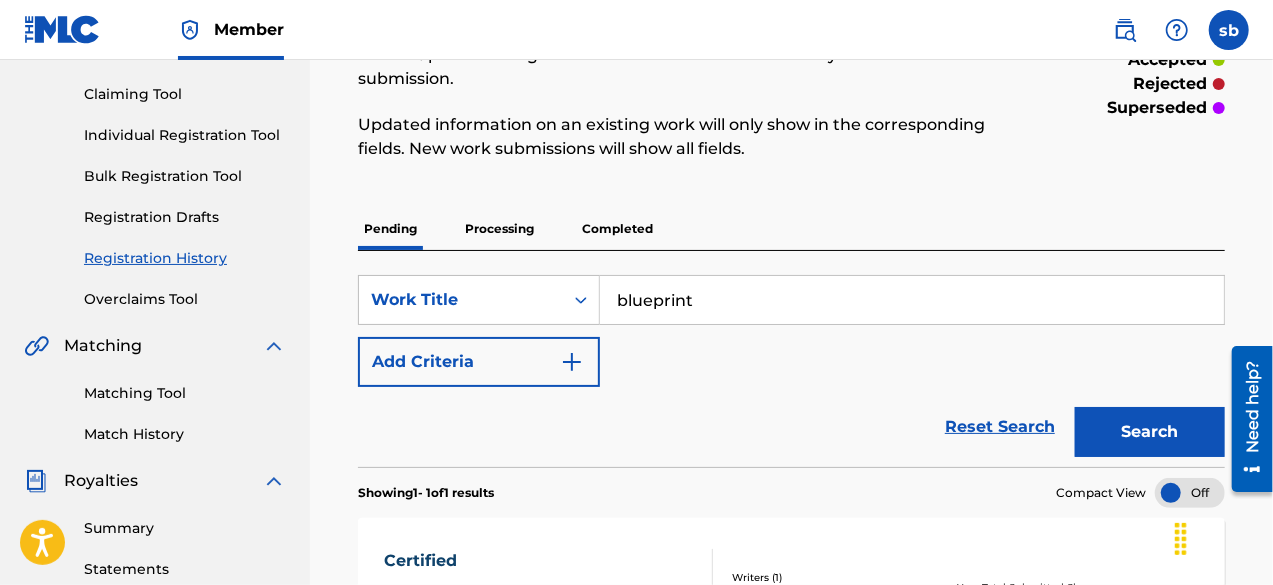 type on "blueprint" 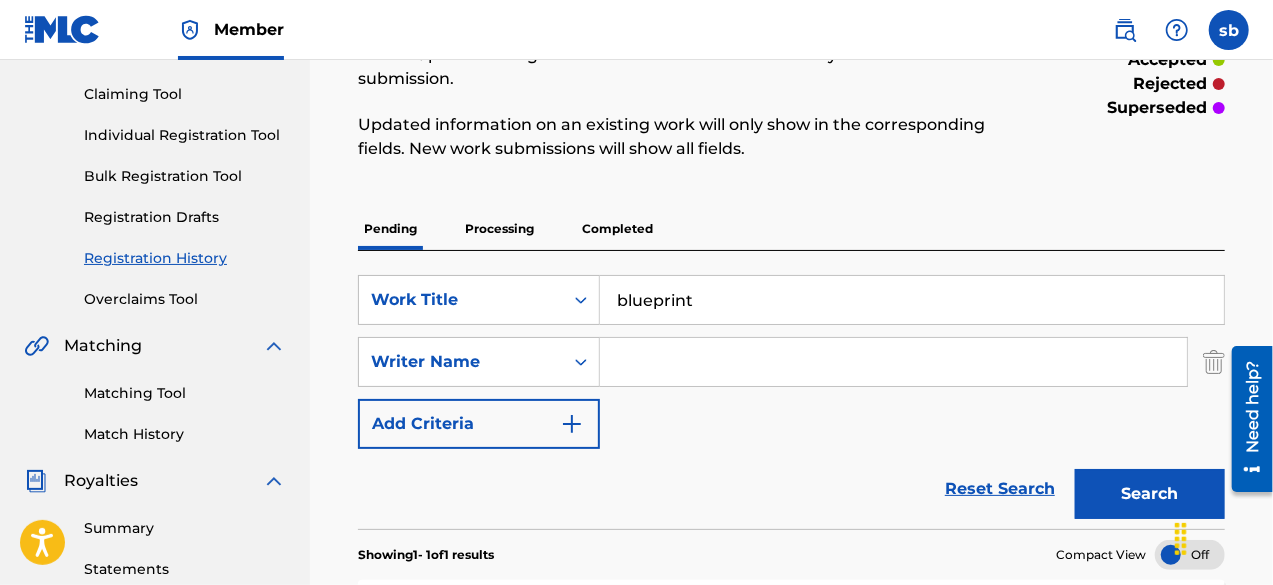 click at bounding box center [893, 362] 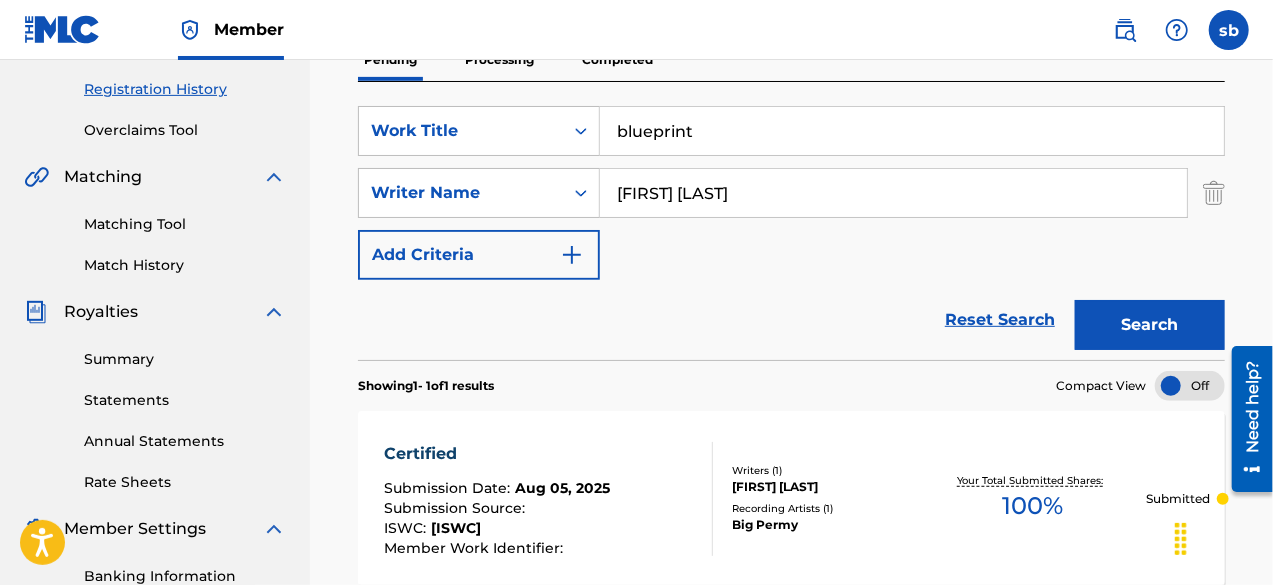 scroll, scrollTop: 400, scrollLeft: 0, axis: vertical 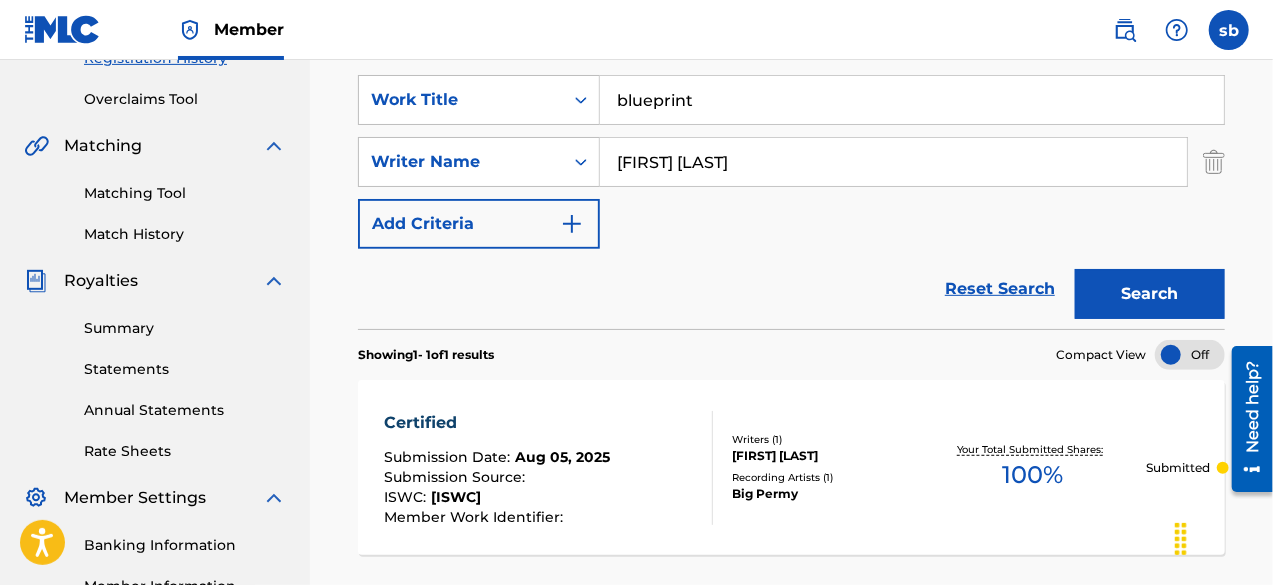 type on "[FIRST] [LAST]" 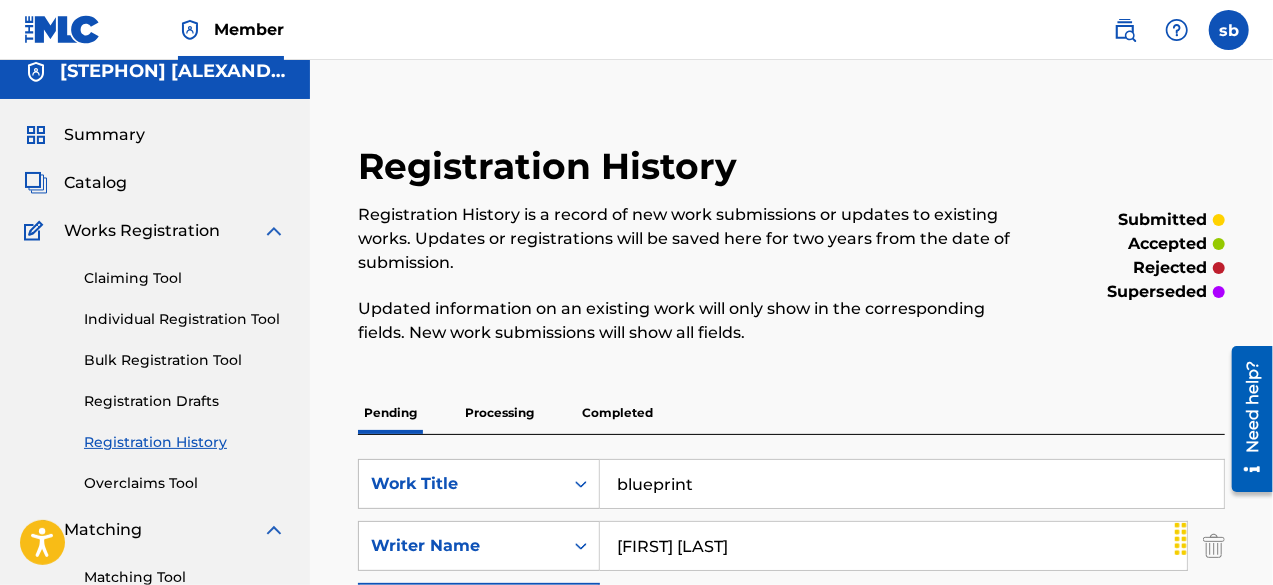 scroll, scrollTop: 0, scrollLeft: 0, axis: both 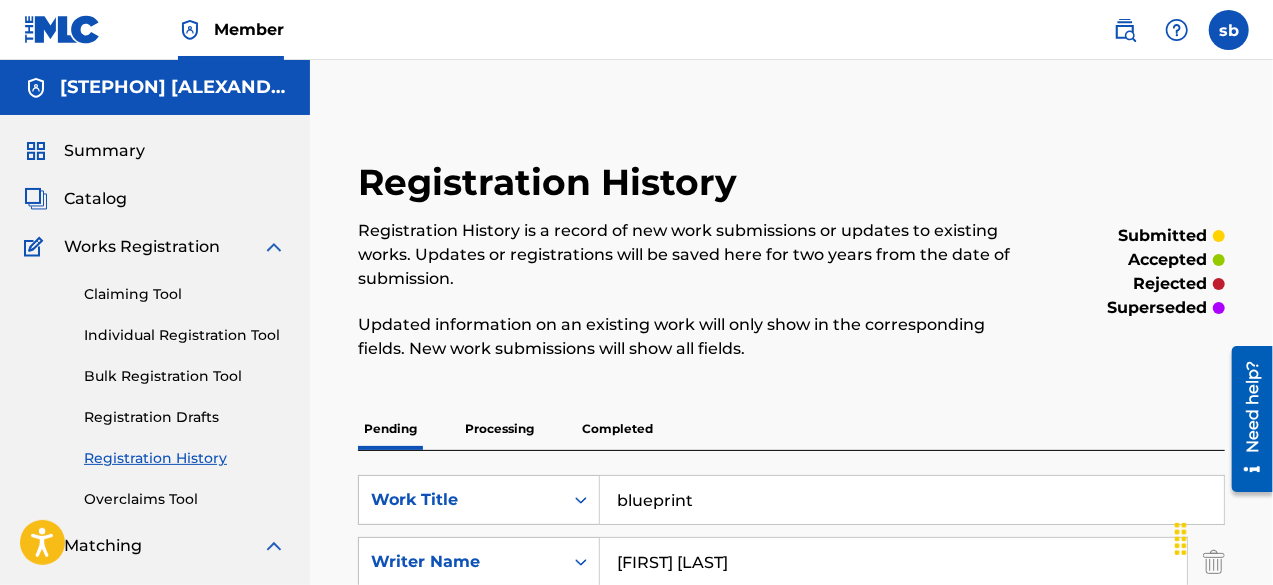 click on "Catalog" at bounding box center [95, 199] 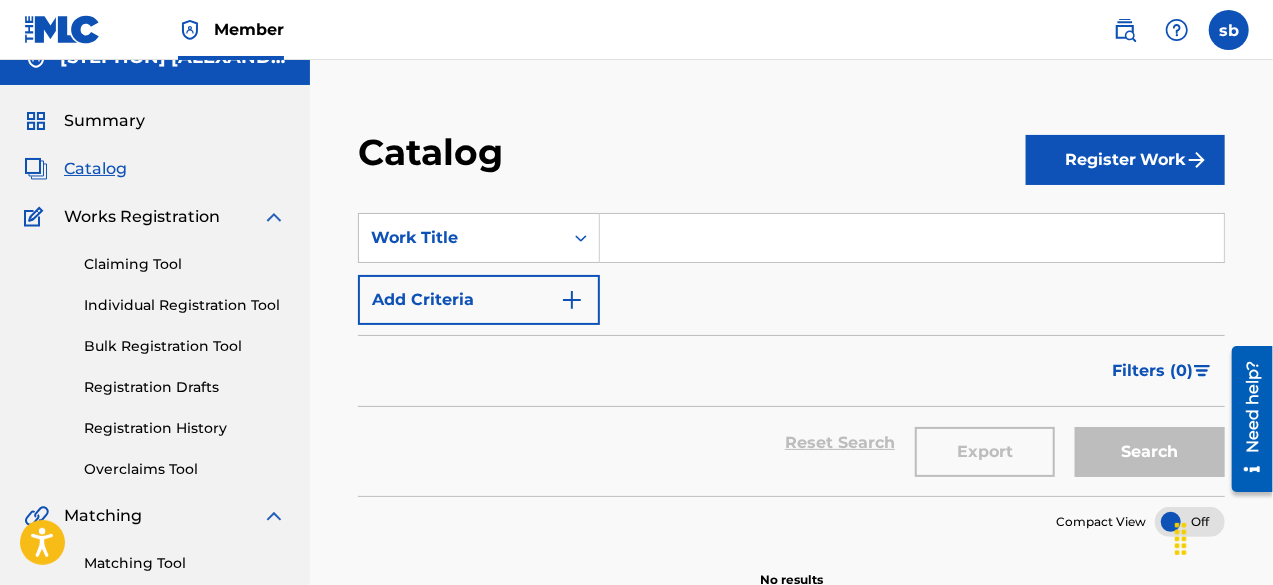 scroll, scrollTop: 0, scrollLeft: 0, axis: both 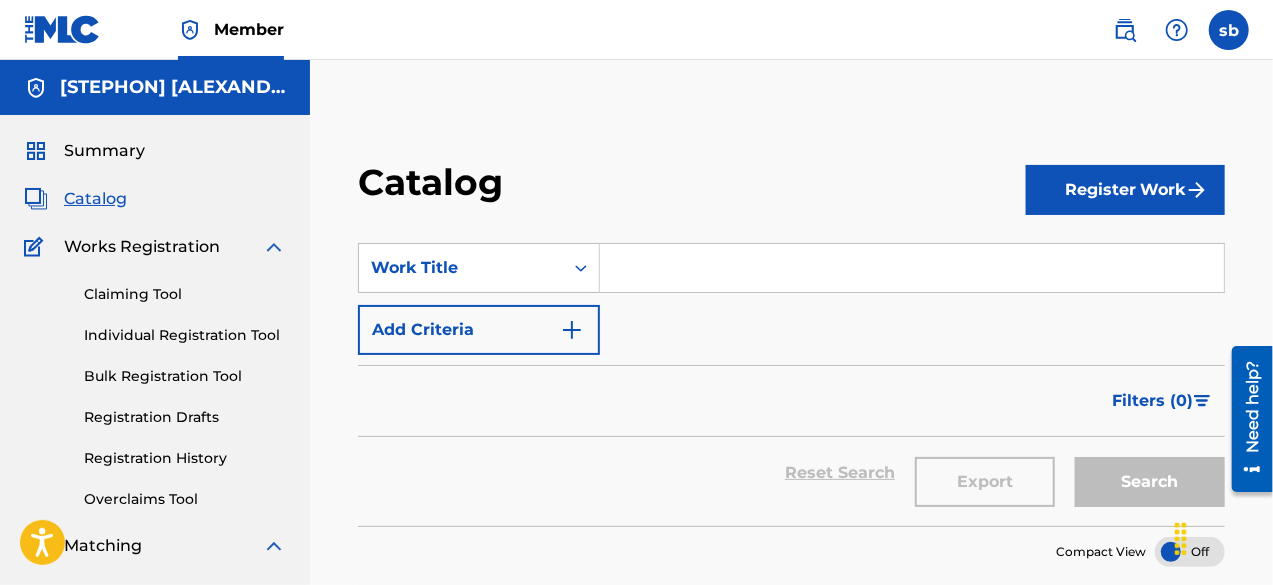 click on "Register Work" at bounding box center (1125, 190) 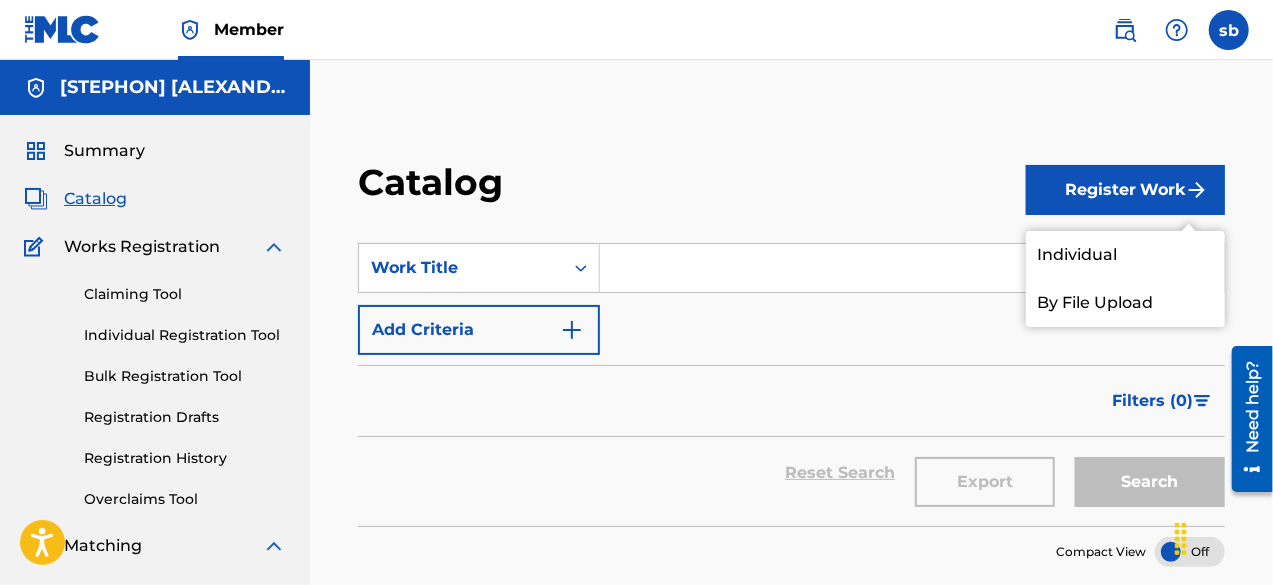 click on "Individual" at bounding box center (1125, 255) 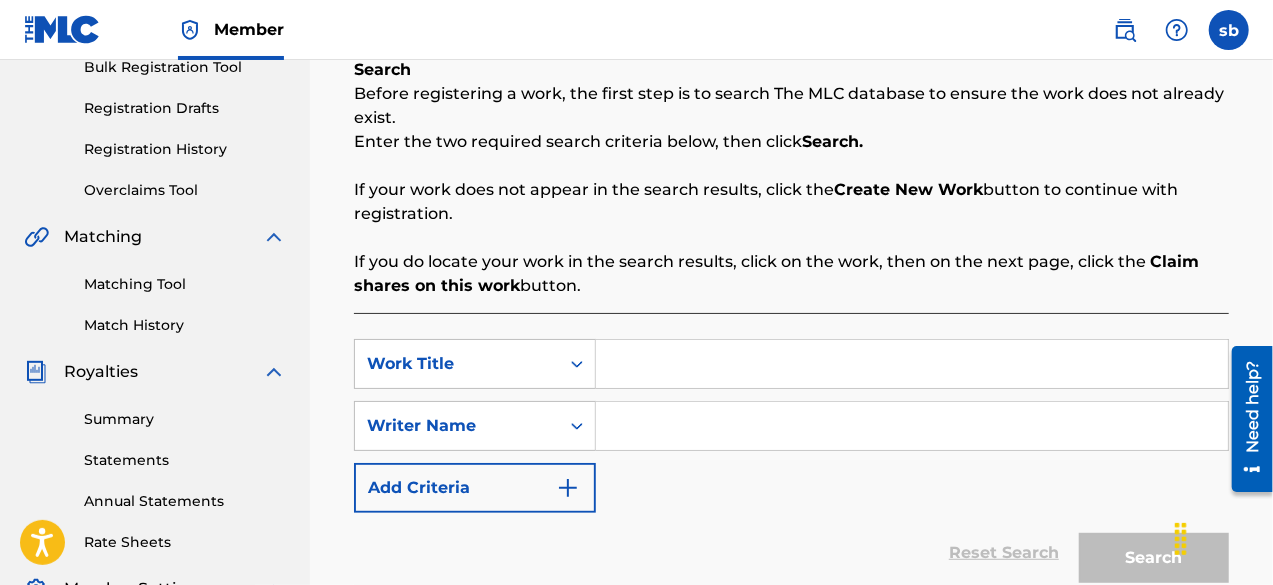 scroll, scrollTop: 500, scrollLeft: 0, axis: vertical 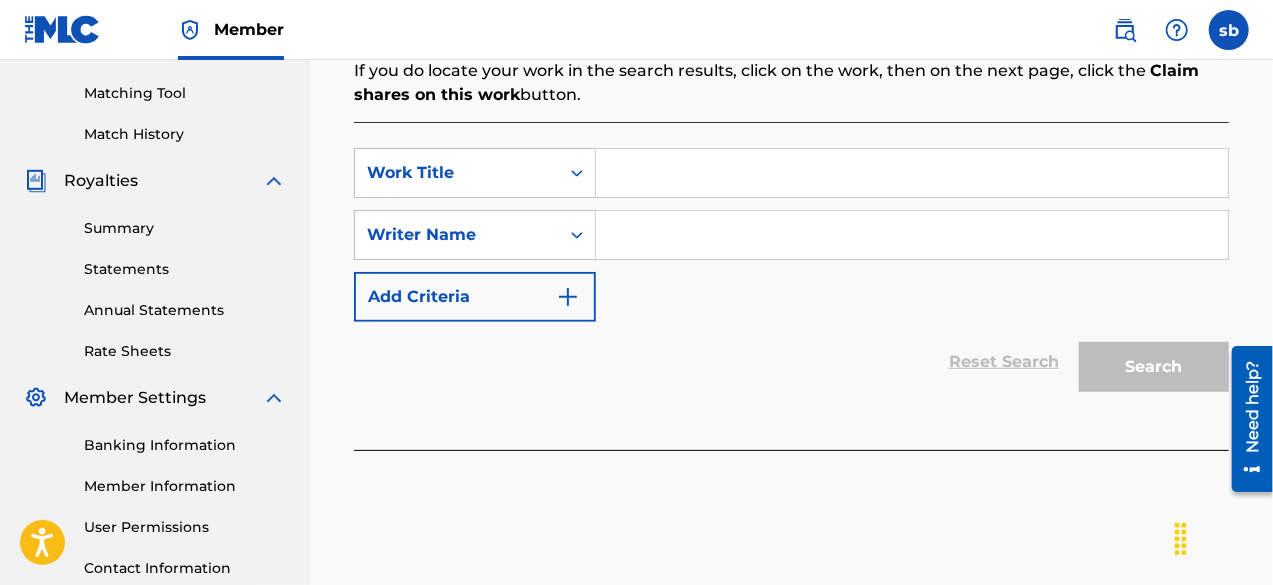 click at bounding box center (912, 173) 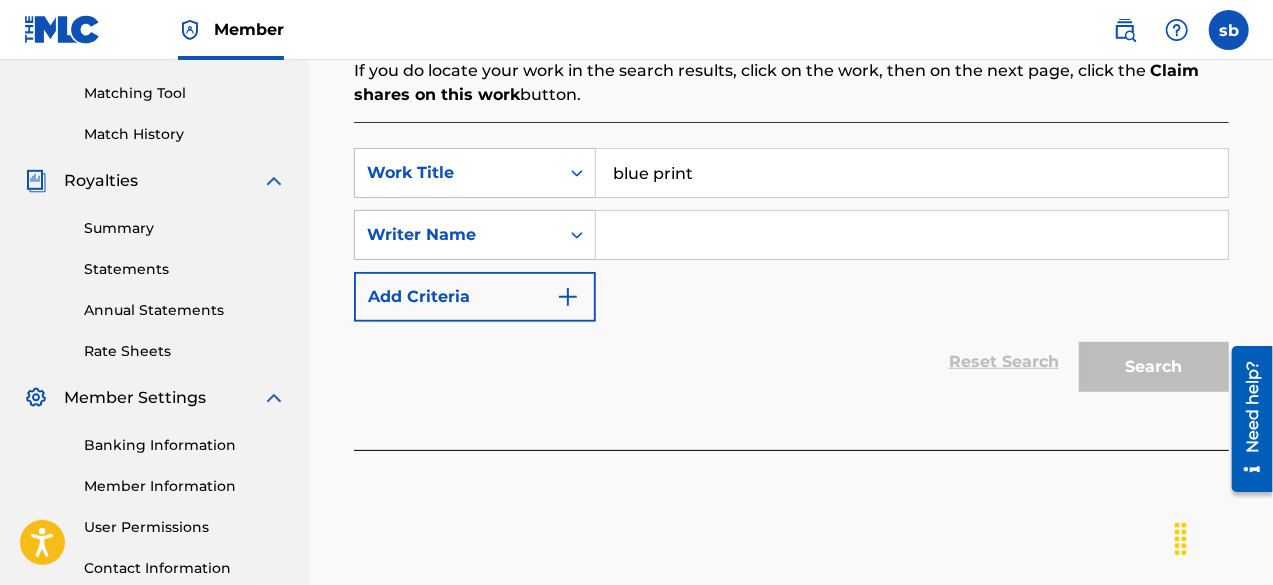 type on "blue print" 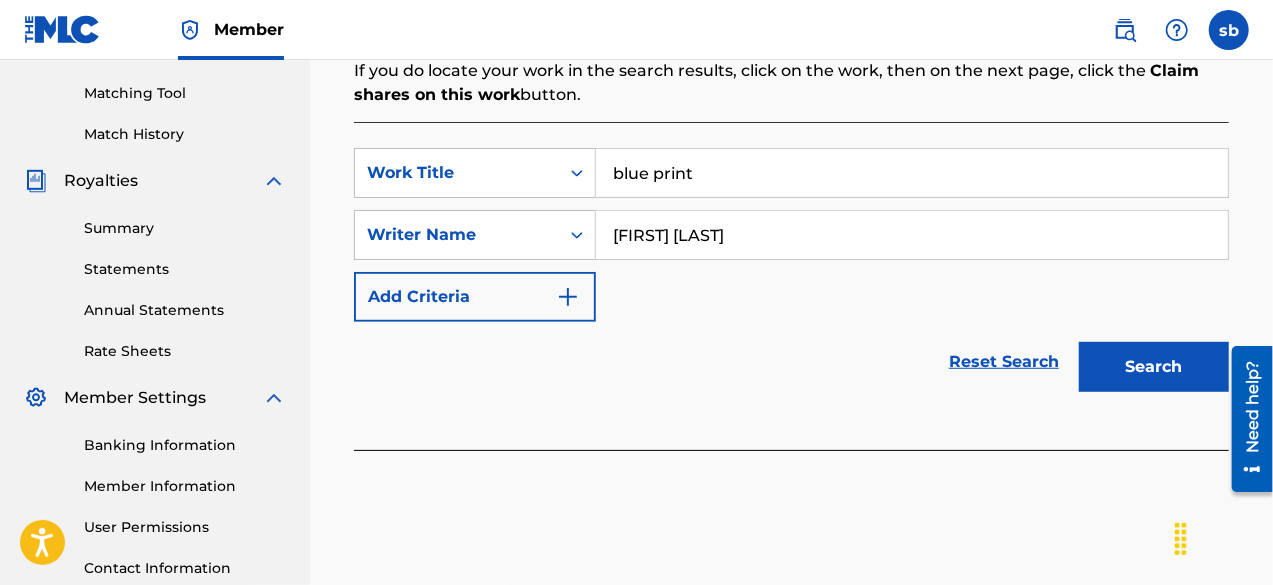 type on "[FIRST] [LAST]" 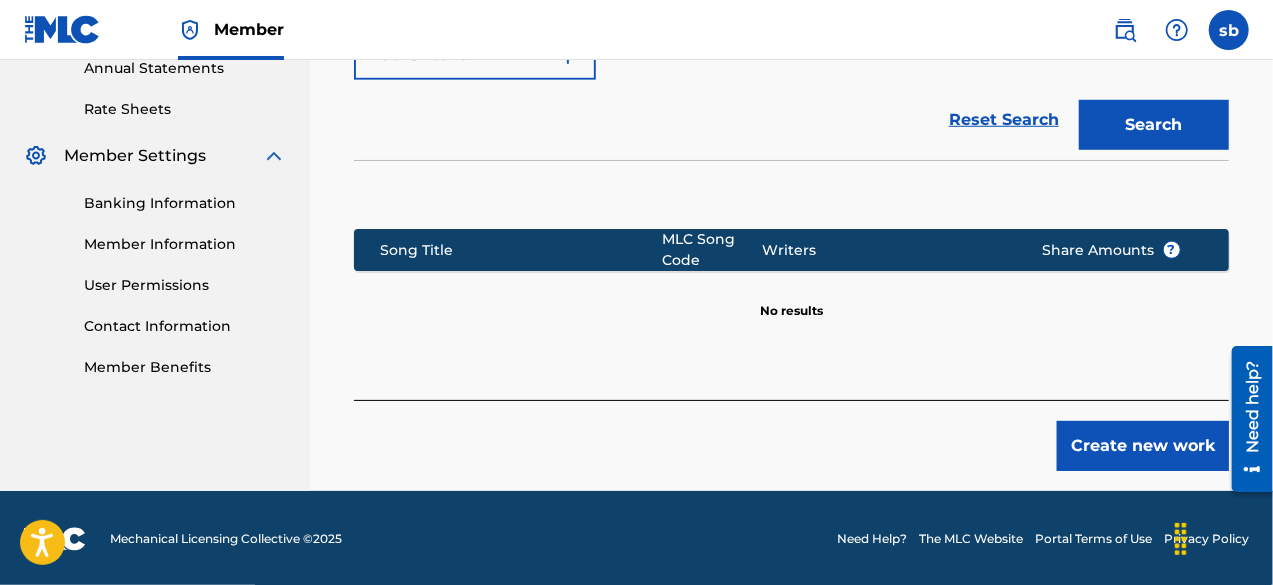 click on "Create new work" at bounding box center (1143, 446) 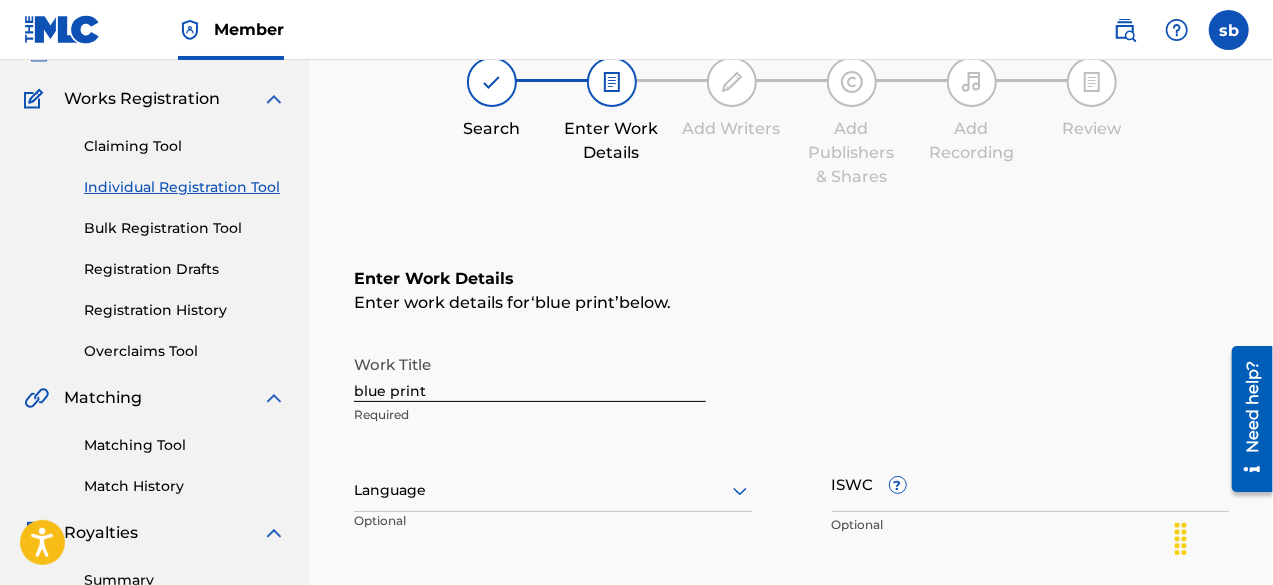 scroll, scrollTop: 206, scrollLeft: 0, axis: vertical 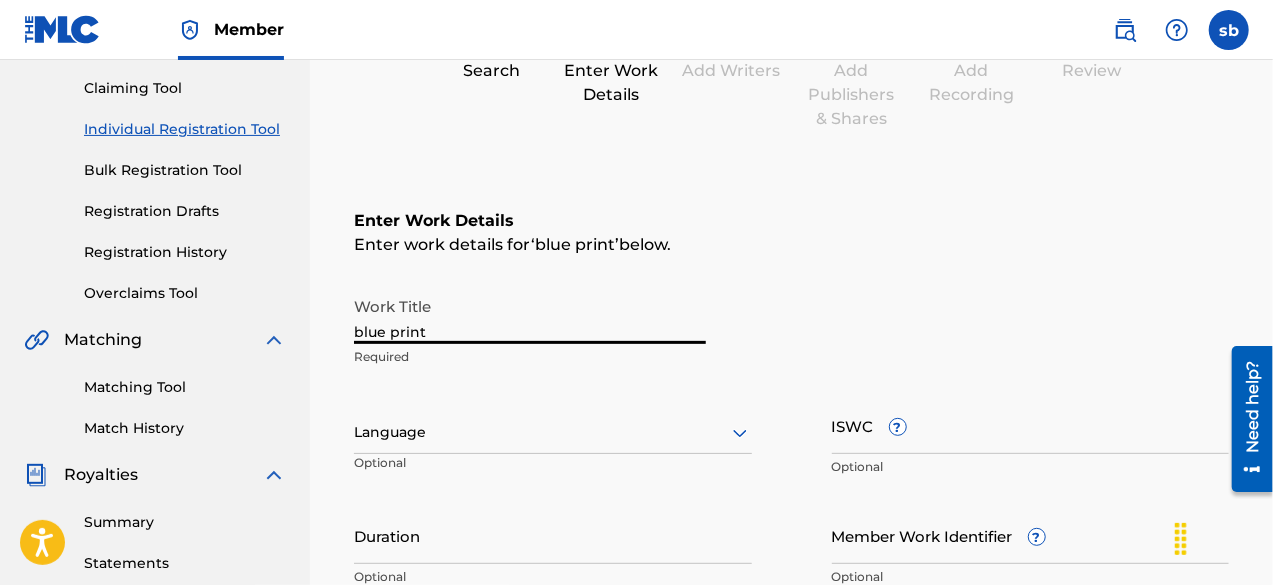 drag, startPoint x: 454, startPoint y: 333, endPoint x: 140, endPoint y: 333, distance: 314 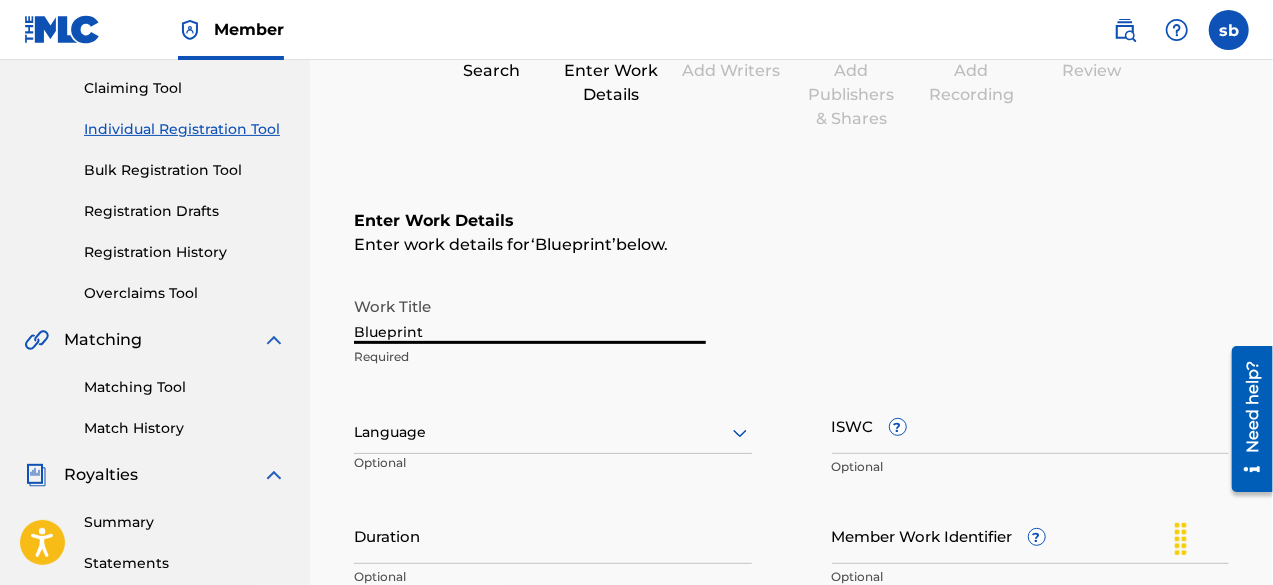 type on "Blueprint" 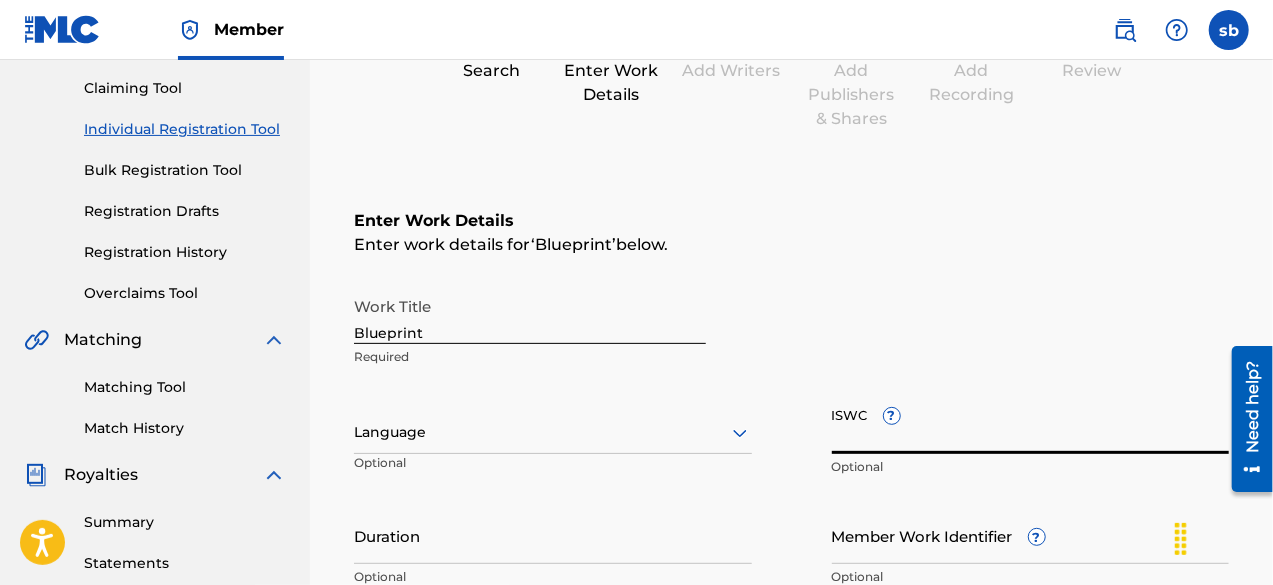 paste on "T-[PHONE]" 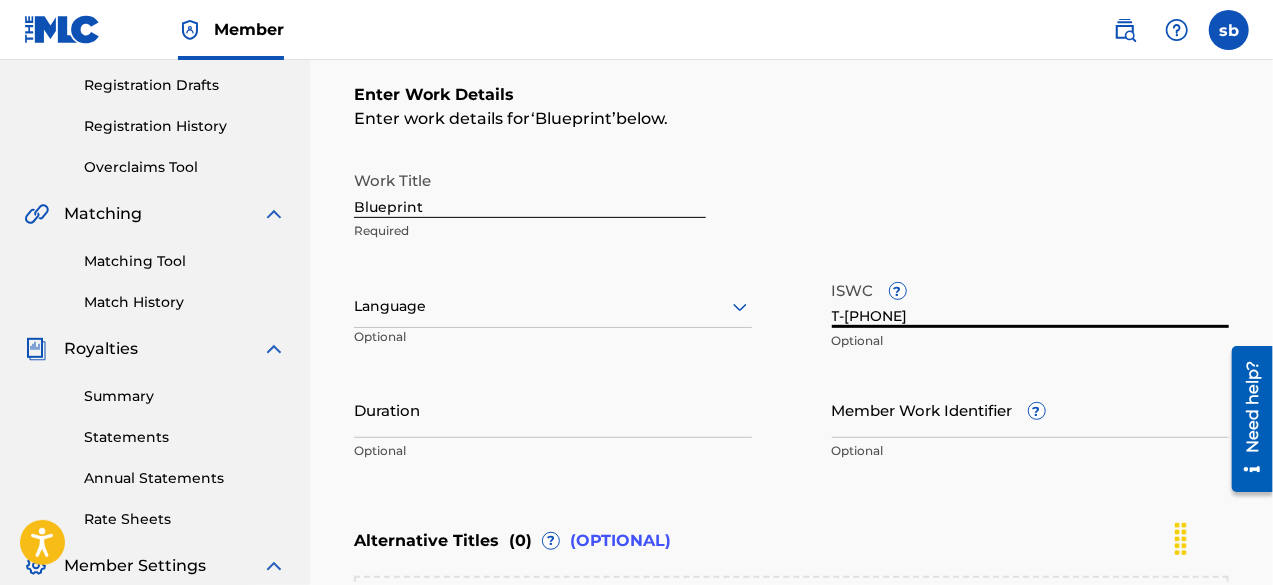 scroll, scrollTop: 406, scrollLeft: 0, axis: vertical 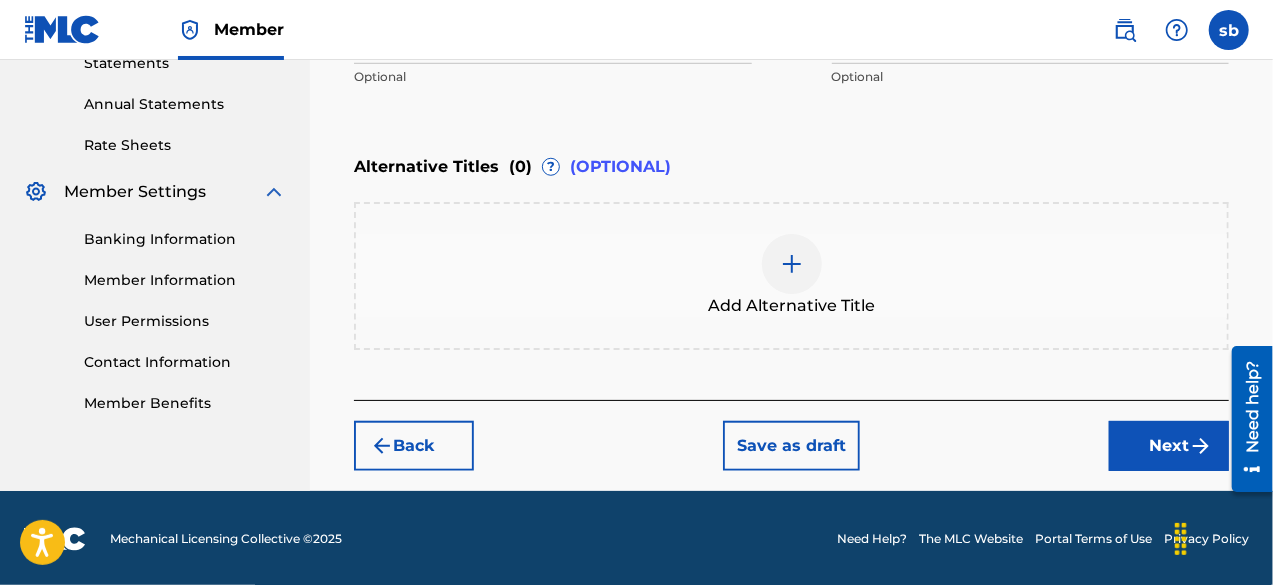 type on "T-[PHONE]" 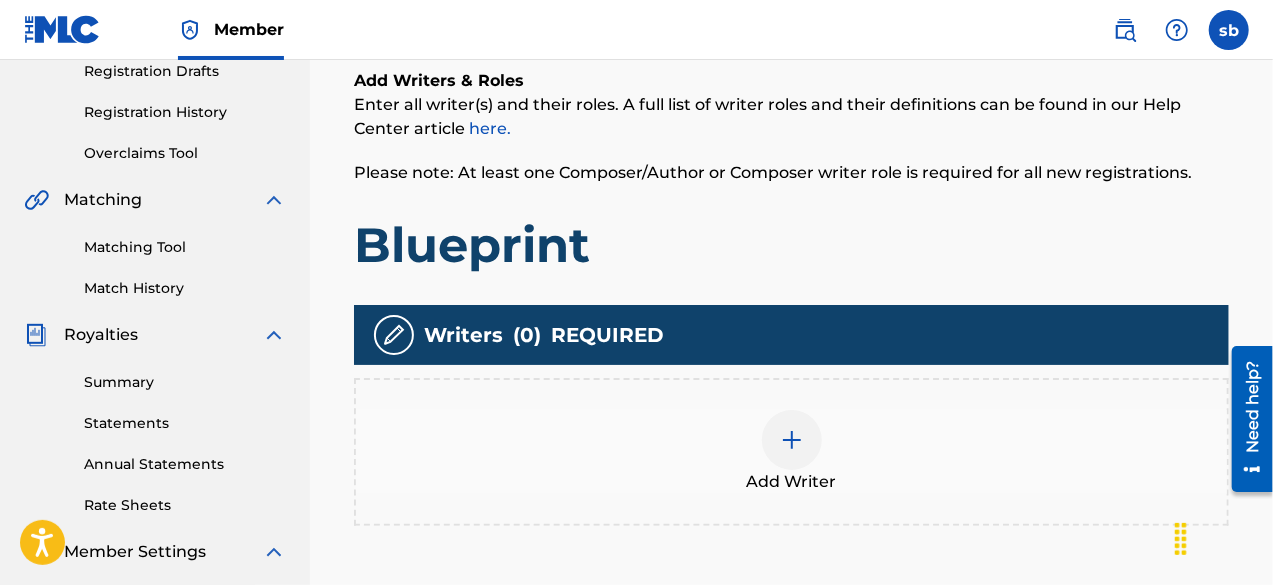 scroll, scrollTop: 390, scrollLeft: 0, axis: vertical 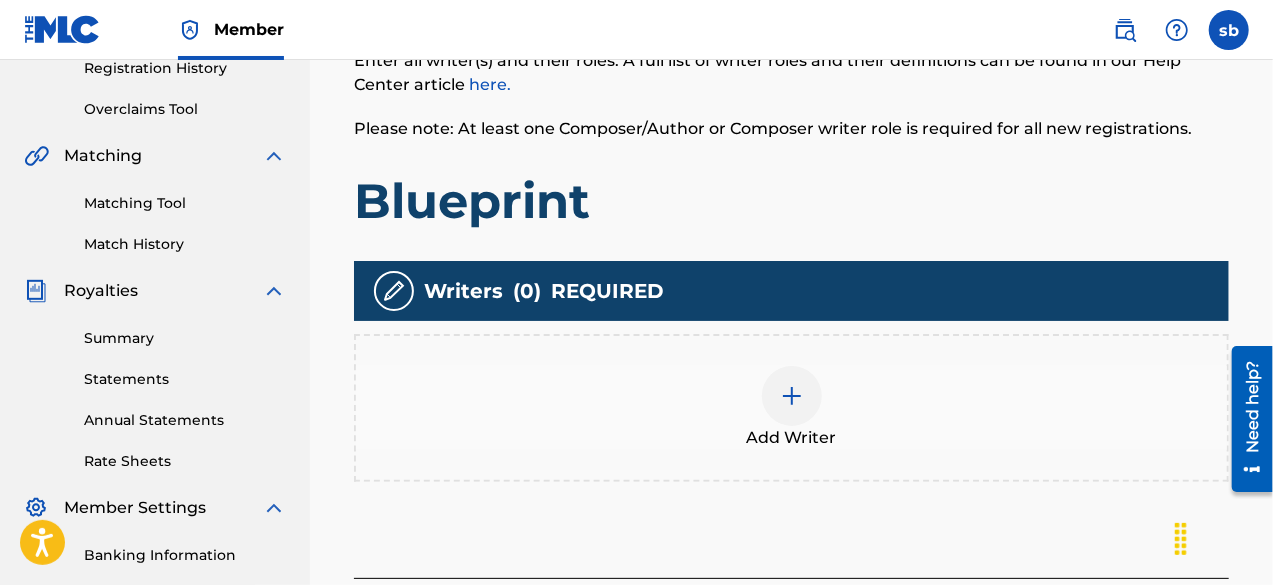 click at bounding box center (792, 396) 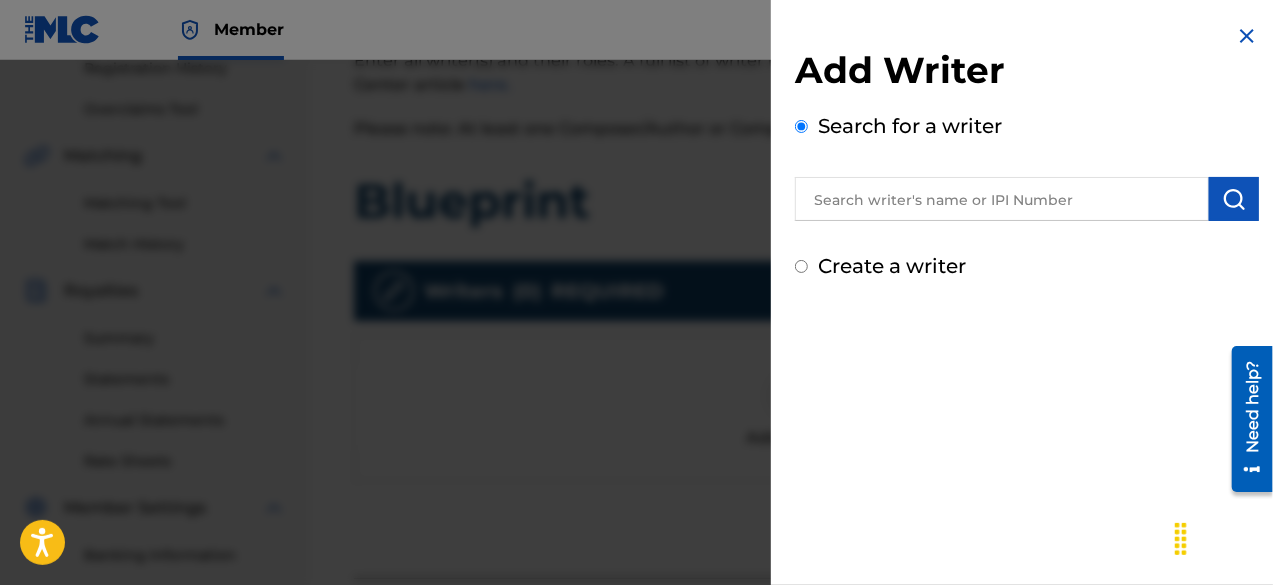 click at bounding box center [1002, 199] 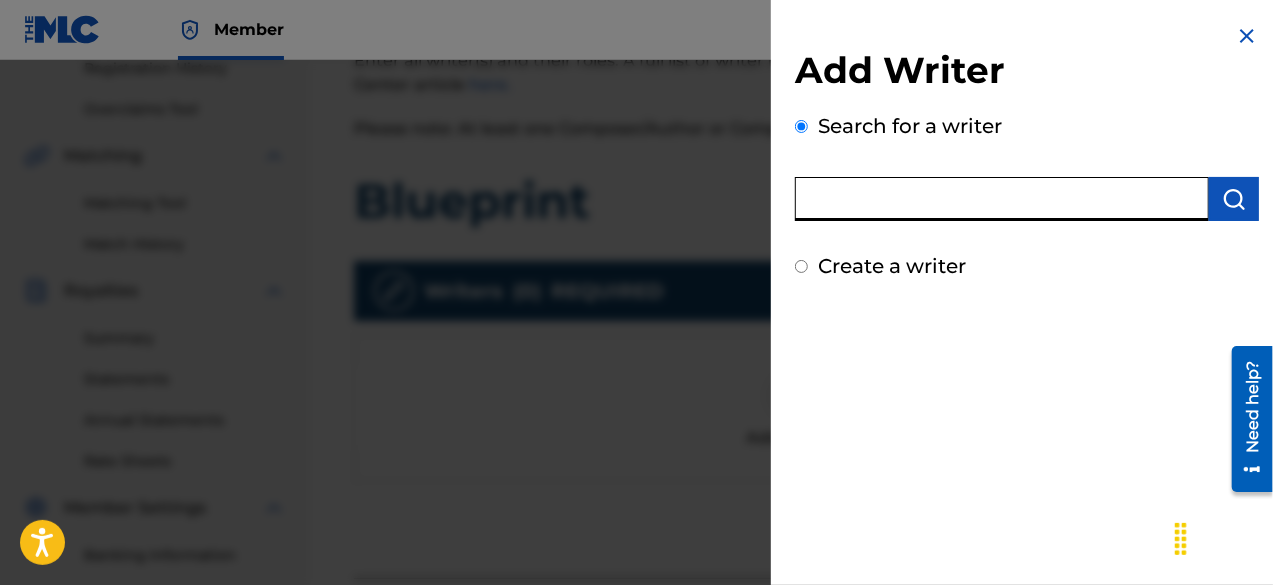 click at bounding box center (1002, 199) 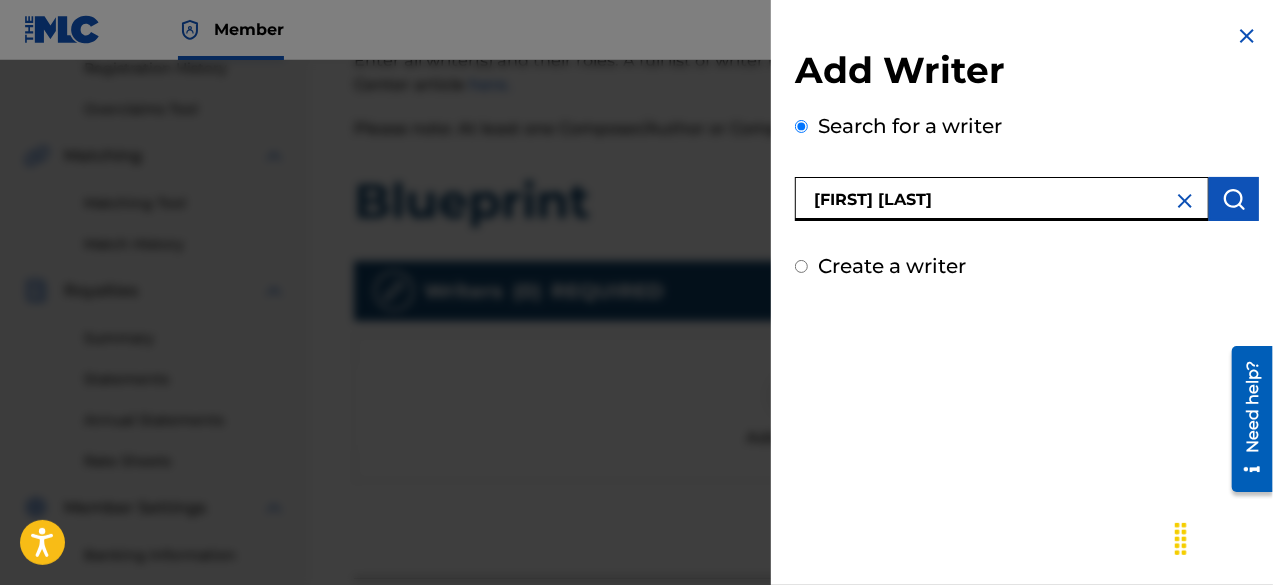 type on "[FIRST] [LAST]" 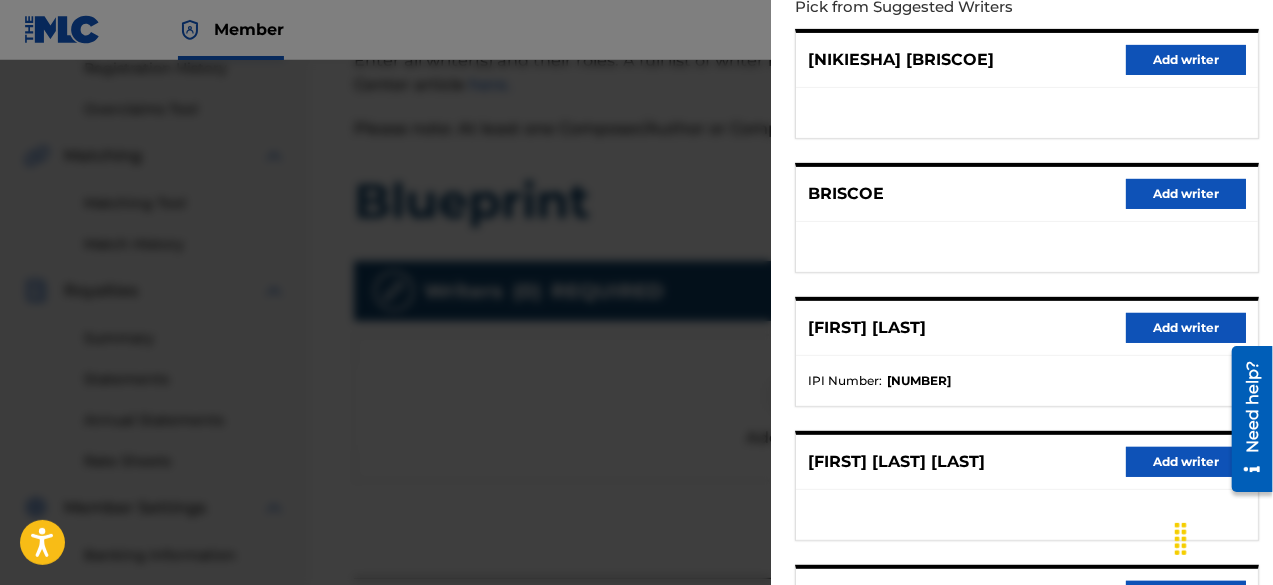 scroll, scrollTop: 200, scrollLeft: 0, axis: vertical 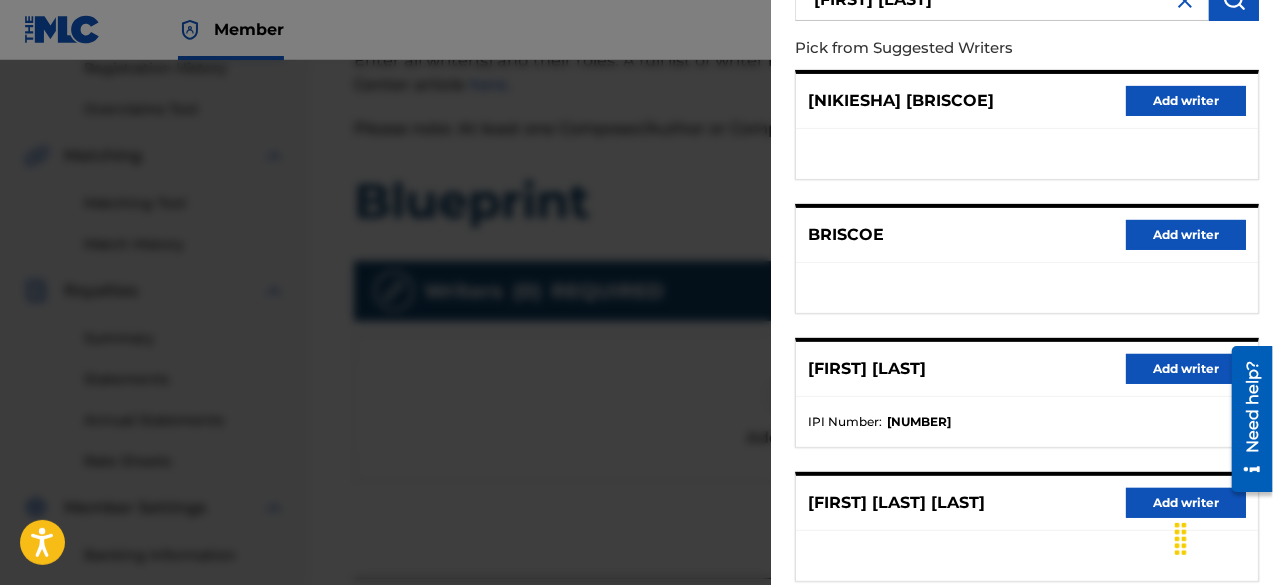 click on "Add writer" at bounding box center [1186, 369] 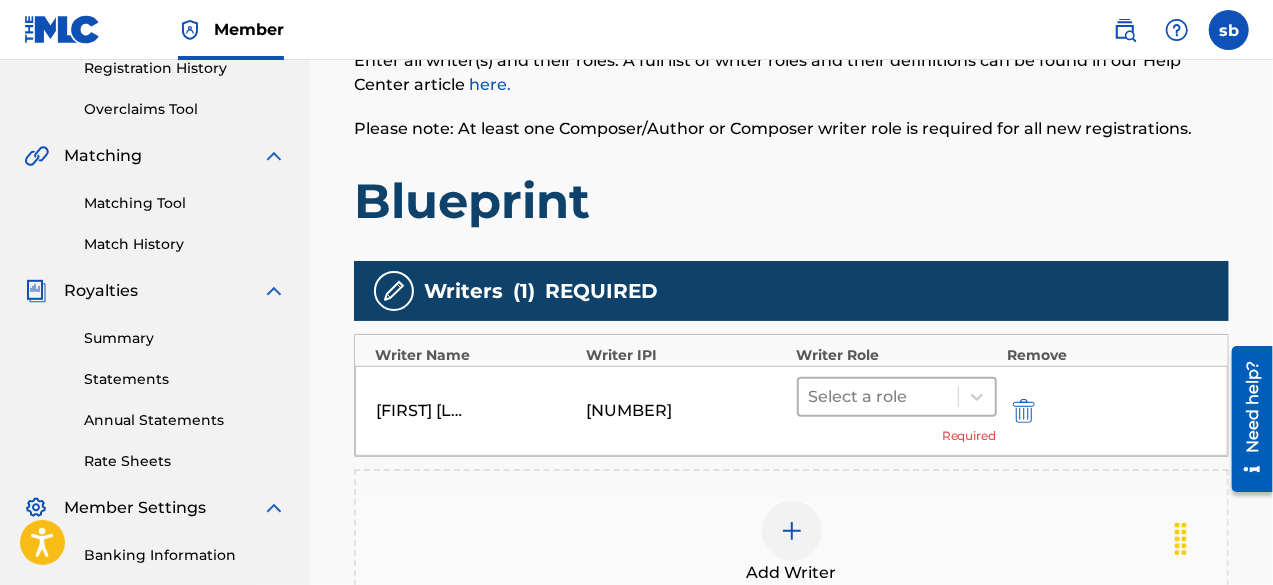 click on "Select a role" at bounding box center (878, 397) 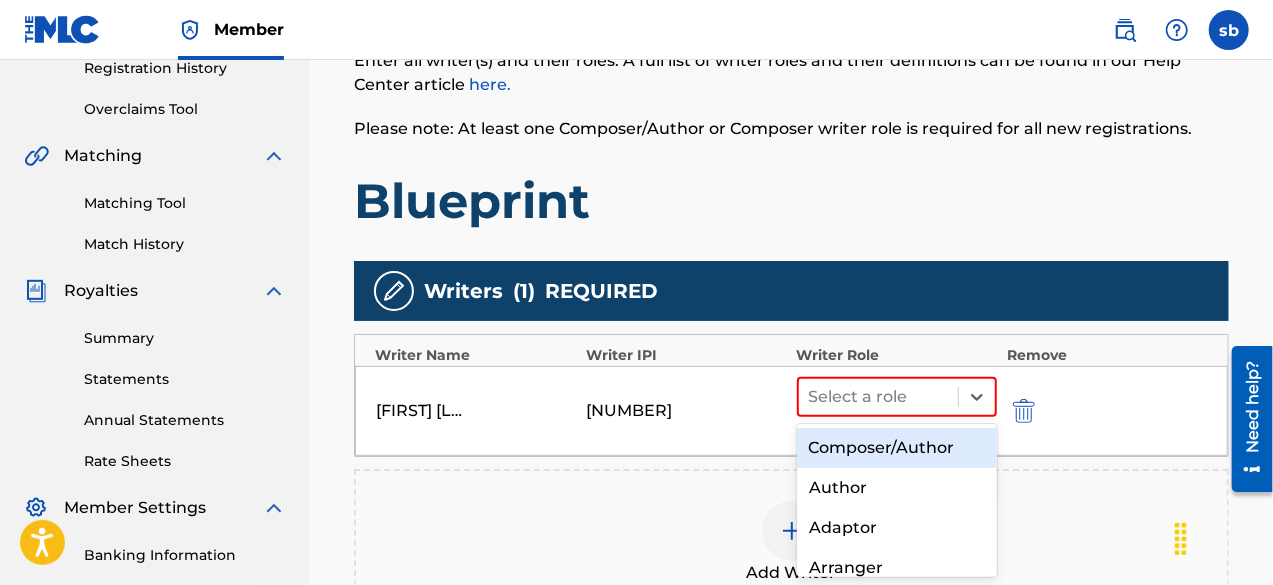click on "Composer/Author" at bounding box center [897, 448] 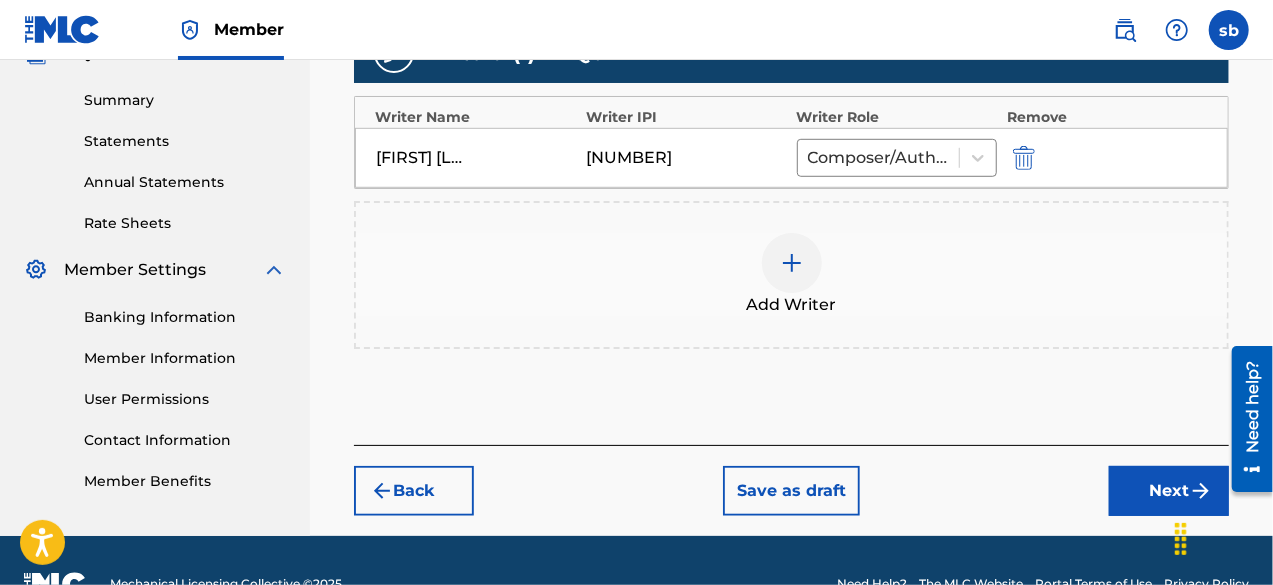 scroll, scrollTop: 673, scrollLeft: 0, axis: vertical 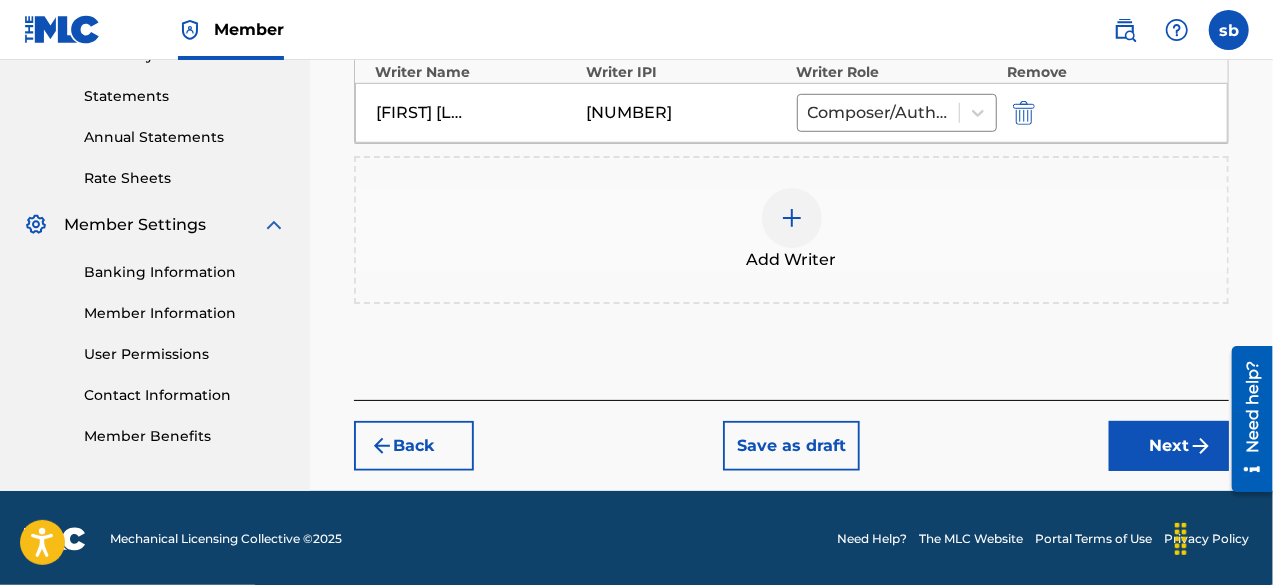 click on "Next" at bounding box center (1169, 446) 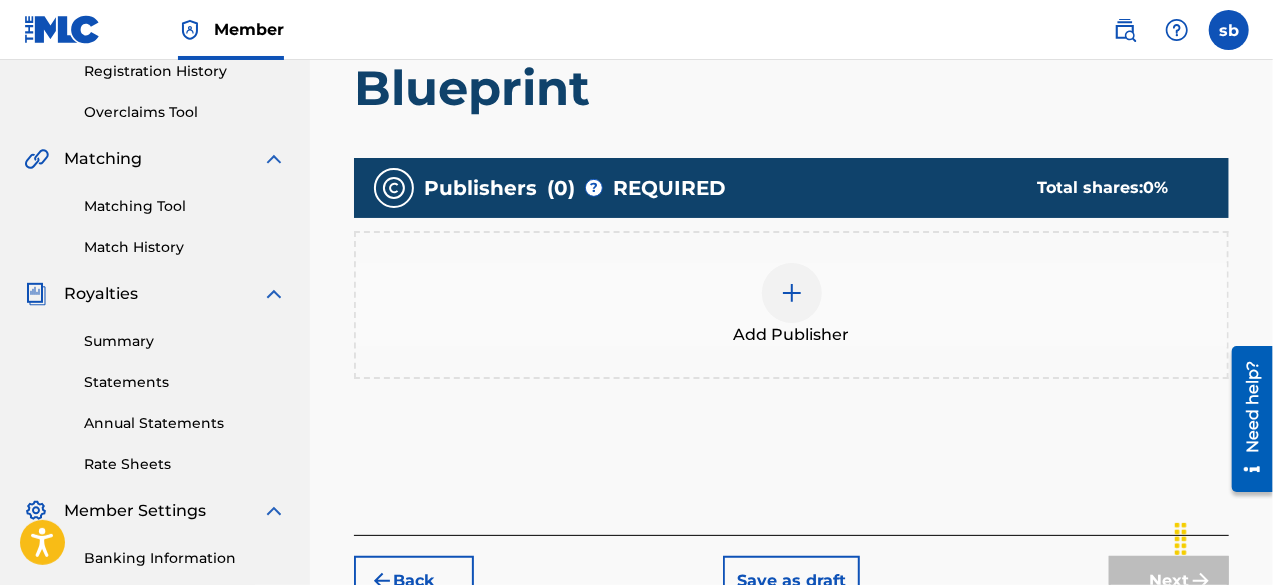 scroll, scrollTop: 390, scrollLeft: 0, axis: vertical 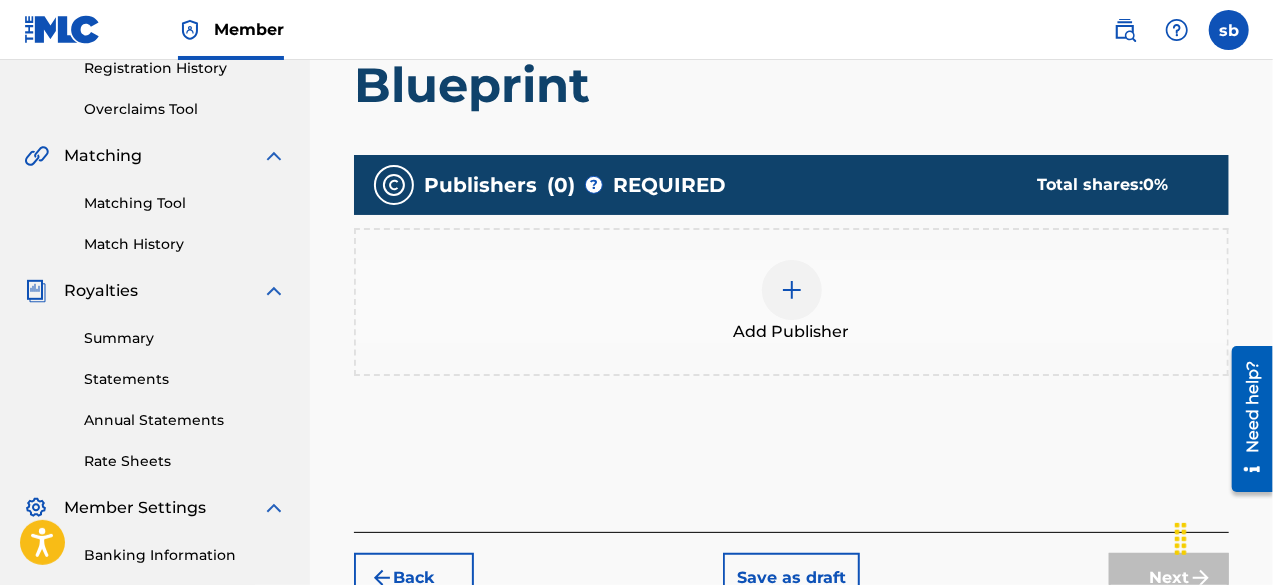 click at bounding box center (792, 290) 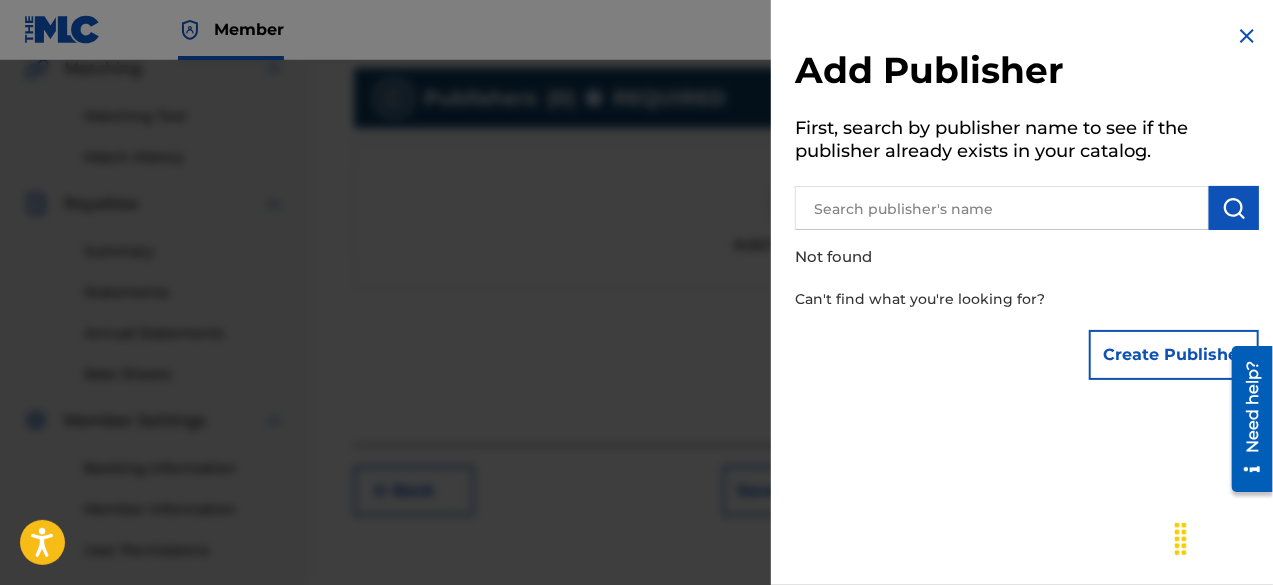 scroll, scrollTop: 590, scrollLeft: 0, axis: vertical 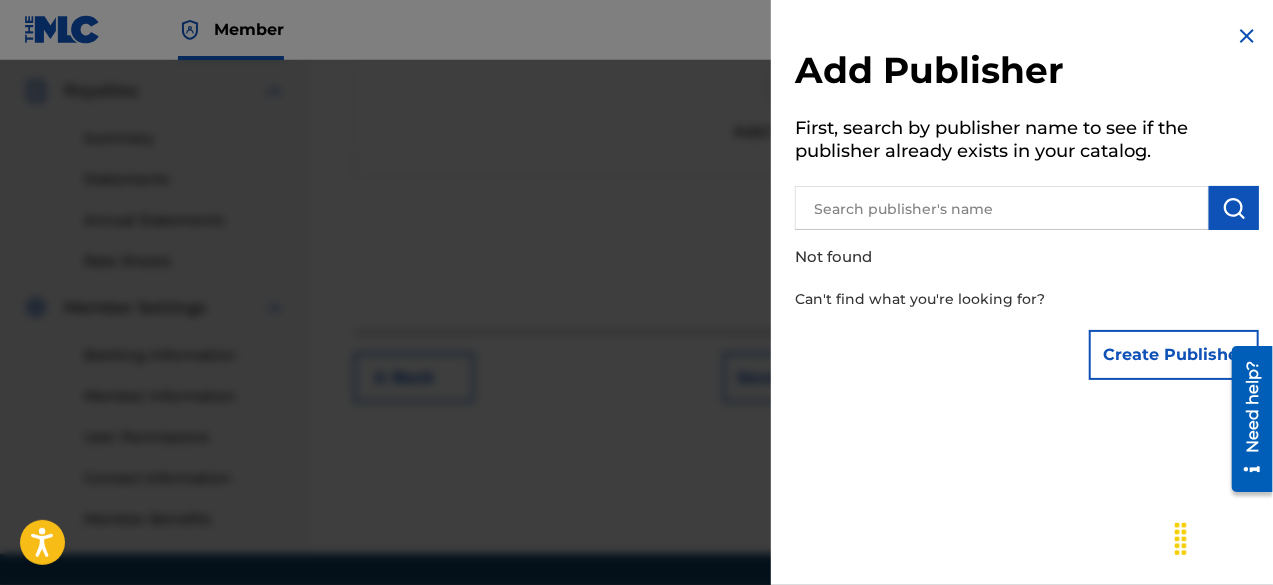 click at bounding box center [1002, 208] 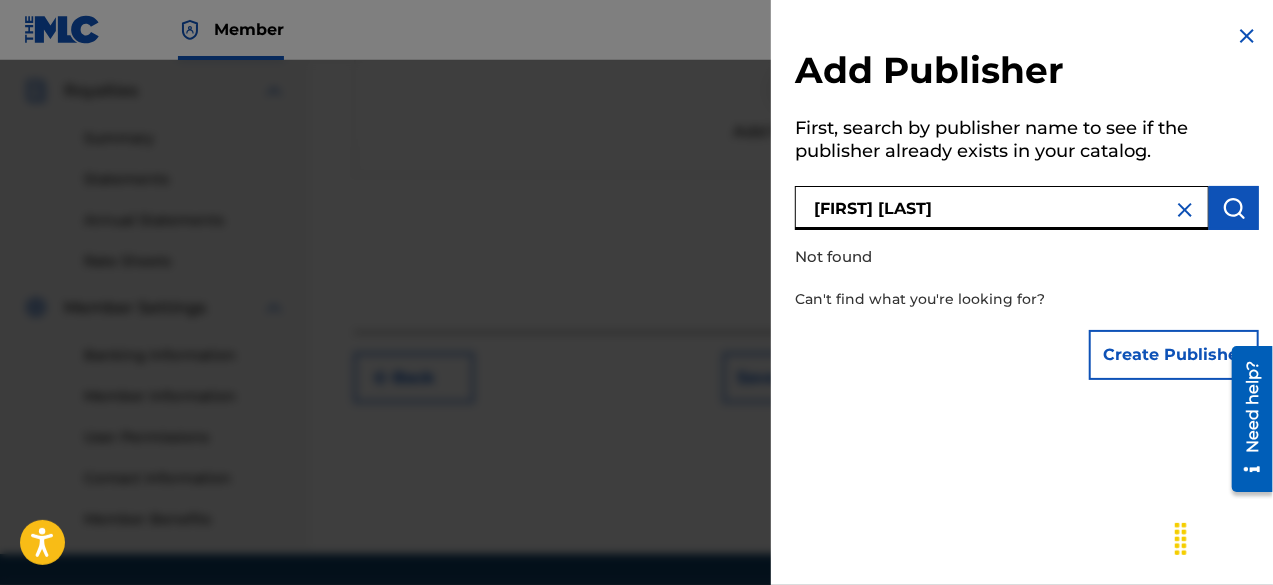 type on "[FIRST] [LAST]" 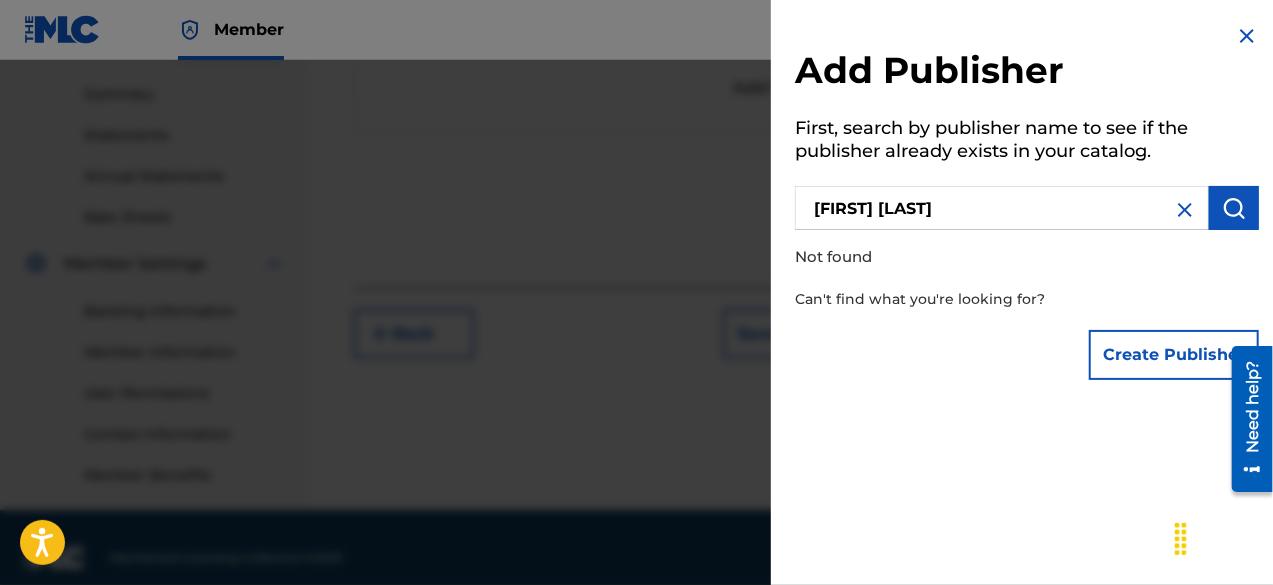 scroll, scrollTop: 654, scrollLeft: 0, axis: vertical 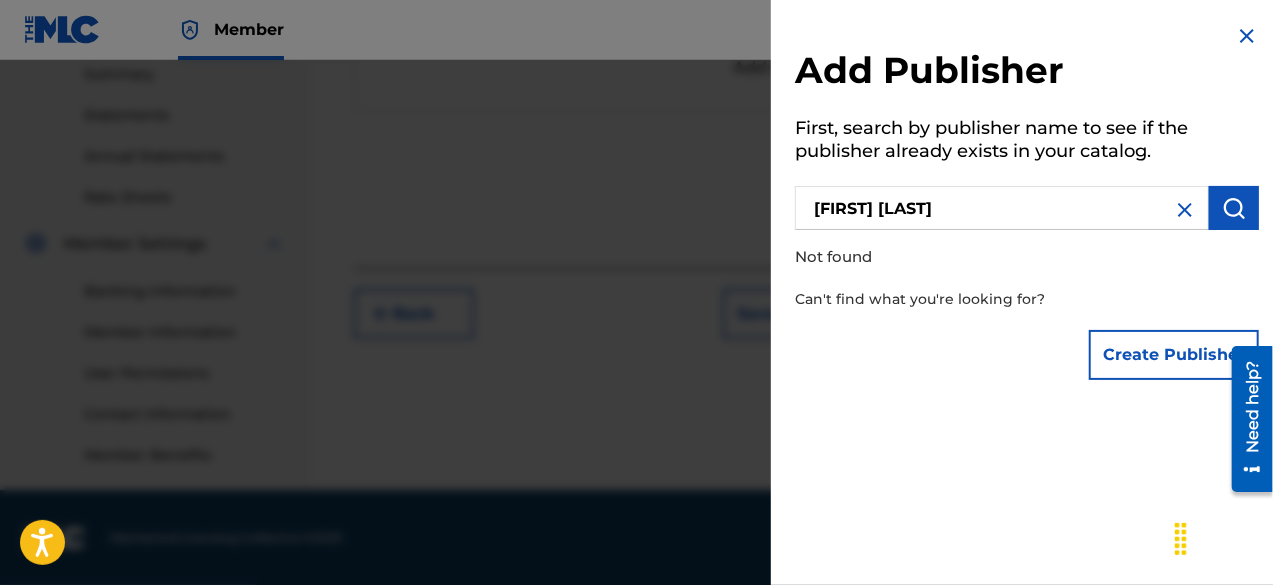 click on "Create Publisher" at bounding box center [1174, 355] 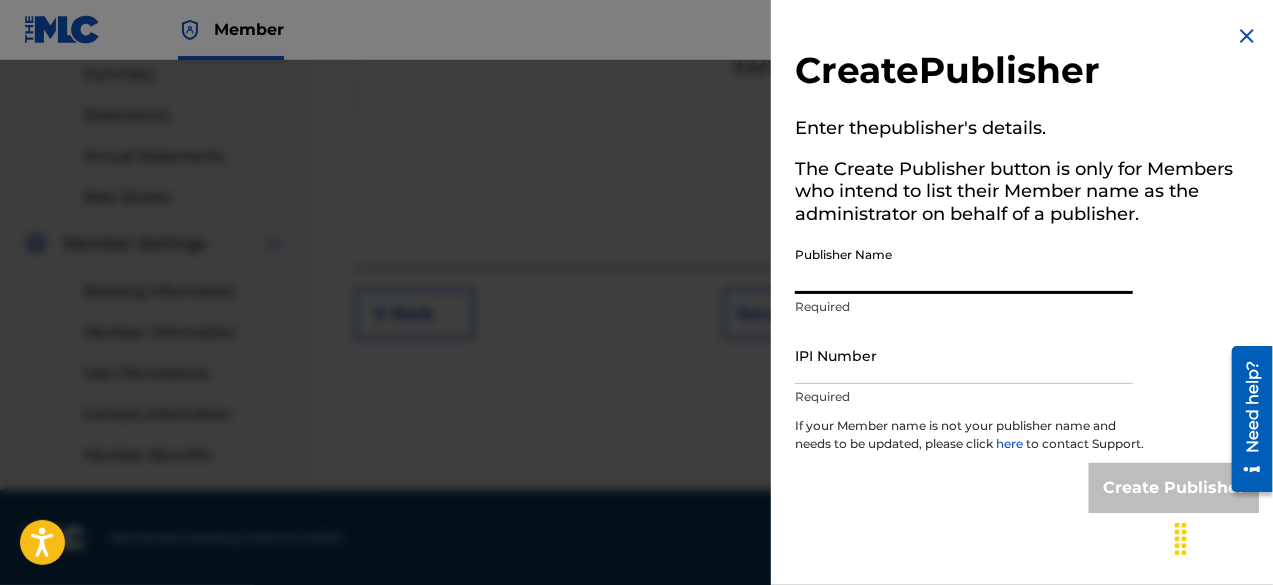 click on "Publisher Name" at bounding box center (964, 265) 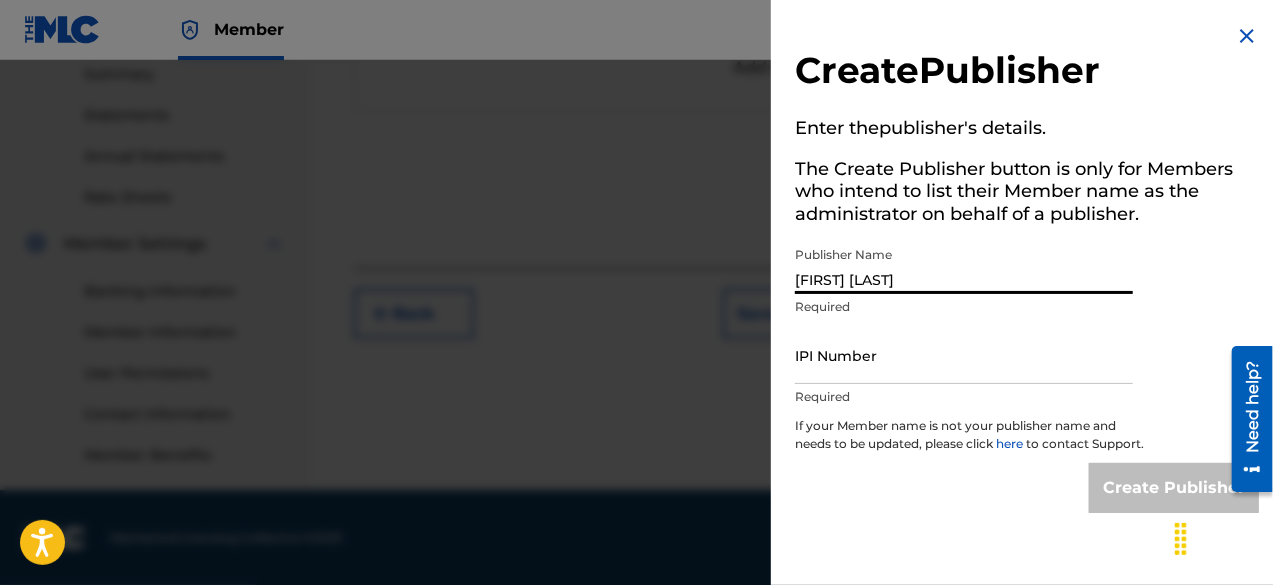 click on "IPI Number" at bounding box center [964, 355] 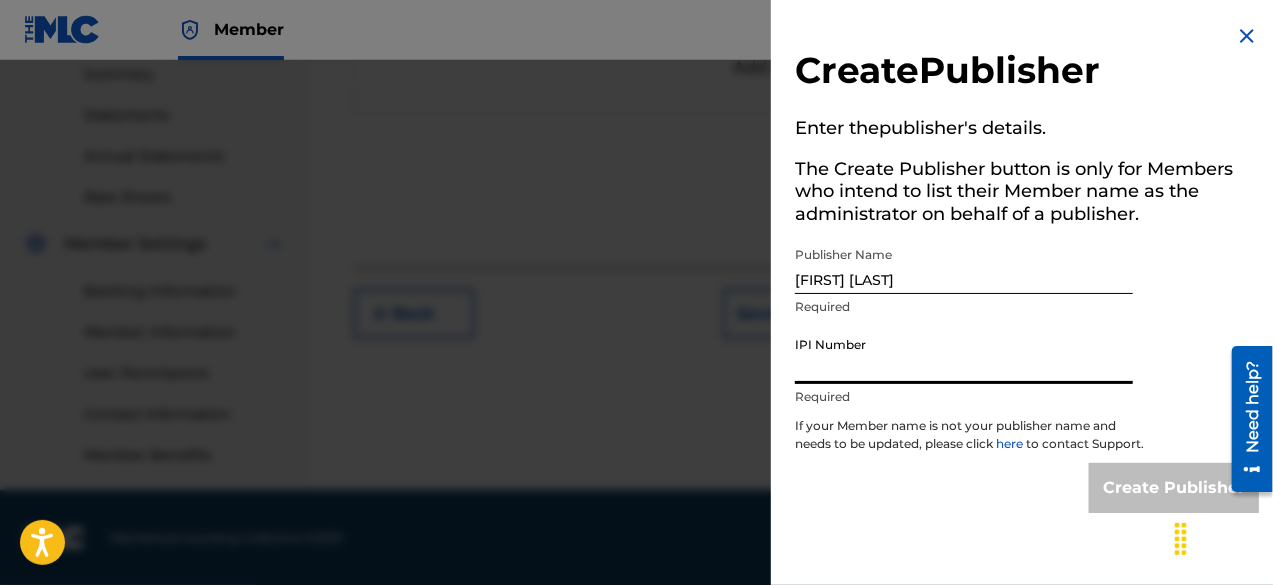 type on "[NUMBER]" 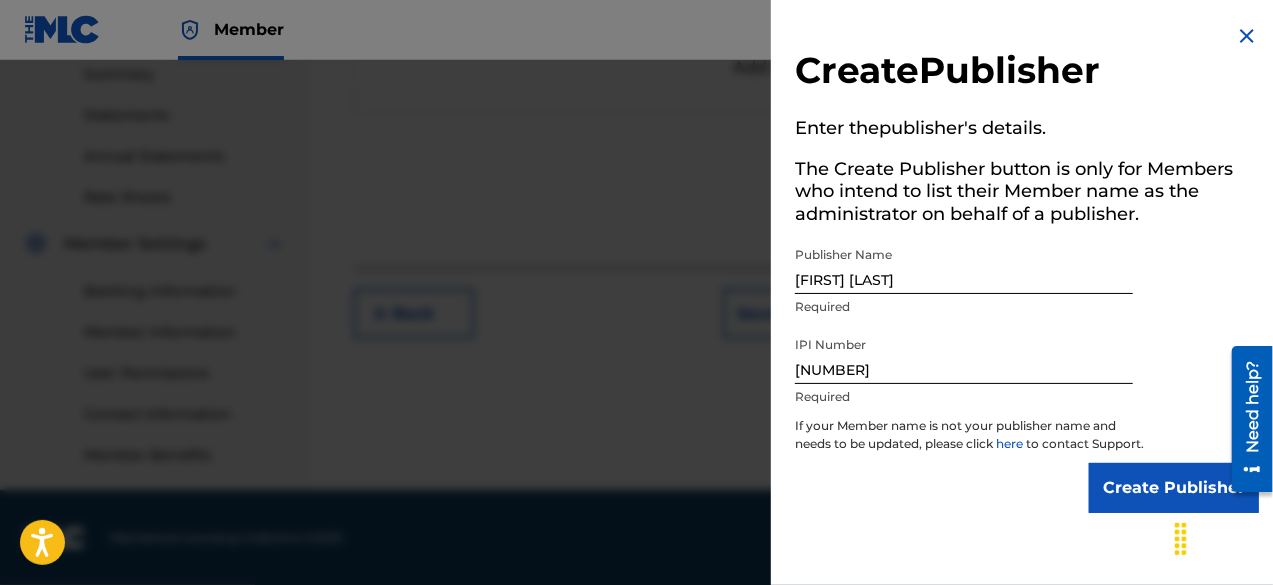 click on "Create Publisher" at bounding box center (1174, 488) 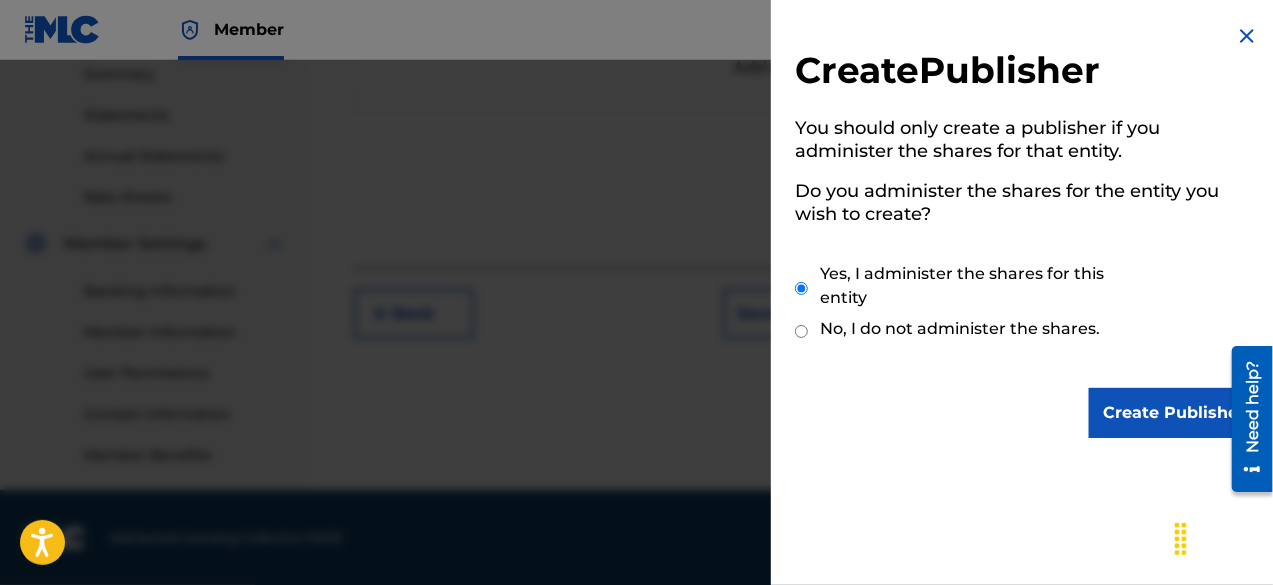 click on "Create Publisher" at bounding box center [1174, 413] 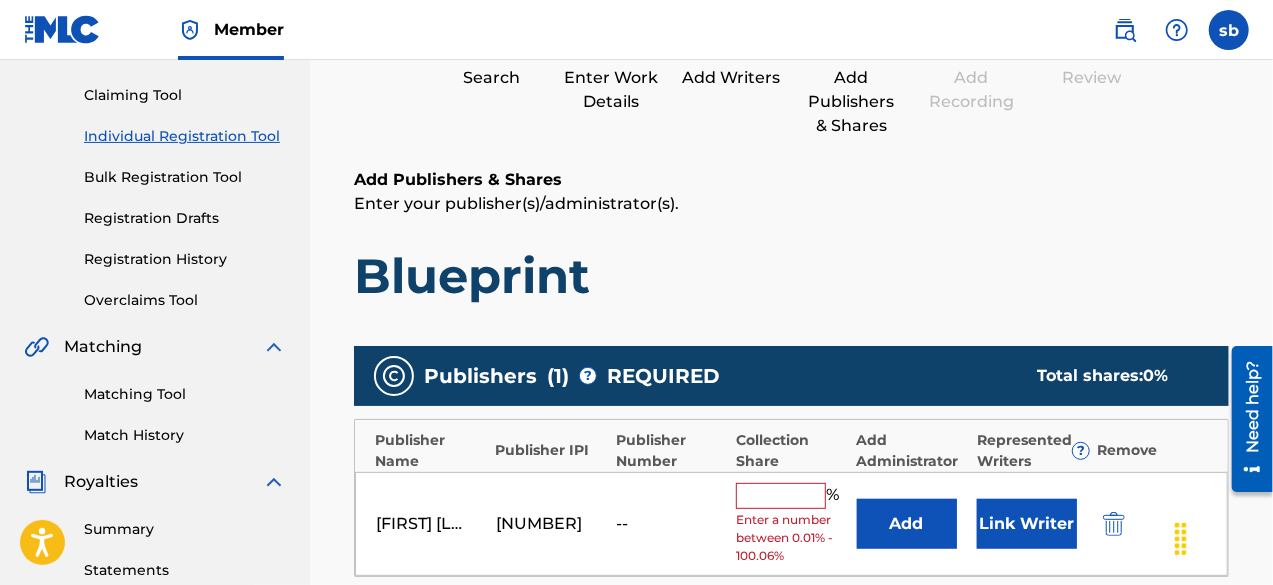 scroll, scrollTop: 0, scrollLeft: 0, axis: both 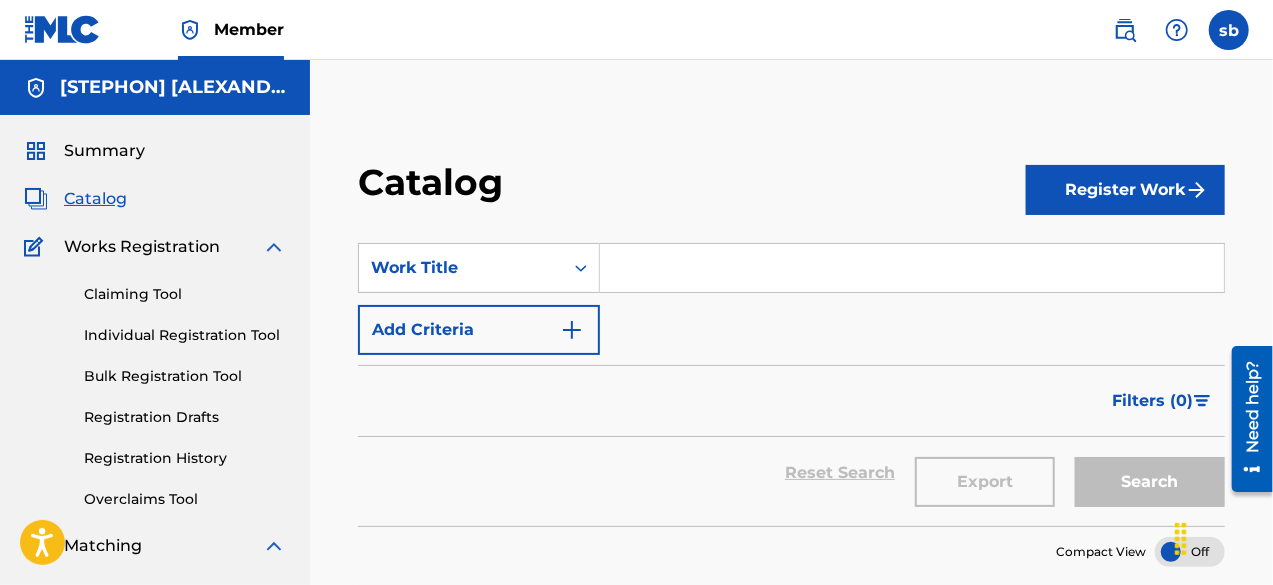 click on "Register Work" at bounding box center [1125, 190] 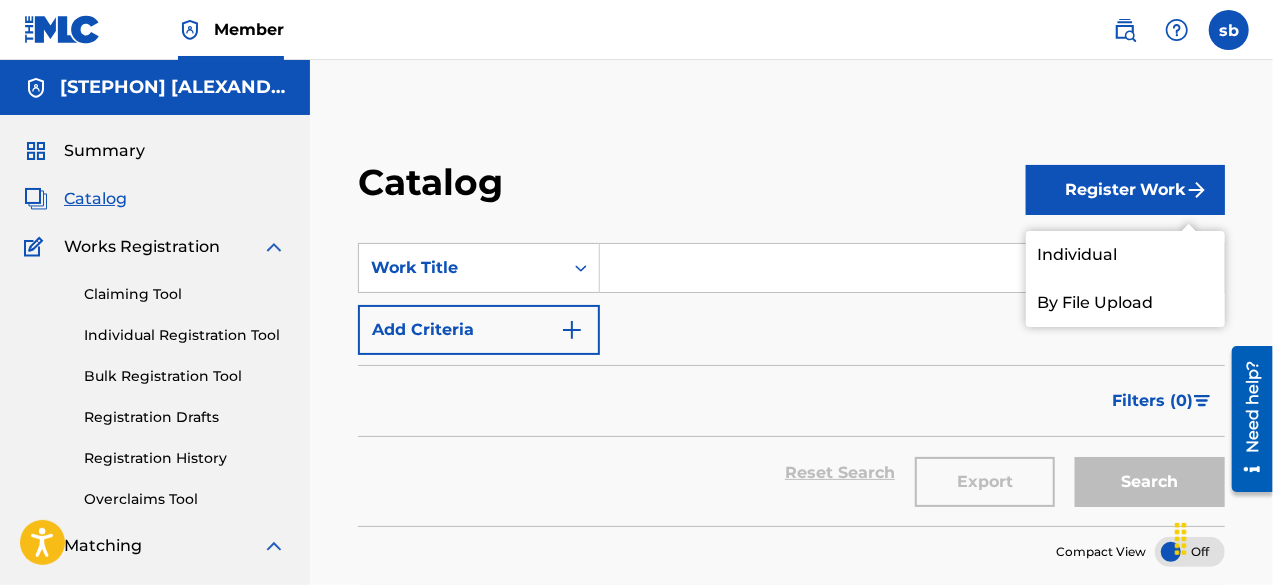 click on "Individual" at bounding box center [1125, 255] 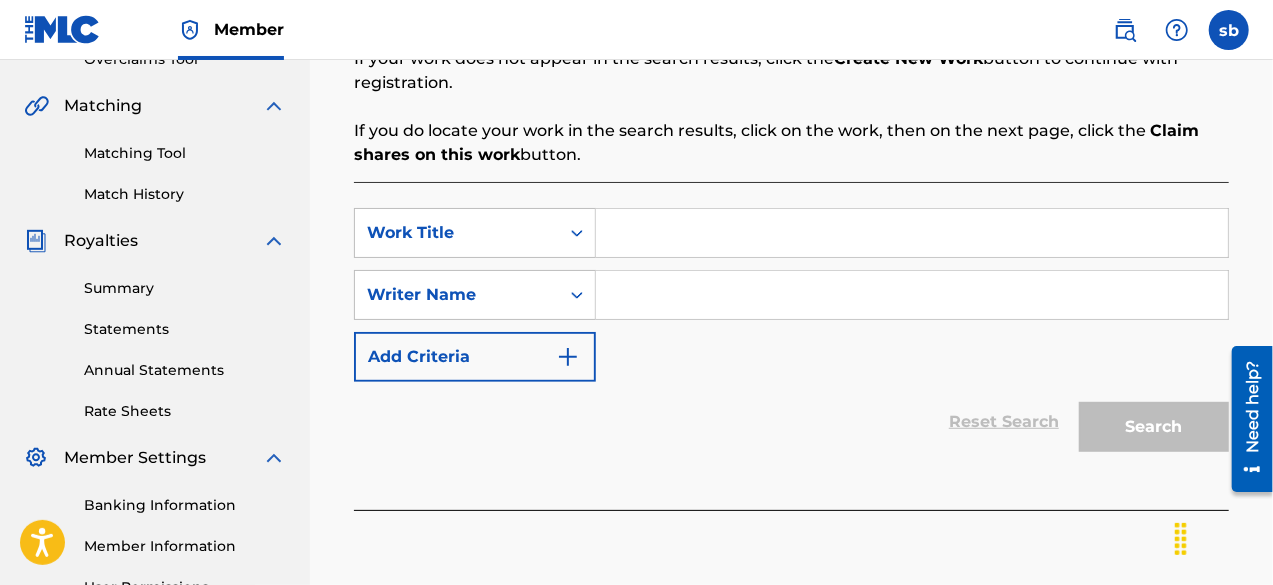 scroll, scrollTop: 500, scrollLeft: 0, axis: vertical 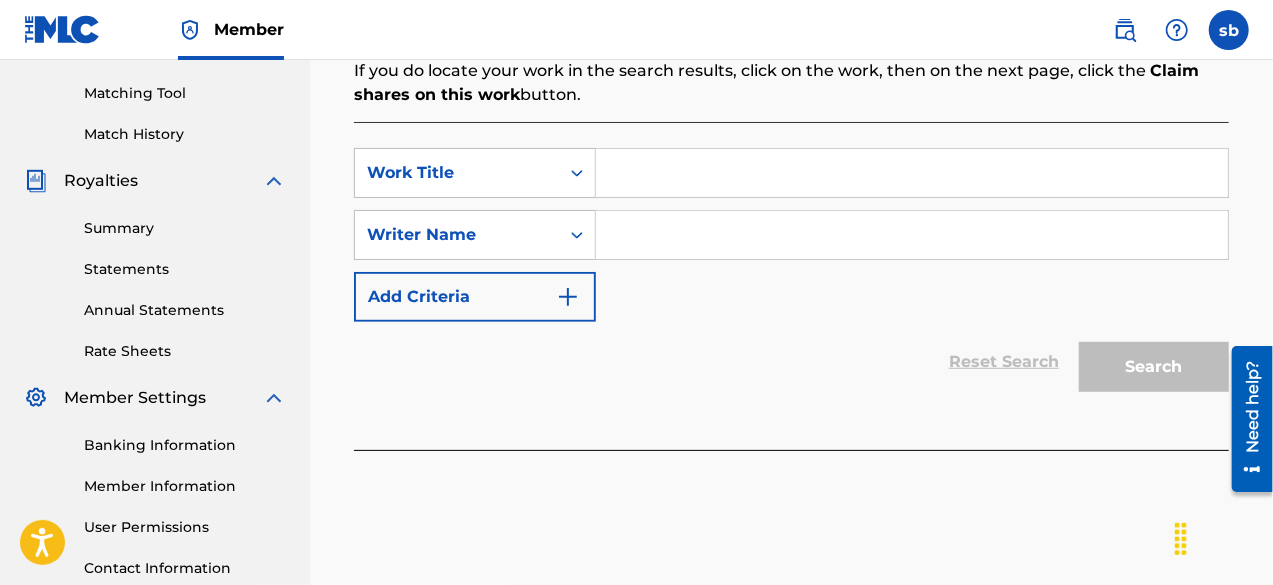 click at bounding box center (912, 173) 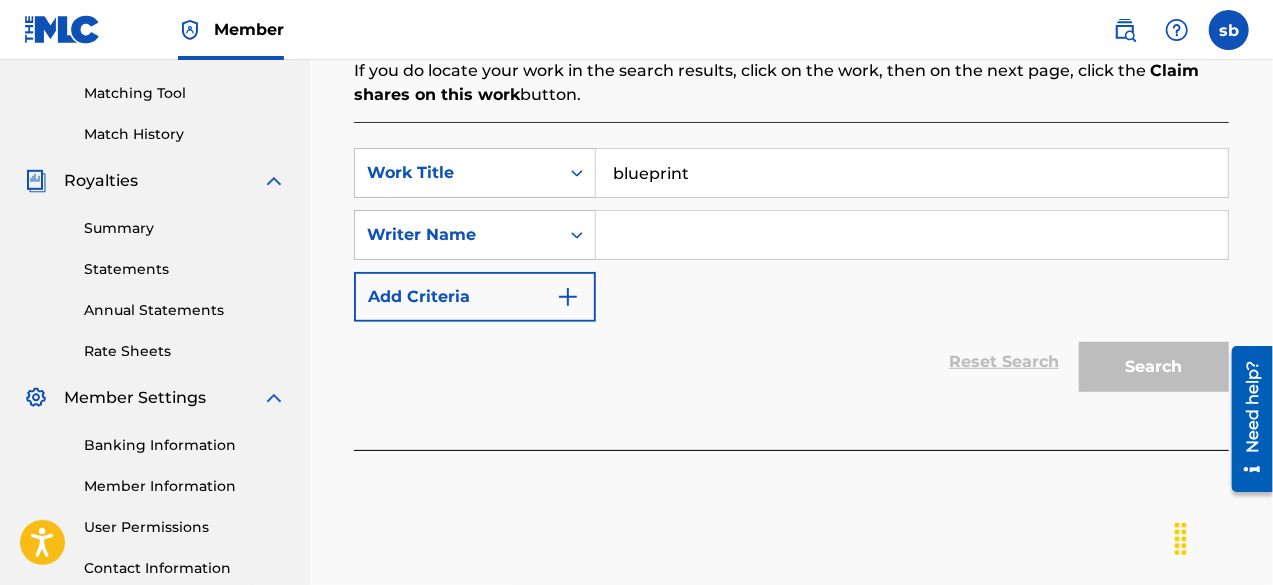 type on "blueprint" 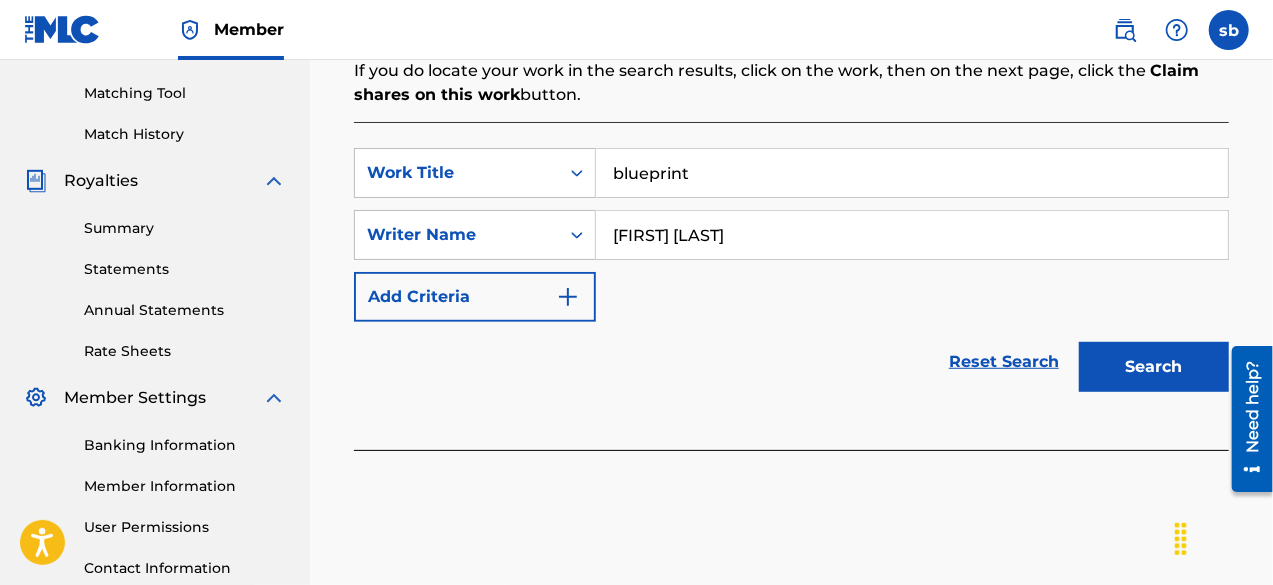 click on "Search" at bounding box center (1154, 367) 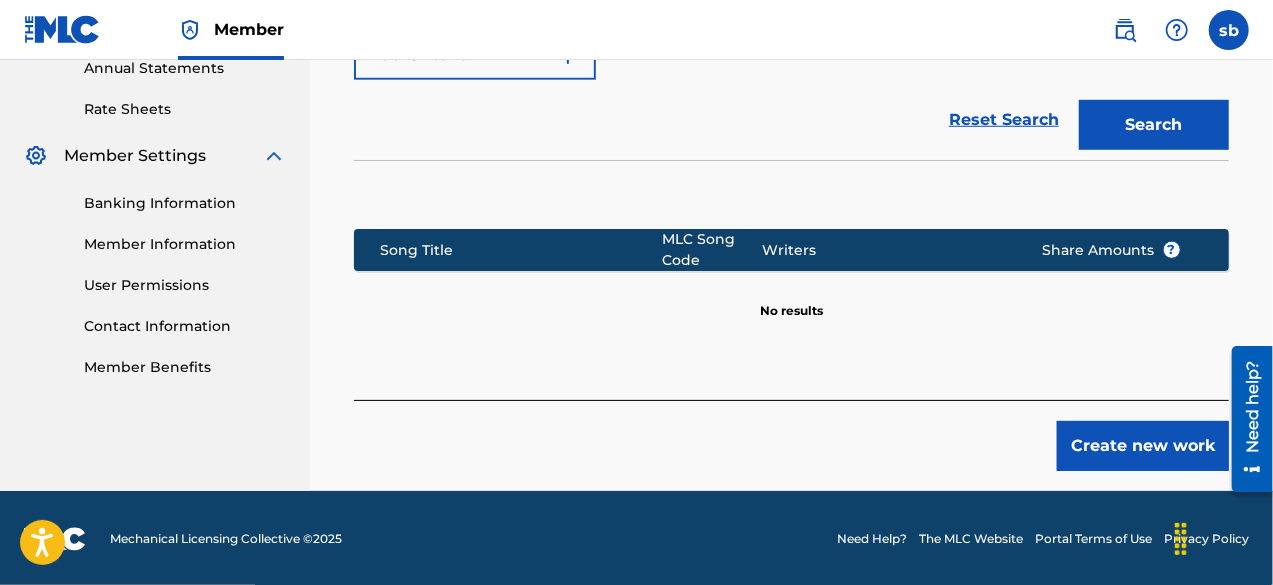 click on "Create new work" at bounding box center (1143, 446) 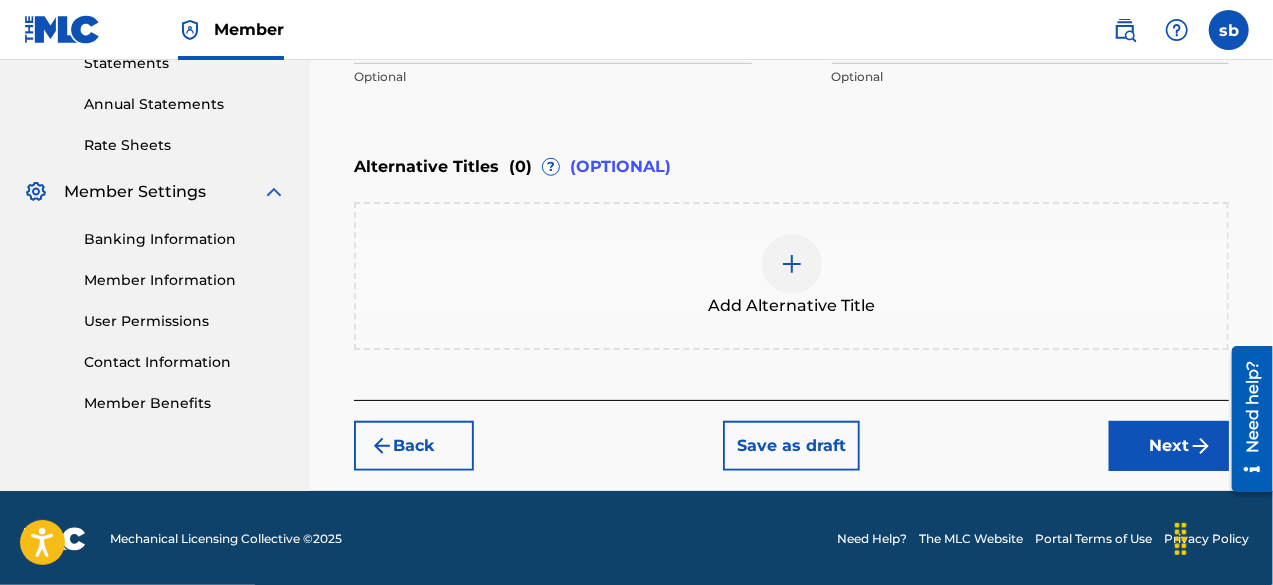 scroll, scrollTop: 306, scrollLeft: 0, axis: vertical 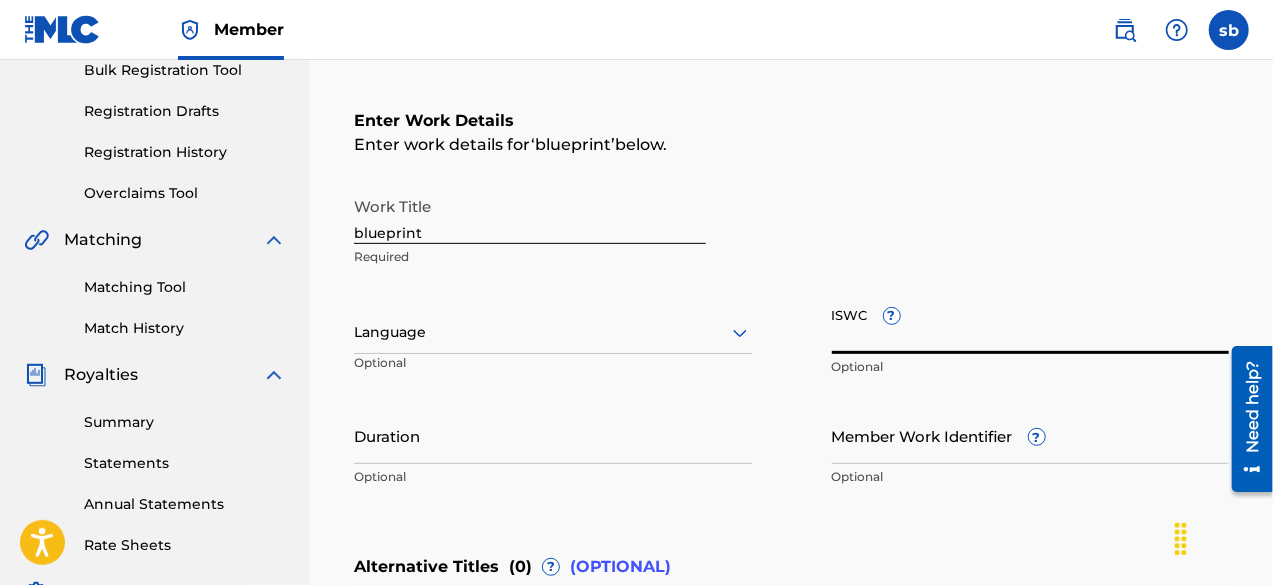 click on "ISWC   ?" at bounding box center (1031, 325) 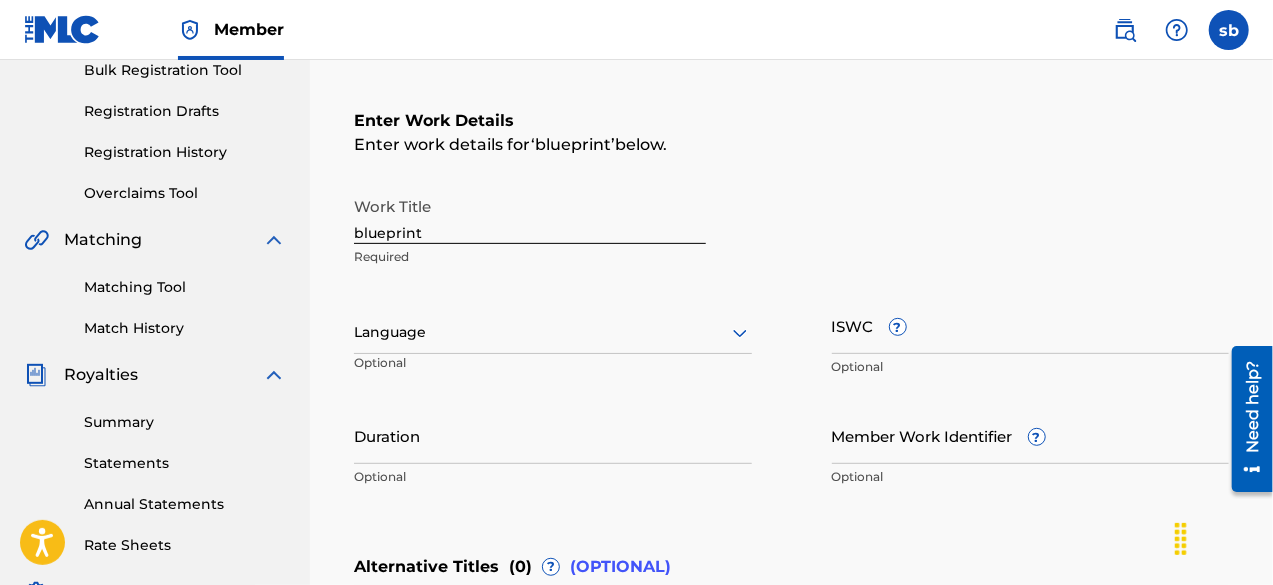 click on "ISWC   ?" at bounding box center (1031, 325) 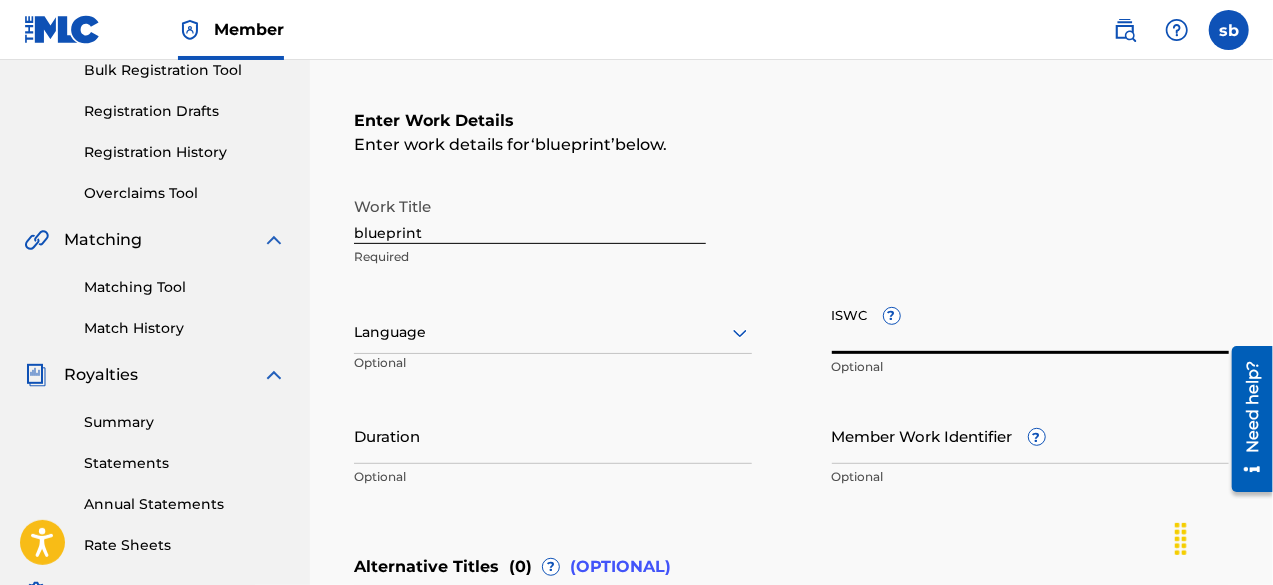 click on "ISWC   ?" at bounding box center (1031, 325) 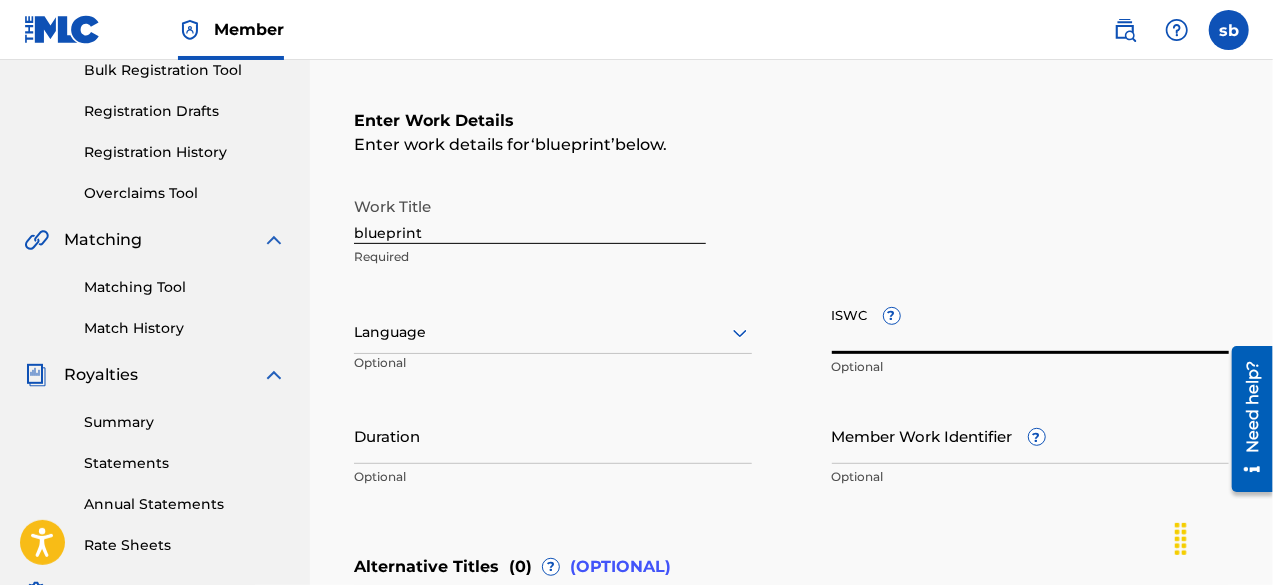 paste on "T-[PHONE]" 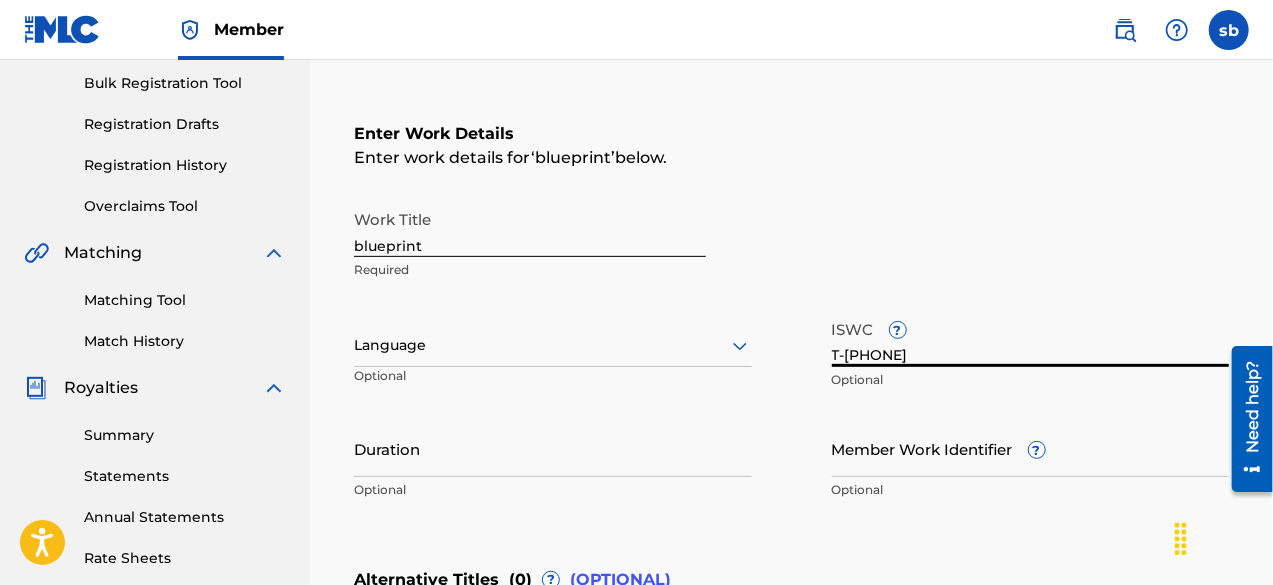 scroll, scrollTop: 106, scrollLeft: 0, axis: vertical 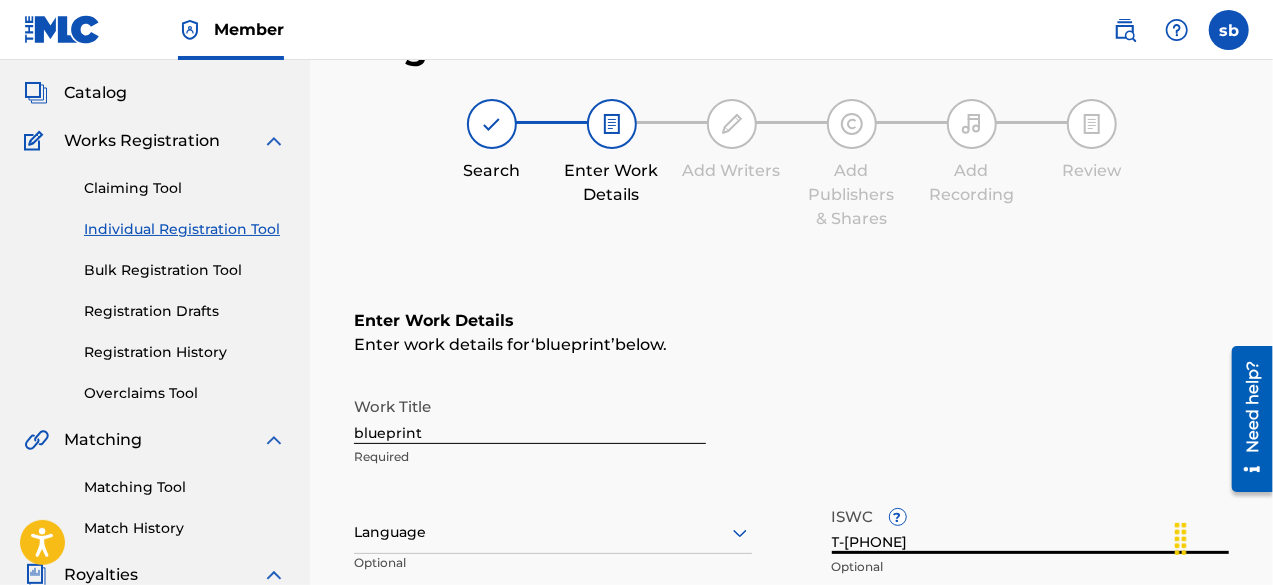 type on "T-[PHONE]" 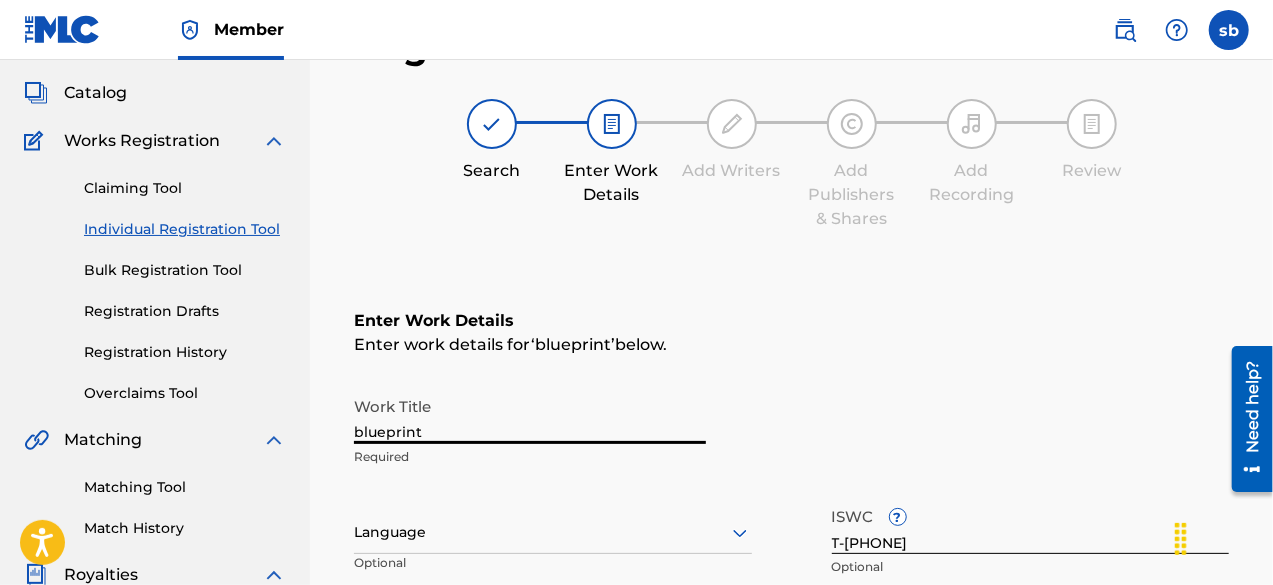 click on "blueprint" at bounding box center (530, 415) 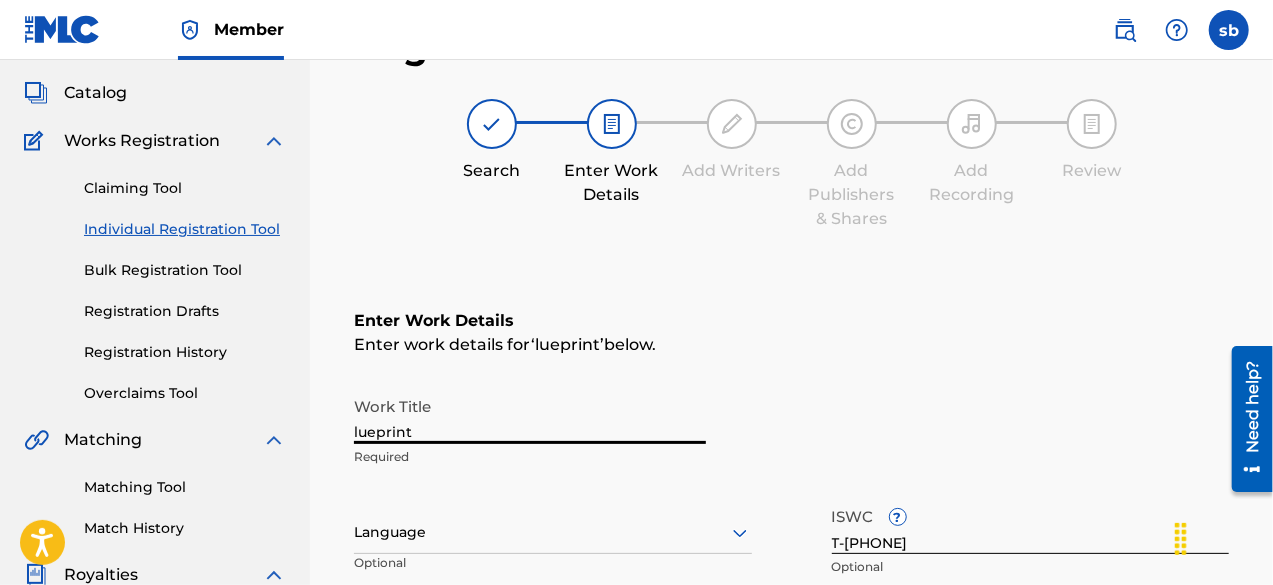 click on "lueprint" at bounding box center (530, 415) 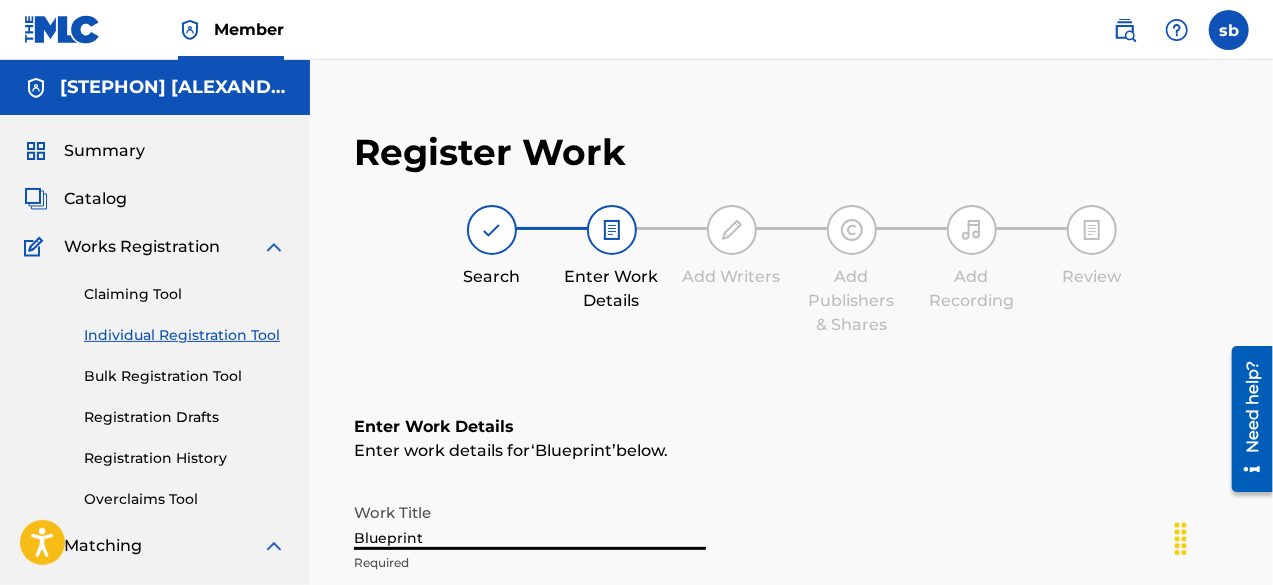 scroll, scrollTop: 500, scrollLeft: 0, axis: vertical 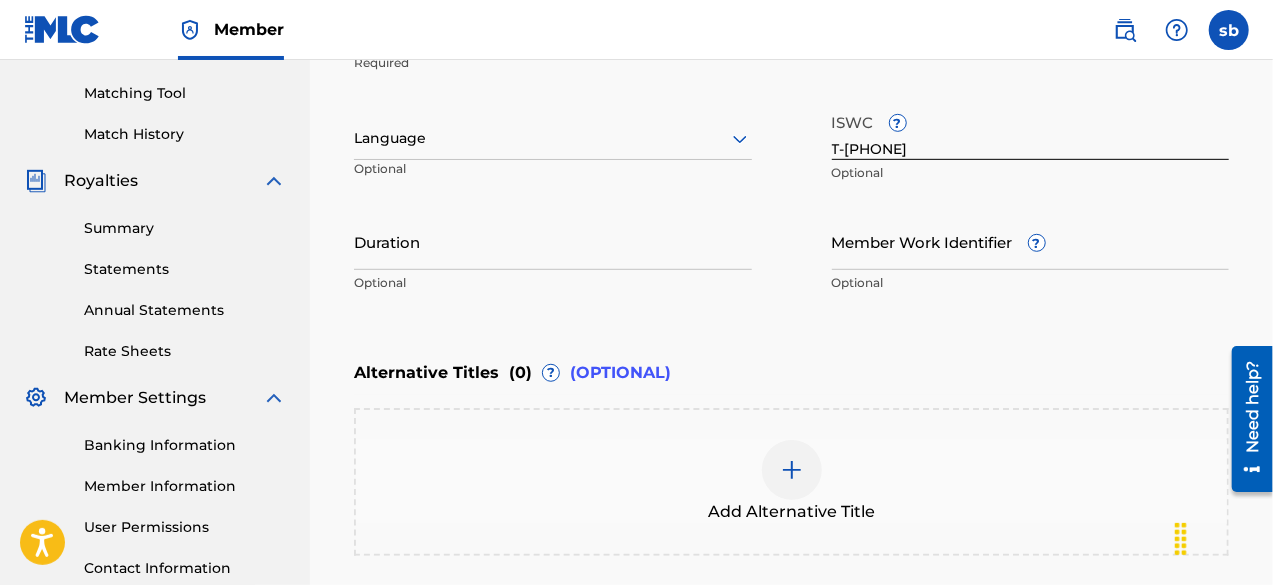 type on "Blueprint" 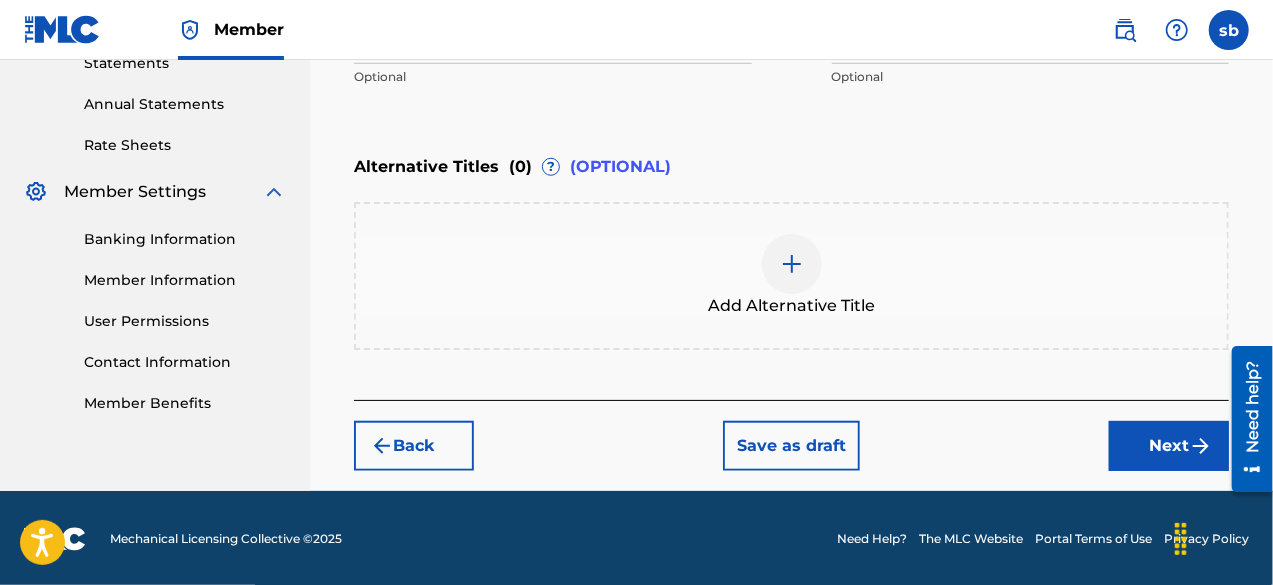 click on "Next" at bounding box center (1169, 446) 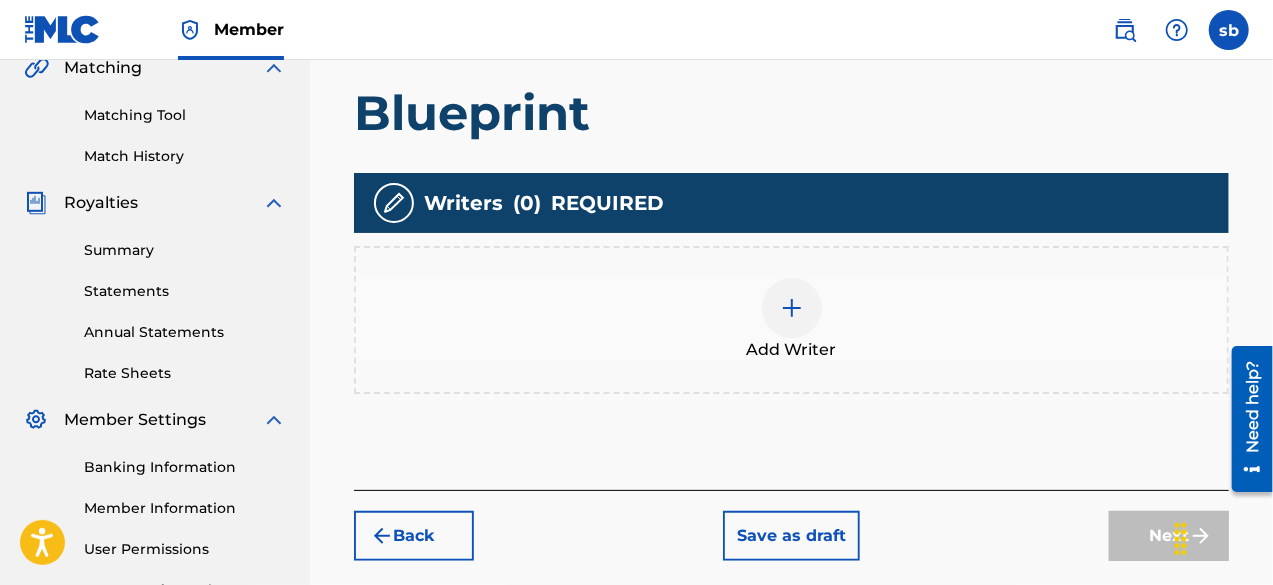 scroll, scrollTop: 354, scrollLeft: 0, axis: vertical 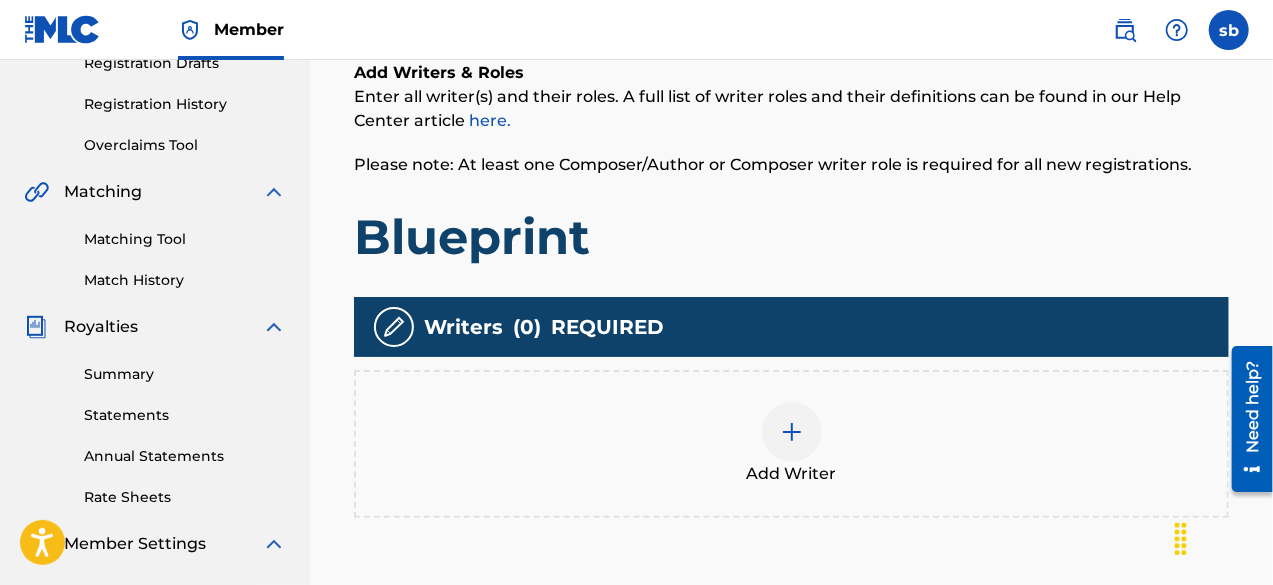 click at bounding box center [792, 432] 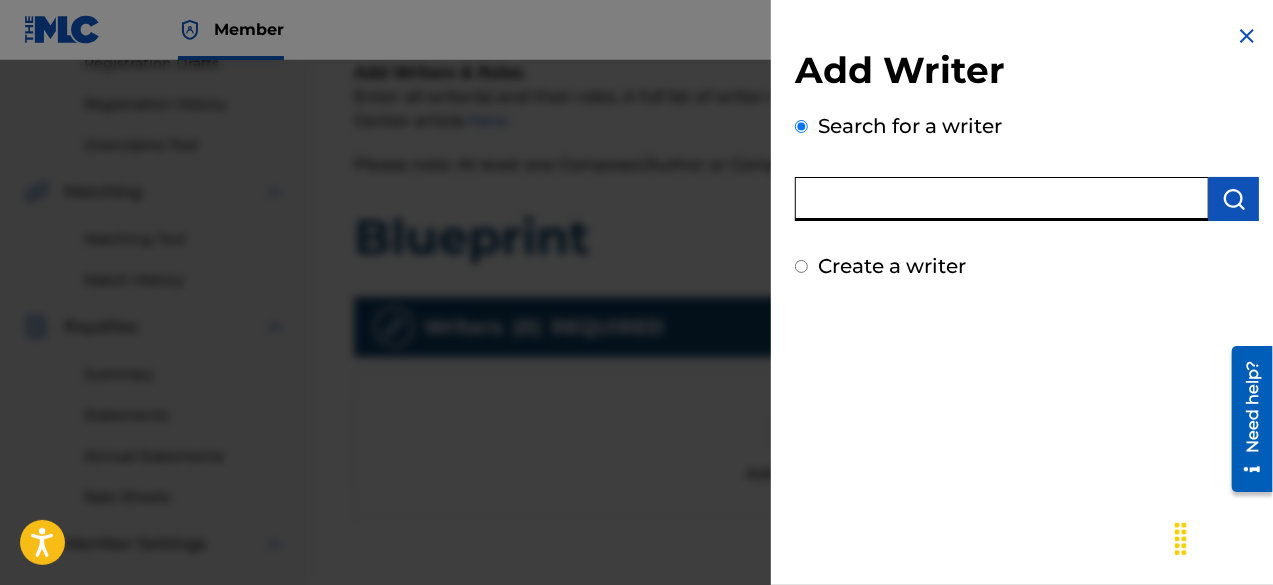 click at bounding box center [1002, 199] 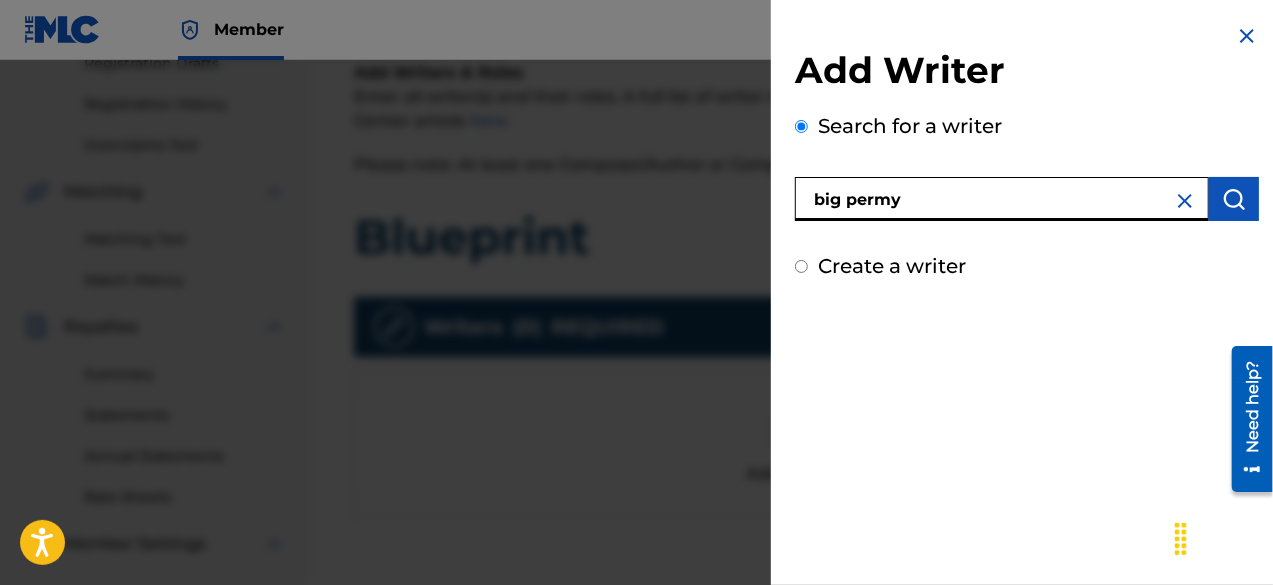 type on "big permy" 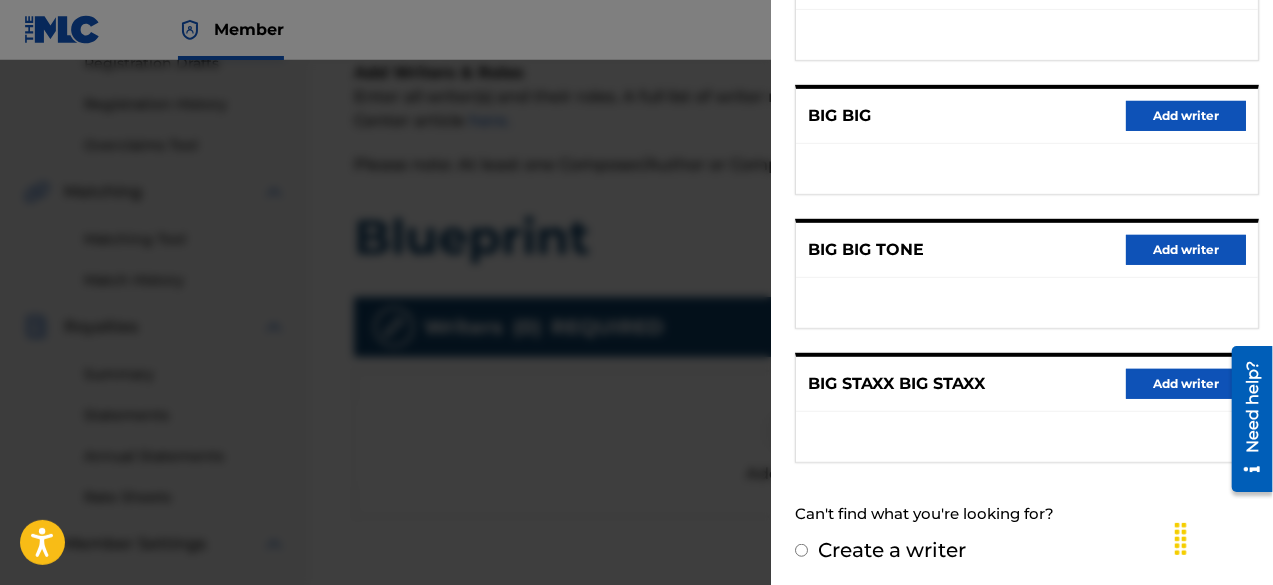 scroll, scrollTop: 0, scrollLeft: 0, axis: both 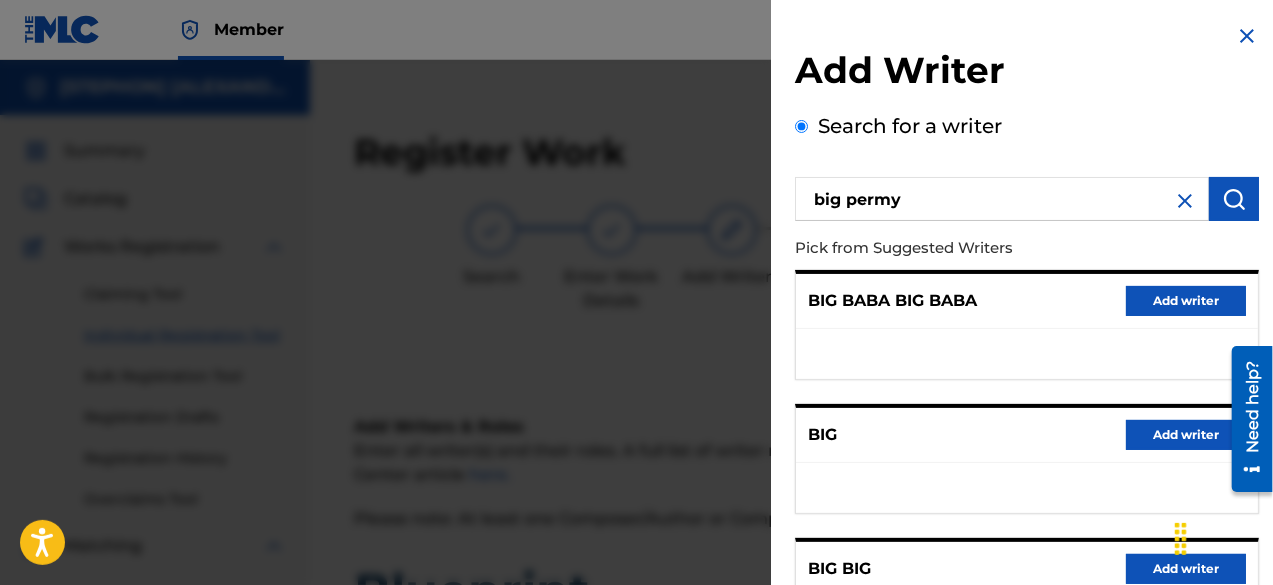 click at bounding box center [1185, 201] 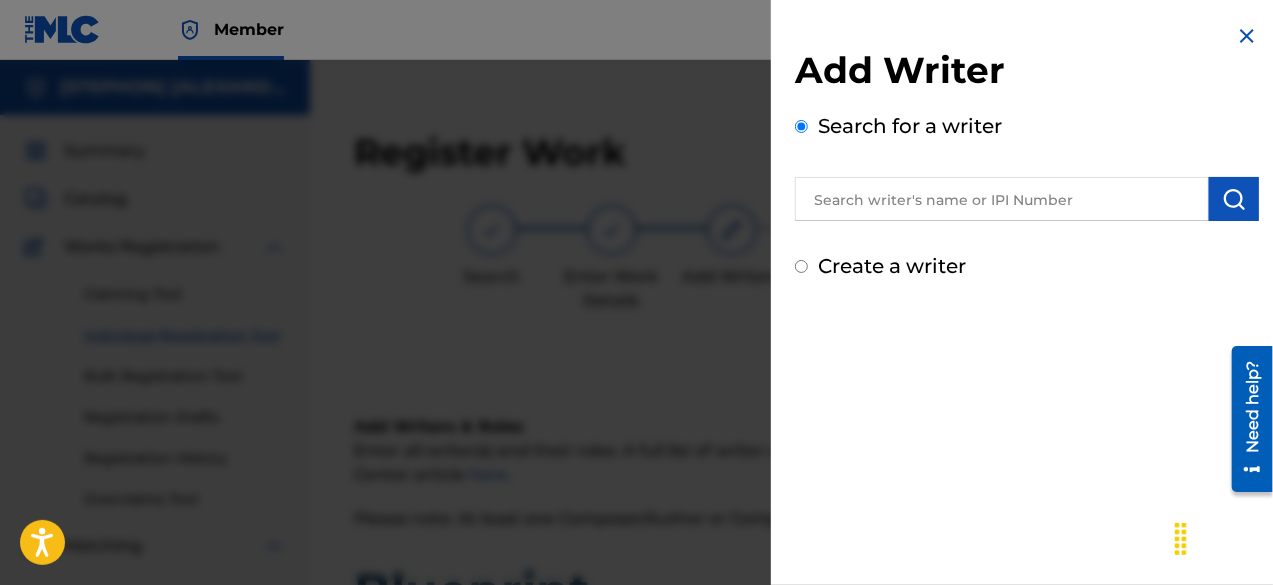 click at bounding box center (1002, 199) 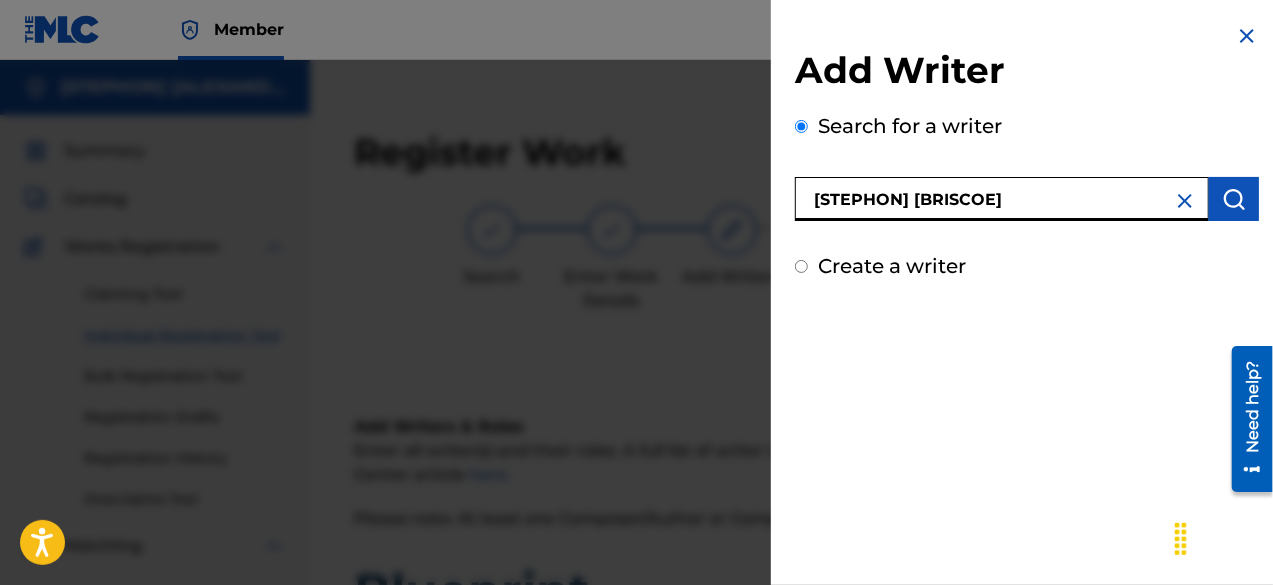 click at bounding box center [1234, 199] 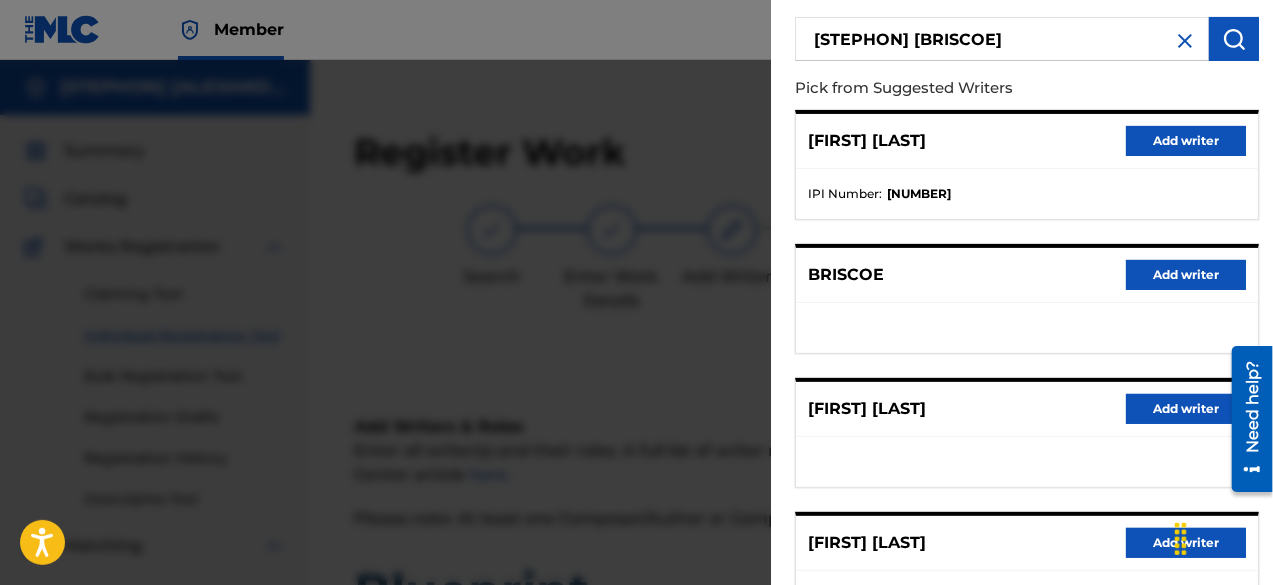 scroll, scrollTop: 0, scrollLeft: 0, axis: both 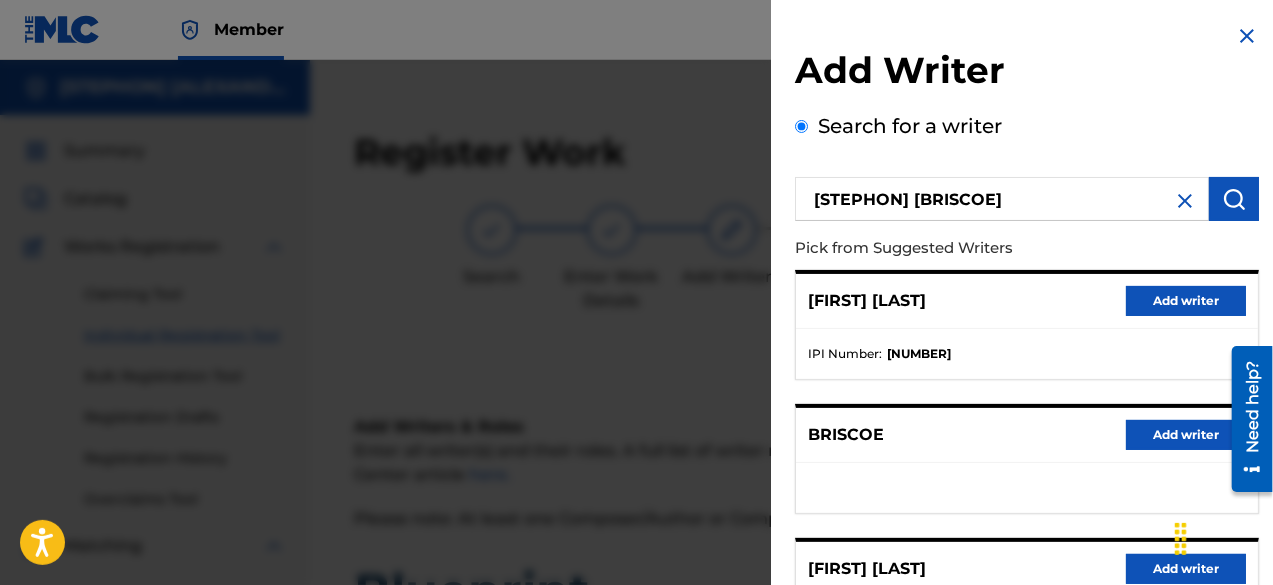click on "[STEPHON] [BRISCOE]" at bounding box center [1002, 199] 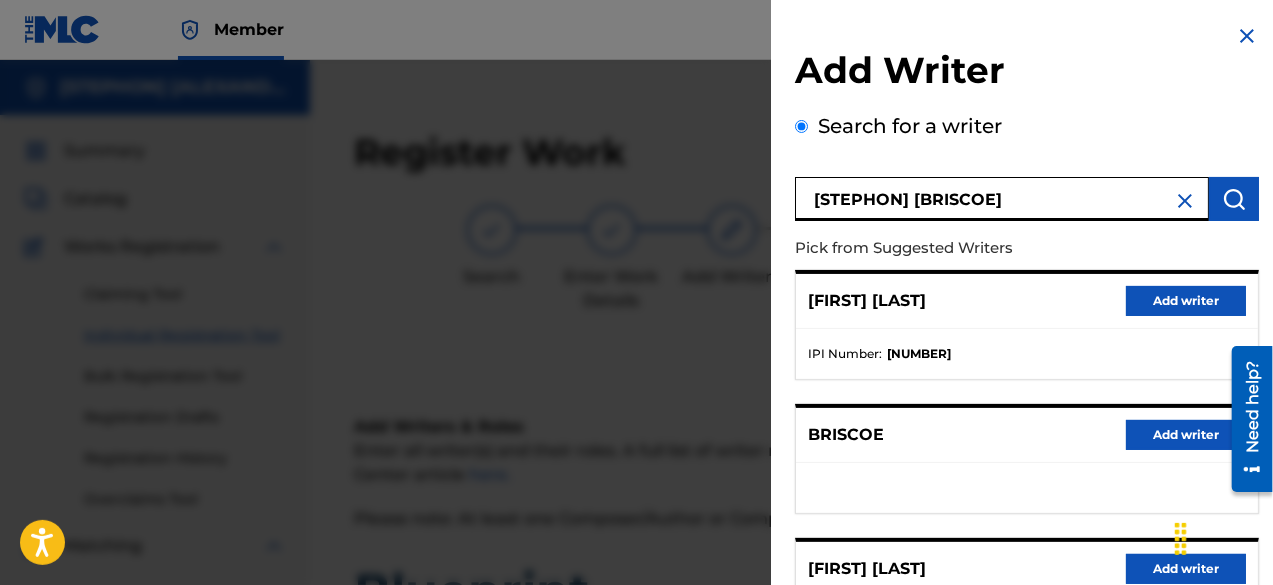 click on "[STEPHON] [BRISCOE]" at bounding box center [1002, 199] 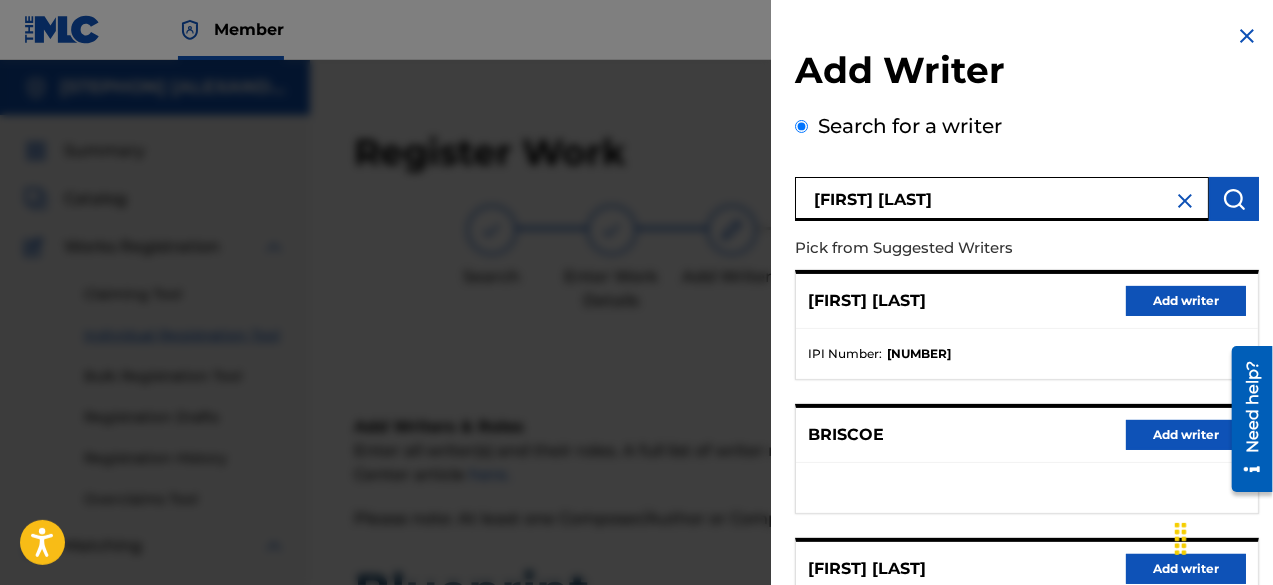 type on "[FIRST] [LAST]" 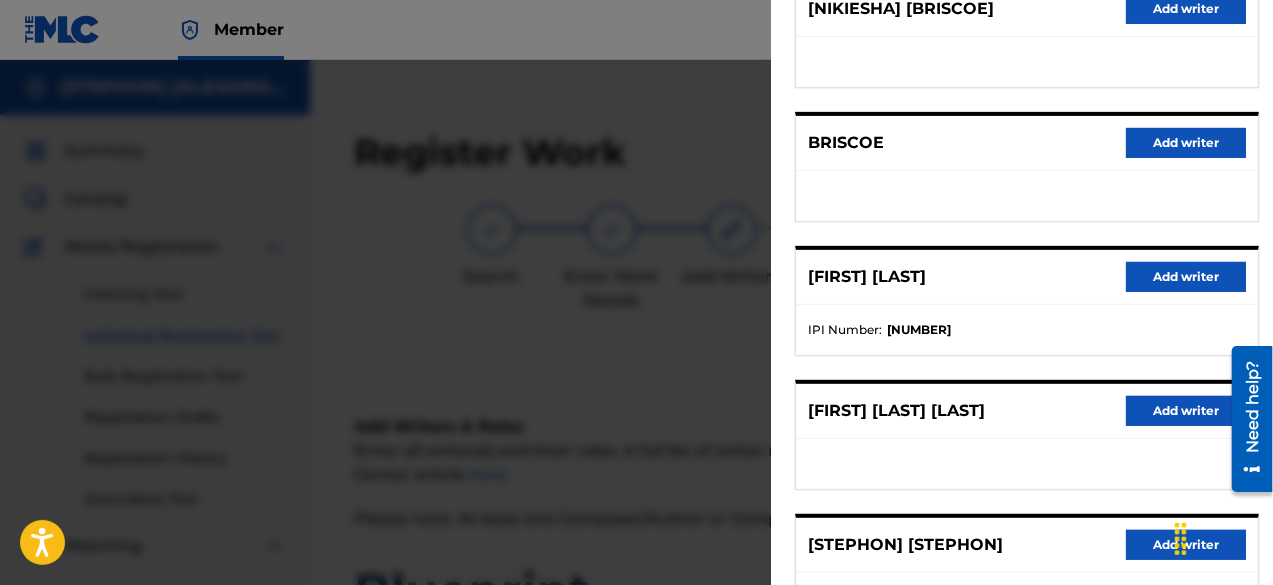 scroll, scrollTop: 300, scrollLeft: 0, axis: vertical 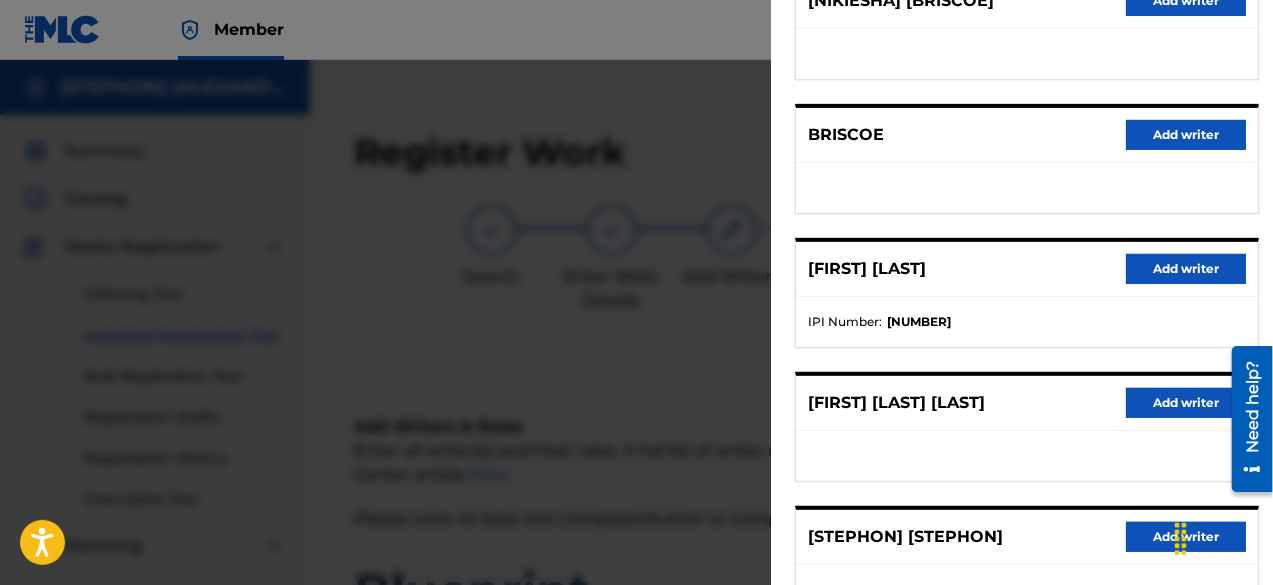 click on "Add writer" at bounding box center [1186, 269] 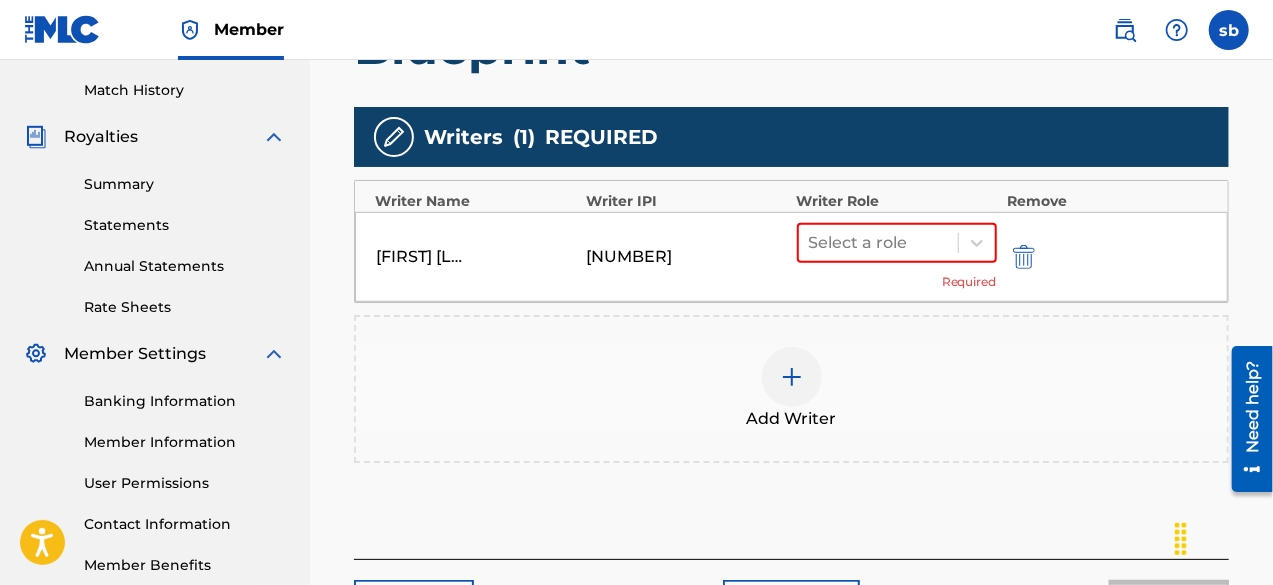 scroll, scrollTop: 600, scrollLeft: 0, axis: vertical 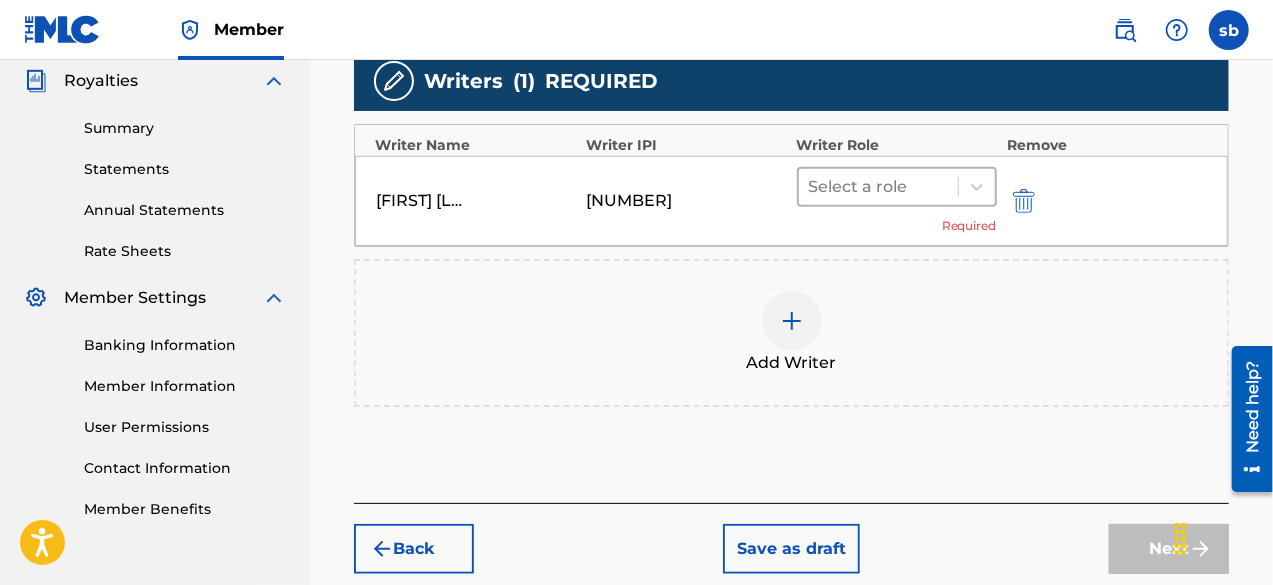 click at bounding box center (878, 187) 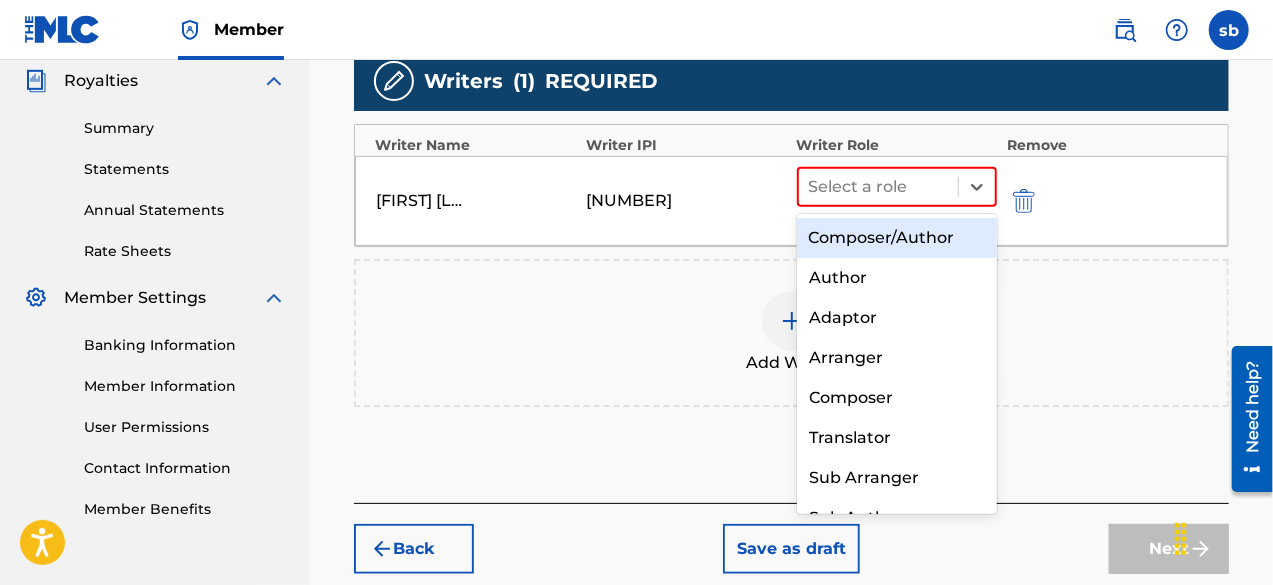 click on "Composer/Author" at bounding box center (897, 238) 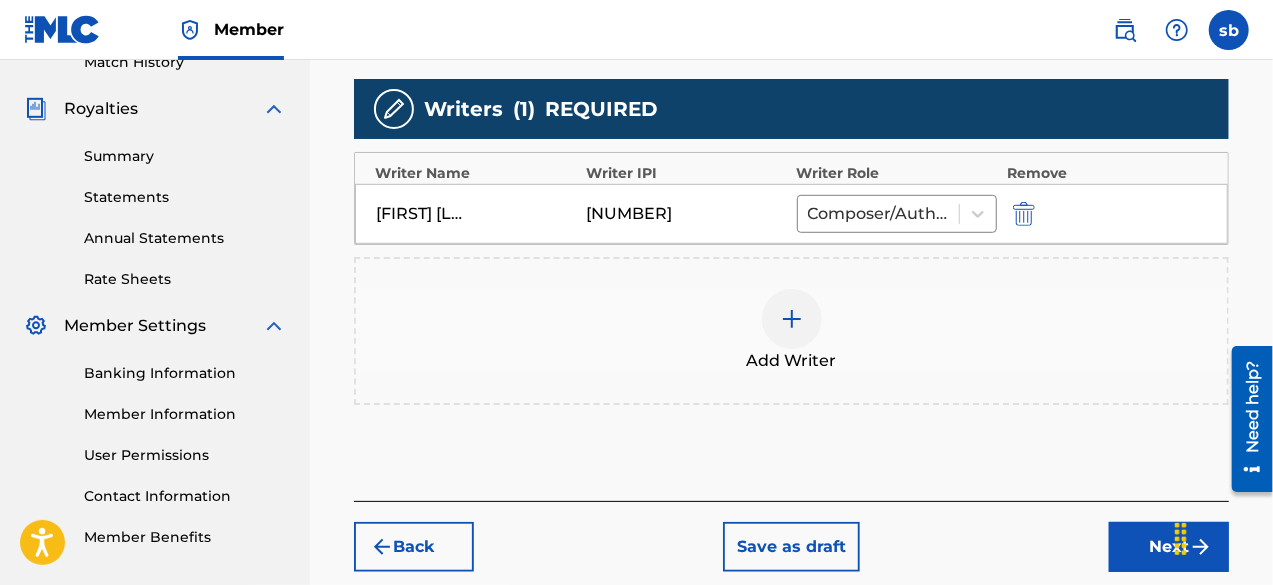 scroll, scrollTop: 600, scrollLeft: 0, axis: vertical 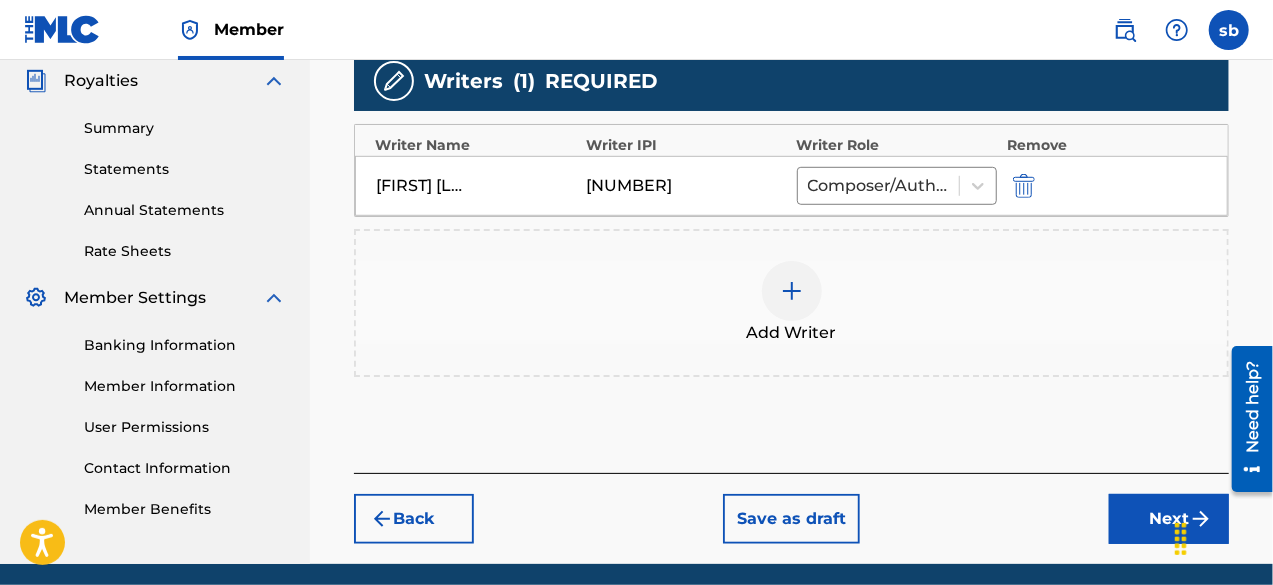 click on "Next" at bounding box center [1169, 519] 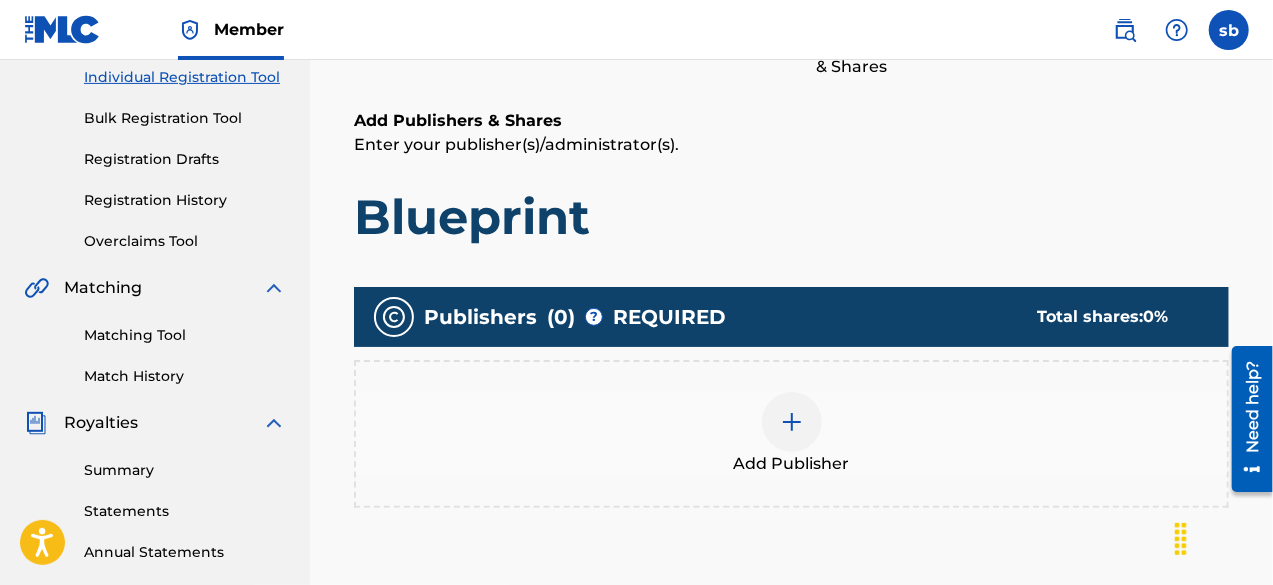 scroll, scrollTop: 390, scrollLeft: 0, axis: vertical 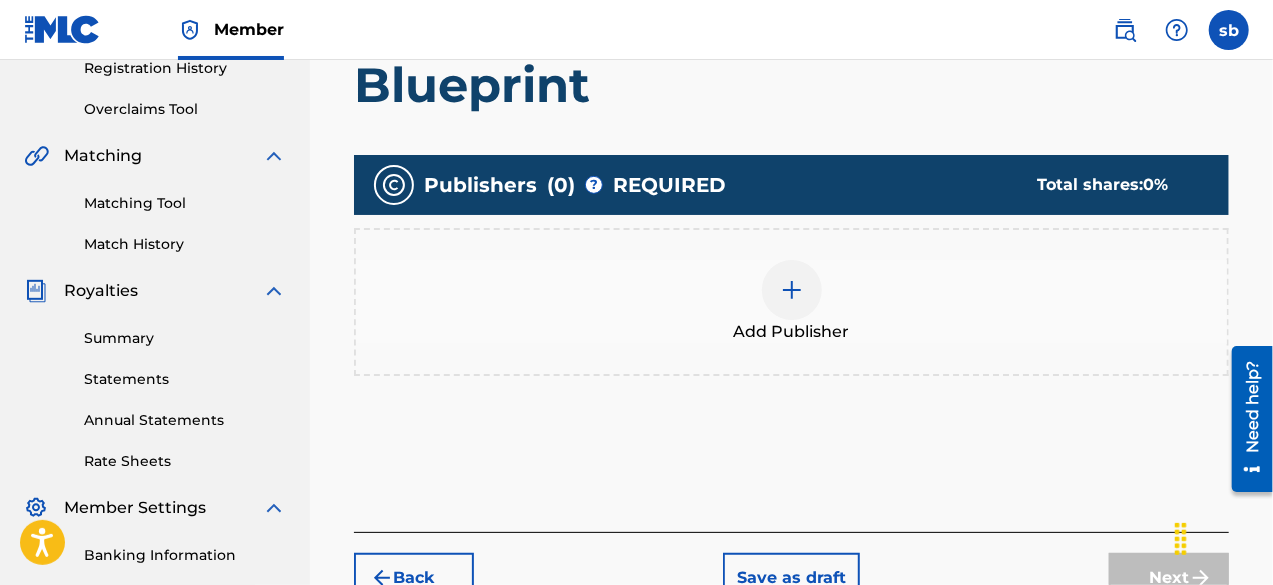 click at bounding box center [792, 290] 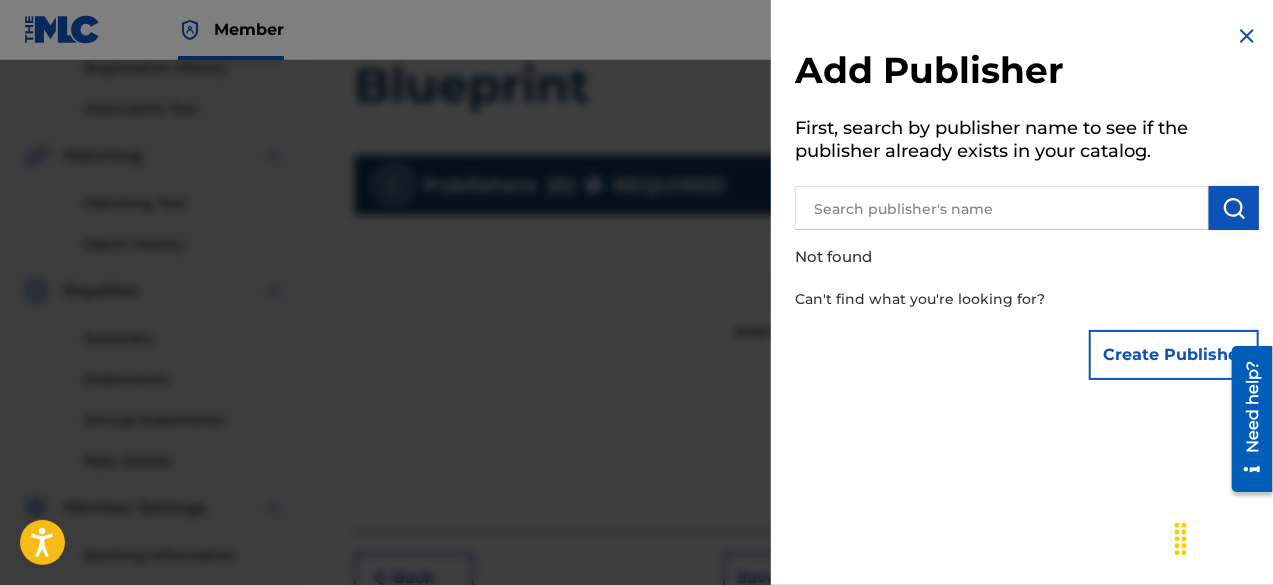 click on "Create Publisher" at bounding box center (1174, 355) 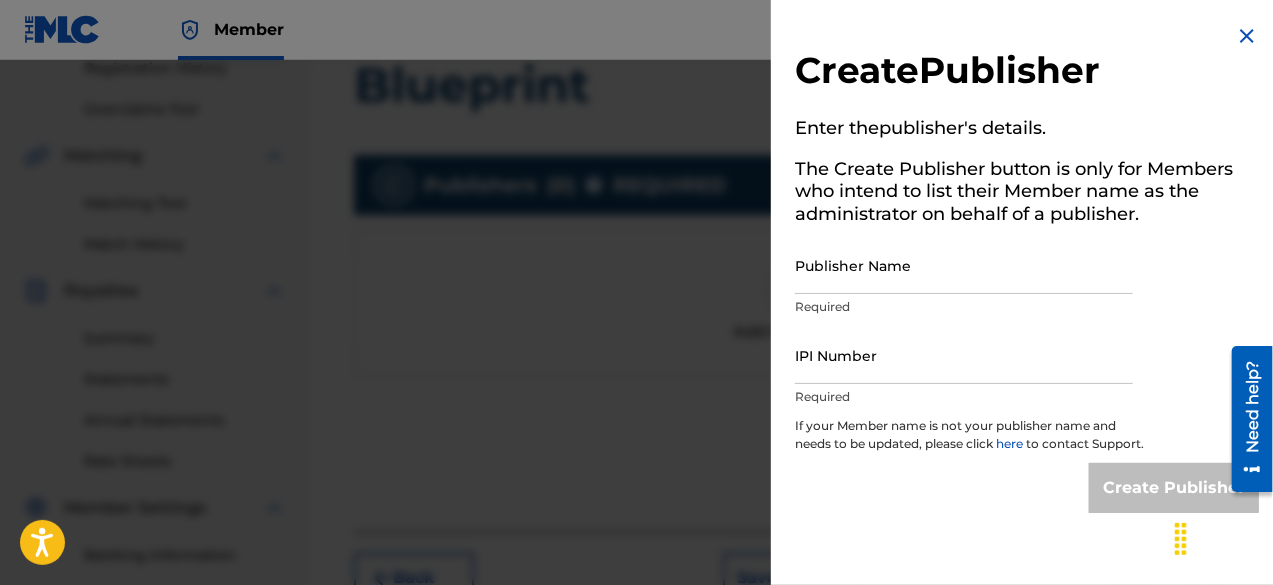 click on "Publisher Name" at bounding box center (964, 265) 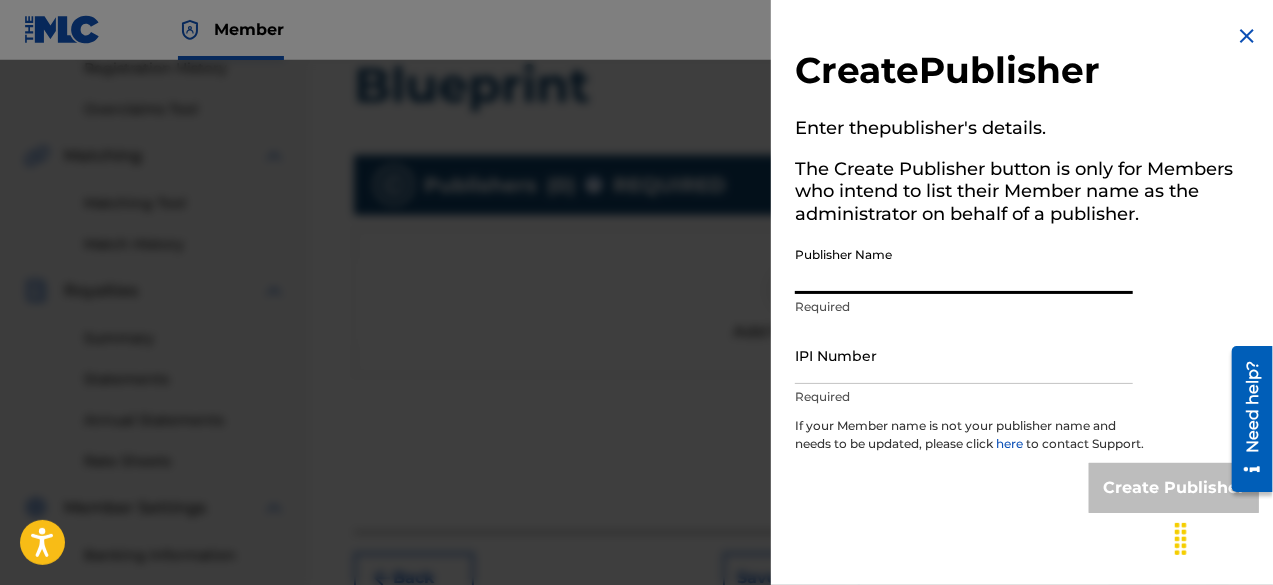 type on "[FIRST] [LAST]" 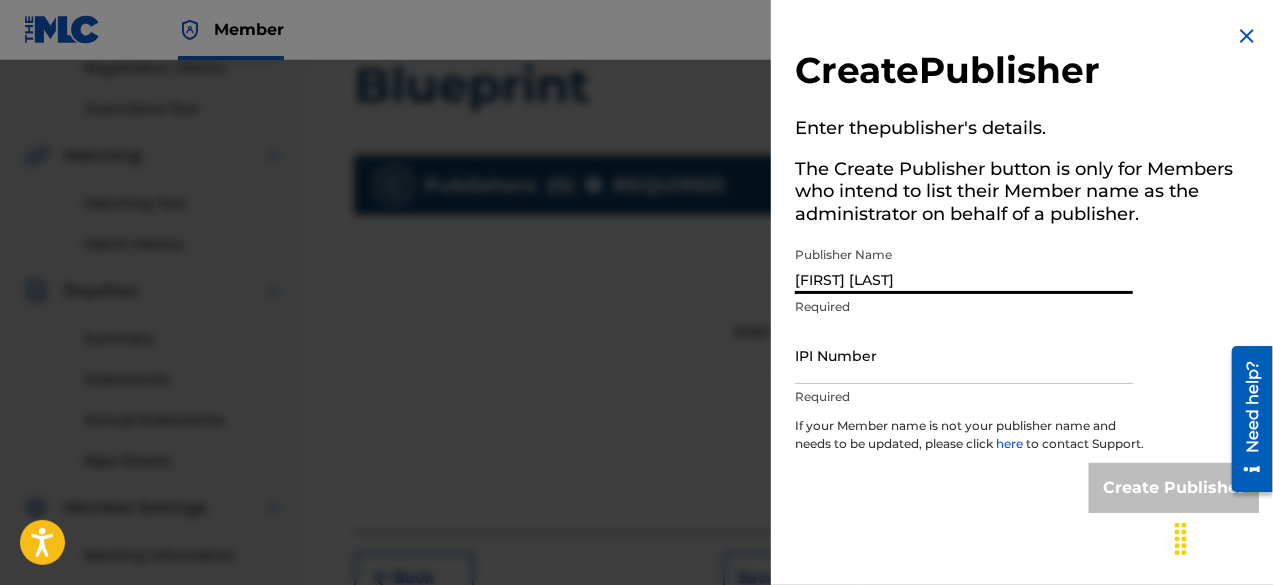 click on "IPI Number" at bounding box center (964, 355) 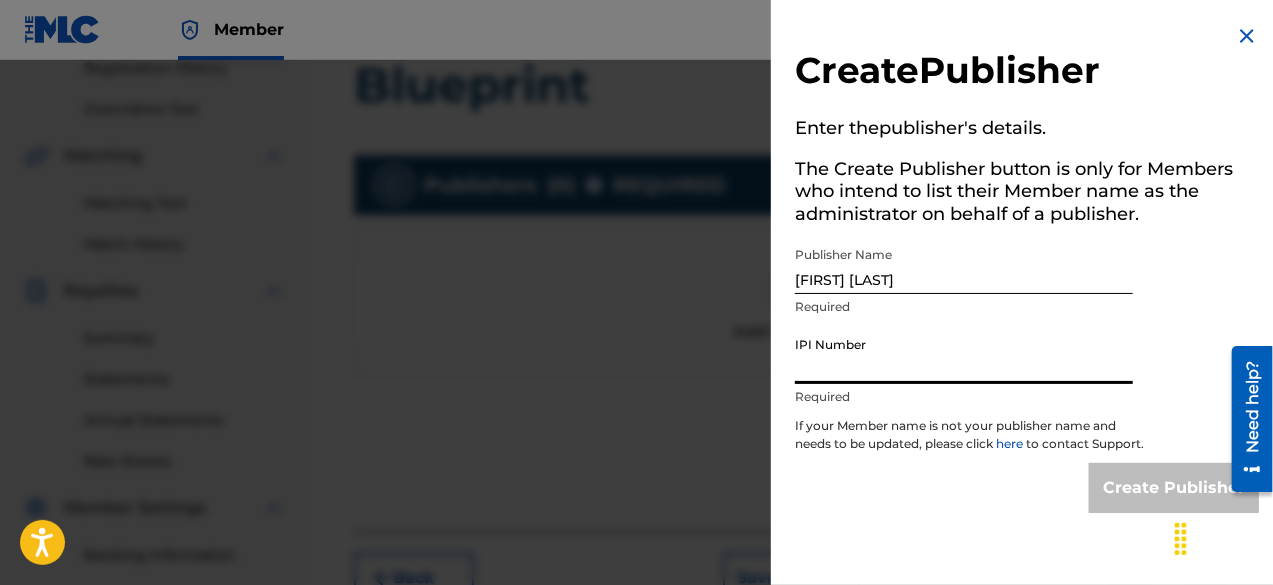 type on "[NUMBER]" 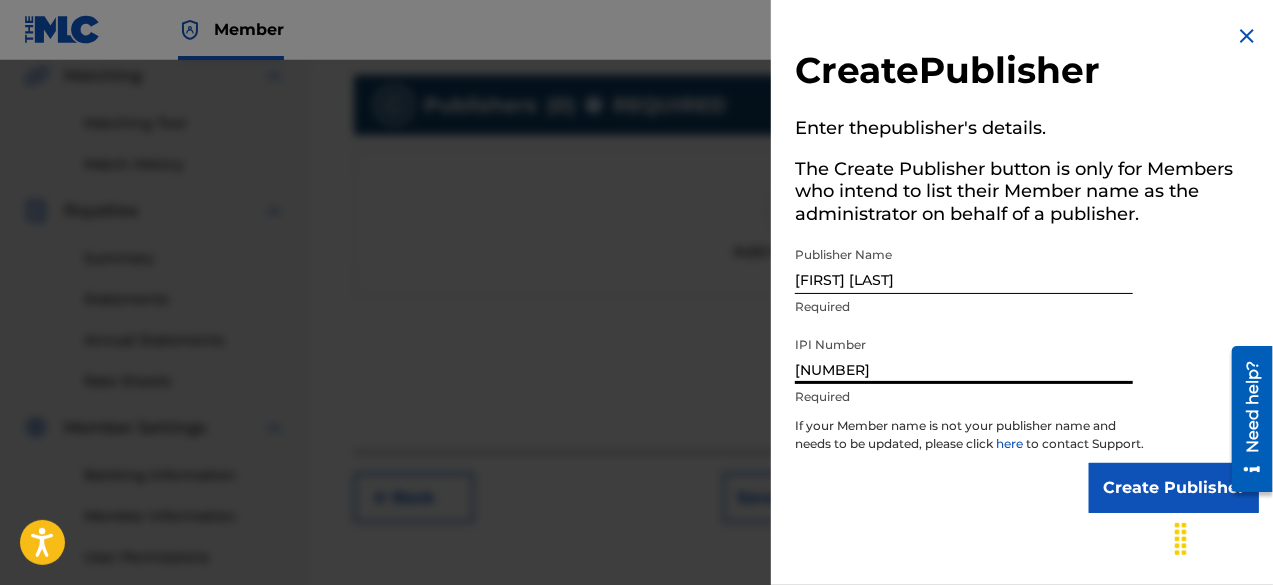 scroll, scrollTop: 590, scrollLeft: 0, axis: vertical 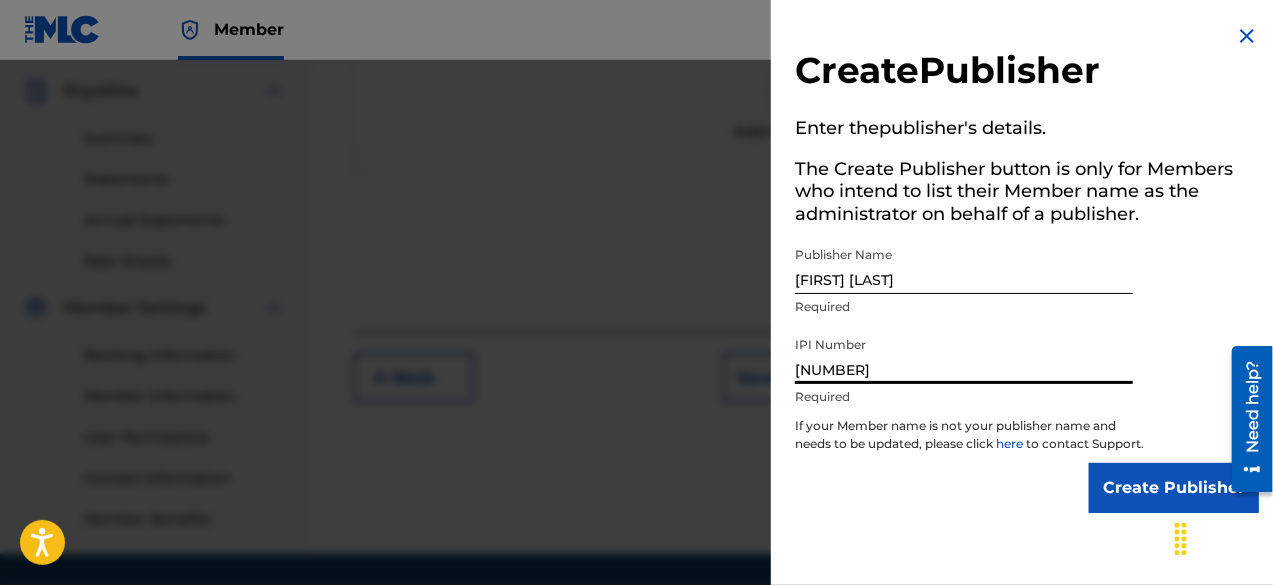 click on "Create Publisher" at bounding box center [1174, 488] 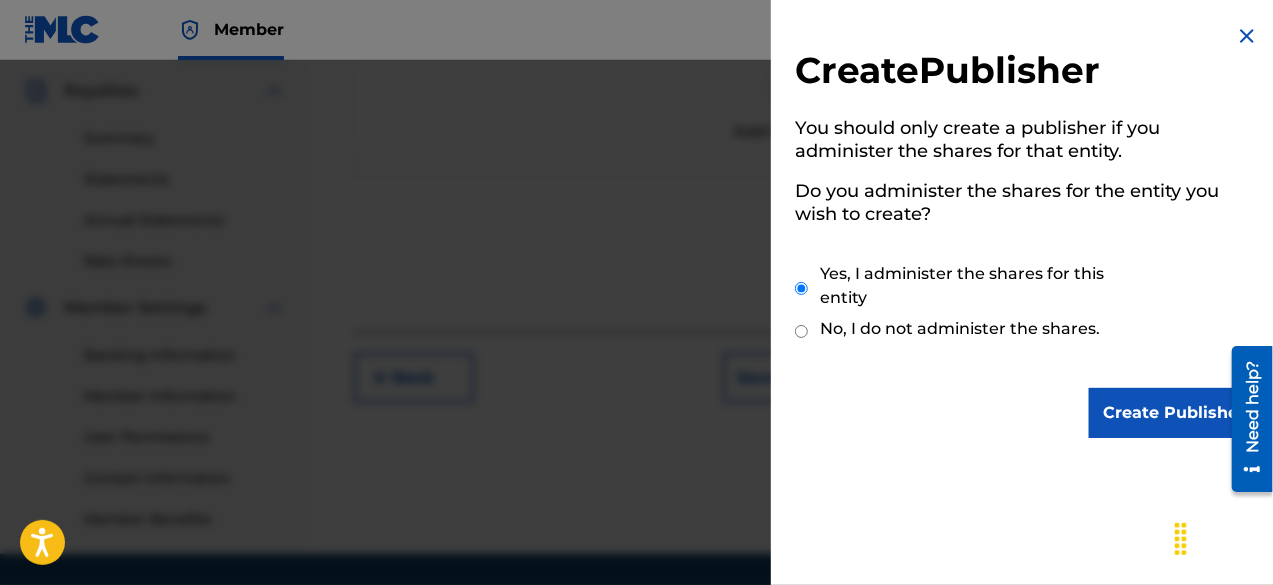 click on "Create Publisher" at bounding box center (1174, 413) 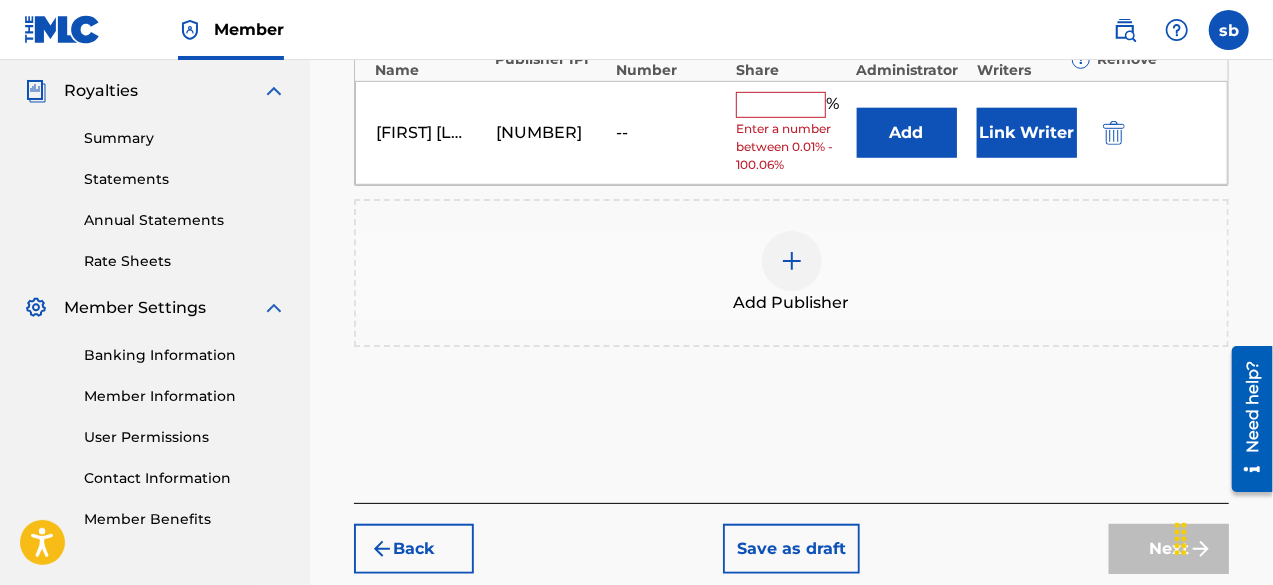 scroll, scrollTop: 290, scrollLeft: 0, axis: vertical 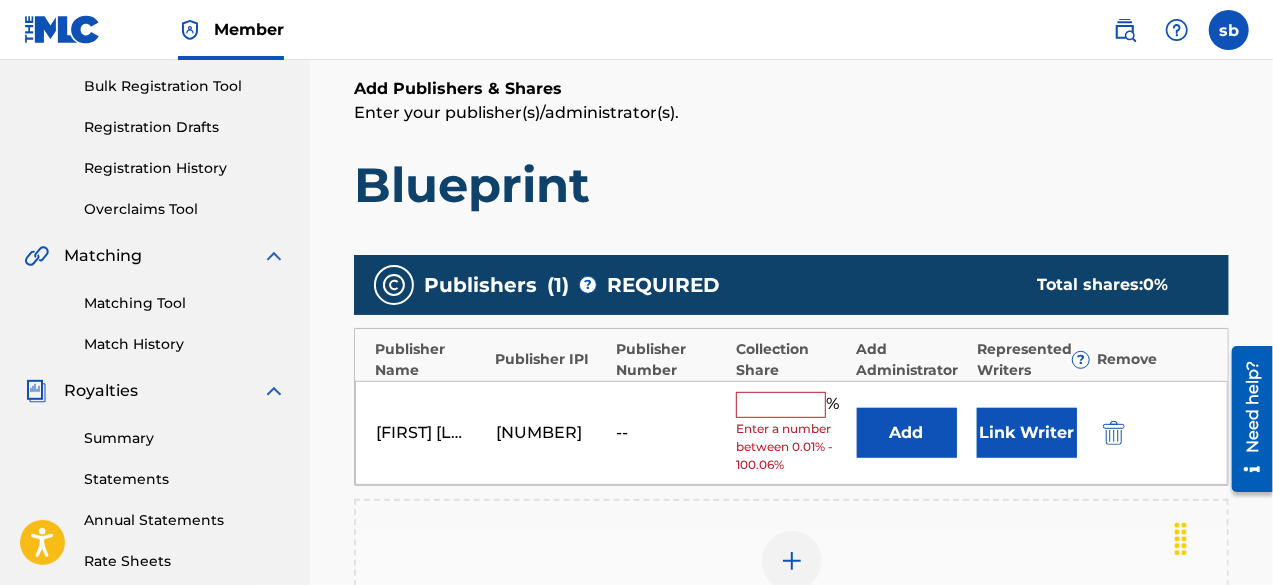 click on "Link Writer" at bounding box center [1027, 433] 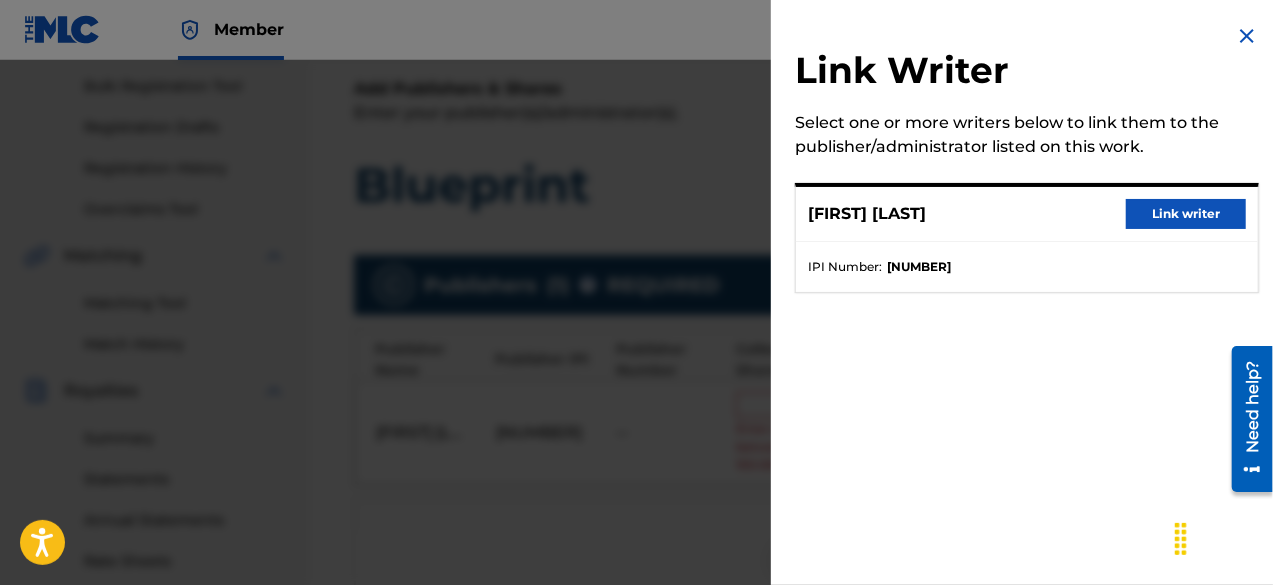 click on "Link writer" at bounding box center [1186, 214] 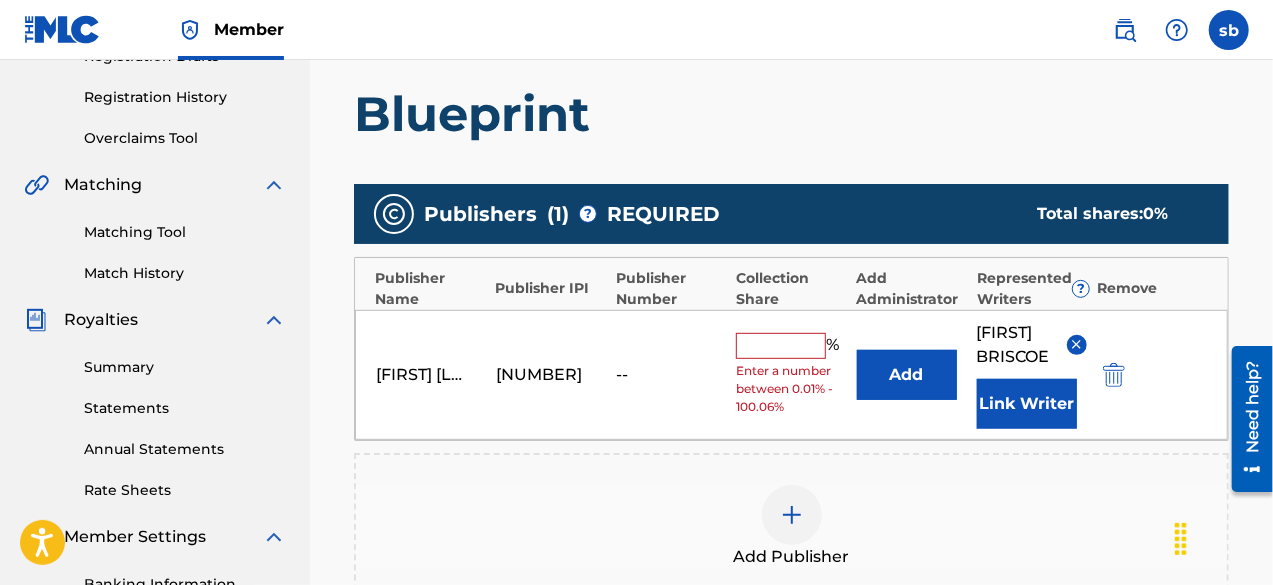 scroll, scrollTop: 390, scrollLeft: 0, axis: vertical 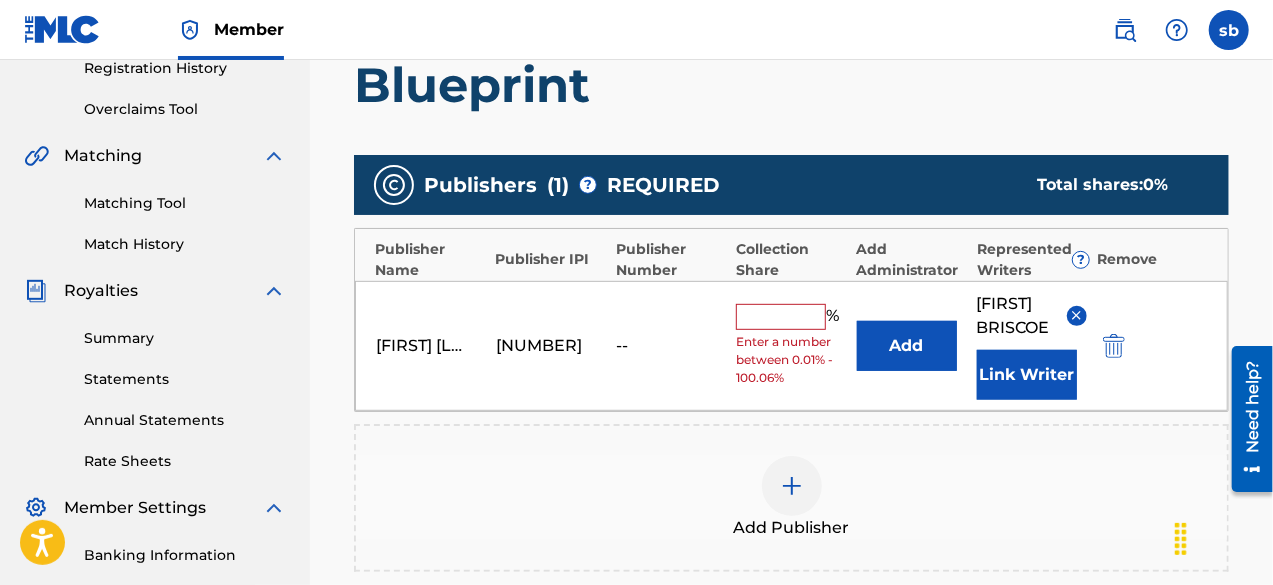 click at bounding box center [781, 317] 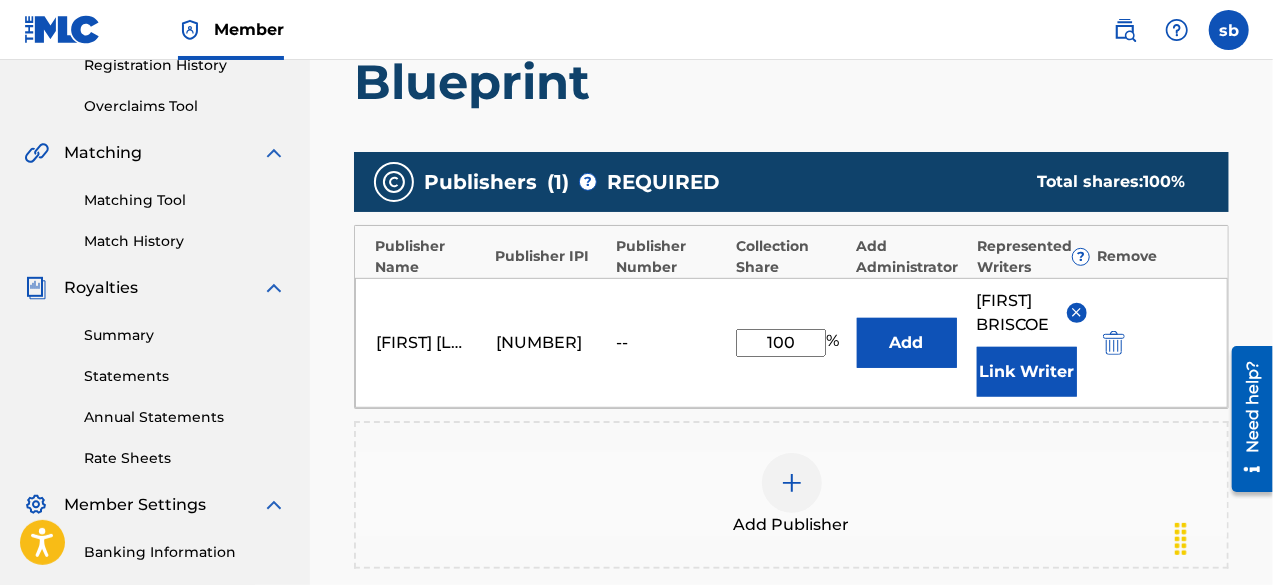 scroll, scrollTop: 490, scrollLeft: 0, axis: vertical 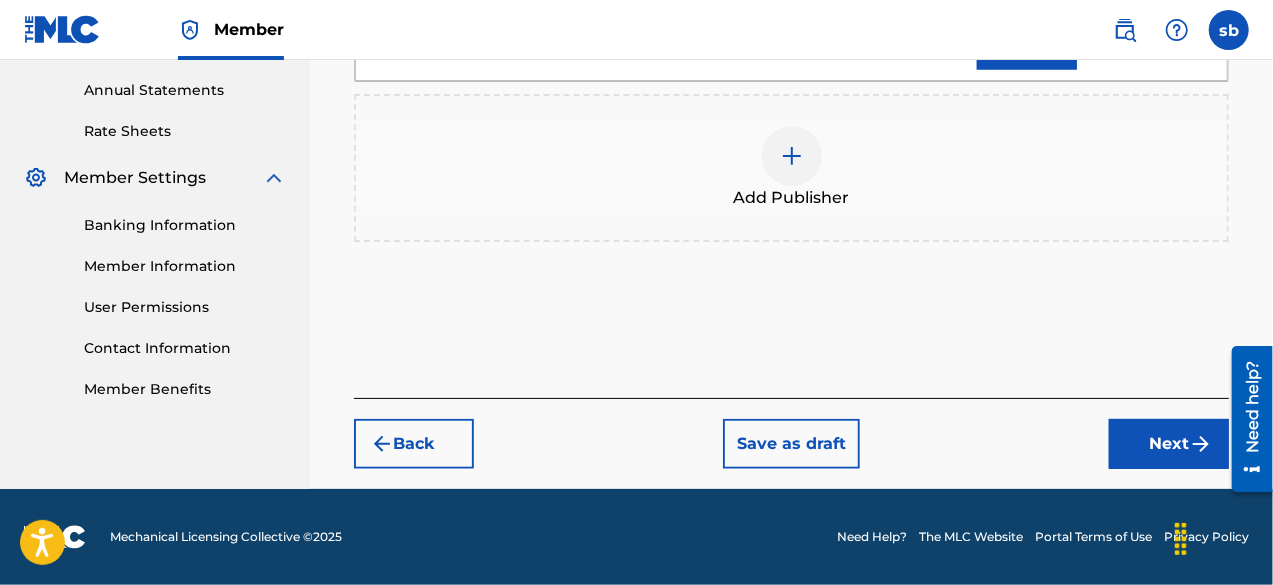 click on "Next" at bounding box center [1169, 444] 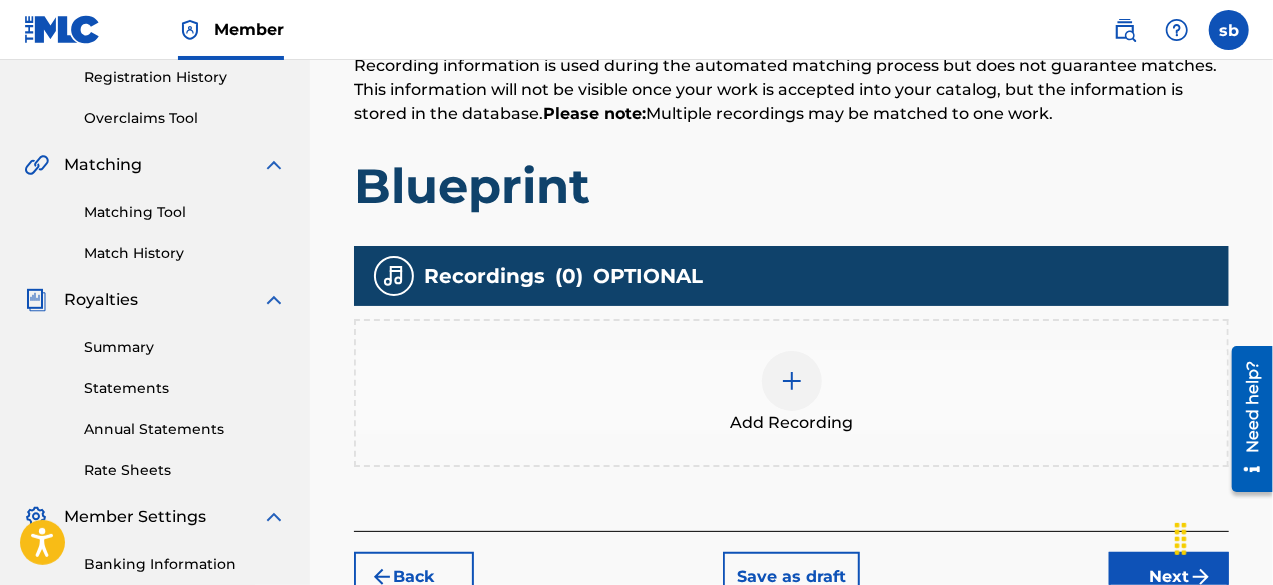 scroll, scrollTop: 412, scrollLeft: 0, axis: vertical 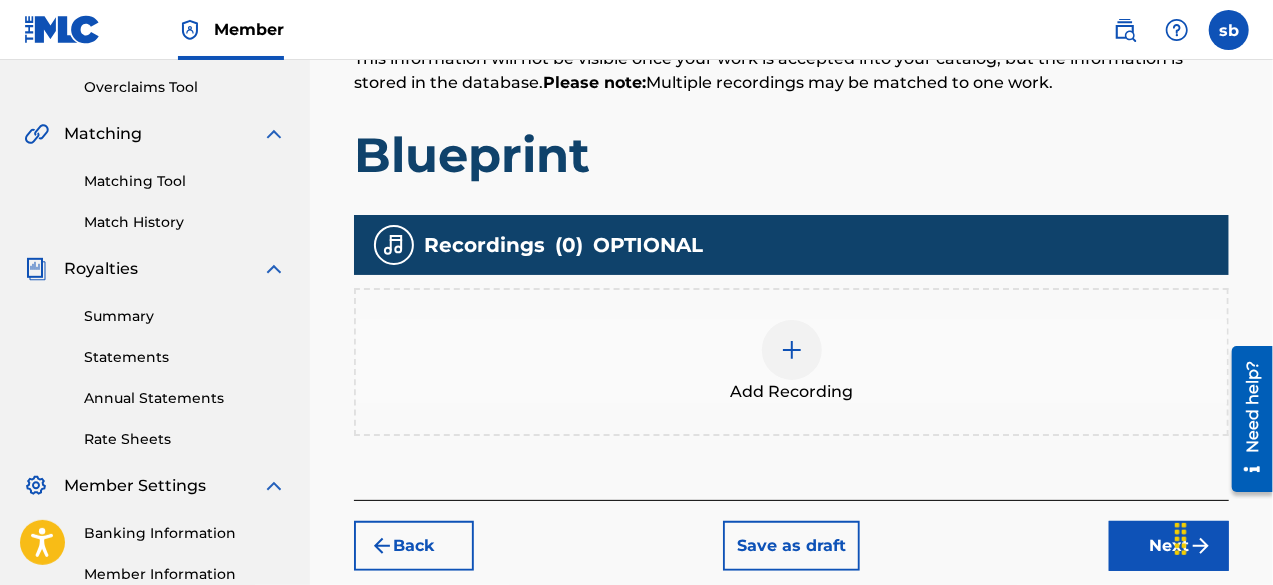 click at bounding box center (792, 350) 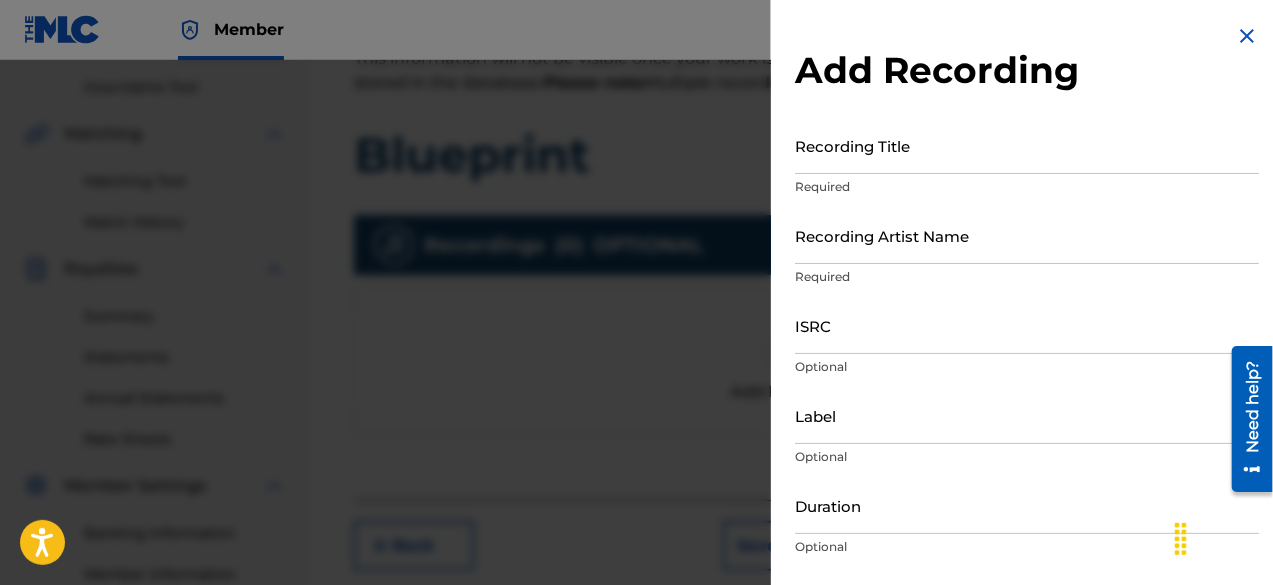 click on "Recording Title" at bounding box center [1027, 145] 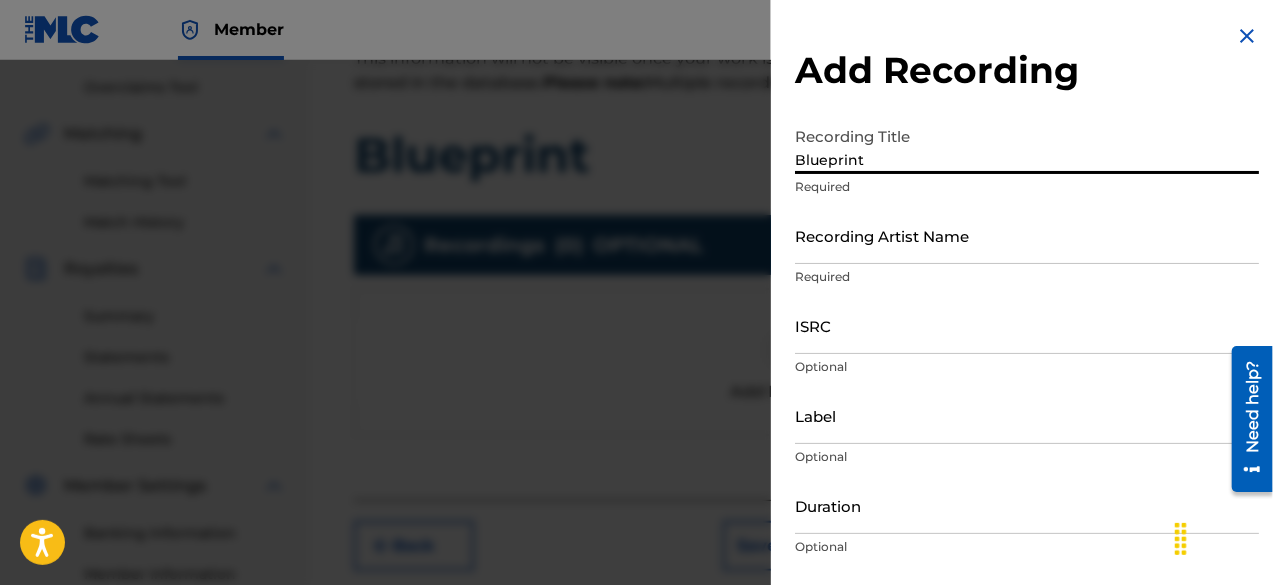 type on "Blueprint" 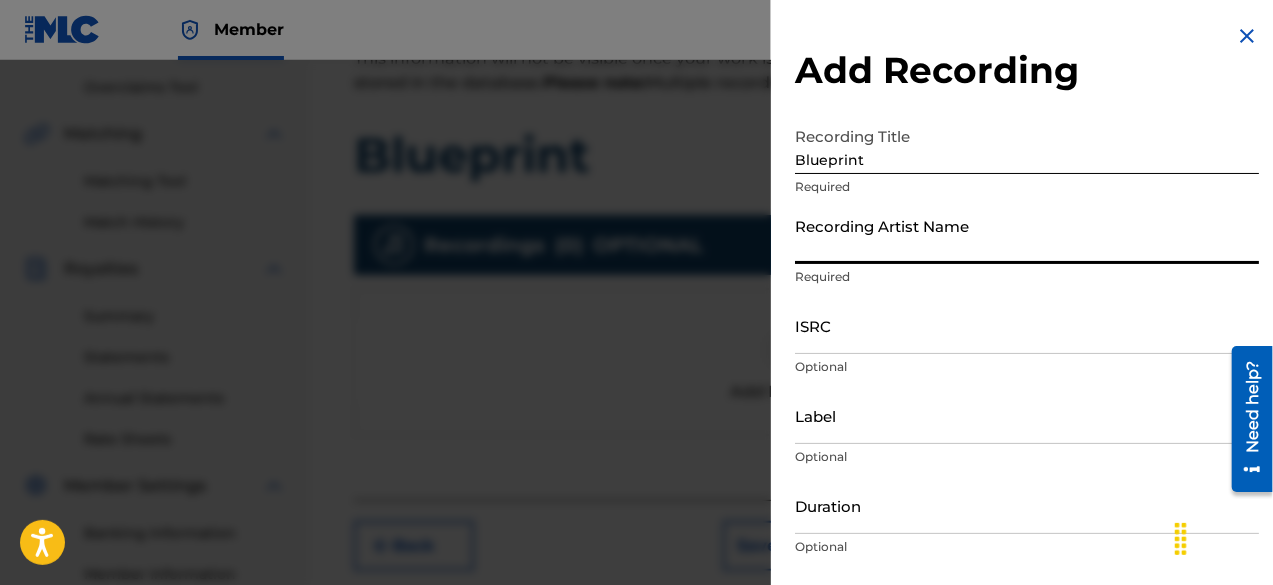 type on "big permy" 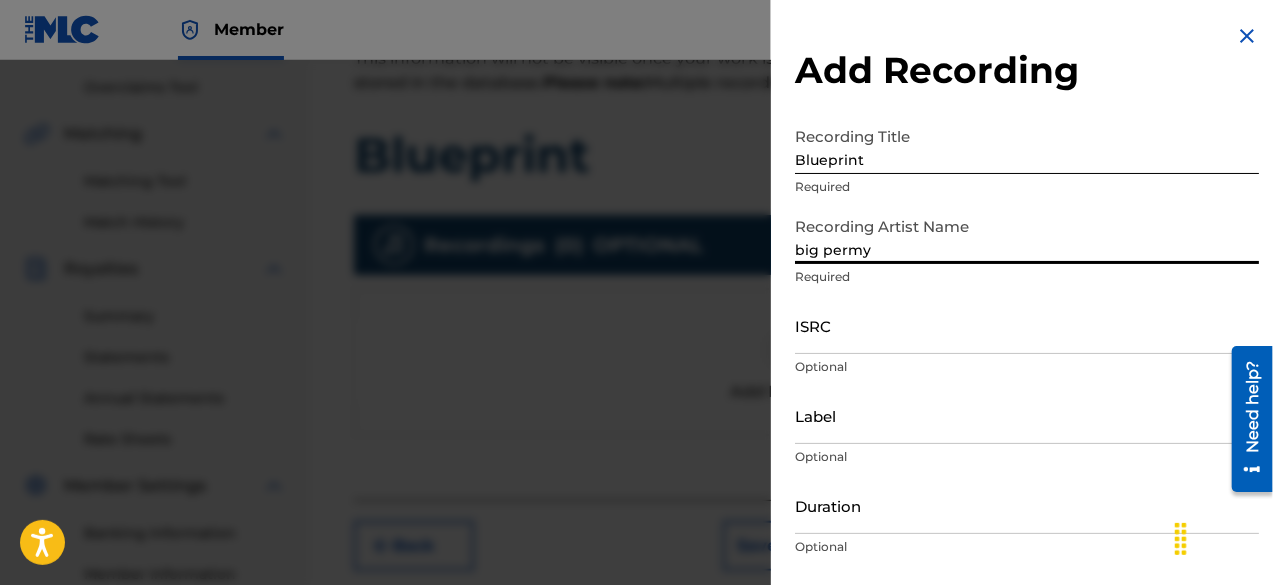 click on "ISRC" at bounding box center (1027, 325) 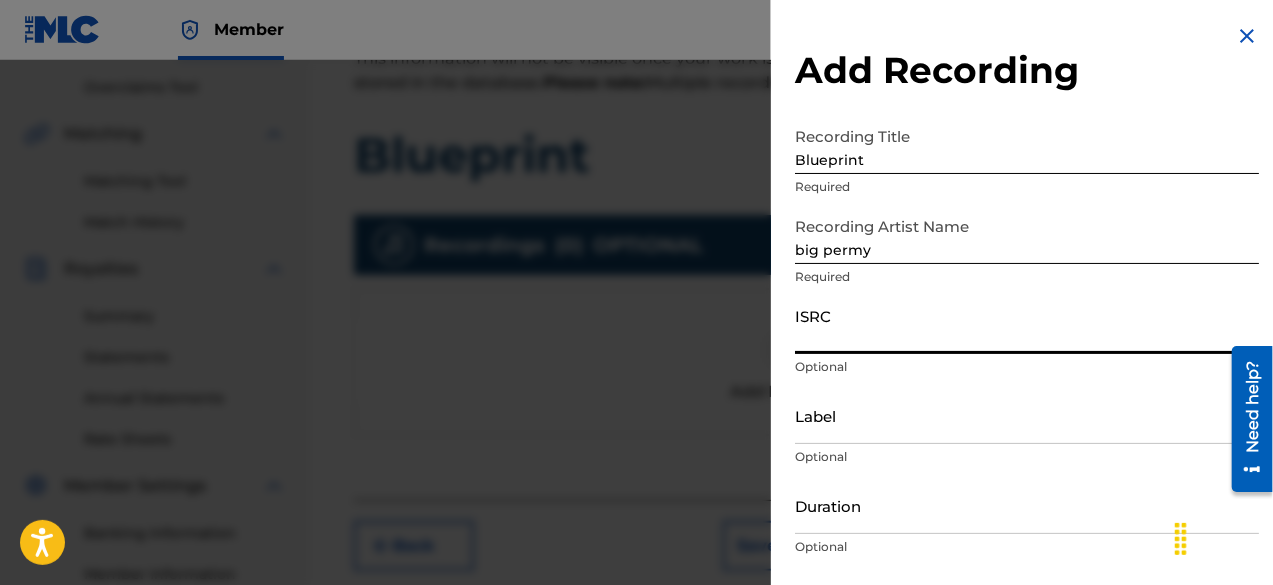 click on "ISRC" at bounding box center (1027, 325) 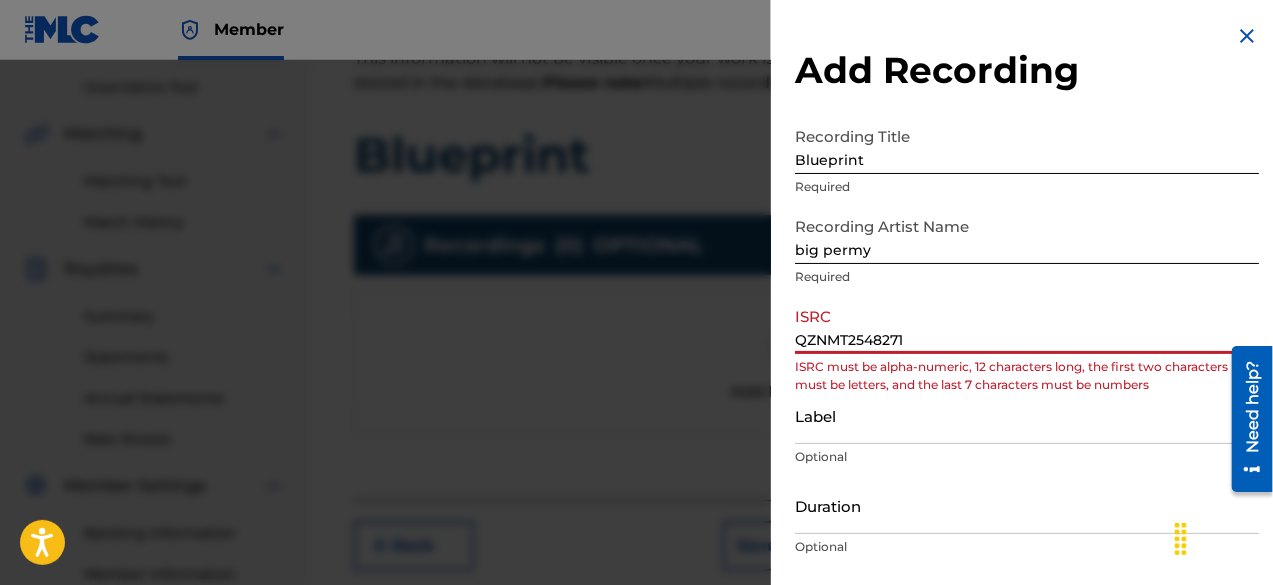 click on "QZNMT2548271" at bounding box center [1027, 325] 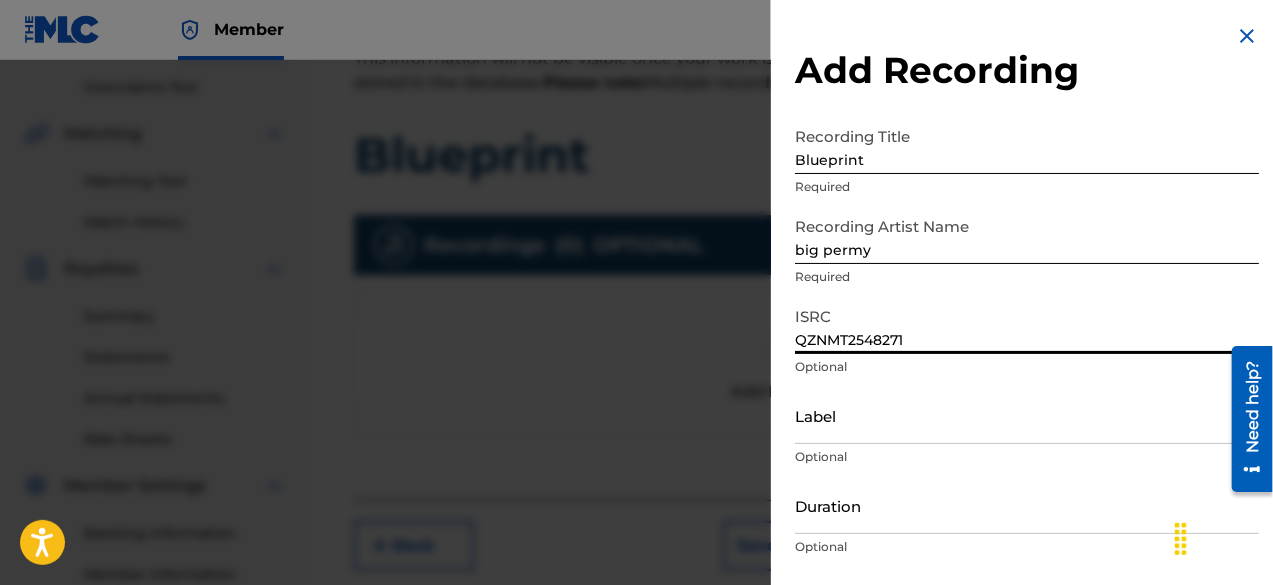 type on "QZNMT2548271" 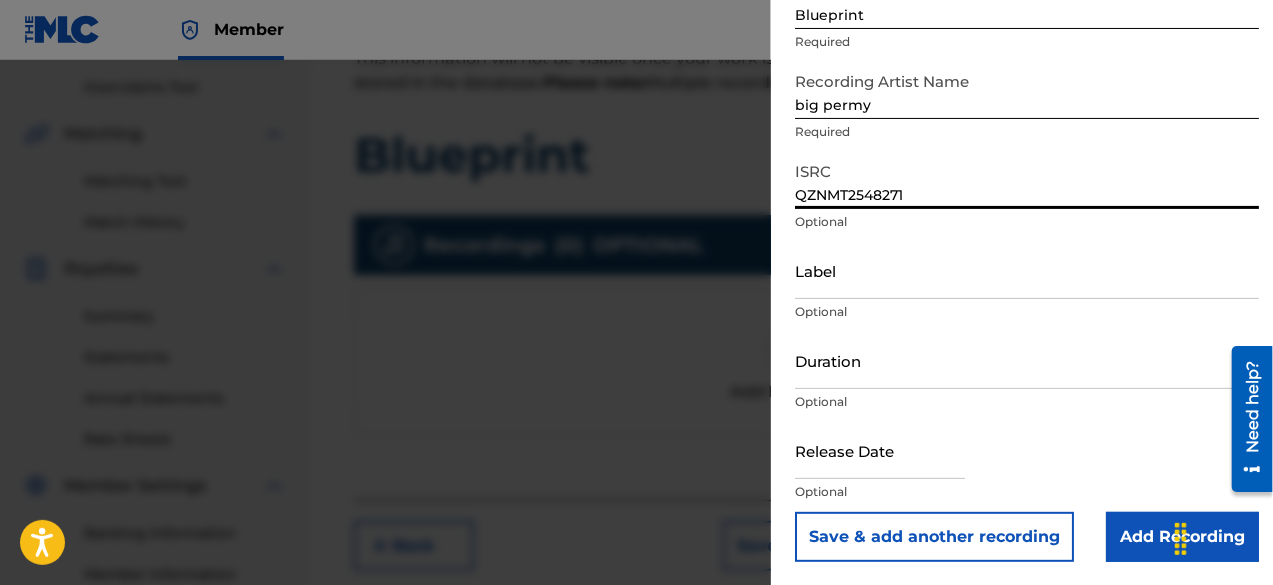 scroll, scrollTop: 146, scrollLeft: 0, axis: vertical 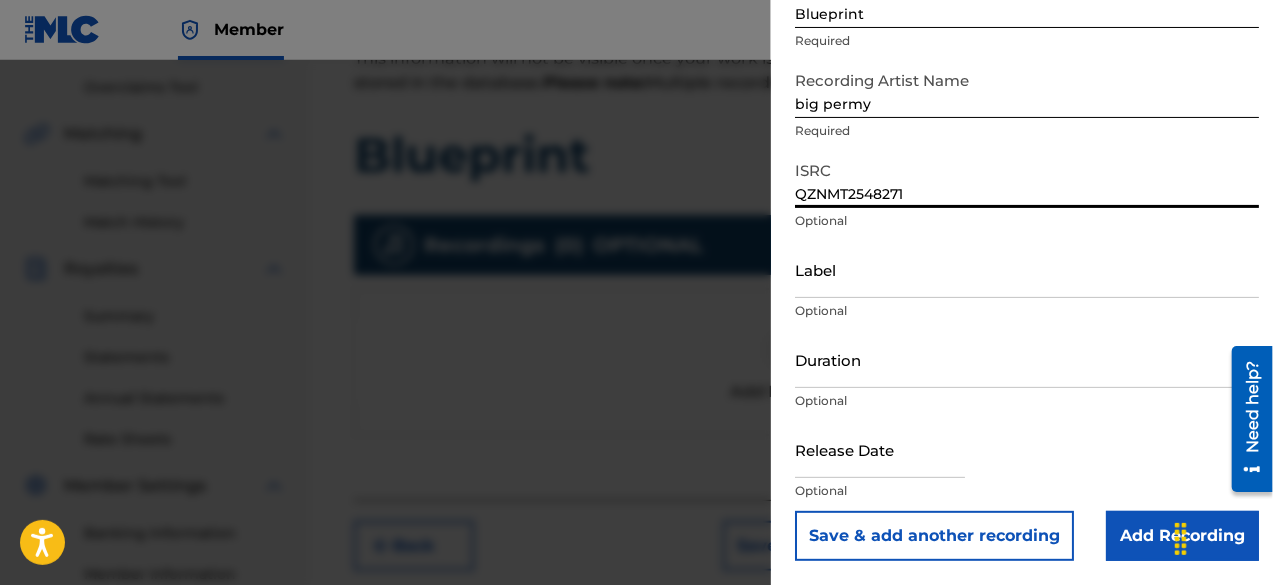 click at bounding box center (880, 449) 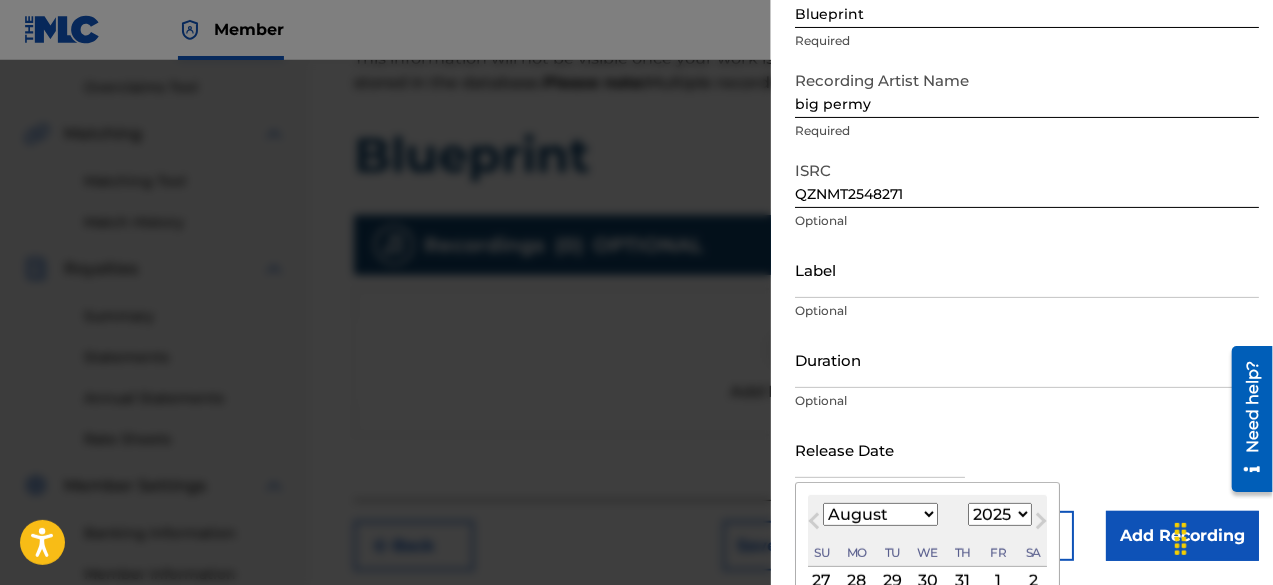 type on "July 25 2025" 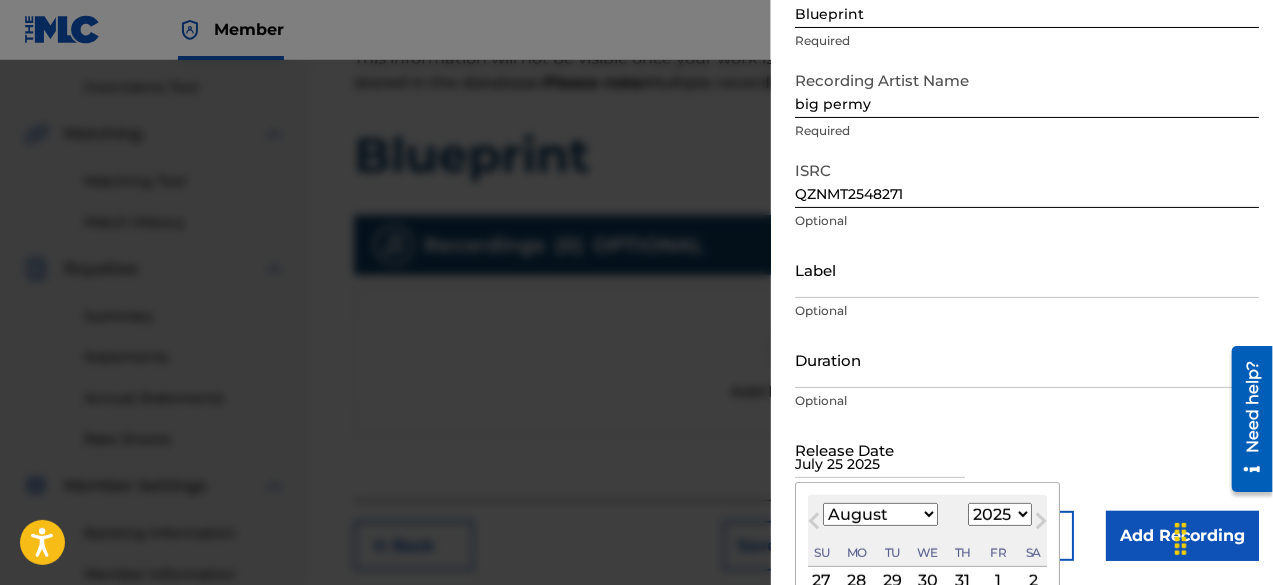select on "6" 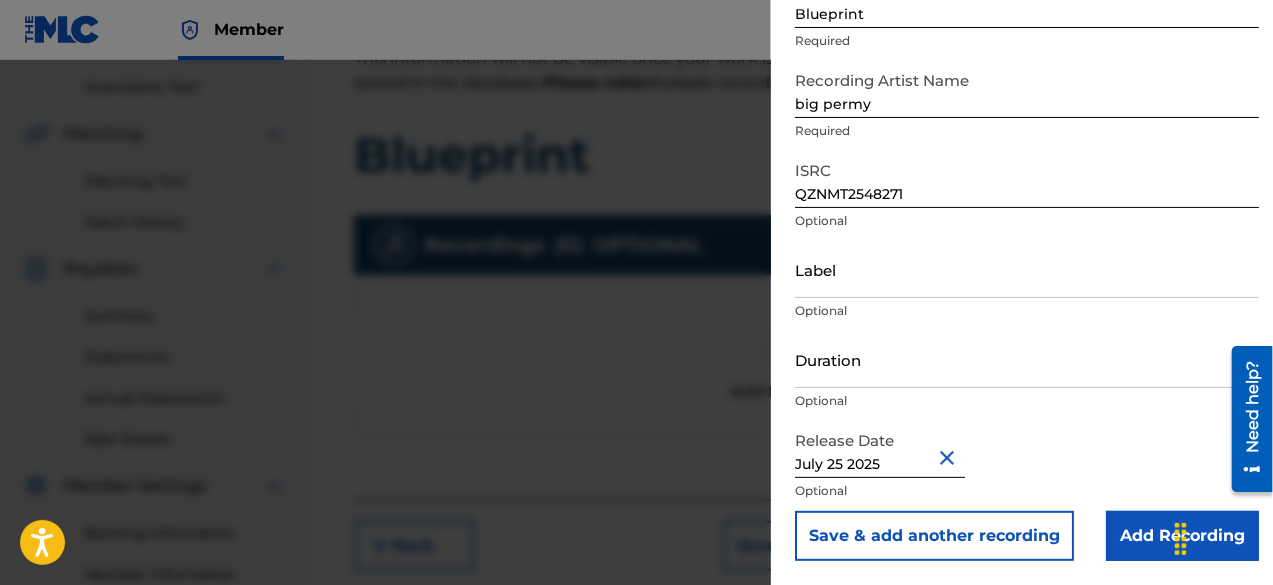 click on "Recording Title Blueprint Required Recording Artist Name big permy Required ISRC QZNMT2548271 Optional Label Optional Duration Optional Release Date July 25 2025 Optional Save & add another recording Add Recording" at bounding box center [1027, 266] 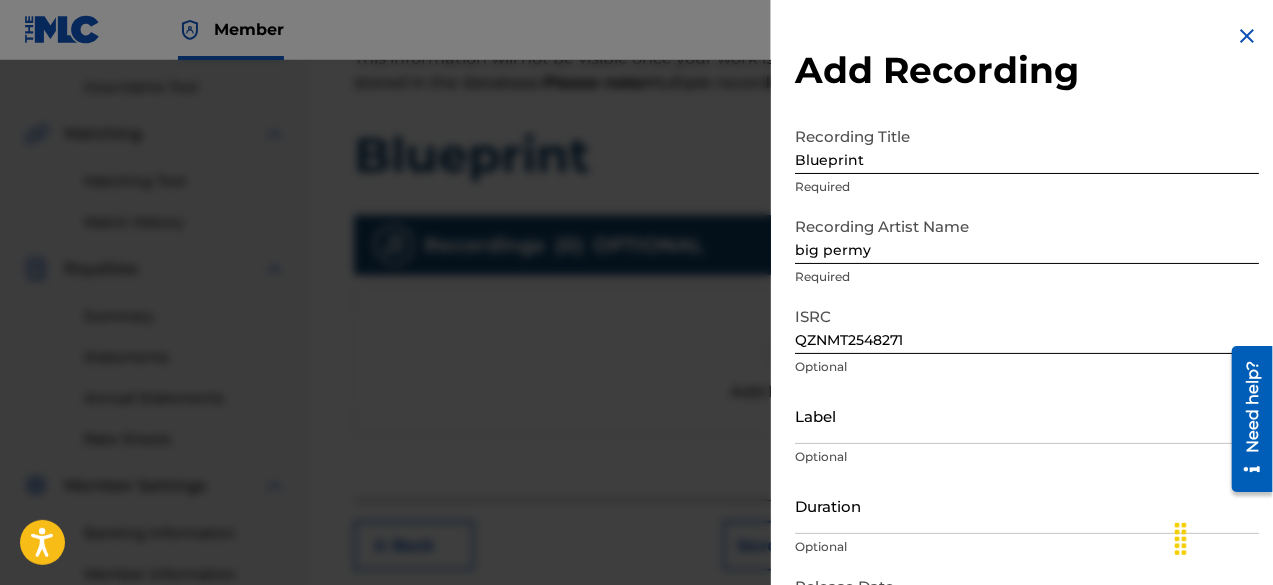 scroll, scrollTop: 146, scrollLeft: 0, axis: vertical 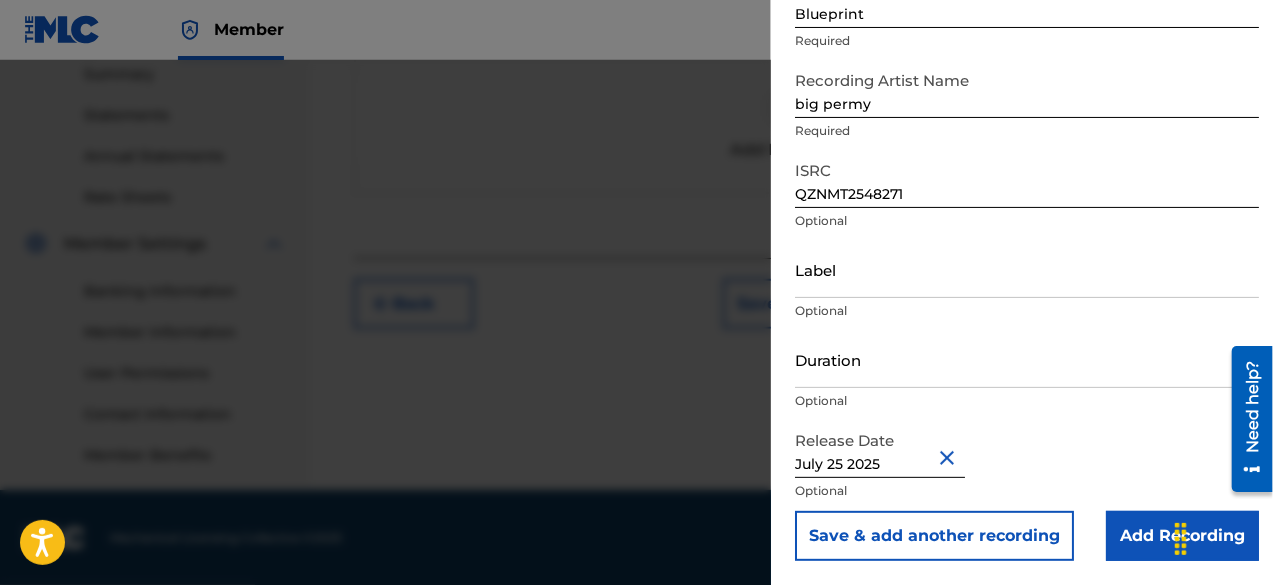 click on "Add Recording" at bounding box center (1182, 536) 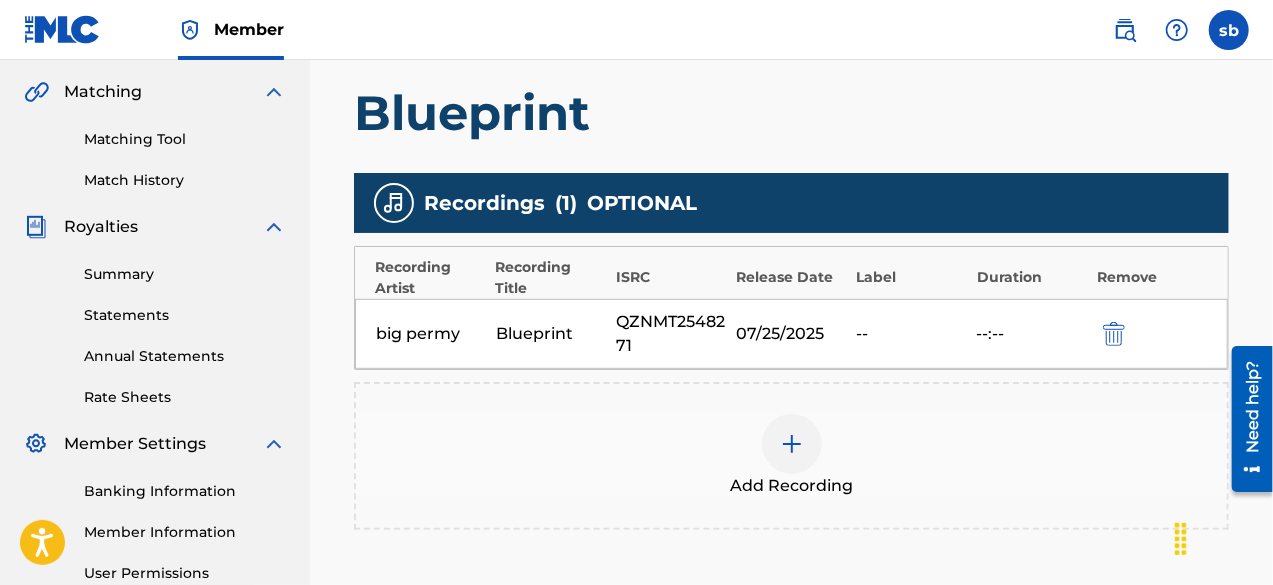 scroll, scrollTop: 554, scrollLeft: 0, axis: vertical 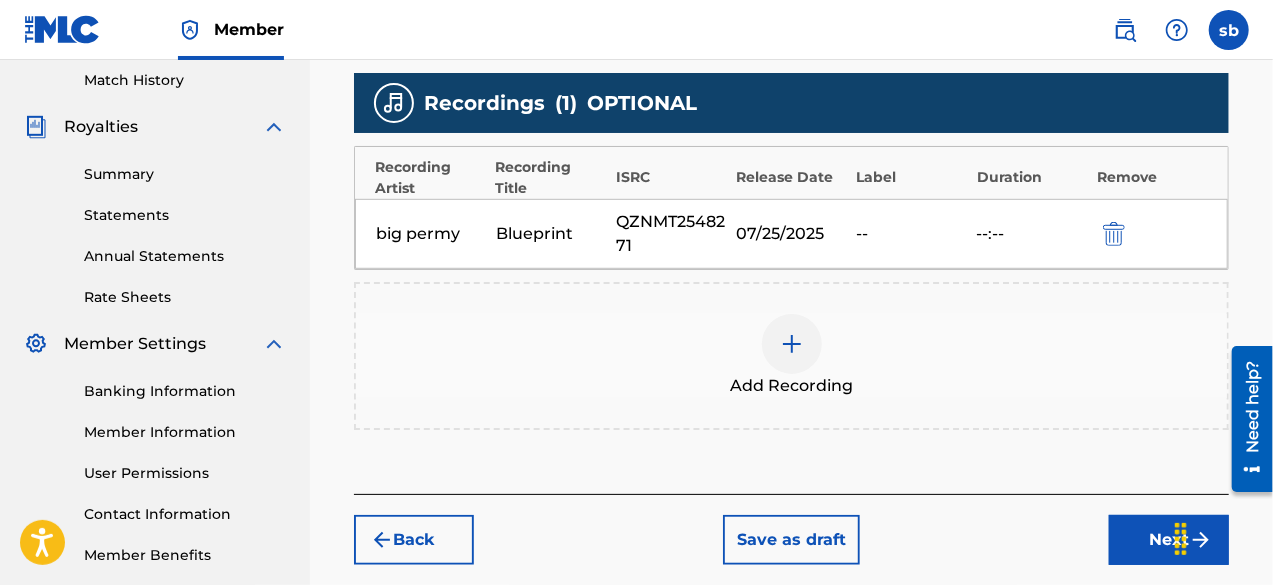 click on "Next" at bounding box center (1169, 540) 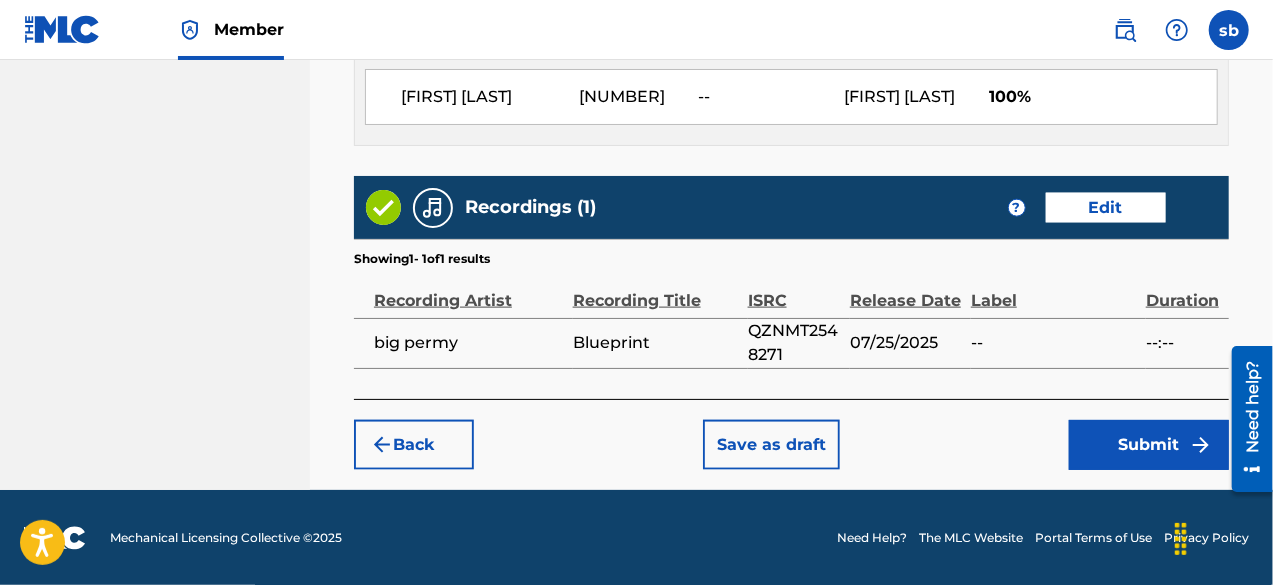 scroll, scrollTop: 1190, scrollLeft: 0, axis: vertical 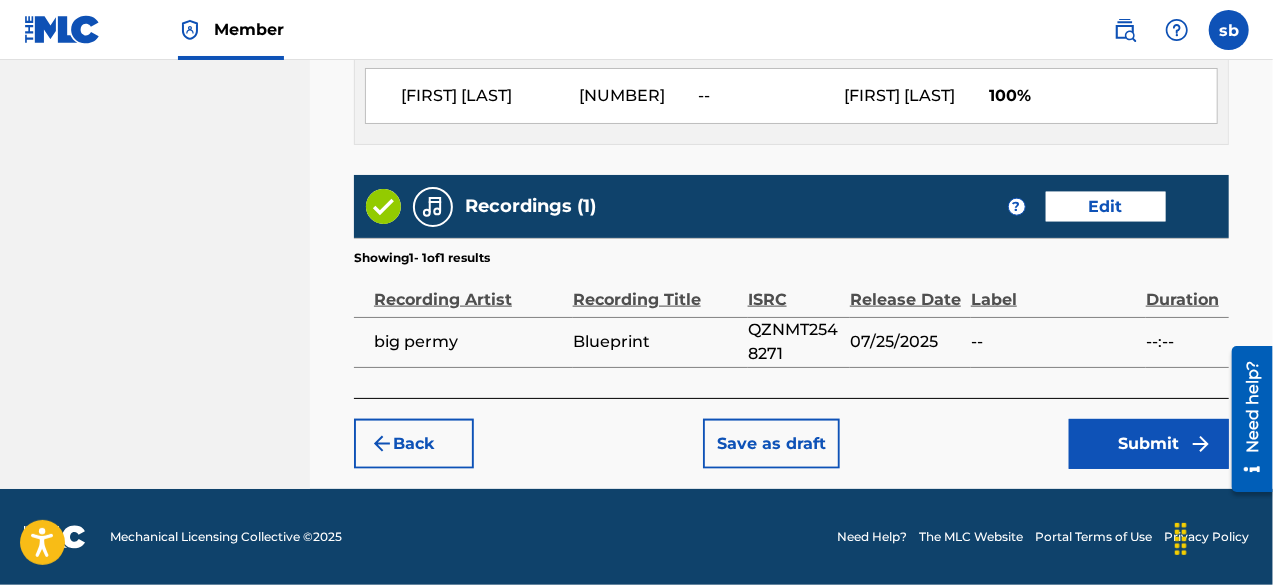 click on "Submit" at bounding box center (1149, 444) 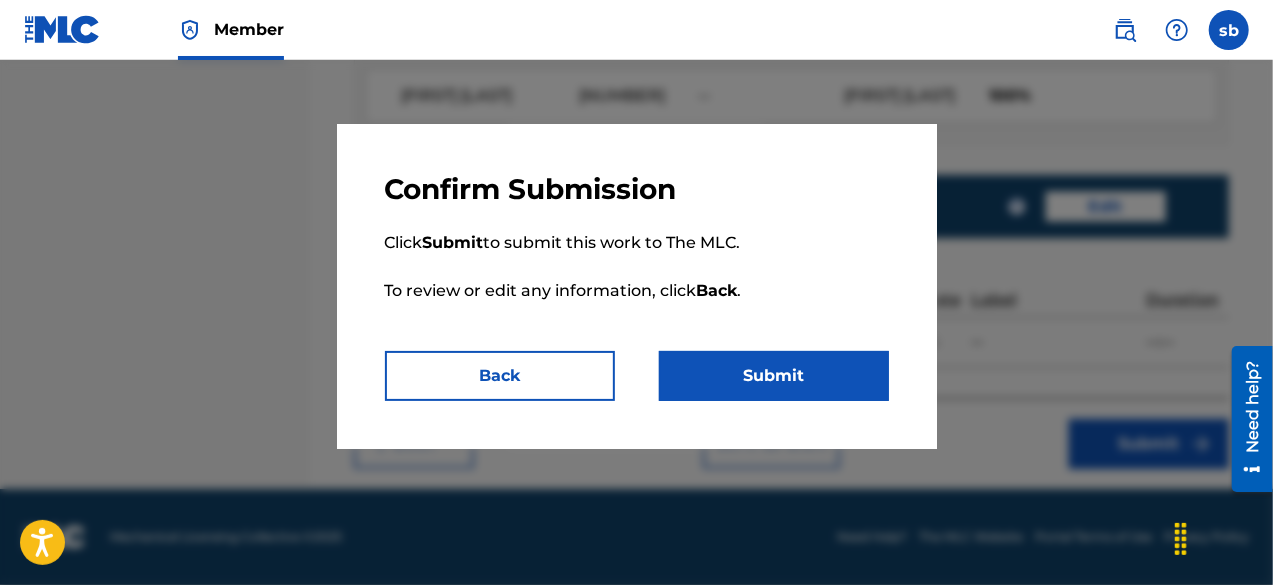 click on "Submit" at bounding box center (774, 376) 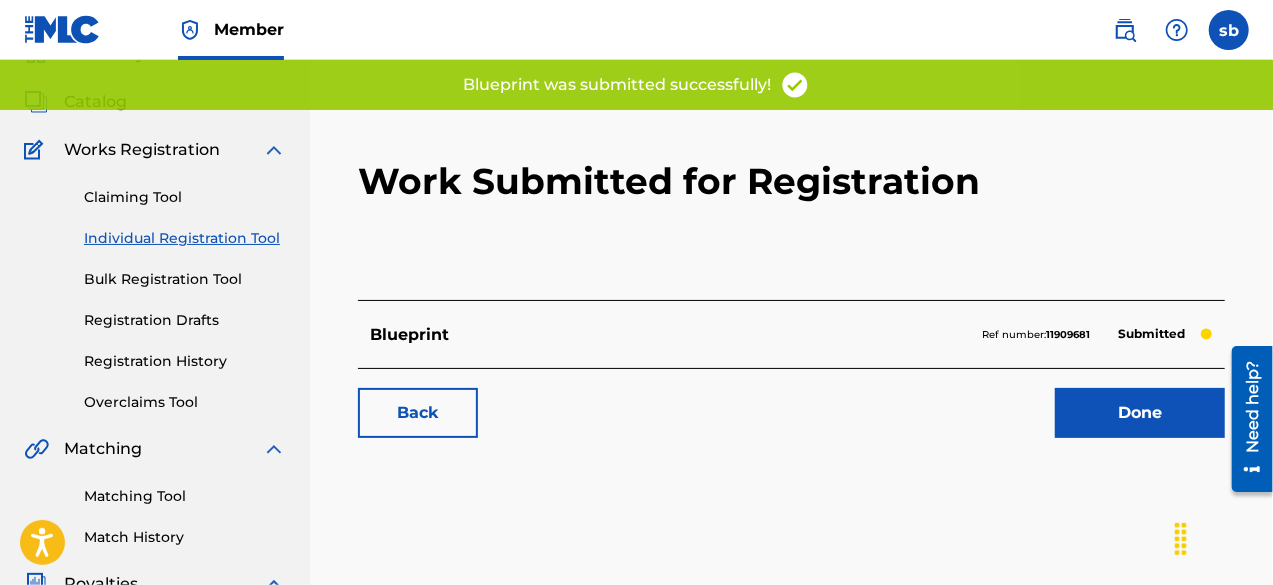 scroll, scrollTop: 0, scrollLeft: 0, axis: both 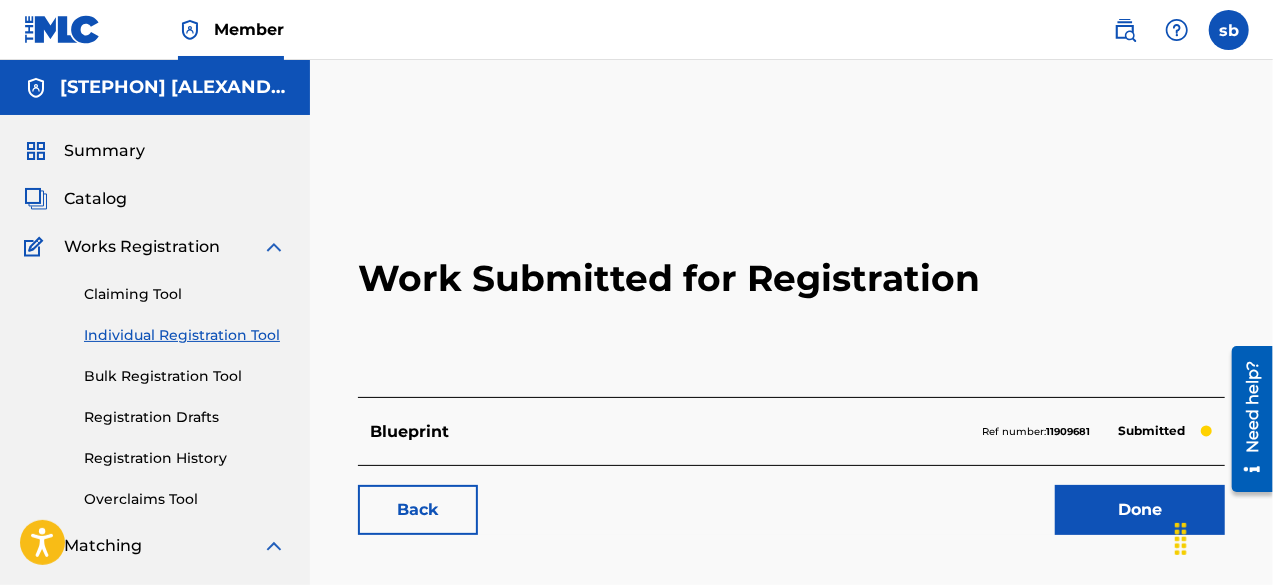 click on "Catalog" at bounding box center (95, 199) 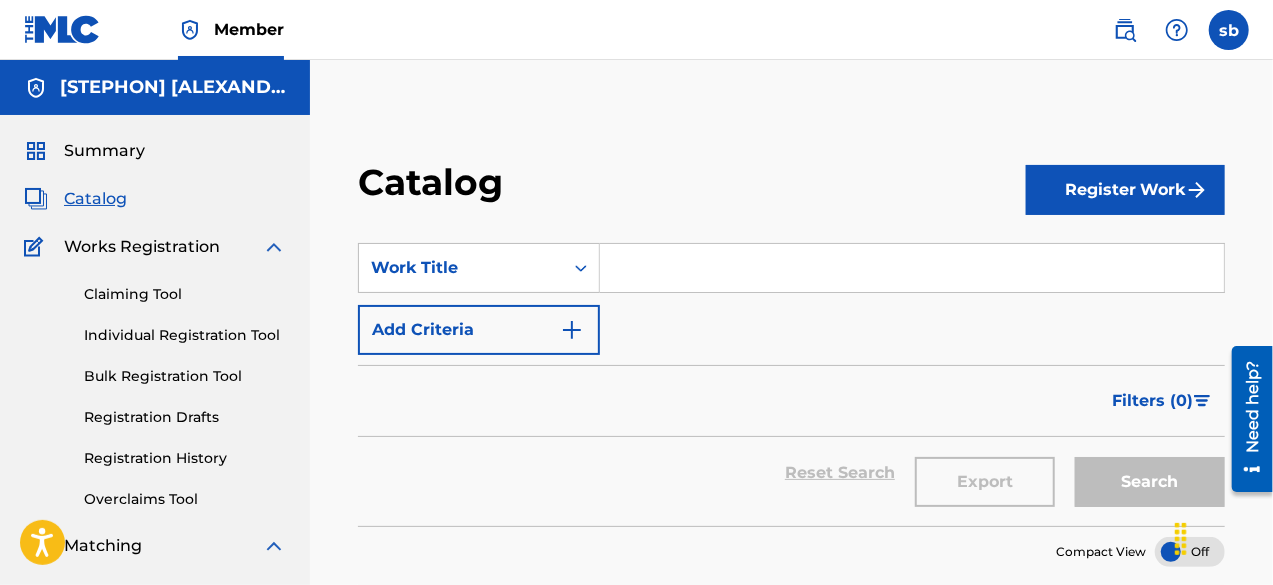 click on "Register Work" at bounding box center [1125, 190] 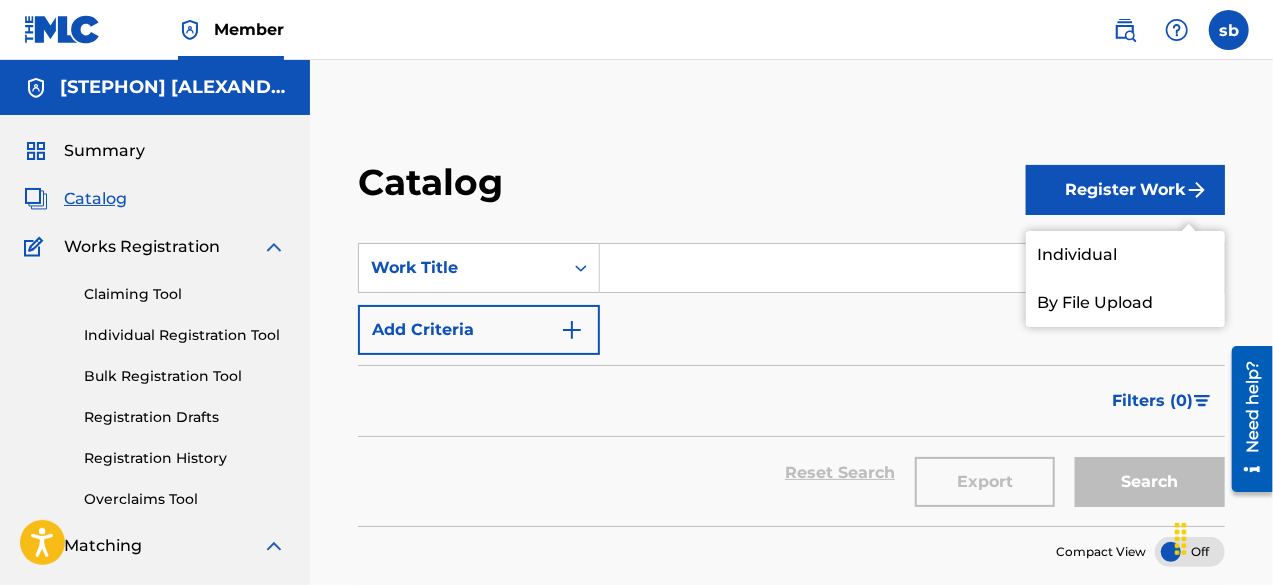 click on "Individual" at bounding box center [1125, 255] 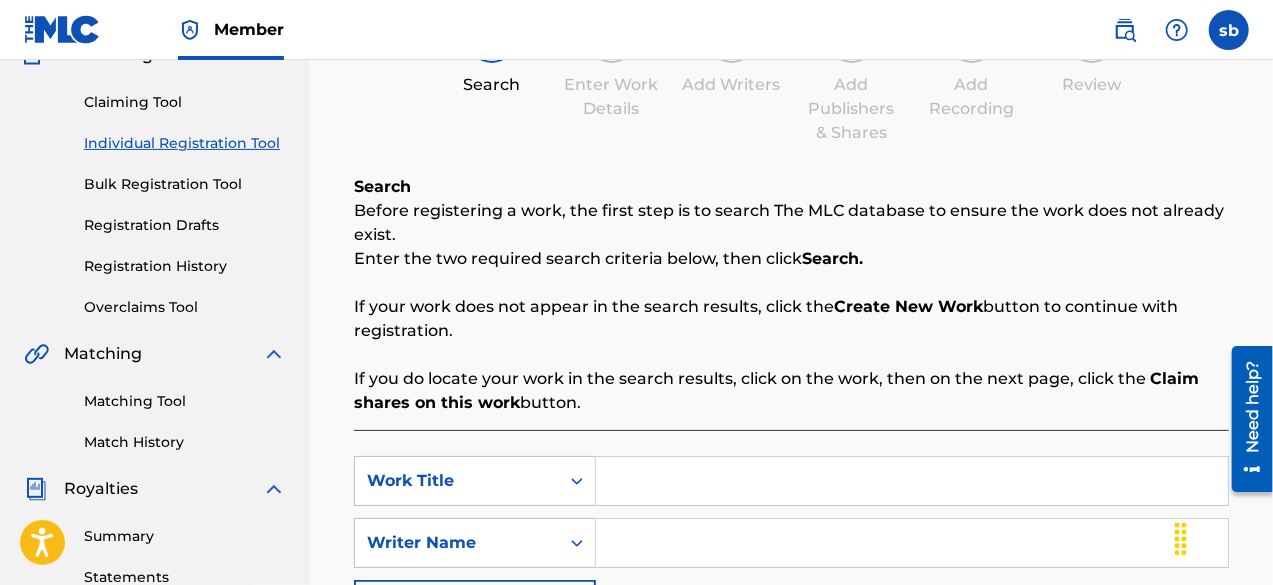scroll, scrollTop: 400, scrollLeft: 0, axis: vertical 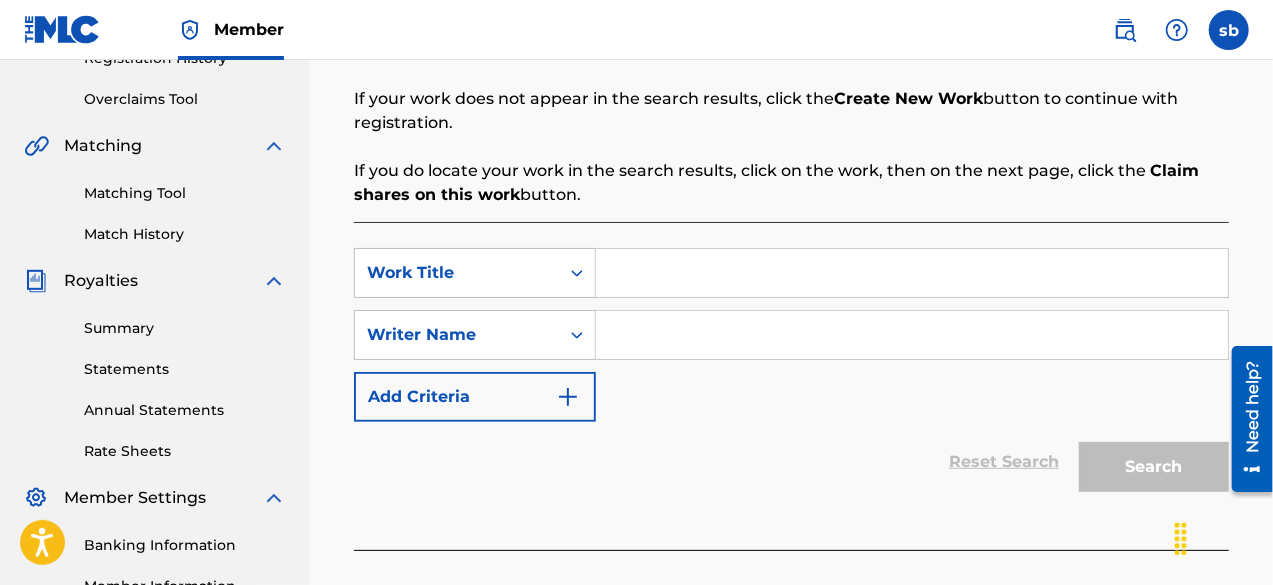 click at bounding box center [912, 273] 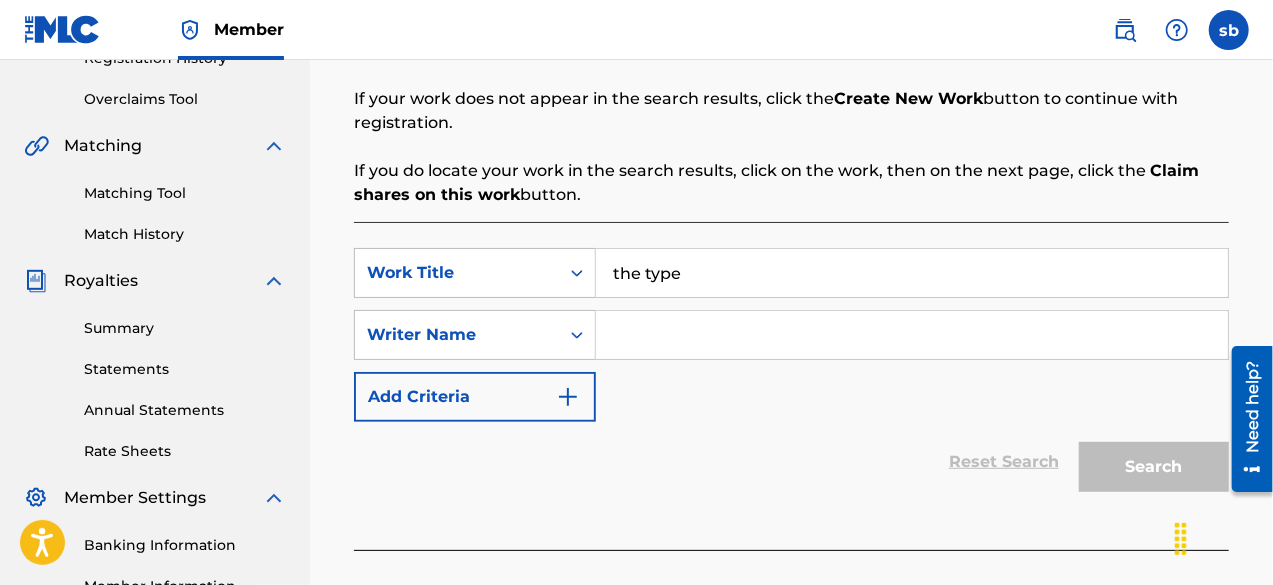 type on "the type" 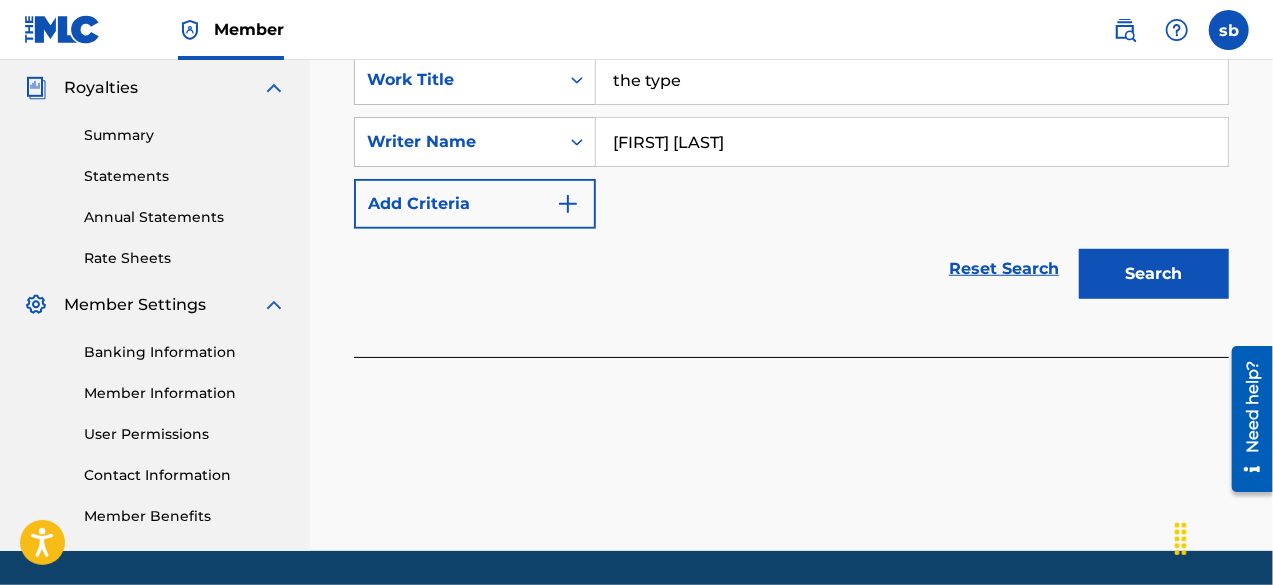 scroll, scrollTop: 600, scrollLeft: 0, axis: vertical 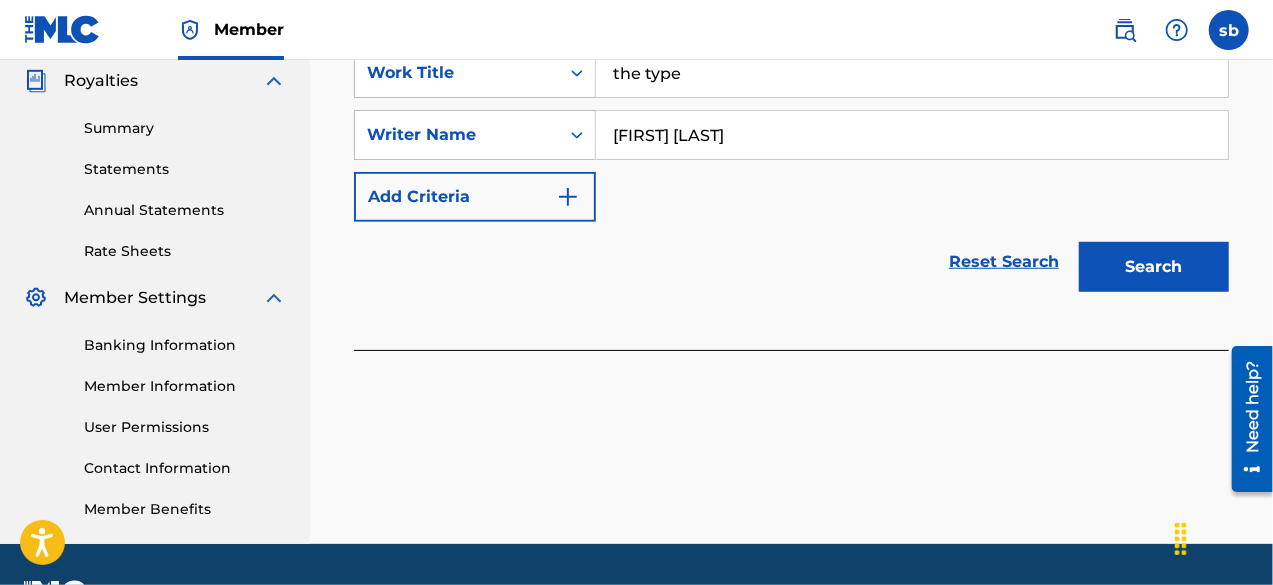 click on "Search" at bounding box center [1154, 267] 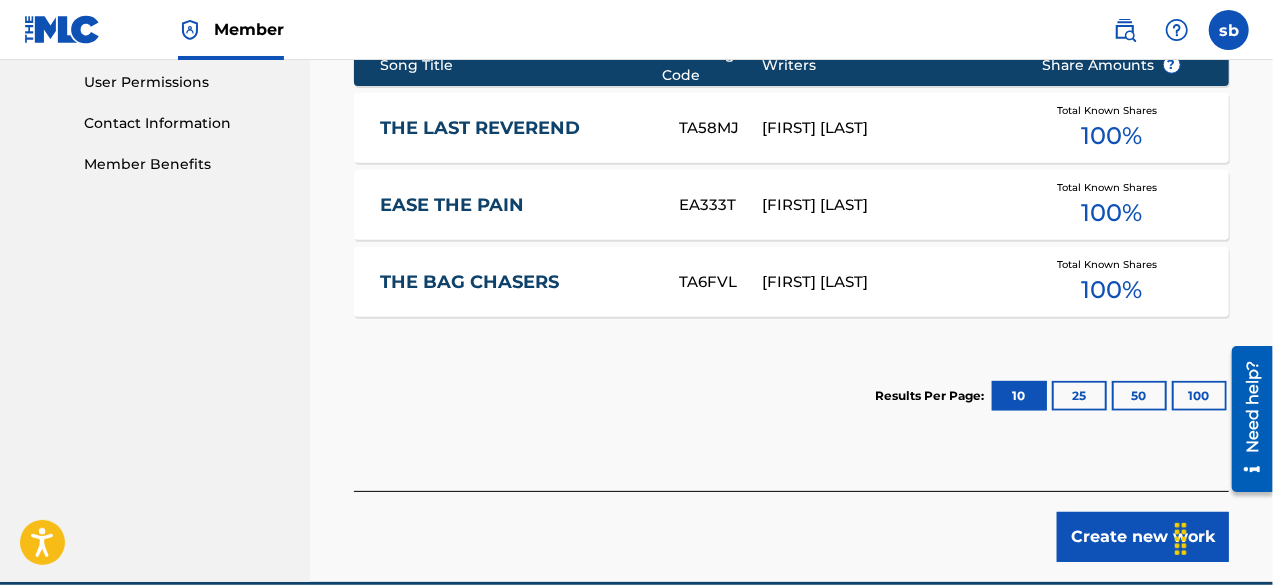 scroll, scrollTop: 1036, scrollLeft: 0, axis: vertical 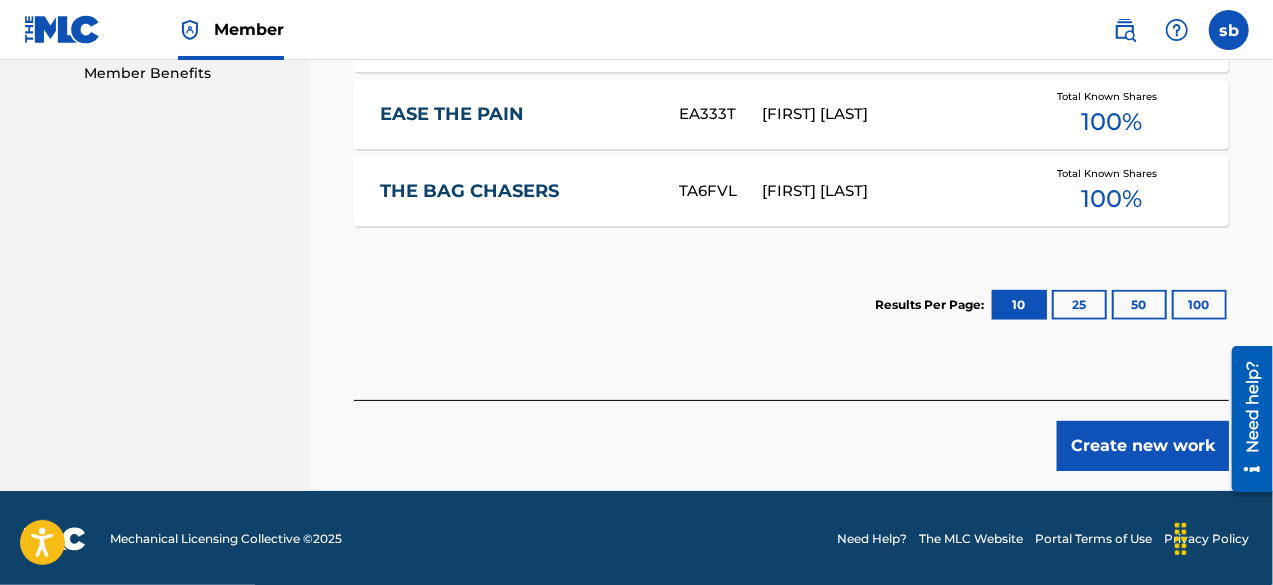 click on "Create new work" at bounding box center (1143, 446) 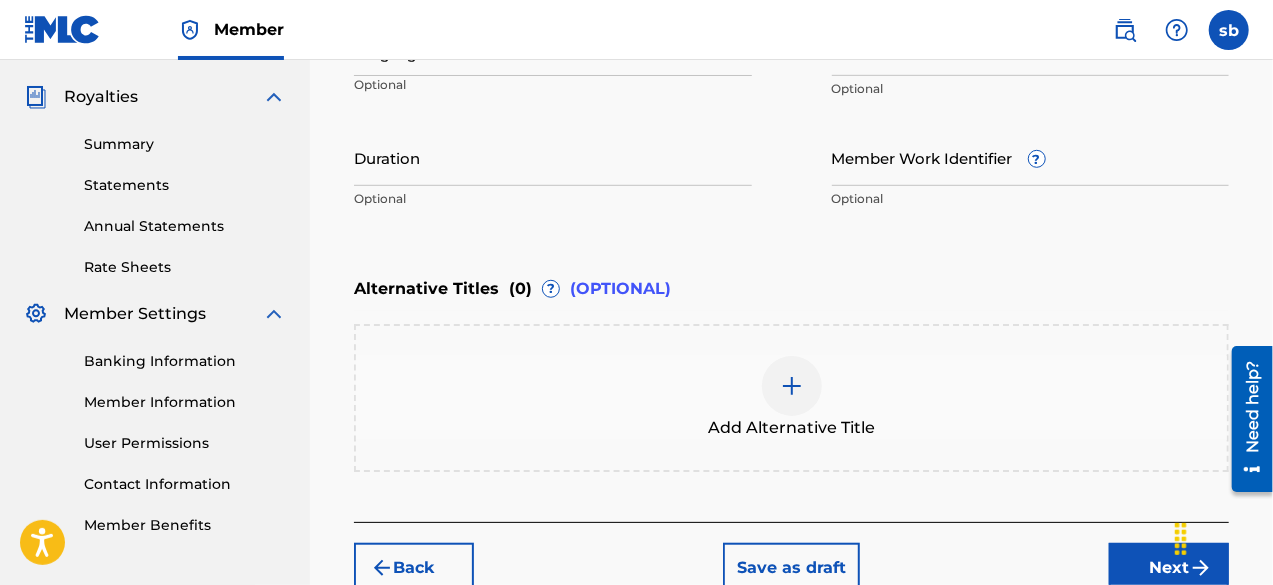 scroll, scrollTop: 206, scrollLeft: 0, axis: vertical 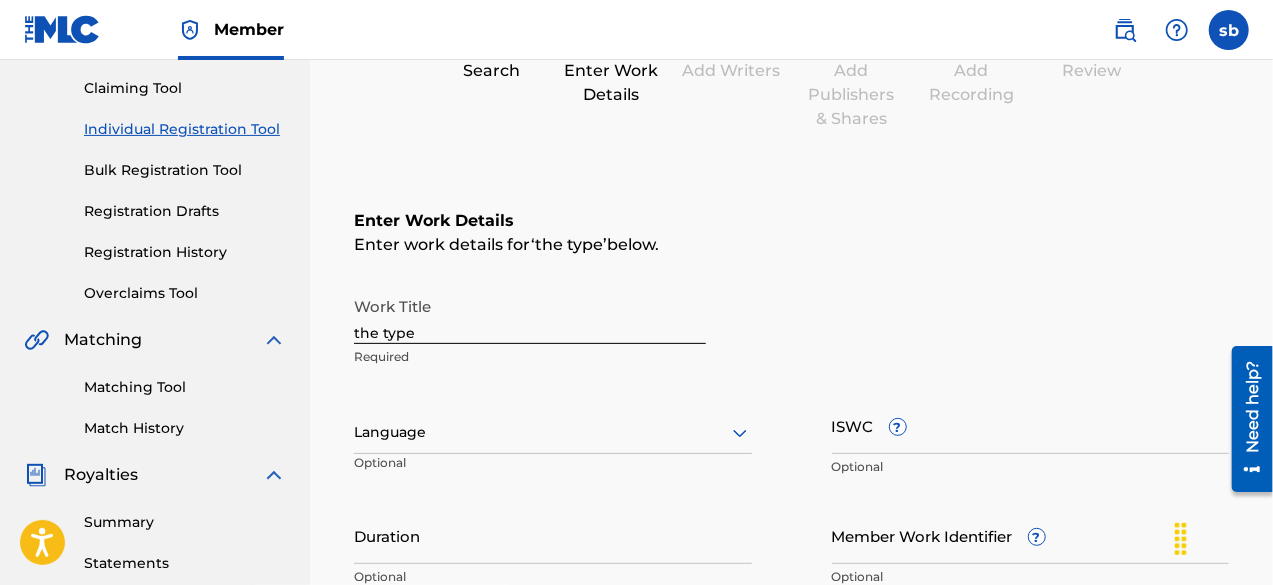 click on "ISWC   ?" at bounding box center [1031, 425] 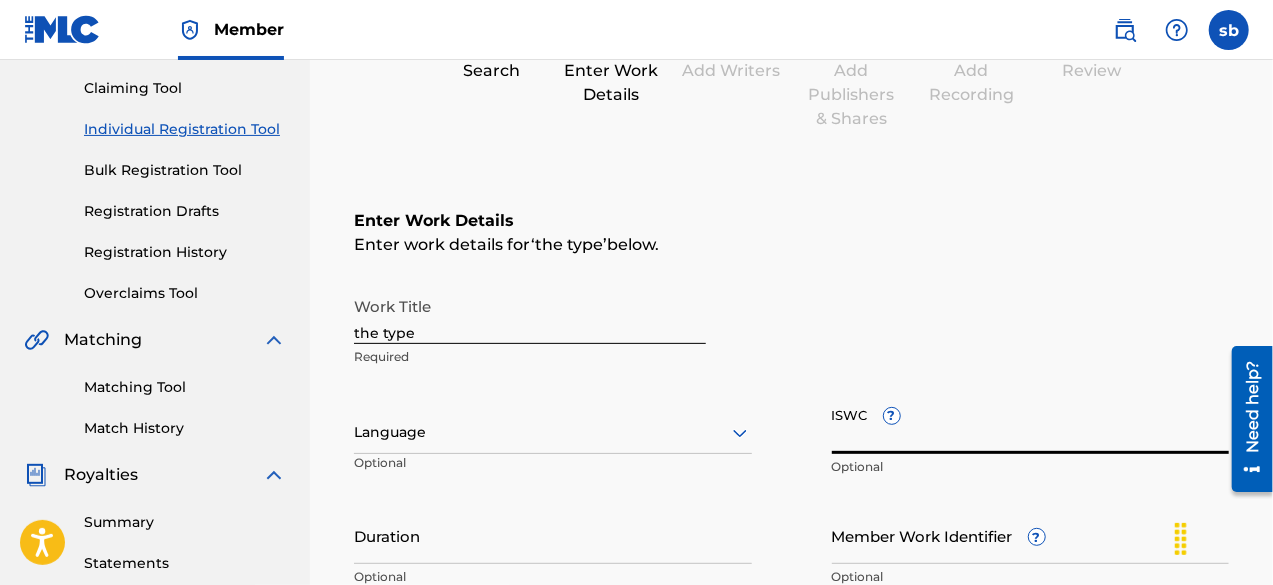 paste on "T-332.255.502-8" 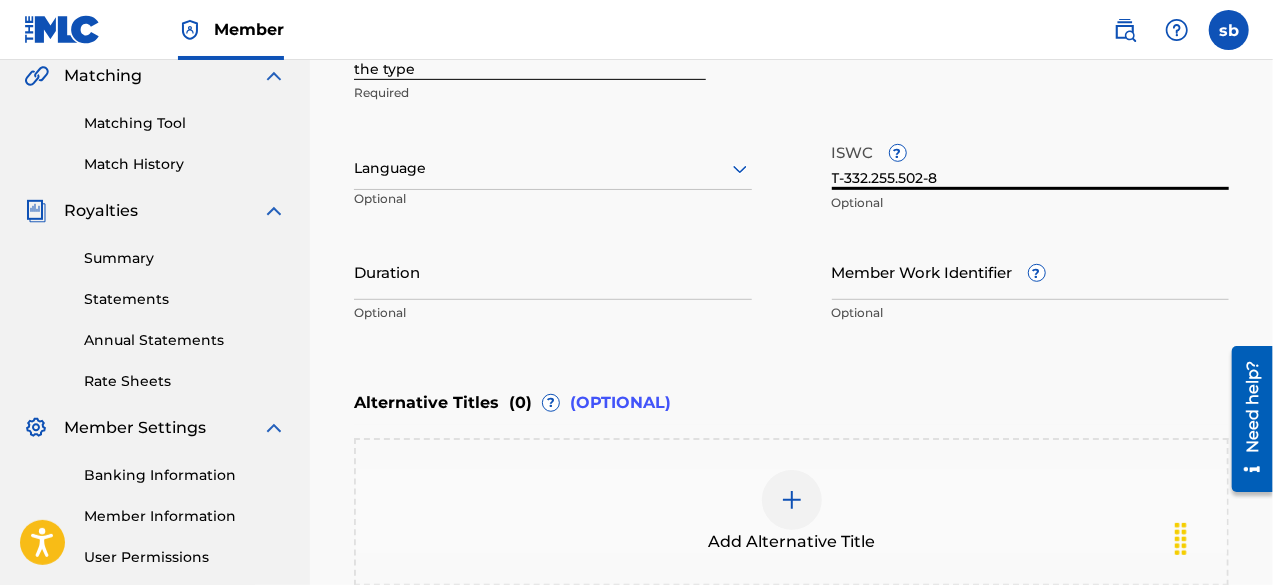 scroll, scrollTop: 406, scrollLeft: 0, axis: vertical 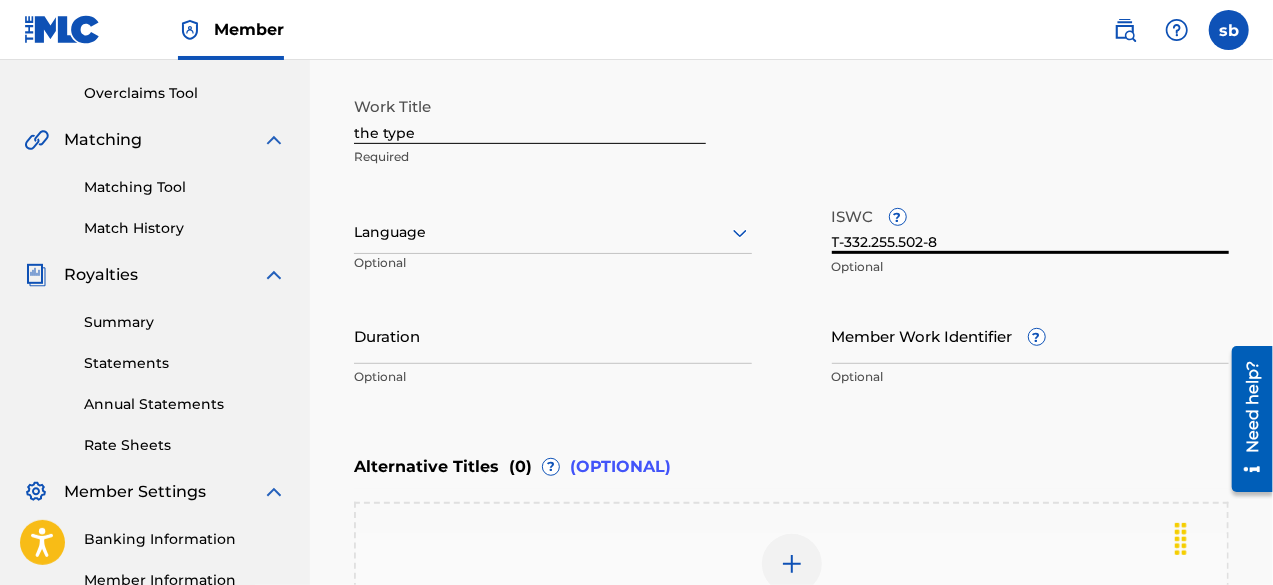 type on "T-332.255.502-8" 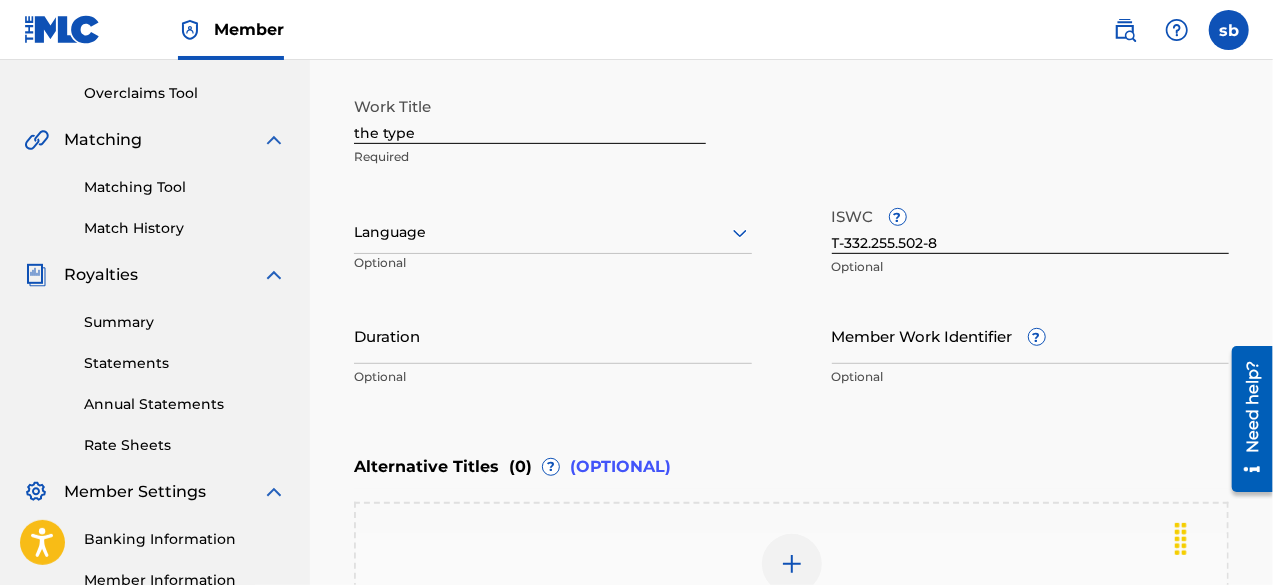 click on "Enter Work Details Enter work details for  ‘ the type ’  below. Work Title   the type Required Language Optional ISWC   ? T-332.255.502-8 Optional Duration   Optional Member Work Identifier   ? Optional" at bounding box center [791, 203] 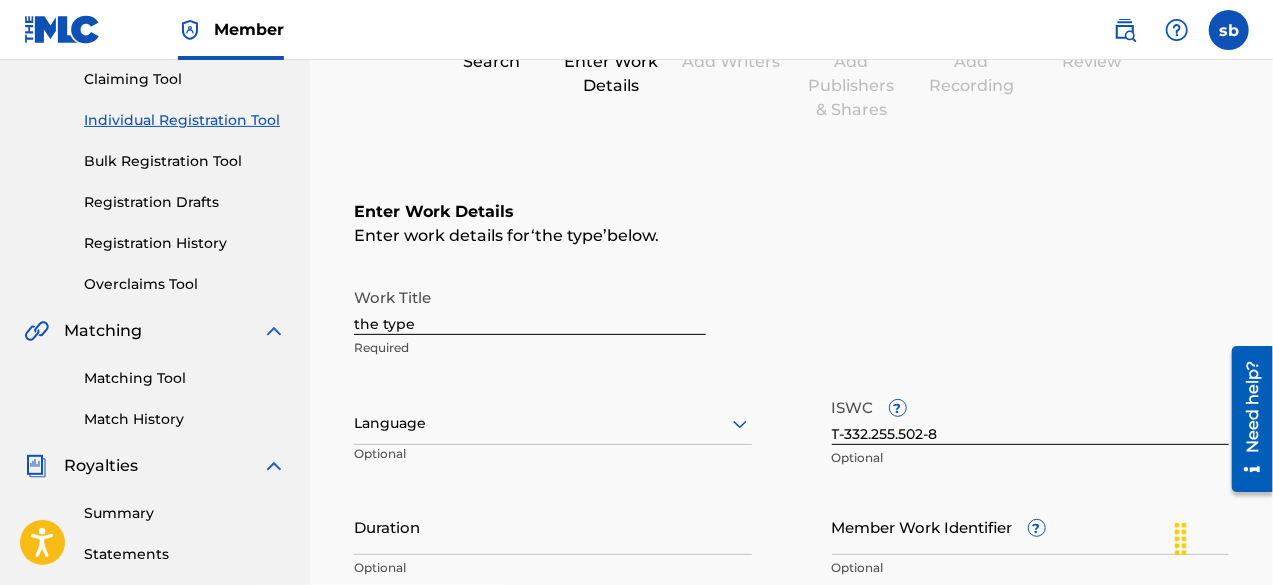 scroll, scrollTop: 206, scrollLeft: 0, axis: vertical 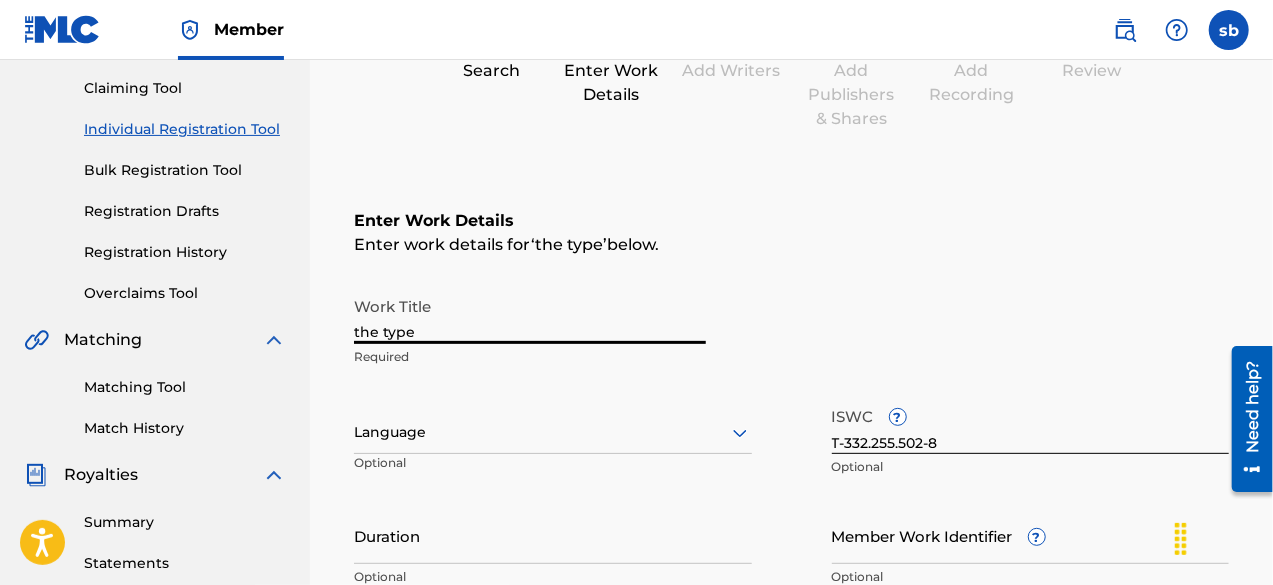 drag, startPoint x: 380, startPoint y: 333, endPoint x: 330, endPoint y: 333, distance: 50 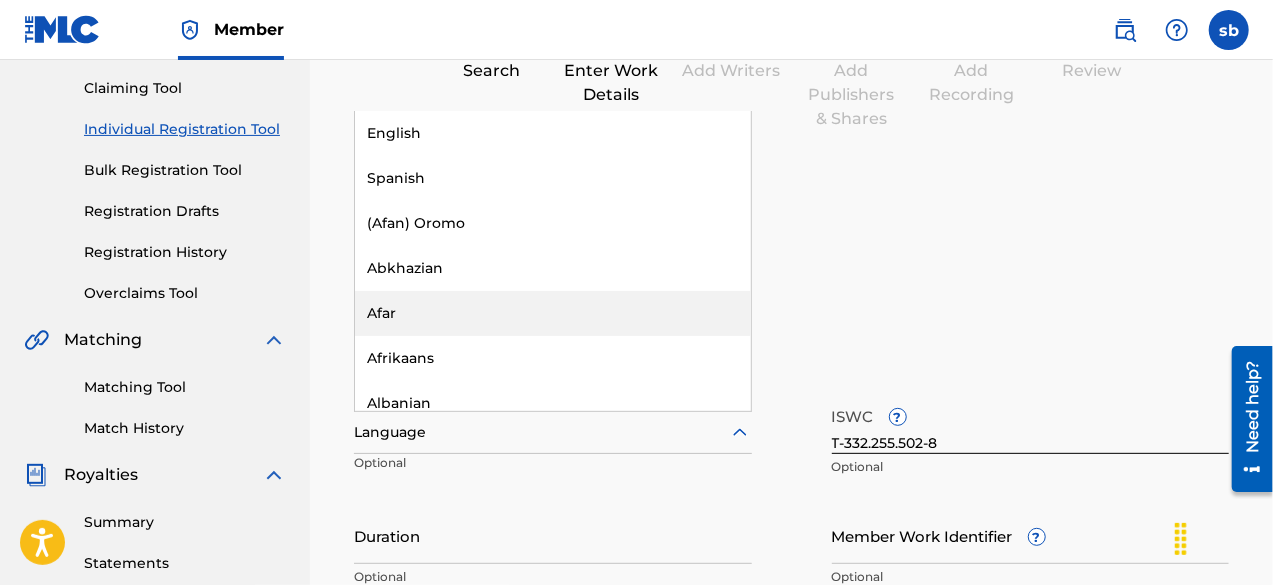 click on "Enter work details for  ‘ the type ’  below." at bounding box center (791, 245) 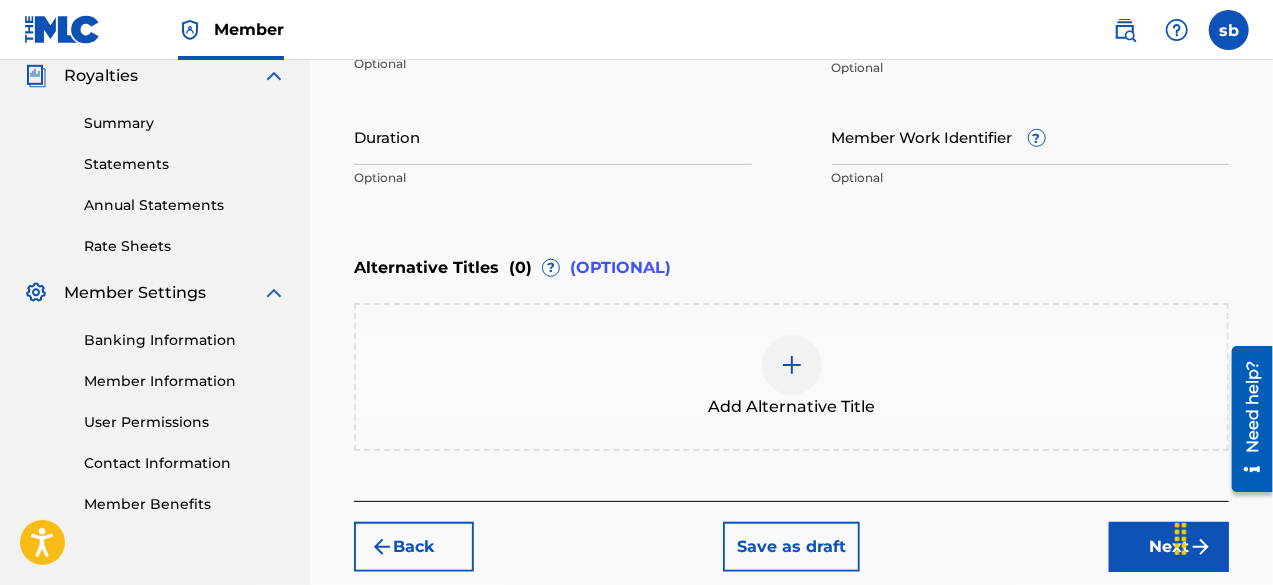 scroll, scrollTop: 606, scrollLeft: 0, axis: vertical 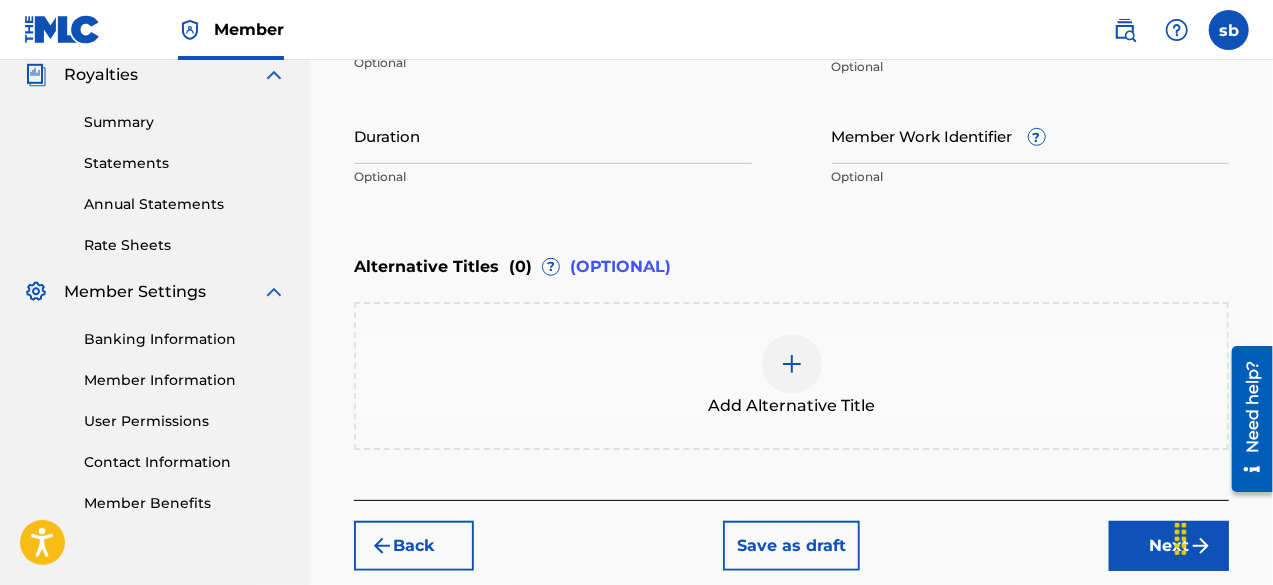 click at bounding box center (792, 364) 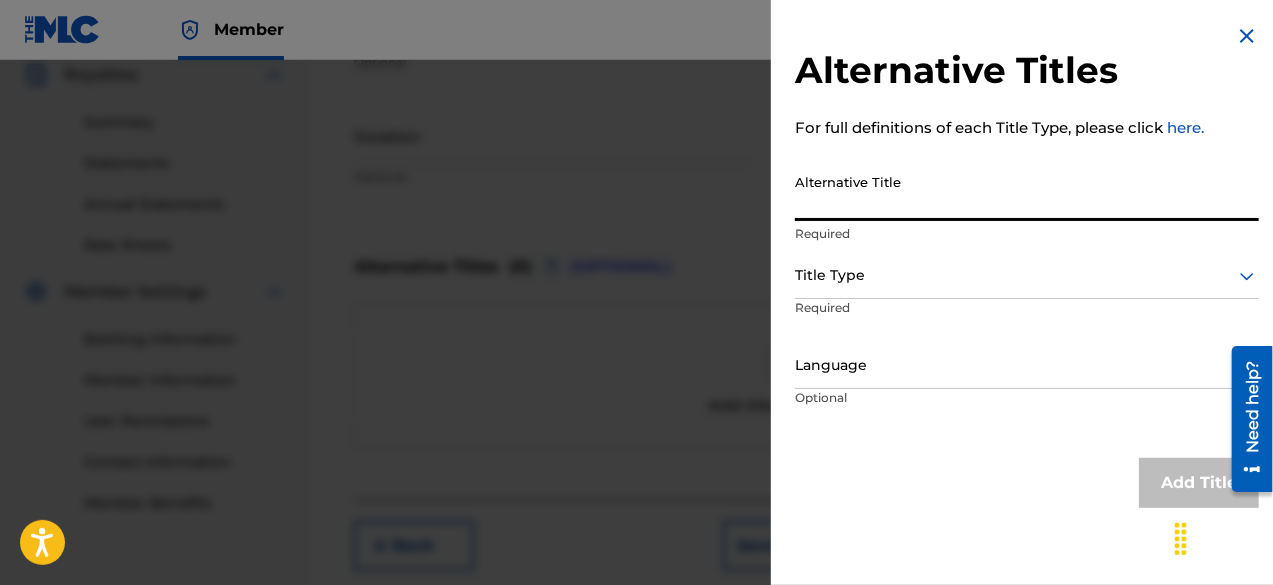 click on "Alternative Title" at bounding box center [1027, 192] 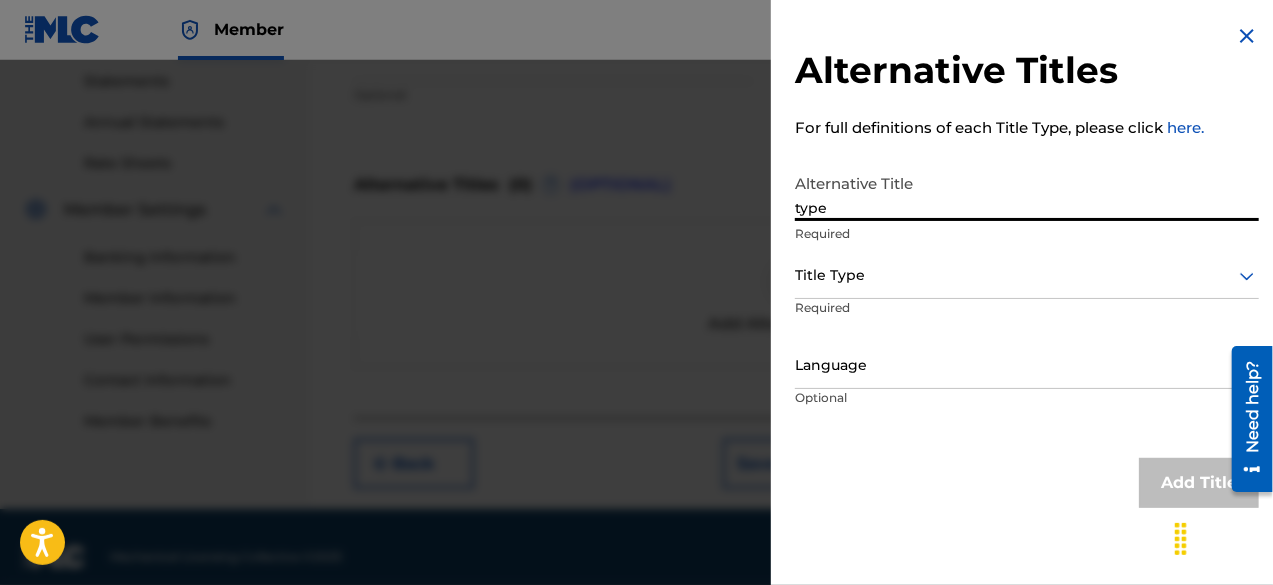 scroll, scrollTop: 706, scrollLeft: 0, axis: vertical 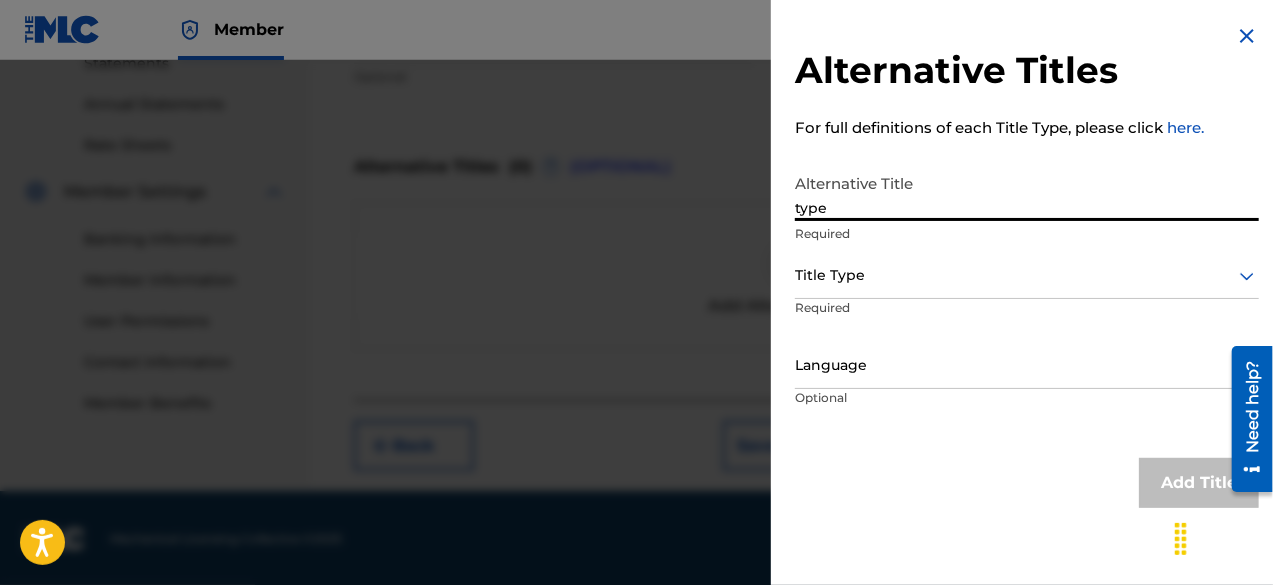 type on "type" 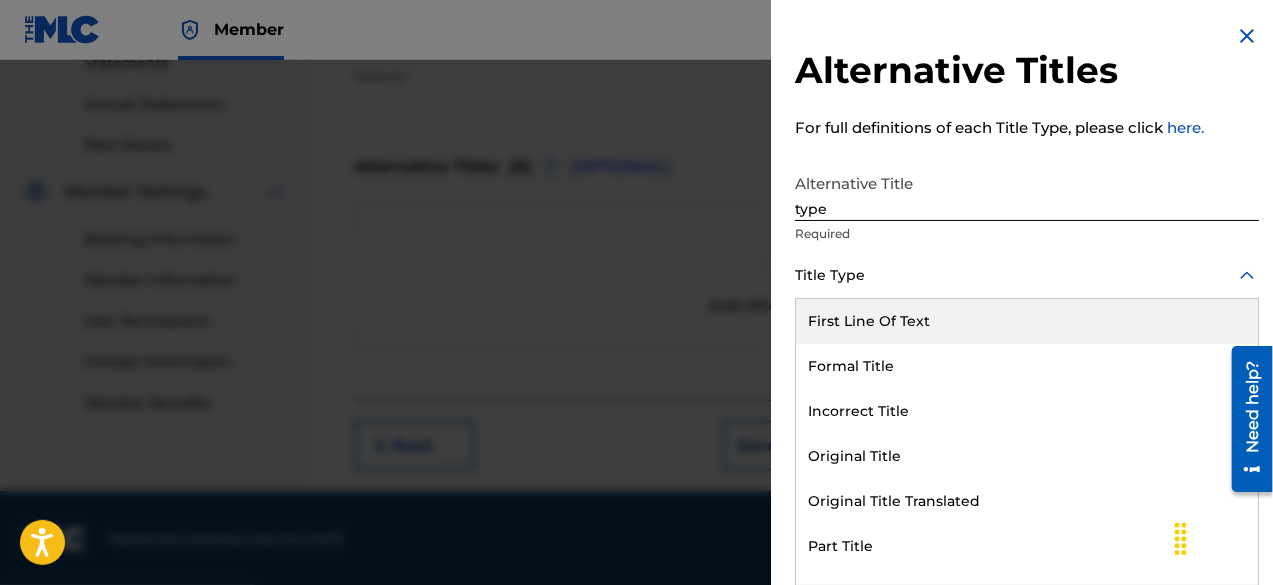 click at bounding box center [1247, 36] 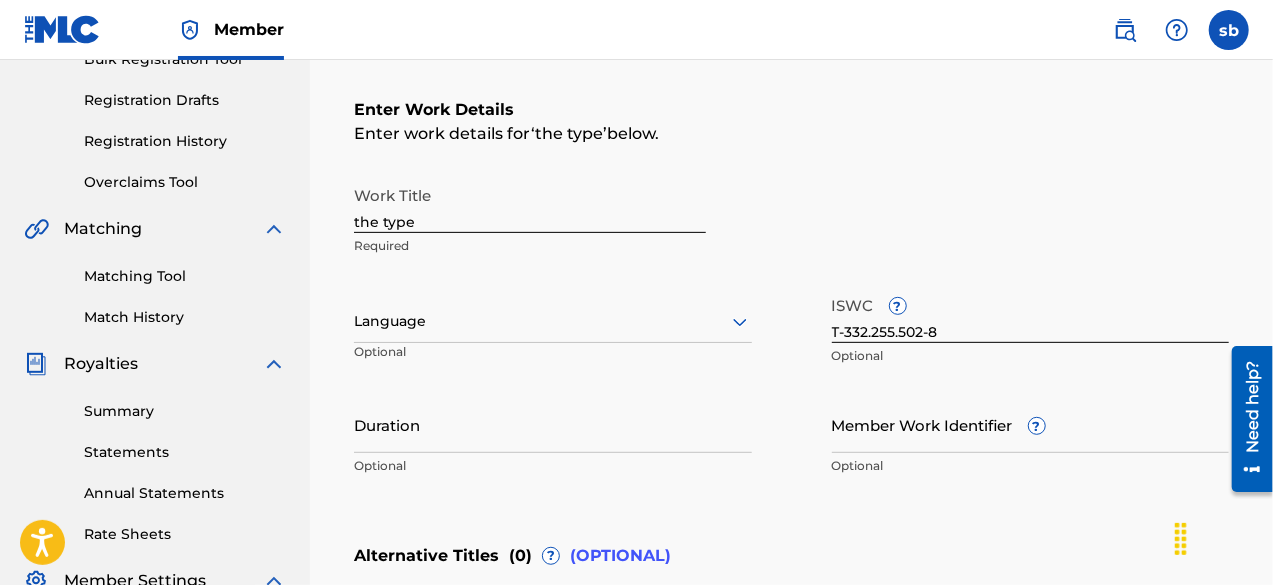 scroll, scrollTop: 406, scrollLeft: 0, axis: vertical 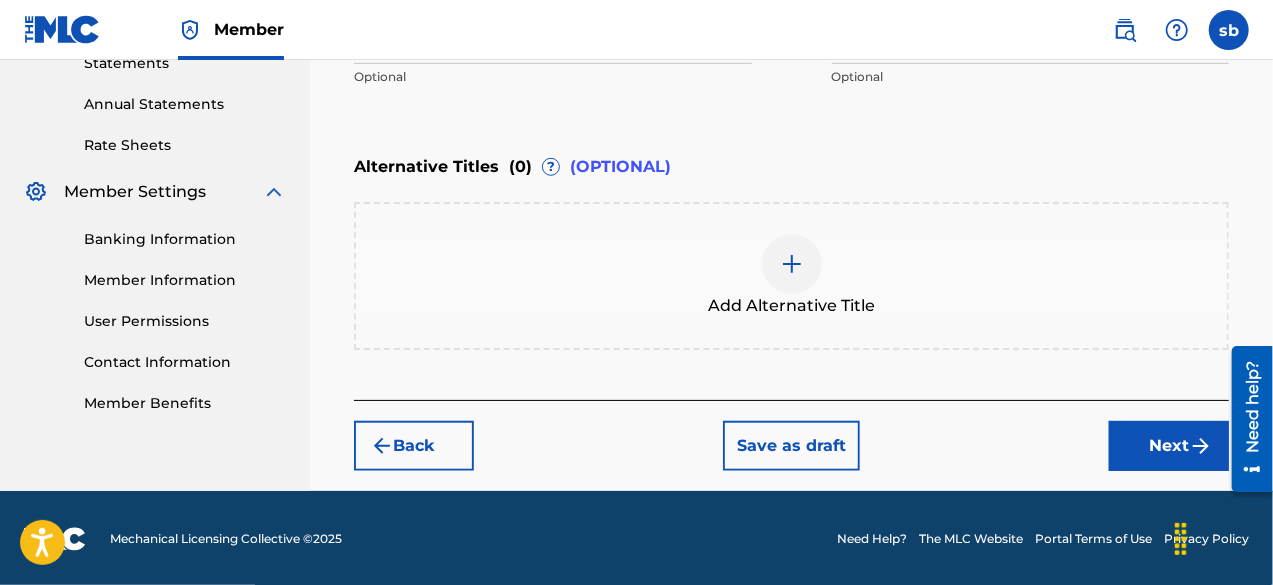 click at bounding box center [1201, 446] 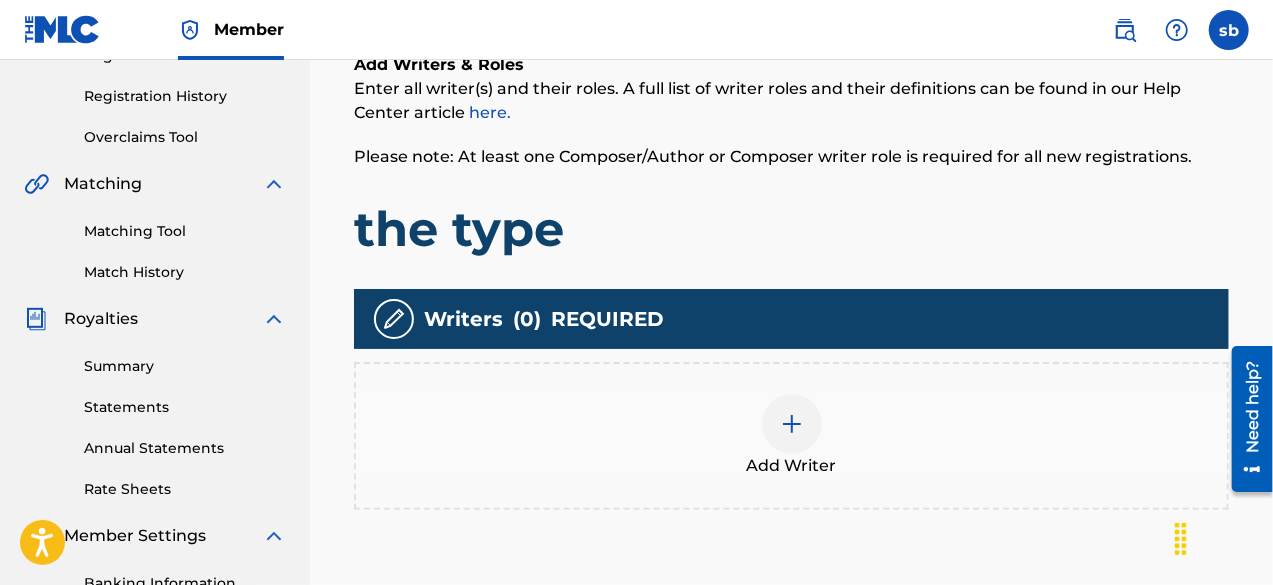 scroll, scrollTop: 490, scrollLeft: 0, axis: vertical 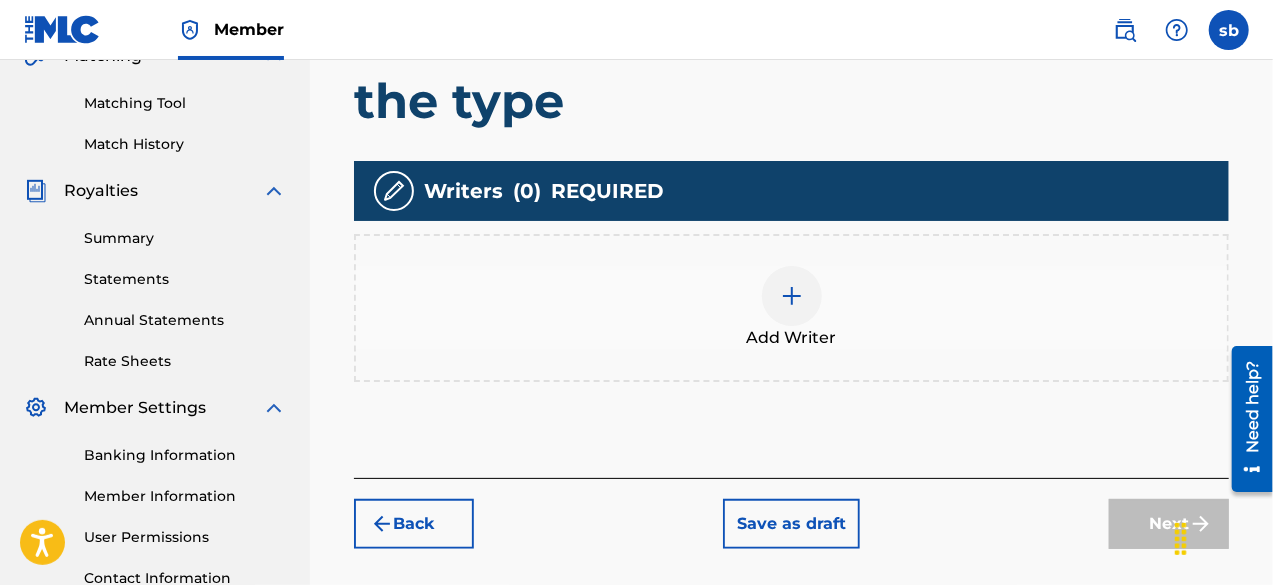 click at bounding box center [792, 296] 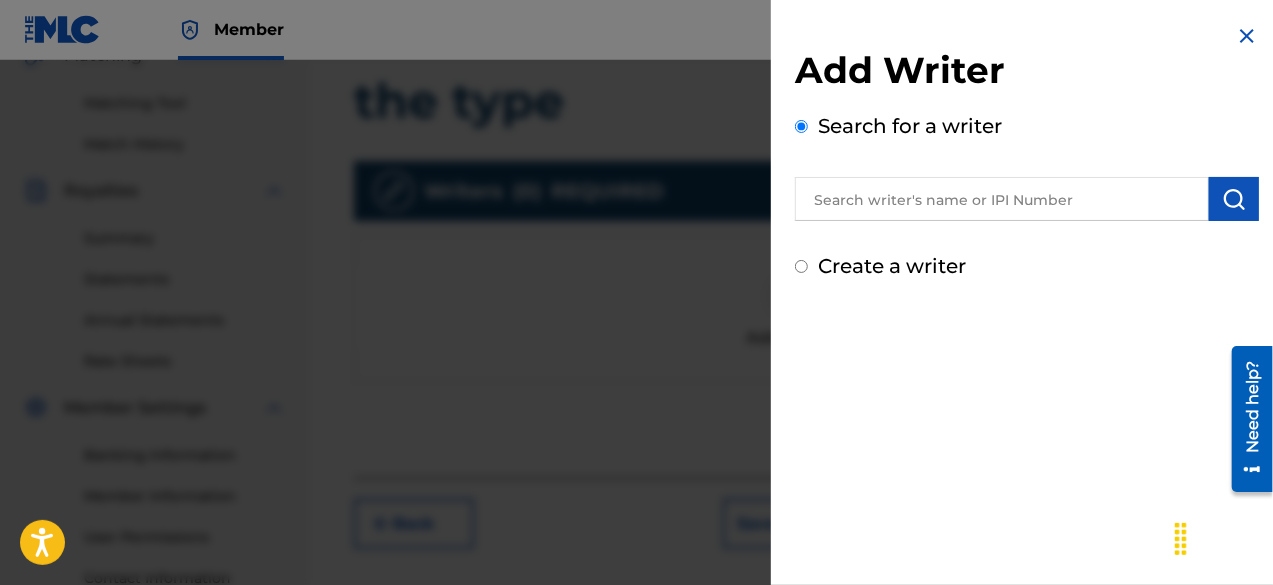 click at bounding box center (1002, 199) 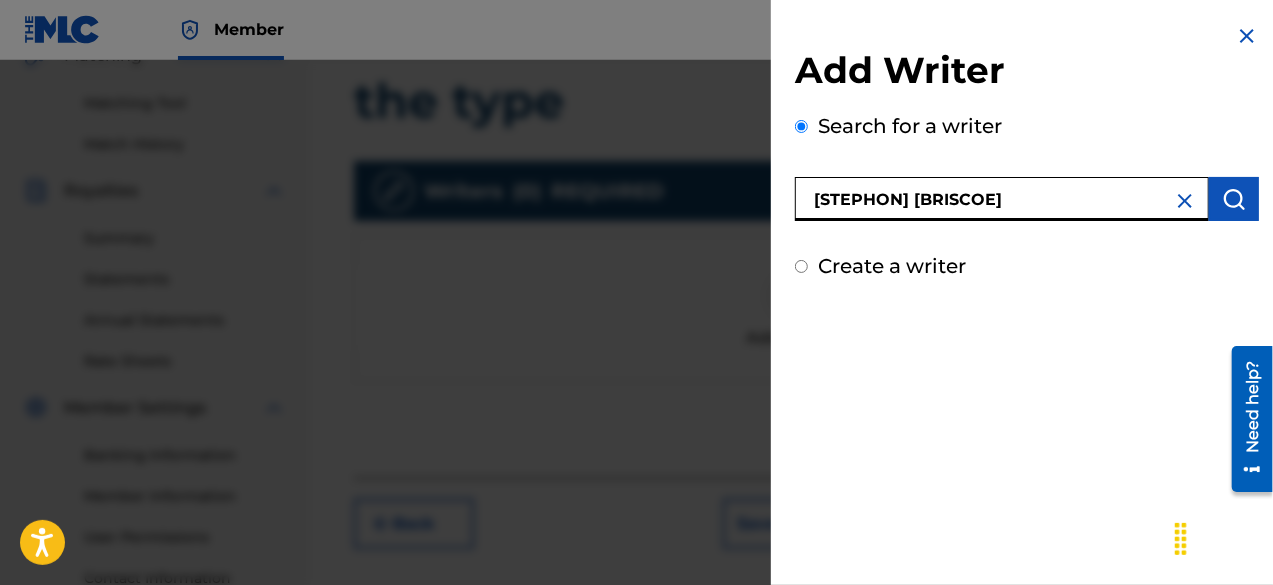 click on "[STEPHON] [BRISCOE]" at bounding box center (1002, 199) 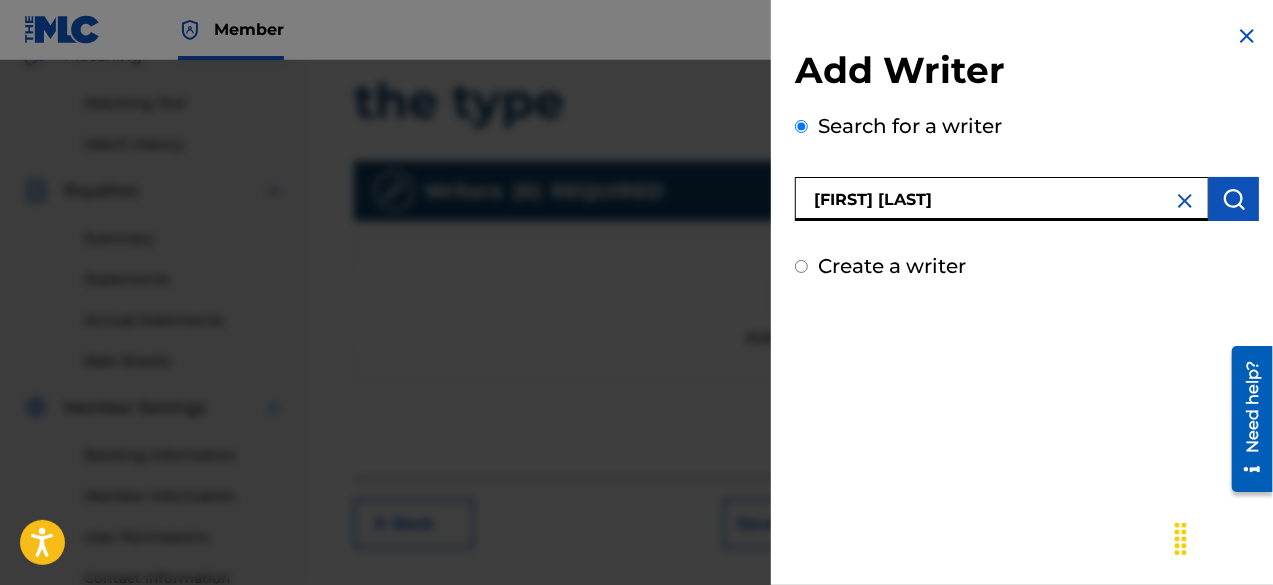 type on "[FIRST] [LAST]" 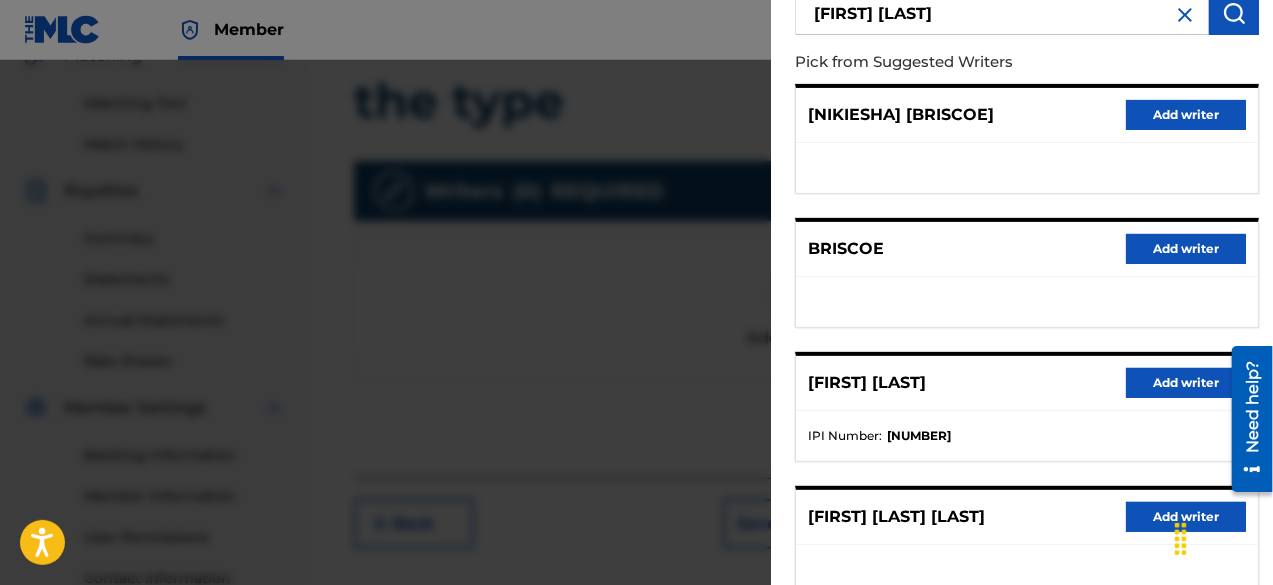 scroll, scrollTop: 300, scrollLeft: 0, axis: vertical 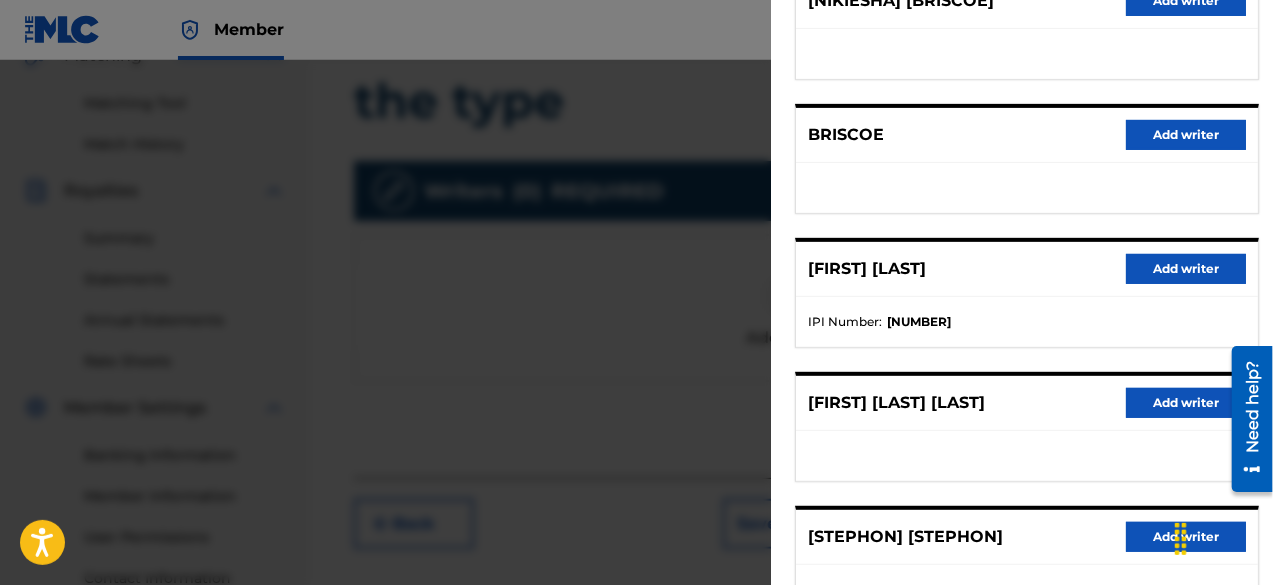 click on "Add writer" at bounding box center (1186, 269) 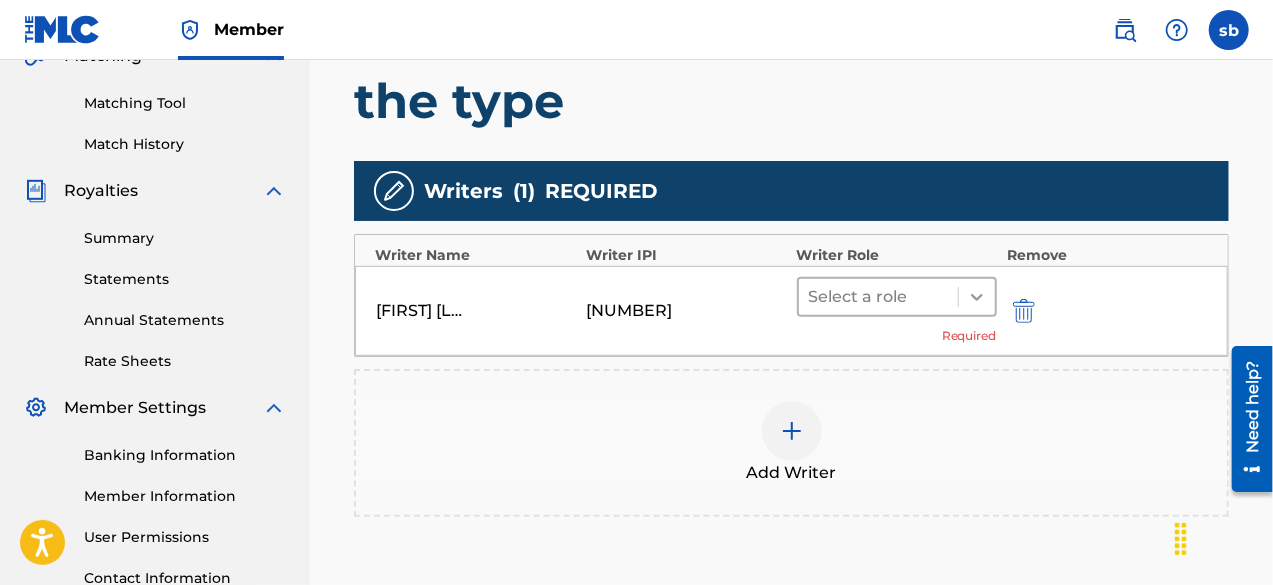 click at bounding box center (977, 297) 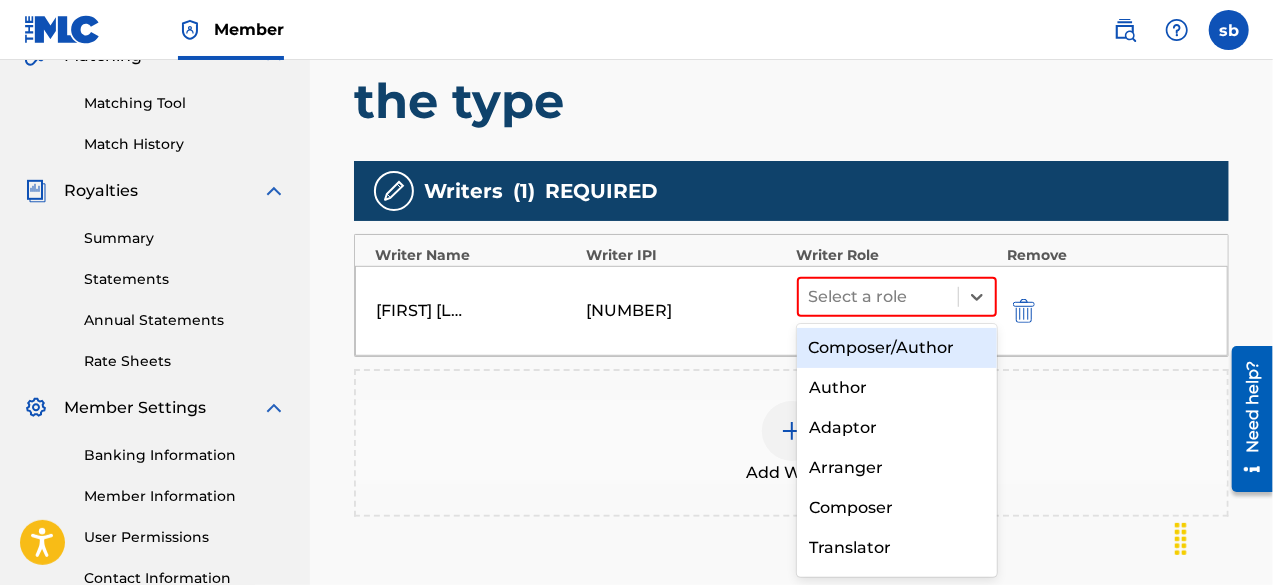 click on "Composer/Author" at bounding box center (897, 348) 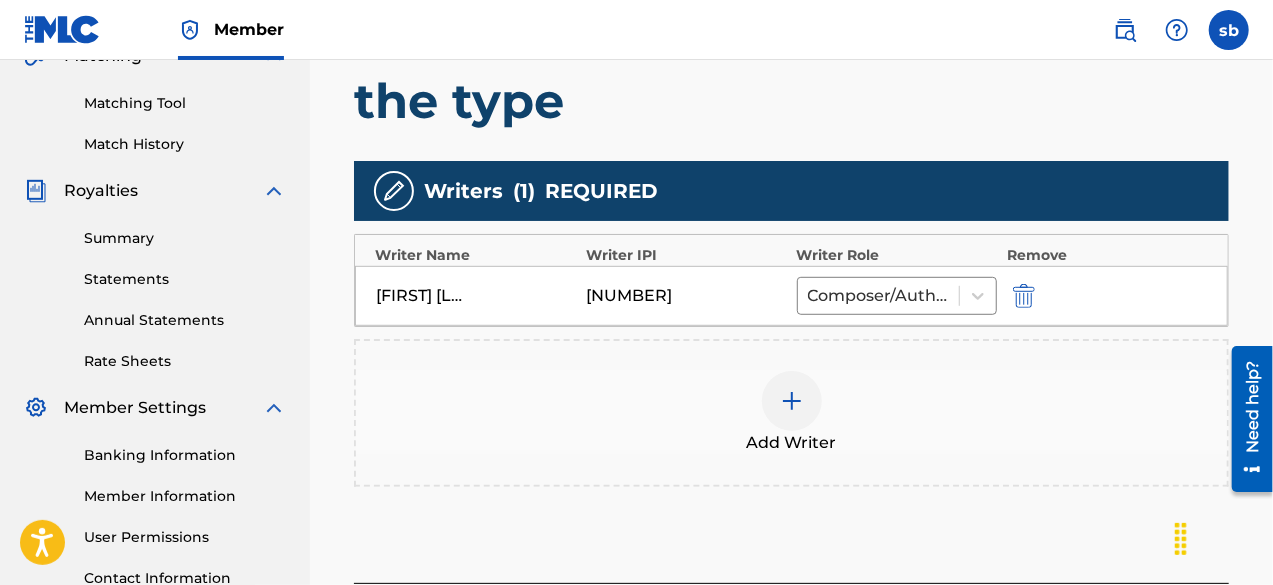 scroll, scrollTop: 673, scrollLeft: 0, axis: vertical 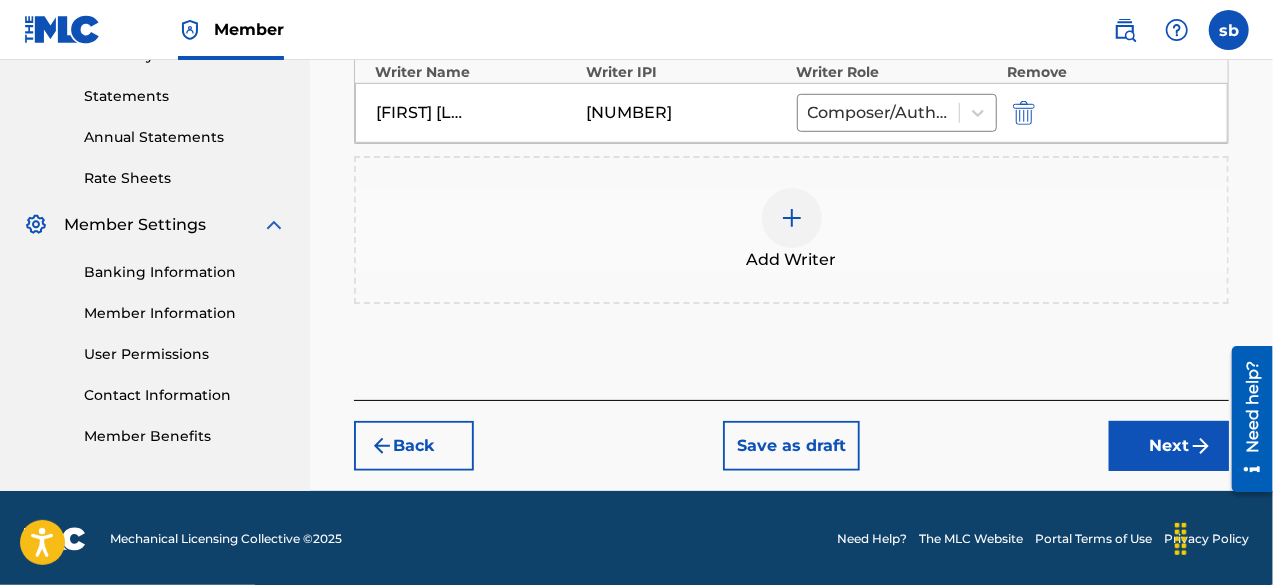 click on "Next" at bounding box center [1169, 446] 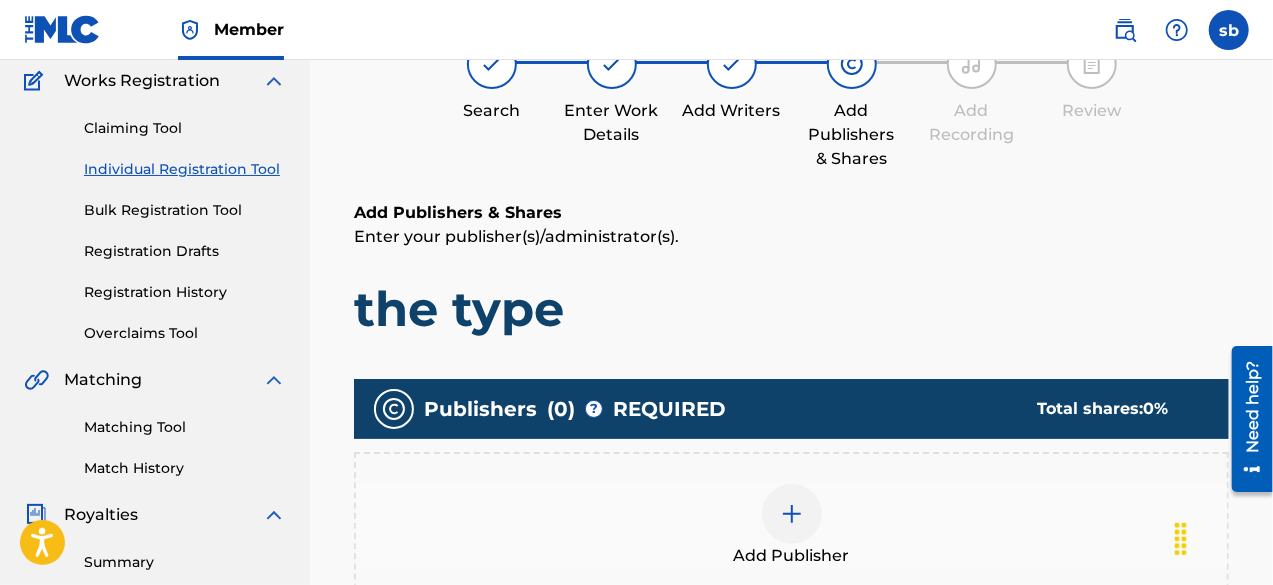 scroll, scrollTop: 290, scrollLeft: 0, axis: vertical 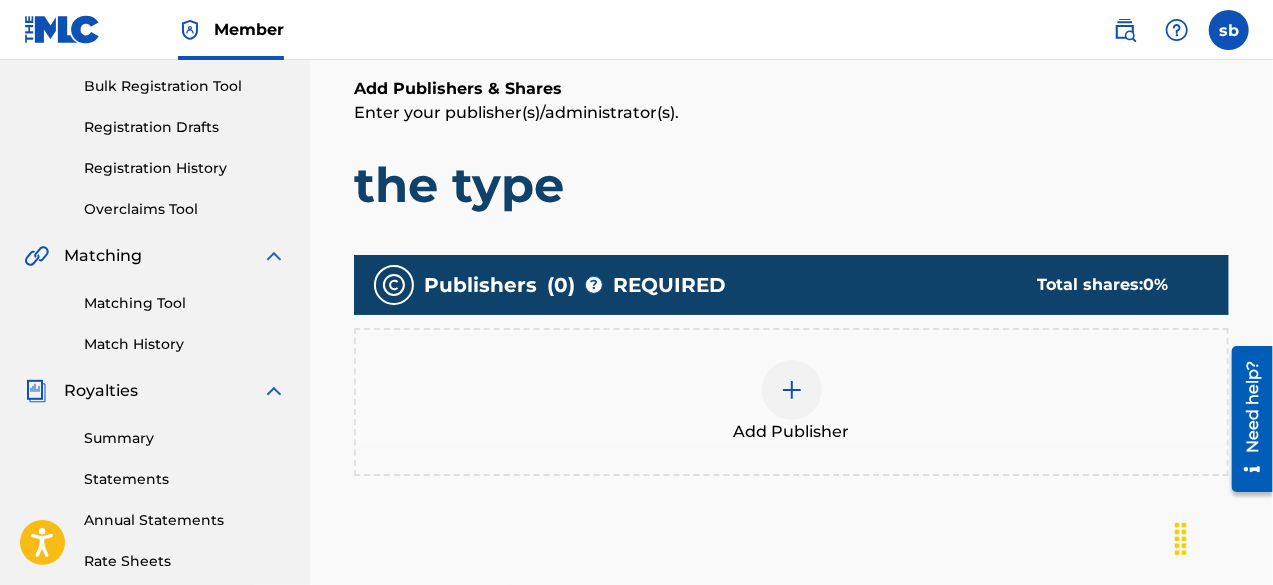 click at bounding box center (792, 390) 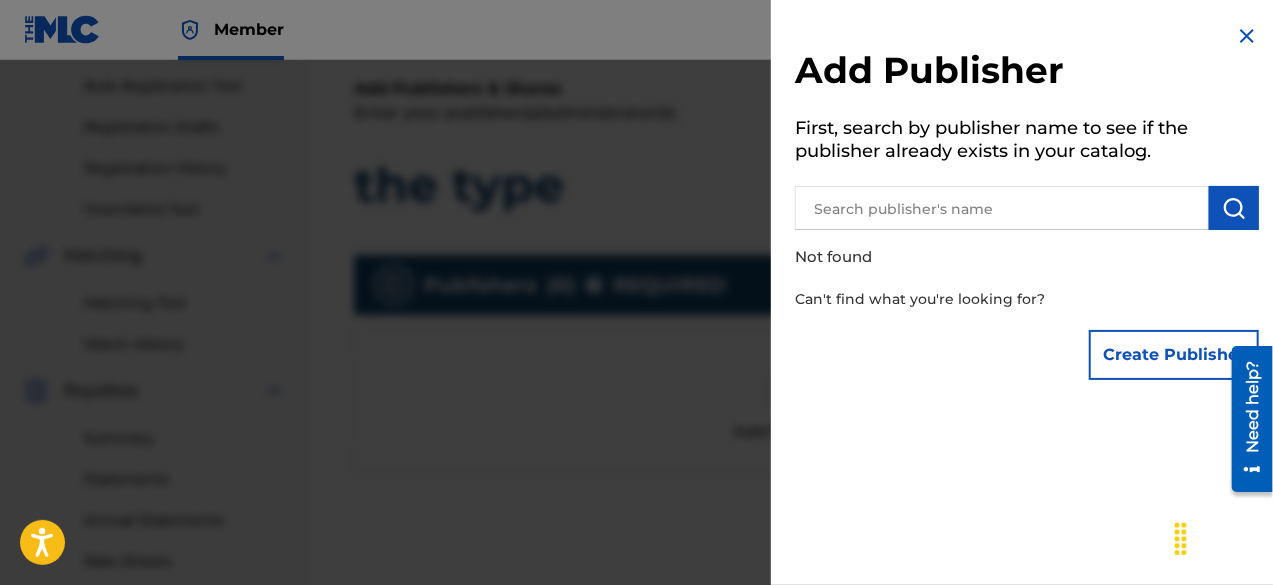 click on "Create Publisher" at bounding box center [1174, 355] 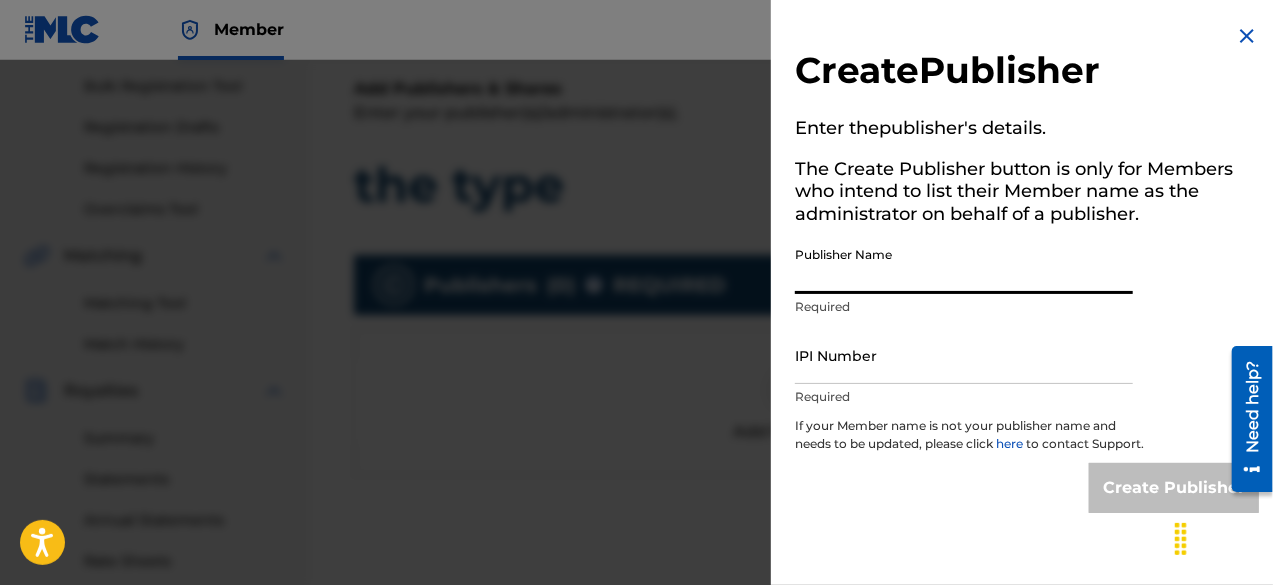 click on "Publisher Name" at bounding box center [964, 265] 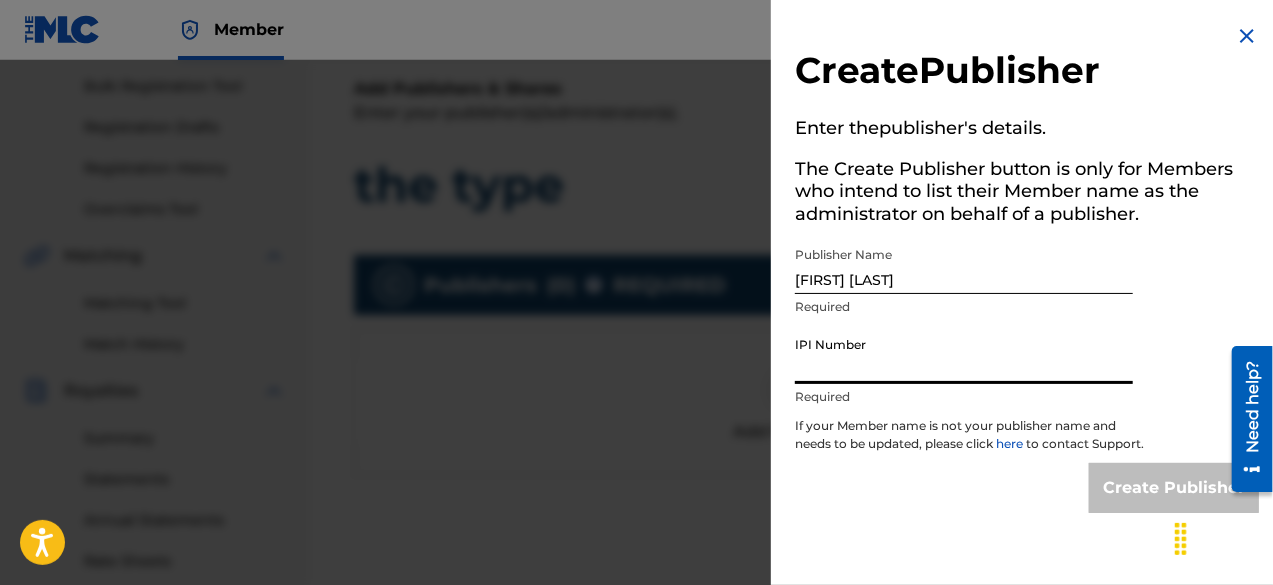 click on "IPI Number" at bounding box center [964, 355] 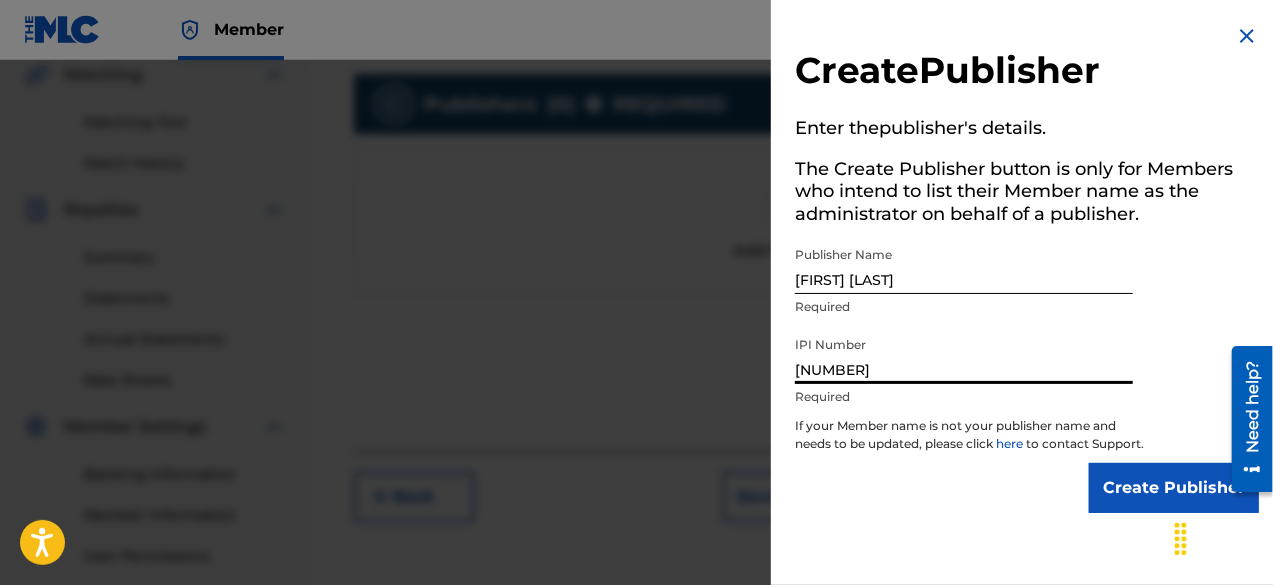 scroll, scrollTop: 490, scrollLeft: 0, axis: vertical 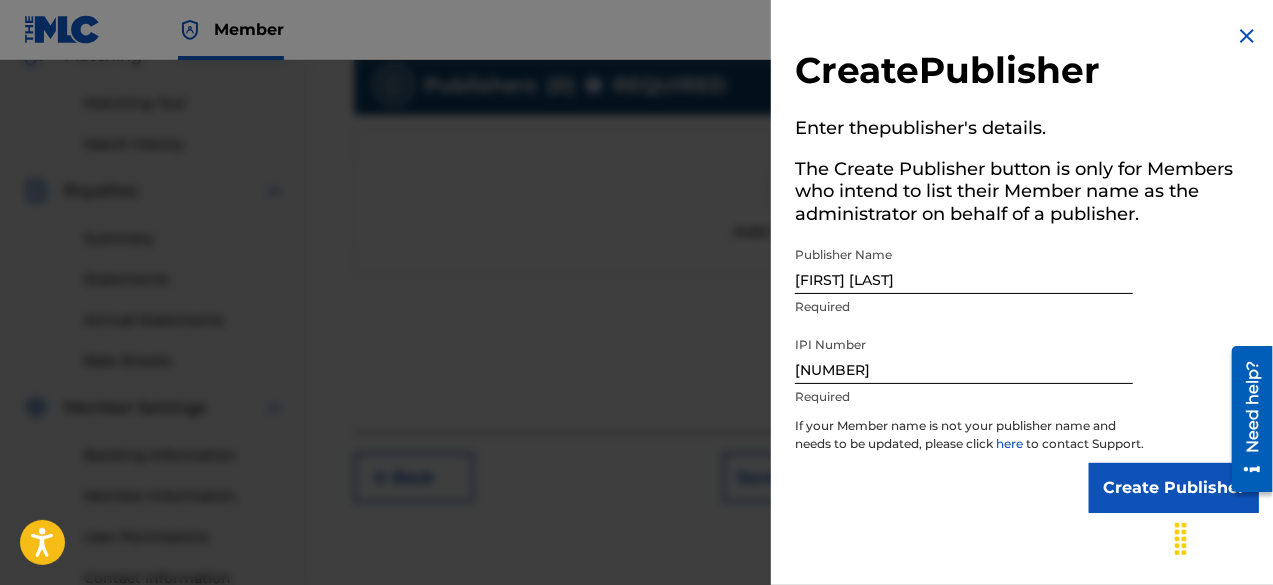 click on "Create Publisher" at bounding box center (1174, 488) 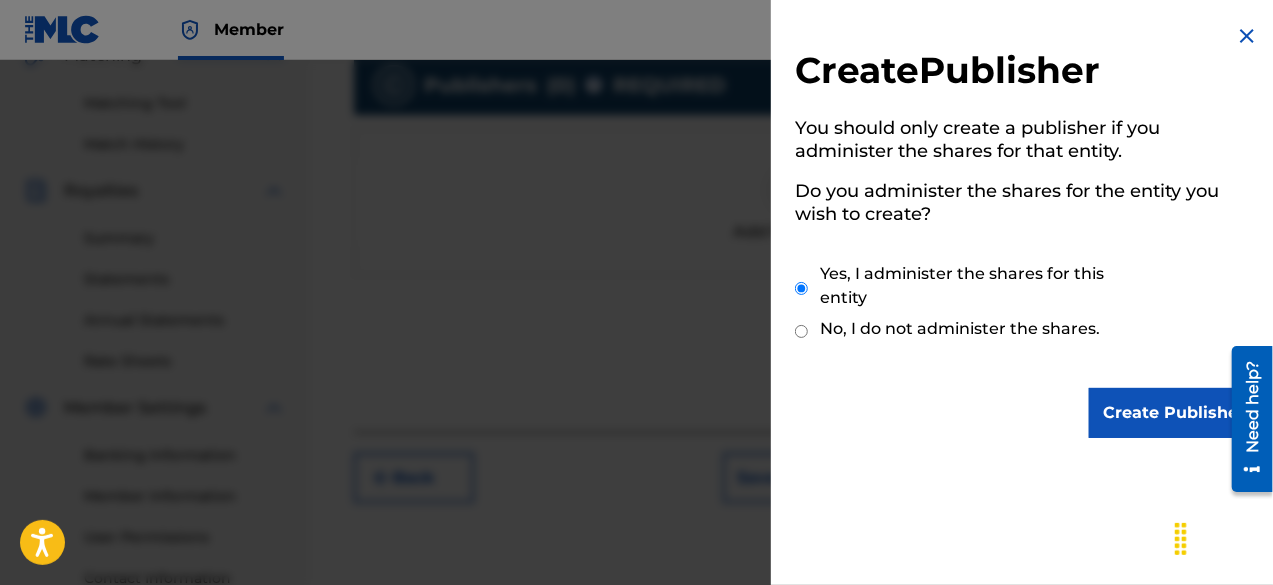 click on "Create Publisher" at bounding box center (1174, 413) 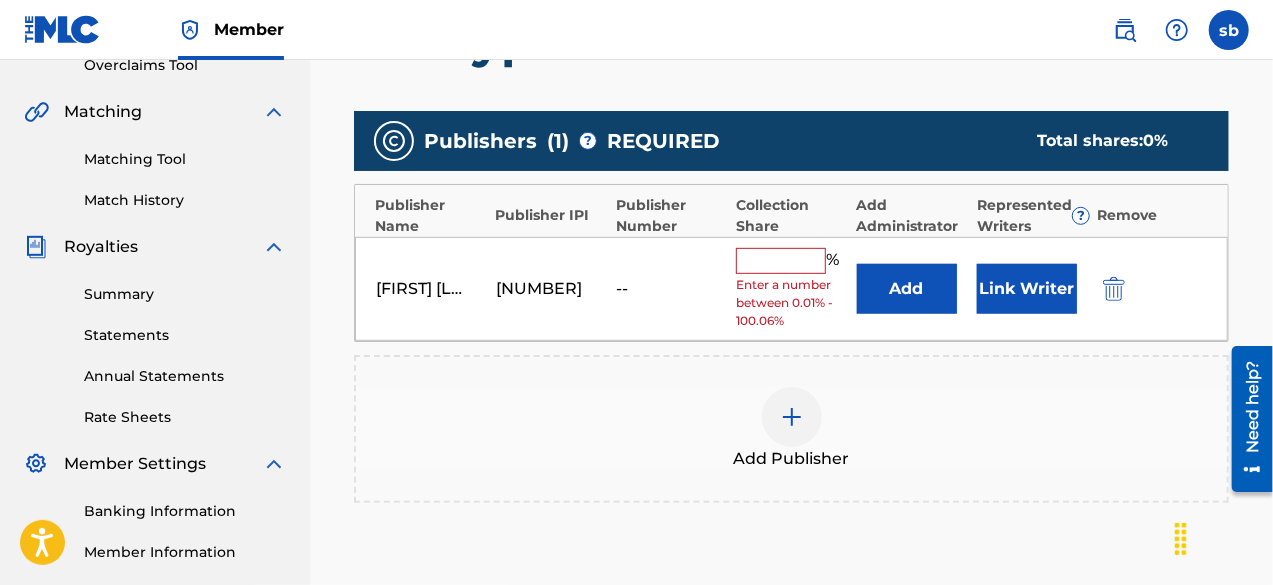 scroll, scrollTop: 390, scrollLeft: 0, axis: vertical 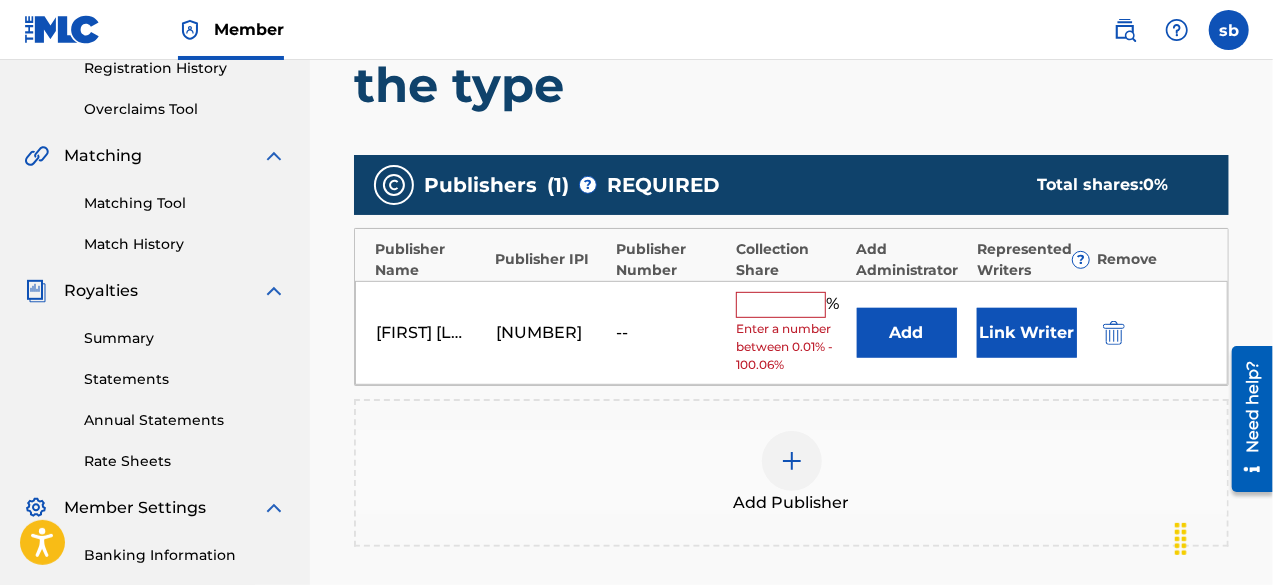 click on "[STEPHON] [BRISCOE] [NUMBER] -- % Enter a number between 0.01% - 100.06% Add Link Writer" at bounding box center (791, 333) 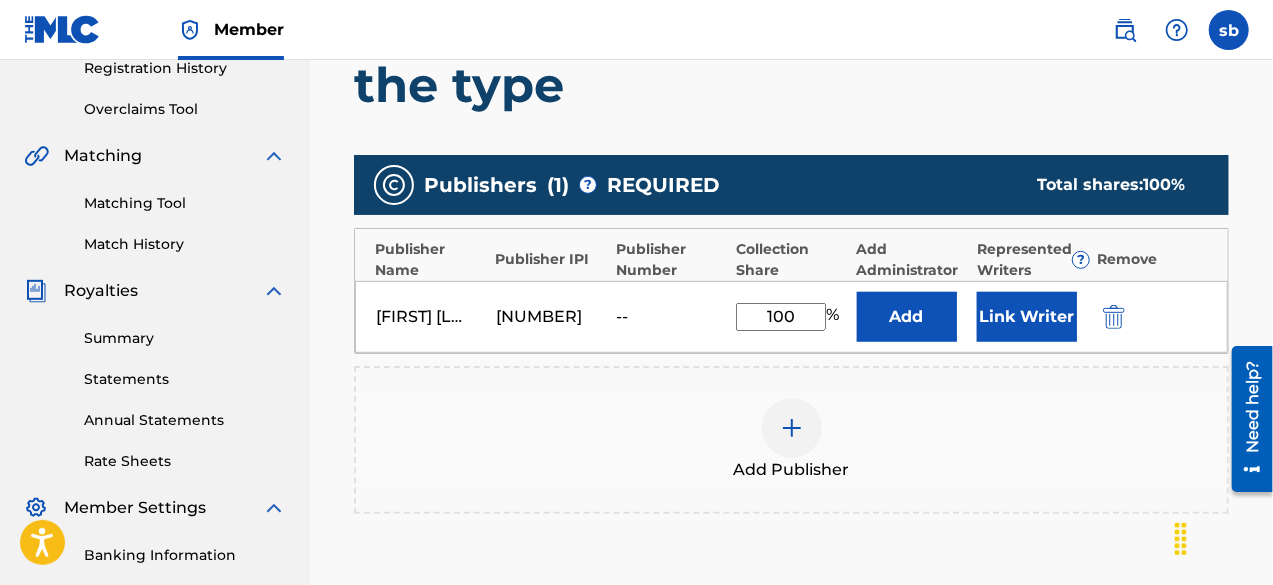 click on "Link Writer" at bounding box center (1027, 317) 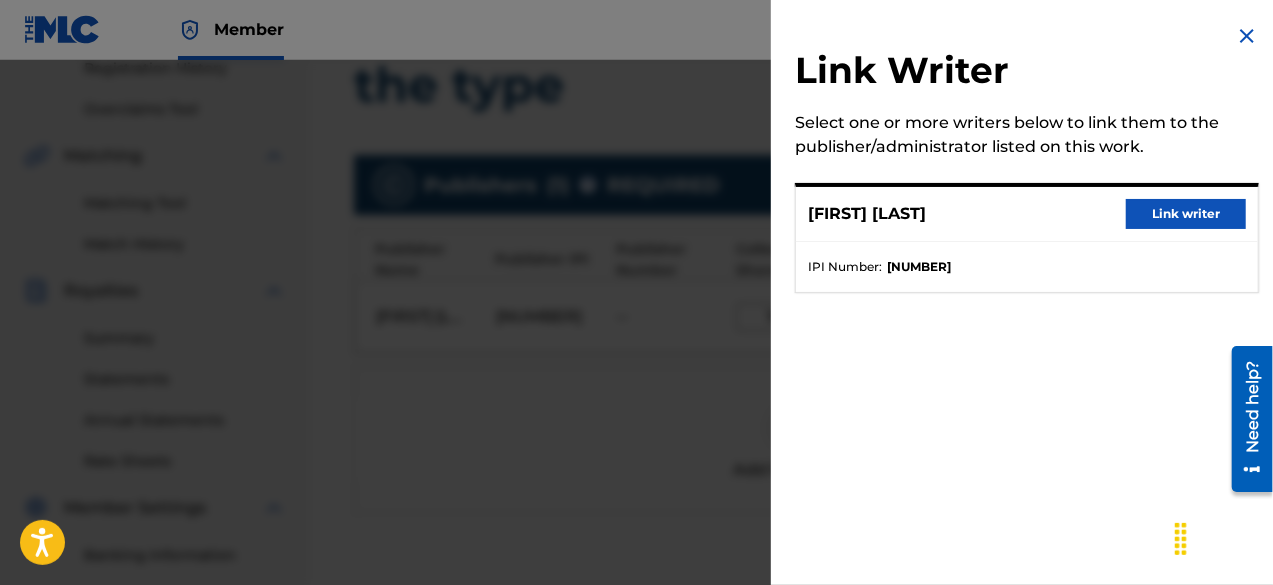 click on "Link writer" at bounding box center (1186, 214) 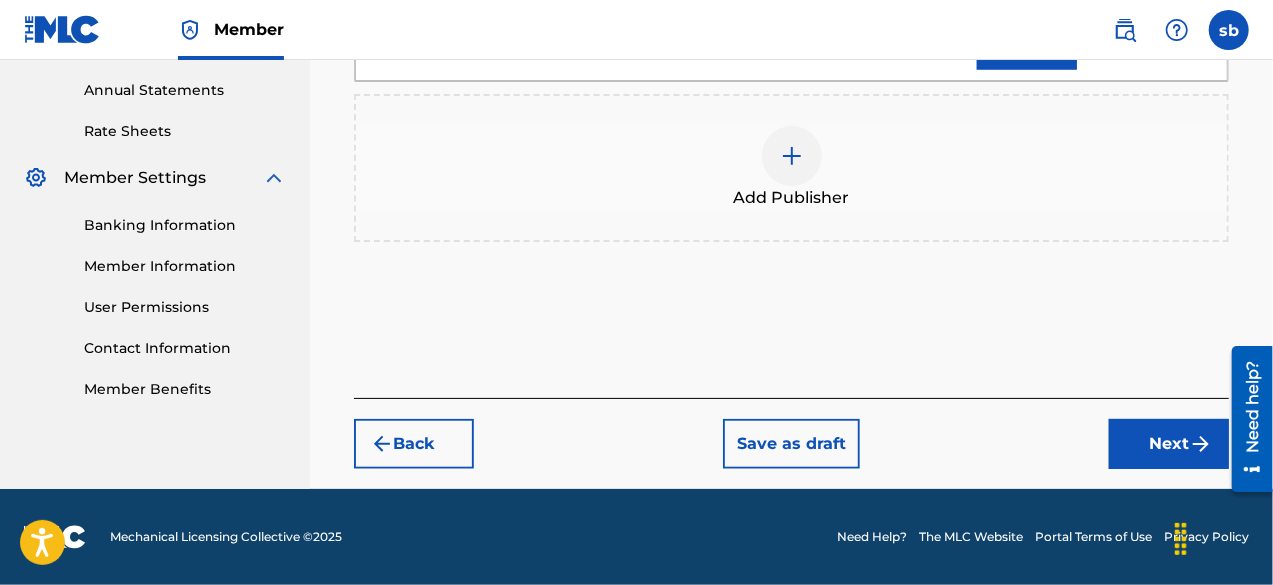 scroll, scrollTop: 742, scrollLeft: 0, axis: vertical 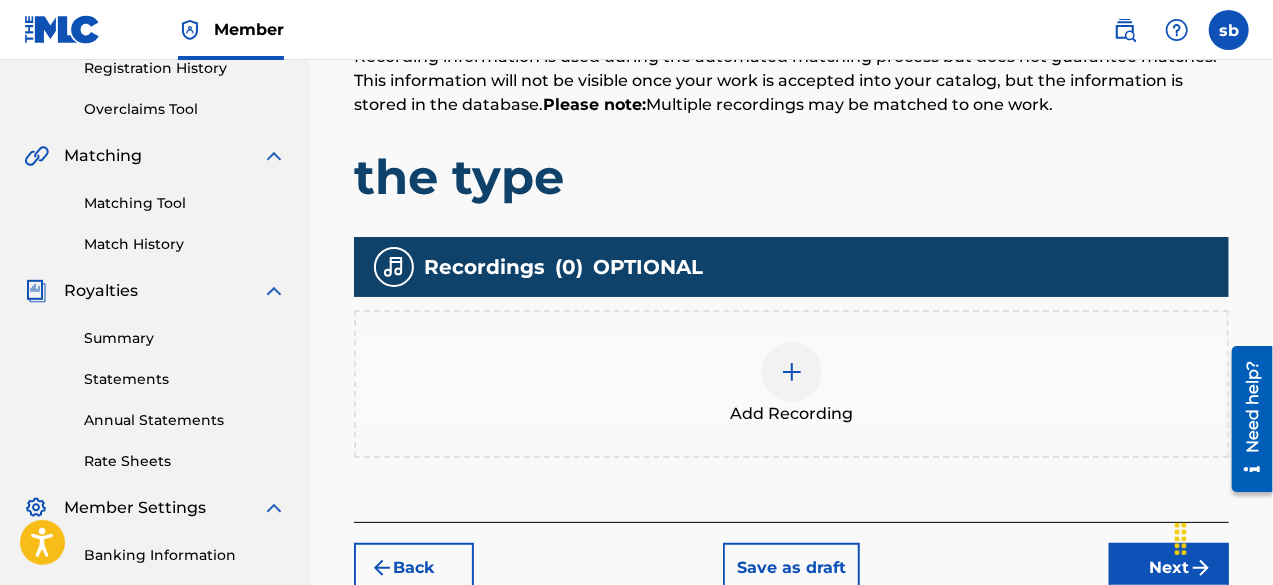 click at bounding box center [792, 372] 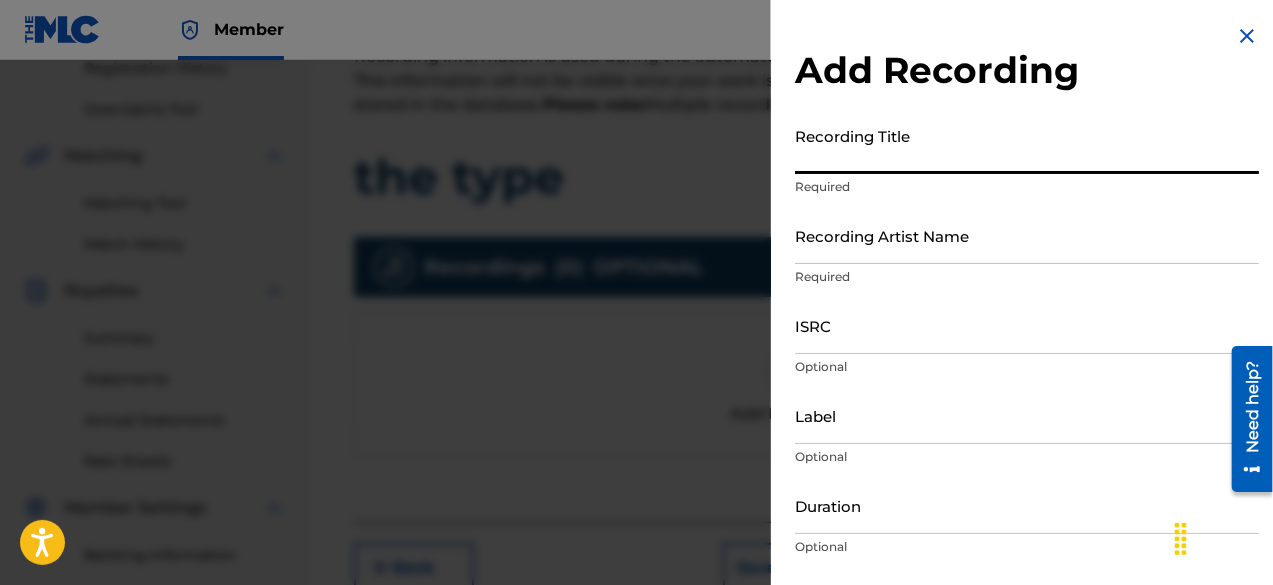 click on "Recording Title" at bounding box center (1027, 145) 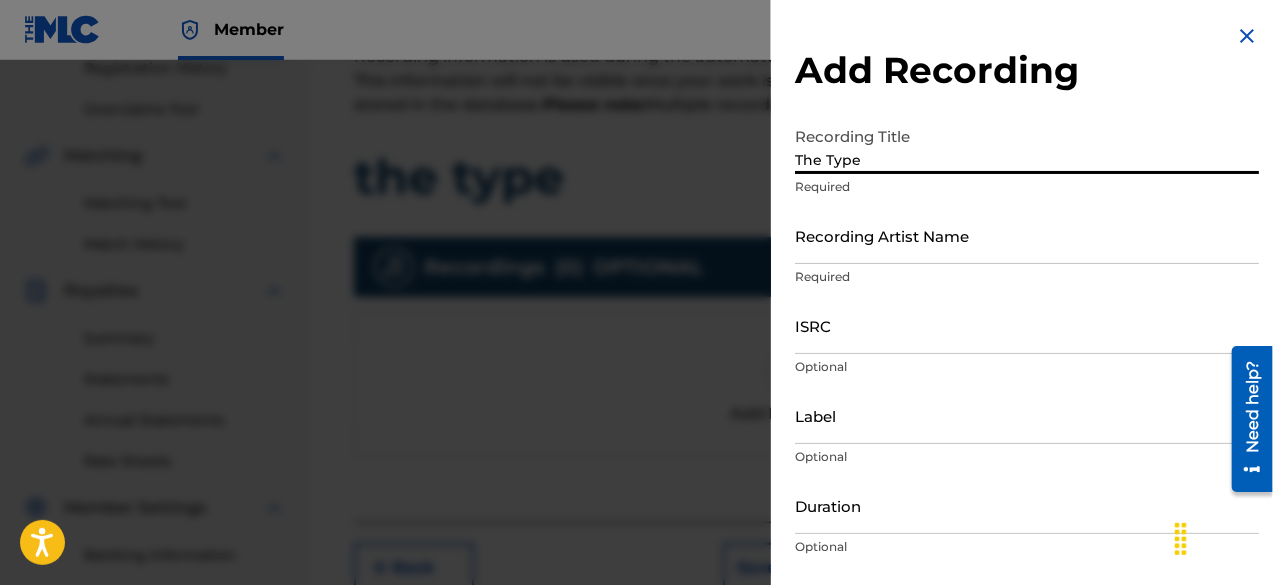 type on "The Type" 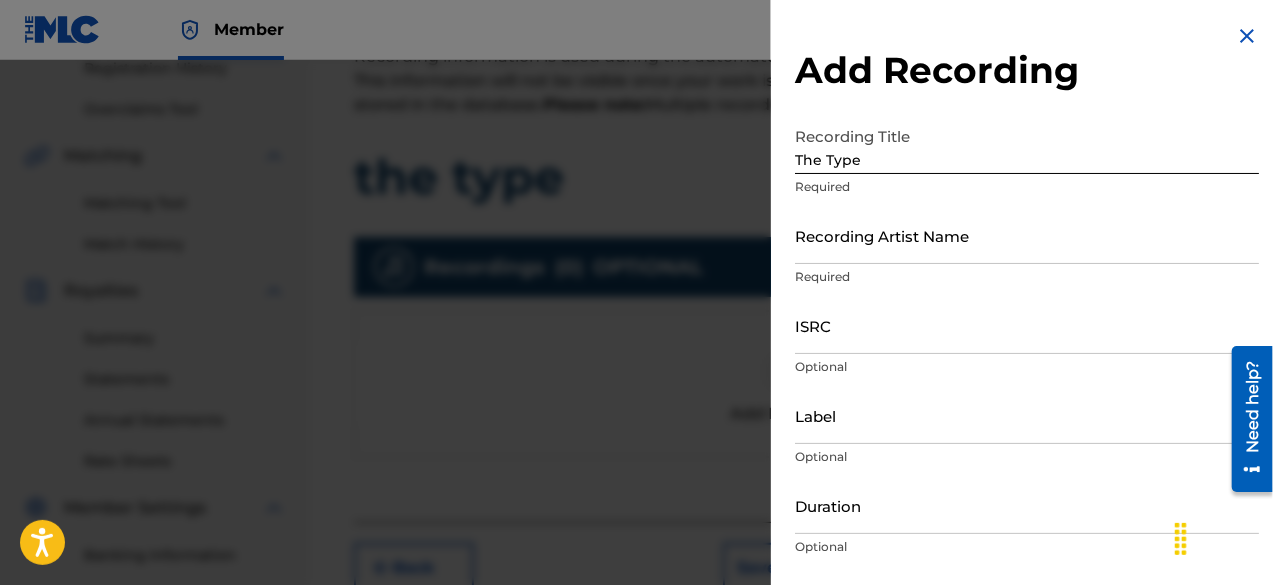 click on "Required" at bounding box center [1027, 277] 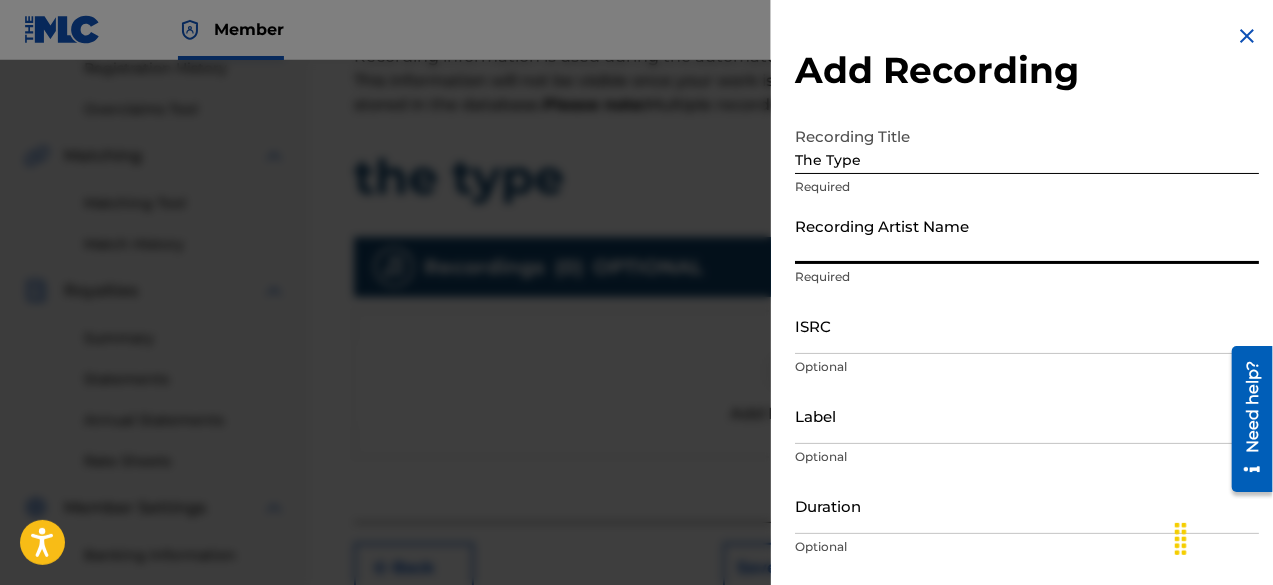 type on "big permy" 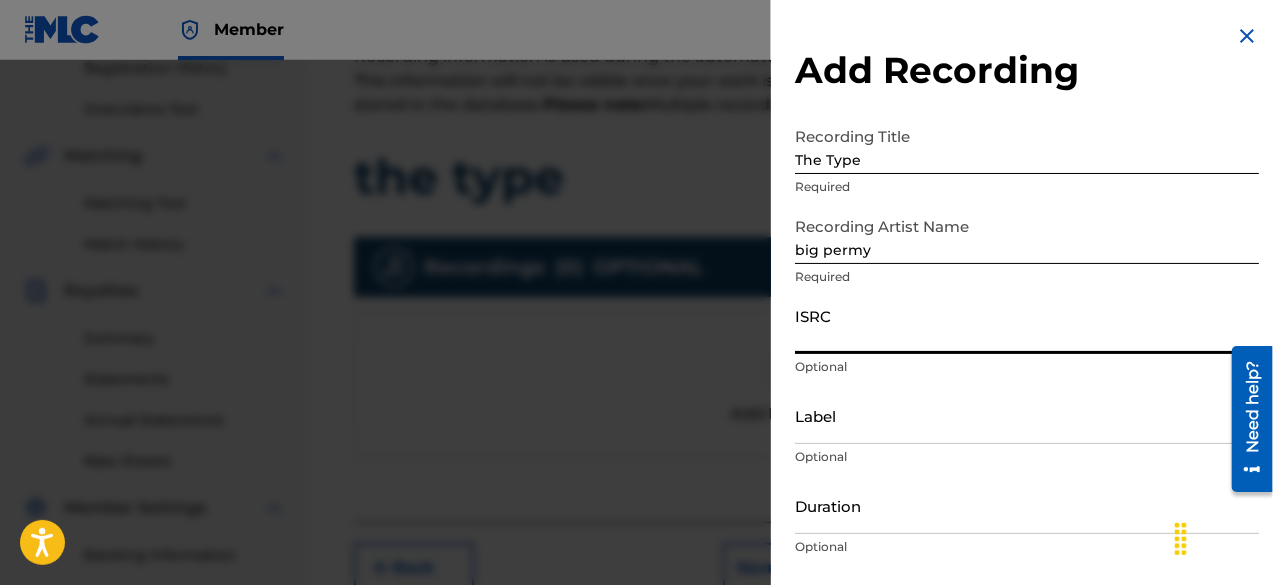 click on "ISRC" at bounding box center (1027, 325) 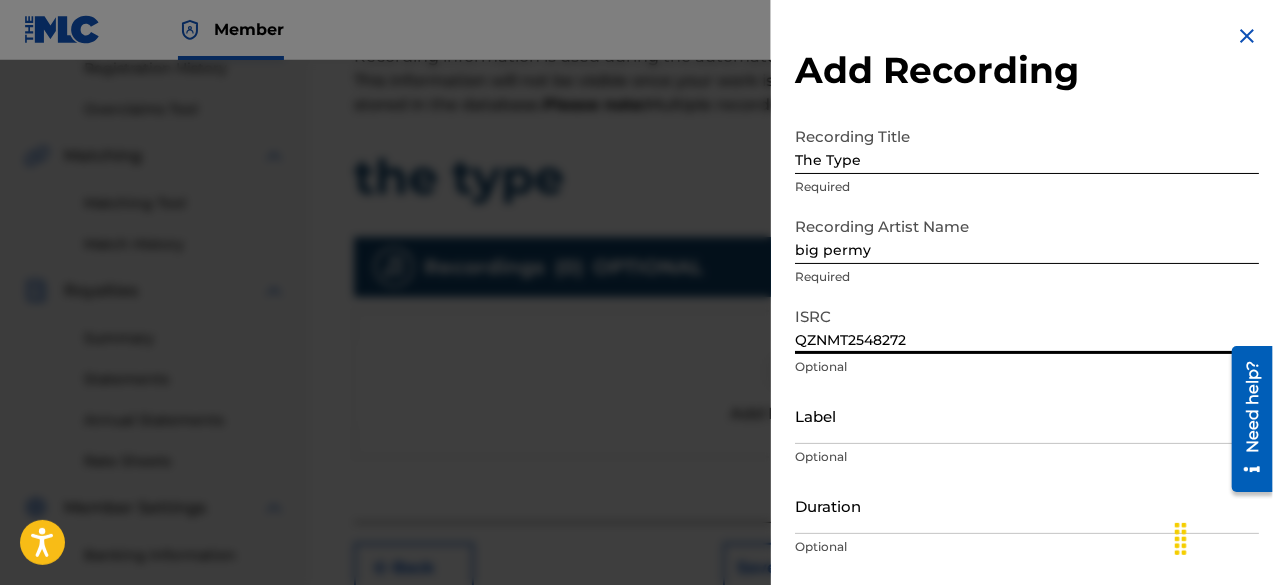 type on "QZNMT2548272" 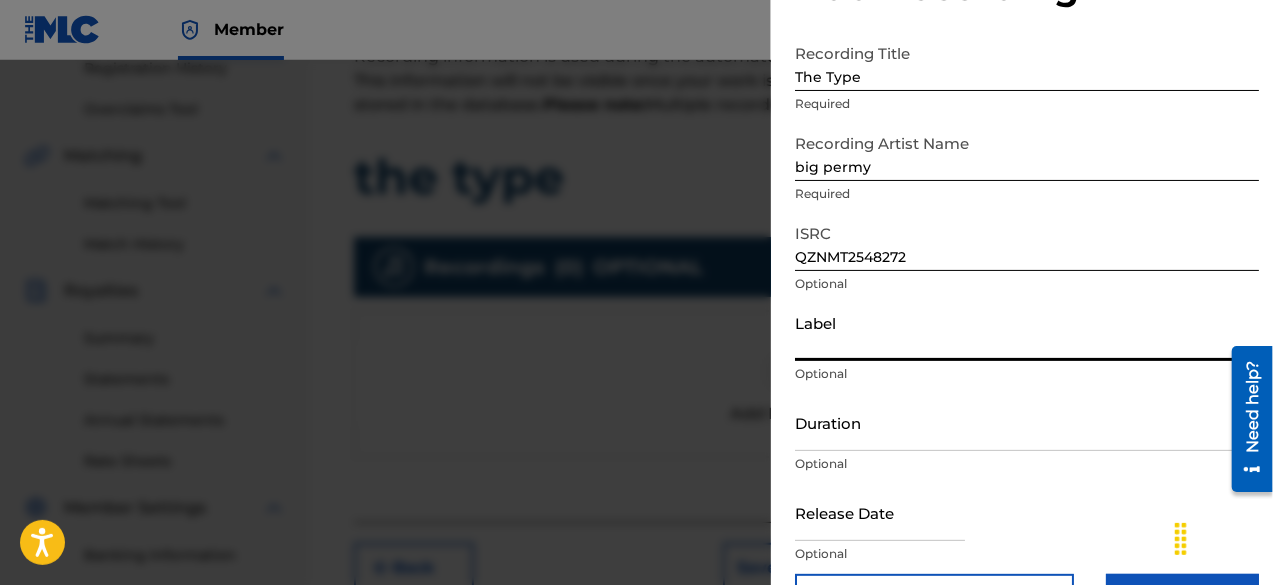 scroll, scrollTop: 146, scrollLeft: 0, axis: vertical 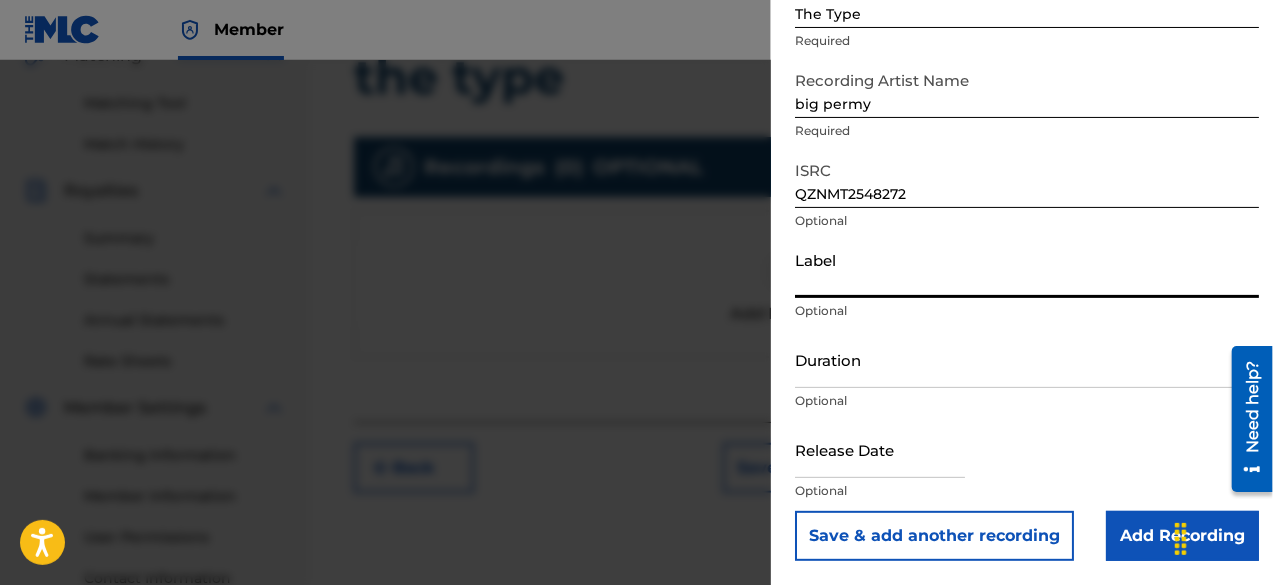 click at bounding box center (880, 449) 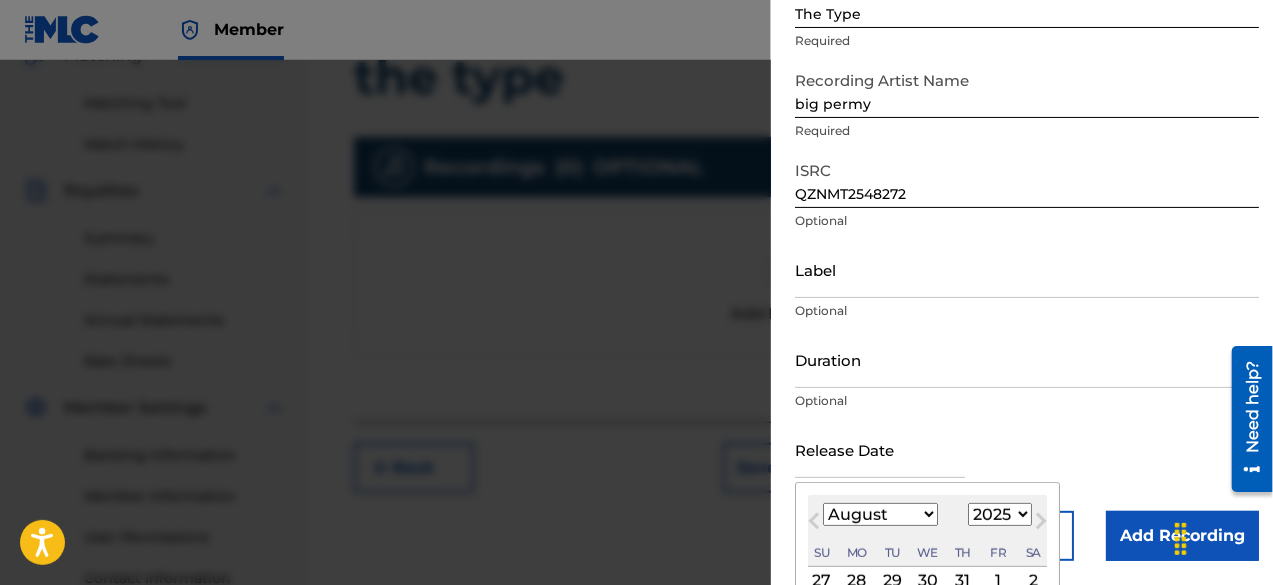 type on "July 25 2025" 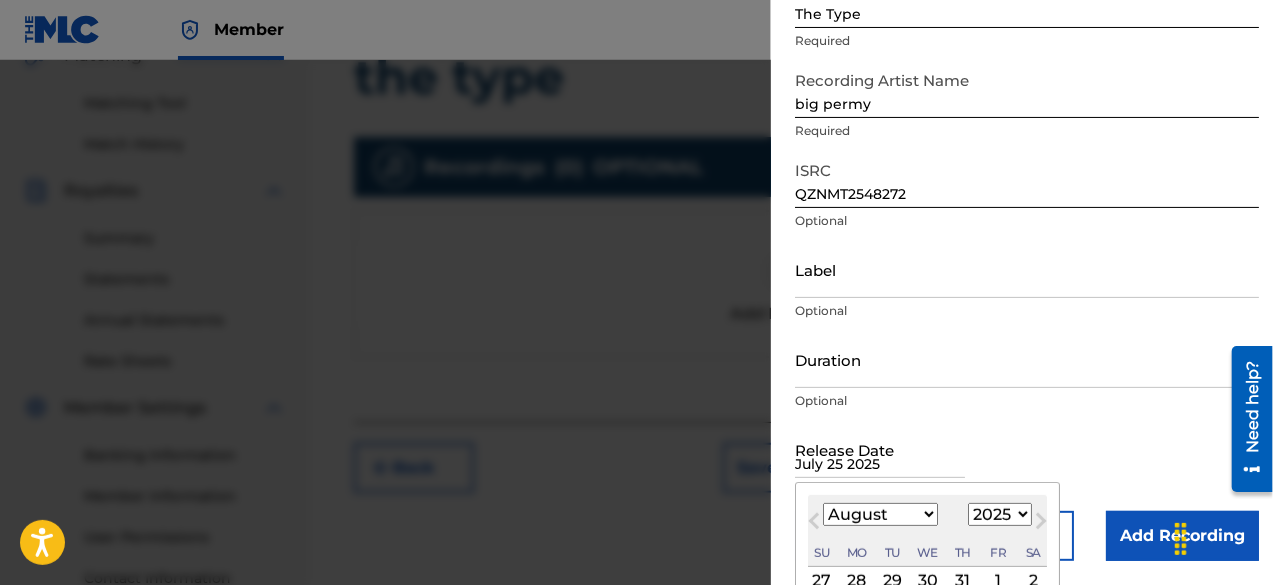 select on "6" 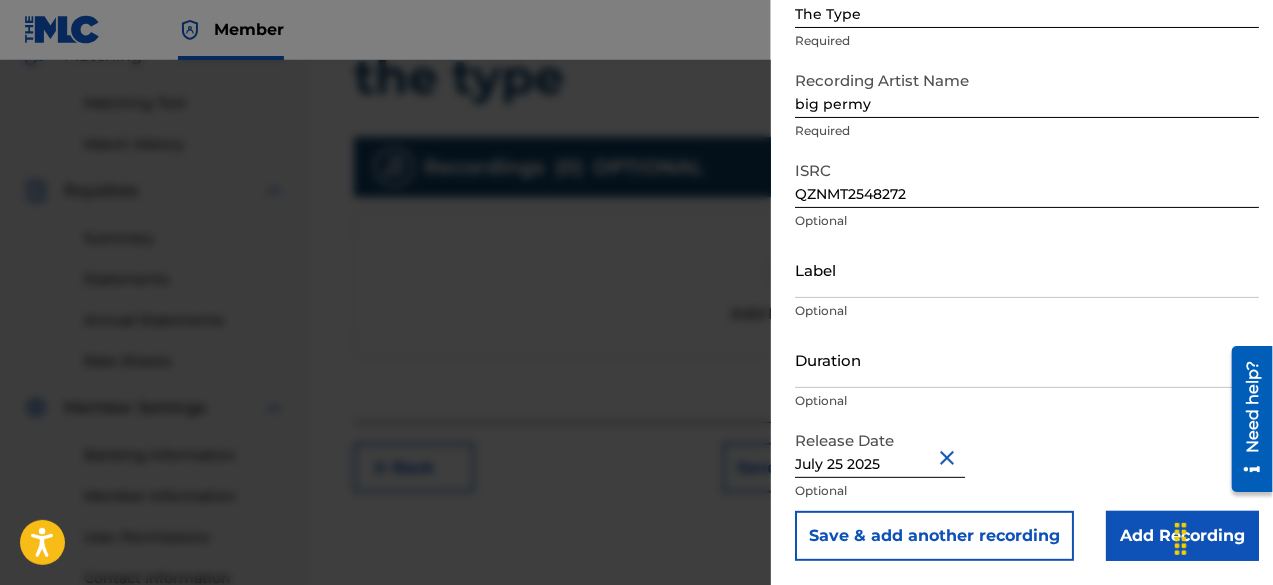scroll, scrollTop: 146, scrollLeft: 0, axis: vertical 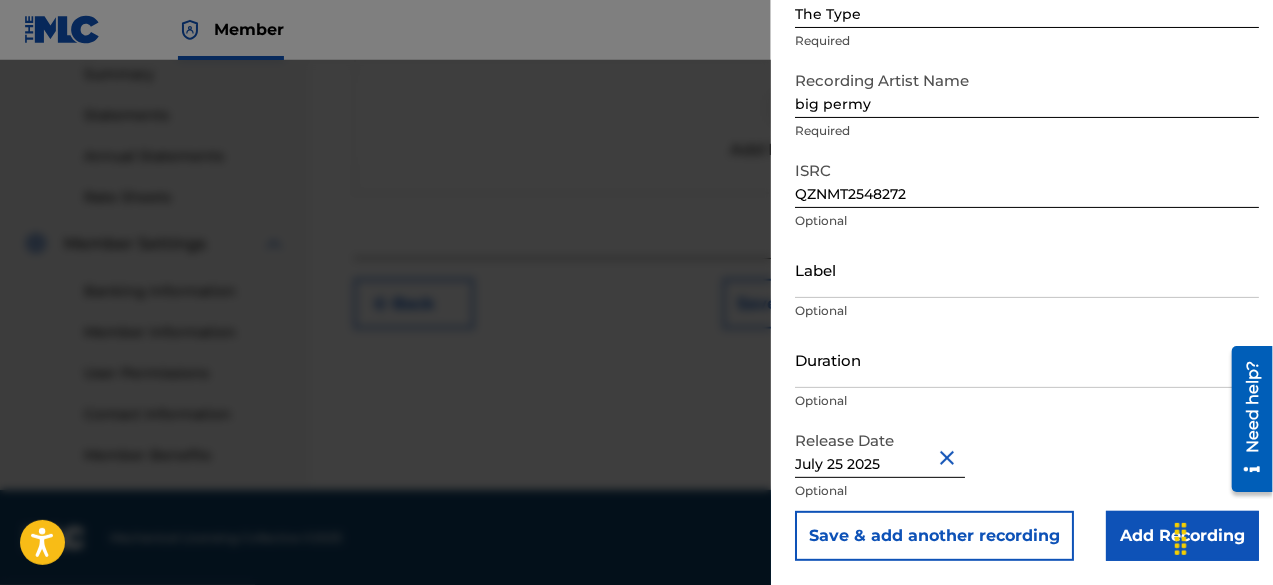 click on "Add Recording" at bounding box center (1182, 536) 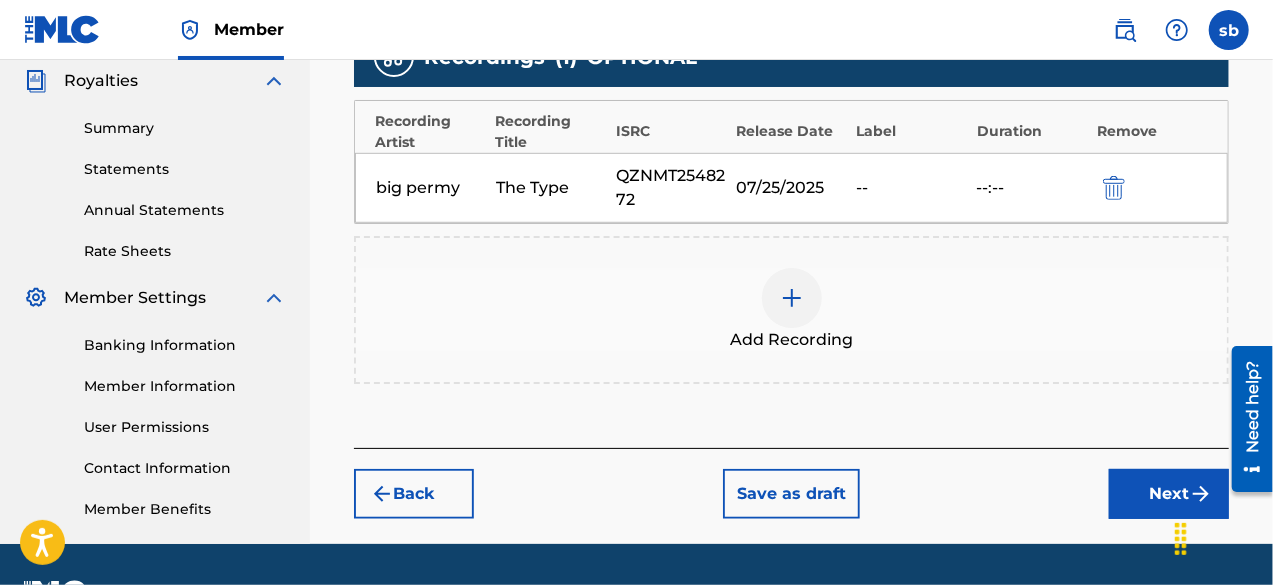 scroll, scrollTop: 654, scrollLeft: 0, axis: vertical 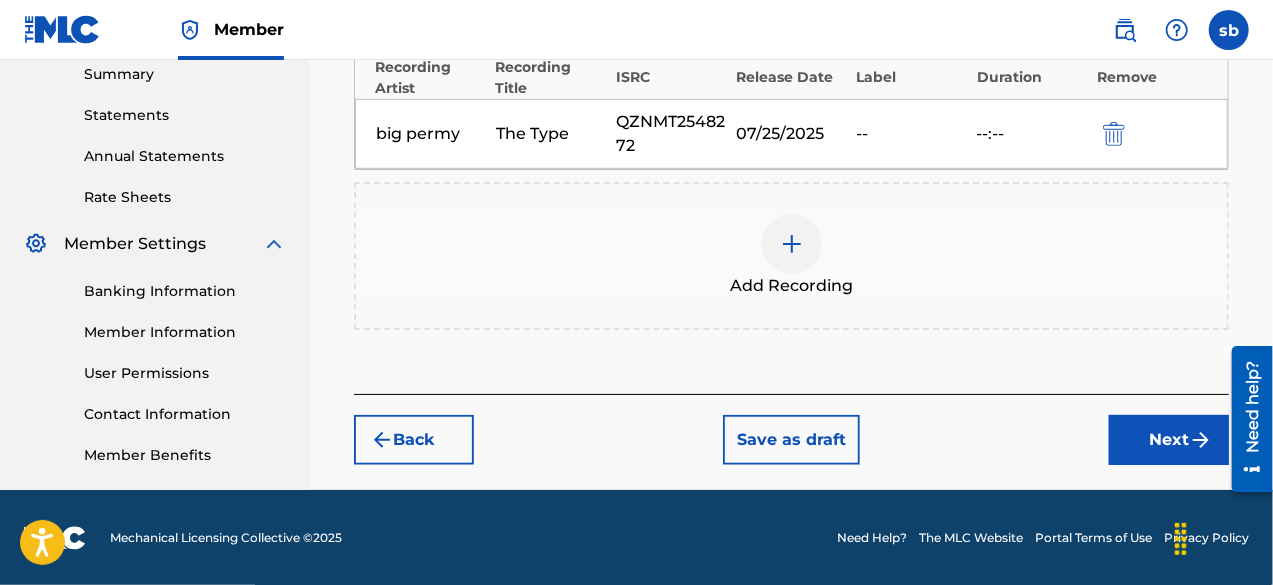 click on "Next" at bounding box center (1169, 440) 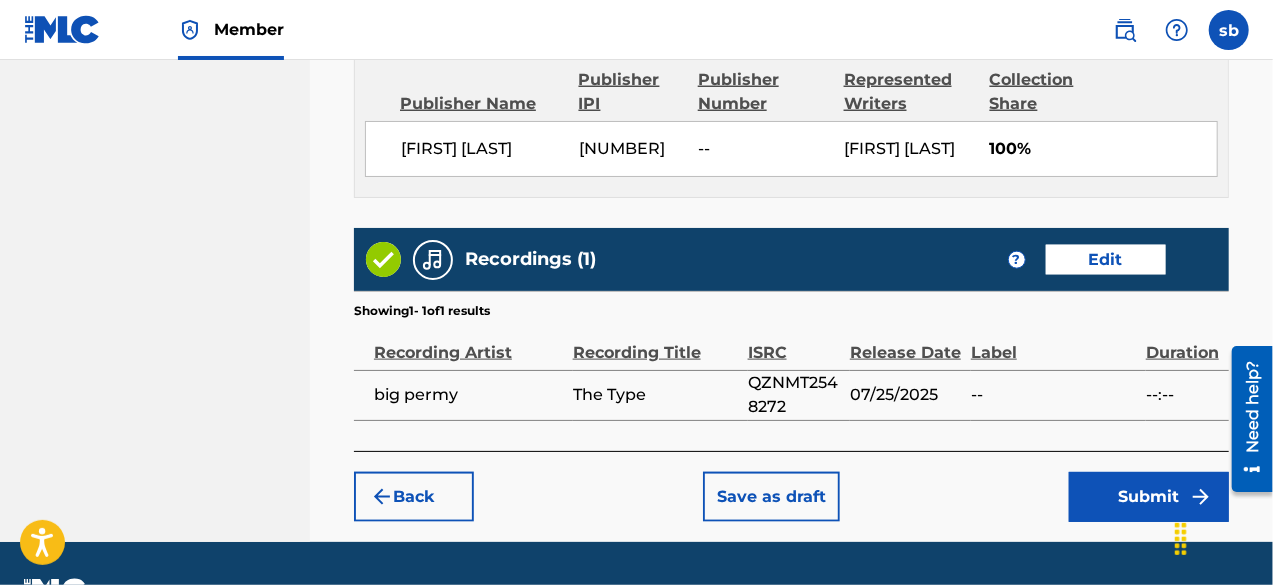 scroll, scrollTop: 1190, scrollLeft: 0, axis: vertical 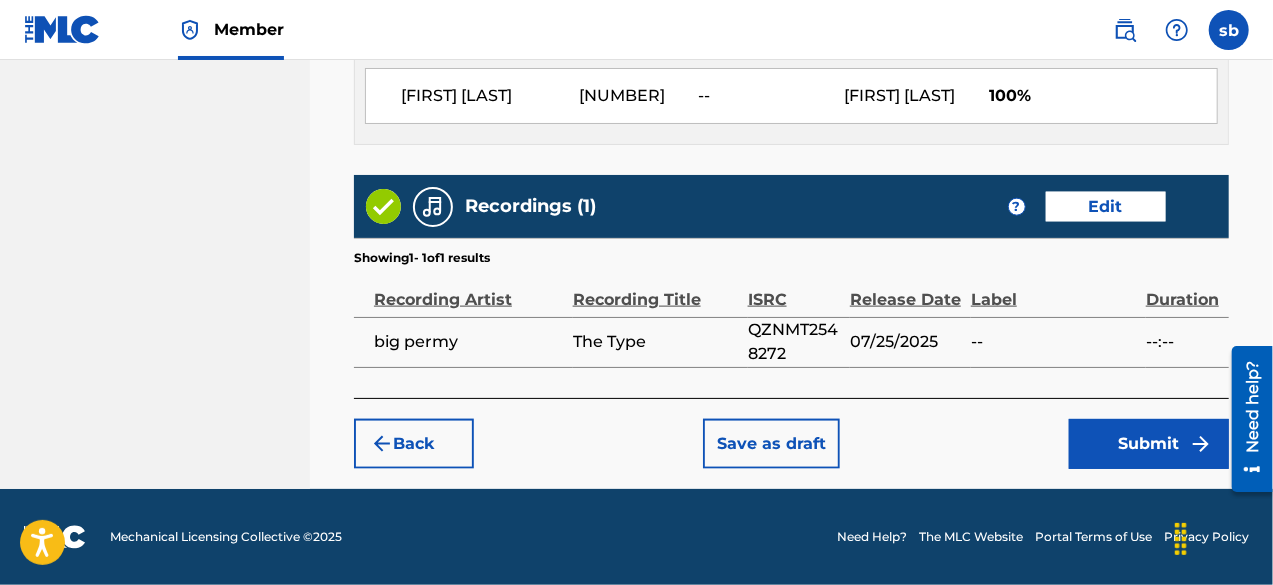 click on "Submit" at bounding box center (1149, 444) 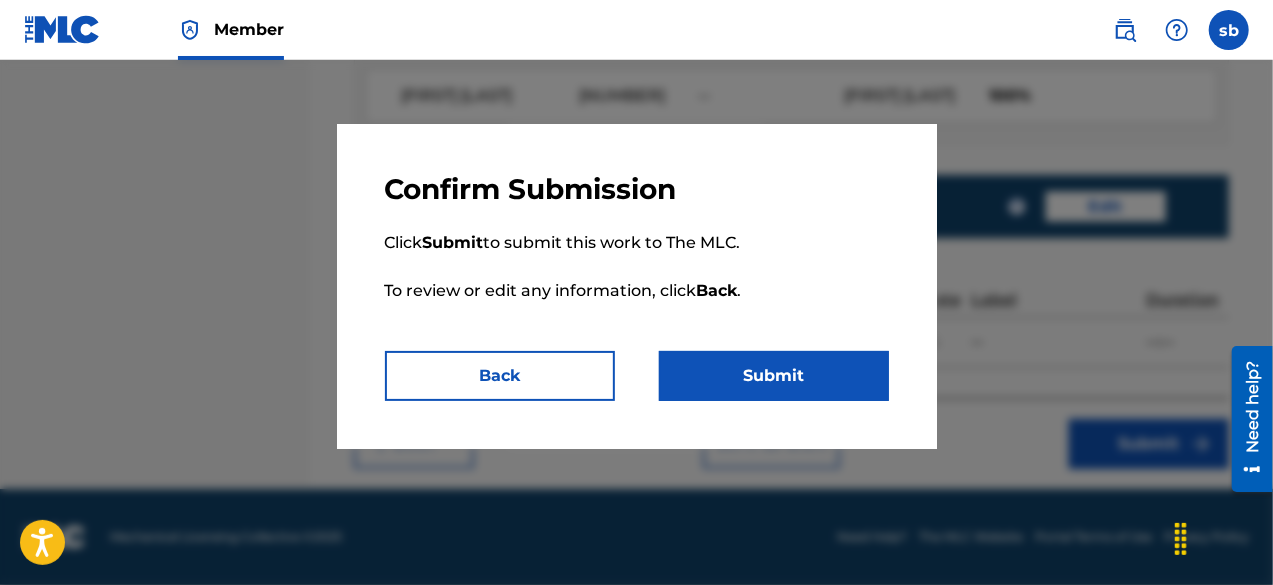 click on "Submit" at bounding box center [774, 376] 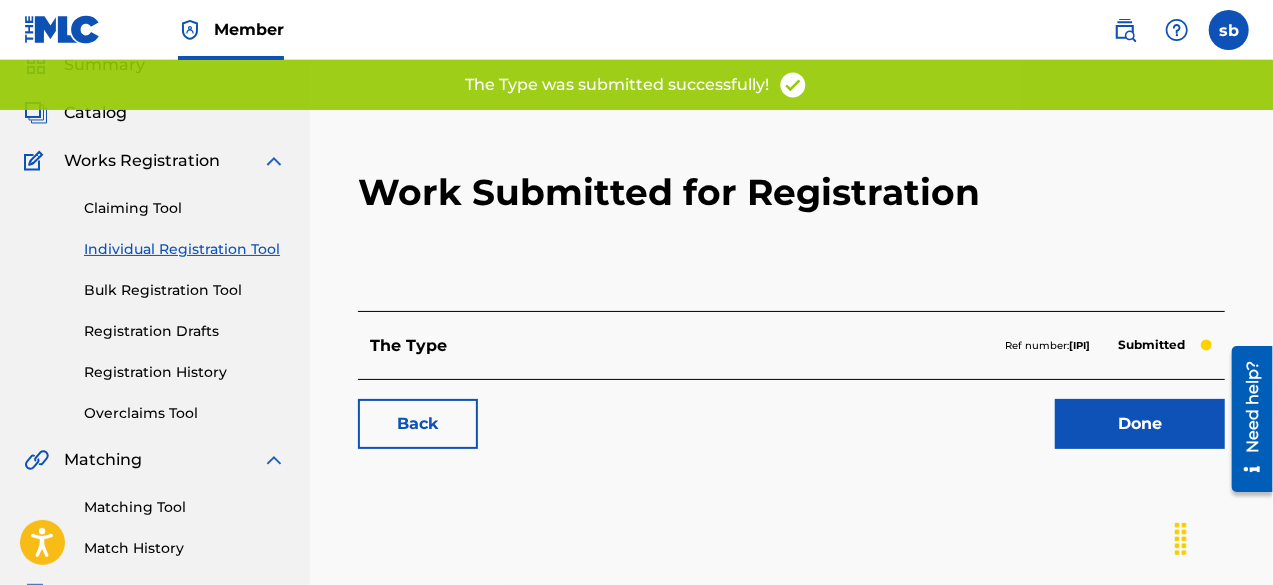 scroll, scrollTop: 200, scrollLeft: 0, axis: vertical 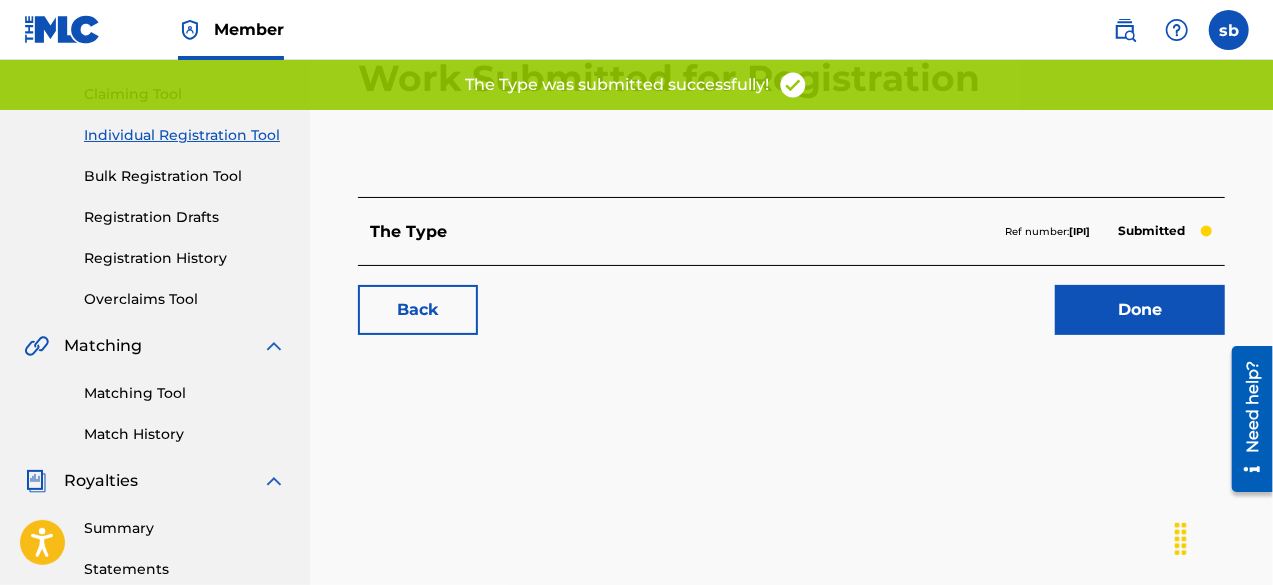 click on "Done" at bounding box center [1140, 310] 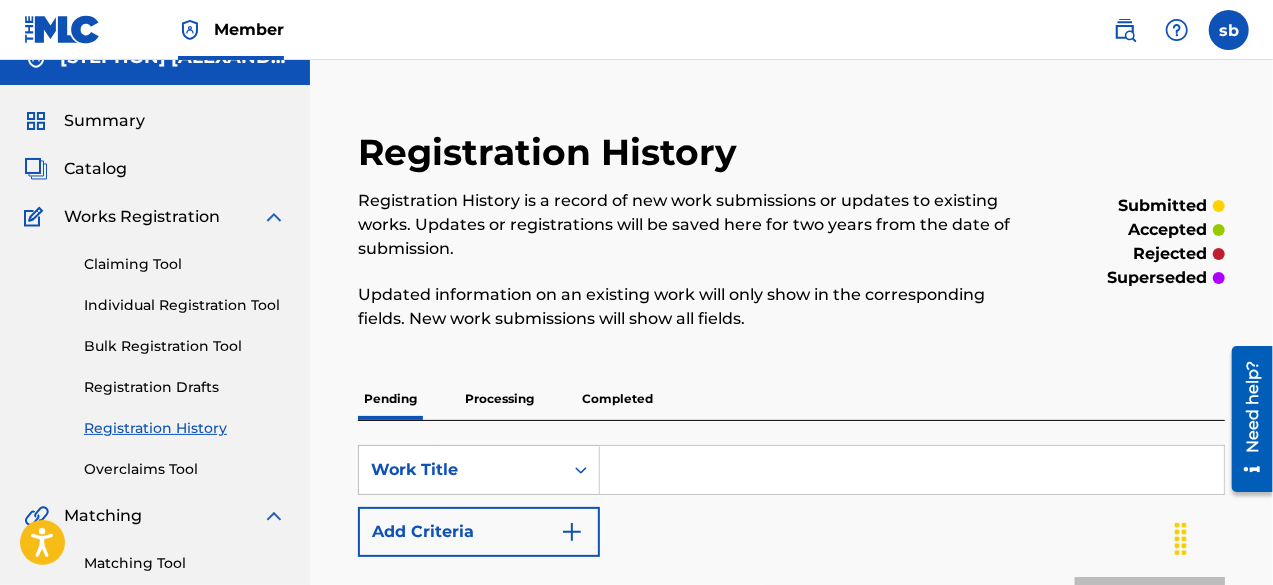 scroll, scrollTop: 0, scrollLeft: 0, axis: both 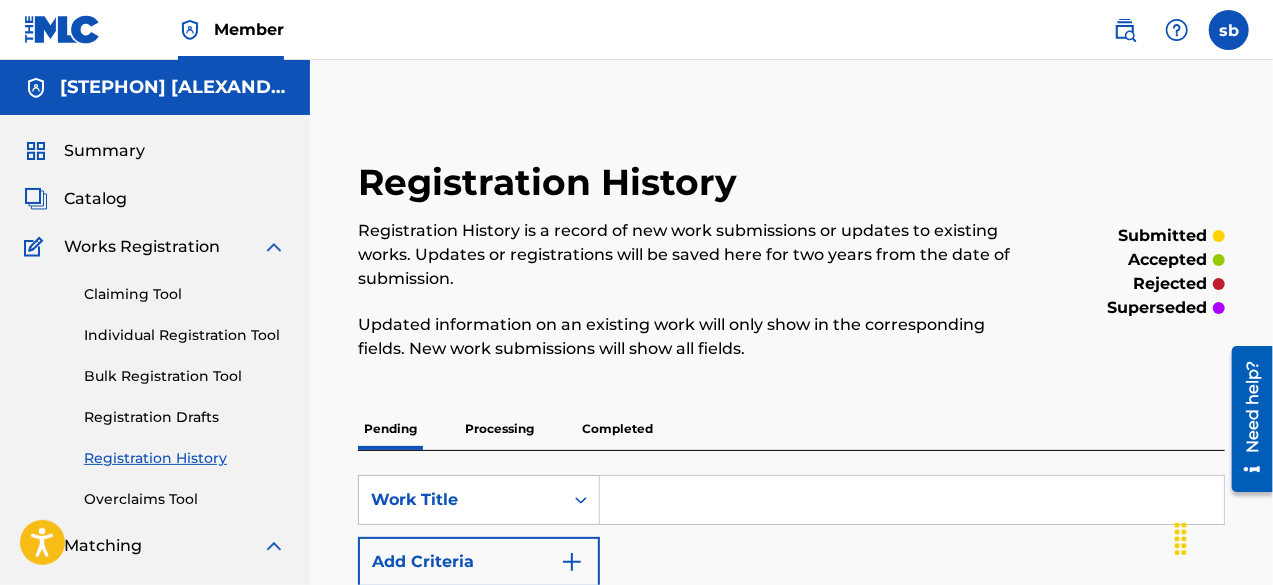 click on "Catalog" at bounding box center [95, 199] 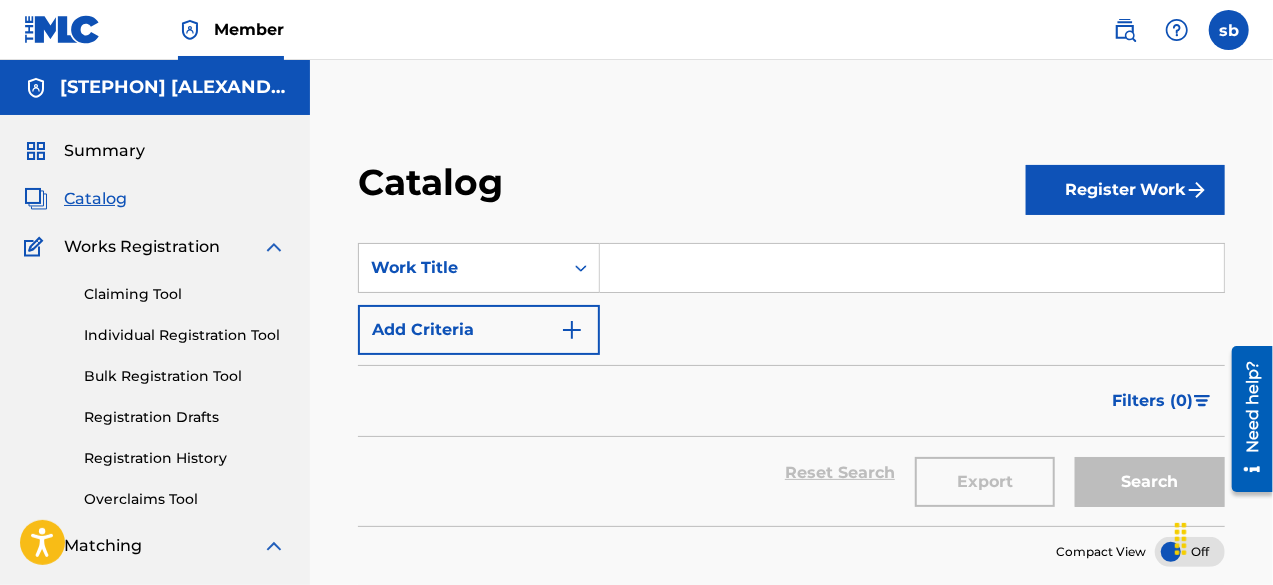click on "Register Work" at bounding box center (1125, 190) 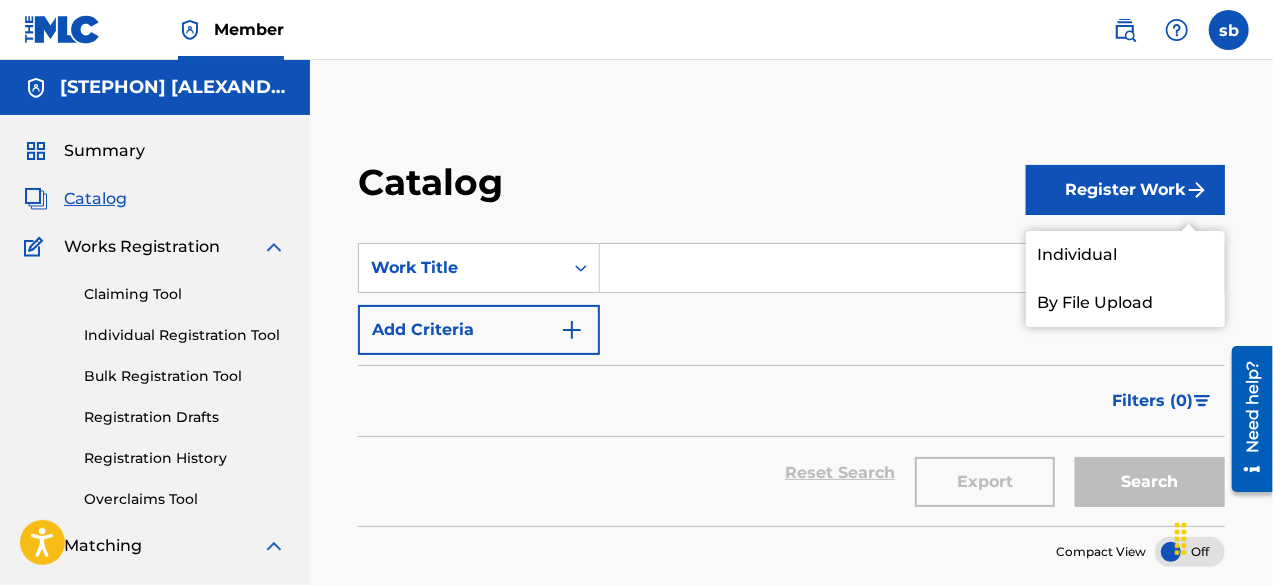 click on "Individual" at bounding box center [1125, 255] 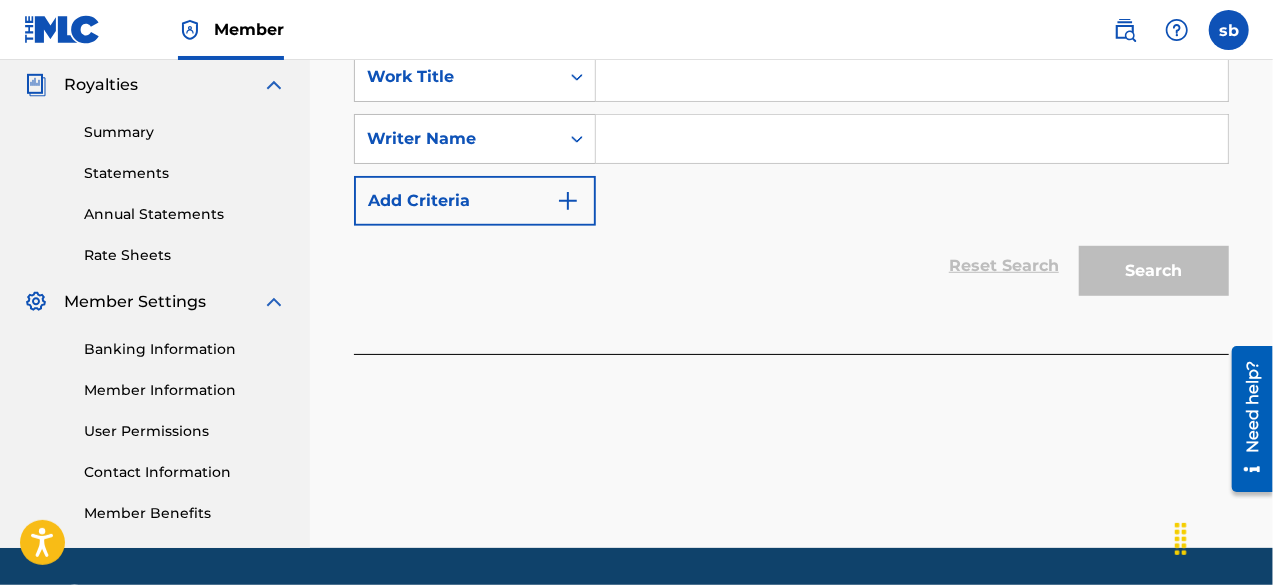 scroll, scrollTop: 600, scrollLeft: 0, axis: vertical 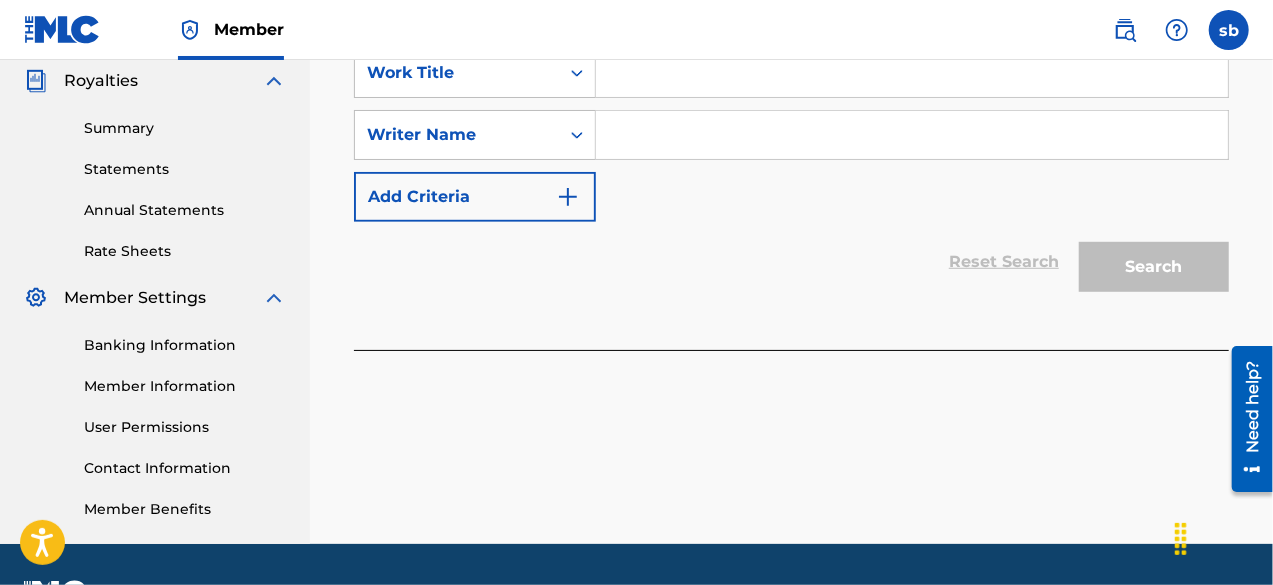 click at bounding box center (912, 73) 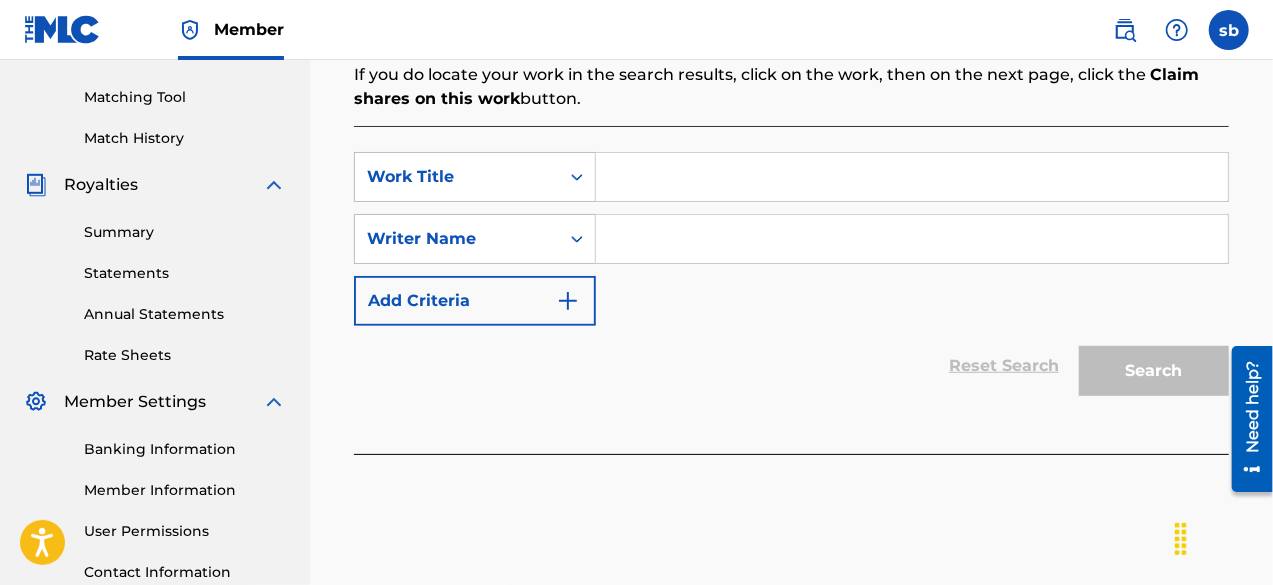 scroll, scrollTop: 400, scrollLeft: 0, axis: vertical 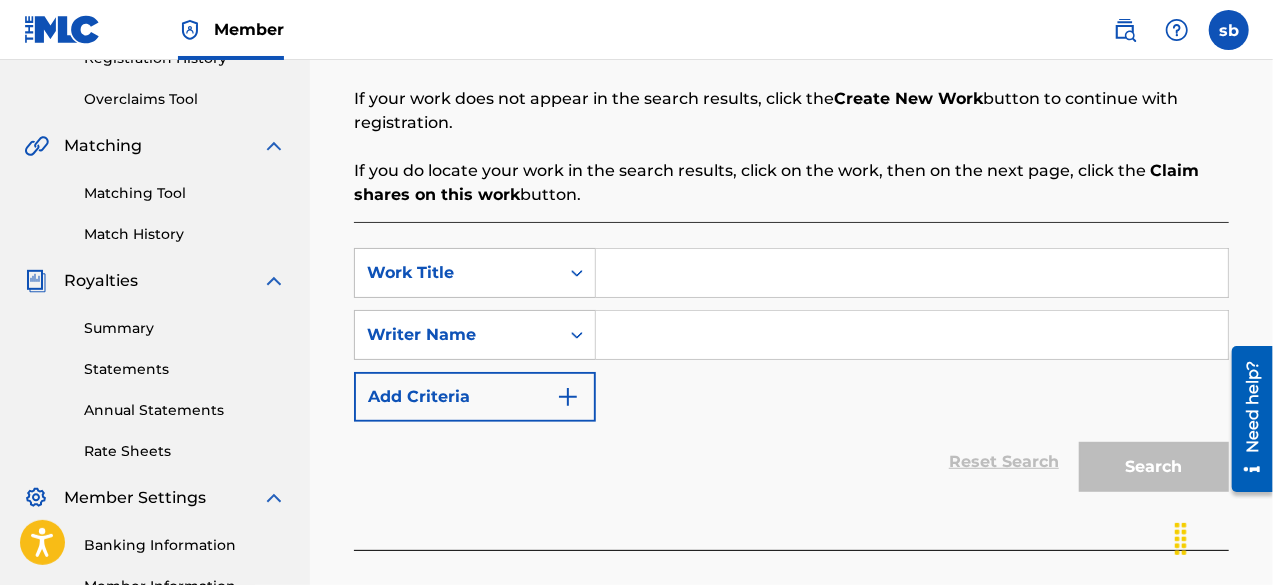 click at bounding box center (912, 273) 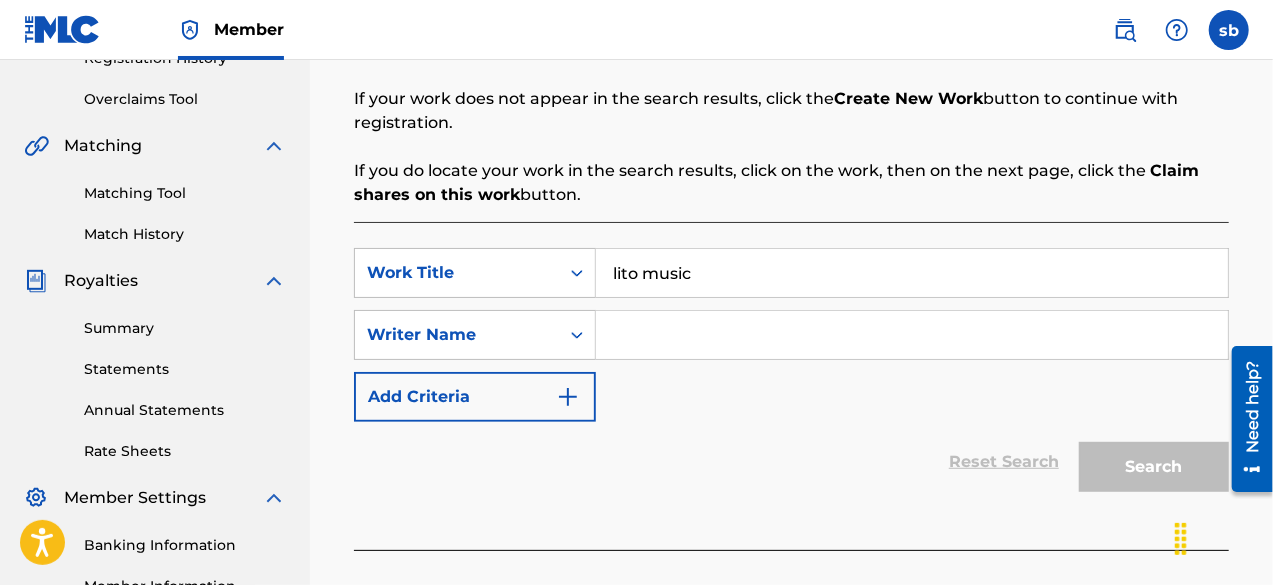 type on "lito music" 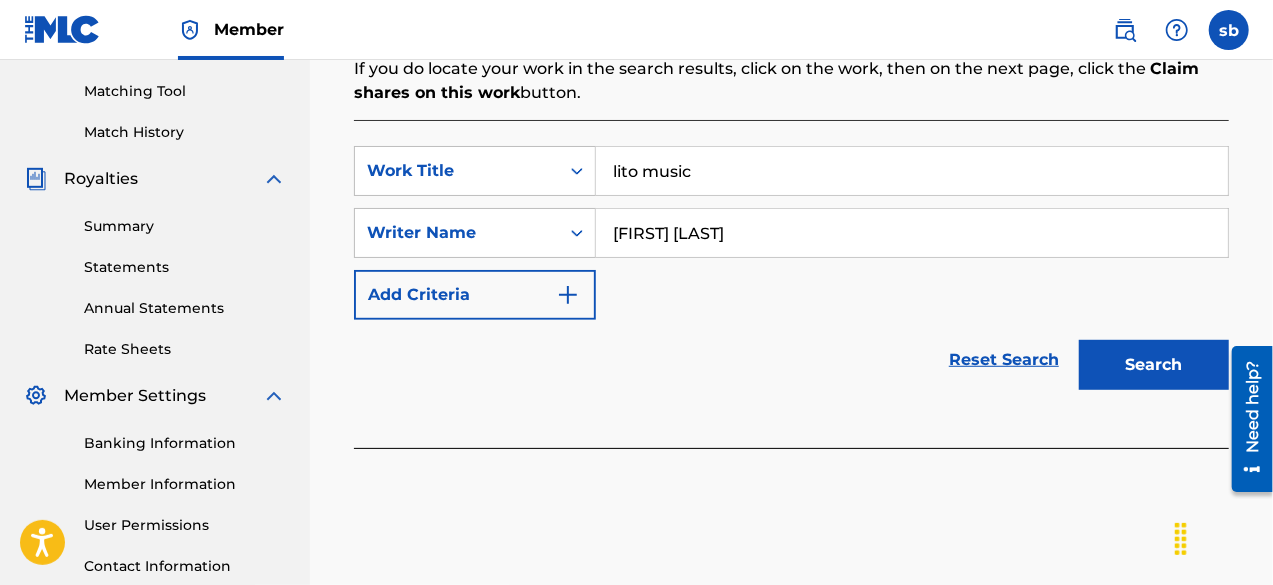scroll, scrollTop: 600, scrollLeft: 0, axis: vertical 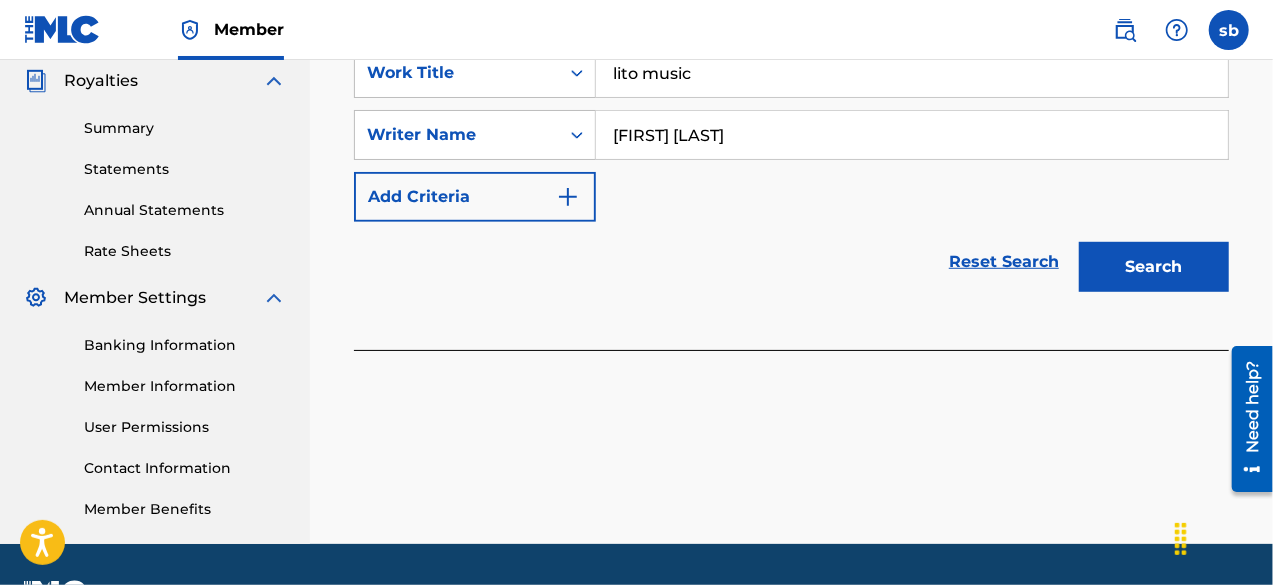 click on "Search" at bounding box center [1154, 267] 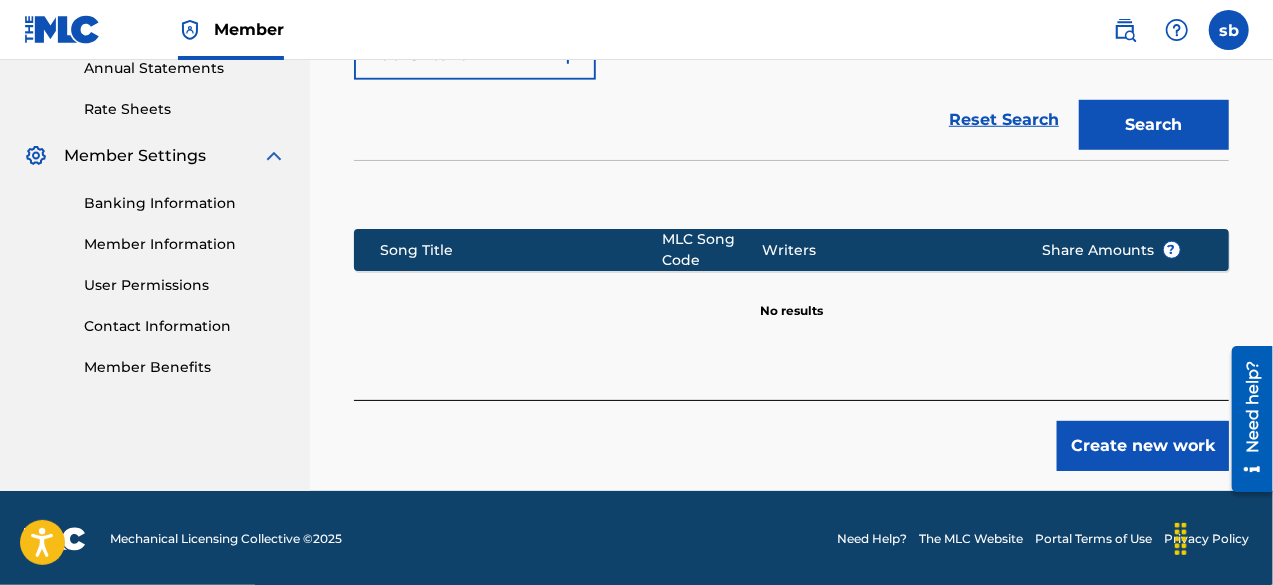 click on "Create new work" at bounding box center (1143, 446) 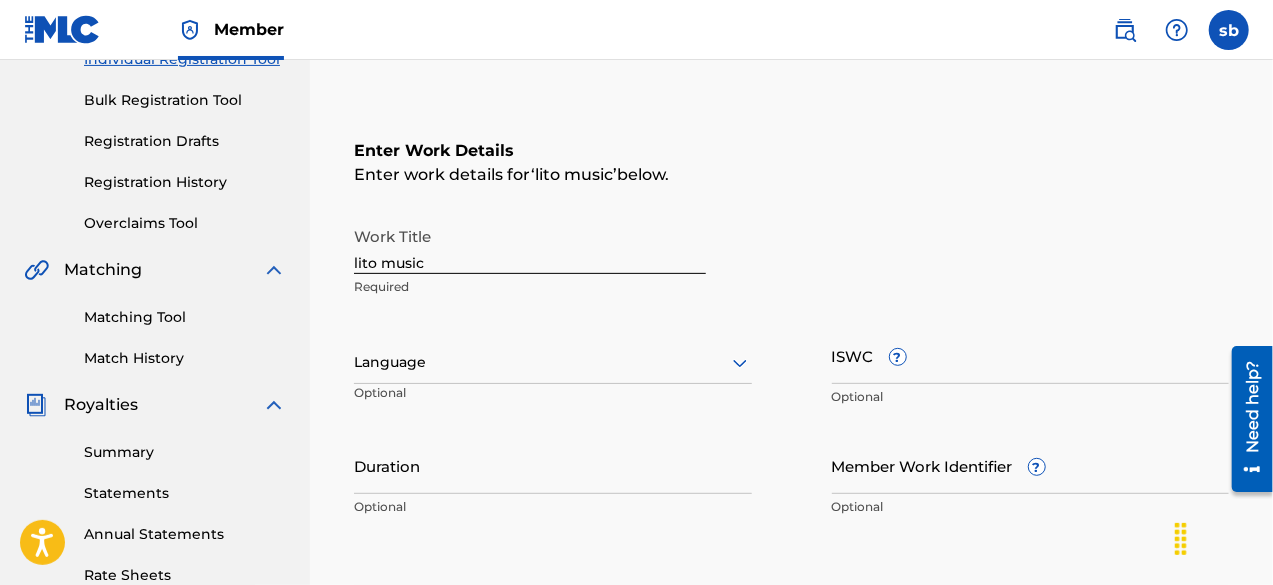 scroll, scrollTop: 306, scrollLeft: 0, axis: vertical 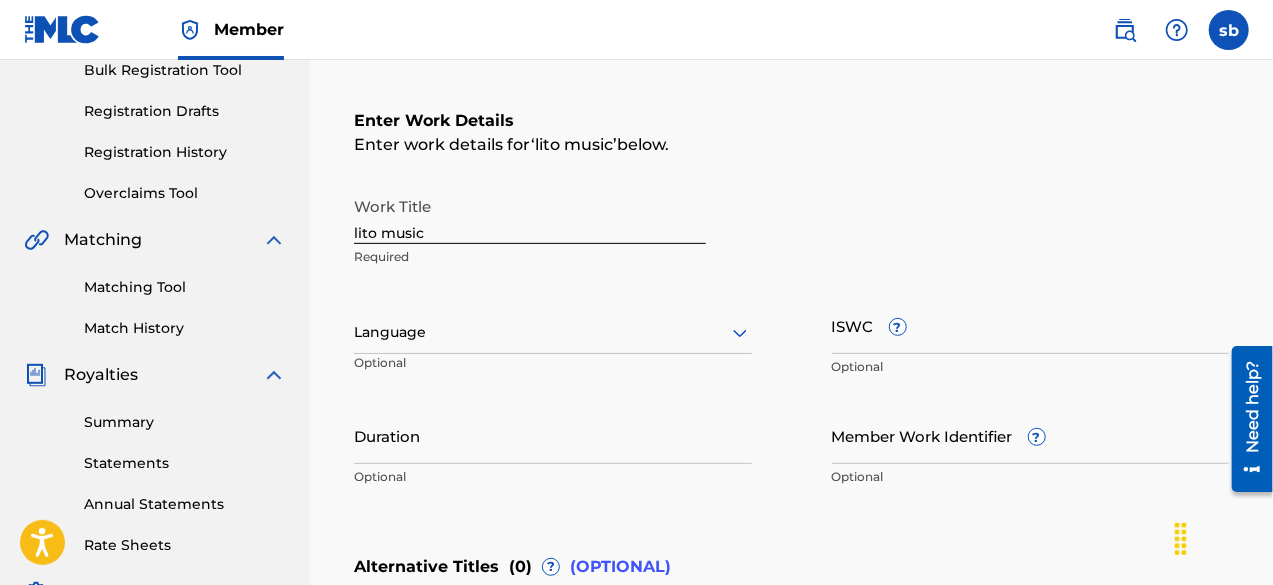 click on "ISWC   ?" at bounding box center [1031, 325] 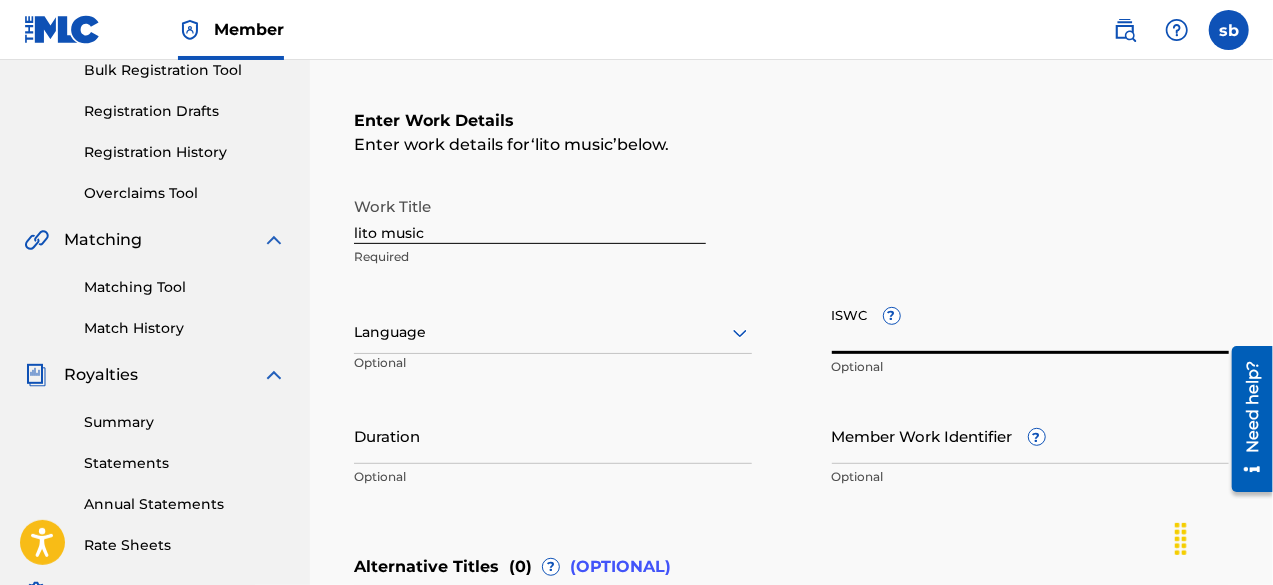 paste on "[NUMBER]" 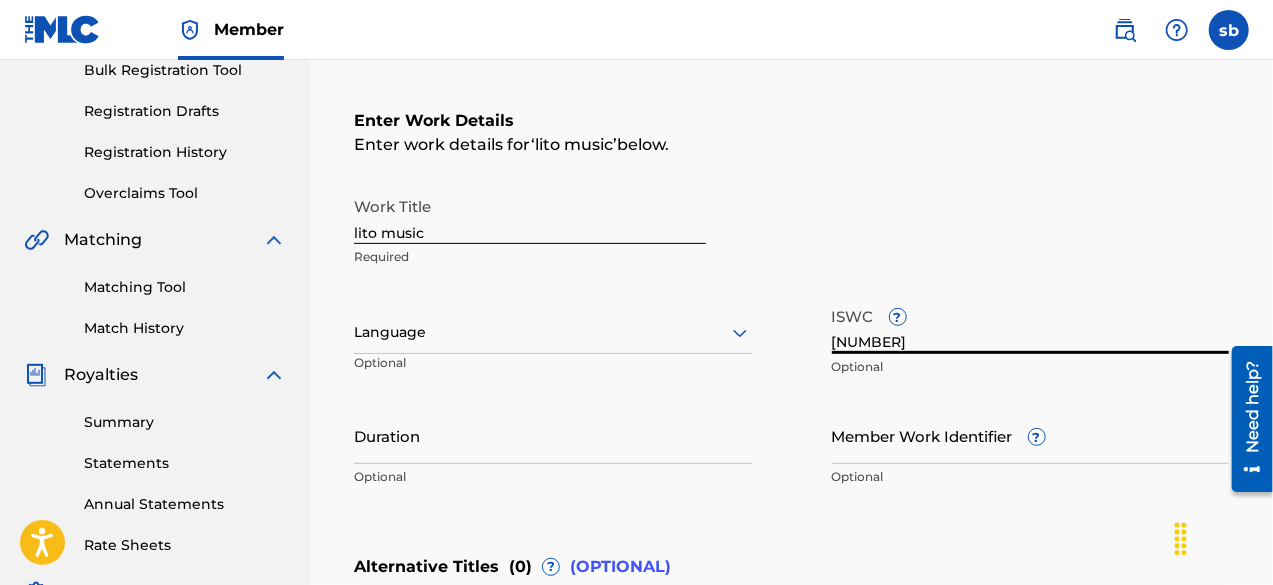 scroll, scrollTop: 606, scrollLeft: 0, axis: vertical 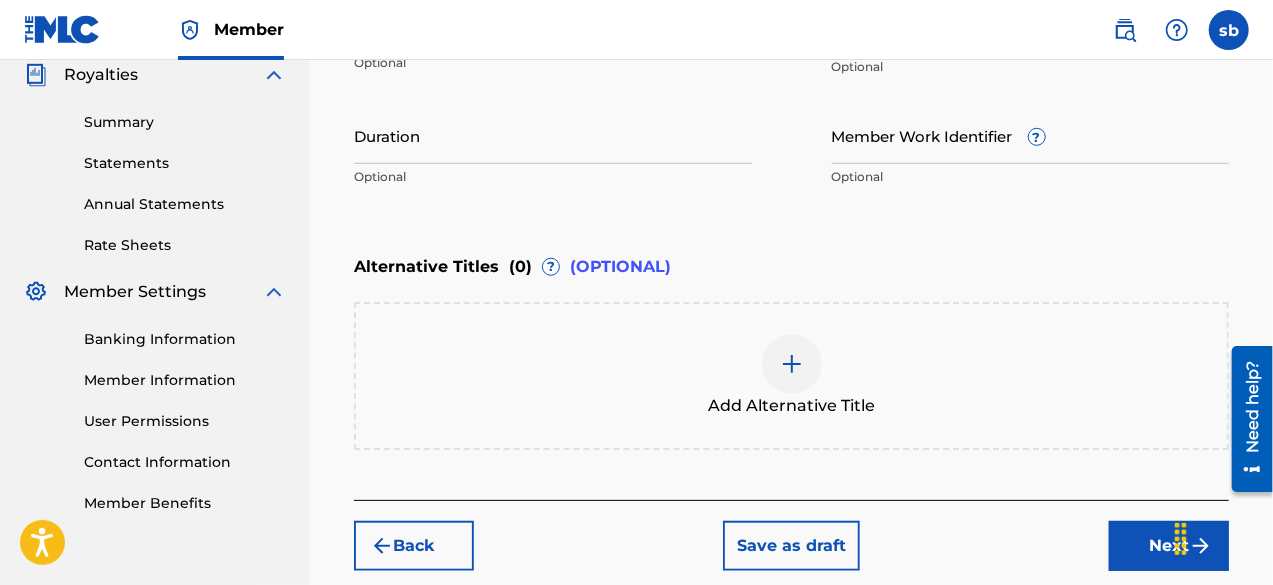 type on "[NUMBER]" 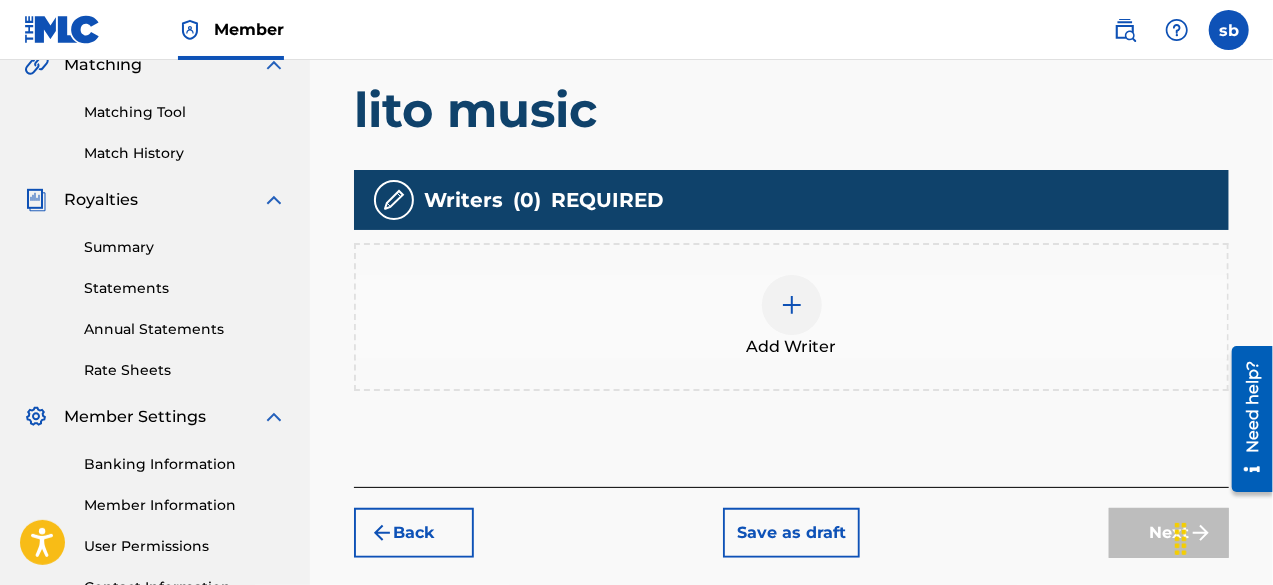 scroll, scrollTop: 590, scrollLeft: 0, axis: vertical 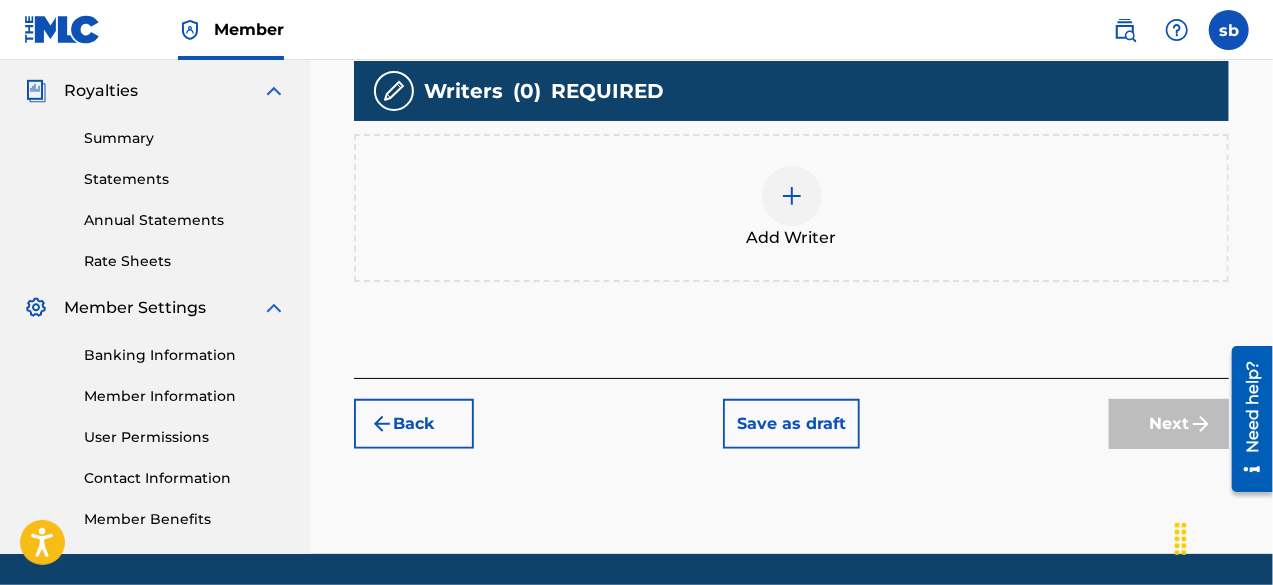 click at bounding box center (792, 196) 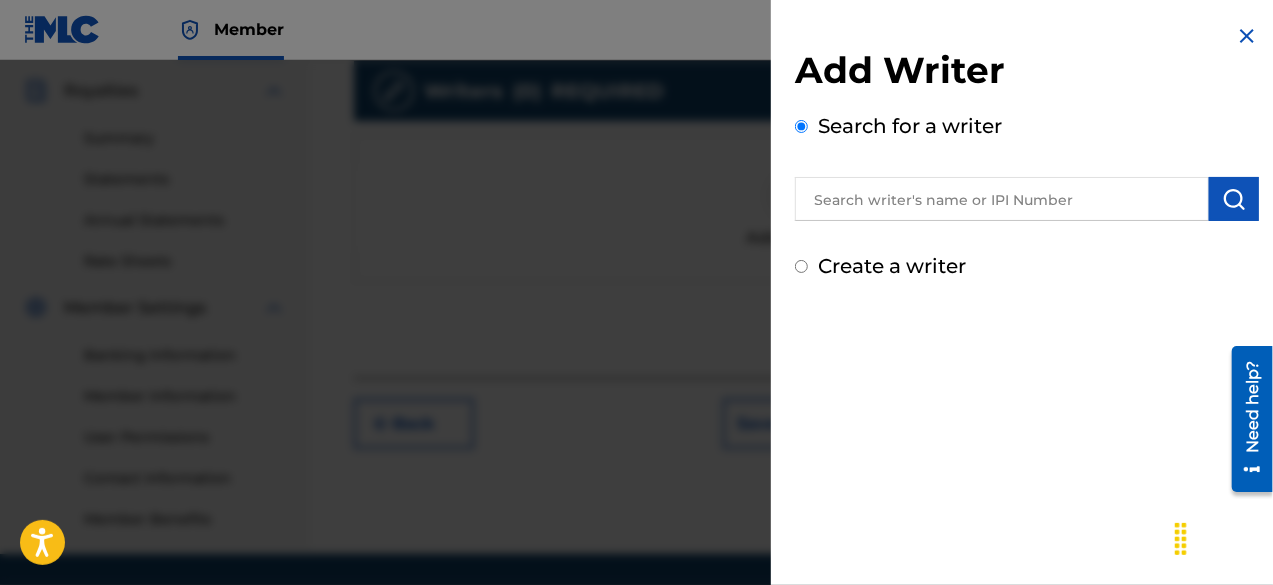 click at bounding box center [1002, 199] 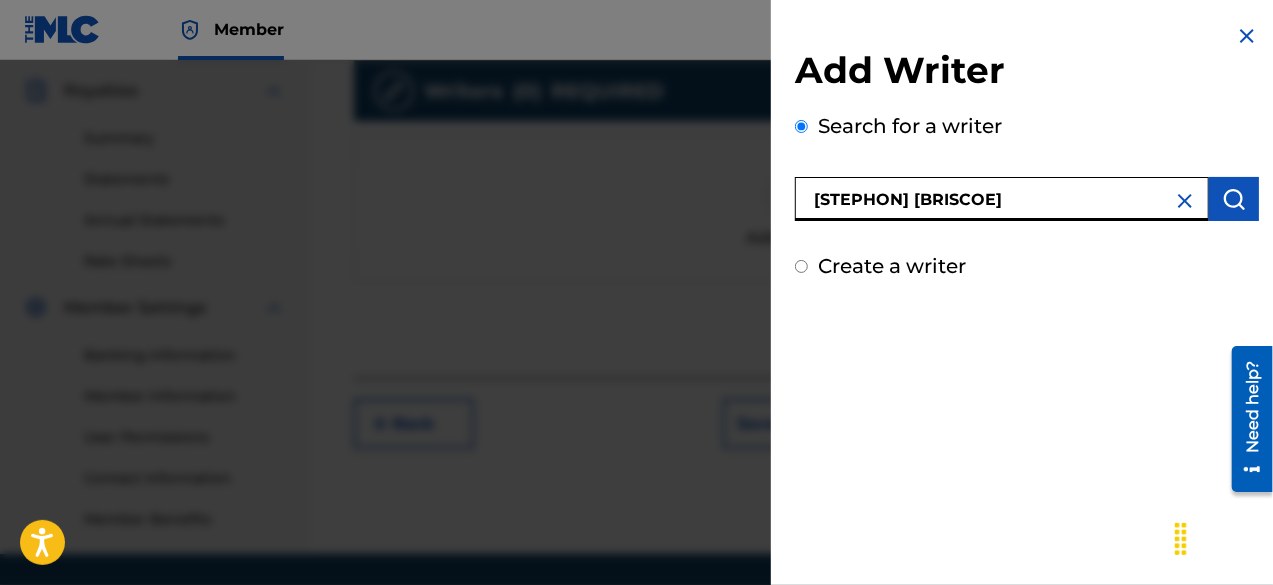 click on "[STEPHON] [BRISCOE]" at bounding box center [1002, 199] 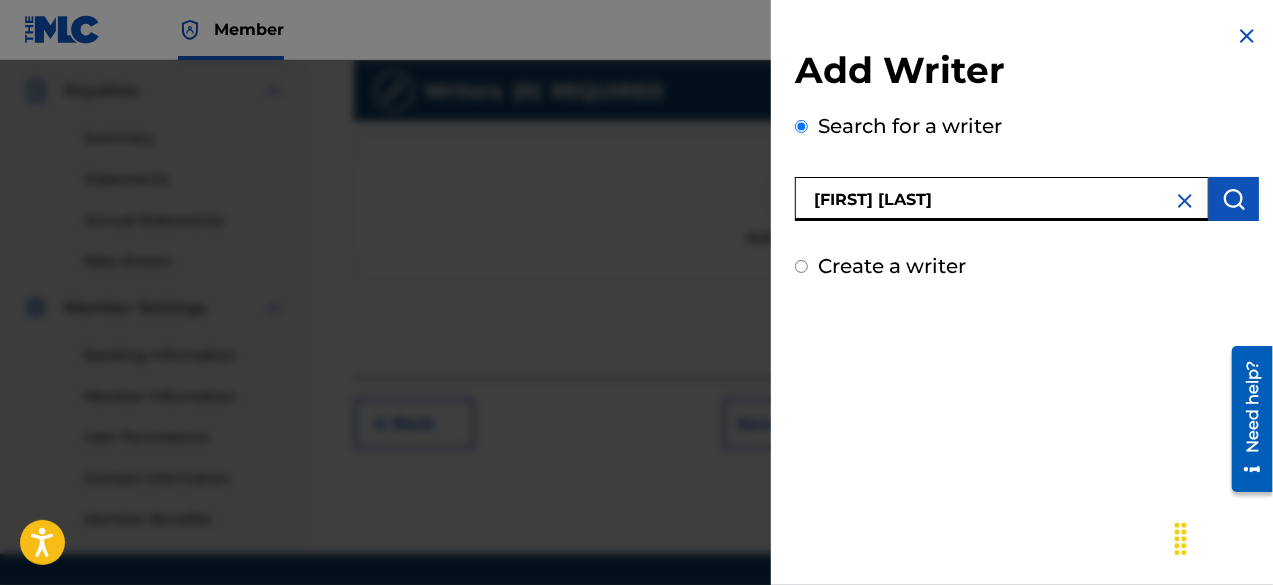 type on "[FIRST] [LAST]" 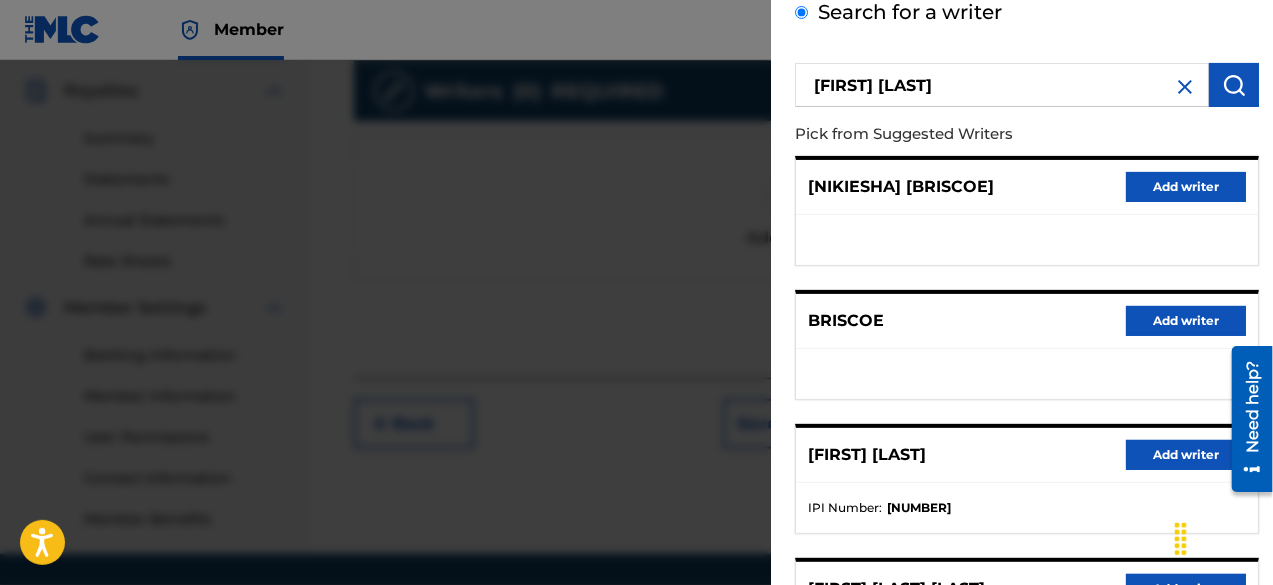 scroll, scrollTop: 200, scrollLeft: 0, axis: vertical 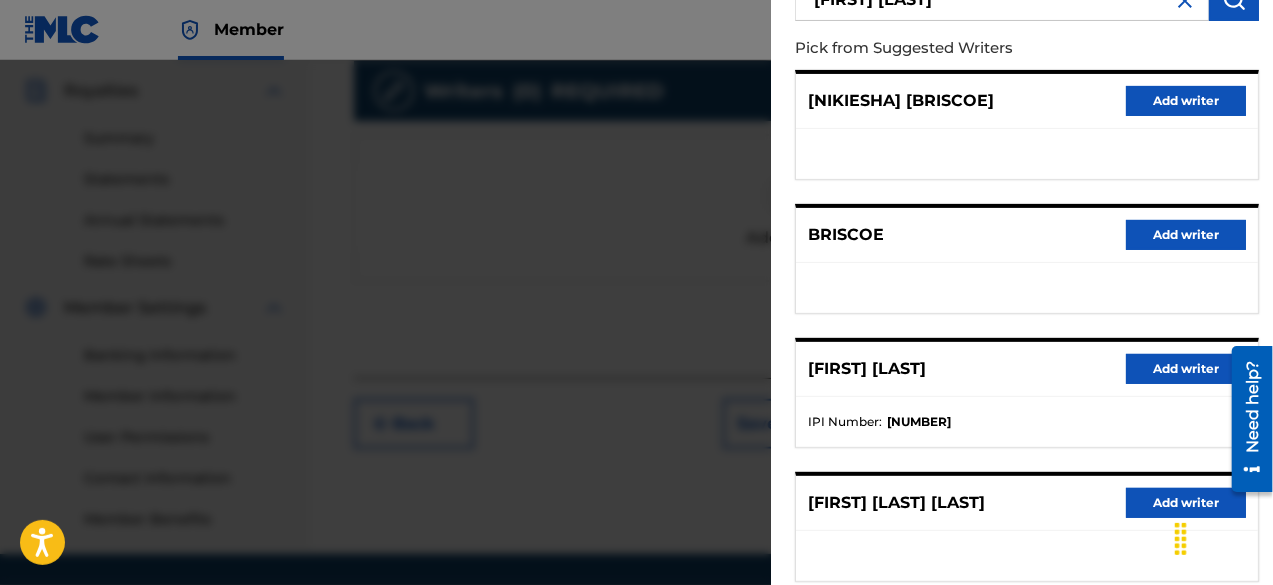 click on "Add writer" at bounding box center (1186, 369) 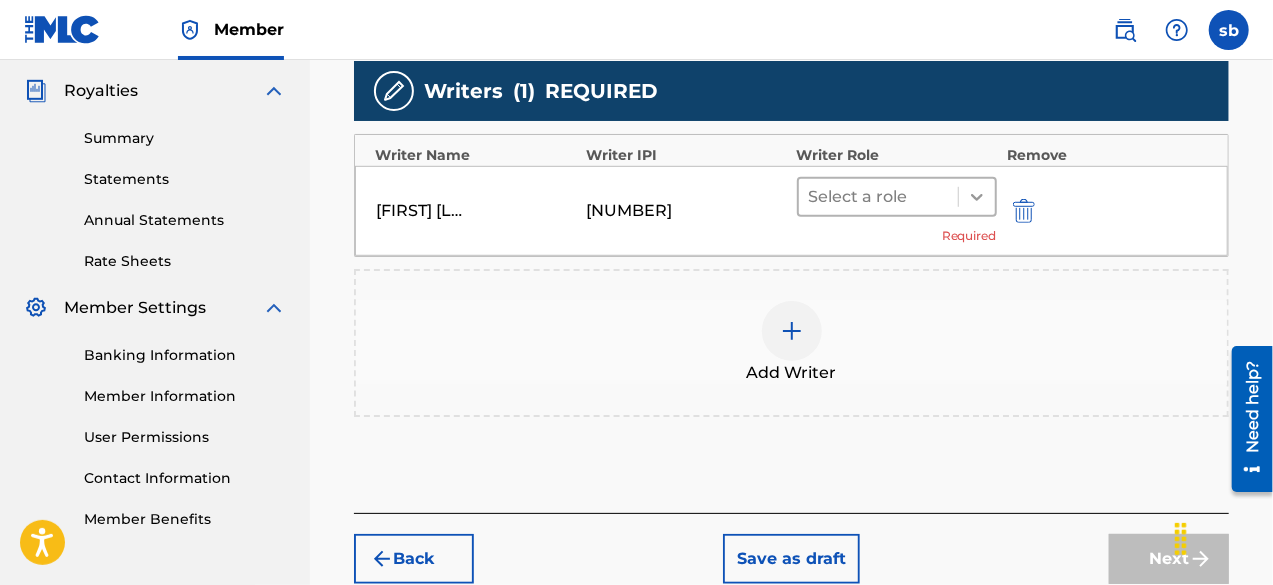click at bounding box center (977, 197) 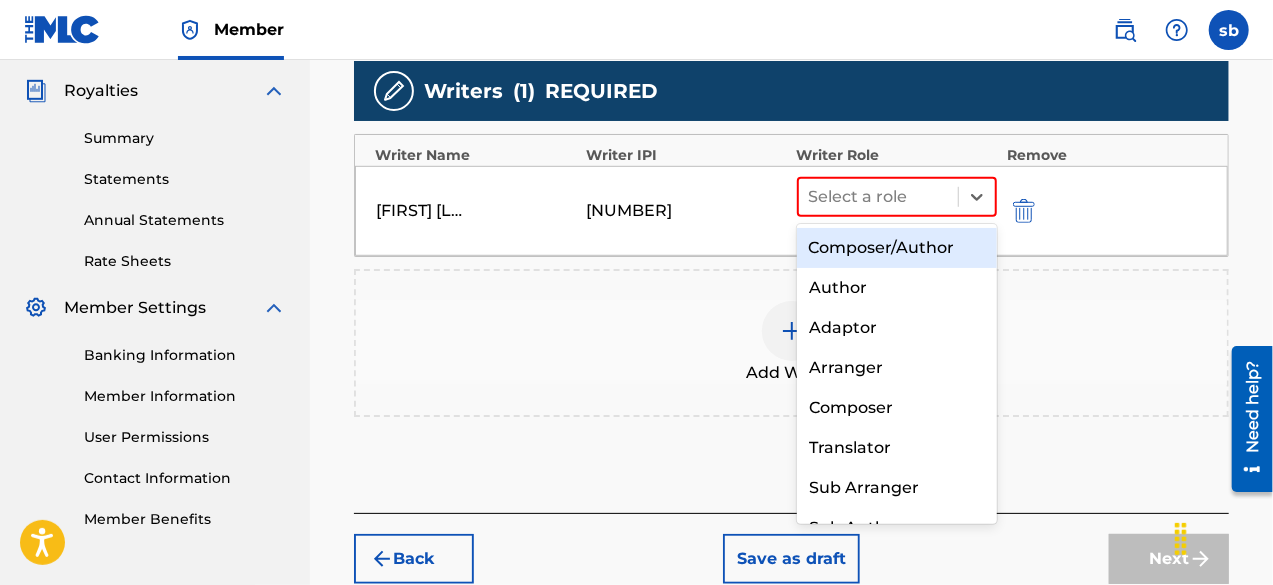 click on "Composer/Author" at bounding box center (897, 248) 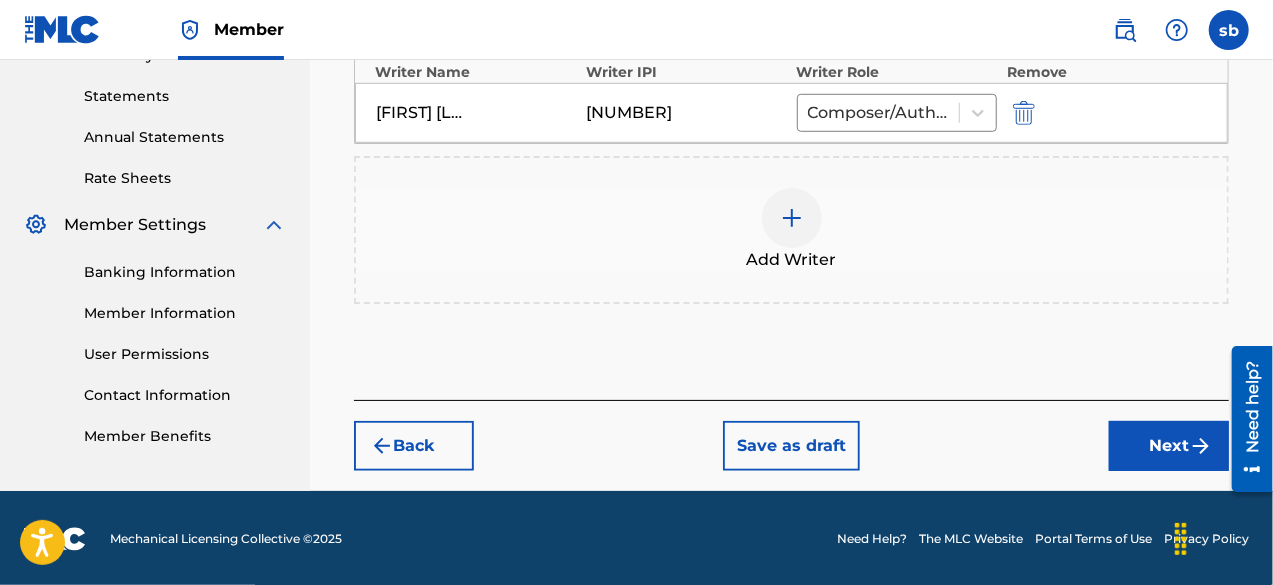 click on "Next" at bounding box center [1169, 446] 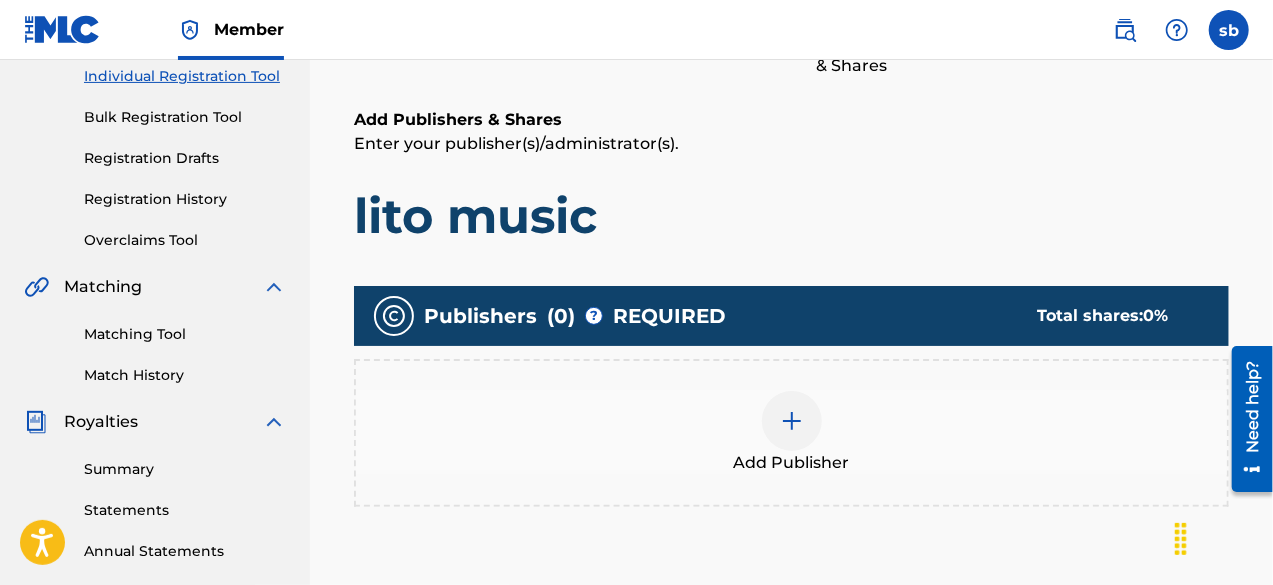 scroll, scrollTop: 290, scrollLeft: 0, axis: vertical 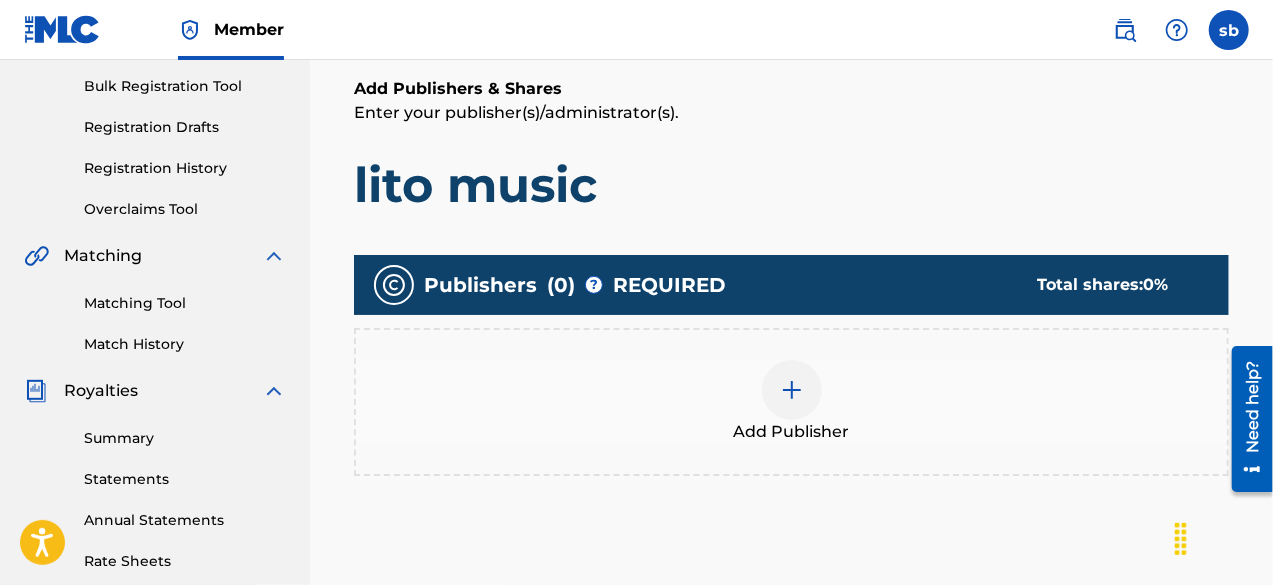 click at bounding box center (792, 390) 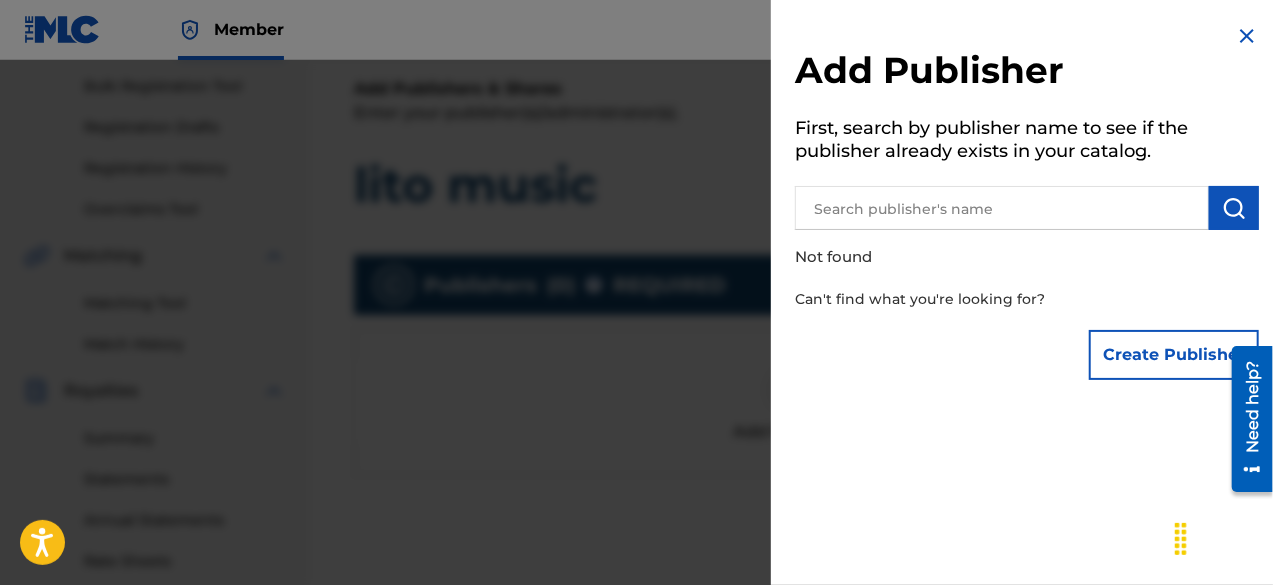 click on "Create Publisher" at bounding box center [1174, 355] 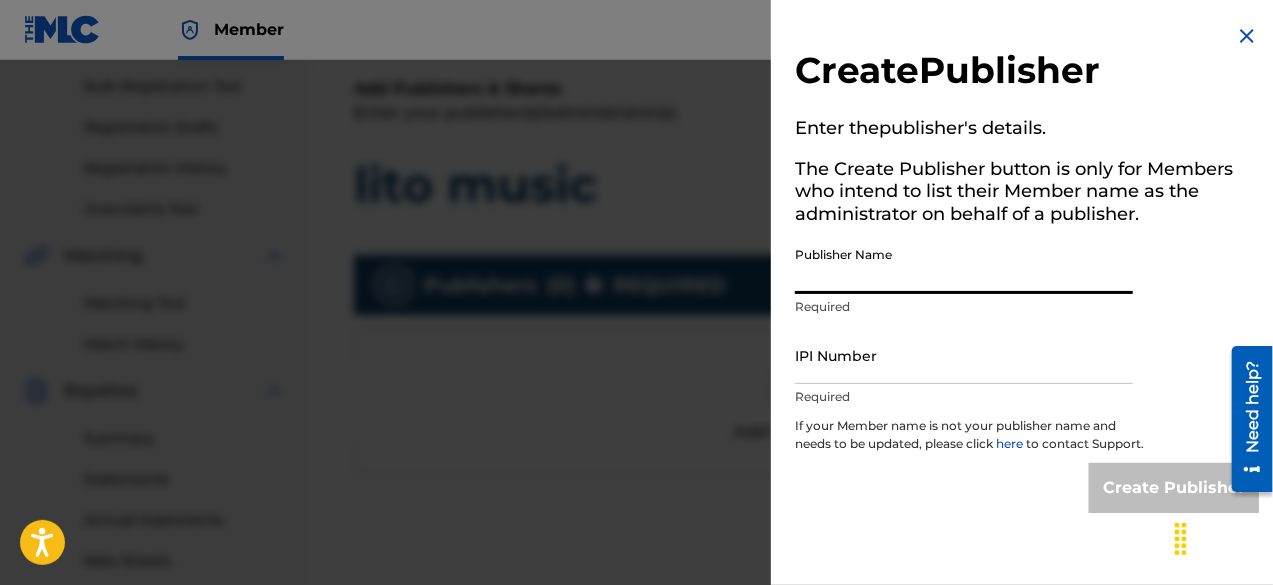 click on "Publisher Name" at bounding box center [964, 265] 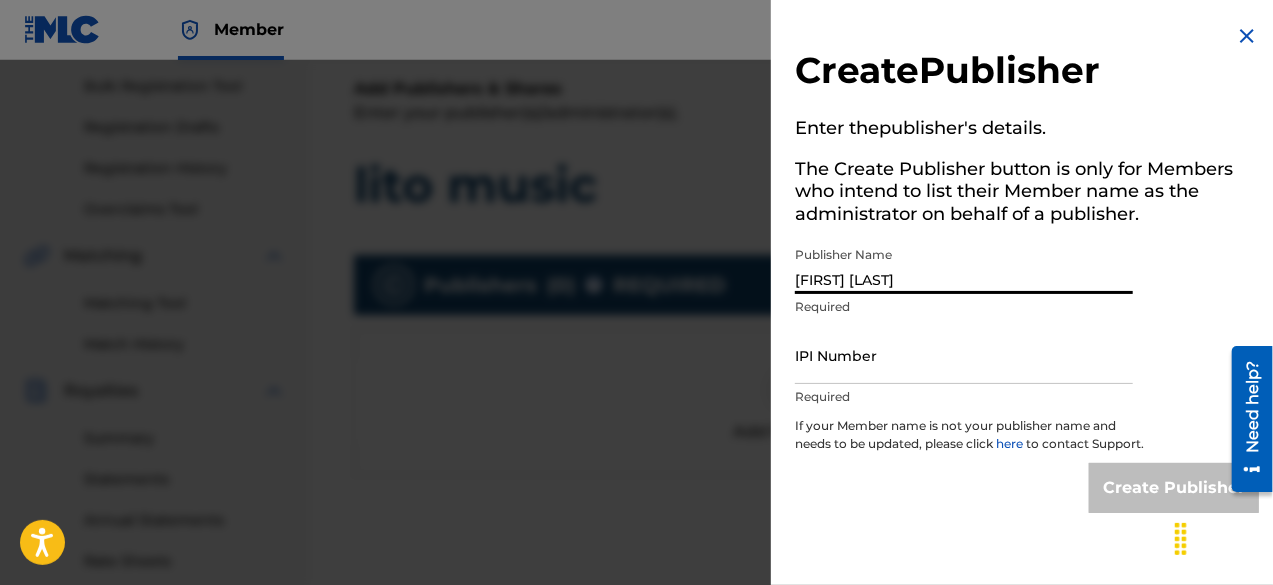 click on "IPI Number" at bounding box center [964, 355] 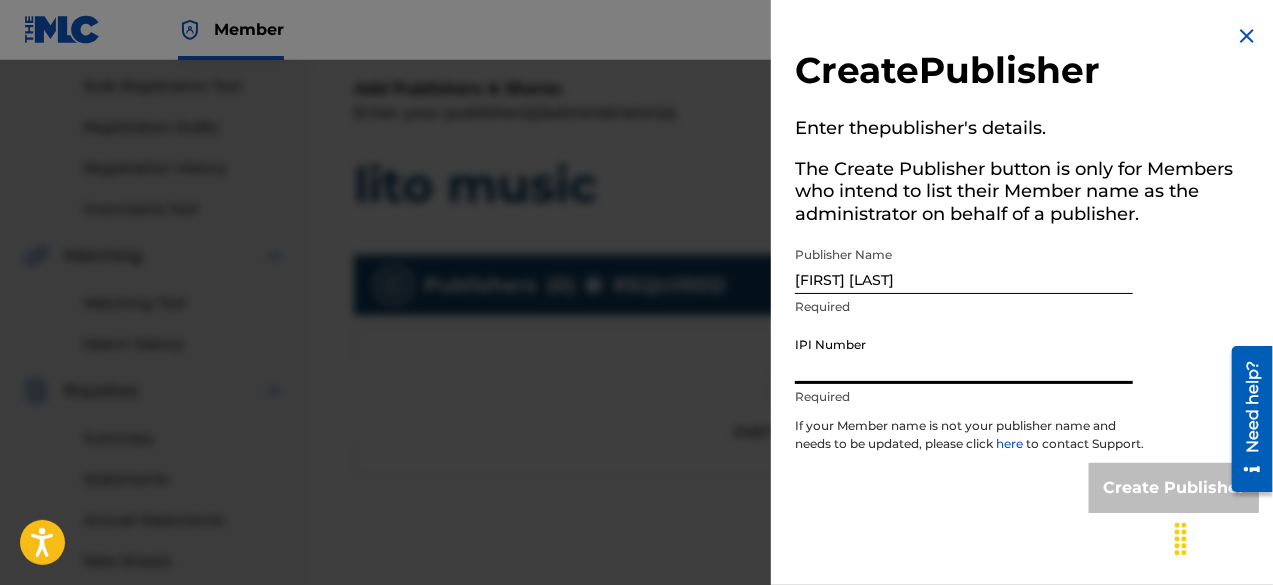 type on "[NUMBER]" 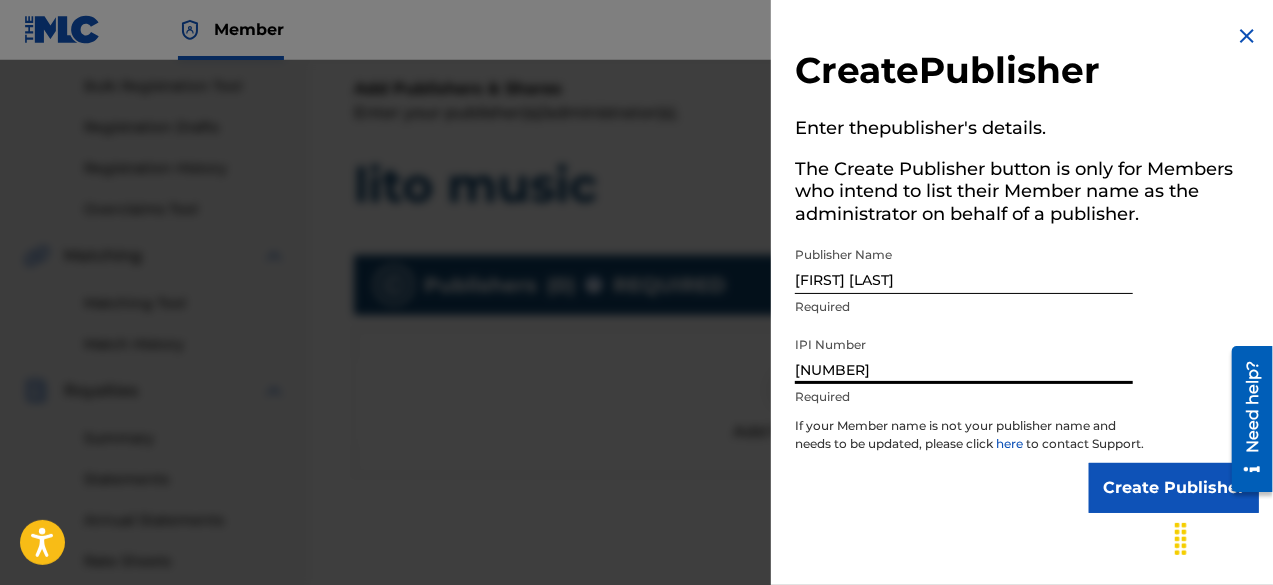 click on "Create Publisher" at bounding box center (1174, 488) 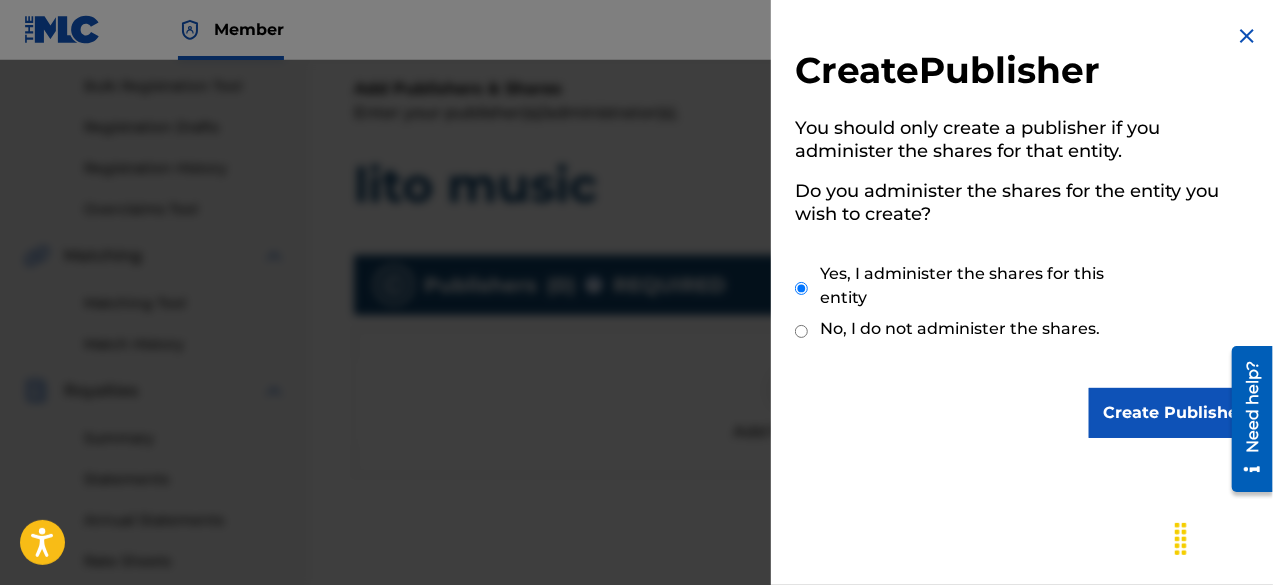 click on "Create Publisher" at bounding box center [1174, 413] 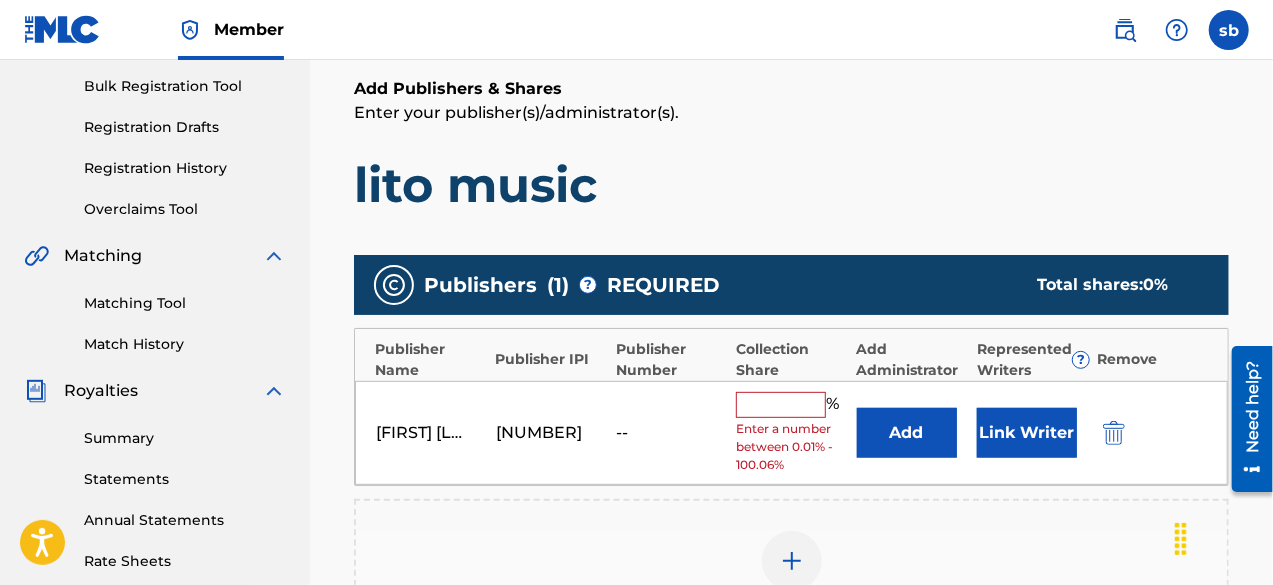 click at bounding box center (781, 405) 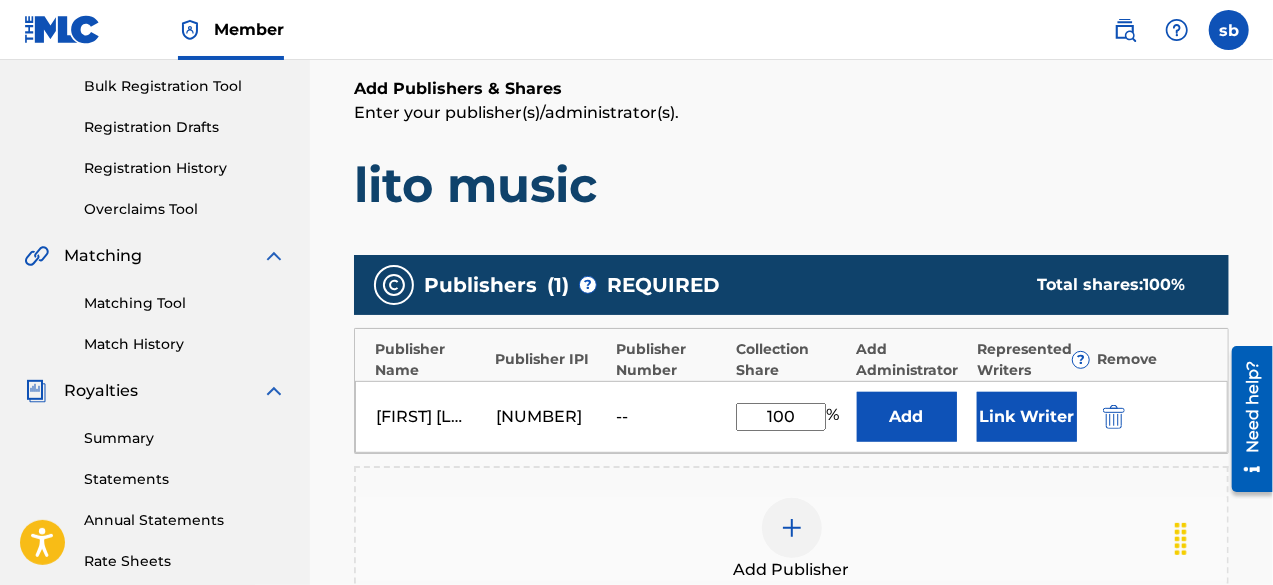 click on "Link Writer" at bounding box center [1027, 417] 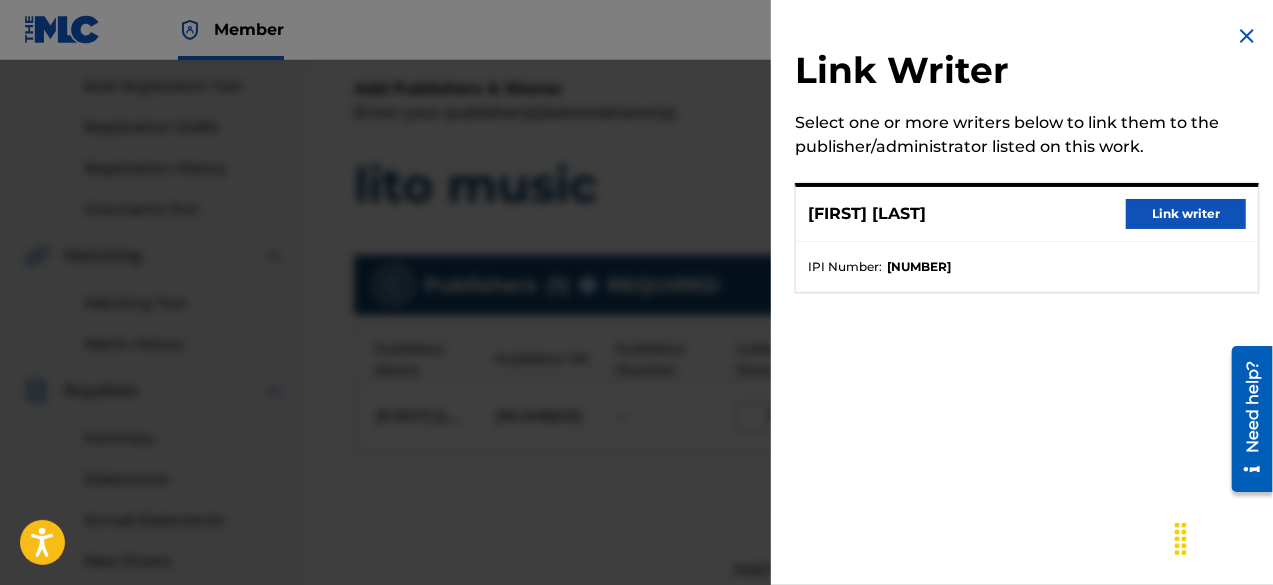 click on "Link writer" at bounding box center [1186, 214] 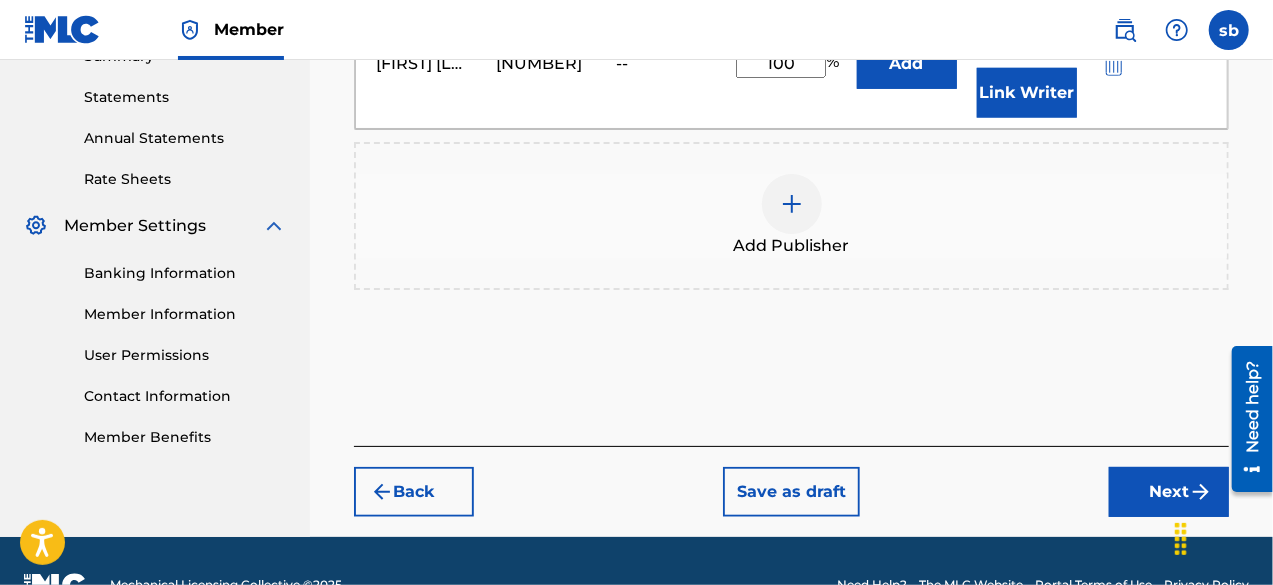 scroll, scrollTop: 690, scrollLeft: 0, axis: vertical 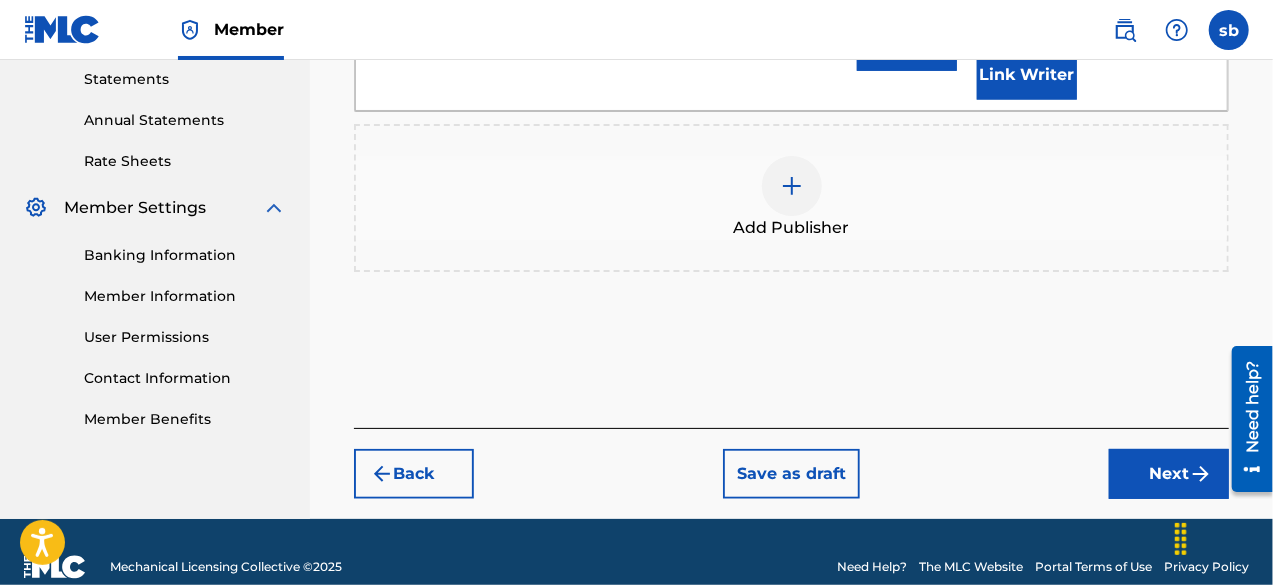 click on "Next" at bounding box center [1169, 474] 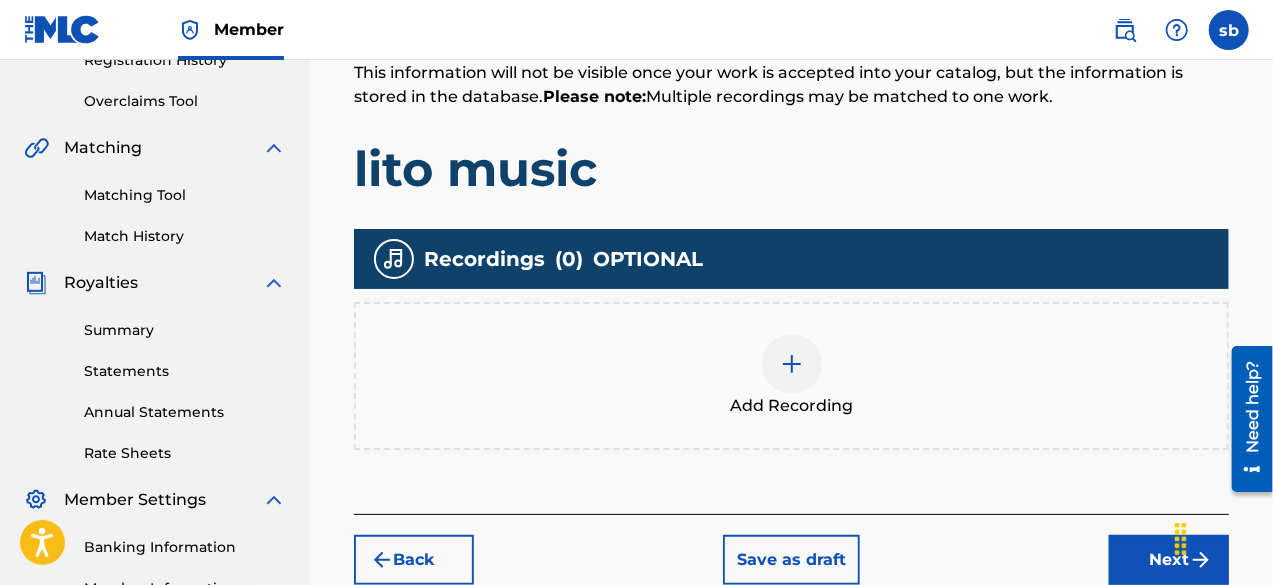 scroll, scrollTop: 390, scrollLeft: 0, axis: vertical 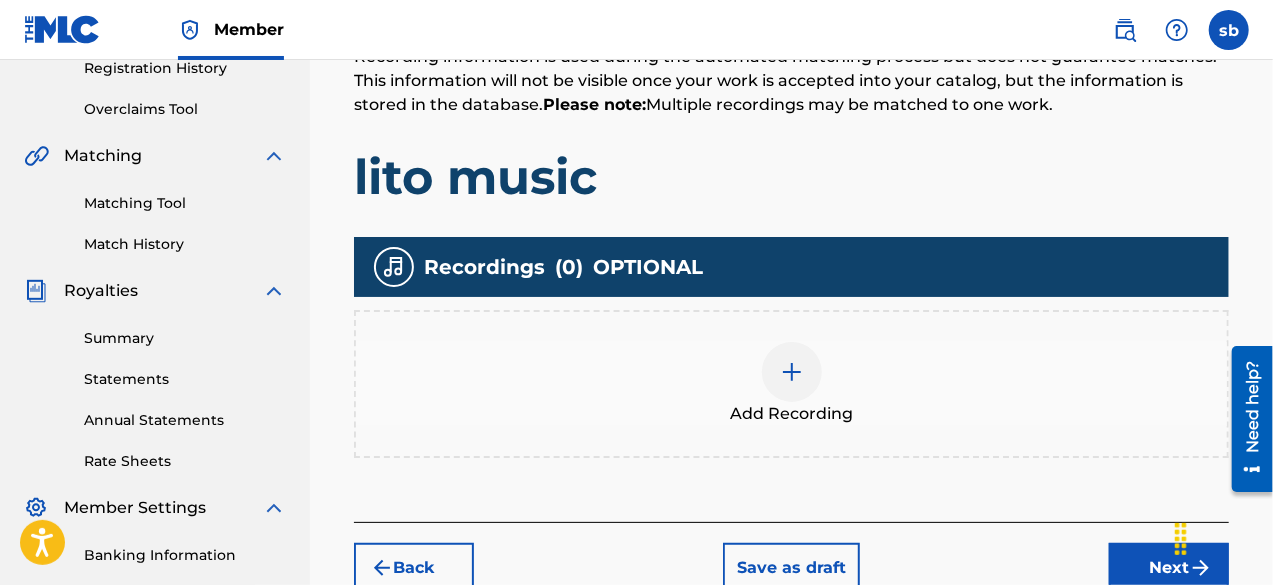 click at bounding box center [792, 372] 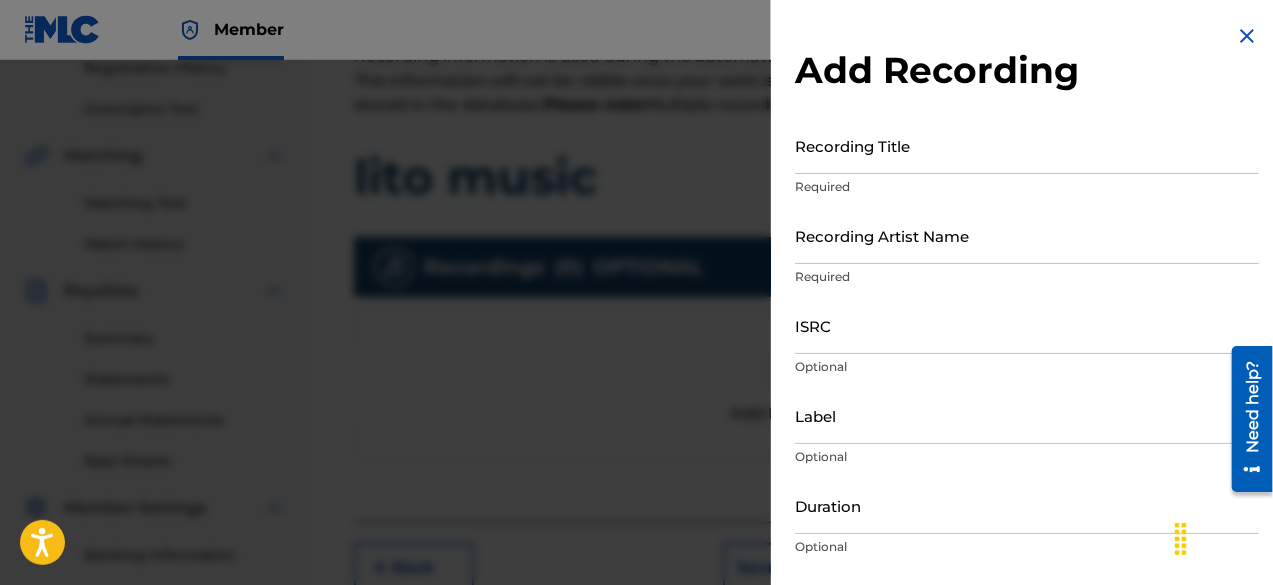 click on "ISRC" at bounding box center [1027, 325] 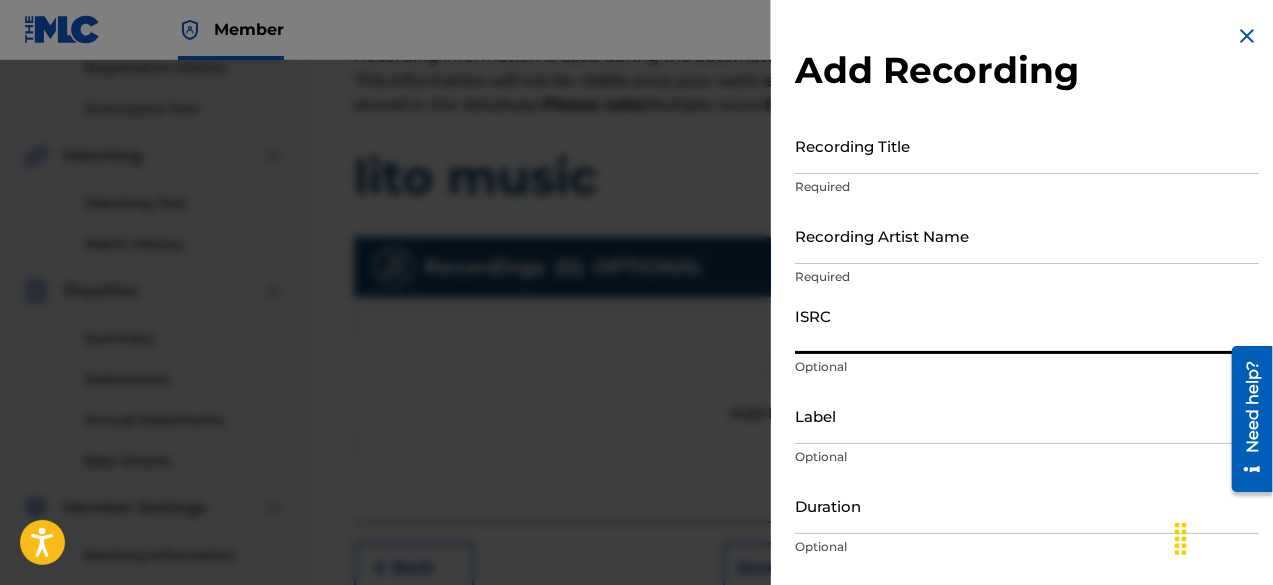 click on "Recording Title" at bounding box center (1027, 145) 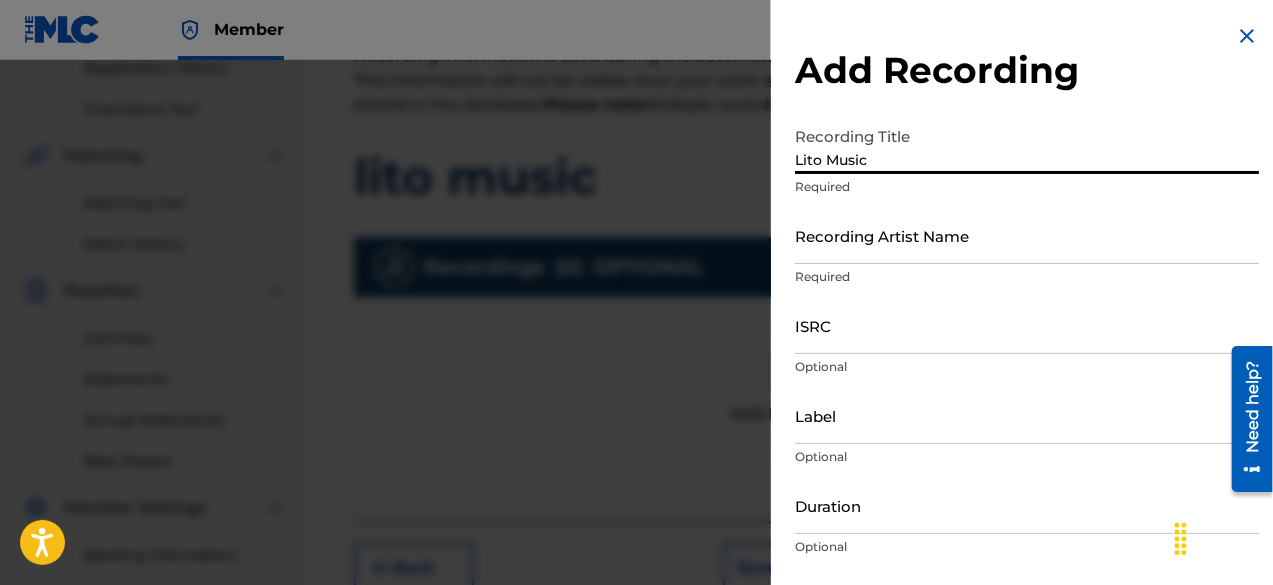type on "Lito Music" 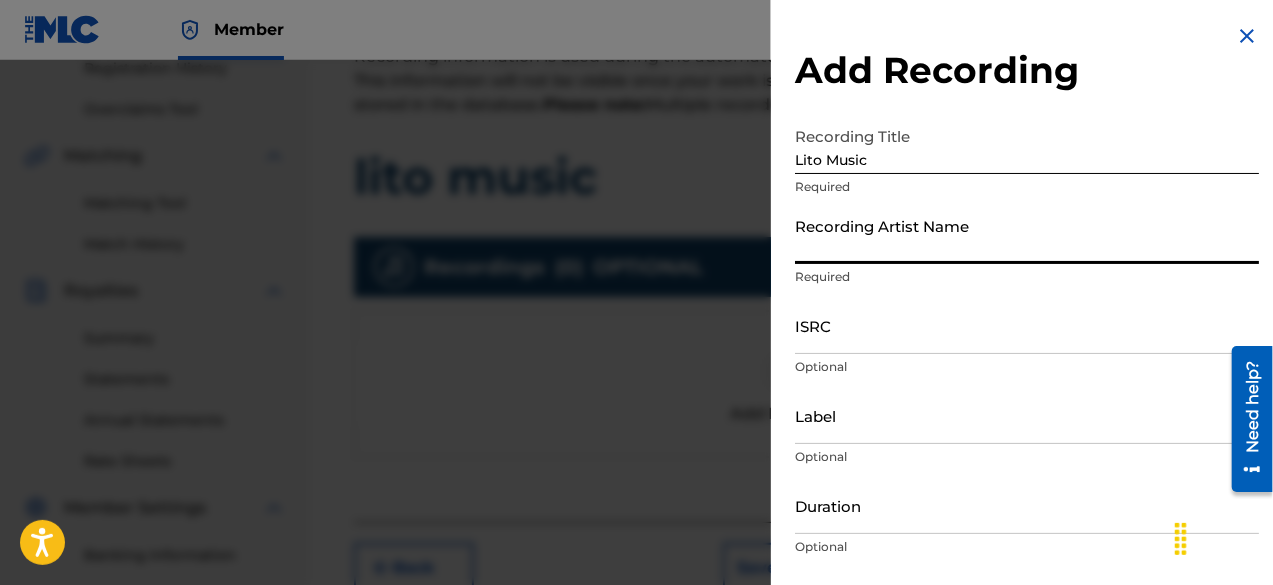 click on "Recording Artist Name" at bounding box center [1027, 235] 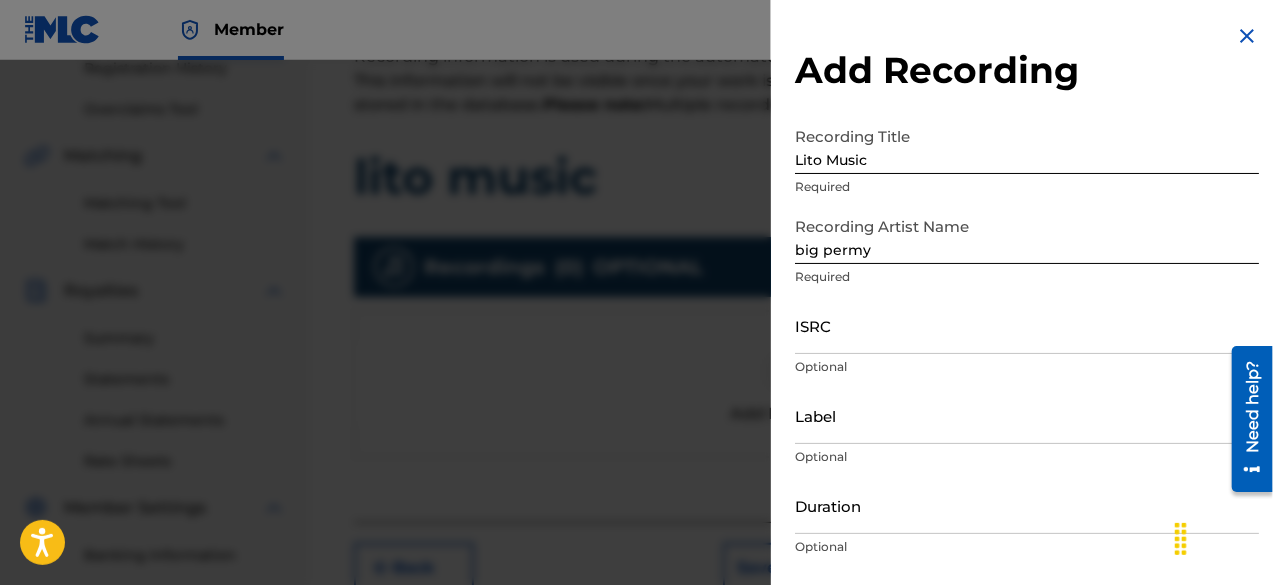 click on "ISRC Optional" at bounding box center [1027, 342] 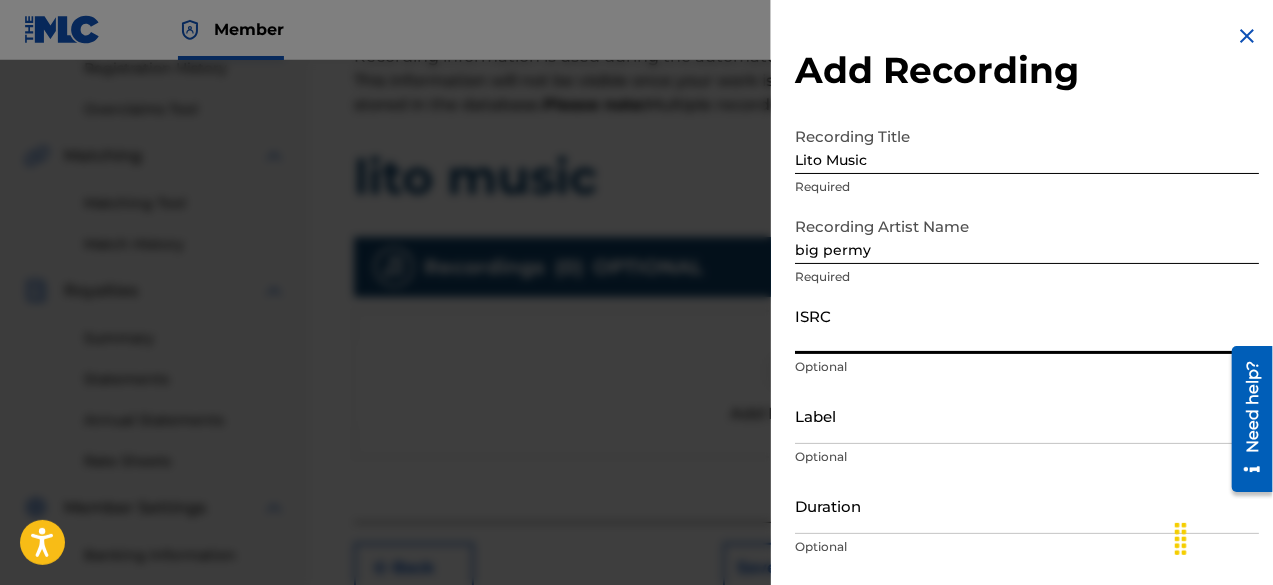 click on "ISRC" at bounding box center (1027, 325) 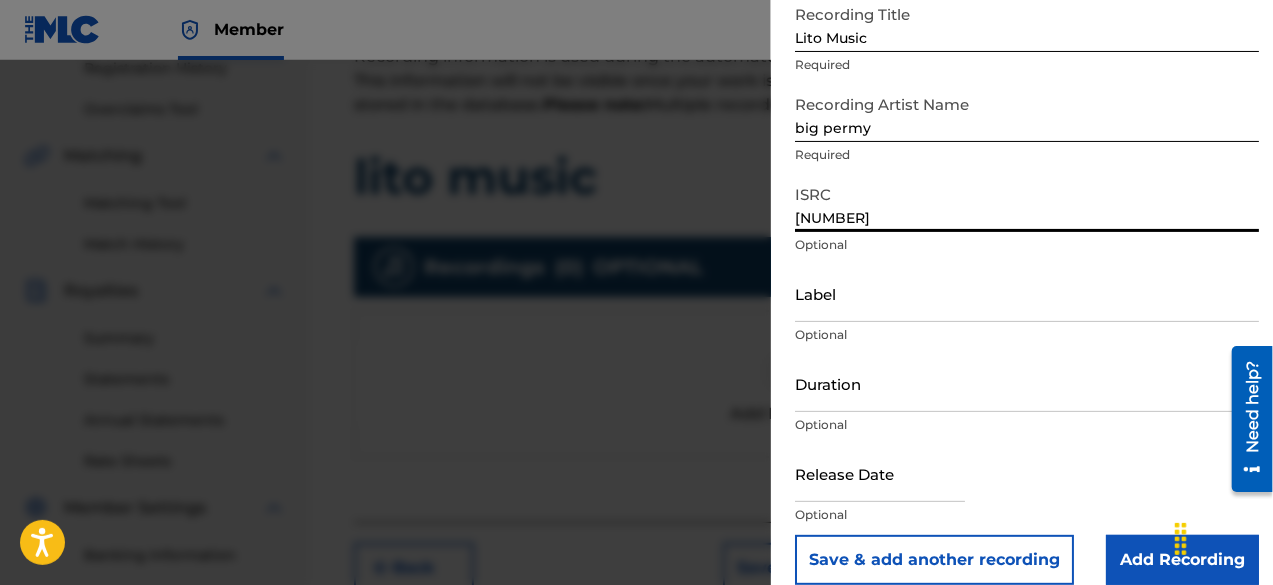 scroll, scrollTop: 146, scrollLeft: 0, axis: vertical 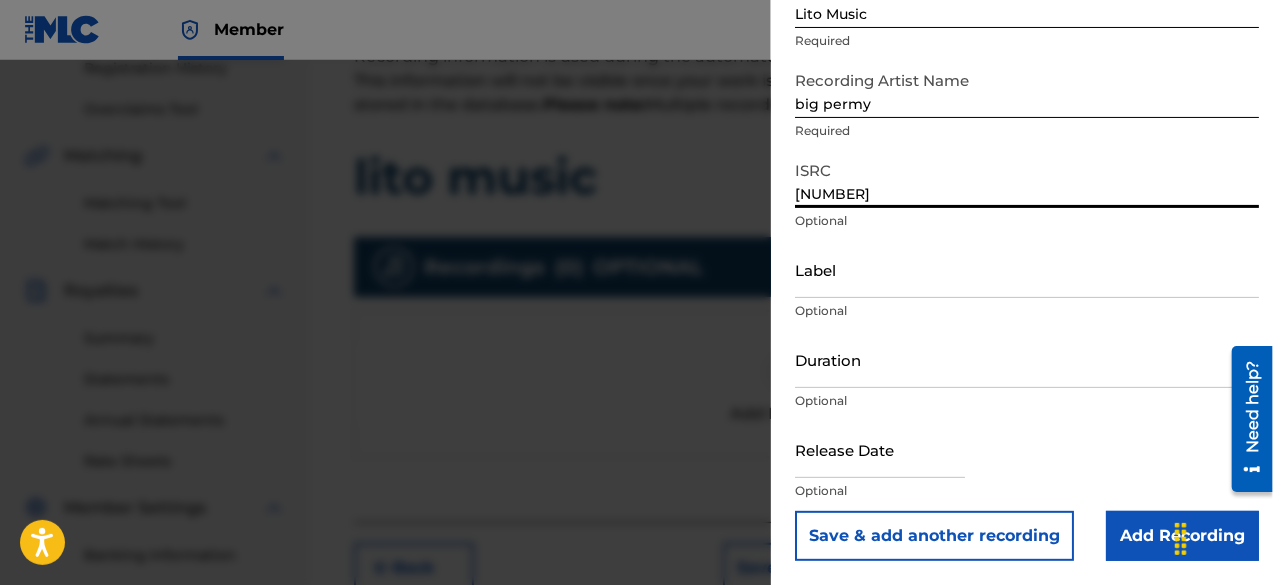 type on "[NUMBER]" 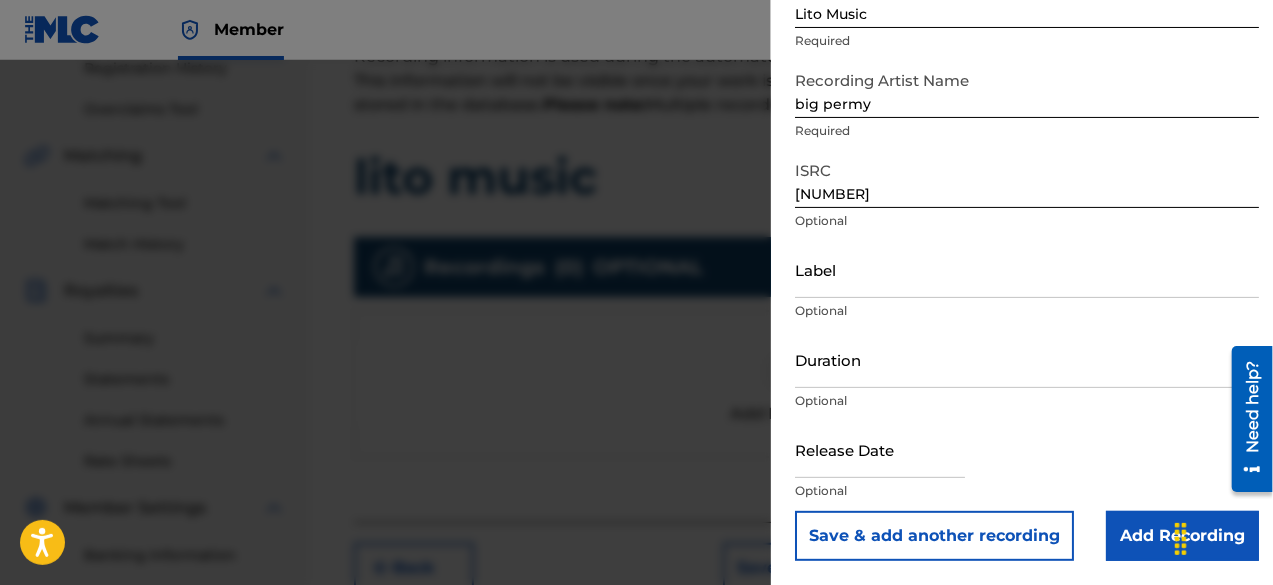 click at bounding box center (880, 449) 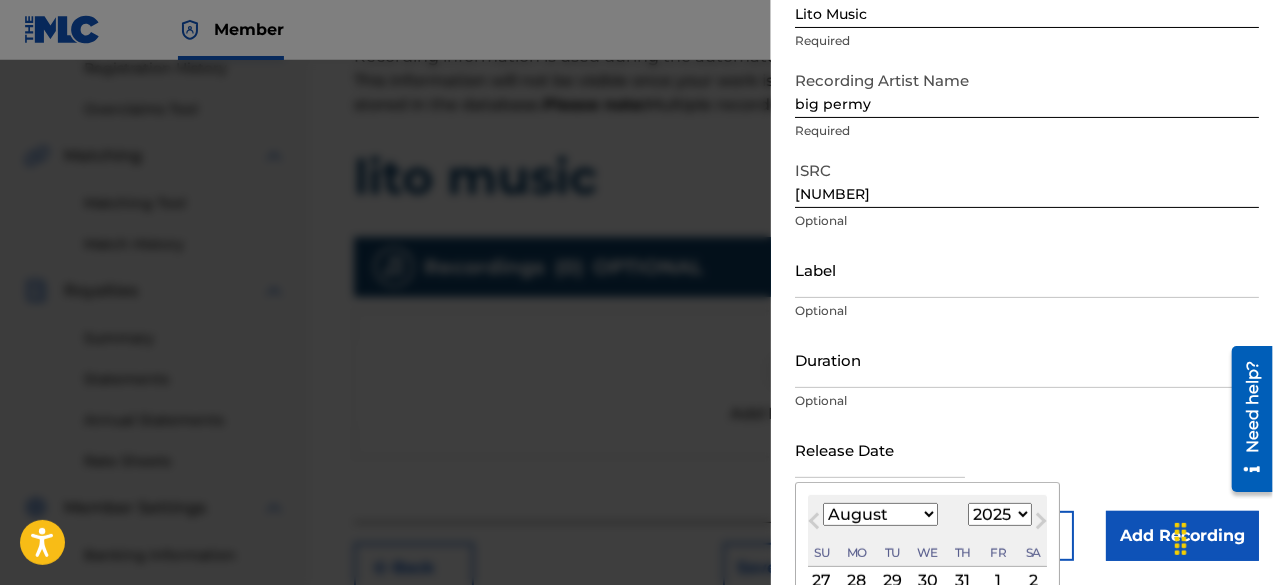 type on "July 25 2025" 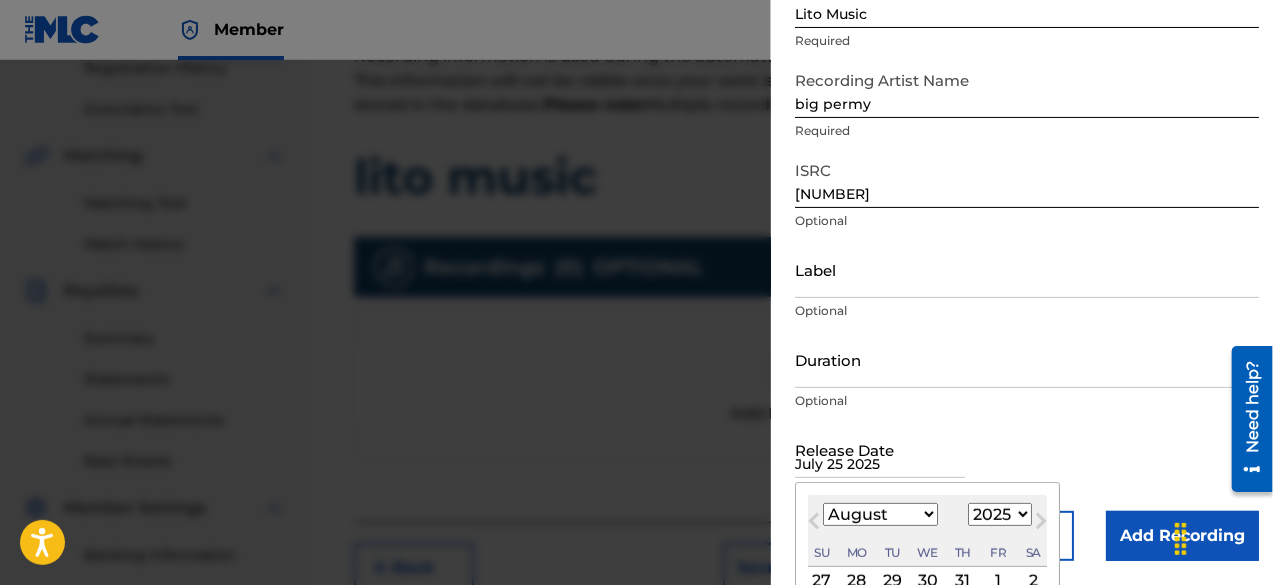 select on "6" 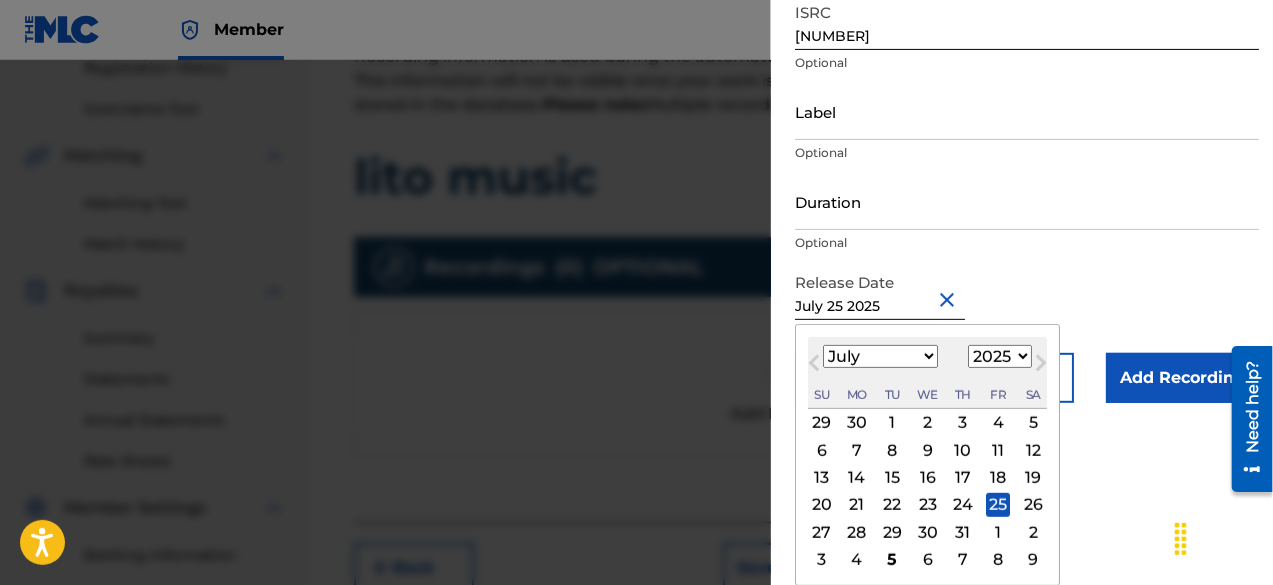 click on "Recording Title Lito Music Required Recording Artist Name big permy Required ISRC [ISRC] Optional Label Optional Duration Optional Release Date [MONTH] [DAY] [YEAR] [MONTH] [YEAR] Previous Month Next Month [MONTH] [YEAR] January February March April May June July August September October November December 1899 1900 1901 1902 1903 1904 1905 1906 1907 1908 1909 1910 1911 1912 1913 1914 1915 1916 1917 1918 1919 1920 1921 1922 1923 1924 1925 1926 1927 1928 1929 1930 1931 1932 1933 1934 1935 1936 1937 1938 1939 1940 1941 1942 1943" at bounding box center (1027, 108) 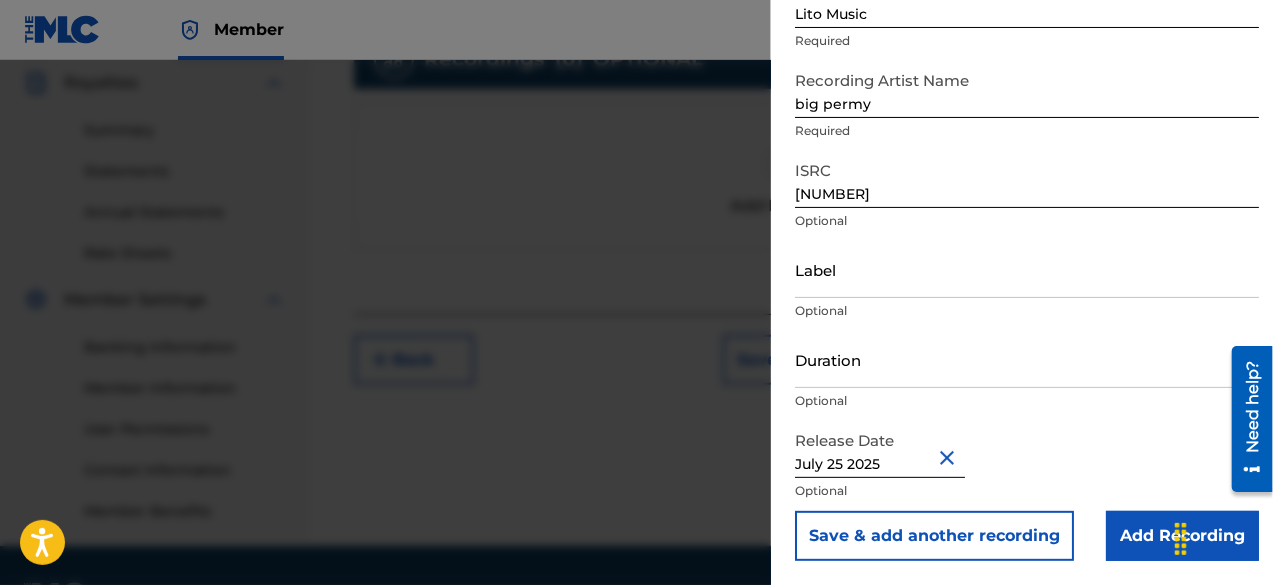 scroll, scrollTop: 654, scrollLeft: 0, axis: vertical 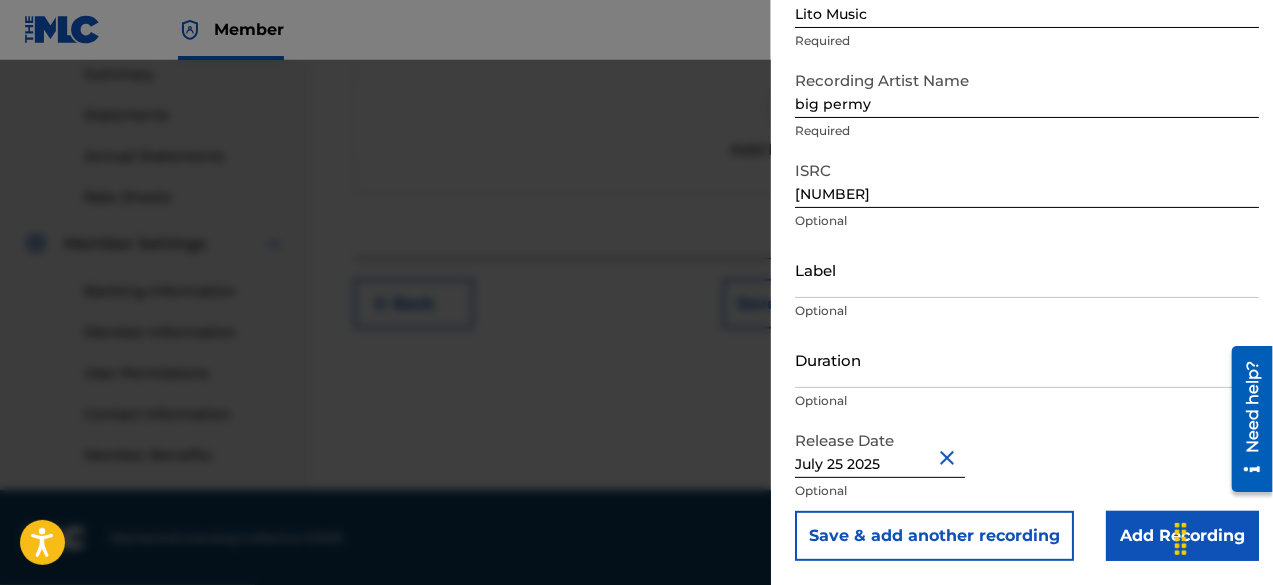 click on "Add Recording" at bounding box center (1182, 536) 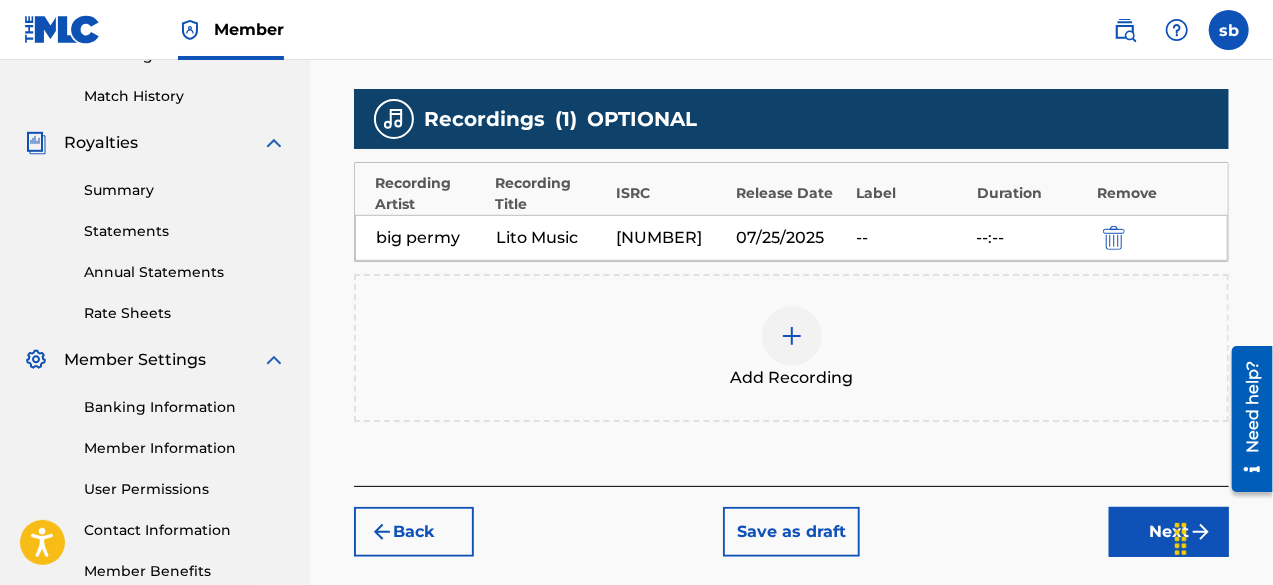 scroll, scrollTop: 654, scrollLeft: 0, axis: vertical 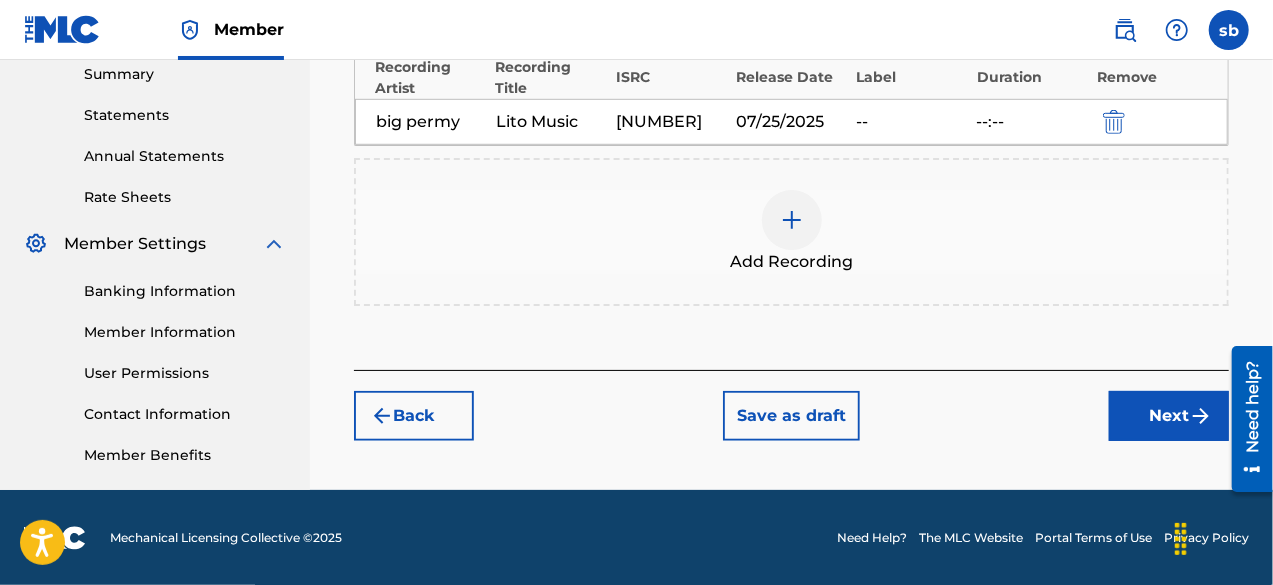 click on "Next" at bounding box center (1169, 416) 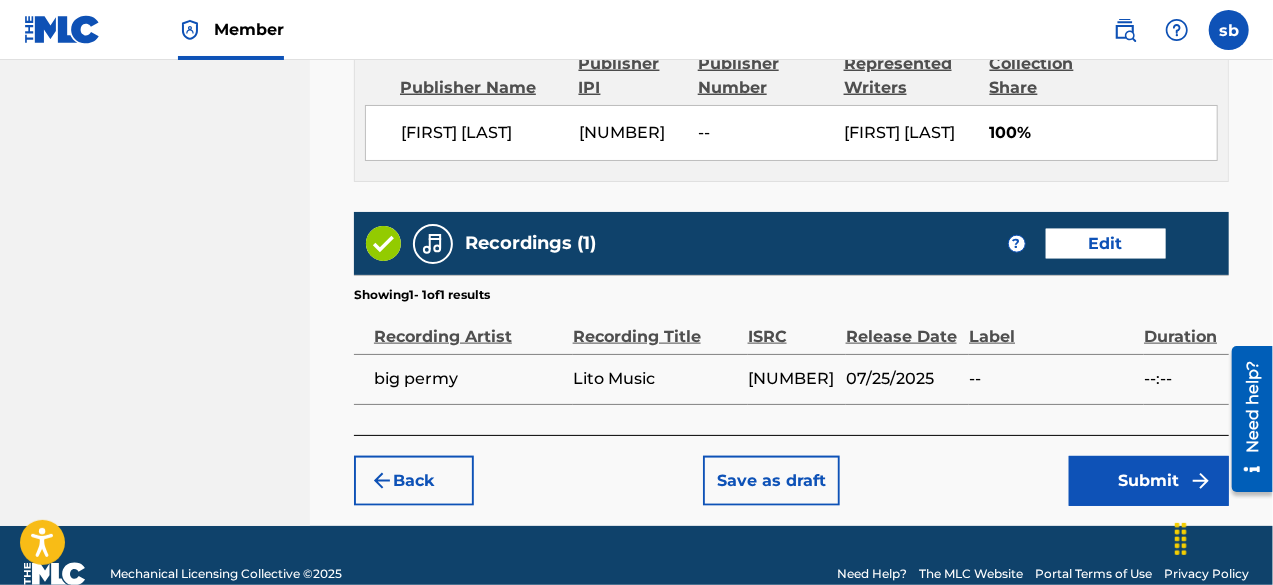 scroll, scrollTop: 1190, scrollLeft: 0, axis: vertical 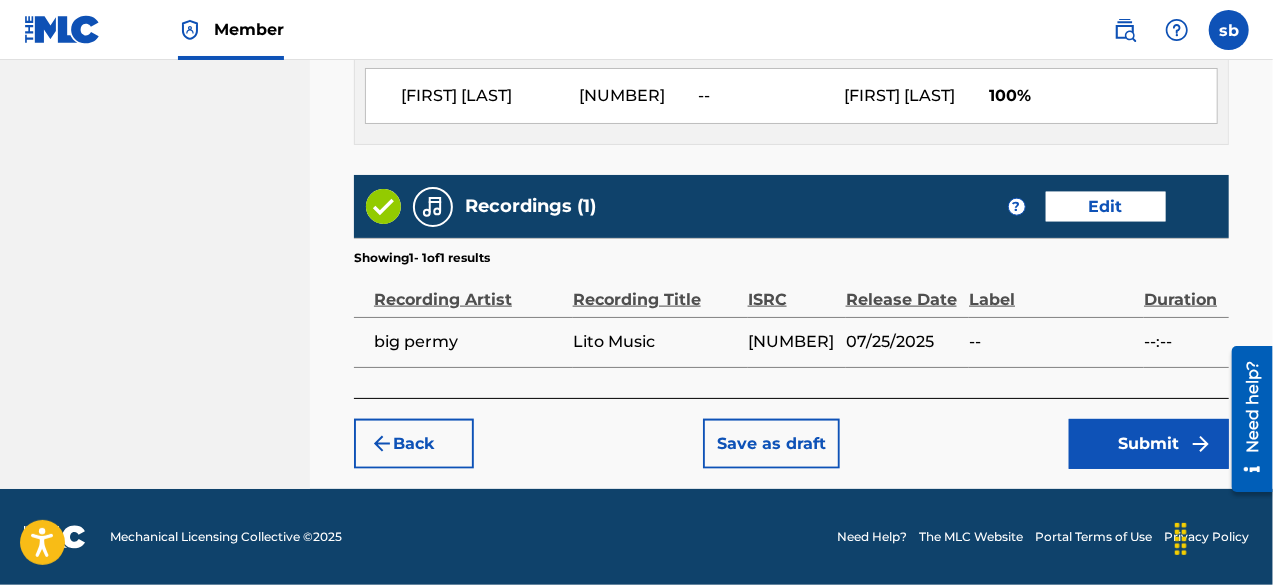 click on "Submit" at bounding box center [1149, 444] 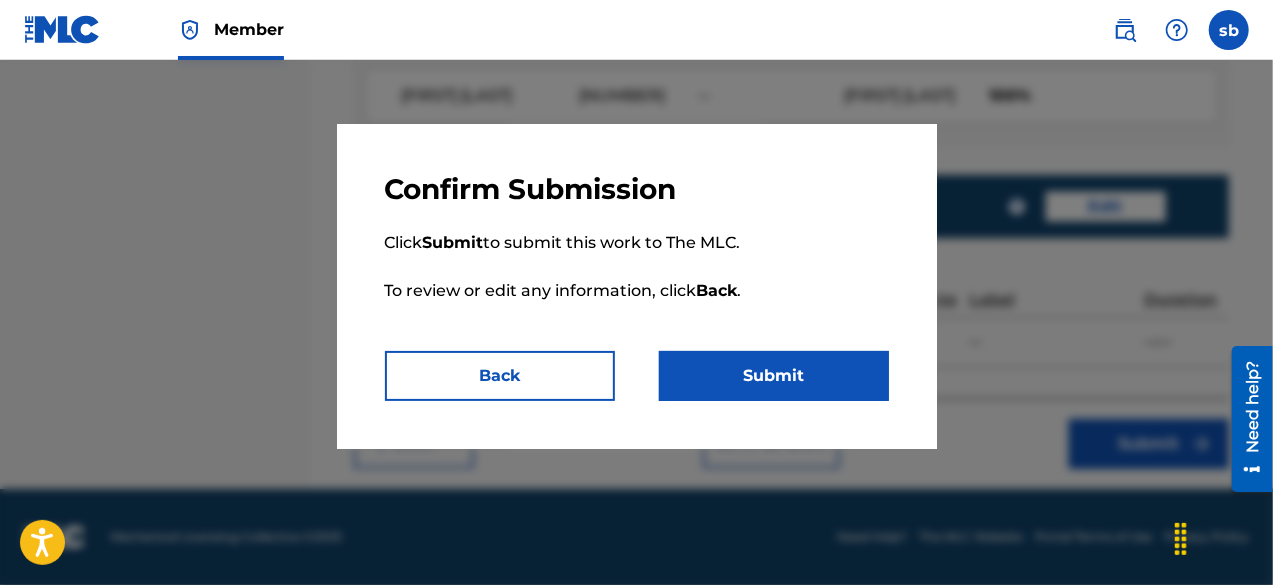 click on "Submit" at bounding box center (774, 376) 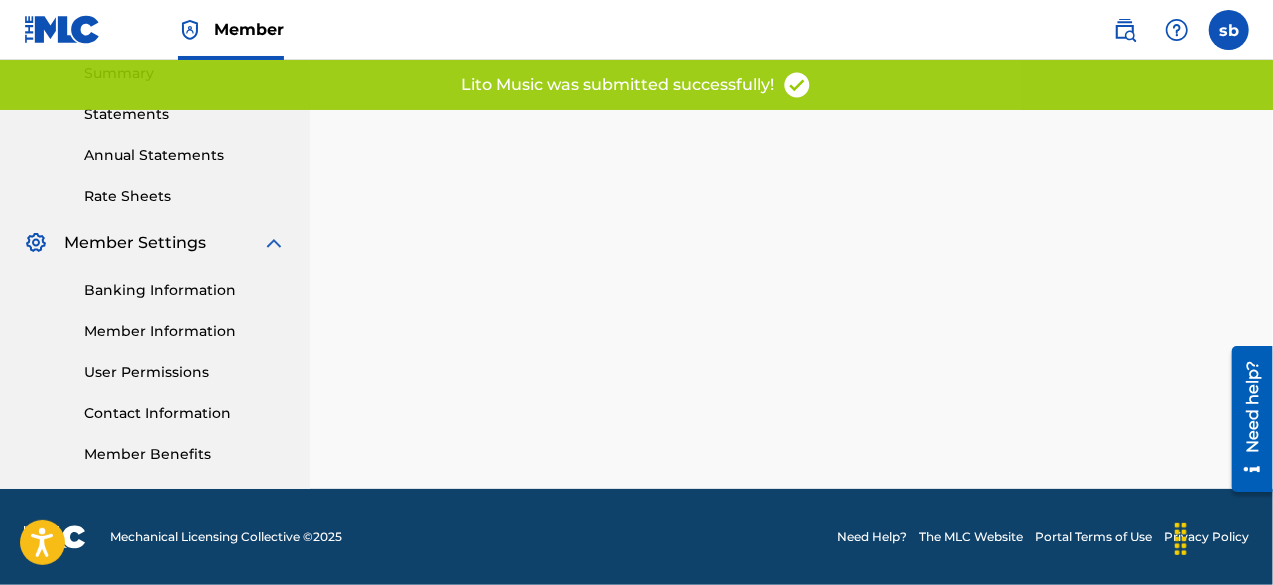 scroll, scrollTop: 0, scrollLeft: 0, axis: both 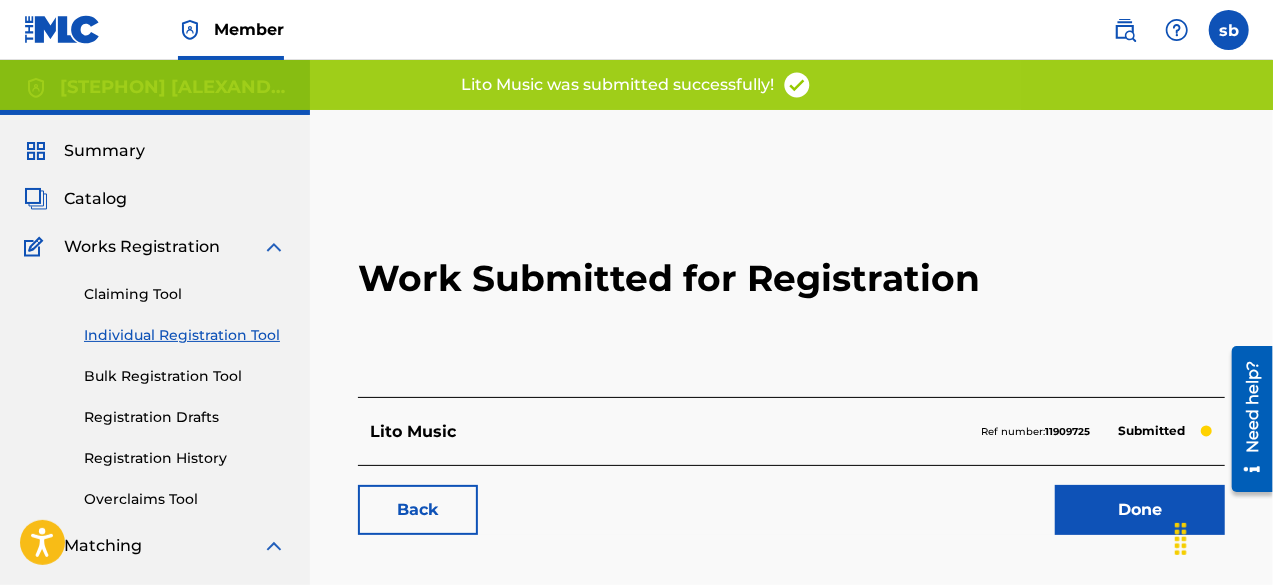 click on "Done" at bounding box center (1140, 510) 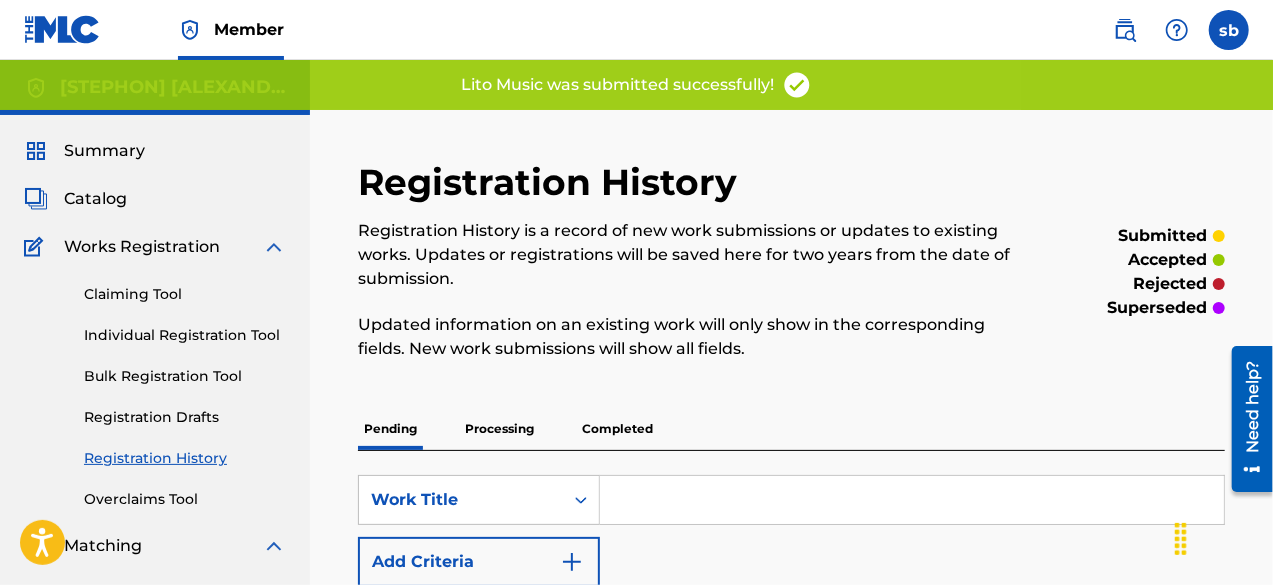 click on "Registration History Registration History is a record of new work submissions or updates to existing works. Updates or registrations will be saved here for two years from the date of submission. Updated information on an existing work will only show in the corresponding fields. New work submissions will show all fields.   submitted   accepted   rejected   superseded Pending Processing Completed SearchWithCriteria95efa949-3480-4b41-8b51-8a102952d68f Work Title Add Criteria Reset Search Search Showing   1   -   1   of  1   results   Compact View Lito Music Submission Date : Aug 05, [YEAR] Submission Source : ISWC : [ISWC] Member Work Identifier : Writers ( 1 ) [FIRST] [LAST] Recording Artists ( 1 ) Big Permy Your Total Submitted Shares: 100 %   Submitted The Type Submission Date : Aug 05, [YEAR] Submission Source : ISWC : [ISWC] Member Work Identifier : Writers ( 1 ) [FIRST] [LAST] Recording Artists ( 1 ) Big Permy Your Total Submitted Shares: 100 %   Submitted Blueprint Submission Date : Aug 05, [YEAR] : :" at bounding box center [791, 837] 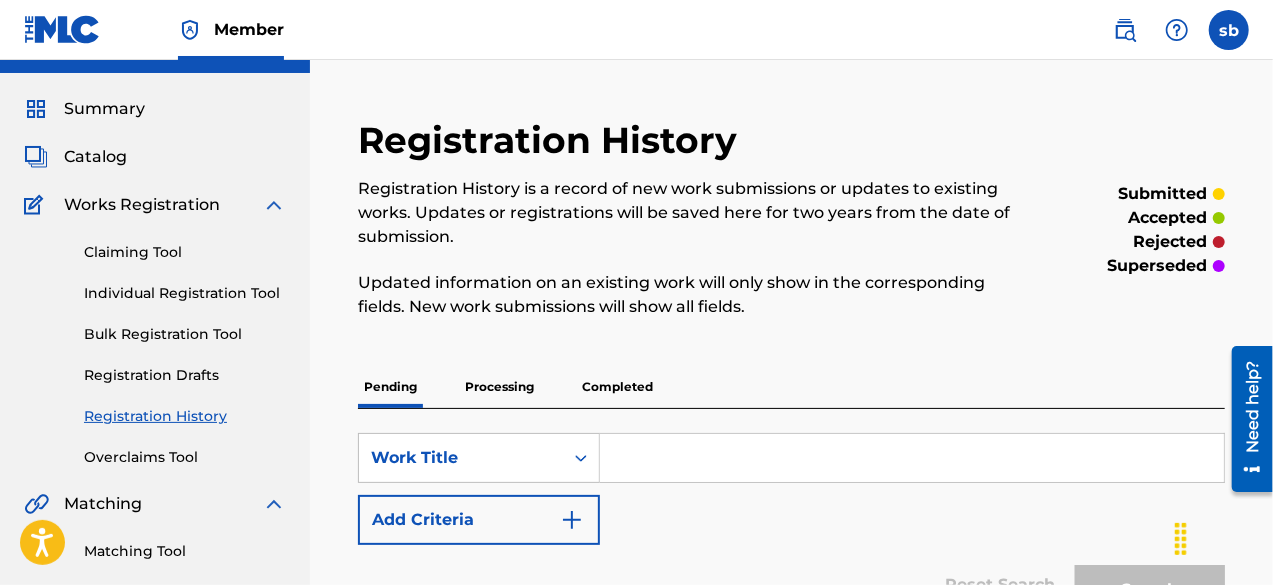 scroll, scrollTop: 0, scrollLeft: 0, axis: both 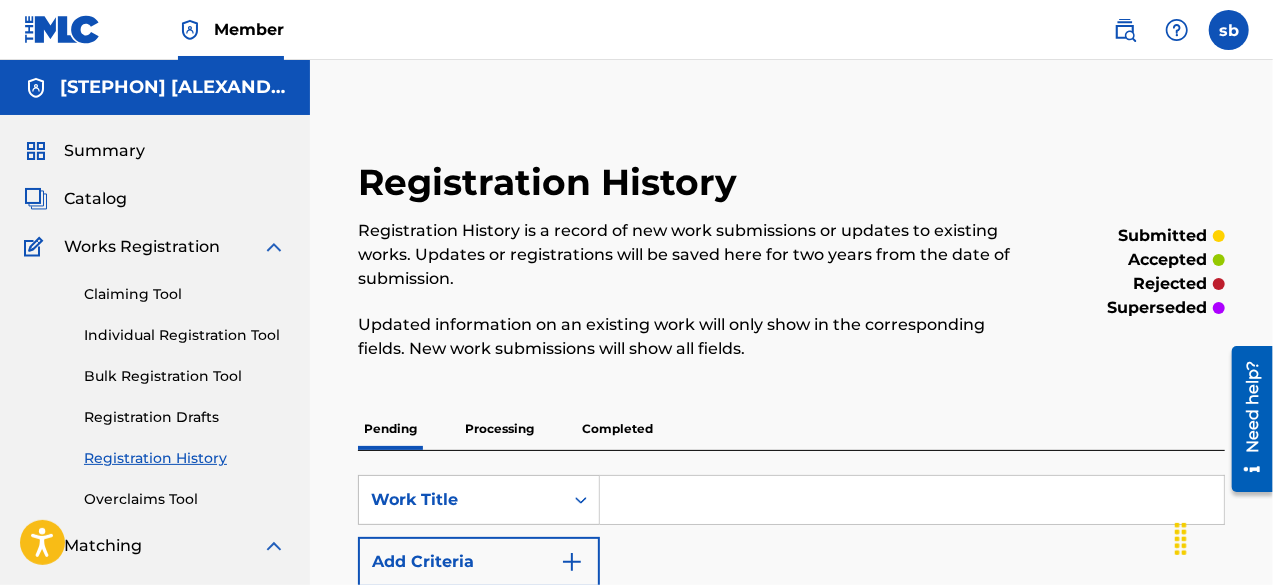 click on "Catalog" at bounding box center [95, 199] 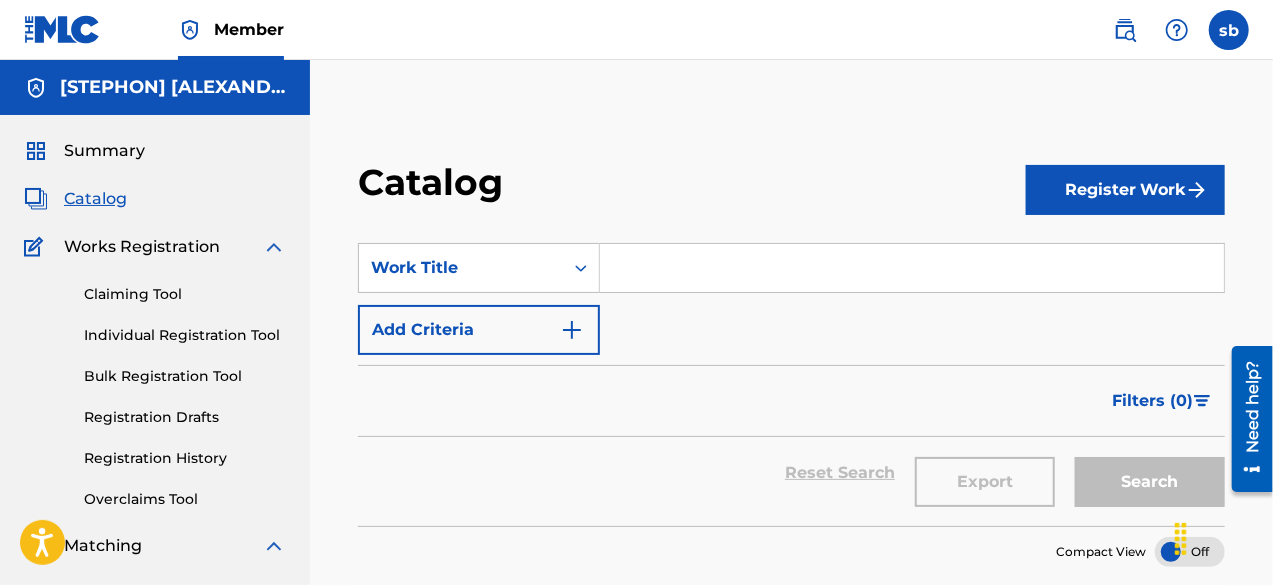 click on "Register Work" at bounding box center (1125, 190) 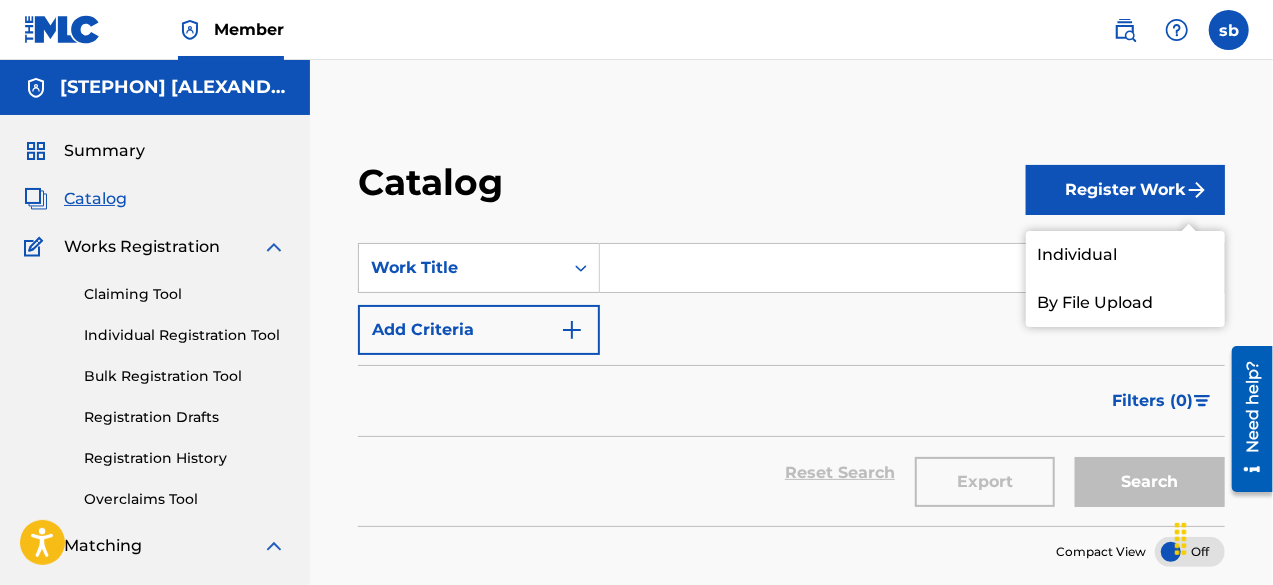 click on "Individual" at bounding box center [1125, 255] 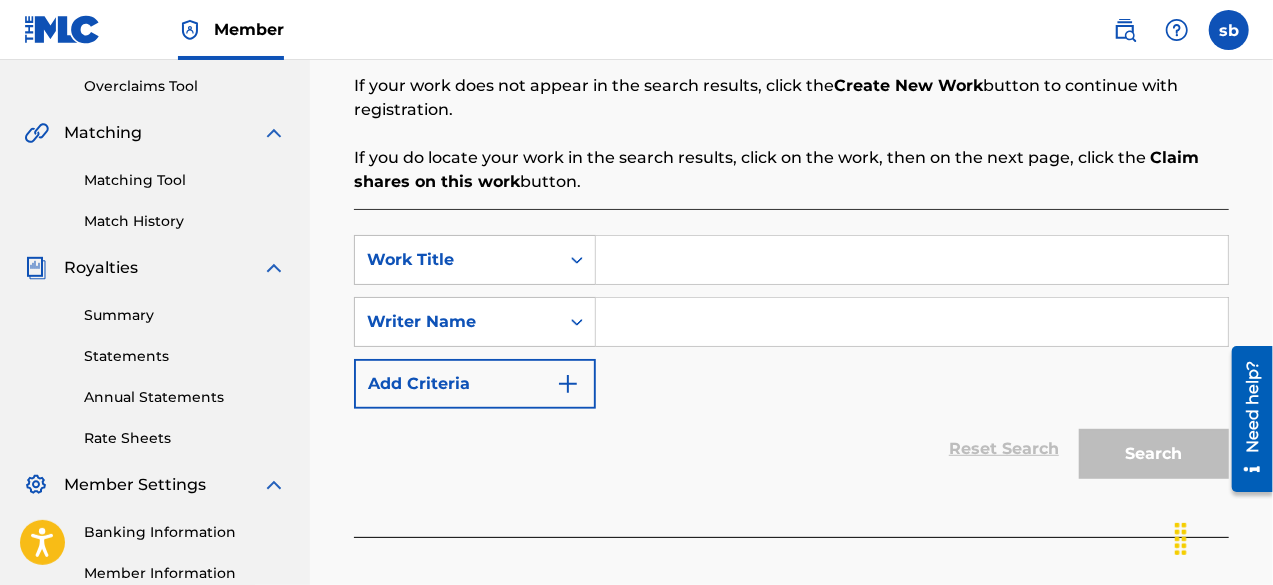 scroll, scrollTop: 400, scrollLeft: 0, axis: vertical 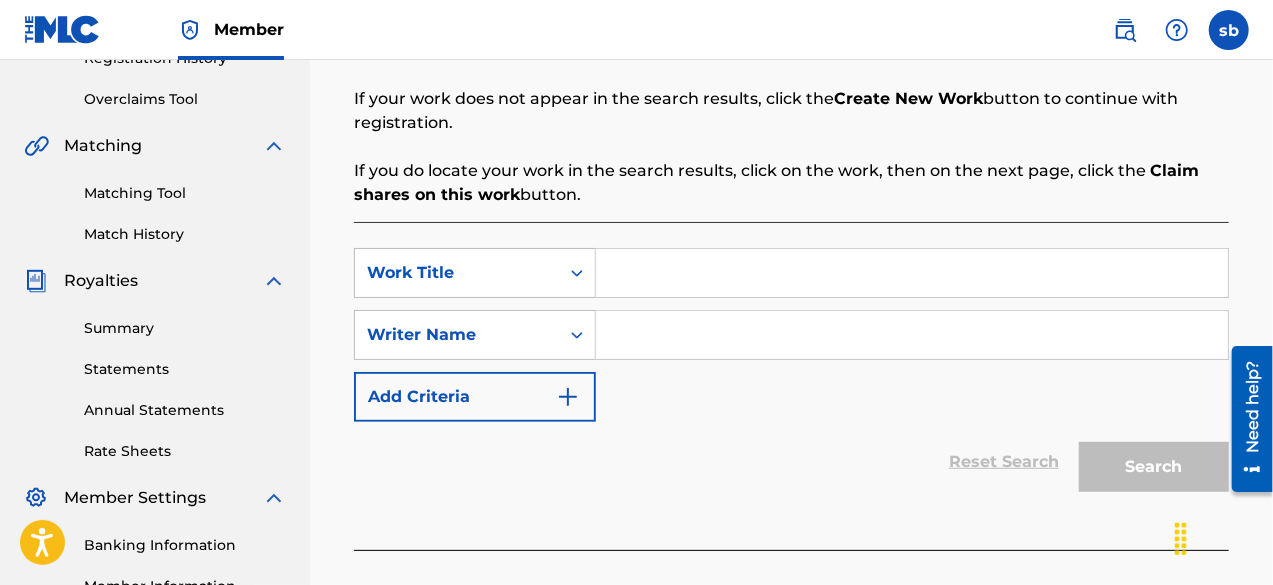 click at bounding box center (912, 273) 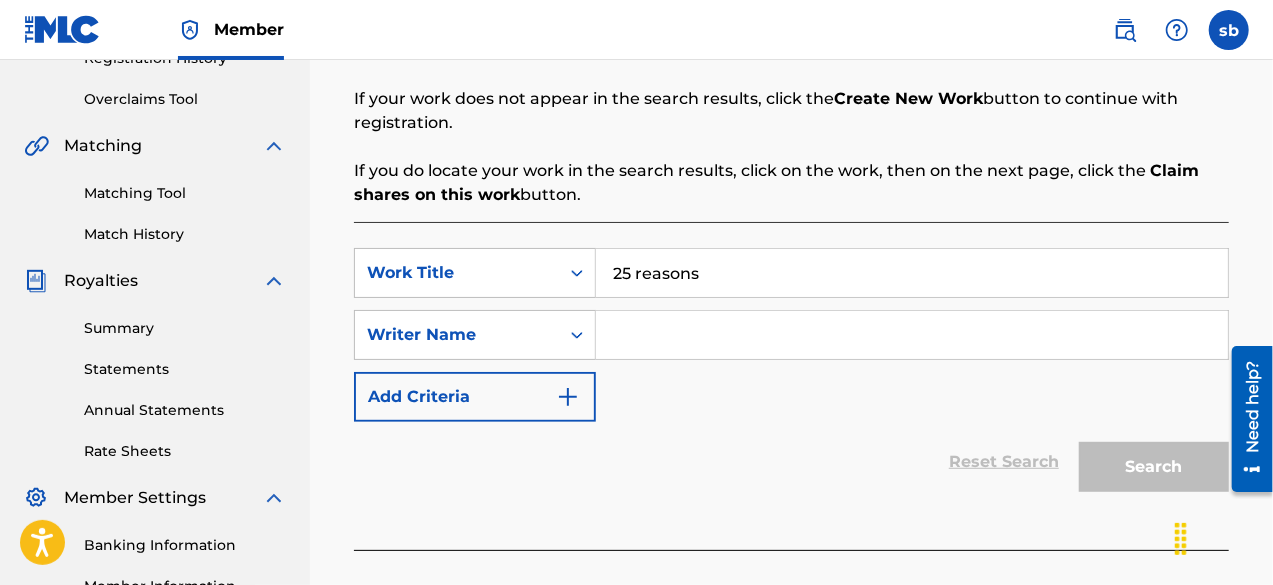 type on "25 reasons" 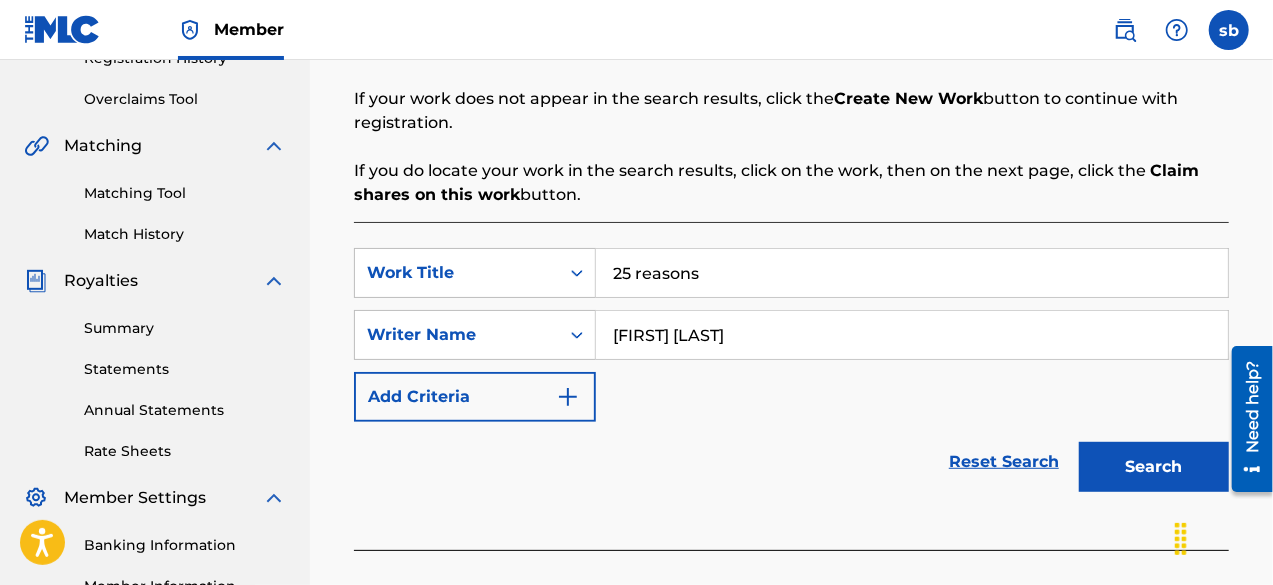 click on "Search" at bounding box center [1154, 467] 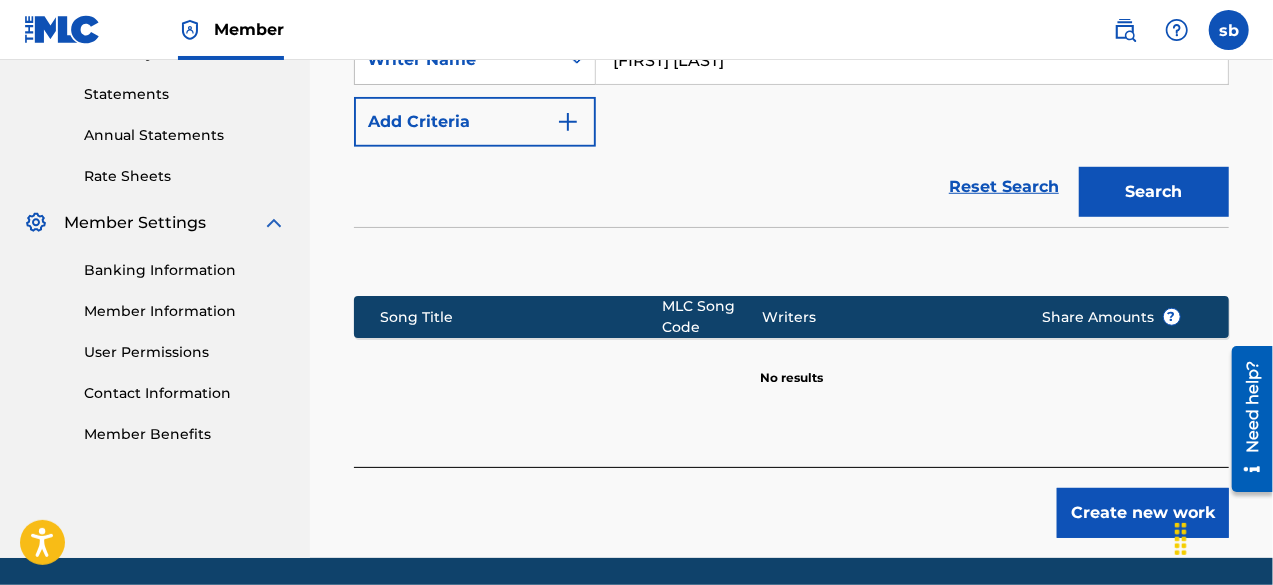 scroll, scrollTop: 742, scrollLeft: 0, axis: vertical 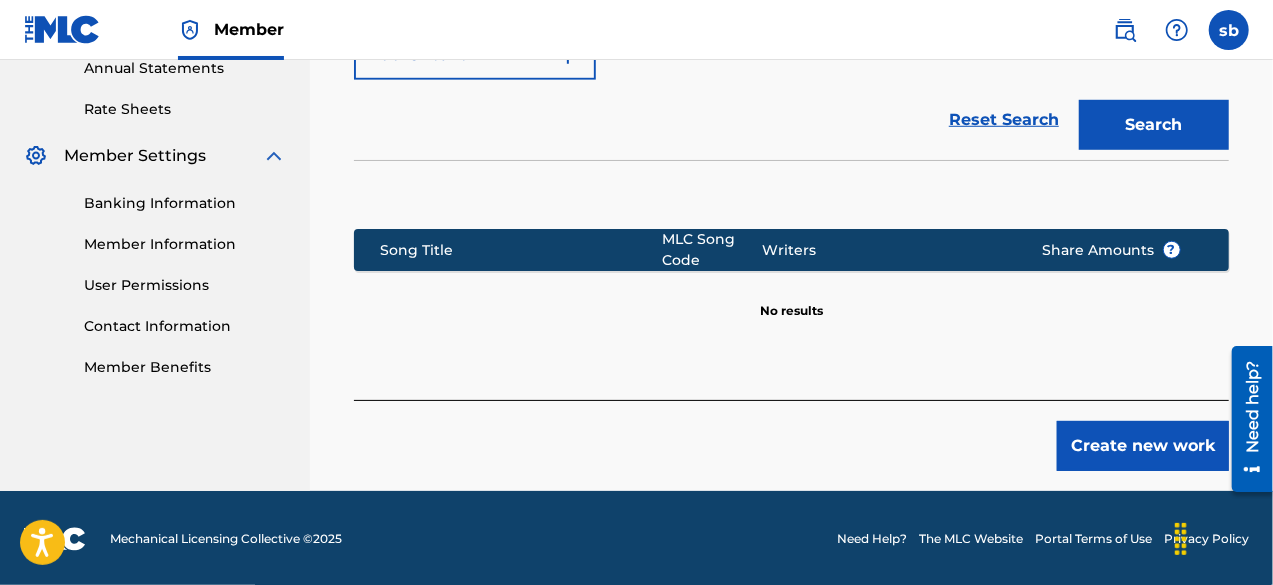 click on "Create new work" at bounding box center [1143, 446] 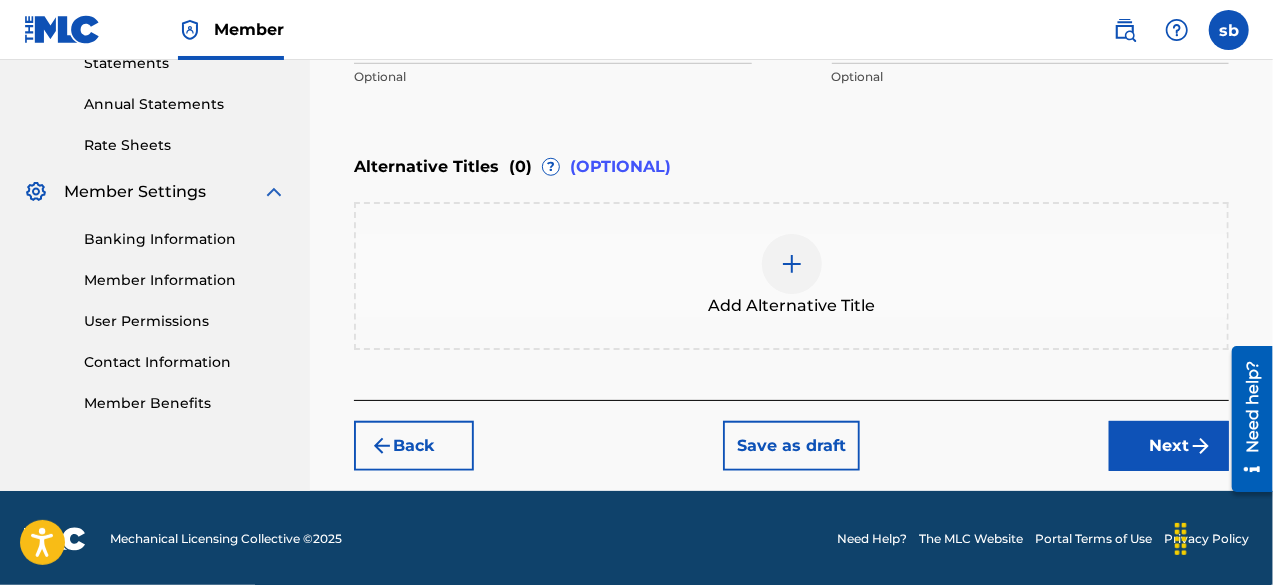 scroll, scrollTop: 306, scrollLeft: 0, axis: vertical 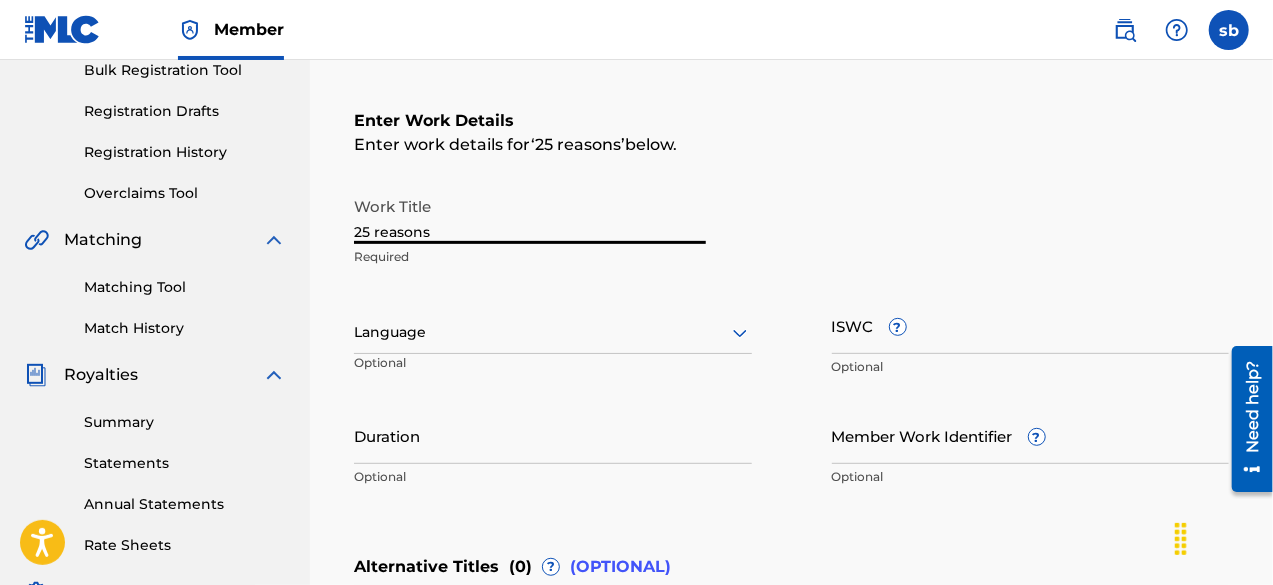 click on "25 reasons" at bounding box center [530, 215] 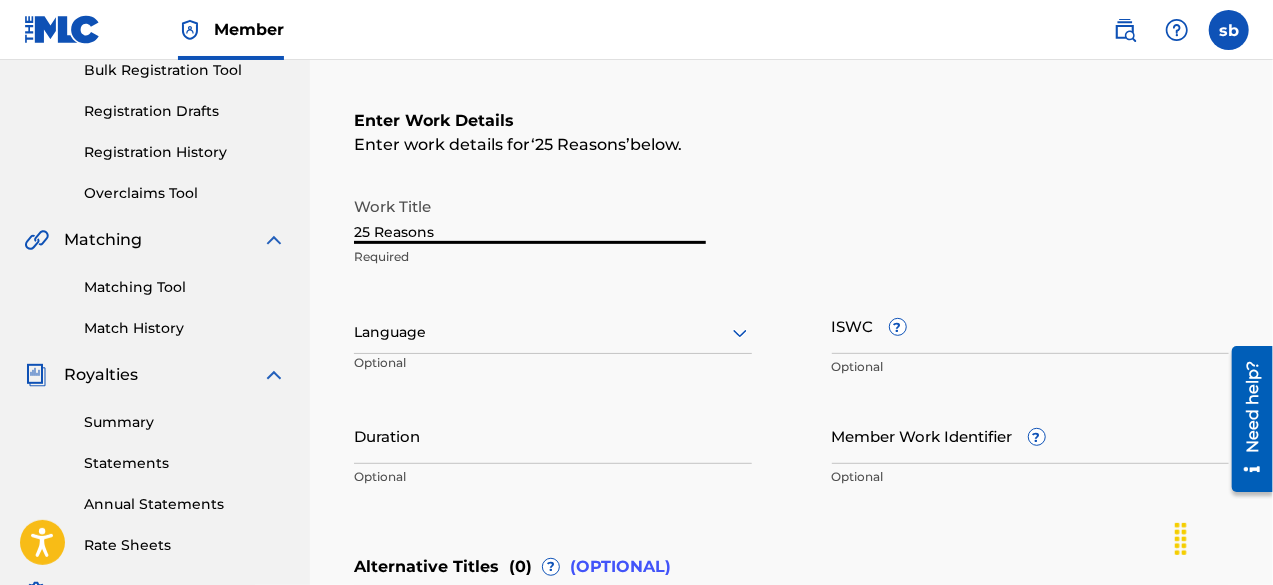 type on "25 Reasons" 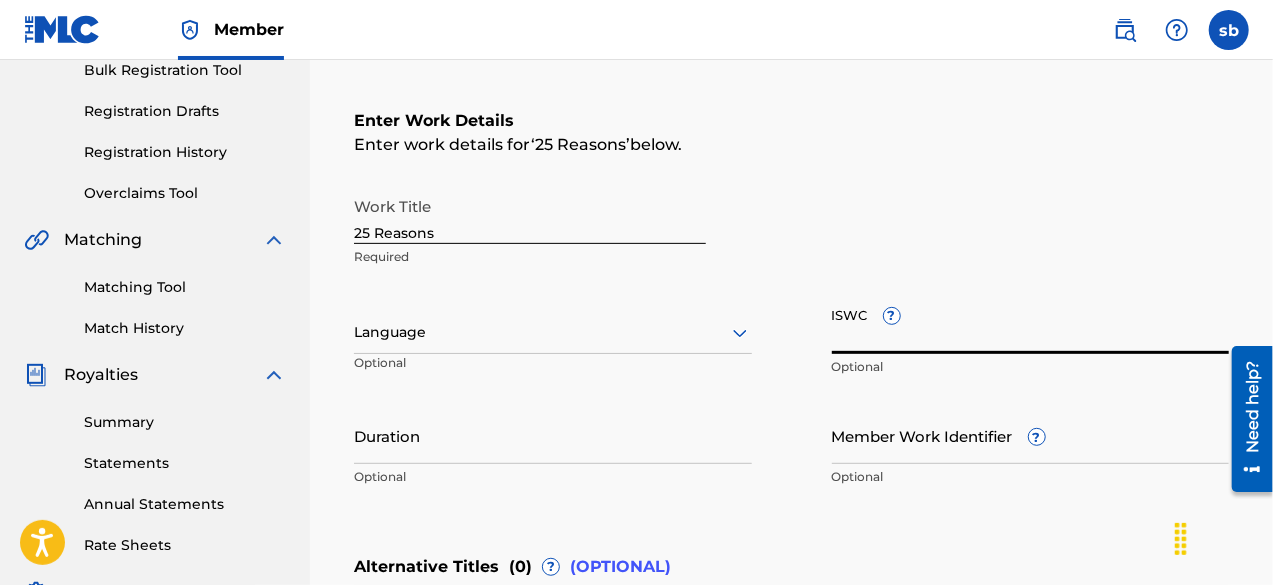 click on "ISWC   ?" at bounding box center (1031, 325) 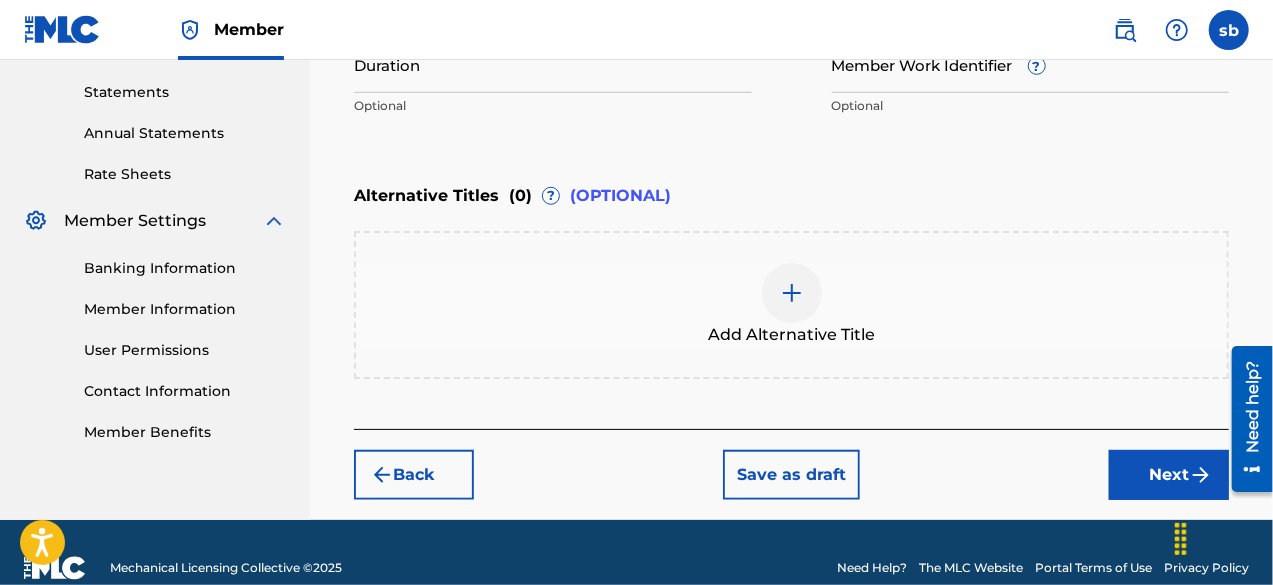 scroll, scrollTop: 706, scrollLeft: 0, axis: vertical 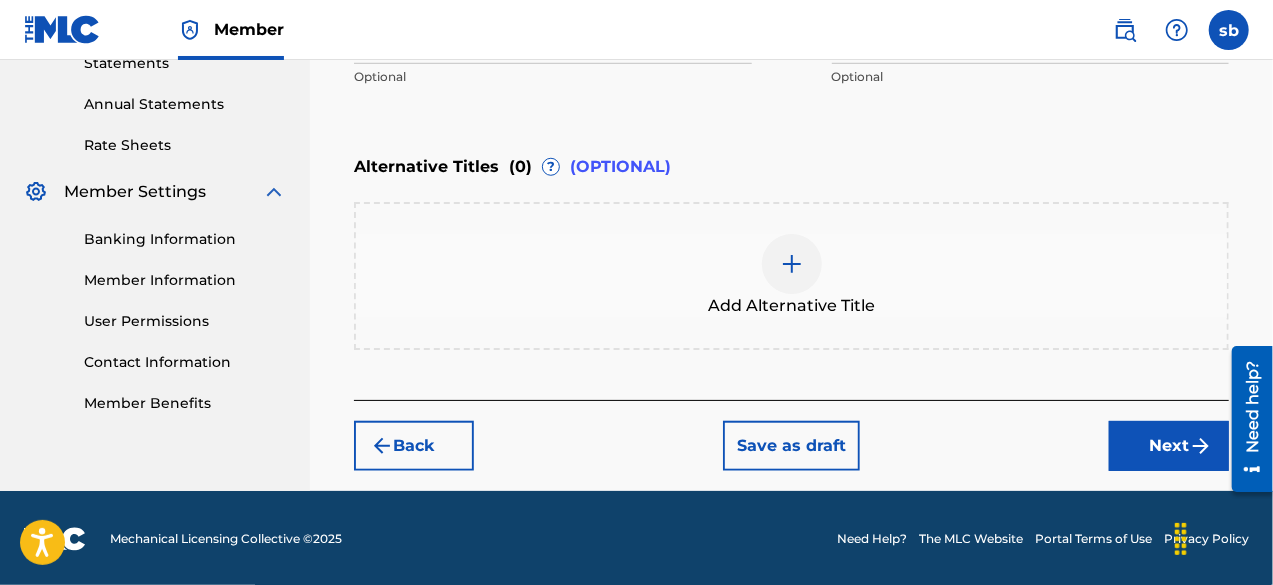 type on "[ISWC]" 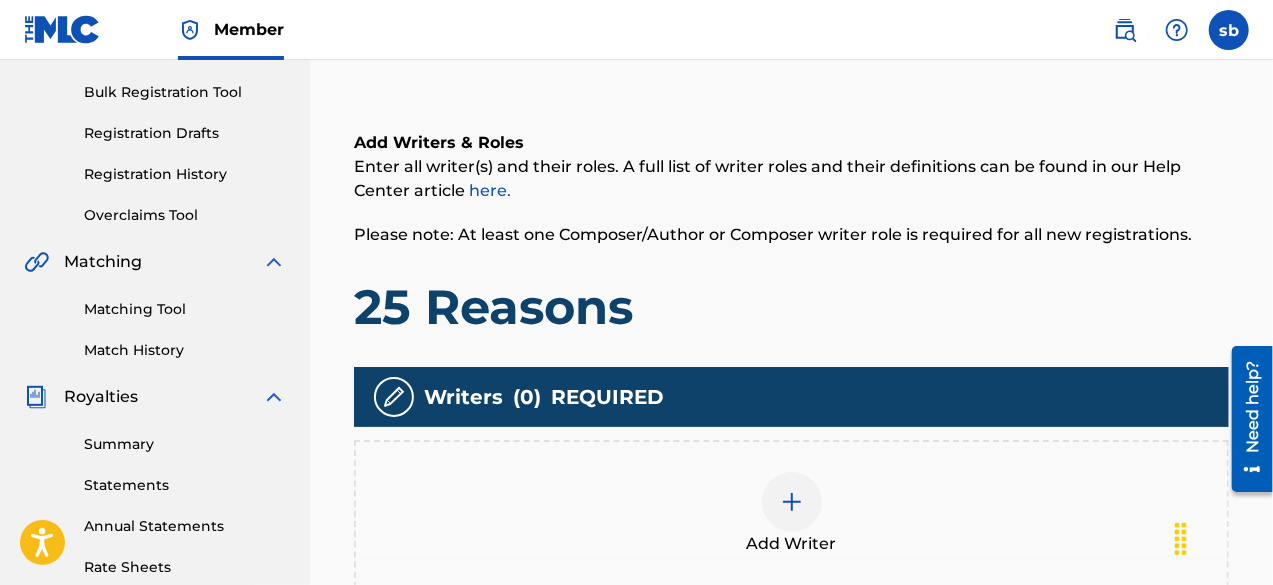 scroll, scrollTop: 390, scrollLeft: 0, axis: vertical 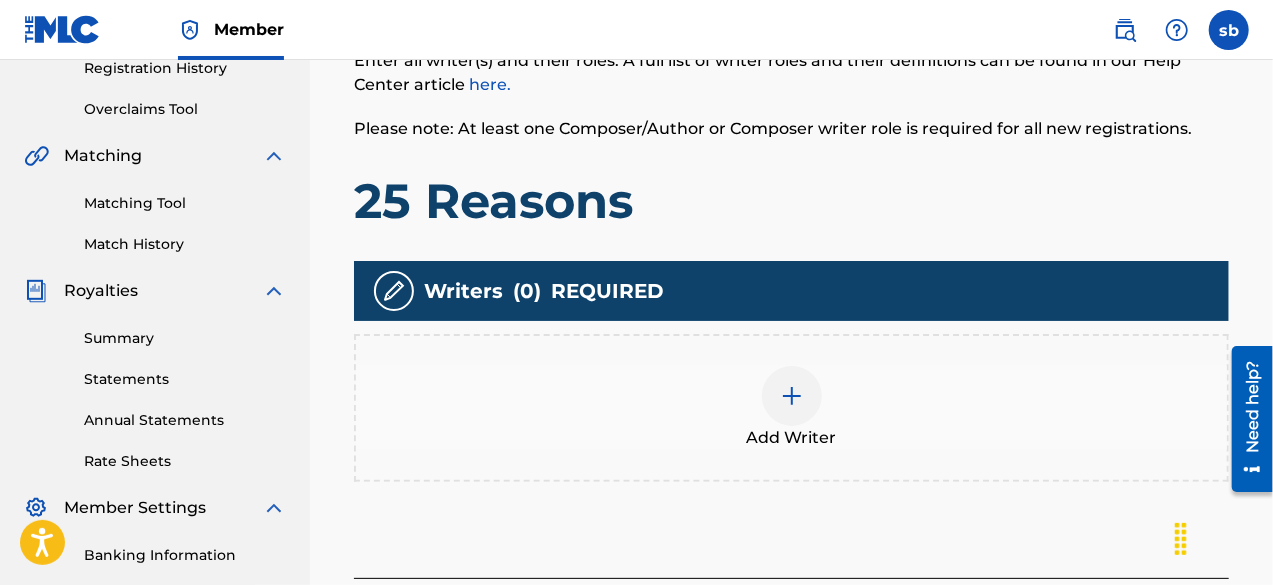click at bounding box center (792, 396) 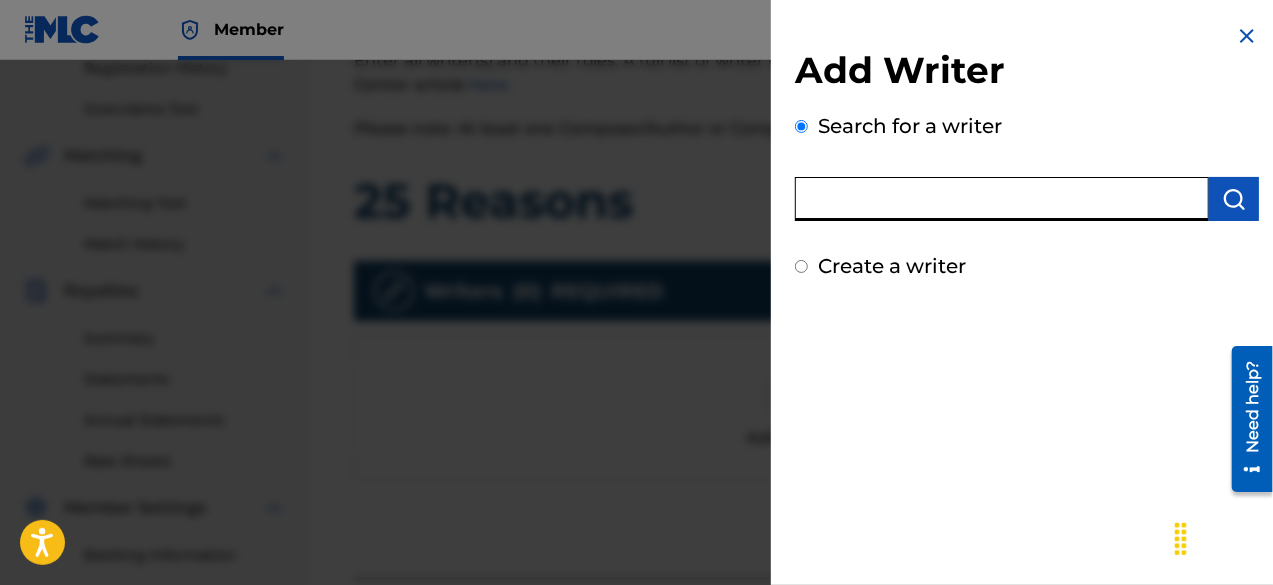click at bounding box center [1002, 199] 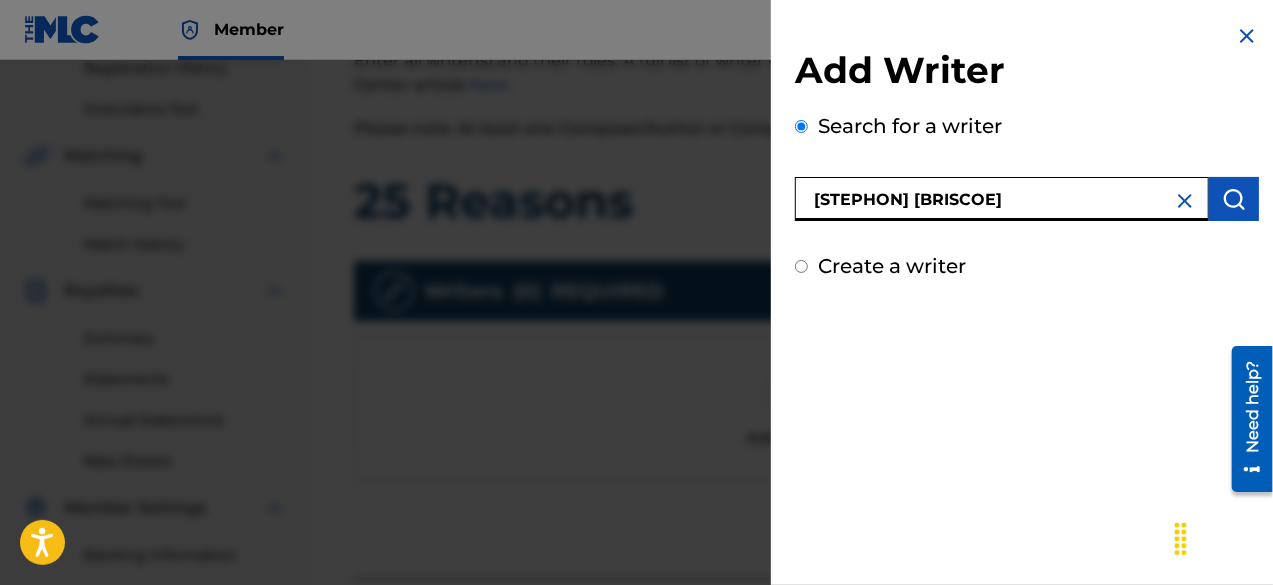 click on "[STEPHON] [BRISCOE]" at bounding box center [1002, 199] 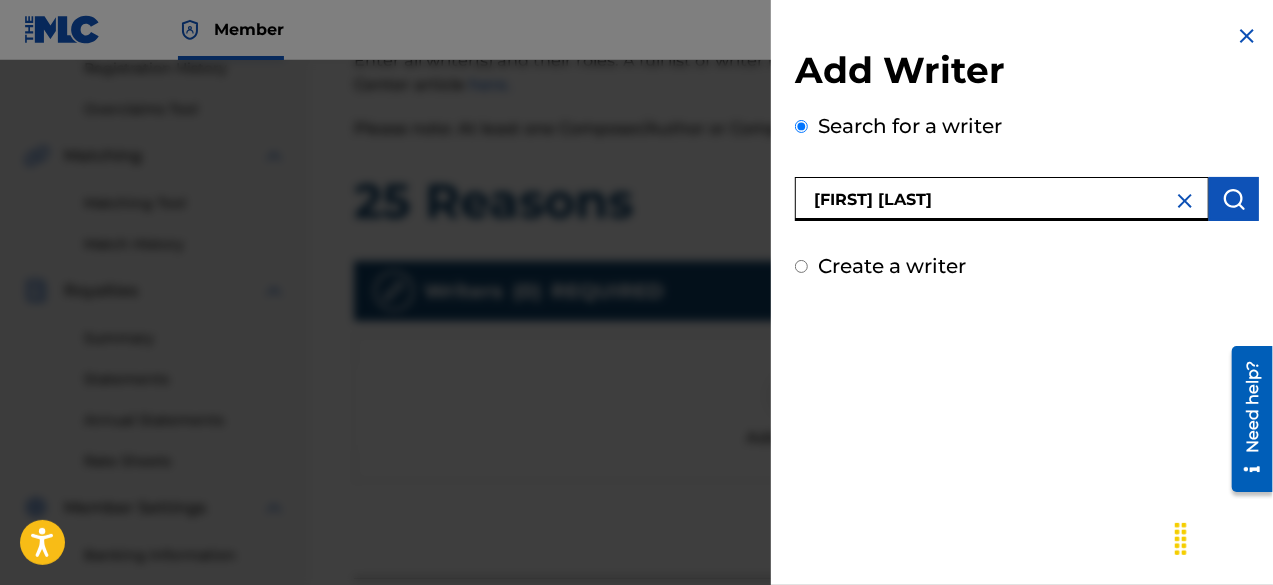 type on "[FIRST] [LAST]" 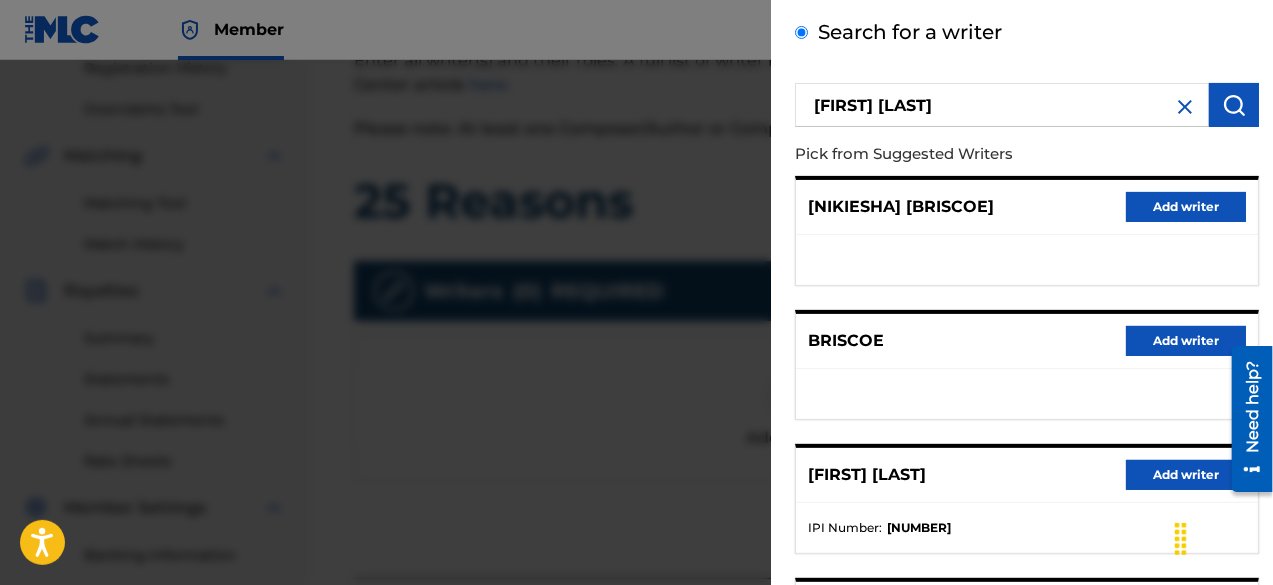 scroll, scrollTop: 200, scrollLeft: 0, axis: vertical 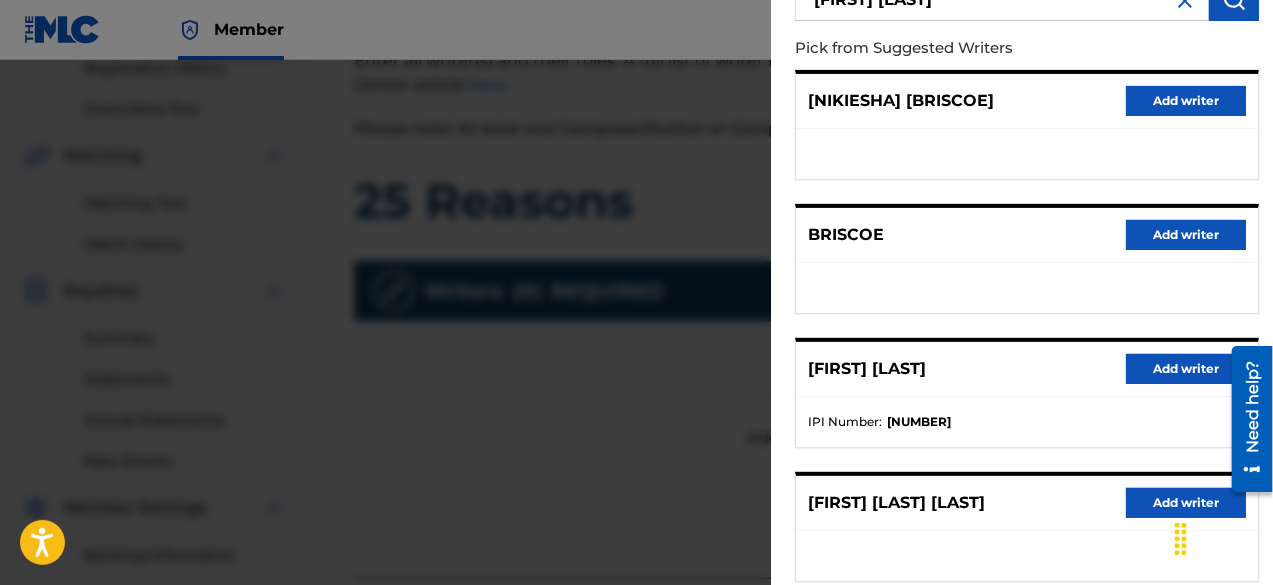 click on "Add writer" at bounding box center [1186, 369] 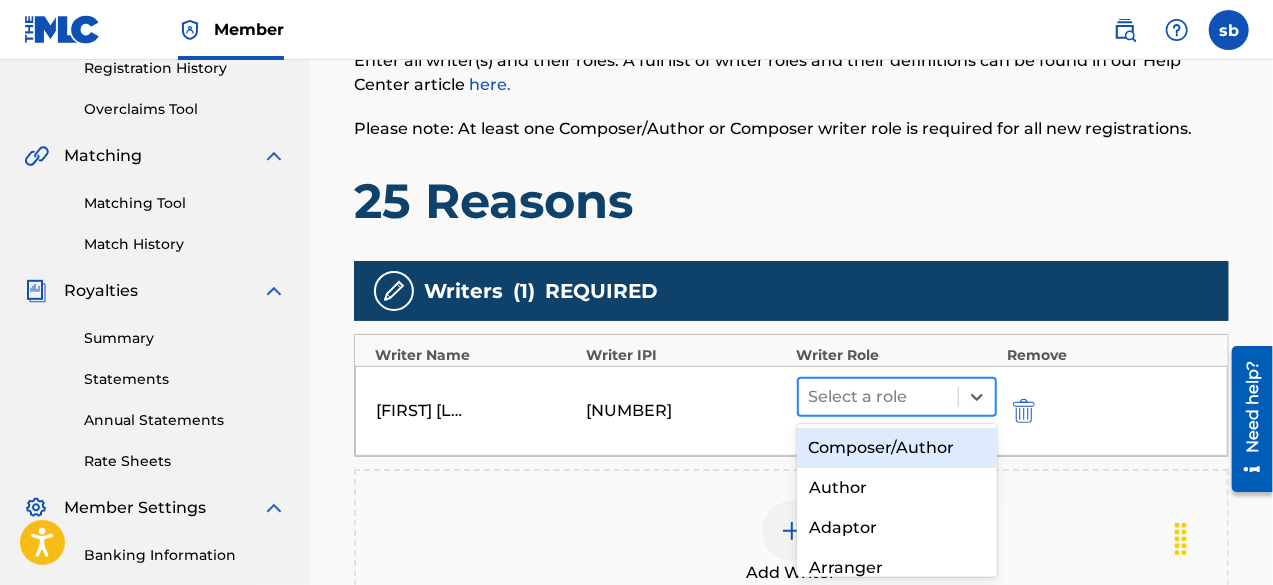click on "Select a role" at bounding box center [878, 397] 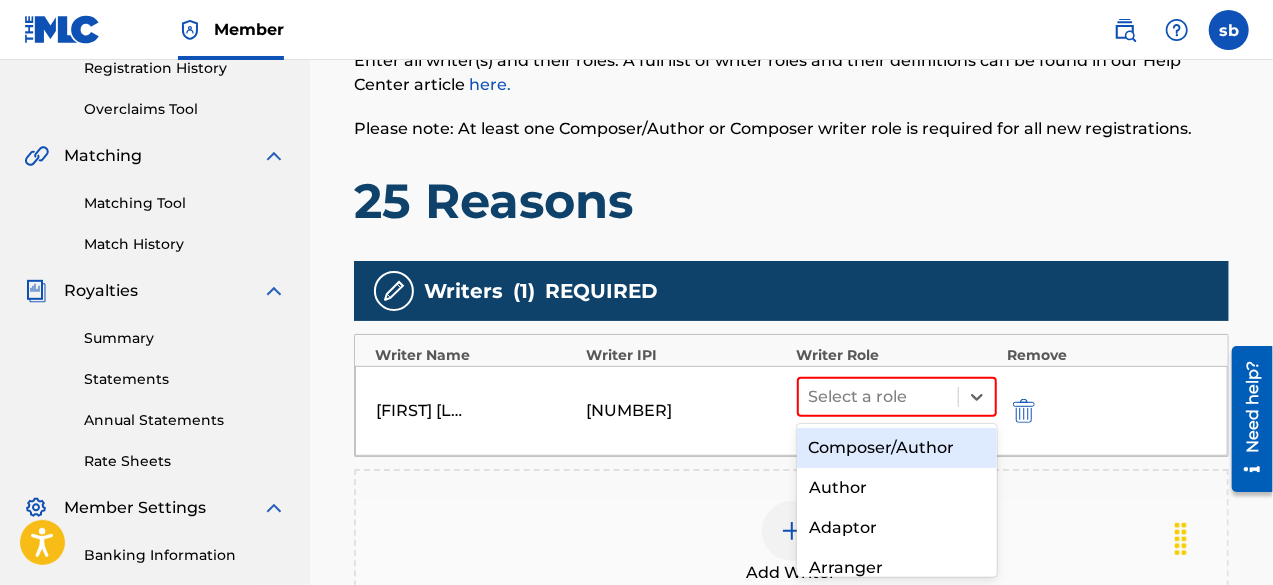 click on "Composer/Author" at bounding box center [897, 448] 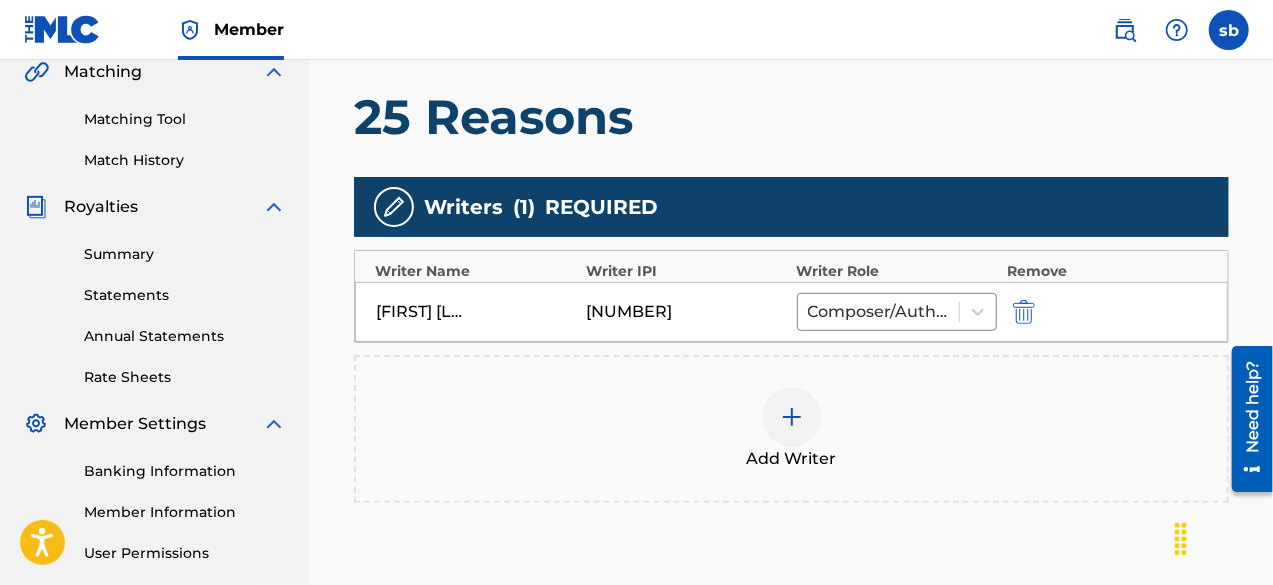 scroll, scrollTop: 590, scrollLeft: 0, axis: vertical 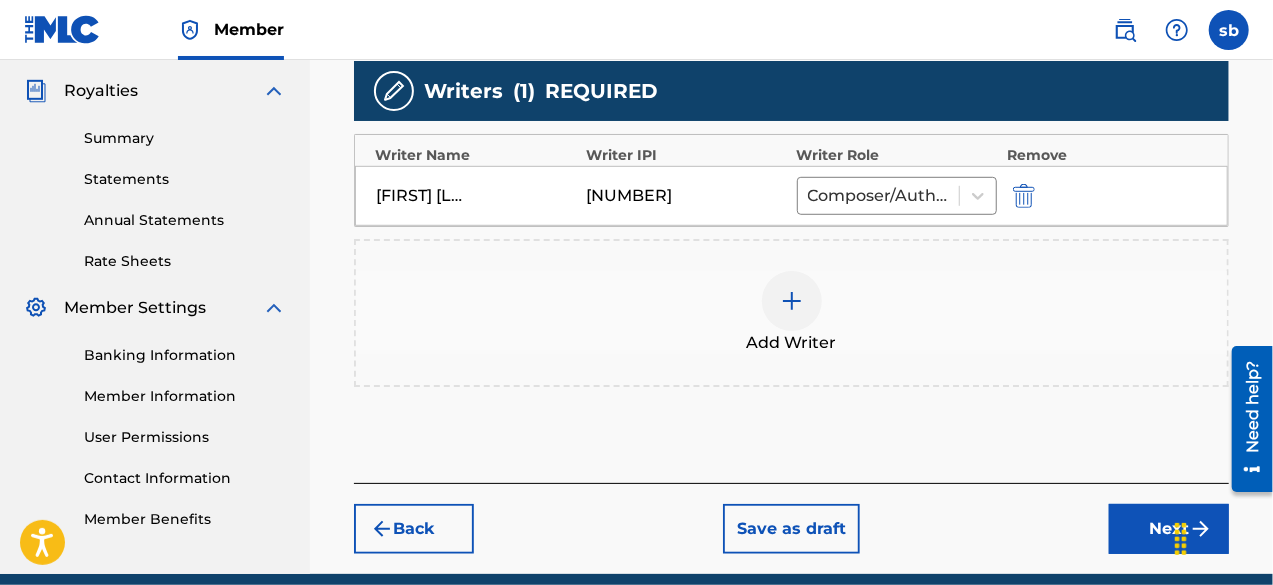 click on "Next" at bounding box center [1169, 529] 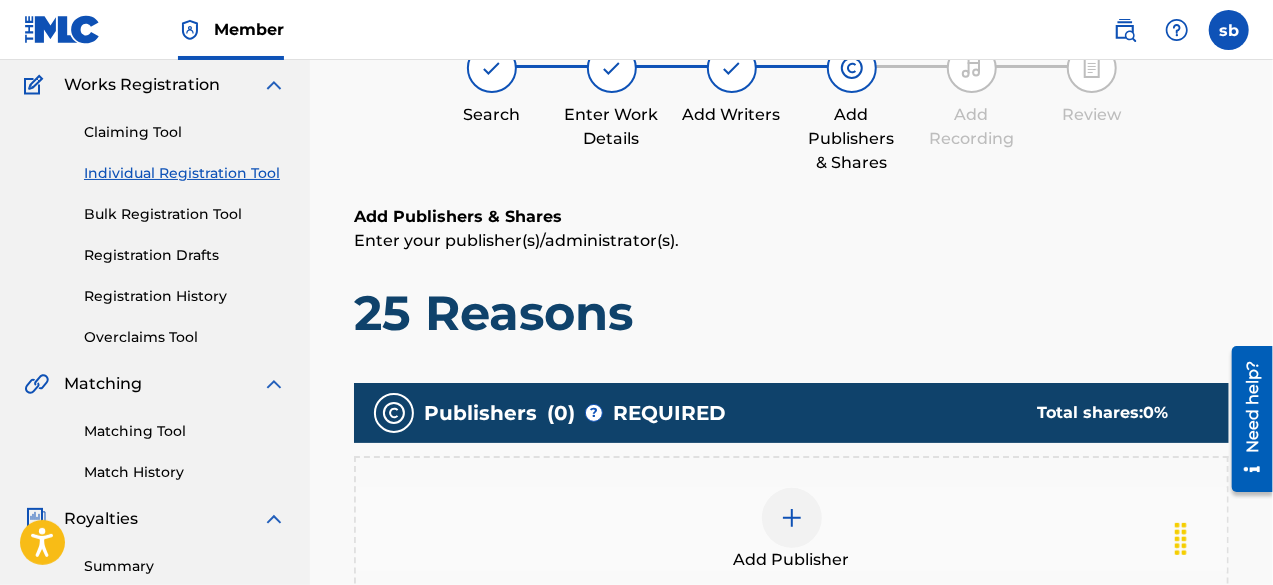 scroll, scrollTop: 290, scrollLeft: 0, axis: vertical 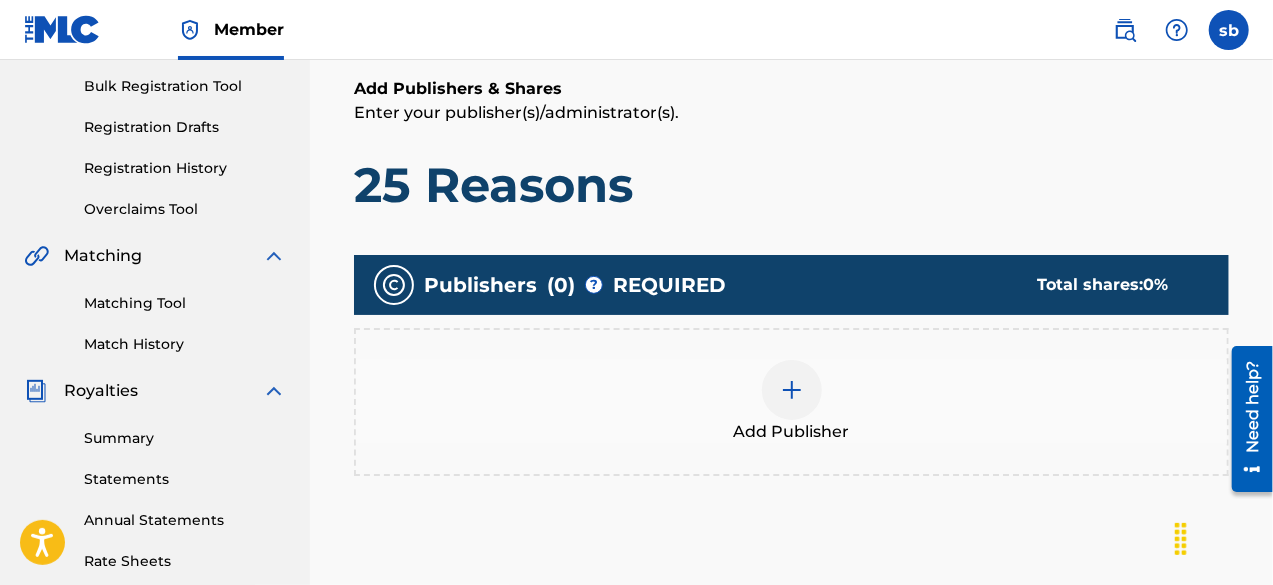 click at bounding box center [792, 390] 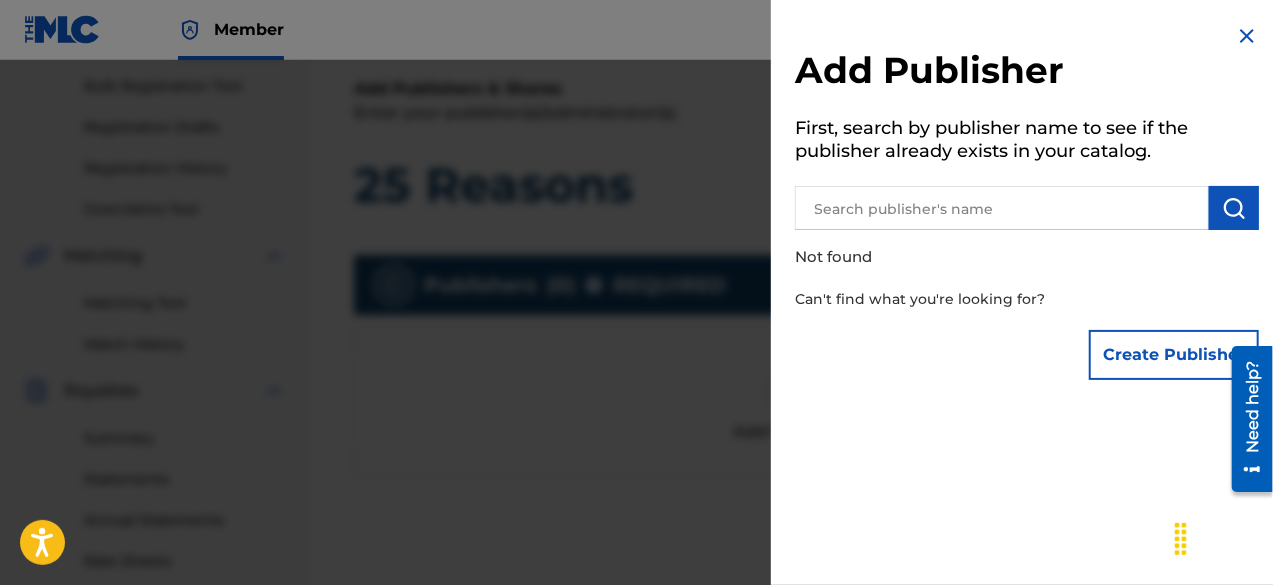 click on "Create Publisher" at bounding box center (1174, 355) 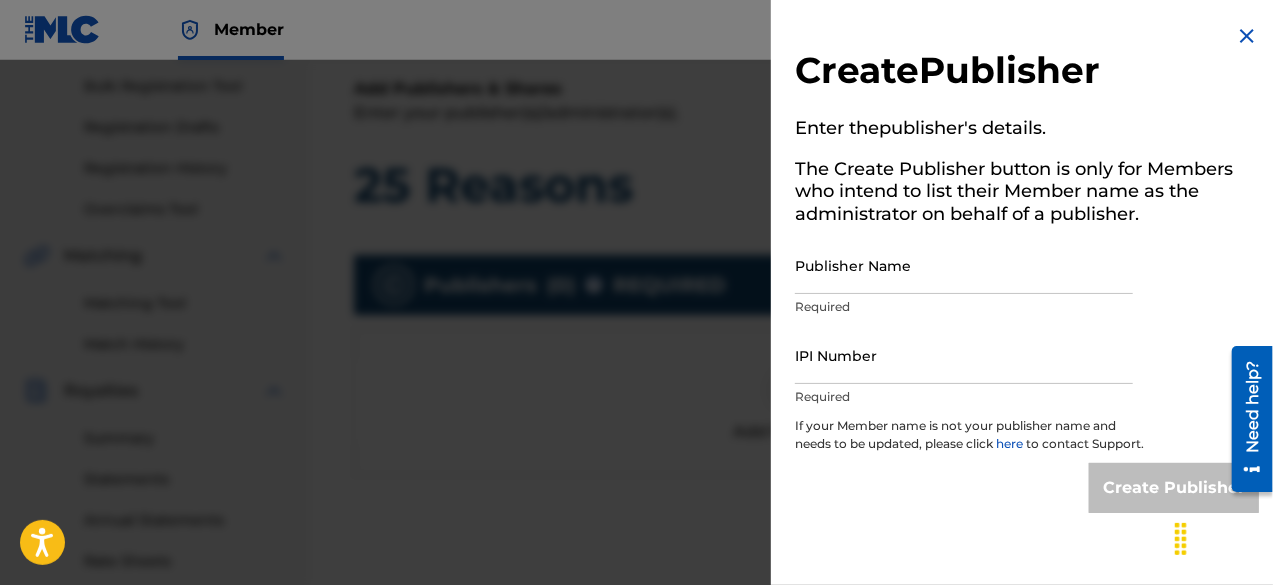 click on "Publisher Name" at bounding box center (964, 265) 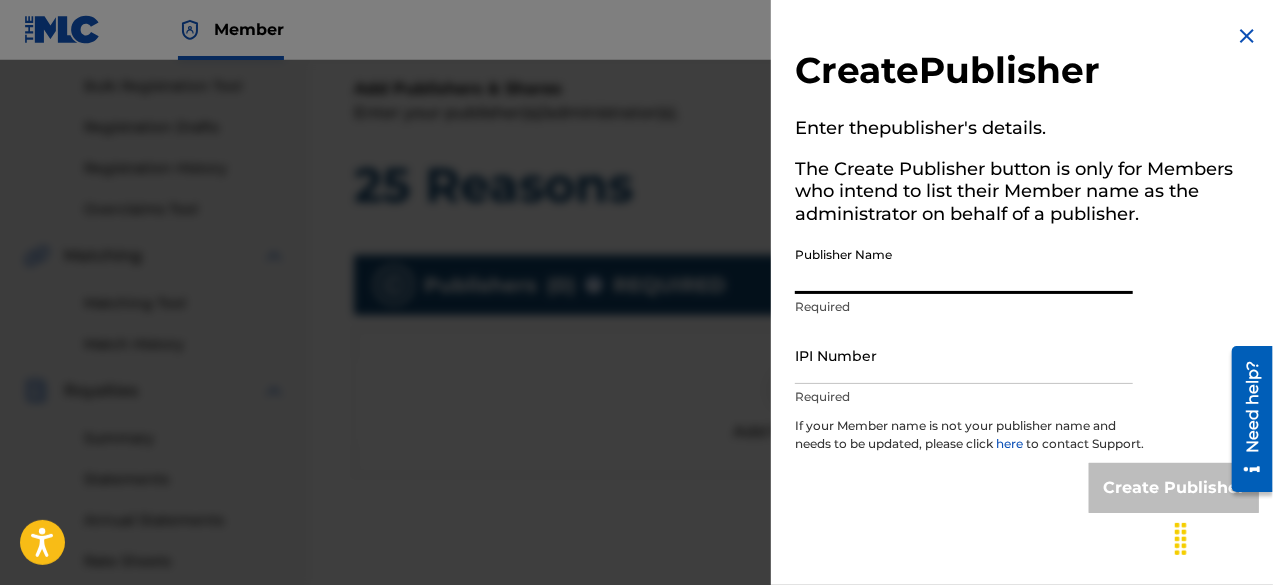 type on "[FIRST] [LAST]" 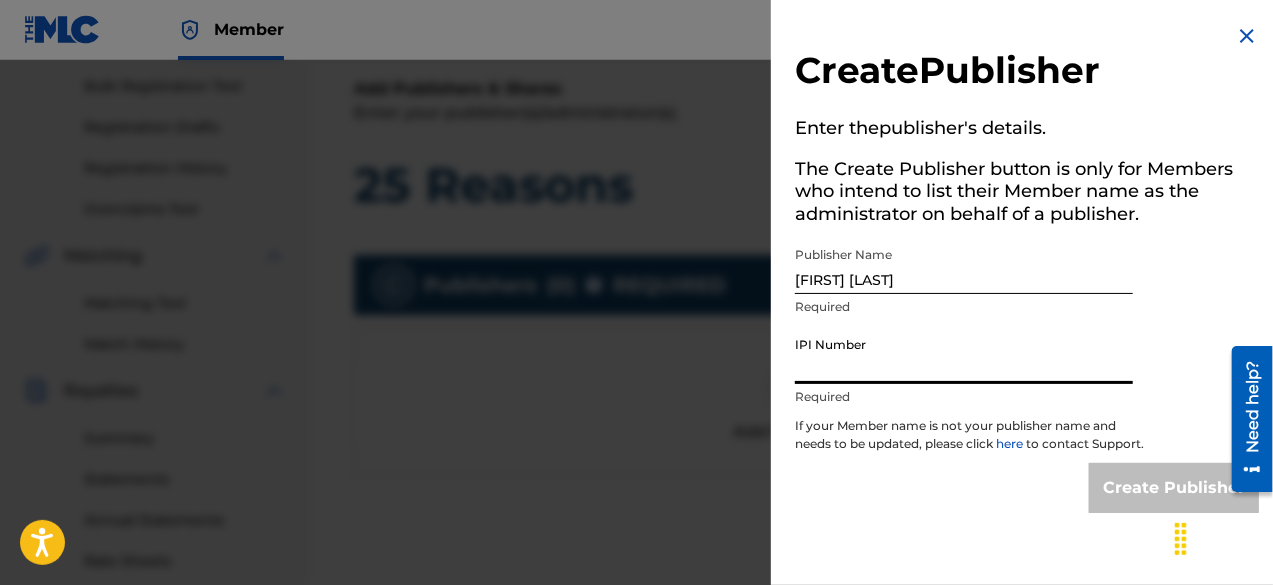 click on "IPI Number" at bounding box center [964, 355] 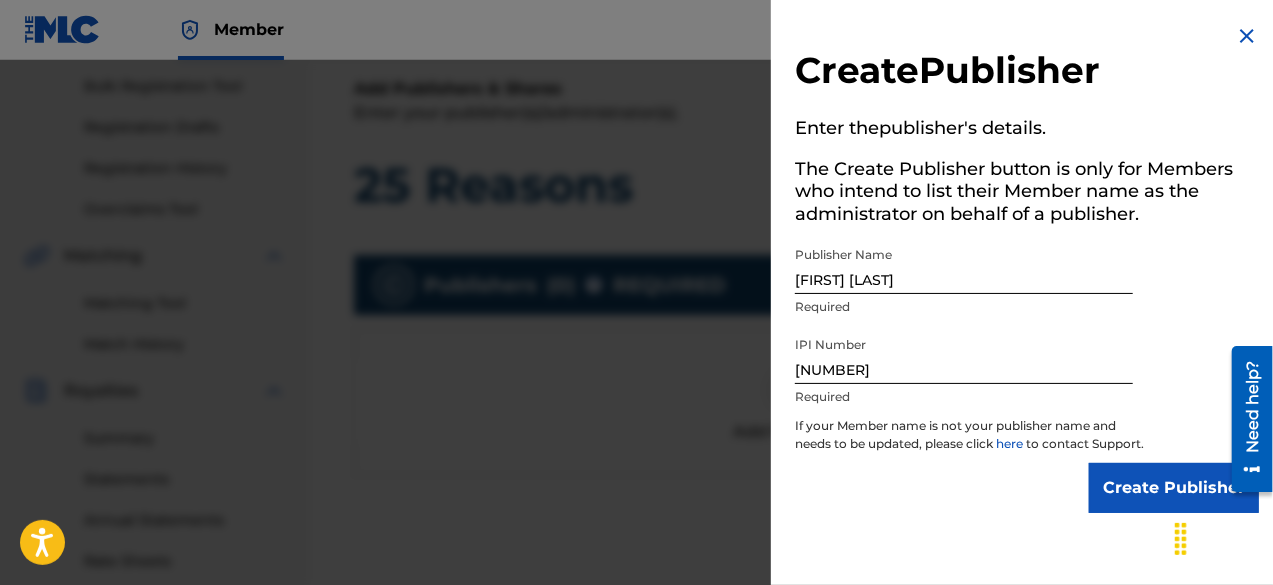 click on "Create Publisher" at bounding box center (1174, 488) 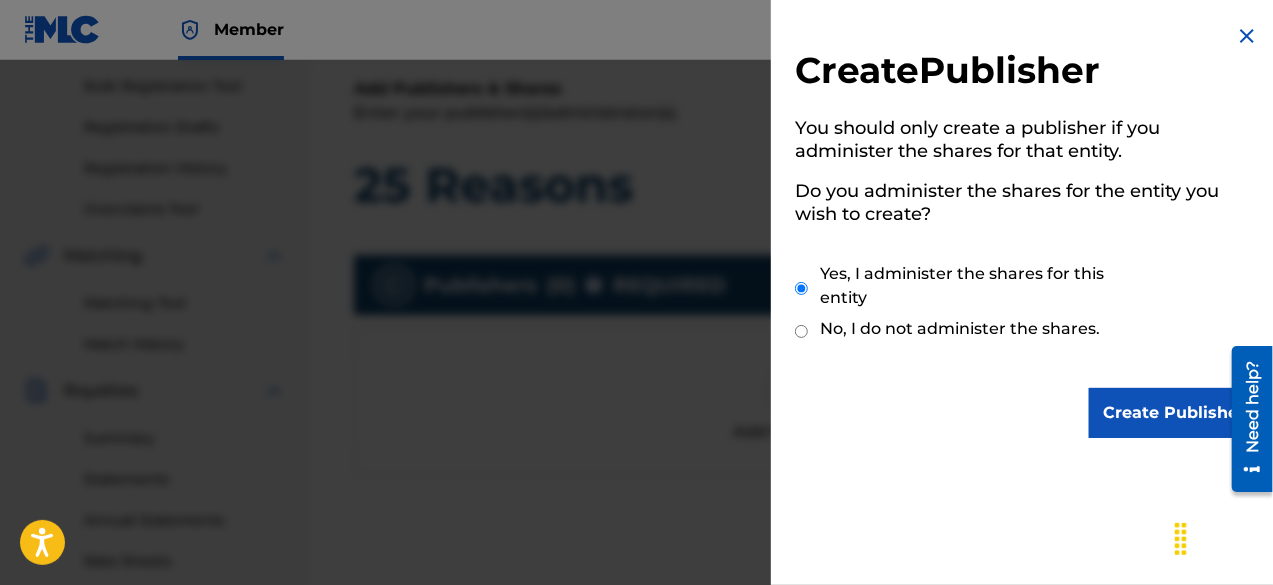 click on "Create Publisher" at bounding box center (1174, 413) 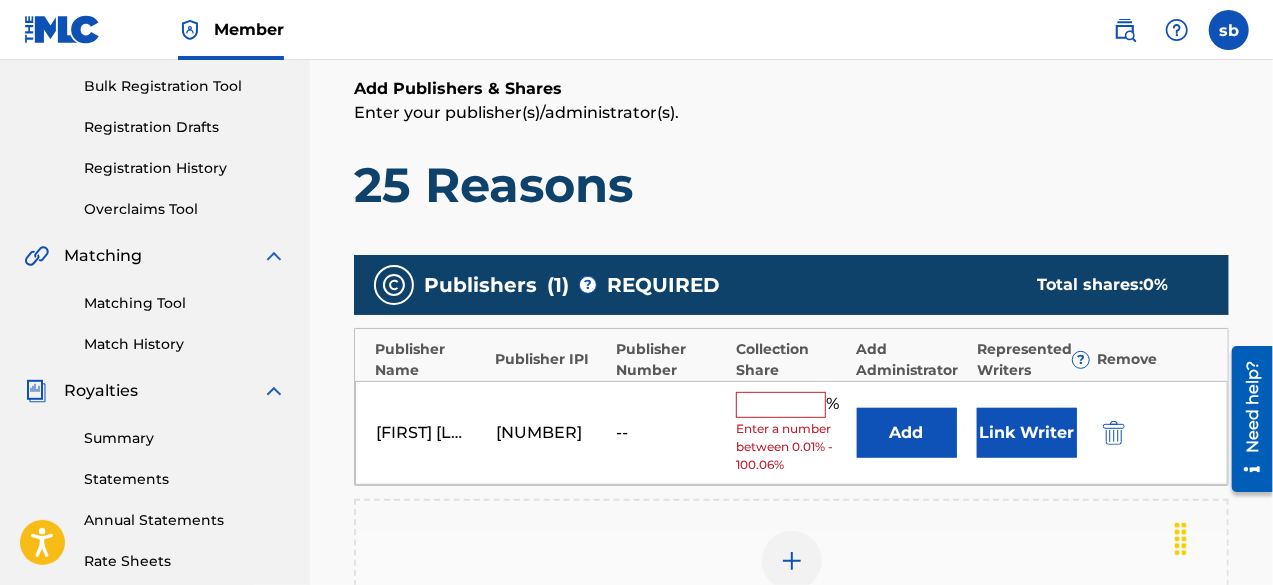 click at bounding box center (781, 405) 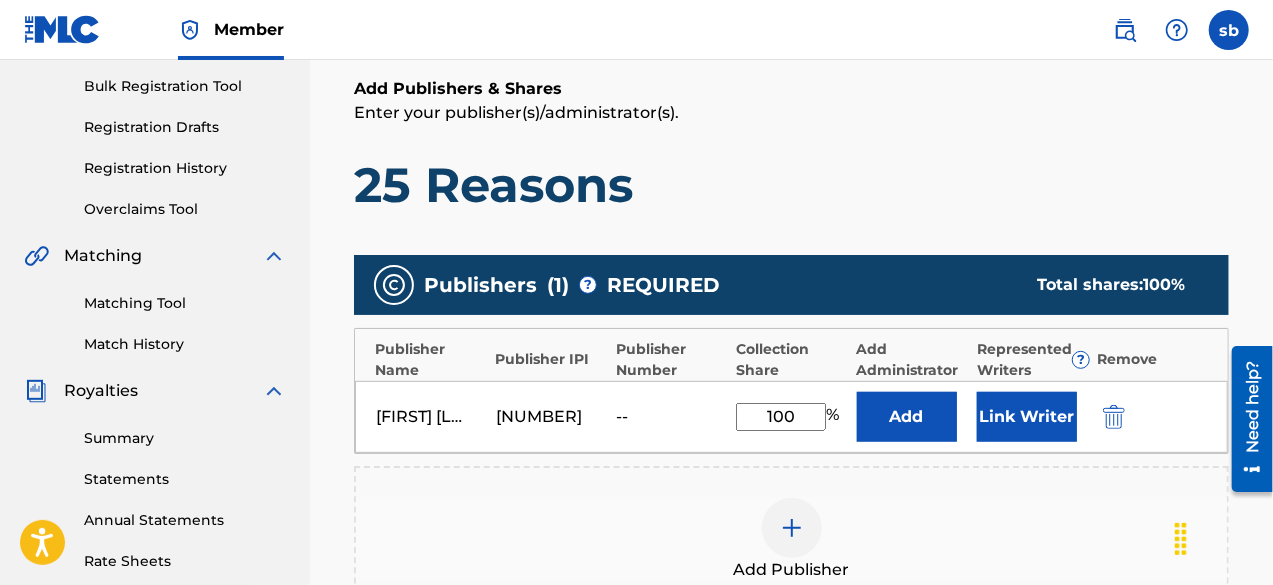 click on "Link Writer" at bounding box center [1027, 417] 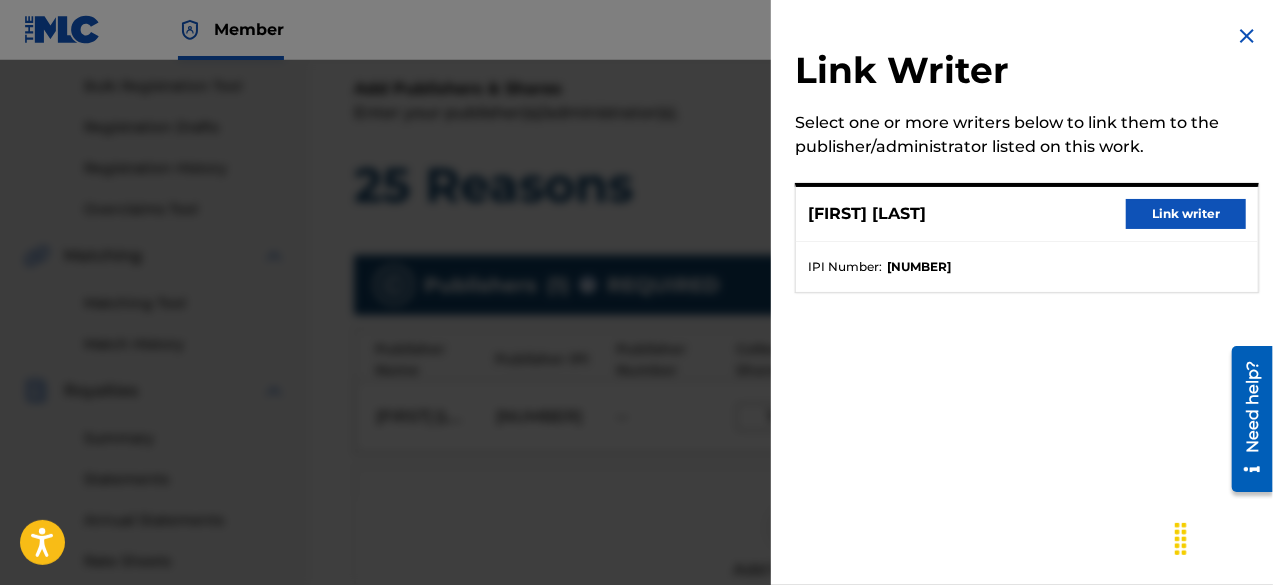 click on "Link writer" at bounding box center (1186, 214) 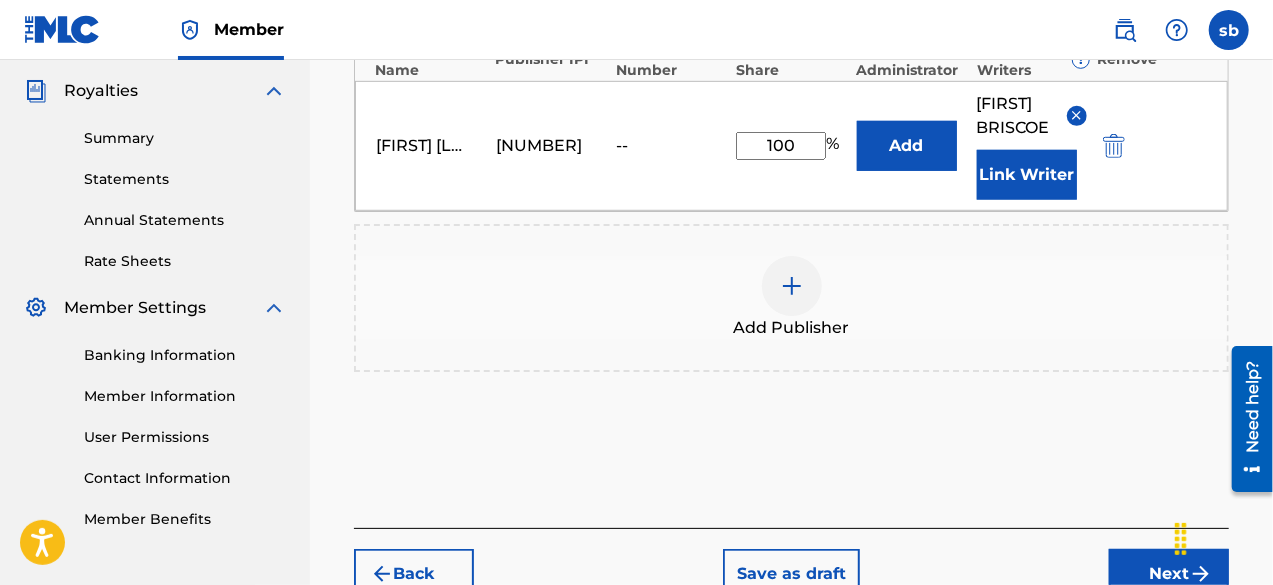 scroll, scrollTop: 742, scrollLeft: 0, axis: vertical 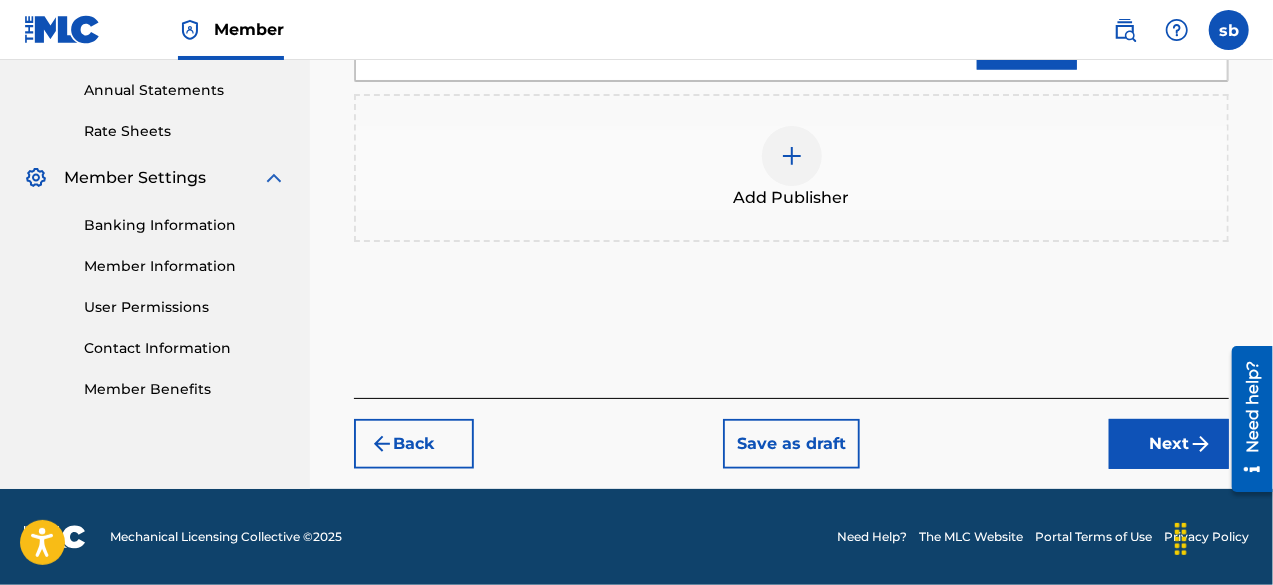 click on "Next" at bounding box center (1169, 444) 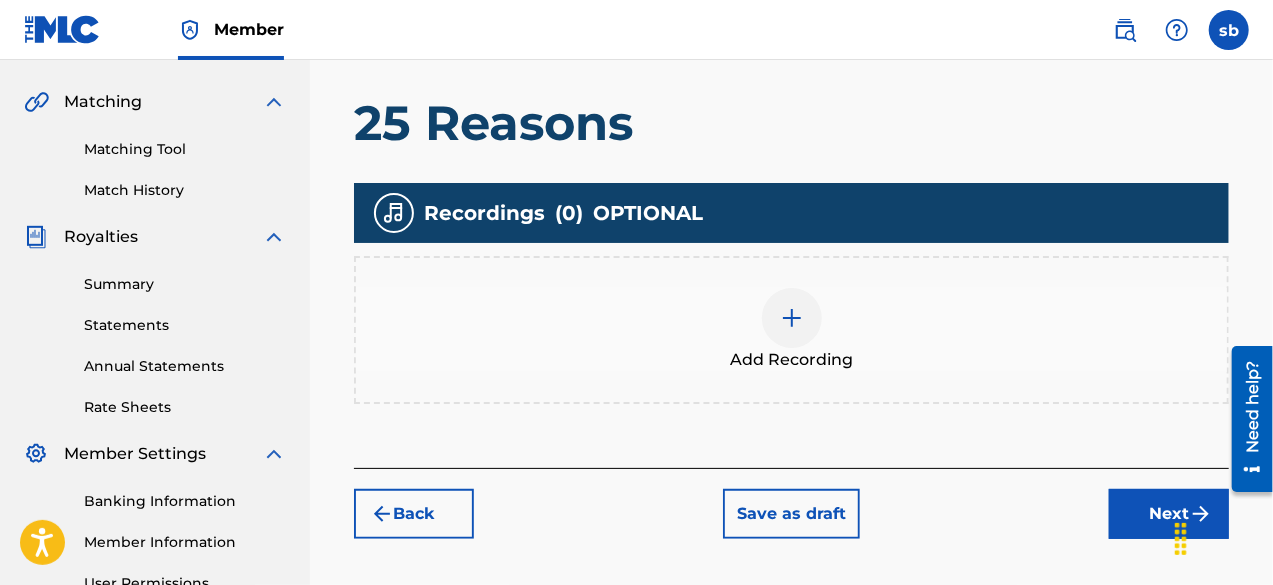 scroll, scrollTop: 490, scrollLeft: 0, axis: vertical 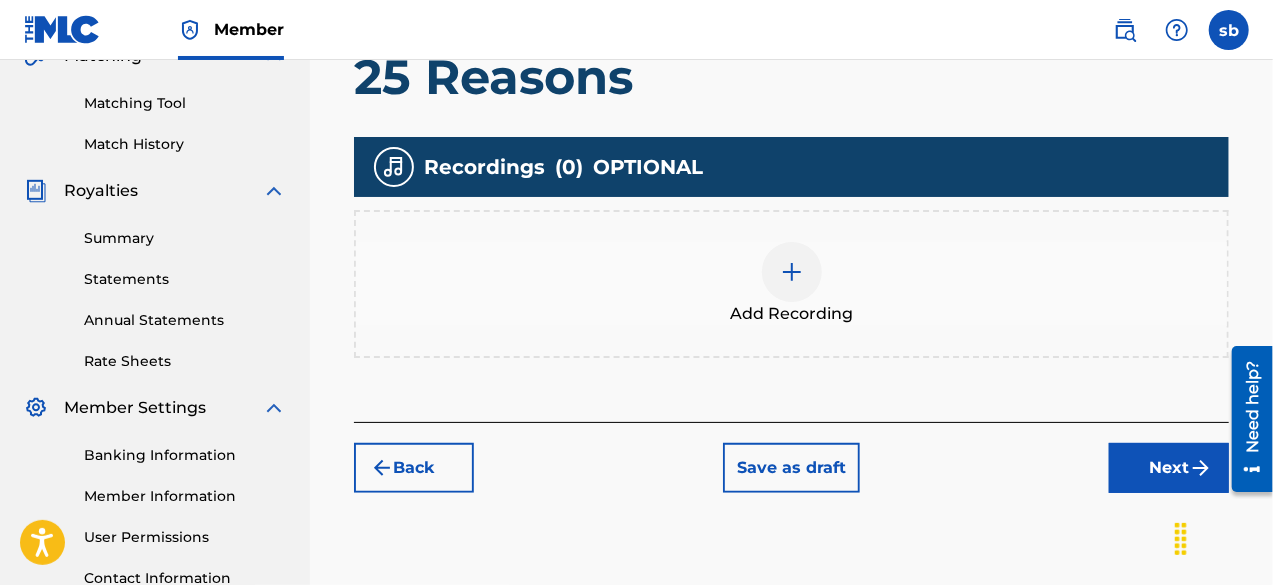 click on "Add Recording" at bounding box center [791, 284] 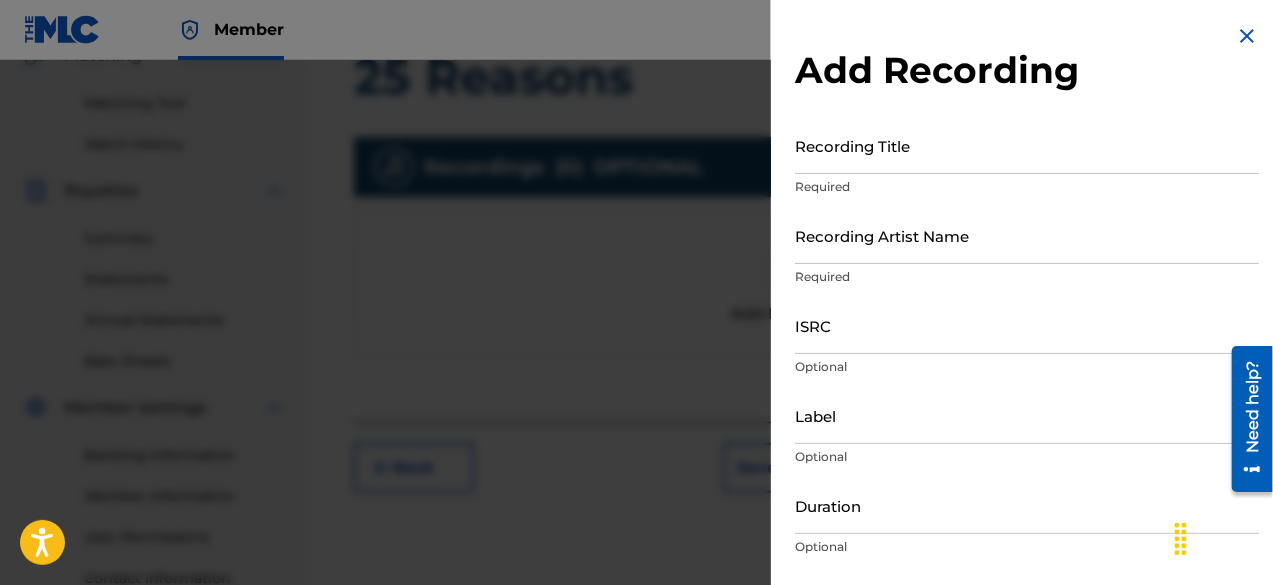 click on "Recording Title" at bounding box center [1027, 145] 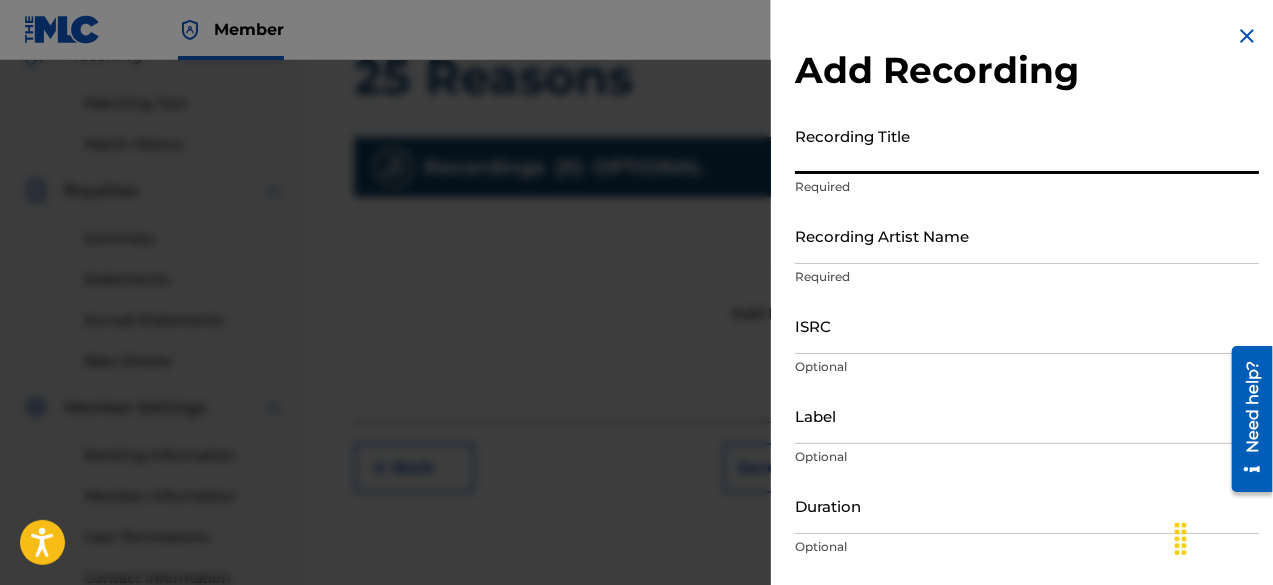 type on "s" 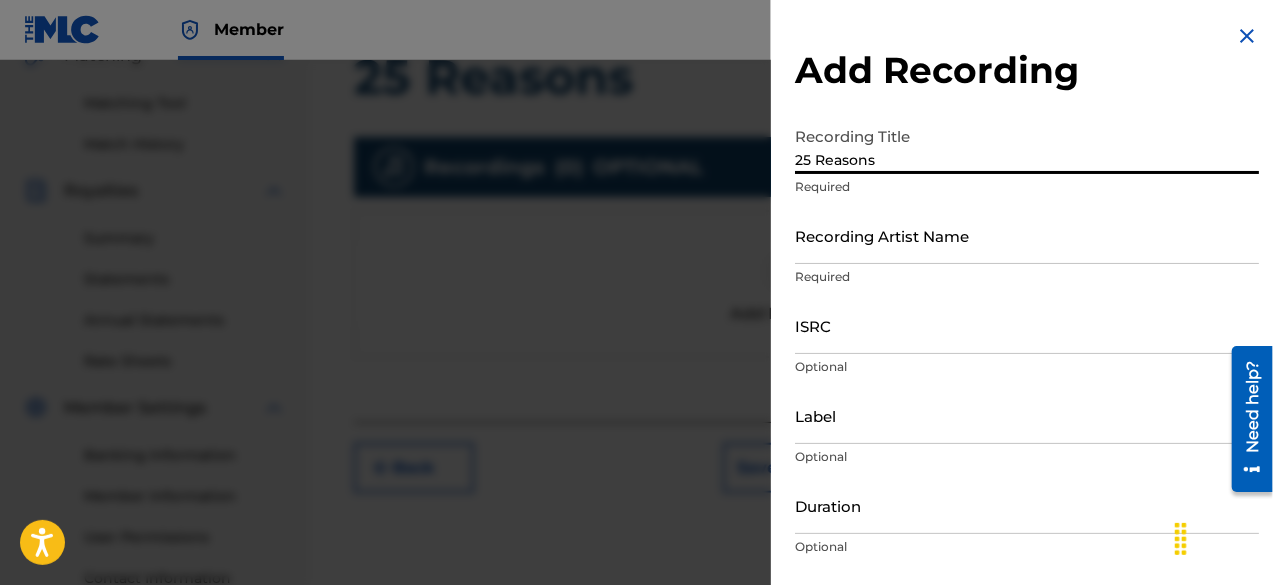 type on "25 Reasons" 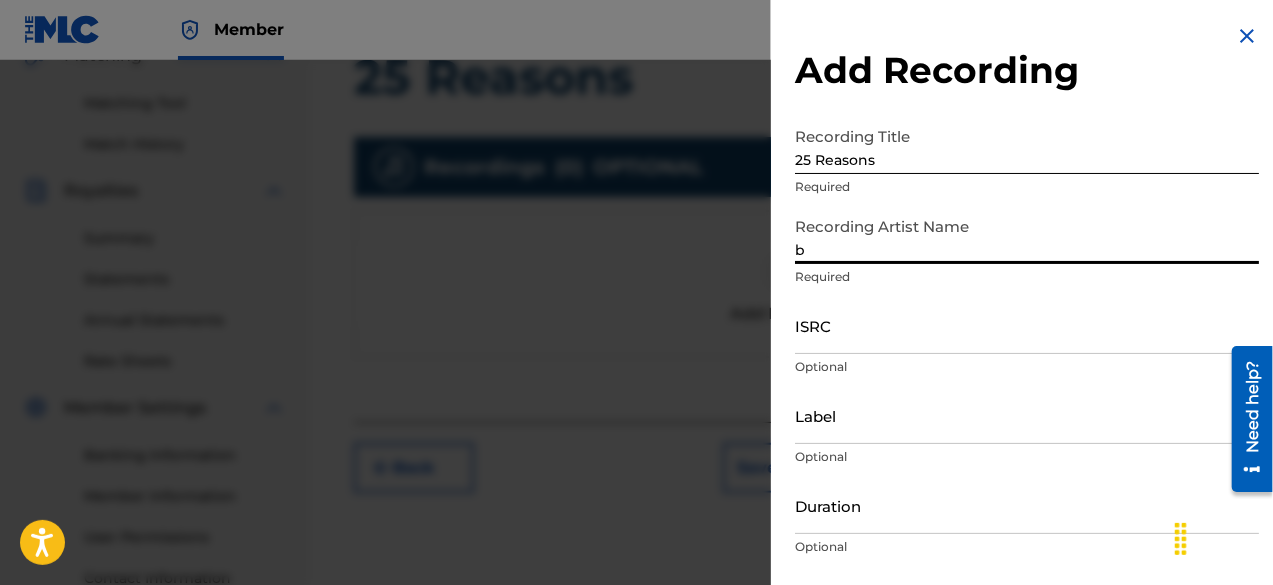 type on "big permy" 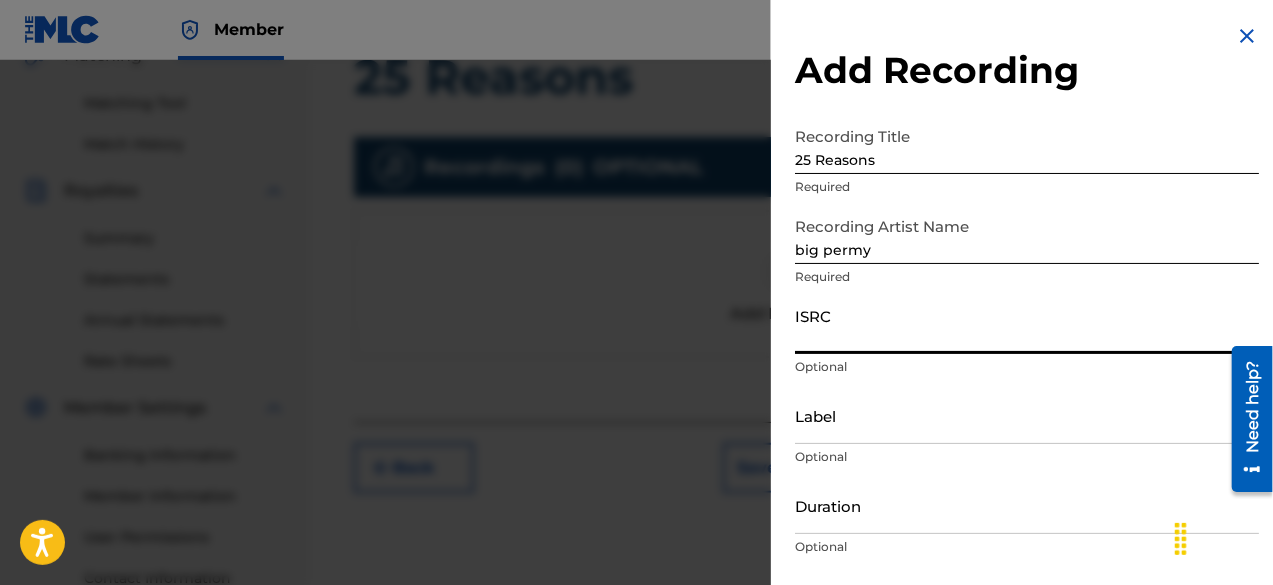 click on "ISRC" at bounding box center [1027, 325] 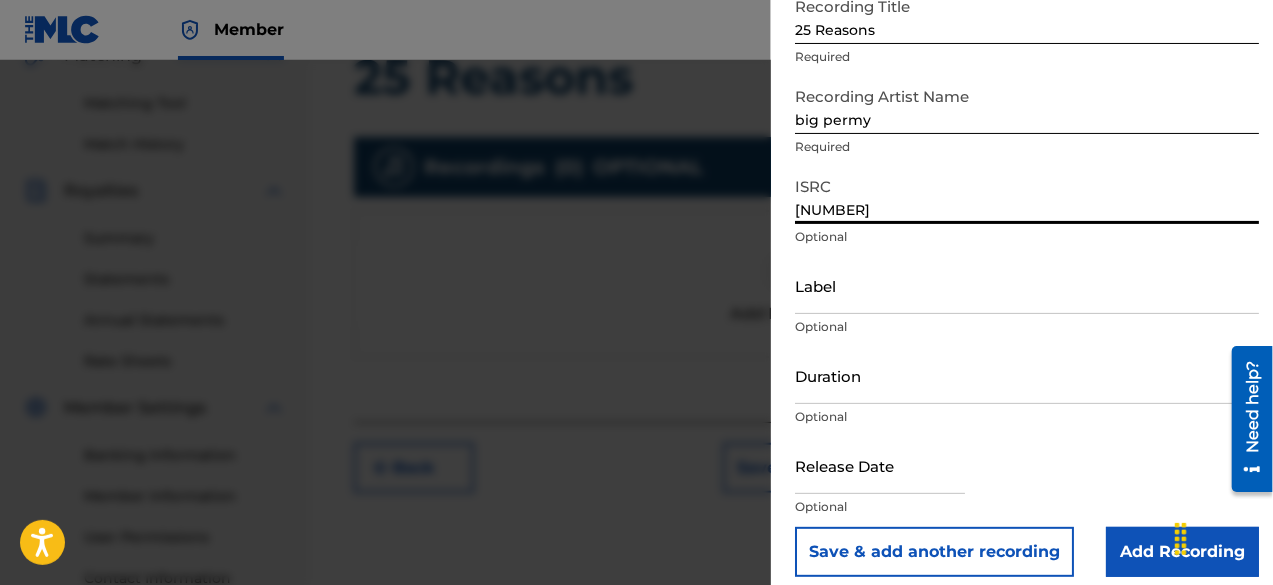 scroll, scrollTop: 146, scrollLeft: 0, axis: vertical 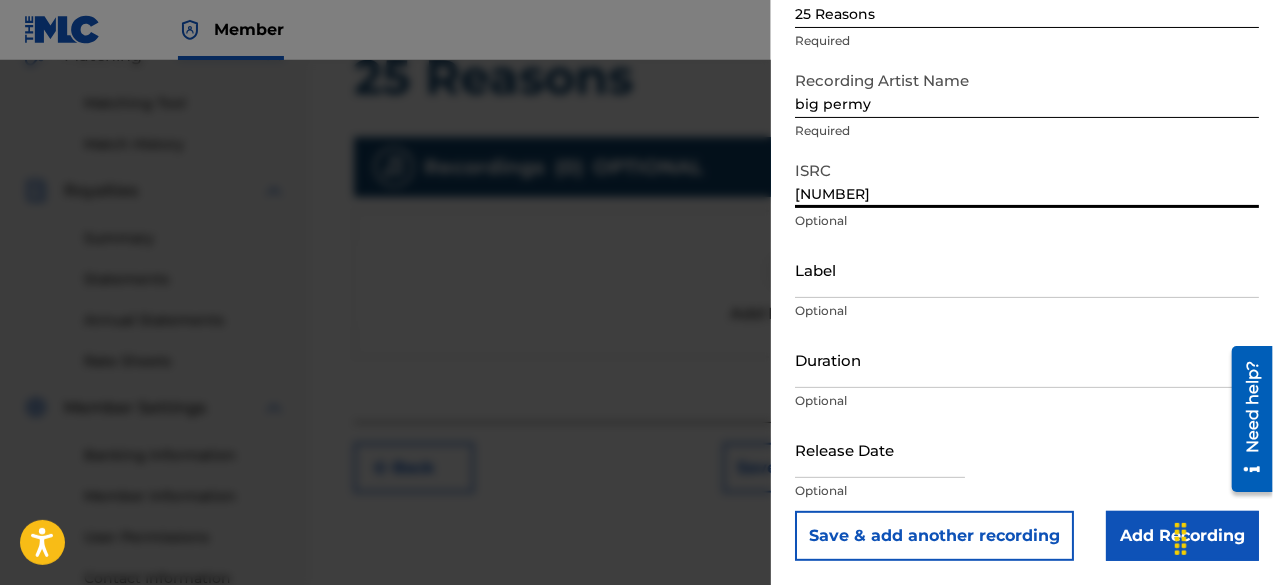 type on "[NUMBER]" 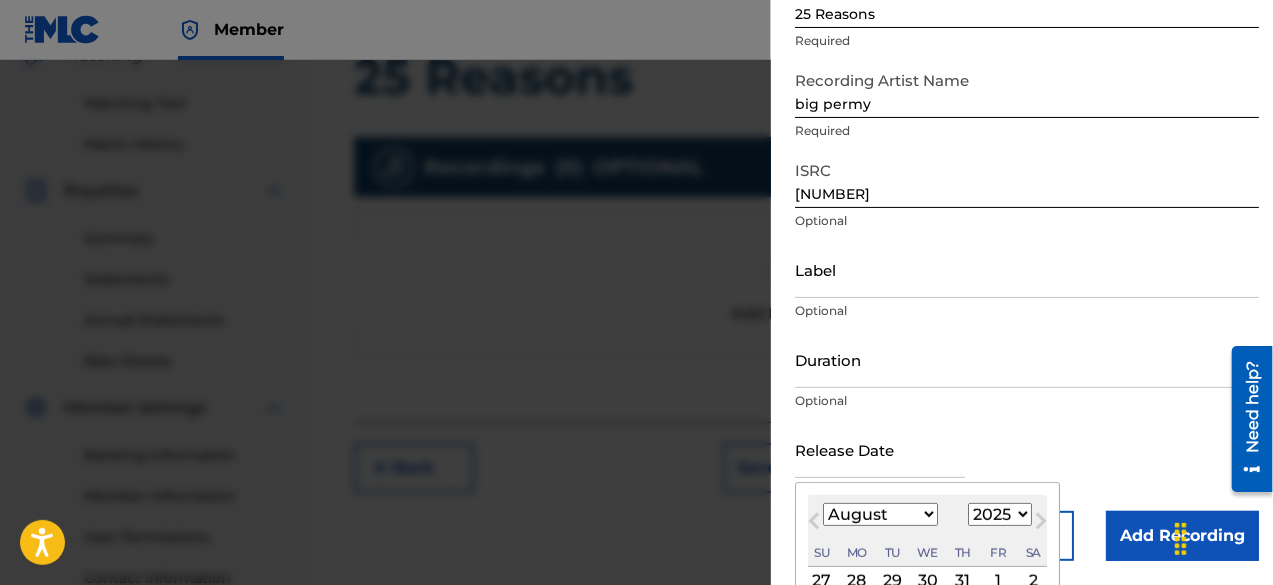 type on "July 25 2025" 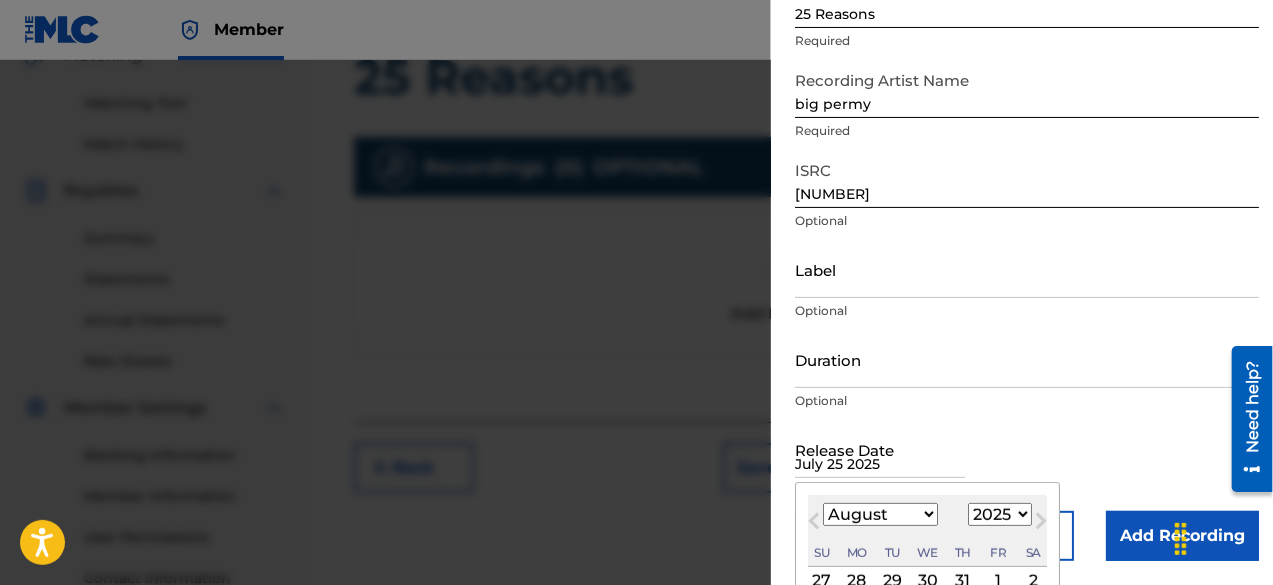 select on "6" 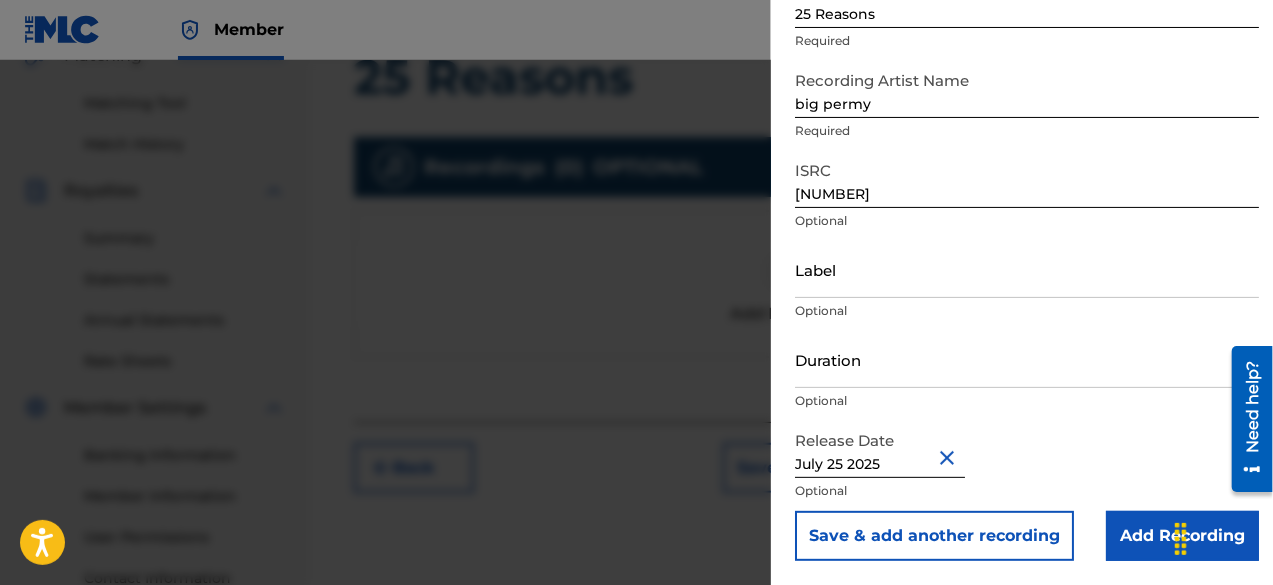 scroll, scrollTop: 146, scrollLeft: 0, axis: vertical 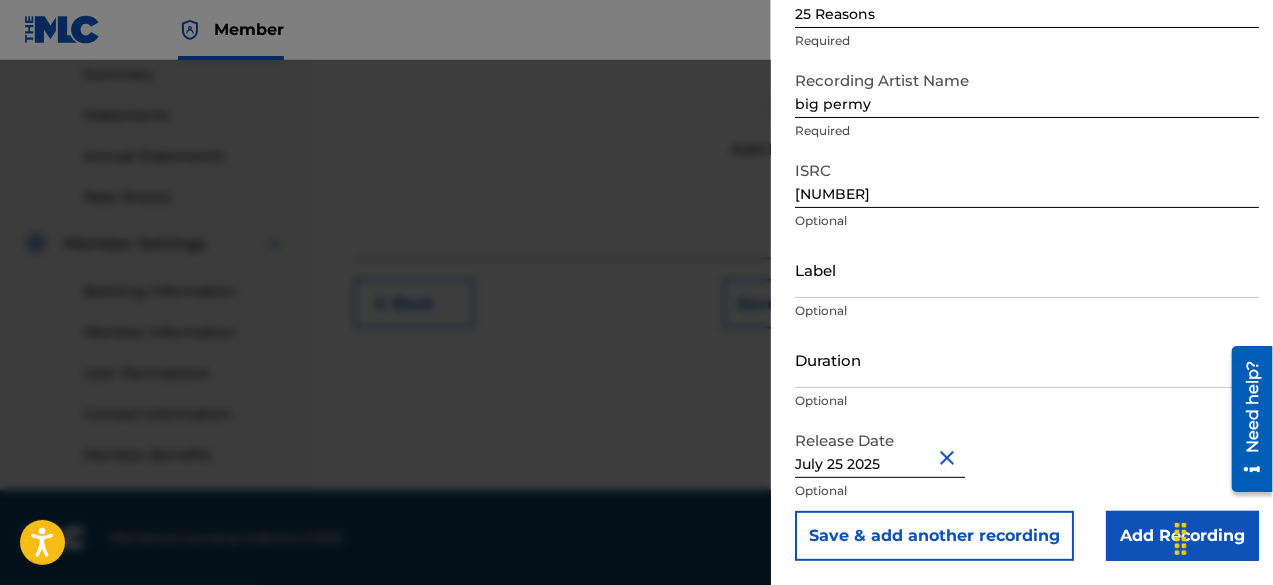 click on "Add Recording" at bounding box center (1182, 536) 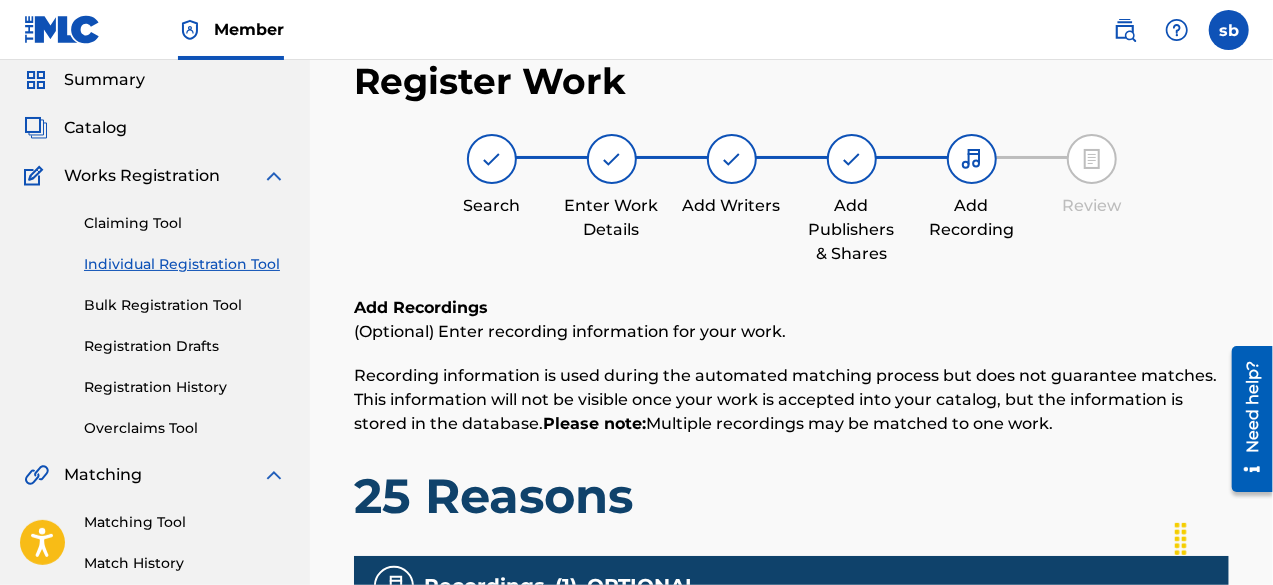 scroll, scrollTop: 0, scrollLeft: 0, axis: both 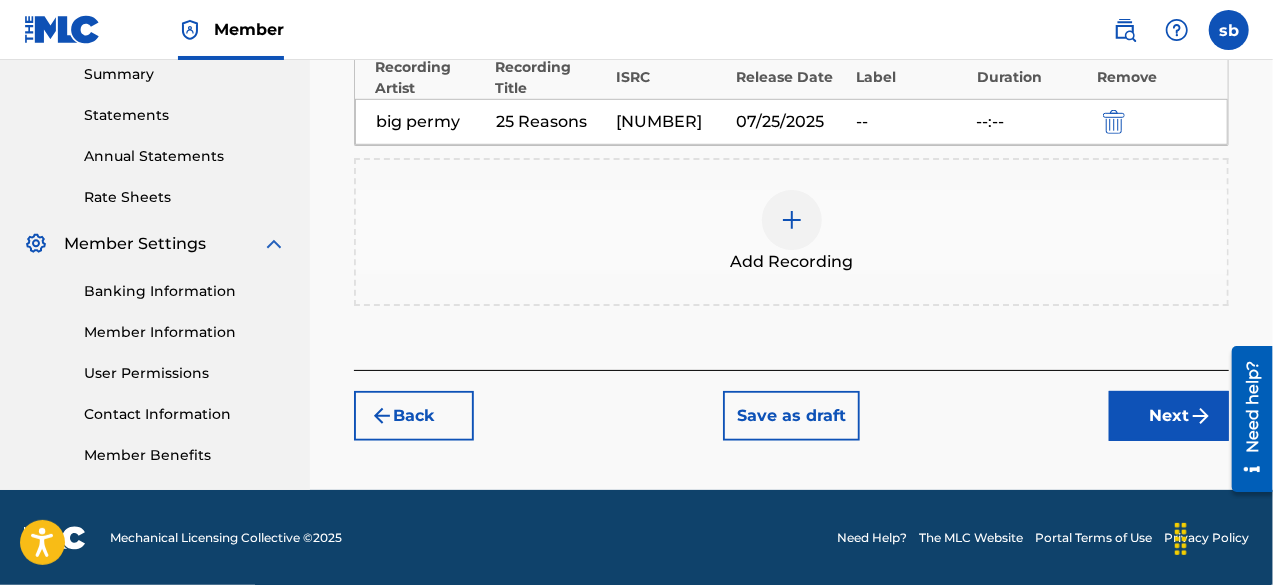 click on "Next" at bounding box center [1169, 416] 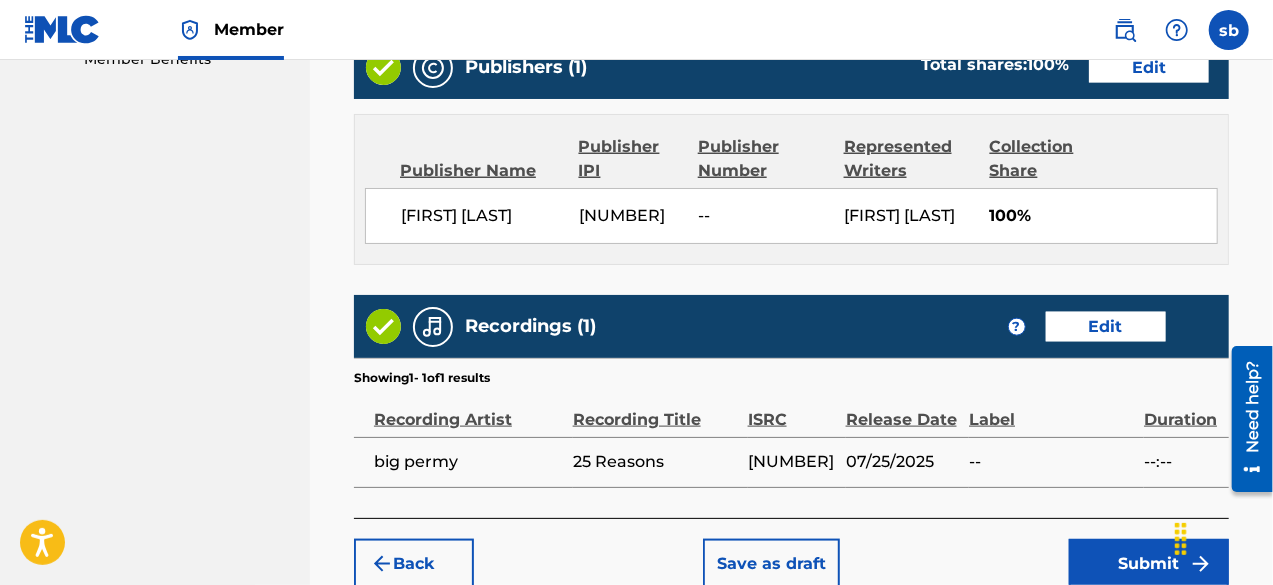 scroll, scrollTop: 1090, scrollLeft: 0, axis: vertical 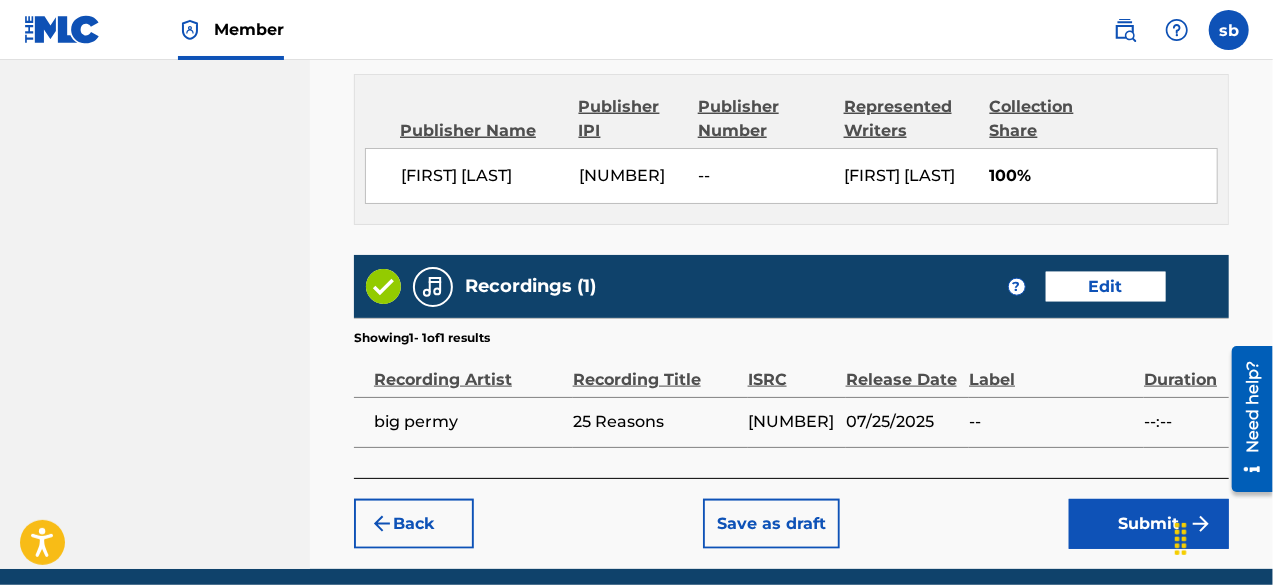 click on "Submit" at bounding box center [1149, 524] 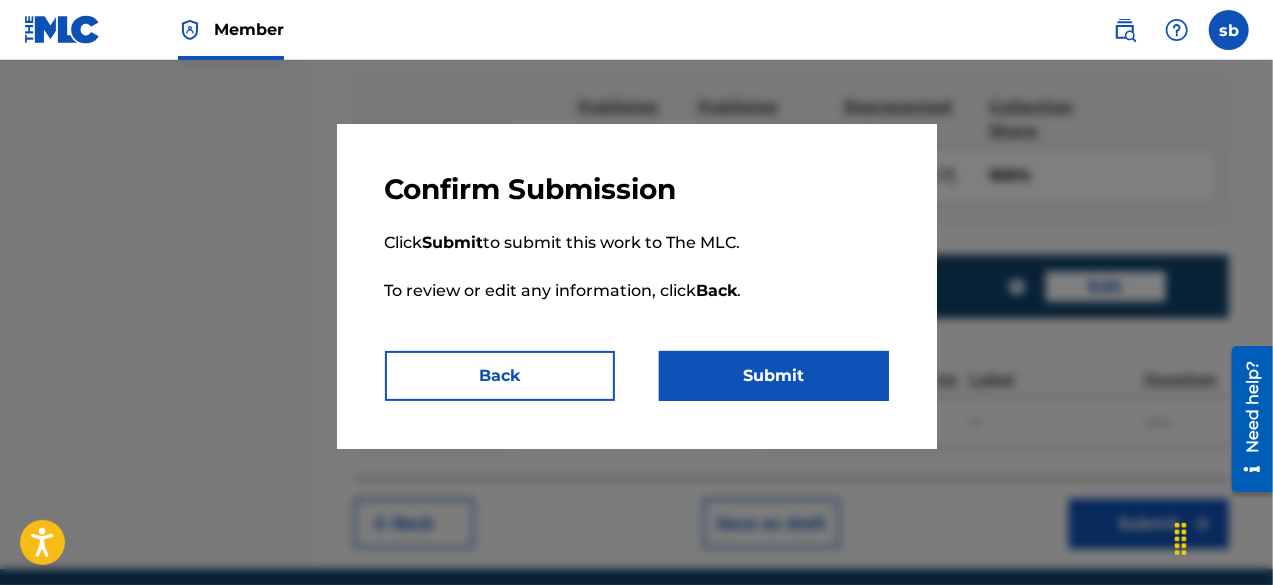 click on "Submit" at bounding box center [774, 376] 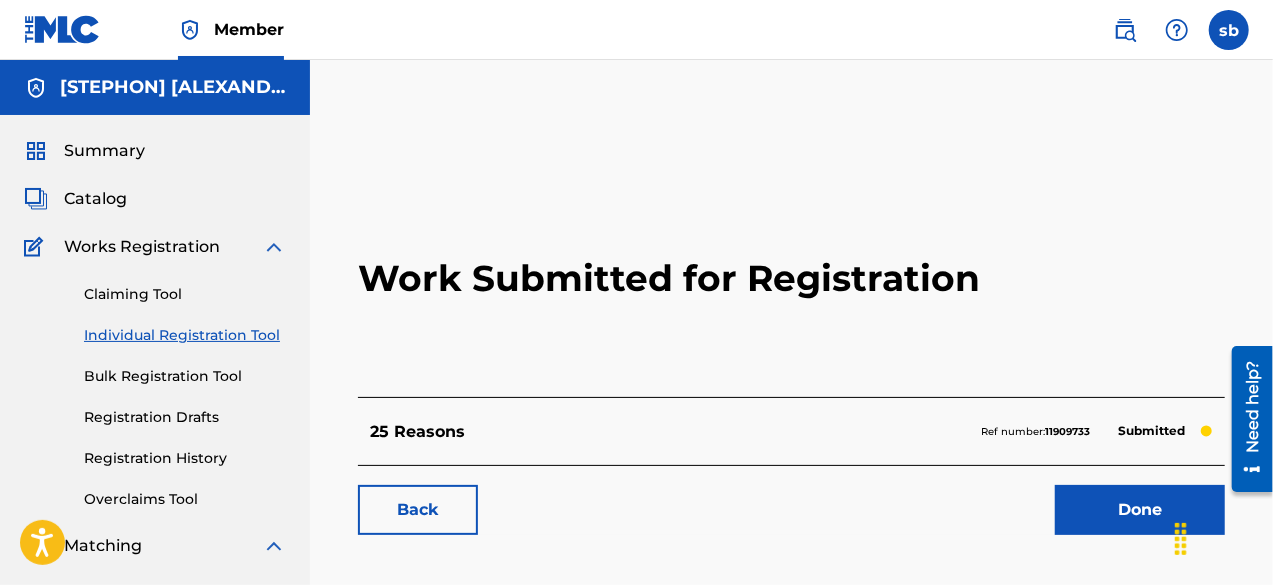 click on "Done" at bounding box center [1140, 510] 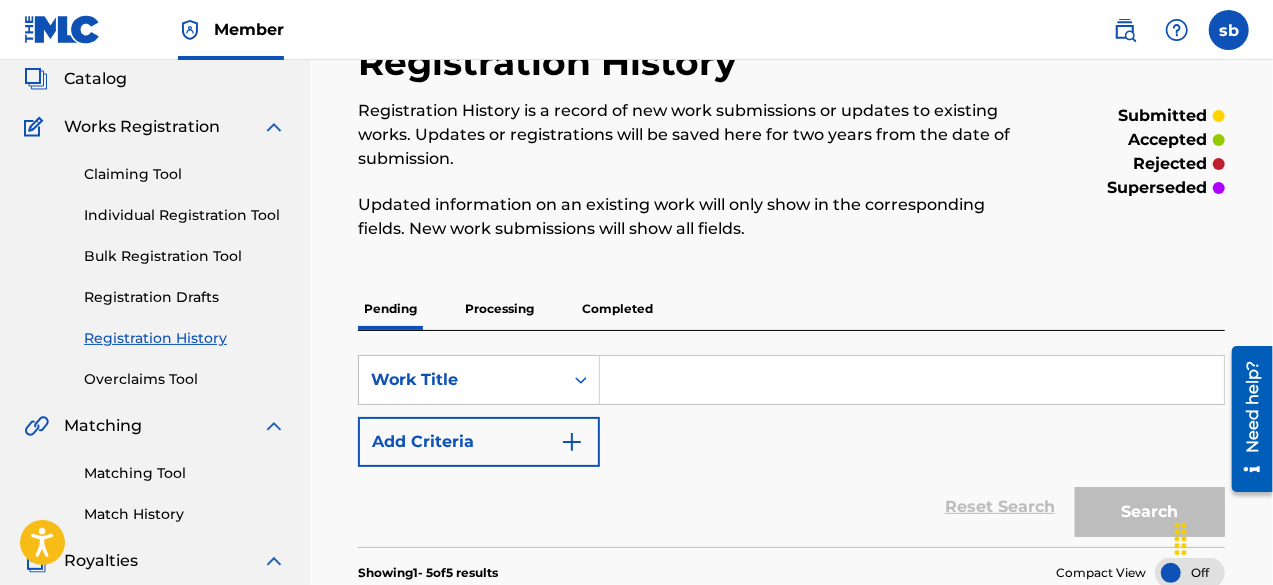 scroll, scrollTop: 0, scrollLeft: 0, axis: both 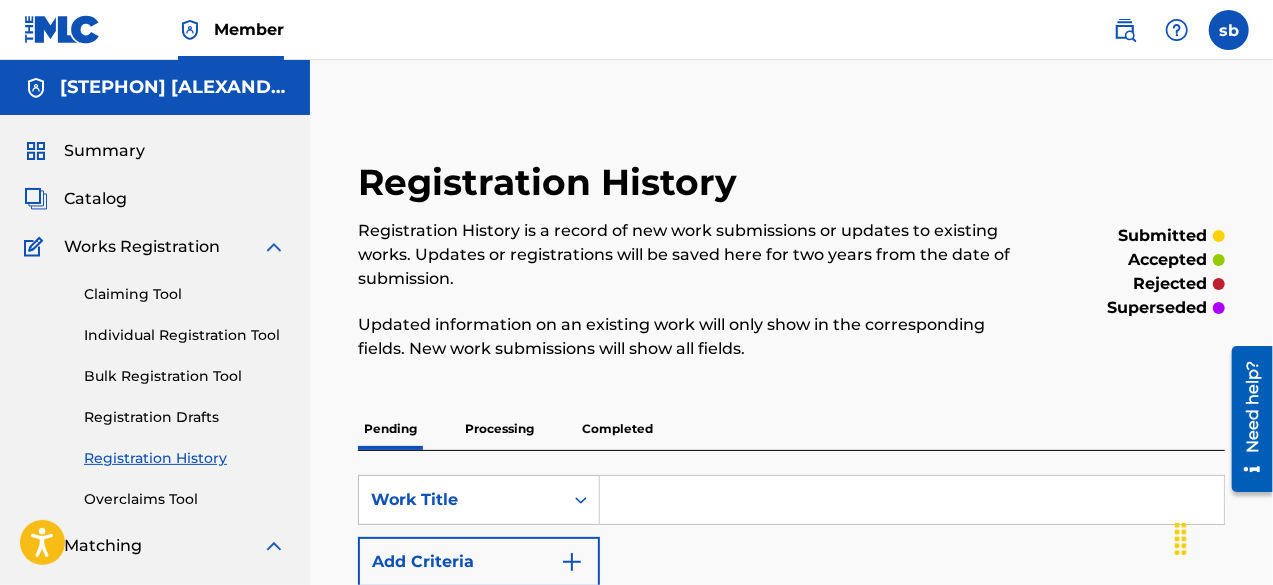 click on "Catalog" at bounding box center (95, 199) 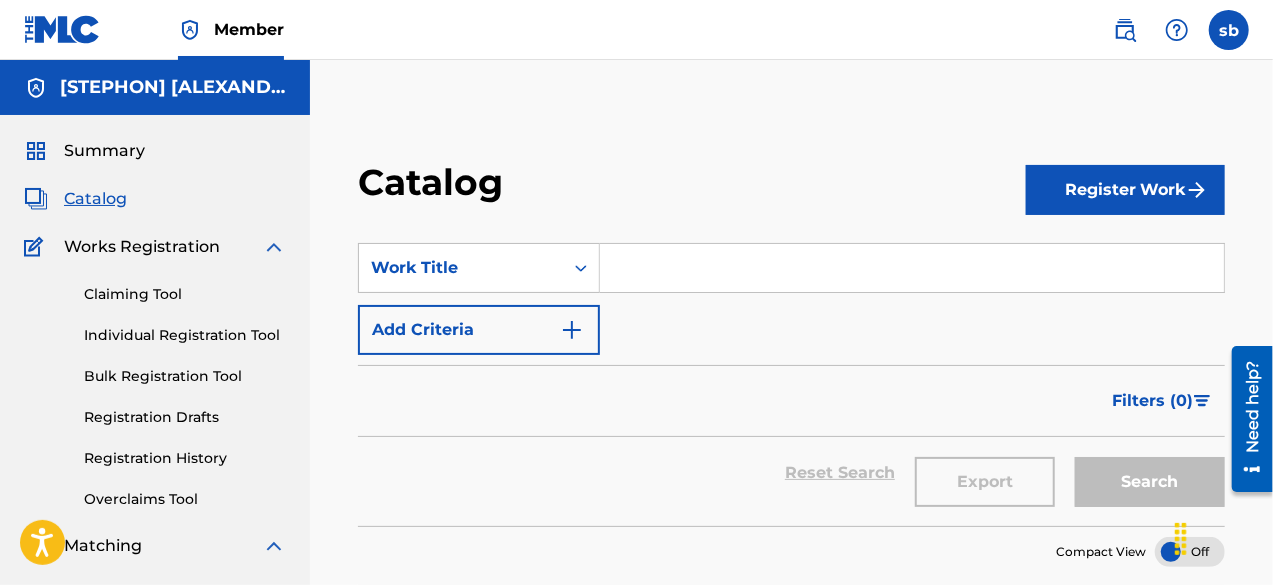 click on "Register Work" at bounding box center (1125, 190) 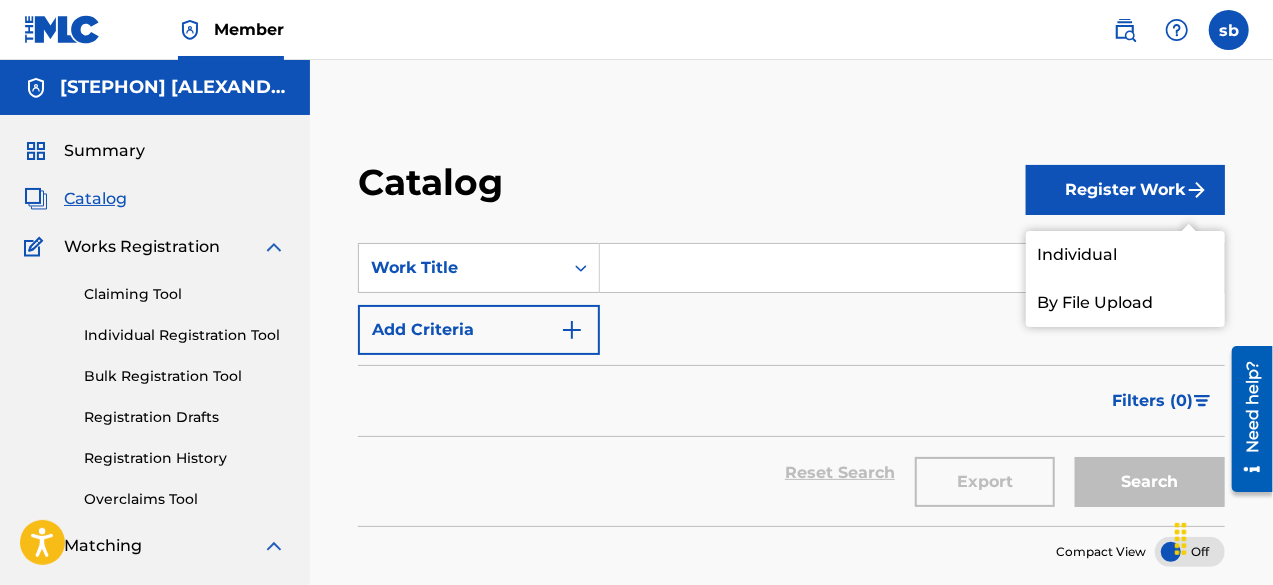 click on "Individual" at bounding box center (1125, 255) 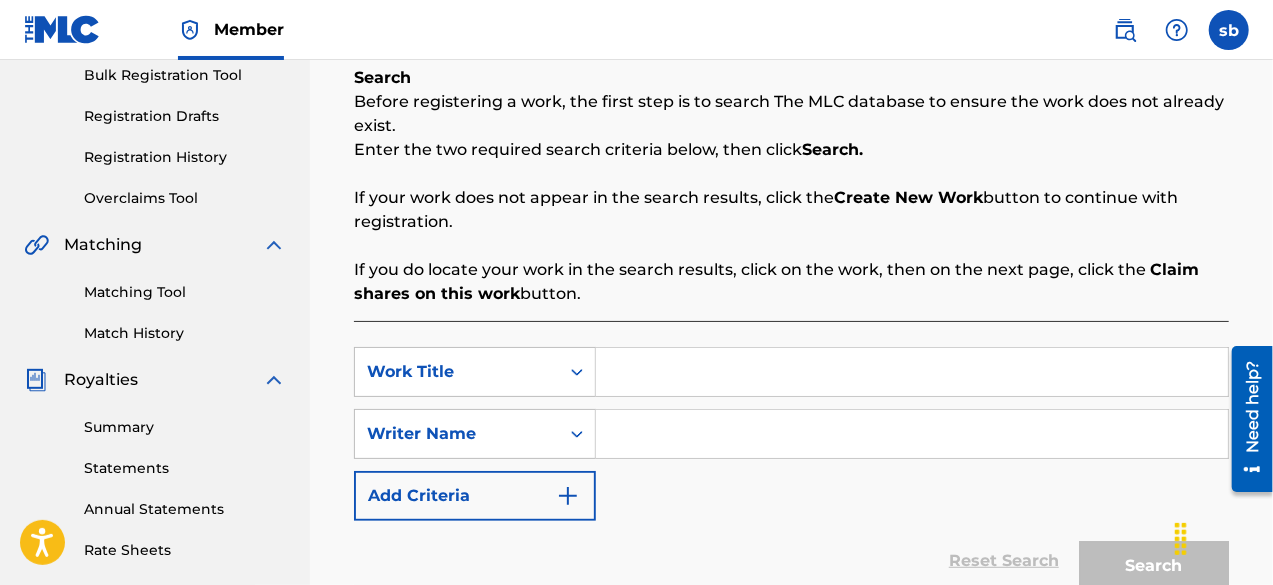scroll, scrollTop: 300, scrollLeft: 0, axis: vertical 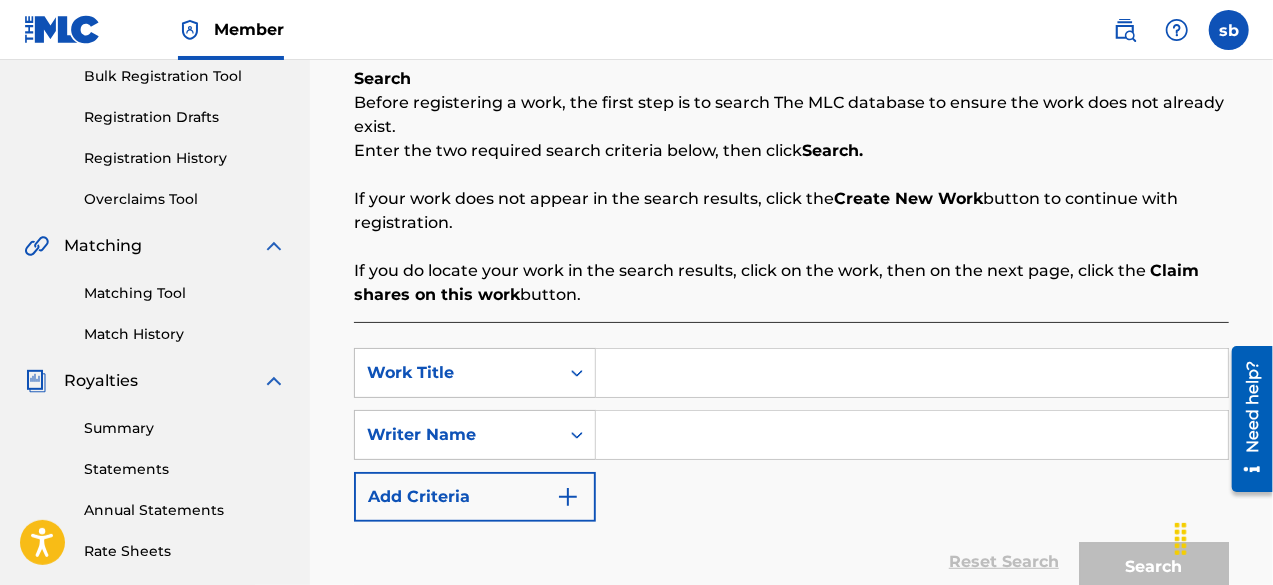 click at bounding box center (912, 373) 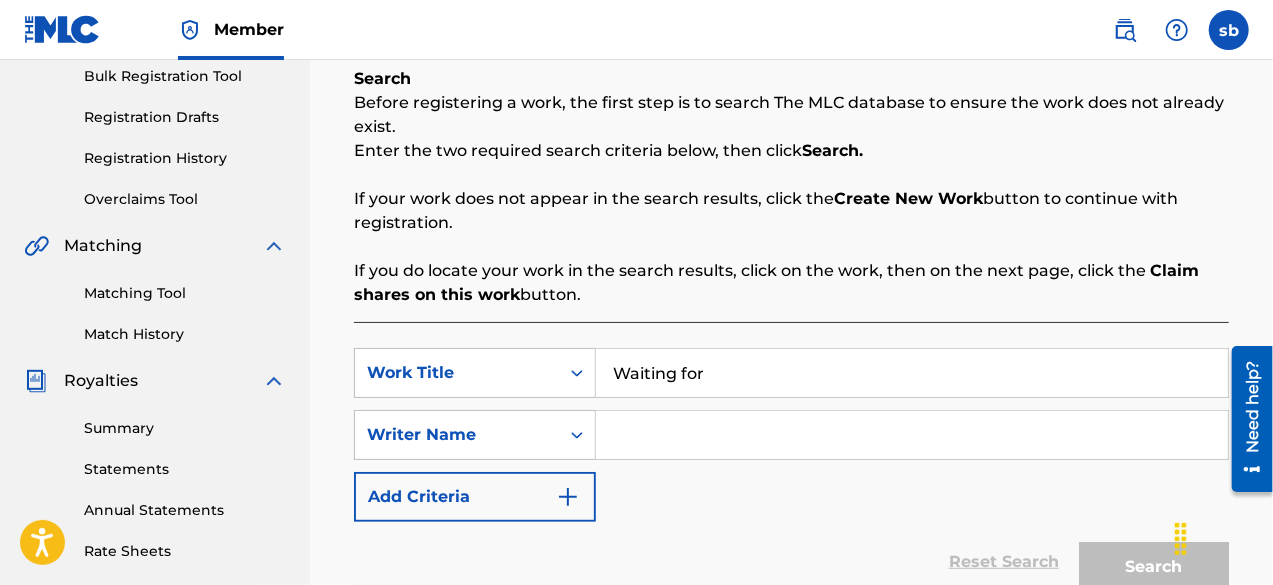 type on "Waiting for" 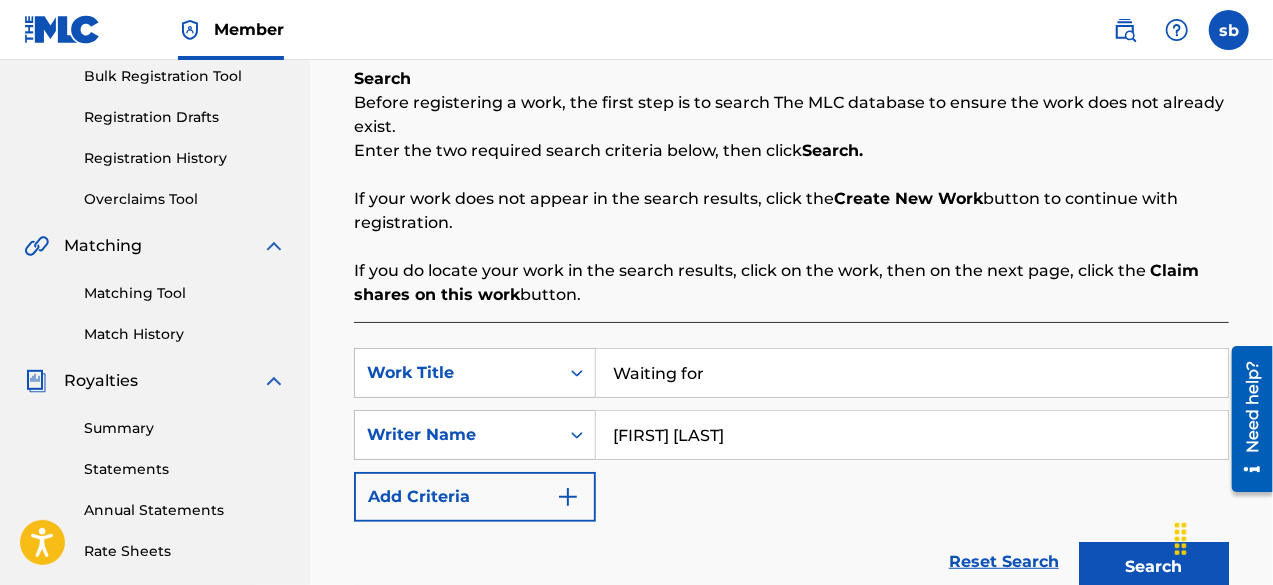 click on "Search" at bounding box center [1154, 567] 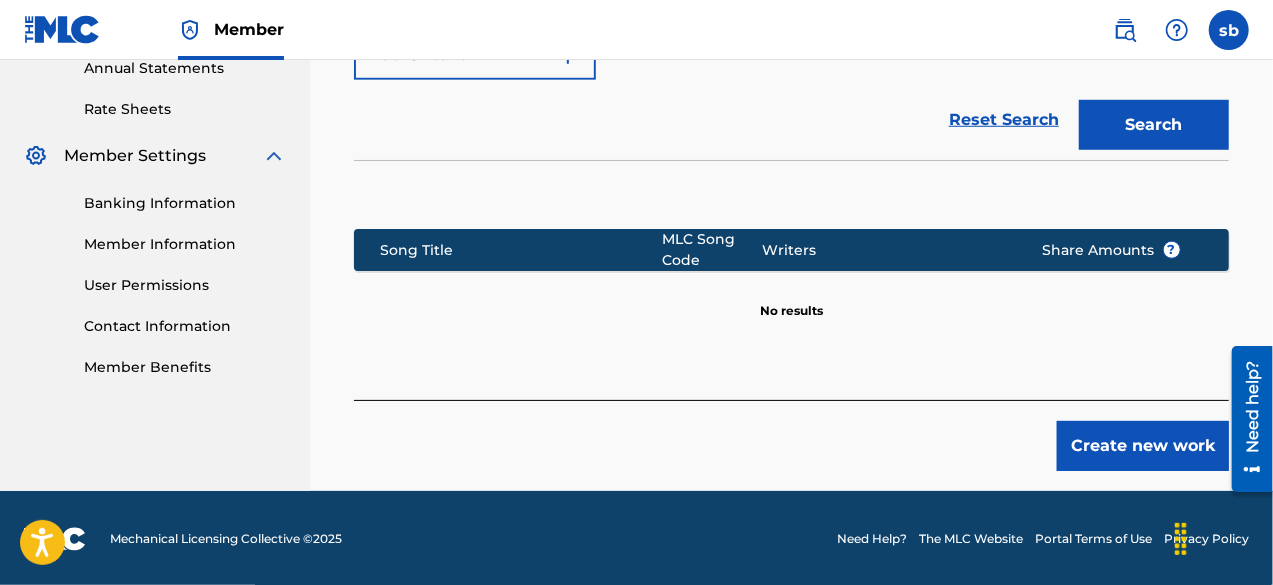 click on "Create new work" at bounding box center [1143, 446] 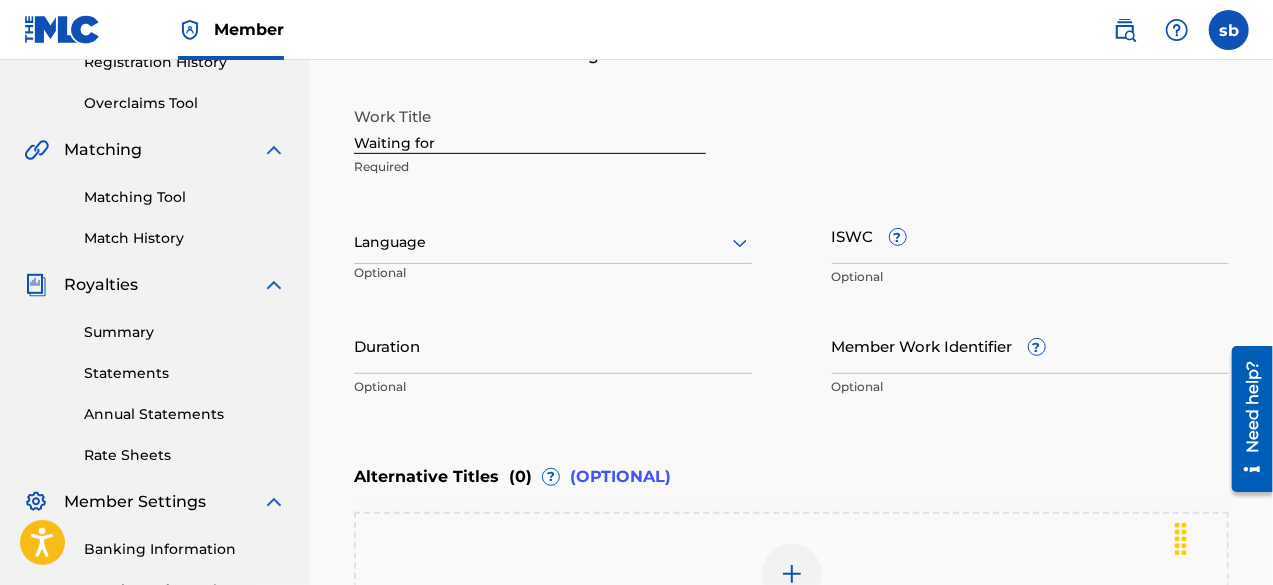 scroll, scrollTop: 400, scrollLeft: 0, axis: vertical 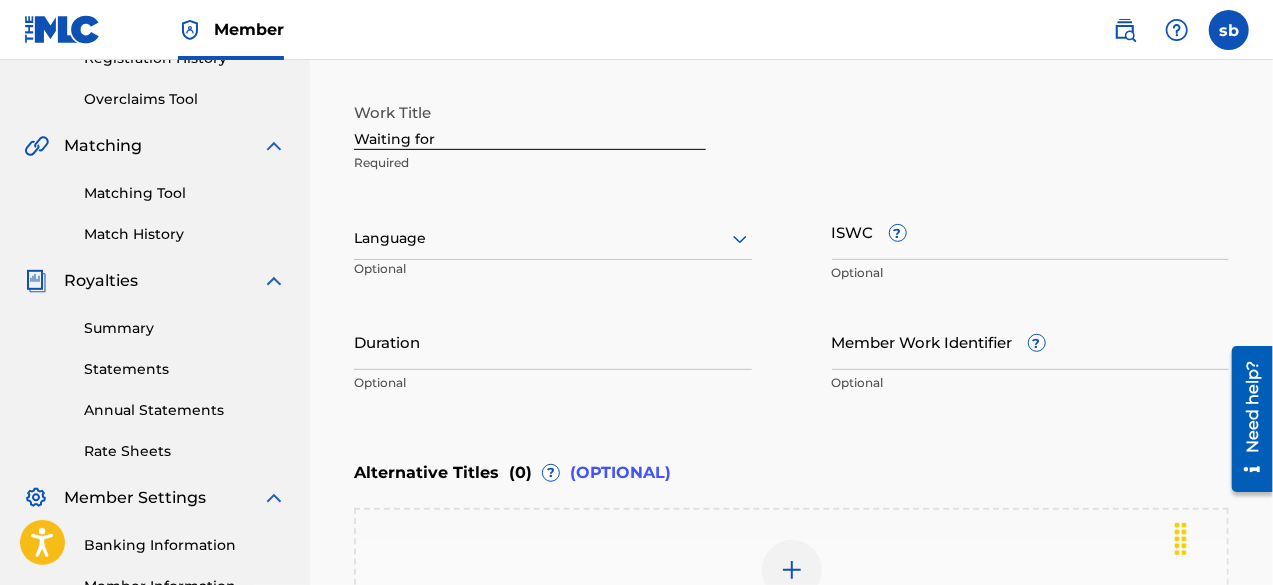 click on "Waiting for" at bounding box center (530, 121) 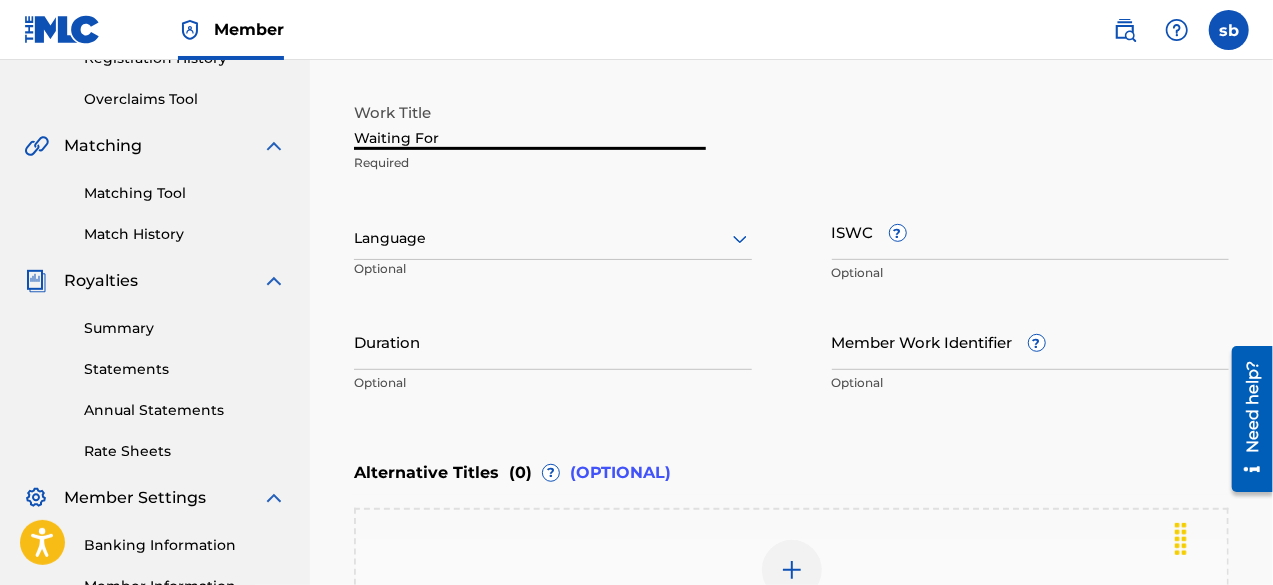 type on "Waiting For" 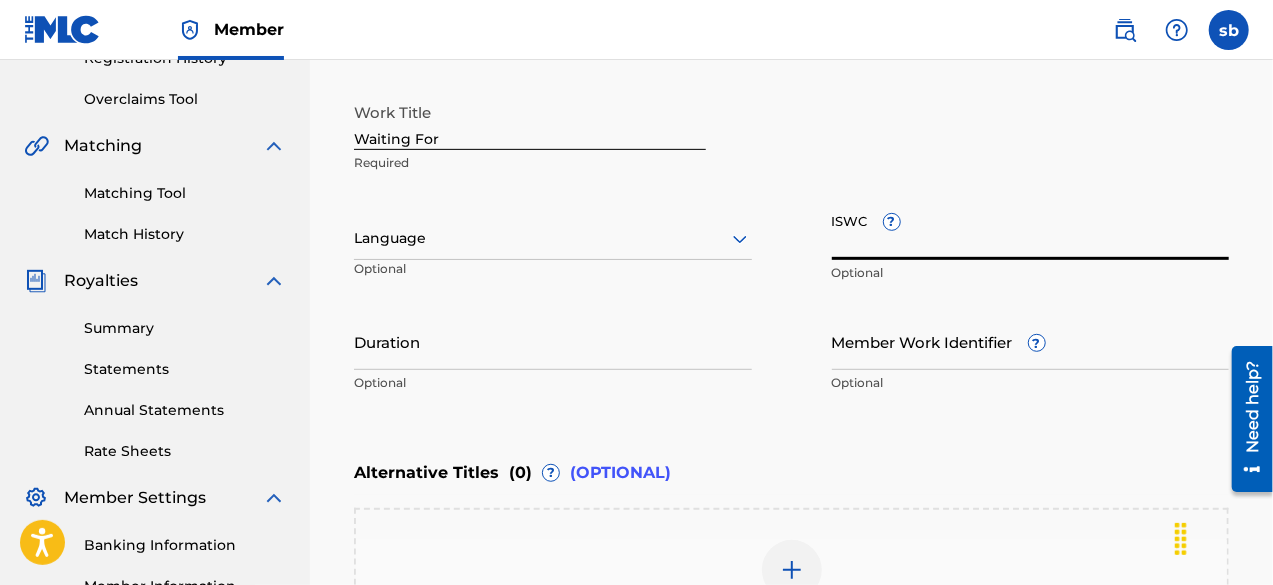 click on "ISWC   ?" at bounding box center (1031, 231) 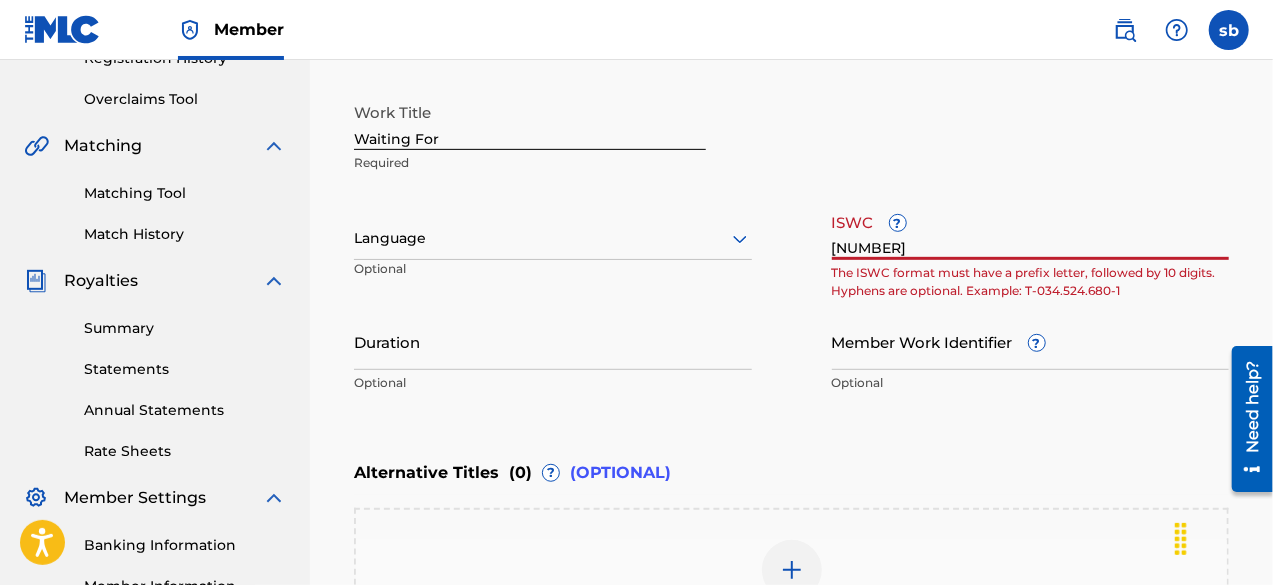 drag, startPoint x: 908, startPoint y: 270, endPoint x: 572, endPoint y: 283, distance: 336.2514 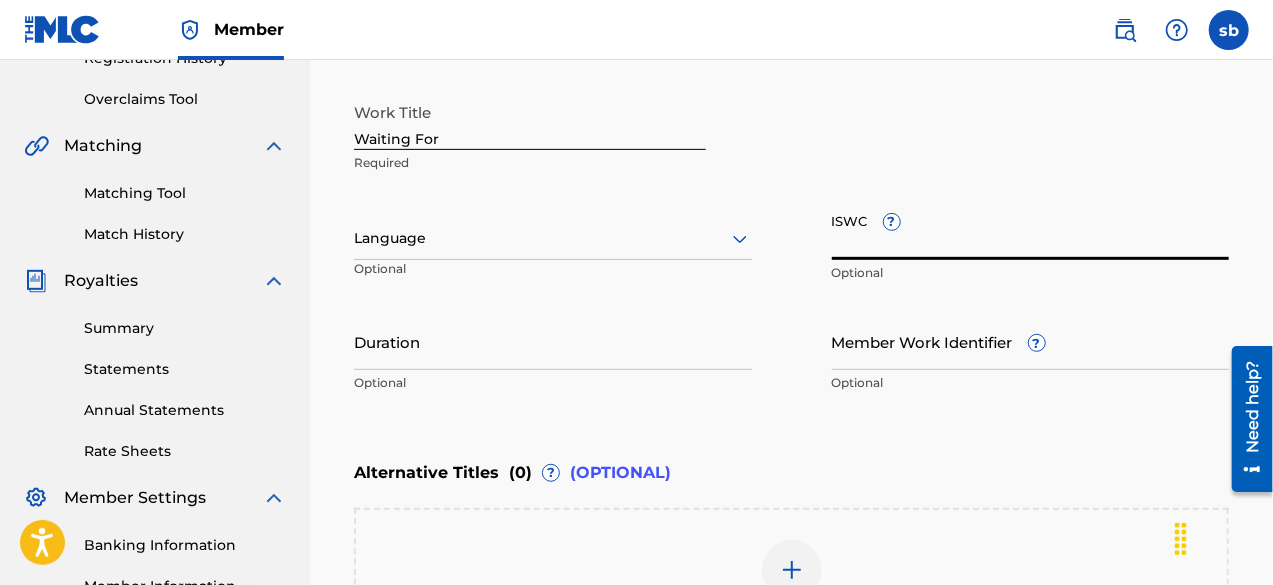 click on "ISWC   ?" at bounding box center (1031, 231) 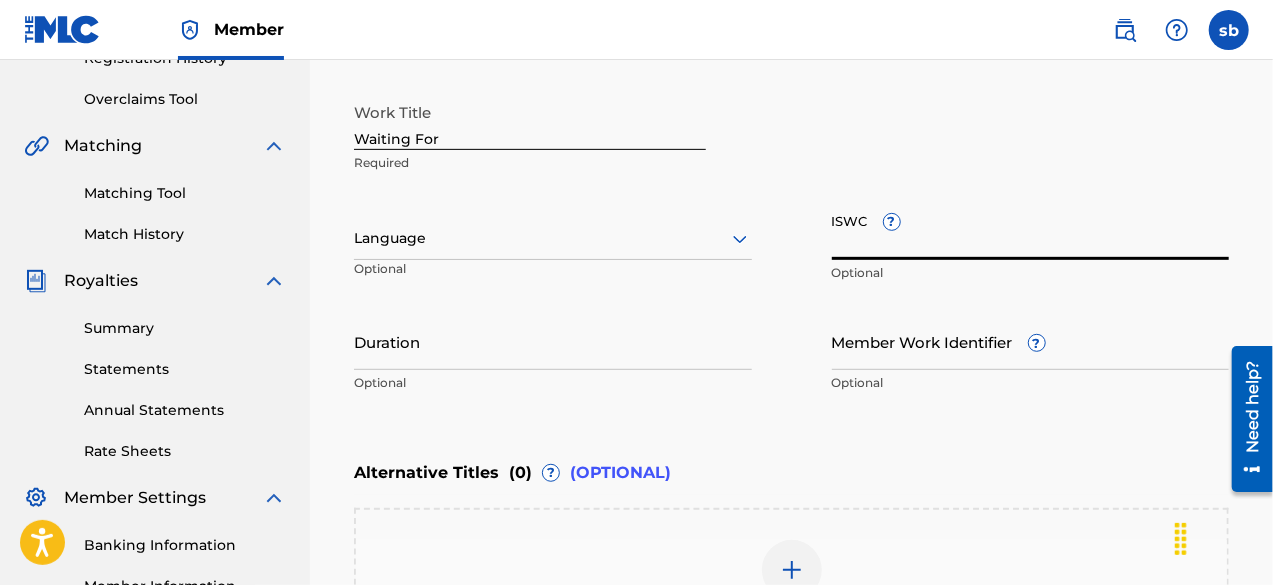 paste on "T-[PHONE]" 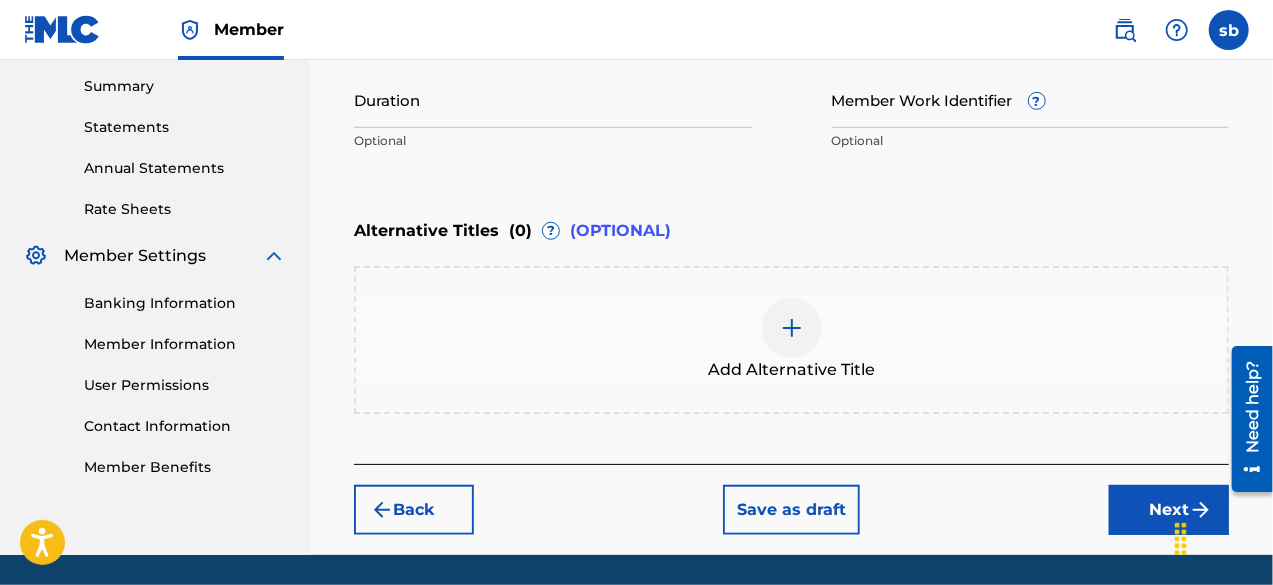 scroll, scrollTop: 700, scrollLeft: 0, axis: vertical 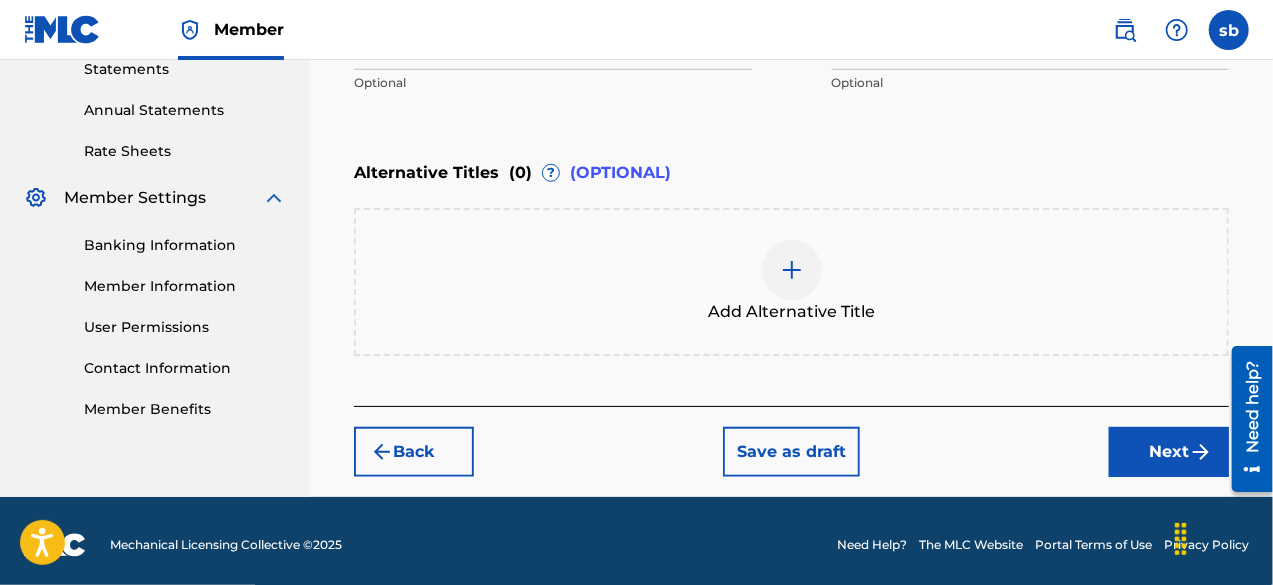 type on "T-[PHONE]" 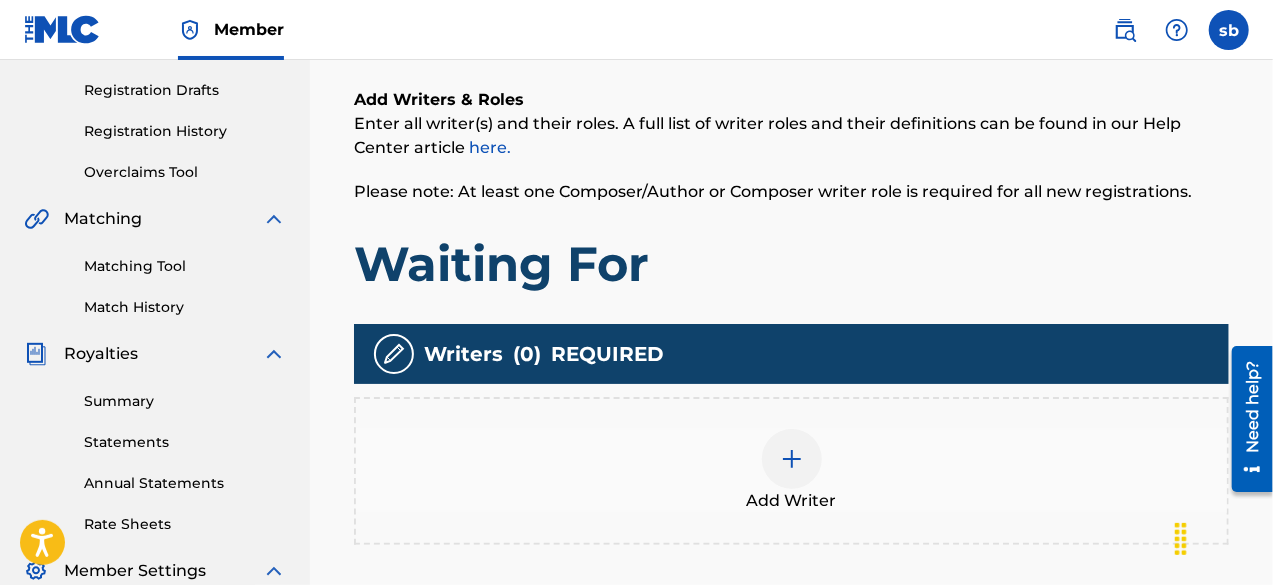 scroll, scrollTop: 490, scrollLeft: 0, axis: vertical 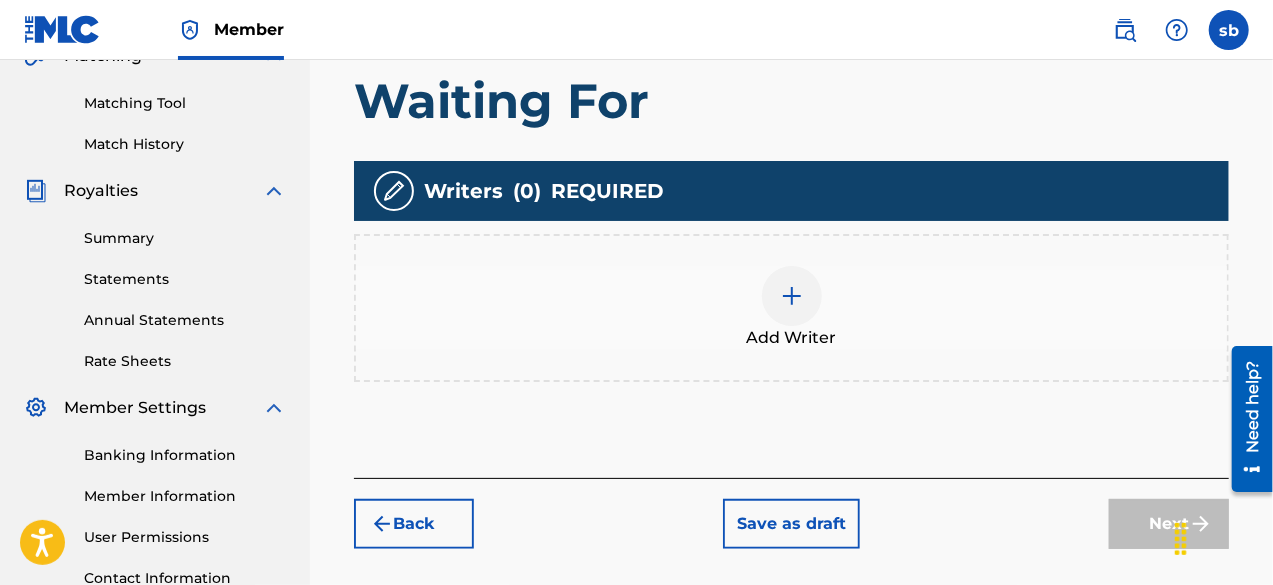 click at bounding box center (792, 296) 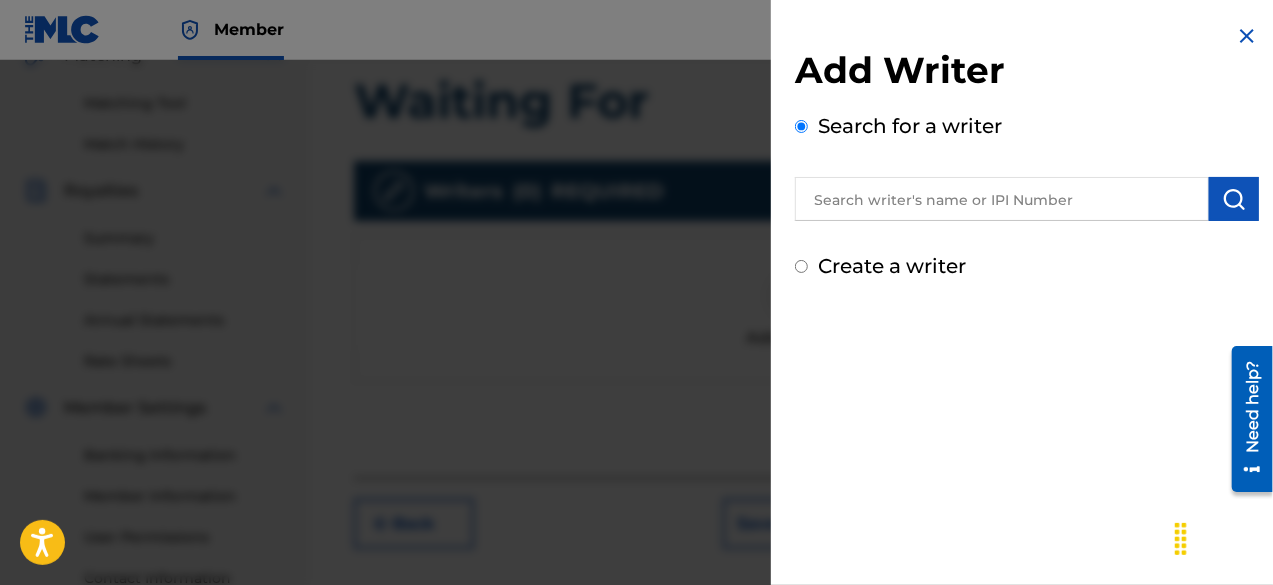 click at bounding box center [1002, 199] 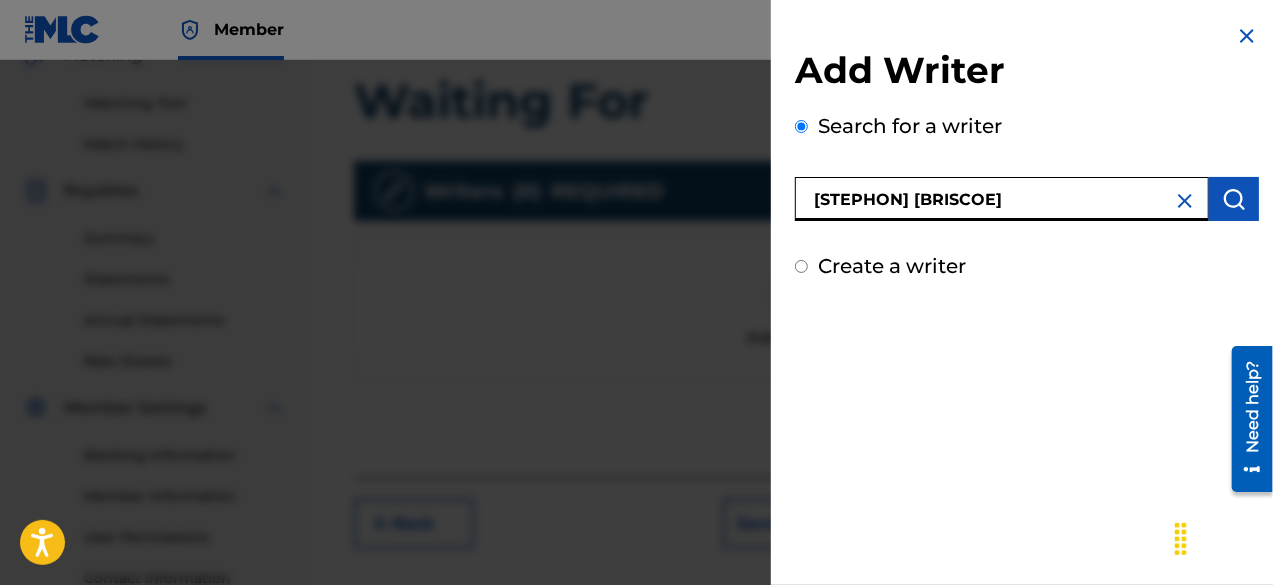 click on "[STEPHON] [BRISCOE]" at bounding box center [1002, 199] 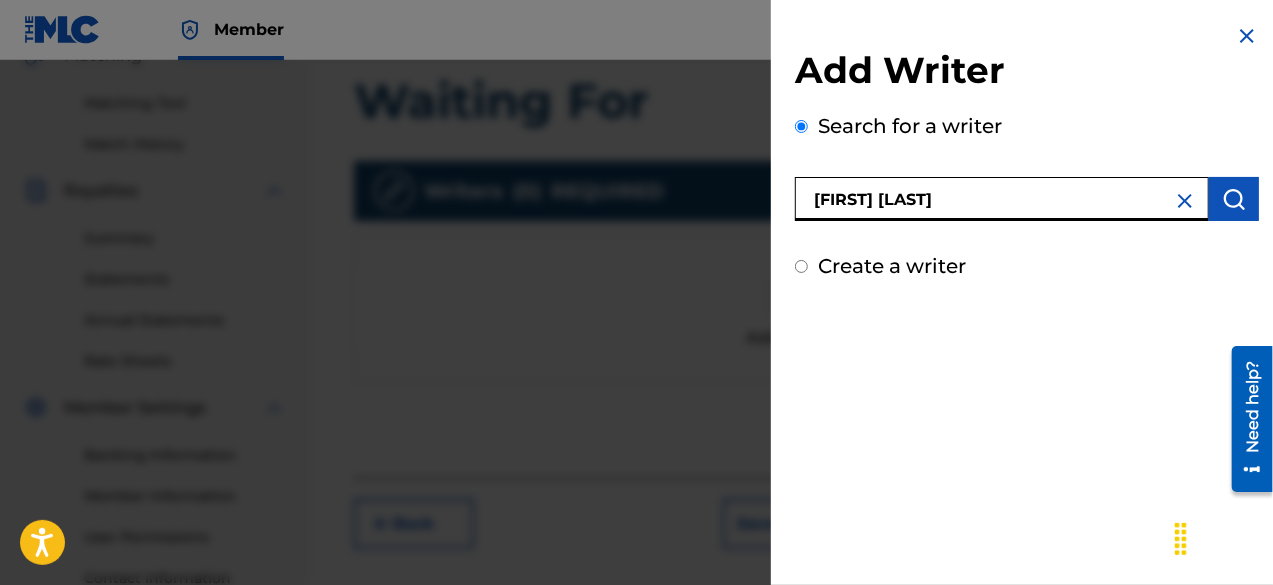 type on "[FIRST] [LAST]" 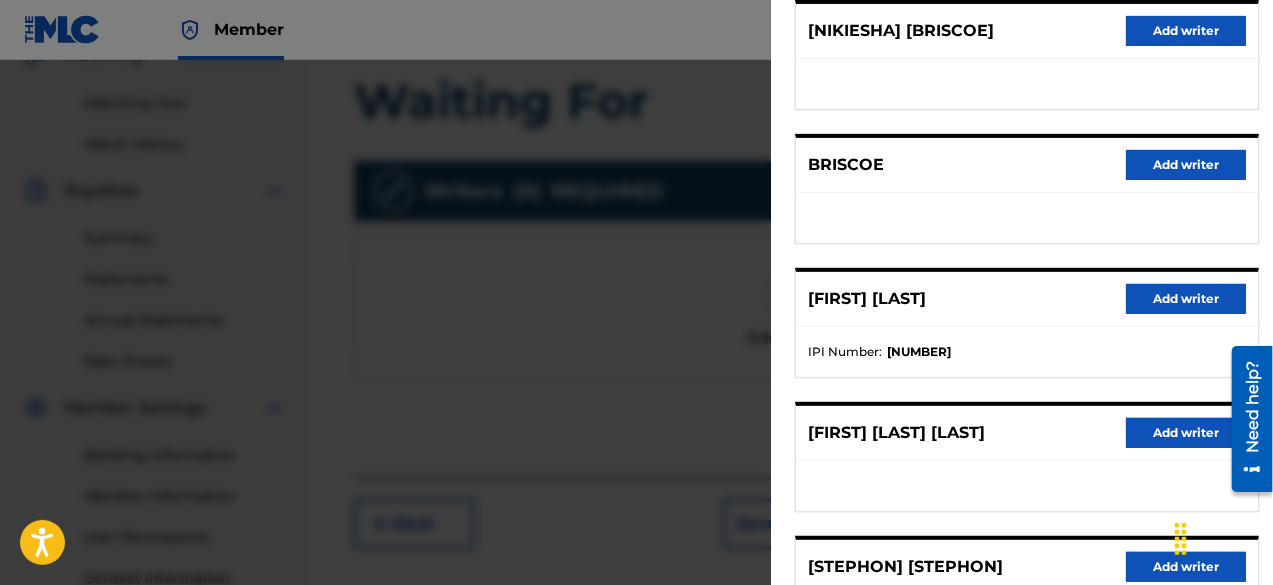 scroll, scrollTop: 300, scrollLeft: 0, axis: vertical 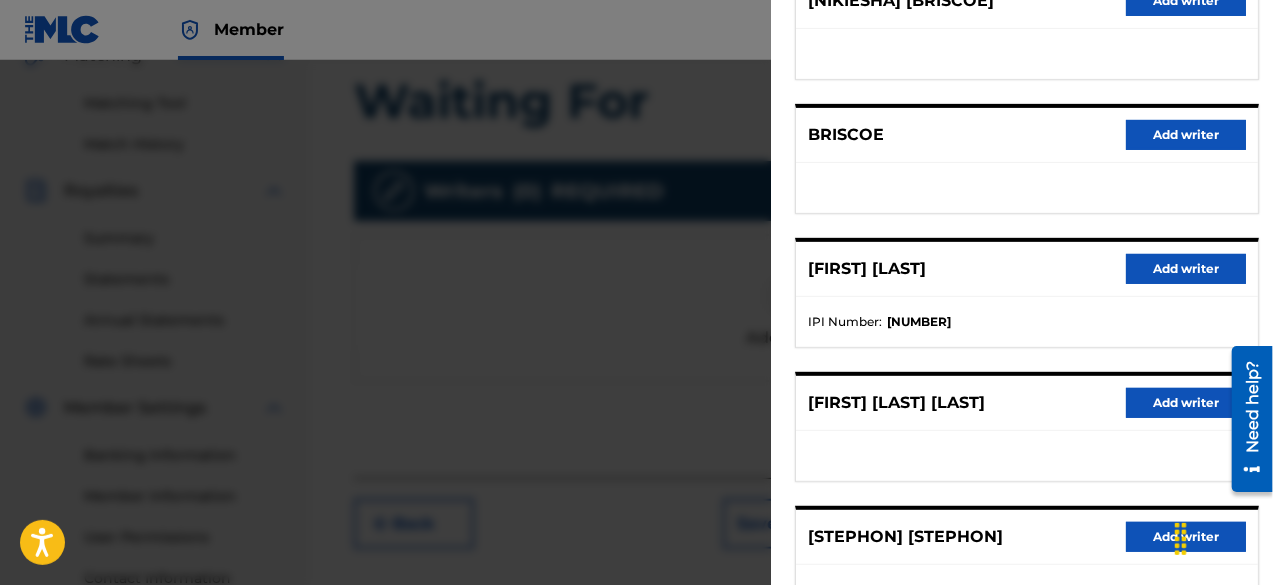 click on "Add writer" at bounding box center (1186, 269) 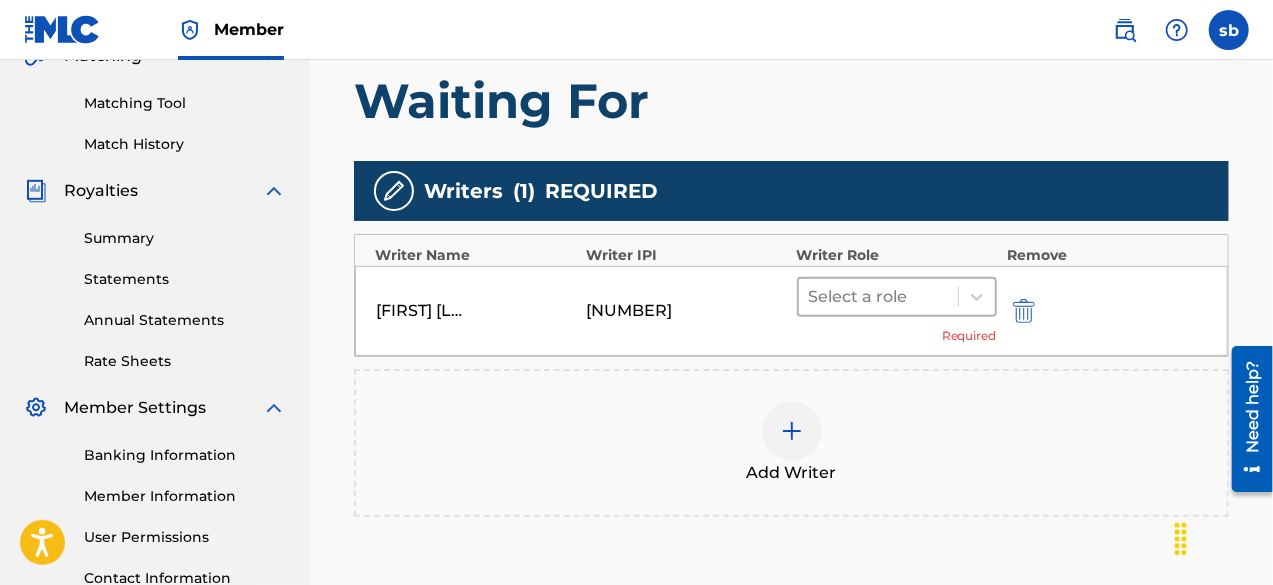 click at bounding box center [878, 297] 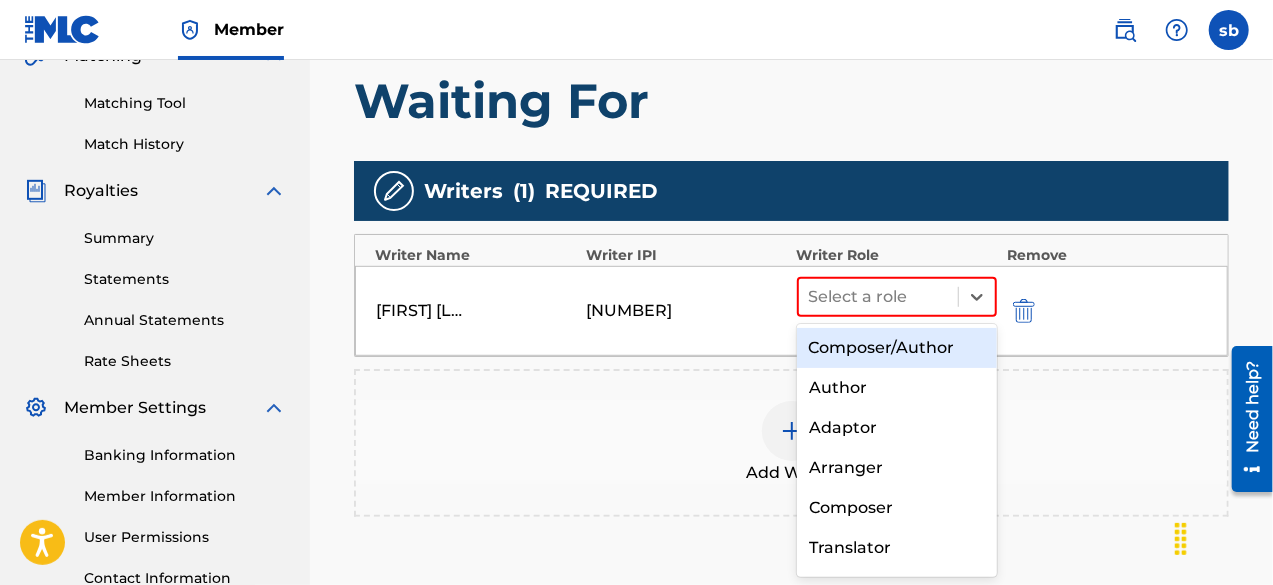 click on "Composer/Author" at bounding box center (897, 348) 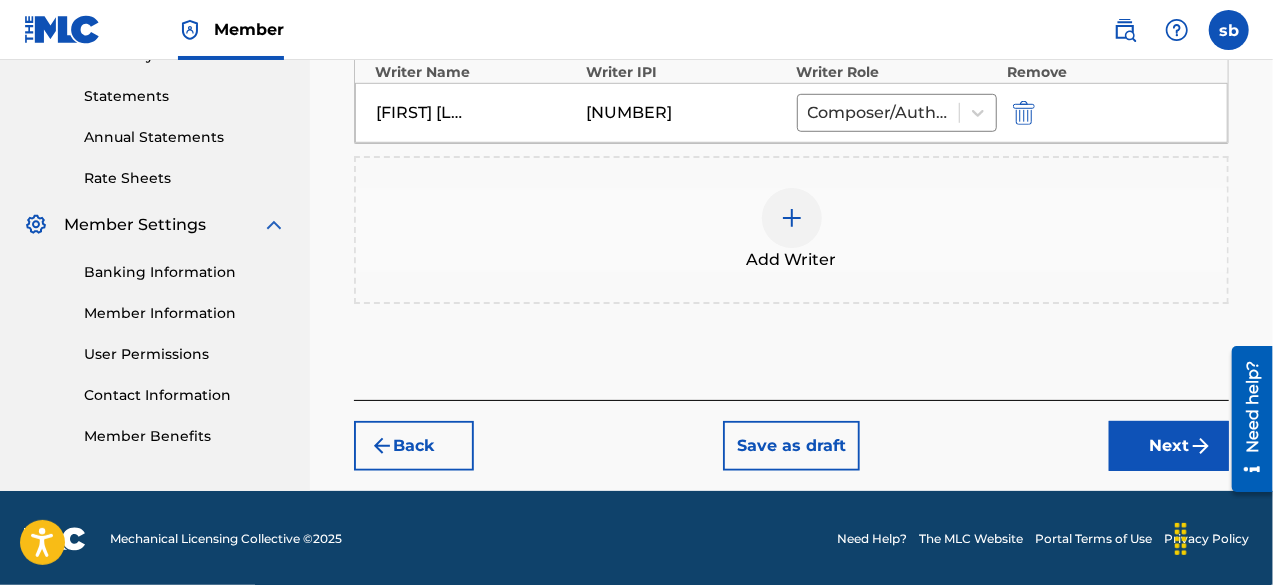 click on "Next" at bounding box center (1169, 446) 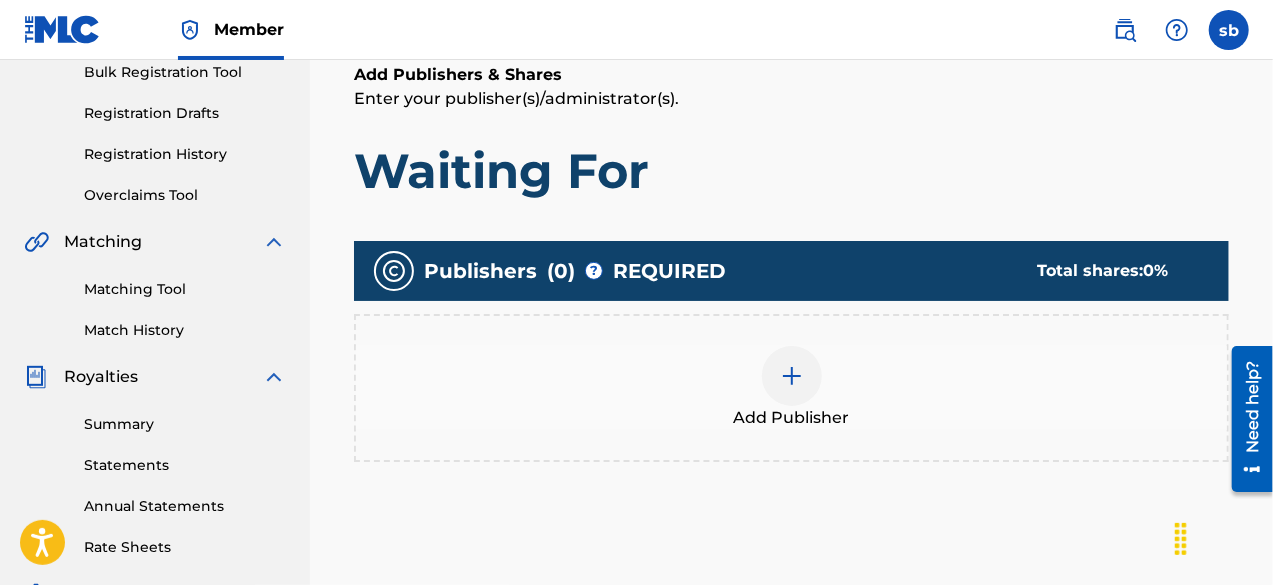 scroll, scrollTop: 390, scrollLeft: 0, axis: vertical 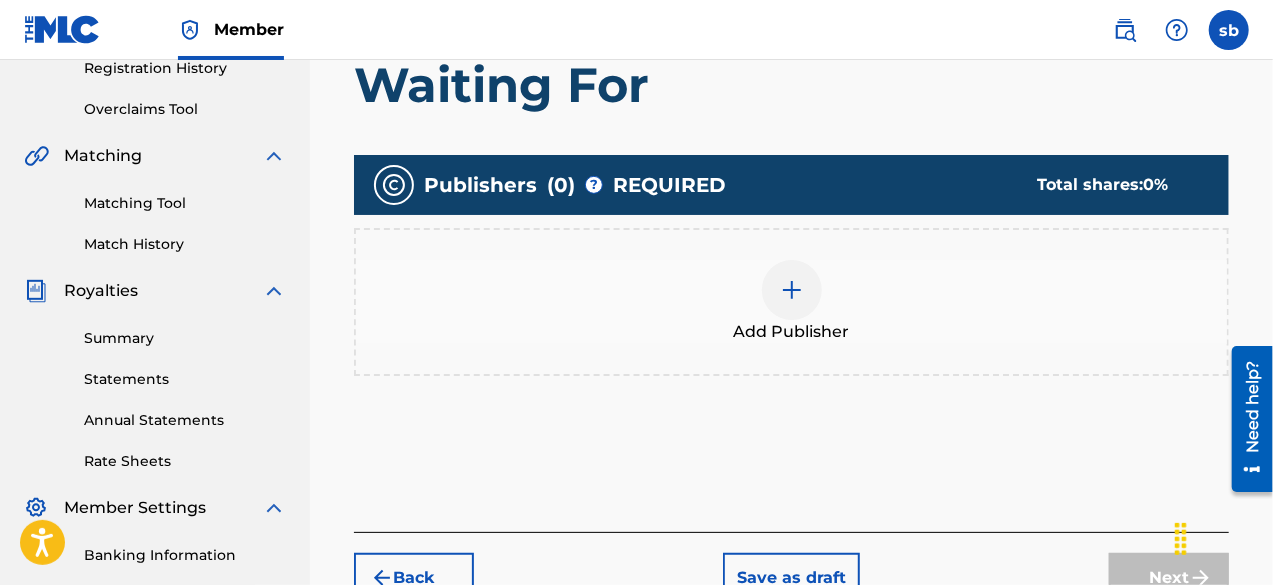 click on "Add Publisher" at bounding box center [791, 302] 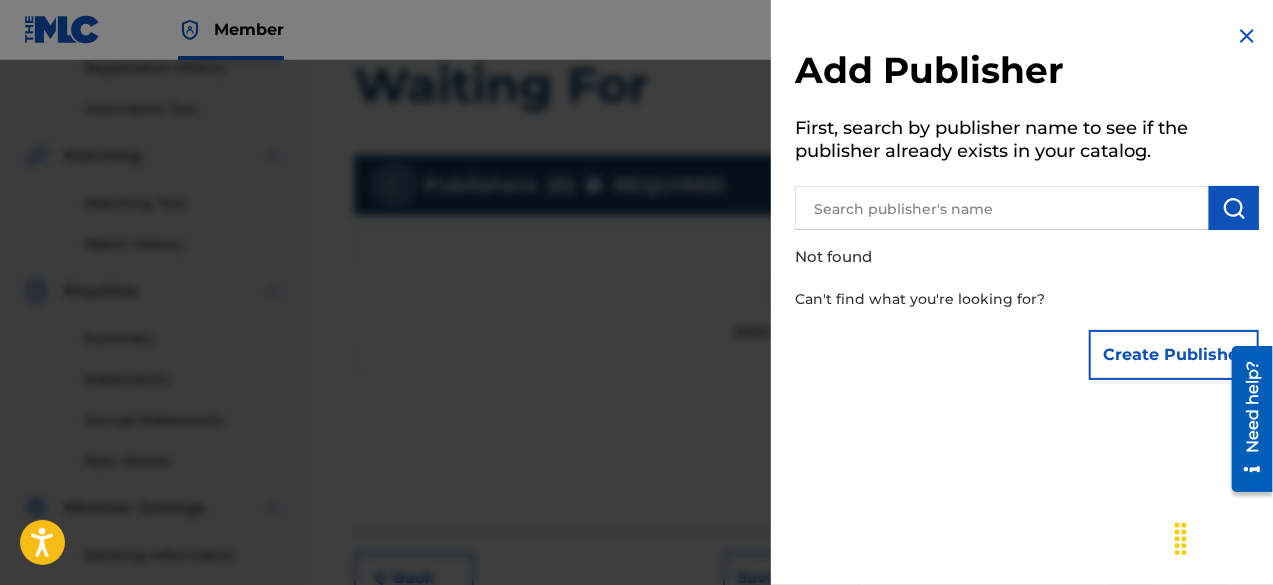 click on "Create Publisher" at bounding box center (1174, 355) 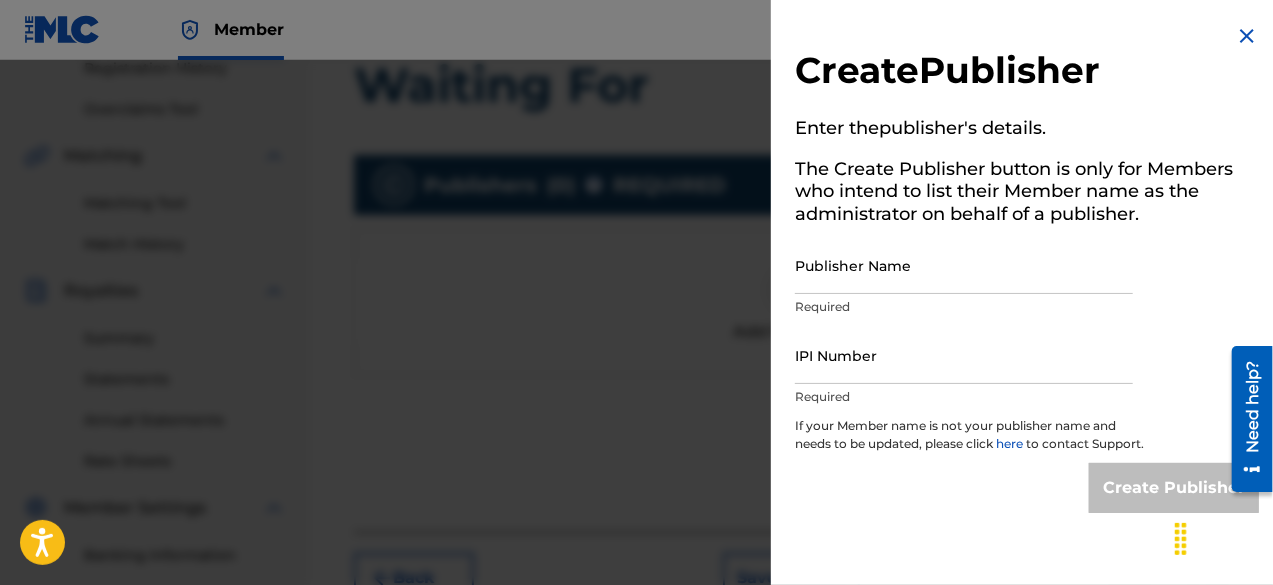 click on "Publisher Name" at bounding box center (964, 265) 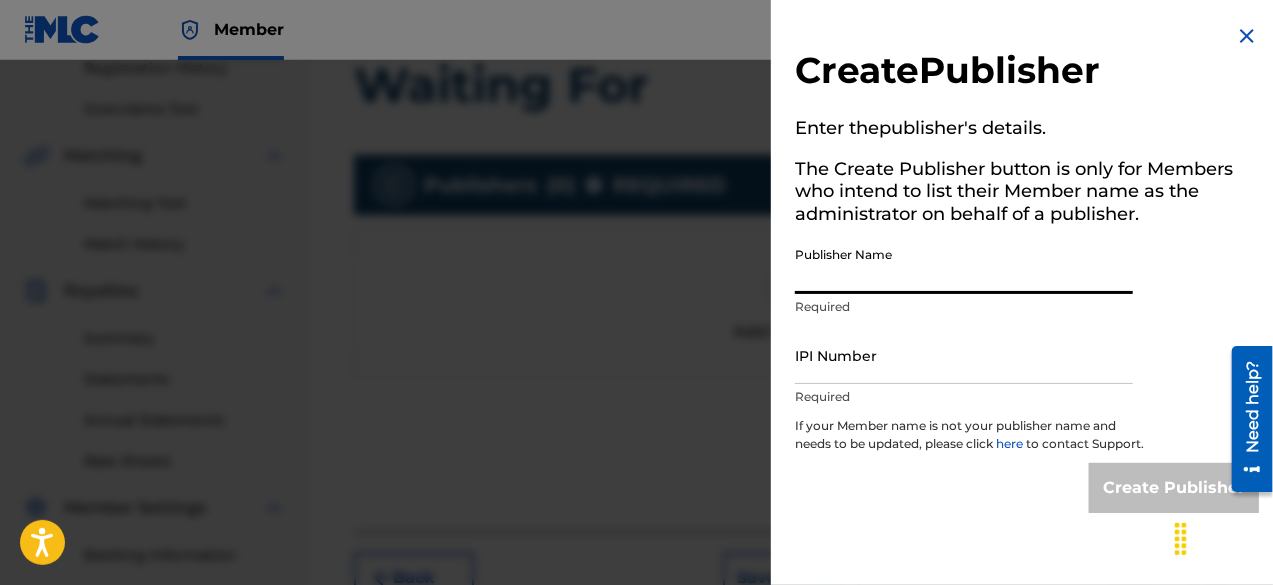 type on "[FIRST] [LAST]" 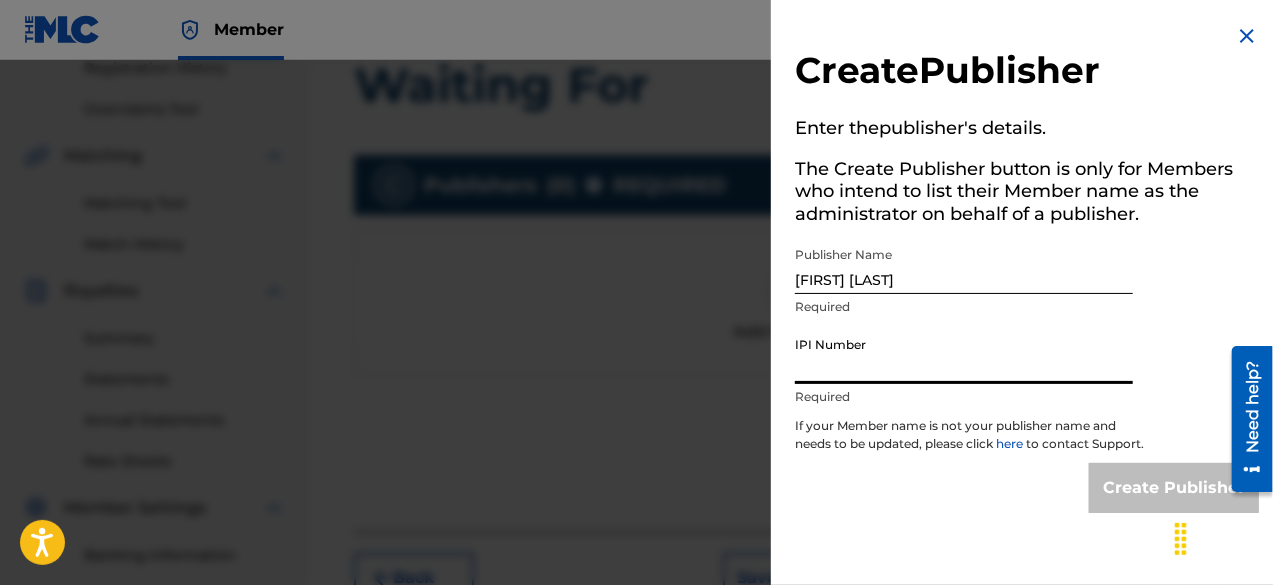 click on "IPI Number" at bounding box center (964, 355) 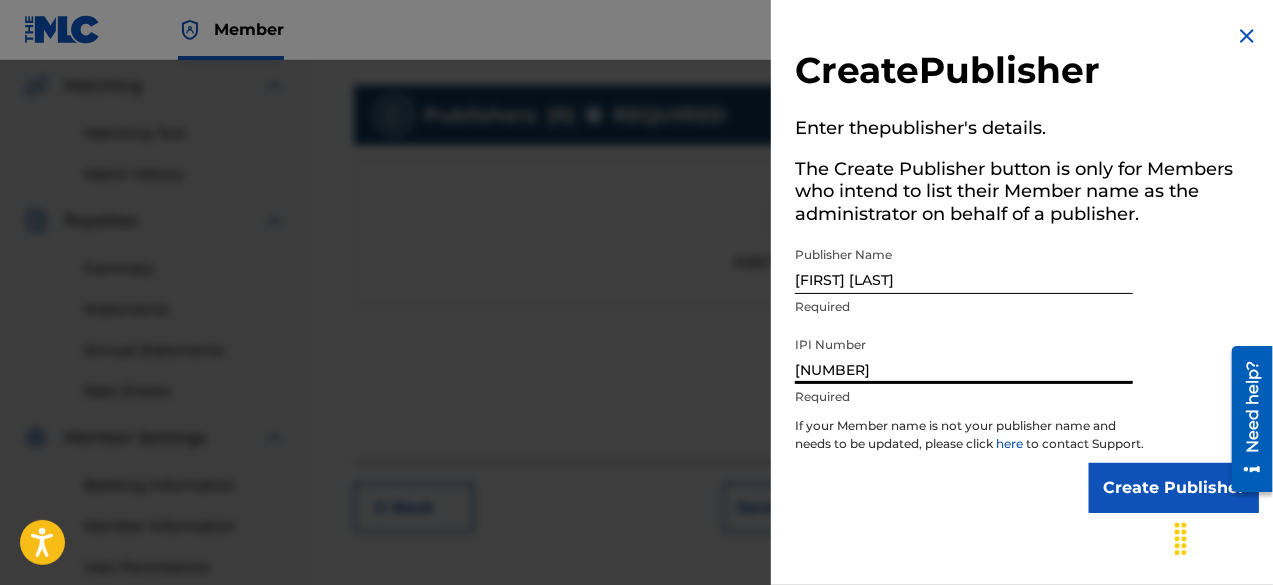 scroll, scrollTop: 490, scrollLeft: 0, axis: vertical 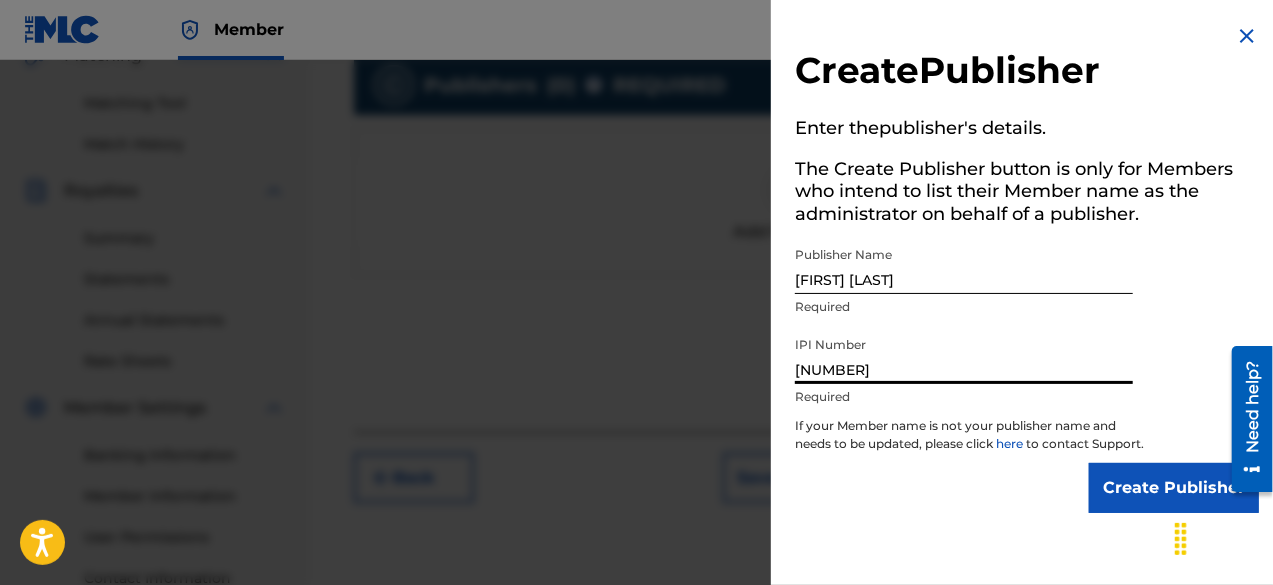 click on "Create Publisher" at bounding box center [1174, 488] 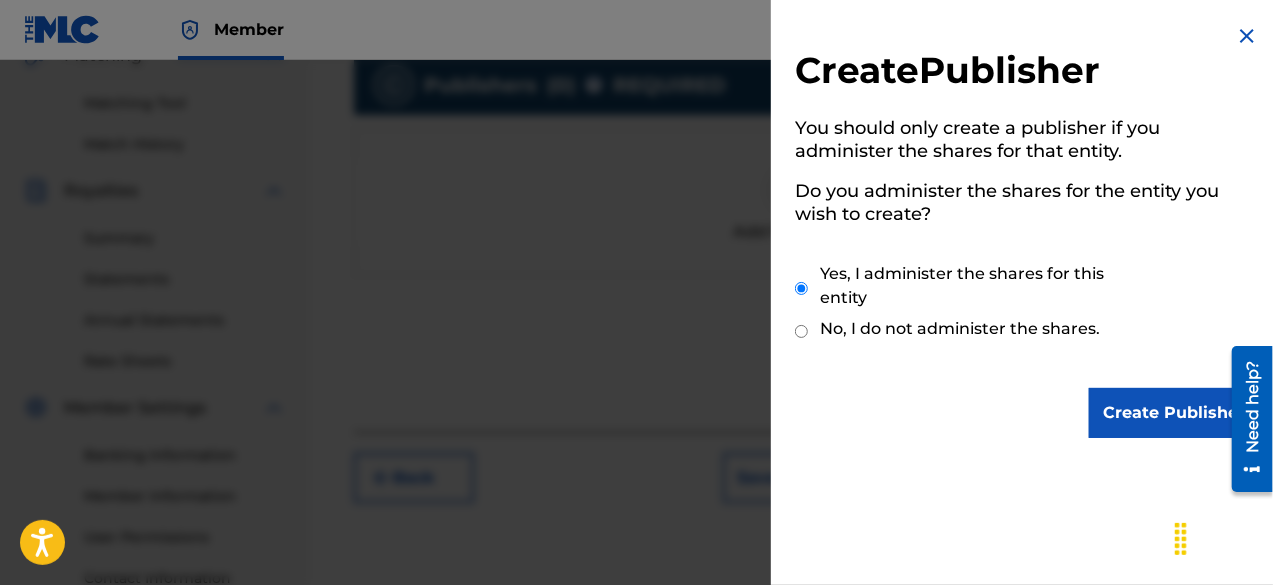 click on "Create Publisher" at bounding box center (1174, 413) 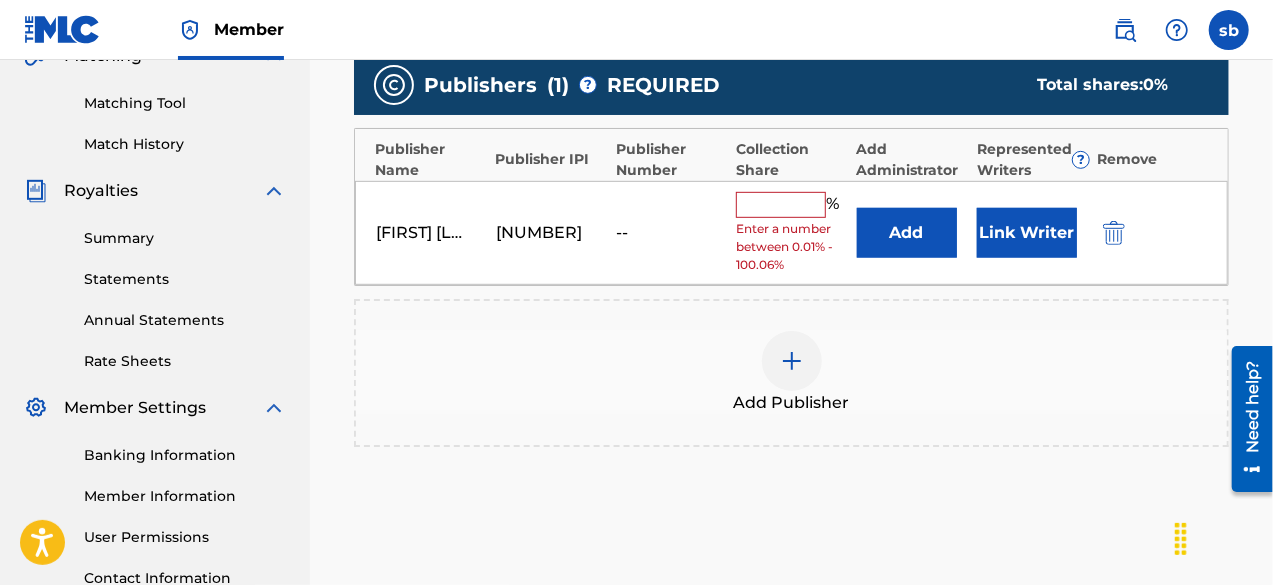 click at bounding box center [781, 205] 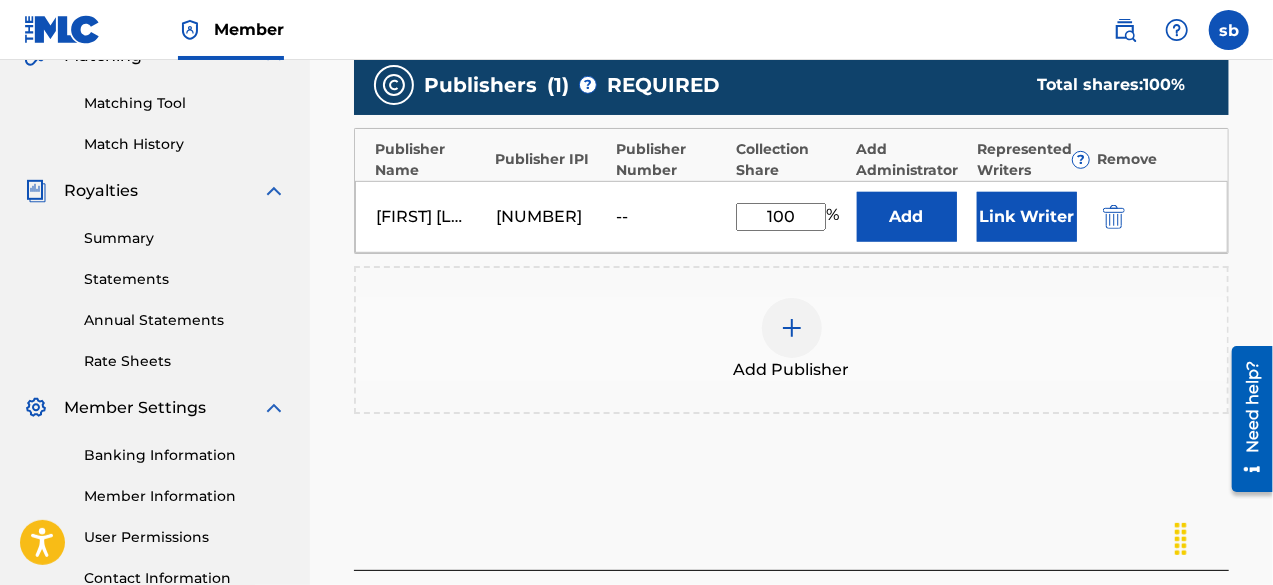 click on "Link Writer" at bounding box center (1027, 217) 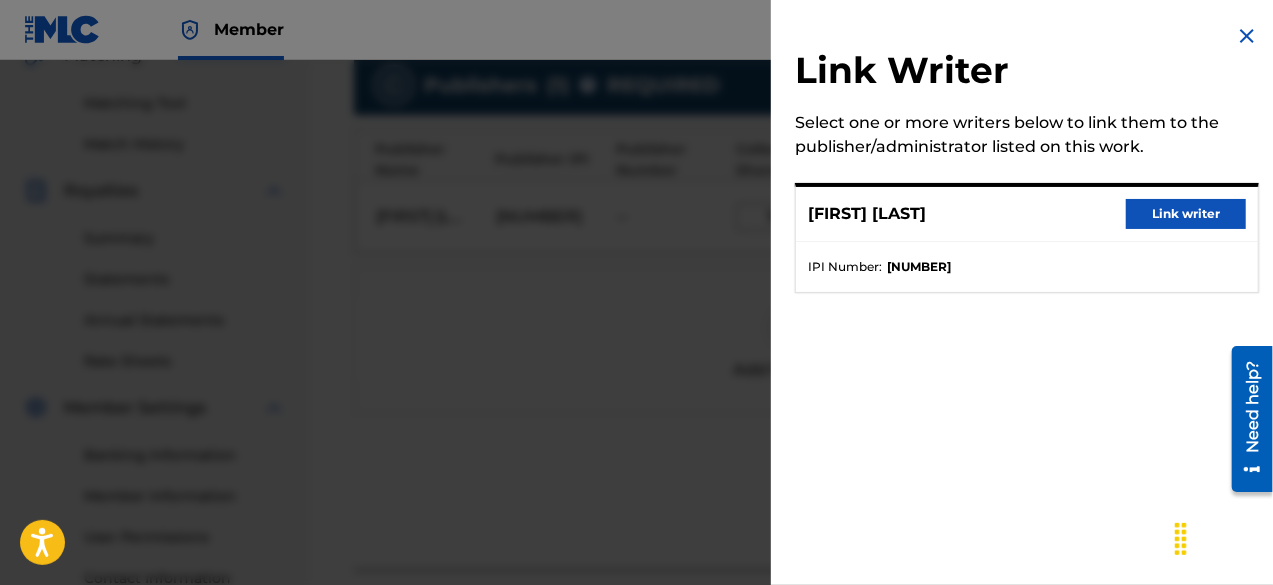 click on "Link writer" at bounding box center [1186, 214] 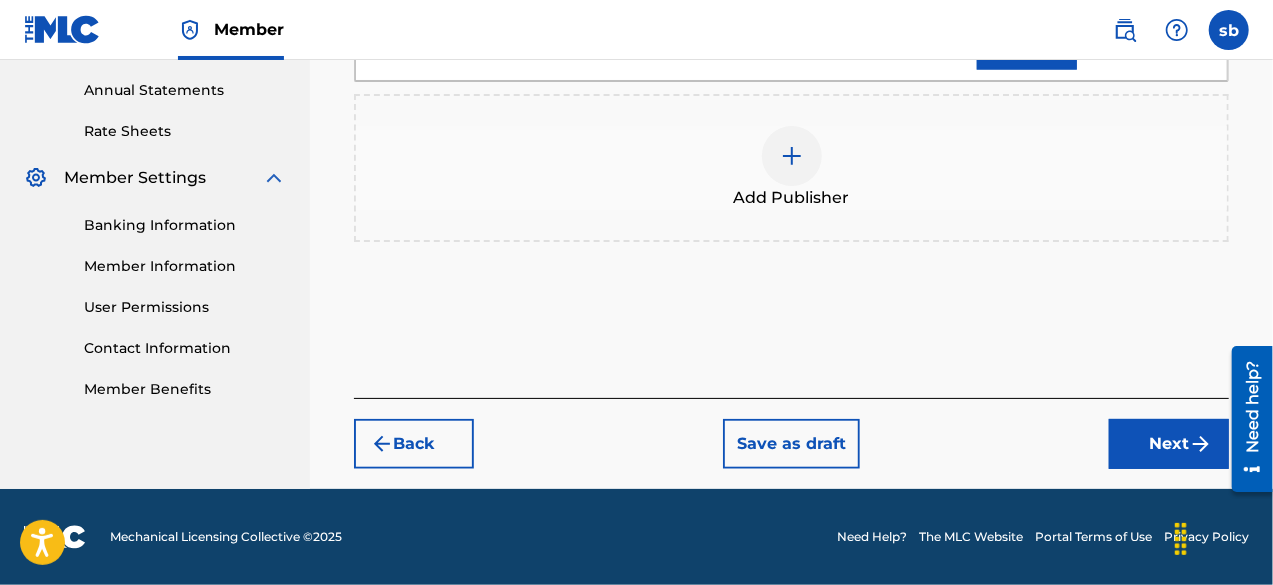 click on "Next" at bounding box center (1169, 444) 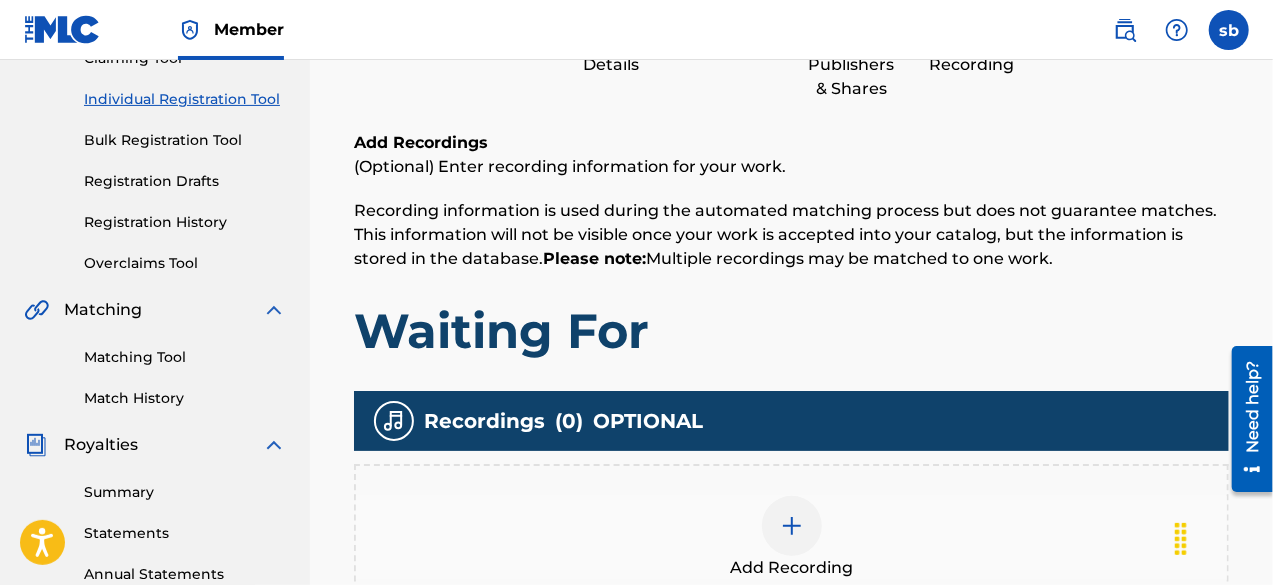 scroll, scrollTop: 390, scrollLeft: 0, axis: vertical 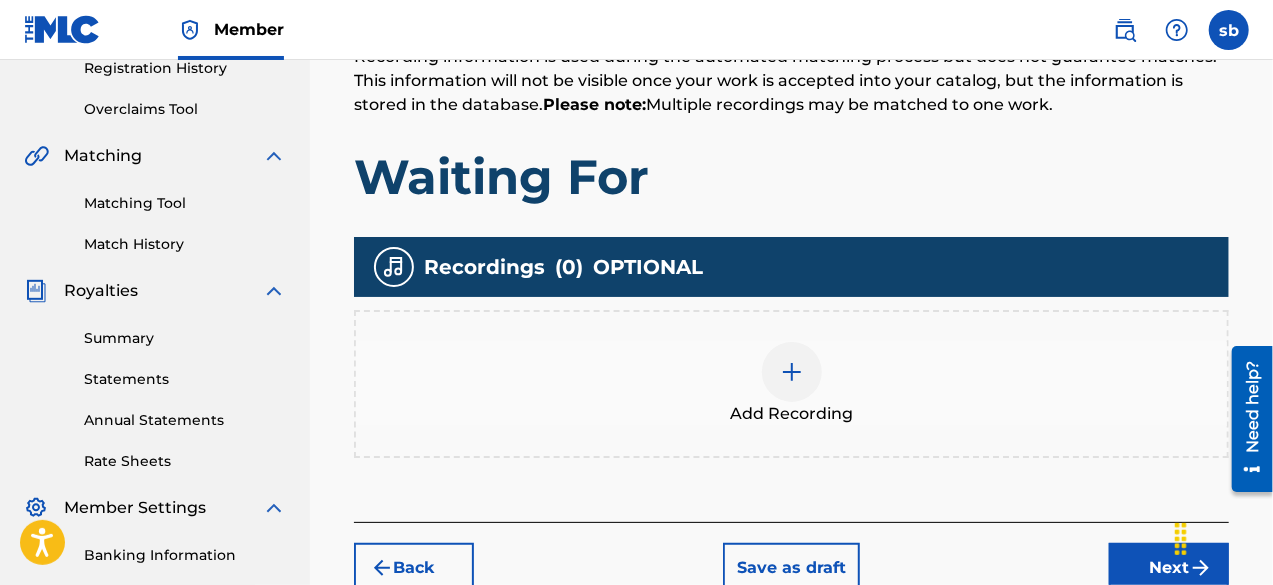 click at bounding box center (792, 372) 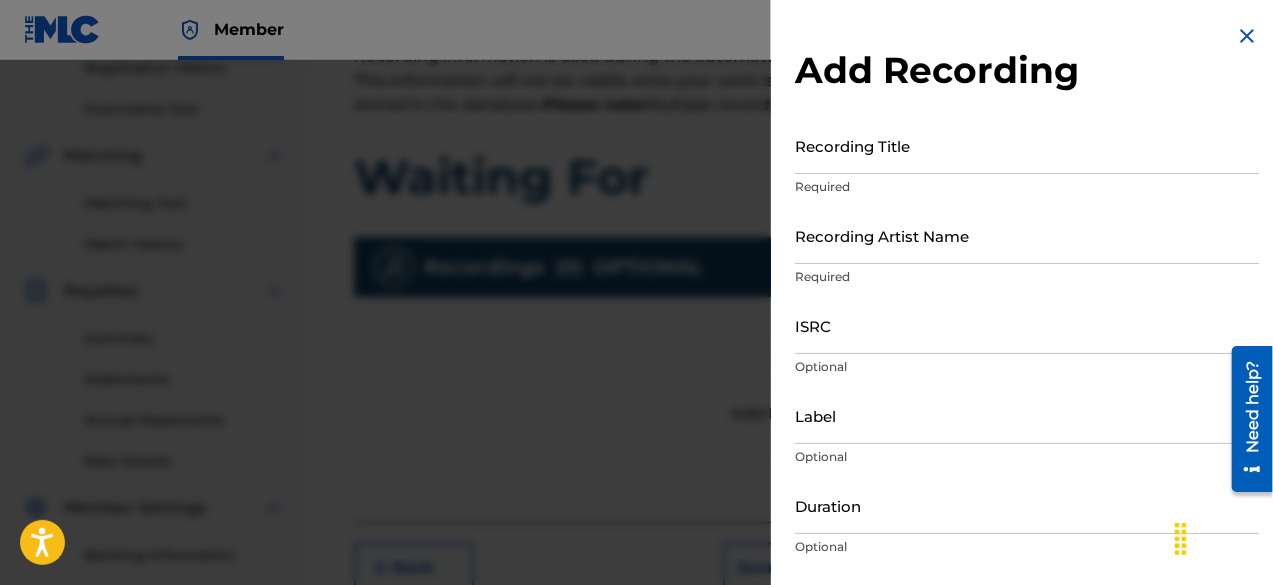 click on "Recording Title" at bounding box center (1027, 145) 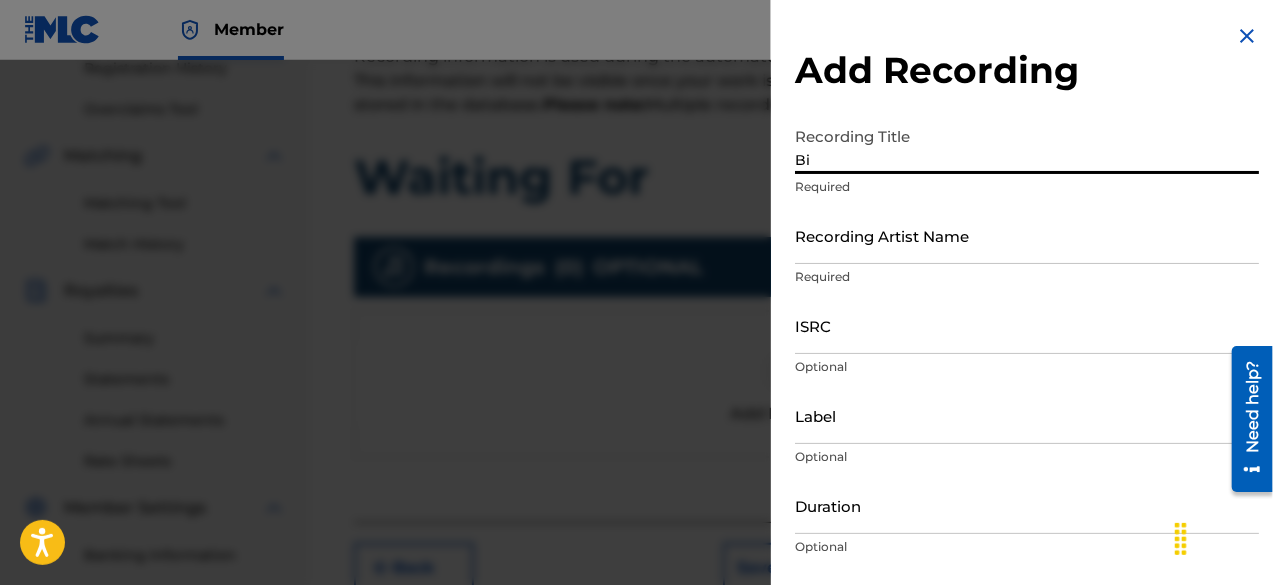 type on "B" 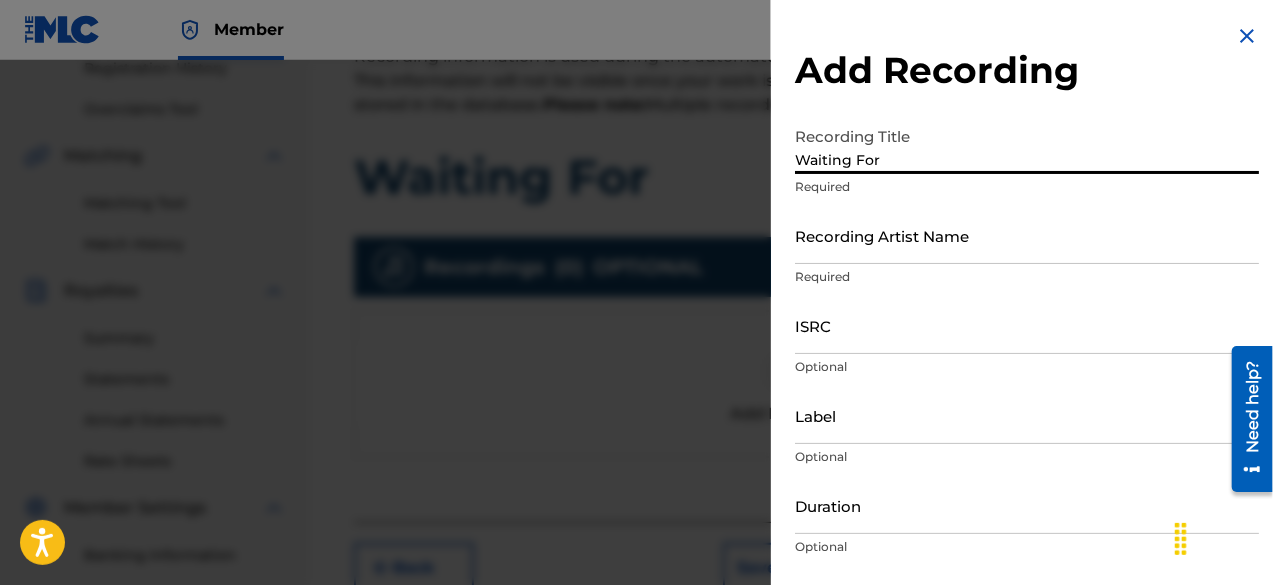 type on "Waiting For" 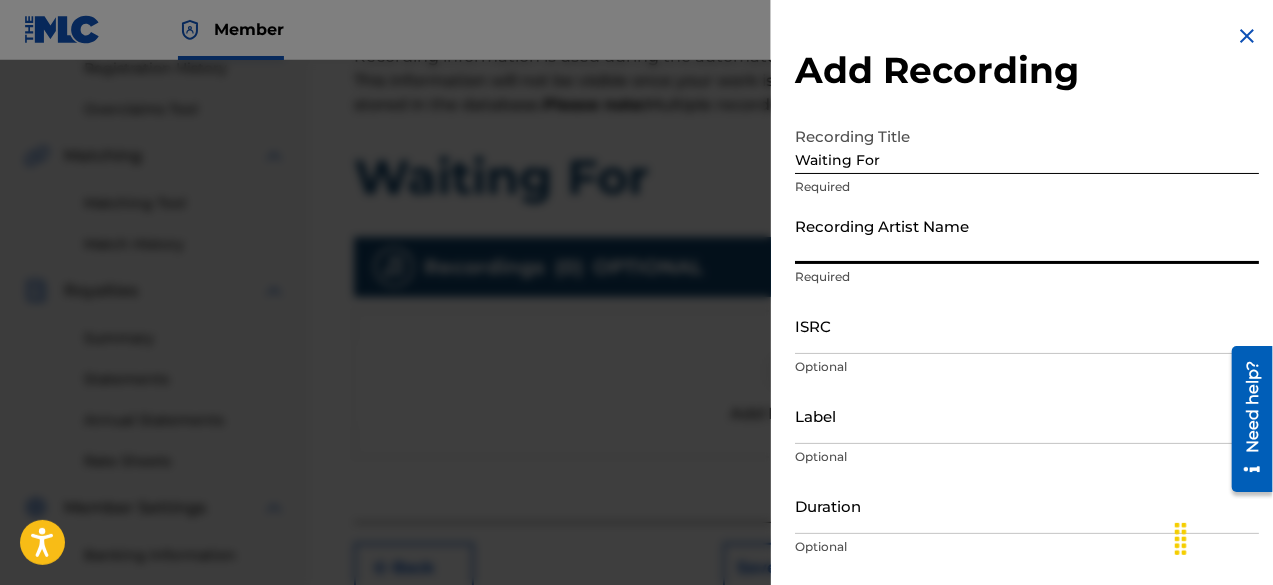 type on "big permy" 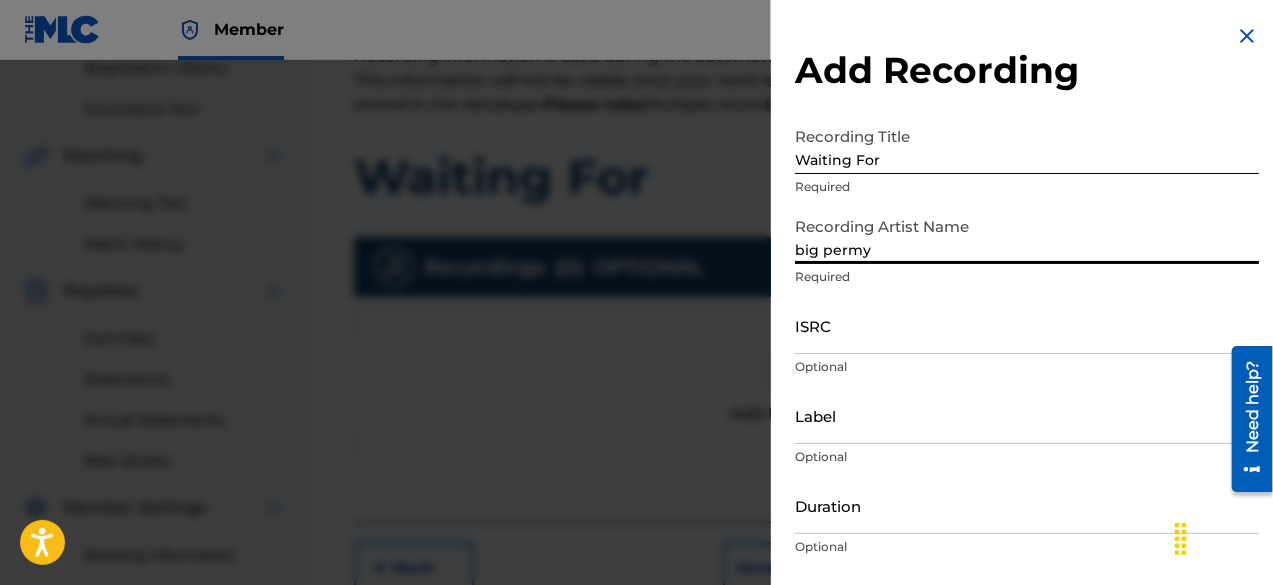 click on "ISRC Optional" at bounding box center (1027, 342) 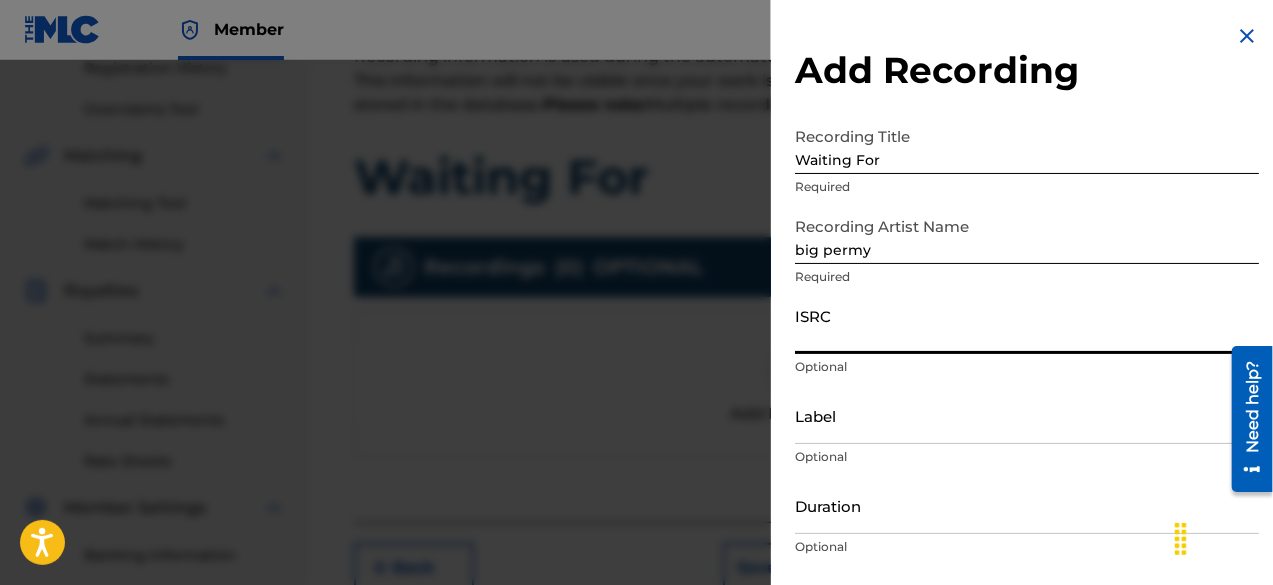 click on "ISRC" at bounding box center (1027, 325) 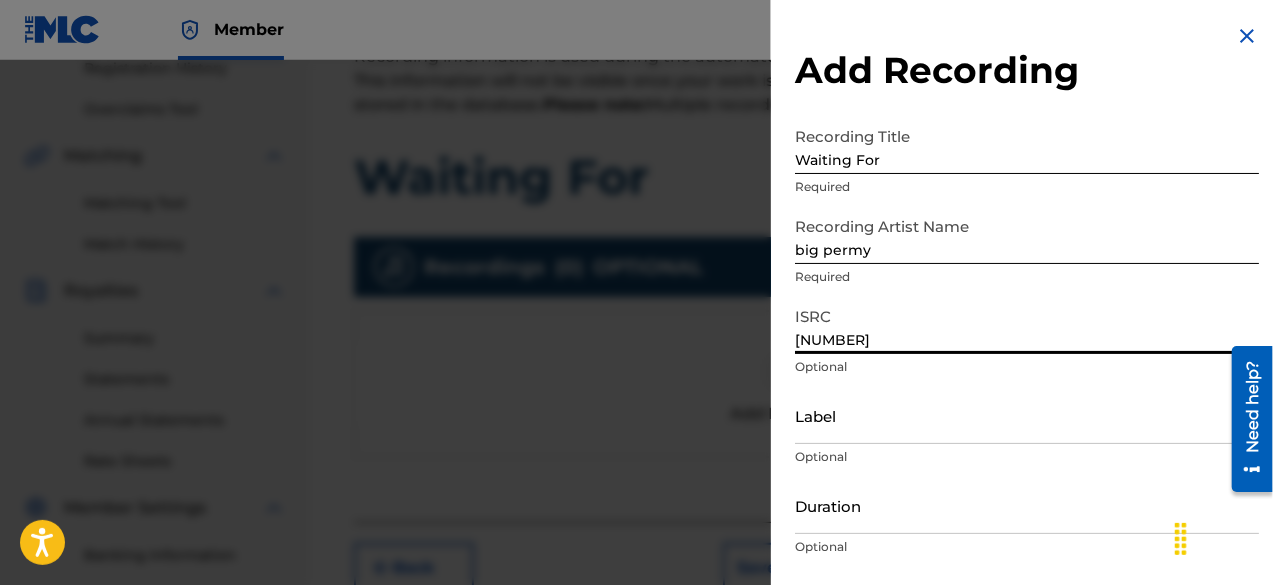 scroll, scrollTop: 146, scrollLeft: 0, axis: vertical 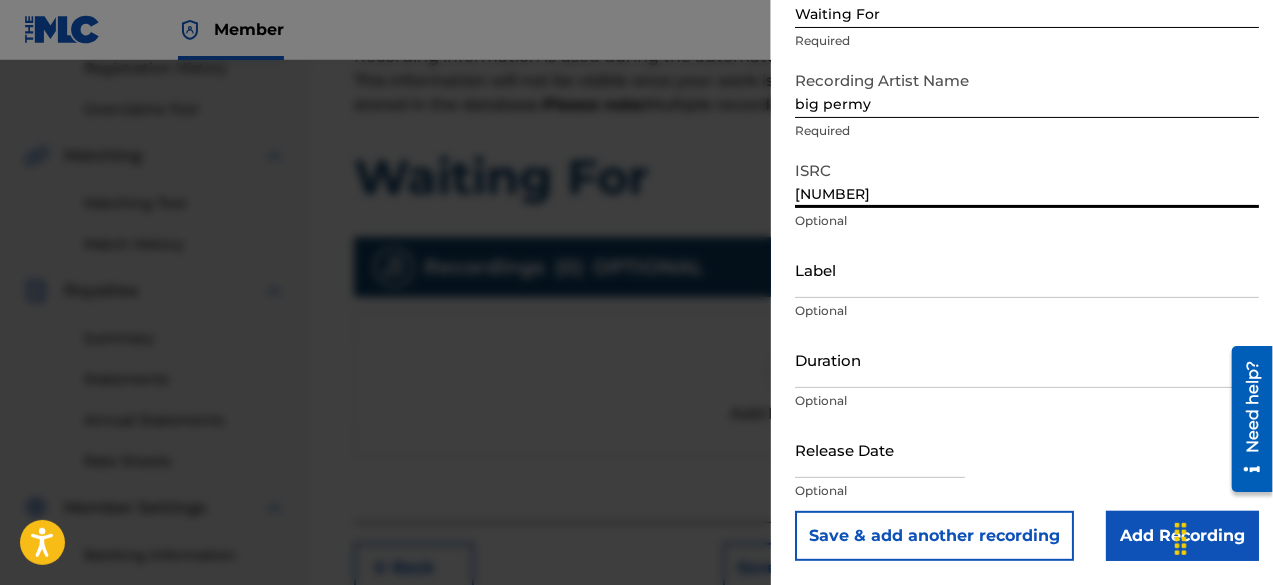 type on "[NUMBER]" 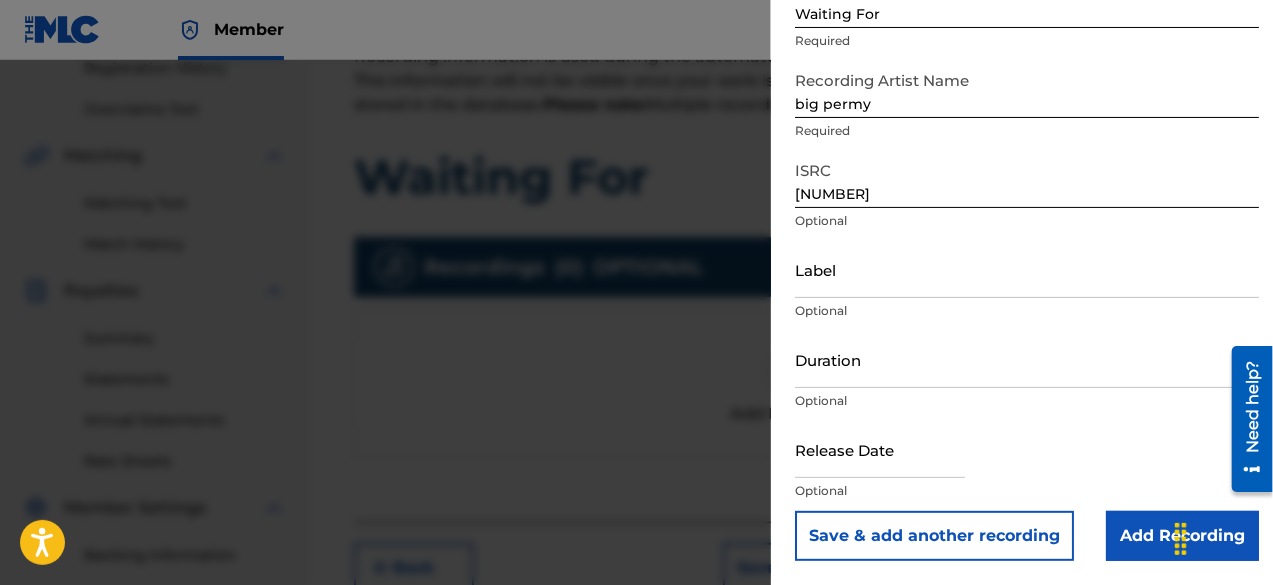 click at bounding box center (880, 449) 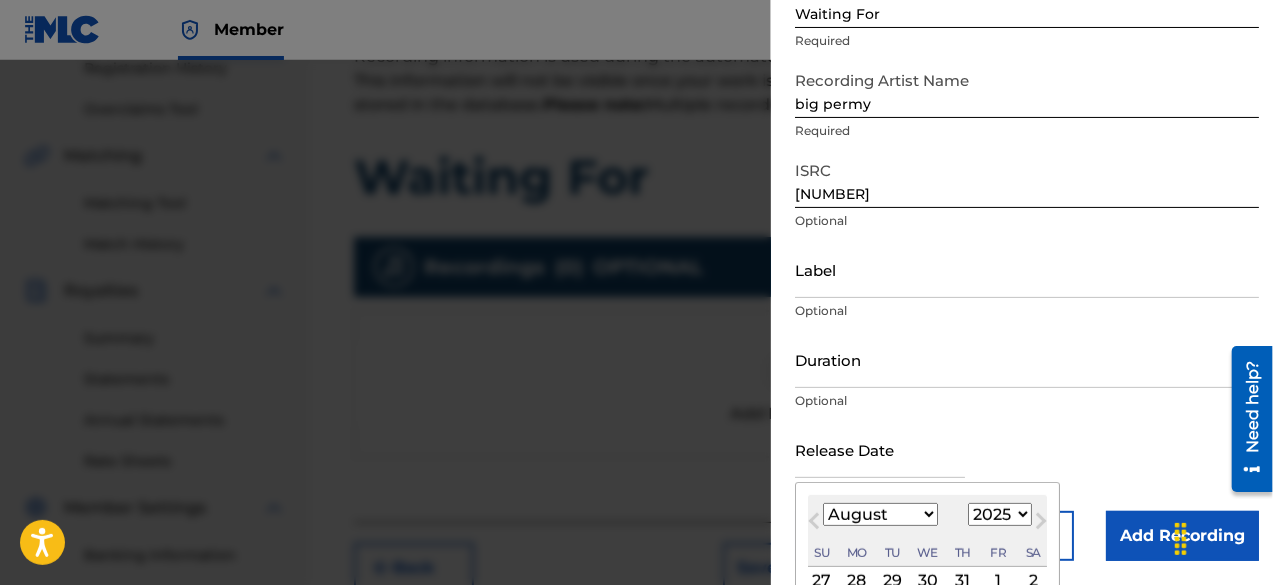 type on "July 25 2025" 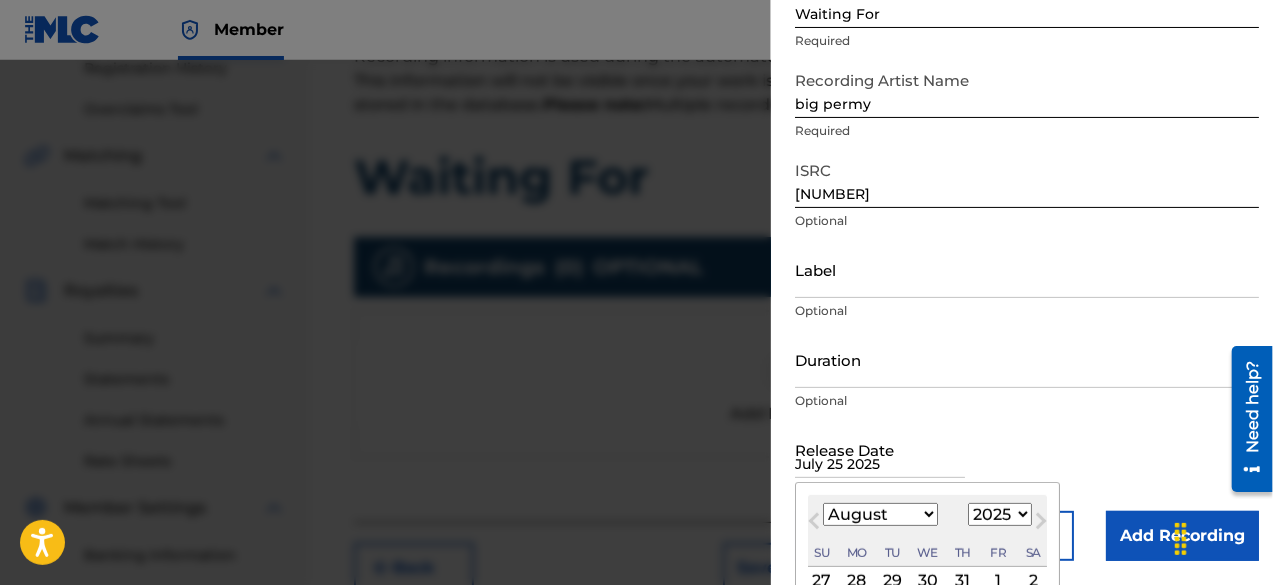 select on "6" 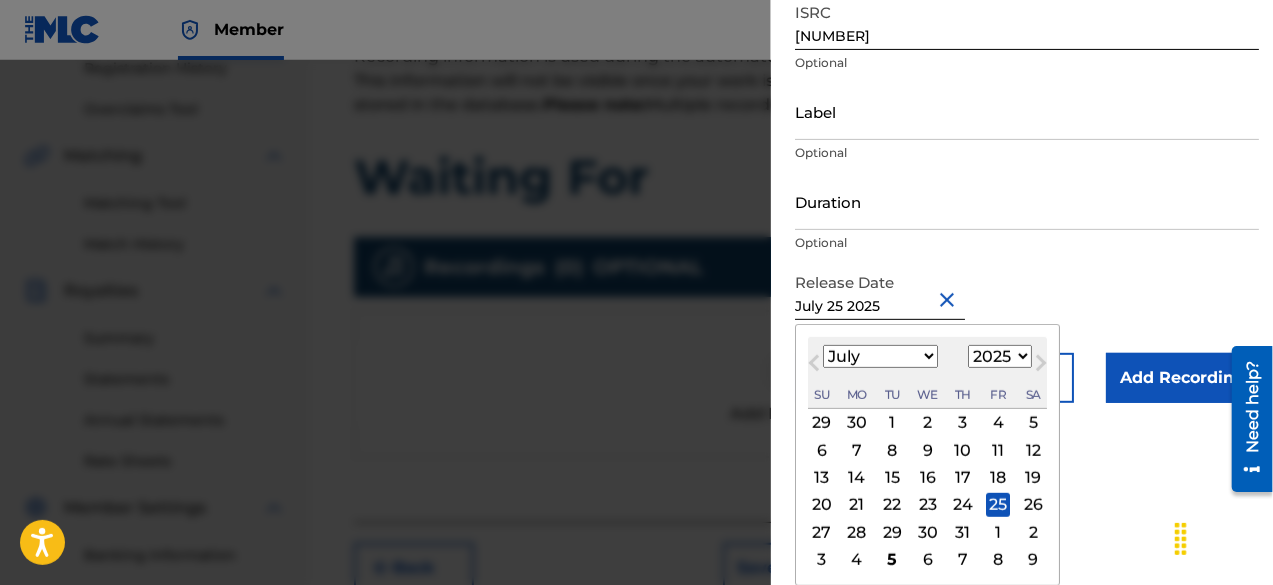 click on "Recording Title Waiting For Required Recording Artist Name big permy Required ISRC [ISRC] Optional Label Optional Duration Optional Release Date [MONTH] [DAY] [YEAR] [MONTH] [YEAR] Previous Month Next Month [MONTH] [YEAR] January February March April May June July August September October November December 1899 1900 1901 1902 1903 1904 1905 1906 1907 1908 1909 1910 1911 1912 1913 1914 1915 1916 1917 1918 1919 1920 1921 1922 1923 1924 1925 1926 1927 1928 1929 1930 1931 1932 1933 1934 1935 1936 1937 1938 1939 1940 1941 1942 1943 1944 1945 1946 1947 1948 1949 1950 1951 1952 1953 1954 1955 1956 1957 1958 1959 1960 1961 1962 1963 1964 1965 1966 1967 1968 1969 1970 1971 1972 1973 1974 1975 1976 1977 1978 1979 1980 1981 1982 1983 1984 1985 1986 1987 1988 1989 1990 1991 1992 1993 1994 1995 1996 1997 1998 1999 2000 2001 2002 2003 2004 2005 2006 2007 2008 2009 2010 2011 2012 2013 2014 2015 2016 2017 2018 2019 2020 2021 2022 2023 2024 2025 2026 2027 2028 2029 2030 2031 2032 2033 2034 2035 2036 2037 2038 2039 2040 2041 2042 2043 Su" at bounding box center [1027, 108] 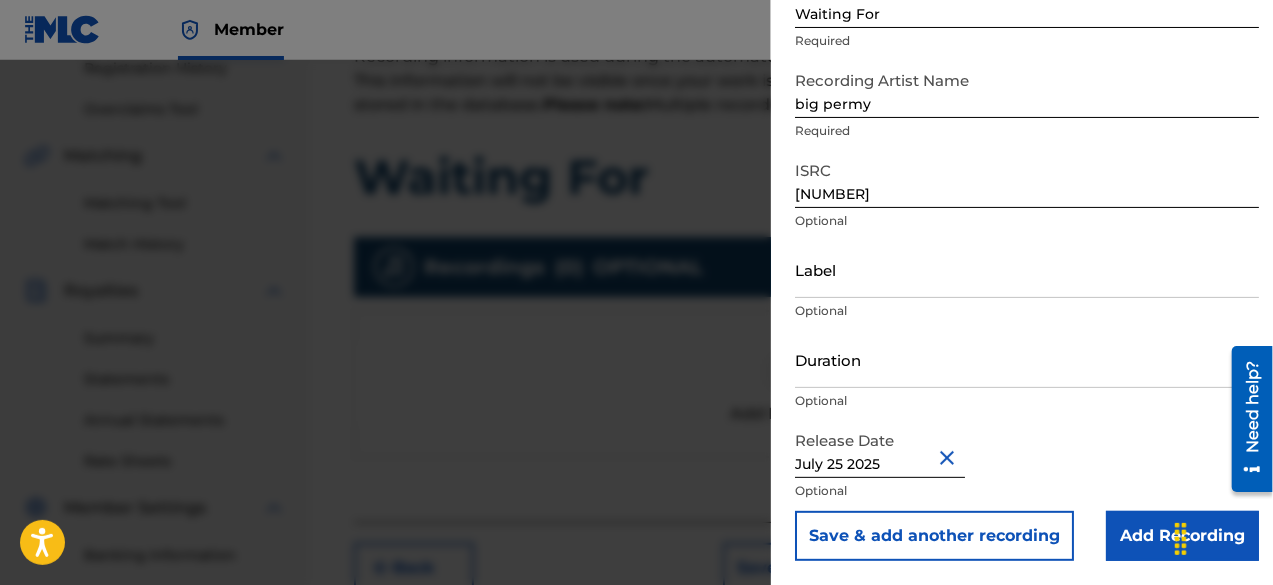 scroll, scrollTop: 654, scrollLeft: 0, axis: vertical 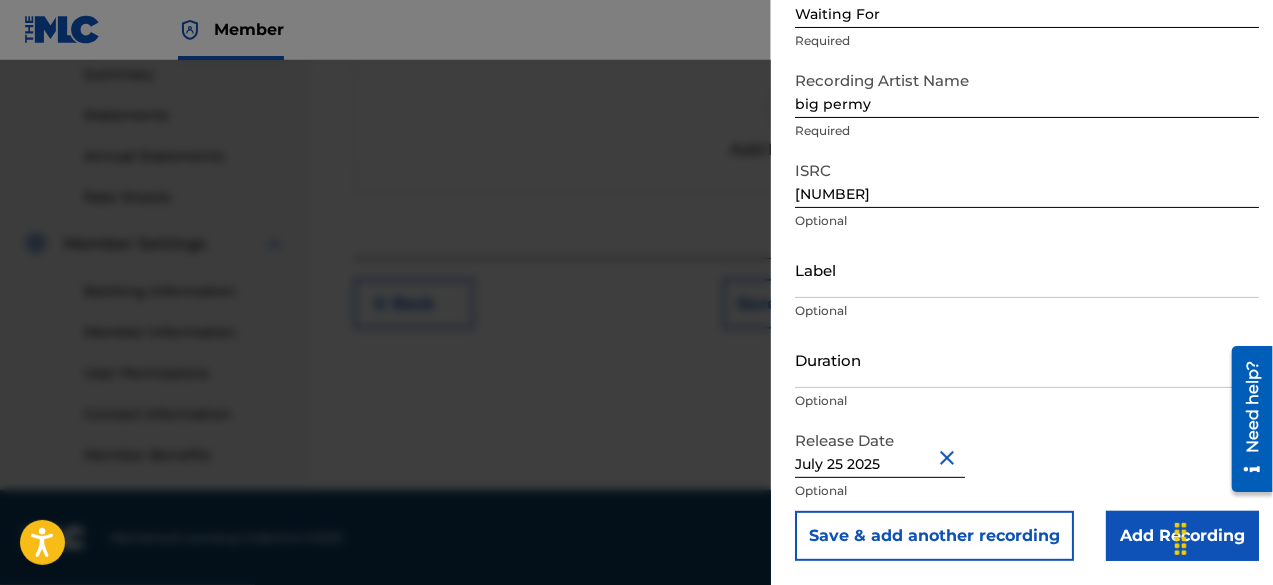 click on "Add Recording" at bounding box center (1182, 536) 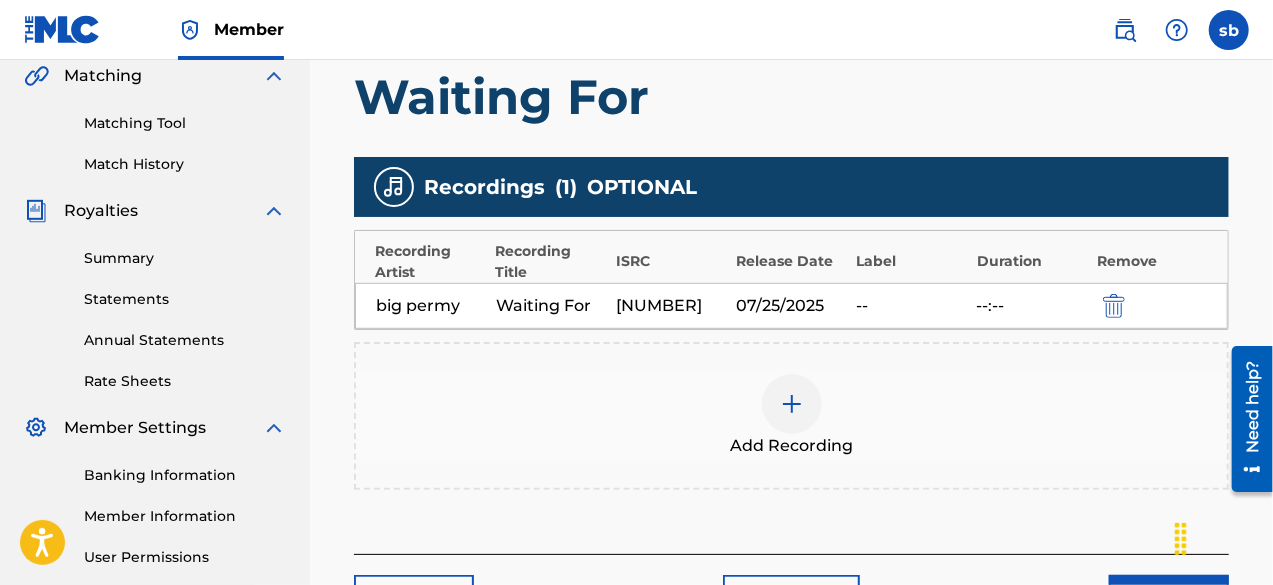 scroll, scrollTop: 654, scrollLeft: 0, axis: vertical 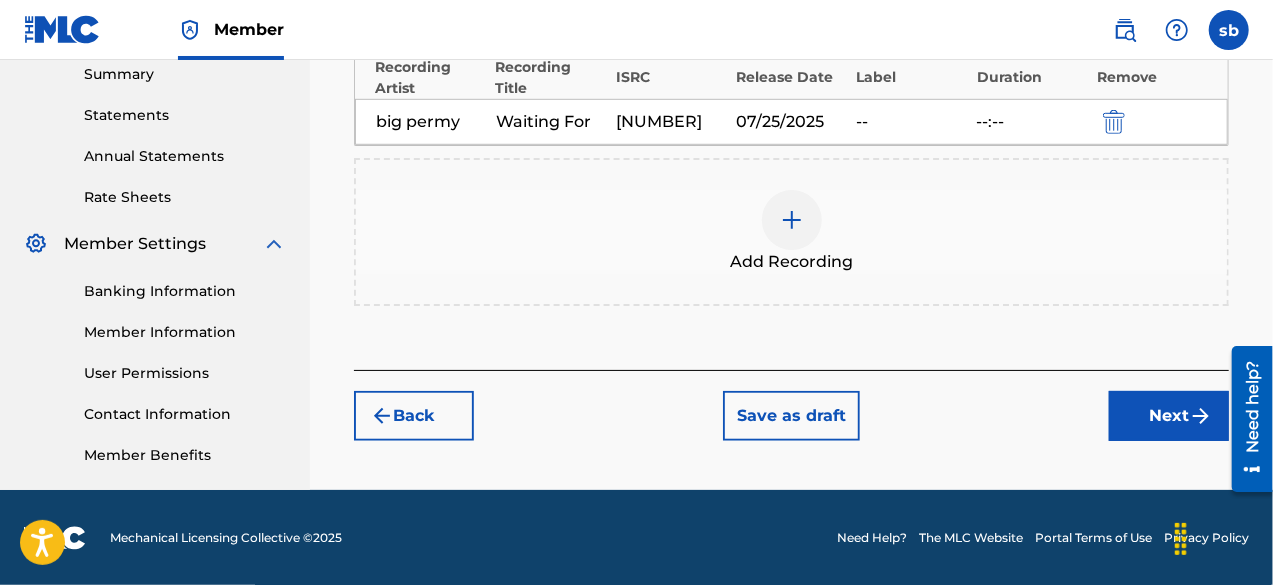 click on "Next" at bounding box center (1169, 416) 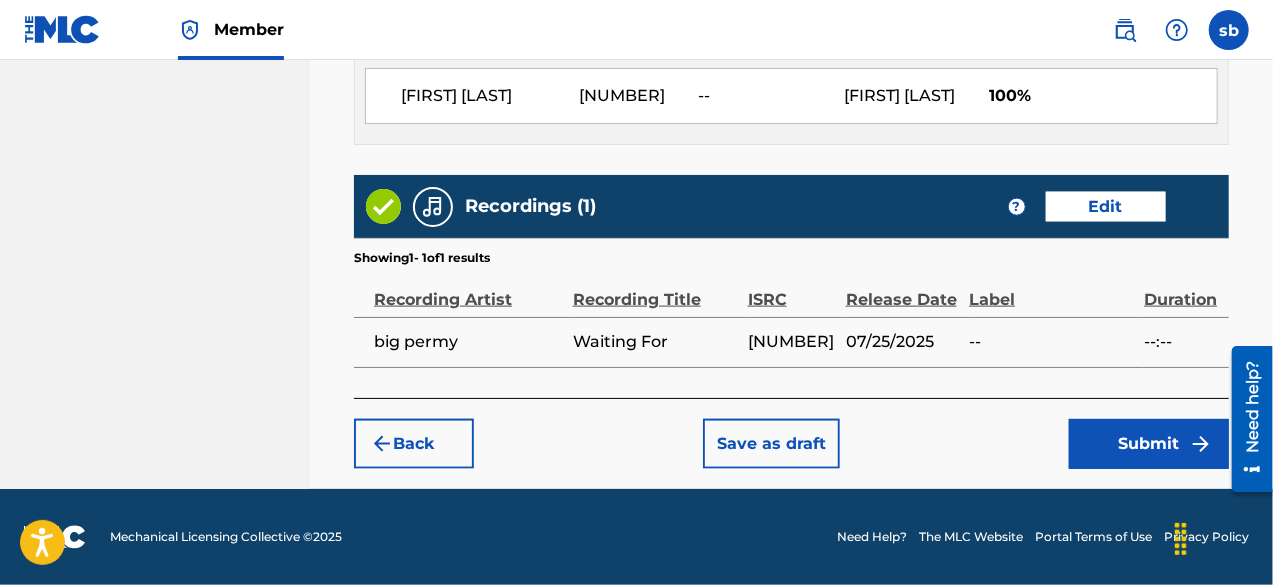 scroll, scrollTop: 1190, scrollLeft: 0, axis: vertical 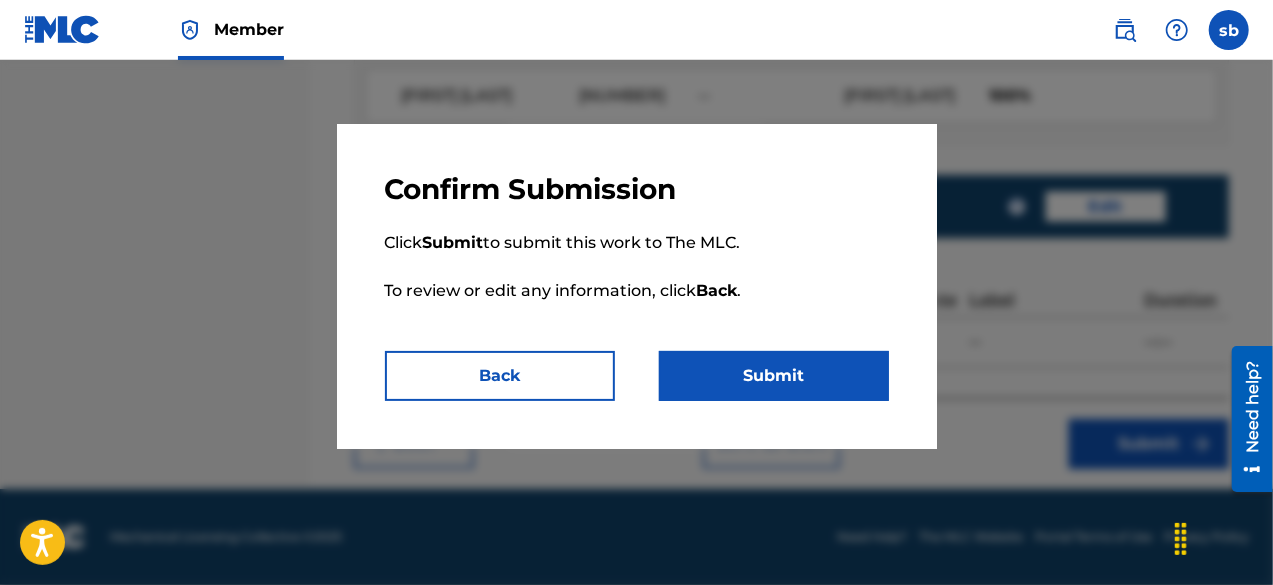 click on "Submit" at bounding box center (774, 376) 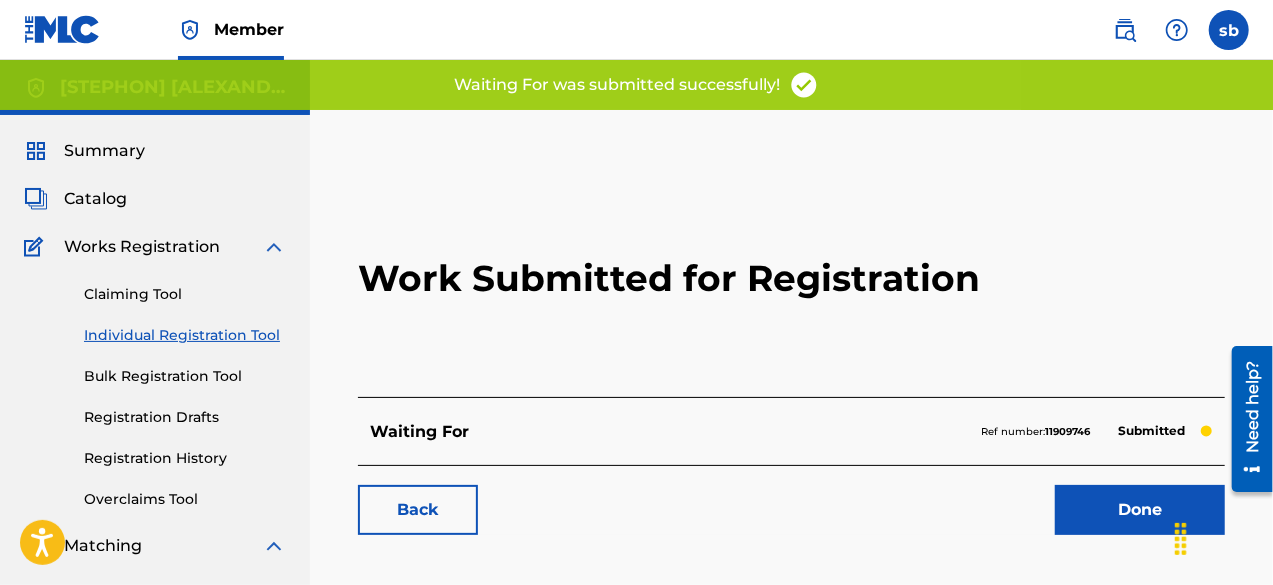 click on "Done" at bounding box center [1140, 510] 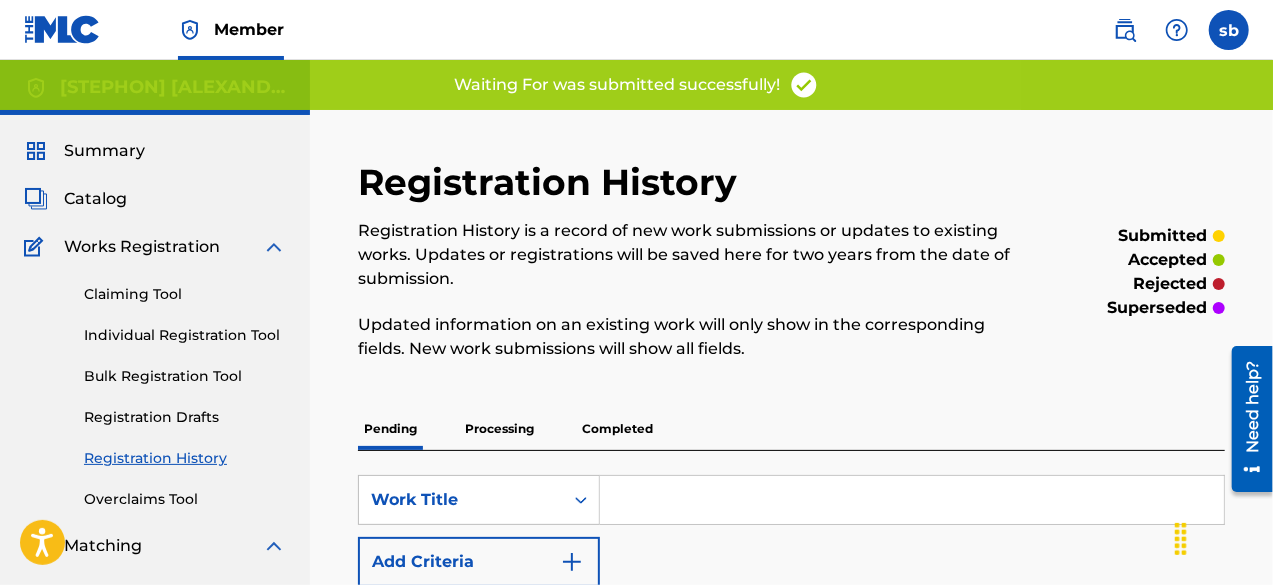 click on "Catalog" at bounding box center [95, 199] 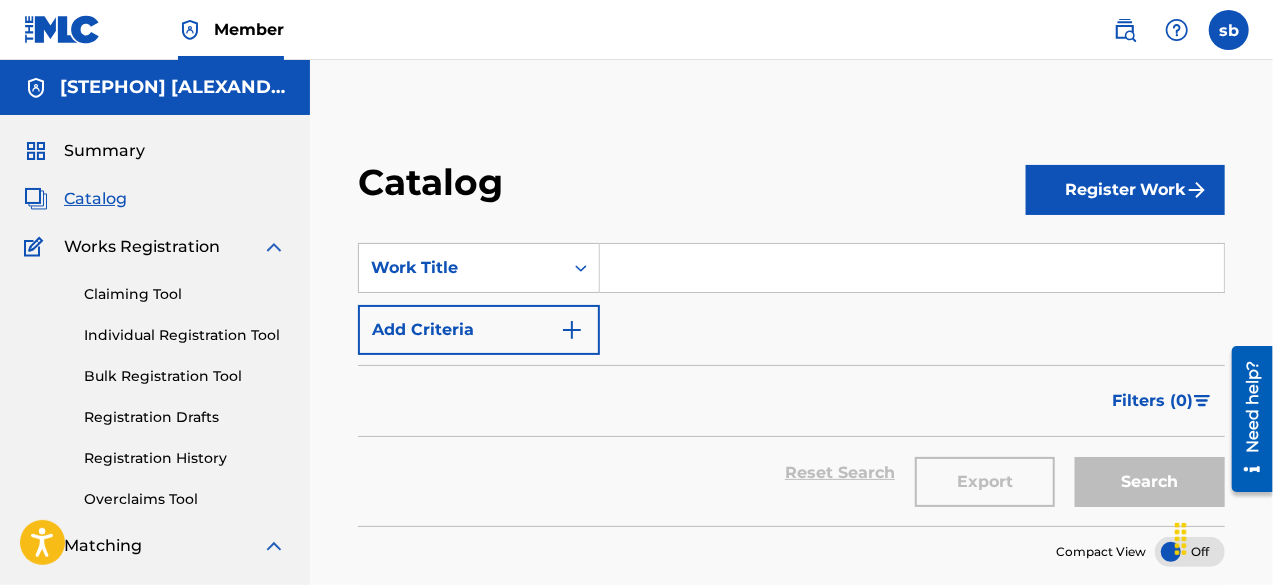 click on "Register Work" at bounding box center [1125, 190] 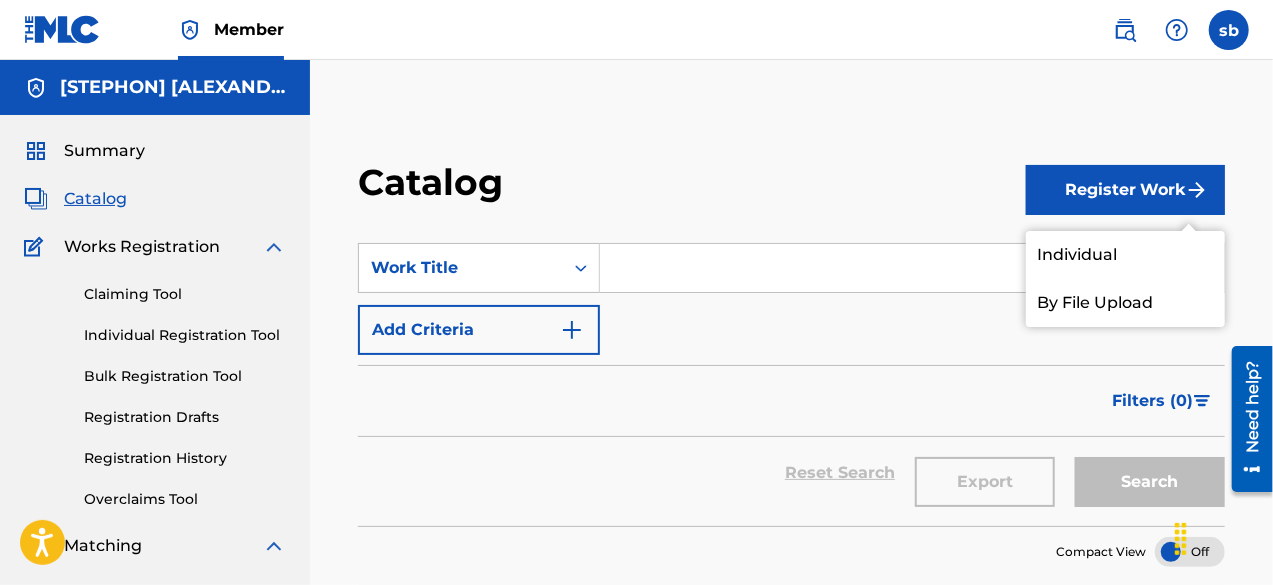 click on "Individual" at bounding box center [1125, 255] 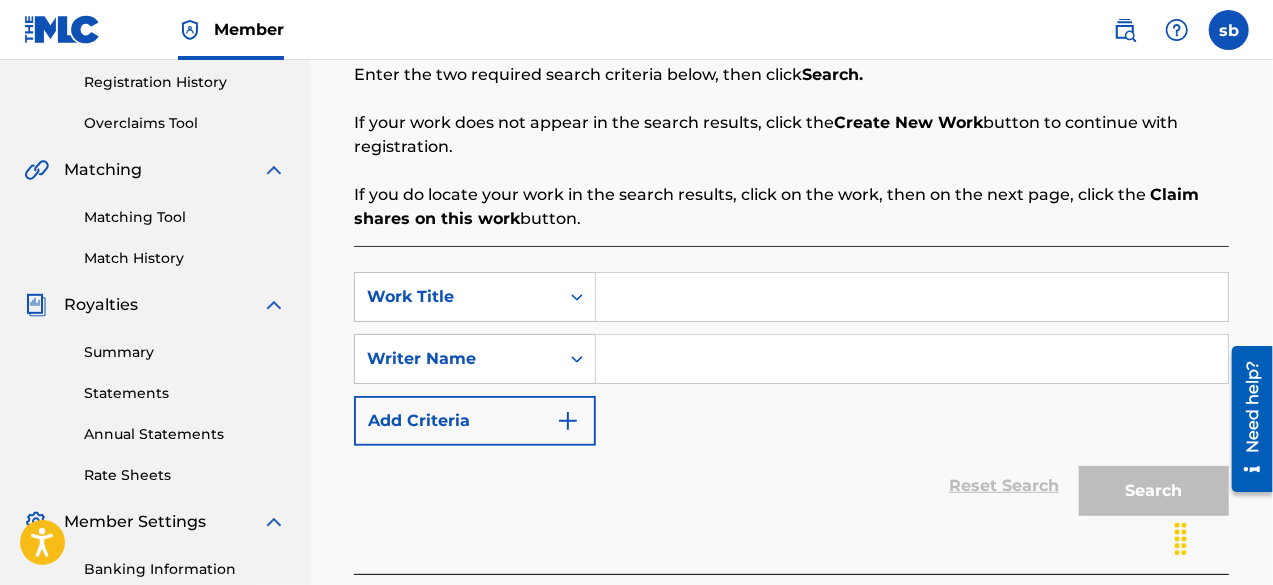 scroll, scrollTop: 300, scrollLeft: 0, axis: vertical 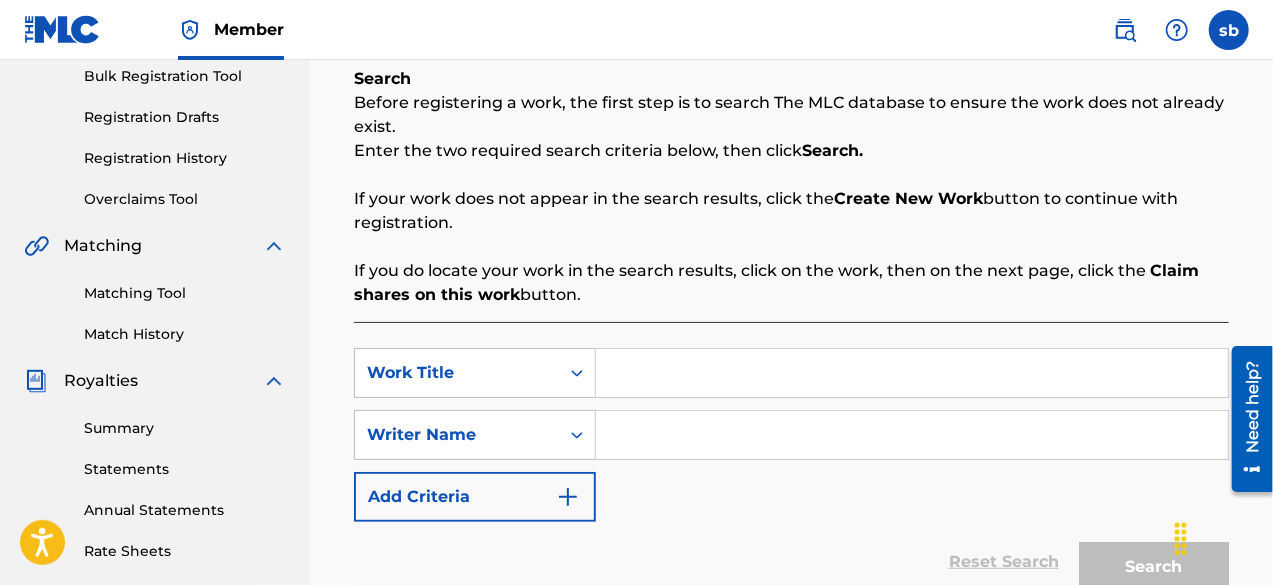 drag, startPoint x: 674, startPoint y: 418, endPoint x: 674, endPoint y: 405, distance: 13 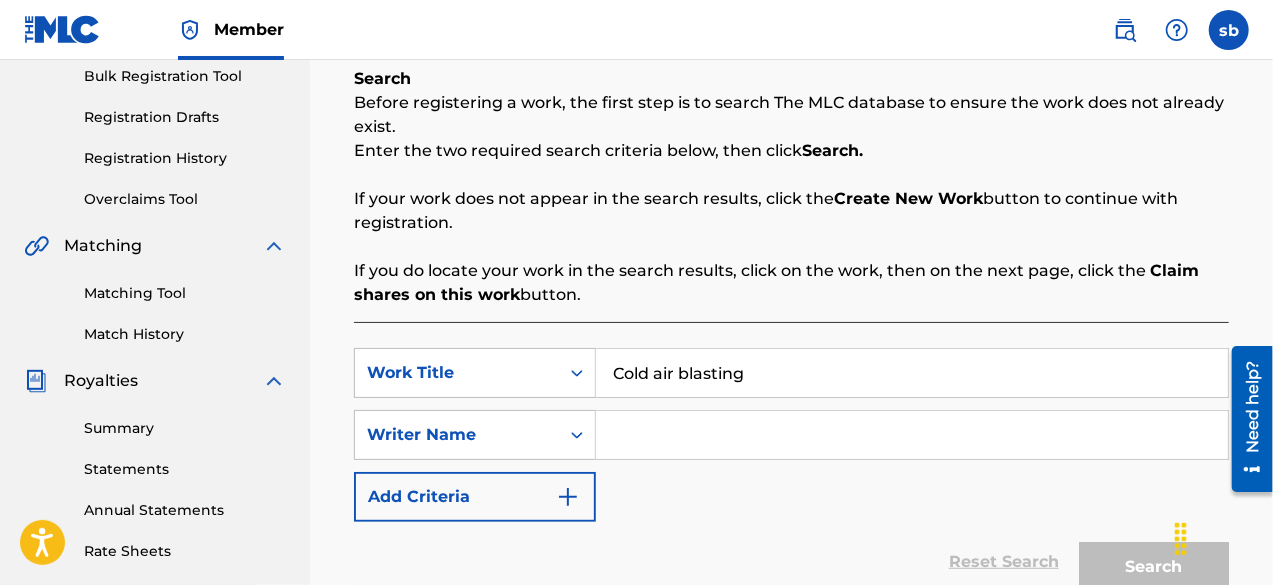 type on "Cold air blasting" 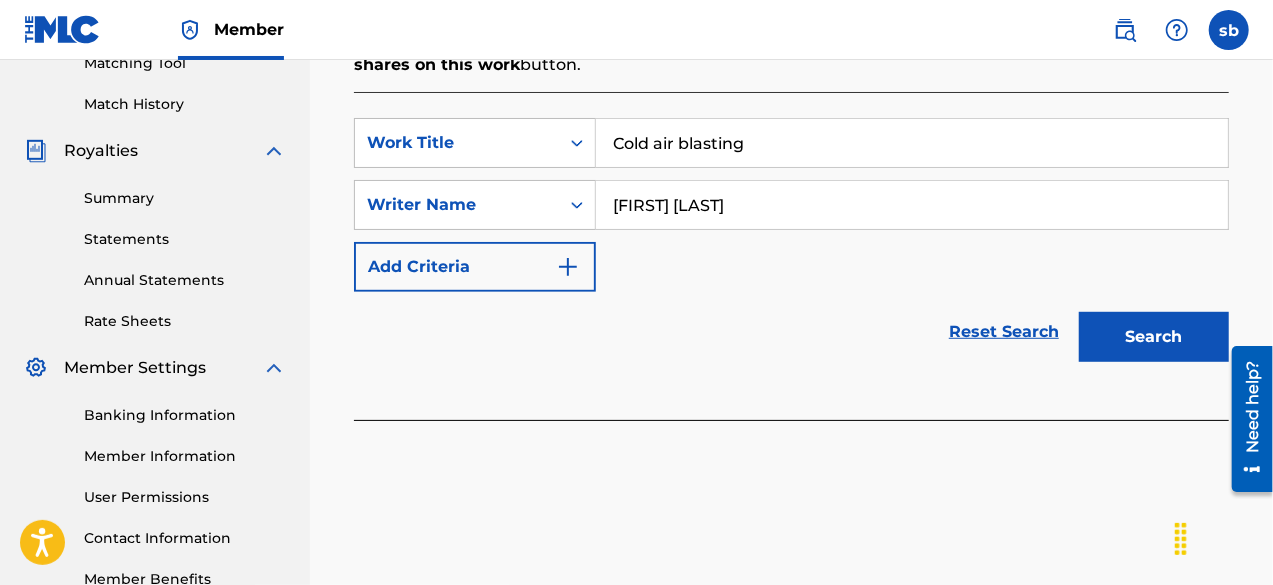 scroll, scrollTop: 654, scrollLeft: 0, axis: vertical 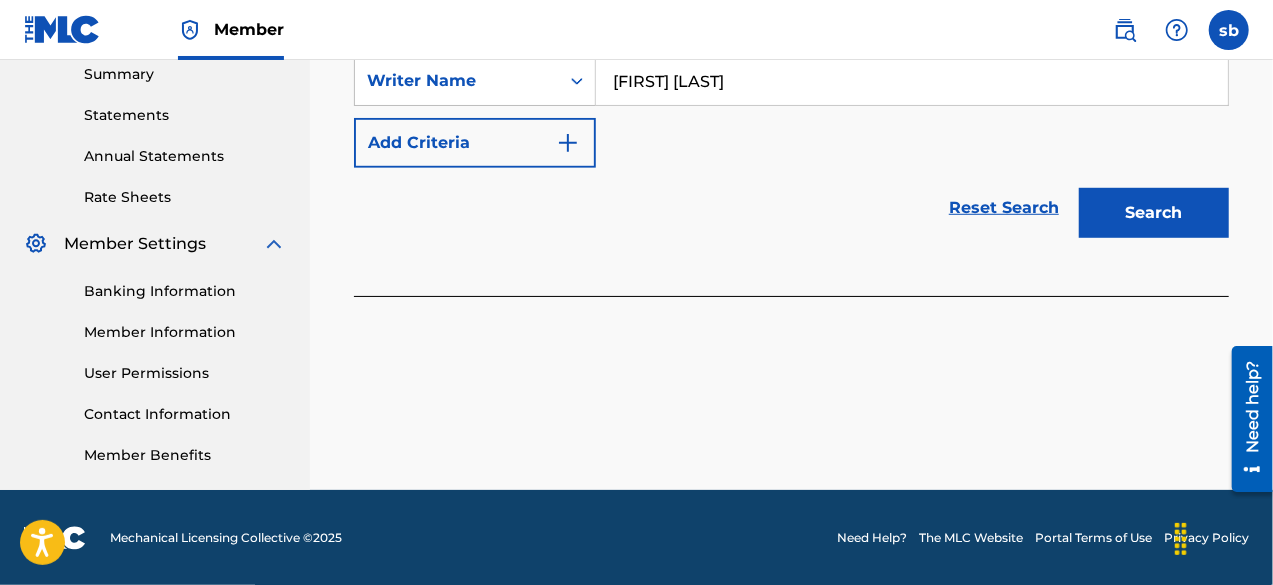 click on "Search" at bounding box center [1154, 213] 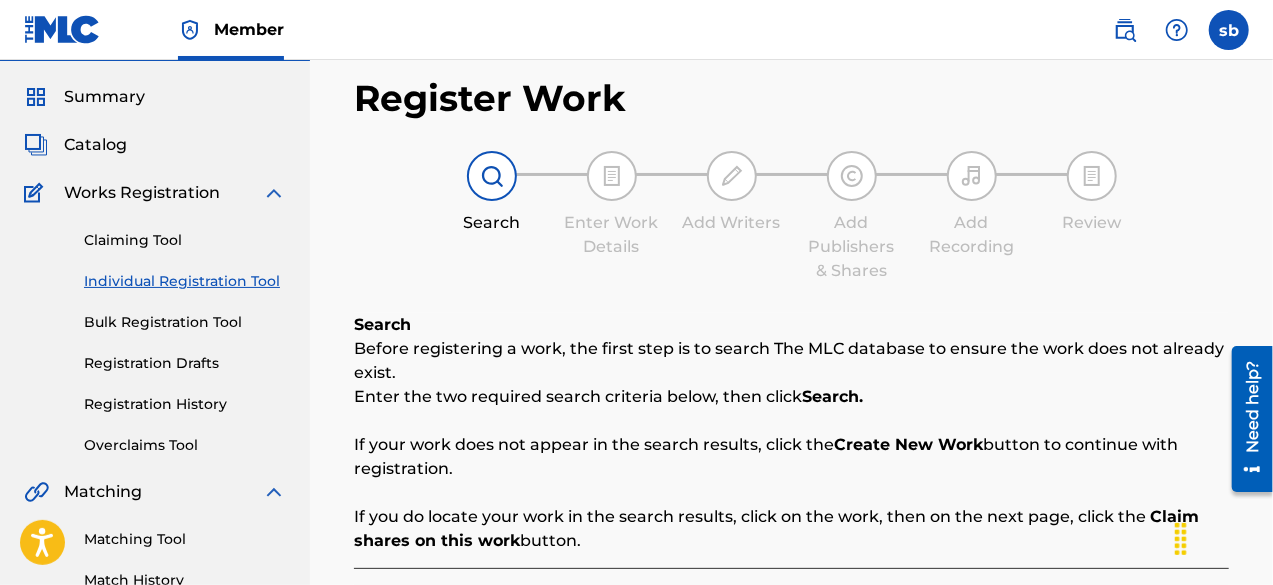 scroll, scrollTop: 742, scrollLeft: 0, axis: vertical 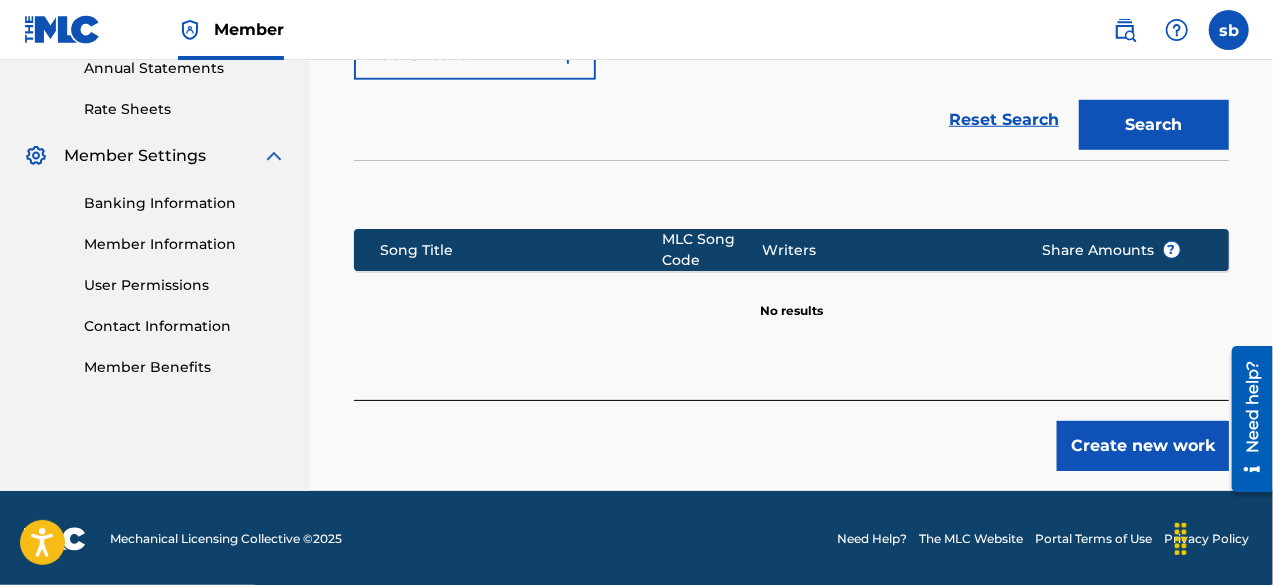 click on "Create new work" at bounding box center (1143, 446) 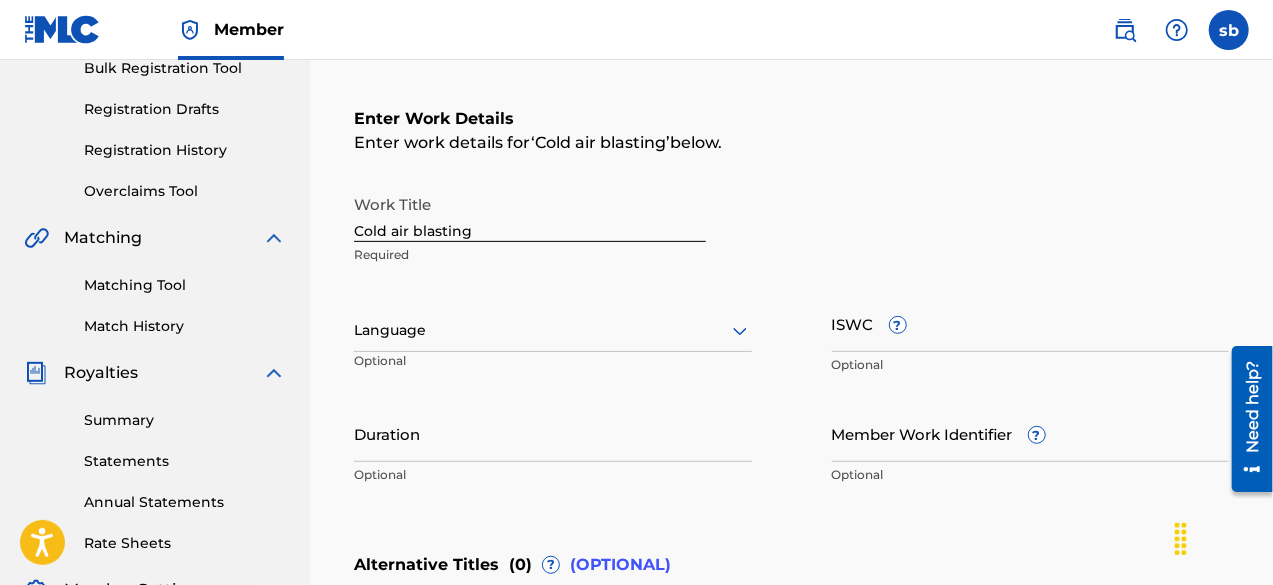 scroll, scrollTop: 306, scrollLeft: 0, axis: vertical 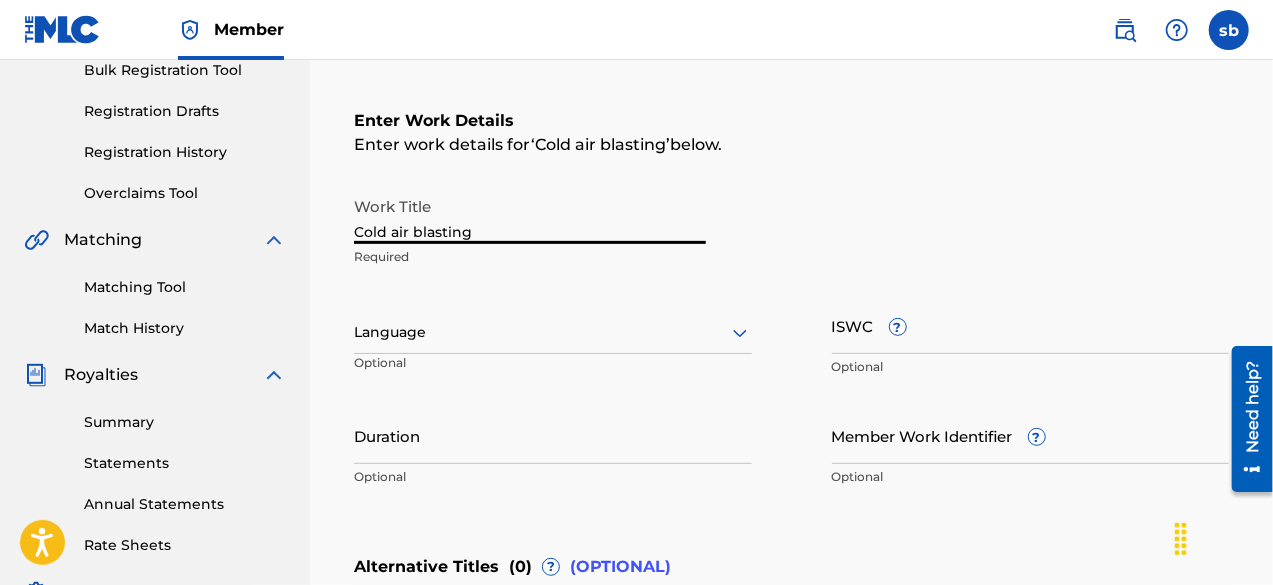 click on "Cold air blasting" at bounding box center [530, 215] 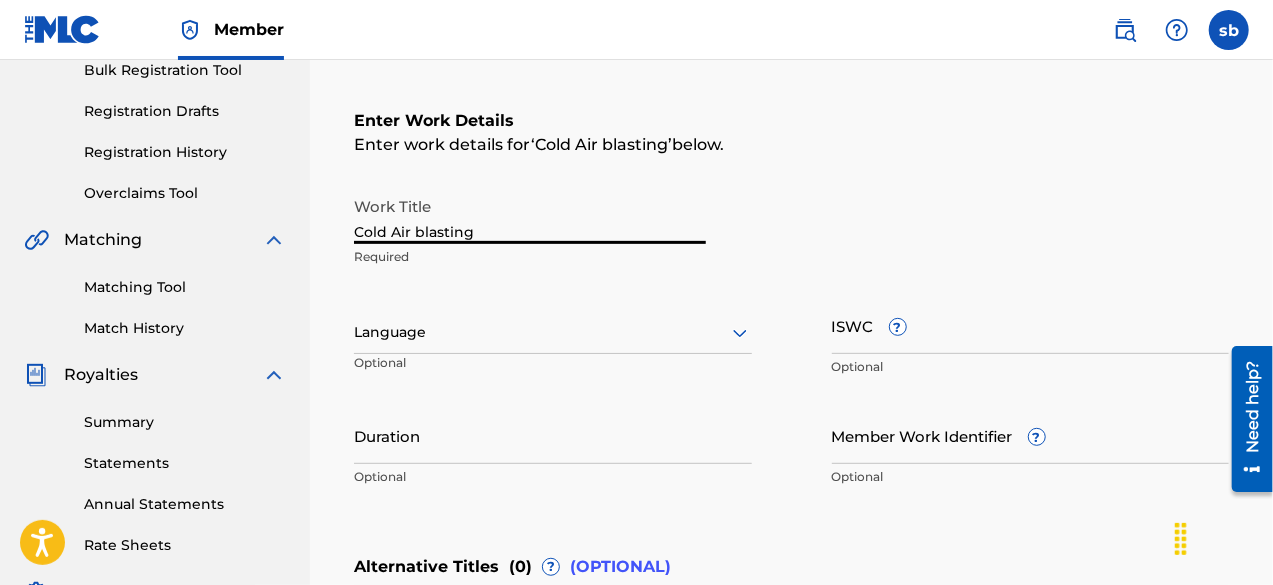 type on "Cold Air blasting" 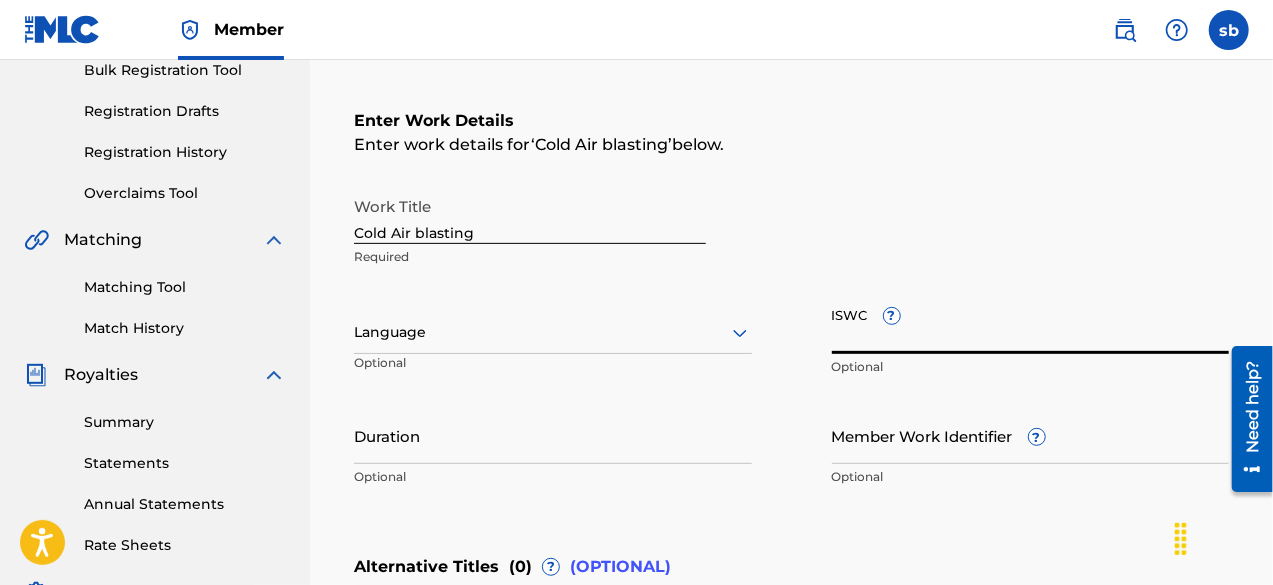 click on "ISWC   ?" at bounding box center (1031, 325) 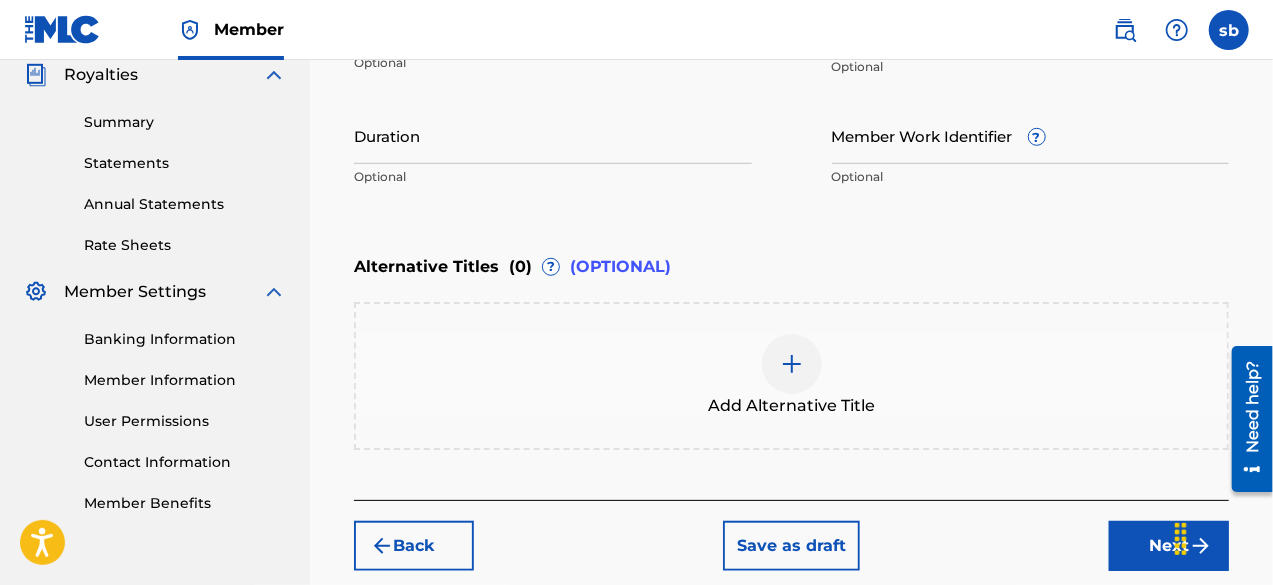type on "[NUMBER]" 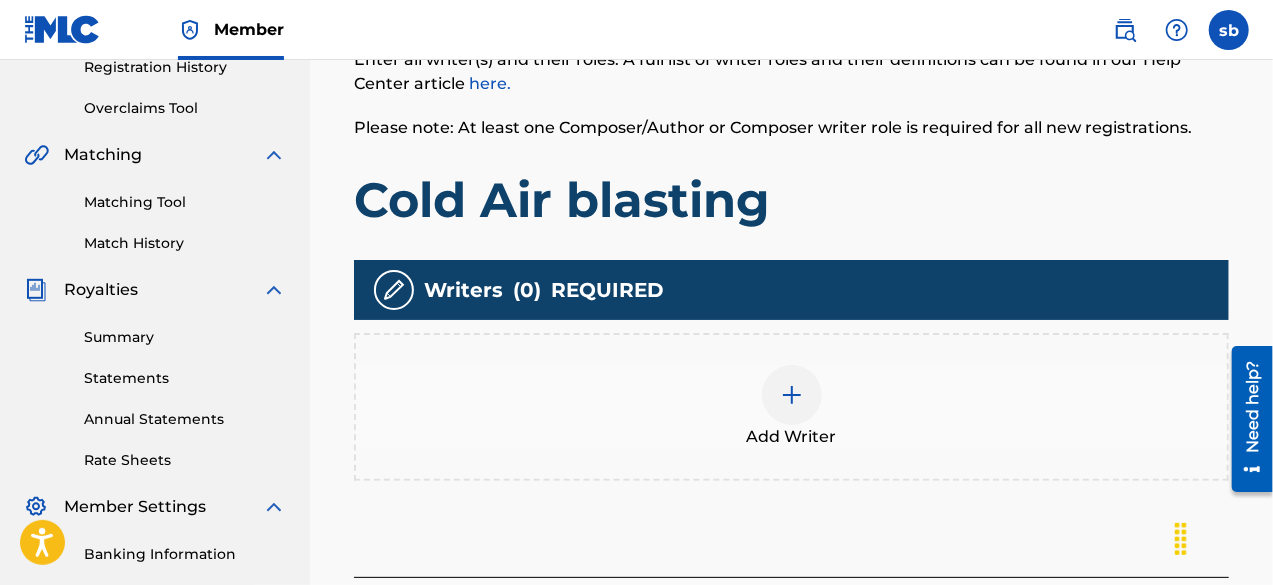 scroll, scrollTop: 490, scrollLeft: 0, axis: vertical 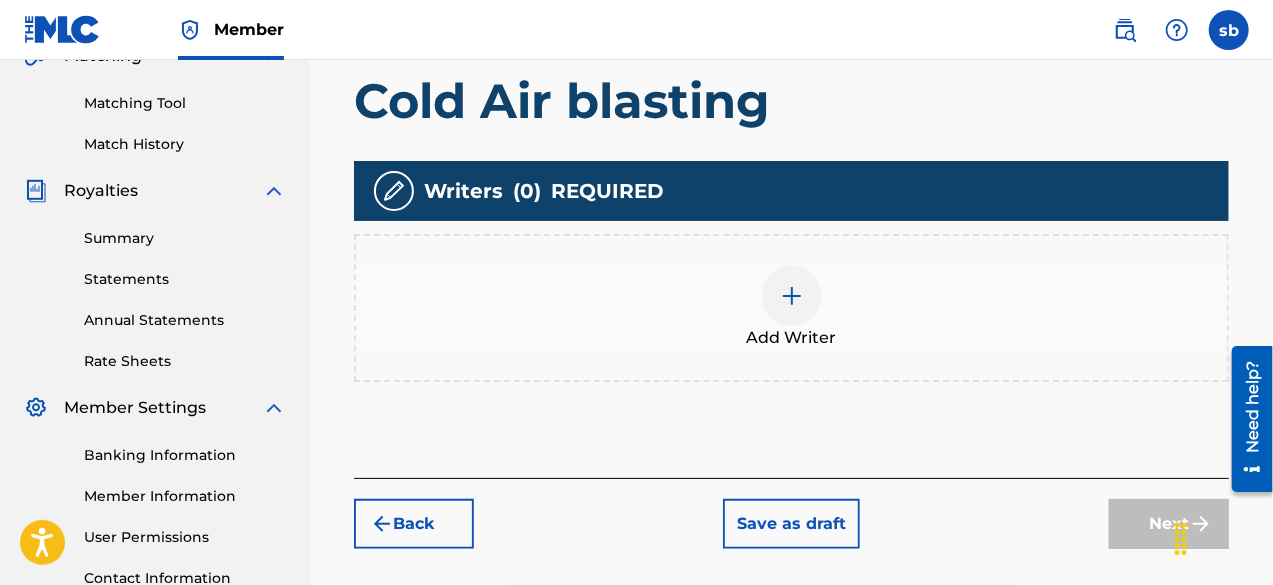 click at bounding box center [792, 296] 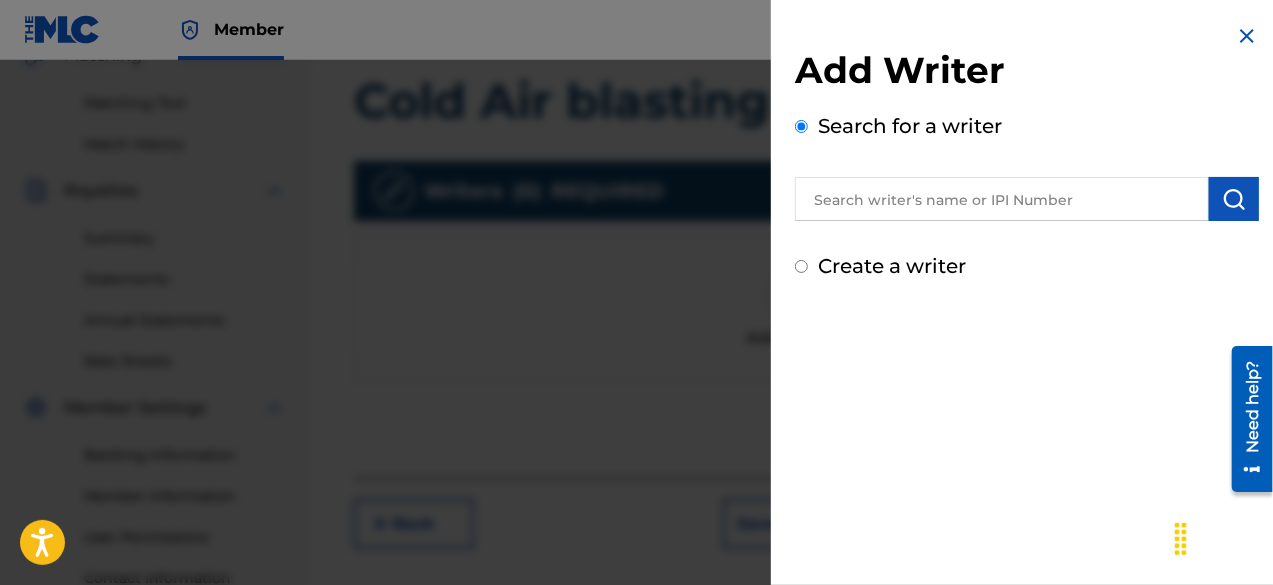click at bounding box center [1002, 199] 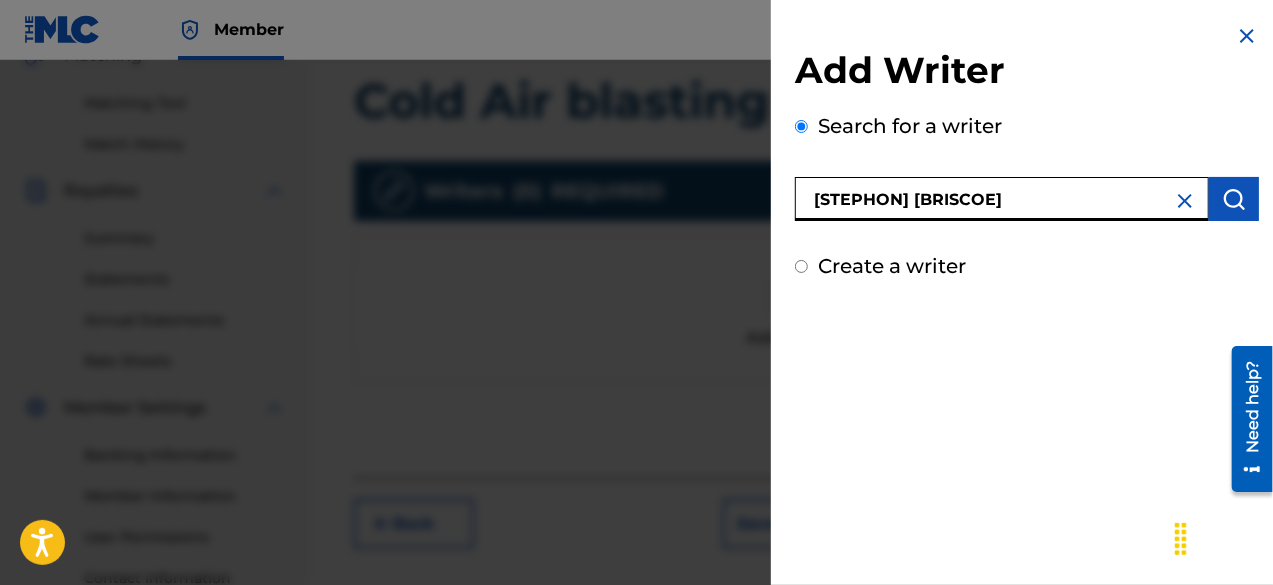 click on "[STEPHON] [BRISCOE]" at bounding box center (1002, 199) 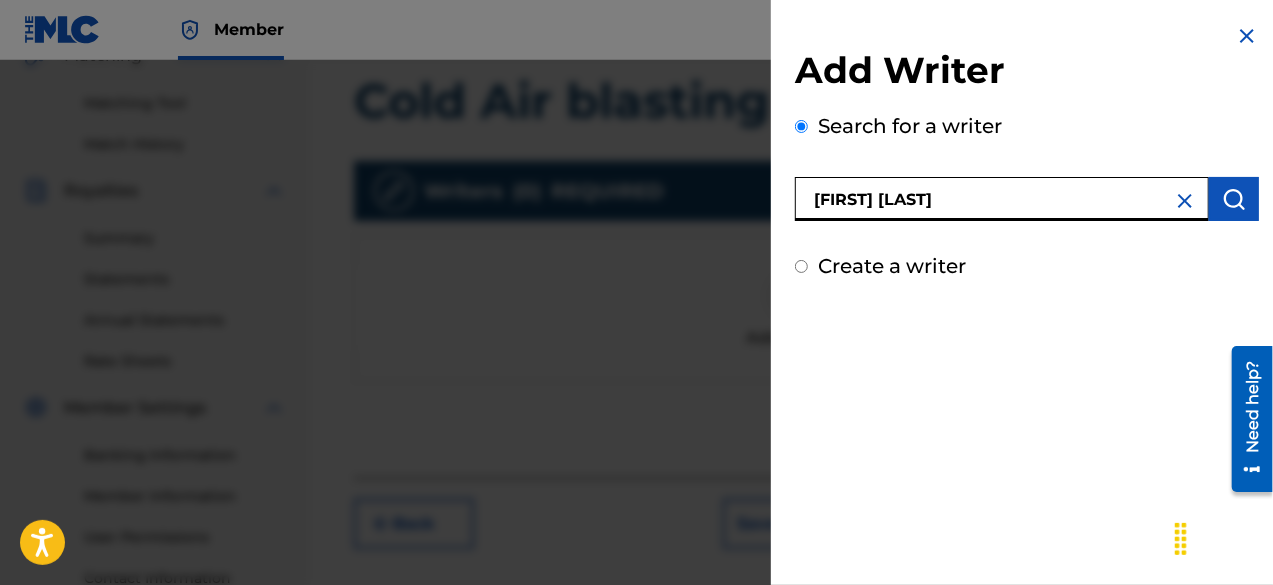 type on "[FIRST] [LAST]" 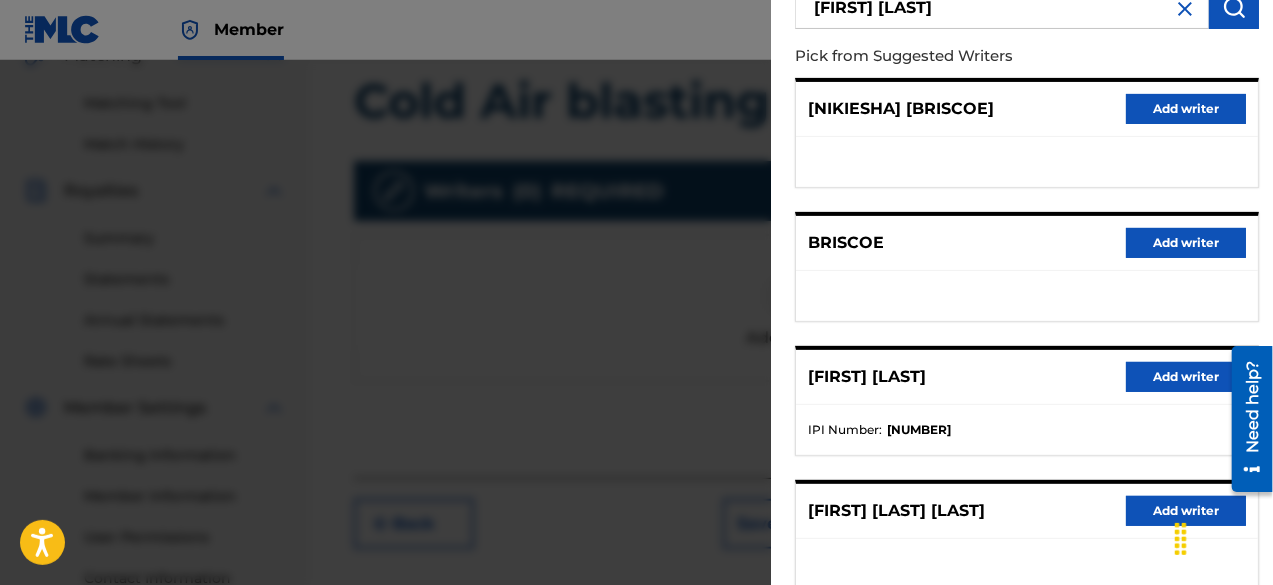 scroll, scrollTop: 200, scrollLeft: 0, axis: vertical 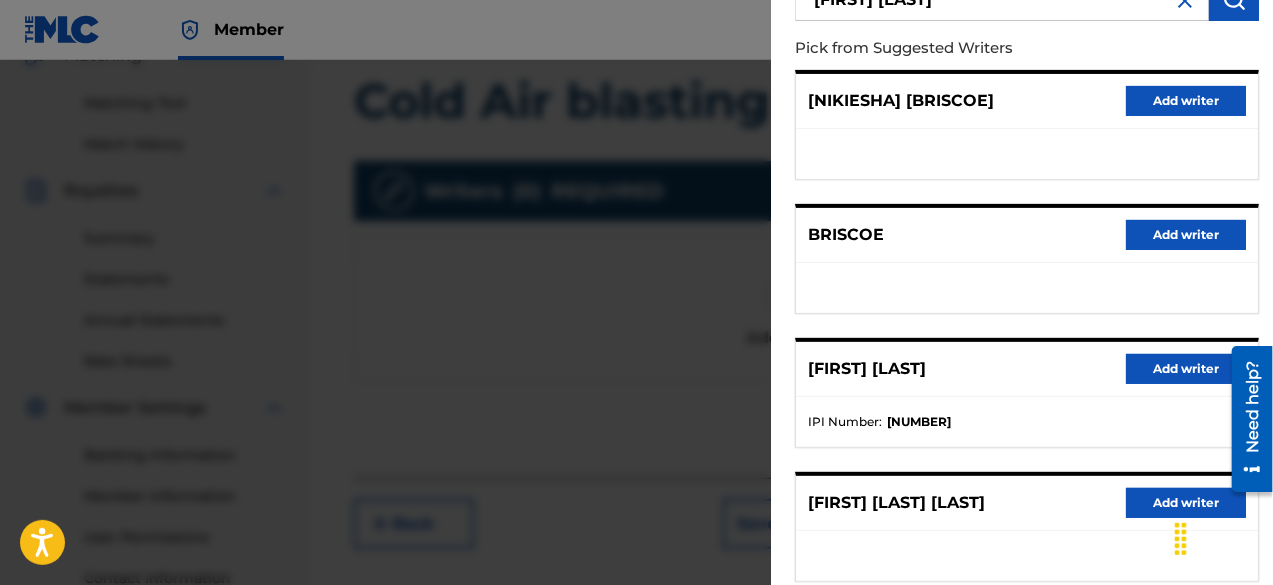 click on "Add writer" at bounding box center [1186, 369] 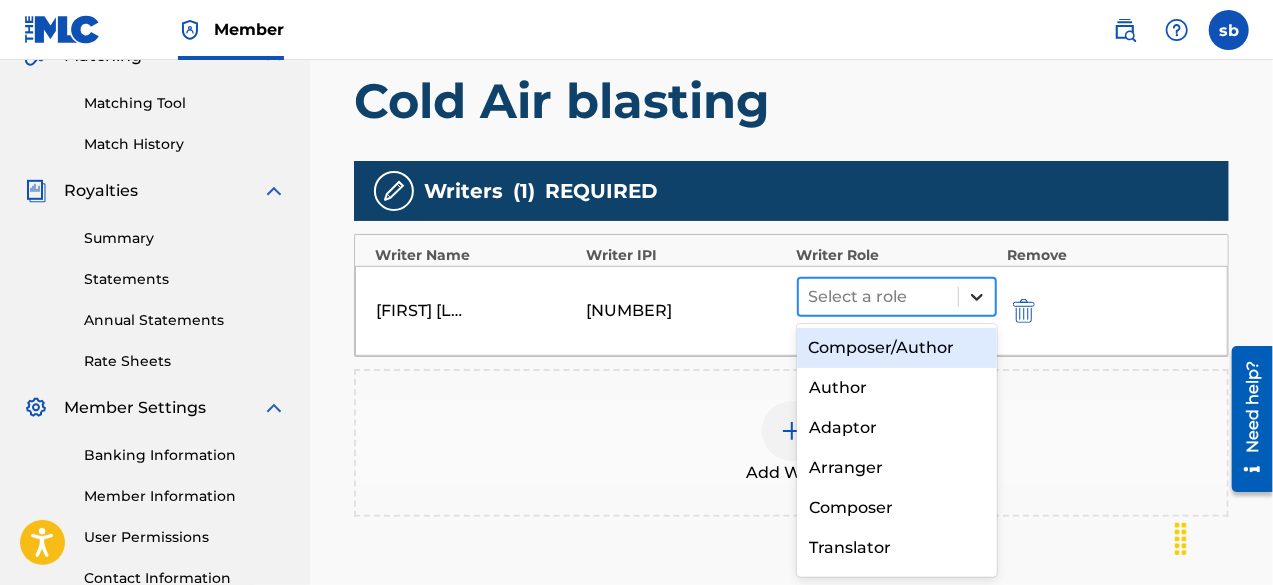 click 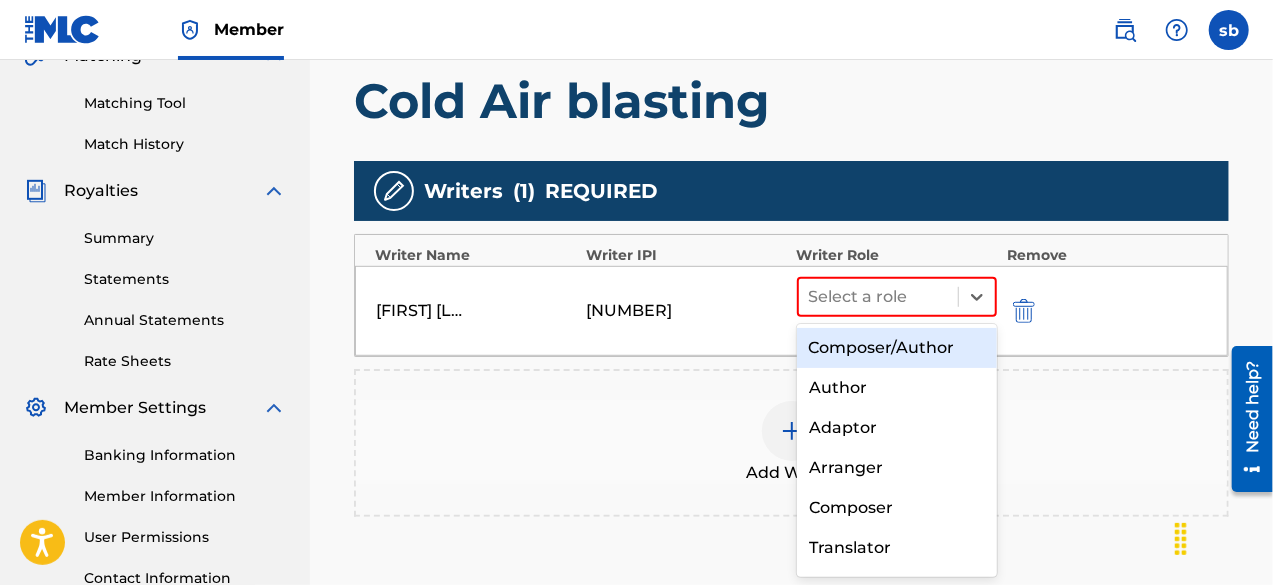 click on "Composer/Author" at bounding box center [897, 348] 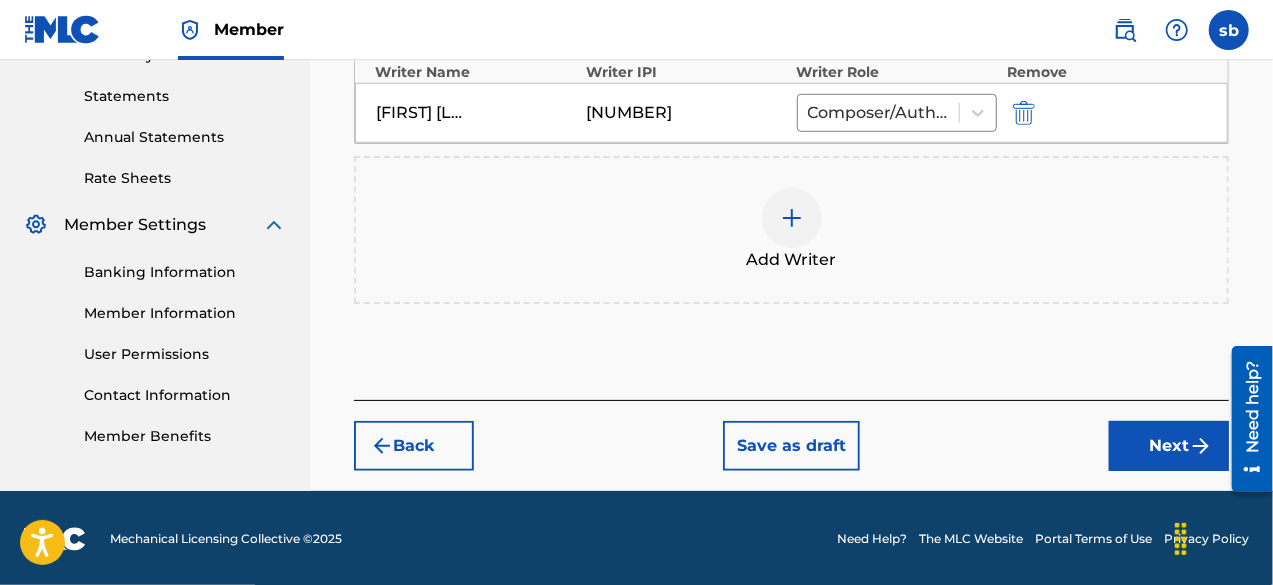 click on "Next" at bounding box center [1169, 446] 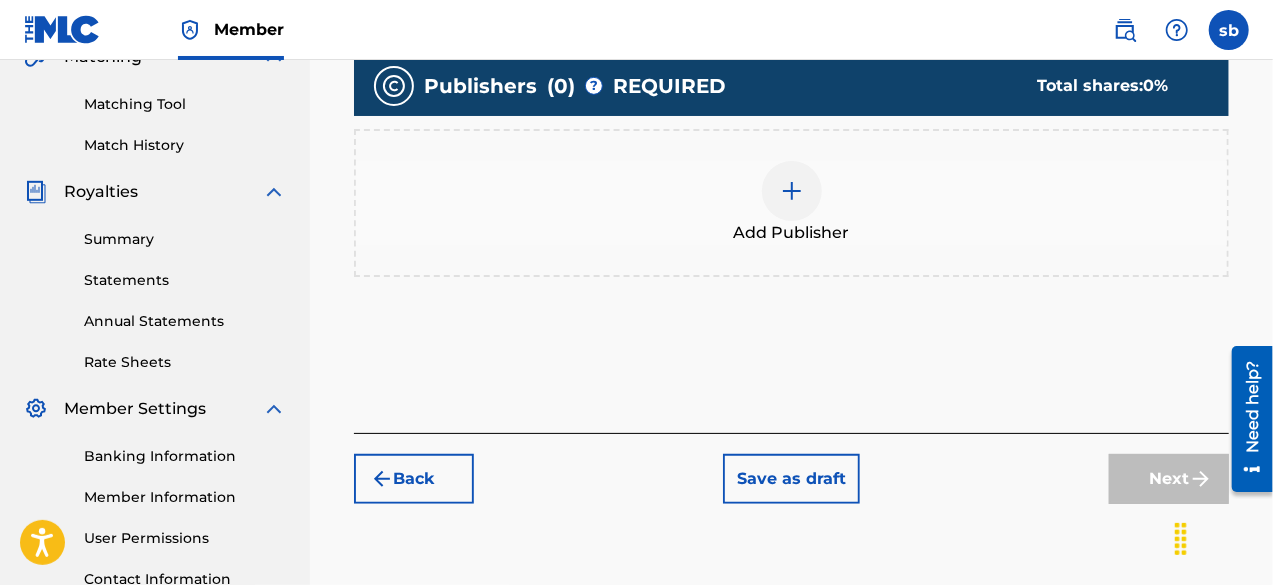 scroll, scrollTop: 490, scrollLeft: 0, axis: vertical 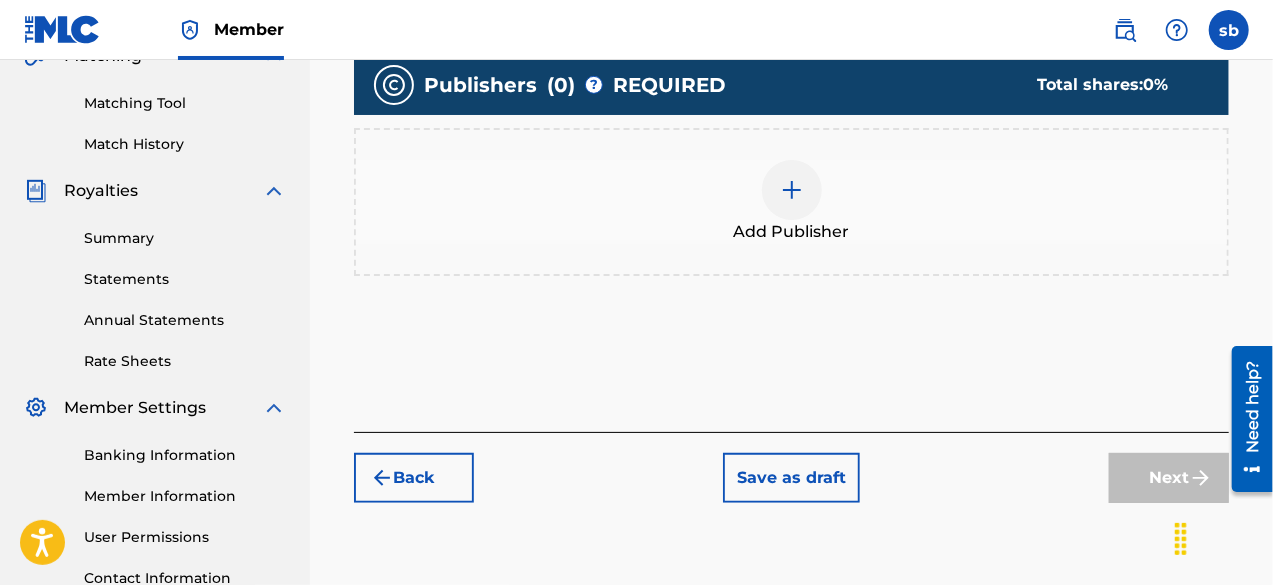 click at bounding box center [792, 190] 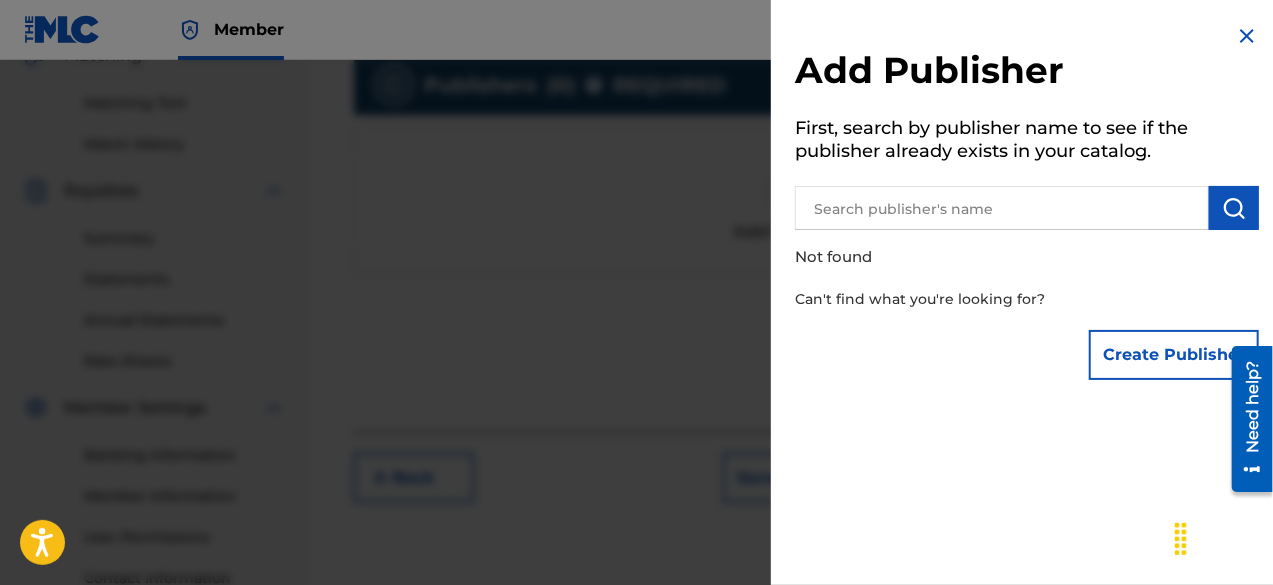 click on "Create Publisher" at bounding box center [1174, 355] 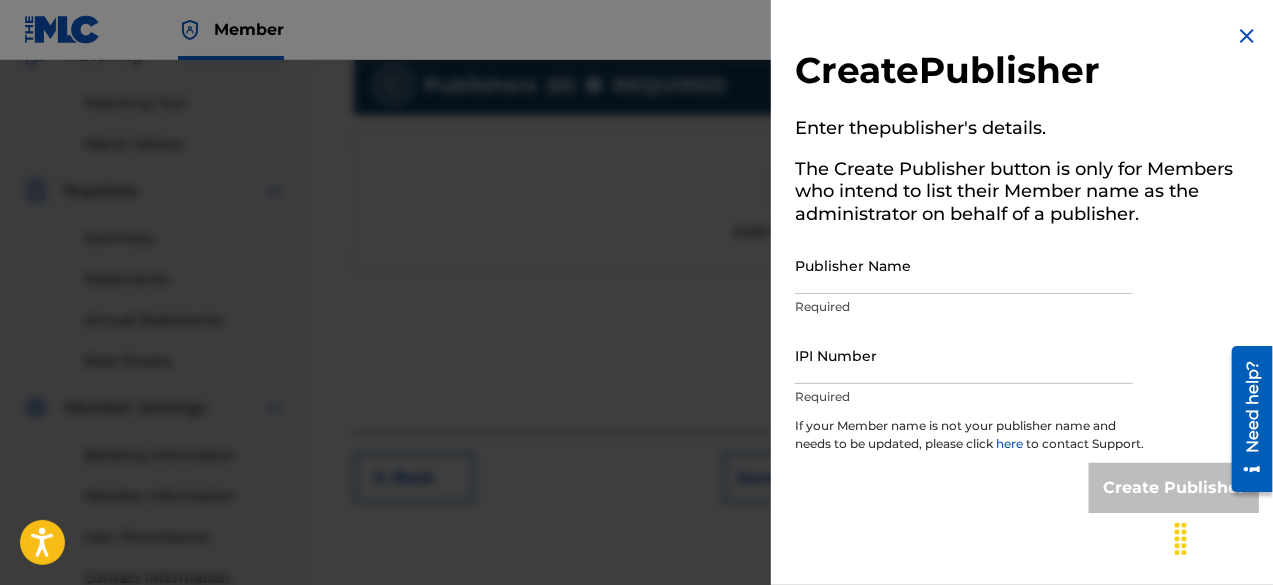 click on "Publisher Name" at bounding box center [964, 265] 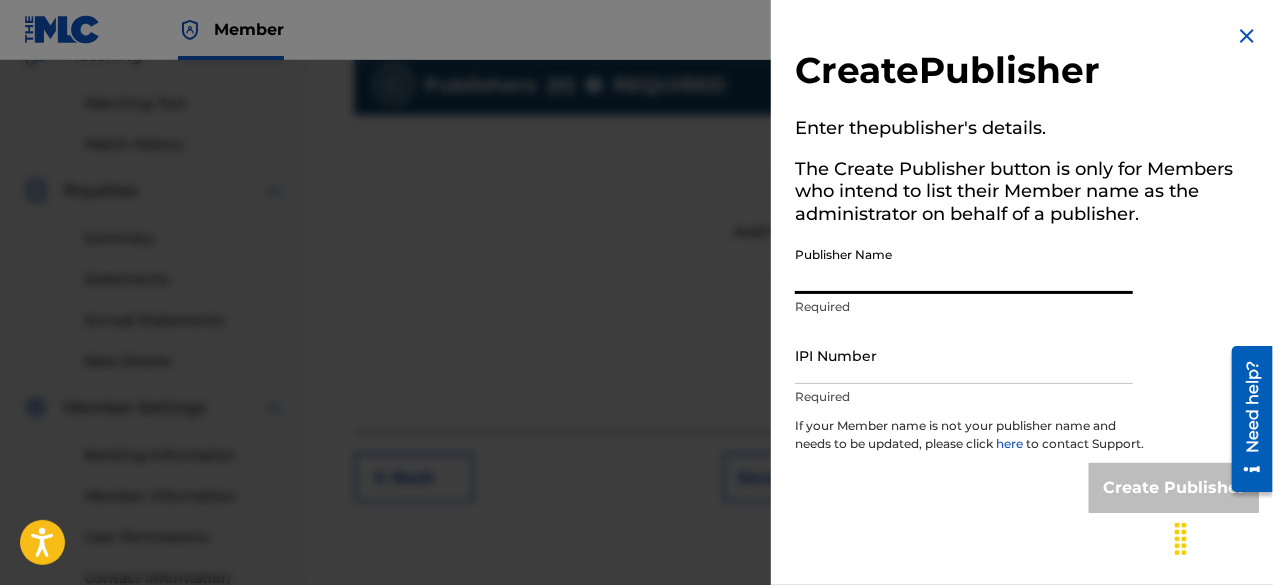 type on "[FIRST] [LAST]" 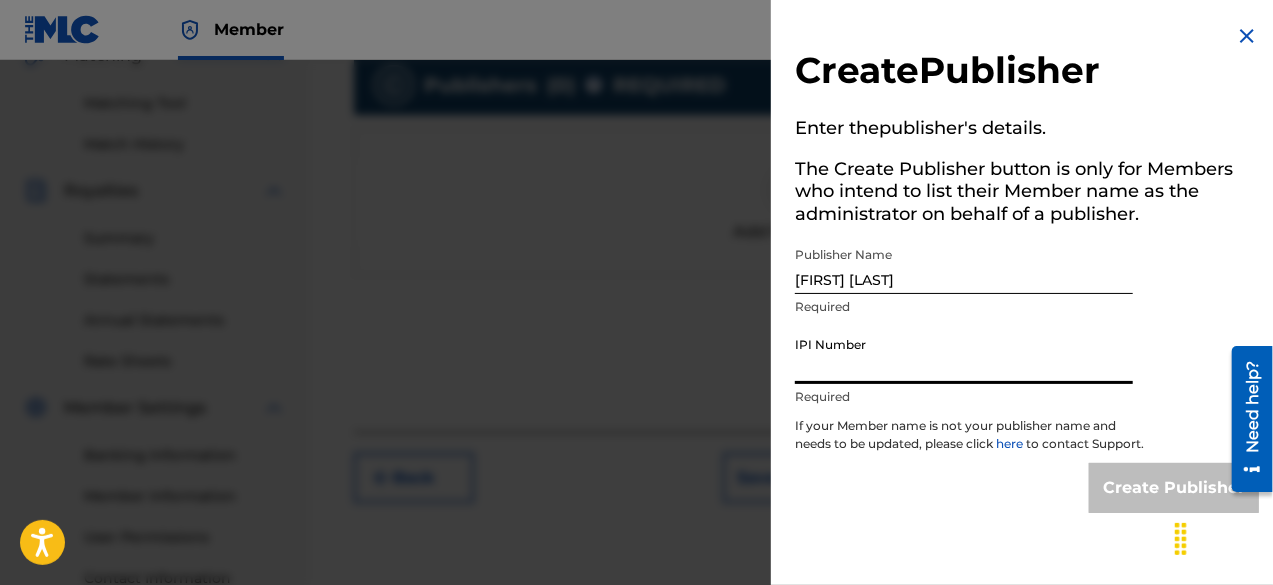click on "IPI Number" at bounding box center [964, 355] 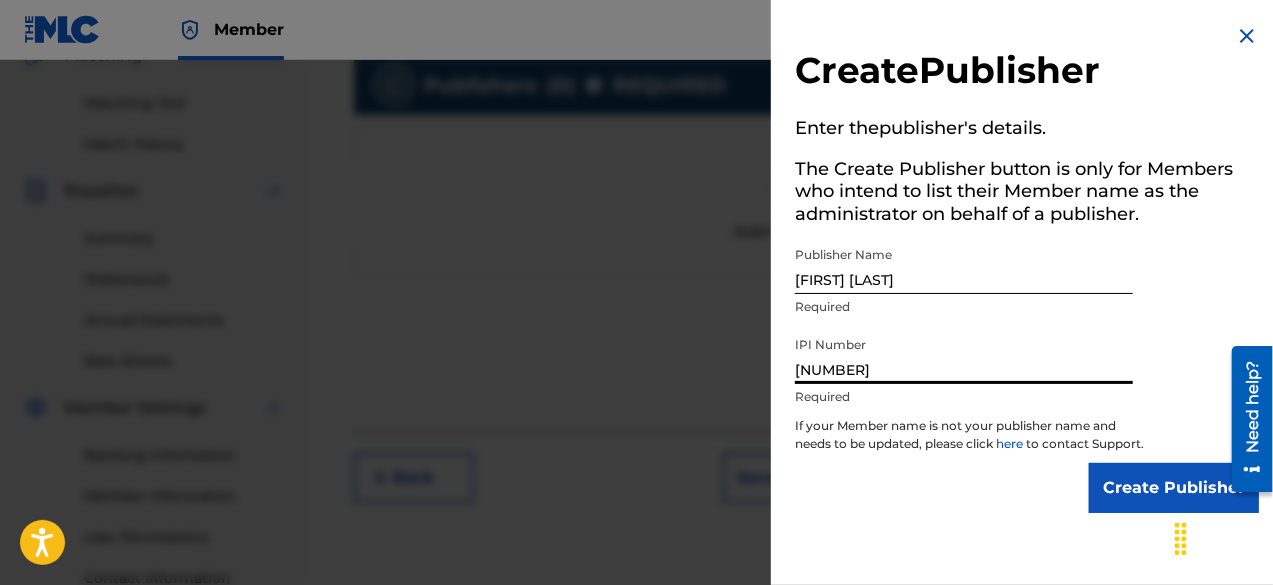 click on "Create Publisher" at bounding box center [1174, 488] 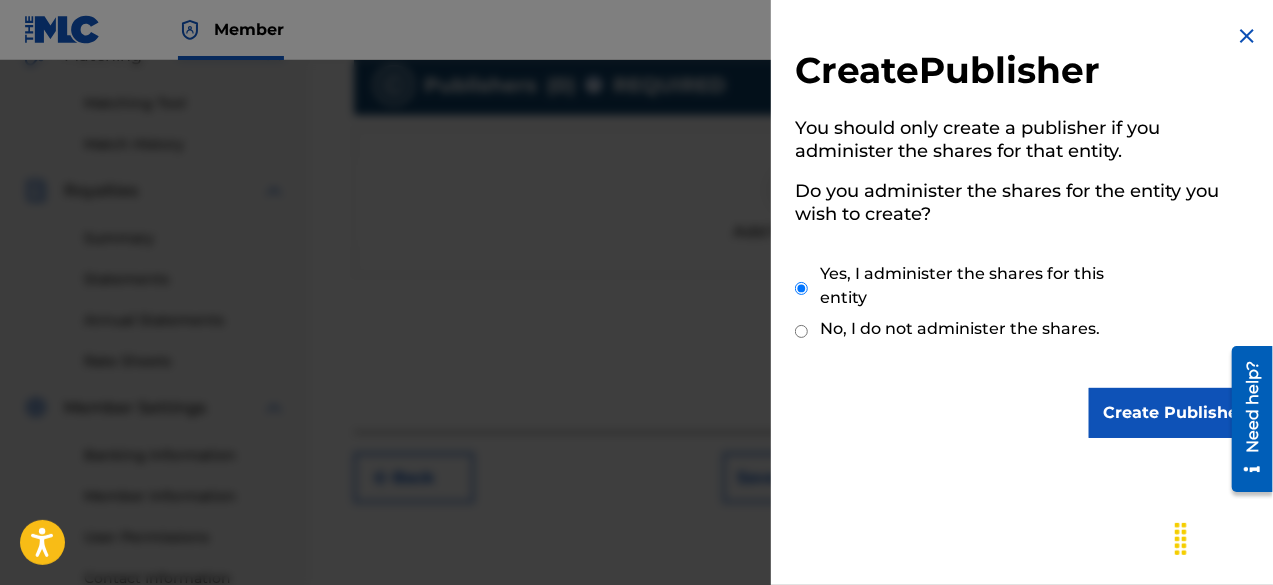 click on "Create Publisher" at bounding box center [1174, 413] 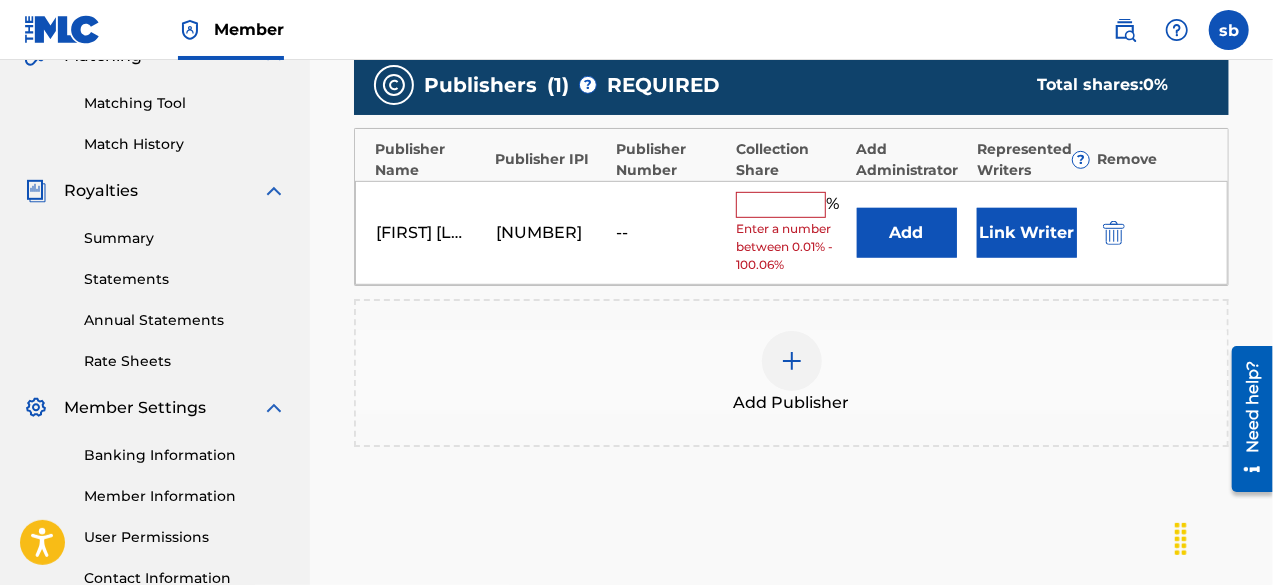 click at bounding box center [781, 205] 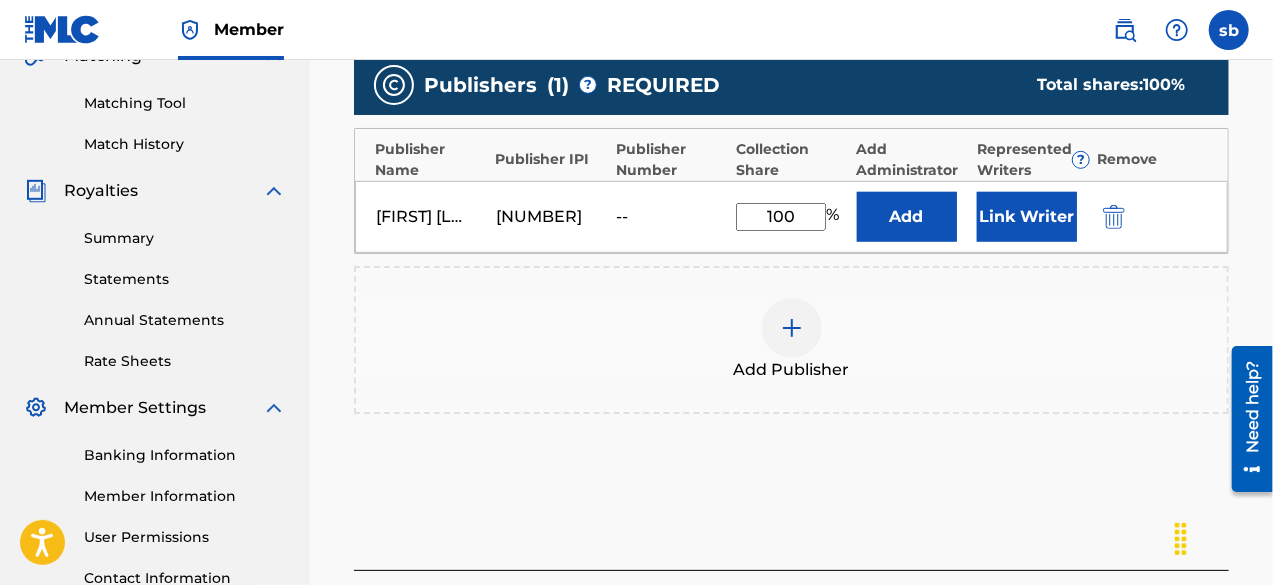 click on "Link Writer" at bounding box center [1027, 217] 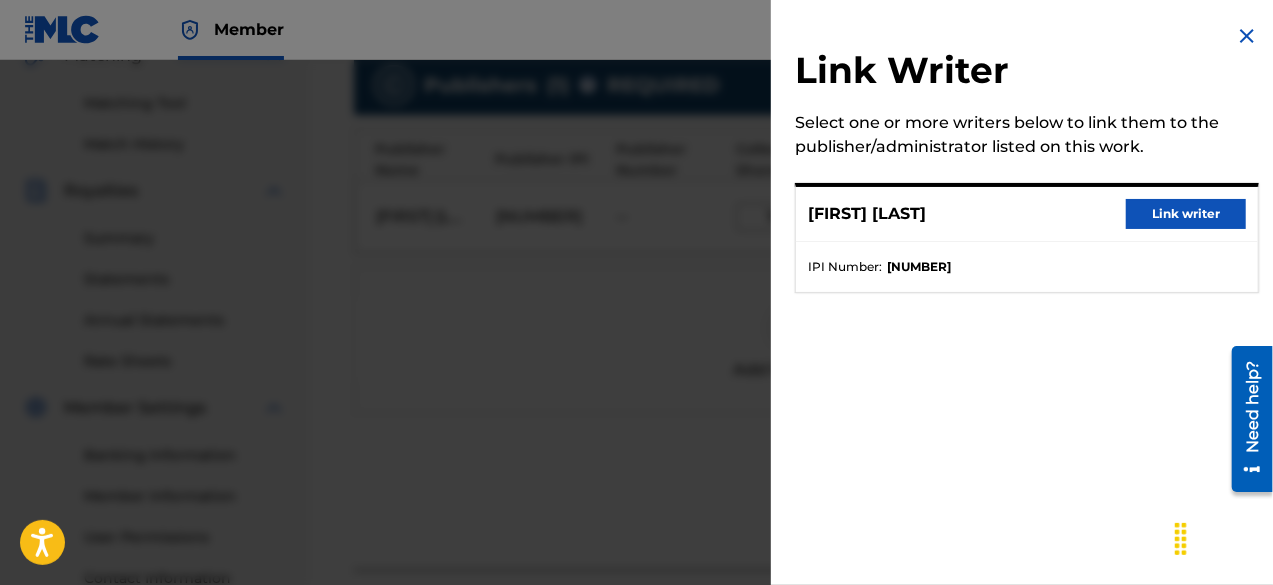 click on "Link writer" at bounding box center [1186, 214] 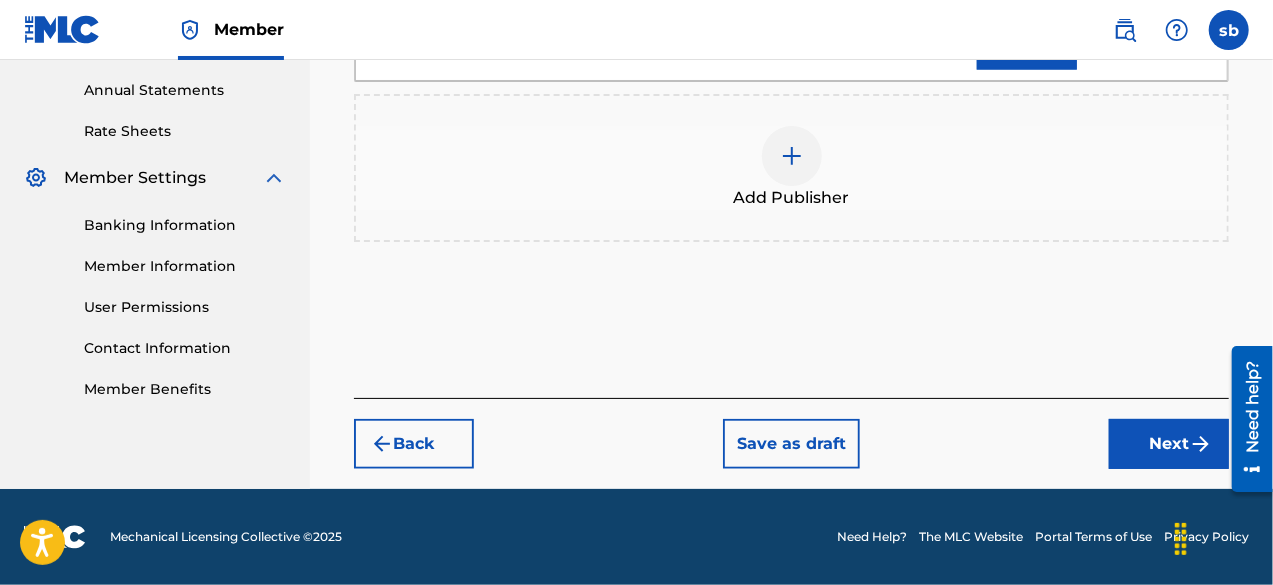 click on "Next" at bounding box center [1169, 444] 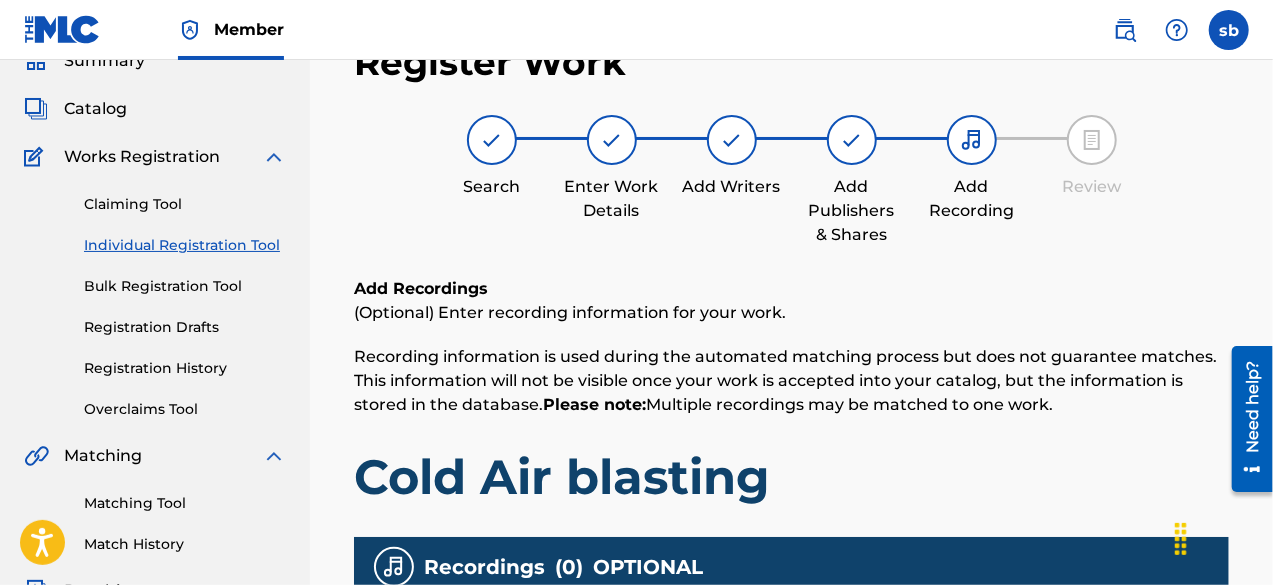 scroll, scrollTop: 390, scrollLeft: 0, axis: vertical 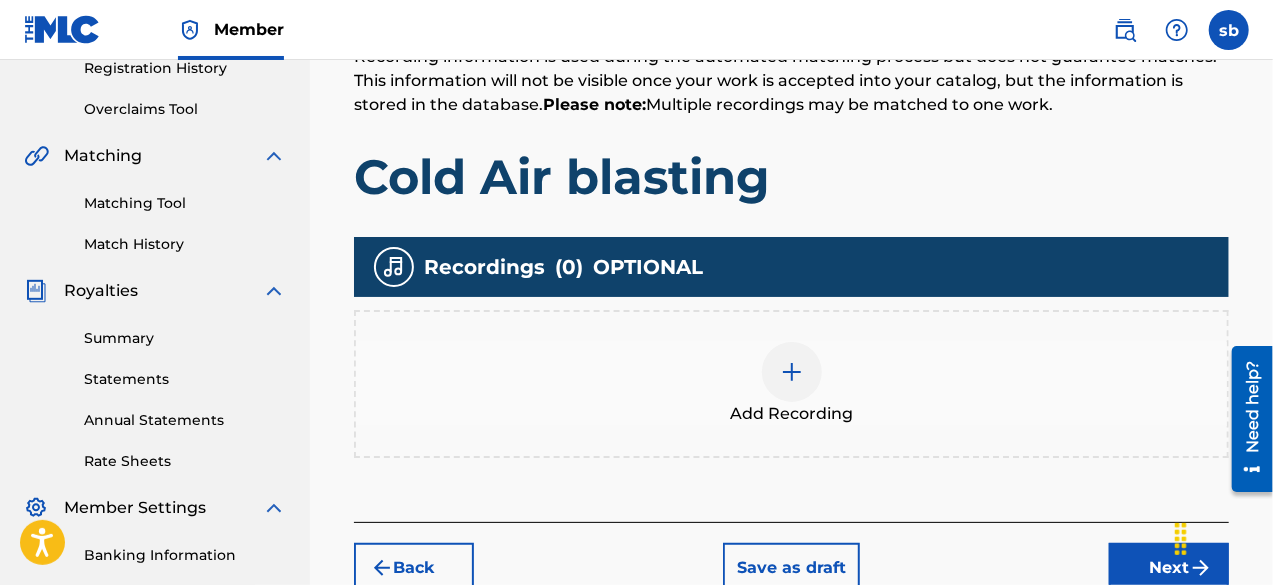 click at bounding box center (792, 372) 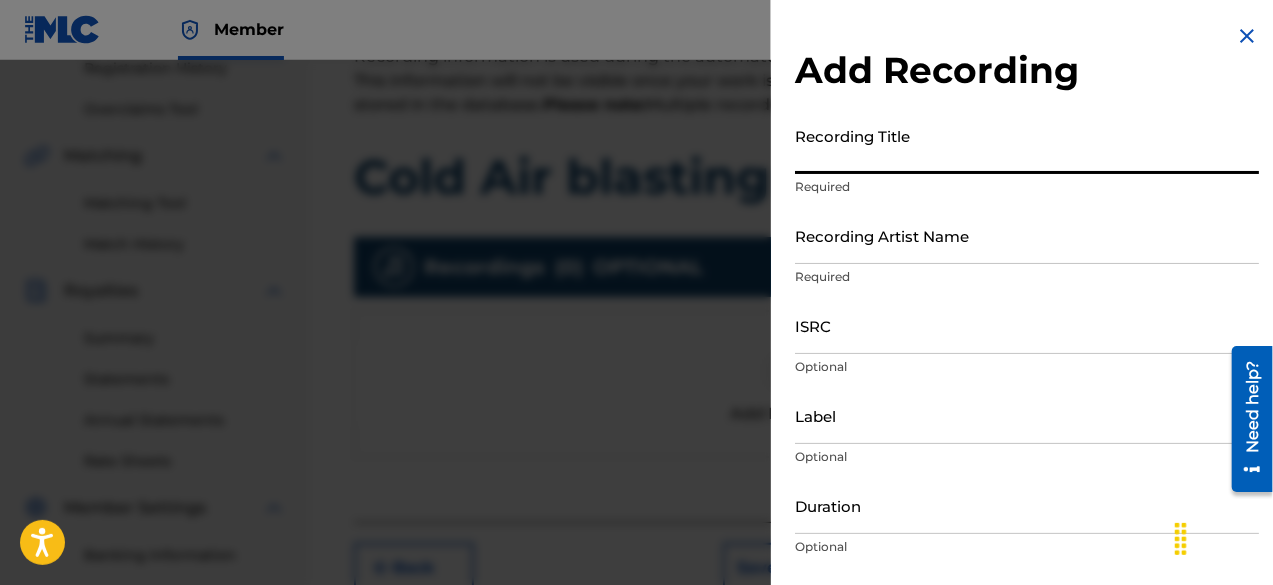 click on "Recording Title" at bounding box center (1027, 145) 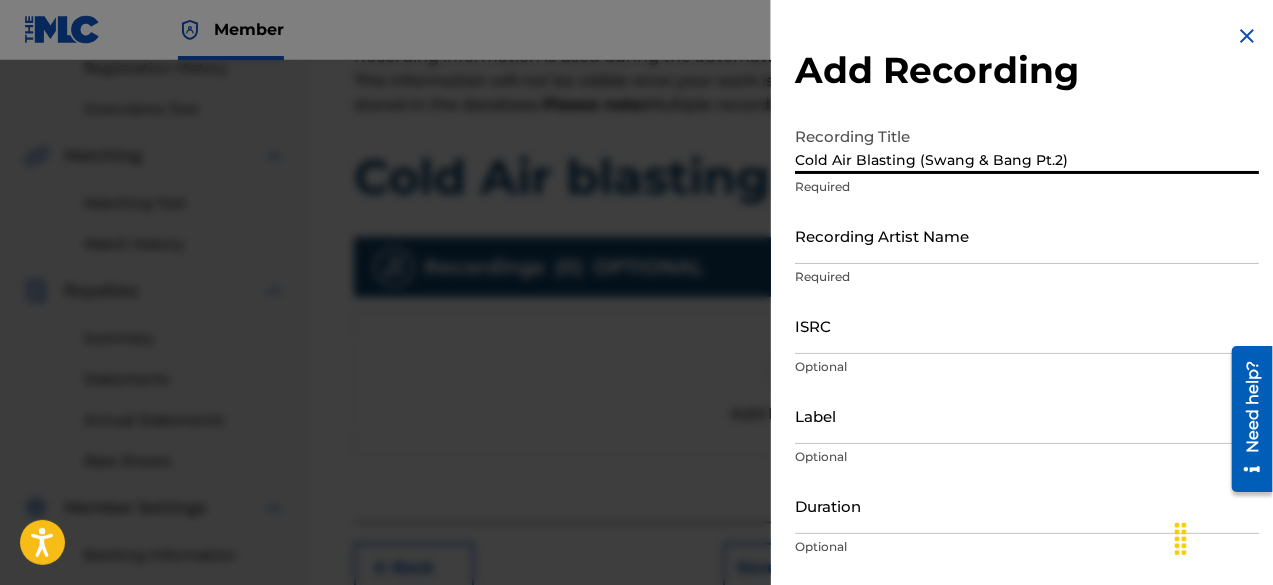 type on "Cold Air Blasting (Swang & Bang Pt.2)" 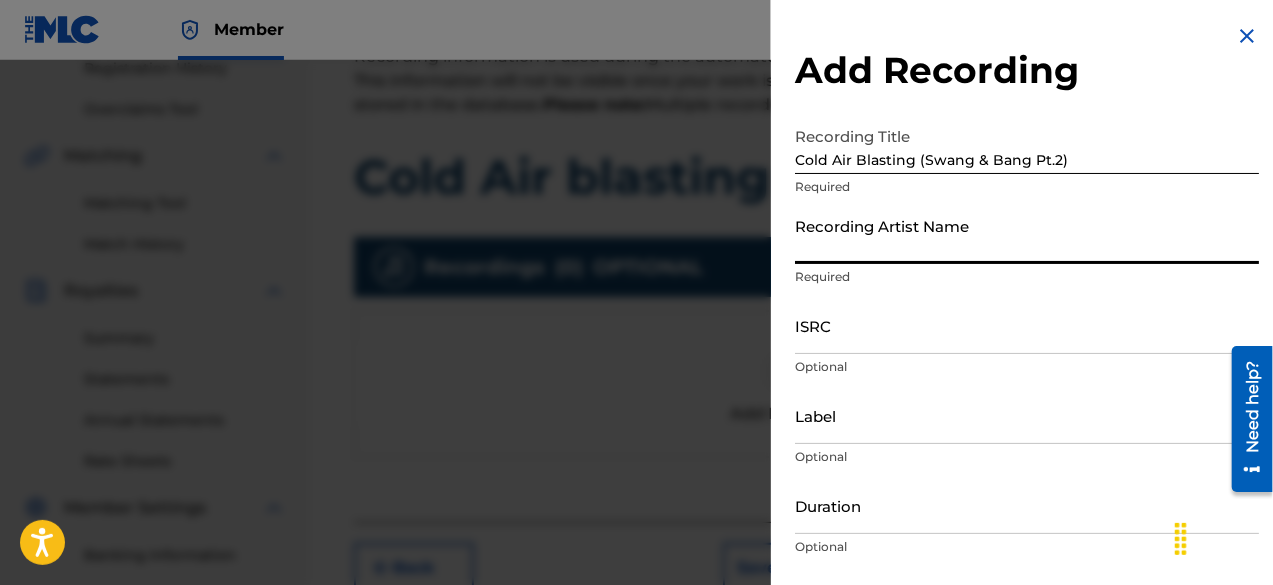 type on "big permy" 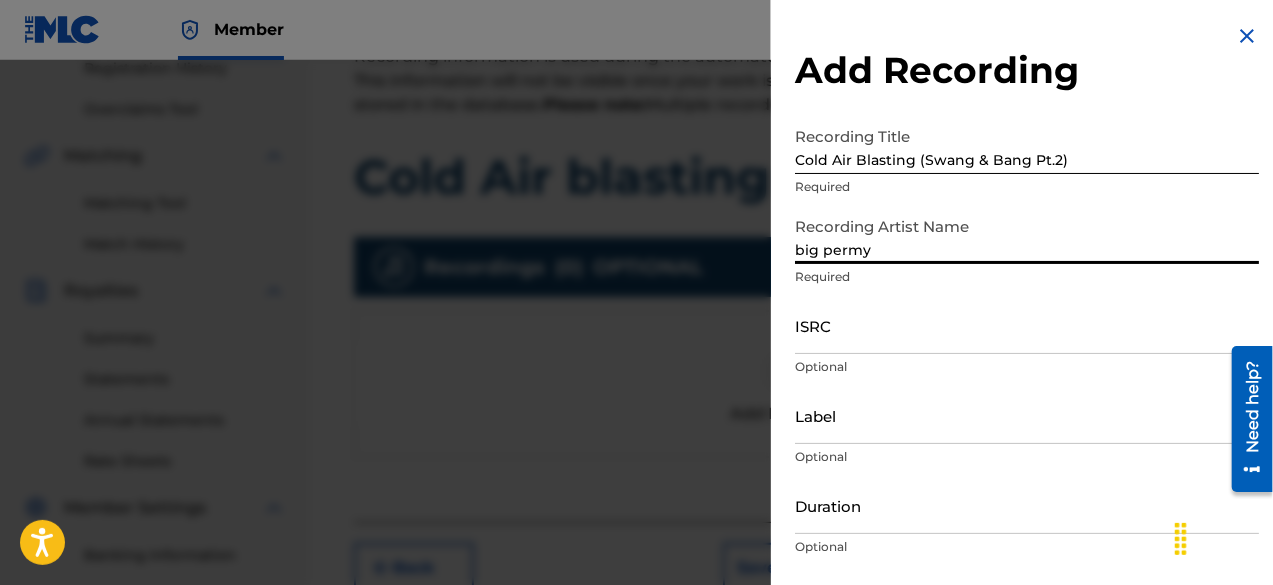 click on "ISRC" at bounding box center (1027, 325) 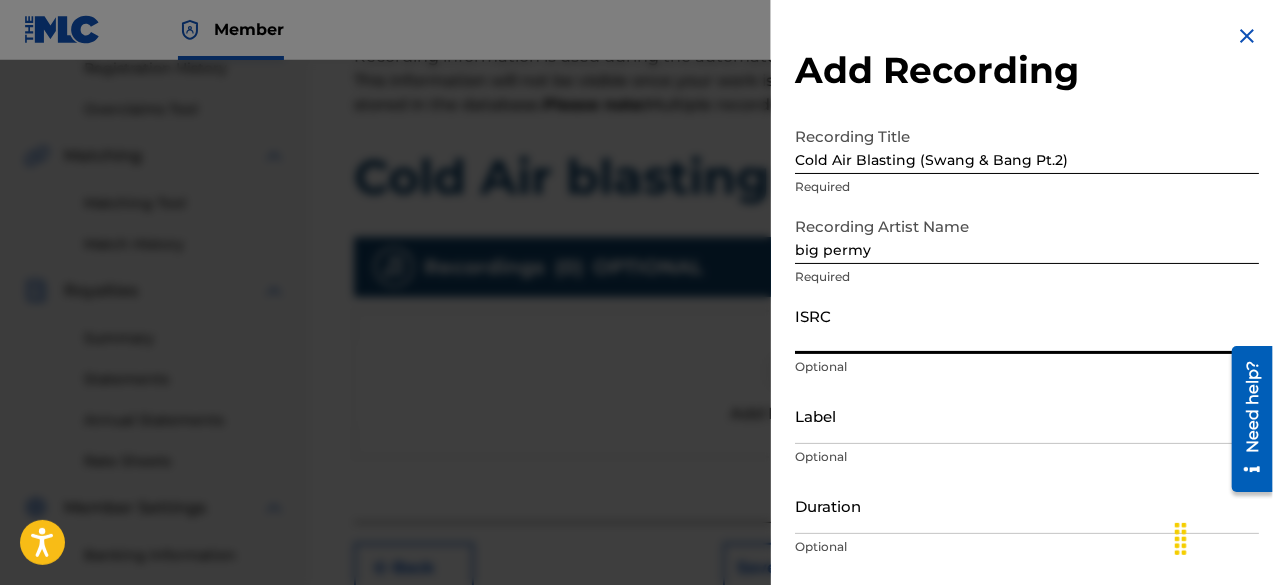 click on "ISRC" at bounding box center (1027, 325) 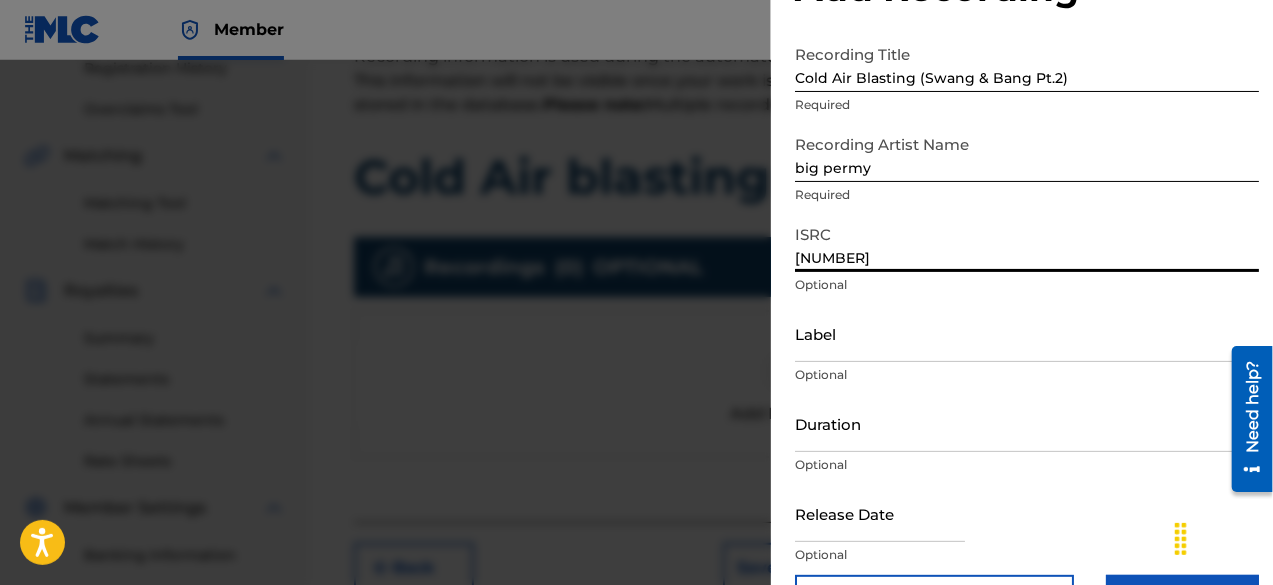 scroll, scrollTop: 146, scrollLeft: 0, axis: vertical 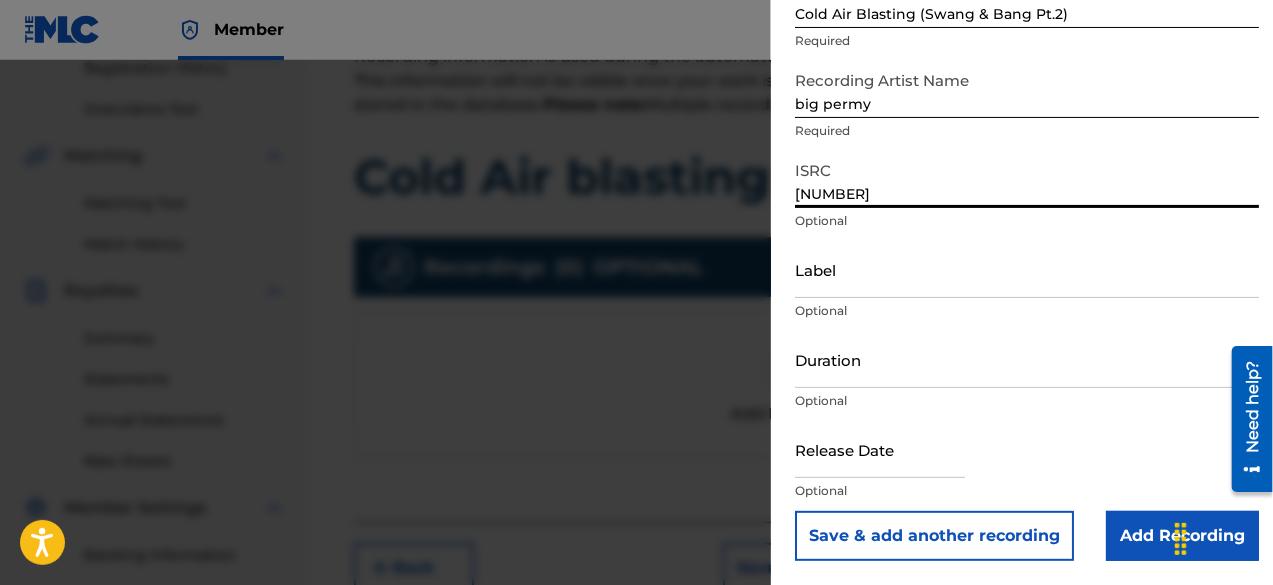 type on "[NUMBER]" 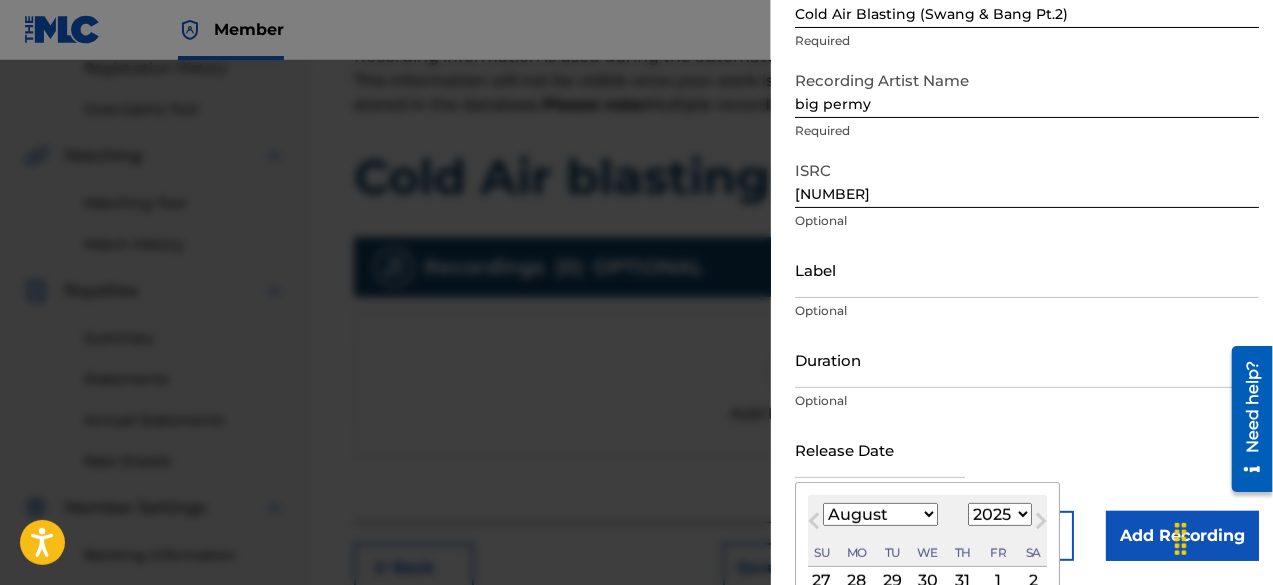 type on "July 25 2025" 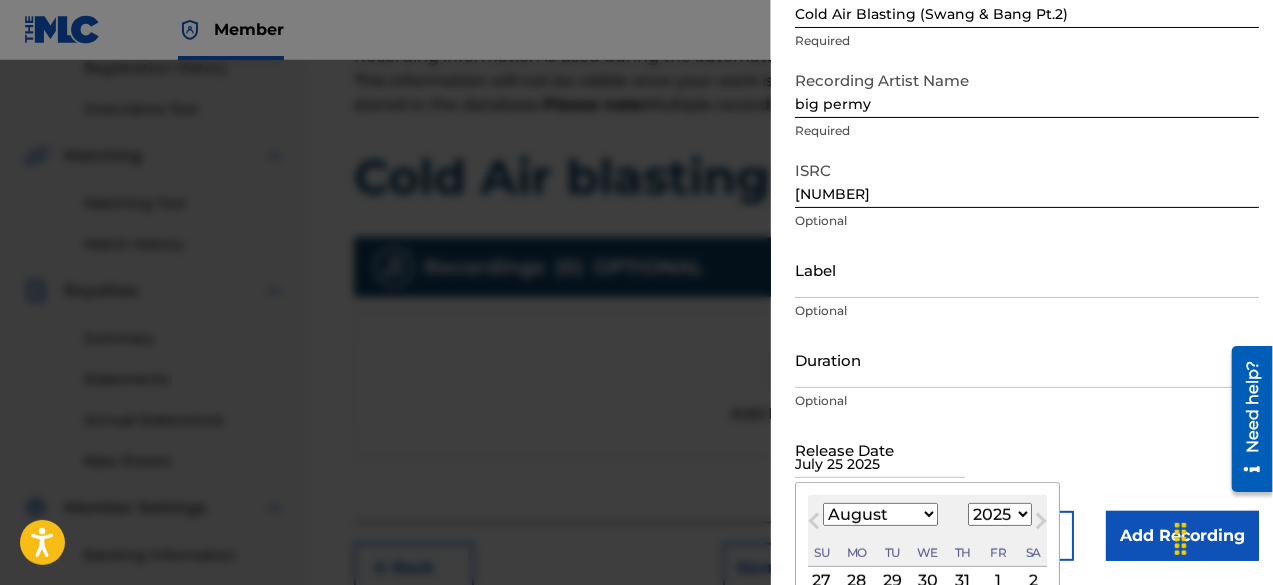 select on "6" 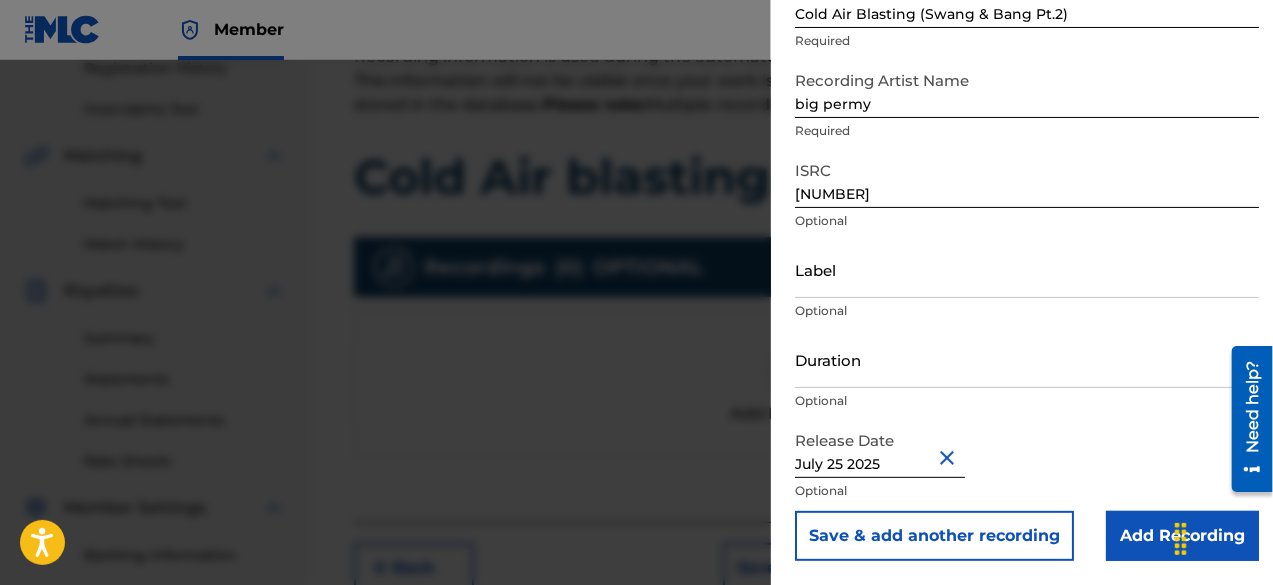 scroll, scrollTop: 146, scrollLeft: 0, axis: vertical 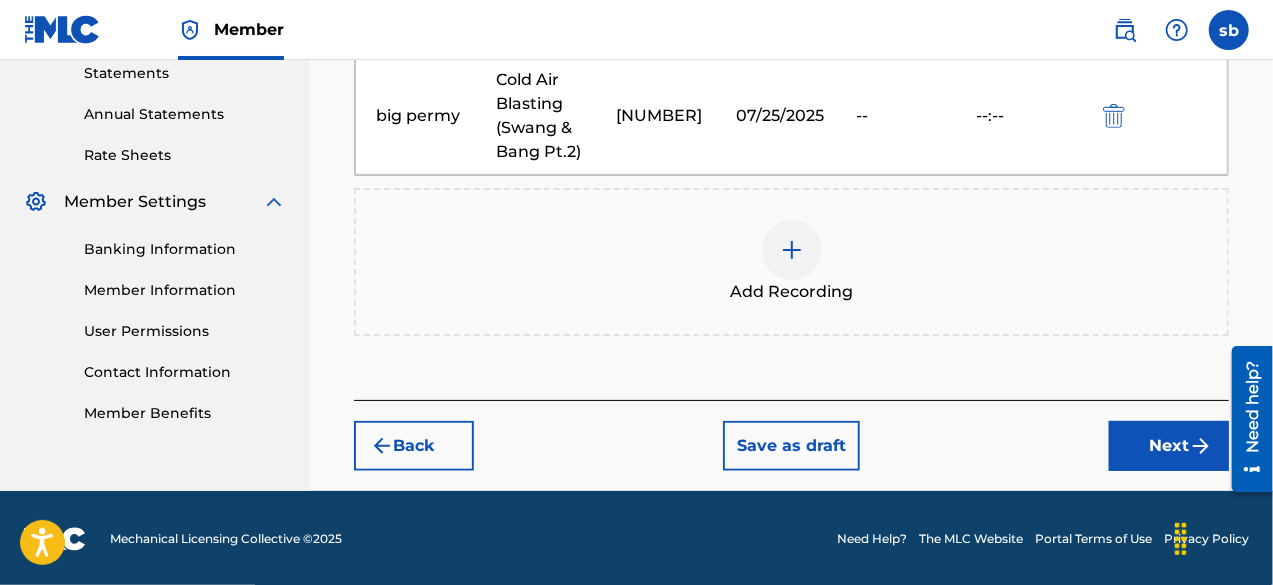 click on "Next" at bounding box center [1169, 446] 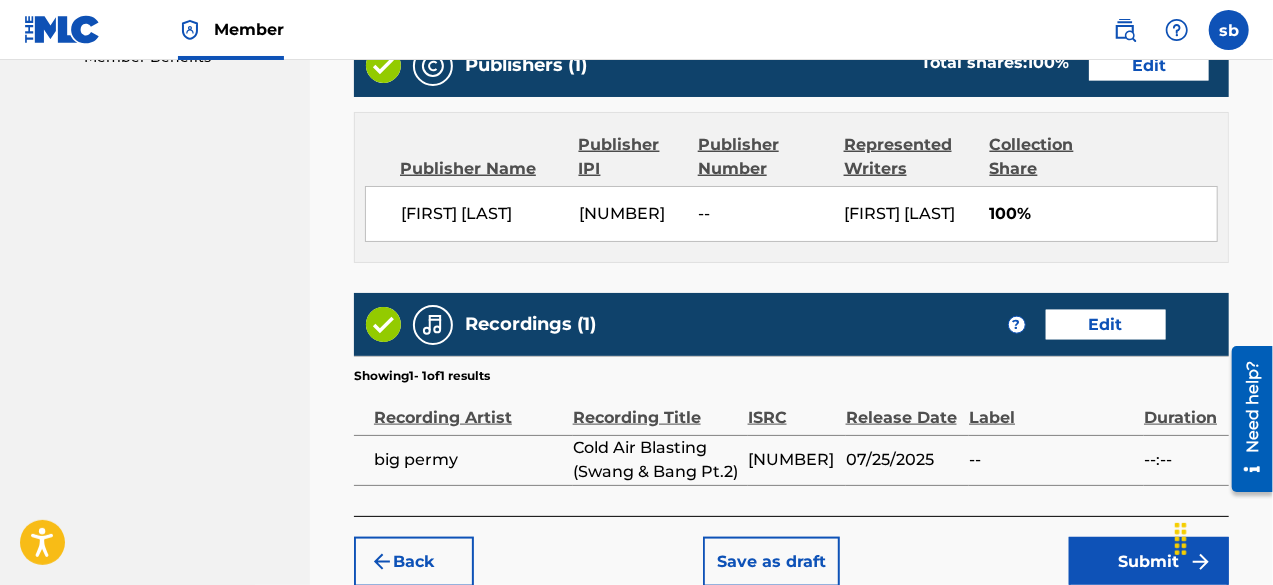 scroll, scrollTop: 1190, scrollLeft: 0, axis: vertical 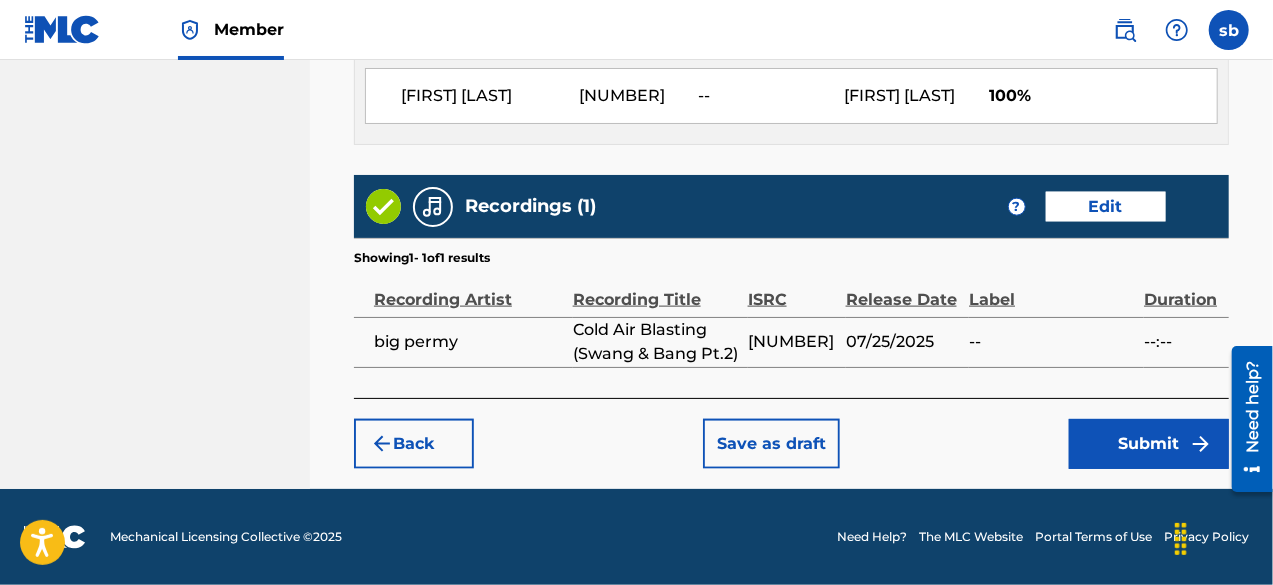click on "Submit" at bounding box center [1149, 444] 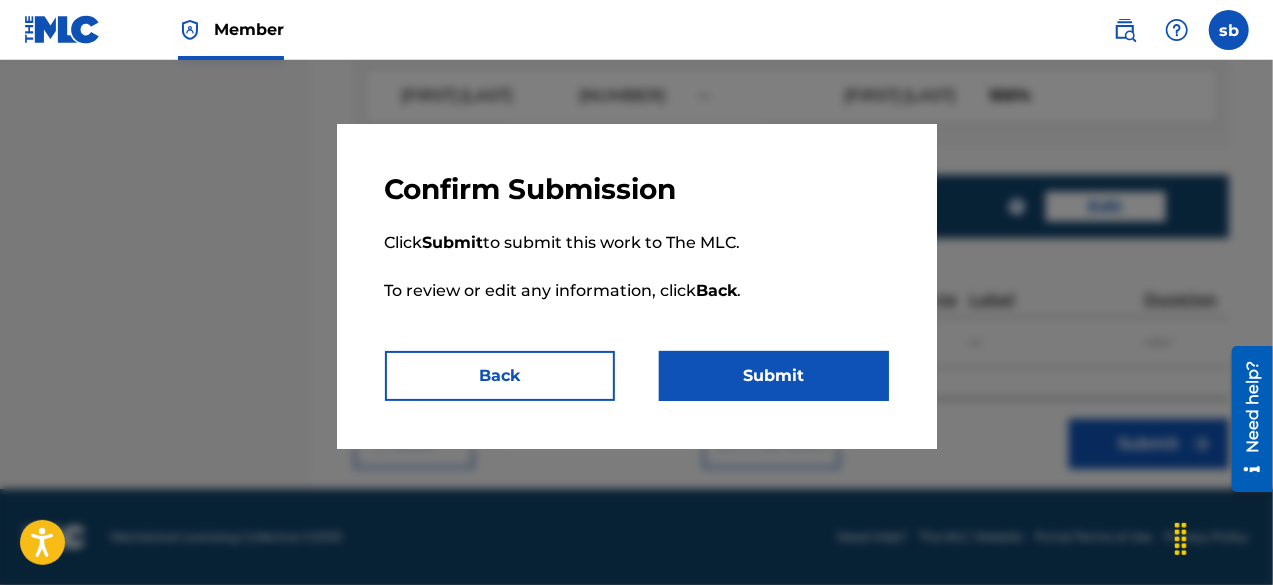 click on "Submit" at bounding box center (774, 376) 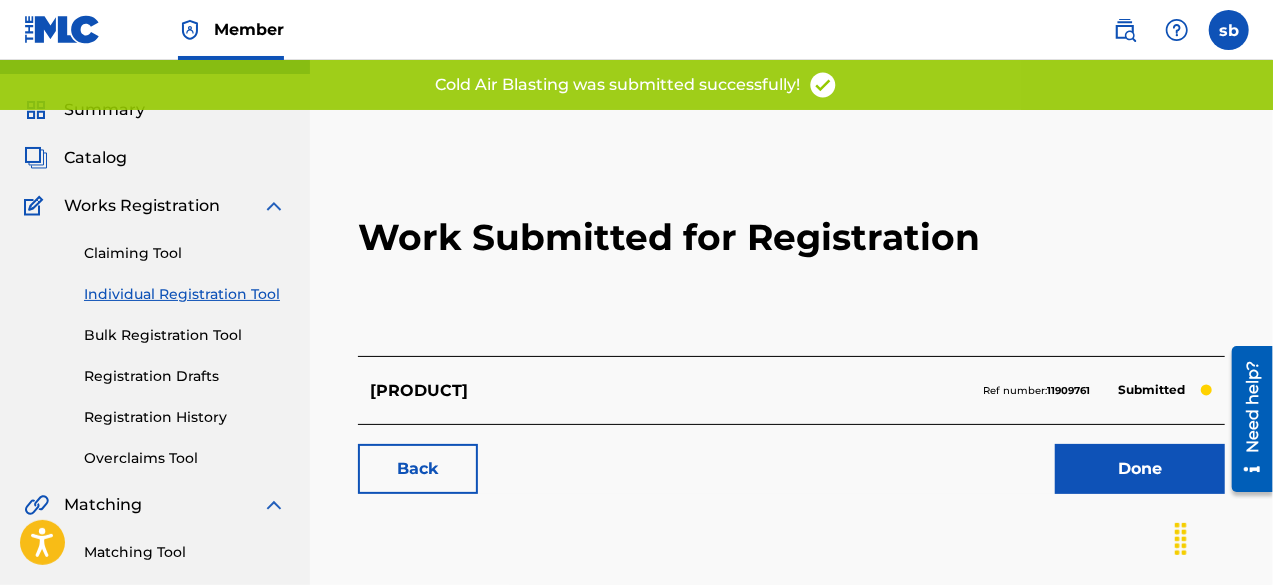scroll, scrollTop: 0, scrollLeft: 0, axis: both 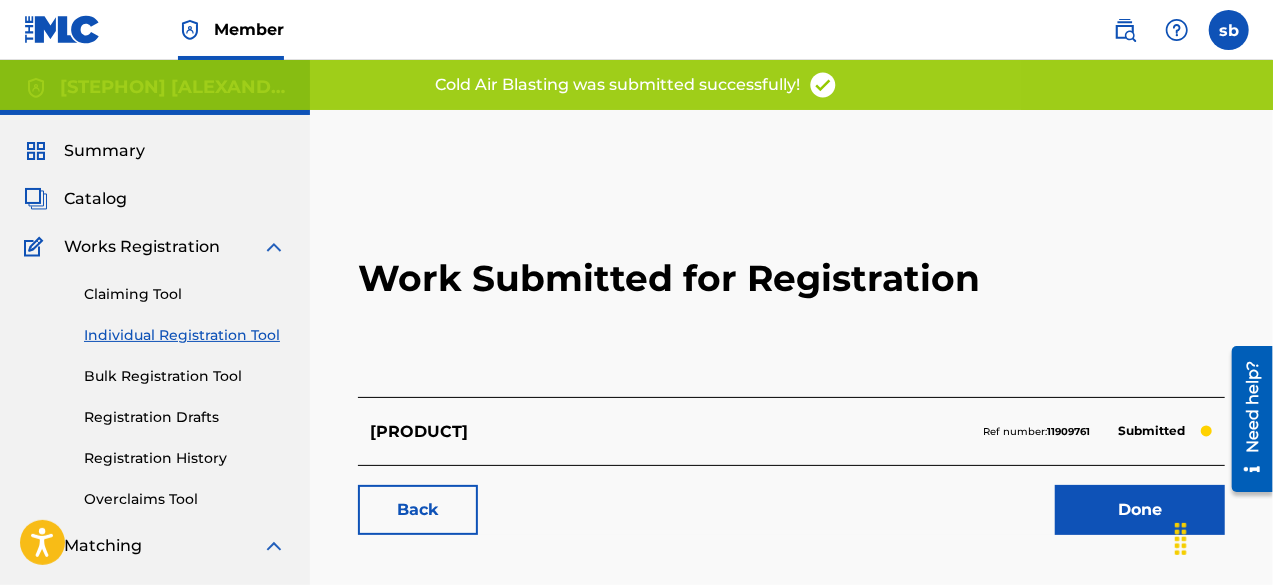 click on "Done" at bounding box center (1140, 510) 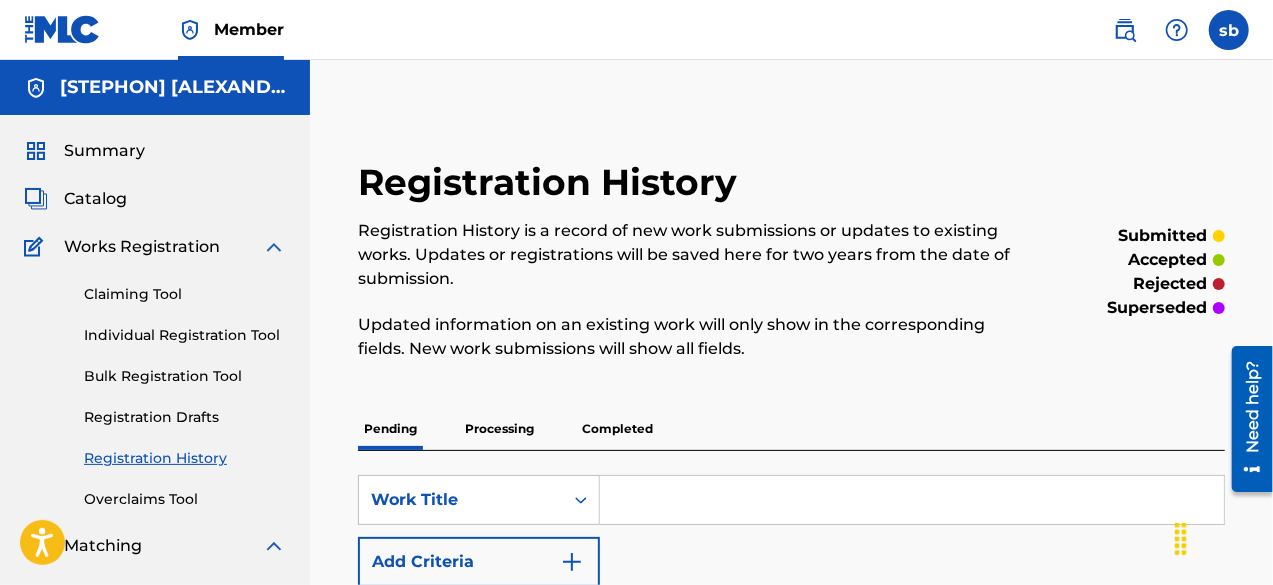 click on "Catalog" at bounding box center [95, 199] 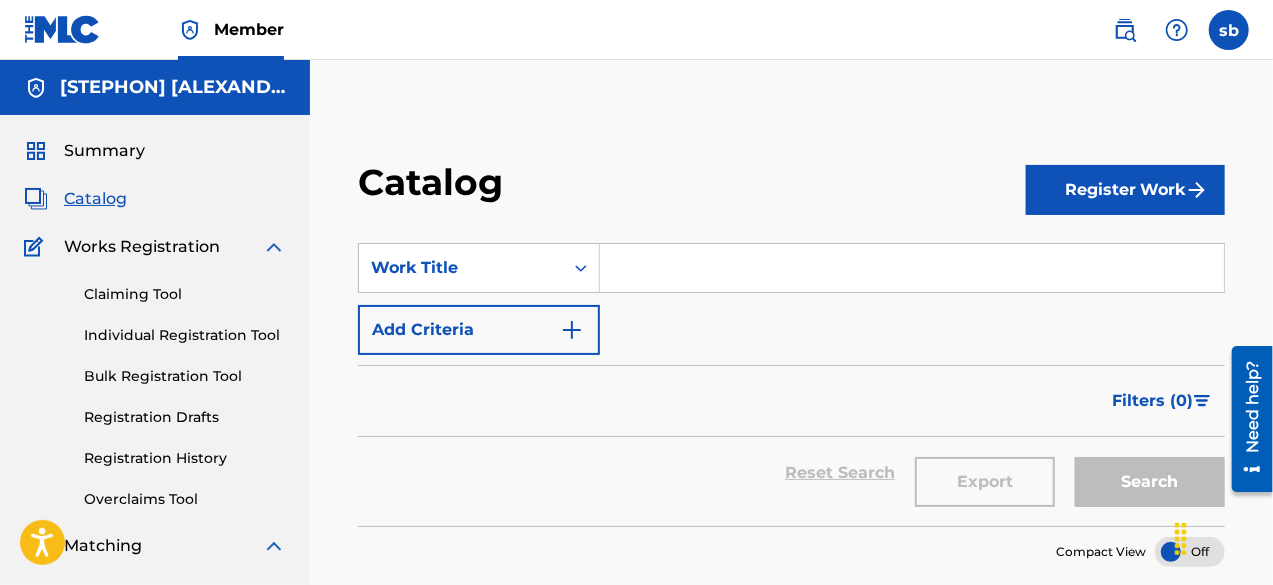 click at bounding box center [1197, 190] 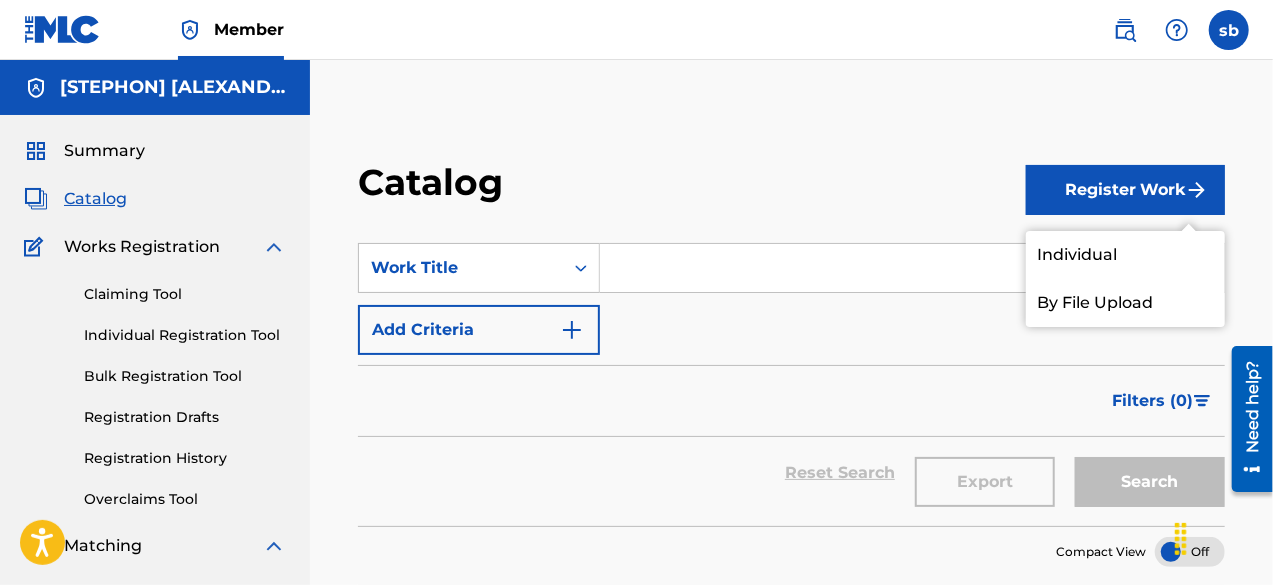click on "Individual" at bounding box center [1125, 255] 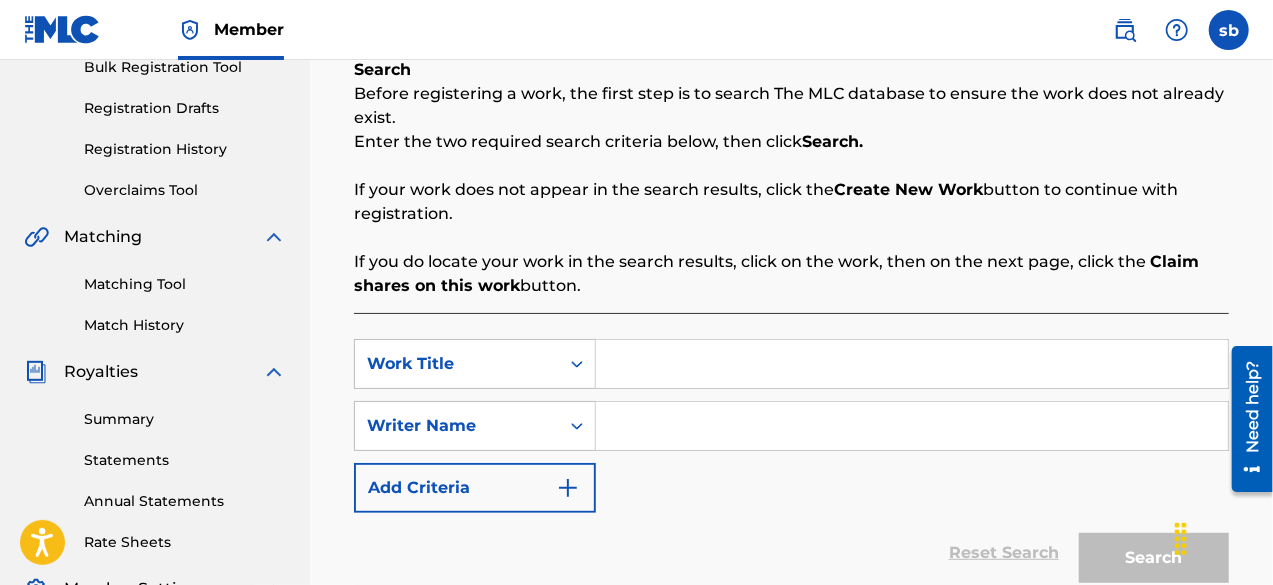scroll, scrollTop: 354, scrollLeft: 0, axis: vertical 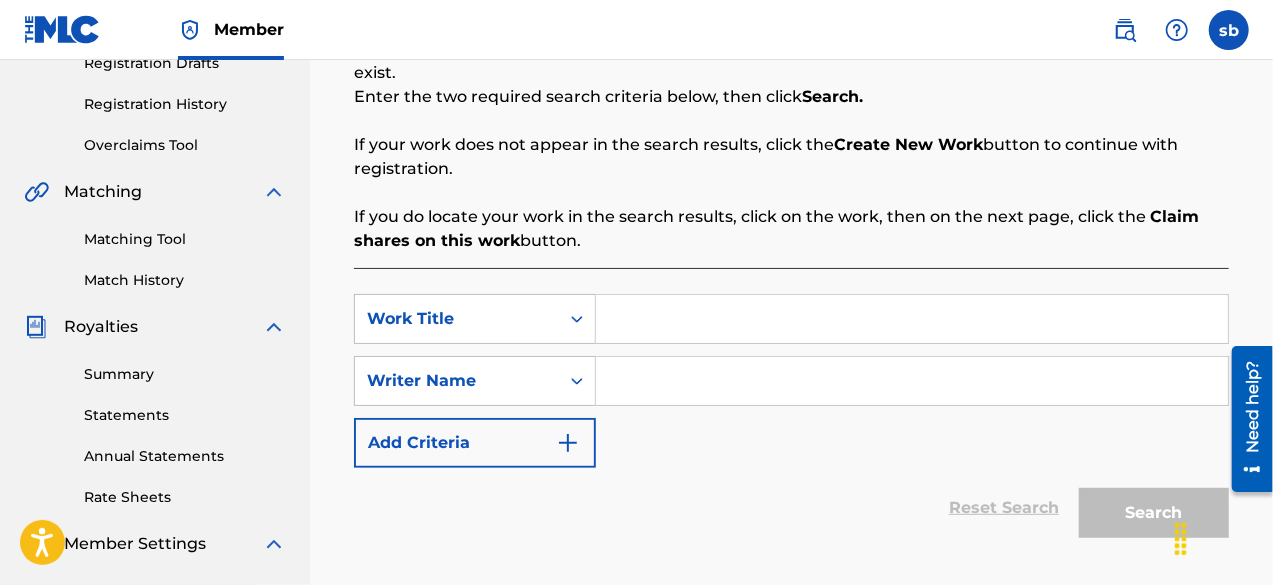 click at bounding box center (912, 319) 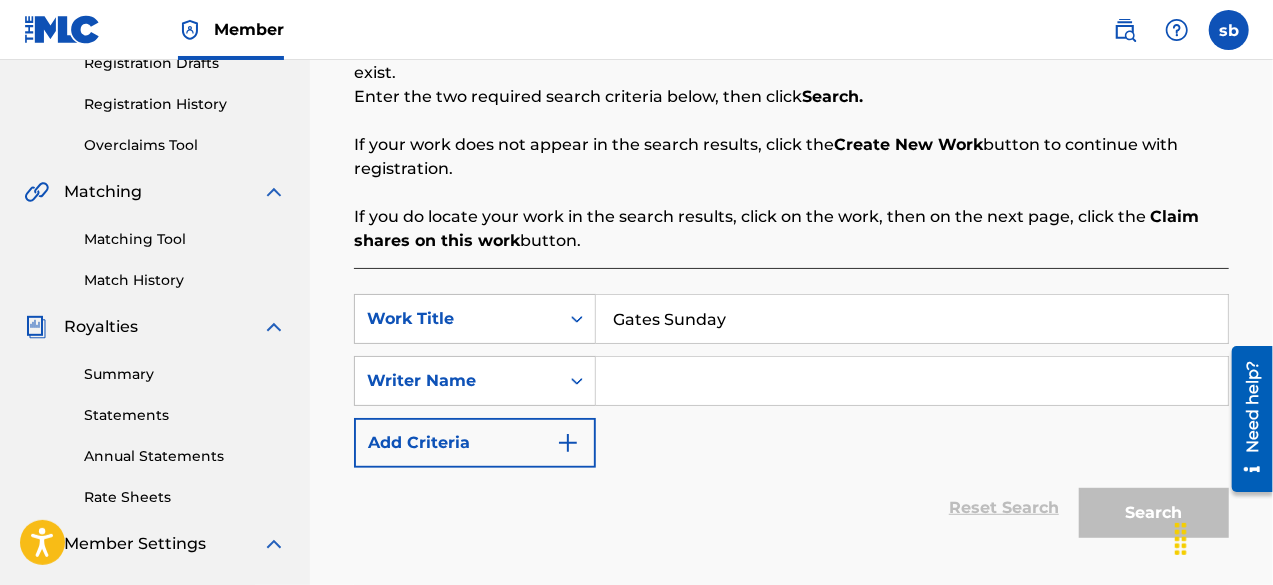 type on "Gates Sunday" 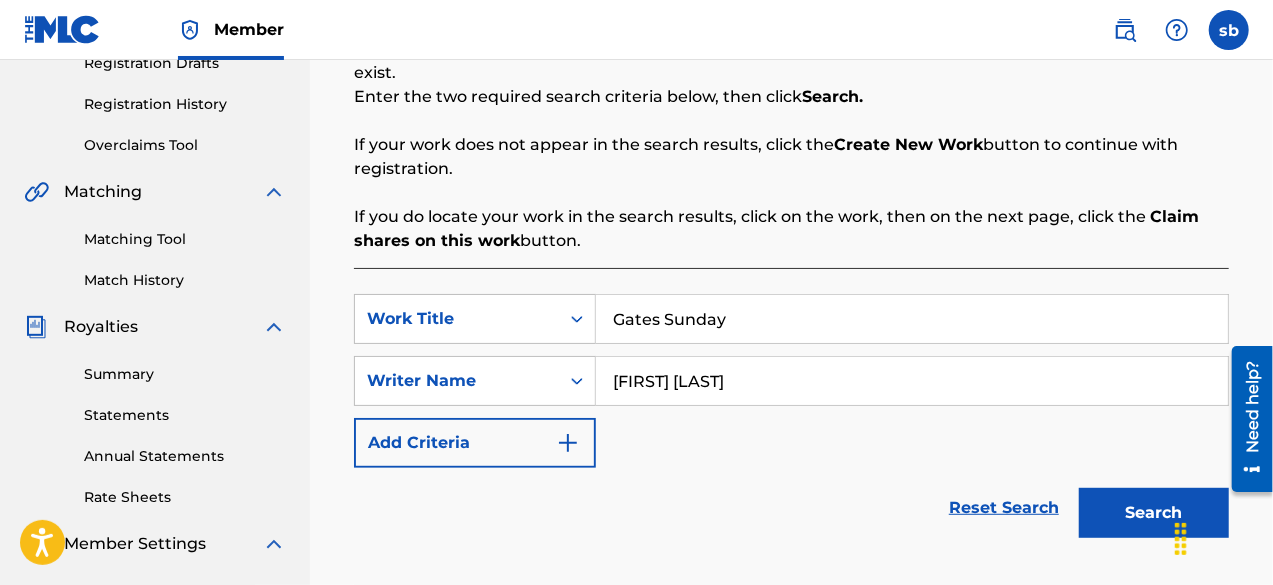 click on "Search" at bounding box center [1154, 513] 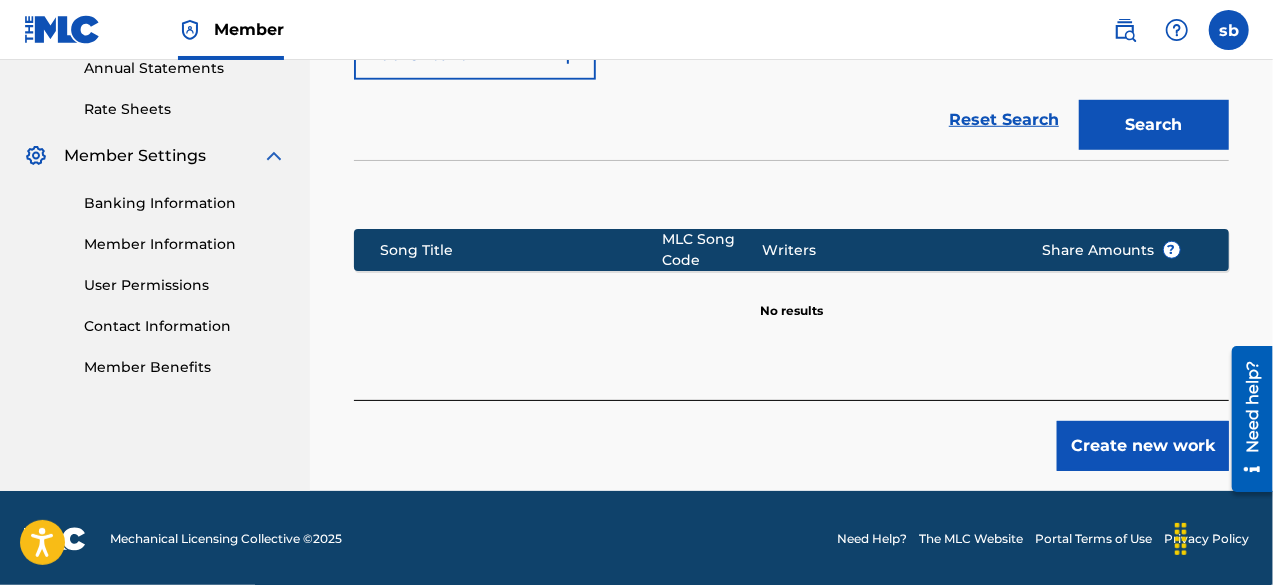 click on "Create new work" at bounding box center [1143, 446] 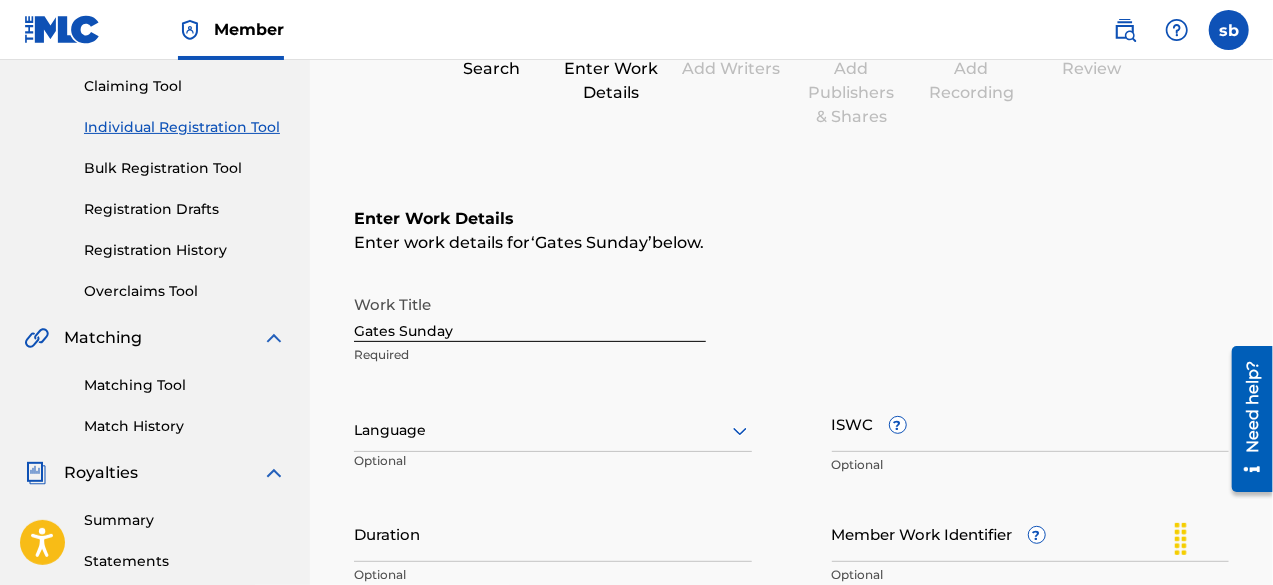 scroll, scrollTop: 306, scrollLeft: 0, axis: vertical 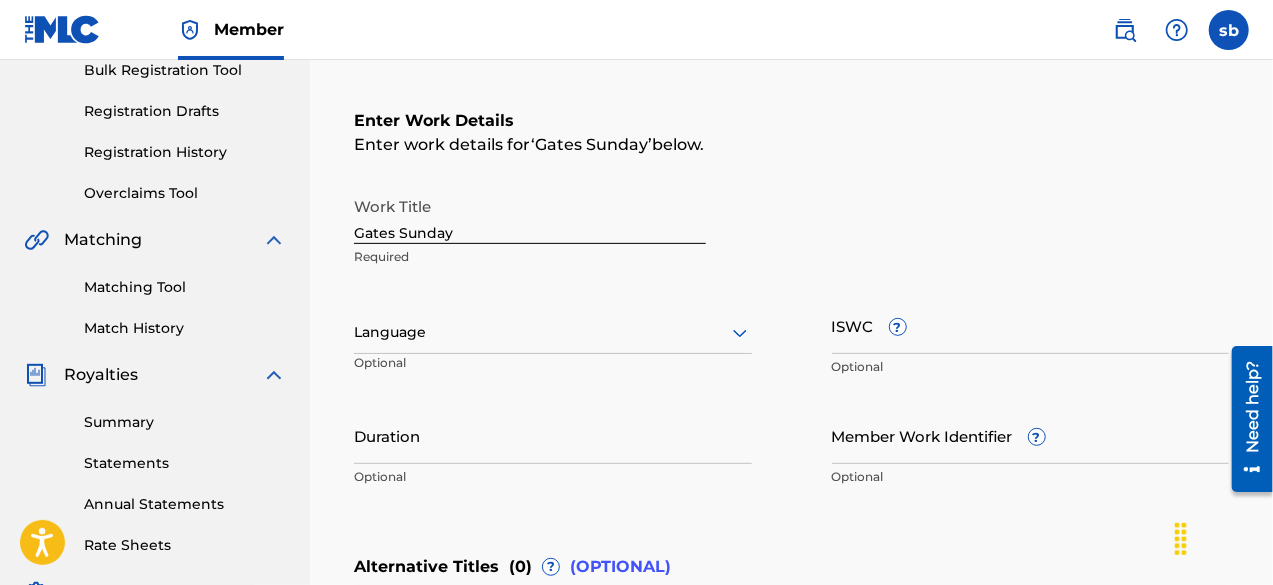 click on "ISWC   ?" at bounding box center [1031, 325] 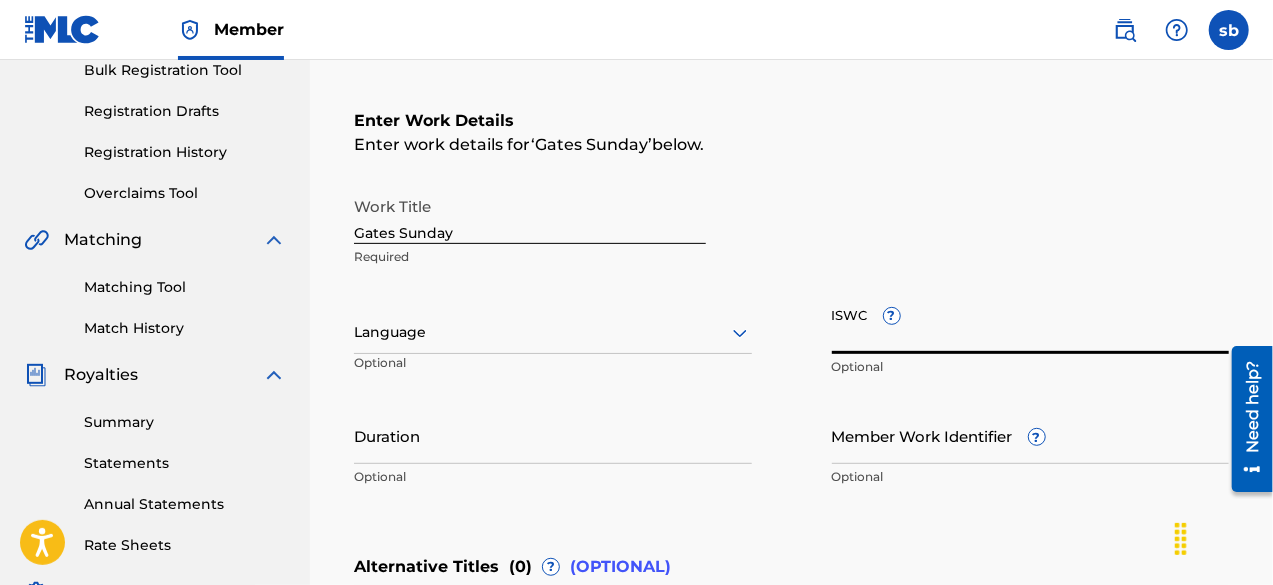 click on "ISWC   ?" at bounding box center [1031, 325] 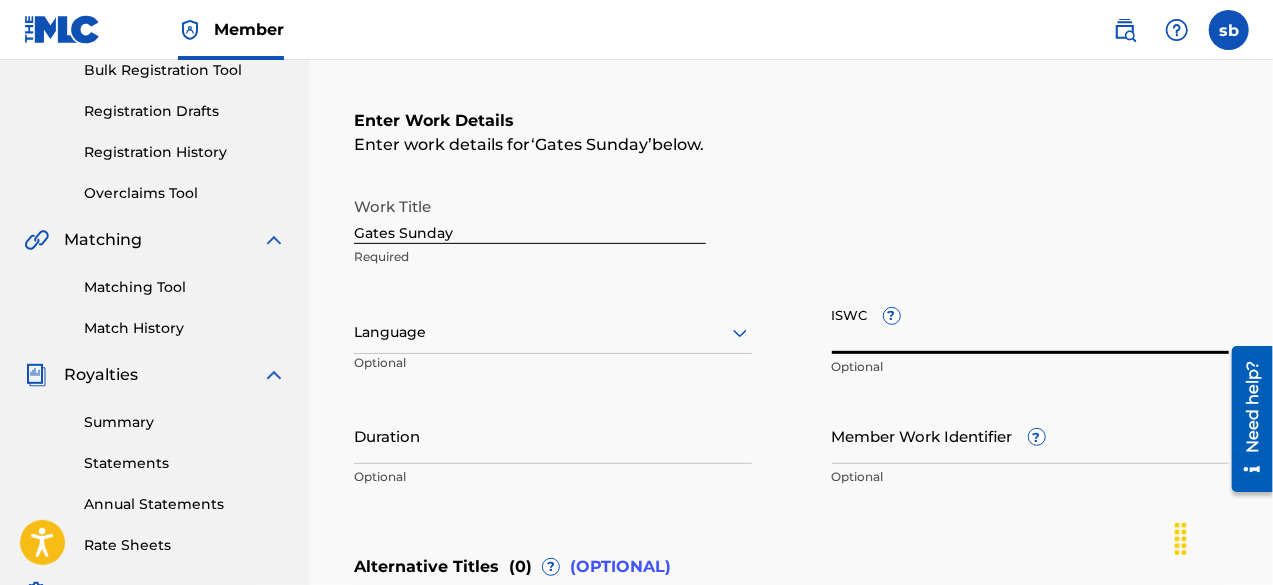 paste on "[ISWC]" 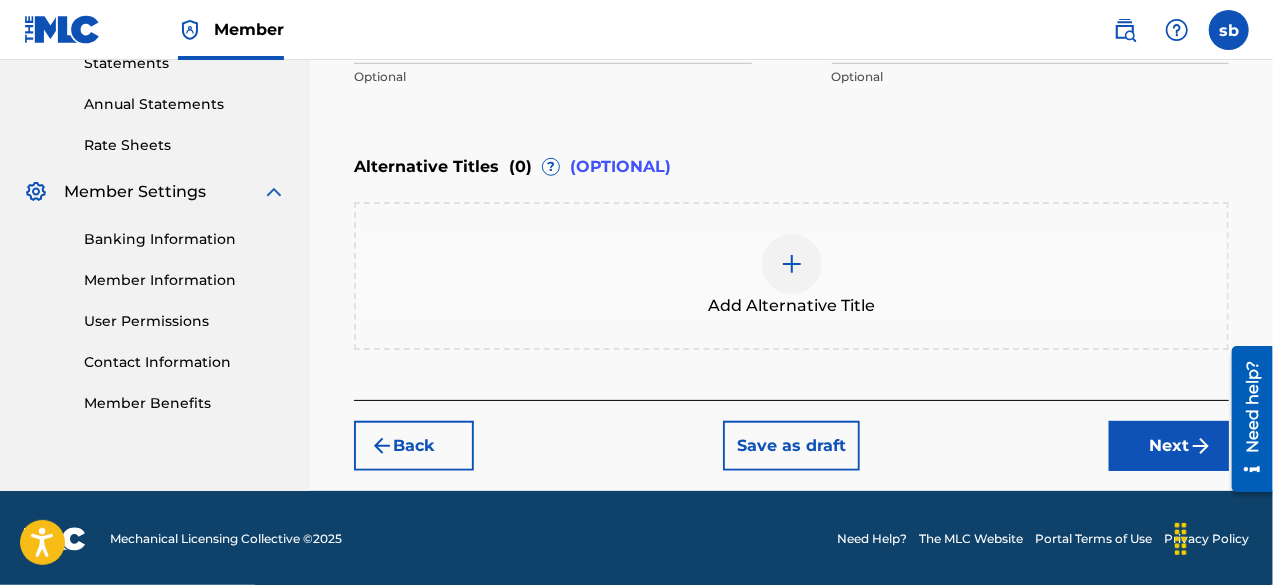 type on "[ISWC]" 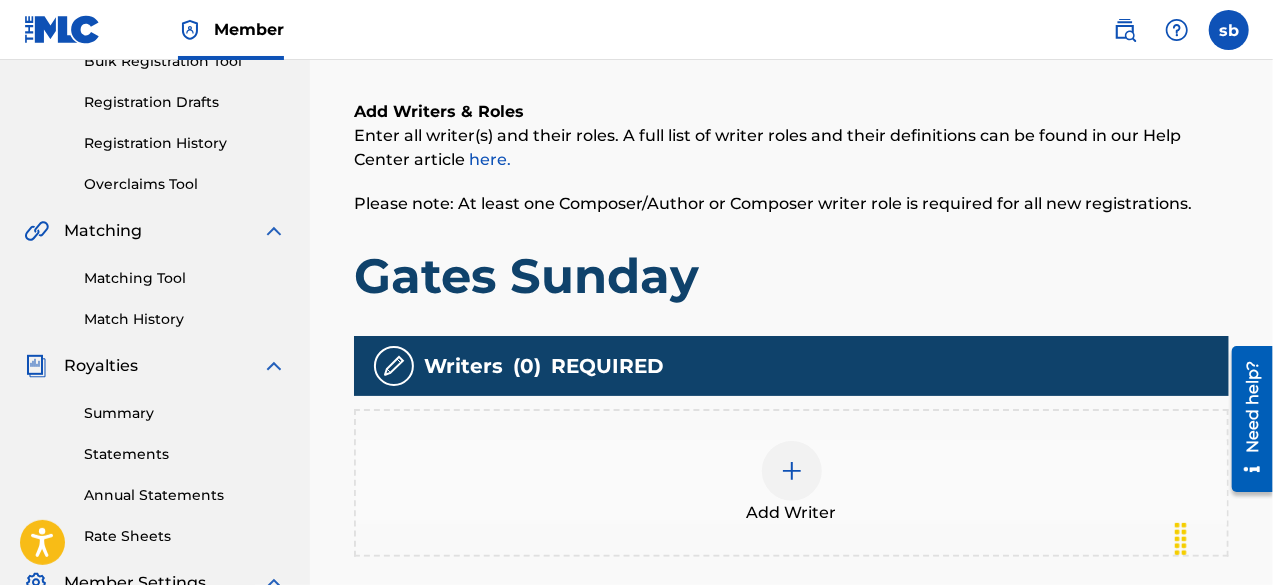 scroll, scrollTop: 490, scrollLeft: 0, axis: vertical 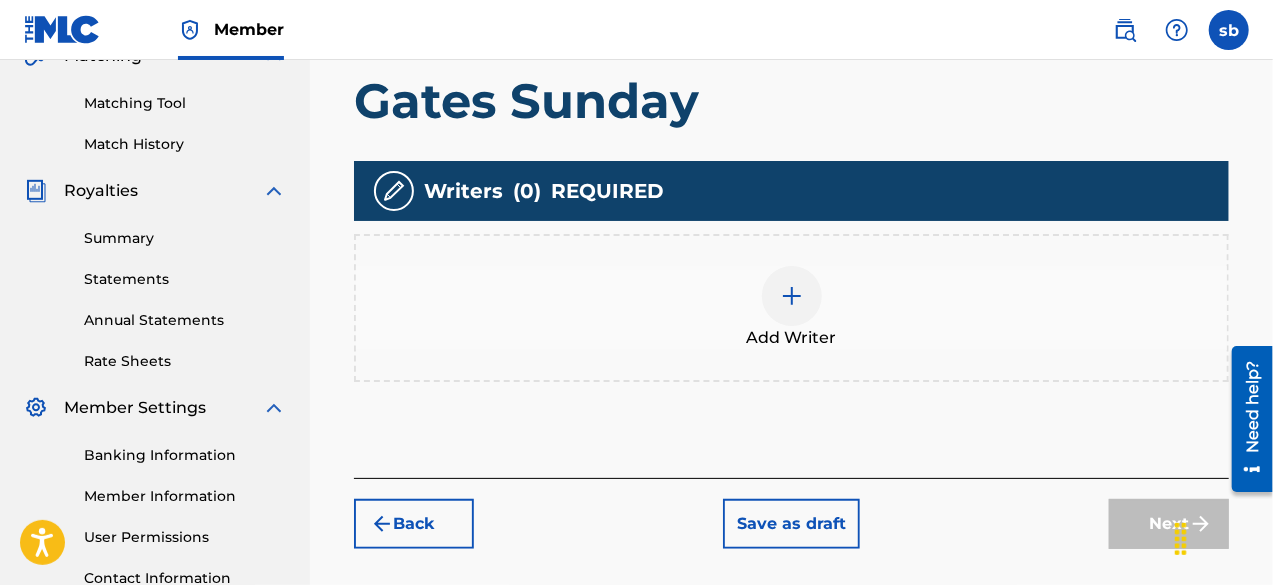 click at bounding box center [792, 296] 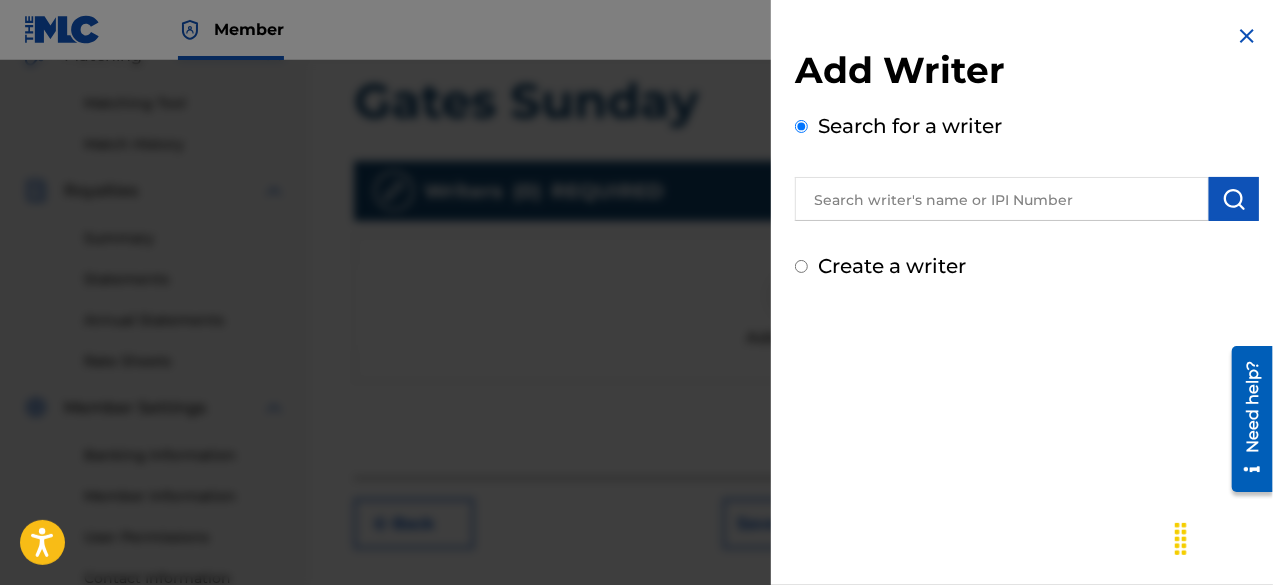 click at bounding box center [1002, 199] 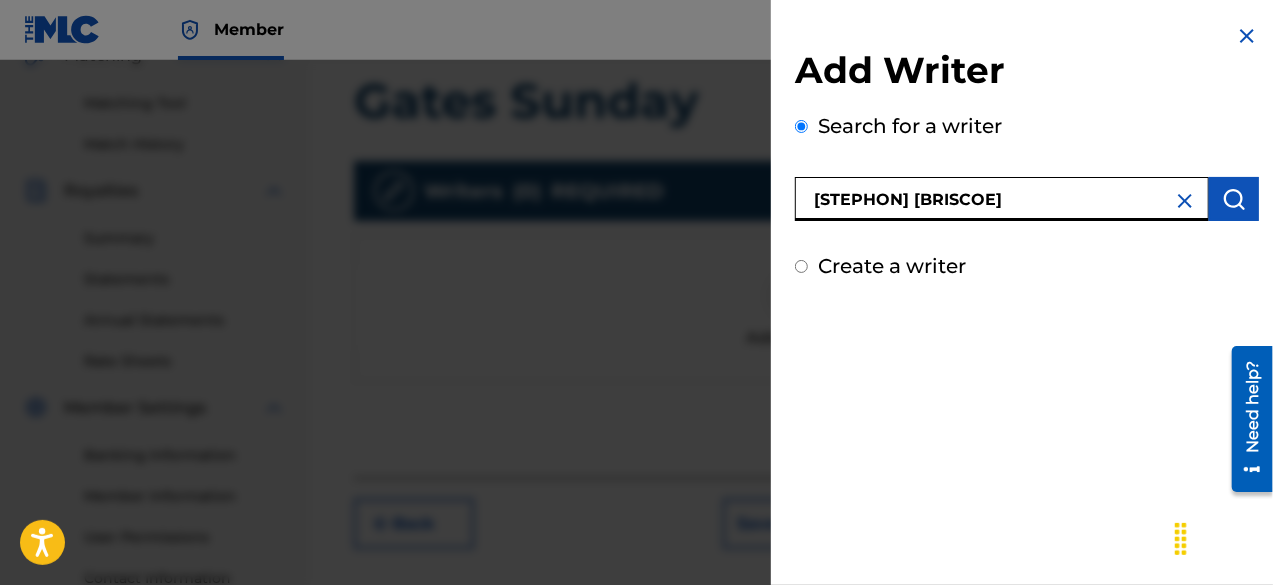 click on "[STEPHON] [BRISCOE]" at bounding box center (1002, 199) 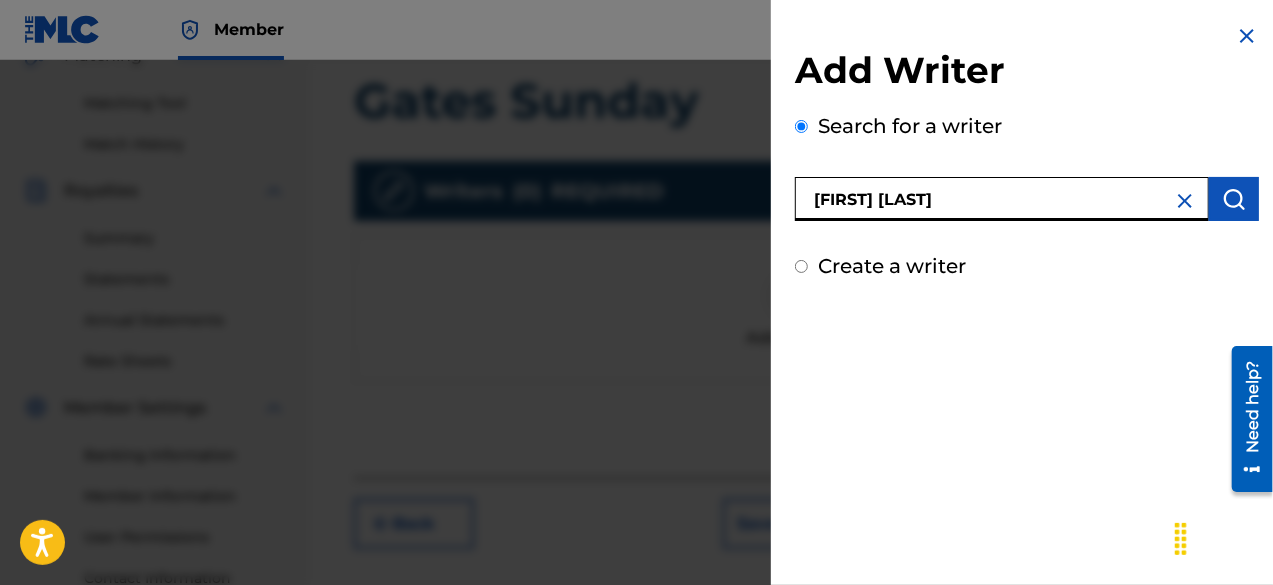 type on "[FIRST] [LAST]" 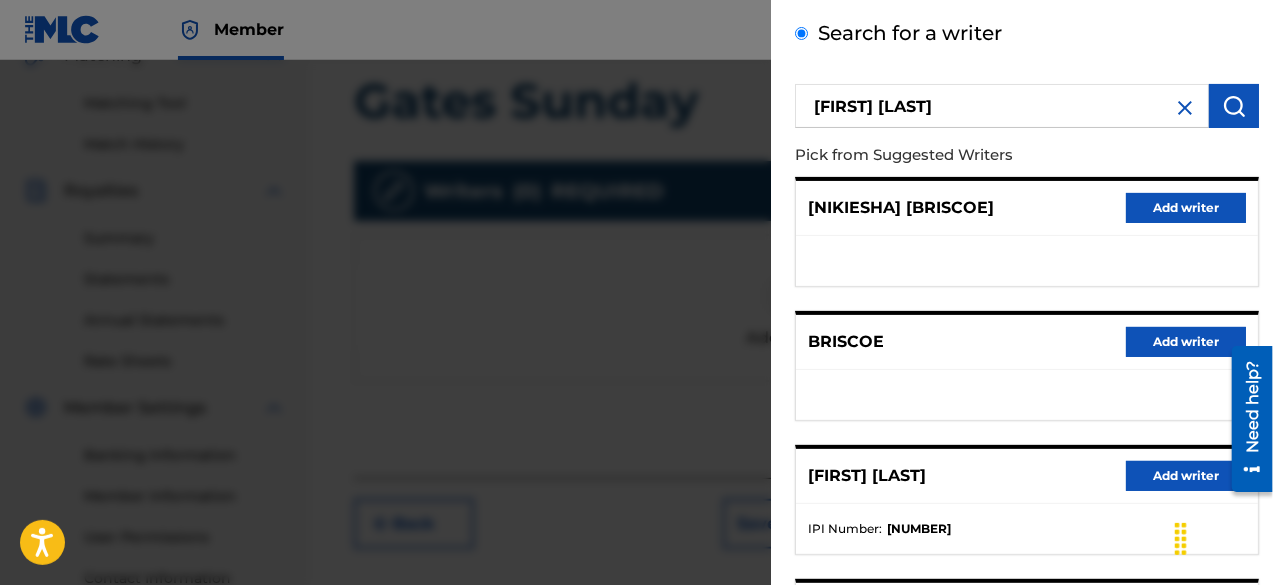 scroll, scrollTop: 200, scrollLeft: 0, axis: vertical 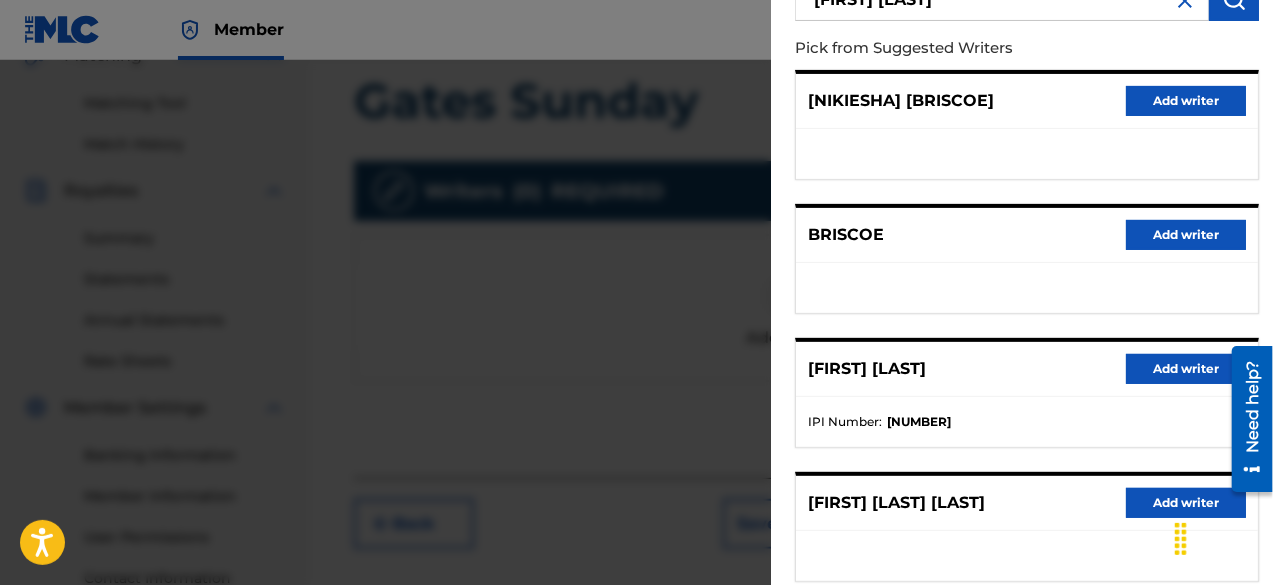 click on "Add writer" at bounding box center [1186, 369] 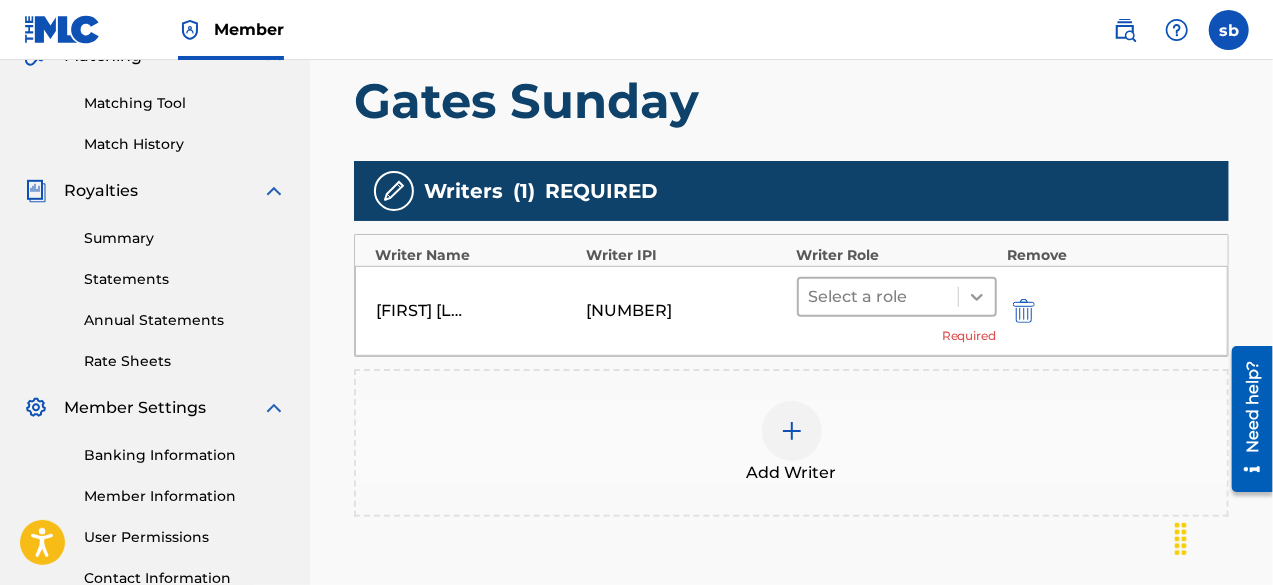 click at bounding box center [977, 297] 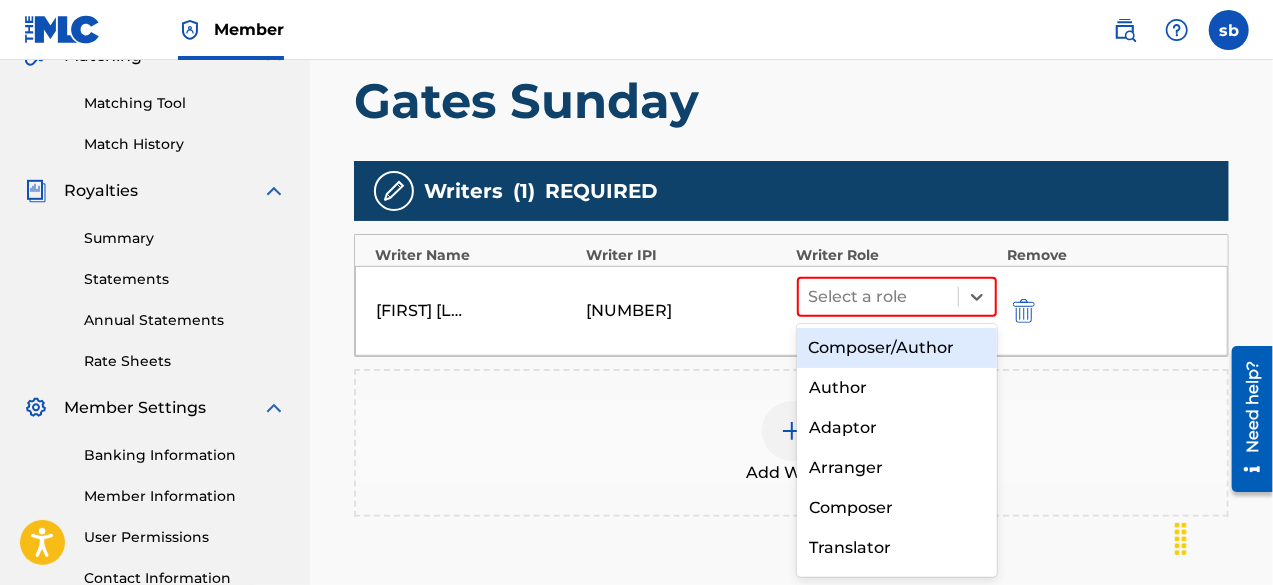 click on "Composer/Author" at bounding box center [897, 348] 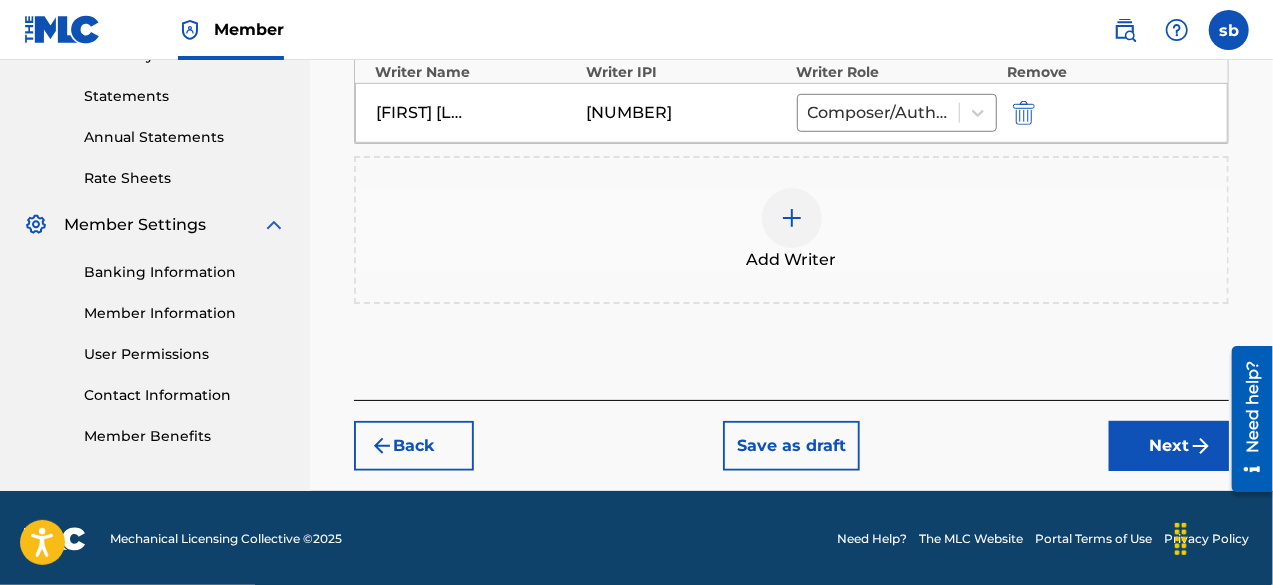 click on "Next" at bounding box center [1169, 446] 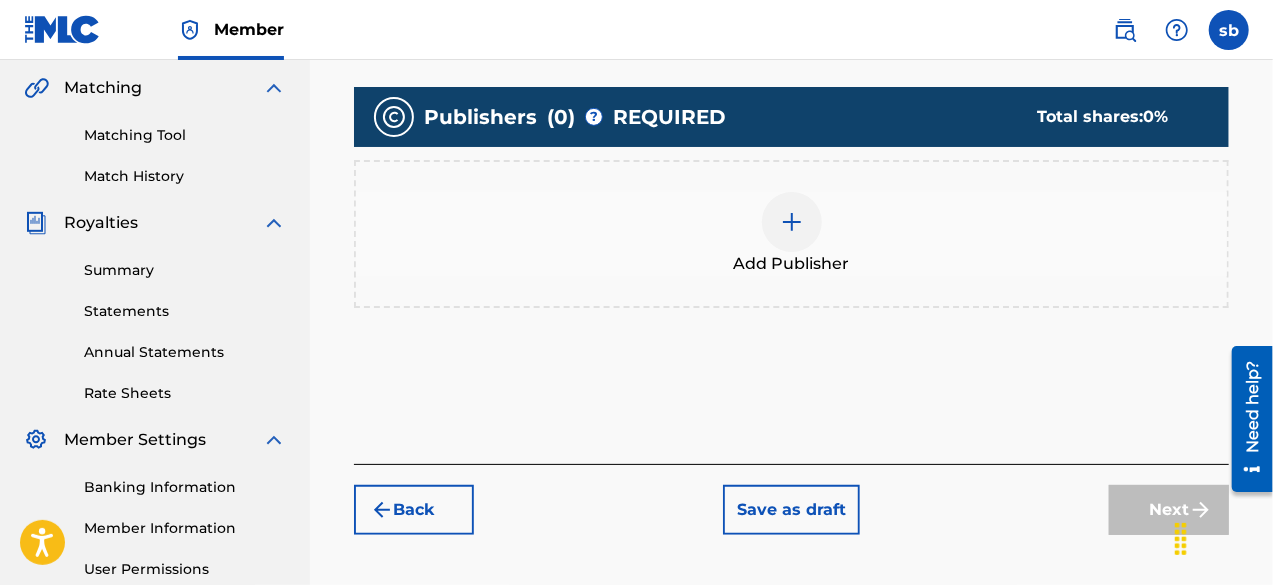 scroll, scrollTop: 490, scrollLeft: 0, axis: vertical 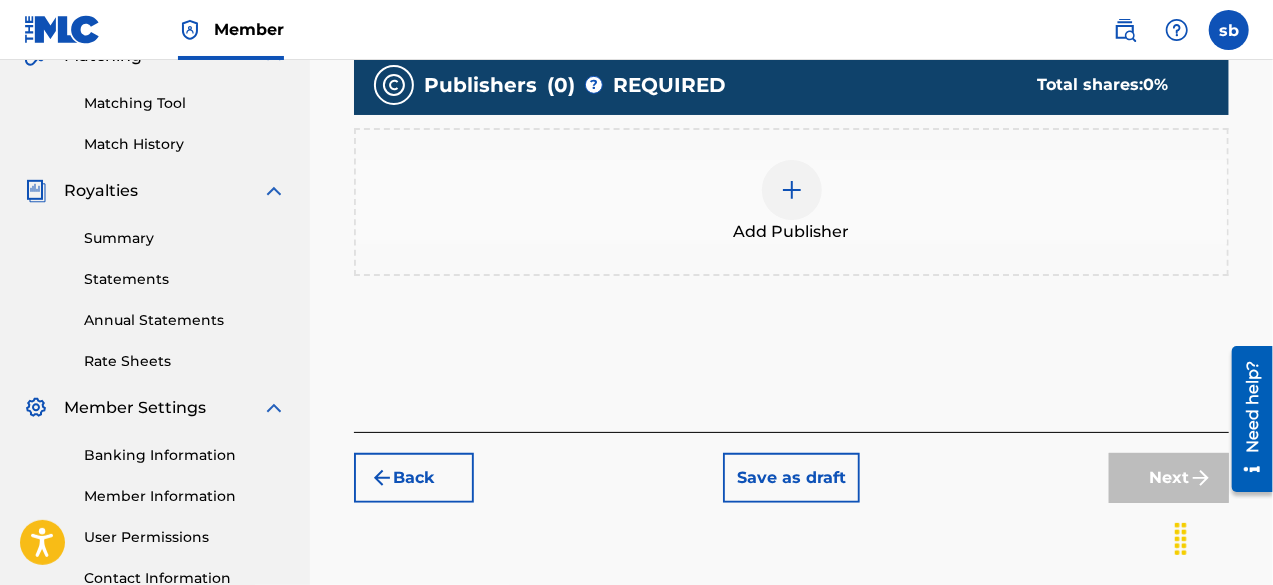 click at bounding box center (792, 190) 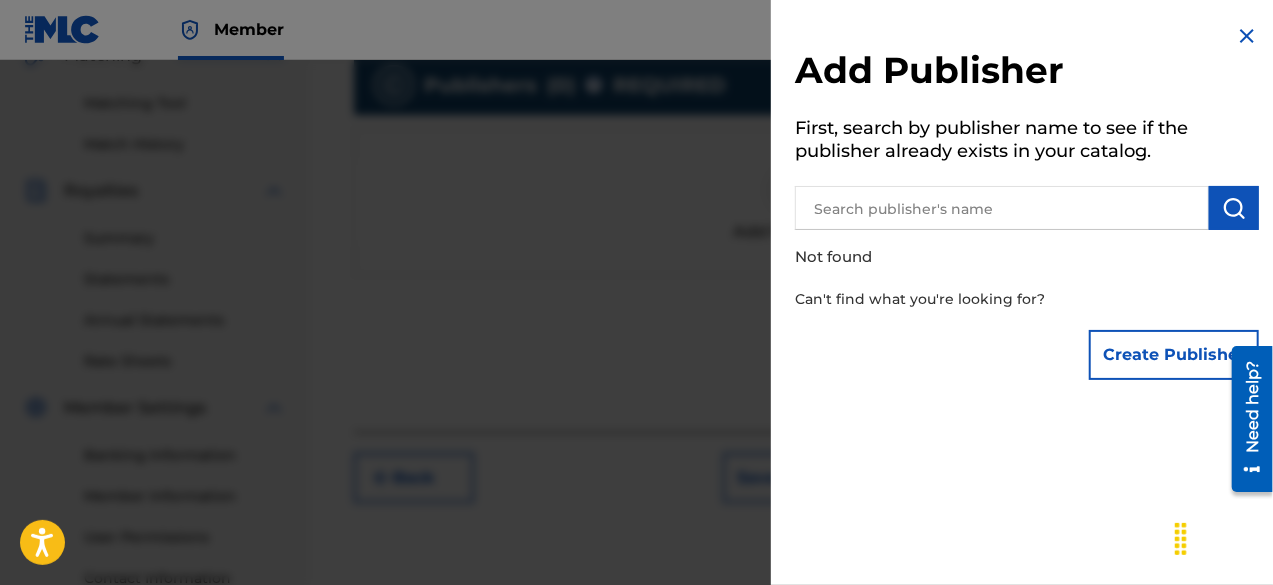 click on "Create Publisher" at bounding box center (1174, 355) 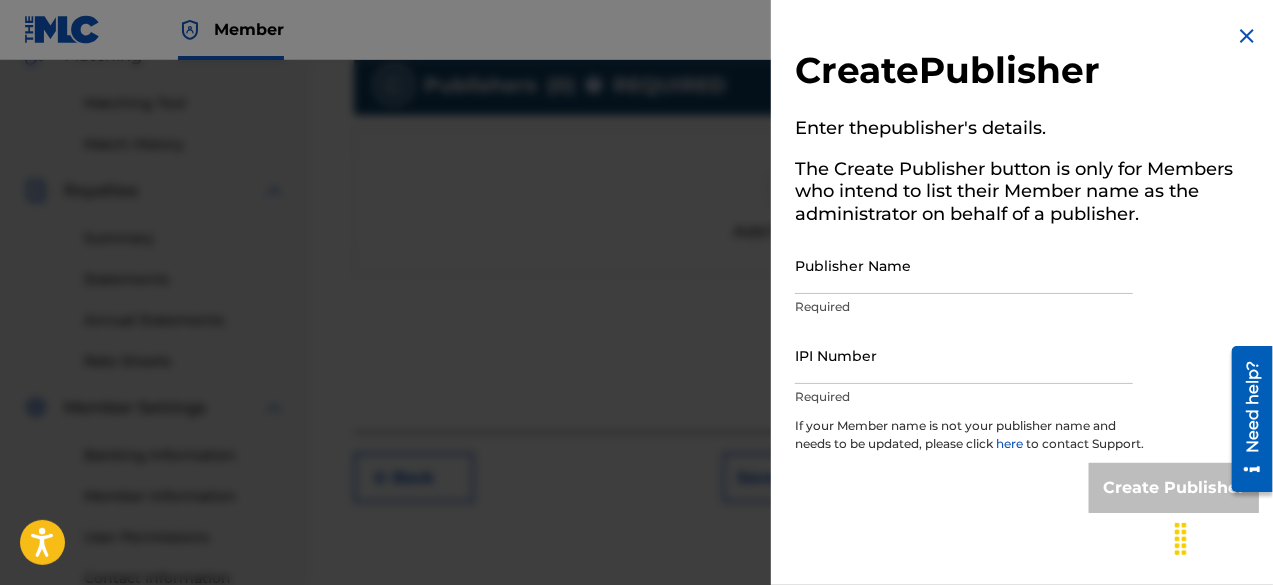 click on "Required" at bounding box center [964, 307] 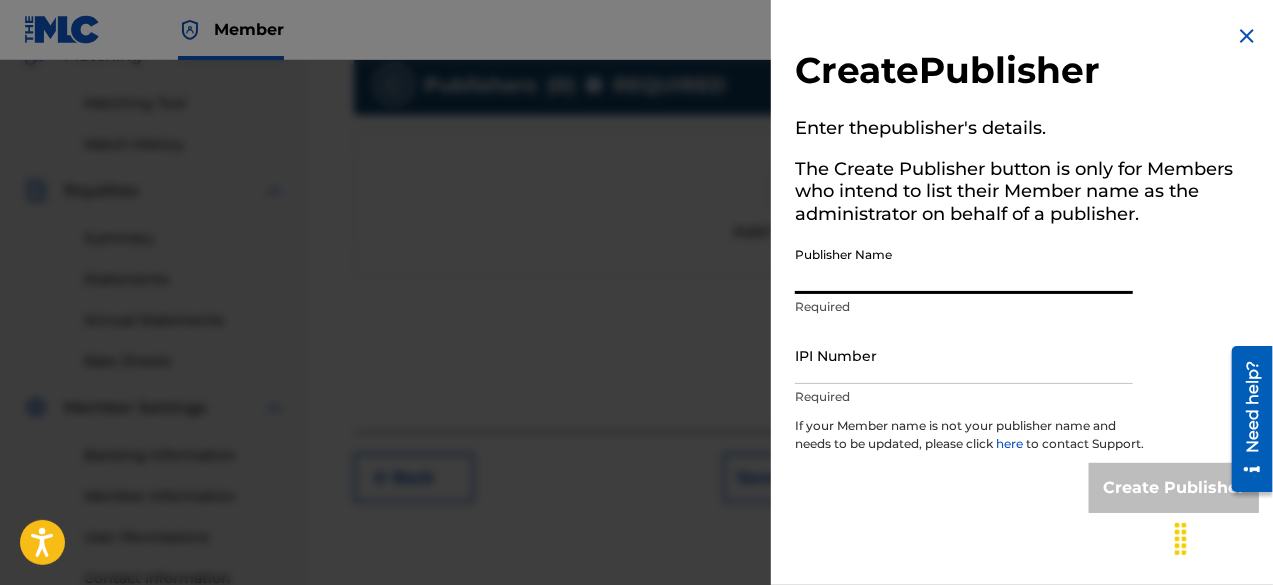 type on "[FIRST] [LAST]" 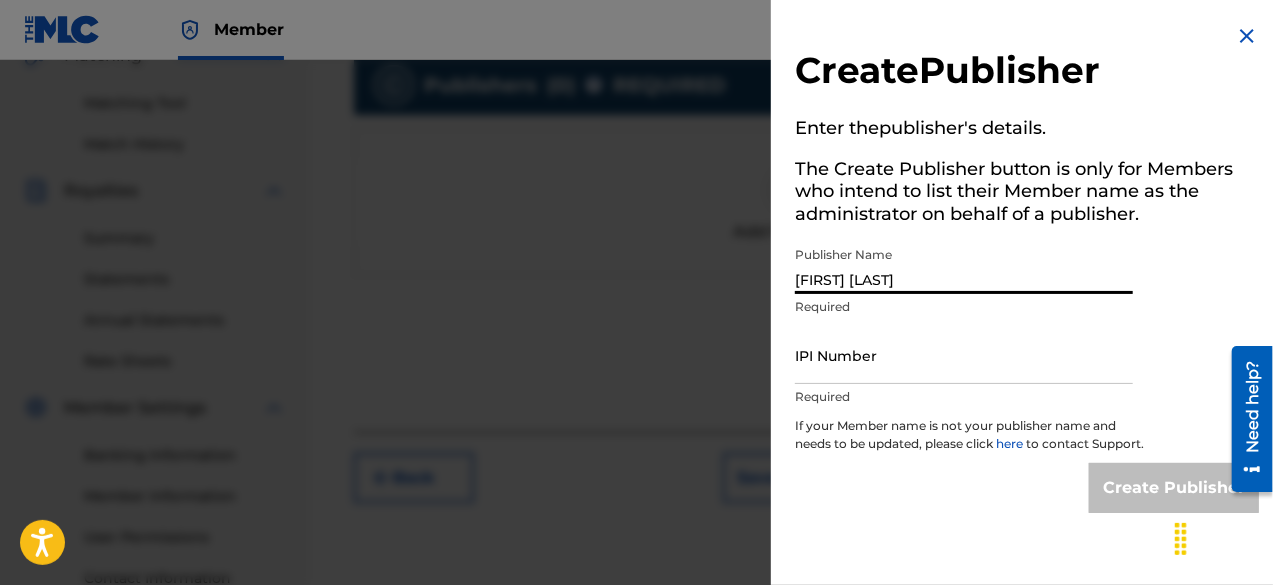 click on "IPI Number" at bounding box center [964, 355] 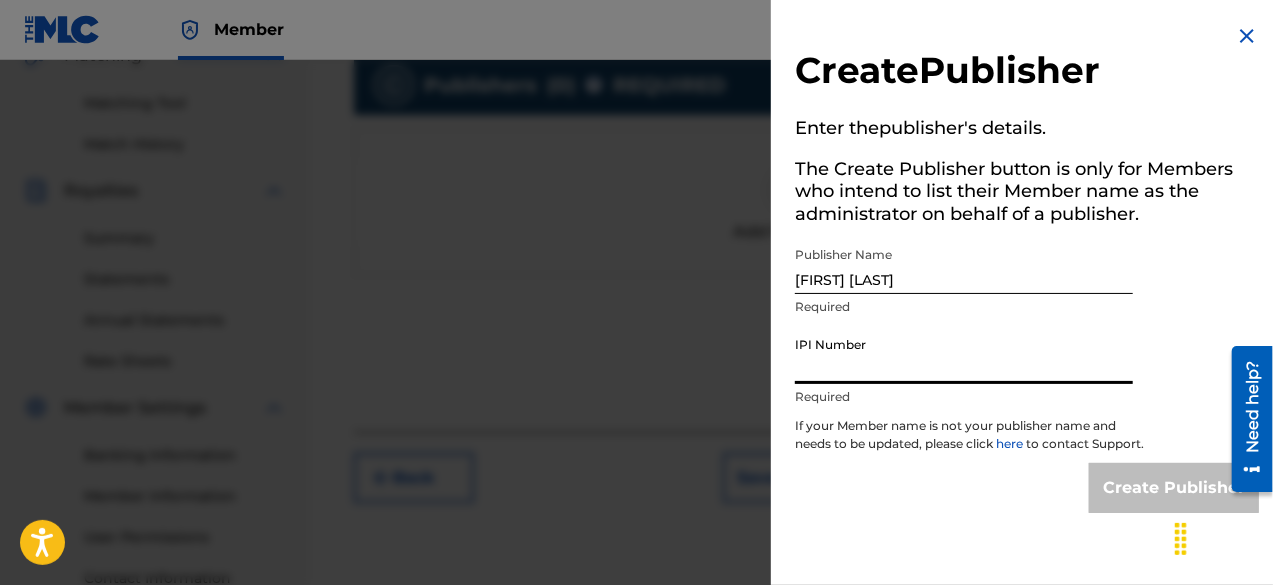 type on "[NUMBER]" 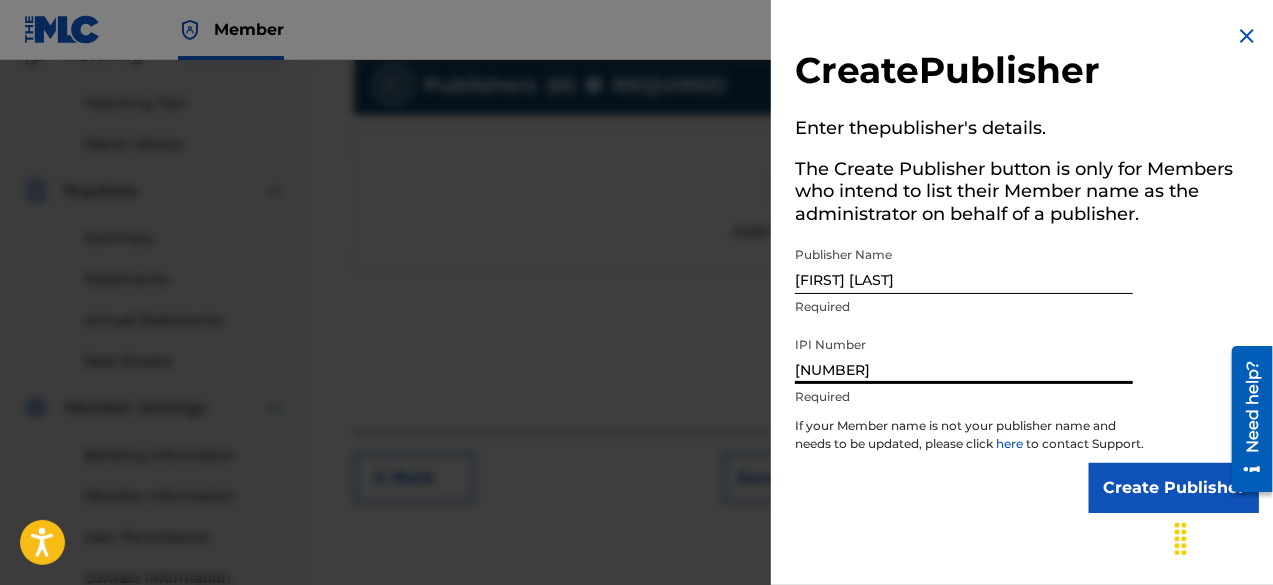 click on "Create Publisher" at bounding box center (1174, 488) 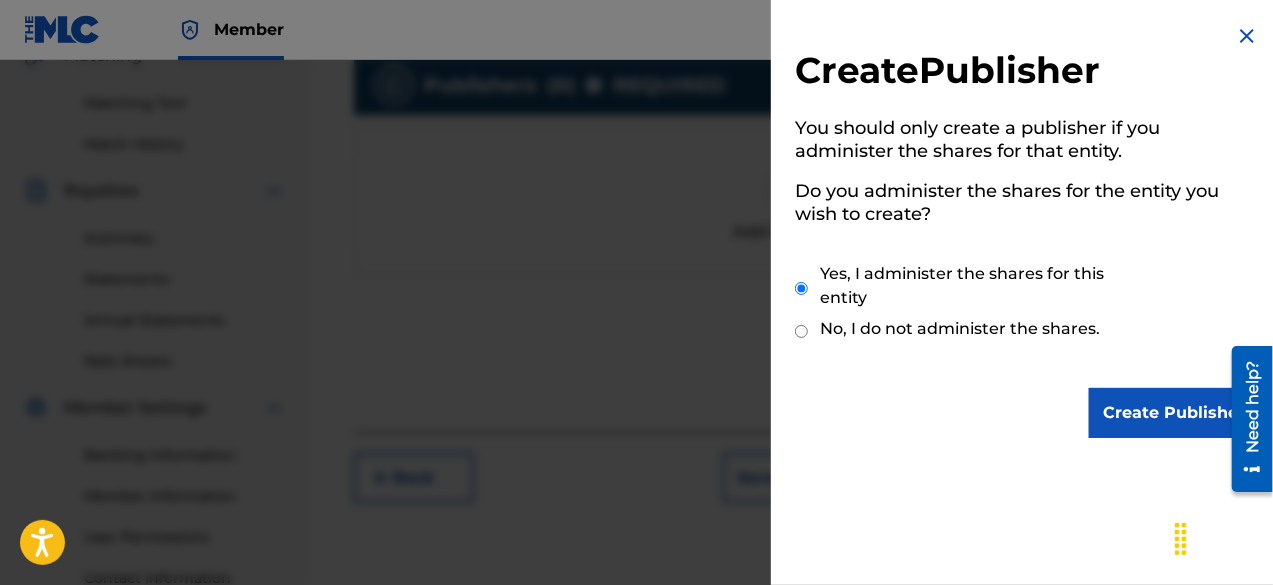 click on "Create Publisher" at bounding box center (1174, 413) 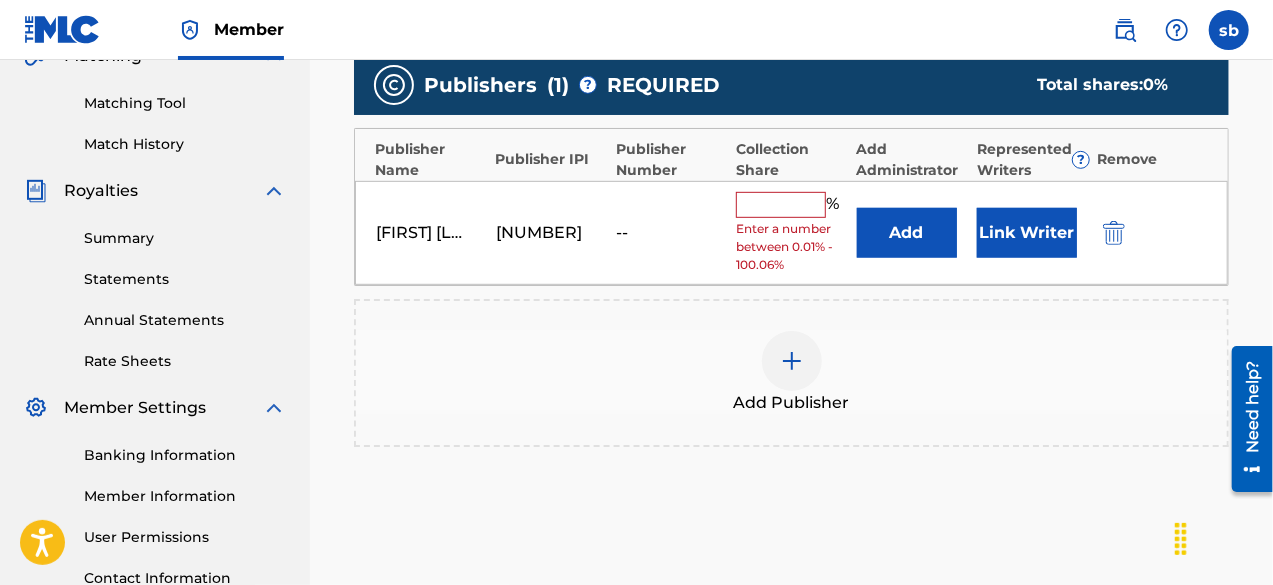 click at bounding box center [781, 205] 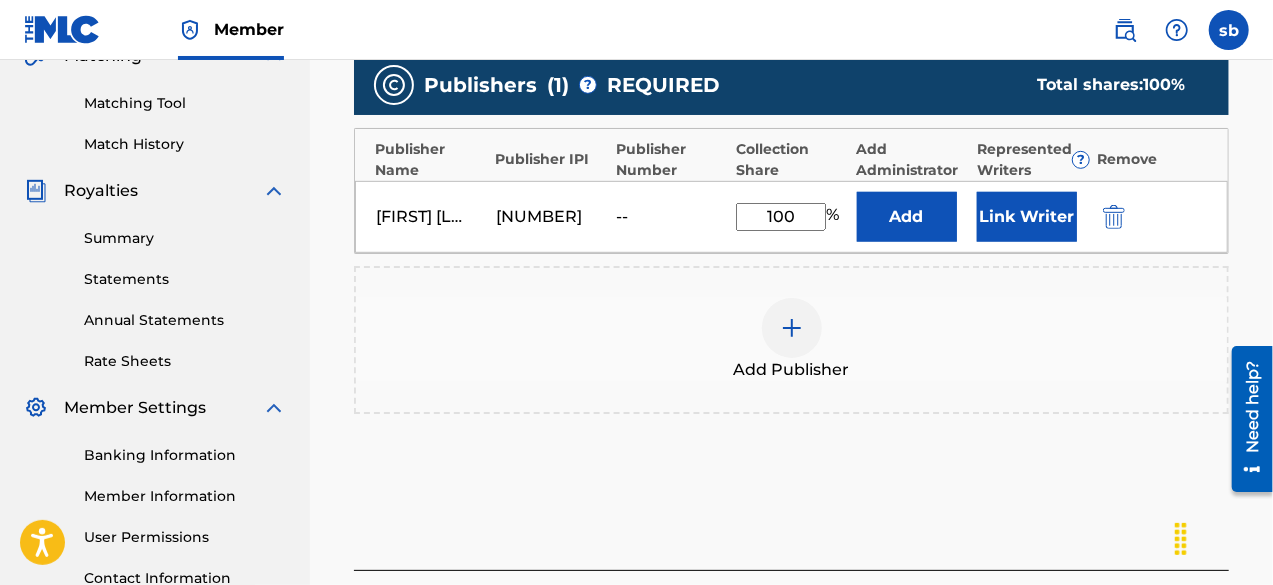 click on "Link Writer" at bounding box center [1027, 217] 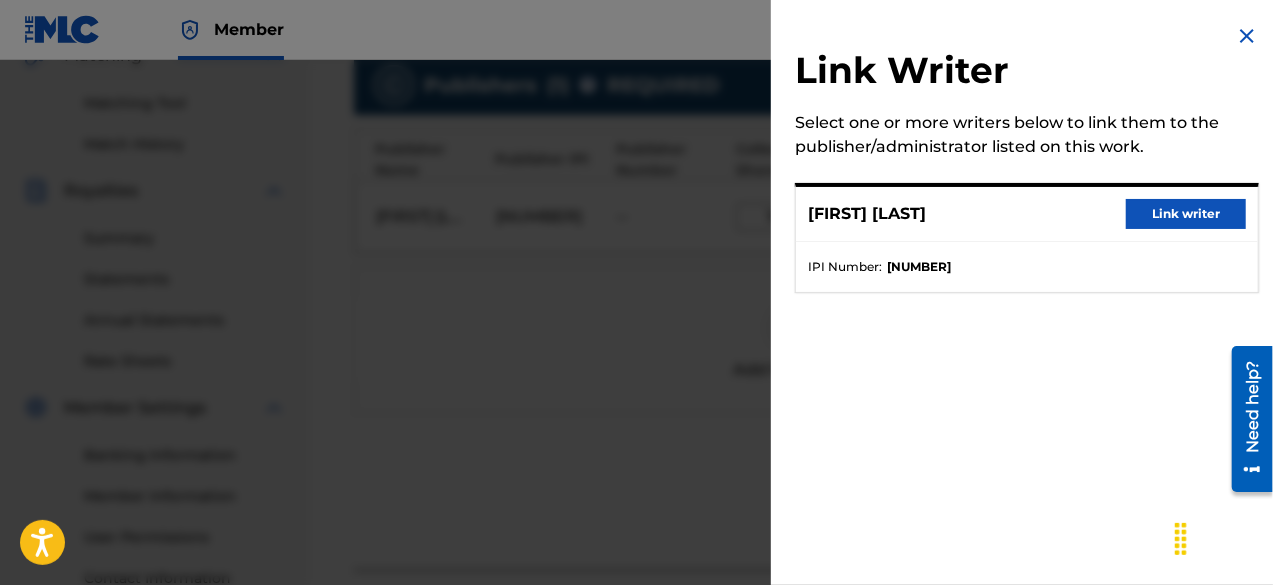 click on "Link writer" at bounding box center [1186, 214] 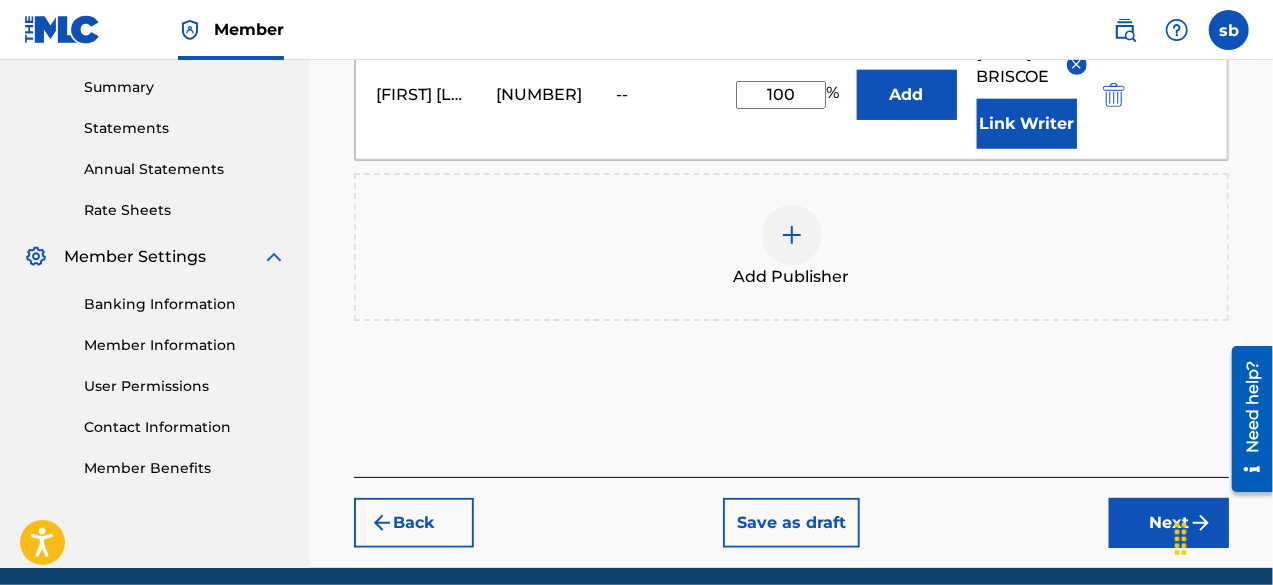 scroll, scrollTop: 742, scrollLeft: 0, axis: vertical 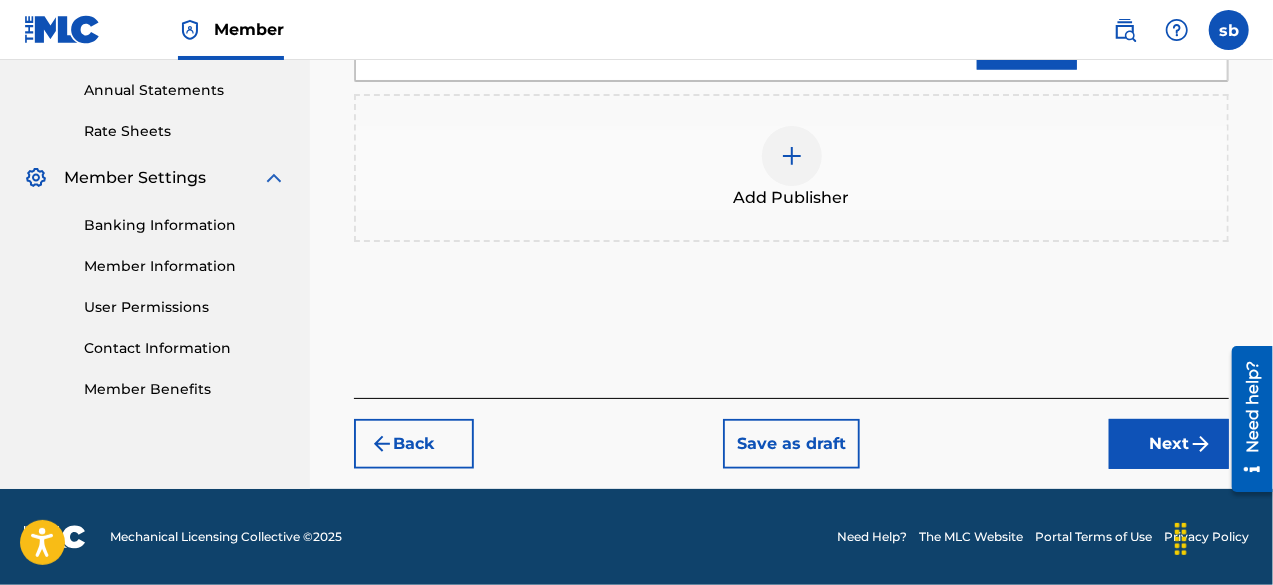 click on "Next" at bounding box center [1169, 444] 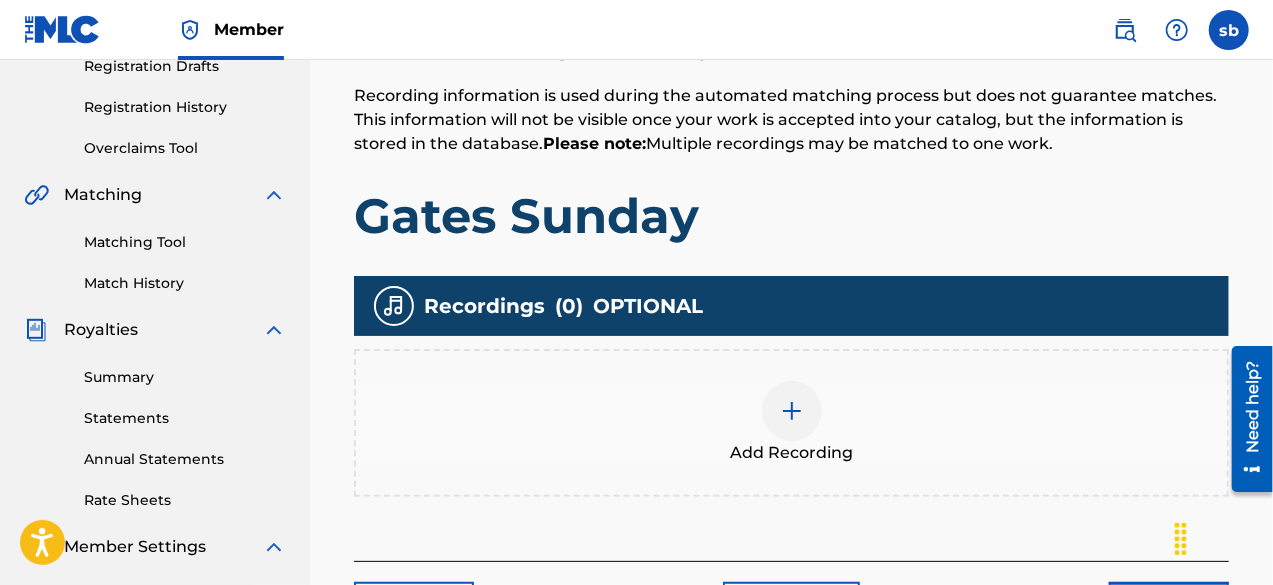 scroll, scrollTop: 390, scrollLeft: 0, axis: vertical 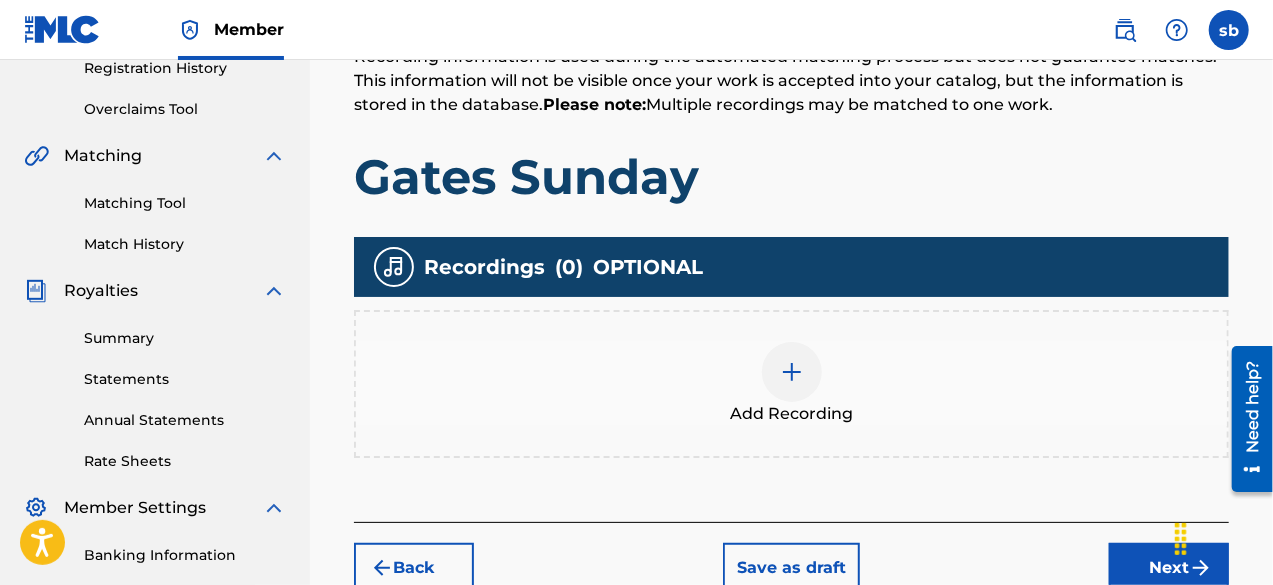 click at bounding box center (792, 372) 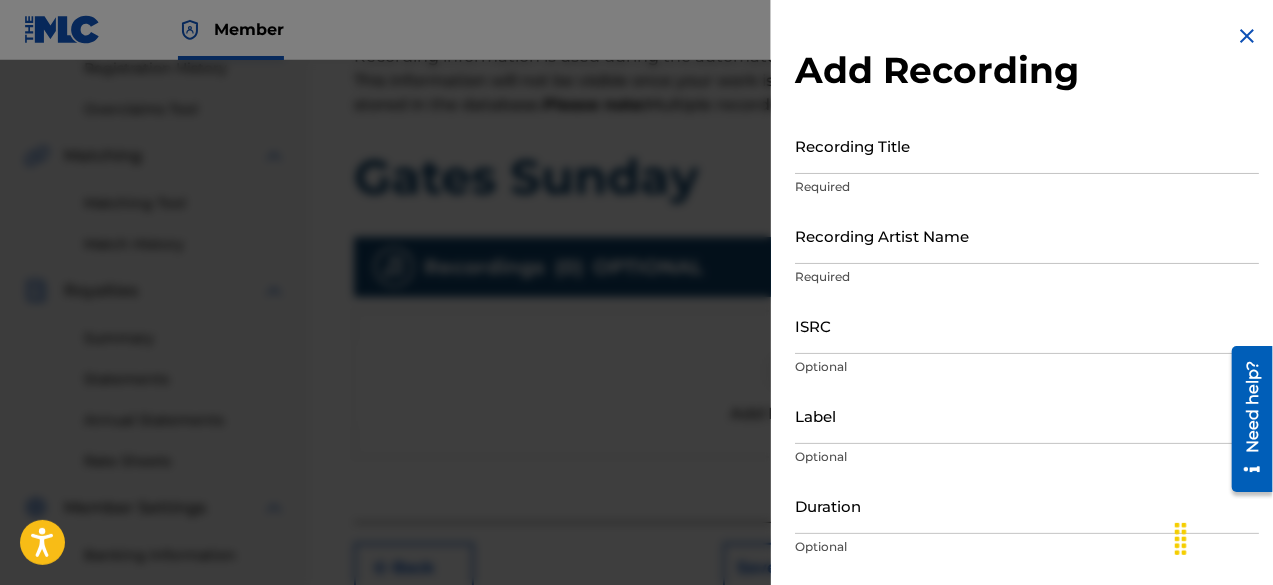 click on "Recording Title" at bounding box center (1027, 145) 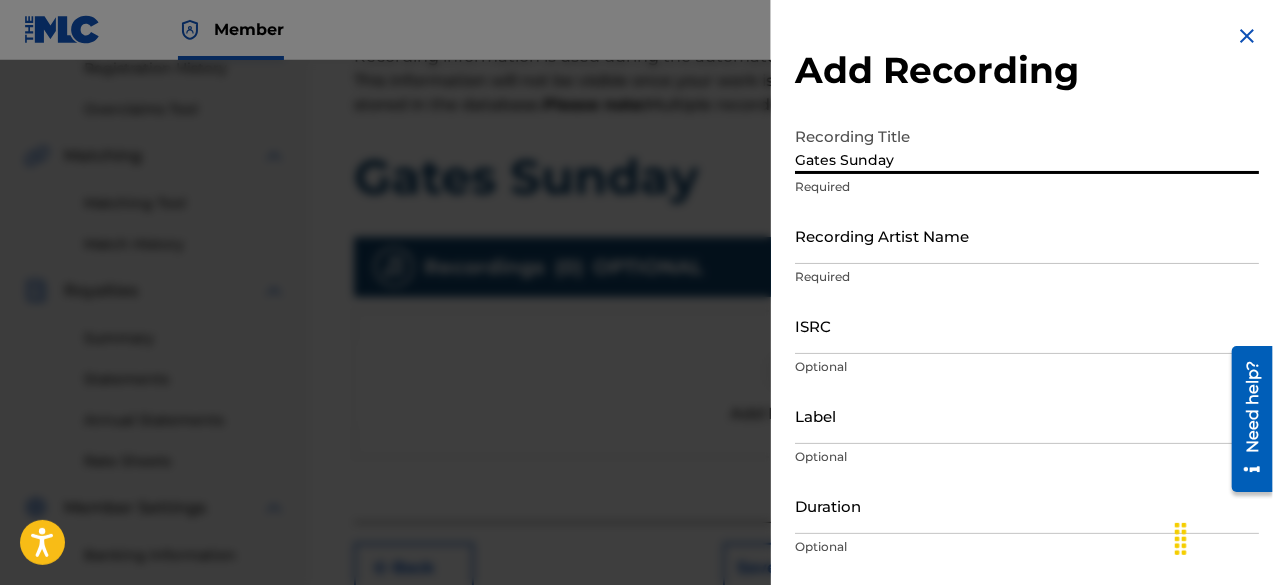 type on "Gates Sunday" 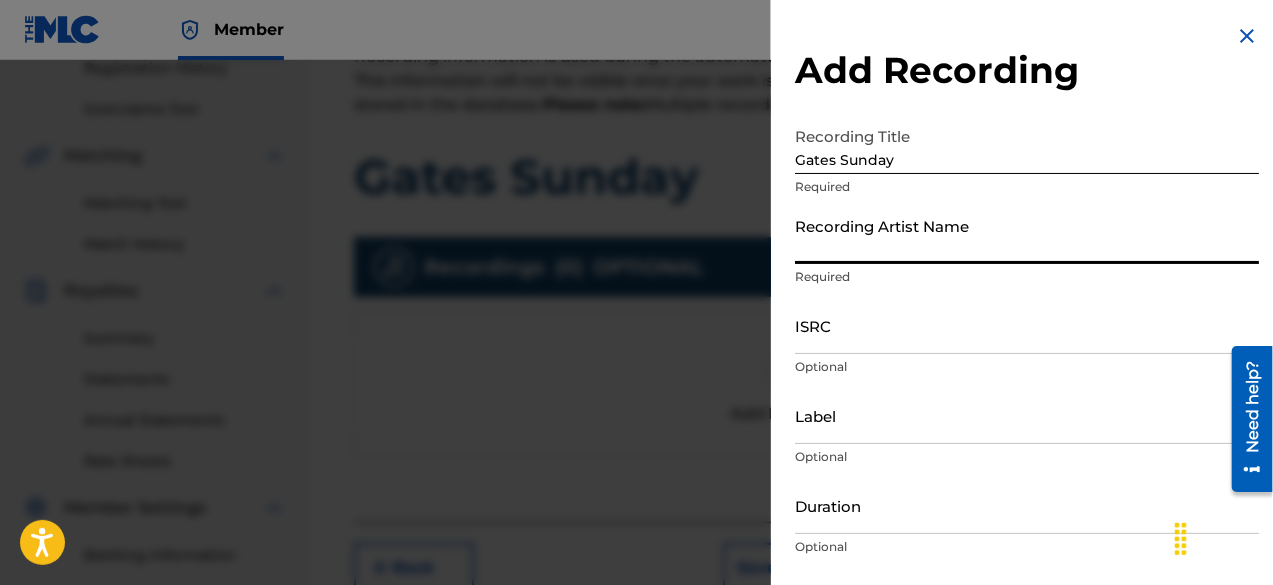 type on "big permy" 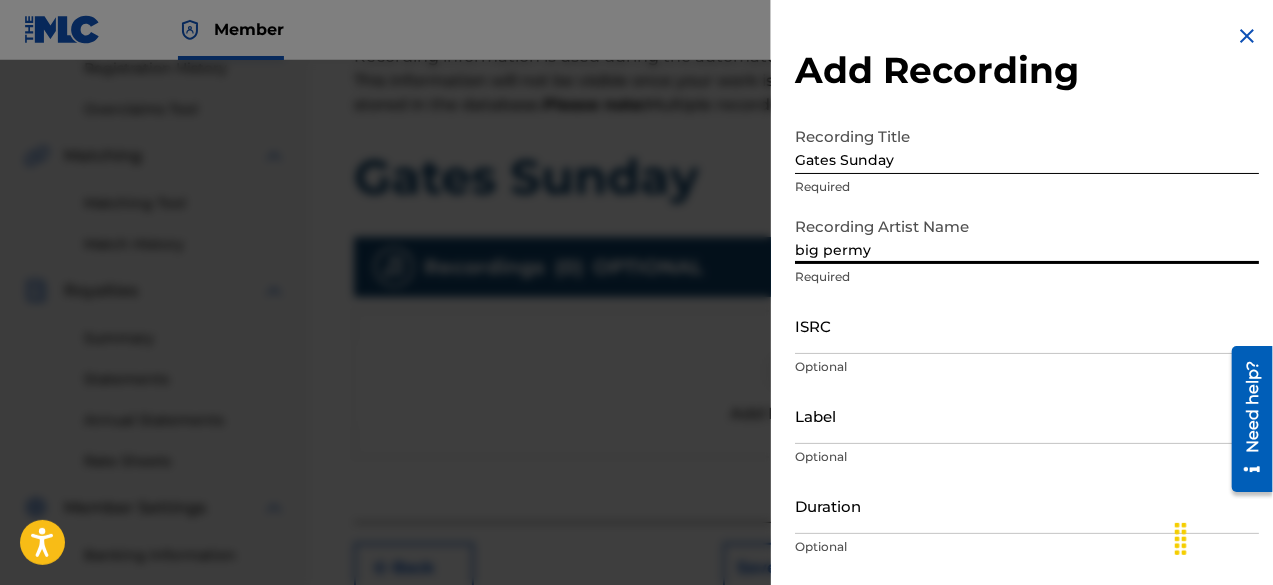 click on "ISRC" at bounding box center [1027, 325] 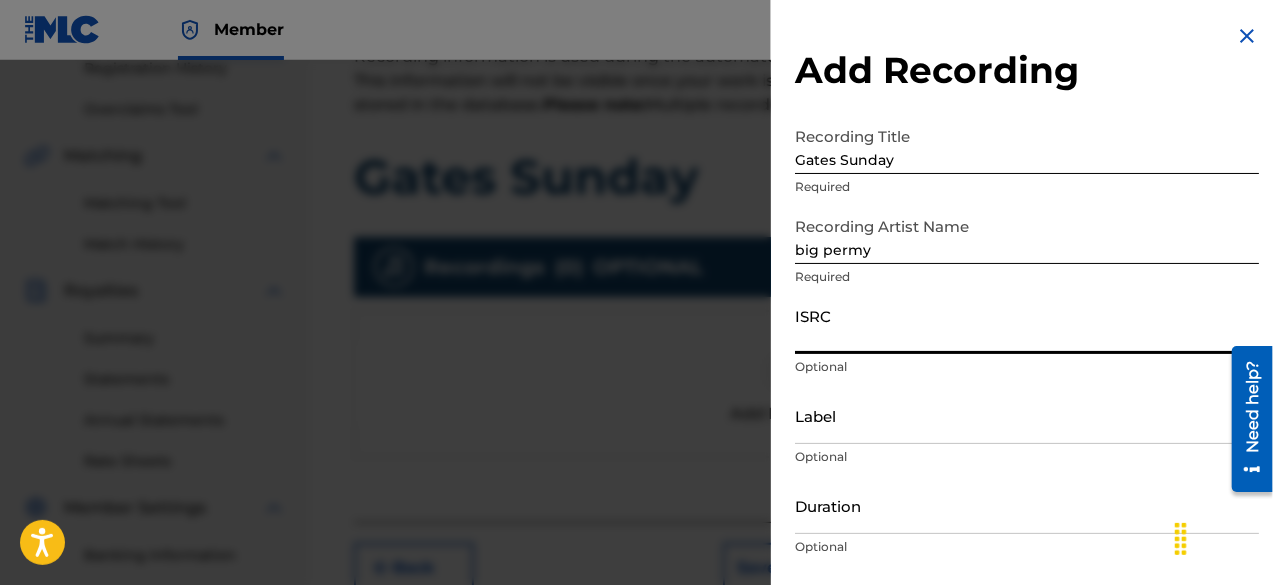 click on "ISRC" at bounding box center [1027, 325] 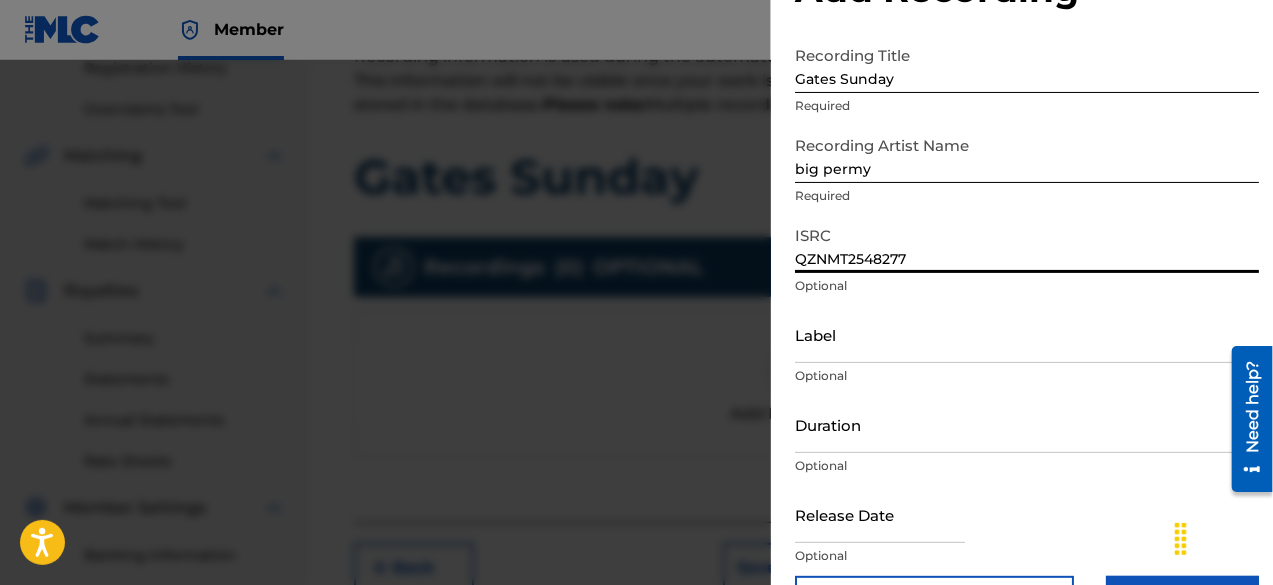scroll, scrollTop: 146, scrollLeft: 0, axis: vertical 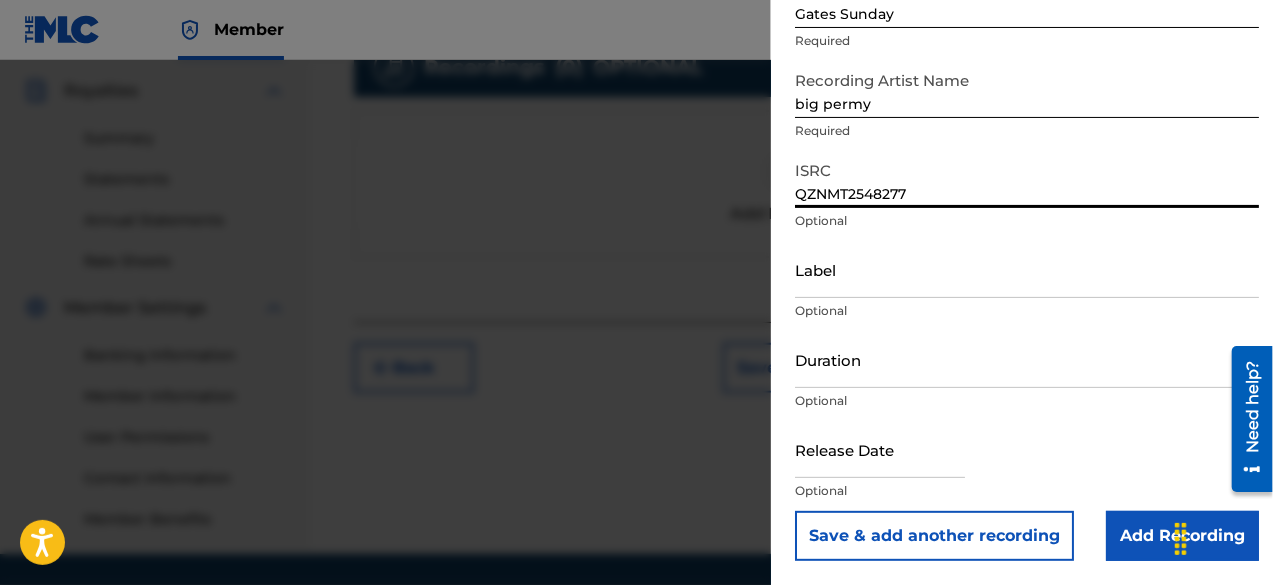 type on "QZNMT2548277" 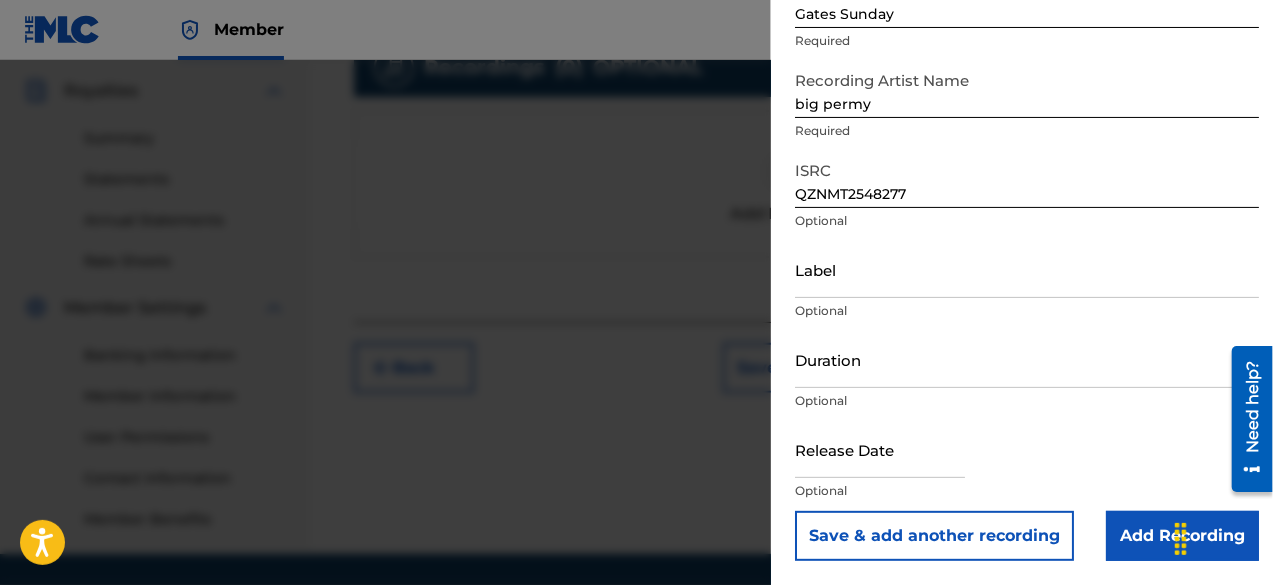 click at bounding box center [880, 449] 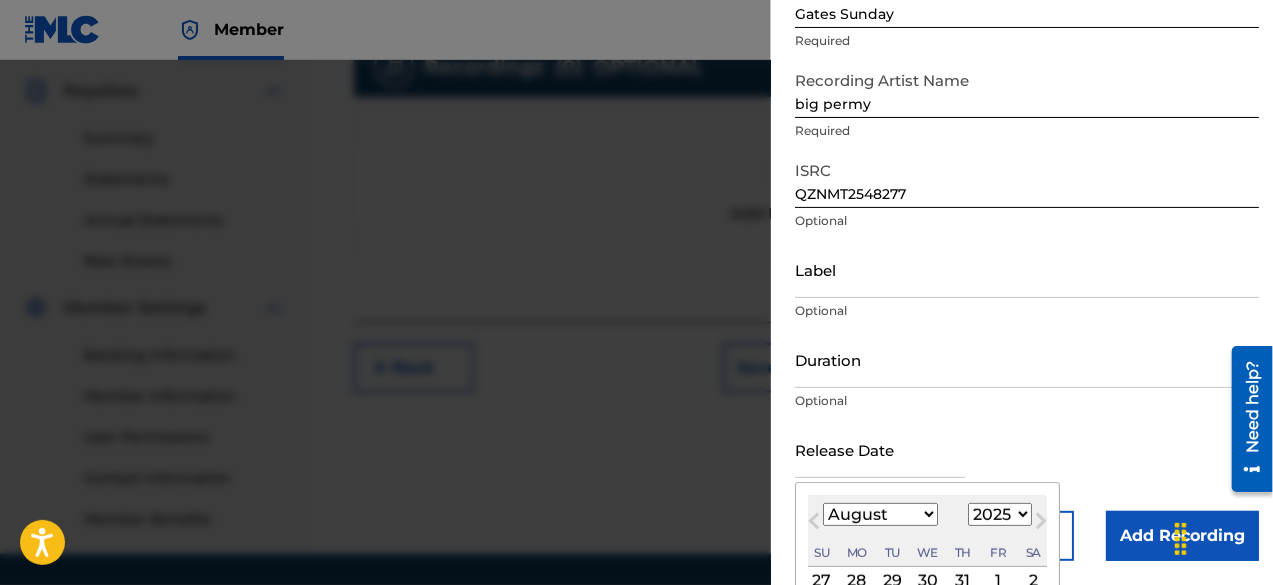 type on "July 25 2025" 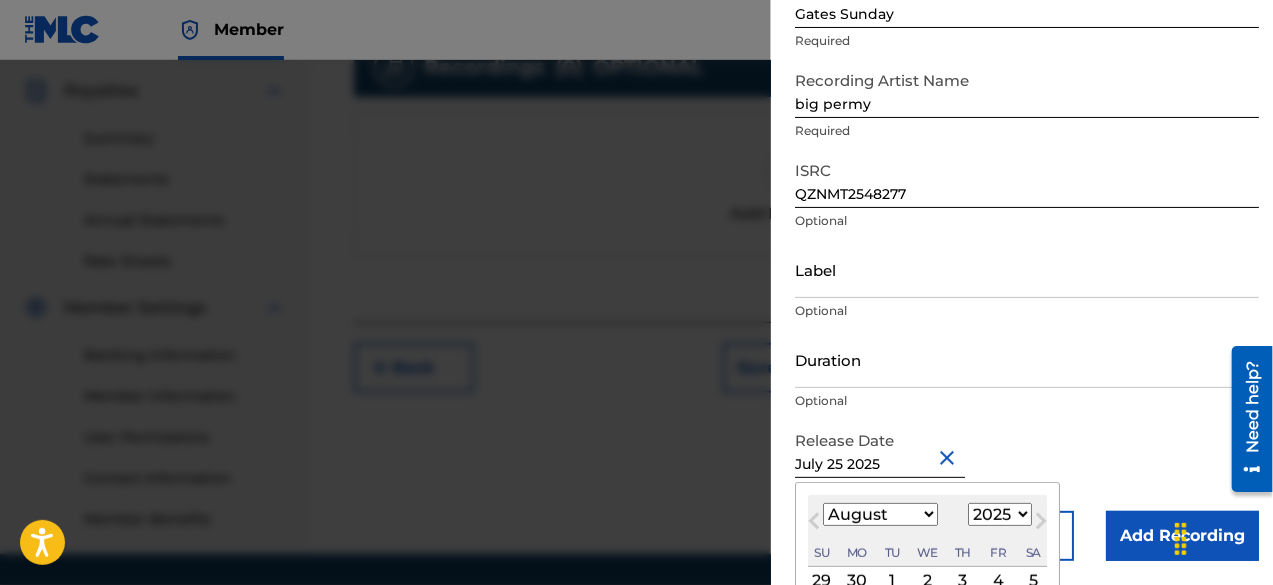 select on "6" 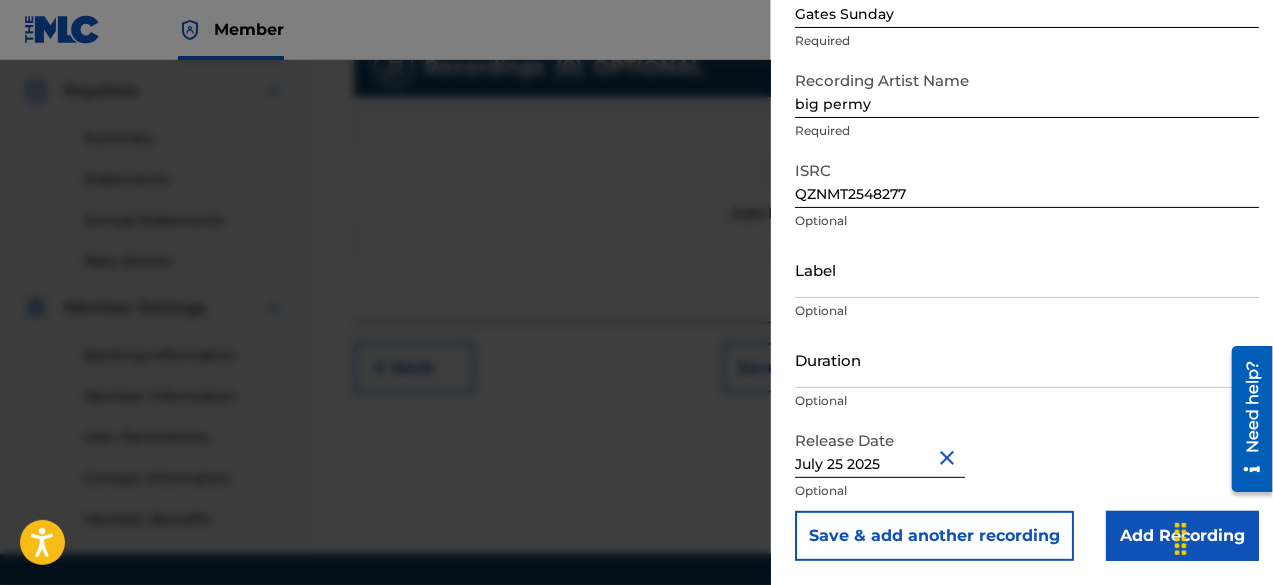 click on "Add Recording" at bounding box center (1182, 536) 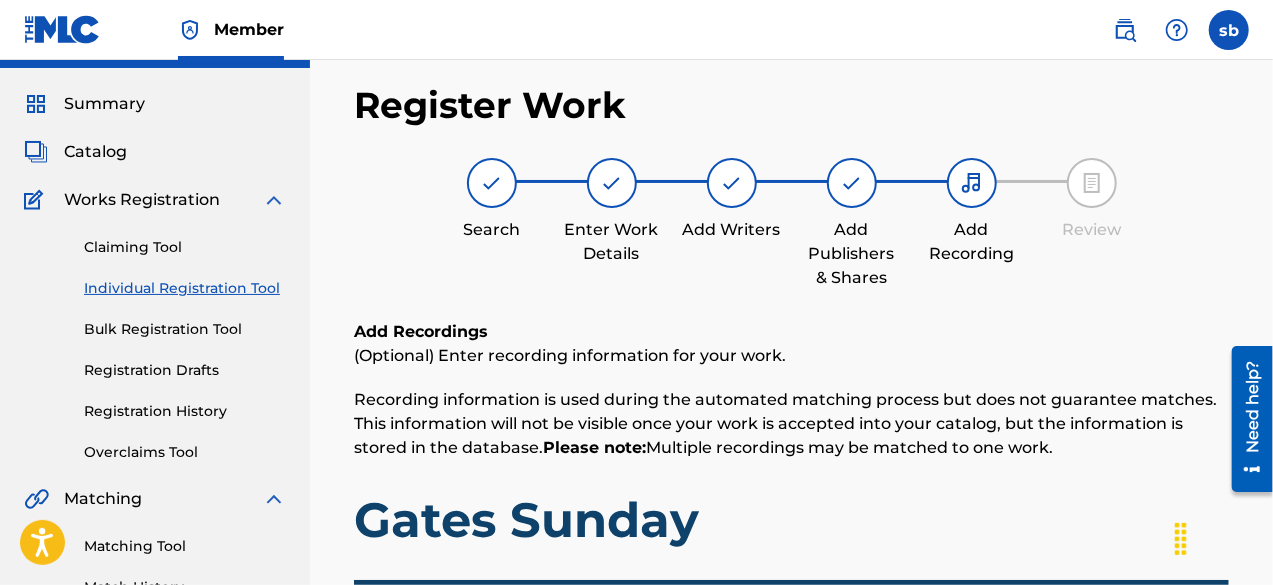 scroll, scrollTop: 0, scrollLeft: 0, axis: both 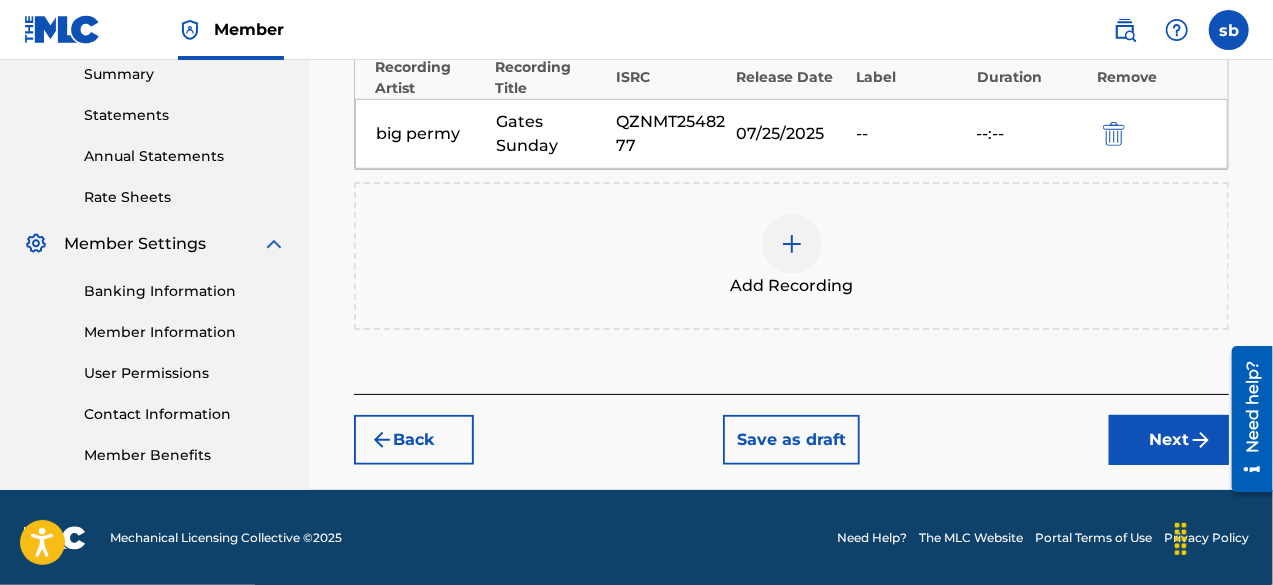 click on "Next" at bounding box center (1169, 440) 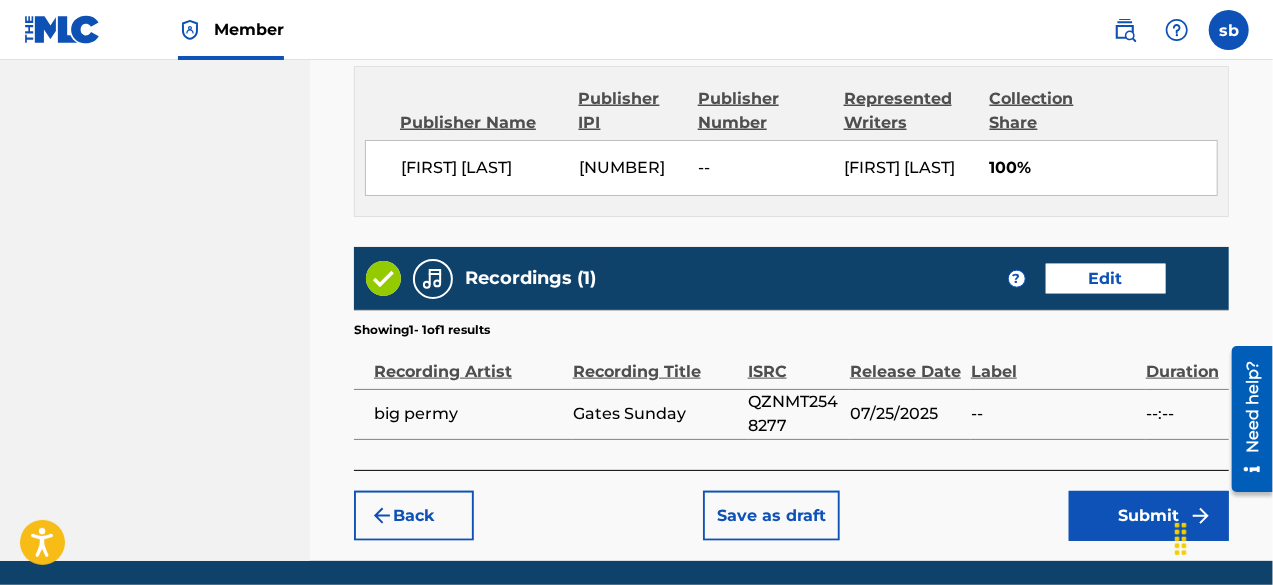 scroll, scrollTop: 1190, scrollLeft: 0, axis: vertical 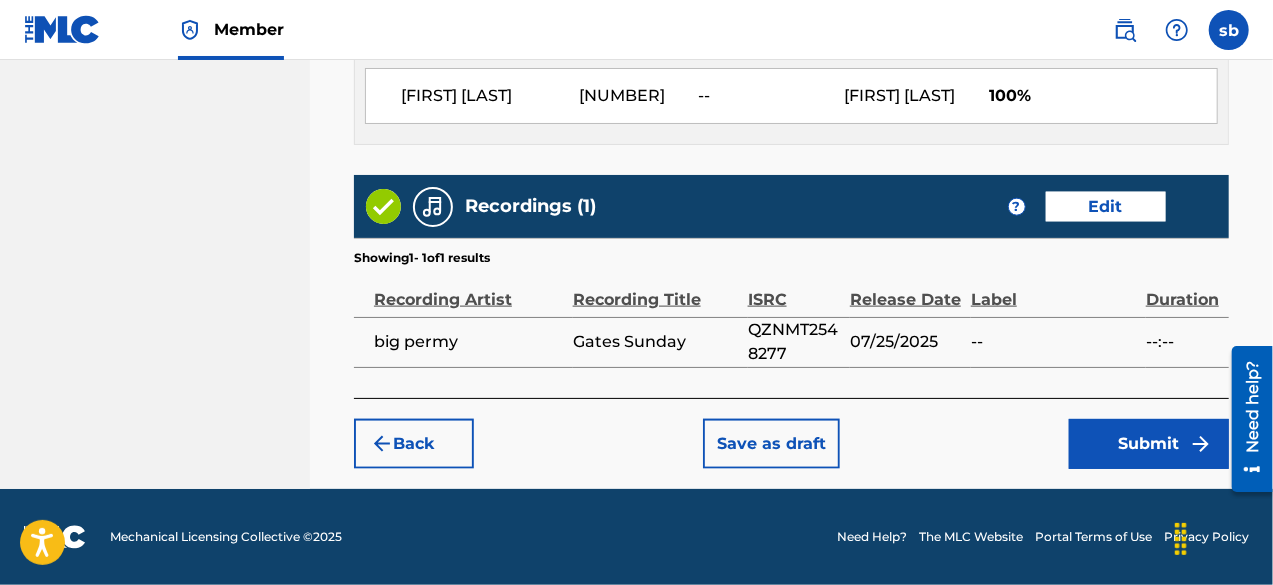 click on "Submit" at bounding box center [1149, 444] 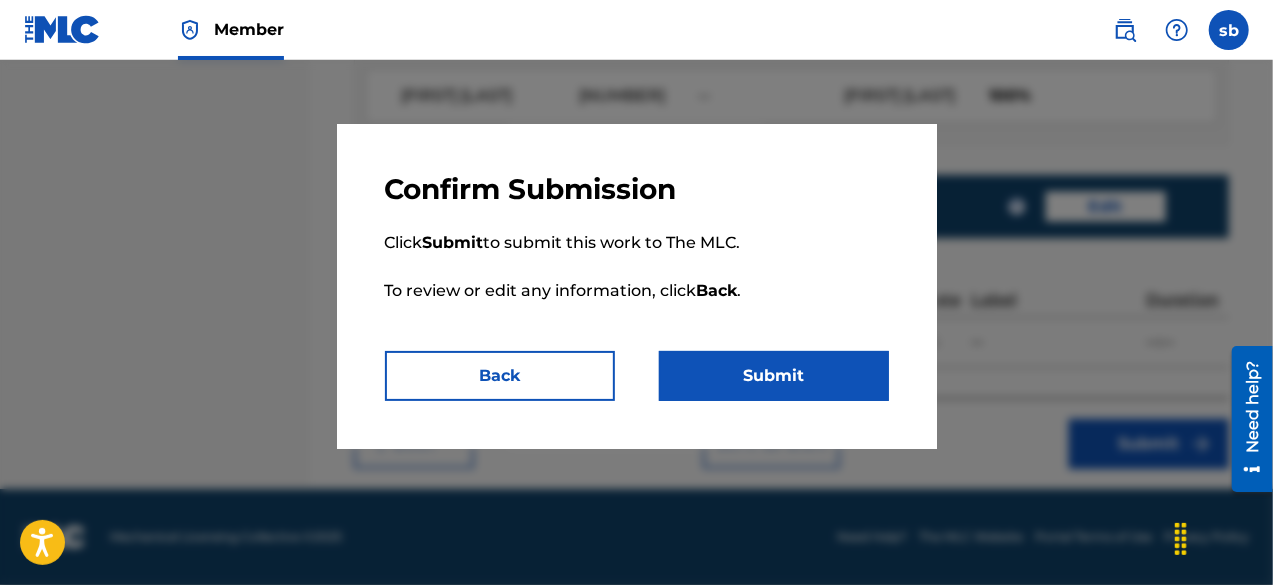 click on "Submit" at bounding box center (774, 376) 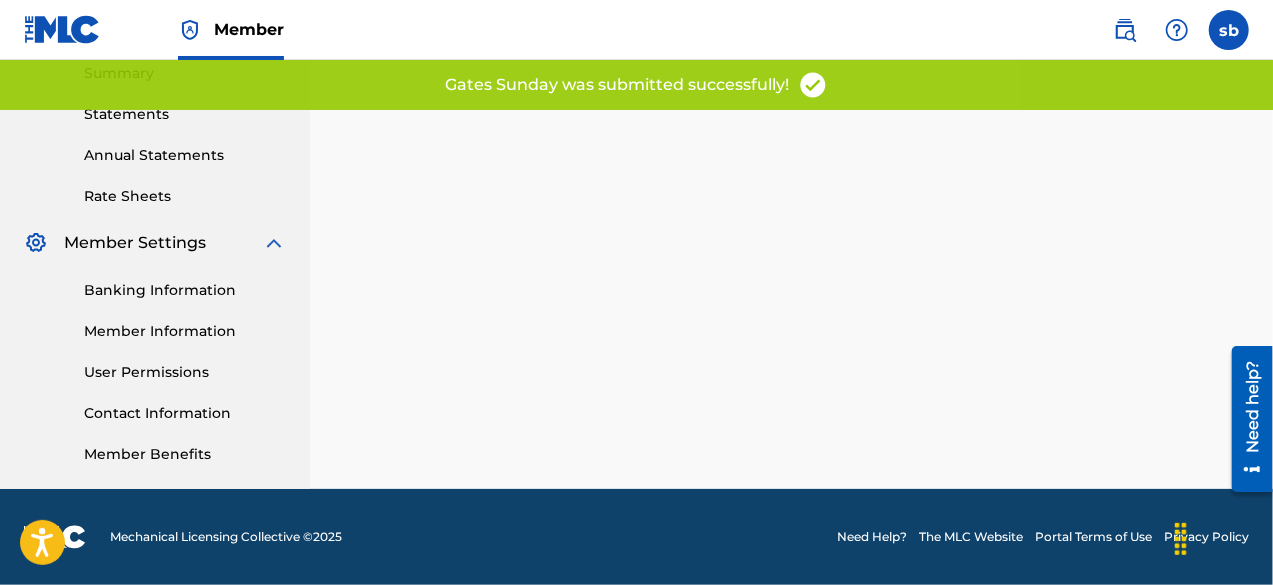scroll, scrollTop: 0, scrollLeft: 0, axis: both 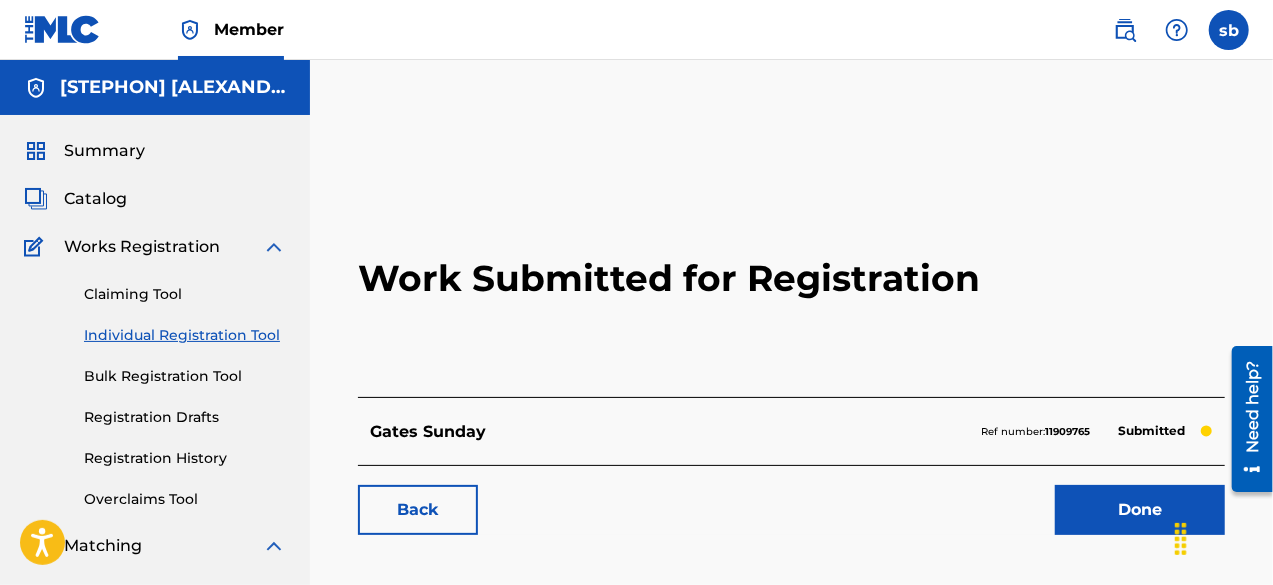 click on "Done" at bounding box center [1140, 510] 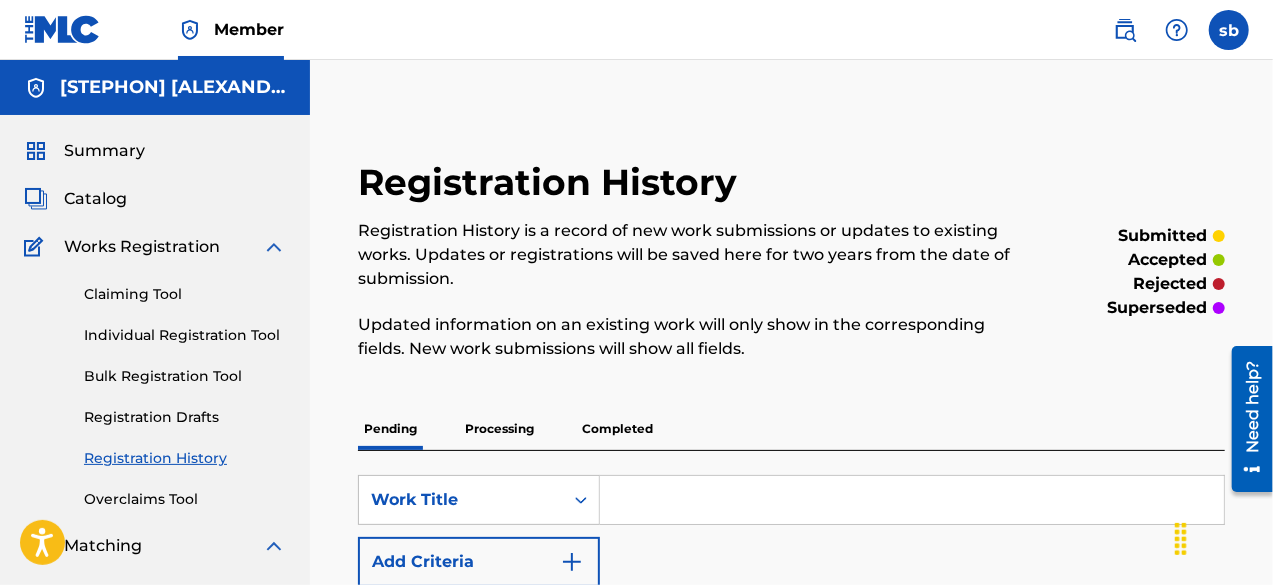 click on "Catalog" at bounding box center (95, 199) 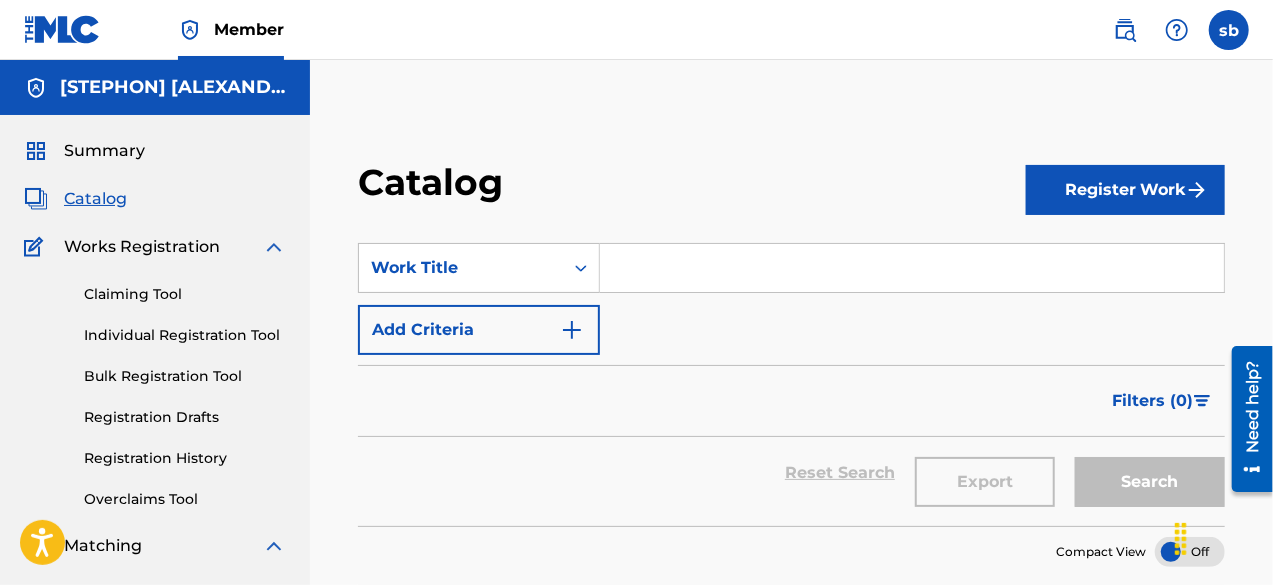 click on "Register Work" at bounding box center (1125, 190) 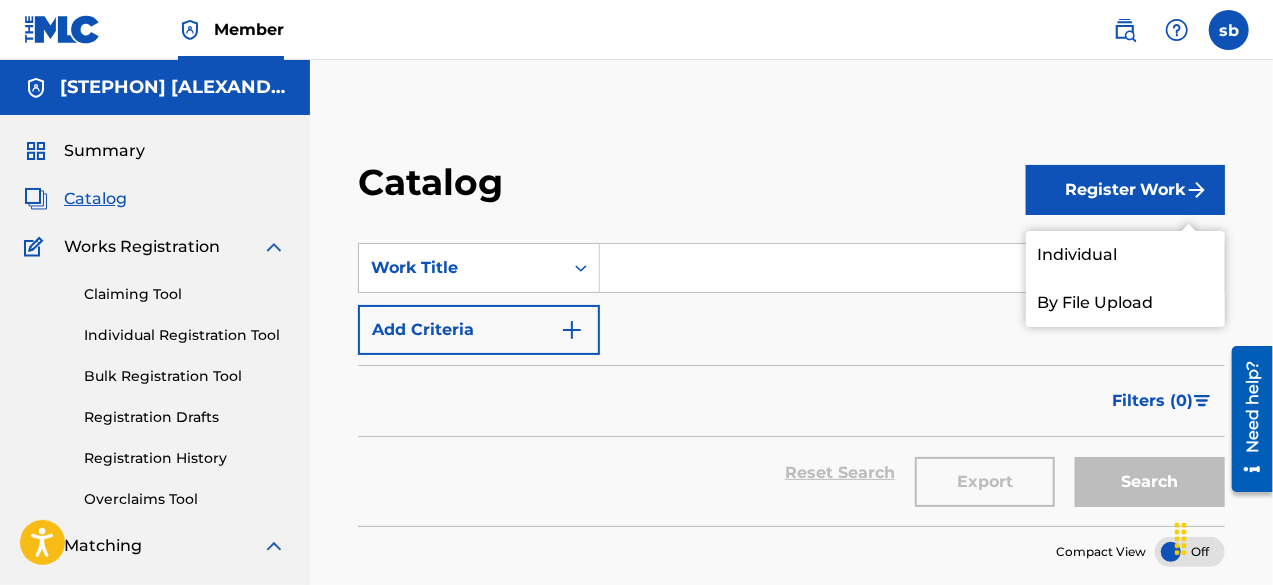 click at bounding box center [912, 268] 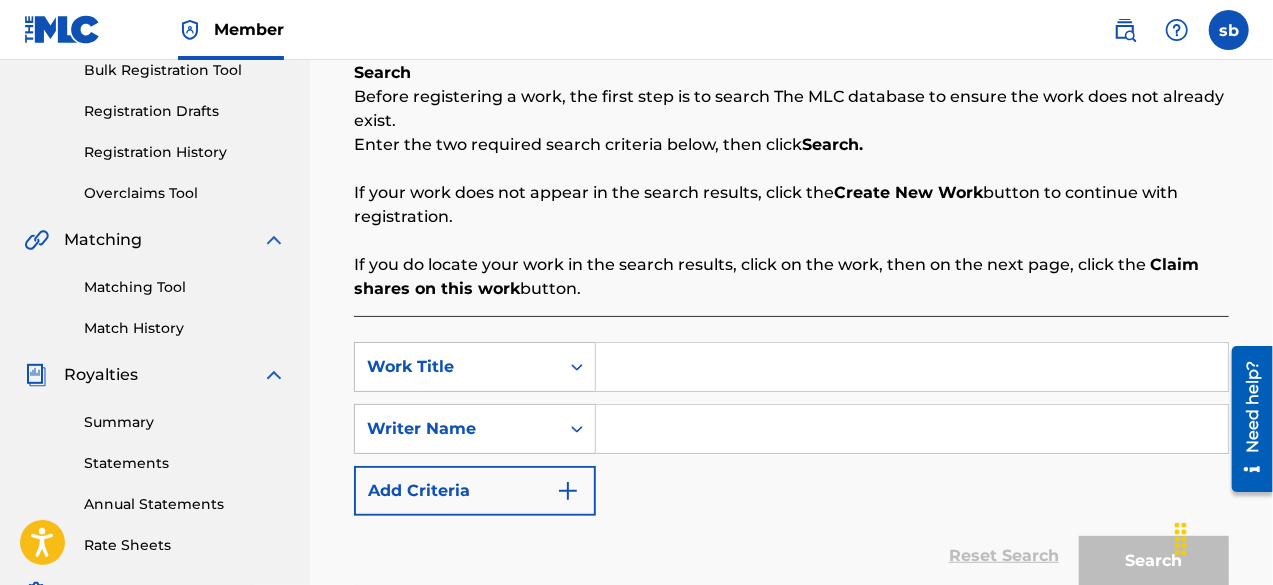 scroll, scrollTop: 200, scrollLeft: 0, axis: vertical 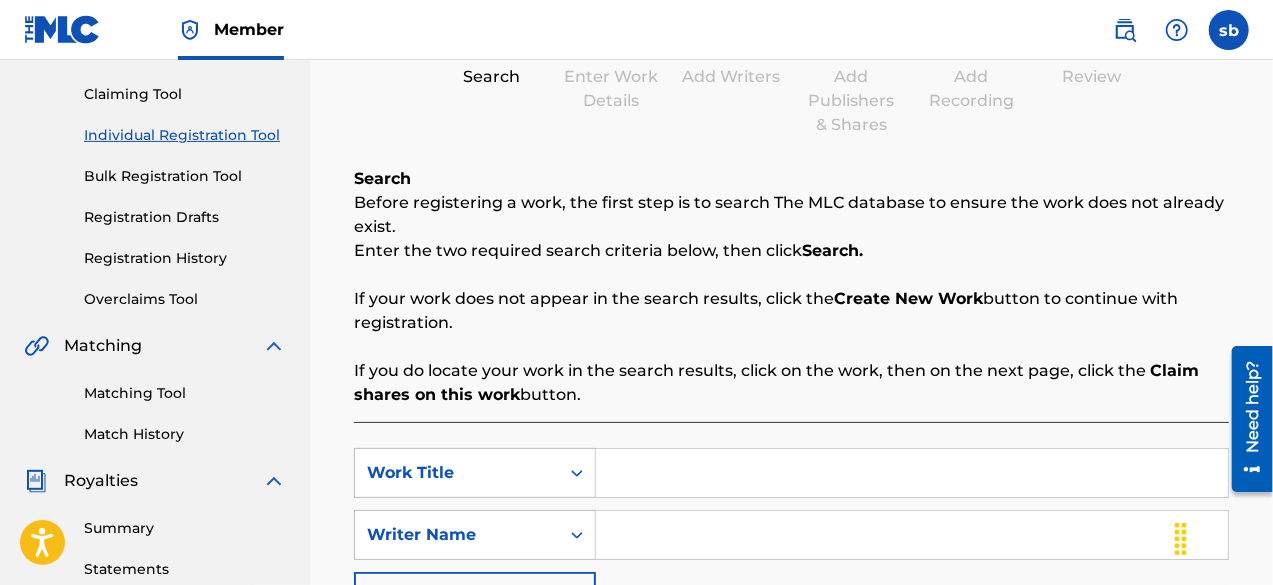 click at bounding box center [912, 473] 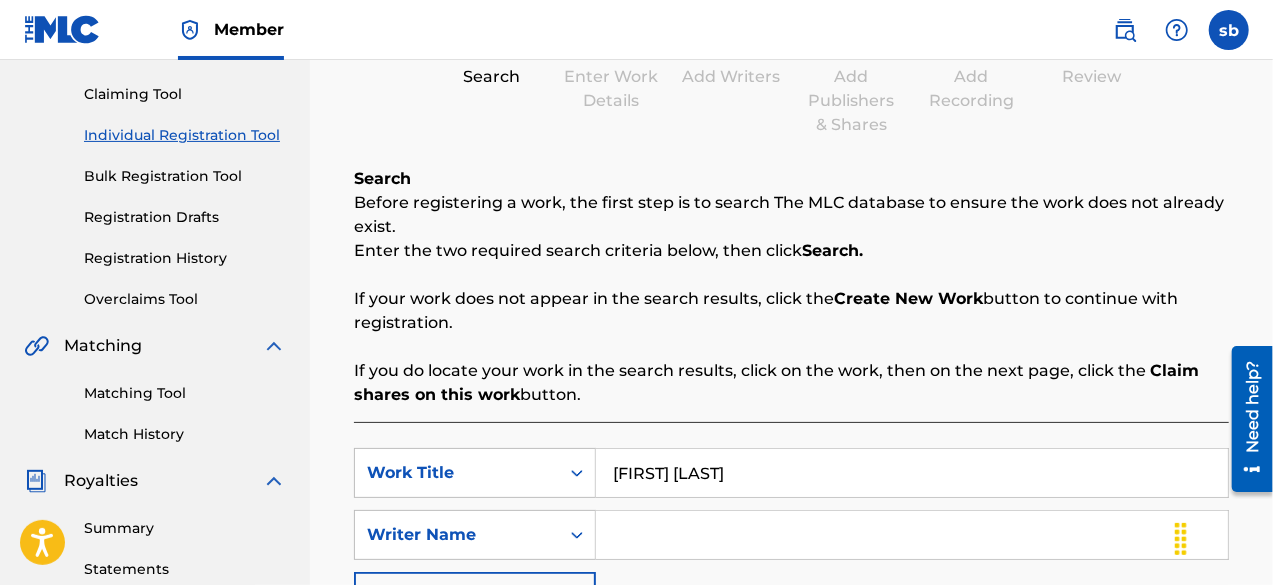 type on "[FIRST] [LAST]" 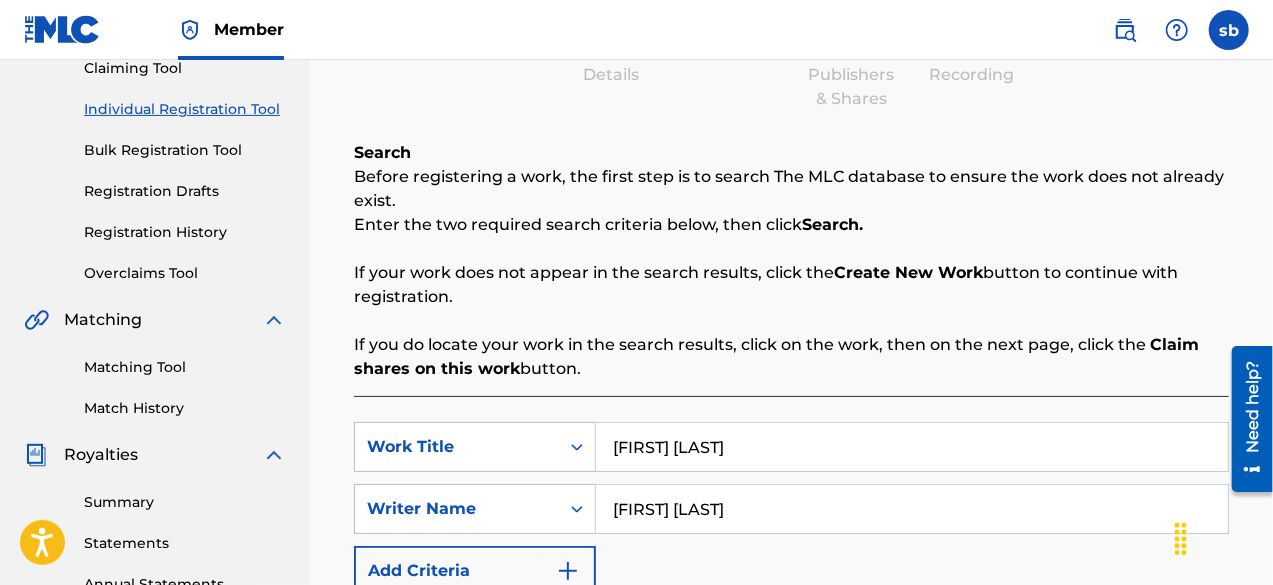 scroll, scrollTop: 654, scrollLeft: 0, axis: vertical 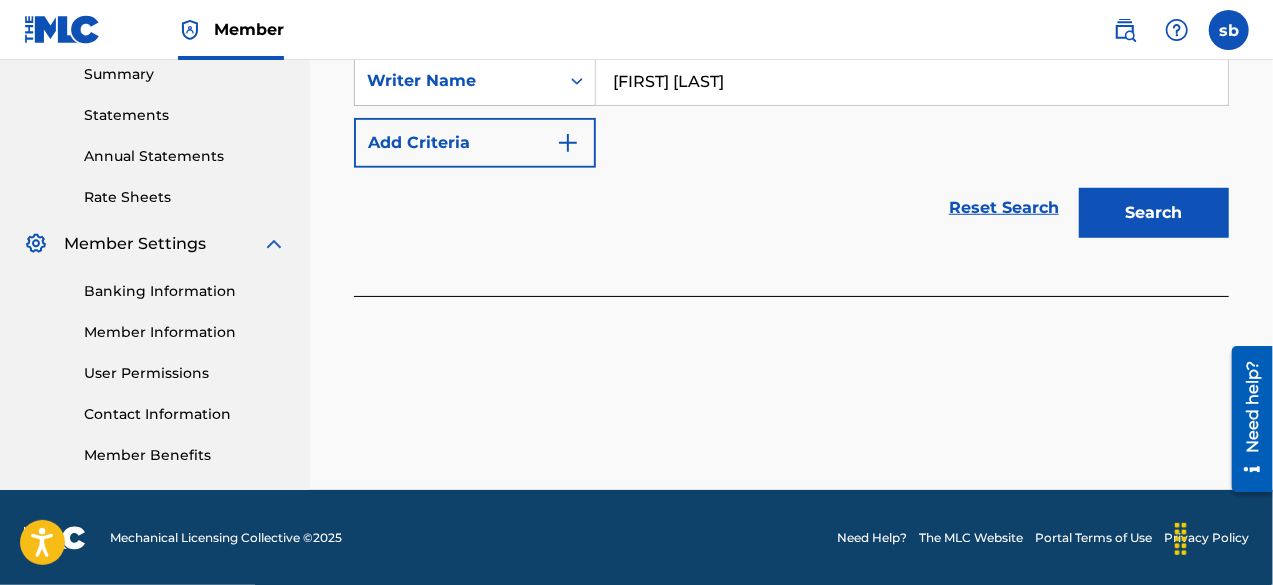 click on "Search" at bounding box center (1154, 213) 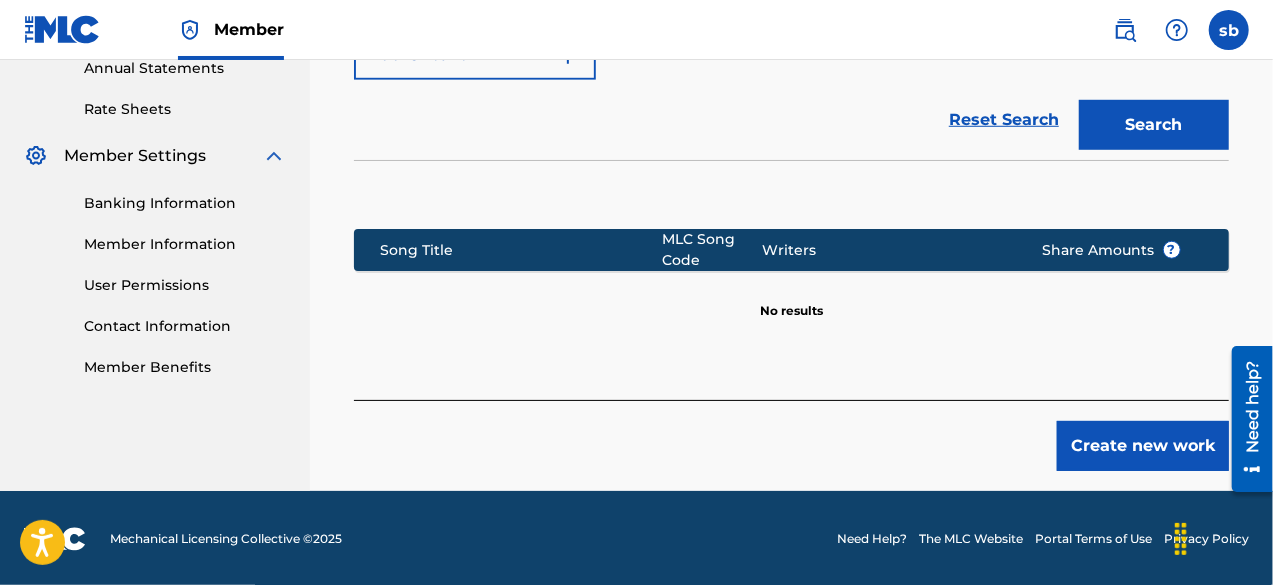 click on "Create new work" at bounding box center [1143, 446] 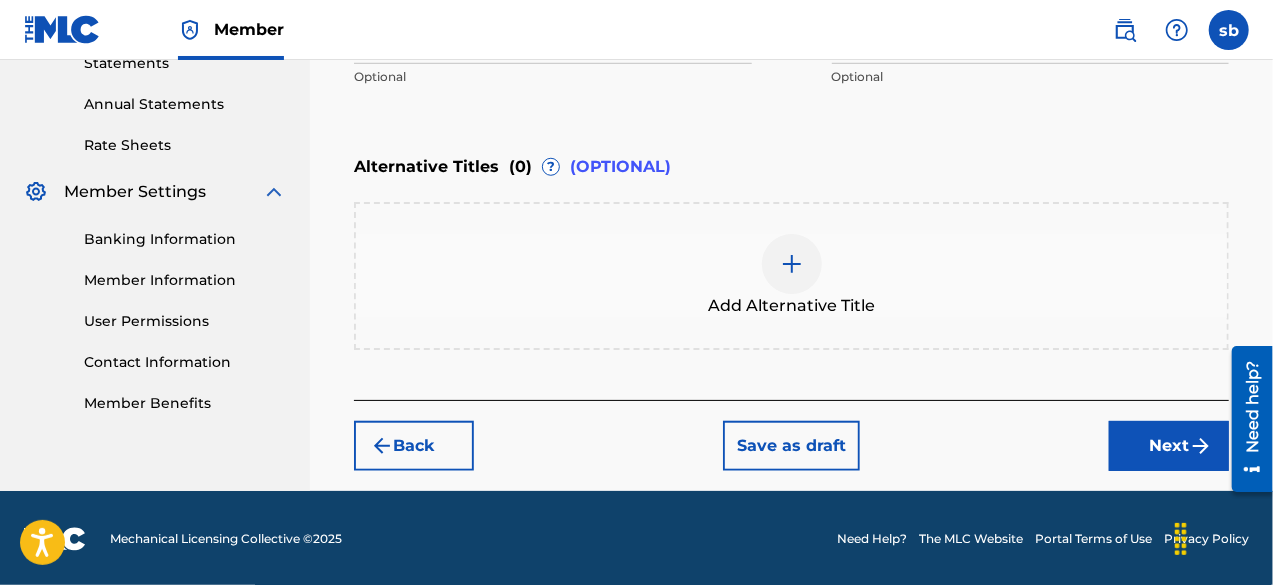 scroll, scrollTop: 206, scrollLeft: 0, axis: vertical 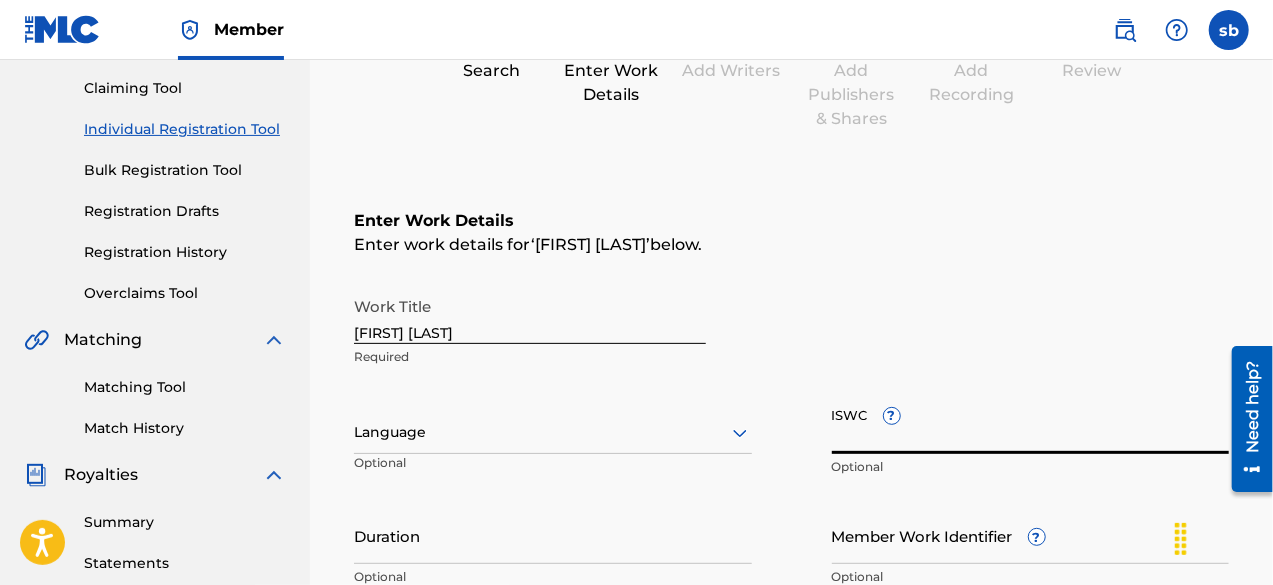 click on "ISWC   ?" at bounding box center [1031, 425] 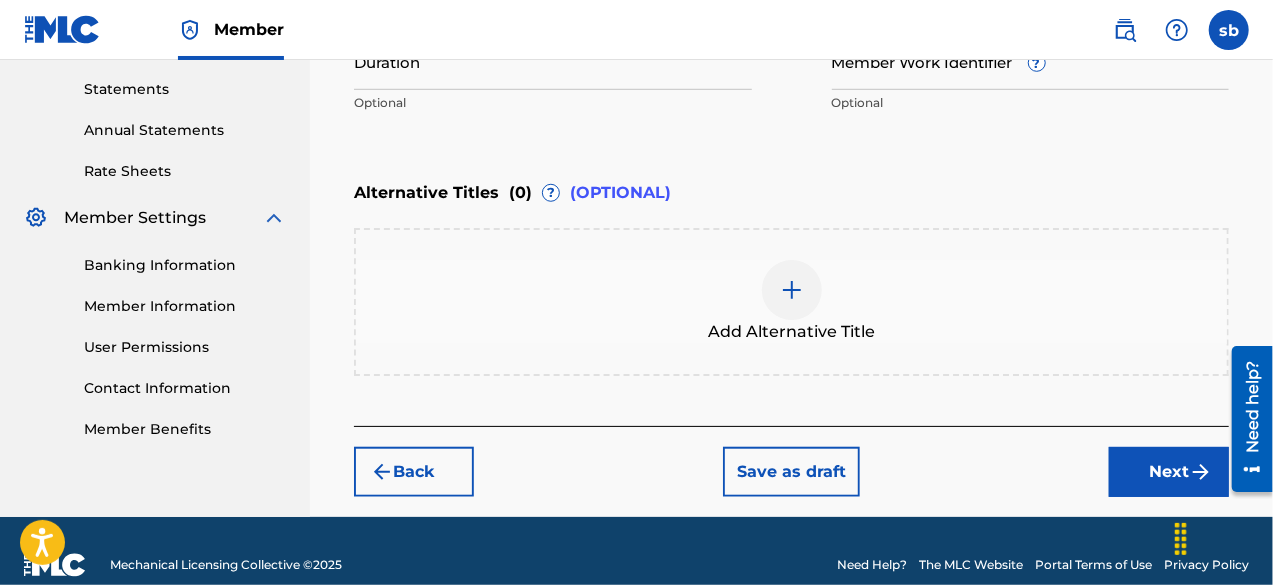 scroll, scrollTop: 706, scrollLeft: 0, axis: vertical 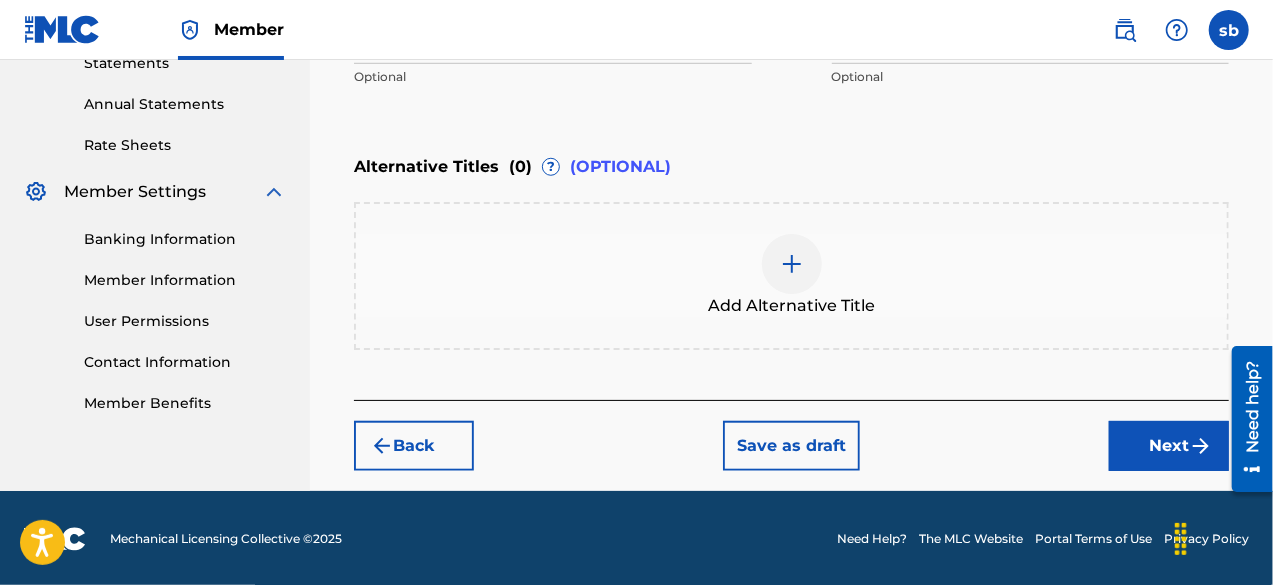 type on "T-[PHONE]" 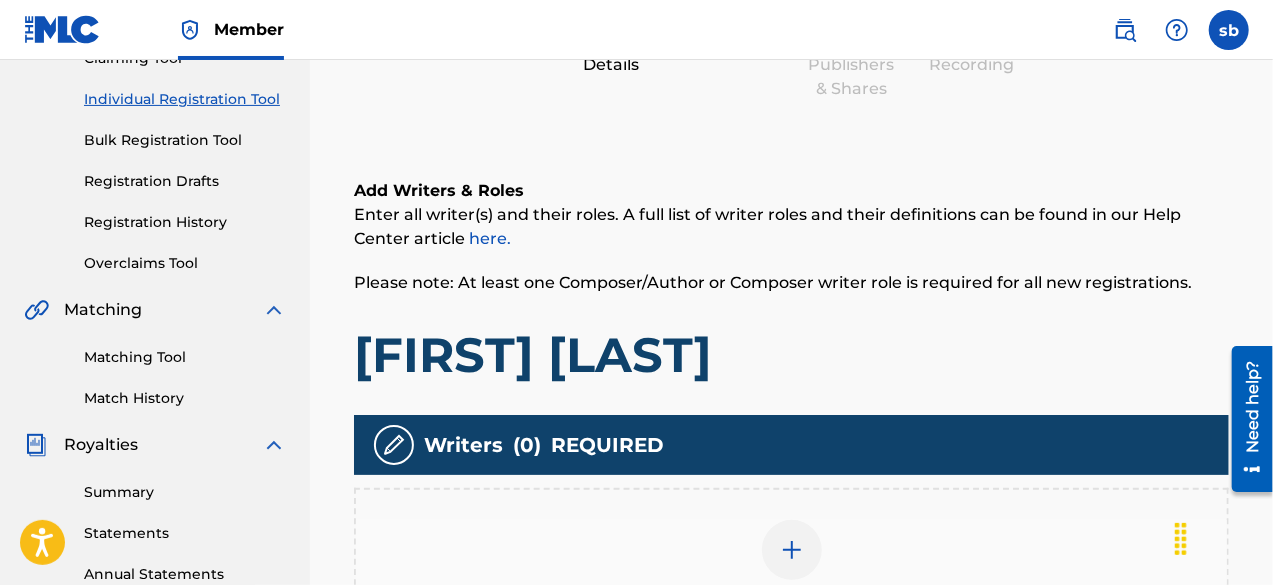 scroll, scrollTop: 390, scrollLeft: 0, axis: vertical 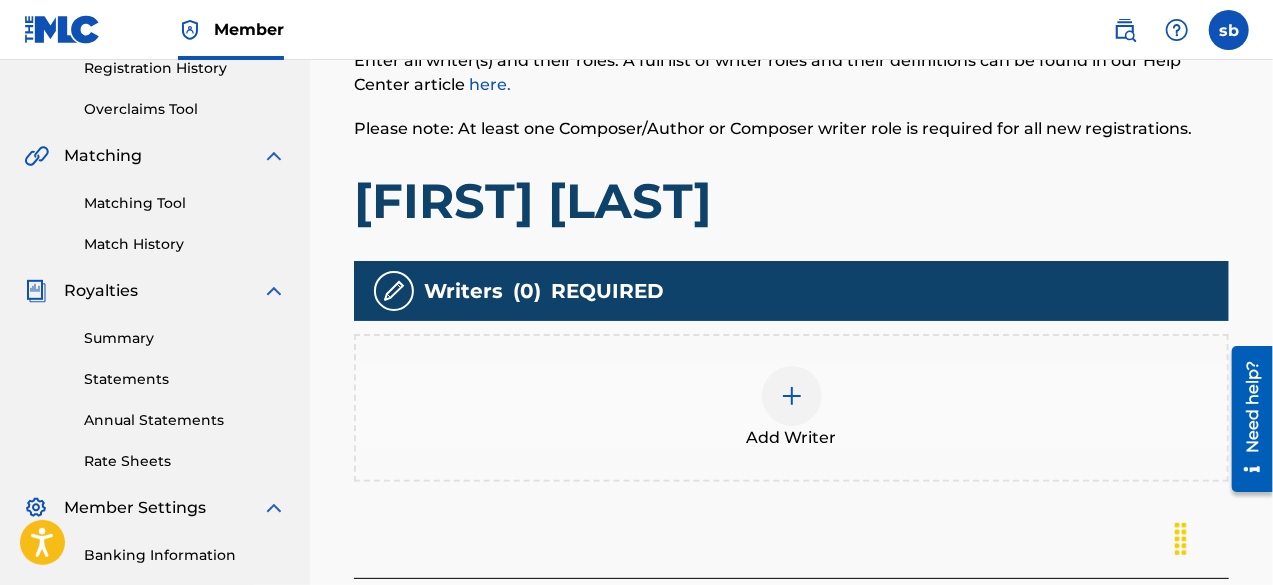 click at bounding box center [792, 396] 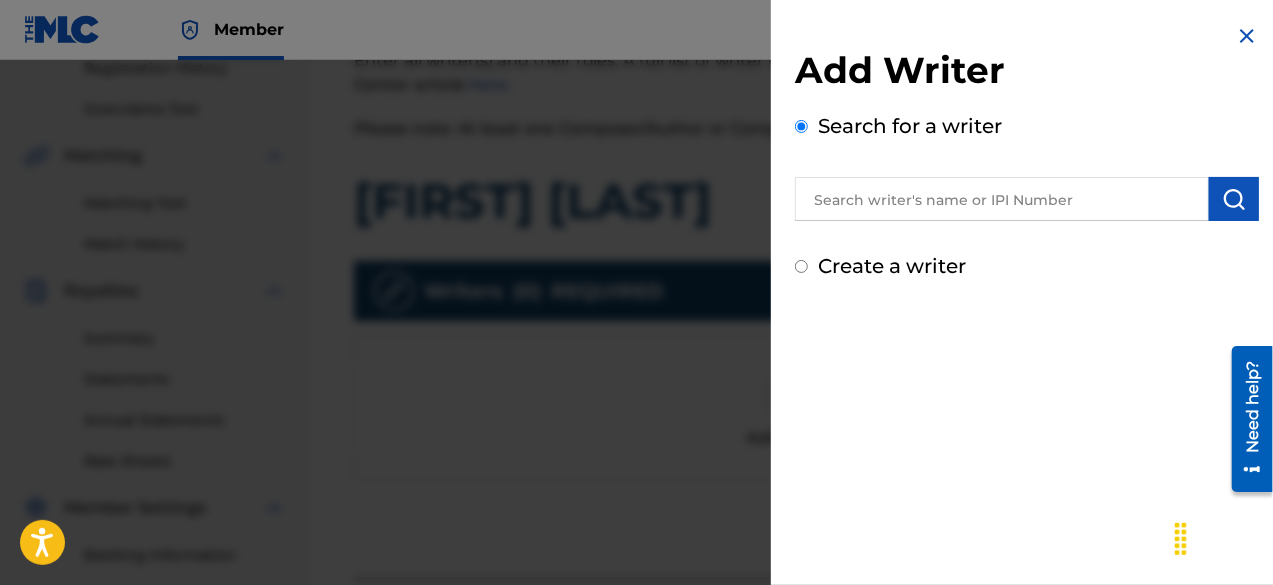 drag, startPoint x: 1050, startPoint y: 185, endPoint x: 1047, endPoint y: 197, distance: 12.369317 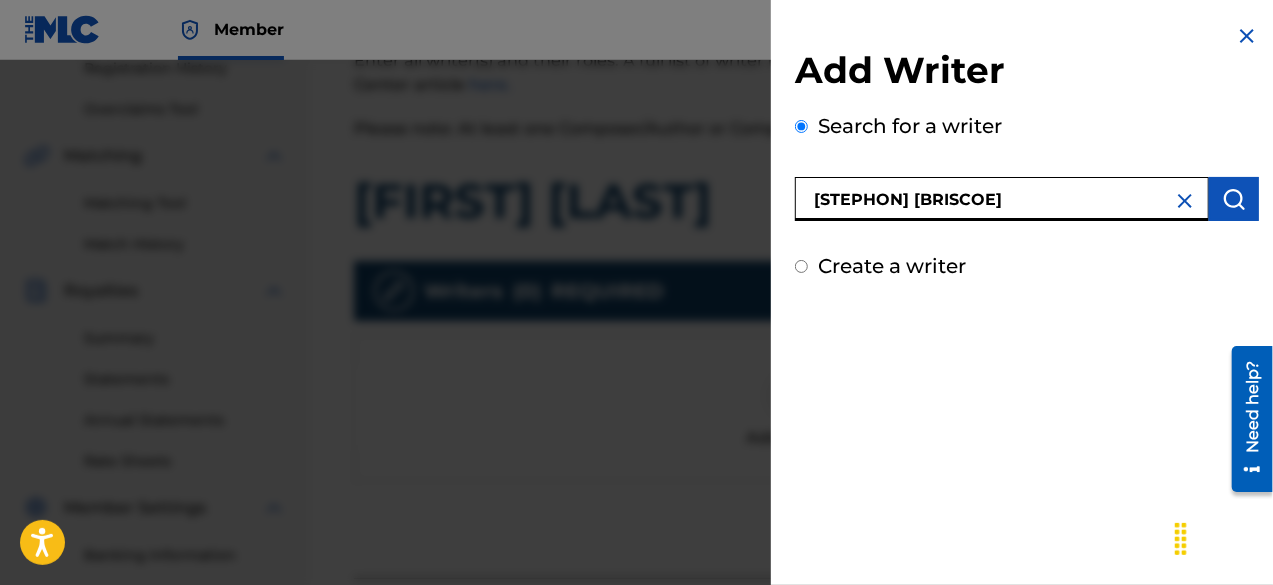 click on "[STEPHON] [BRISCOE]" at bounding box center [1002, 199] 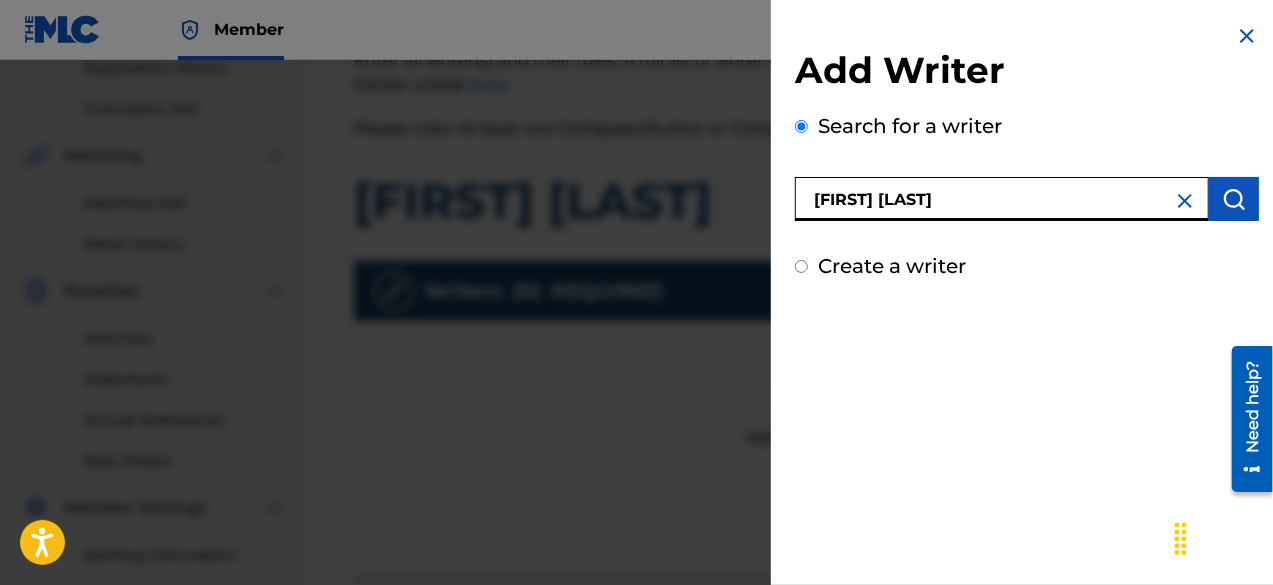 type on "[FIRST] [LAST]" 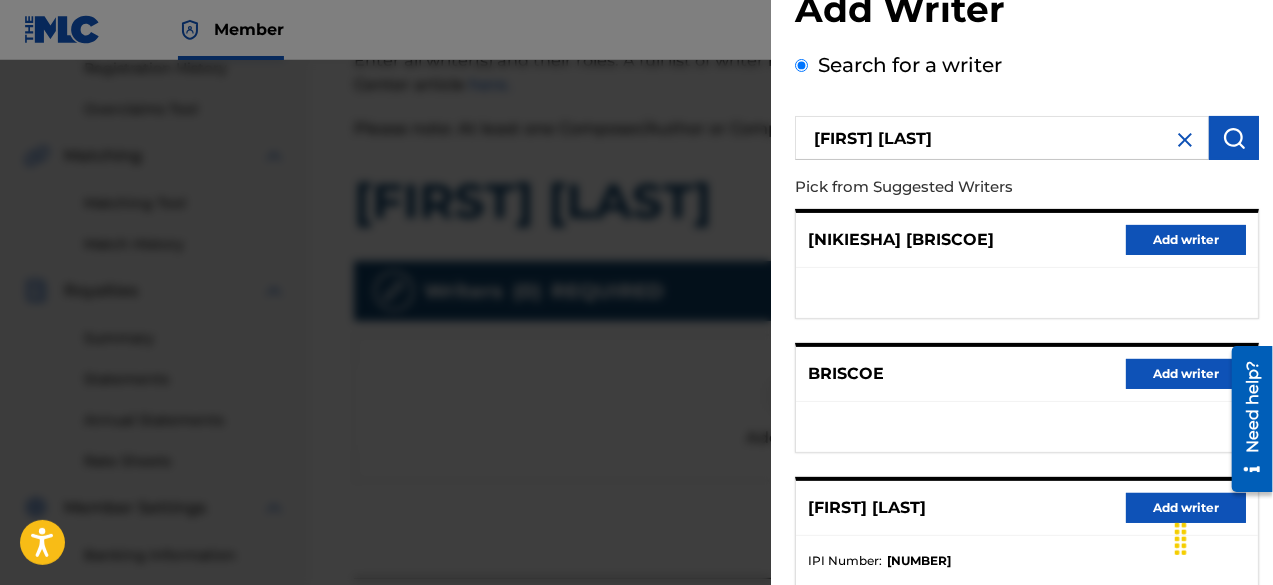 scroll, scrollTop: 200, scrollLeft: 0, axis: vertical 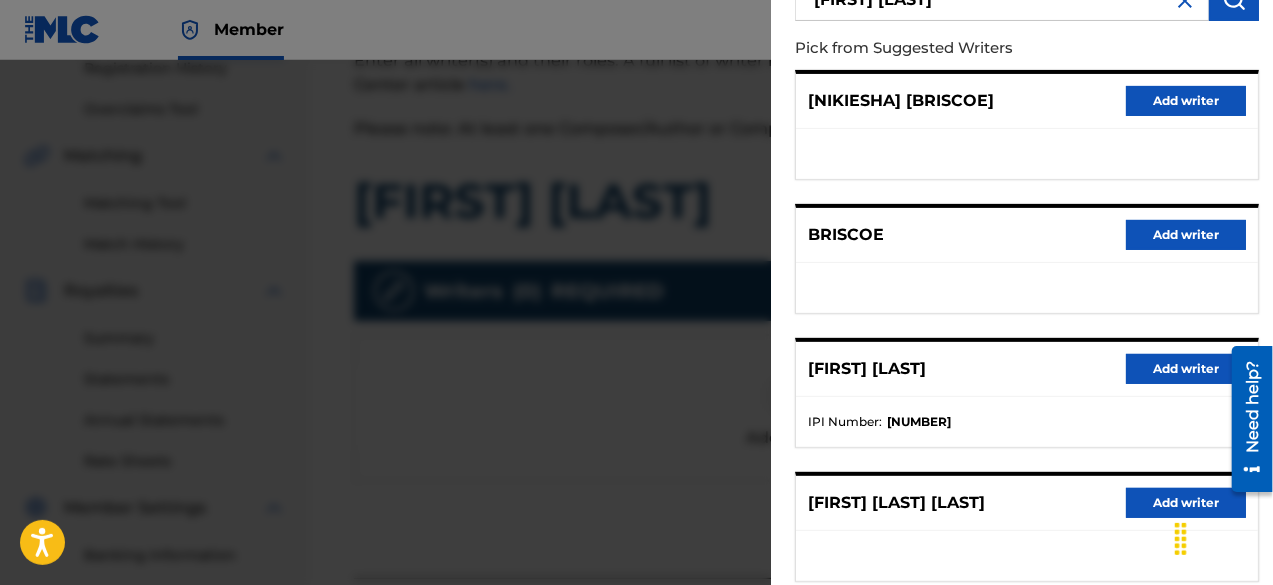 click on "Add writer" at bounding box center [1186, 369] 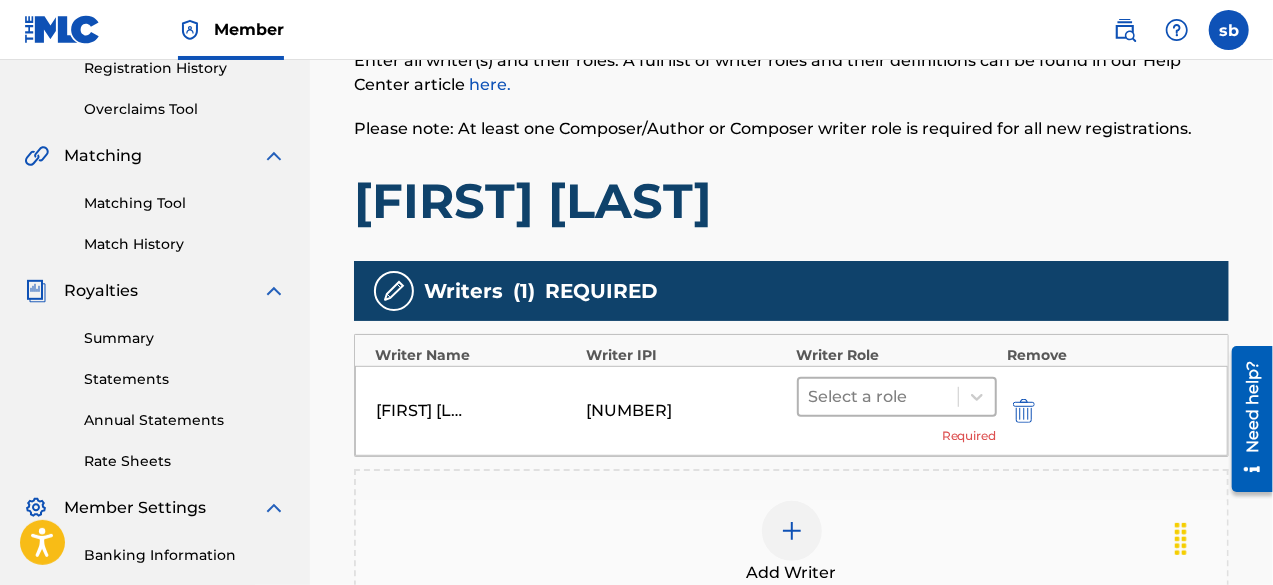click at bounding box center [878, 397] 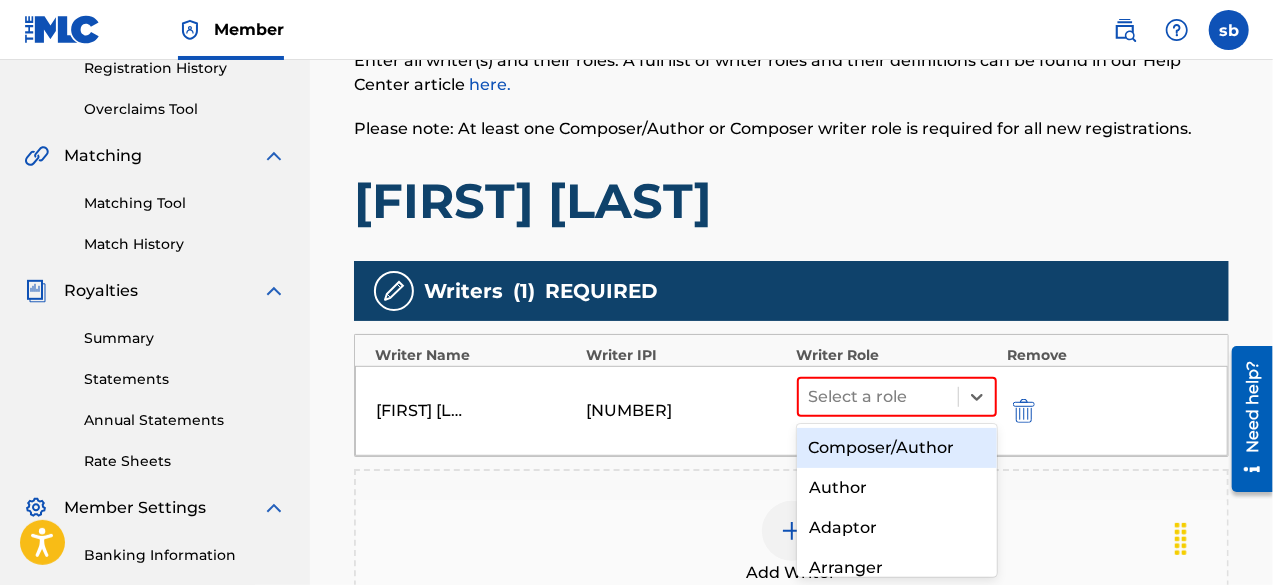 click on "Composer/Author" at bounding box center [897, 448] 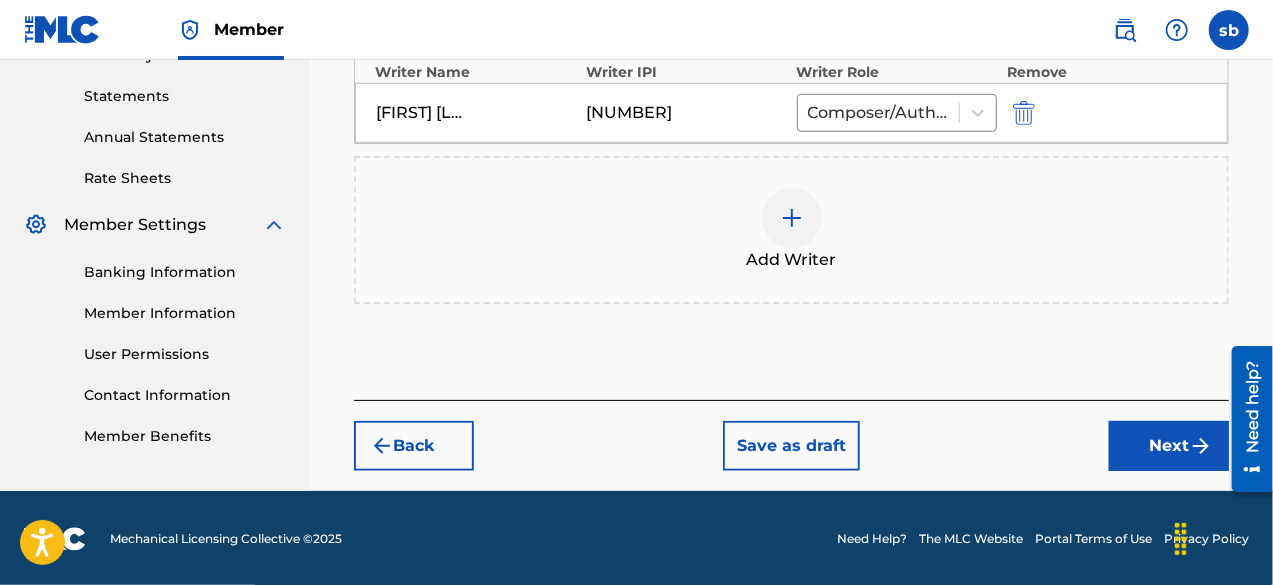 click on "Next" at bounding box center (1169, 446) 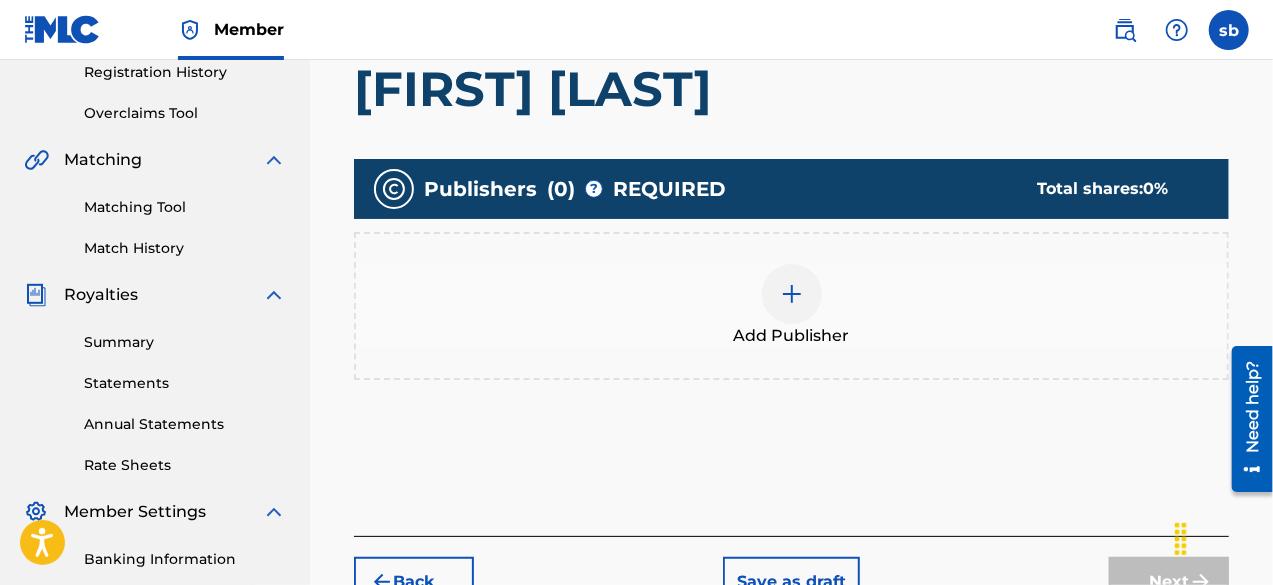 scroll, scrollTop: 490, scrollLeft: 0, axis: vertical 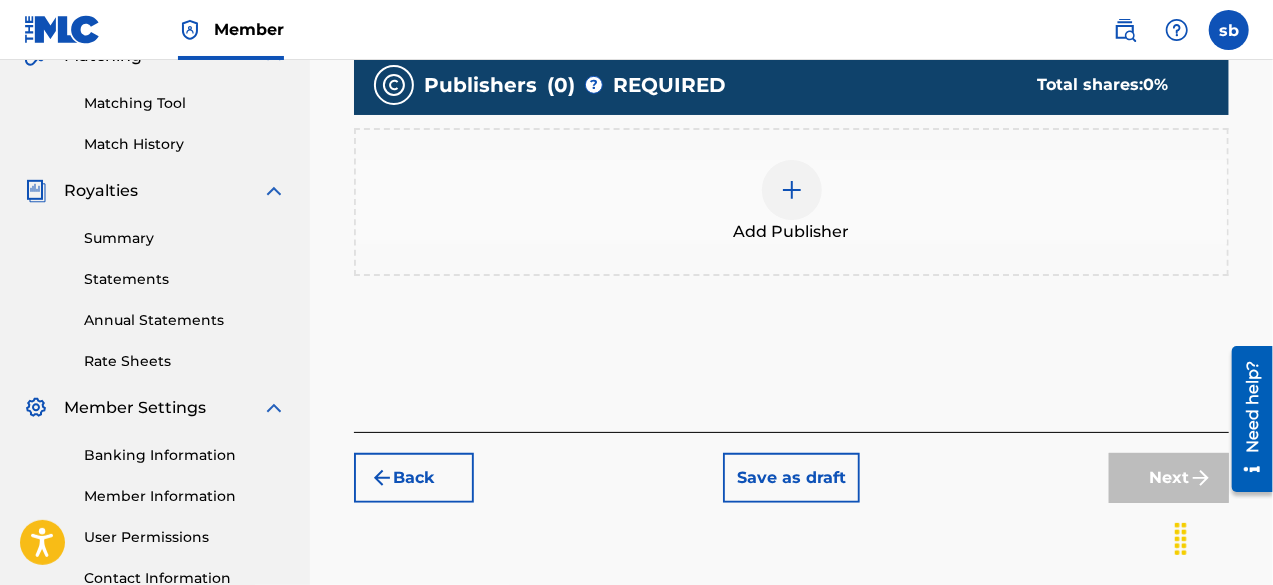 click at bounding box center (792, 190) 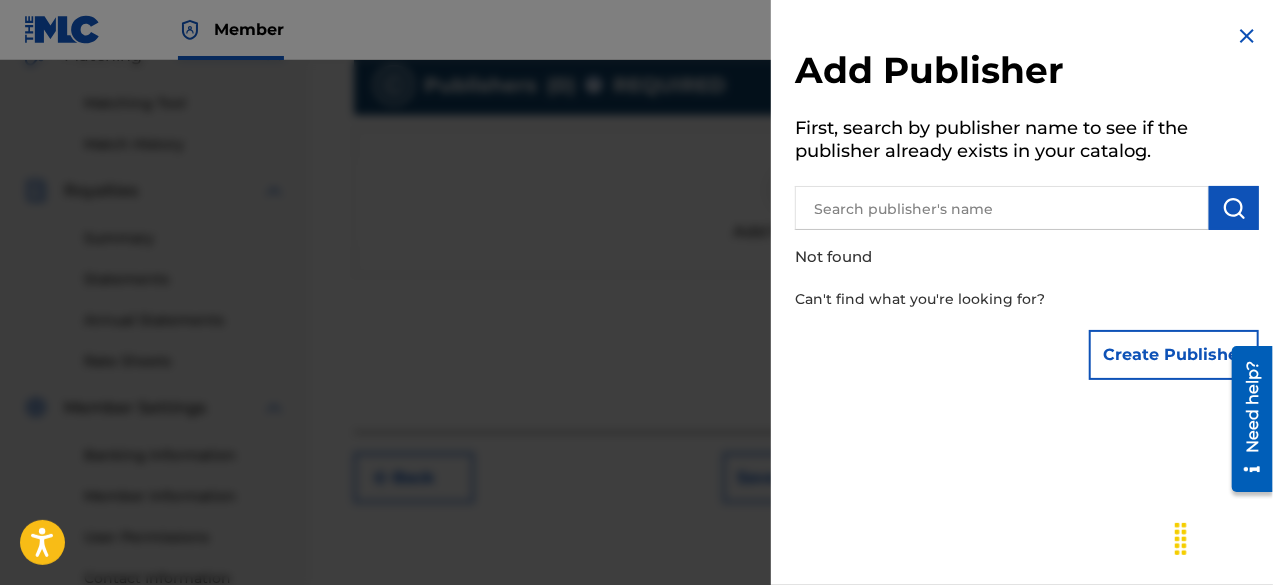 click at bounding box center (1002, 208) 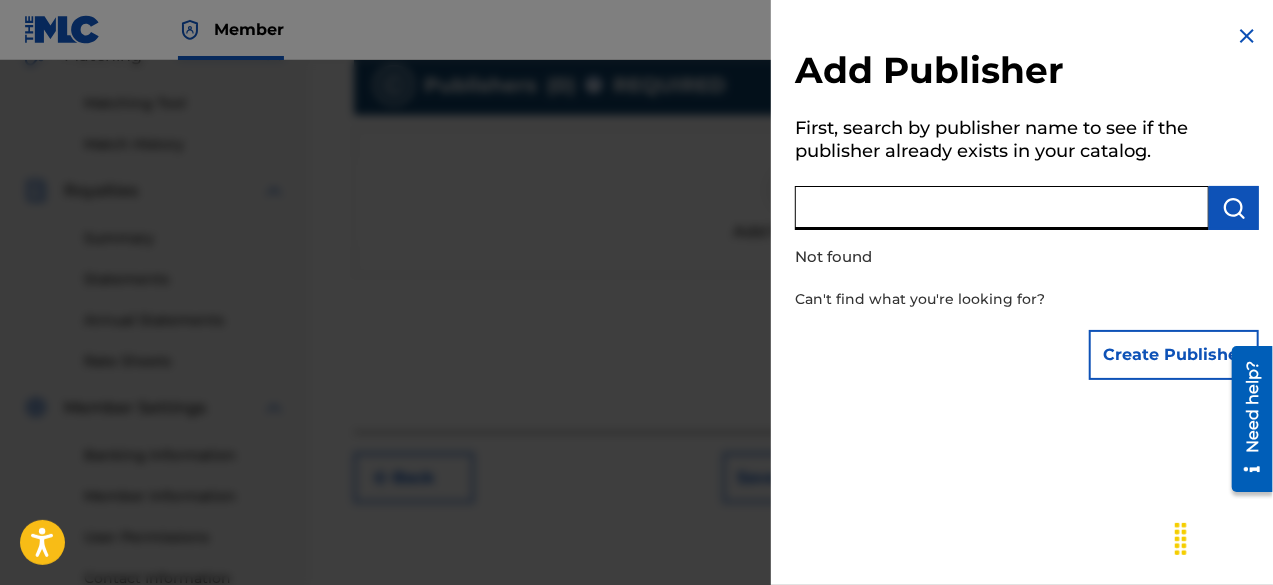 click on "Create Publisher" at bounding box center (1174, 355) 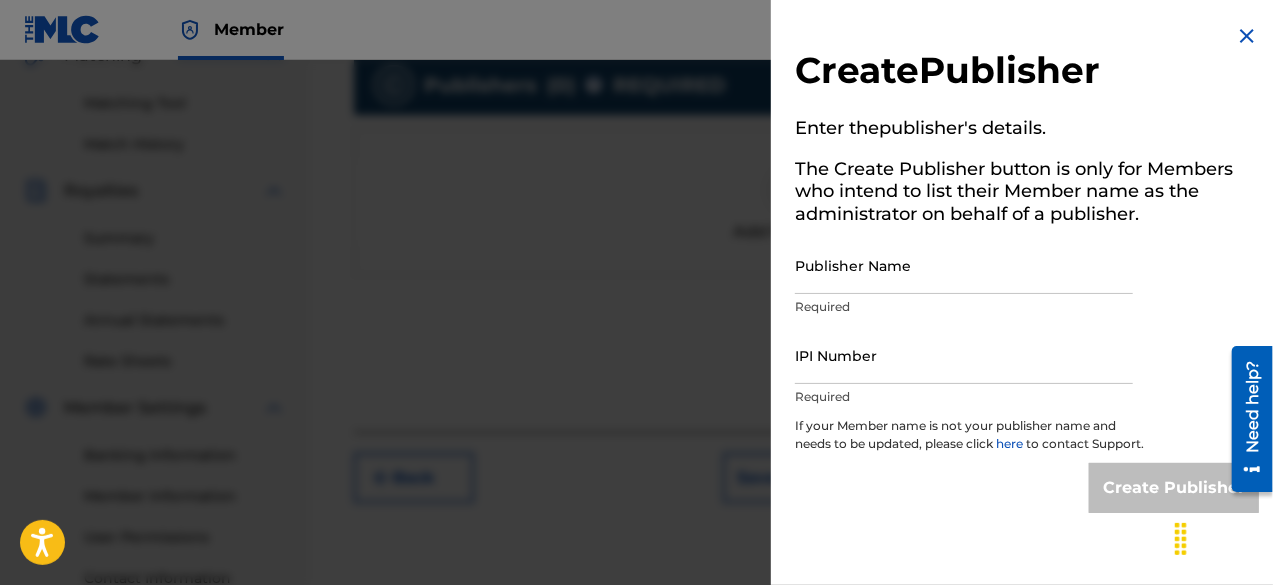 click on "Publisher Name" at bounding box center [964, 265] 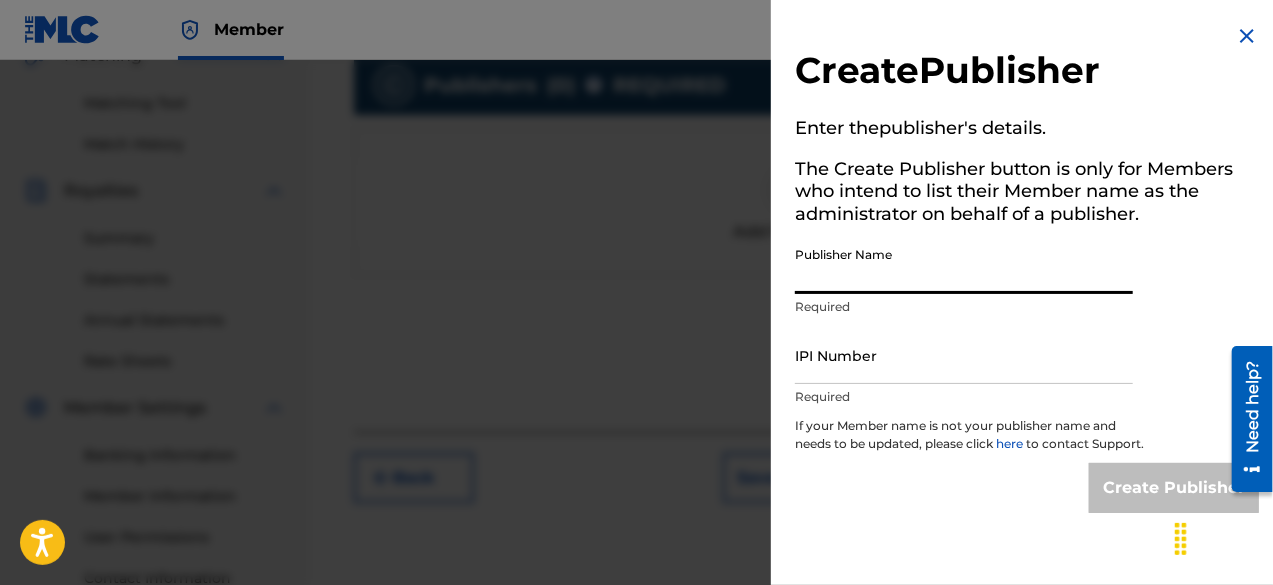 type on "[FIRST] [LAST]" 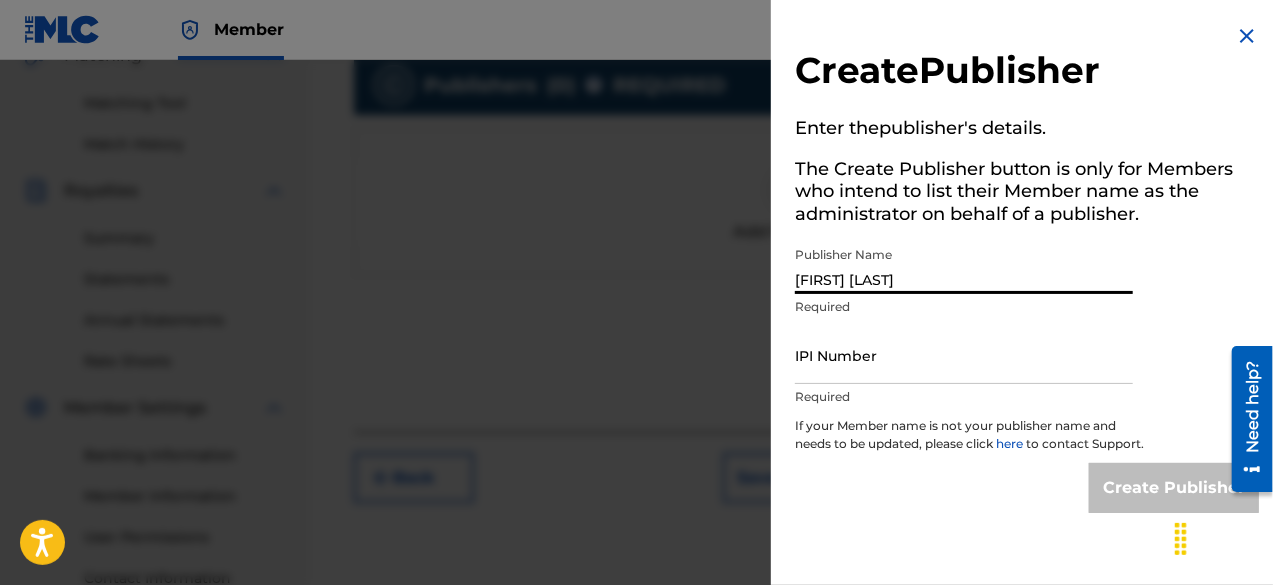 click on "IPI Number Required" at bounding box center (964, 372) 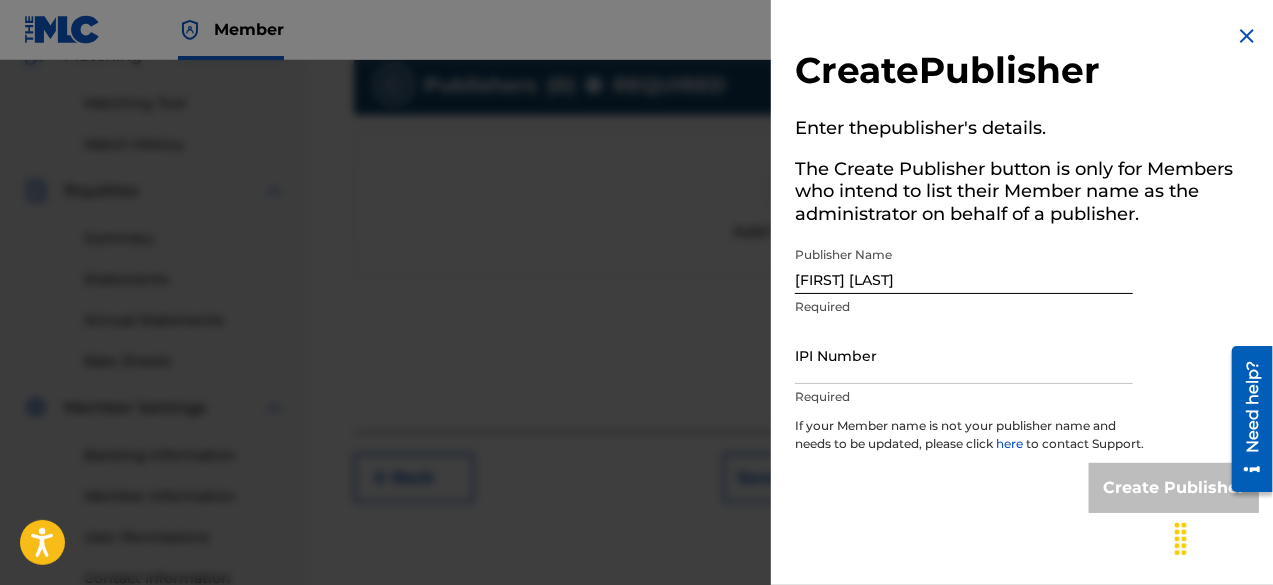 click on "IPI Number" at bounding box center (964, 355) 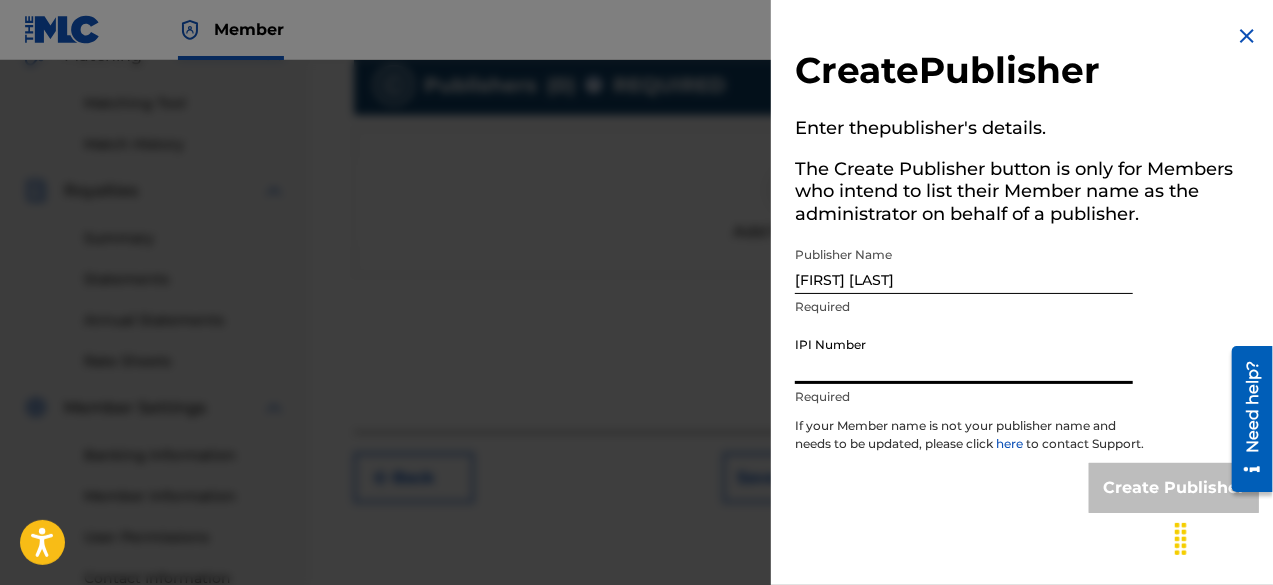 type on "[NUMBER]" 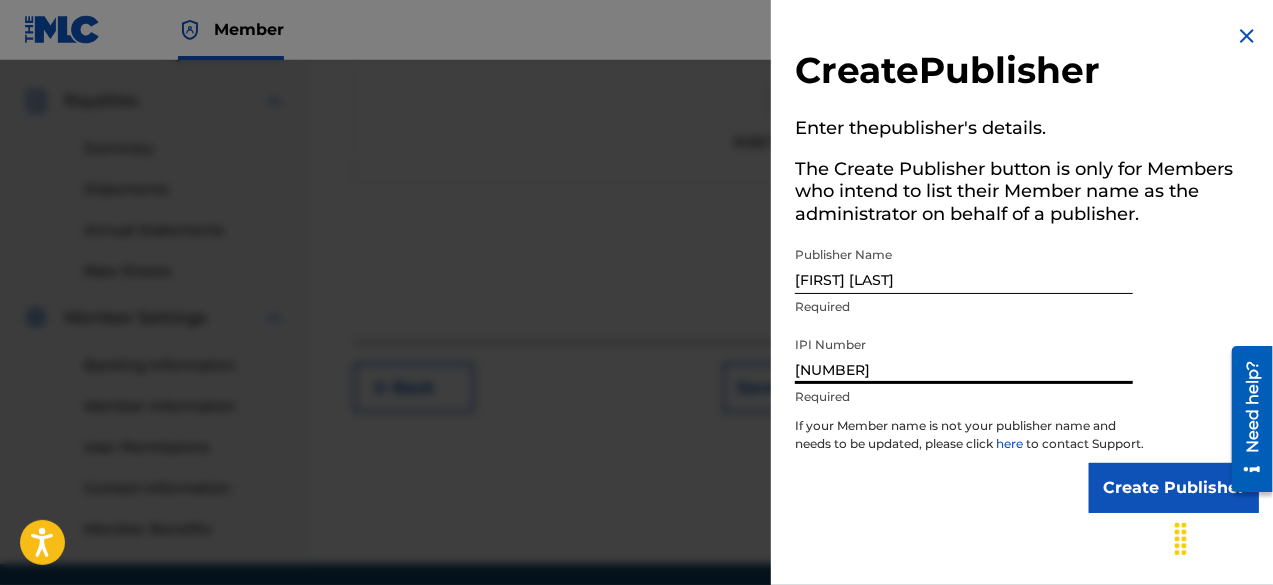 scroll, scrollTop: 654, scrollLeft: 0, axis: vertical 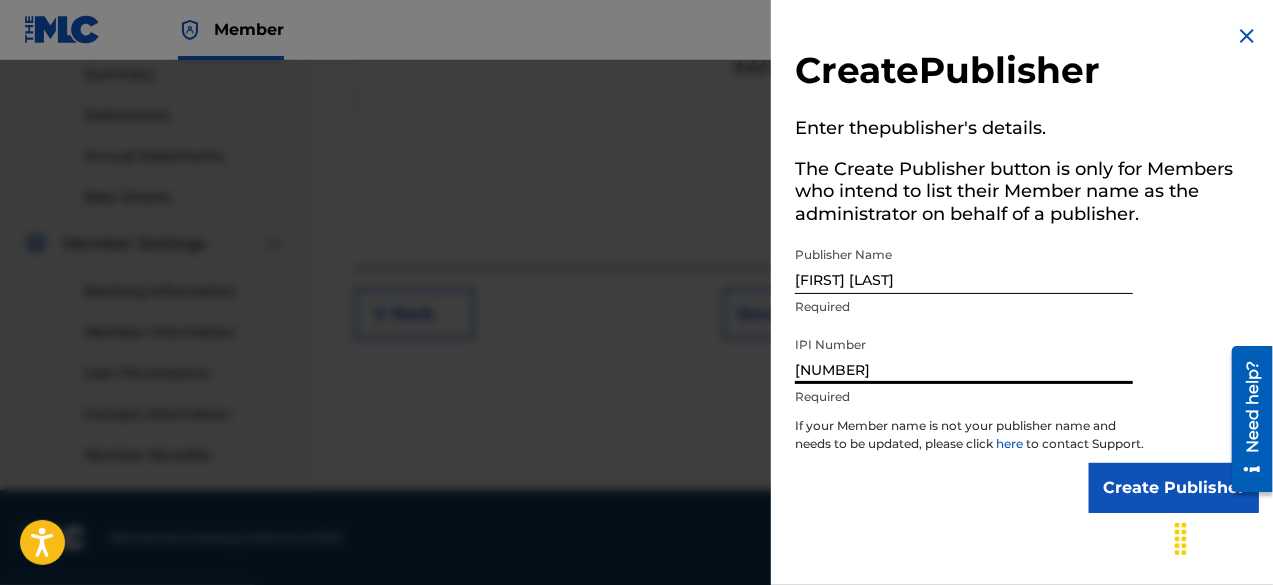 click on "Create Publisher" at bounding box center (1174, 488) 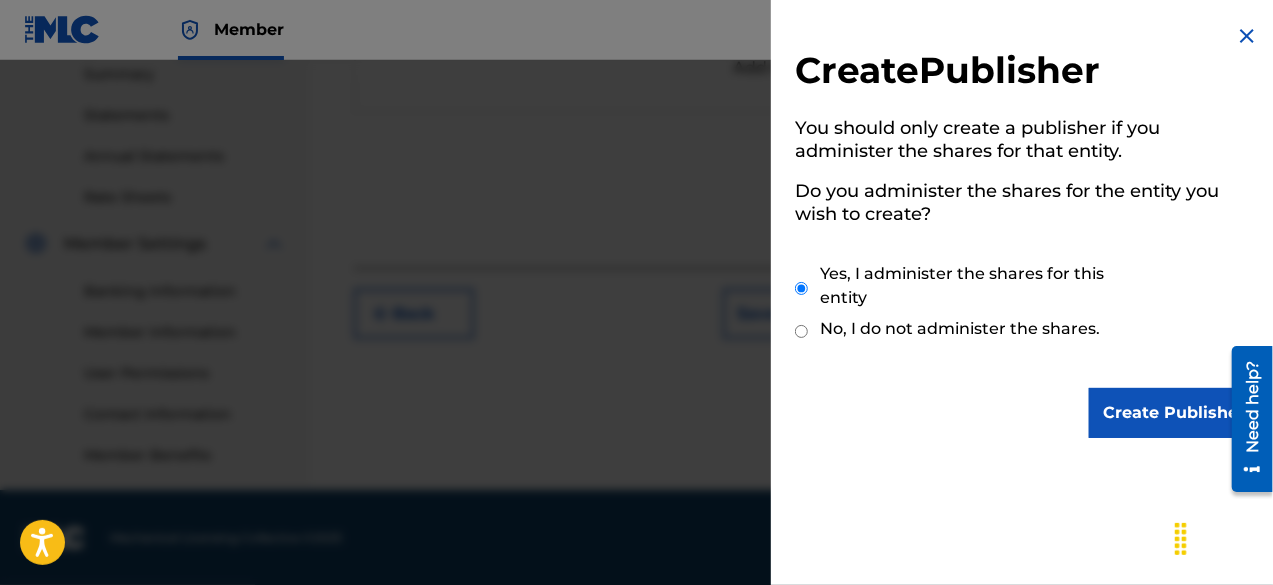 click on "Create Publisher" at bounding box center [1174, 413] 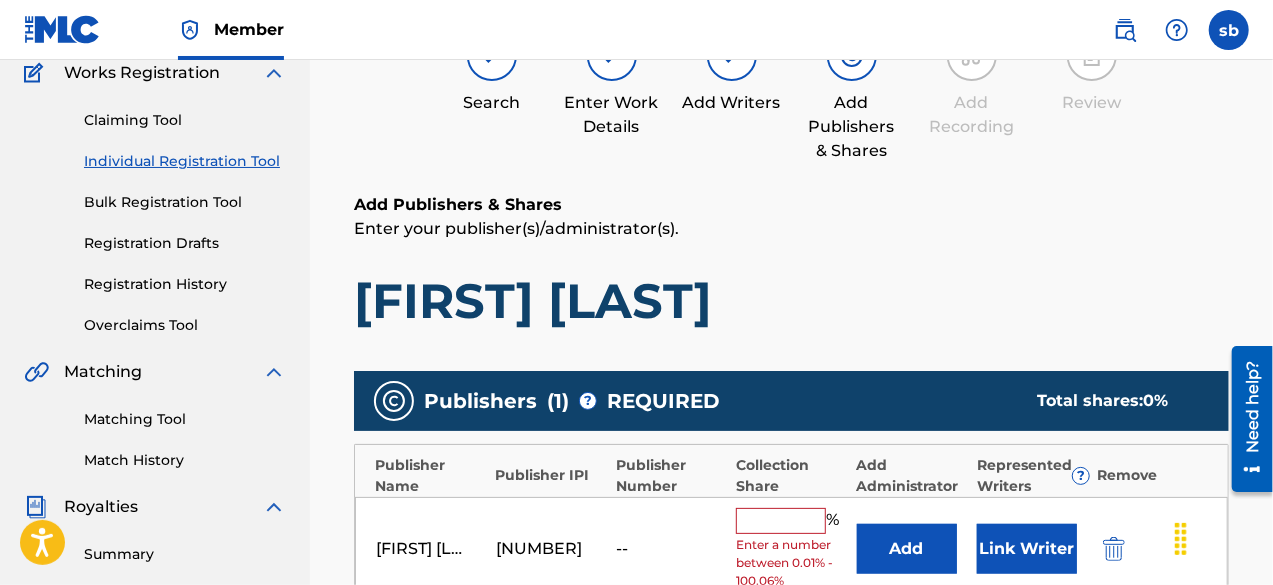 scroll, scrollTop: 300, scrollLeft: 0, axis: vertical 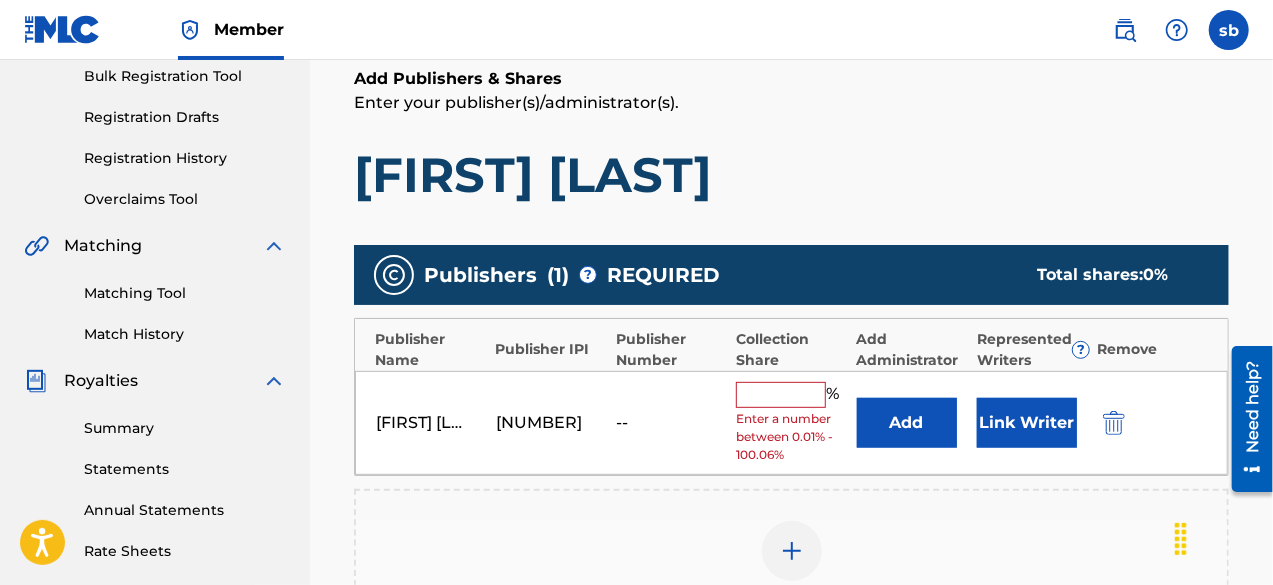 click on "[STEPHON] [BRISCOE] [NUMBER] -- % Enter a number between 0.01% - 100.06% Add Link Writer" at bounding box center [791, 423] 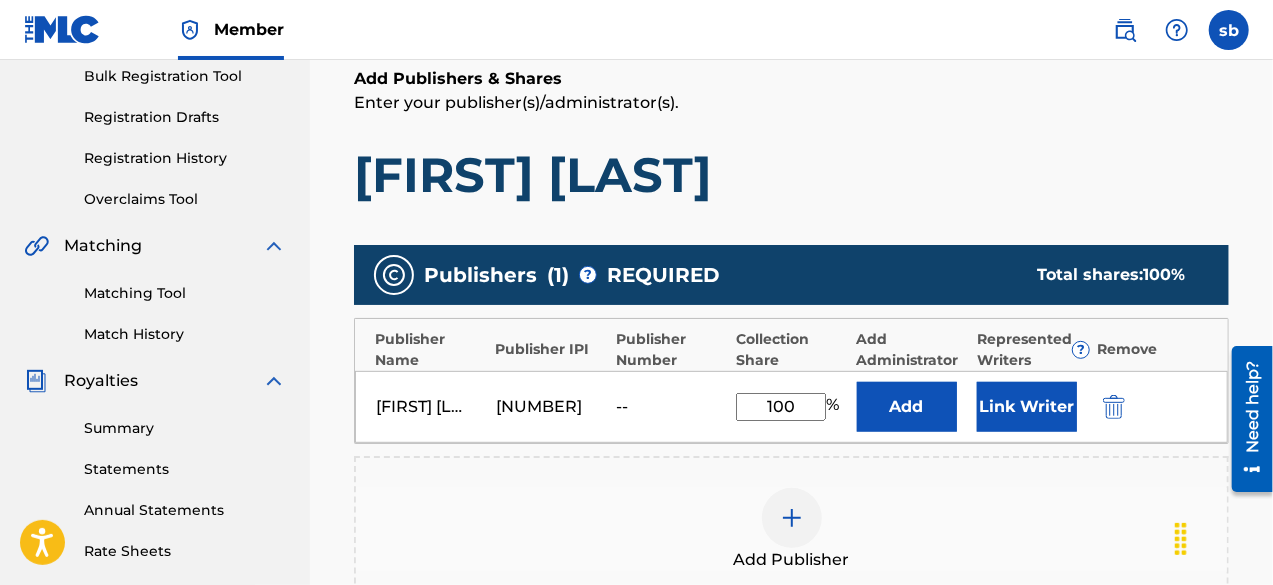 click on "Link Writer" at bounding box center (1027, 407) 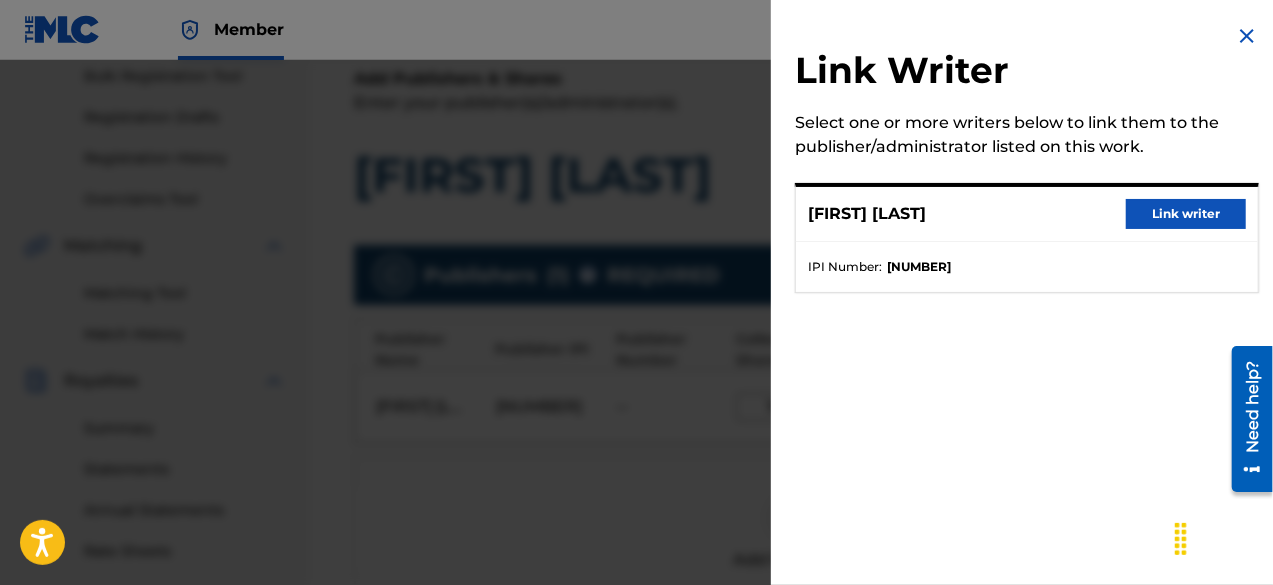 click on "Link writer" at bounding box center [1186, 214] 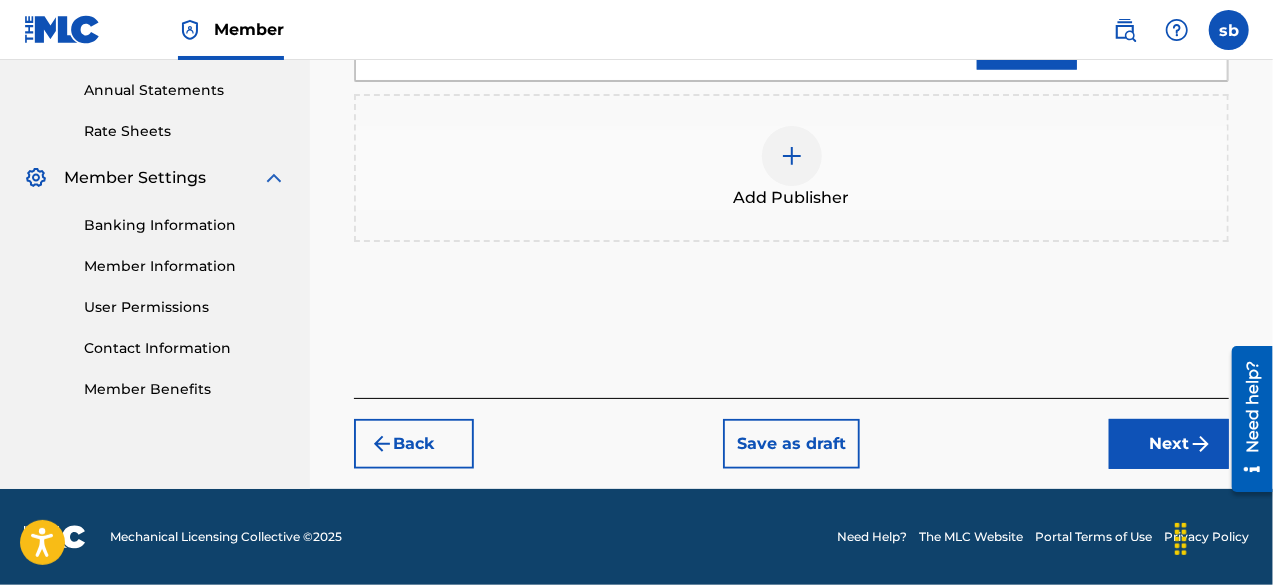 click on "Next" at bounding box center (1169, 444) 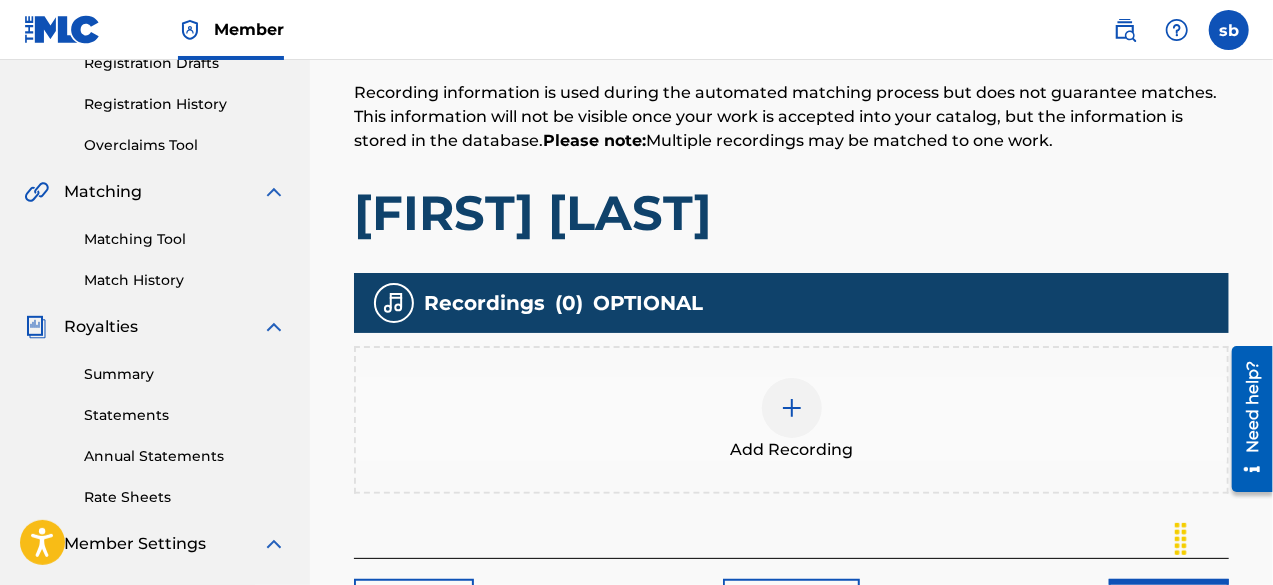 scroll, scrollTop: 554, scrollLeft: 0, axis: vertical 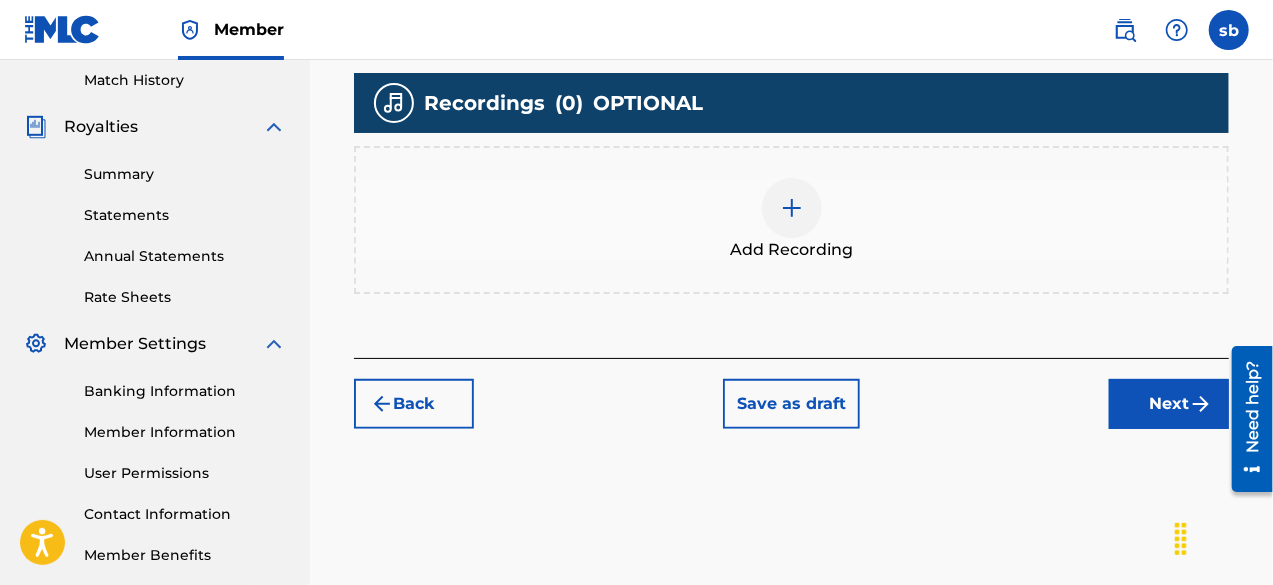 click at bounding box center (792, 208) 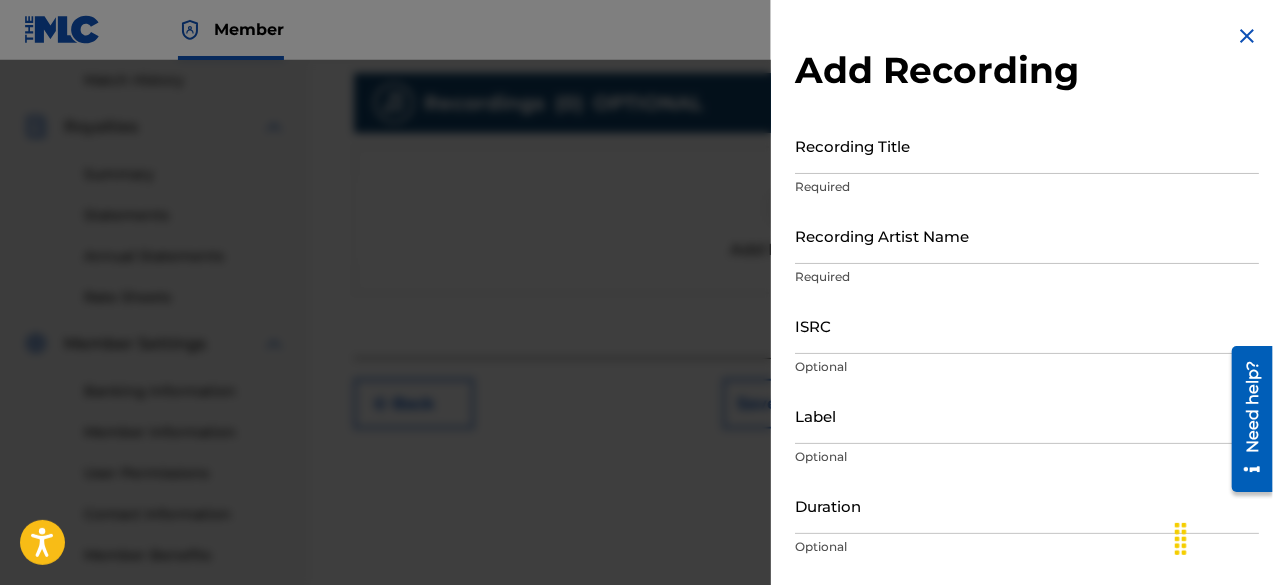click on "Recording Title" at bounding box center (1027, 145) 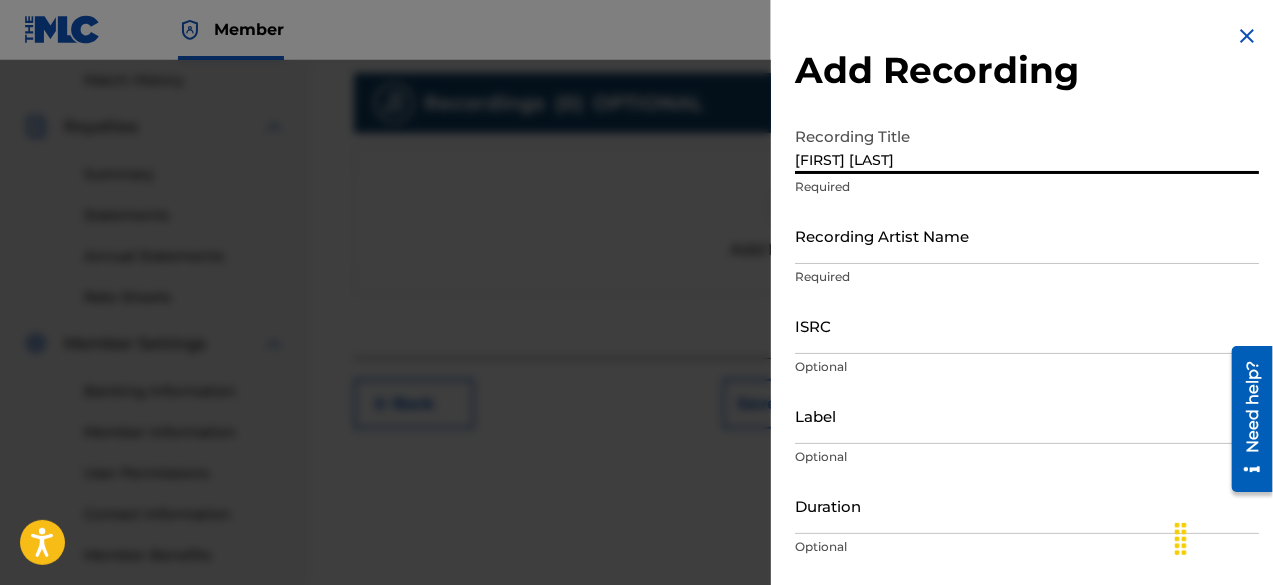 type on "[FIRST] [LAST]" 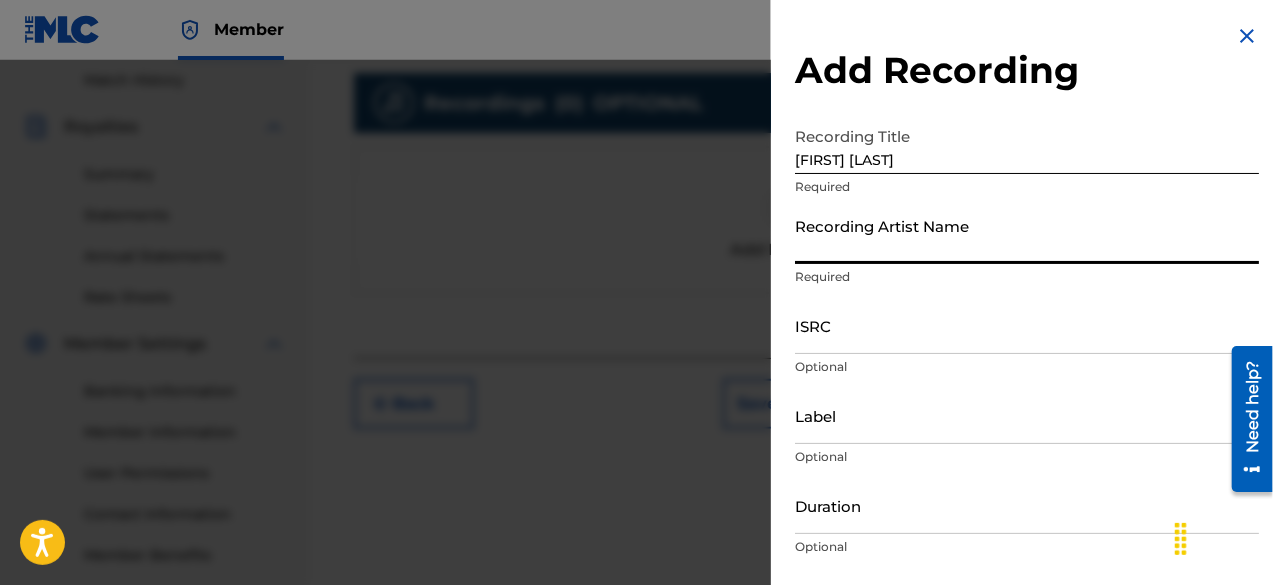 type on "big permy" 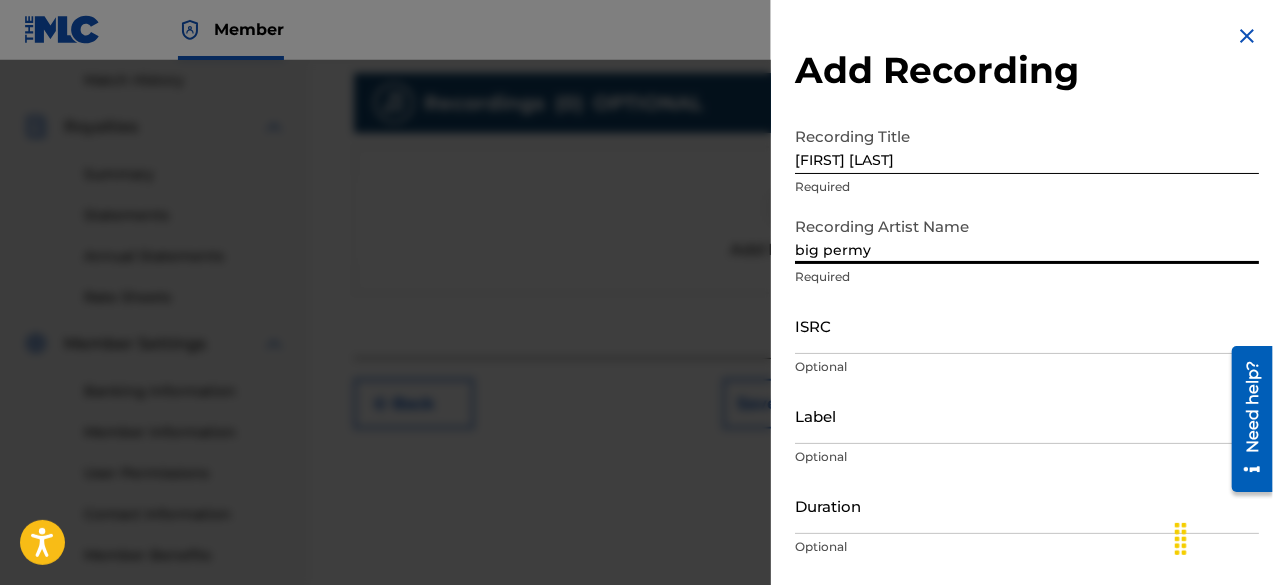 click on "ISRC" at bounding box center [1027, 325] 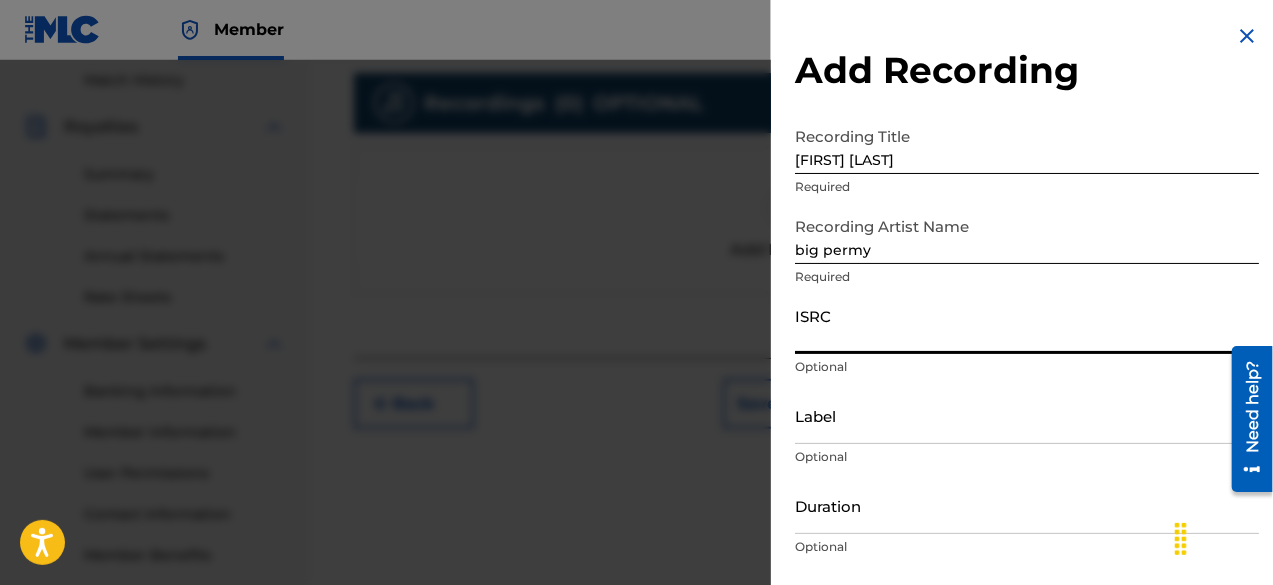click on "ISRC" at bounding box center (1027, 325) 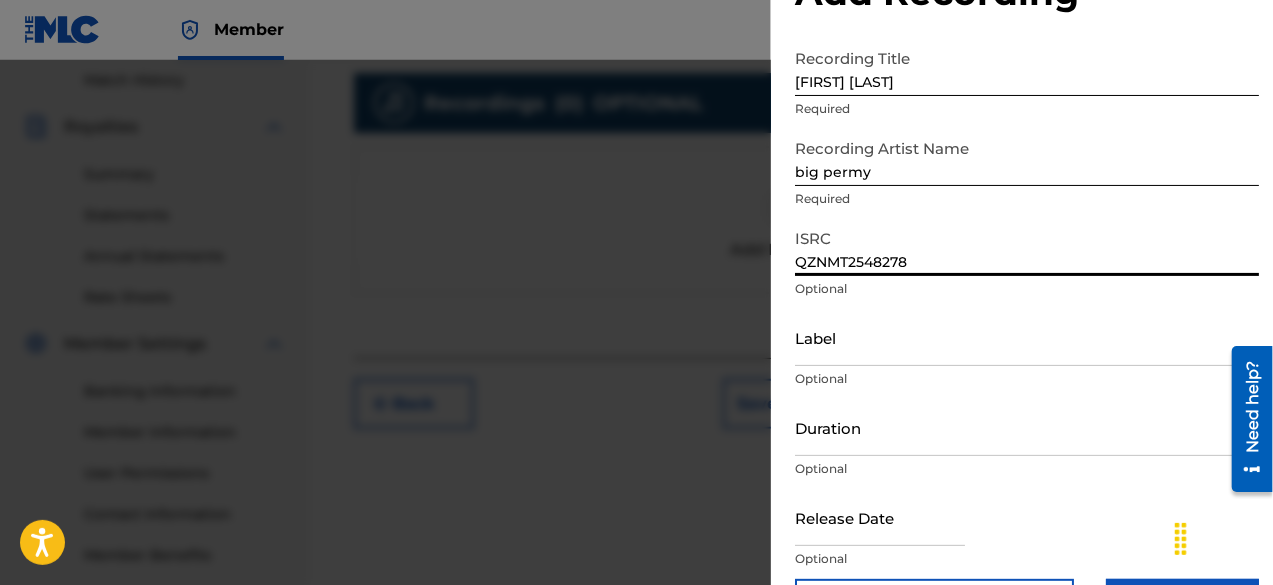 scroll, scrollTop: 146, scrollLeft: 0, axis: vertical 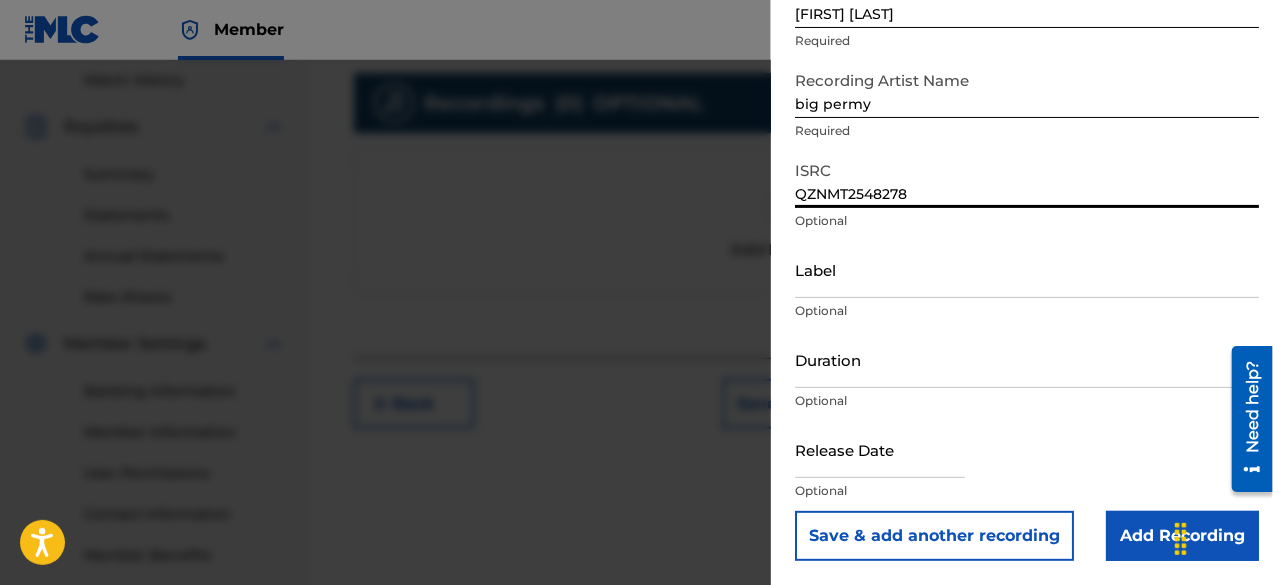 type on "QZNMT2548278" 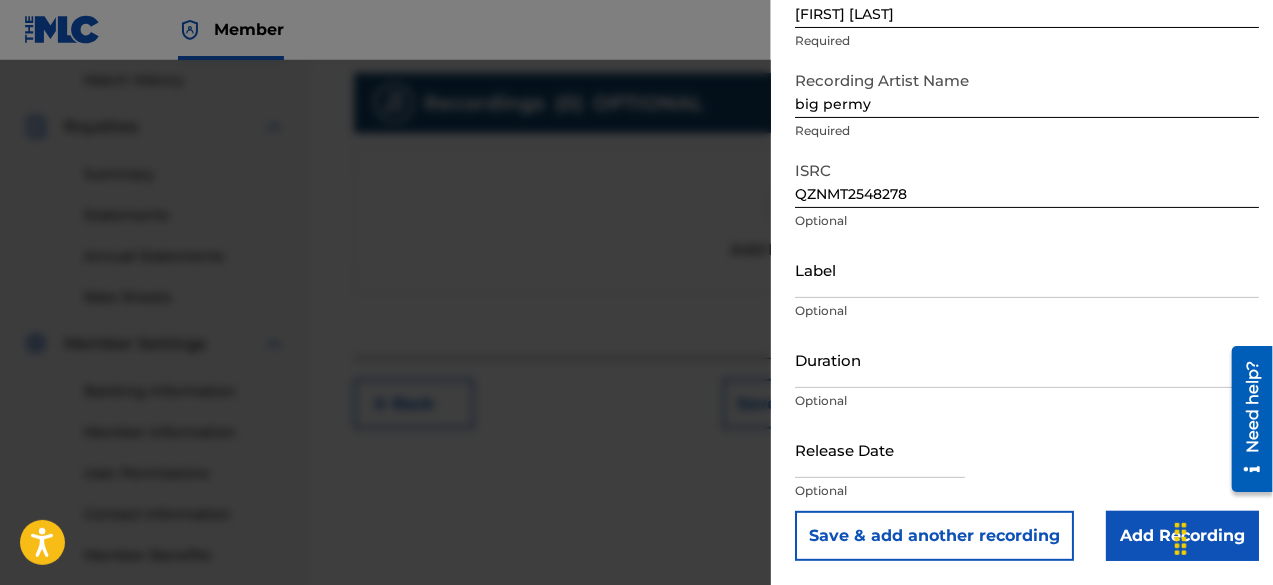 click at bounding box center (880, 449) 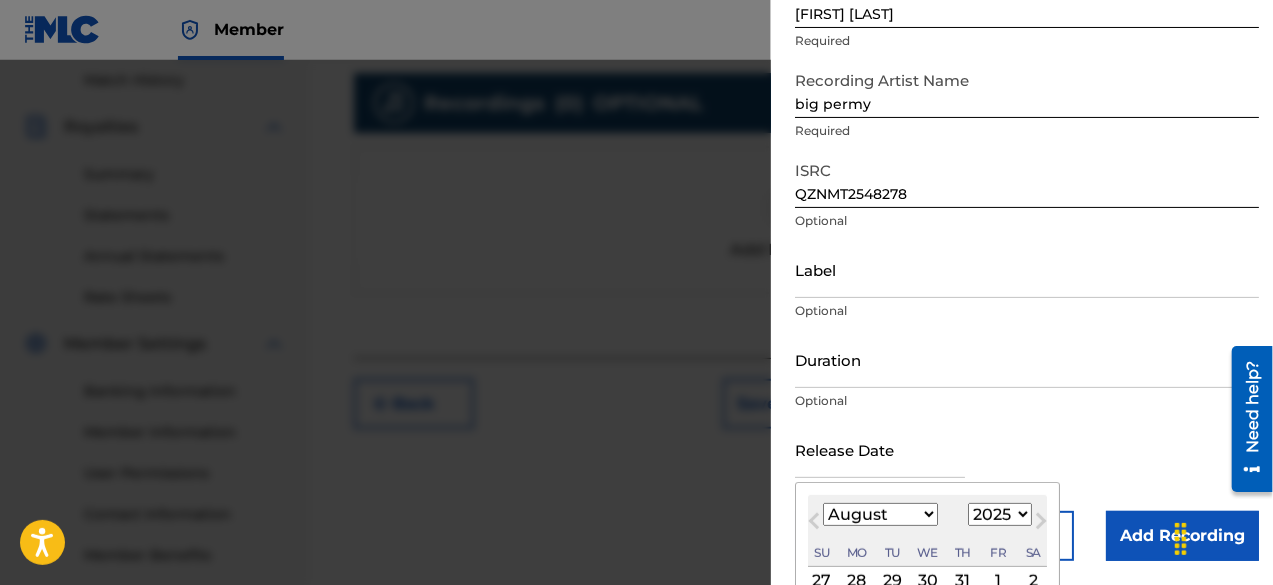 type on "July 25 2025" 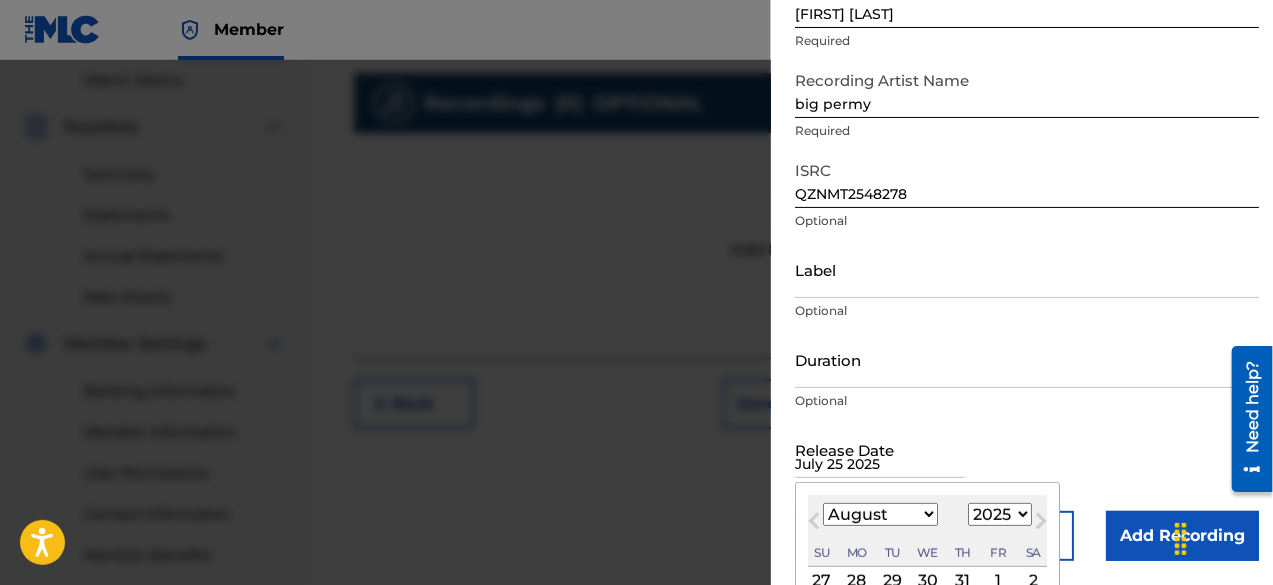 select on "6" 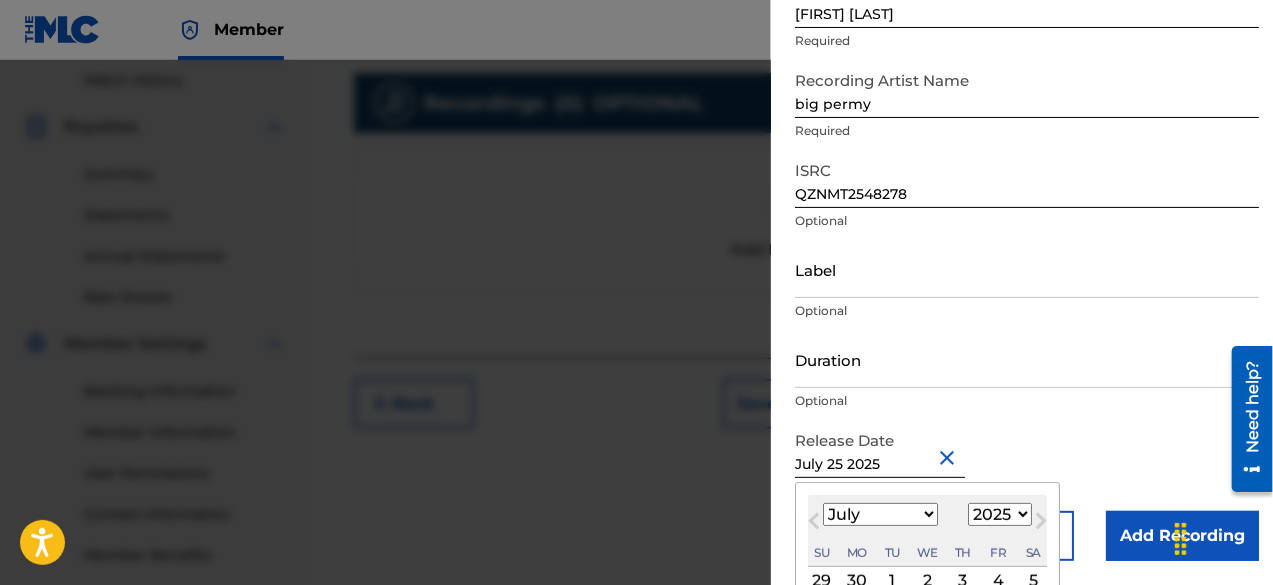 click on "Release Date July 25 2025 July 2025 Previous Month Next Month July 2025 January February March April May June July August September October November December 1899 1900 1901 1902 1903 1904 1905 1906 1907 1908 1909 1910 1911 1912 1913 1914 1915 1916 1917 1918 1919 1920 1921 1922 1923 1924 1925 1926 1927 1928 1929 1930 1931 1932 1933 1934 1935 1936 1937 1938 1939 1940 1941 1942 1943 1944 1945 1946 1947 1948 1949 1950 1951 1952 1953 1954 1955 1956 1957 1958 1959 1960 1961 1962 1963 1964 1965 1966 1967 1968 1969 1970 1971 1972 1973 1974 1975 1976 1977 1978 1979 1980 1981 1982 1983 1984 1985 1986 1987 1988 1989 1990 1991 1992 1993 1994 1995 1996 1997 1998 1999 2000 2001 2002 2003 2004 2005 2006 2007 2008 2009 2010 2011 2012 2013 2014 2015 2016 2017 2018 2019 2020 2021 2022 2023 2024 2025 2026 2027 2028 2029 2030 2031 2032 2033 2034 2035 2036 2037 2038 2039 2040 2041 2042 2043 2044 2045 2046 2047 2048 2049 2050 2051 2052 2053 2054 2055 2056 2057 2058 2059 2060 2061 2062 2063 2064 2065 2066 2067 2068 2069 2070 2071 1" at bounding box center (1027, 466) 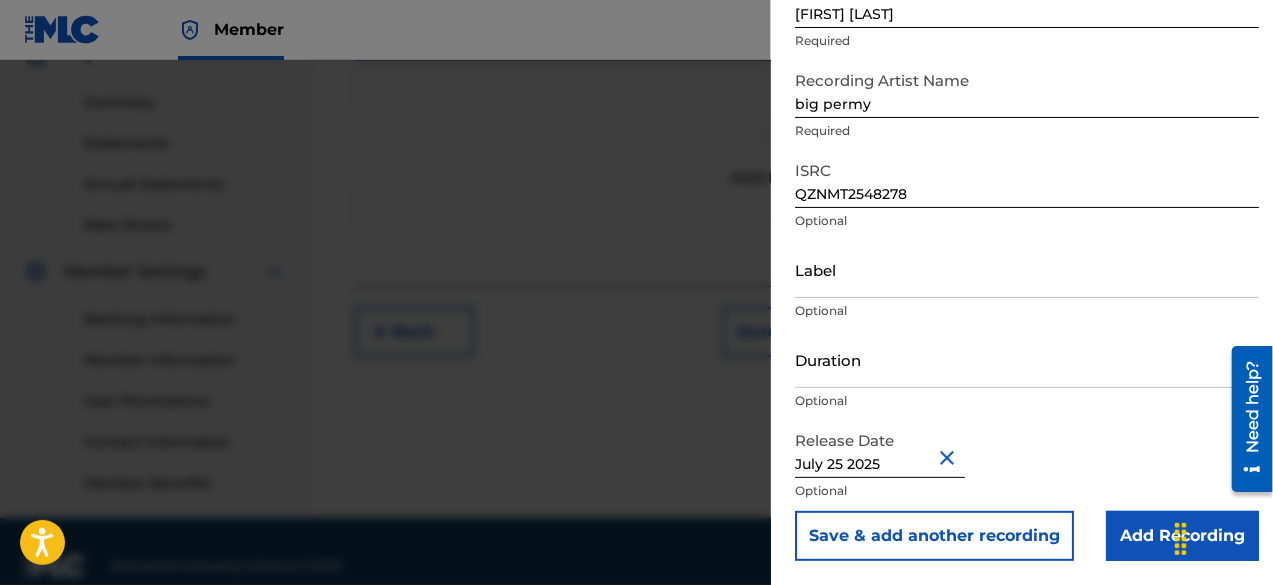 scroll, scrollTop: 654, scrollLeft: 0, axis: vertical 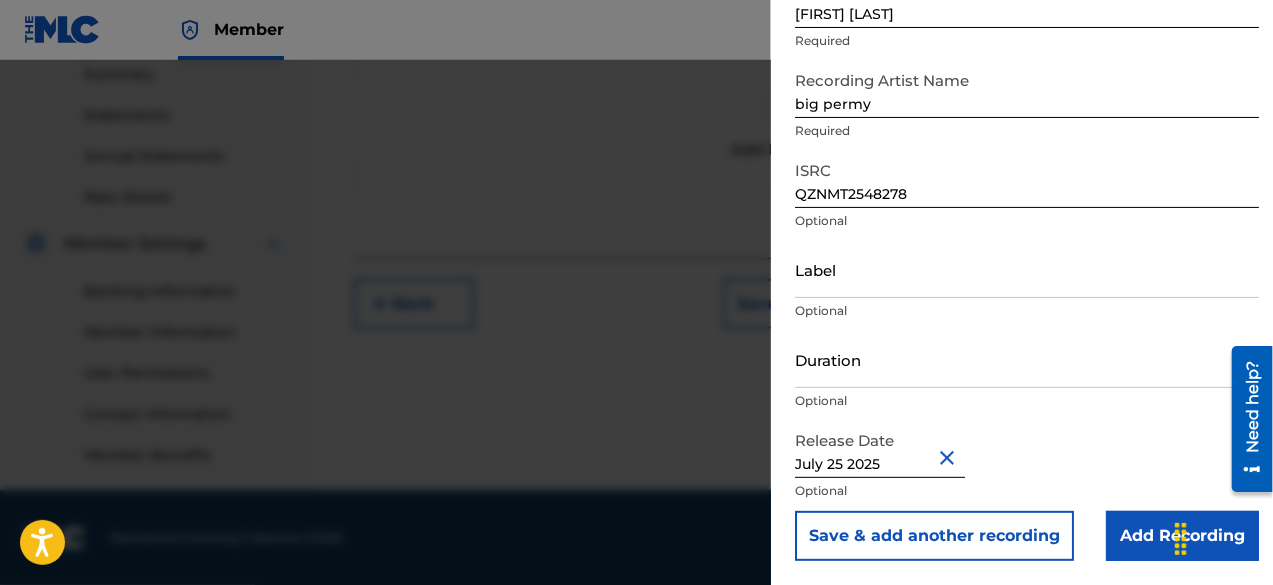 click on "Add Recording" at bounding box center [1182, 536] 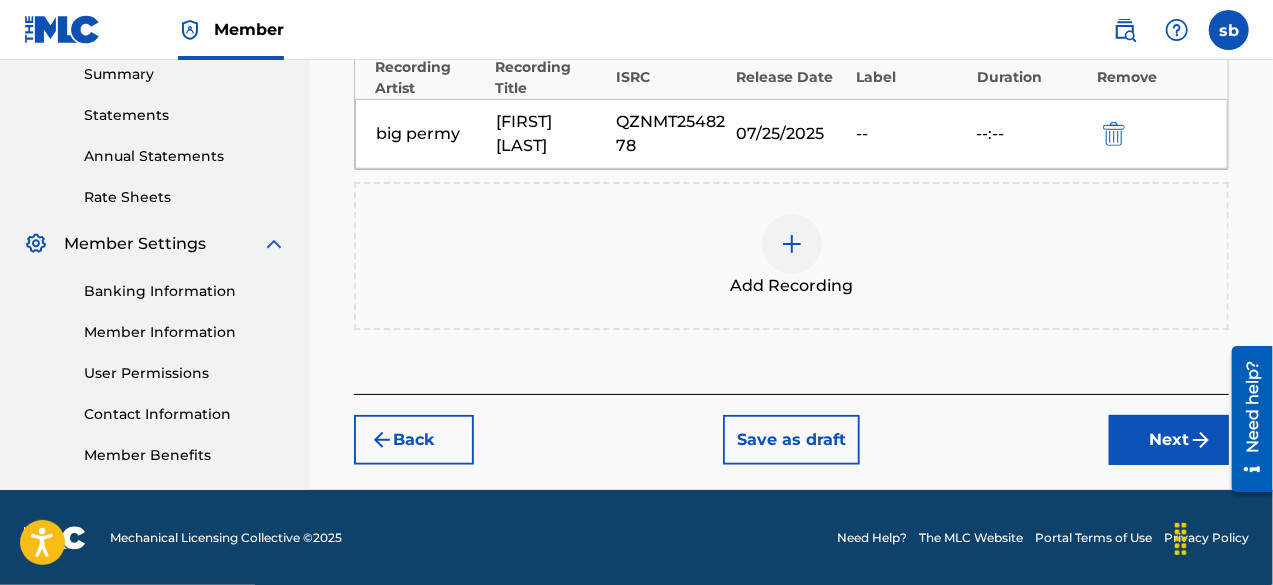 click on "Next" at bounding box center (1169, 440) 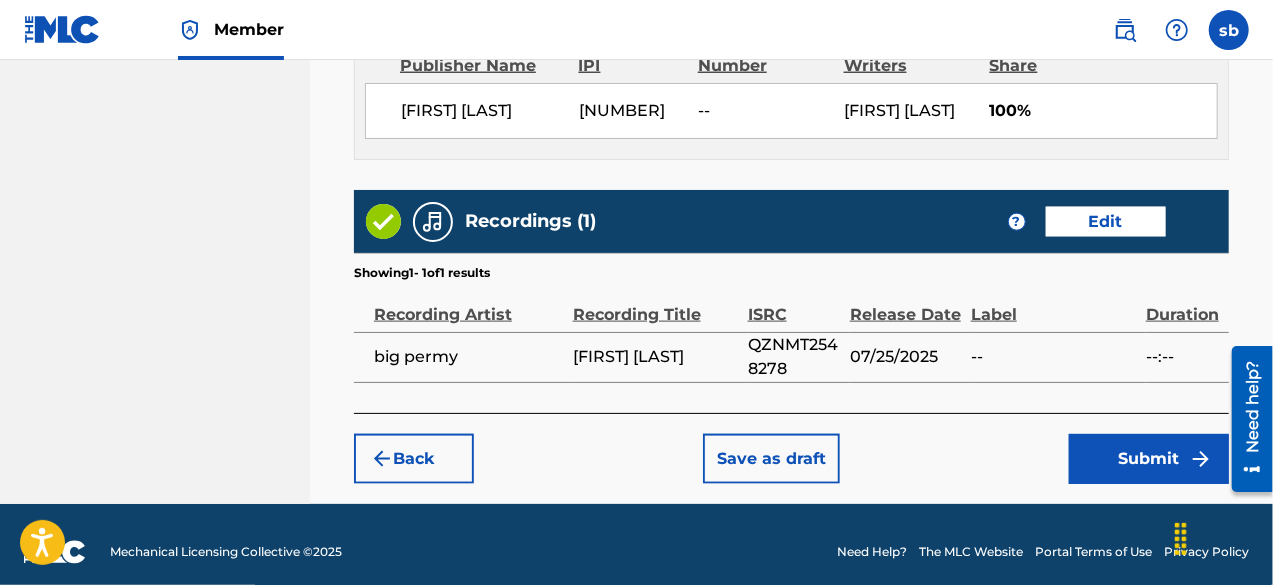 scroll, scrollTop: 1190, scrollLeft: 0, axis: vertical 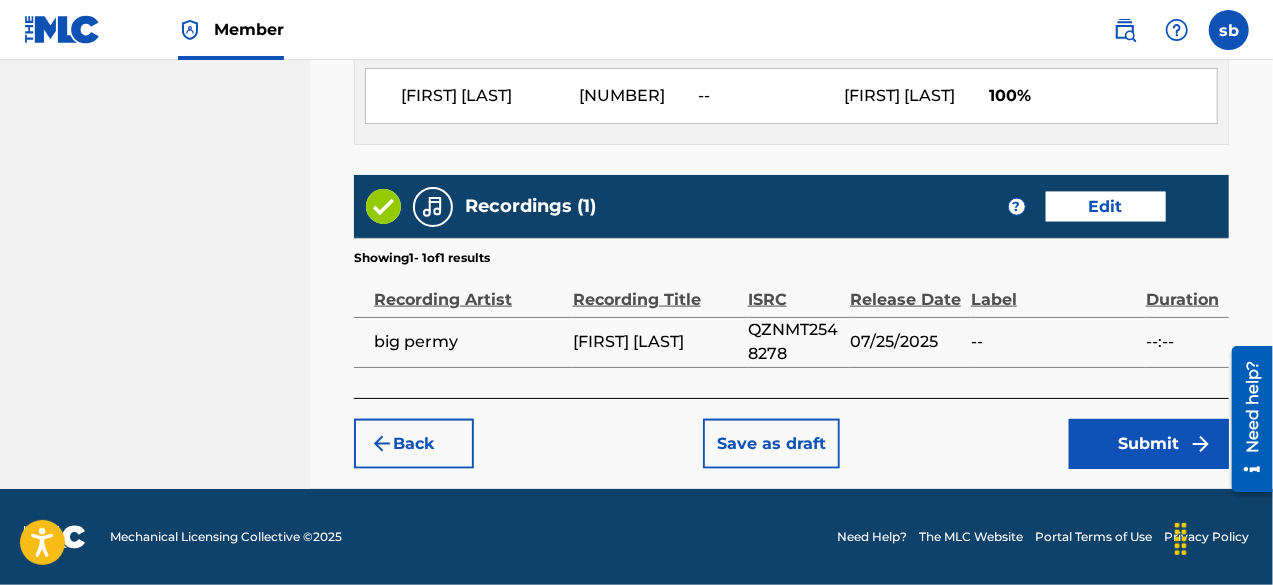 click on "Submit" at bounding box center (1149, 444) 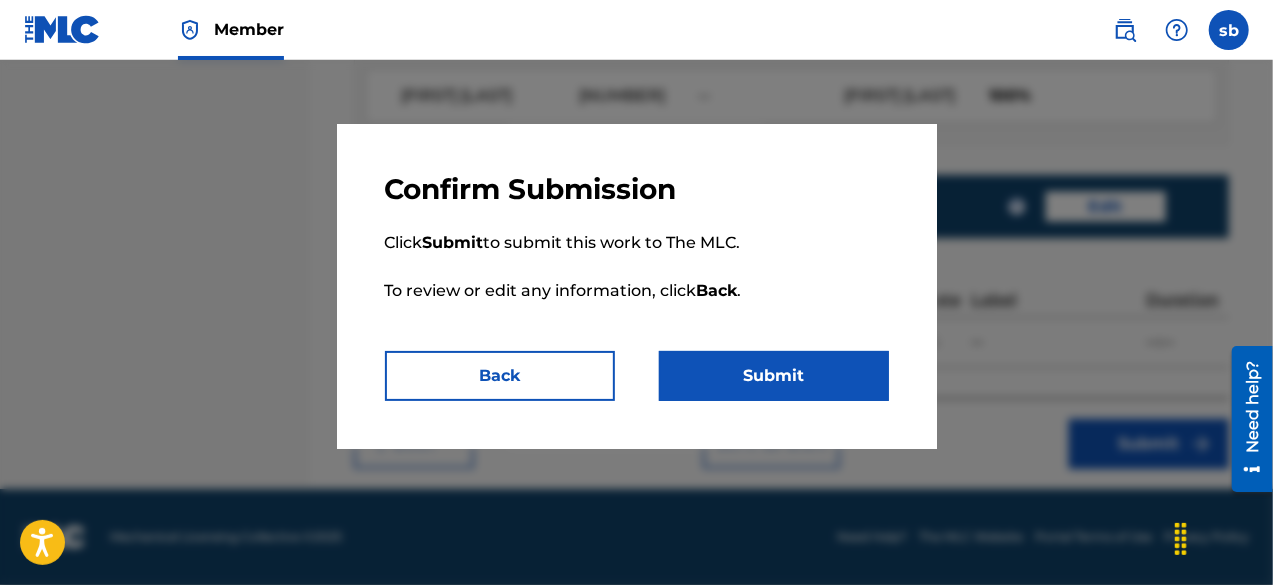 click on "Submit" at bounding box center [774, 376] 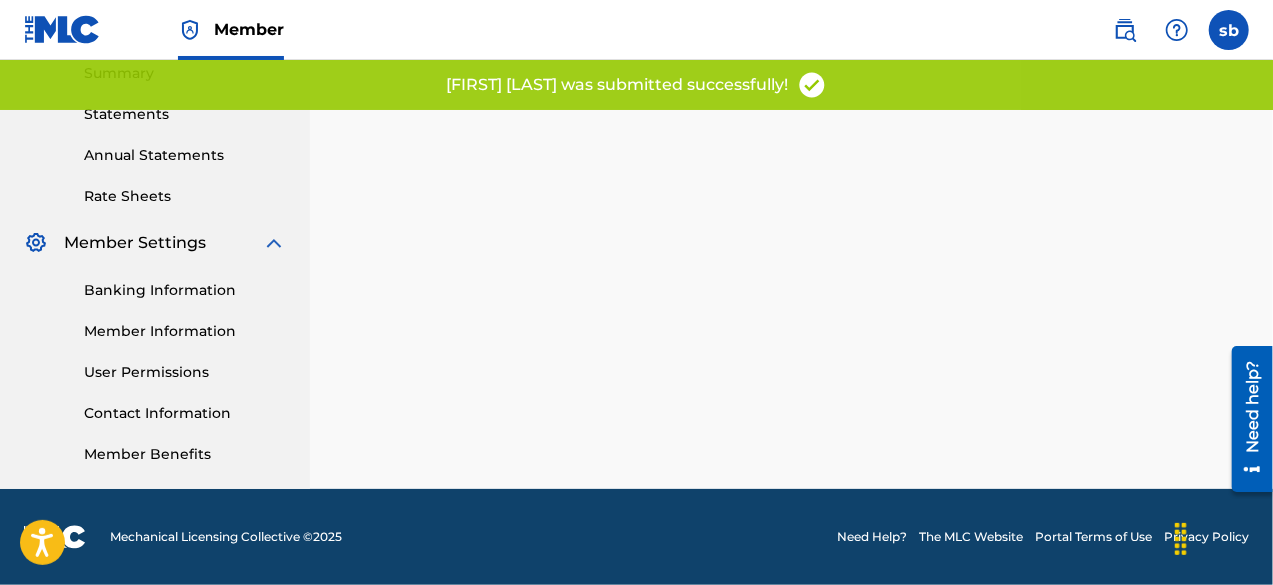 scroll, scrollTop: 0, scrollLeft: 0, axis: both 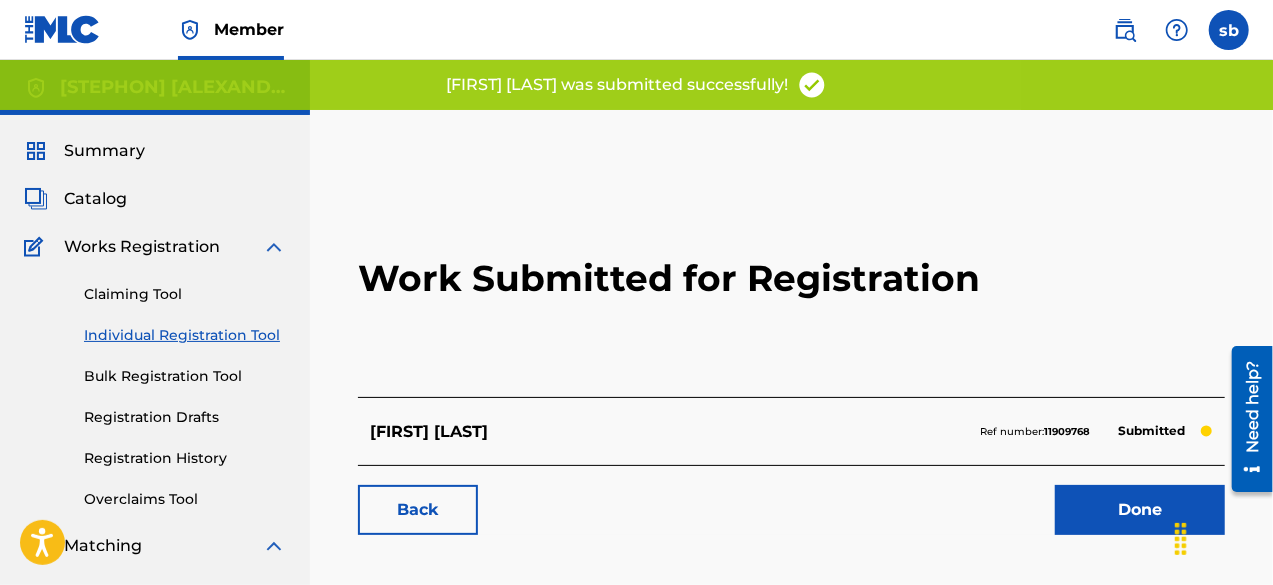 click on "Back" at bounding box center [418, 510] 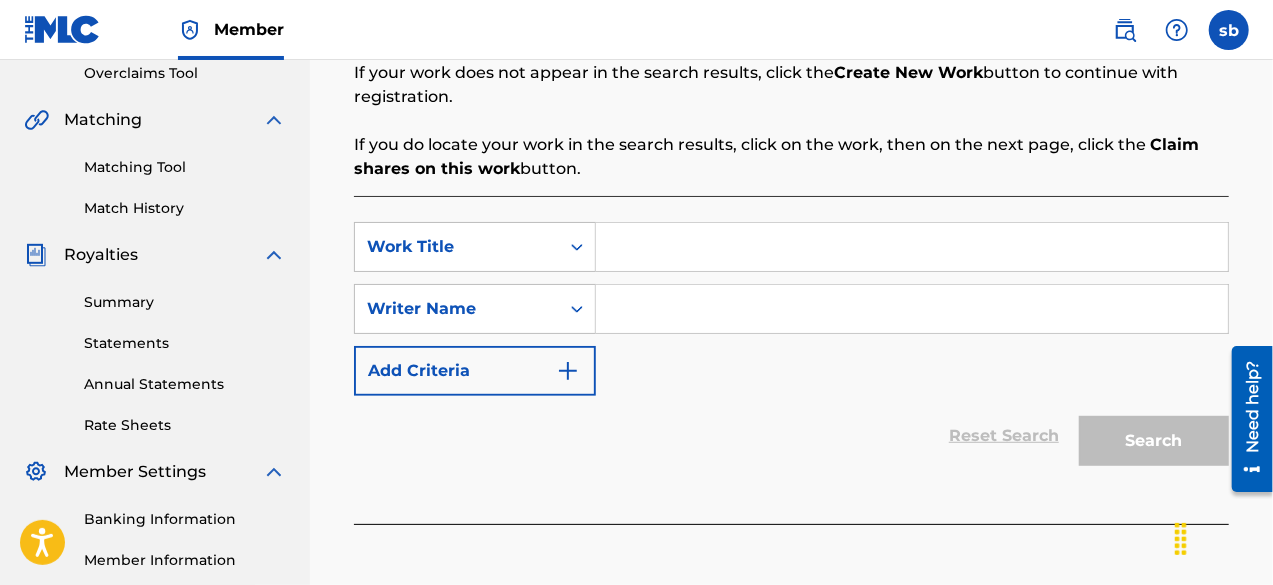 scroll, scrollTop: 0, scrollLeft: 0, axis: both 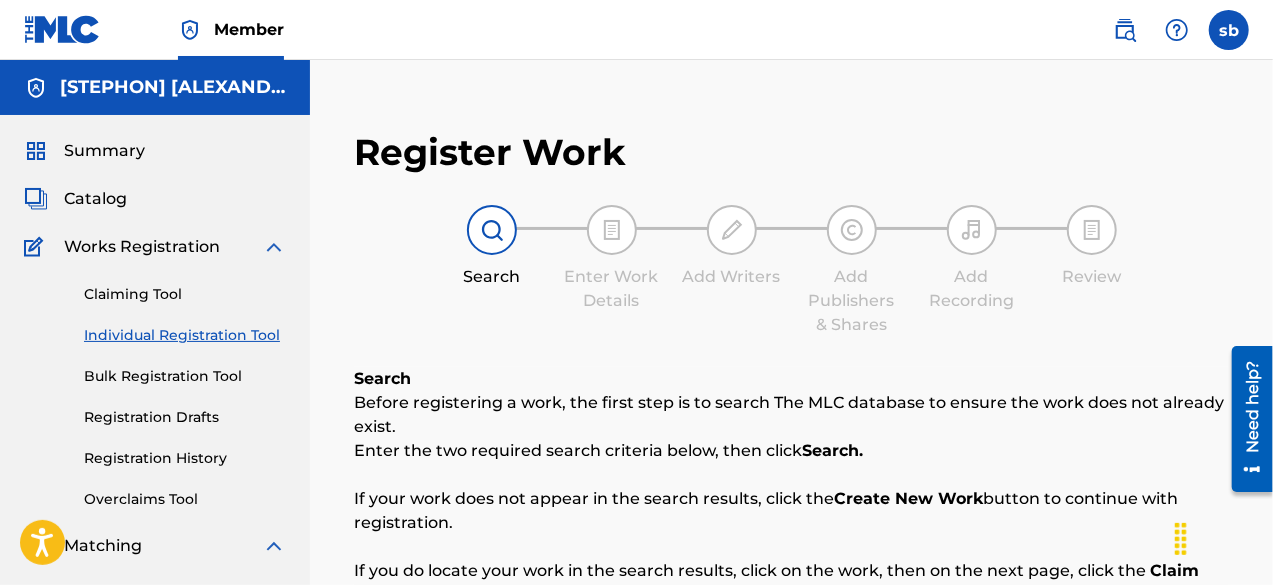 click on "Catalog" at bounding box center (95, 199) 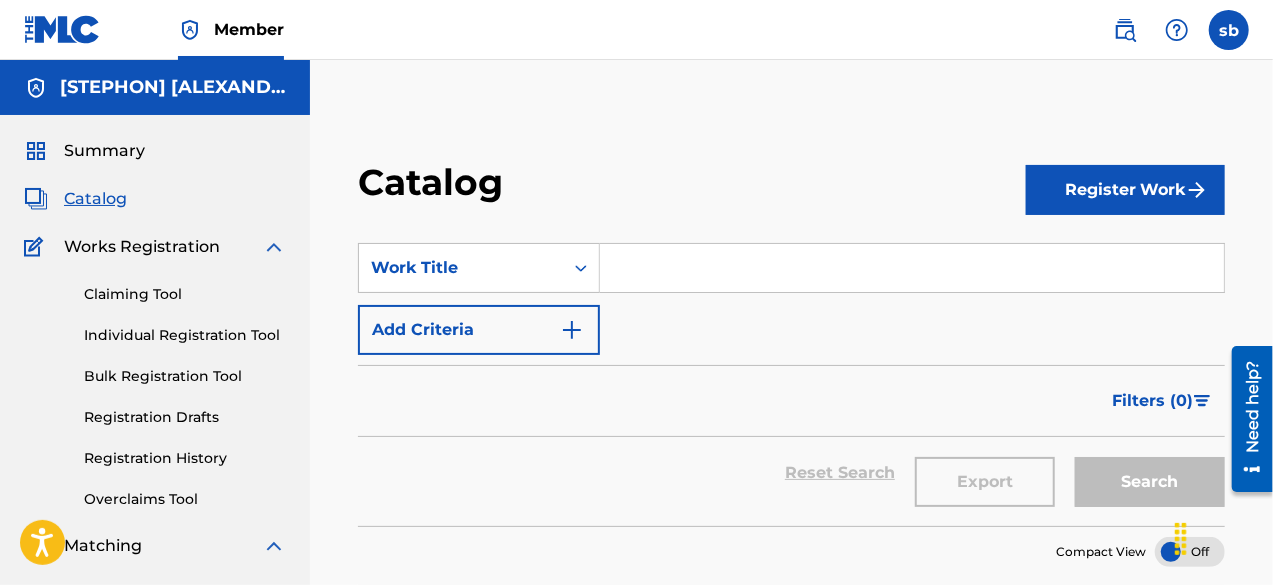 click on "Register Work" at bounding box center (1125, 190) 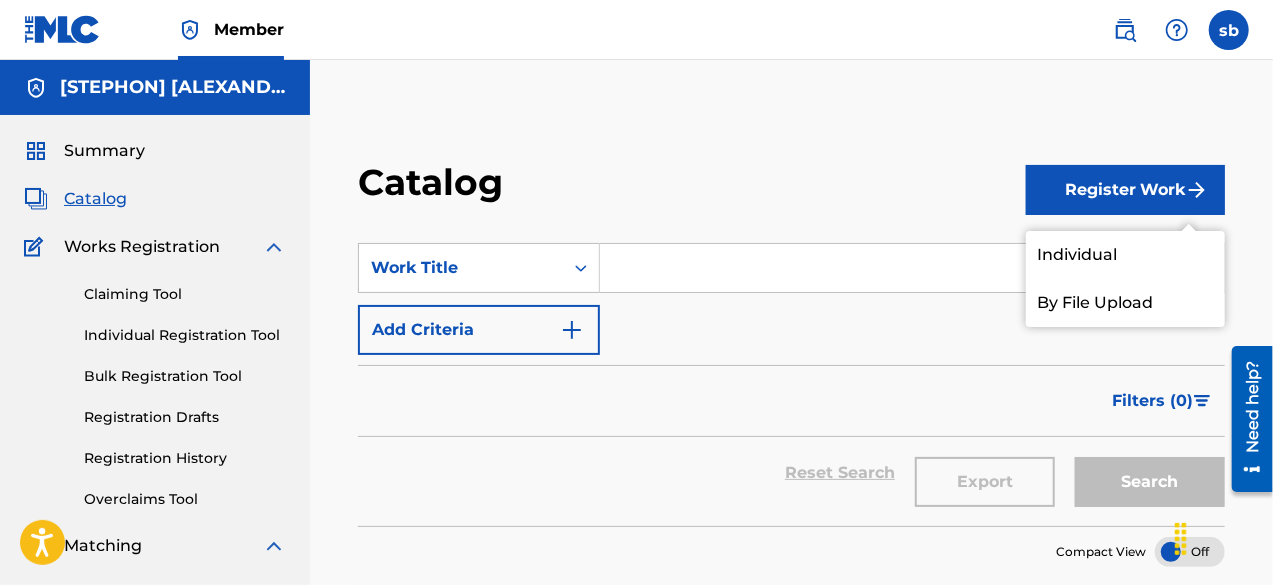 click on "Individual" at bounding box center (1125, 255) 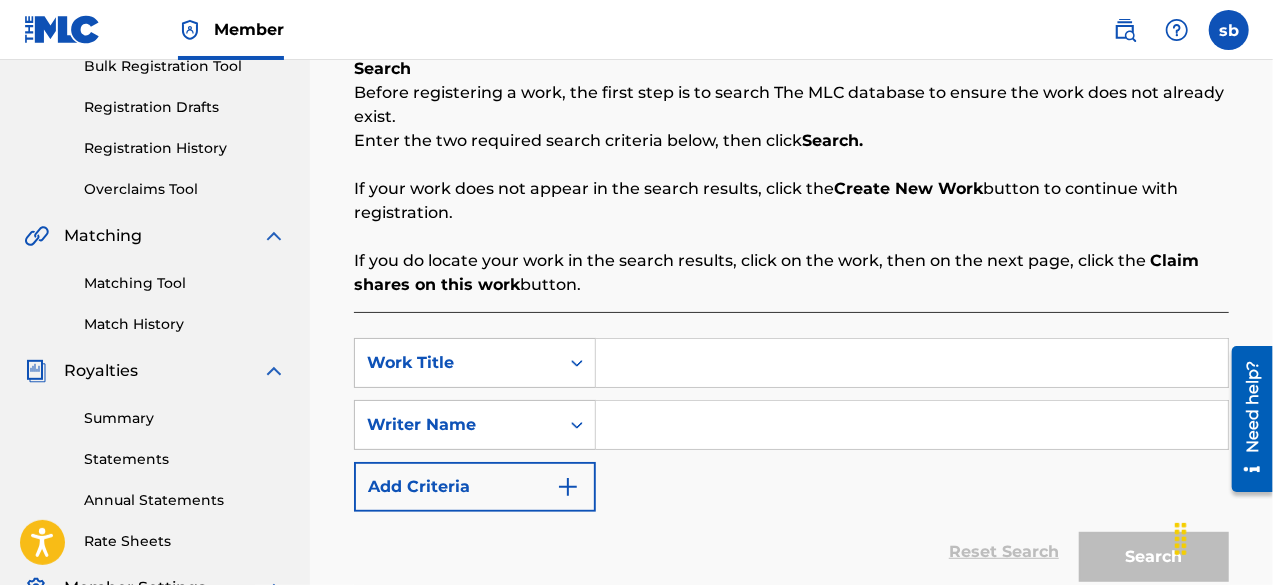 scroll, scrollTop: 500, scrollLeft: 0, axis: vertical 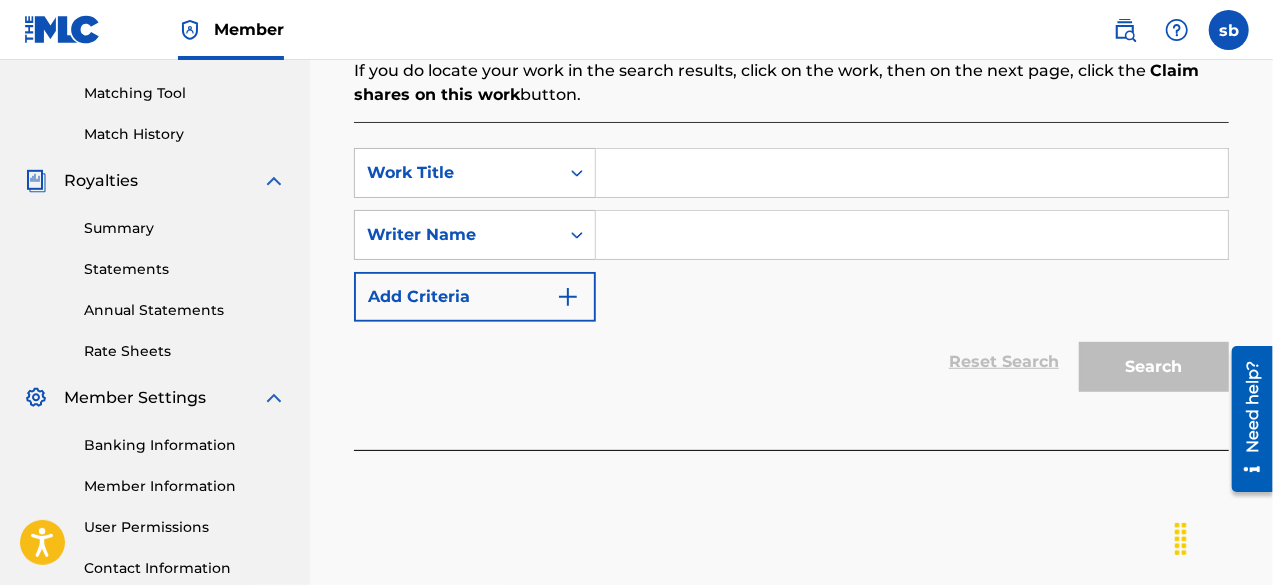 click at bounding box center [912, 173] 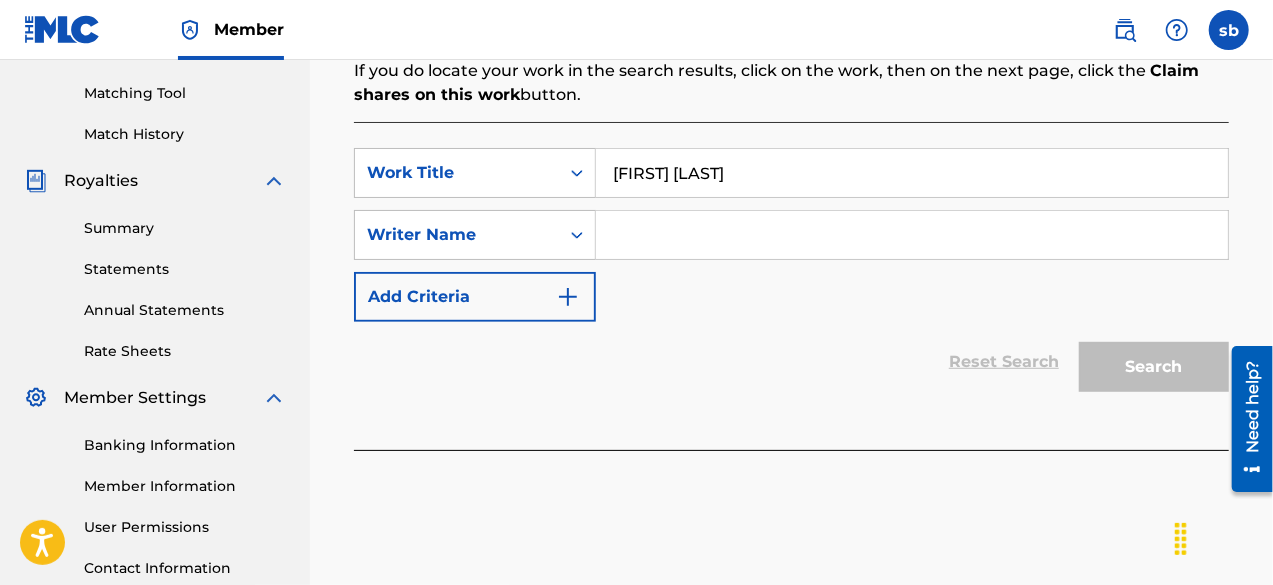 type on "[FIRST] [LAST]" 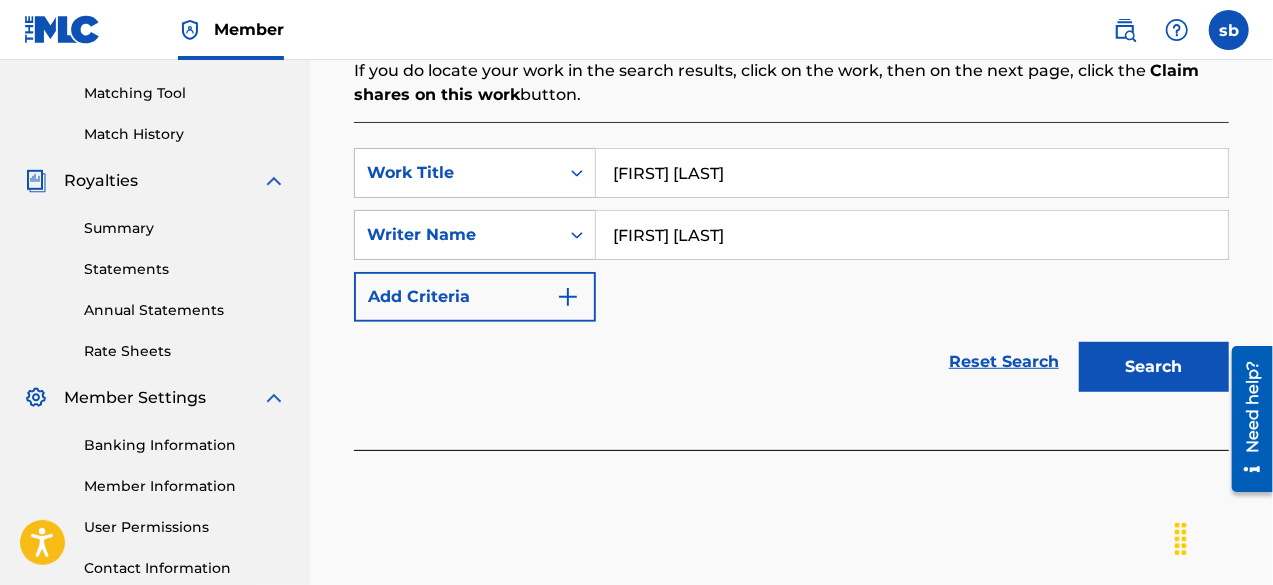 click on "Search" at bounding box center [1154, 367] 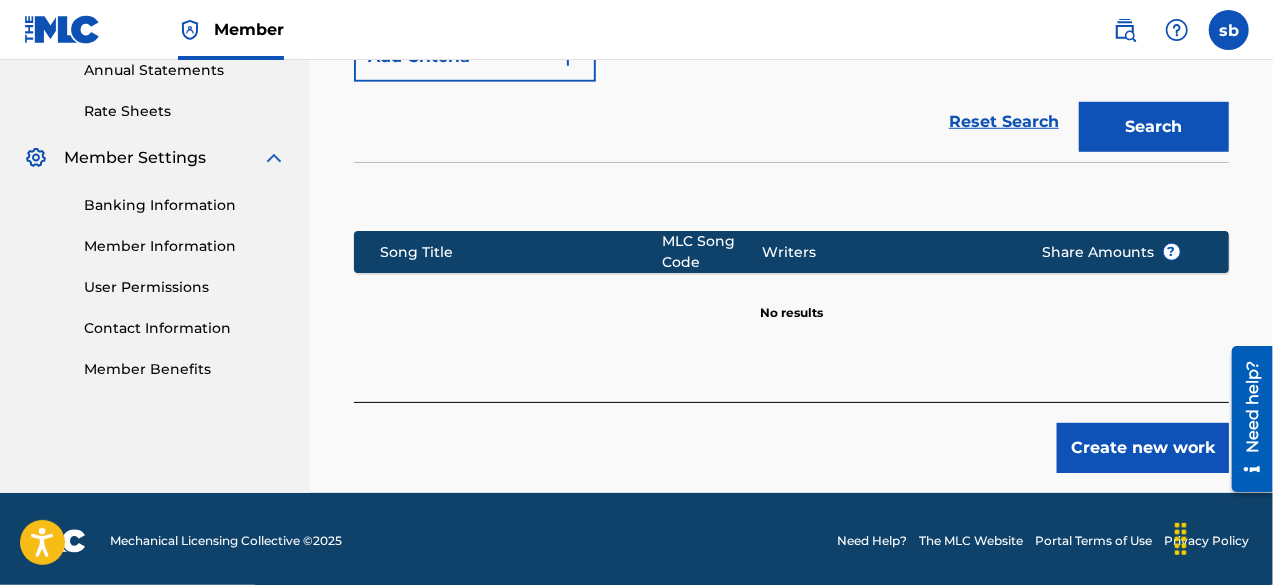 scroll, scrollTop: 742, scrollLeft: 0, axis: vertical 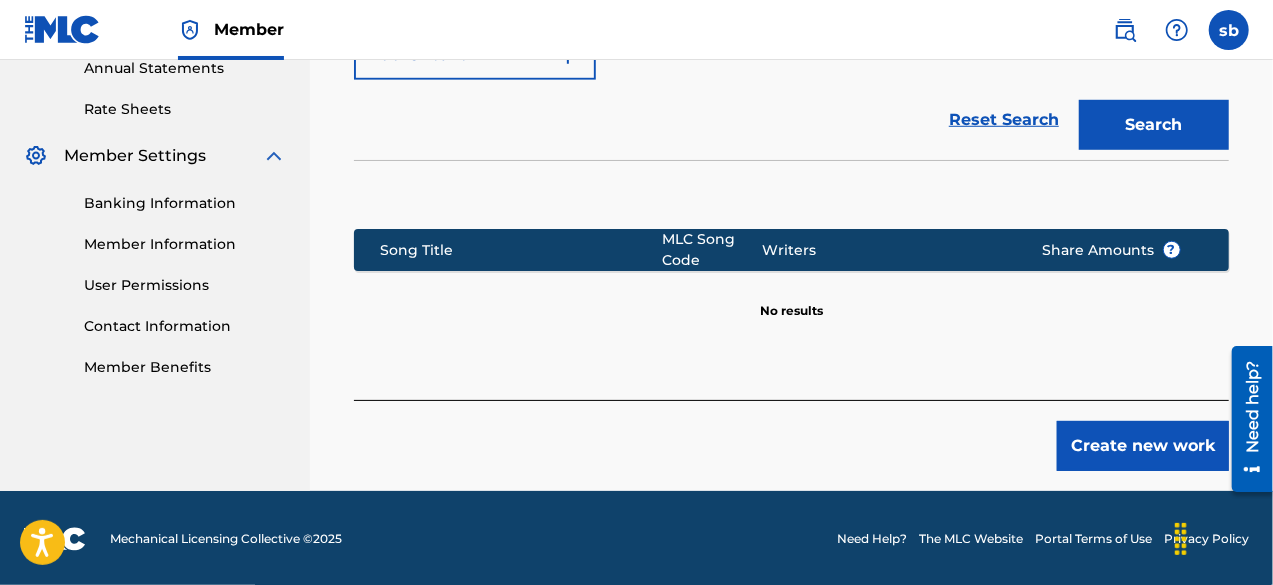 click on "Create new work" at bounding box center [1143, 446] 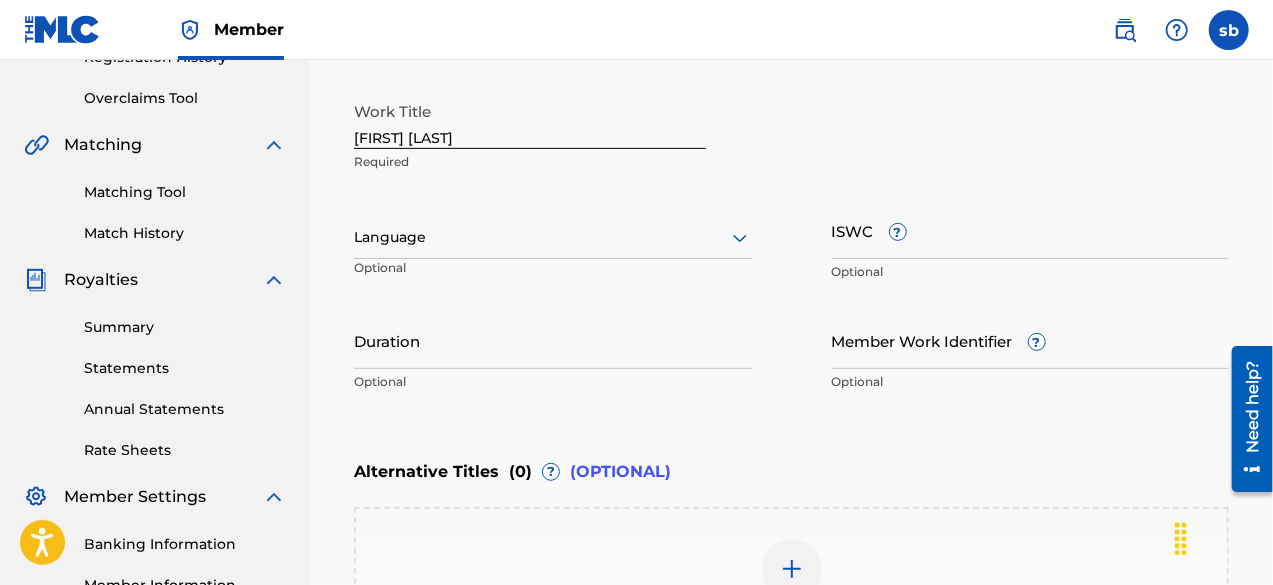 scroll, scrollTop: 406, scrollLeft: 0, axis: vertical 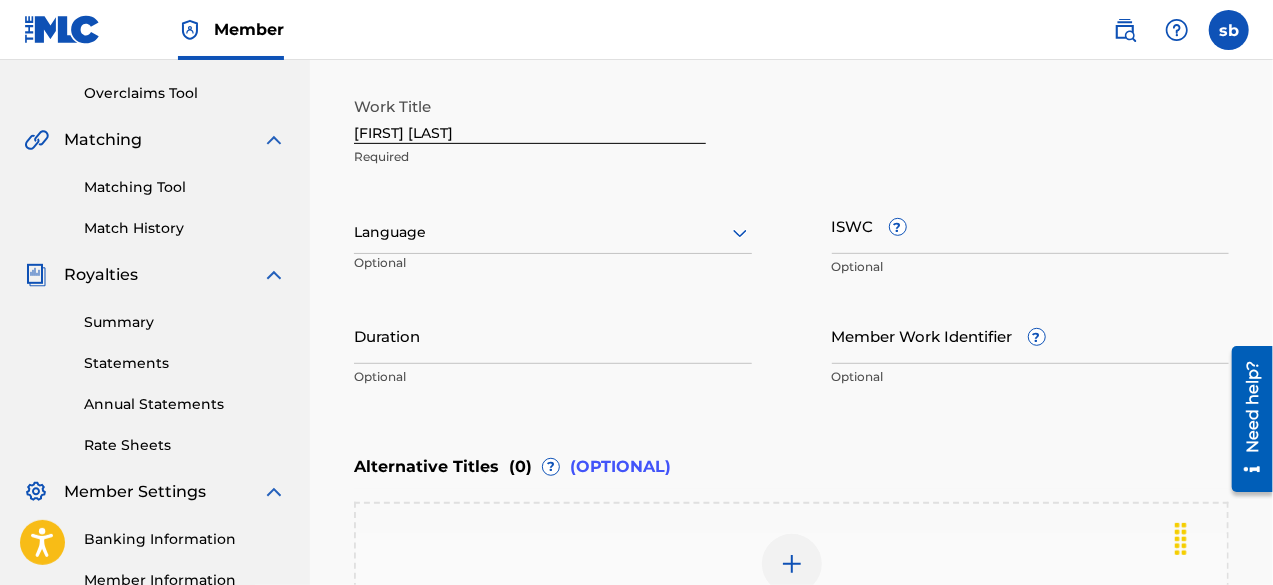 click on "ISWC   ?" at bounding box center [1031, 225] 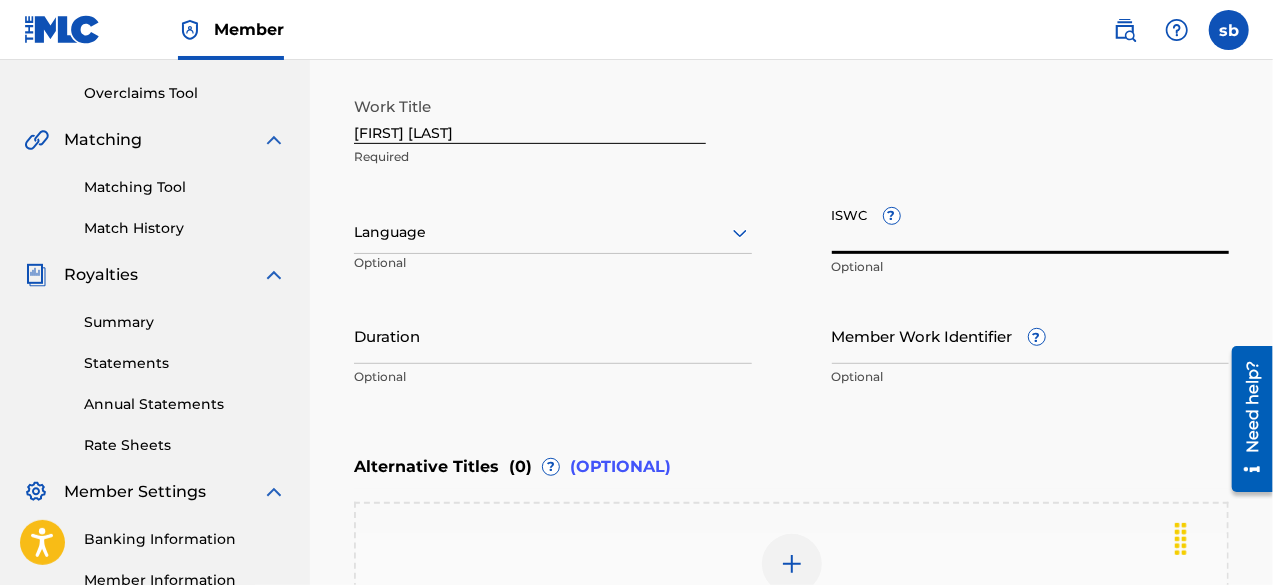 click on "ISWC   ?" at bounding box center (1031, 225) 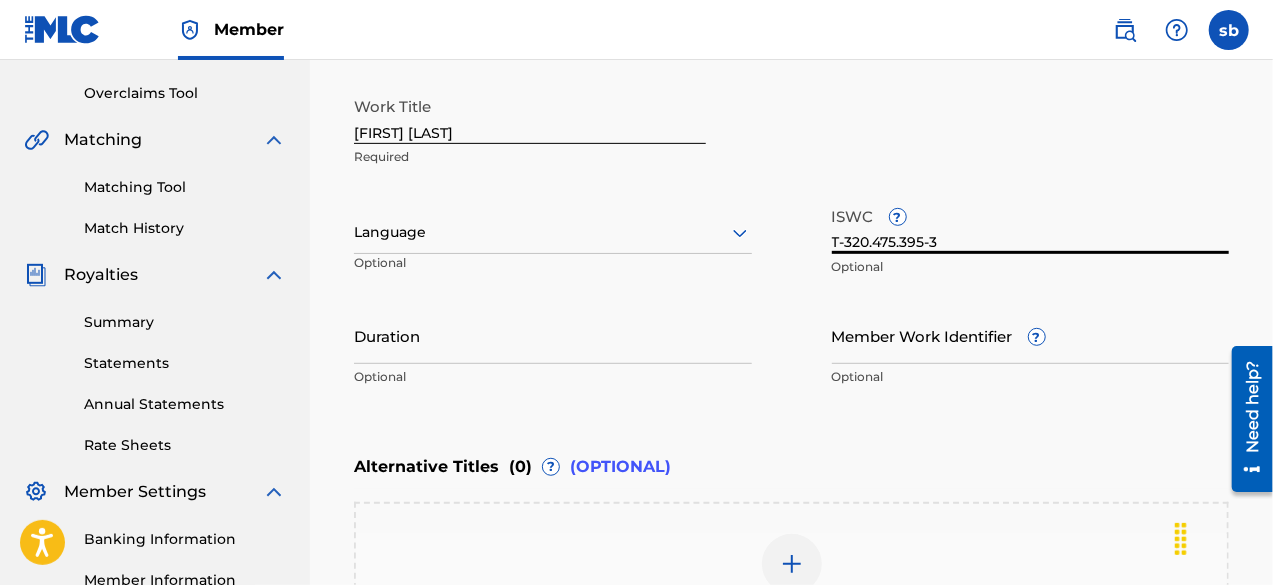 scroll, scrollTop: 706, scrollLeft: 0, axis: vertical 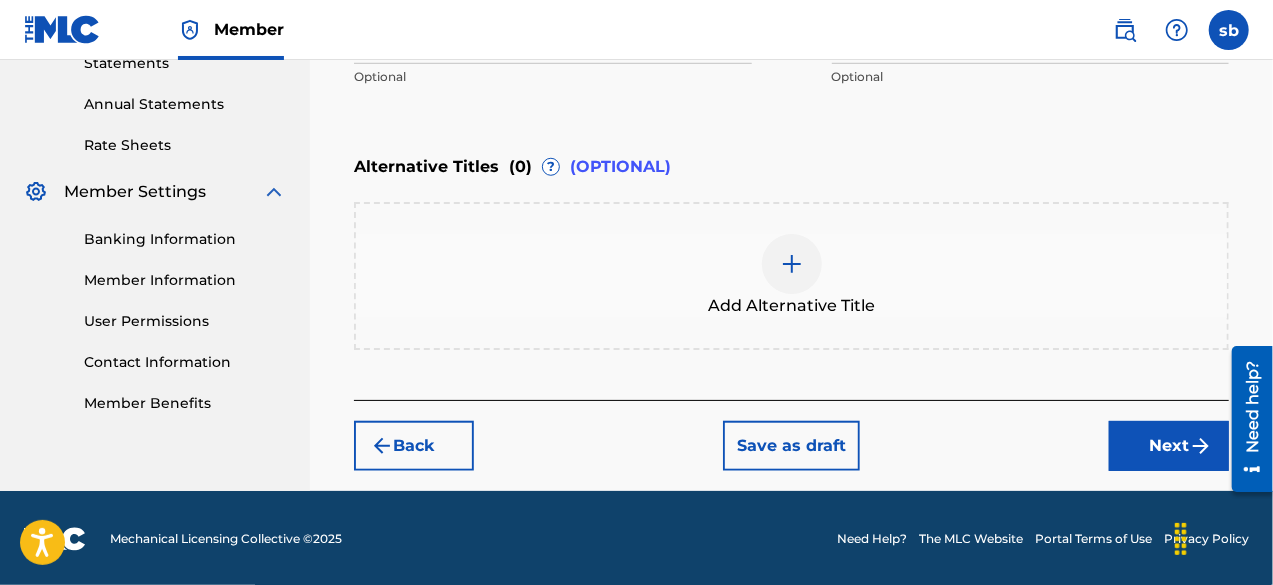 type on "T-320.475.395-3" 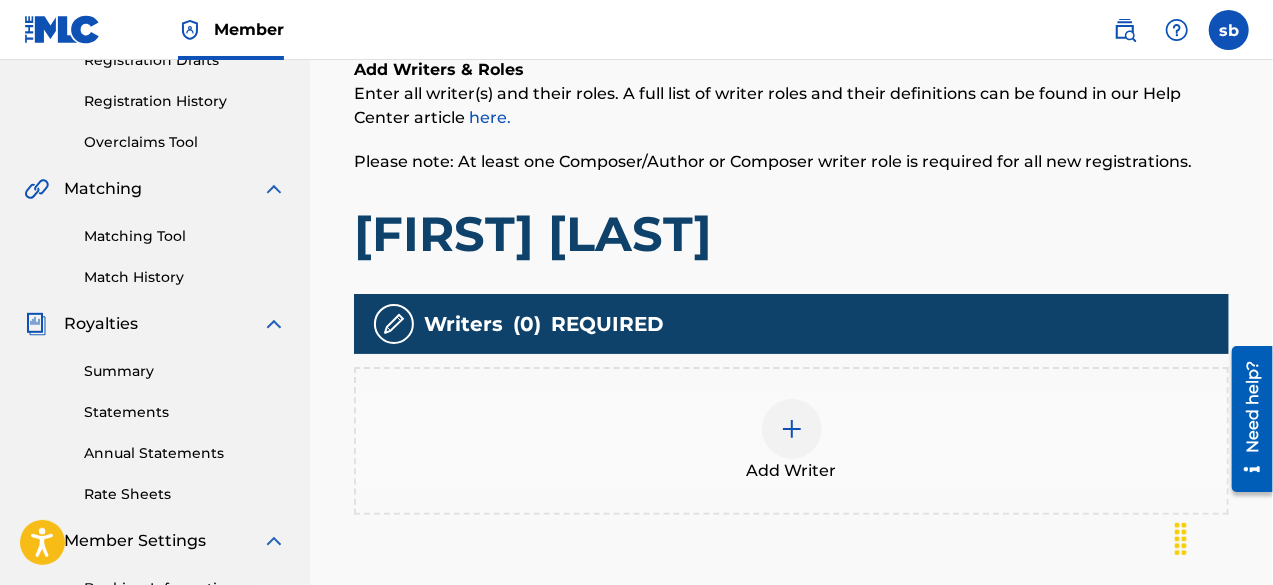 scroll, scrollTop: 490, scrollLeft: 0, axis: vertical 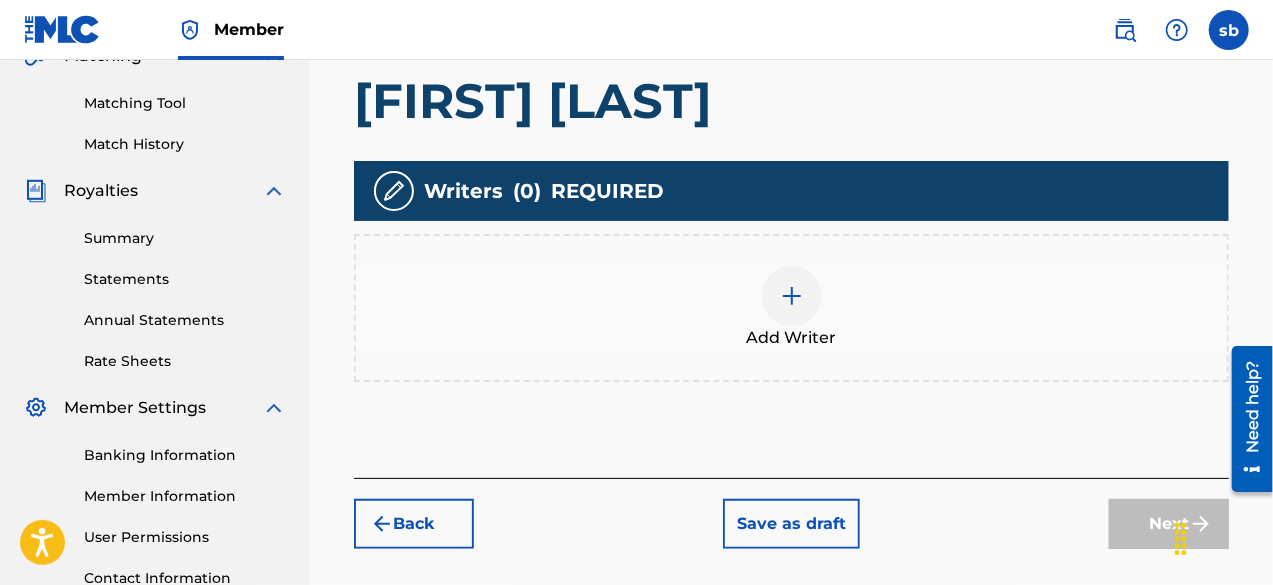 click at bounding box center [792, 296] 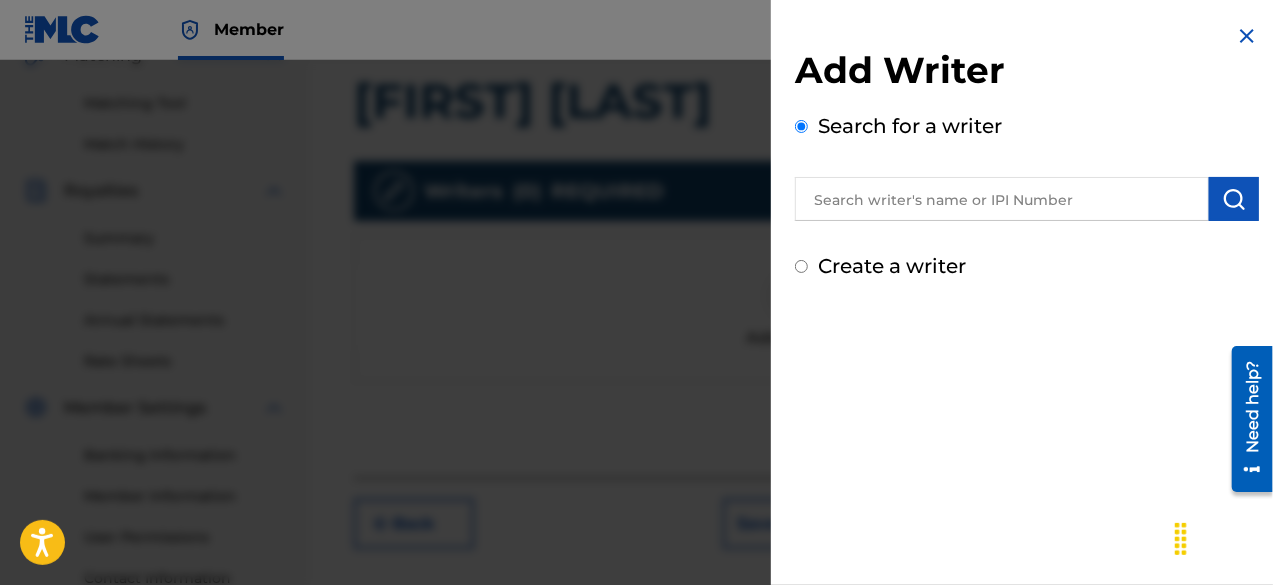 click at bounding box center (1002, 199) 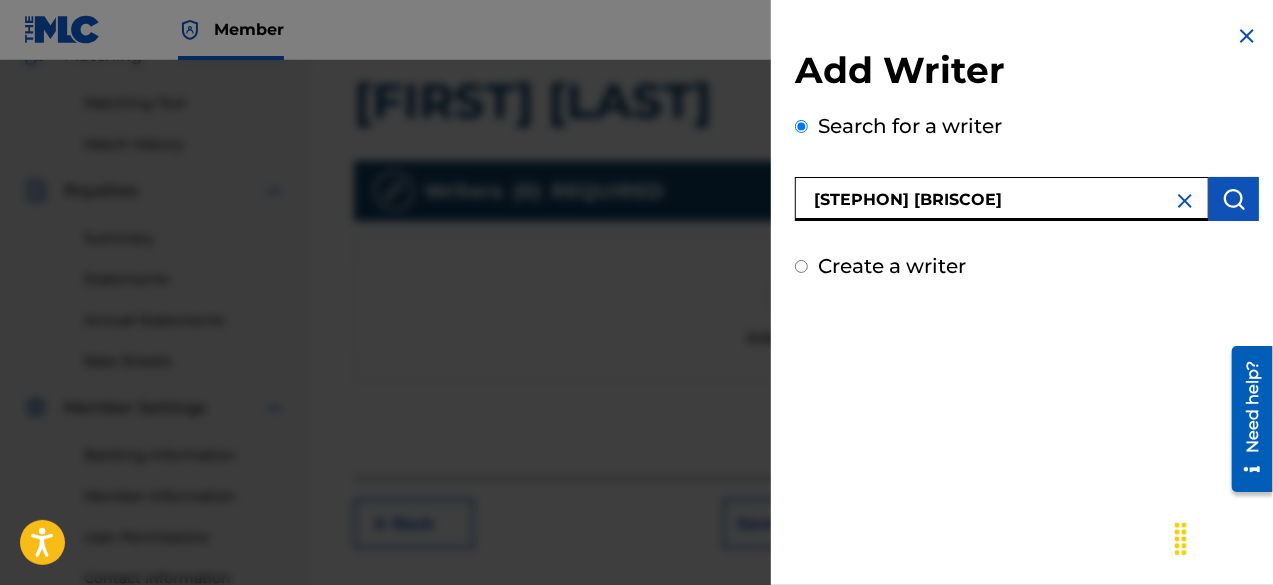 click on "[STEPHON] [BRISCOE]" at bounding box center [1002, 199] 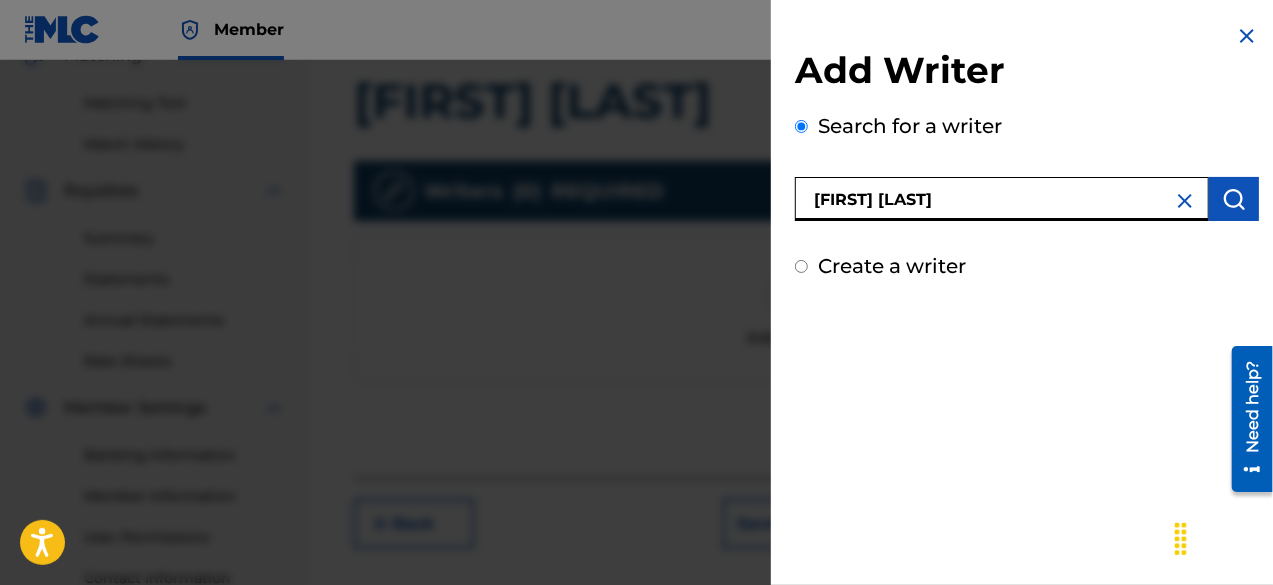 type on "[FIRST] [LAST]" 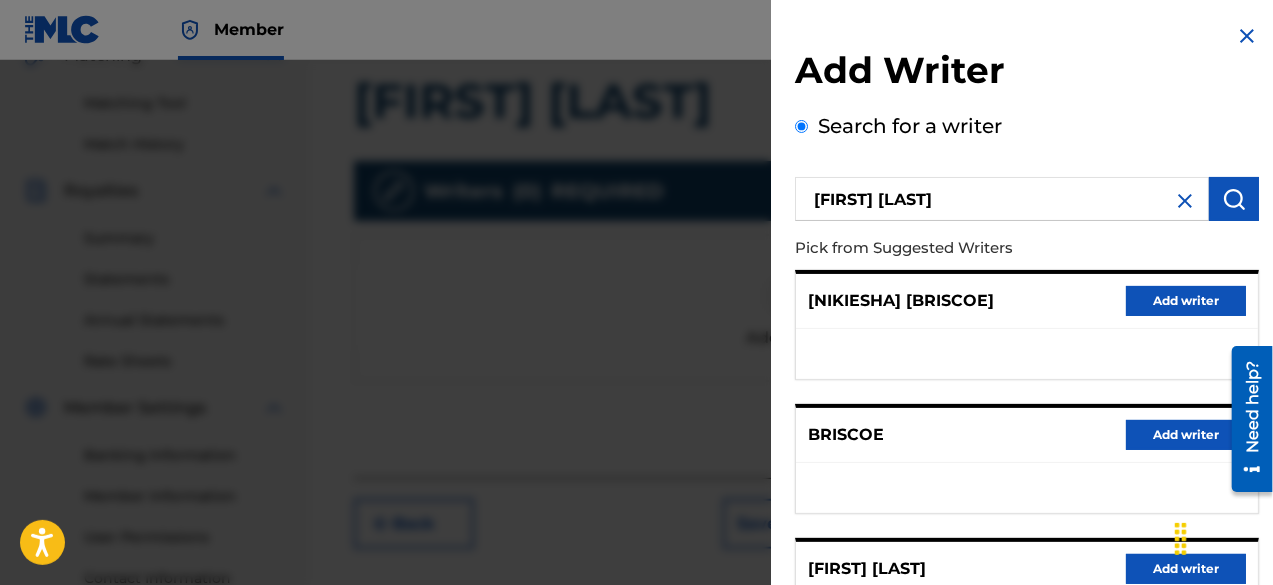 scroll, scrollTop: 200, scrollLeft: 0, axis: vertical 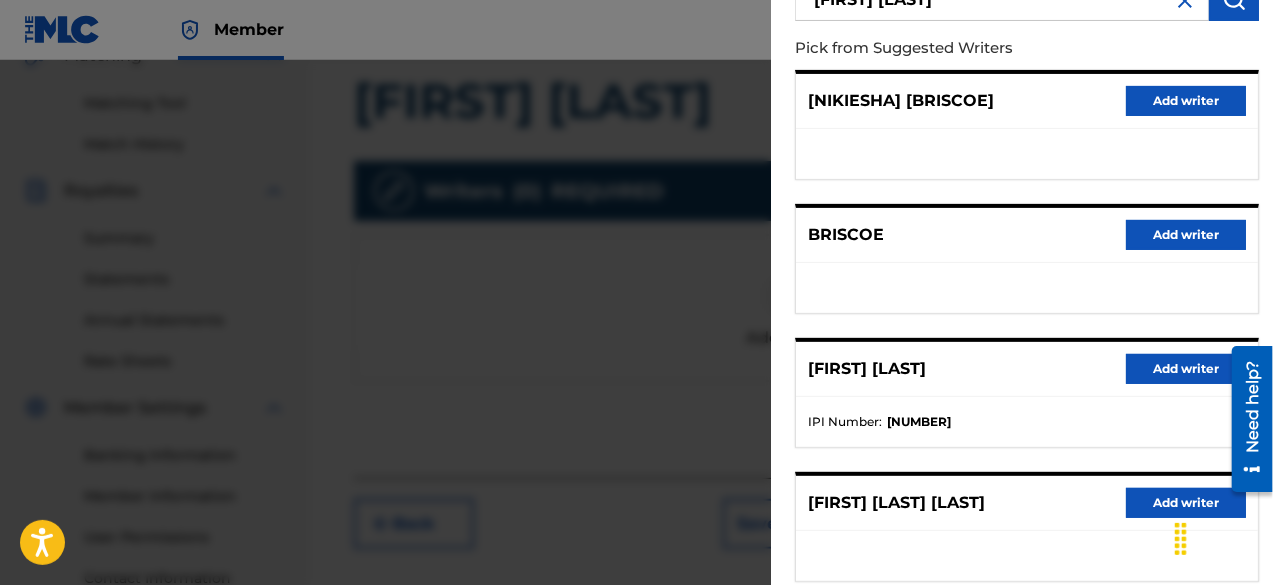 click on "Add writer" at bounding box center [1186, 369] 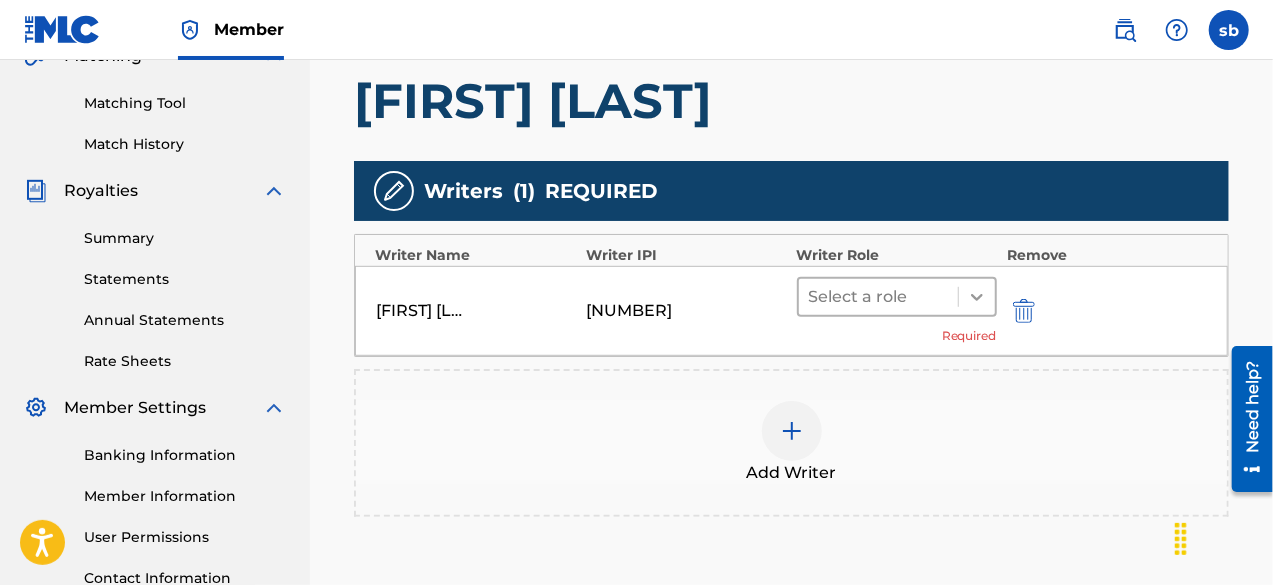 click at bounding box center (977, 297) 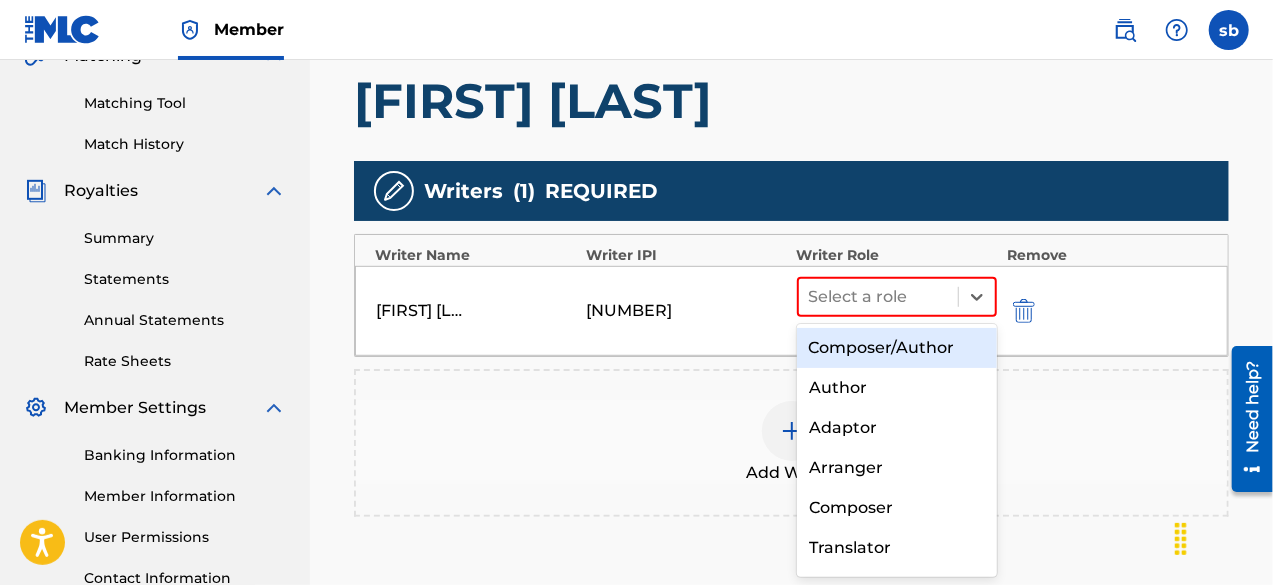 click on "Composer/Author" at bounding box center [897, 348] 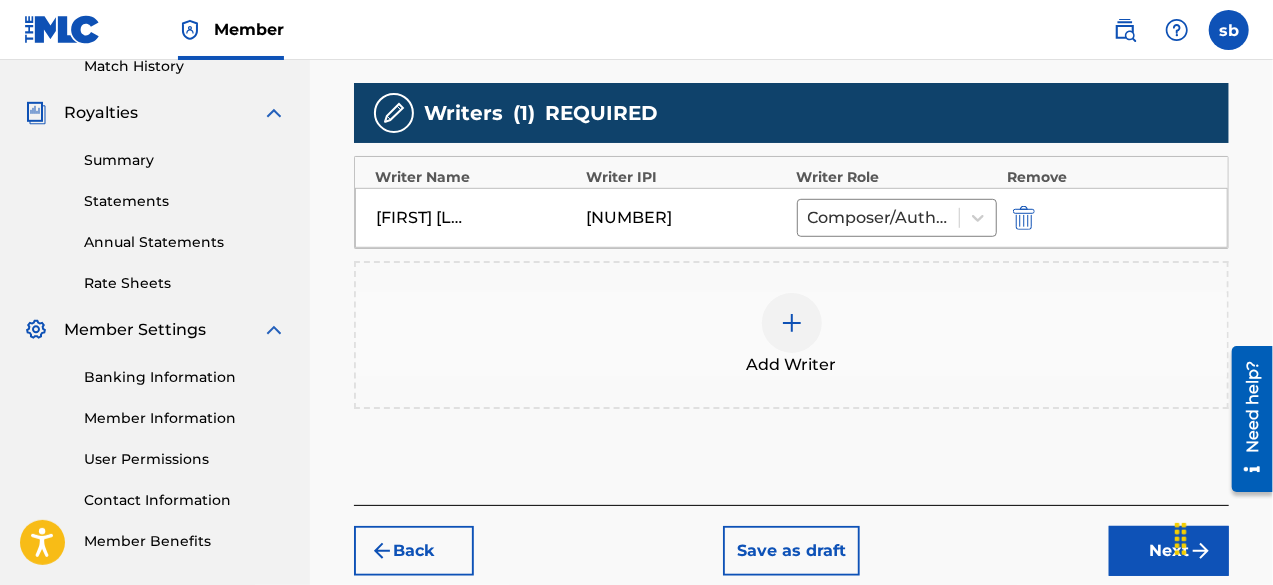 scroll, scrollTop: 673, scrollLeft: 0, axis: vertical 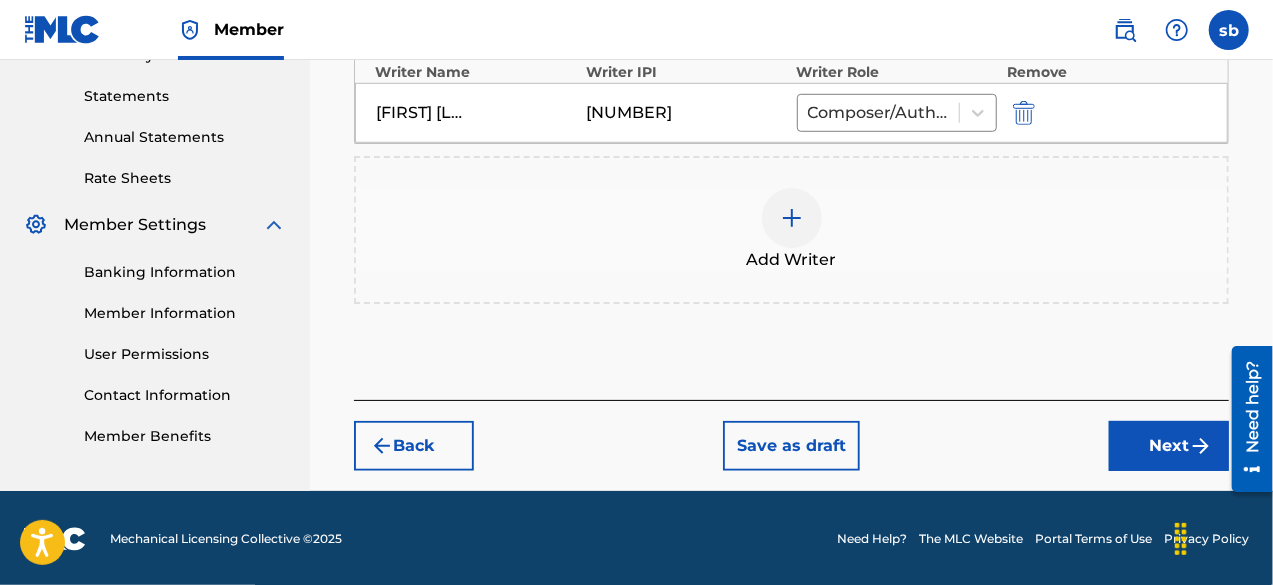 click on "Next" at bounding box center (1169, 446) 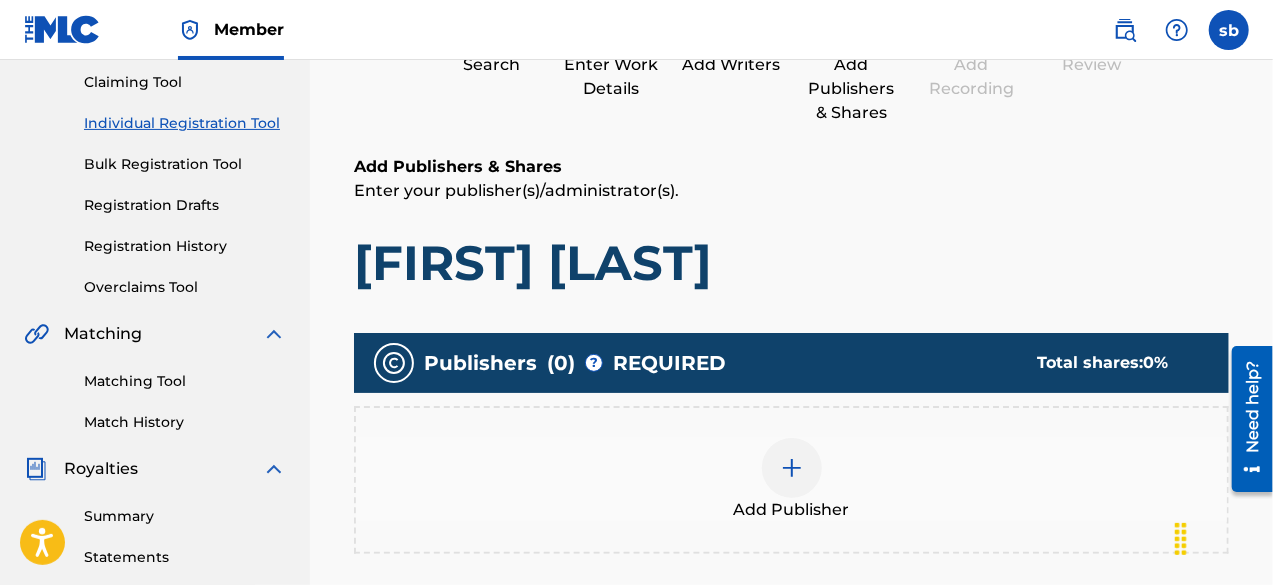 scroll, scrollTop: 390, scrollLeft: 0, axis: vertical 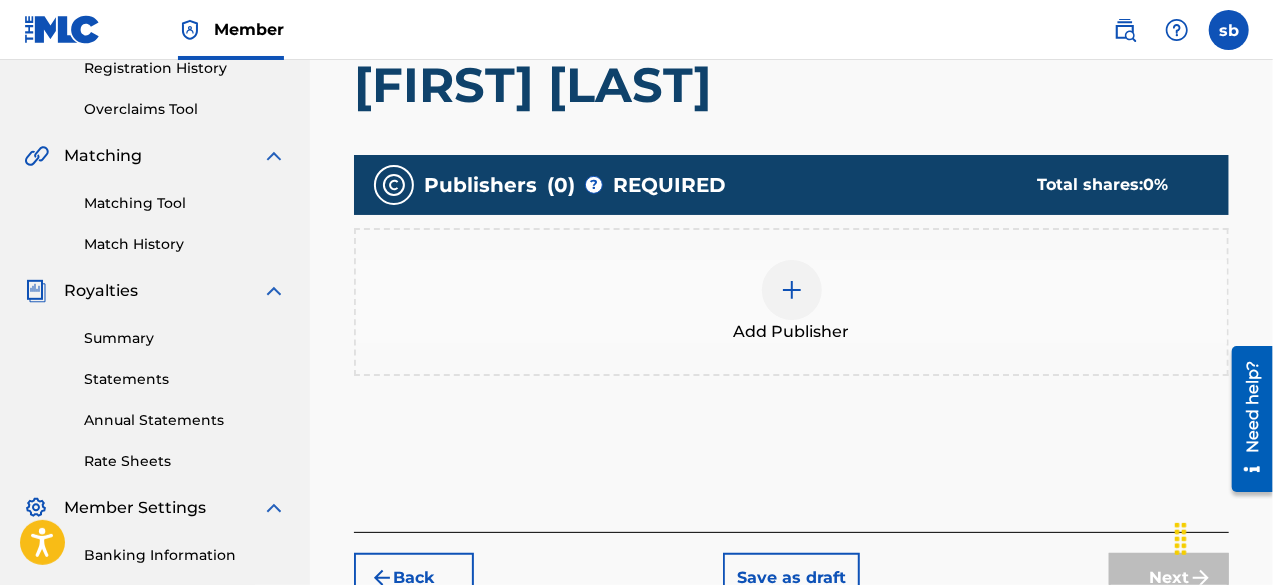click at bounding box center [792, 290] 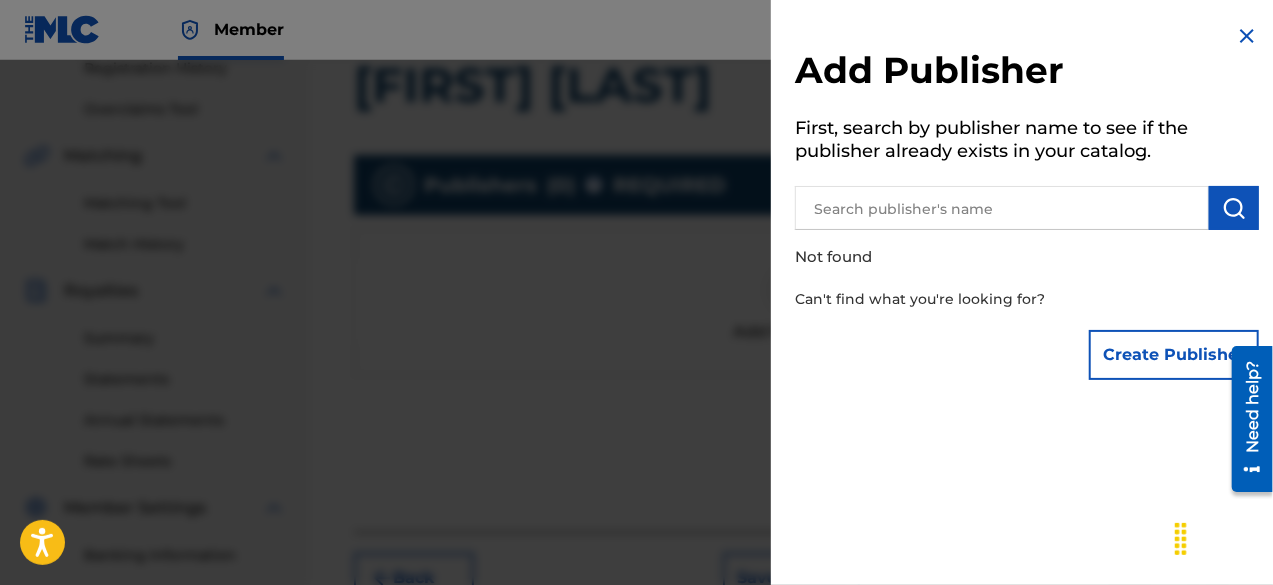 click at bounding box center [1002, 208] 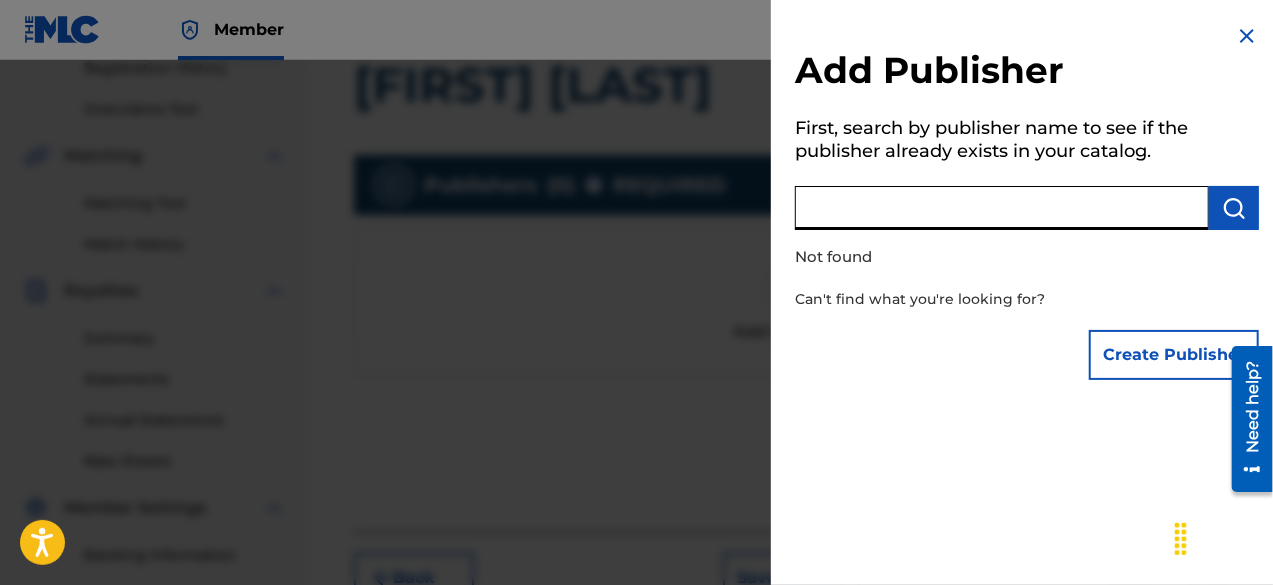 click on "Create Publisher" at bounding box center (1174, 355) 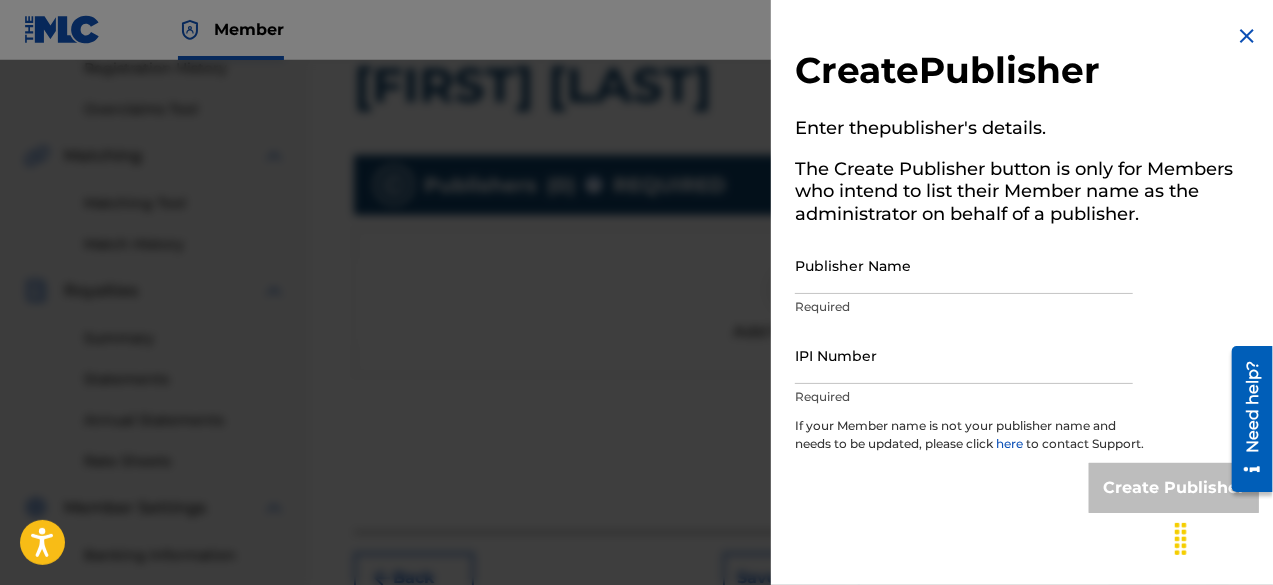 click on "Publisher Name" at bounding box center (964, 265) 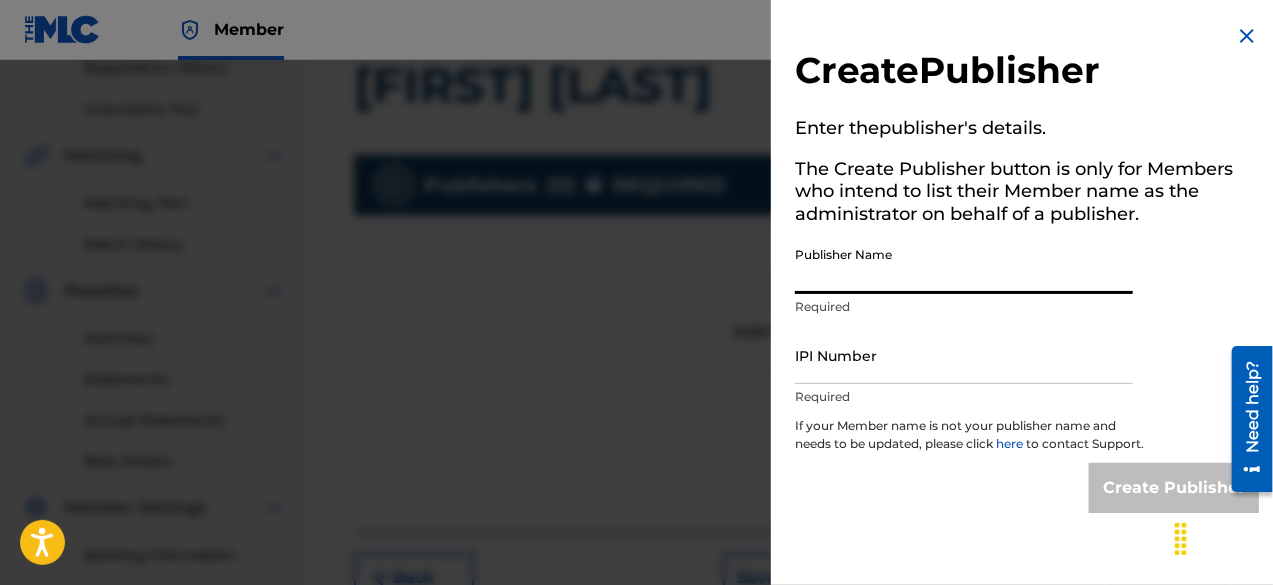 type on "[FIRST] [LAST]" 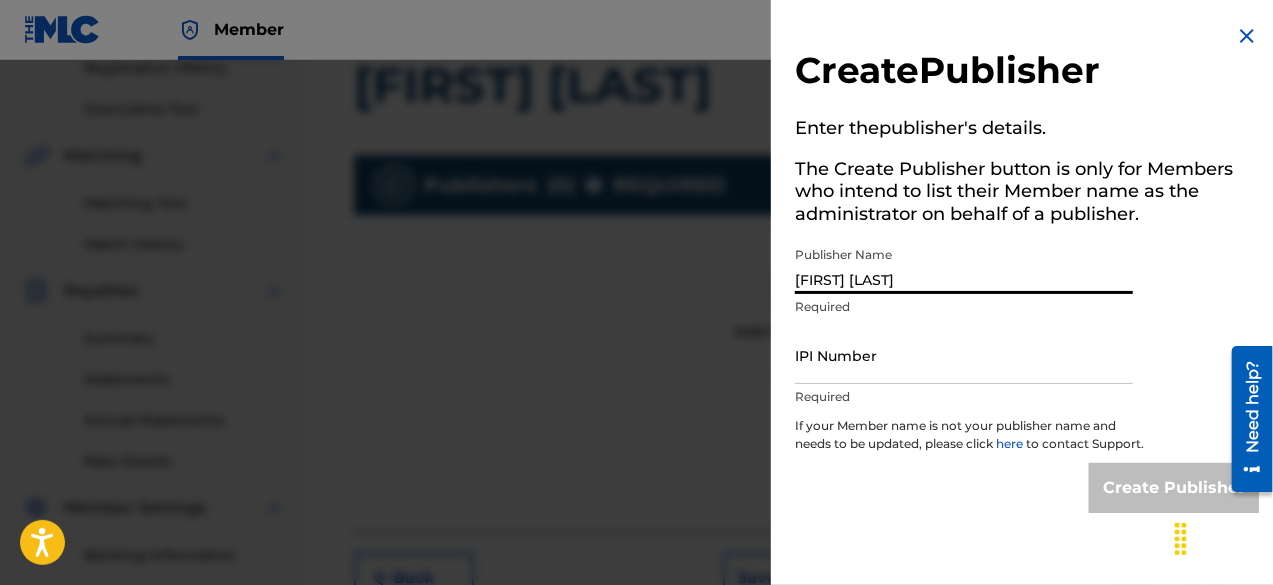 click on "IPI Number" at bounding box center (964, 355) 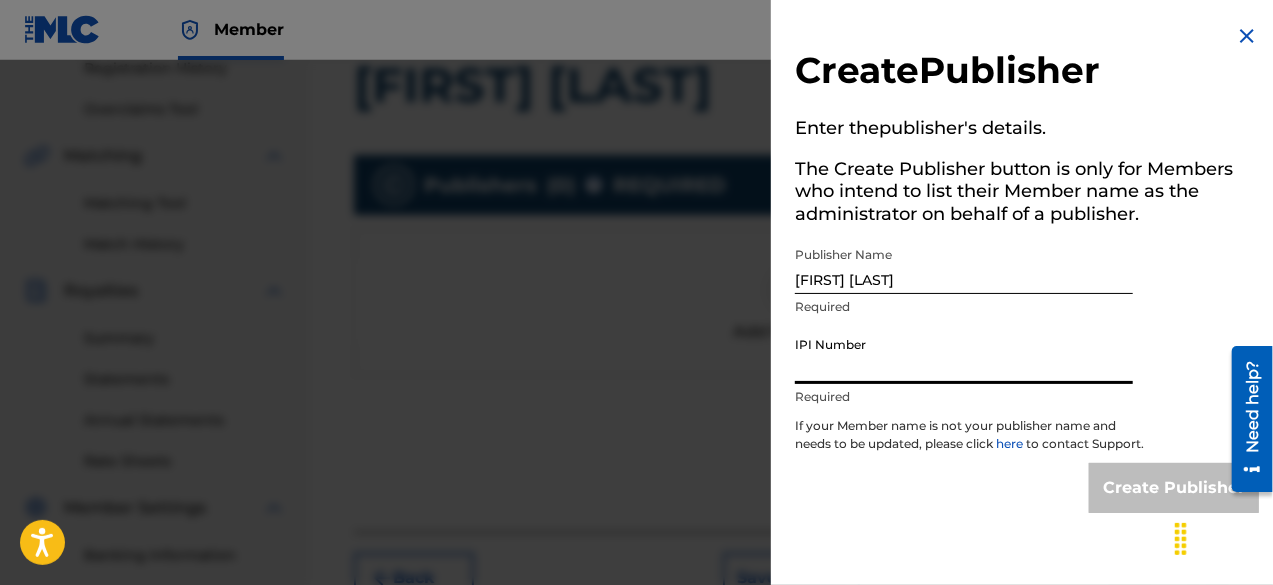 type on "[NUMBER]" 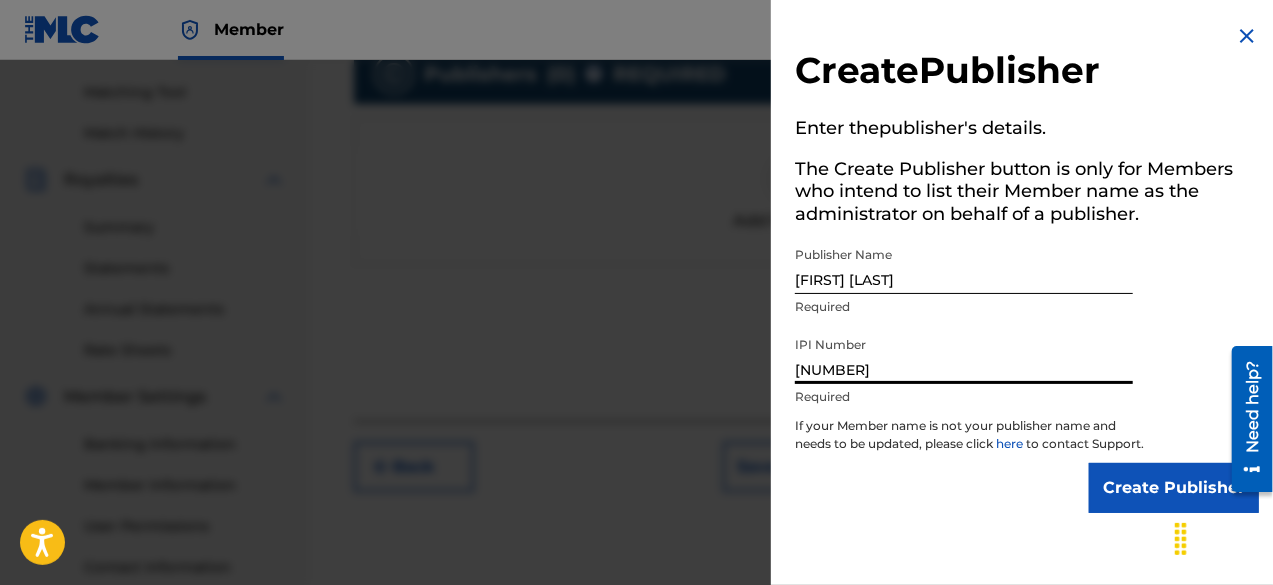 scroll, scrollTop: 654, scrollLeft: 0, axis: vertical 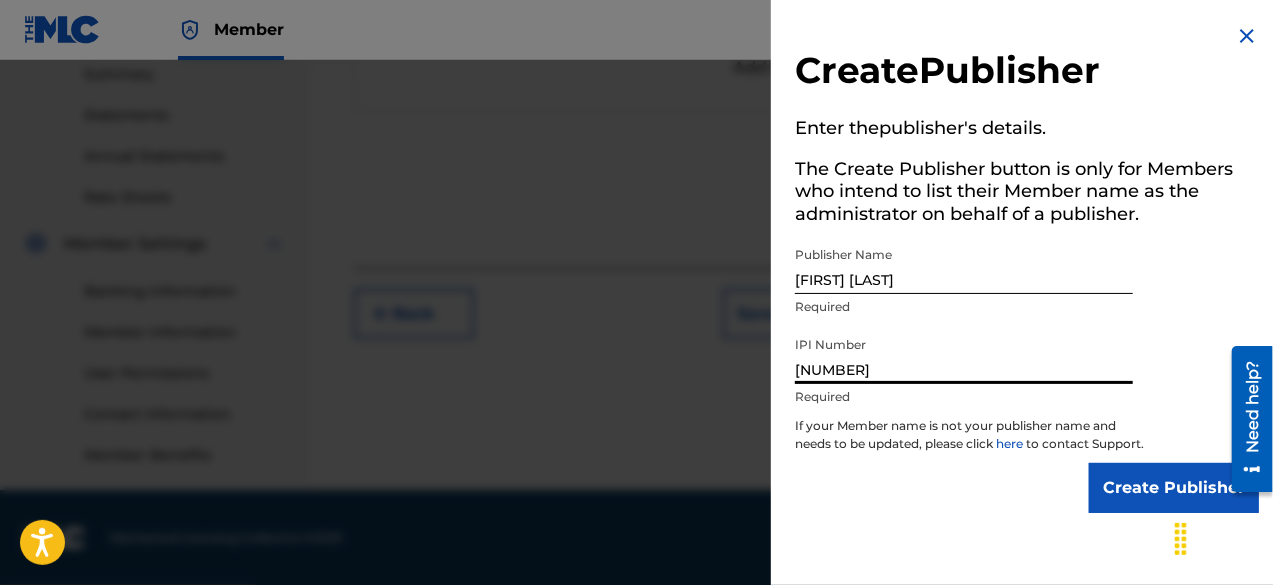 click on "Create Publisher" at bounding box center (1174, 488) 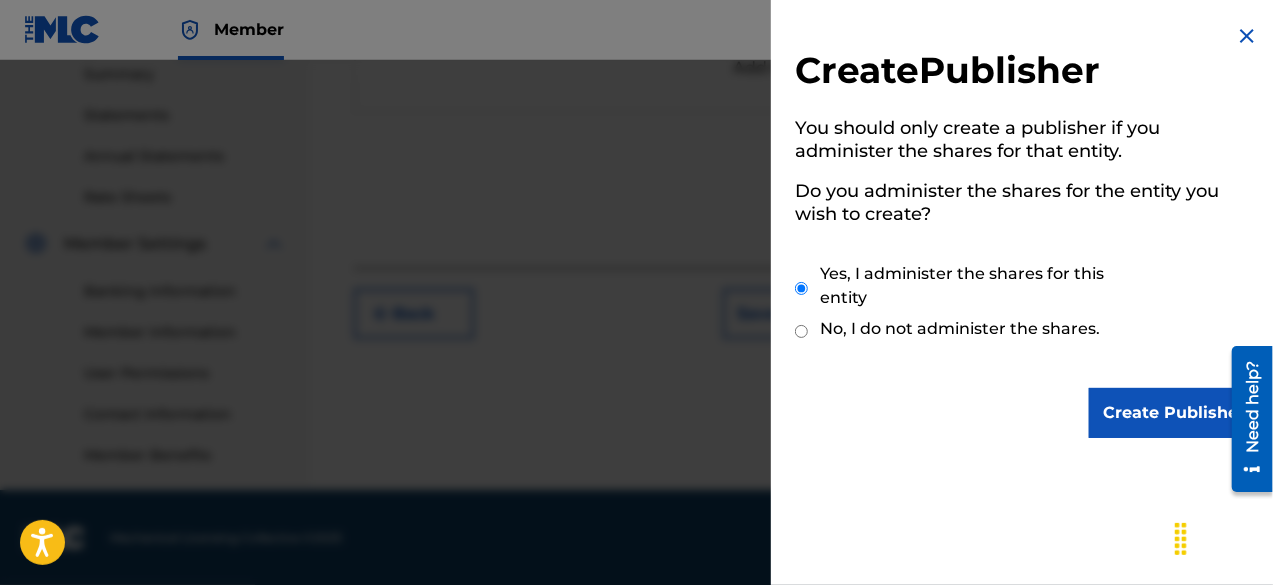 click on "Create Publisher" at bounding box center [1174, 413] 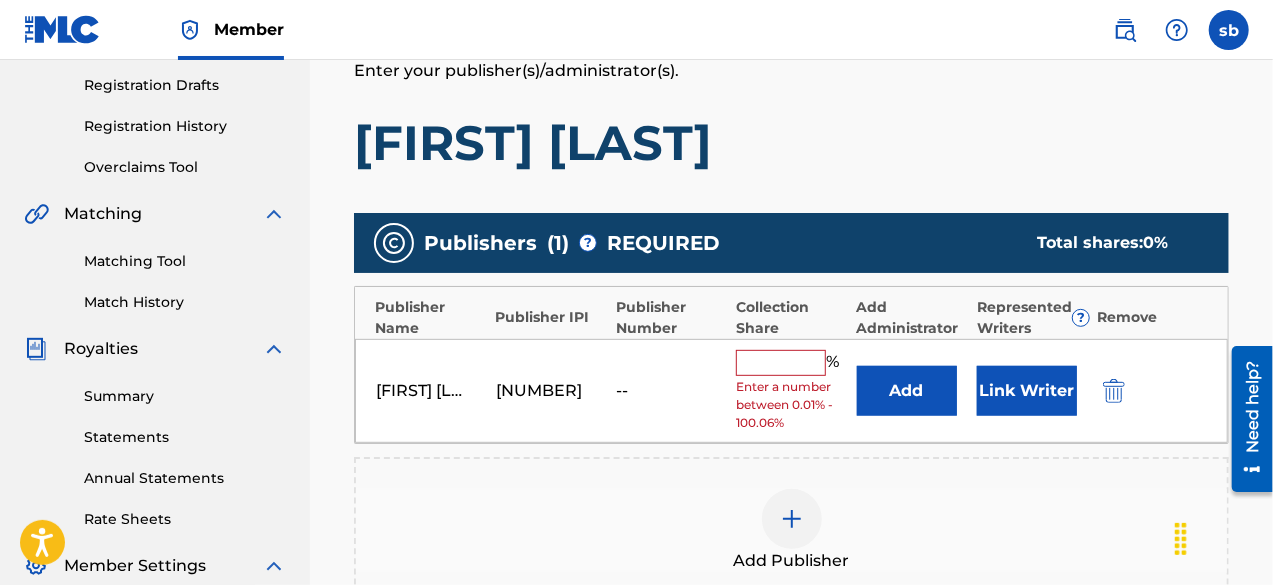 scroll, scrollTop: 454, scrollLeft: 0, axis: vertical 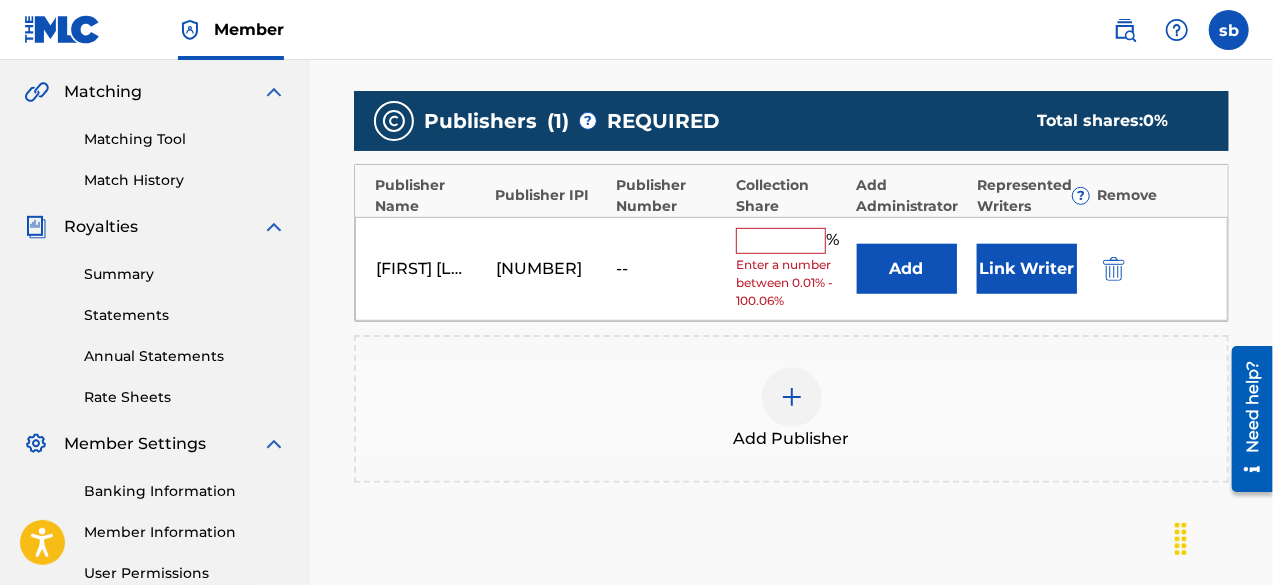 click at bounding box center (781, 241) 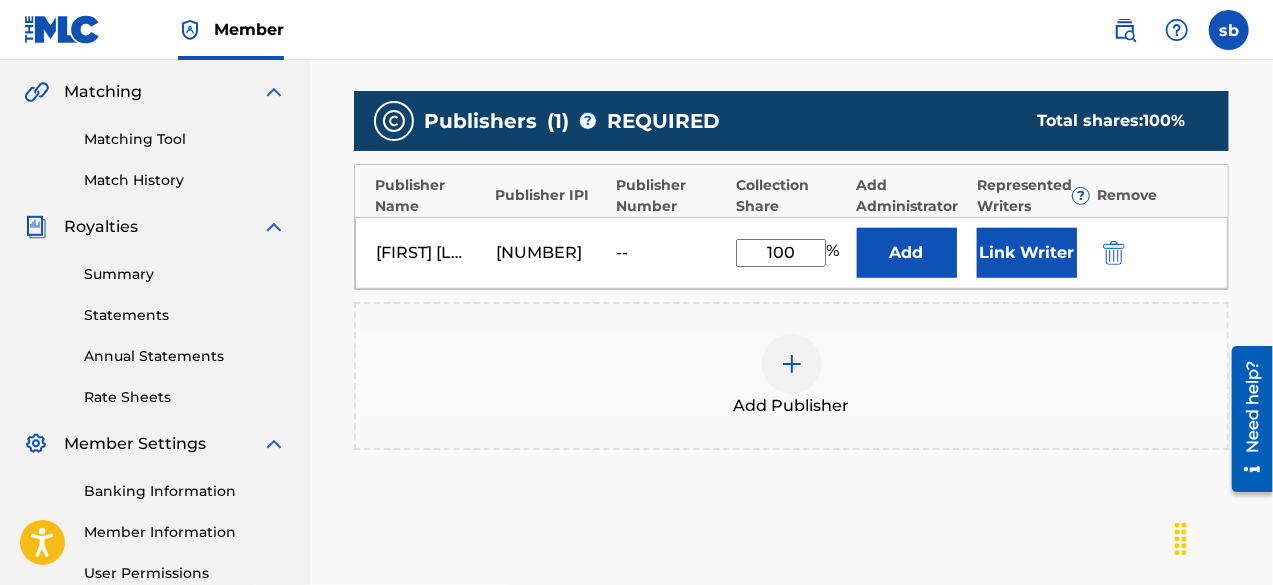 click on "Link Writer" at bounding box center (1027, 253) 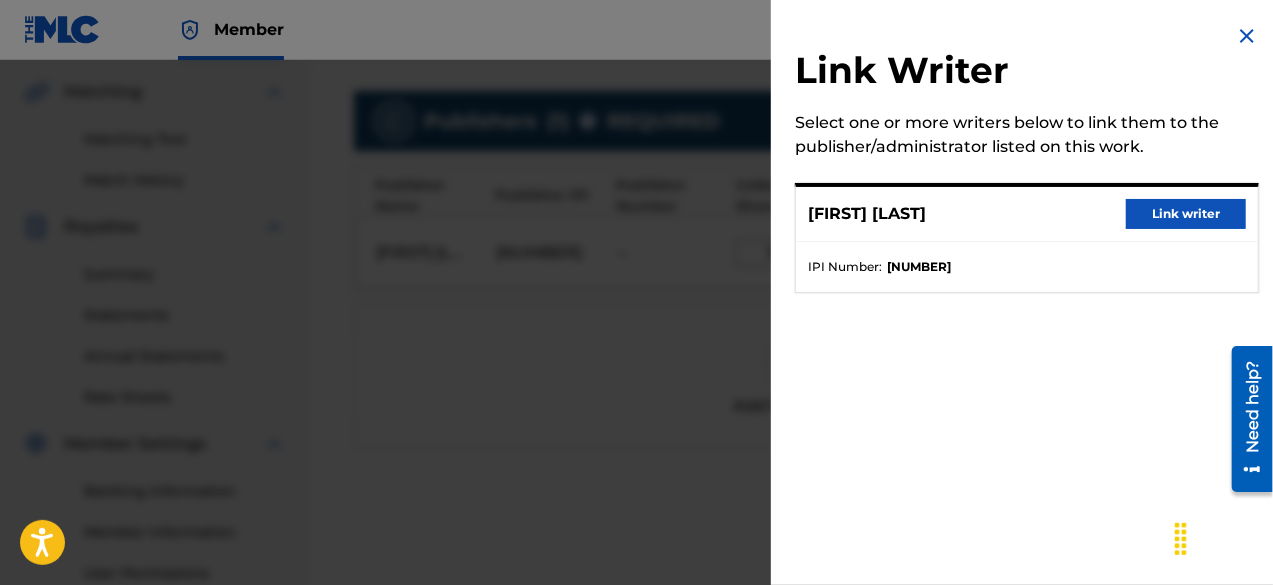 click on "Link writer" at bounding box center (1186, 214) 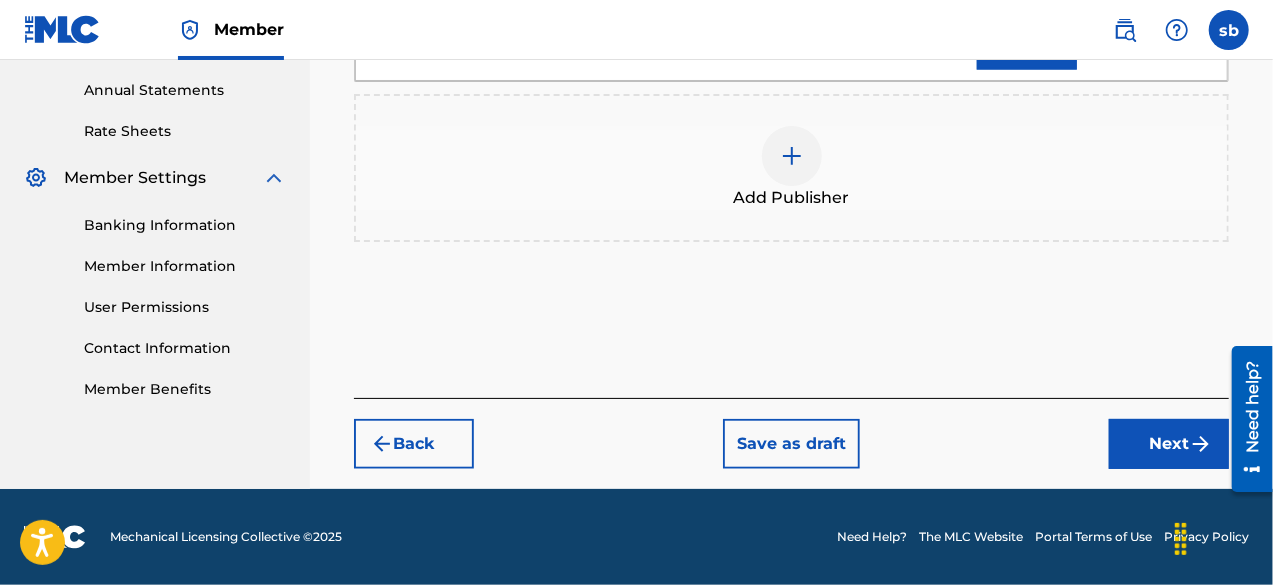 click on "Next" at bounding box center [1169, 444] 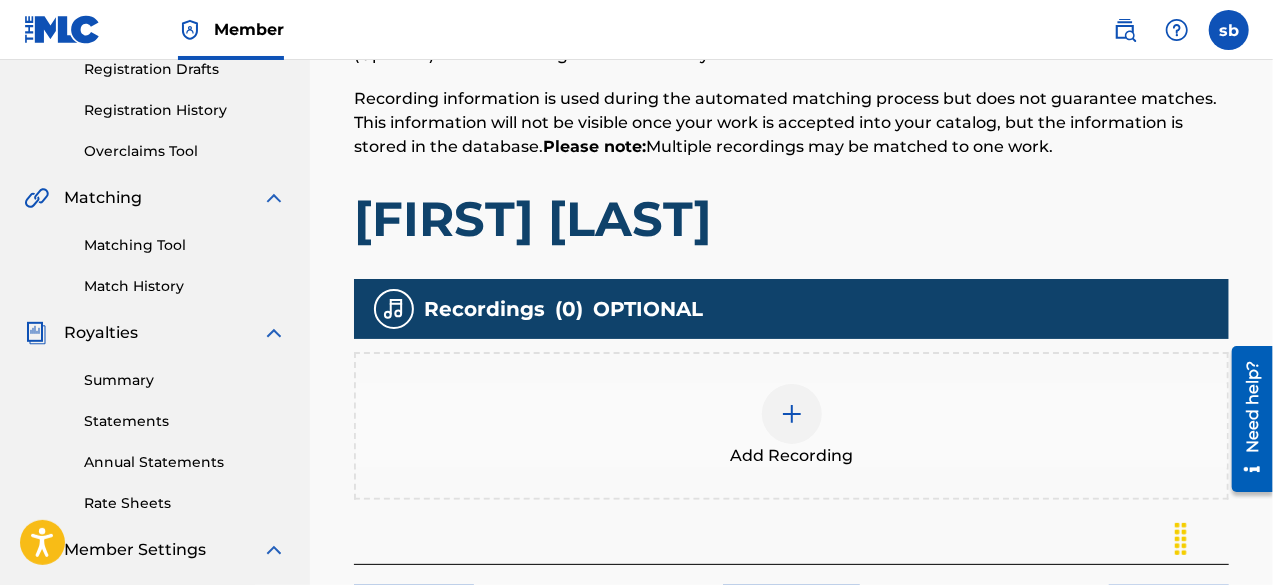 scroll, scrollTop: 590, scrollLeft: 0, axis: vertical 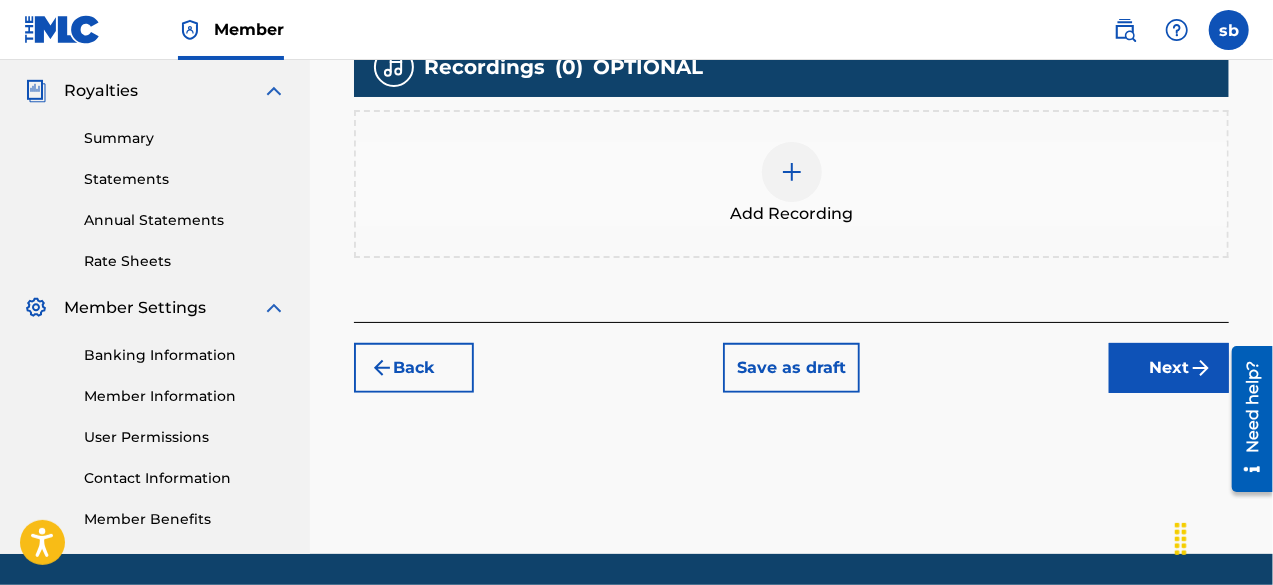 click at bounding box center (792, 172) 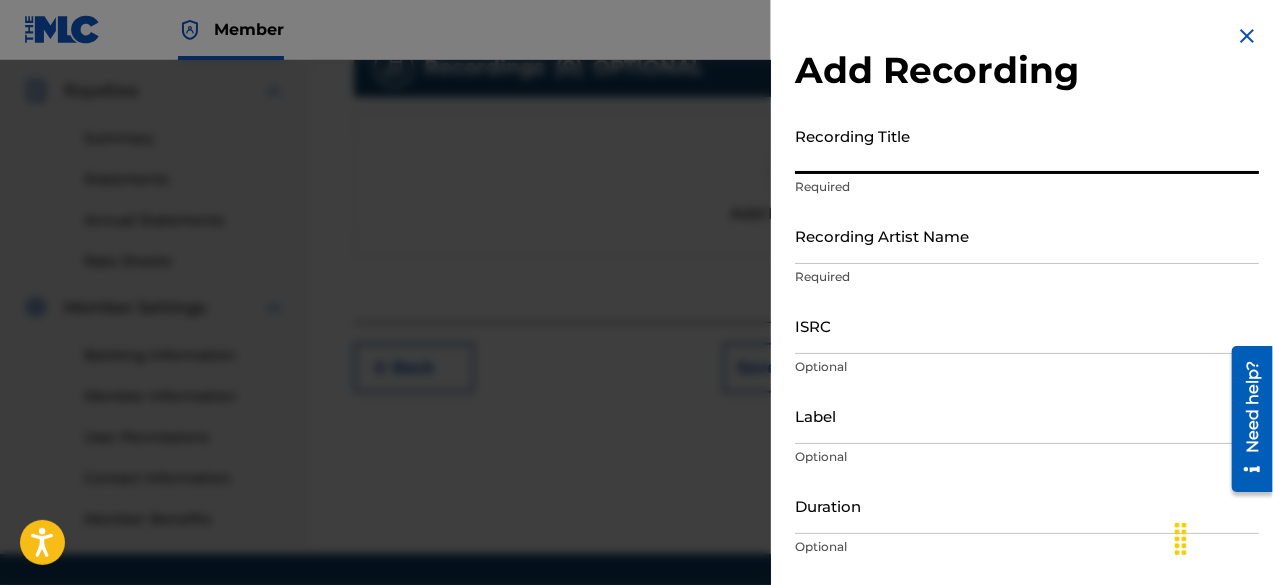 drag, startPoint x: 856, startPoint y: 162, endPoint x: 842, endPoint y: 166, distance: 14.56022 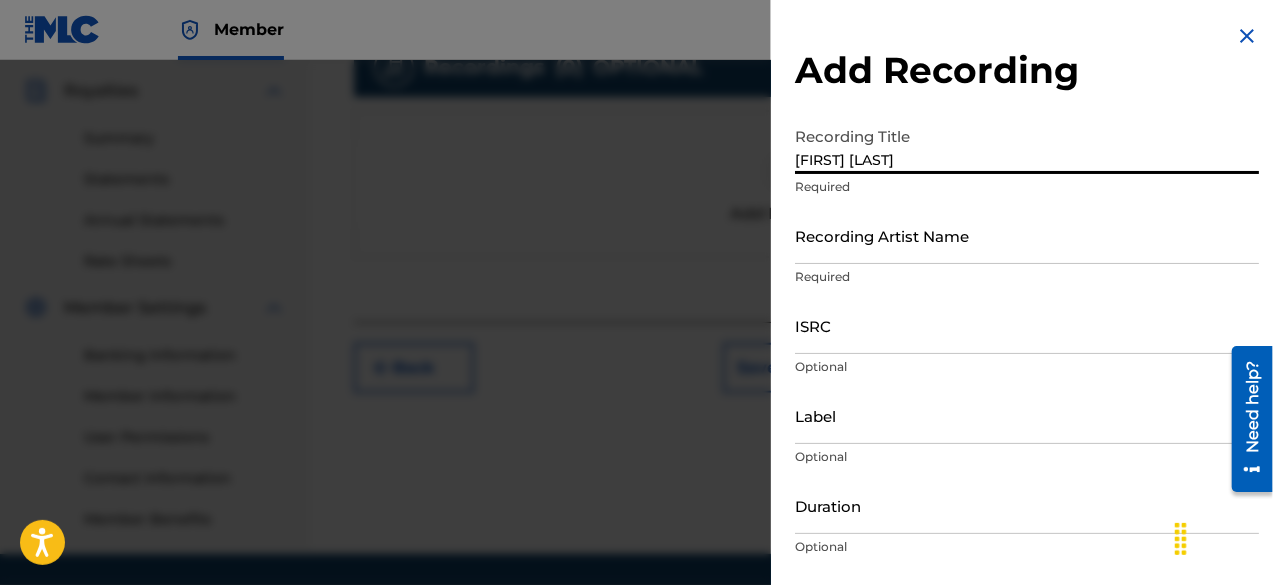 type on "[FIRST] [LAST]" 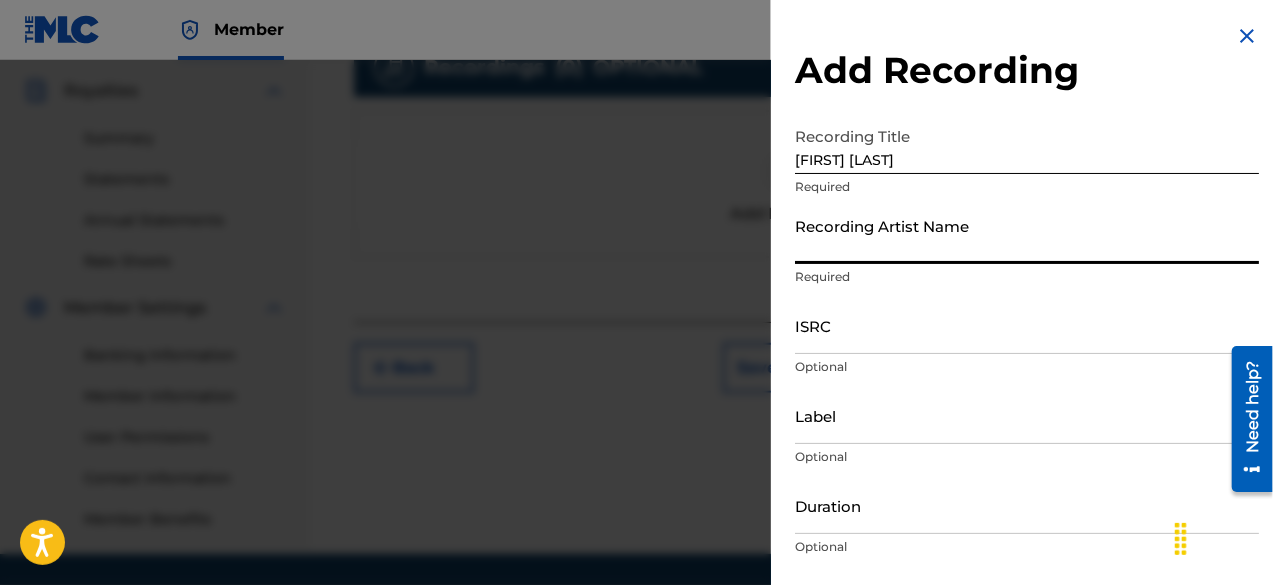 click on "Recording Artist Name" at bounding box center (1027, 235) 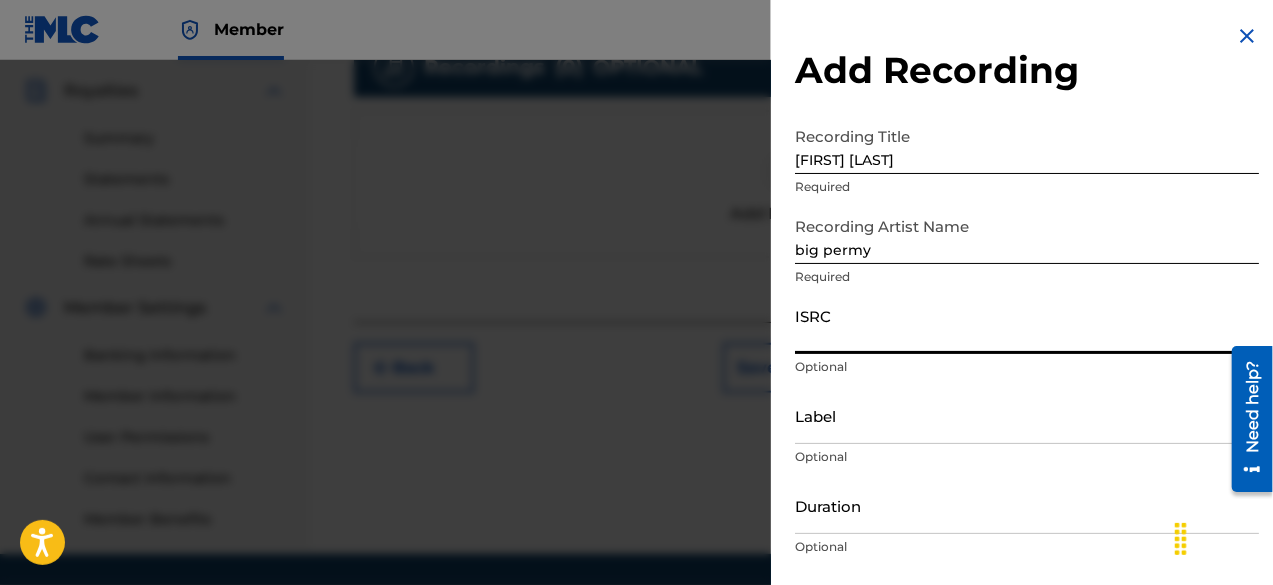 click on "ISRC" at bounding box center [1027, 325] 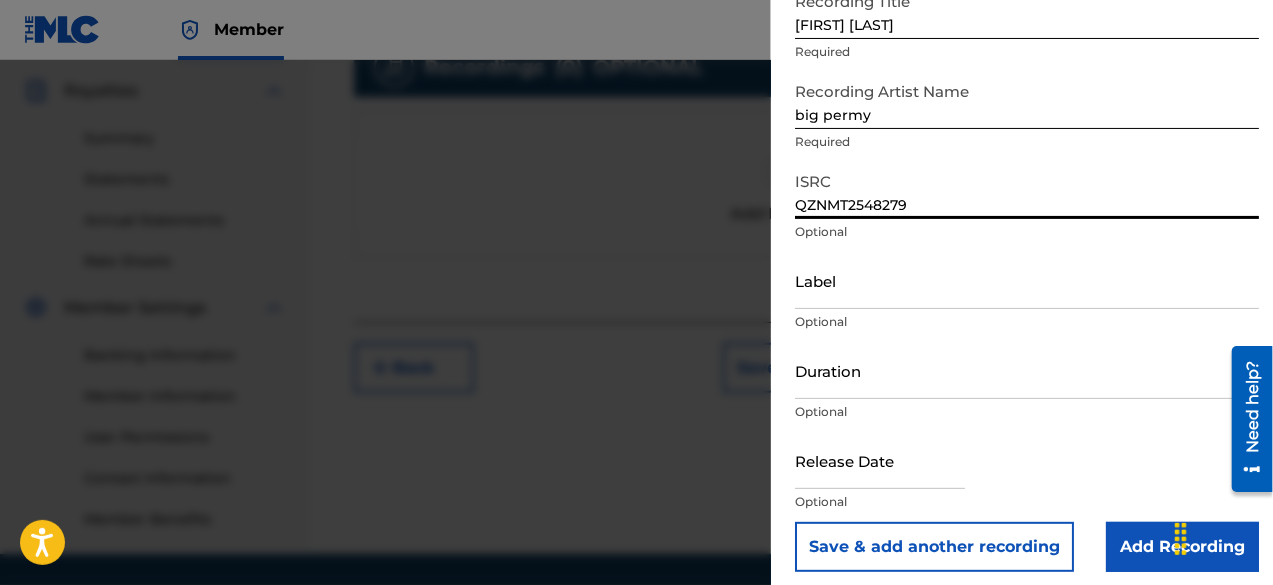 scroll, scrollTop: 146, scrollLeft: 0, axis: vertical 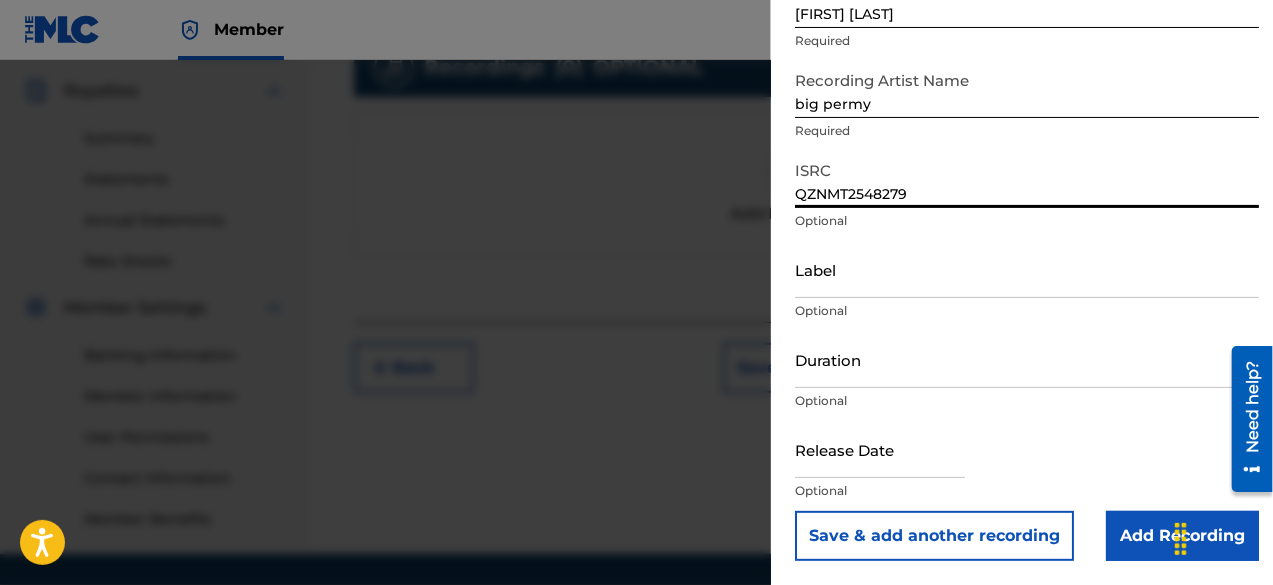 type on "QZNMT2548279" 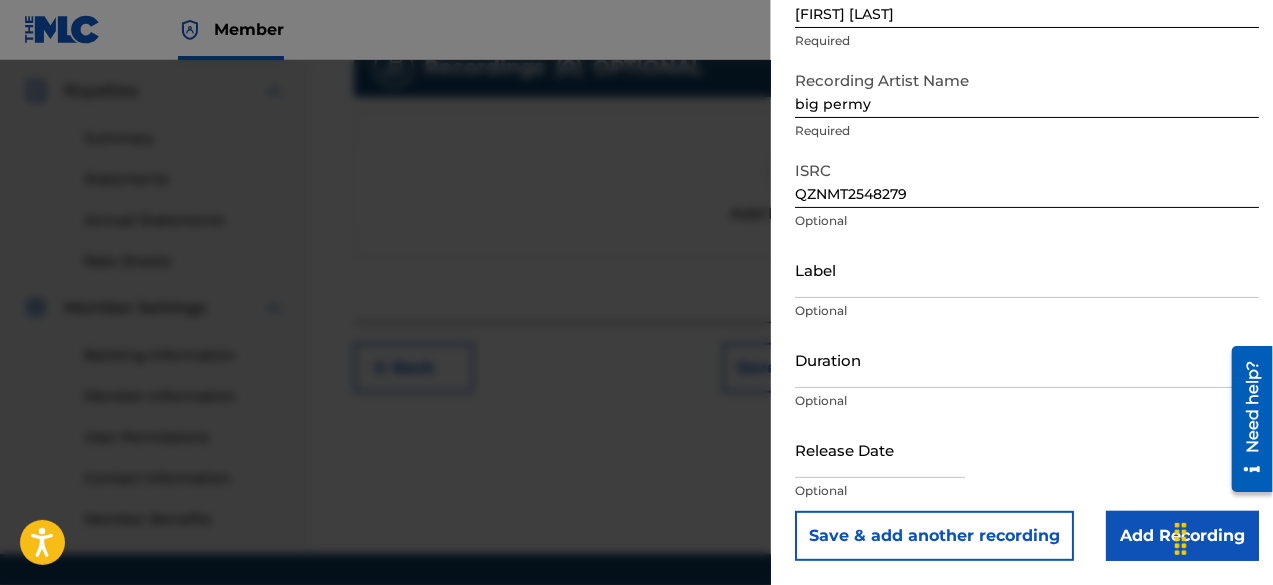 click at bounding box center [880, 449] 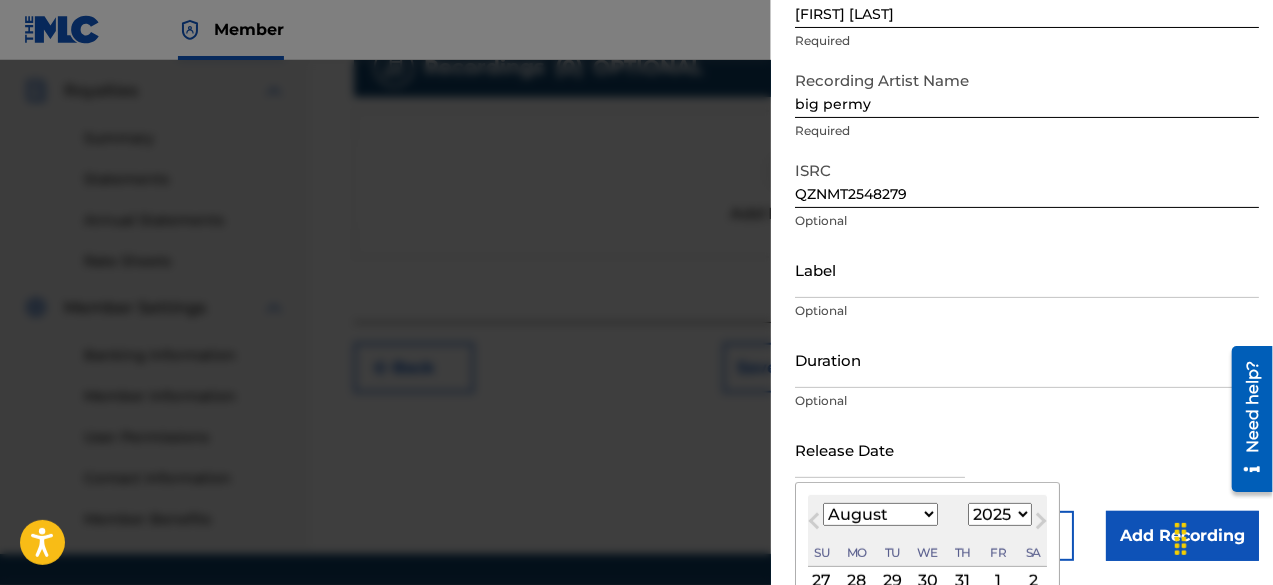 type on "July 25 2025" 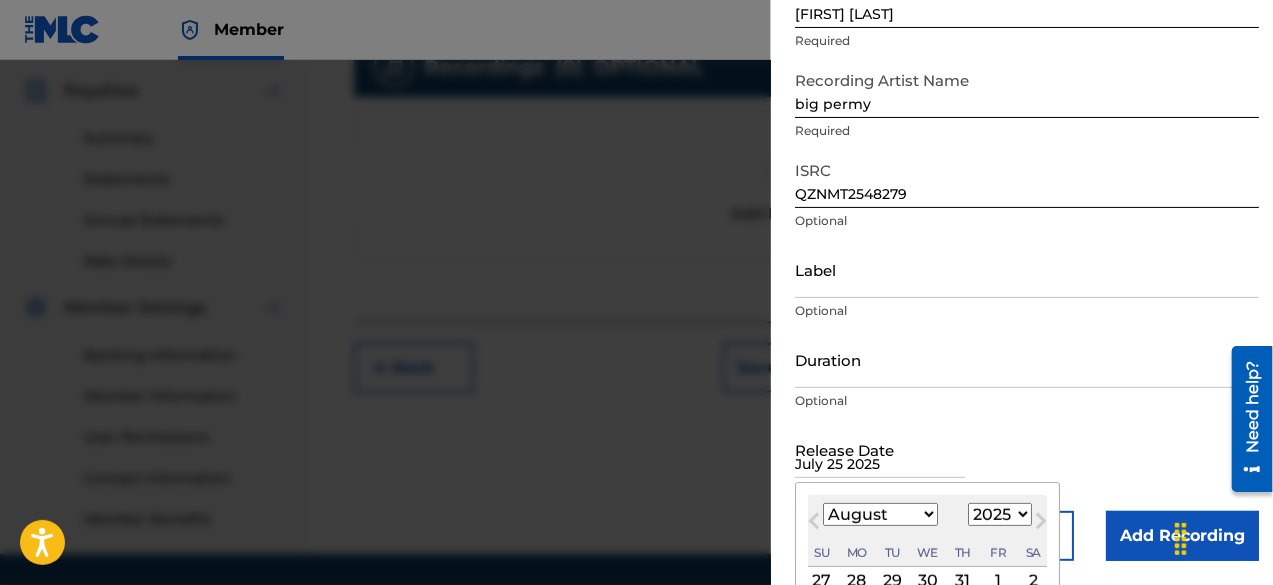 select on "6" 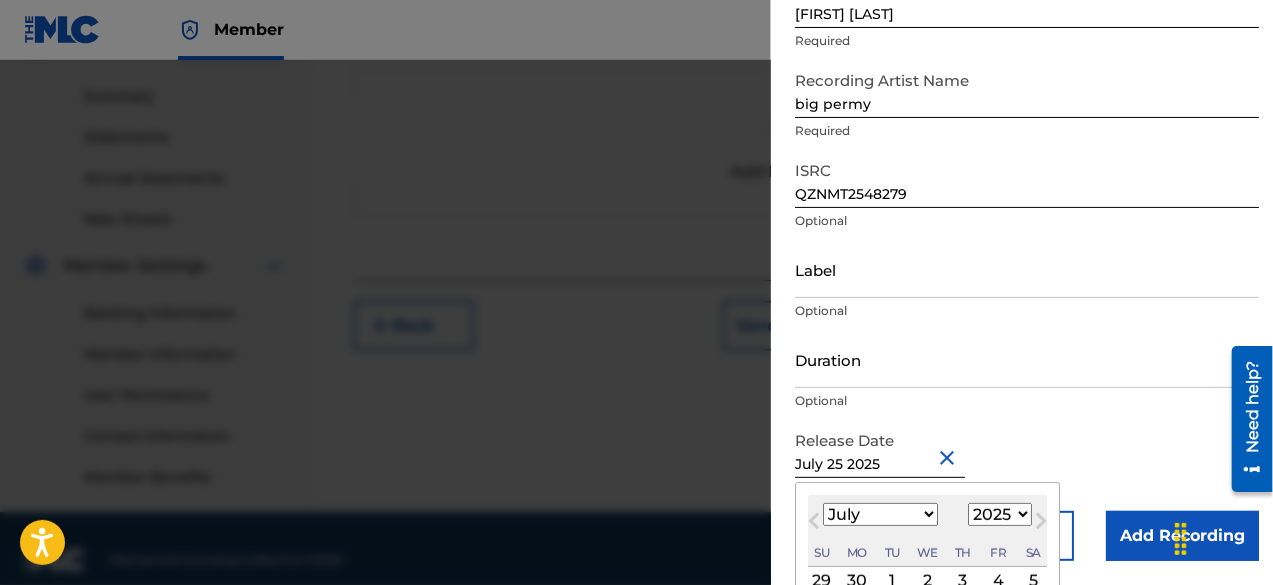 scroll, scrollTop: 654, scrollLeft: 0, axis: vertical 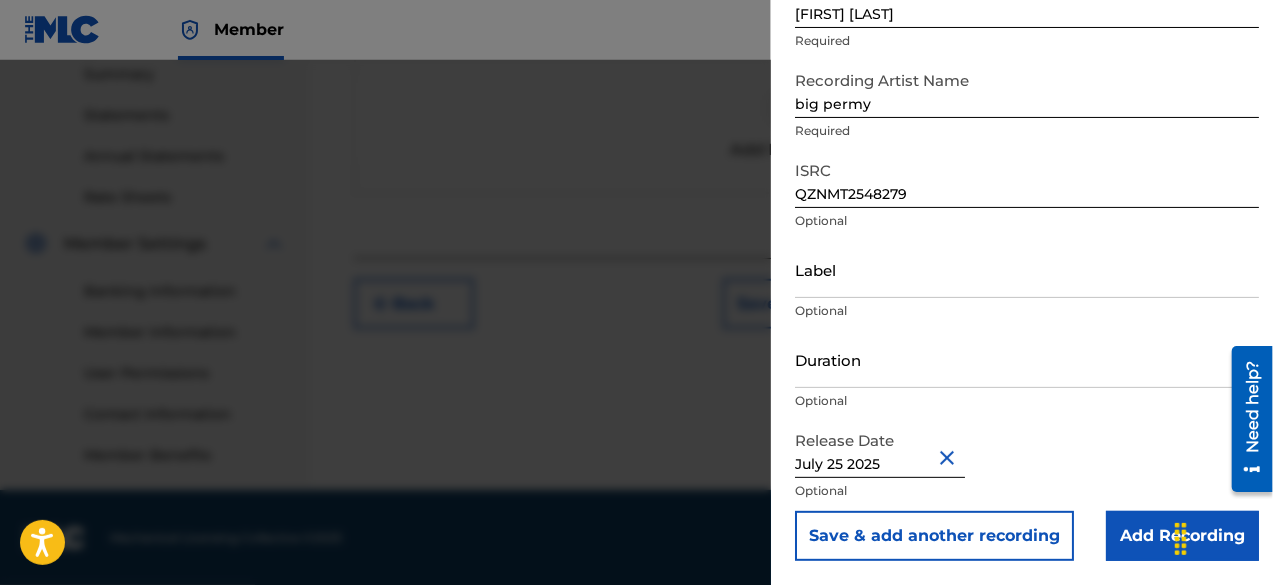 click on "Add Recording" at bounding box center (1182, 536) 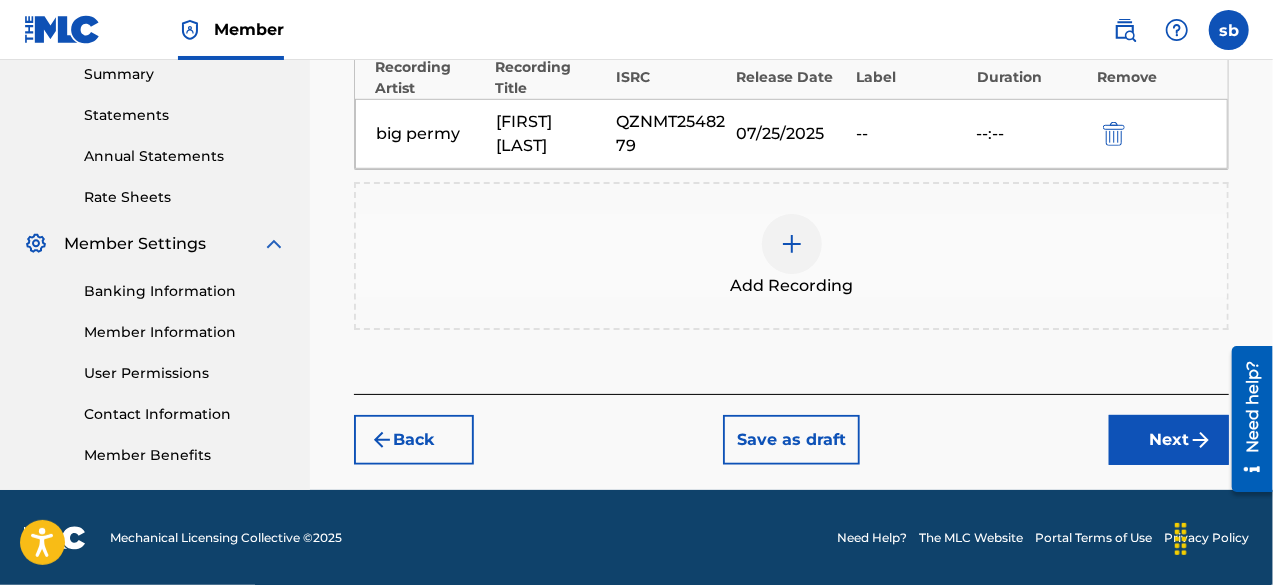 click on "Next" at bounding box center [1169, 440] 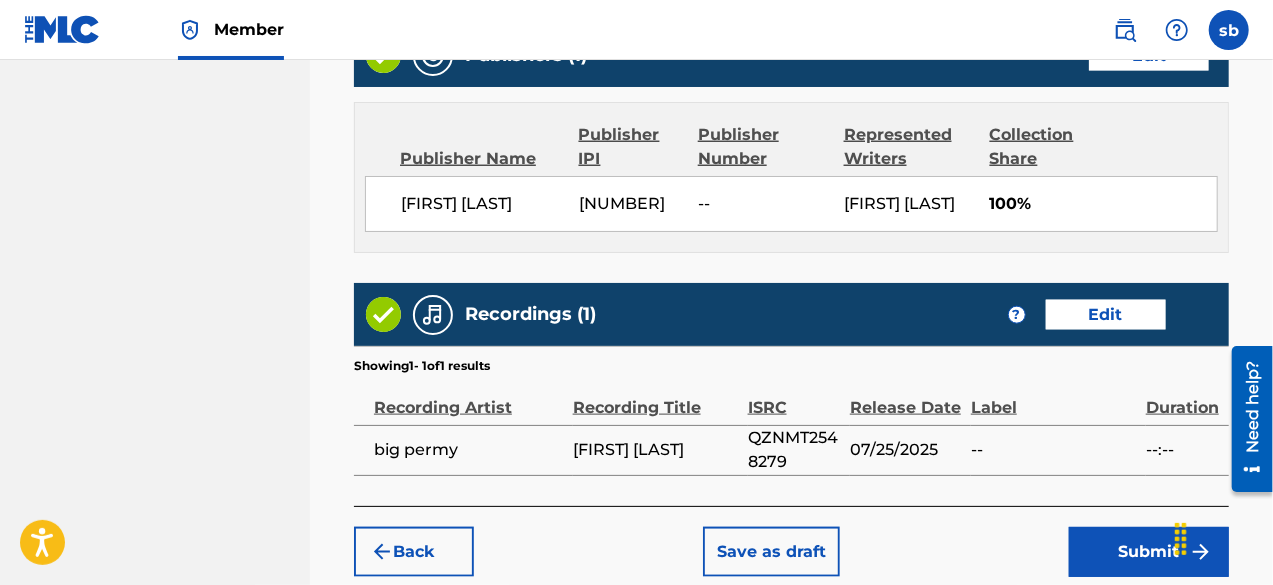 scroll, scrollTop: 1190, scrollLeft: 0, axis: vertical 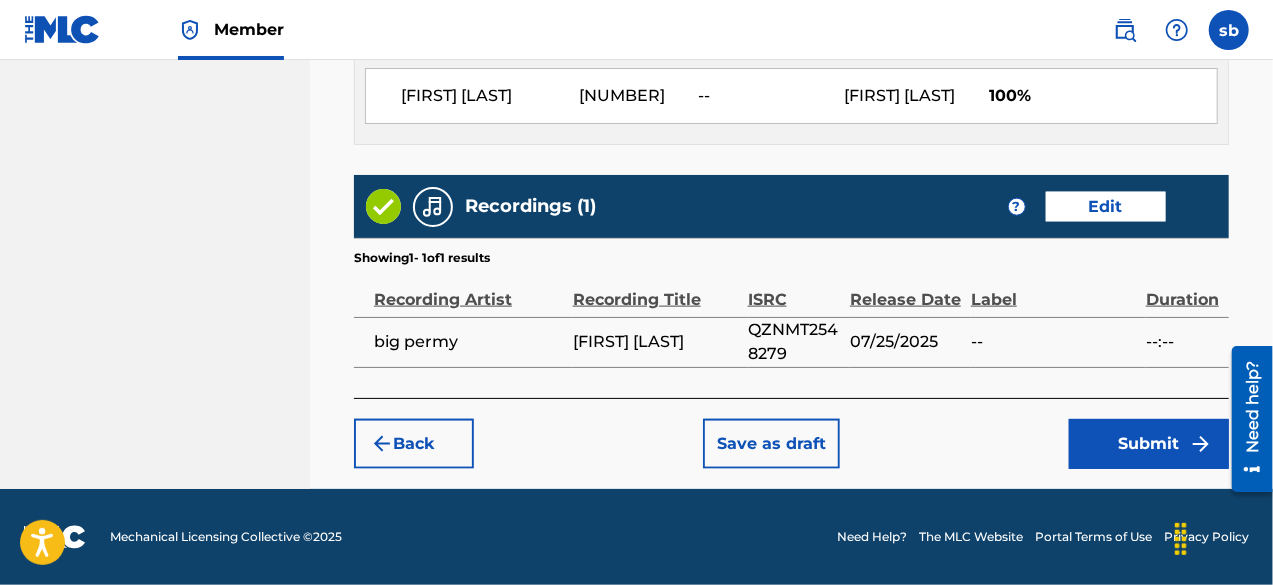 click on "Submit" at bounding box center (1149, 444) 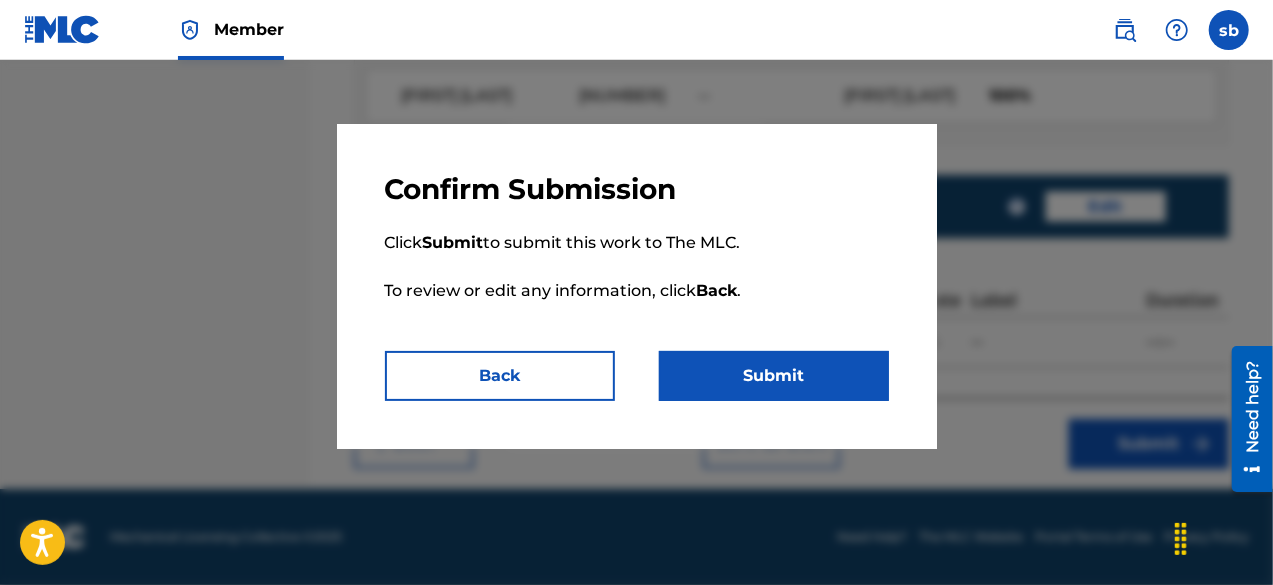 click on "Click  Submit  to submit this work to The MLC. To review or edit any information, click  Back ." at bounding box center [637, 279] 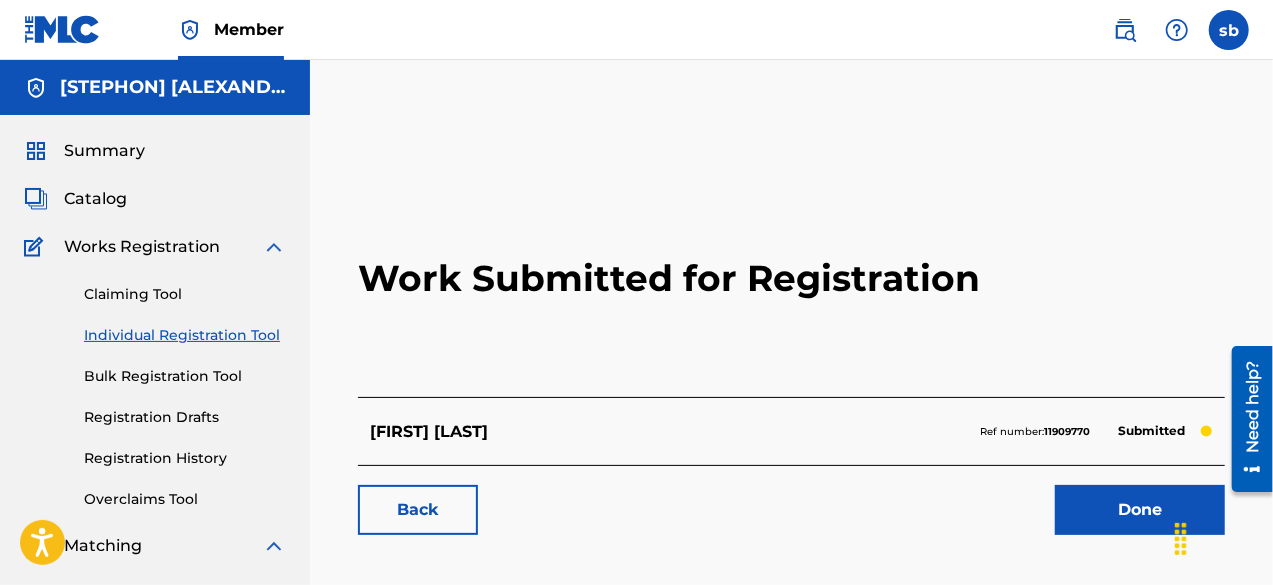 click on "Work Submitted for Registration" at bounding box center (791, 278) 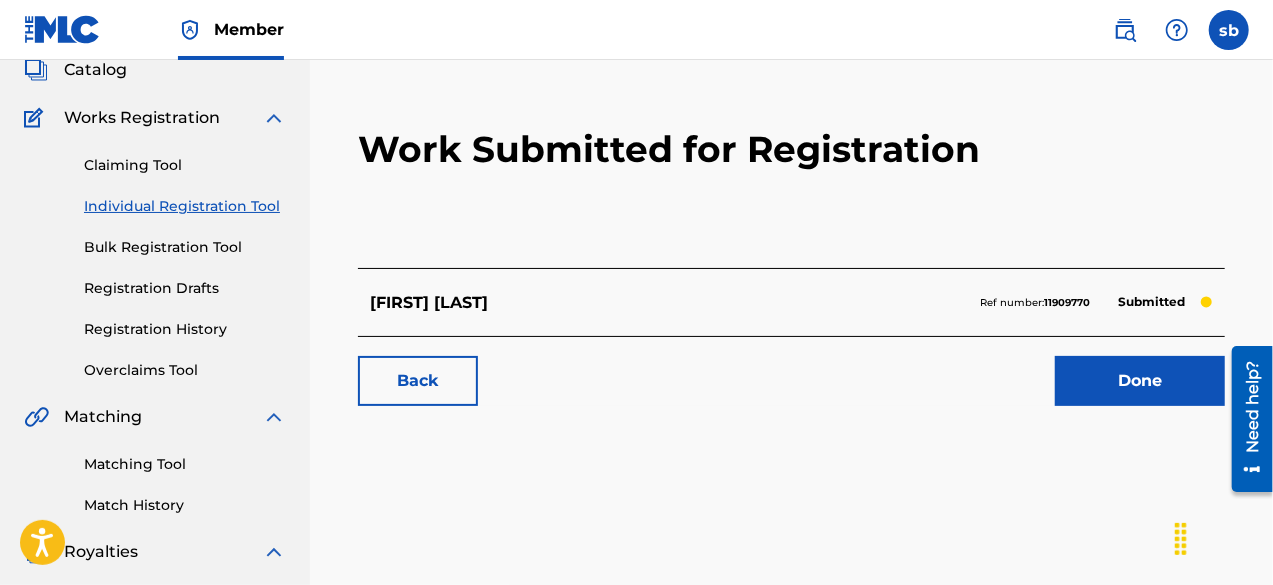 scroll, scrollTop: 200, scrollLeft: 0, axis: vertical 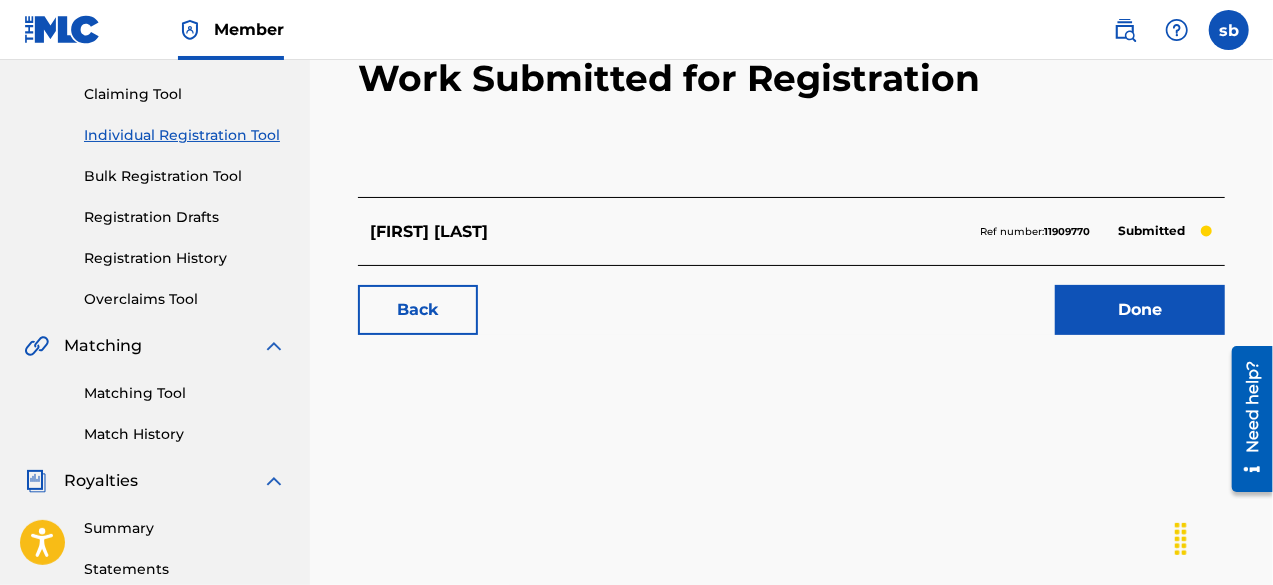 click on "Done" at bounding box center [1140, 310] 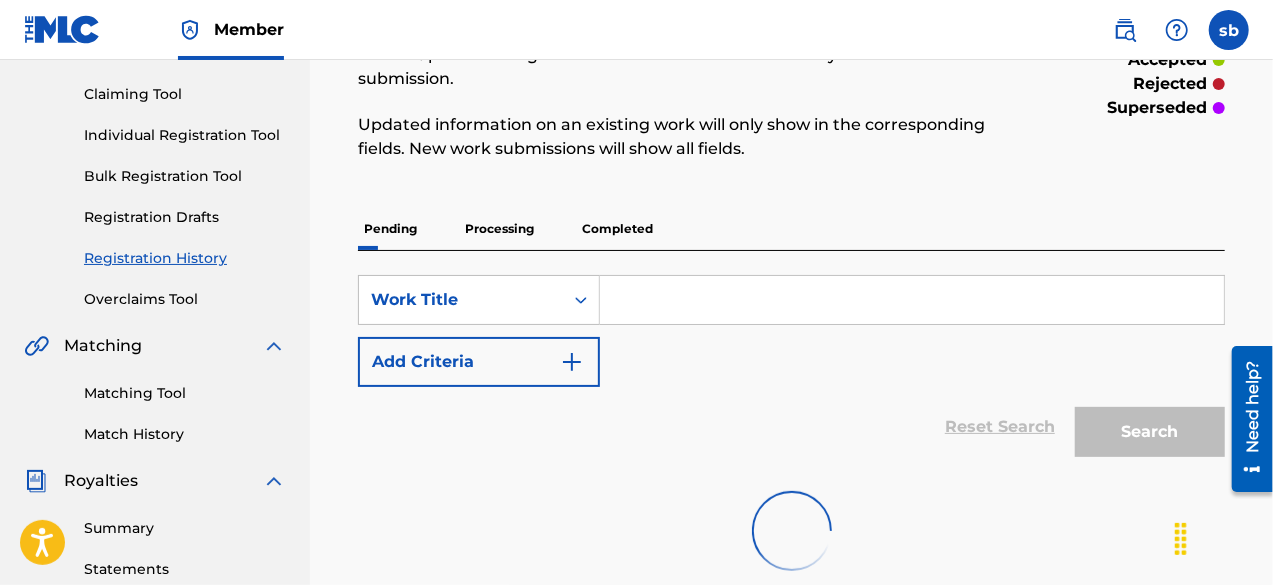 scroll, scrollTop: 0, scrollLeft: 0, axis: both 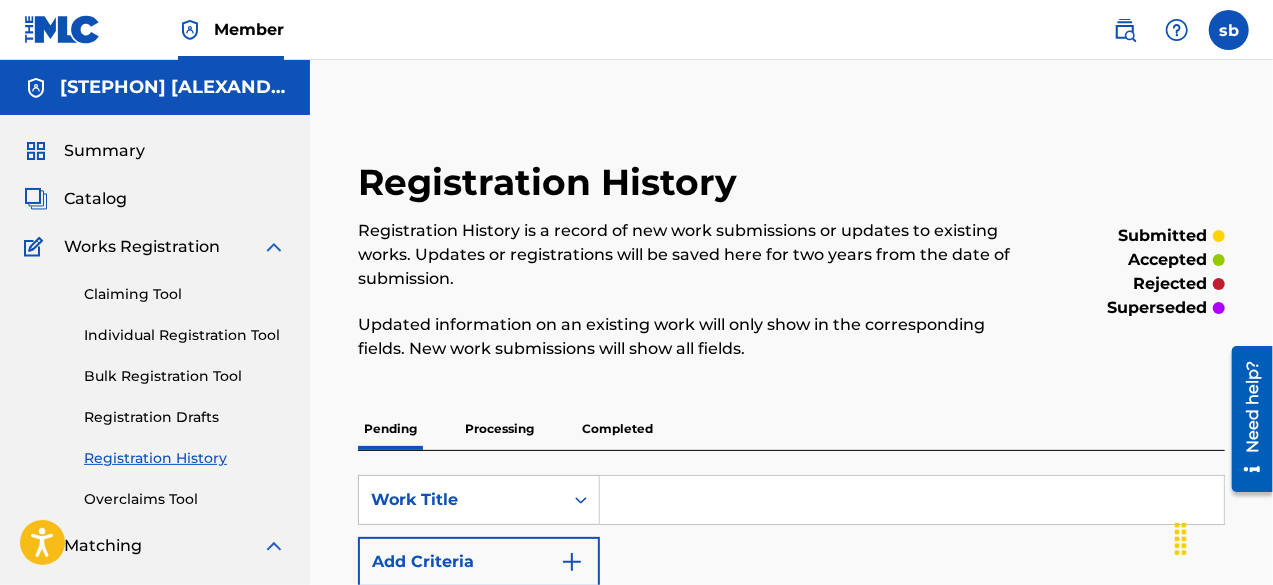 click on "Catalog" at bounding box center [95, 199] 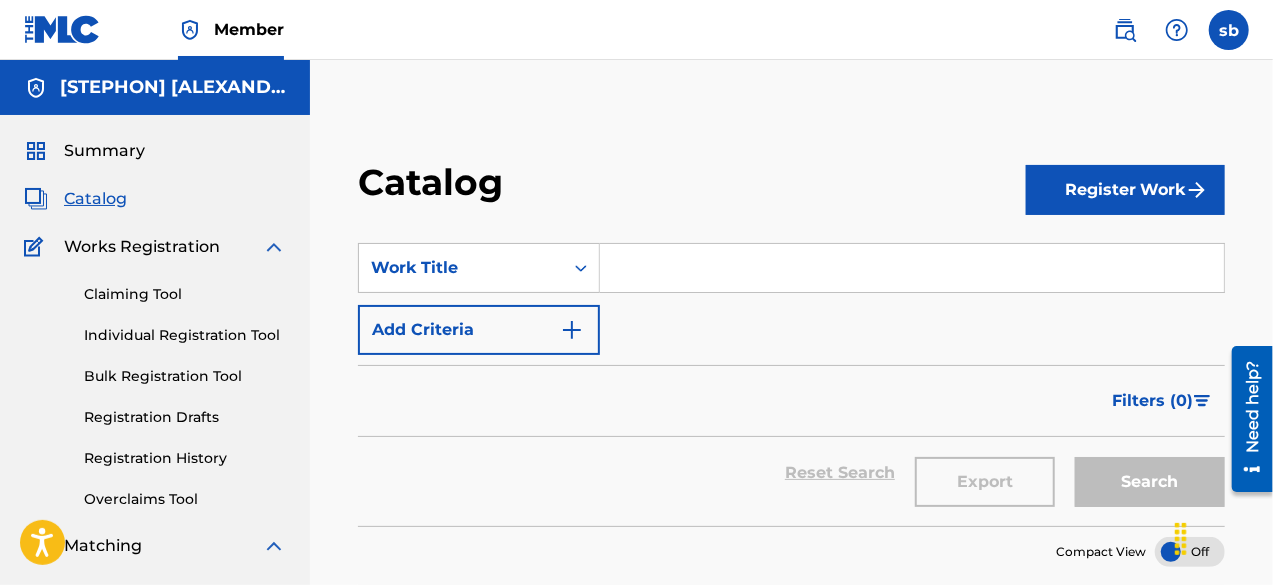 click on "Register Work" at bounding box center [1125, 190] 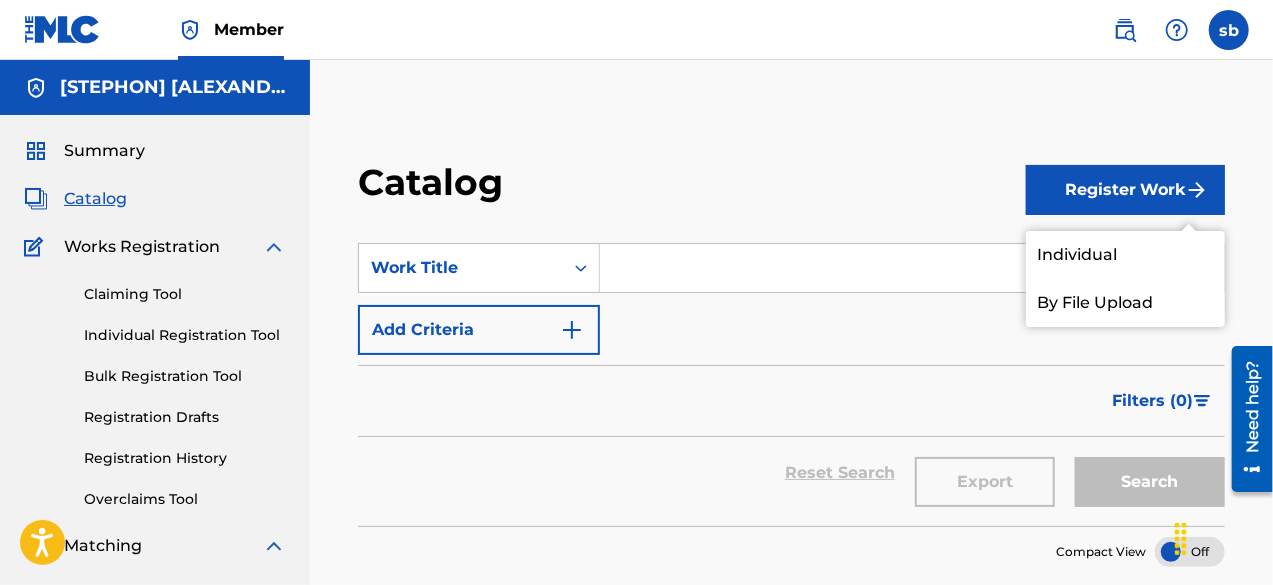 click on "Individual" at bounding box center (1125, 255) 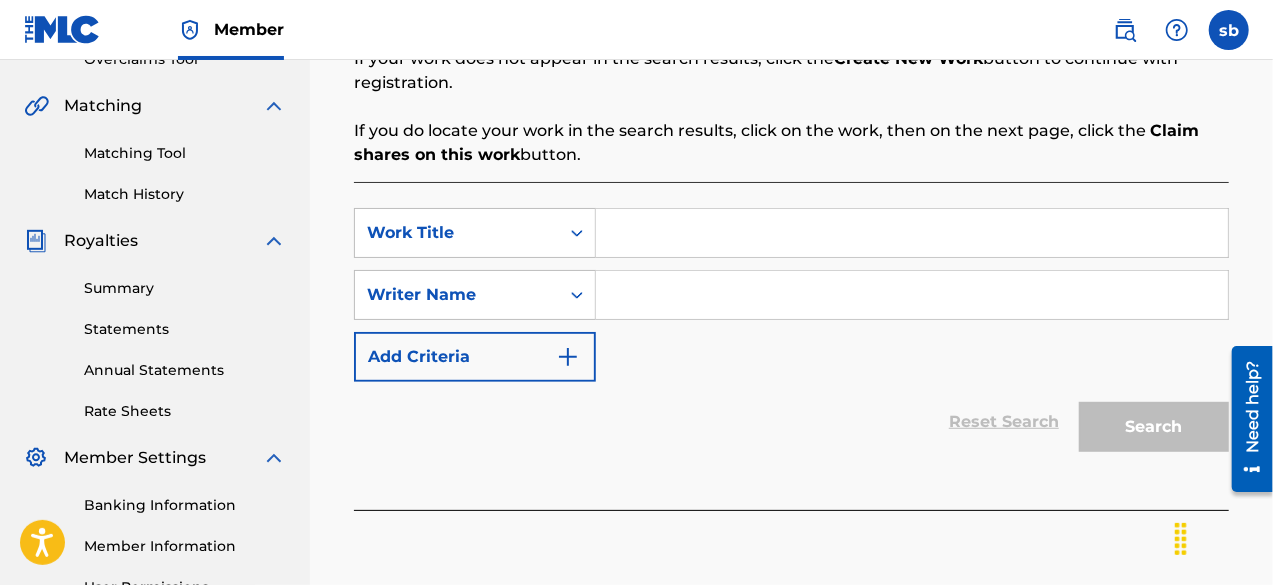 scroll, scrollTop: 500, scrollLeft: 0, axis: vertical 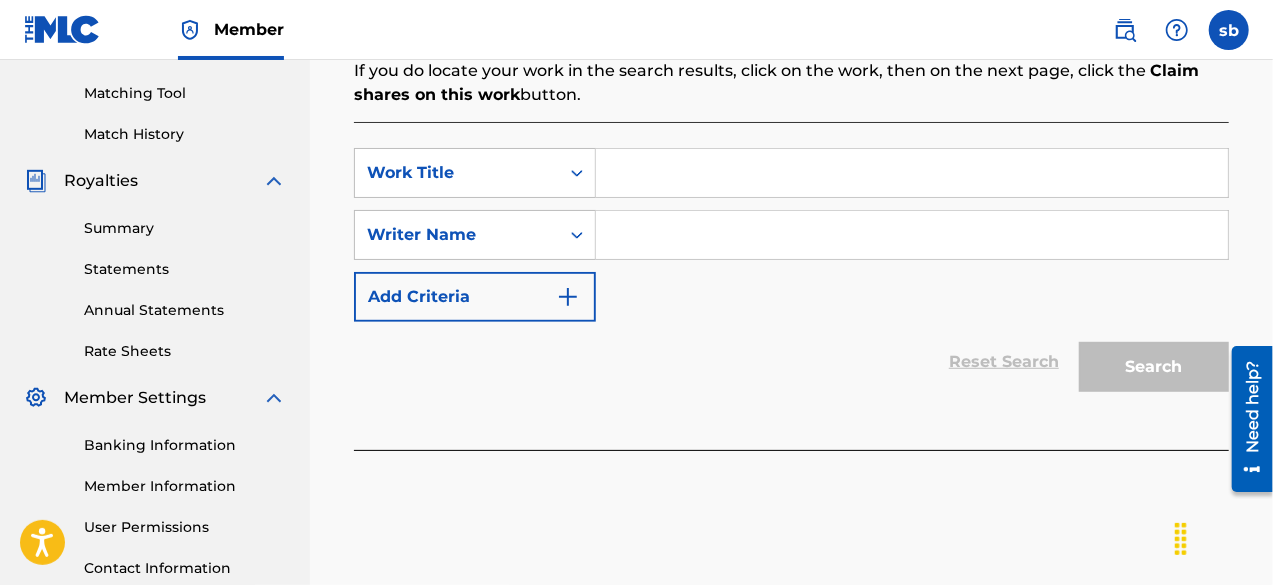 click at bounding box center [912, 173] 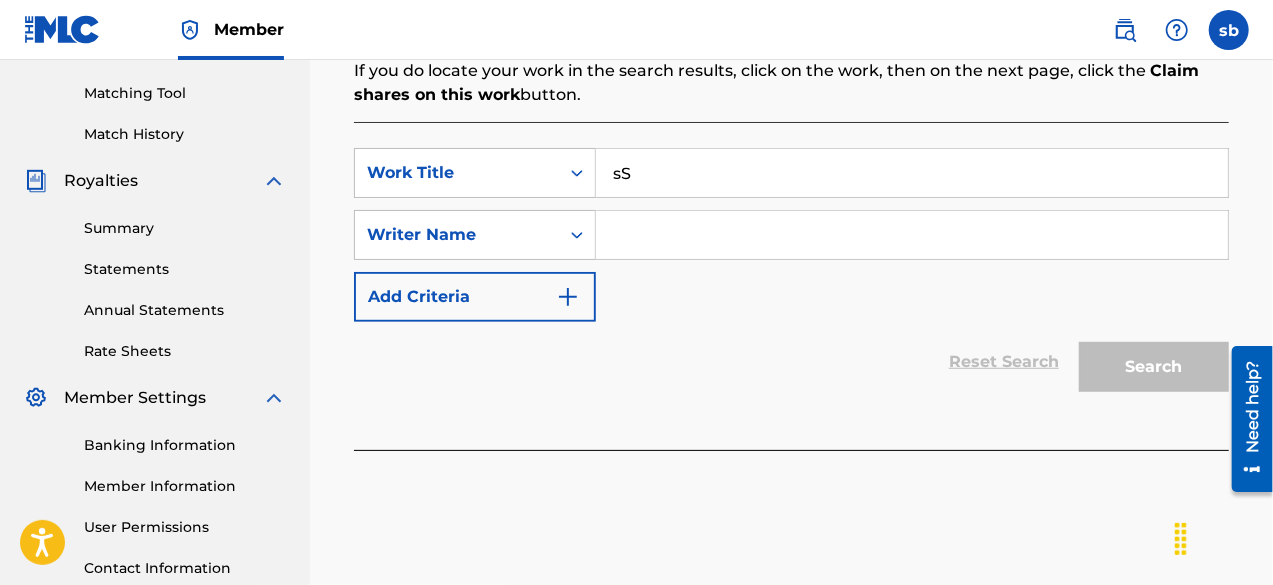 type on "s" 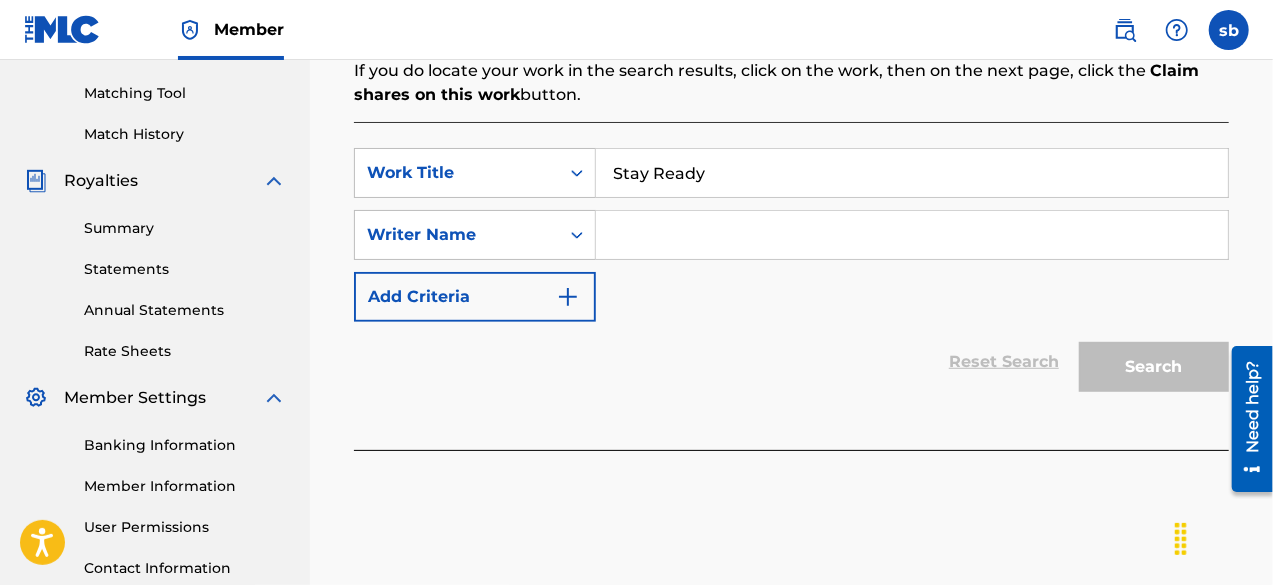 type on "Stay Ready" 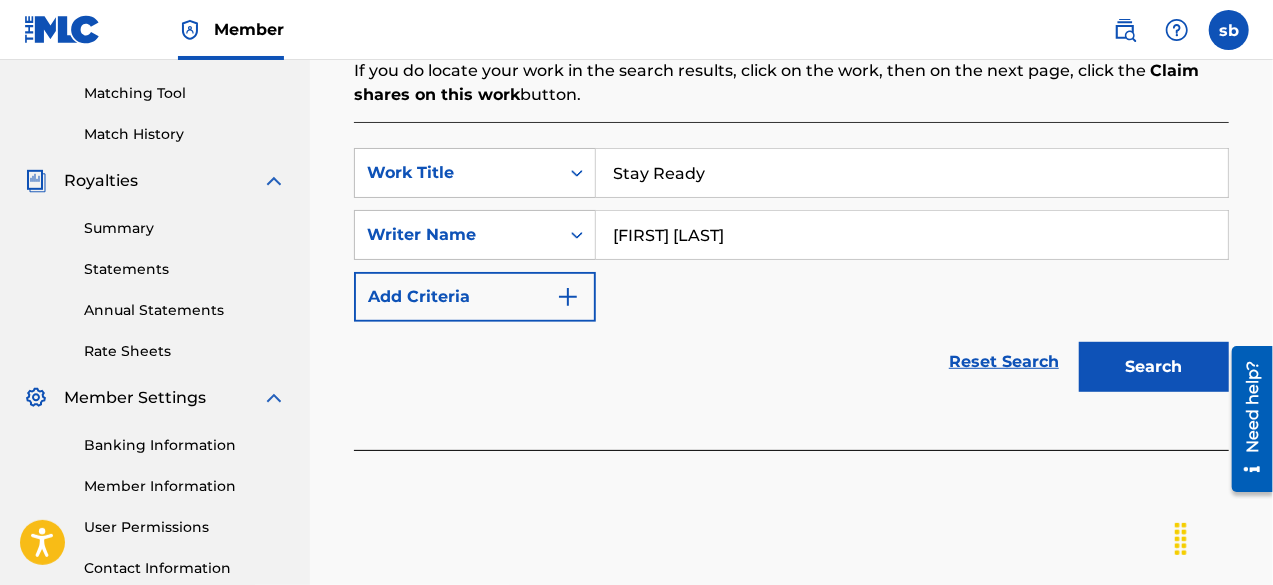 click on "Search" at bounding box center [1154, 367] 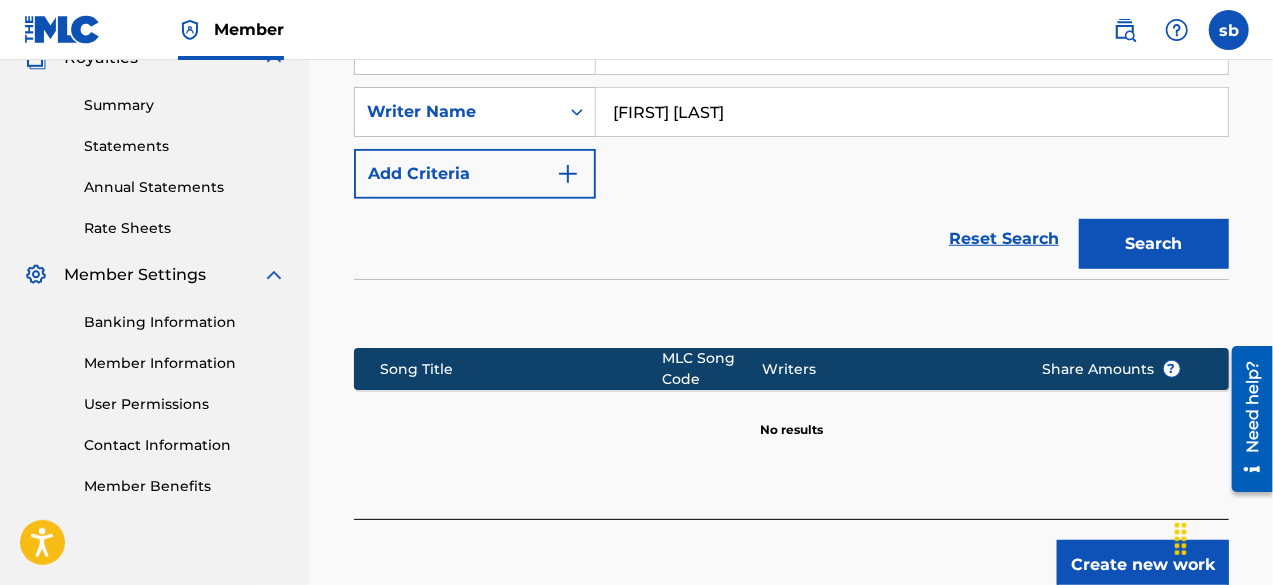 scroll, scrollTop: 742, scrollLeft: 0, axis: vertical 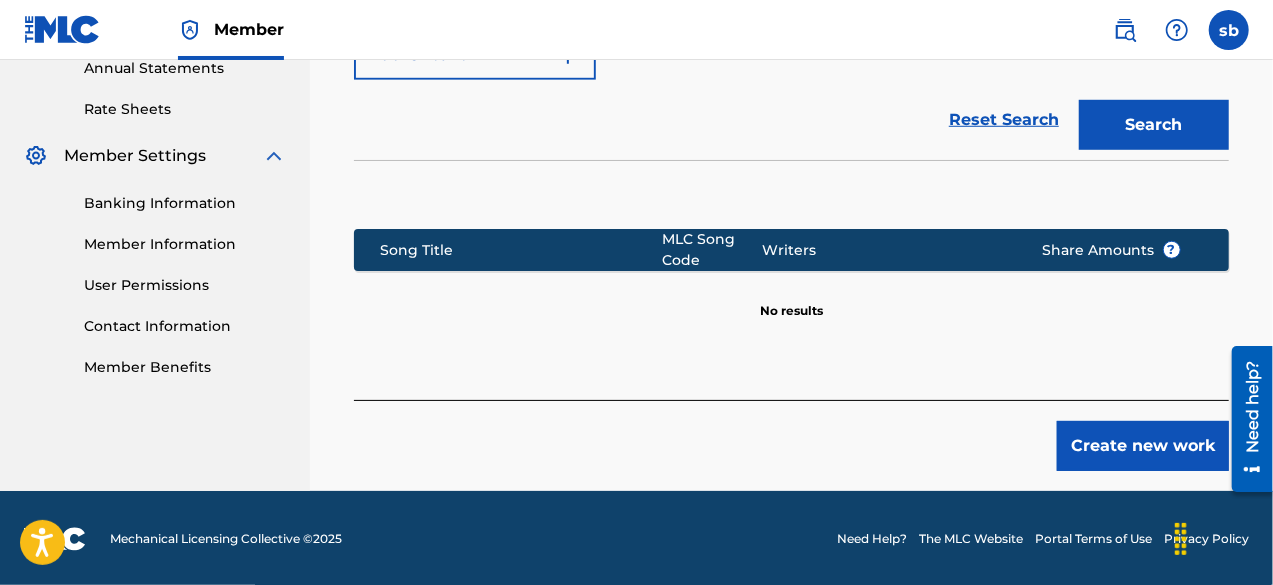 click on "Create new work" at bounding box center [1143, 446] 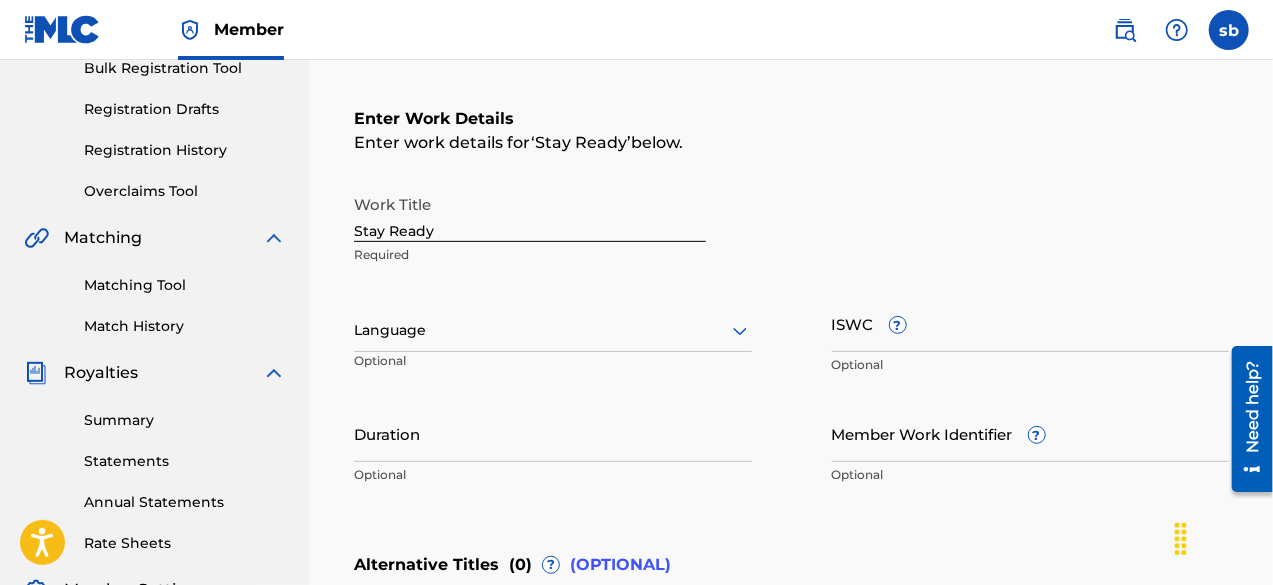 scroll, scrollTop: 306, scrollLeft: 0, axis: vertical 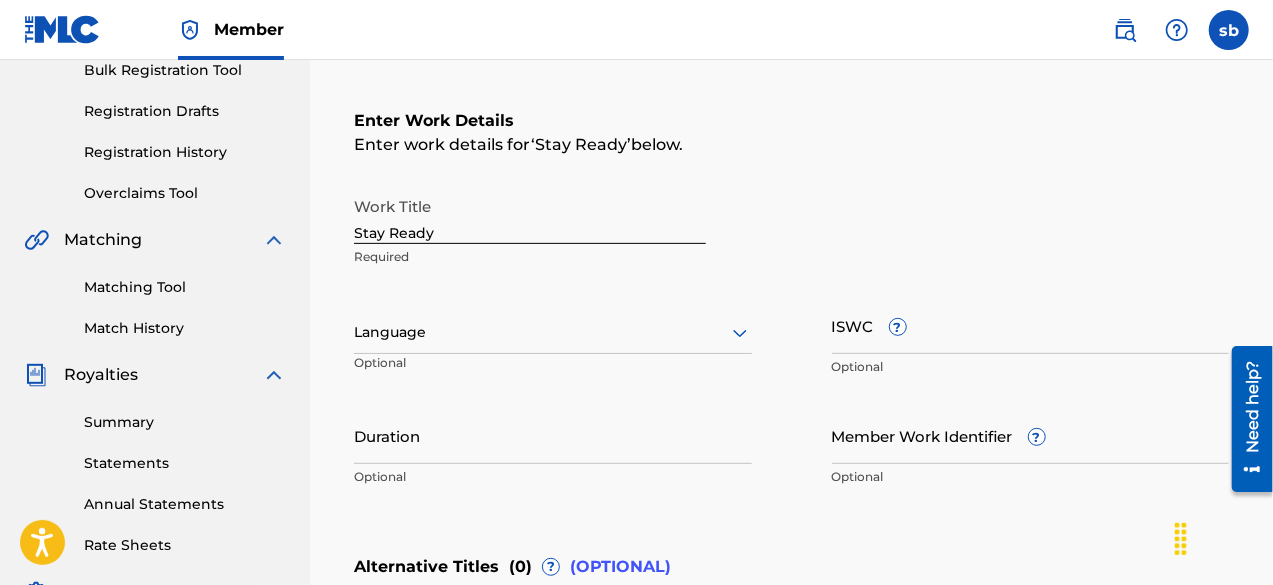 click on "ISWC   ?" at bounding box center (1031, 325) 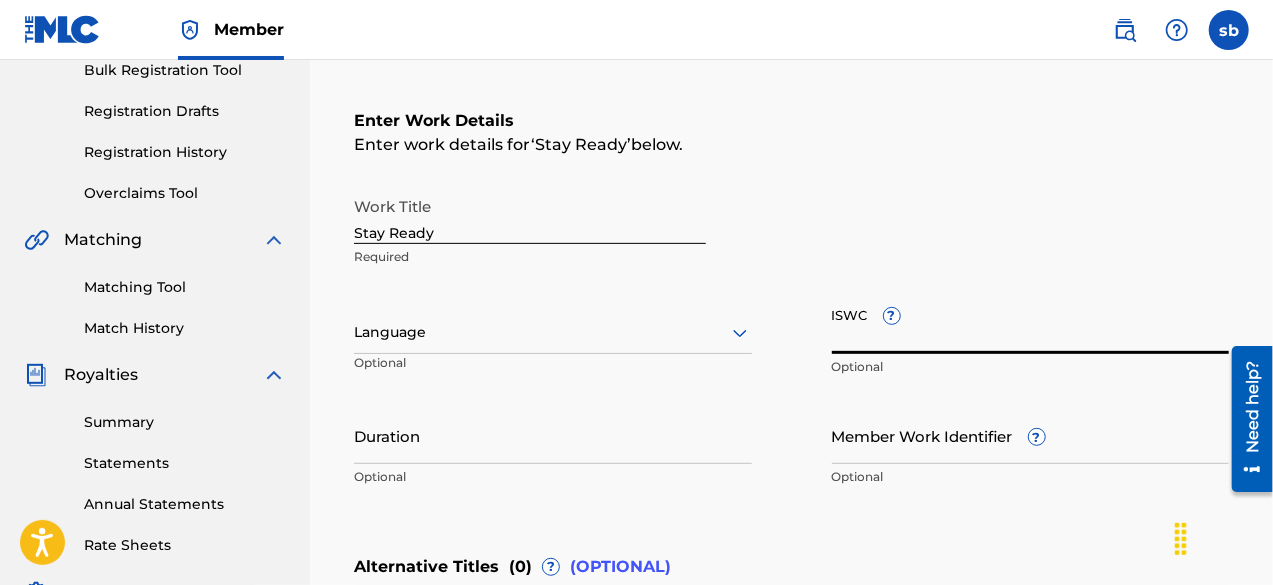 click on "ISWC   ?" at bounding box center [1031, 325] 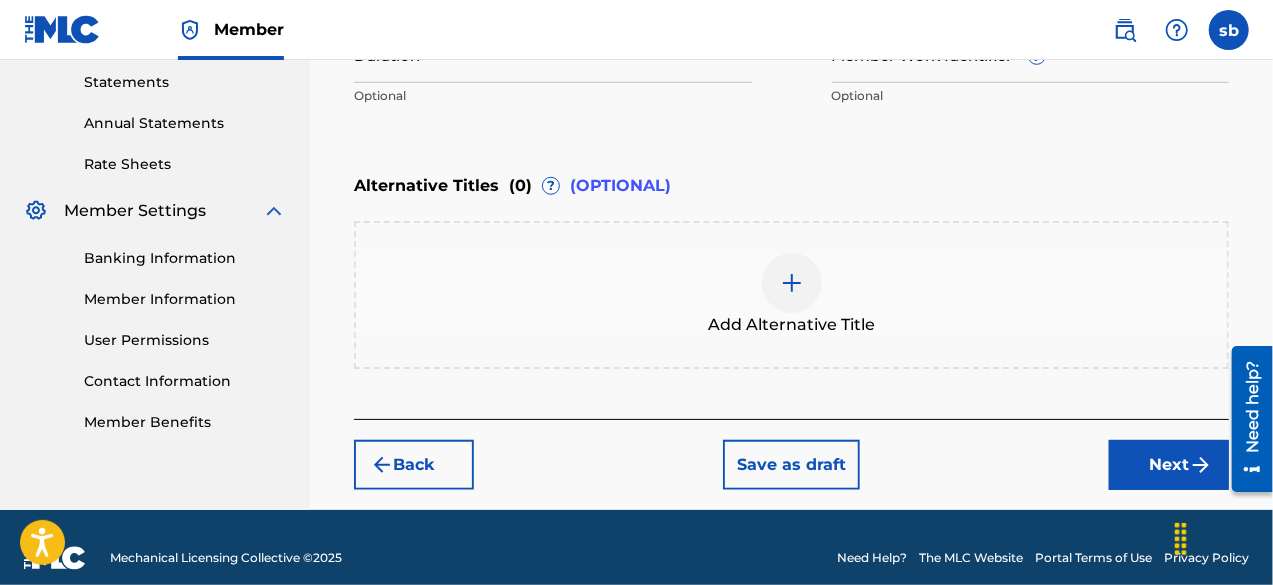 scroll, scrollTop: 706, scrollLeft: 0, axis: vertical 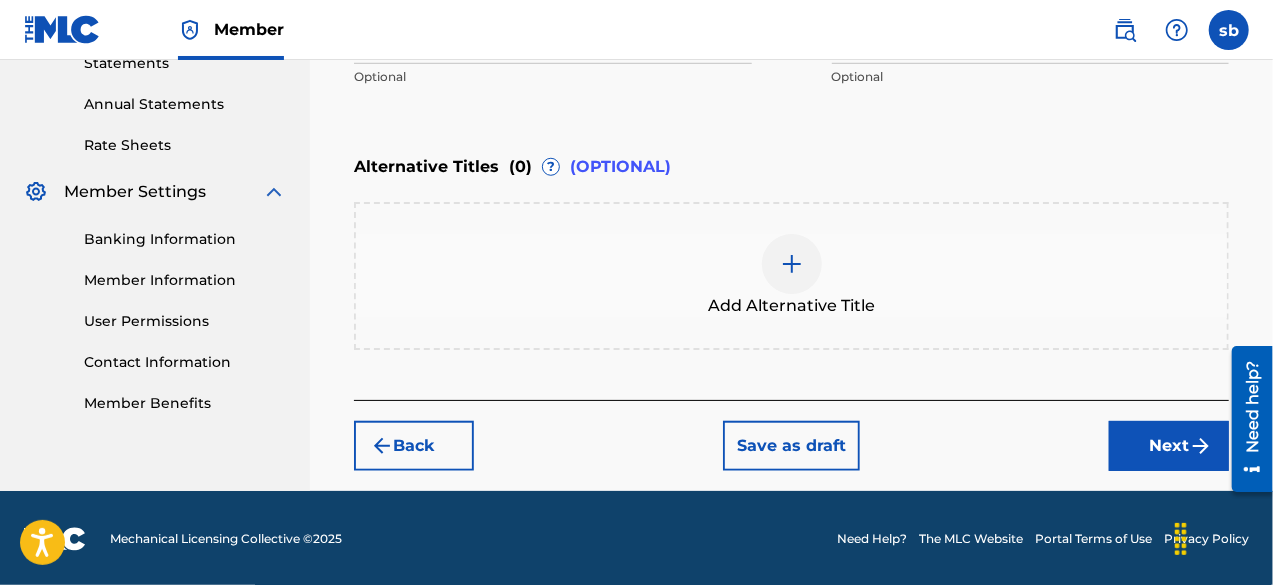 type on "[ISWC]" 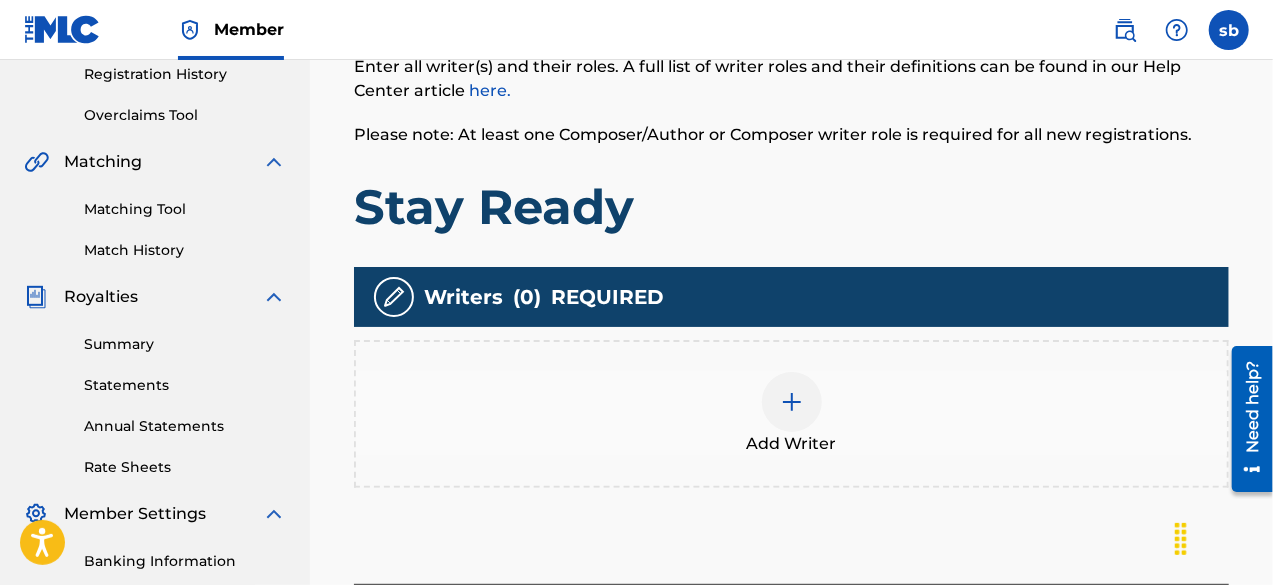 scroll, scrollTop: 490, scrollLeft: 0, axis: vertical 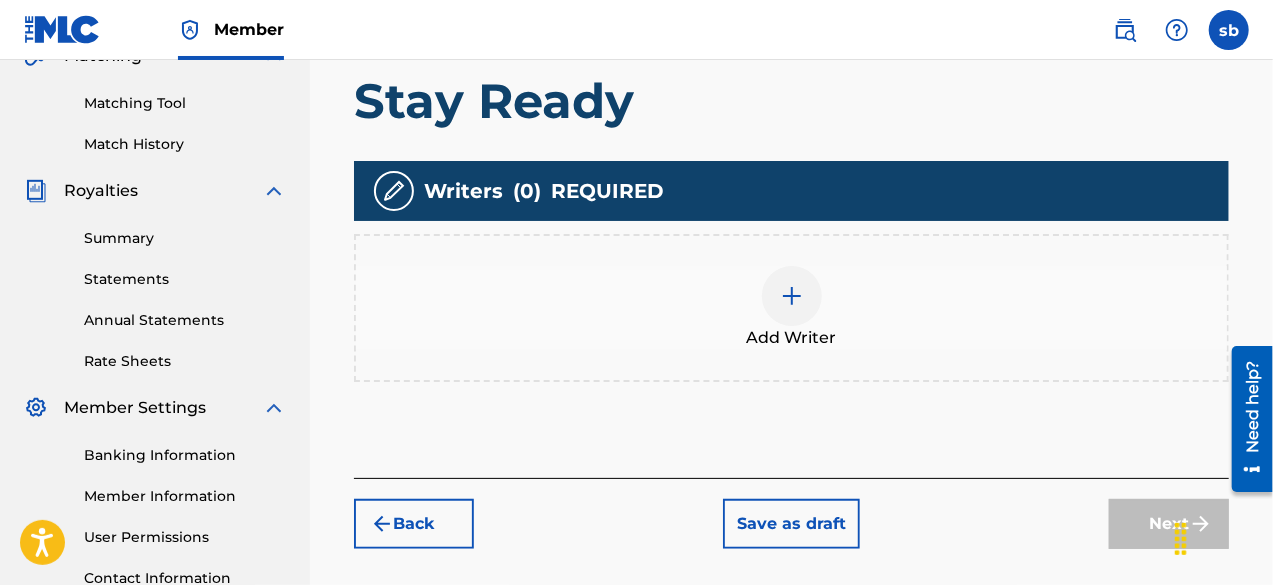 click at bounding box center (792, 296) 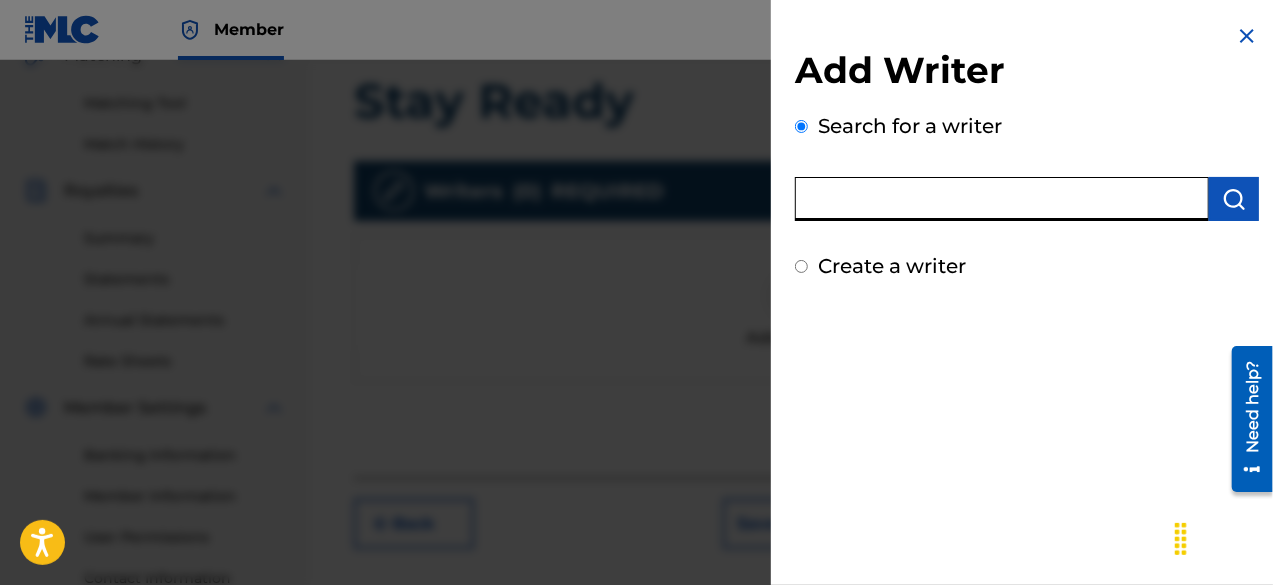 click at bounding box center (1002, 199) 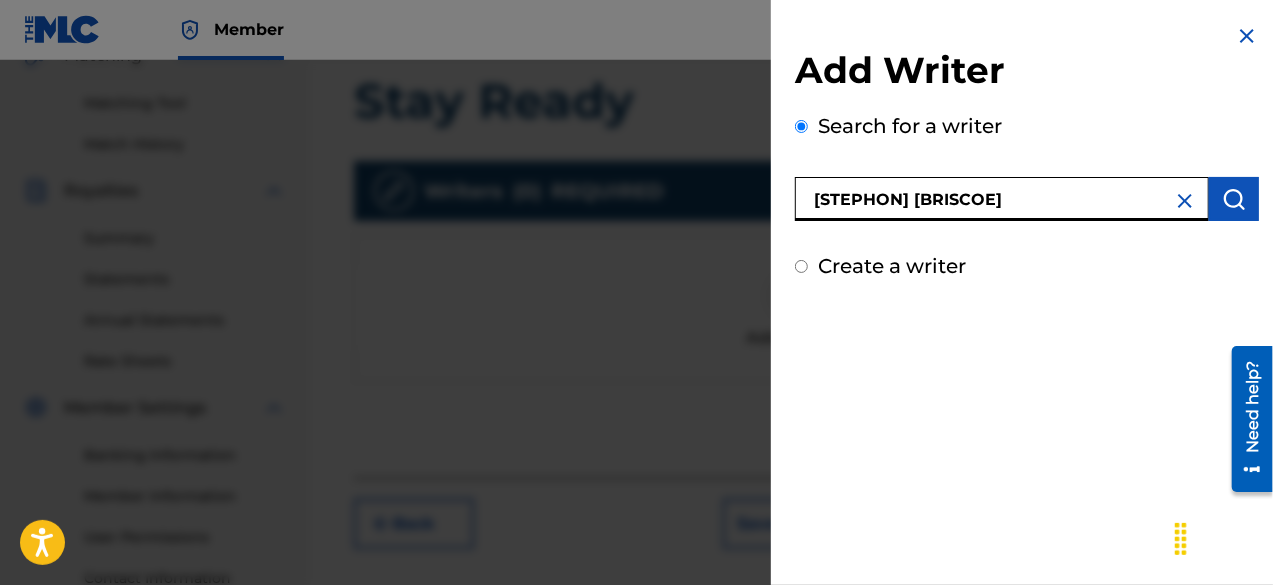 click on "[STEPHON] [BRISCOE]" at bounding box center [1002, 199] 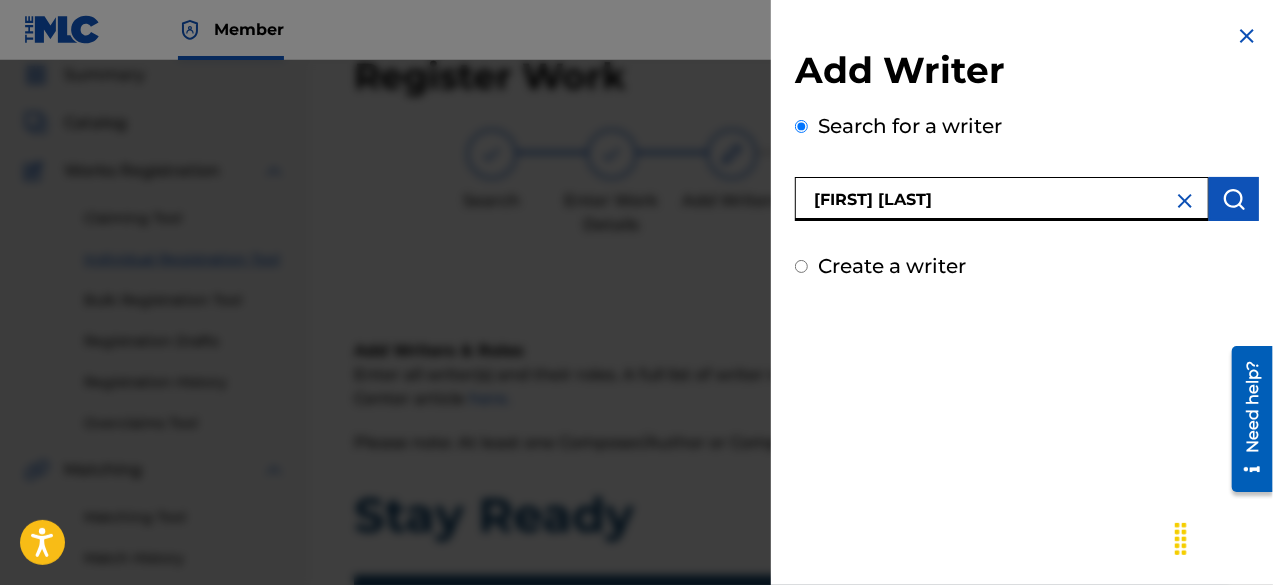 scroll, scrollTop: 0, scrollLeft: 0, axis: both 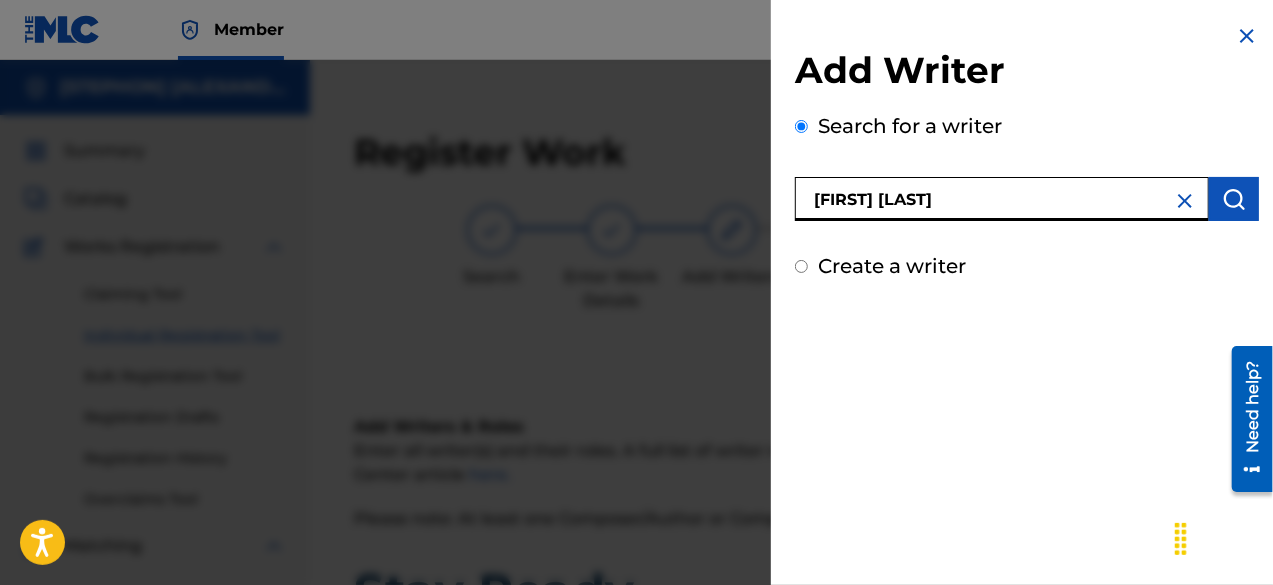 type on "[FIRST] [LAST]" 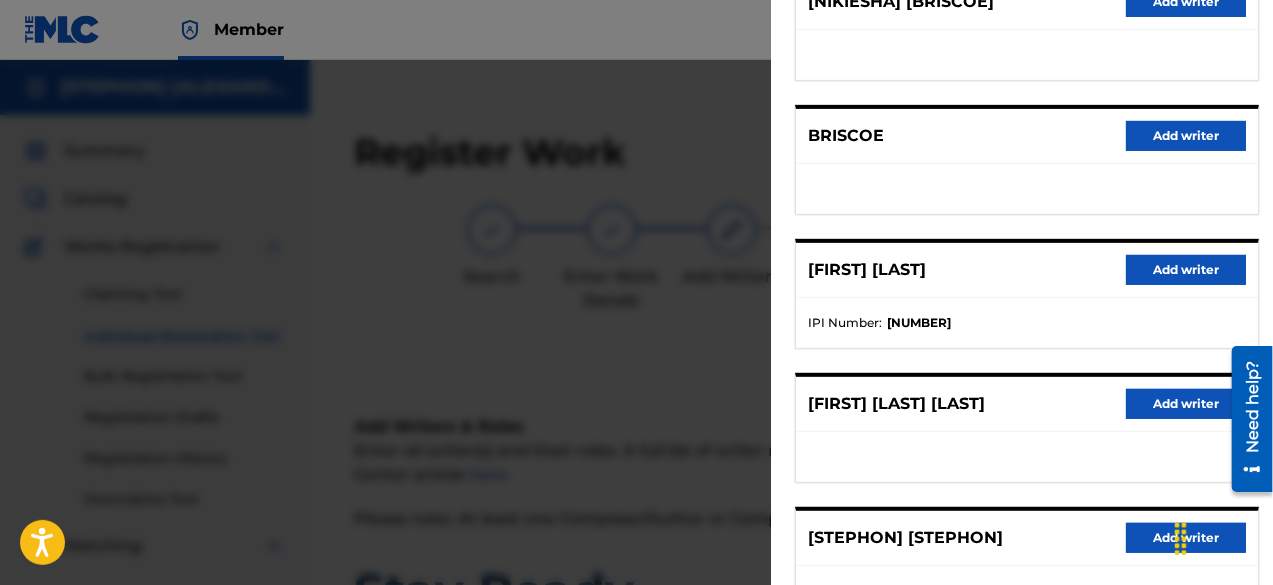 scroll, scrollTop: 300, scrollLeft: 0, axis: vertical 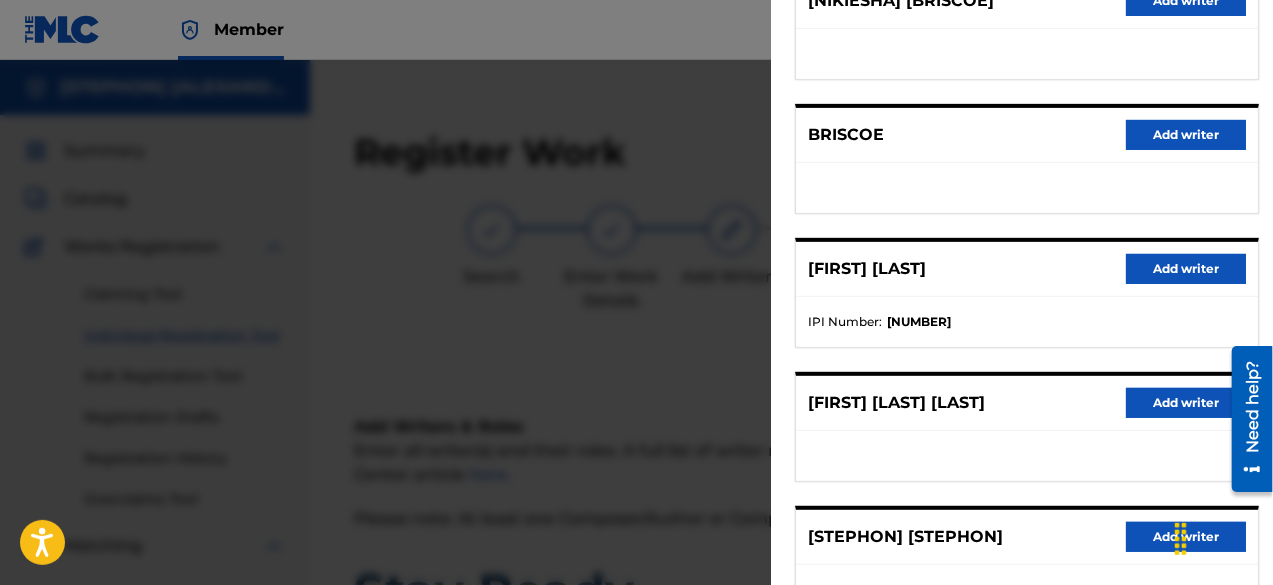 click on "Add writer" at bounding box center (1186, 269) 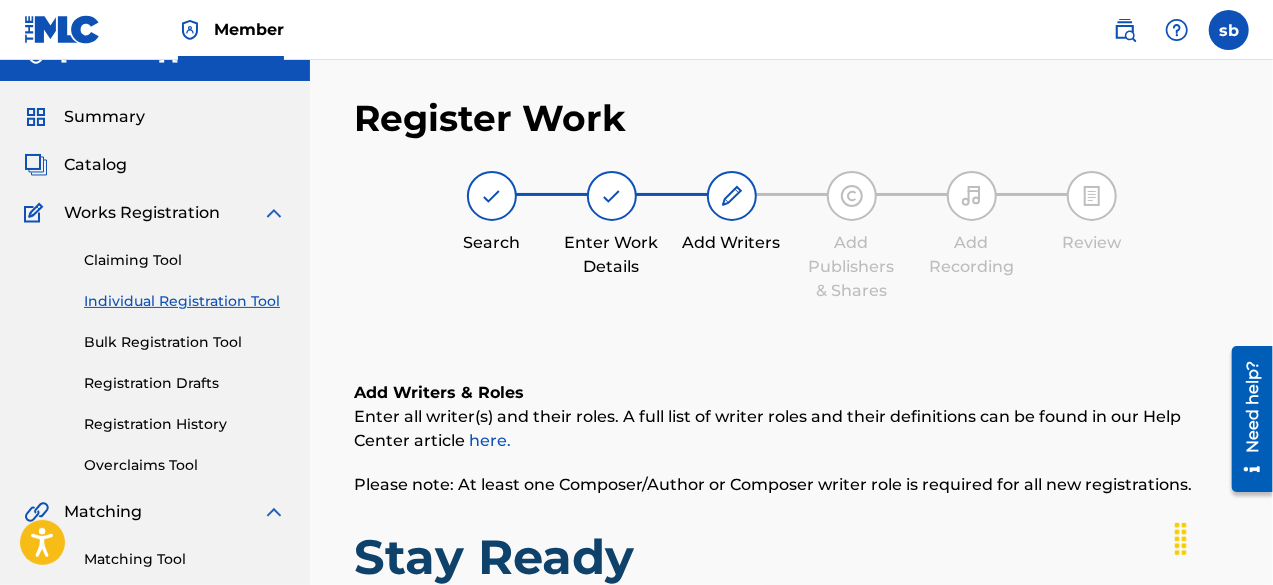 scroll, scrollTop: 600, scrollLeft: 0, axis: vertical 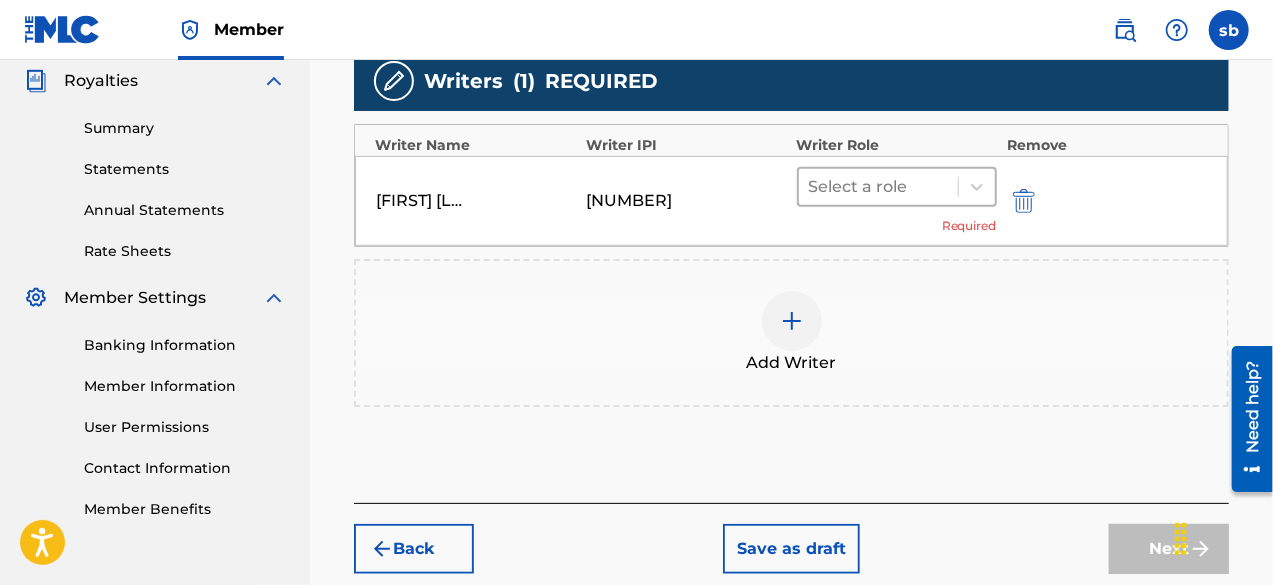 click at bounding box center [878, 187] 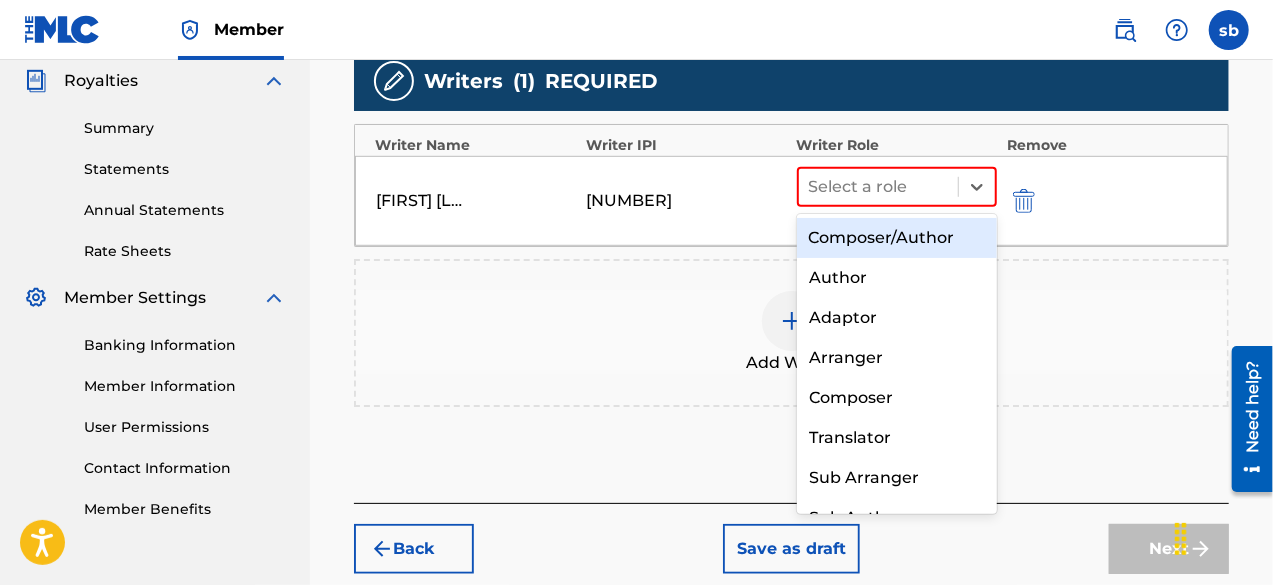 click on "Composer/Author" at bounding box center [897, 238] 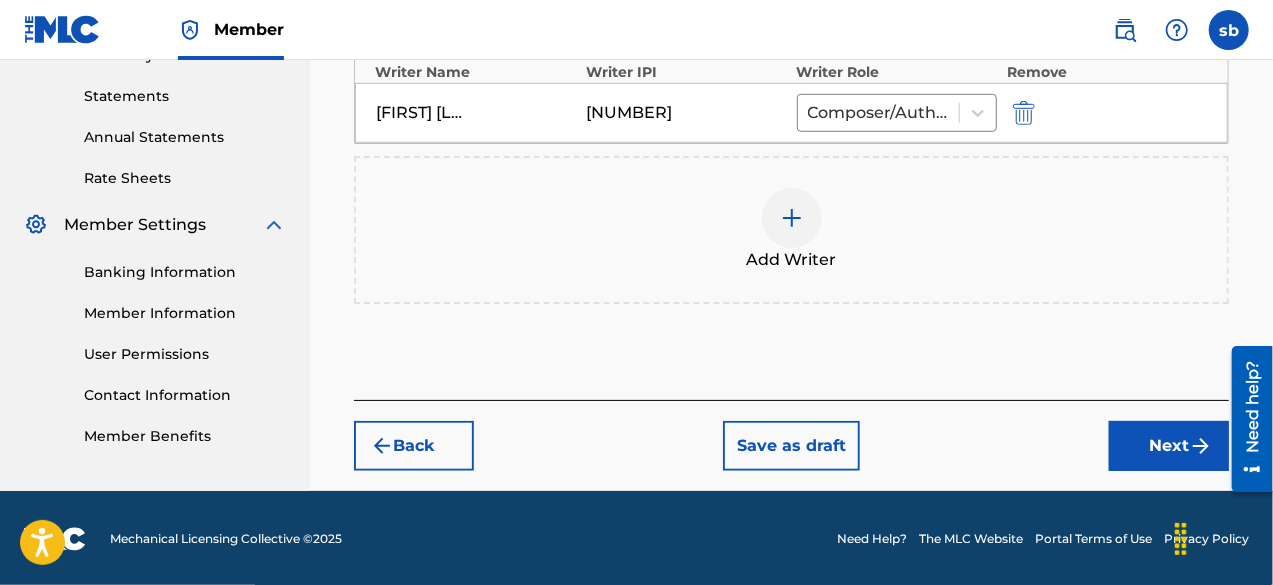 click on "Next" at bounding box center [1169, 446] 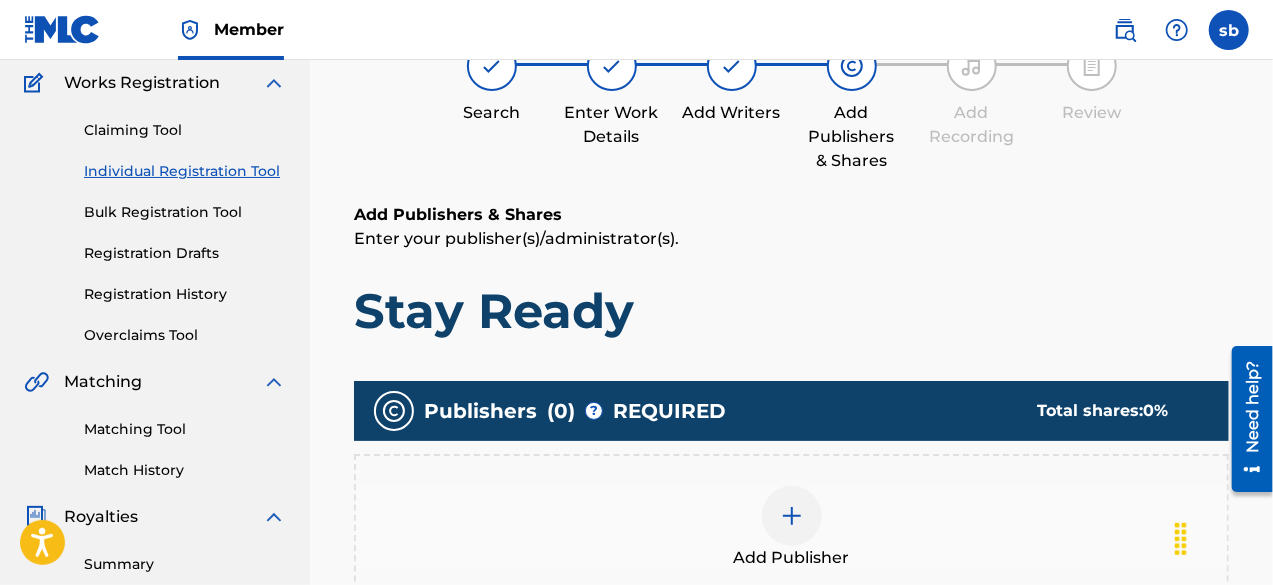 scroll, scrollTop: 290, scrollLeft: 0, axis: vertical 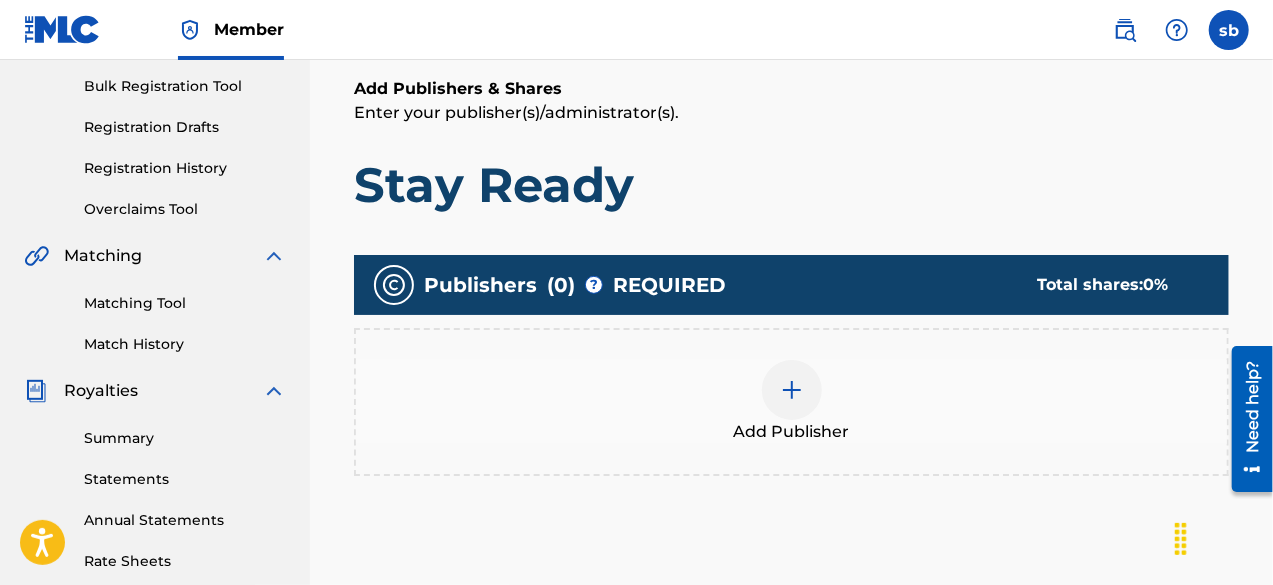 click at bounding box center [792, 390] 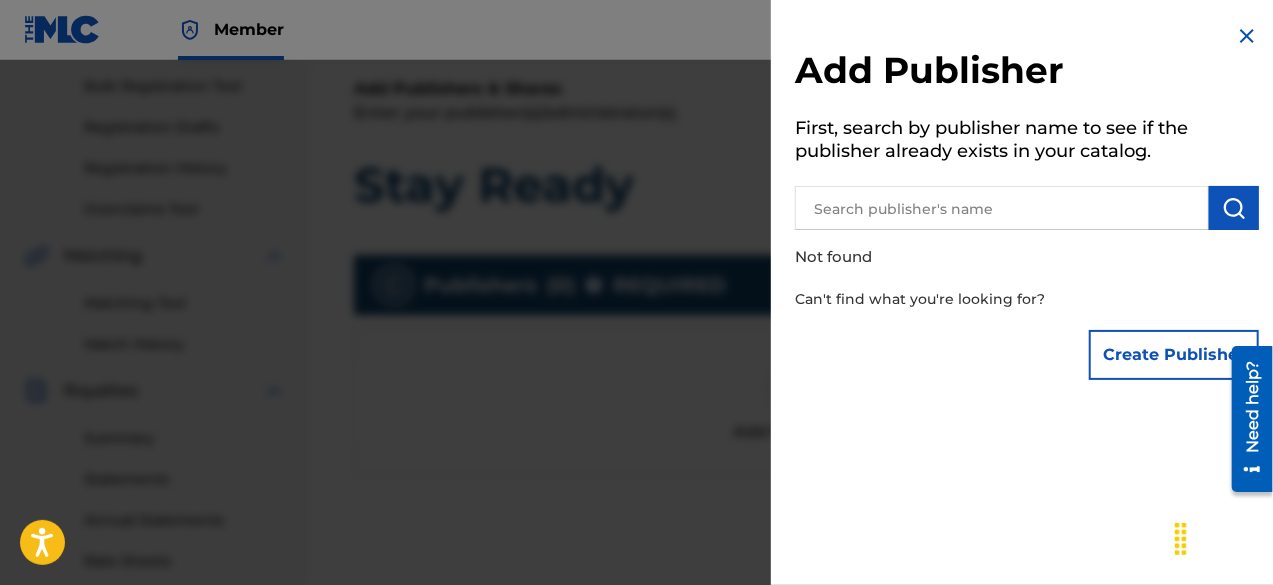 click at bounding box center [1002, 208] 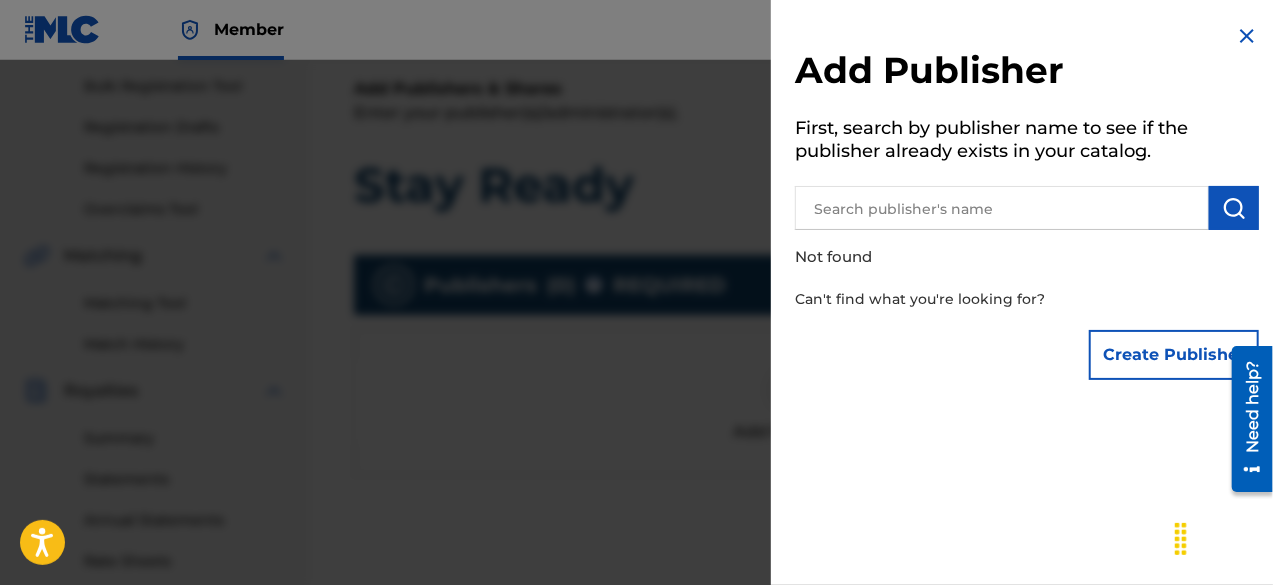 click on "Create Publisher" at bounding box center [1174, 355] 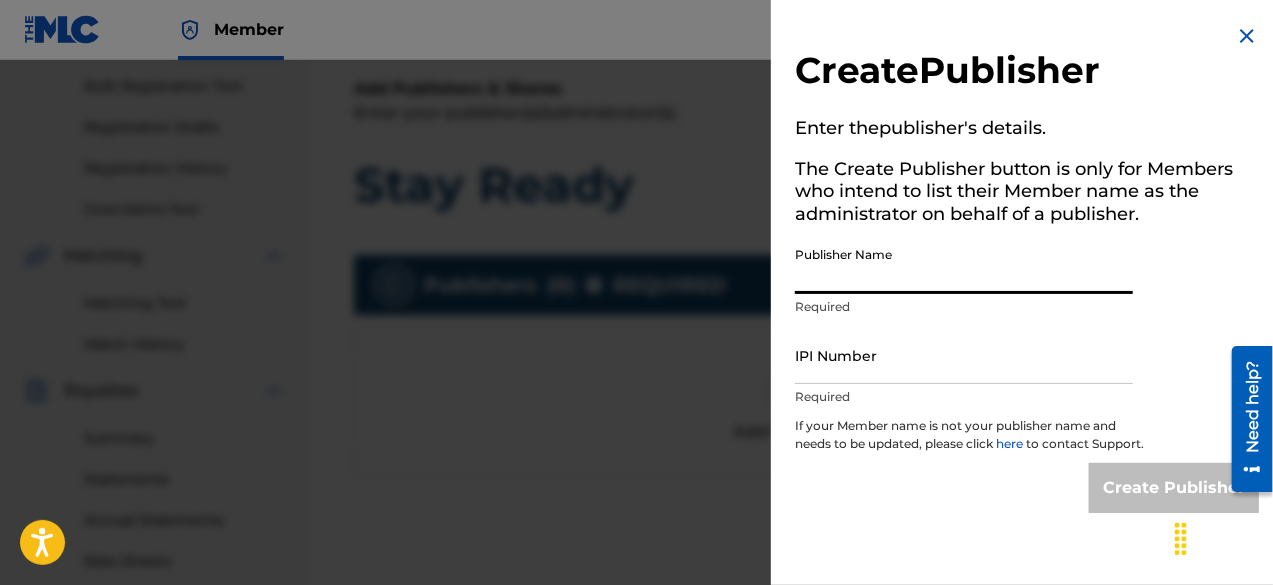click on "Publisher Name" at bounding box center [964, 265] 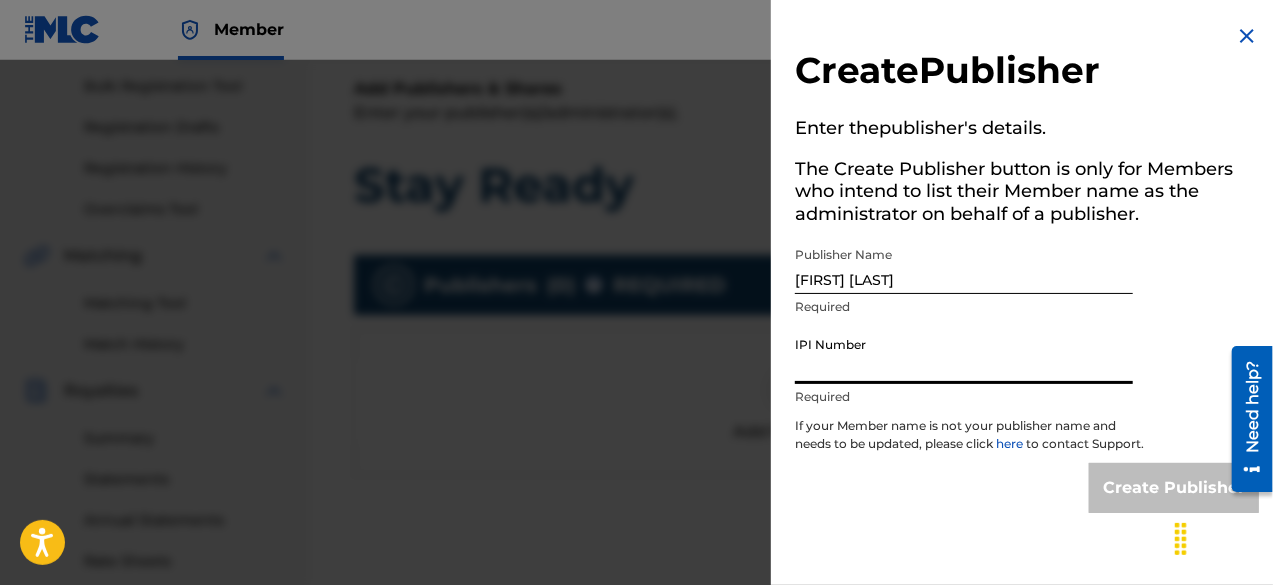 click on "IPI Number" at bounding box center [964, 355] 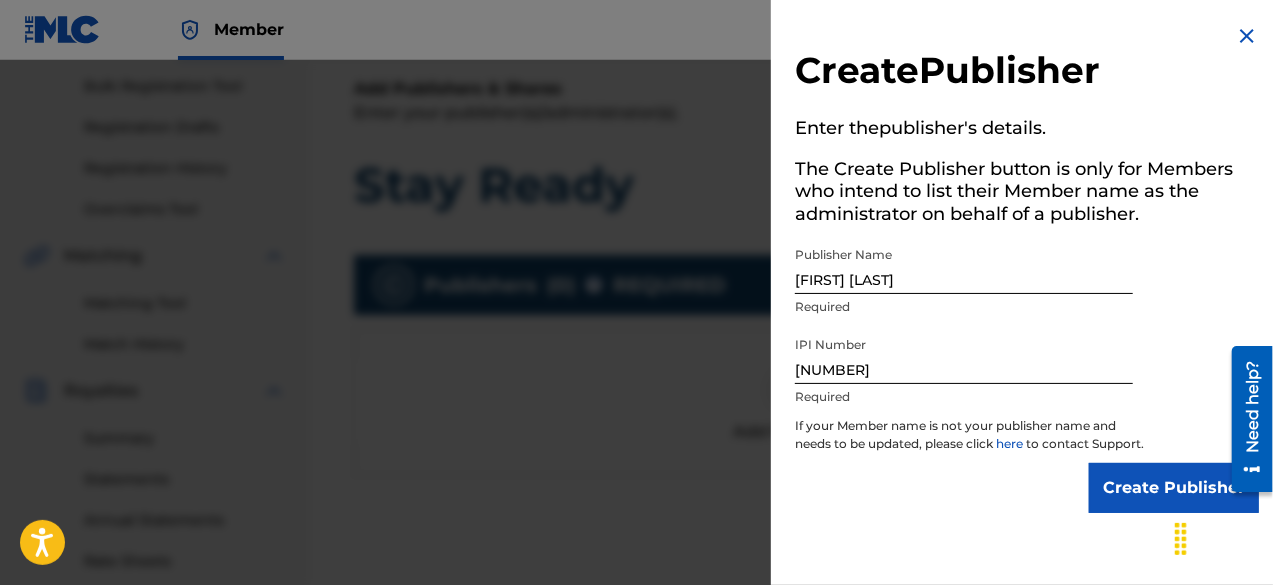 click on "Create Publisher" at bounding box center (1174, 488) 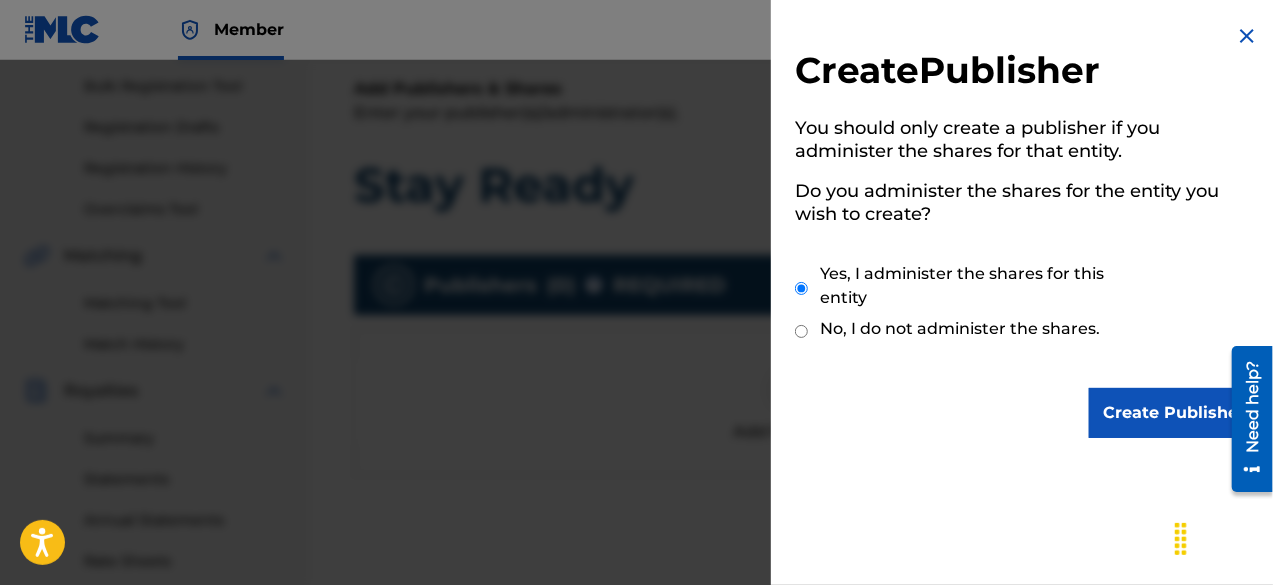 click on "Create Publisher" at bounding box center (1174, 413) 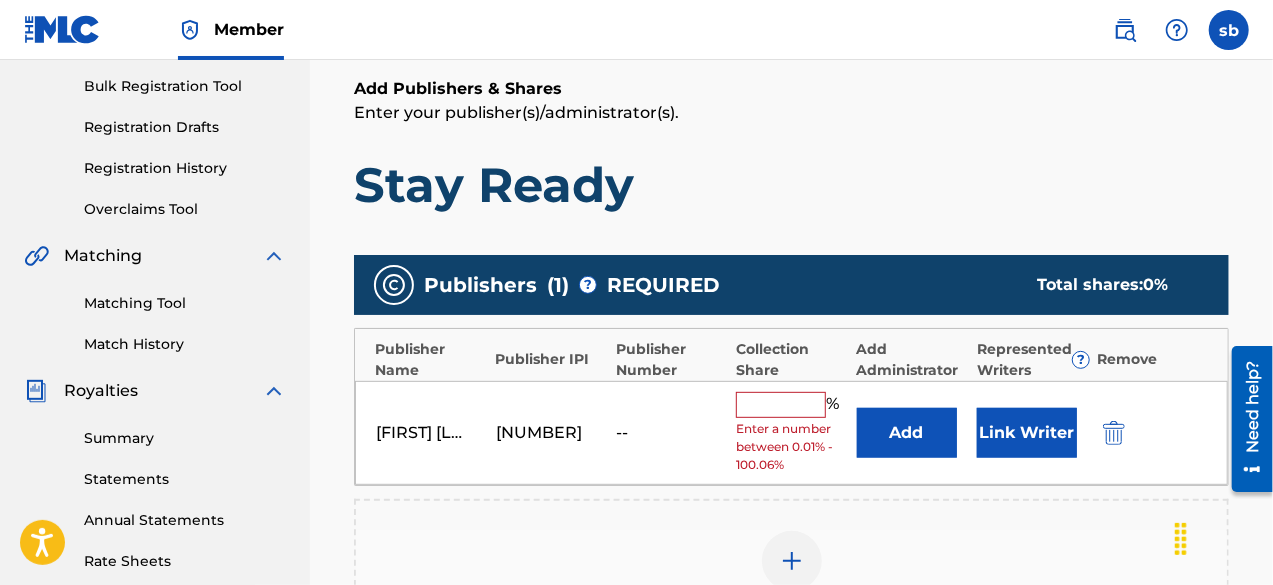 click at bounding box center (781, 405) 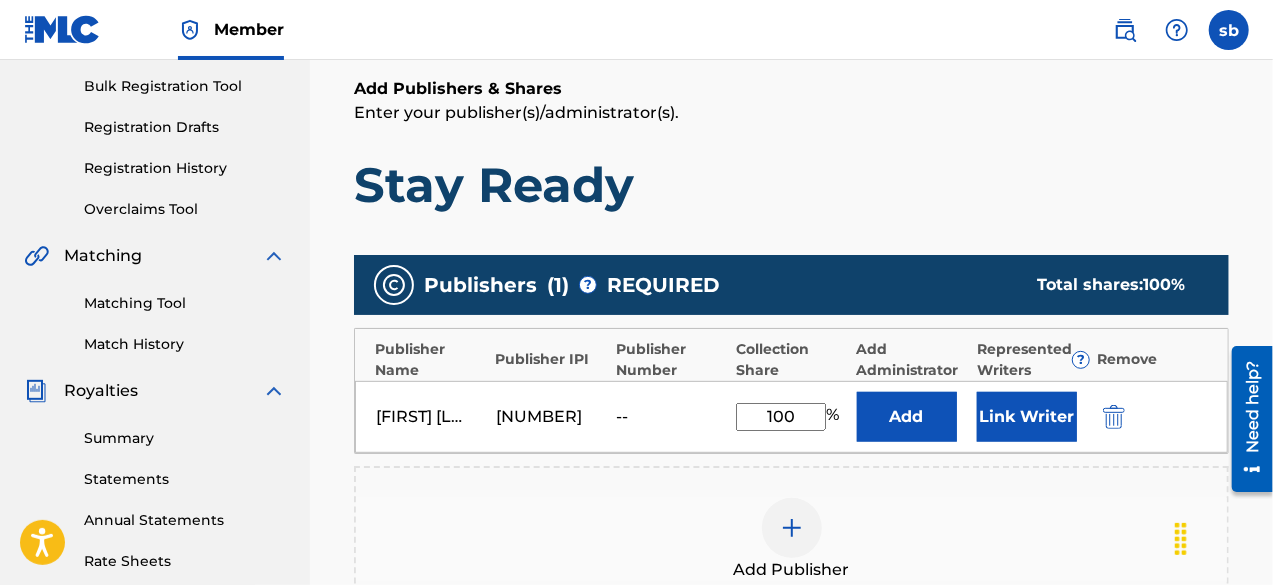 click on "Link Writer" at bounding box center [1027, 417] 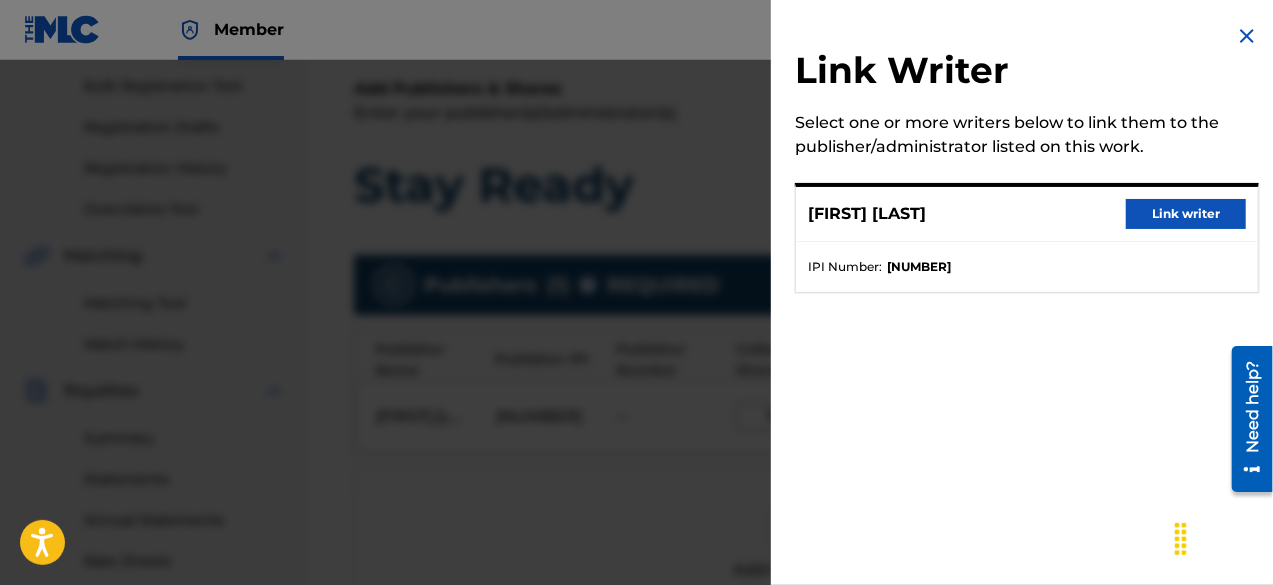 click on "Link writer" at bounding box center [1186, 214] 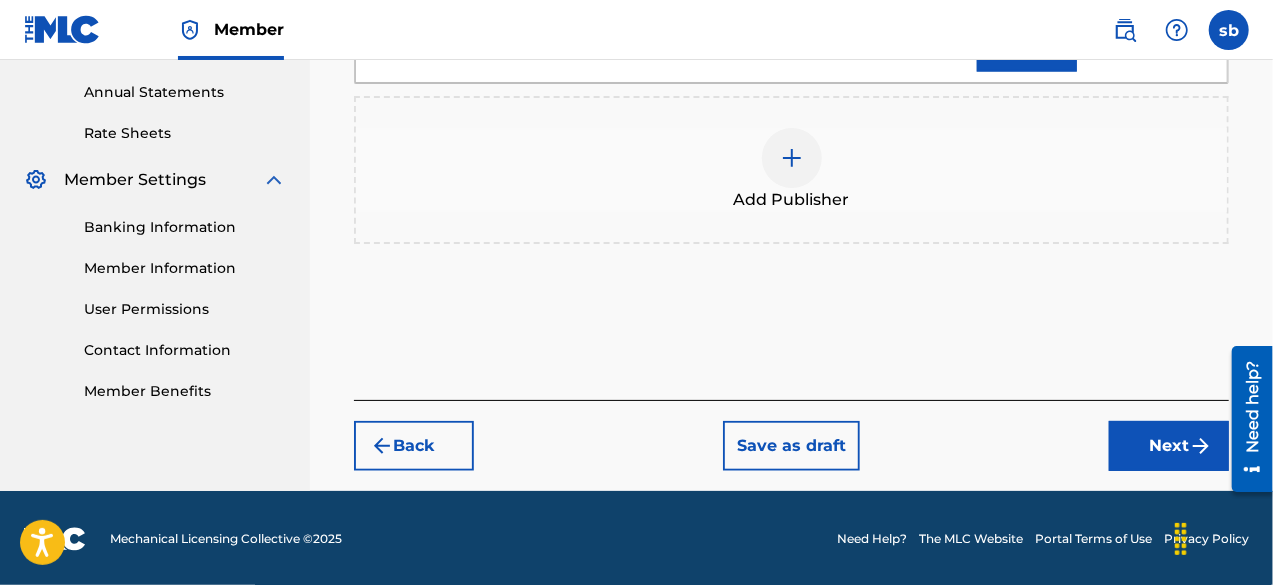 scroll, scrollTop: 742, scrollLeft: 0, axis: vertical 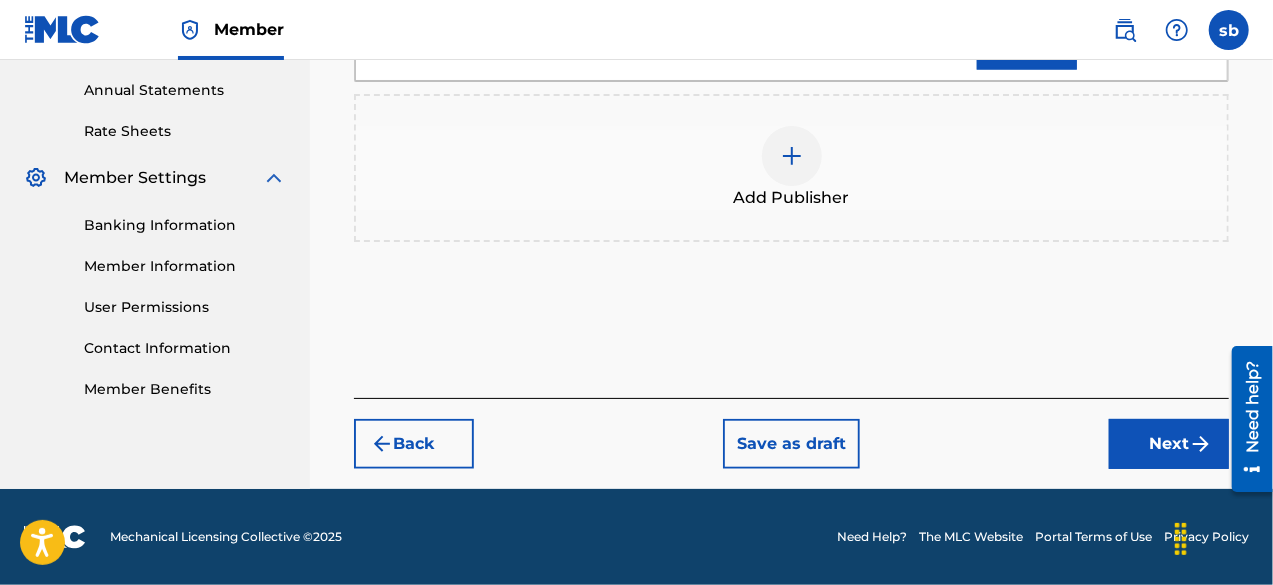 click at bounding box center [1201, 444] 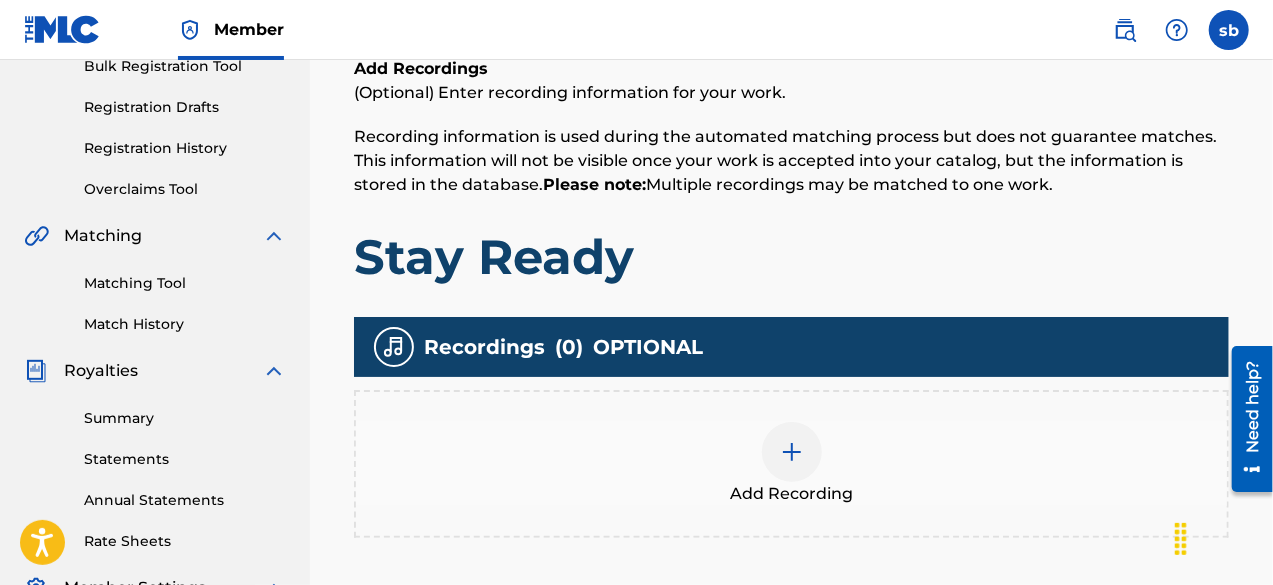 scroll, scrollTop: 490, scrollLeft: 0, axis: vertical 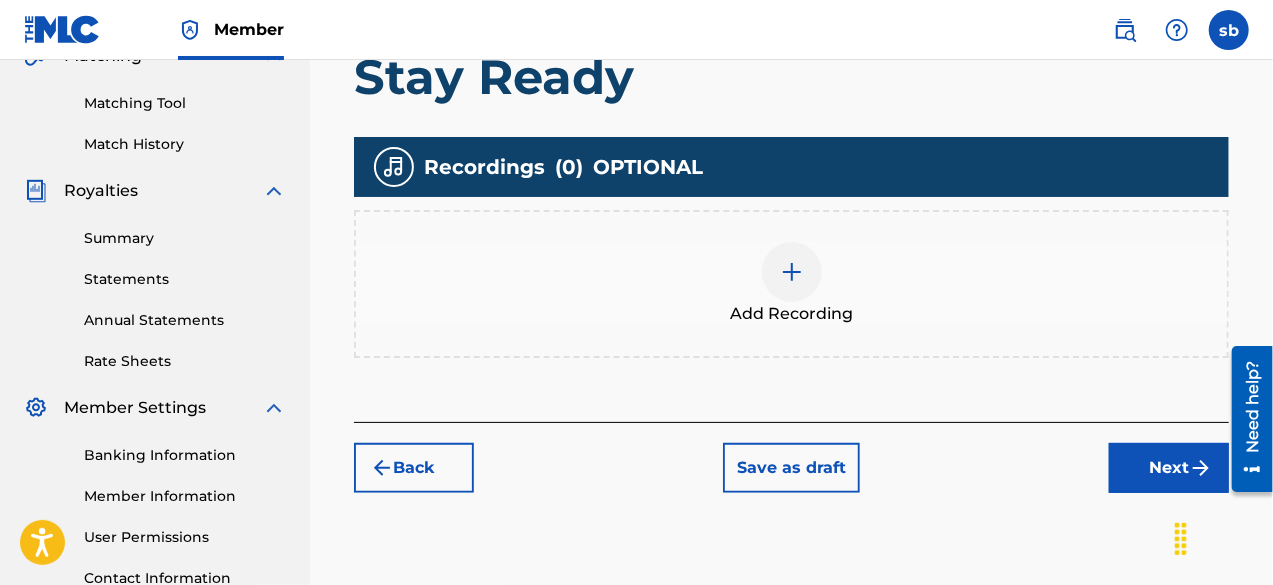 click at bounding box center (792, 272) 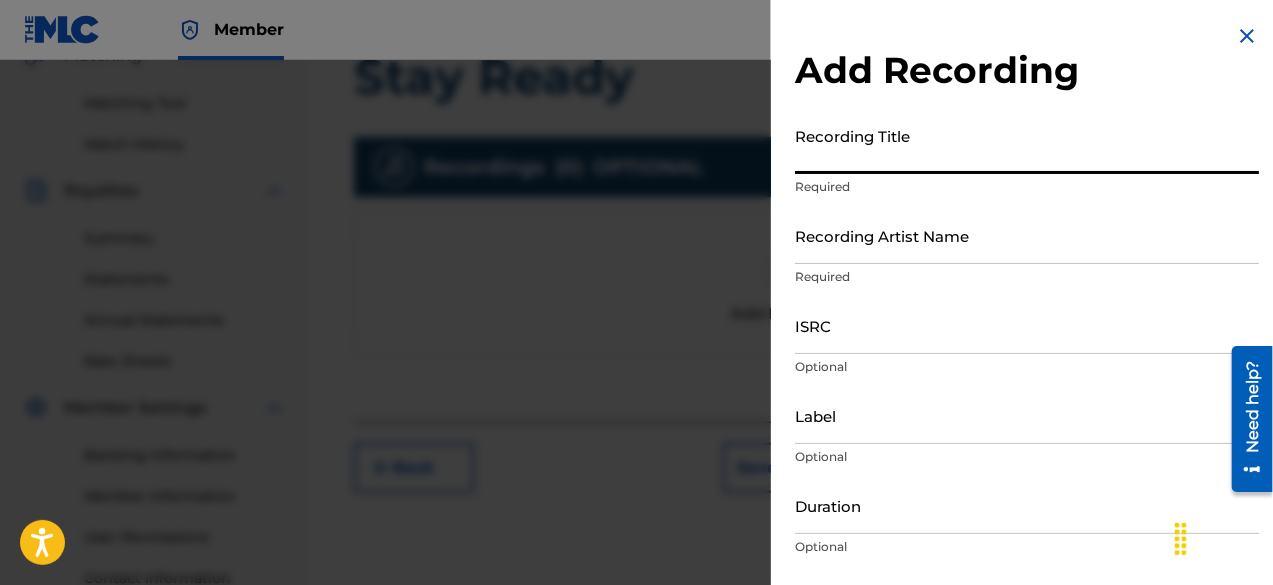click on "Recording Title" at bounding box center [1027, 145] 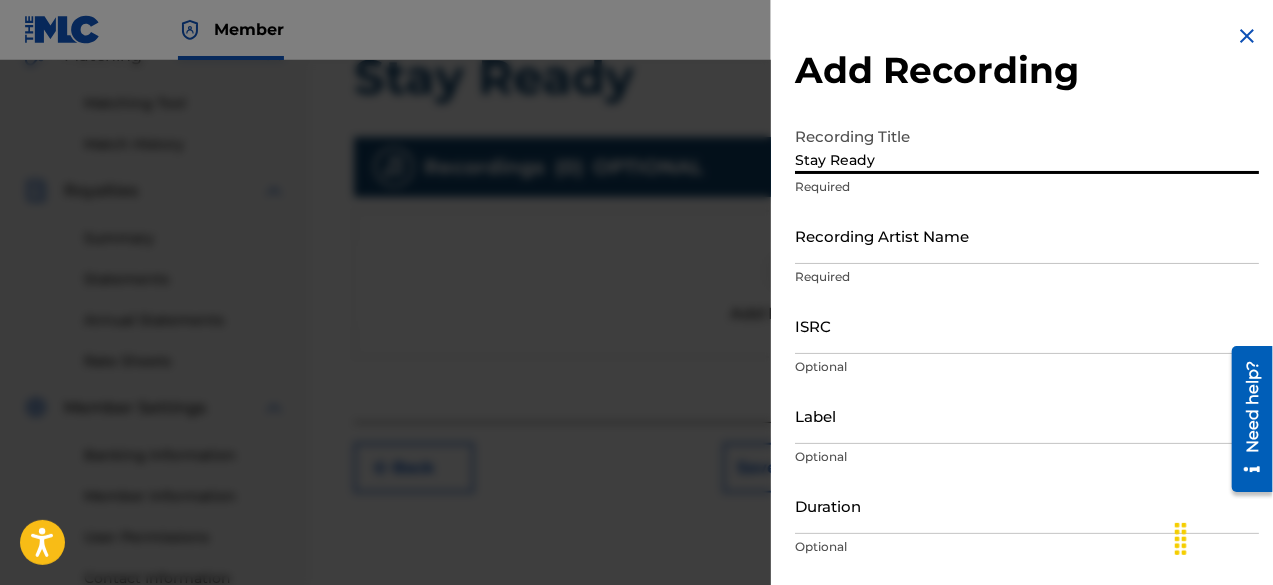 type on "Stay Ready" 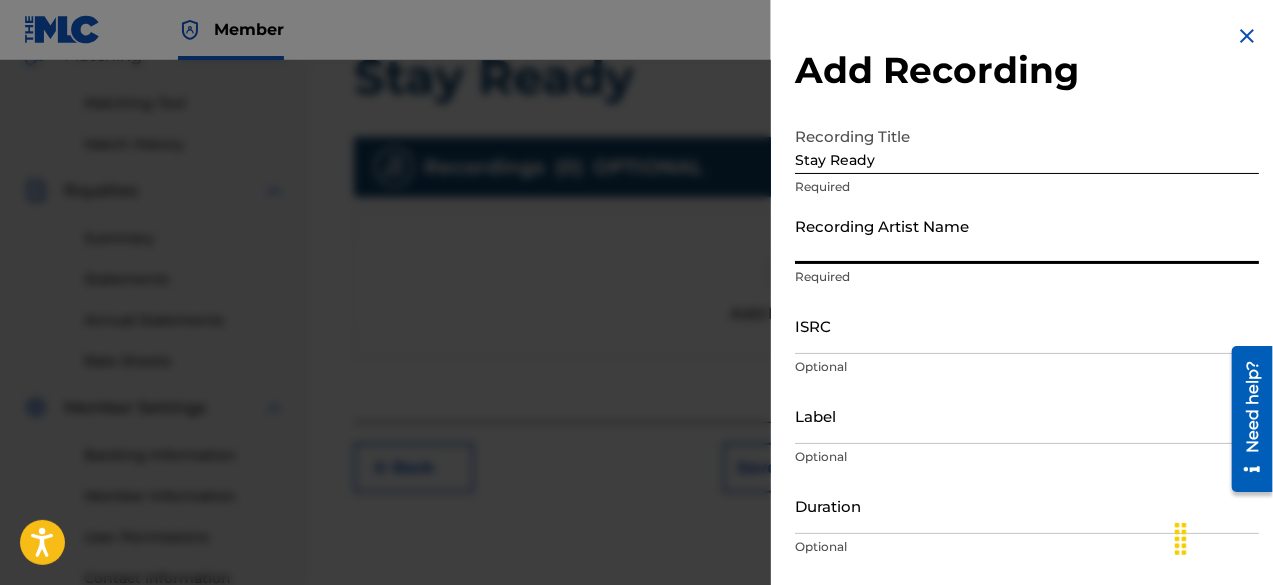 type on "big permy" 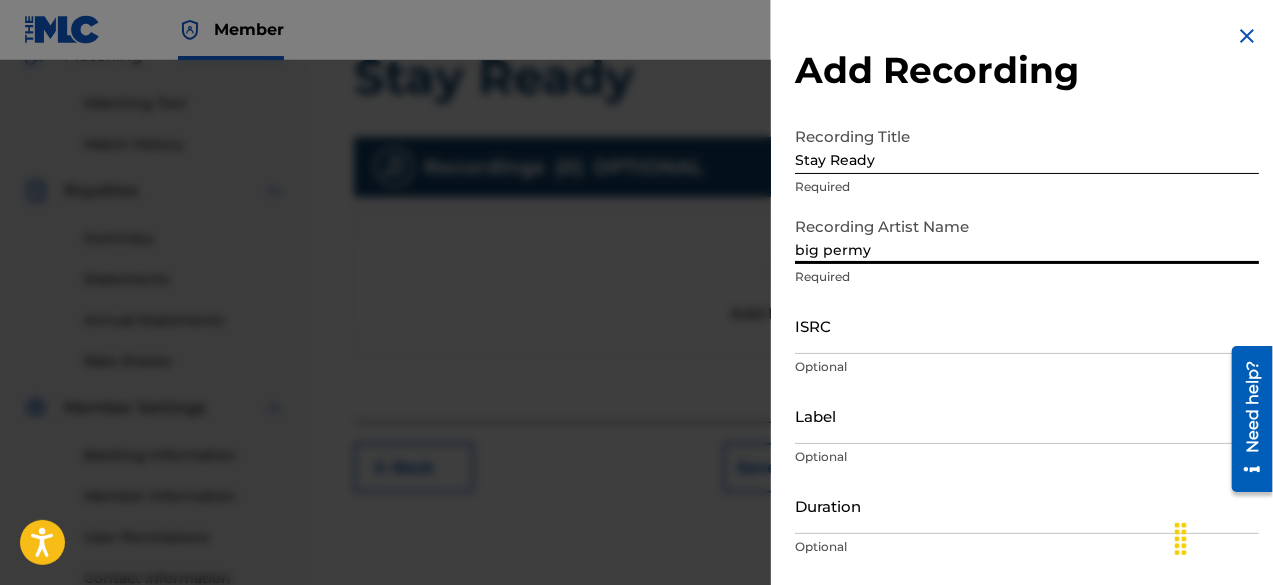 click on "ISRC" at bounding box center [1027, 325] 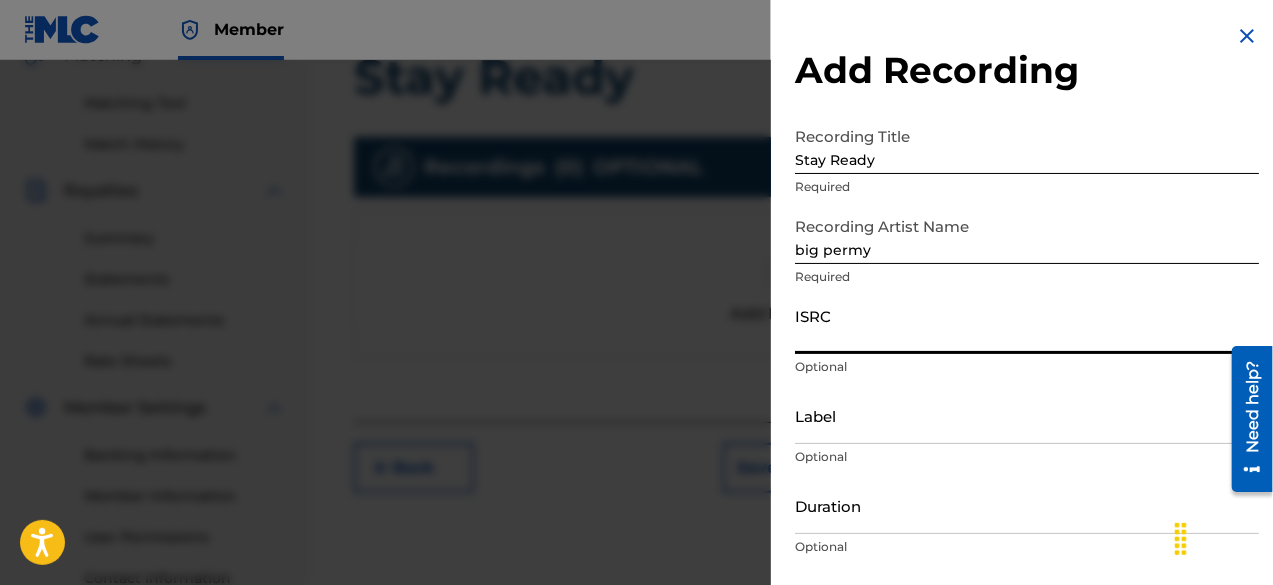 click on "ISRC" at bounding box center (1027, 325) 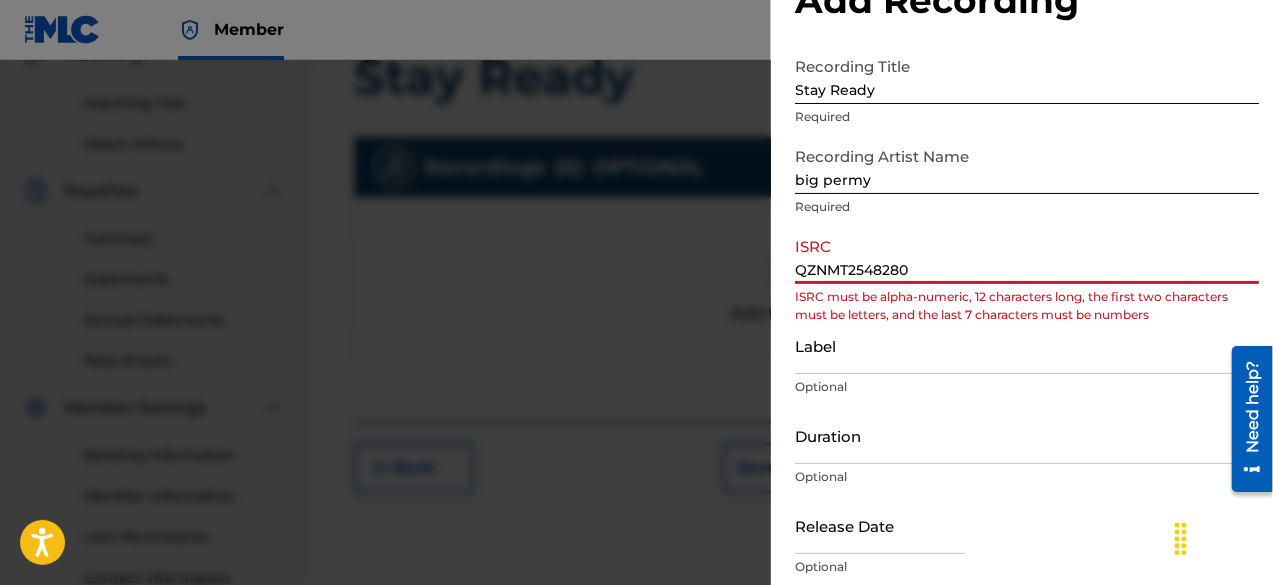 scroll, scrollTop: 146, scrollLeft: 0, axis: vertical 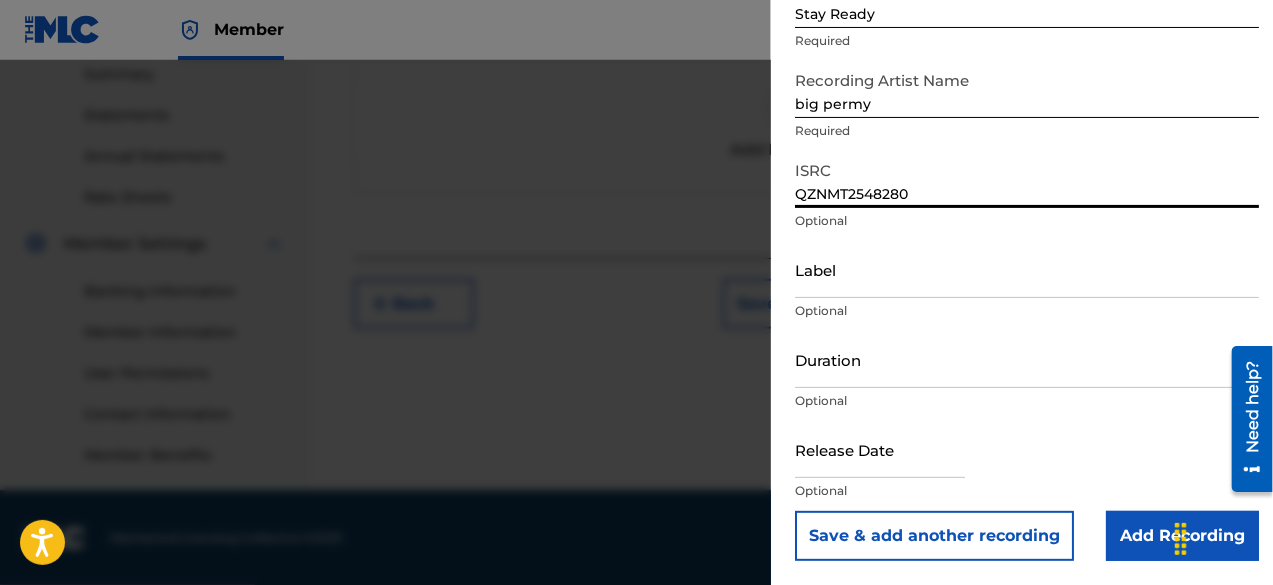 type on "QZNMT2548280" 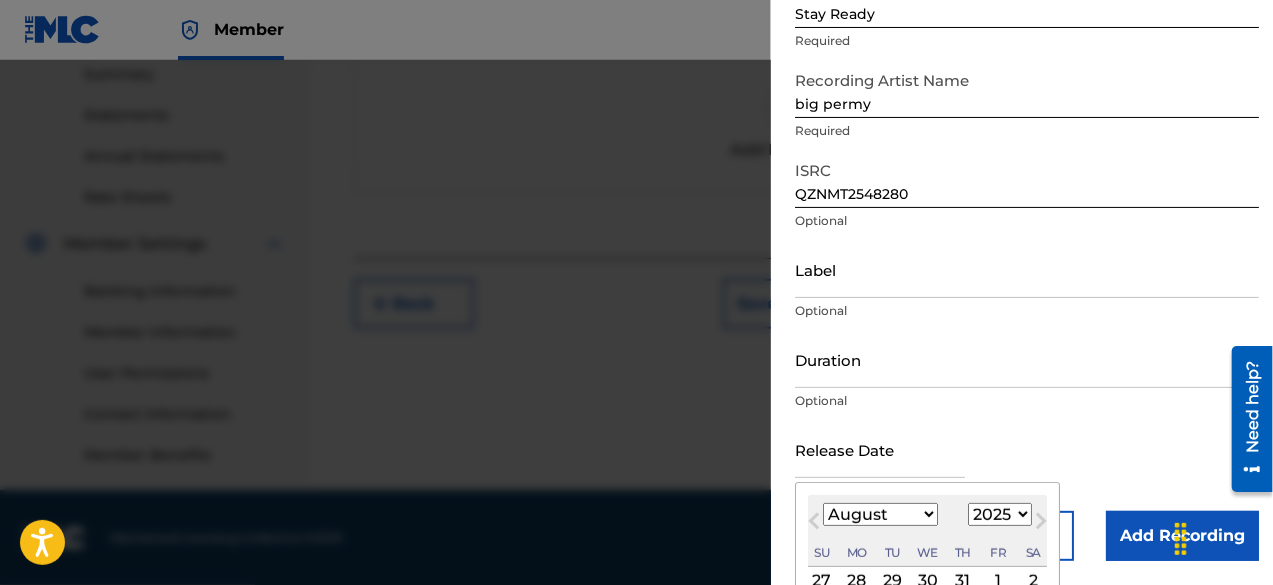 type on "July 25 2025" 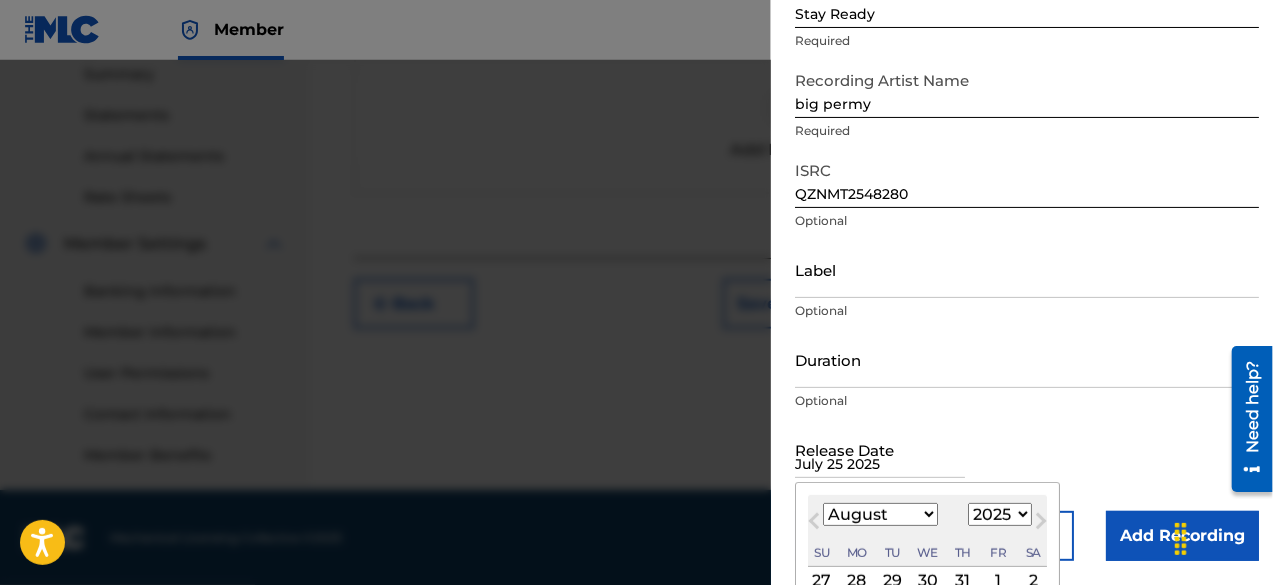 select on "6" 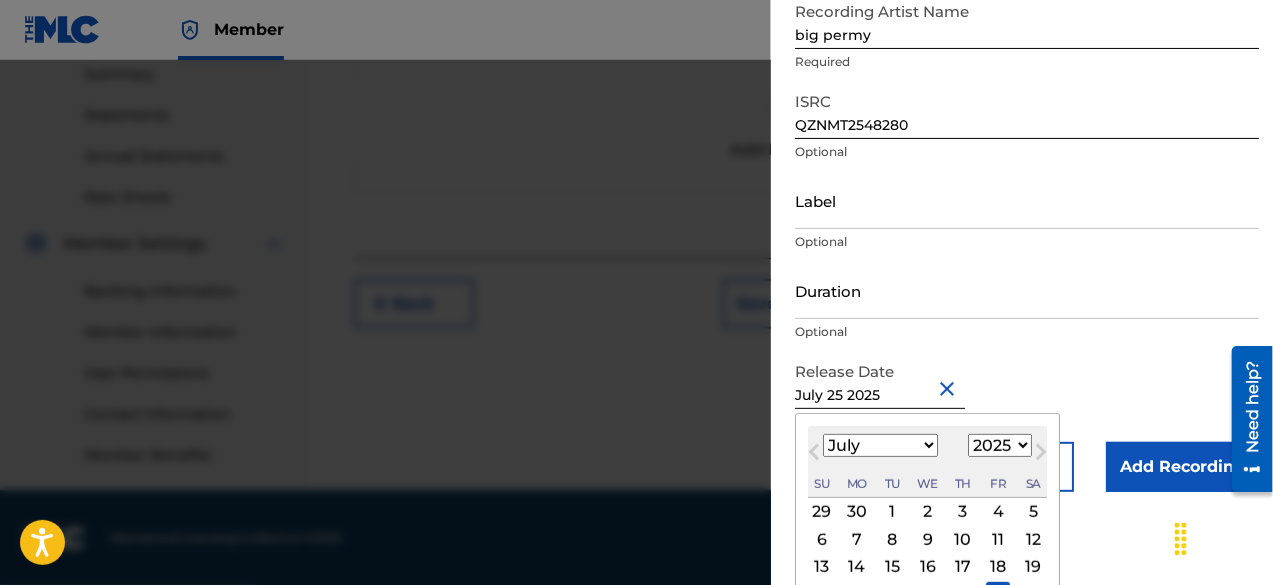 scroll, scrollTop: 304, scrollLeft: 0, axis: vertical 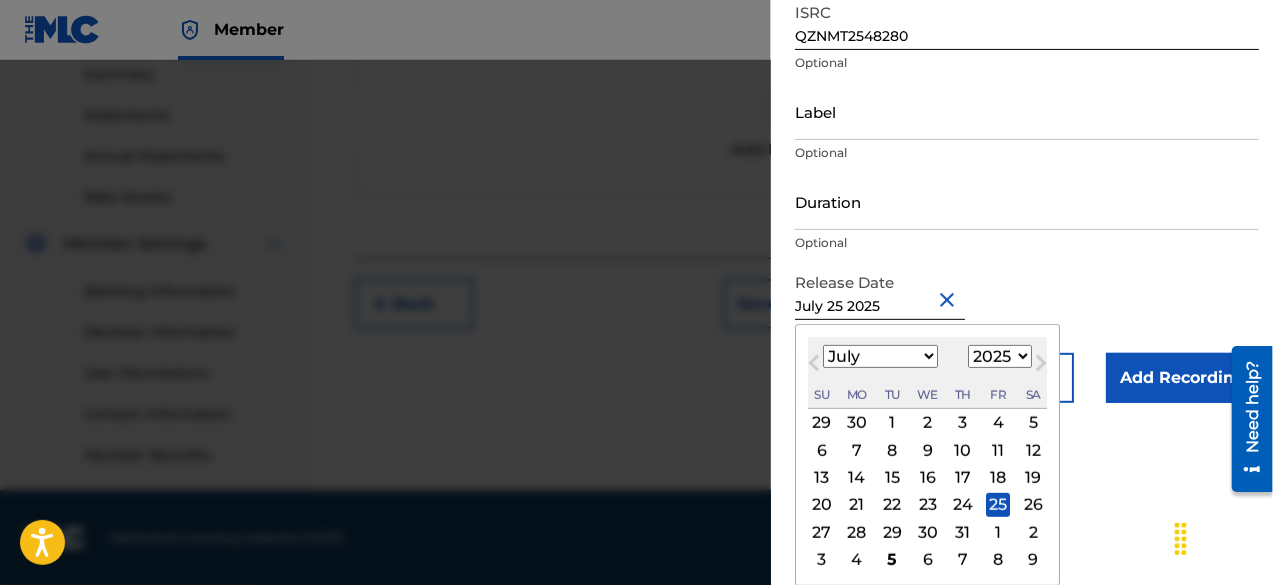 click on "Recording Title Stay Ready Required Recording Artist Name big permy Required ISRC QZNMT2548280 Optional Label Optional Duration Optional Release Date July 25 2025 July 2025 Previous Month Next Month July 2025 January February March April May June July August September October November December 1899 1900 1901 1902 1903 1904 1905 1906 1907 1908 1909 1910 1911 1912 1913 1914 1915 1916 1917 1918 1919 1920 1921 1922 1923 1924 1925 1926 1927 1928 1929 1930 1931 1932 1933 1934 1935 1936 1937 1938 1939 1940 1941 1942 1943 1944 1945 1946 1947 1948 1949 1950 1951 1952 1953 1954 1955 1956 1957 1958 1959 1960 1961 1962 1963 1964 1965 1966 1967 1968 1969 1970 1971 1972 1973 1974 1975 1976 1977 1978 1979 1980 1981 1982 1983 1984 1985 1986 1987 1988 1989 1990 1991 1992 1993 1994 1995 1996 1997 1998 1999 2000 2001 2002 2003 2004 2005 2006 2007 2008 2009 2010 2011 2012 2013 2014 2015 2016 2017 2018 2019 2020 2021 2022 2023 2024 2025 2026 2027 2028 2029 2030 2031 2032 2033 2034 2035 2036 2037 2038 2039 2040 2041 2042 2043 2044" at bounding box center (1027, 108) 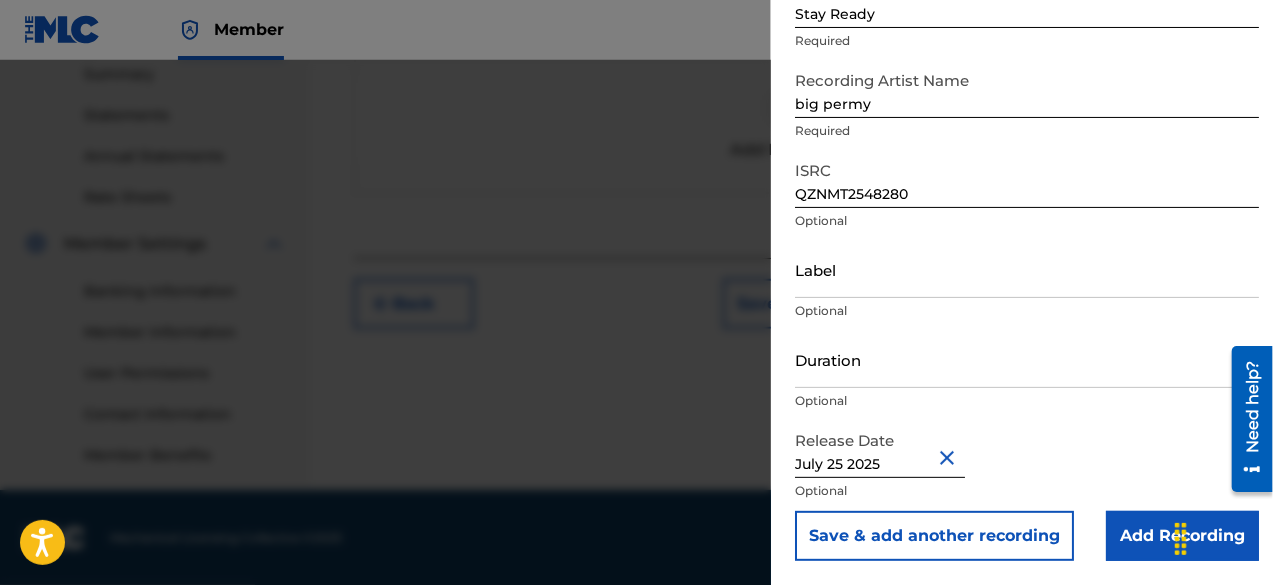 click on "Add Recording" at bounding box center (1182, 536) 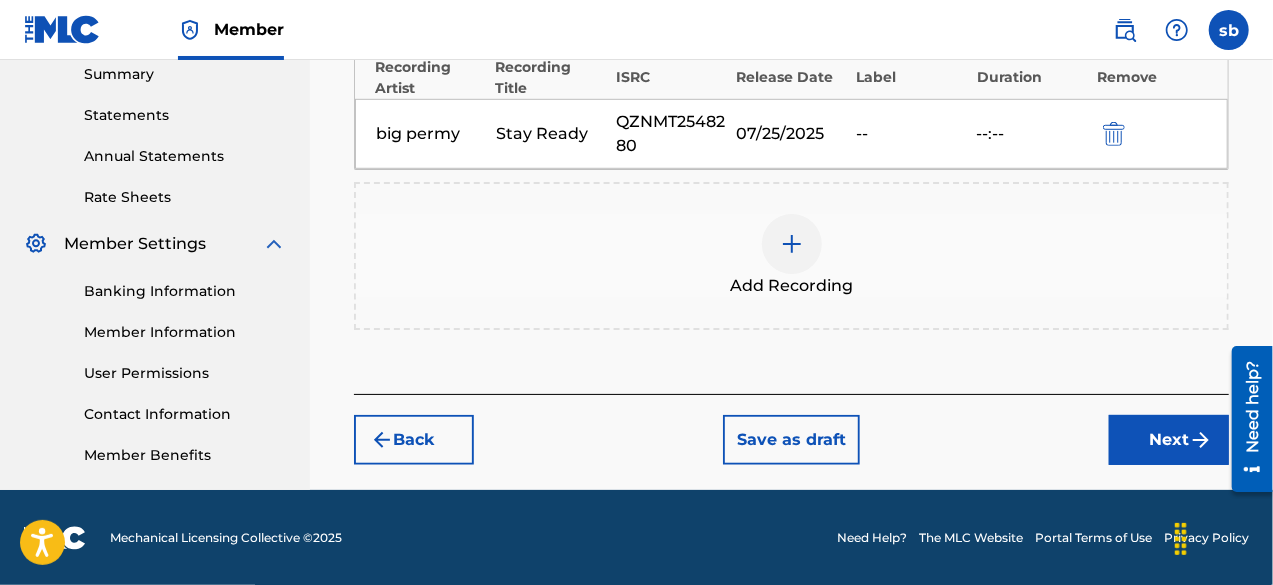 click on "Next" at bounding box center [1169, 440] 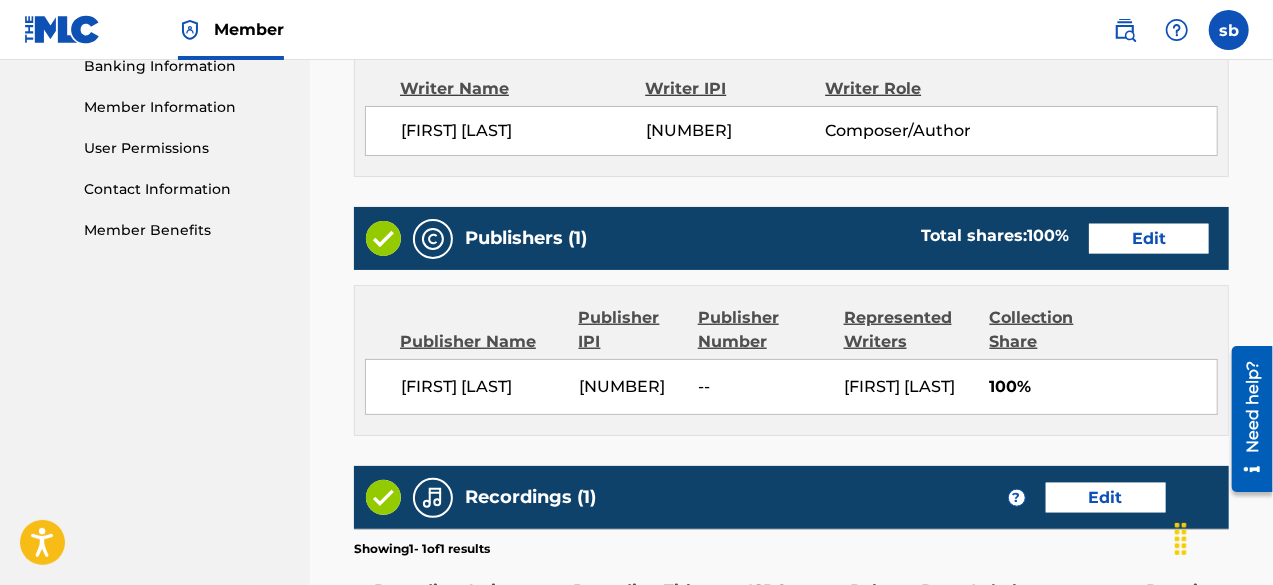 scroll, scrollTop: 1190, scrollLeft: 0, axis: vertical 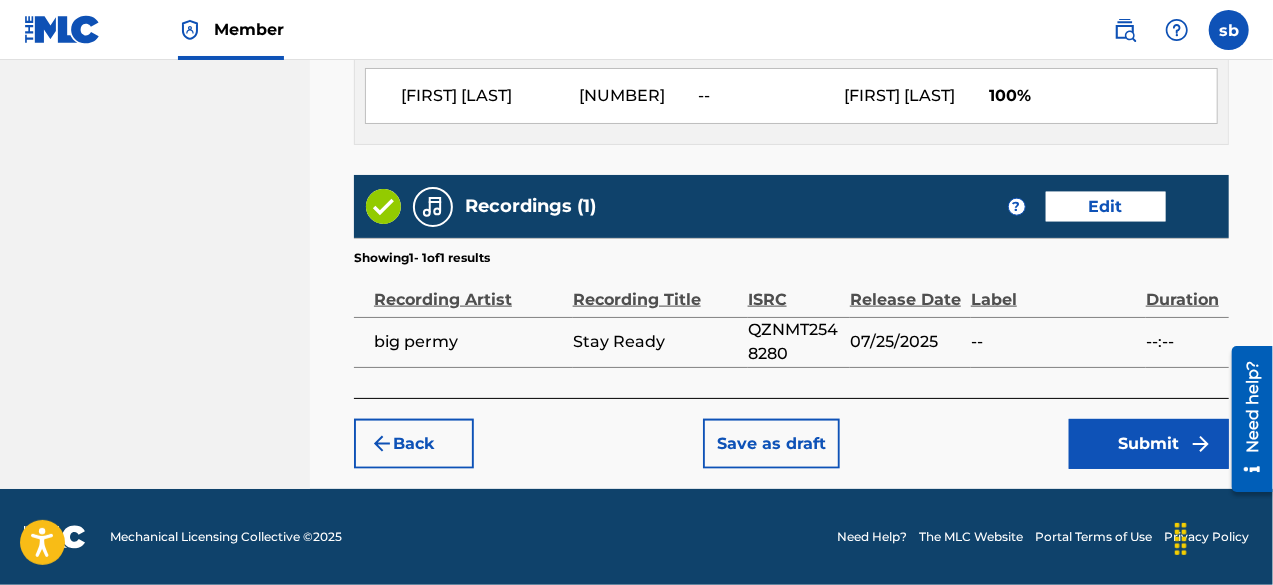 click on "Submit" at bounding box center [1149, 444] 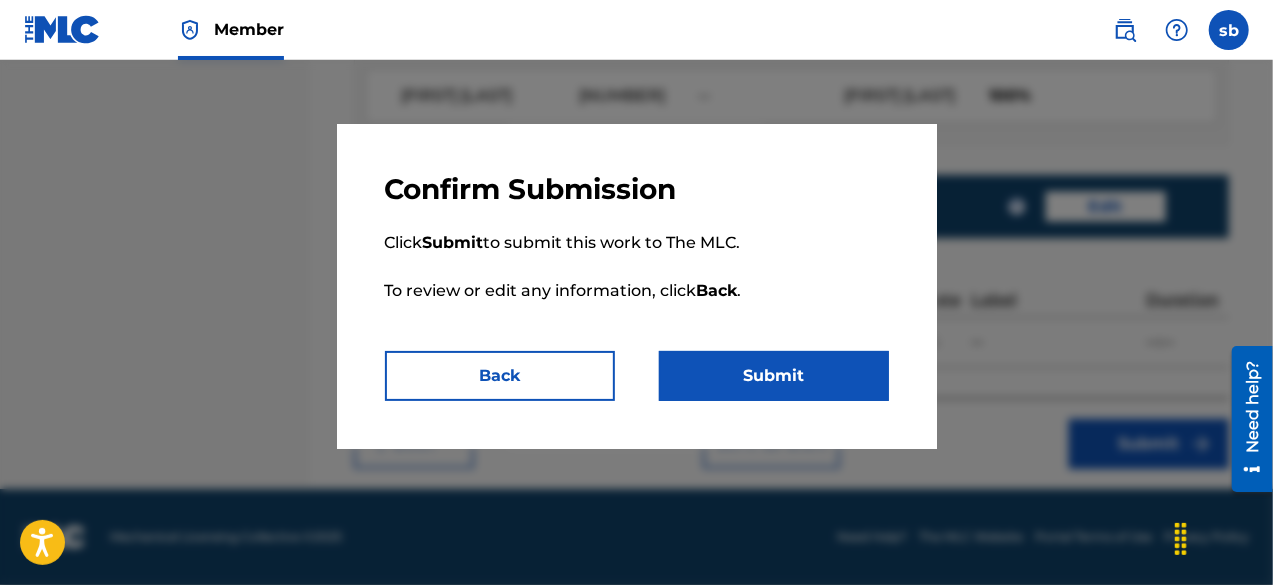 click on "Submit" at bounding box center (774, 376) 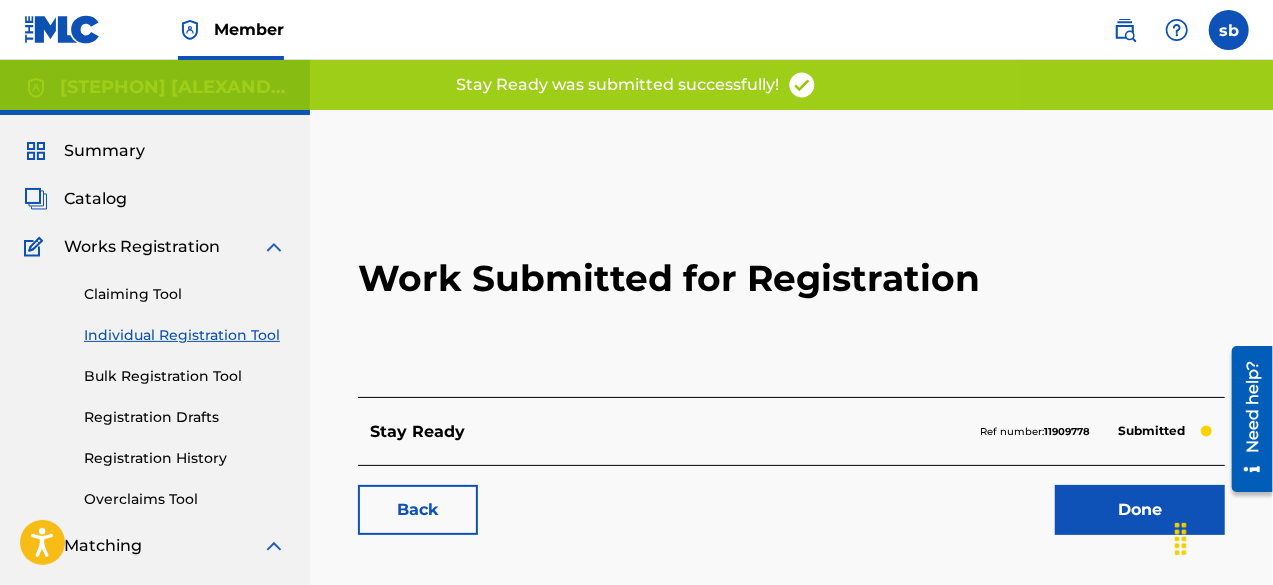 click on "Done" at bounding box center [1140, 510] 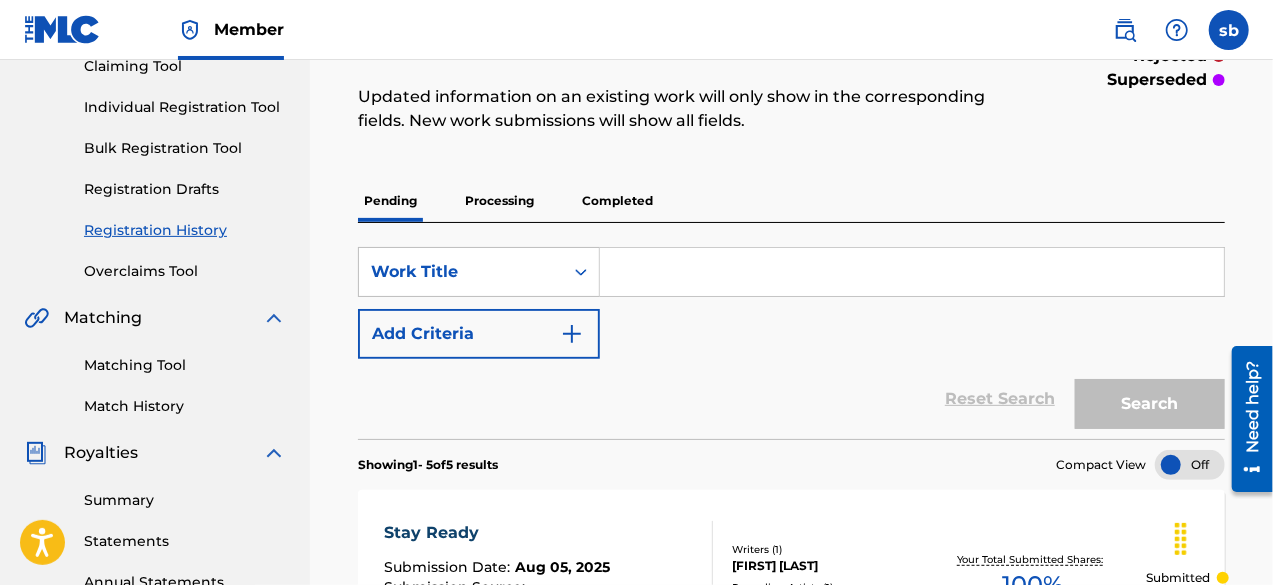 scroll, scrollTop: 0, scrollLeft: 0, axis: both 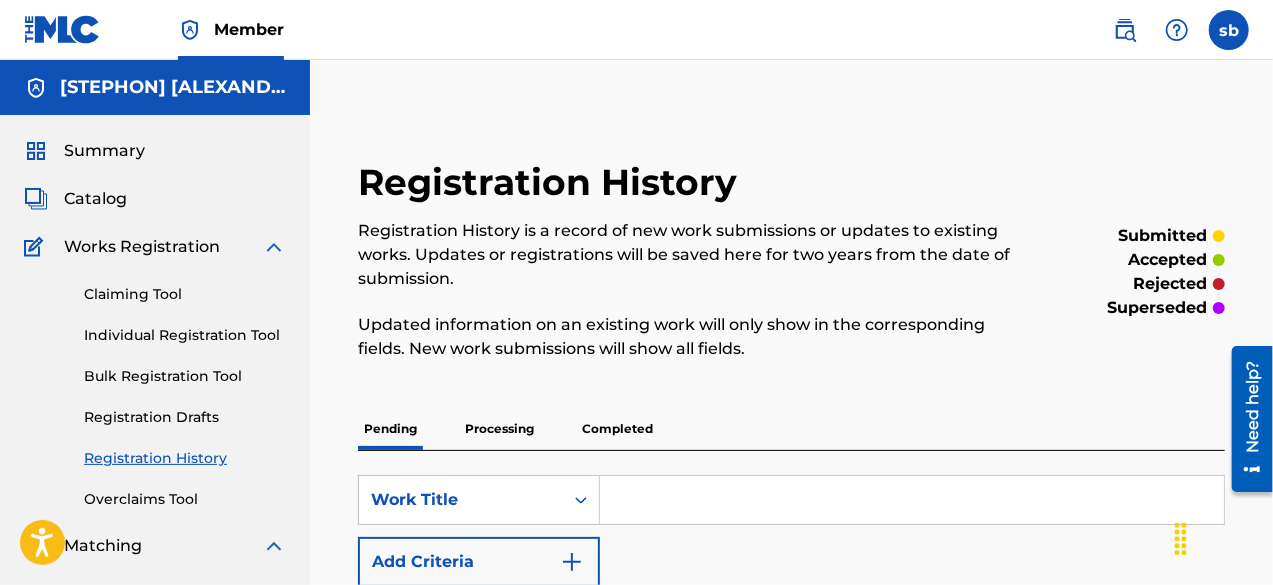 click on "Catalog" at bounding box center [95, 199] 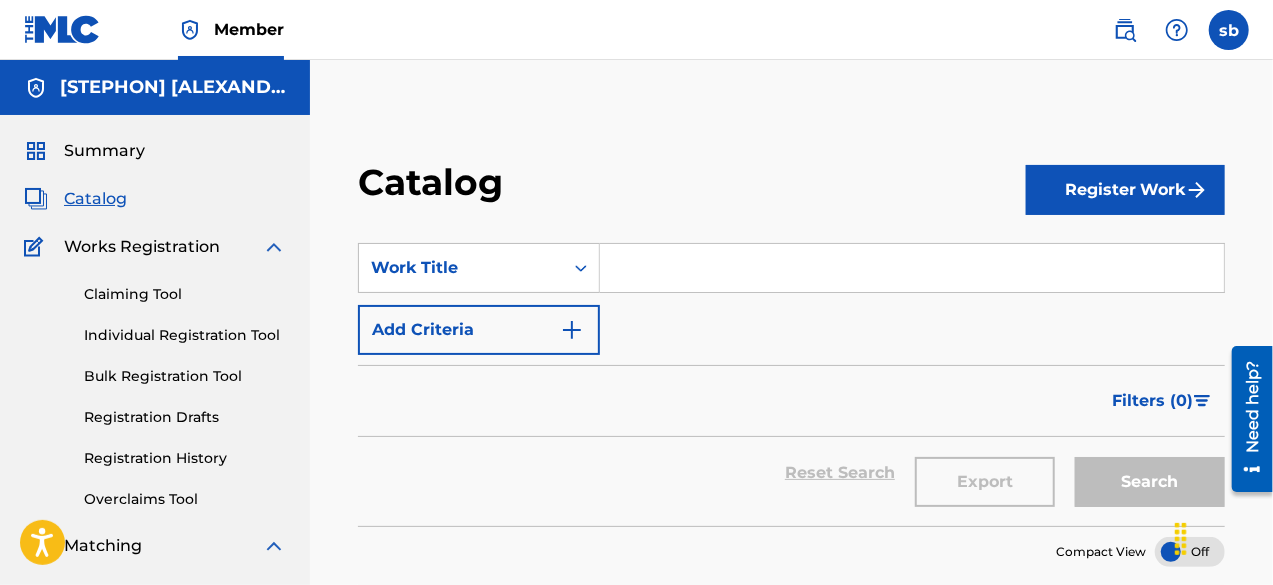 click at bounding box center [912, 268] 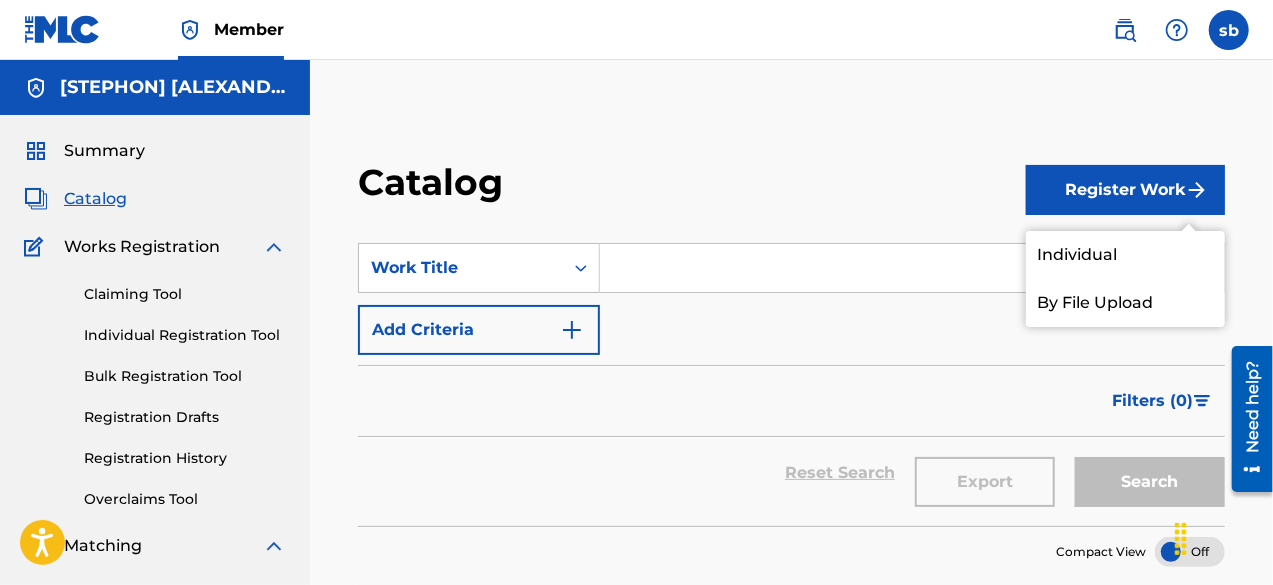 click on "Individual" at bounding box center (1125, 255) 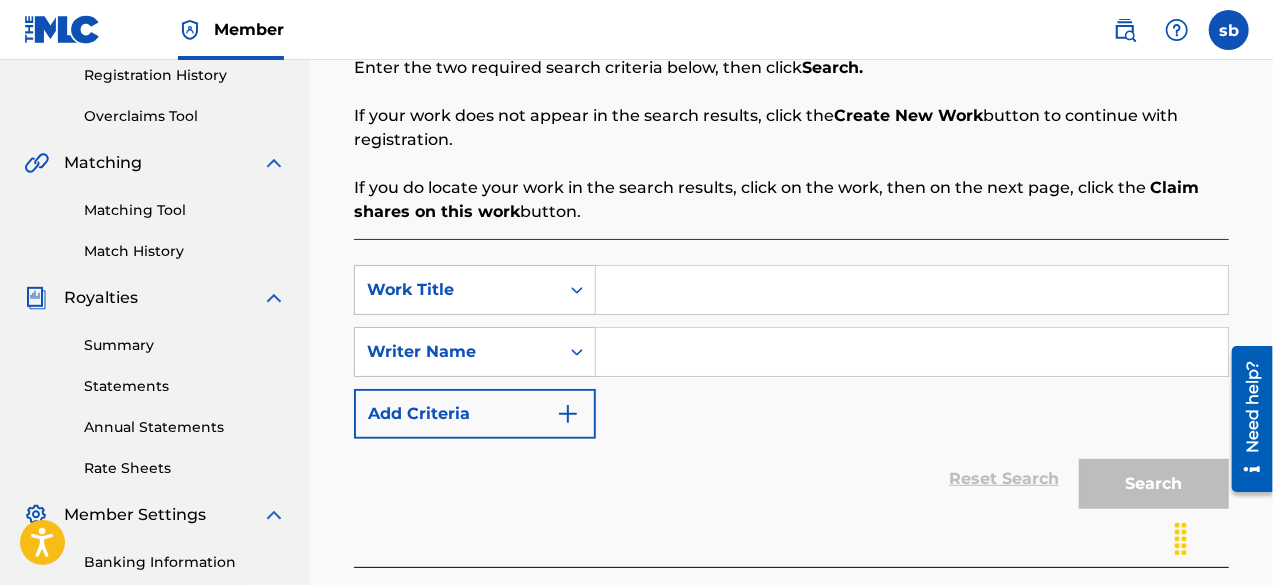 scroll, scrollTop: 500, scrollLeft: 0, axis: vertical 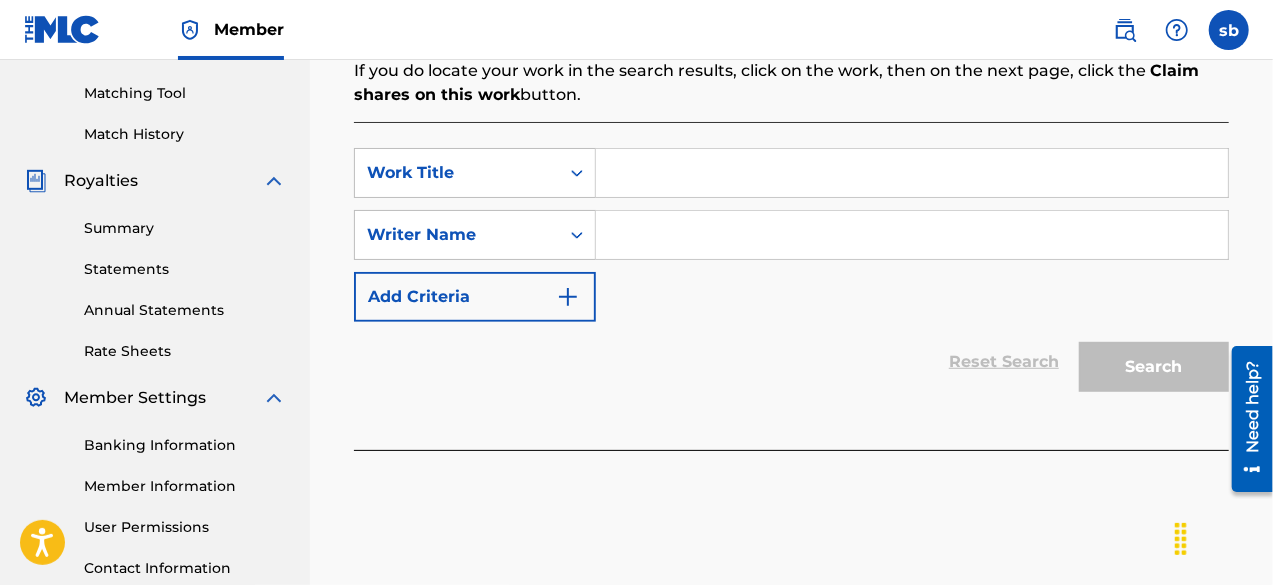 click at bounding box center [912, 173] 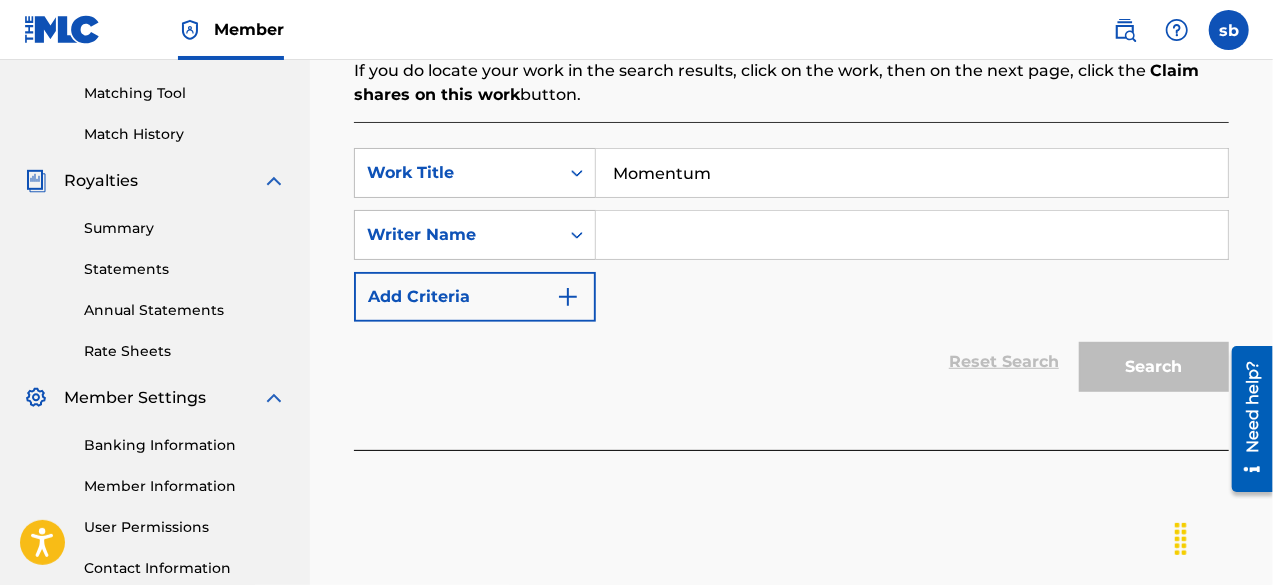 type on "Momentum" 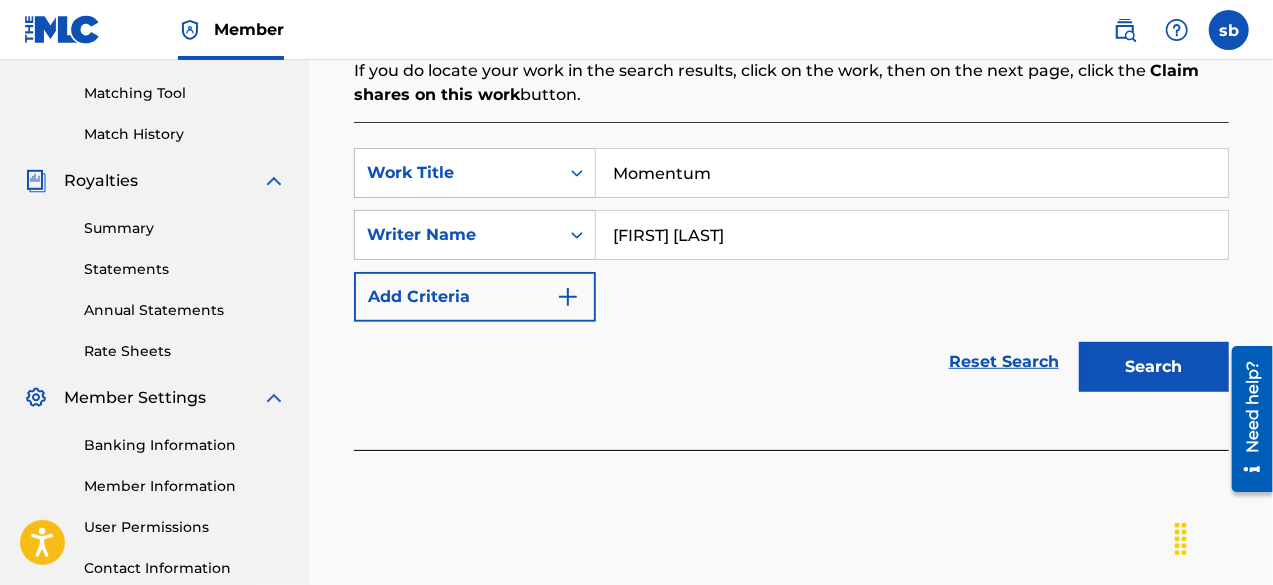 click on "Search" at bounding box center [1154, 367] 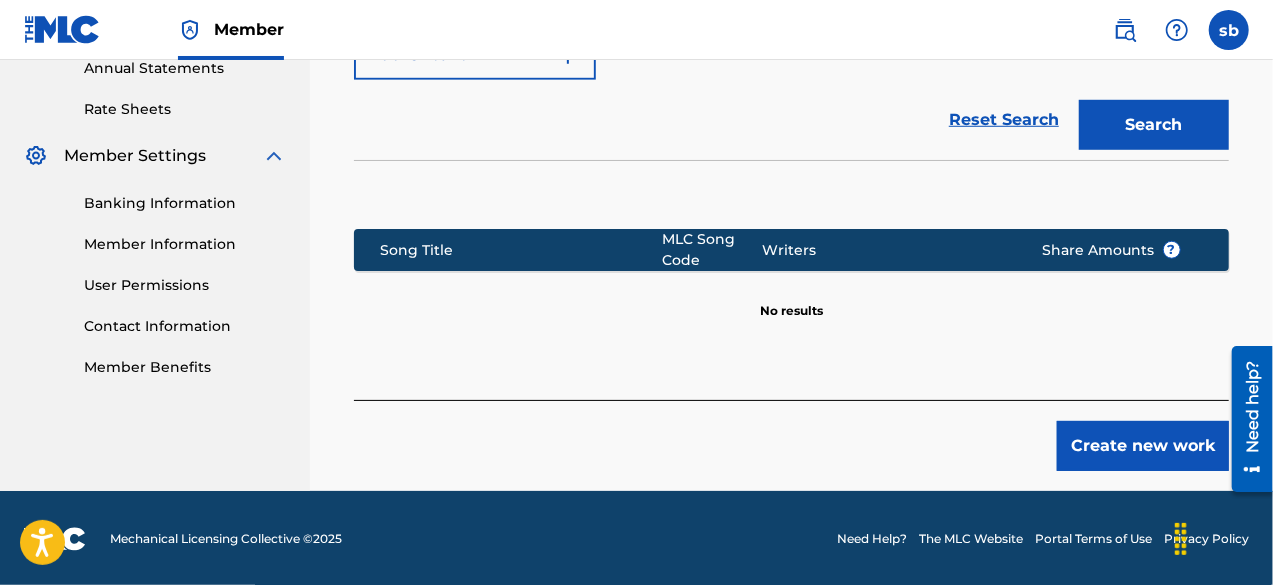 click on "Create new work" at bounding box center [1143, 446] 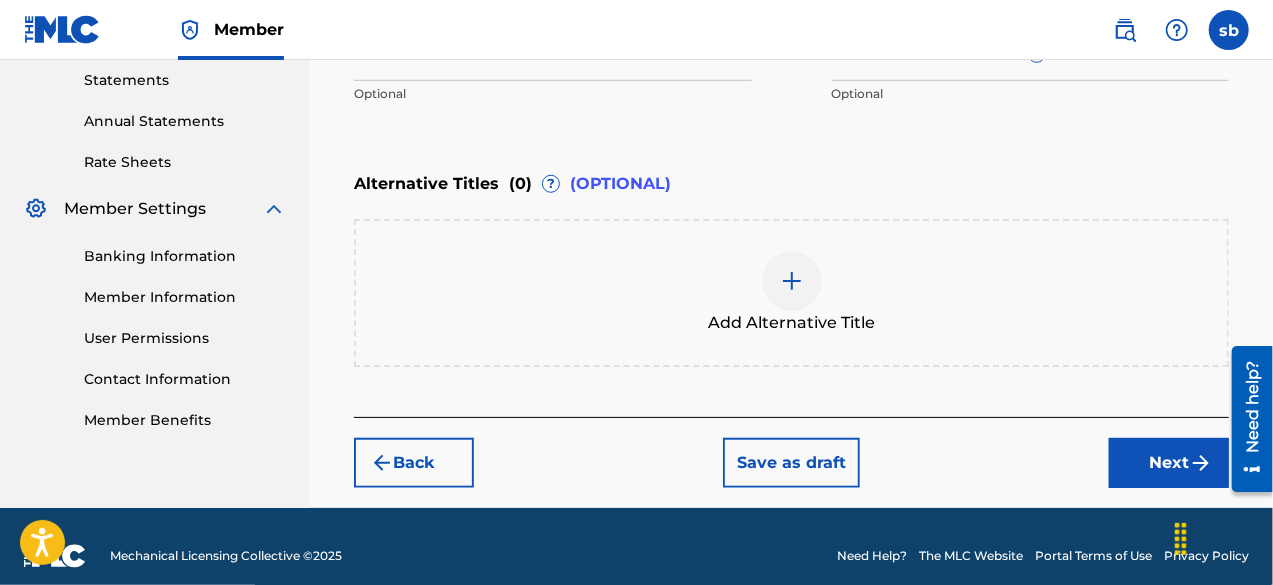 scroll, scrollTop: 306, scrollLeft: 0, axis: vertical 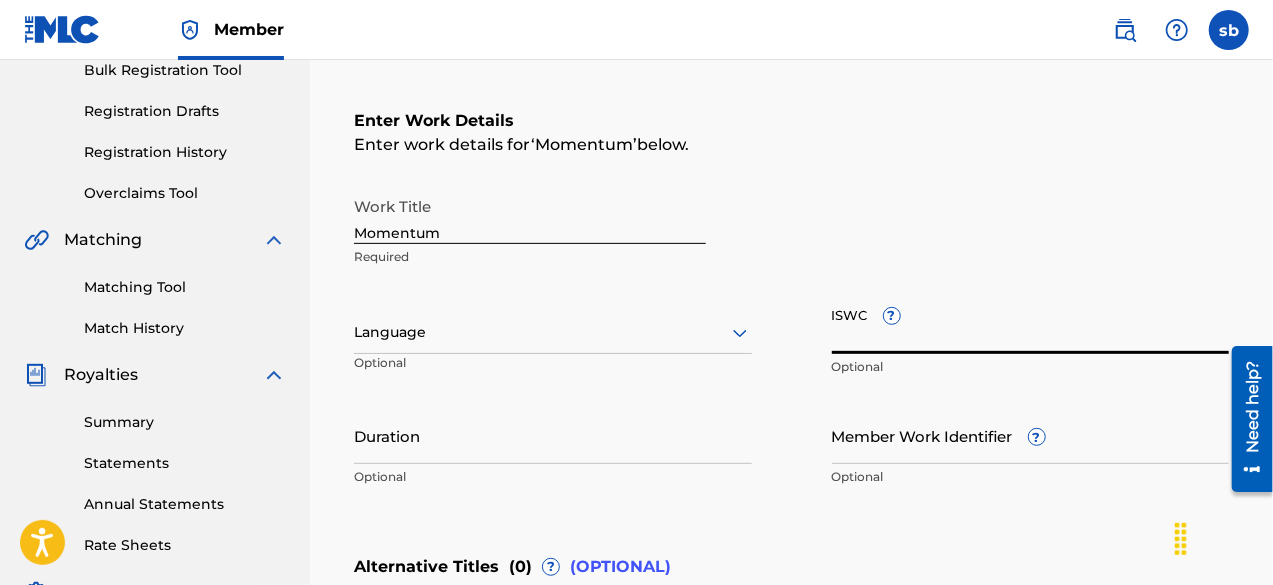 click on "ISWC   ?" at bounding box center (1031, 325) 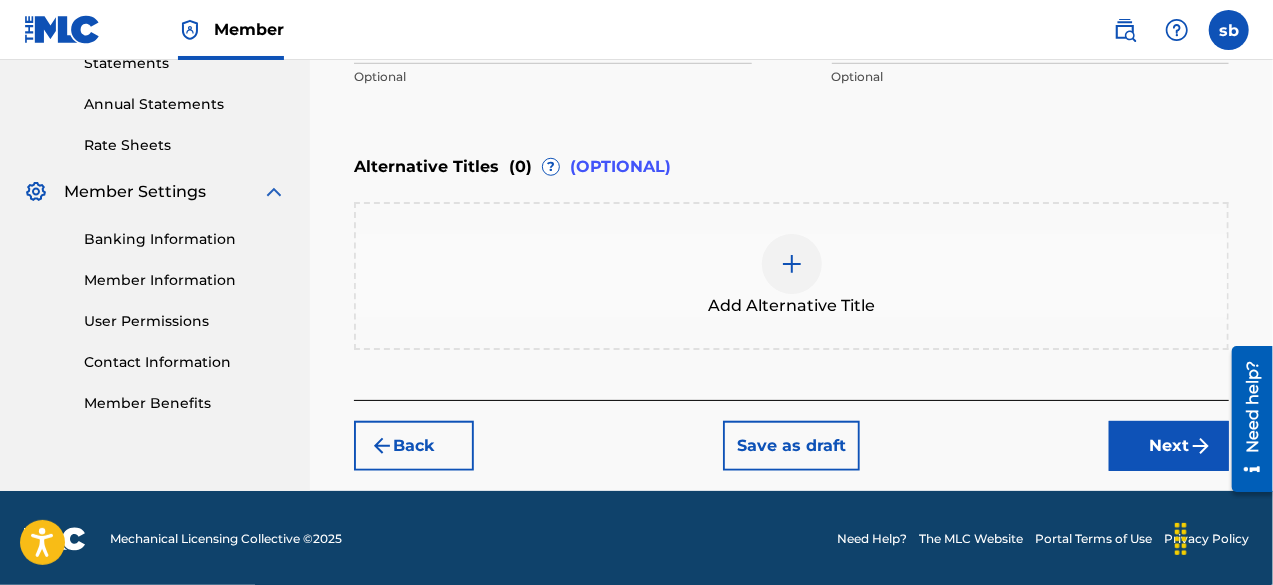 click on "Next" at bounding box center [1169, 446] 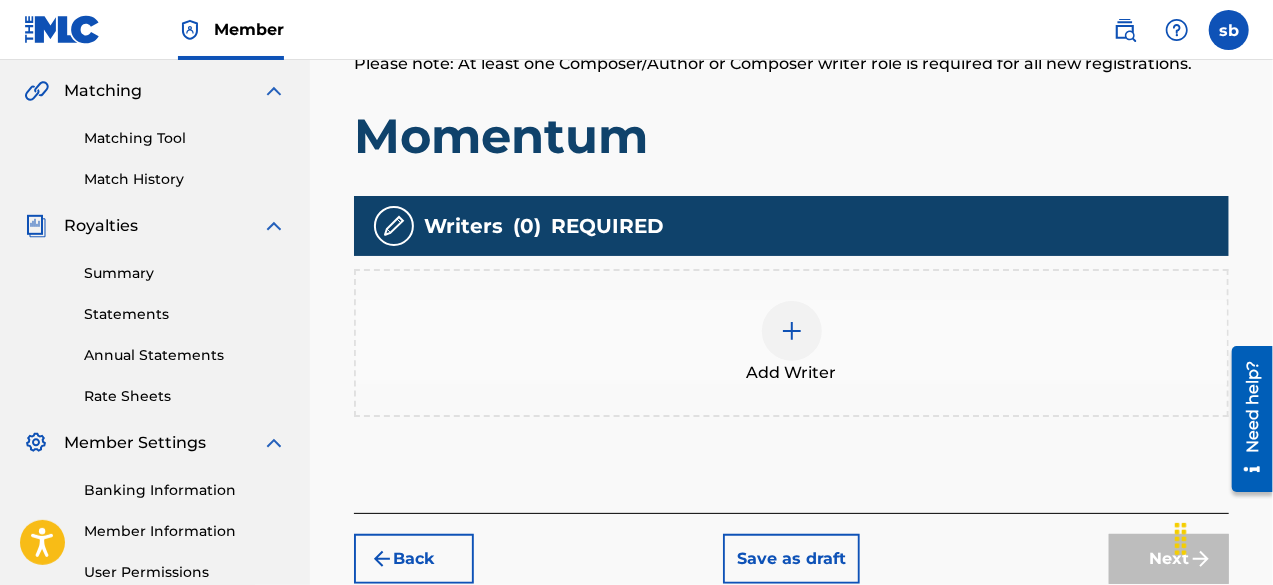 scroll, scrollTop: 654, scrollLeft: 0, axis: vertical 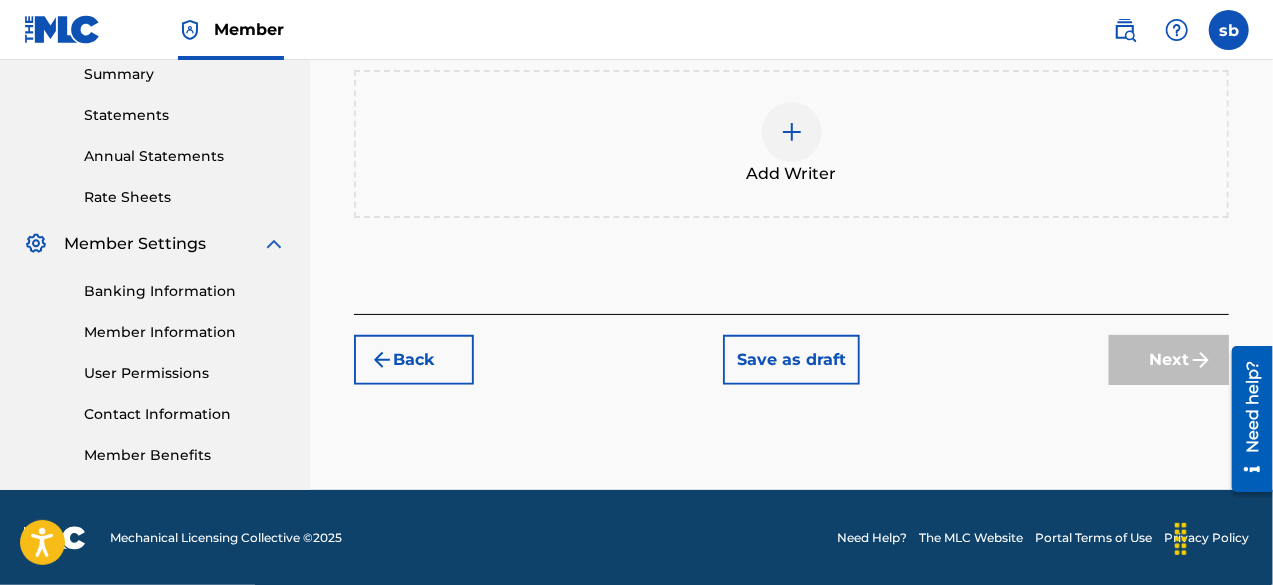 click at bounding box center (792, 132) 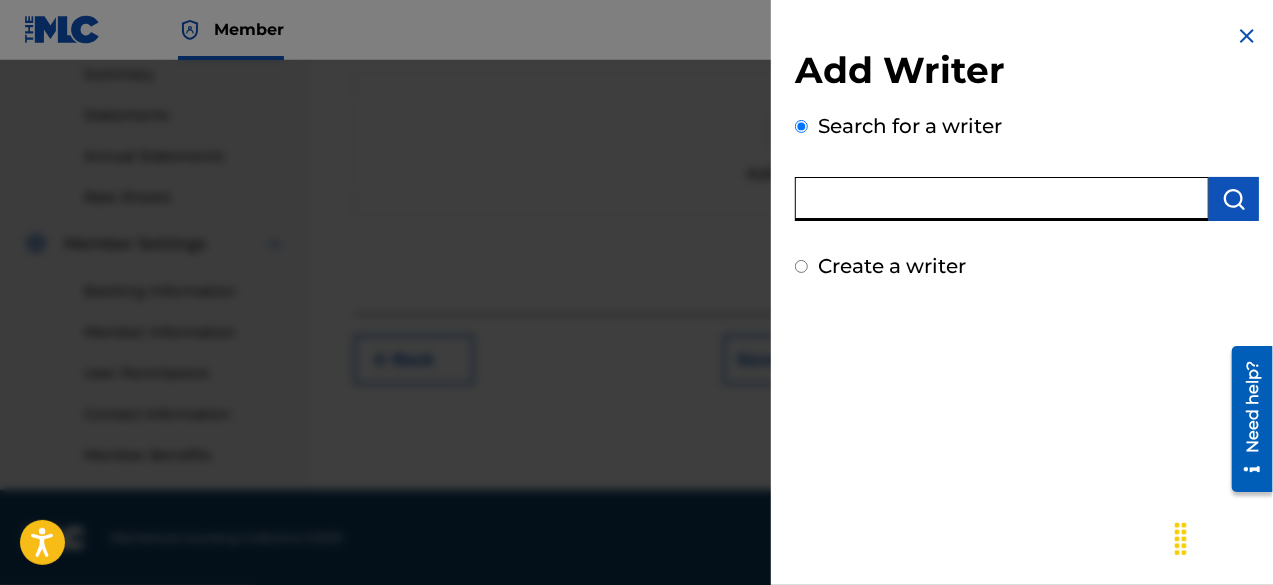 click at bounding box center [1002, 199] 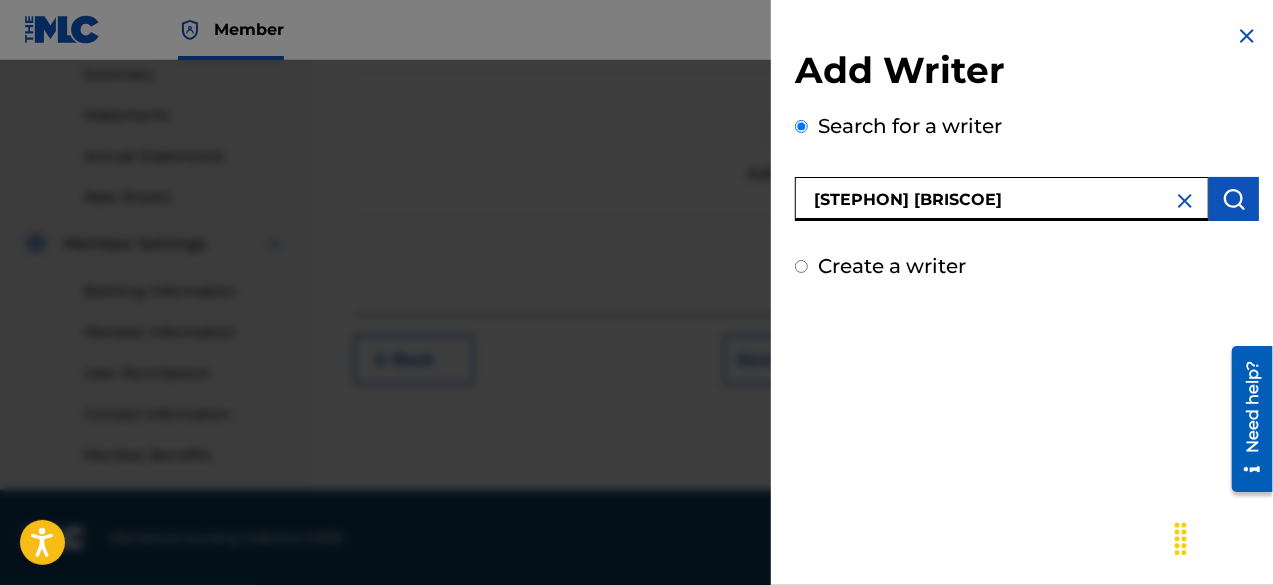 click on "[STEPHON] [BRISCOE]" at bounding box center [1002, 199] 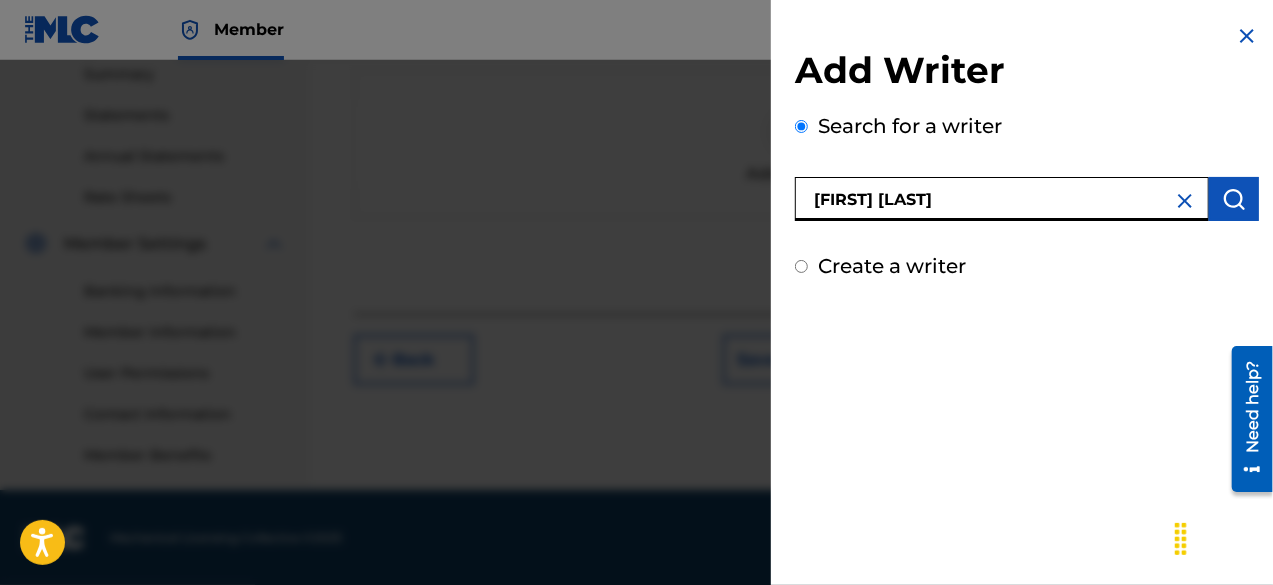 click at bounding box center (1234, 199) 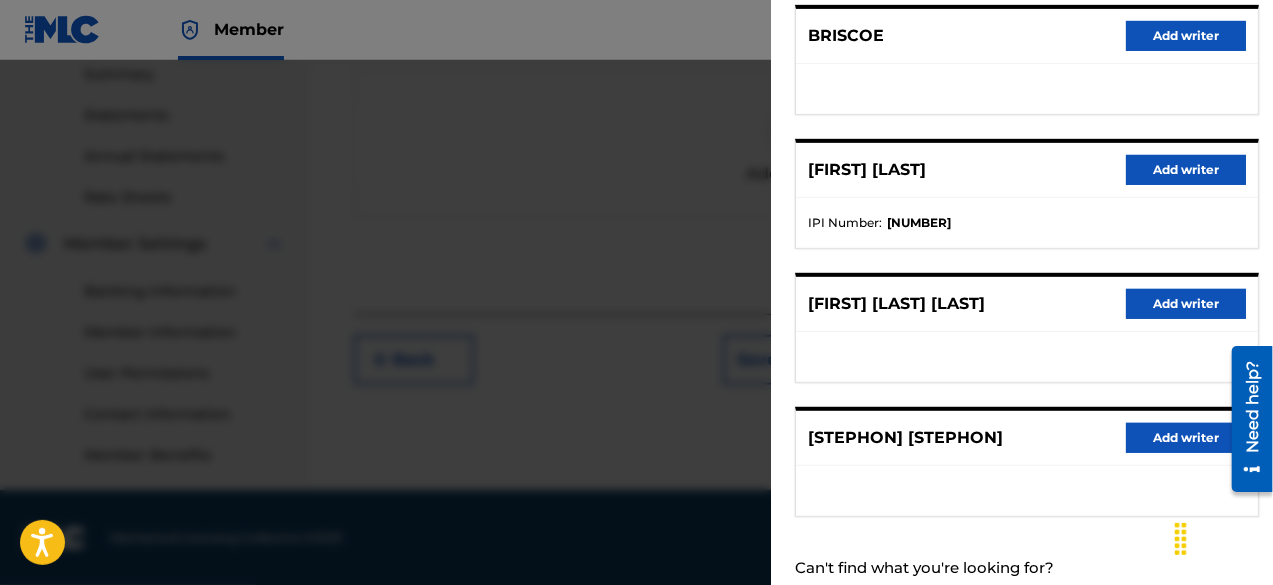 scroll, scrollTop: 400, scrollLeft: 0, axis: vertical 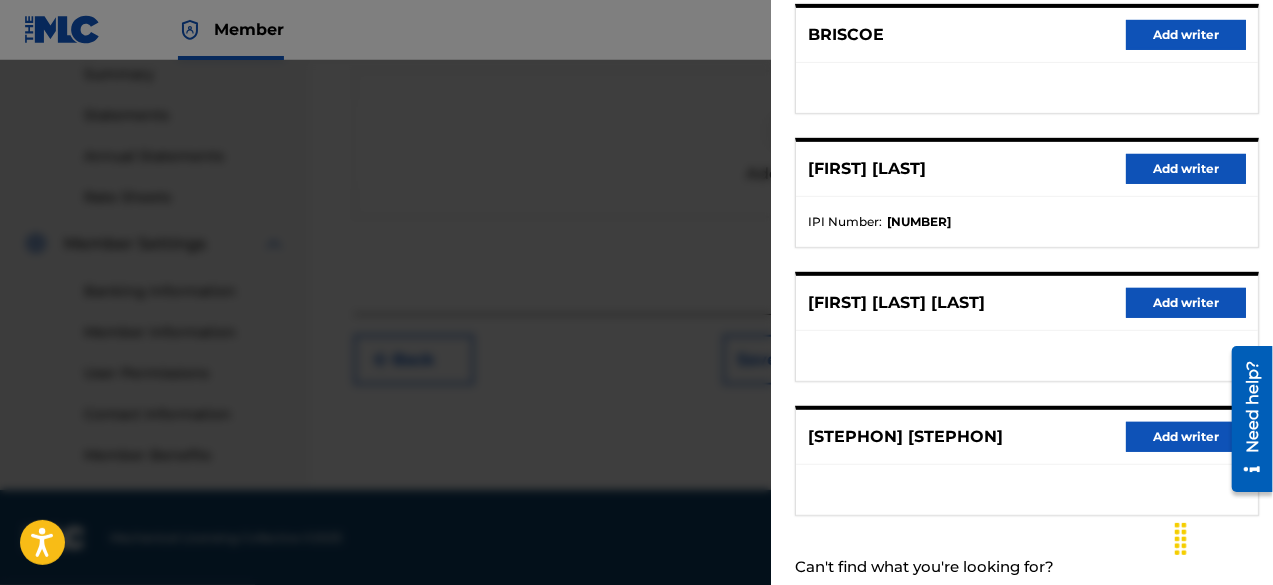 click on "Add writer" at bounding box center [1186, 169] 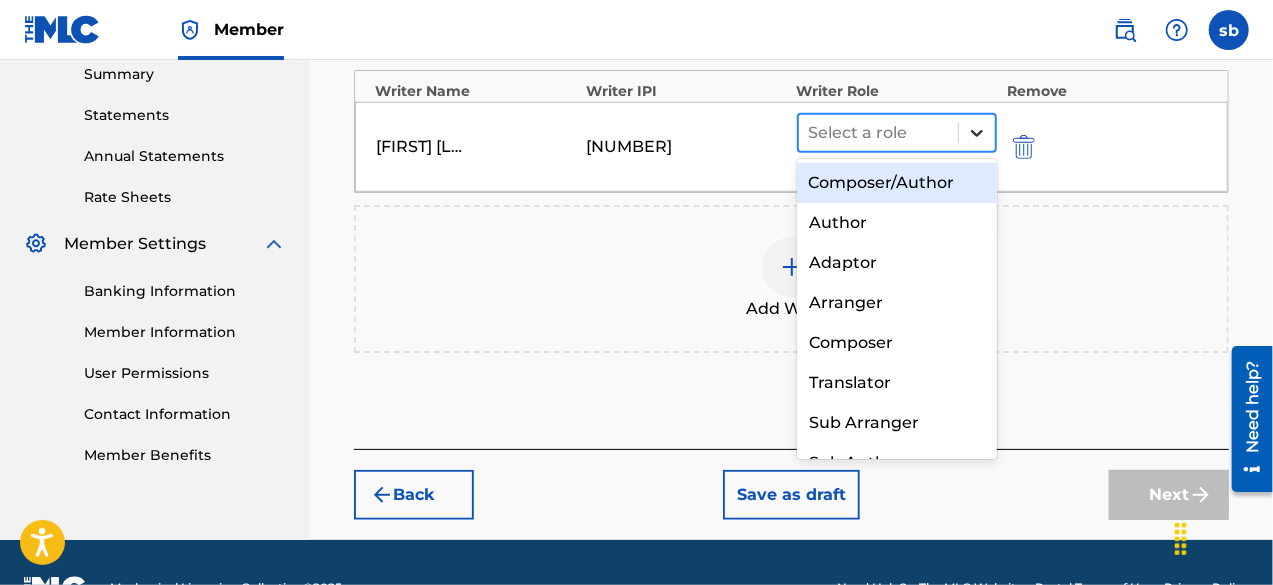 click 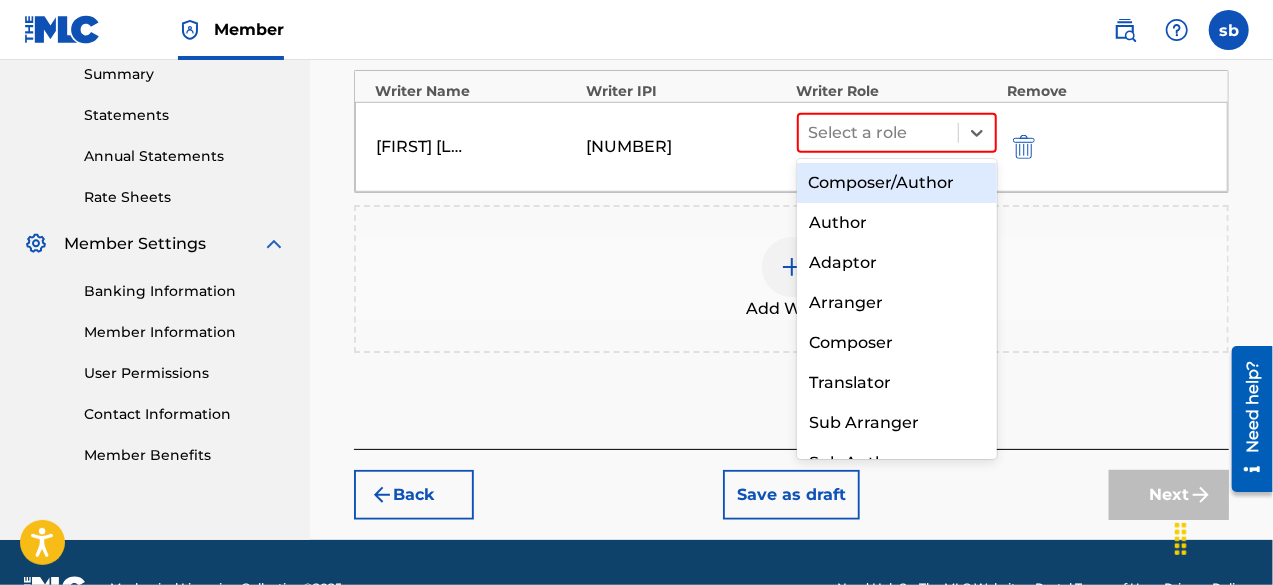 click on "Composer/Author" at bounding box center [897, 183] 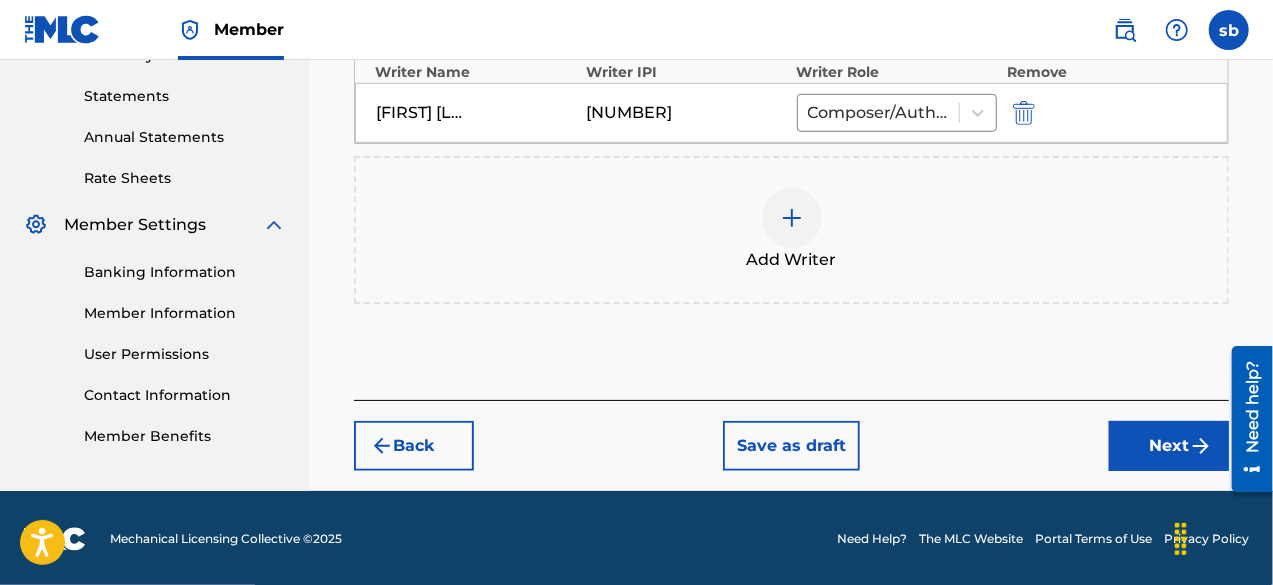 click on "Next" at bounding box center (1169, 446) 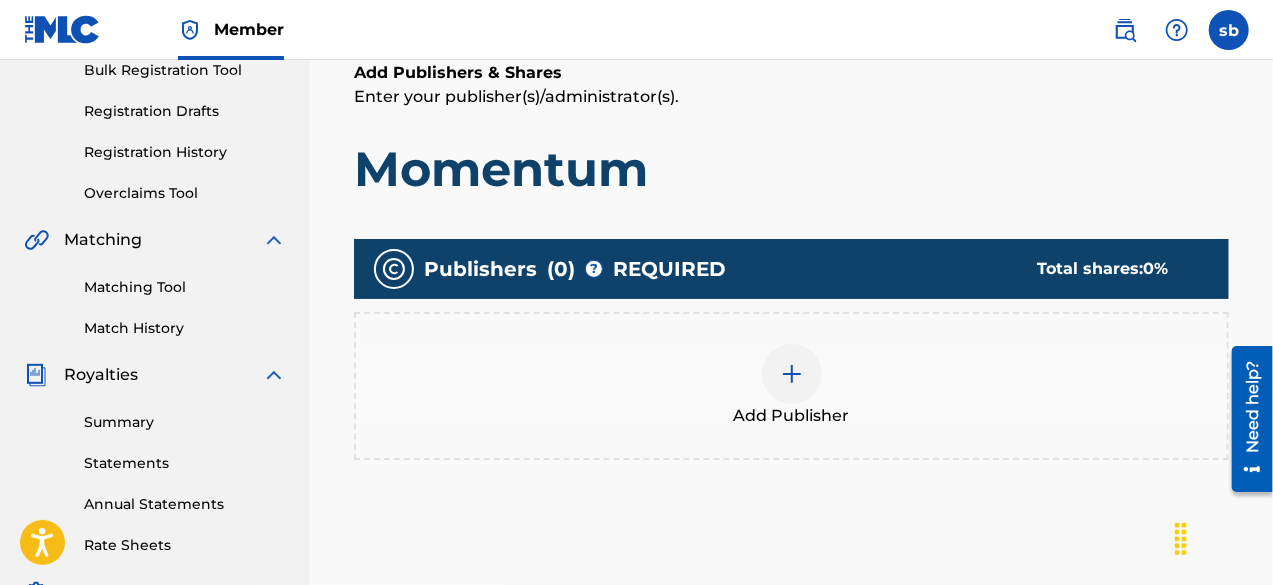 scroll, scrollTop: 454, scrollLeft: 0, axis: vertical 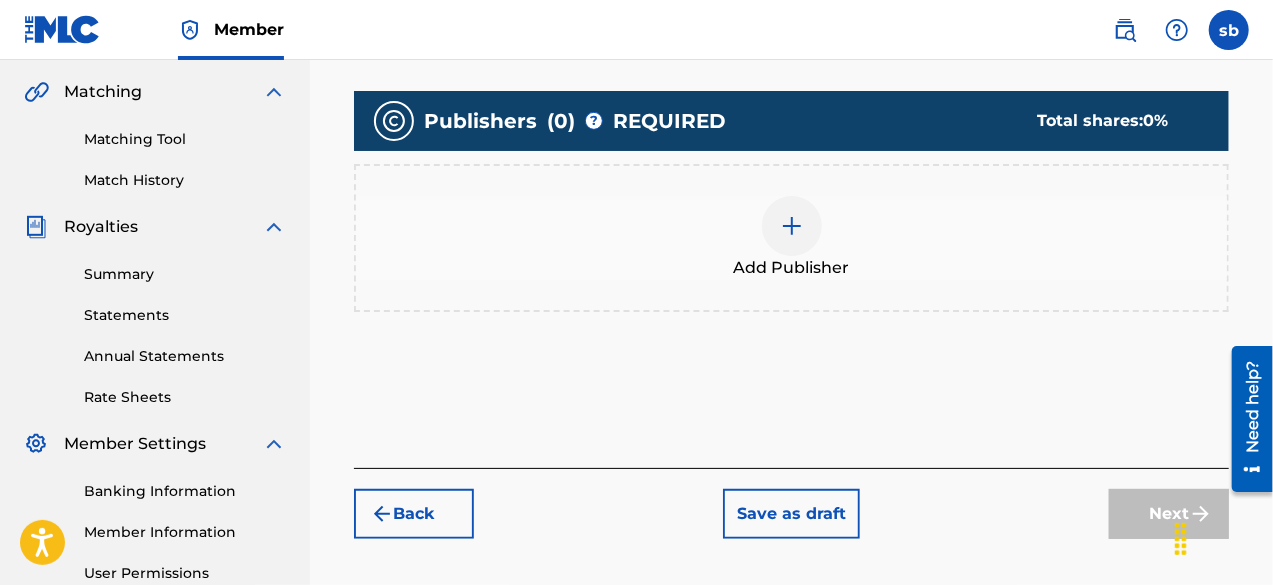 click at bounding box center [792, 226] 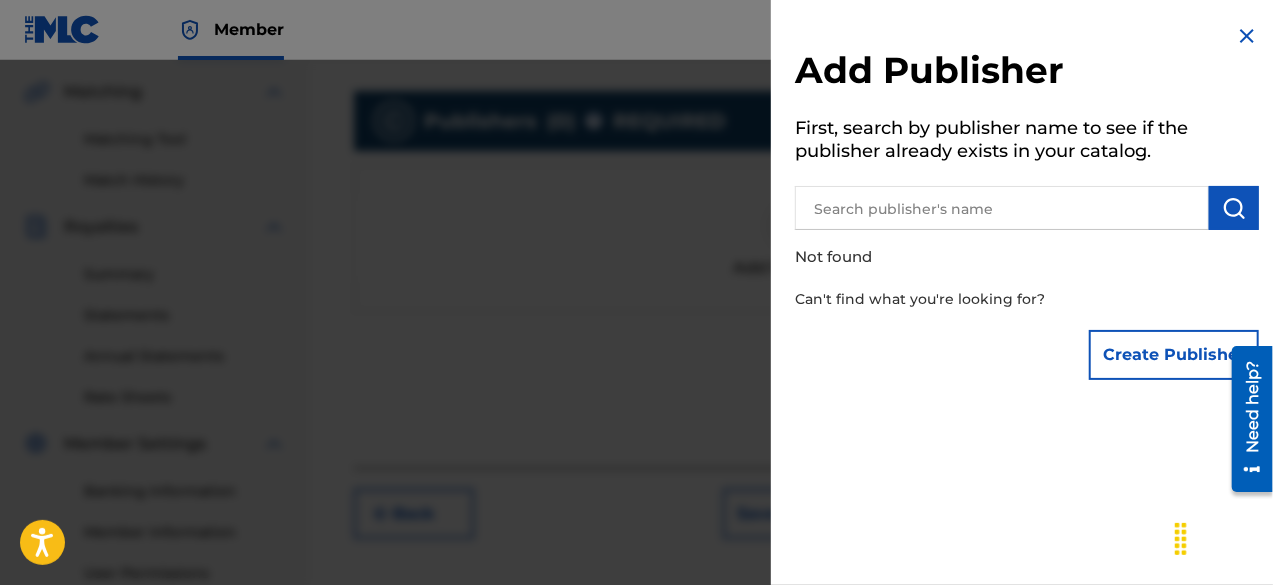 click on "Create Publisher" at bounding box center [1174, 355] 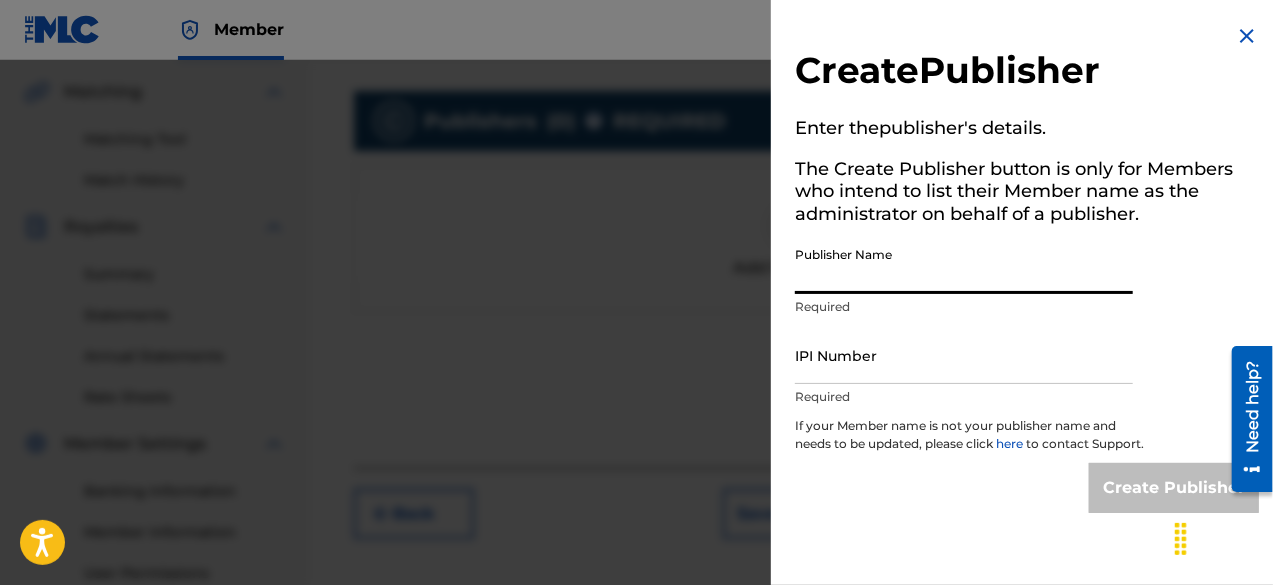 click on "Publisher Name" at bounding box center (964, 265) 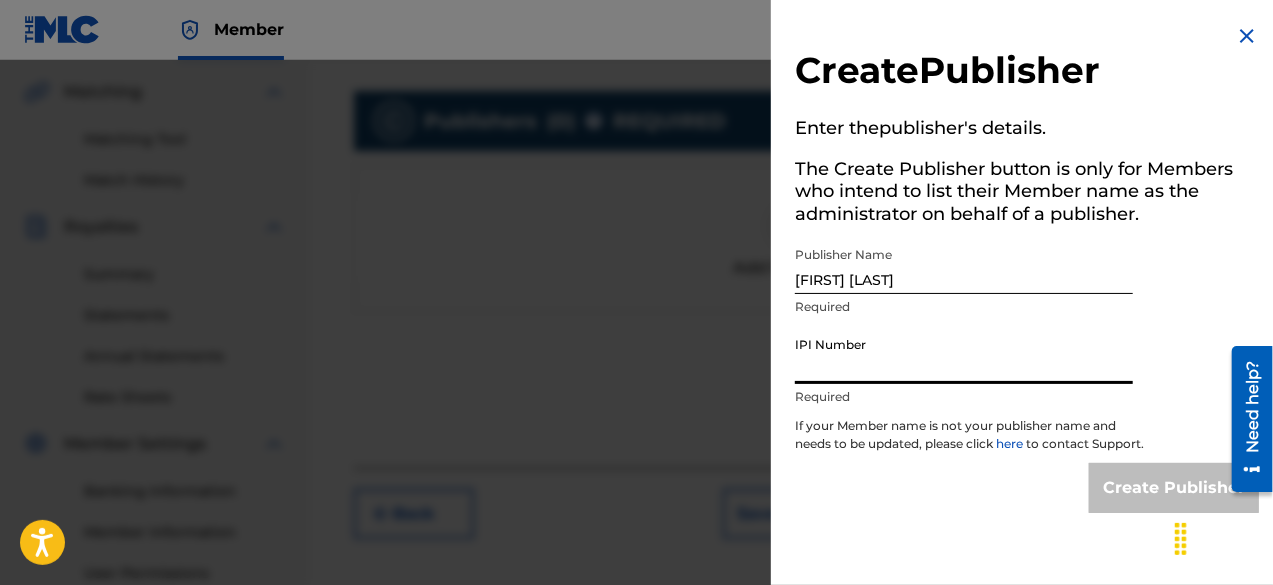click on "IPI Number" at bounding box center (964, 355) 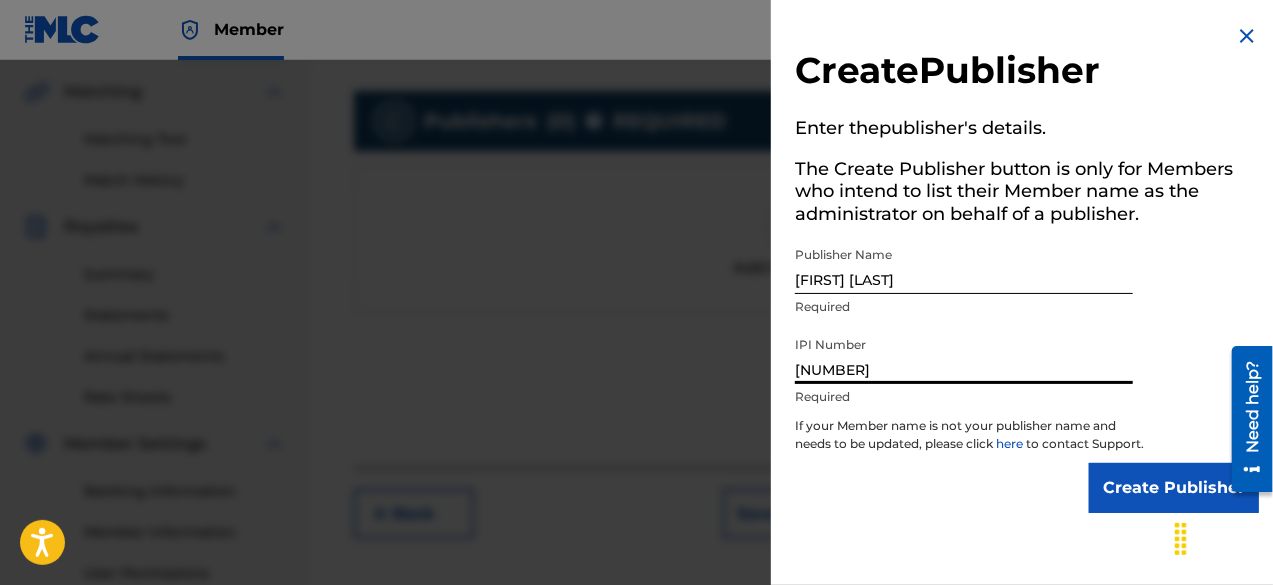 click on "Create Publisher" at bounding box center (1174, 488) 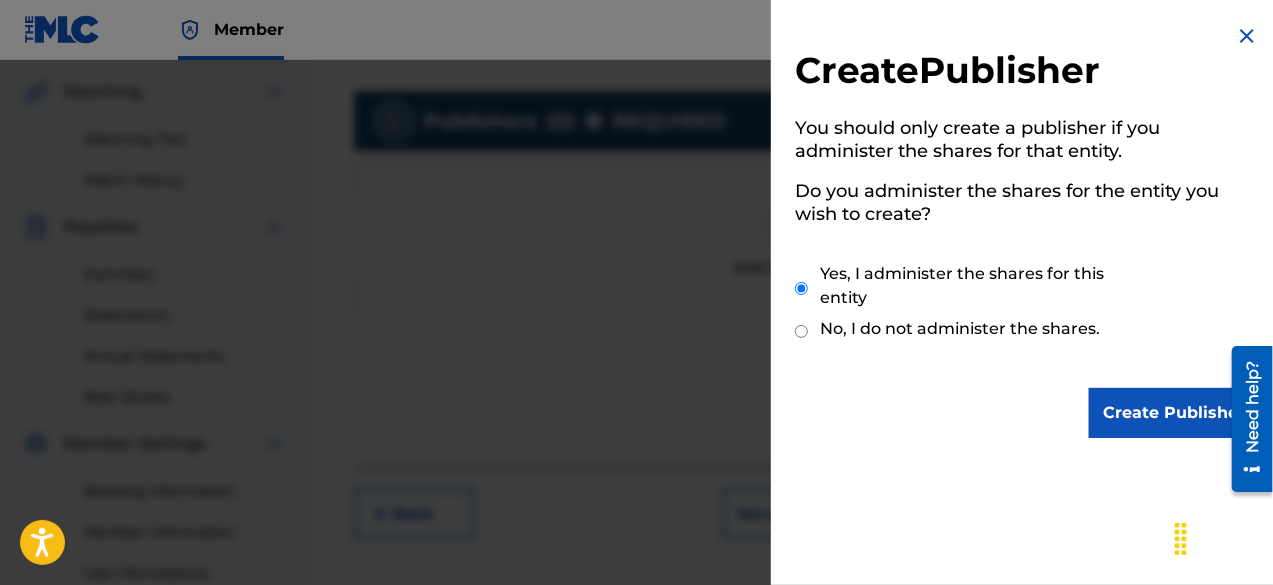 click on "Create Publisher" at bounding box center (1174, 413) 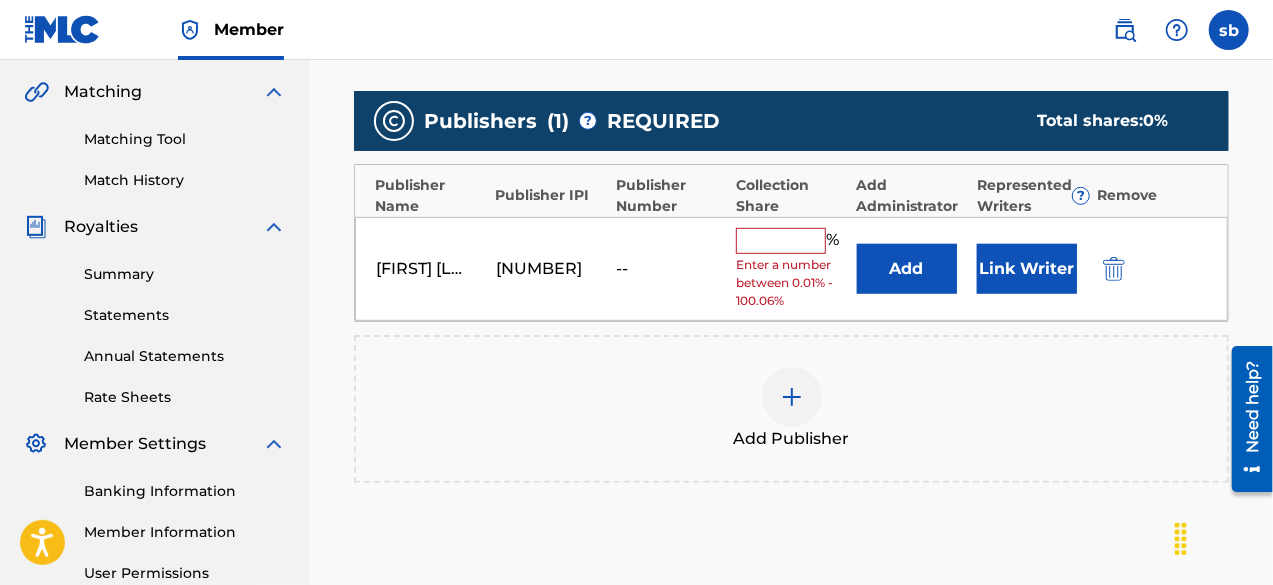 click at bounding box center (781, 241) 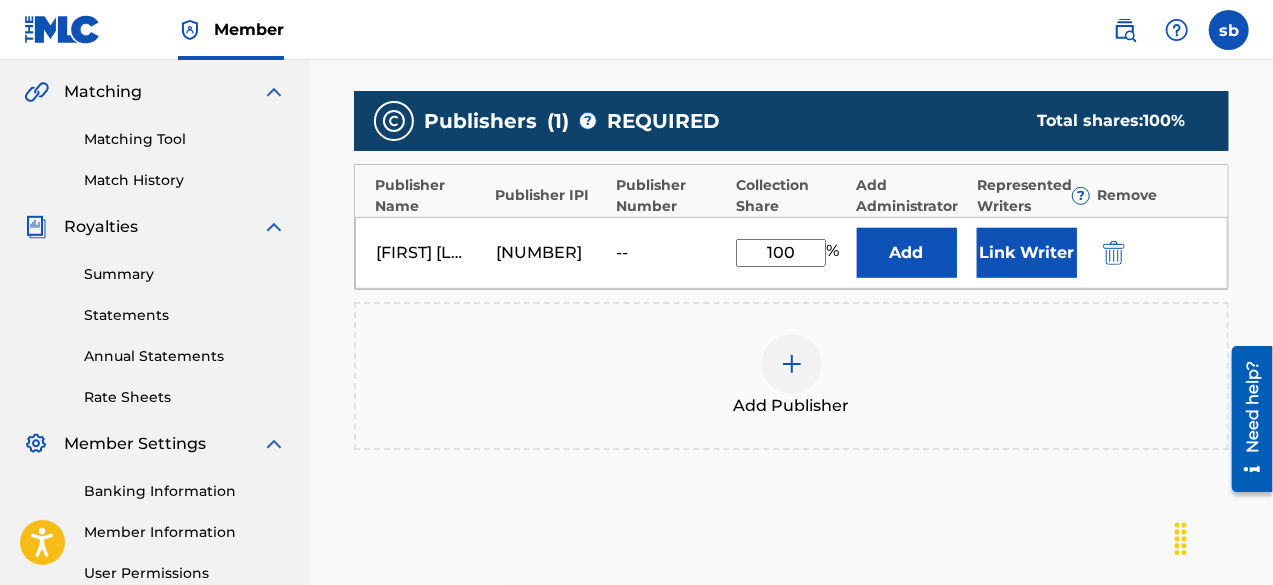 click on "Link Writer" at bounding box center [1027, 253] 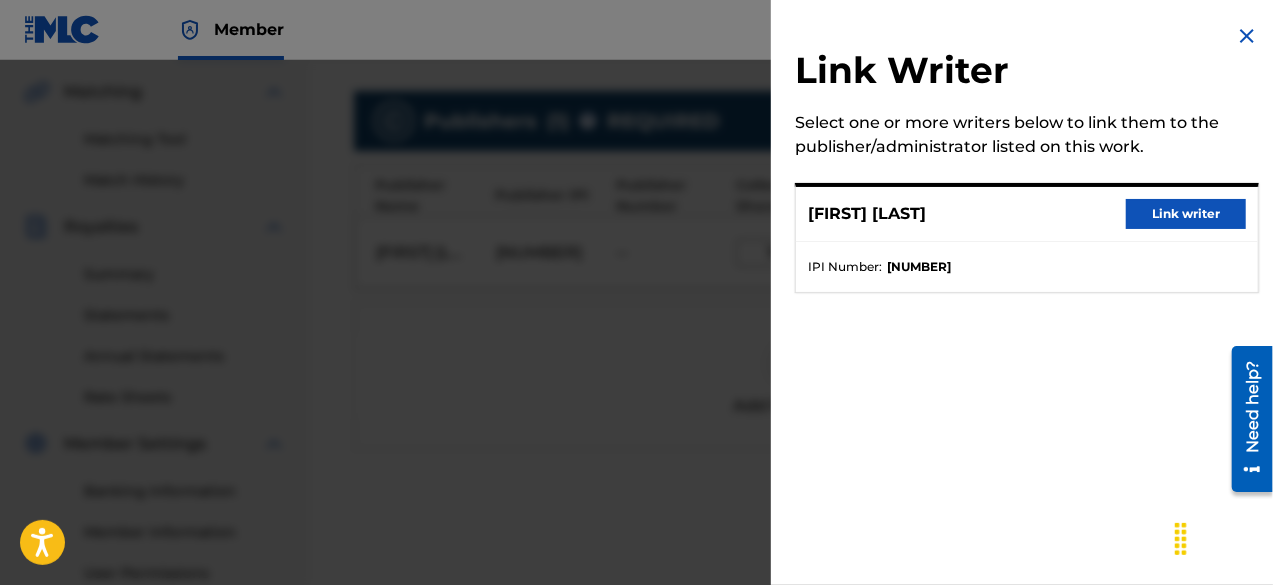 click on "Link writer" at bounding box center (1186, 214) 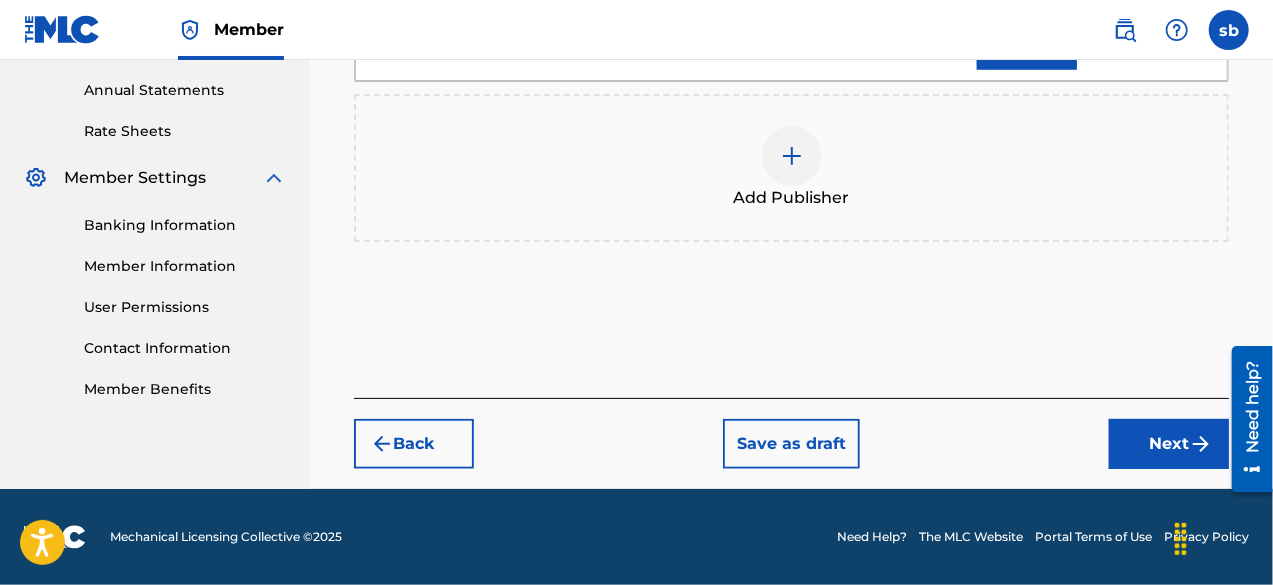 click on "Next" at bounding box center [1169, 444] 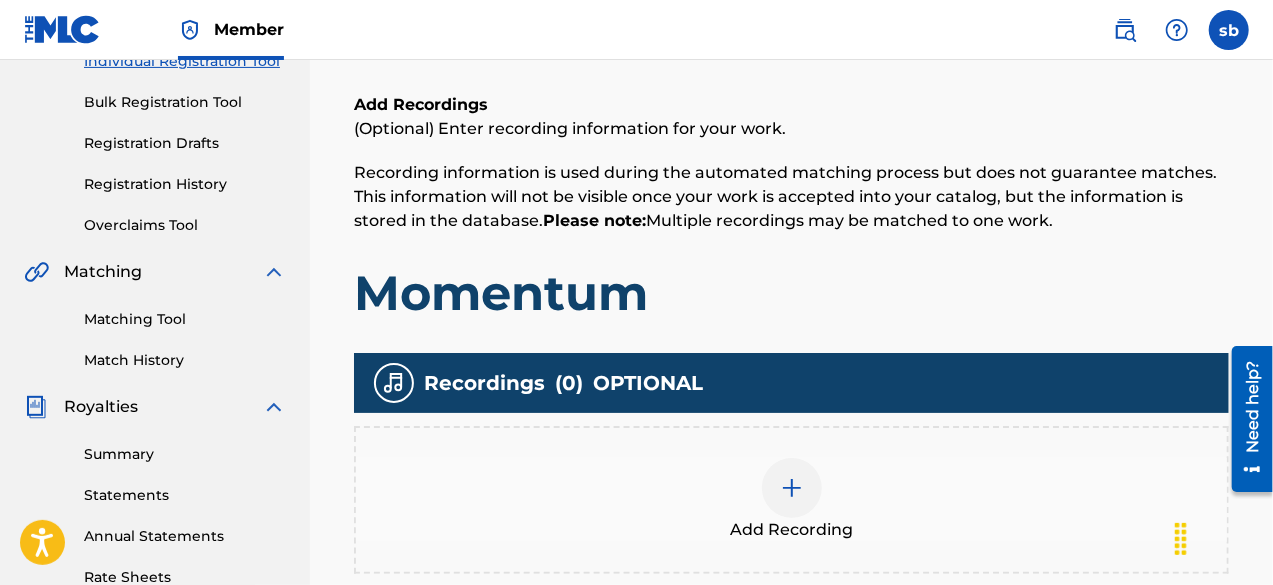 scroll, scrollTop: 590, scrollLeft: 0, axis: vertical 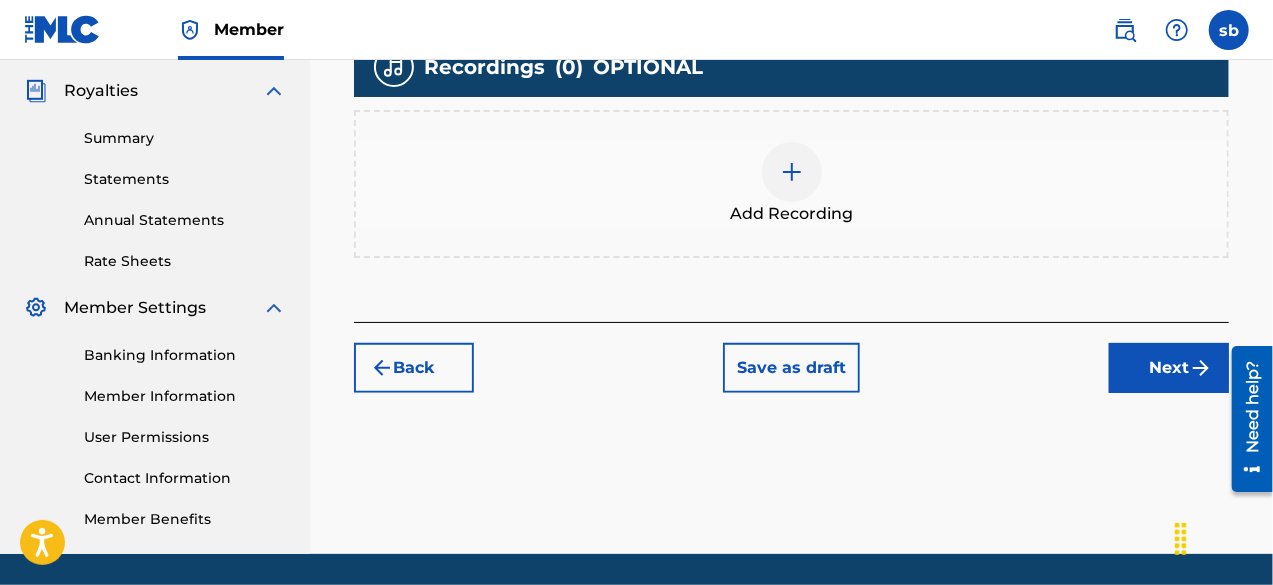 click at bounding box center [792, 172] 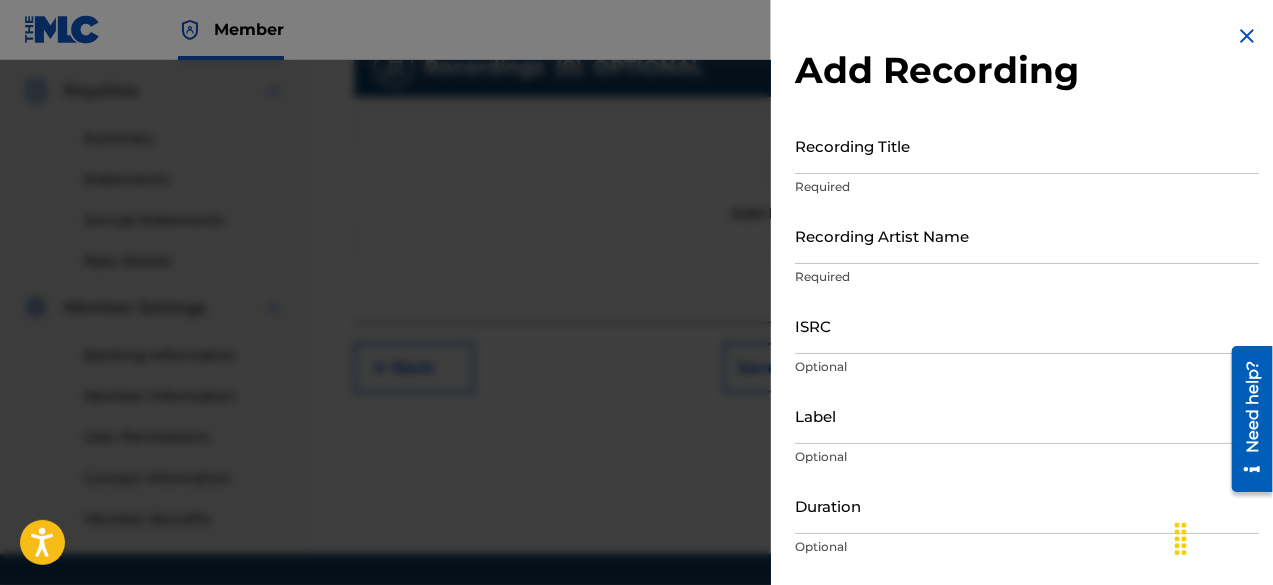 click on "Recording Title" at bounding box center (1027, 145) 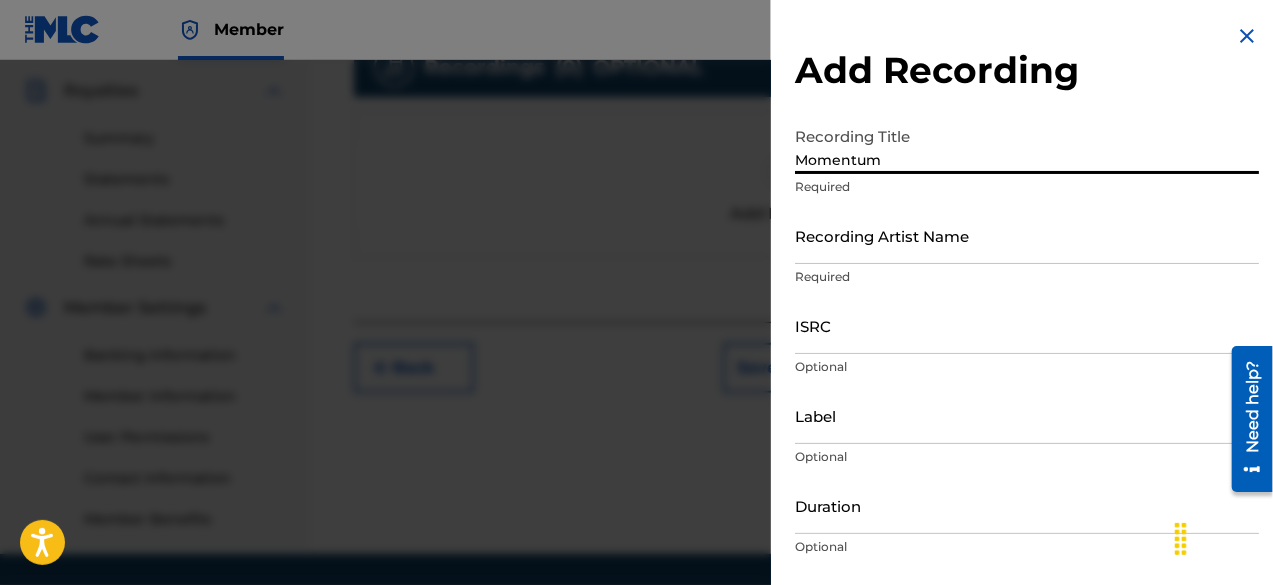 click on "Recording Artist Name" at bounding box center (1027, 235) 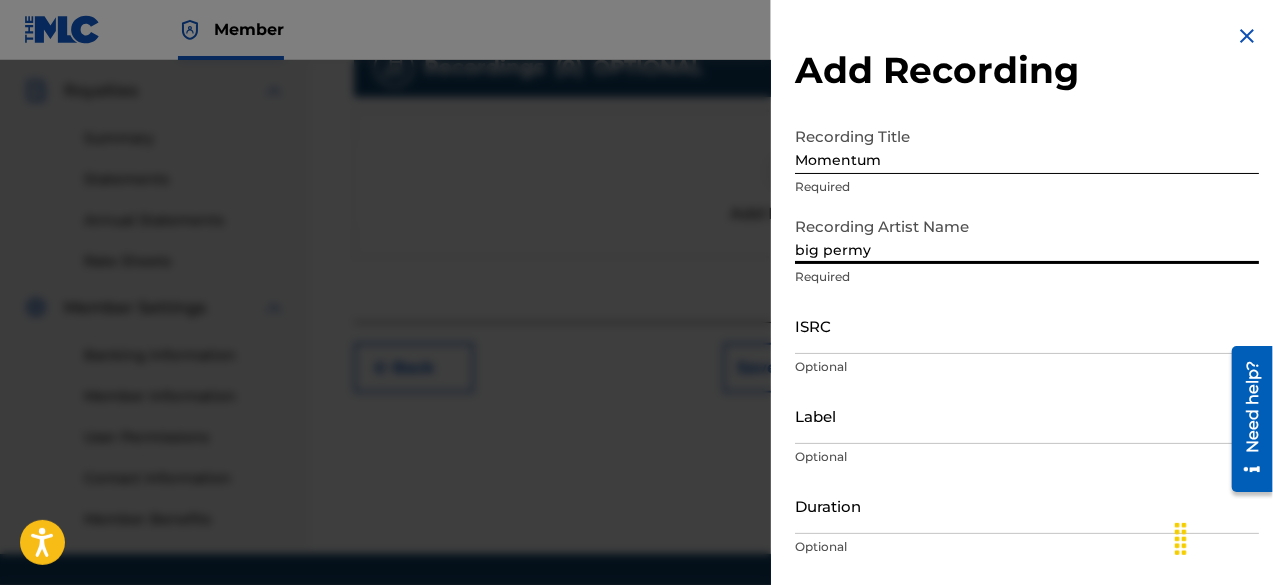 click on "ISRC" at bounding box center (1027, 325) 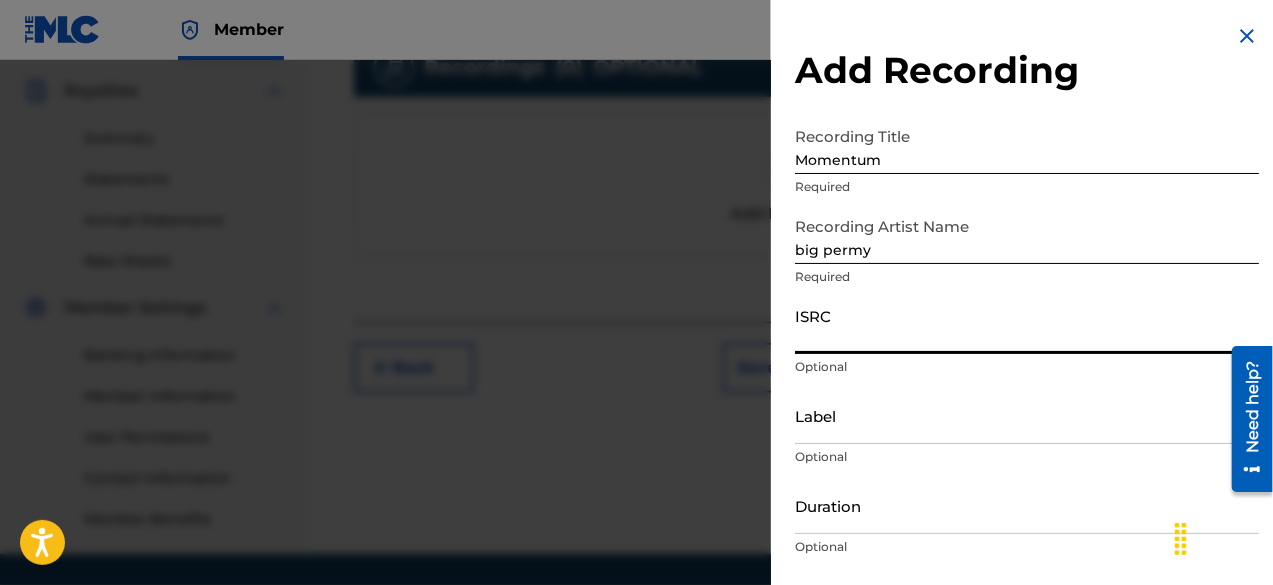 click on "ISRC" at bounding box center (1027, 325) 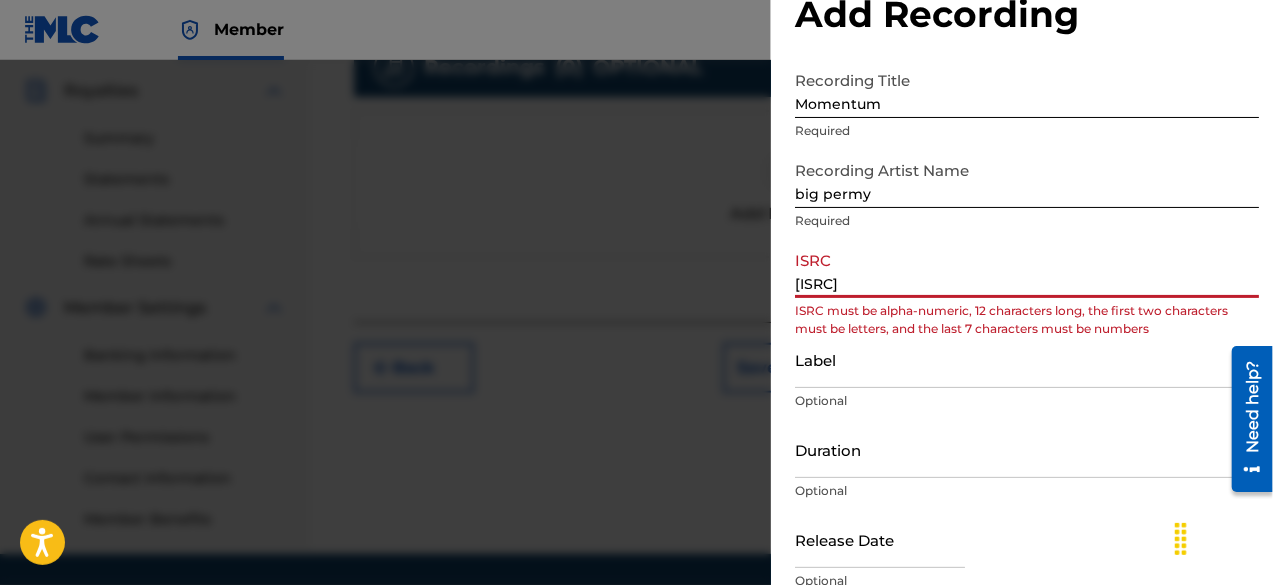 scroll, scrollTop: 146, scrollLeft: 0, axis: vertical 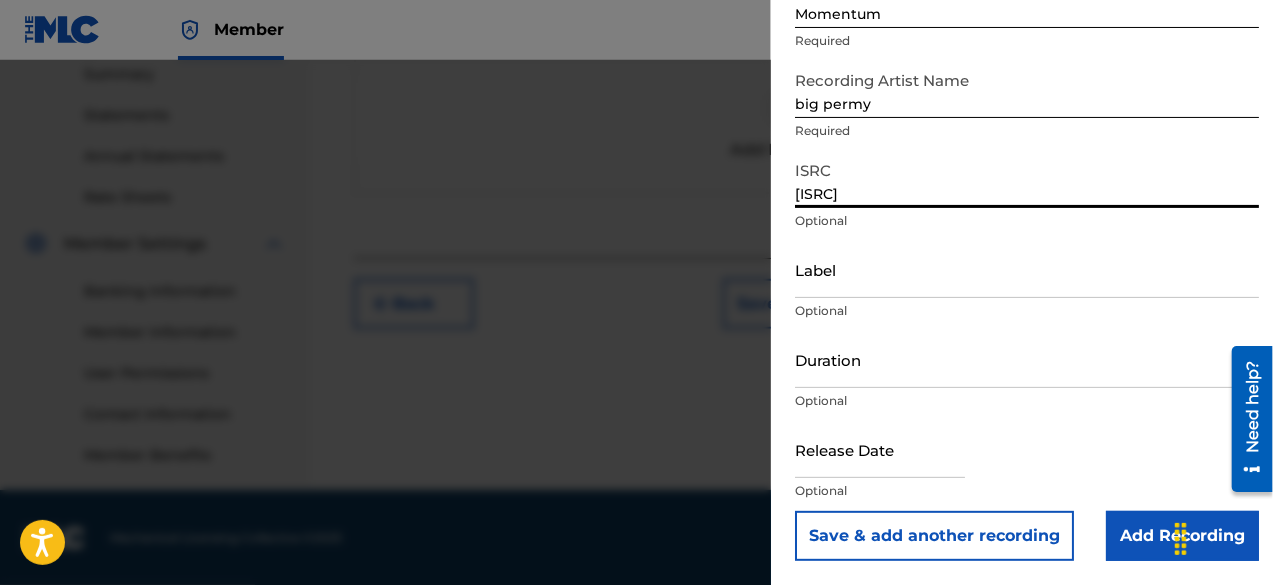 click at bounding box center (880, 449) 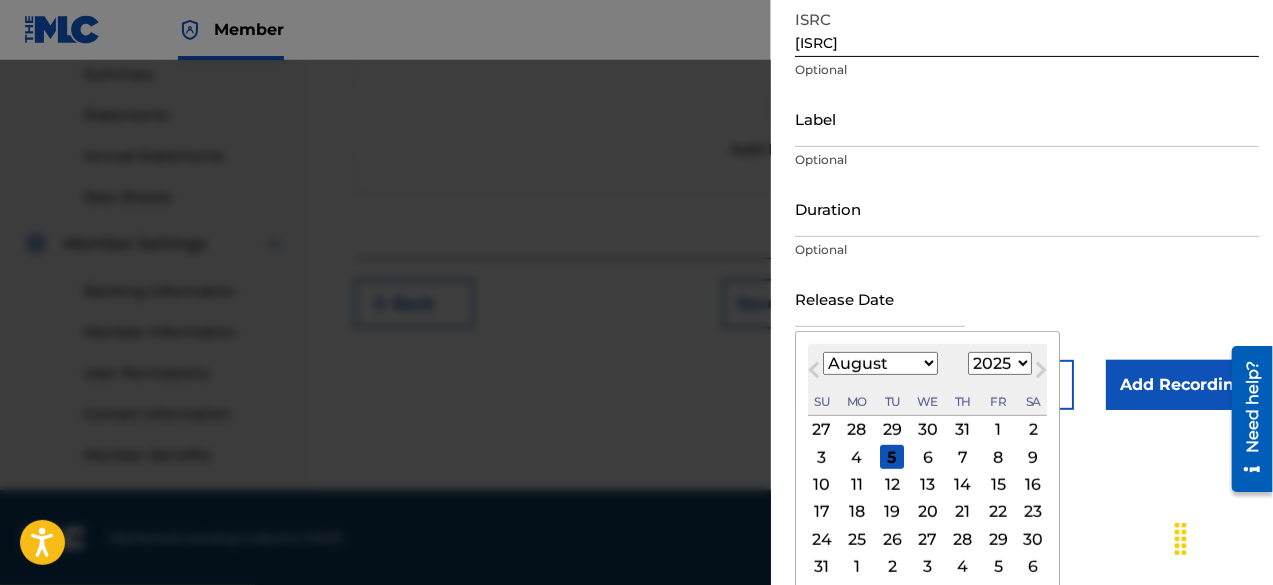 scroll, scrollTop: 331, scrollLeft: 0, axis: vertical 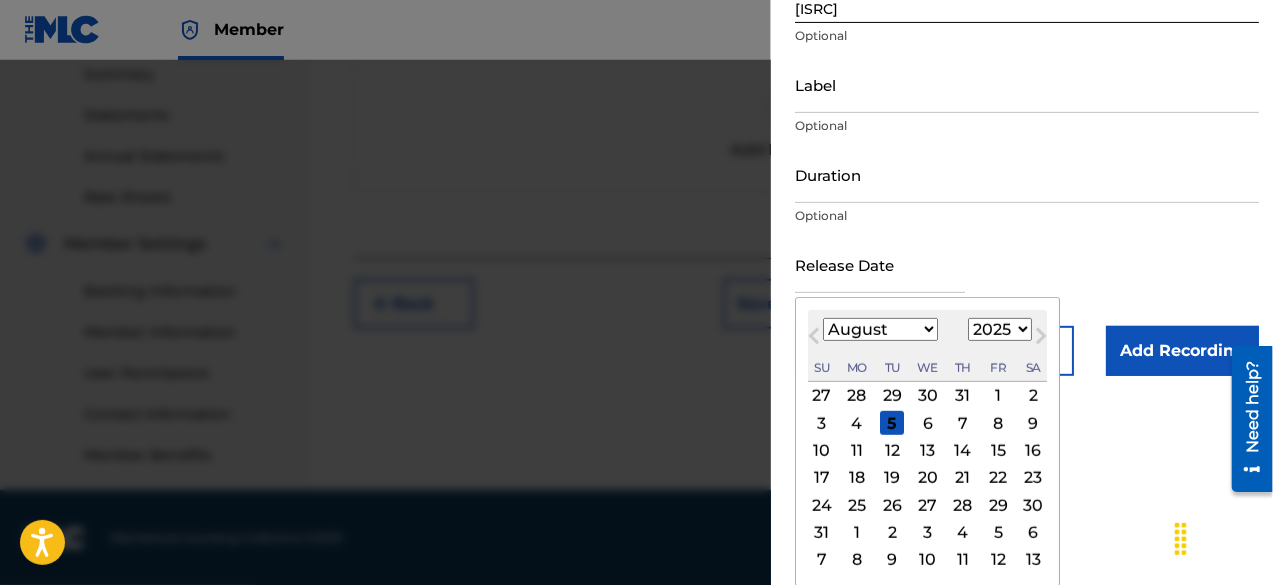 click on "January February March April May June July August September October November December" at bounding box center [880, 329] 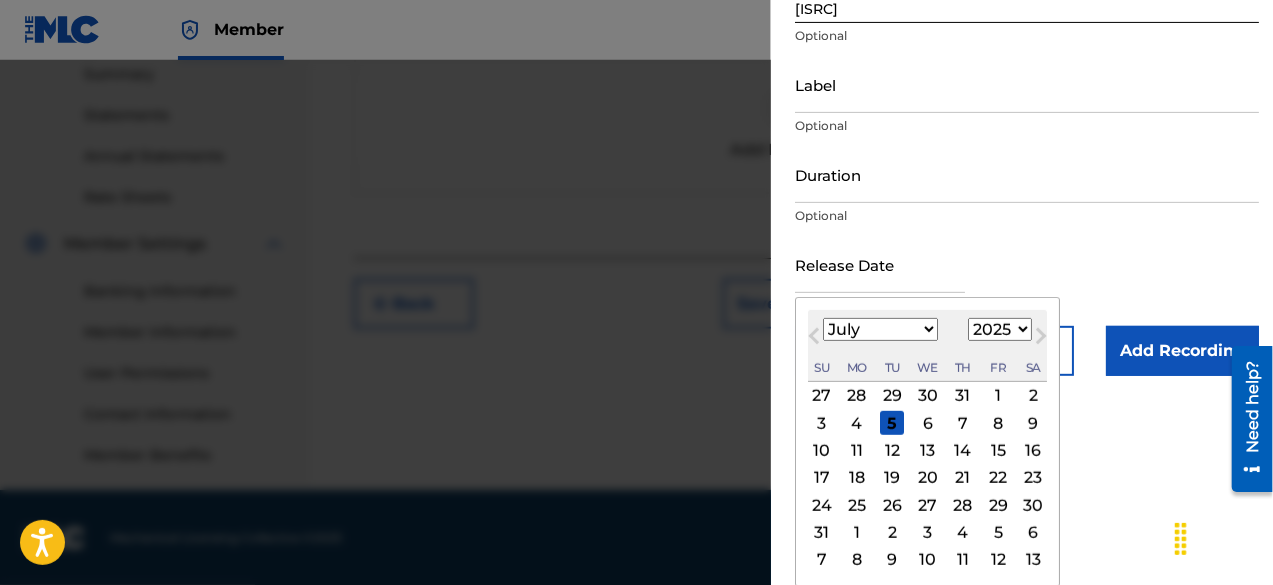 click on "January February March April May June July August September October November December" at bounding box center (880, 329) 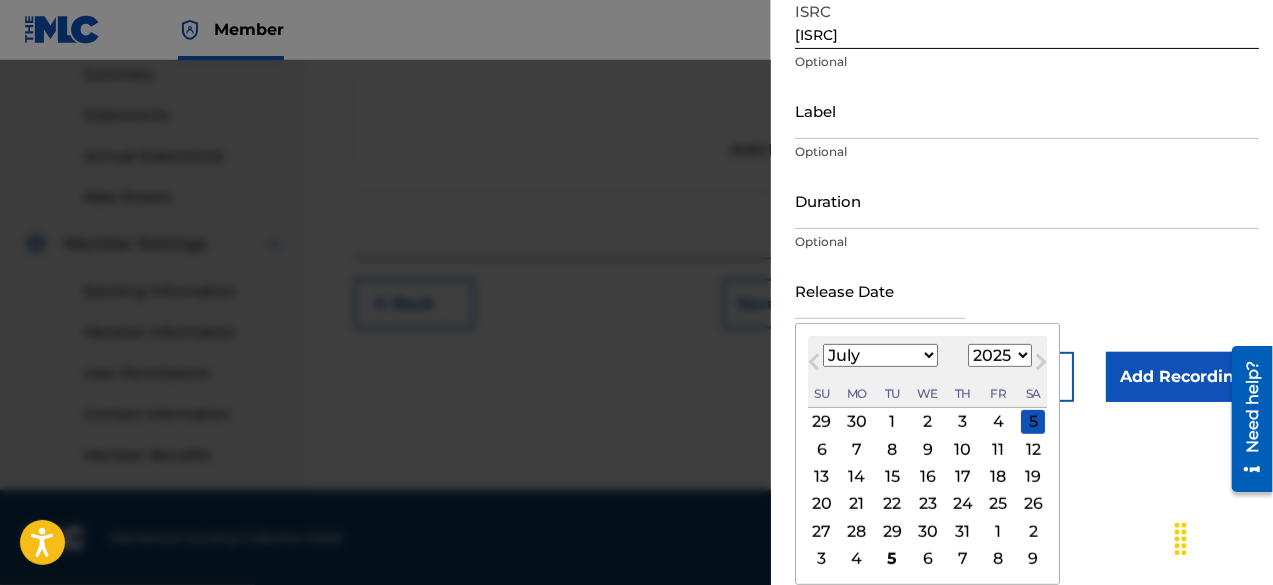 scroll, scrollTop: 304, scrollLeft: 0, axis: vertical 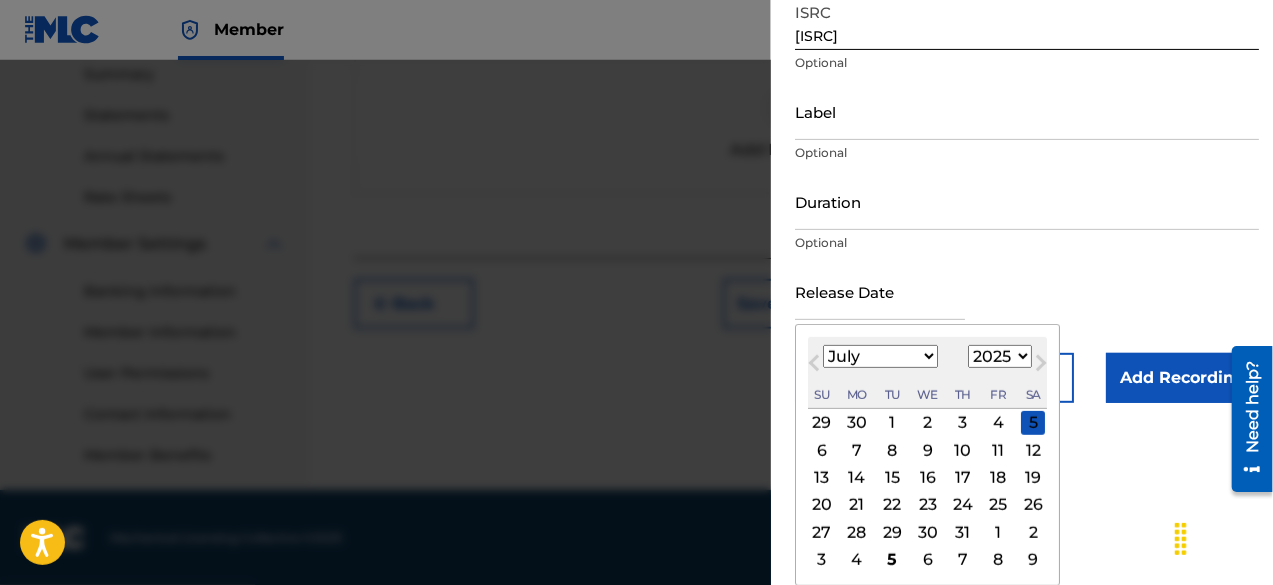 click on "18" at bounding box center (998, 478) 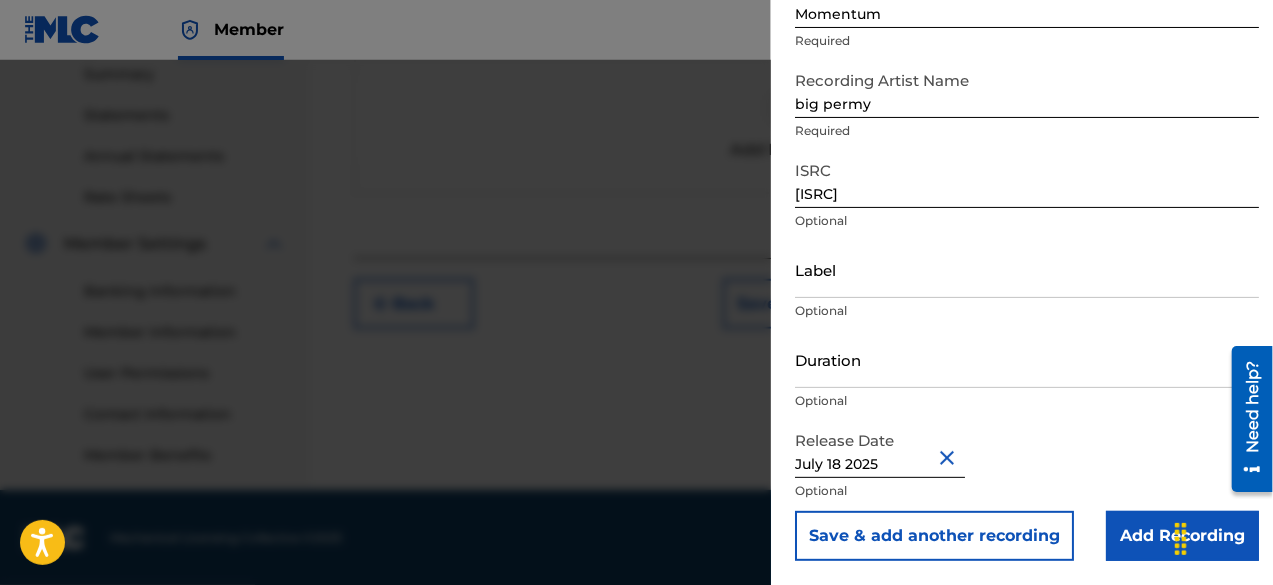 scroll, scrollTop: 146, scrollLeft: 0, axis: vertical 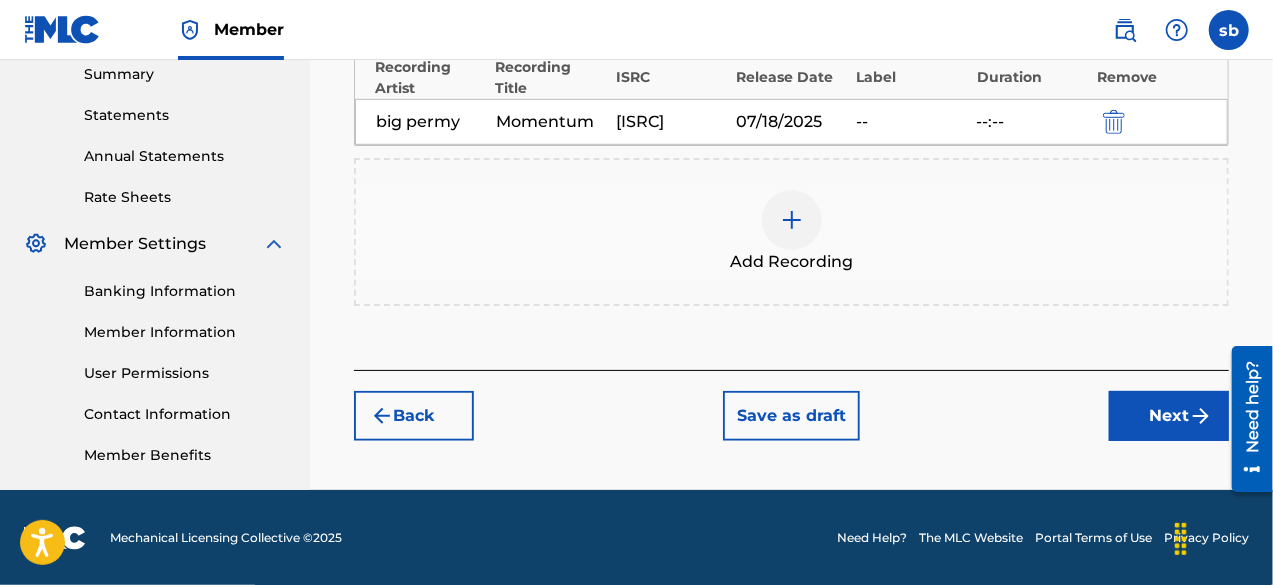 click on "Next" at bounding box center [1169, 416] 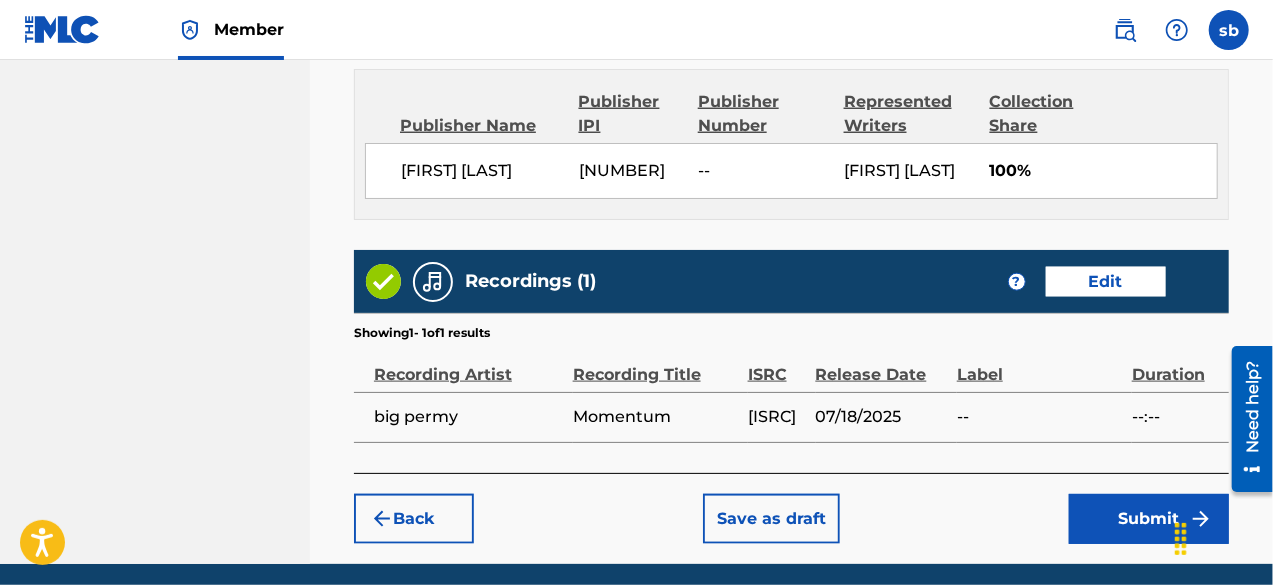 scroll, scrollTop: 1190, scrollLeft: 0, axis: vertical 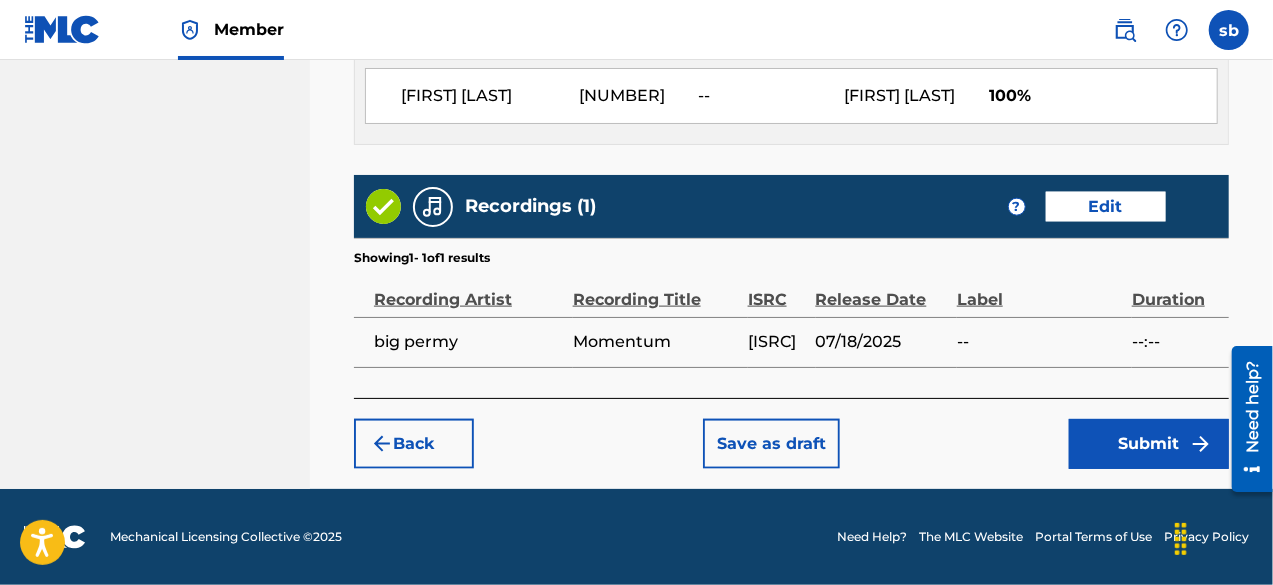 click on "Submit" at bounding box center [1149, 444] 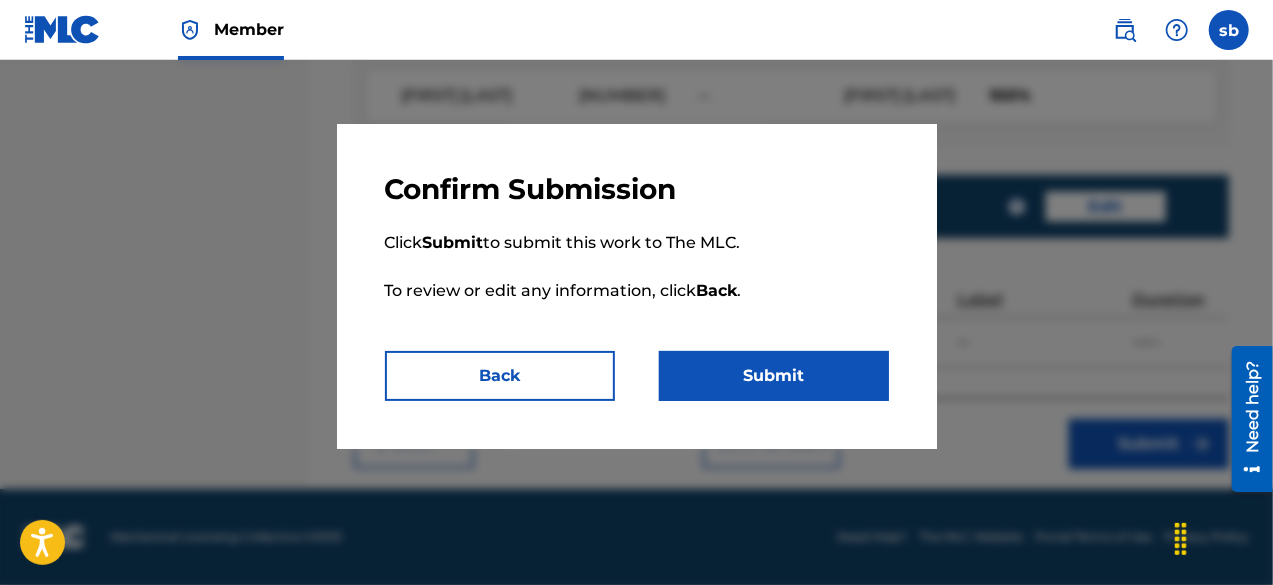 click on "Submit" at bounding box center [774, 376] 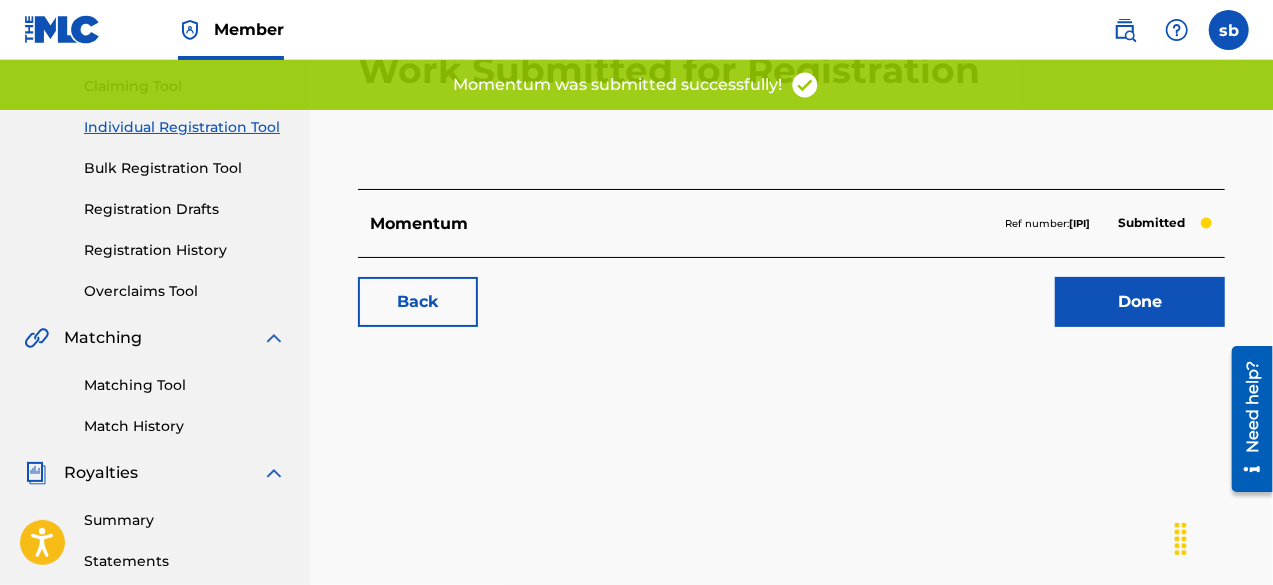 scroll, scrollTop: 0, scrollLeft: 0, axis: both 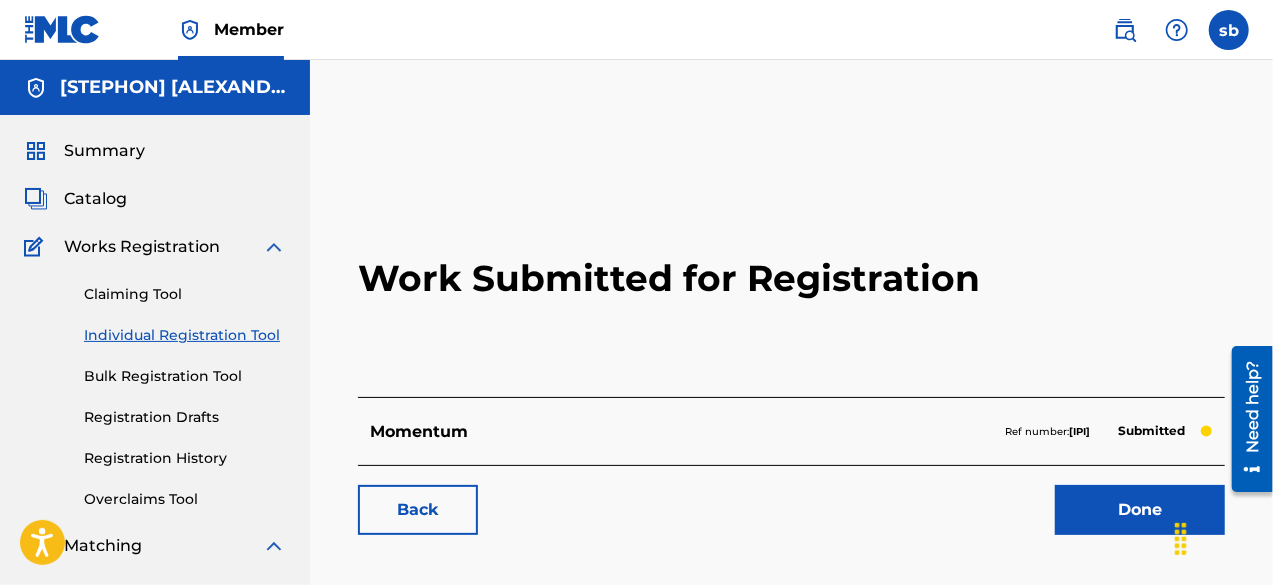 click on "Done" at bounding box center (1140, 510) 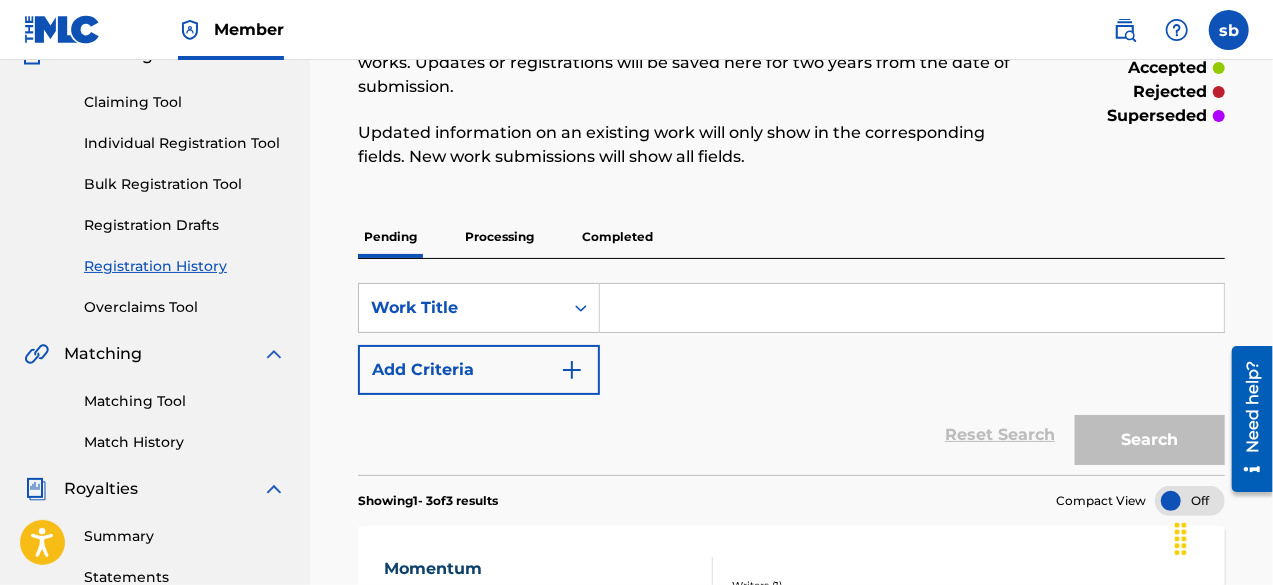 scroll, scrollTop: 0, scrollLeft: 0, axis: both 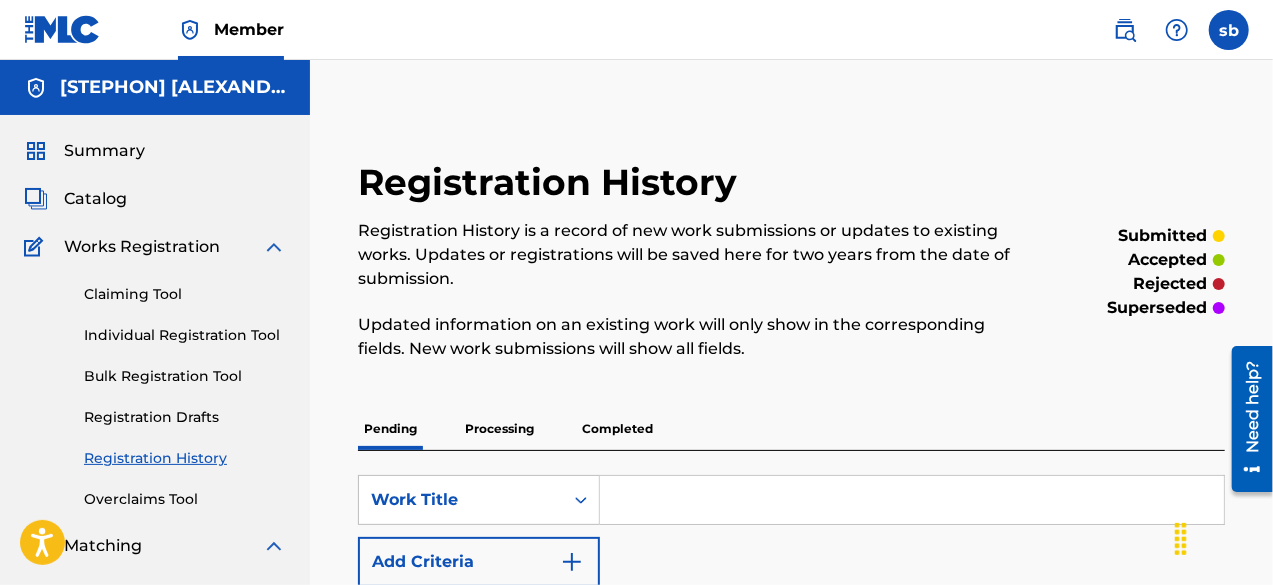 click on "Catalog" at bounding box center (95, 199) 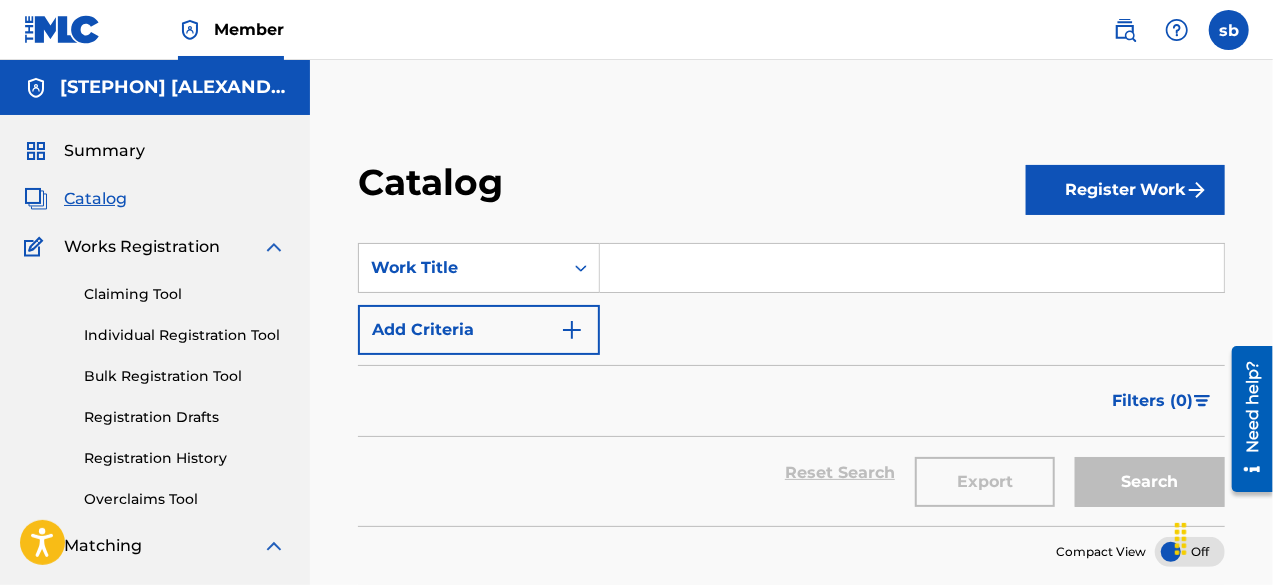 click on "Register Work" at bounding box center (1125, 190) 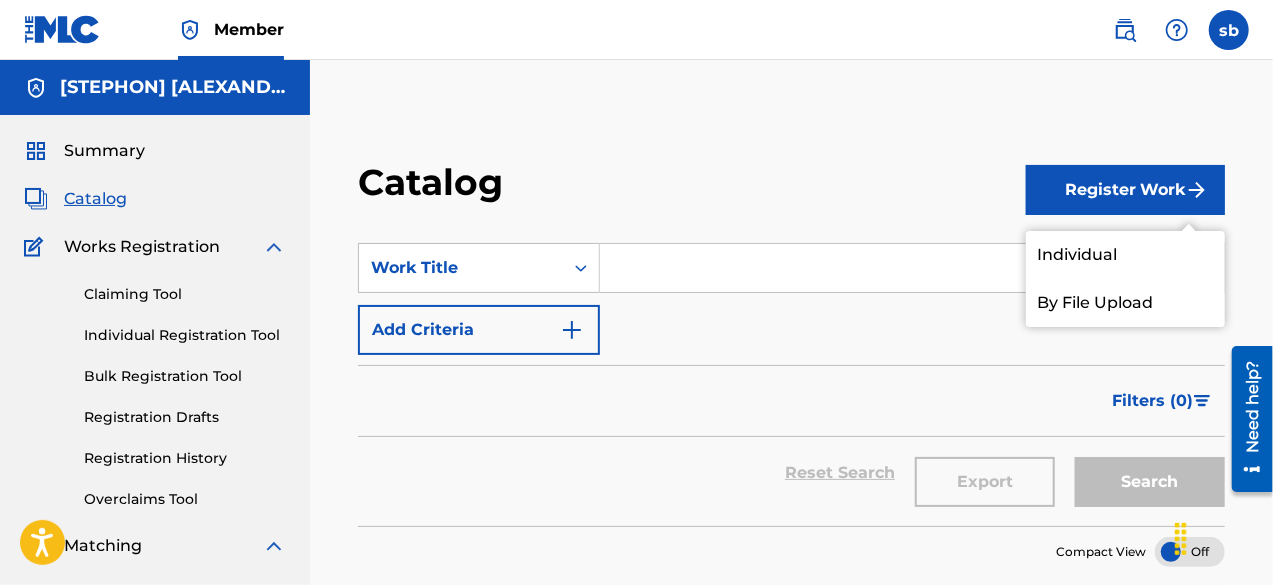 click on "Individual" at bounding box center [1125, 255] 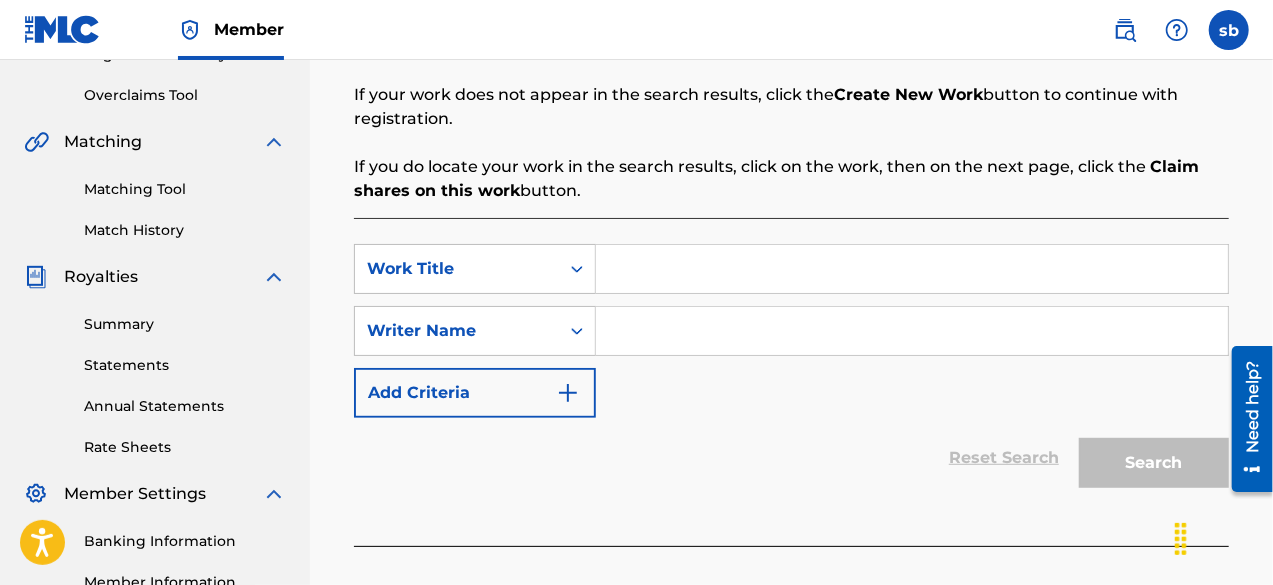 scroll, scrollTop: 500, scrollLeft: 0, axis: vertical 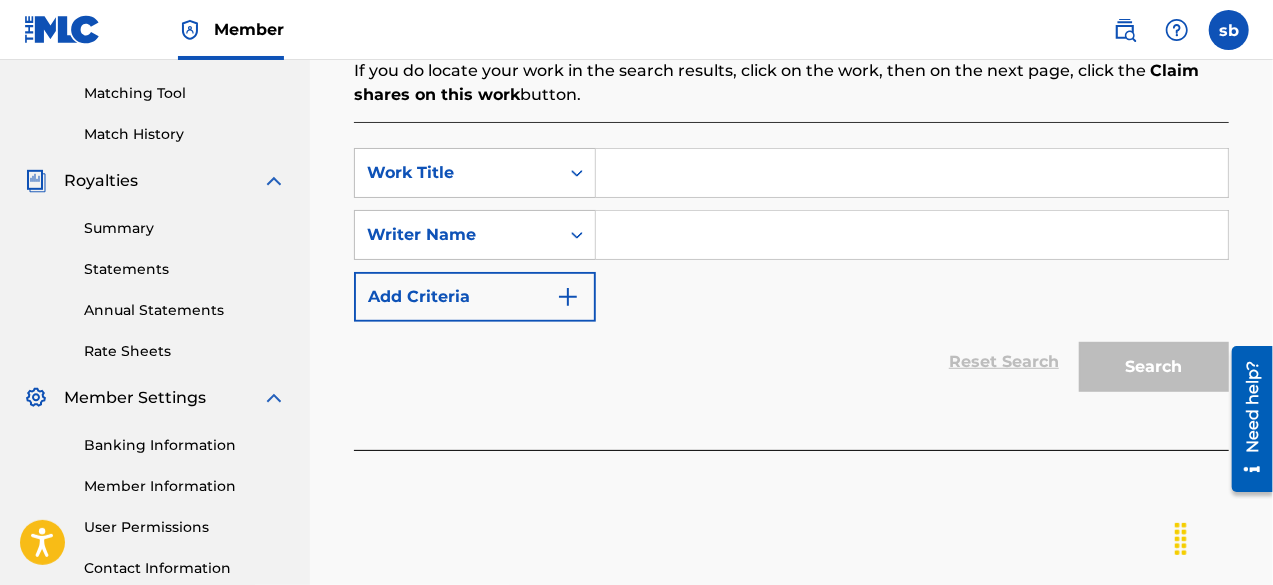 click at bounding box center [912, 173] 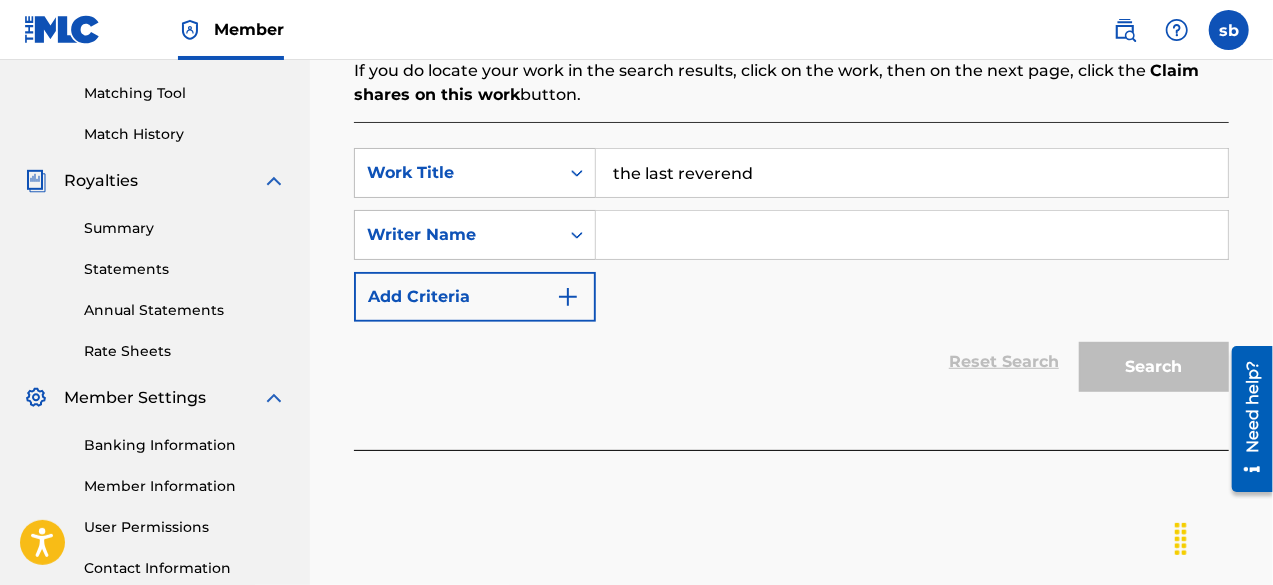 click at bounding box center (912, 235) 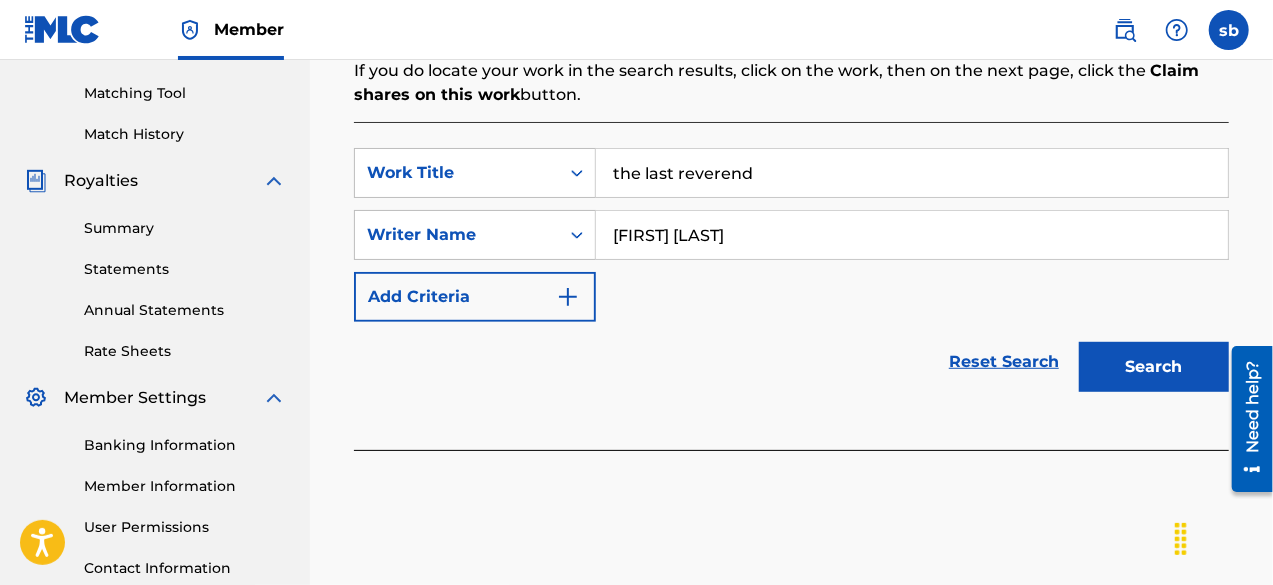 click on "Search" at bounding box center [1154, 367] 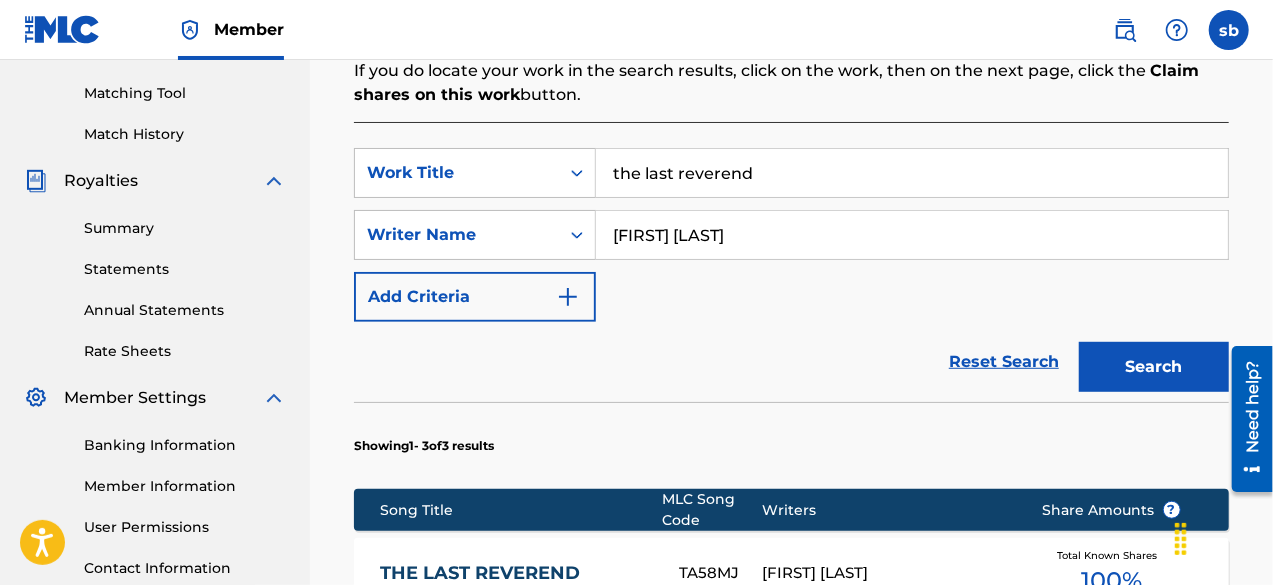 scroll, scrollTop: 779, scrollLeft: 0, axis: vertical 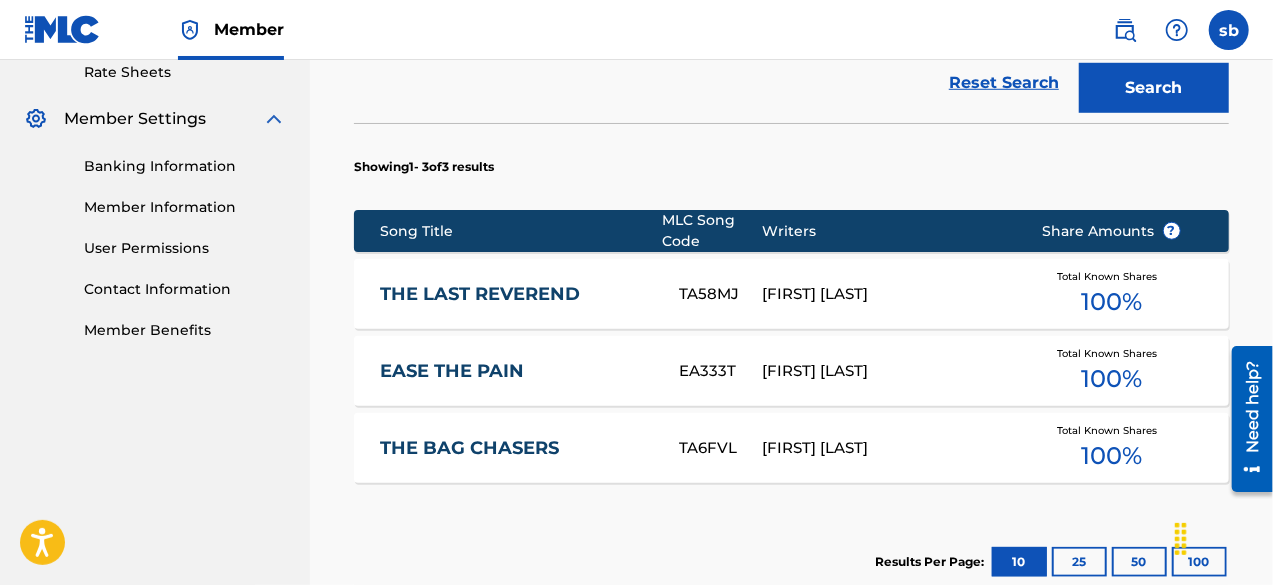click on "THE LAST REVEREND" at bounding box center (516, 294) 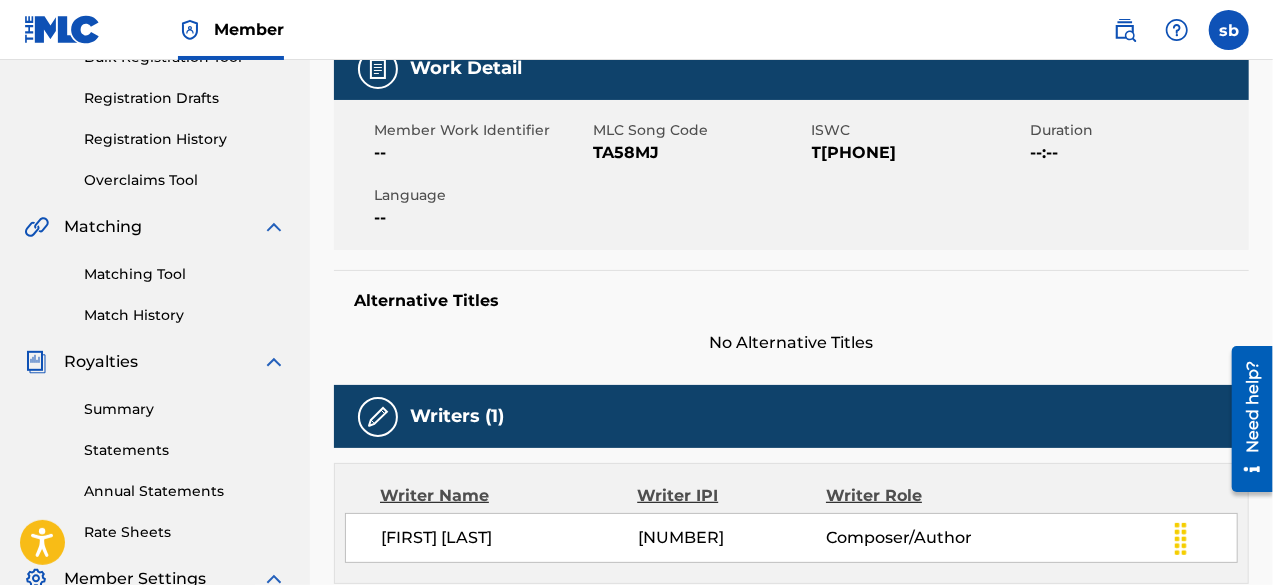 scroll, scrollTop: 419, scrollLeft: 0, axis: vertical 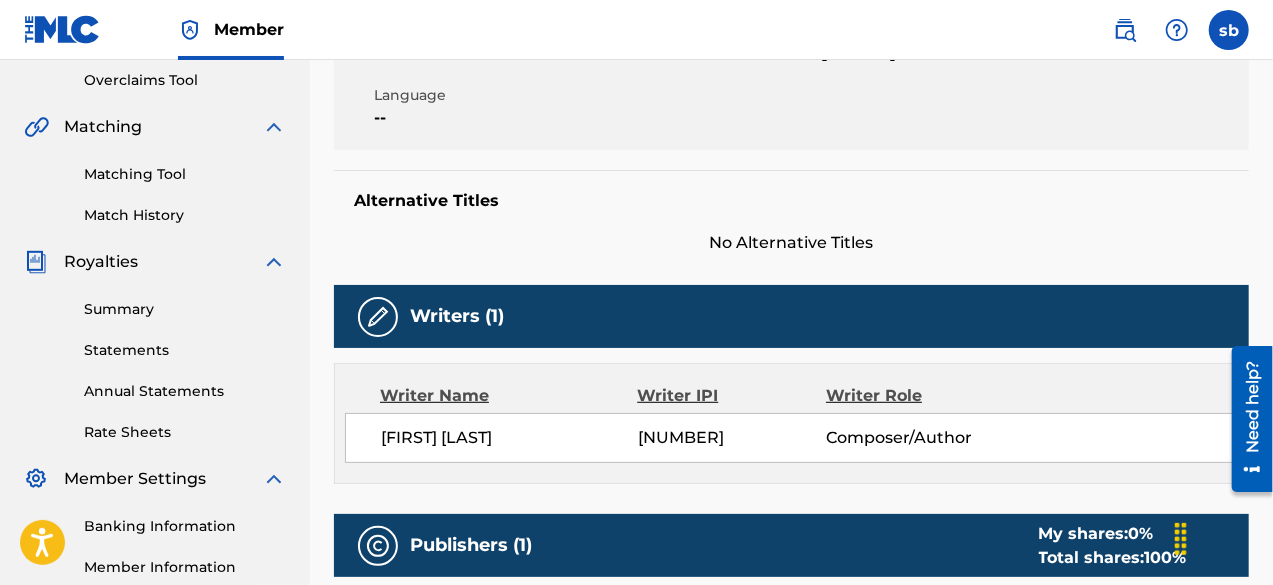 click on "Matching Tool" at bounding box center [185, 174] 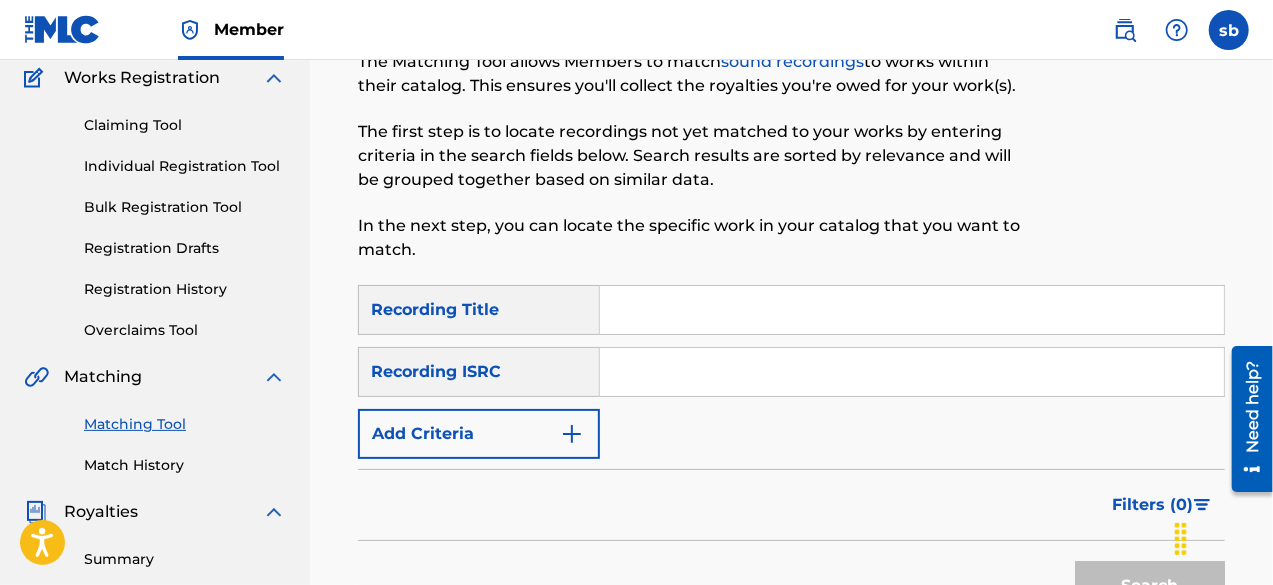 scroll, scrollTop: 300, scrollLeft: 0, axis: vertical 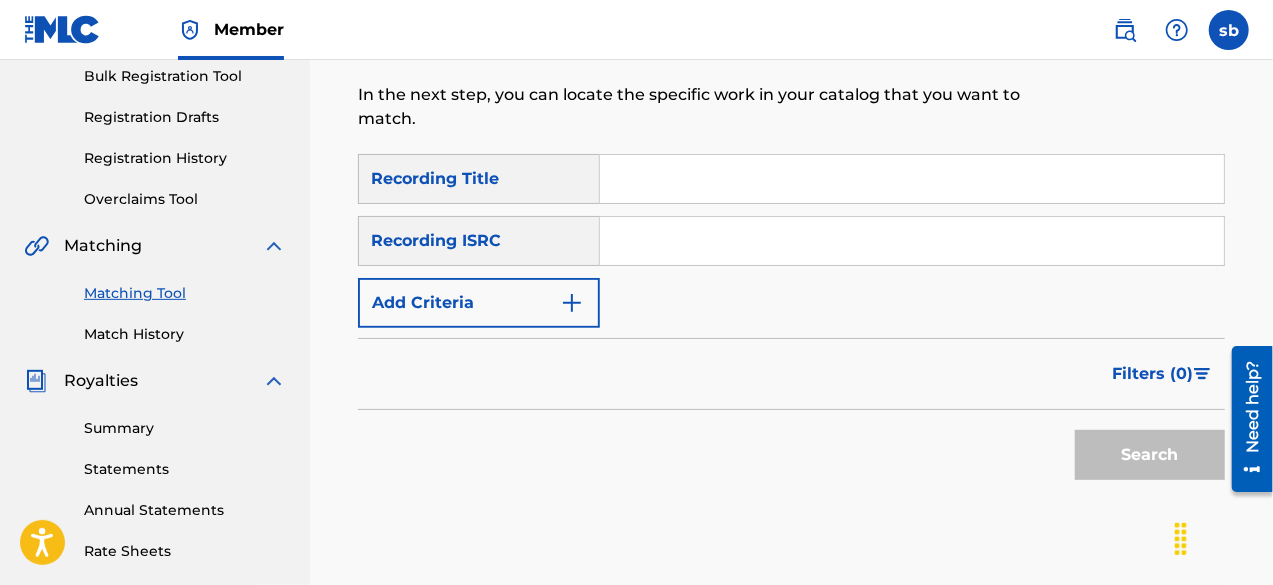 click at bounding box center [912, 179] 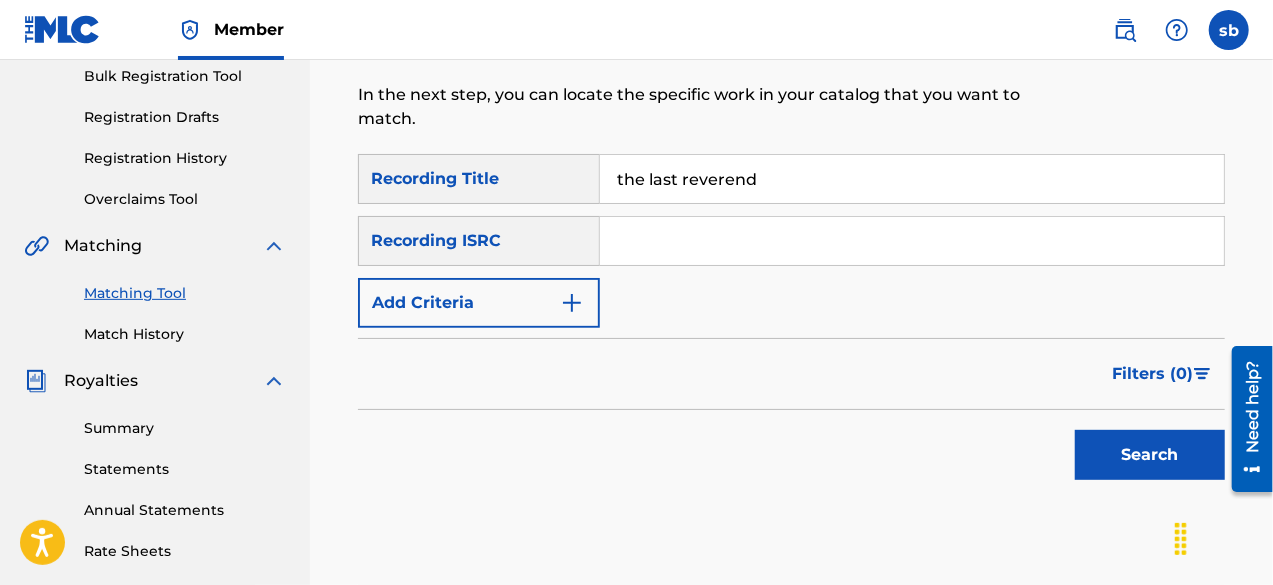 click at bounding box center [912, 241] 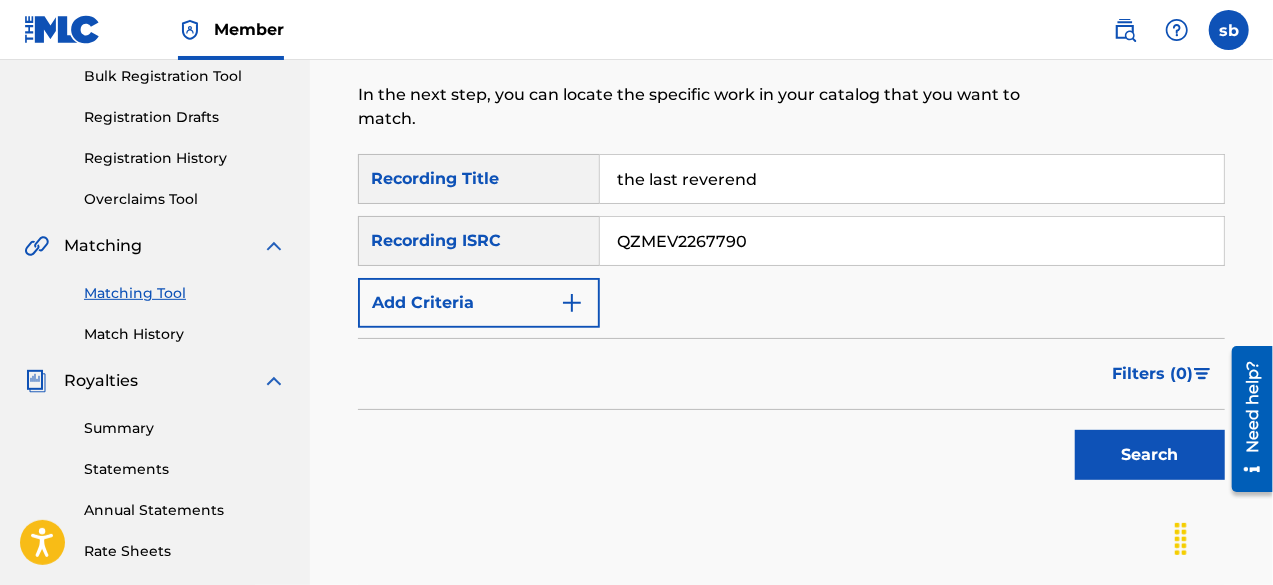 click on "Search" at bounding box center (1150, 455) 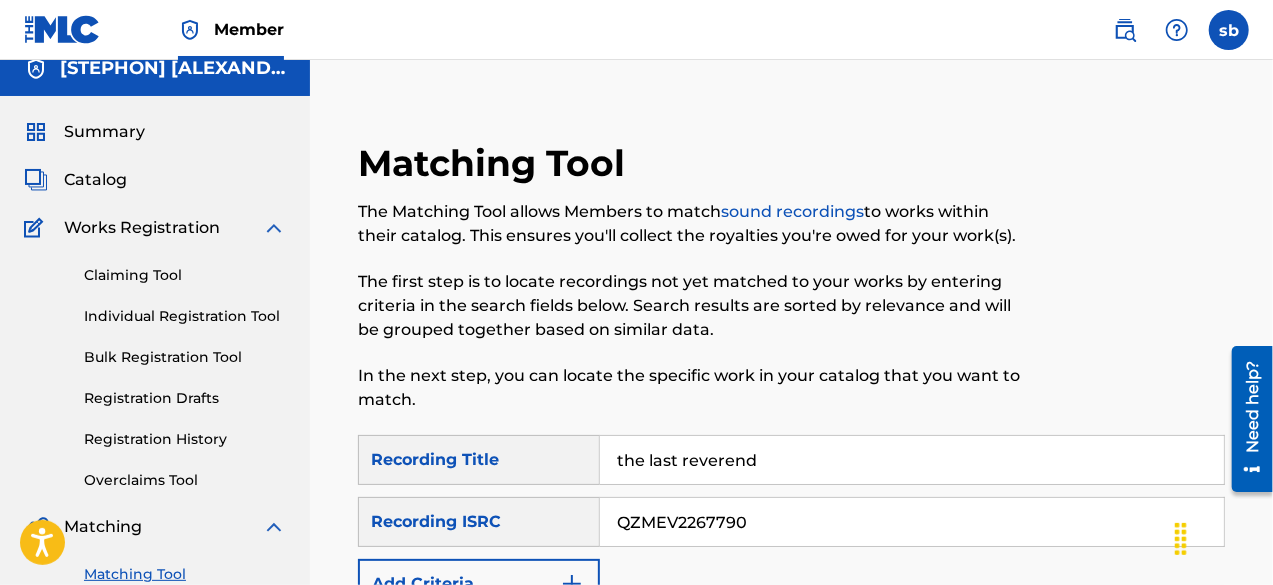 scroll, scrollTop: 0, scrollLeft: 0, axis: both 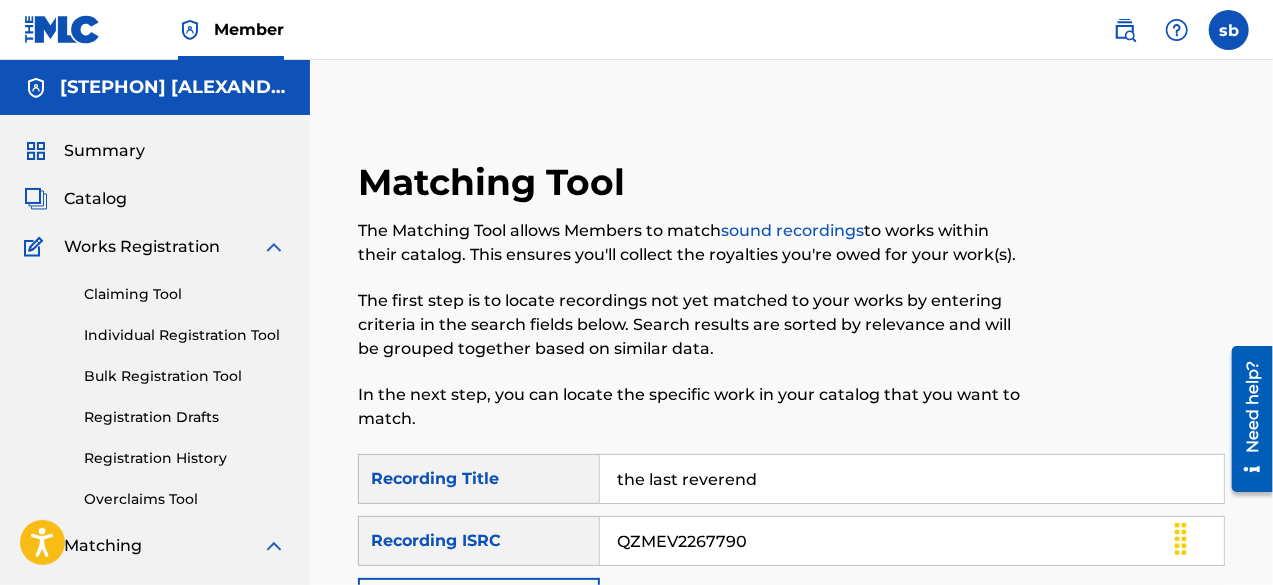 click on "Claiming Tool" at bounding box center (185, 294) 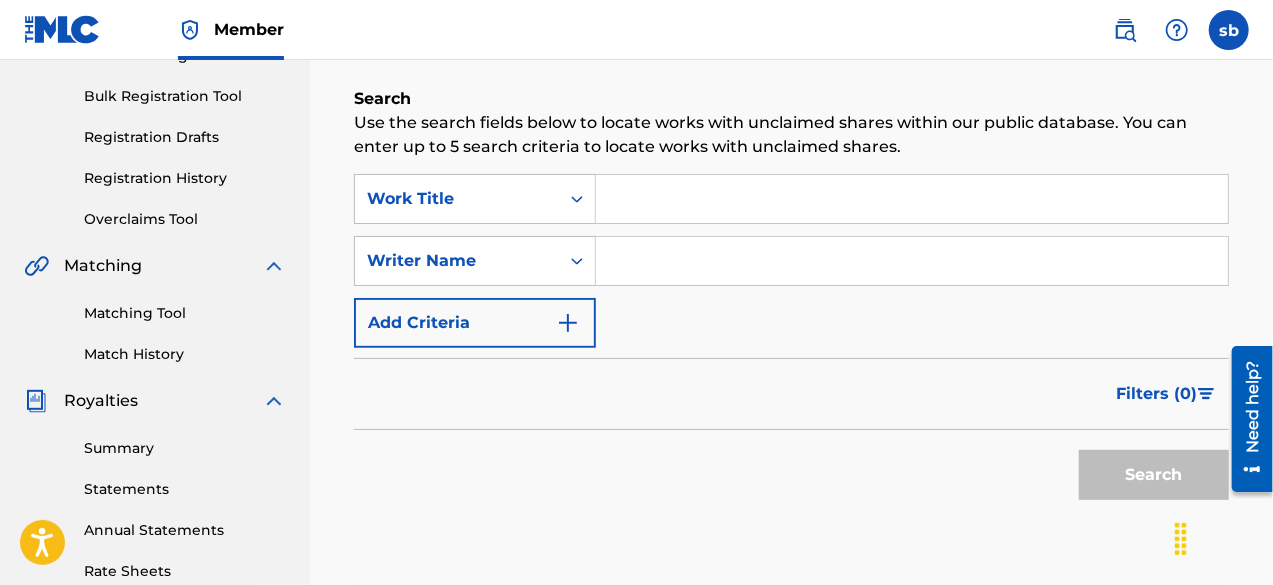 scroll, scrollTop: 100, scrollLeft: 0, axis: vertical 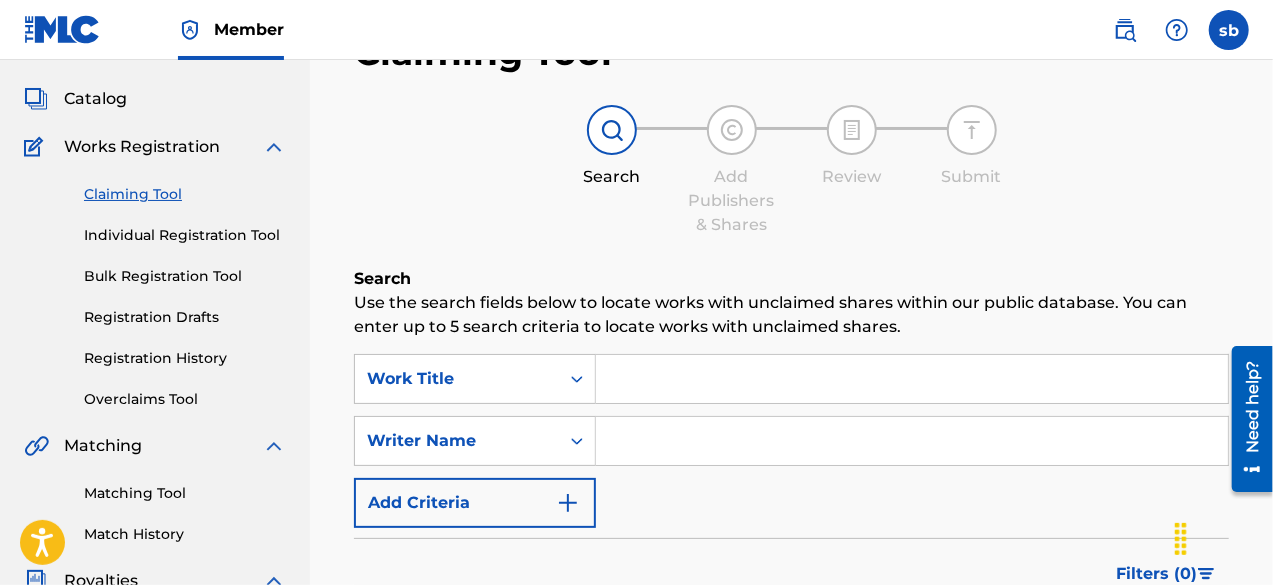 click at bounding box center [912, 379] 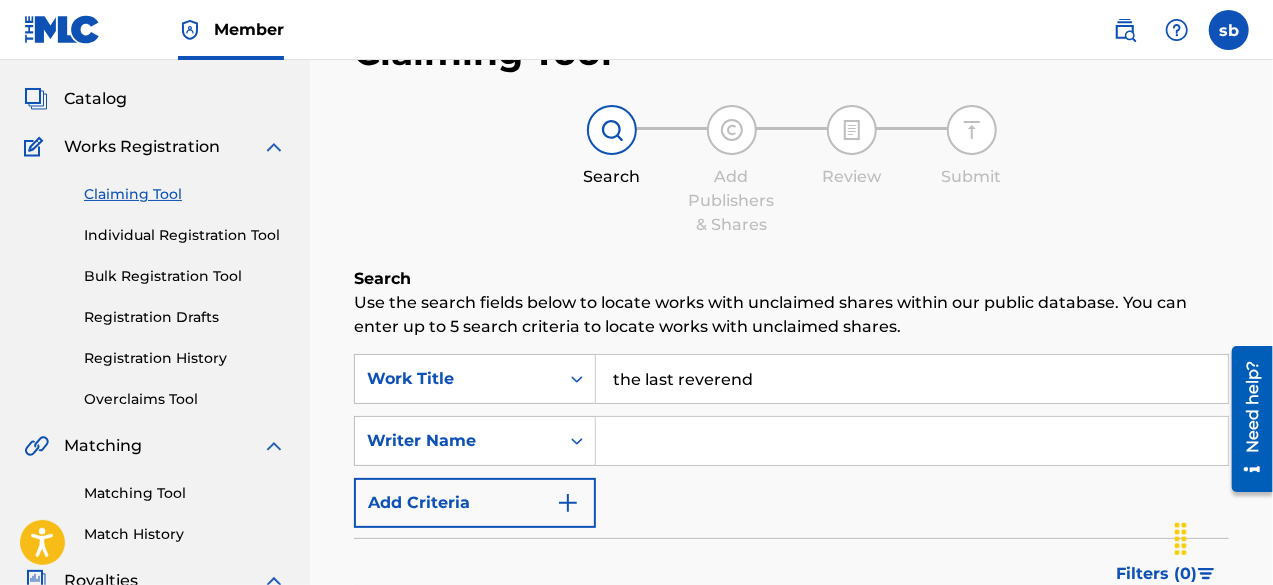 click at bounding box center (912, 441) 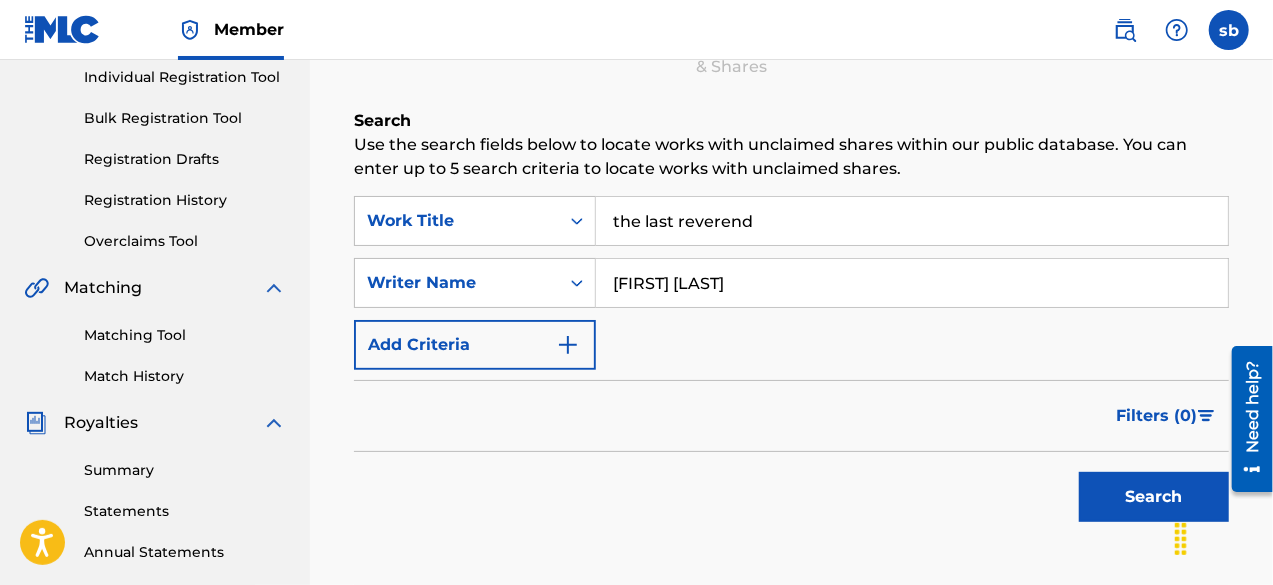 scroll, scrollTop: 400, scrollLeft: 0, axis: vertical 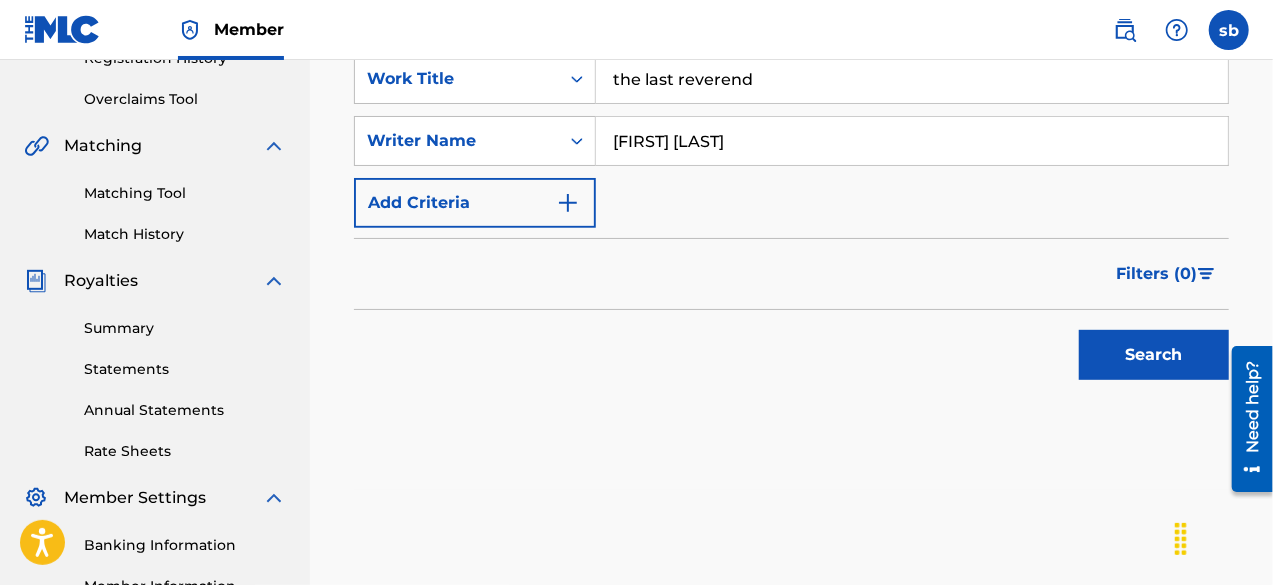 click on "Search" at bounding box center (1154, 355) 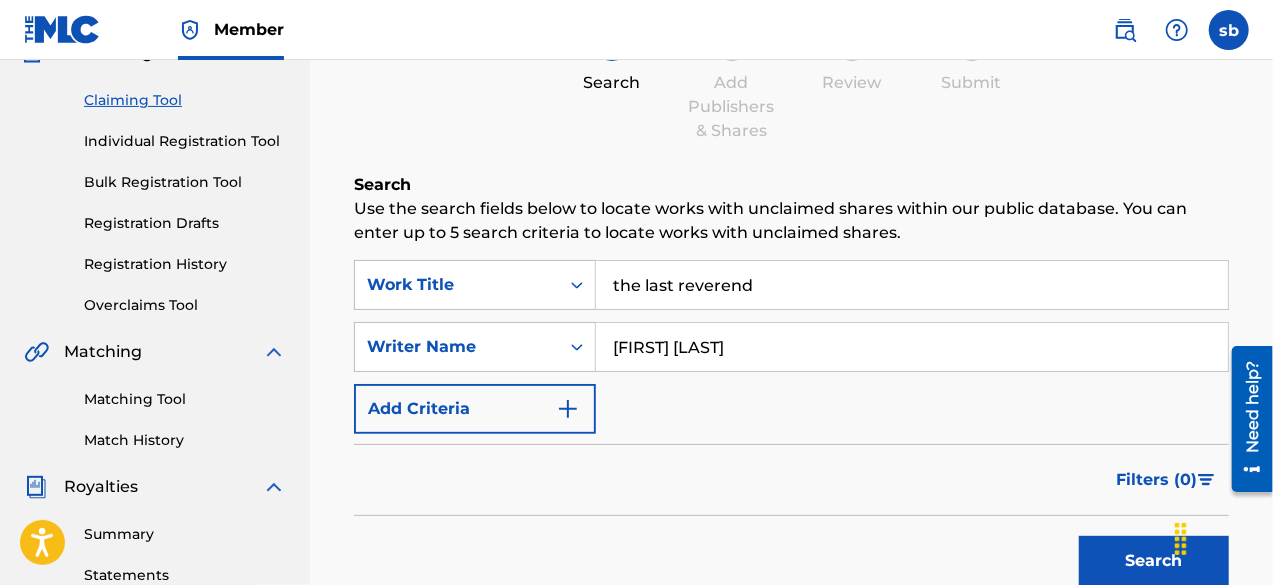 scroll, scrollTop: 0, scrollLeft: 0, axis: both 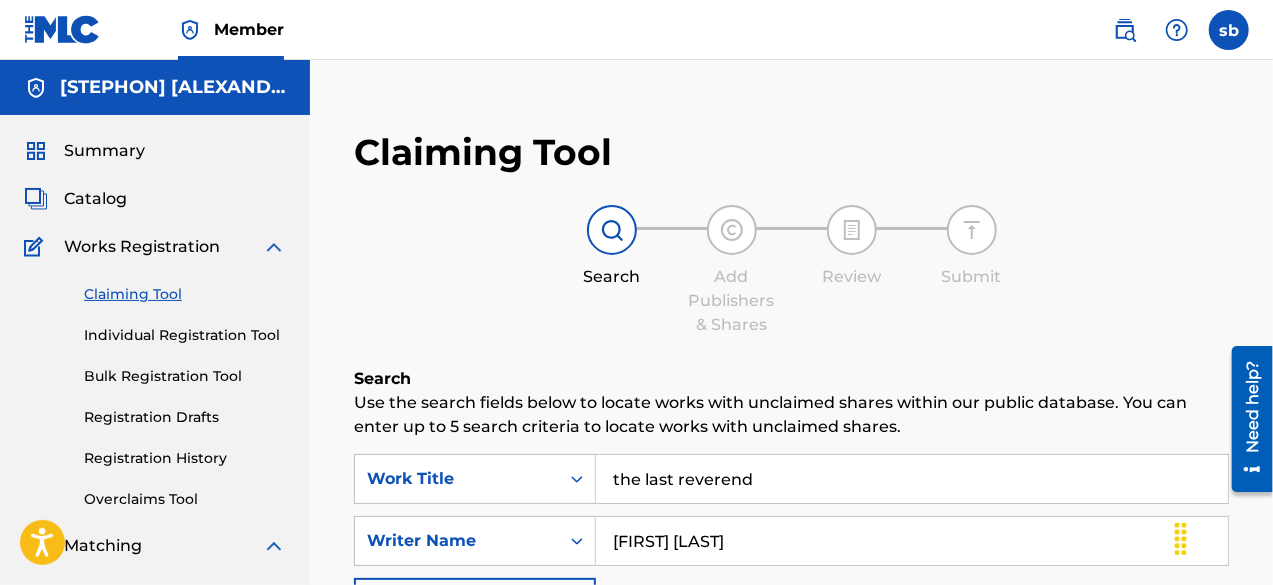 click on "Summary Catalog Works Registration Claiming Tool Individual Registration Tool Bulk Registration Tool Registration Drafts Registration History Overclaims Tool Matching Matching Tool Match History Royalties Summary Statements Annual Statements Rate Sheets Member Settings Banking Information Member Information User Permissions Contact Information Member Benefits" at bounding box center (155, 629) 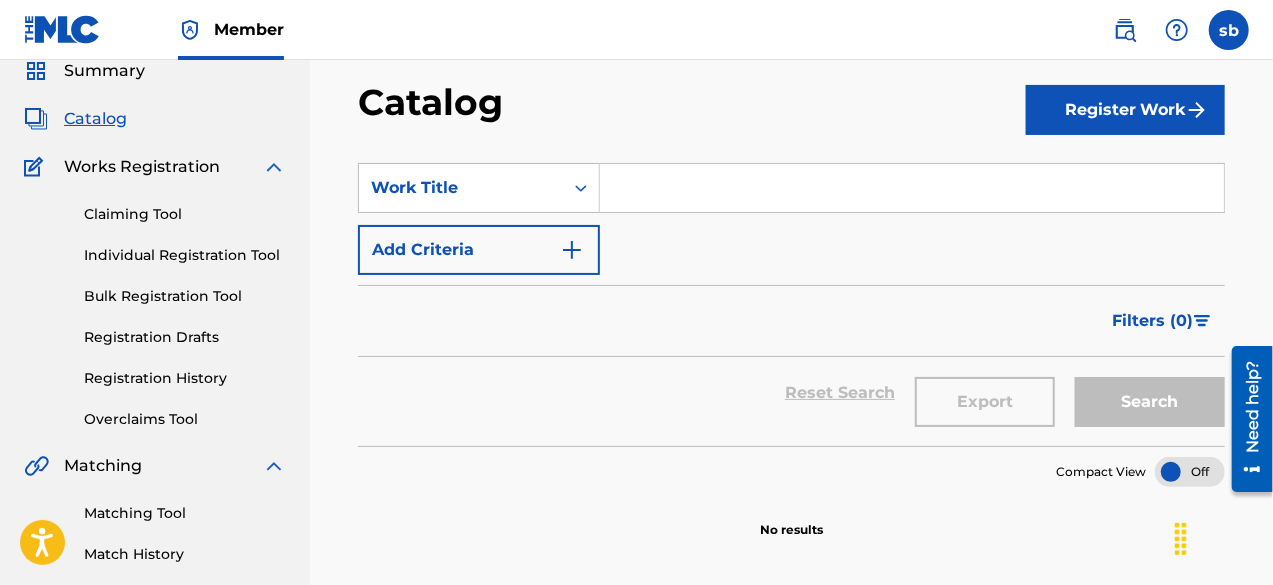 scroll, scrollTop: 0, scrollLeft: 0, axis: both 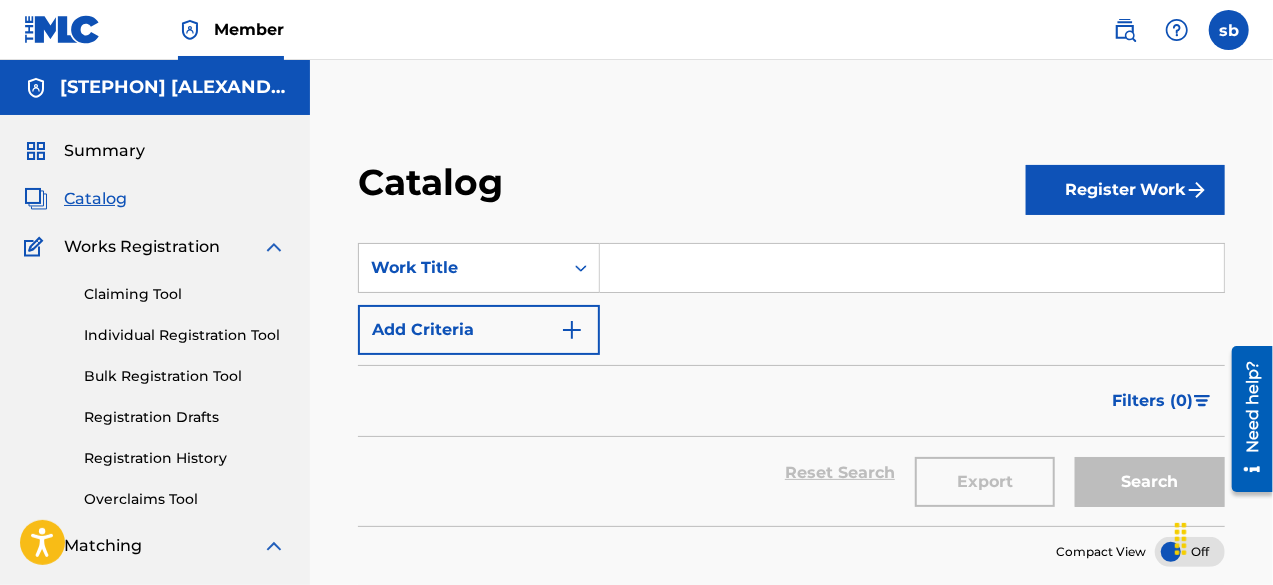 click on "Register Work" at bounding box center [1125, 190] 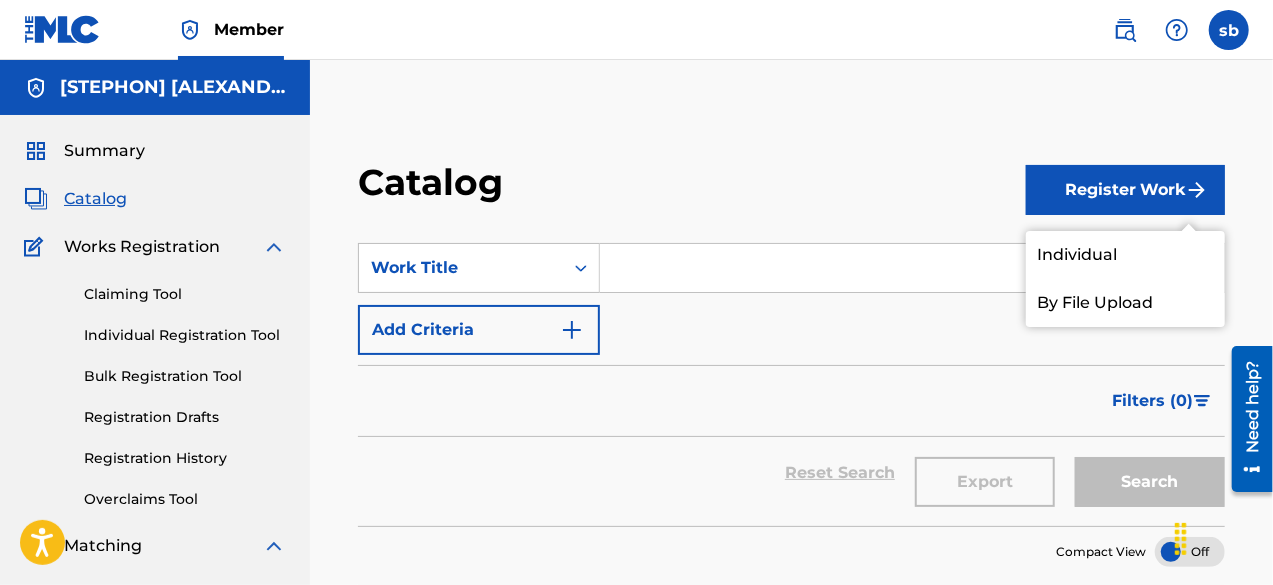 click on "Individual" at bounding box center (1125, 255) 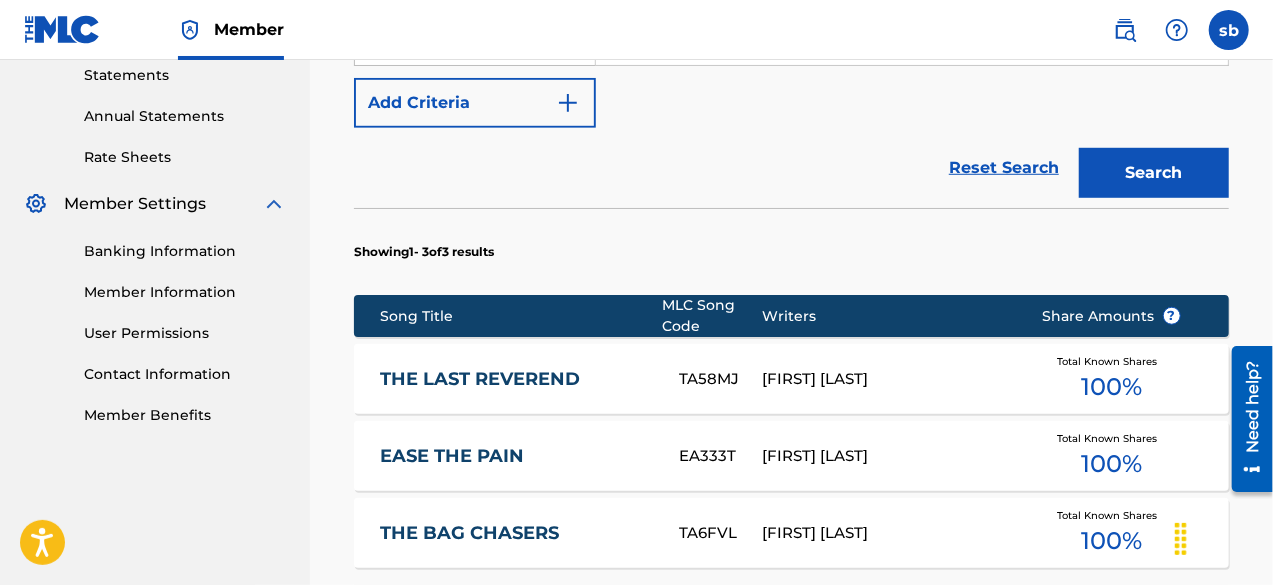 scroll, scrollTop: 900, scrollLeft: 0, axis: vertical 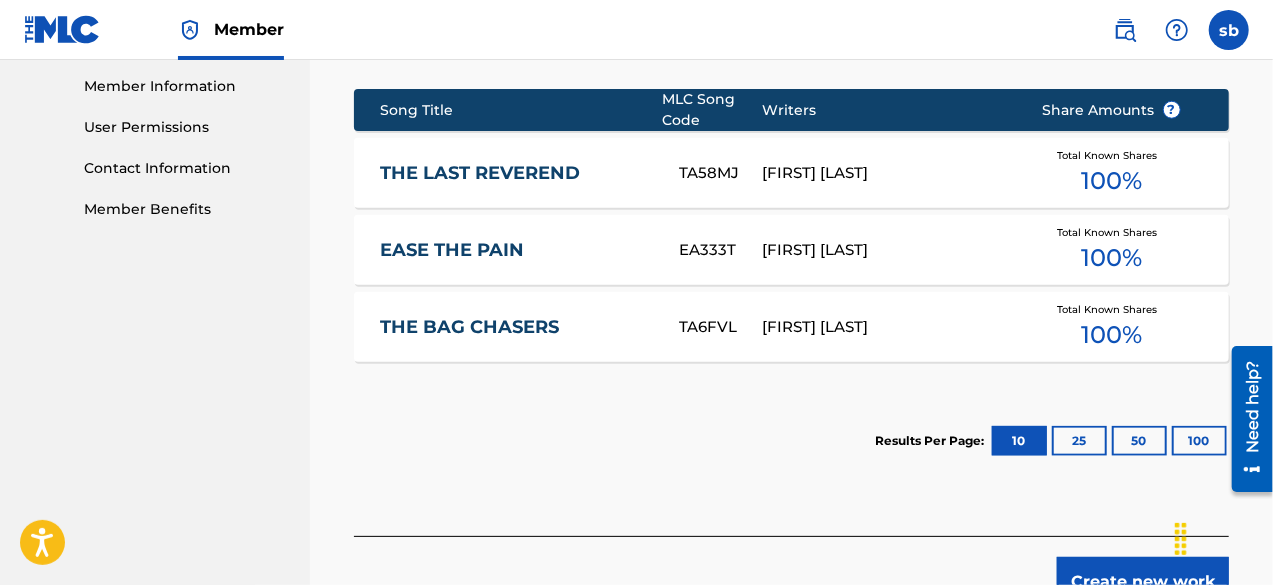 click on "100 %" at bounding box center [1111, 181] 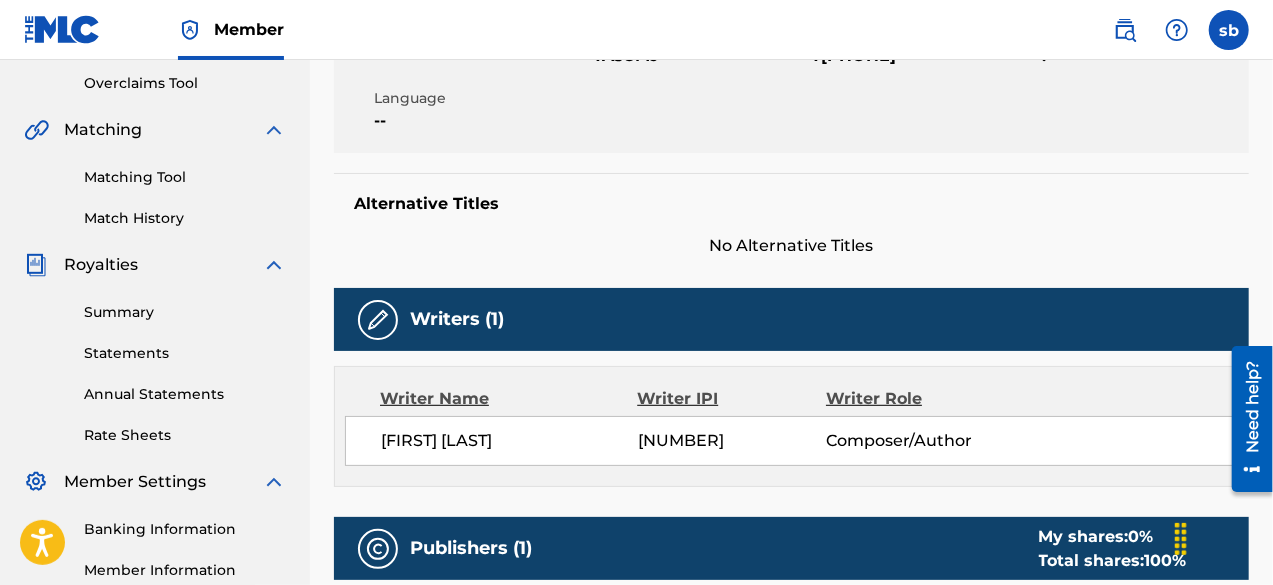 scroll, scrollTop: 319, scrollLeft: 0, axis: vertical 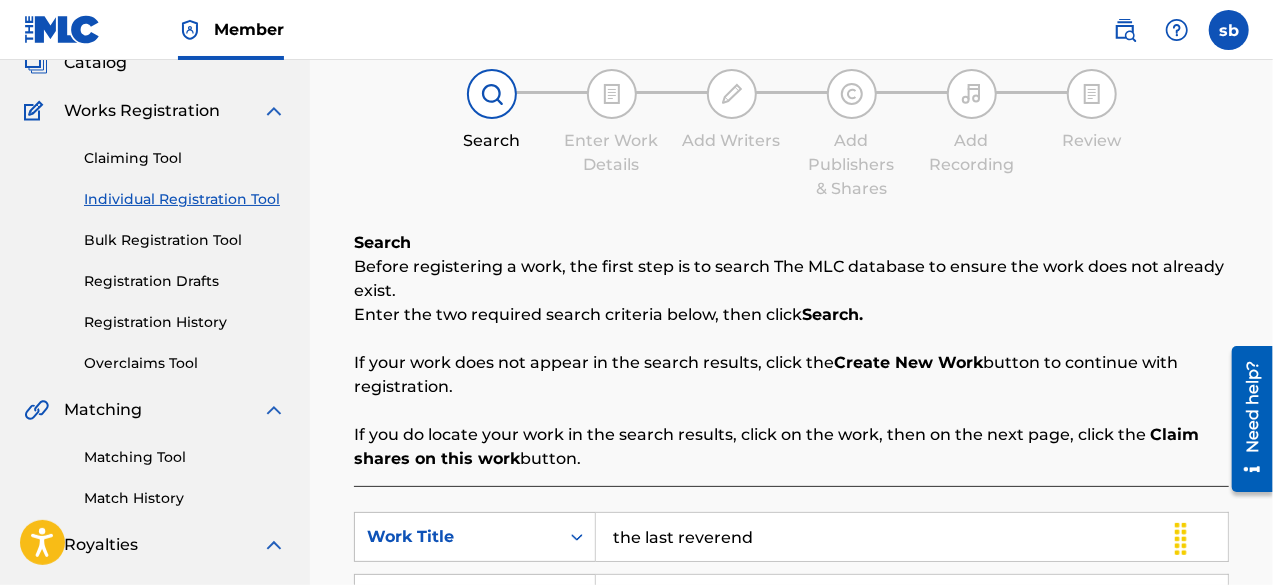 click on "Claiming Tool" at bounding box center (185, 158) 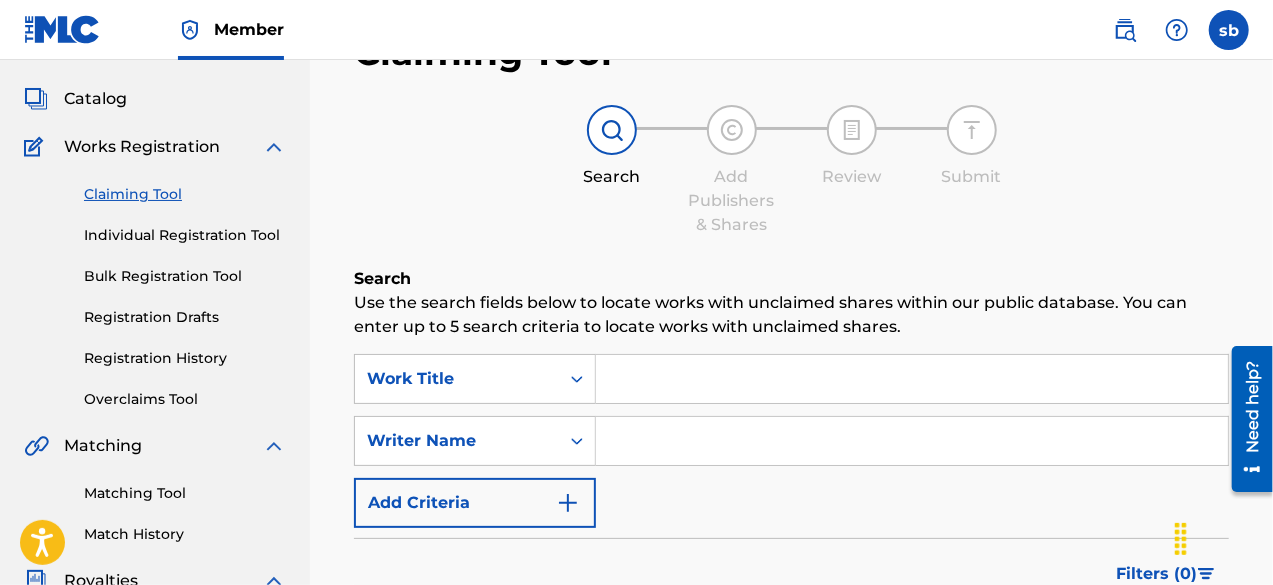 scroll, scrollTop: 200, scrollLeft: 0, axis: vertical 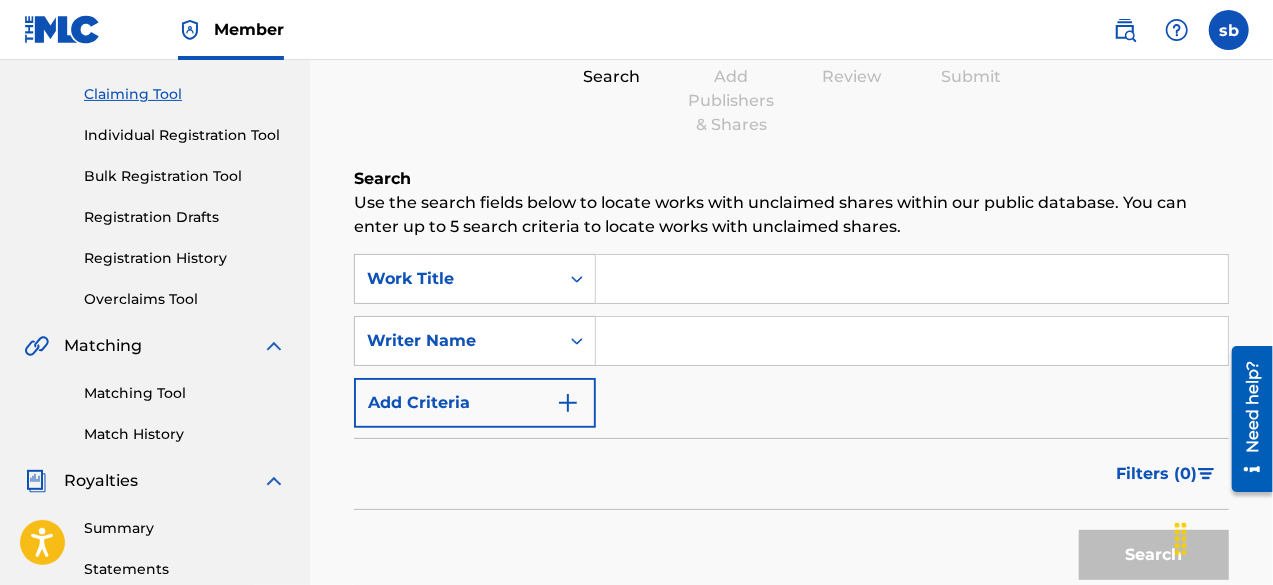 click at bounding box center [912, 279] 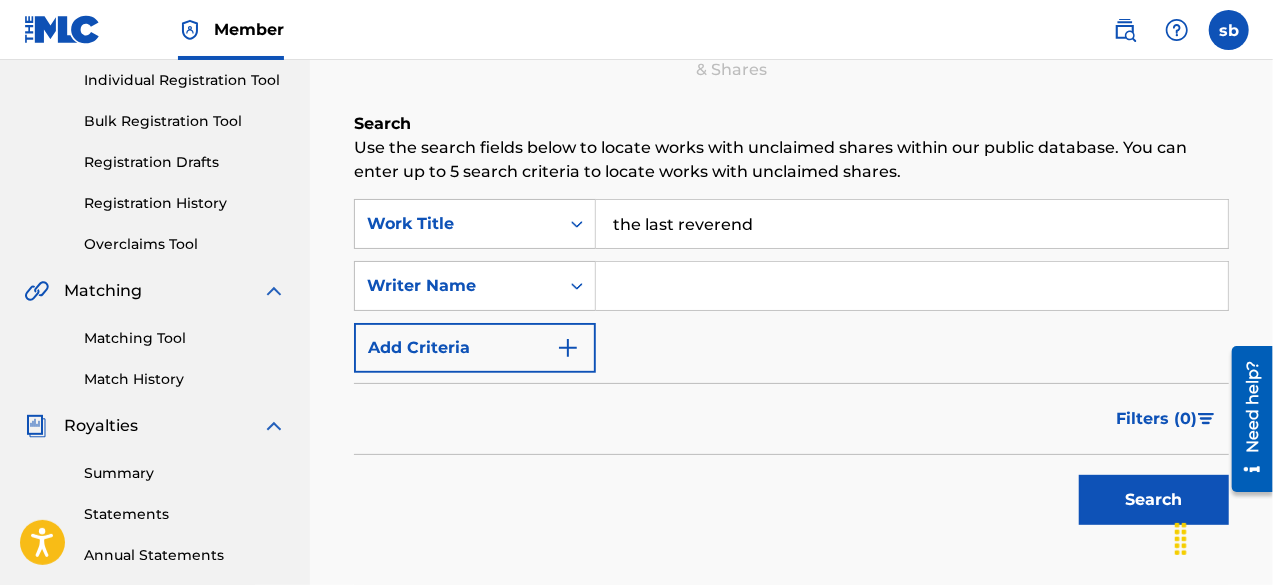 scroll, scrollTop: 300, scrollLeft: 0, axis: vertical 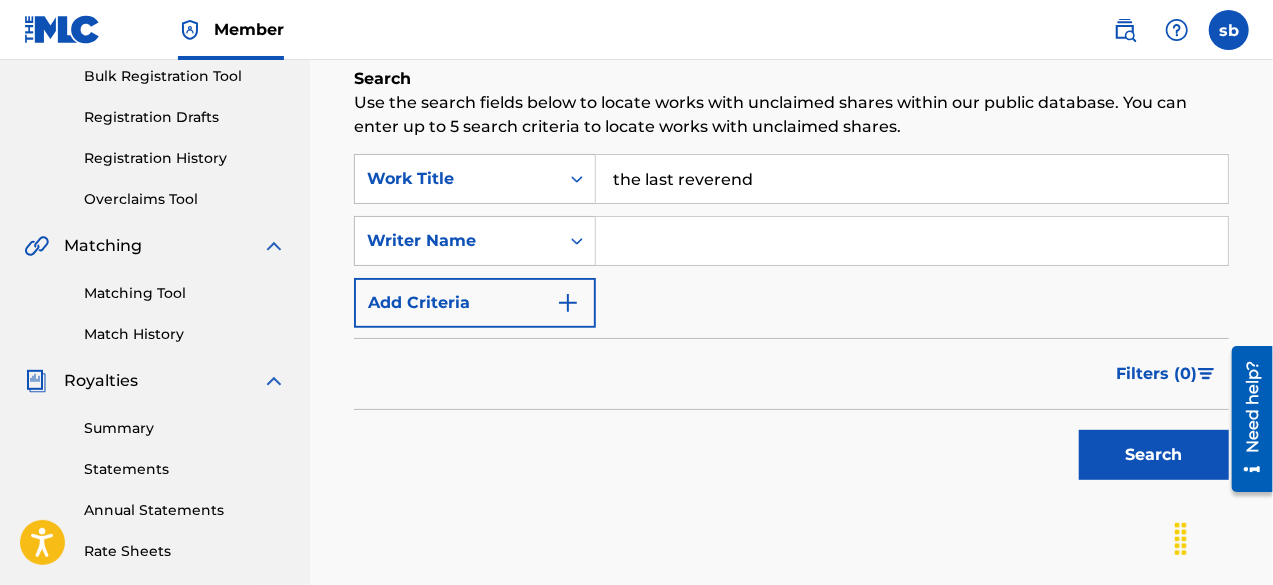 click on "Search" at bounding box center (1154, 455) 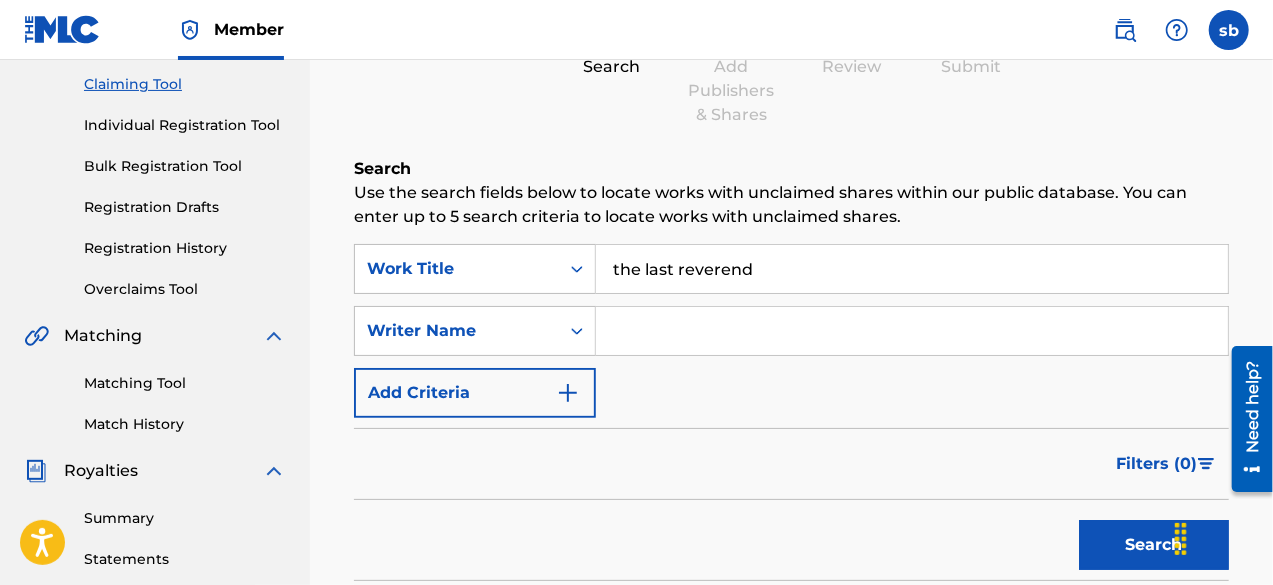 scroll, scrollTop: 126, scrollLeft: 0, axis: vertical 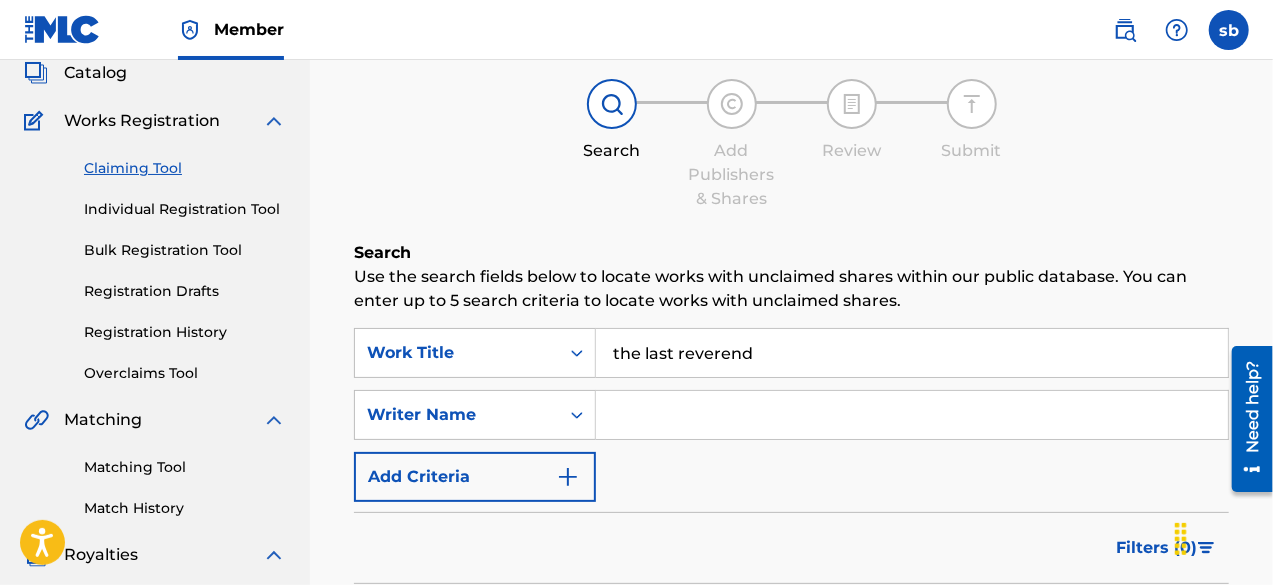 click at bounding box center (912, 415) 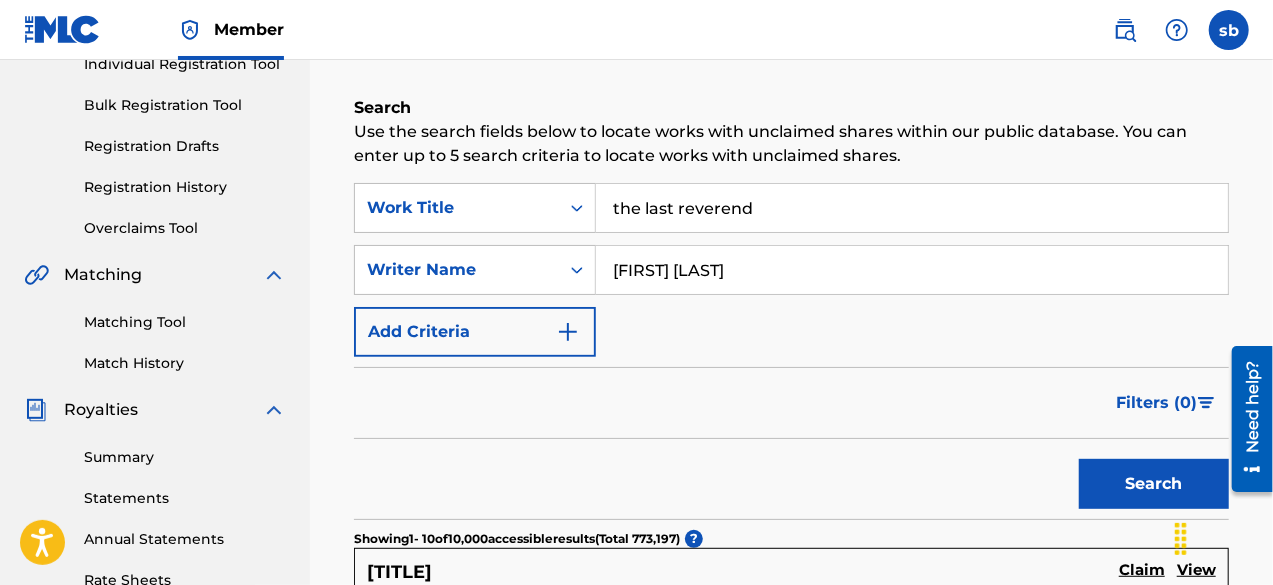 scroll, scrollTop: 626, scrollLeft: 0, axis: vertical 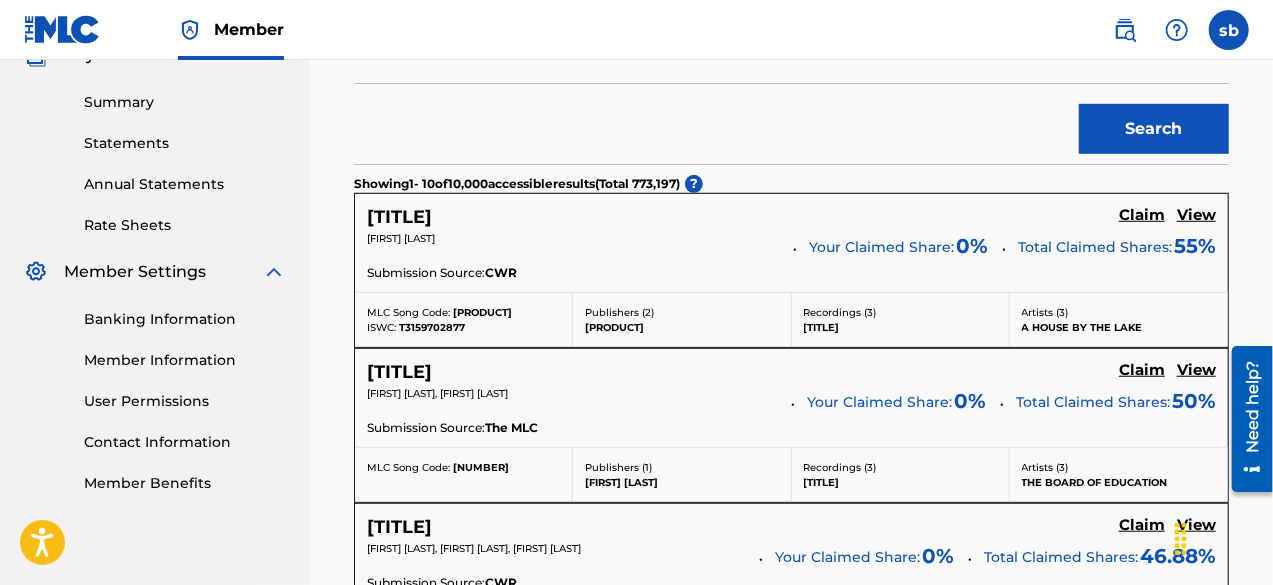 click on "Search" at bounding box center (1154, 129) 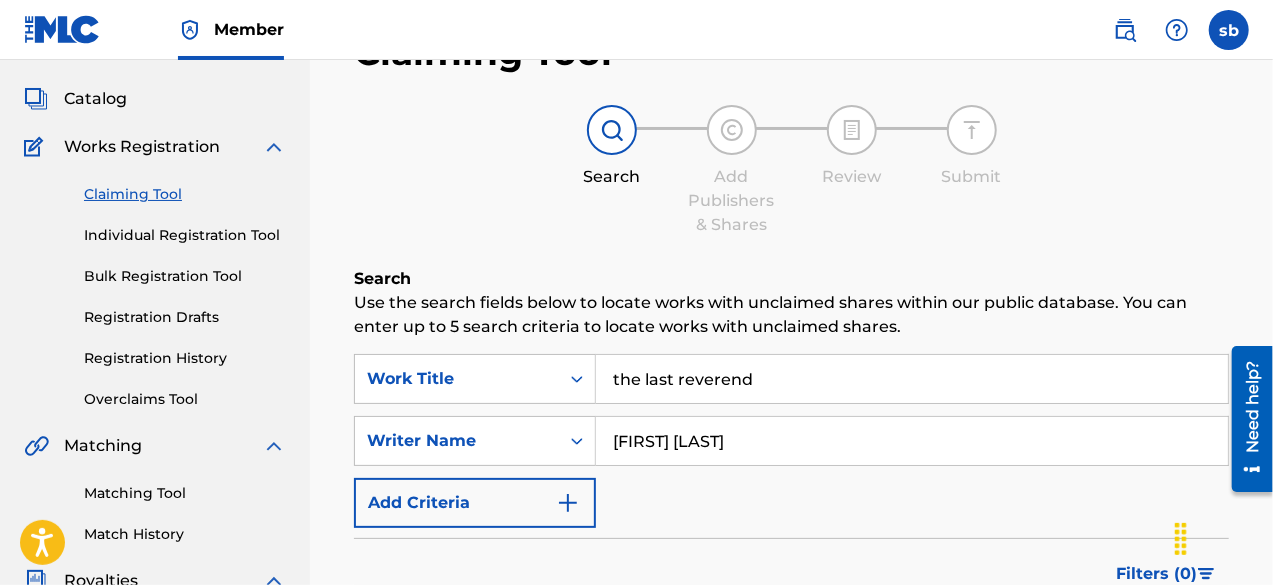 scroll, scrollTop: 100, scrollLeft: 0, axis: vertical 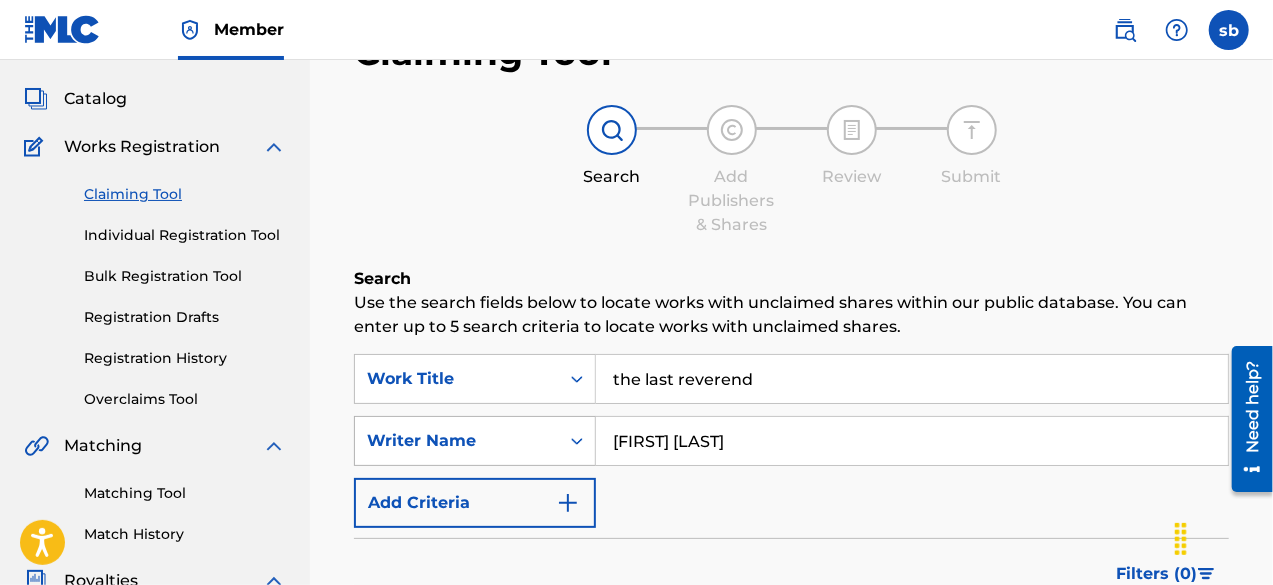 click on "Writer Name" at bounding box center (457, 441) 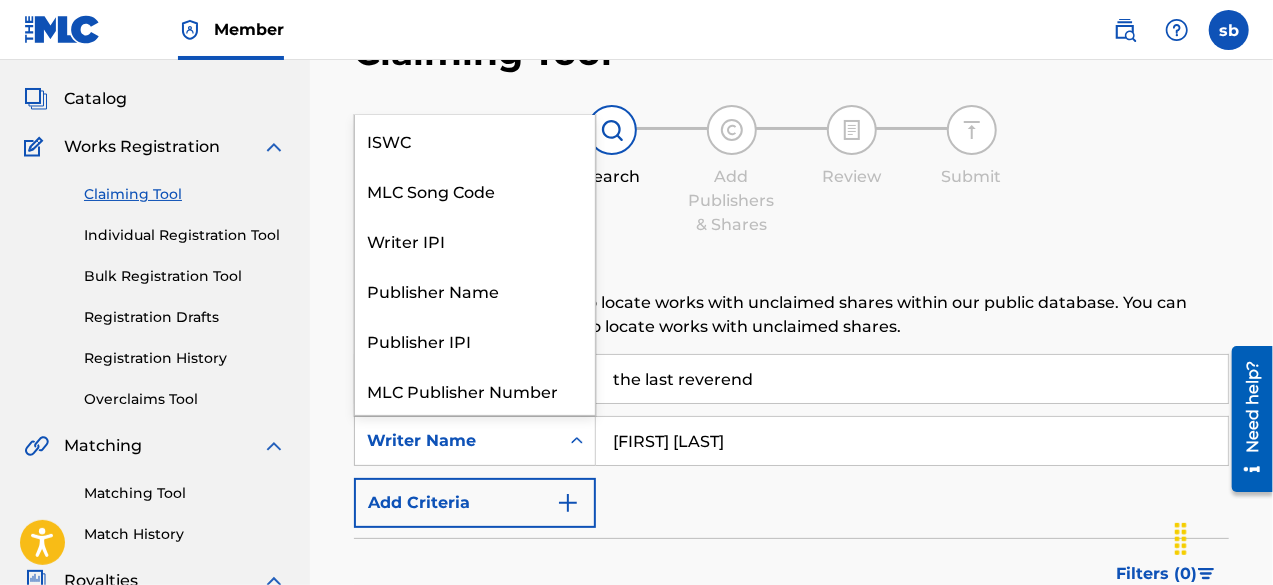 scroll, scrollTop: 50, scrollLeft: 0, axis: vertical 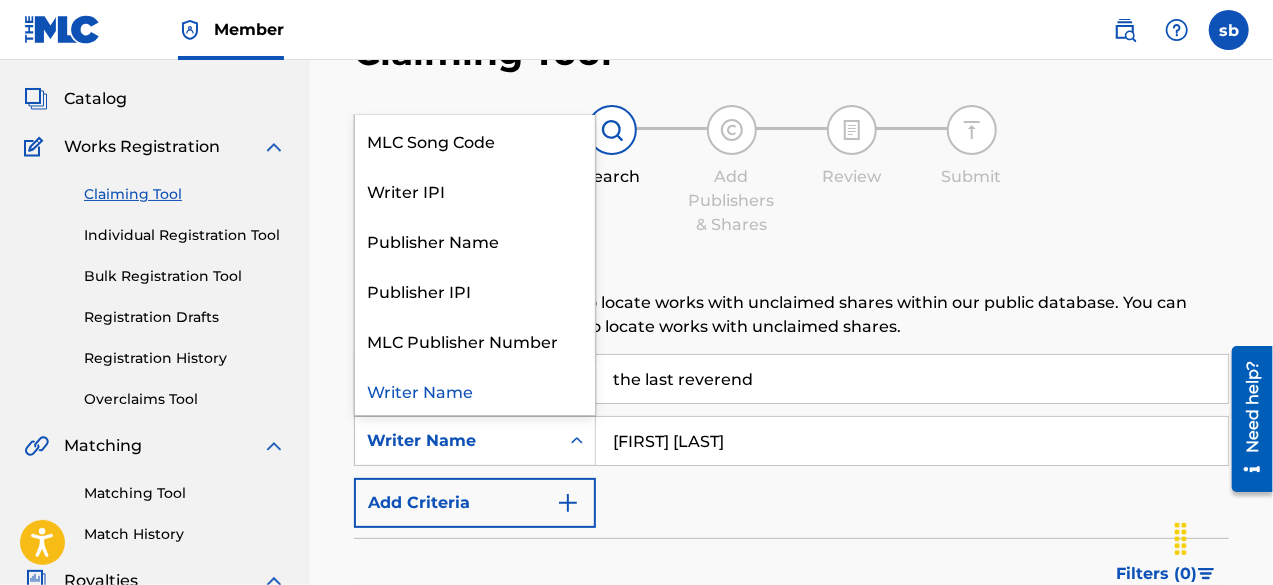 click on "Writer Name" at bounding box center [457, 441] 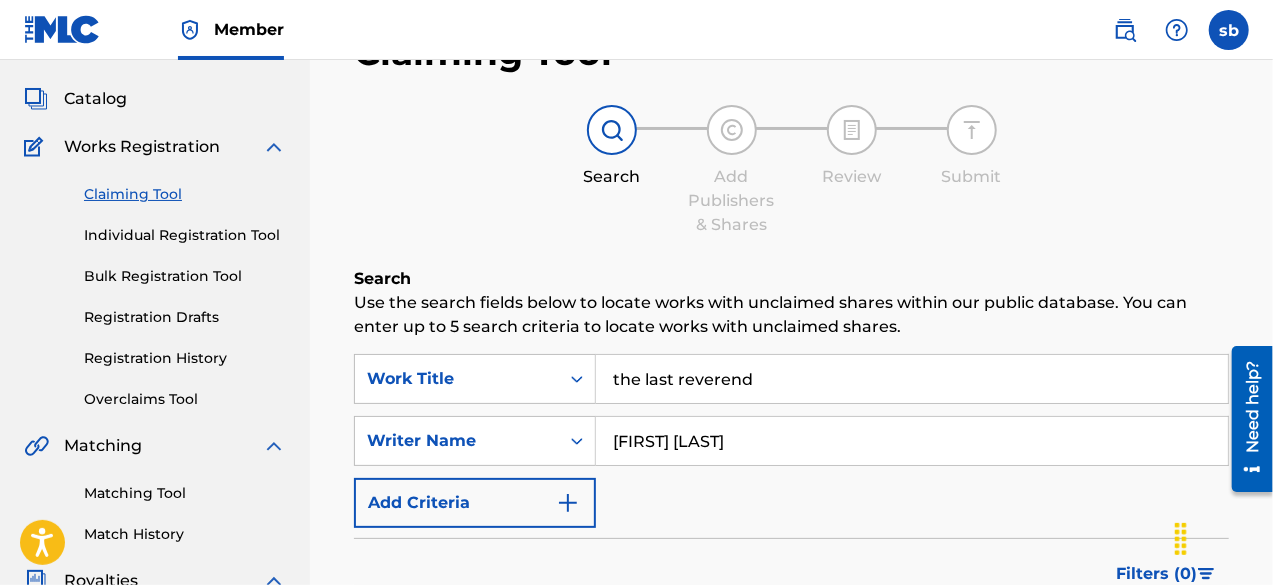 click at bounding box center (577, 441) 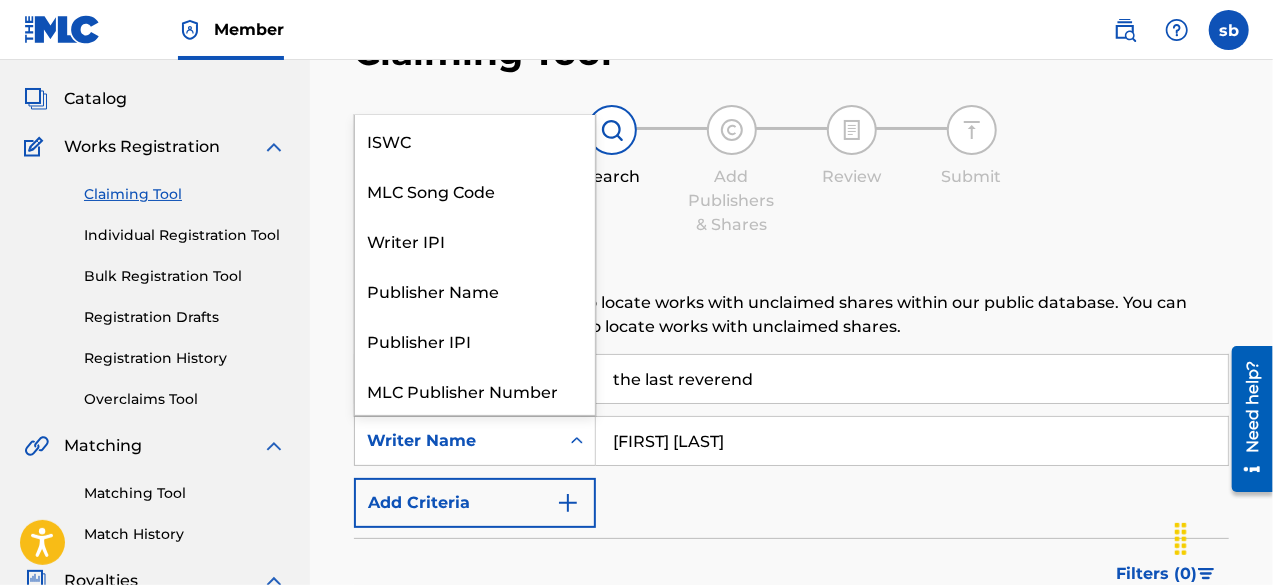 scroll, scrollTop: 50, scrollLeft: 0, axis: vertical 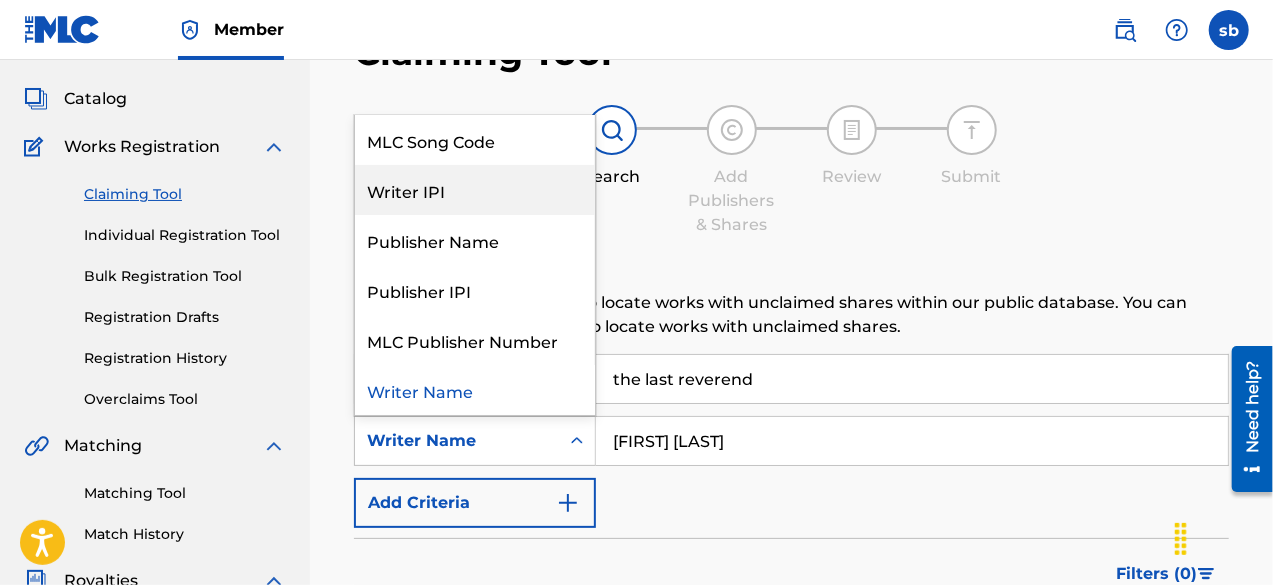 click on "Writer IPI" at bounding box center (475, 190) 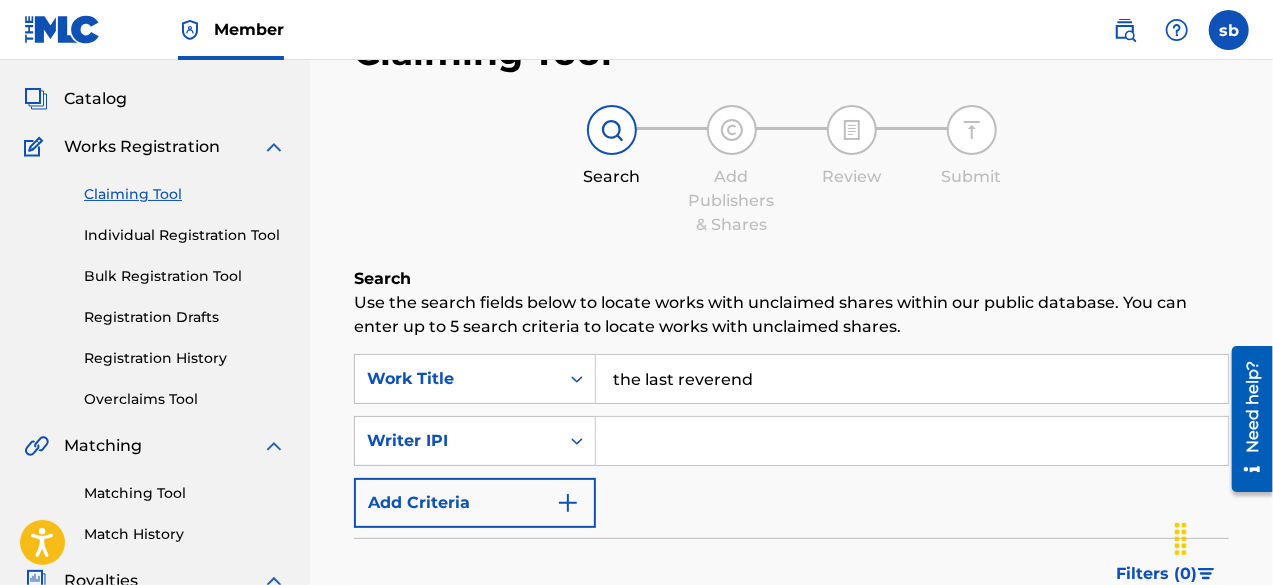click at bounding box center (912, 441) 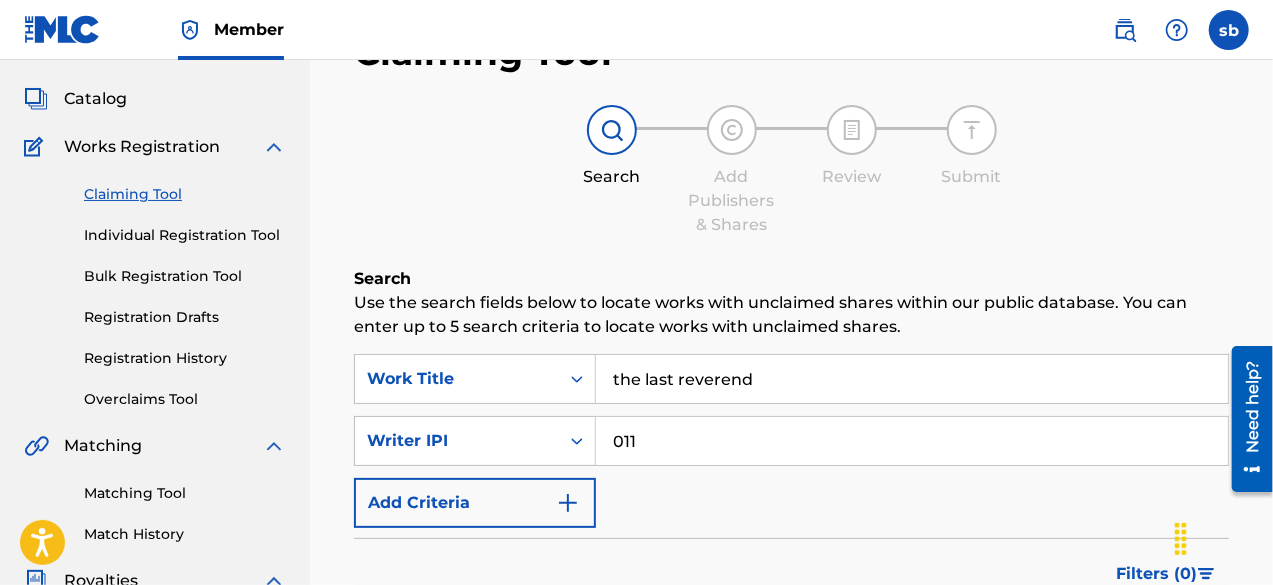 drag, startPoint x: 664, startPoint y: 444, endPoint x: 601, endPoint y: 442, distance: 63.03174 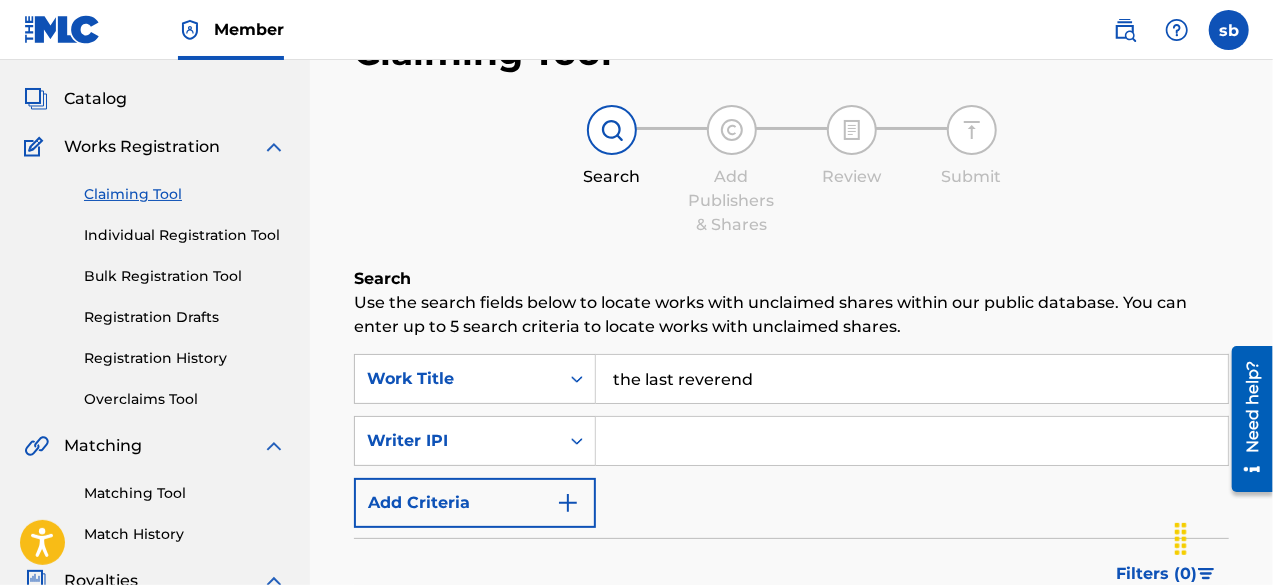 paste on "[IPI]" 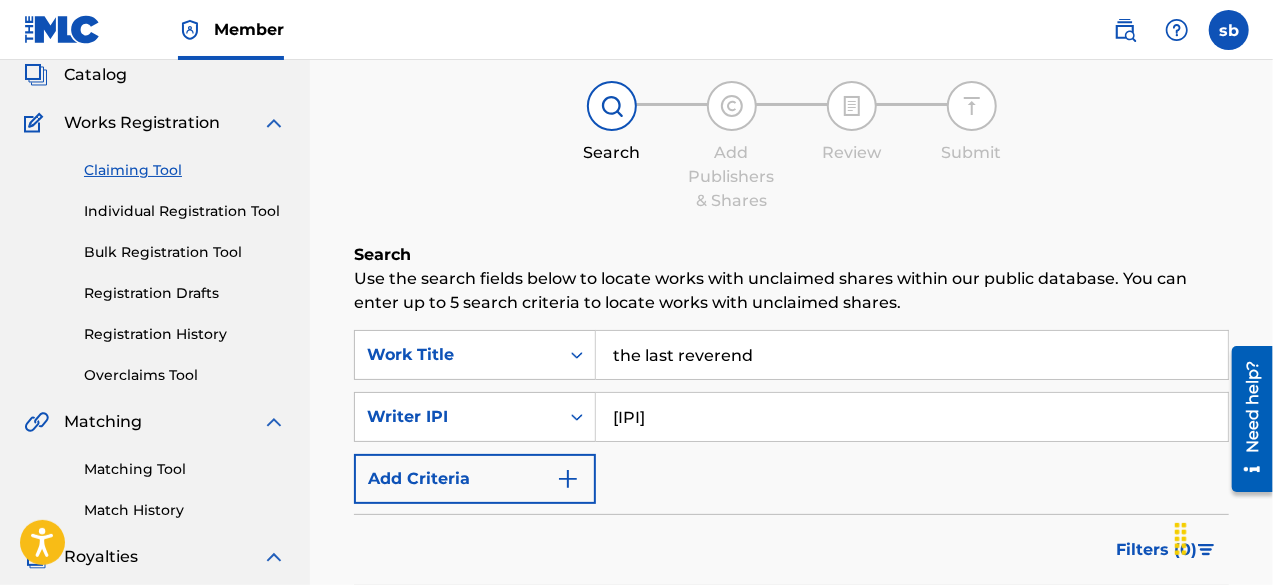 scroll, scrollTop: 500, scrollLeft: 0, axis: vertical 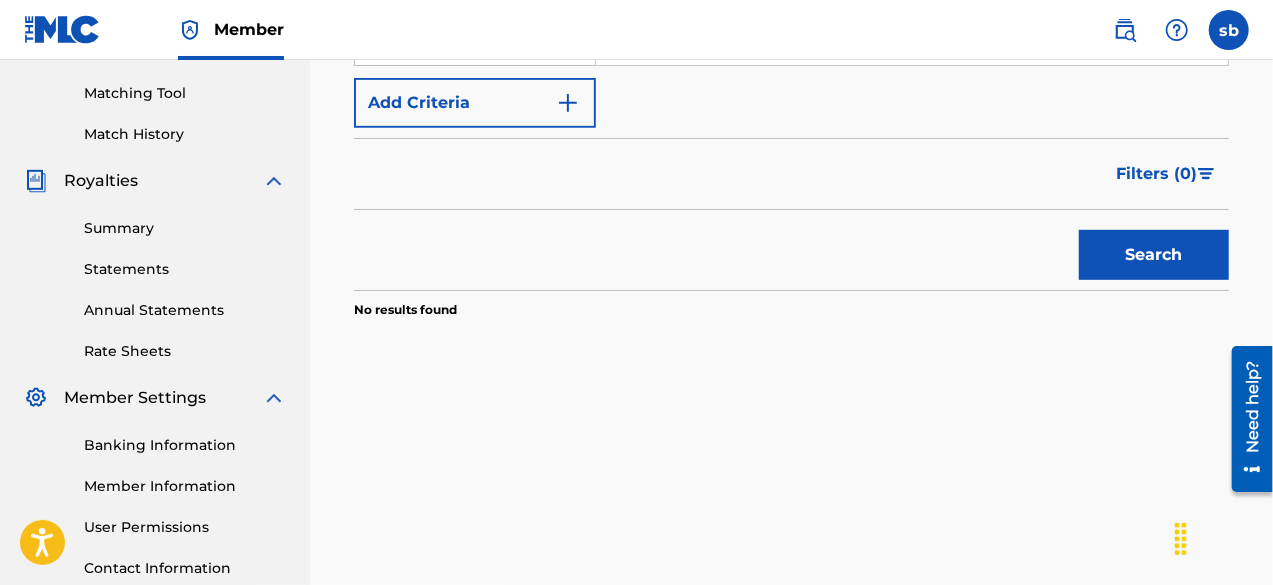 click on "Search" at bounding box center [1154, 255] 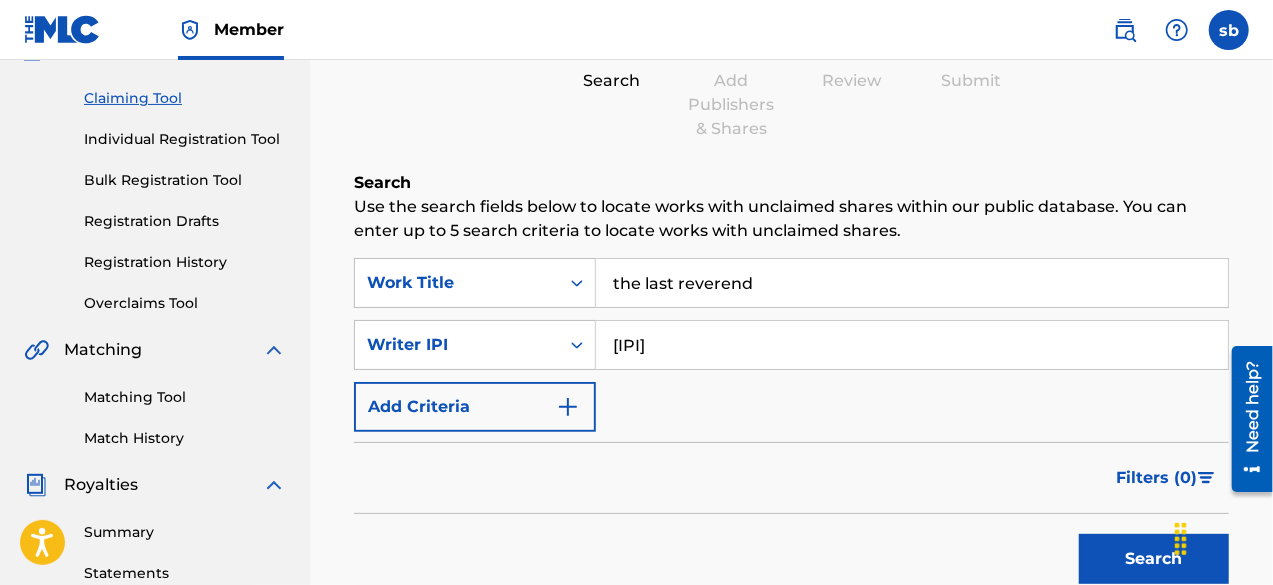scroll, scrollTop: 0, scrollLeft: 0, axis: both 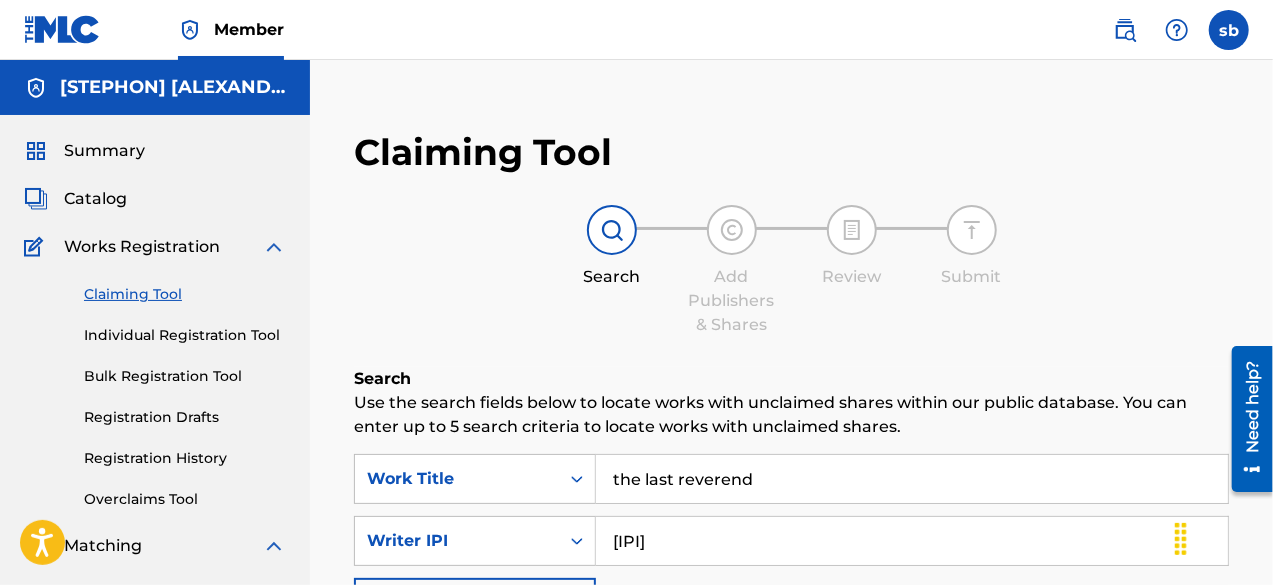 click on "Catalog" at bounding box center [95, 199] 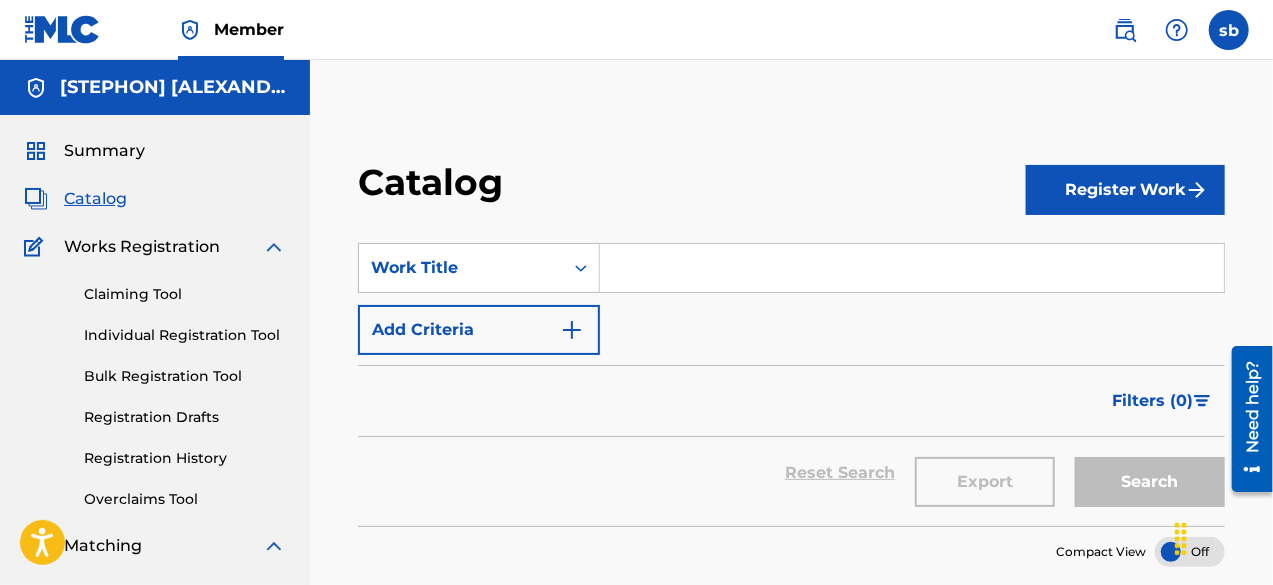 click on "Register Work" at bounding box center (1125, 190) 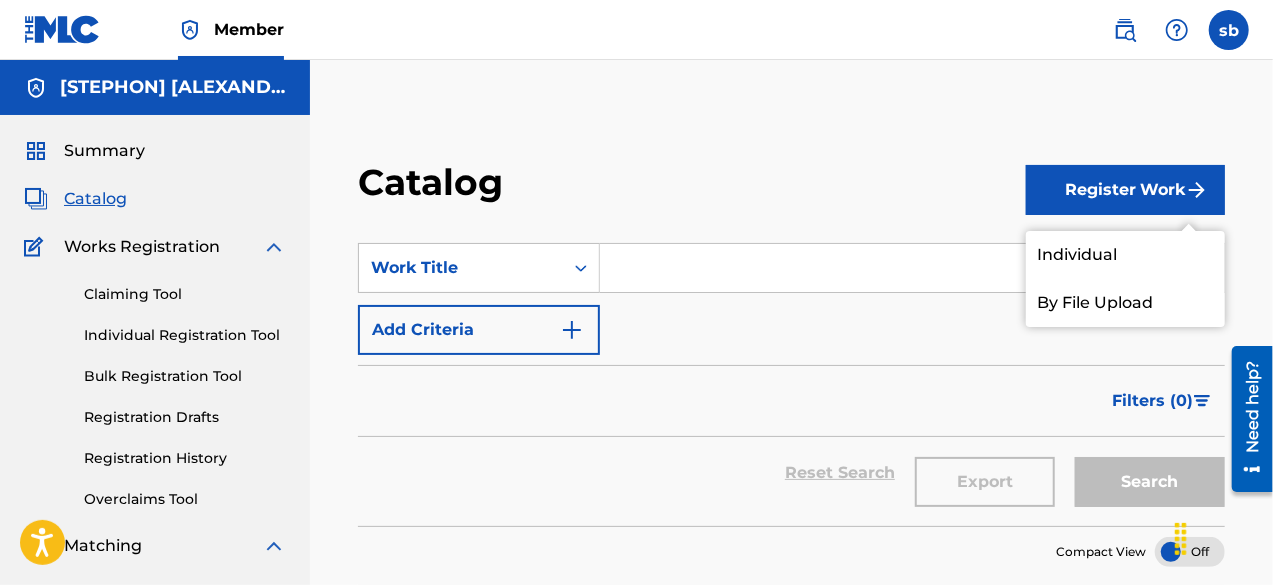 click on "Individual" at bounding box center [1125, 255] 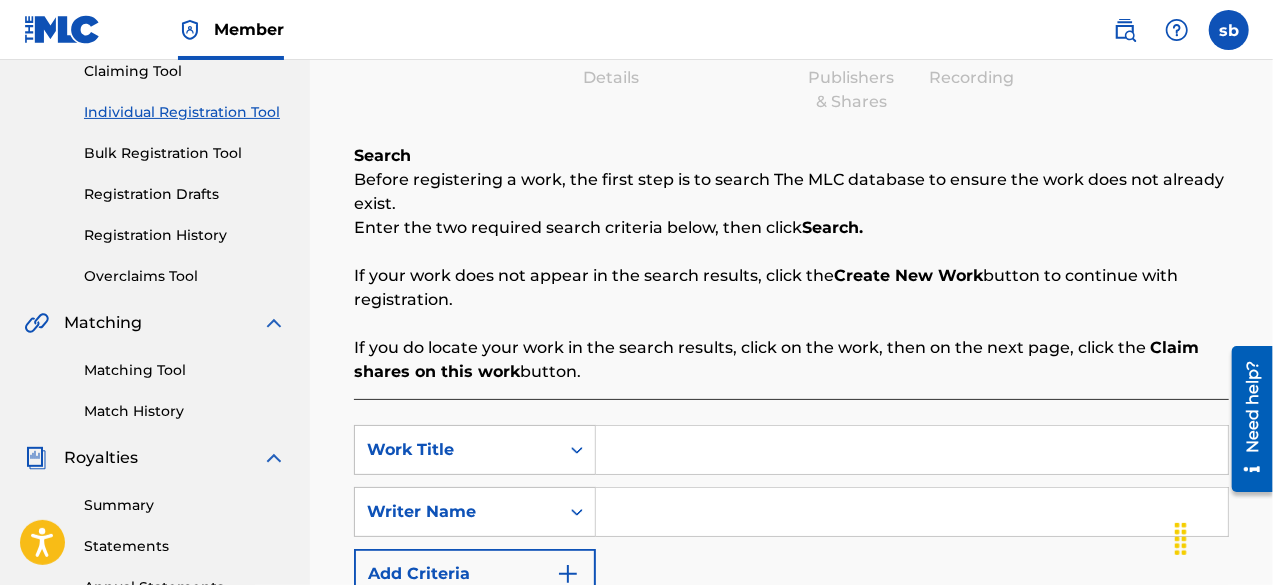 scroll, scrollTop: 500, scrollLeft: 0, axis: vertical 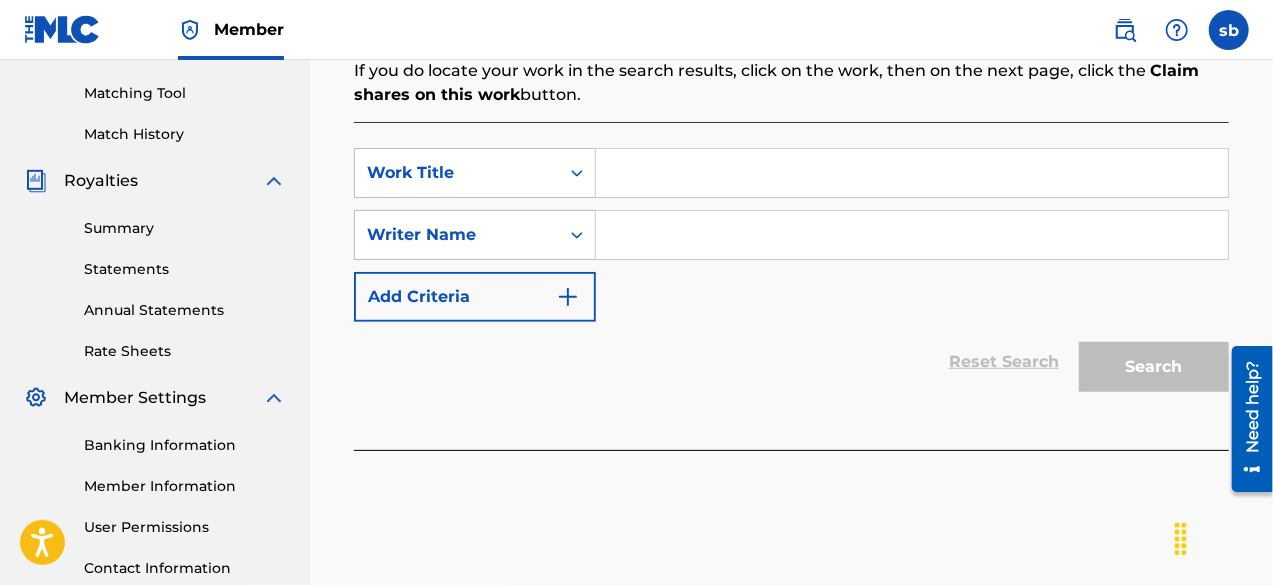 click at bounding box center [912, 173] 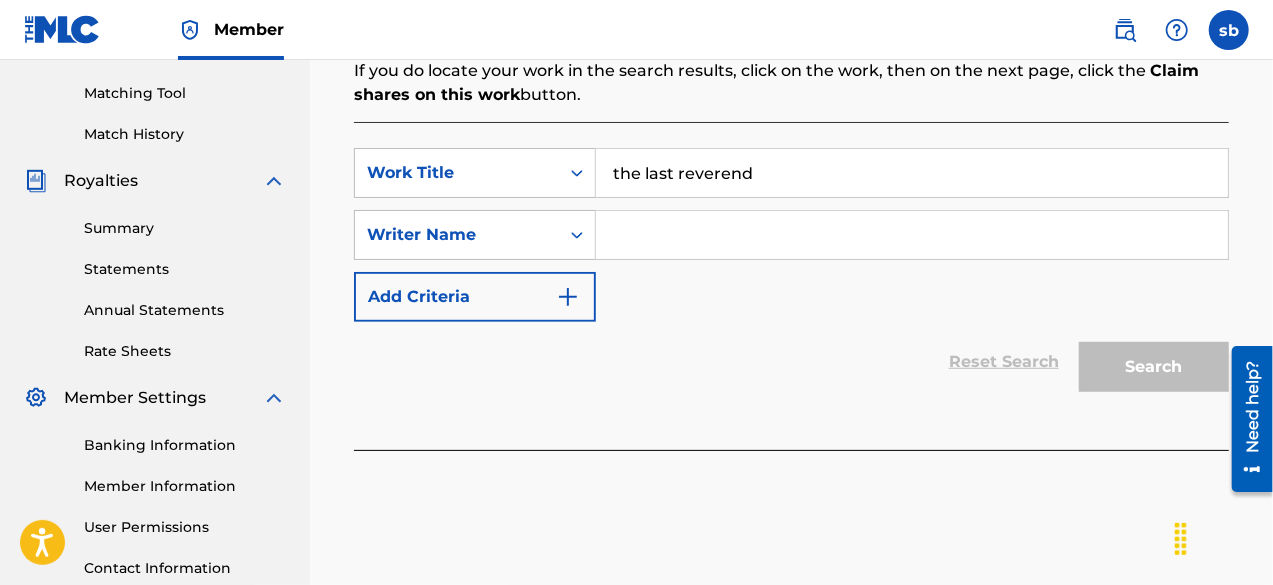 click at bounding box center [912, 235] 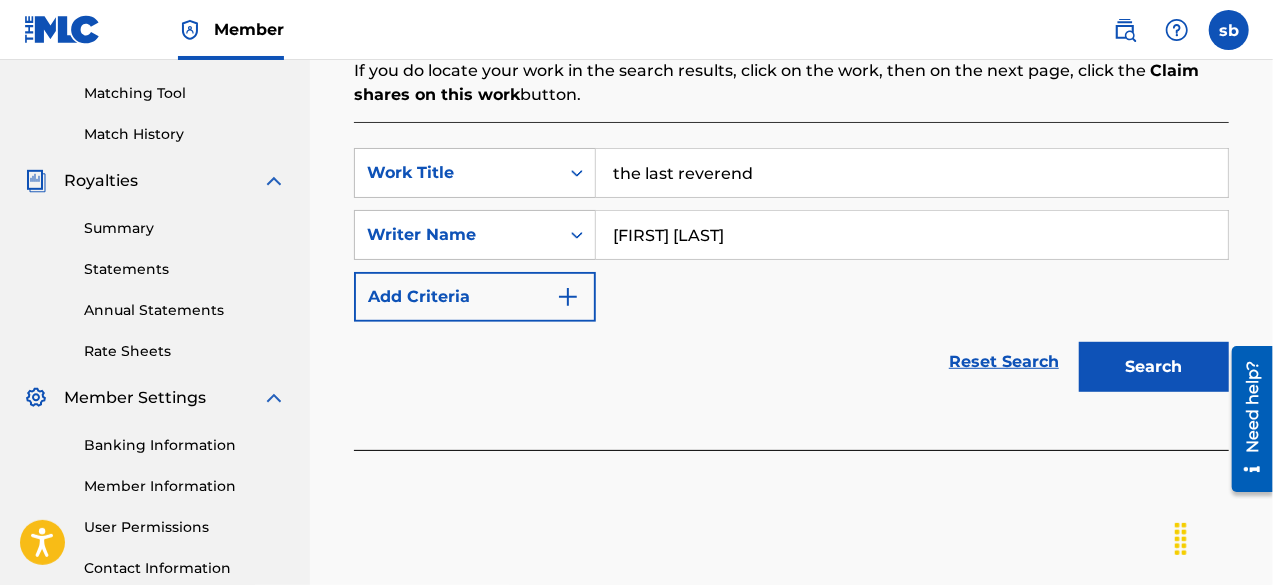 click on "Search" at bounding box center [1154, 367] 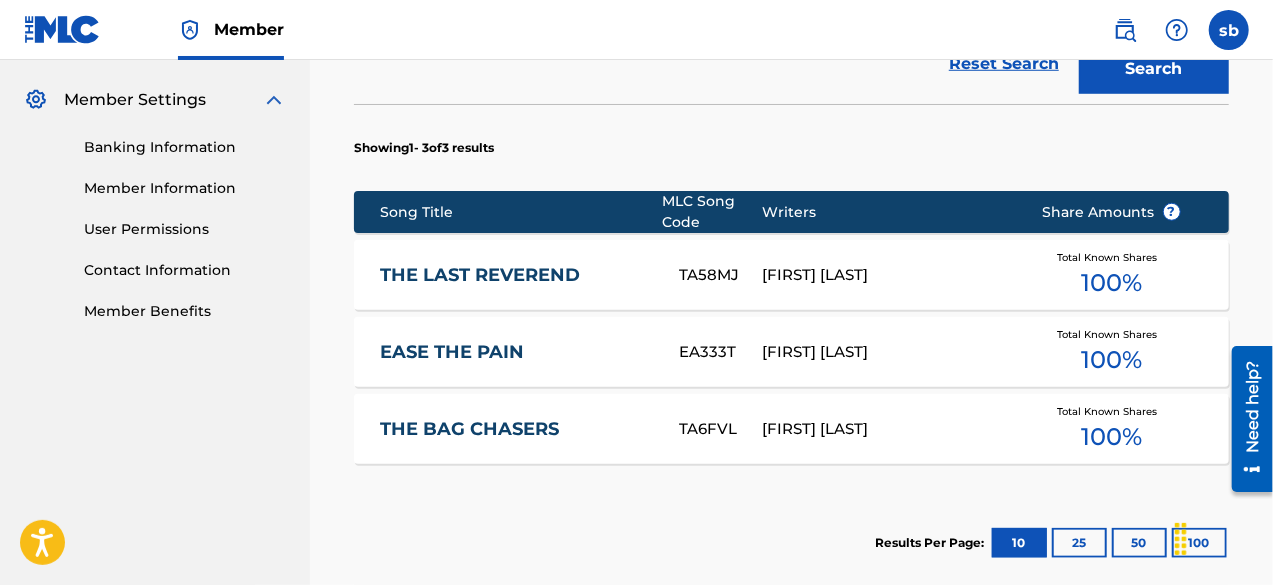 scroll, scrollTop: 800, scrollLeft: 0, axis: vertical 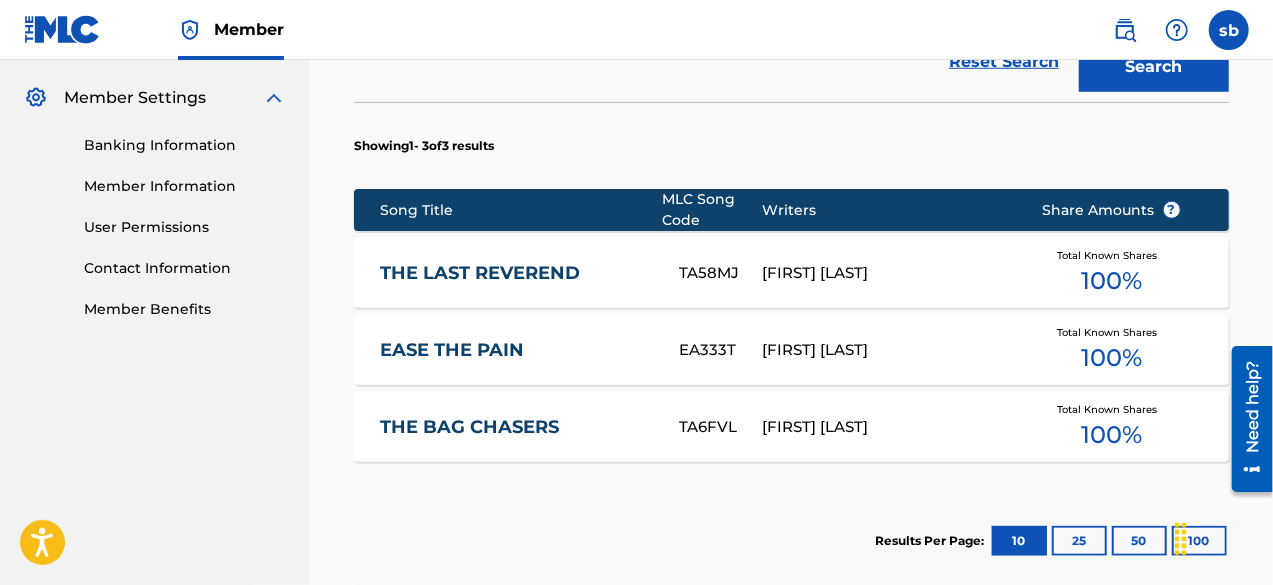 click on "100 %" at bounding box center [1111, 281] 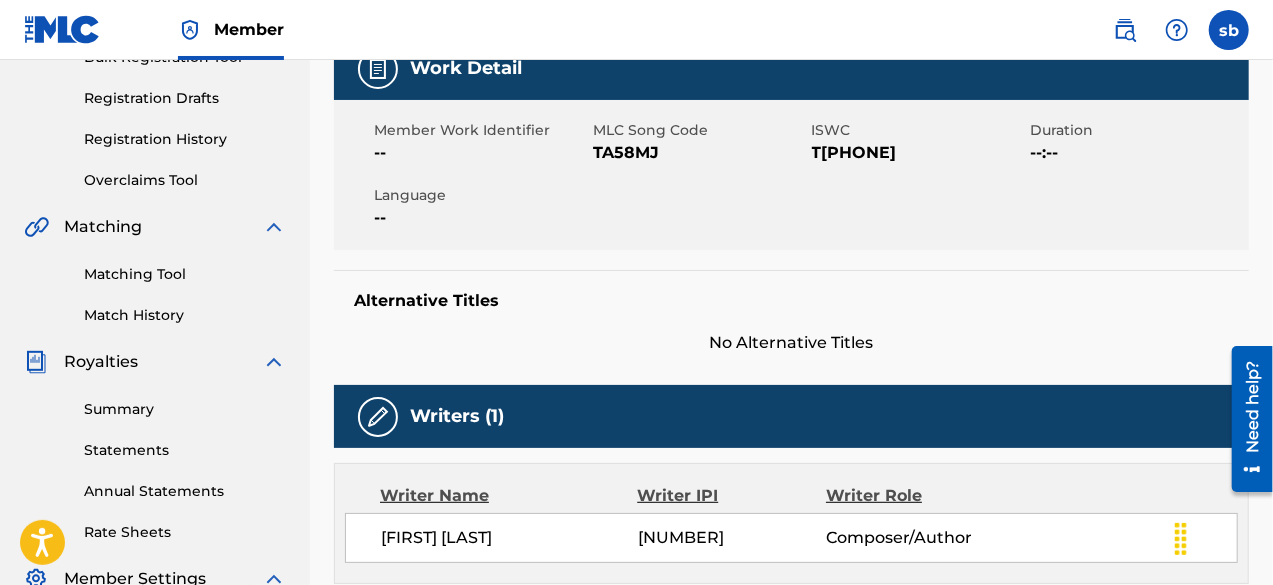 scroll, scrollTop: 0, scrollLeft: 0, axis: both 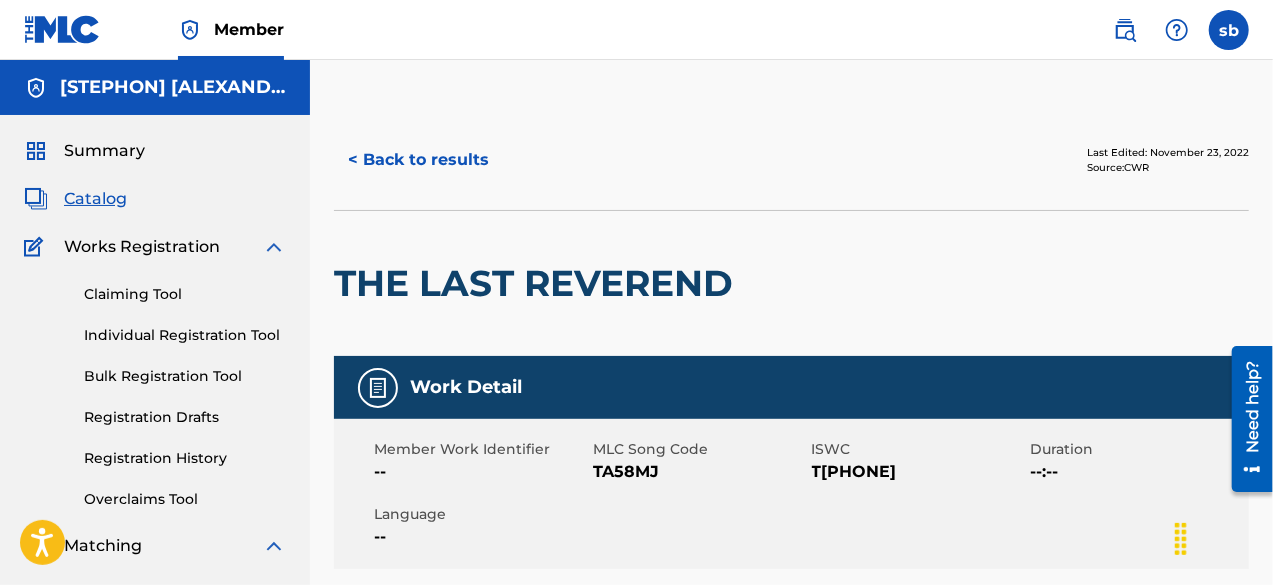 click on "< Back to results" at bounding box center [418, 160] 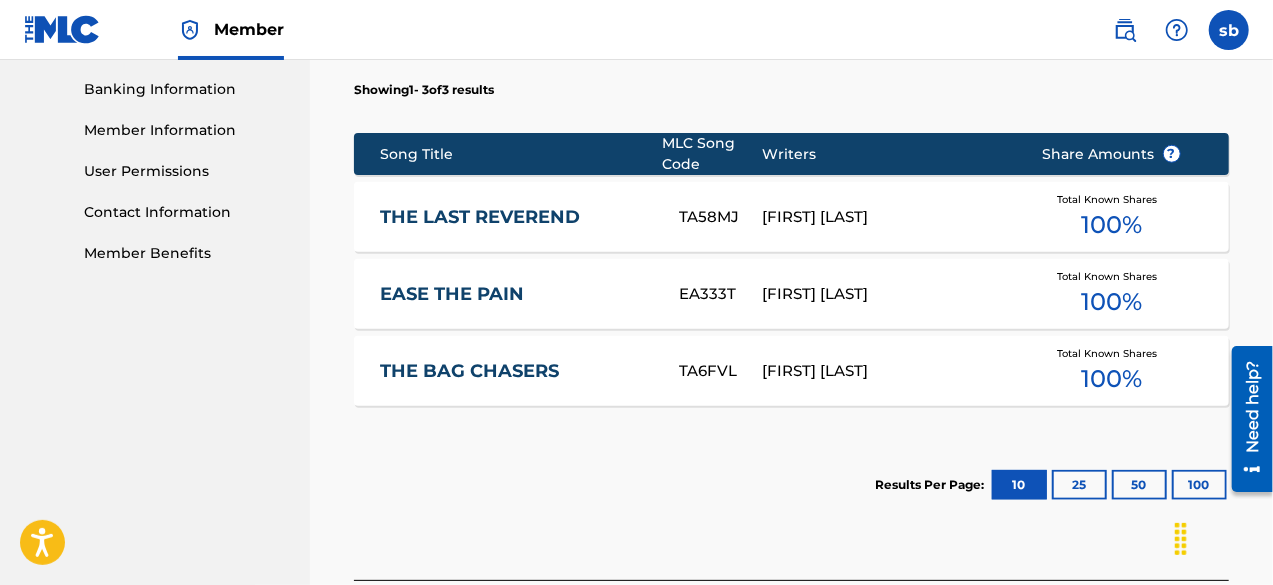 scroll, scrollTop: 1036, scrollLeft: 0, axis: vertical 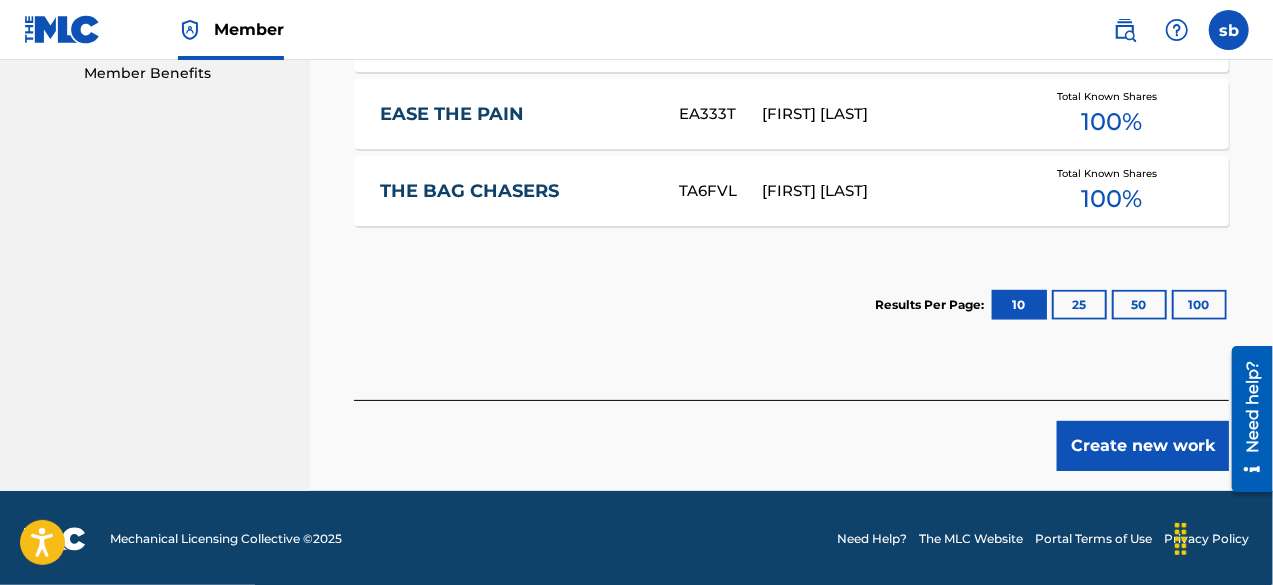 click on "Create new work" at bounding box center [1143, 446] 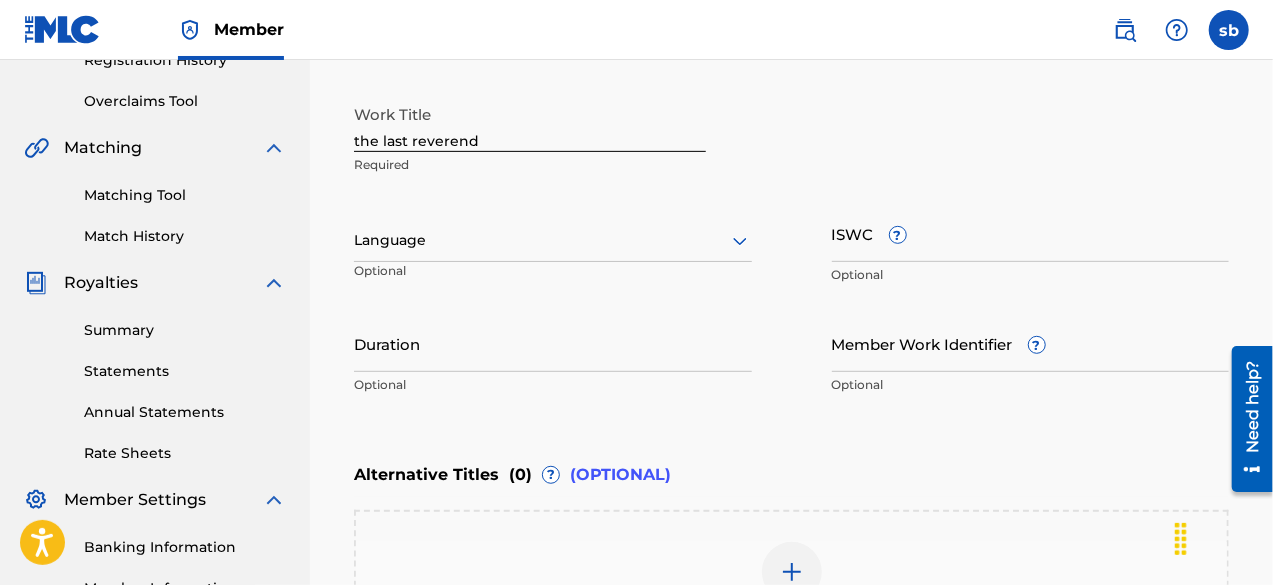 scroll, scrollTop: 406, scrollLeft: 0, axis: vertical 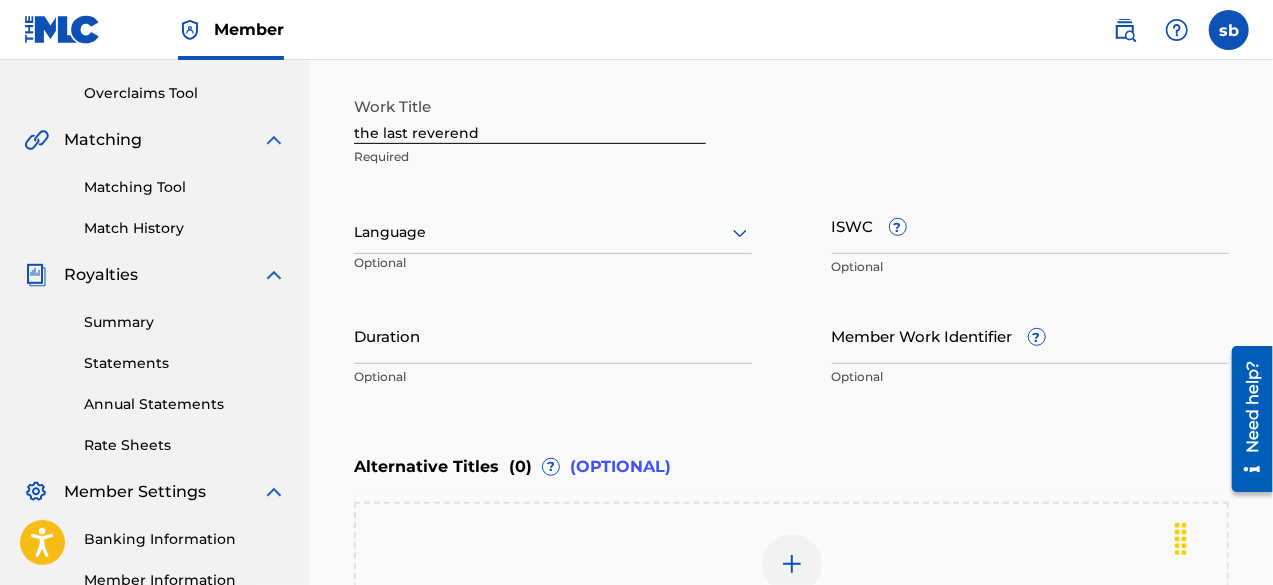 click on "ISWC   ?" at bounding box center (1031, 225) 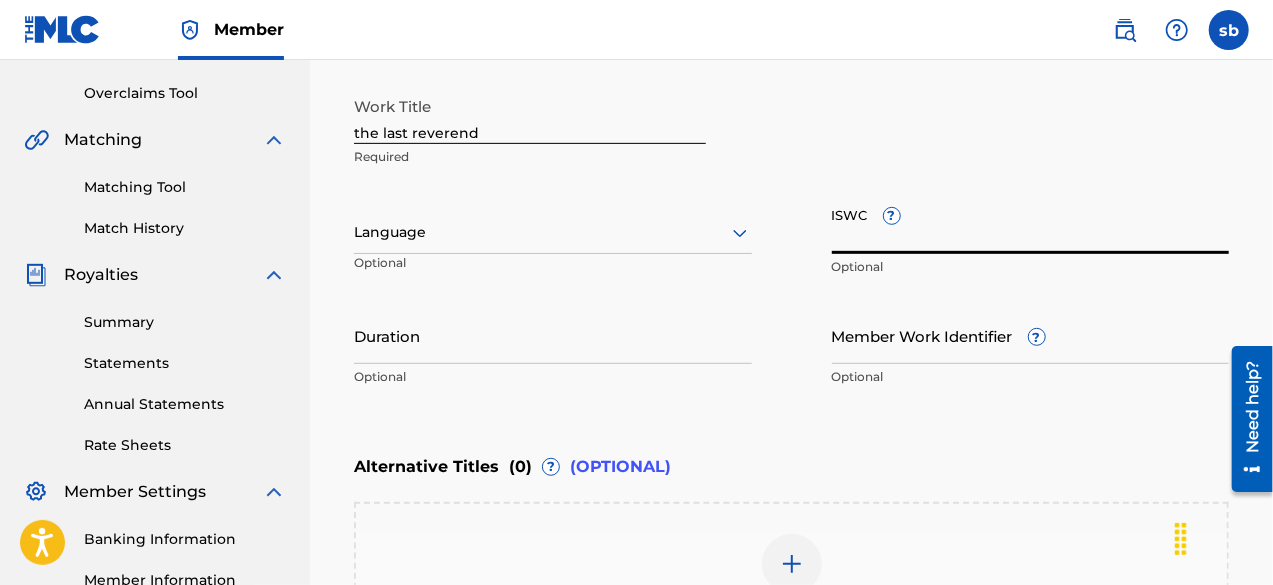 click on "ISWC   ?" at bounding box center (1031, 225) 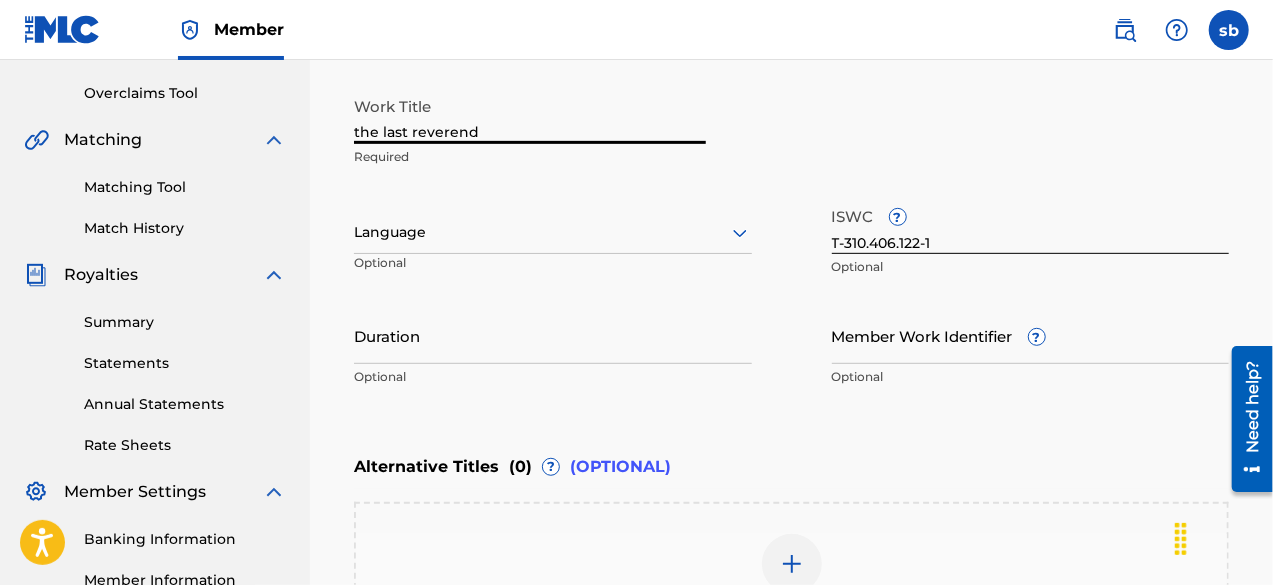 drag, startPoint x: 380, startPoint y: 133, endPoint x: 275, endPoint y: 139, distance: 105.17129 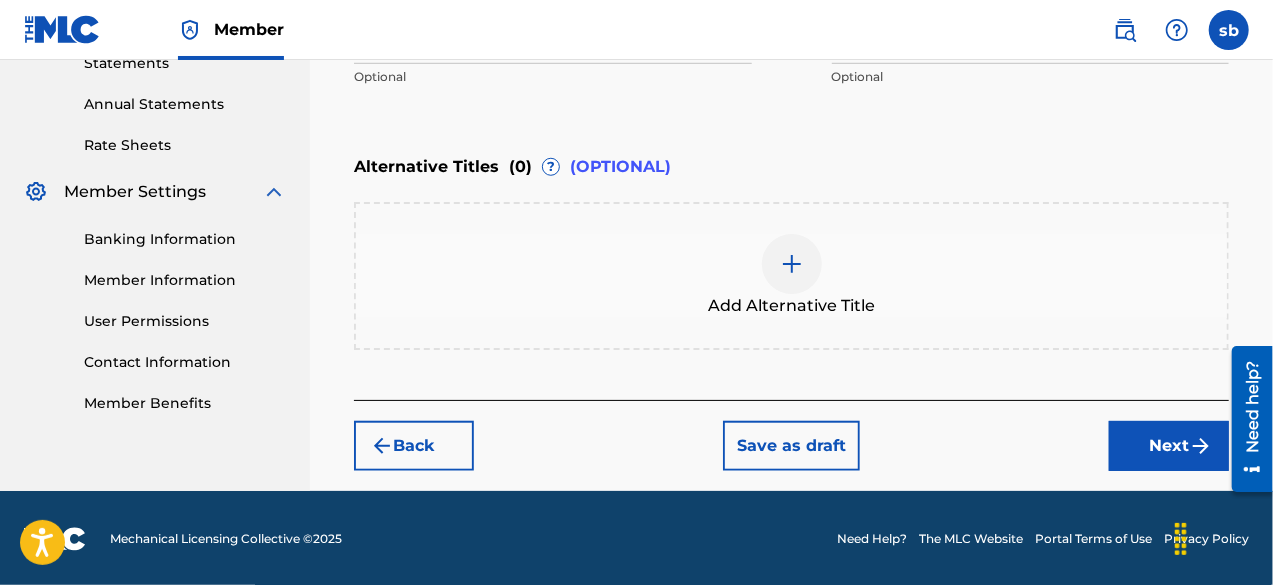click on "Next" at bounding box center (1169, 446) 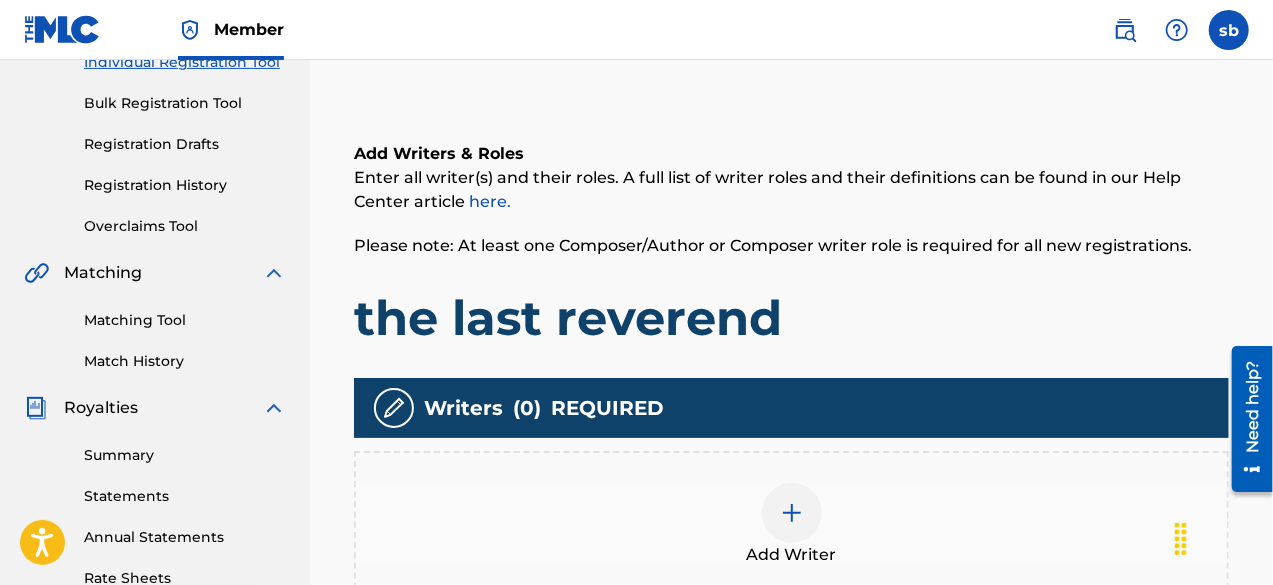 scroll, scrollTop: 390, scrollLeft: 0, axis: vertical 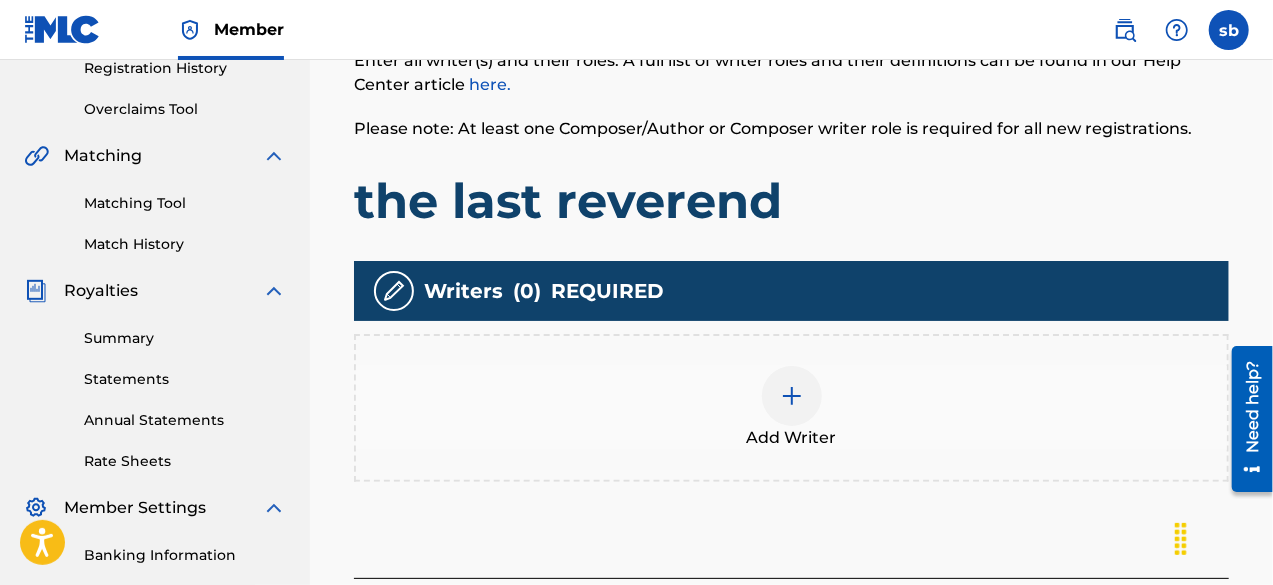 click at bounding box center [792, 396] 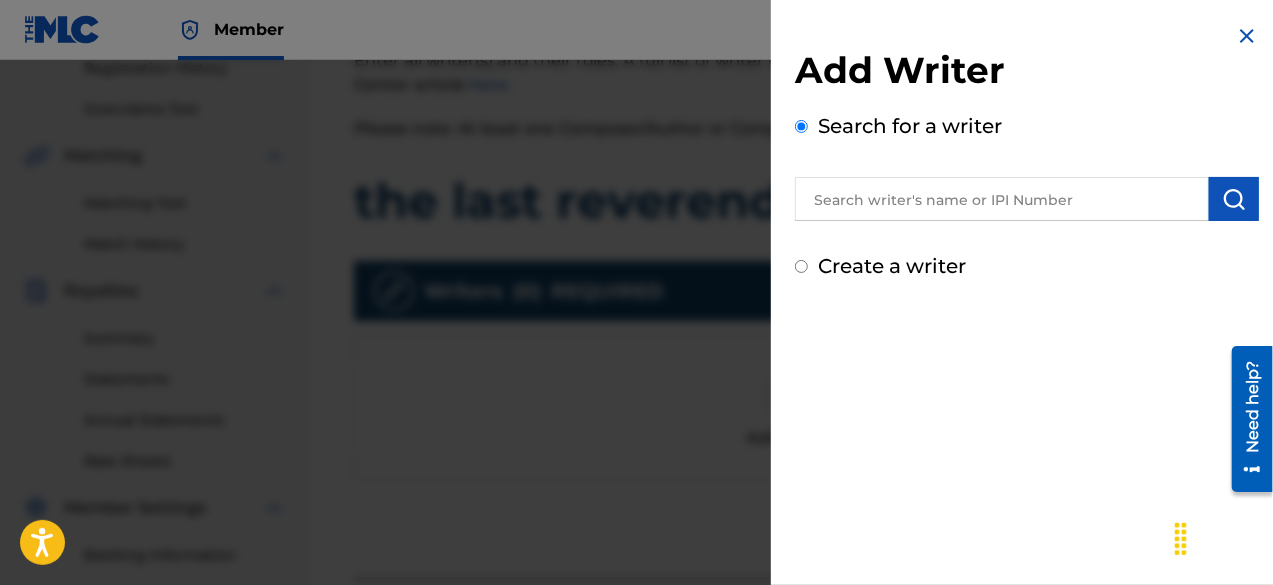 click at bounding box center [1002, 199] 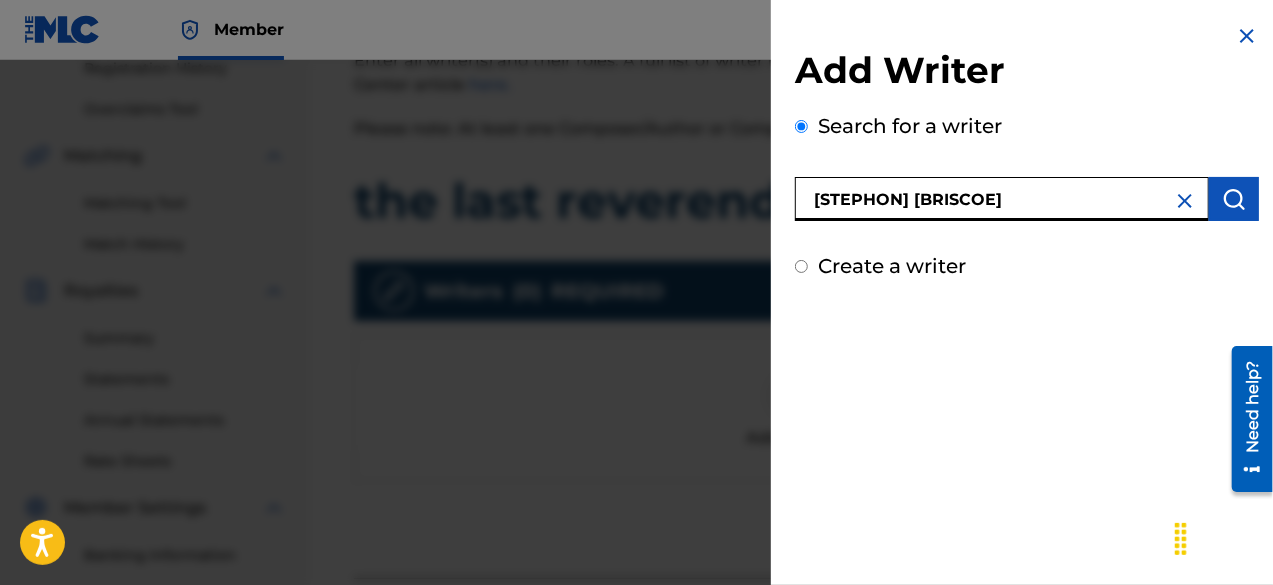 click on "[STEPHON] [BRISCOE]" at bounding box center [1002, 199] 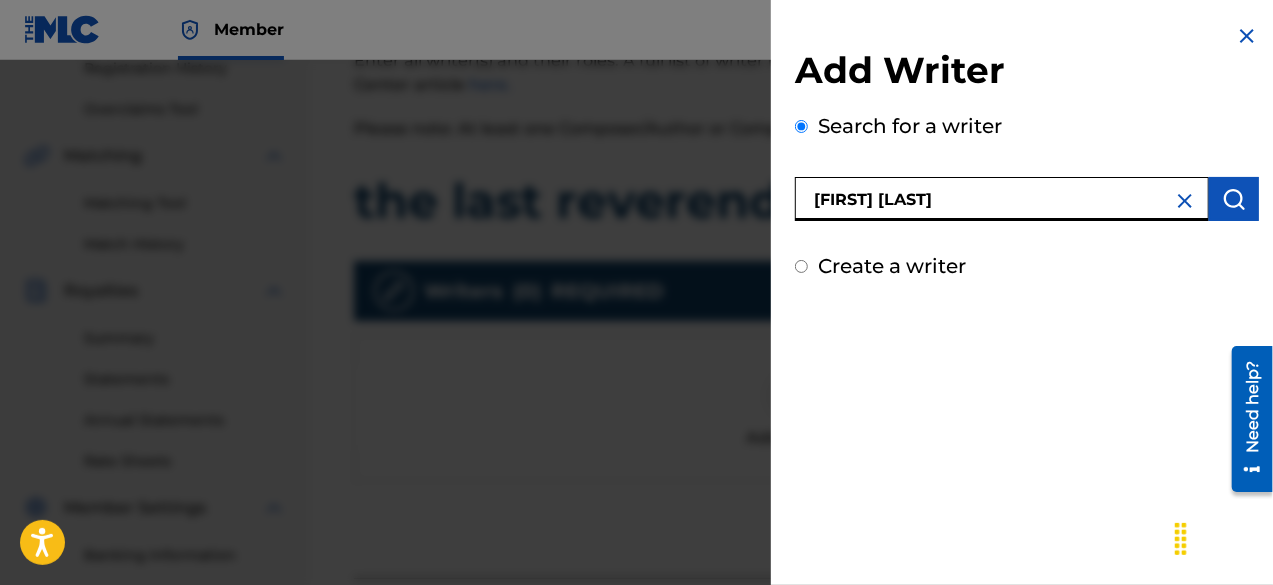 click at bounding box center (1234, 199) 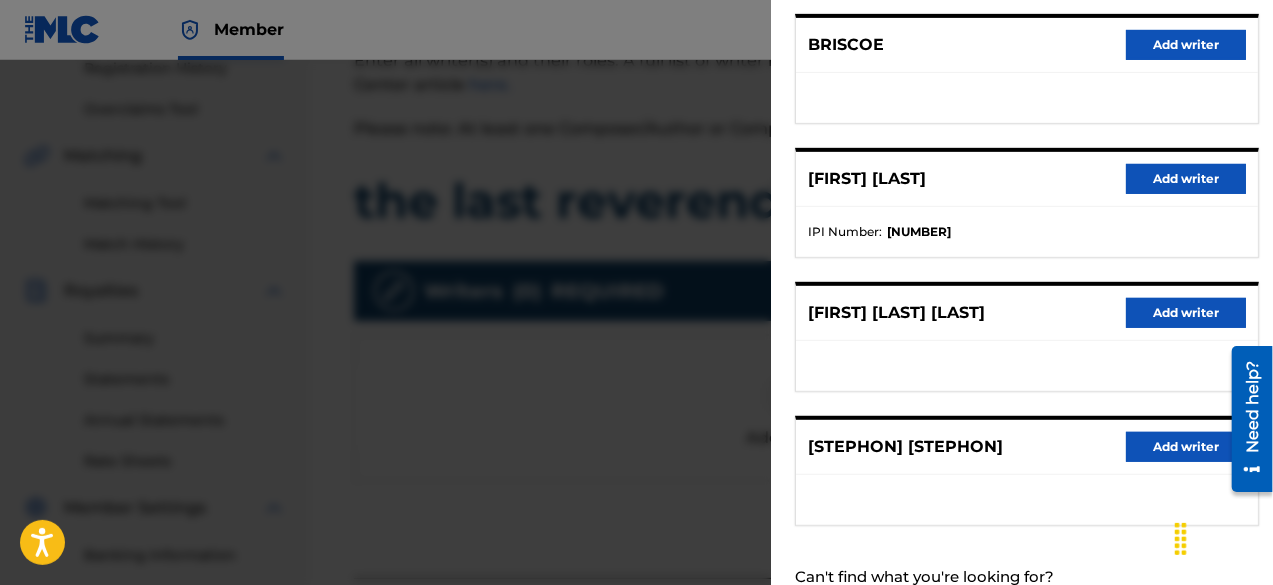 scroll, scrollTop: 400, scrollLeft: 0, axis: vertical 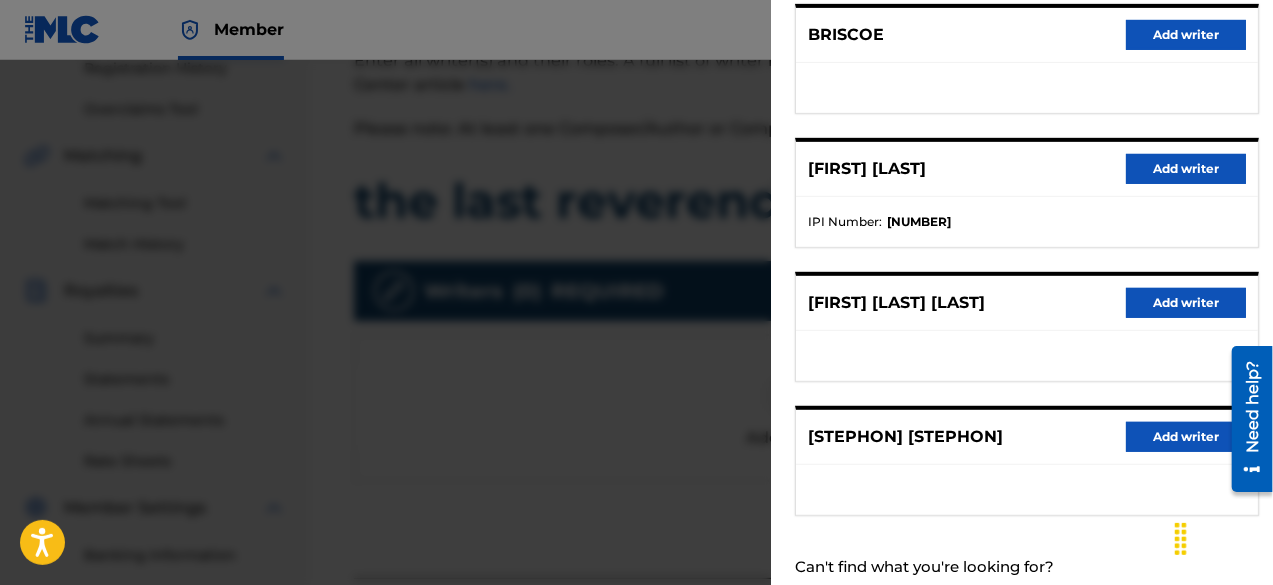 click on "Add writer" at bounding box center (1186, 169) 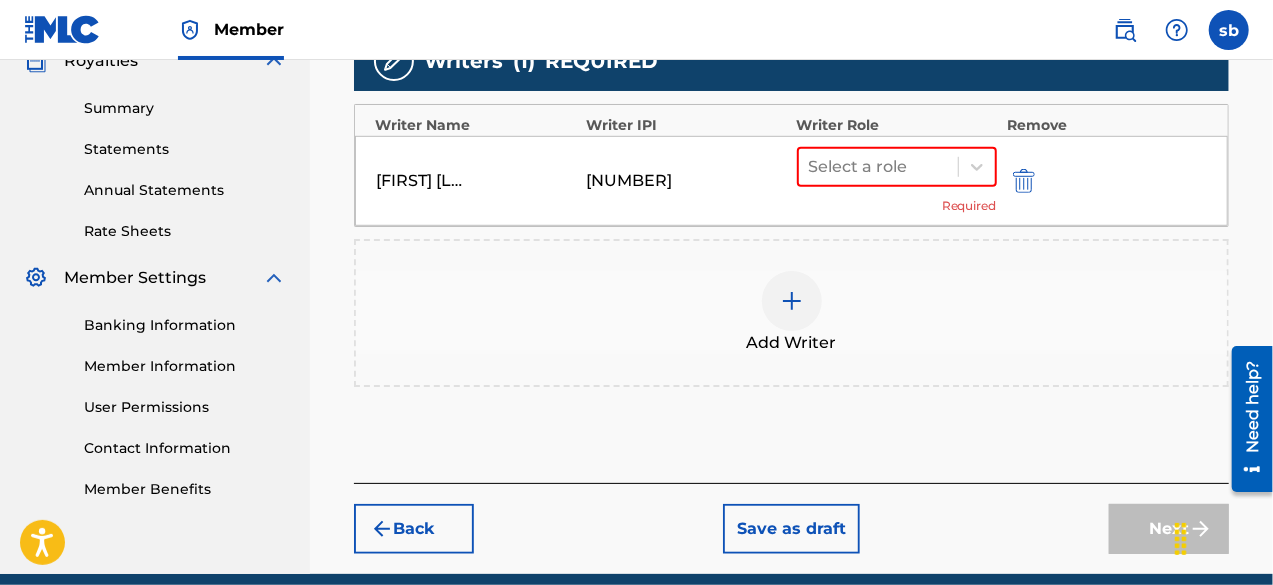 scroll, scrollTop: 590, scrollLeft: 0, axis: vertical 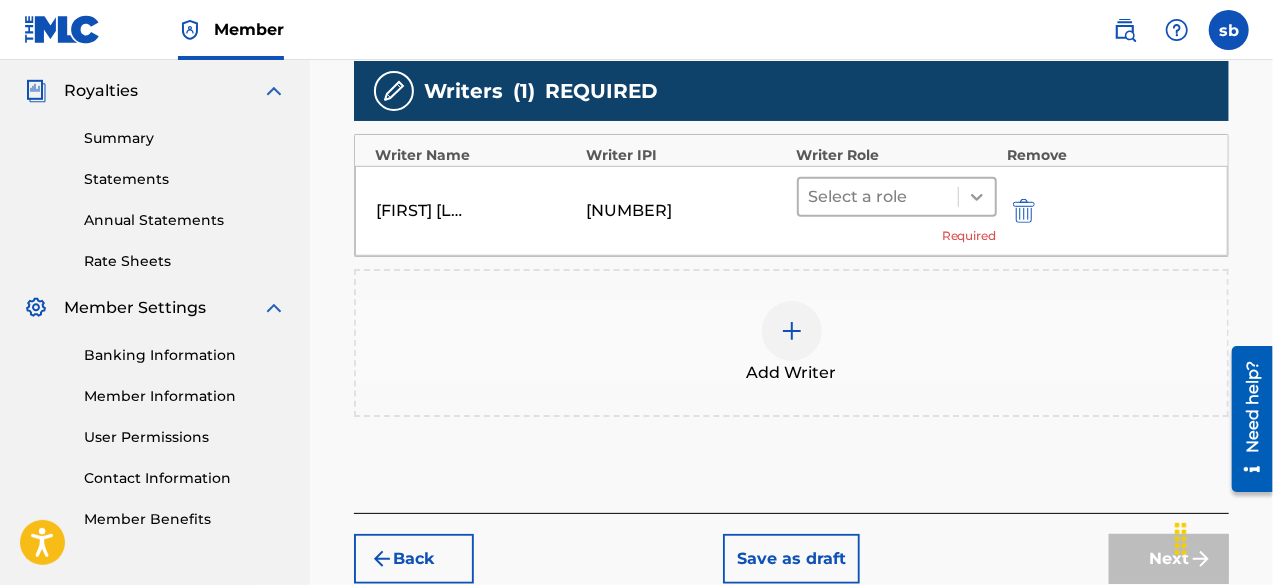 click 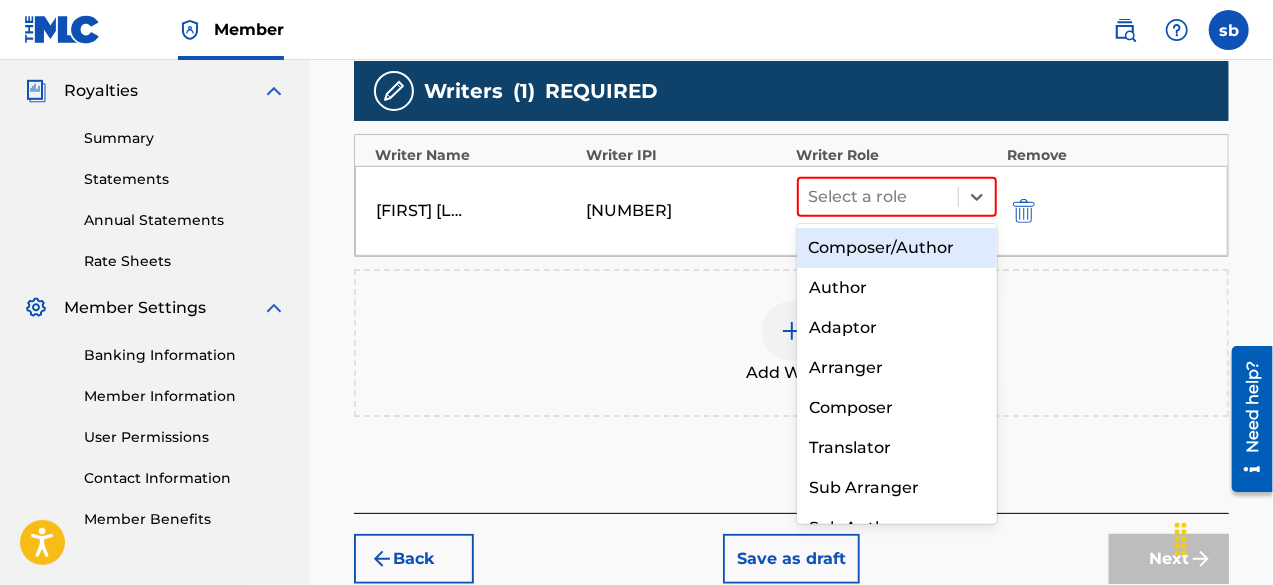 click on "Composer/Author" at bounding box center (897, 248) 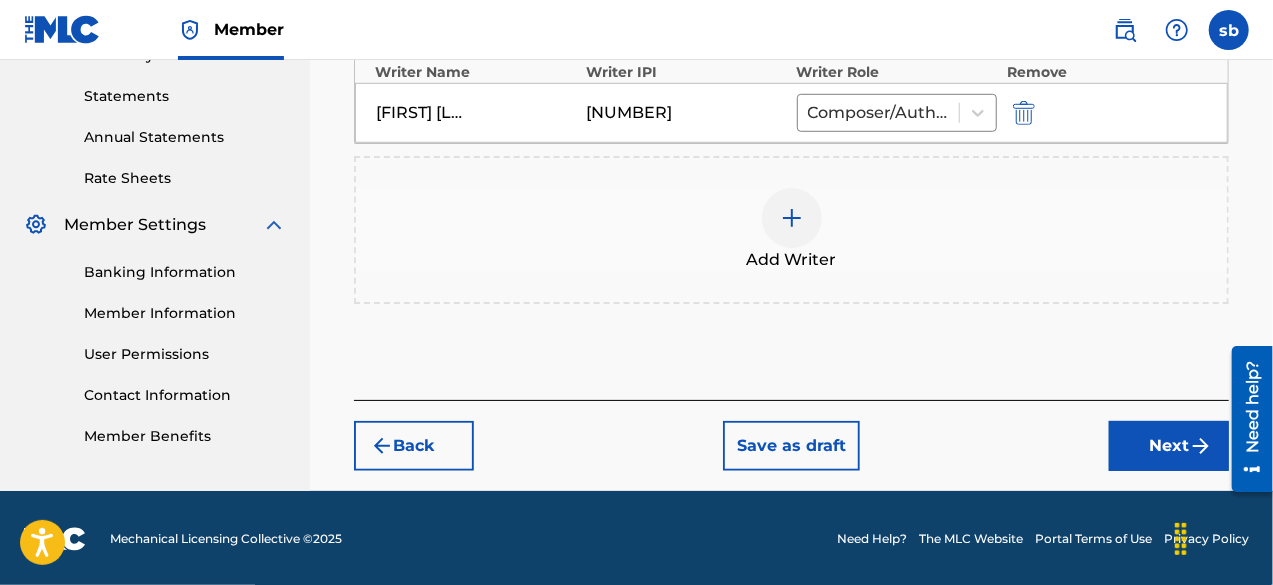 click on "Next" at bounding box center [1169, 446] 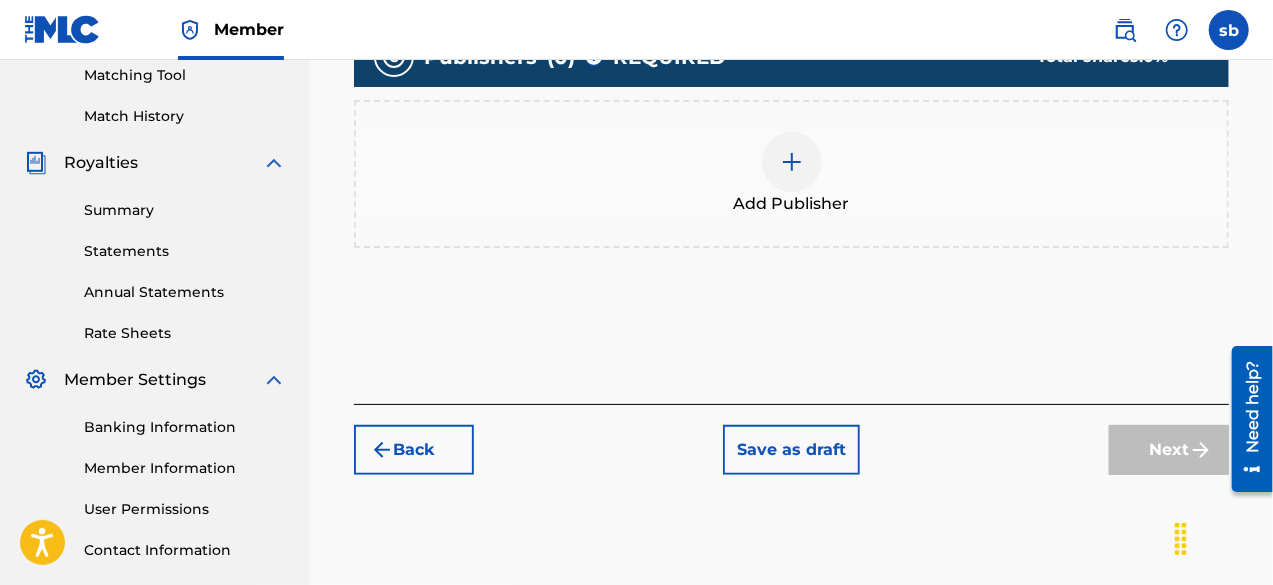 scroll, scrollTop: 354, scrollLeft: 0, axis: vertical 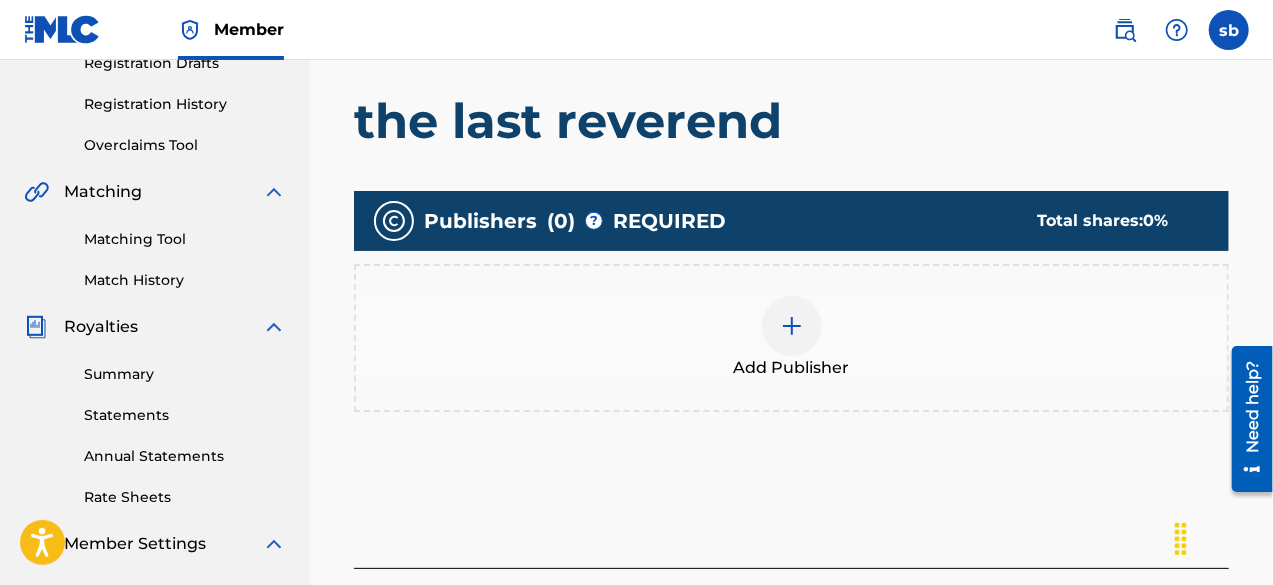 click at bounding box center [792, 326] 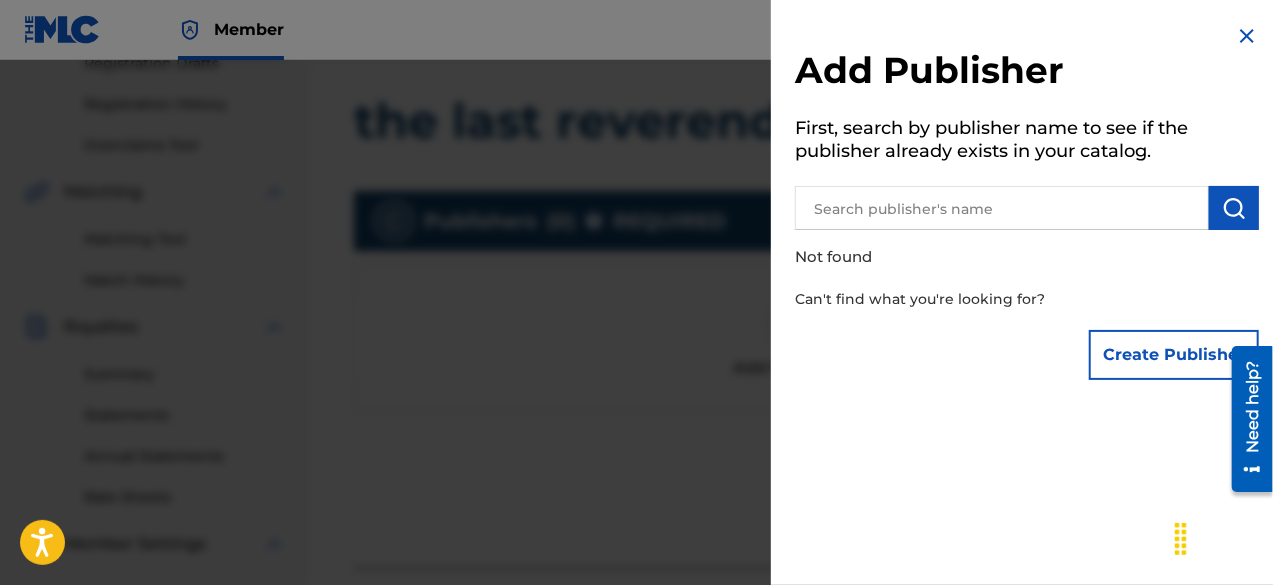 click at bounding box center (1002, 208) 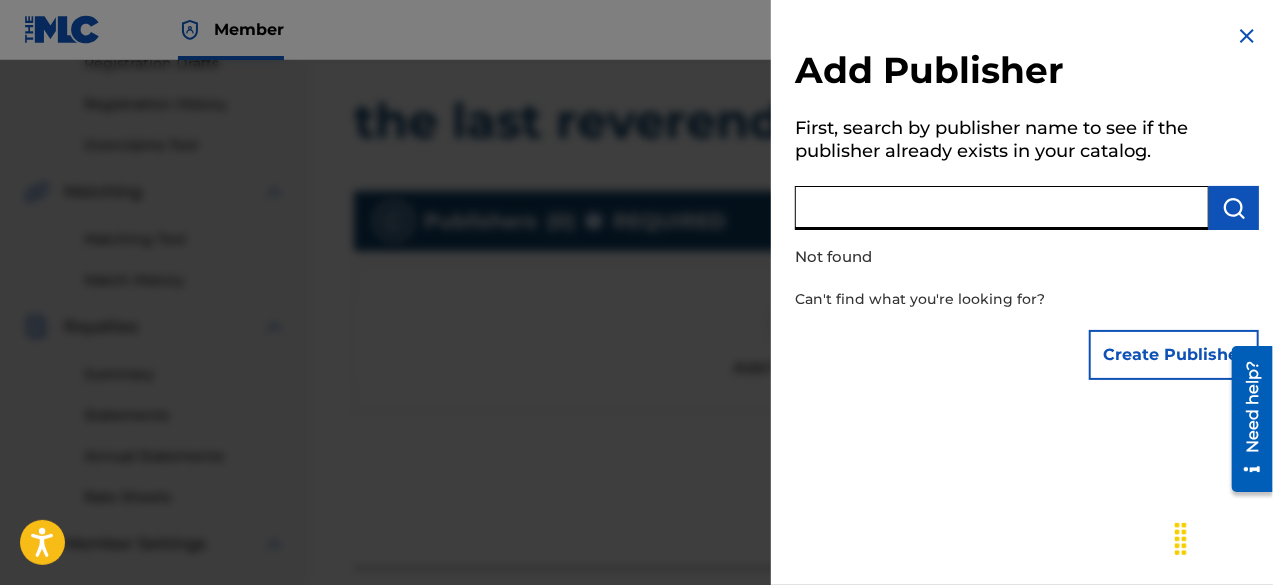 click on "Create Publisher" at bounding box center (1174, 355) 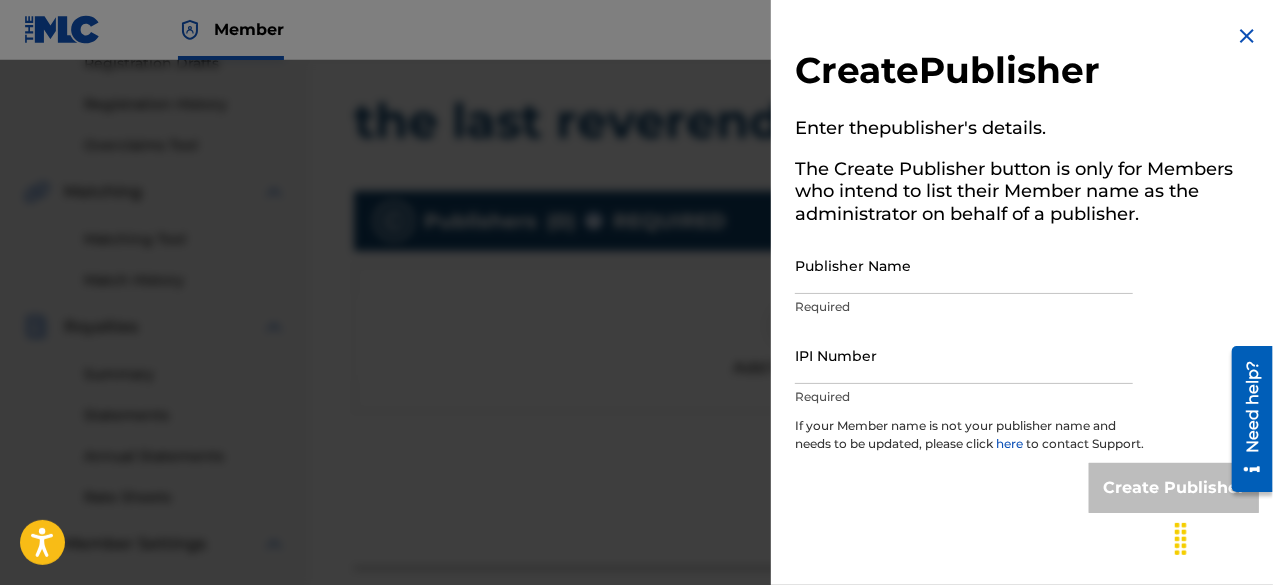 click on "Publisher Name" at bounding box center (964, 265) 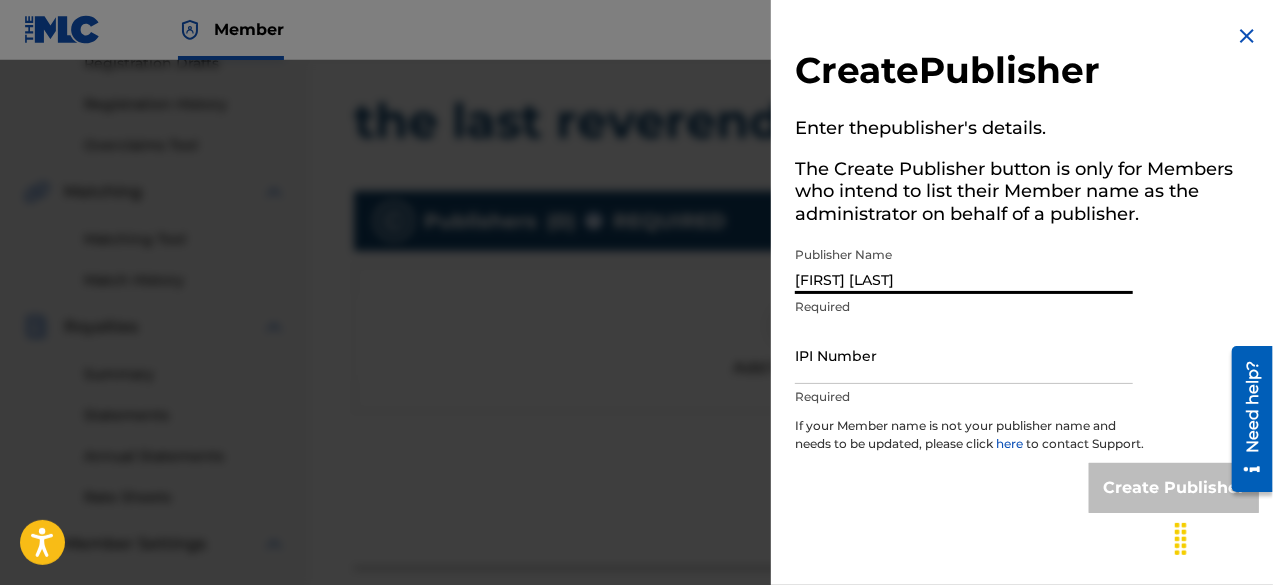 click on "IPI Number" at bounding box center (964, 355) 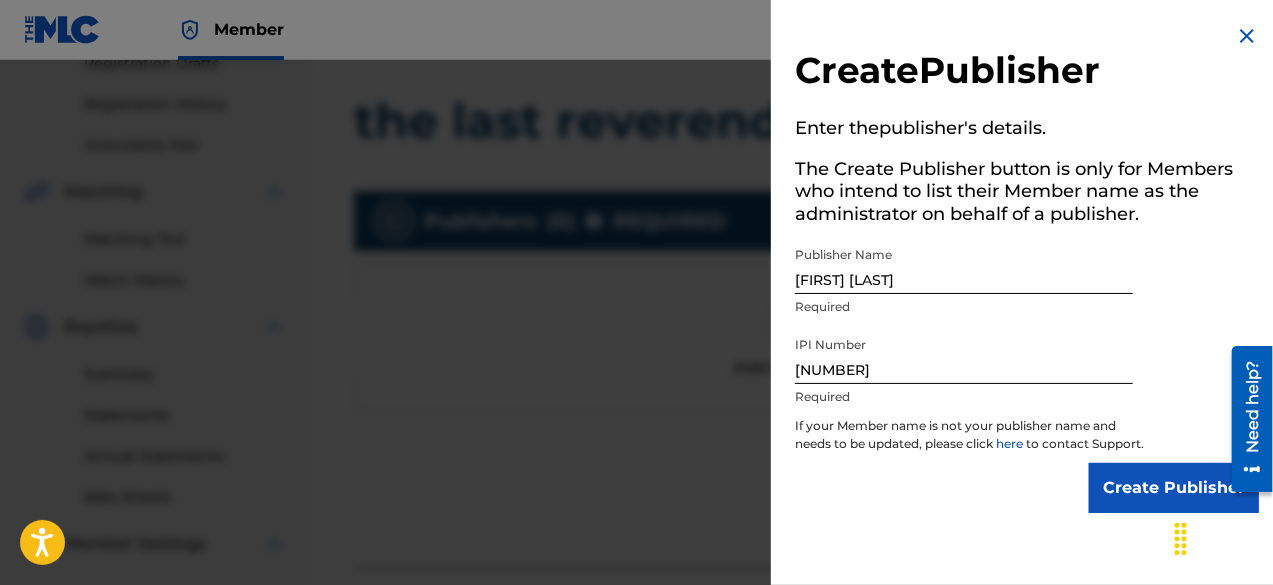 click on "Create Publisher" at bounding box center [1174, 488] 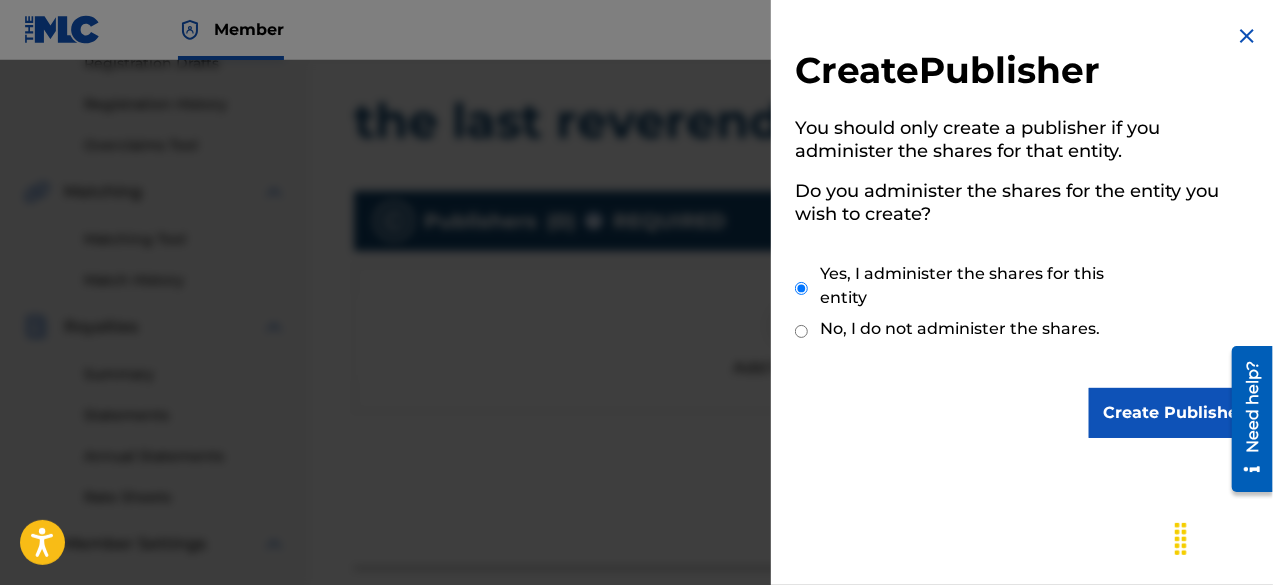 click on "Create Publisher" at bounding box center [1174, 413] 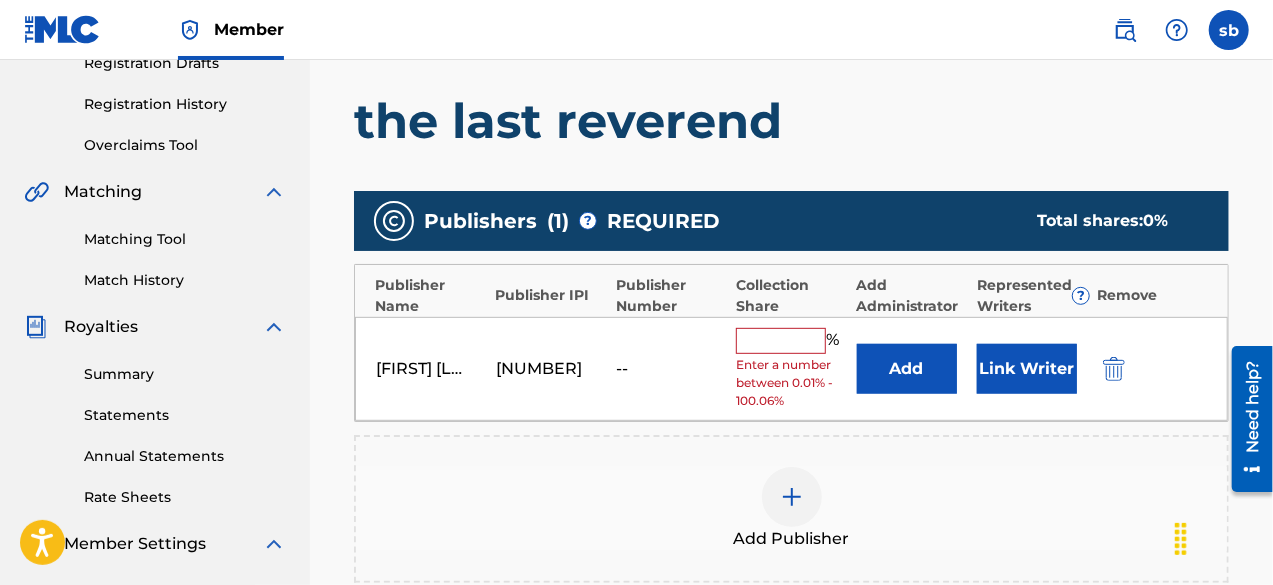 click at bounding box center (781, 341) 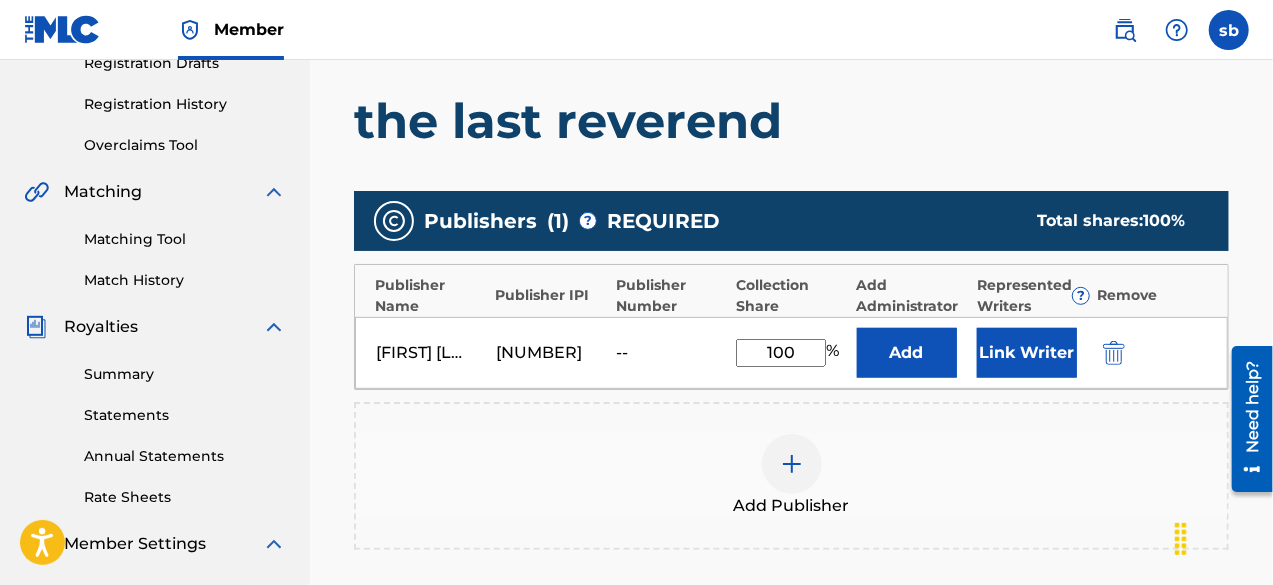 click on "Link Writer" at bounding box center (1027, 353) 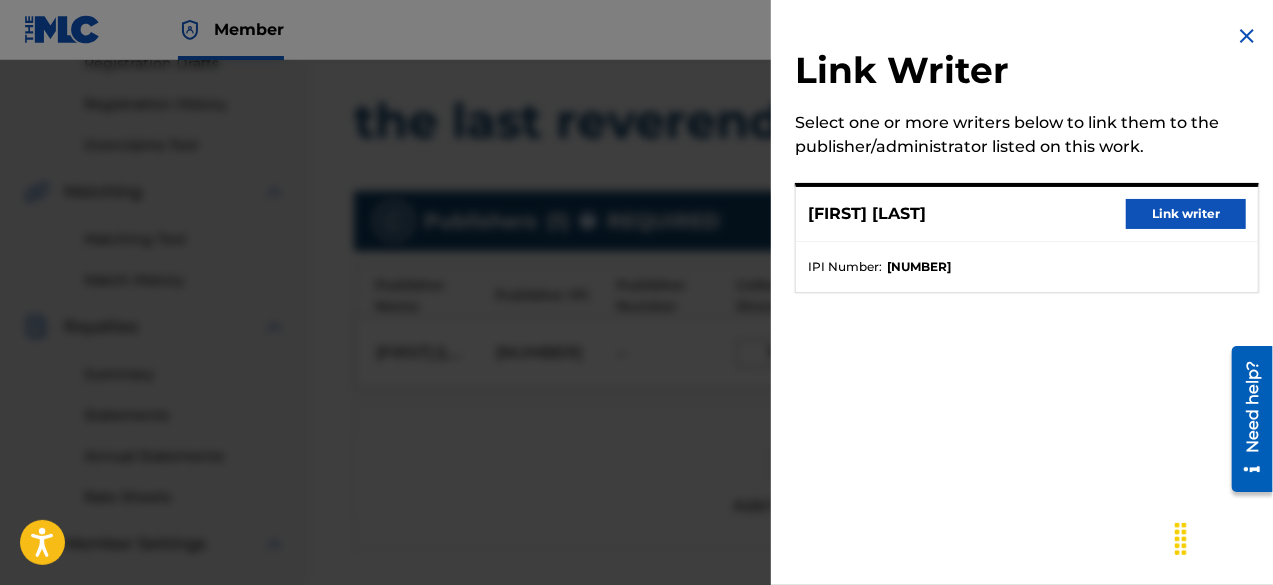click on "Link writer" at bounding box center [1186, 214] 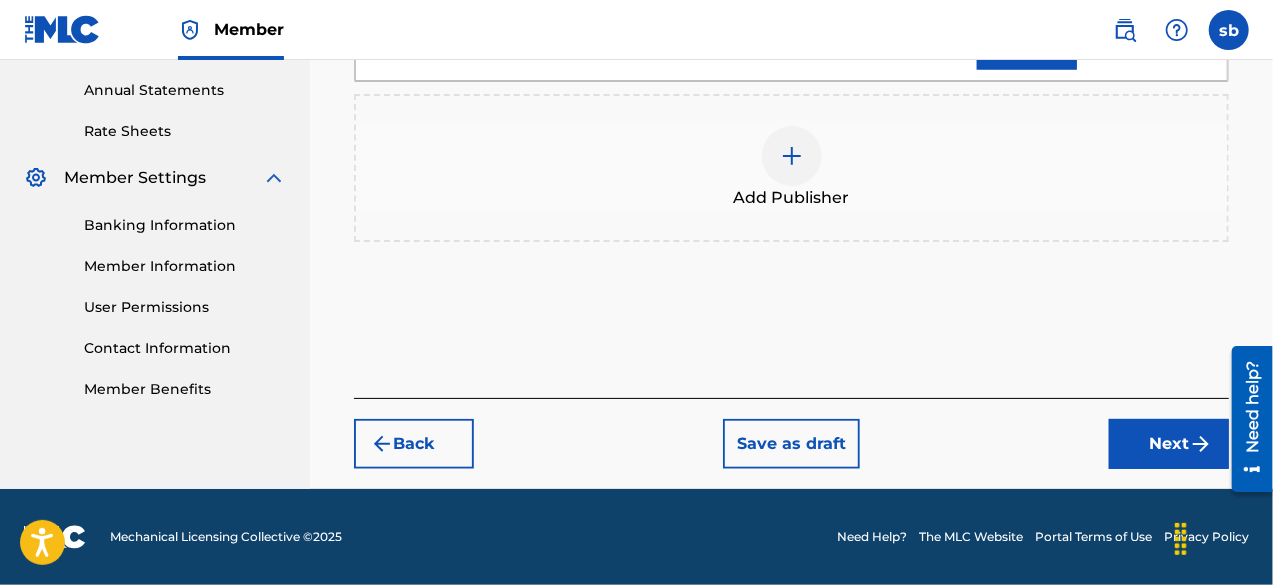 scroll, scrollTop: 742, scrollLeft: 0, axis: vertical 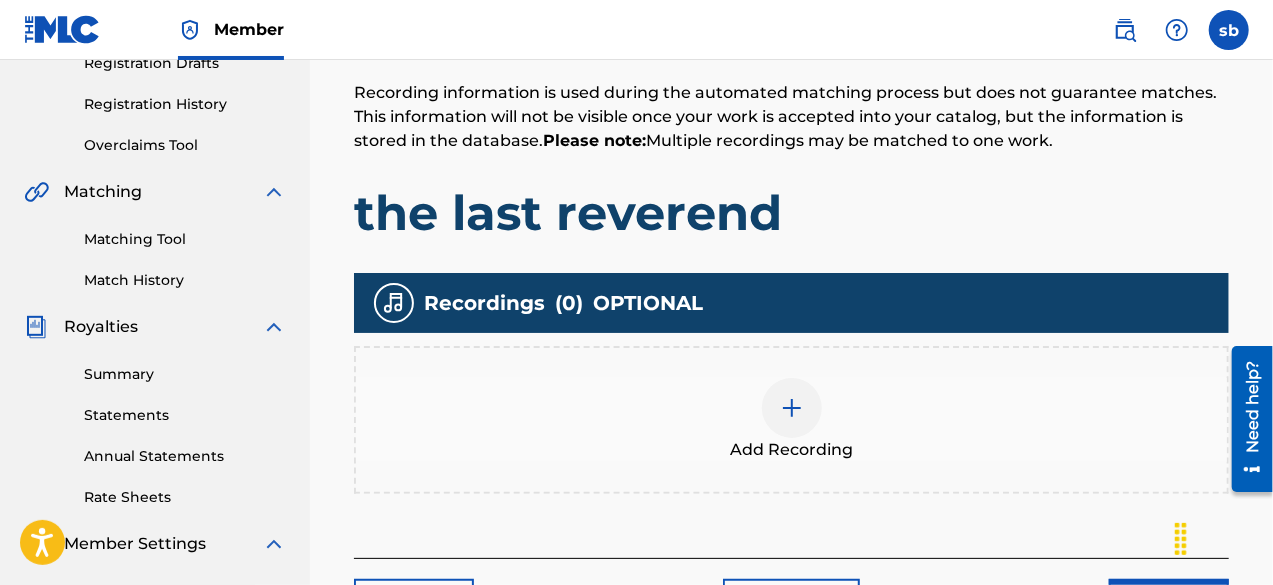 click on "the last reverend" at bounding box center (791, 213) 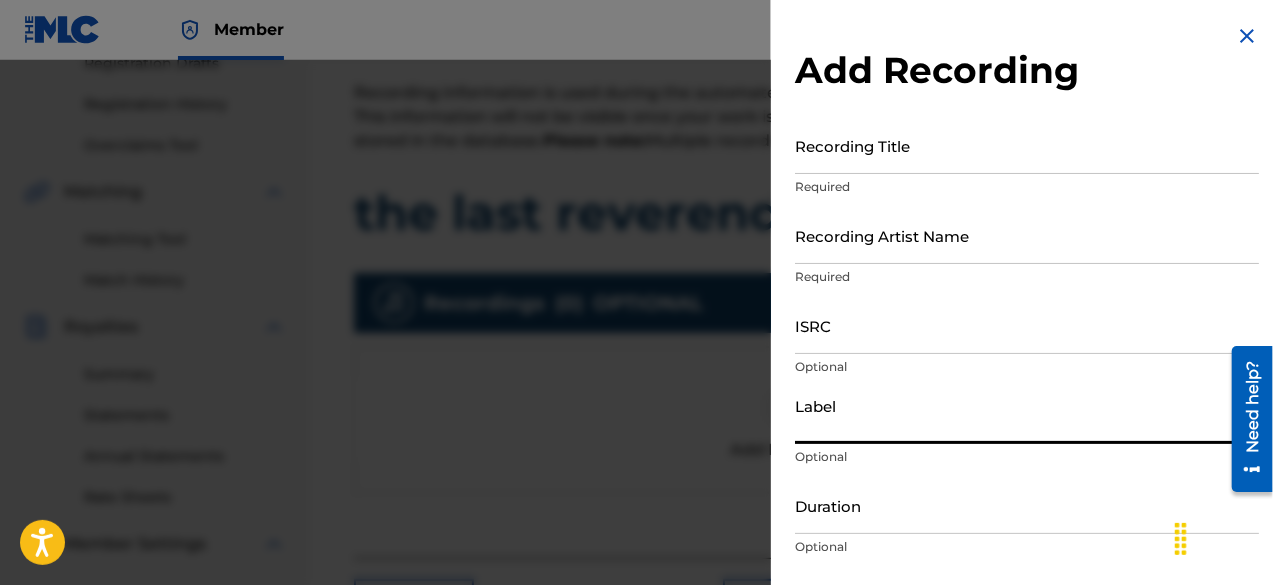 click on "Recording Title" at bounding box center (1027, 145) 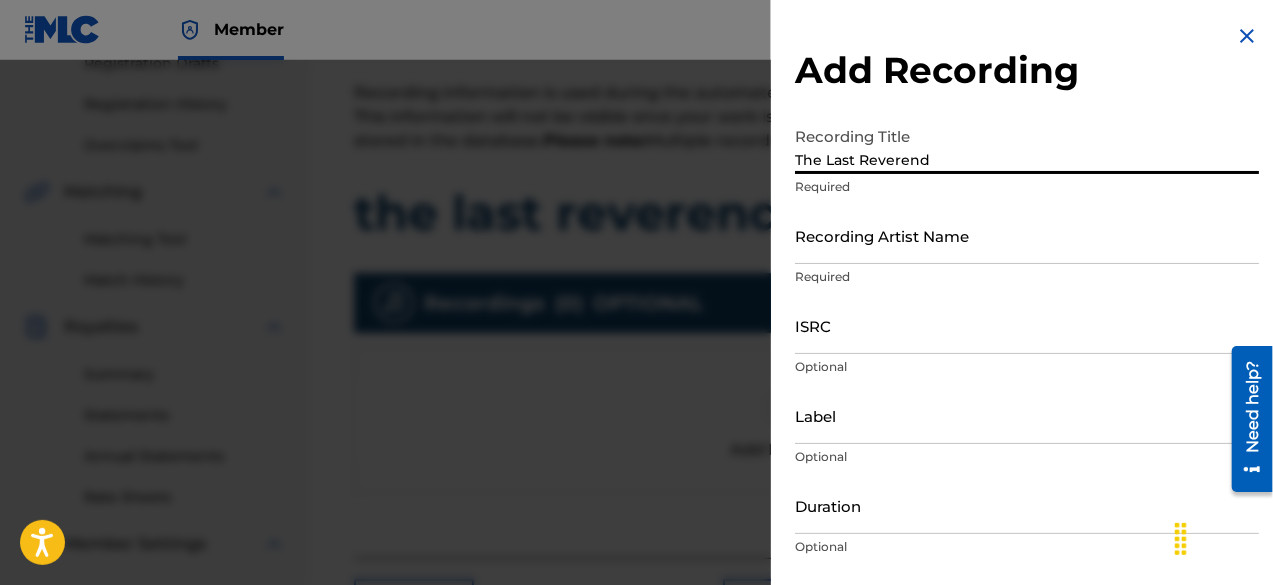 click on "Recording Artist Name" at bounding box center (1027, 235) 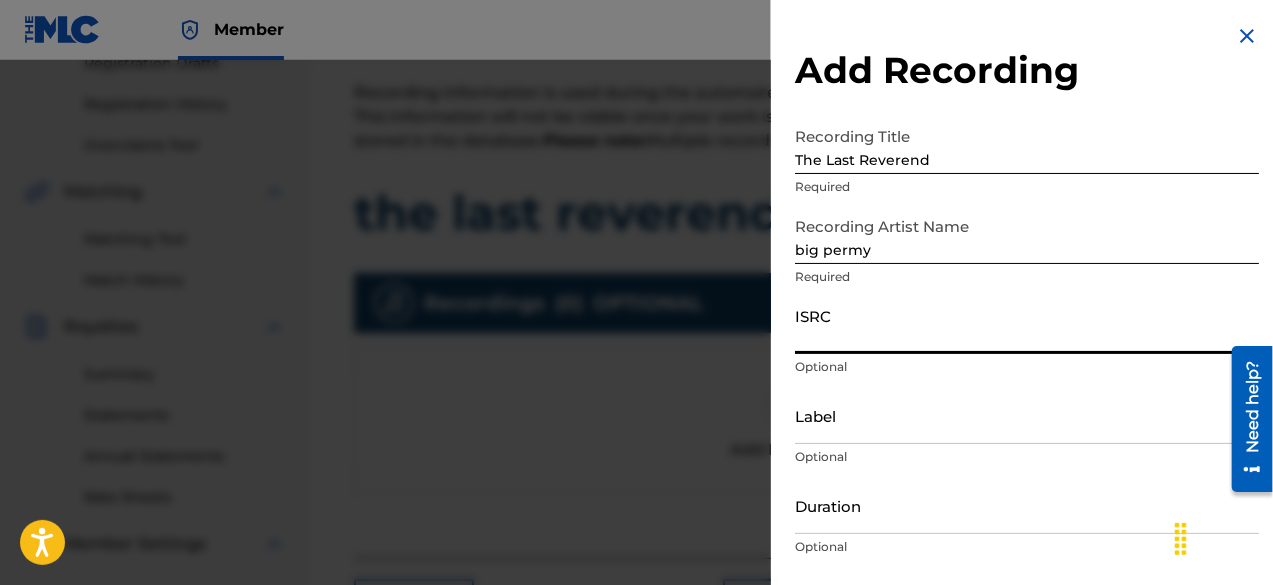 click on "ISRC" at bounding box center (1027, 325) 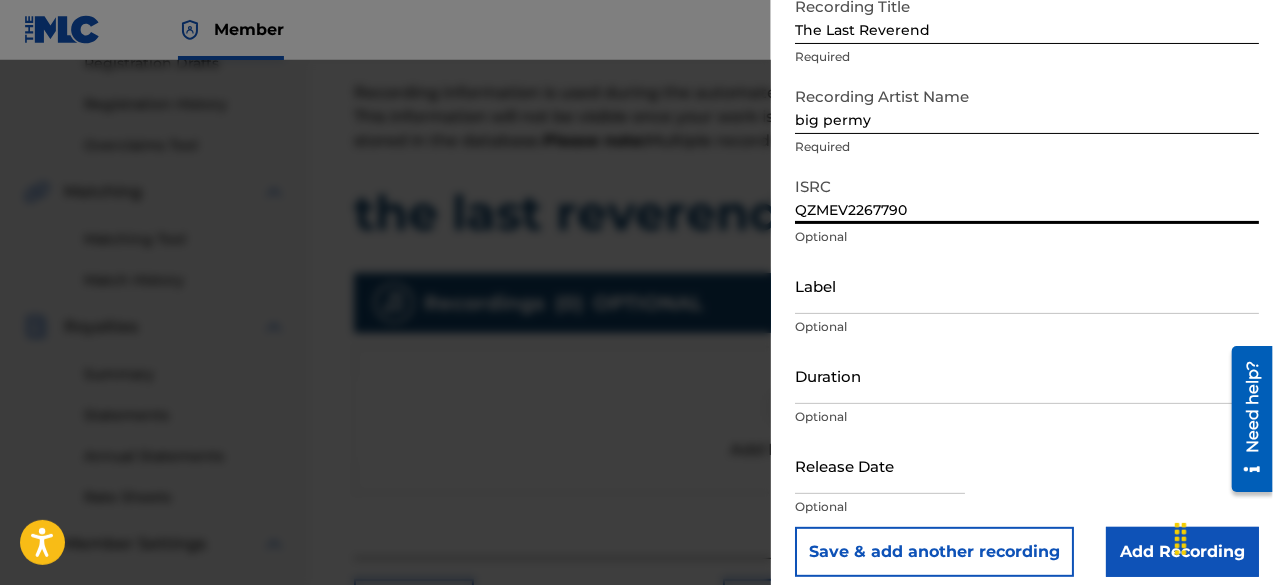 scroll, scrollTop: 146, scrollLeft: 0, axis: vertical 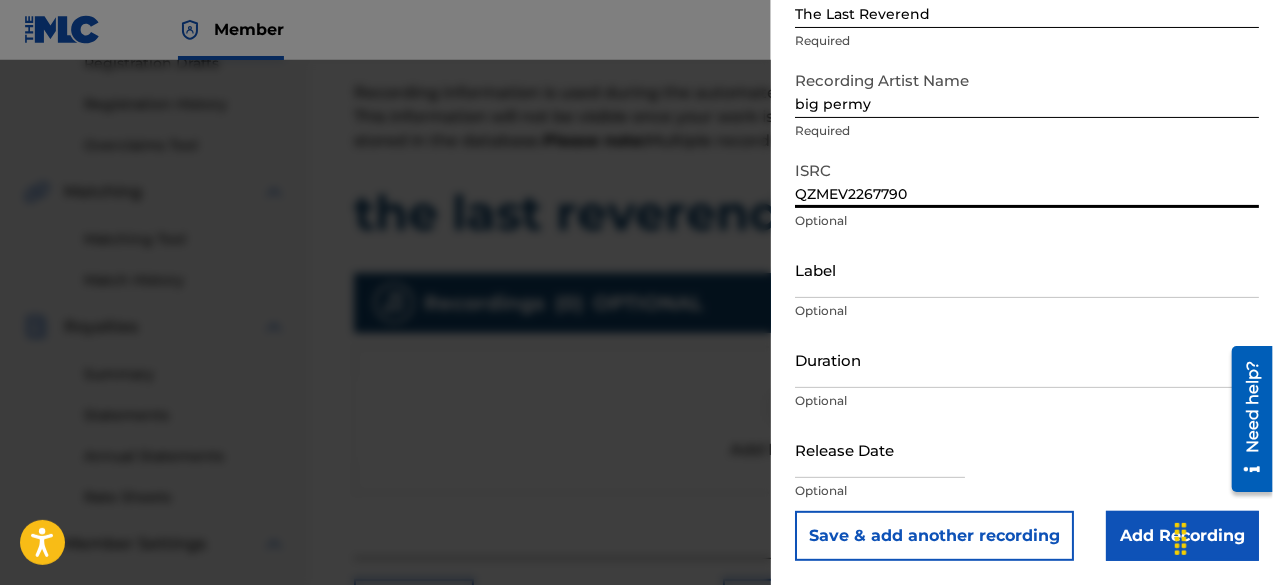 click at bounding box center (880, 449) 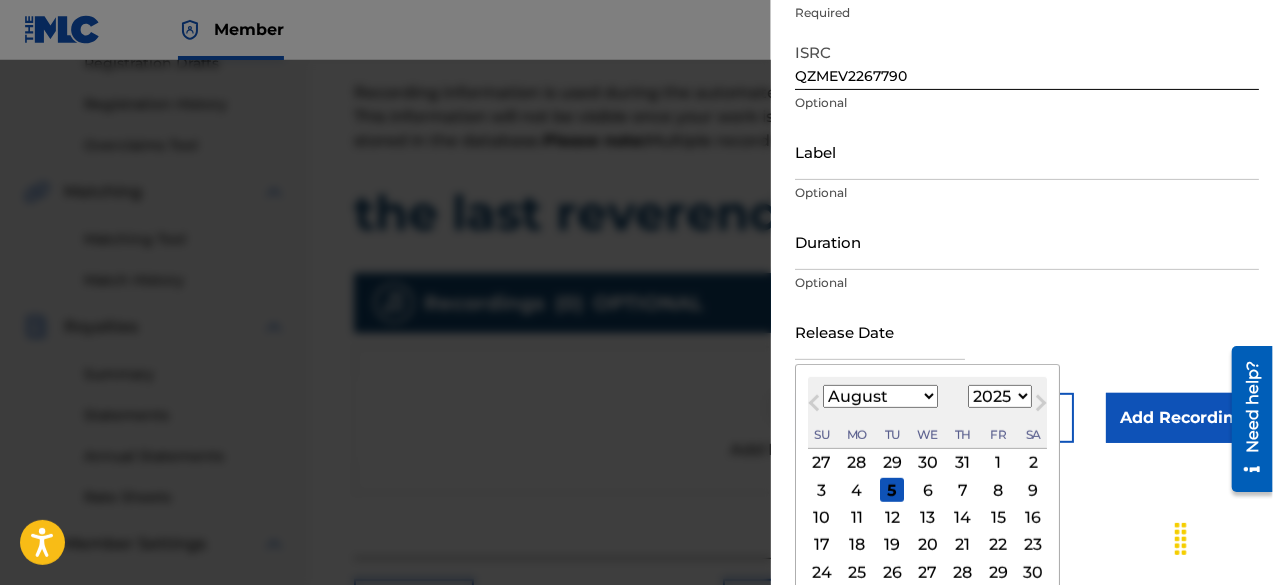 scroll, scrollTop: 331, scrollLeft: 0, axis: vertical 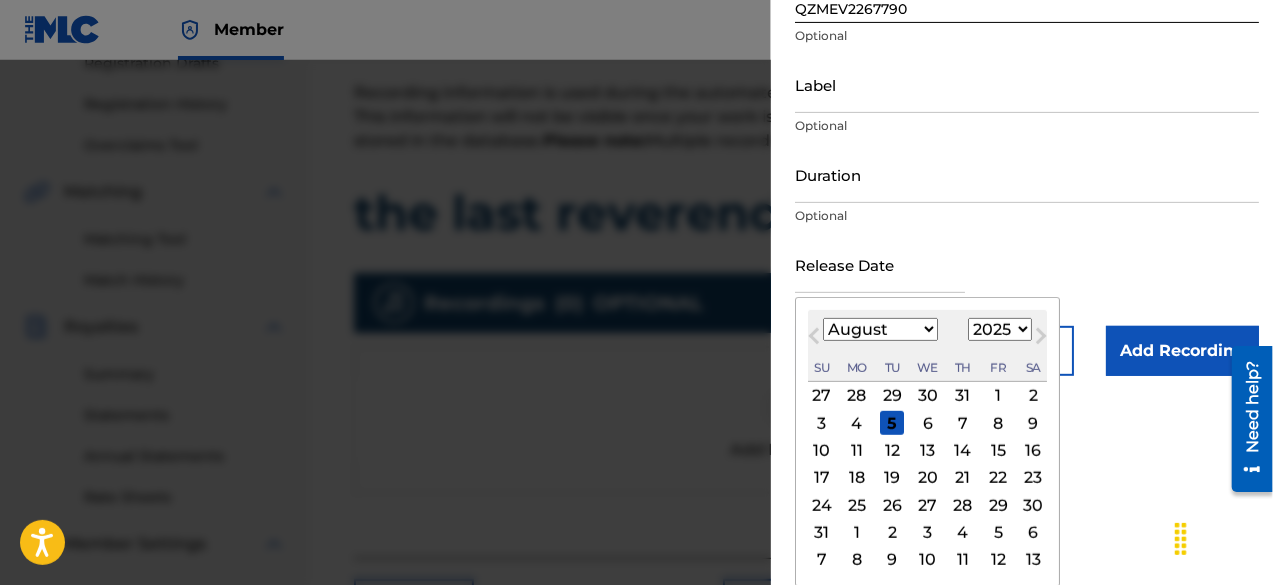 click on "1899 1900 1901 1902 1903 1904 1905 1906 1907 1908 1909 1910 1911 1912 1913 1914 1915 1916 1917 1918 1919 1920 1921 1922 1923 1924 1925 1926 1927 1928 1929 1930 1931 1932 1933 1934 1935 1936 1937 1938 1939 1940 1941 1942 1943 1944 1945 1946 1947 1948 1949 1950 1951 1952 1953 1954 1955 1956 1957 1958 1959 1960 1961 1962 1963 1964 1965 1966 1967 1968 1969 1970 1971 1972 1973 1974 1975 1976 1977 1978 1979 1980 1981 1982 1983 1984 1985 1986 1987 1988 1989 1990 1991 1992 1993 1994 1995 1996 1997 1998 1999 2000 2001 2002 2003 2004 2005 2006 2007 2008 2009 2010 2011 2012 2013 2014 2015 2016 2017 2018 2019 2020 2021 2022 2023 2024 2025 2026 2027 2028 2029 2030 2031 2032 2033 2034 2035 2036 2037 2038 2039 2040 2041 2042 2043 2044 2045 2046 2047 2048 2049 2050 2051 2052 2053 2054 2055 2056 2057 2058 2059 2060 2061 2062 2063 2064 2065 2066 2067 2068 2069 2070 2071 2072 2073 2074 2075 2076 2077 2078 2079 2080 2081 2082 2083 2084 2085 2086 2087 2088 2089 2090 2091 2092 2093 2094 2095 2096 2097 2098 2099 2100" at bounding box center [1000, 329] 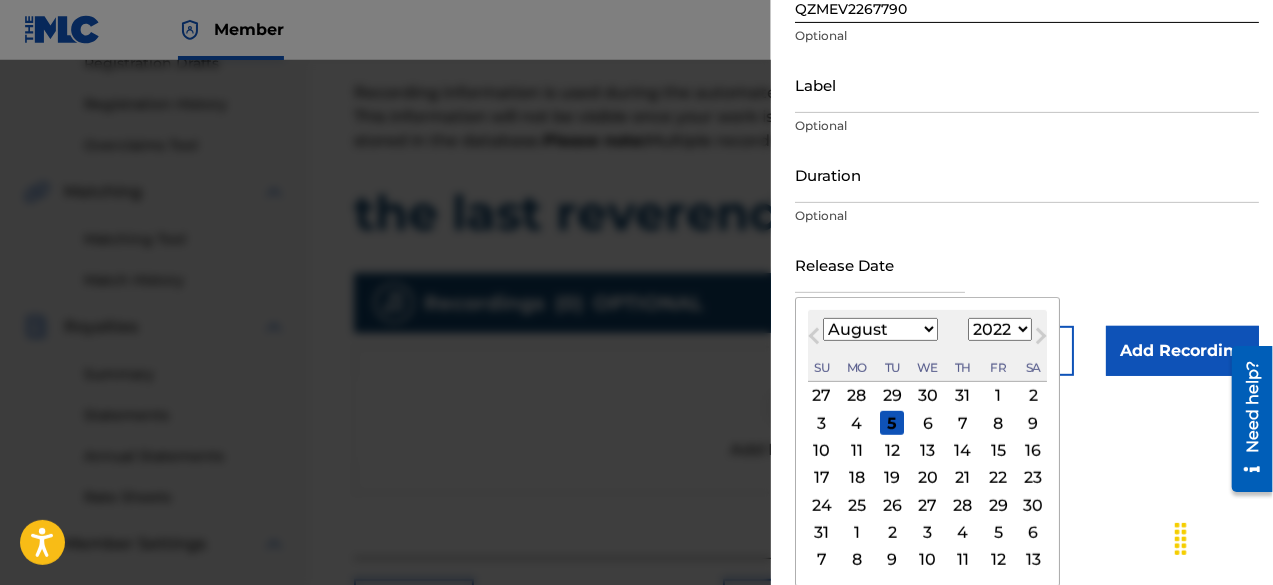 click on "1899 1900 1901 1902 1903 1904 1905 1906 1907 1908 1909 1910 1911 1912 1913 1914 1915 1916 1917 1918 1919 1920 1921 1922 1923 1924 1925 1926 1927 1928 1929 1930 1931 1932 1933 1934 1935 1936 1937 1938 1939 1940 1941 1942 1943 1944 1945 1946 1947 1948 1949 1950 1951 1952 1953 1954 1955 1956 1957 1958 1959 1960 1961 1962 1963 1964 1965 1966 1967 1968 1969 1970 1971 1972 1973 1974 1975 1976 1977 1978 1979 1980 1981 1982 1983 1984 1985 1986 1987 1988 1989 1990 1991 1992 1993 1994 1995 1996 1997 1998 1999 2000 2001 2002 2003 2004 2005 2006 2007 2008 2009 2010 2011 2012 2013 2014 2015 2016 2017 2018 2019 2020 2021 2022 2023 2024 2025 2026 2027 2028 2029 2030 2031 2032 2033 2034 2035 2036 2037 2038 2039 2040 2041 2042 2043 2044 2045 2046 2047 2048 2049 2050 2051 2052 2053 2054 2055 2056 2057 2058 2059 2060 2061 2062 2063 2064 2065 2066 2067 2068 2069 2070 2071 2072 2073 2074 2075 2076 2077 2078 2079 2080 2081 2082 2083 2084 2085 2086 2087 2088 2089 2090 2091 2092 2093 2094 2095 2096 2097 2098 2099 2100" at bounding box center [1000, 329] 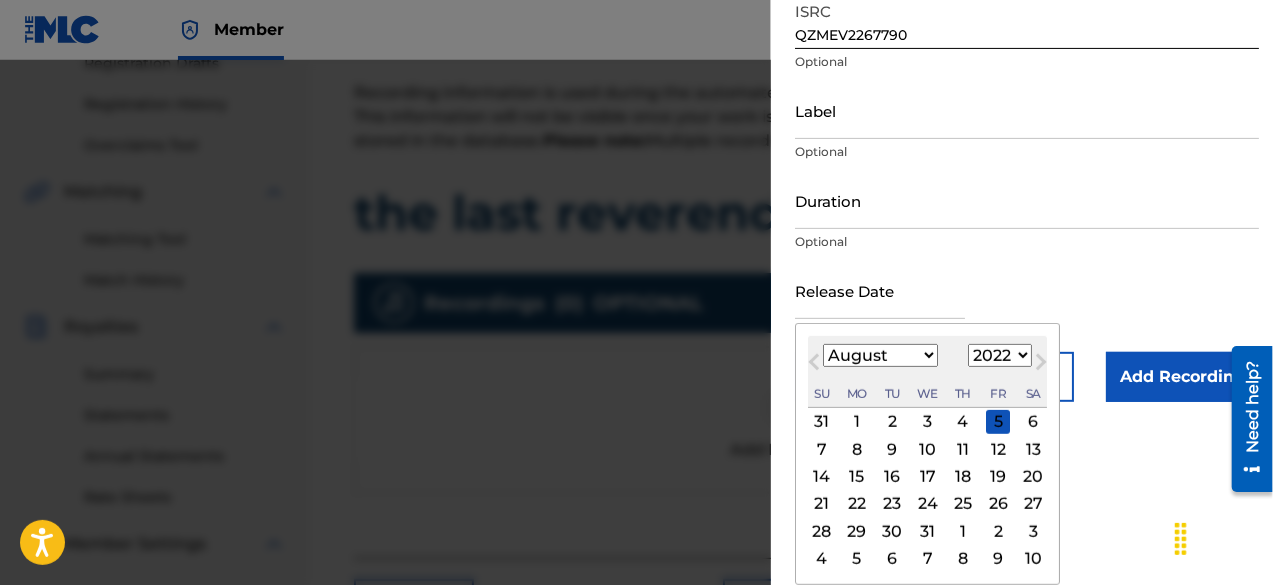 scroll, scrollTop: 304, scrollLeft: 0, axis: vertical 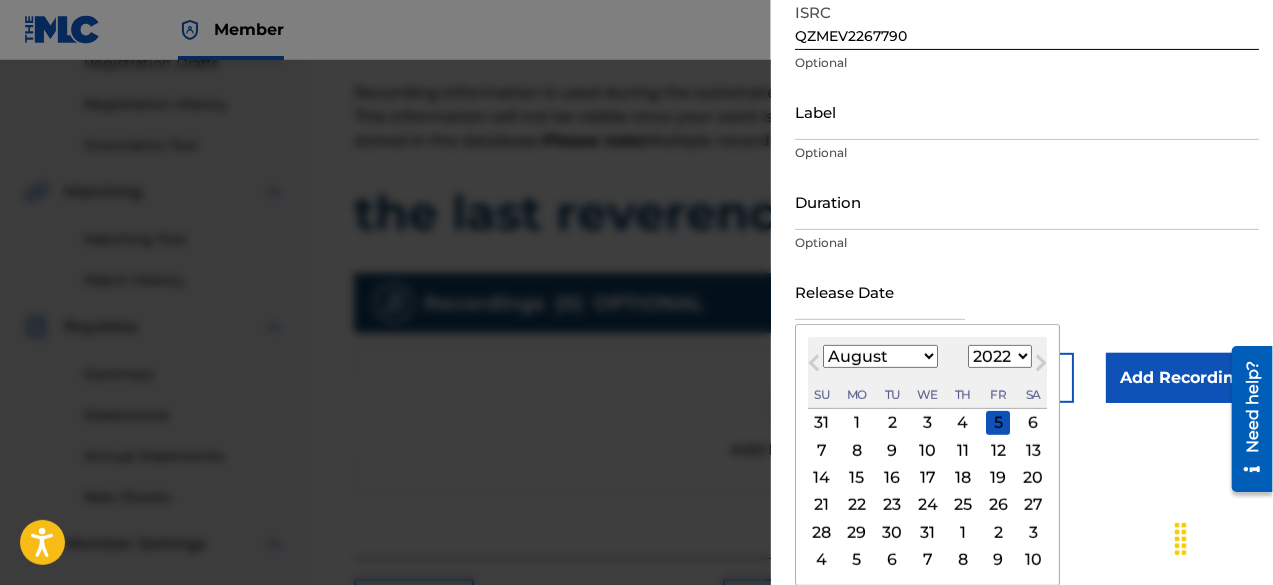 click on "January February March April May June July August September October November December" at bounding box center [880, 356] 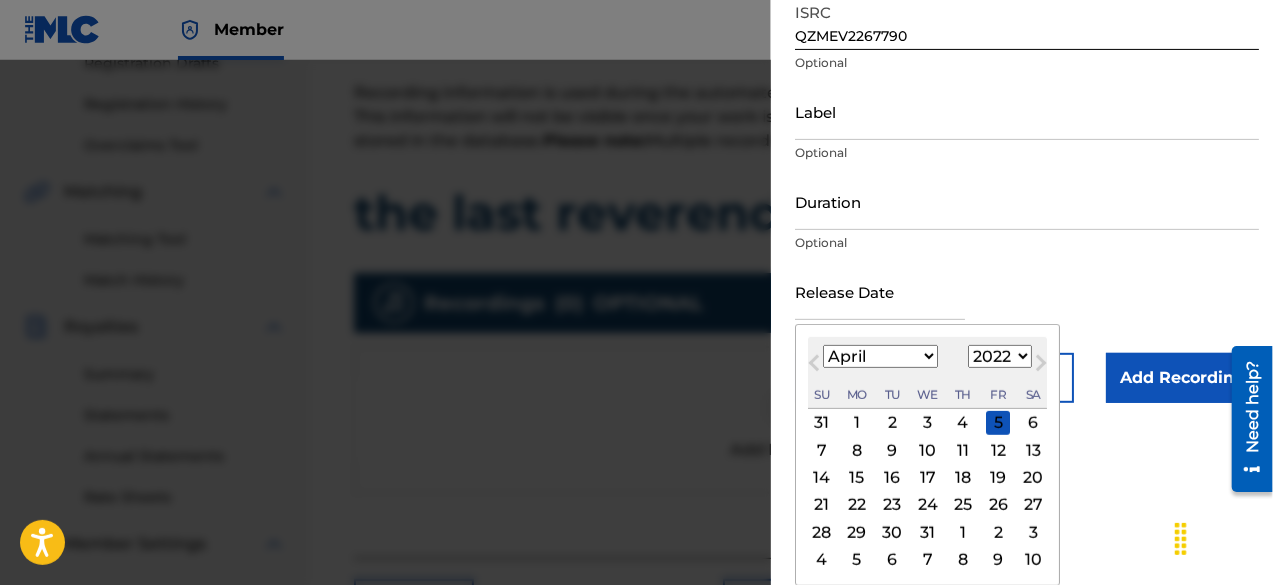 click on "January February March April May June July August September October November December" at bounding box center (880, 356) 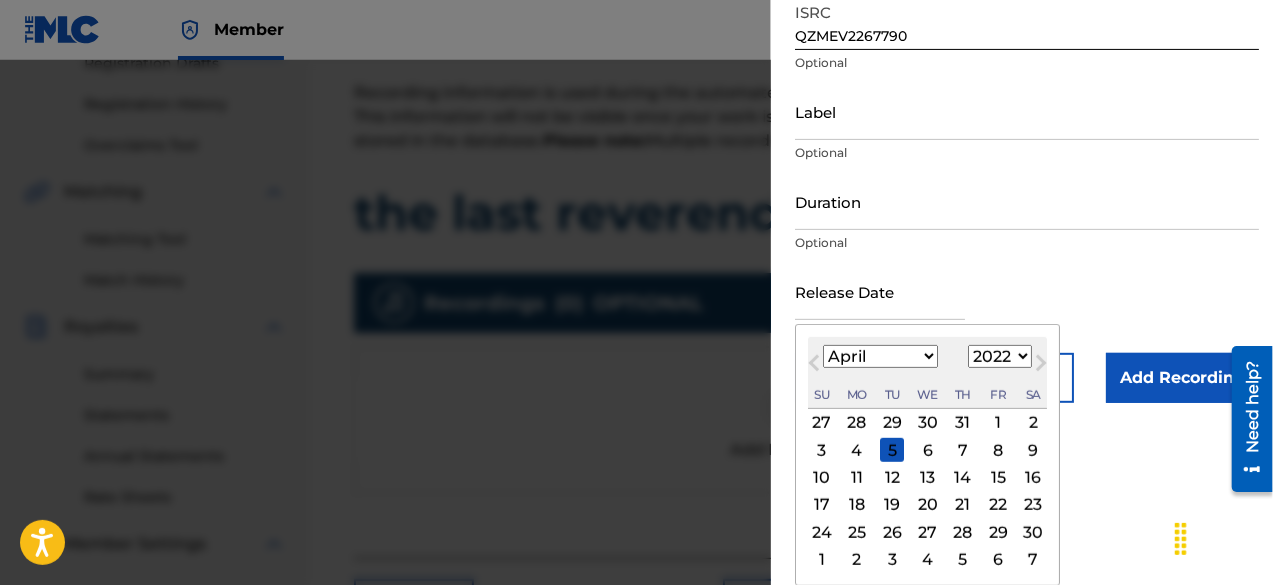 click on "20" at bounding box center [928, 505] 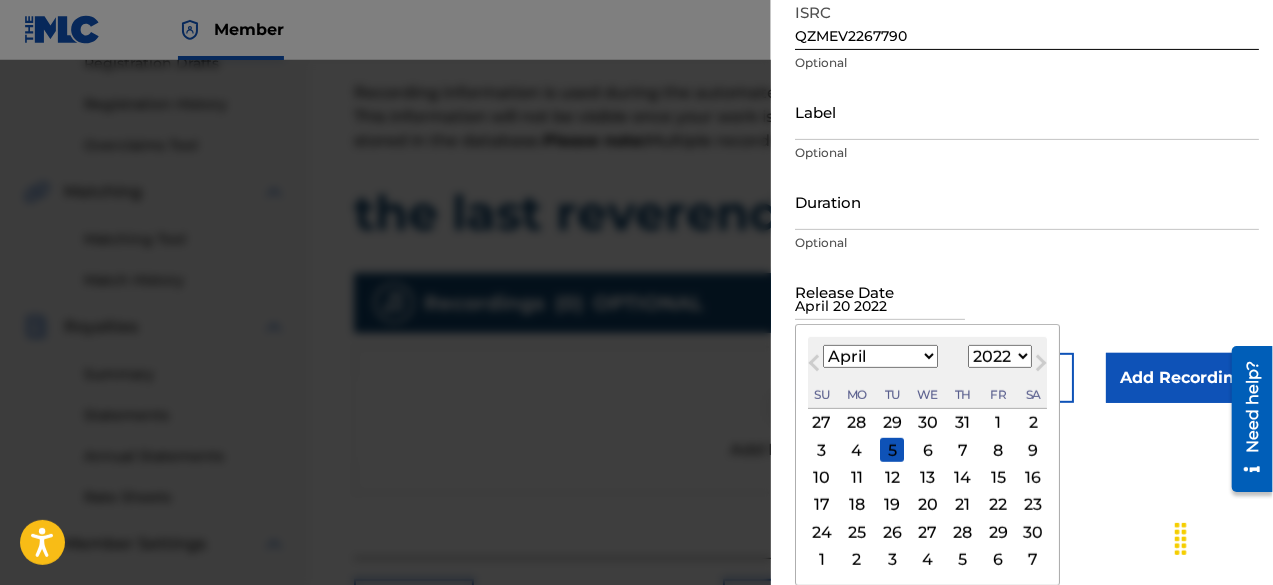 scroll, scrollTop: 146, scrollLeft: 0, axis: vertical 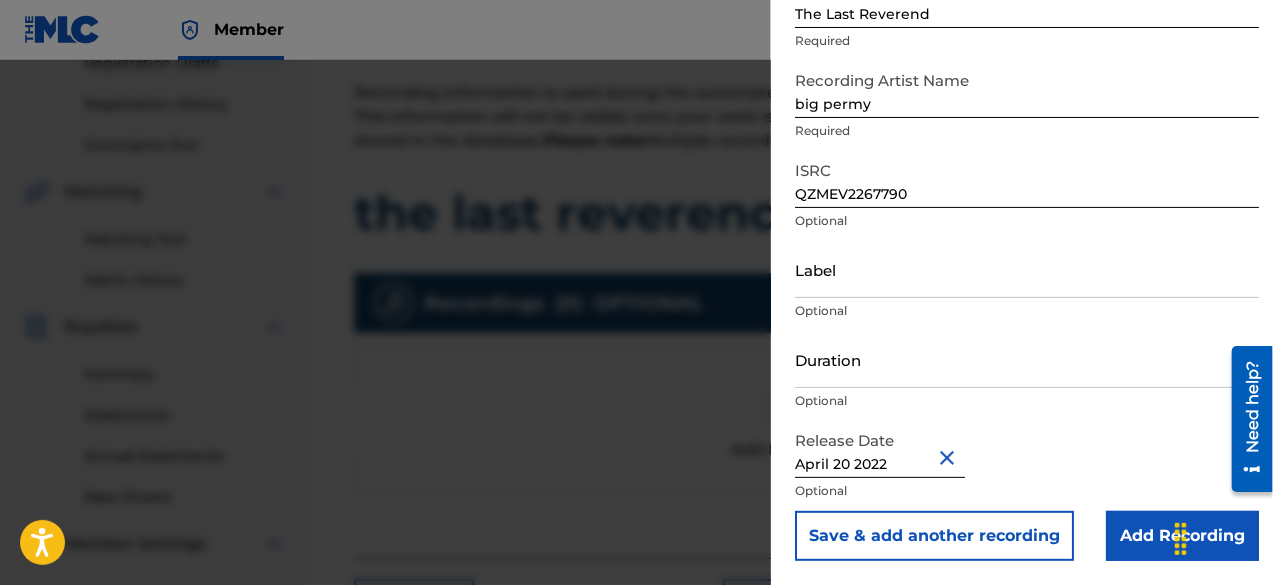 drag, startPoint x: 884, startPoint y: 463, endPoint x: 782, endPoint y: 468, distance: 102.122475 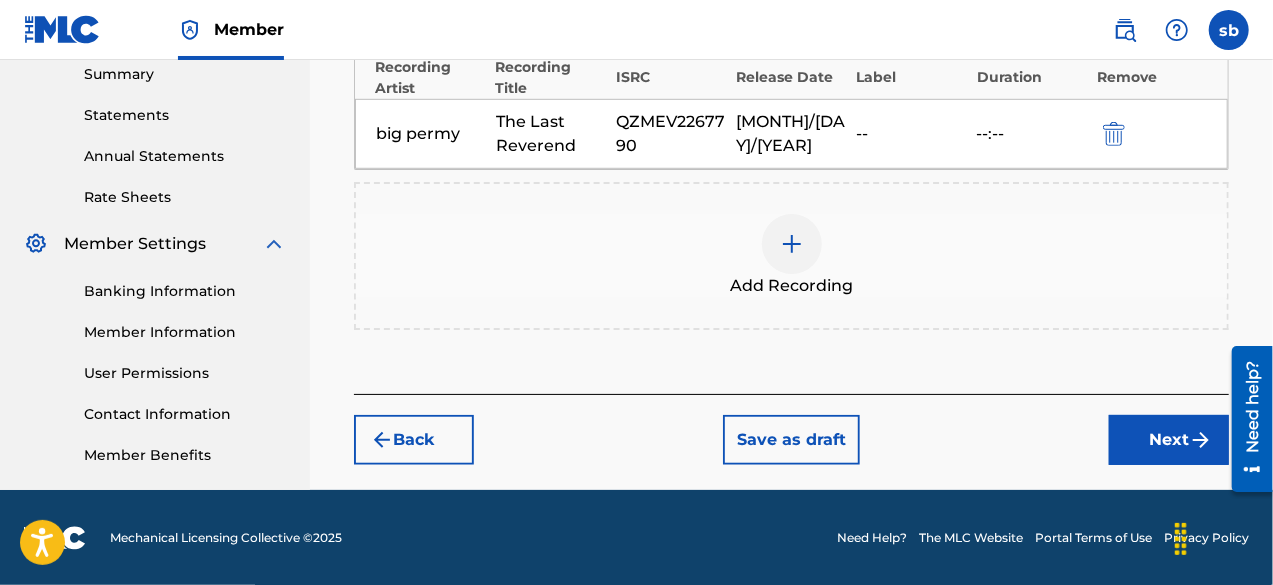 click on "Next" at bounding box center (1169, 440) 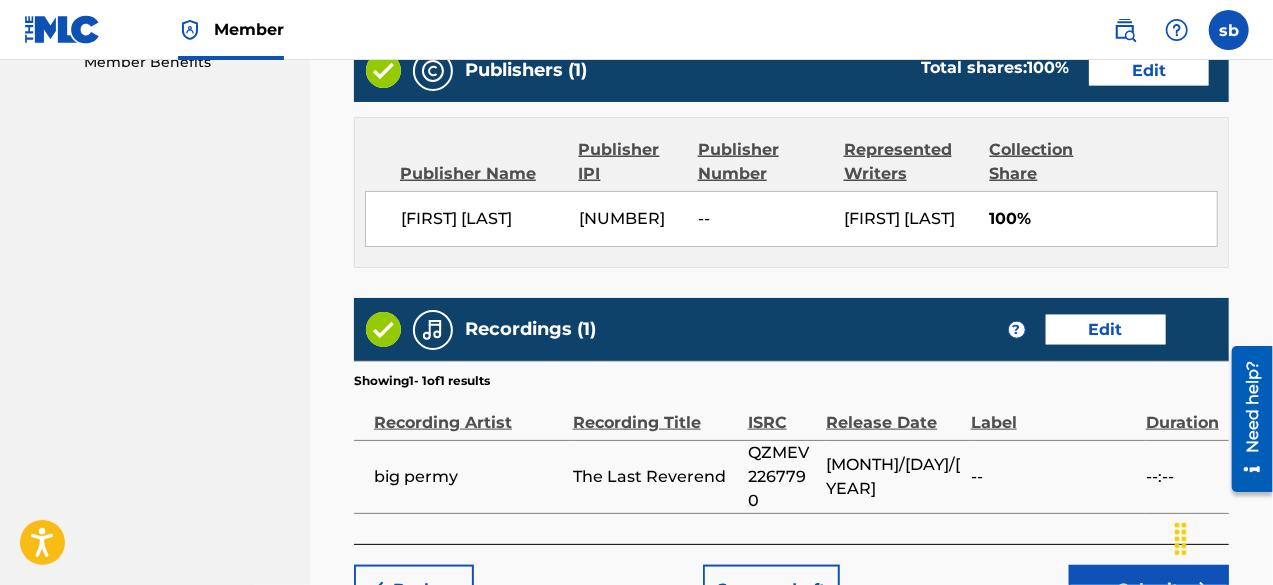 scroll, scrollTop: 1190, scrollLeft: 0, axis: vertical 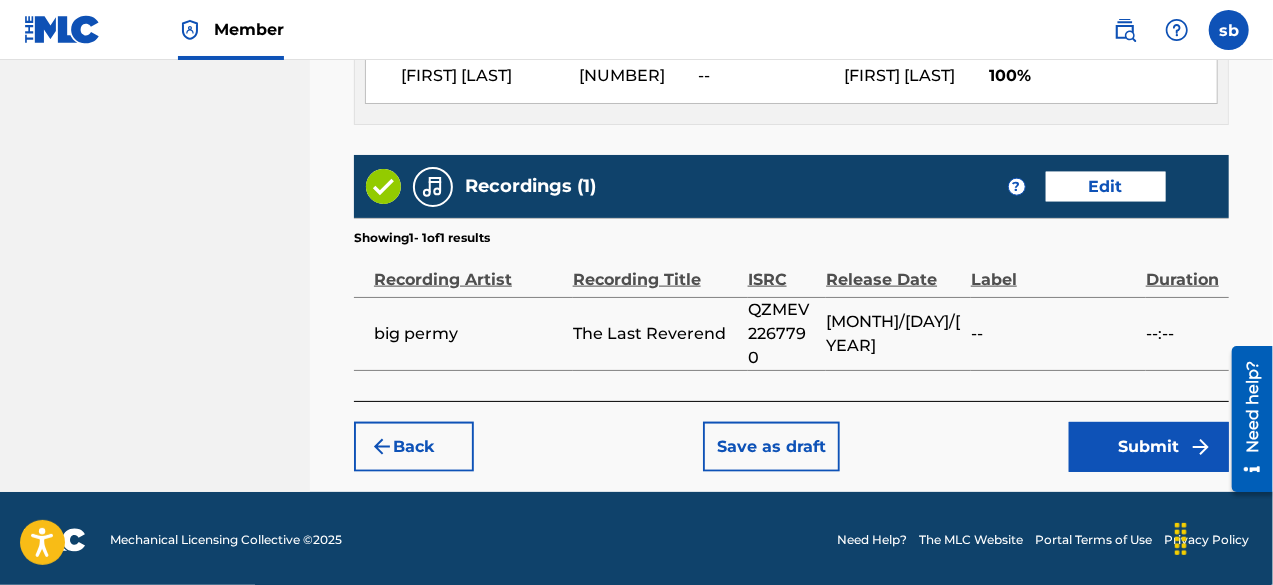click on "Submit" at bounding box center (1149, 447) 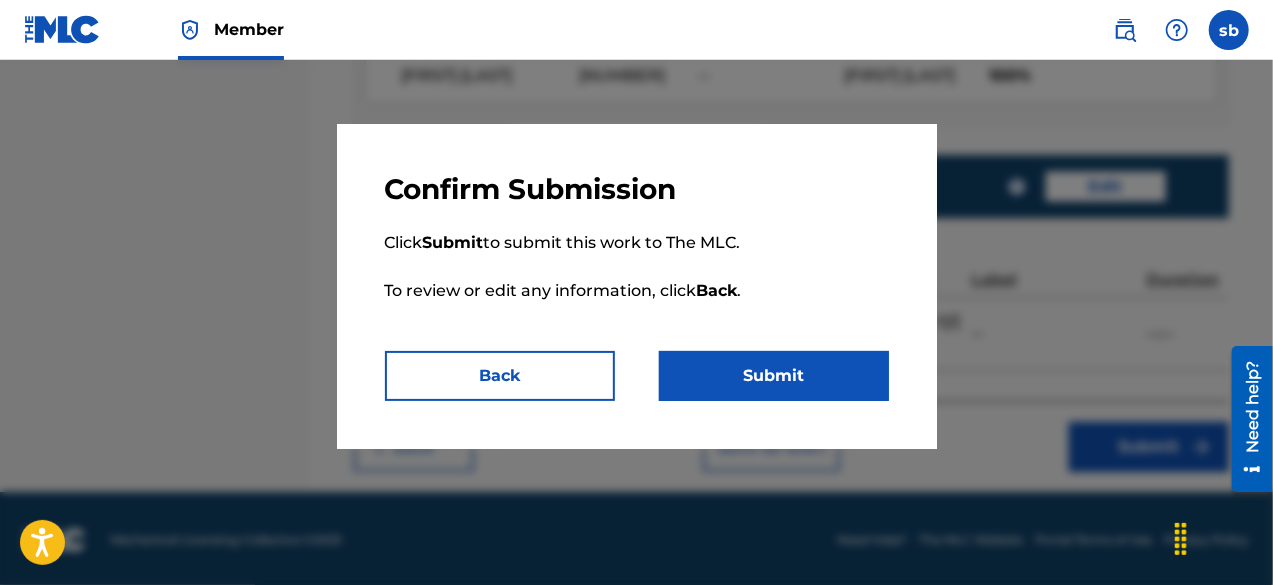 click on "Submit" at bounding box center (774, 376) 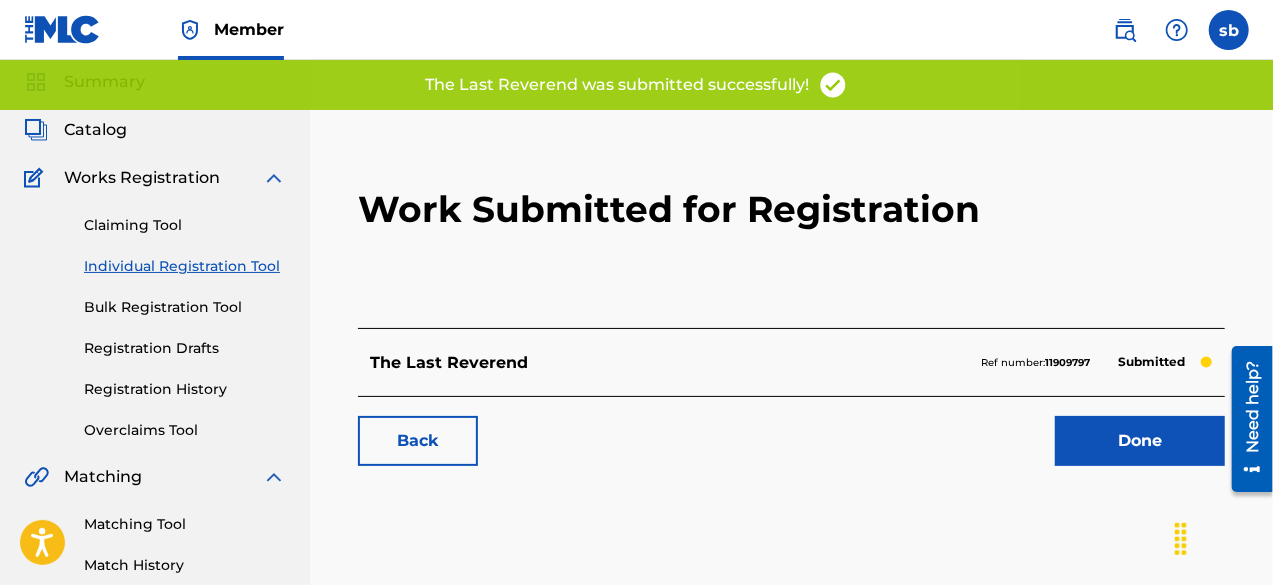 scroll, scrollTop: 100, scrollLeft: 0, axis: vertical 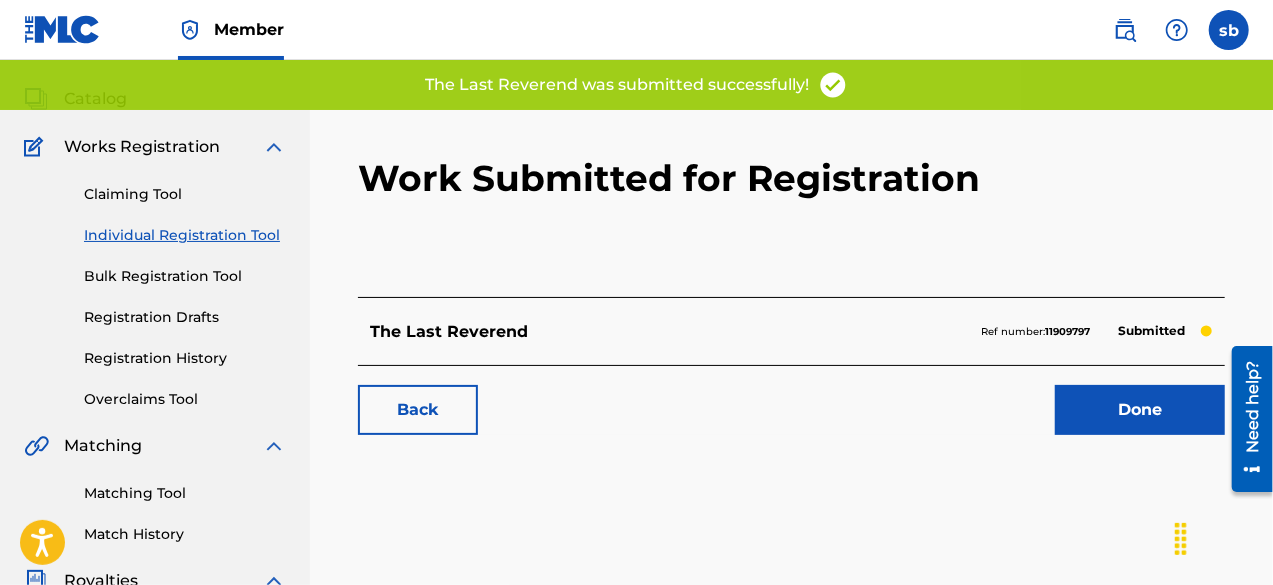 click on "Work Submitted for Registration The Last Reverend Ref number: [NUMBER] Submitted Back Done" at bounding box center (791, 257) 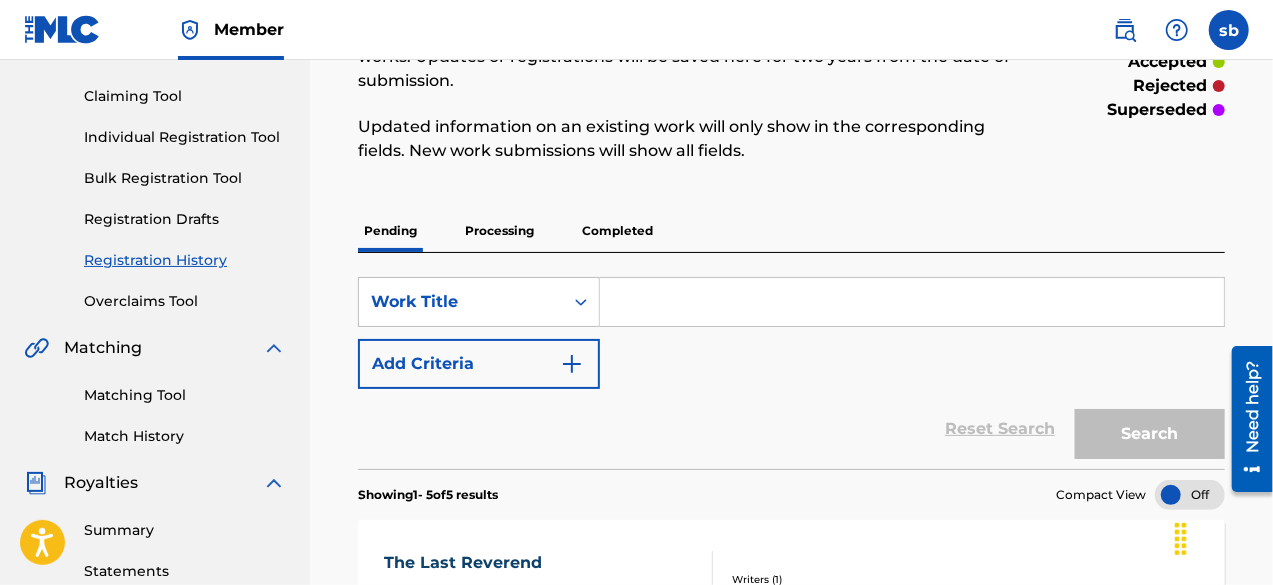 scroll, scrollTop: 0, scrollLeft: 0, axis: both 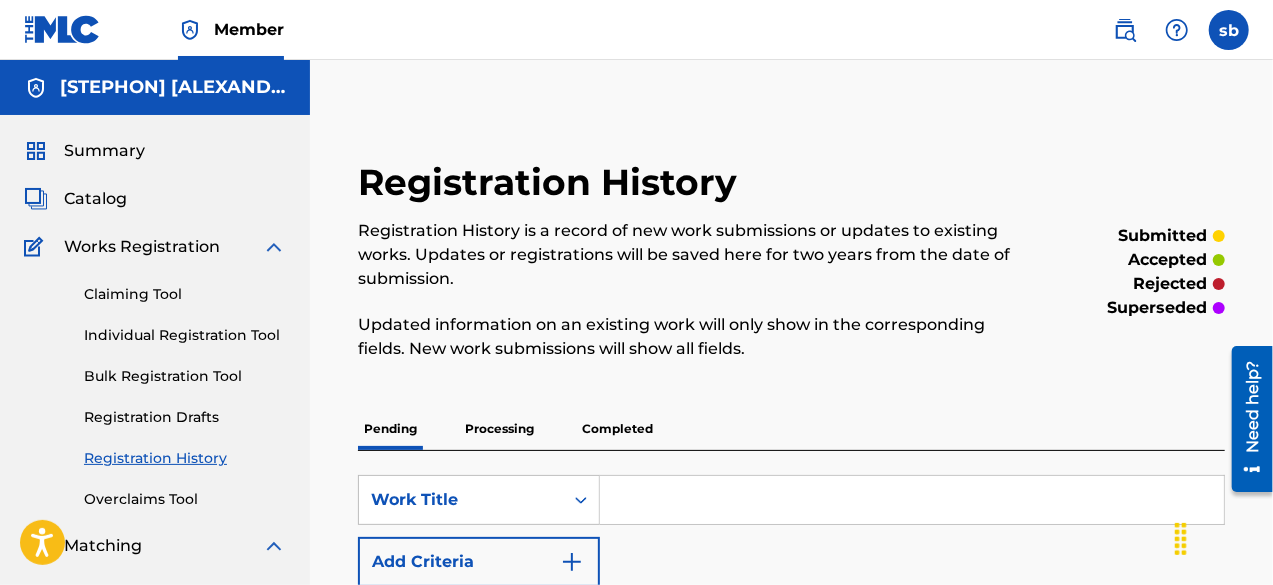 click on "Catalog" at bounding box center (95, 199) 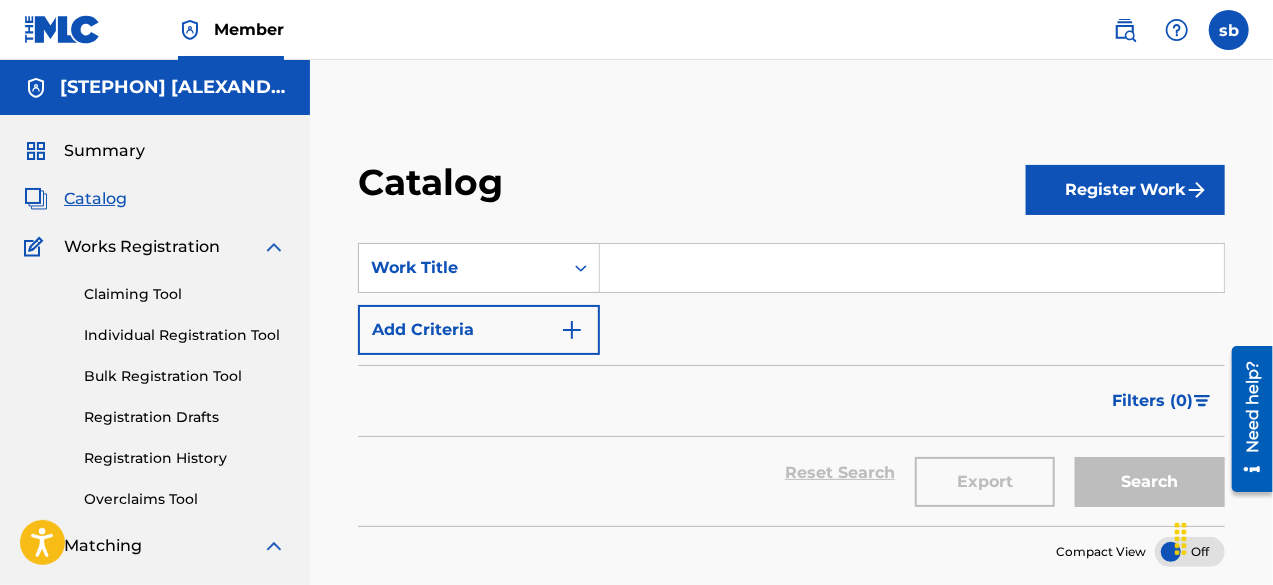 click on "Register Work" at bounding box center (1125, 190) 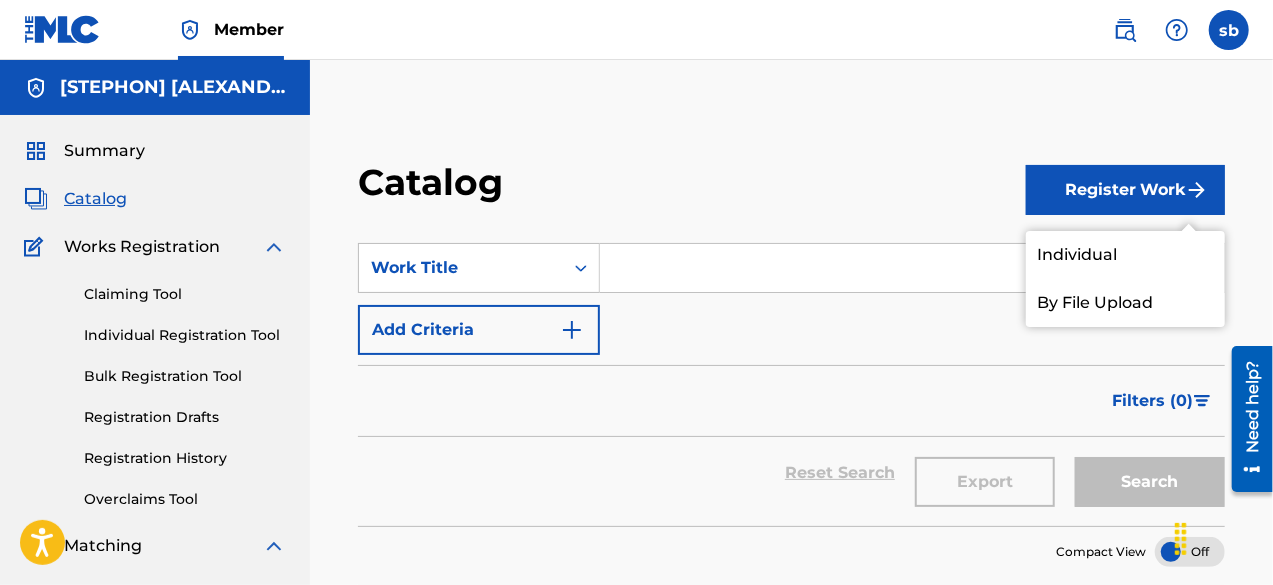 click on "Individual" at bounding box center (1125, 255) 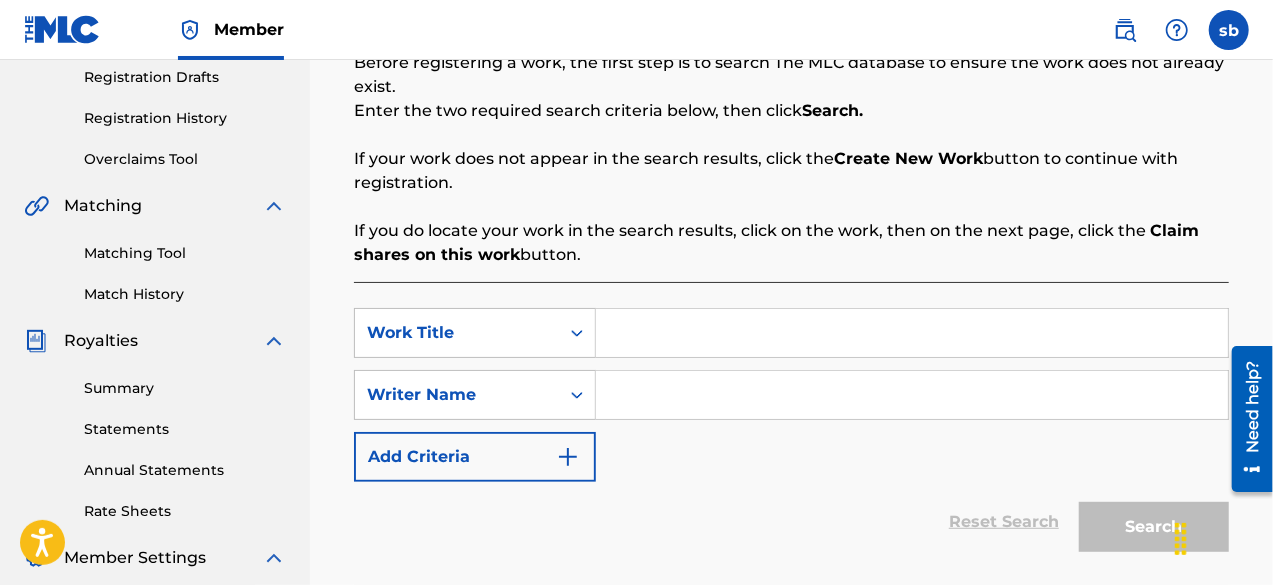 scroll, scrollTop: 500, scrollLeft: 0, axis: vertical 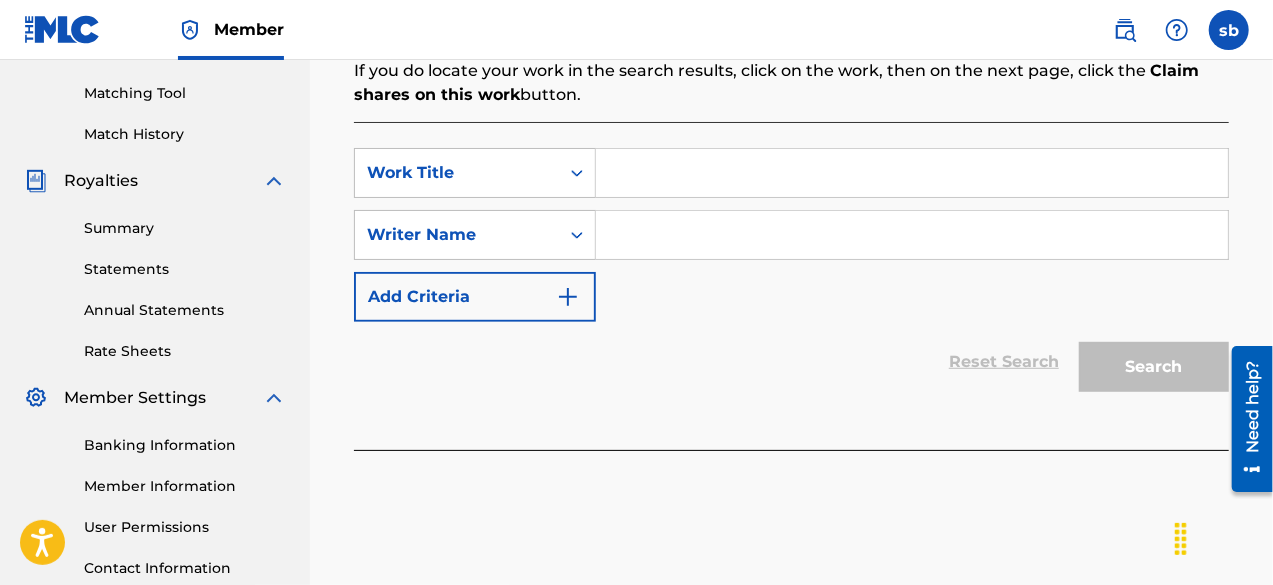 click at bounding box center (912, 173) 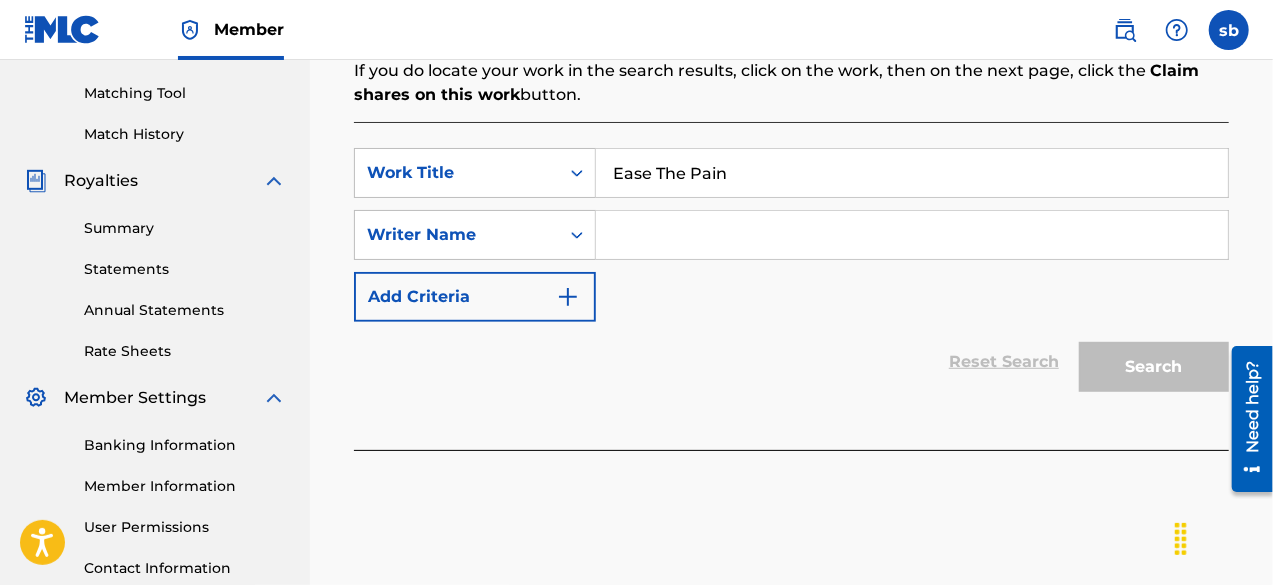 click at bounding box center (912, 235) 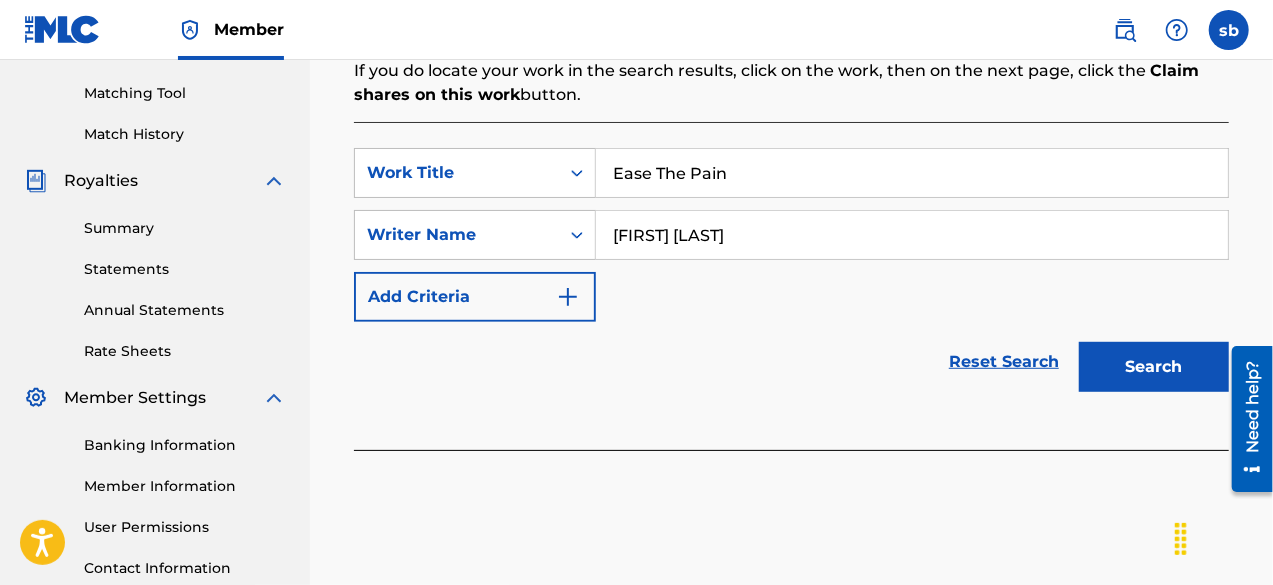 click on "Search" at bounding box center [1154, 367] 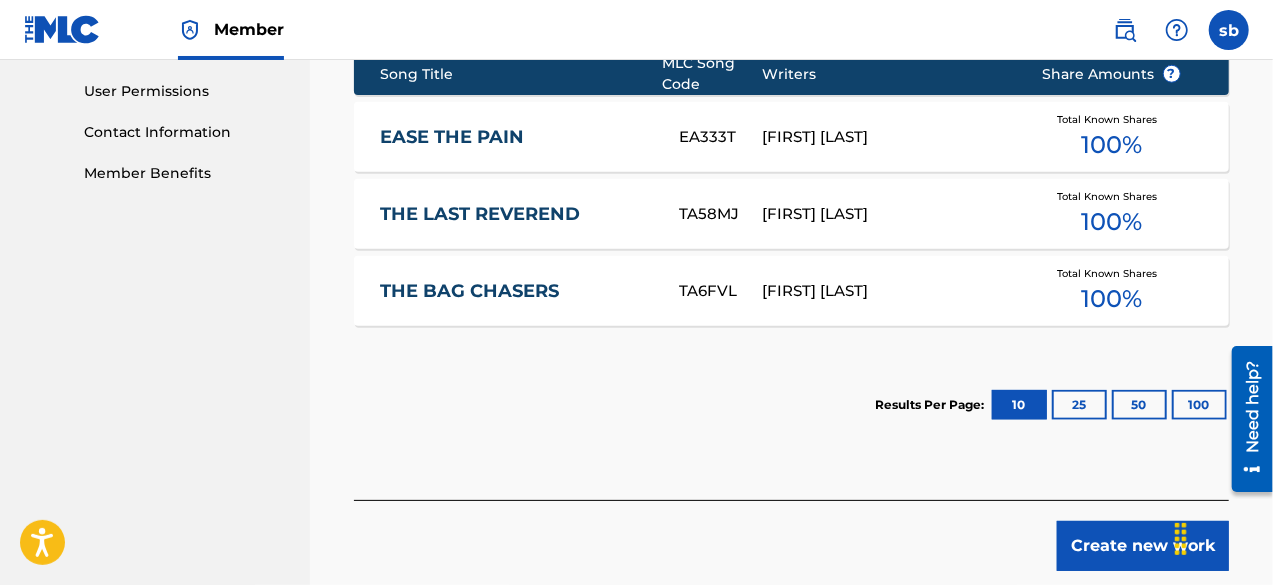scroll, scrollTop: 1036, scrollLeft: 0, axis: vertical 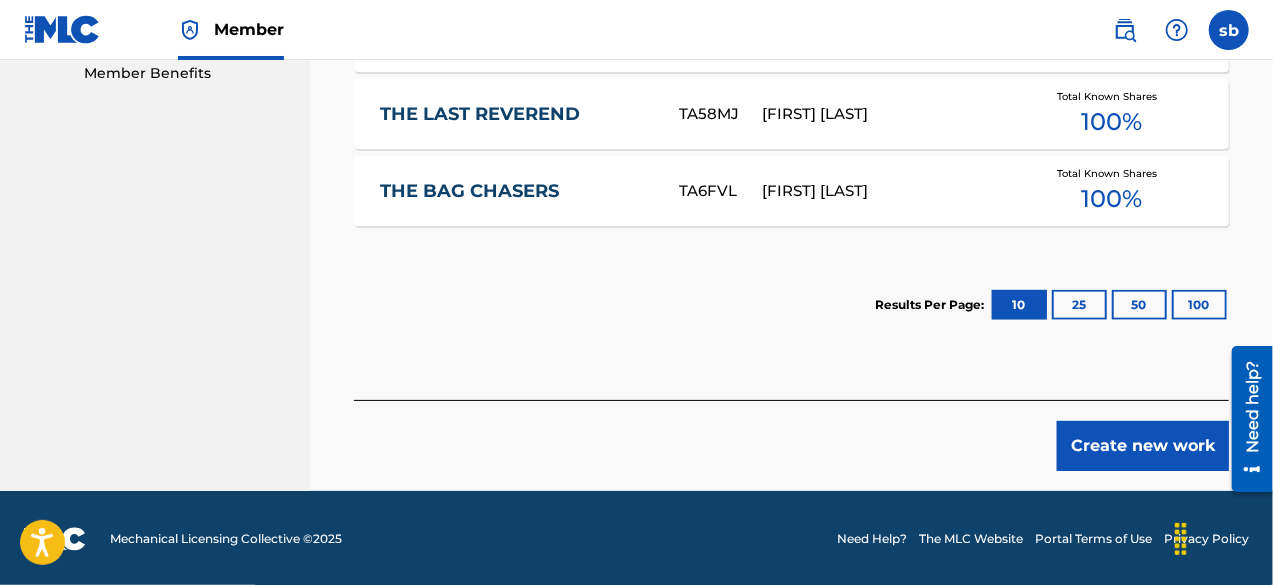 click on "Create new work" at bounding box center (1143, 446) 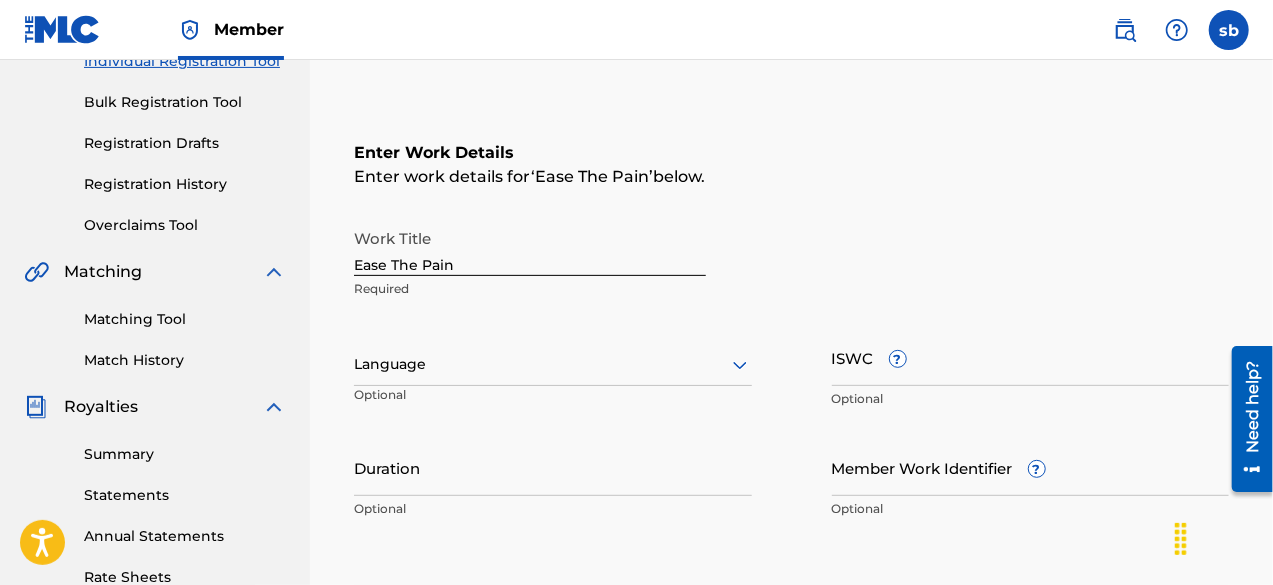 scroll, scrollTop: 206, scrollLeft: 0, axis: vertical 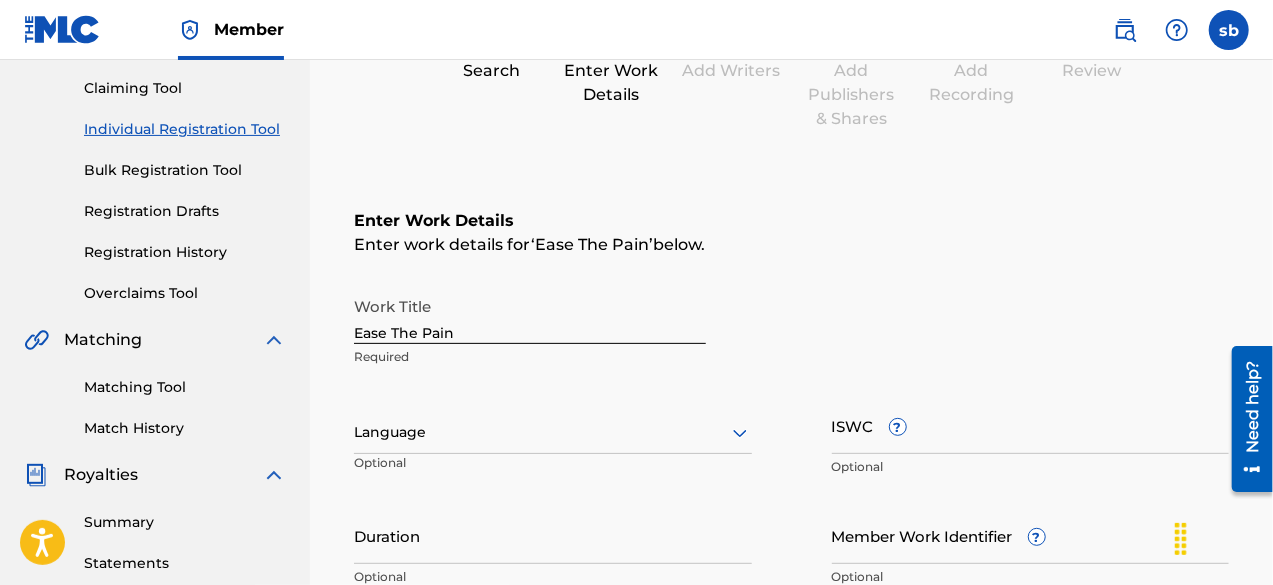 click on "ISWC   ?" at bounding box center (1031, 425) 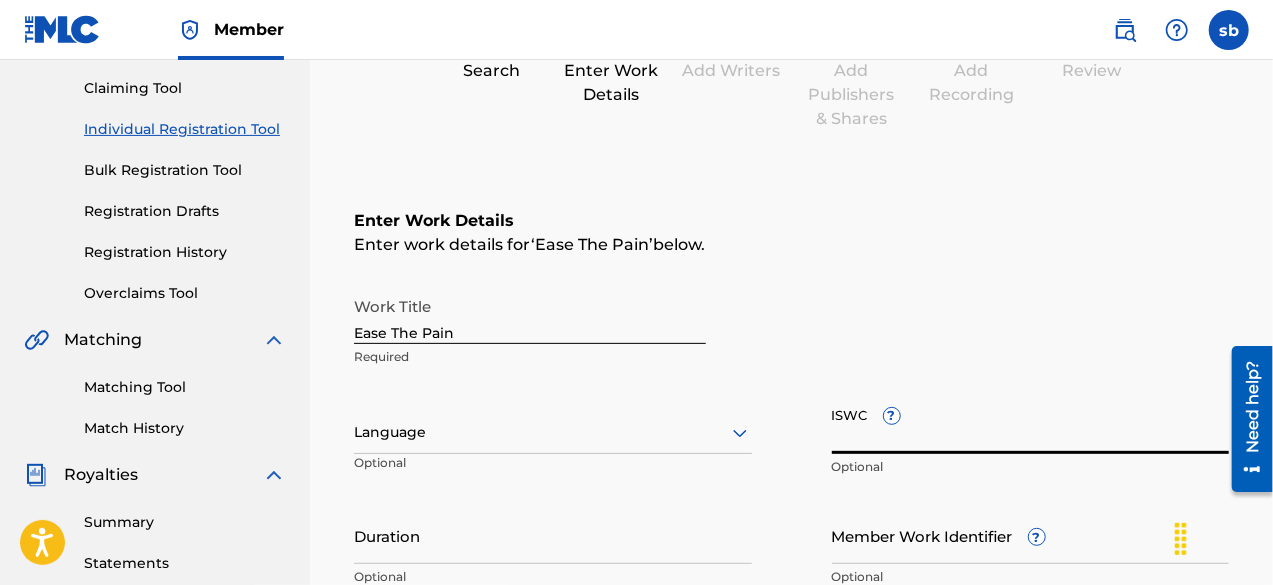 click on "ISWC   ?" at bounding box center [1031, 425] 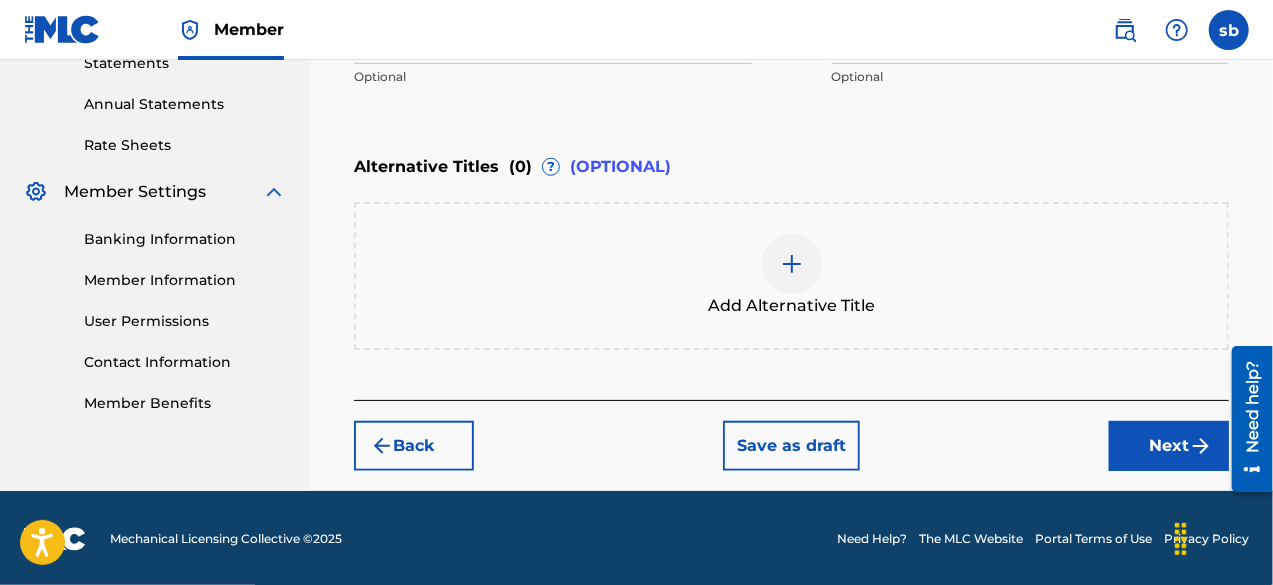 click on "Next" at bounding box center [1169, 446] 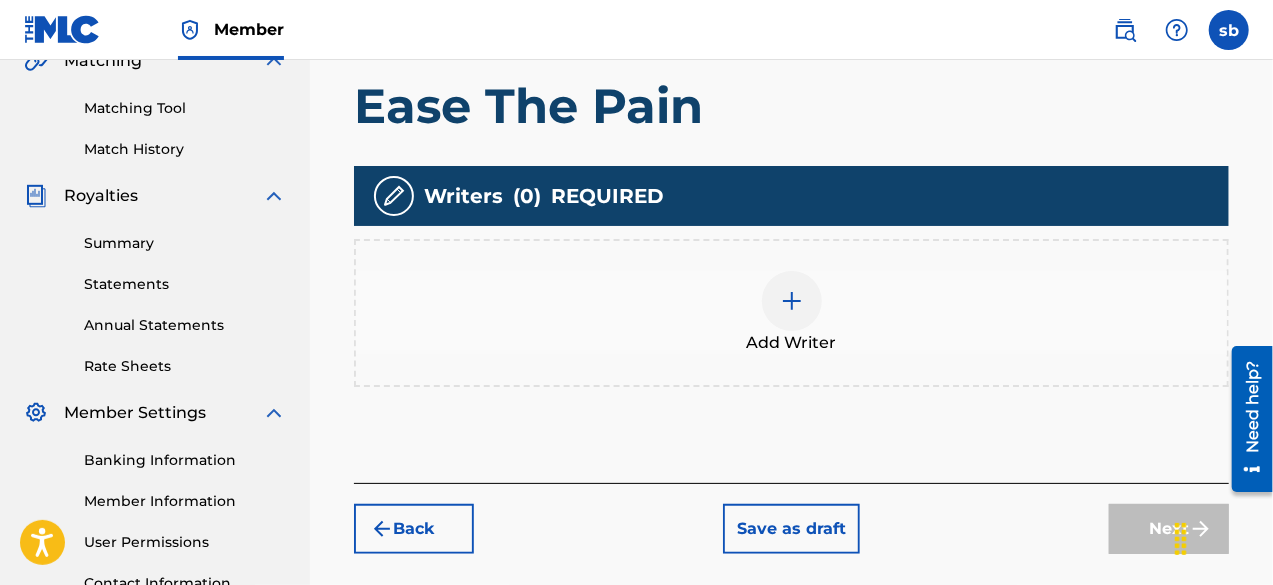 scroll, scrollTop: 654, scrollLeft: 0, axis: vertical 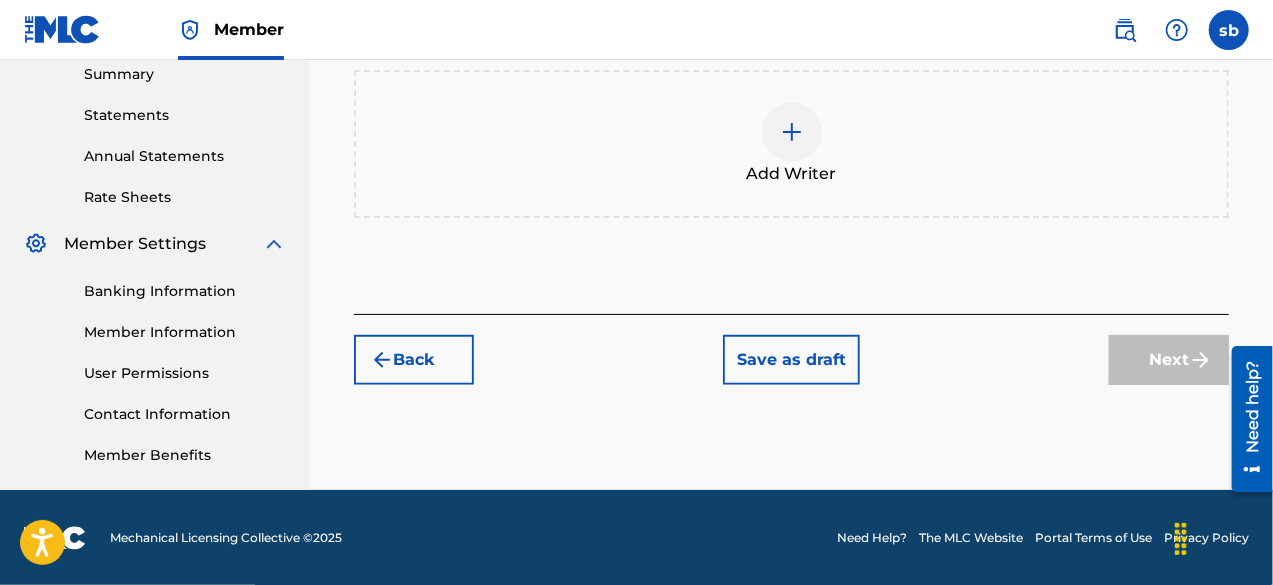 click at bounding box center (792, 132) 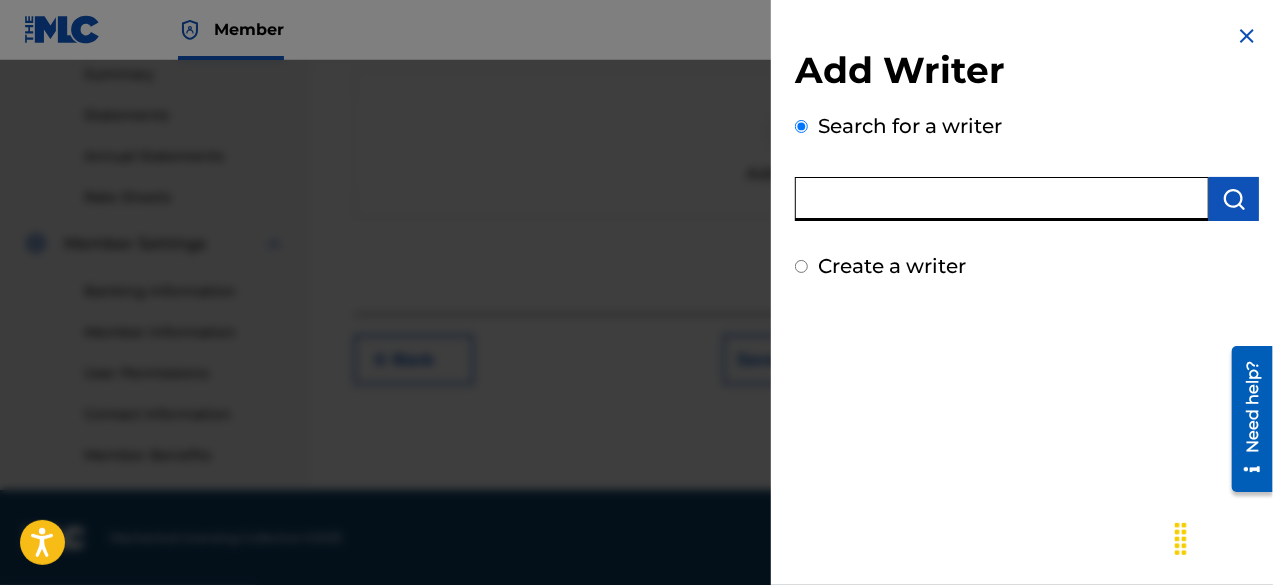 click at bounding box center (1002, 199) 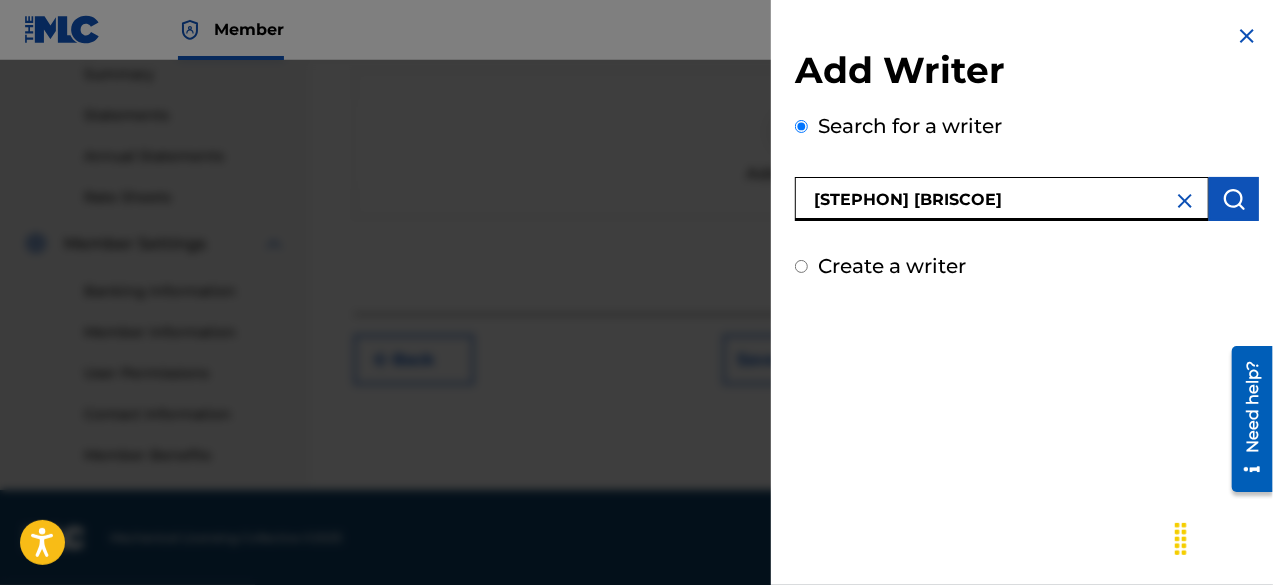 click on "[STEPHON] [BRISCOE]" at bounding box center (1002, 199) 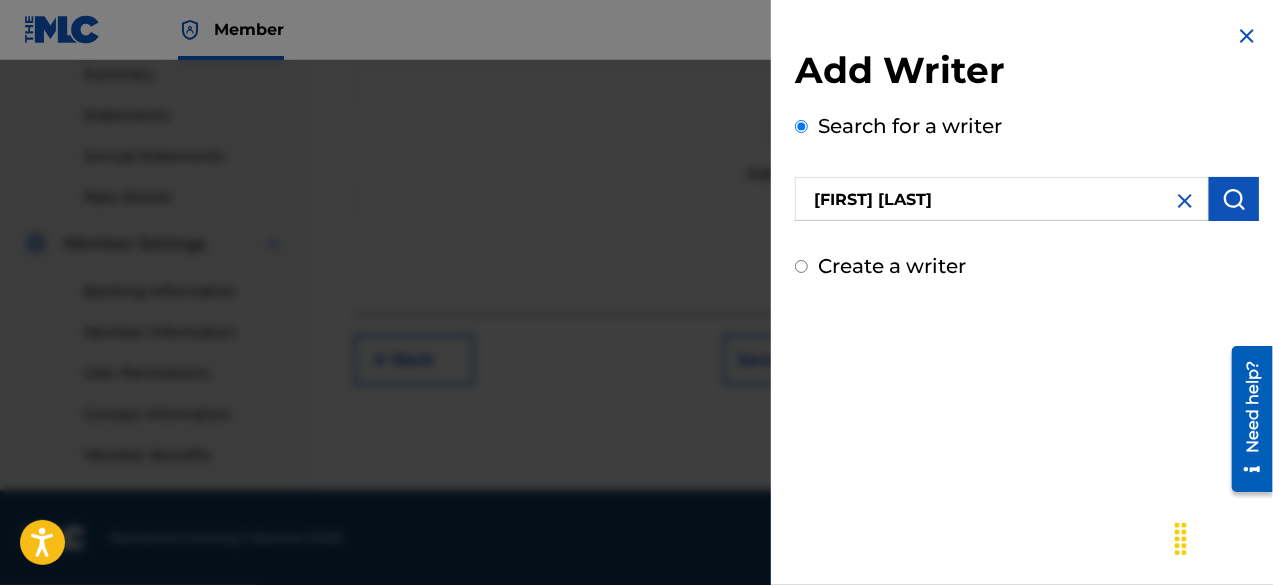 click at bounding box center [1234, 199] 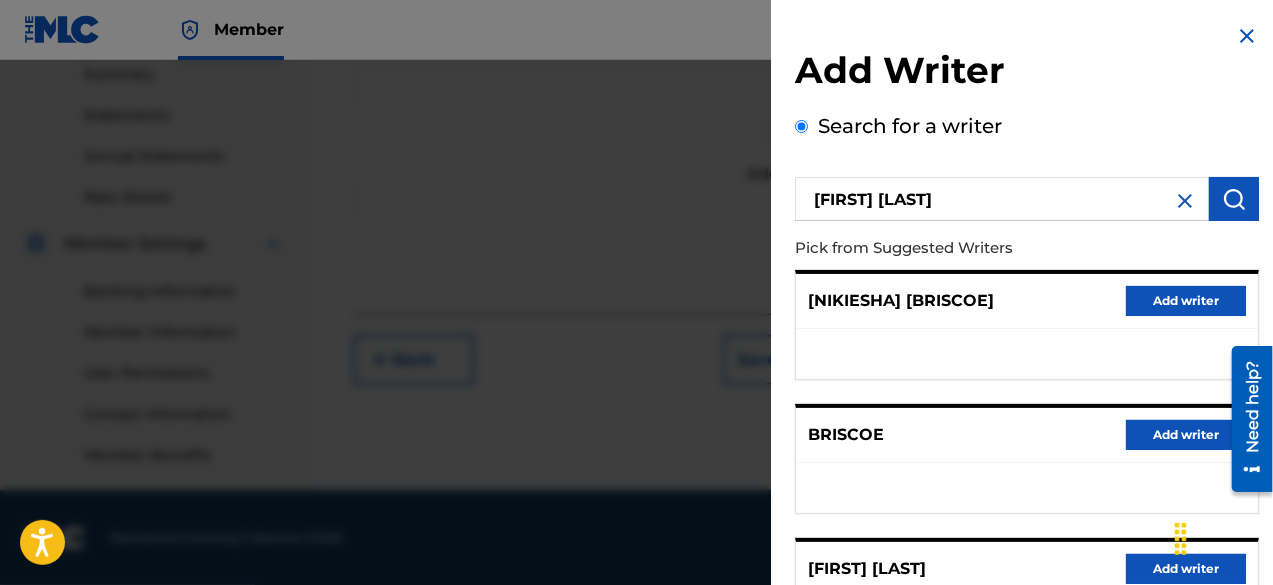 scroll, scrollTop: 200, scrollLeft: 0, axis: vertical 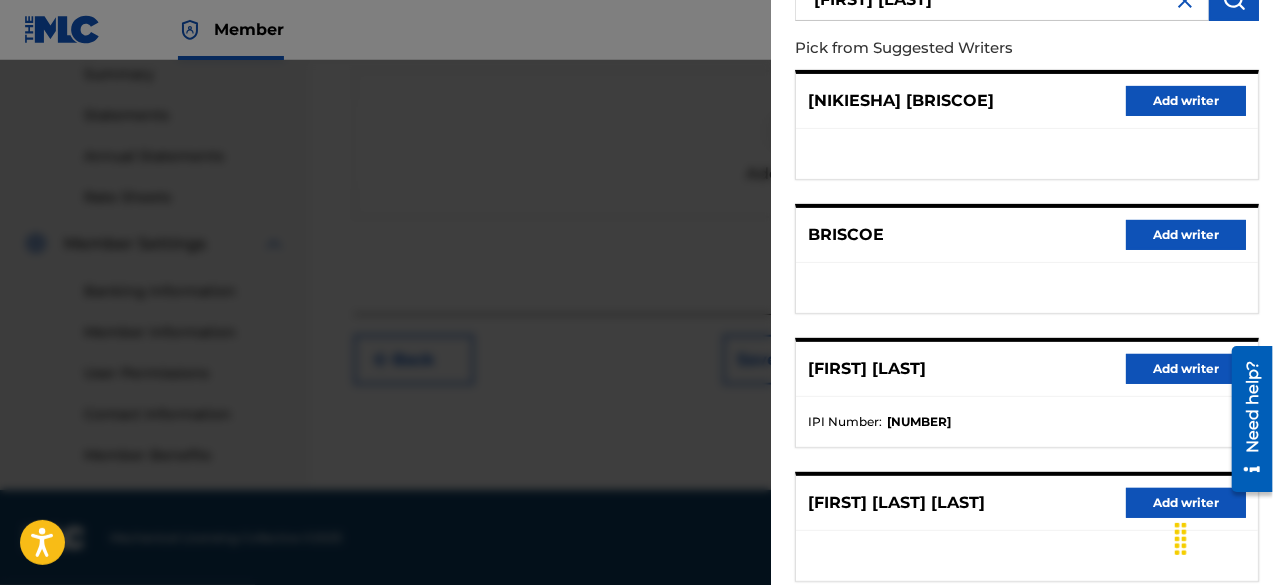 click on "Add writer" at bounding box center (1186, 369) 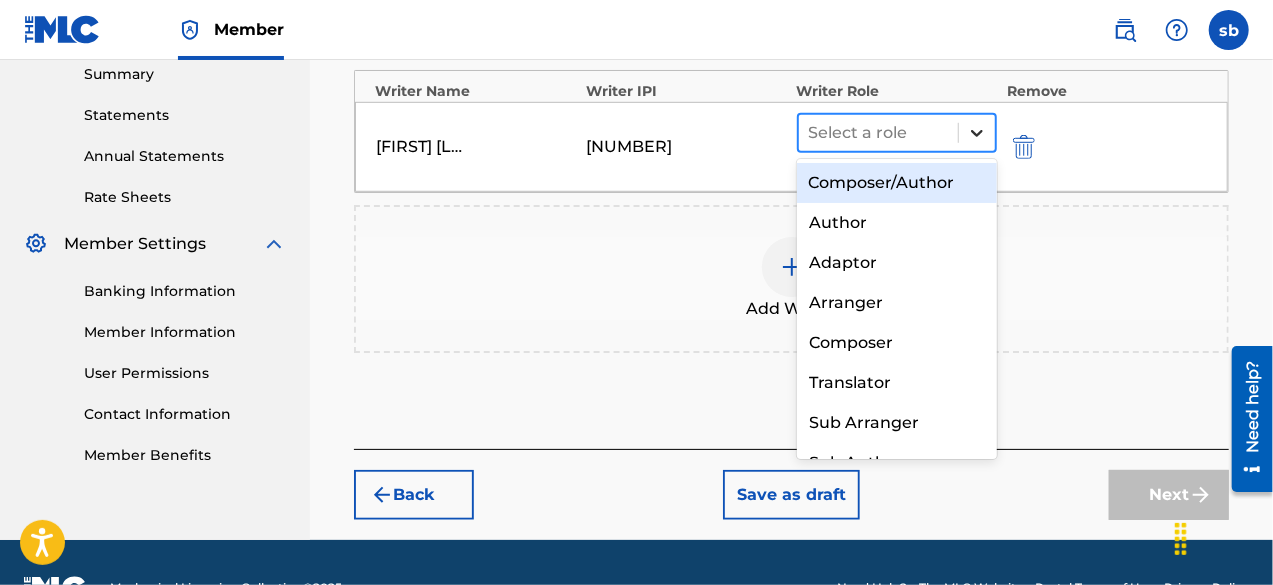 click at bounding box center (977, 133) 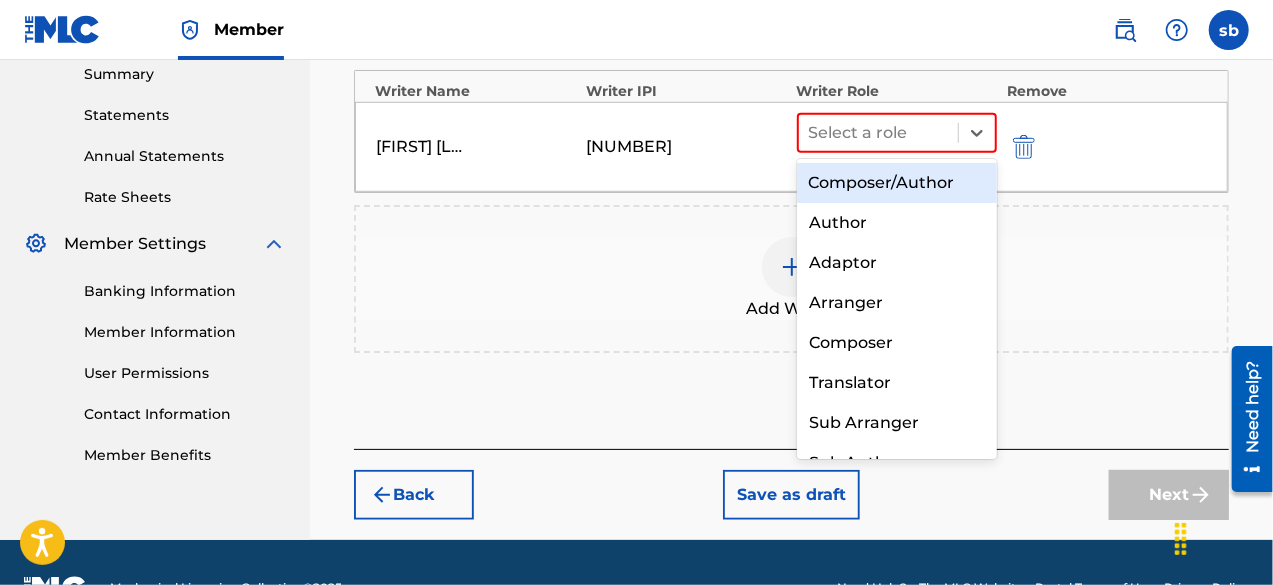 click on "Composer/Author" at bounding box center [897, 183] 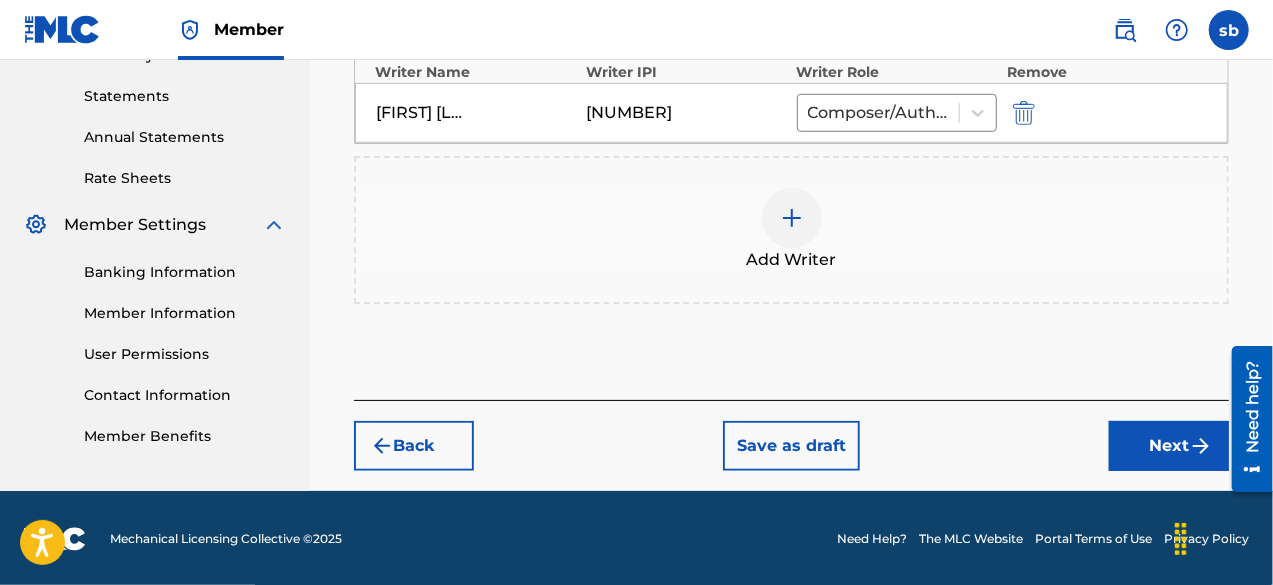 click on "Next" at bounding box center [1169, 446] 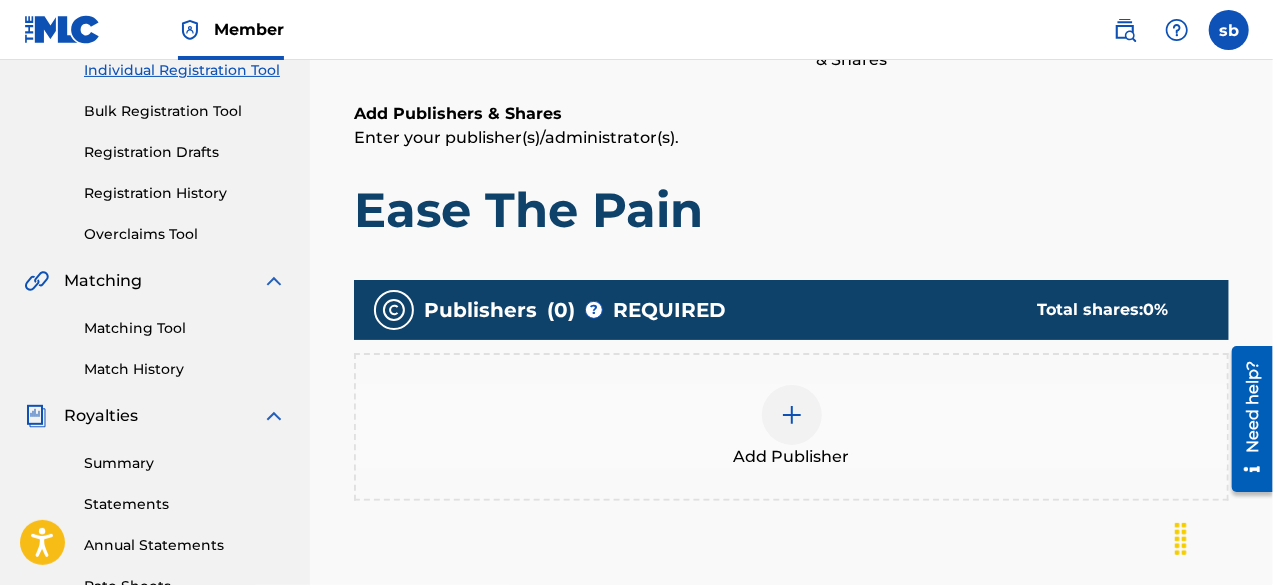 scroll, scrollTop: 390, scrollLeft: 0, axis: vertical 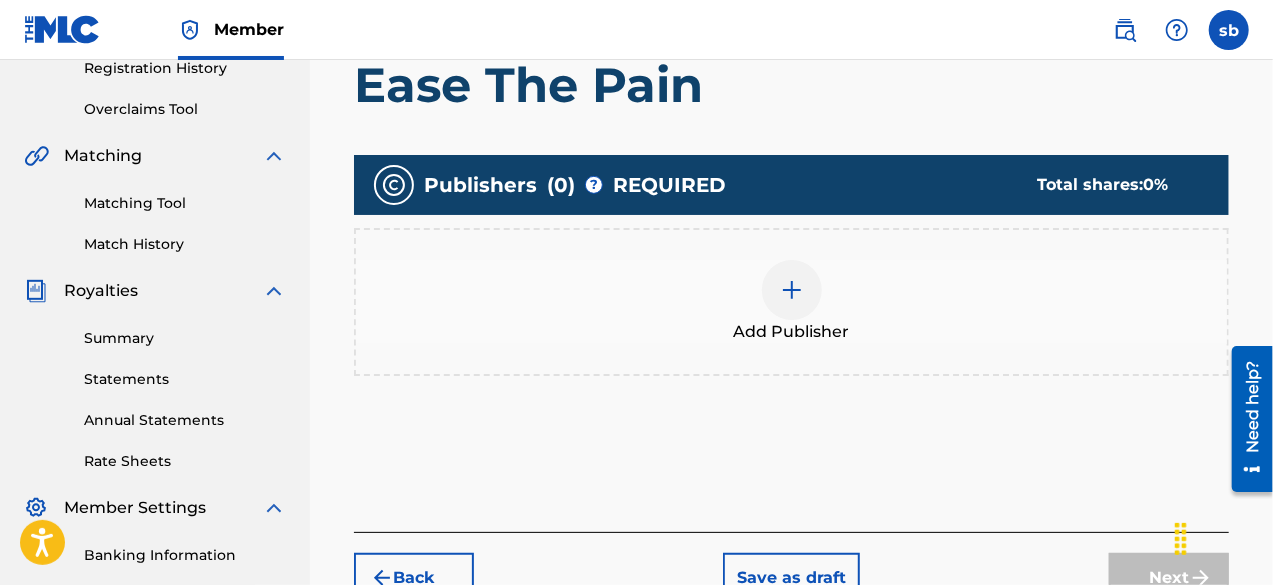 click at bounding box center [792, 290] 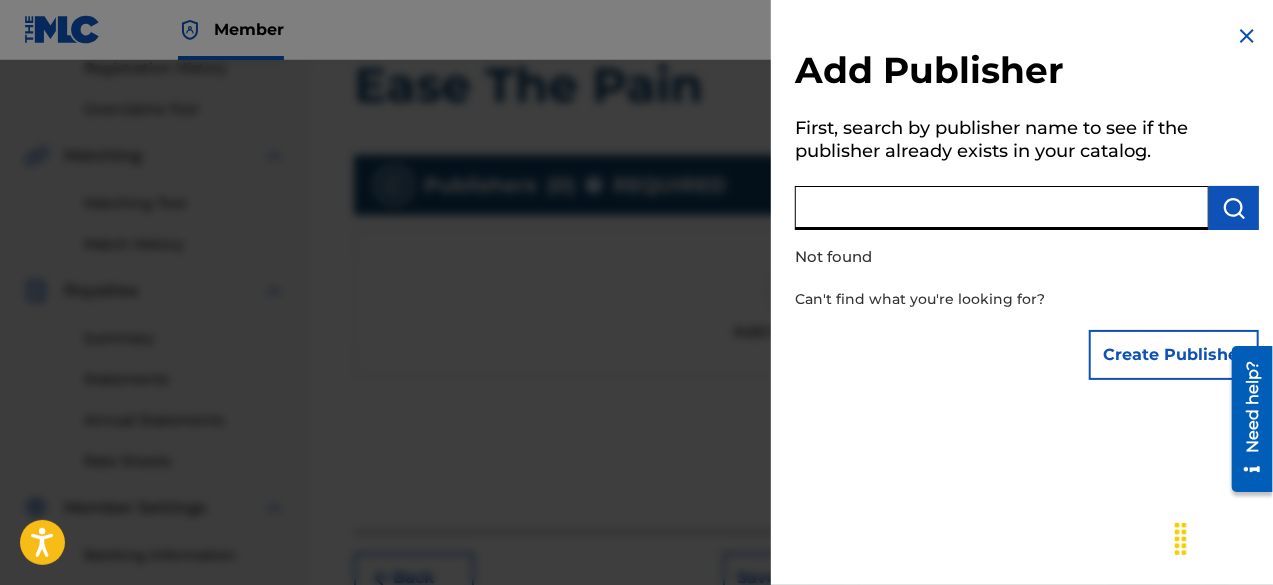 click at bounding box center (1002, 208) 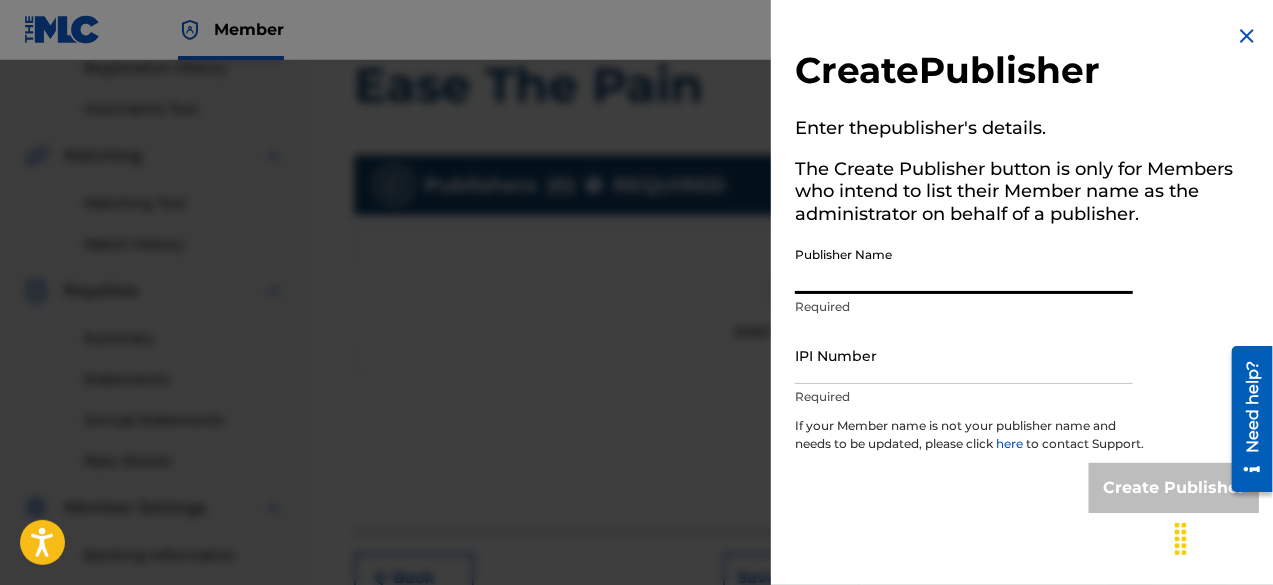 click on "Publisher Name" at bounding box center (964, 265) 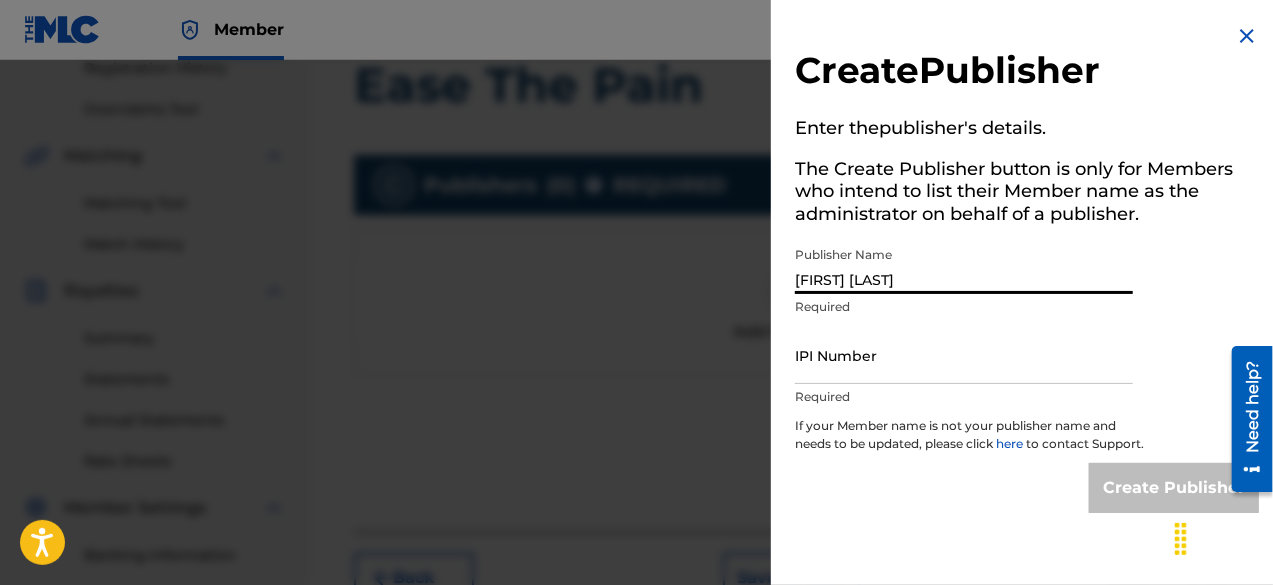 click on "IPI Number" at bounding box center (964, 355) 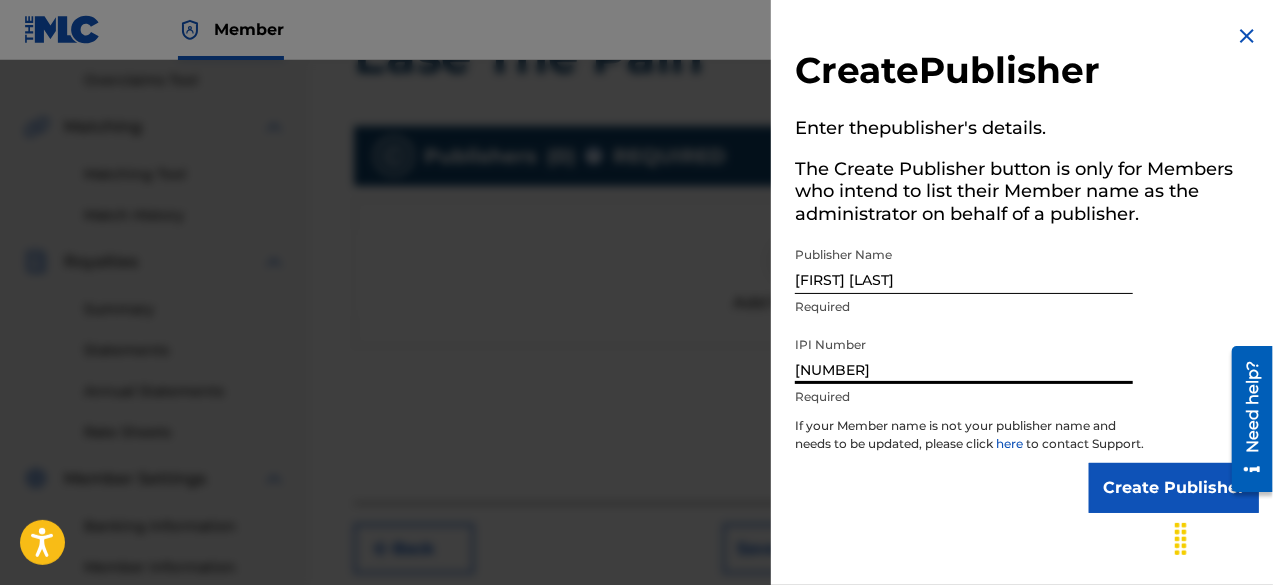 scroll, scrollTop: 490, scrollLeft: 0, axis: vertical 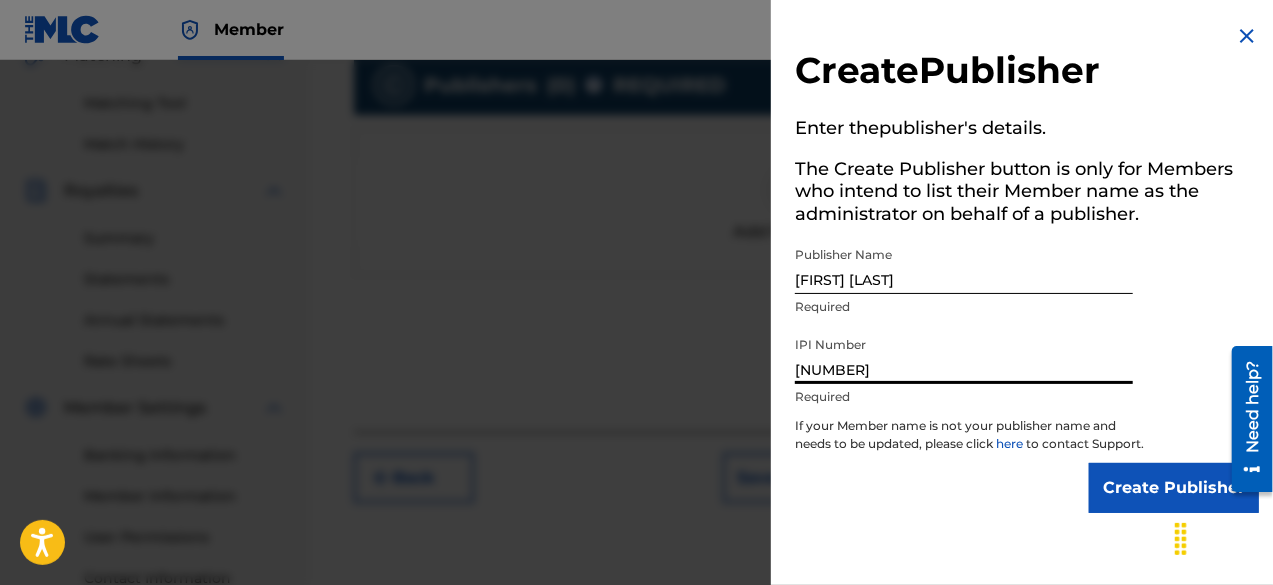 click on "Create Publisher" at bounding box center (1174, 488) 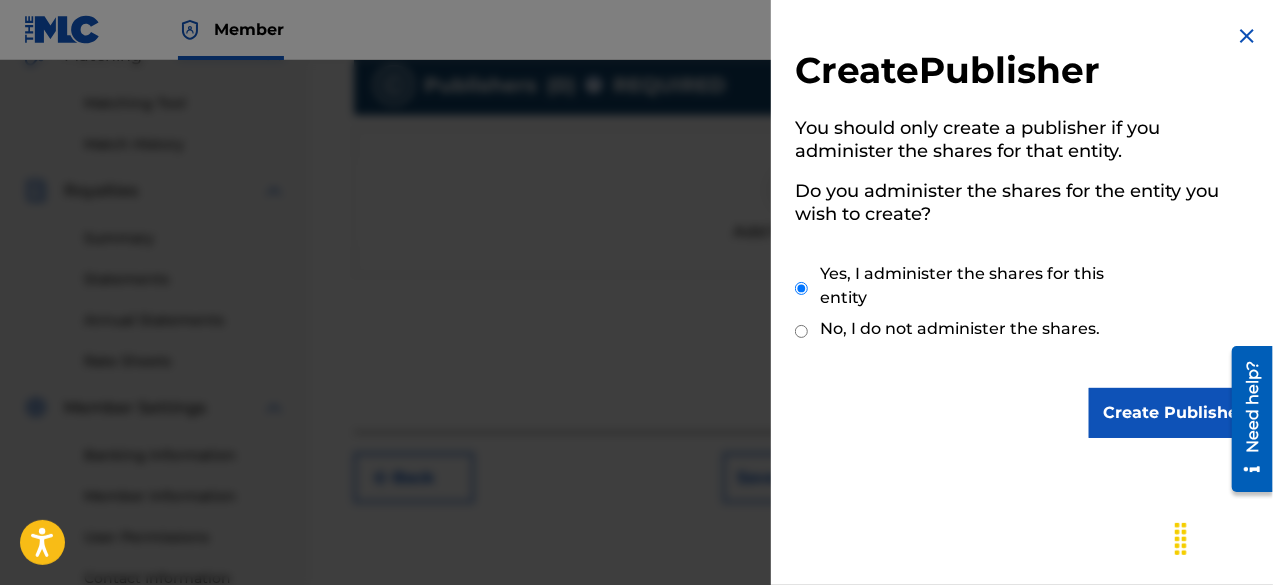 click on "Create Publisher" at bounding box center (1174, 413) 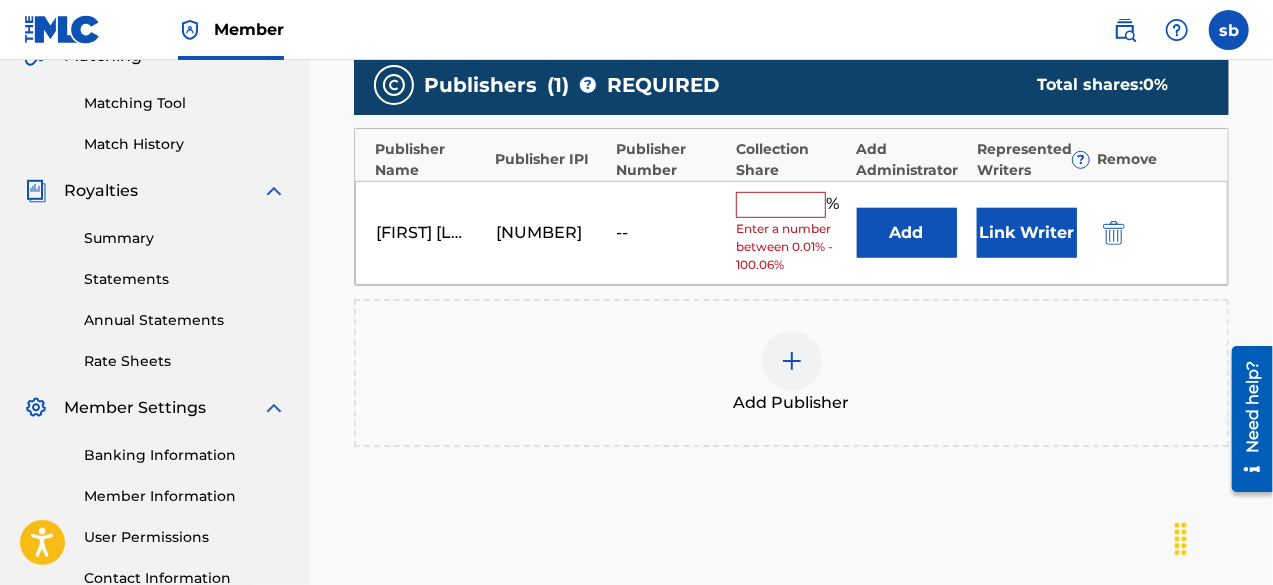 click at bounding box center (781, 205) 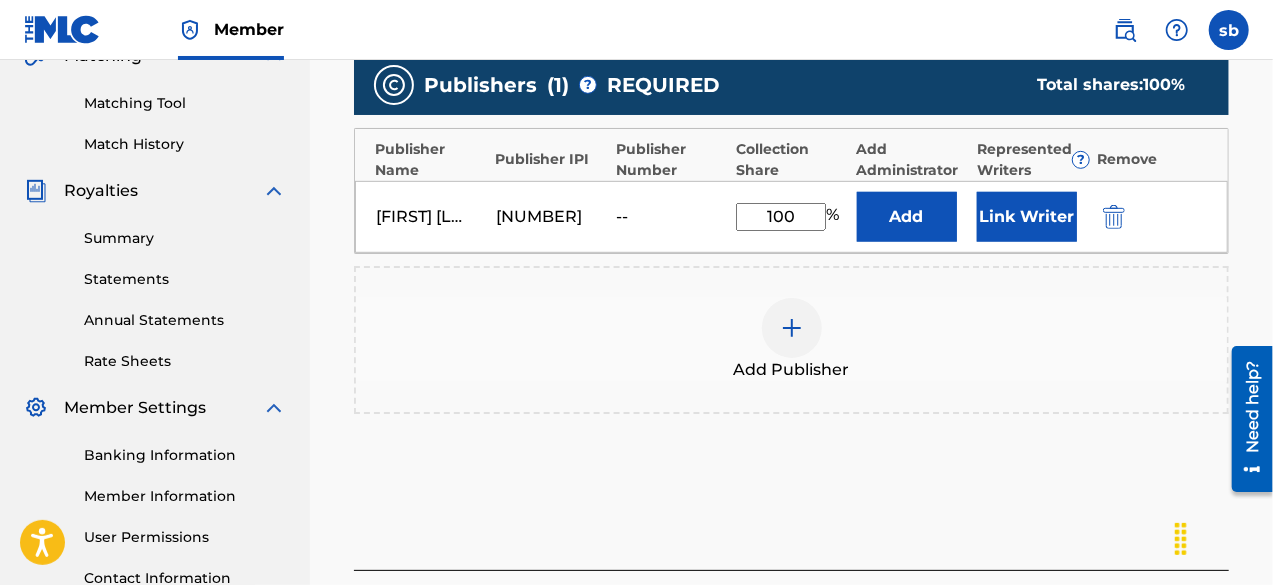 click on "Link Writer" at bounding box center [1027, 217] 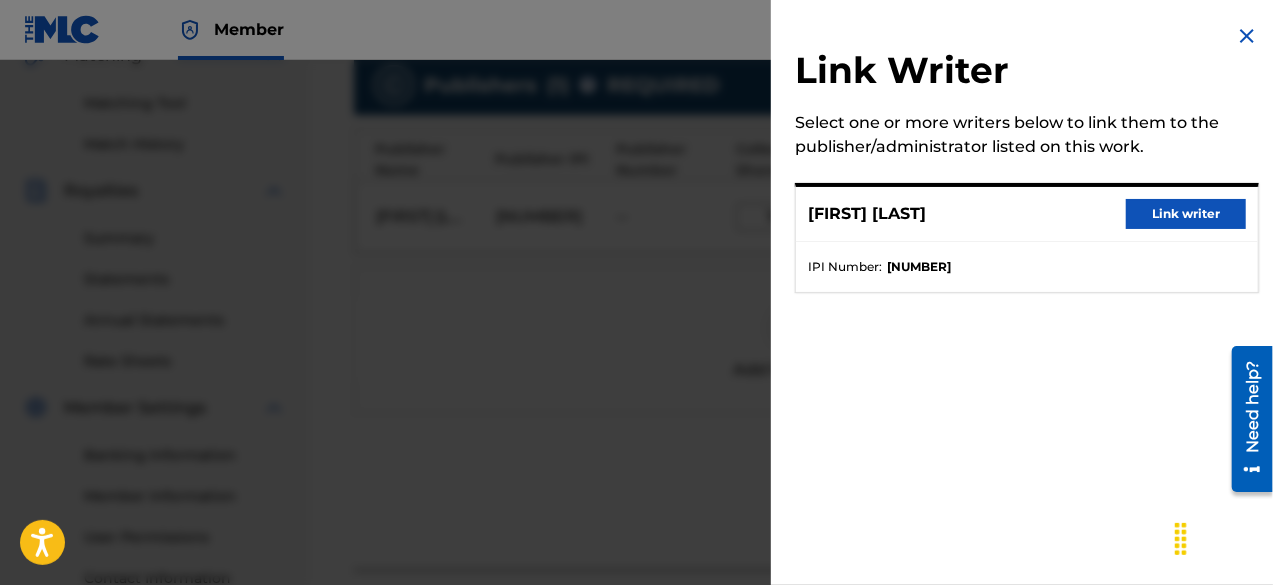 click on "Link writer" at bounding box center (1186, 214) 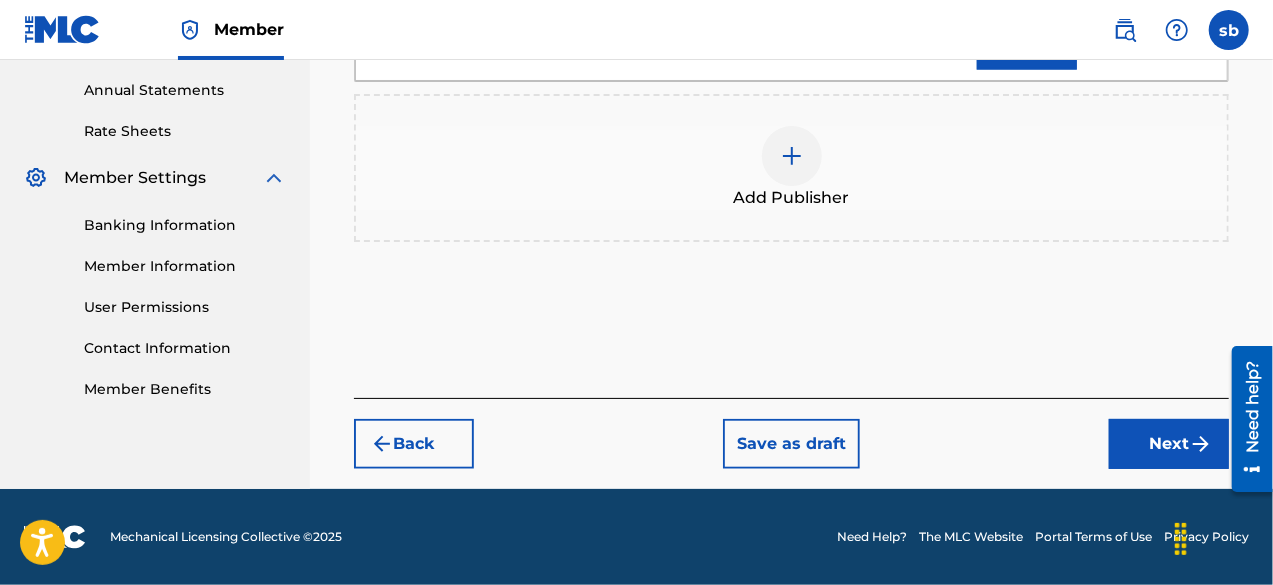 click on "Next" at bounding box center (1169, 444) 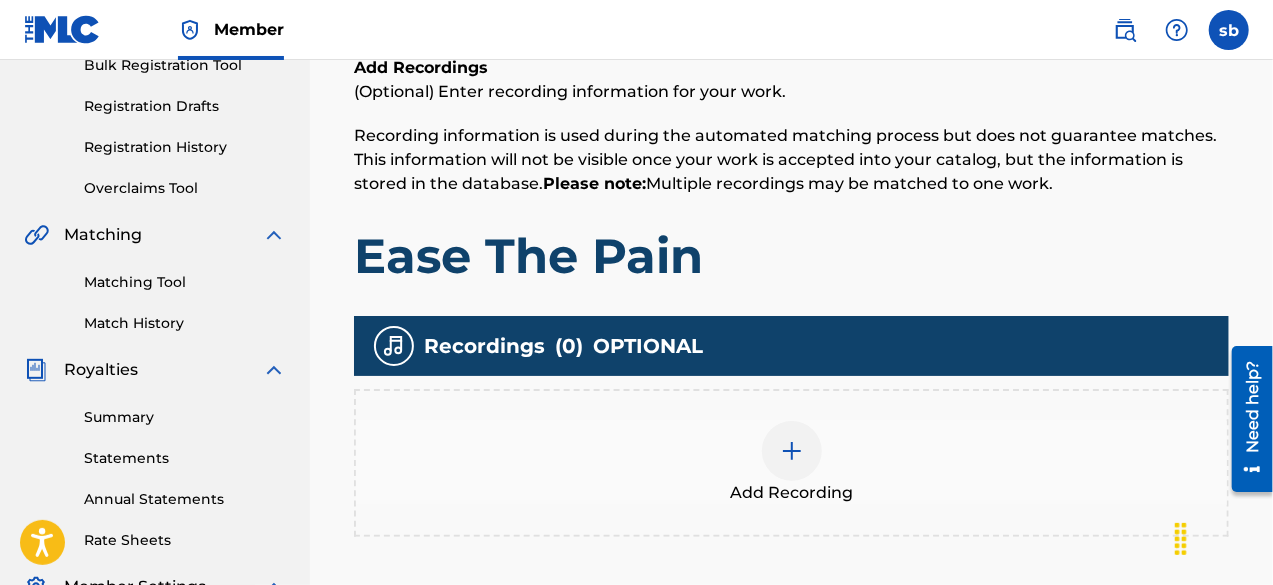 scroll, scrollTop: 390, scrollLeft: 0, axis: vertical 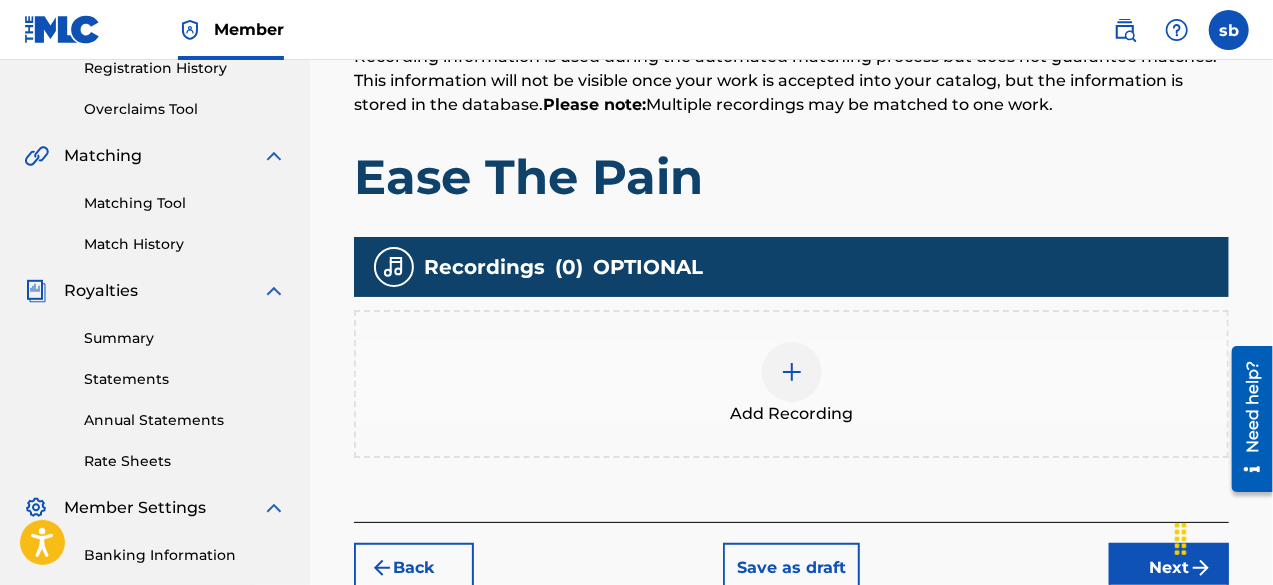 click on "Add Recording" at bounding box center [791, 384] 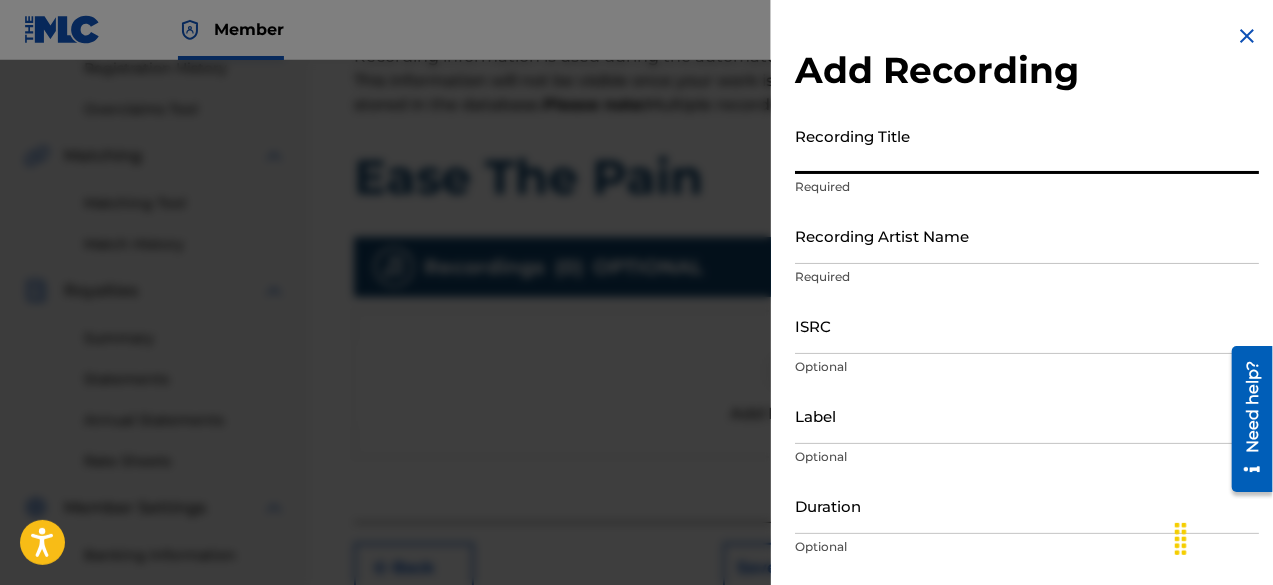 click on "Recording Title" at bounding box center [1027, 145] 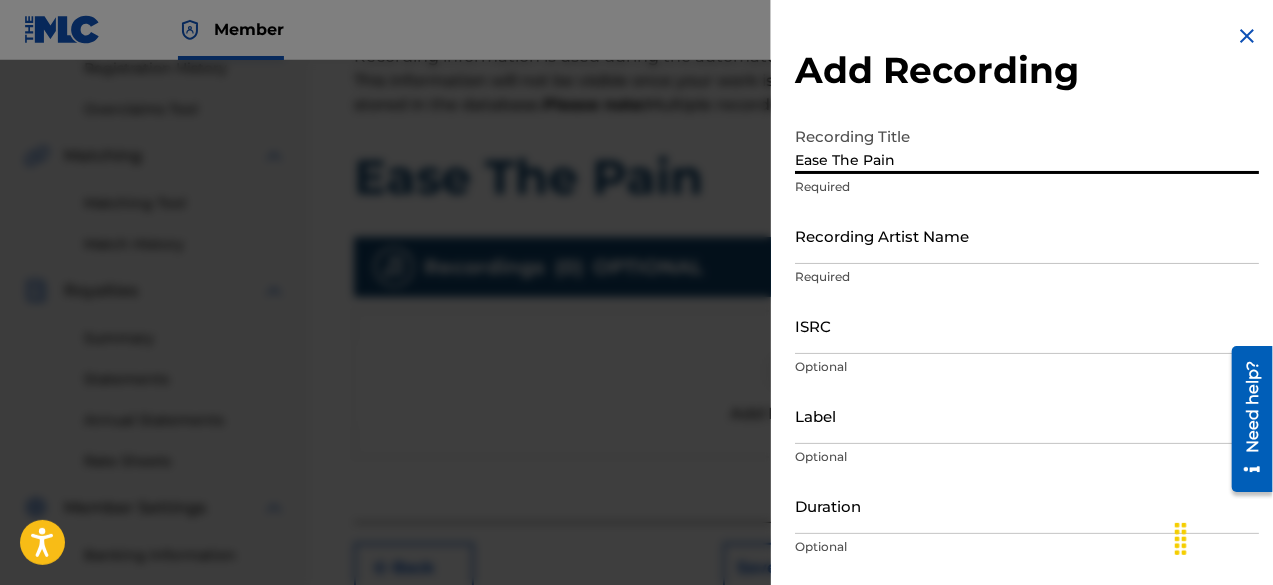 click on "Recording Artist Name" at bounding box center (1027, 235) 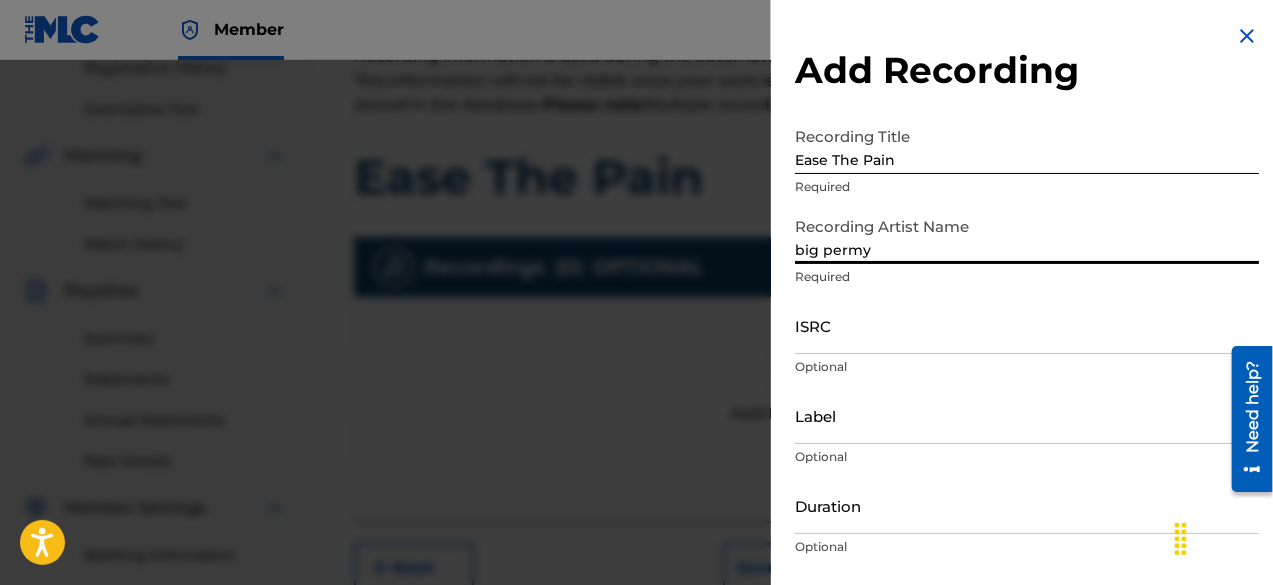 click on "ISRC" at bounding box center (1027, 325) 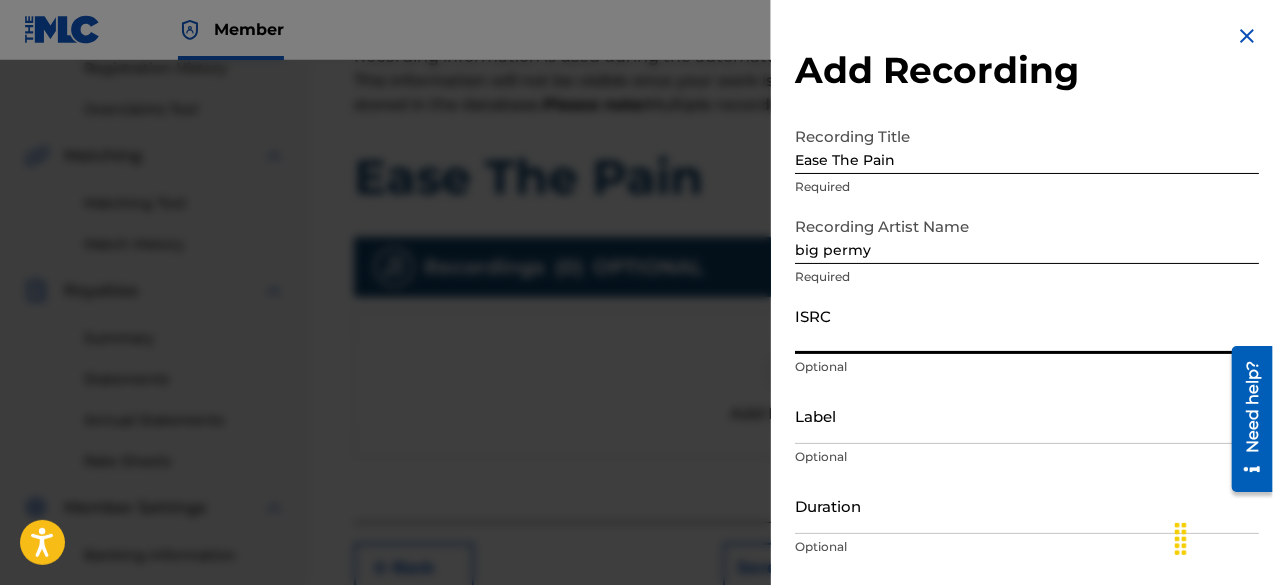 click on "ISRC" at bounding box center [1027, 325] 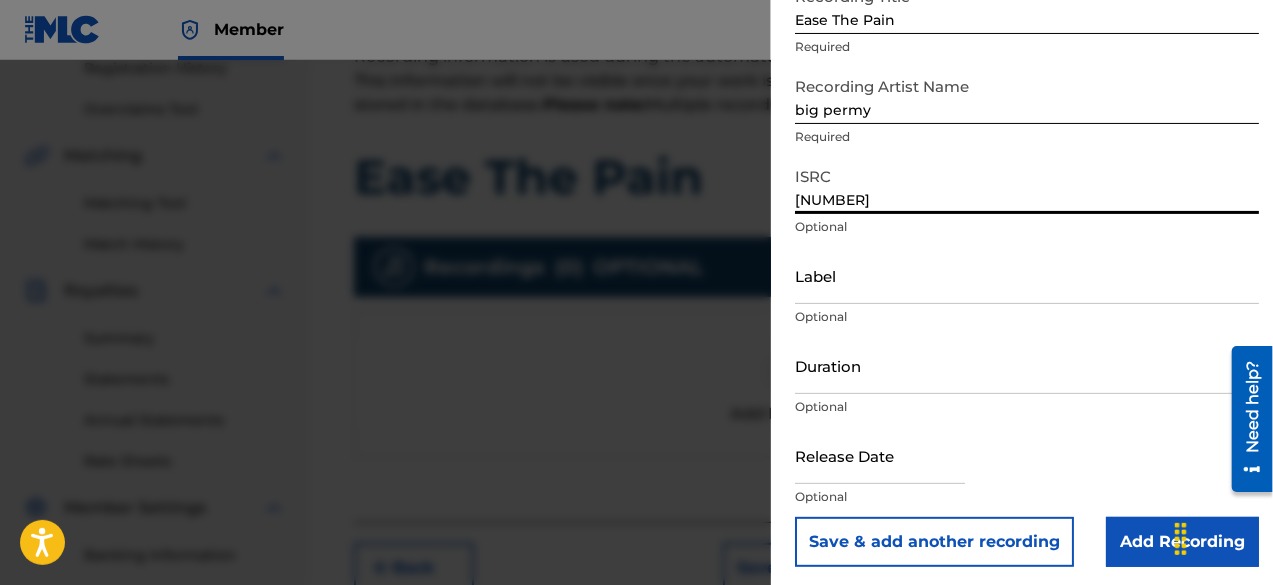 scroll, scrollTop: 146, scrollLeft: 0, axis: vertical 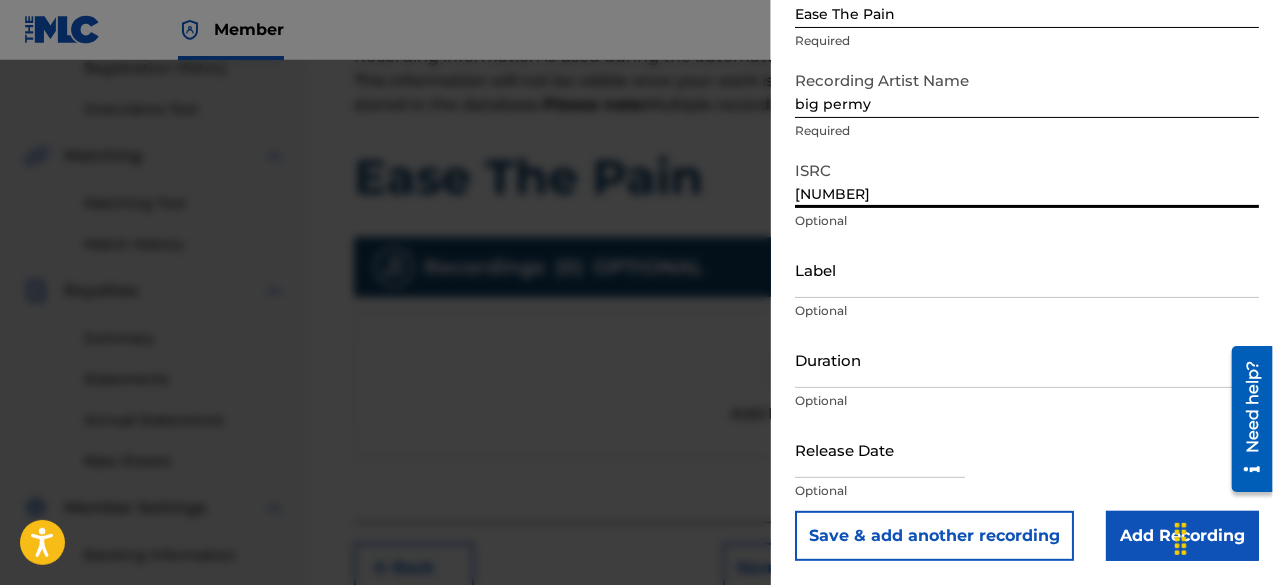 click at bounding box center [880, 449] 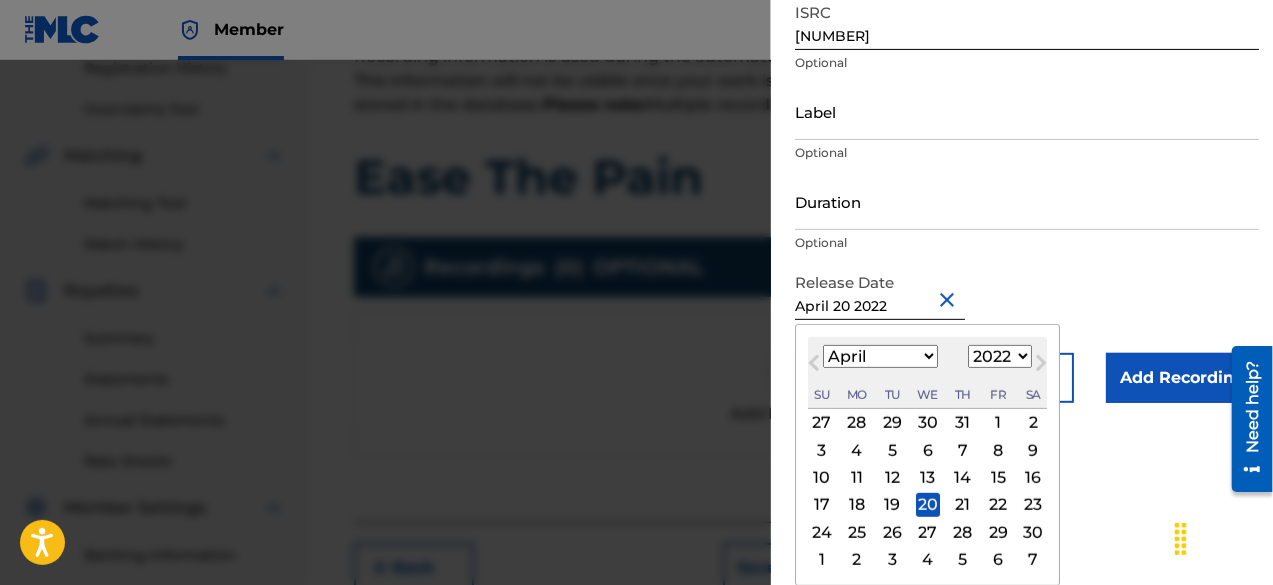 click on "Recording Title Ease The Pain Required Recording Artist Name big permy Required ISRC [ISRC] Optional Label Optional Duration Optional Release Date April 20 2022 April 2022 Previous Month Next Month April 2022 January February March April May June July August September October November December 1899 1900 1901 1902 1903 1904 1905 1906 1907 1908 1909 1910 1911 1912 1913 1914 1915 1916 1917 1918 1919 1920 1921 1922 1923 1924 1925 1926 1927 1928 1929 1930 1931 1932 1933 1934 1935 1936 1937 1938 1939 1940 1941 1942 1943 1944 1945 1946 1947 1948 1949 1950 1951 1952 1953 1954 1955 1956 1957 1958 1959 1960 1961 1962 1963 1964 1965 1966 1967 1968 1969 1970 1971 1972 1973 1974 1975 1976 1977 1978 1979 1980 1981 1982 1983 1984 1985 1986 1987 1988 1989 1990 1991 1992 1993 1994 1995 1996 1997 1998 1999 2000 2001 2002 2003 2004 2005 2006 2007 2008 2009 2010 2011 2012 2013 2014 2015 2016 2017 2018 2019 2020 2021 2022 2023 2024 2025 2026 2027 2028 2029 2030 2031 2032 2033 2034 2035 2036 2037 2038 2039 2040 2041 2042 Su" at bounding box center (1027, 108) 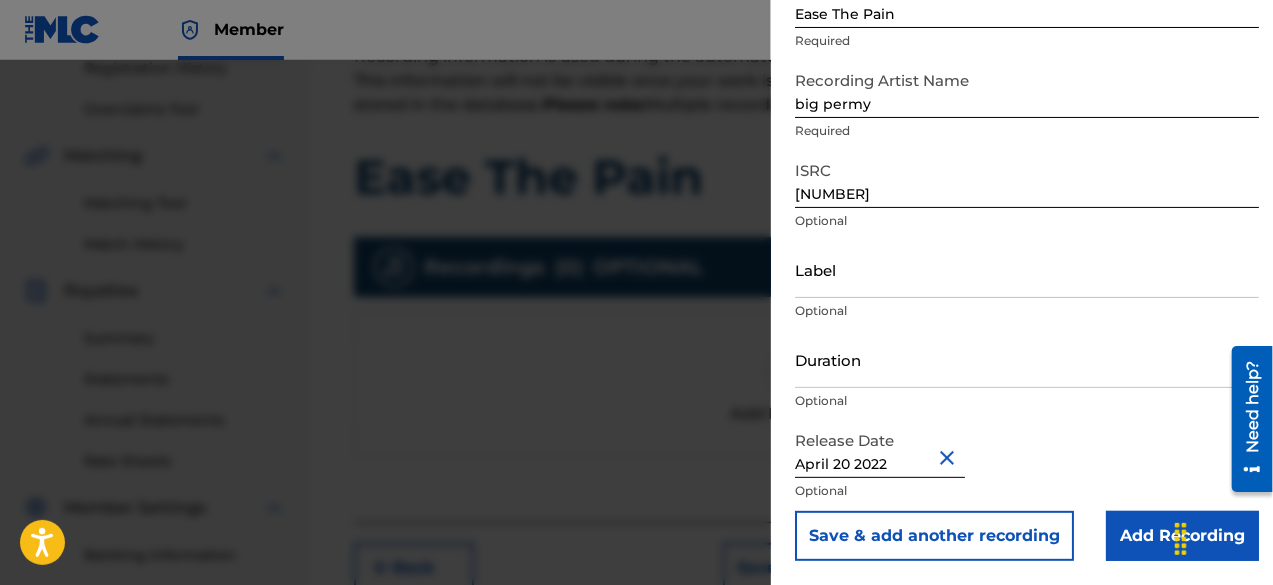 scroll, scrollTop: 146, scrollLeft: 0, axis: vertical 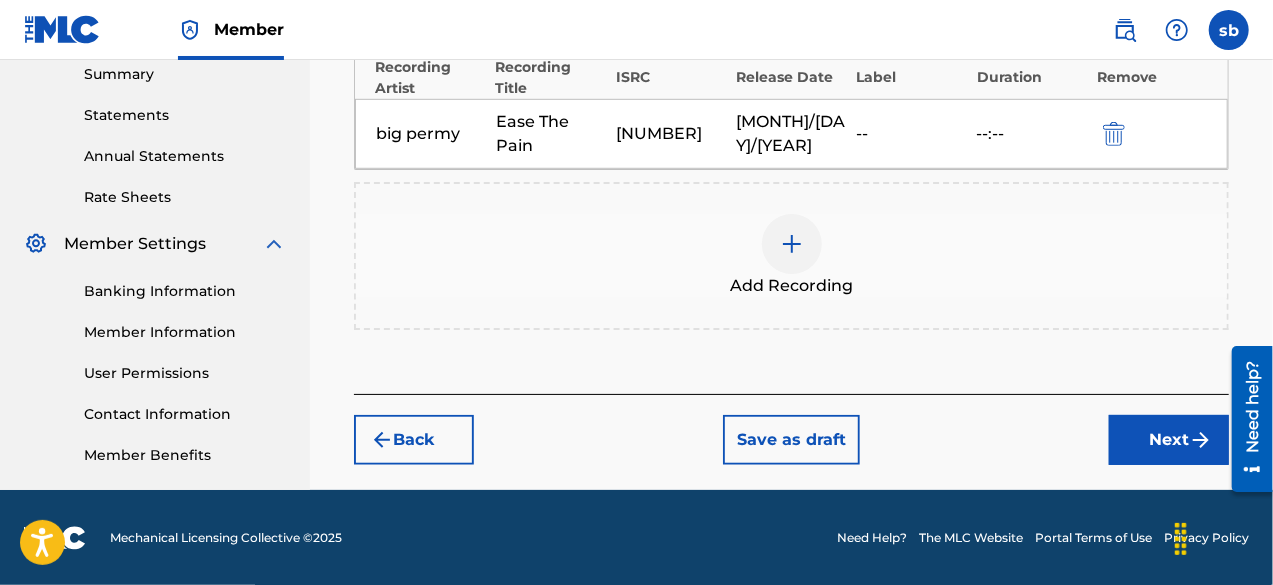 click on "Next" at bounding box center (1169, 440) 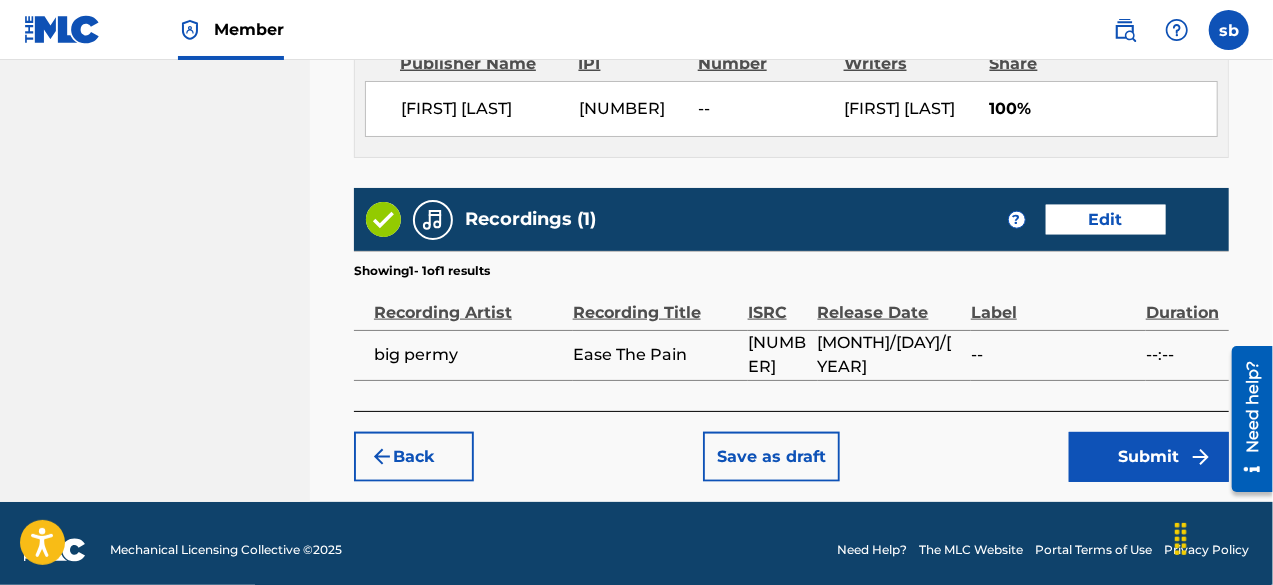 scroll, scrollTop: 1190, scrollLeft: 0, axis: vertical 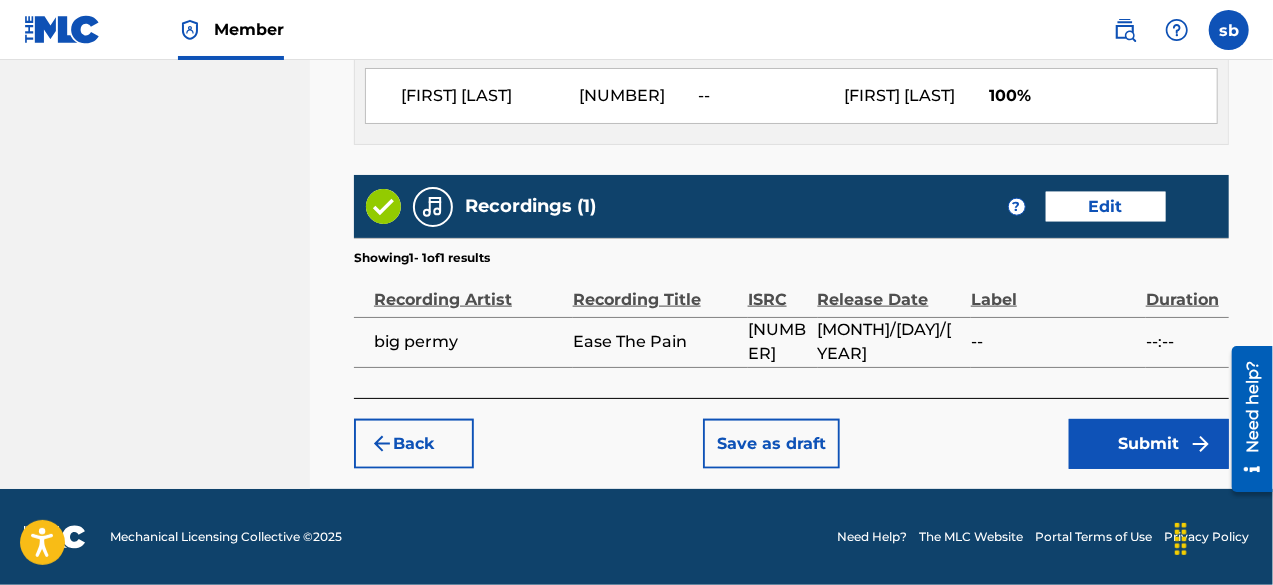 click on "Submit" at bounding box center (1149, 444) 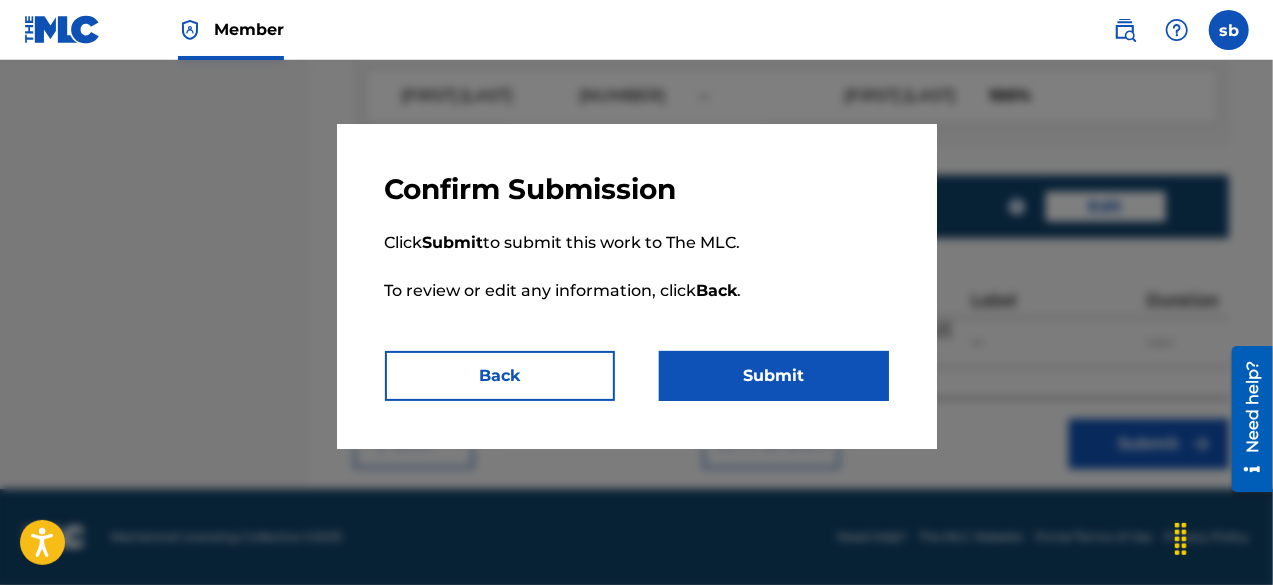 click on "Submit" at bounding box center [774, 376] 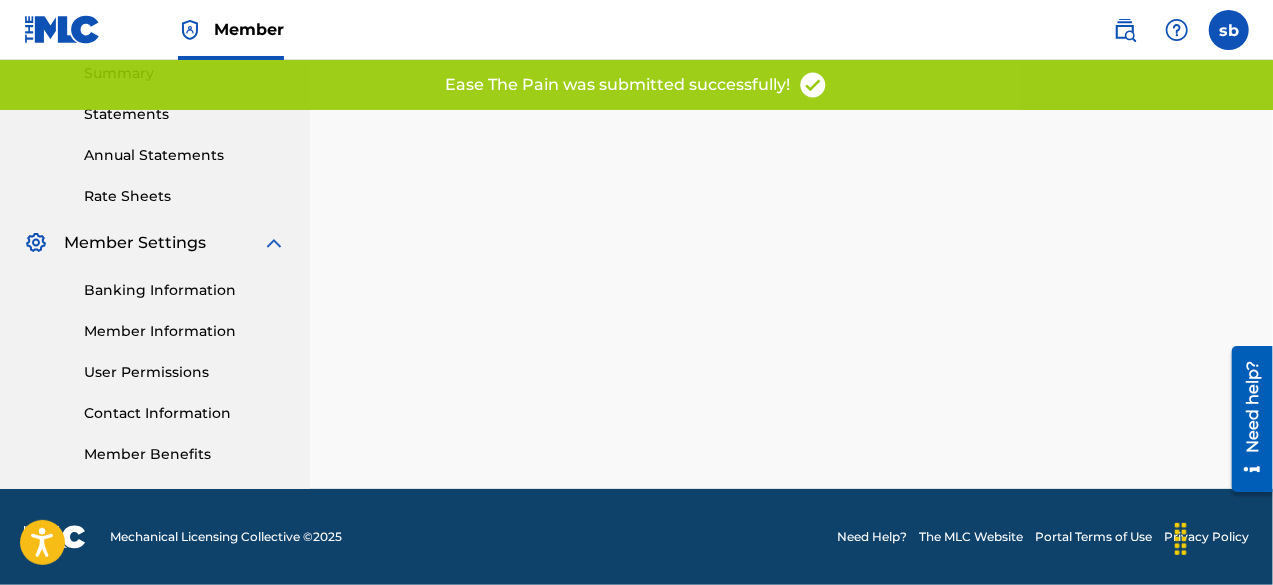 scroll, scrollTop: 0, scrollLeft: 0, axis: both 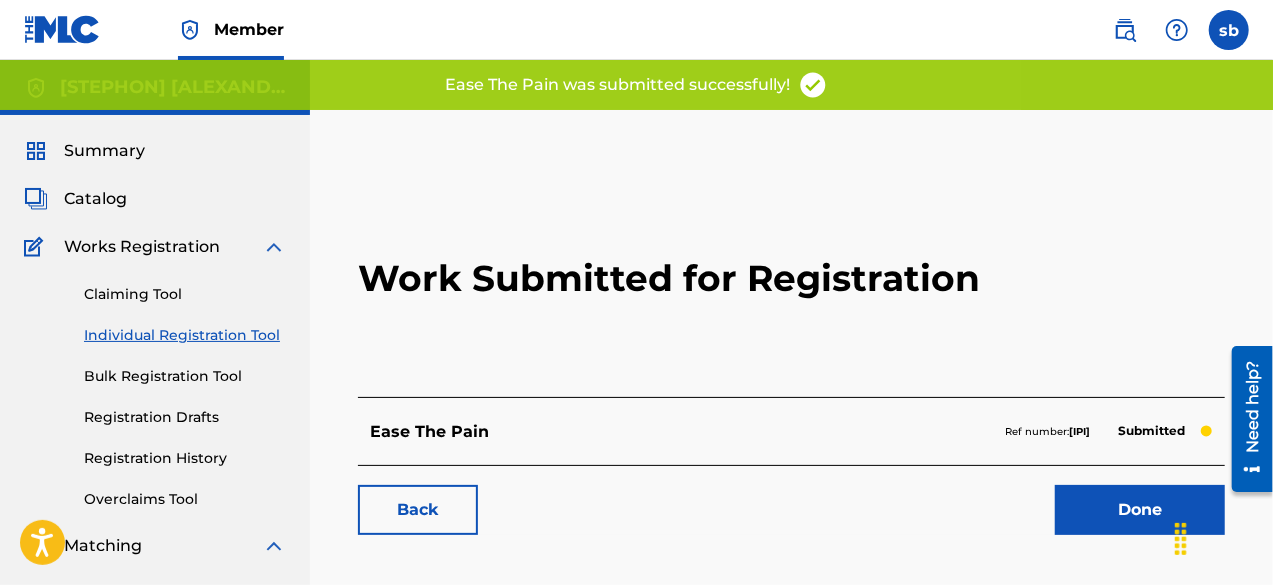 click on "Done" at bounding box center (1140, 510) 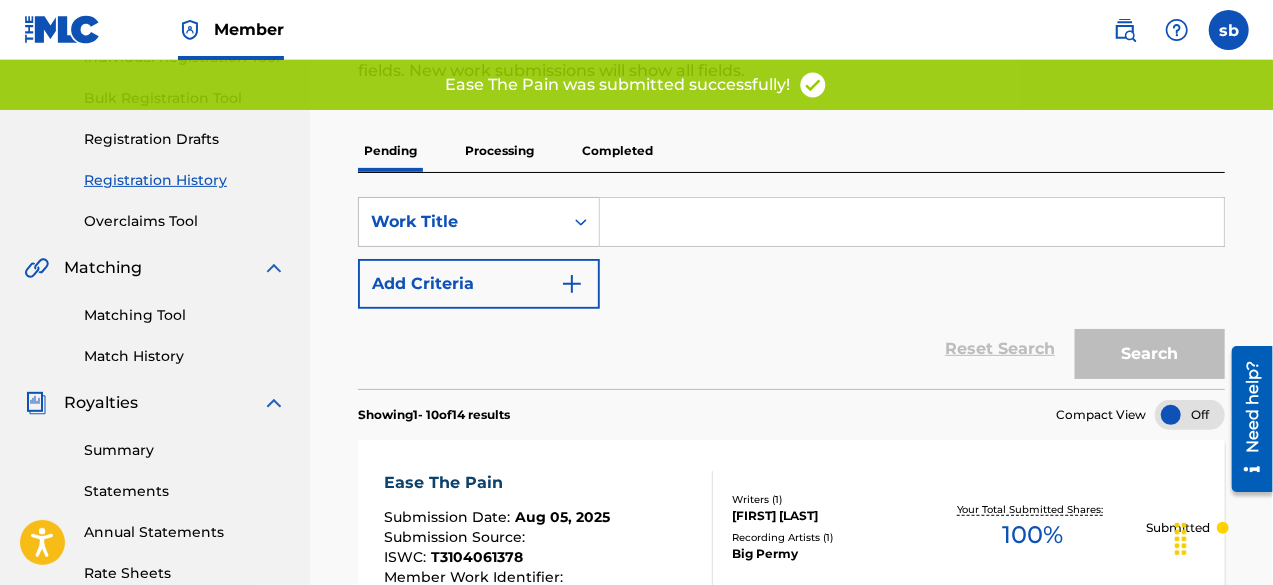 scroll, scrollTop: 0, scrollLeft: 0, axis: both 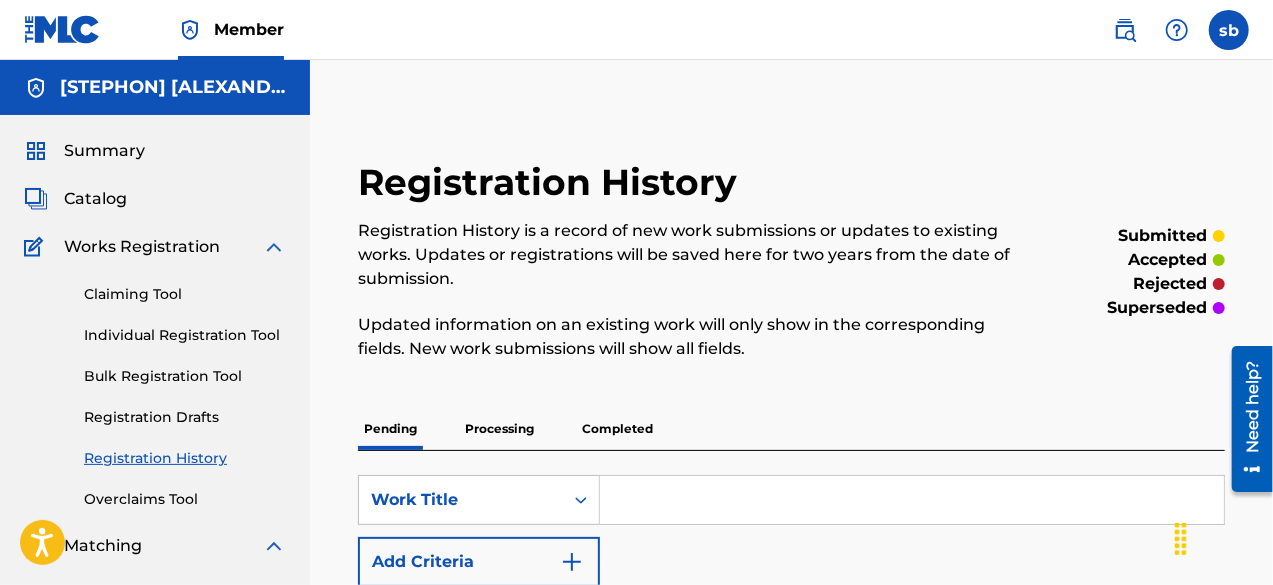 click on "Catalog" at bounding box center (95, 199) 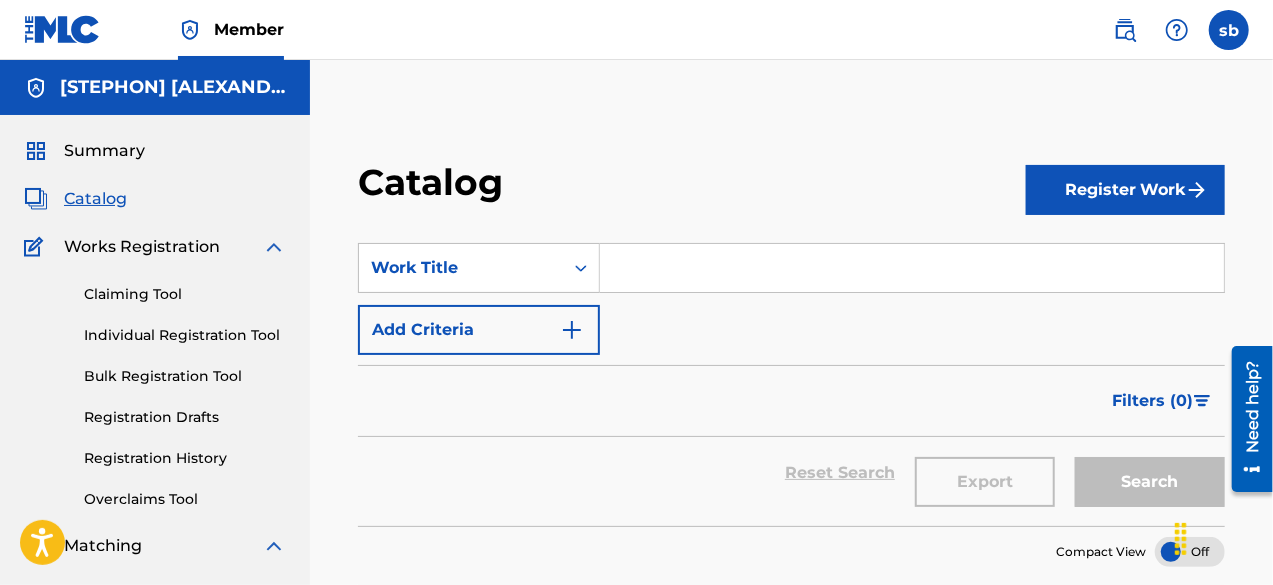 click on "Register Work" at bounding box center [1125, 190] 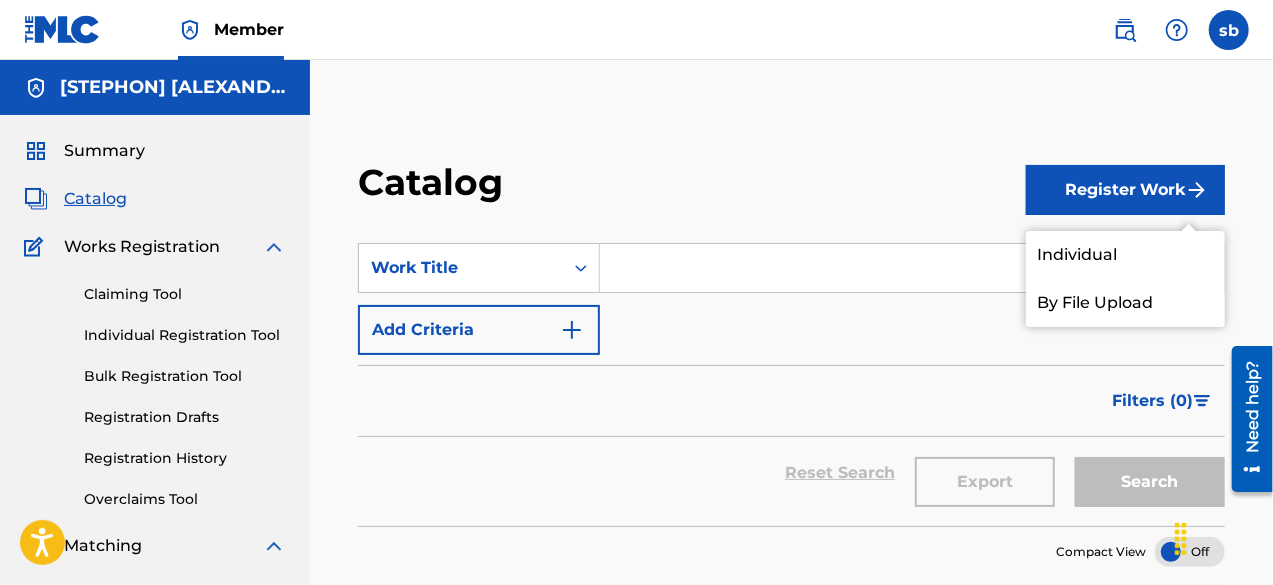 click on "Individual" at bounding box center (1125, 255) 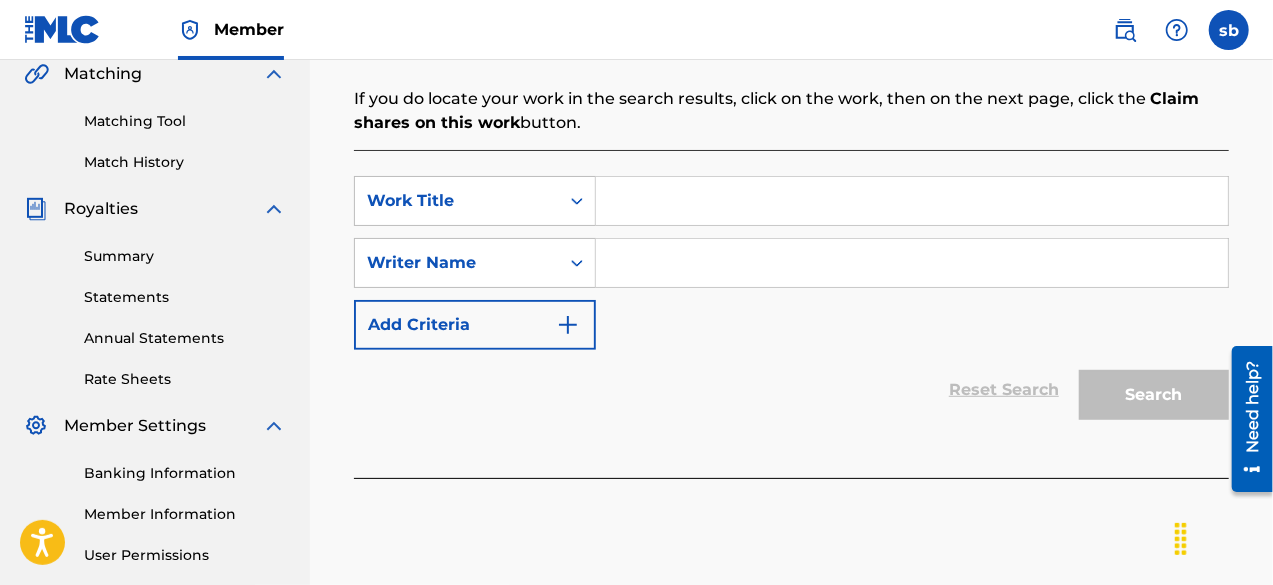 scroll, scrollTop: 400, scrollLeft: 0, axis: vertical 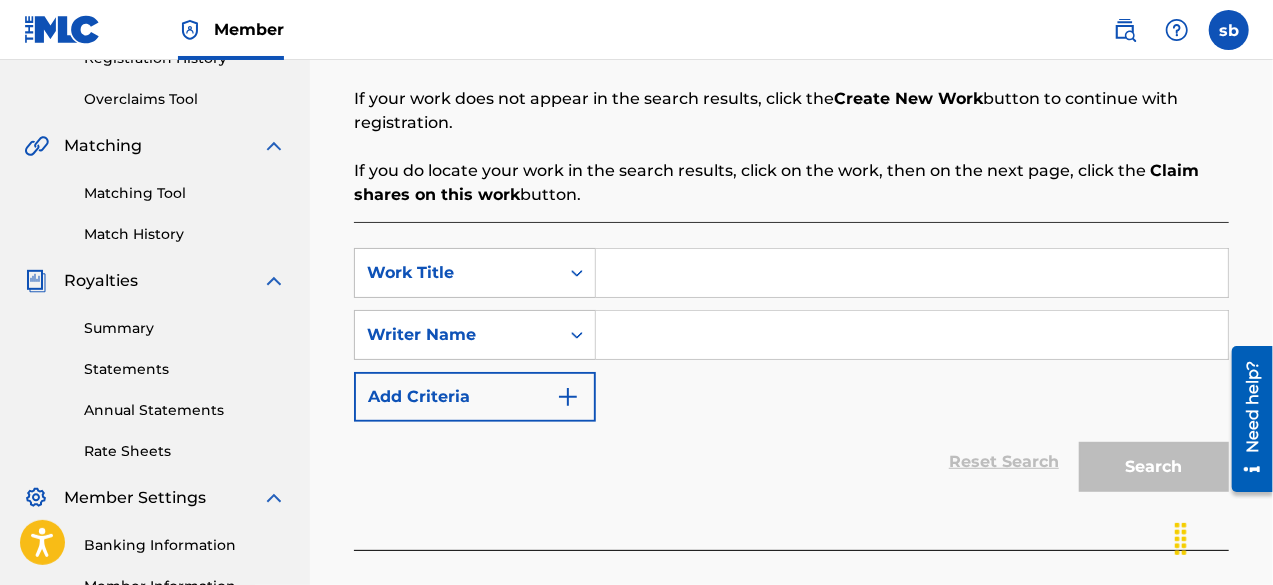 click at bounding box center (912, 273) 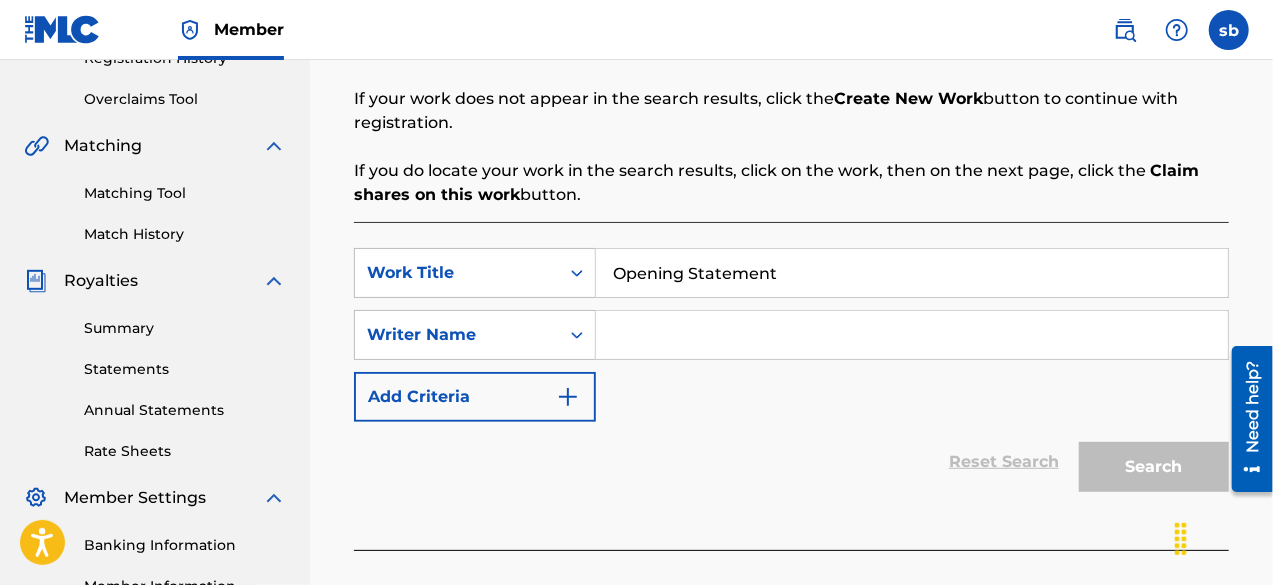 click at bounding box center (912, 335) 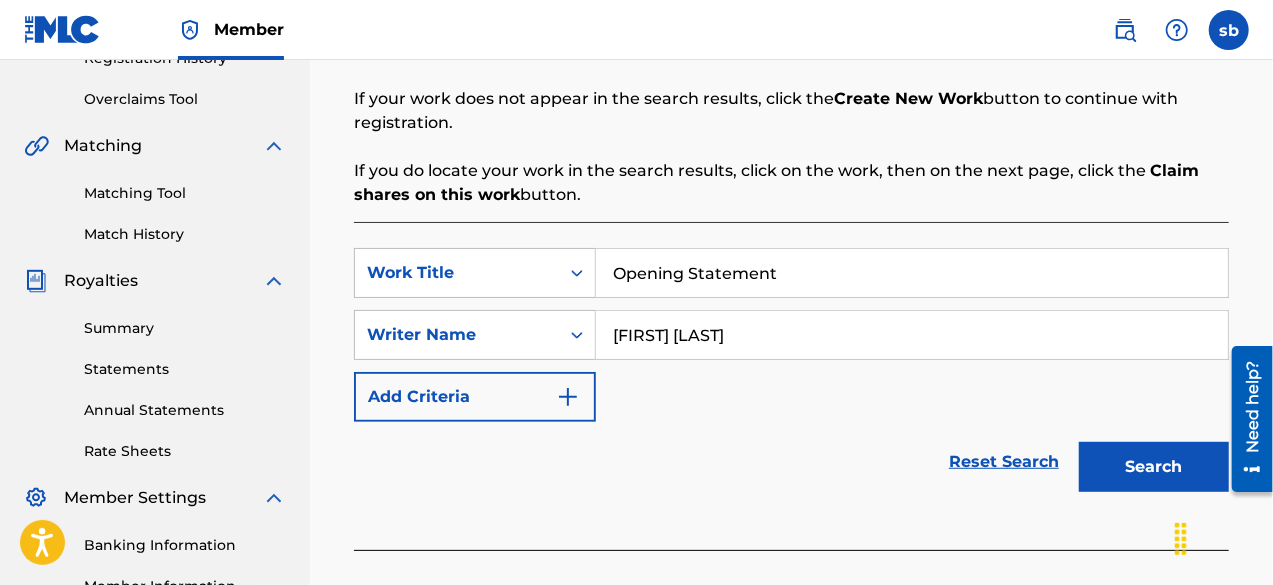 click on "Search" at bounding box center (1154, 467) 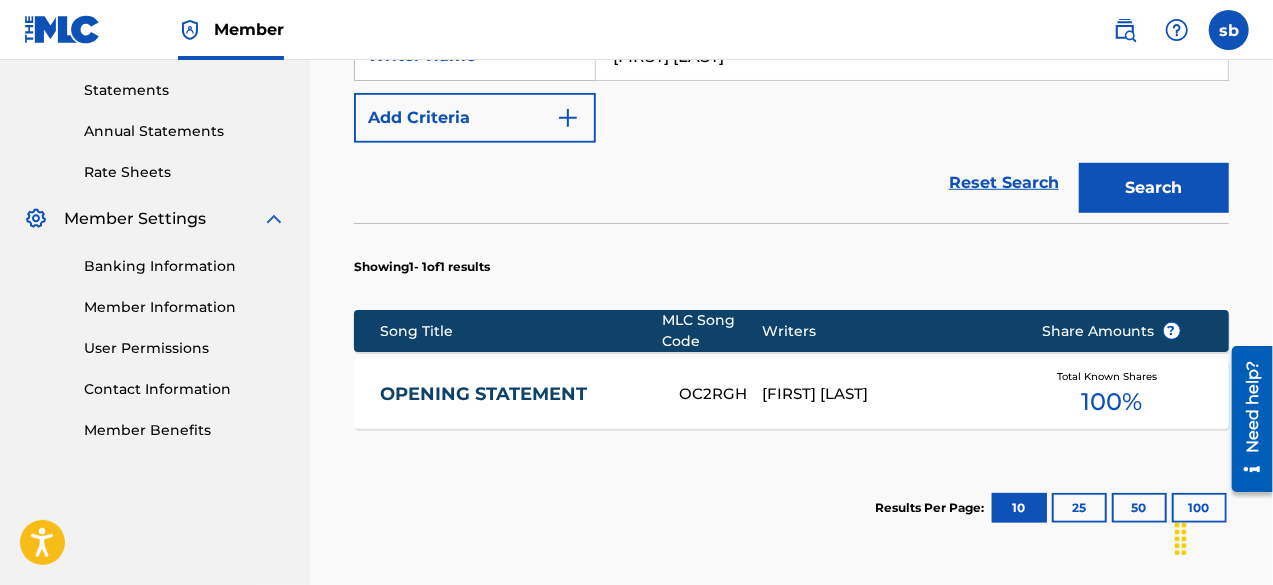 scroll, scrollTop: 882, scrollLeft: 0, axis: vertical 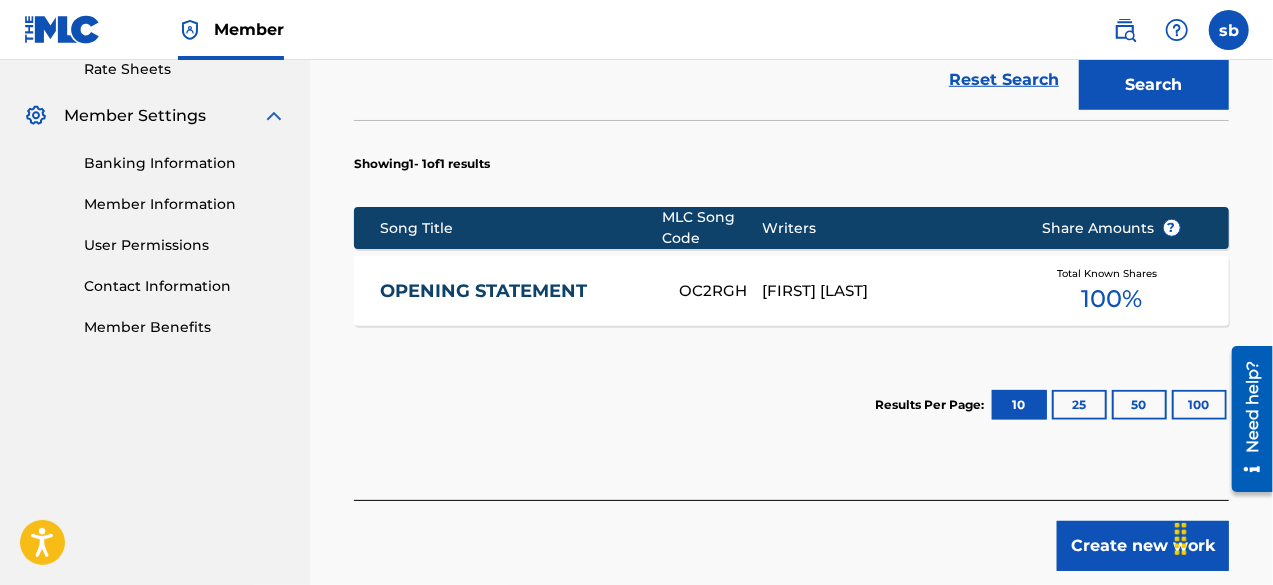 click on "Create new work" at bounding box center [1143, 546] 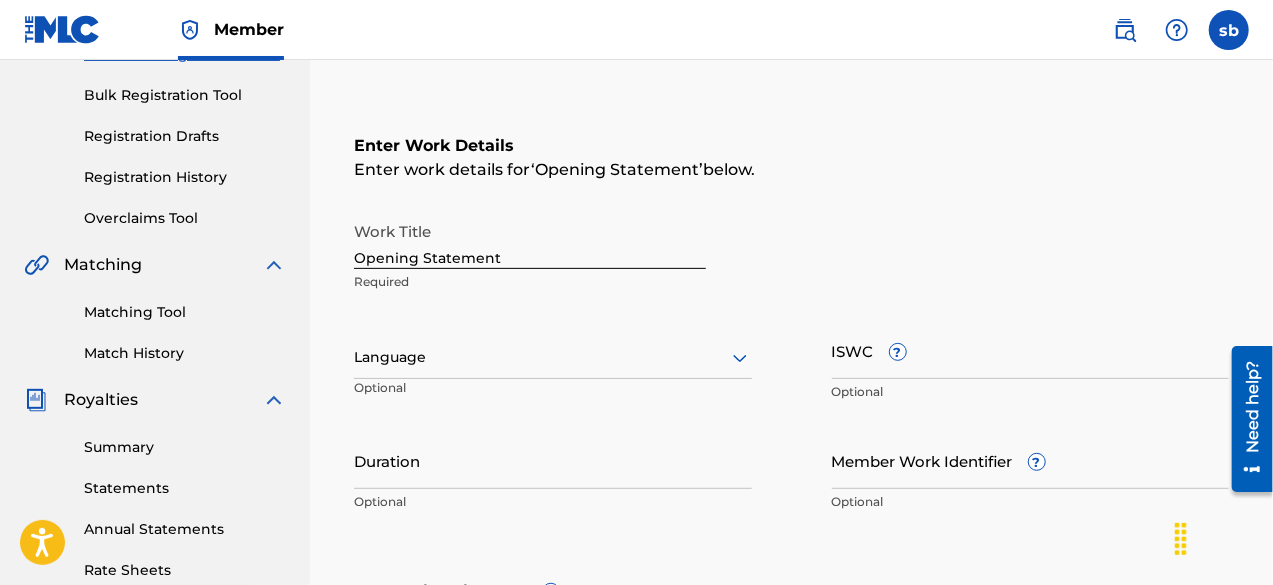 scroll, scrollTop: 306, scrollLeft: 0, axis: vertical 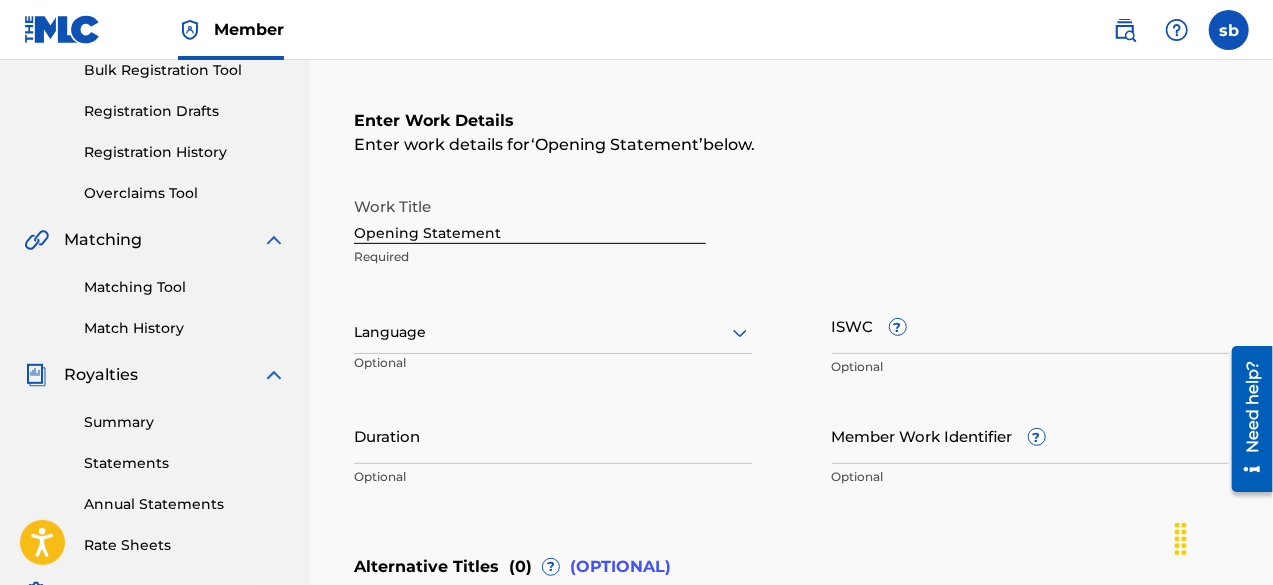 click on "ISWC   ?" at bounding box center (1031, 325) 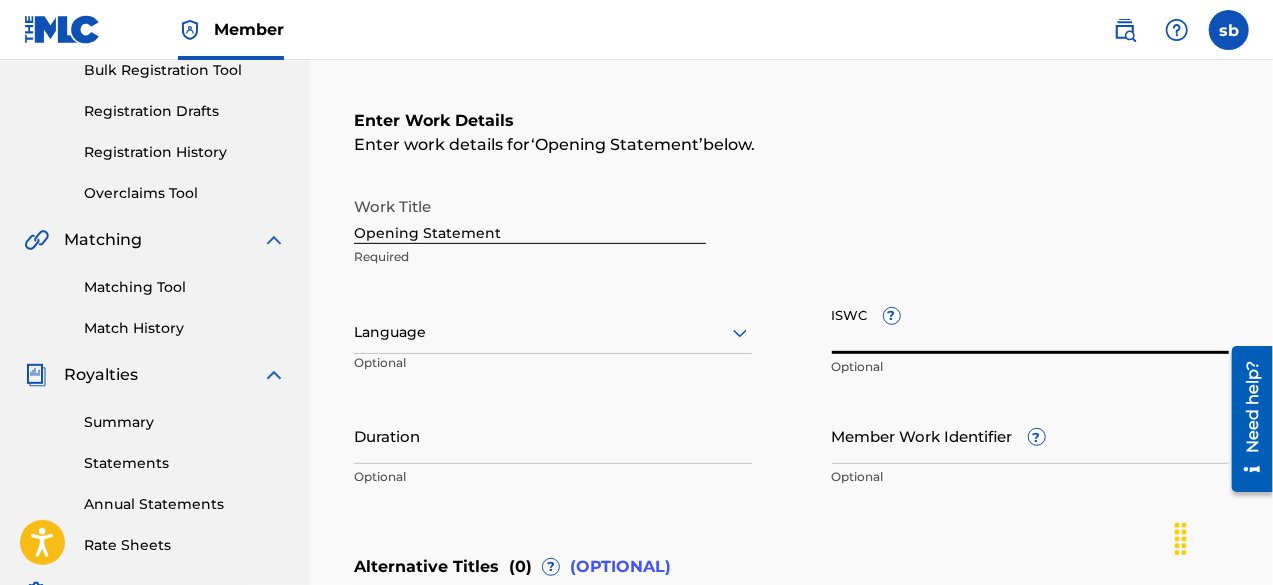 click on "ISWC   ?" at bounding box center (1031, 325) 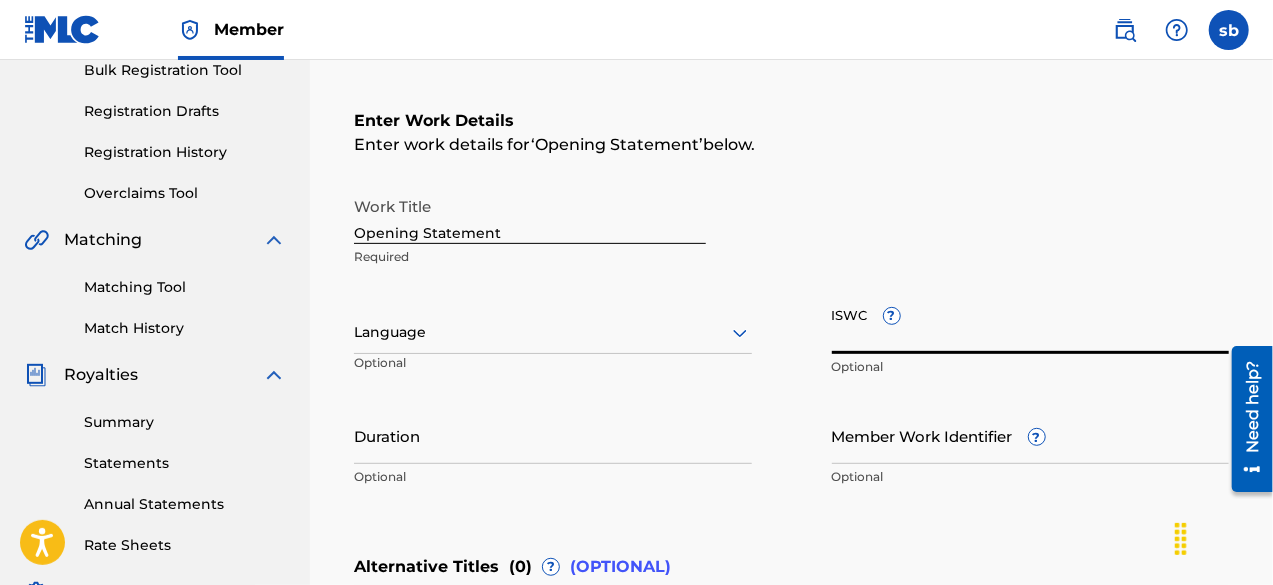 paste on "[ISWC]" 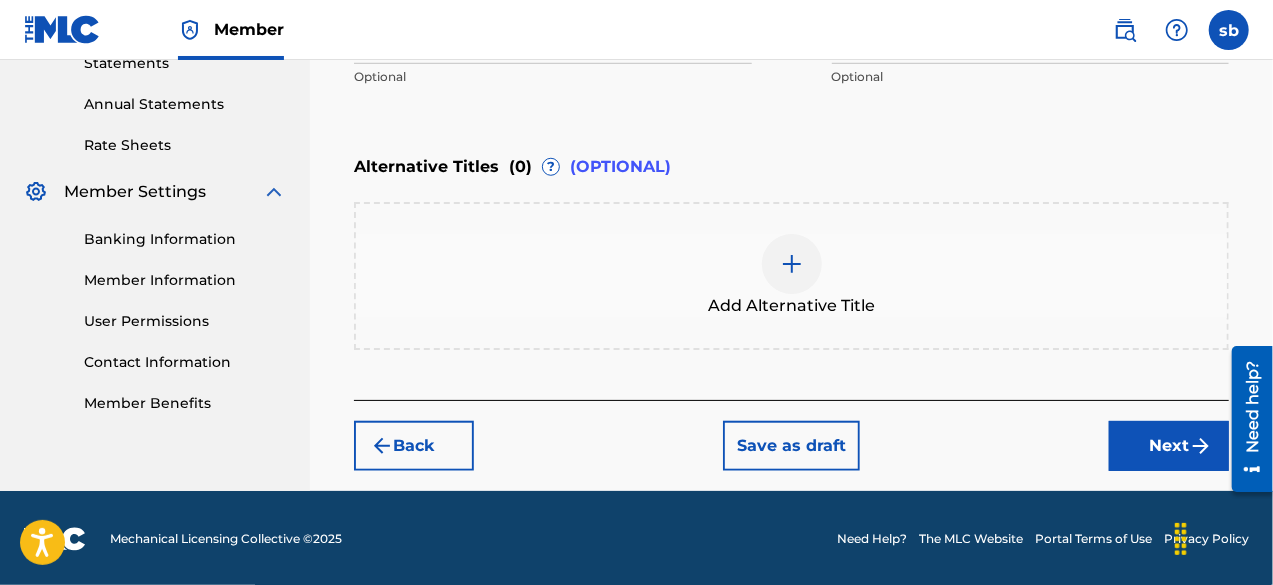 click on "Next" at bounding box center [1169, 446] 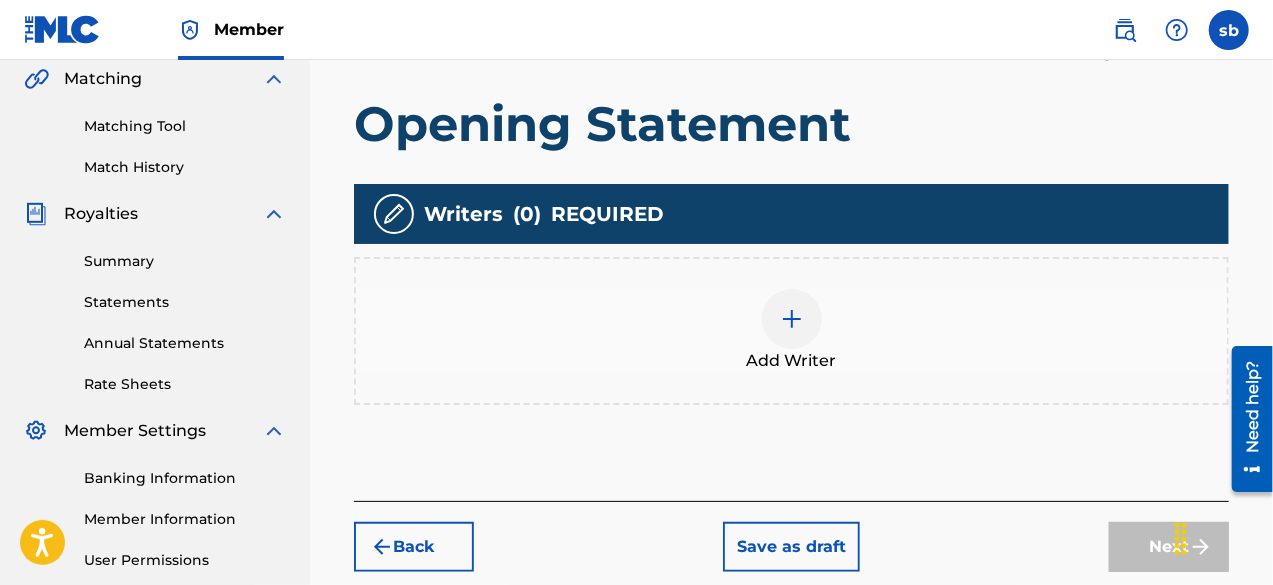 scroll, scrollTop: 590, scrollLeft: 0, axis: vertical 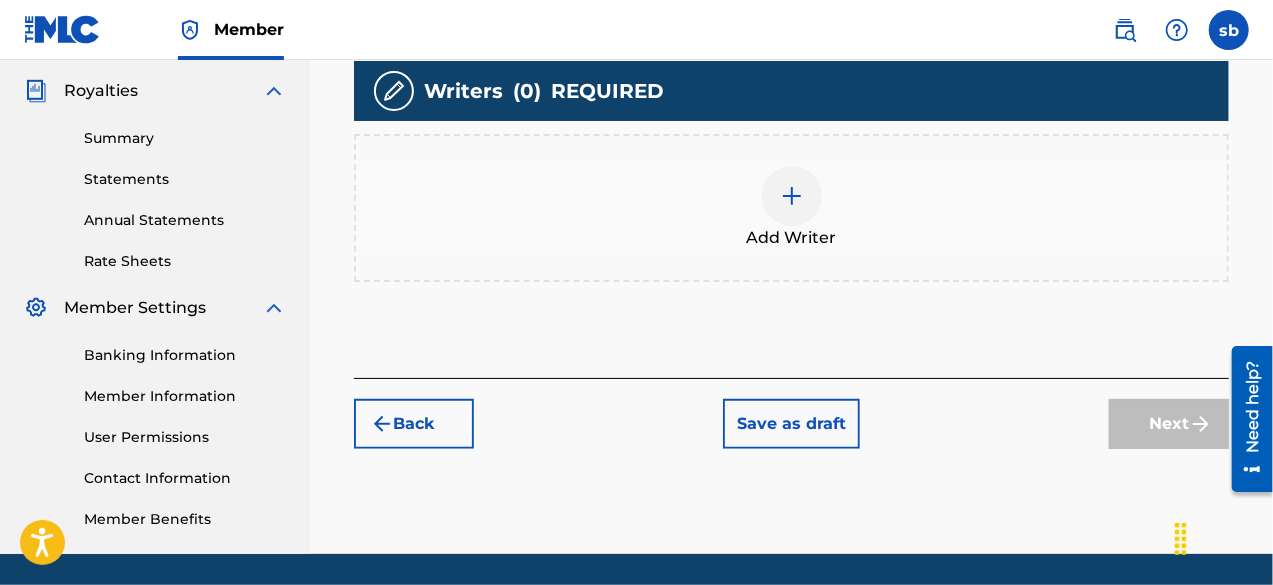click at bounding box center [792, 196] 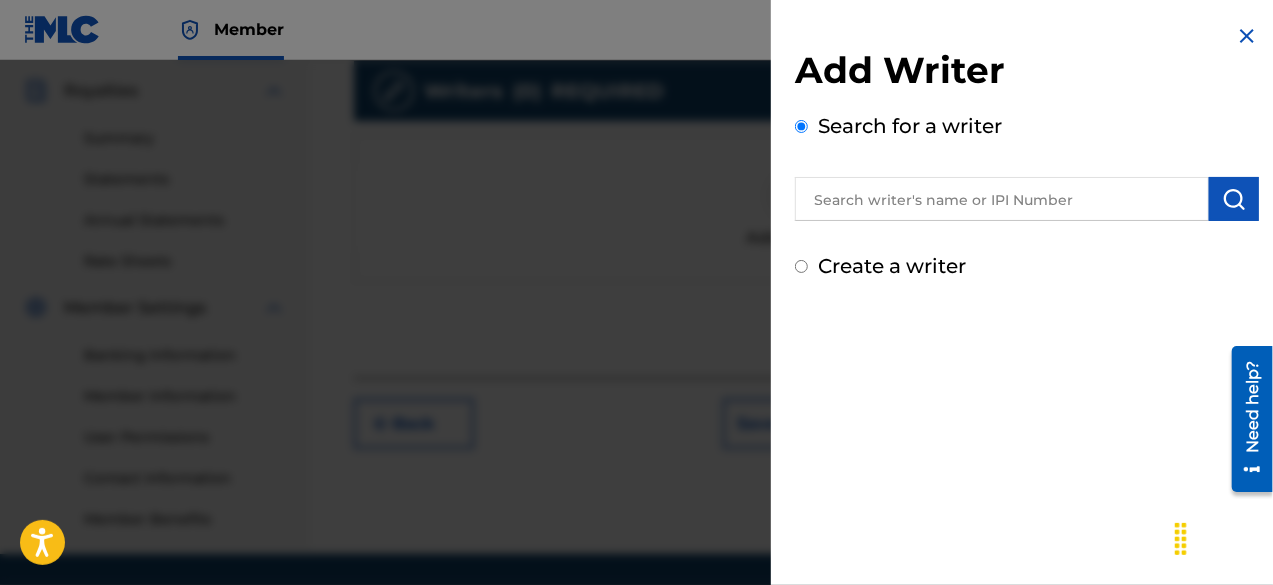 click at bounding box center [1002, 199] 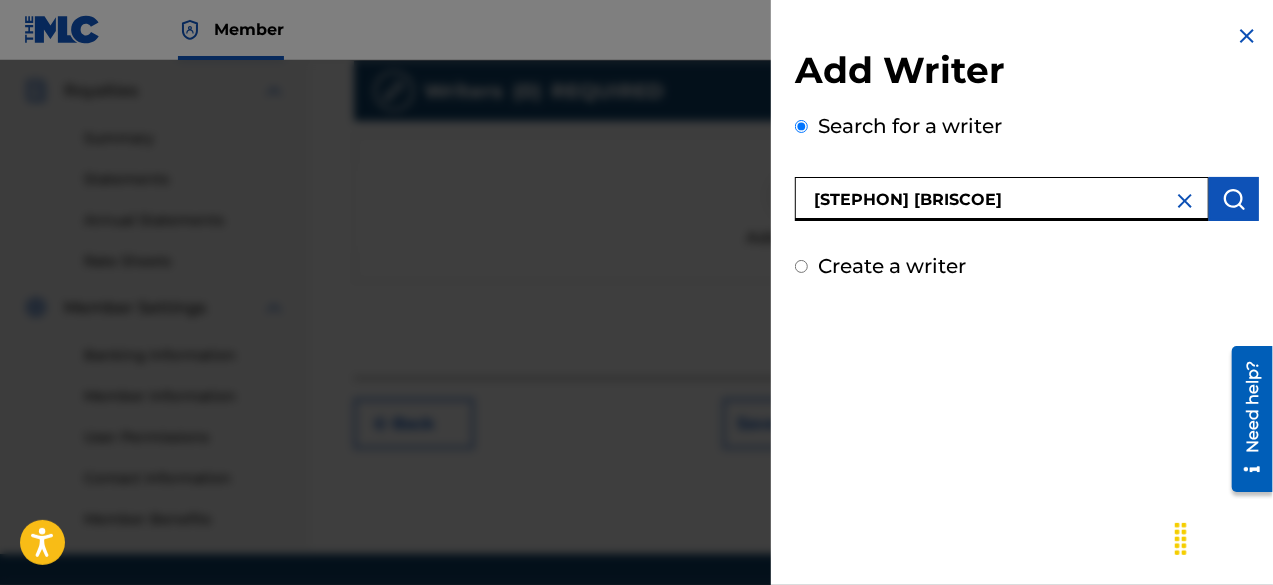 click on "[STEPHON] [BRISCOE]" at bounding box center [1002, 199] 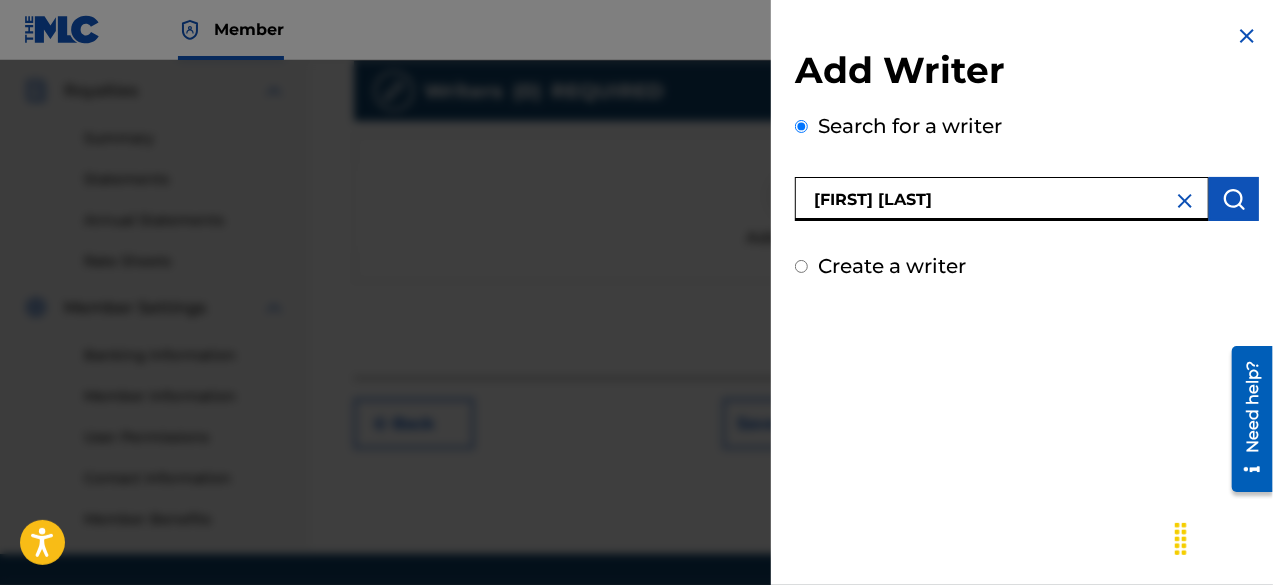 click at bounding box center [1234, 199] 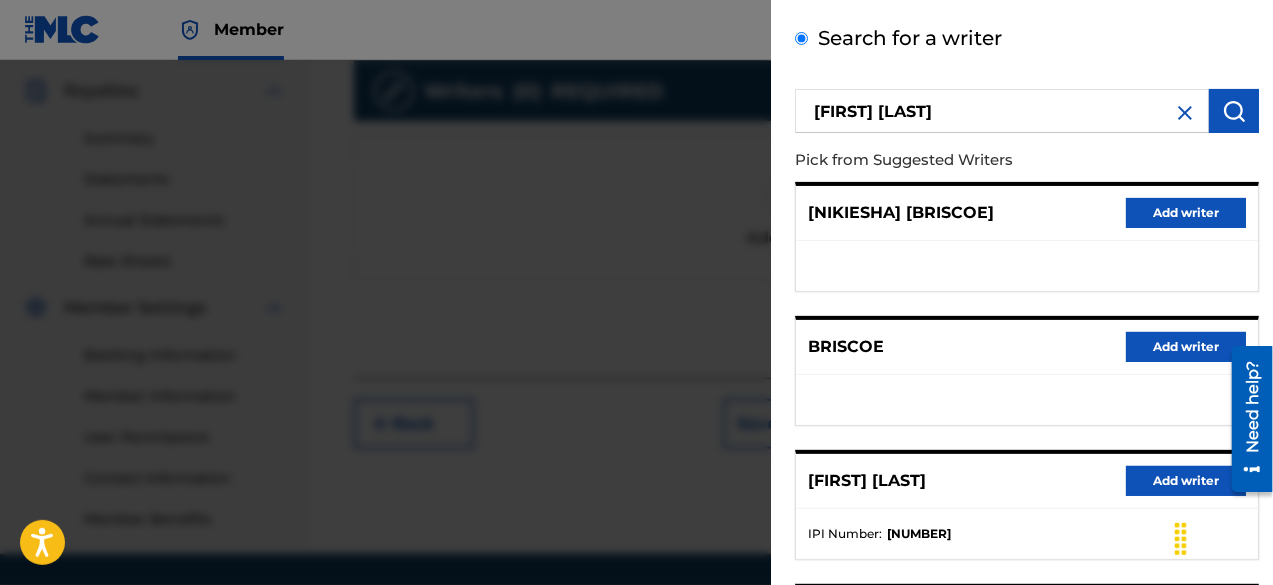 scroll, scrollTop: 200, scrollLeft: 0, axis: vertical 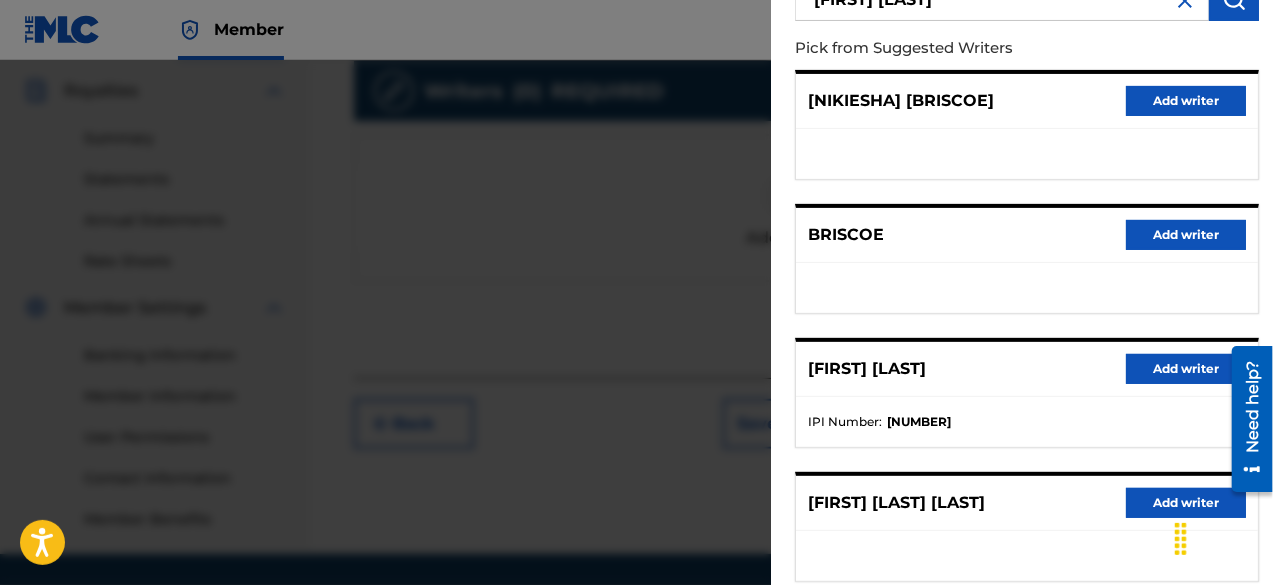 click on "Add writer" at bounding box center (1186, 369) 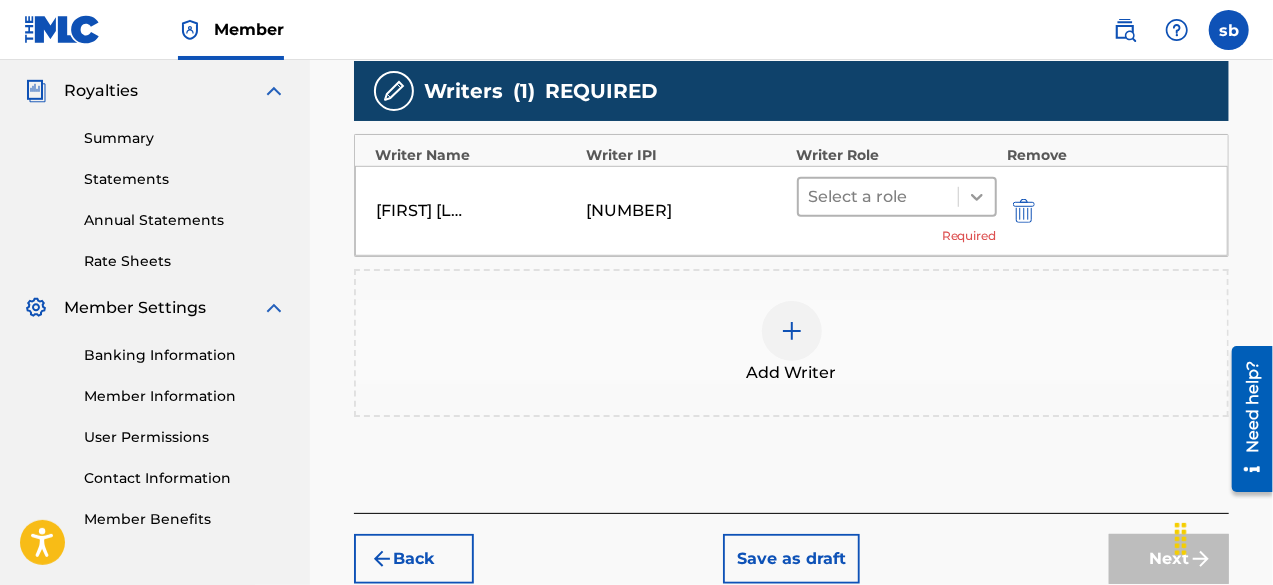 click at bounding box center [977, 197] 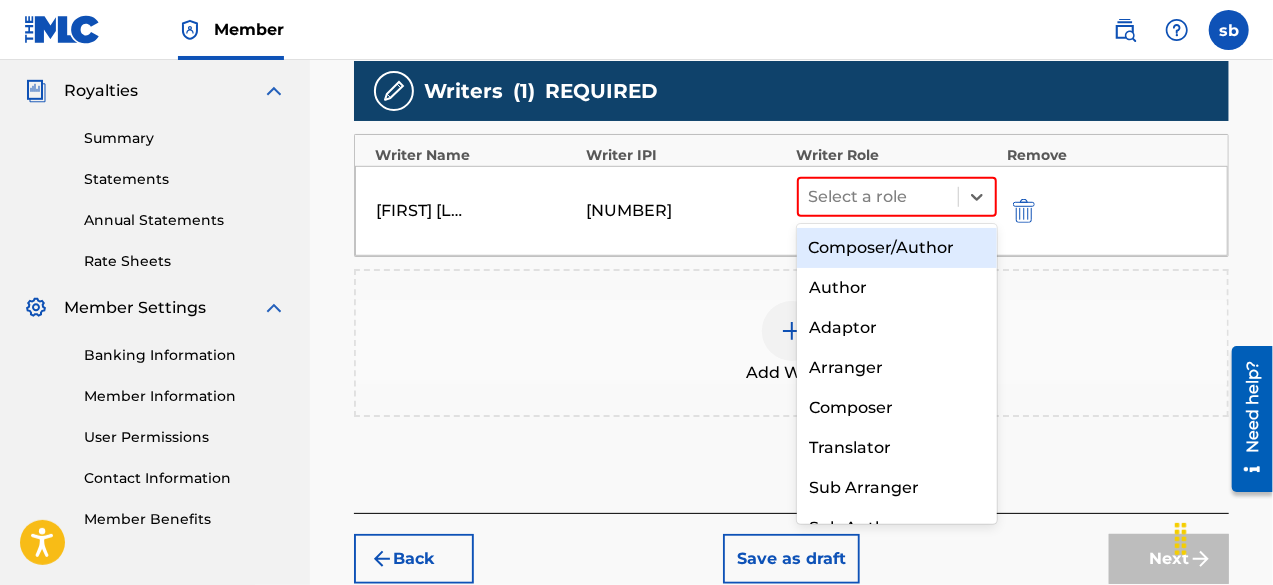 click on "Composer/Author" at bounding box center (897, 248) 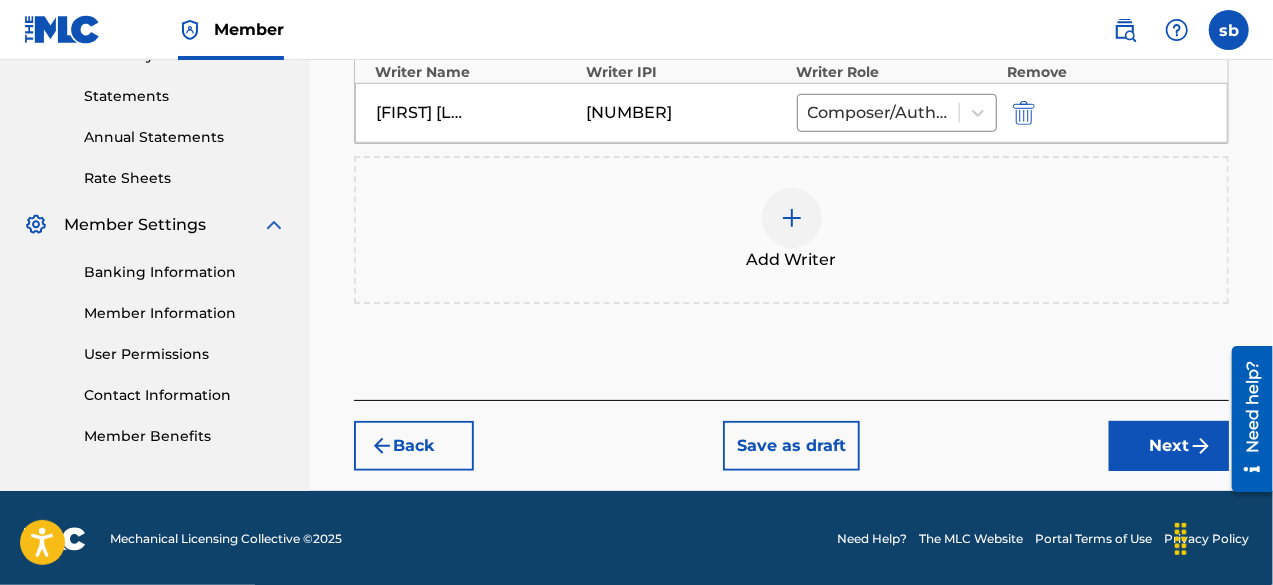click on "Next" at bounding box center (1169, 446) 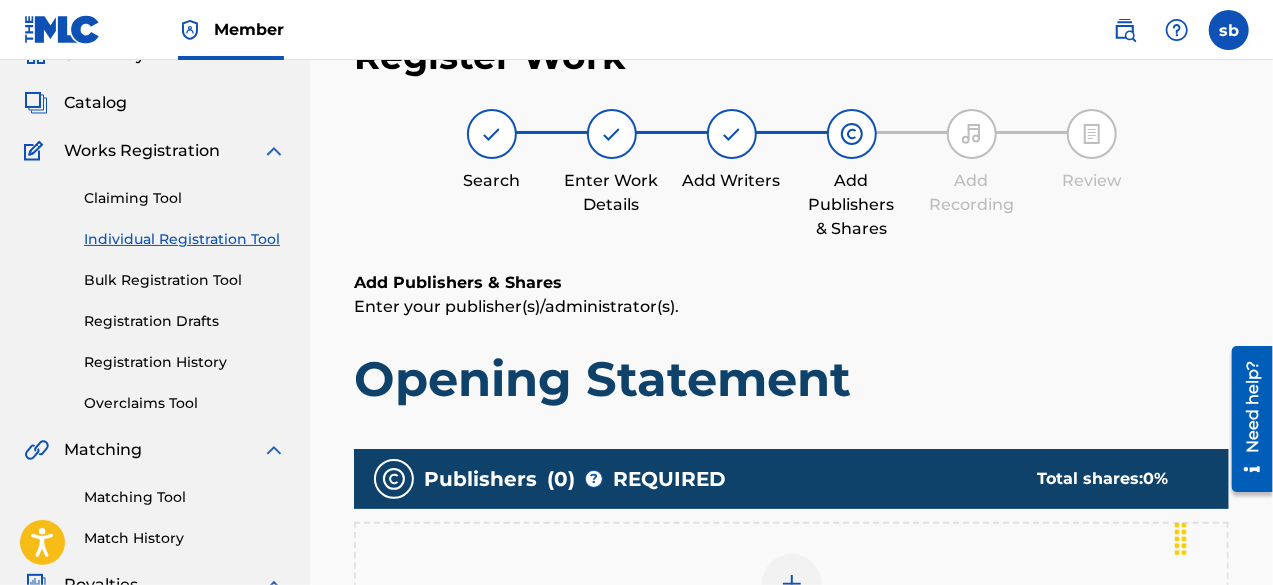 scroll, scrollTop: 390, scrollLeft: 0, axis: vertical 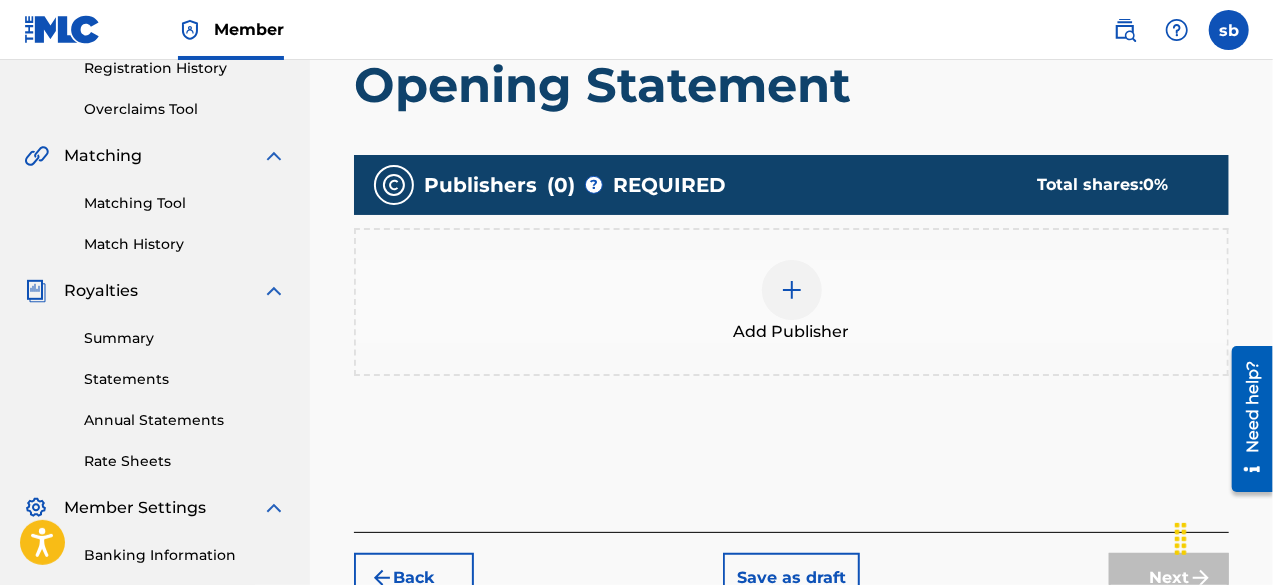 click at bounding box center (792, 290) 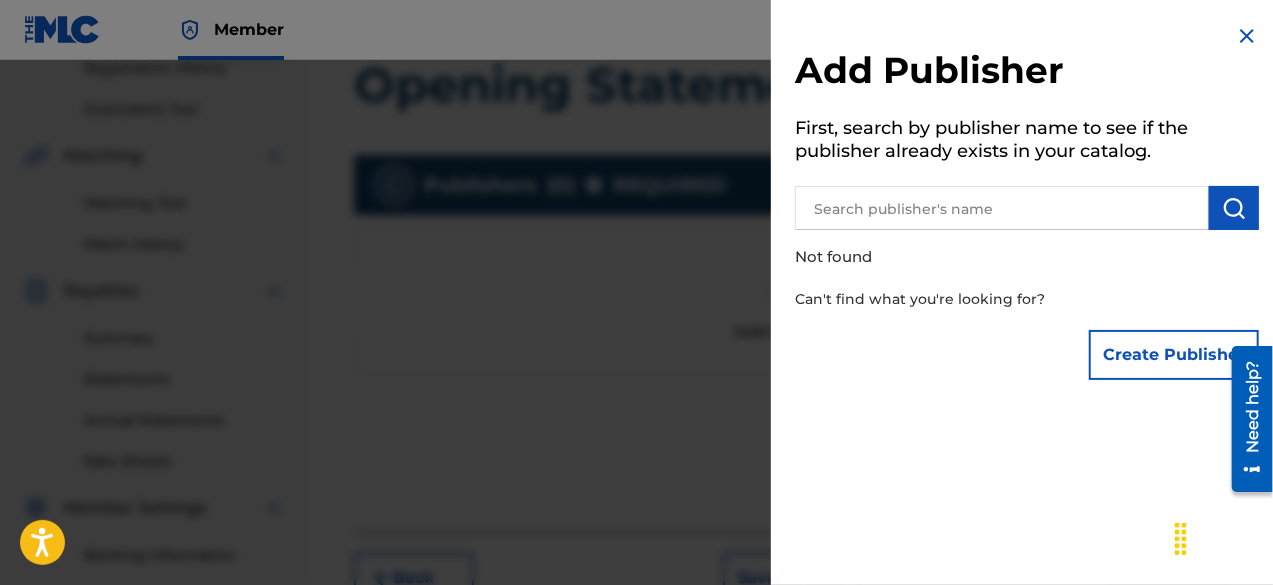 click on "Create Publisher" at bounding box center (1174, 355) 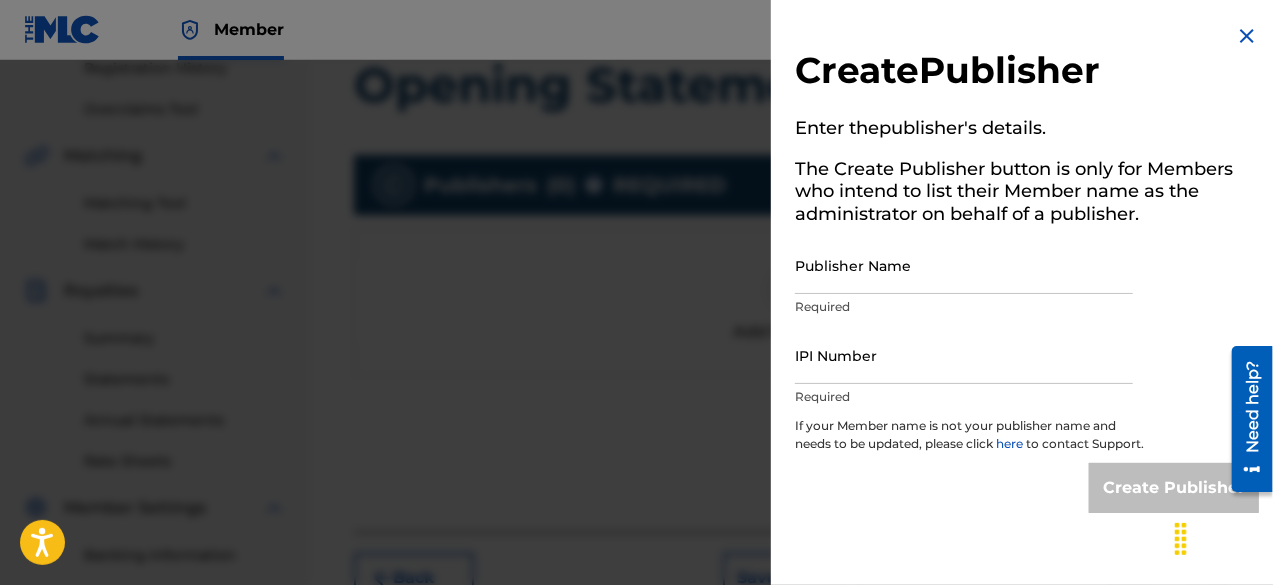 click on "Required" at bounding box center (964, 307) 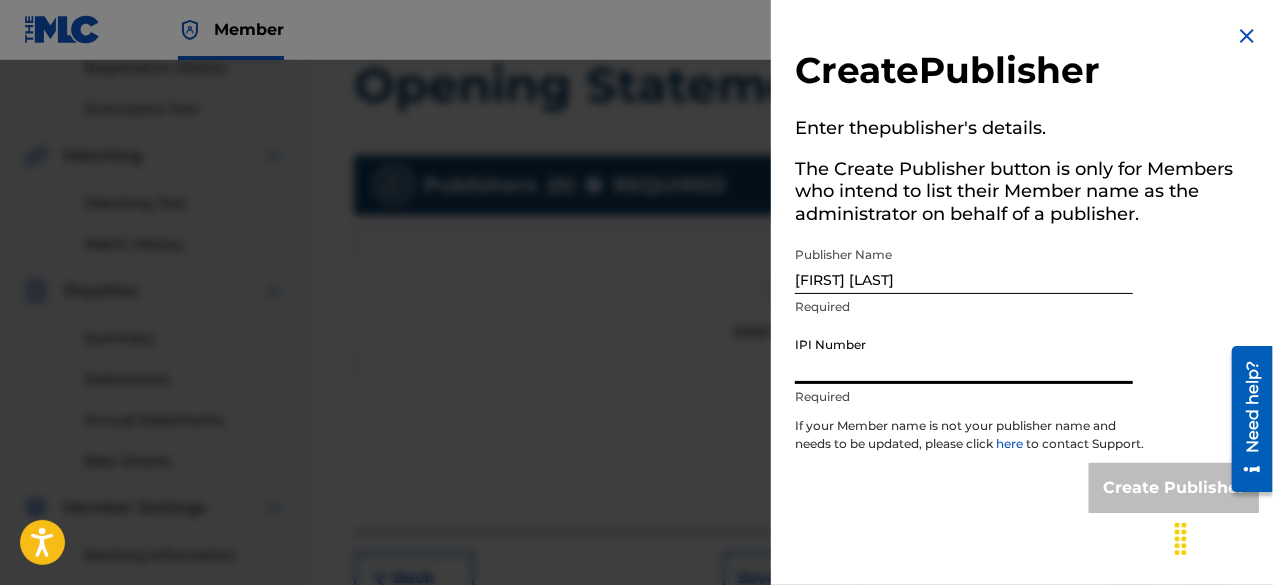 click on "IPI Number" at bounding box center [964, 355] 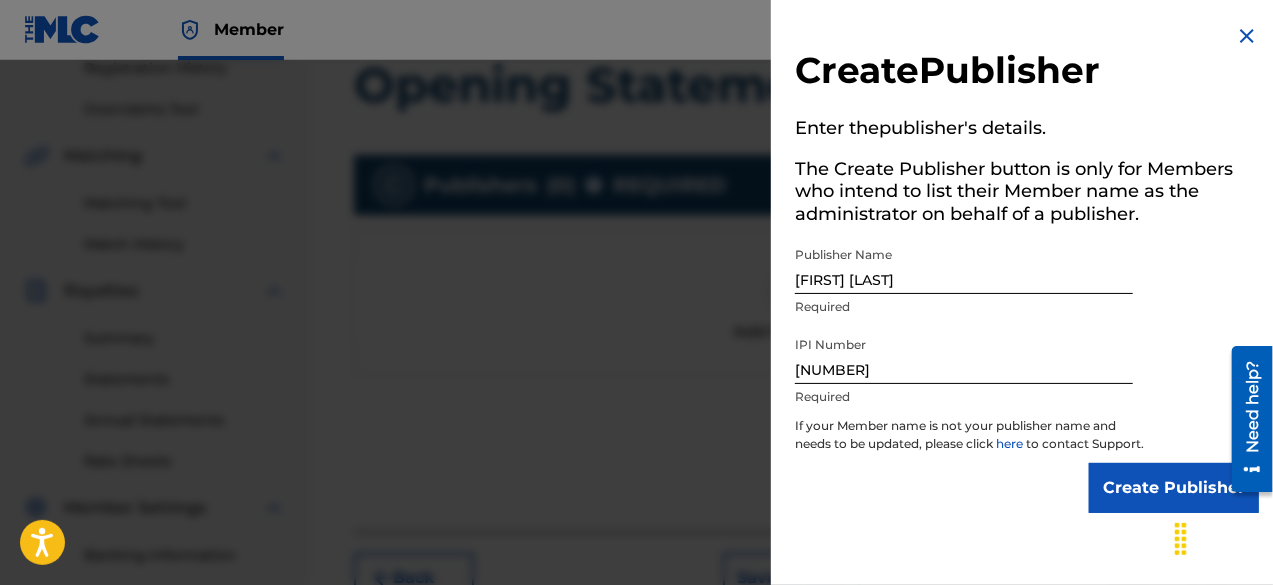 click on "Create Publisher" at bounding box center (1174, 488) 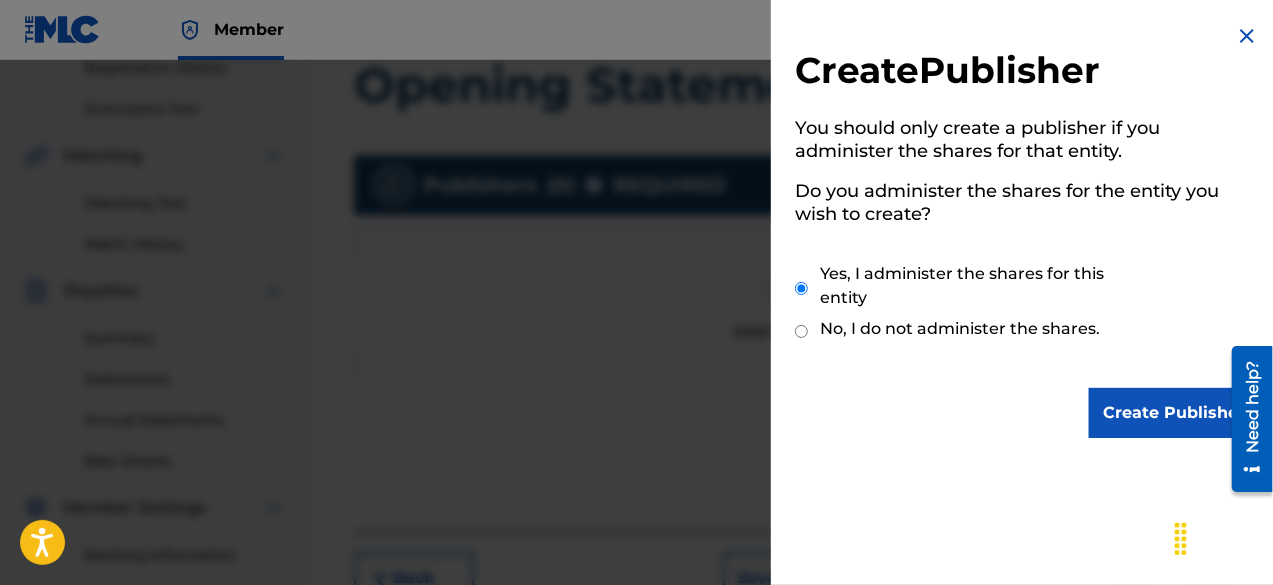 click on "Create Publisher" at bounding box center [1174, 413] 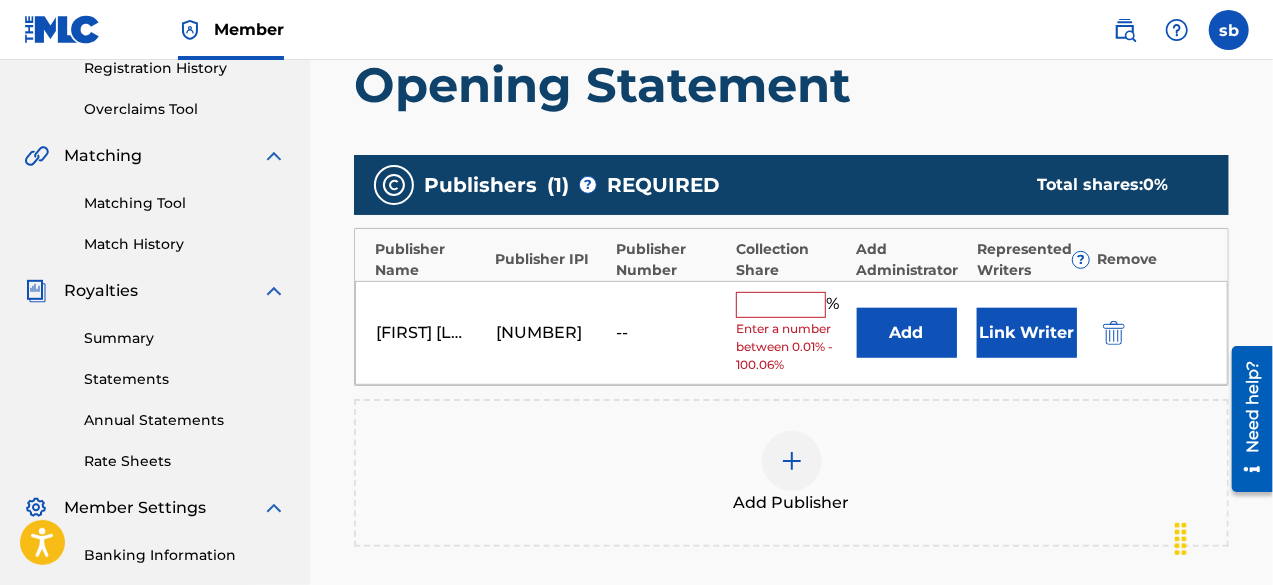 click on "Enter a number between 0.01% - 100.06%" at bounding box center [791, 347] 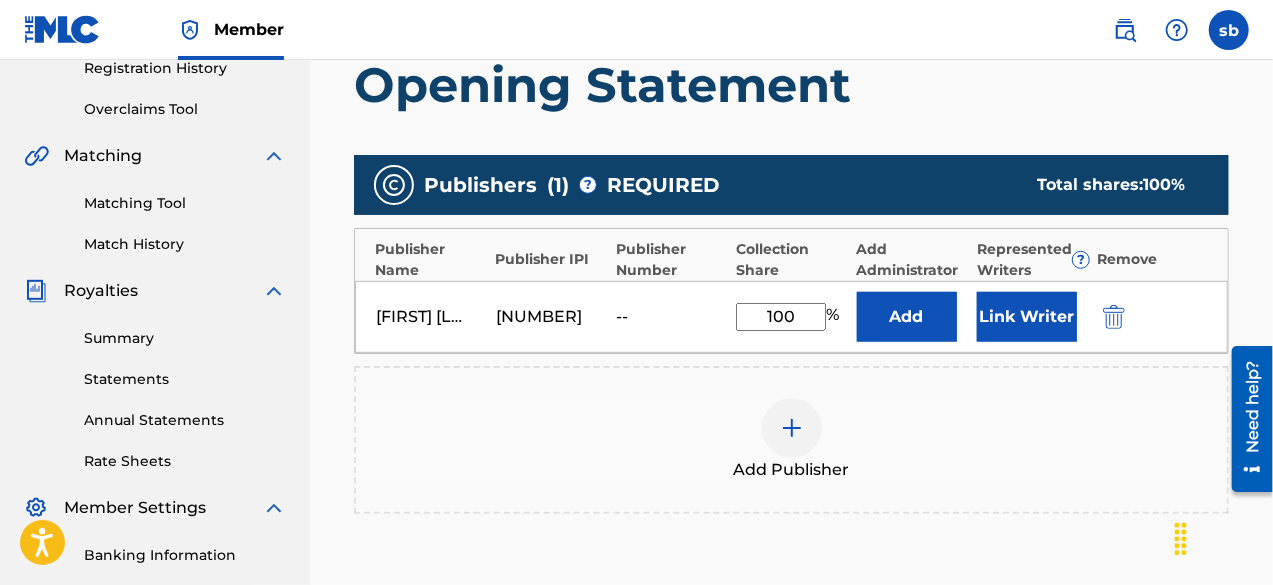 click on "Link Writer" at bounding box center (1027, 317) 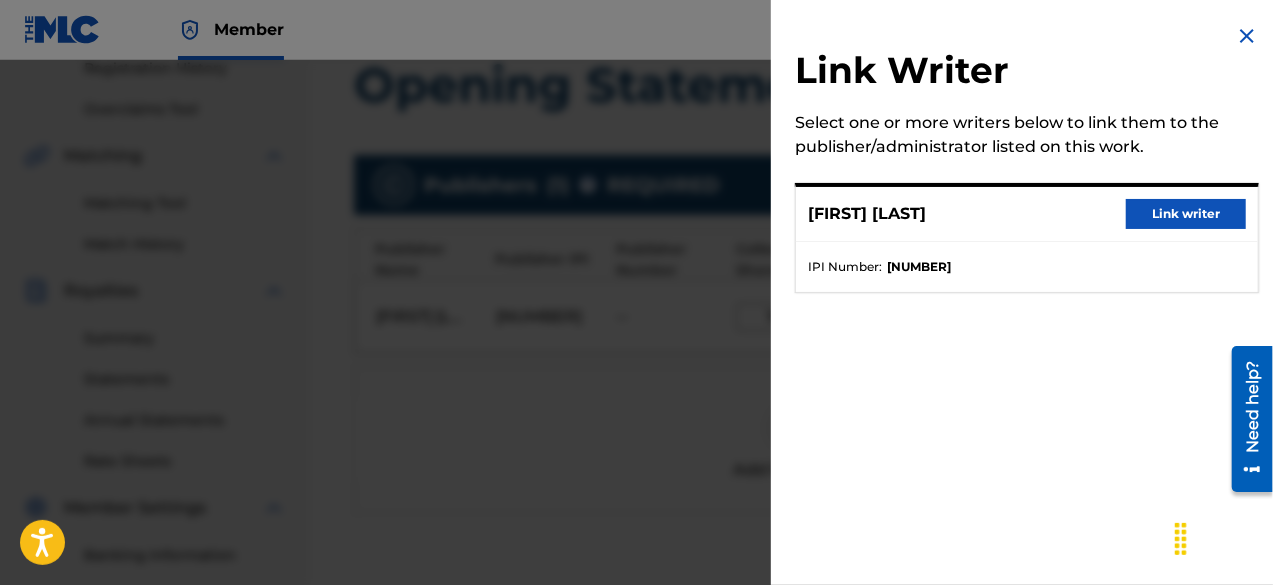click on "Link writer" at bounding box center (1186, 214) 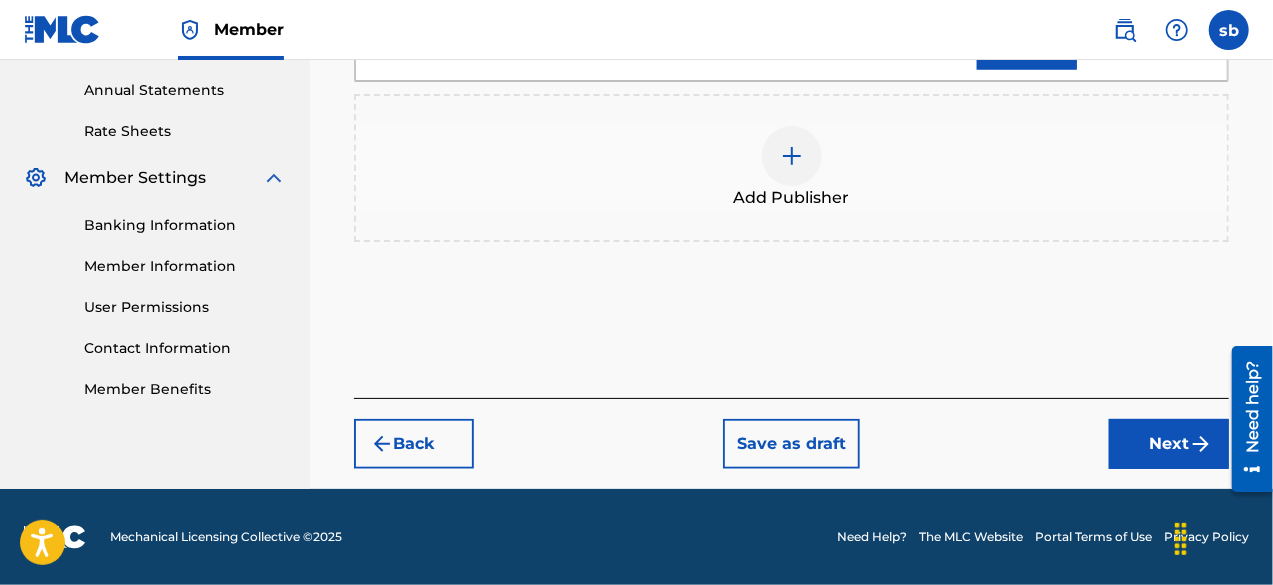 click on "Next" at bounding box center [1169, 444] 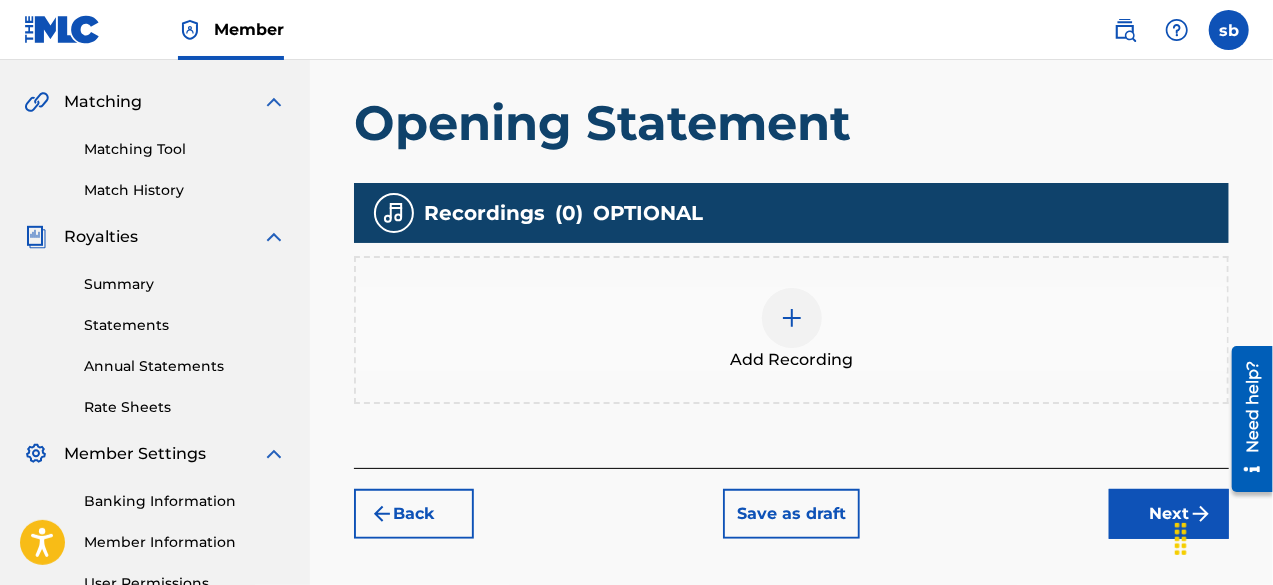 scroll, scrollTop: 590, scrollLeft: 0, axis: vertical 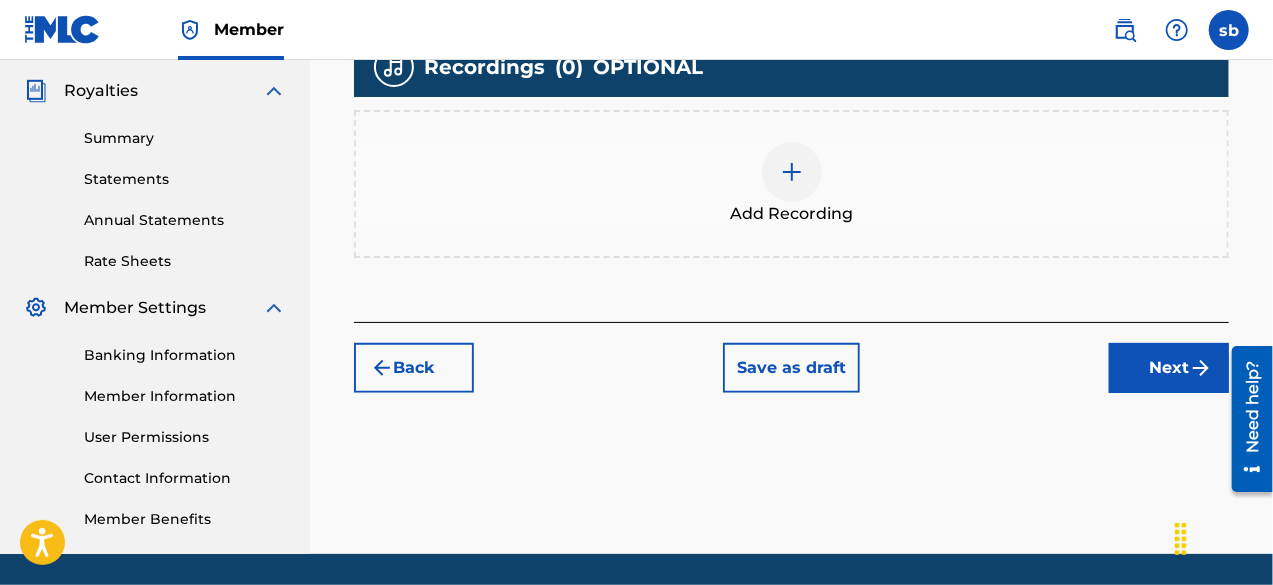 click at bounding box center (792, 172) 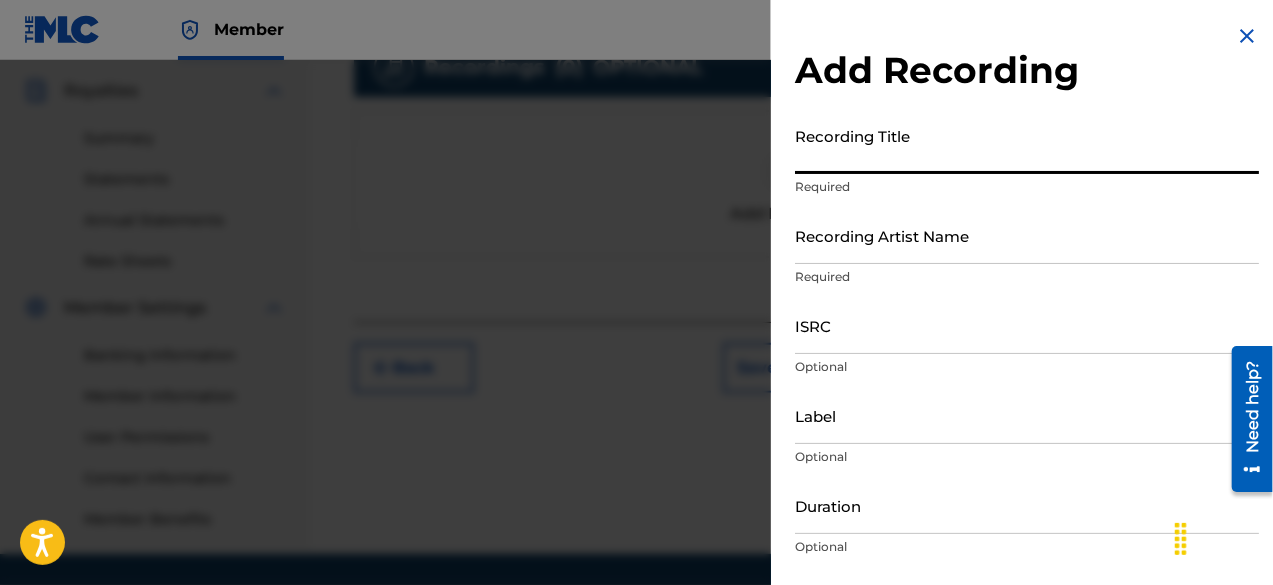 click on "Recording Title" at bounding box center (1027, 145) 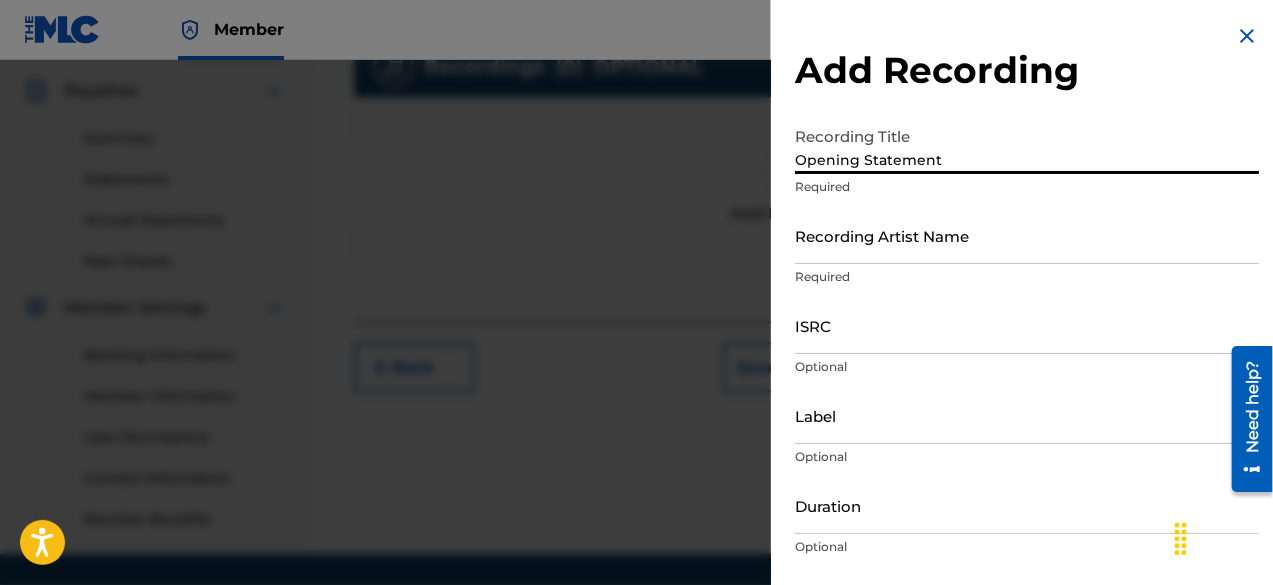 click on "Recording Artist Name" at bounding box center [1027, 235] 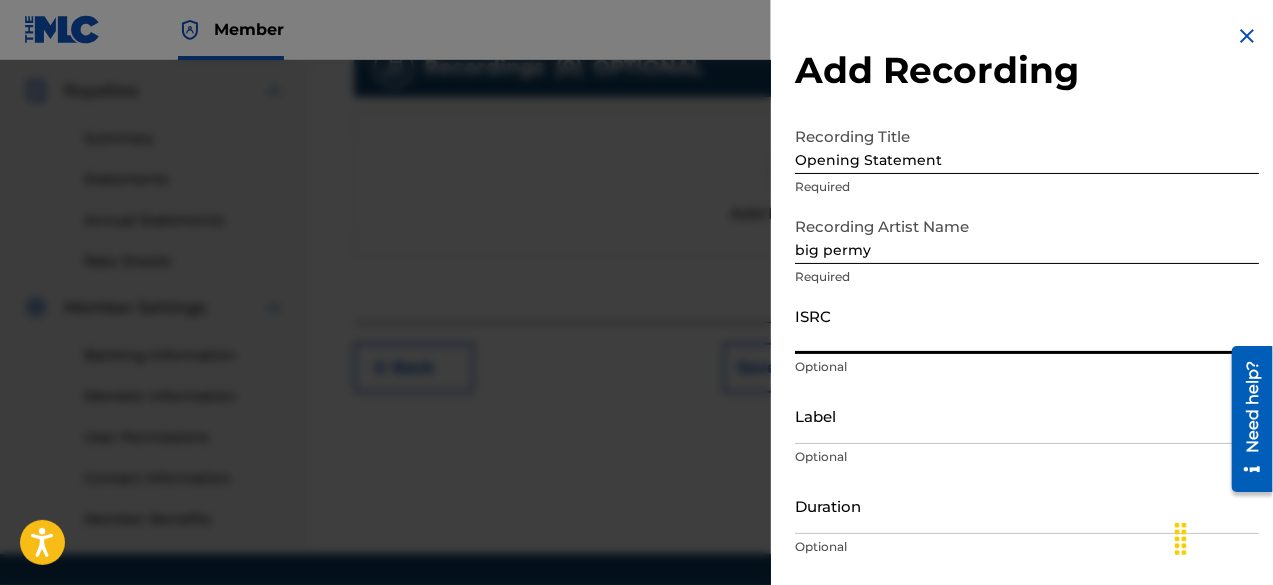 click on "ISRC" at bounding box center (1027, 325) 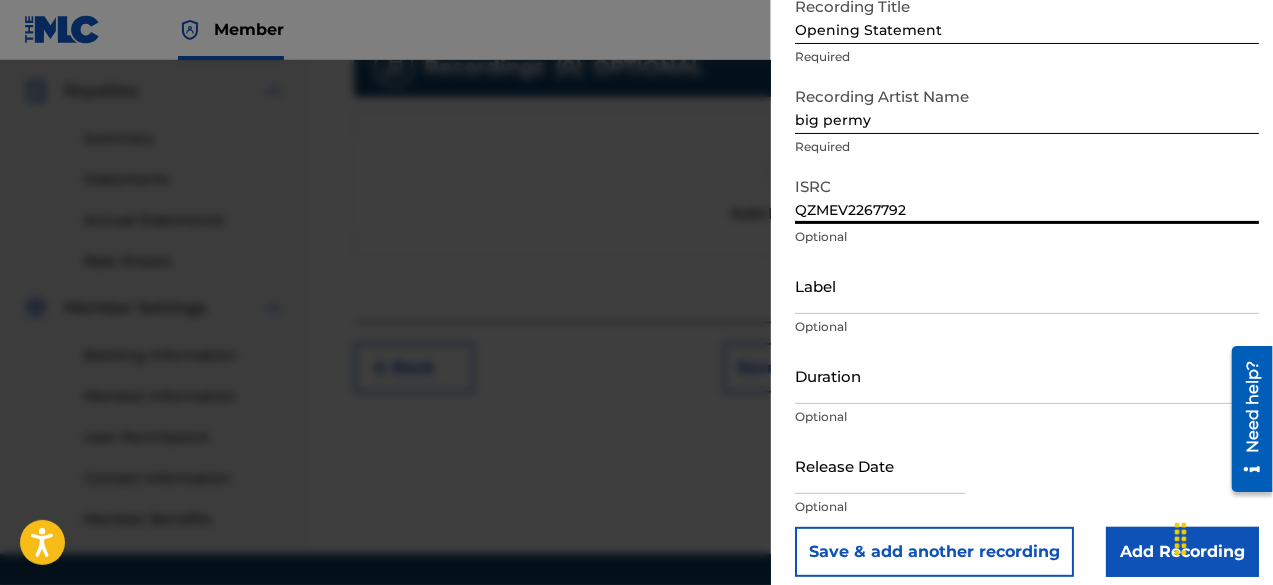 scroll, scrollTop: 146, scrollLeft: 0, axis: vertical 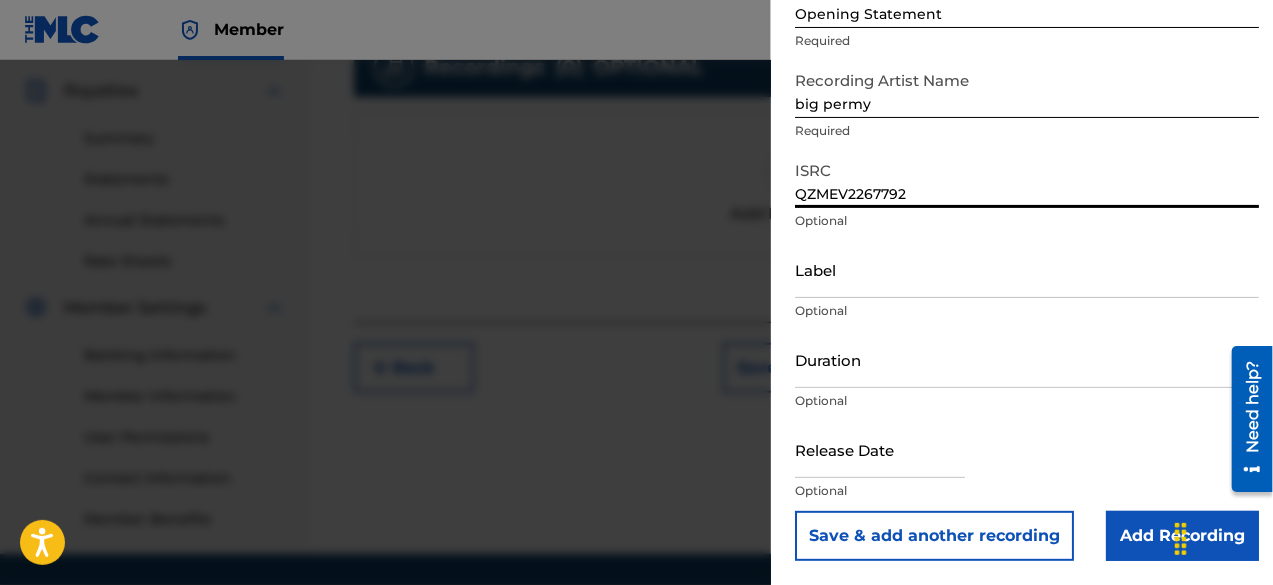 click at bounding box center [880, 449] 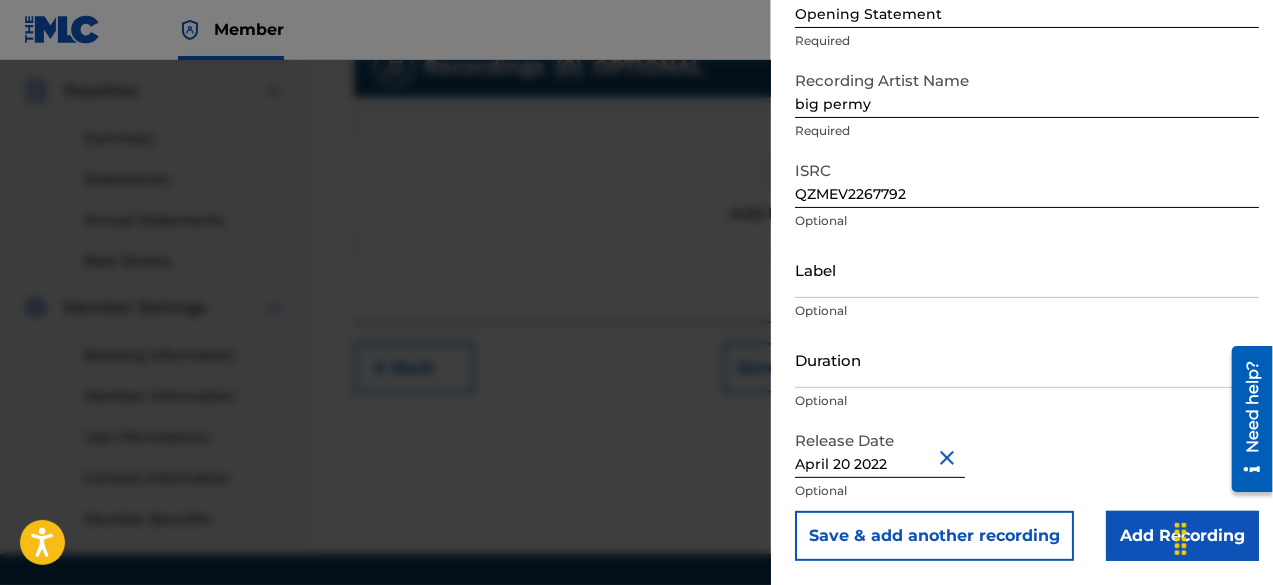 click on "Add Recording" at bounding box center (1182, 536) 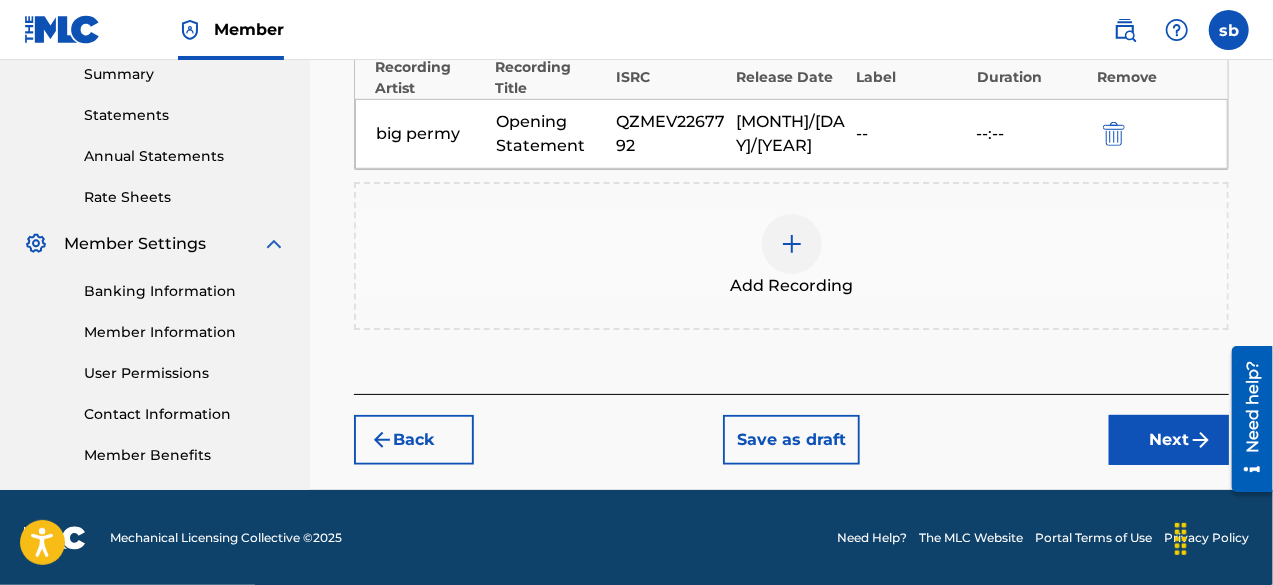click on "Next" at bounding box center (1169, 440) 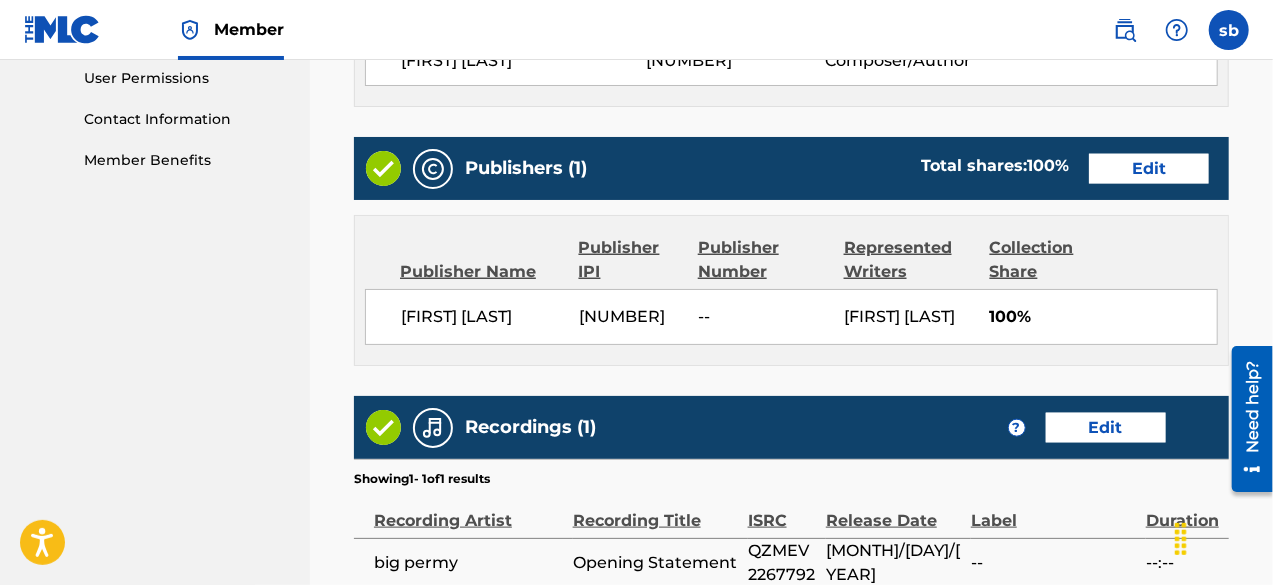 scroll, scrollTop: 1190, scrollLeft: 0, axis: vertical 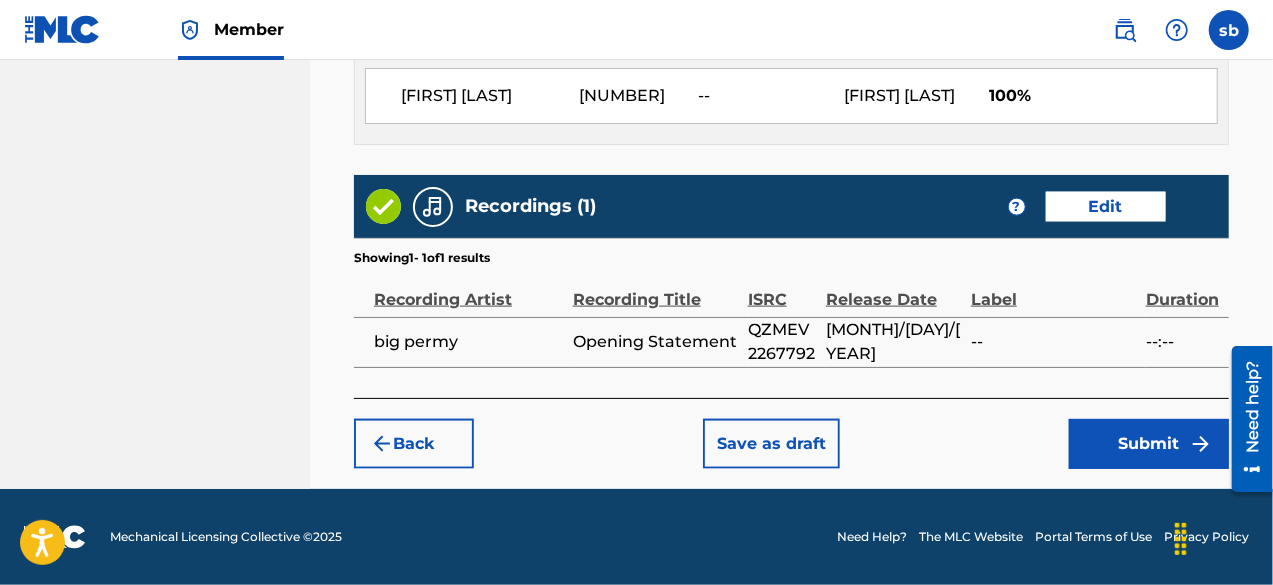 click on "Submit" at bounding box center [1149, 444] 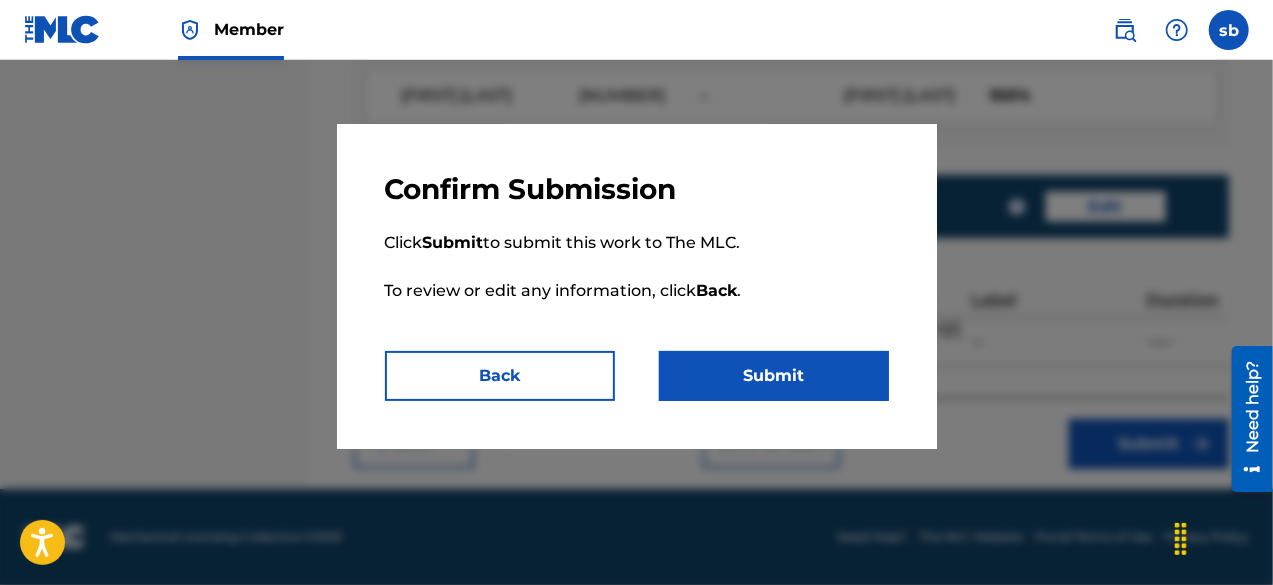 click on "Submit" at bounding box center (774, 376) 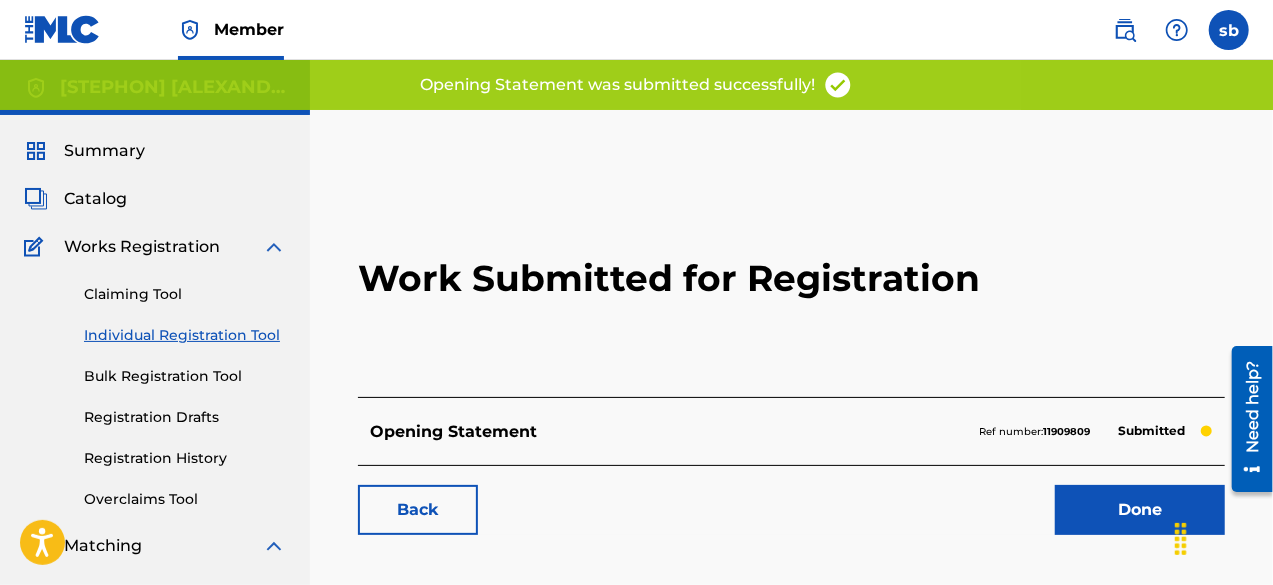 click on "Done" at bounding box center [1140, 510] 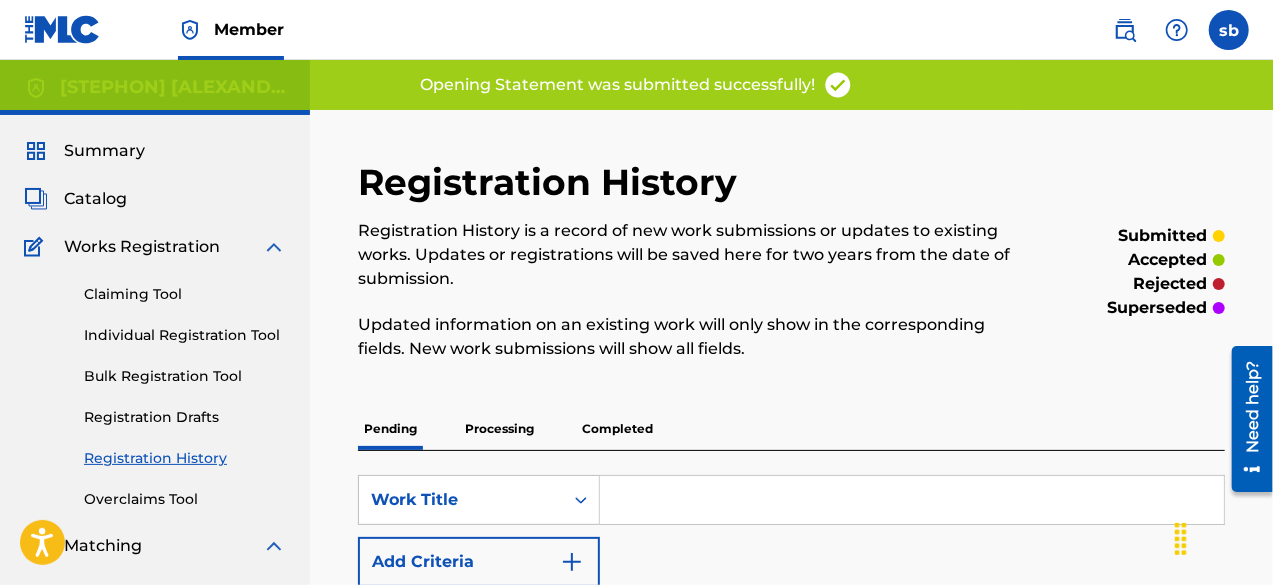 click on "Catalog" at bounding box center (95, 199) 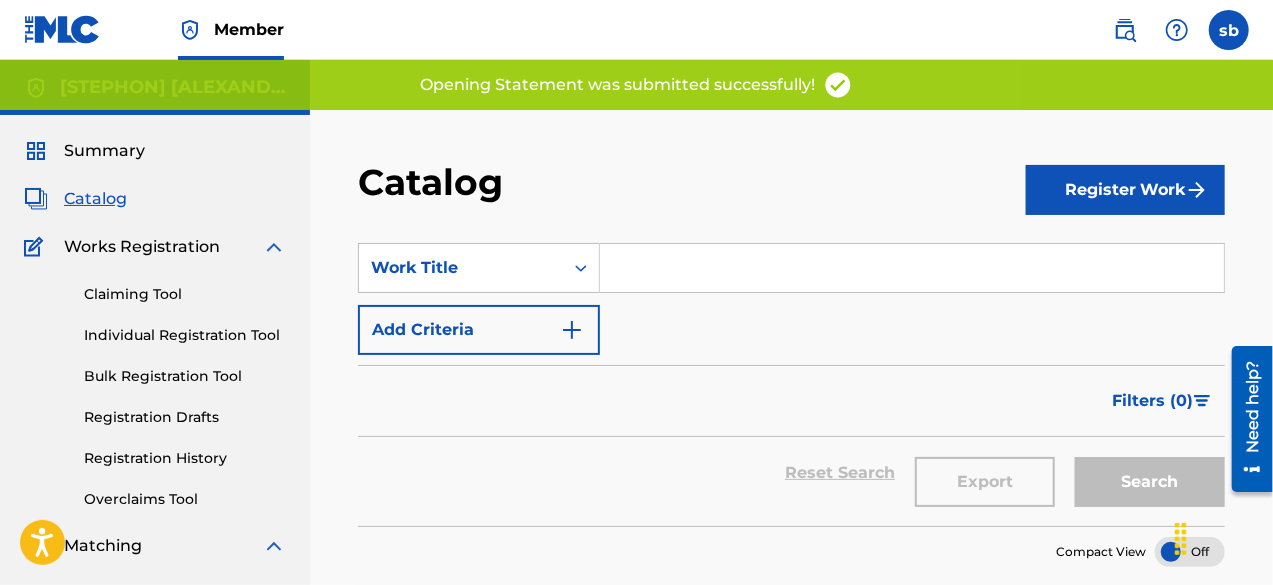 click on "Register Work" at bounding box center (1125, 190) 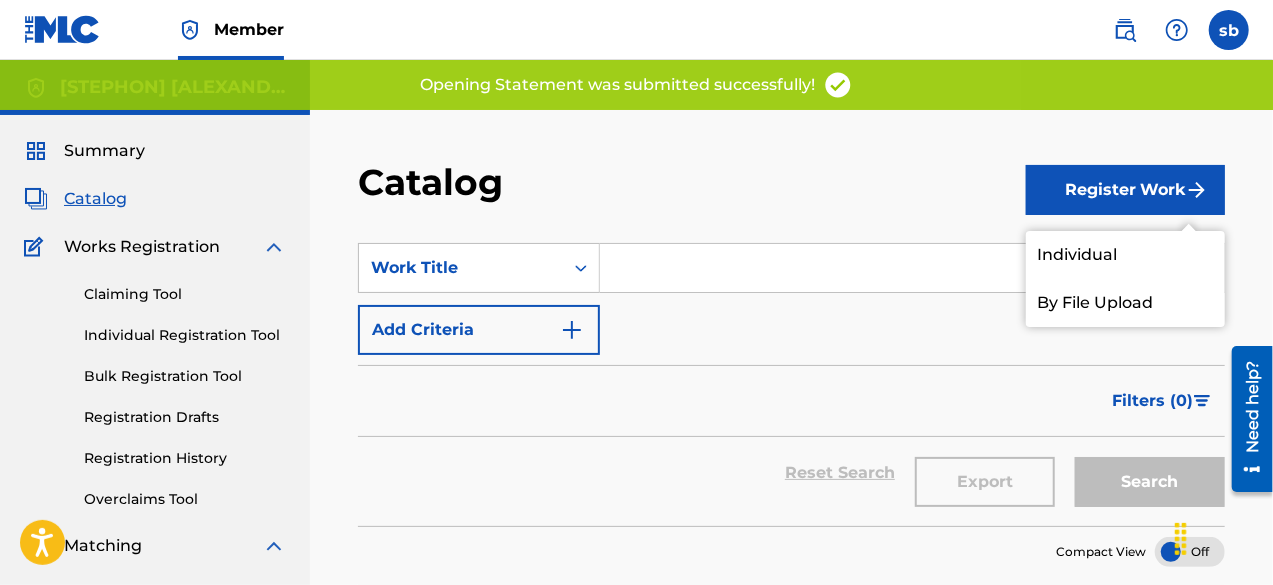 click on "Individual" at bounding box center [1125, 255] 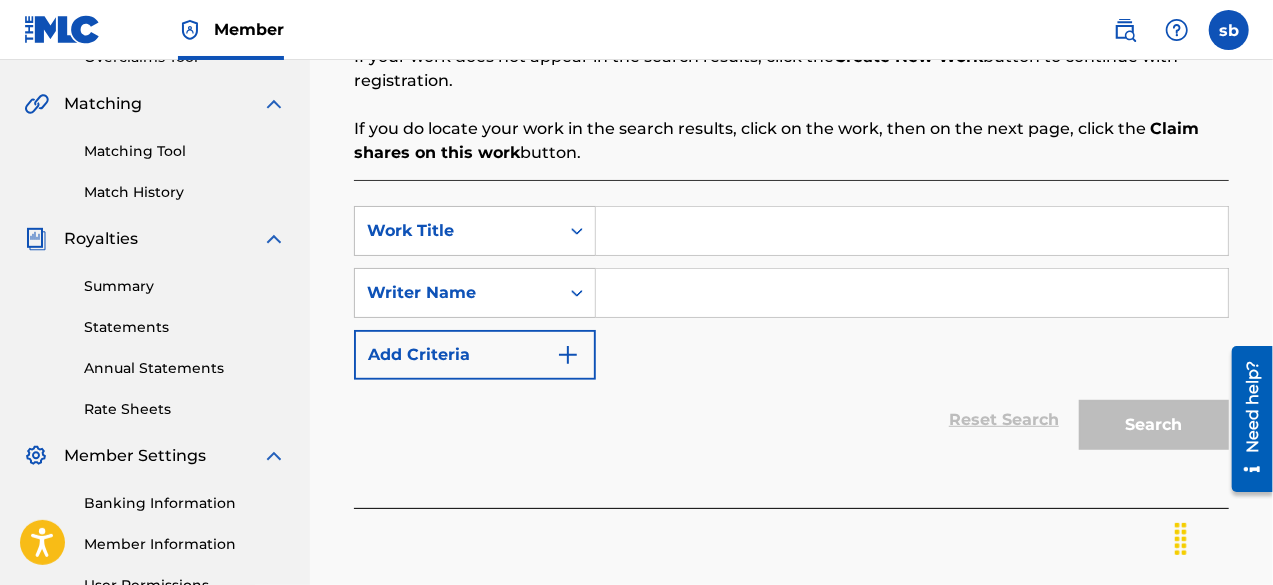 scroll, scrollTop: 300, scrollLeft: 0, axis: vertical 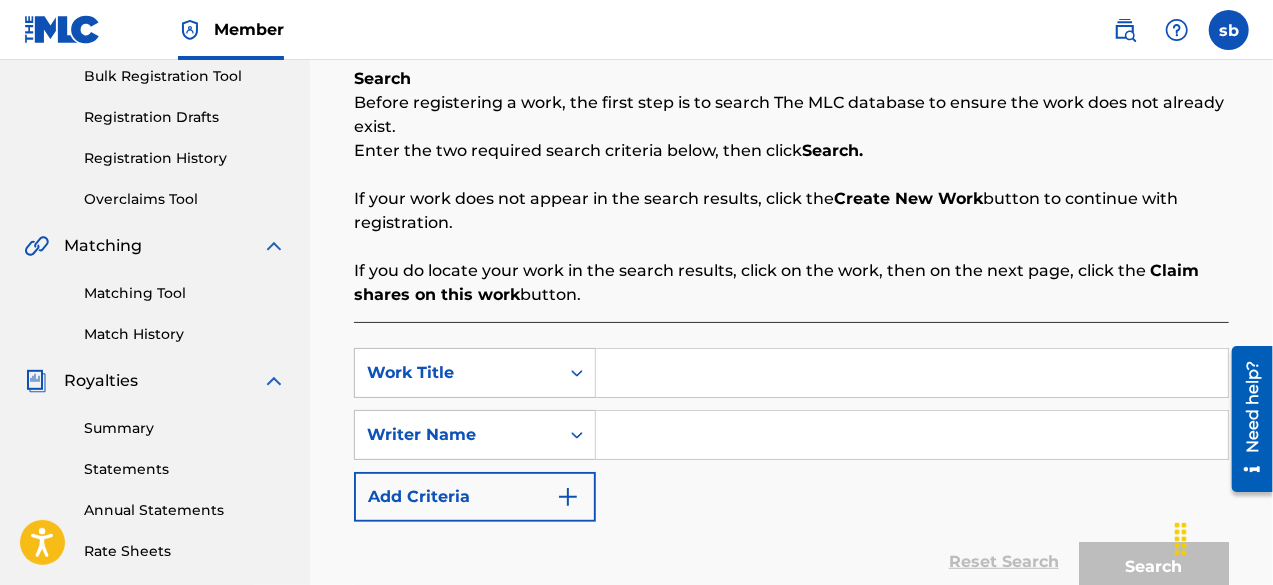 click at bounding box center [912, 373] 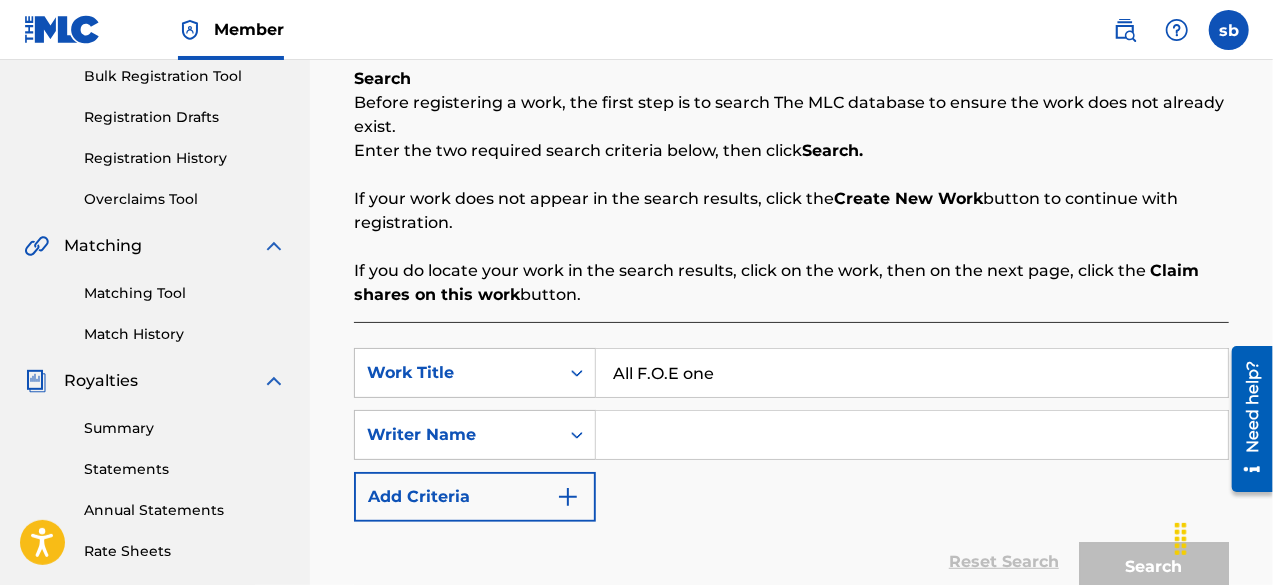 click at bounding box center (912, 435) 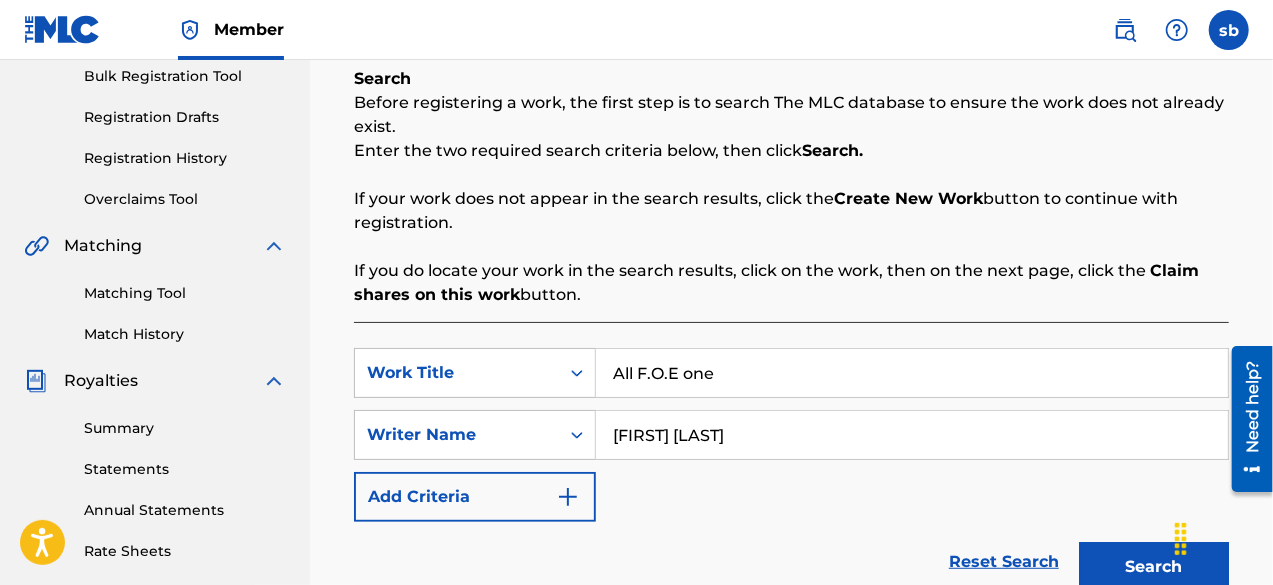 click at bounding box center (1223, 537) 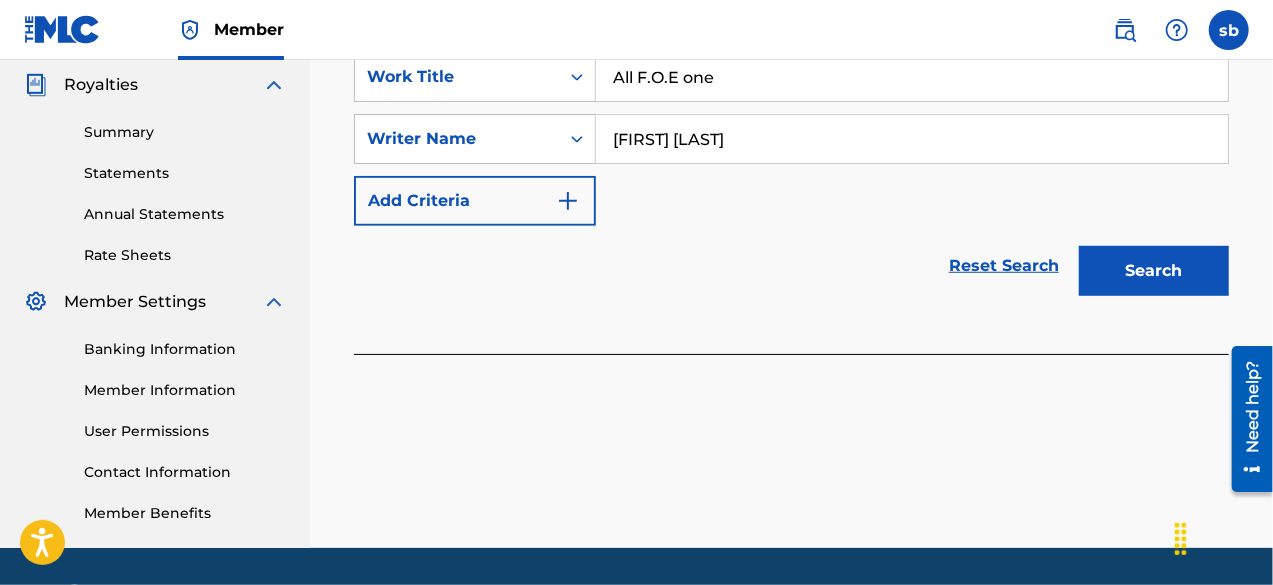 scroll, scrollTop: 654, scrollLeft: 0, axis: vertical 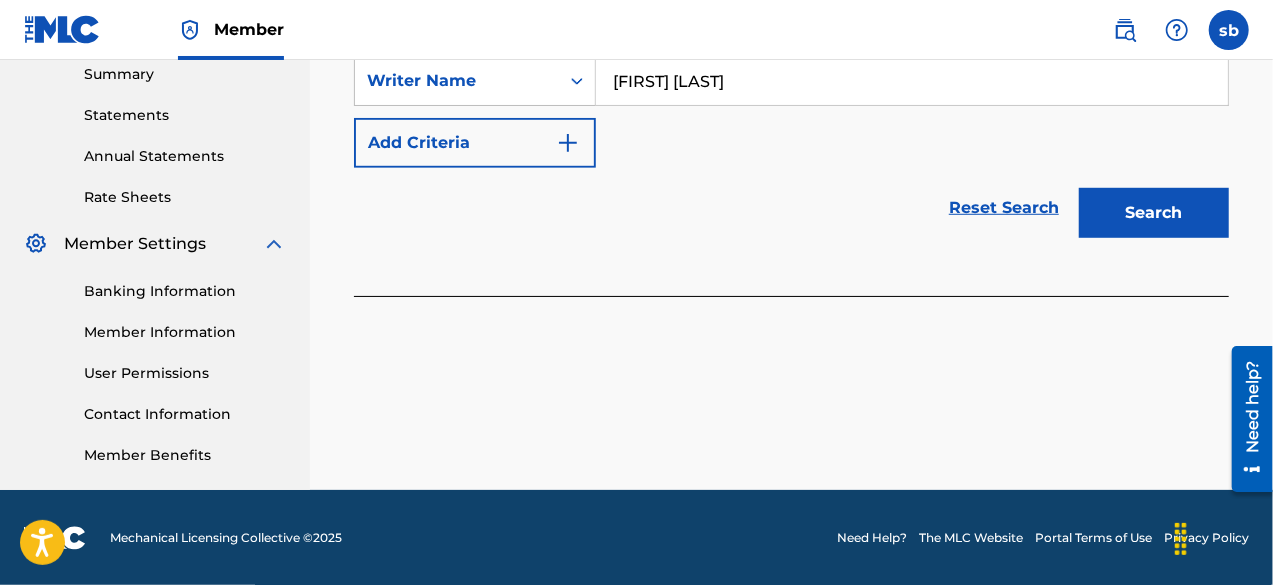 click on "Search" at bounding box center (1154, 213) 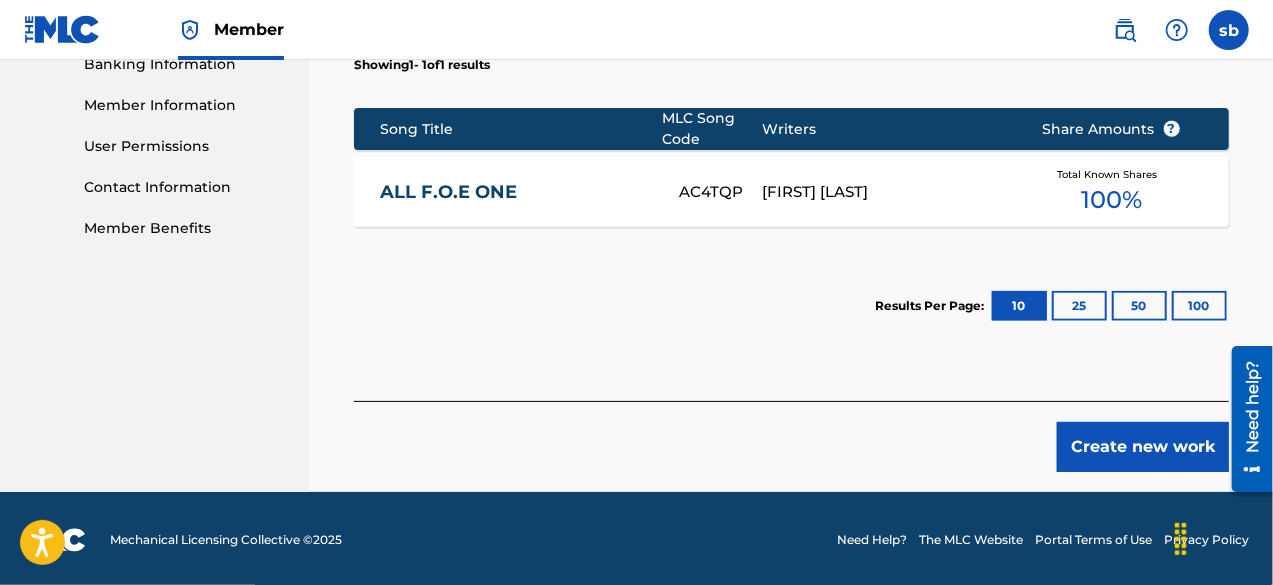scroll, scrollTop: 882, scrollLeft: 0, axis: vertical 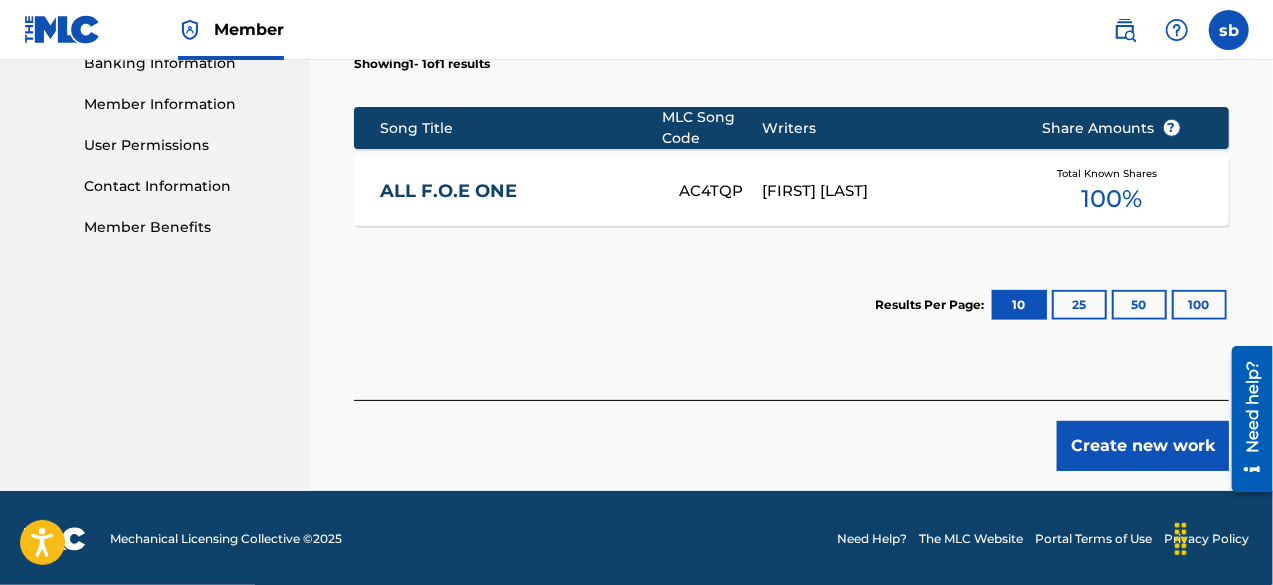 click on "Create new work" at bounding box center [1143, 446] 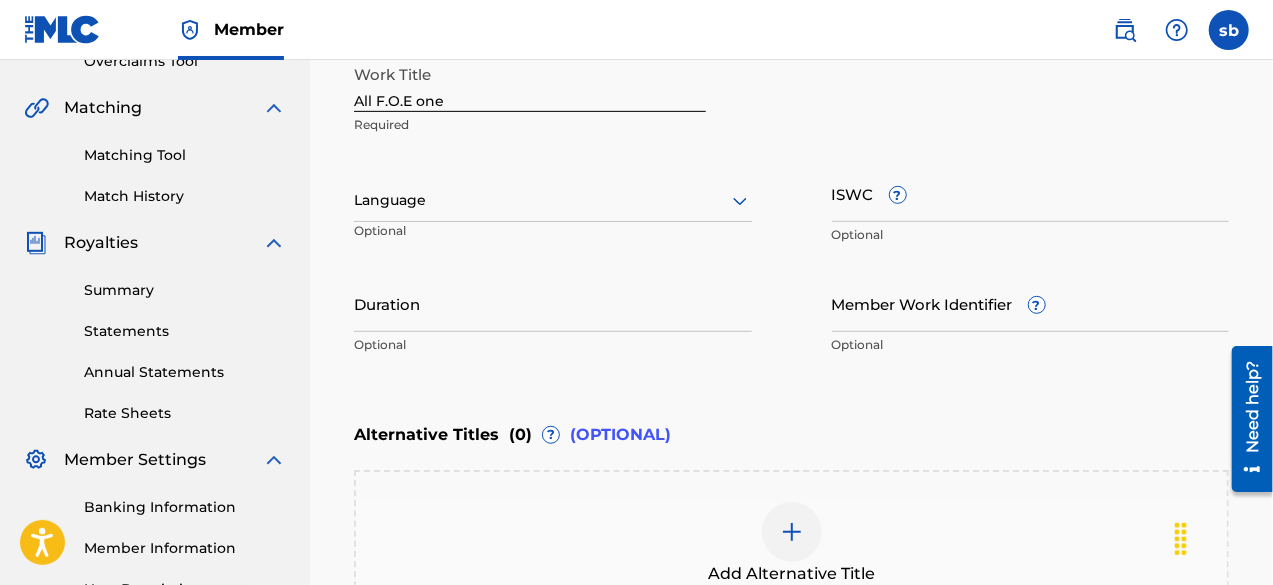 scroll, scrollTop: 200, scrollLeft: 0, axis: vertical 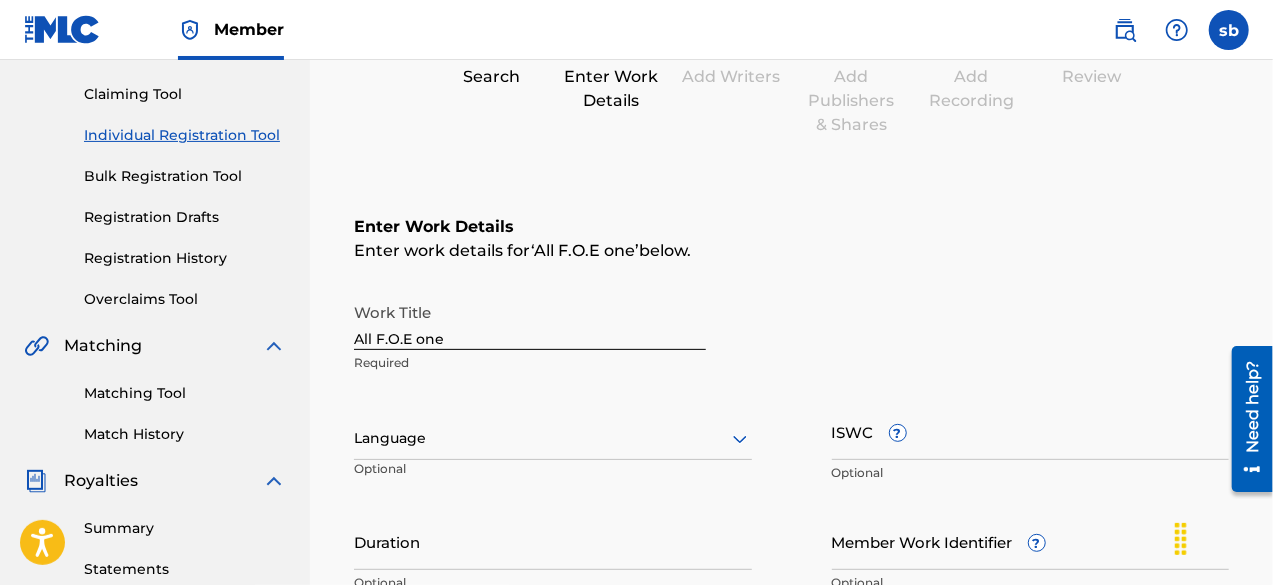 click on "ISWC   ?" at bounding box center [1031, 431] 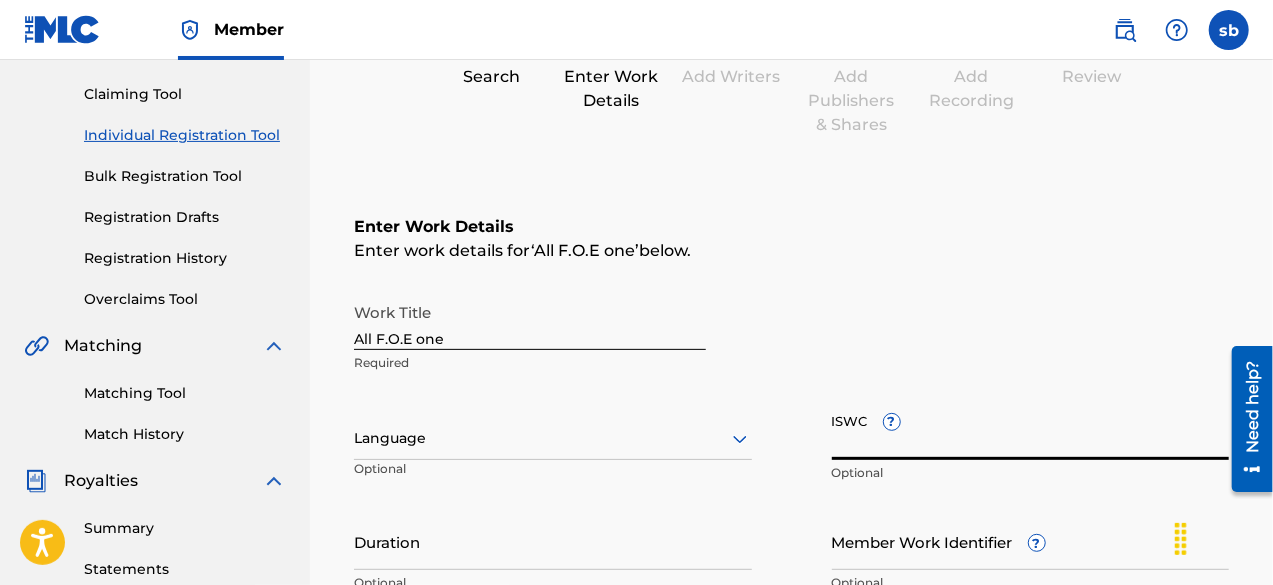 click on "ISWC   ?" at bounding box center (1031, 431) 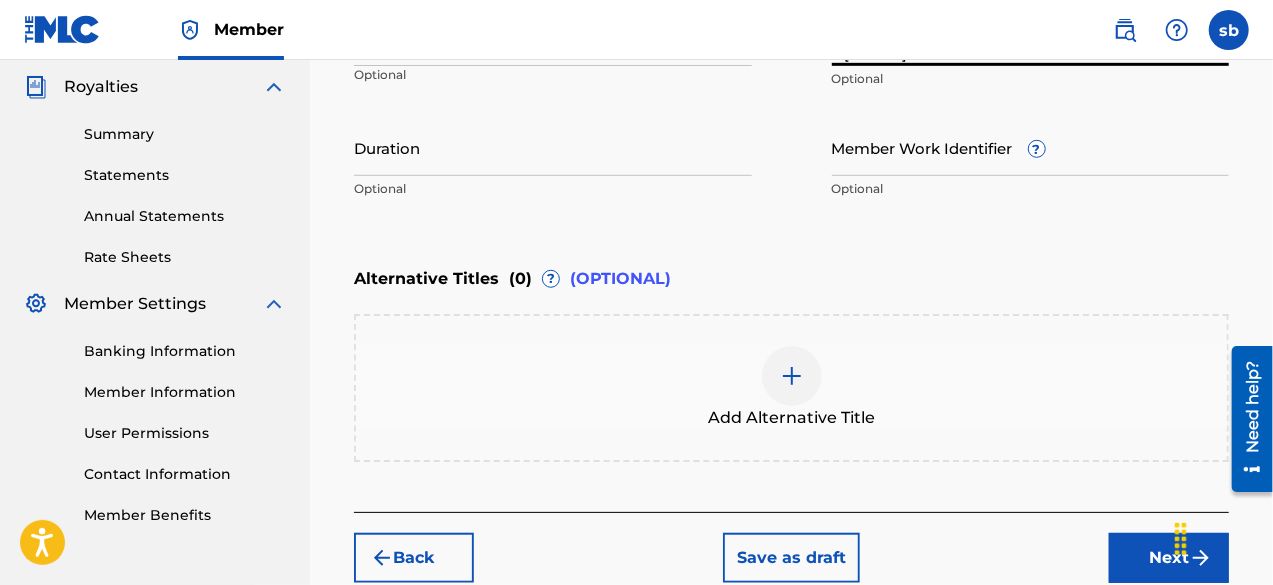 scroll, scrollTop: 600, scrollLeft: 0, axis: vertical 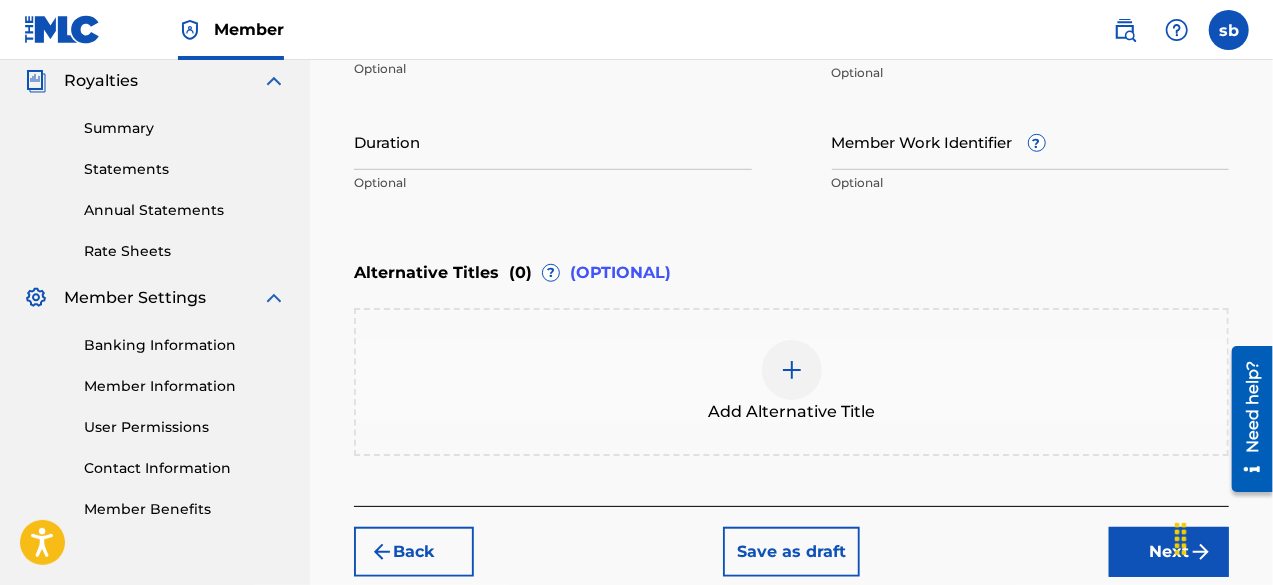 click on "Next" at bounding box center [1169, 552] 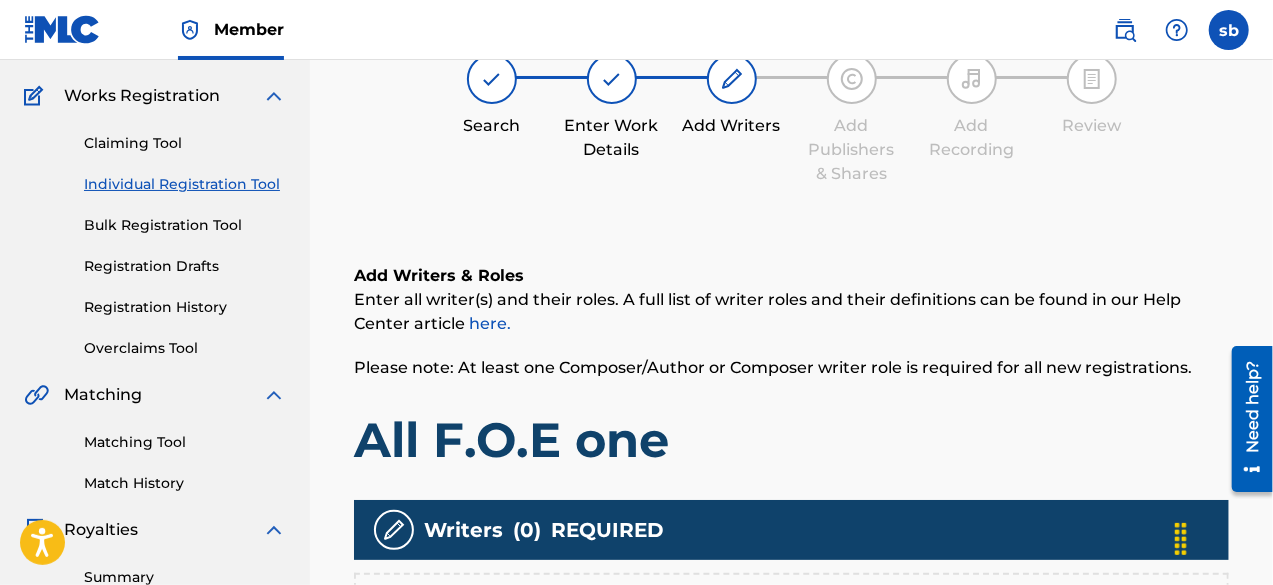 scroll, scrollTop: 90, scrollLeft: 0, axis: vertical 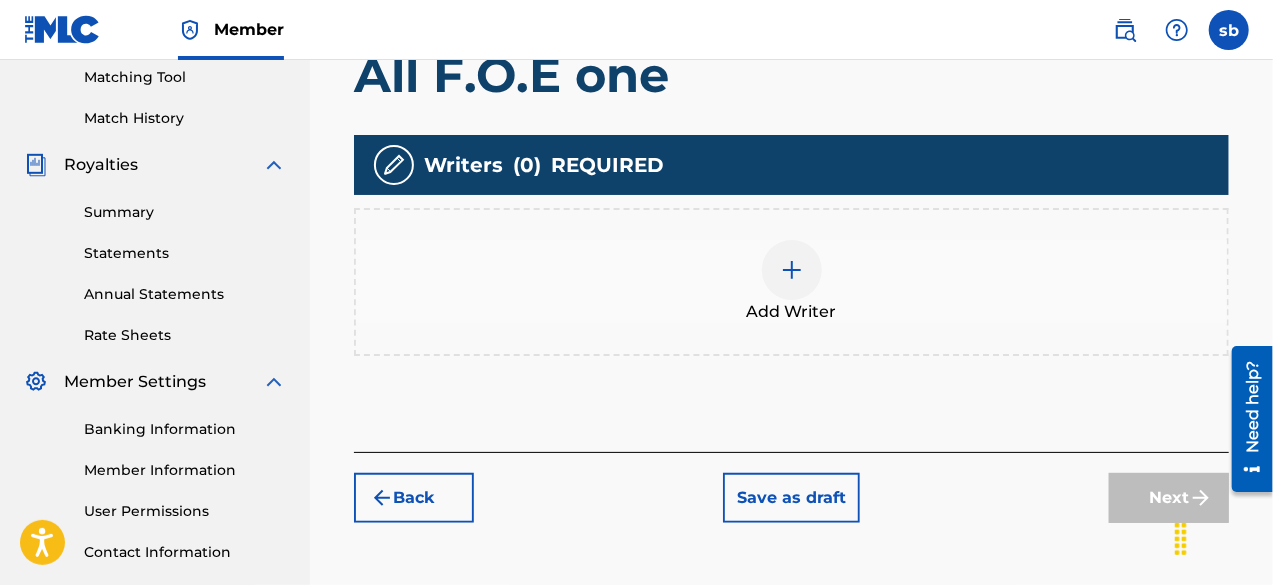 click at bounding box center [792, 270] 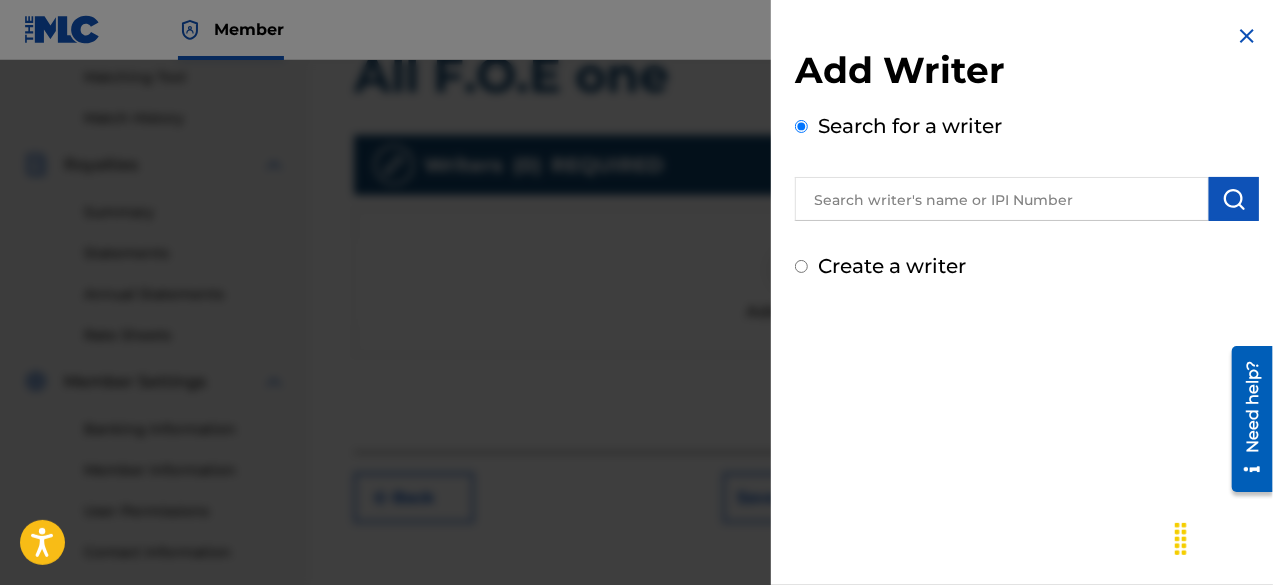 click at bounding box center (1002, 199) 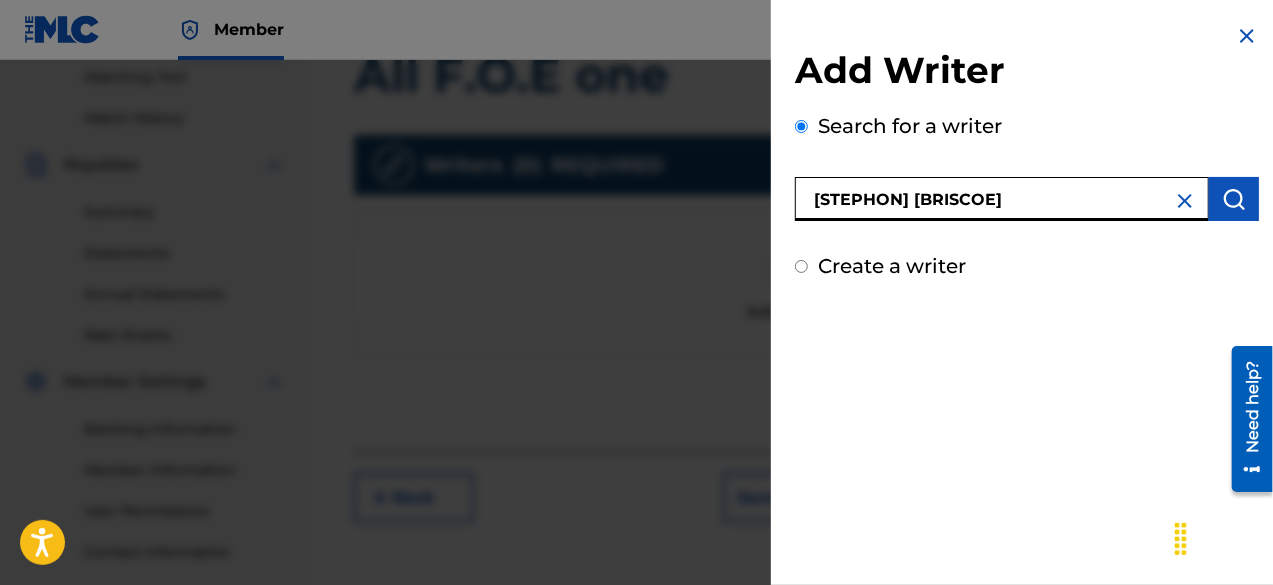 click on "[STEPHON] [BRISCOE]" at bounding box center (1002, 199) 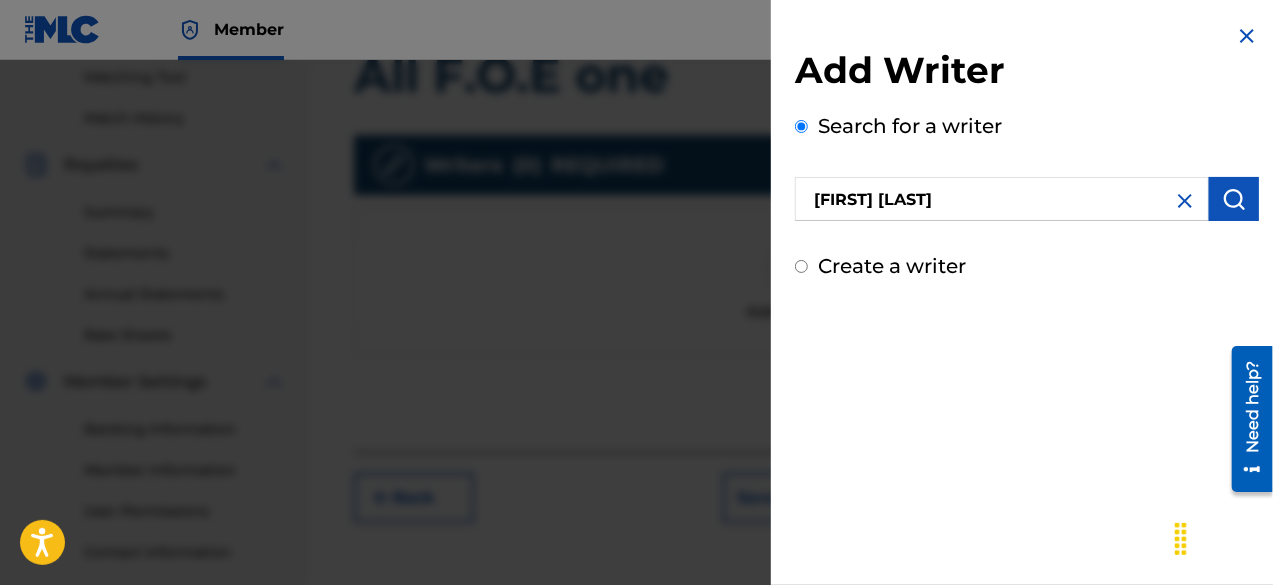 click at bounding box center (1234, 199) 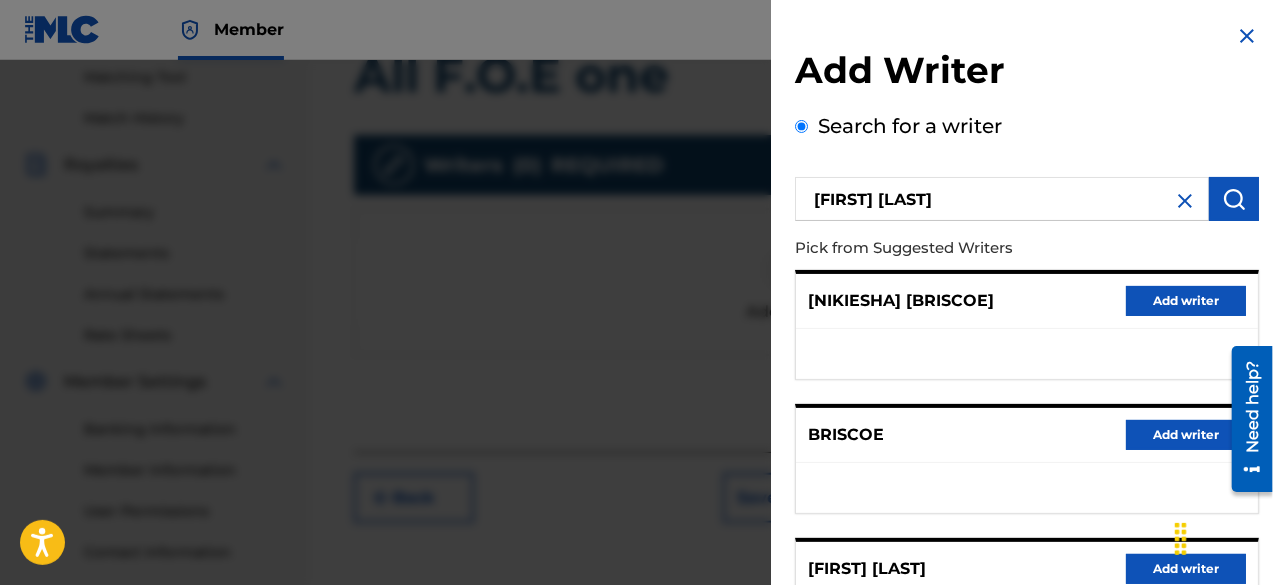 scroll, scrollTop: 4, scrollLeft: 0, axis: vertical 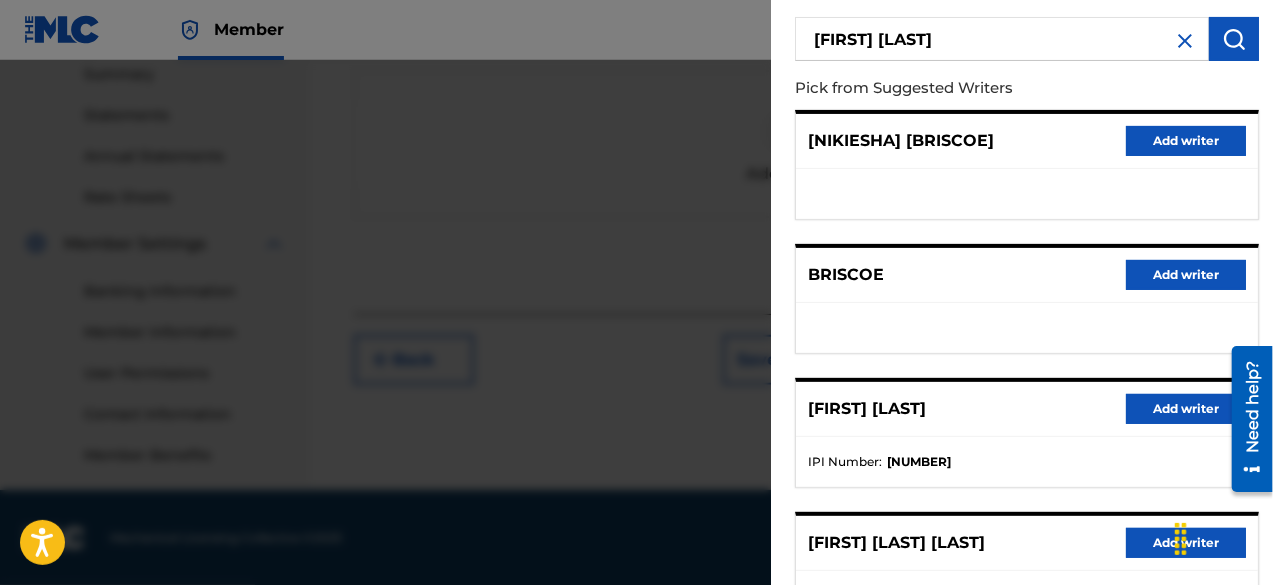 click on "Add writer" at bounding box center [1186, 409] 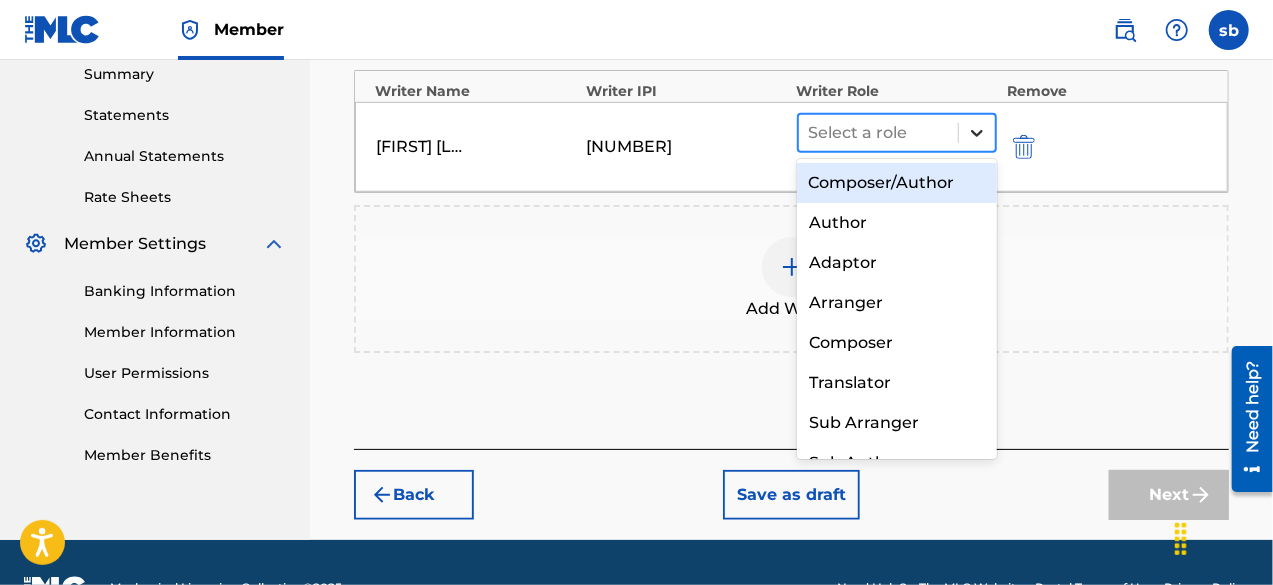 click 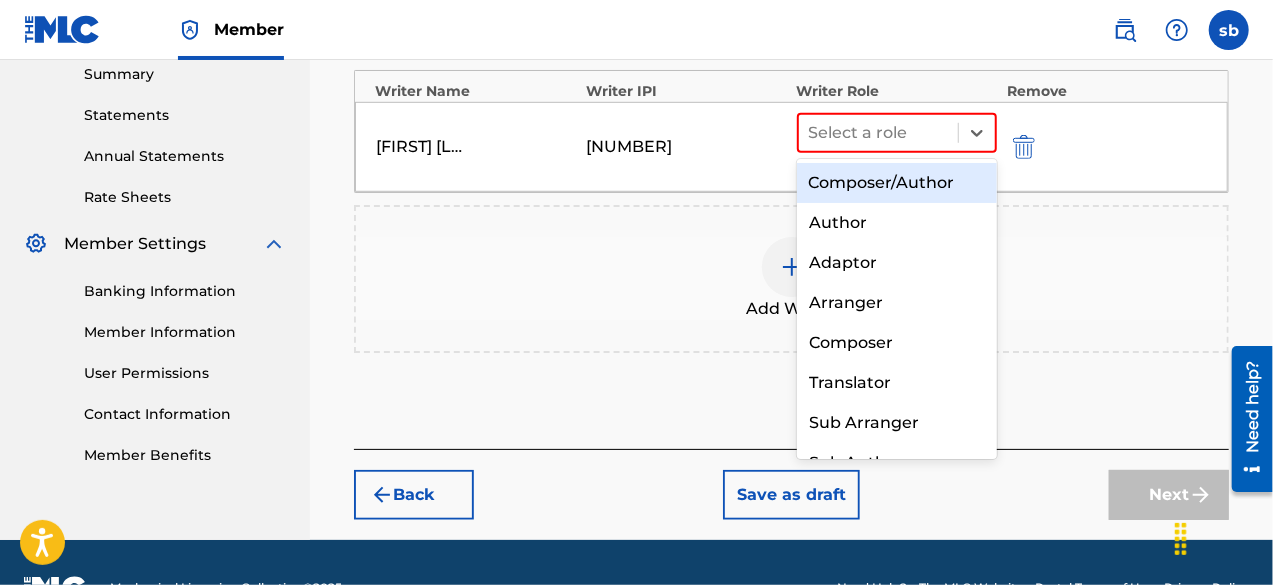 click on "Composer/Author" at bounding box center [897, 183] 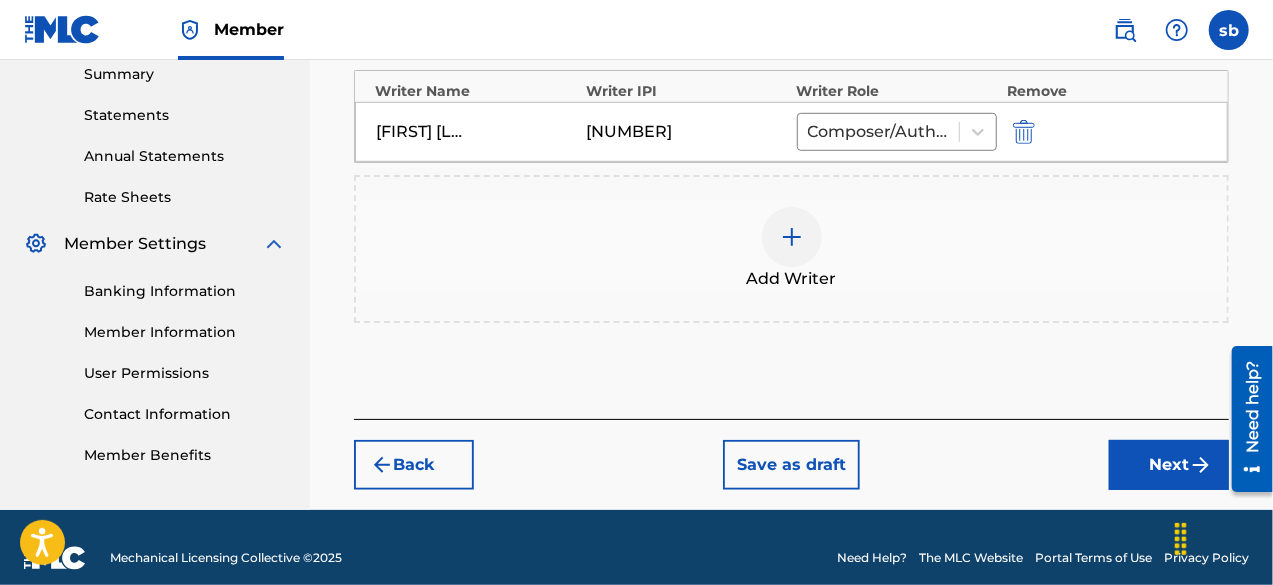 click on "Next" at bounding box center (1169, 465) 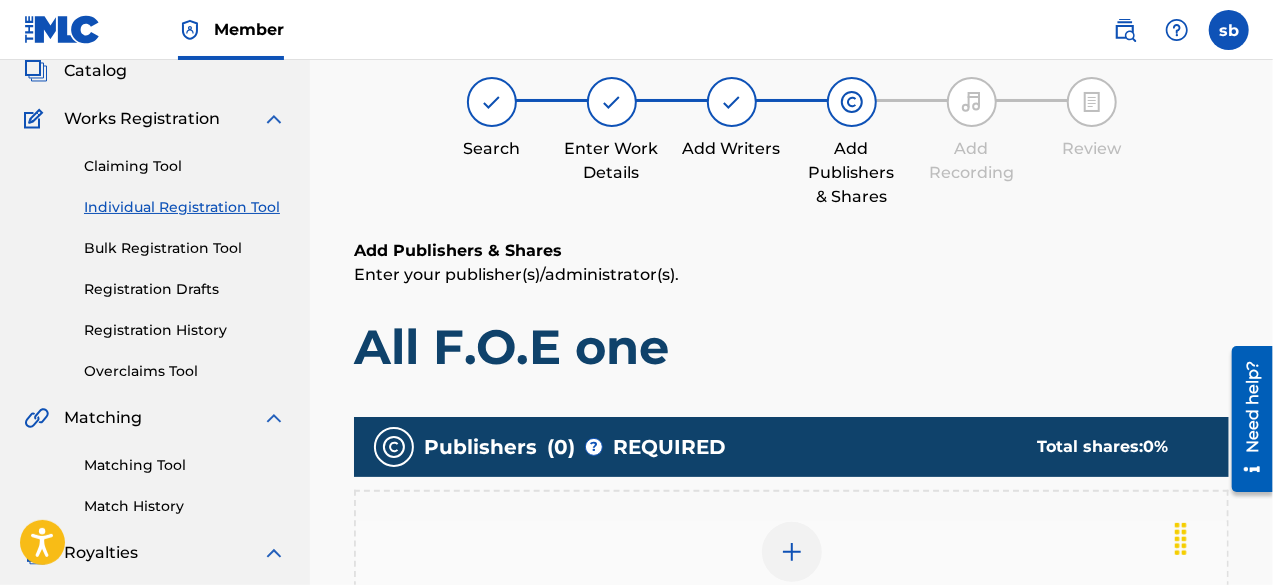 scroll, scrollTop: 90, scrollLeft: 0, axis: vertical 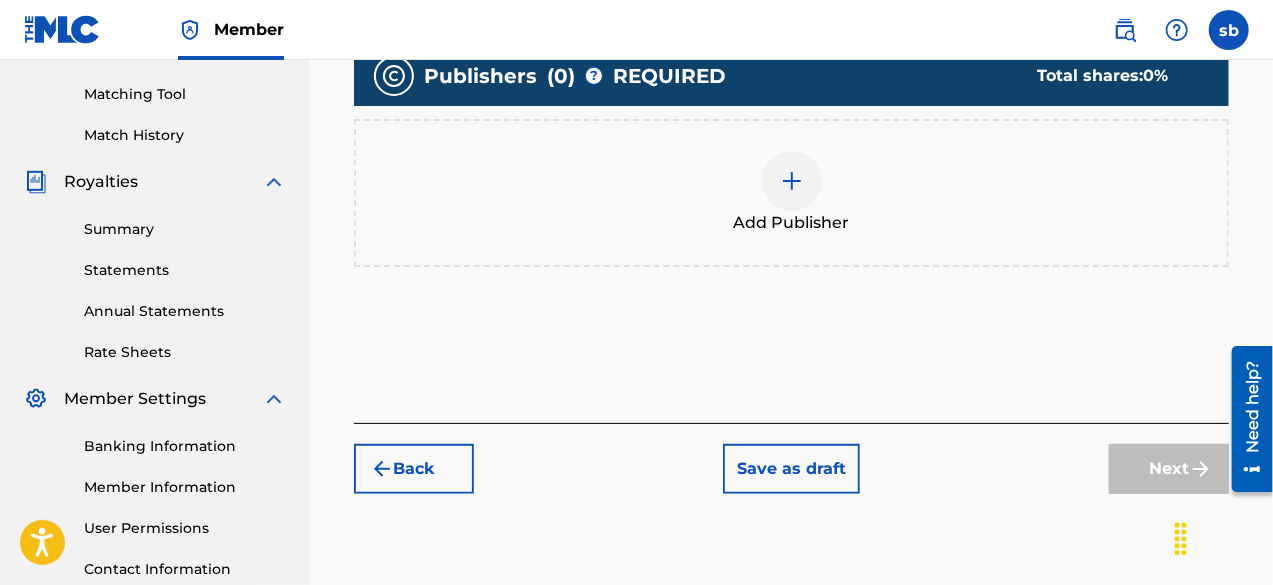 click on "Back" at bounding box center [414, 469] 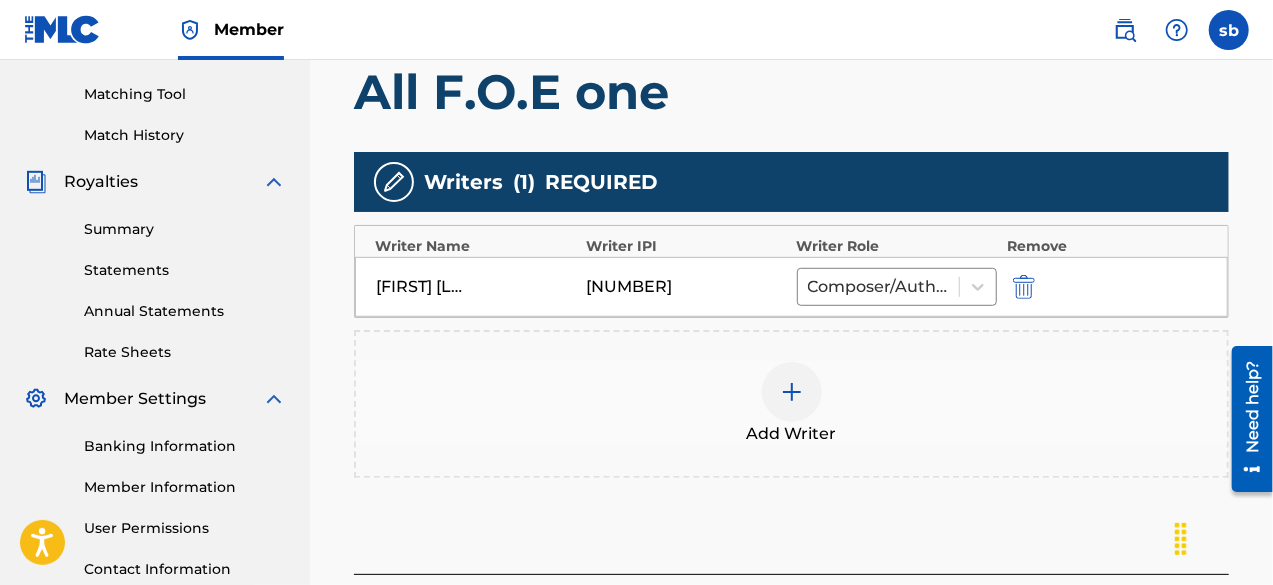 scroll, scrollTop: 673, scrollLeft: 0, axis: vertical 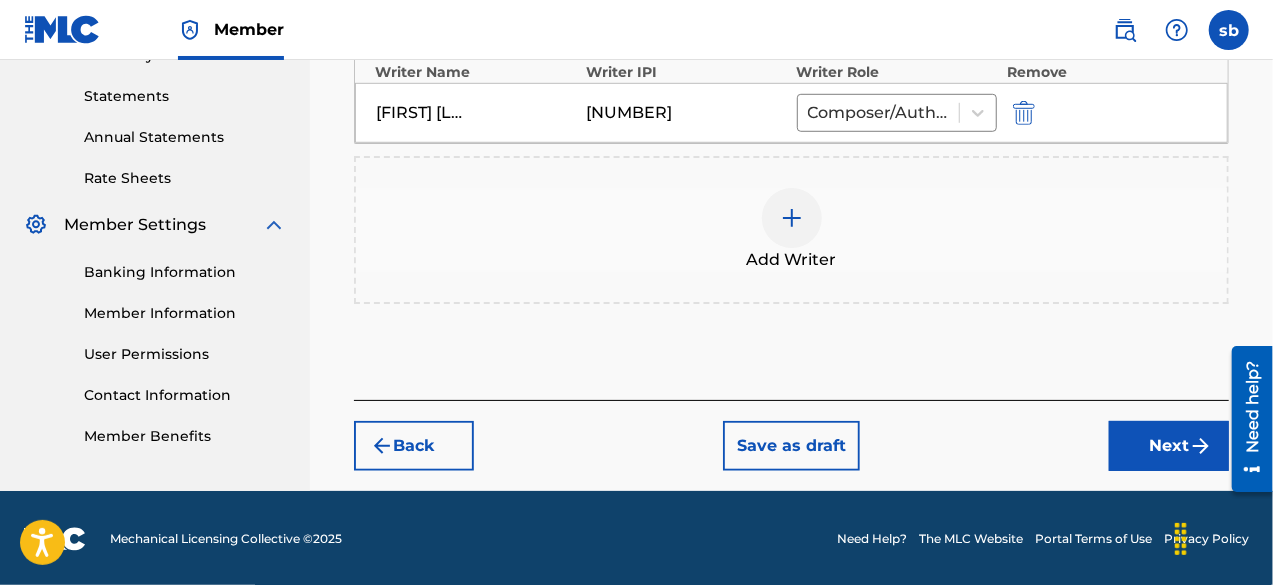 drag, startPoint x: 1279, startPoint y: 294, endPoint x: 51, endPoint y: 108, distance: 1242.0065 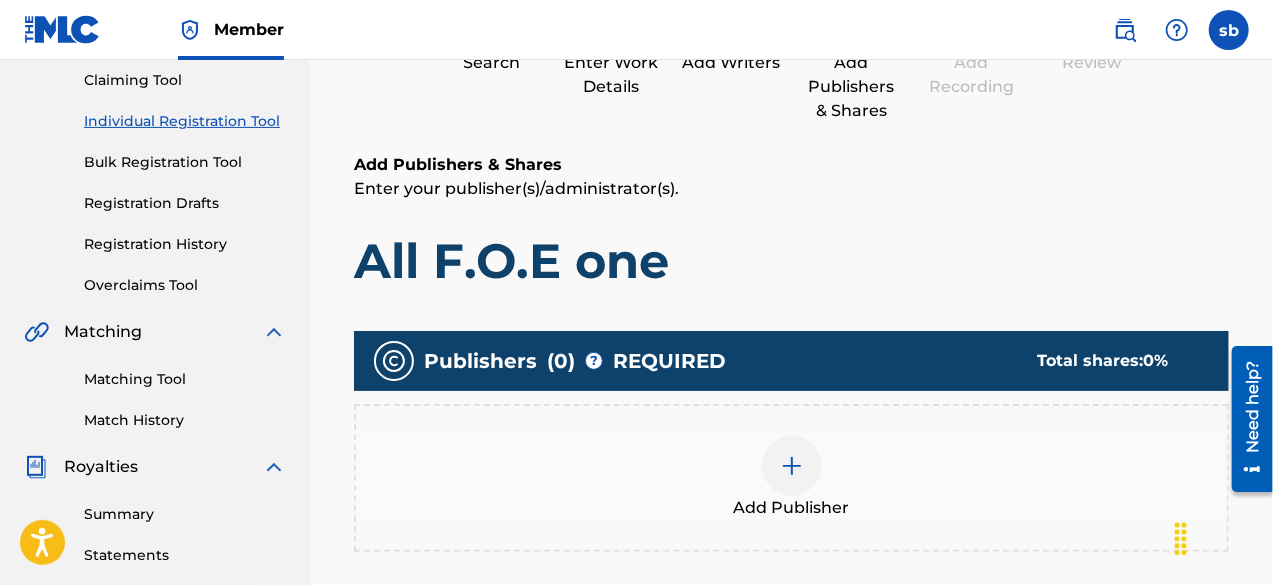 scroll, scrollTop: 417, scrollLeft: 0, axis: vertical 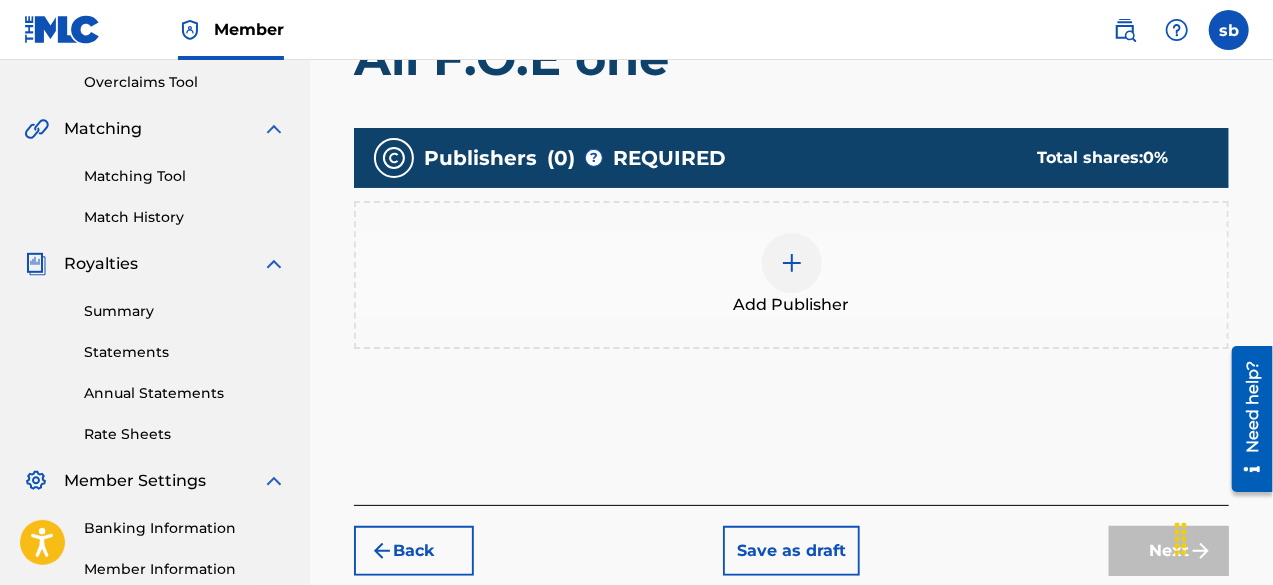 click at bounding box center (792, 263) 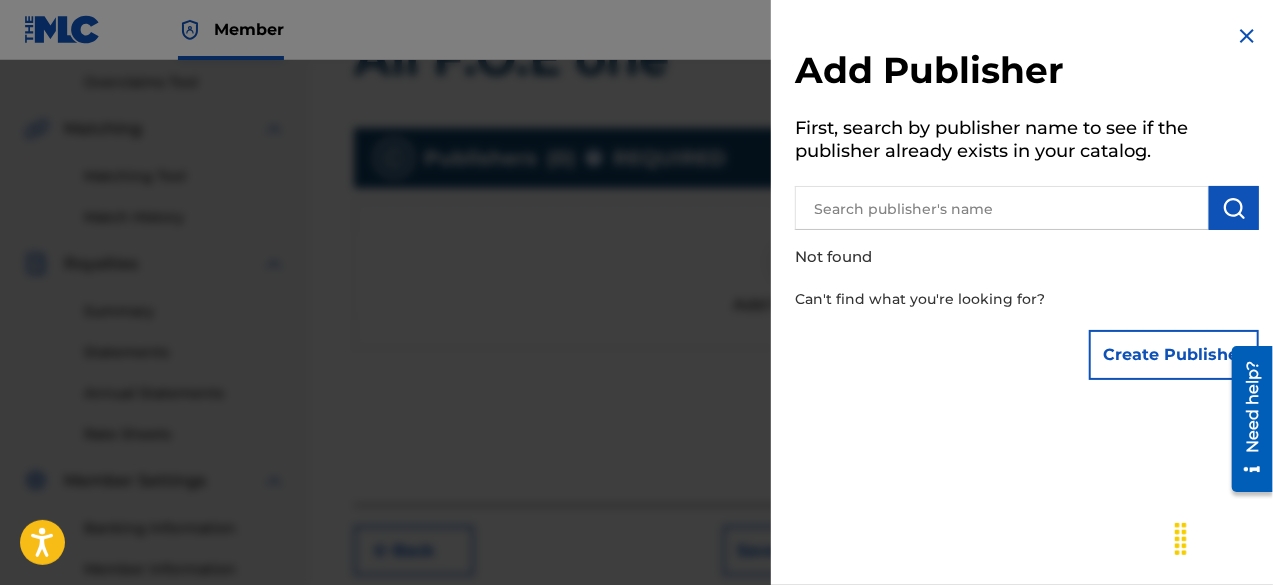 click on "Create Publisher" at bounding box center (1174, 355) 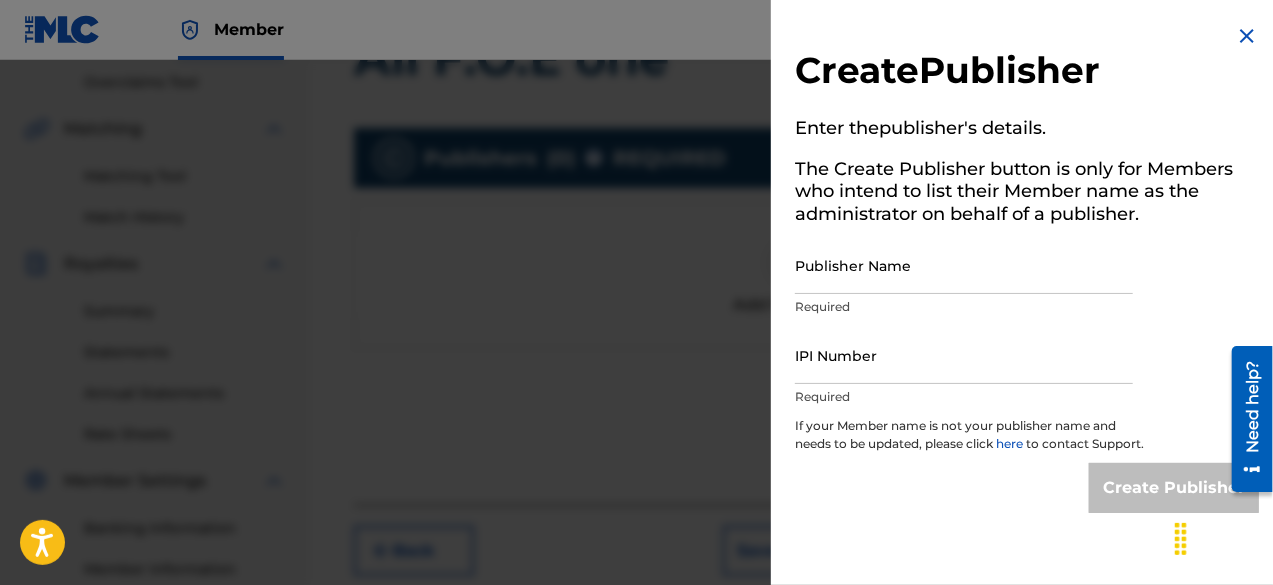click on "Publisher Name" at bounding box center (964, 265) 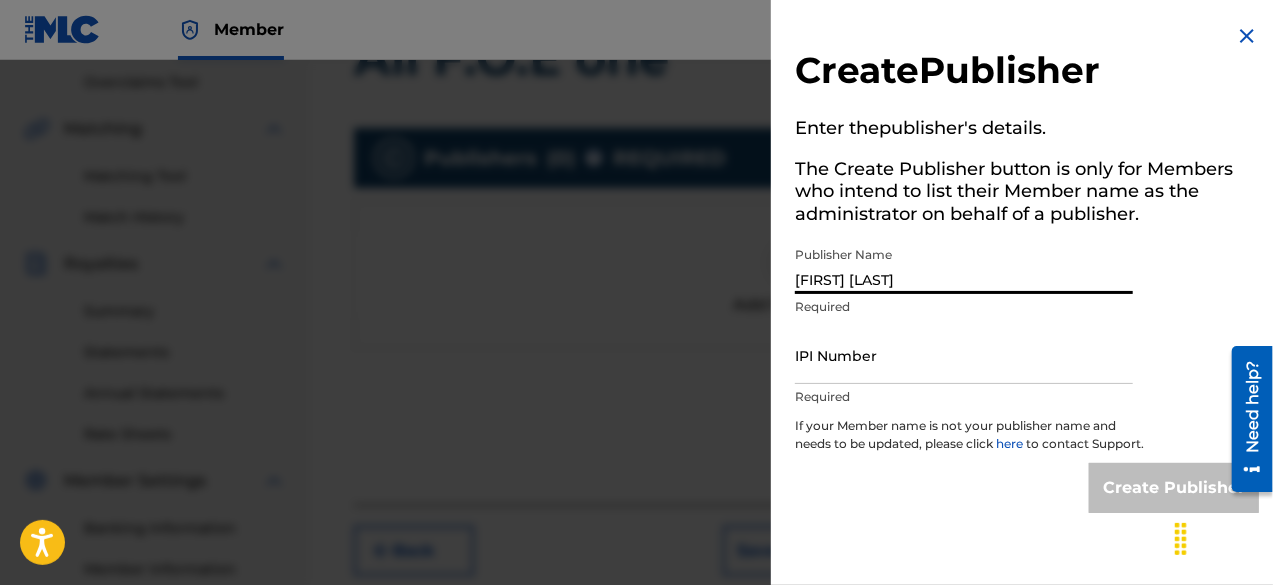 click on "IPI Number" at bounding box center (964, 355) 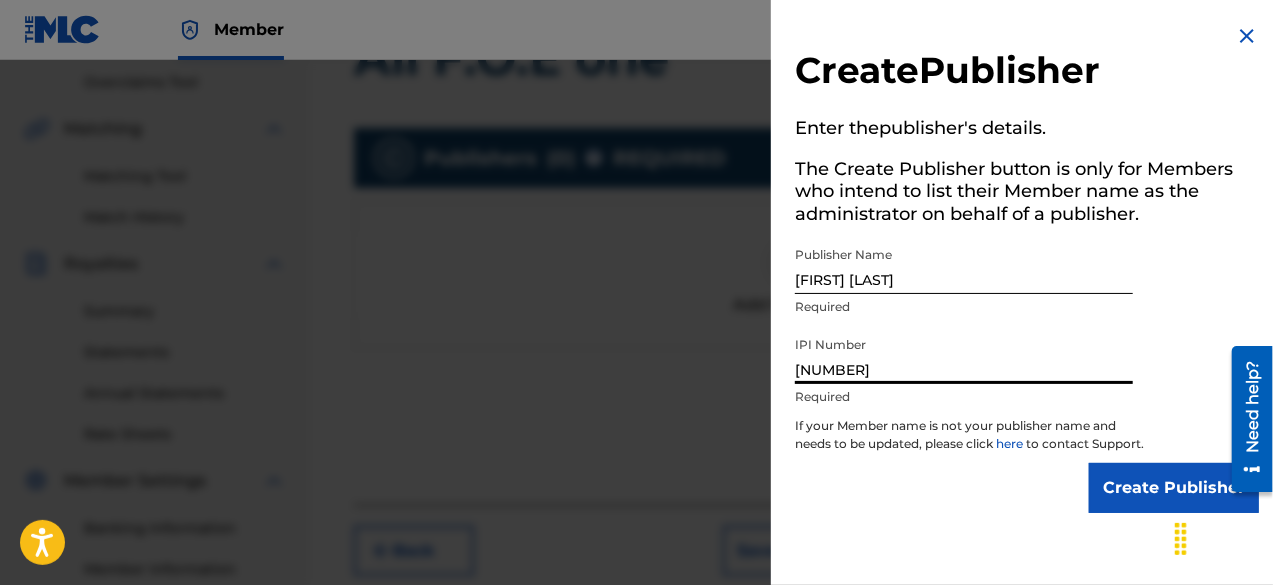 click on "Create Publisher" at bounding box center [1174, 488] 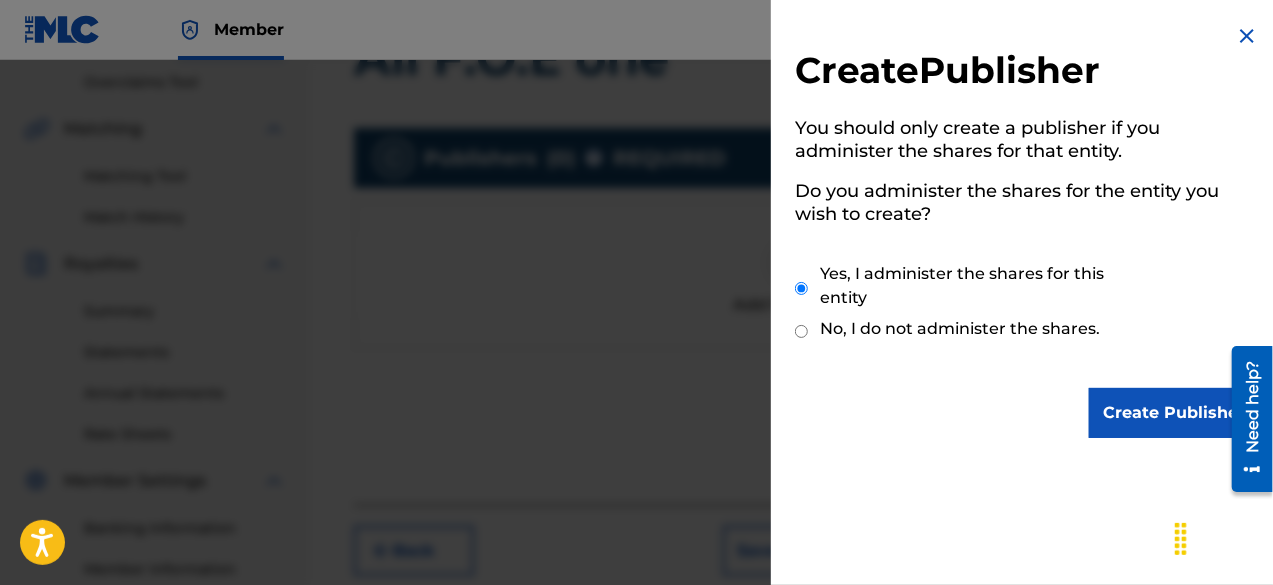 click on "Create Publisher" at bounding box center [1174, 413] 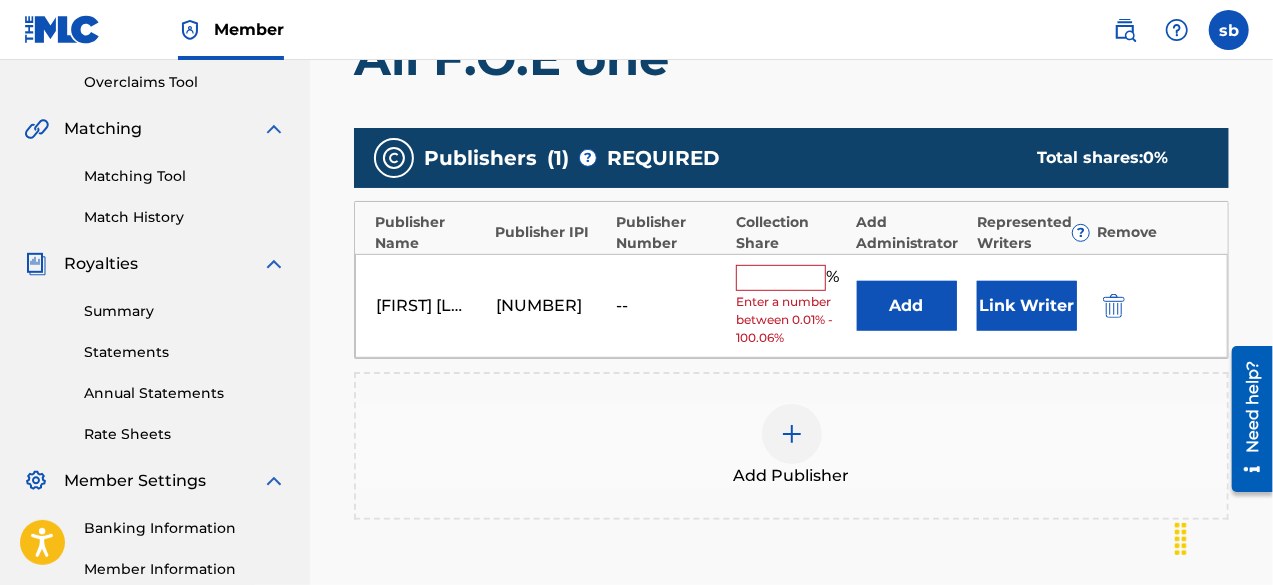 scroll, scrollTop: 490, scrollLeft: 0, axis: vertical 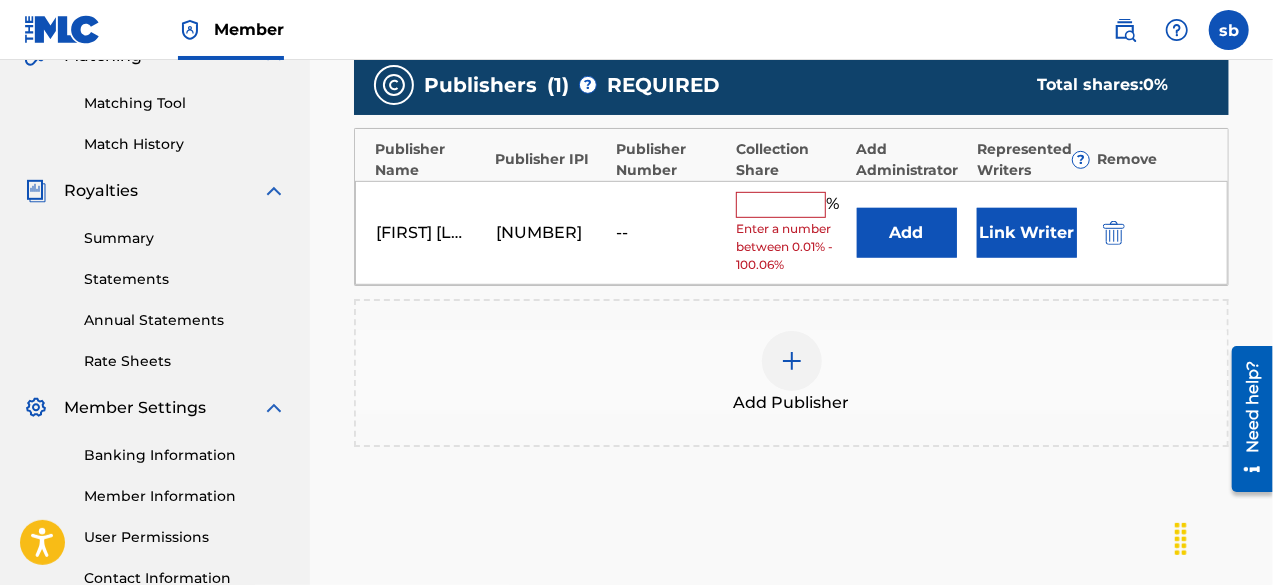 click at bounding box center (781, 205) 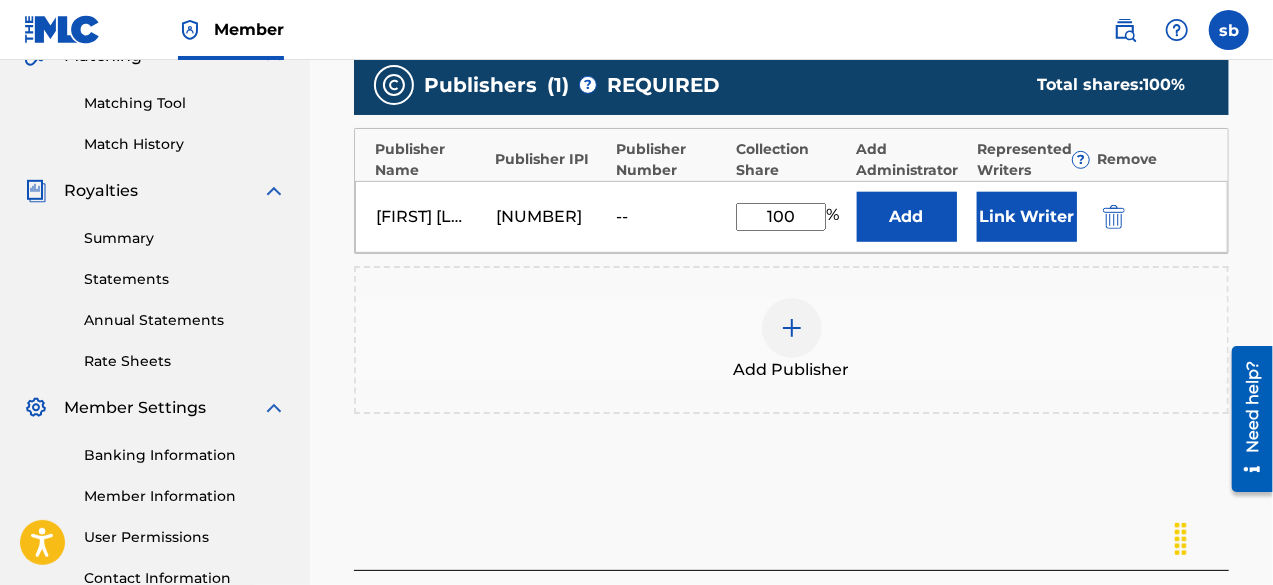 click on "Link Writer" at bounding box center (1027, 217) 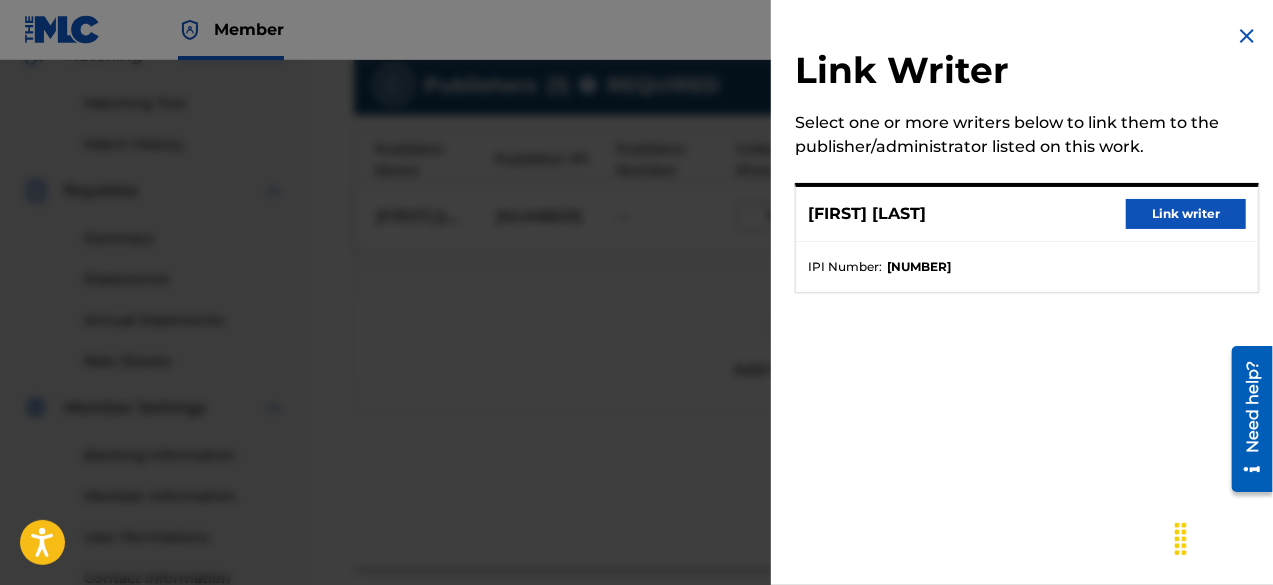 click on "Link writer" at bounding box center (1186, 214) 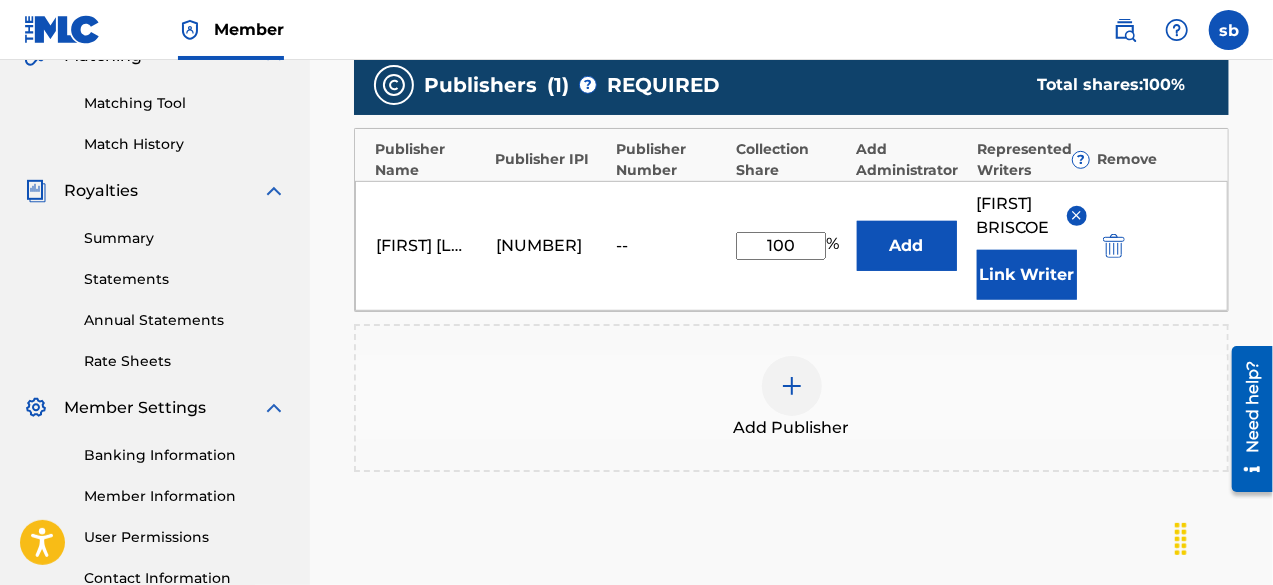 scroll, scrollTop: 0, scrollLeft: 0, axis: both 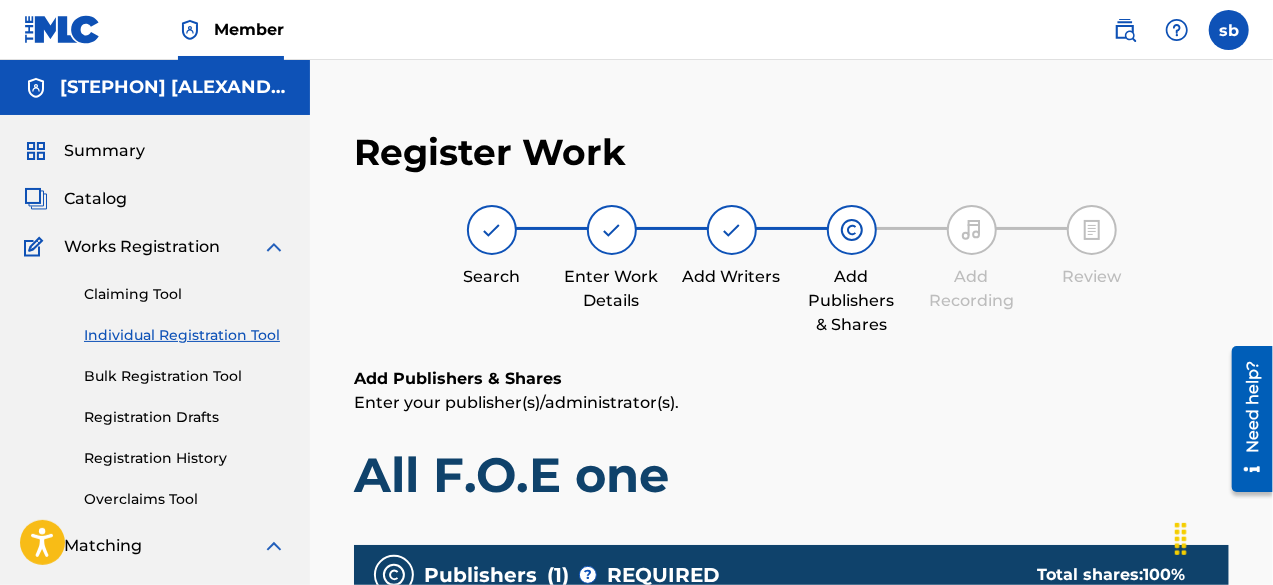 drag, startPoint x: 1279, startPoint y: 207, endPoint x: 48, endPoint y: 32, distance: 1243.3768 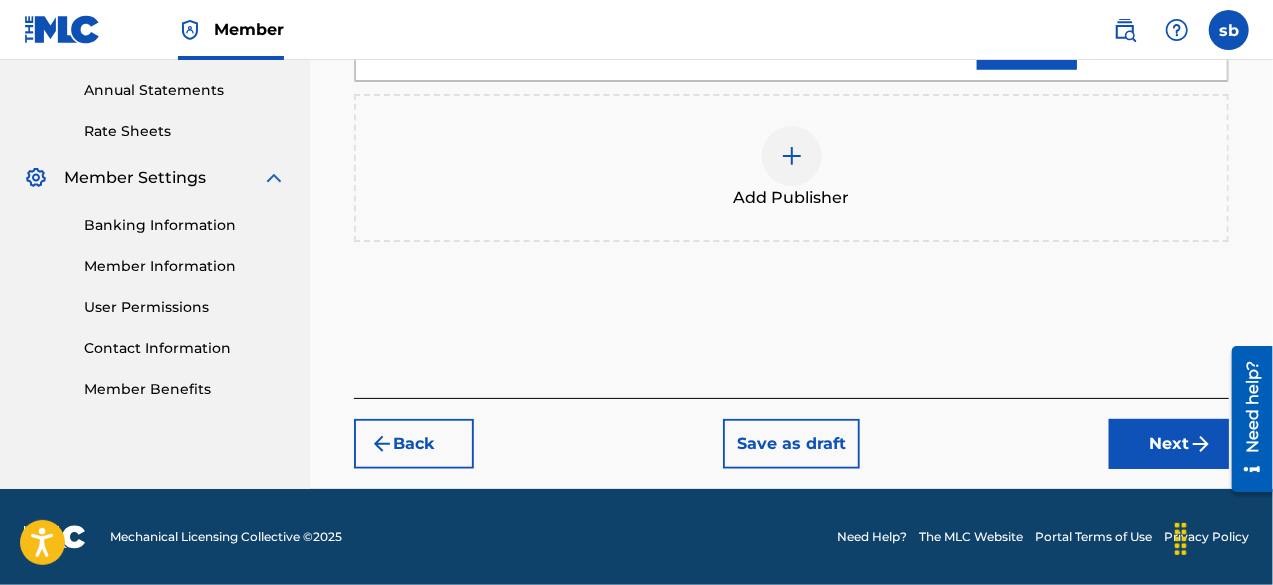 scroll, scrollTop: 742, scrollLeft: 0, axis: vertical 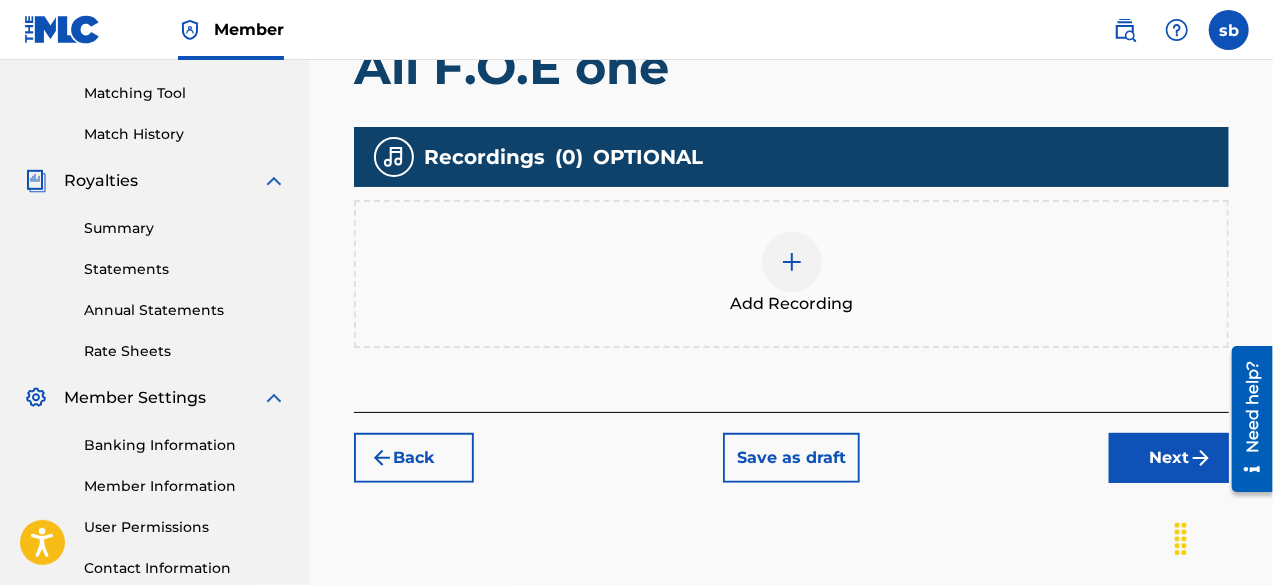 click at bounding box center (792, 262) 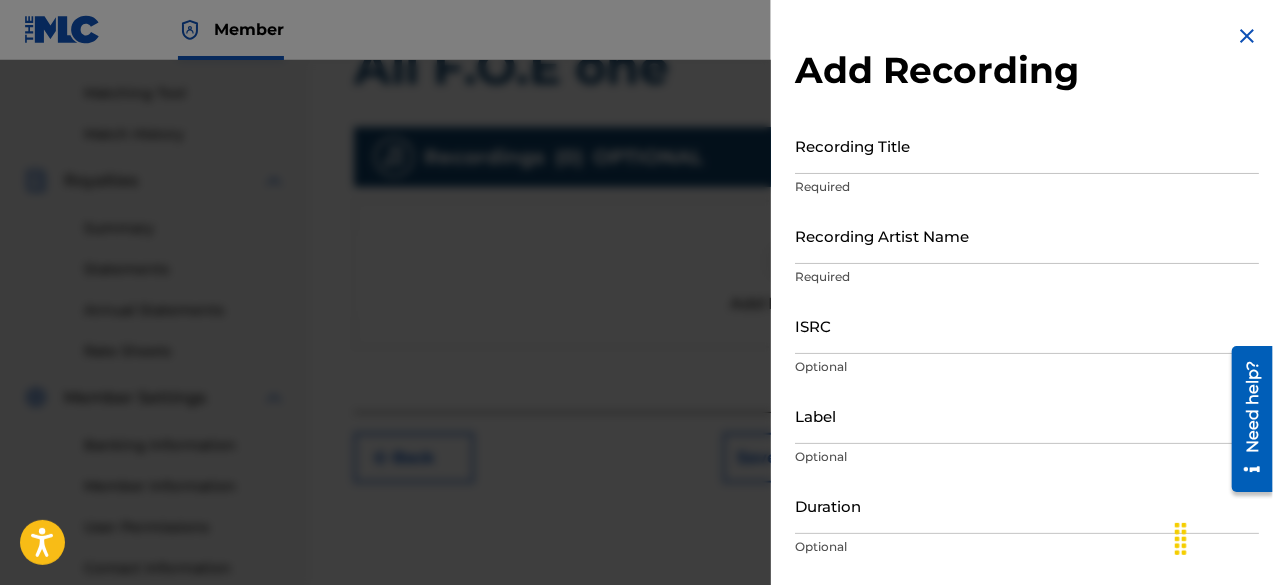 click on "Recording Title" at bounding box center (1027, 145) 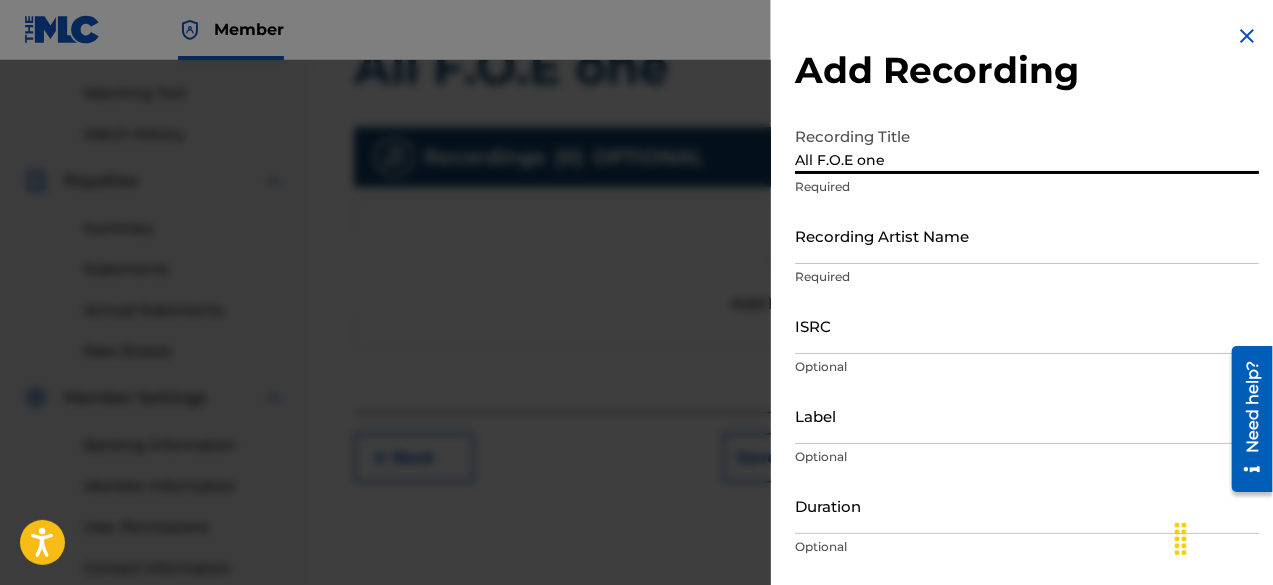 click on "Recording Artist Name" at bounding box center [1027, 235] 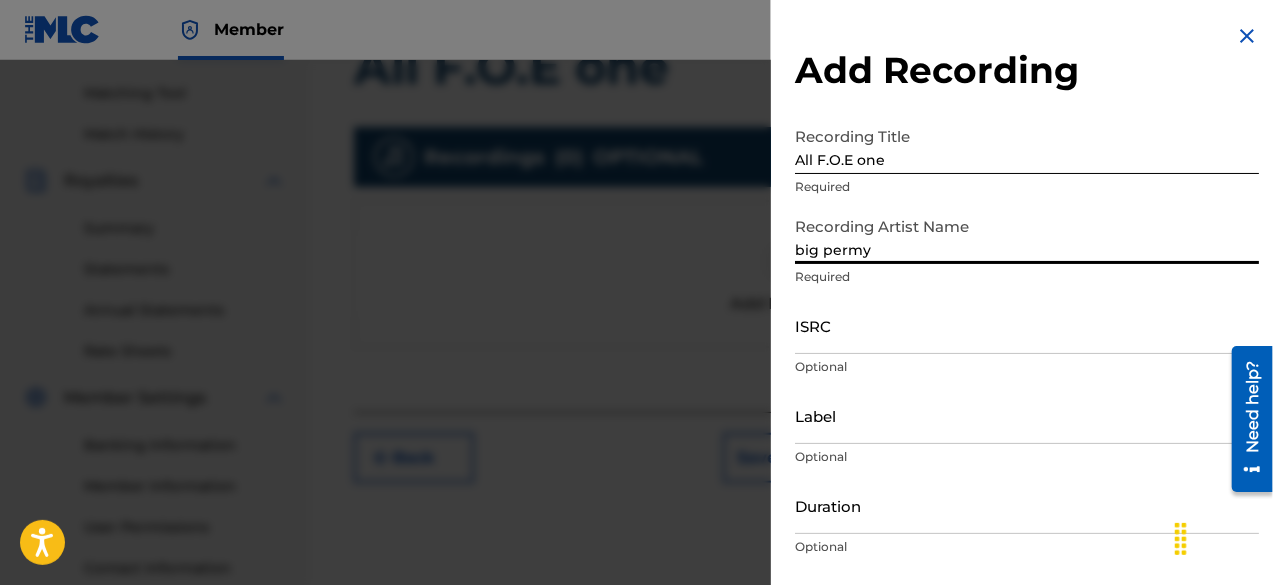 click on "ISRC" at bounding box center (1027, 325) 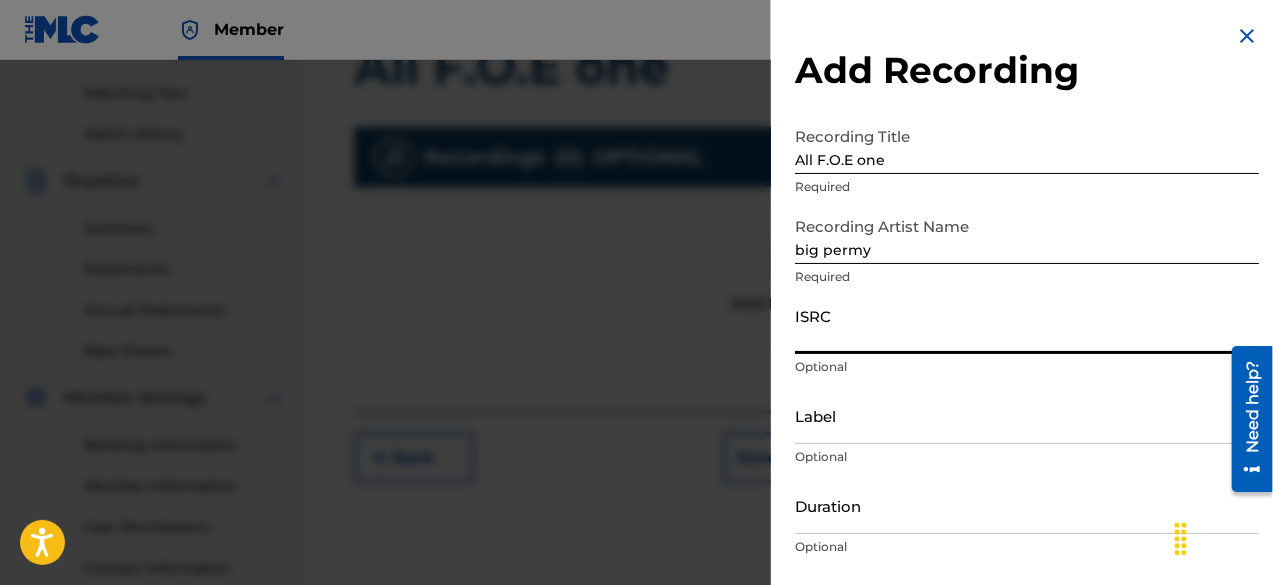 click on "ISRC" at bounding box center (1027, 325) 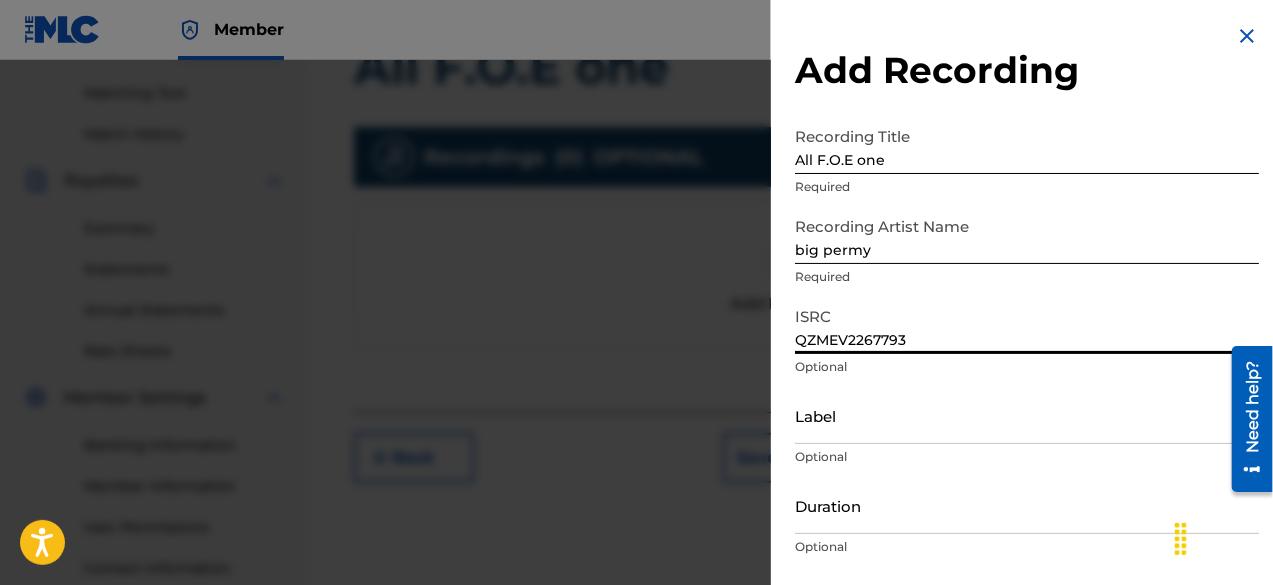 click on "Label" at bounding box center [1027, 415] 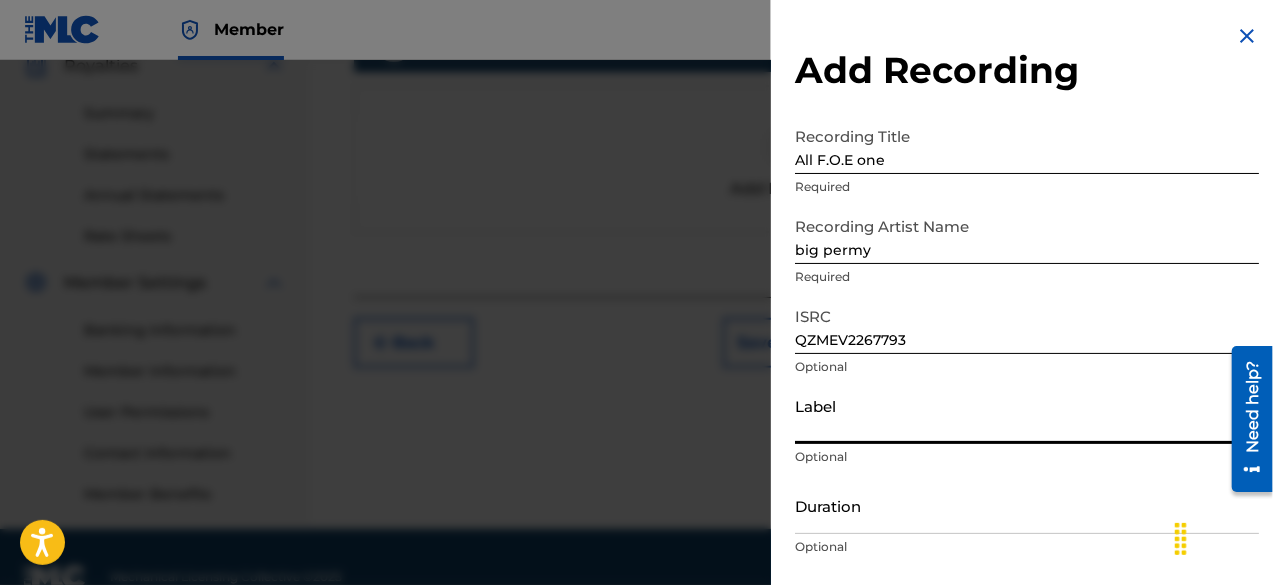 scroll, scrollTop: 654, scrollLeft: 0, axis: vertical 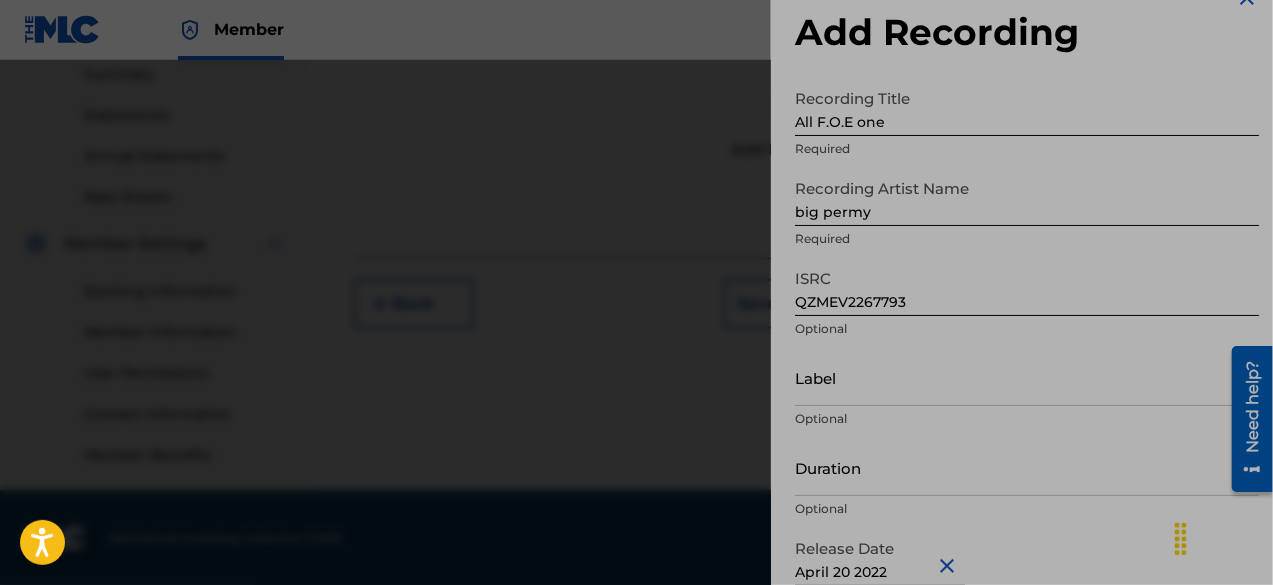 click on "Label" at bounding box center [1027, 377] 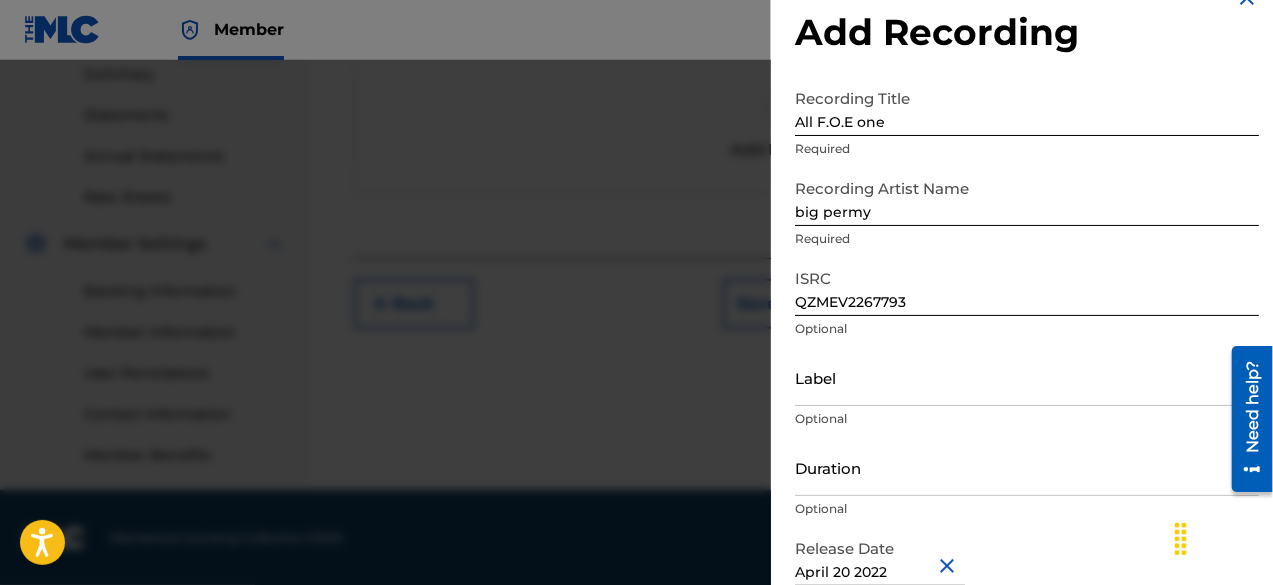 click on "April 20 2022" at bounding box center (880, 557) 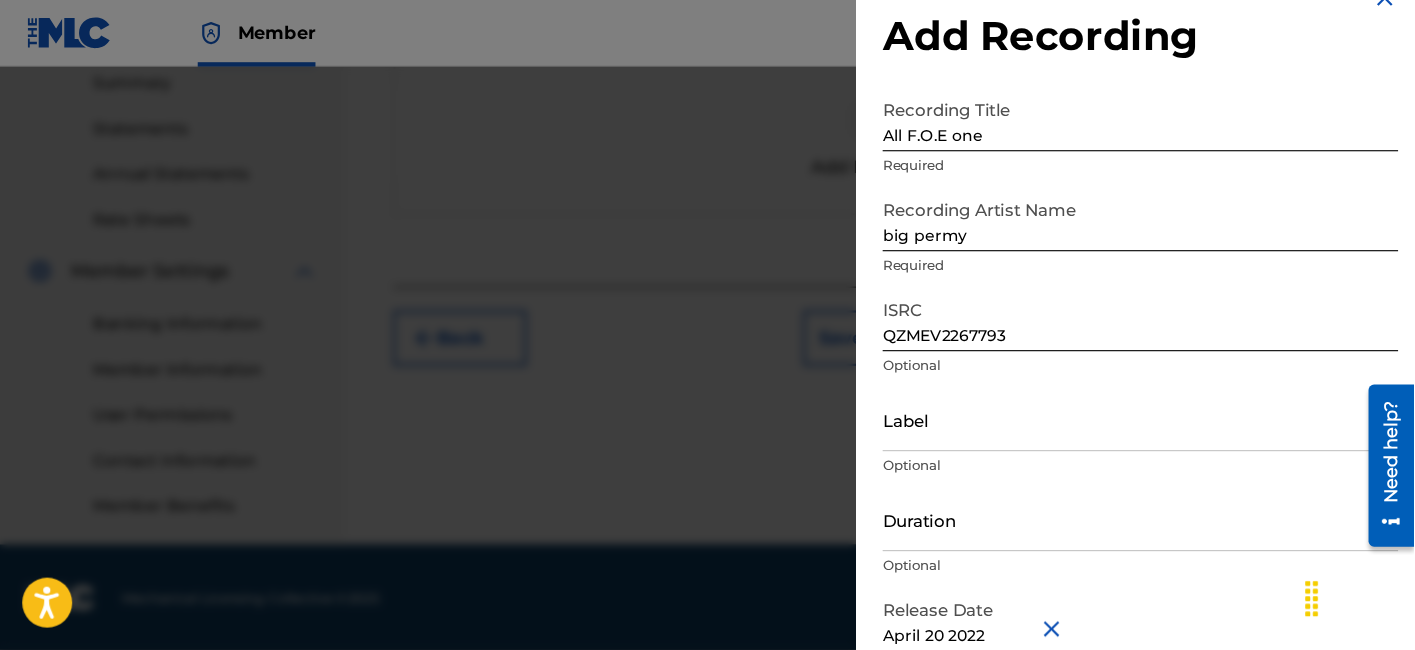 scroll, scrollTop: 589, scrollLeft: 0, axis: vertical 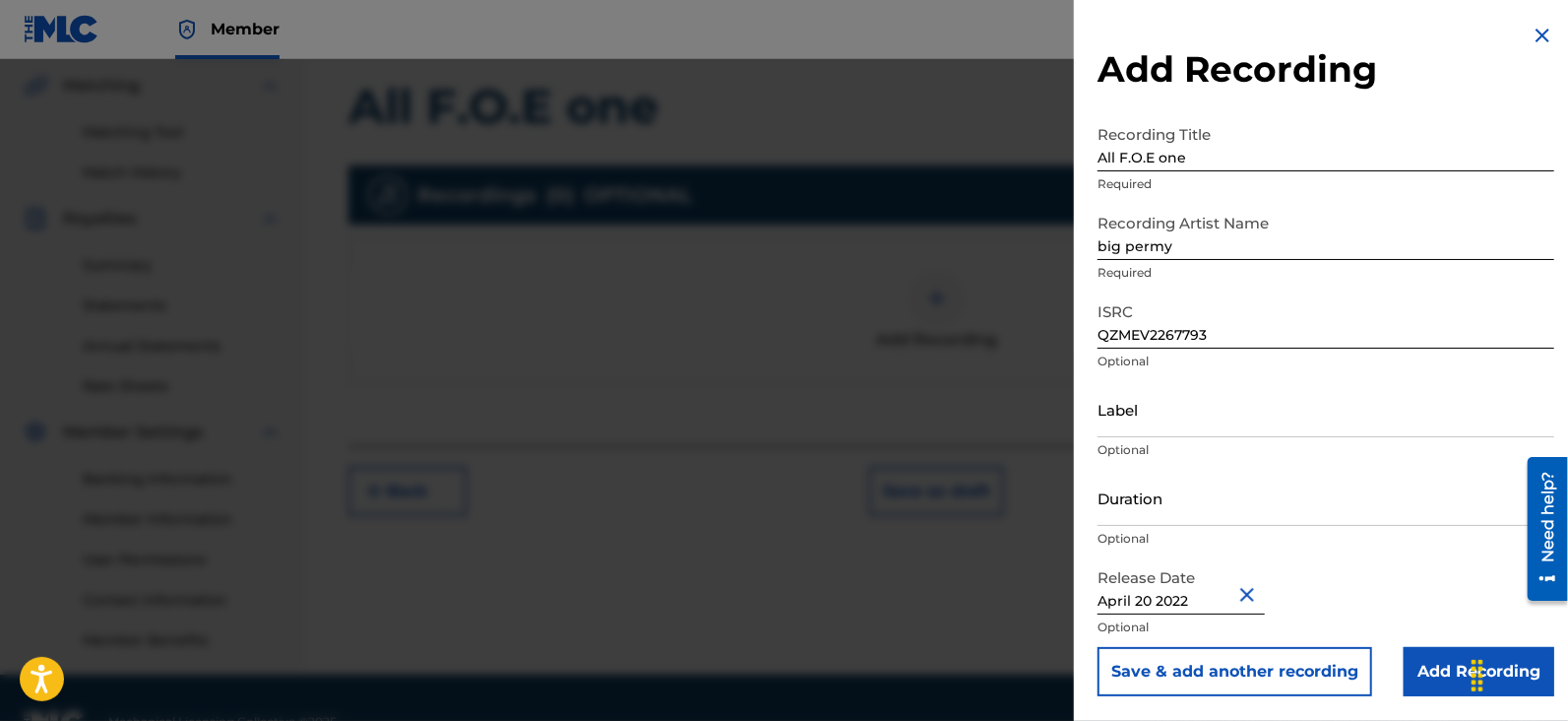 drag, startPoint x: 930, startPoint y: 1, endPoint x: 906, endPoint y: 511, distance: 510.5644 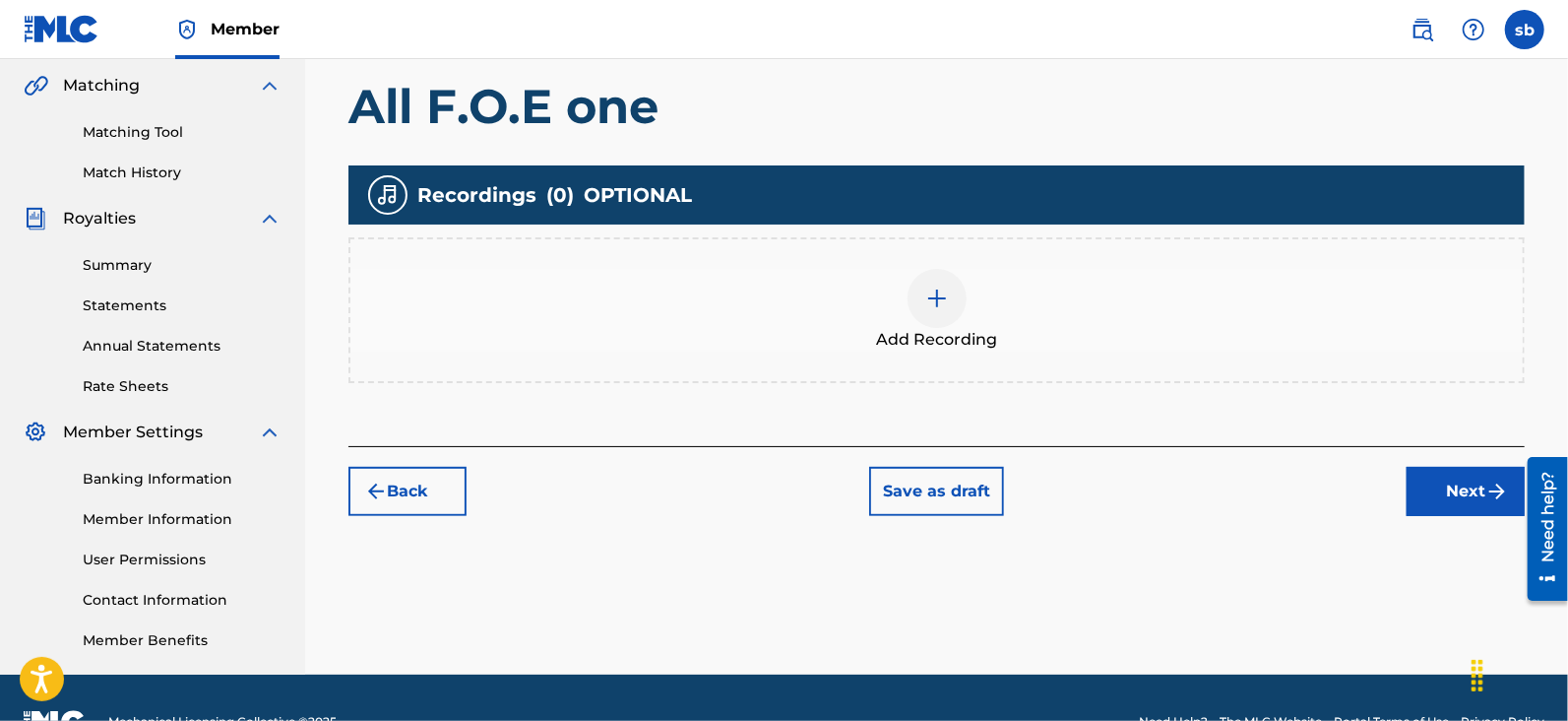click at bounding box center (937, 298) 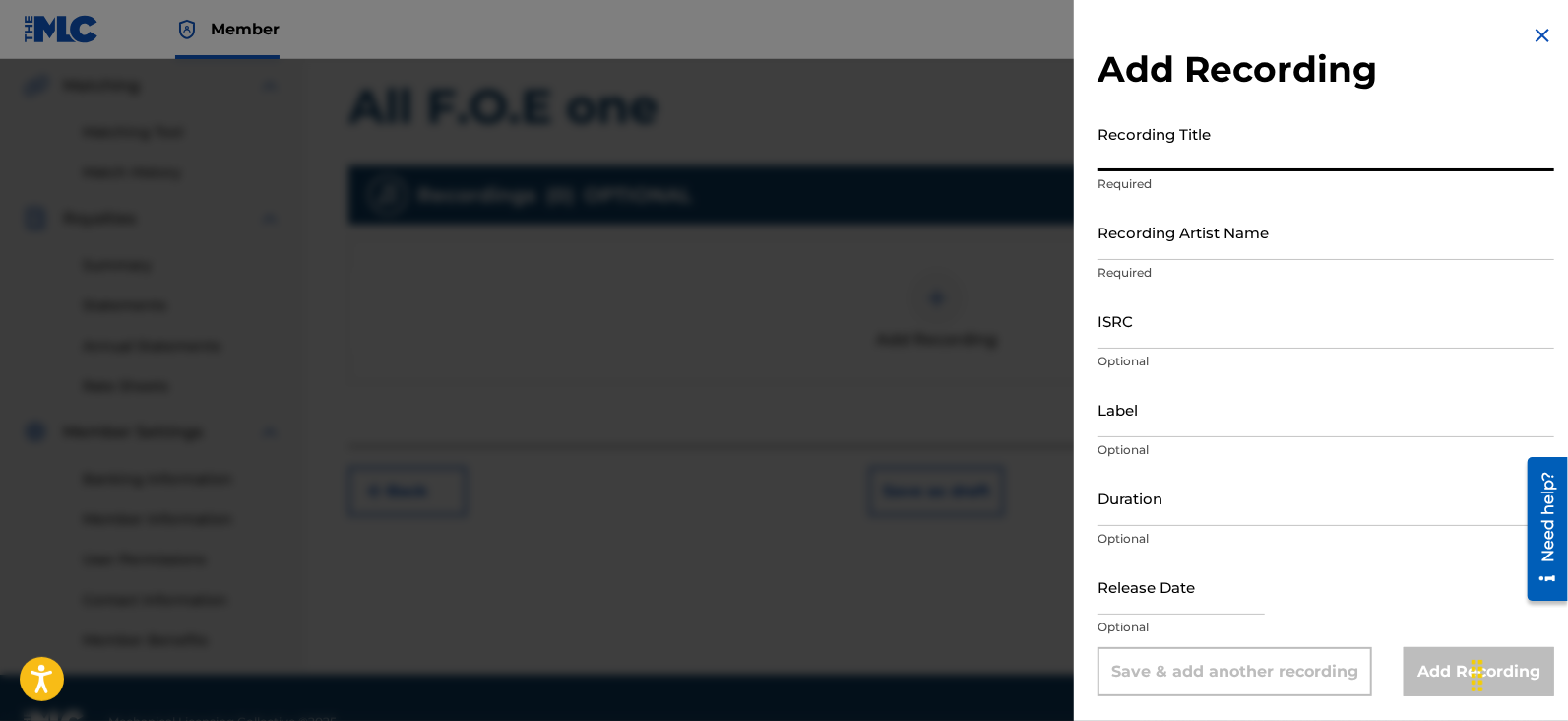 click on "Recording Title" at bounding box center (1326, 143) 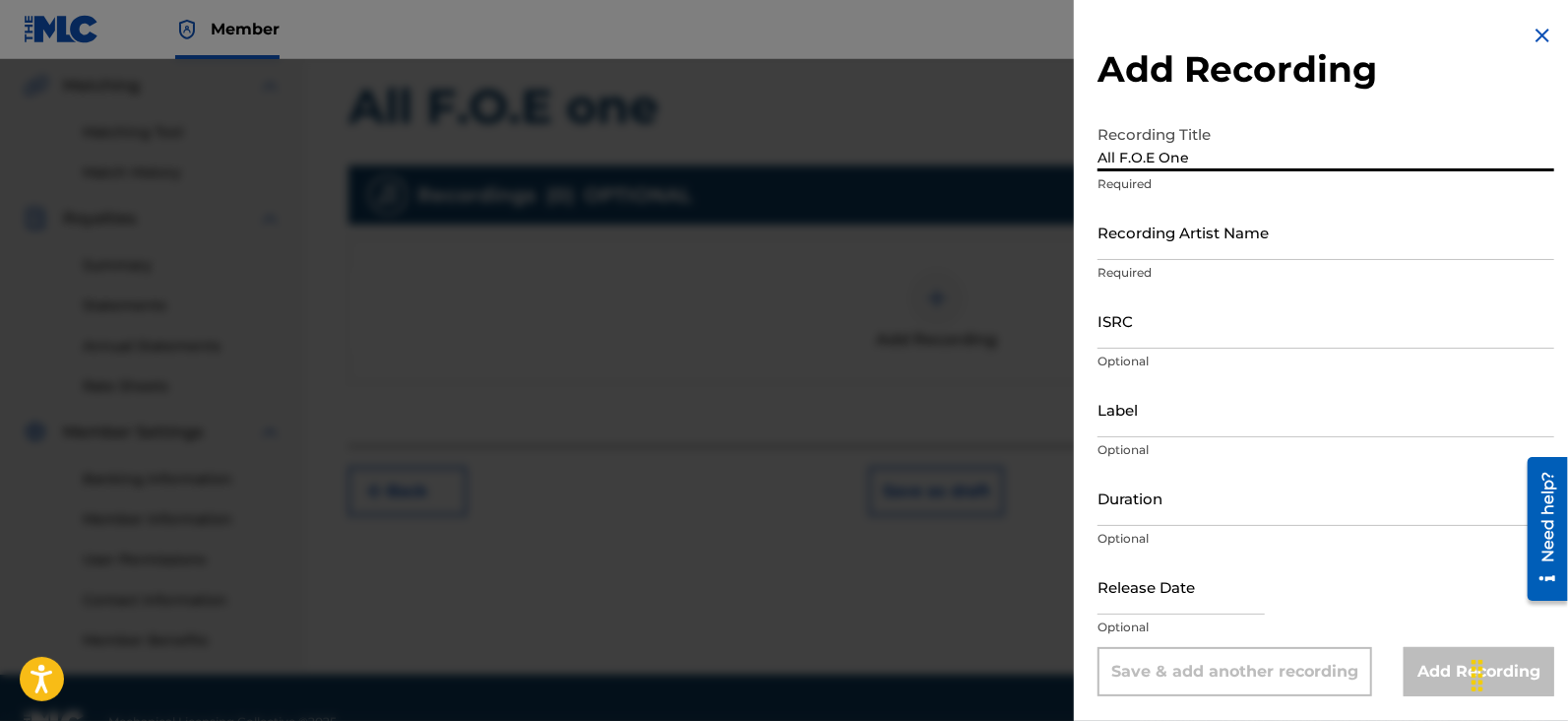 click on "Recording Artist Name" at bounding box center [1326, 231] 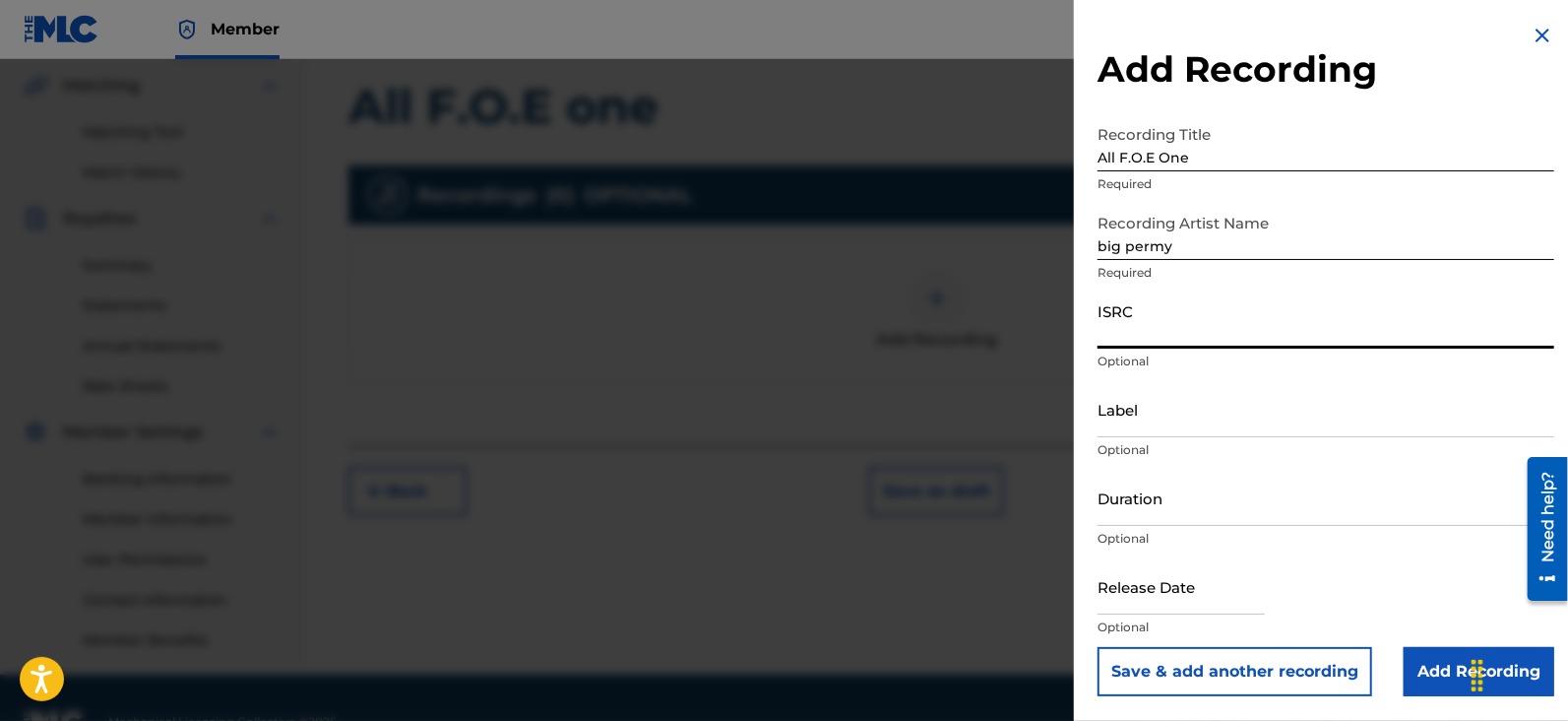 click on "ISRC" at bounding box center (1326, 320) 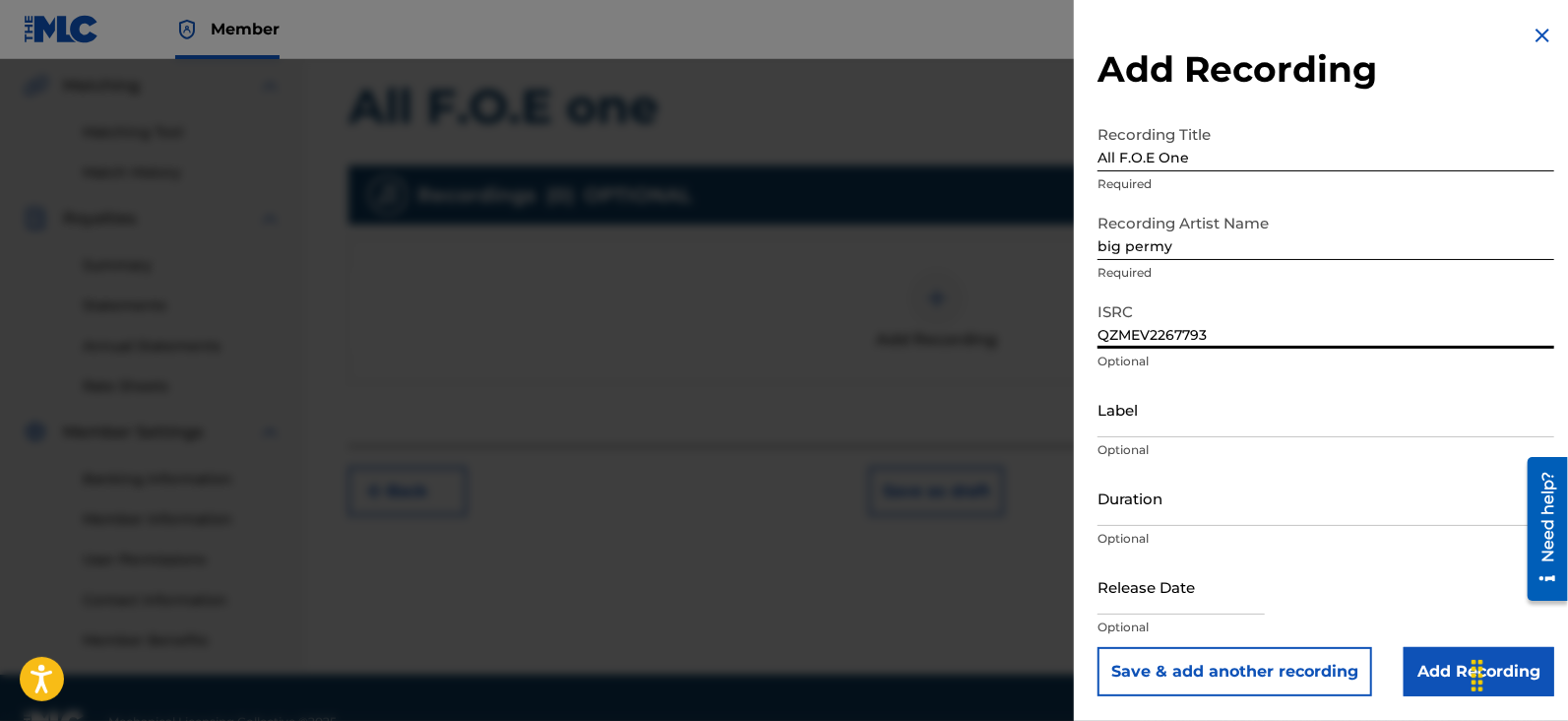 click at bounding box center (1181, 586) 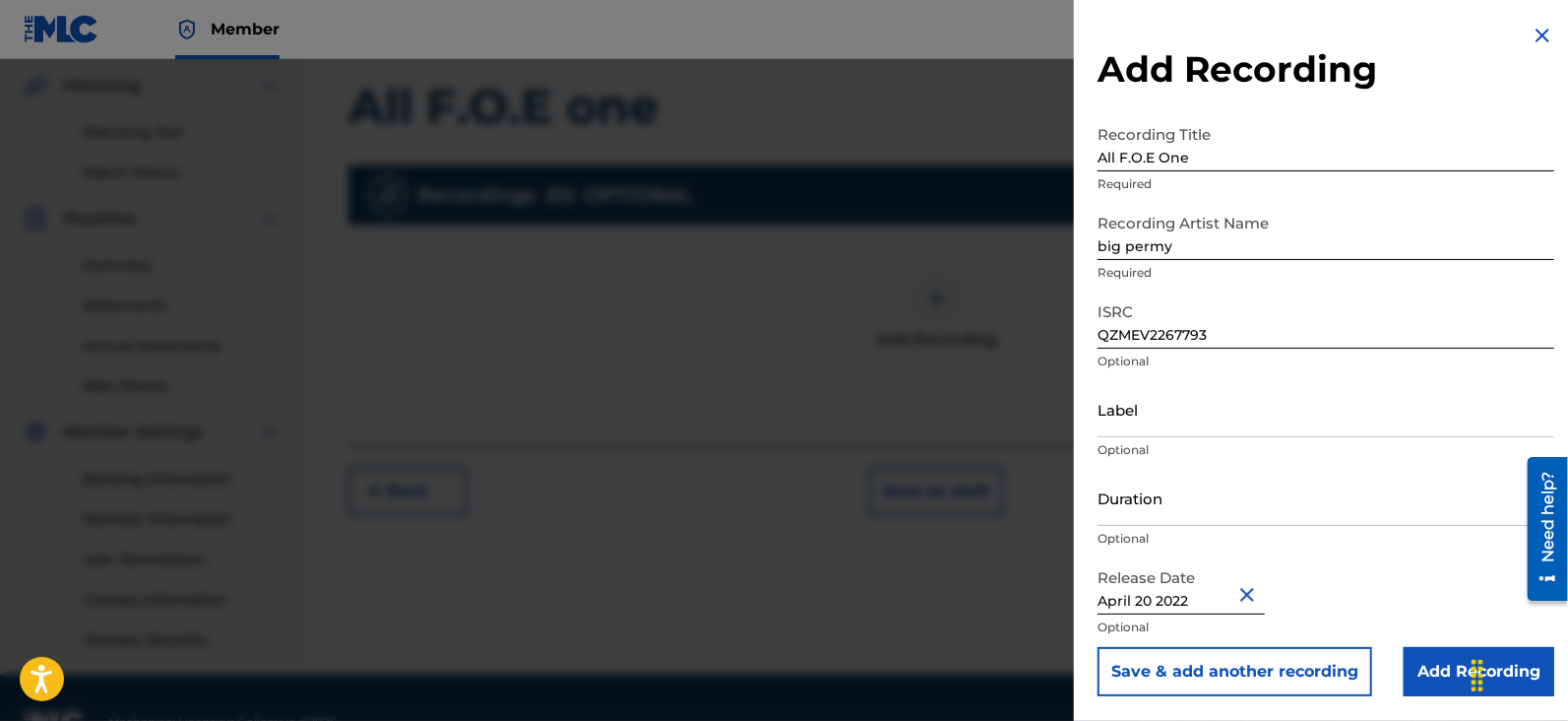 click on "Release Date April 20 2022 Optional" at bounding box center [1326, 603] 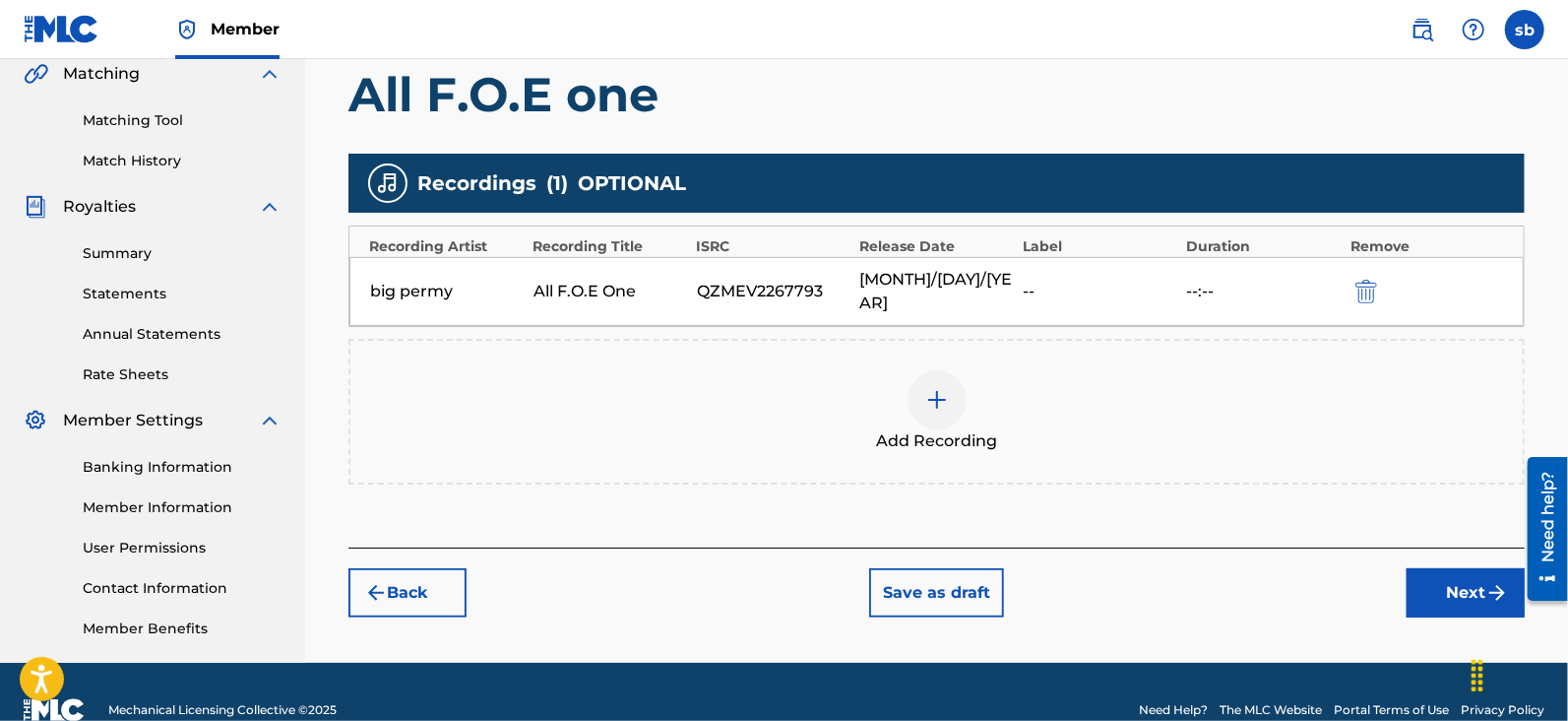 scroll, scrollTop: 468, scrollLeft: 0, axis: vertical 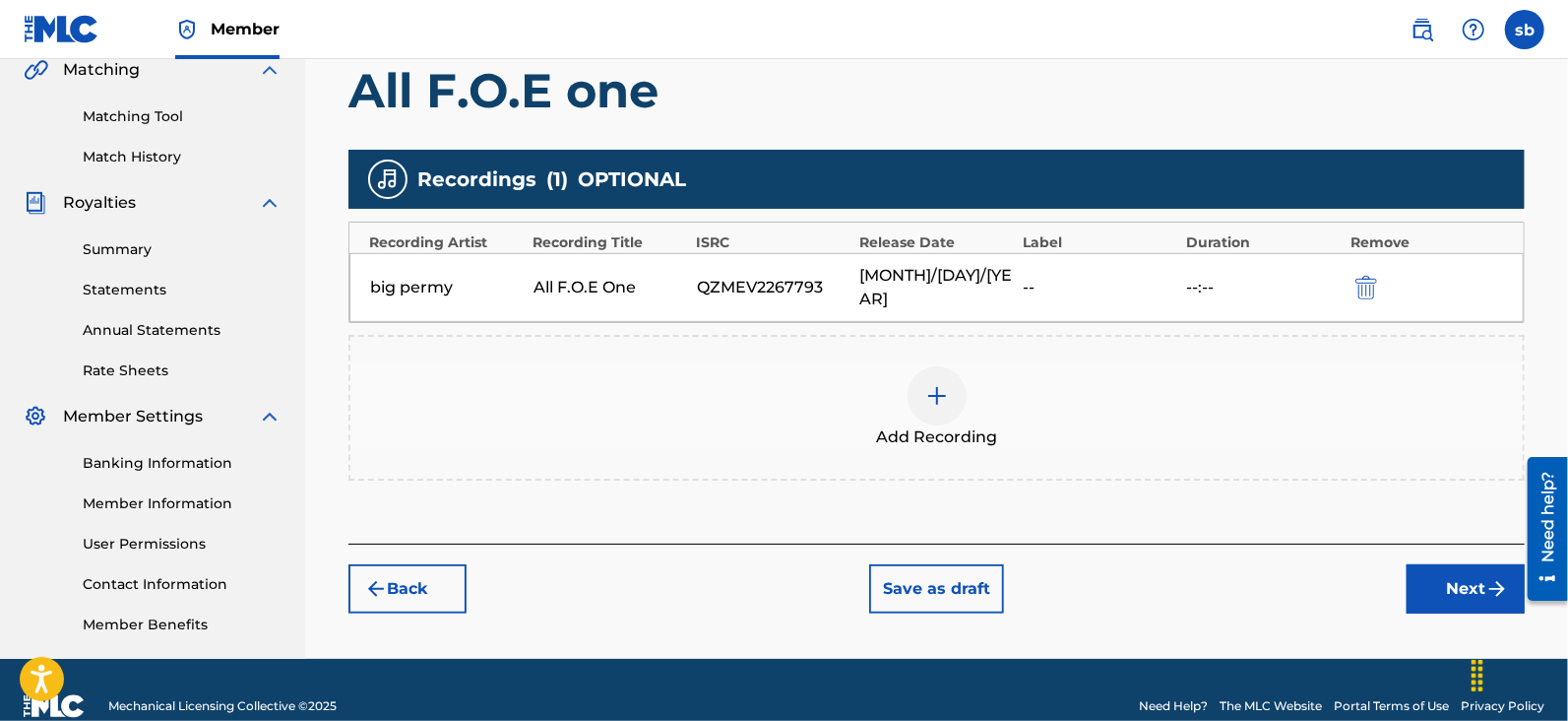 click on "Next" at bounding box center (1466, 589) 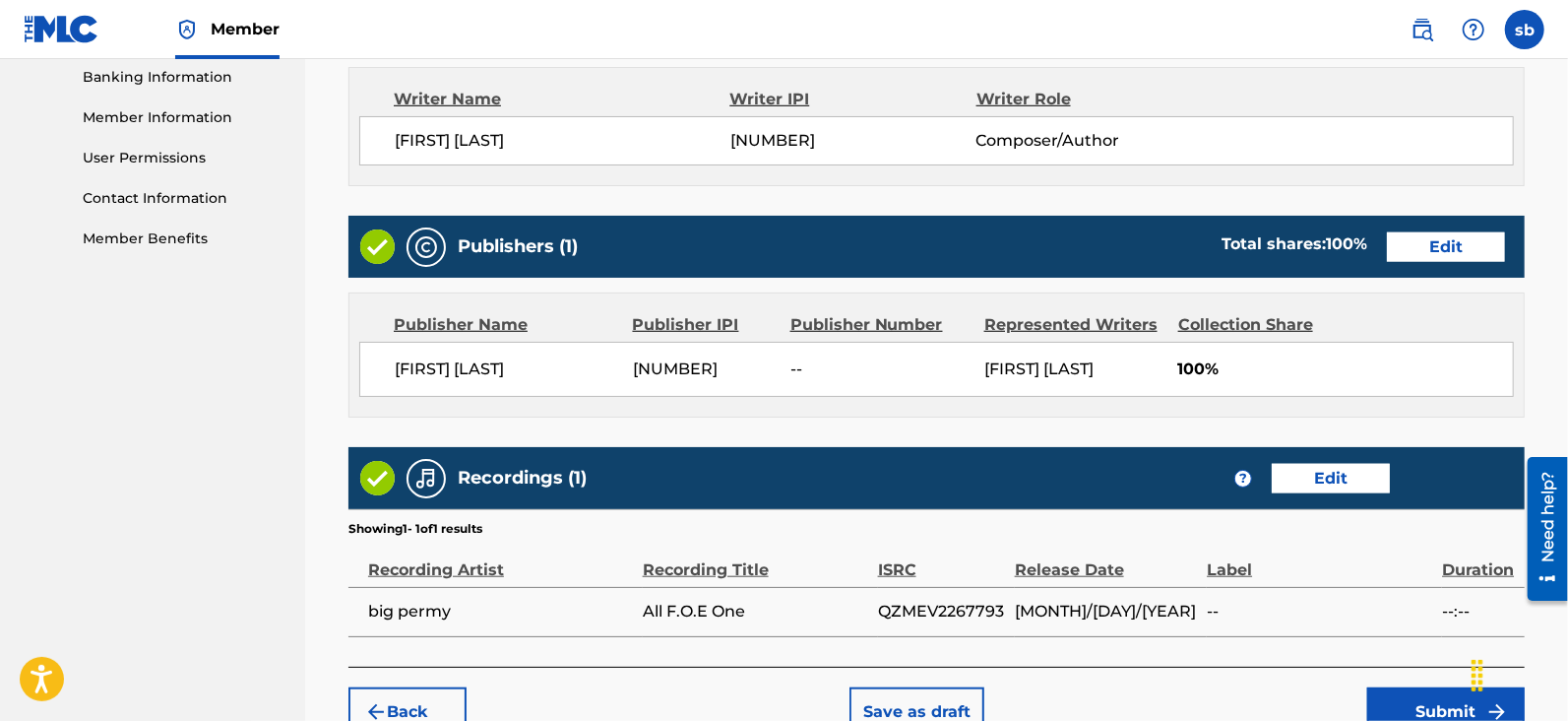scroll, scrollTop: 982, scrollLeft: 0, axis: vertical 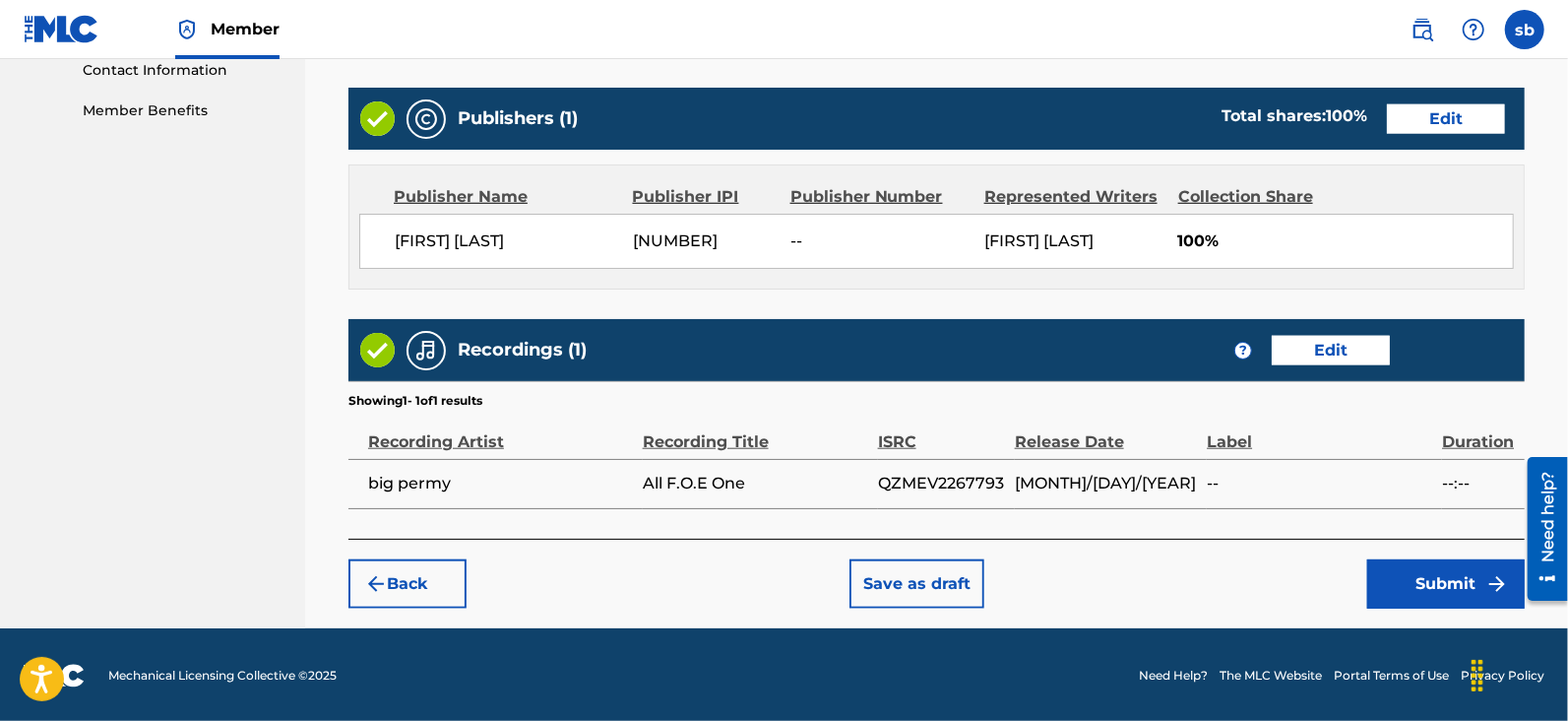 click on "Submit" at bounding box center (1446, 584) 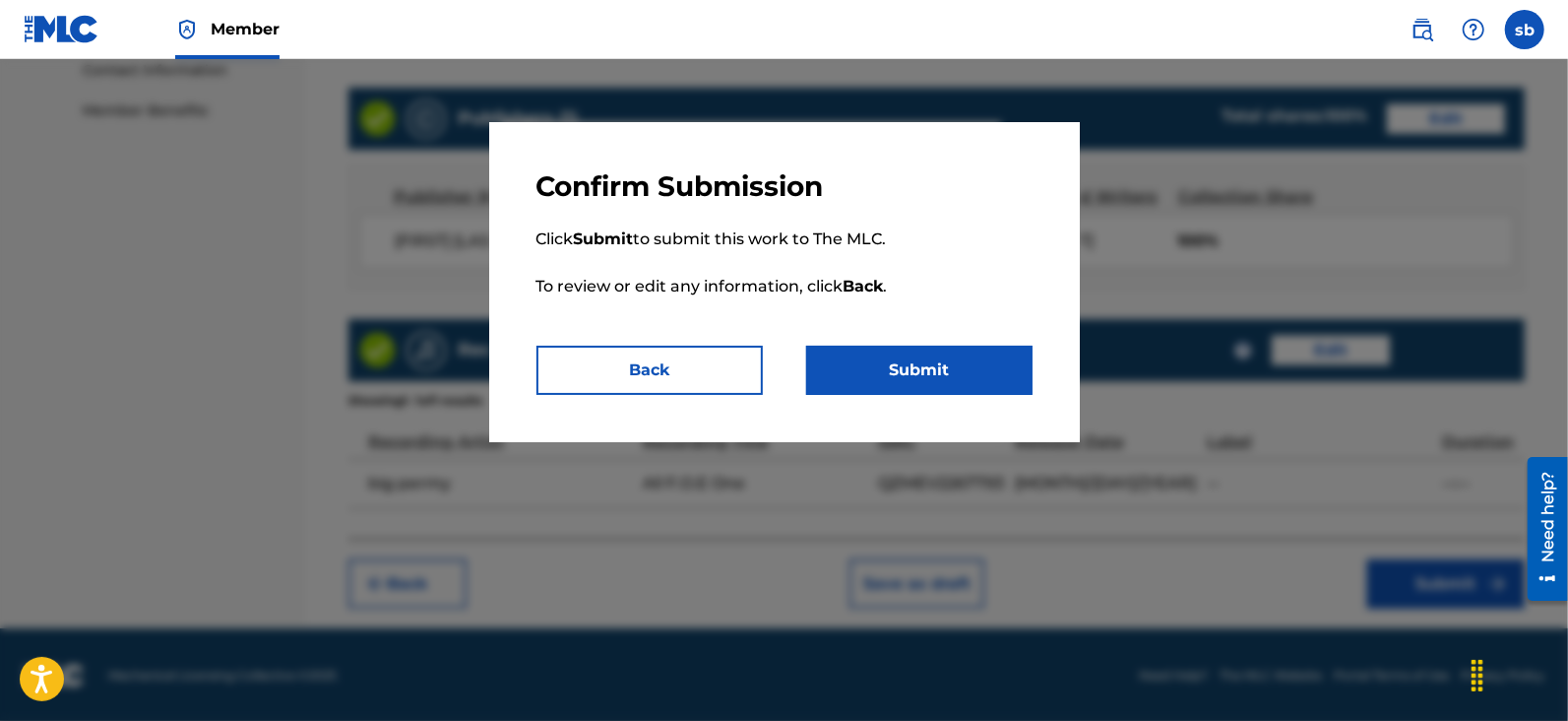 click on "Submit" at bounding box center (919, 370) 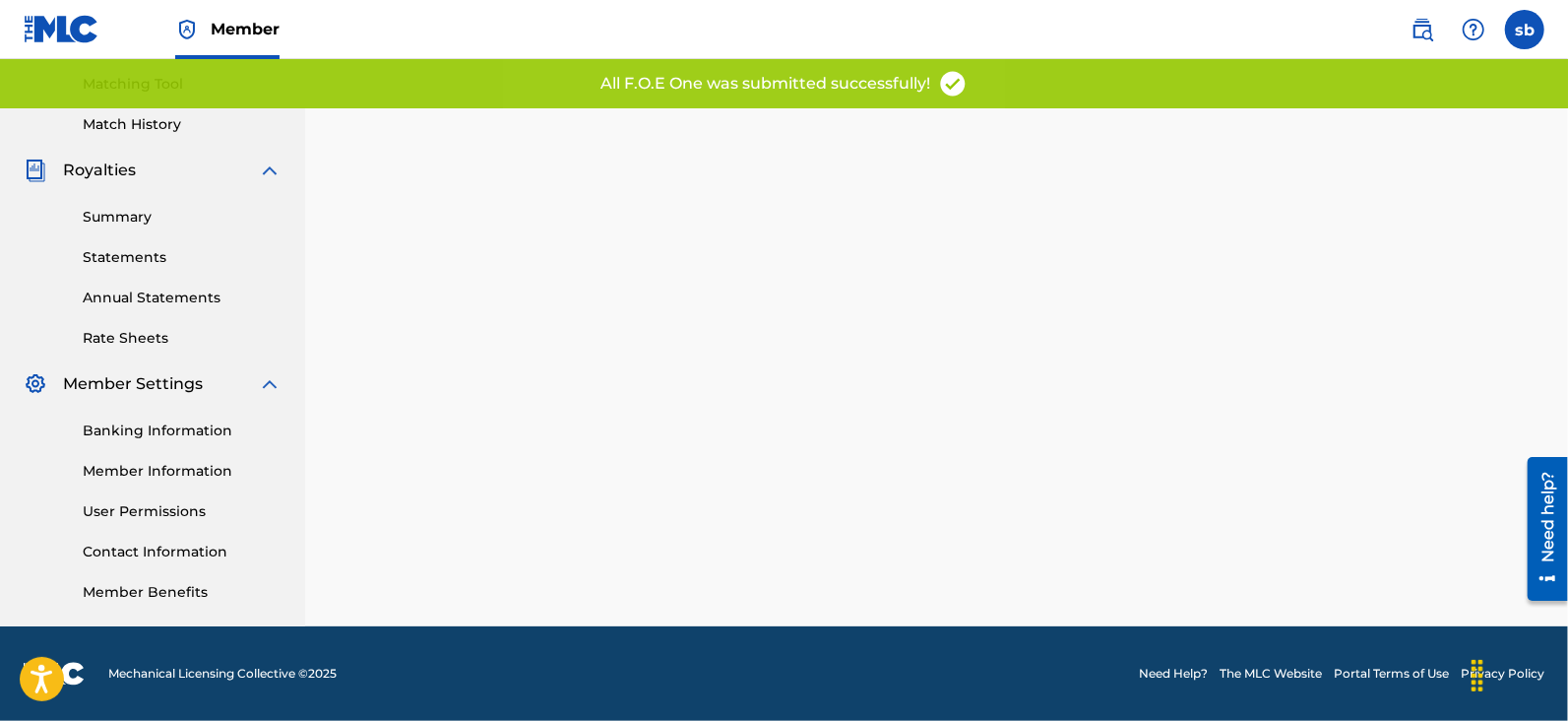 scroll, scrollTop: 0, scrollLeft: 0, axis: both 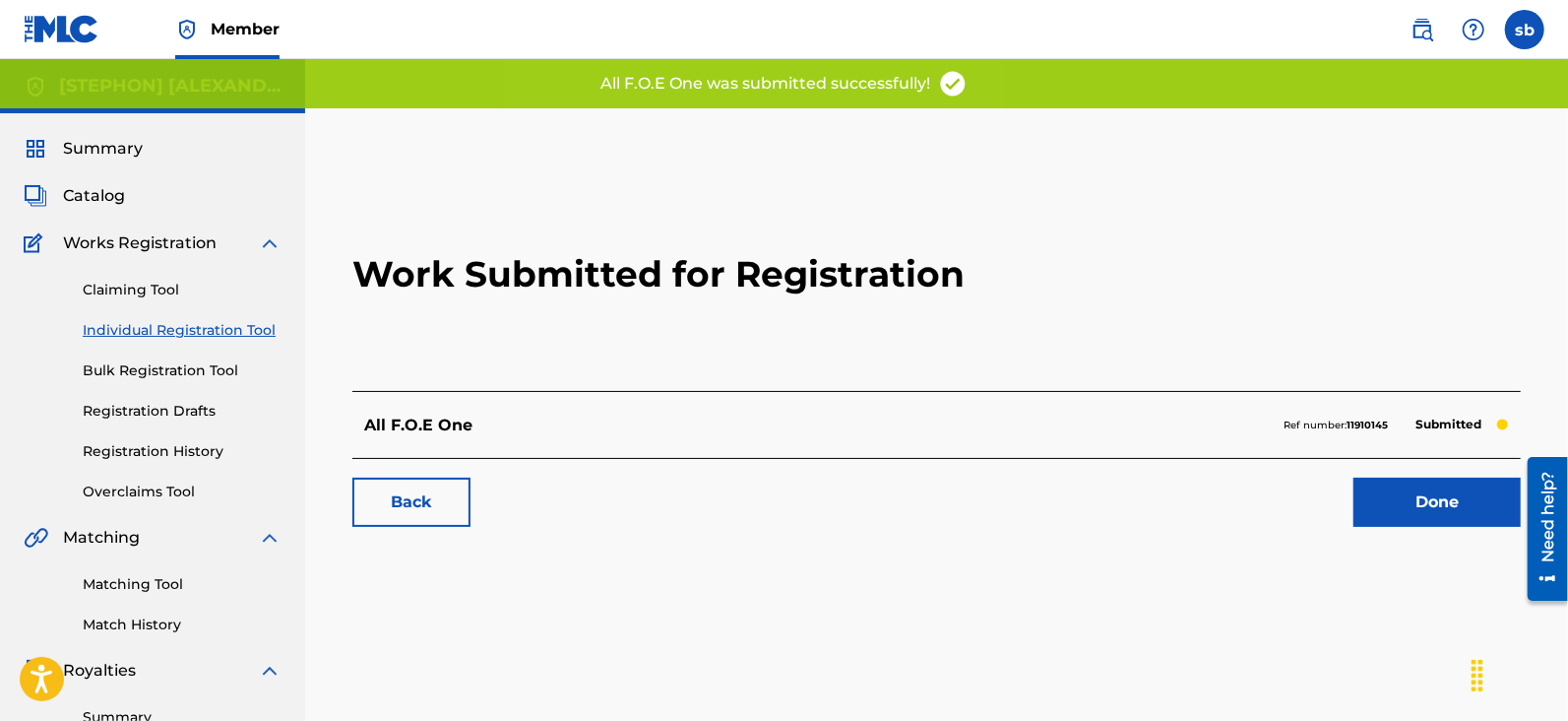 click on "Done" at bounding box center [1437, 502] 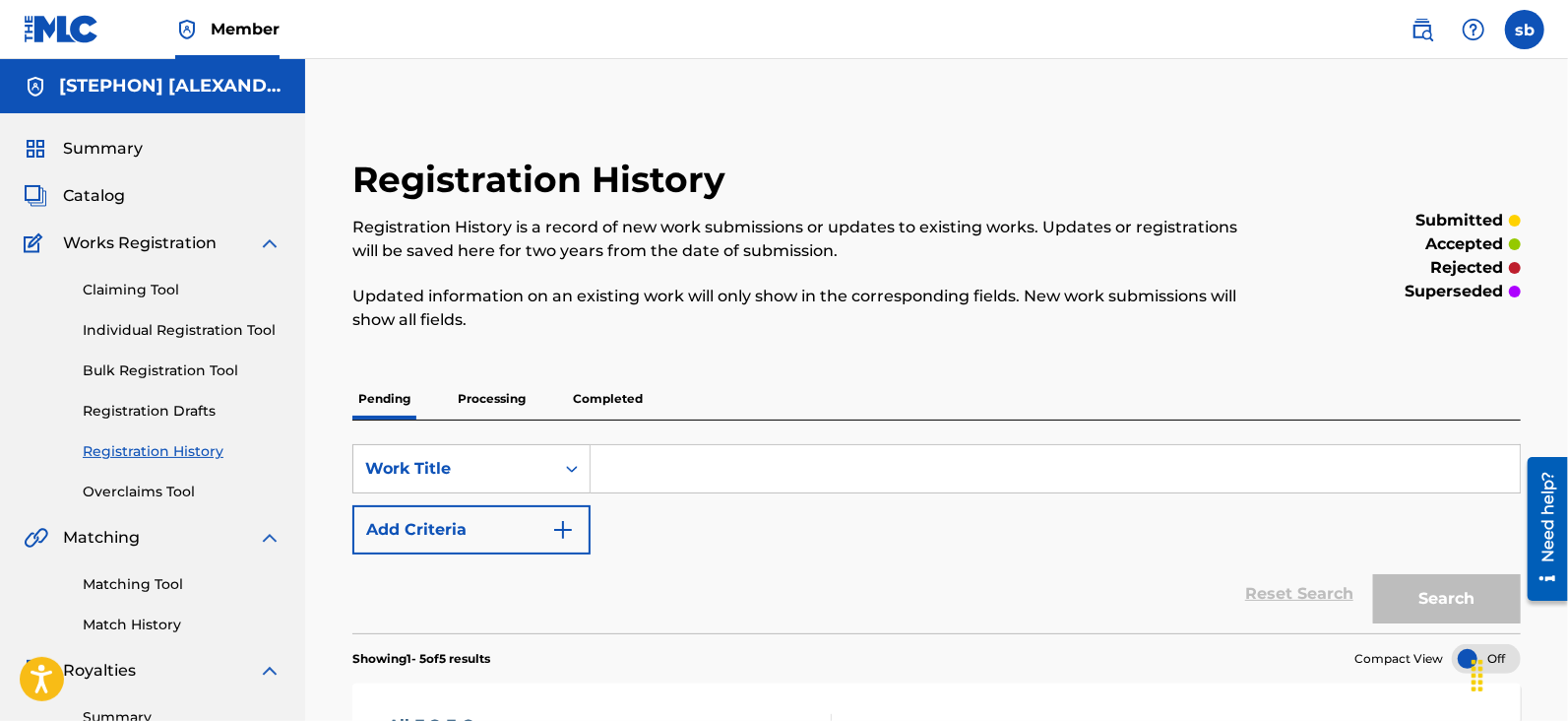 click on "Summary Catalog Works Registration Claiming Tool Individual Registration Tool Bulk Registration Tool Registration Drafts Registration History Overclaims Tool Matching Matching Tool Match History Royalties Summary Statements Annual Statements Rate Sheets Member Settings Banking Information Member Information User Permissions Contact Information Member Benefits" at bounding box center (153, 620) 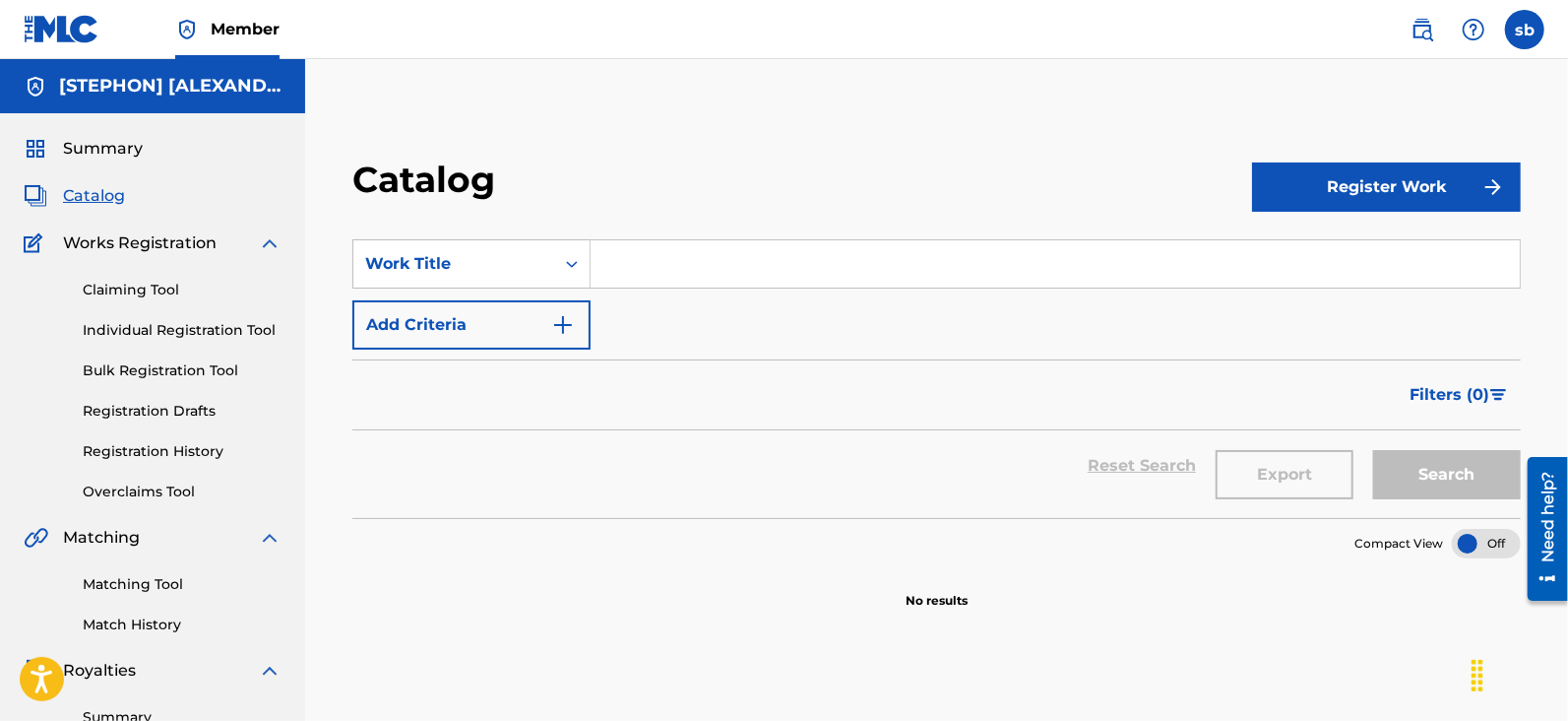 click on "Register Work" at bounding box center [1386, 187] 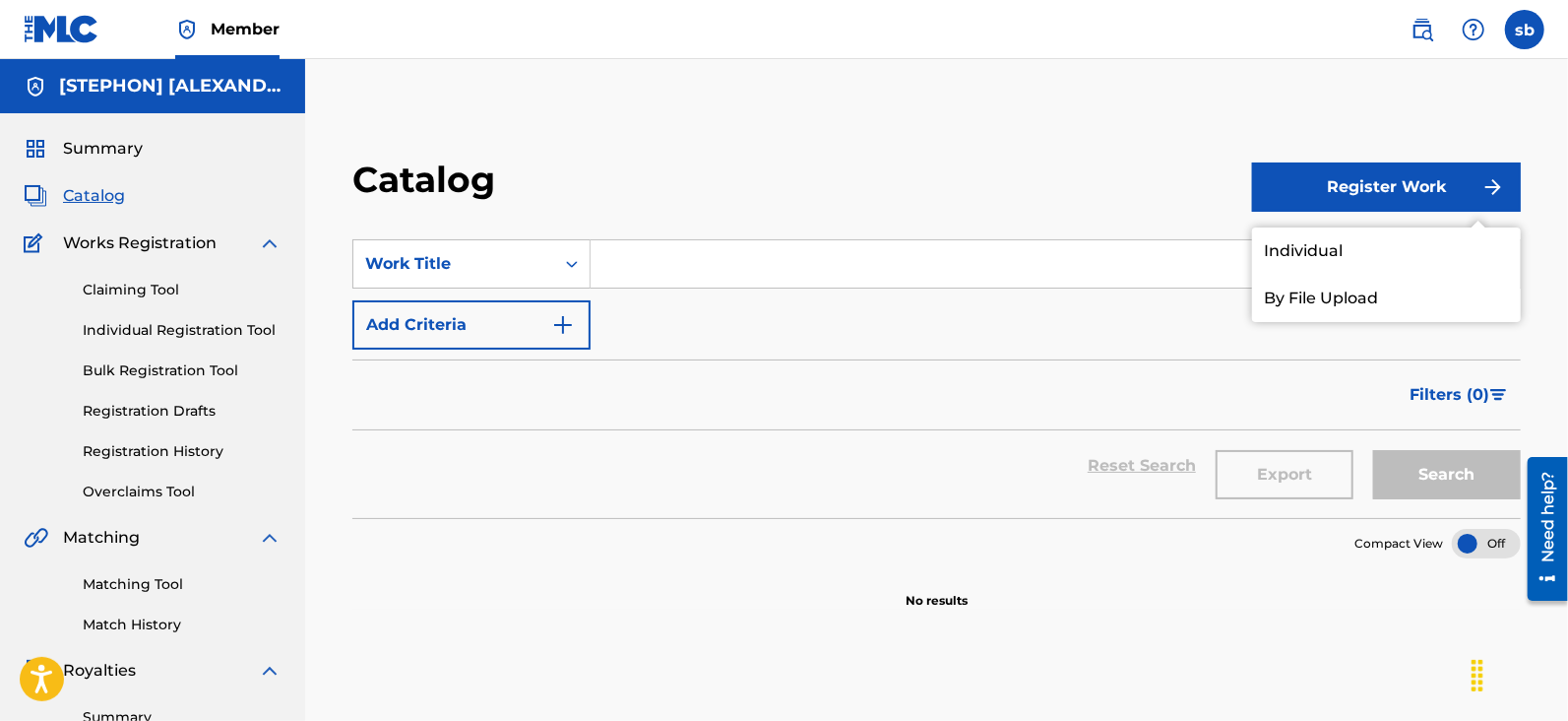 click on "Individual" at bounding box center [1386, 251] 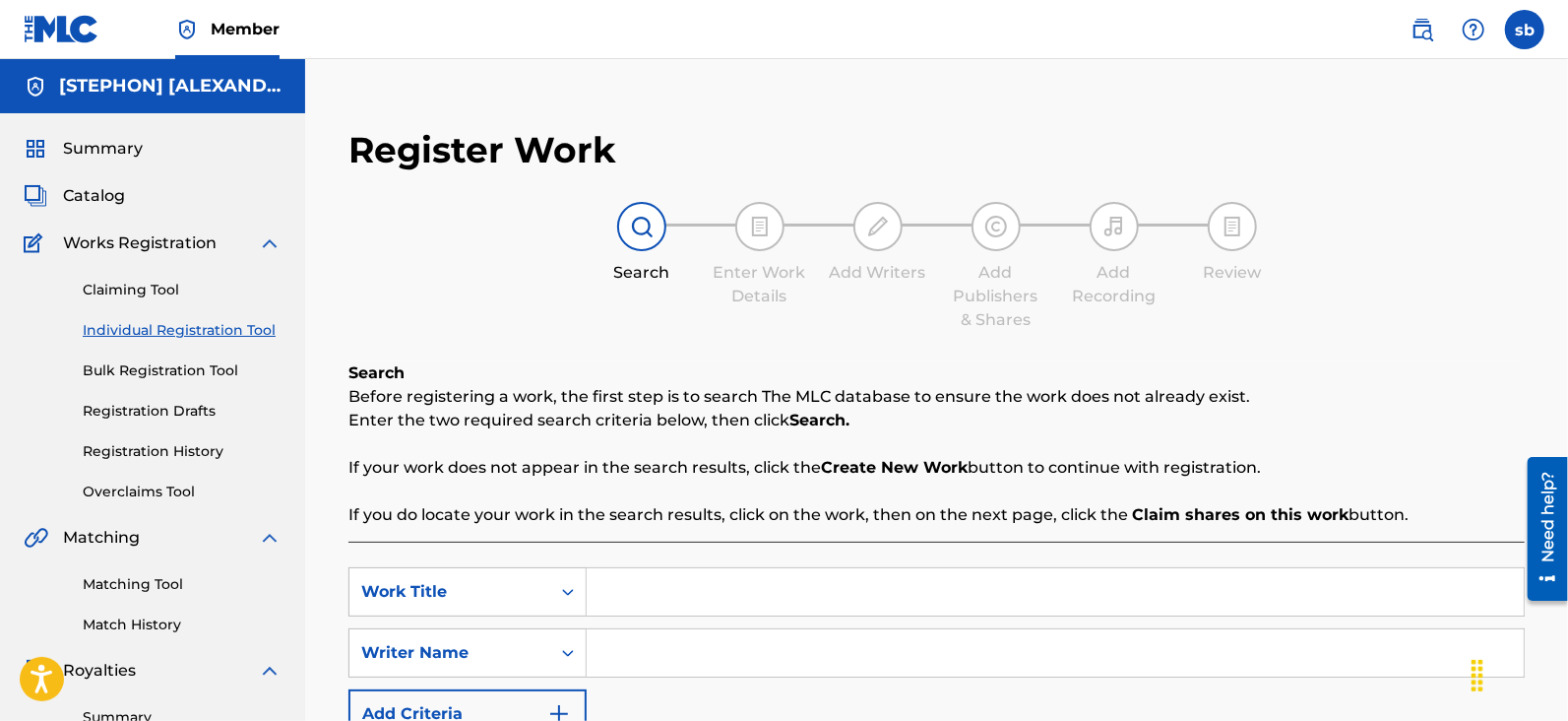 click at bounding box center [1055, 592] 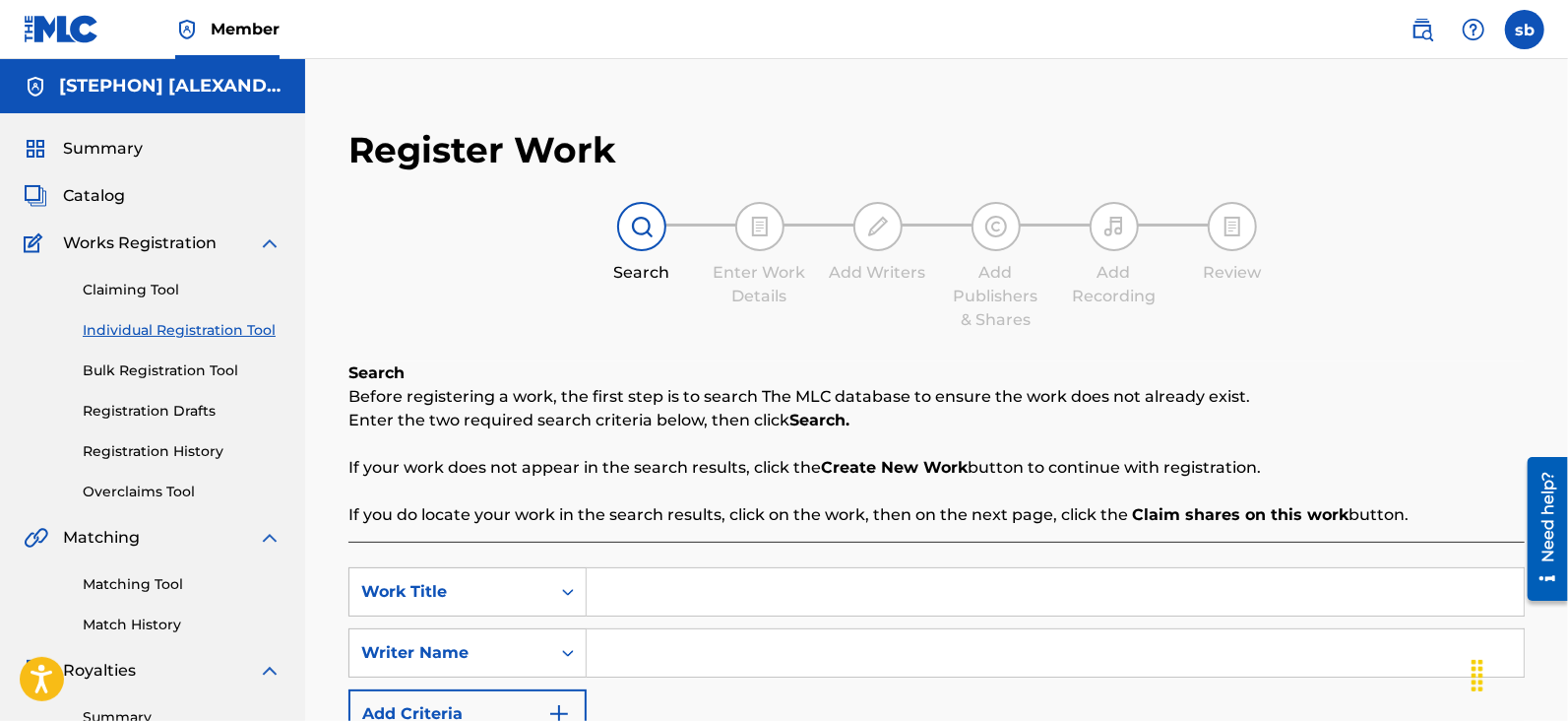 click at bounding box center [1055, 592] 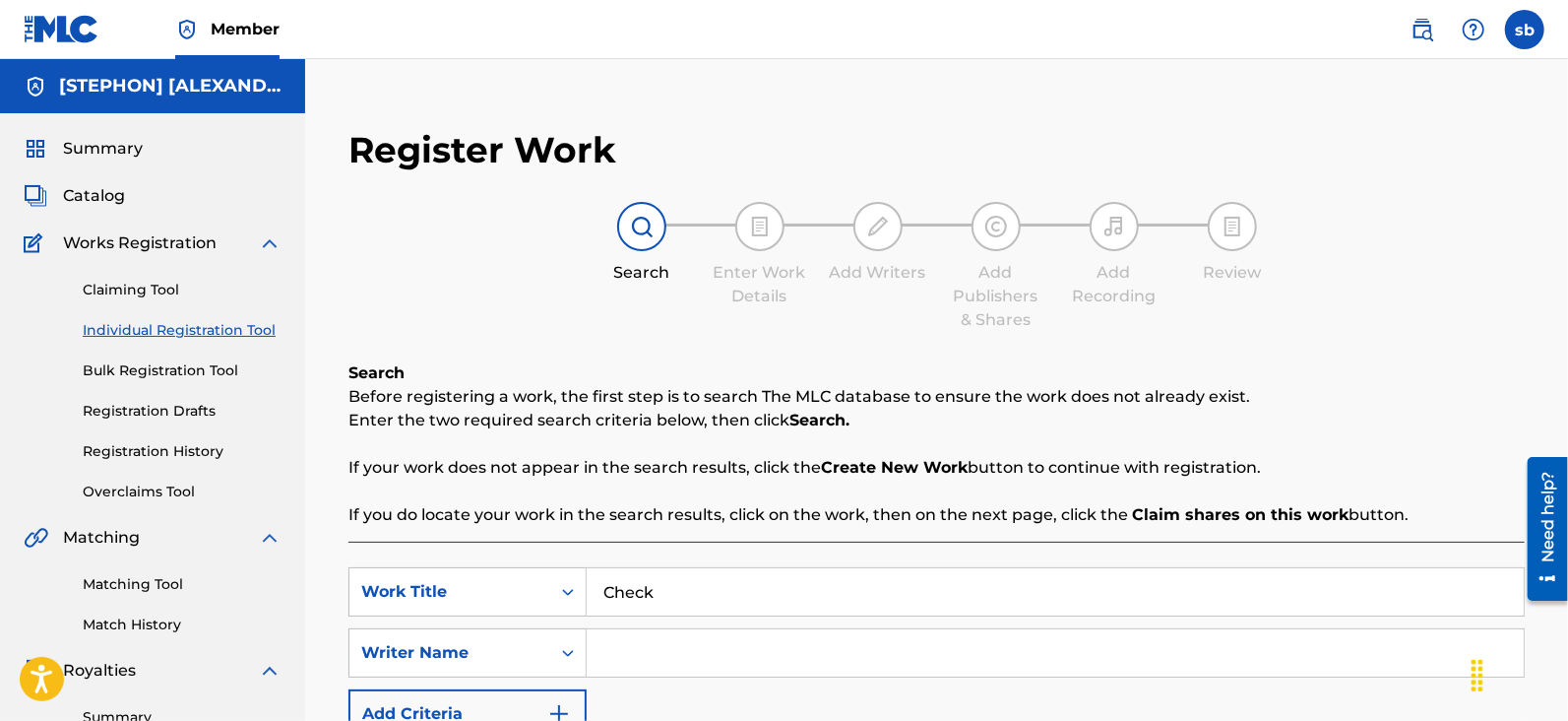click at bounding box center (1055, 653) 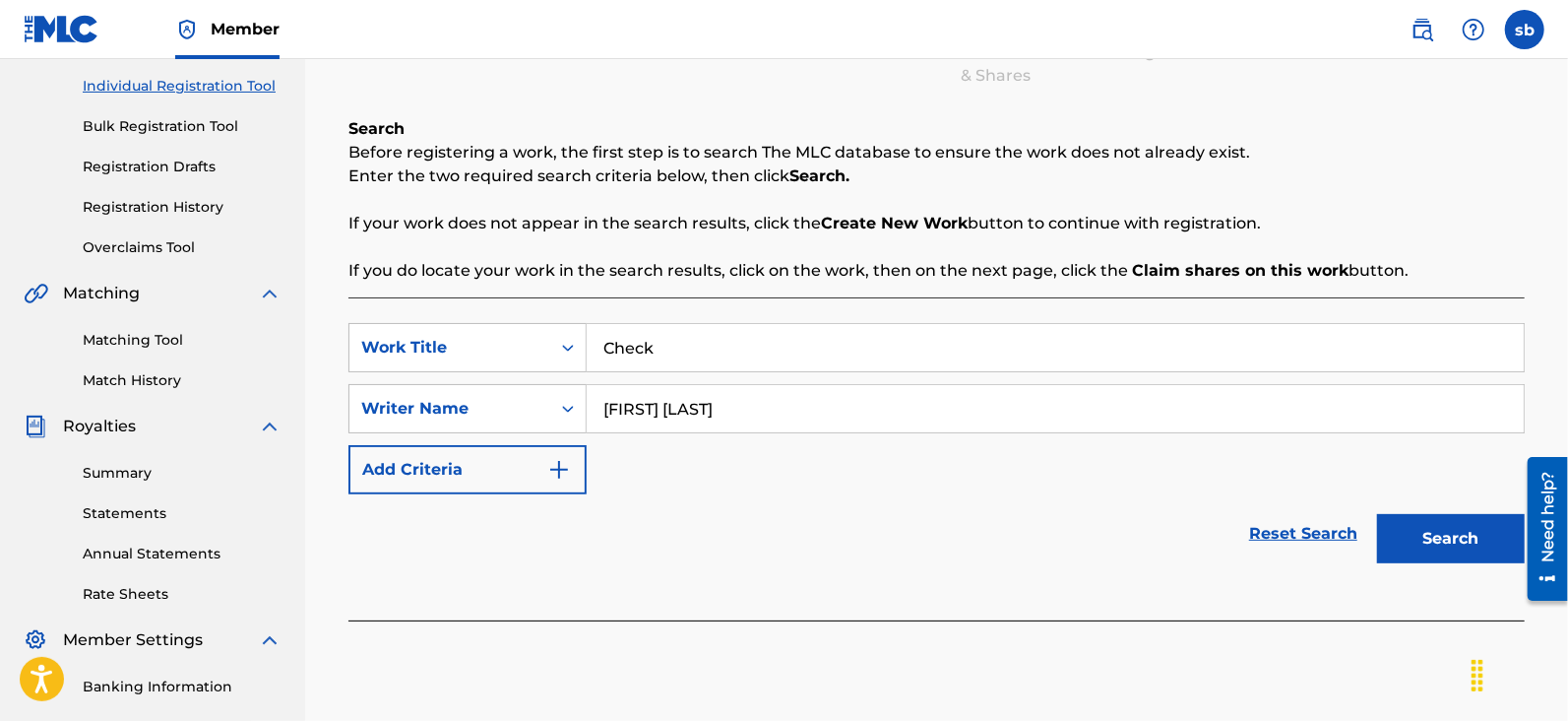 scroll, scrollTop: 500, scrollLeft: 0, axis: vertical 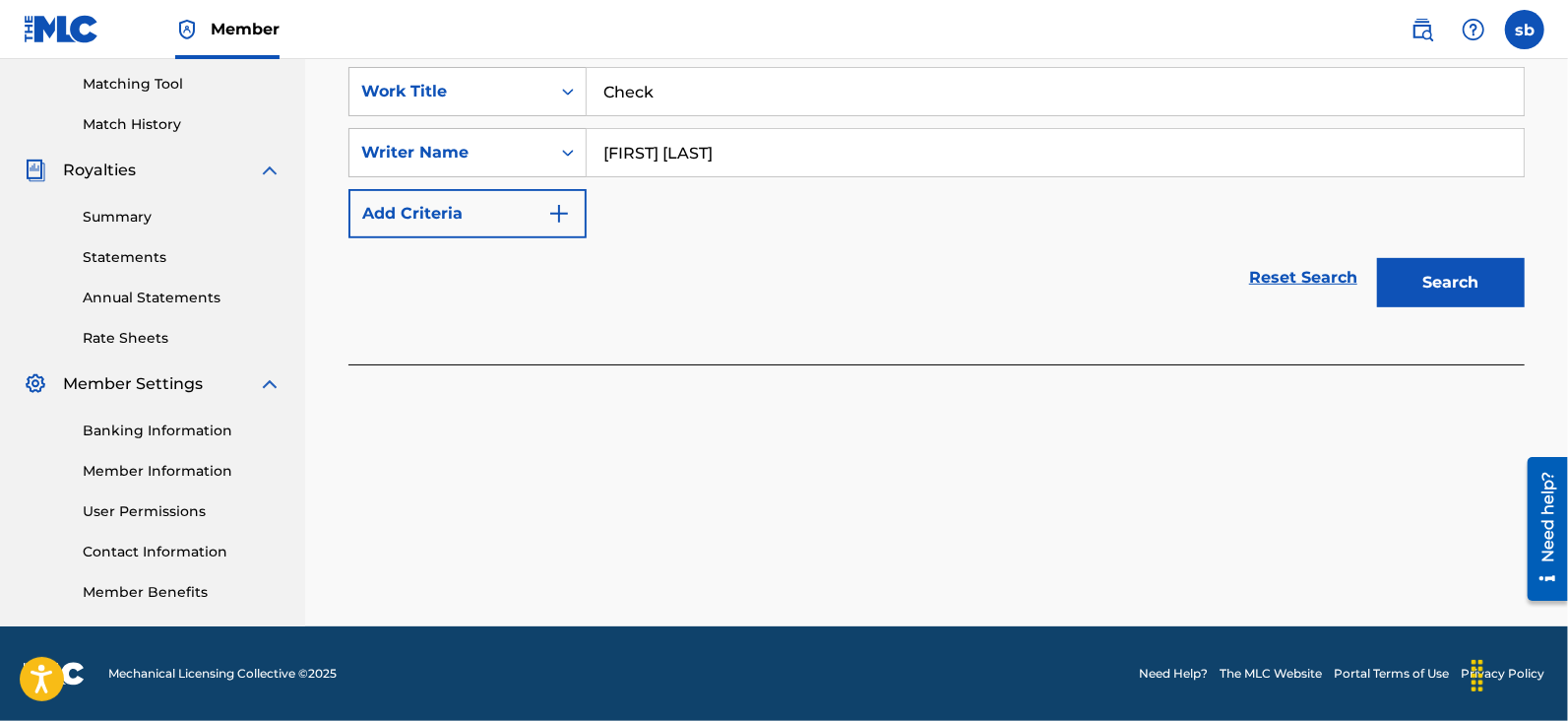 click on "Search" at bounding box center (1446, 278) 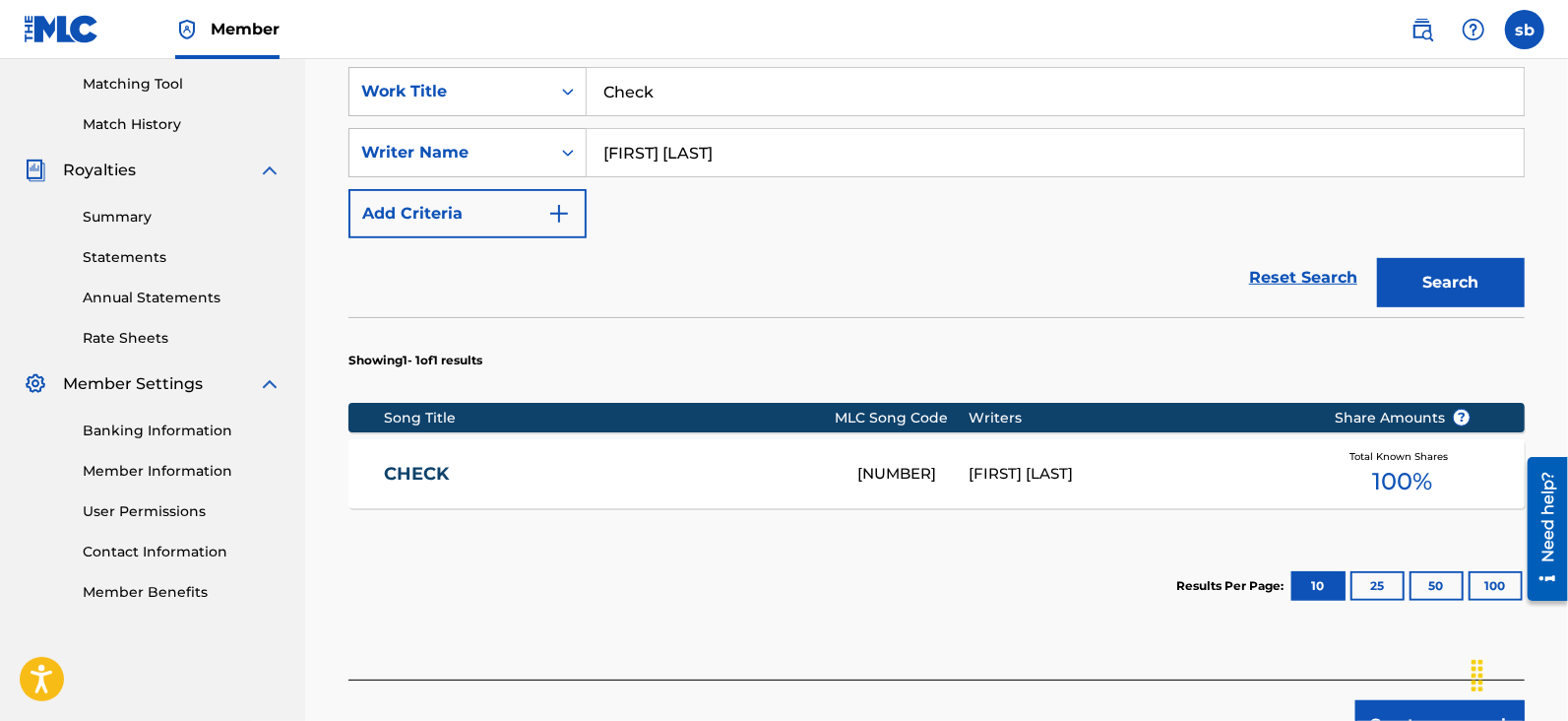 click on "Create new work" at bounding box center [1440, 725] 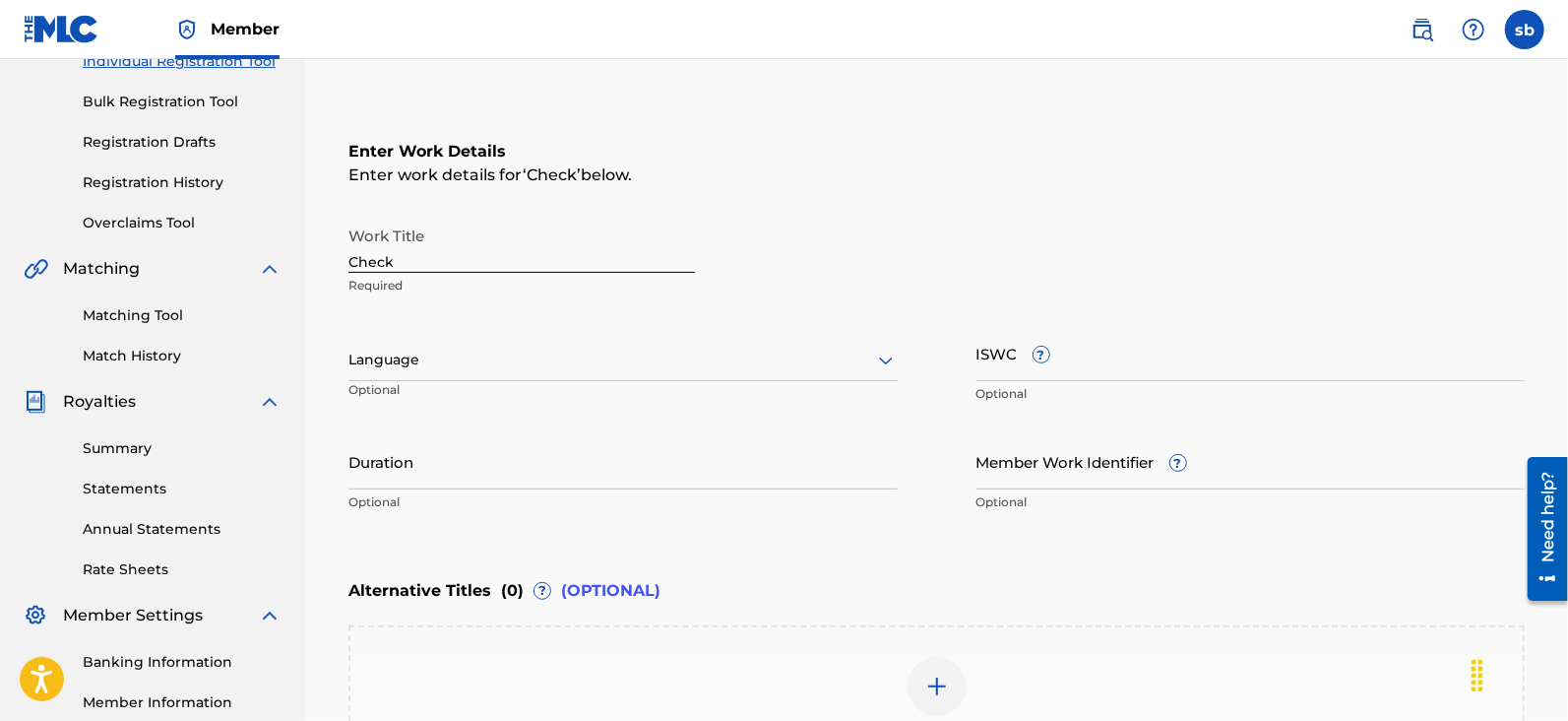 scroll, scrollTop: 236, scrollLeft: 0, axis: vertical 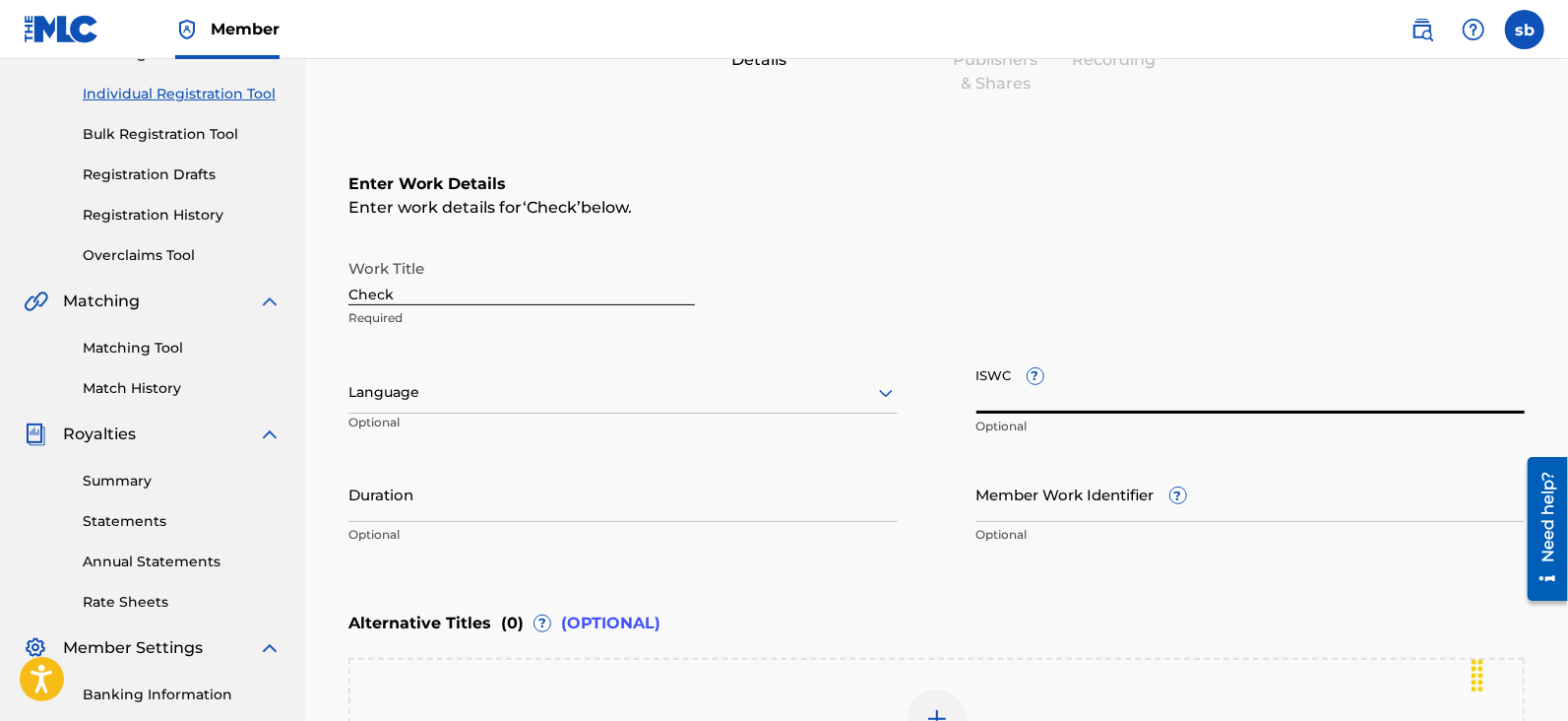 click on "ISWC   ?" at bounding box center (1251, 385) 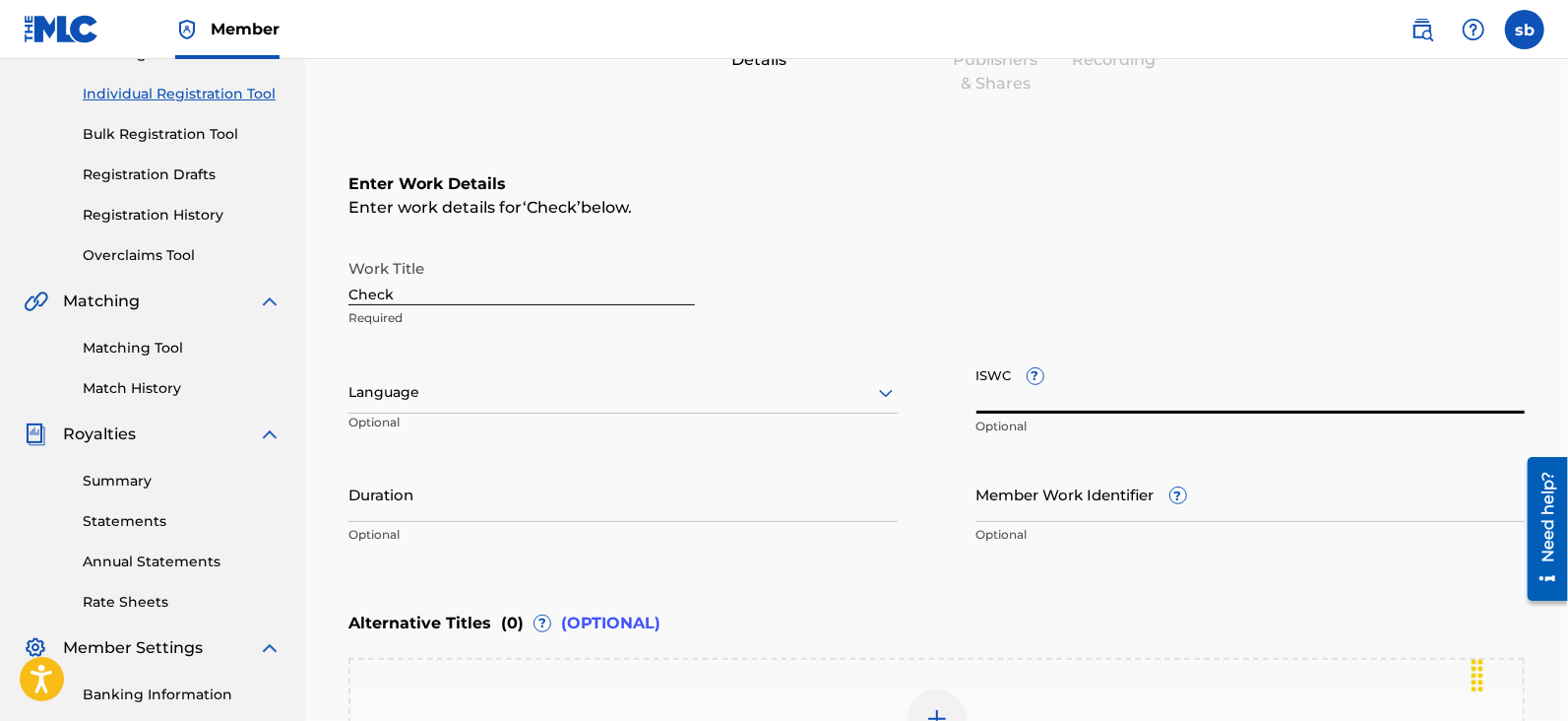 click on "ISWC   ?" at bounding box center (1251, 385) 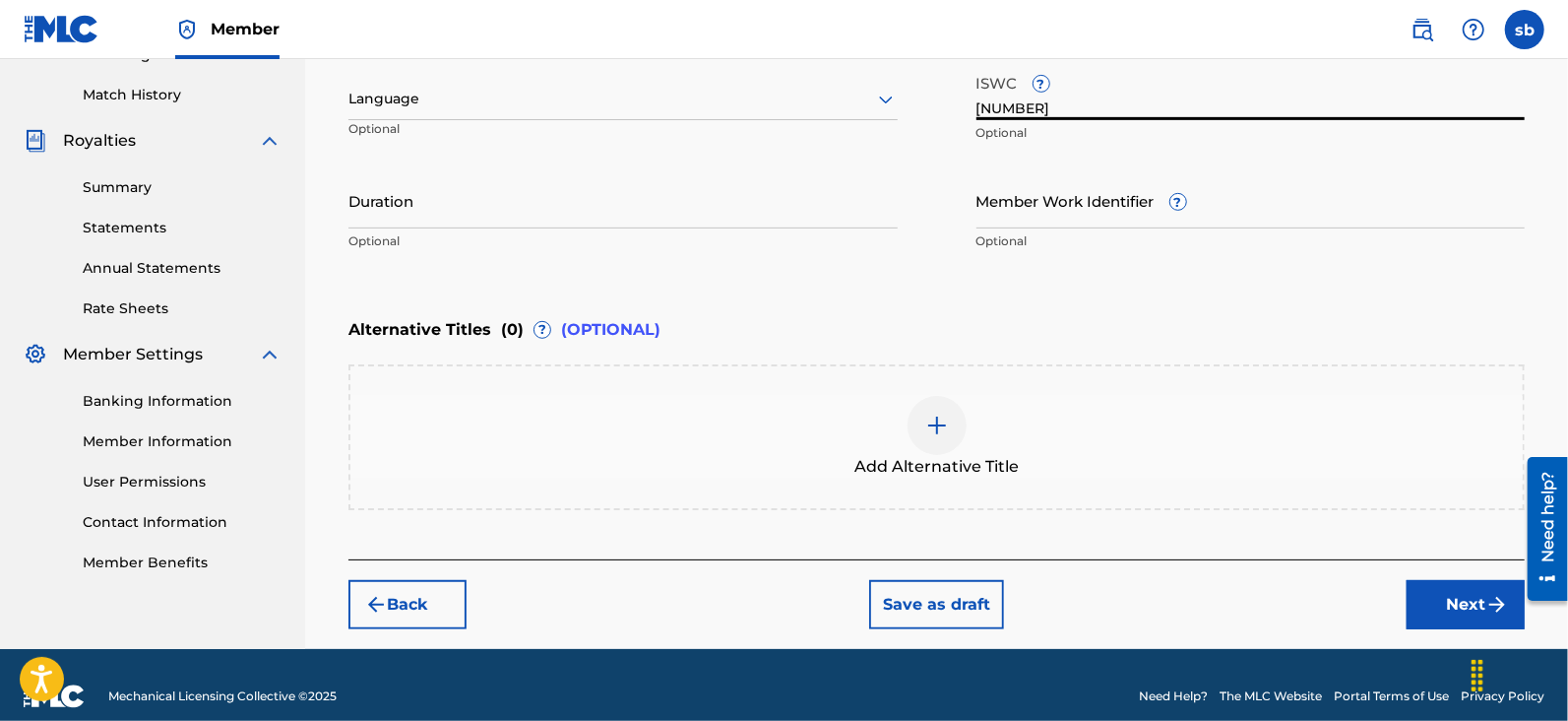 scroll, scrollTop: 552, scrollLeft: 0, axis: vertical 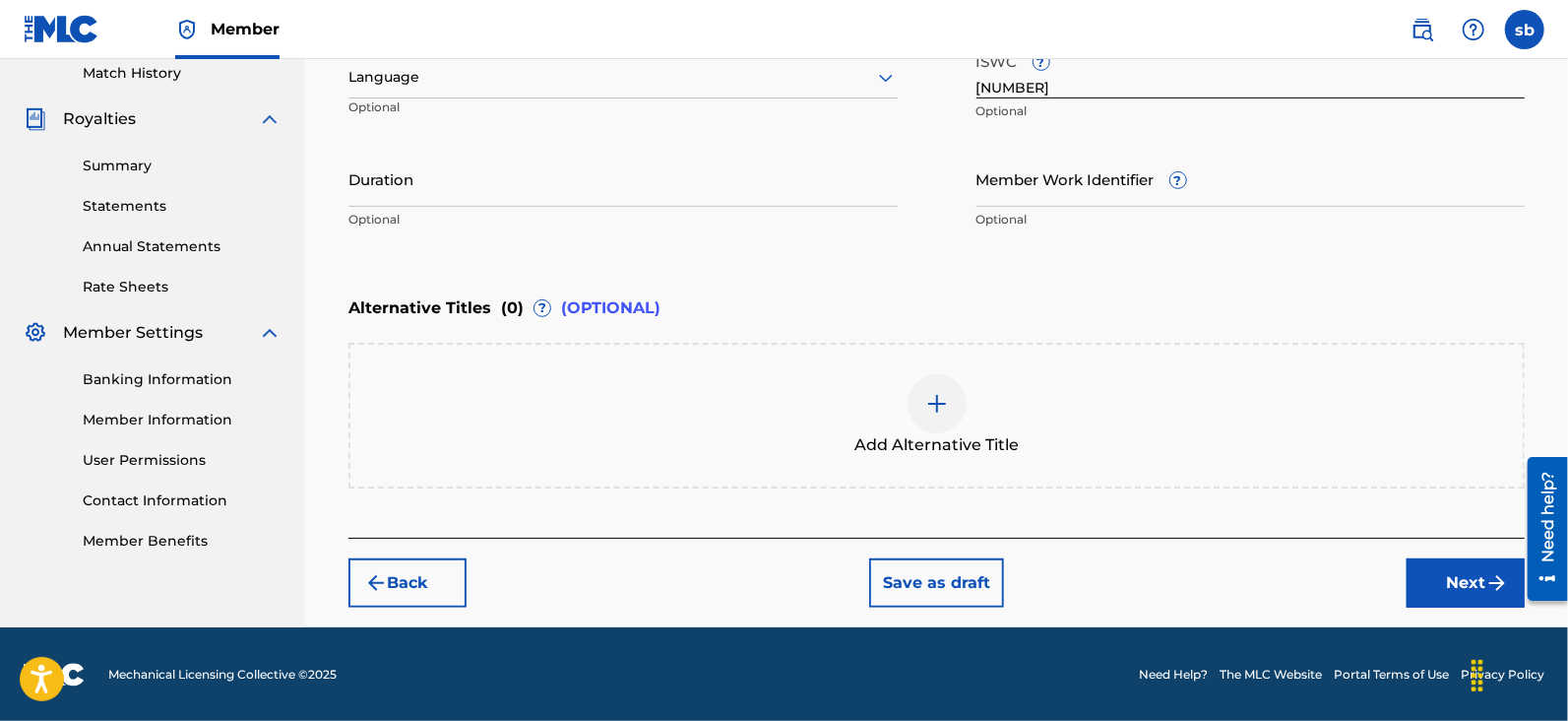 click on "Next" at bounding box center (1466, 583) 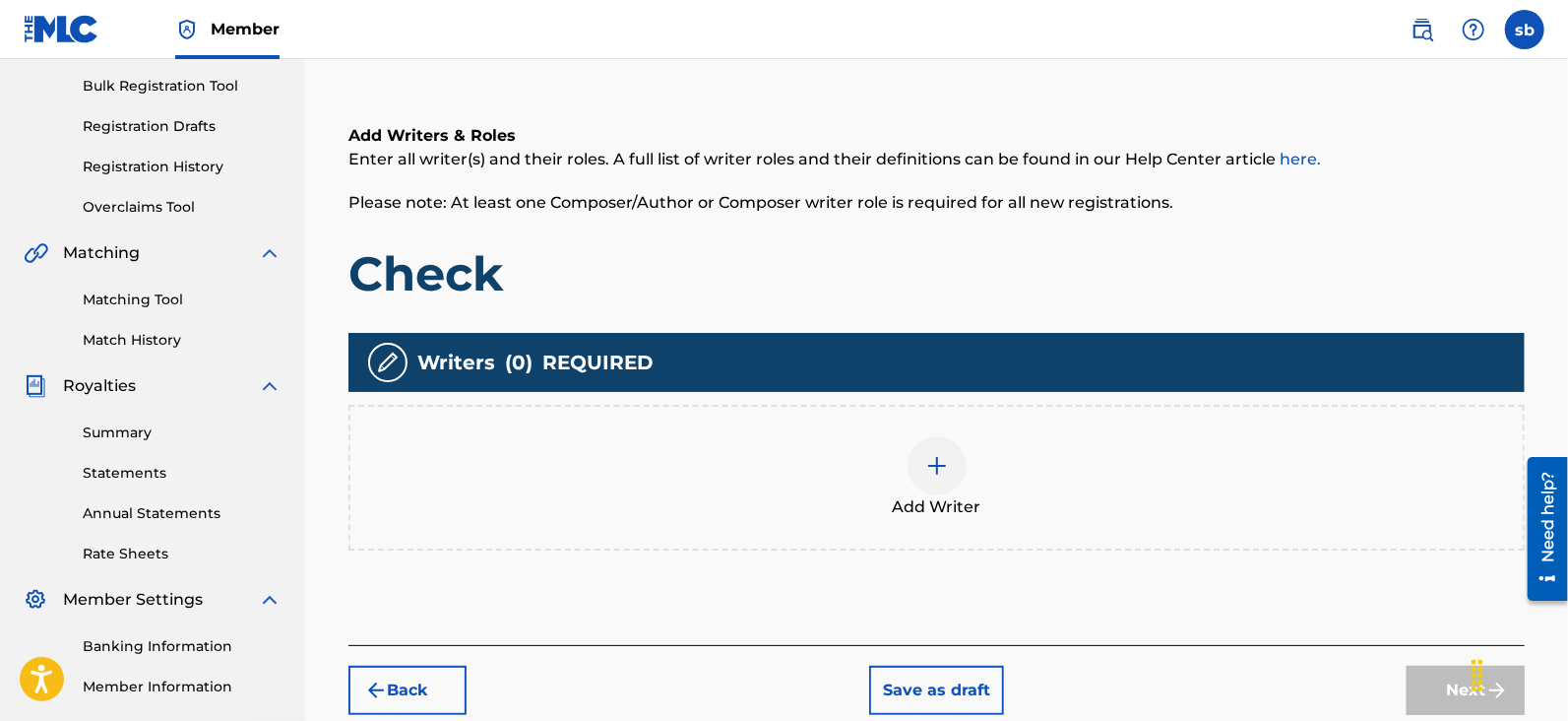 scroll, scrollTop: 305, scrollLeft: 0, axis: vertical 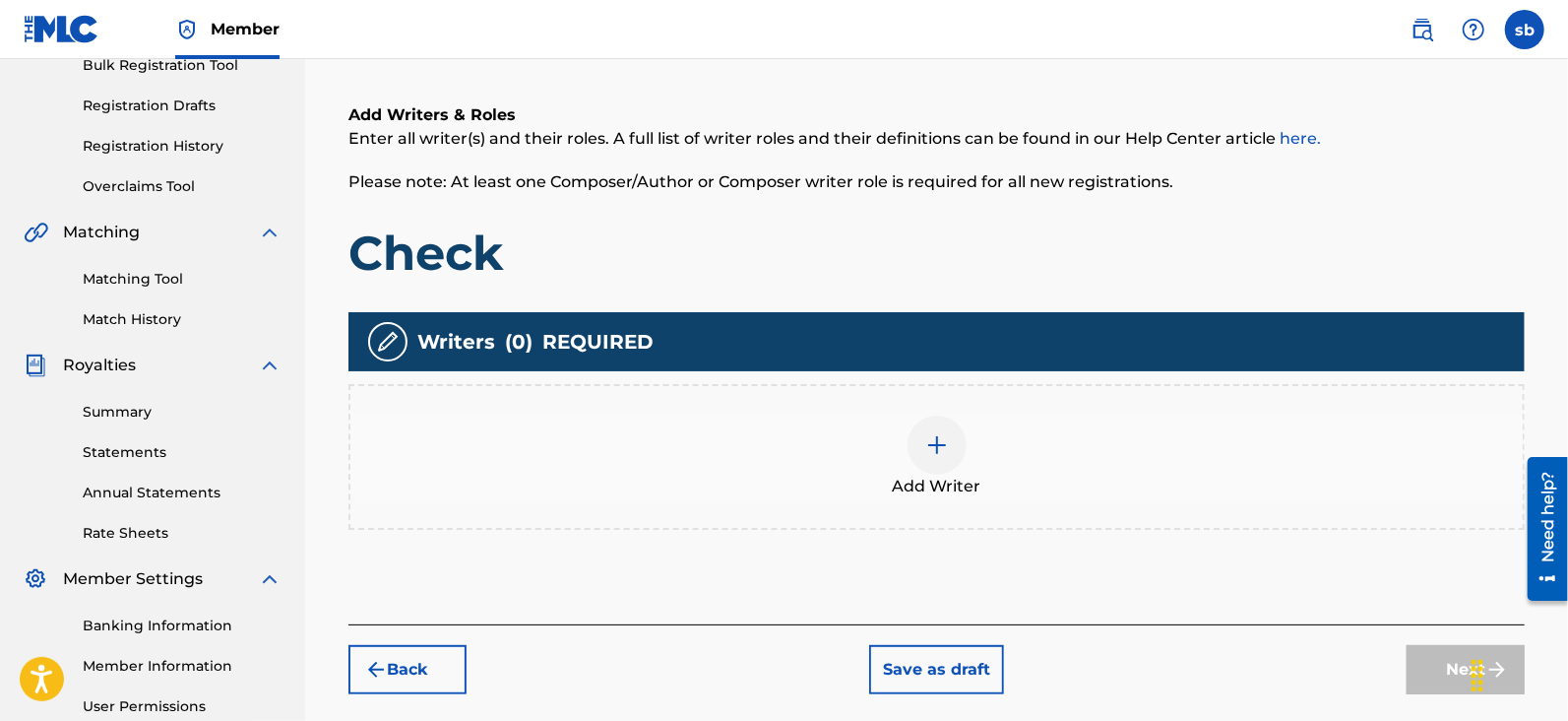 click at bounding box center (937, 445) 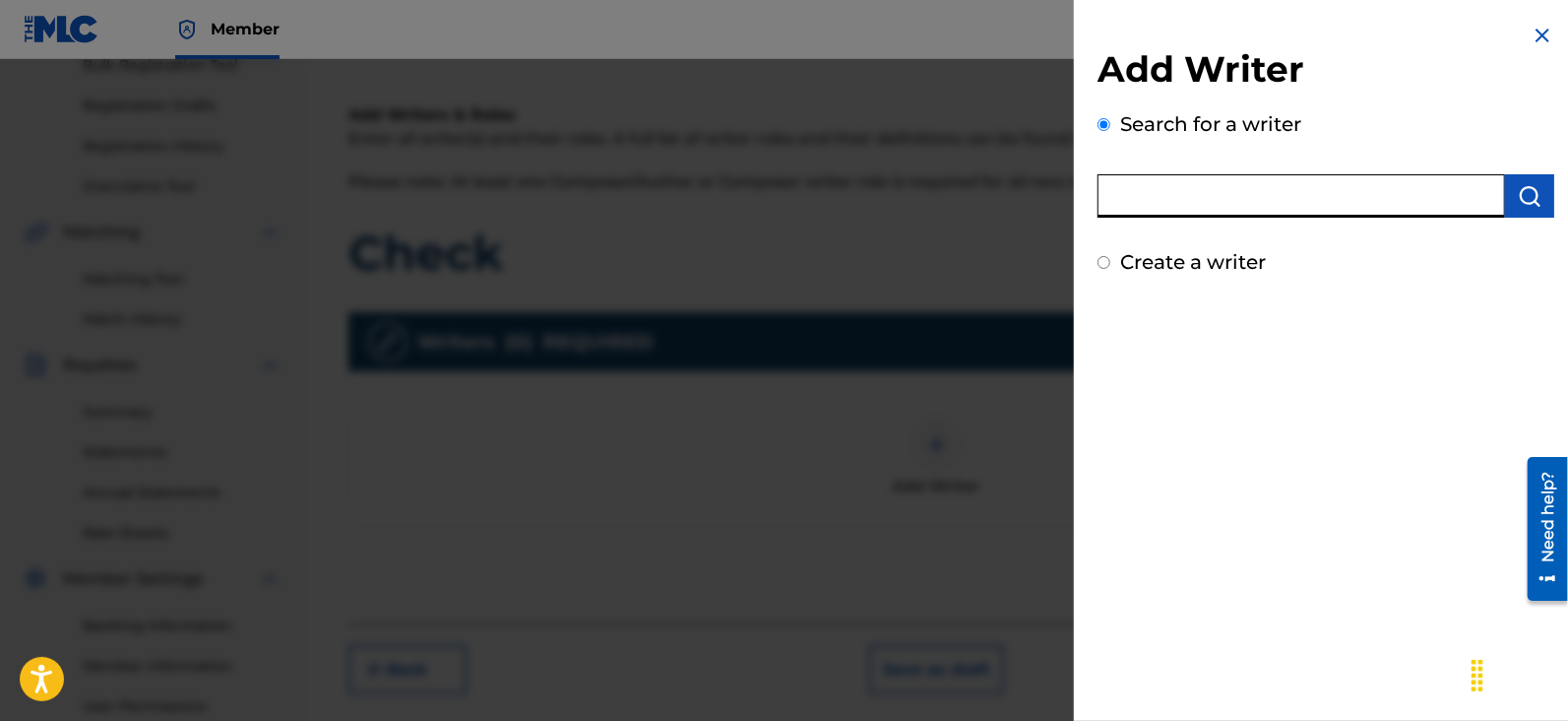click at bounding box center [1301, 196] 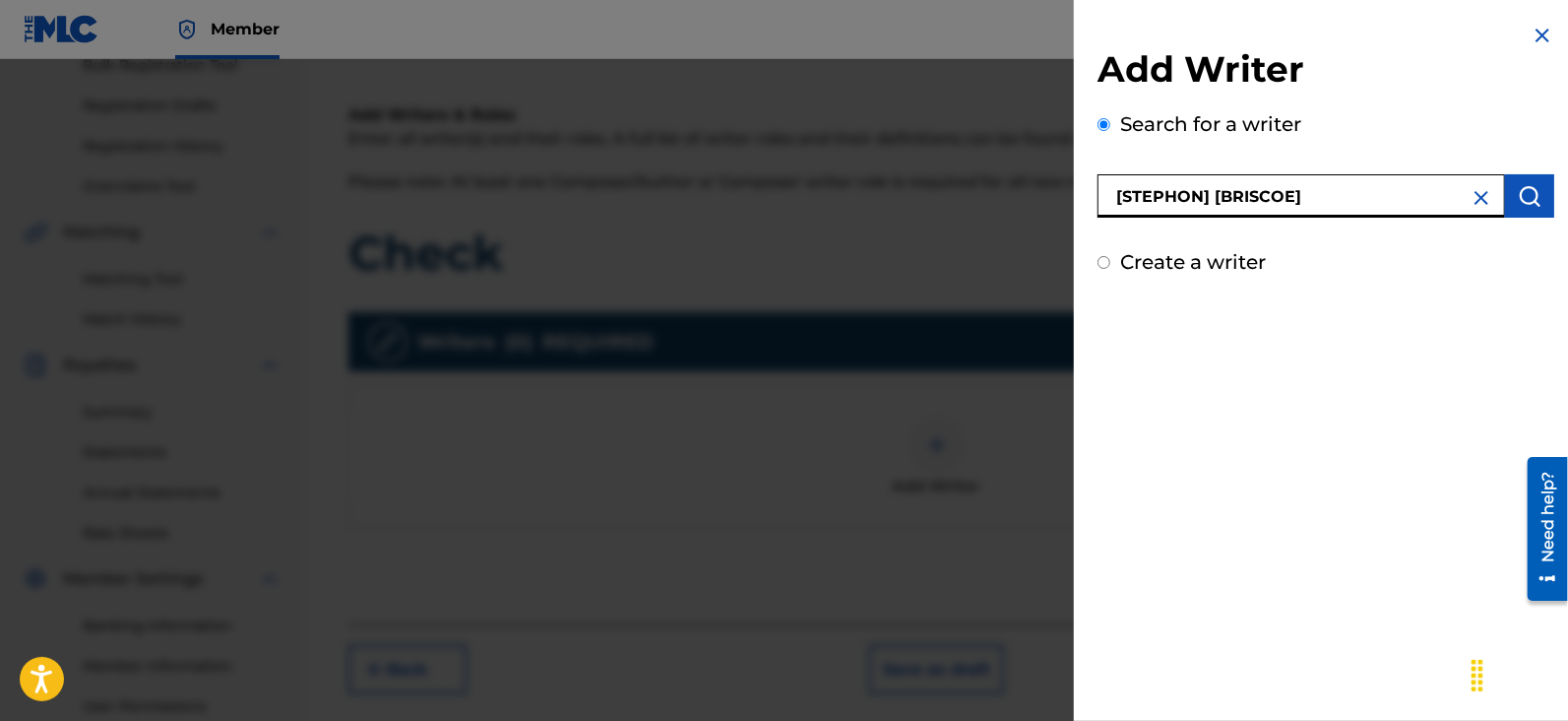 click on "[STEPHON] [BRISCOE]" at bounding box center [1301, 196] 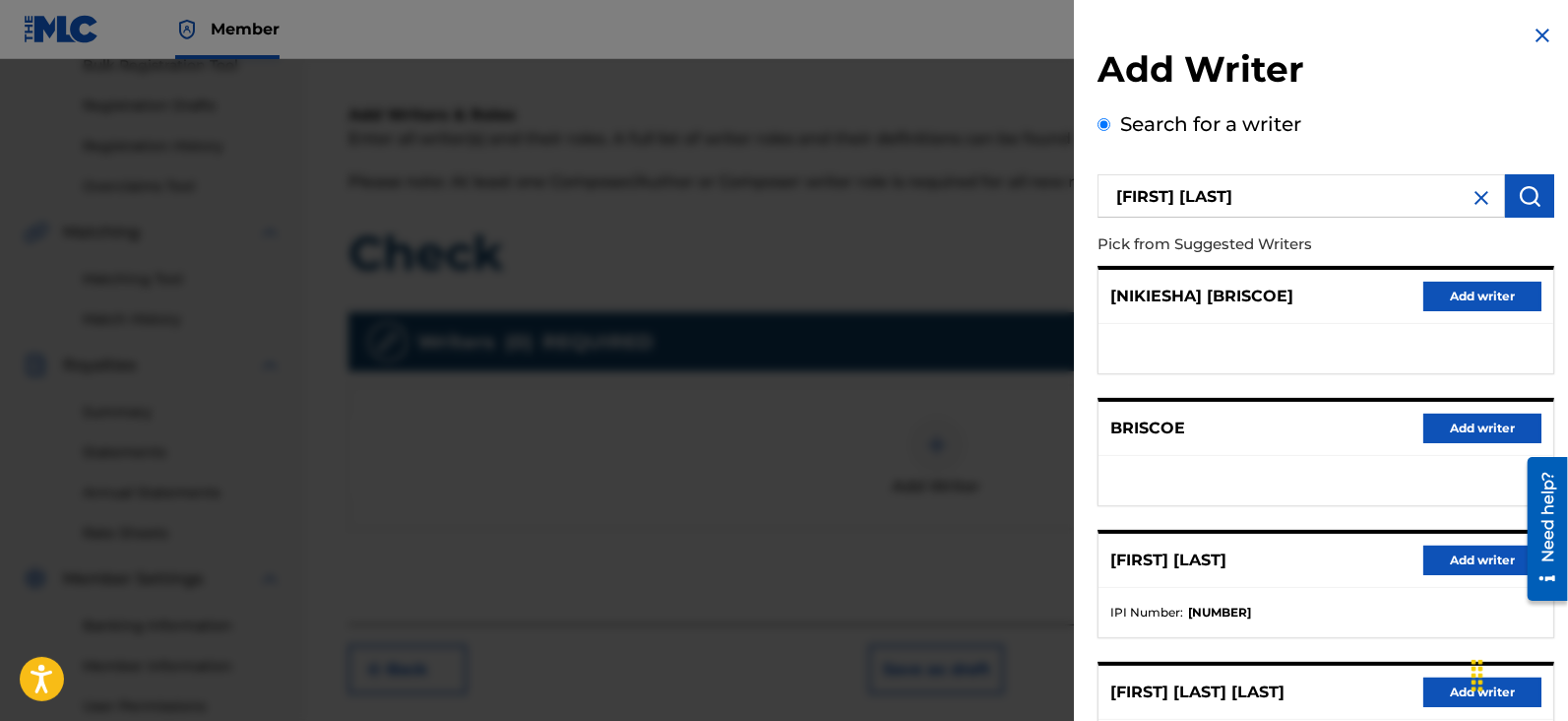 click on "Add writer" at bounding box center [1482, 560] 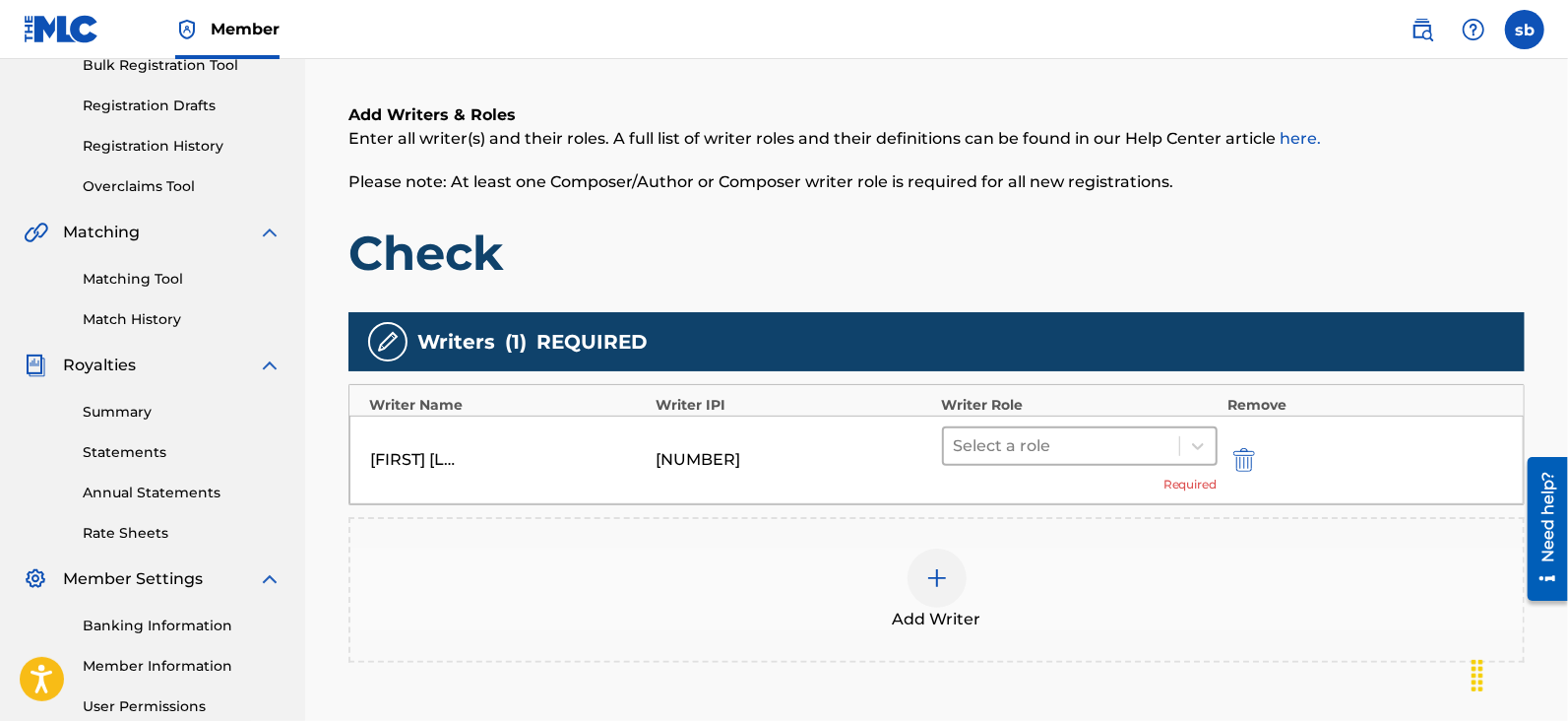click on "Select a role" at bounding box center (1080, 446) 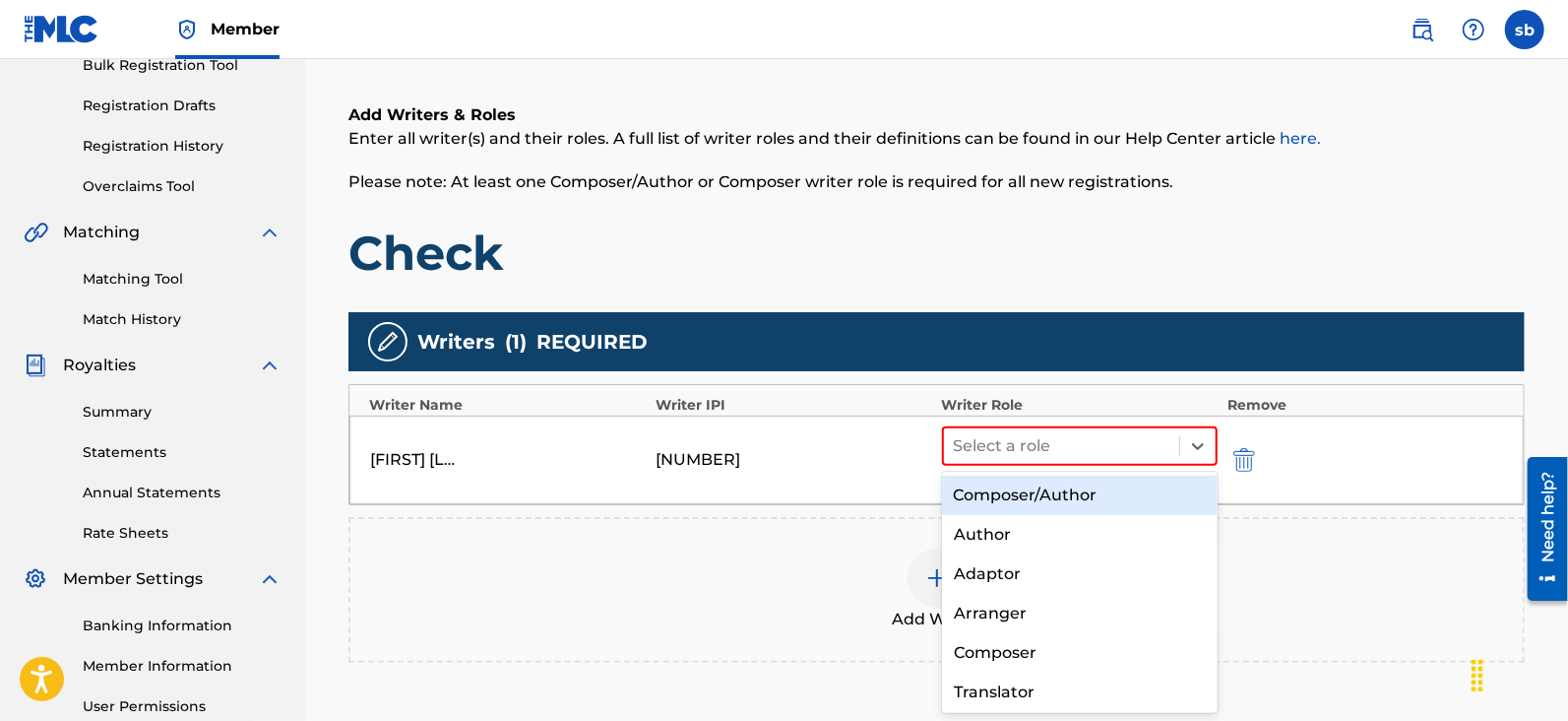 click on "Composer/Author" at bounding box center [1080, 495] 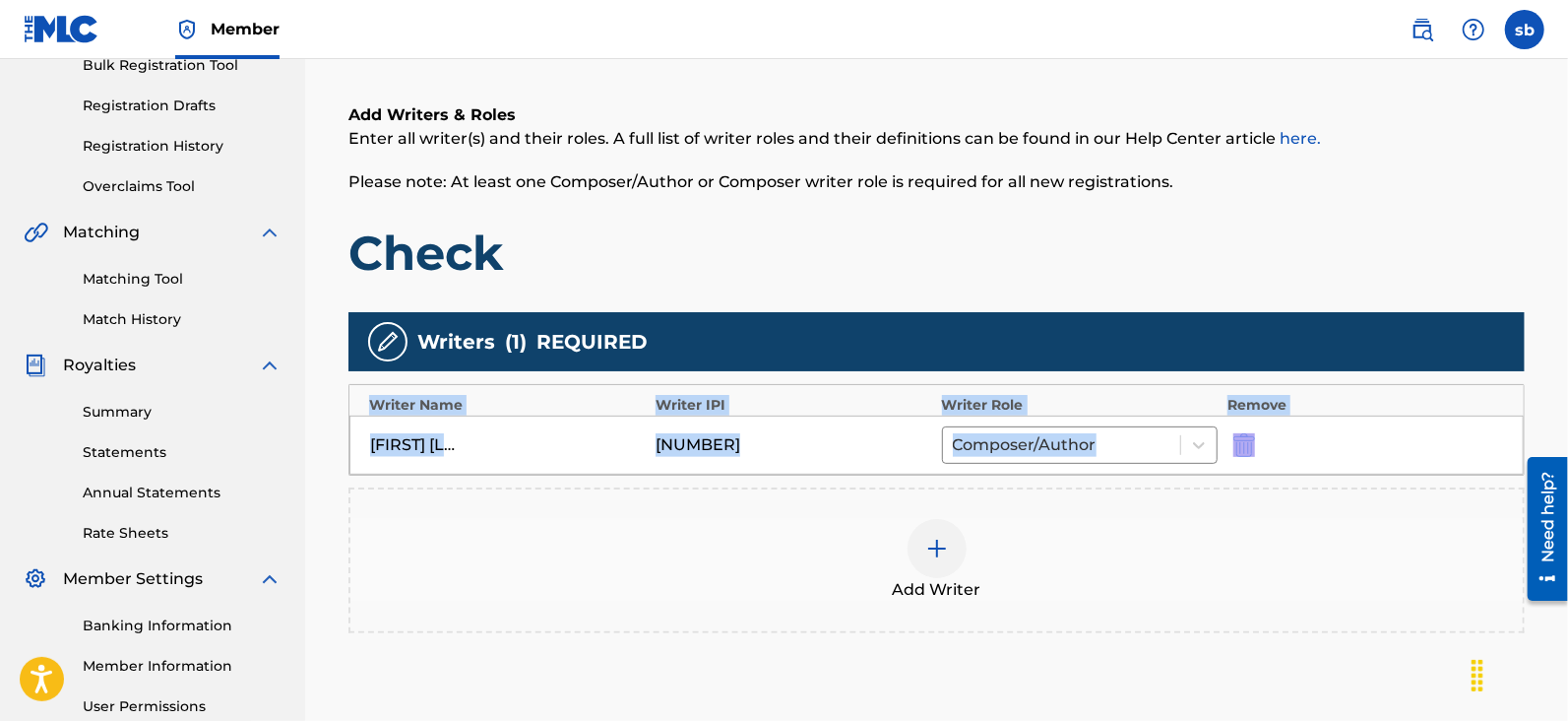 drag, startPoint x: 3078, startPoint y: 735, endPoint x: 1556, endPoint y: 449, distance: 1548.6381 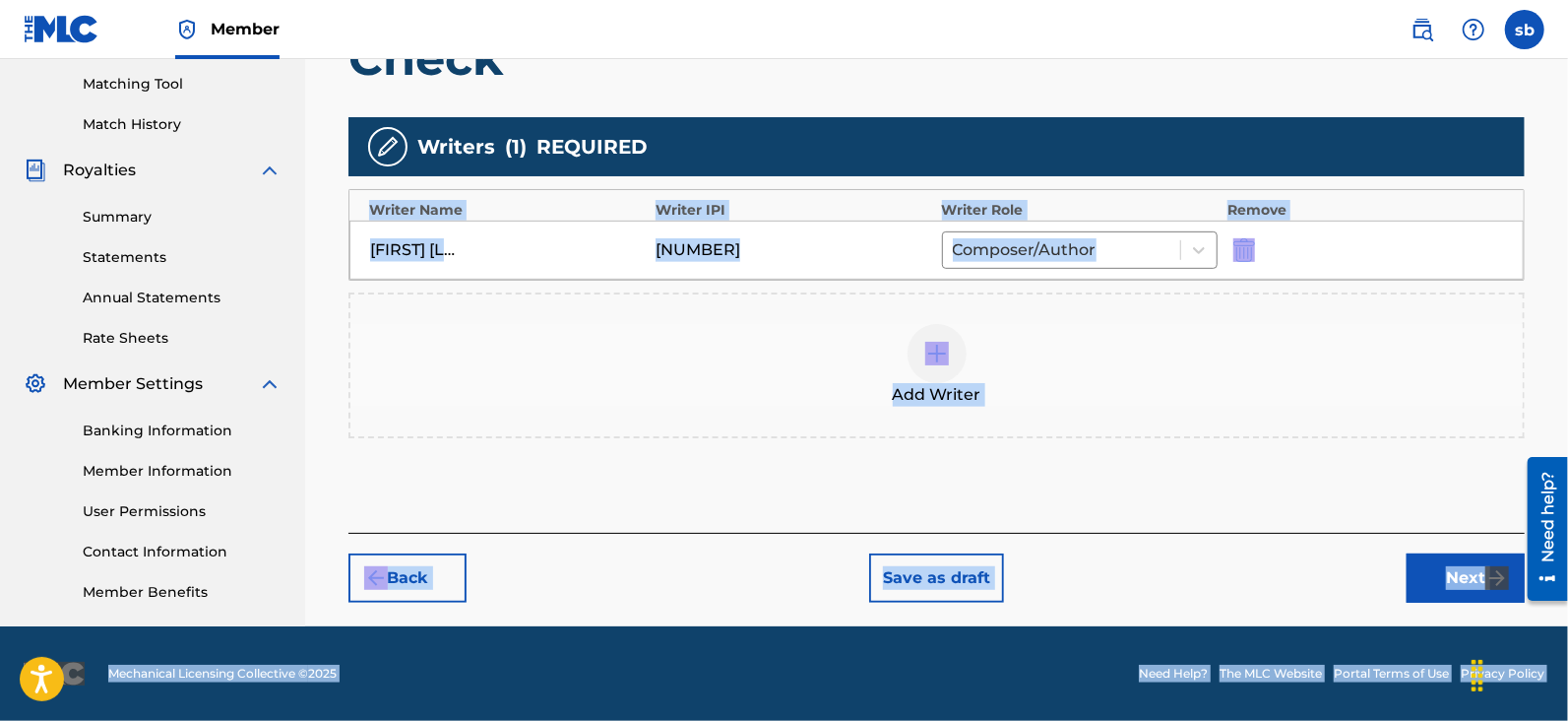 click on "Next" at bounding box center [1466, 578] 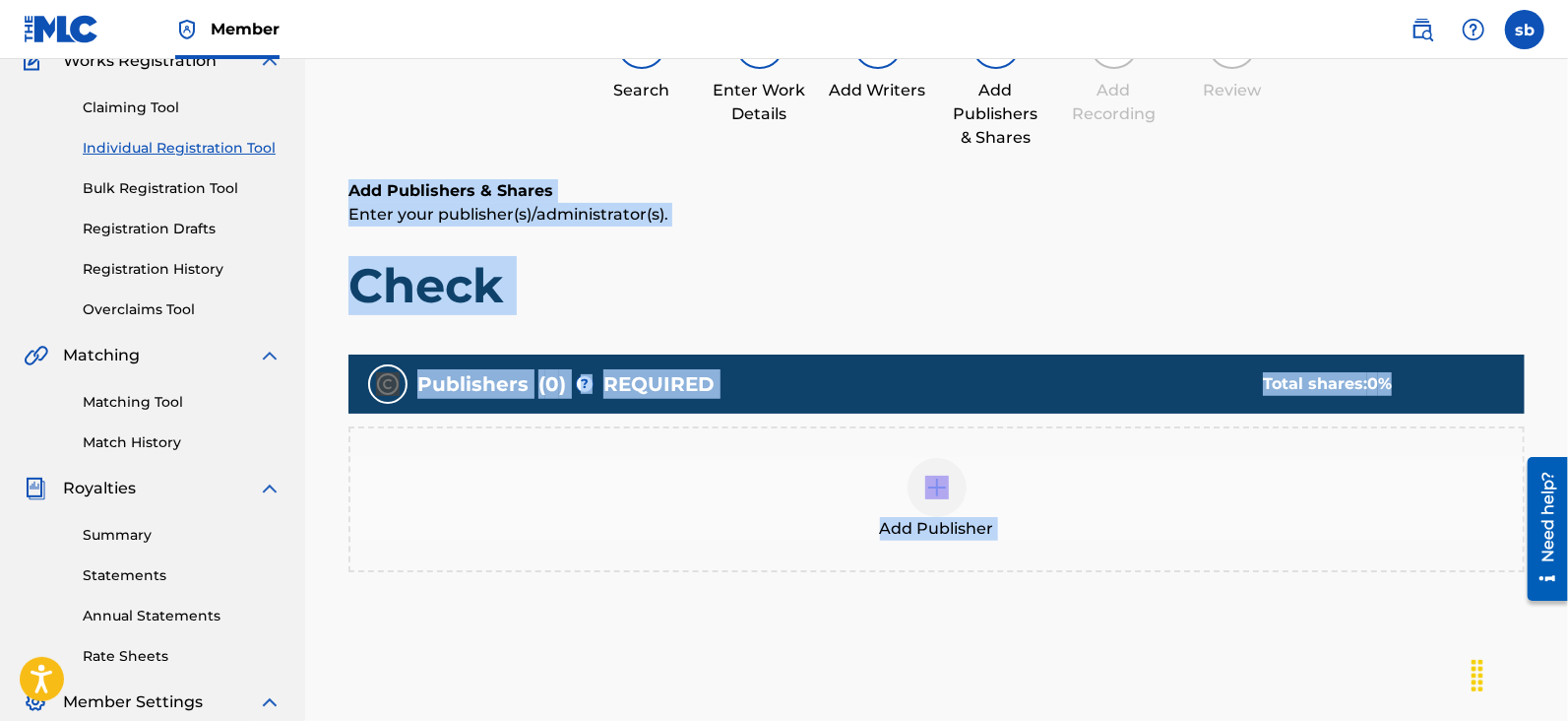 scroll, scrollTop: 89, scrollLeft: 0, axis: vertical 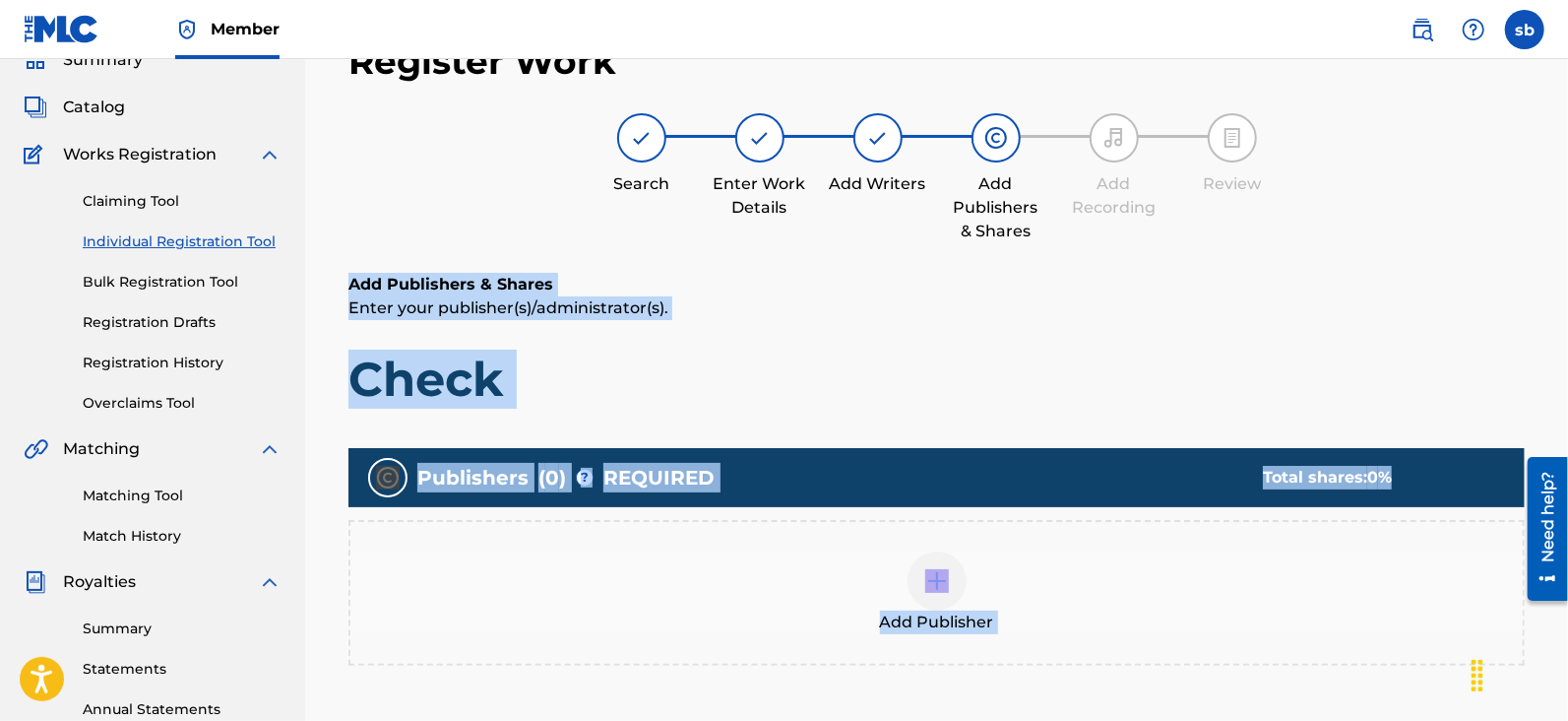 click on "Add Publisher" at bounding box center [936, 593] 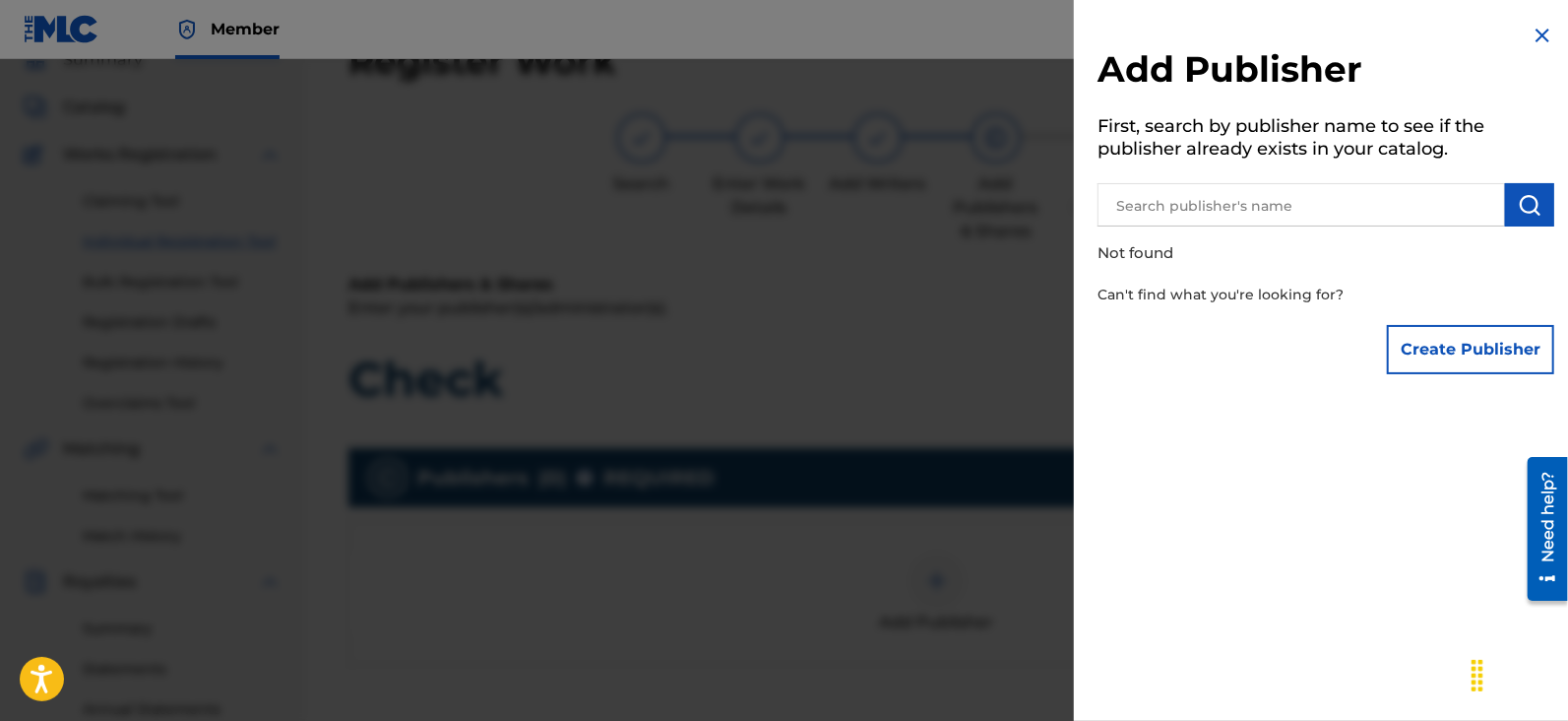 click on "Create Publisher" at bounding box center (1471, 350) 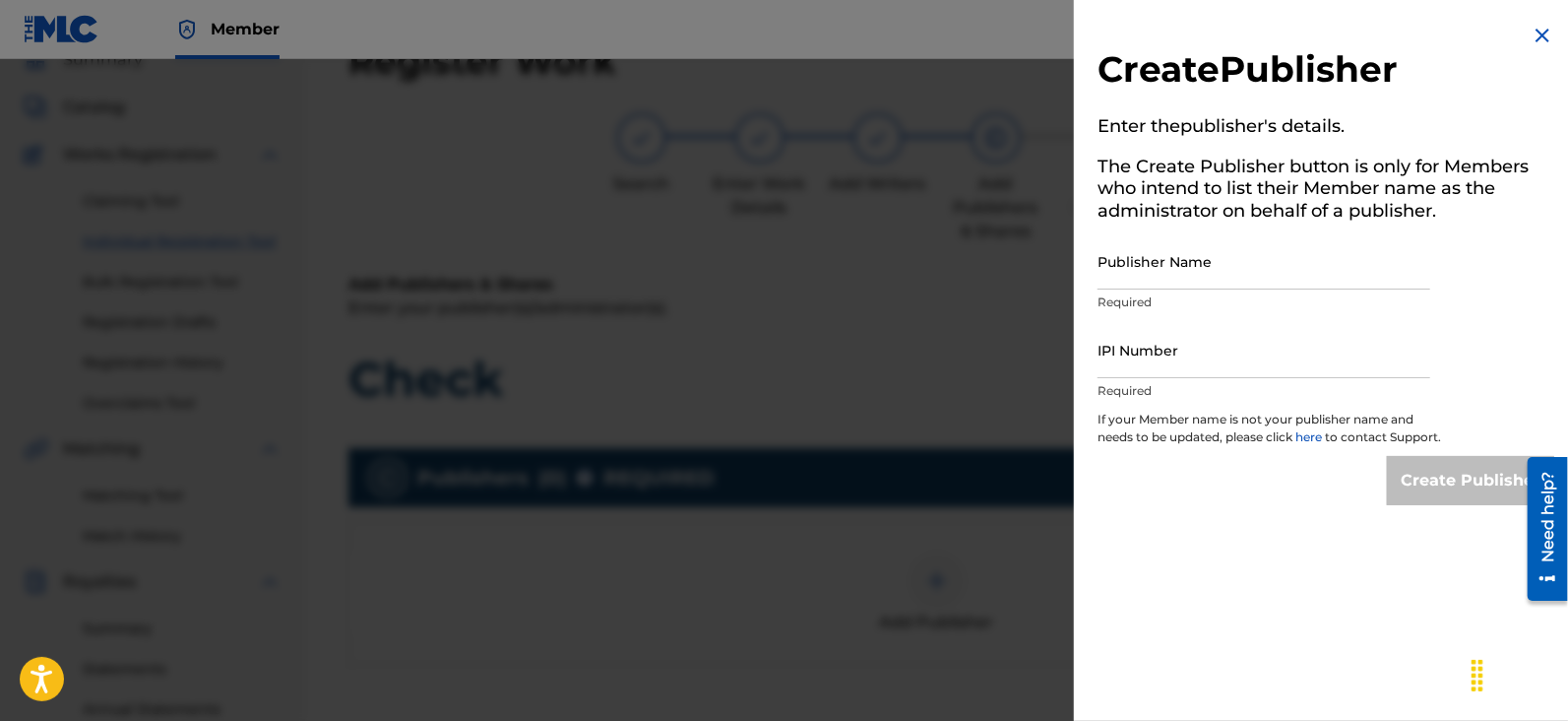 click on "Publisher Name" at bounding box center [1264, 261] 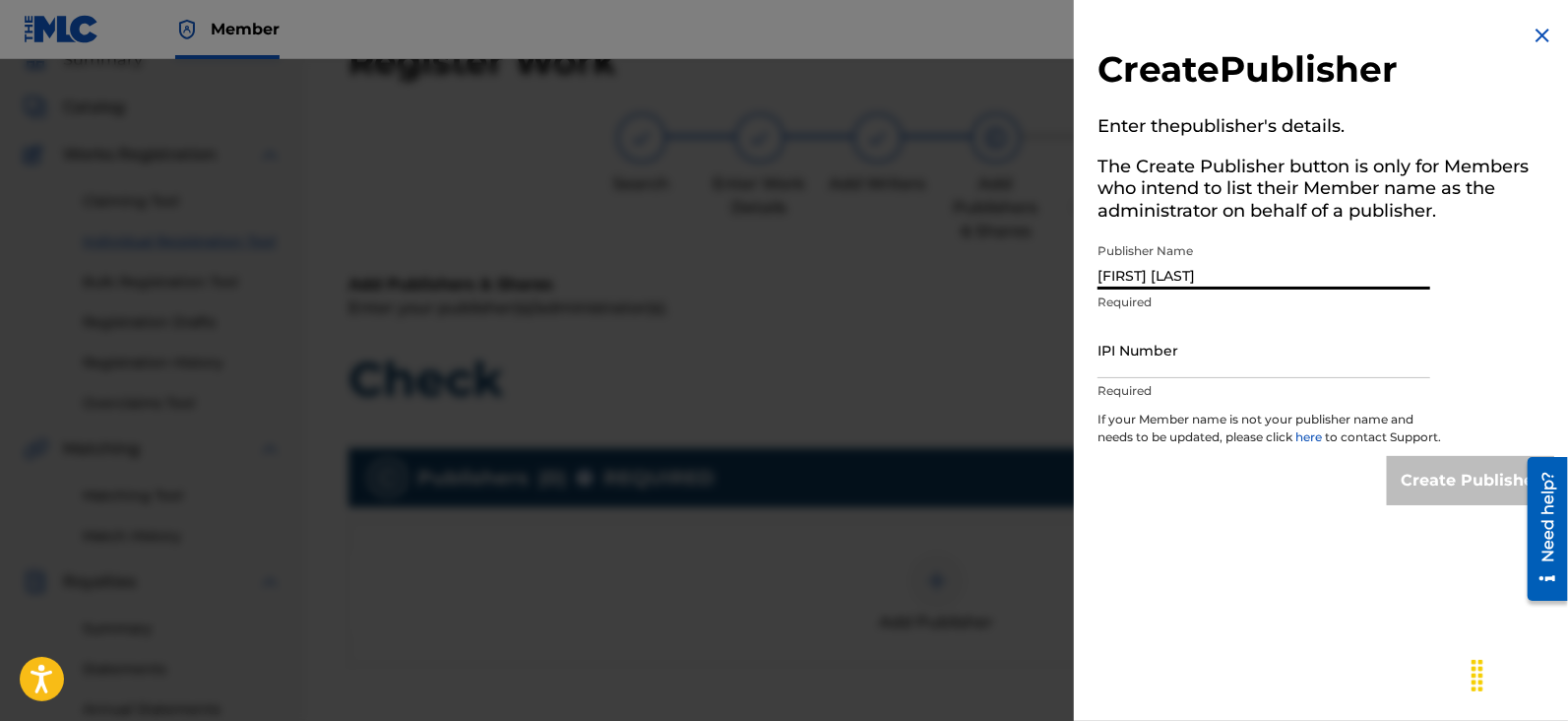 click on "IPI Number" at bounding box center (1264, 350) 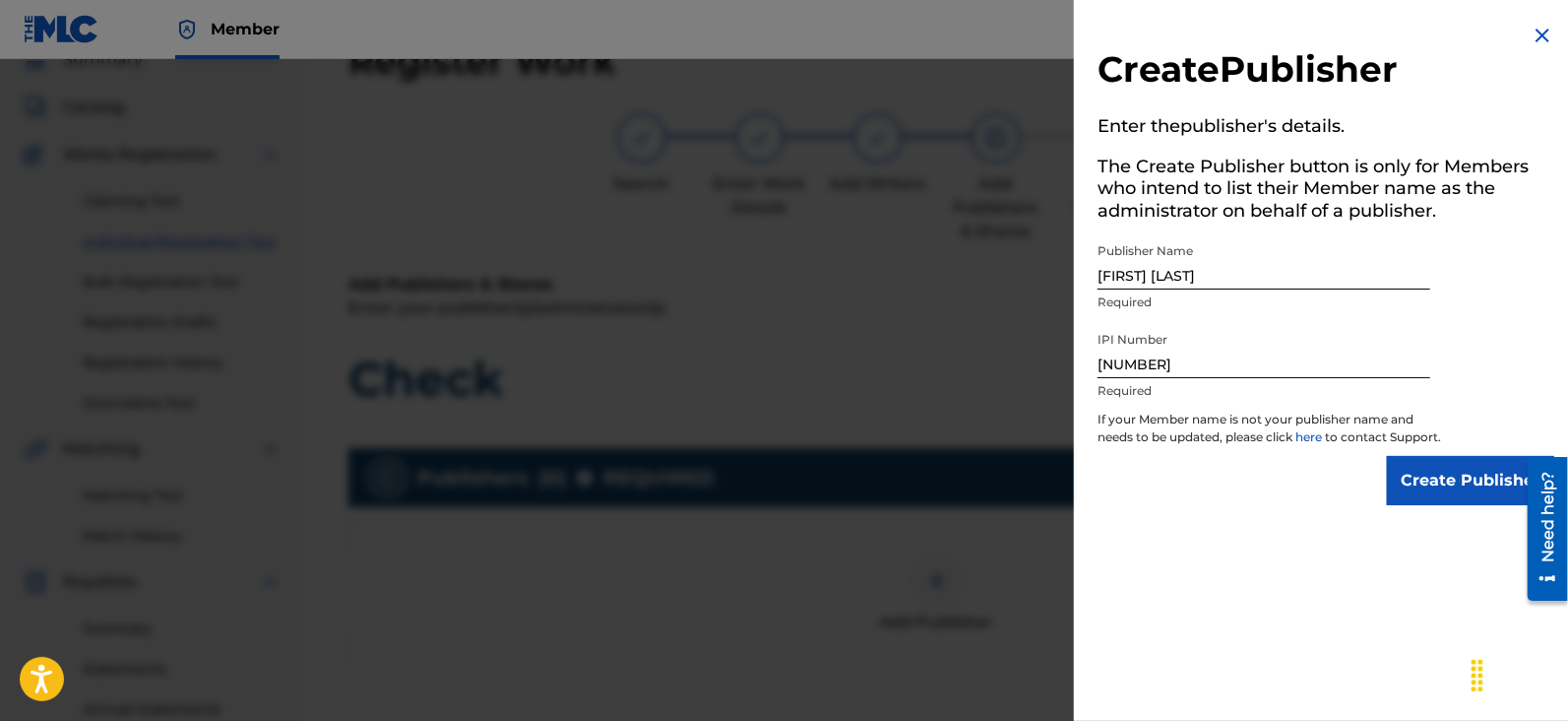 click on "Create Publisher" at bounding box center [1471, 481] 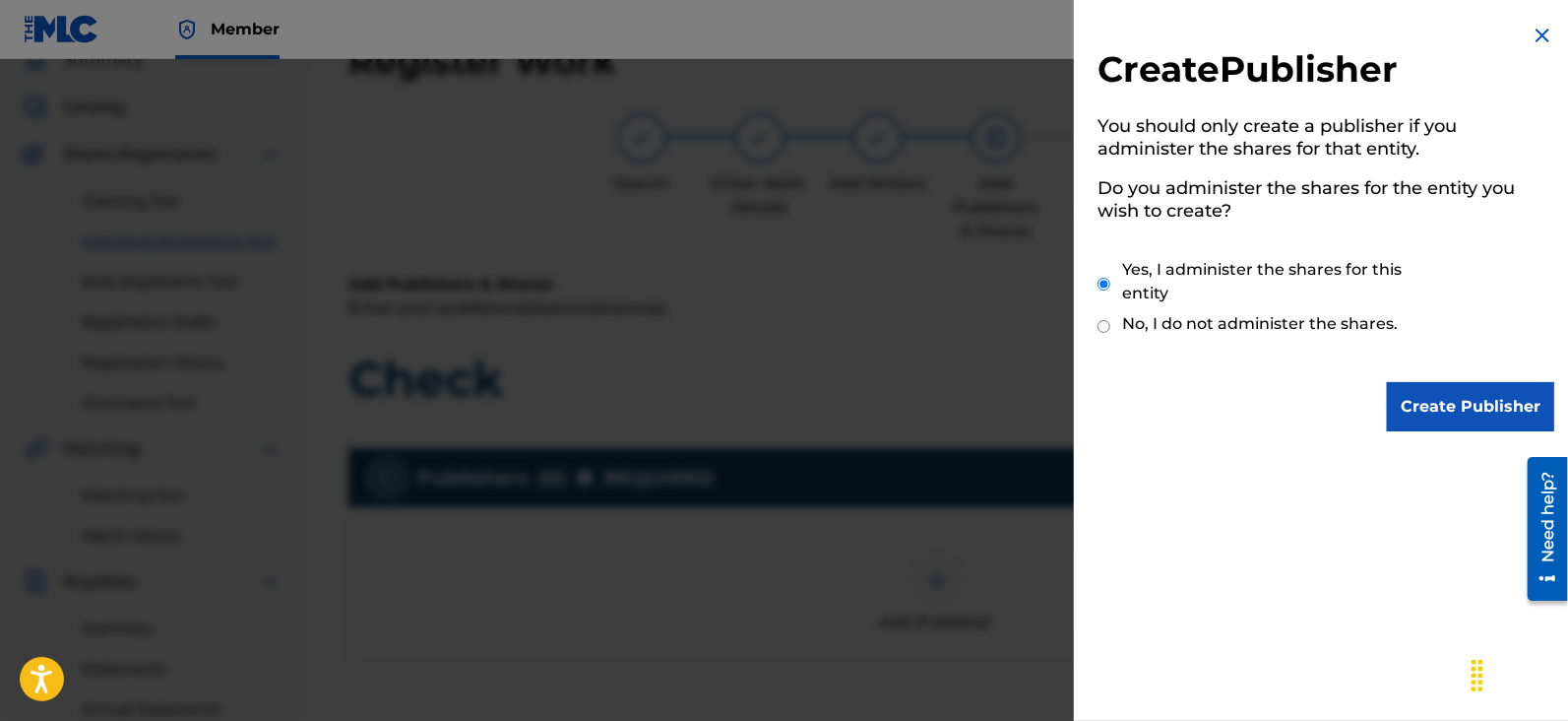 click on "Create Publisher" at bounding box center (1471, 407) 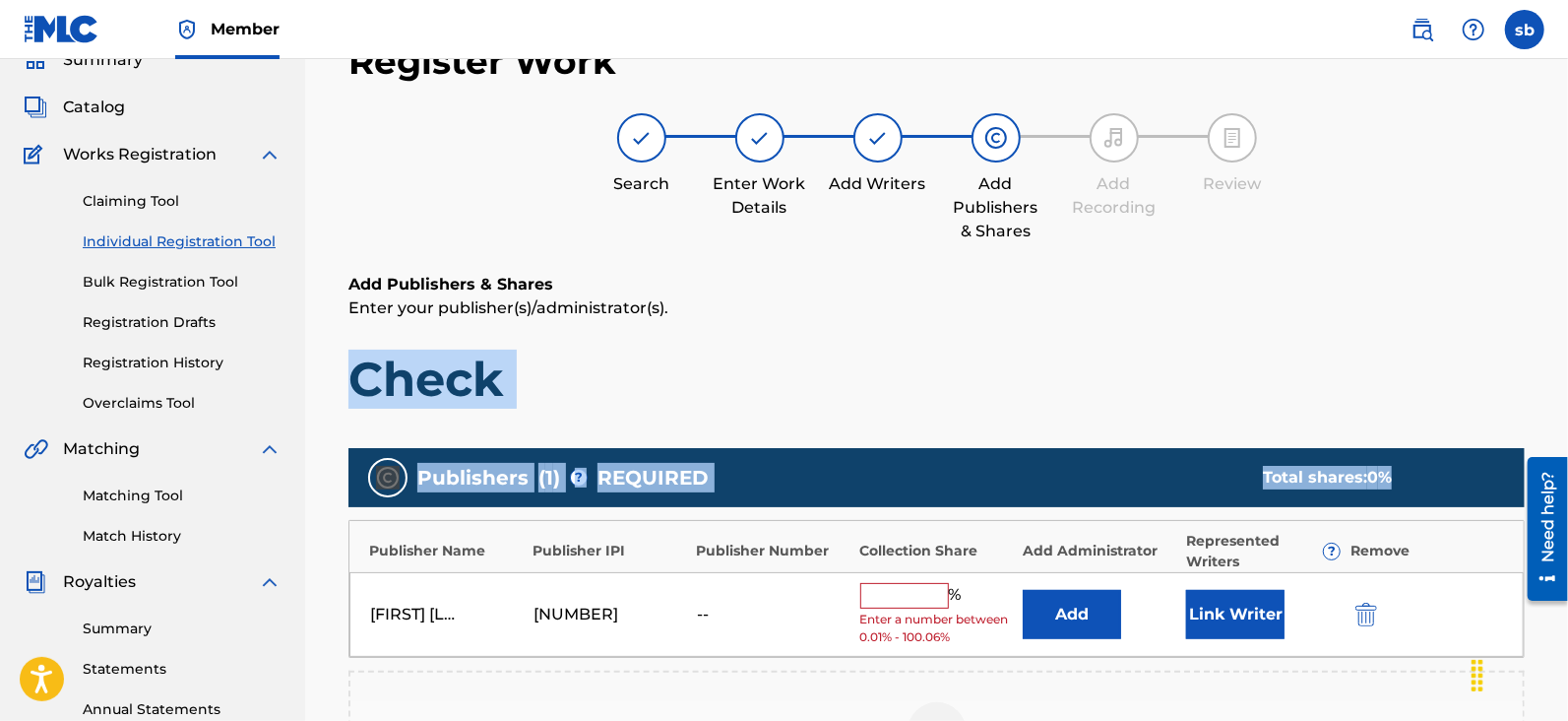 drag, startPoint x: 1566, startPoint y: 307, endPoint x: 1574, endPoint y: 469, distance: 162.197 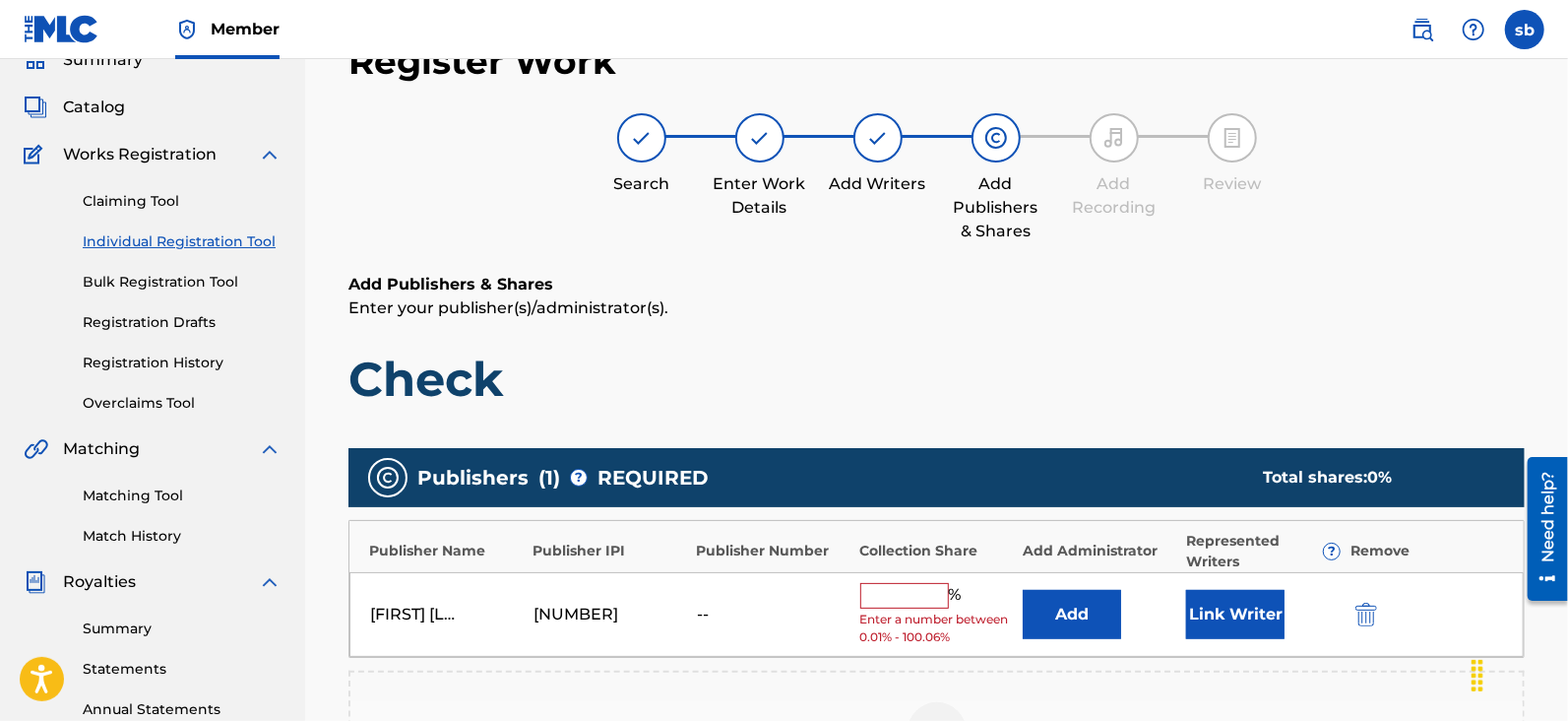 click at bounding box center [905, 596] 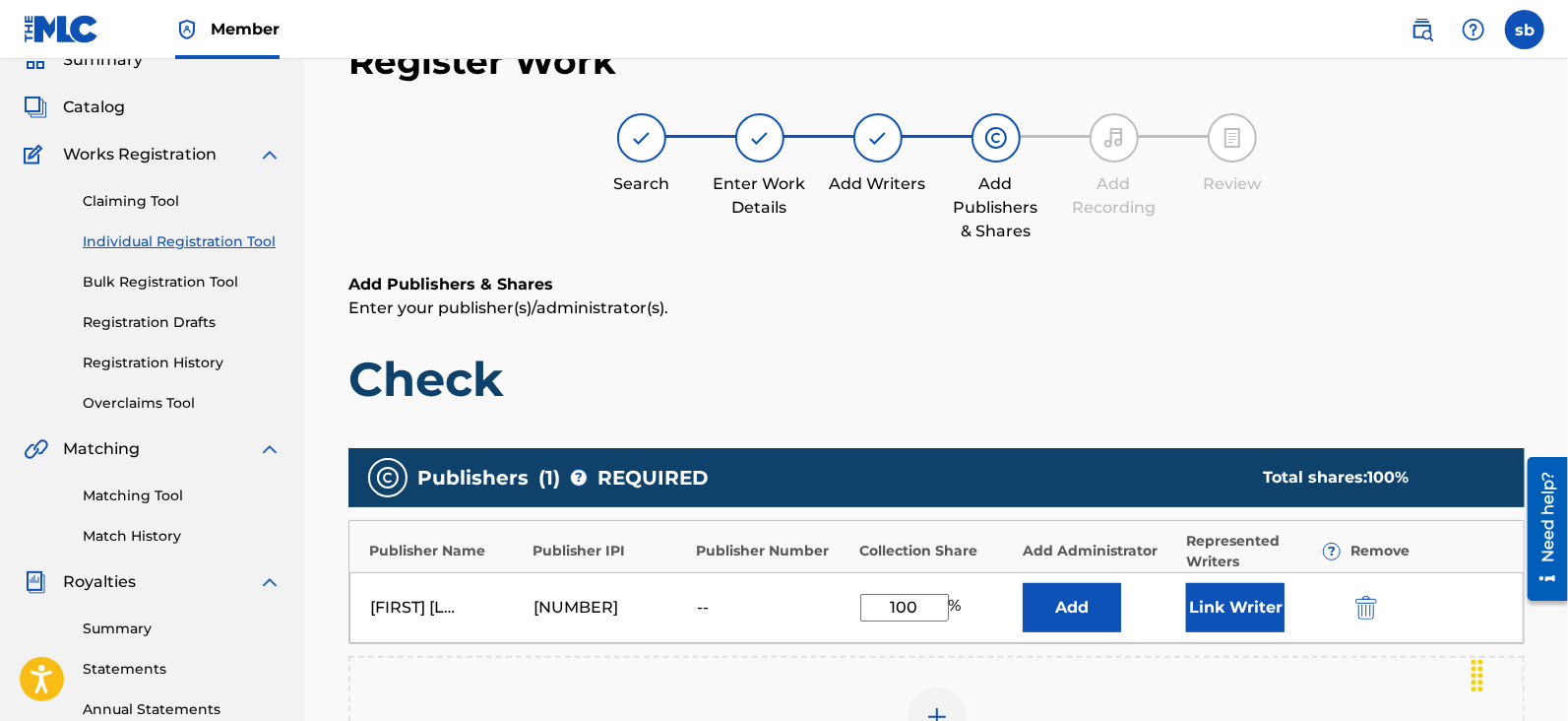 click on "Link Writer" at bounding box center (1235, 608) 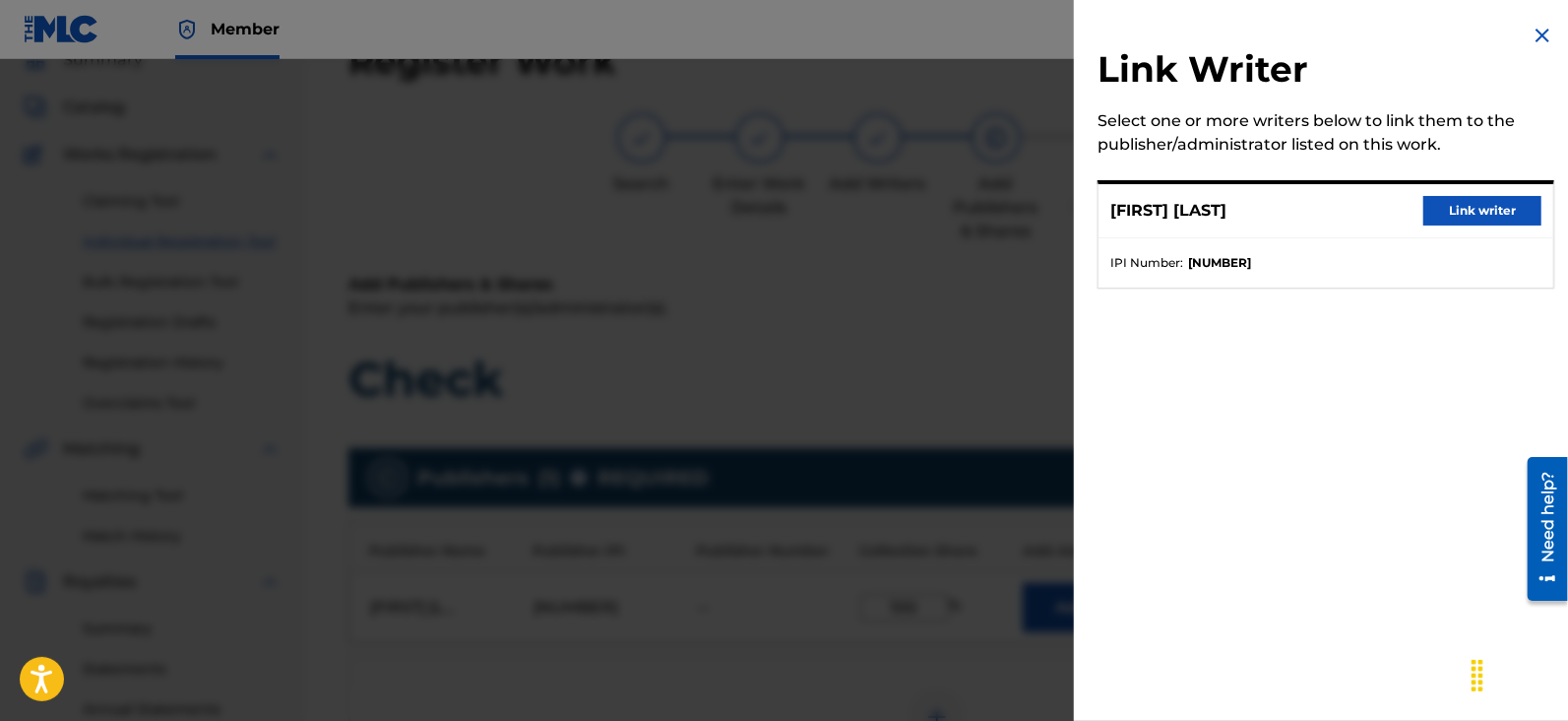 click on "Link writer" at bounding box center [1482, 211] 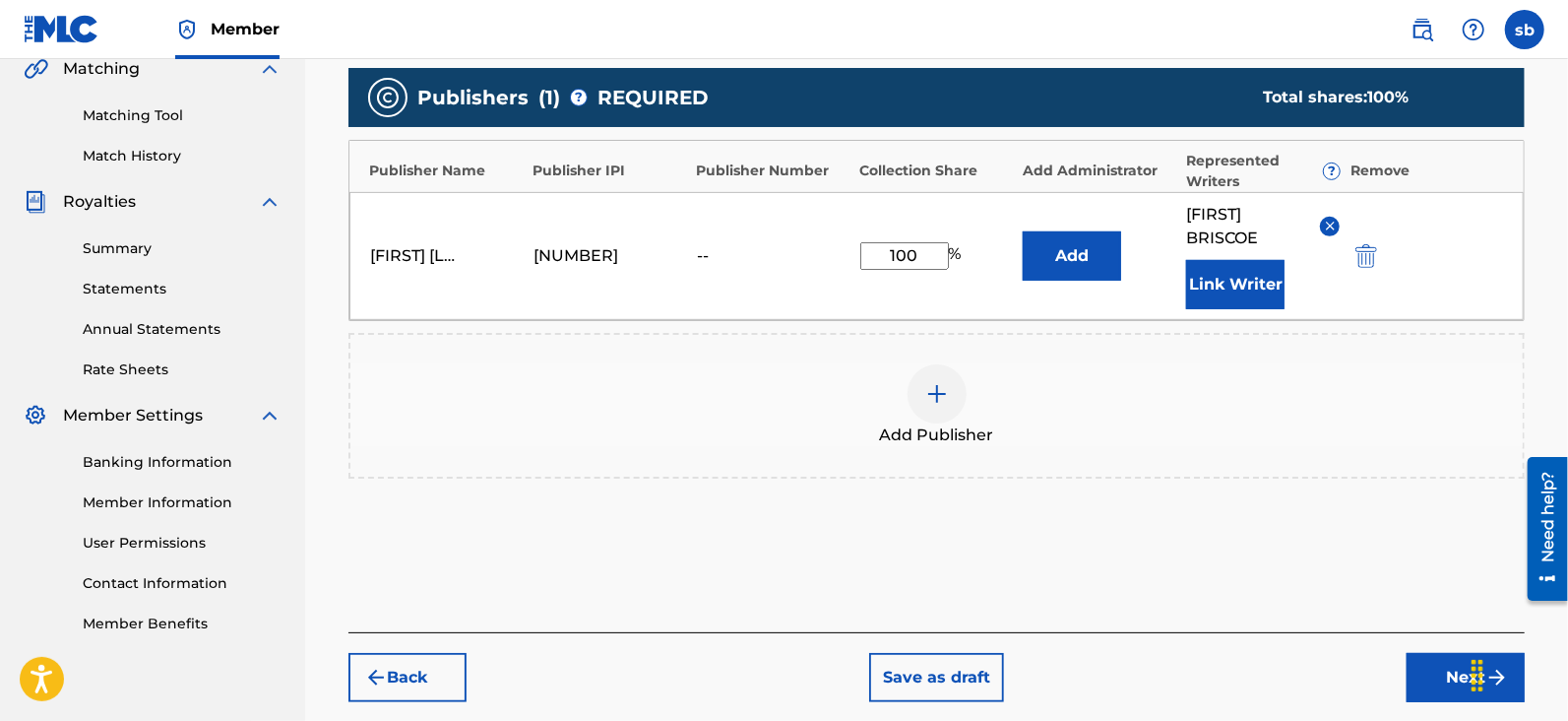 scroll, scrollTop: 471, scrollLeft: 0, axis: vertical 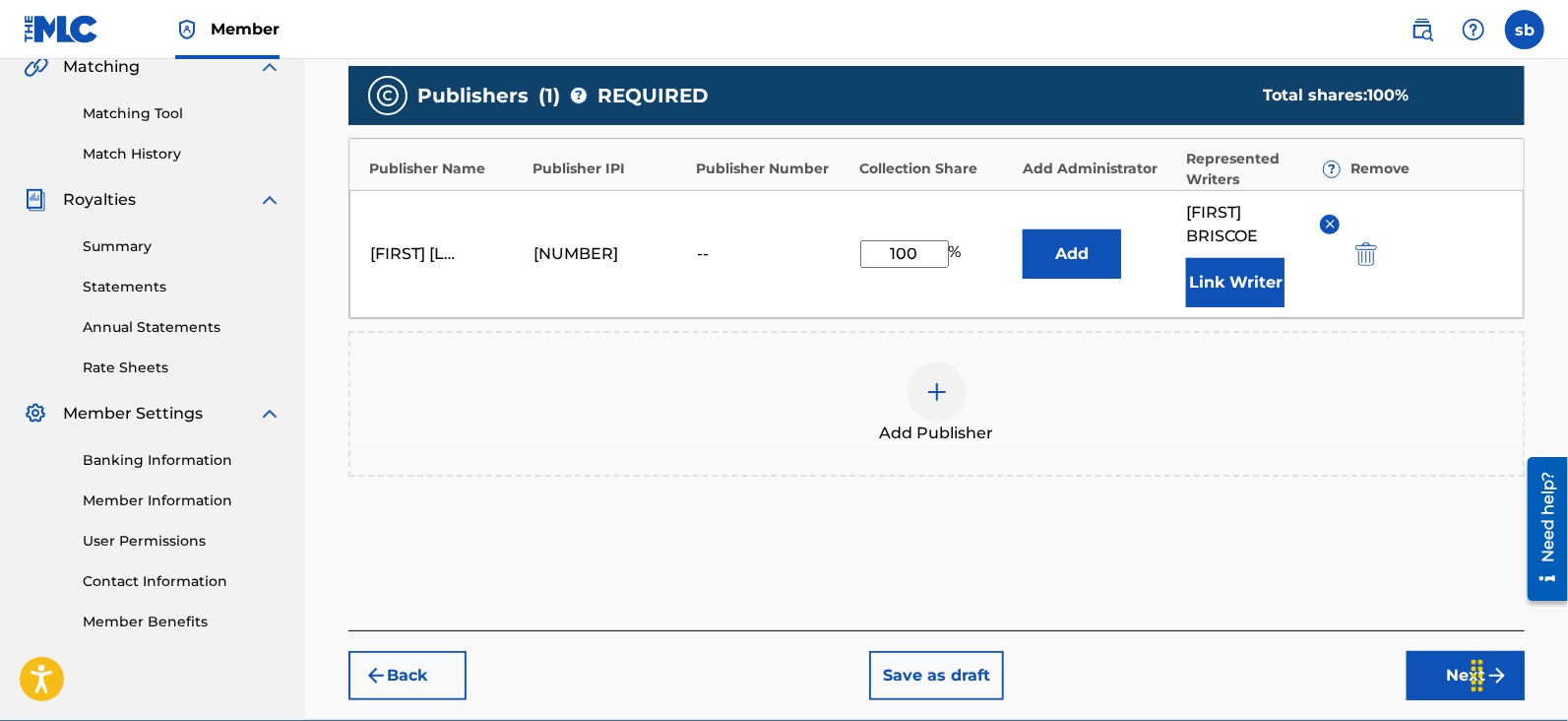 click on "Next" at bounding box center (1466, 676) 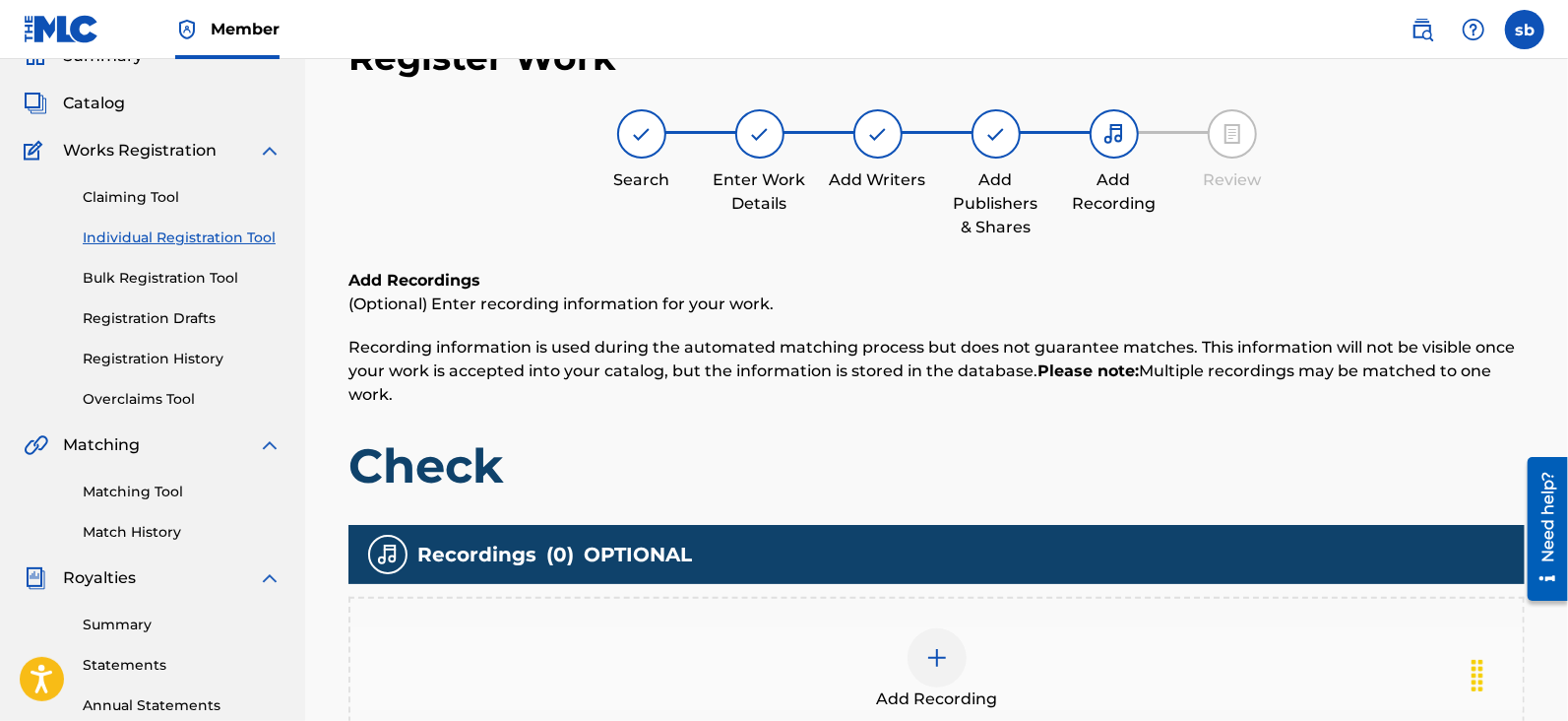 scroll, scrollTop: 89, scrollLeft: 0, axis: vertical 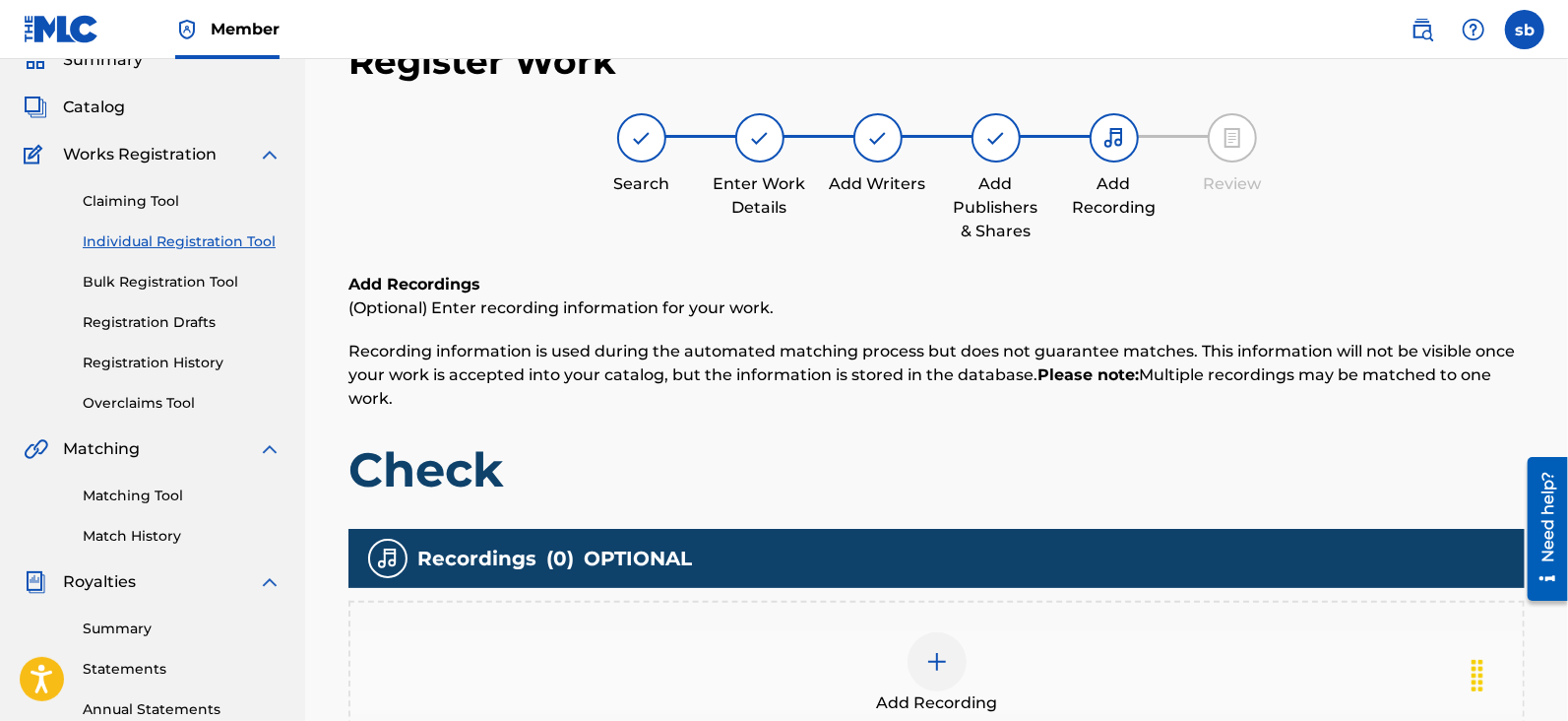 click at bounding box center (937, 662) 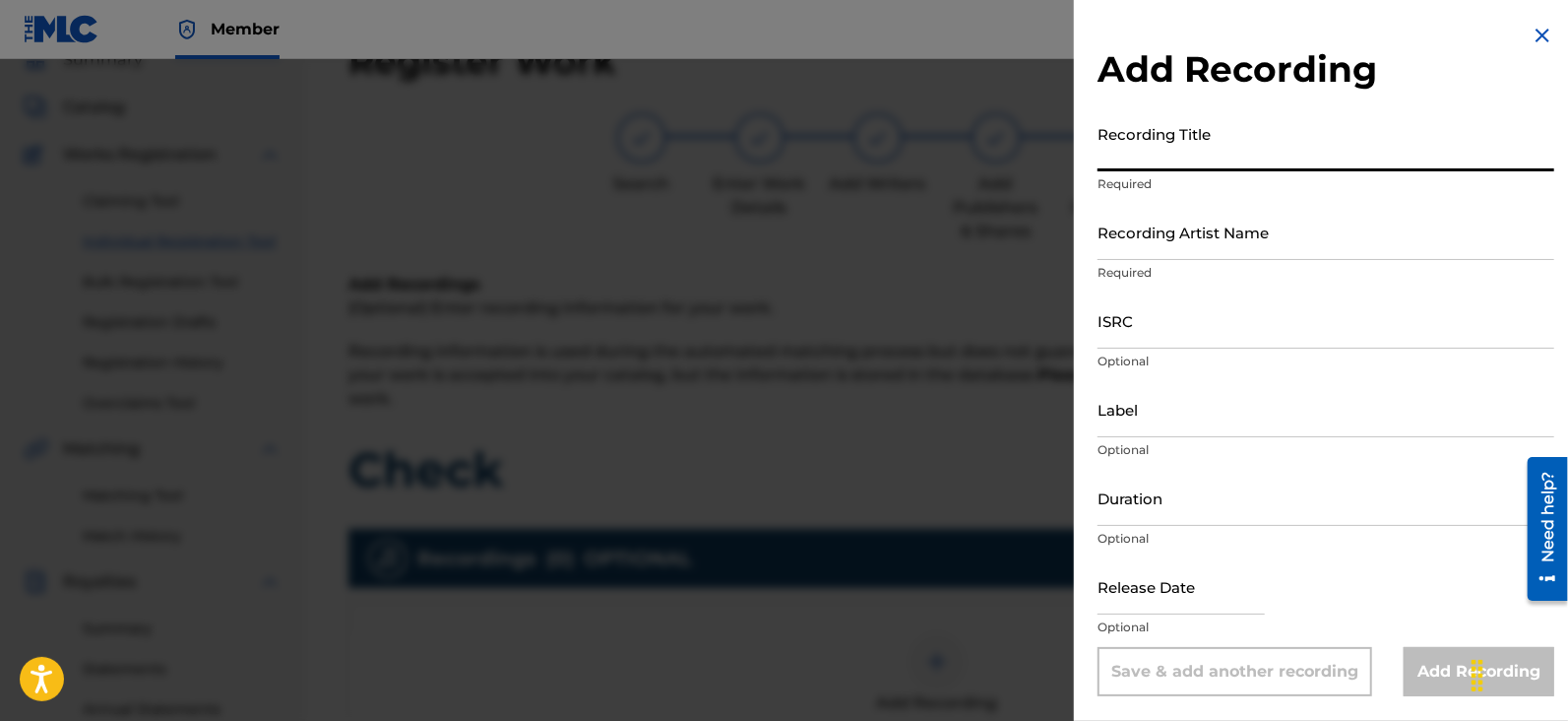 click on "Recording Title" at bounding box center [1326, 143] 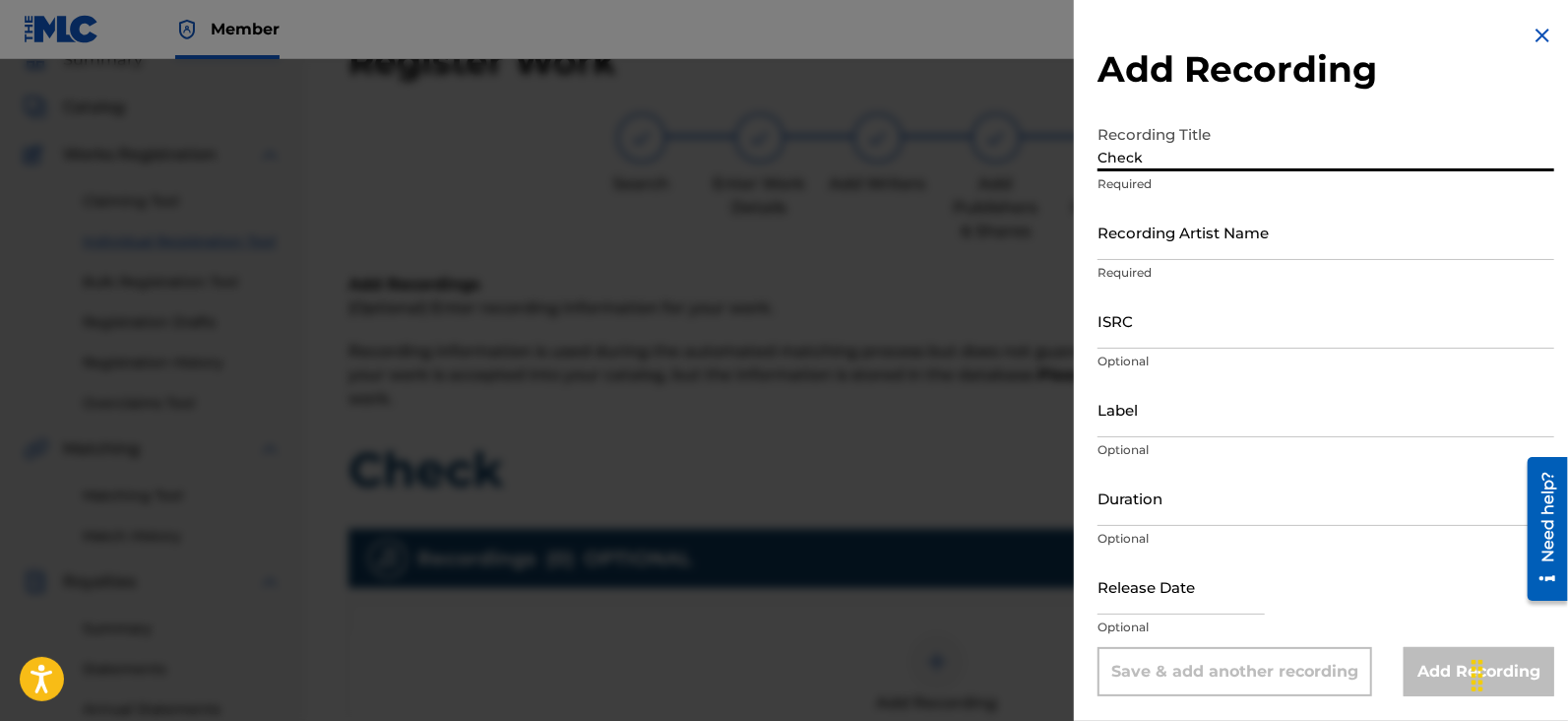 click on "Recording Artist Name" at bounding box center (1326, 231) 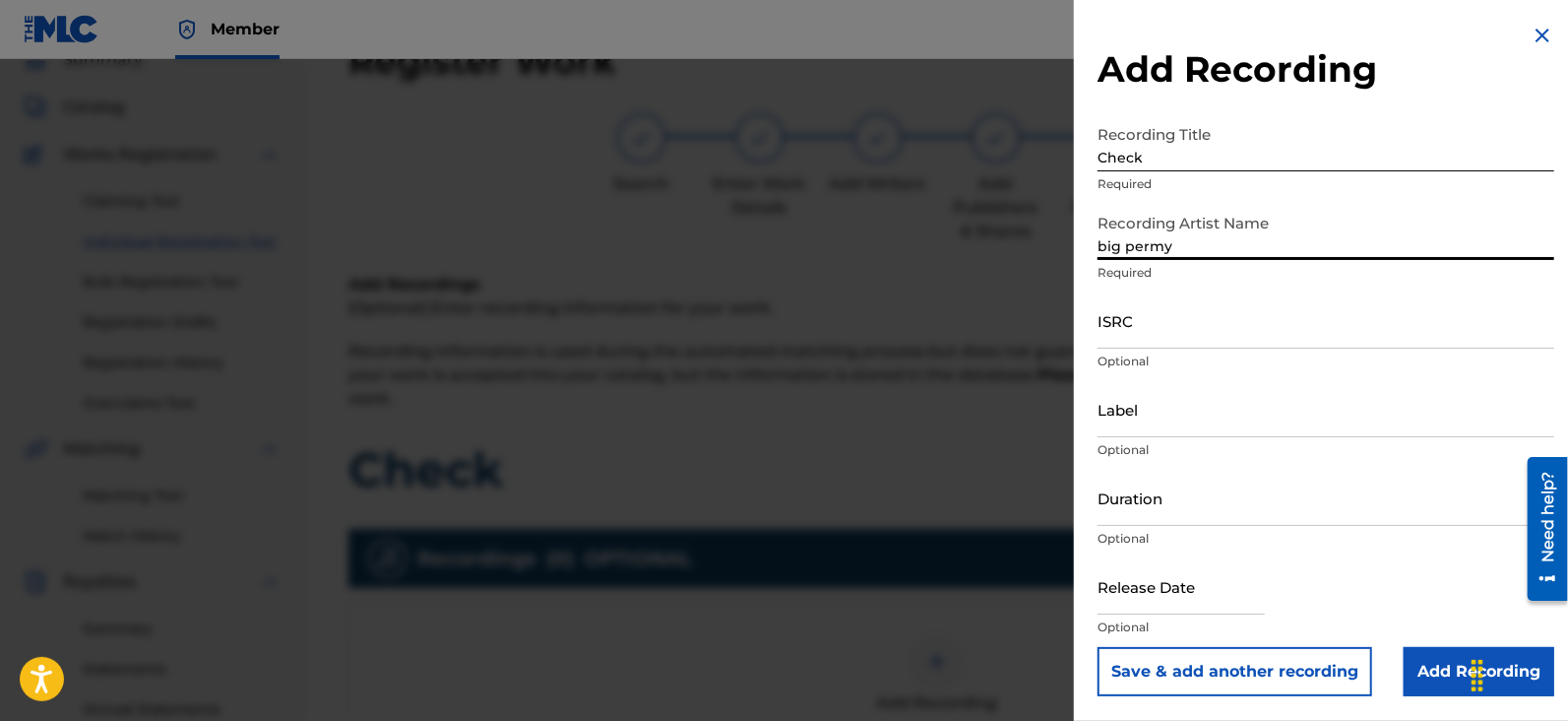 click on "ISRC" at bounding box center [1326, 320] 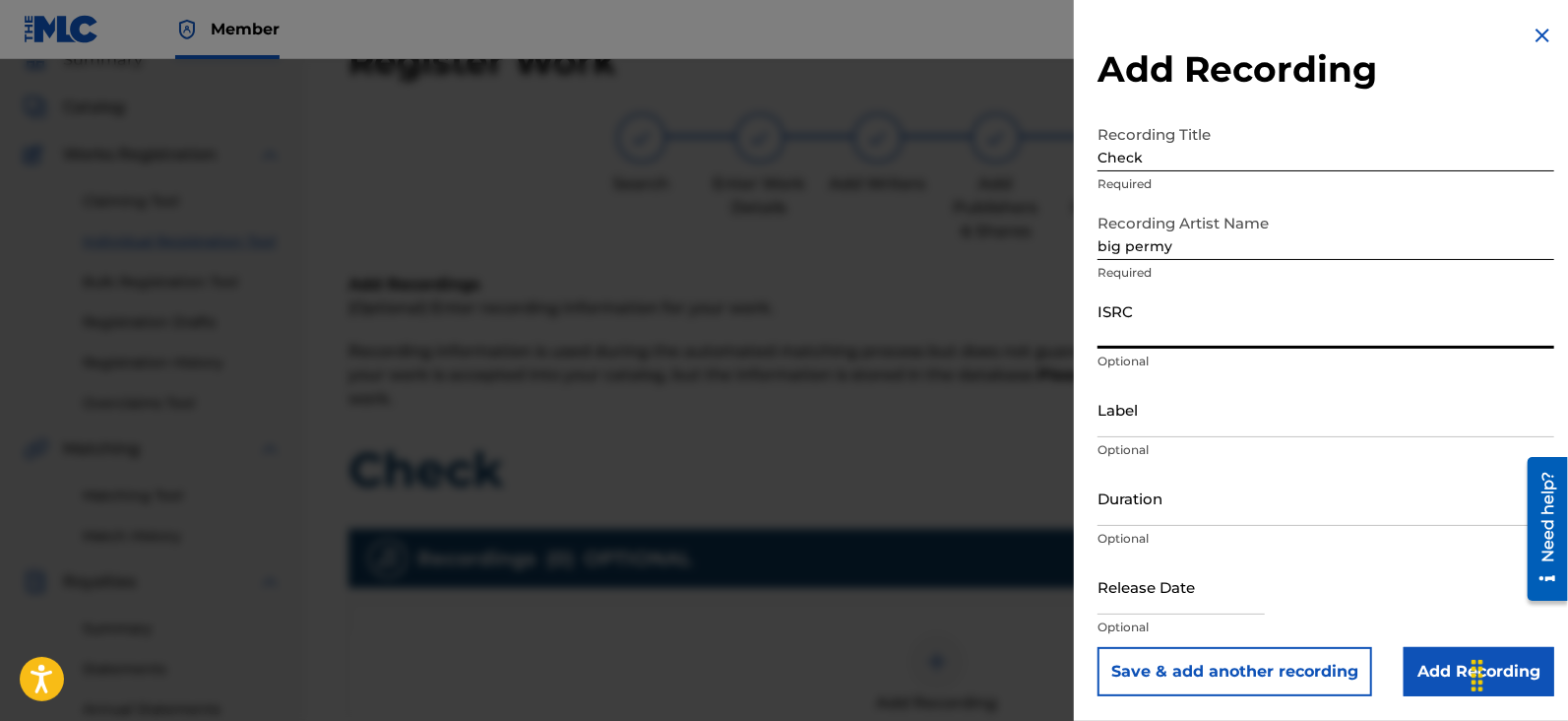 click on "ISRC" at bounding box center [1326, 320] 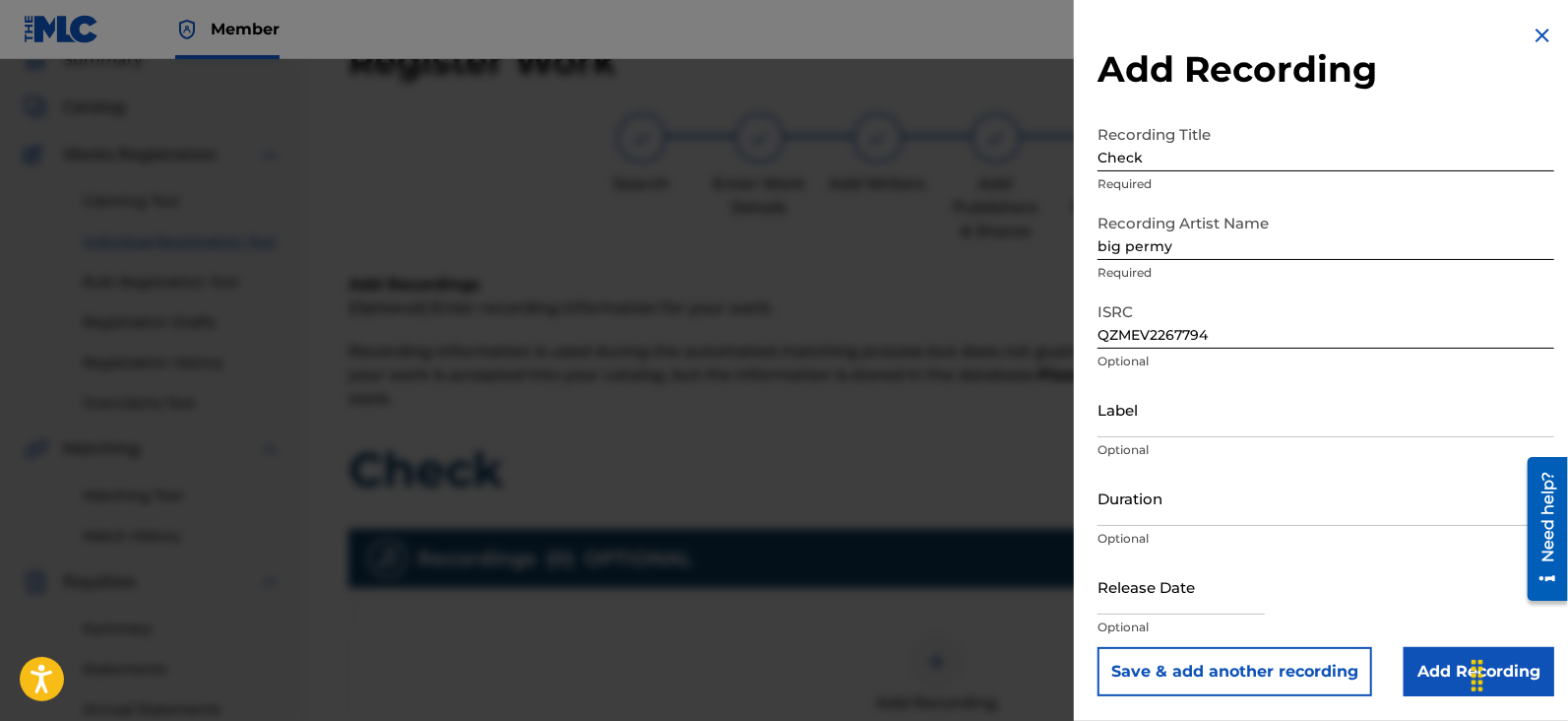 click at bounding box center [1181, 586] 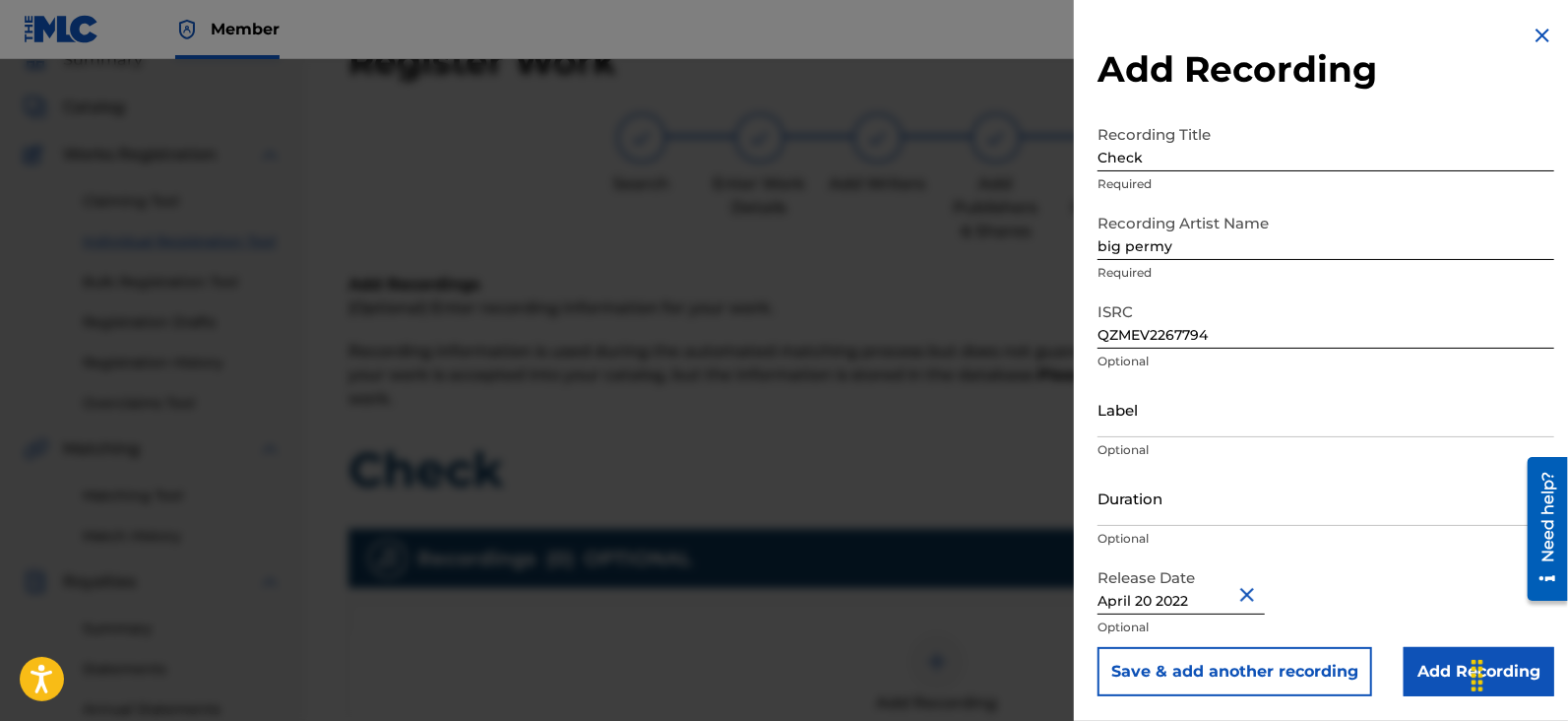 click on "Add Recording" at bounding box center [1478, 672] 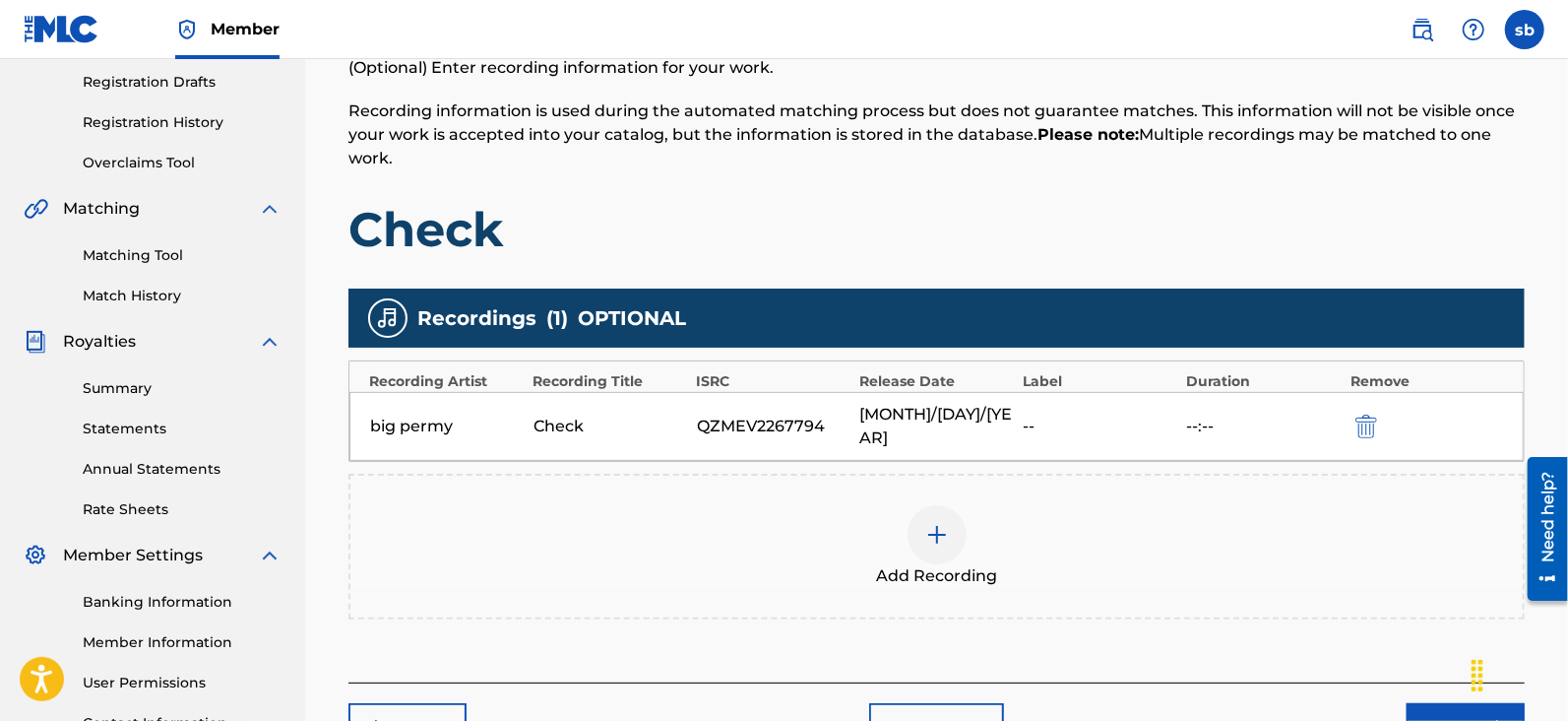 scroll, scrollTop: 500, scrollLeft: 0, axis: vertical 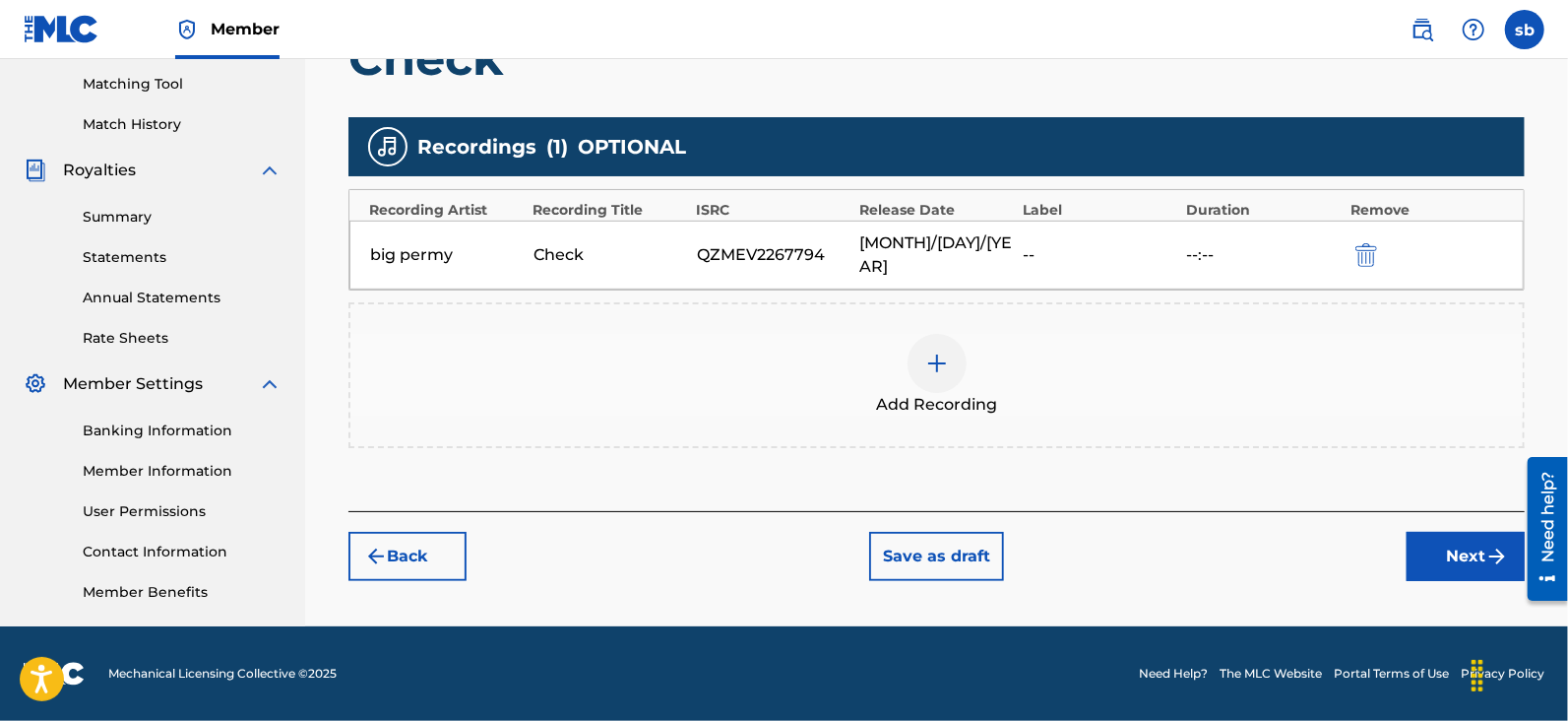 click on "Next" at bounding box center (1466, 557) 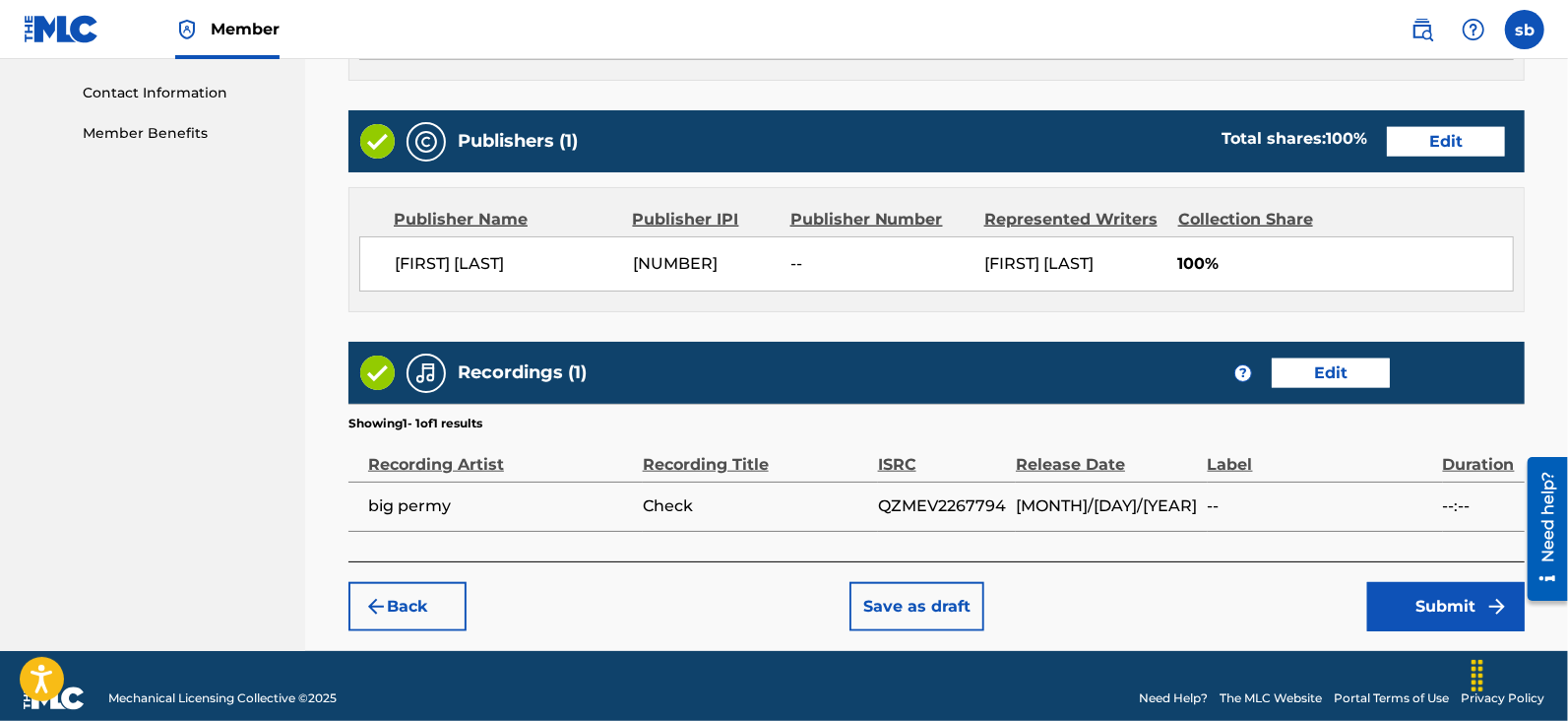 scroll, scrollTop: 982, scrollLeft: 0, axis: vertical 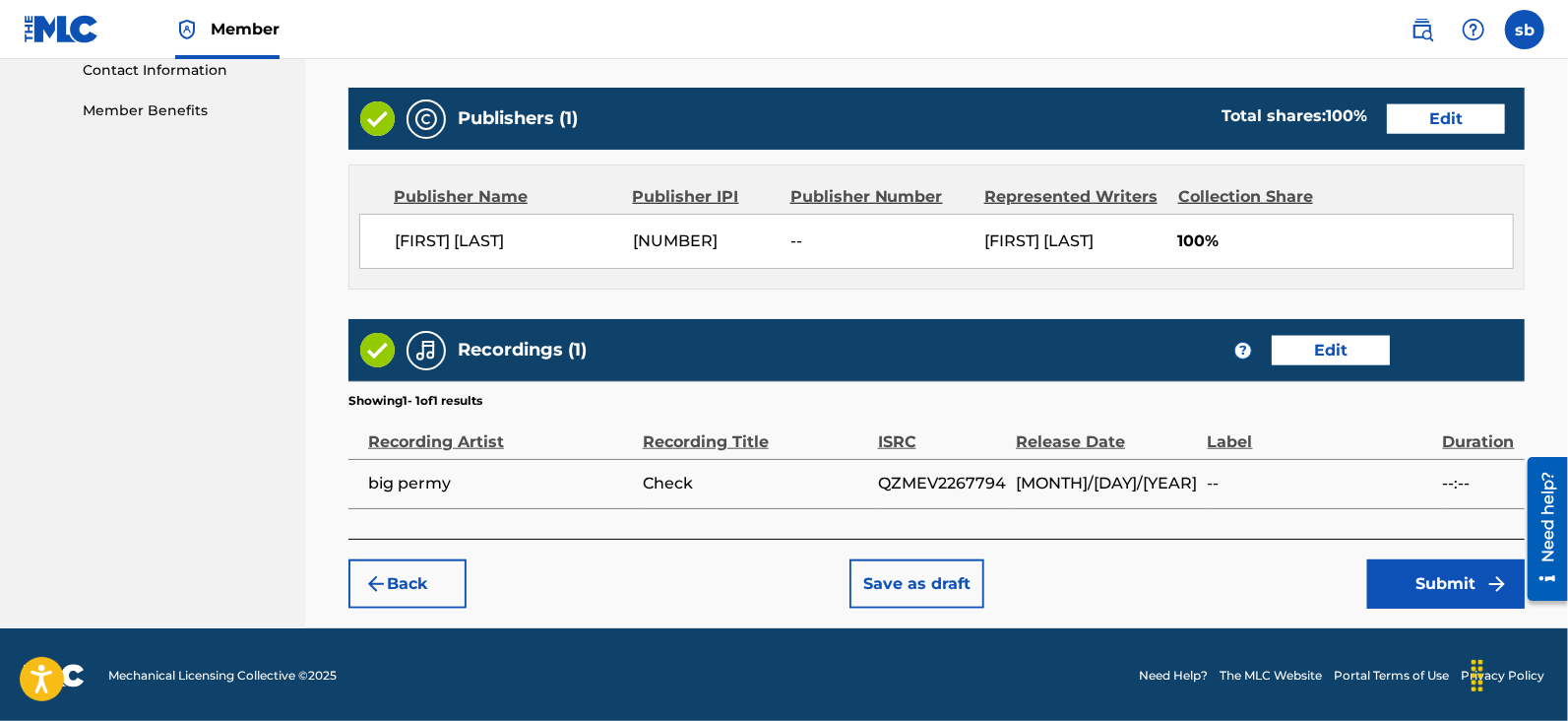 click on "Submit" at bounding box center (1446, 584) 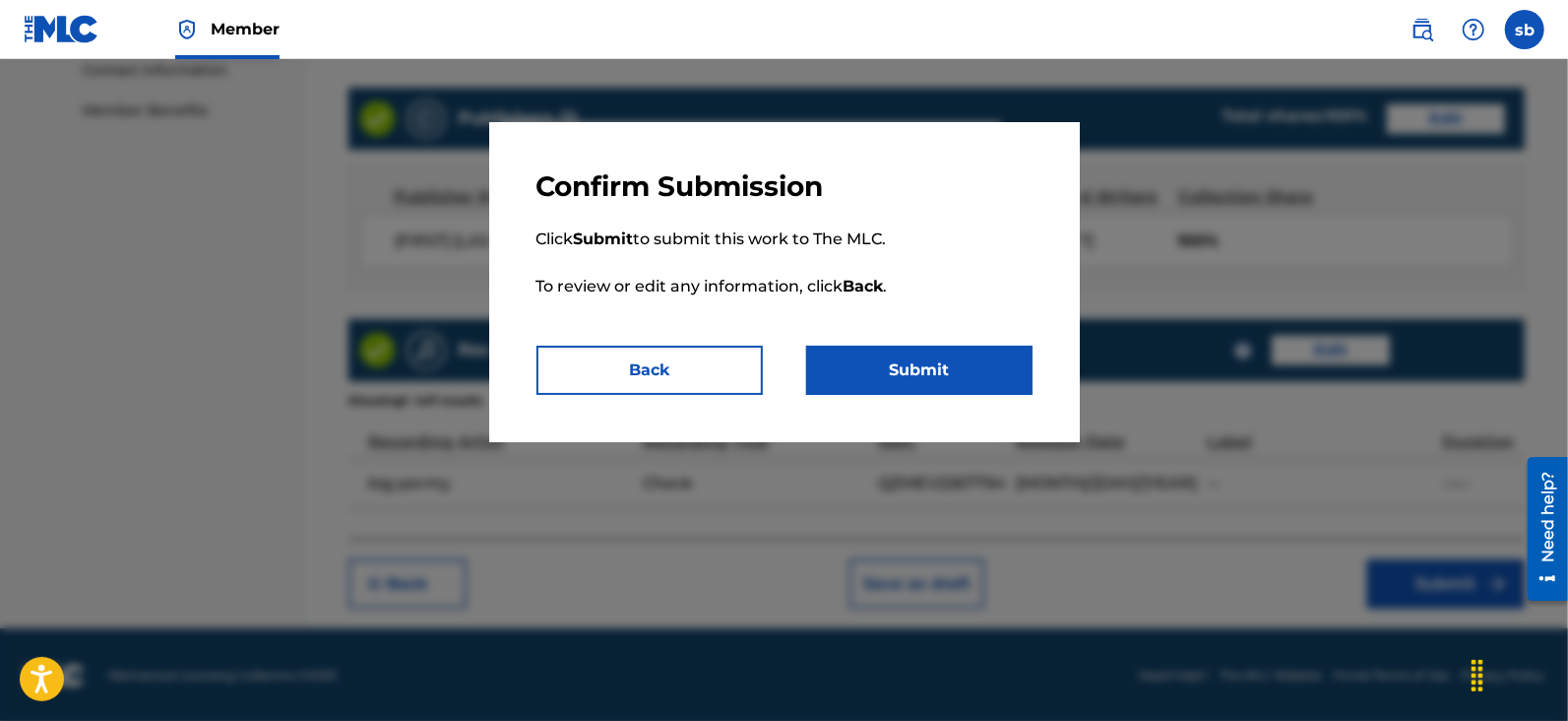 click on "Submit" at bounding box center (919, 370) 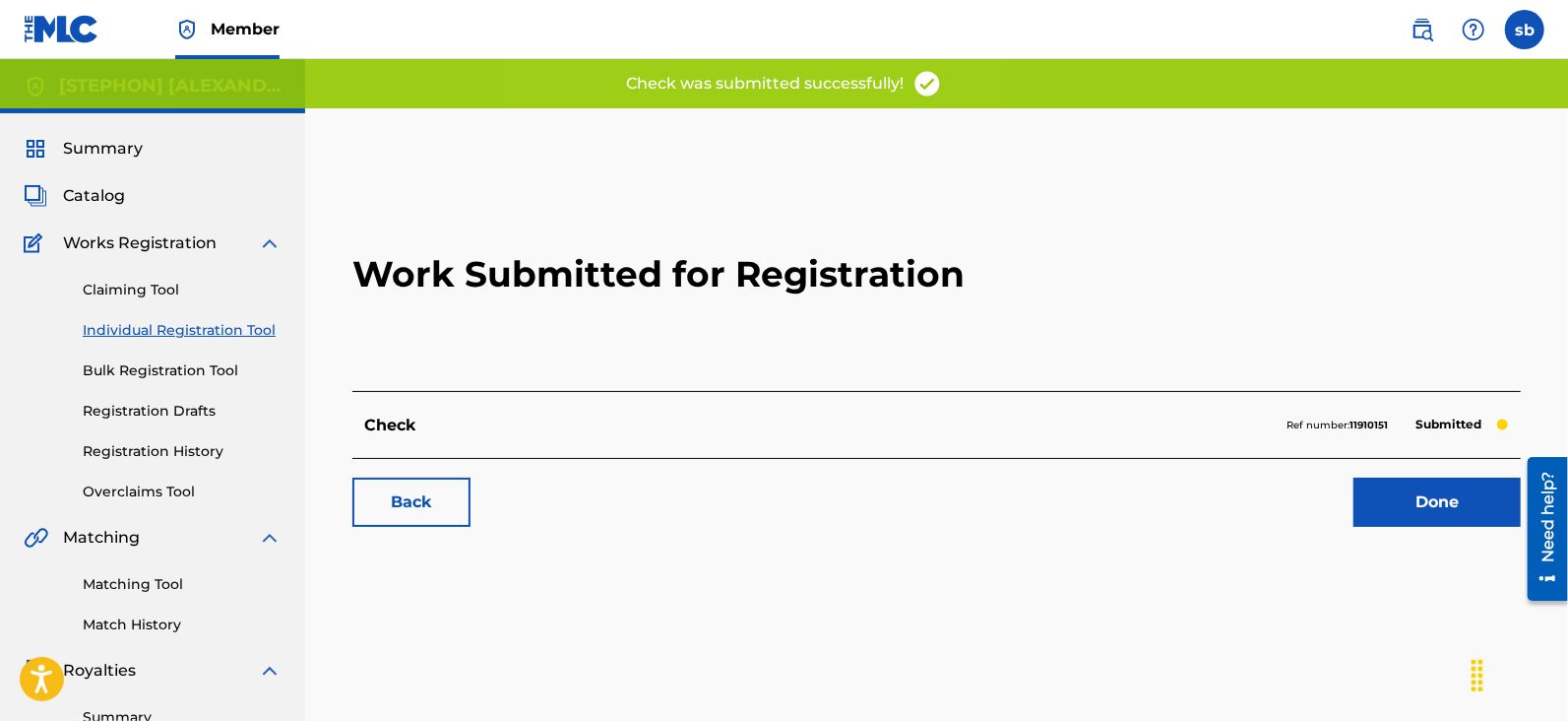 click on "Done" at bounding box center [1437, 502] 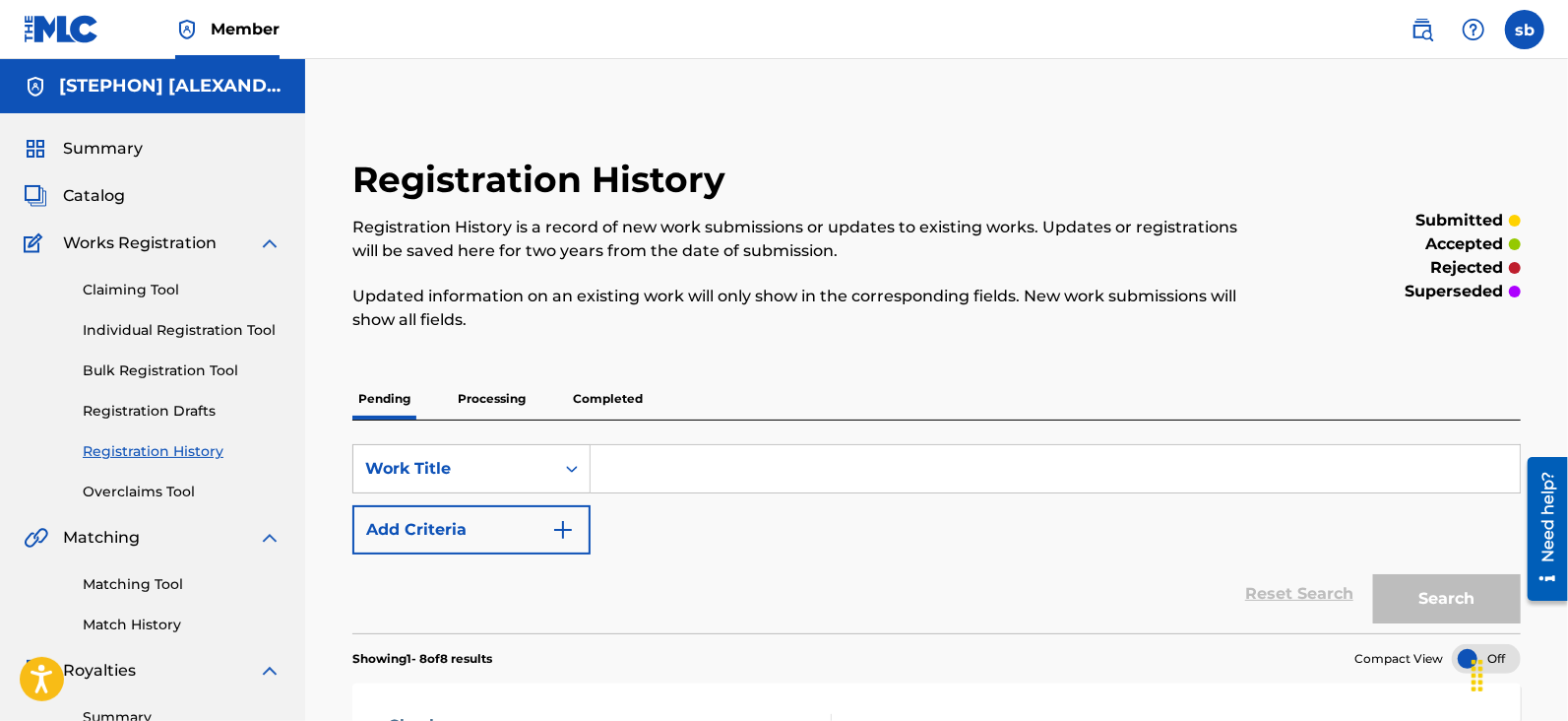 click on "SearchWithCriteria95efa949-3480-4b41-8b51-8a102952d68f Work Title Add Criteria Reset Search Search" at bounding box center (936, 527) 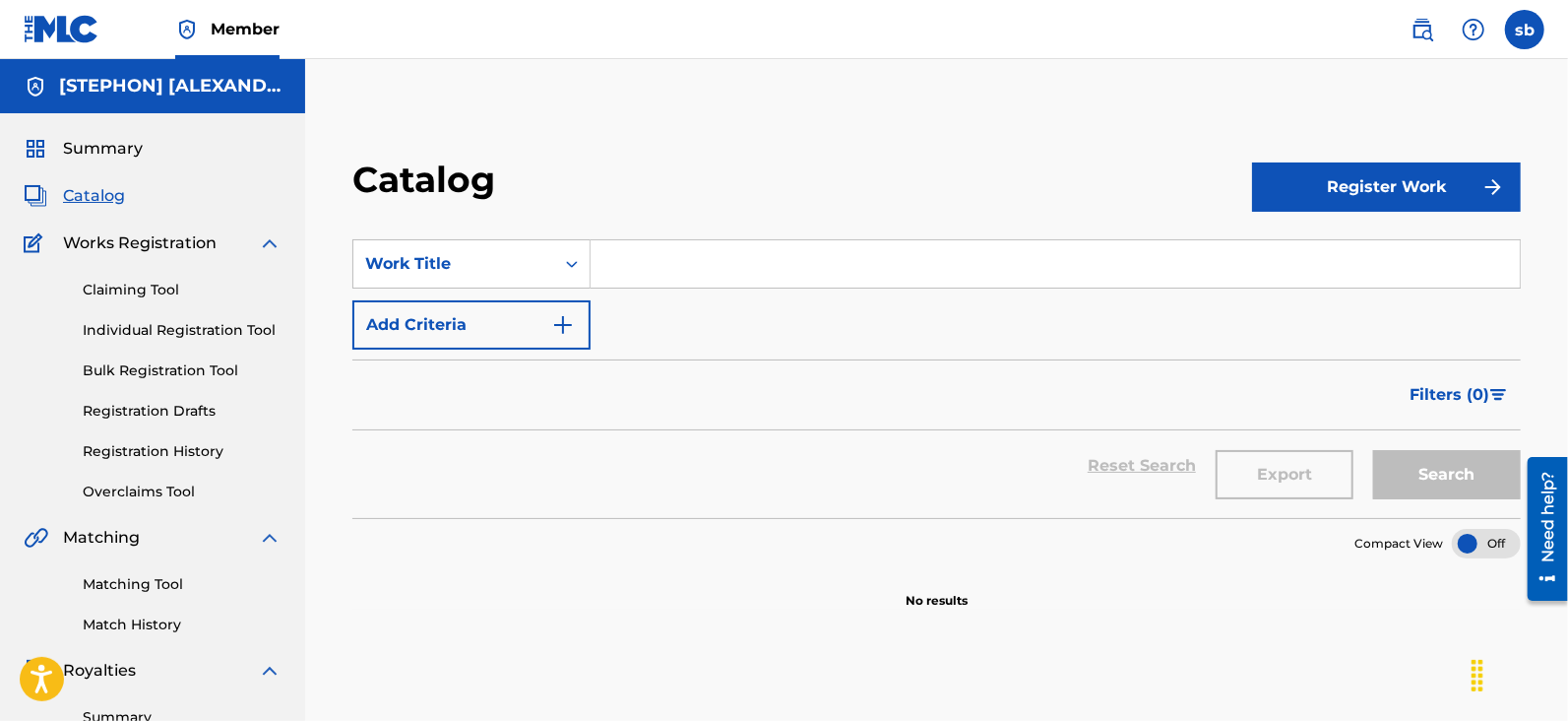 click on "Register Work" at bounding box center [1386, 187] 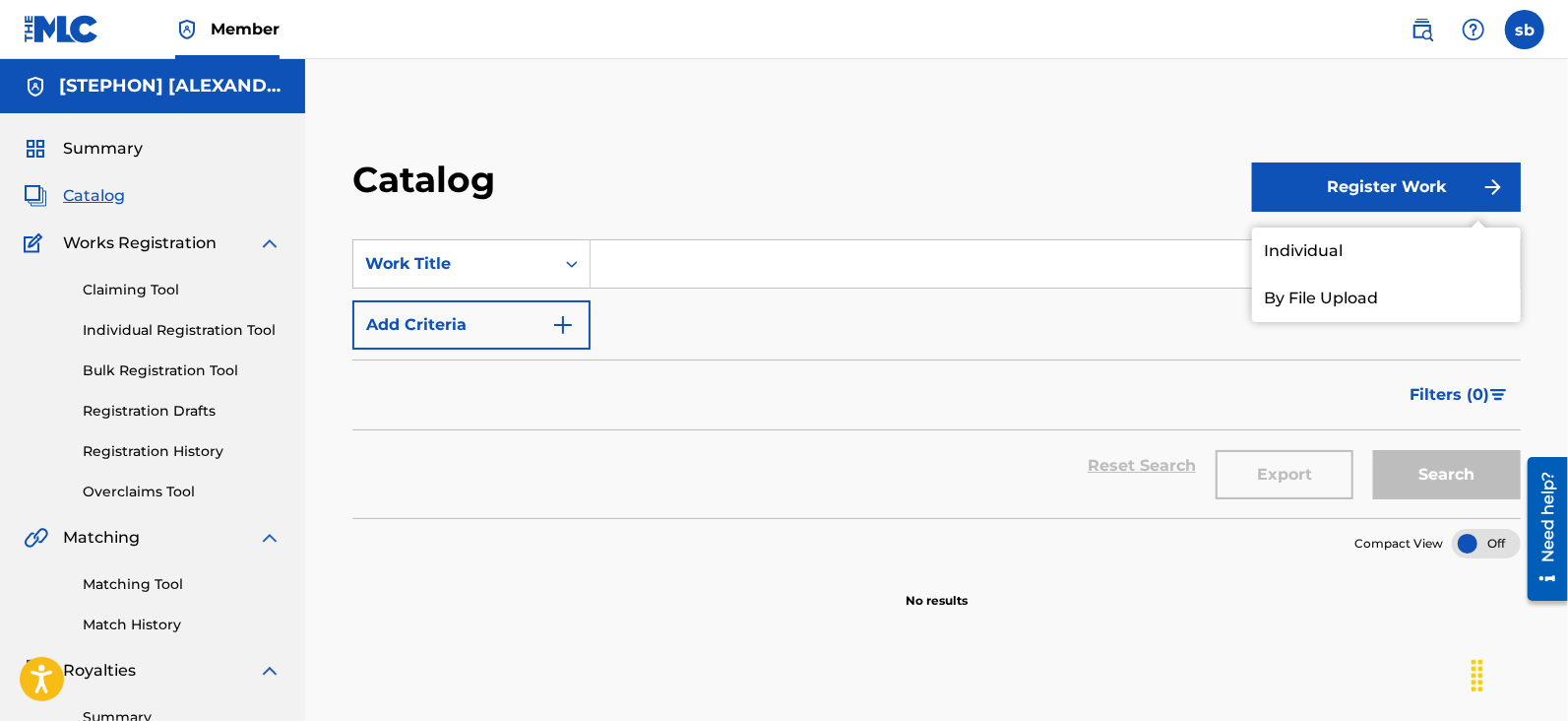 click on "Individual" at bounding box center [1386, 251] 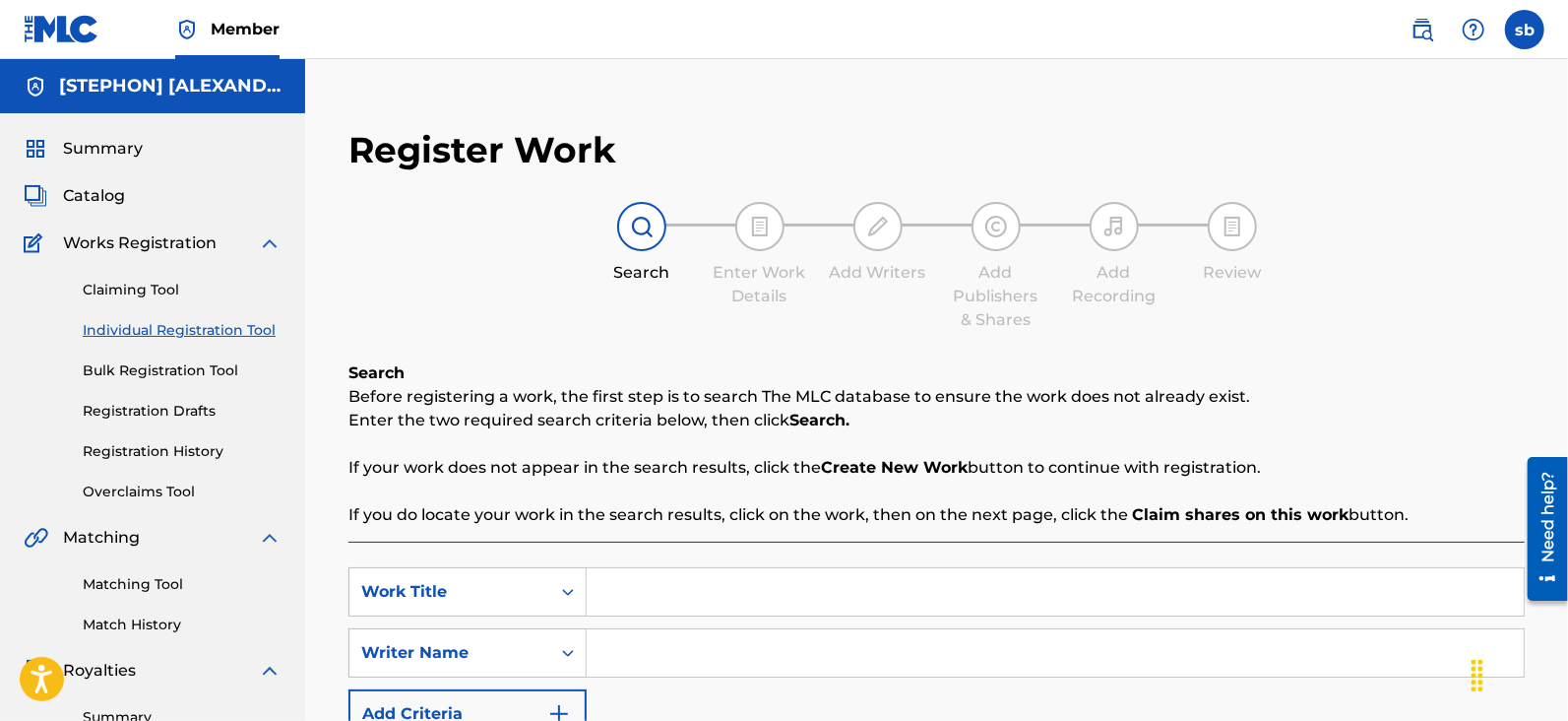 click at bounding box center (1055, 592) 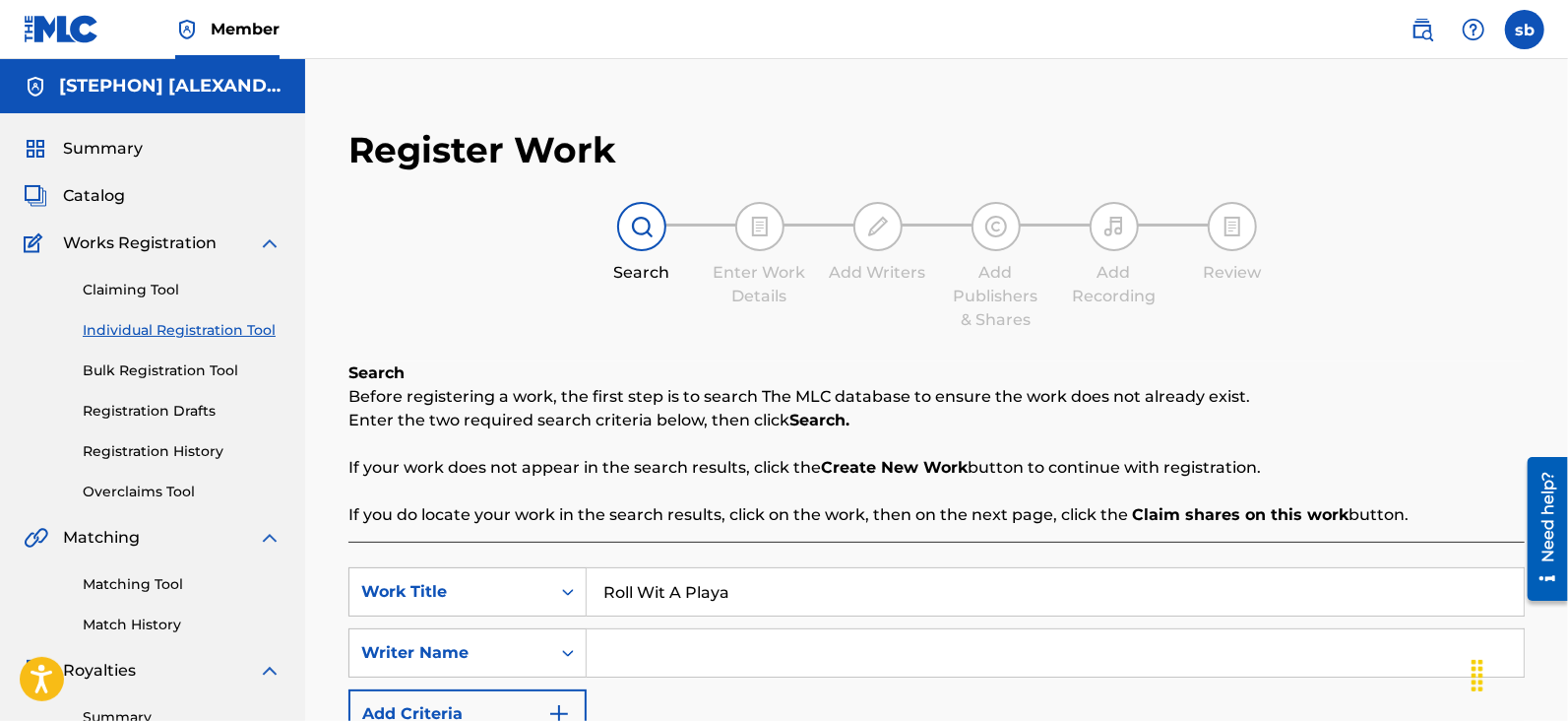 click on "Work Title Roll Wit A Playa Writer Name Add Criteria" at bounding box center (936, 653) 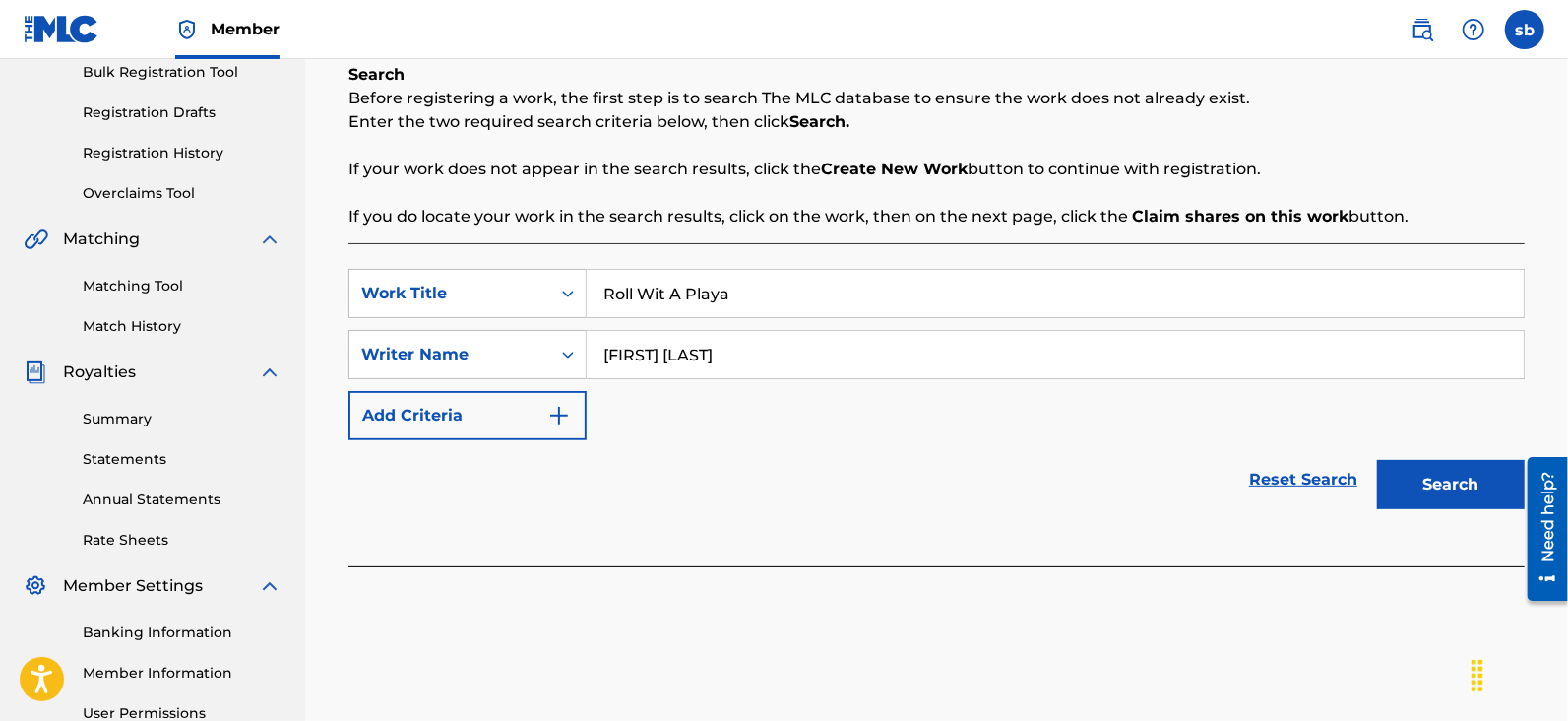 scroll, scrollTop: 304, scrollLeft: 0, axis: vertical 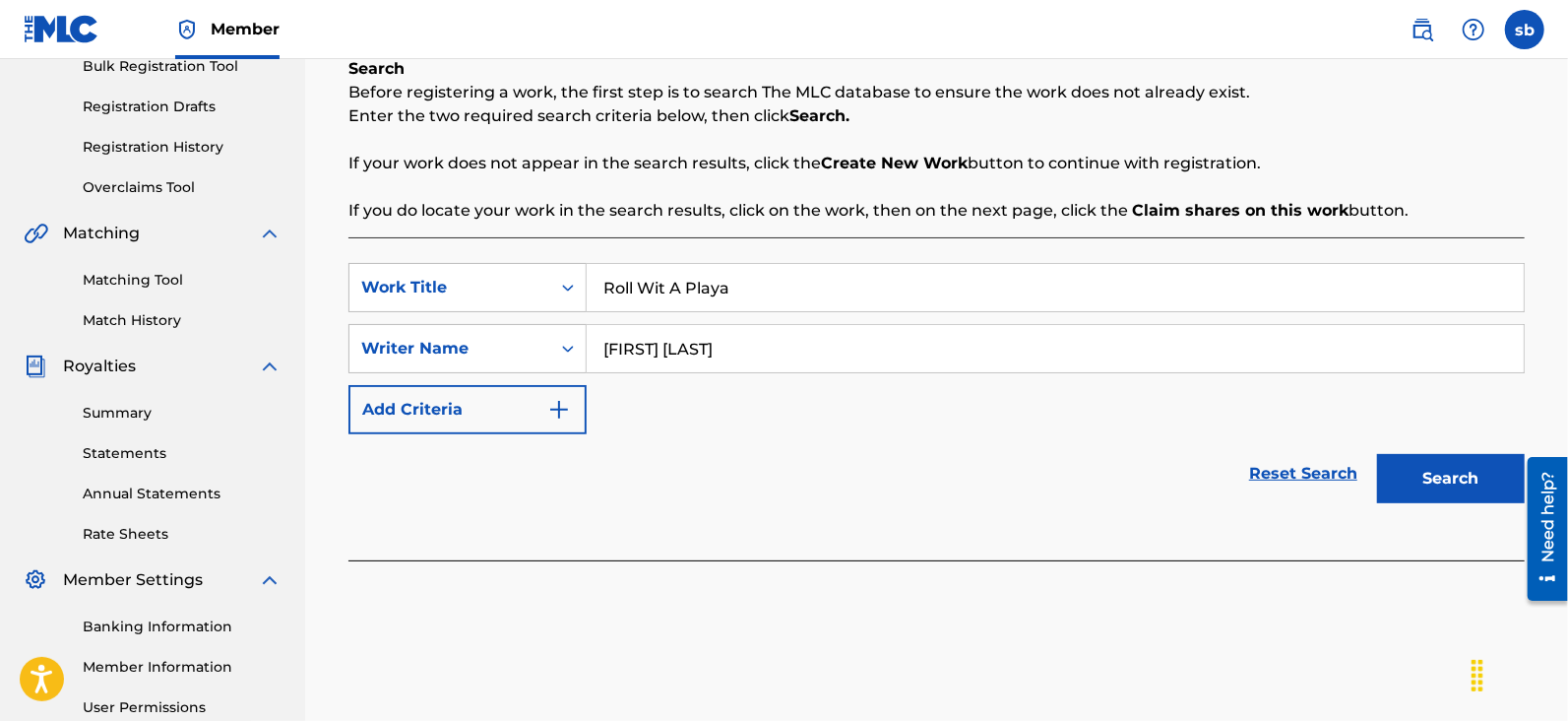 click on "Search" at bounding box center (1451, 479) 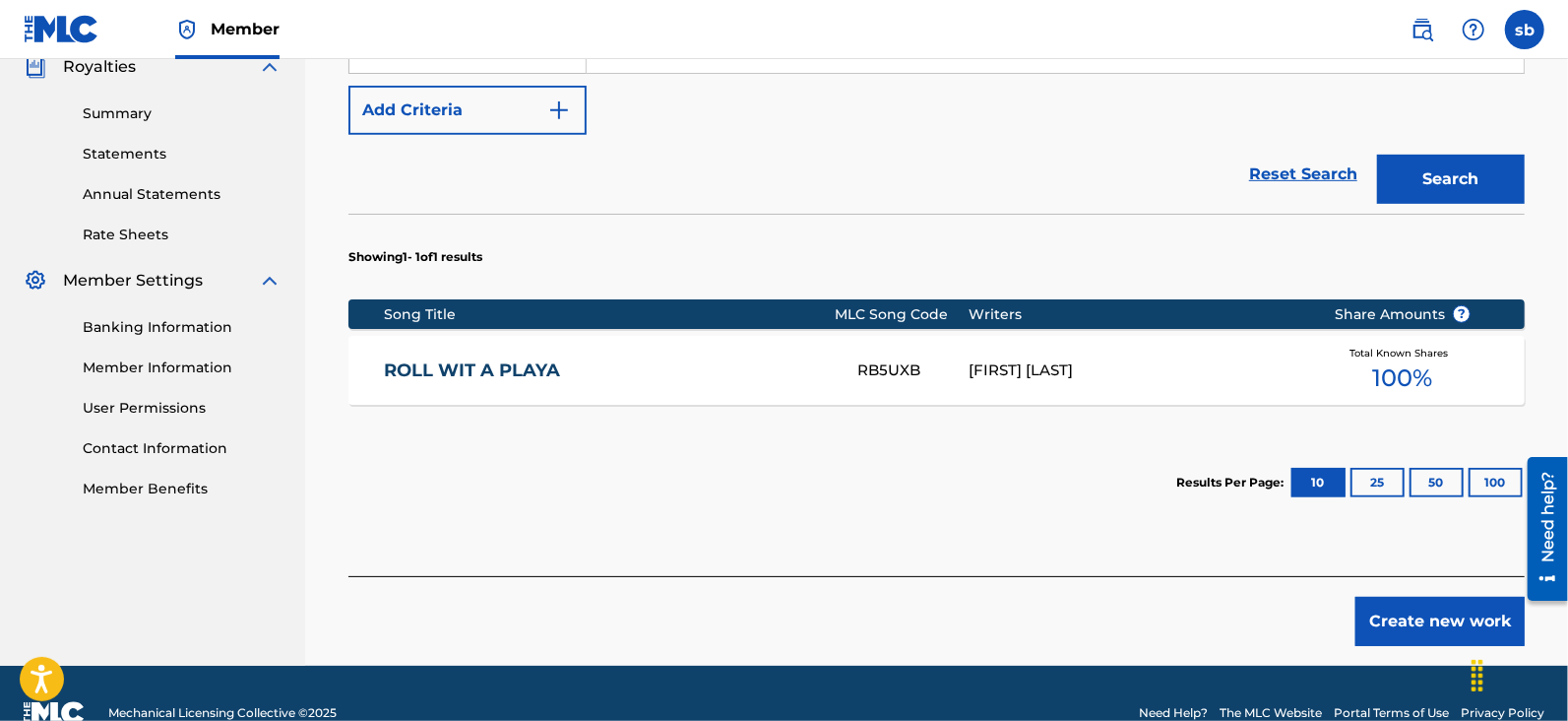 scroll, scrollTop: 606, scrollLeft: 0, axis: vertical 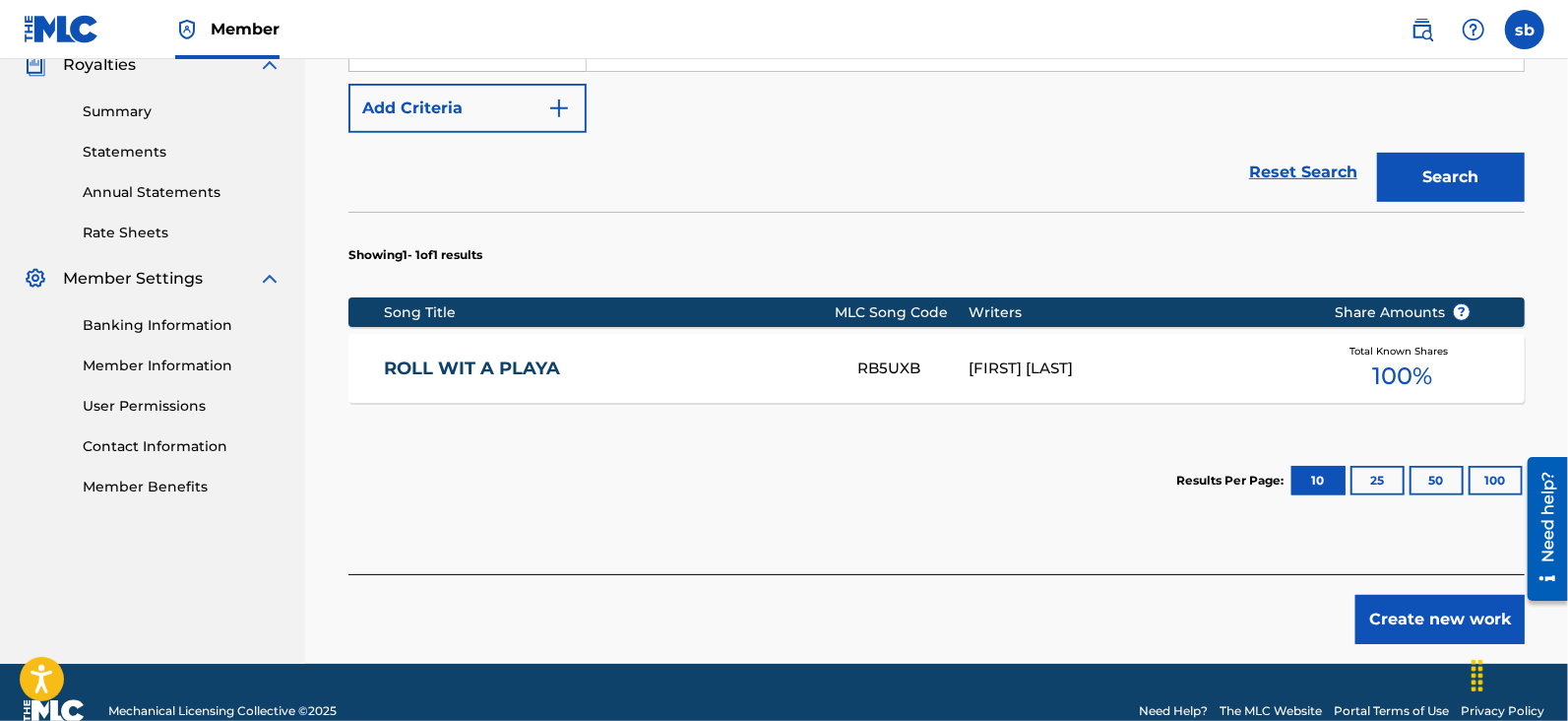click on "Create new work" at bounding box center (1440, 620) 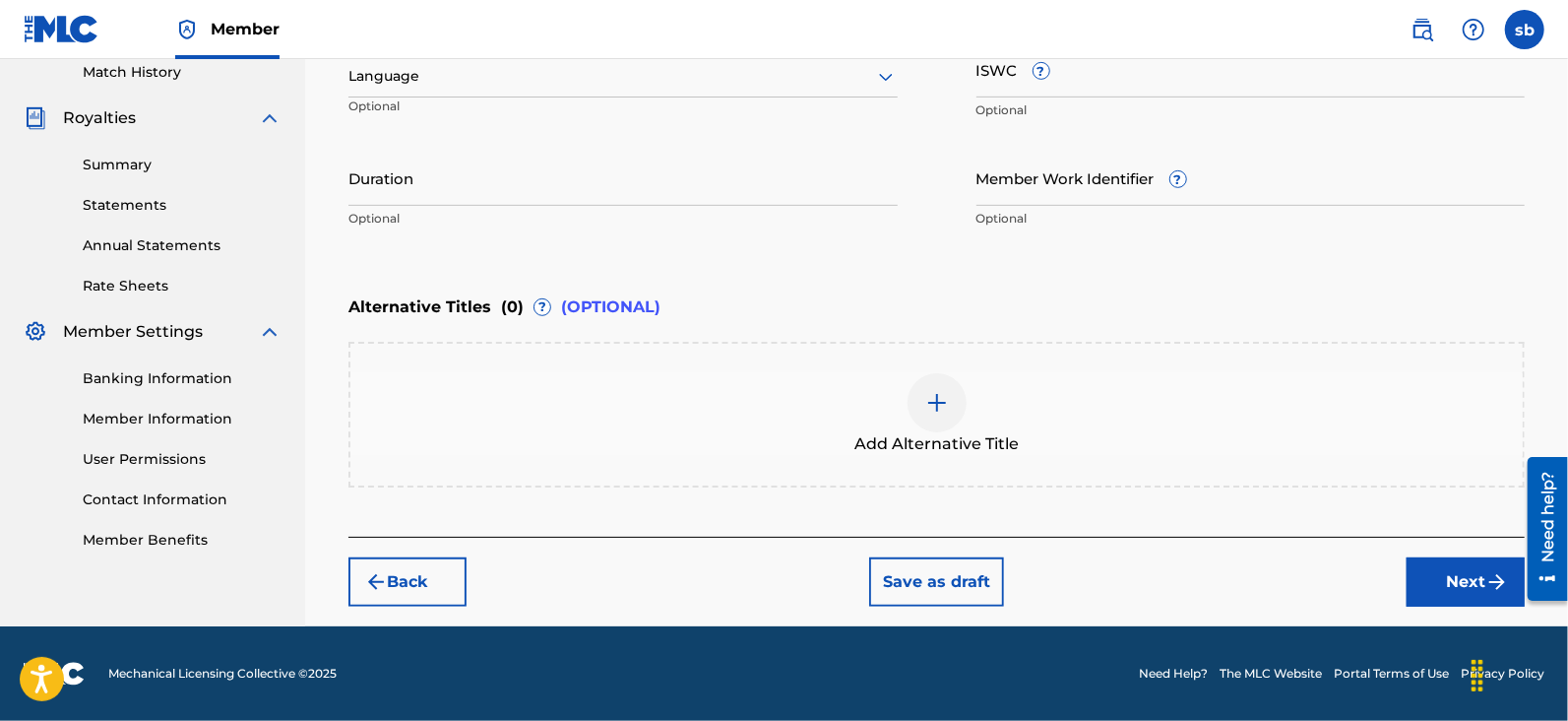 scroll, scrollTop: 552, scrollLeft: 0, axis: vertical 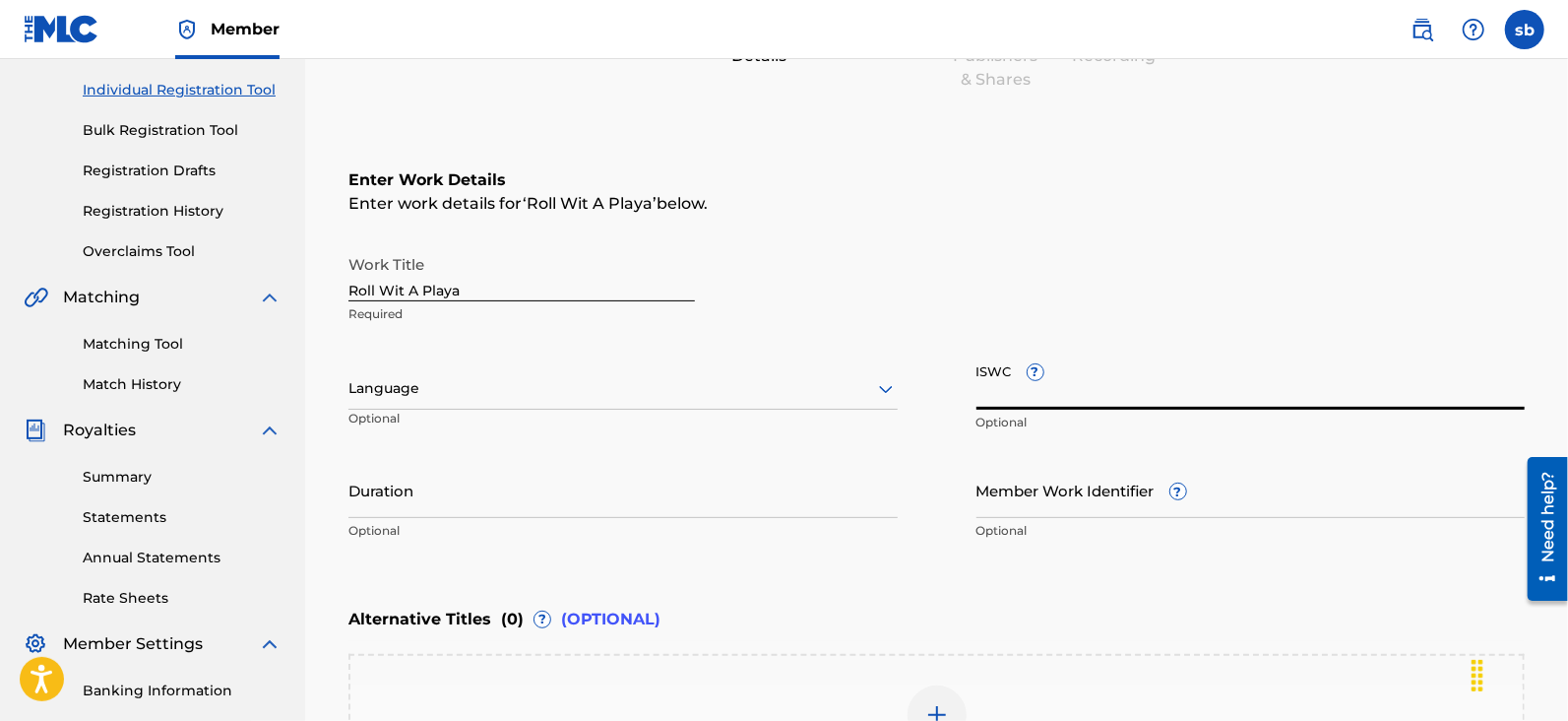 click on "ISWC   ?" at bounding box center [1251, 381] 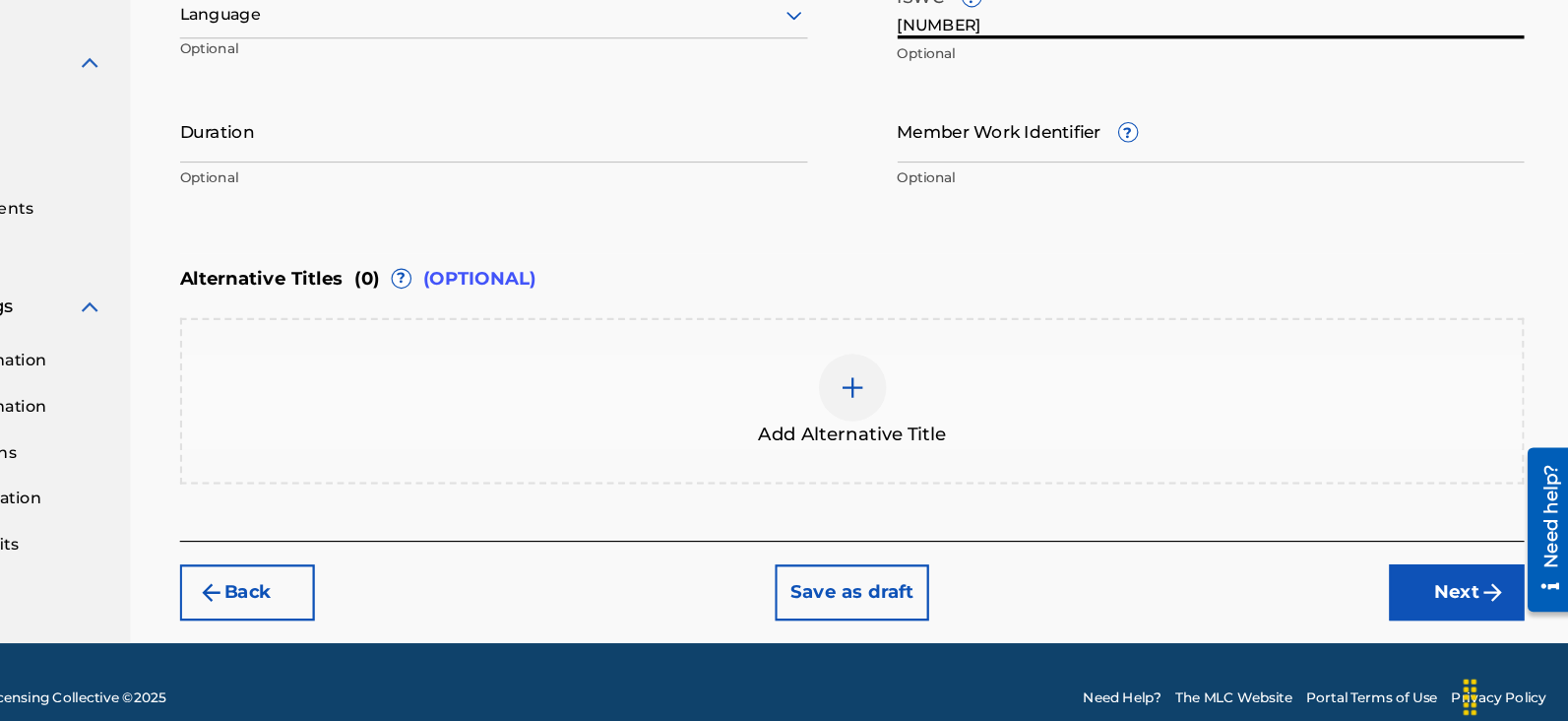 scroll, scrollTop: 551, scrollLeft: 0, axis: vertical 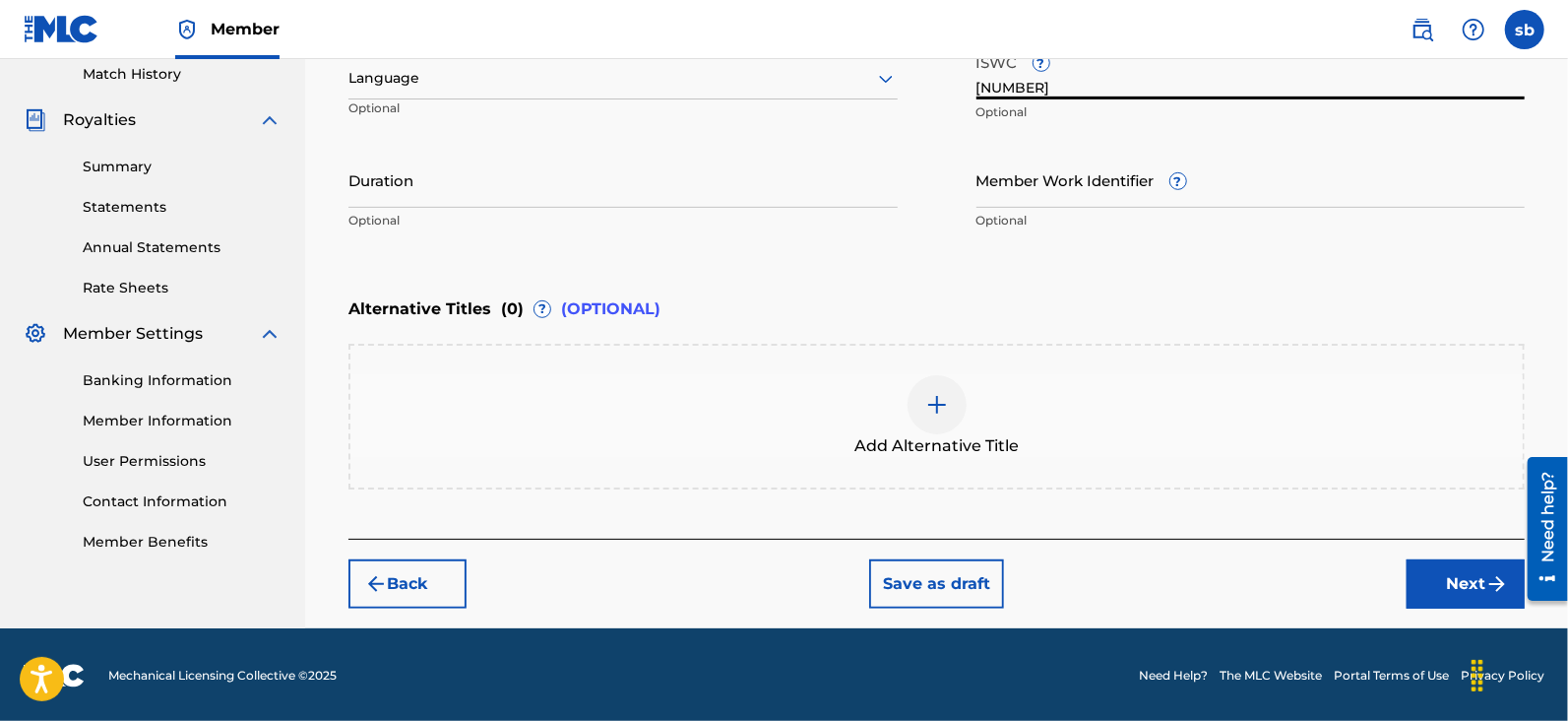 click on "Next" at bounding box center [1466, 584] 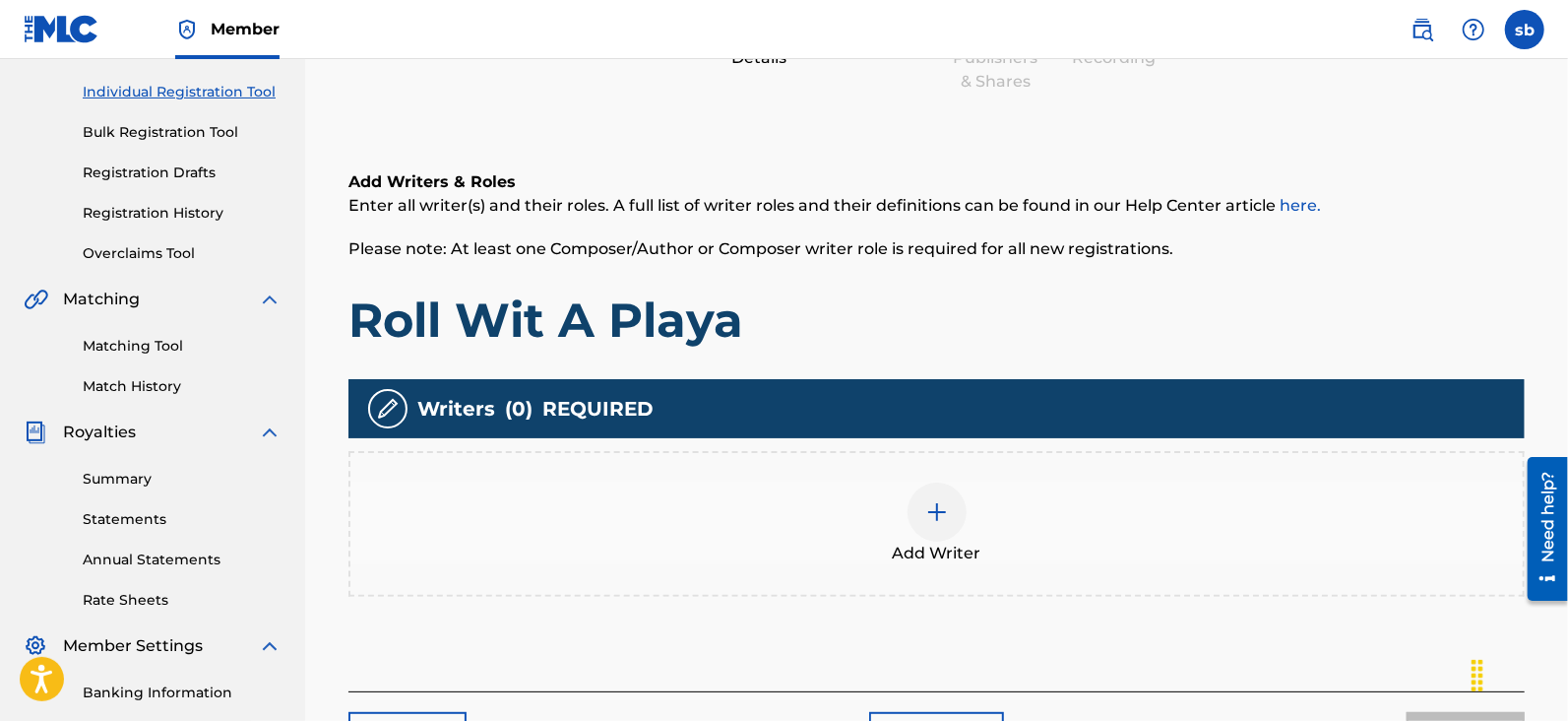 scroll, scrollTop: 89, scrollLeft: 0, axis: vertical 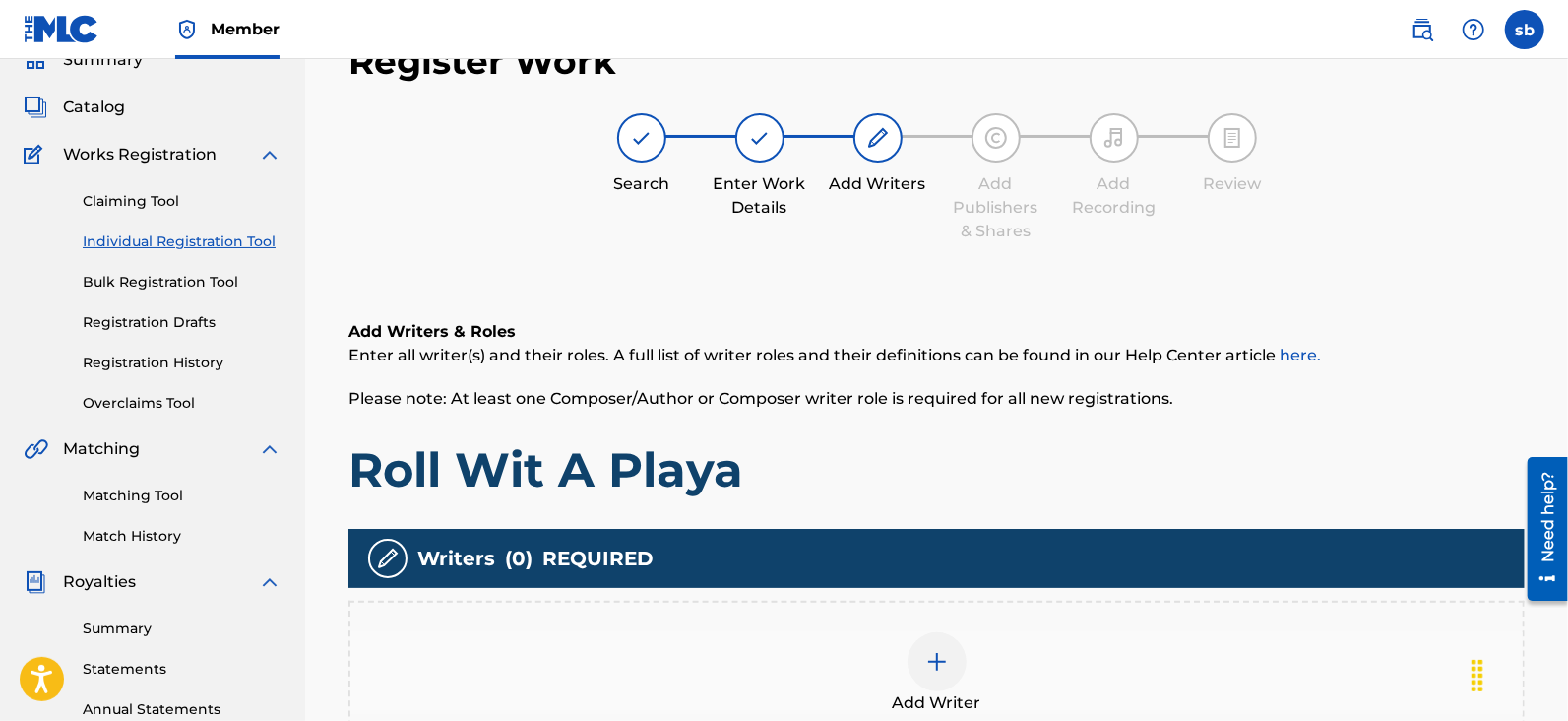 click at bounding box center [937, 662] 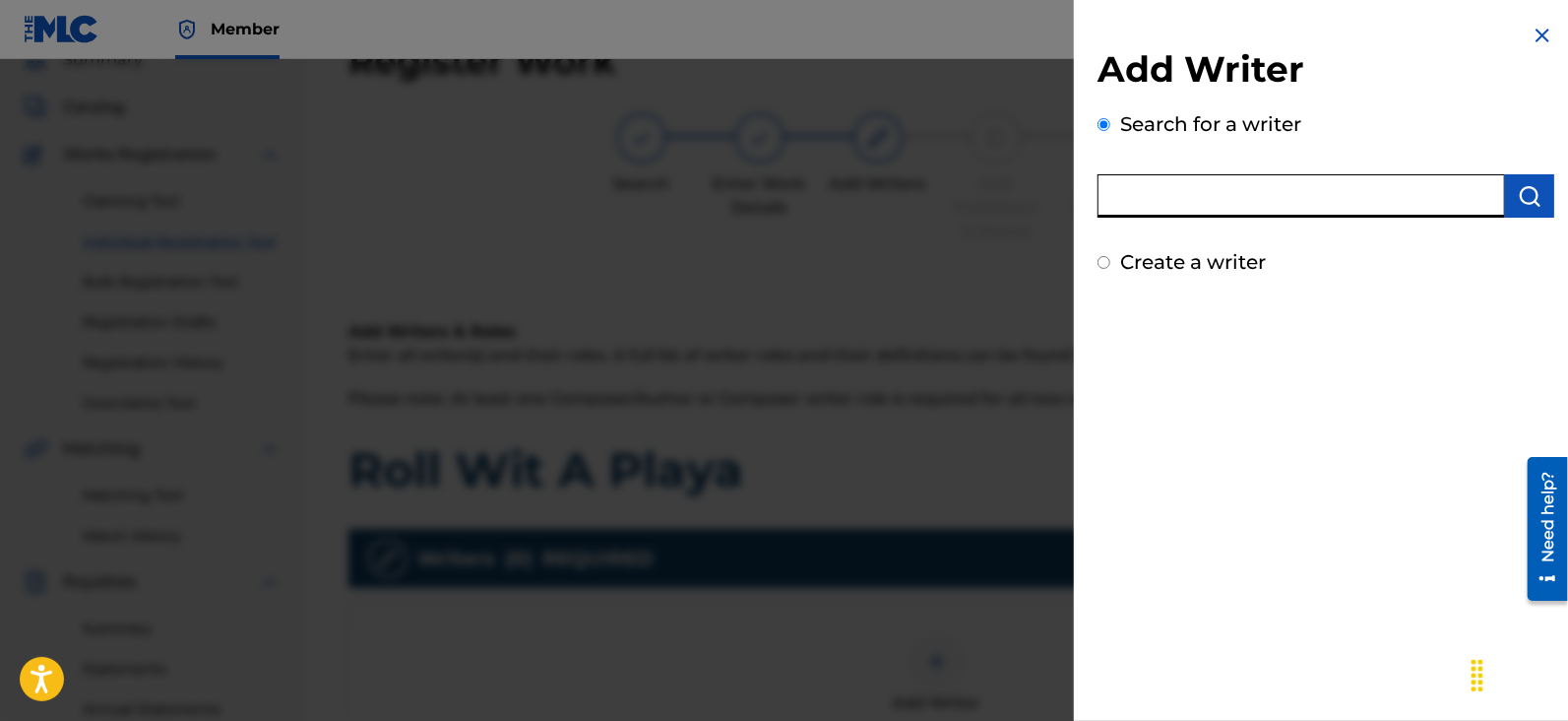 click at bounding box center (1301, 196) 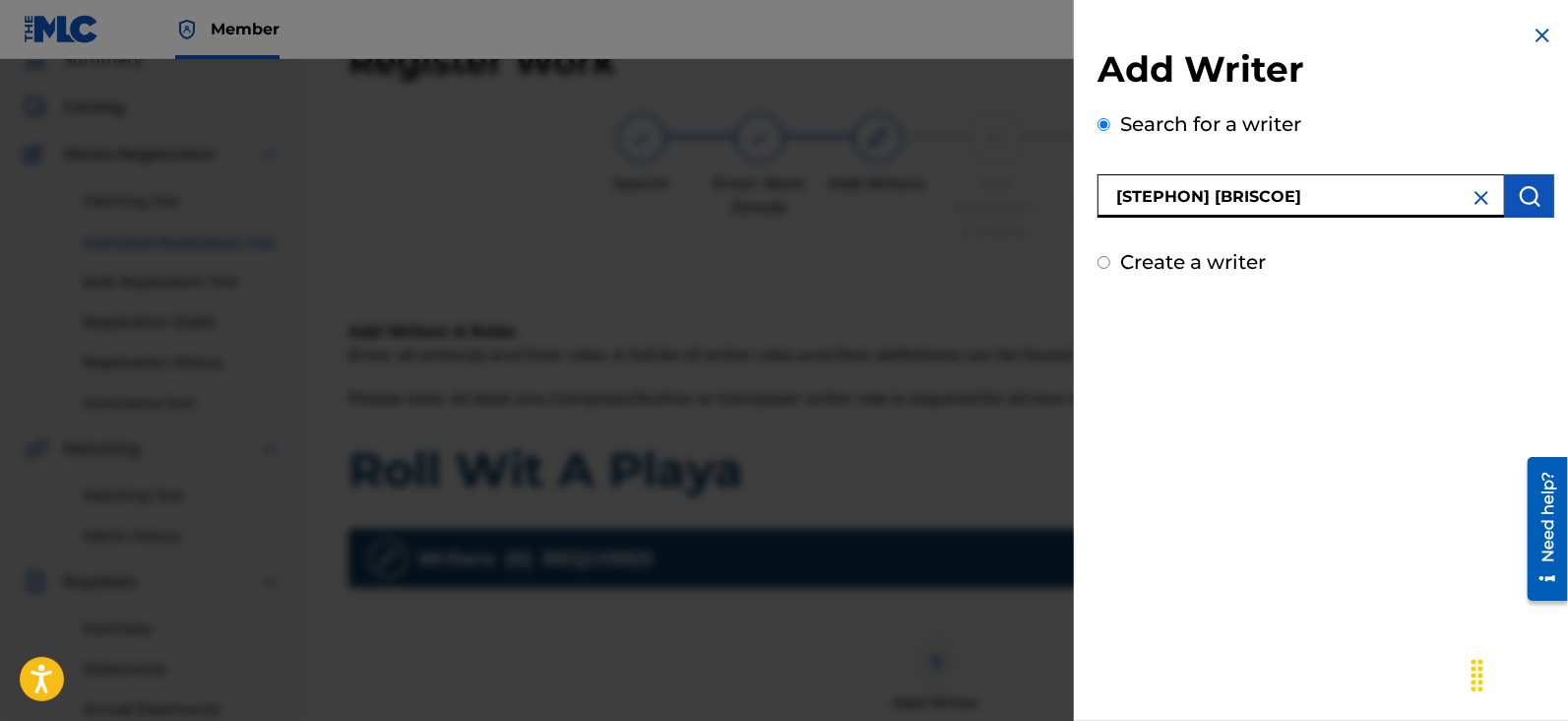 click on "[STEPHON] [BRISCOE]" at bounding box center [1301, 196] 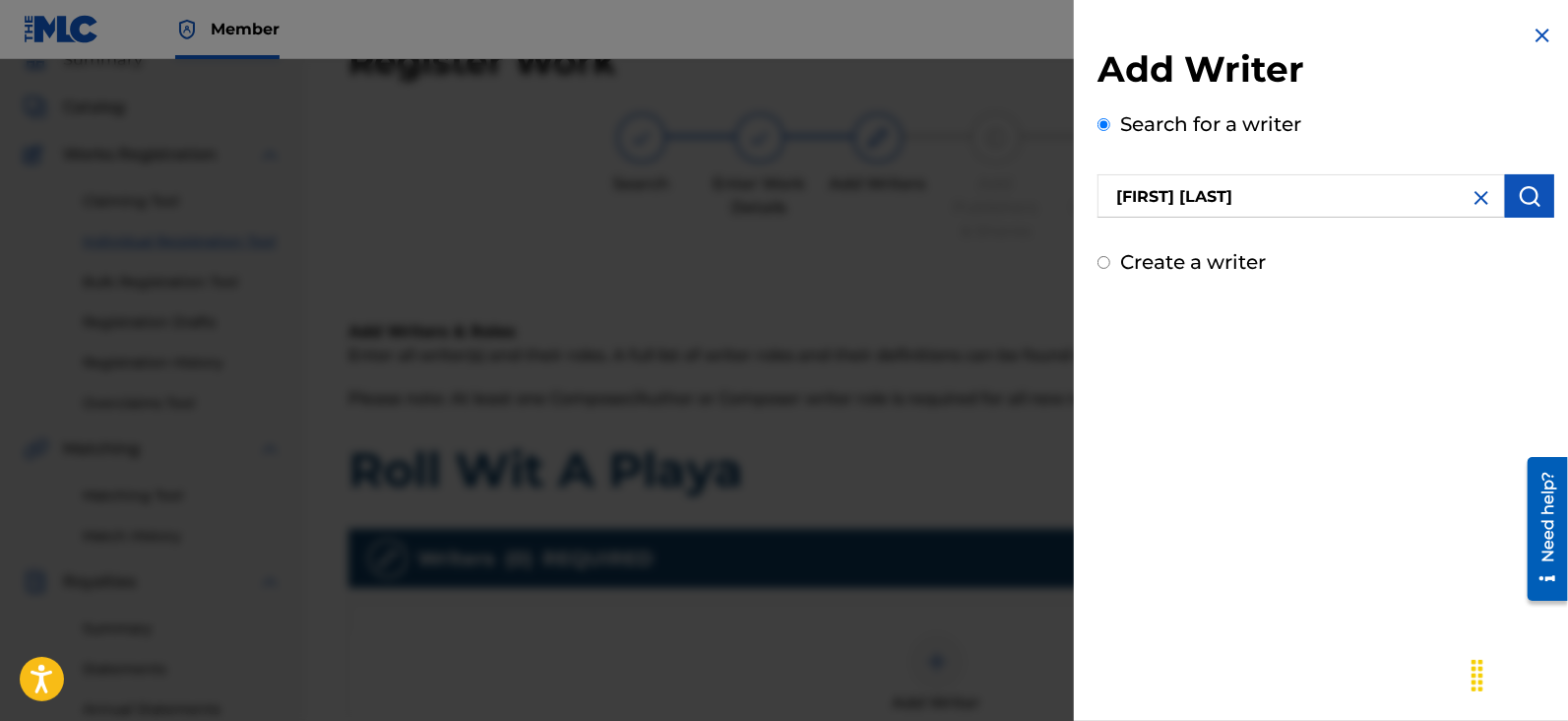 click at bounding box center (1530, 196) 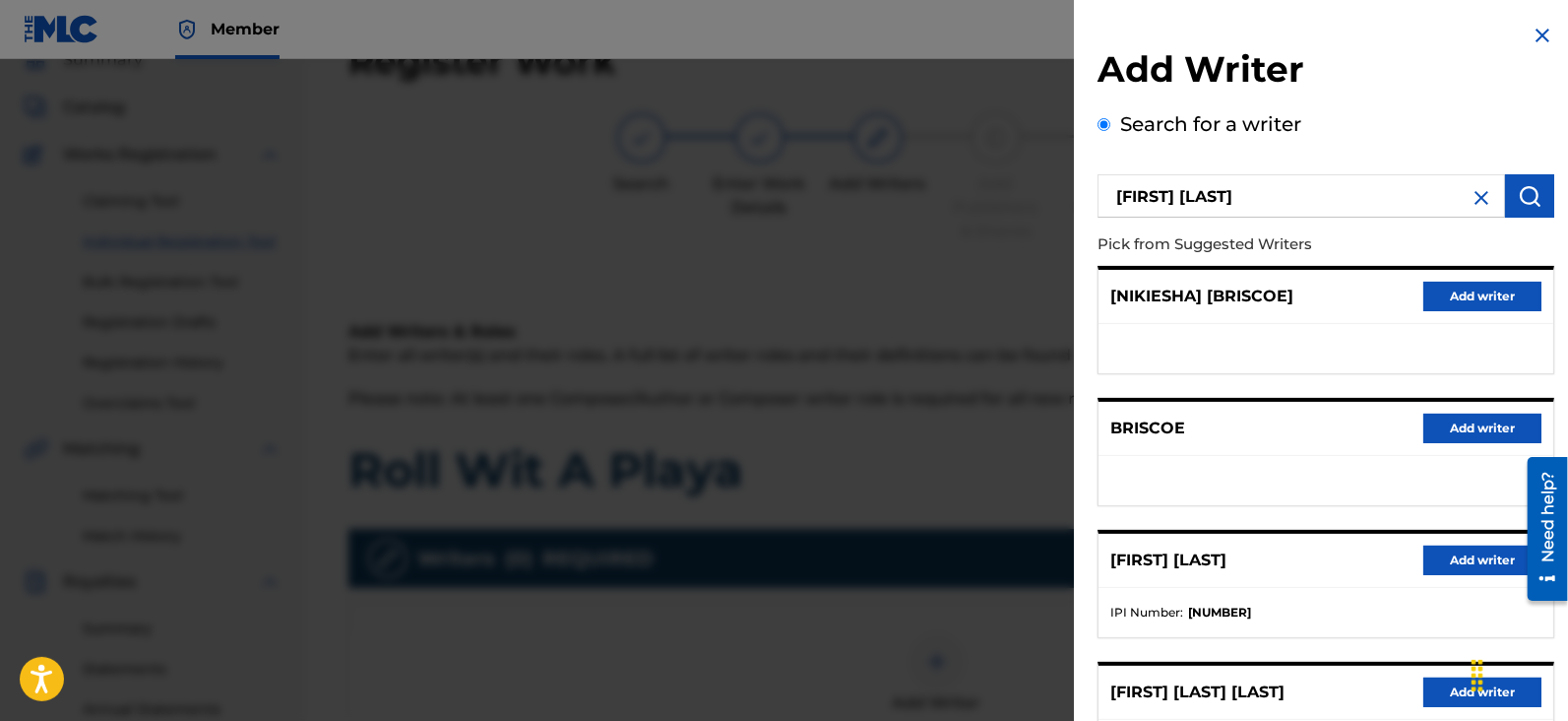 click on "Add writer" at bounding box center (1482, 560) 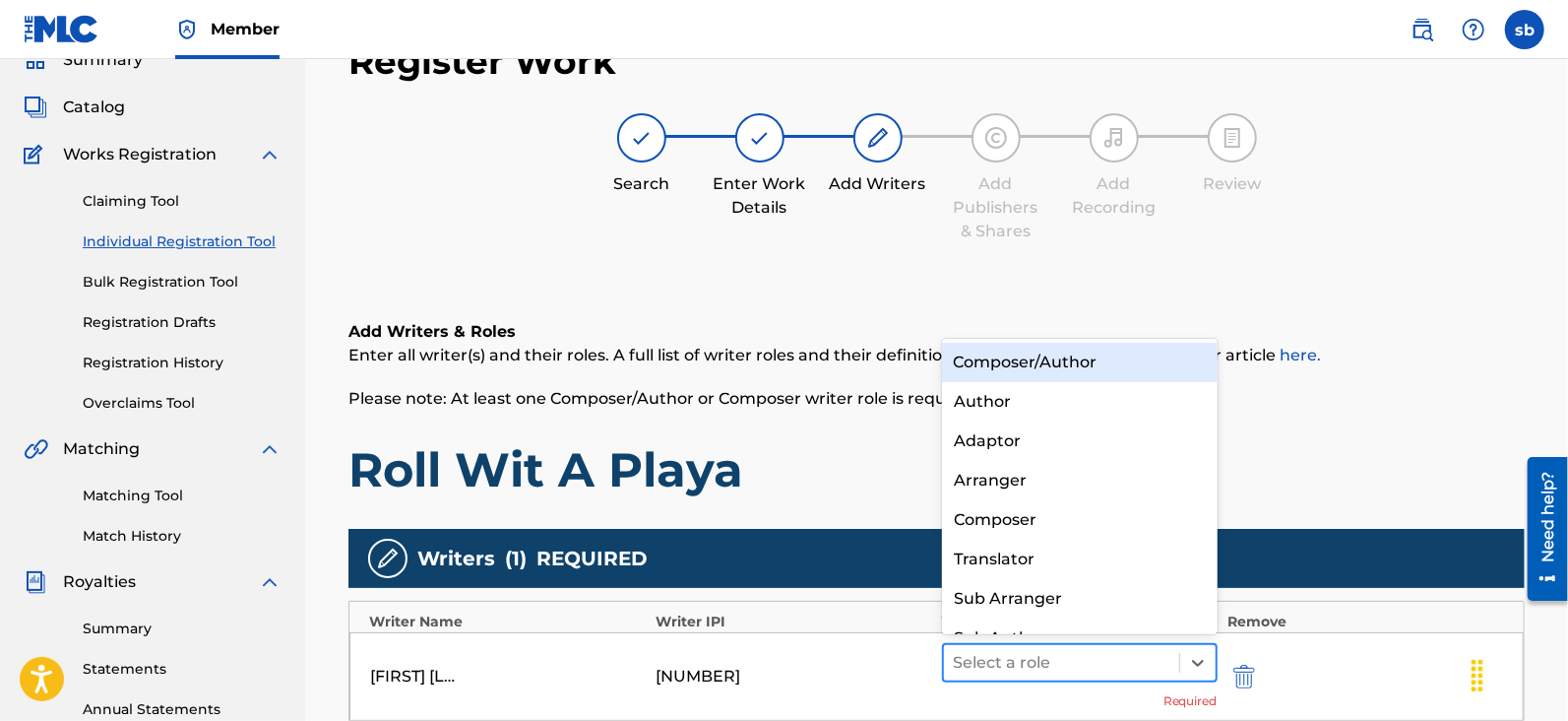 click at bounding box center (1061, 663) 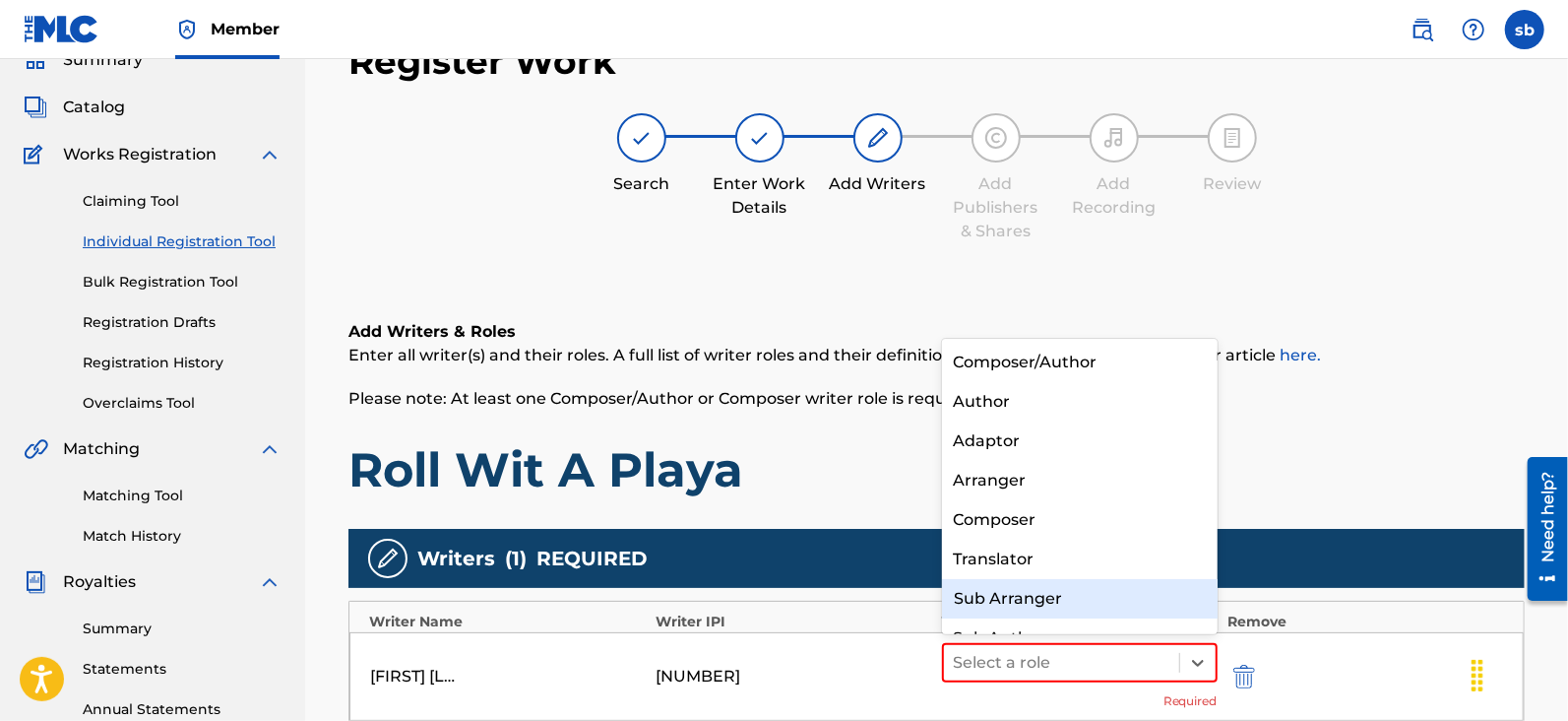 scroll, scrollTop: 27, scrollLeft: 0, axis: vertical 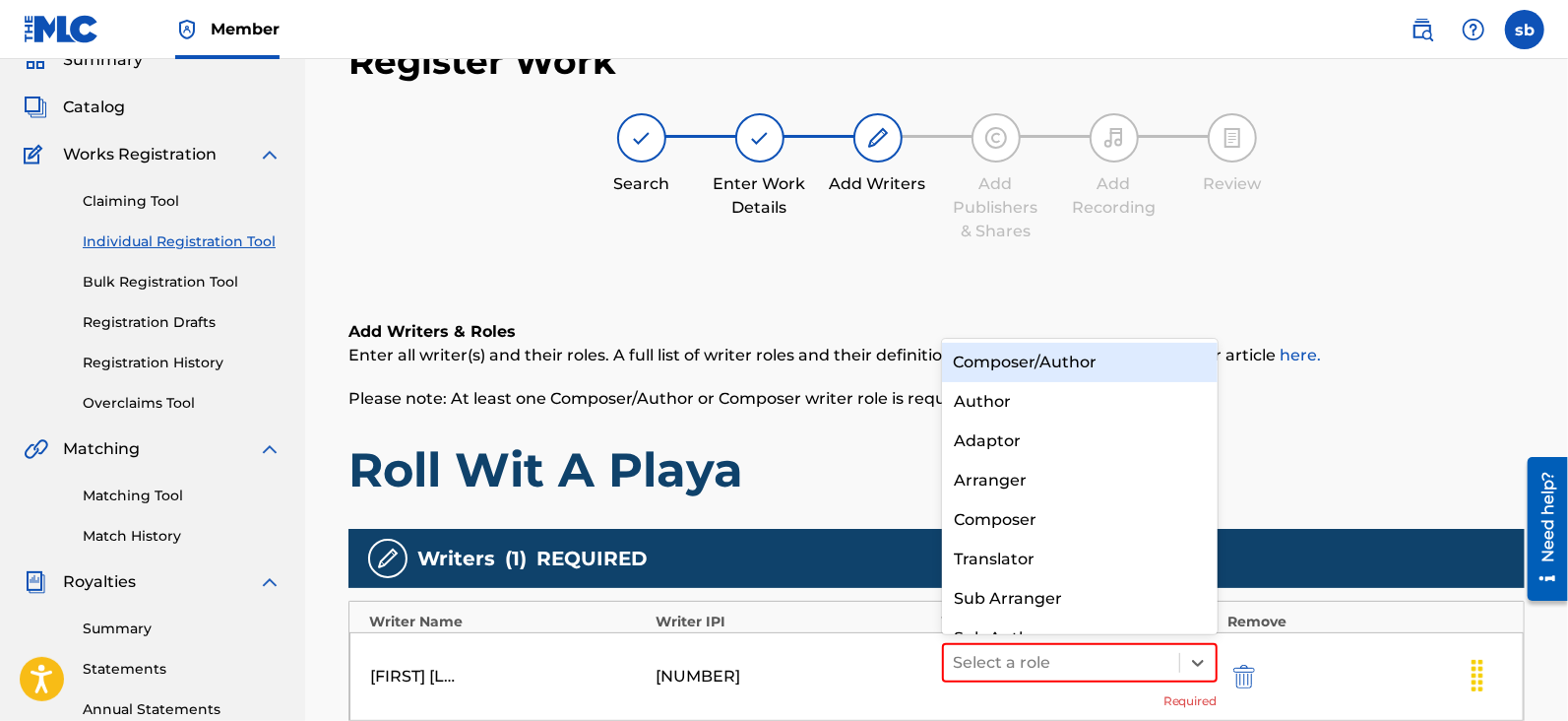 click on "Composer/Author" at bounding box center [1080, 362] 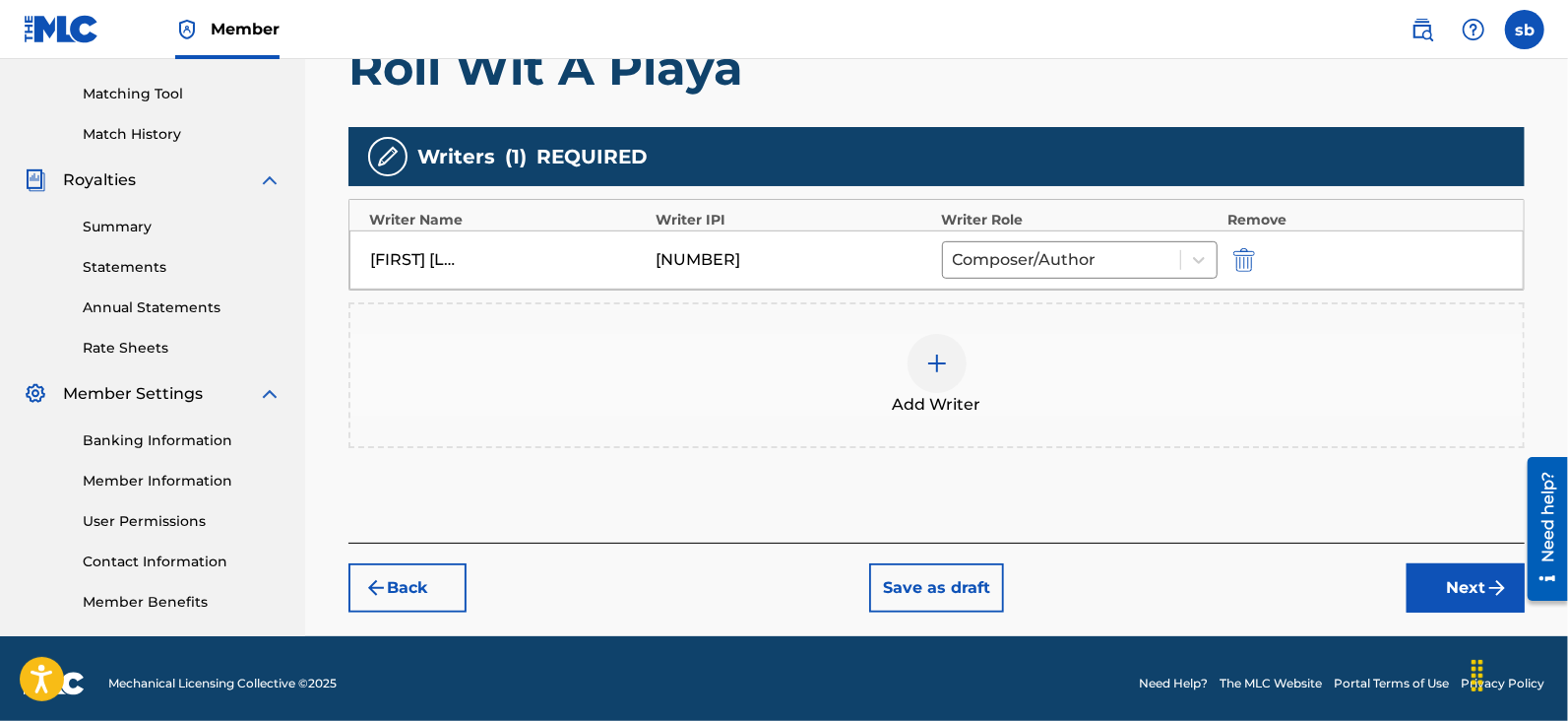 scroll, scrollTop: 500, scrollLeft: 0, axis: vertical 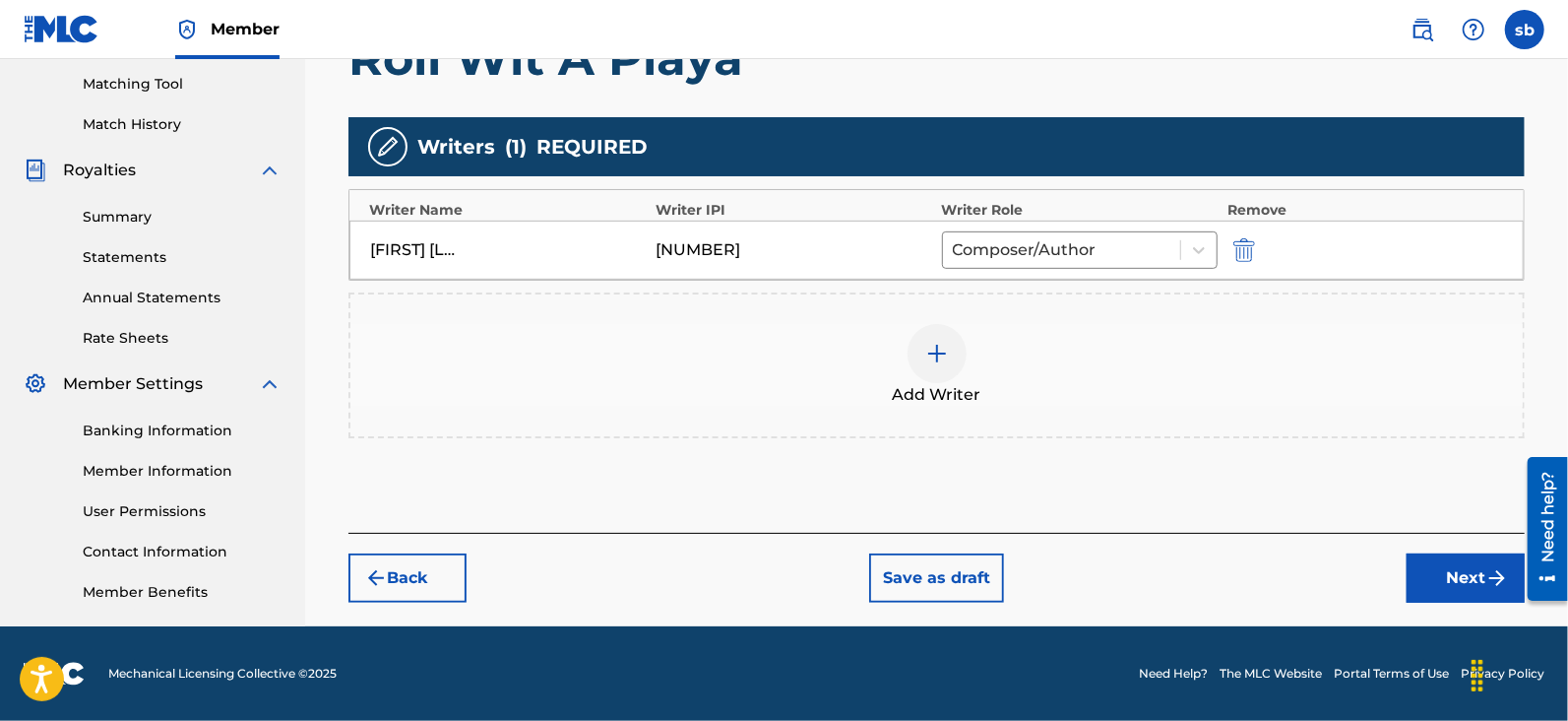 click on "Next" at bounding box center (1466, 578) 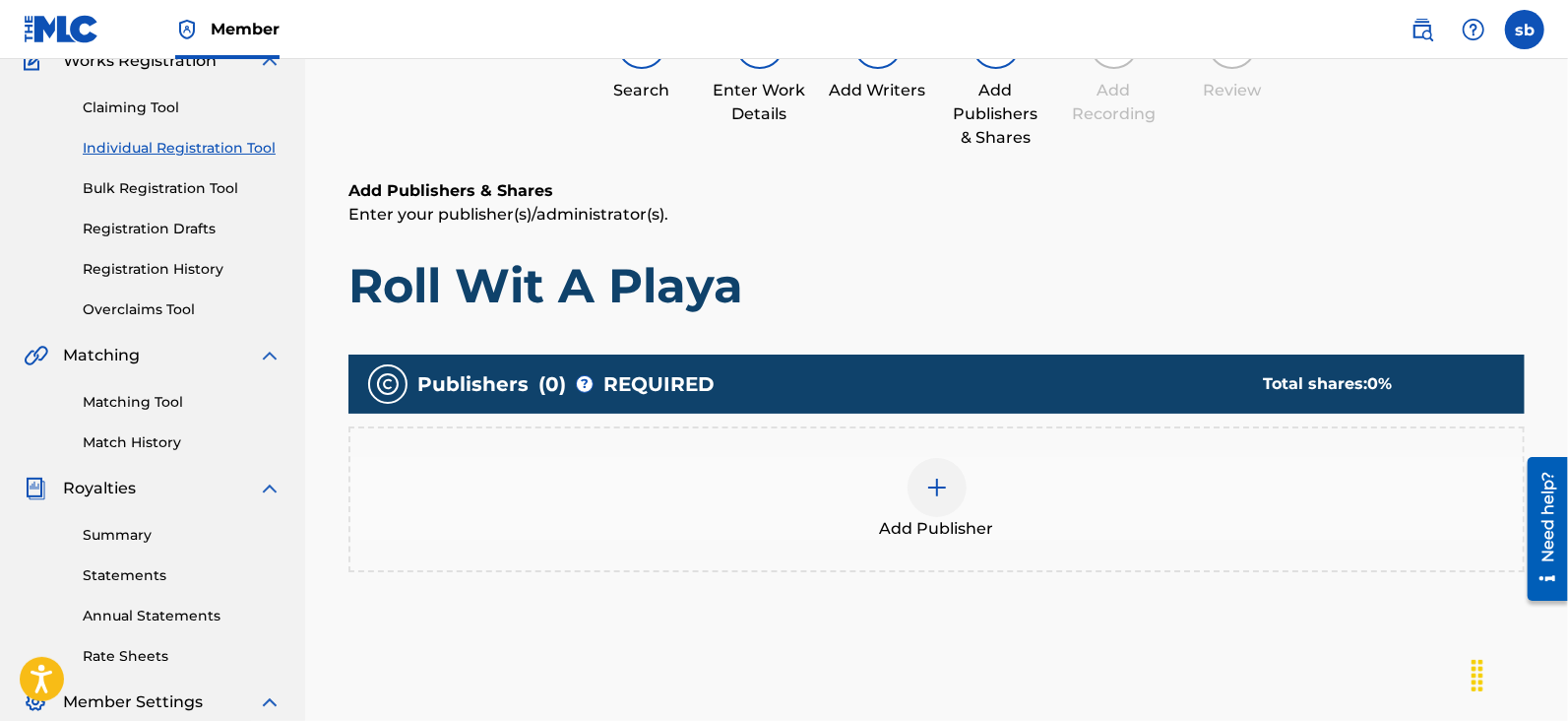scroll, scrollTop: 89, scrollLeft: 0, axis: vertical 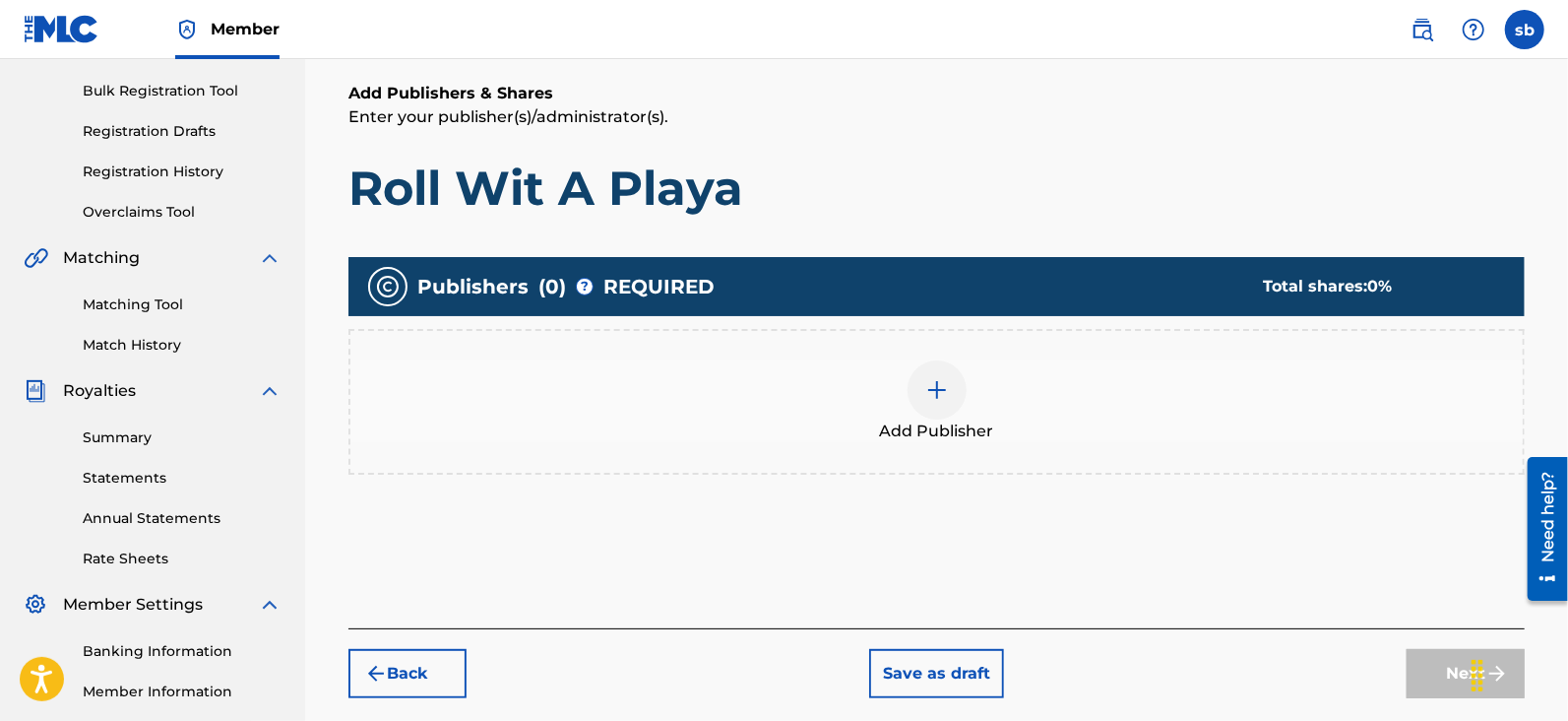 click at bounding box center (937, 390) 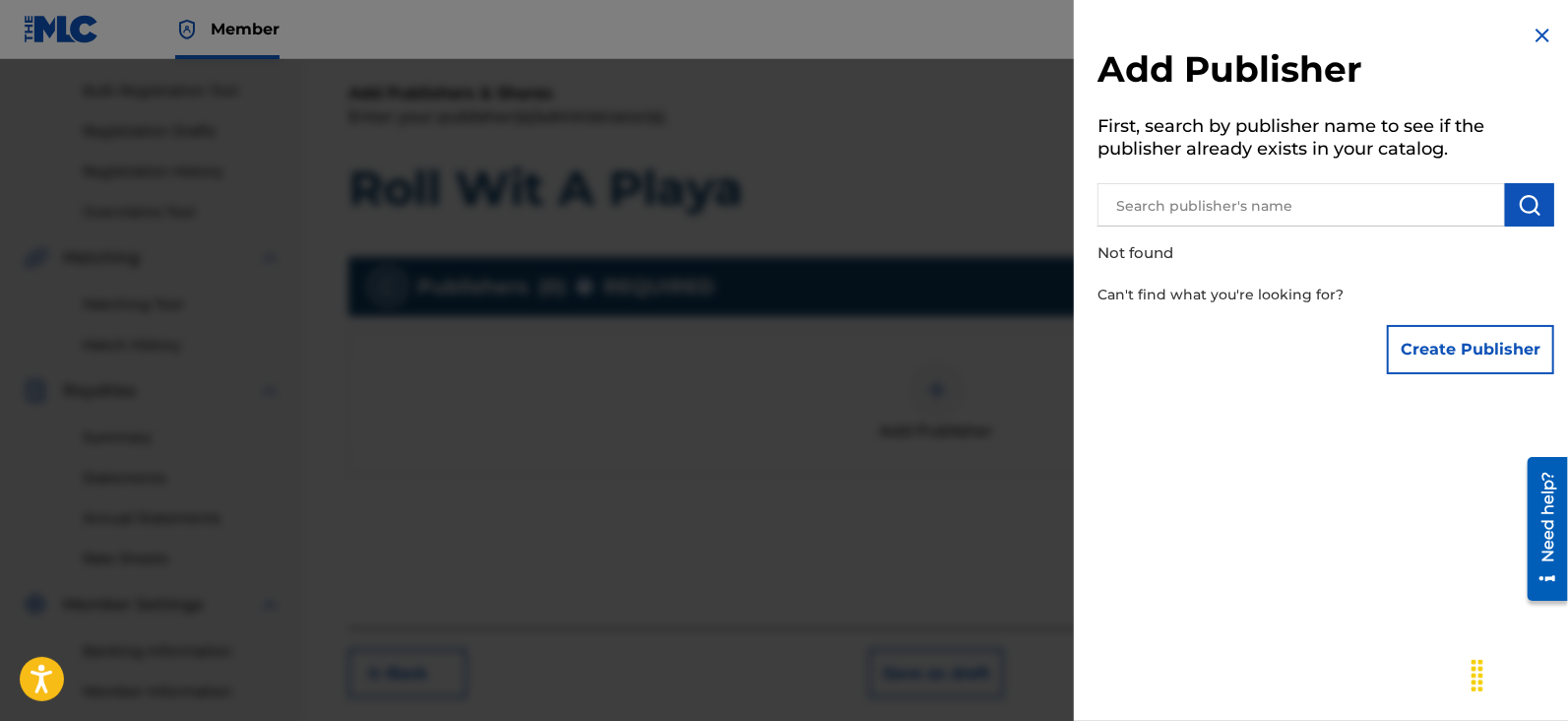 click at bounding box center [1301, 205] 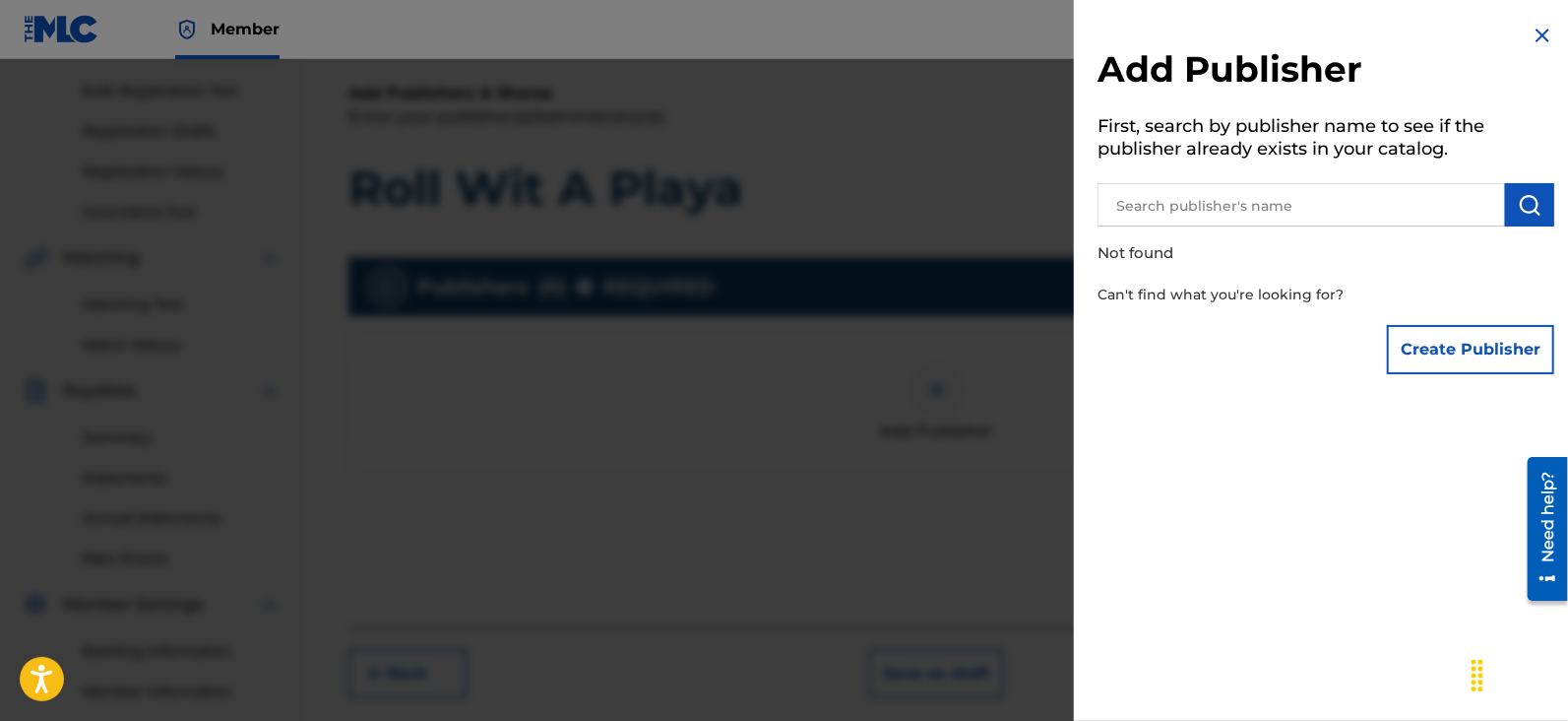 click on "Create Publisher" at bounding box center (1471, 350) 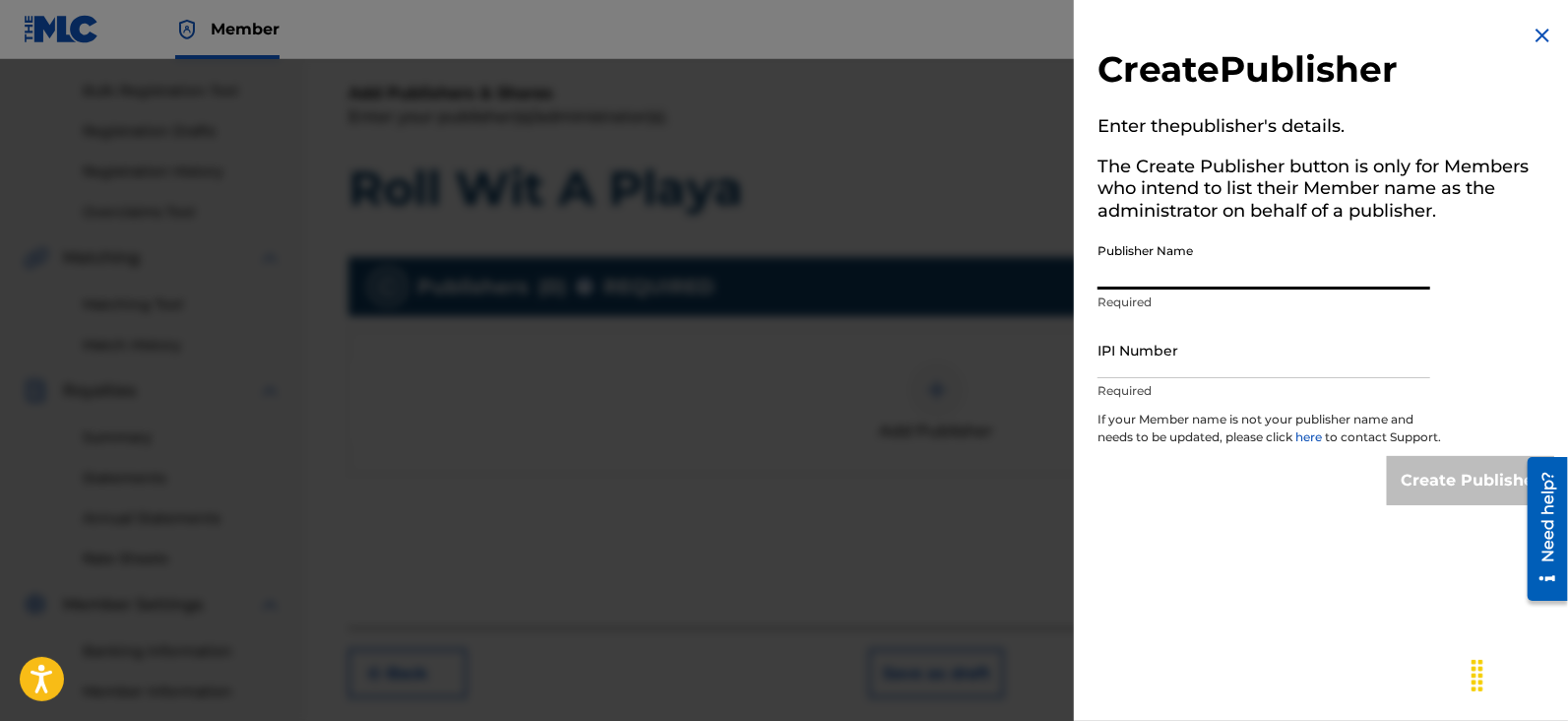 click on "Publisher Name" at bounding box center [1264, 261] 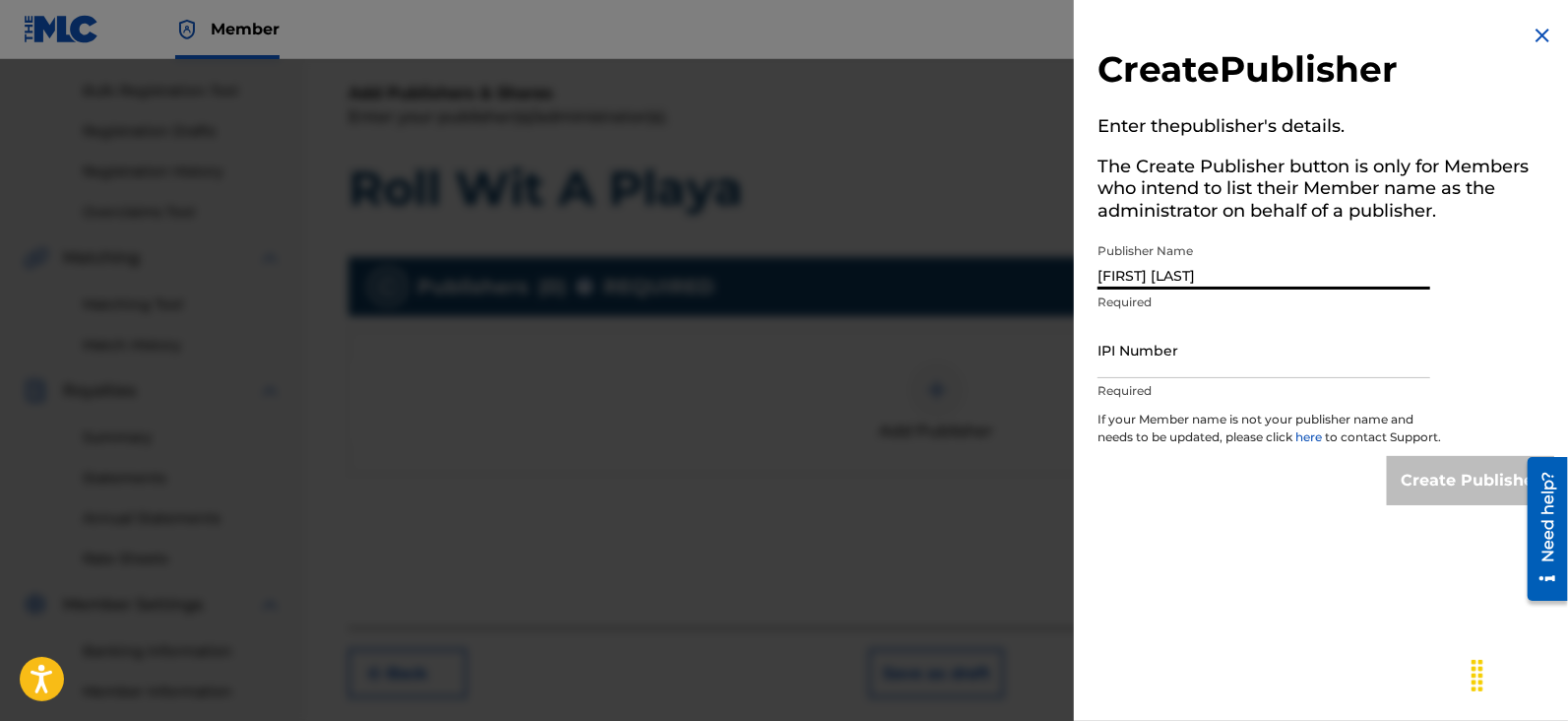 click on "IPI Number" at bounding box center (1264, 350) 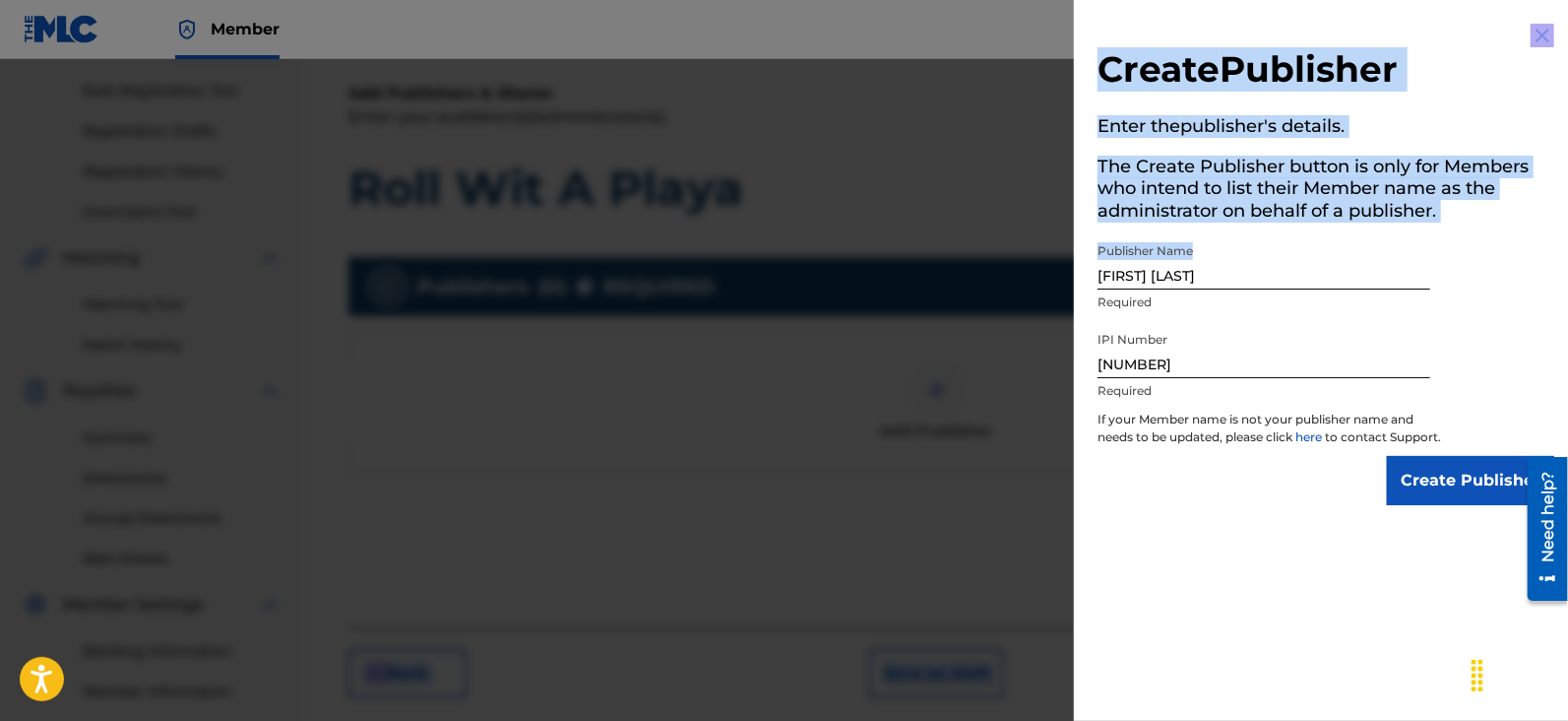 drag, startPoint x: 1566, startPoint y: 258, endPoint x: 1574, endPoint y: 380, distance: 122.262 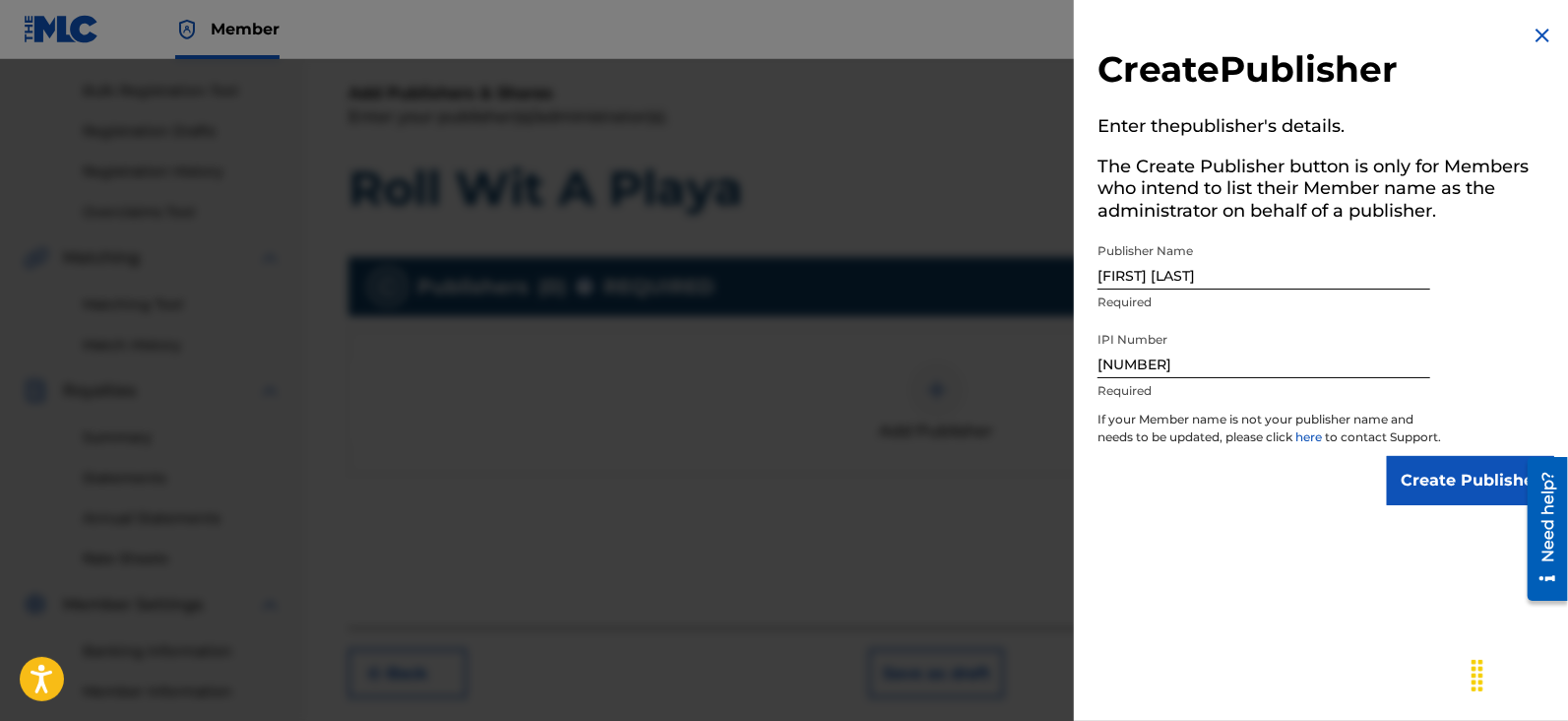 click on "Create   Publisher Enter the   publisher 's details. The Create Publisher button is only for Members who intend to list their Member name as the administrator on behalf of a publisher. Publisher Name [FIRST] [LAST] Required IPI Number [IPI] Required If your Member name is not your publisher name and needs to be updated, please click   here   to contact Support. Create Publisher" at bounding box center (1326, 264) 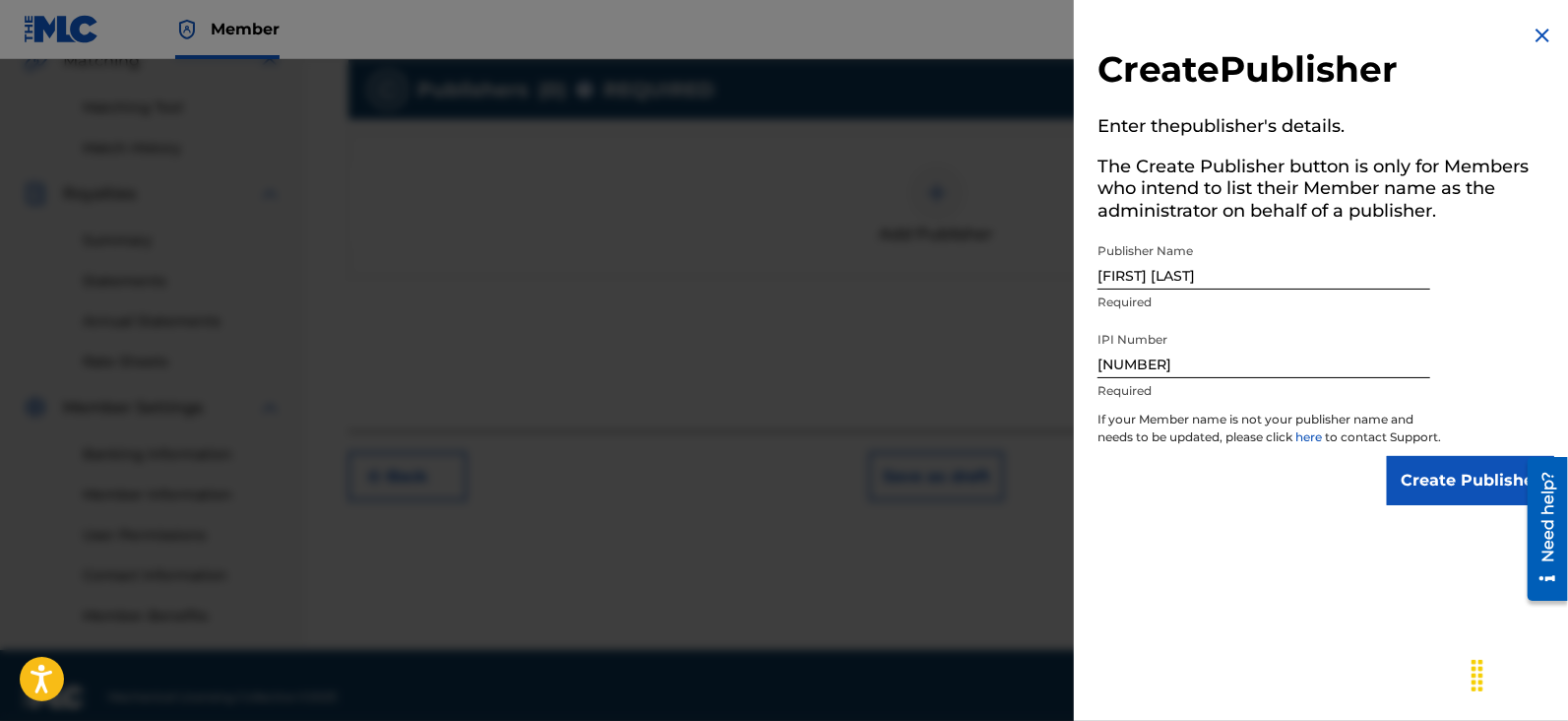 scroll, scrollTop: 493, scrollLeft: 0, axis: vertical 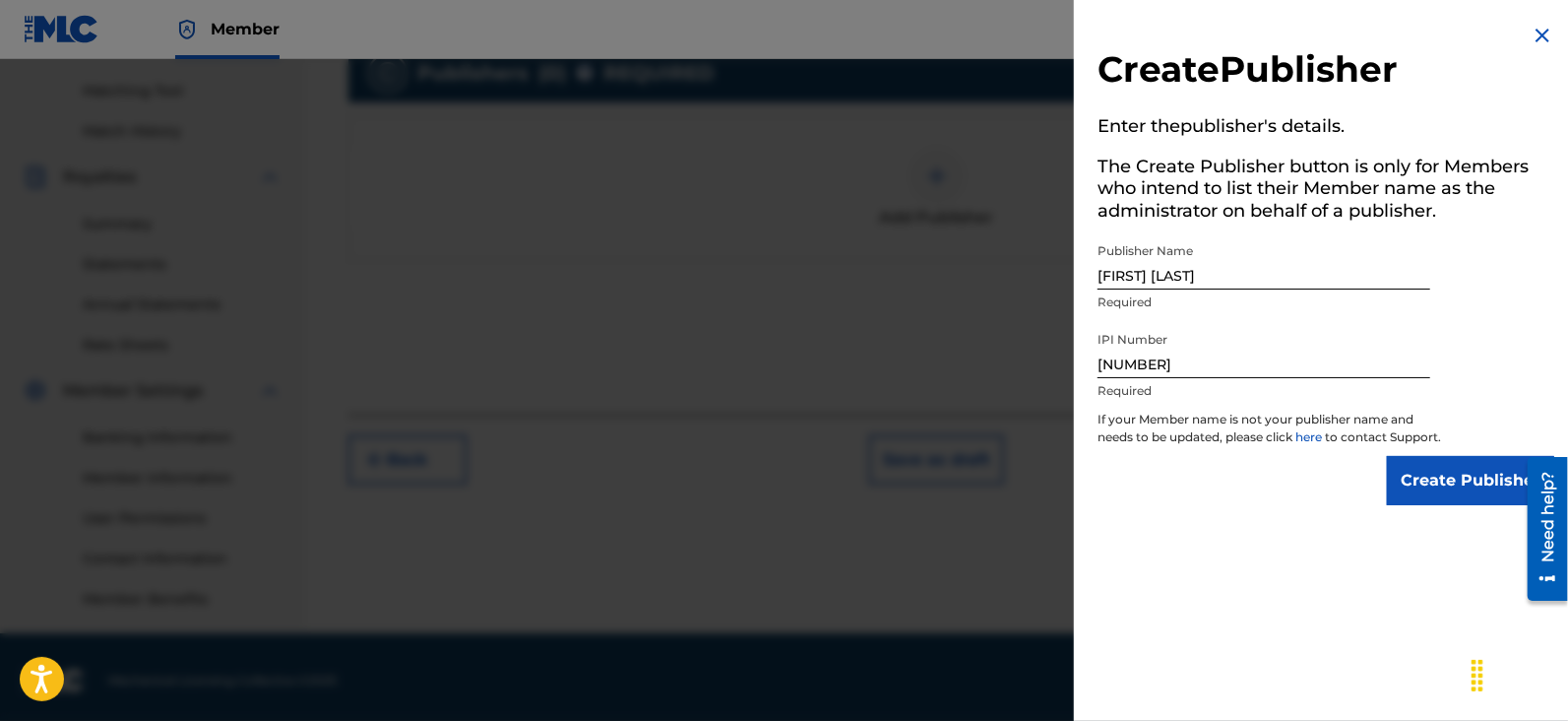 click on "Create Publisher" at bounding box center [1471, 481] 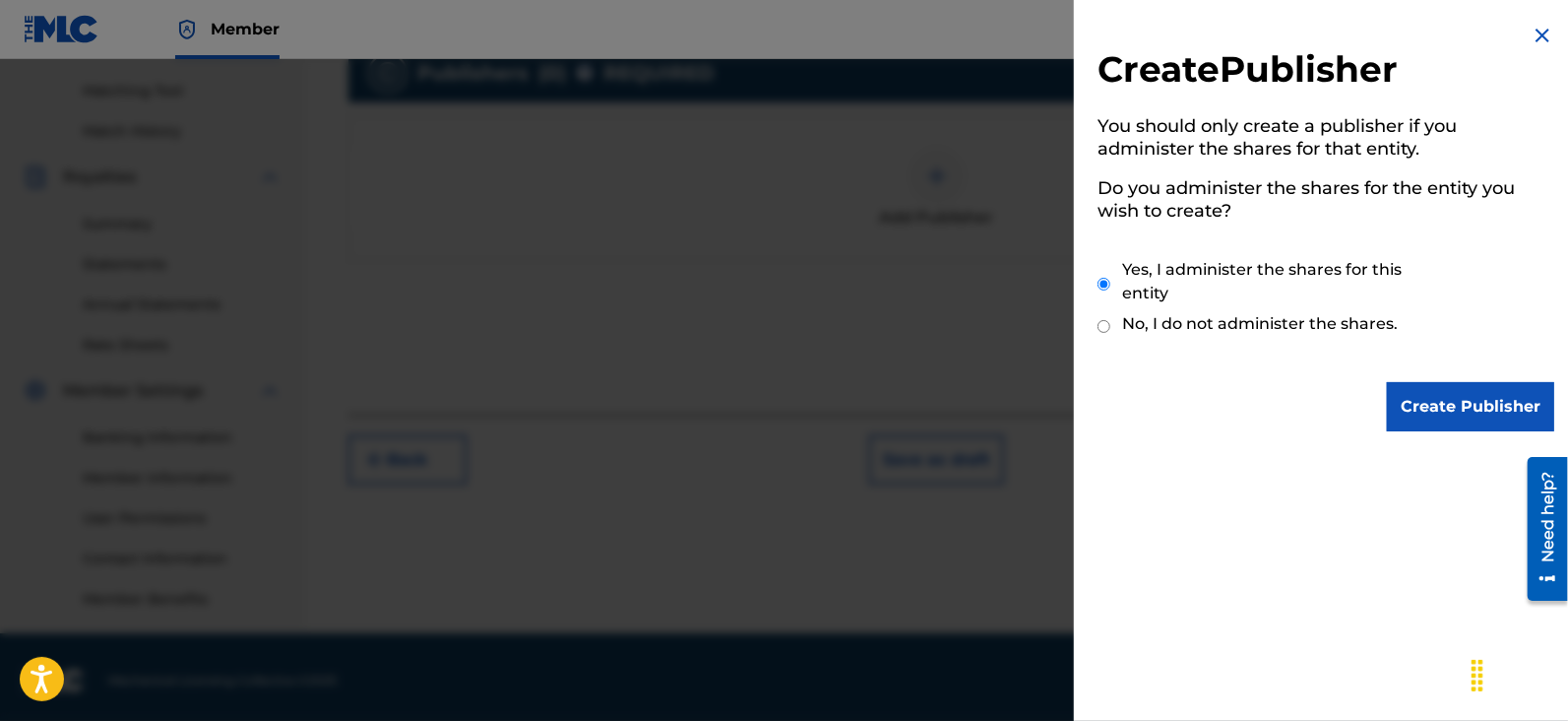 click on "Create Publisher" at bounding box center [1471, 407] 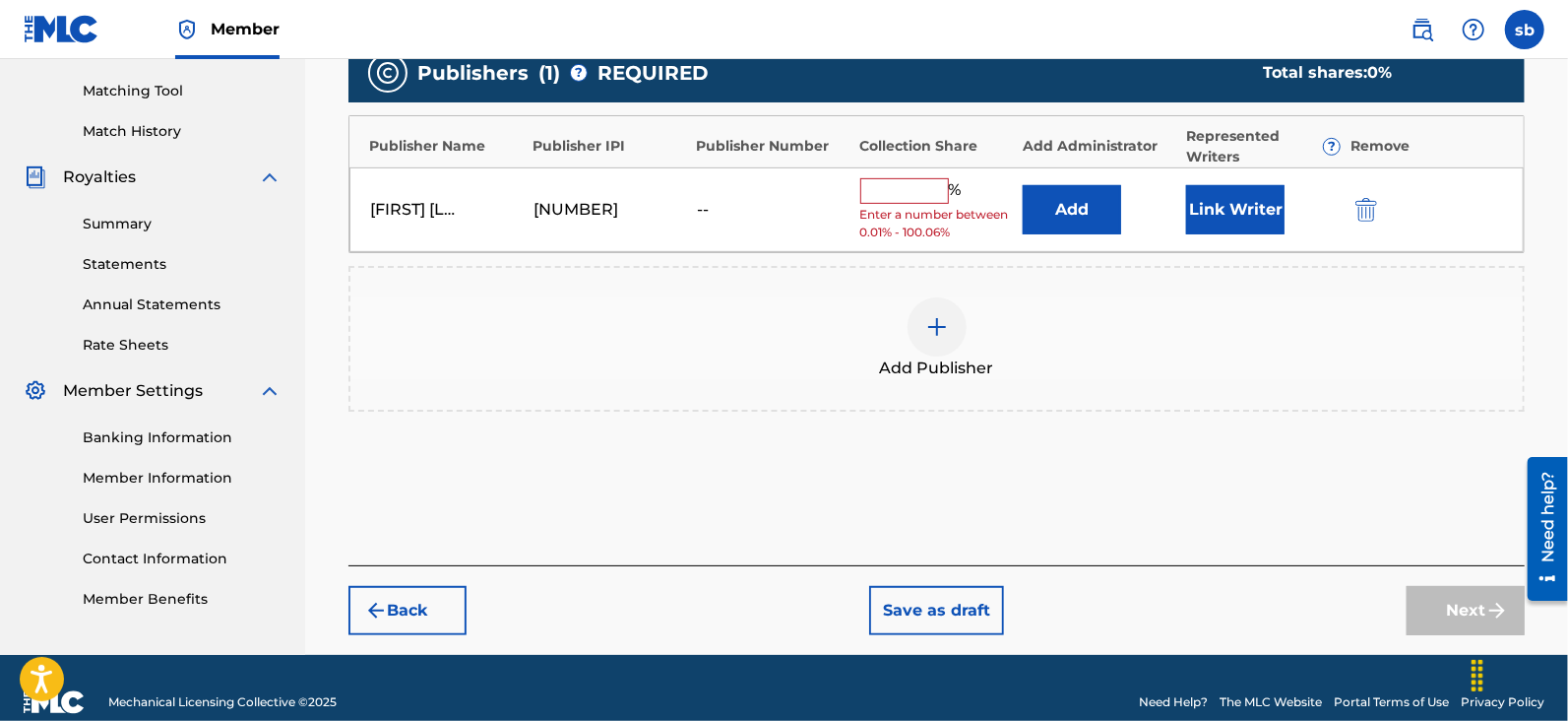 click at bounding box center [905, 191] 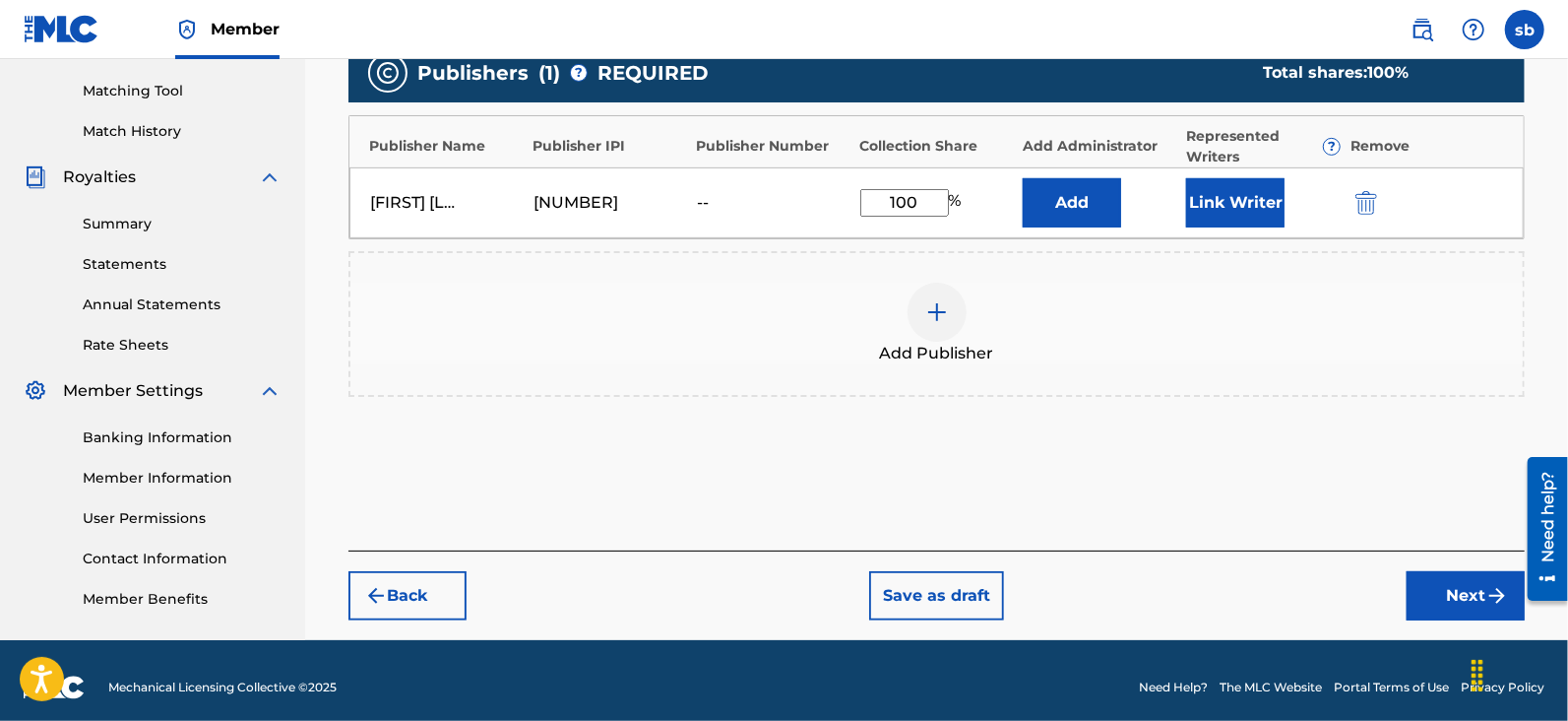 click on "Link Writer" at bounding box center (1235, 203) 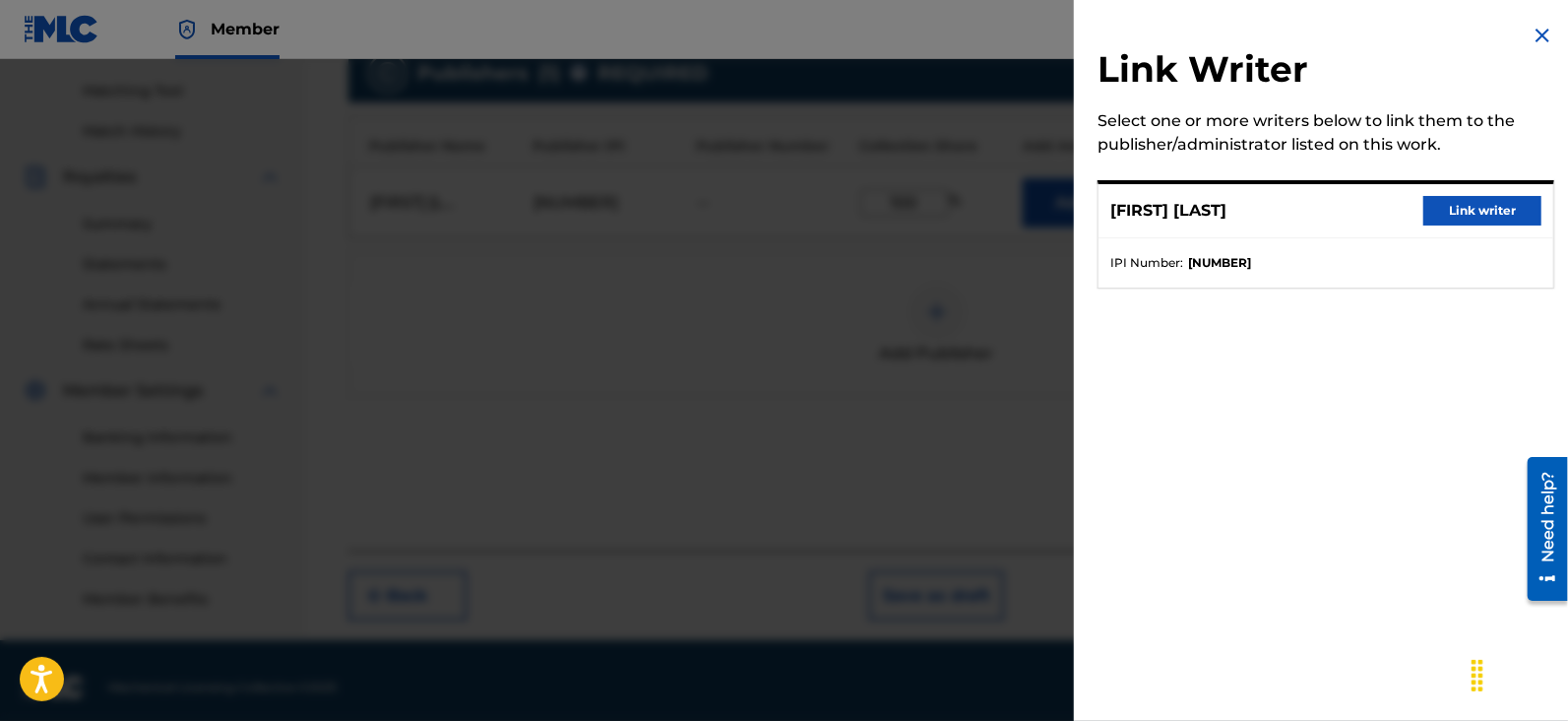 click on "Link writer" at bounding box center (1482, 211) 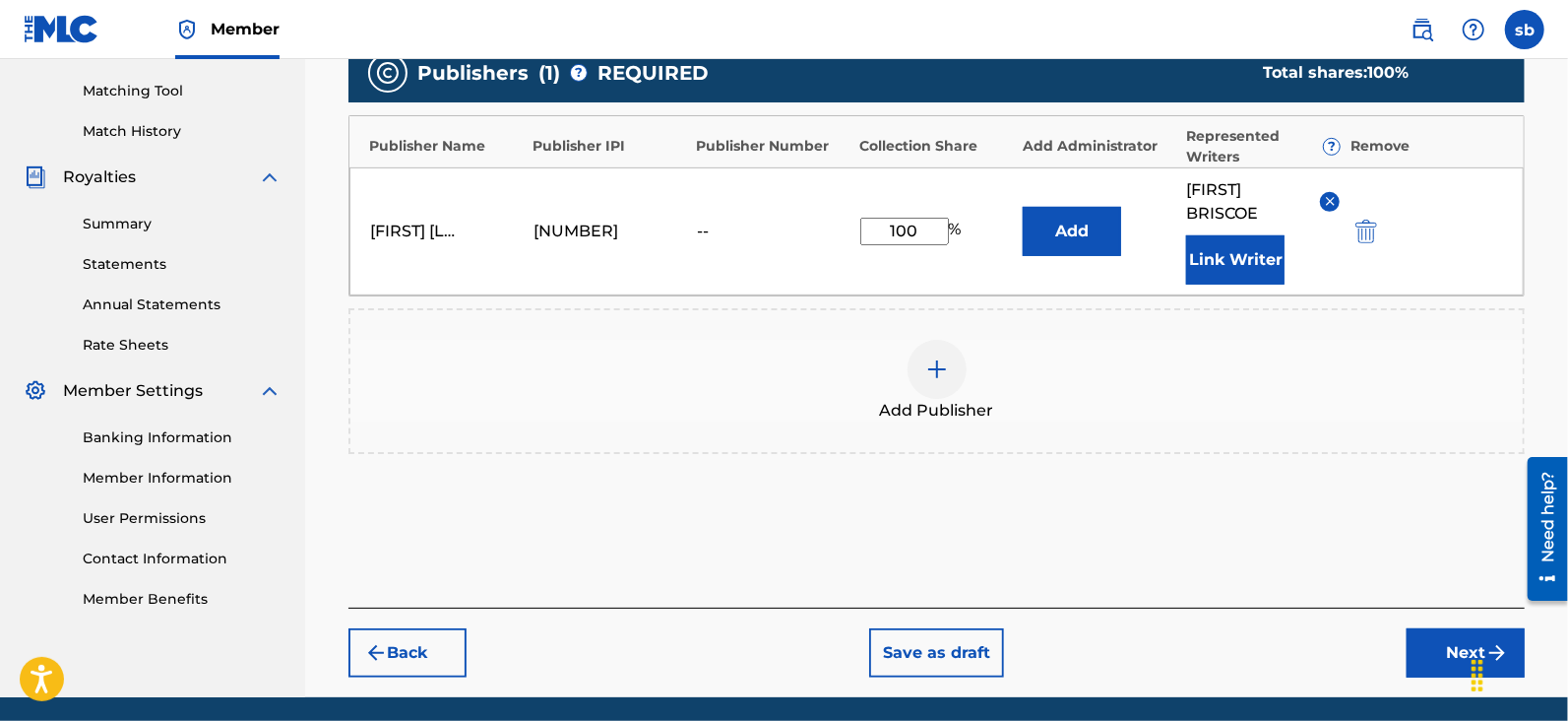 click on "Next" at bounding box center [1466, 653] 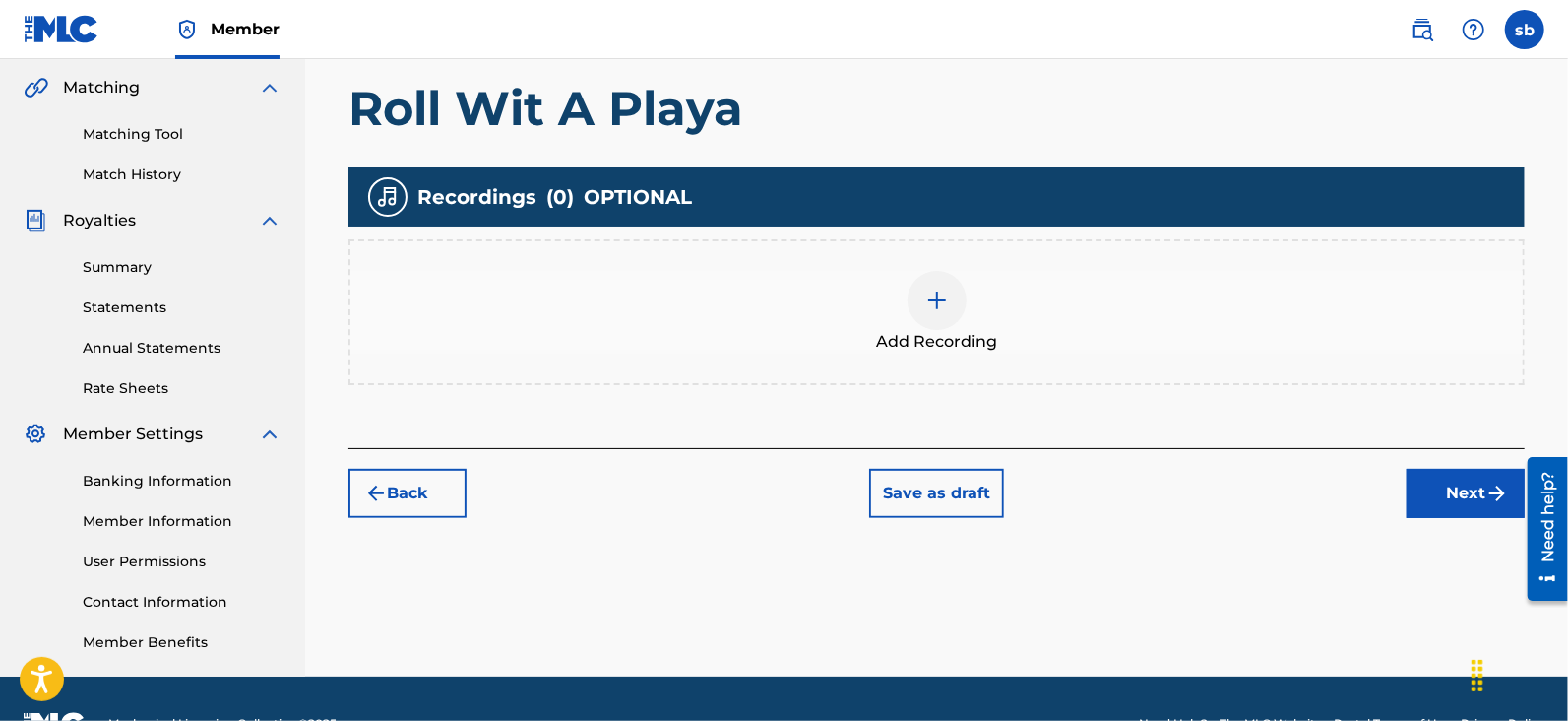 scroll, scrollTop: 456, scrollLeft: 0, axis: vertical 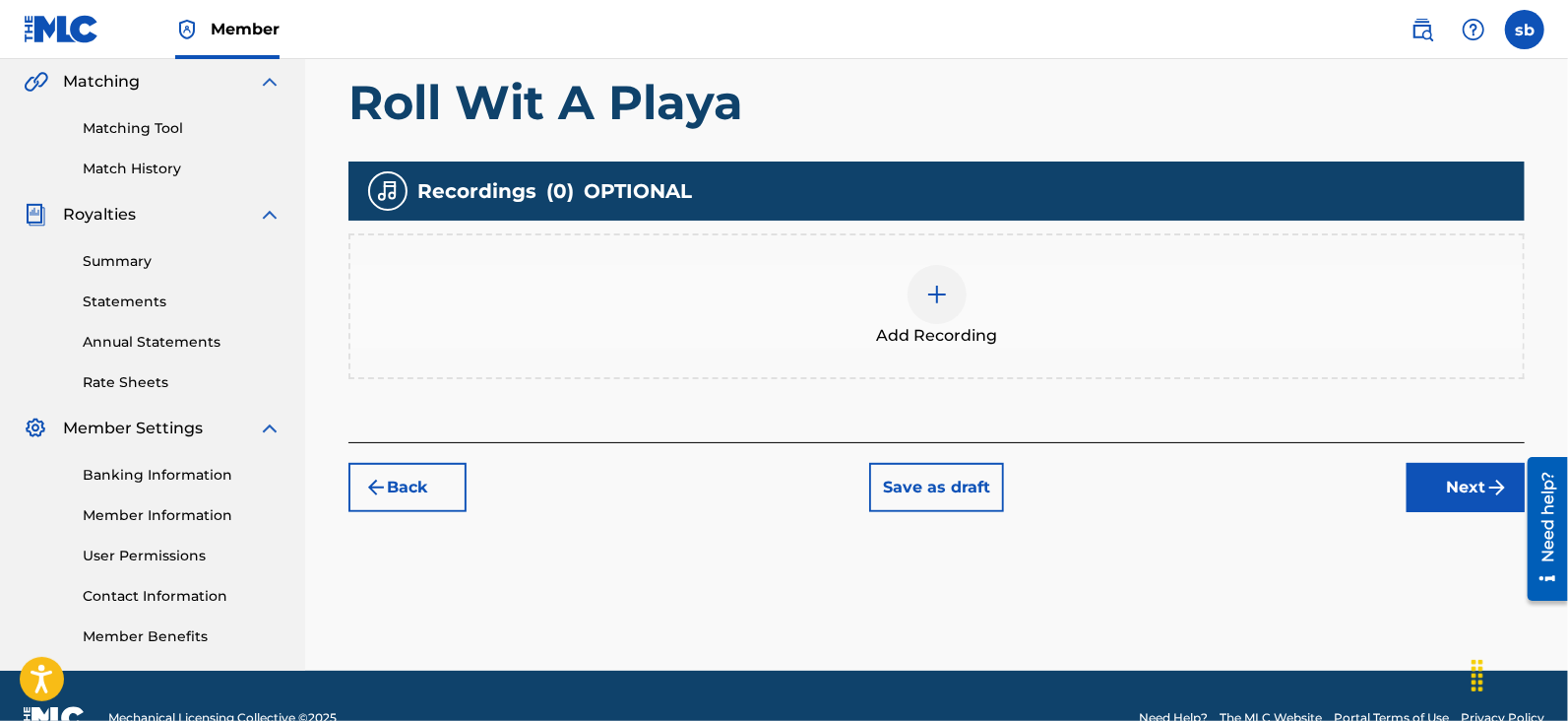 click at bounding box center [937, 295] 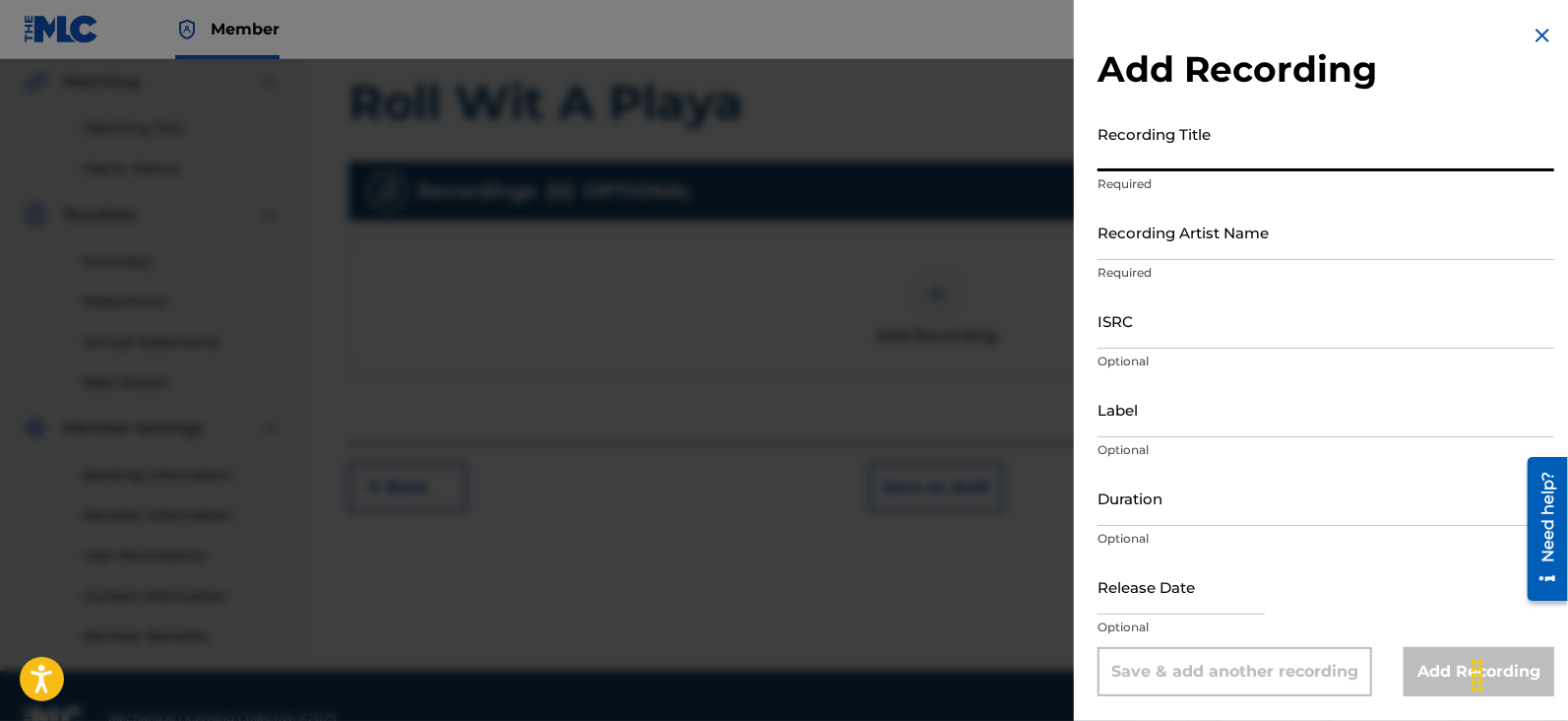 click on "Recording Title" at bounding box center [1326, 143] 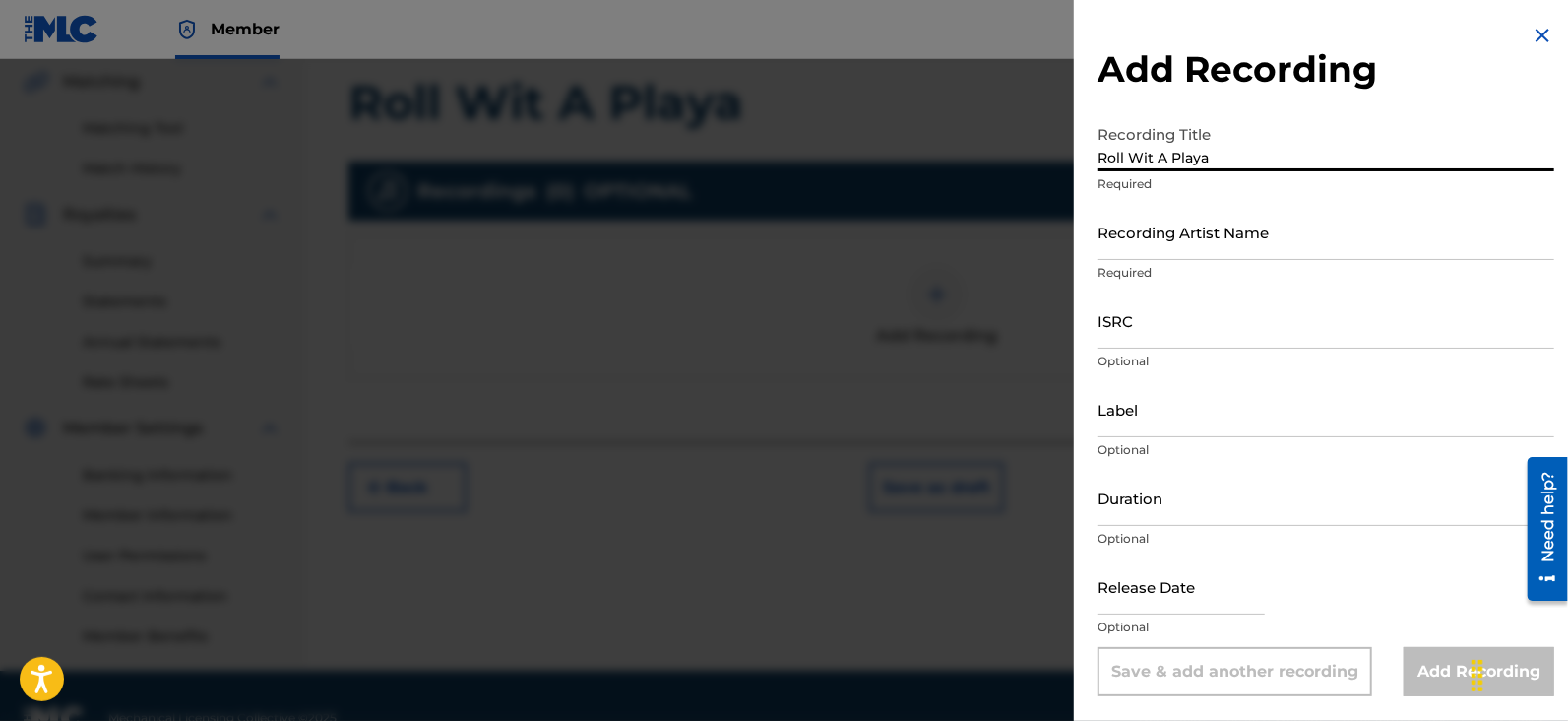 click on "Recording Artist Name" at bounding box center (1326, 231) 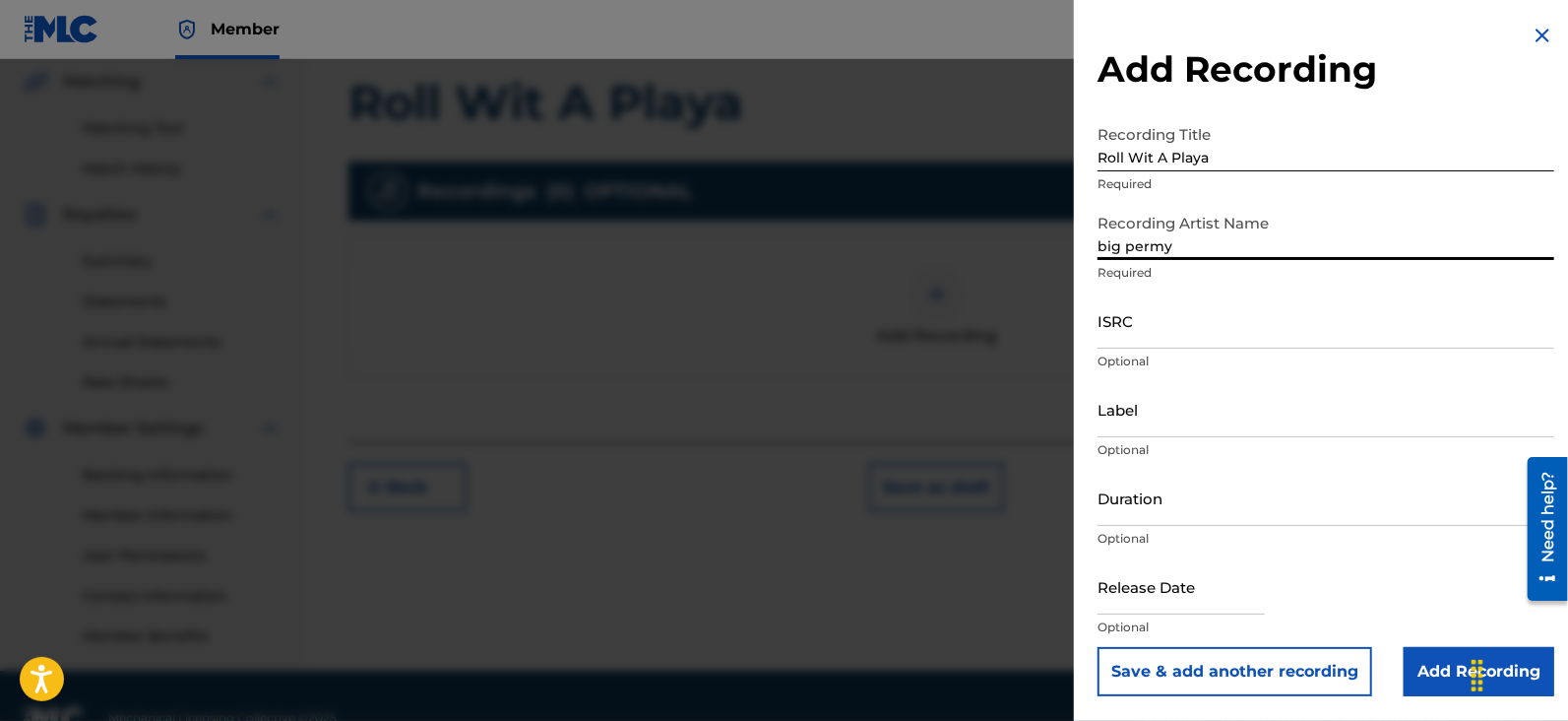 click on "ISRC" at bounding box center [1326, 320] 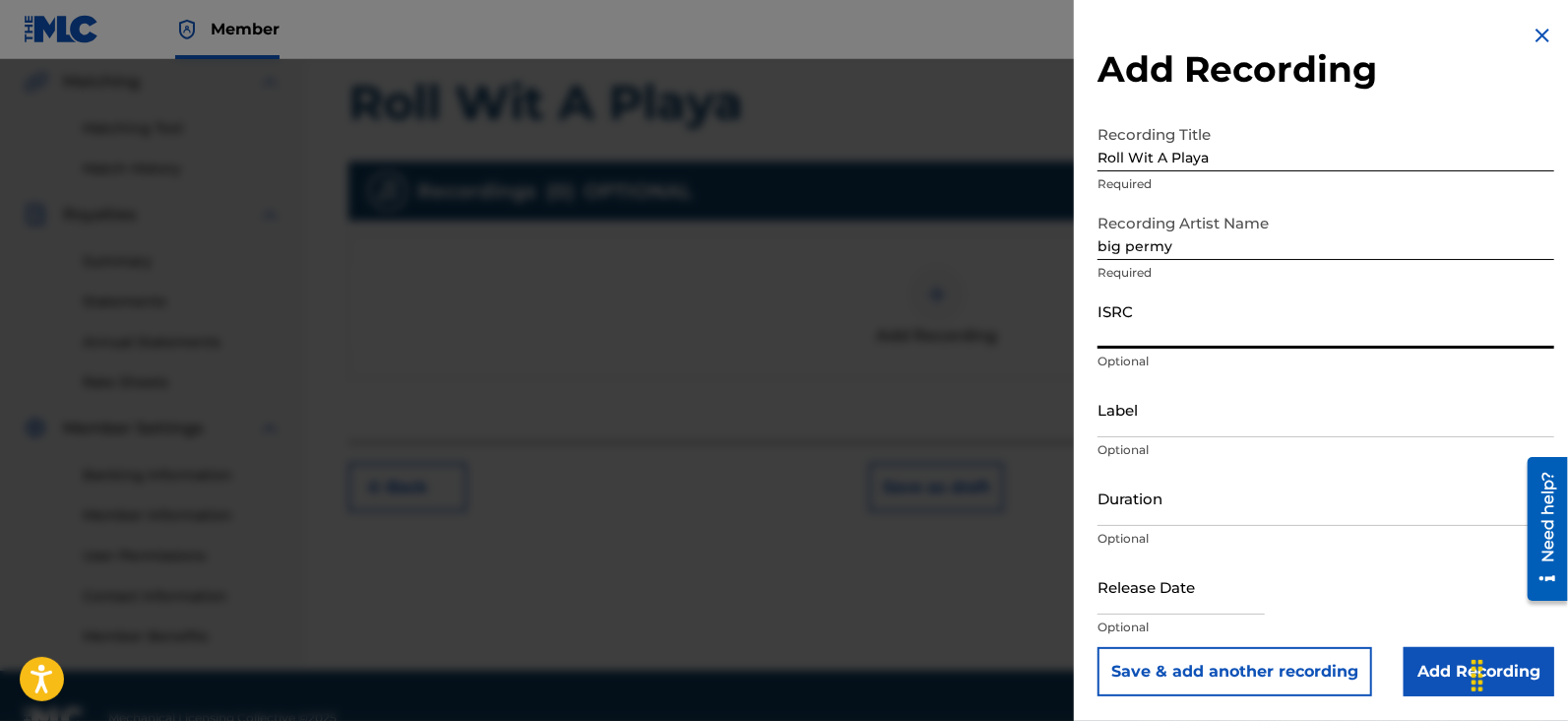 paste on "[NUMBER]" 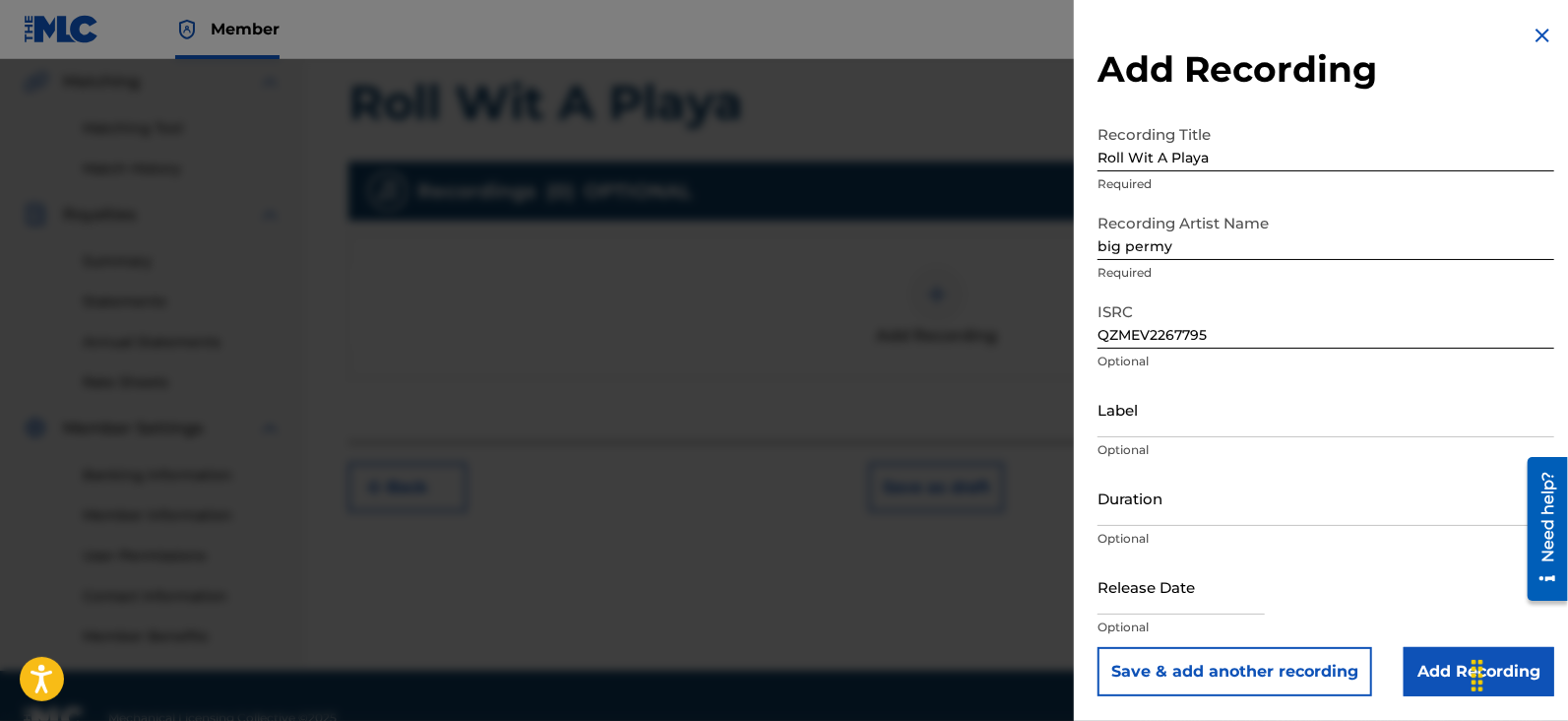 click at bounding box center (1181, 586) 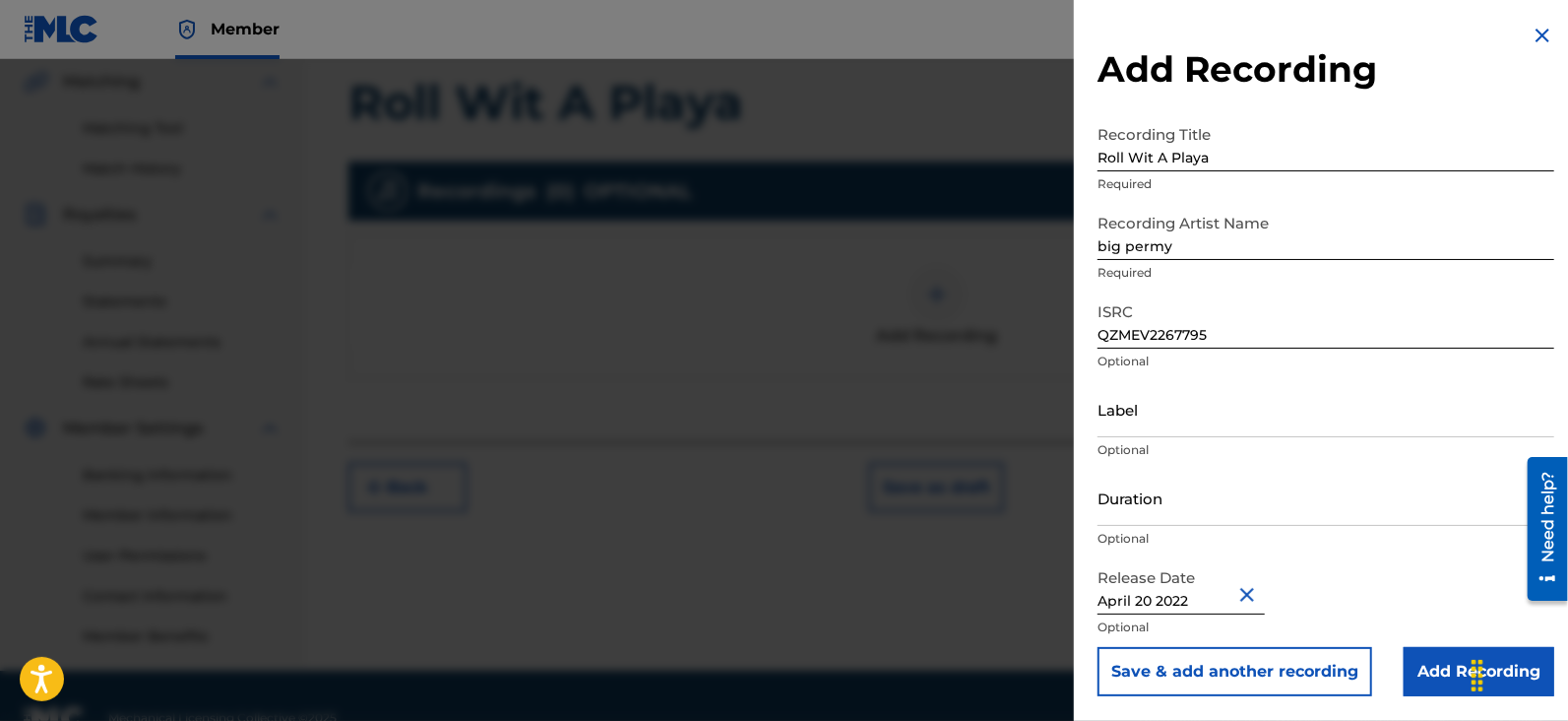 click on "Add Recording" at bounding box center (1478, 672) 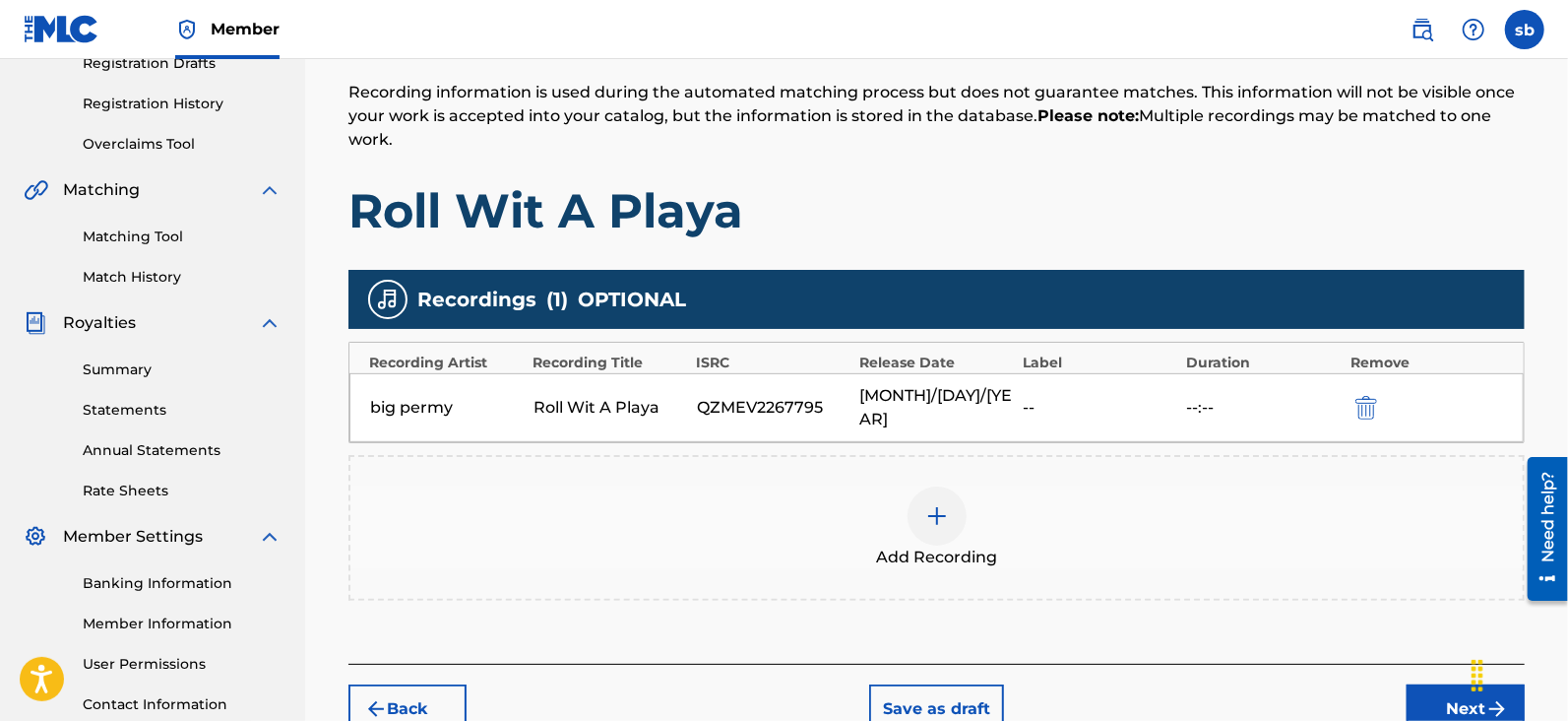 scroll, scrollTop: 312, scrollLeft: 0, axis: vertical 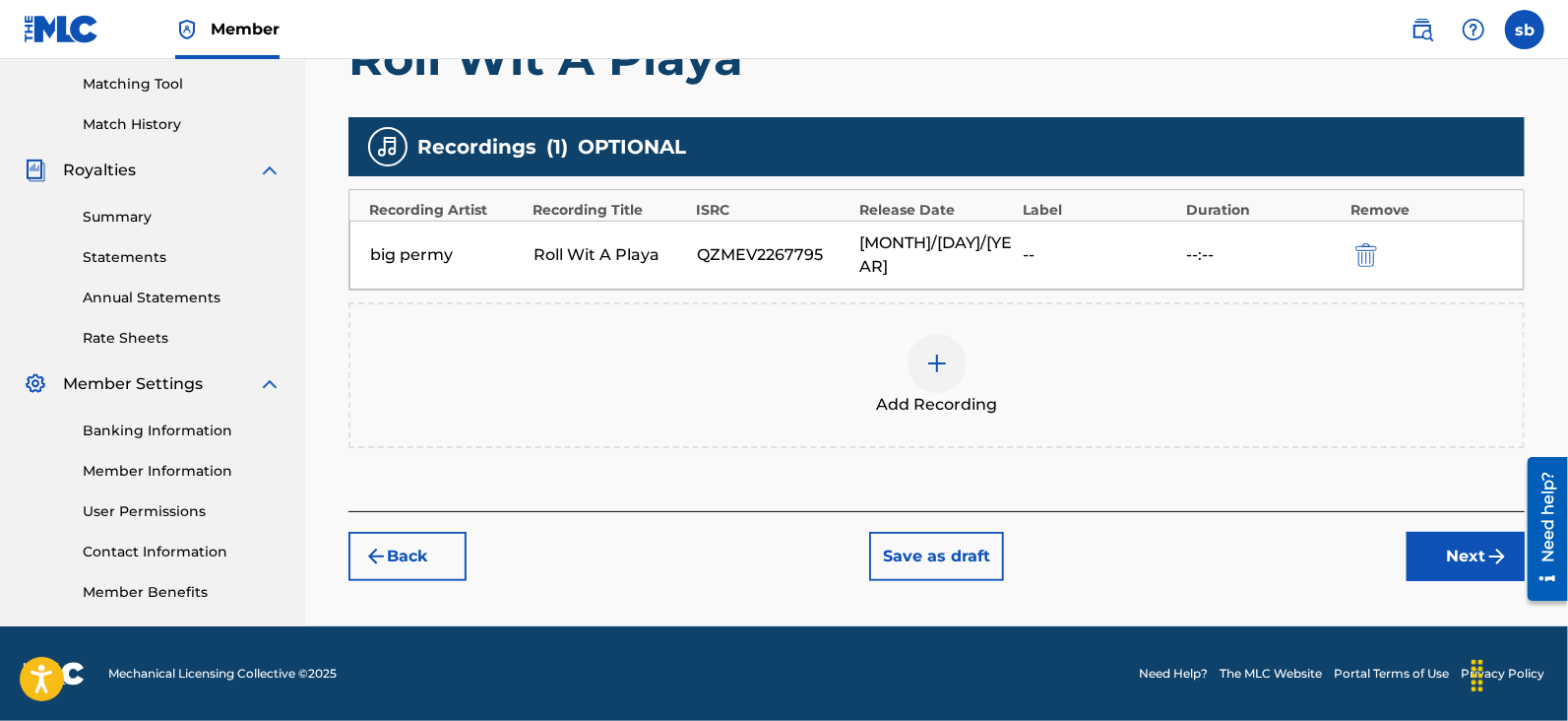 click on "Next" at bounding box center (1466, 557) 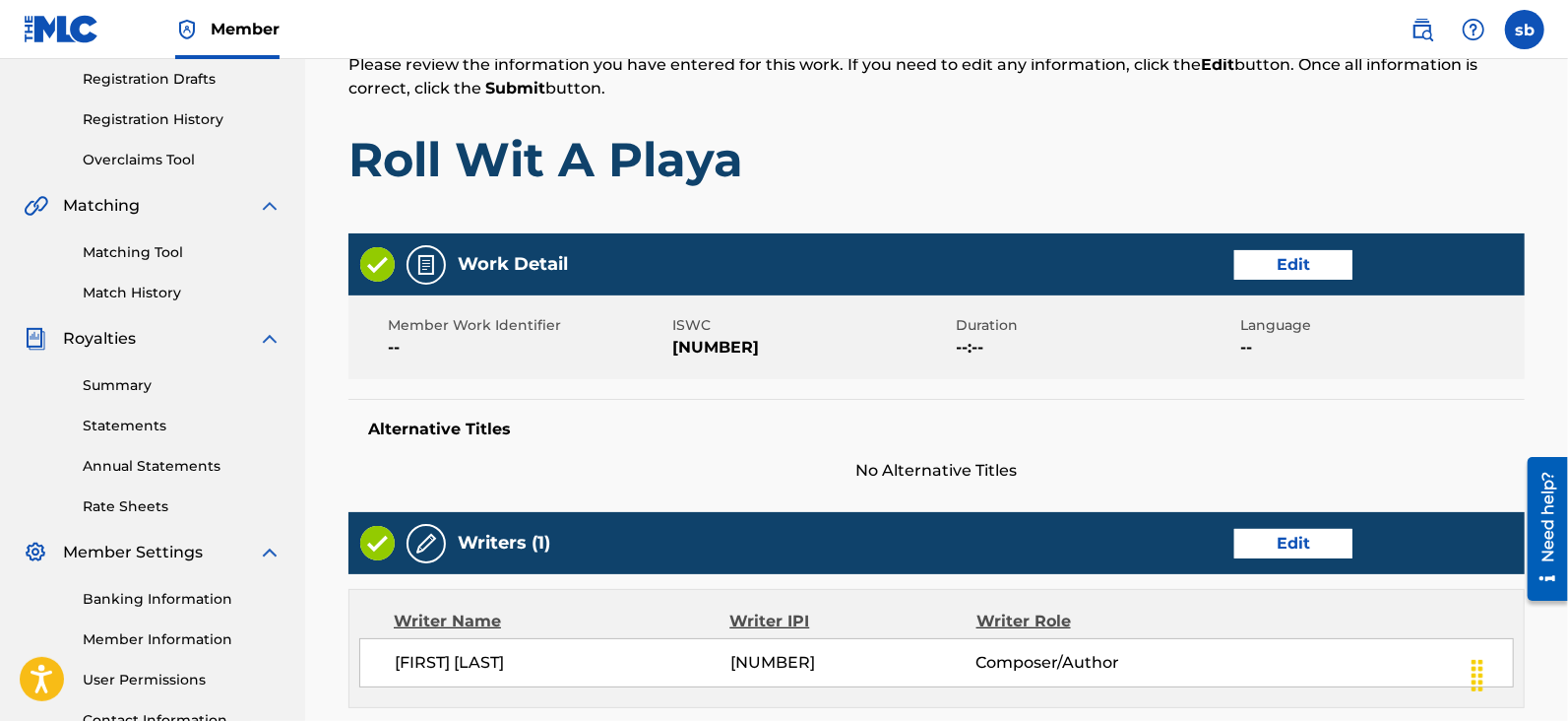 scroll, scrollTop: 89, scrollLeft: 0, axis: vertical 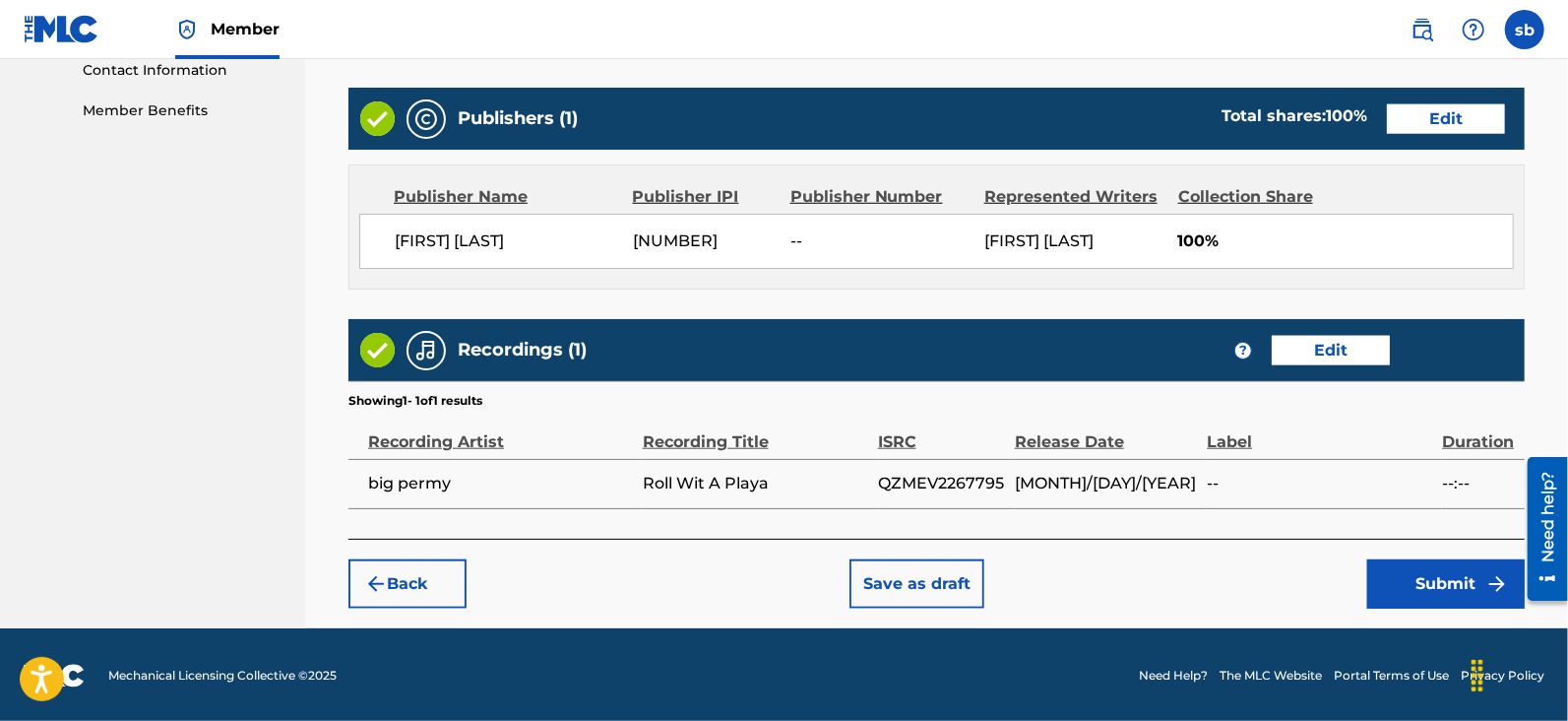 click on "Submit" at bounding box center [1446, 584] 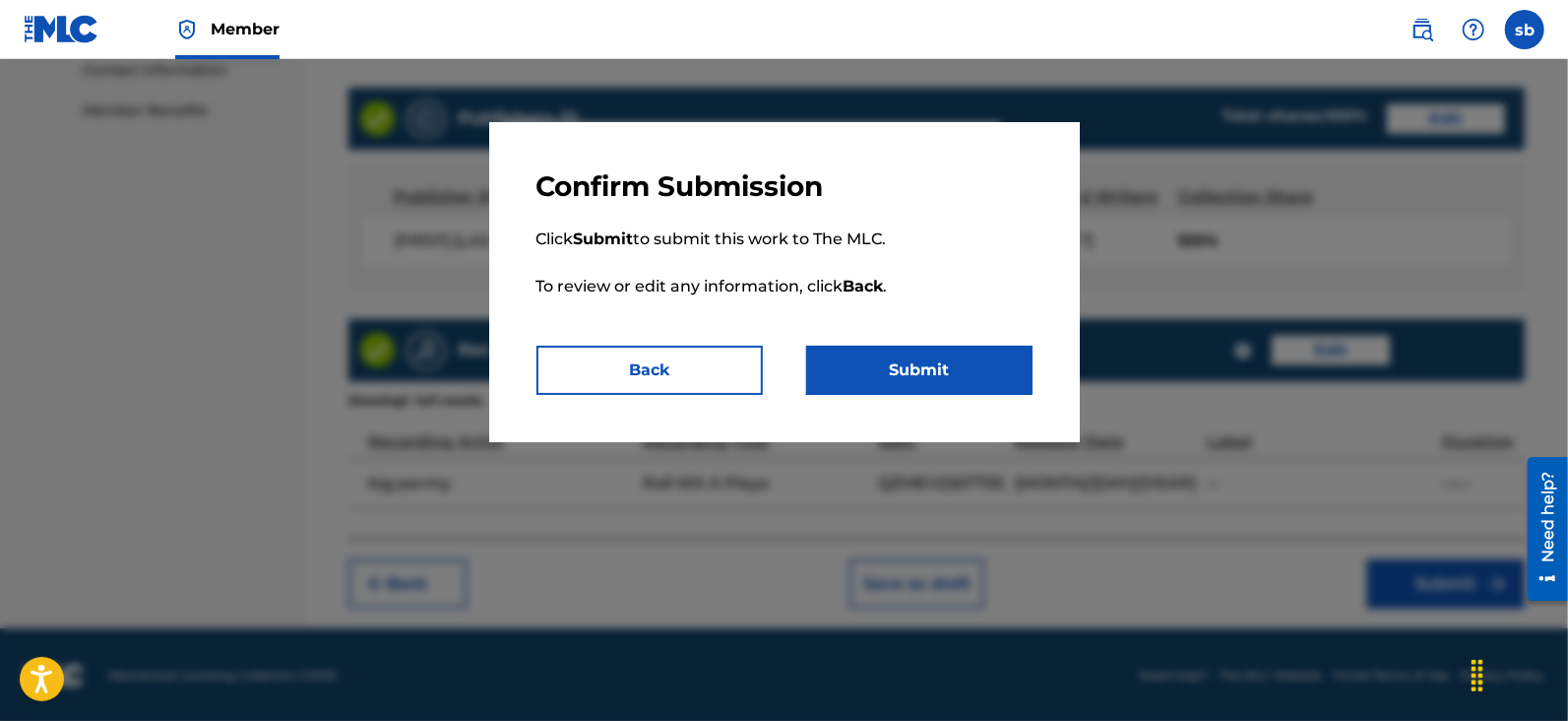 click on "Submit" at bounding box center (919, 370) 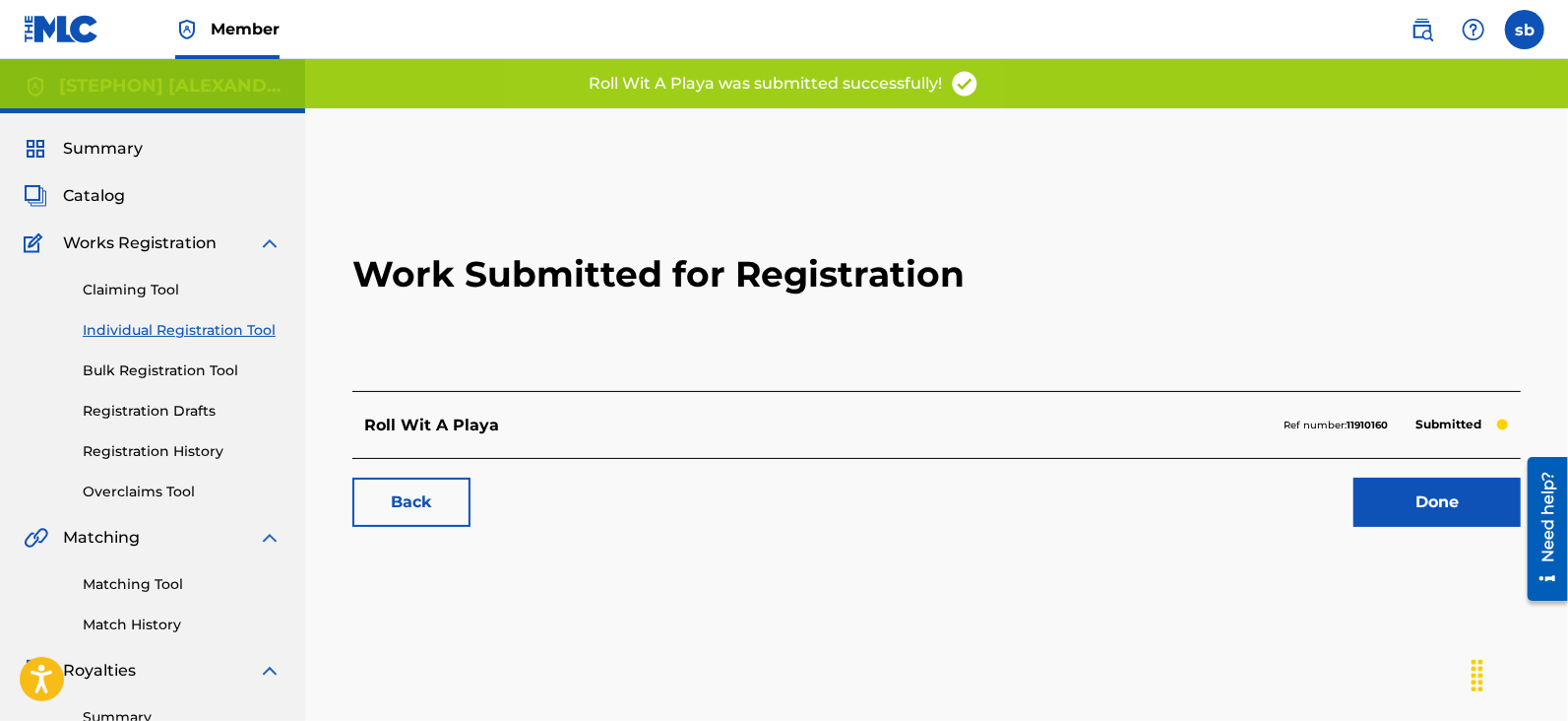 click on "Catalog" at bounding box center (94, 196) 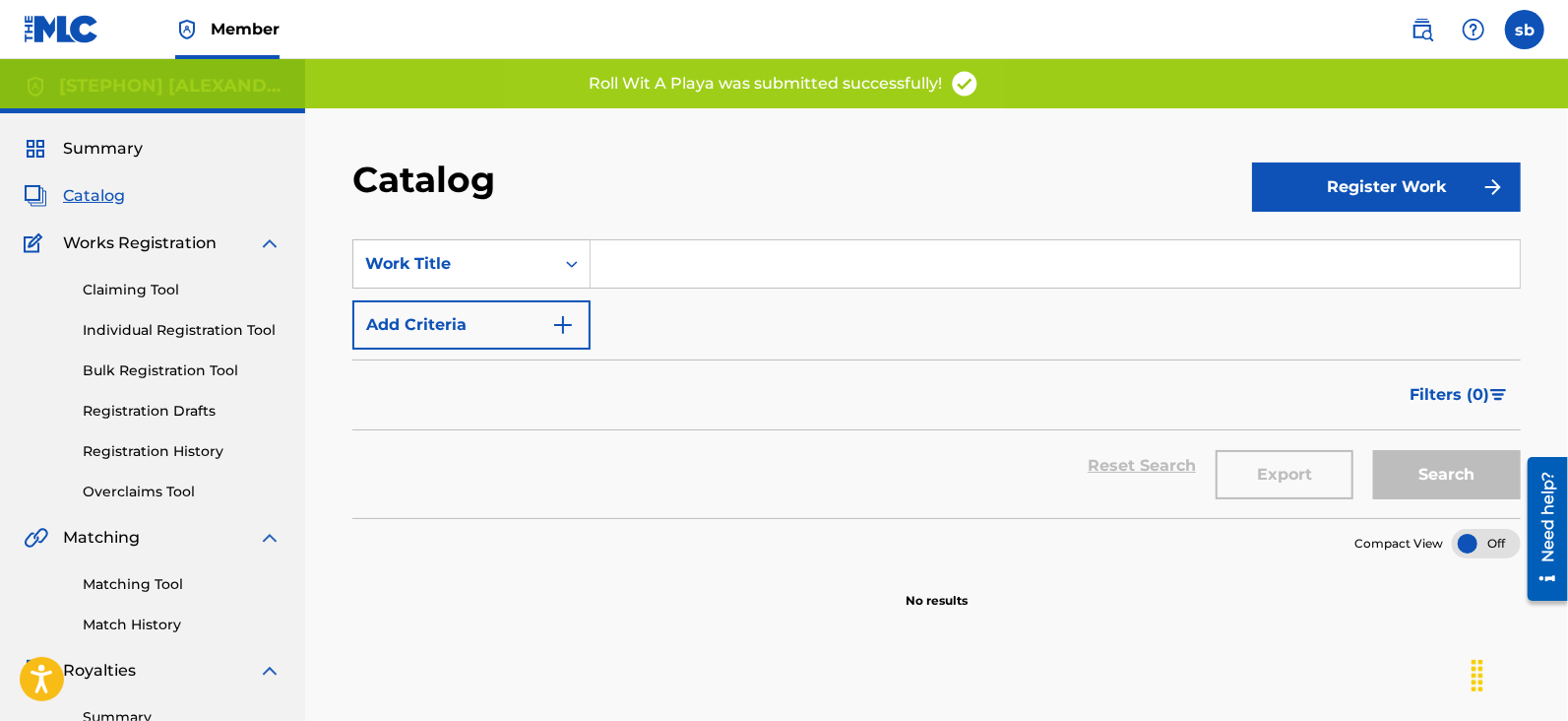 click on "Register Work" at bounding box center (1386, 186) 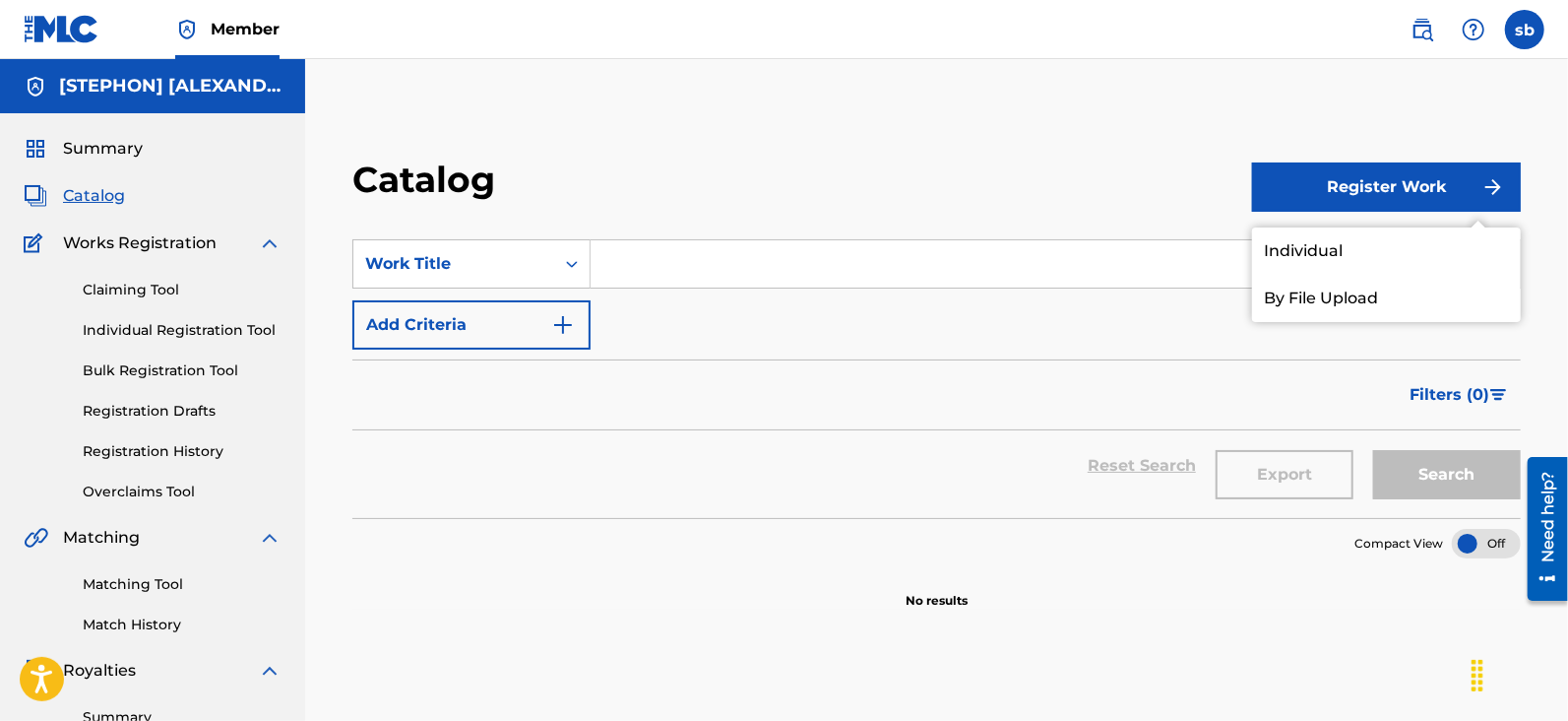 click on "Individual" at bounding box center [1386, 251] 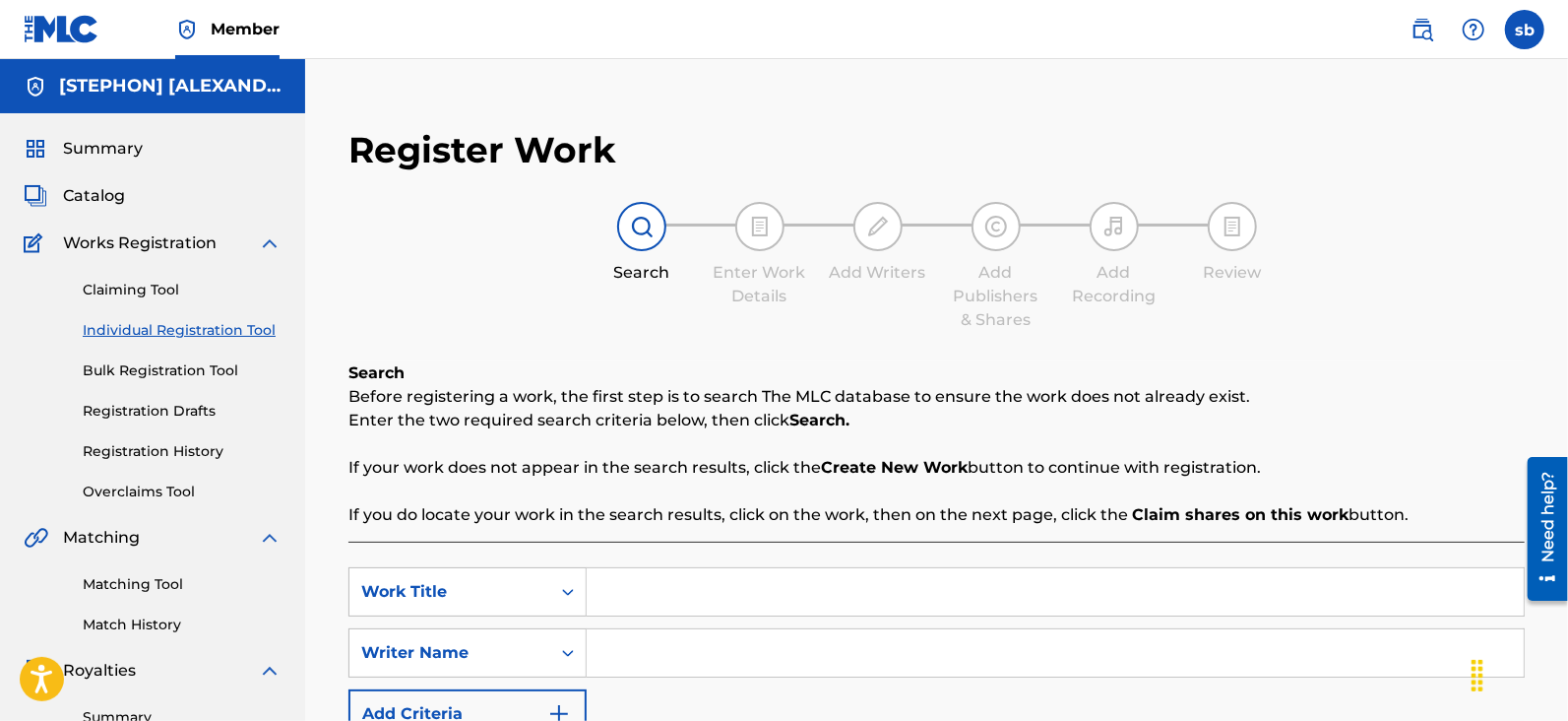 click at bounding box center (1055, 592) 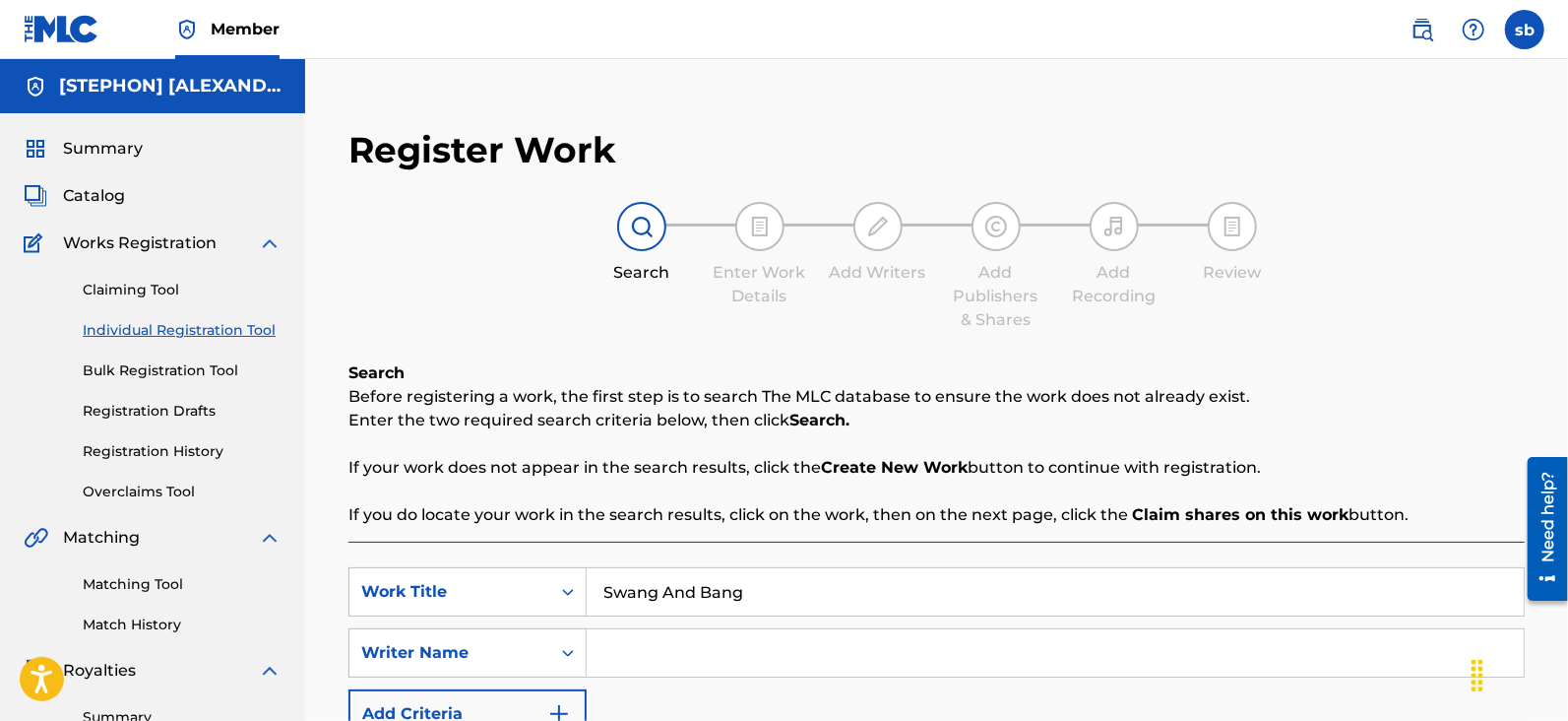 click at bounding box center (1055, 653) 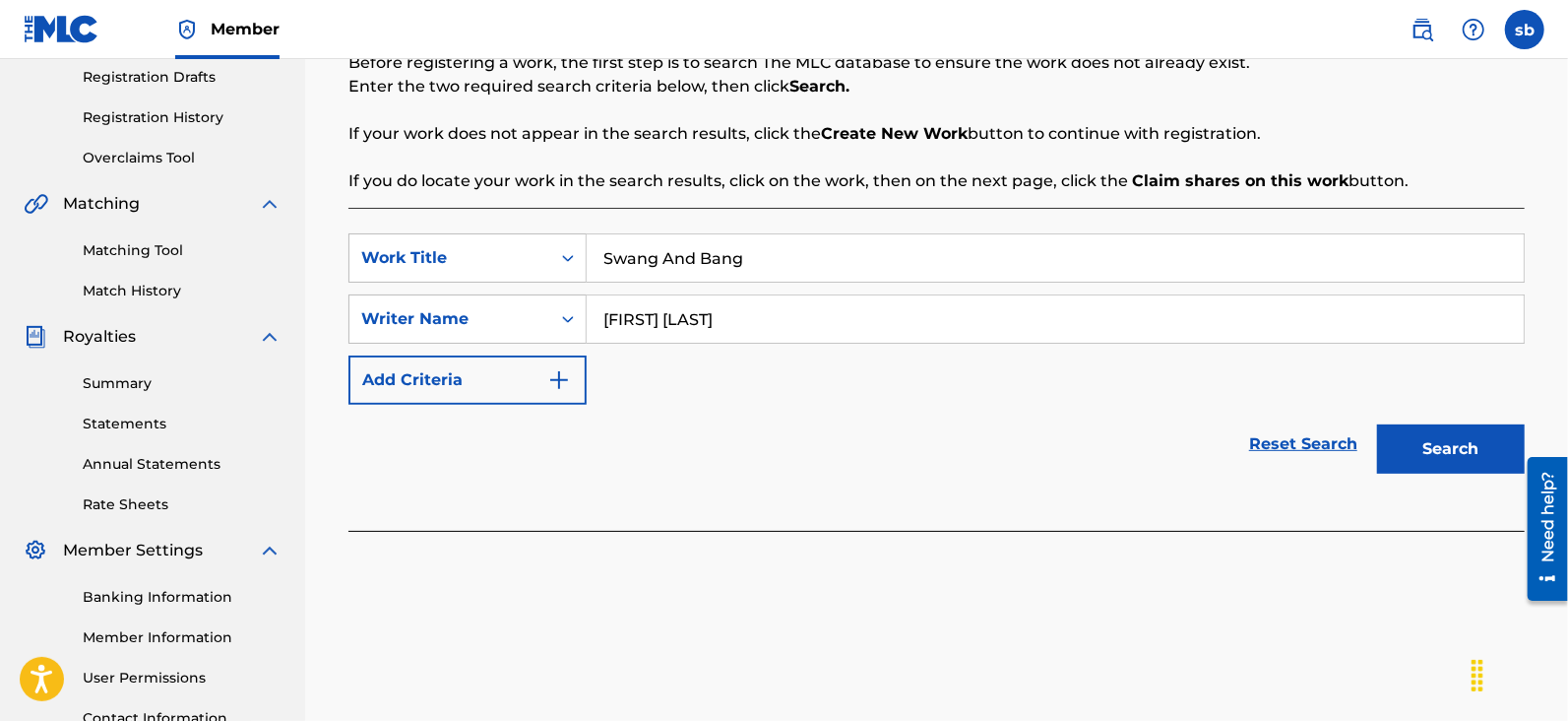 scroll, scrollTop: 468, scrollLeft: 0, axis: vertical 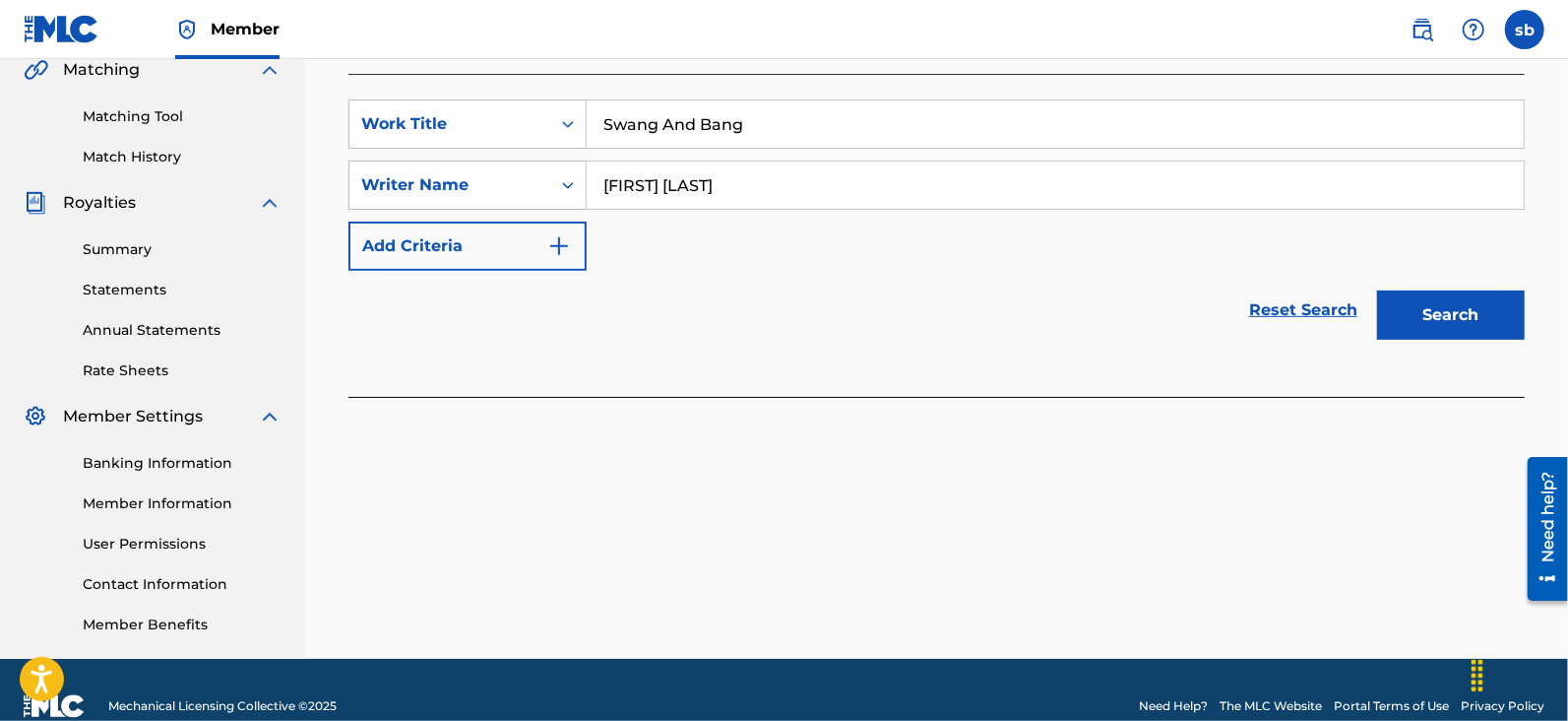 click on "Search" at bounding box center [1451, 315] 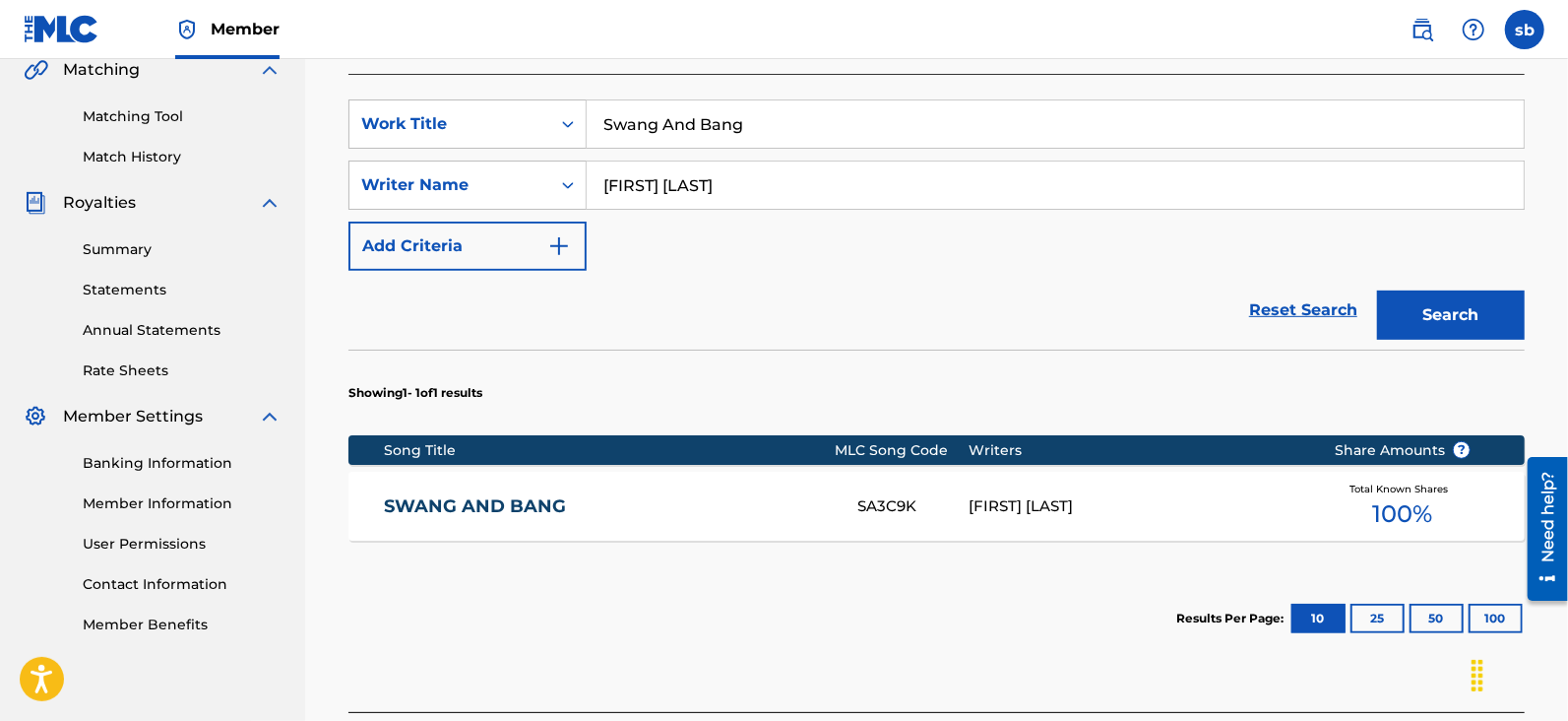 scroll, scrollTop: 642, scrollLeft: 0, axis: vertical 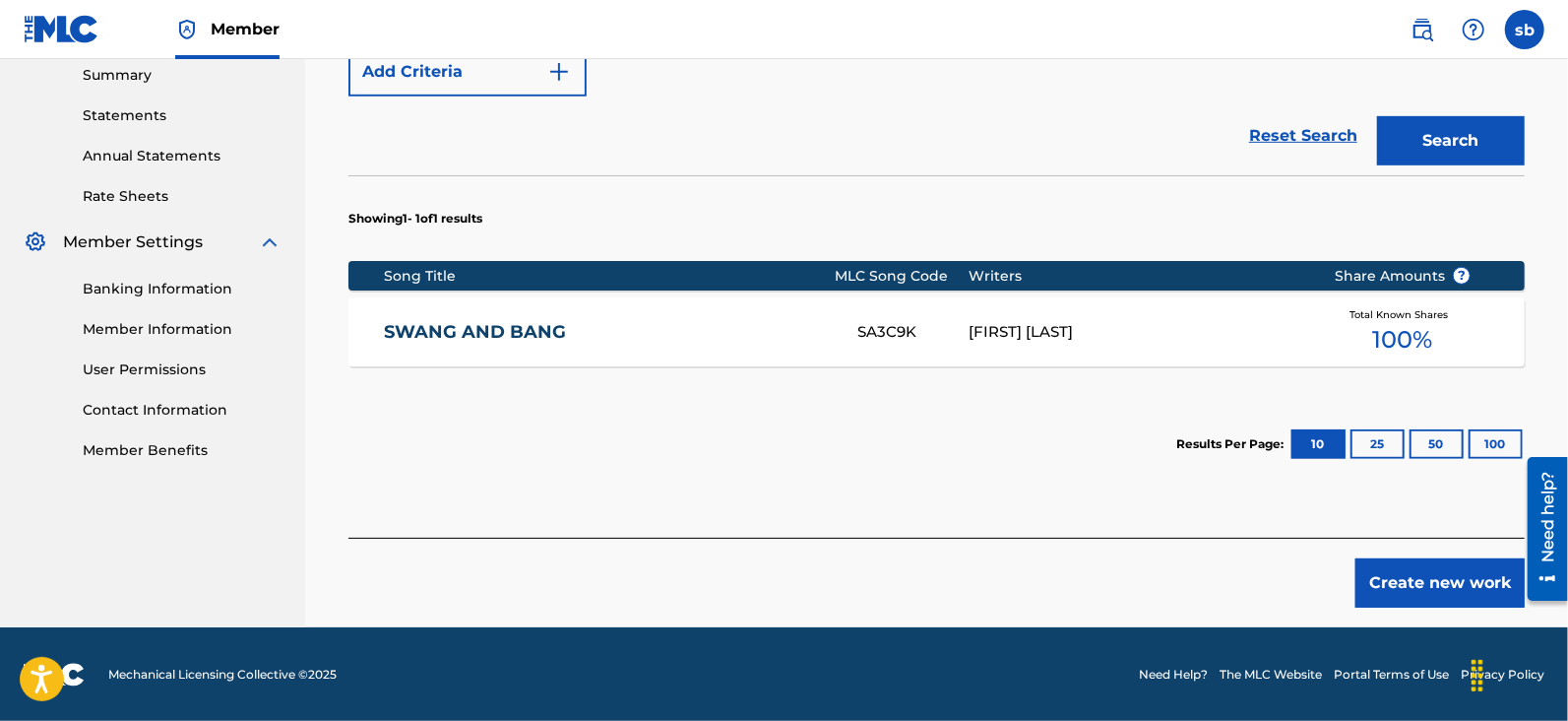 click on "Create new work" at bounding box center (1440, 583) 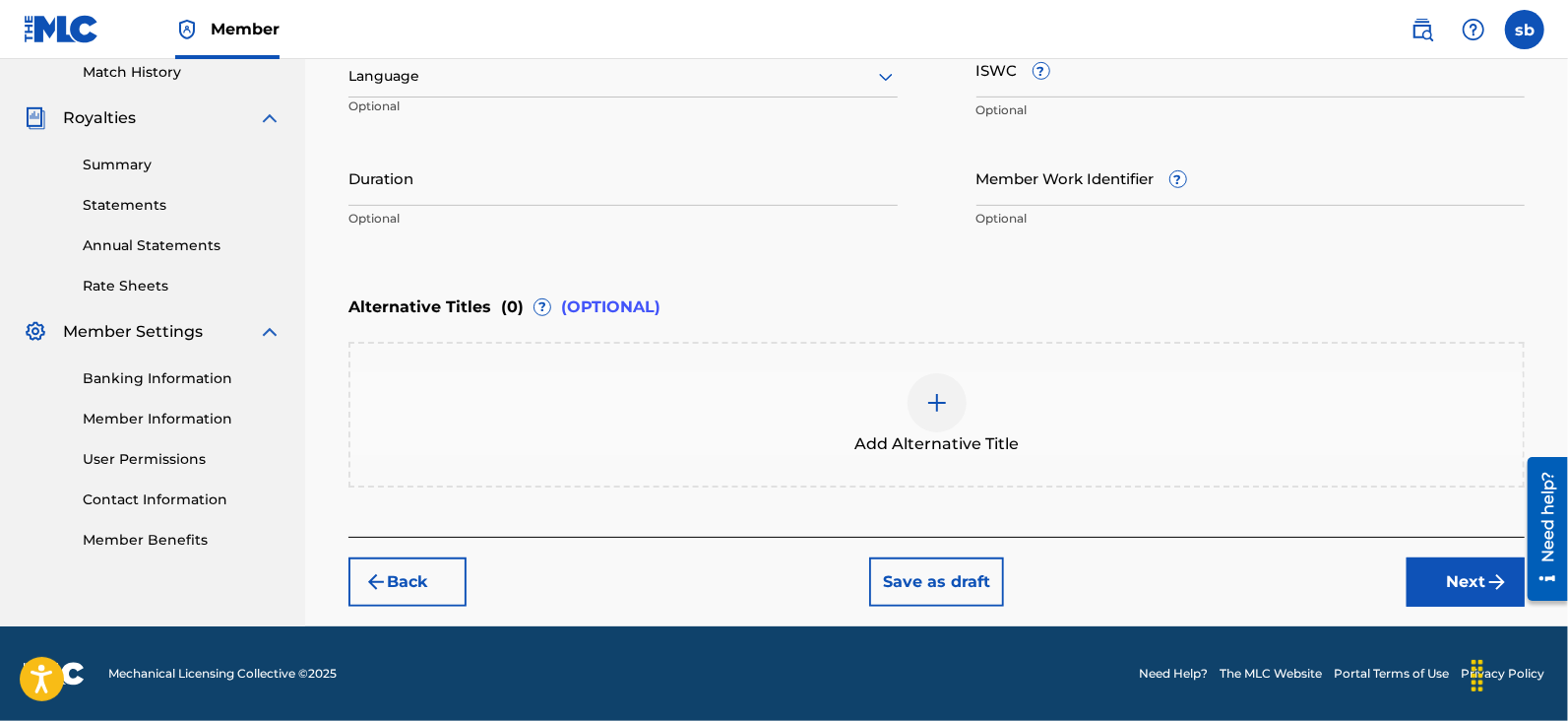 scroll, scrollTop: 552, scrollLeft: 0, axis: vertical 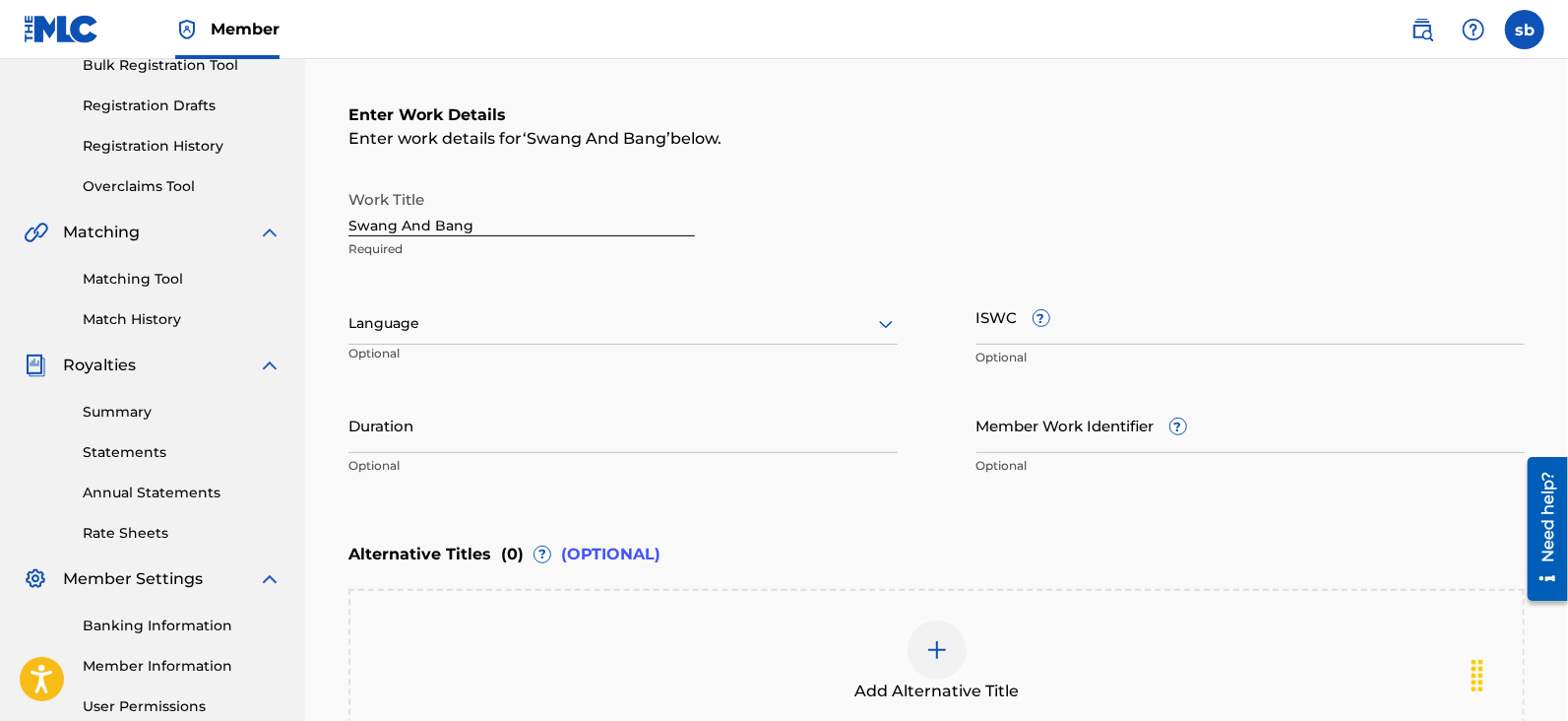 click on "ISWC   ?" at bounding box center (1251, 316) 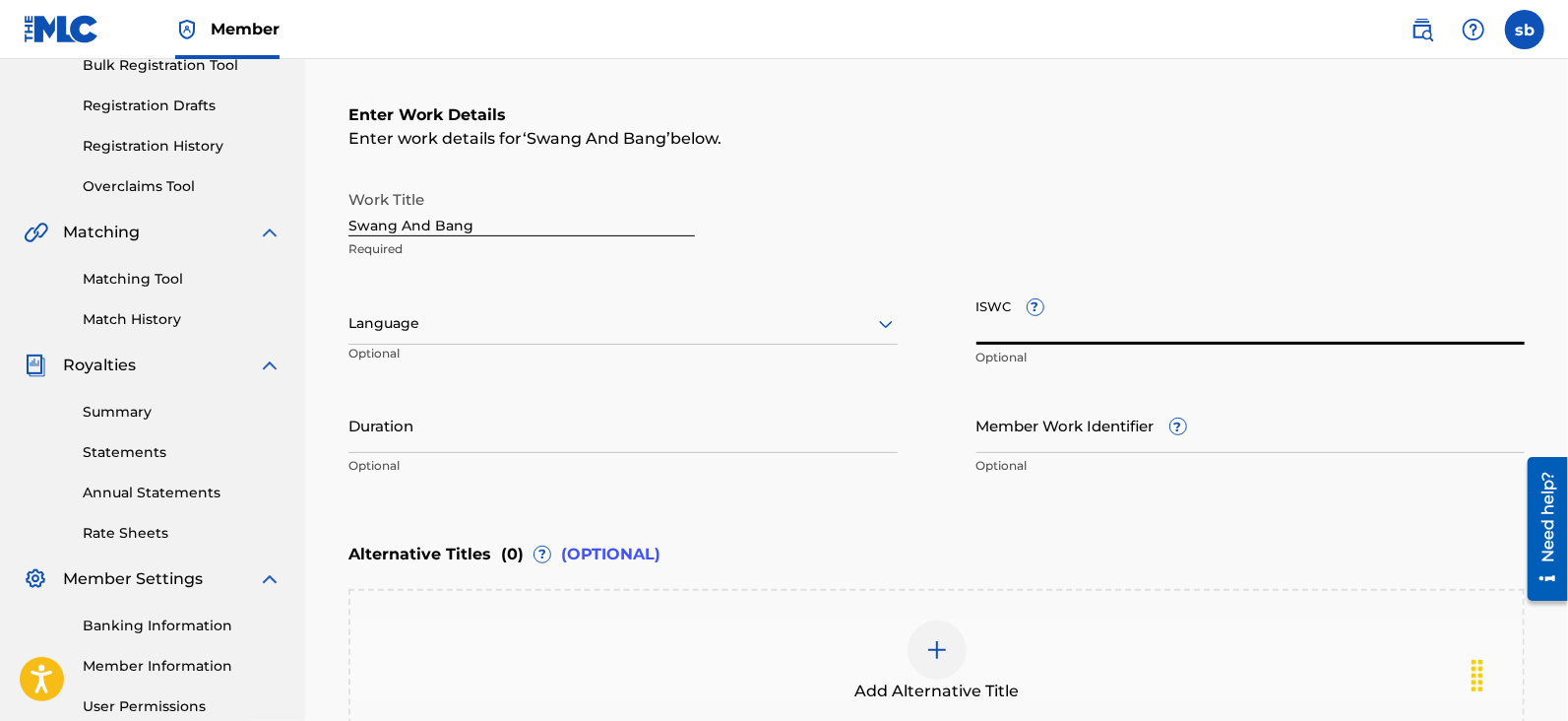 paste on "[ISWC]" 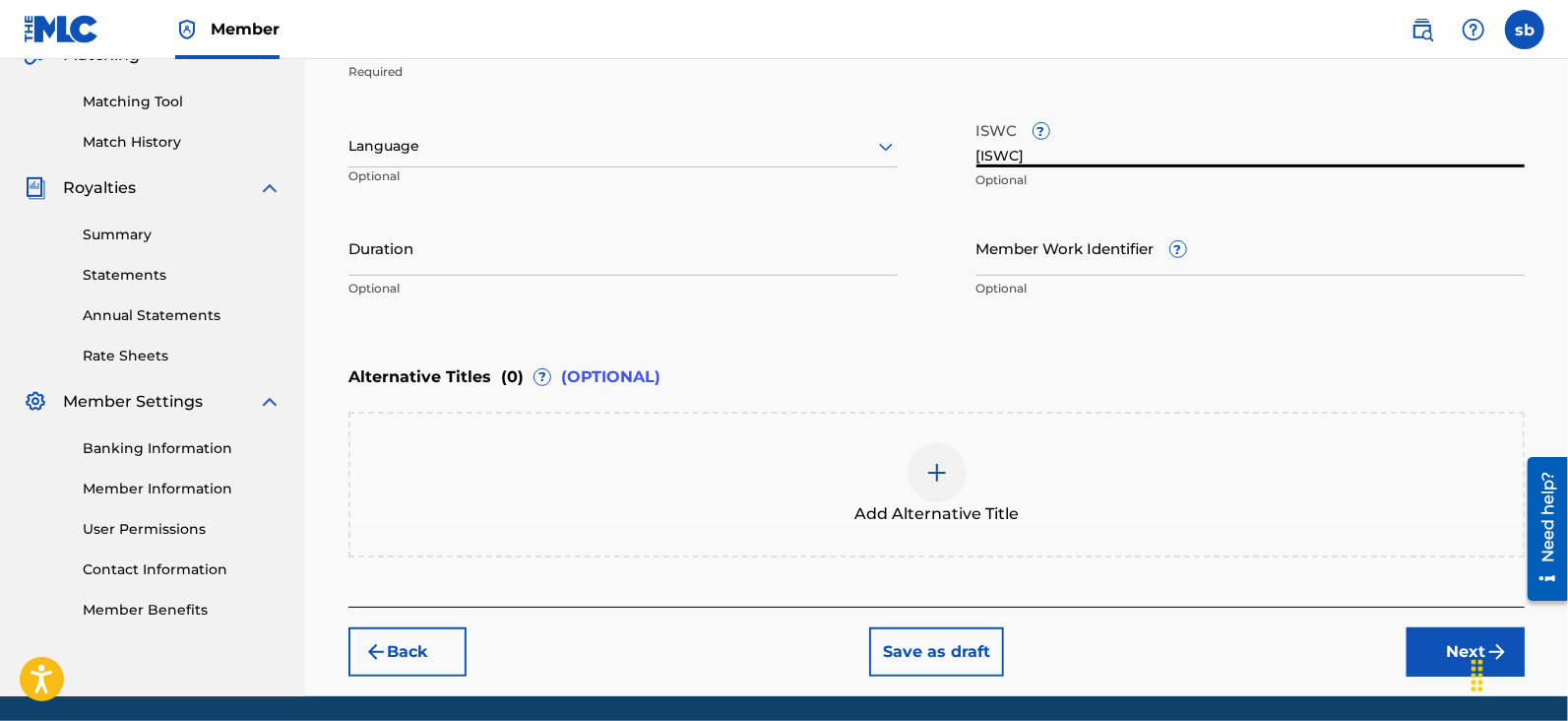 scroll, scrollTop: 552, scrollLeft: 0, axis: vertical 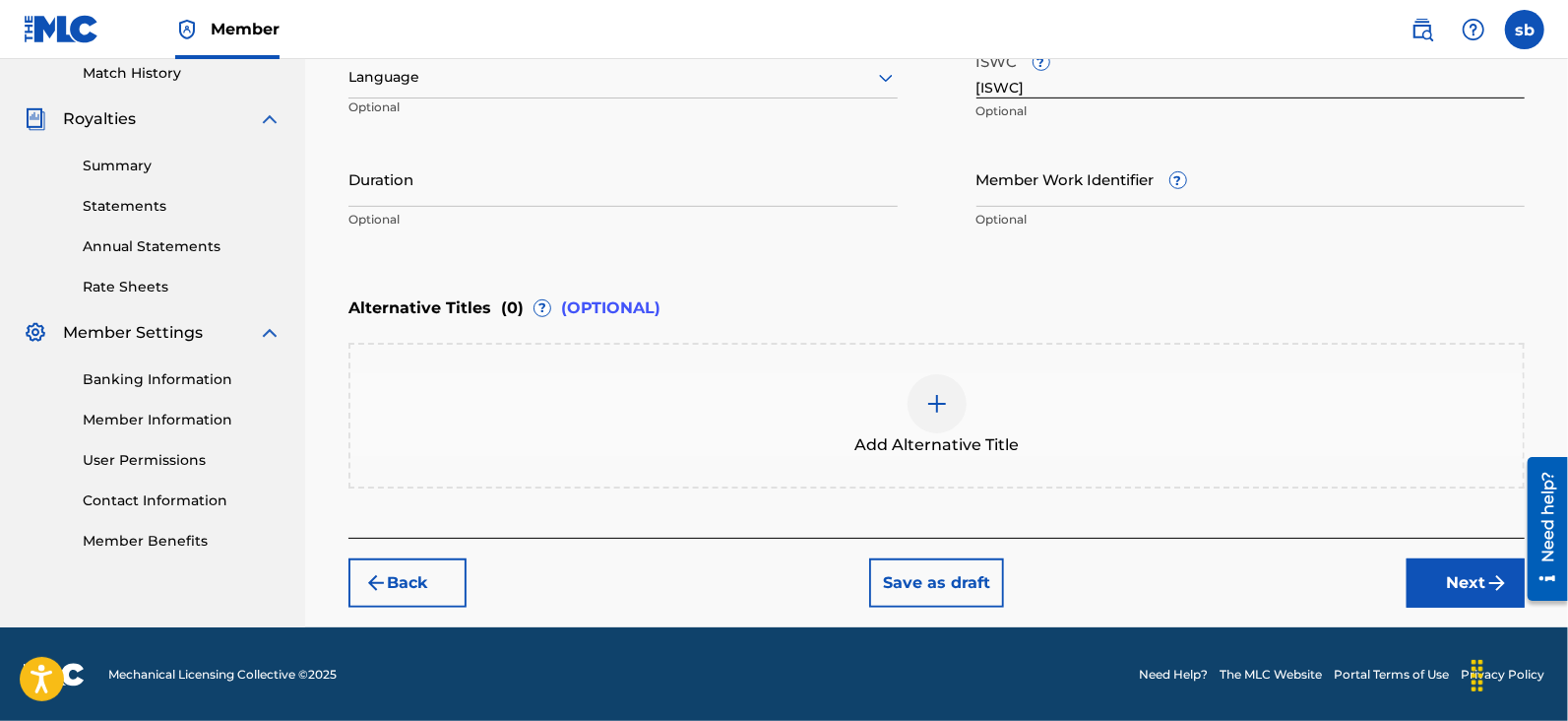 click on "Next" at bounding box center [1466, 583] 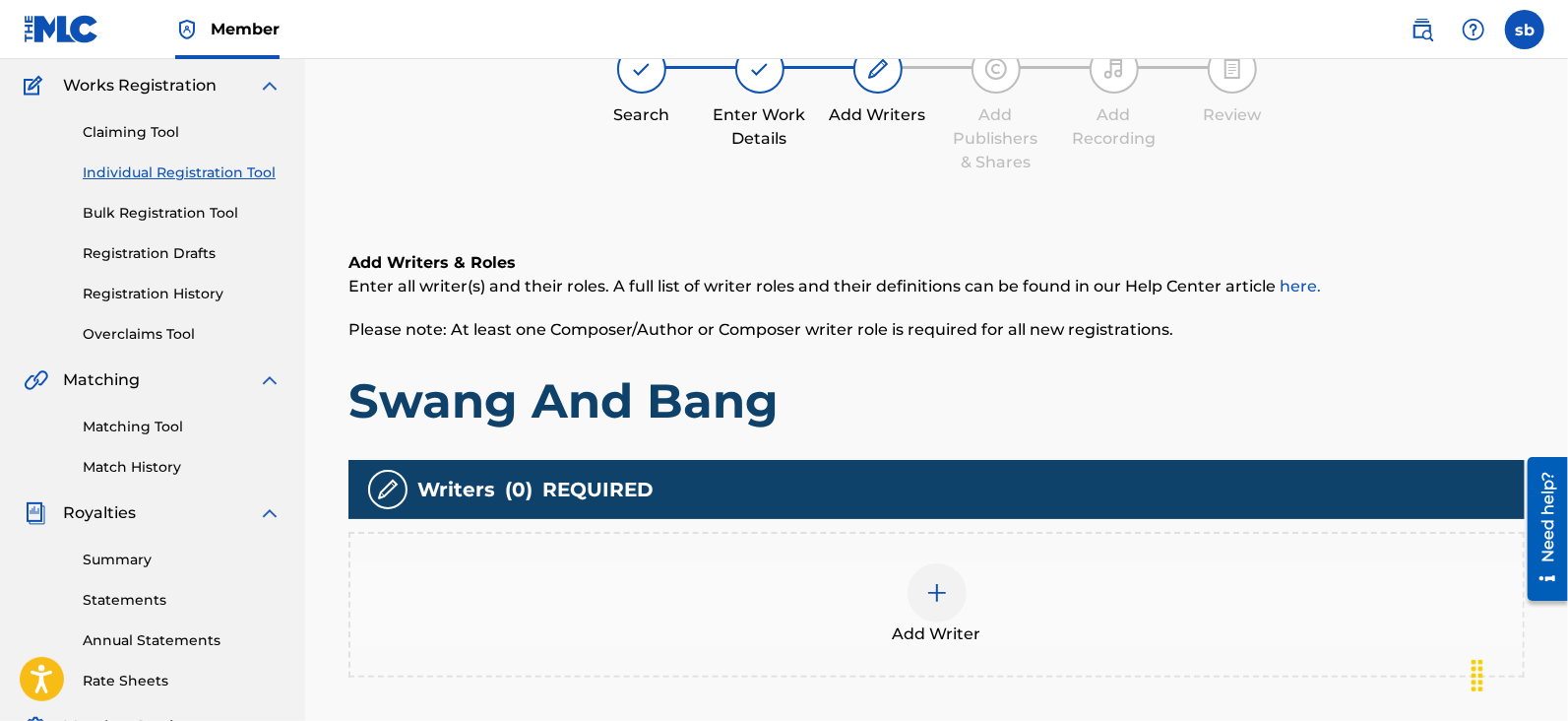scroll, scrollTop: 89, scrollLeft: 0, axis: vertical 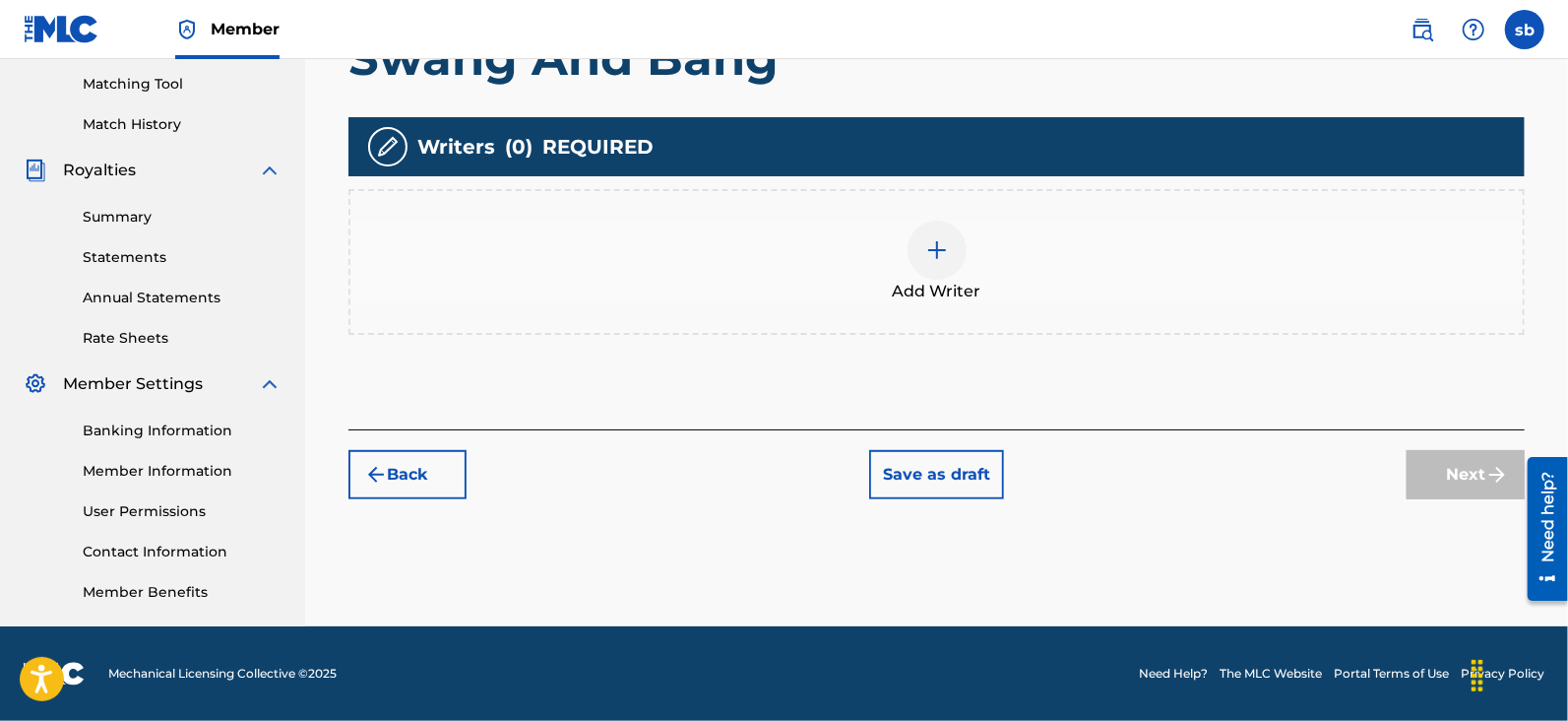 click at bounding box center (937, 250) 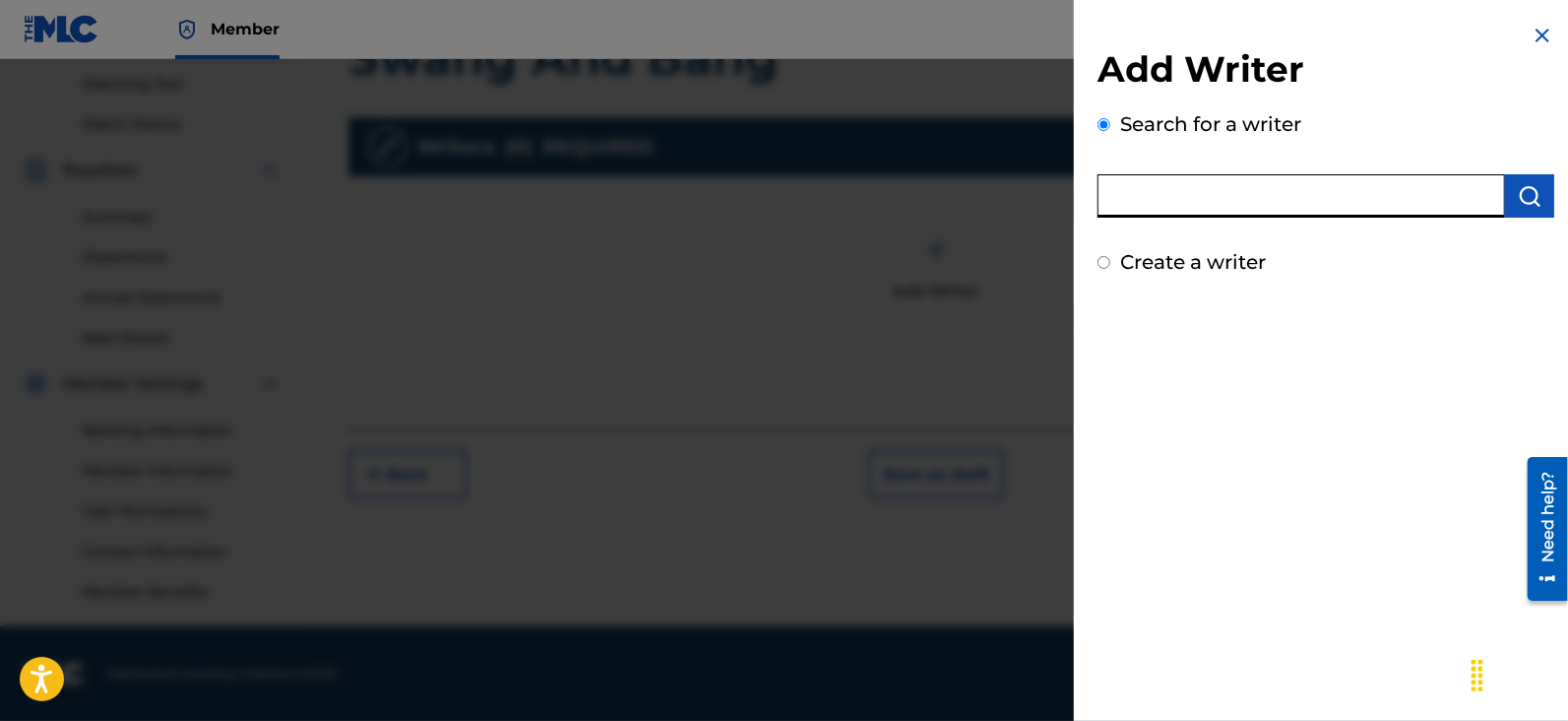 click at bounding box center [1301, 196] 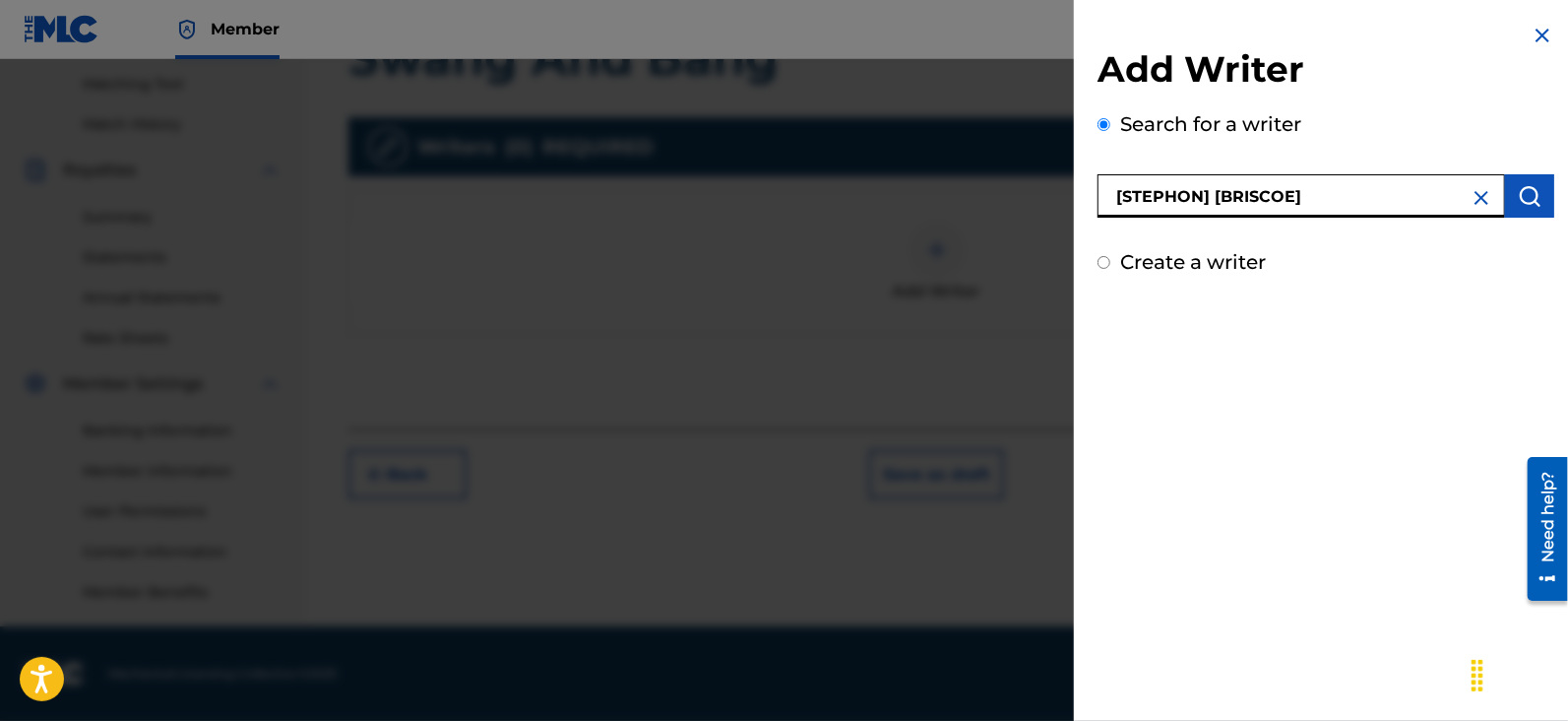 click on "[STEPHON] [BRISCOE]" at bounding box center (1301, 196) 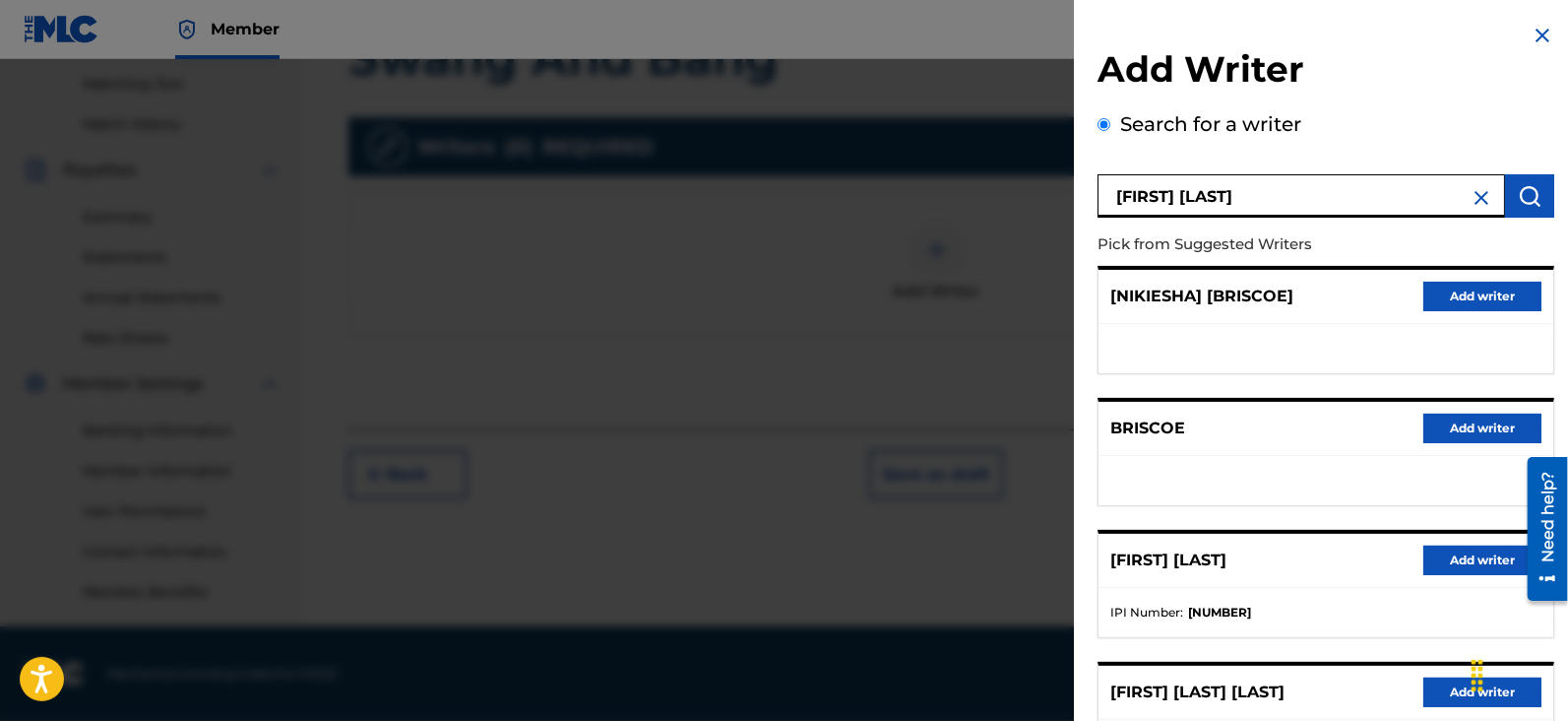 click on "Add writer" at bounding box center (1482, 560) 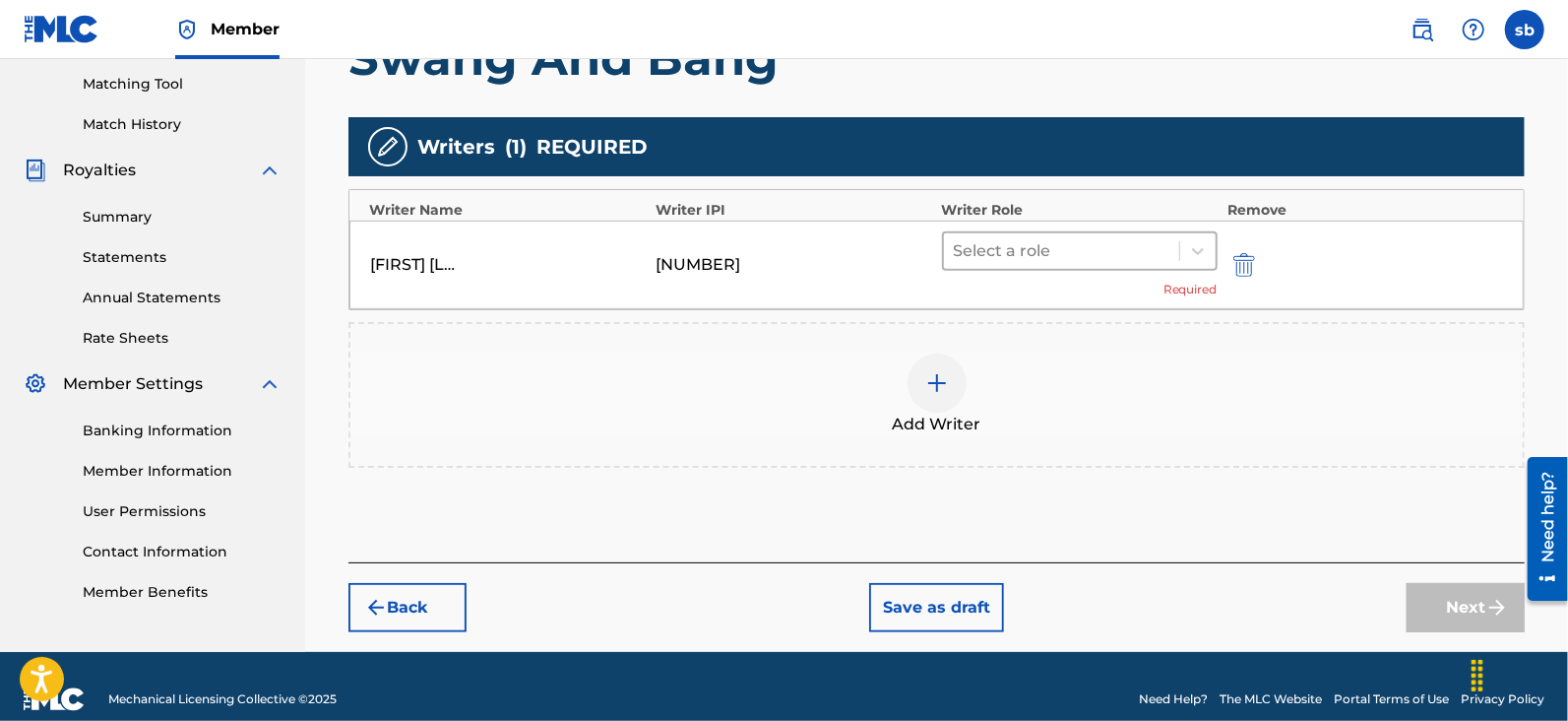 click at bounding box center [1061, 251] 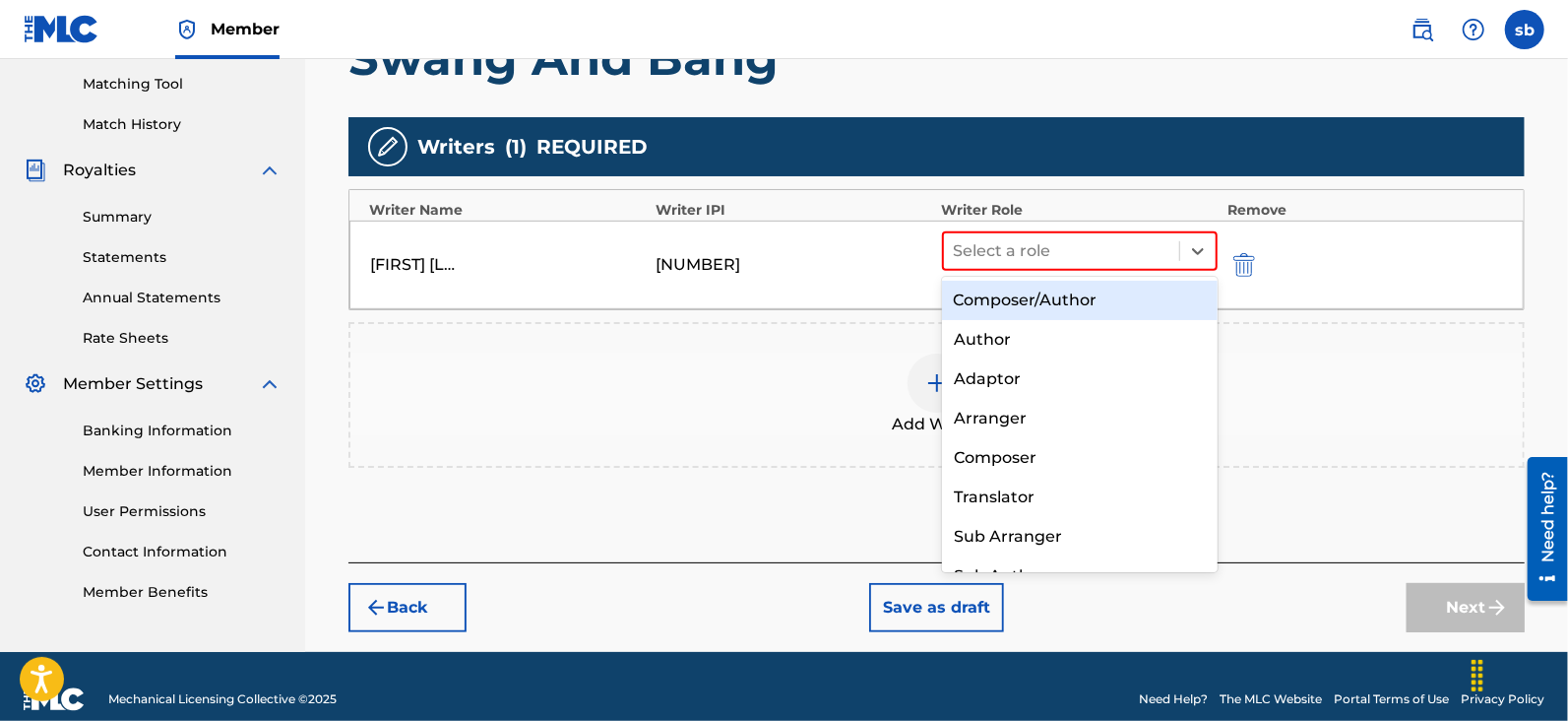 click on "Composer/Author" at bounding box center [1080, 300] 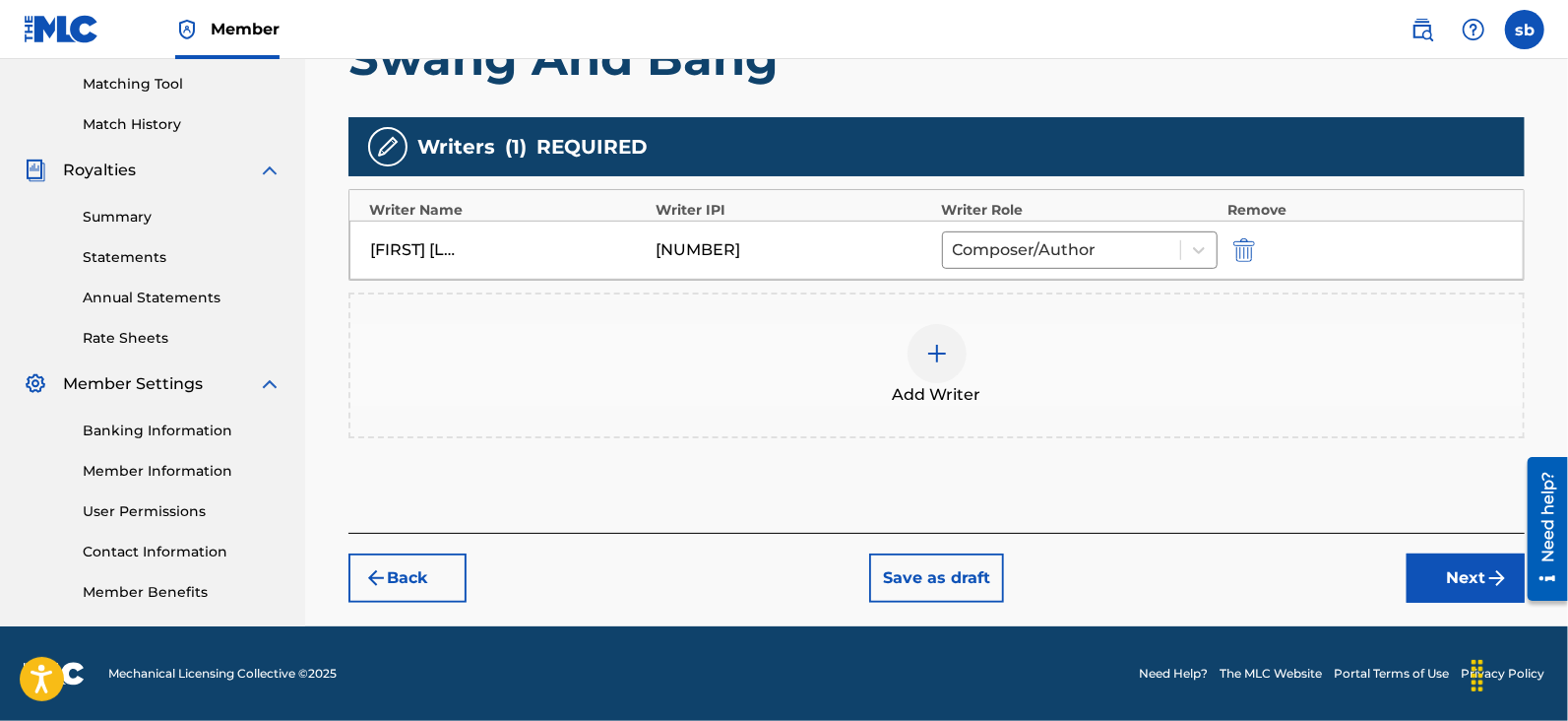 click on "Next" at bounding box center (1466, 578) 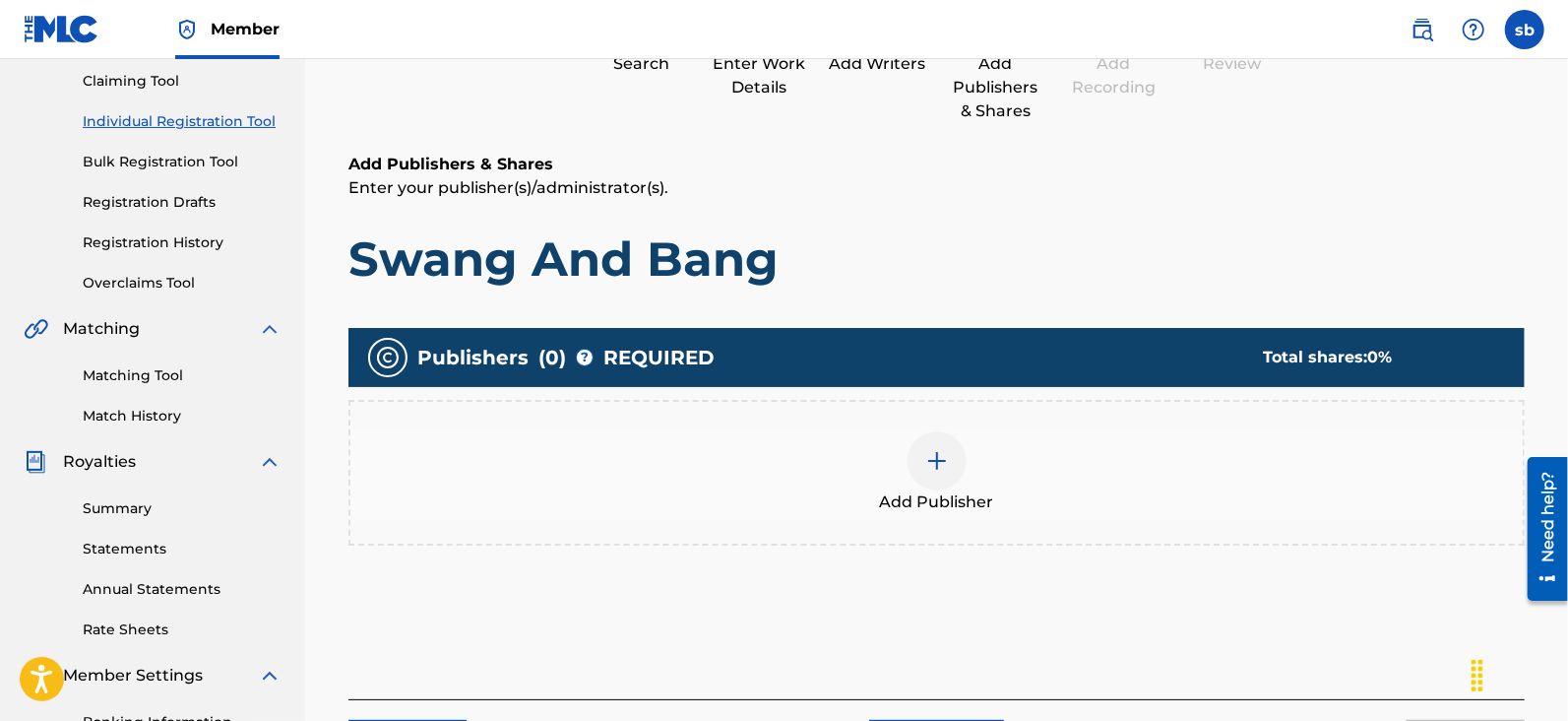 scroll, scrollTop: 89, scrollLeft: 0, axis: vertical 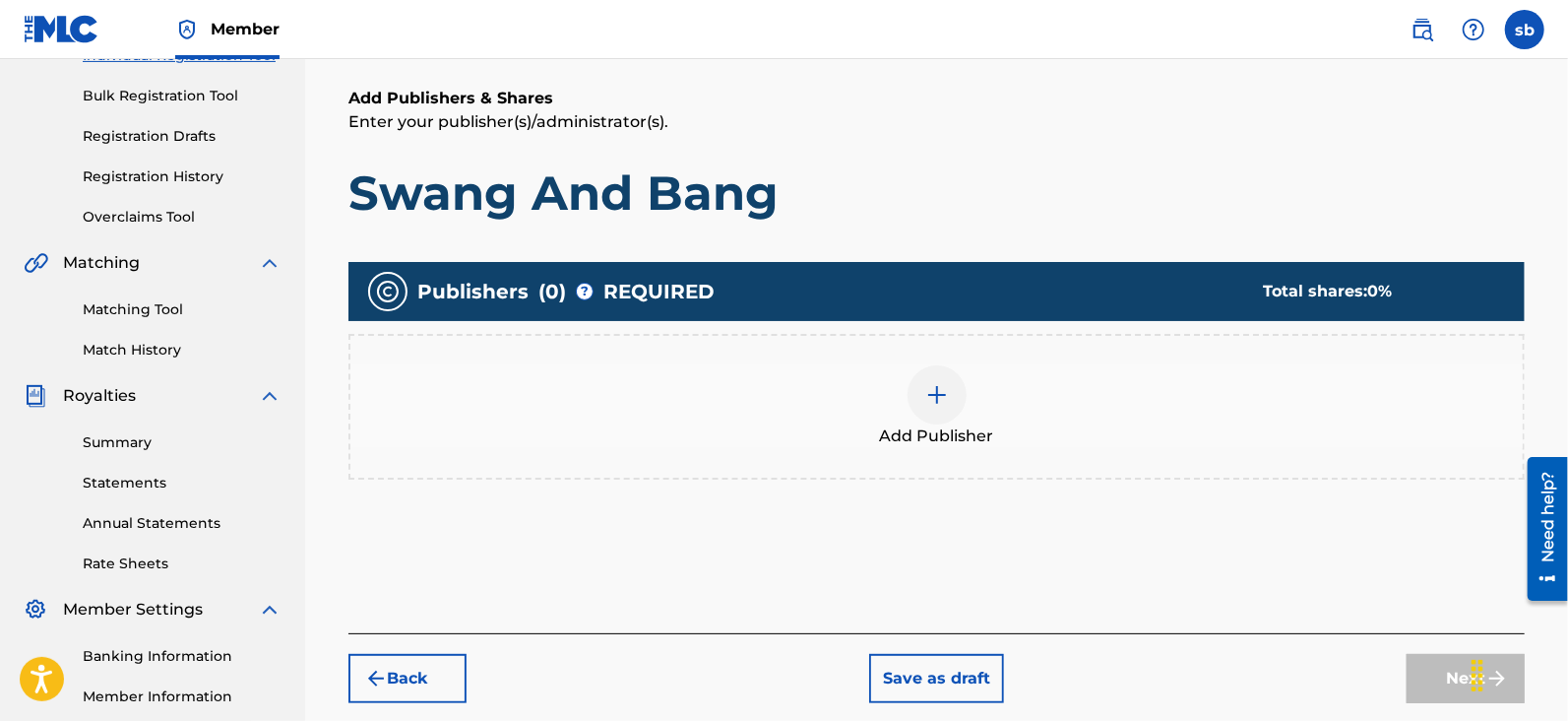 click at bounding box center (937, 395) 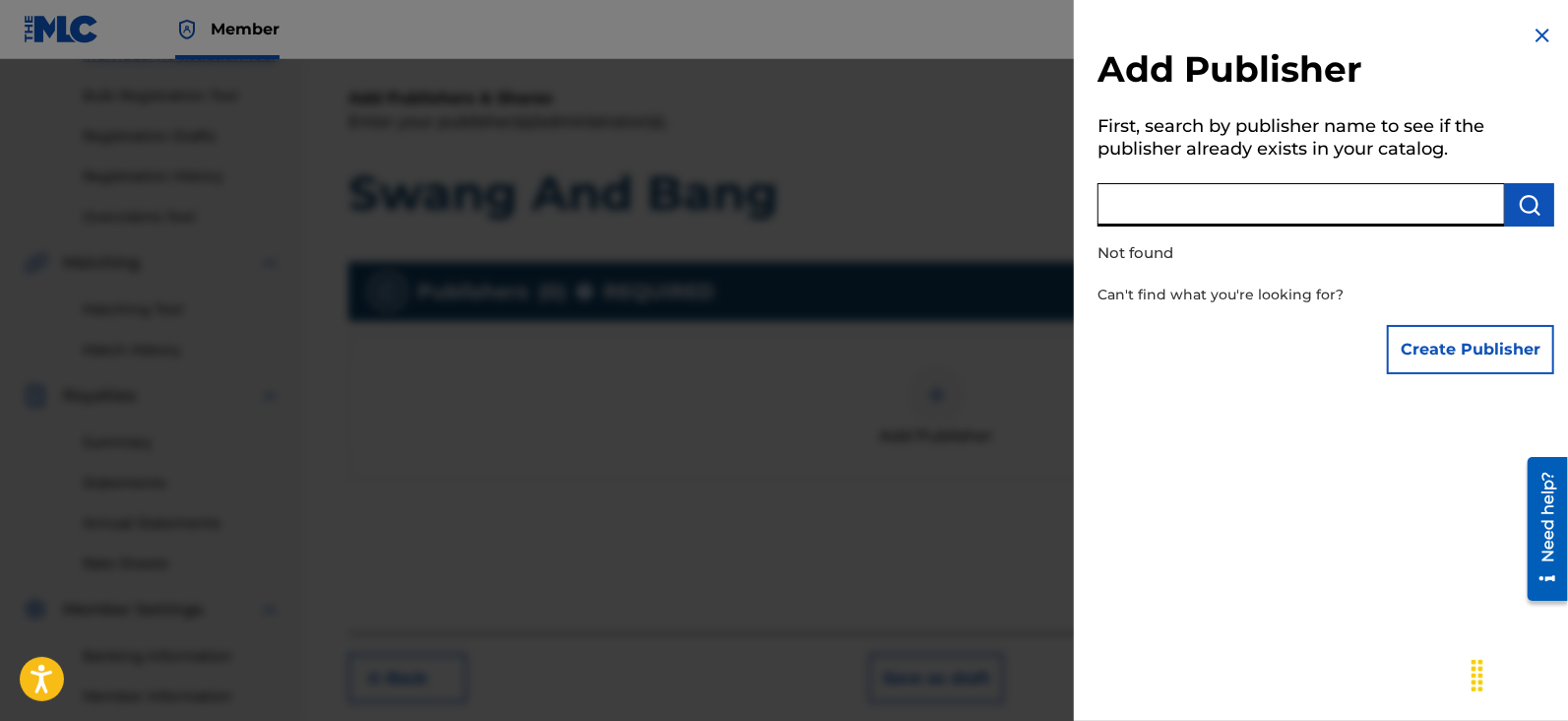 click at bounding box center (1301, 205) 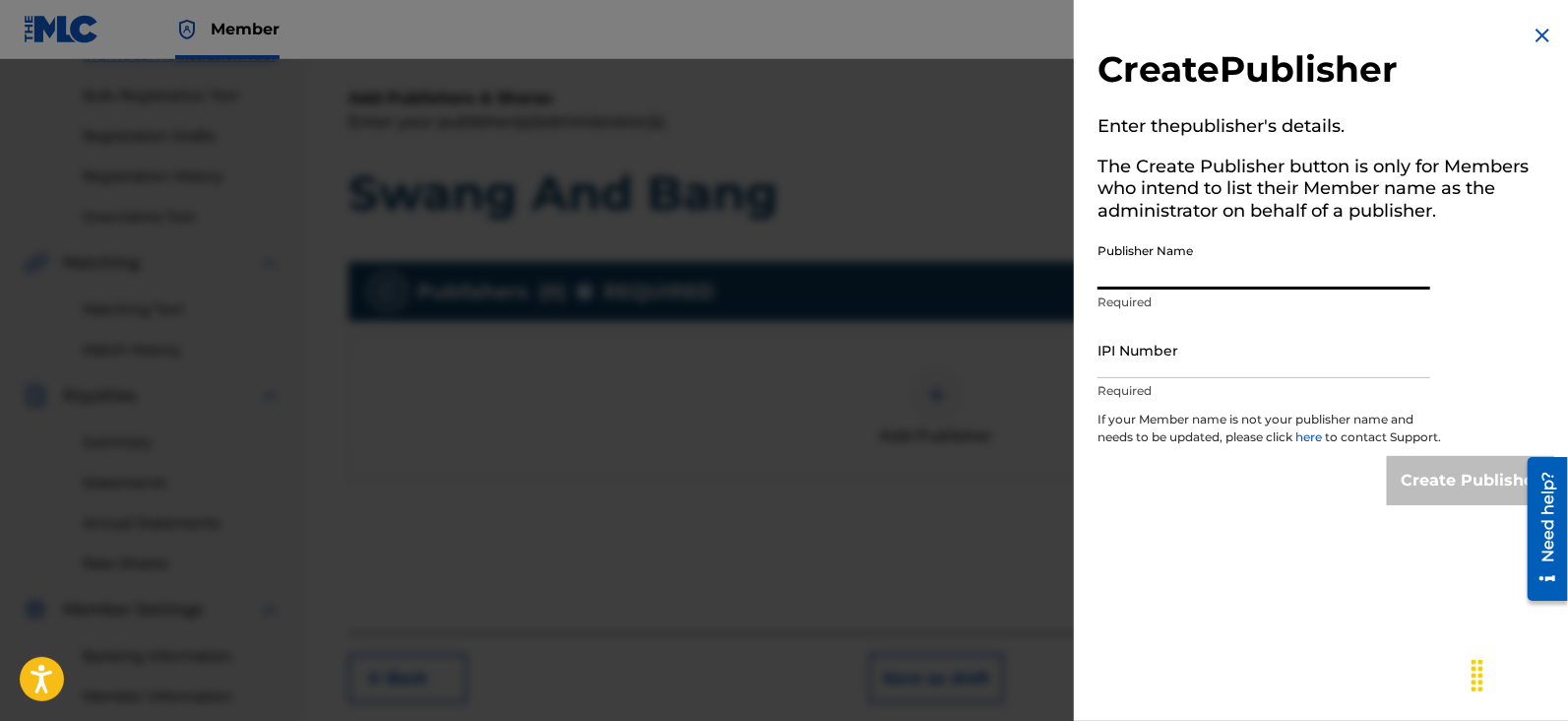 click on "Publisher Name" at bounding box center (1264, 261) 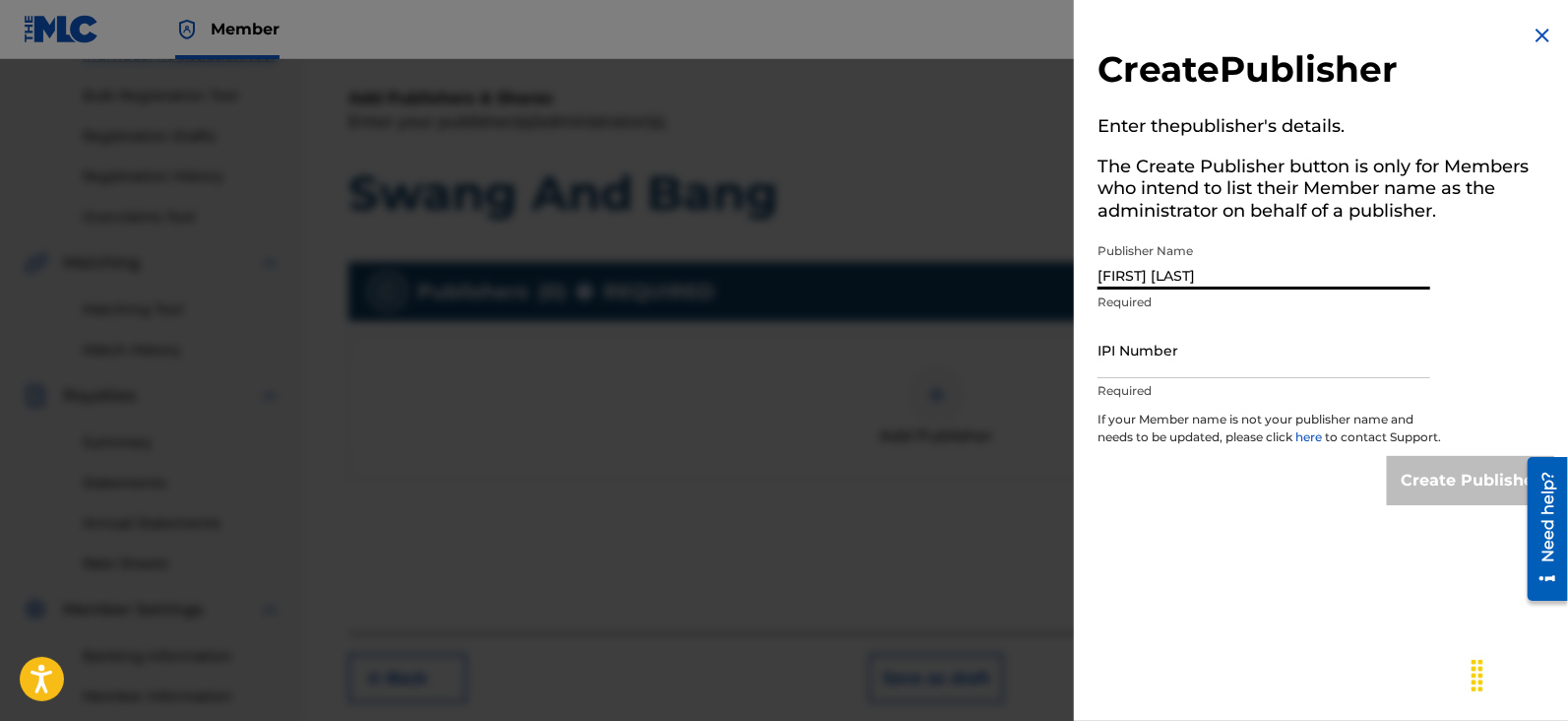 click on "IPI Number Required" at bounding box center (1264, 366) 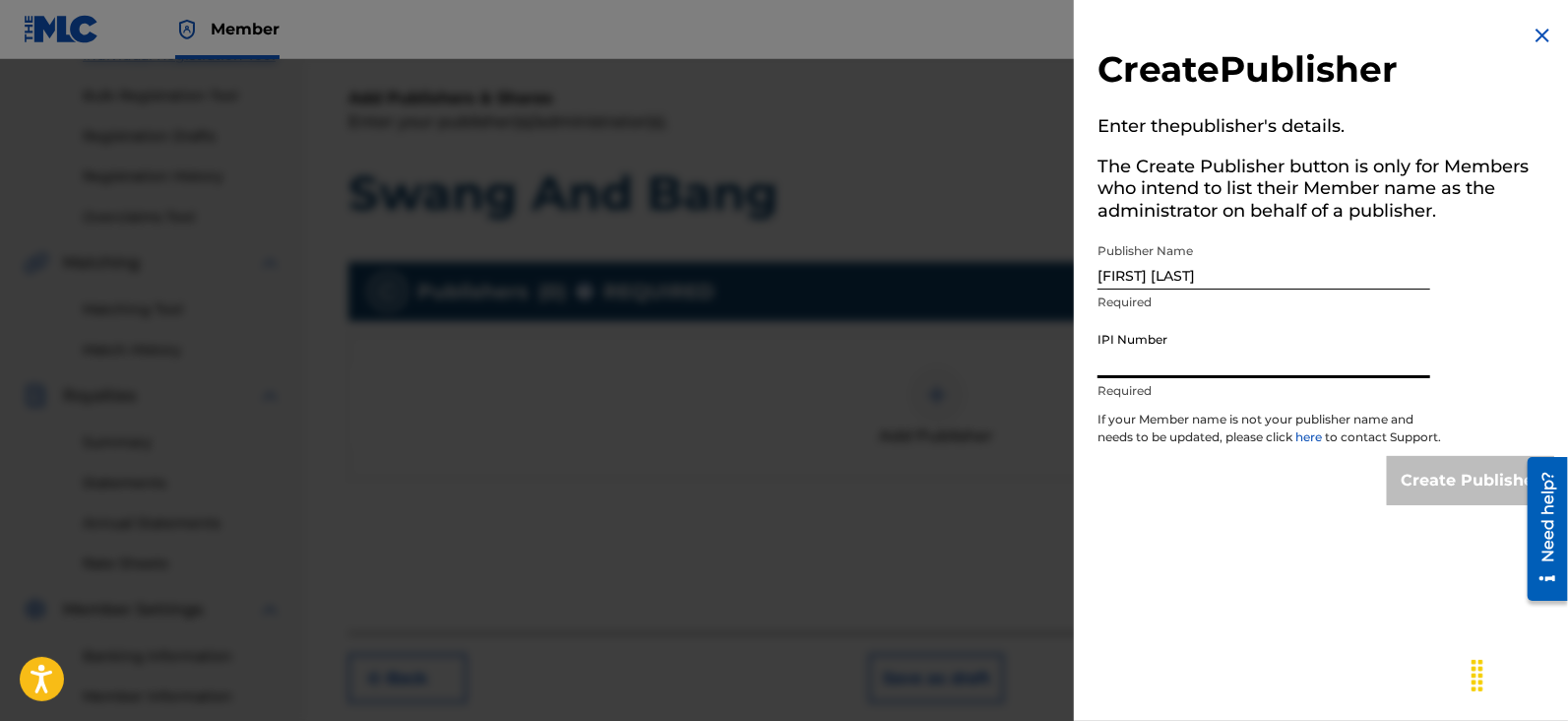 click on "IPI Number" at bounding box center [1264, 350] 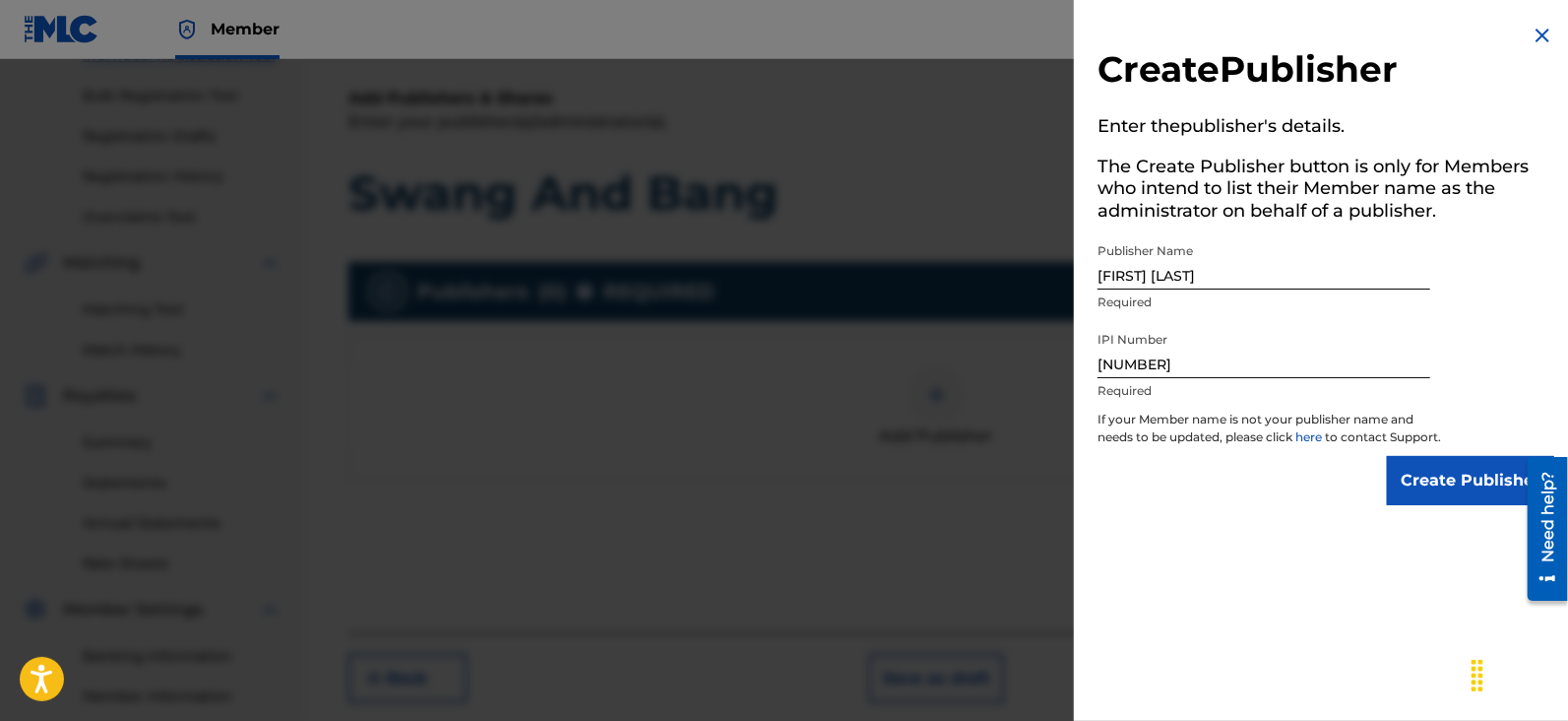 click on "Create Publisher" at bounding box center (1471, 481) 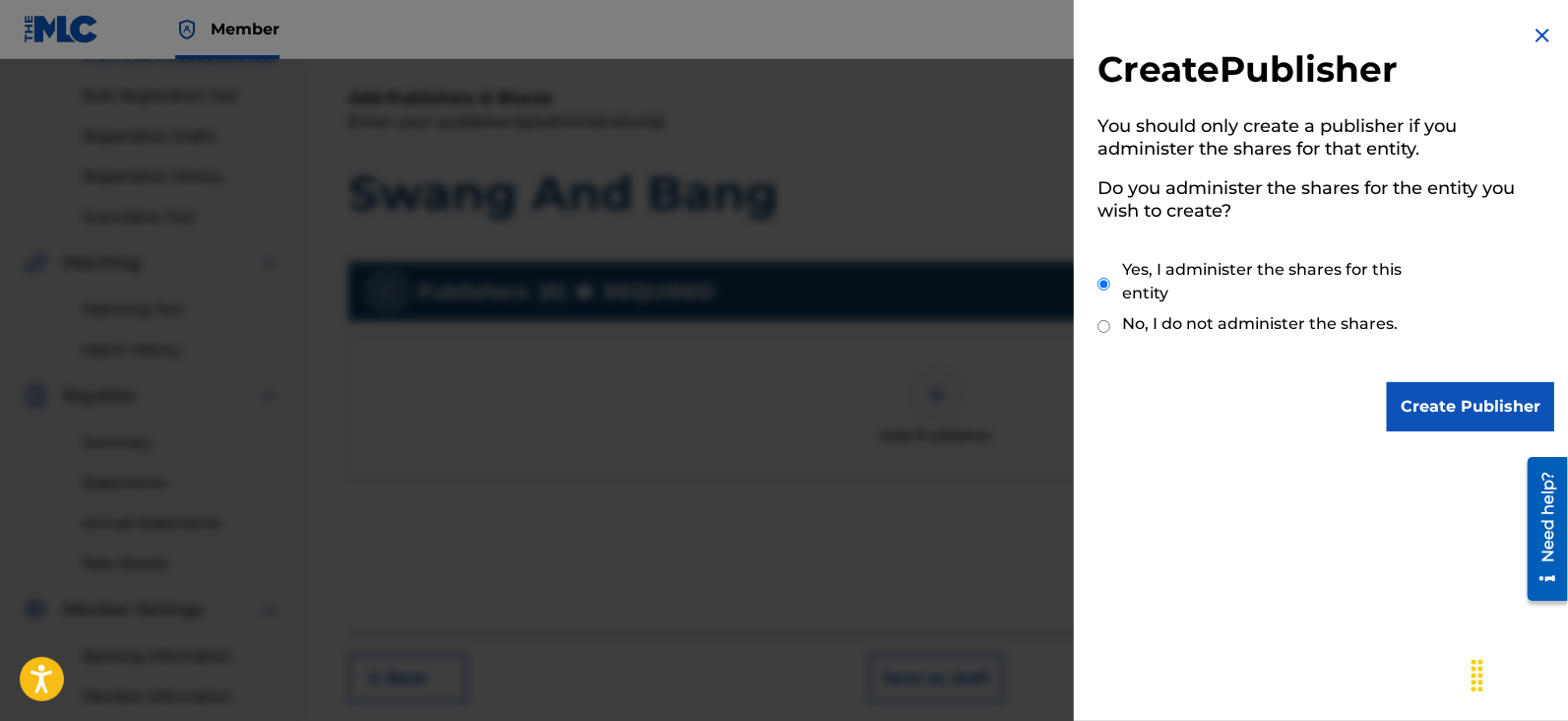 click on "Create Publisher" at bounding box center (1471, 407) 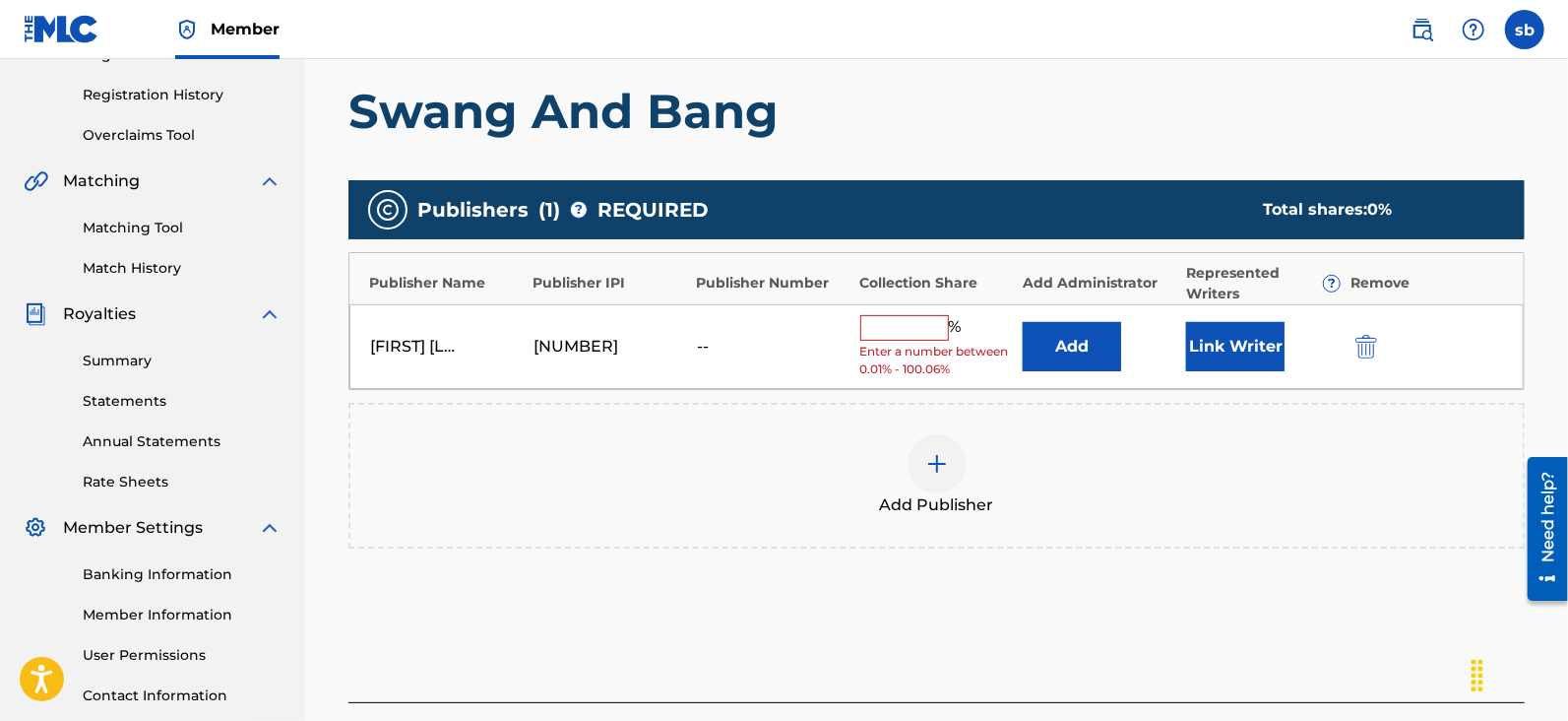 scroll, scrollTop: 371, scrollLeft: 0, axis: vertical 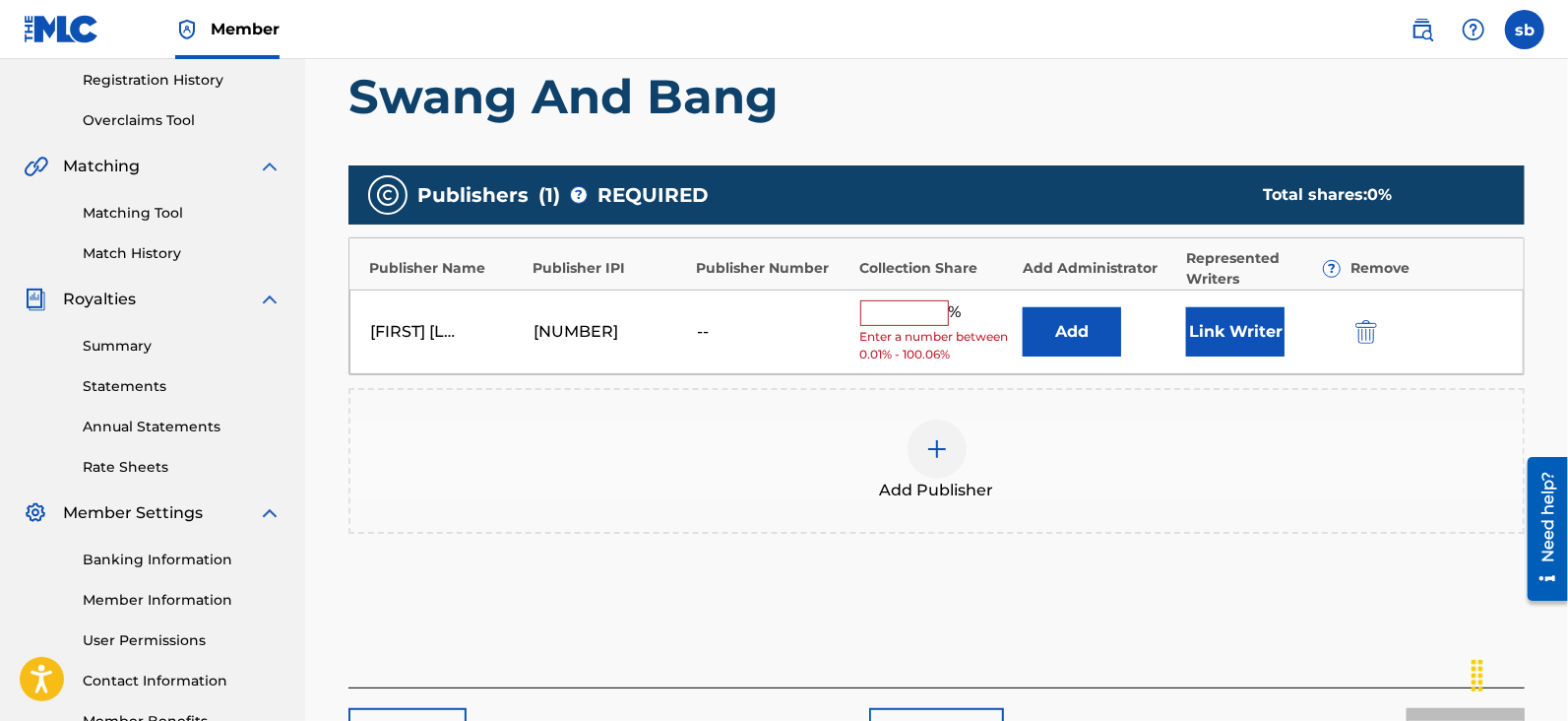 click at bounding box center (905, 313) 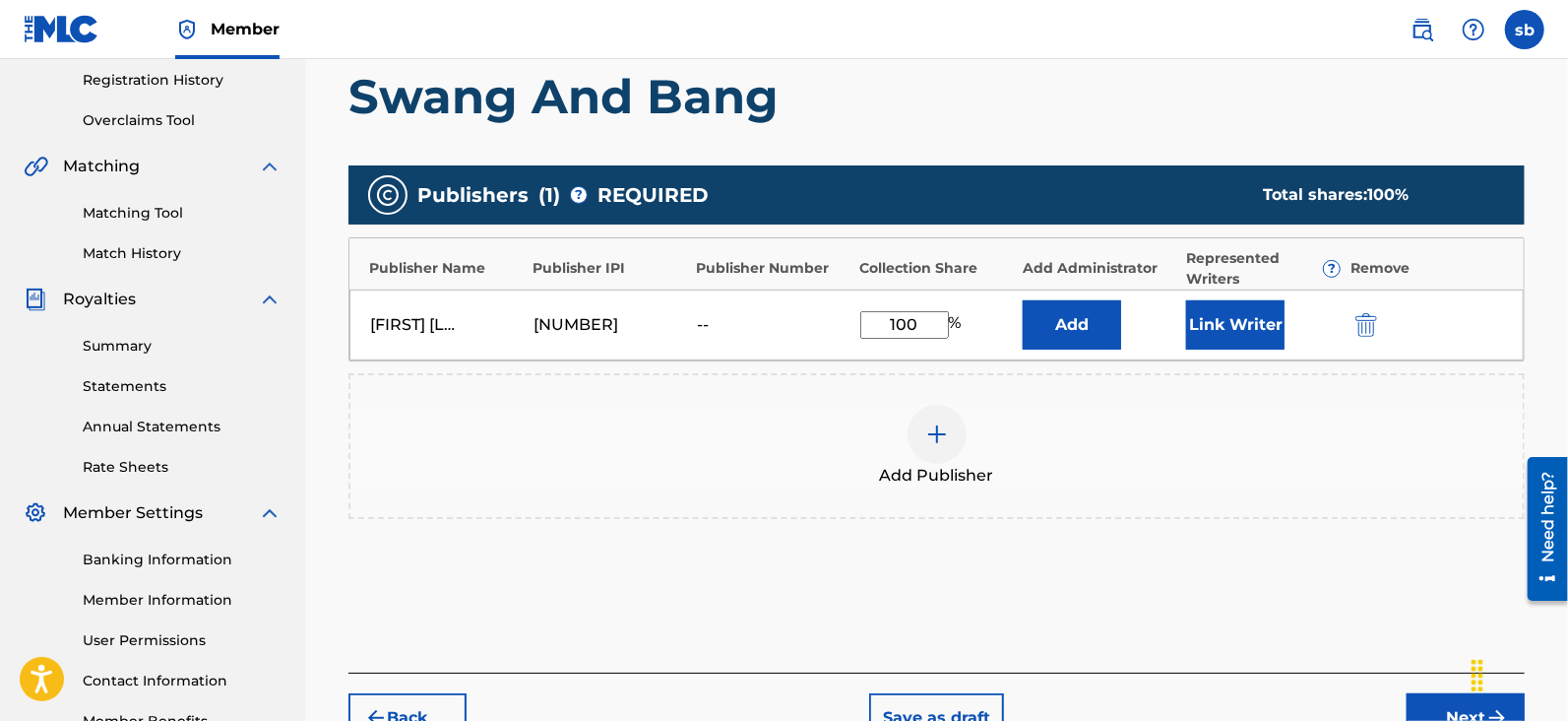 click on "Link Writer" at bounding box center [1235, 325] 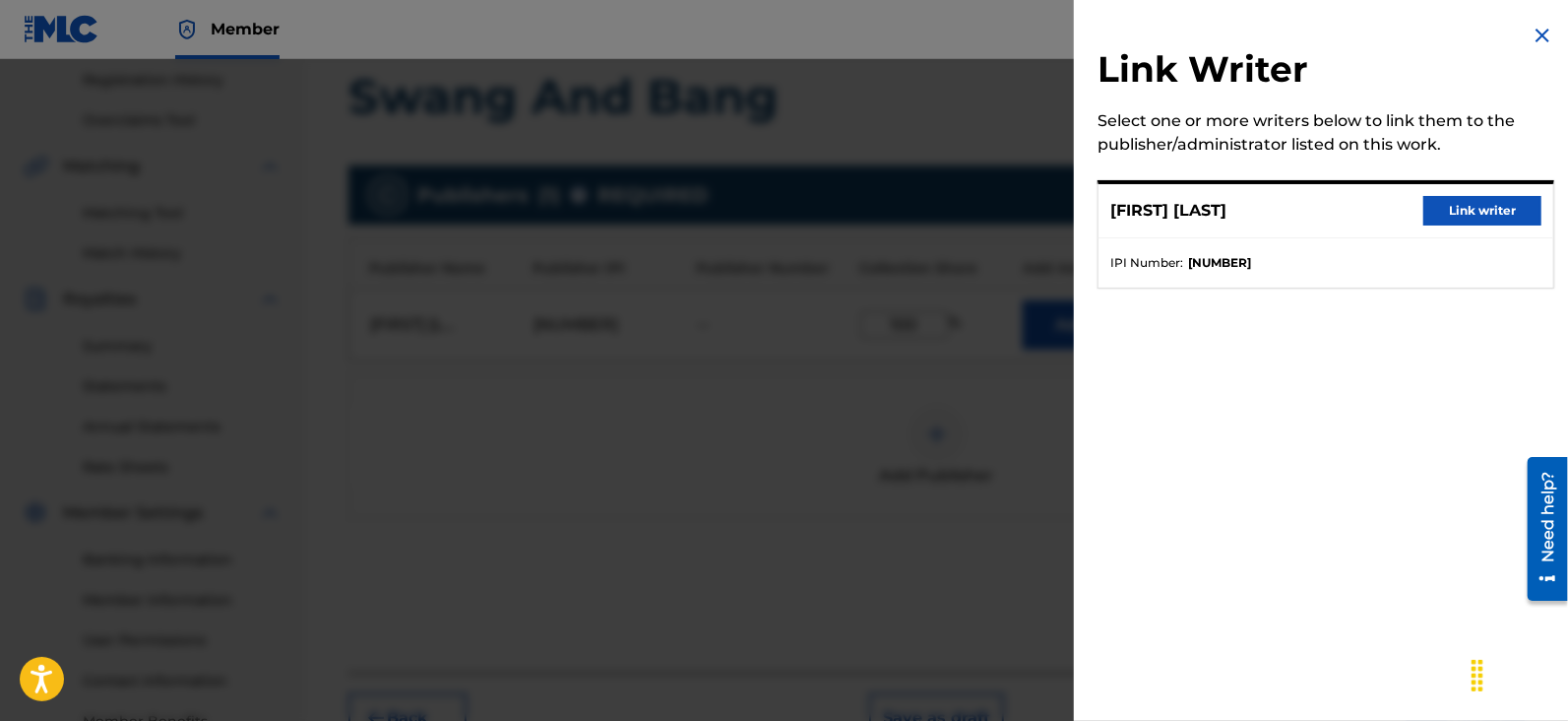 click on "Link writer" at bounding box center (1482, 211) 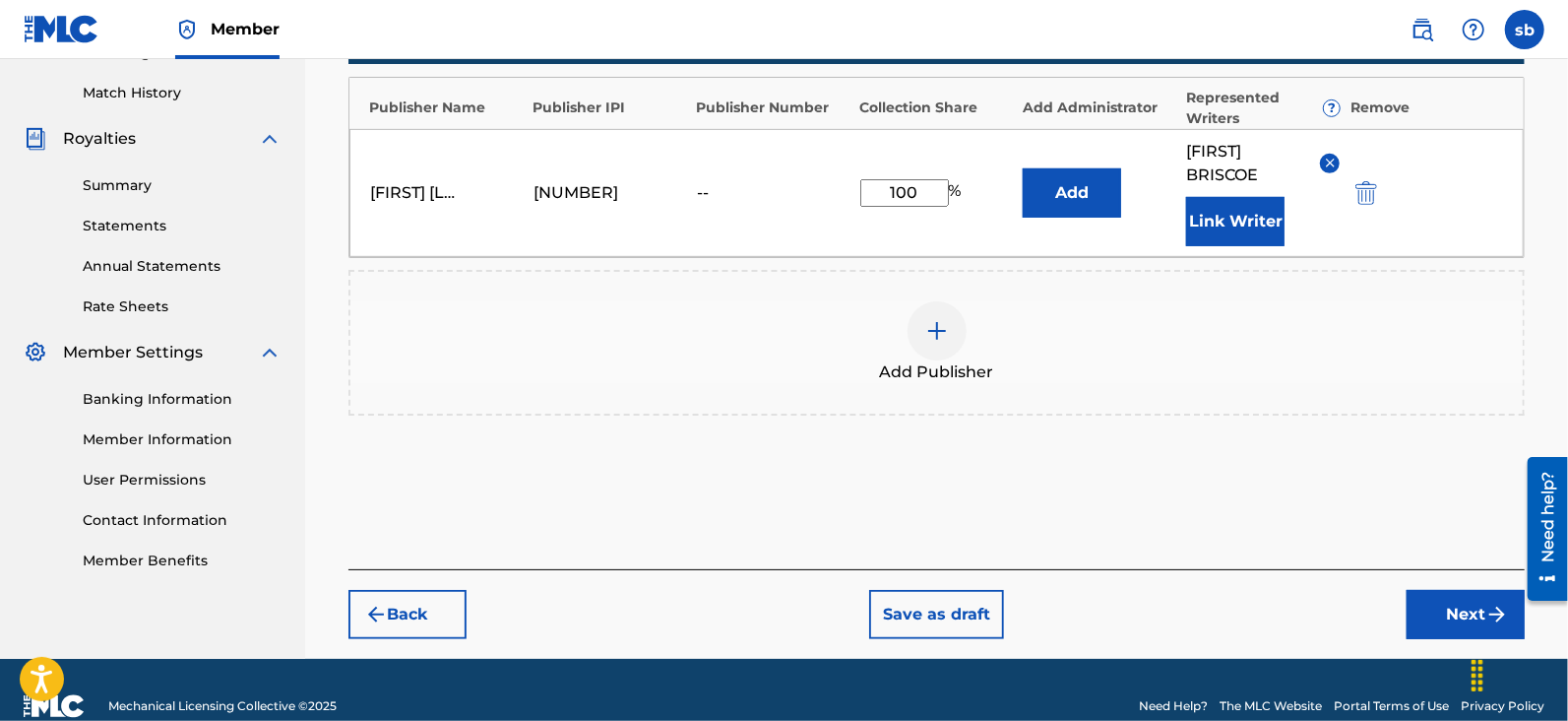 scroll, scrollTop: 562, scrollLeft: 0, axis: vertical 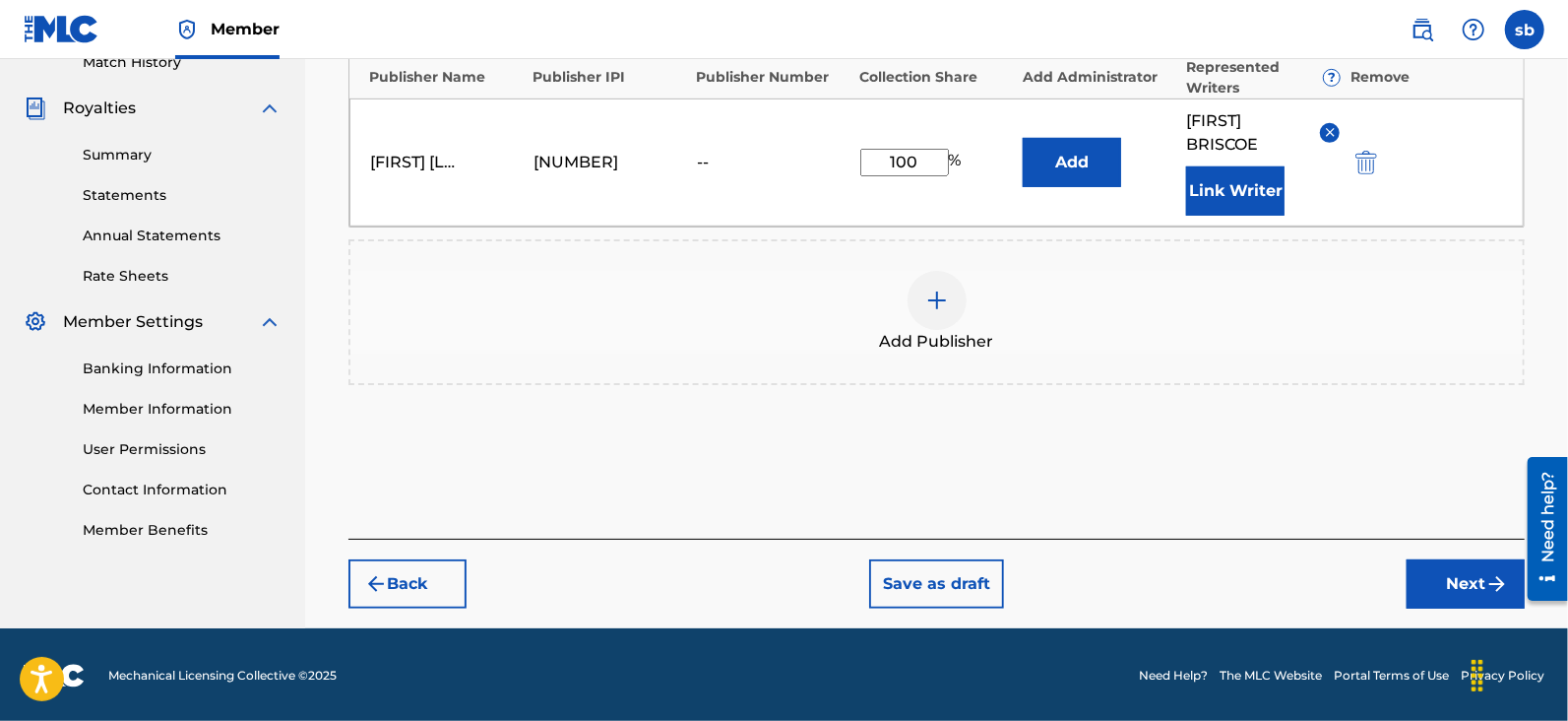 click on "Next" at bounding box center [1466, 584] 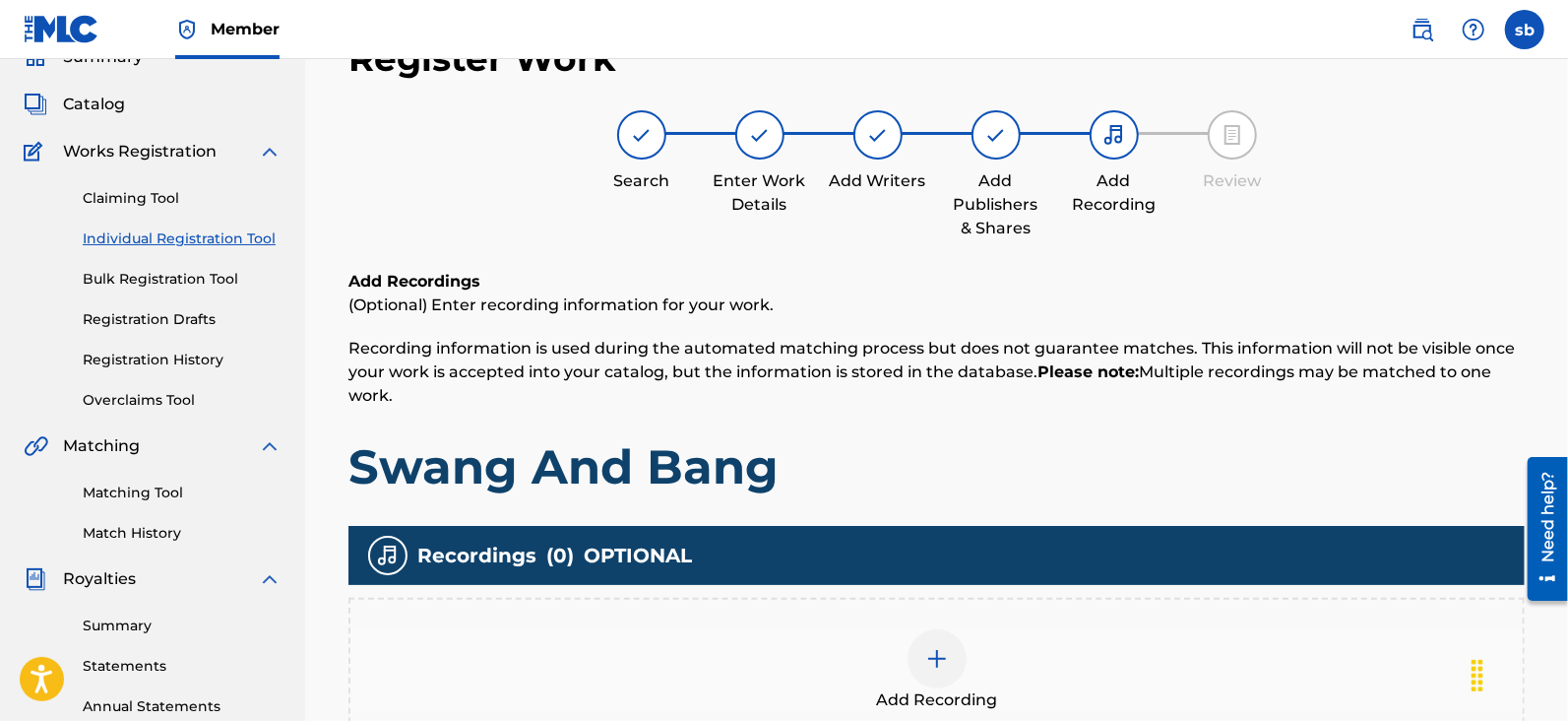 scroll, scrollTop: 89, scrollLeft: 0, axis: vertical 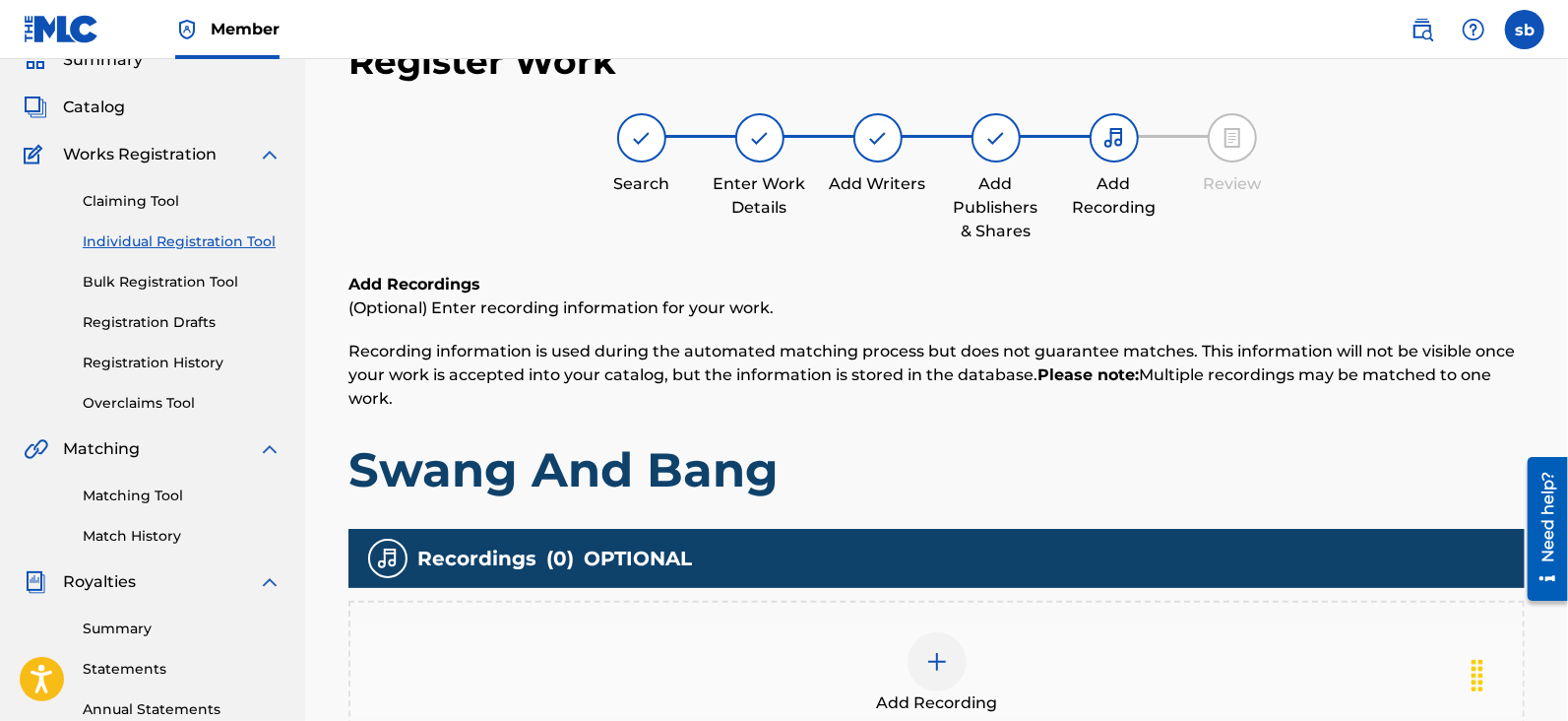 click at bounding box center [937, 662] 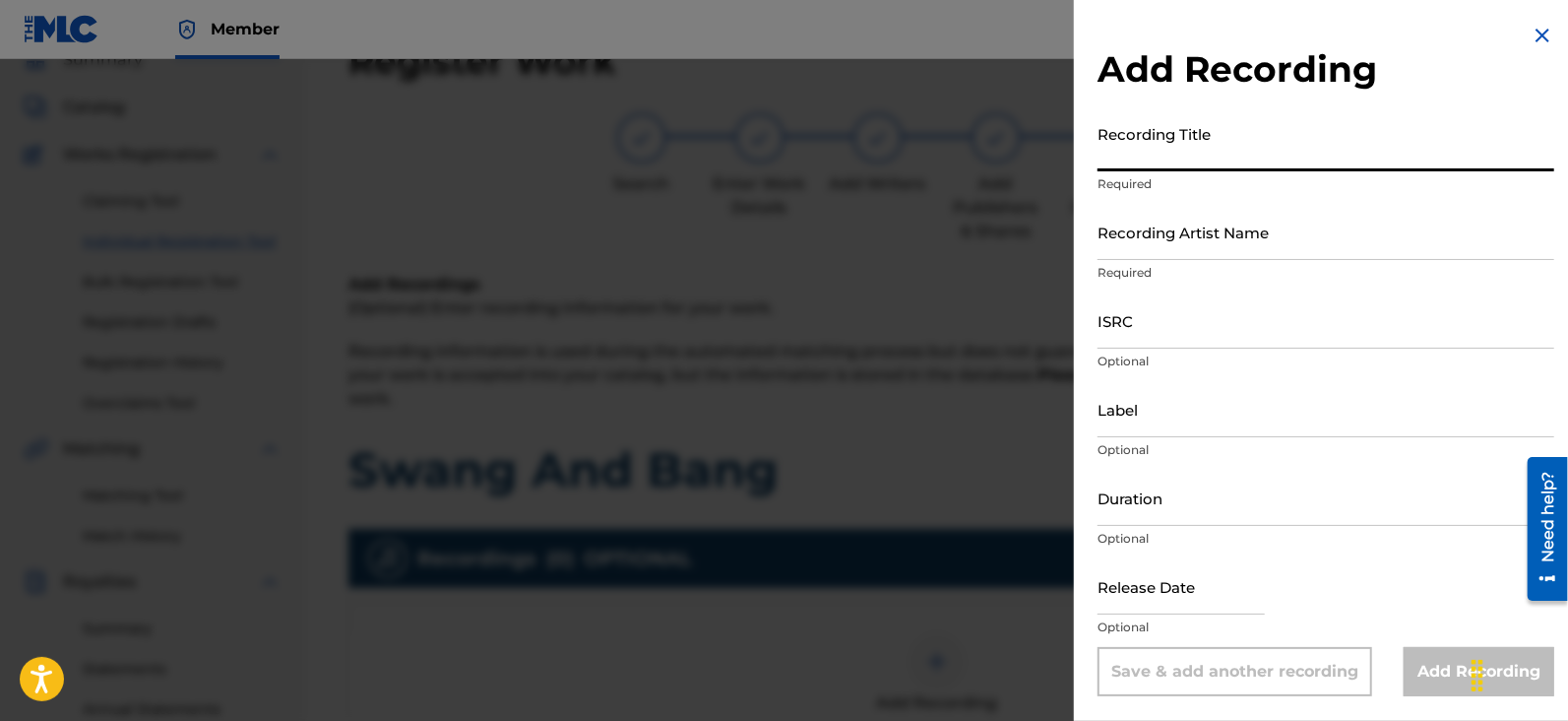click on "Recording Title" at bounding box center (1326, 143) 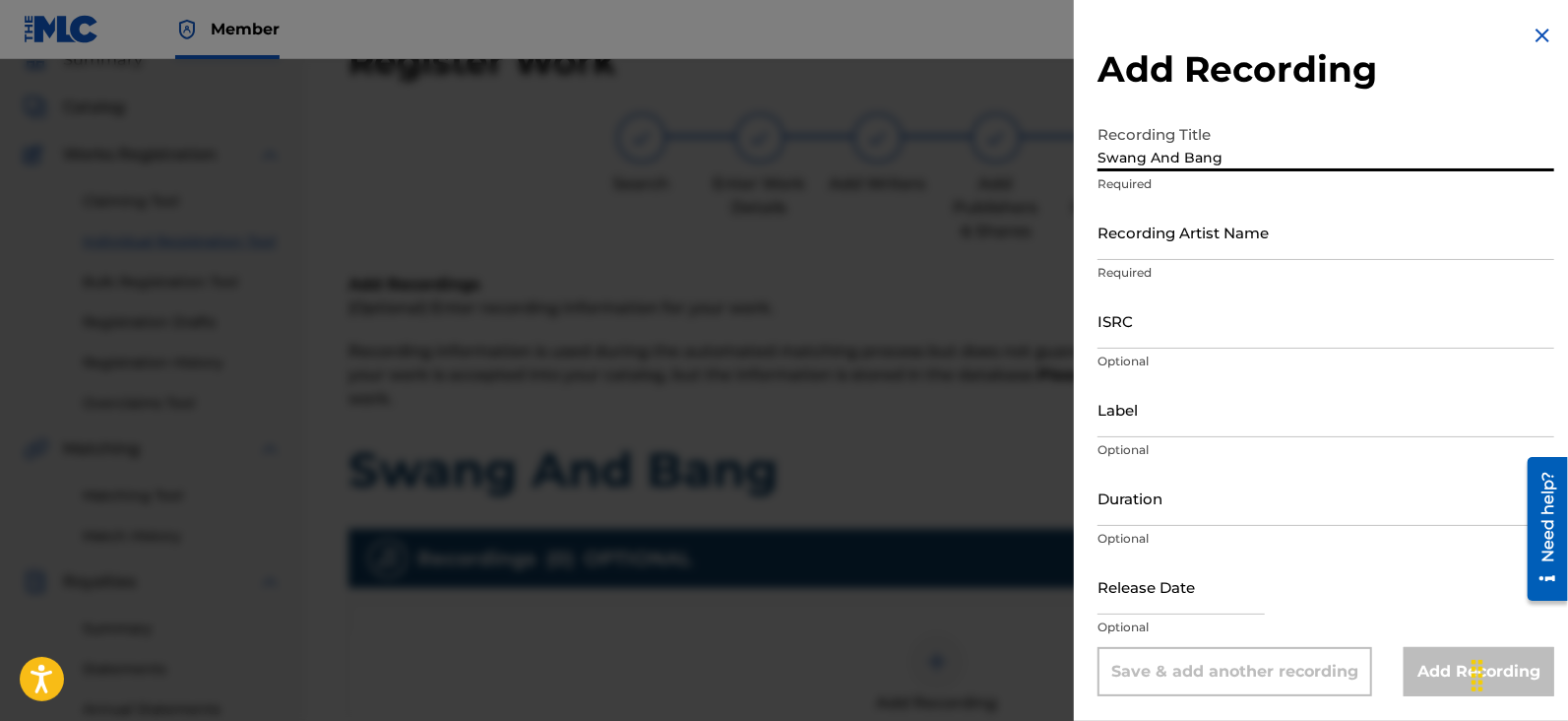 click on "Recording Artist Name" at bounding box center (1326, 231) 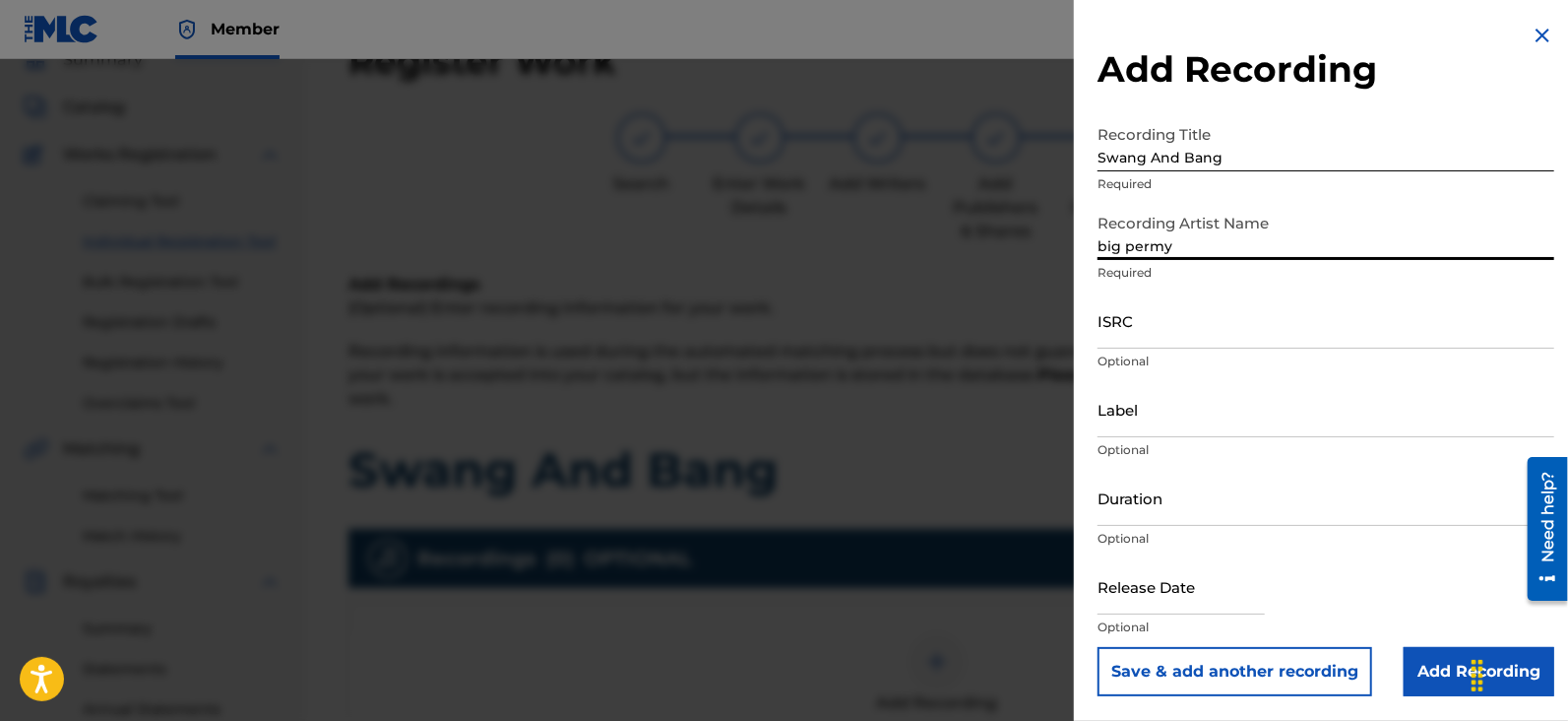 click on "ISRC" at bounding box center [1326, 320] 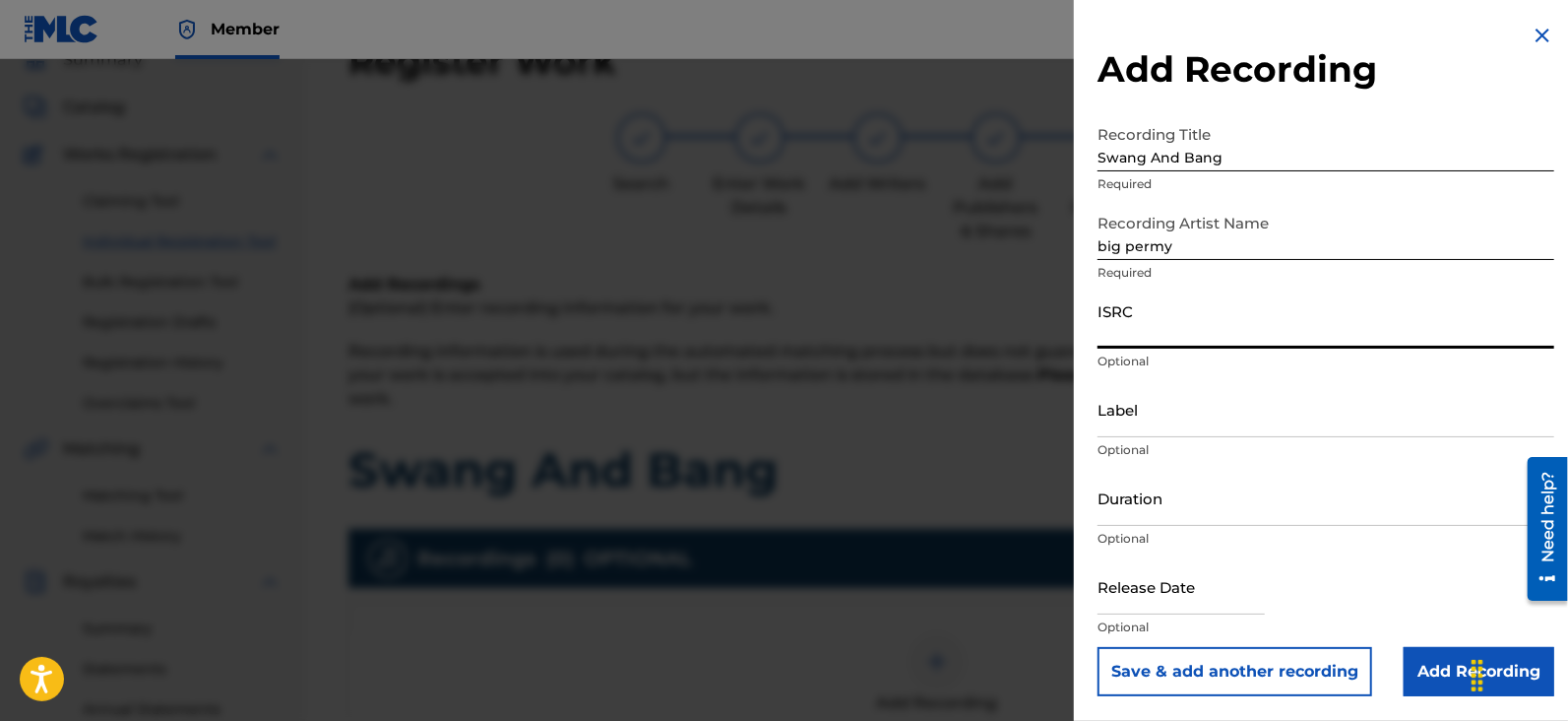 paste on "[NUMBER]" 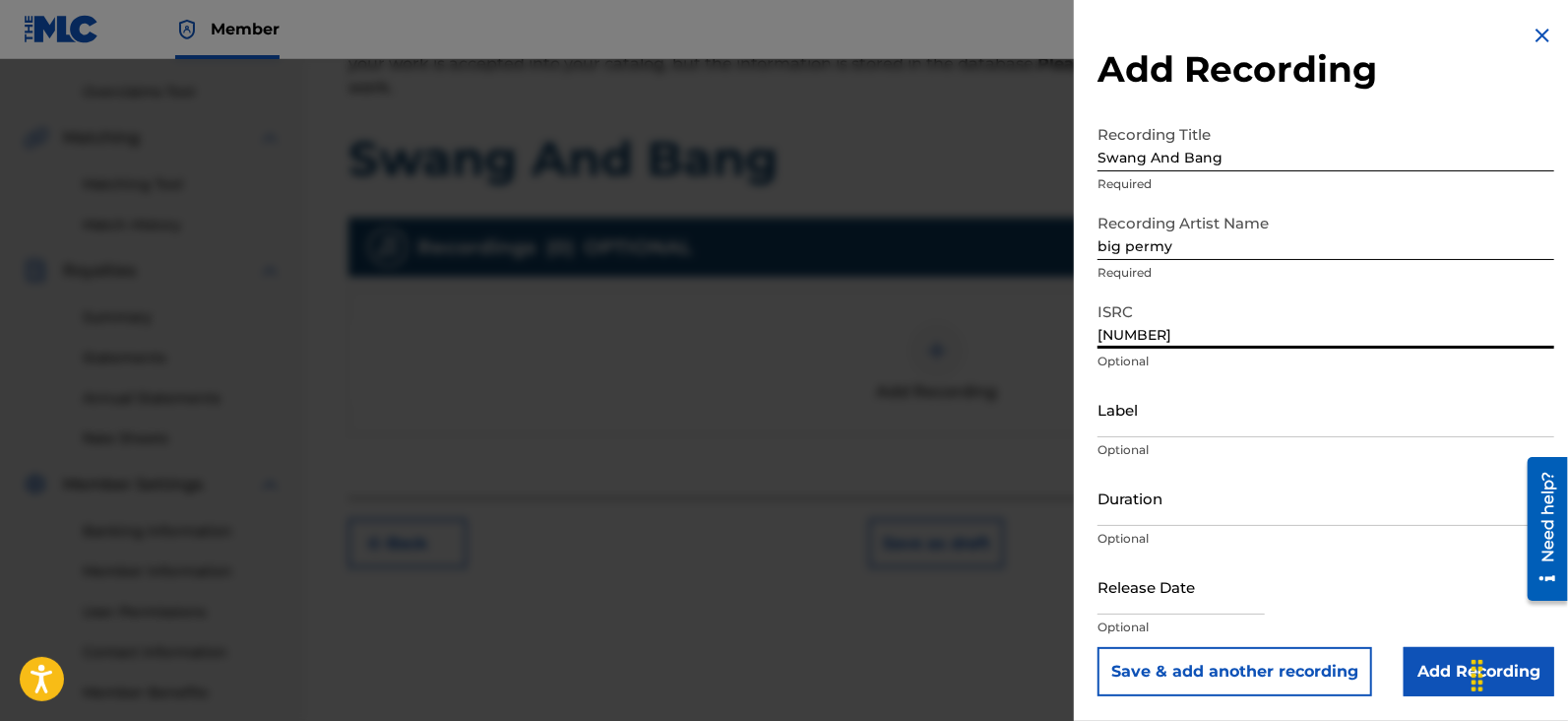 scroll, scrollTop: 426, scrollLeft: 0, axis: vertical 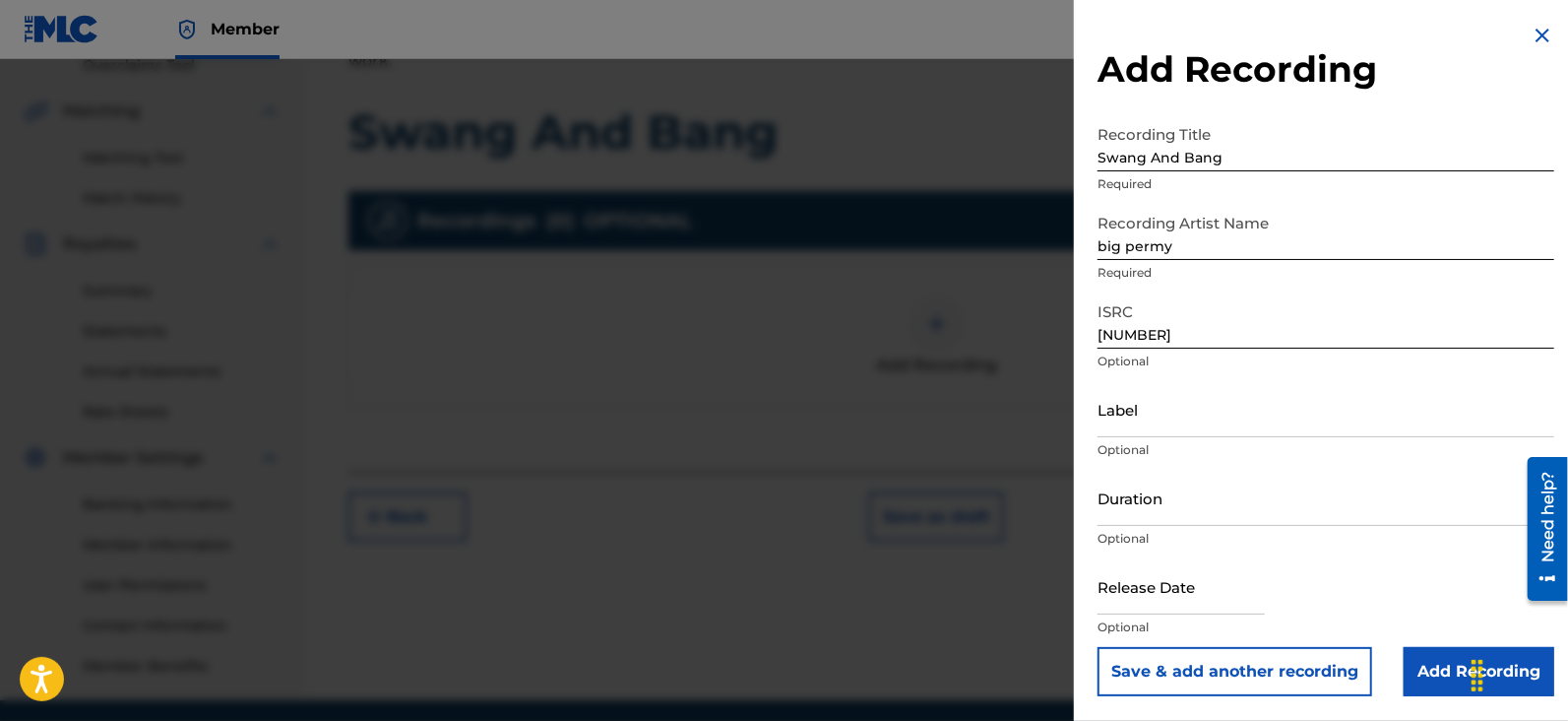 click at bounding box center (1181, 586) 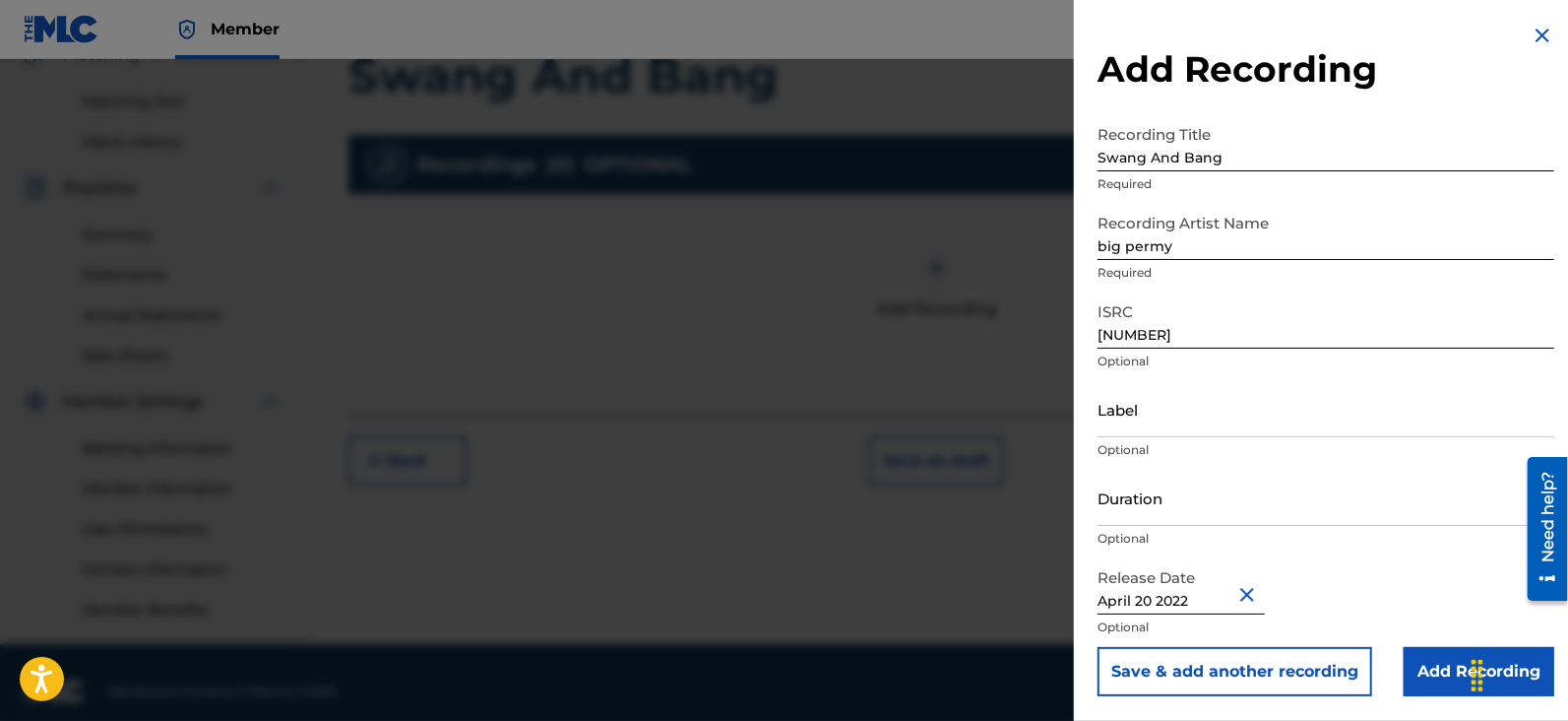 scroll, scrollTop: 500, scrollLeft: 0, axis: vertical 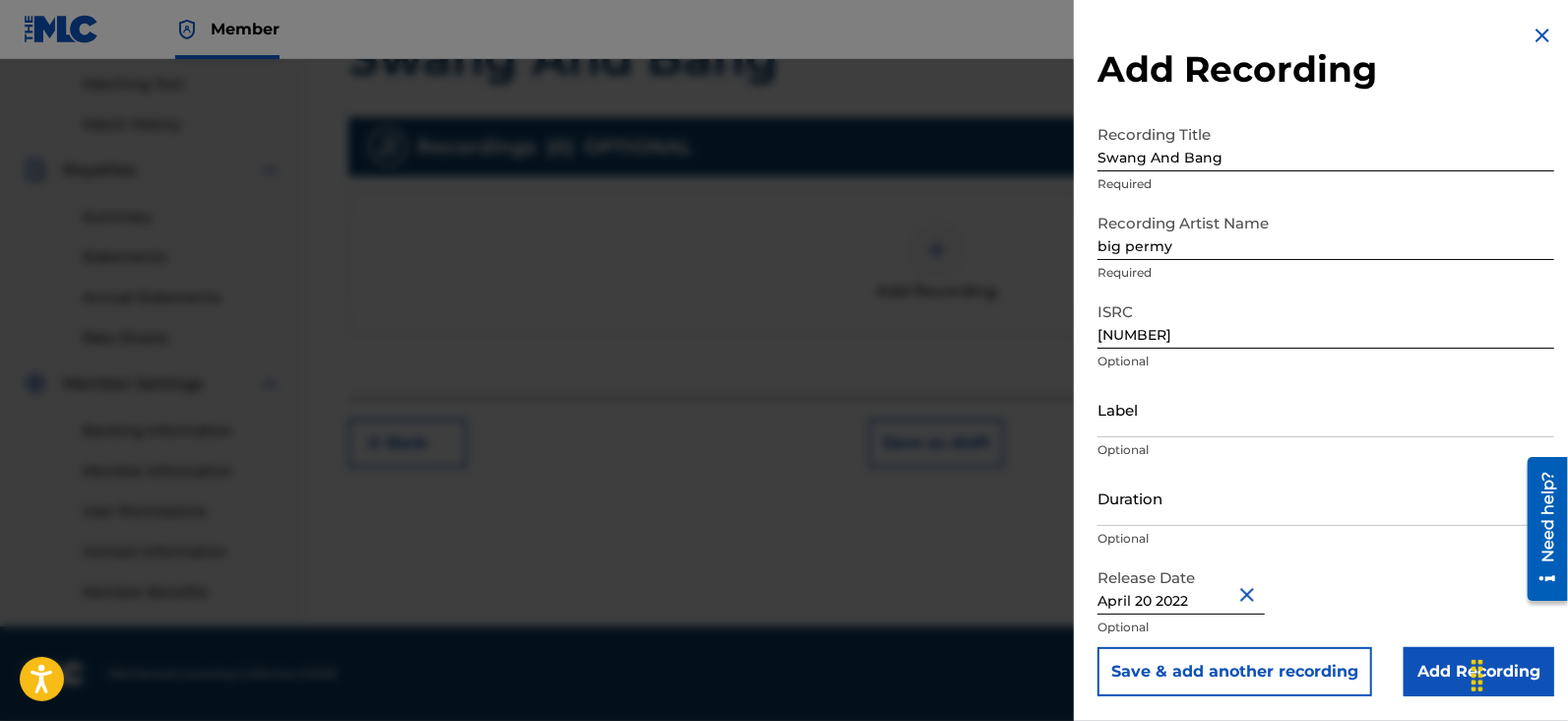 click on "Add Recording" at bounding box center (1478, 672) 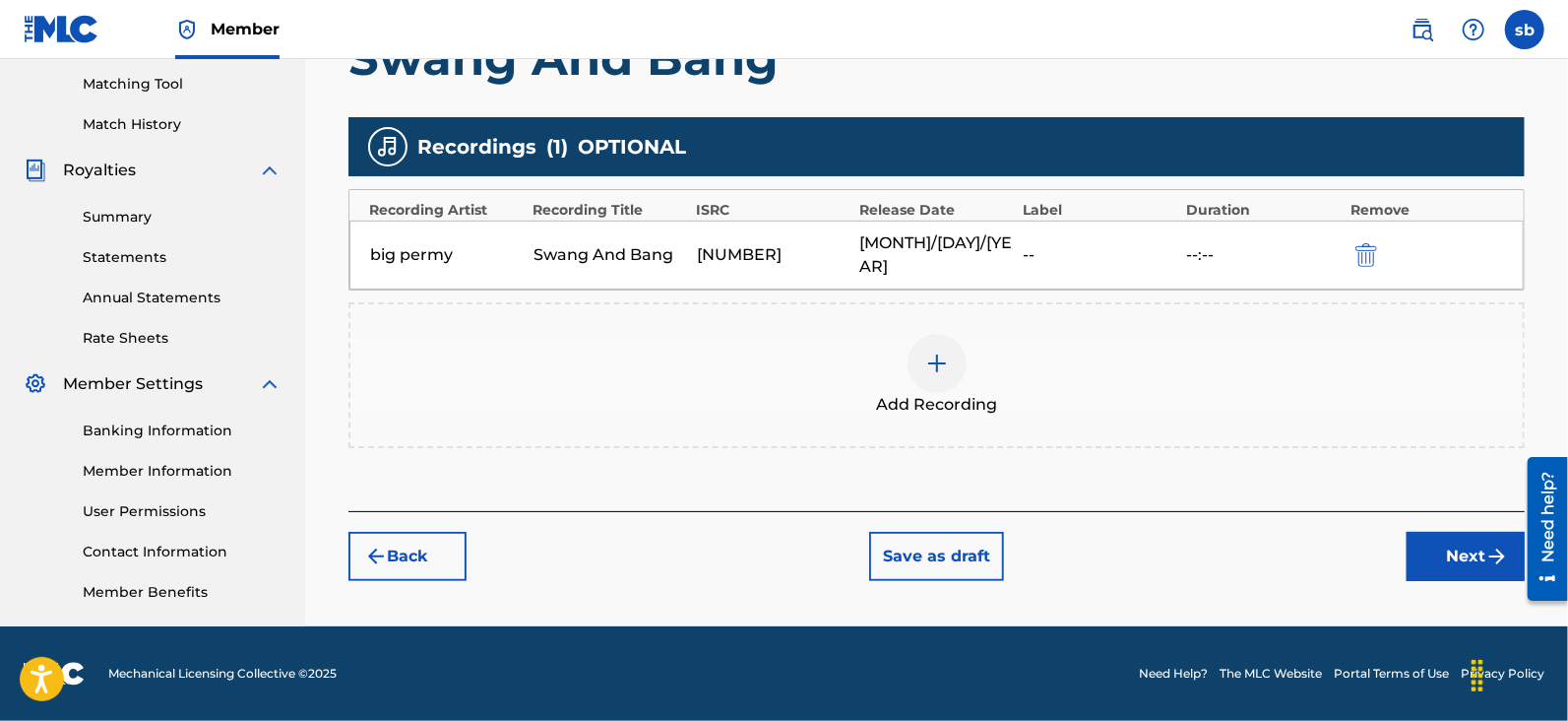 click on "Next" at bounding box center (1466, 557) 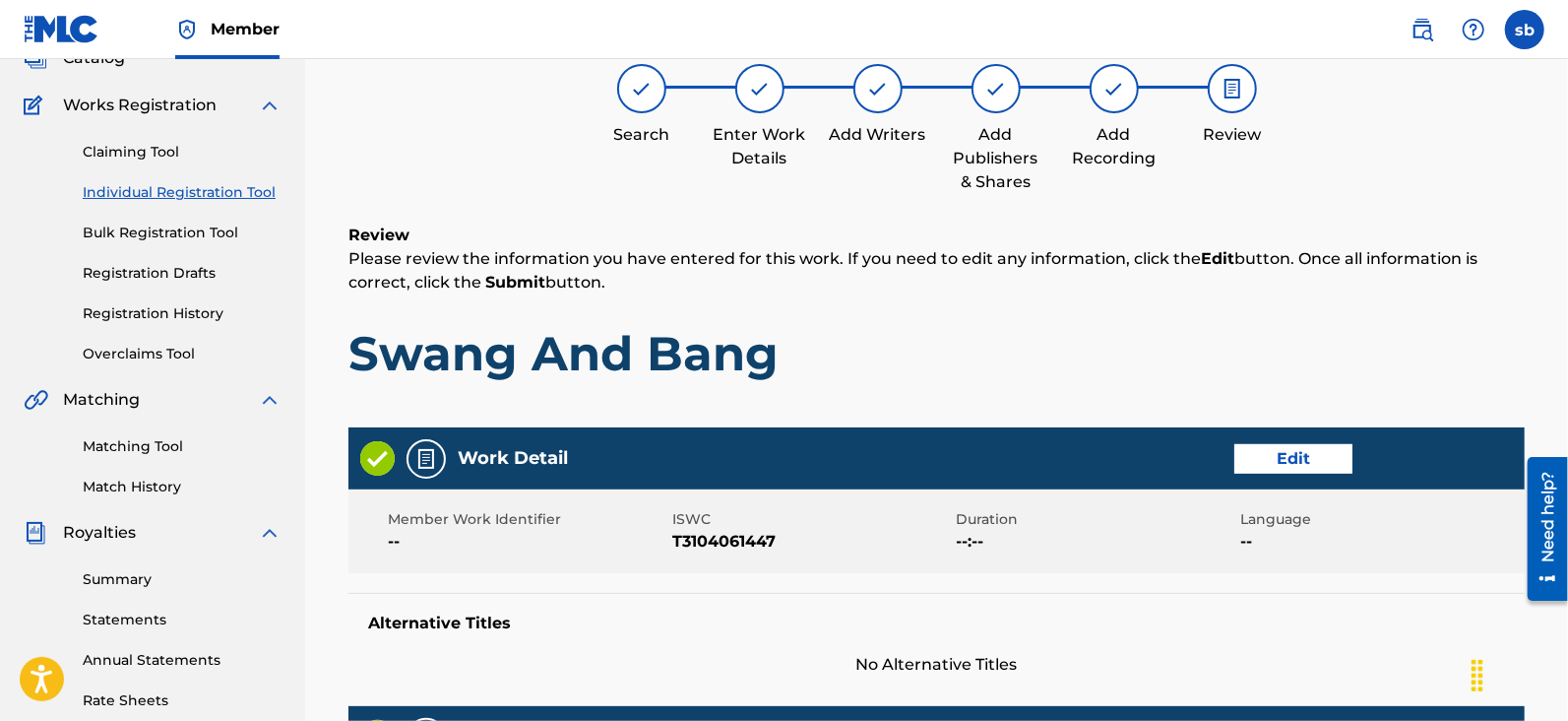 scroll, scrollTop: 89, scrollLeft: 0, axis: vertical 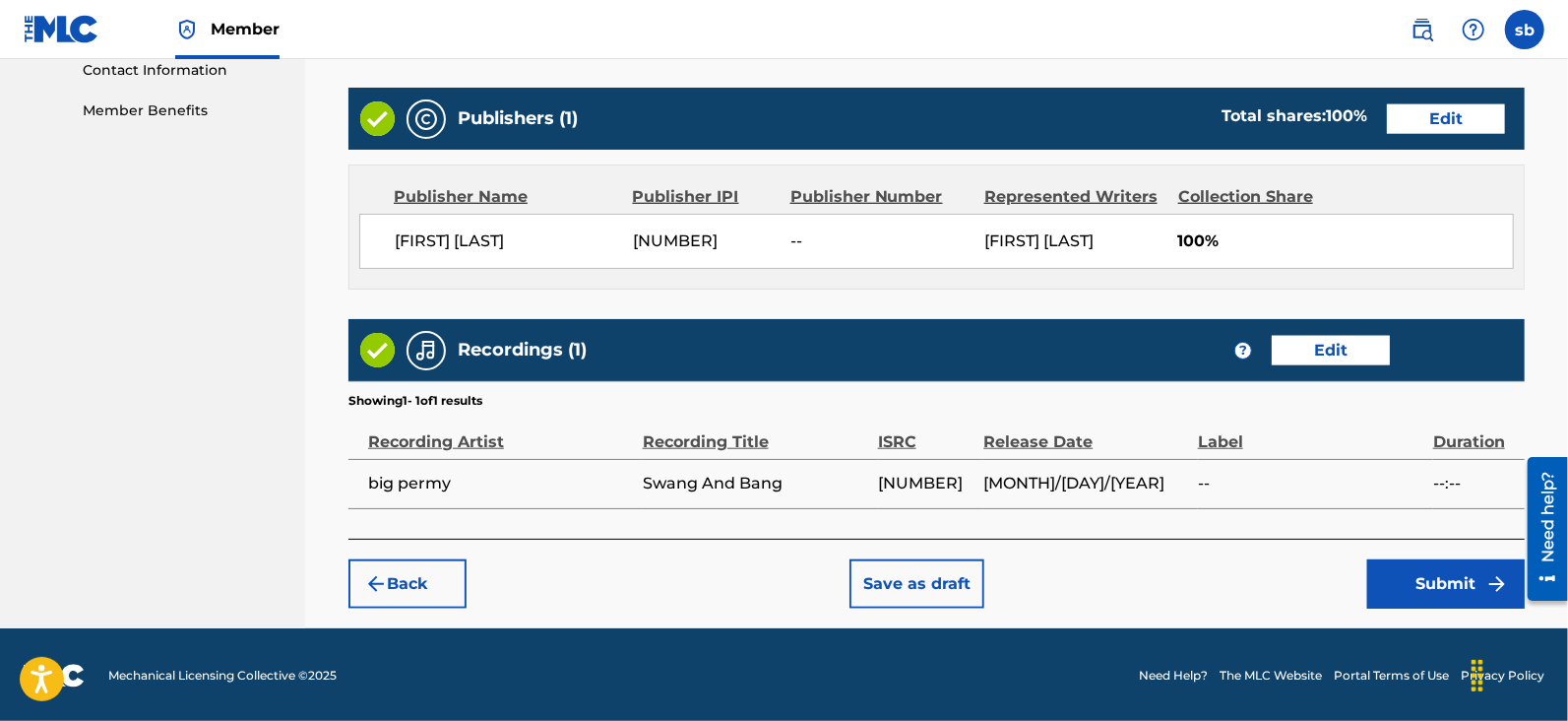 click on "Submit" at bounding box center (1446, 584) 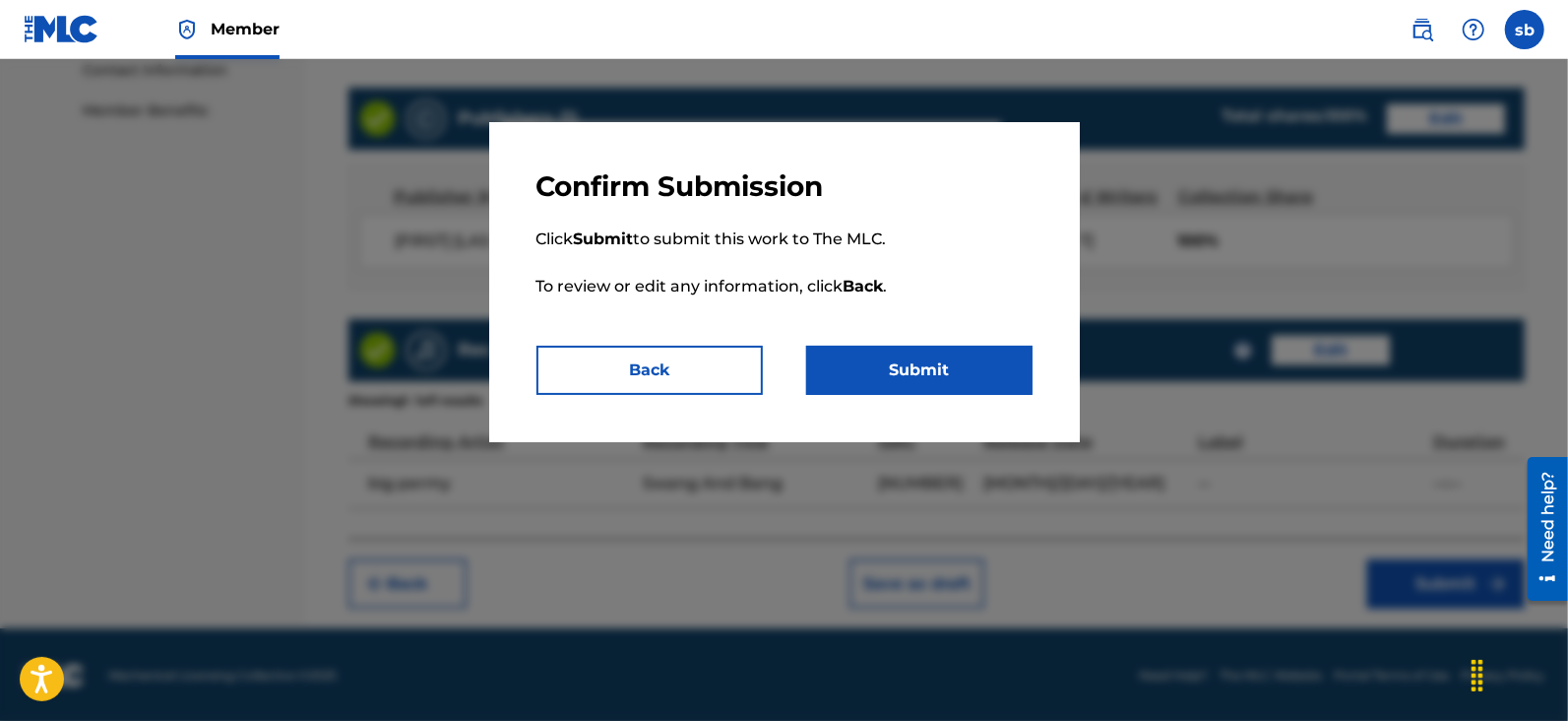 click on "Submit" at bounding box center [919, 370] 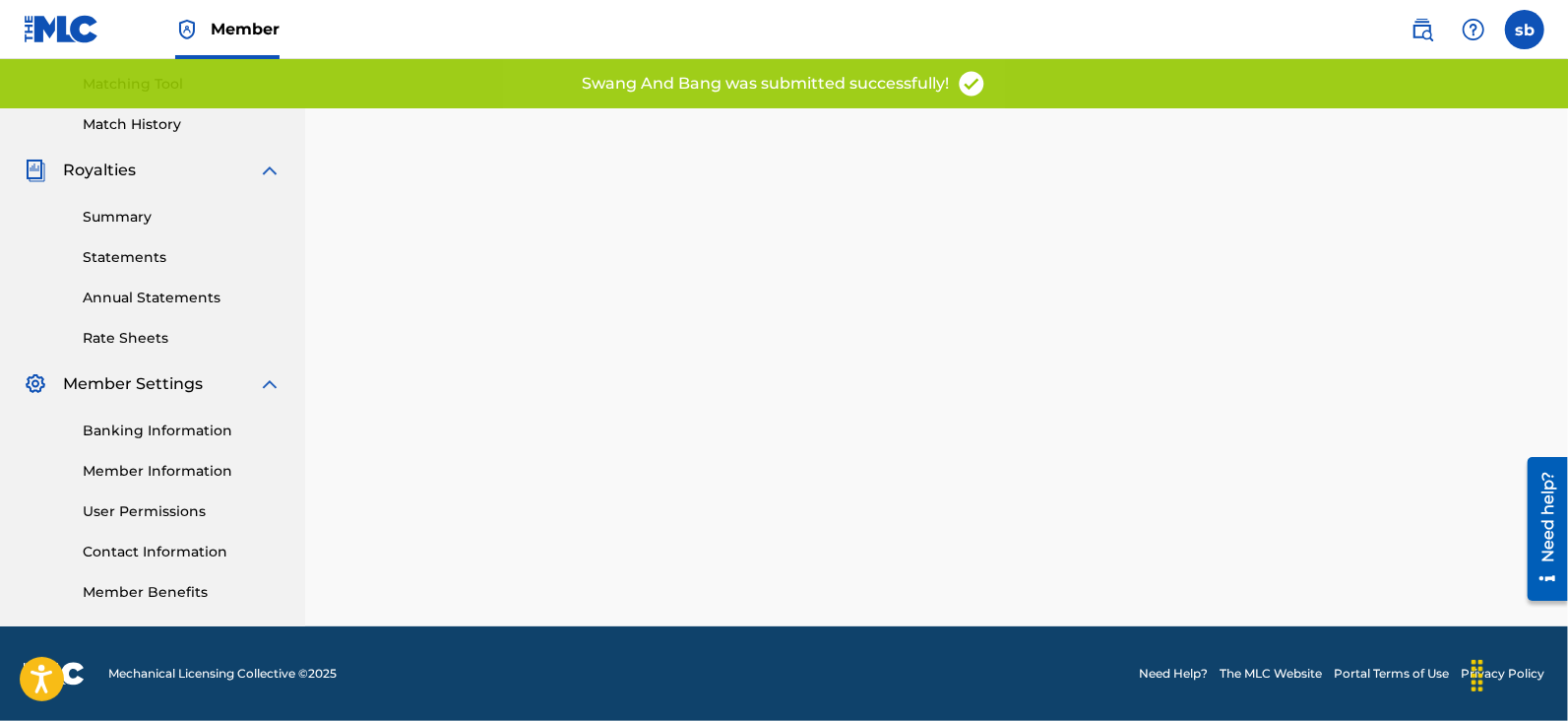 scroll, scrollTop: 0, scrollLeft: 0, axis: both 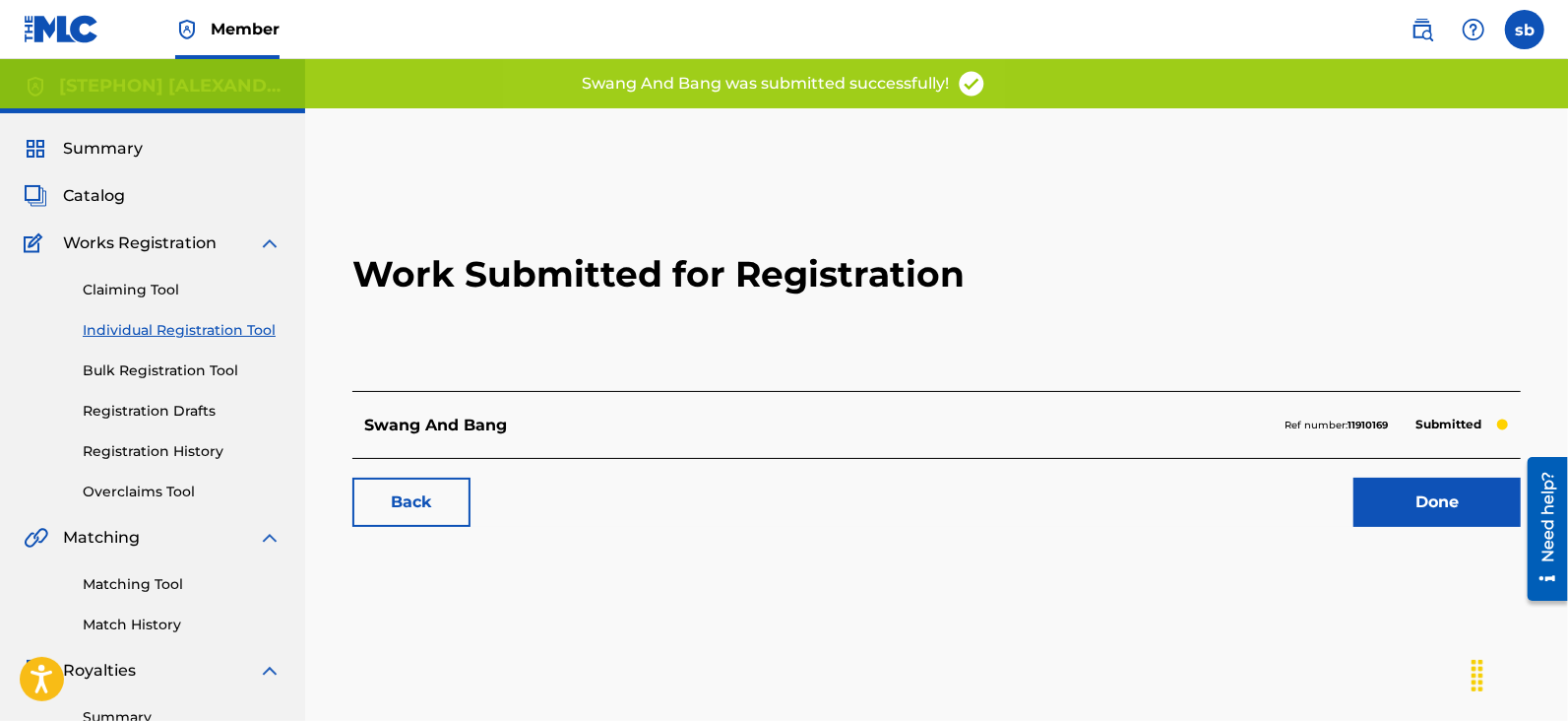 click on "Done" at bounding box center (1437, 502) 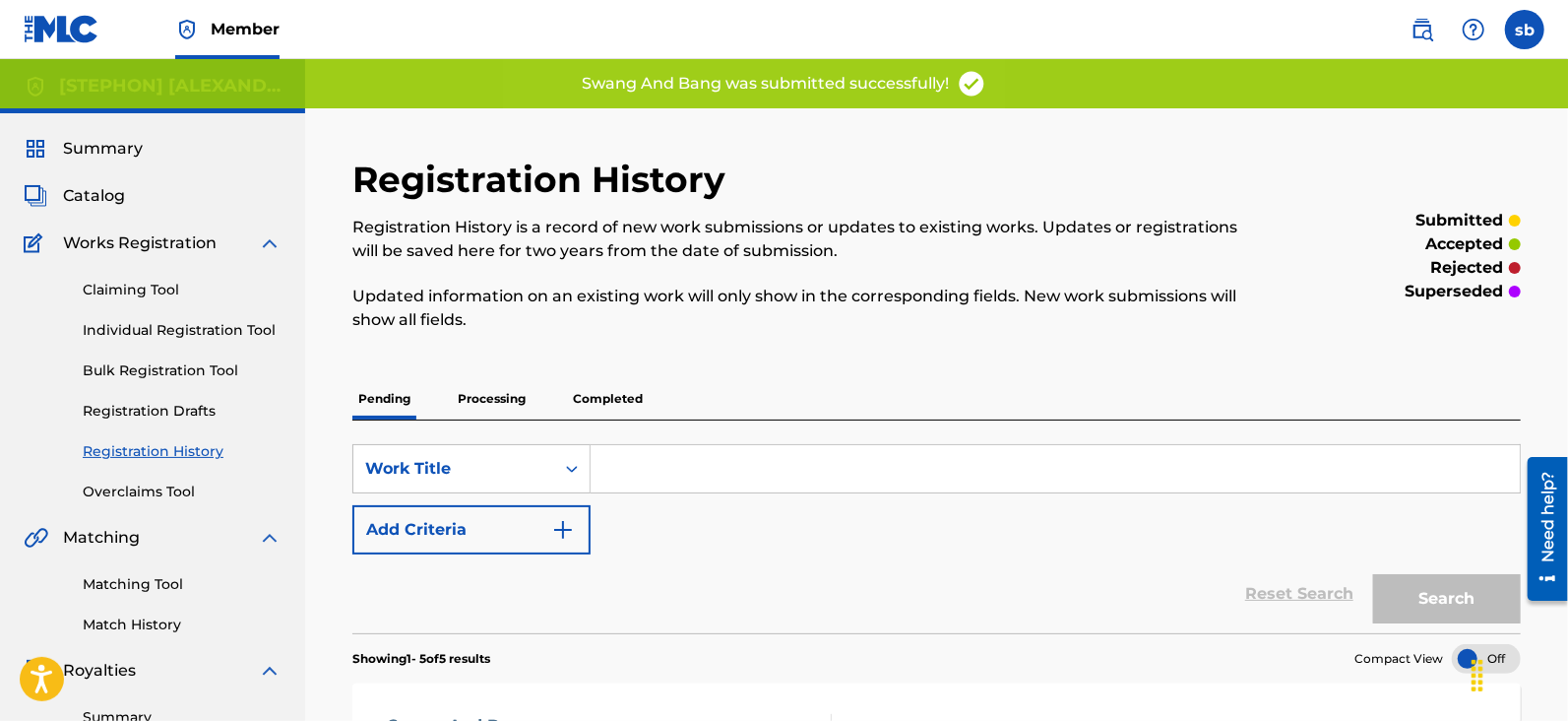 click on "Summary Catalog Works Registration Claiming Tool Individual Registration Tool Bulk Registration Tool Registration Drafts Registration History Overclaims Tool Matching Matching Tool Match History Royalties Summary Statements Annual Statements Rate Sheets Member Settings Banking Information Member Information User Permissions Contact Information Member Benefits" at bounding box center [153, 620] 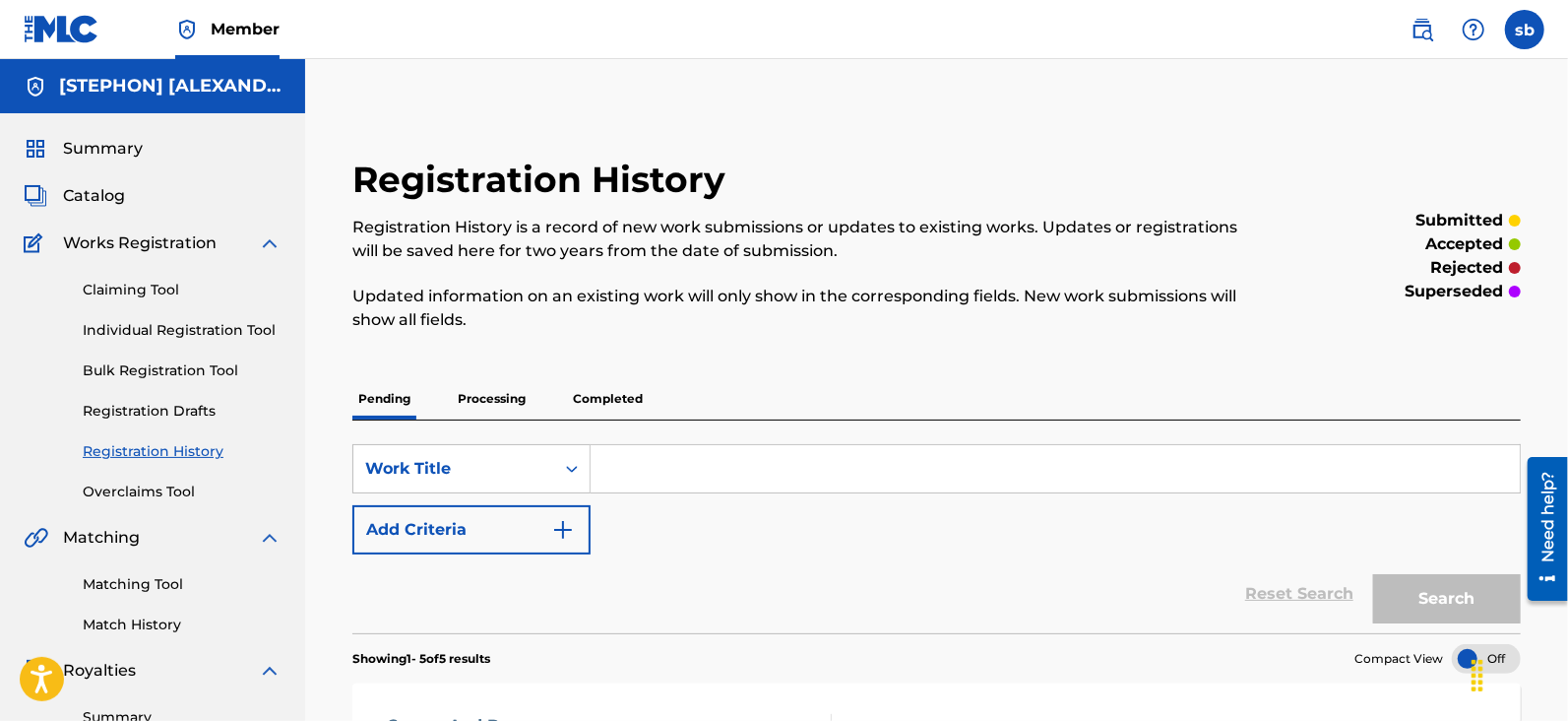 click on "Catalog" at bounding box center [94, 196] 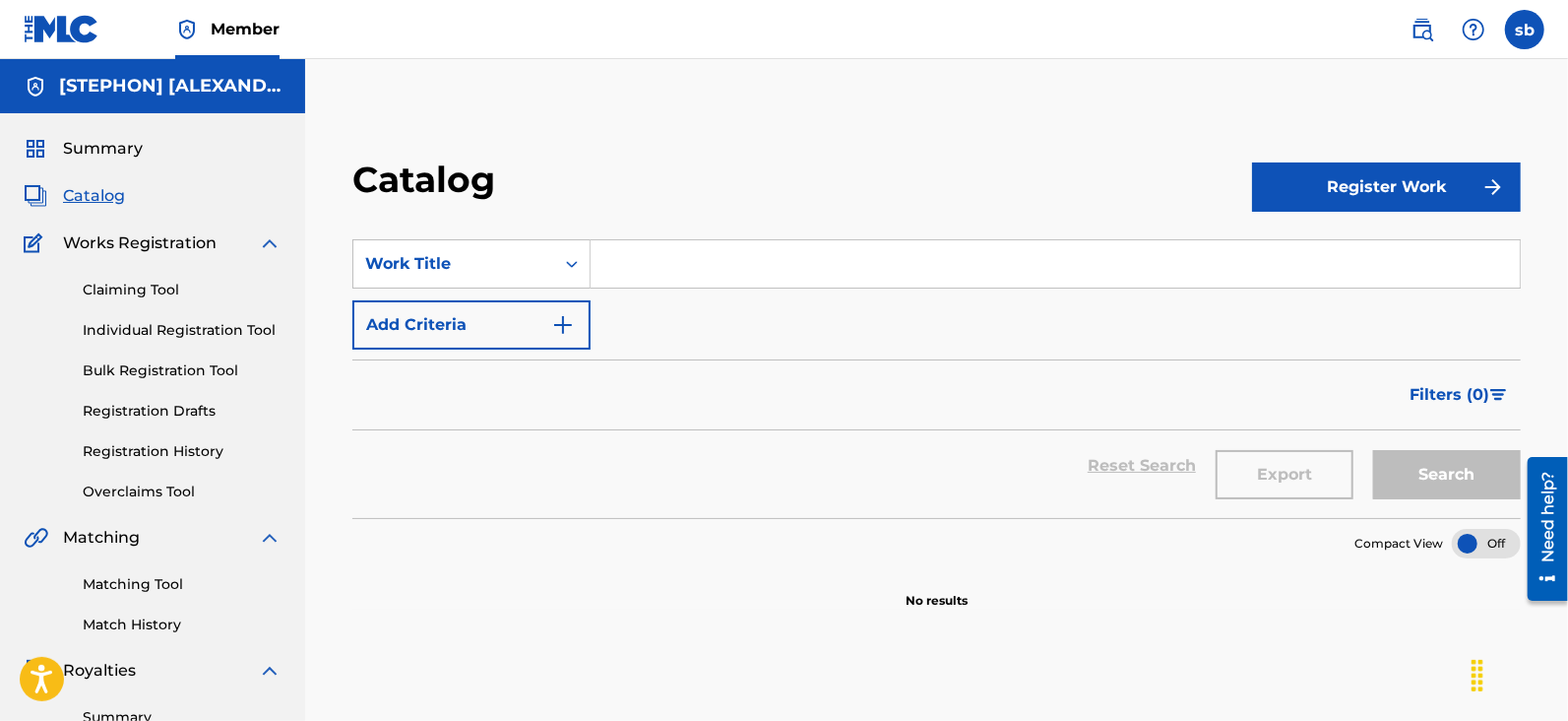 click at bounding box center (1055, 264) 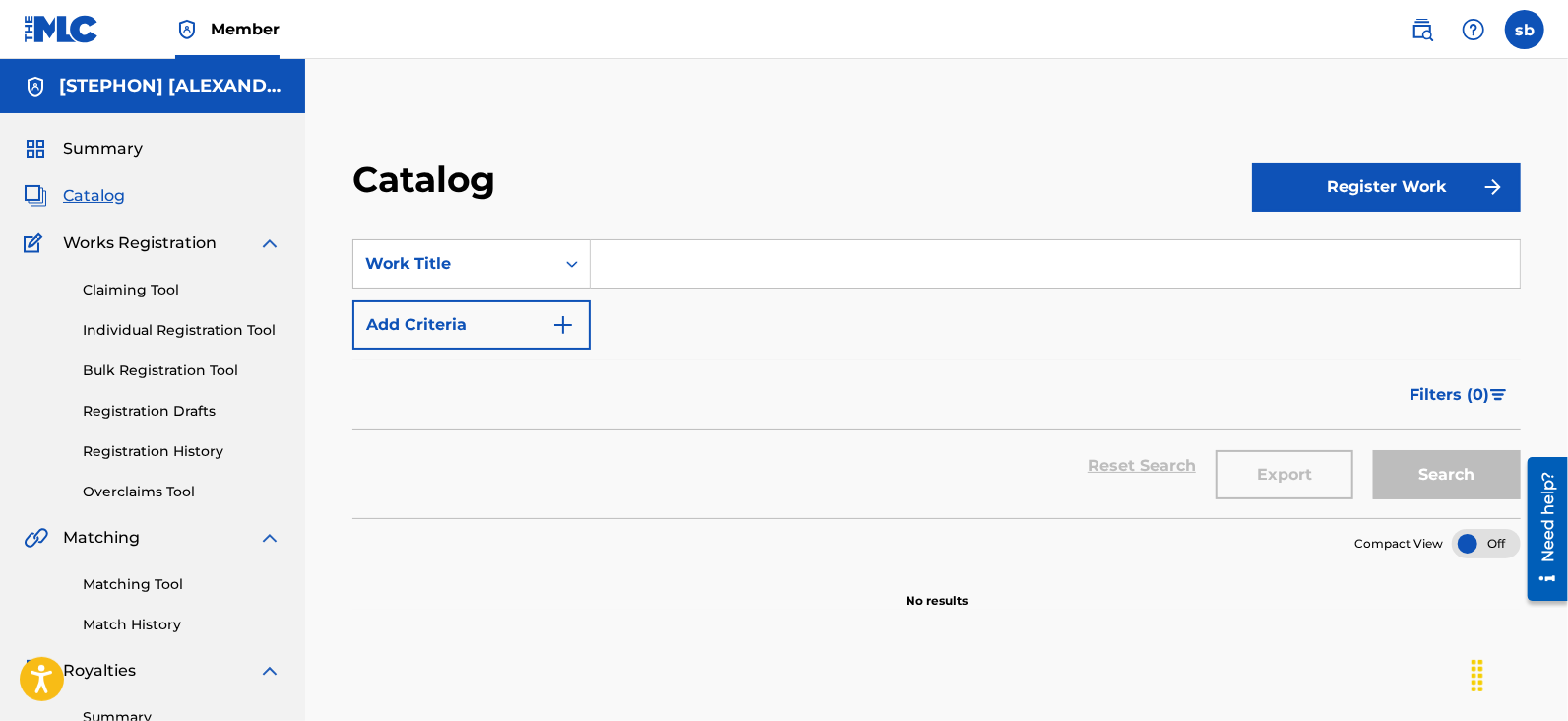click on "Register Work" at bounding box center [1386, 187] 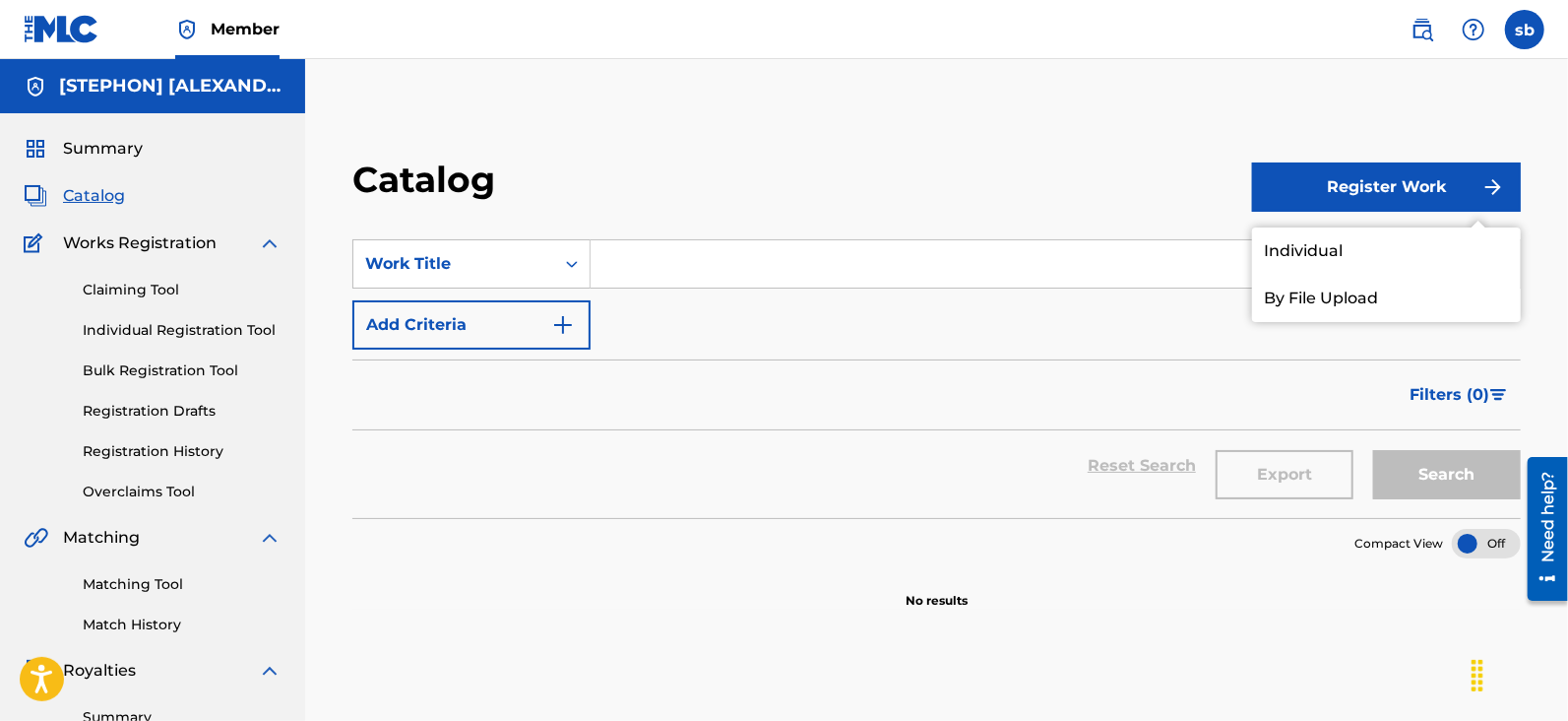 click on "Individual" at bounding box center [1386, 251] 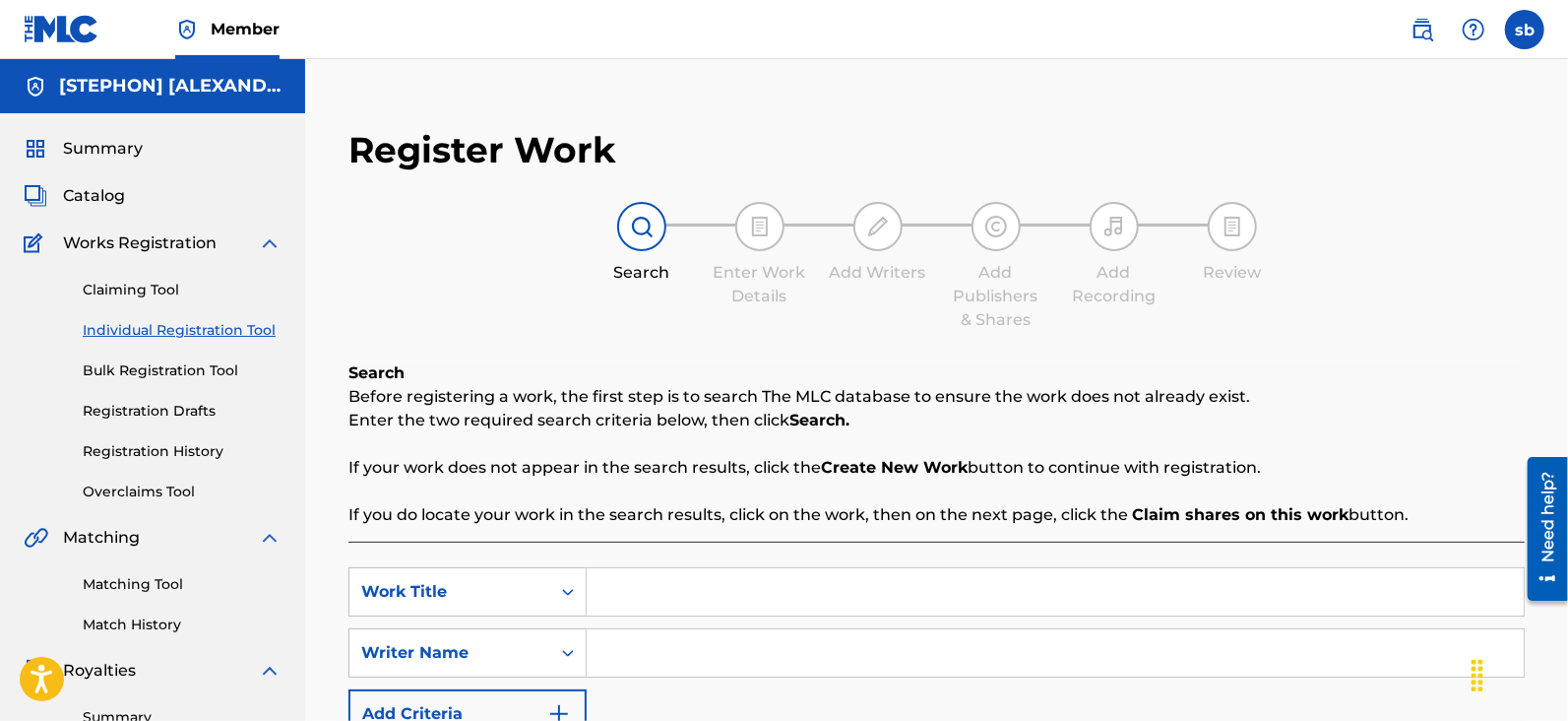 click at bounding box center (1055, 592) 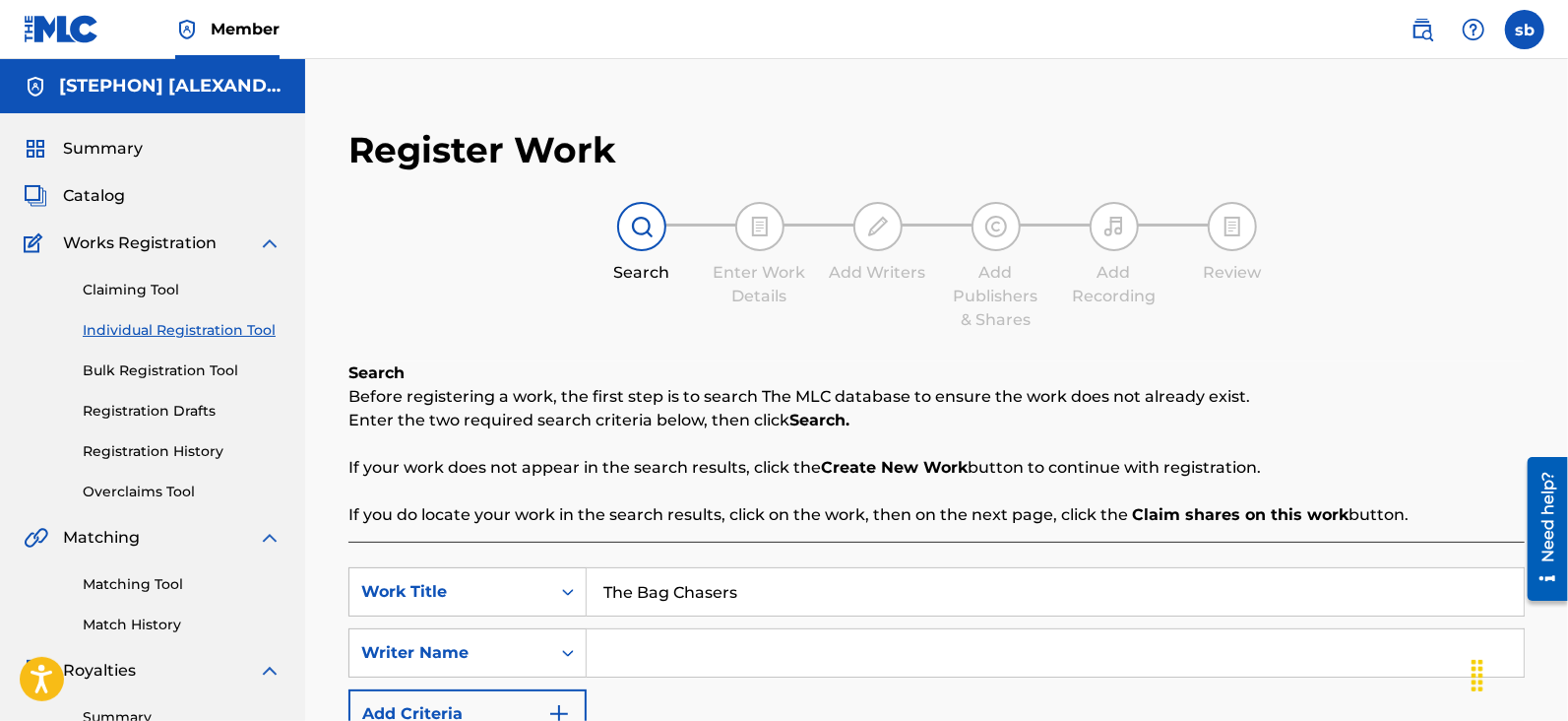 click at bounding box center [1055, 653] 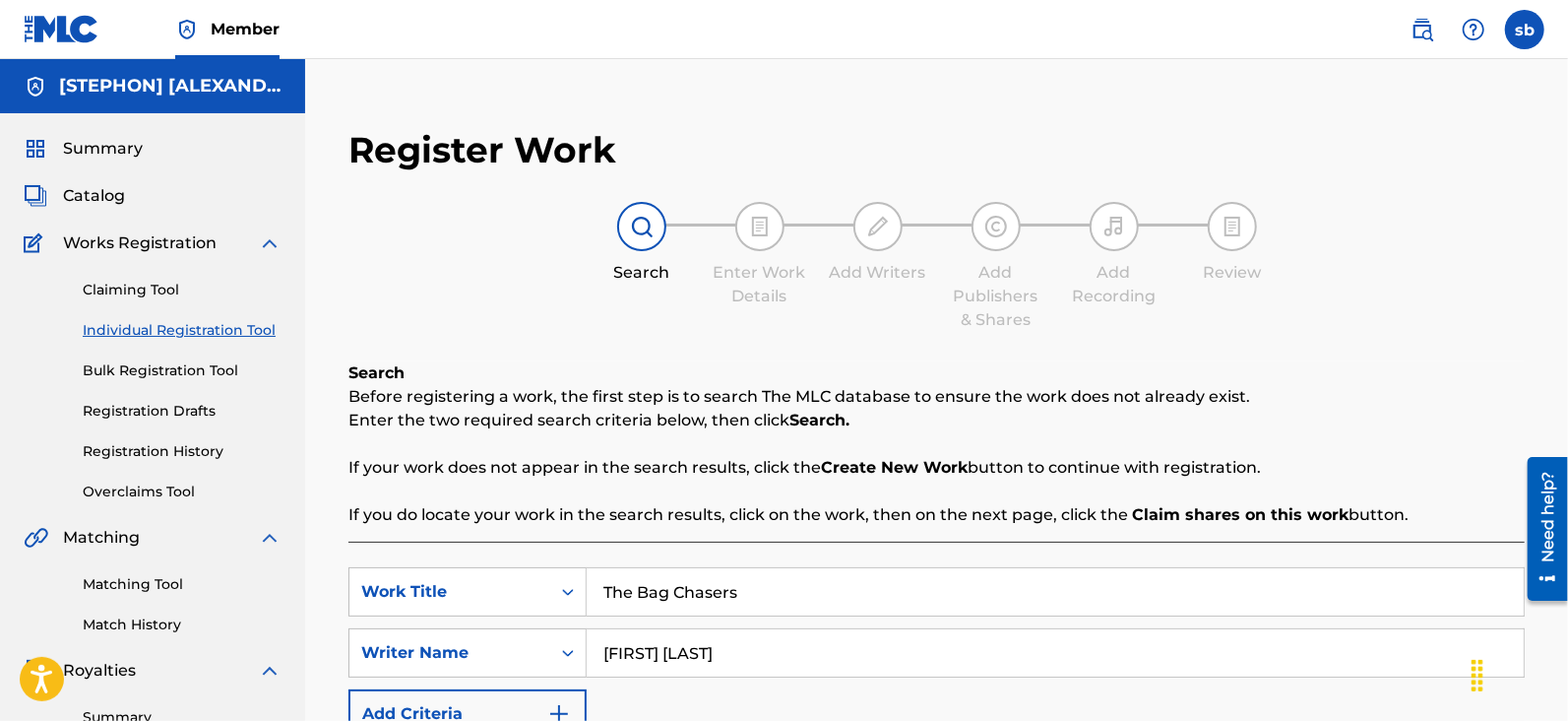 drag, startPoint x: 1565, startPoint y: 258, endPoint x: 1571, endPoint y: 332, distance: 74.24284 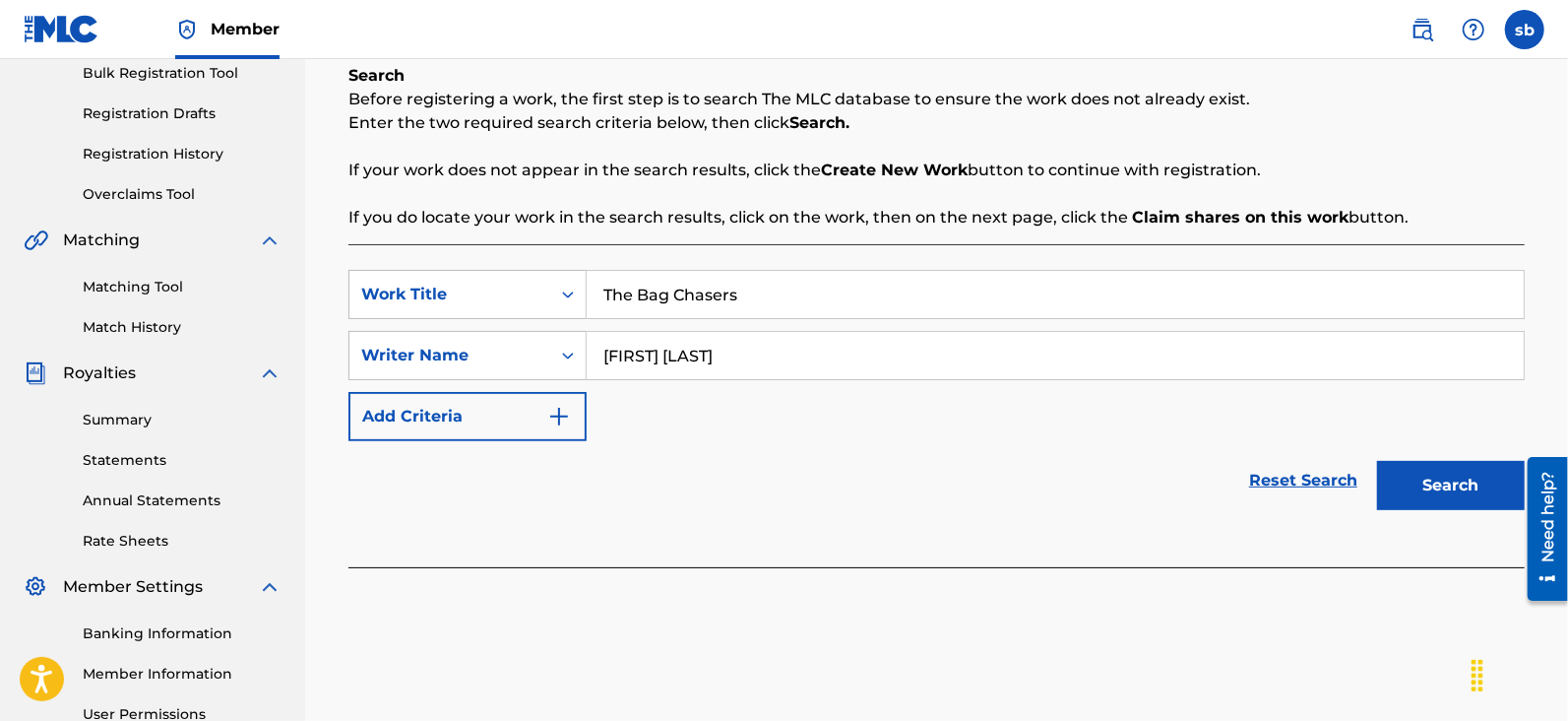 scroll, scrollTop: 333, scrollLeft: 0, axis: vertical 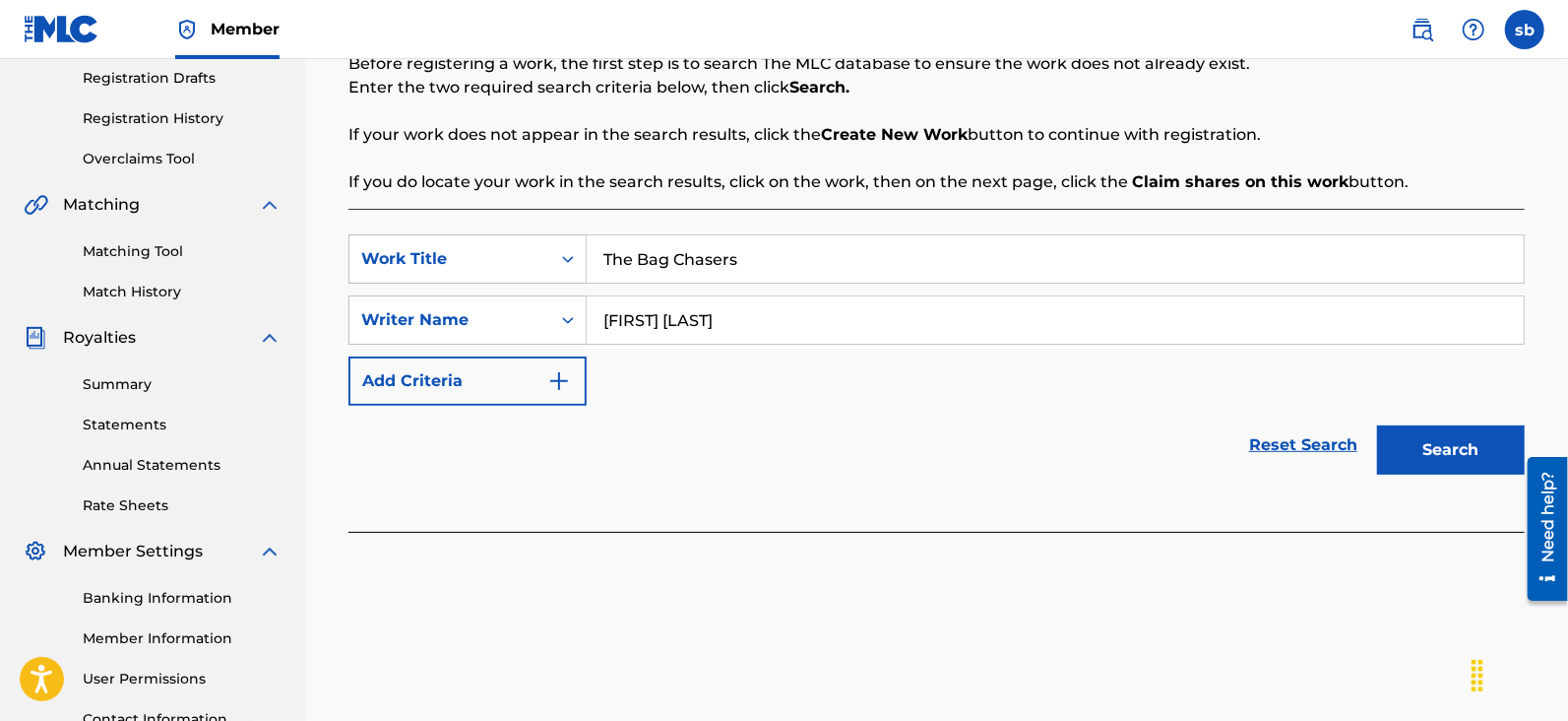 click on "Search" at bounding box center (1451, 450) 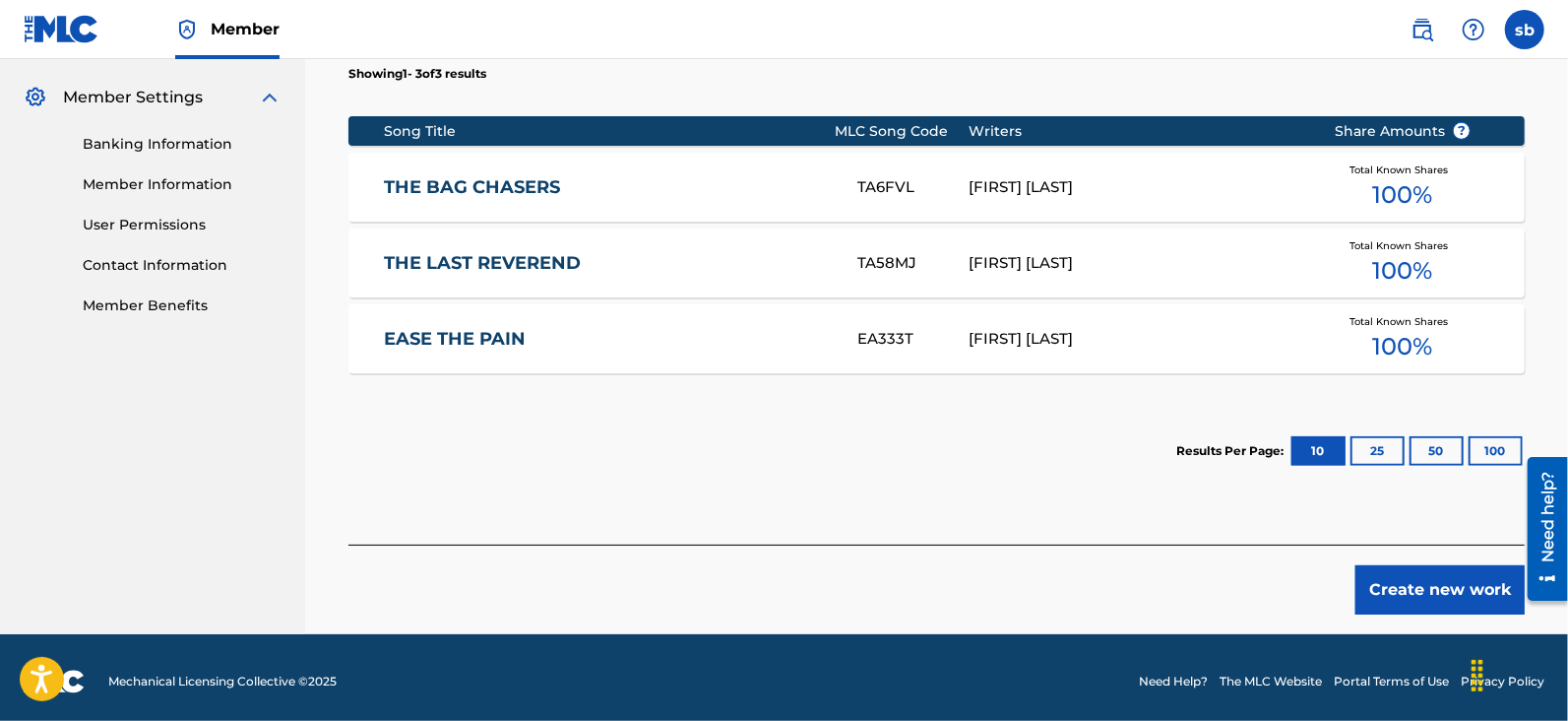 scroll, scrollTop: 794, scrollLeft: 0, axis: vertical 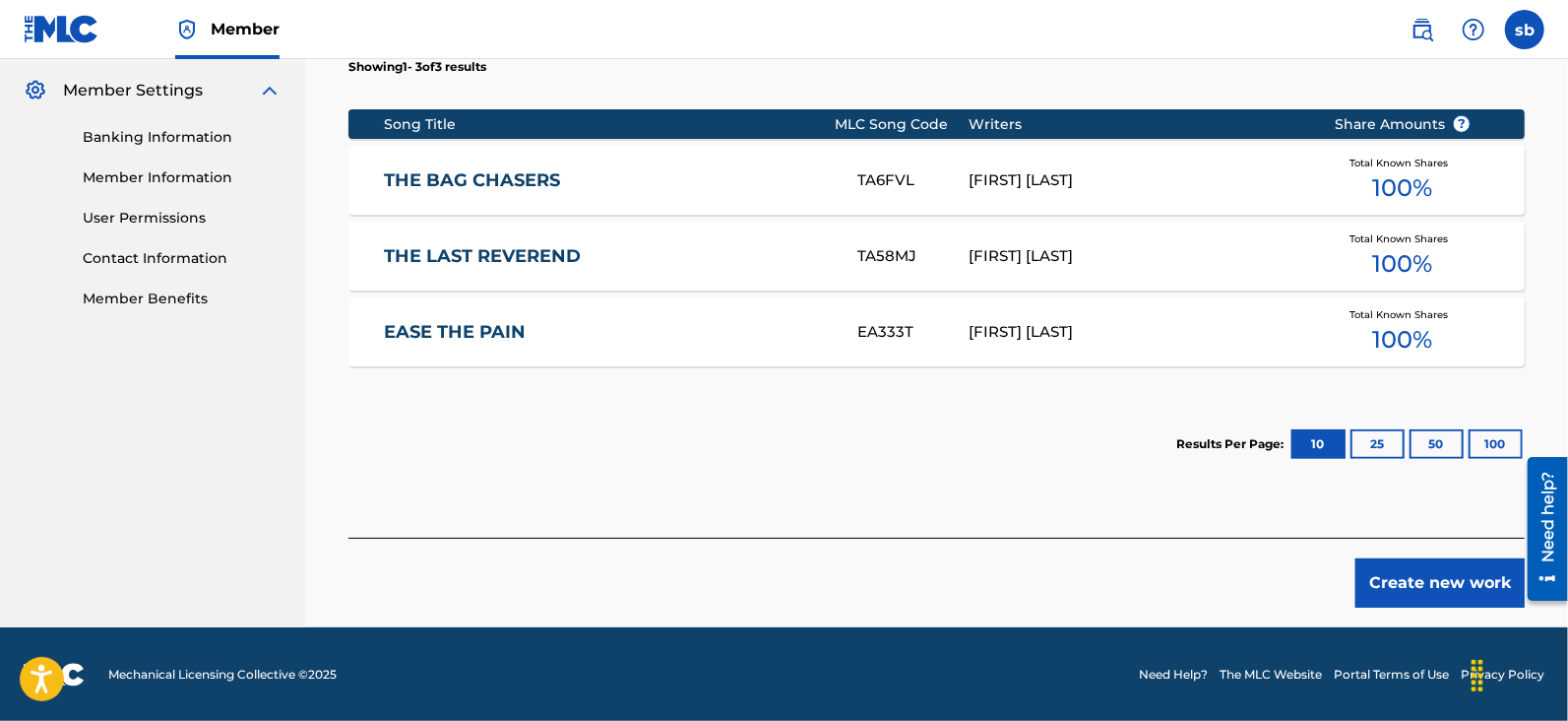 click on "Create new work" at bounding box center (1440, 583) 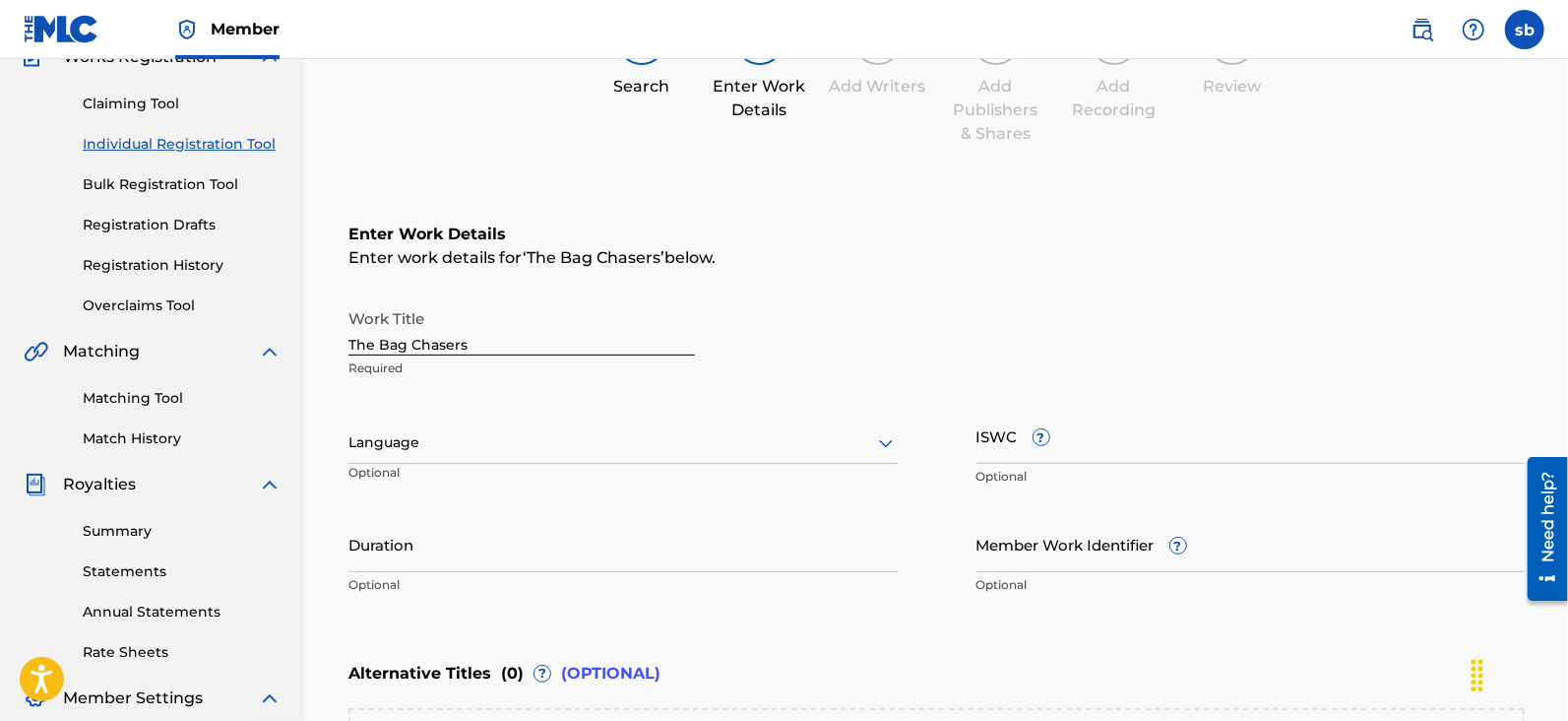 scroll, scrollTop: 176, scrollLeft: 0, axis: vertical 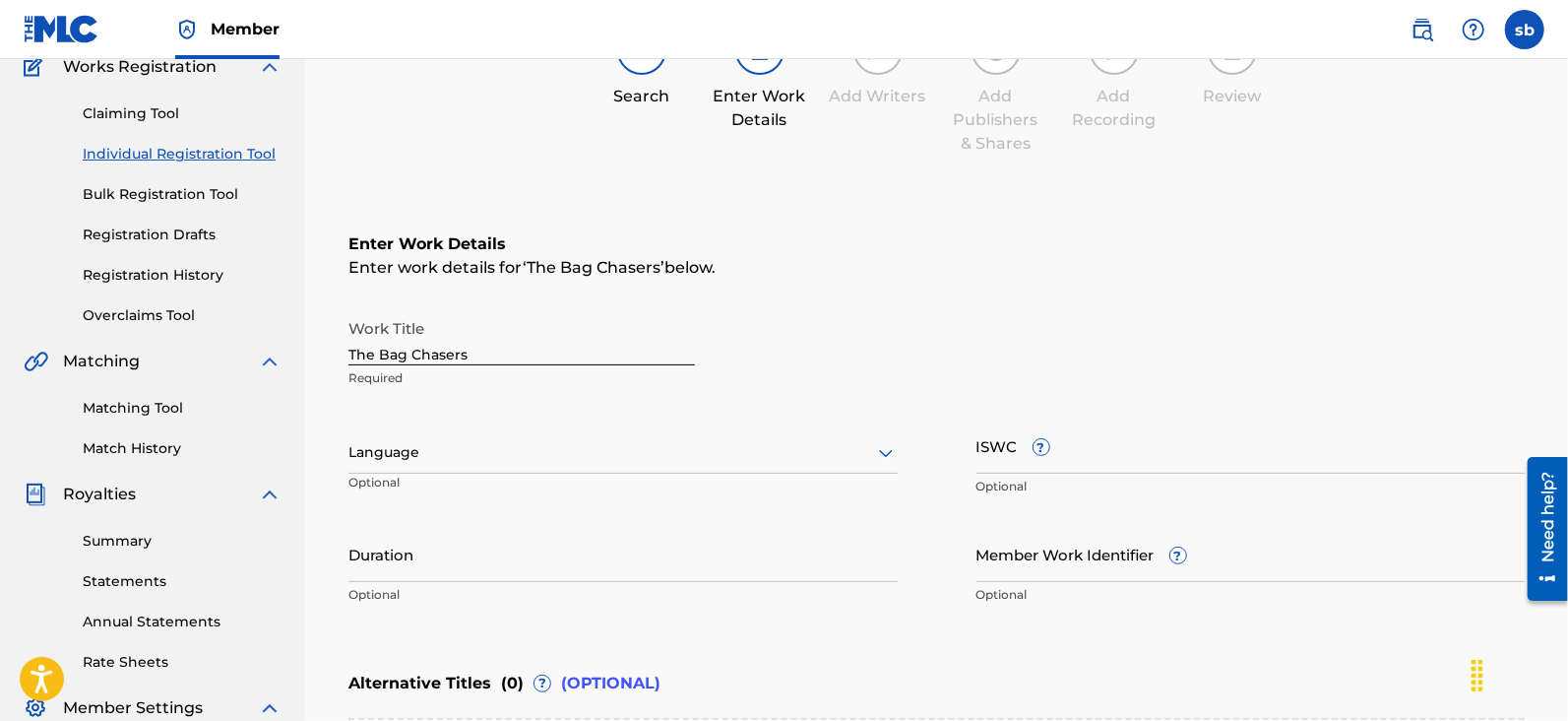 click on "ISWC   ?" at bounding box center (1251, 445) 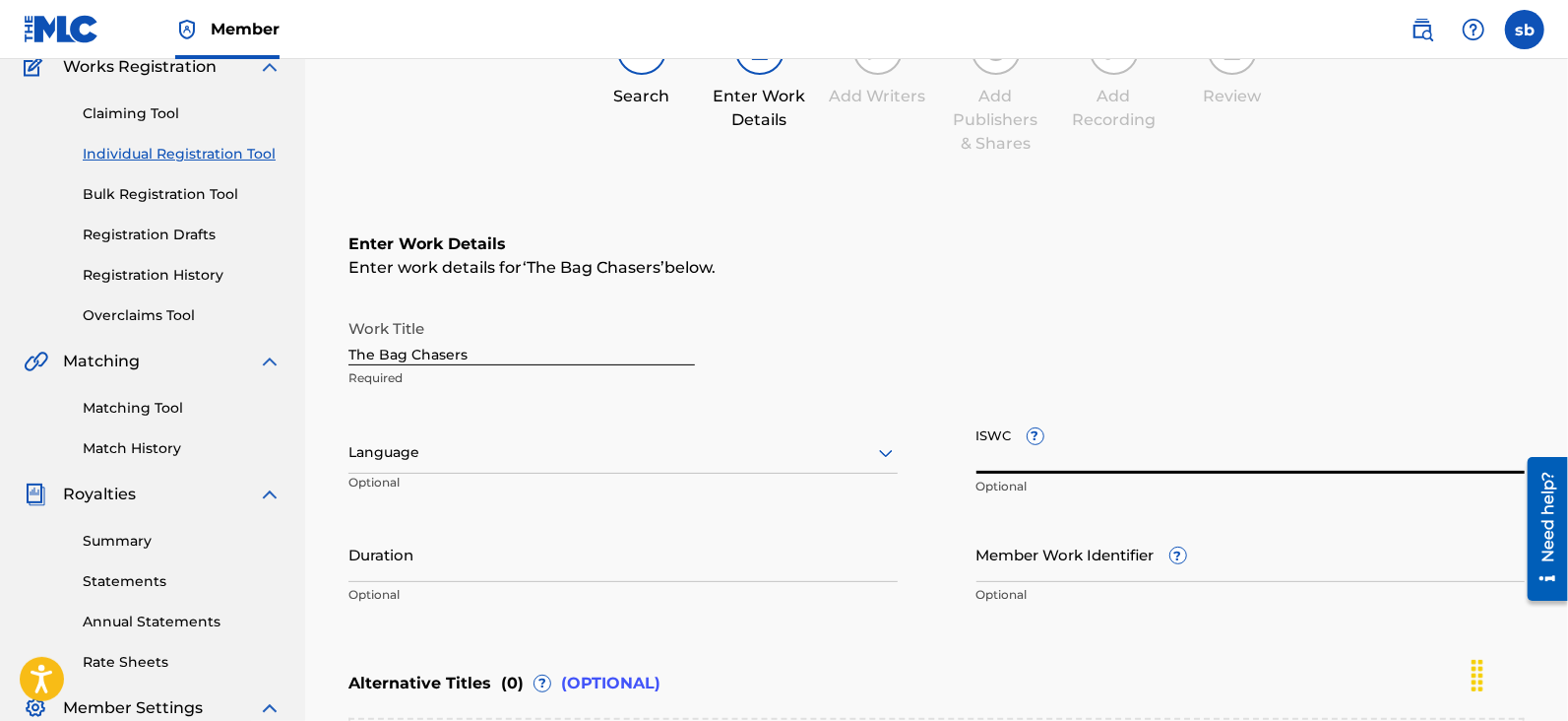 paste on "T-[PHONE]" 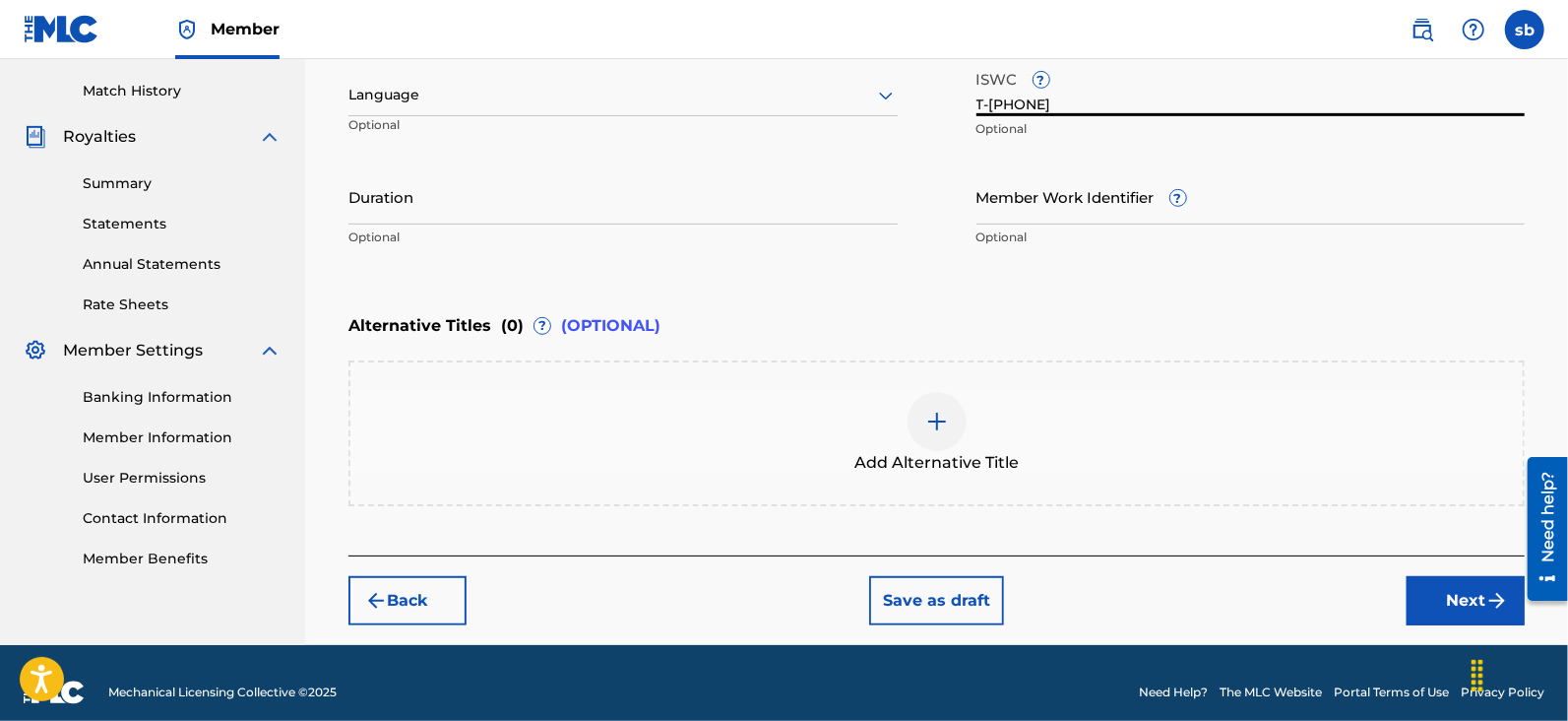 scroll, scrollTop: 552, scrollLeft: 0, axis: vertical 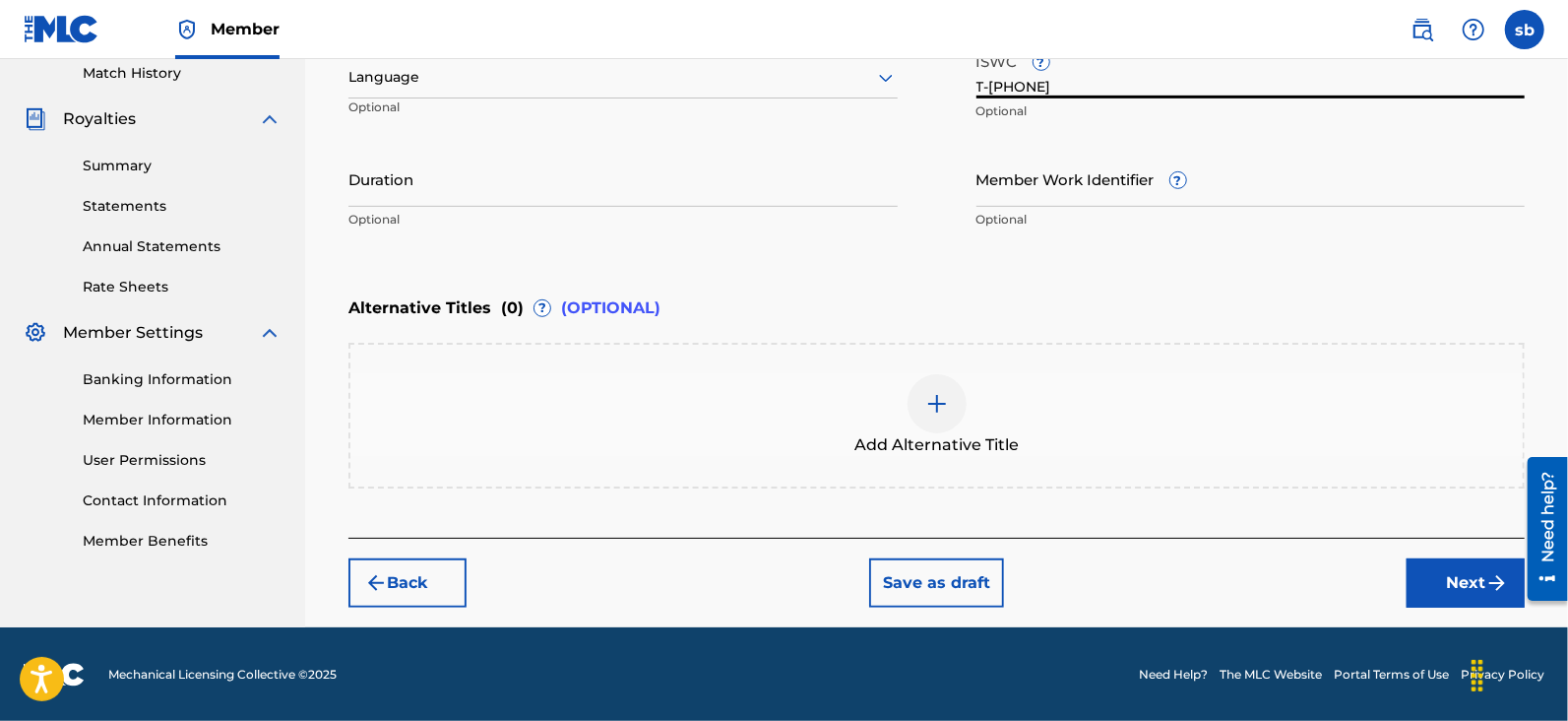 click on "Next" at bounding box center [1466, 583] 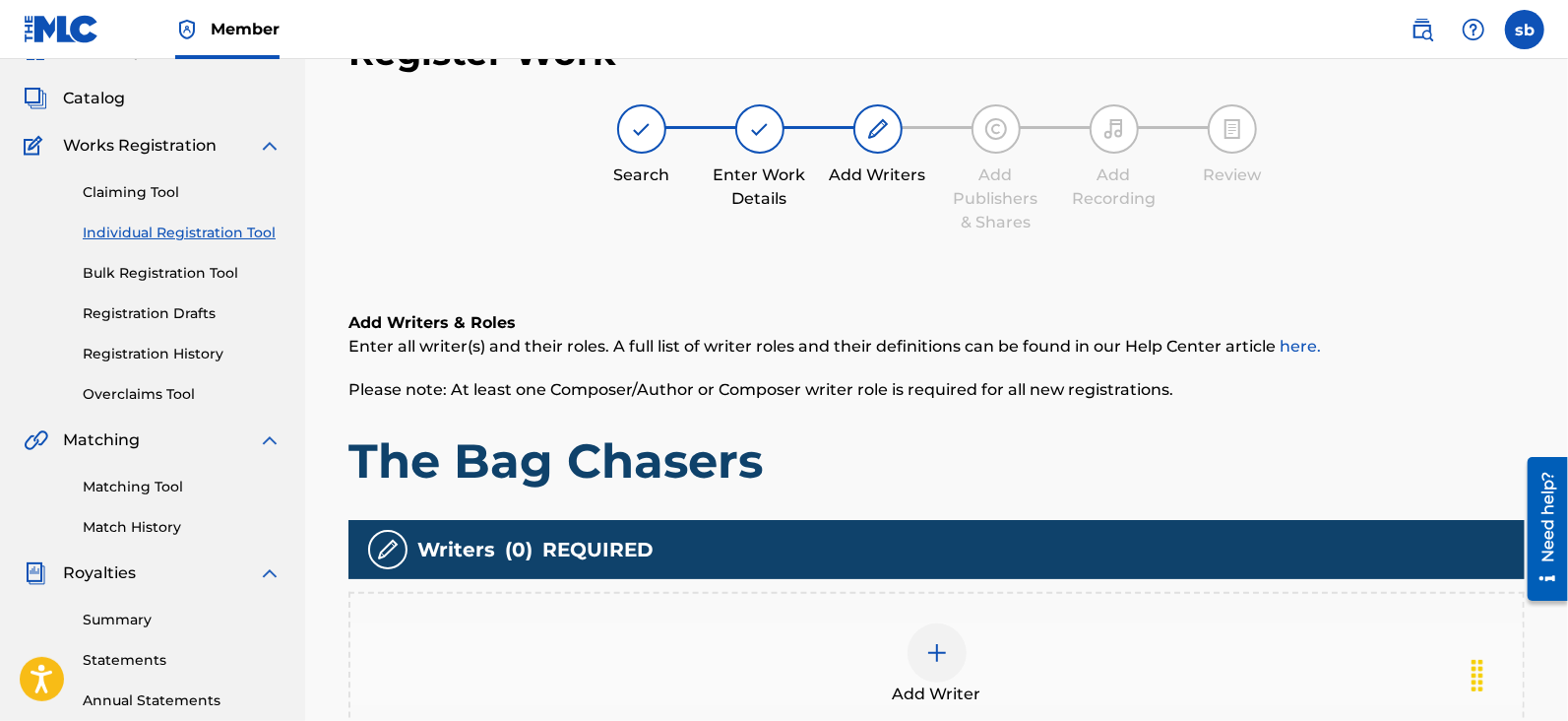 scroll, scrollTop: 89, scrollLeft: 0, axis: vertical 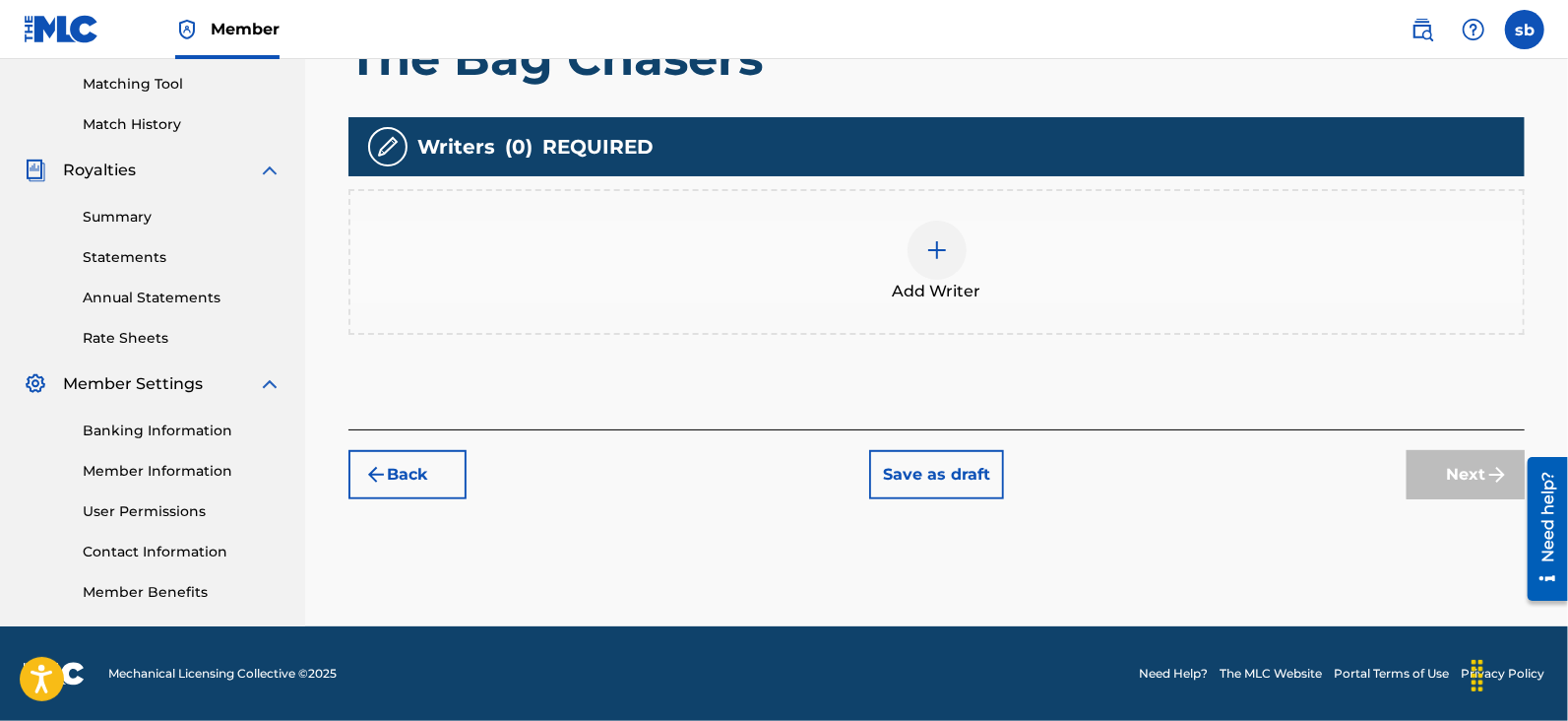 click at bounding box center [937, 250] 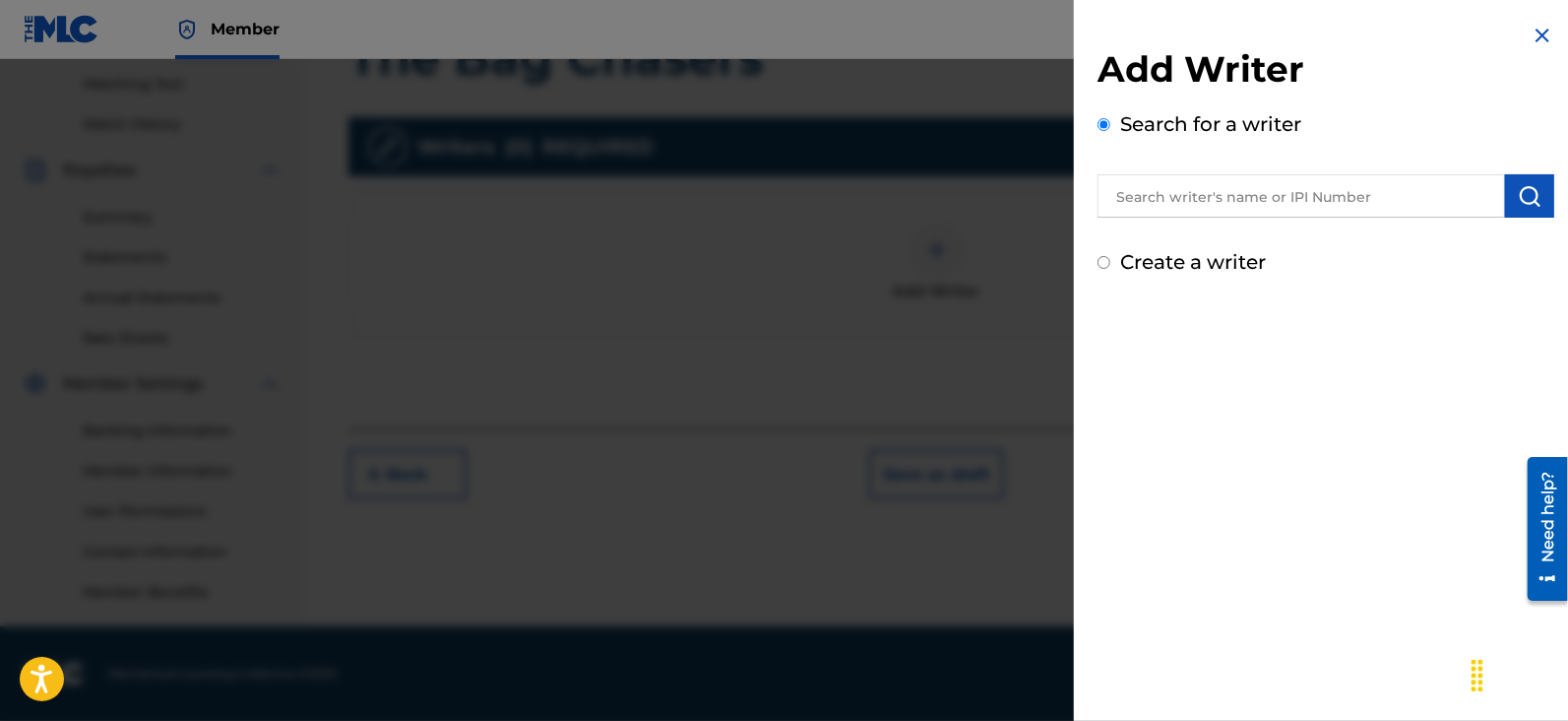 click at bounding box center (1301, 196) 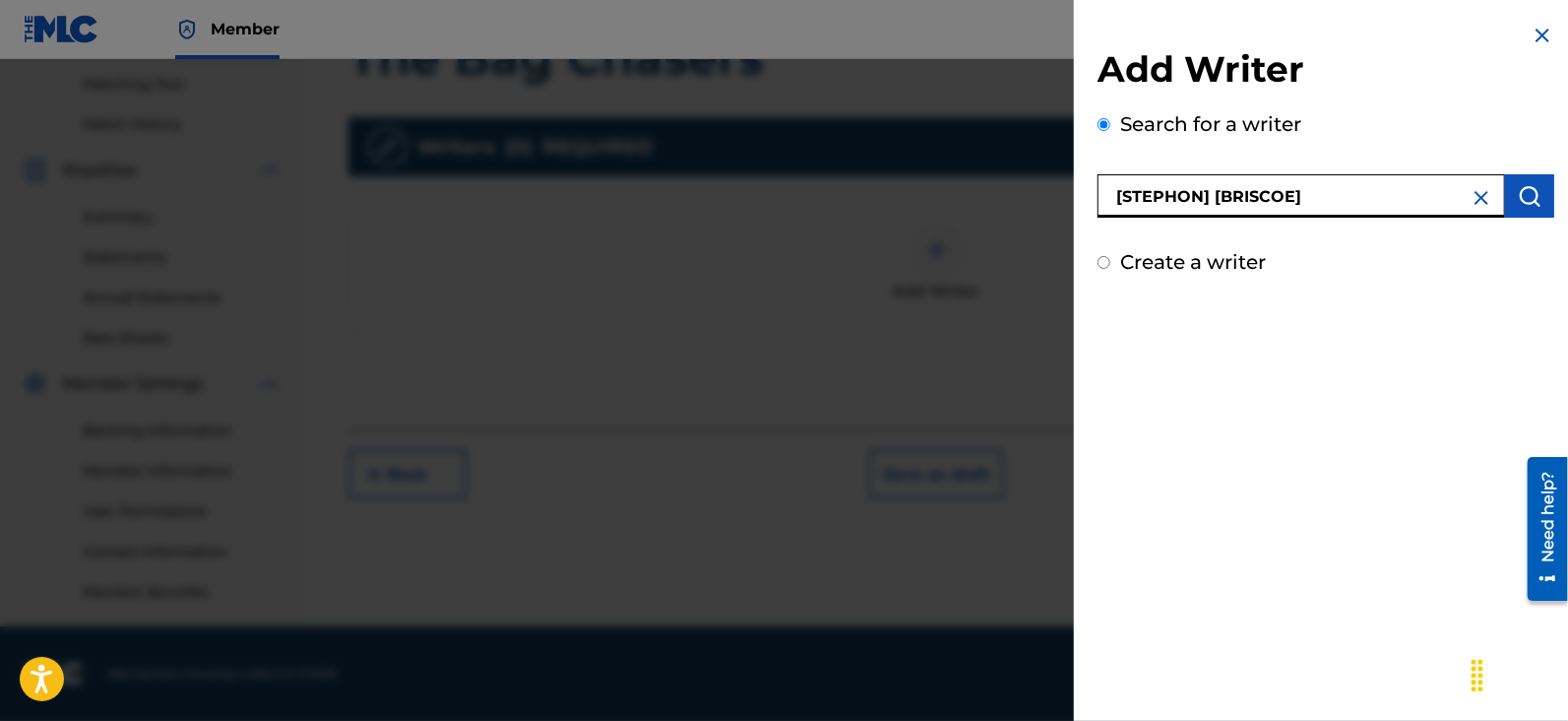 click on "[STEPHON] [BRISCOE]" at bounding box center (1301, 196) 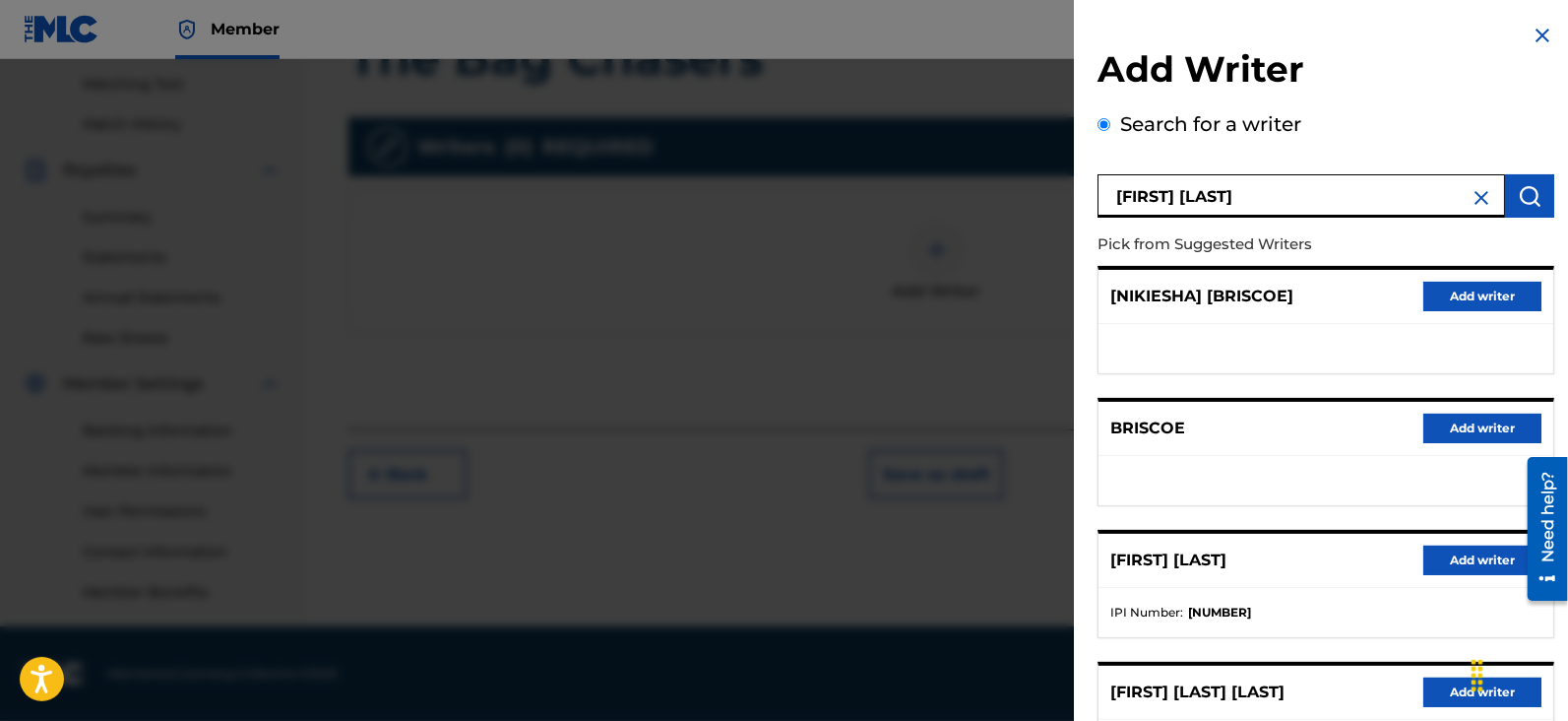 click on "Add writer" at bounding box center [1482, 560] 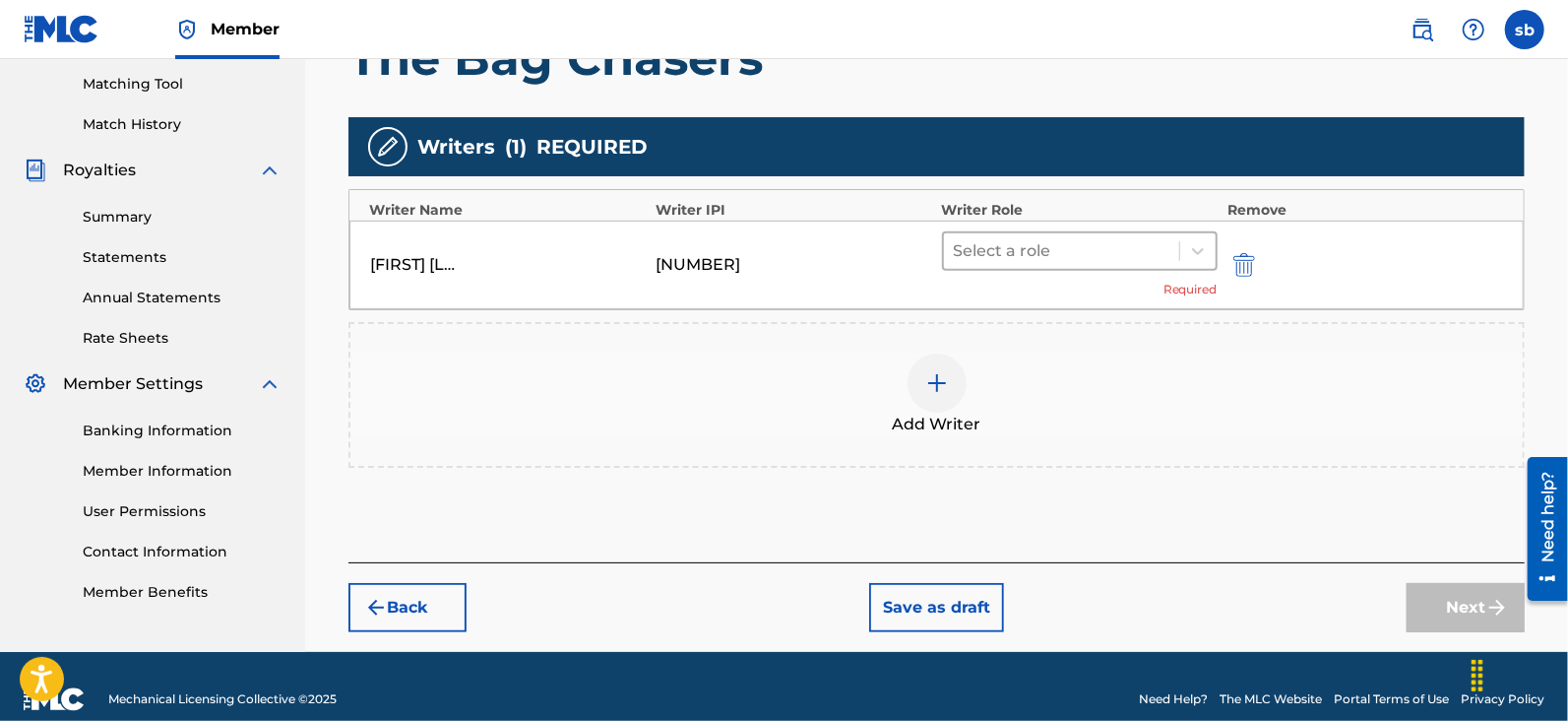 click on "Select a role" at bounding box center (1061, 251) 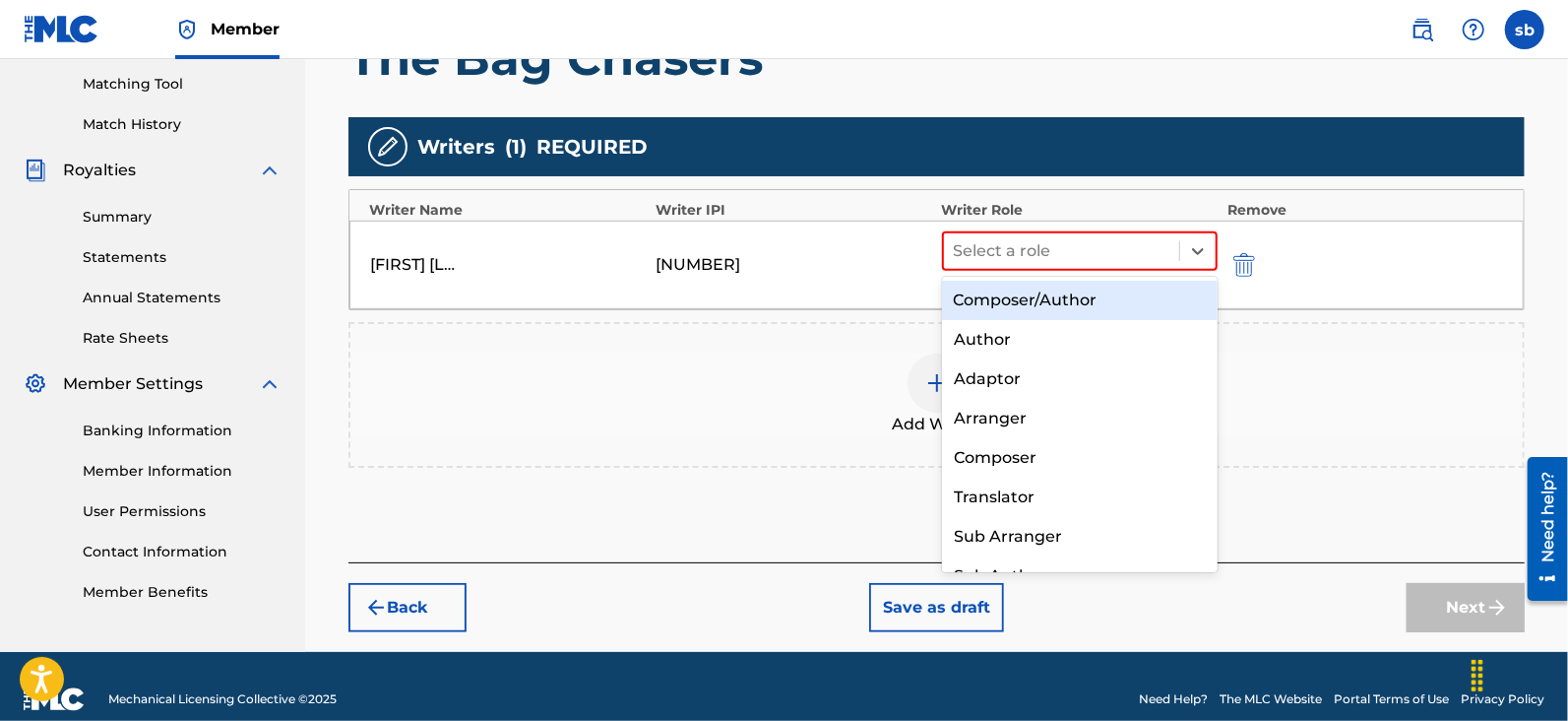 click on "Composer/Author" at bounding box center [1080, 300] 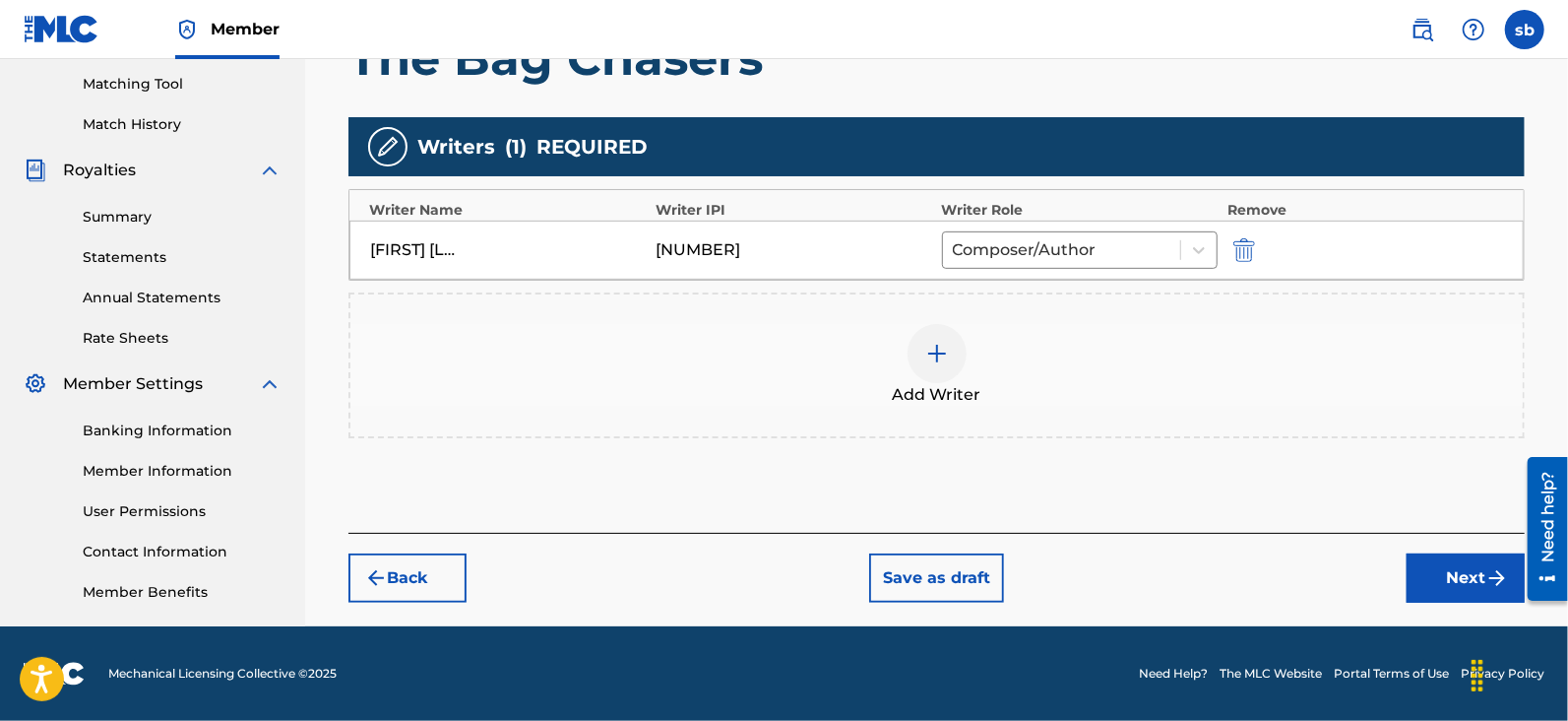 click on "Next" at bounding box center (1466, 578) 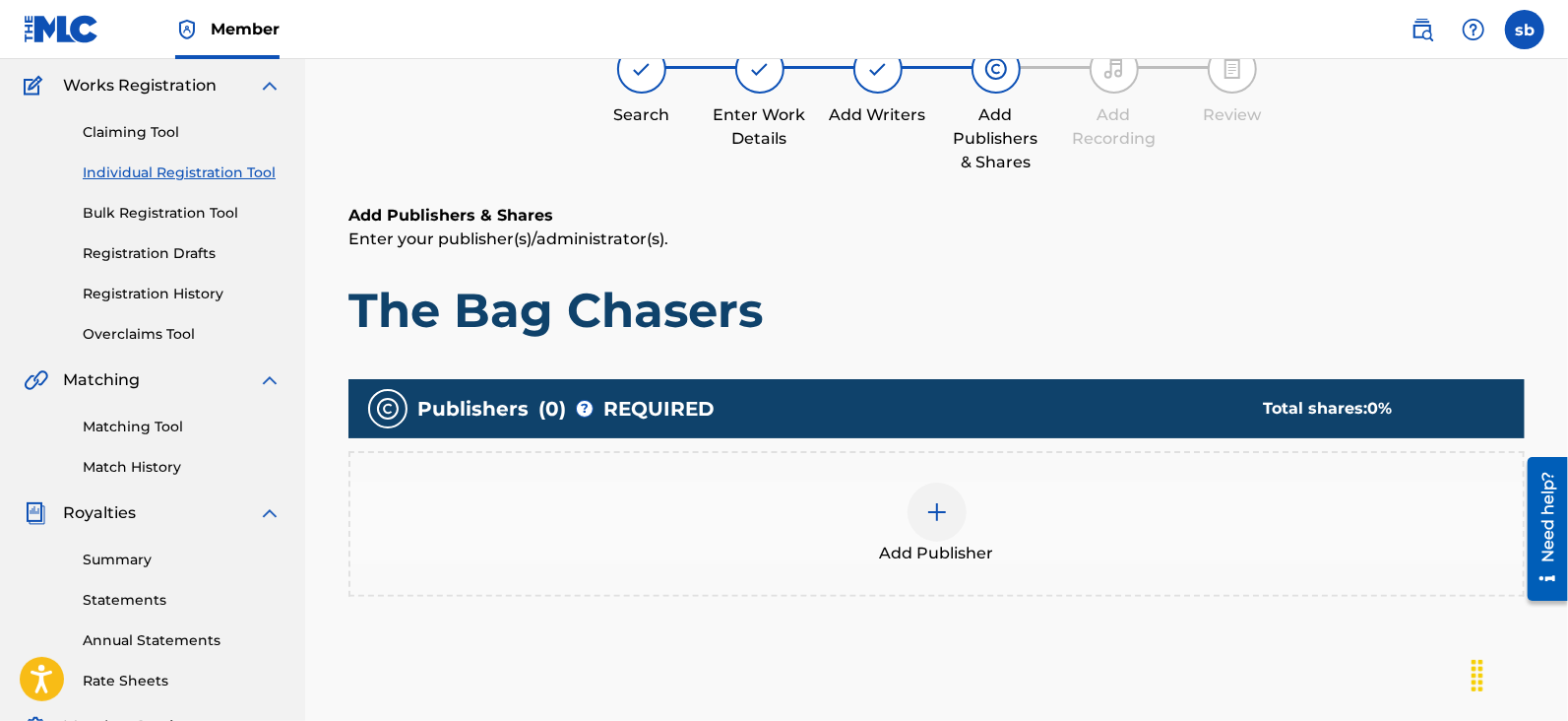 scroll, scrollTop: 89, scrollLeft: 0, axis: vertical 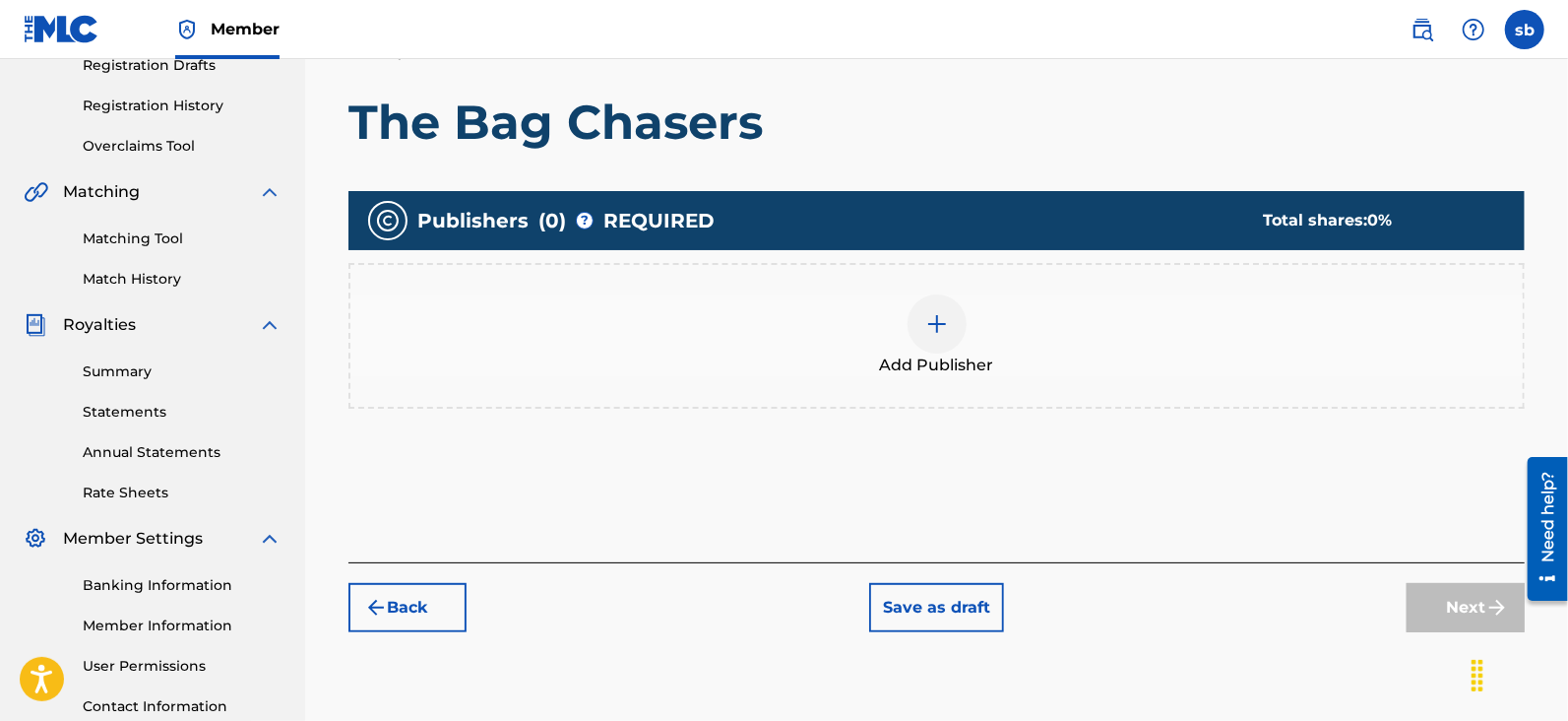 click at bounding box center (937, 324) 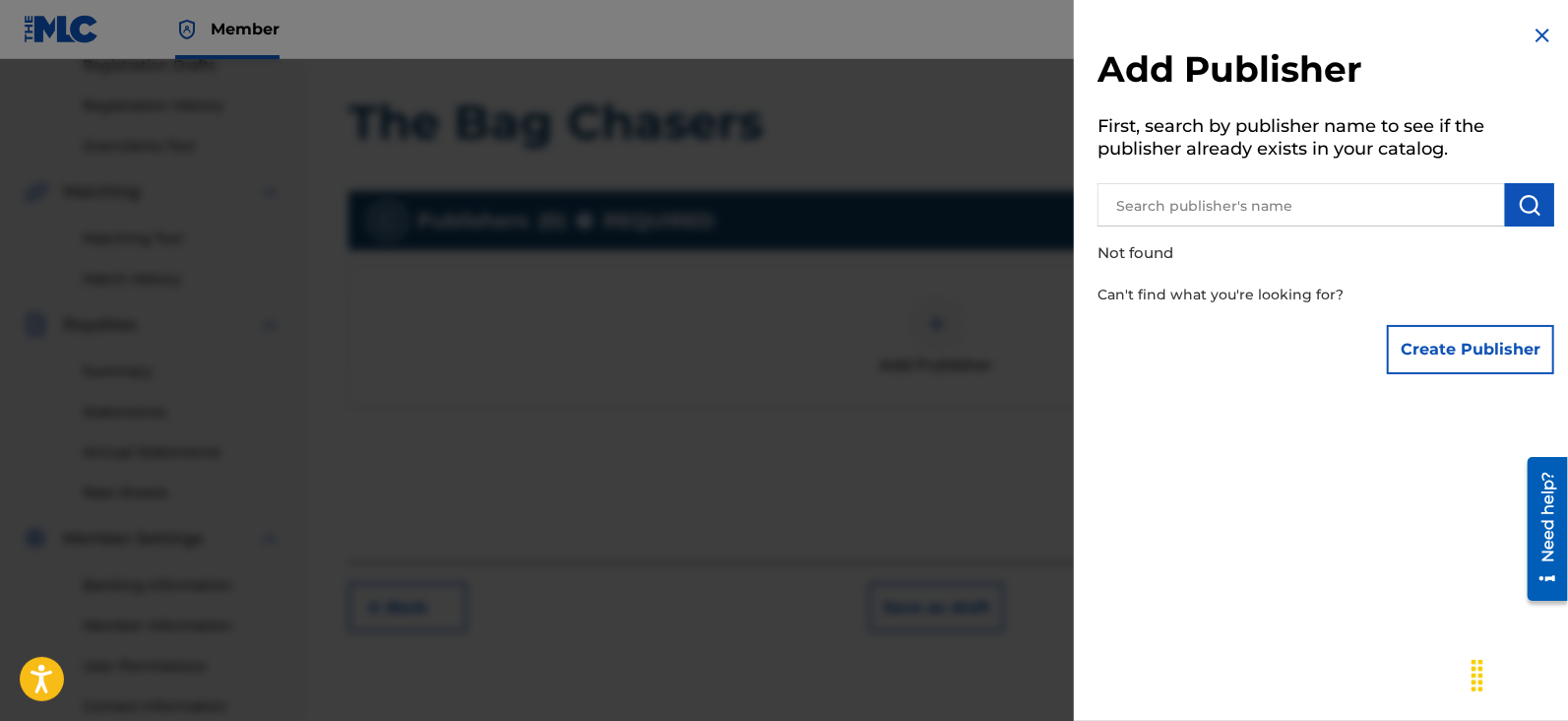 click at bounding box center [1301, 205] 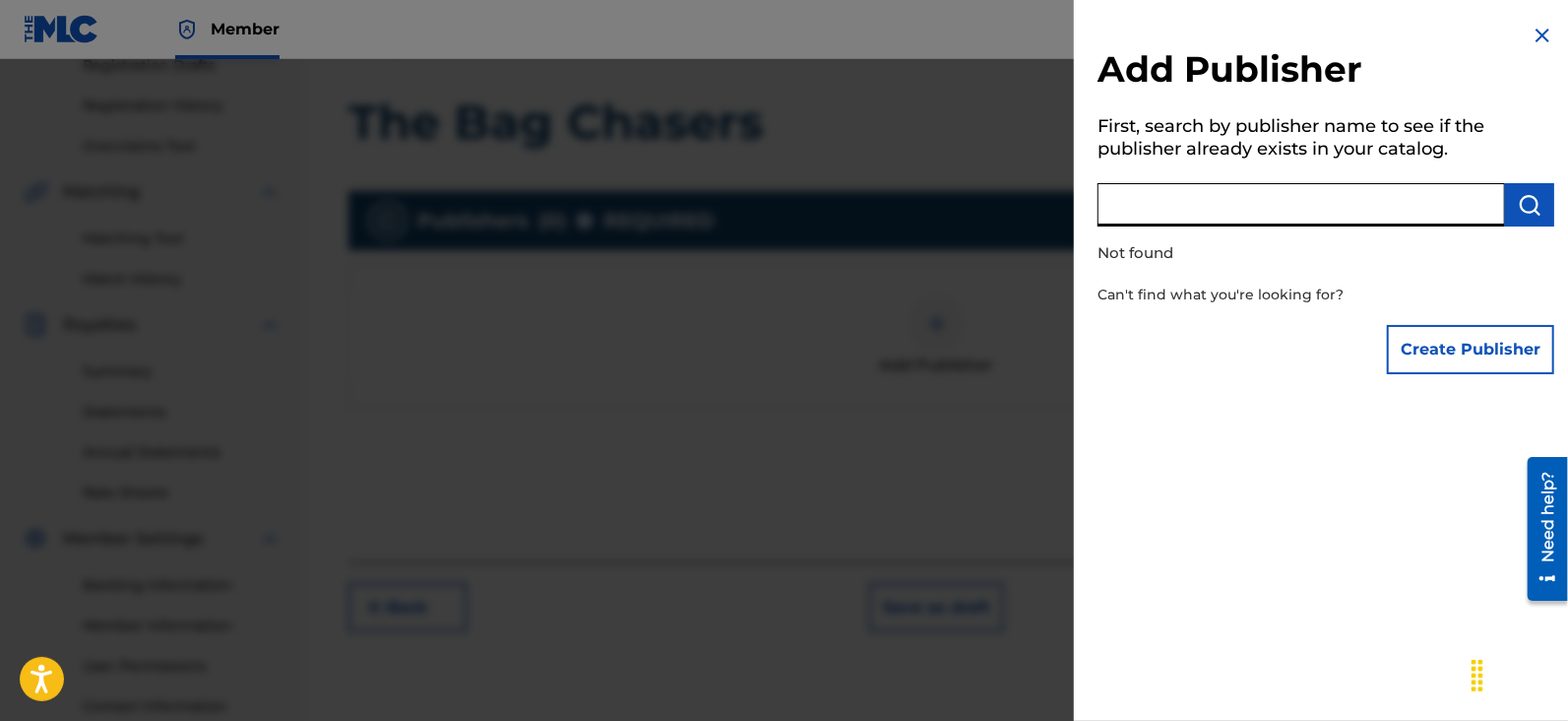 click on "Create Publisher" at bounding box center (1471, 350) 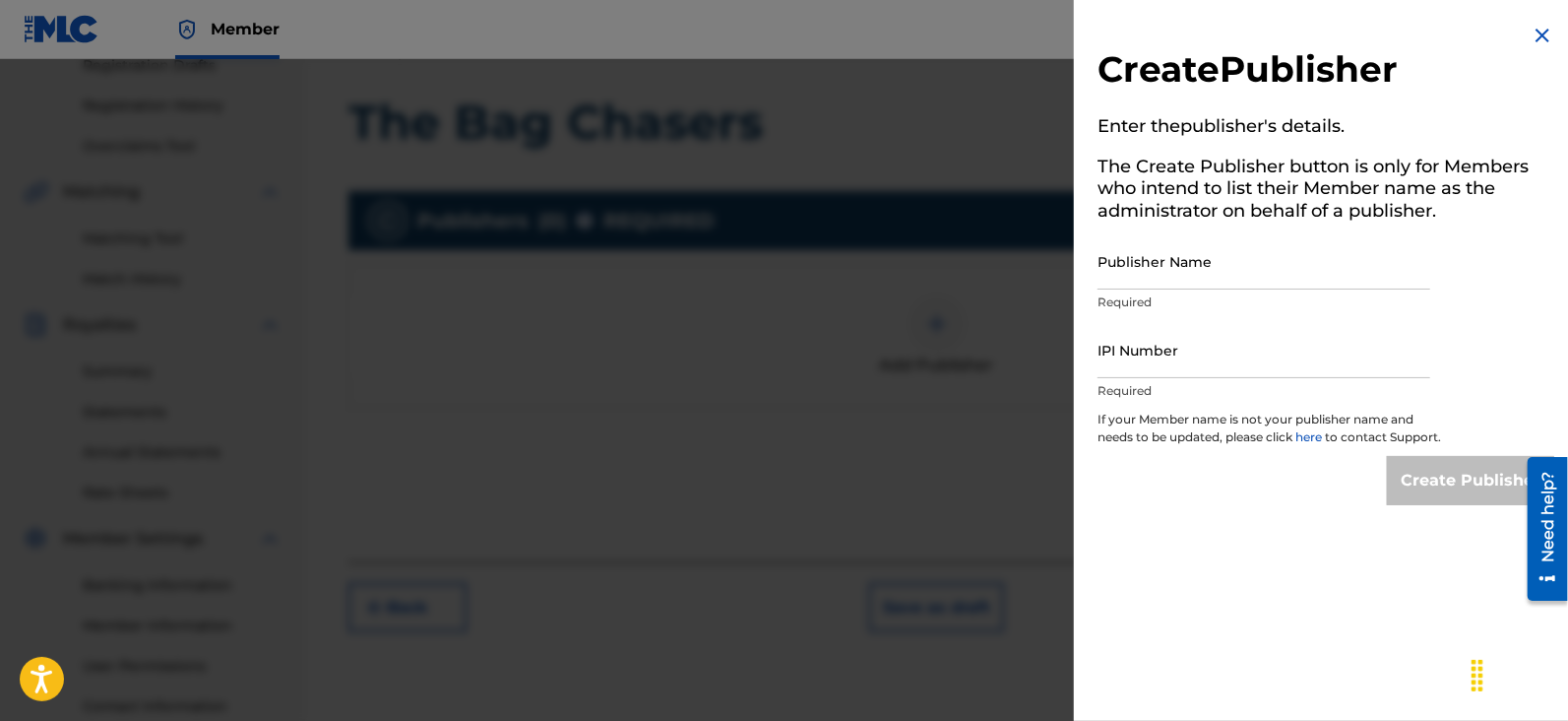 click on "Publisher Name" at bounding box center [1264, 261] 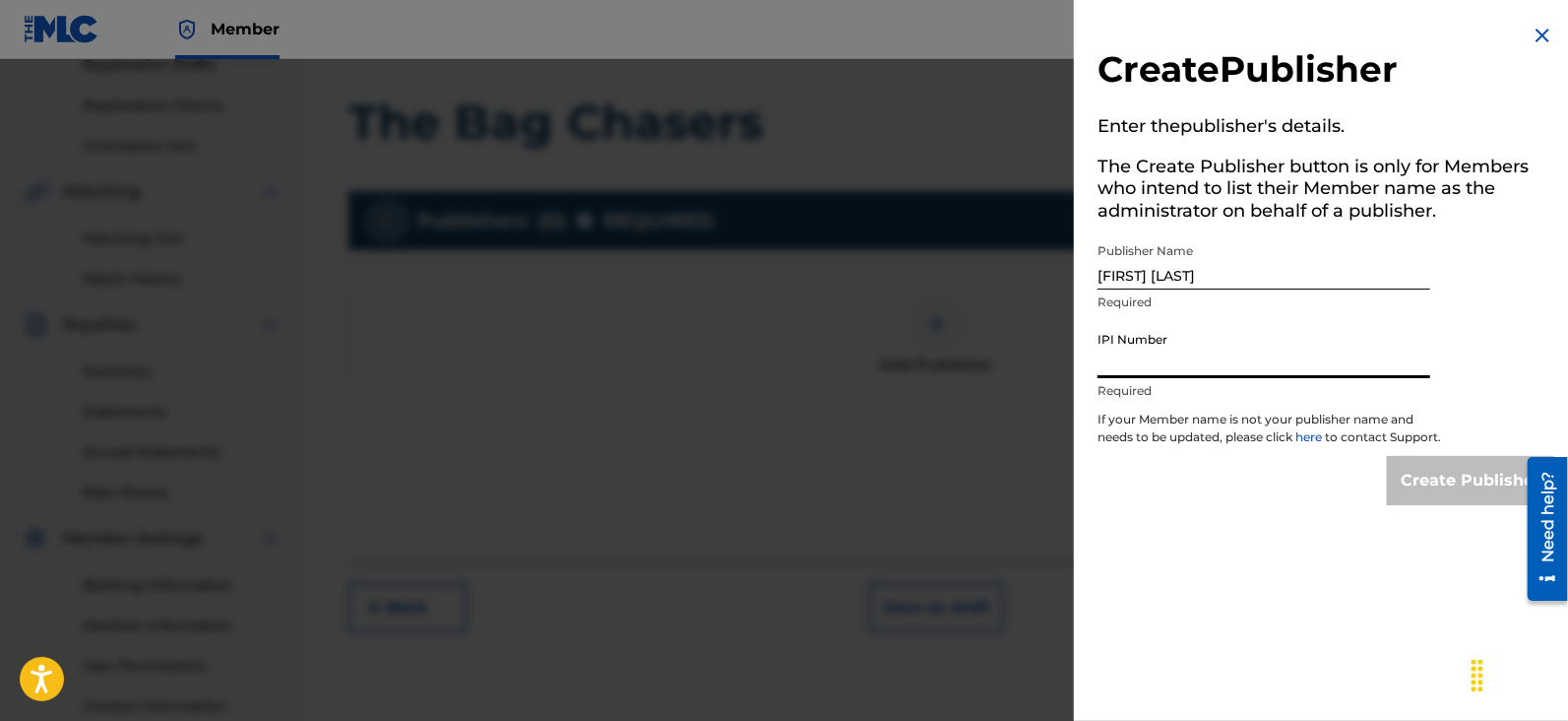 click on "IPI Number" at bounding box center (1264, 350) 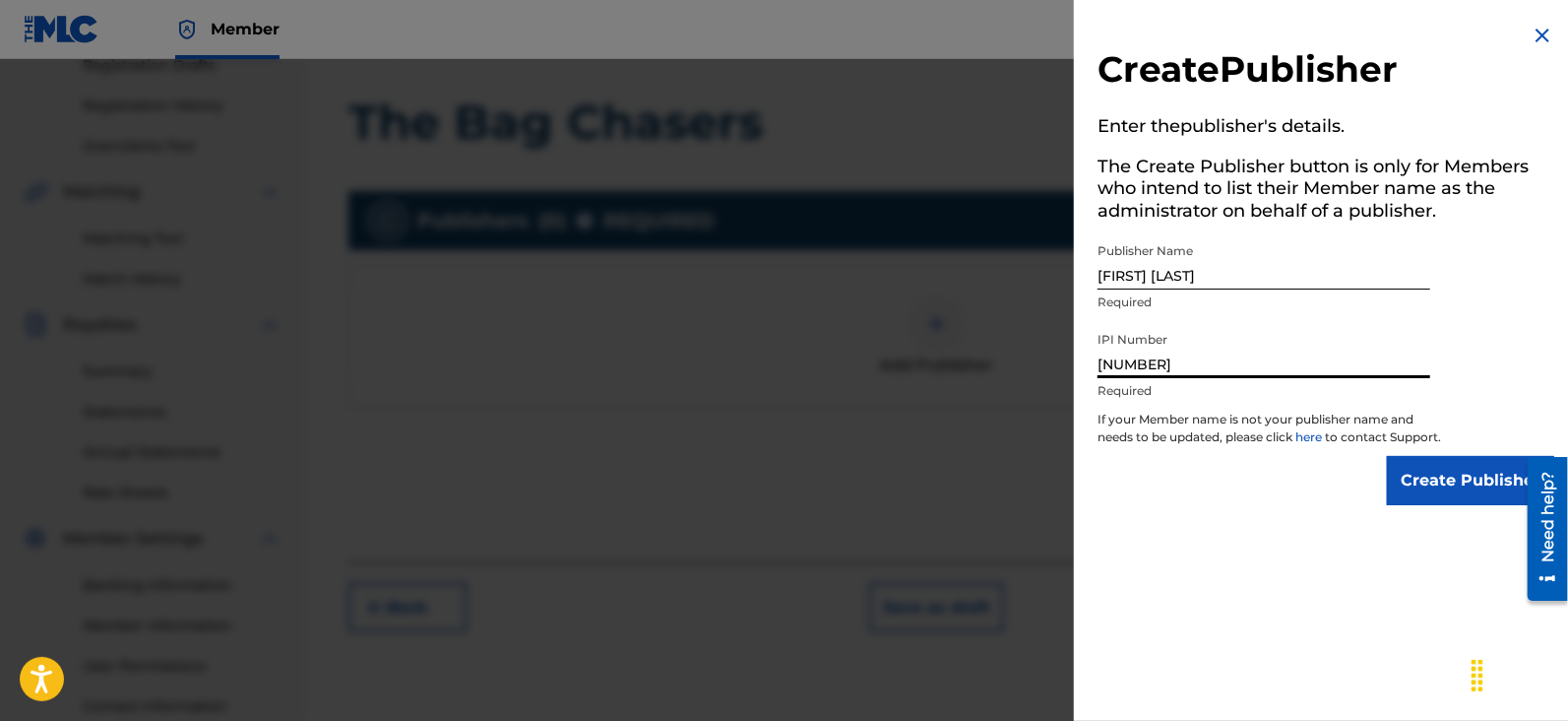 click on "Create Publisher" at bounding box center (1471, 481) 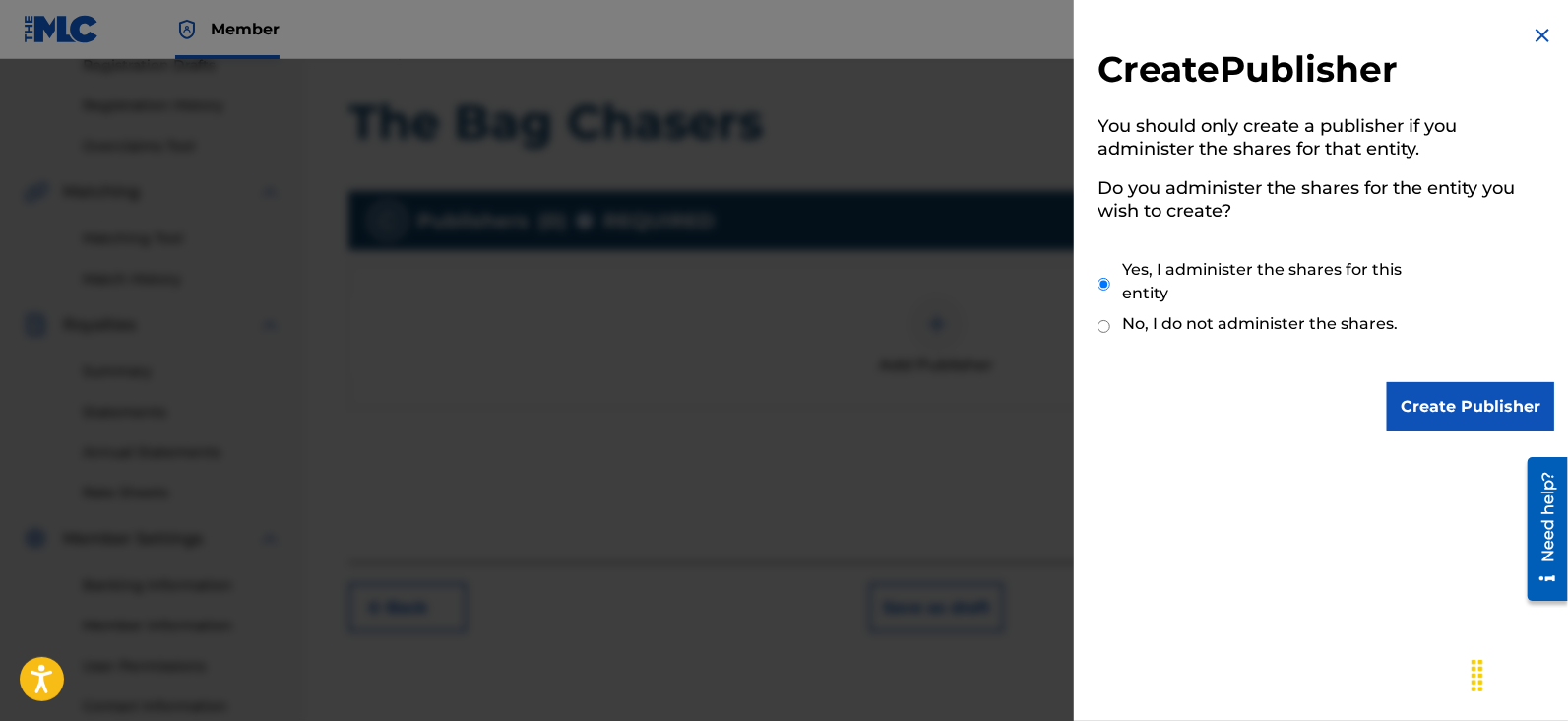 click on "Create Publisher" at bounding box center (1471, 407) 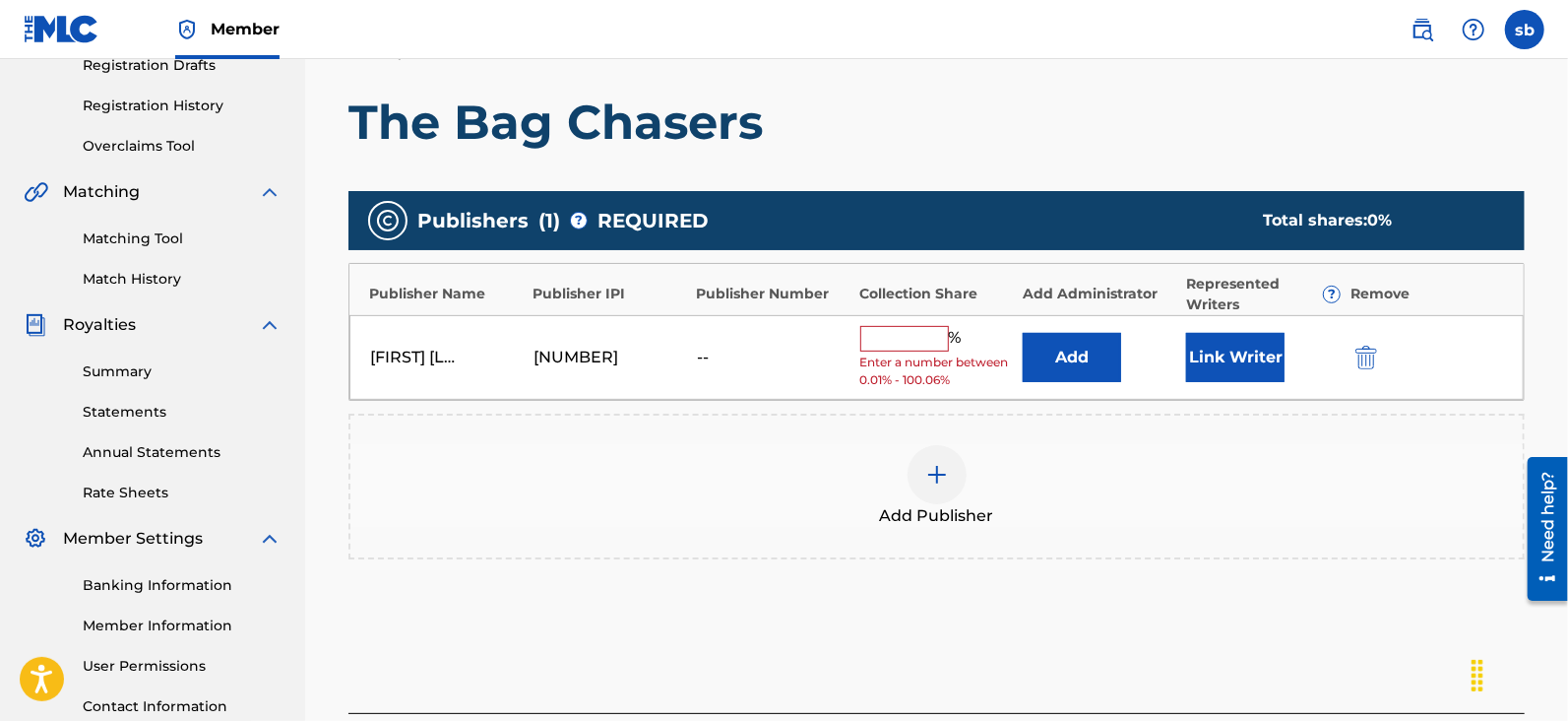 click at bounding box center [905, 339] 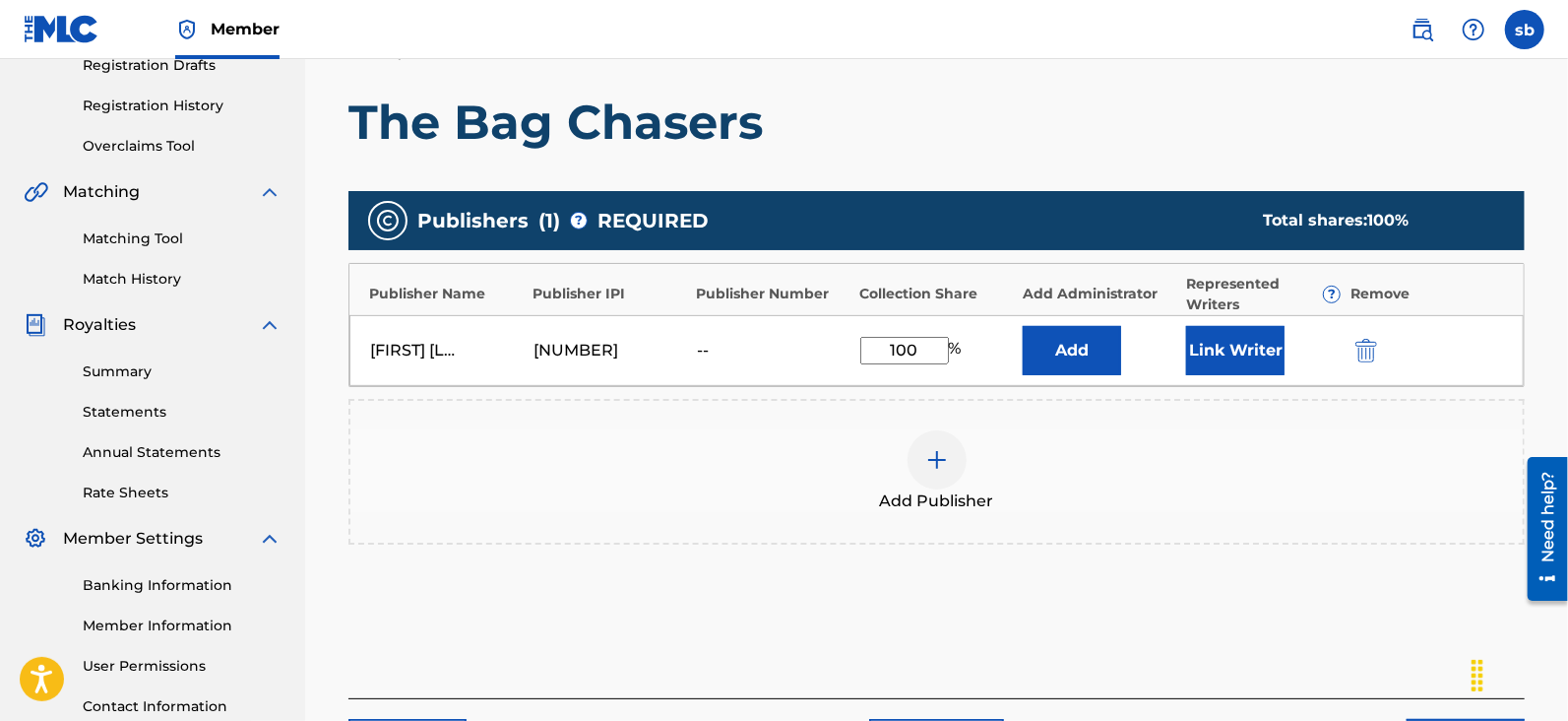 click on "Link Writer" at bounding box center [1235, 351] 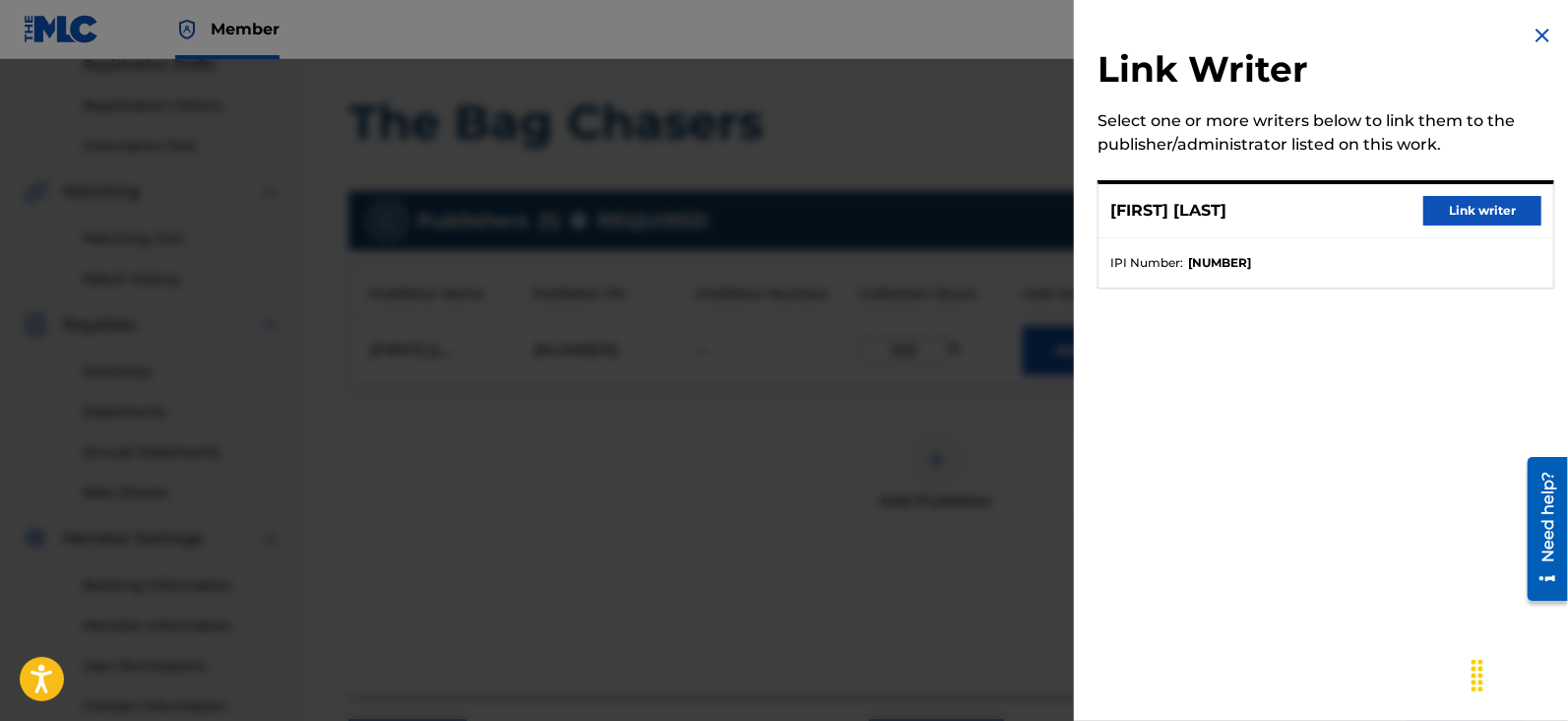 click on "Link writer" at bounding box center [1482, 211] 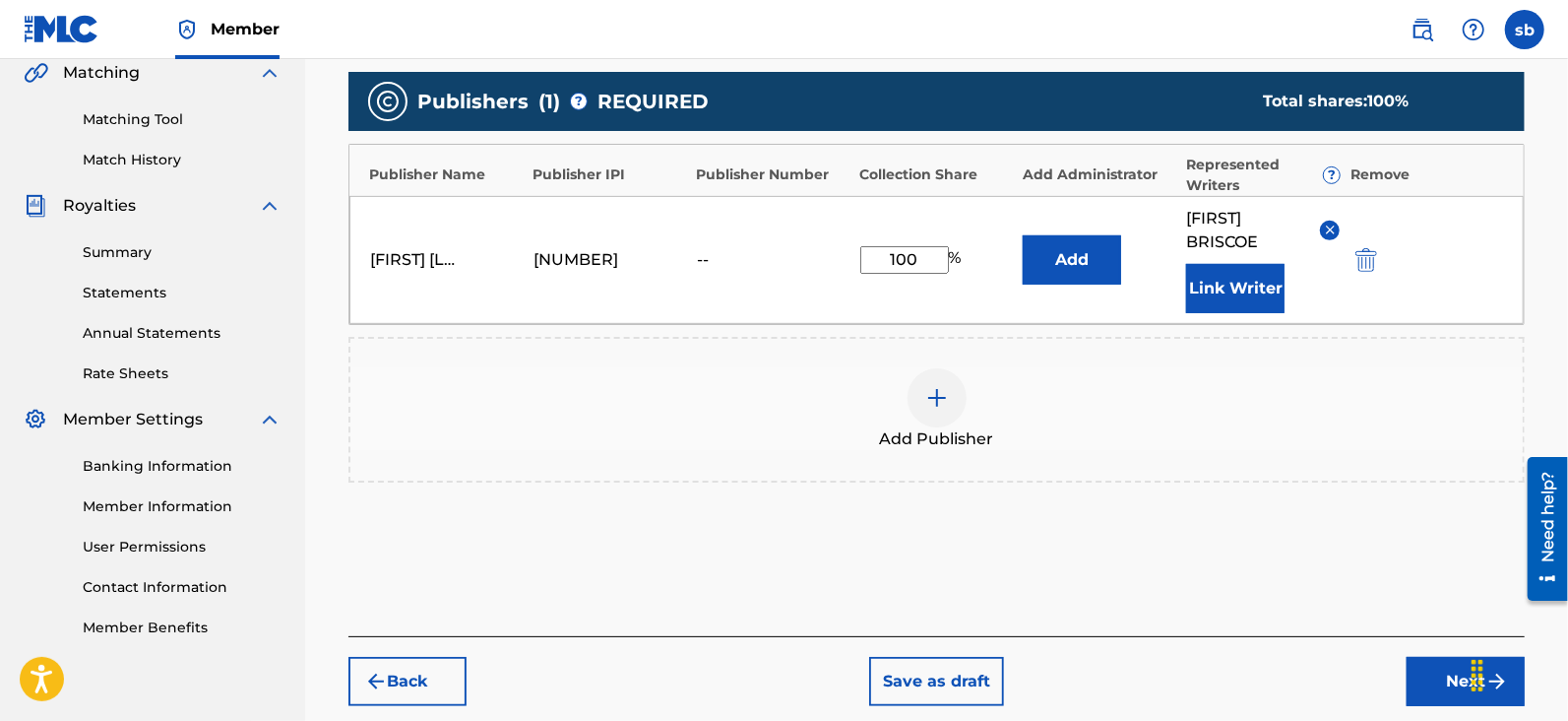 scroll, scrollTop: 562, scrollLeft: 0, axis: vertical 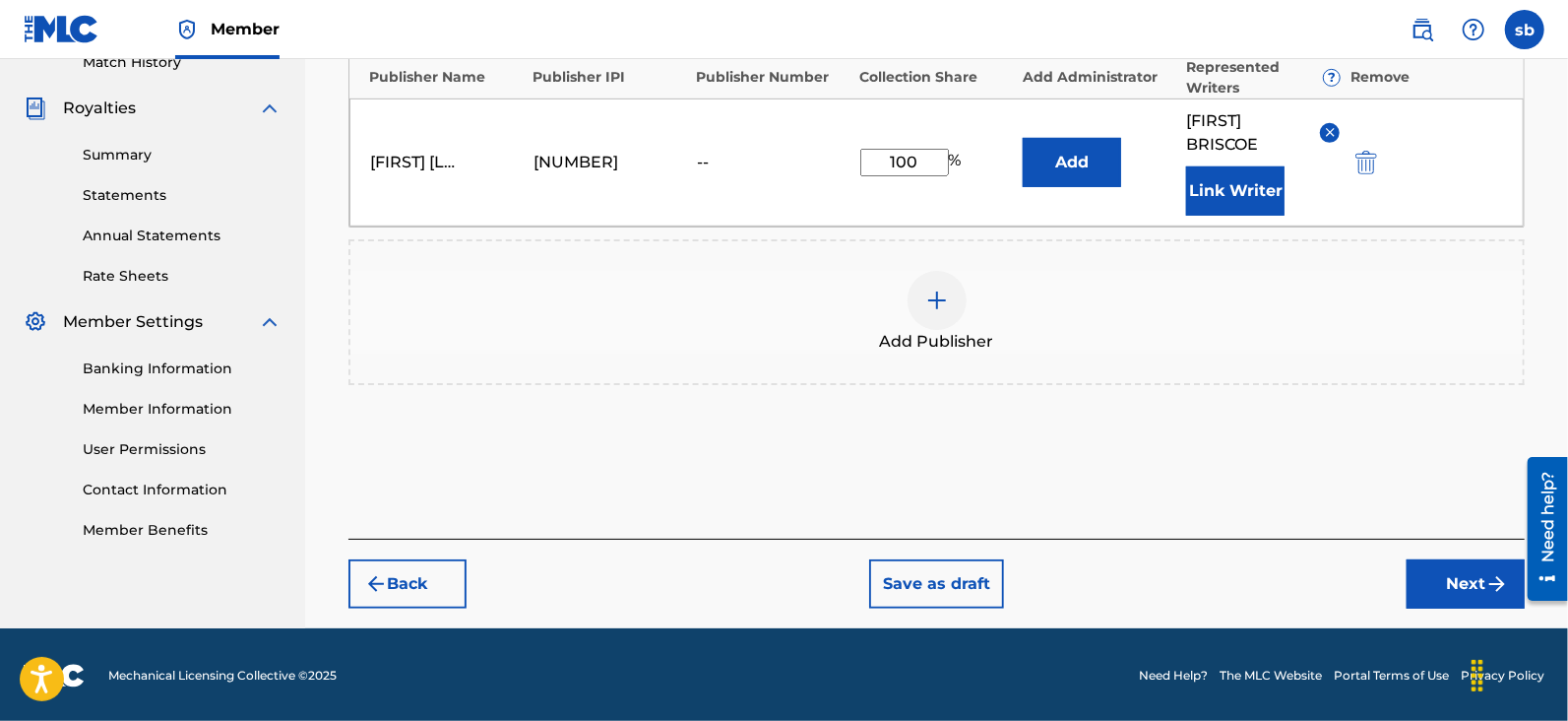 click on "Next" at bounding box center [1466, 584] 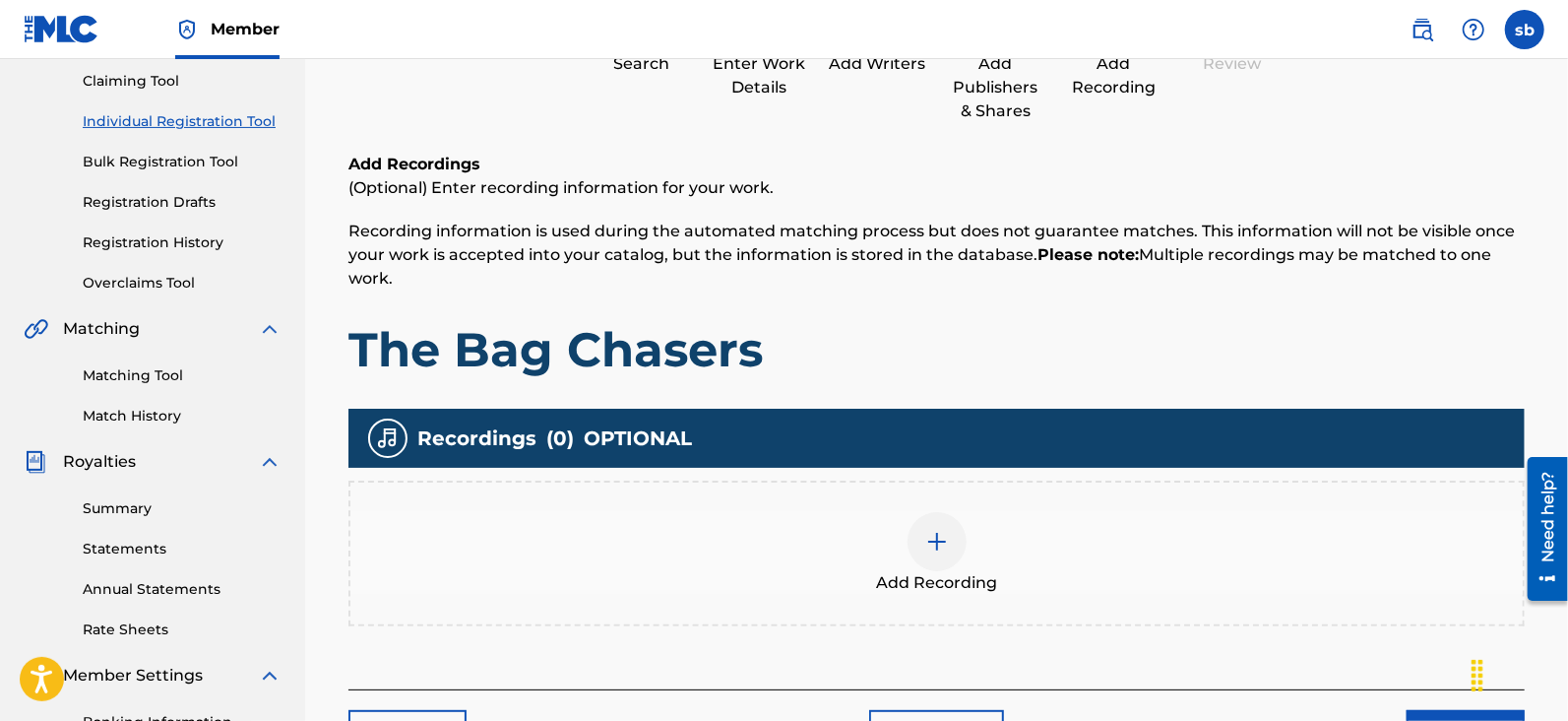 scroll, scrollTop: 89, scrollLeft: 0, axis: vertical 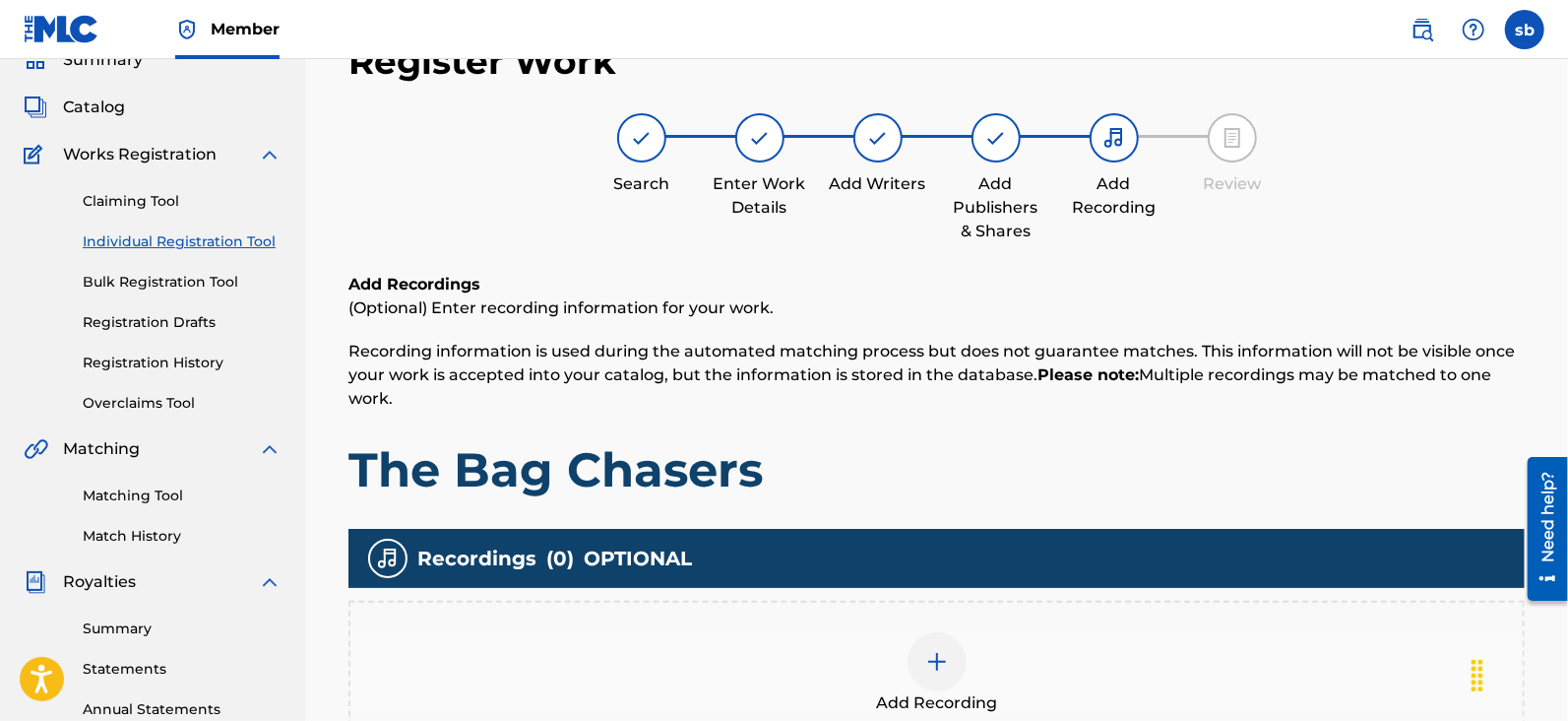 click at bounding box center (937, 662) 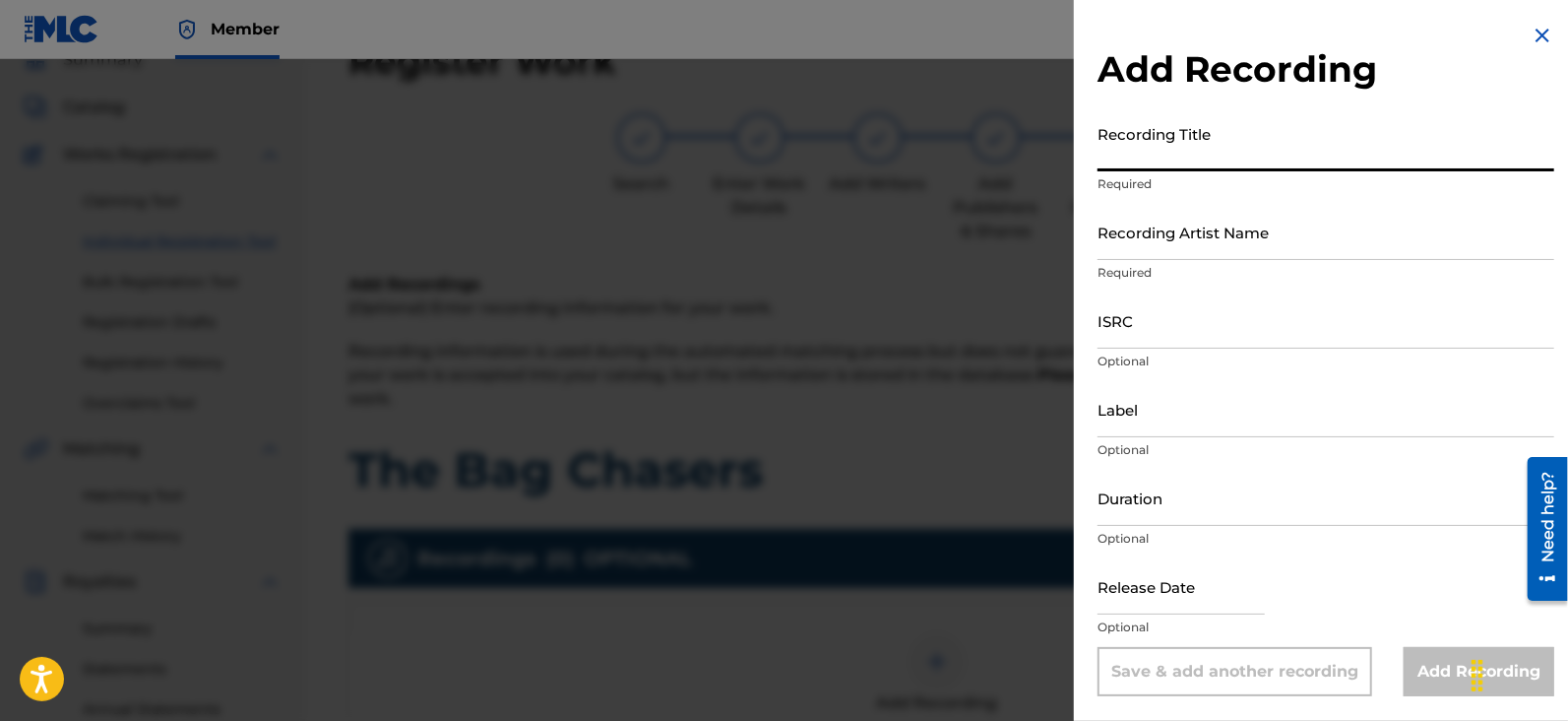 click on "Recording Title" at bounding box center (1326, 143) 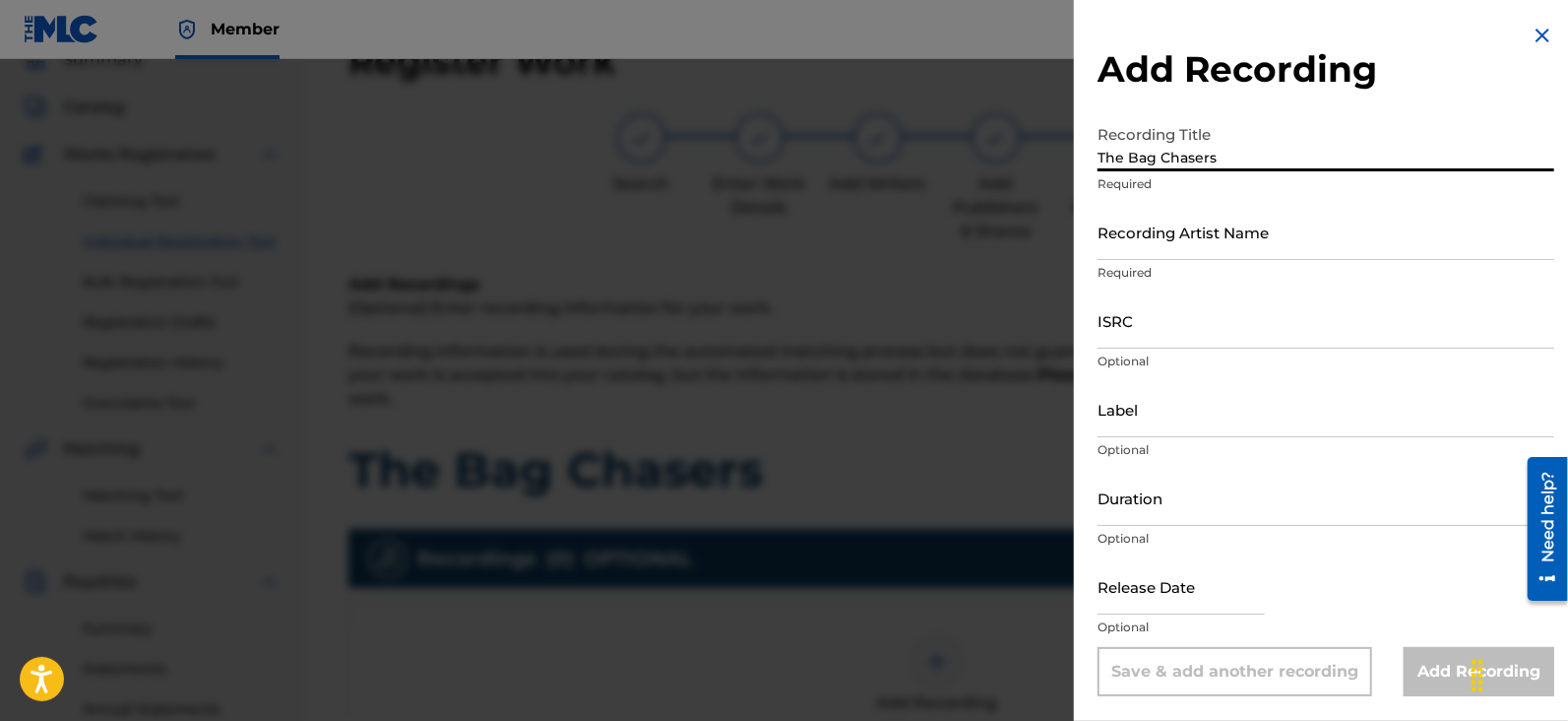 click on "Recording Artist Name" at bounding box center (1326, 231) 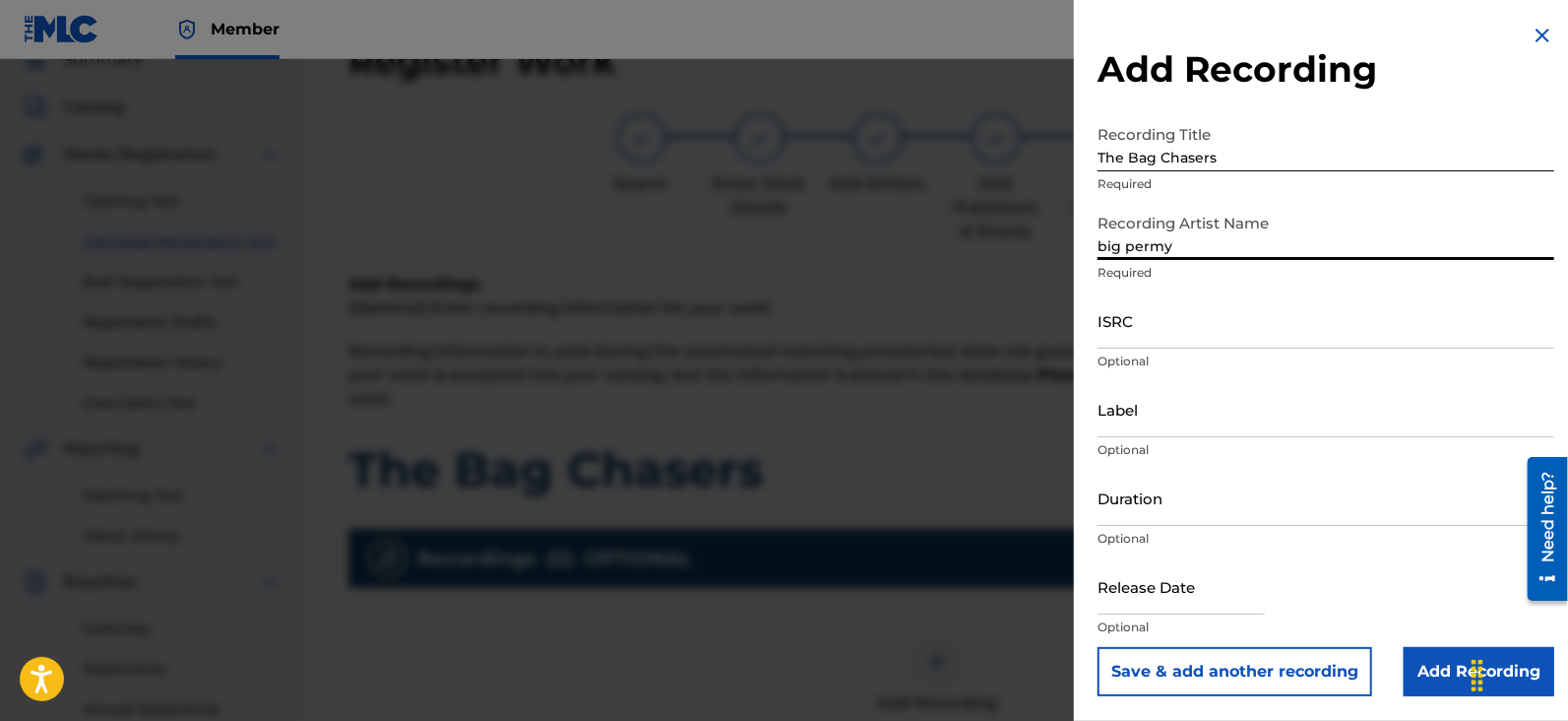 click on "ISRC" at bounding box center (1326, 320) 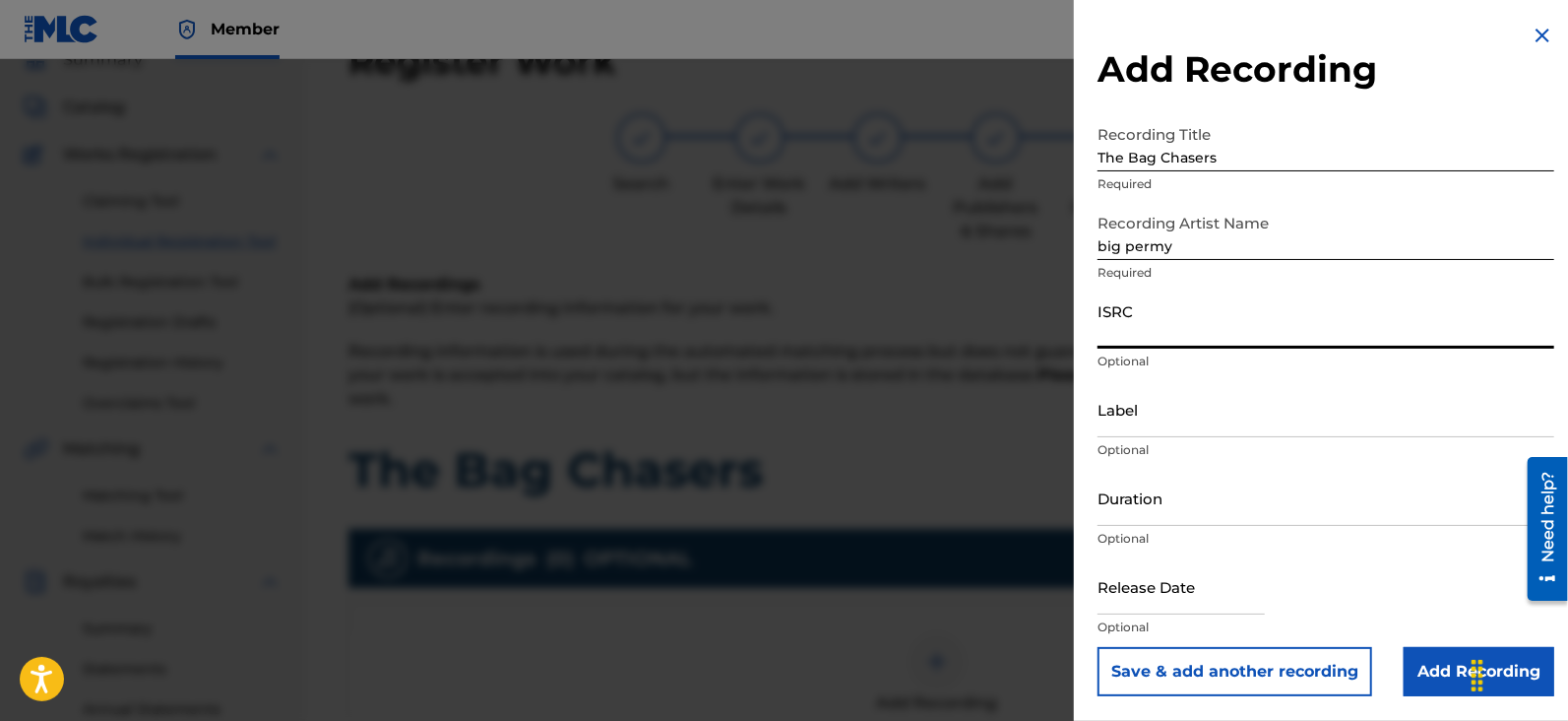 paste on "QZMEV2267797" 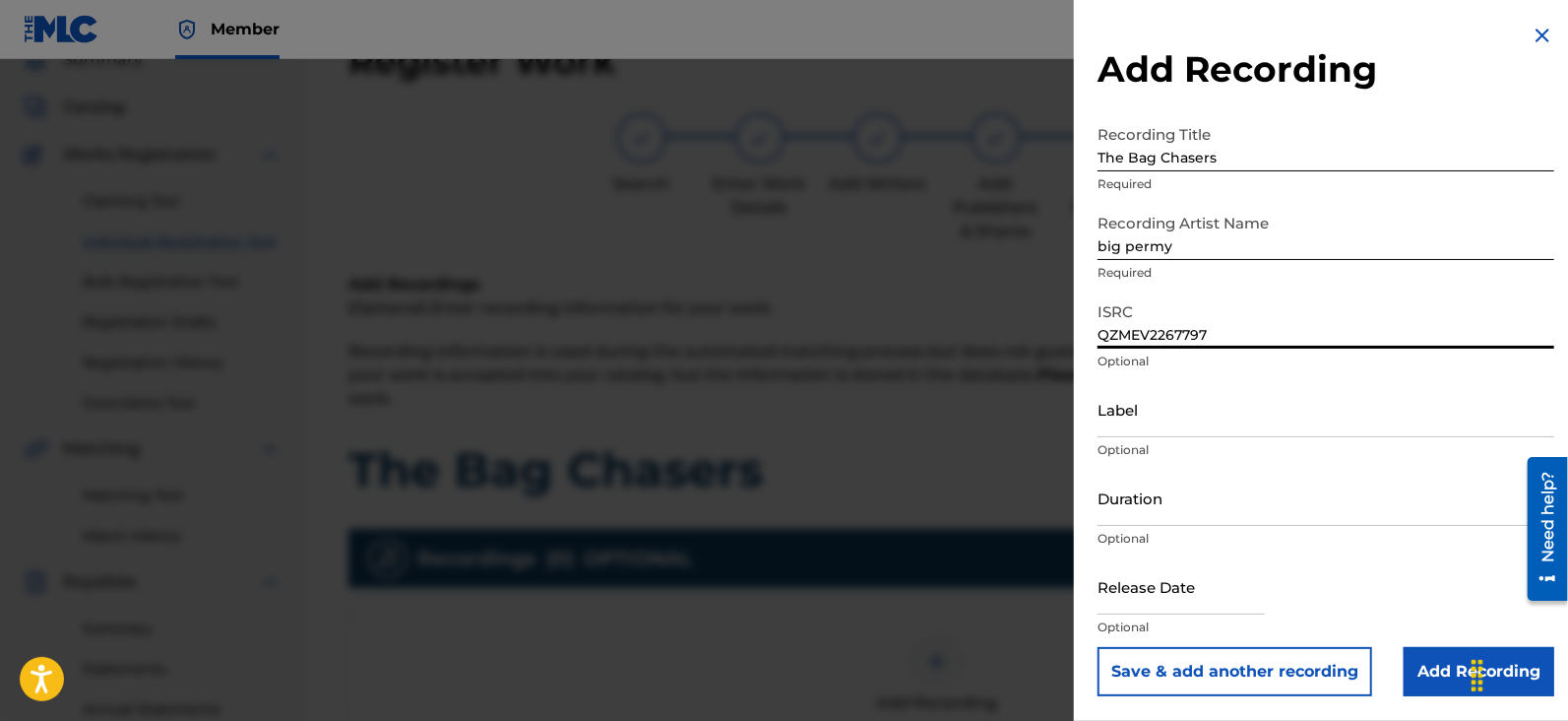 click at bounding box center (1181, 586) 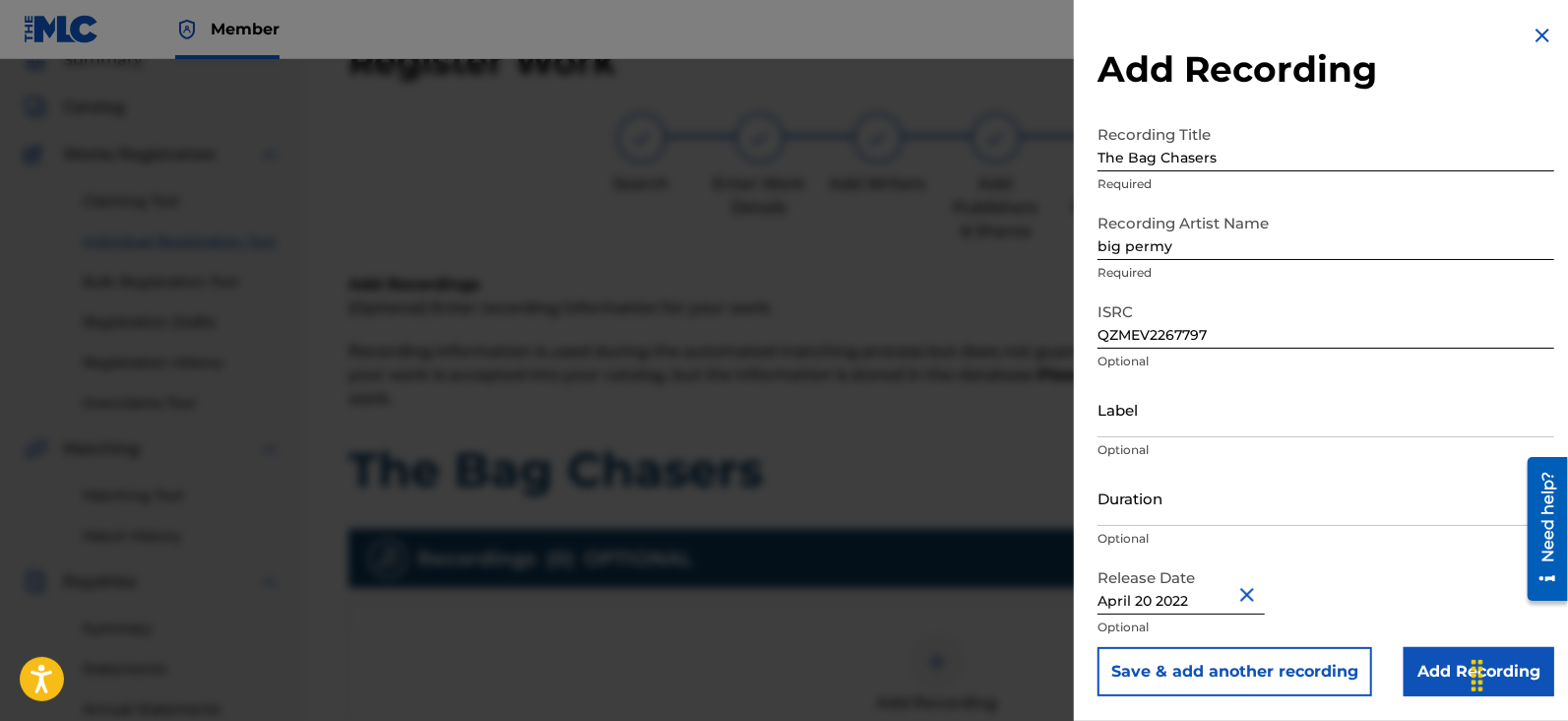 click on "Add Recording" at bounding box center (1478, 672) 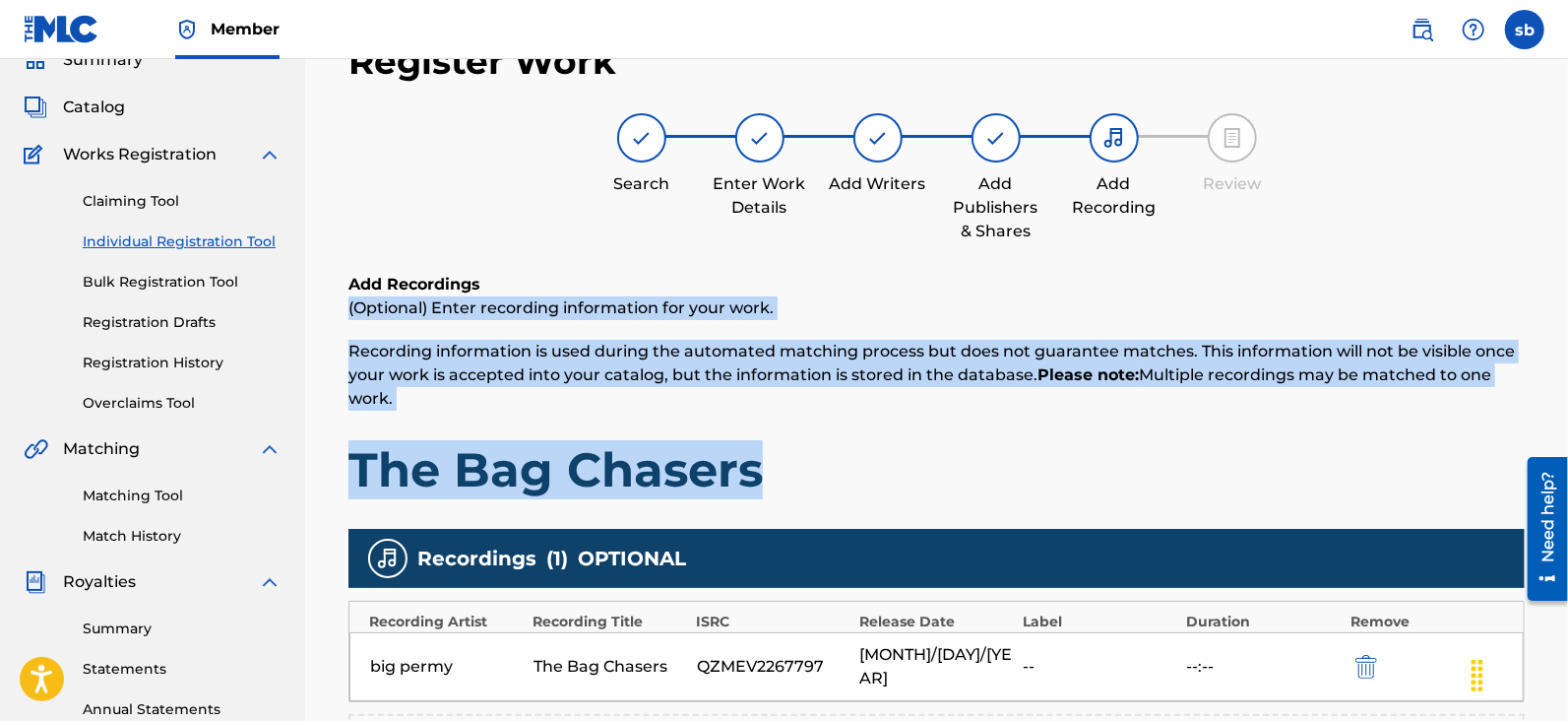 drag, startPoint x: 1563, startPoint y: 269, endPoint x: 1574, endPoint y: 465, distance: 196.30843 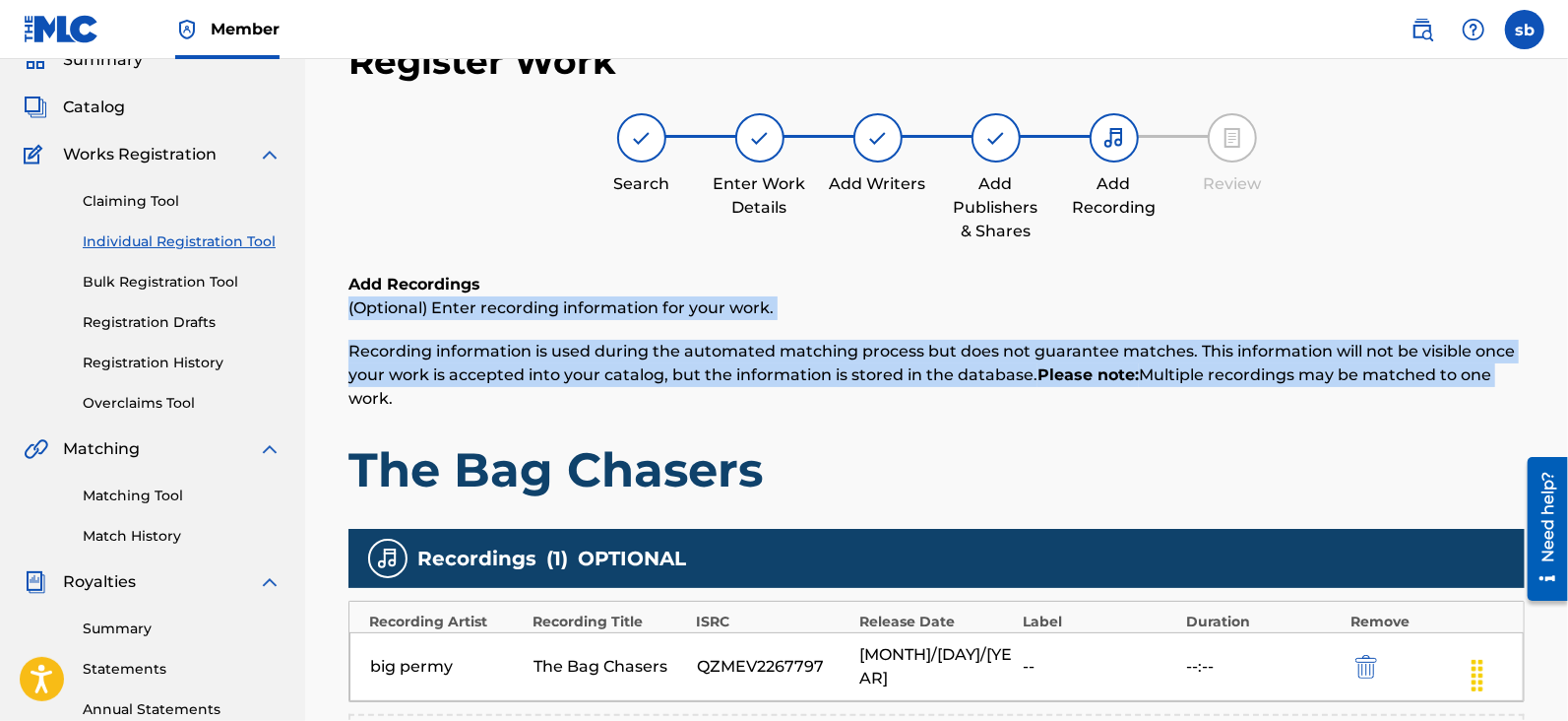 drag, startPoint x: 1567, startPoint y: 268, endPoint x: 1561, endPoint y: 390, distance: 122.14745 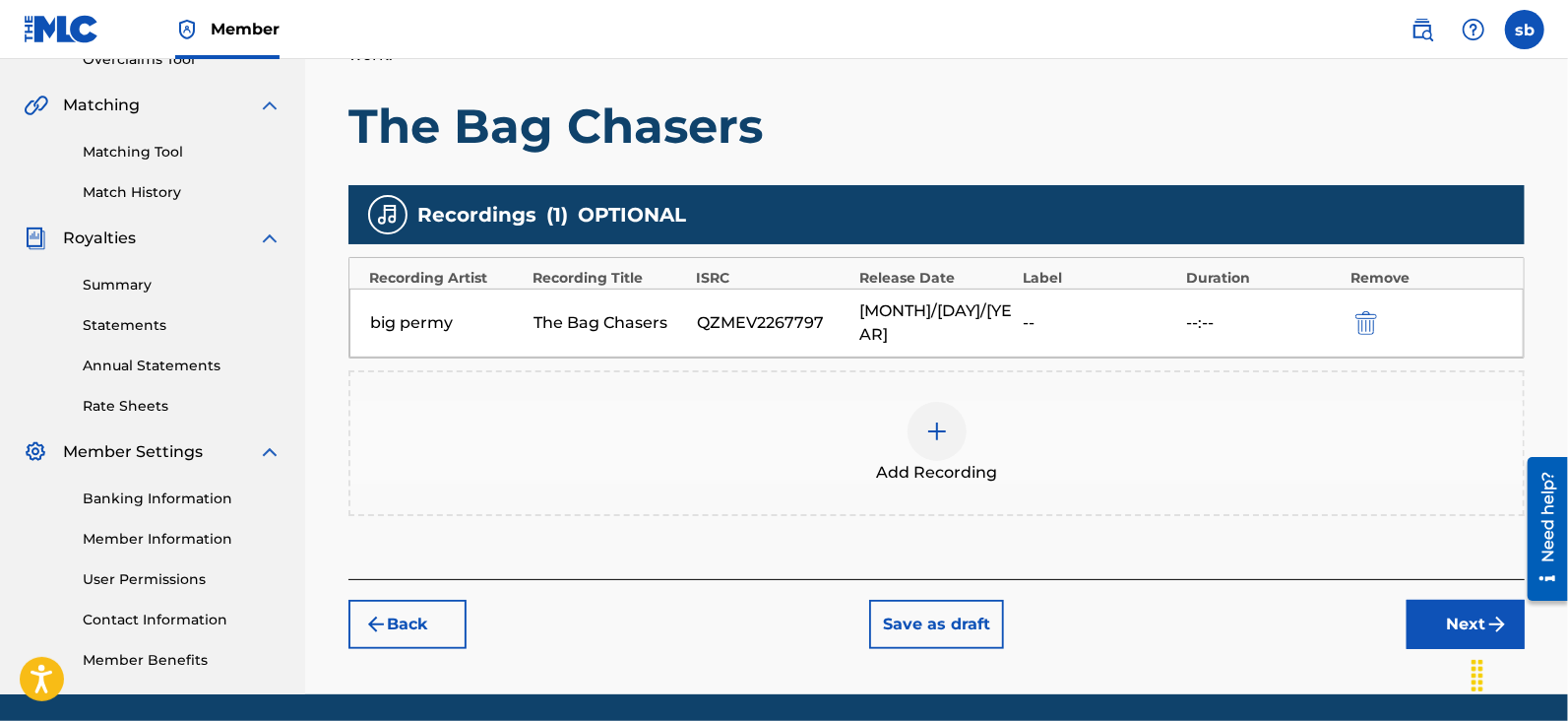 scroll, scrollTop: 444, scrollLeft: 0, axis: vertical 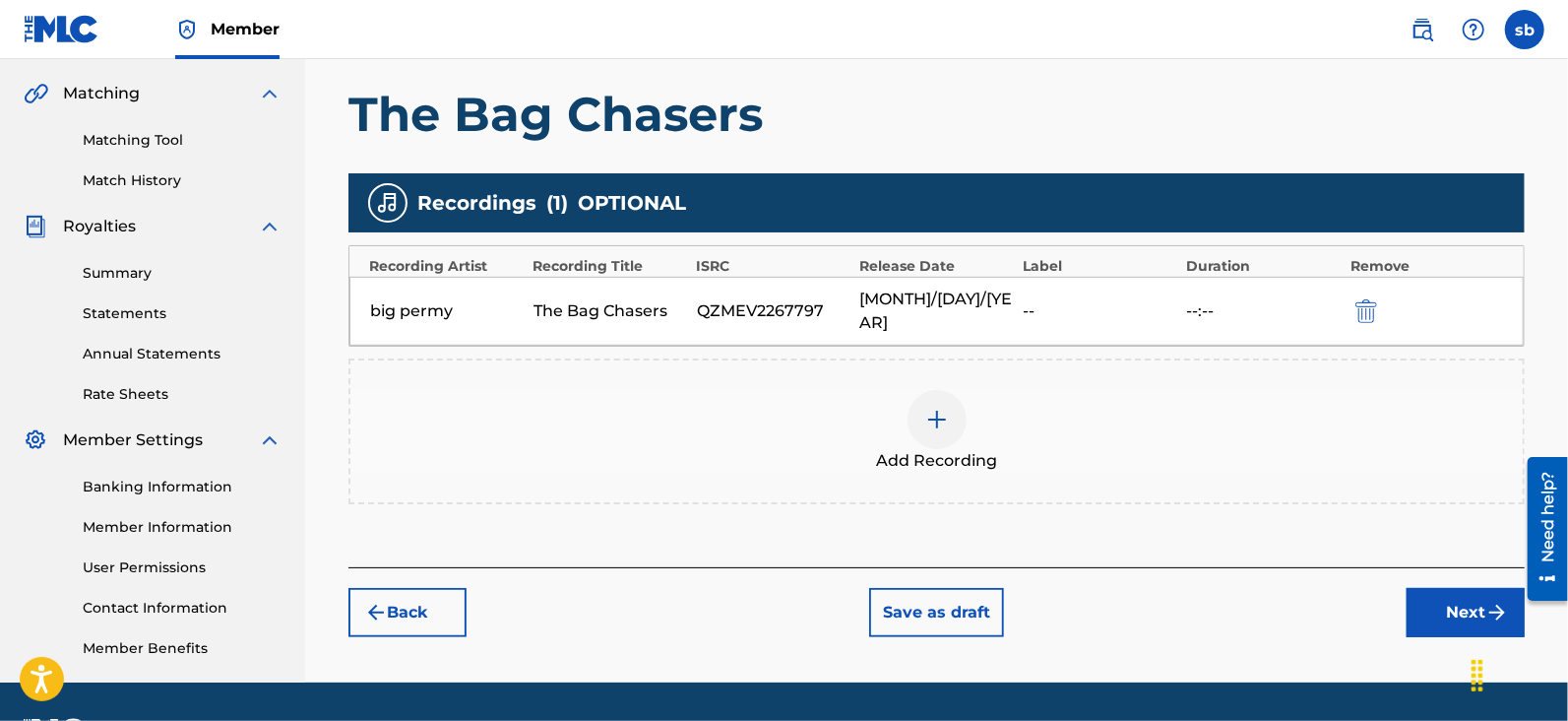 click on "Next" at bounding box center (1466, 613) 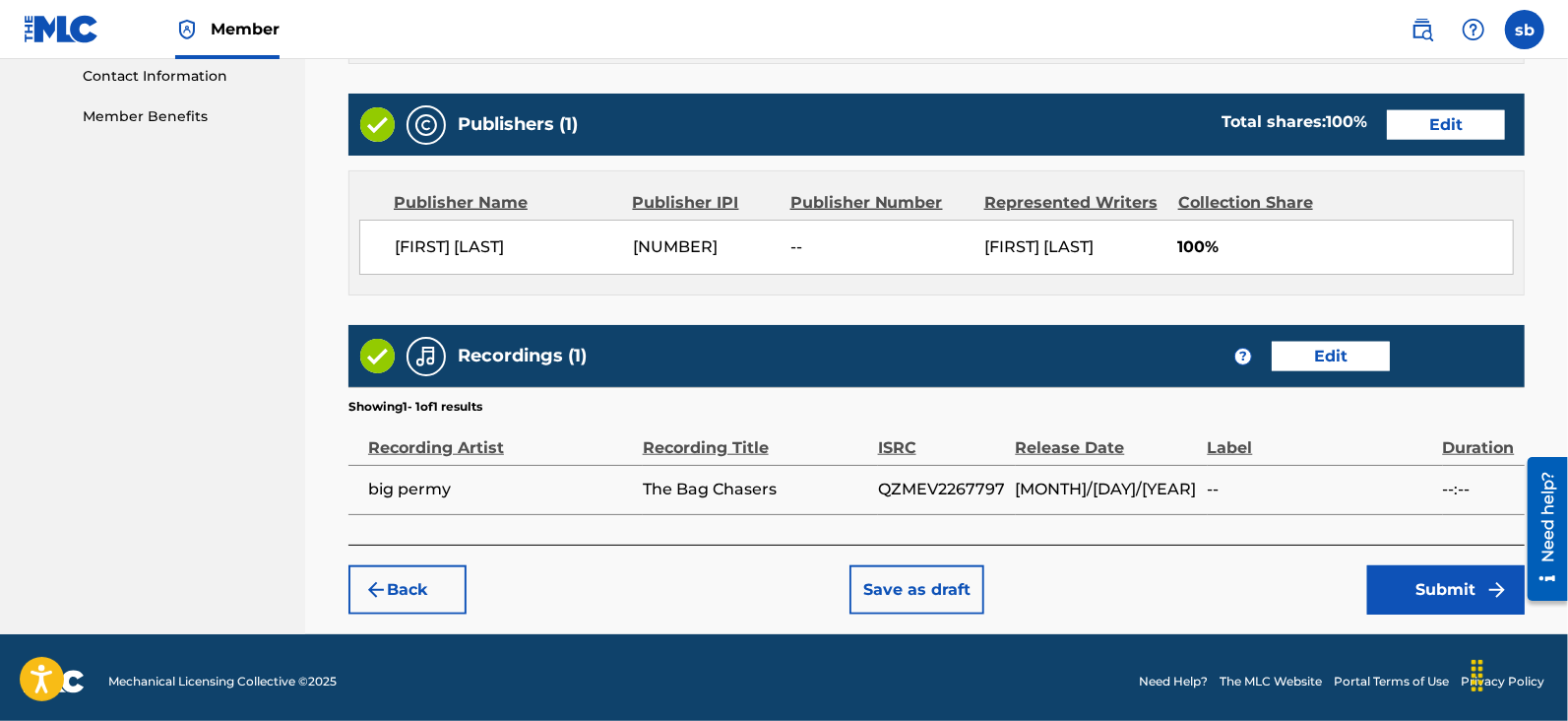 scroll, scrollTop: 980, scrollLeft: 0, axis: vertical 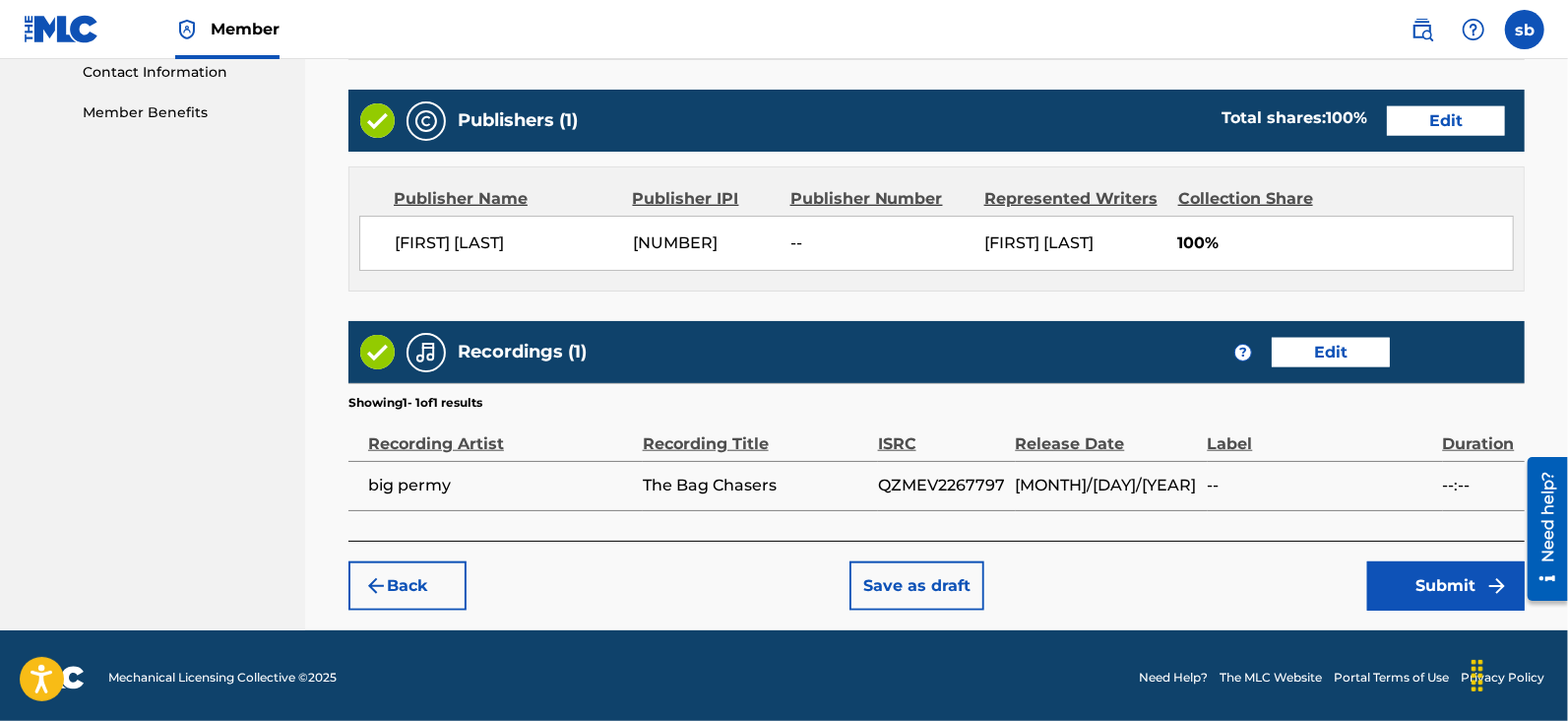 click on "Submit" at bounding box center (1446, 586) 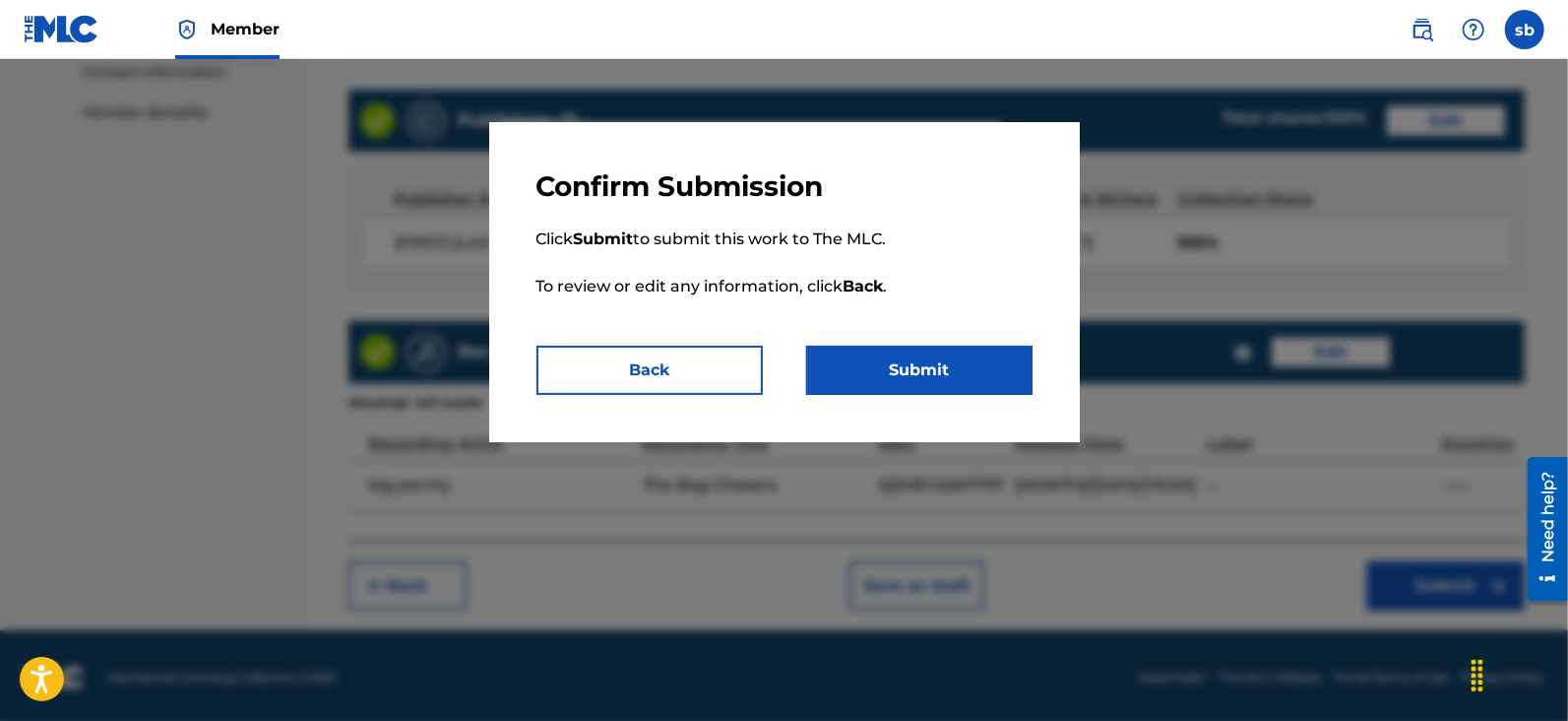 click on "Submit" at bounding box center (919, 370) 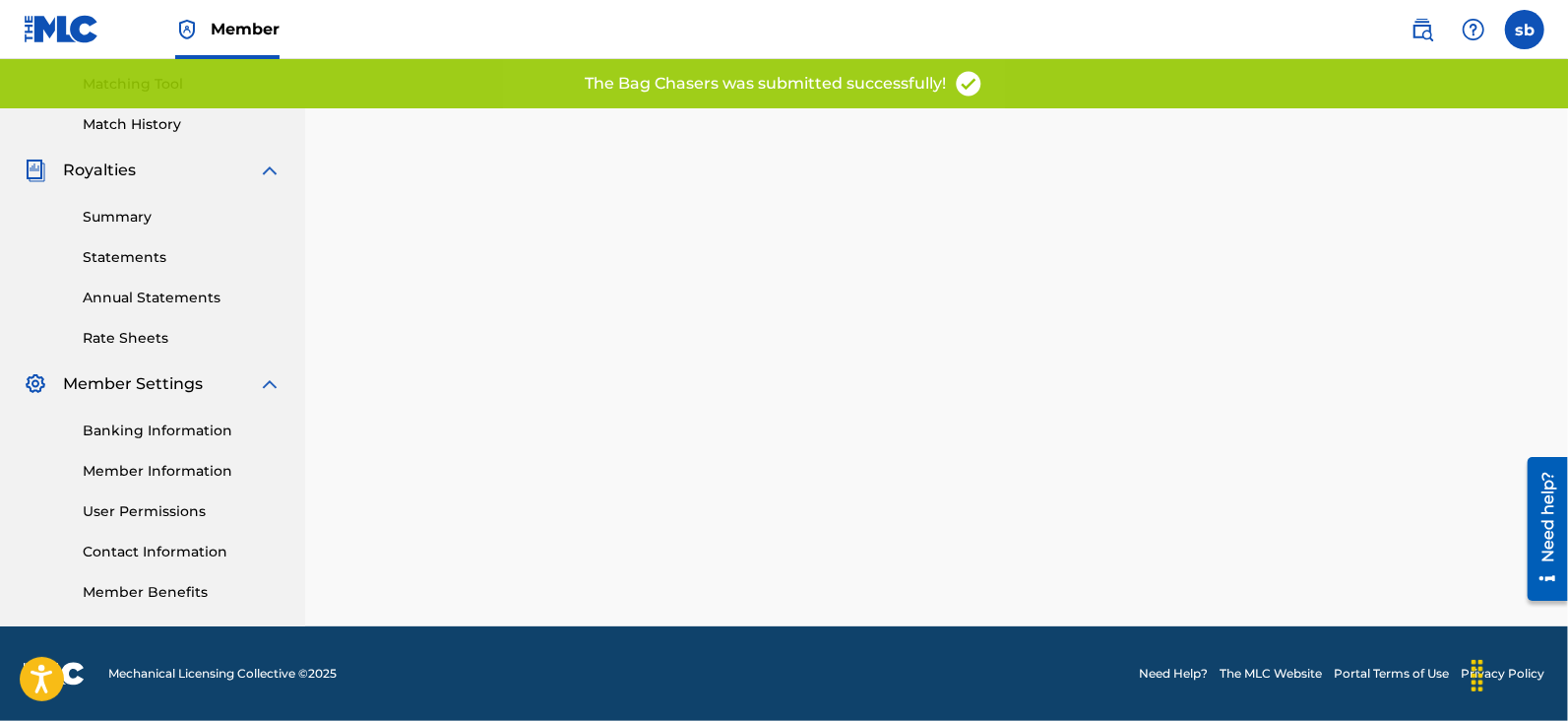 scroll, scrollTop: 0, scrollLeft: 0, axis: both 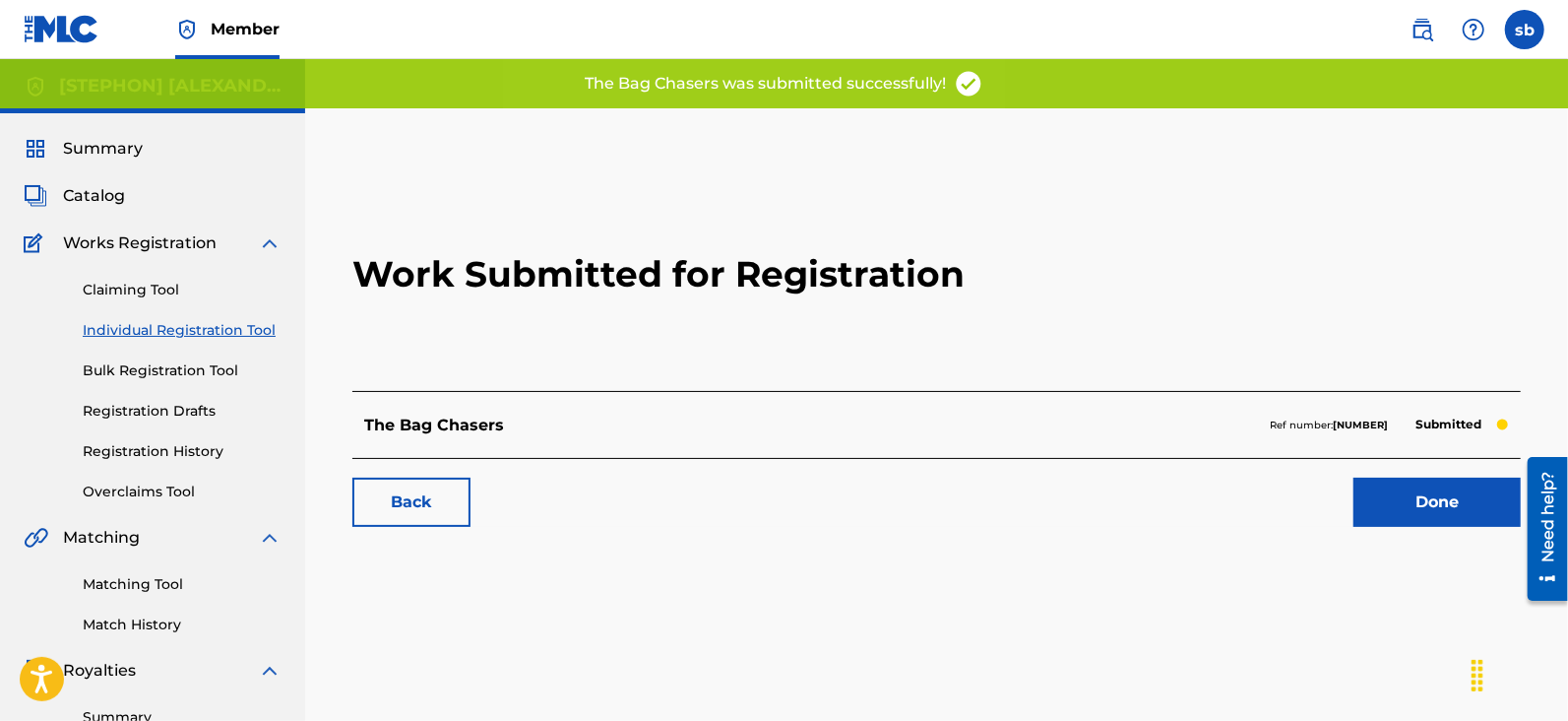 click on "Done" at bounding box center (1437, 502) 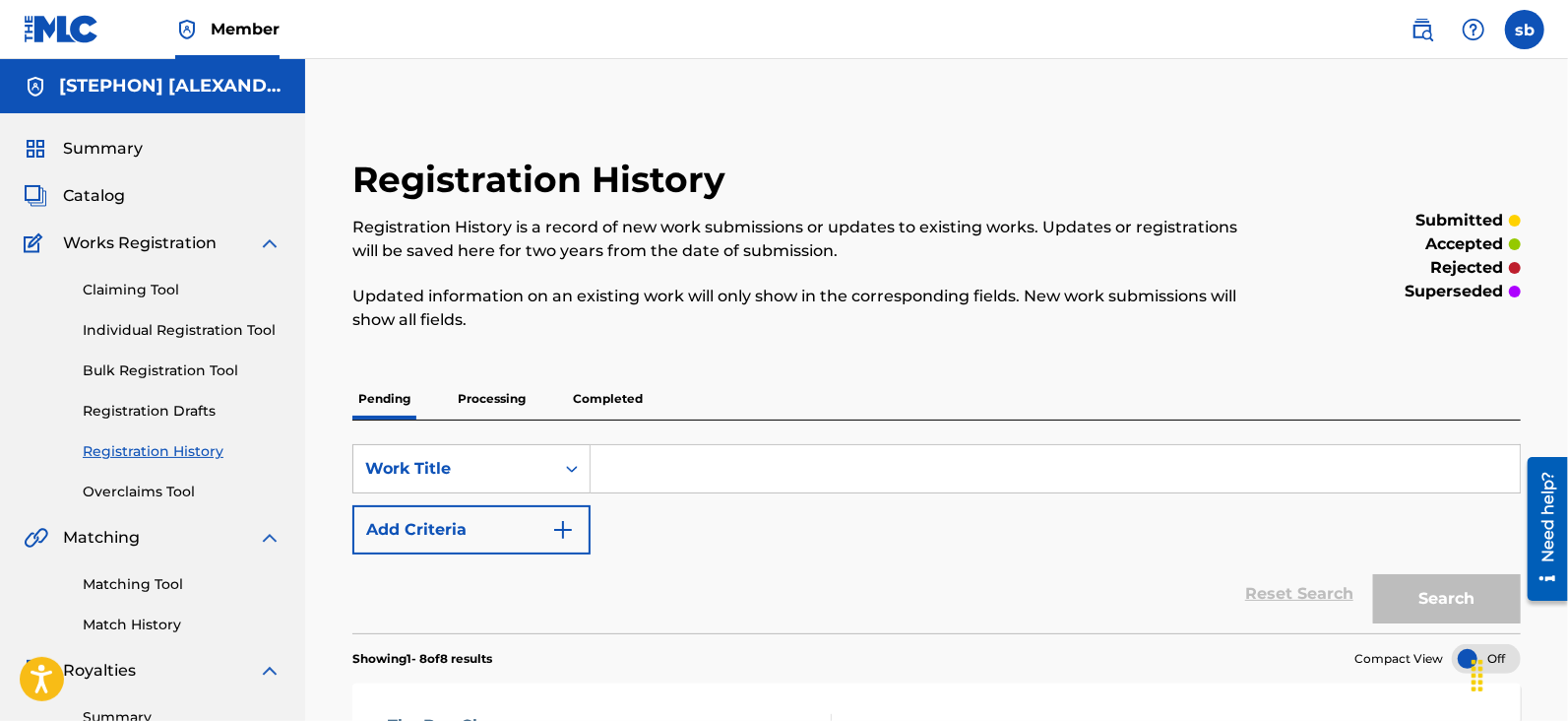 click on "Catalog" at bounding box center (153, 196) 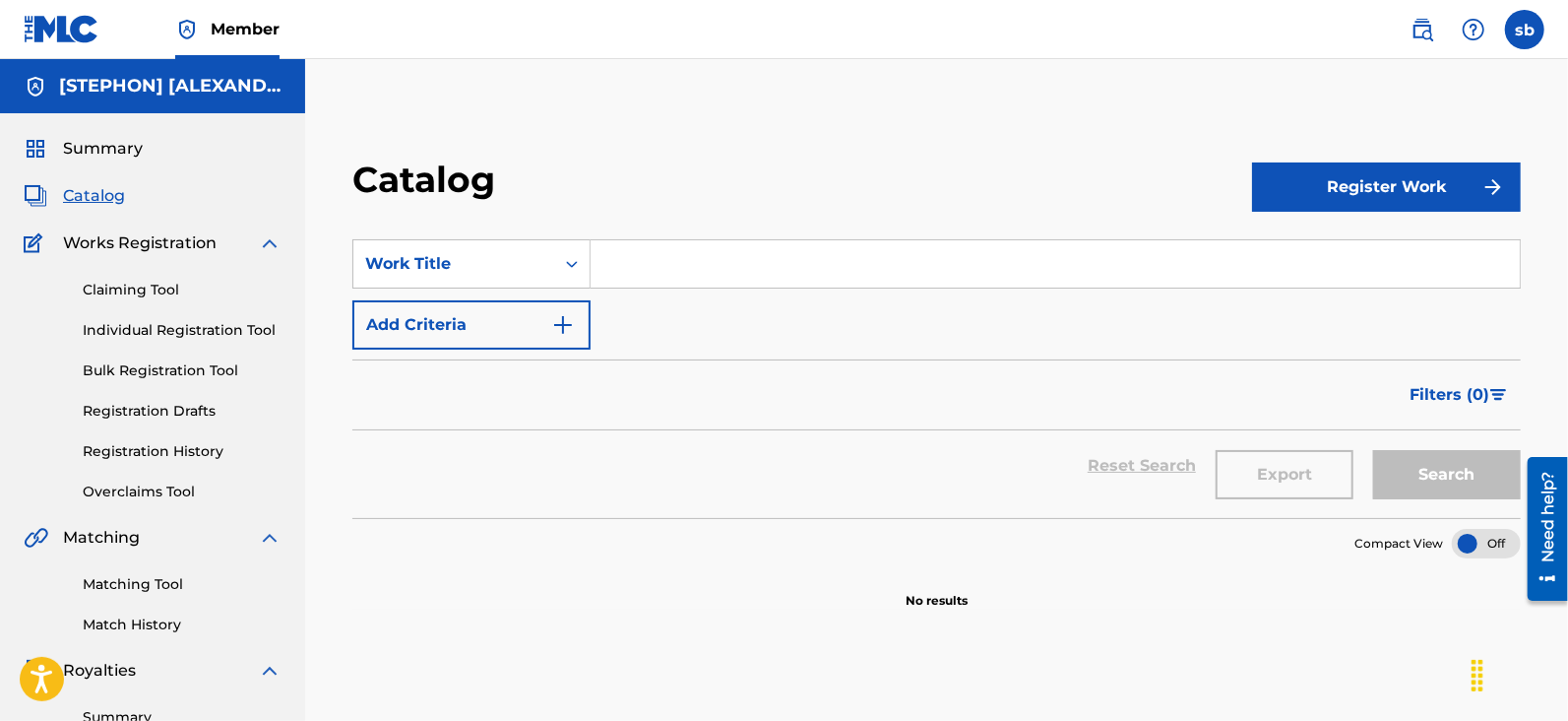 click on "Register Work" at bounding box center [1386, 187] 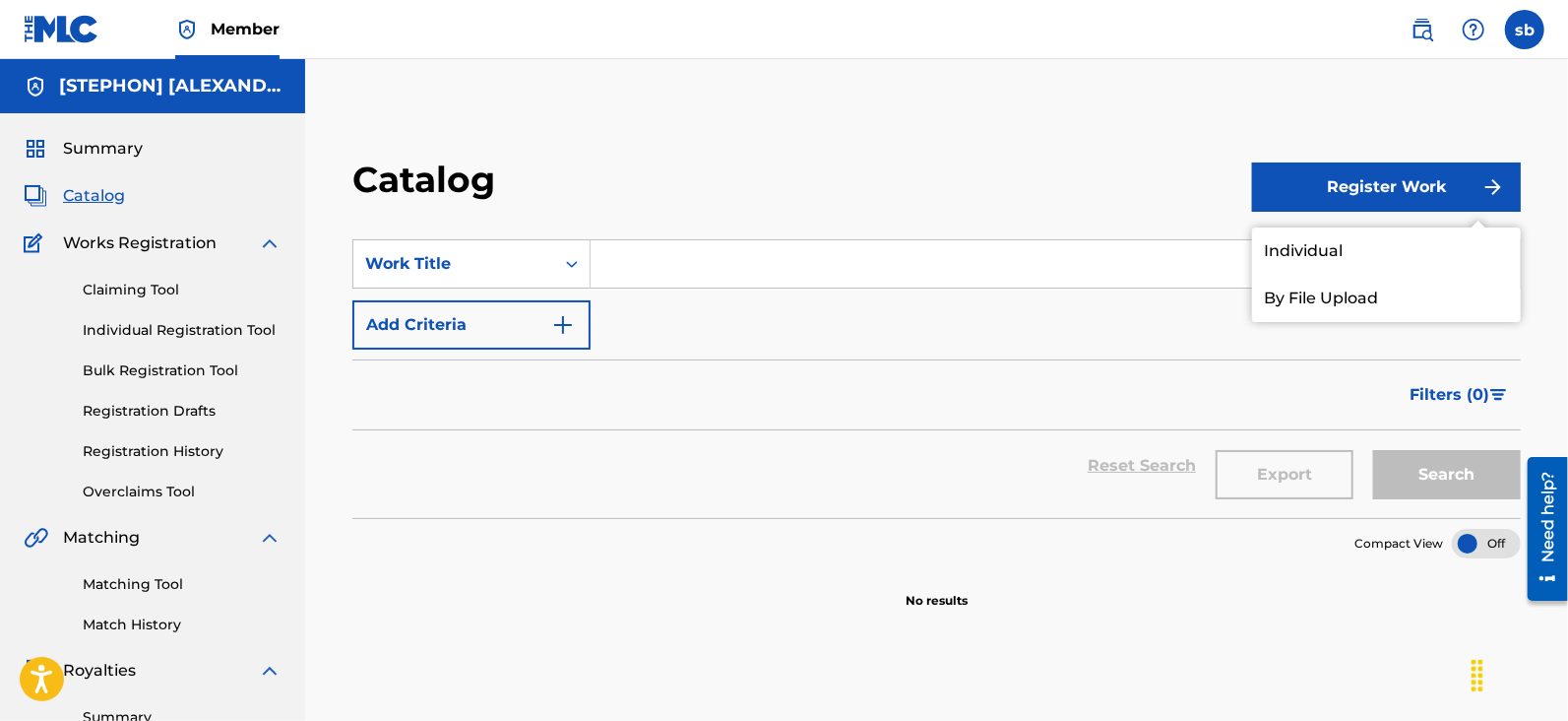 click on "Individual" at bounding box center [1386, 251] 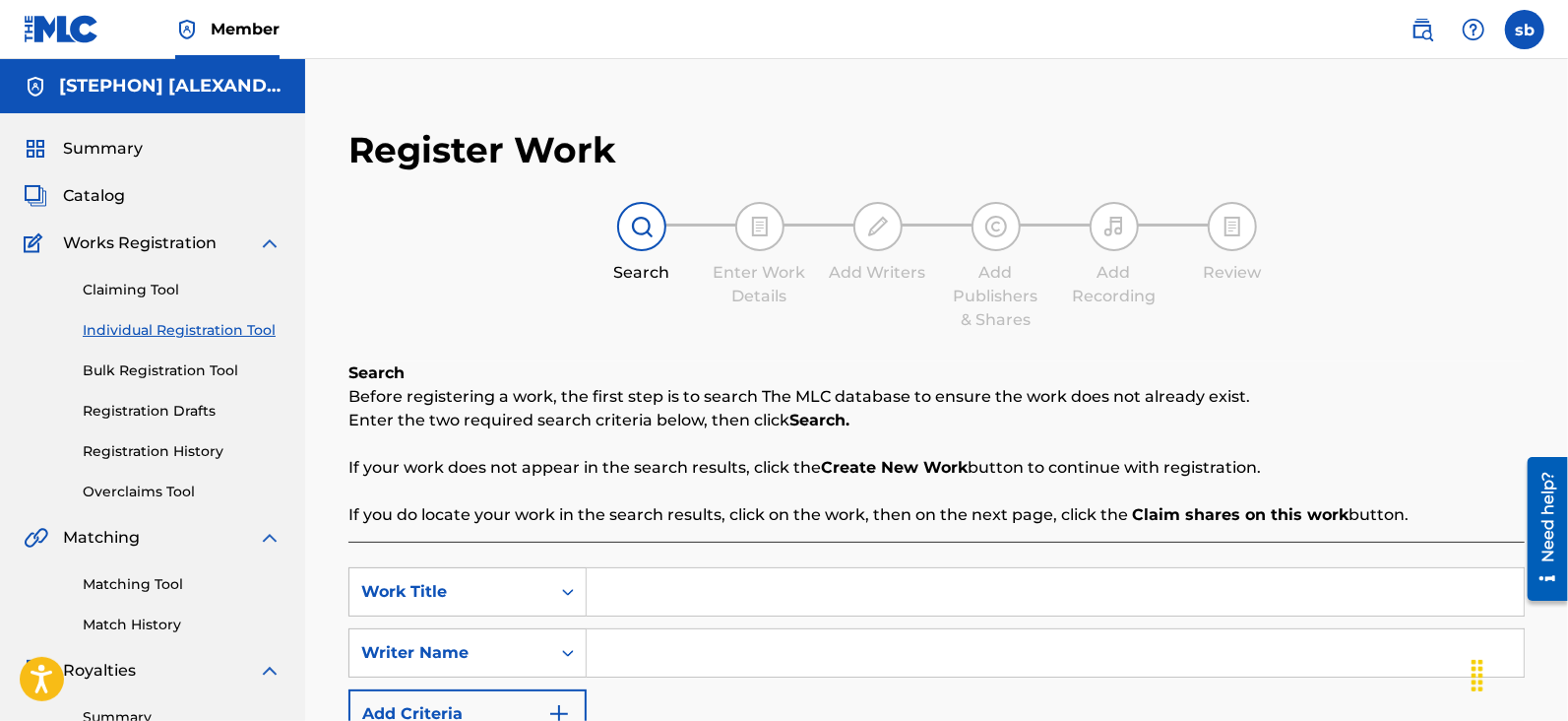 click at bounding box center [1055, 592] 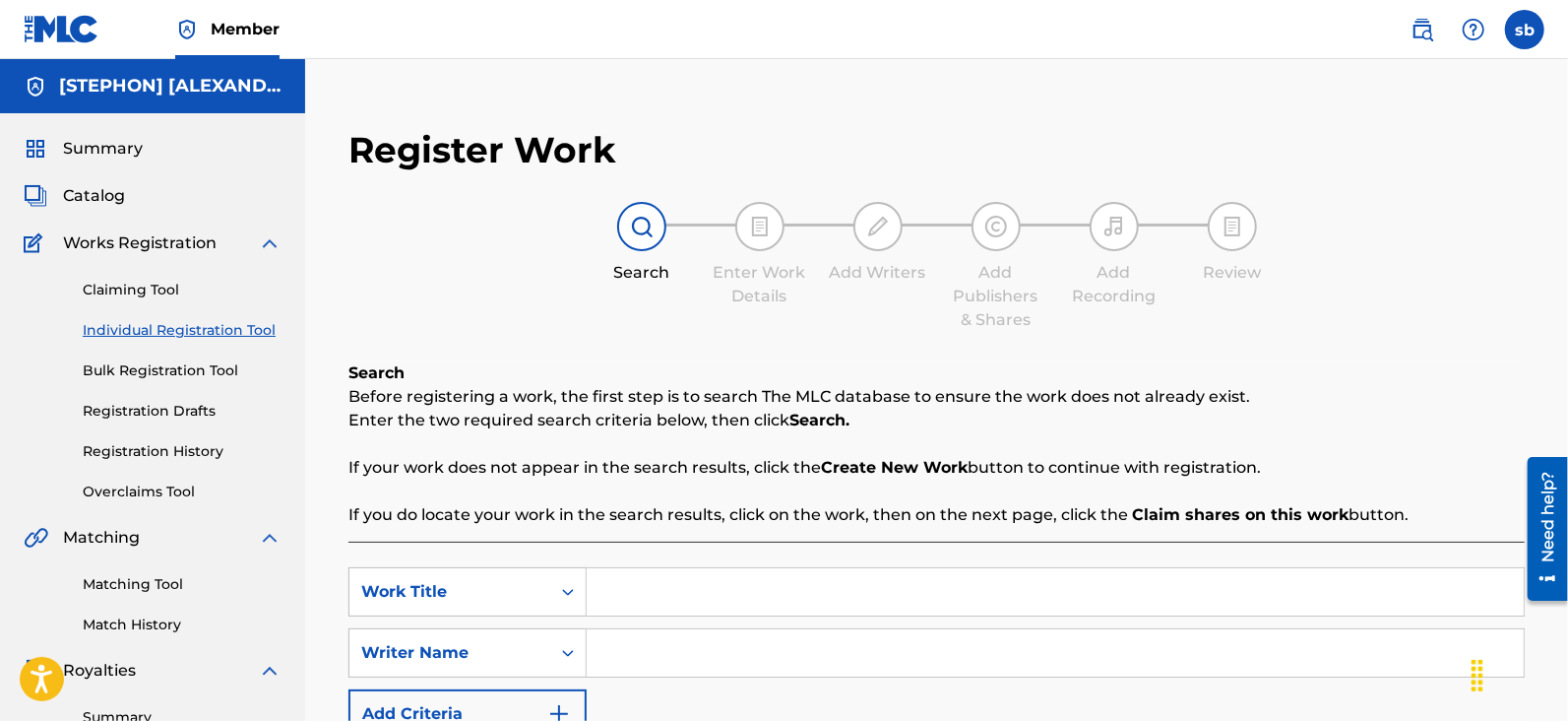 click at bounding box center (1055, 592) 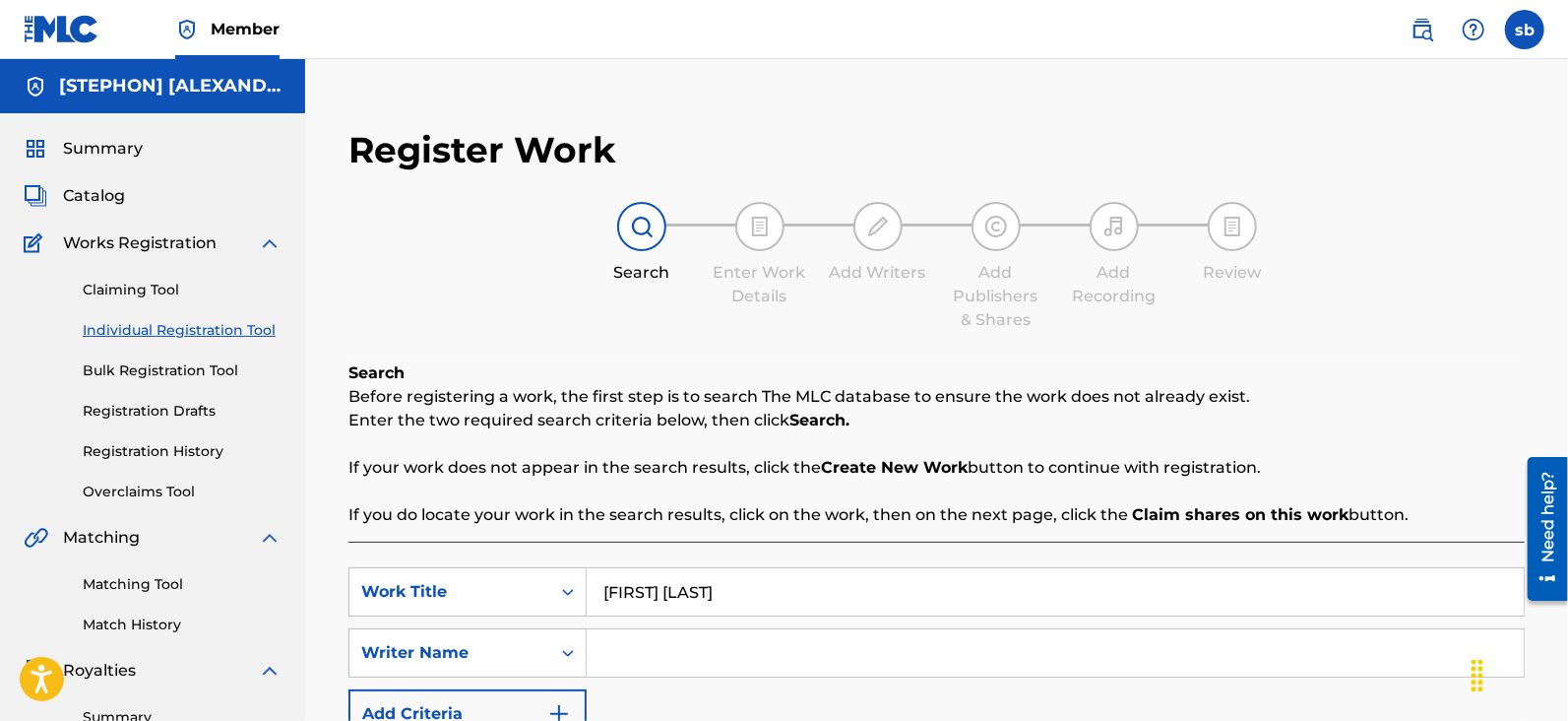 click at bounding box center (1055, 653) 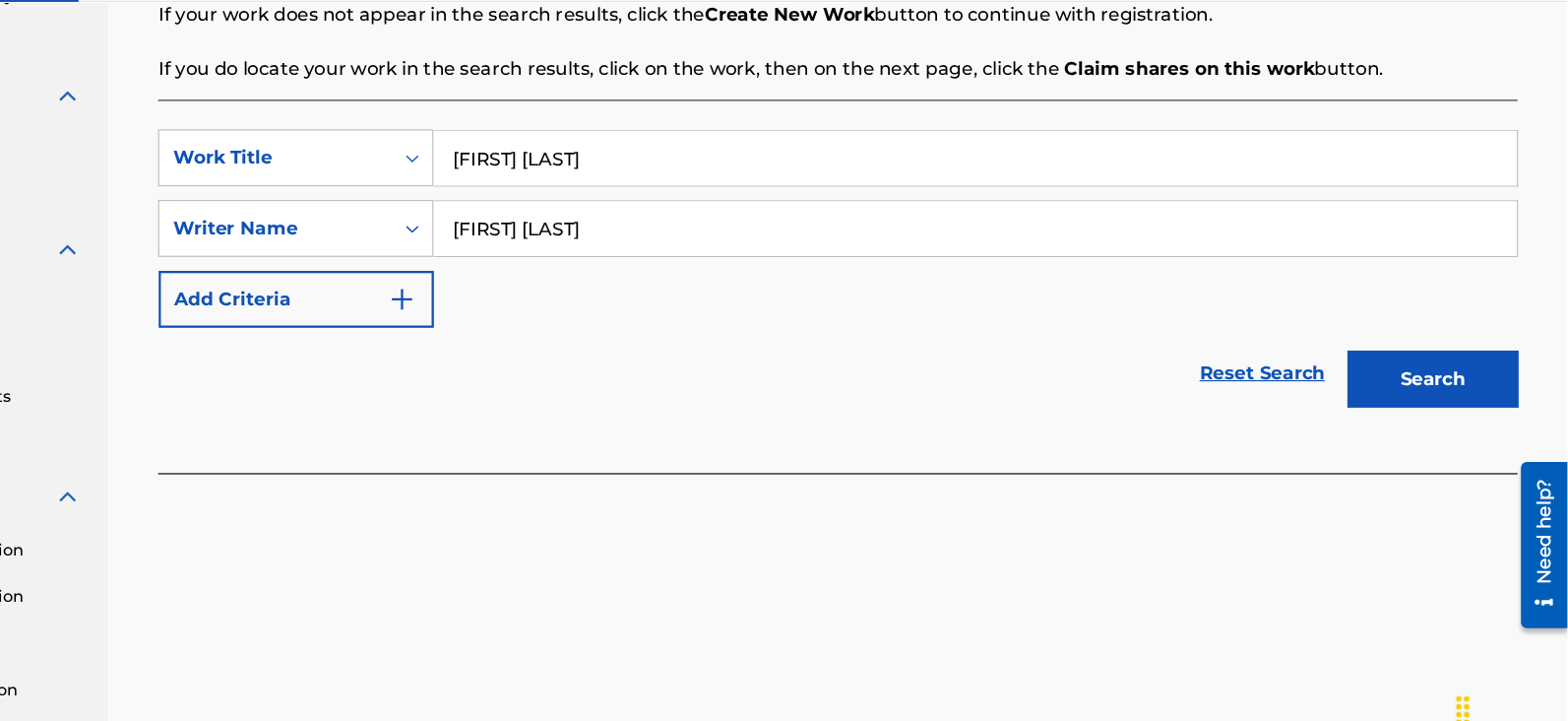 scroll, scrollTop: 398, scrollLeft: 0, axis: vertical 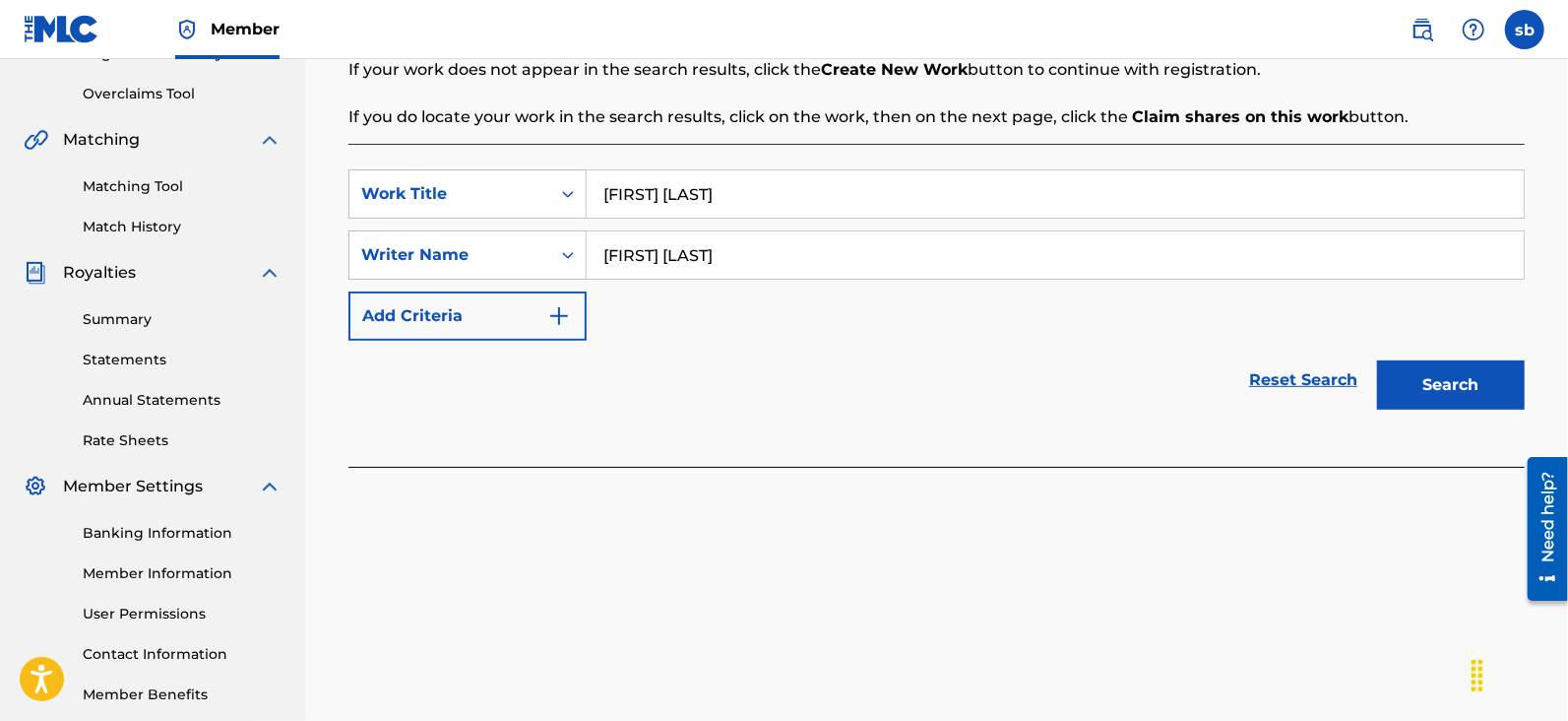 click on "Search" at bounding box center (1451, 385) 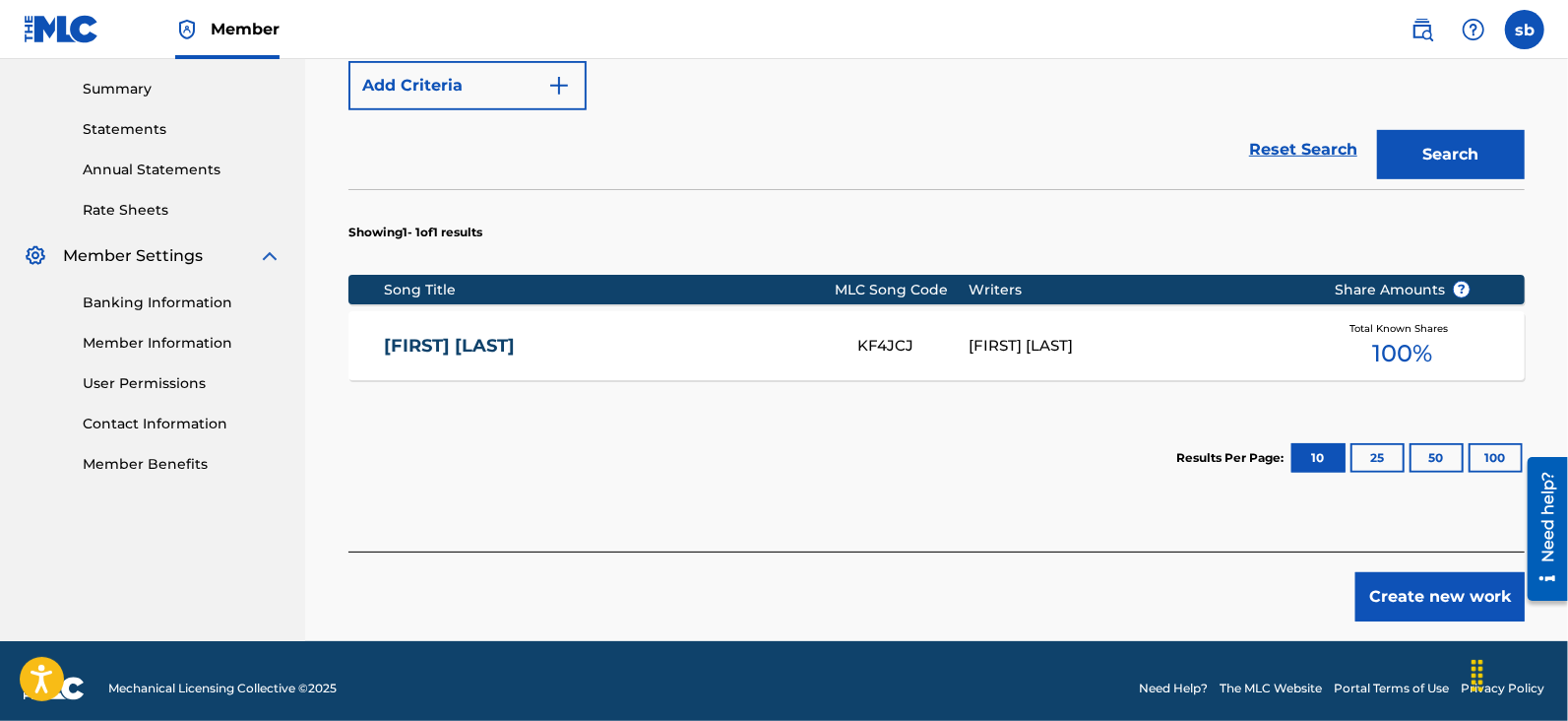 scroll, scrollTop: 630, scrollLeft: 0, axis: vertical 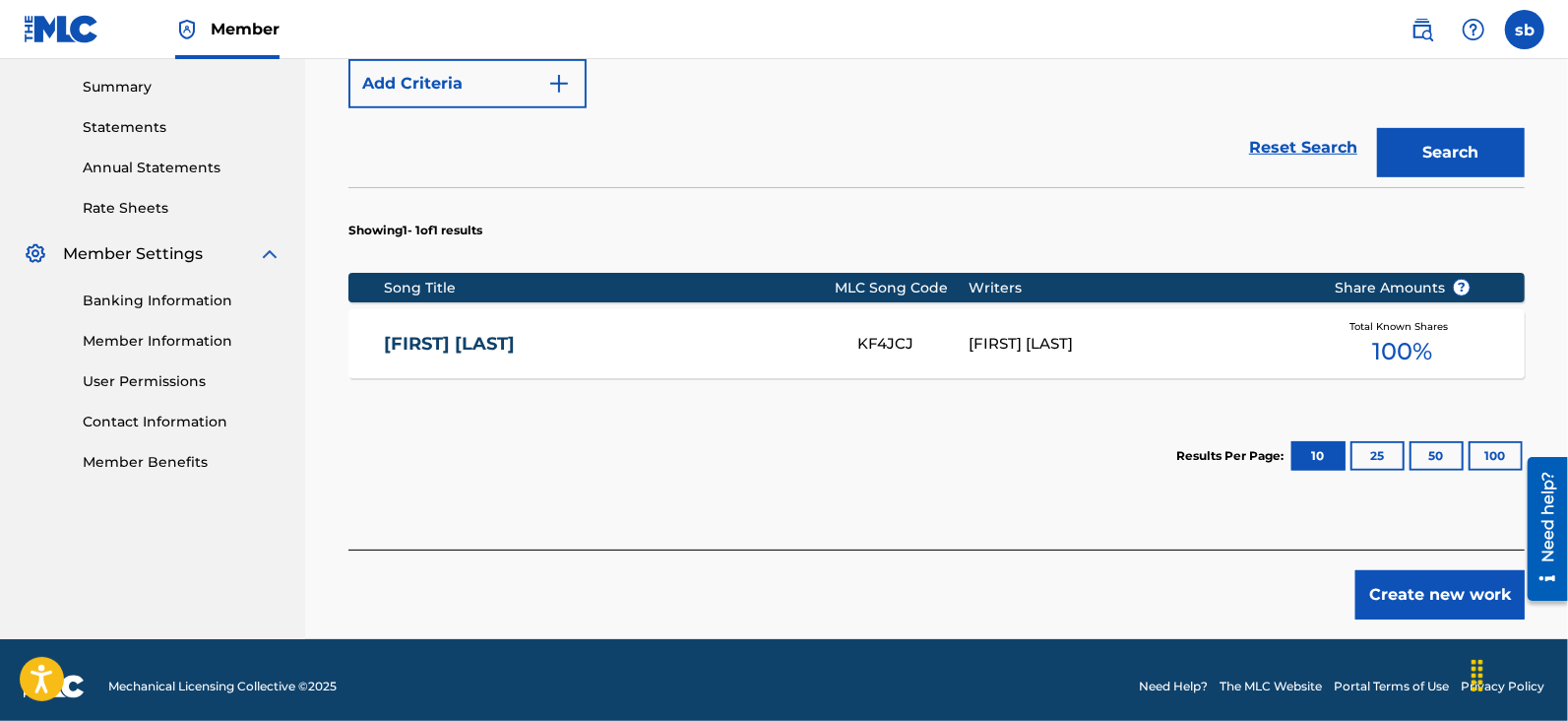 click on "Create new work" at bounding box center (1440, 595) 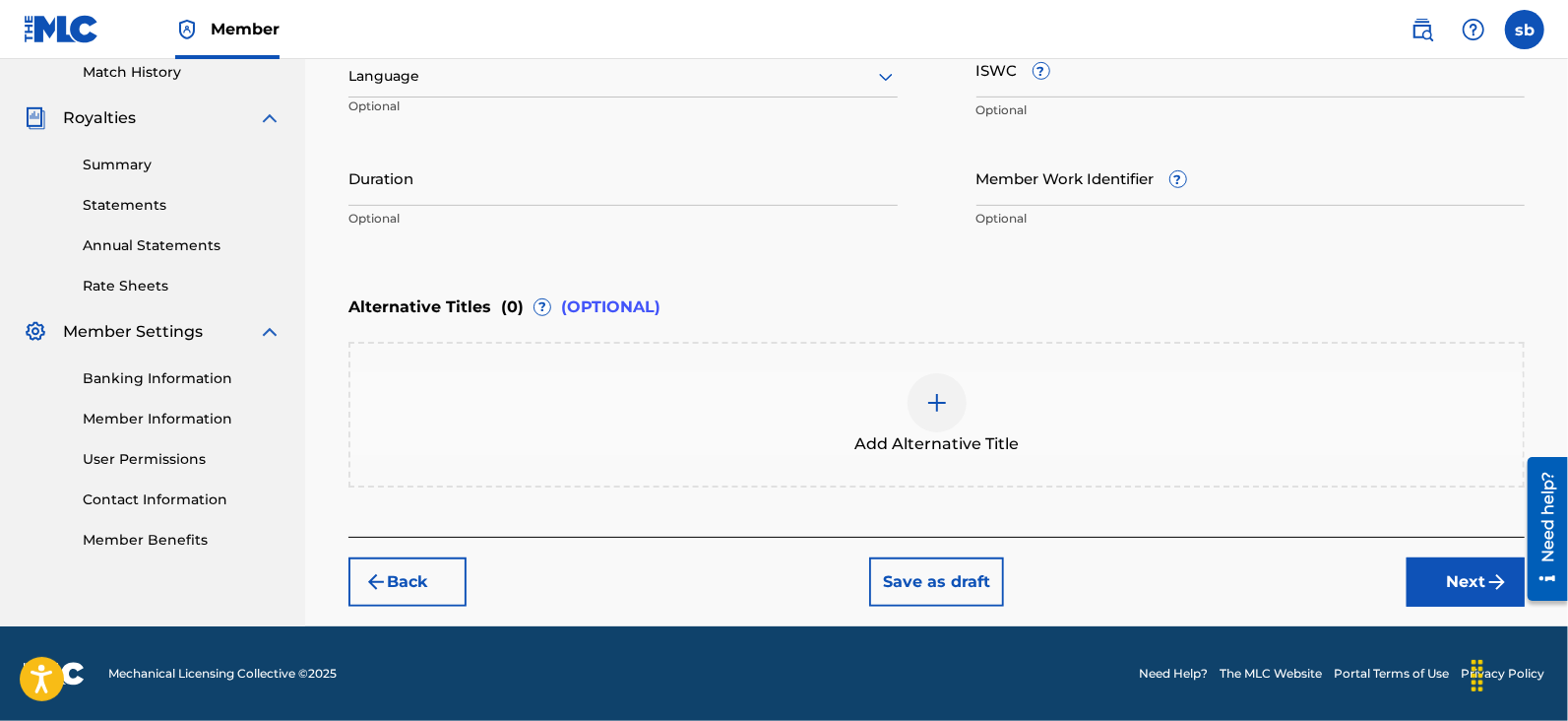 scroll, scrollTop: 552, scrollLeft: 0, axis: vertical 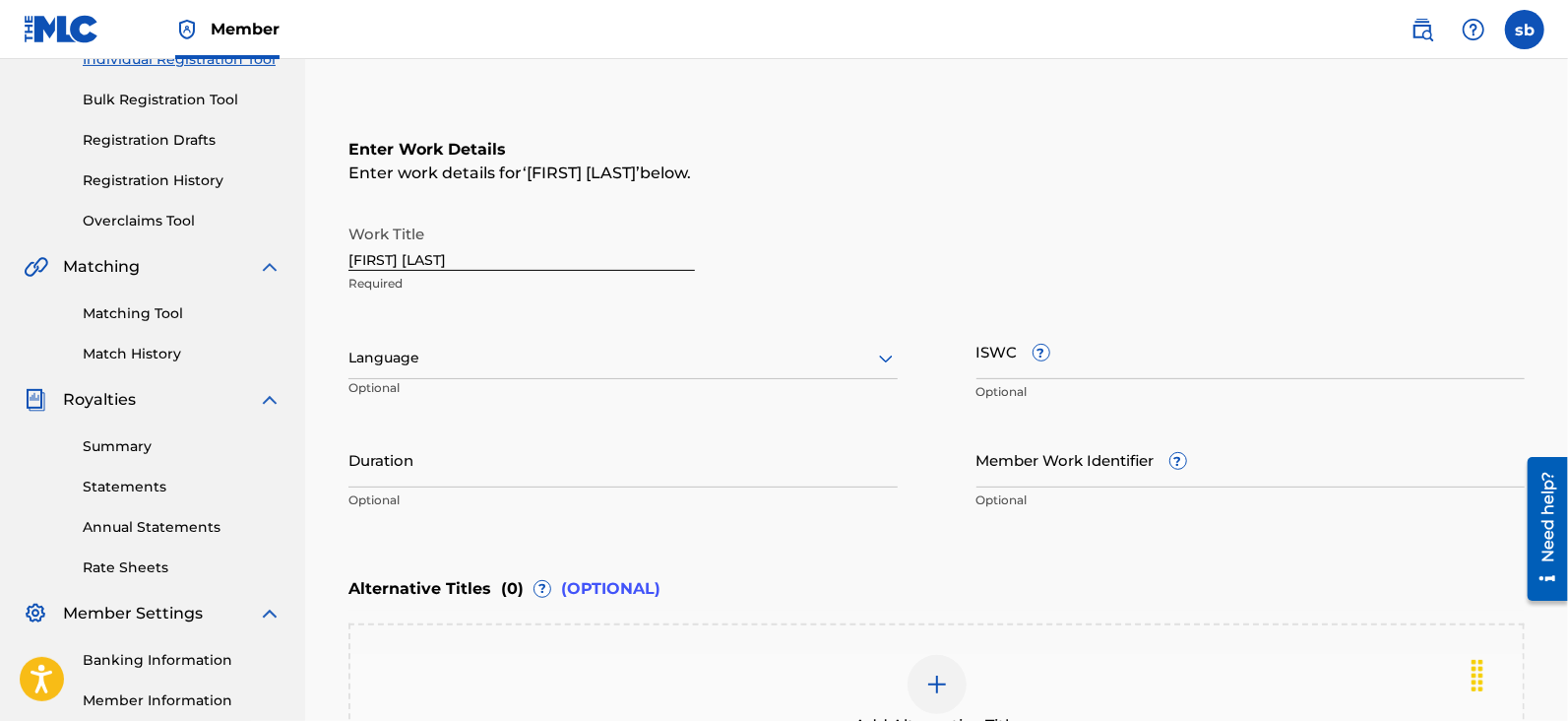 click on "ISWC   ?" at bounding box center [1251, 351] 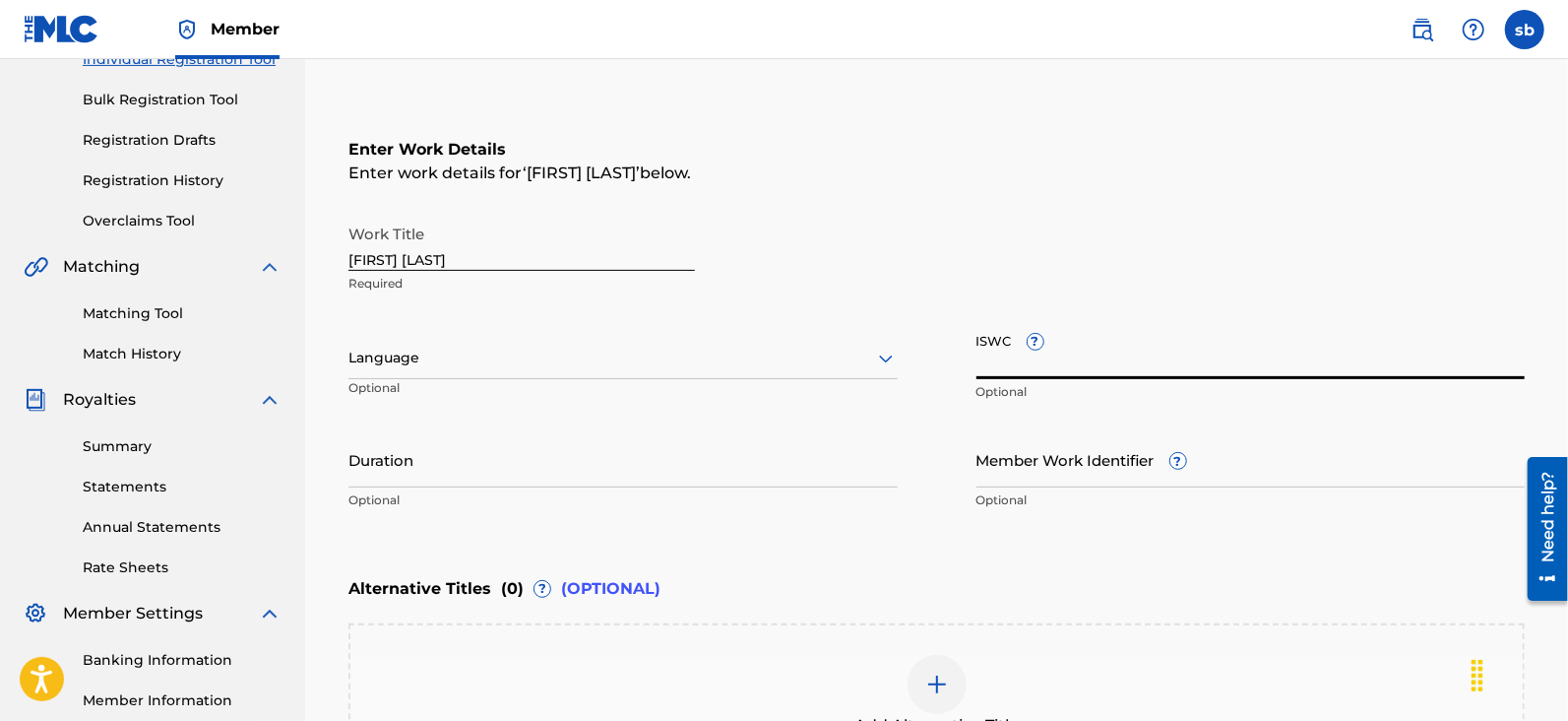 paste on "[NUMBER]" 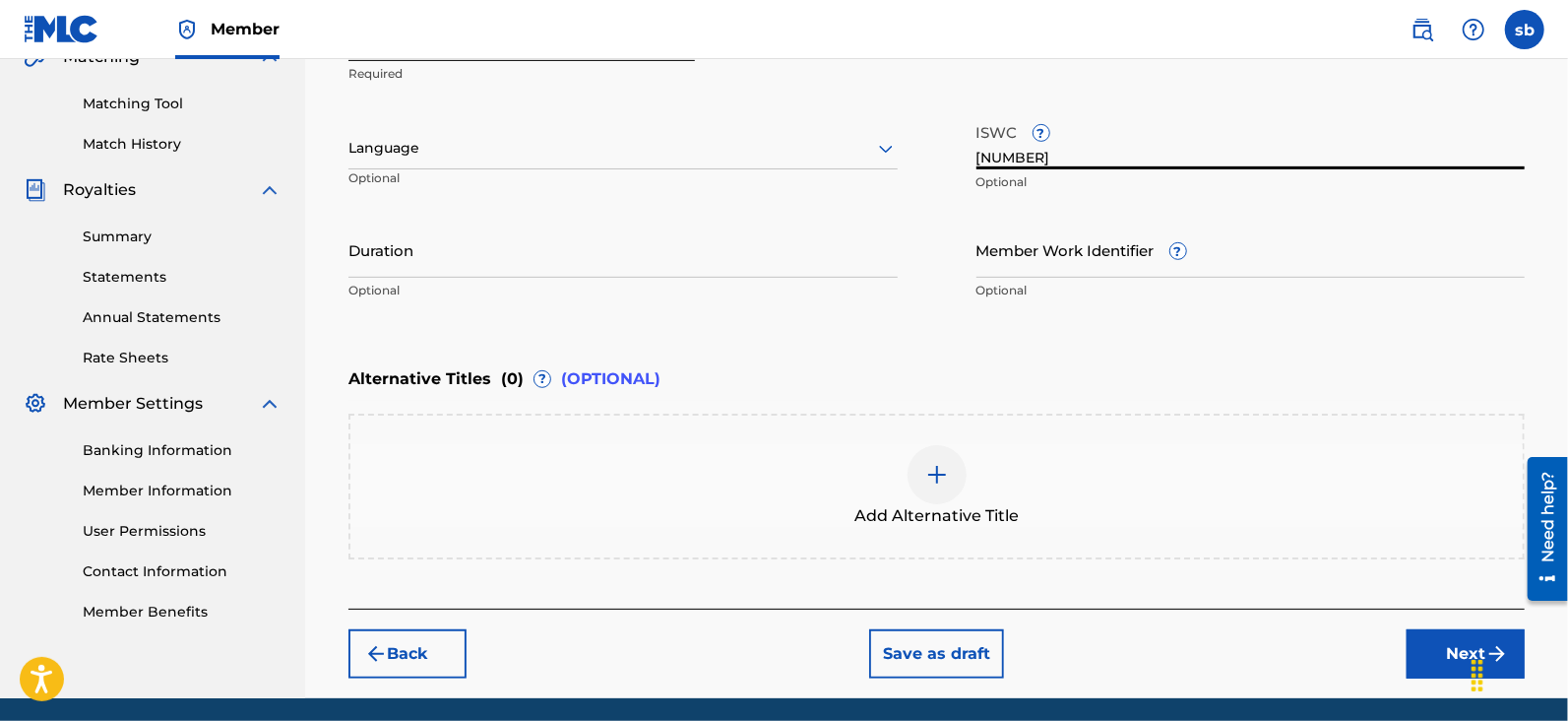 scroll, scrollTop: 552, scrollLeft: 0, axis: vertical 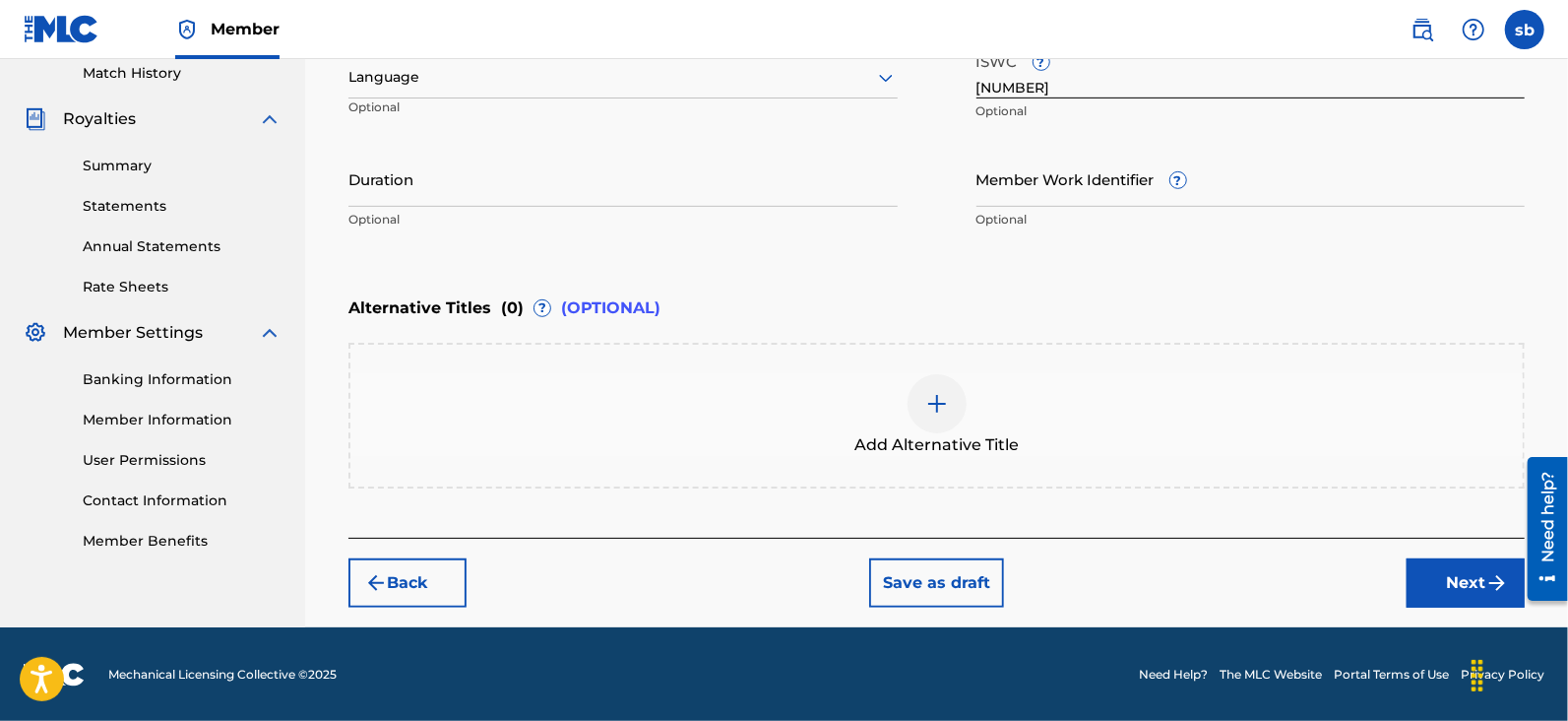 click on "Next" at bounding box center [1466, 583] 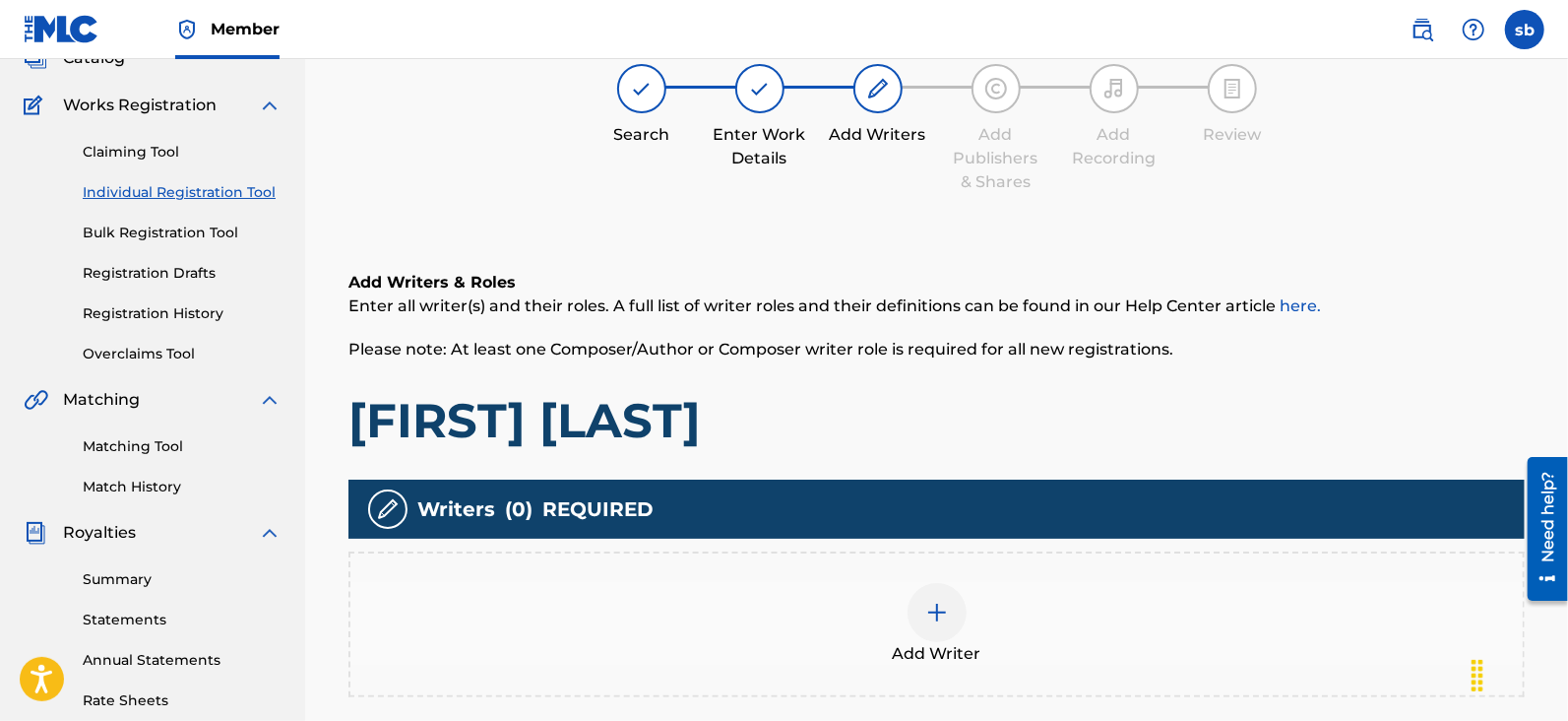 scroll, scrollTop: 89, scrollLeft: 0, axis: vertical 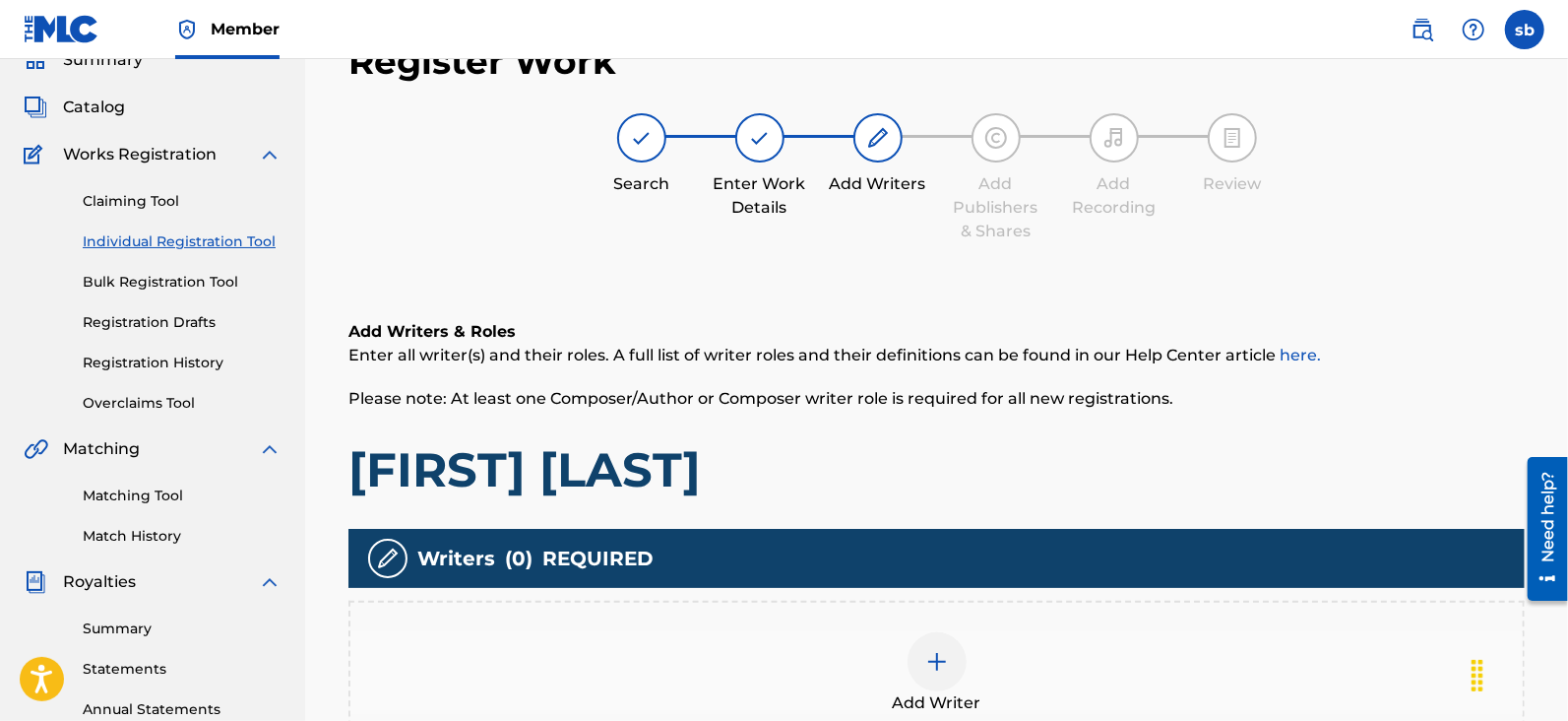 click at bounding box center (937, 662) 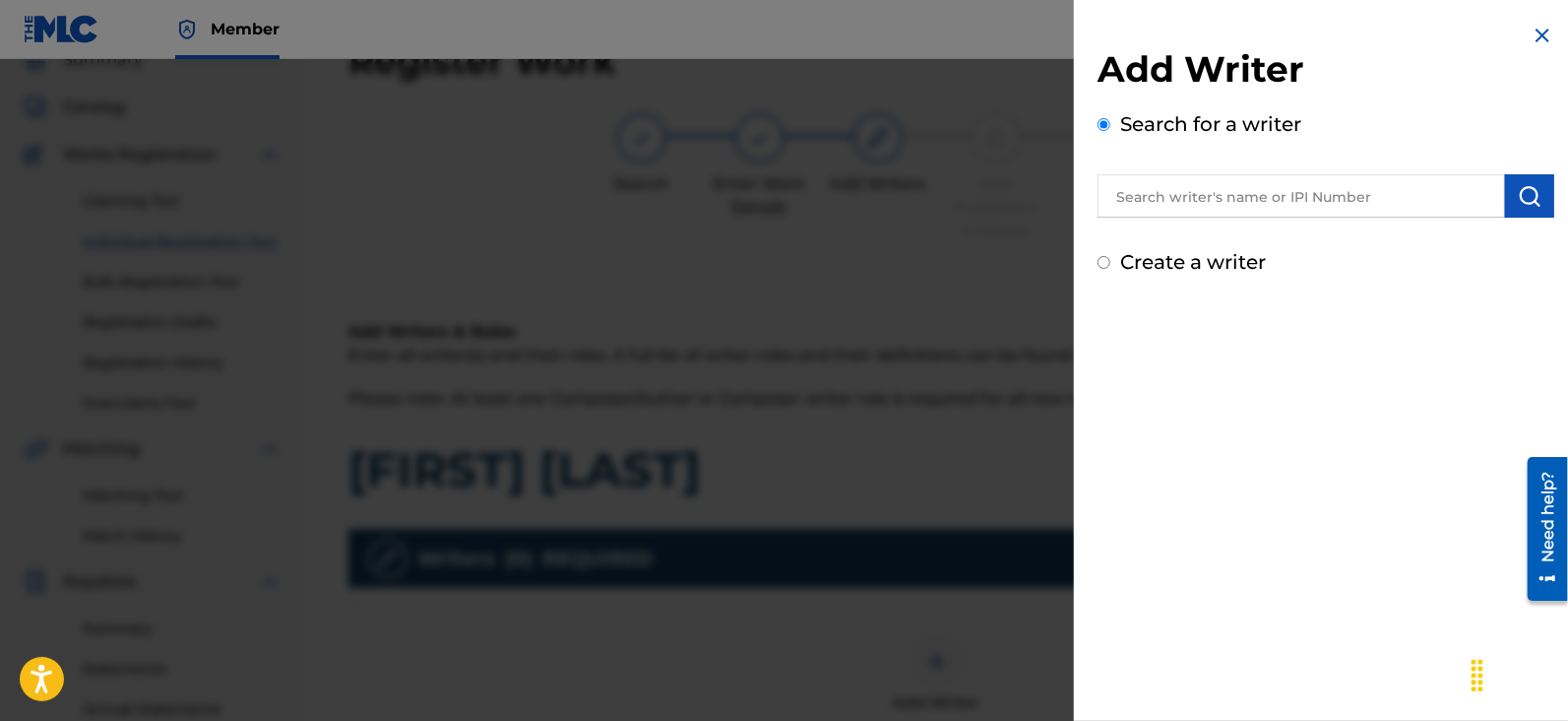 click at bounding box center [1301, 196] 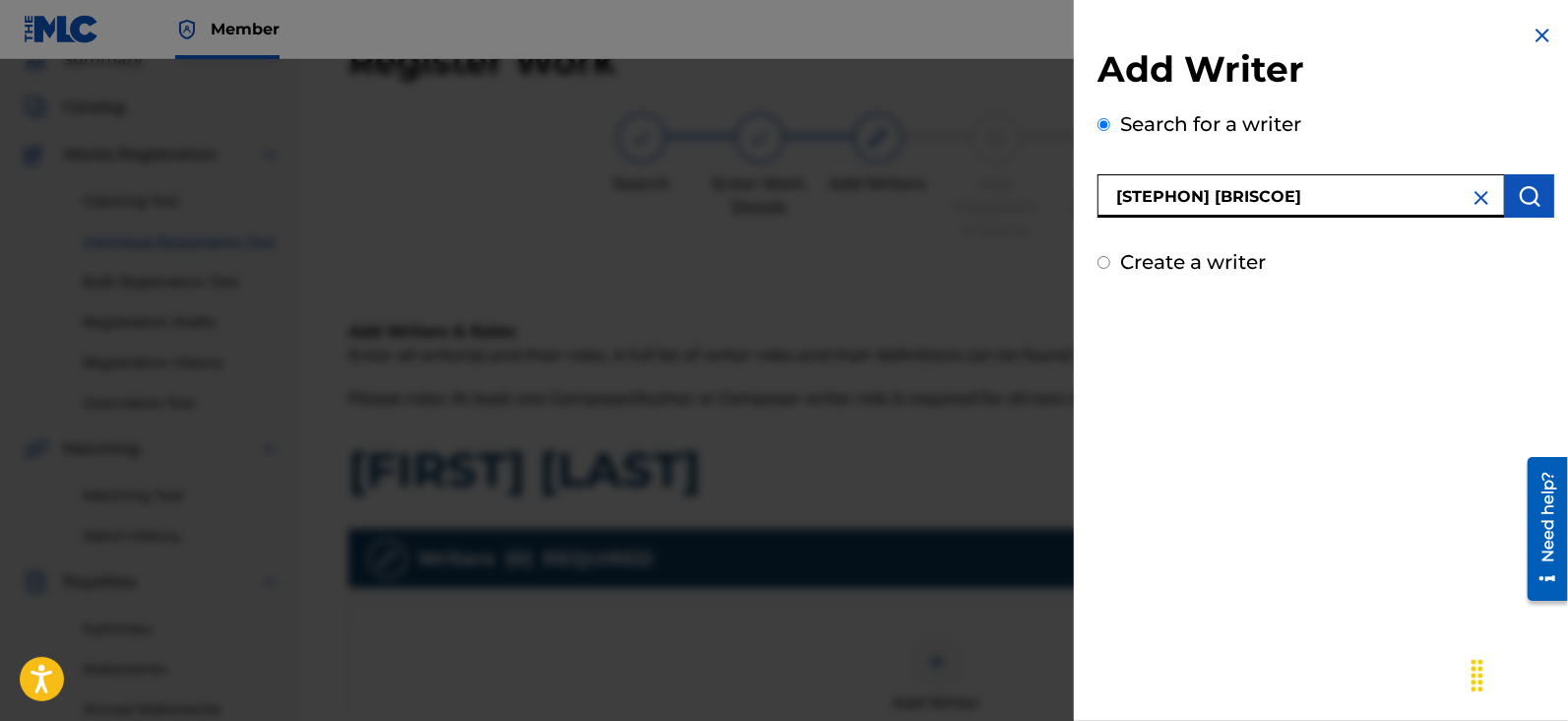 click on "[STEPHON] [BRISCOE]" at bounding box center (1301, 196) 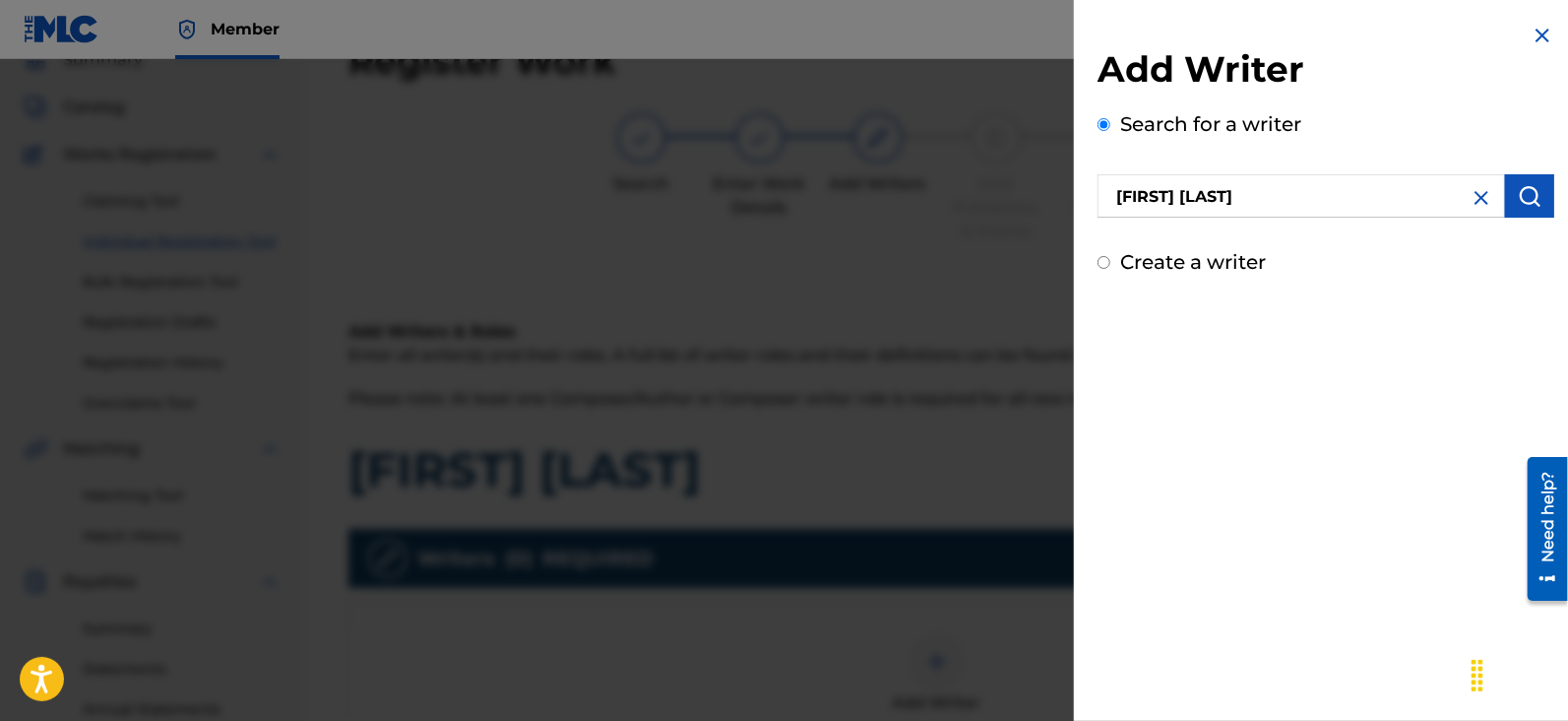 click at bounding box center [1530, 196] 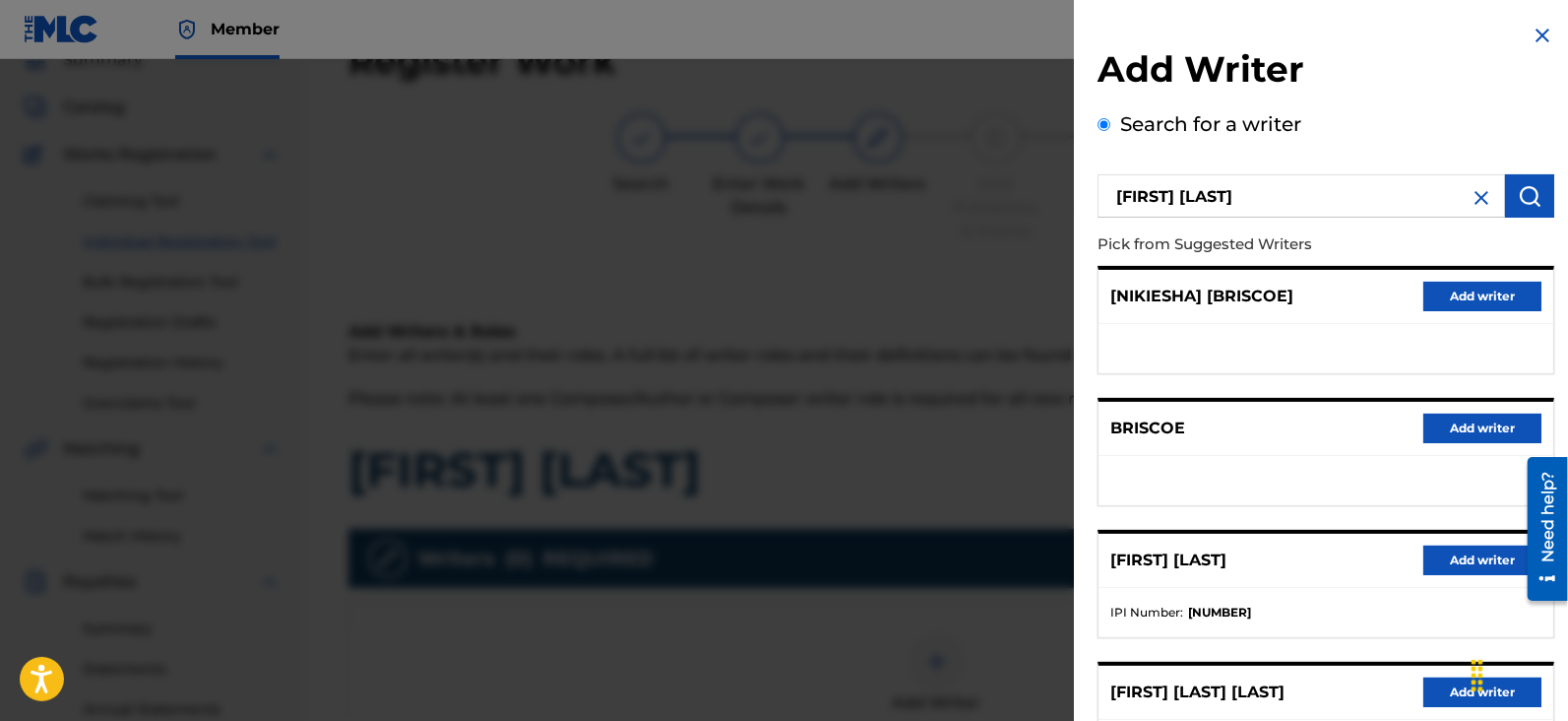 click on "Add writer" at bounding box center (1482, 560) 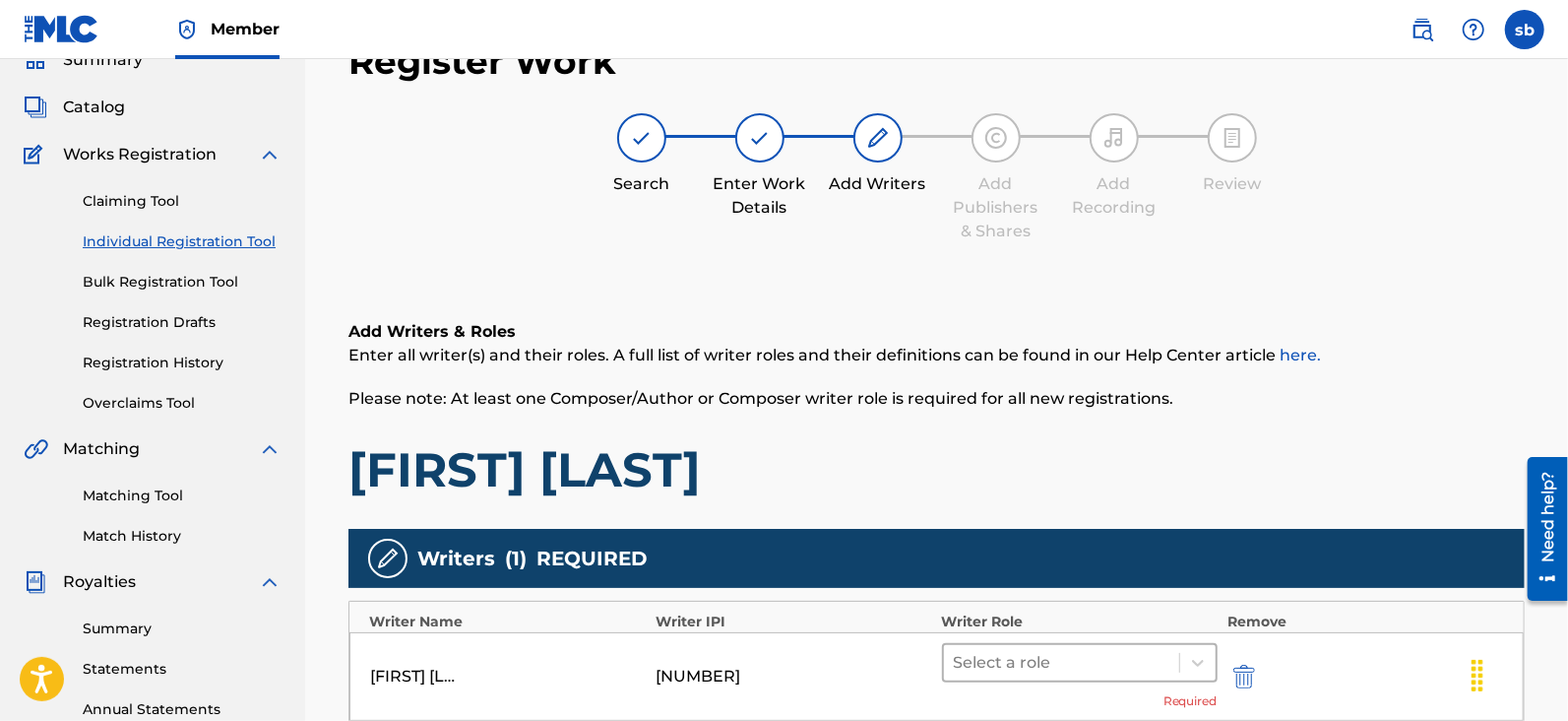 click at bounding box center [1061, 663] 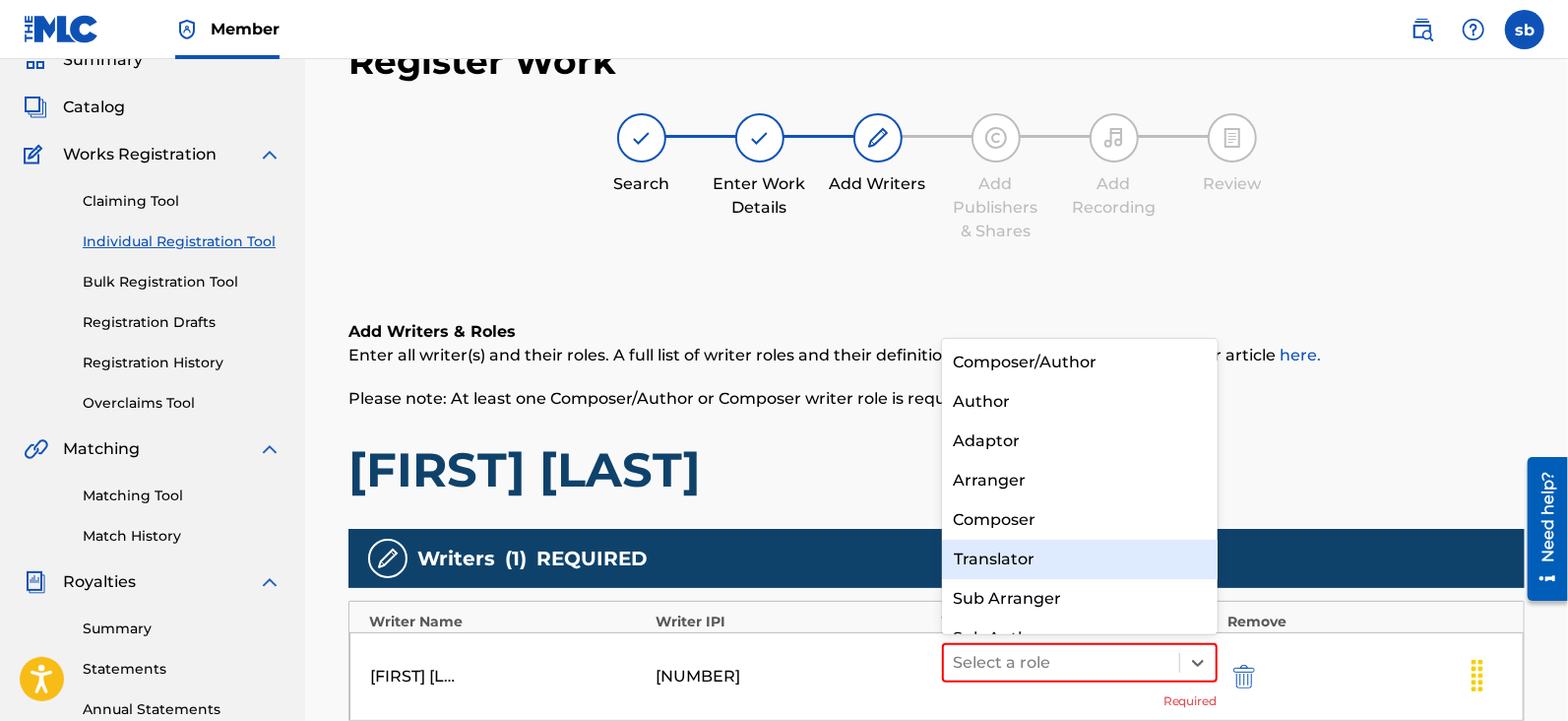 scroll, scrollTop: 27, scrollLeft: 0, axis: vertical 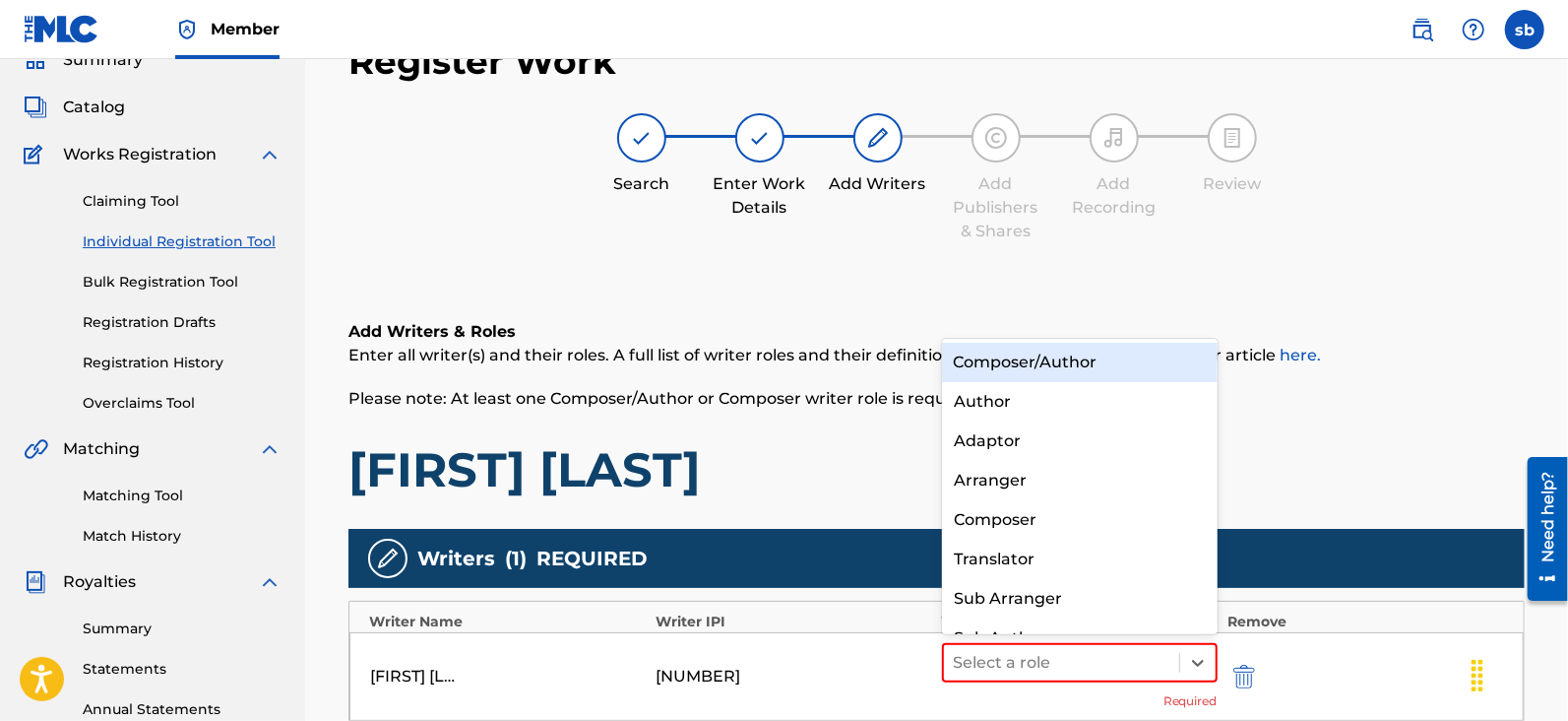 click on "Composer/Author" at bounding box center (1080, 362) 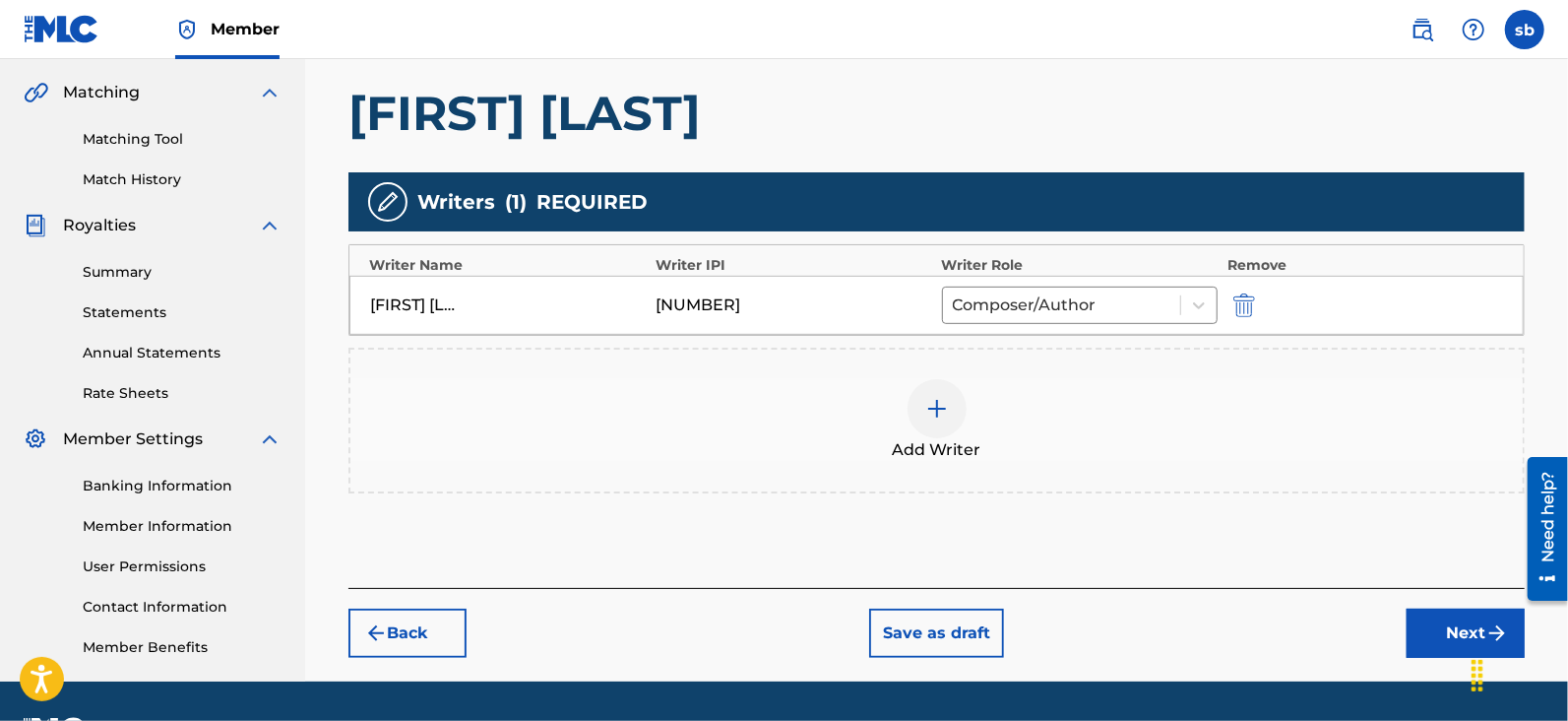 scroll, scrollTop: 452, scrollLeft: 0, axis: vertical 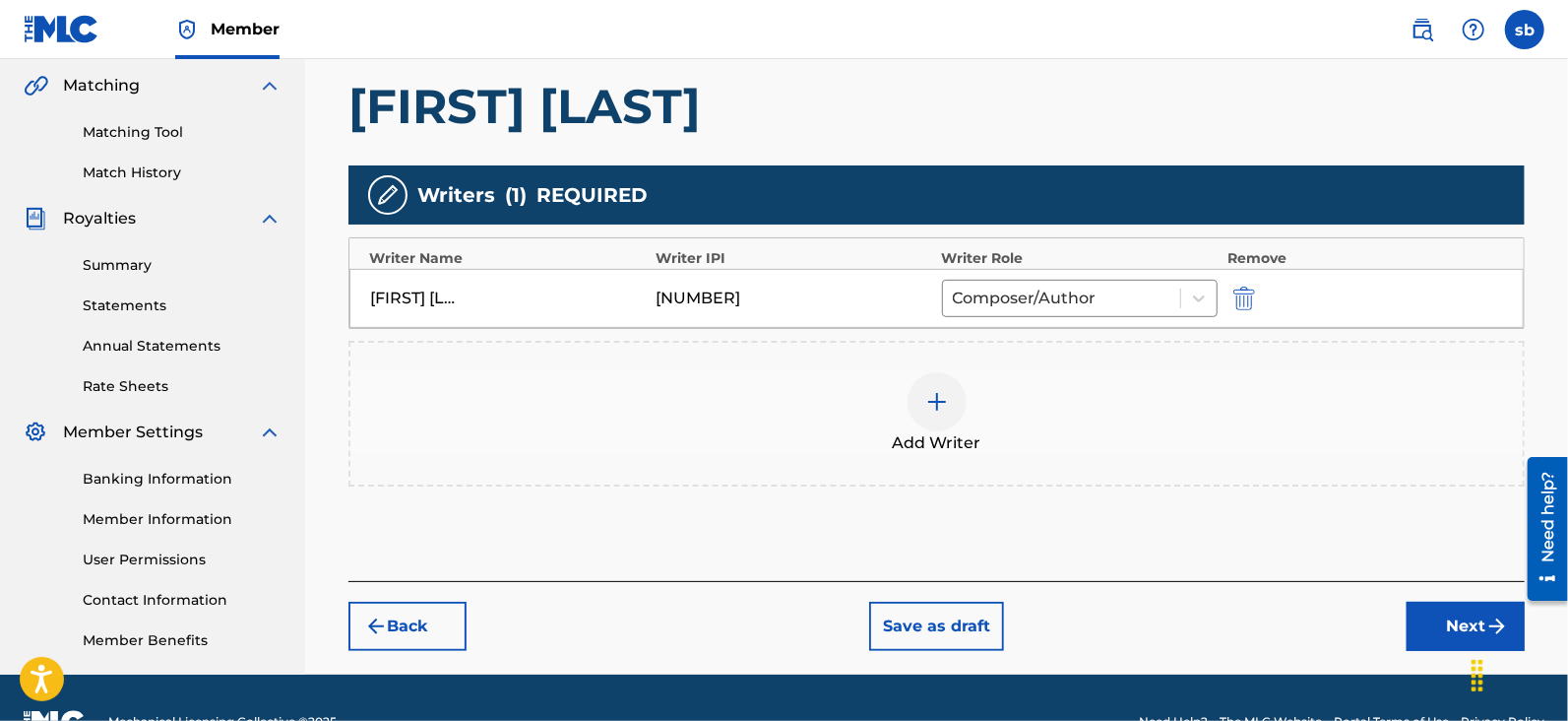 click on "Next" at bounding box center [1466, 626] 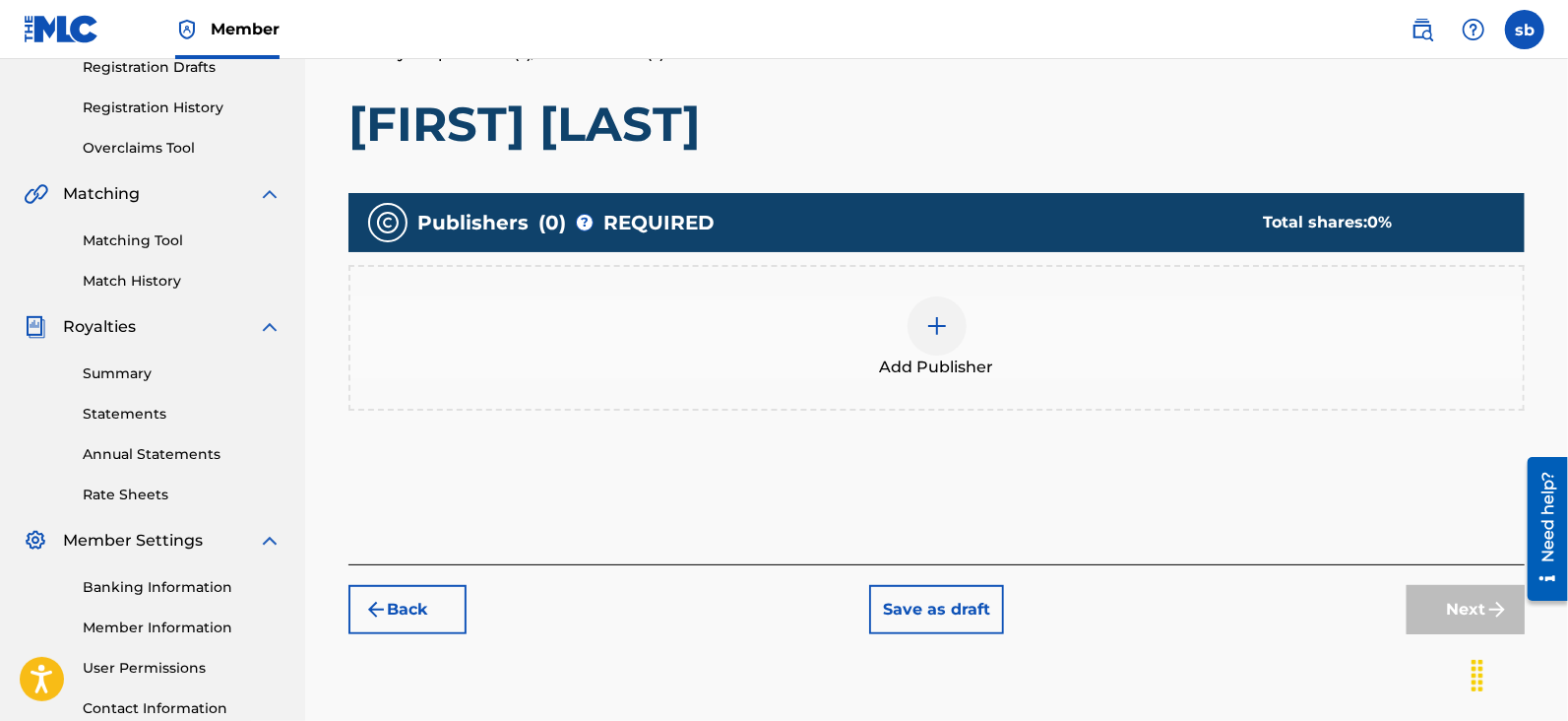 scroll, scrollTop: 89, scrollLeft: 0, axis: vertical 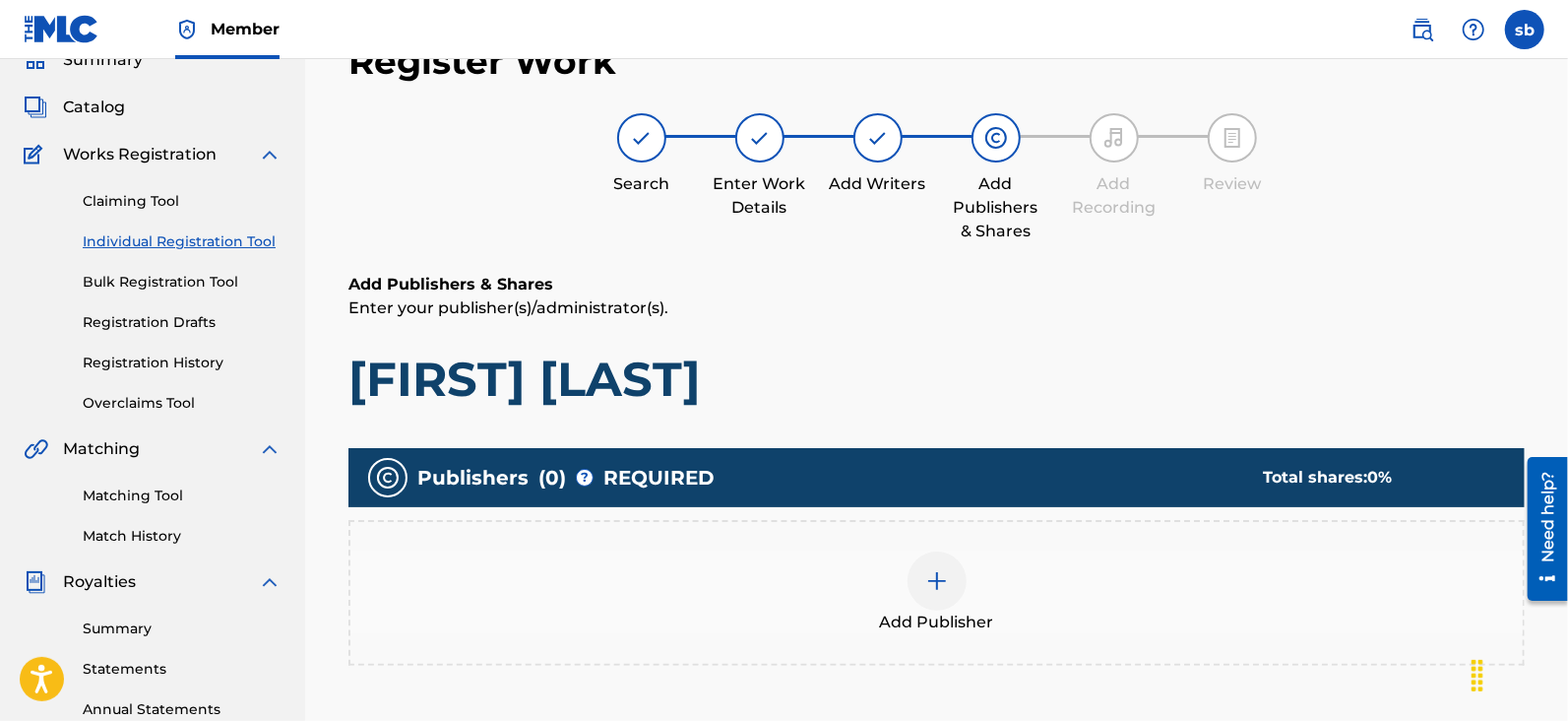 click at bounding box center [937, 581] 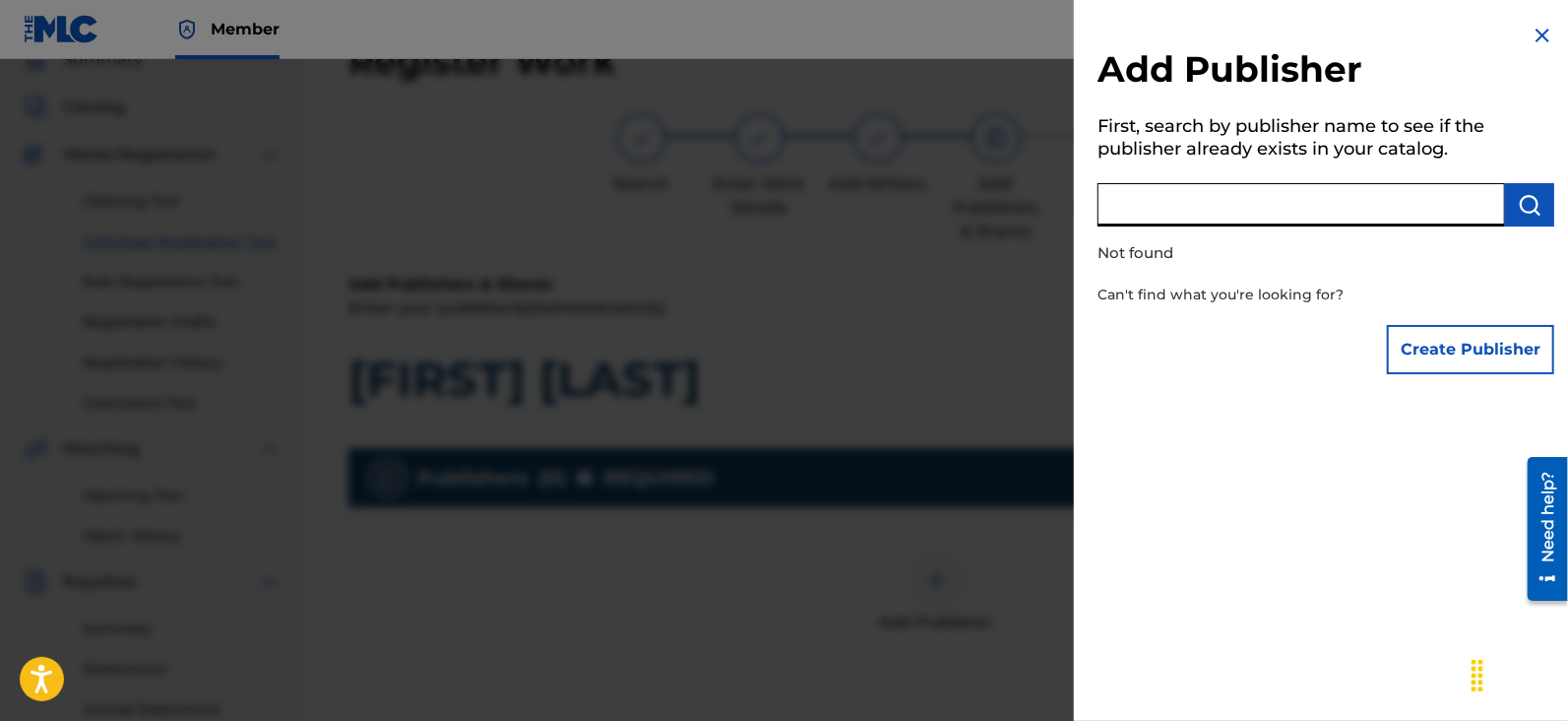 click at bounding box center [1301, 205] 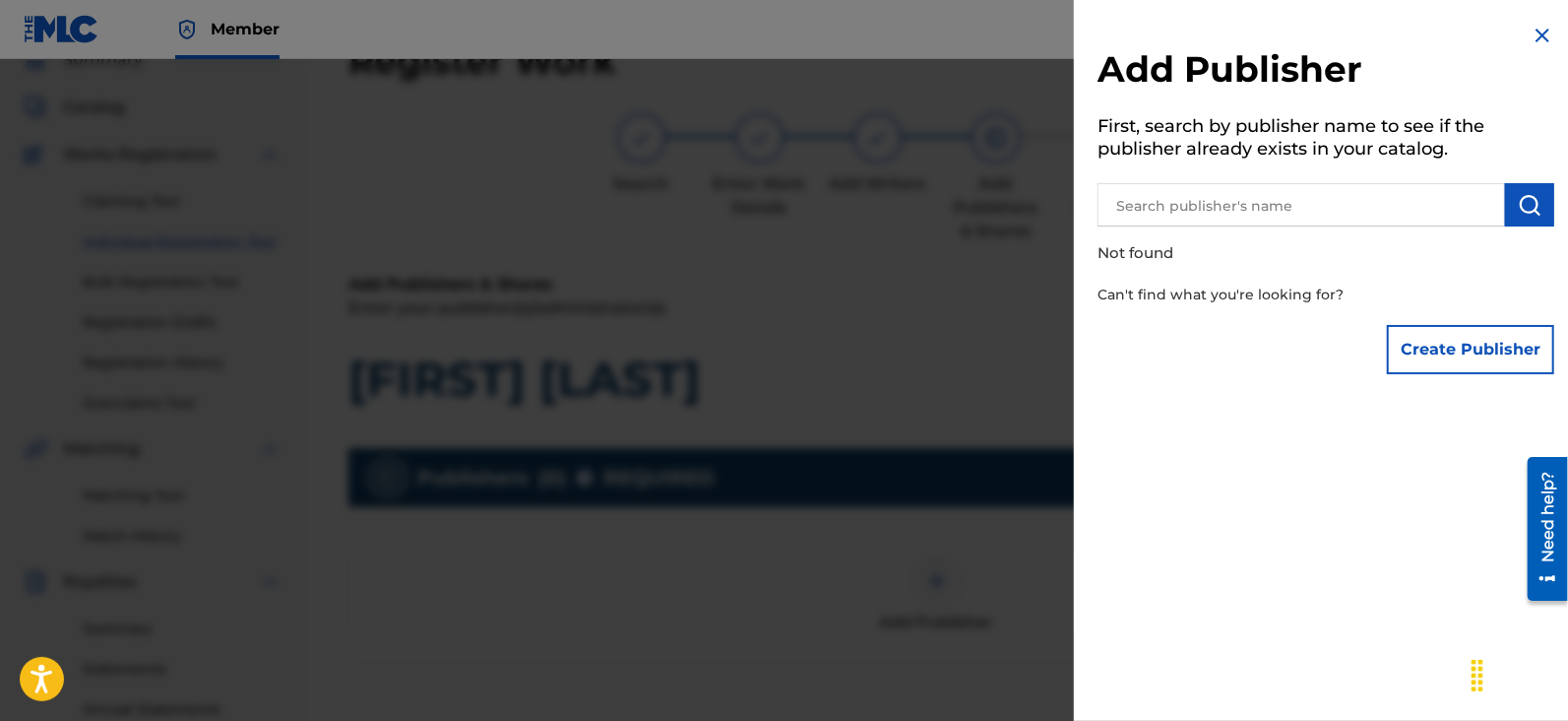 click at bounding box center (1530, 205) 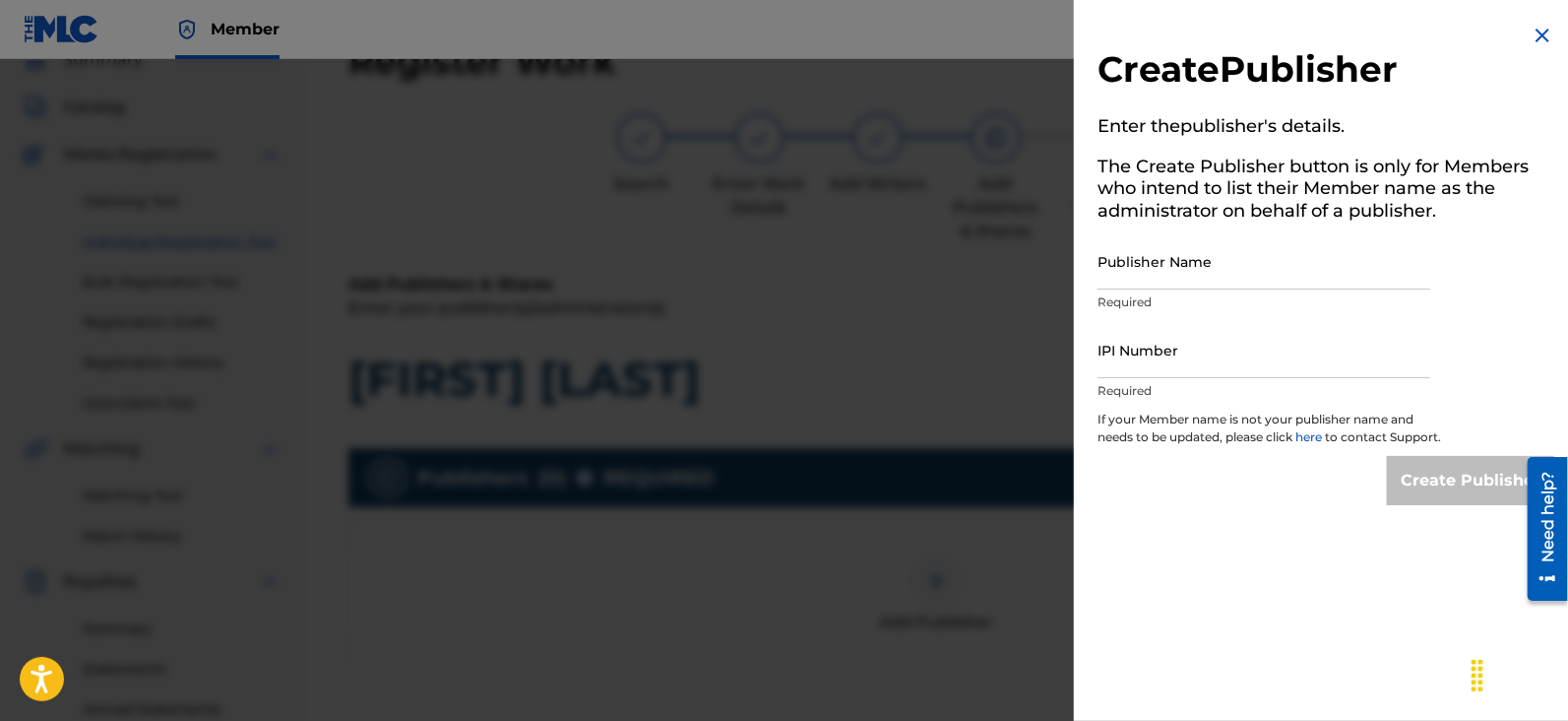 click on "Publisher Name" at bounding box center (1264, 261) 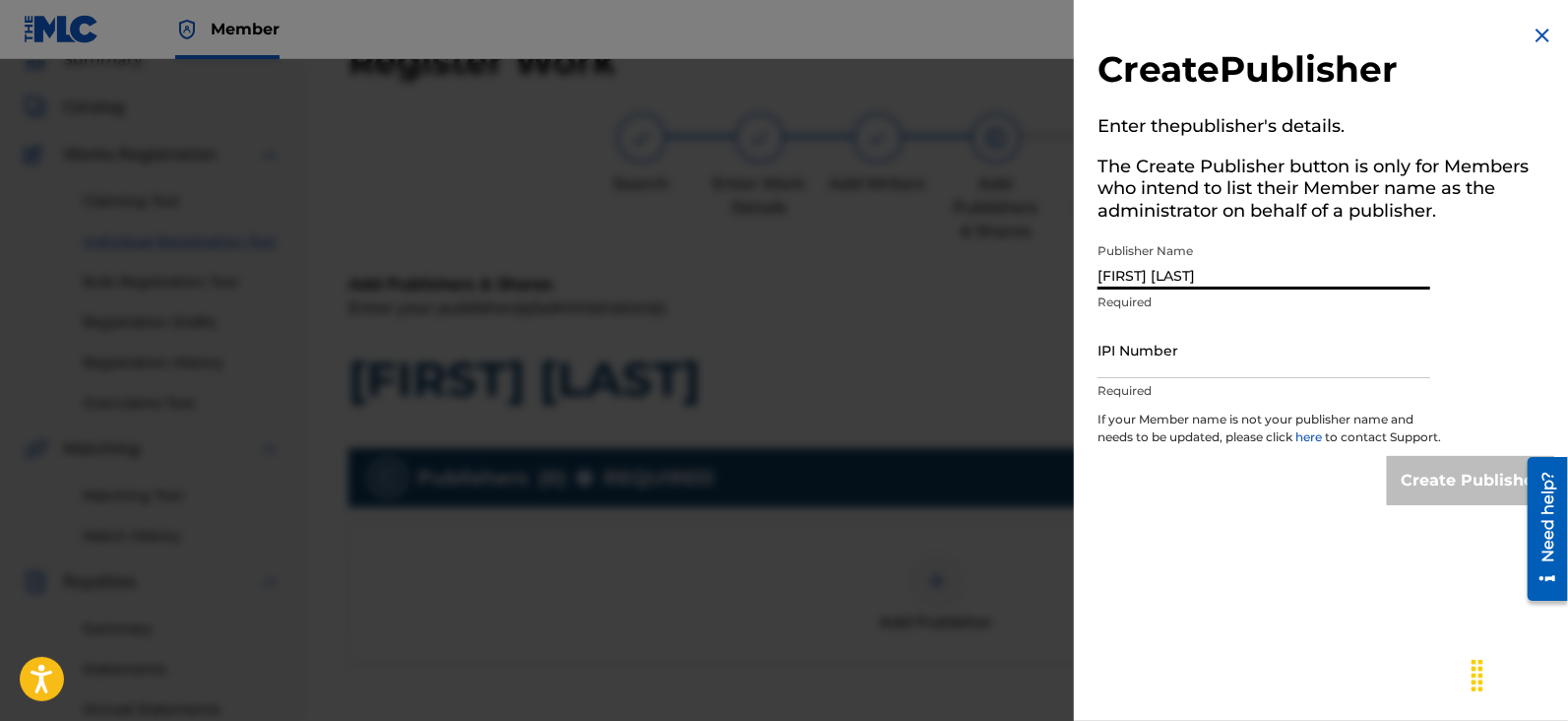 click on "IPI Number" at bounding box center [1264, 350] 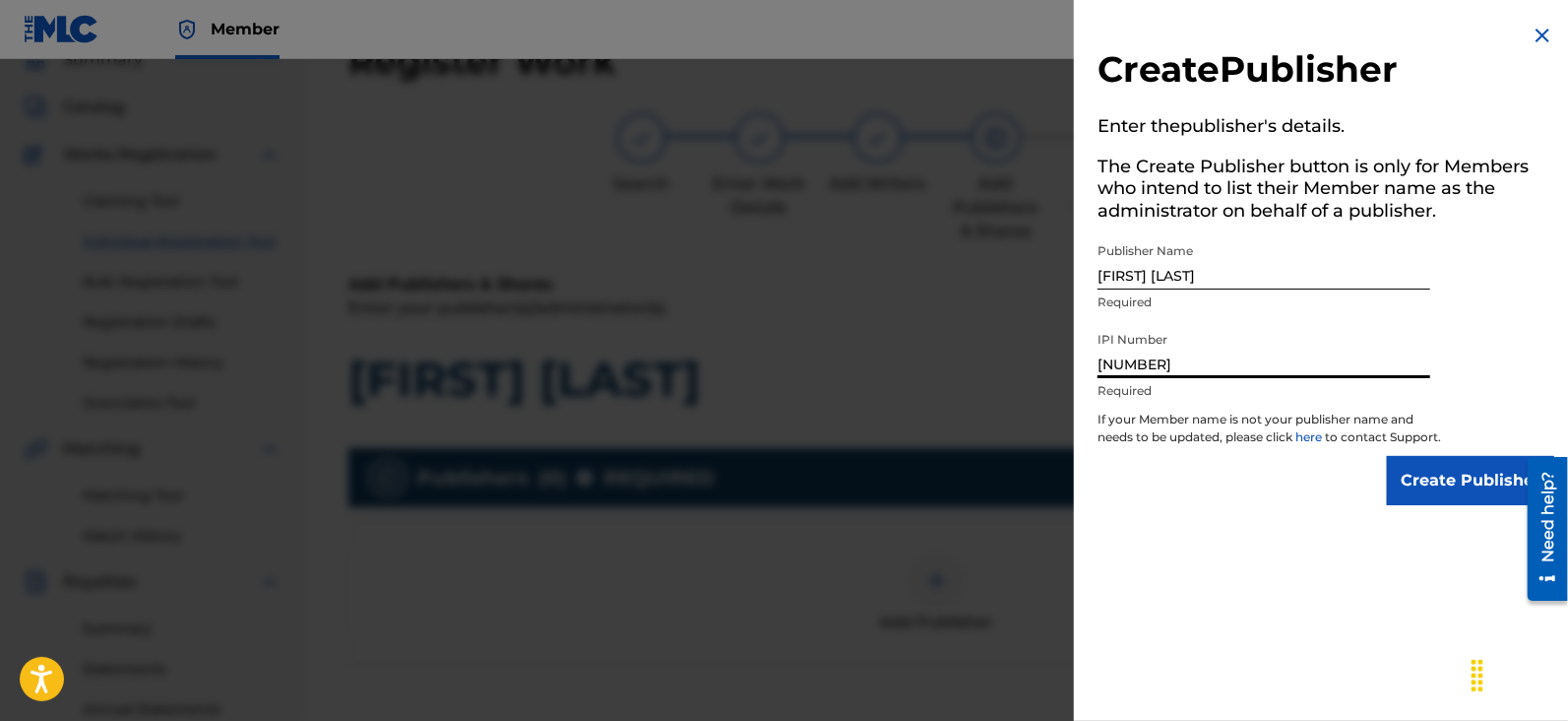 click on "Create Publisher" at bounding box center [1471, 481] 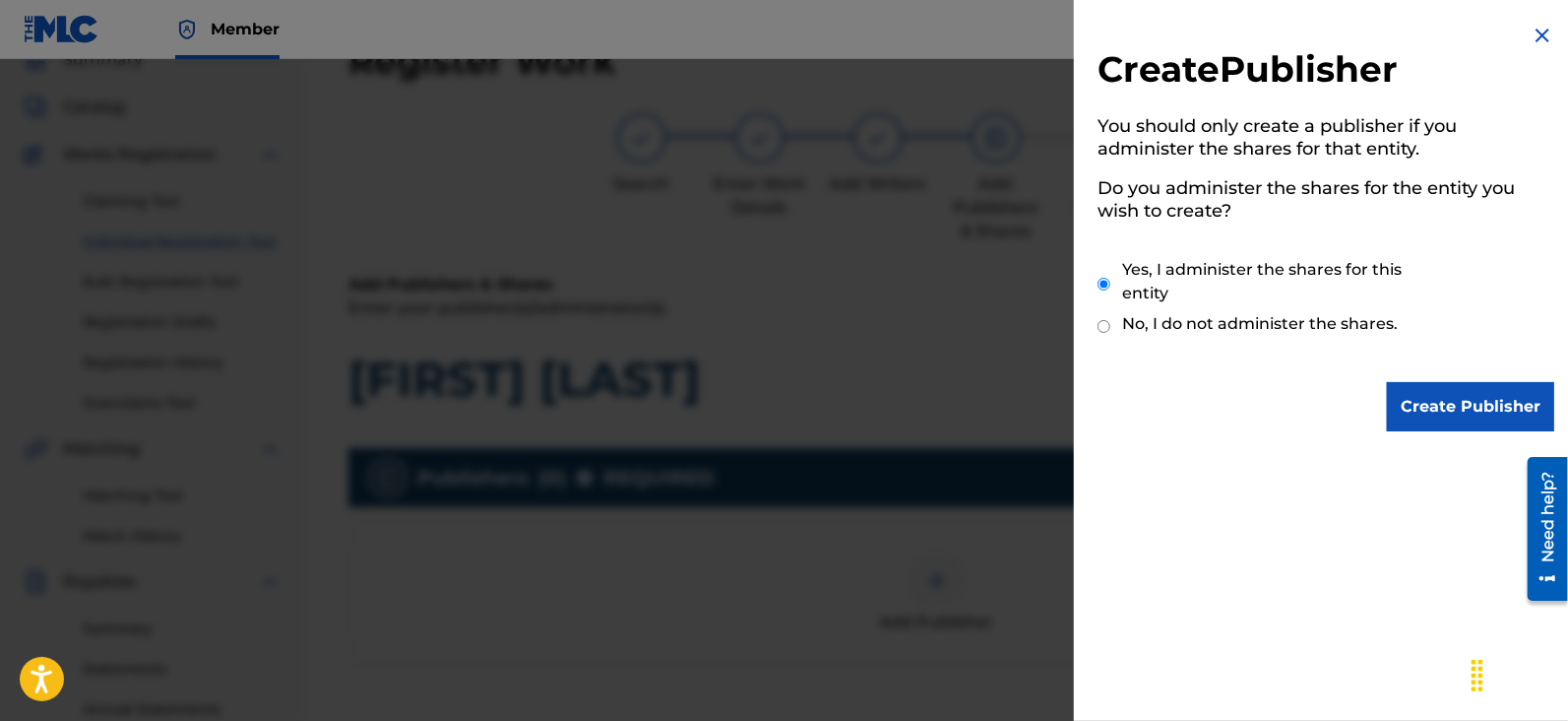 click on "Create Publisher" at bounding box center [1471, 407] 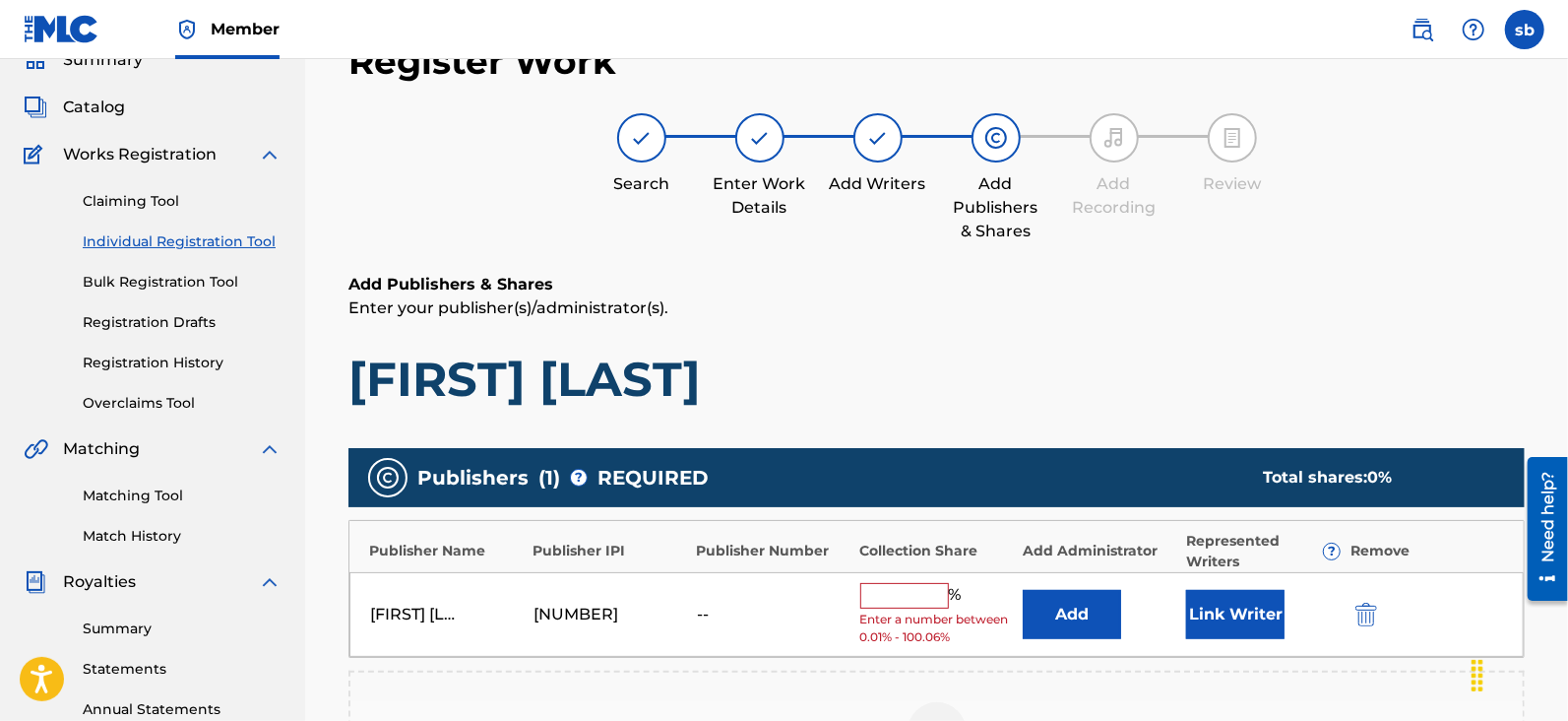click on "[STEPHON] [BRISCOE] [NUMBER] -- % Enter a number between 0.01% - 100.06% Add Link Writer" at bounding box center [936, 615] 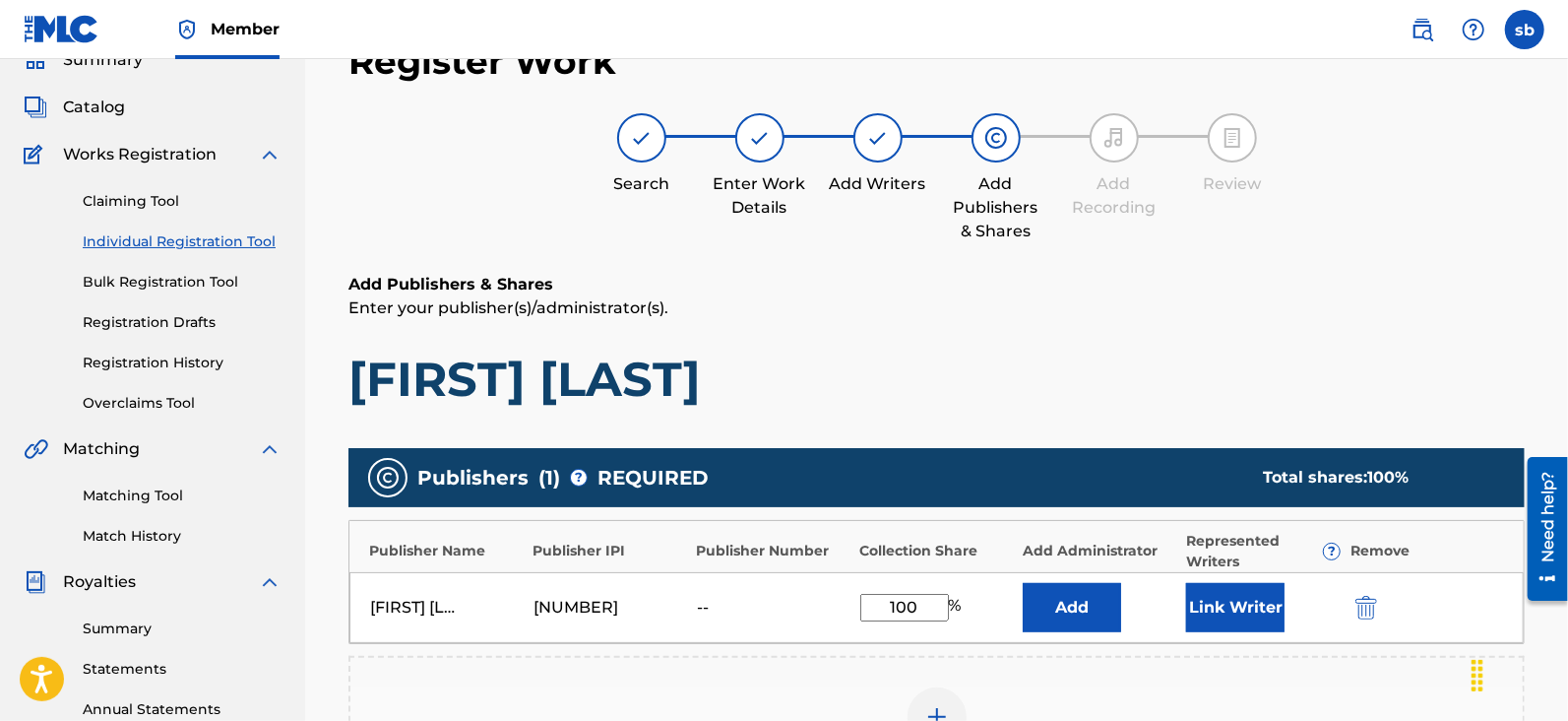 click on "Link Writer" at bounding box center (1235, 608) 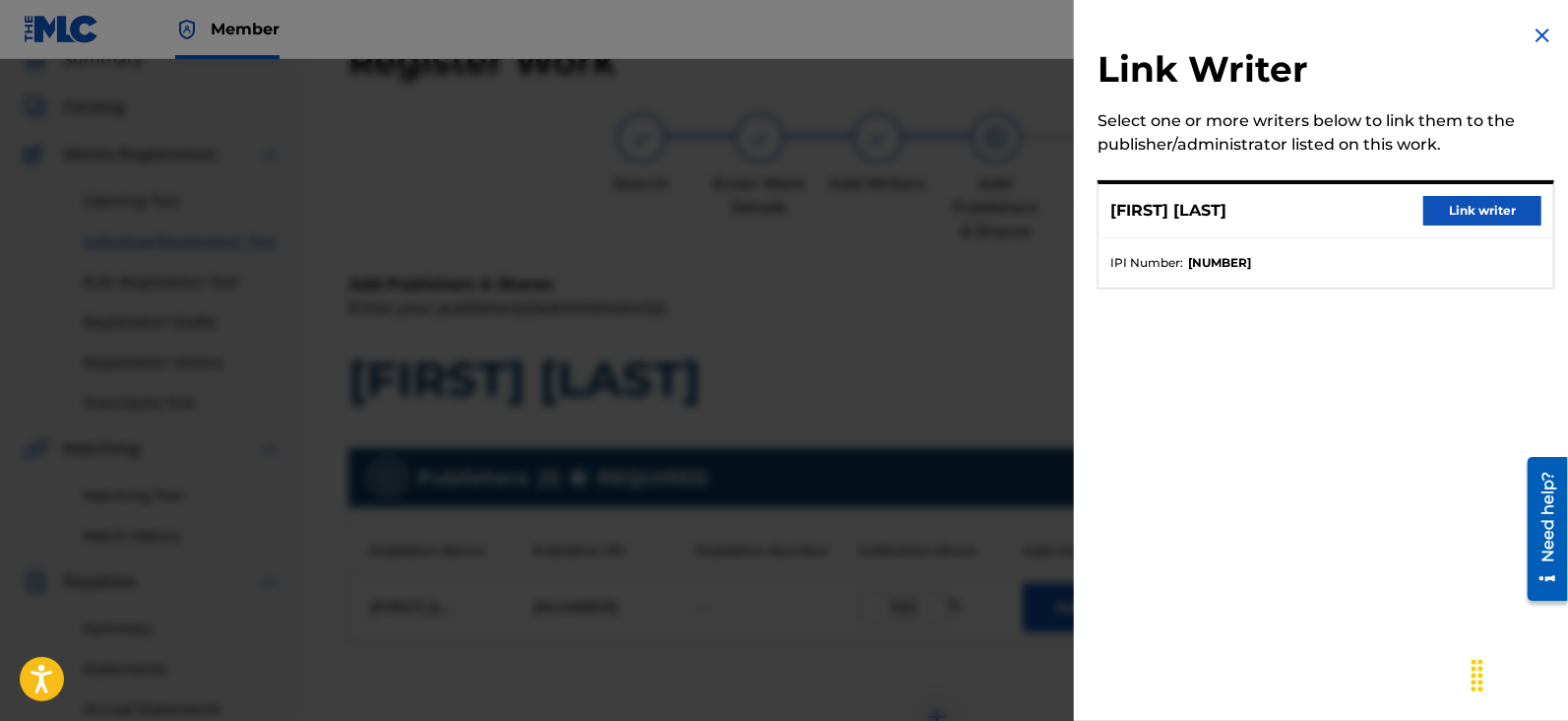 click on "Link writer" at bounding box center [1482, 211] 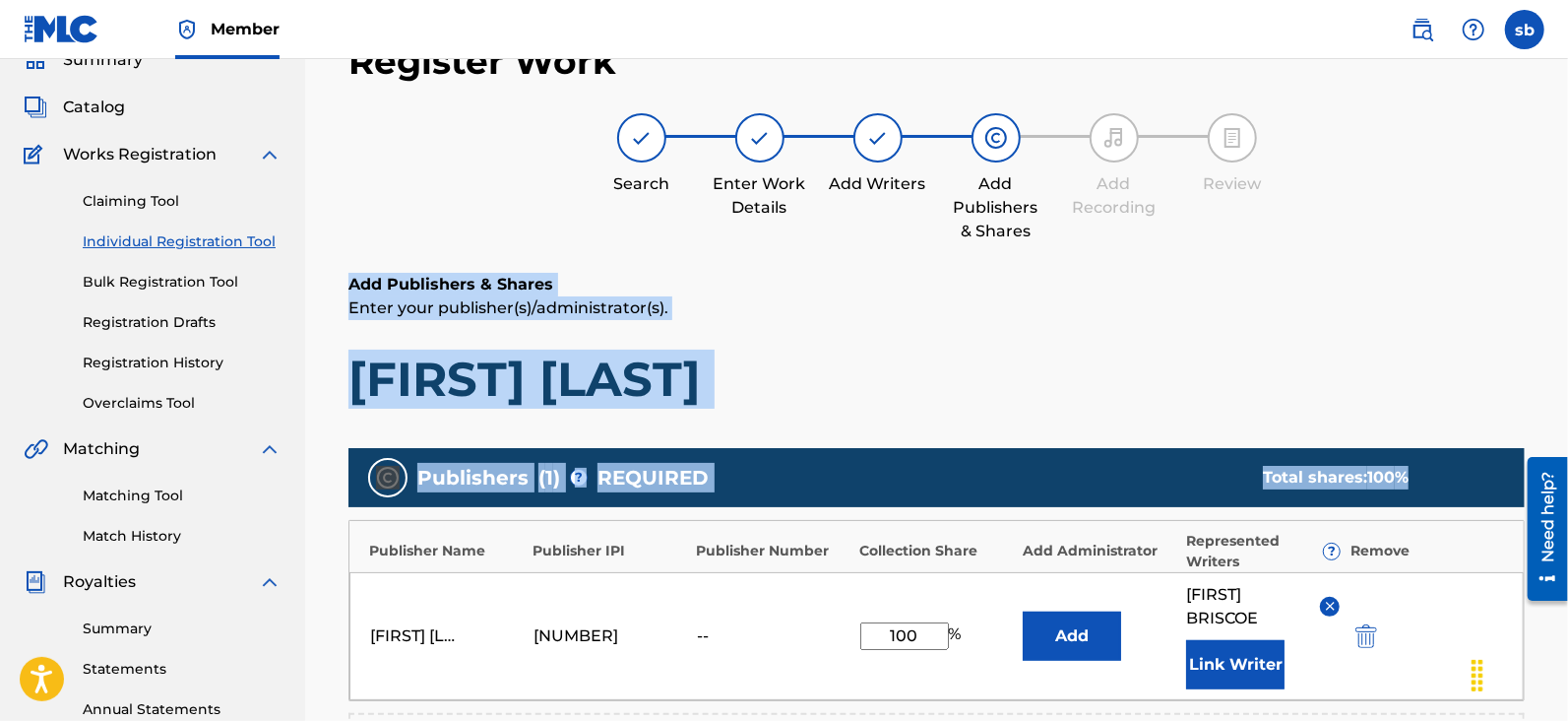 drag, startPoint x: 1543, startPoint y: 204, endPoint x: 1574, endPoint y: 422, distance: 220.1931 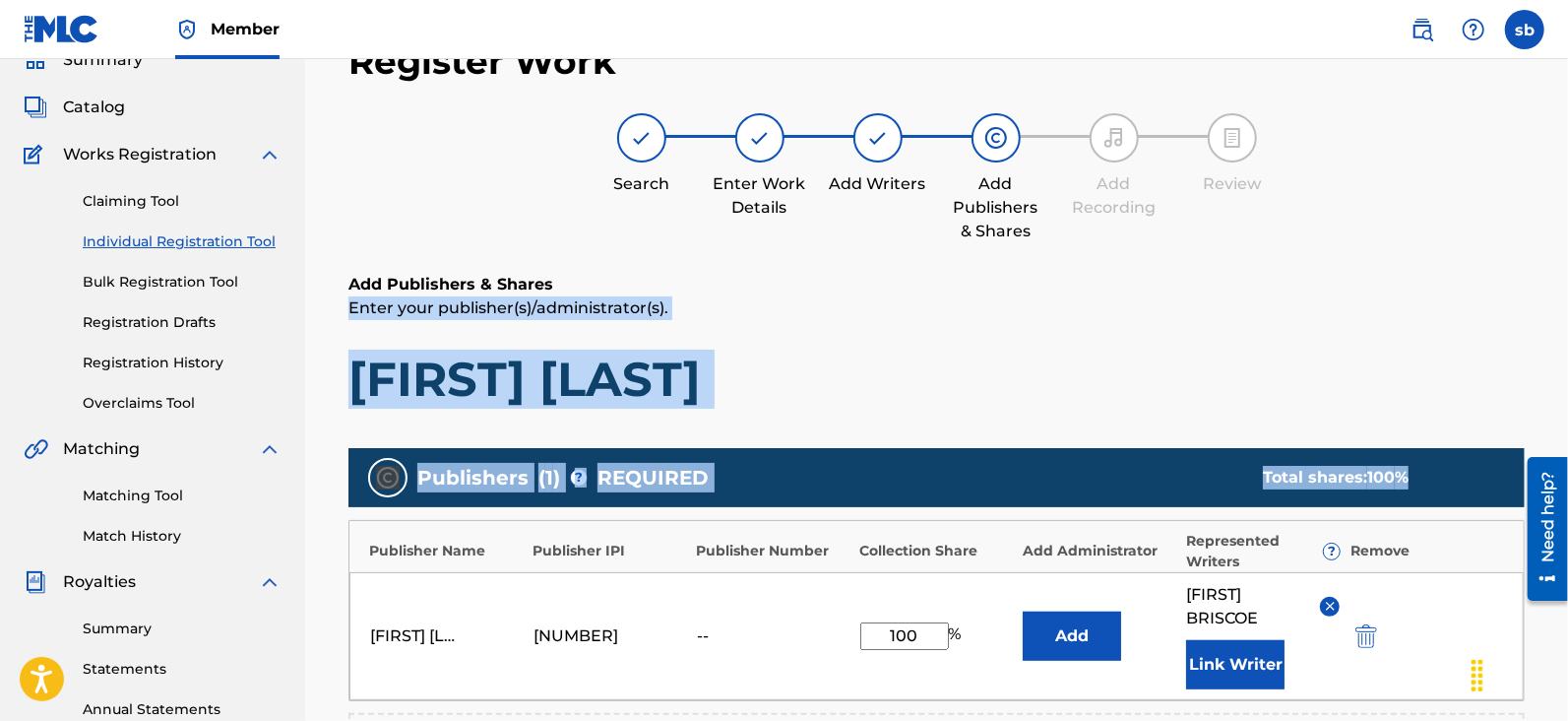 drag, startPoint x: 1557, startPoint y: 261, endPoint x: 1559, endPoint y: 436, distance: 175.01143 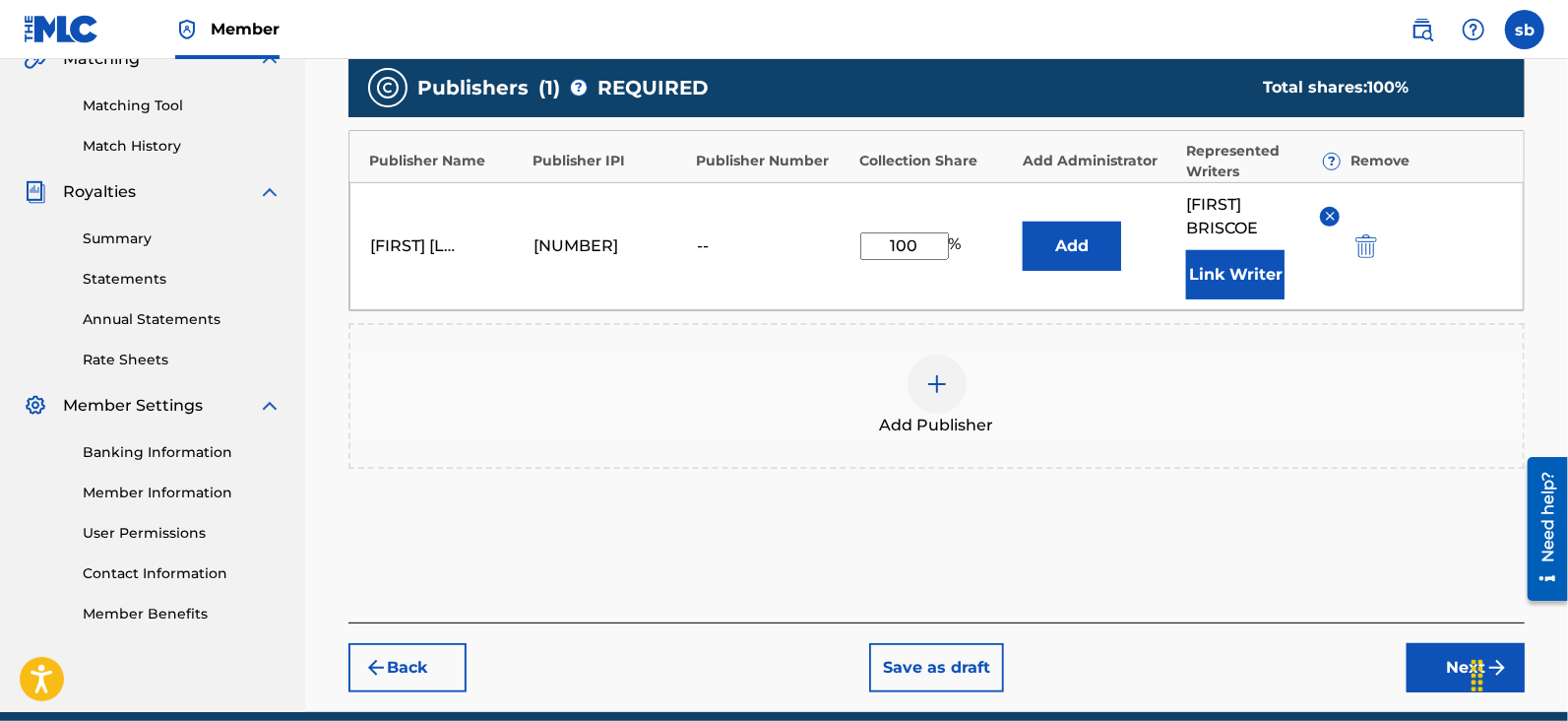 scroll, scrollTop: 498, scrollLeft: 0, axis: vertical 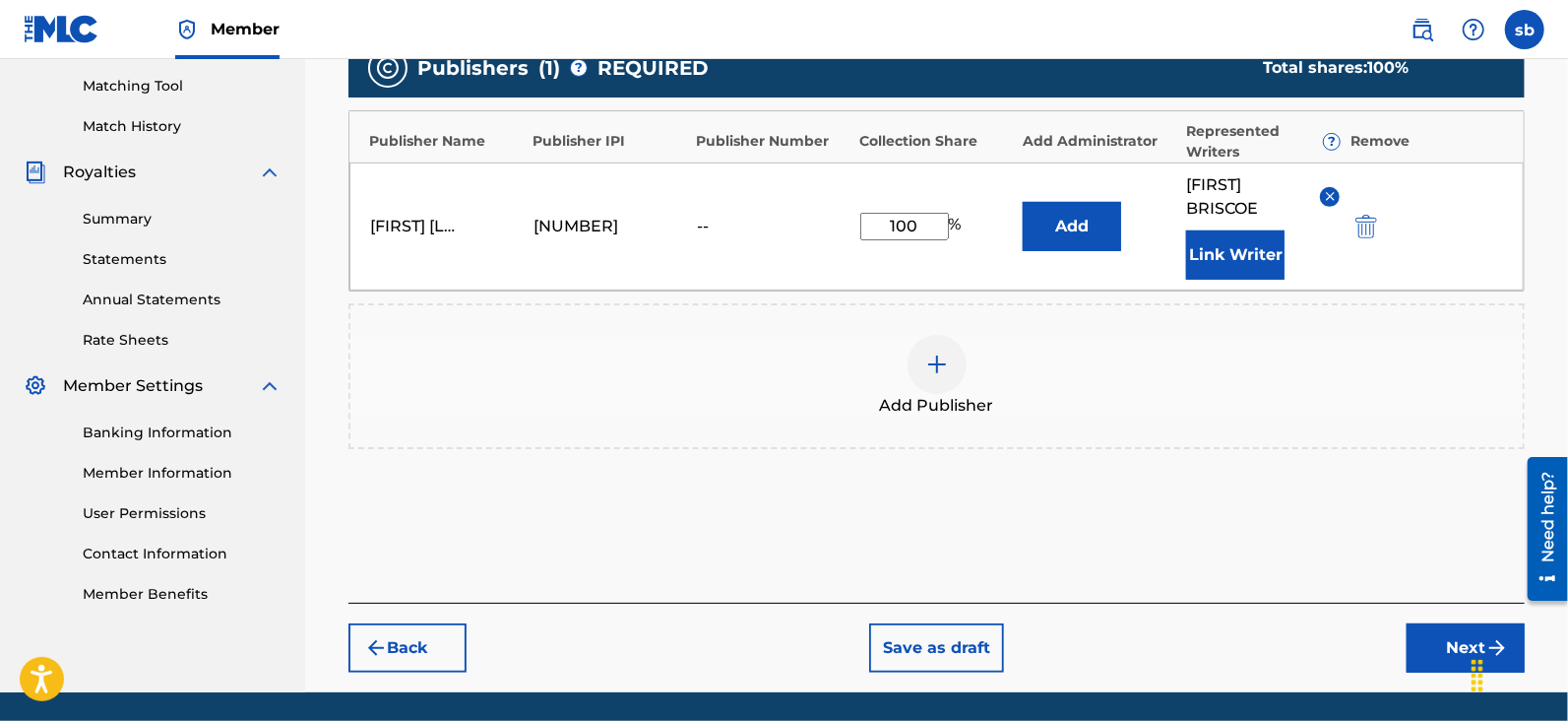 click on "Next" at bounding box center [1466, 648] 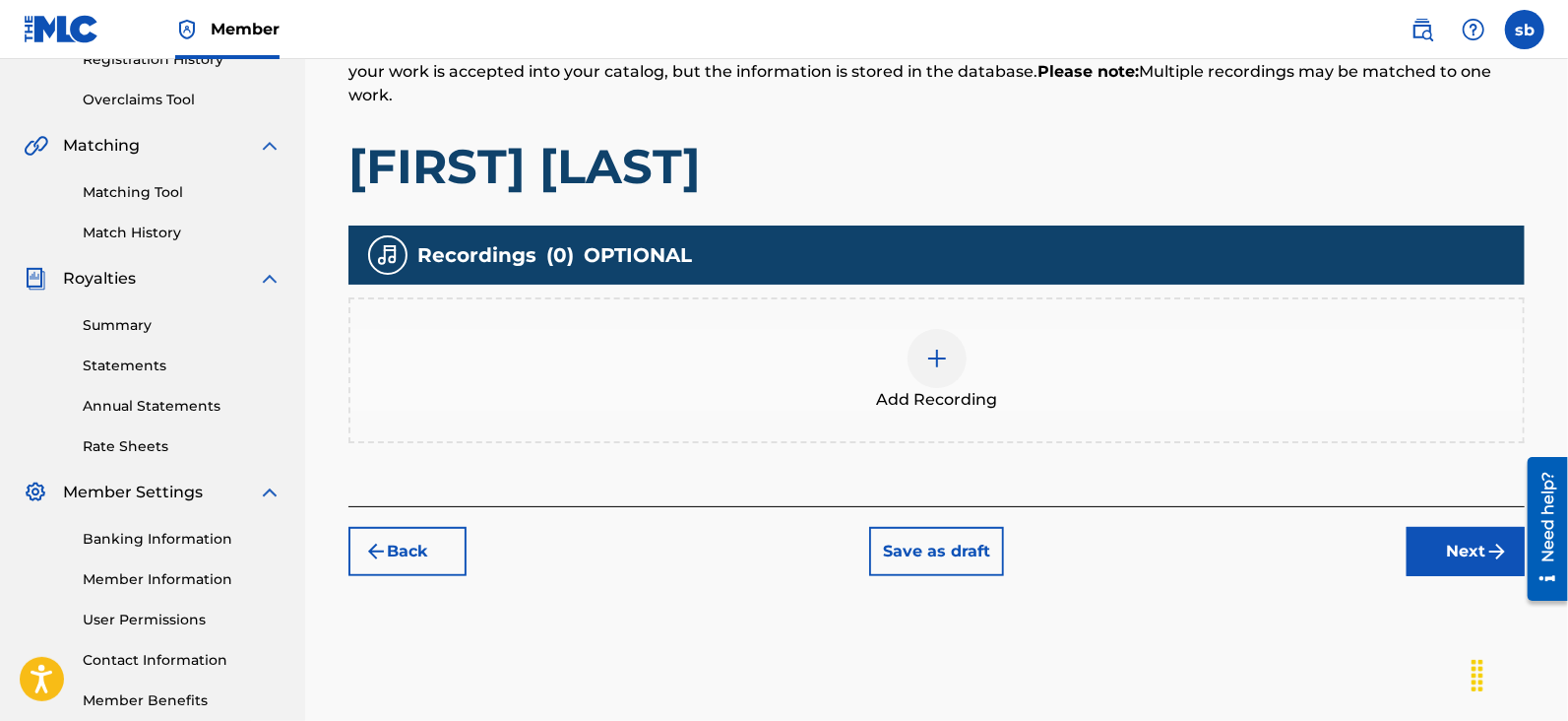scroll, scrollTop: 393, scrollLeft: 0, axis: vertical 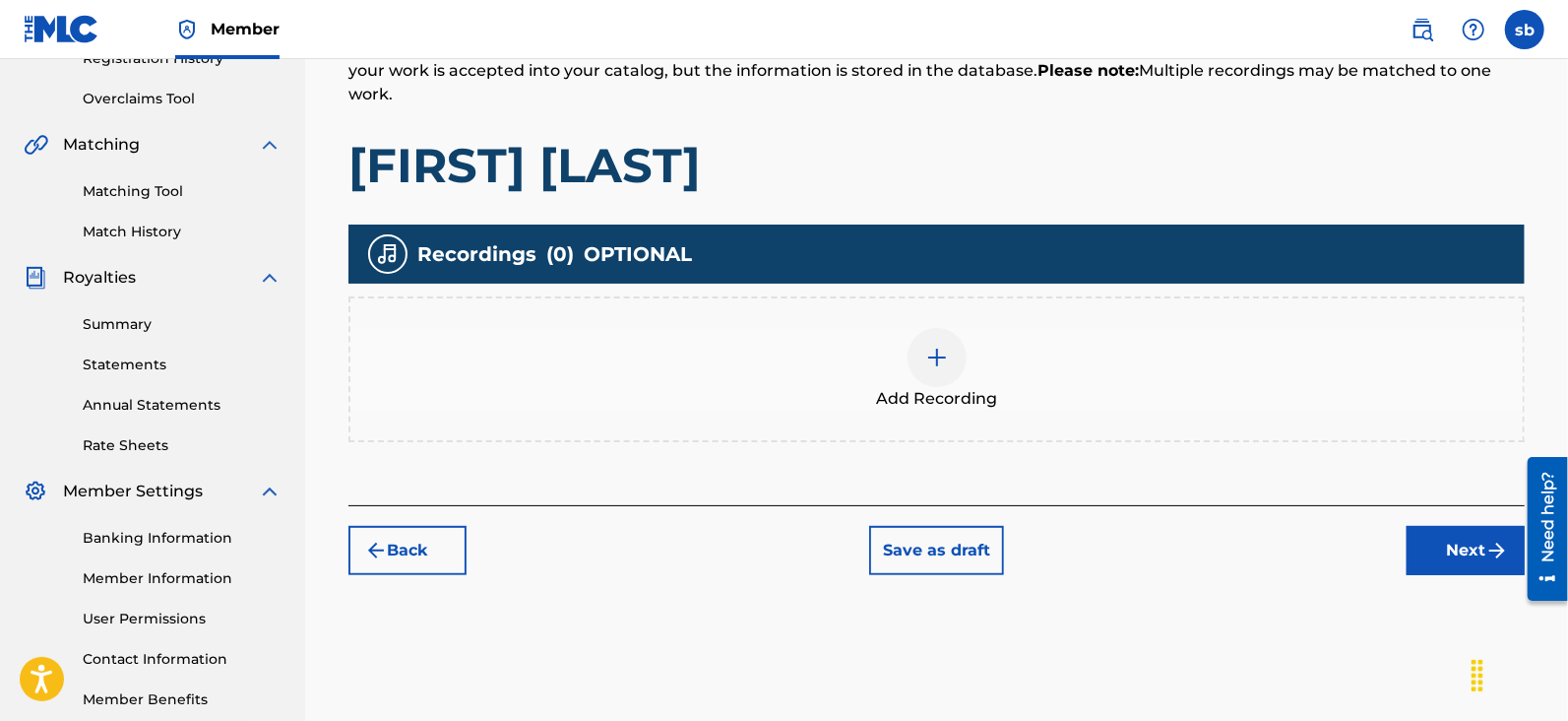 click at bounding box center (937, 358) 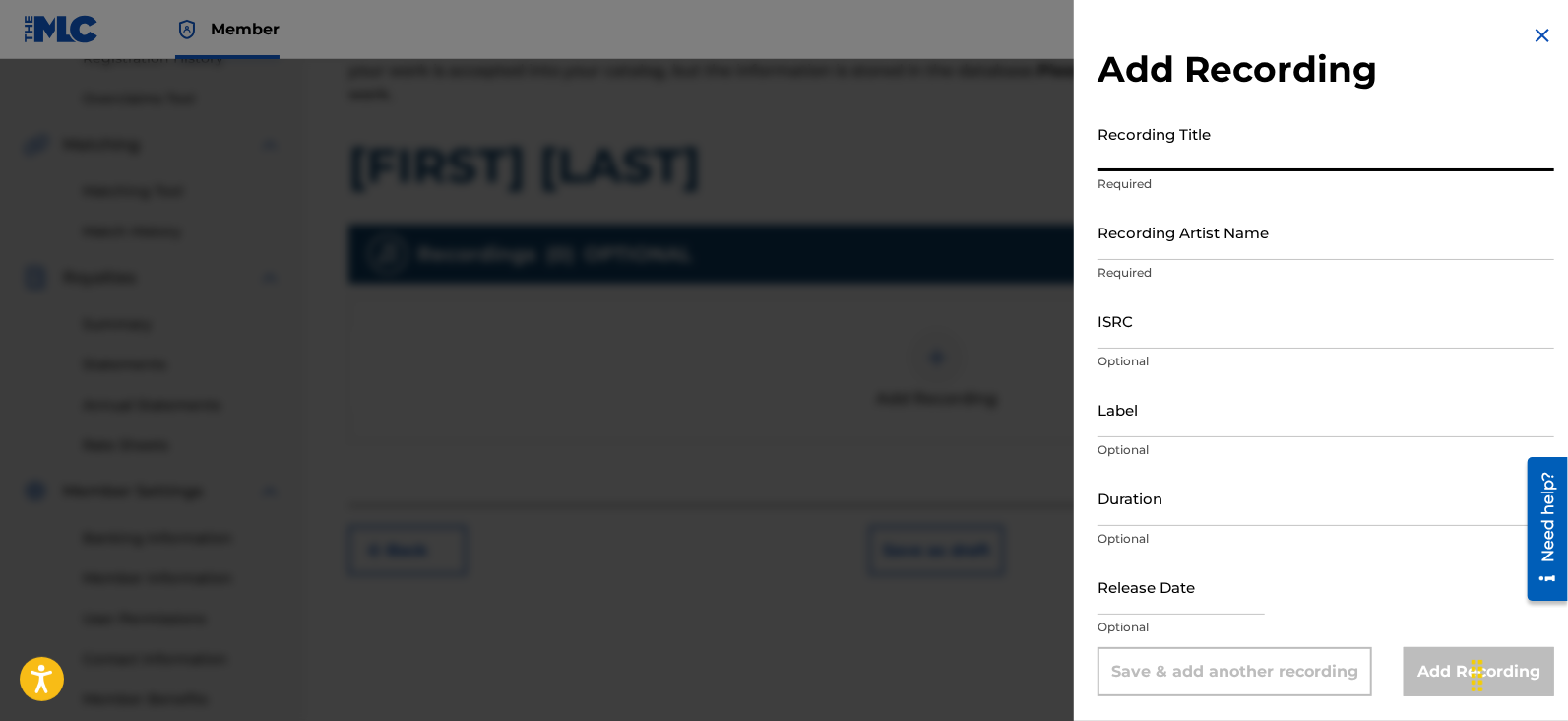 click on "Recording Title" at bounding box center (1326, 143) 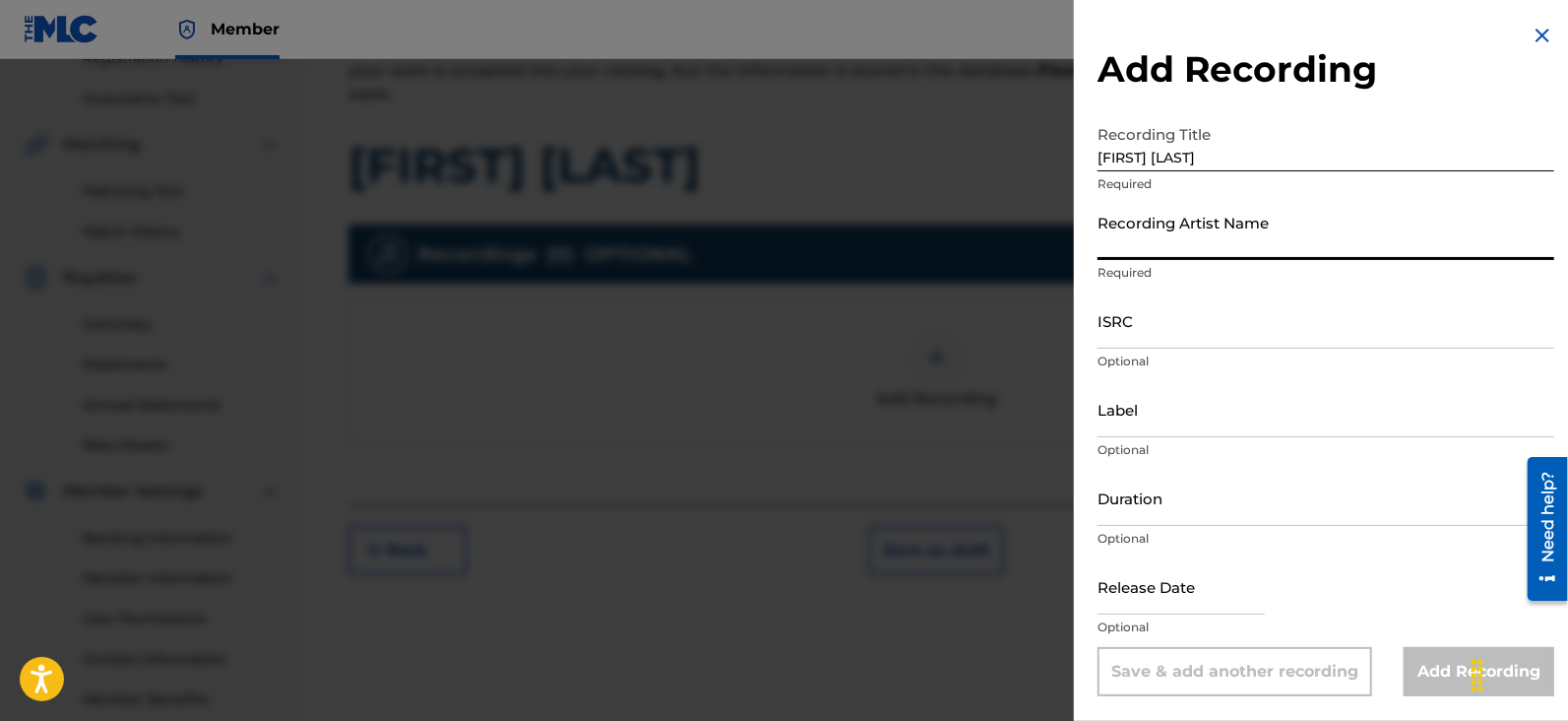 click on "Recording Artist Name" at bounding box center [1326, 231] 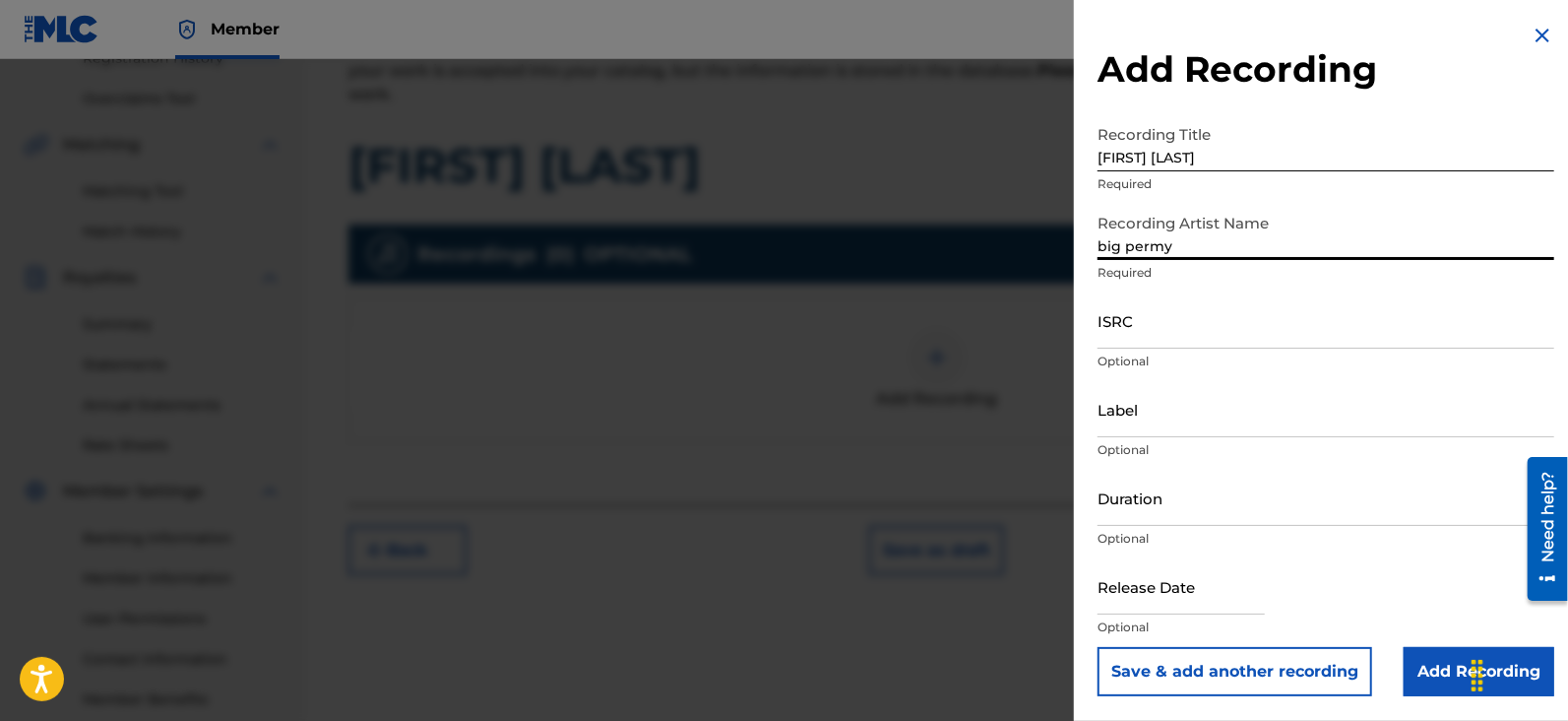 click on "ISRC" at bounding box center [1326, 320] 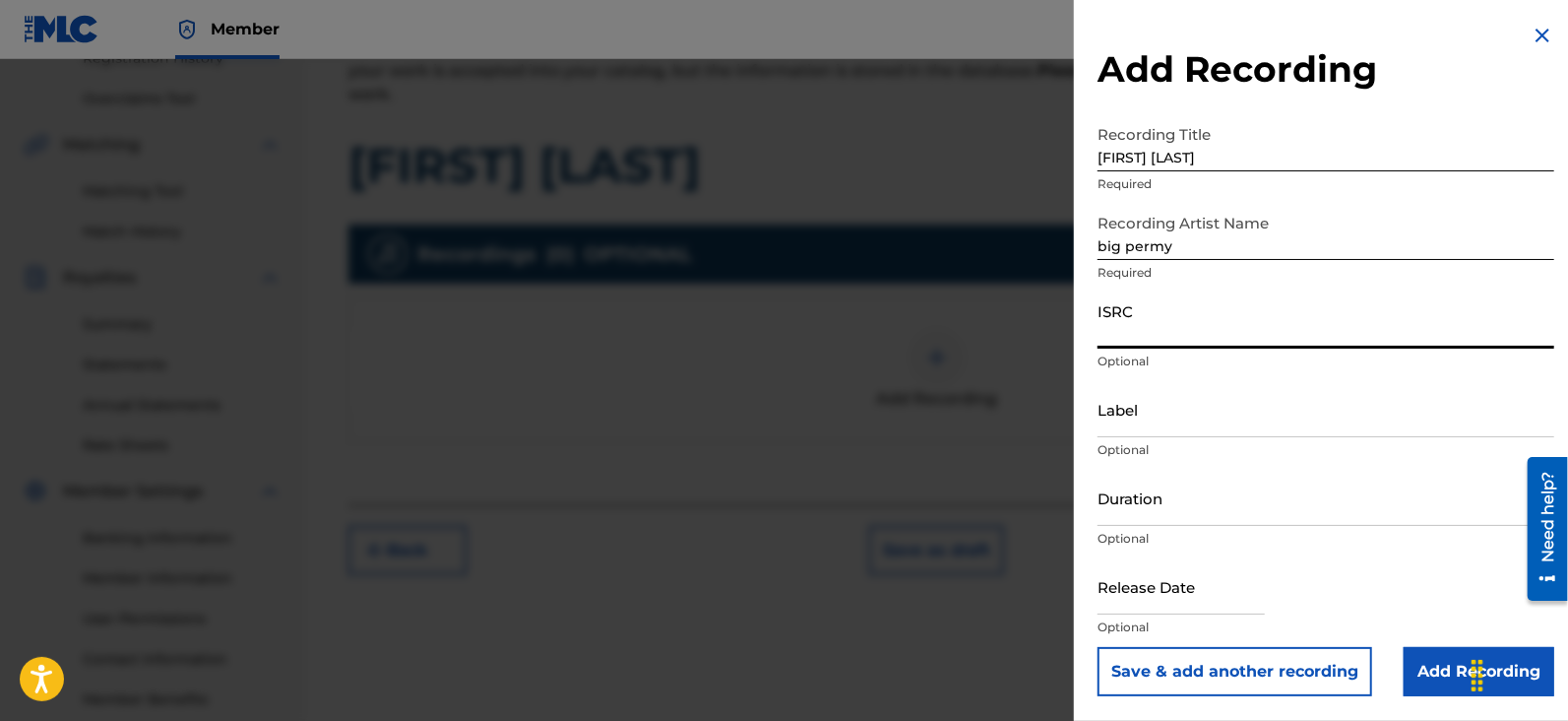 paste on "QZMEV2267798" 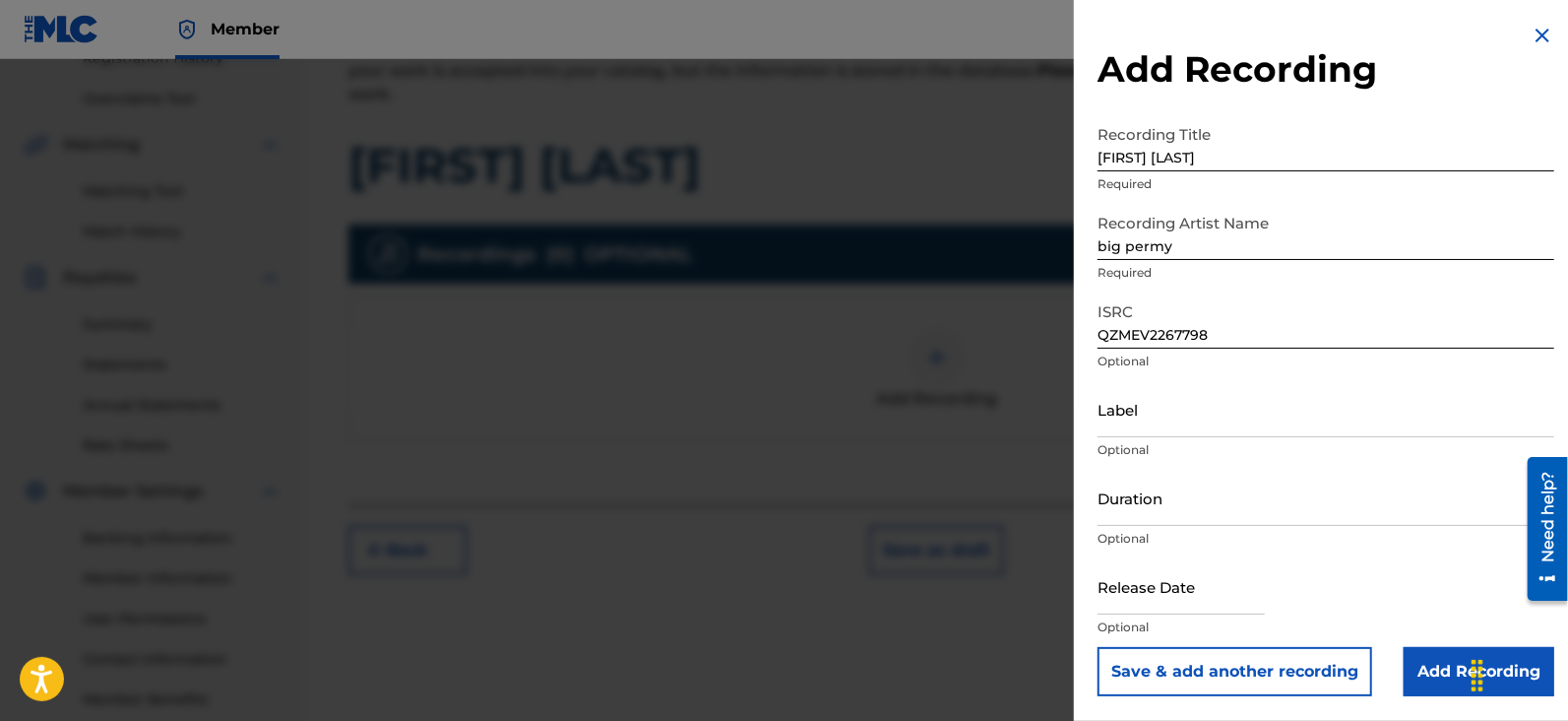click at bounding box center [1181, 586] 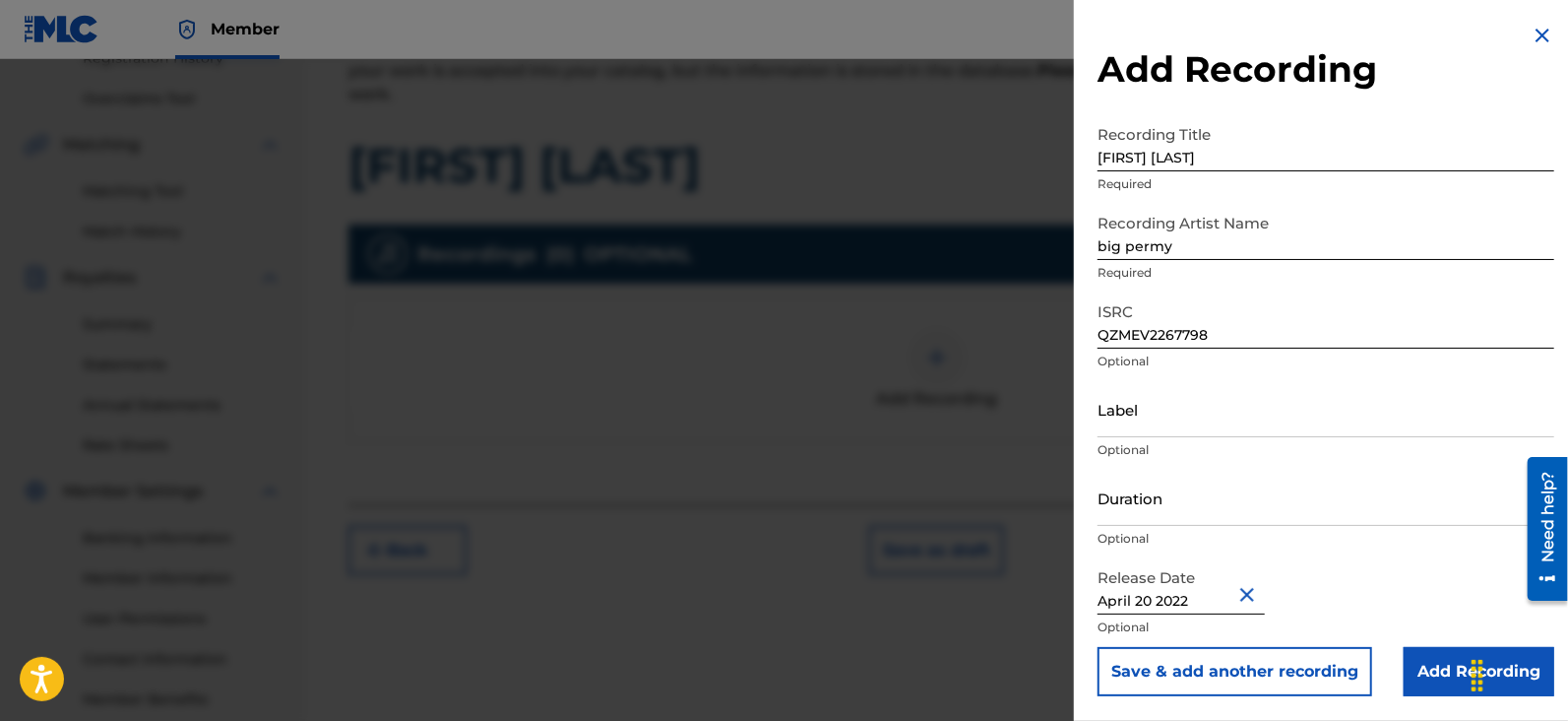 click on "Add Recording" at bounding box center [1478, 672] 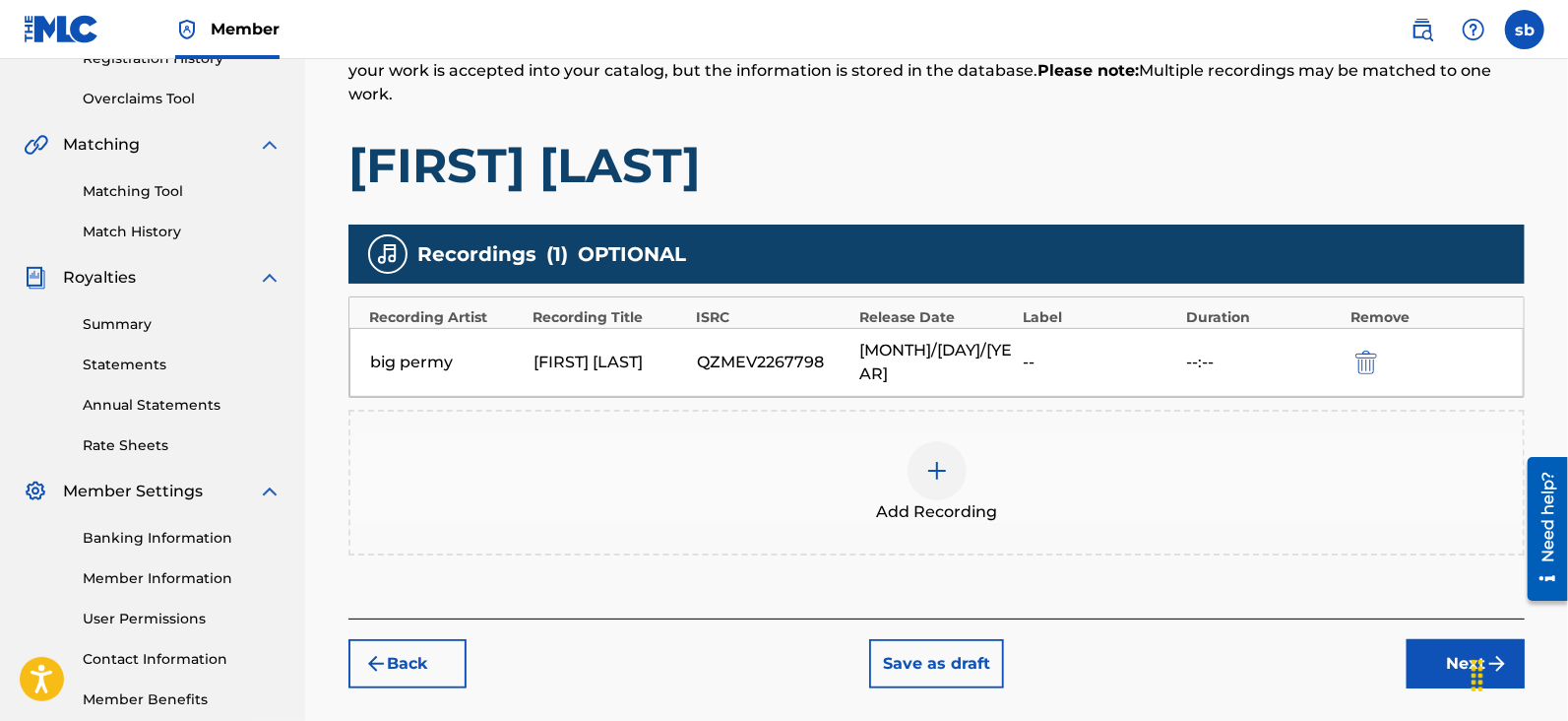 click on "Next" at bounding box center (1466, 664) 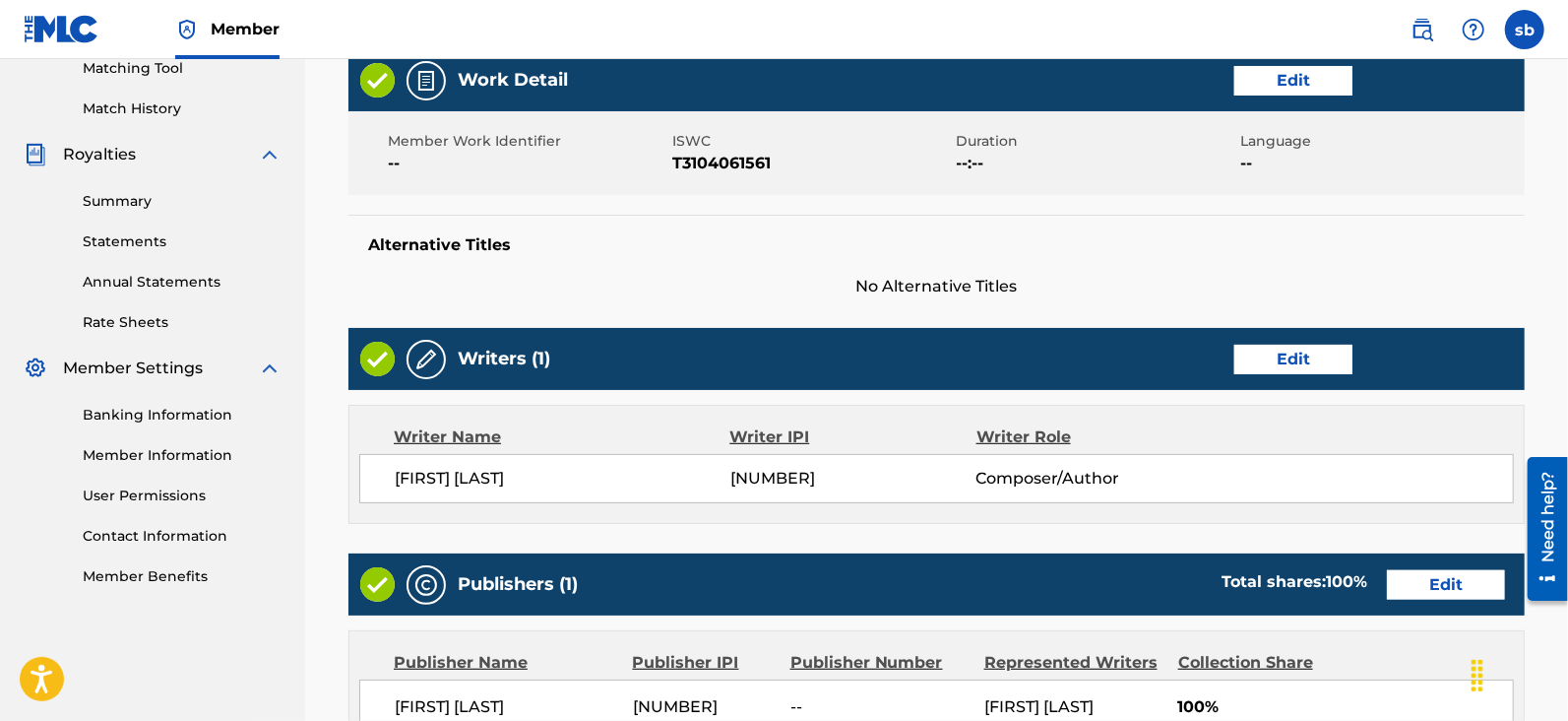 scroll, scrollTop: 982, scrollLeft: 0, axis: vertical 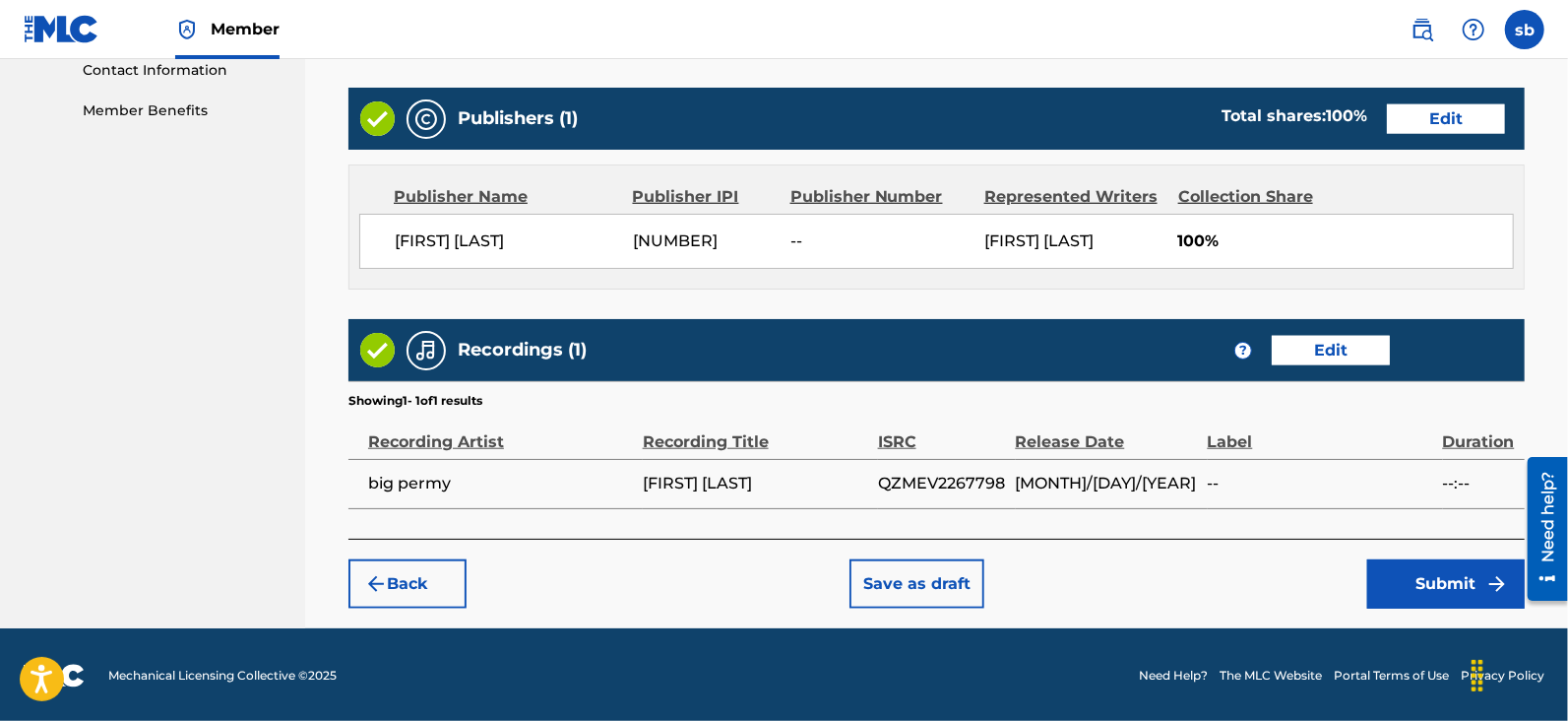 click on "Submit" at bounding box center (1446, 584) 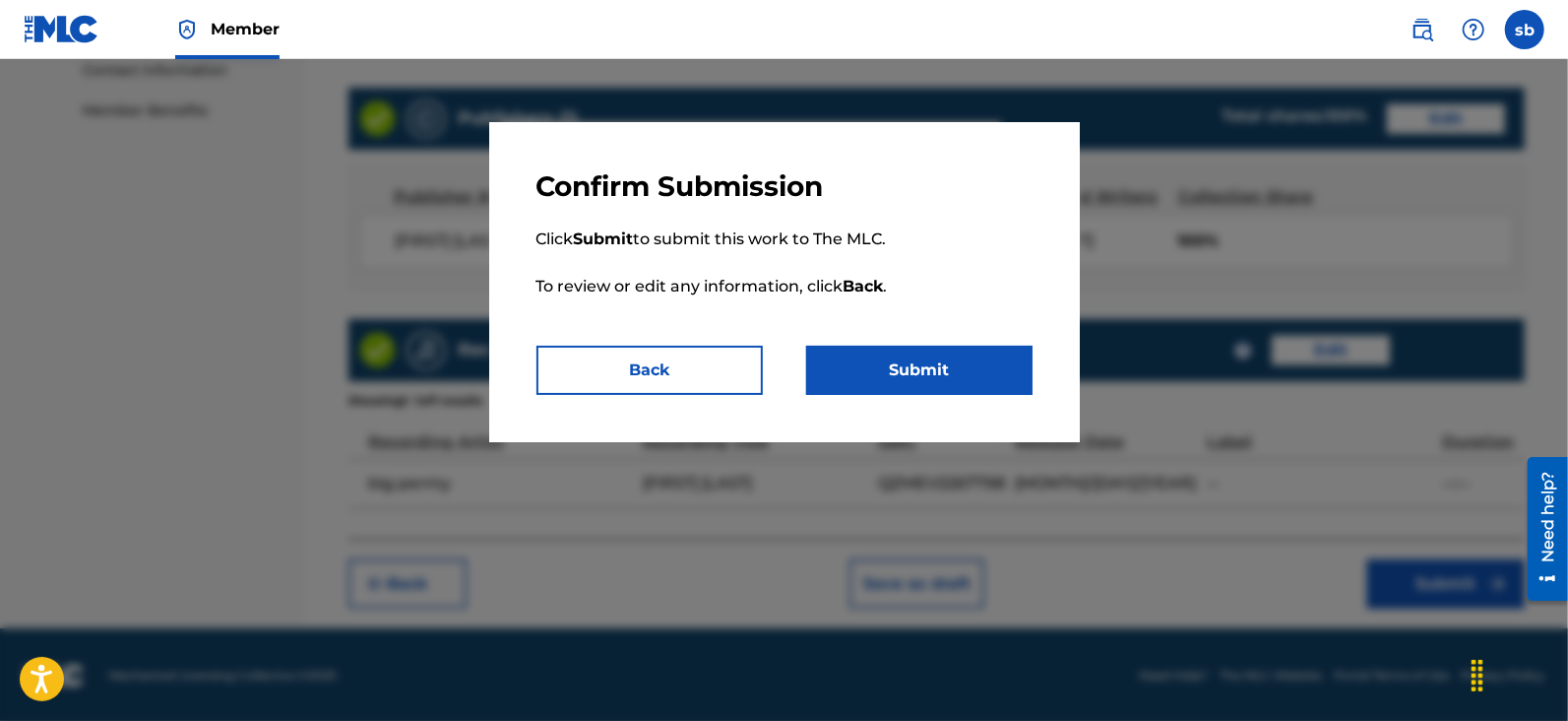 click on "Submit" at bounding box center (919, 370) 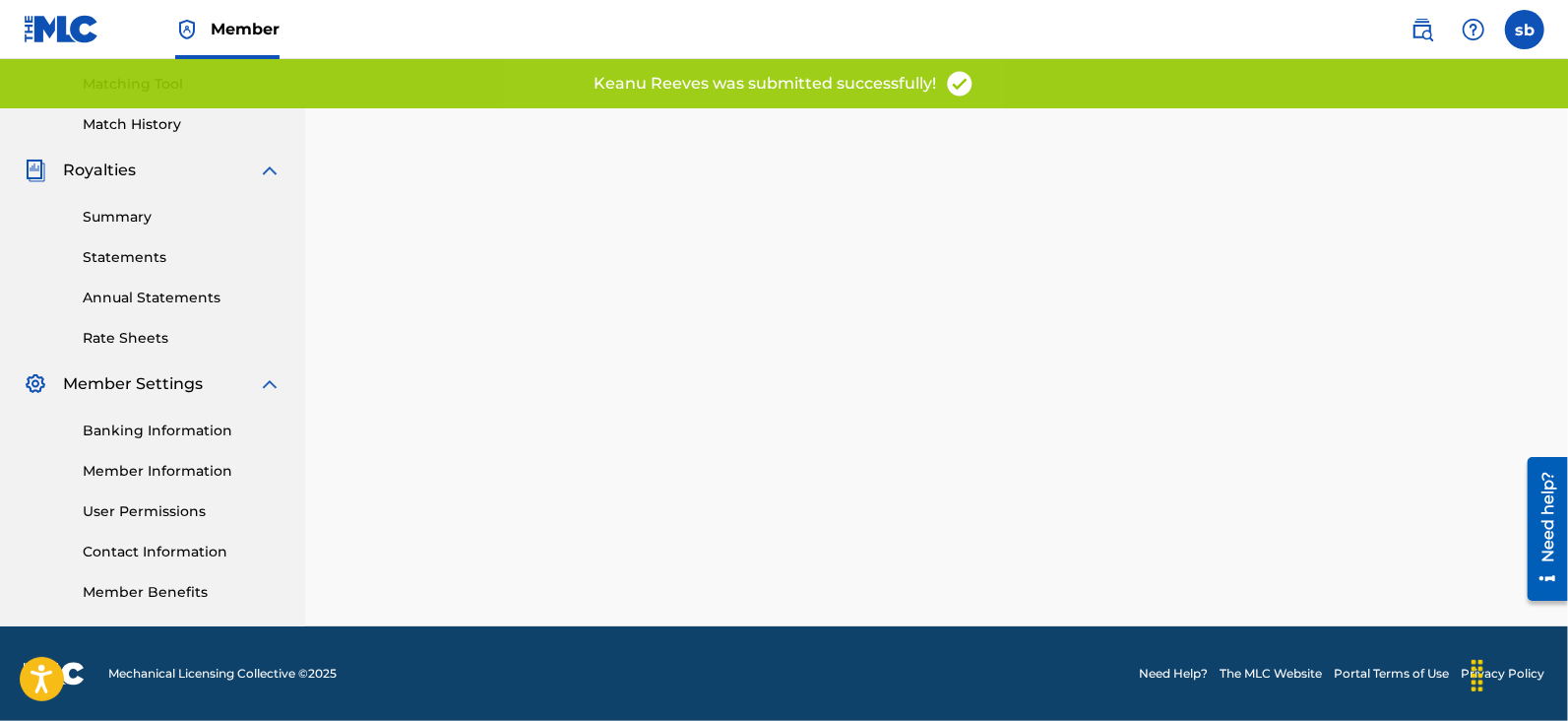 scroll, scrollTop: 0, scrollLeft: 0, axis: both 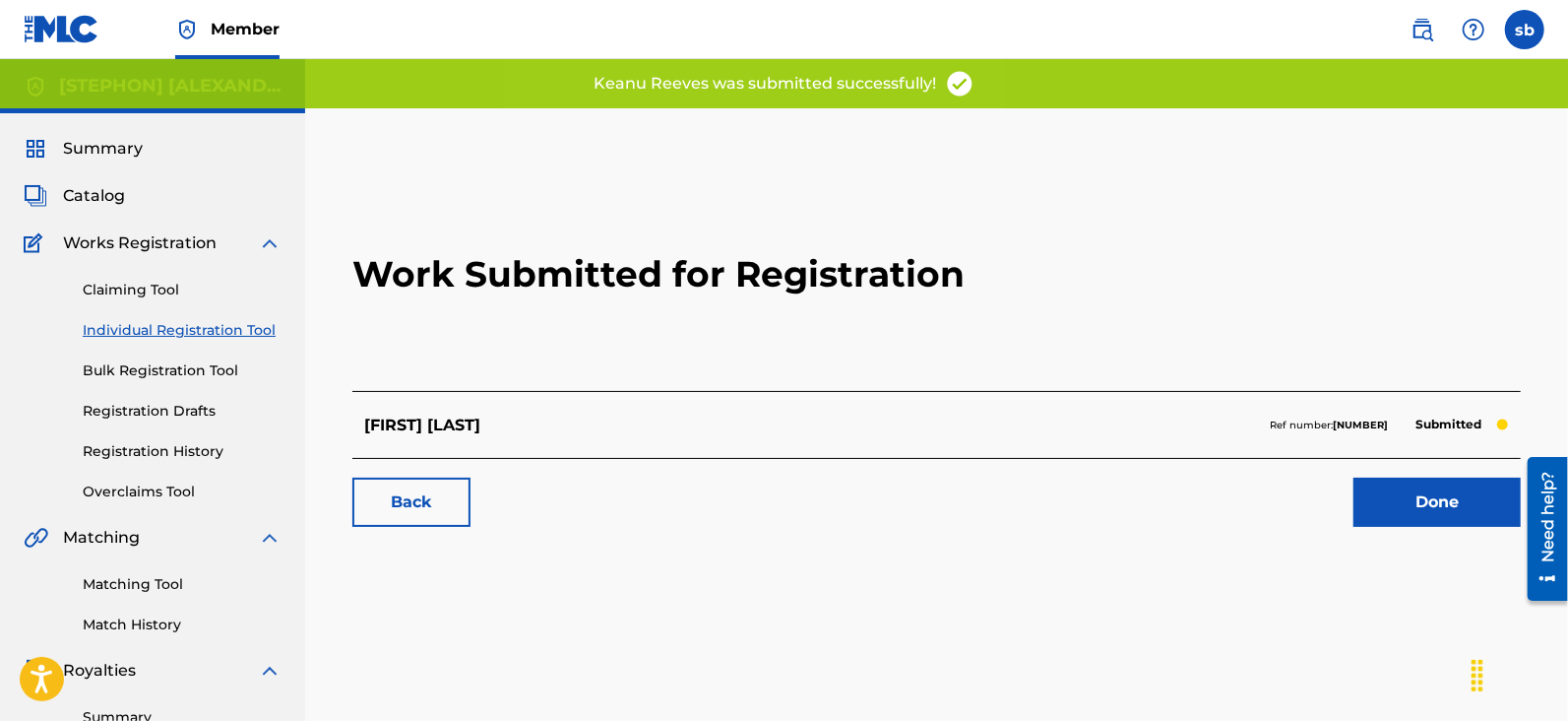 click on "Done" at bounding box center (1437, 502) 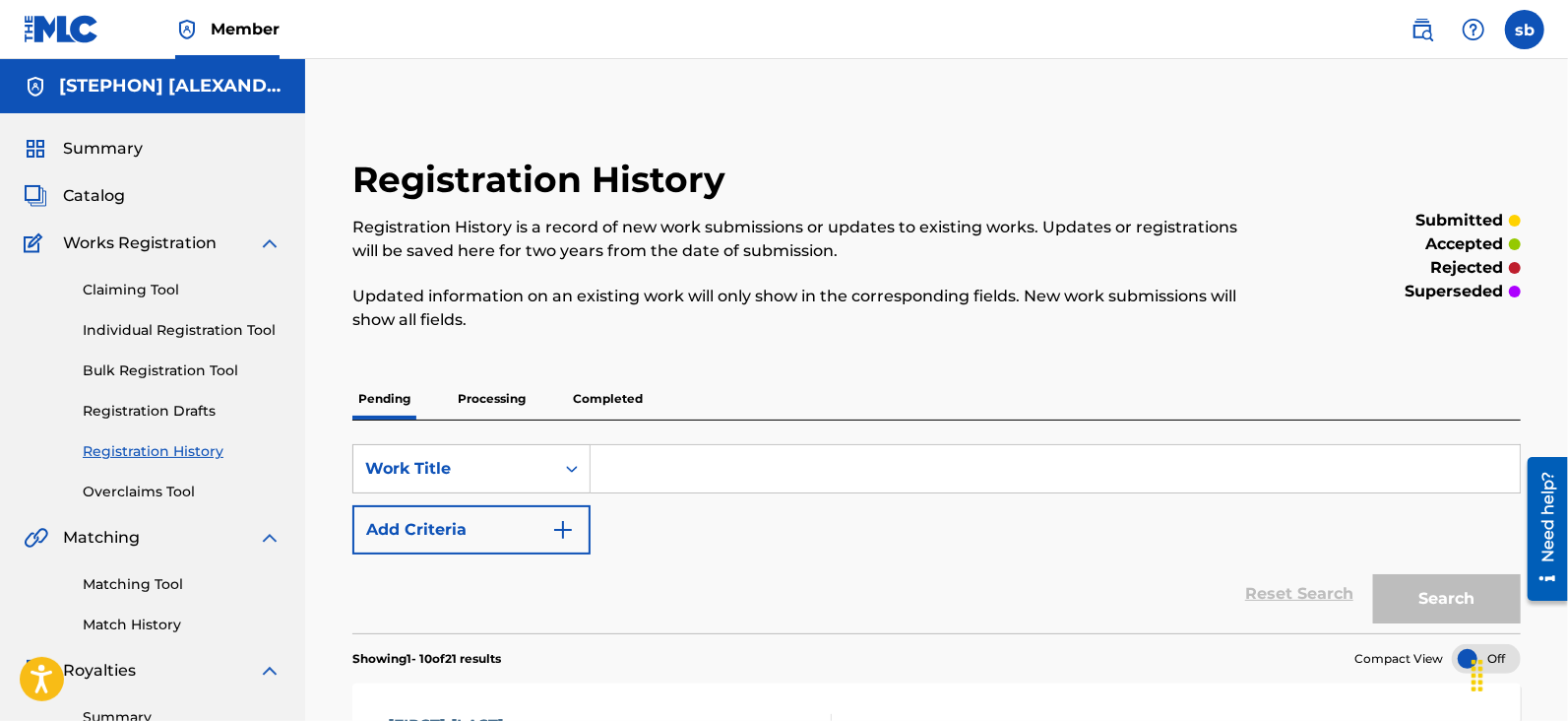 click at bounding box center (270, 243) 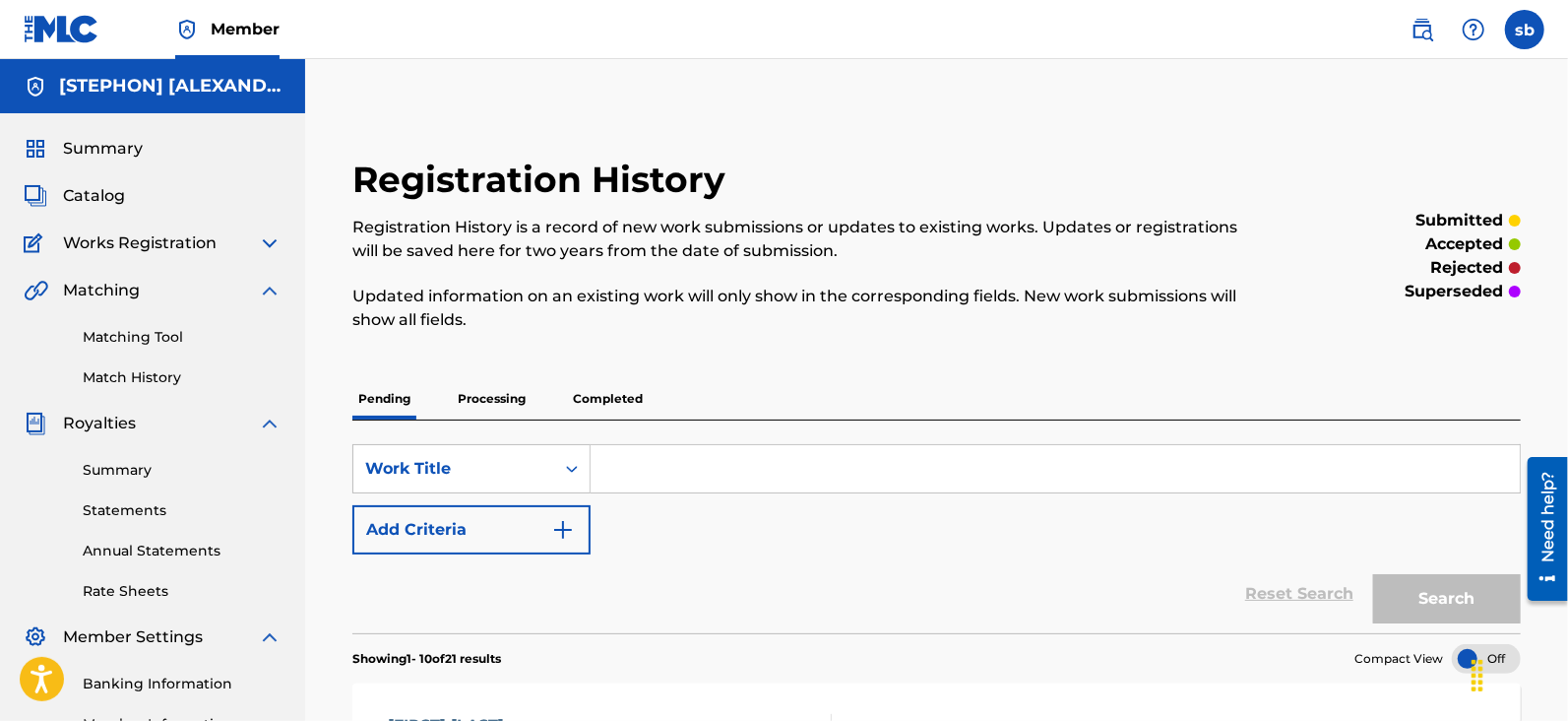 click on "Catalog" at bounding box center (94, 196) 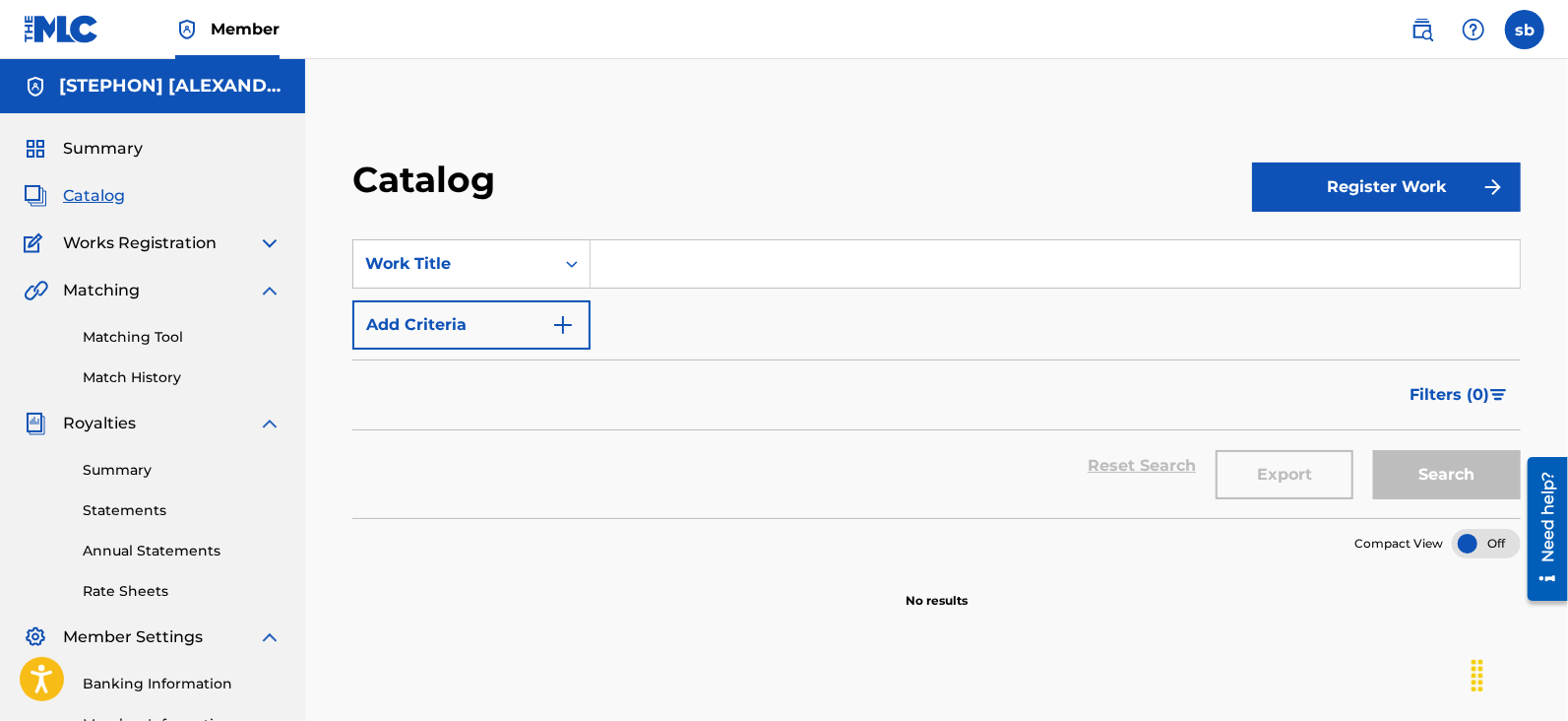 click on "Register Work" at bounding box center [1386, 187] 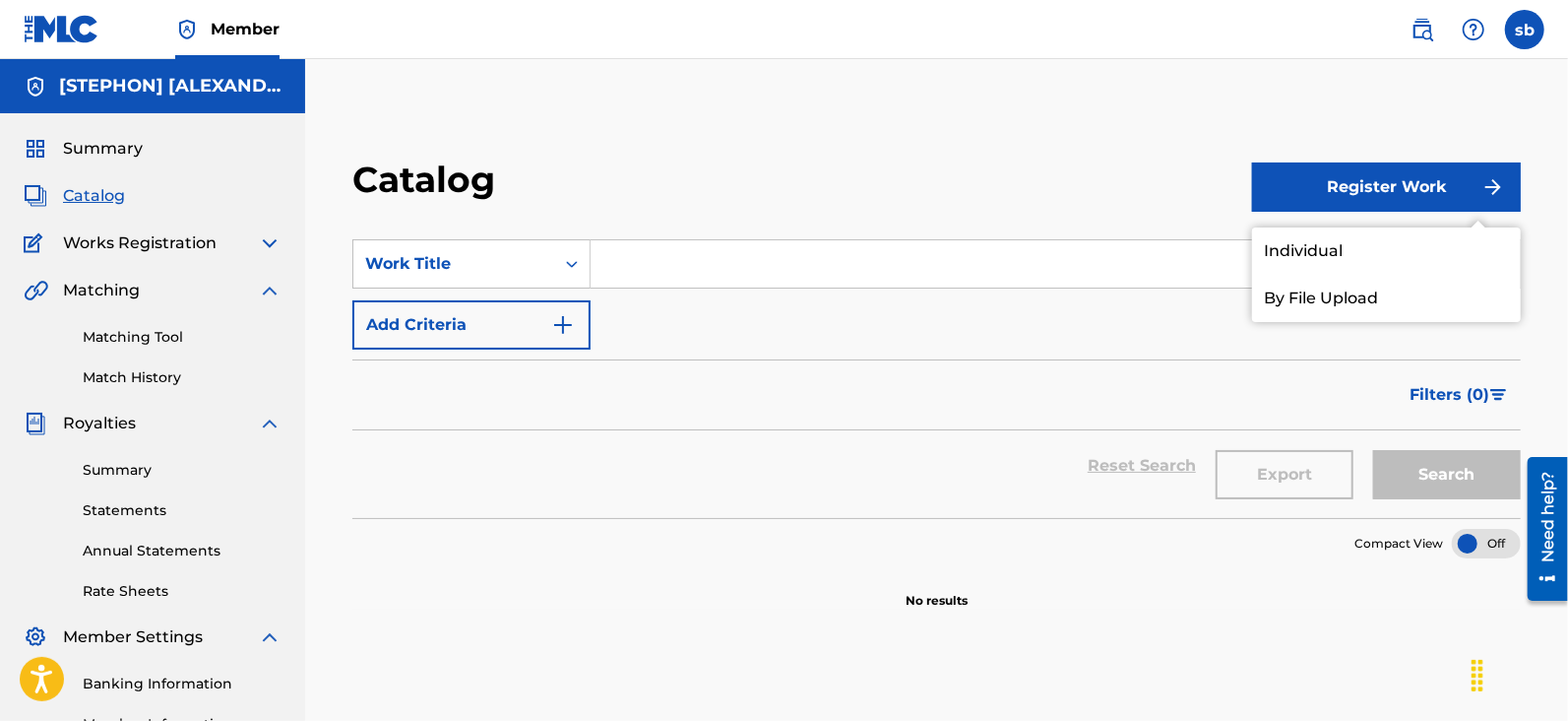 click on "Individual" at bounding box center [1386, 251] 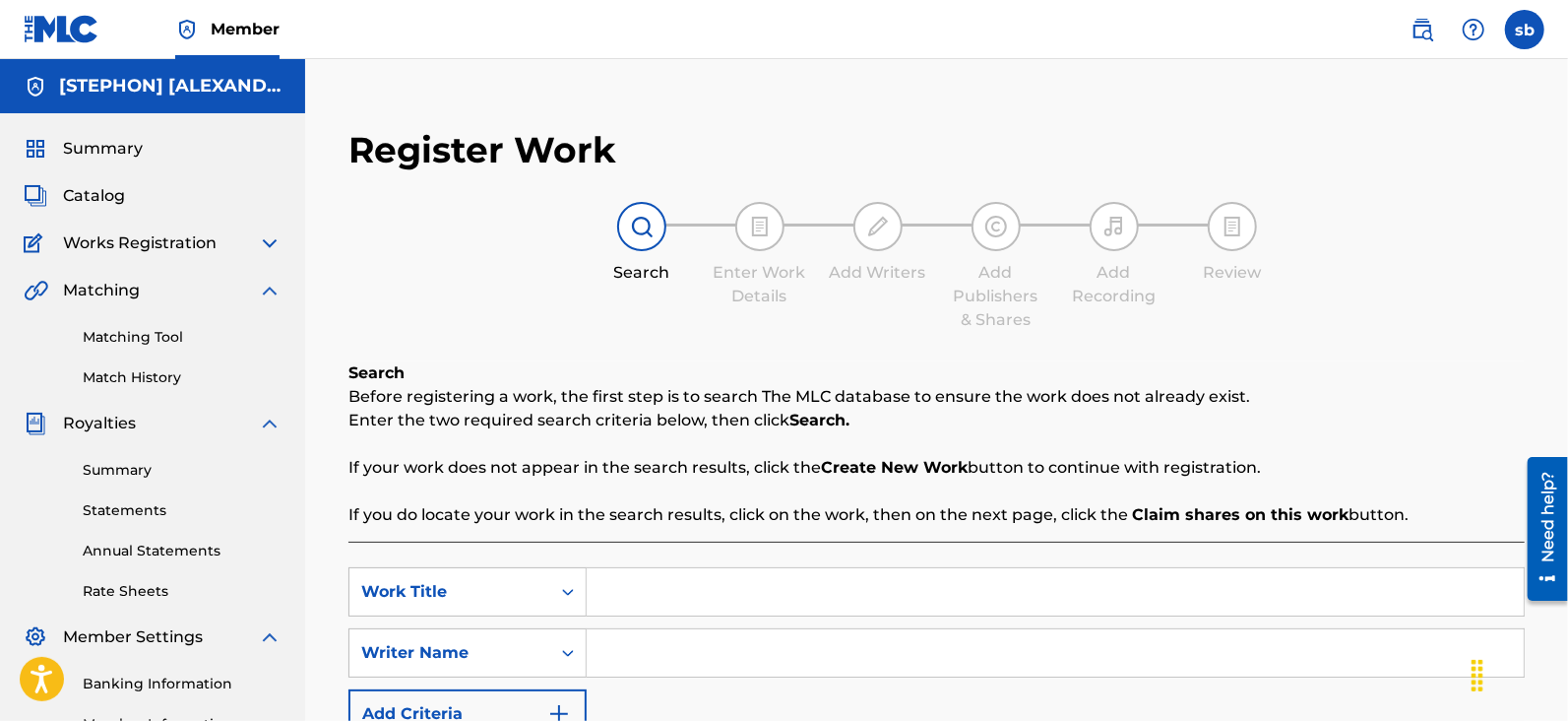 click at bounding box center [1055, 592] 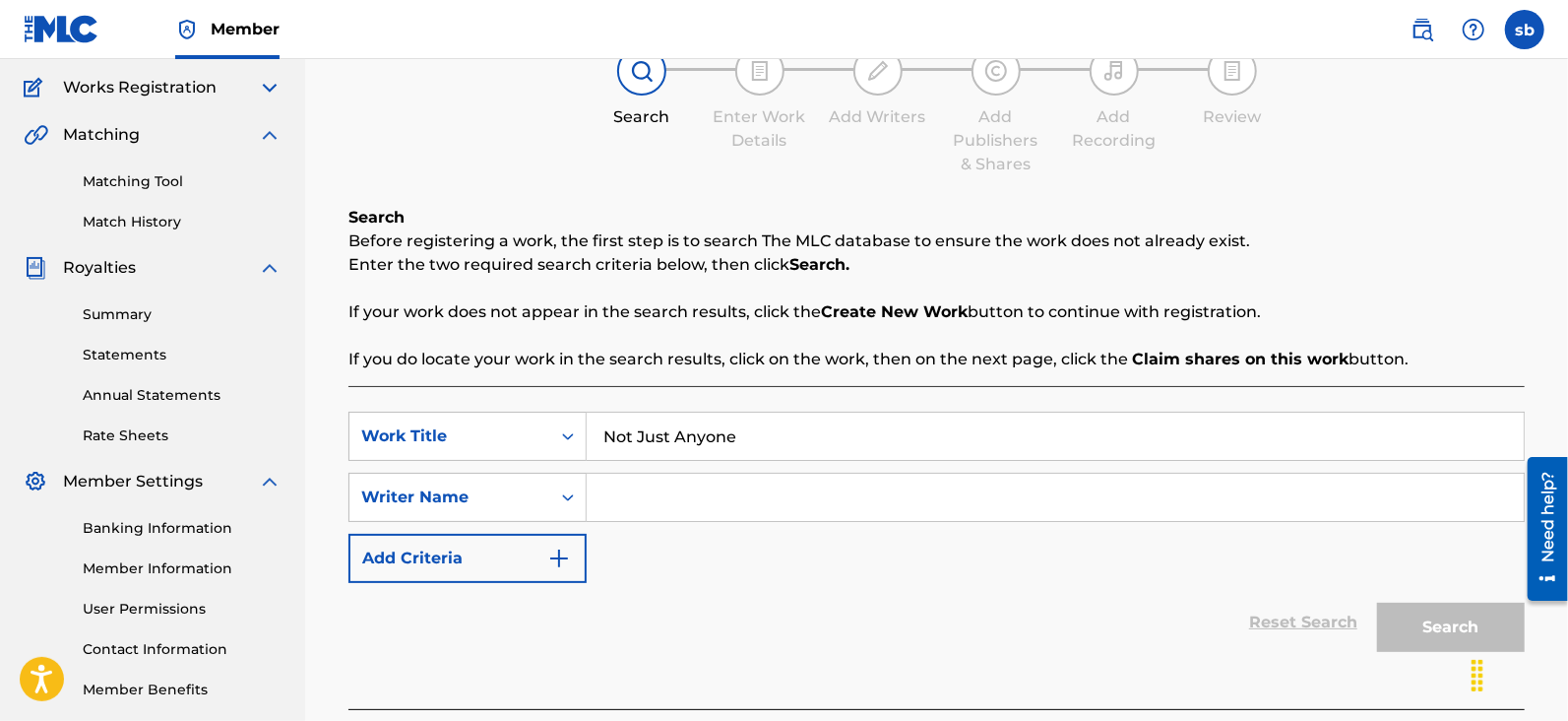 scroll, scrollTop: 164, scrollLeft: 0, axis: vertical 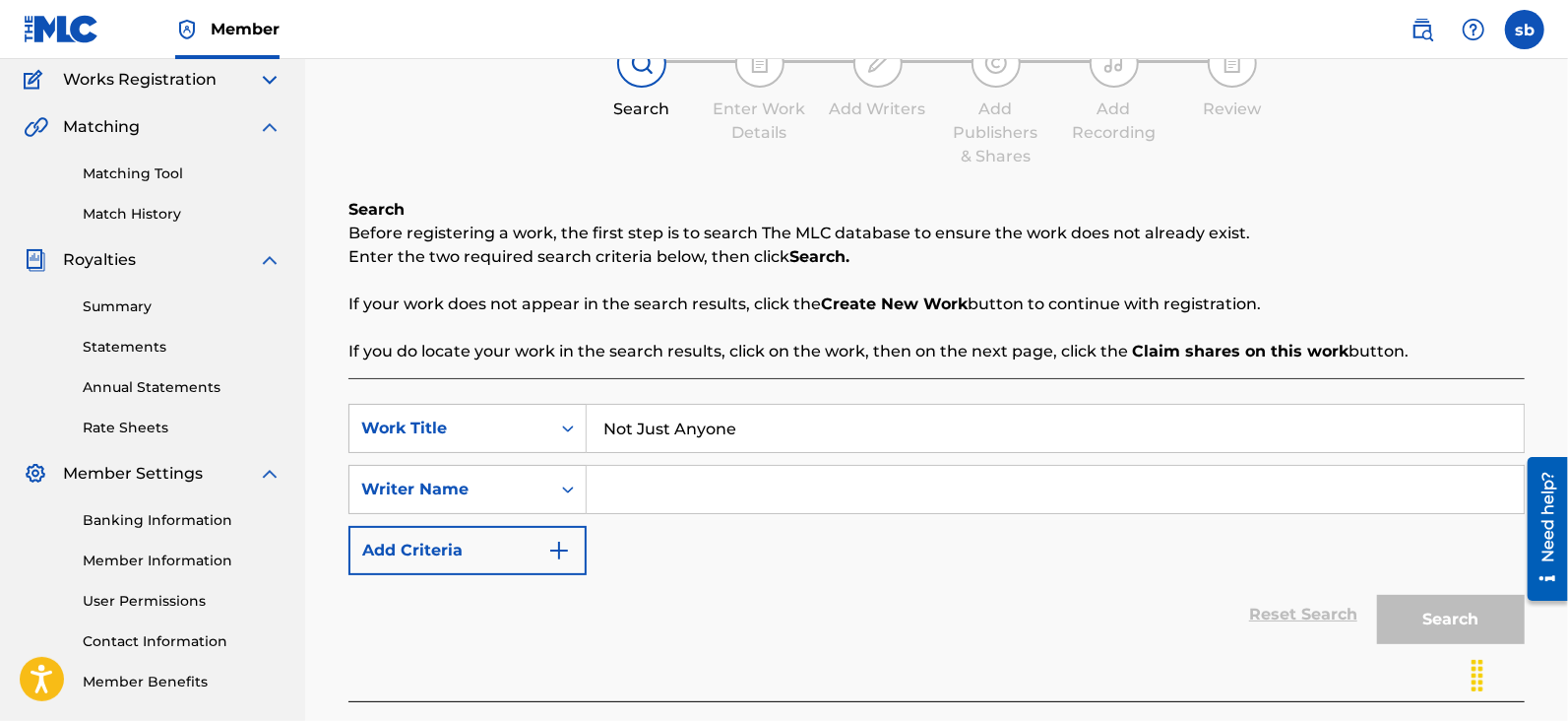 click at bounding box center [1055, 490] 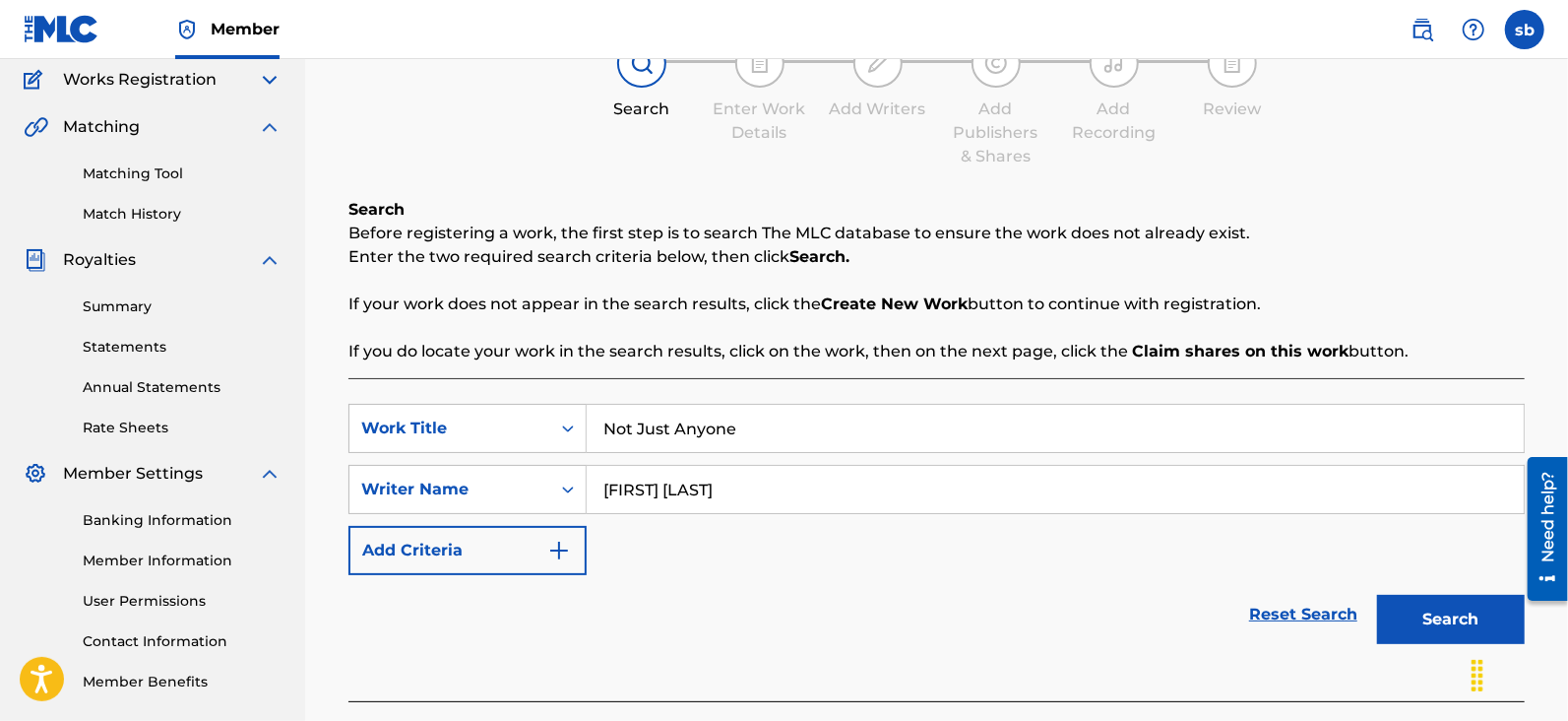 click on "Search" at bounding box center [1451, 620] 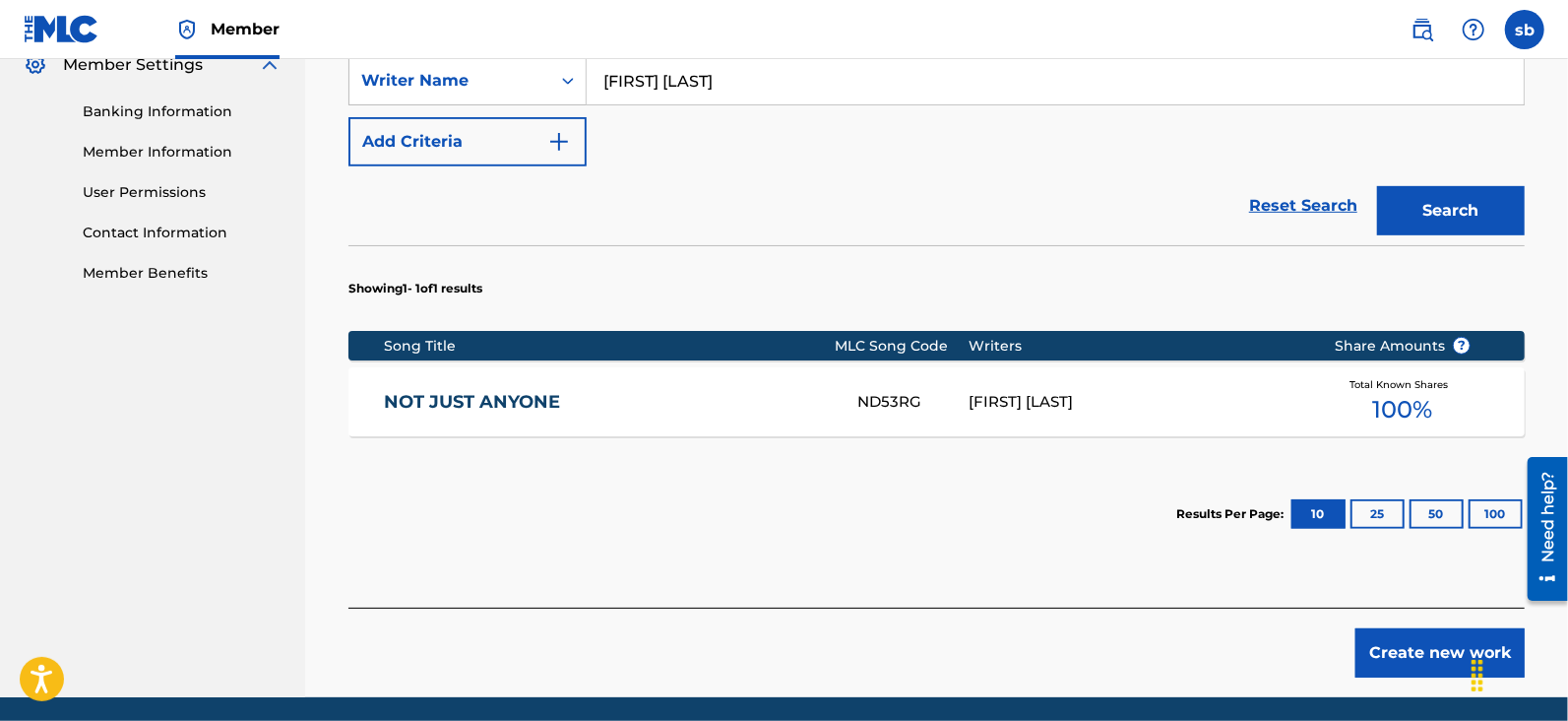 scroll, scrollTop: 578, scrollLeft: 0, axis: vertical 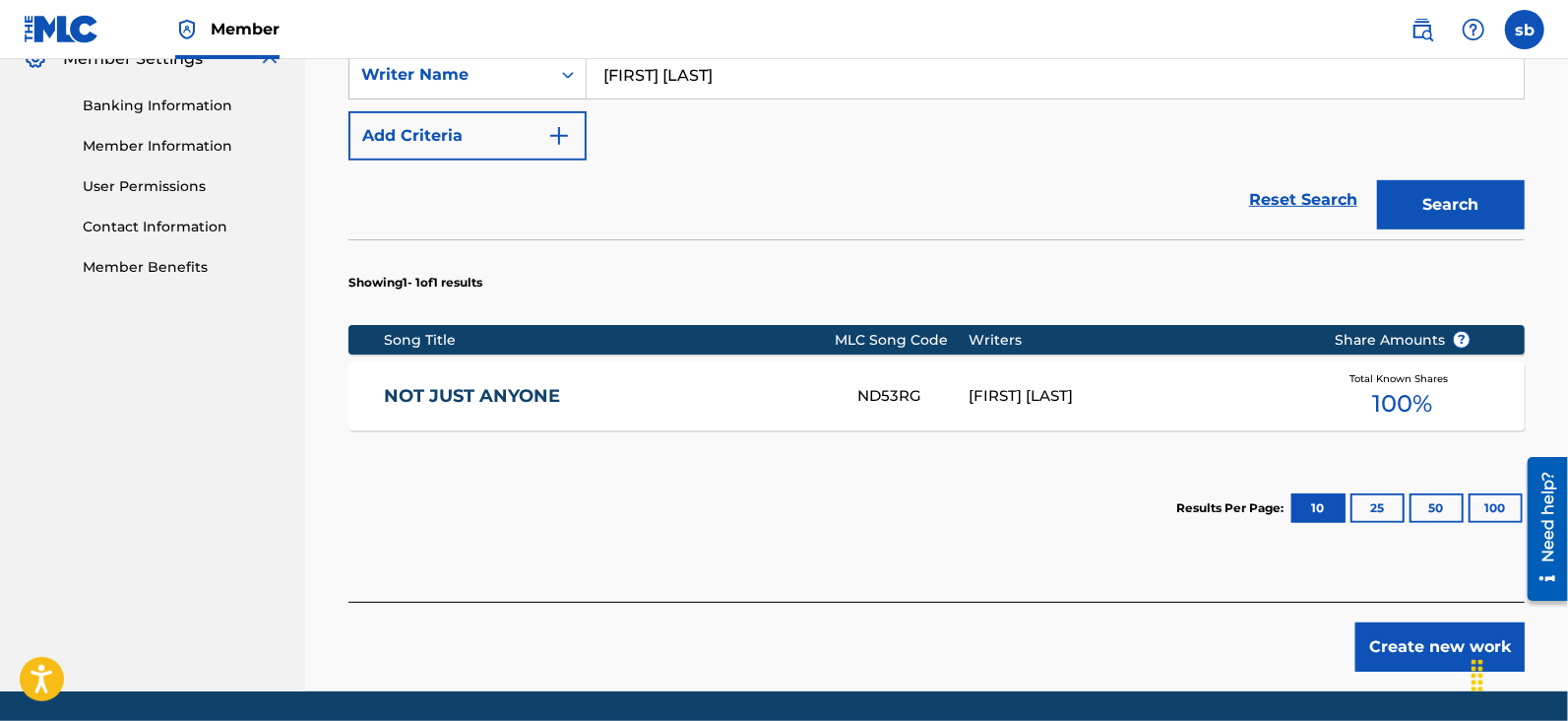 click on "Create new work" at bounding box center [1440, 647] 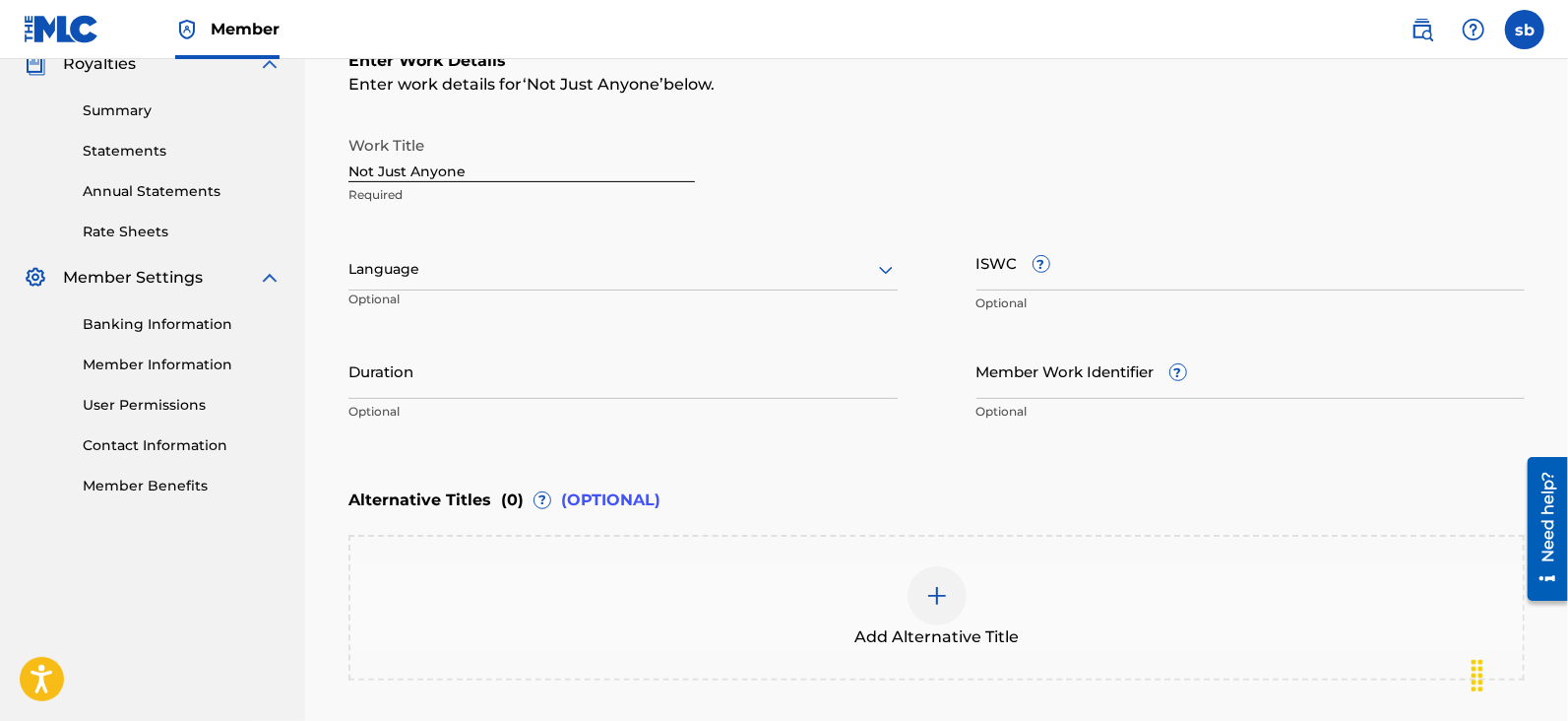 scroll, scrollTop: 314, scrollLeft: 0, axis: vertical 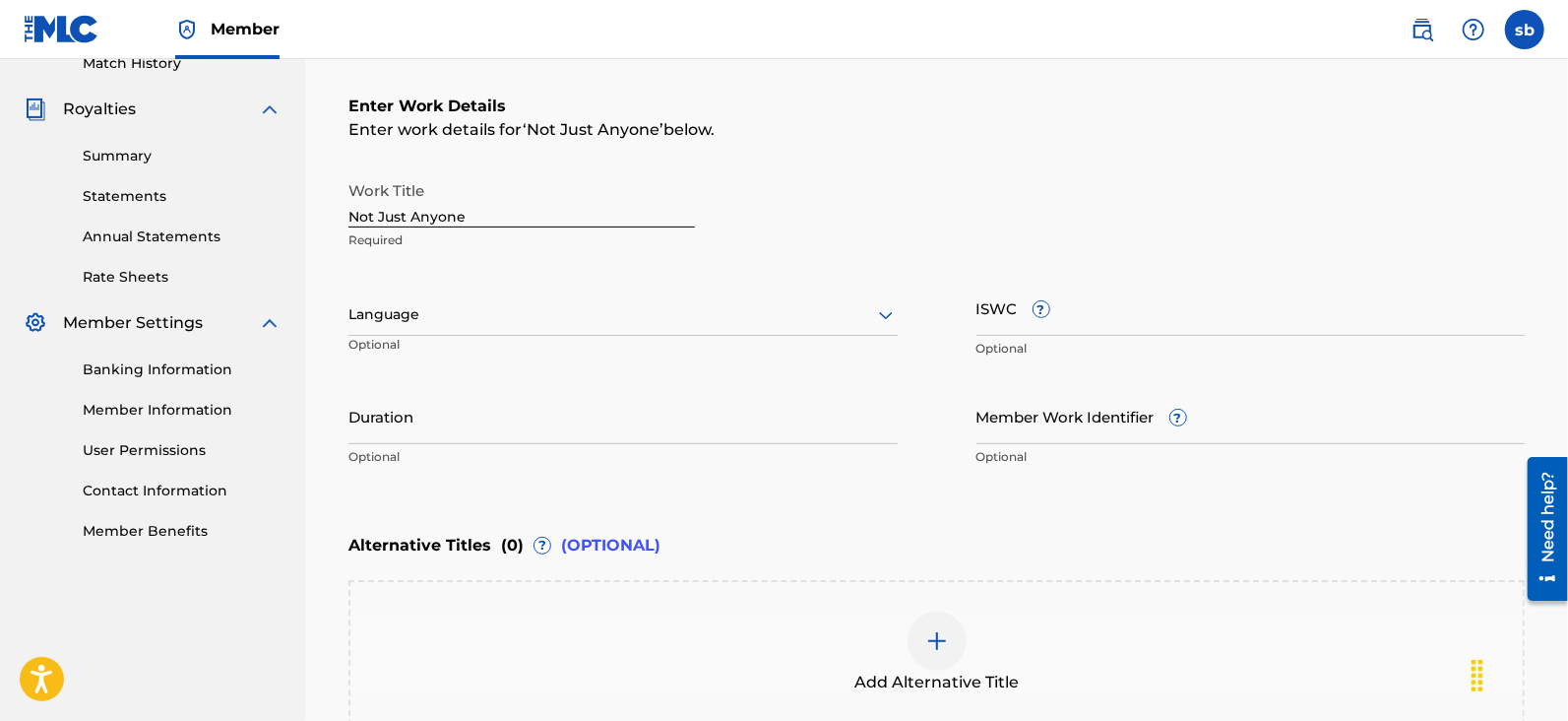 click on "ISWC   ?" at bounding box center (1251, 307) 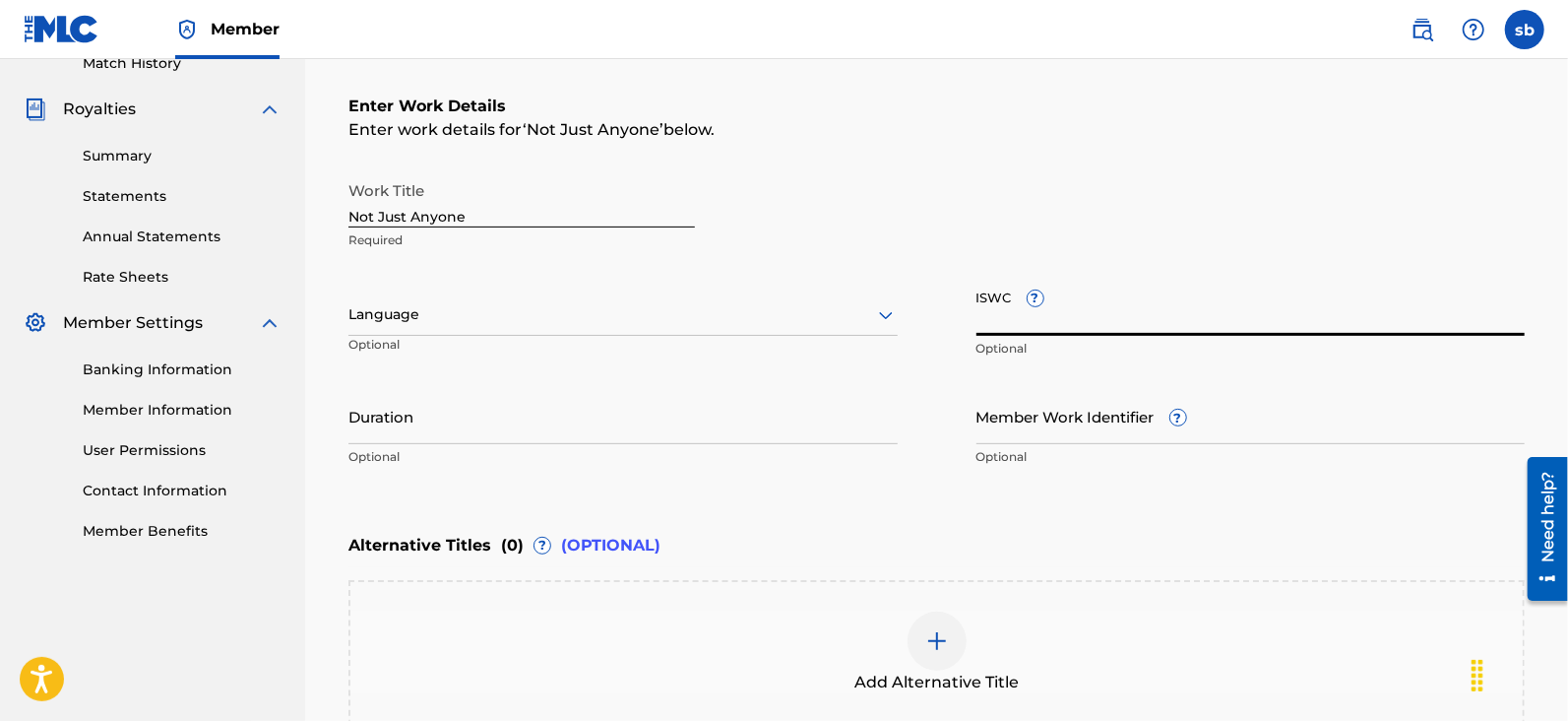 paste on "[ISWC]" 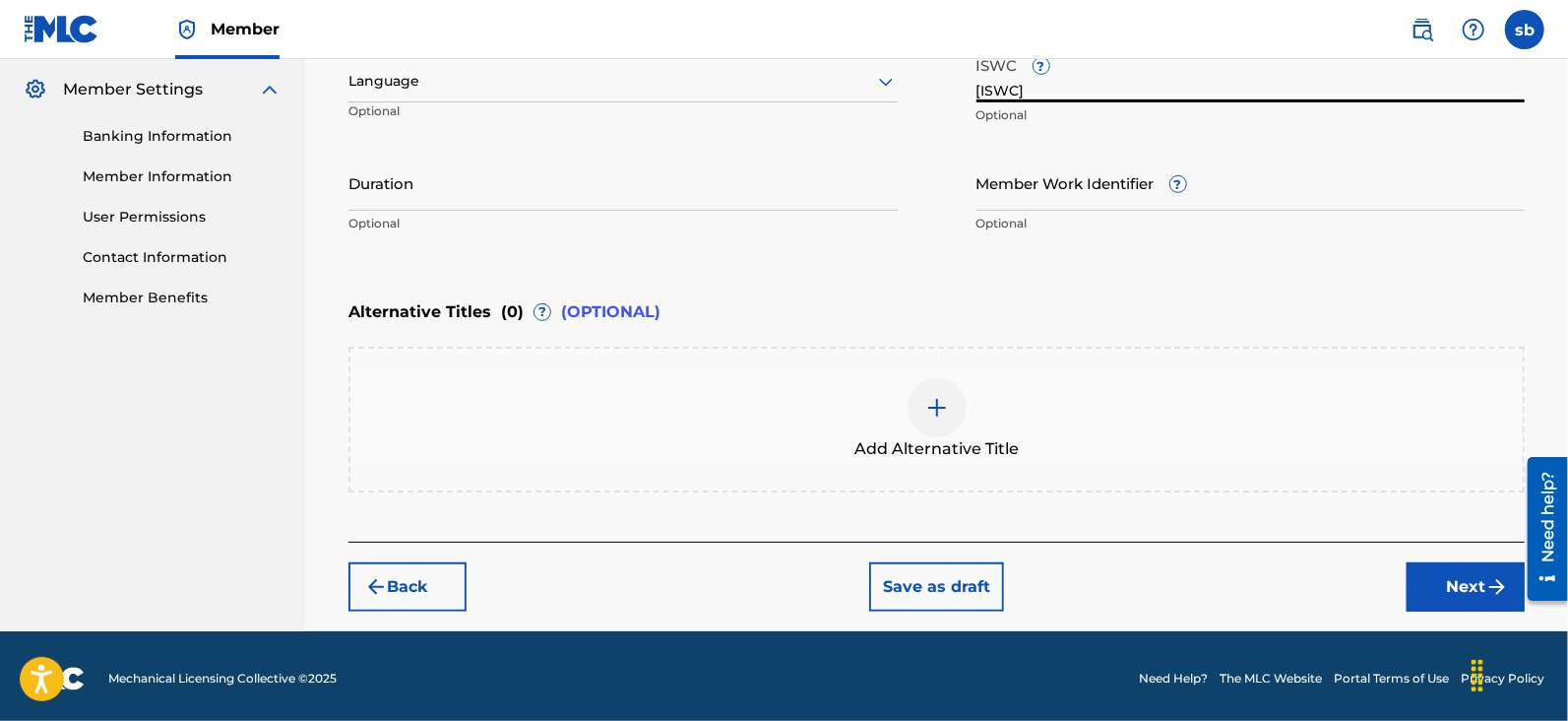 scroll, scrollTop: 552, scrollLeft: 0, axis: vertical 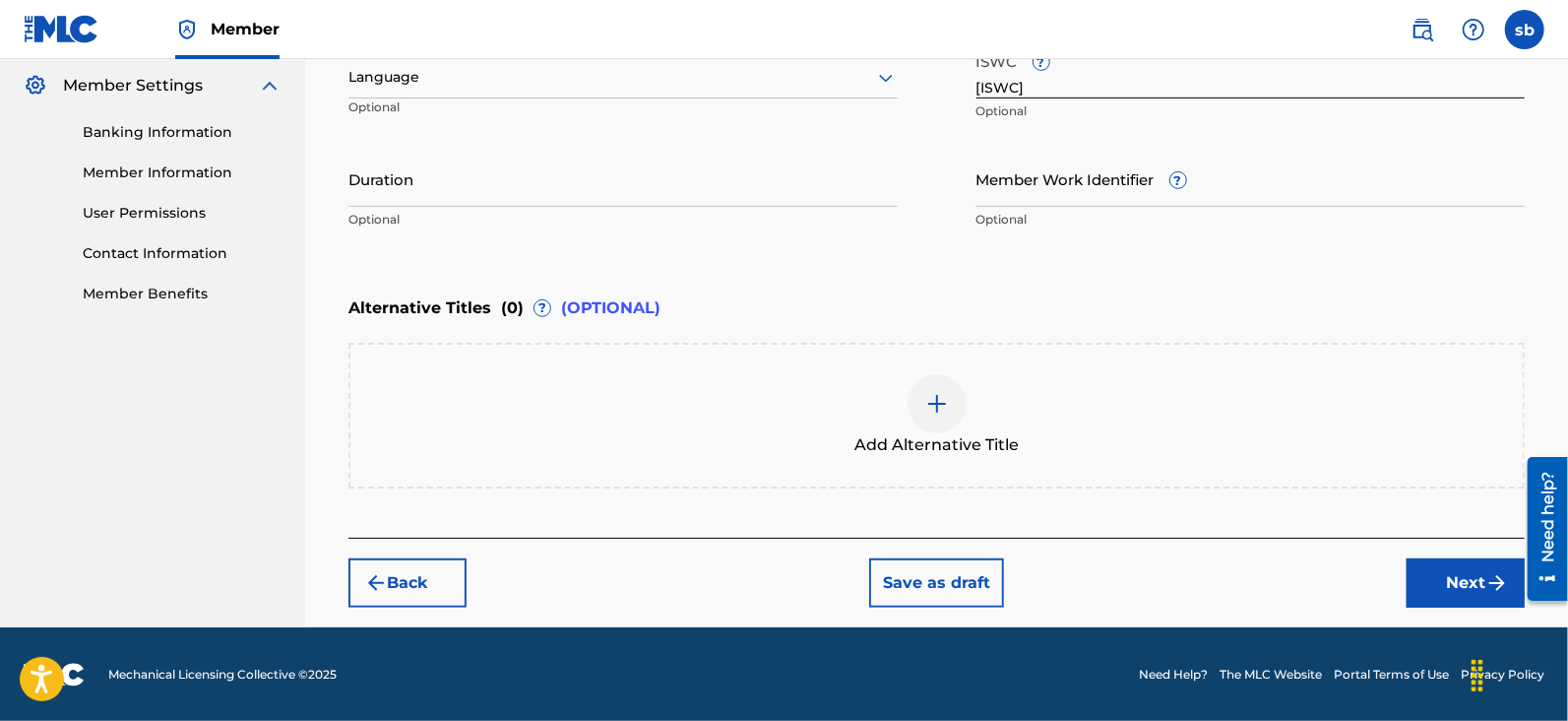 click on "Next" at bounding box center [1466, 583] 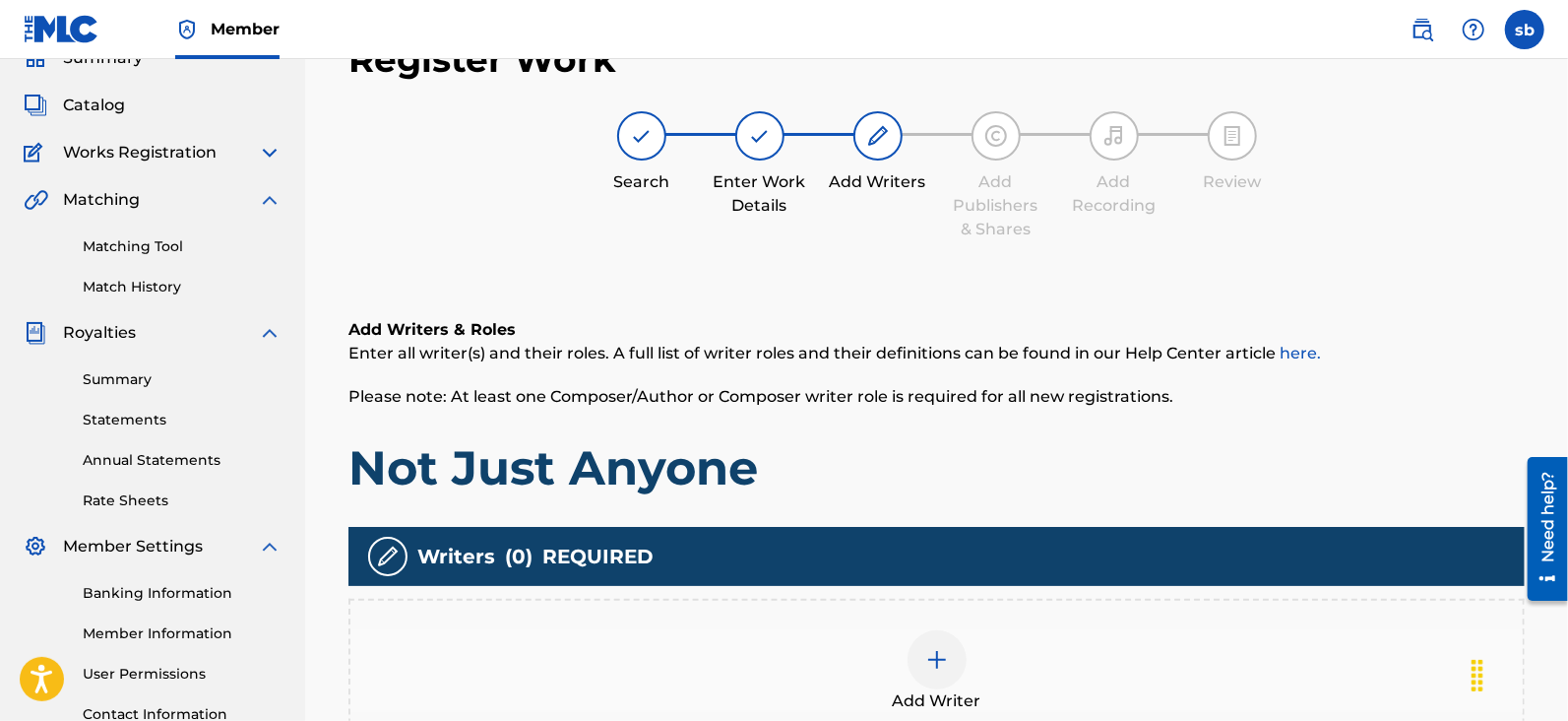 scroll, scrollTop: 89, scrollLeft: 0, axis: vertical 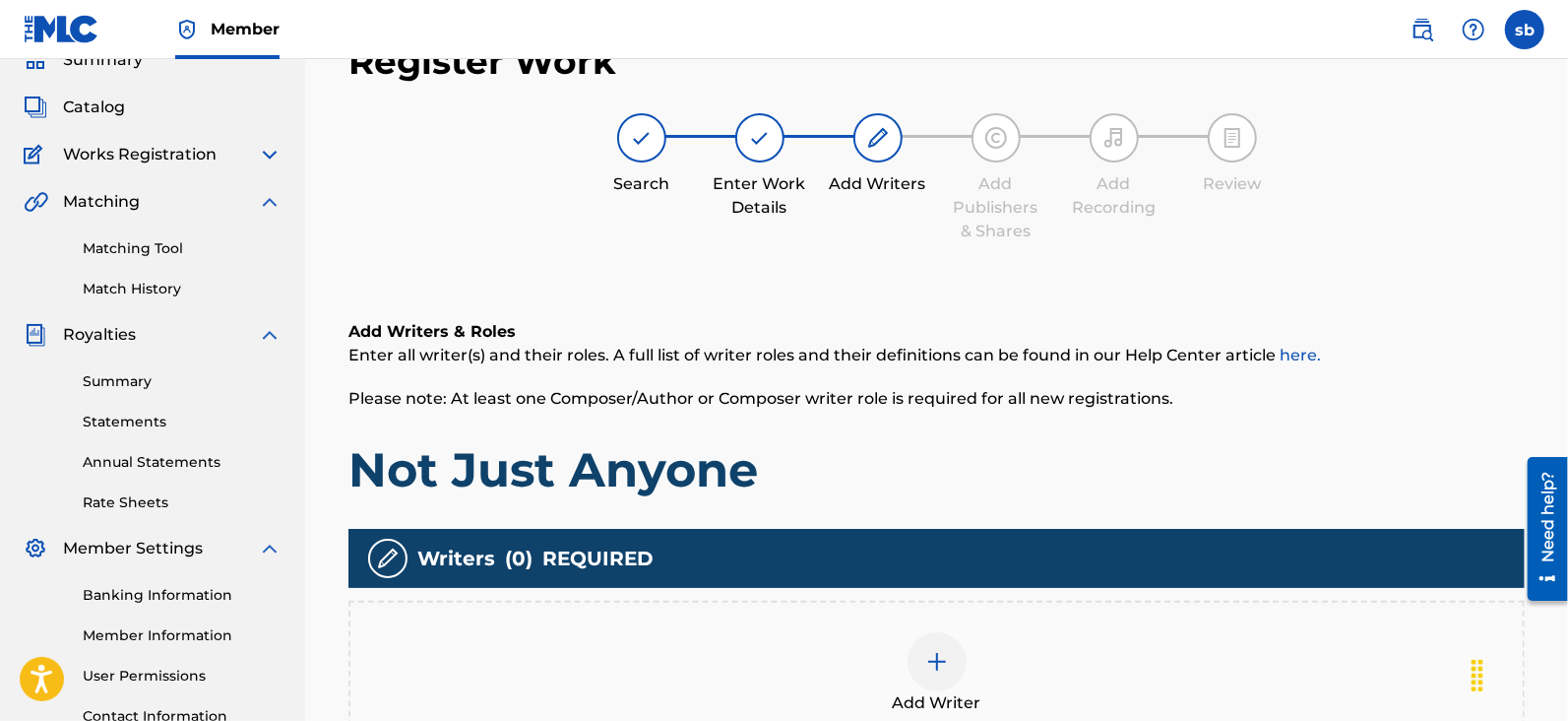 click on "Writers ( 0 ) REQUIRED" at bounding box center (936, 558) 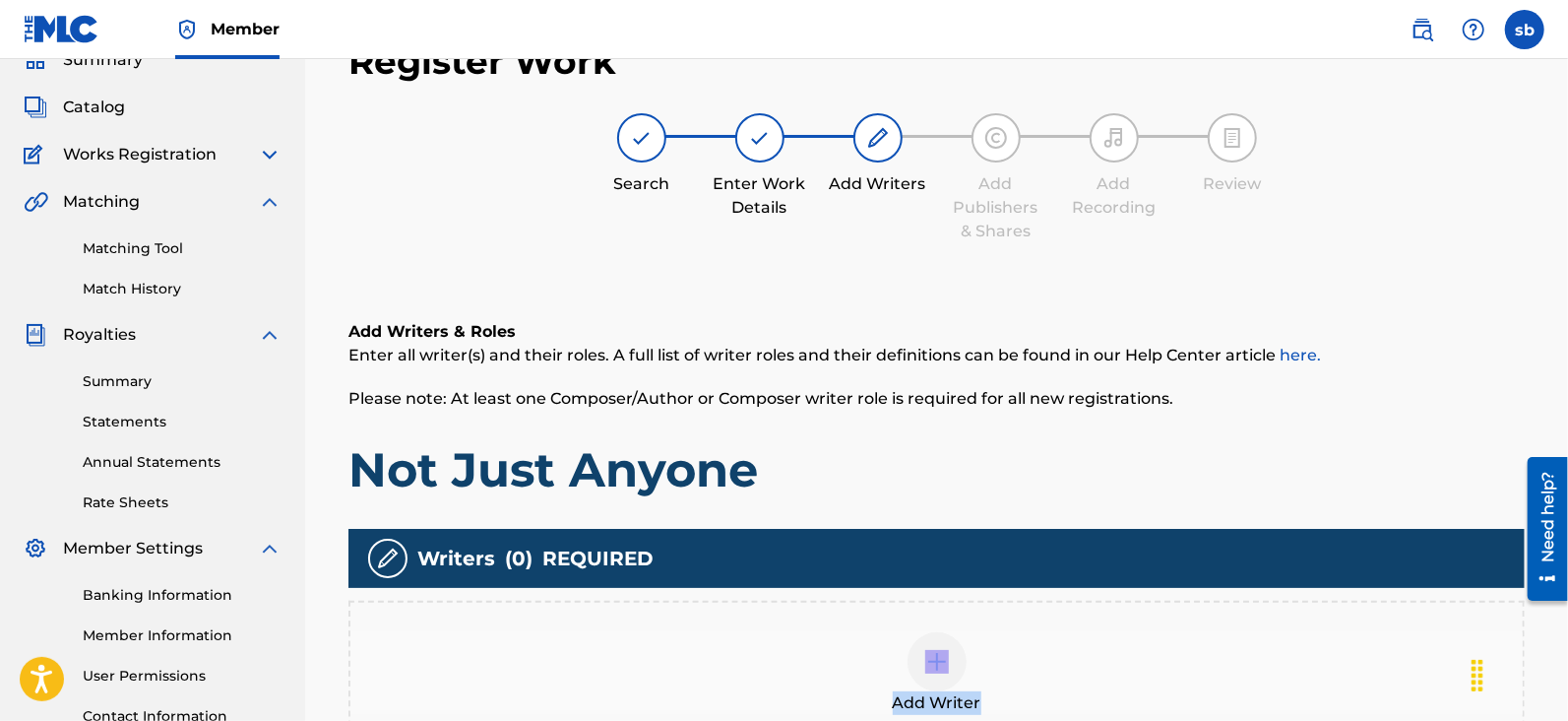 drag, startPoint x: 1465, startPoint y: 584, endPoint x: 1469, endPoint y: 644, distance: 60.13319 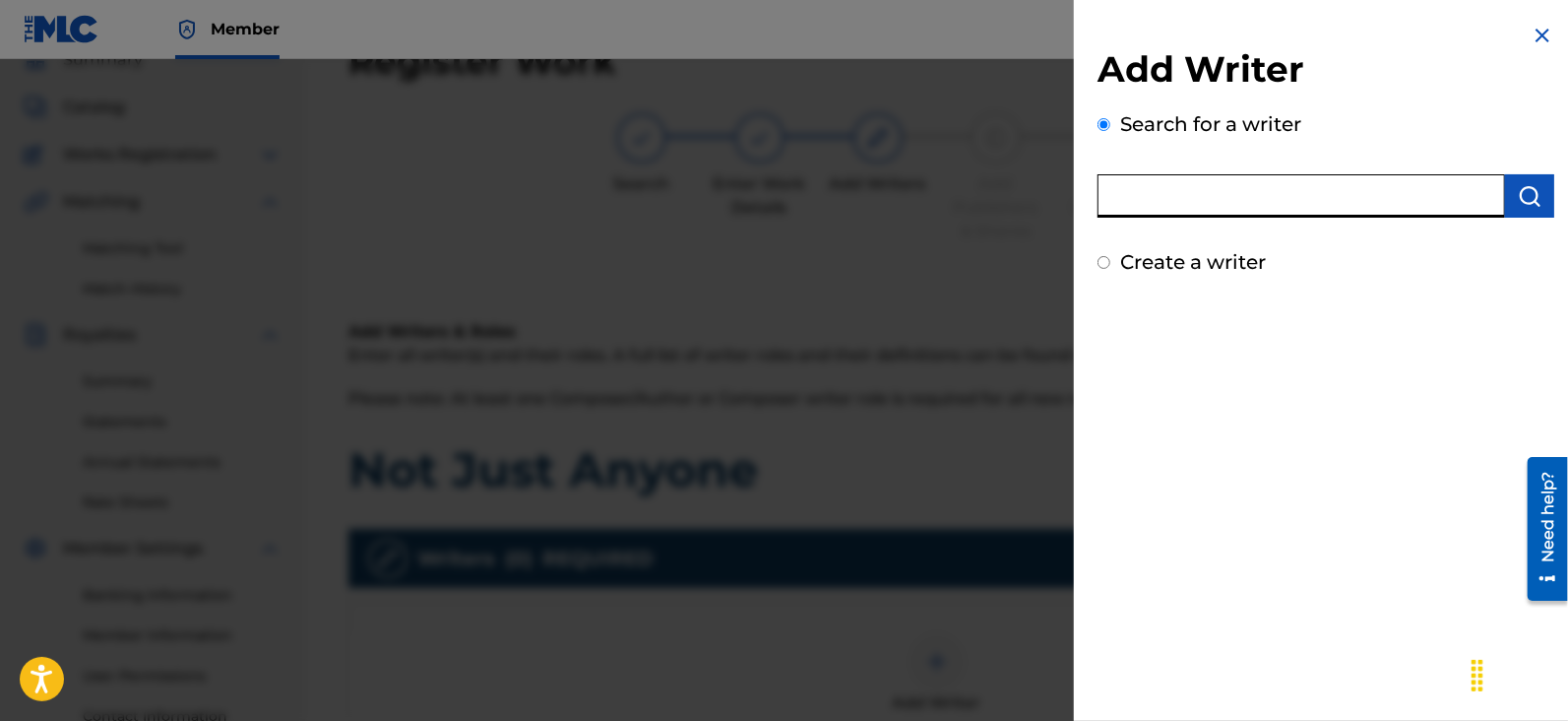 click at bounding box center [1301, 196] 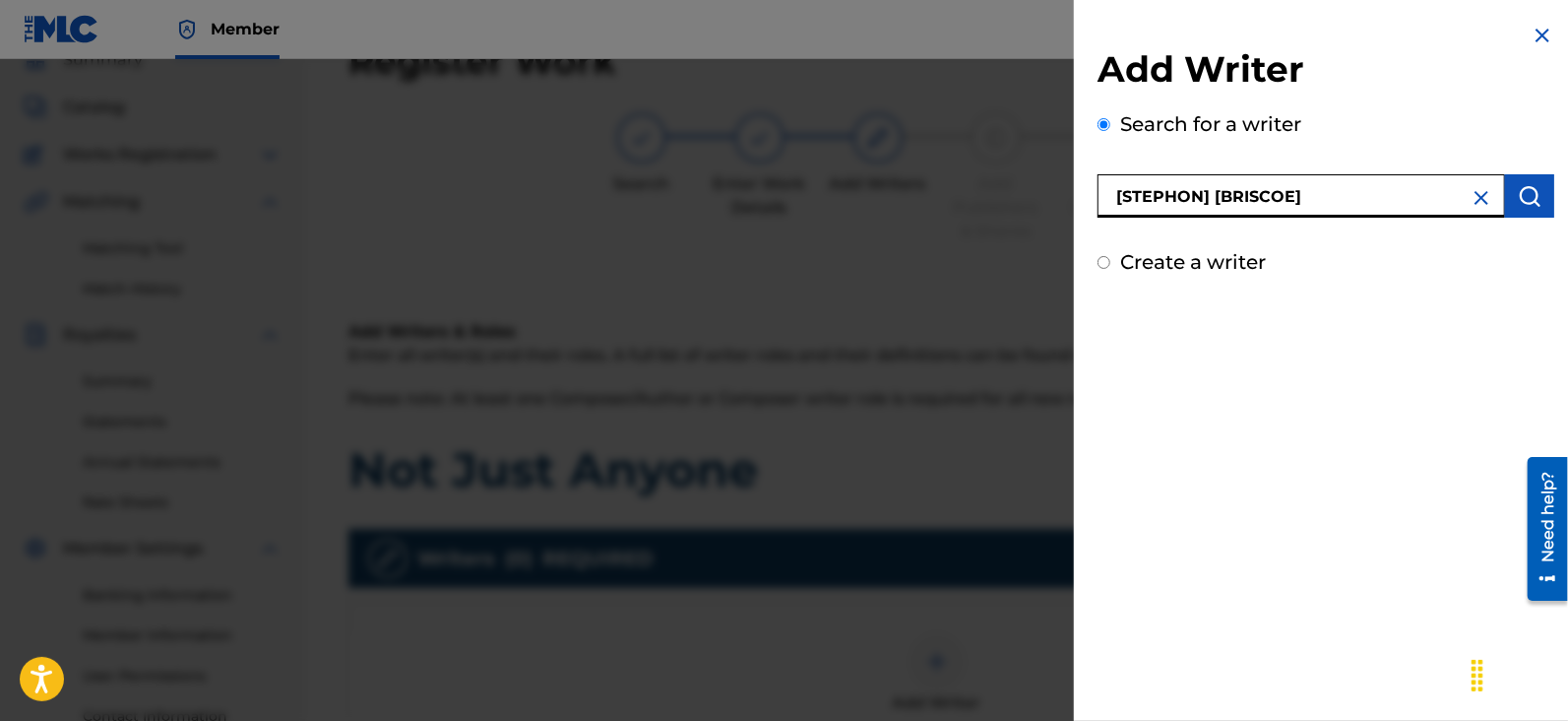 click on "[STEPHON] [BRISCOE]" at bounding box center [1301, 196] 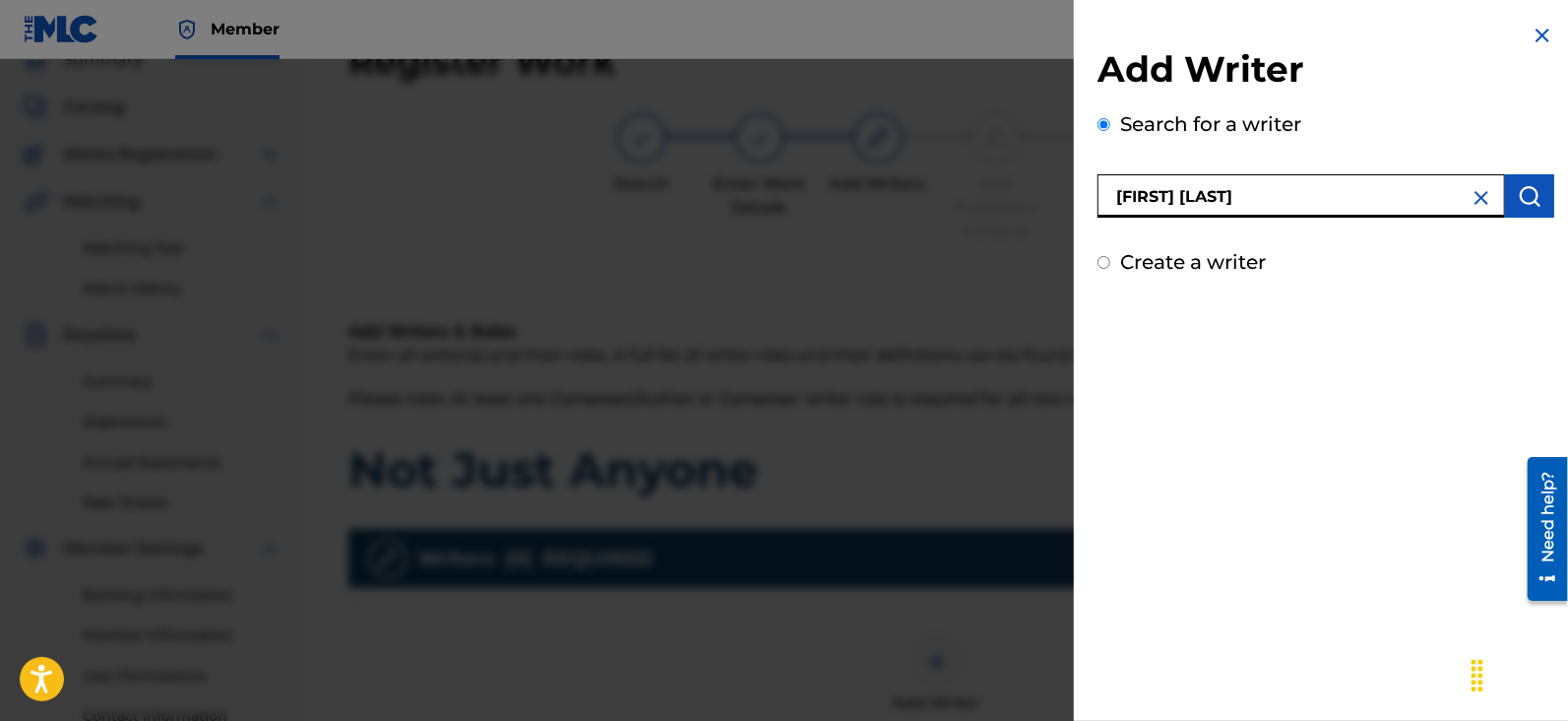 click on "[FIRST] [LAST]" at bounding box center (1301, 196) 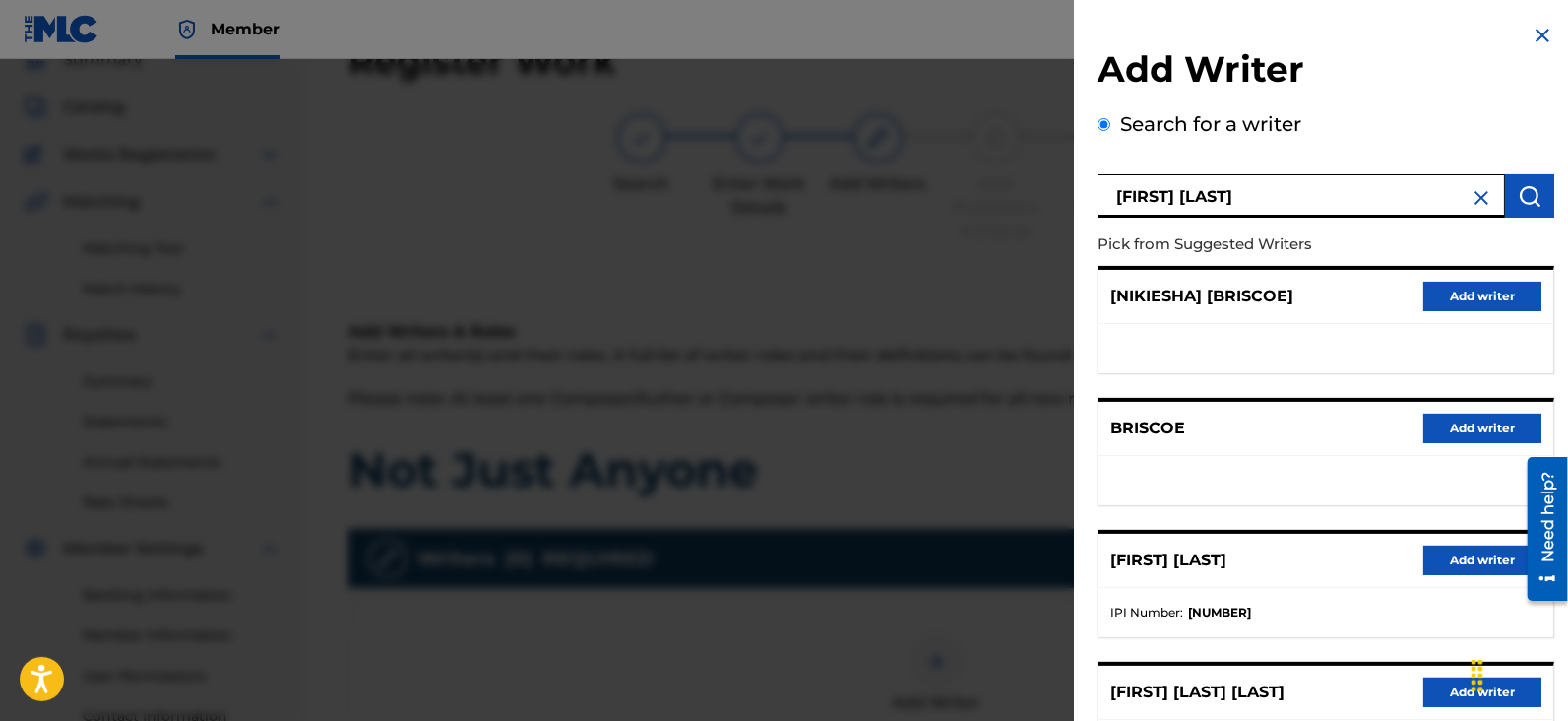 click on "Add writer" at bounding box center [1482, 560] 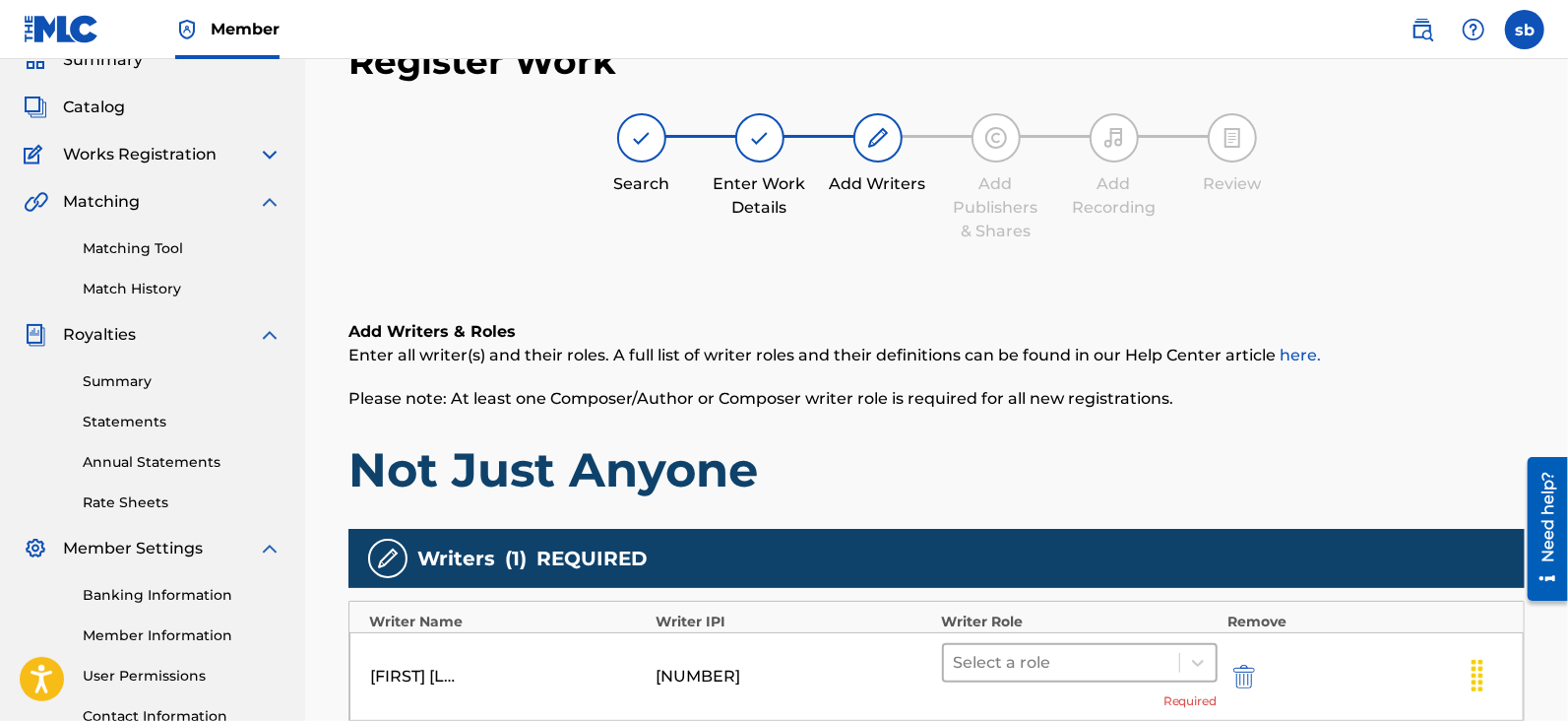 click at bounding box center (1061, 663) 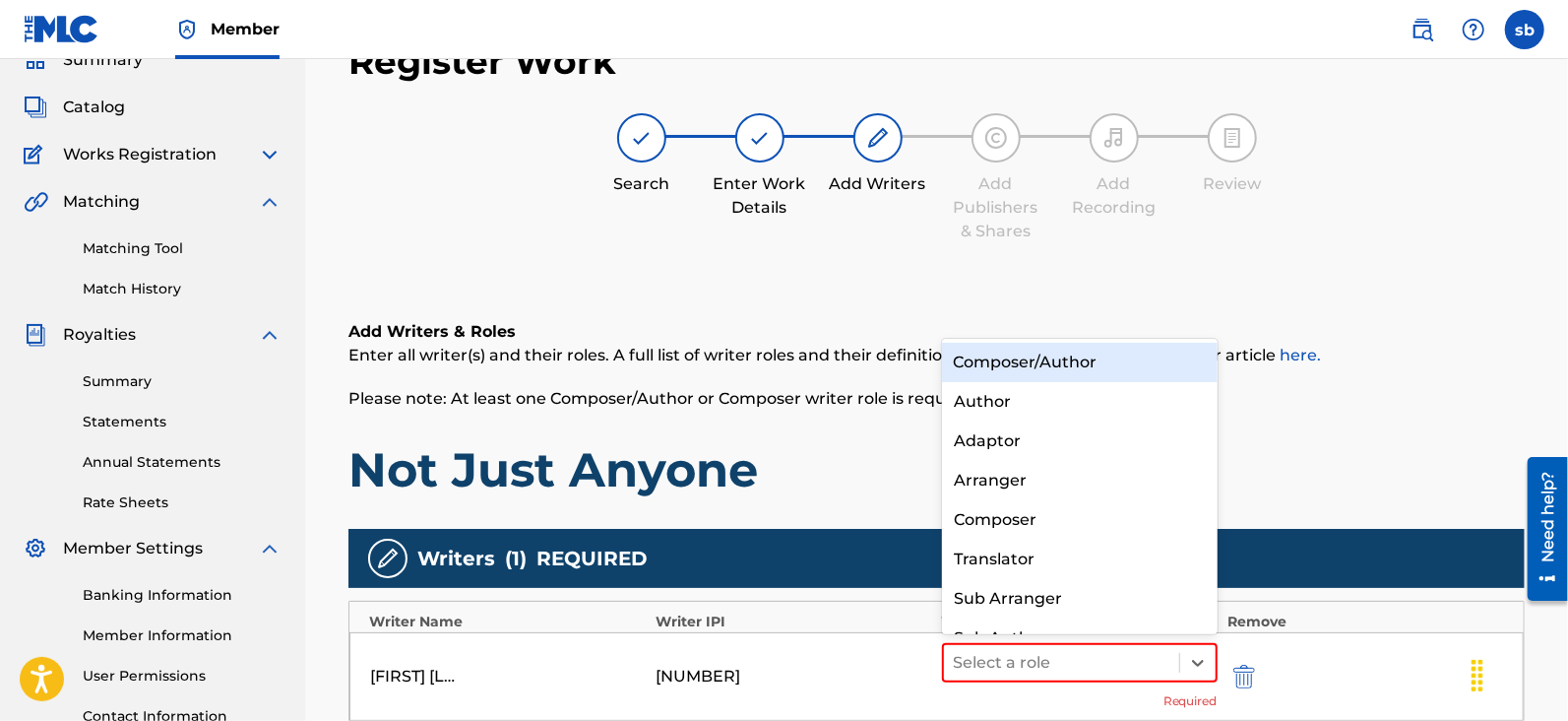 click on "Composer/Author" at bounding box center (1080, 362) 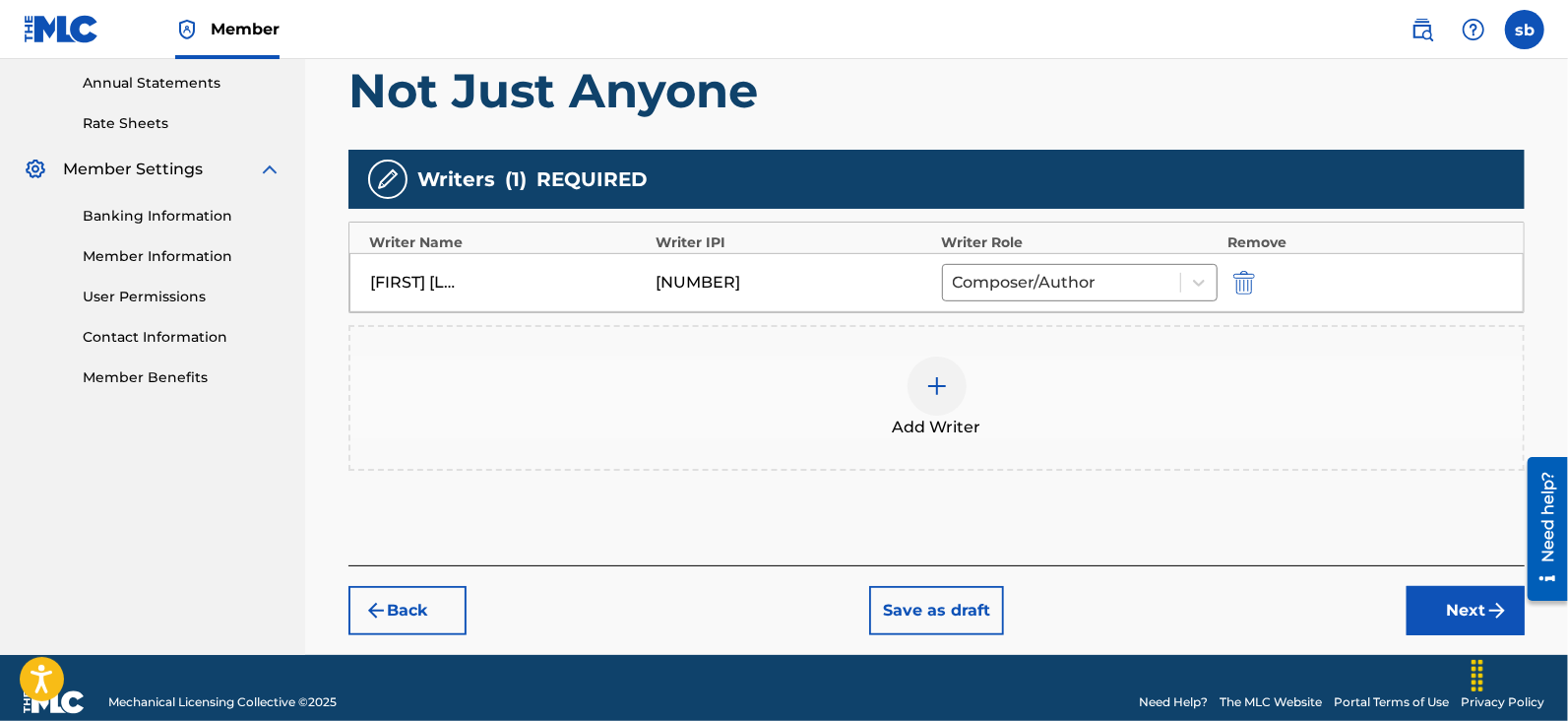 scroll, scrollTop: 494, scrollLeft: 0, axis: vertical 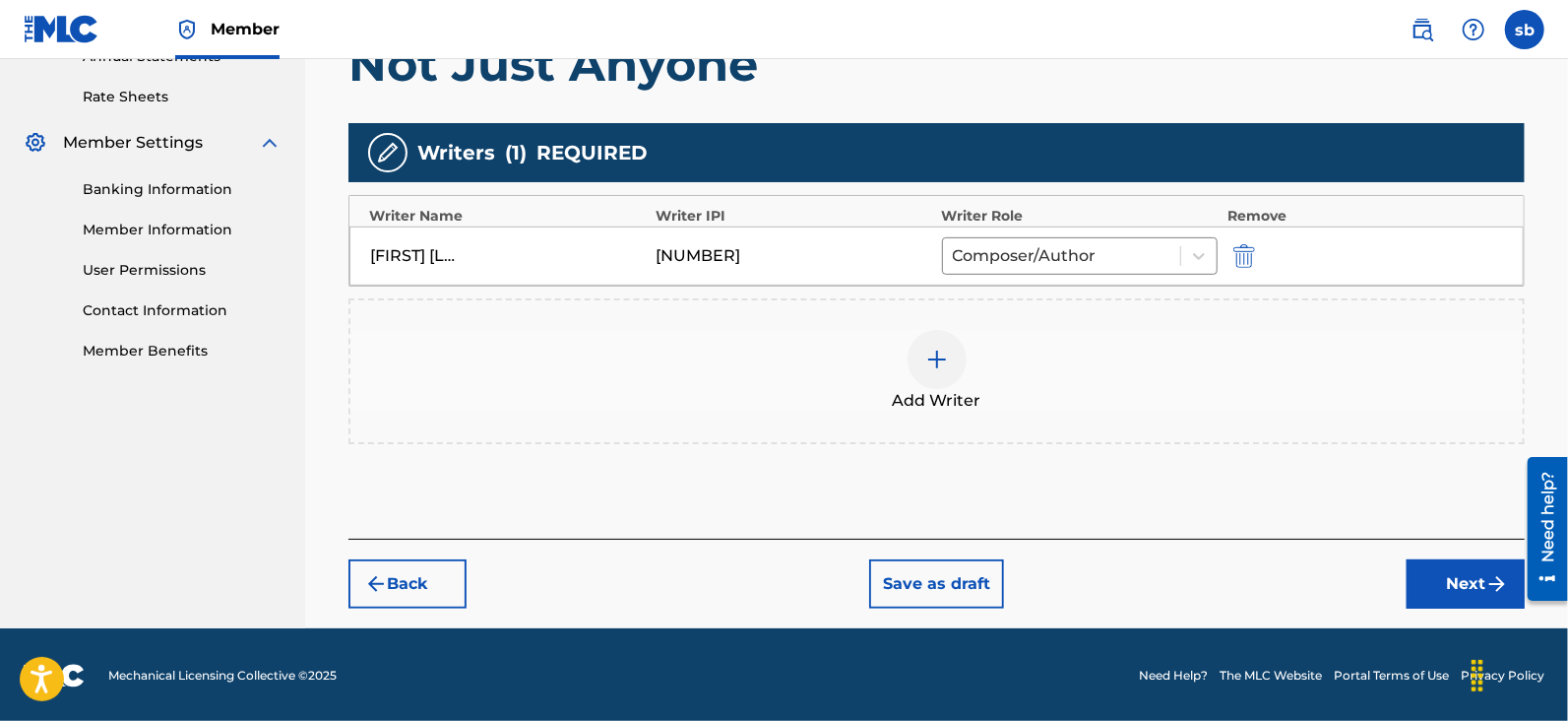 click on "Next" at bounding box center [1466, 584] 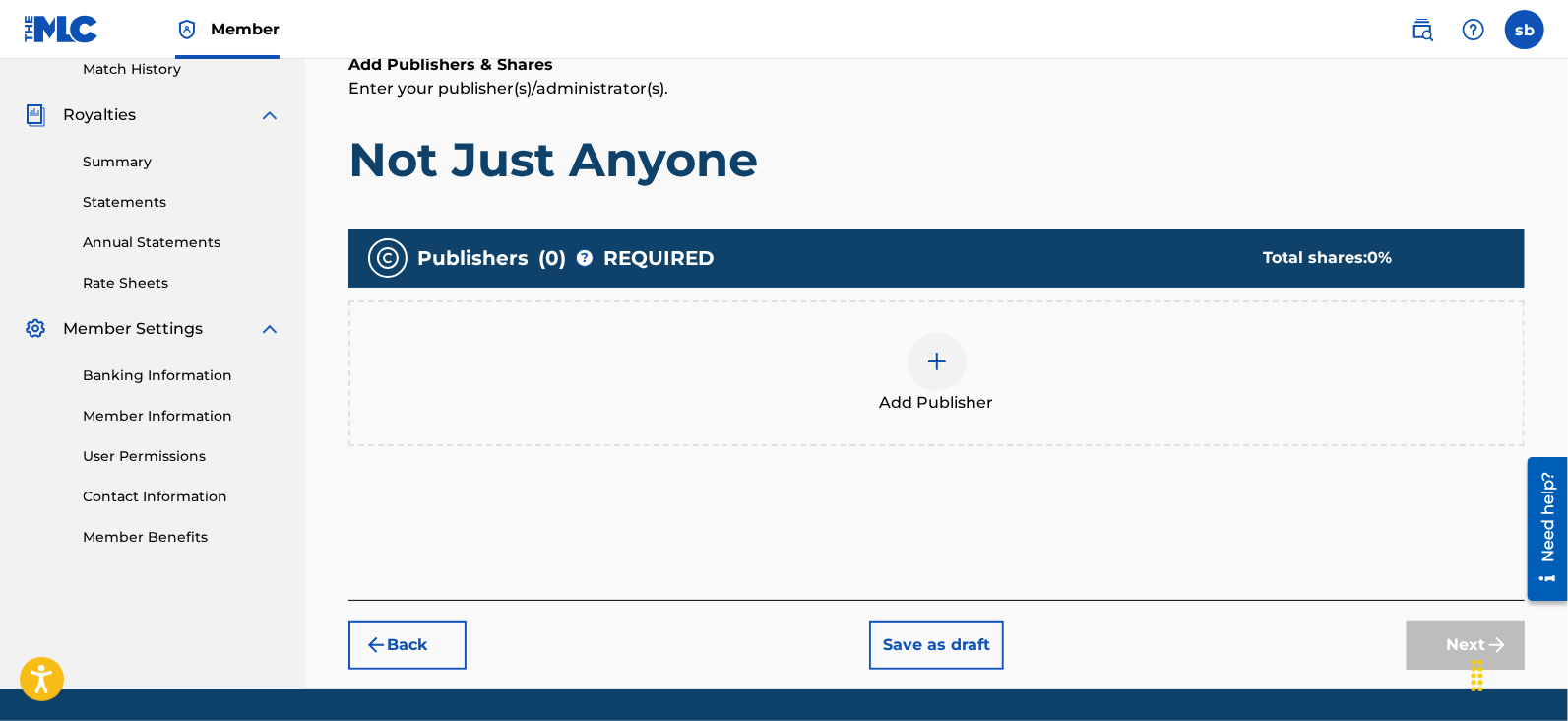 scroll, scrollTop: 89, scrollLeft: 0, axis: vertical 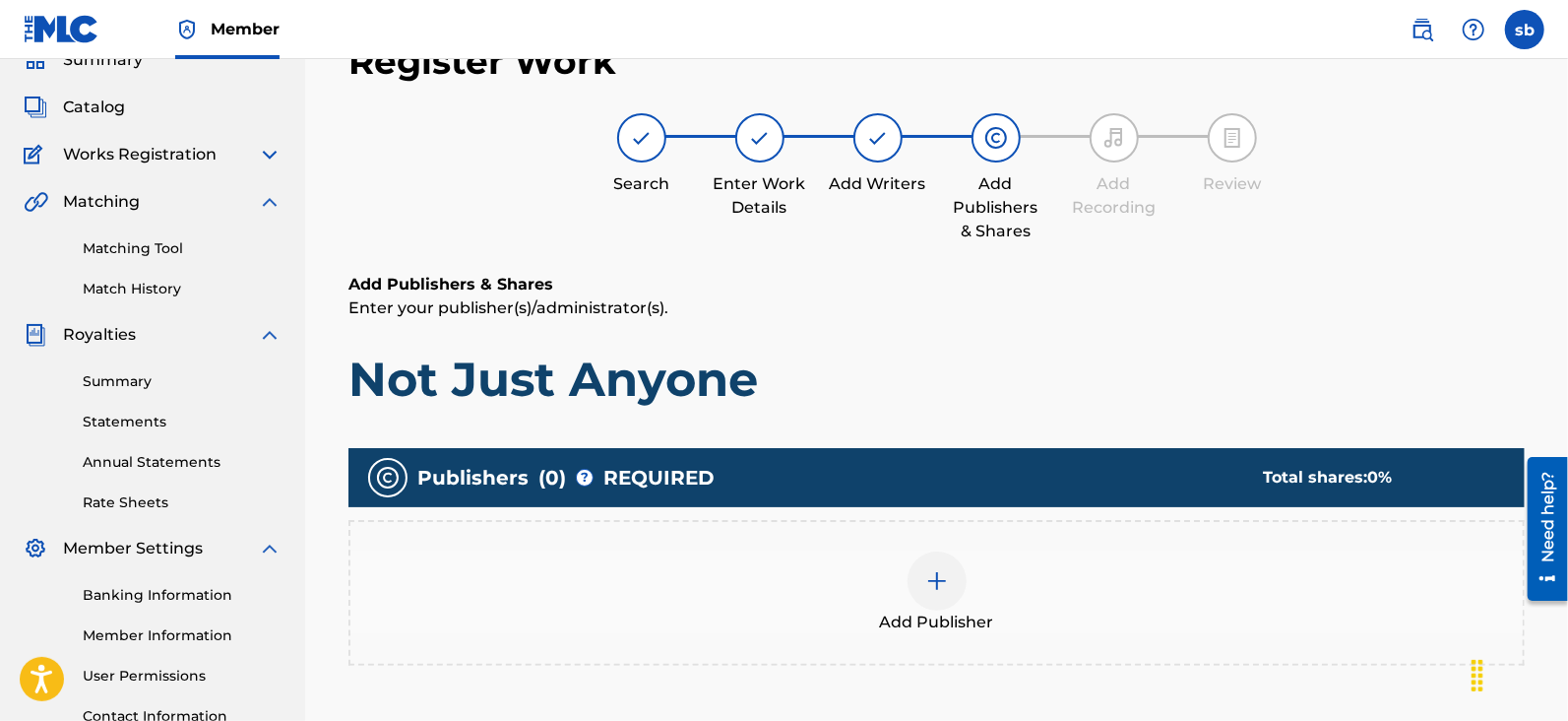 click at bounding box center [937, 581] 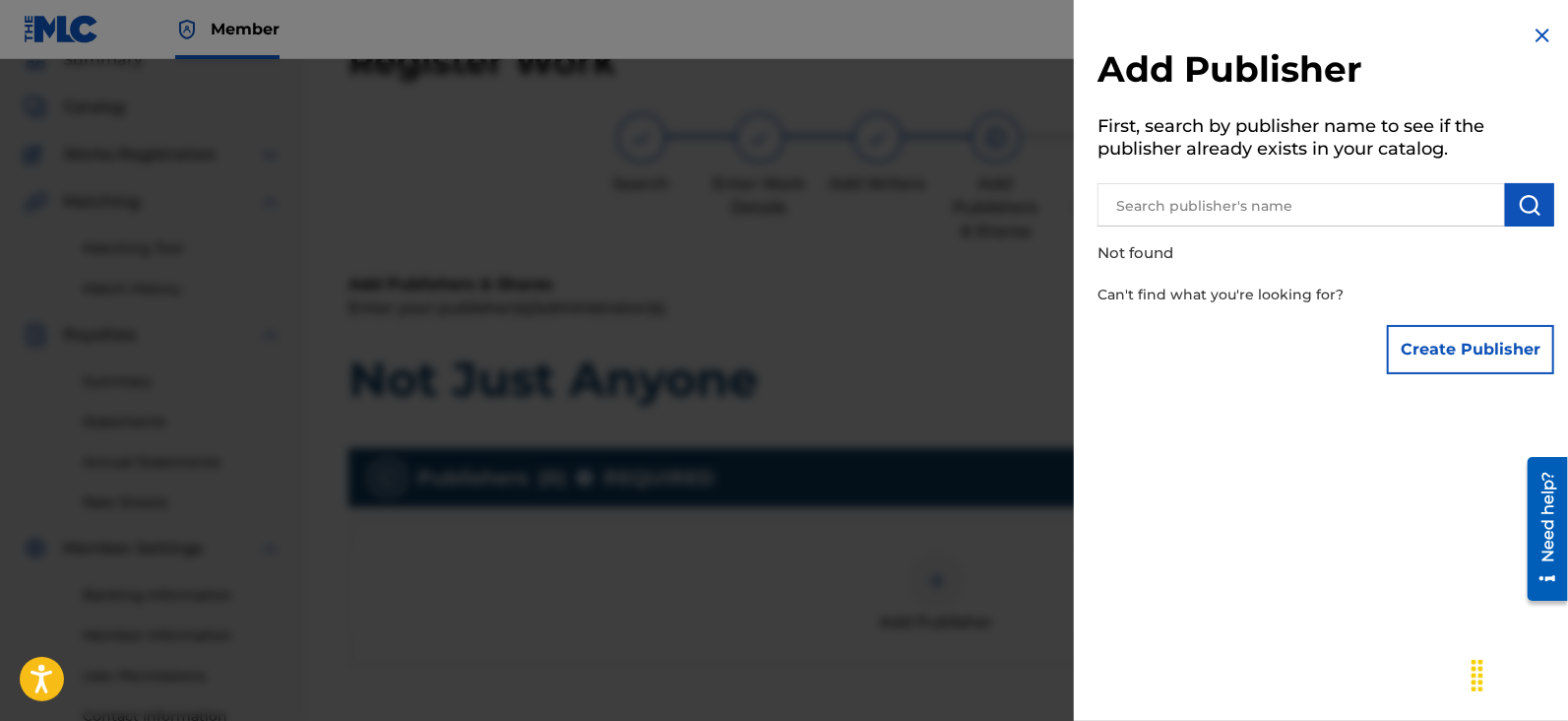 click on "Create Publisher" at bounding box center (1471, 350) 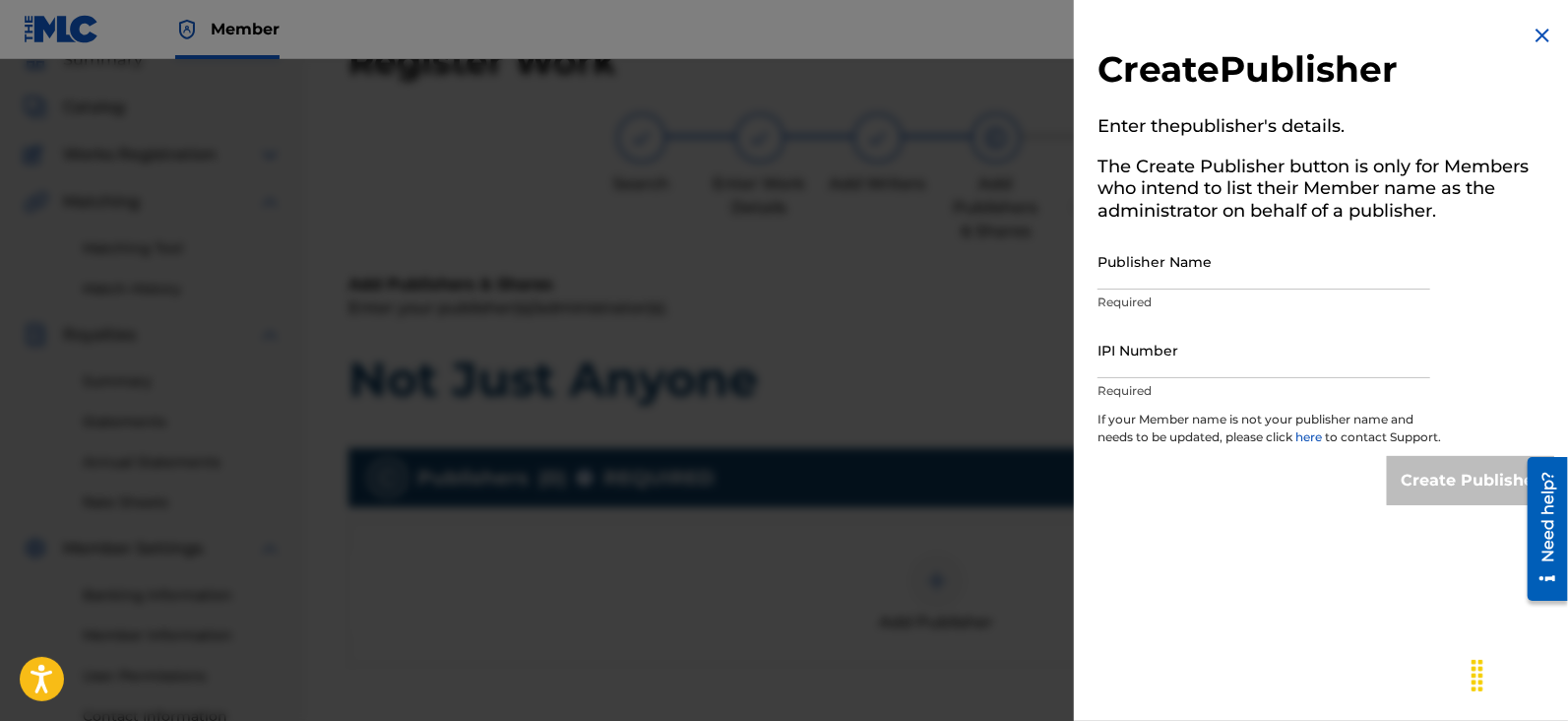 click on "Publisher Name" at bounding box center (1264, 261) 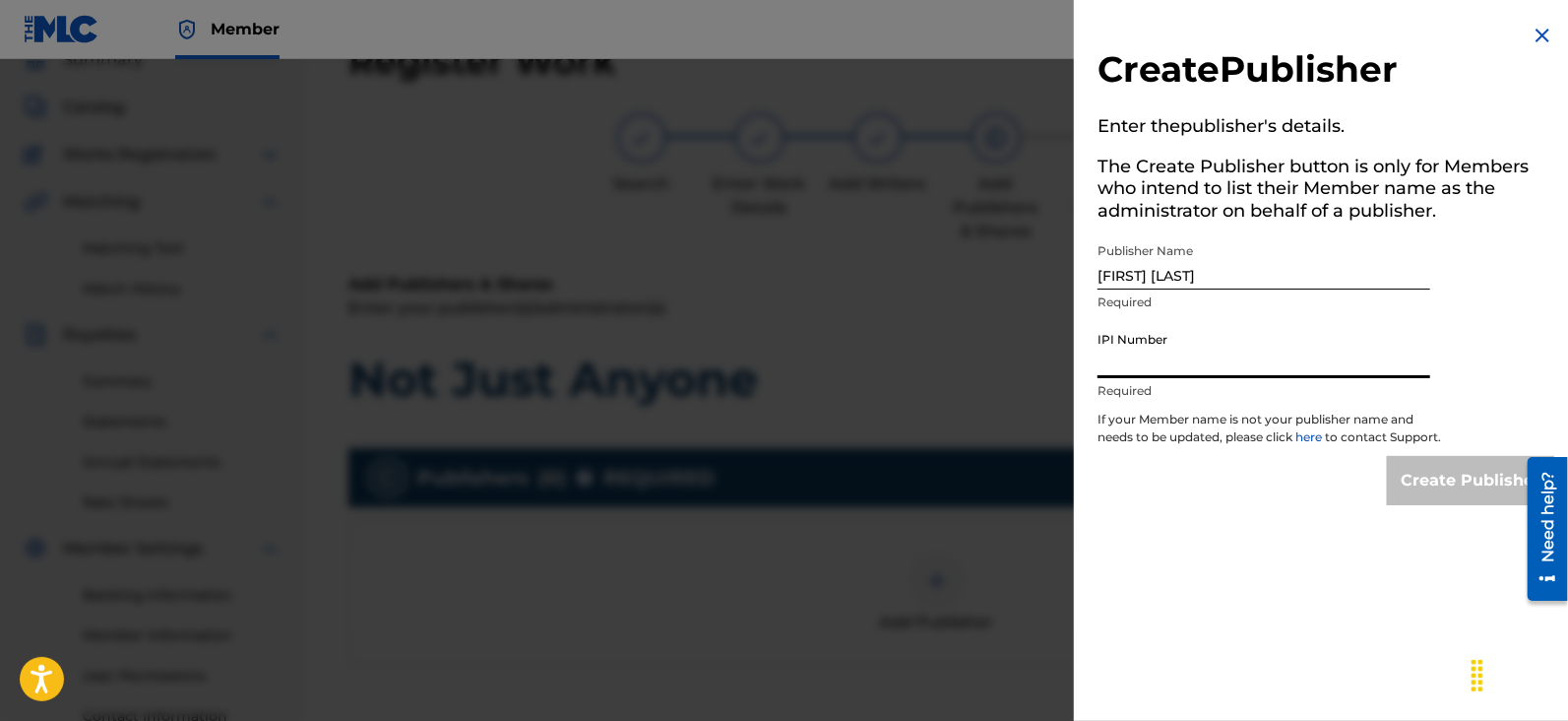 click on "IPI Number" at bounding box center [1264, 350] 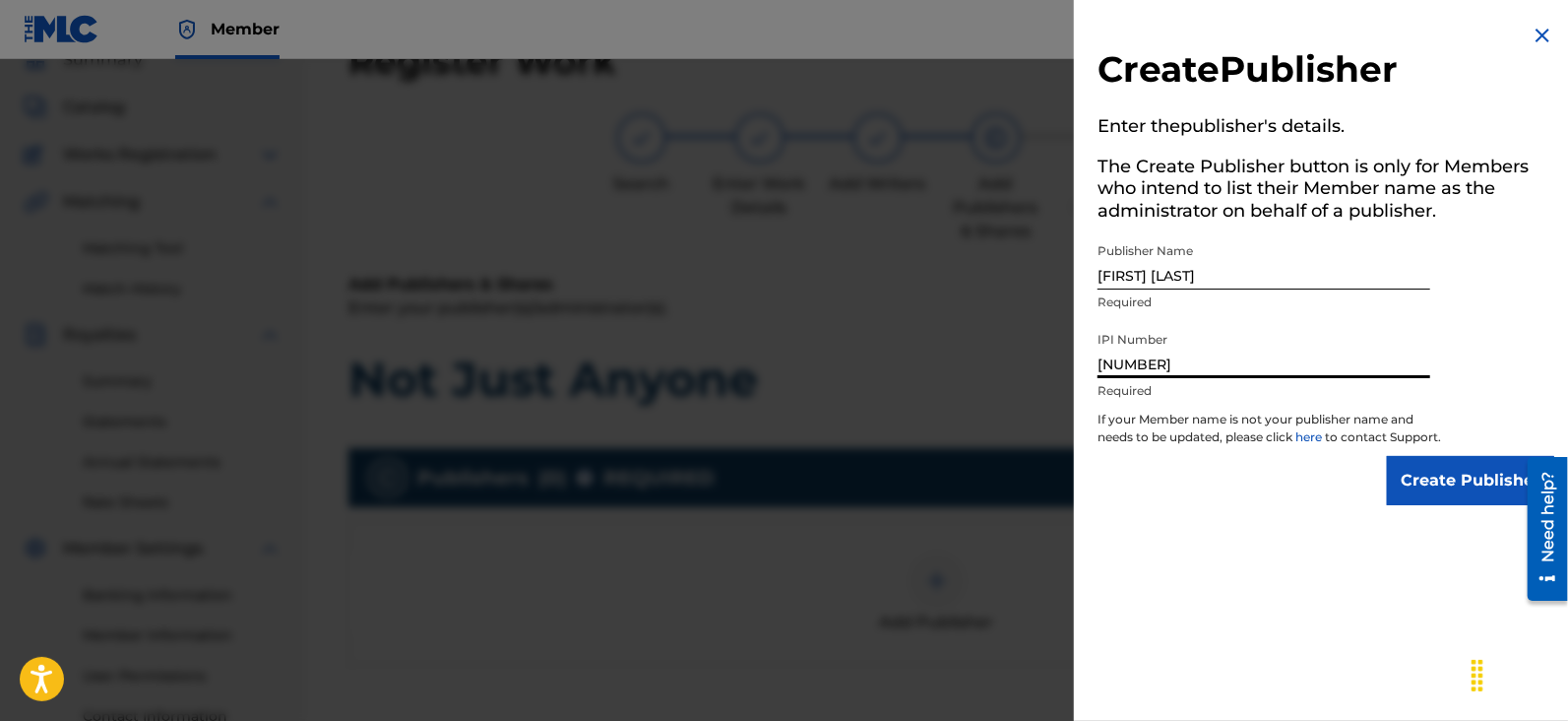 click on "Create Publisher" at bounding box center (1471, 481) 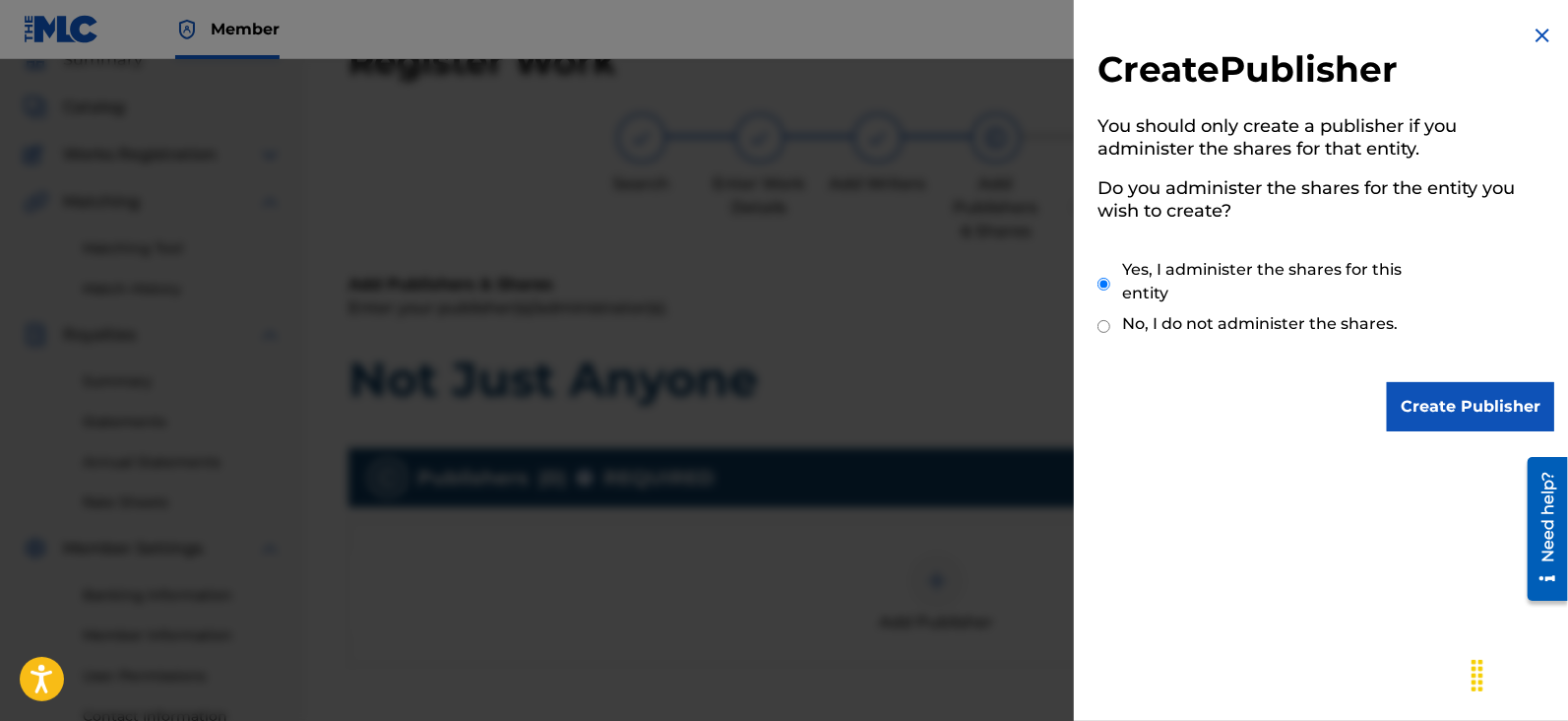 click on "Create Publisher" at bounding box center [1471, 407] 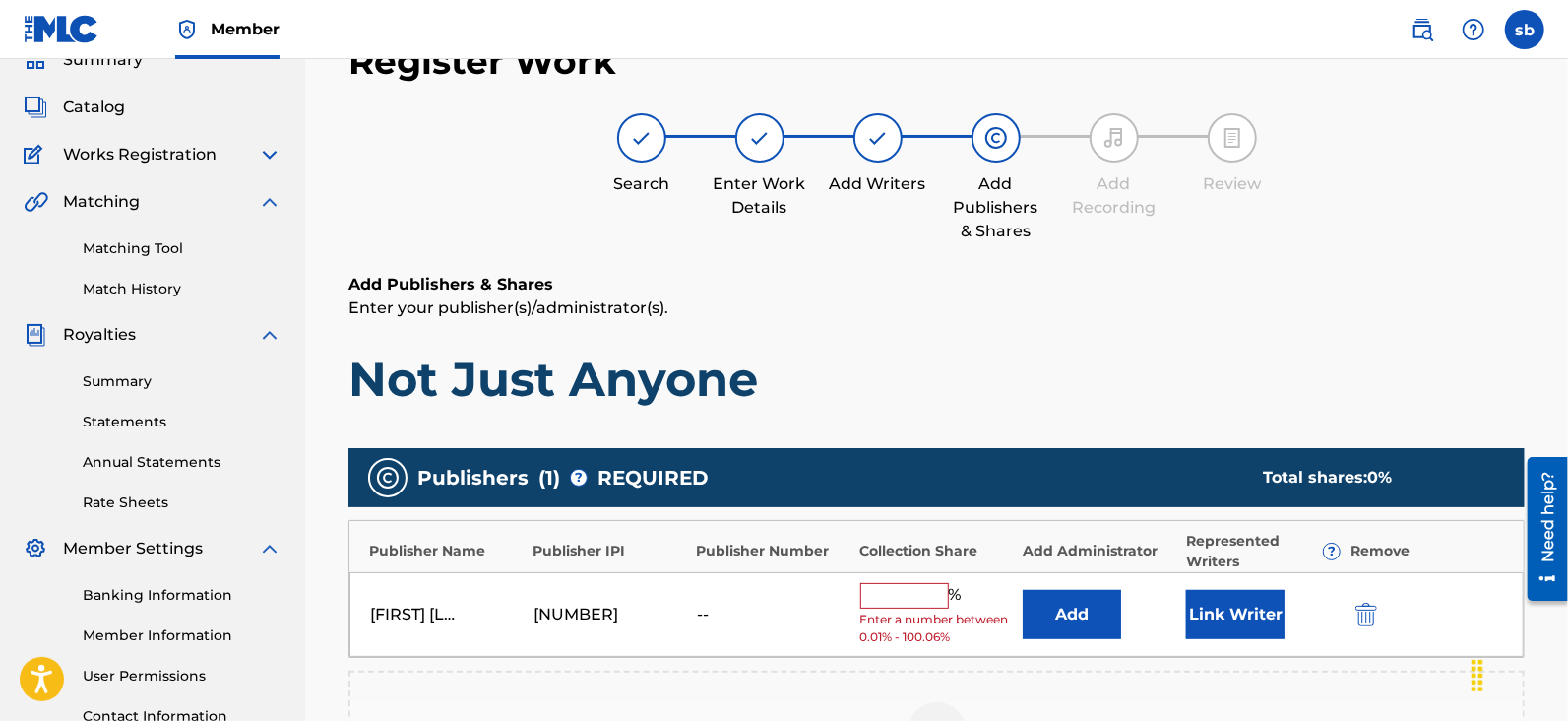 click at bounding box center (905, 596) 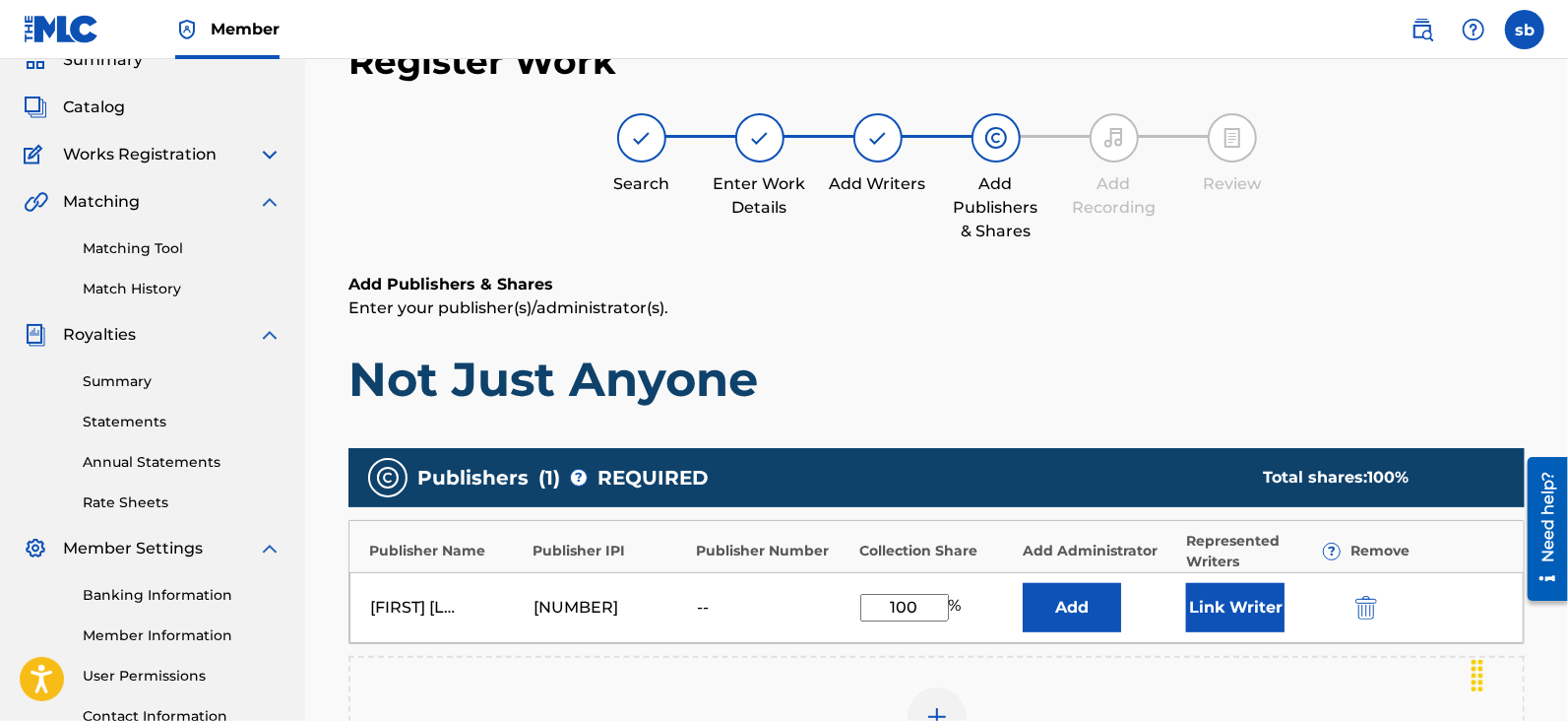 click on "Link Writer" at bounding box center [1235, 608] 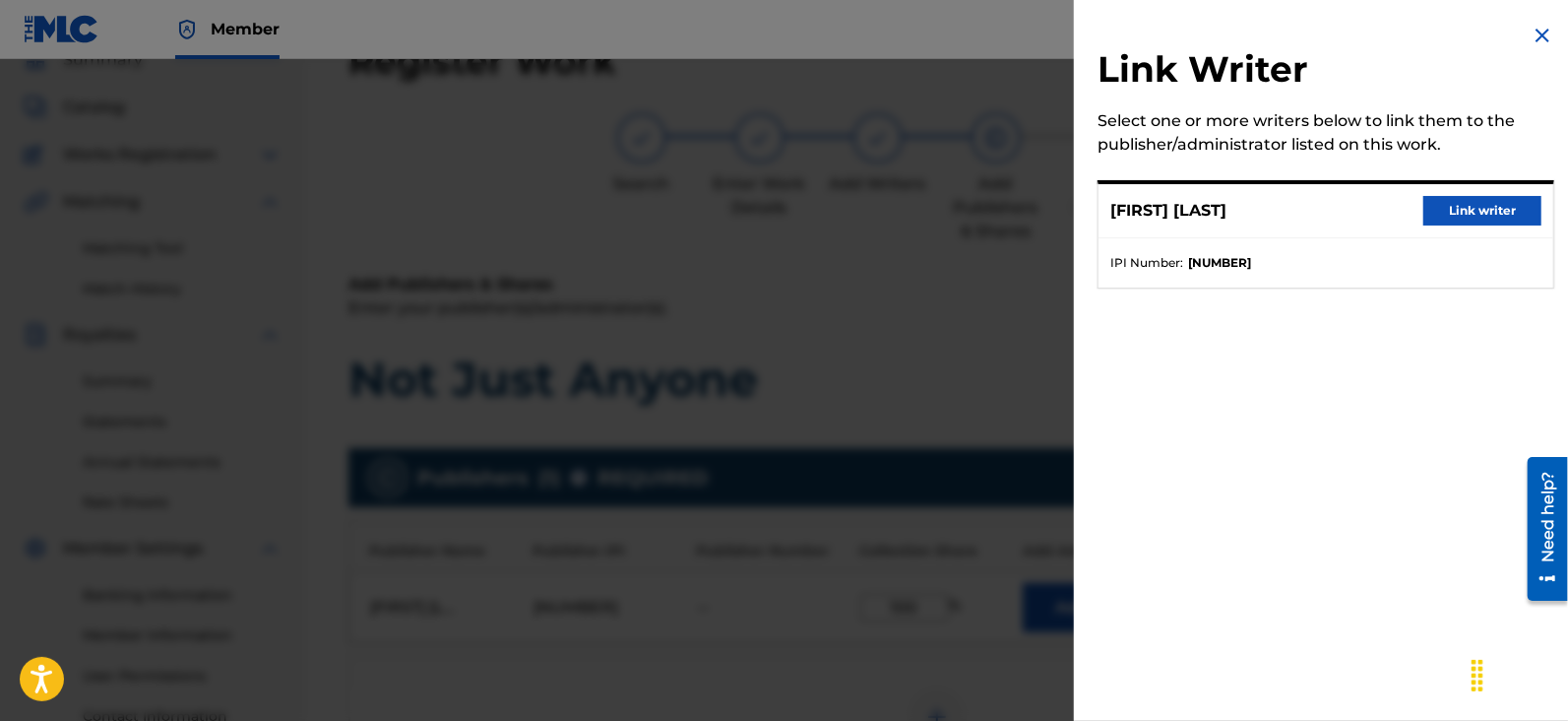 click on "Link writer" at bounding box center (1482, 211) 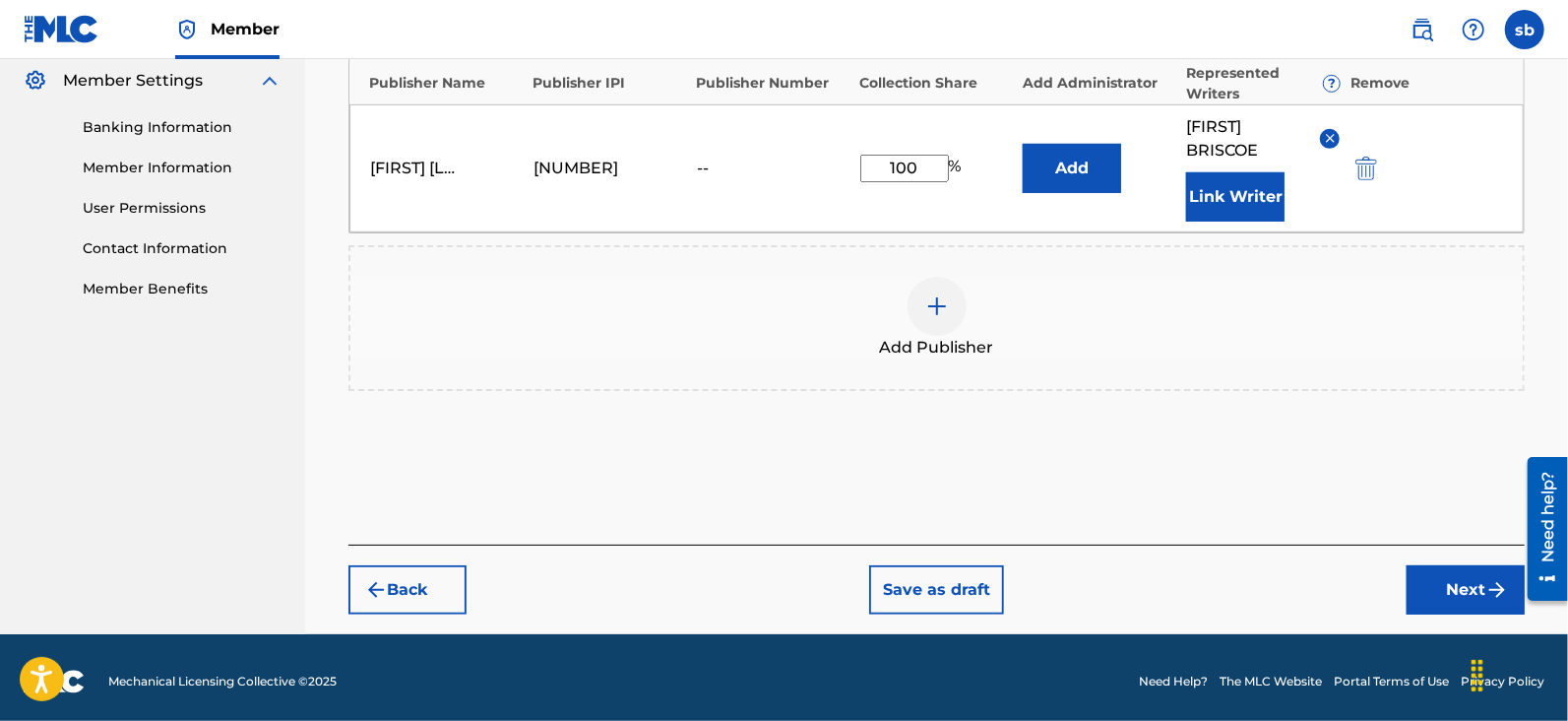 scroll, scrollTop: 562, scrollLeft: 0, axis: vertical 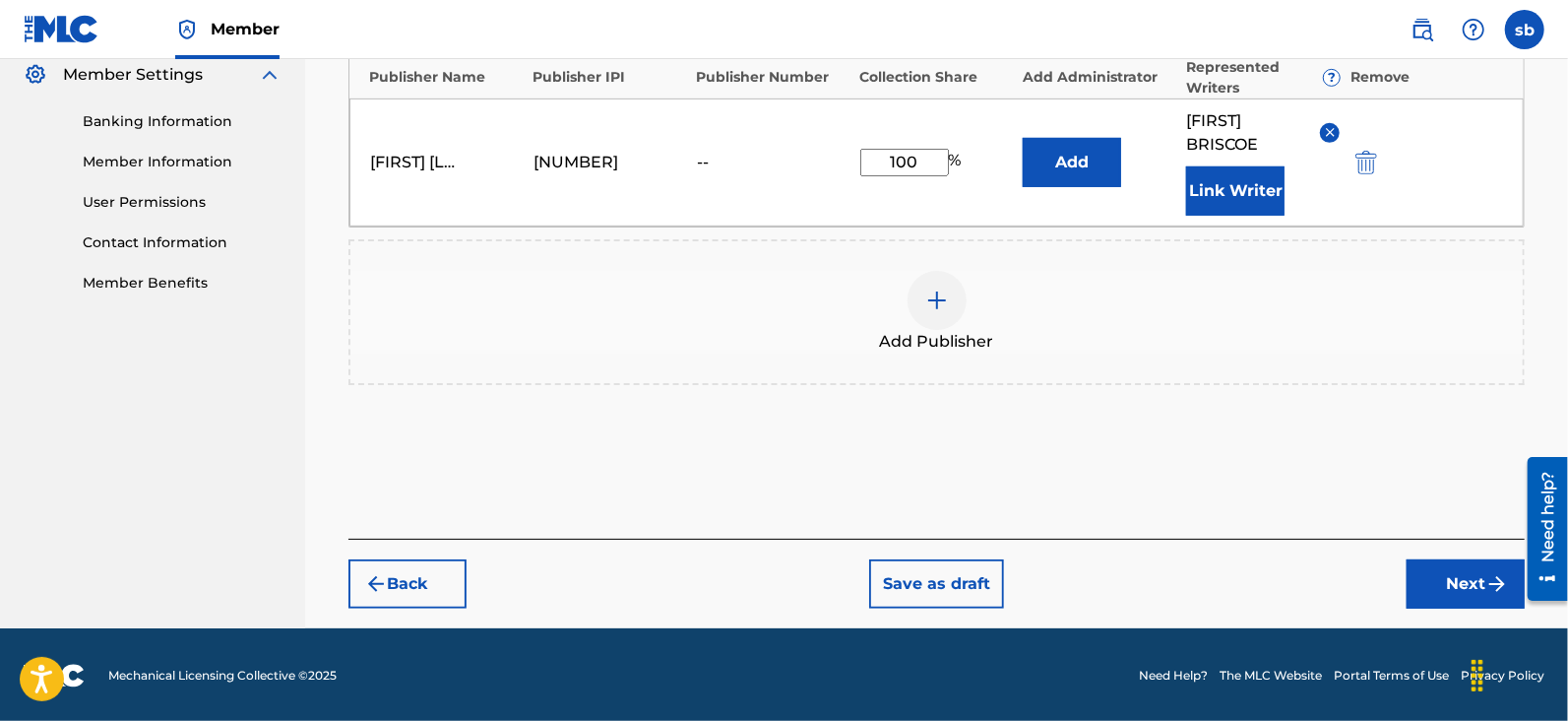 click on "Next" at bounding box center (1466, 584) 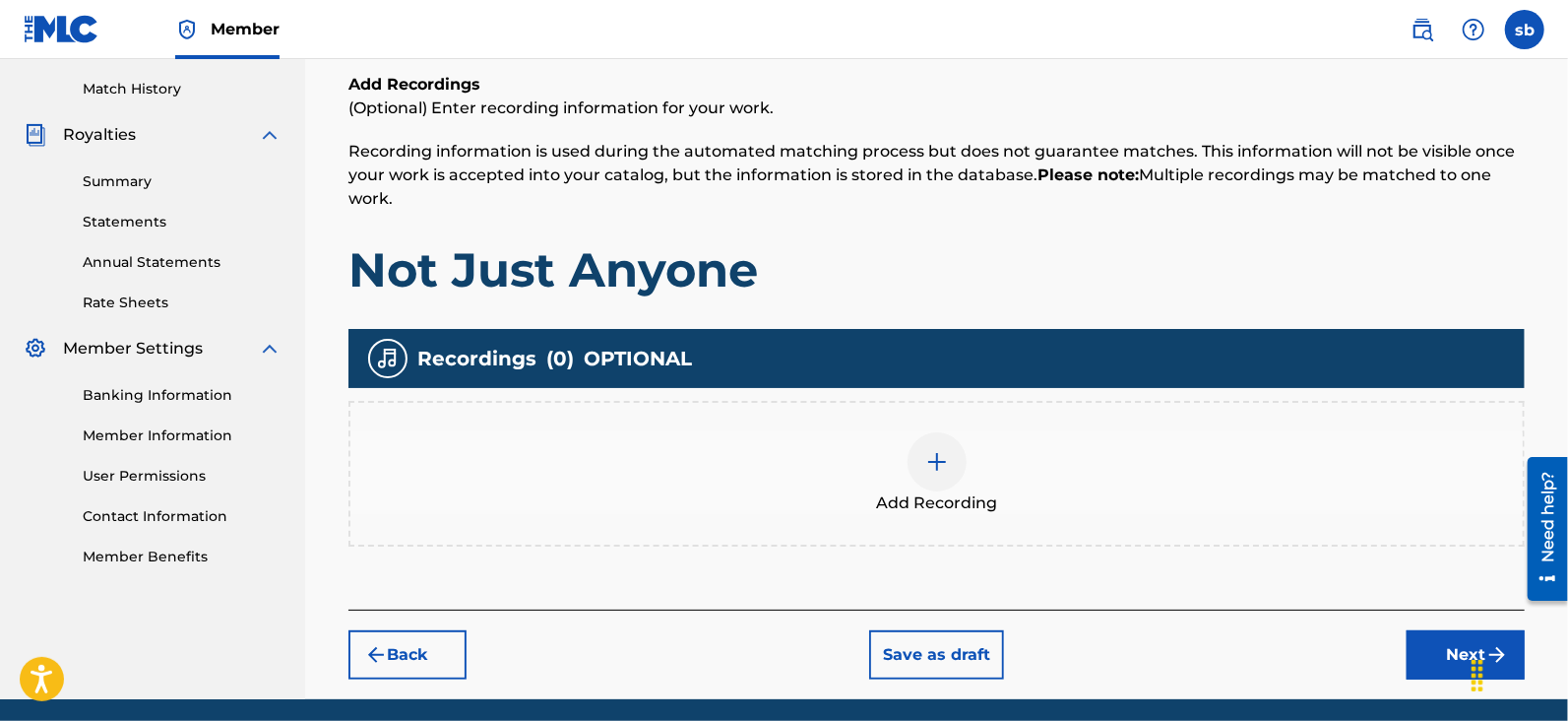 scroll, scrollTop: 291, scrollLeft: 0, axis: vertical 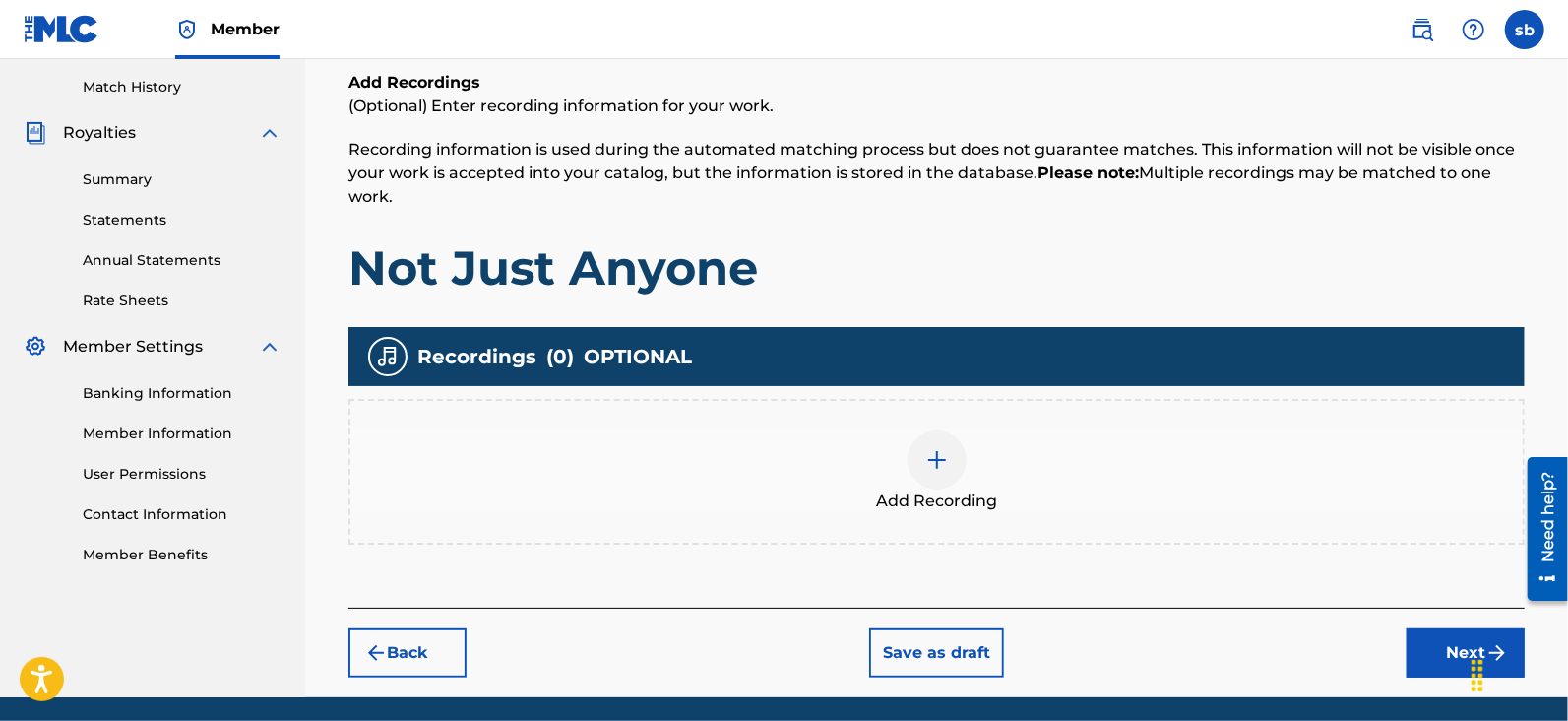 click at bounding box center [937, 460] 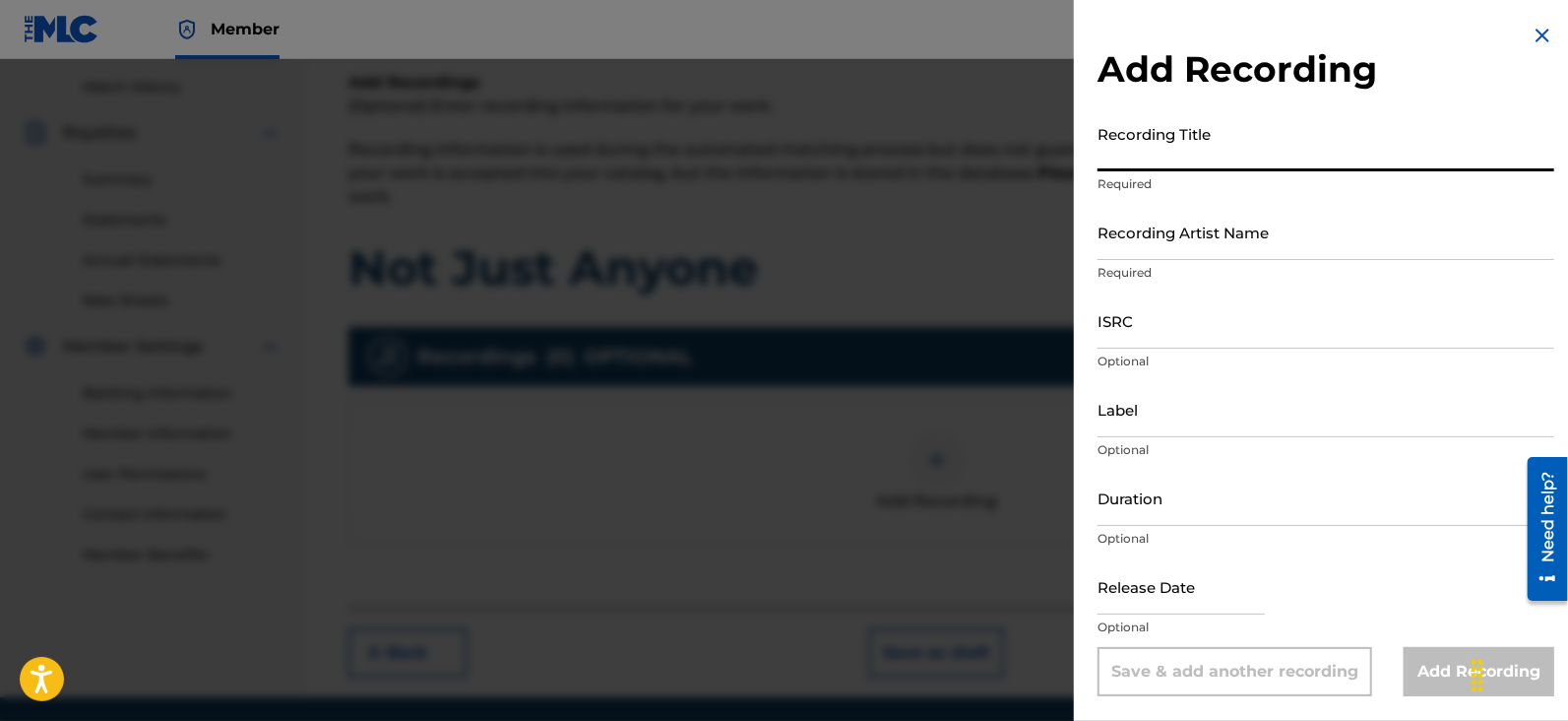 click on "Recording Title" at bounding box center (1326, 143) 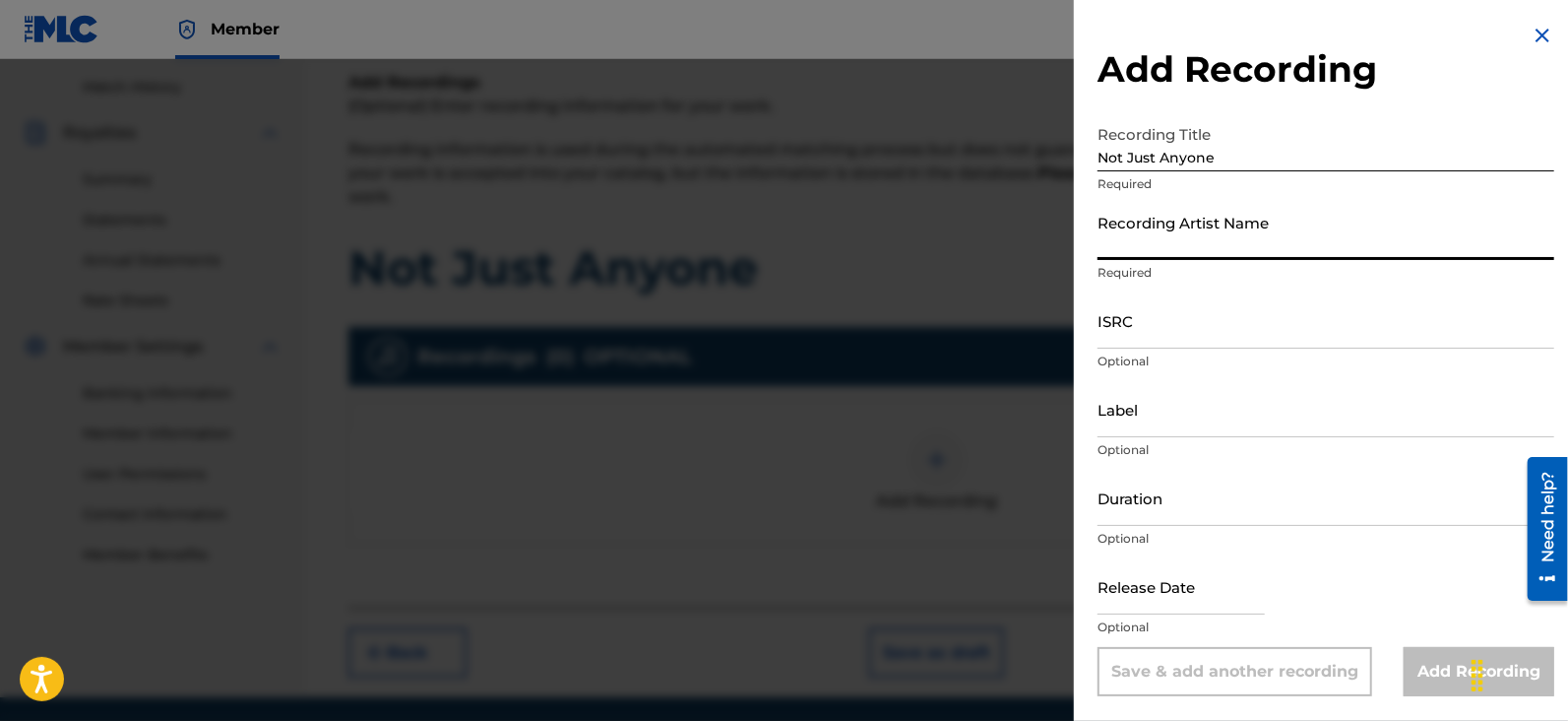 click on "Recording Artist Name" at bounding box center [1326, 231] 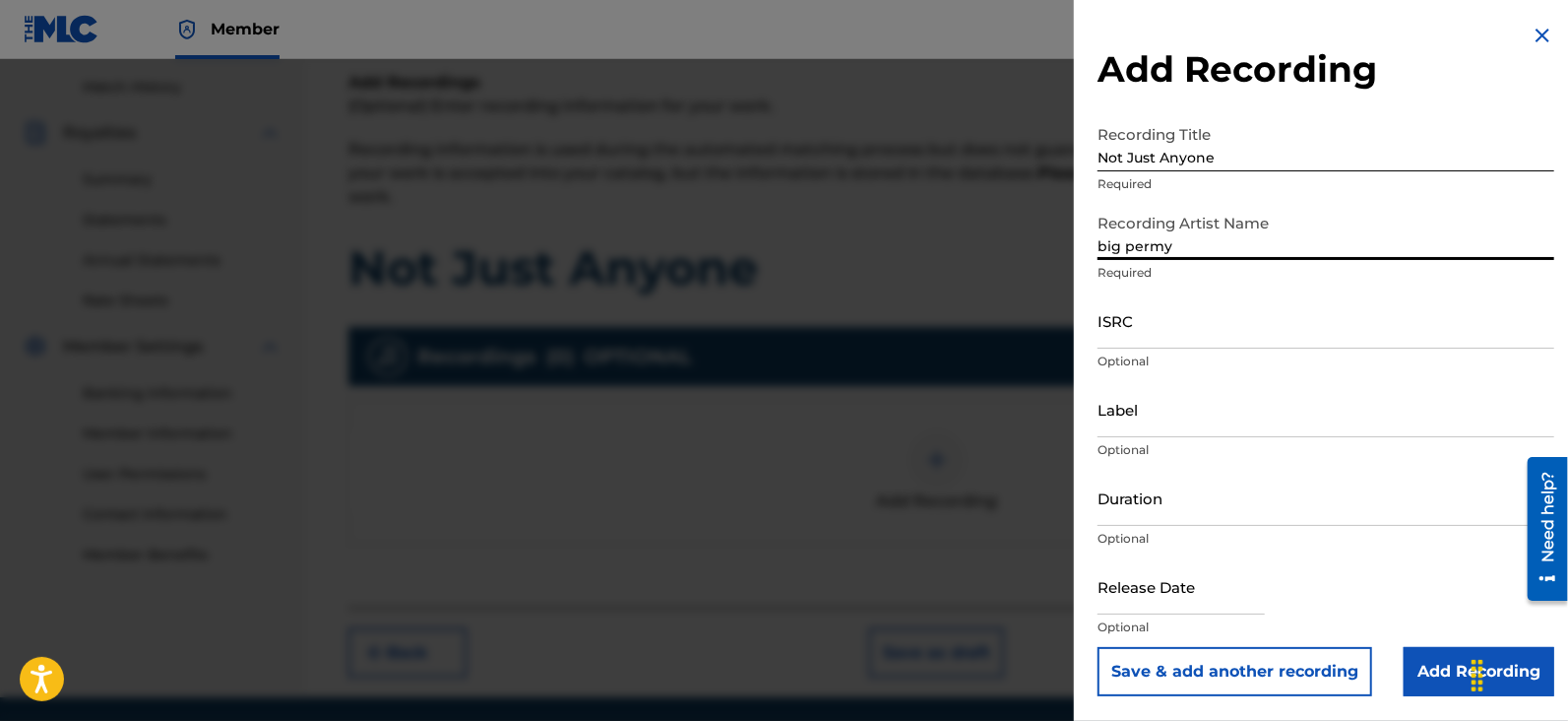 click on "ISRC" at bounding box center (1326, 320) 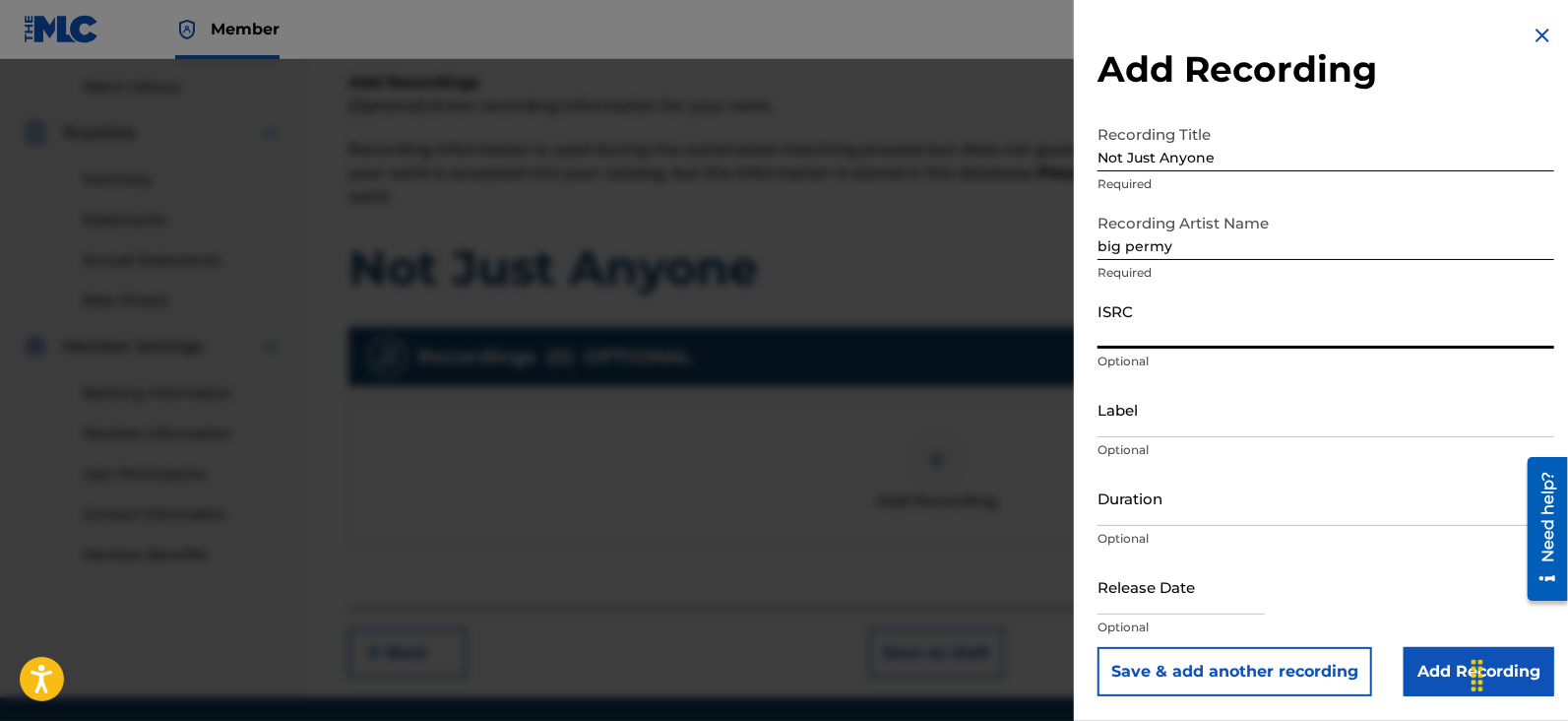 paste on "[ISRC]" 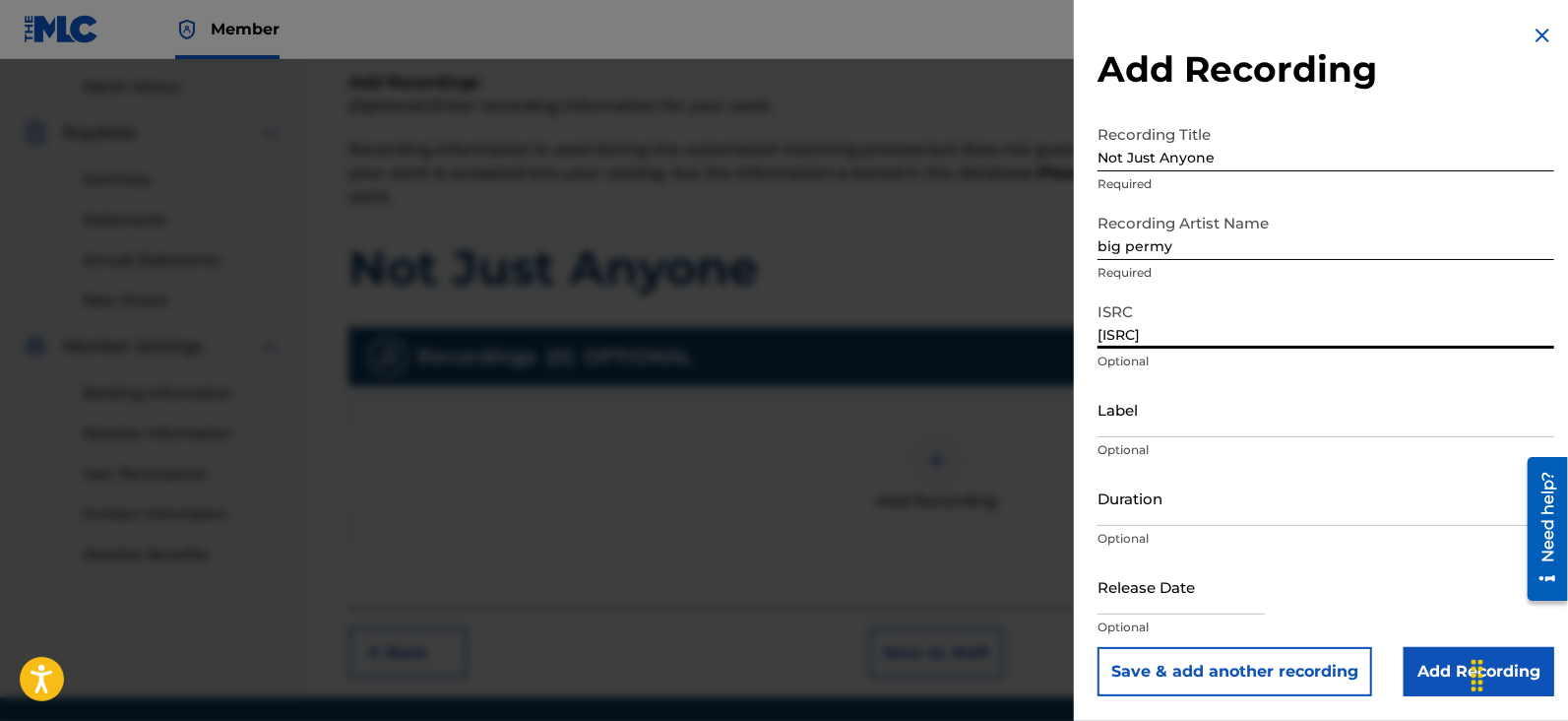click at bounding box center (1181, 586) 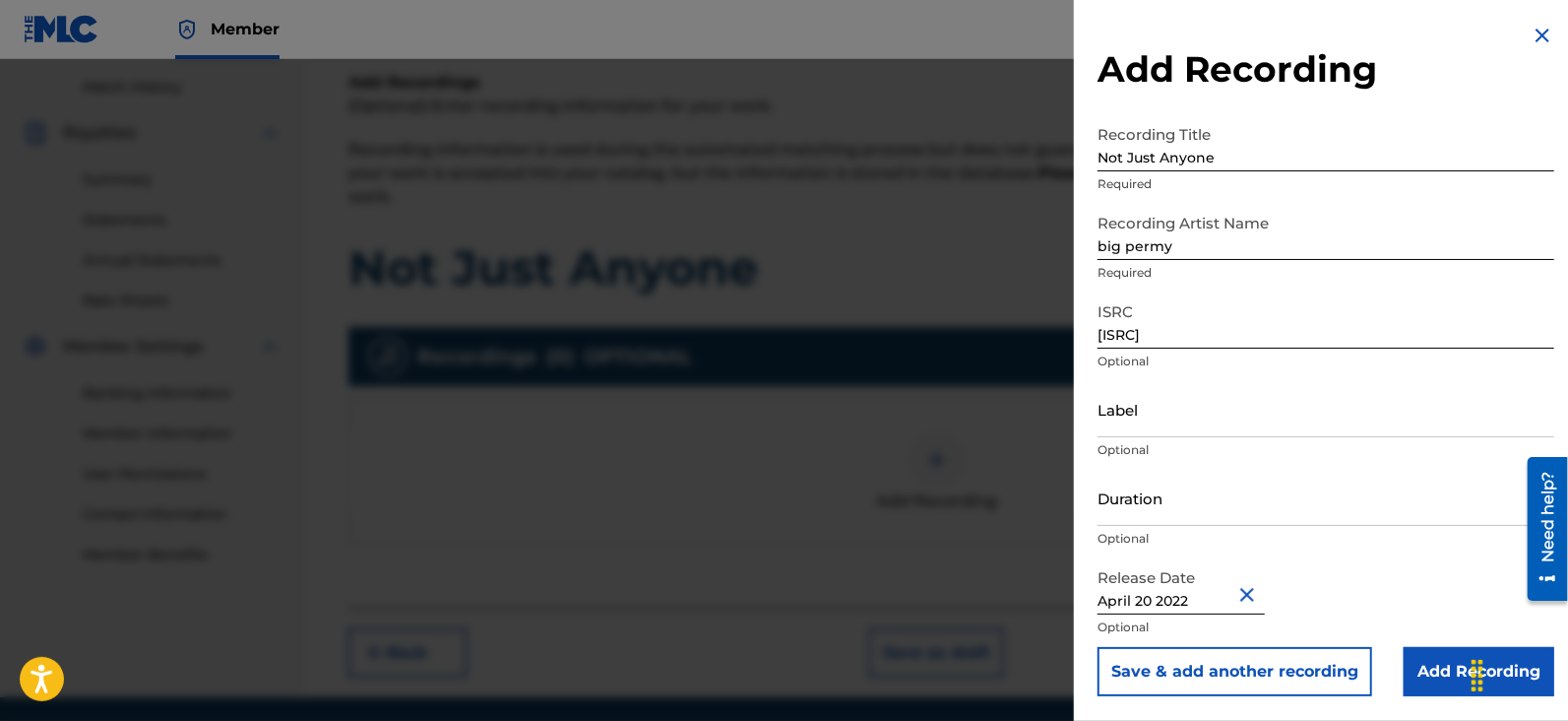 click on "Add Recording" at bounding box center [1478, 672] 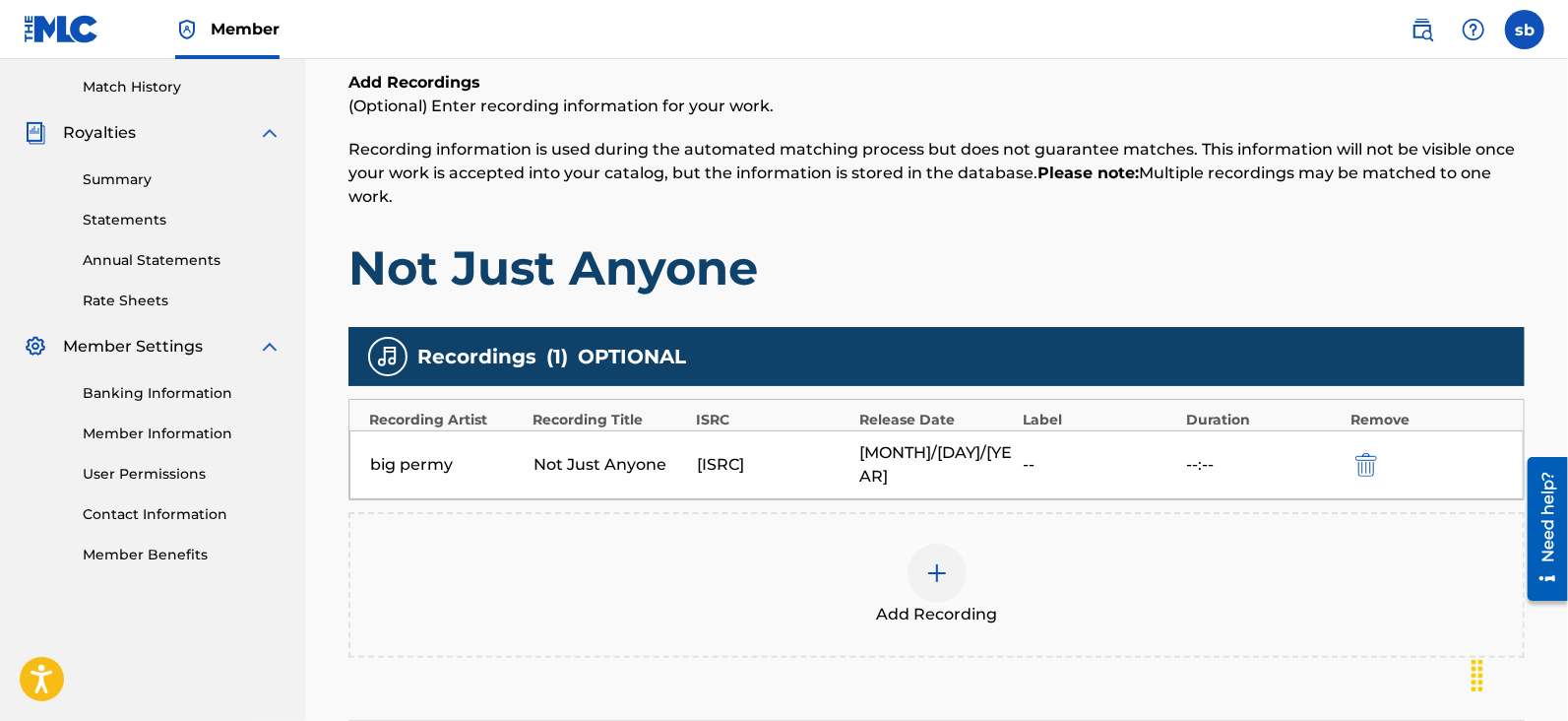 scroll, scrollTop: 449, scrollLeft: 0, axis: vertical 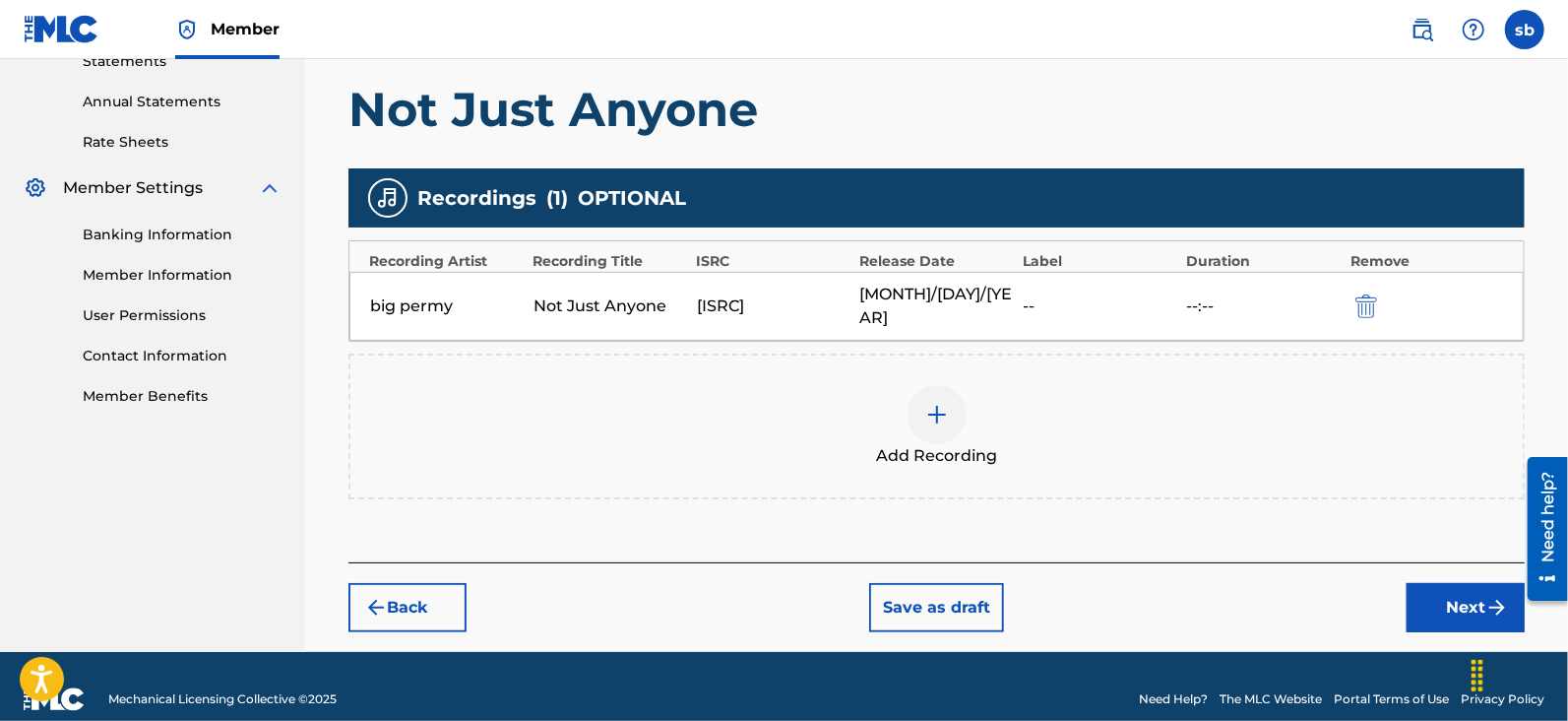 click on "Next" at bounding box center [1466, 608] 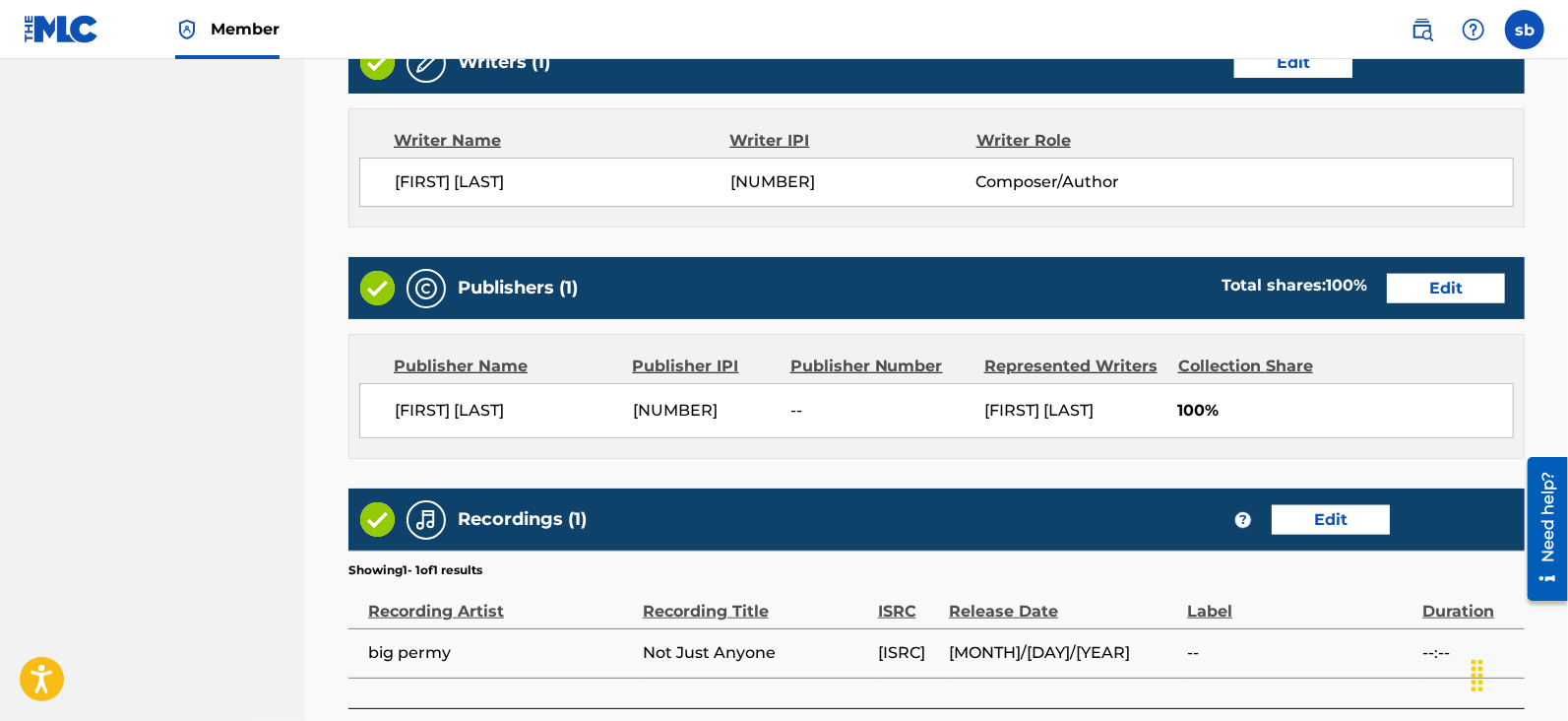 scroll, scrollTop: 982, scrollLeft: 0, axis: vertical 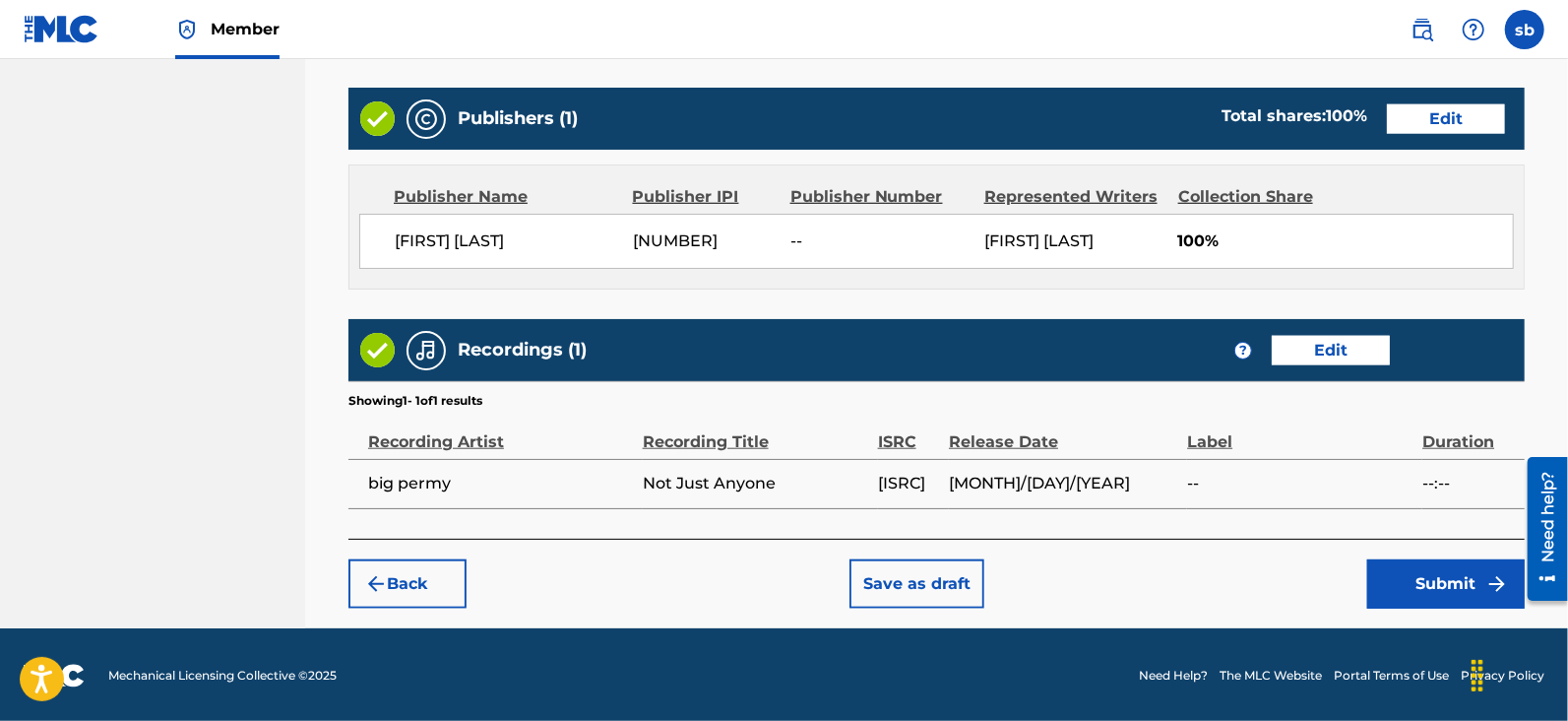 click on "Submit" at bounding box center (1446, 584) 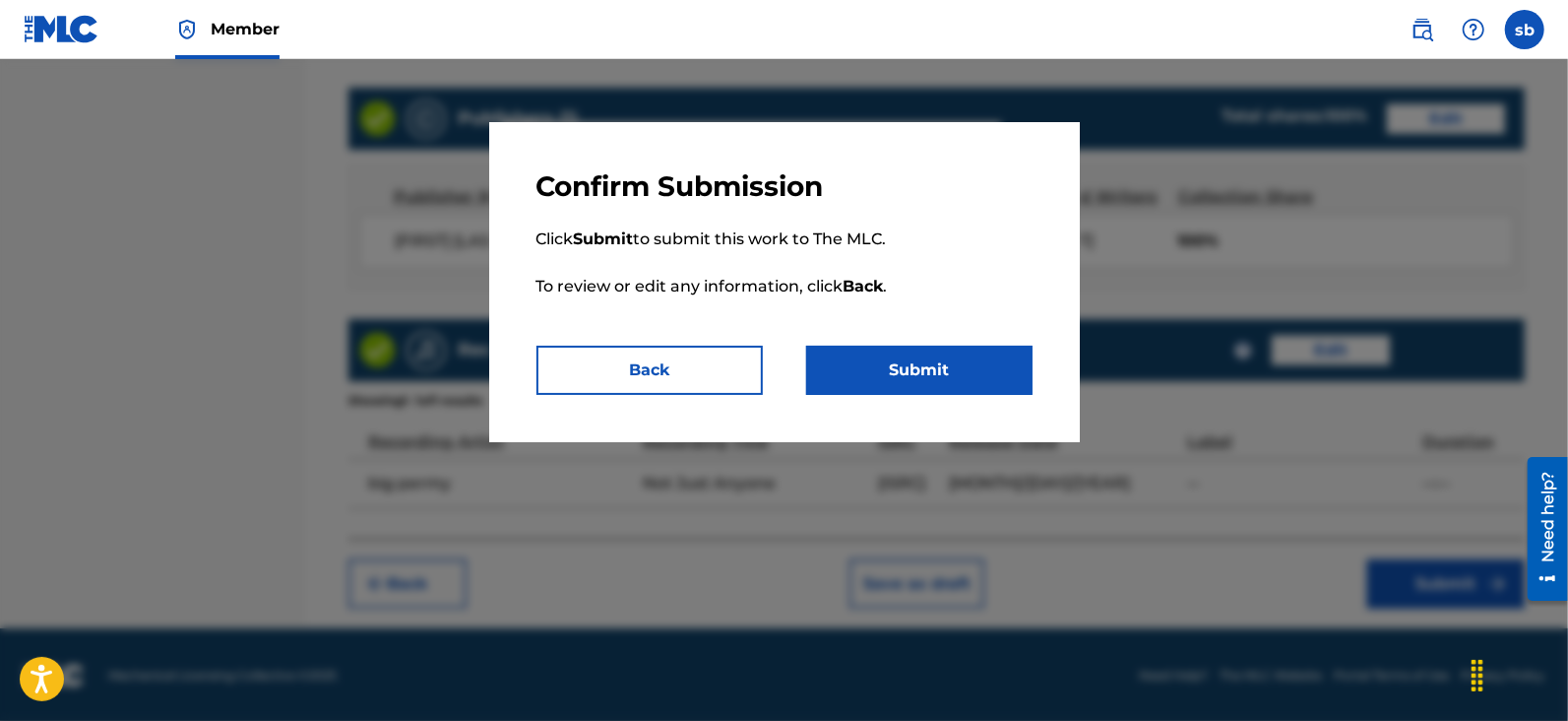 click on "Submit" at bounding box center [919, 370] 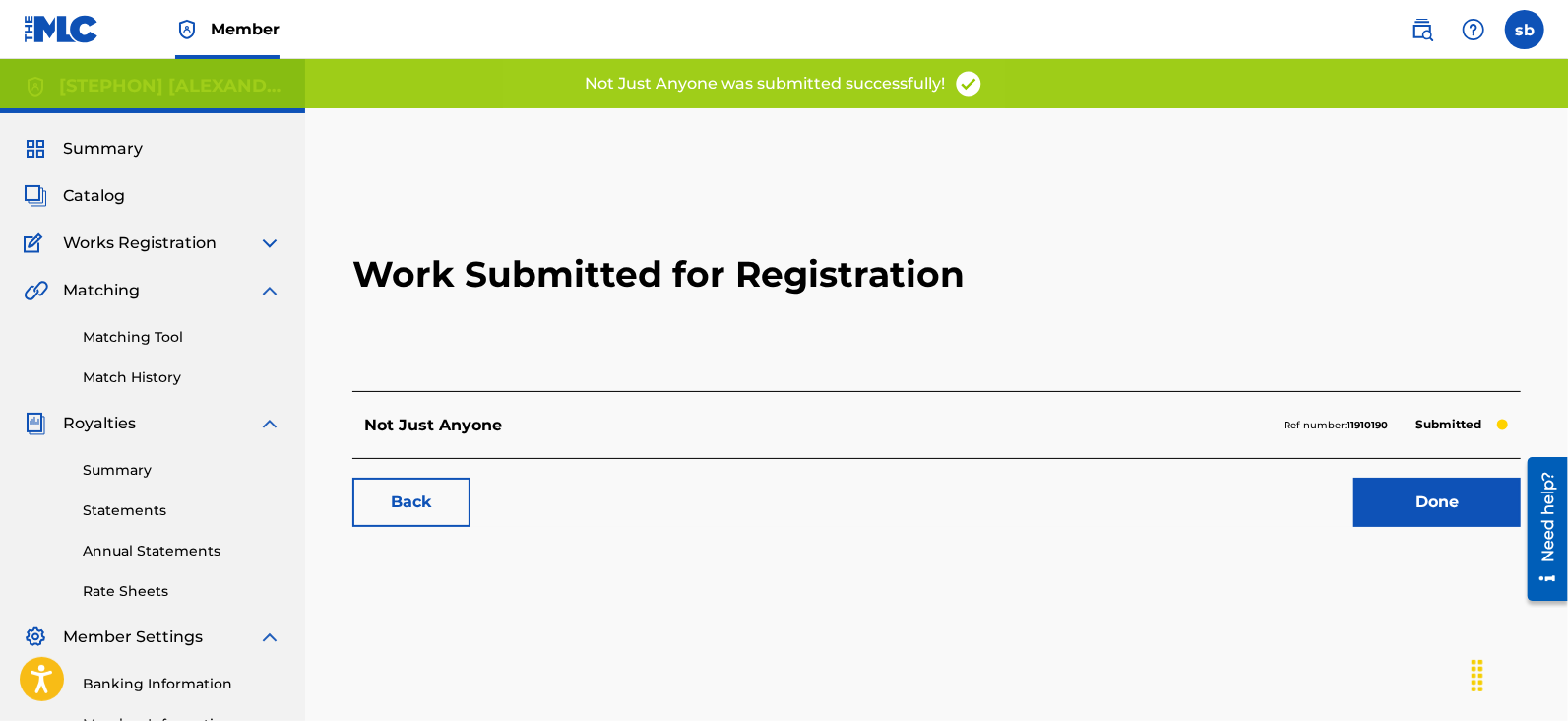 click on "Done" at bounding box center (1425, 502) 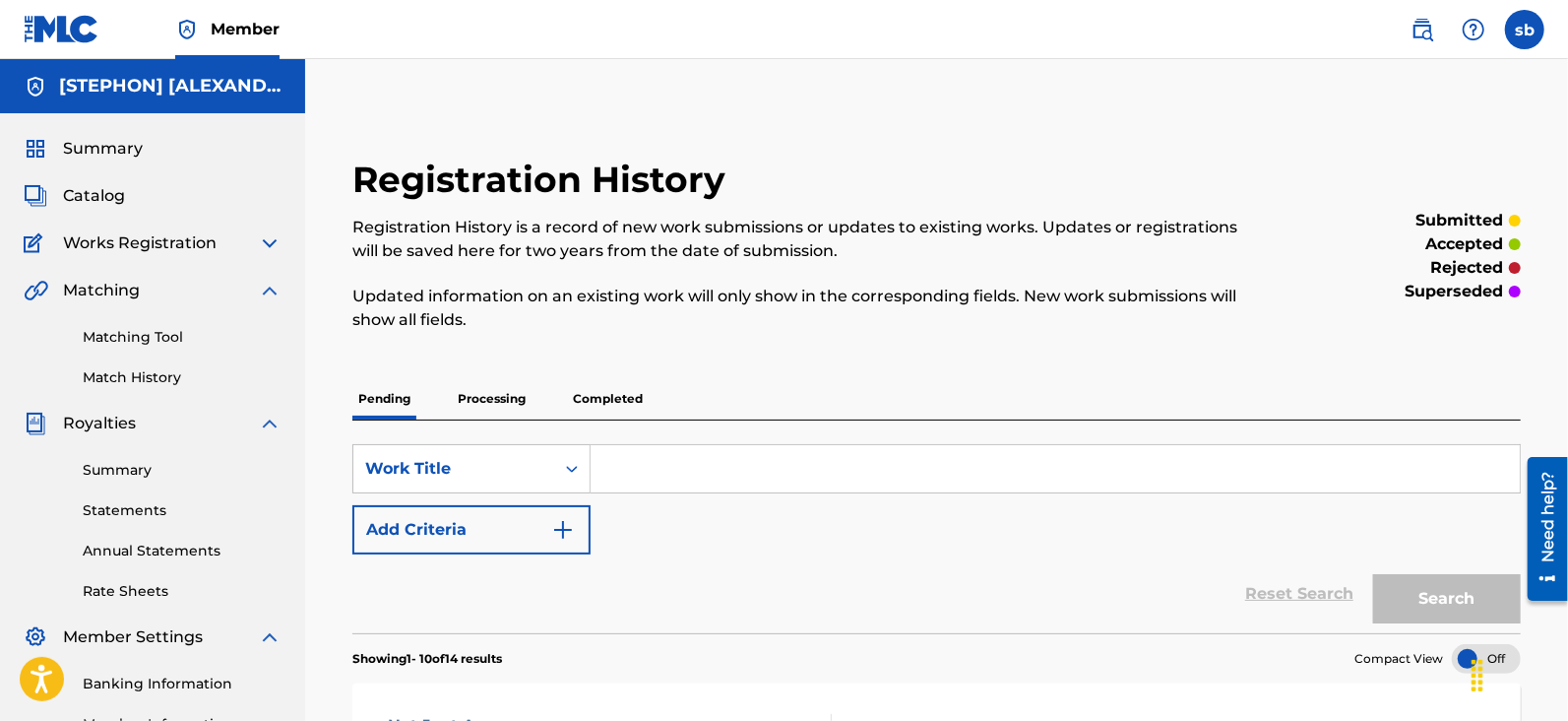 drag, startPoint x: 1563, startPoint y: 82, endPoint x: 1574, endPoint y: 162, distance: 80.7527 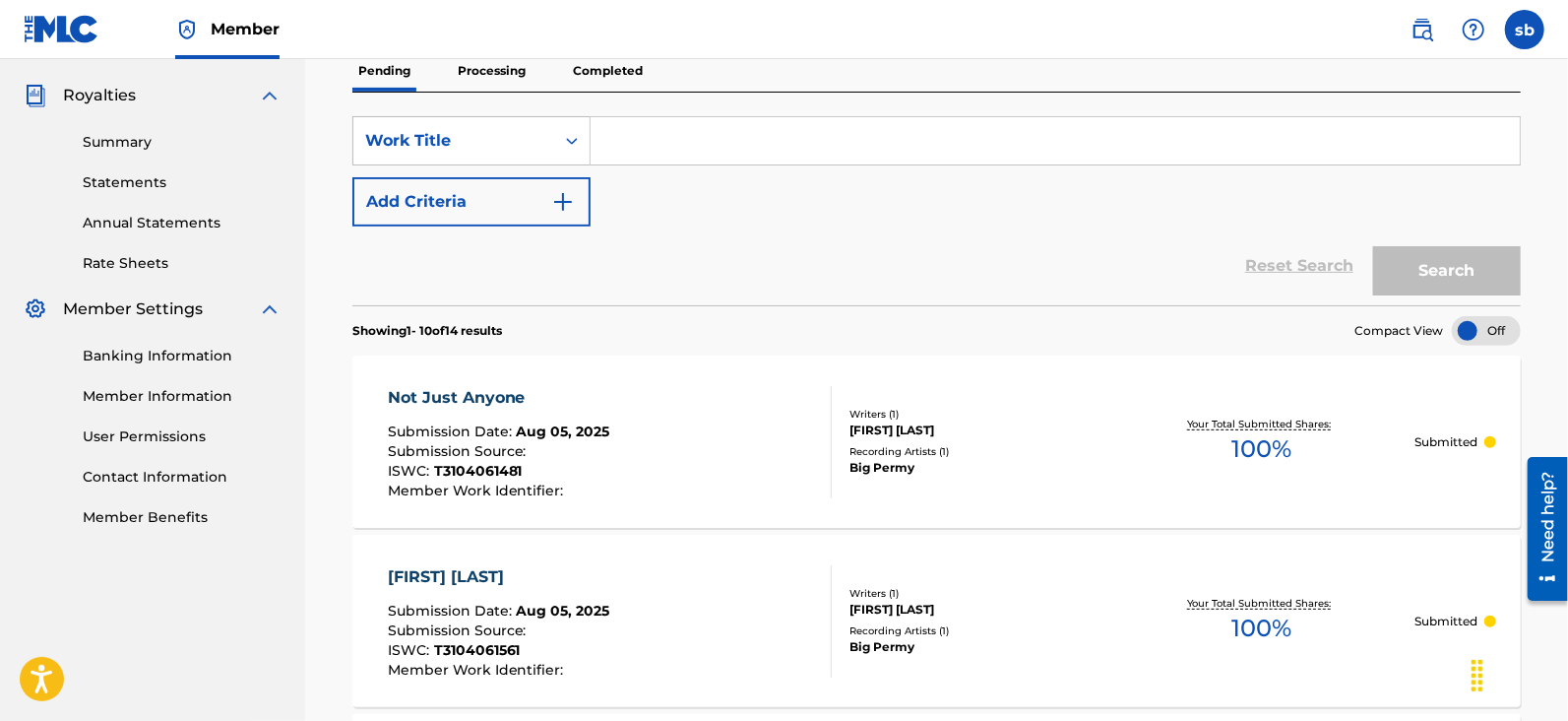 scroll, scrollTop: 0, scrollLeft: 0, axis: both 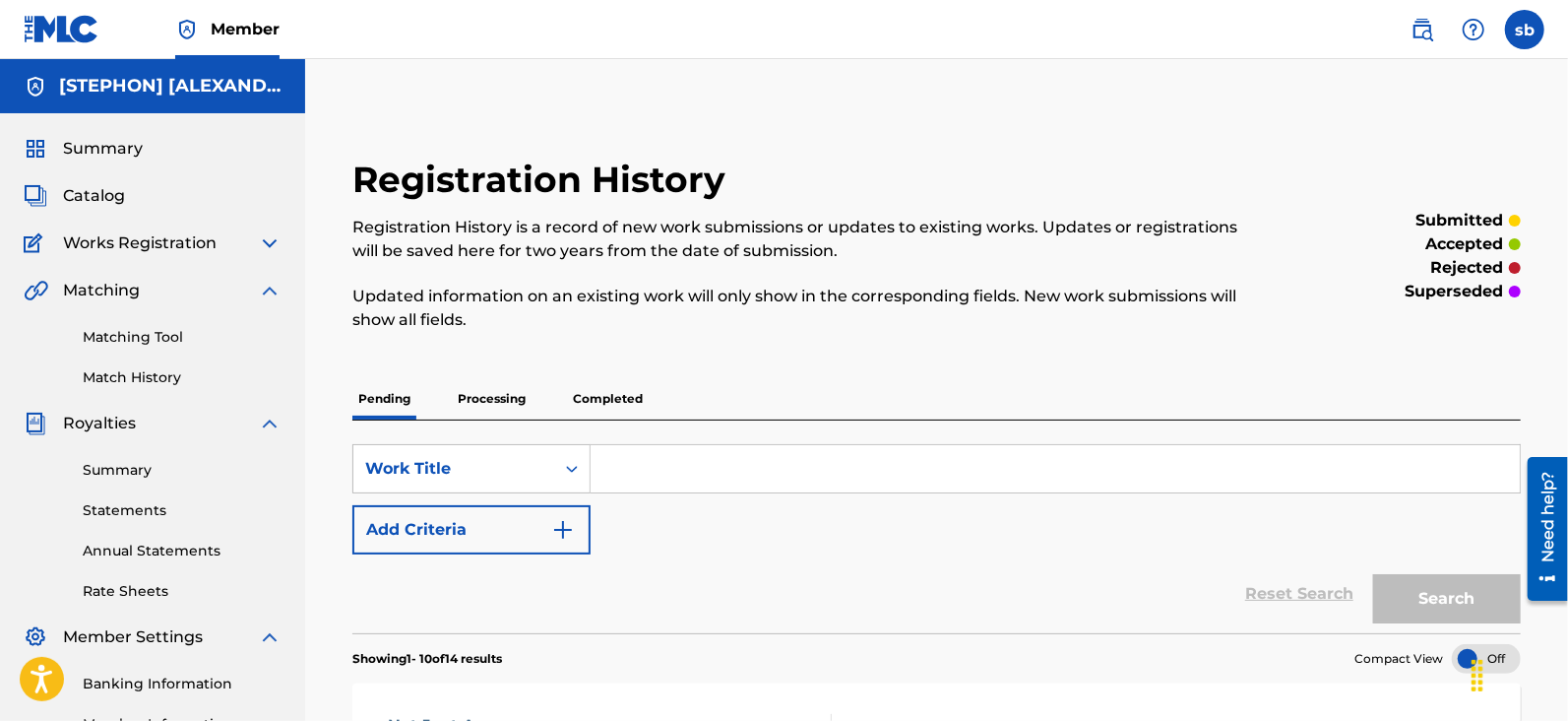 click on "Catalog" at bounding box center (94, 196) 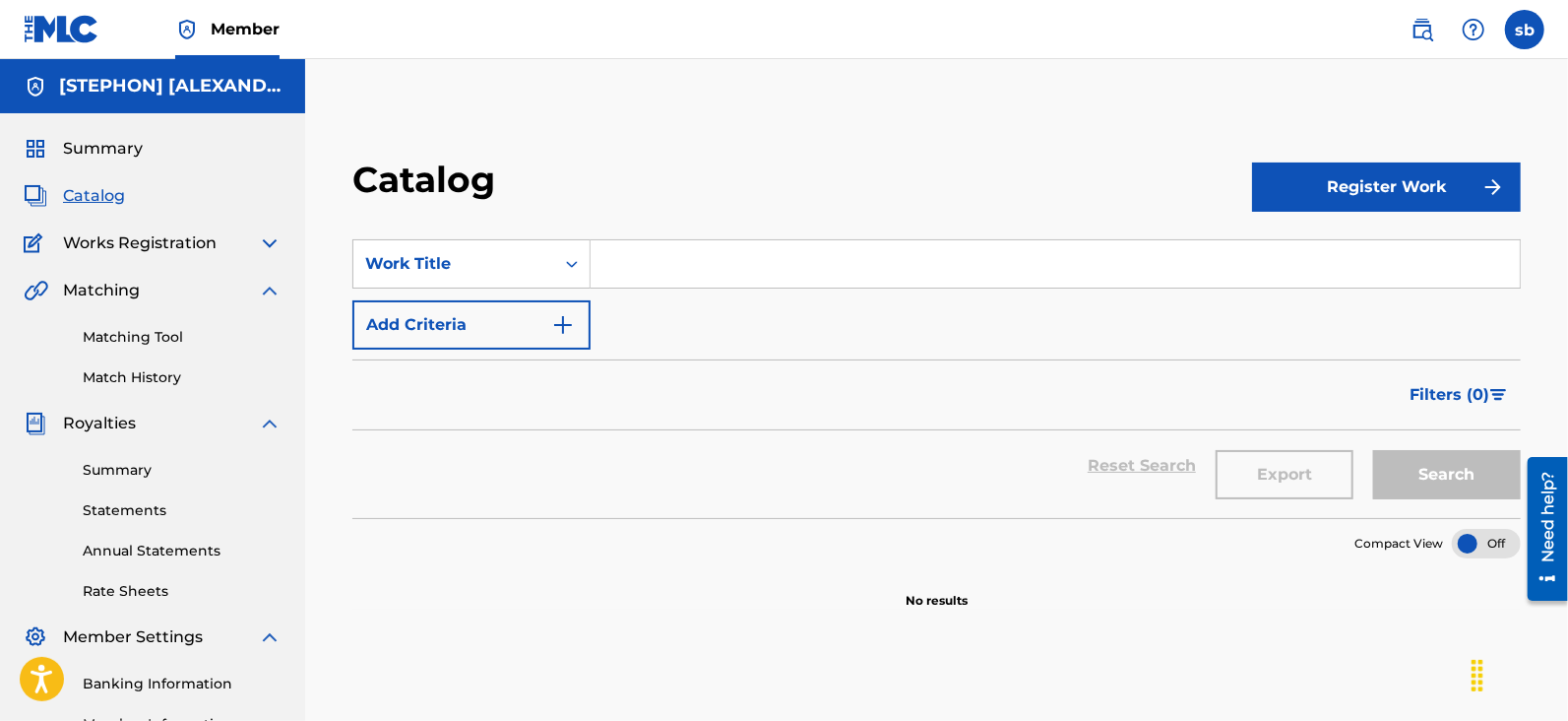 click on "Register Work" at bounding box center [1386, 187] 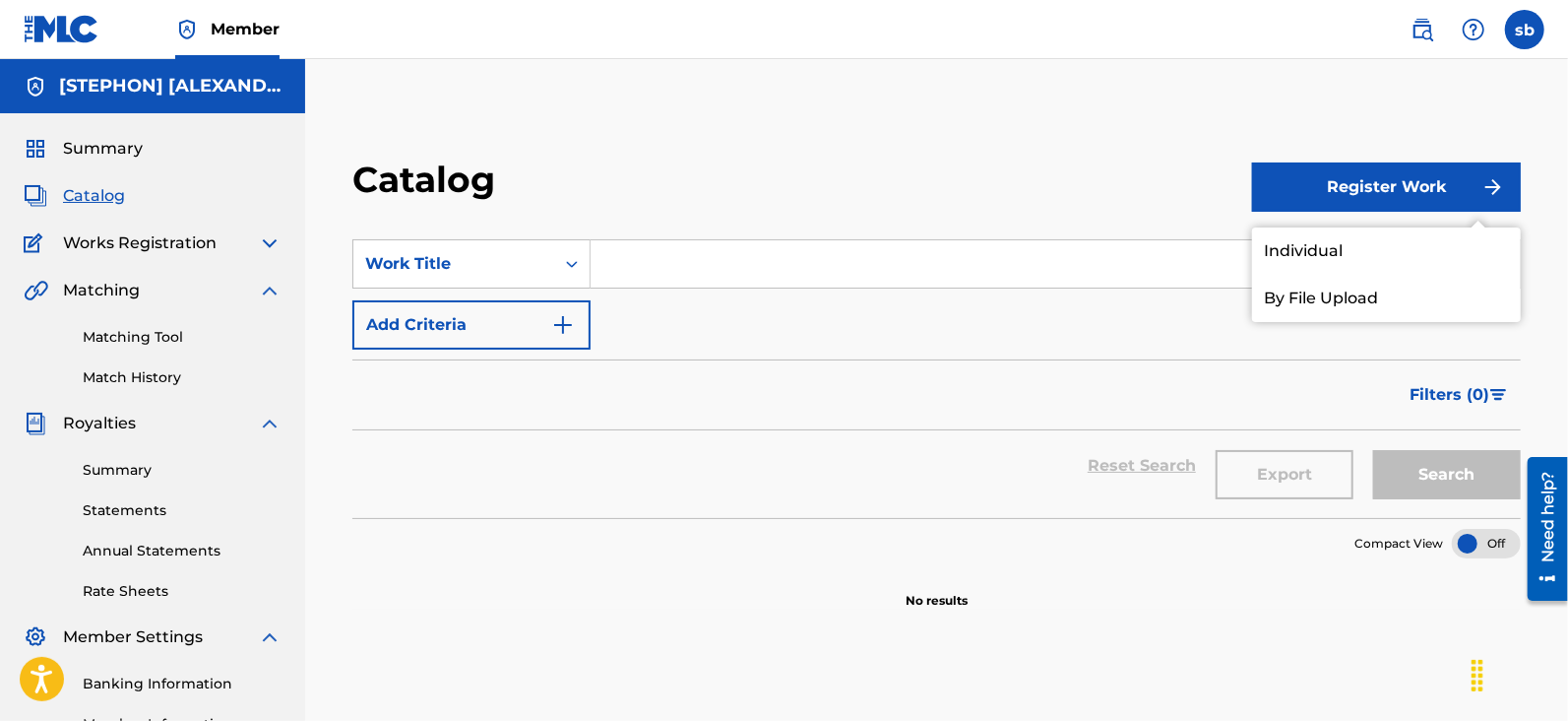 click on "Individual" at bounding box center [1386, 251] 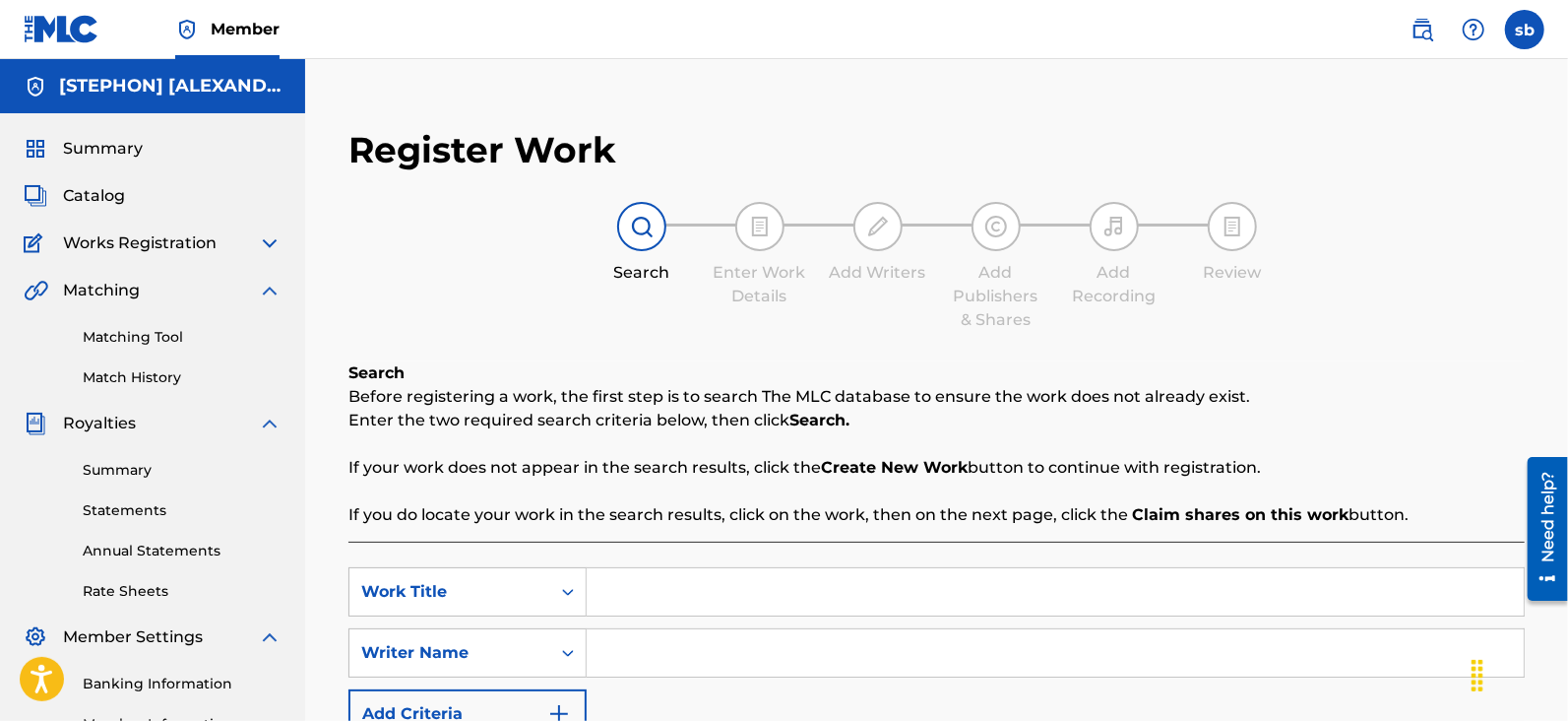 click at bounding box center (1055, 592) 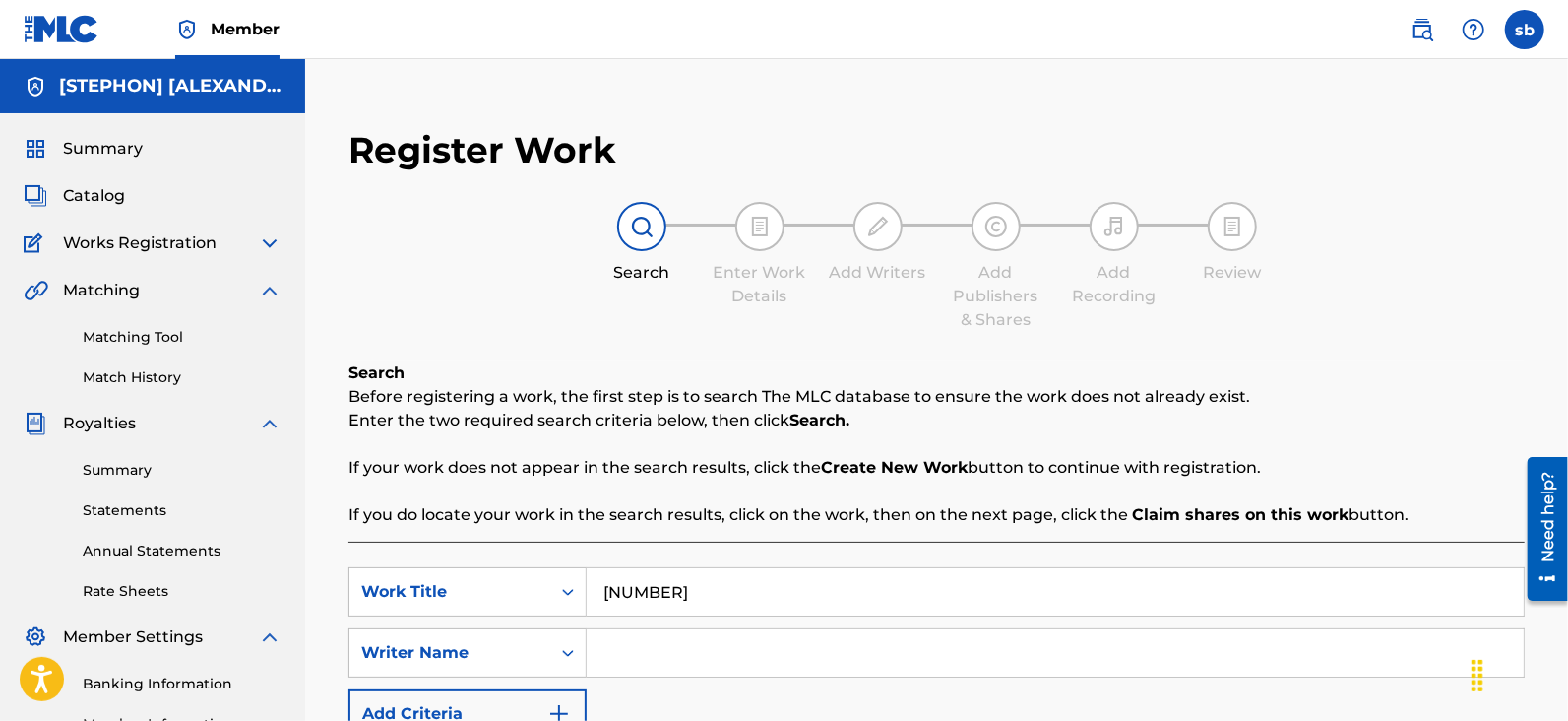 click at bounding box center (1055, 653) 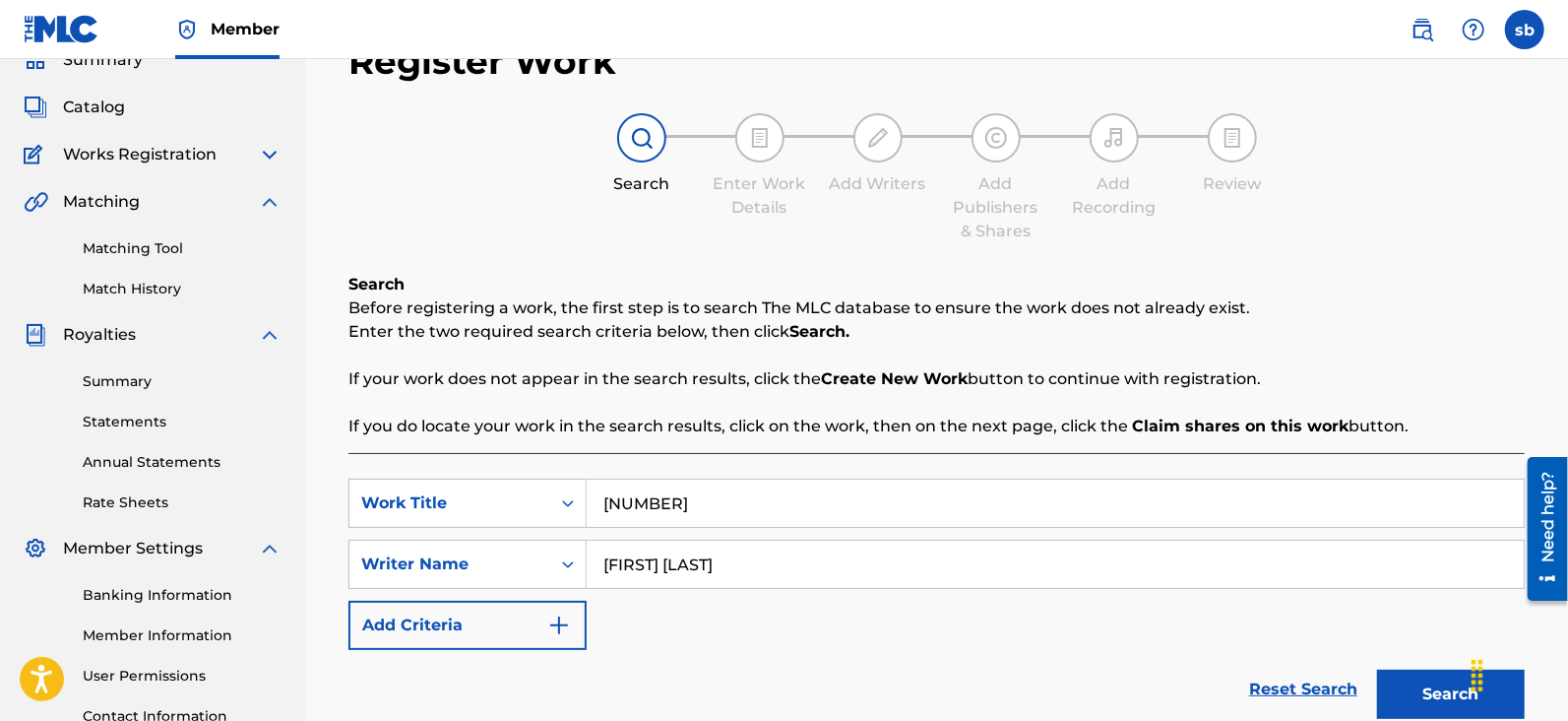 scroll, scrollTop: 279, scrollLeft: 0, axis: vertical 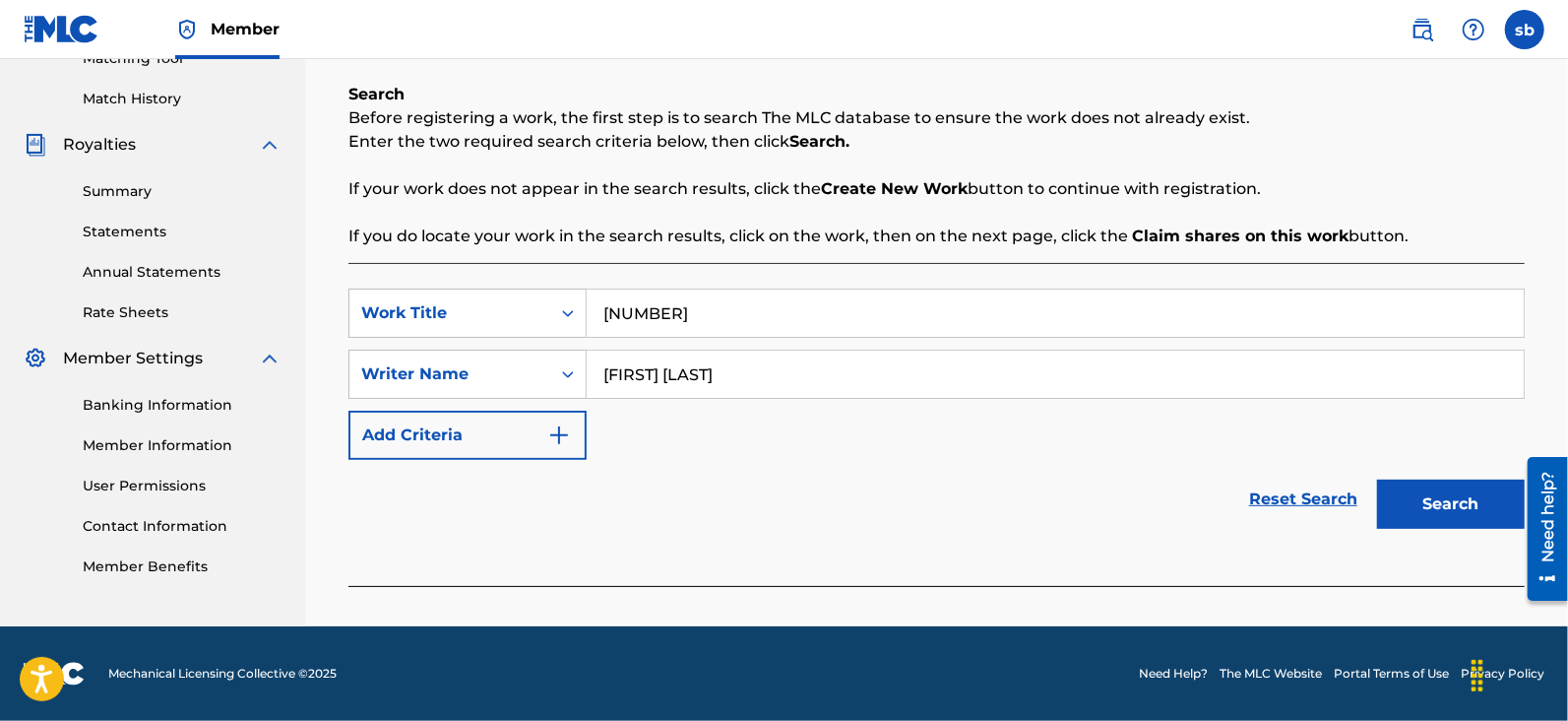 click on "Search" at bounding box center [1451, 504] 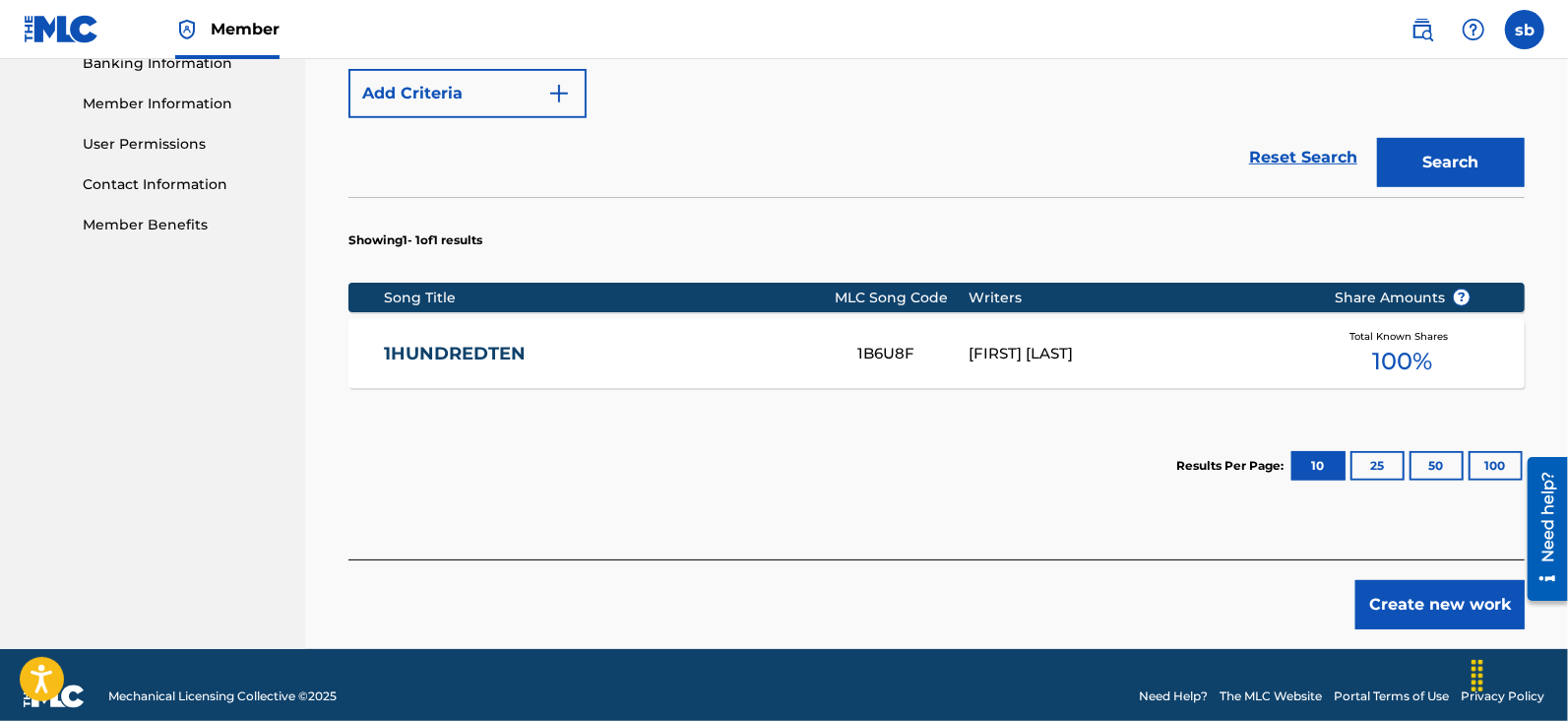 scroll, scrollTop: 639, scrollLeft: 0, axis: vertical 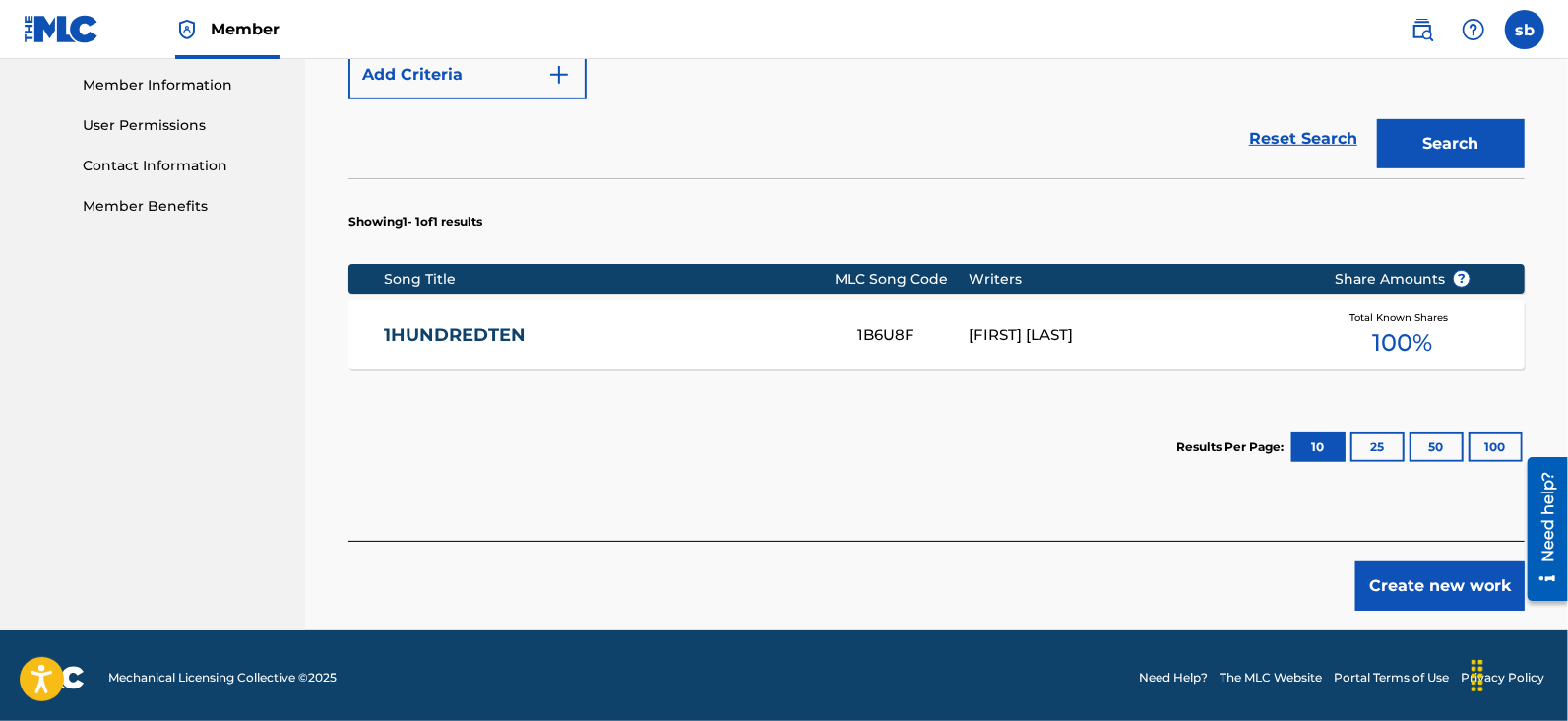 click on "Create new work" at bounding box center (1440, 586) 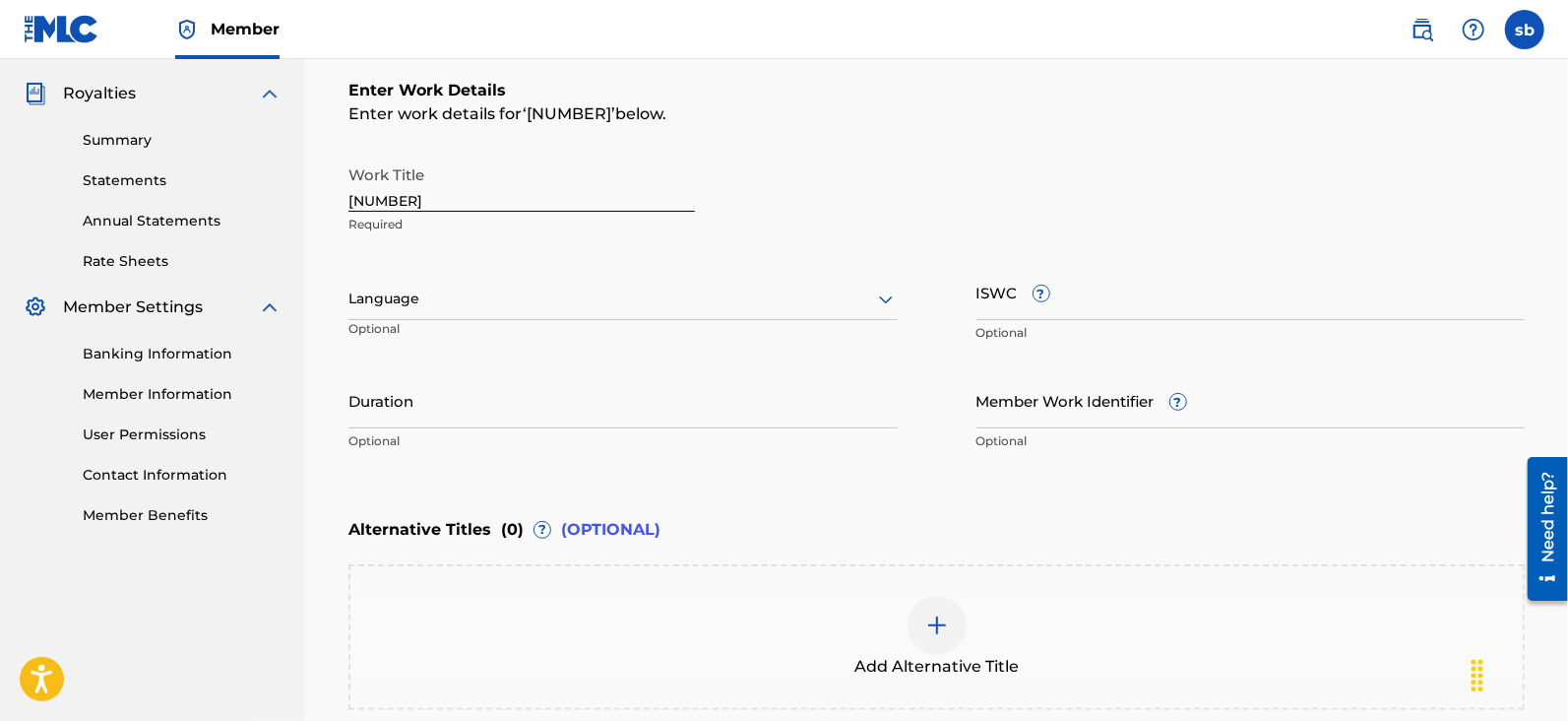 scroll, scrollTop: 295, scrollLeft: 0, axis: vertical 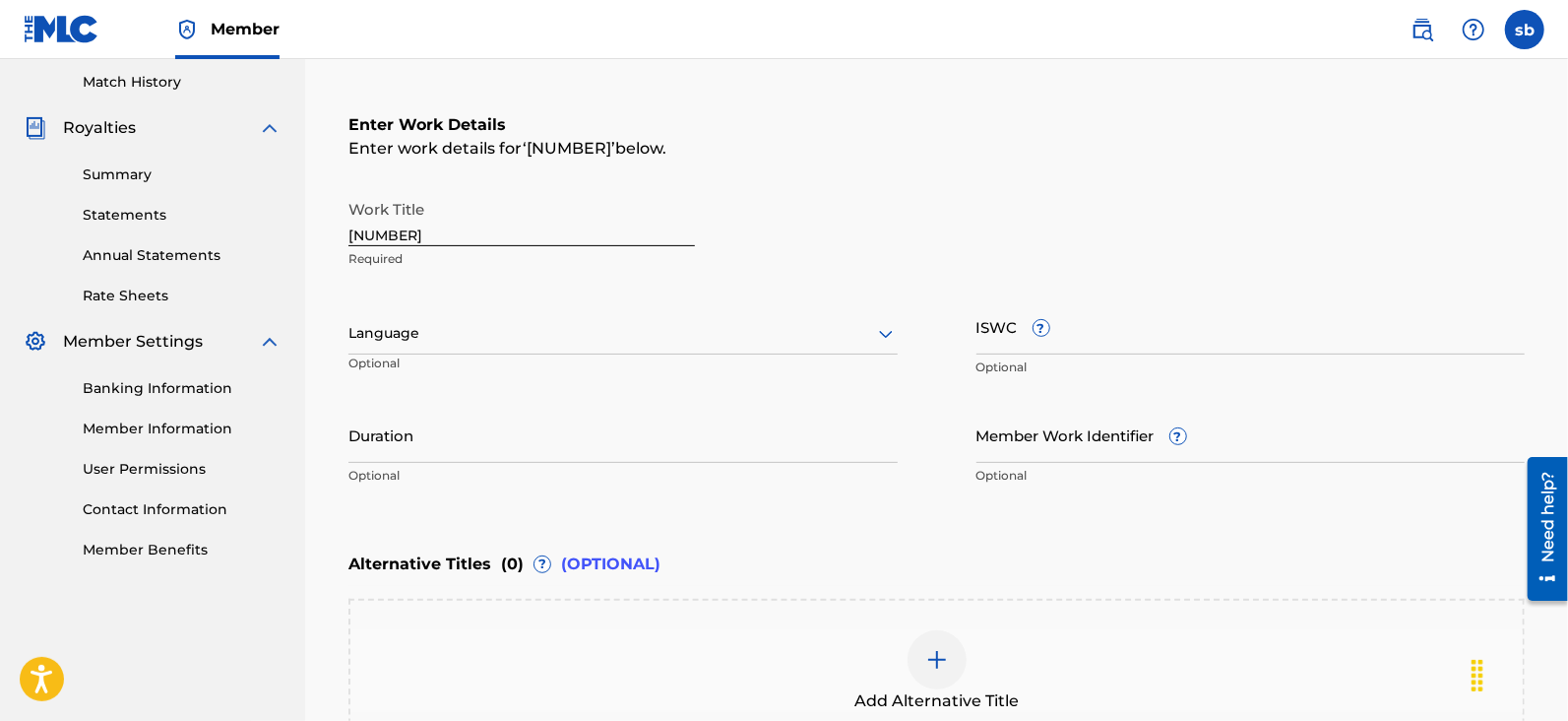 click on "ISWC   ?" at bounding box center [1251, 326] 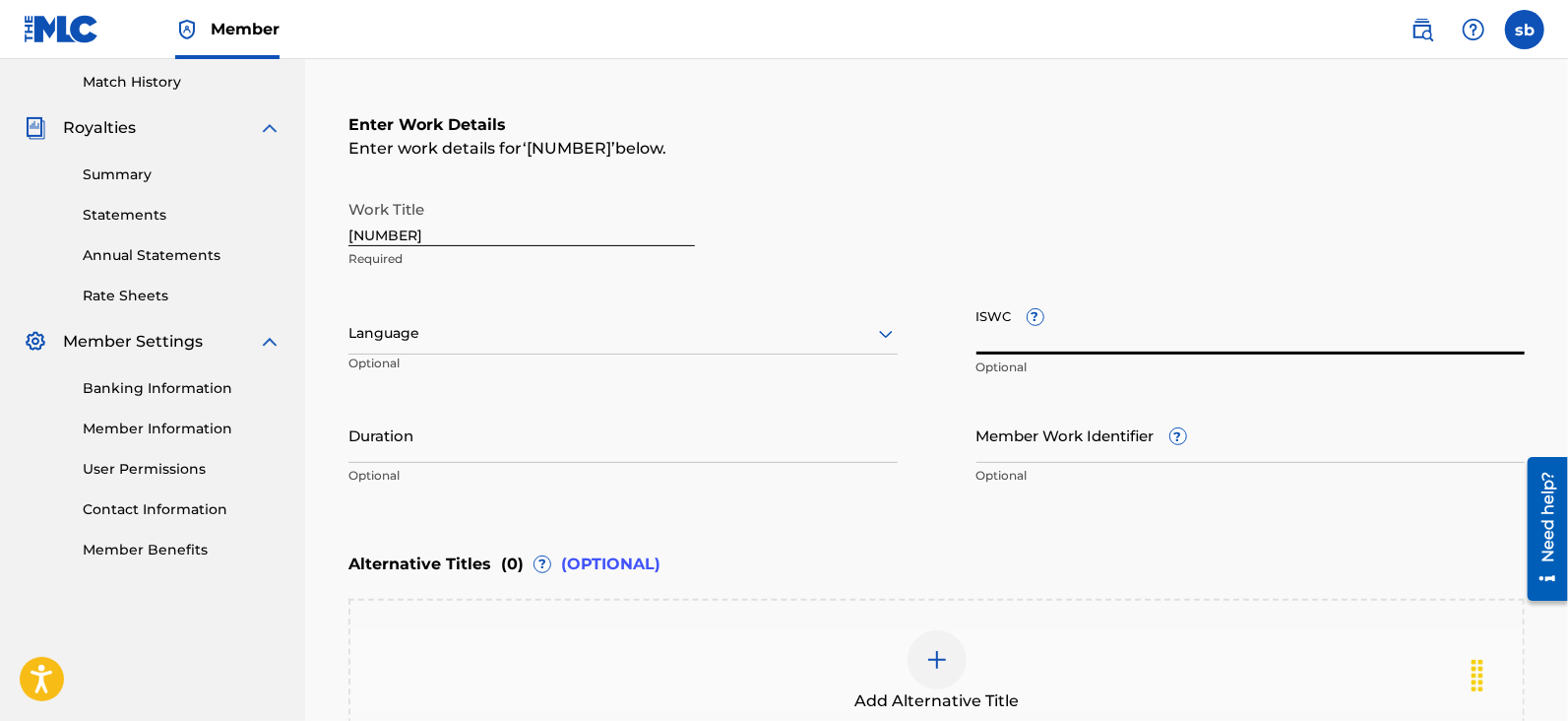 paste on "T-312.508.879-7" 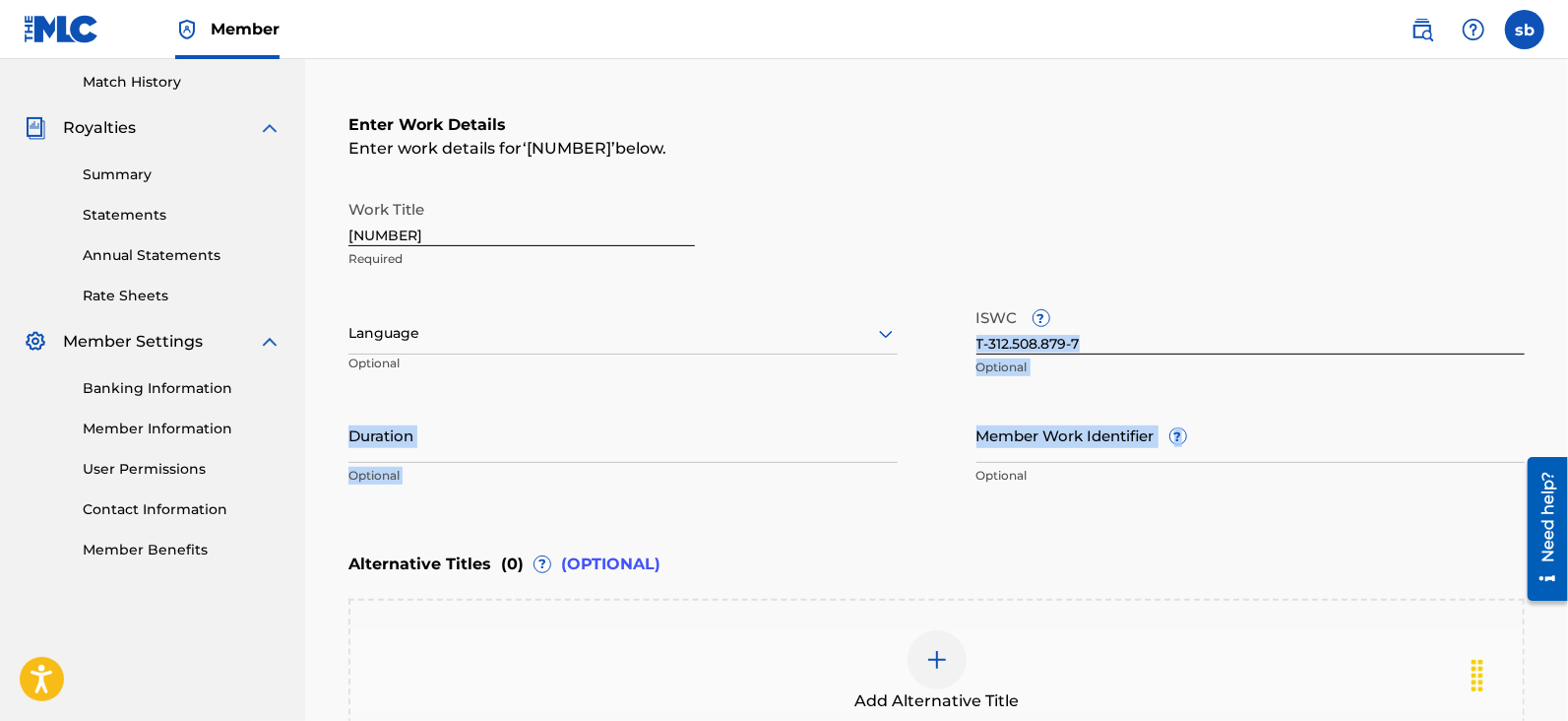 drag, startPoint x: 1566, startPoint y: 345, endPoint x: 1566, endPoint y: 446, distance: 101 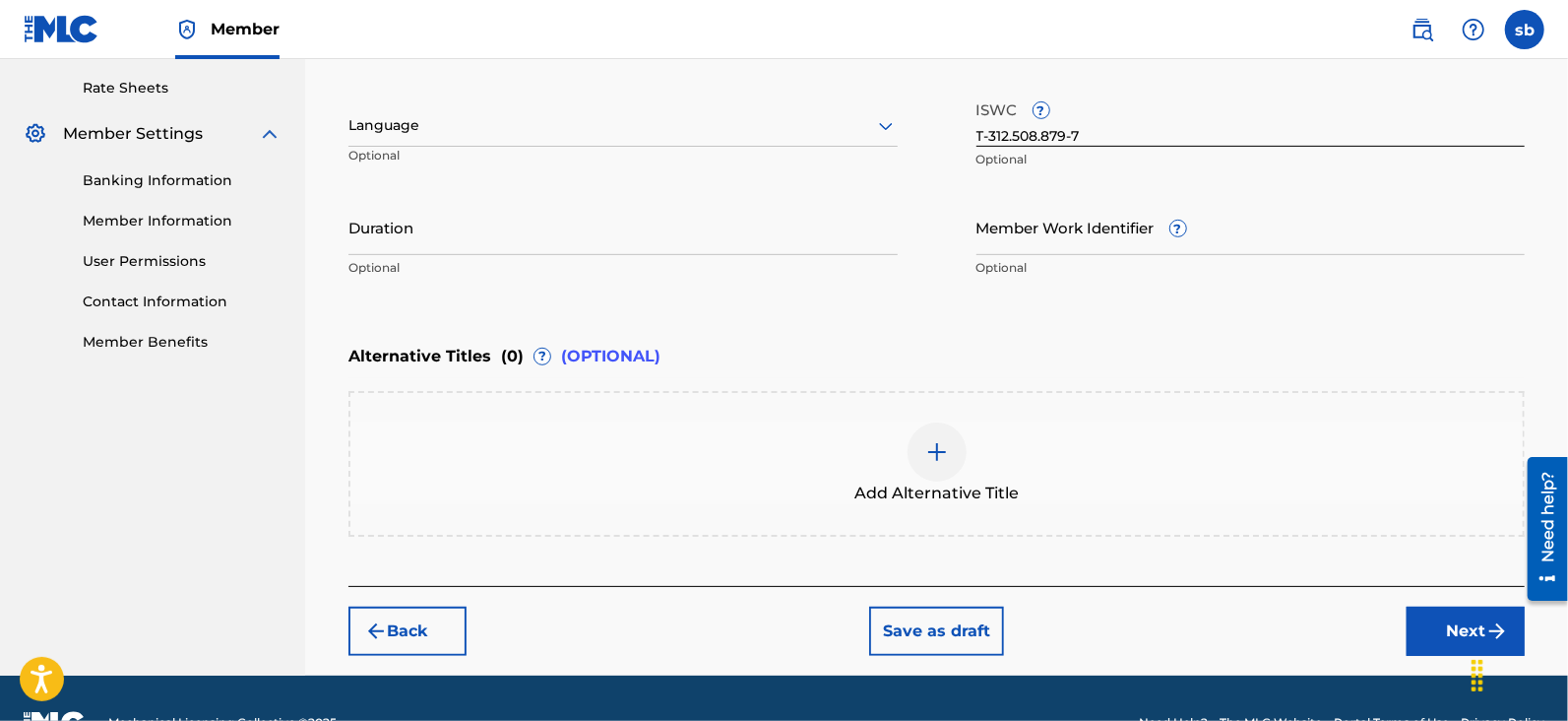 scroll, scrollTop: 504, scrollLeft: 0, axis: vertical 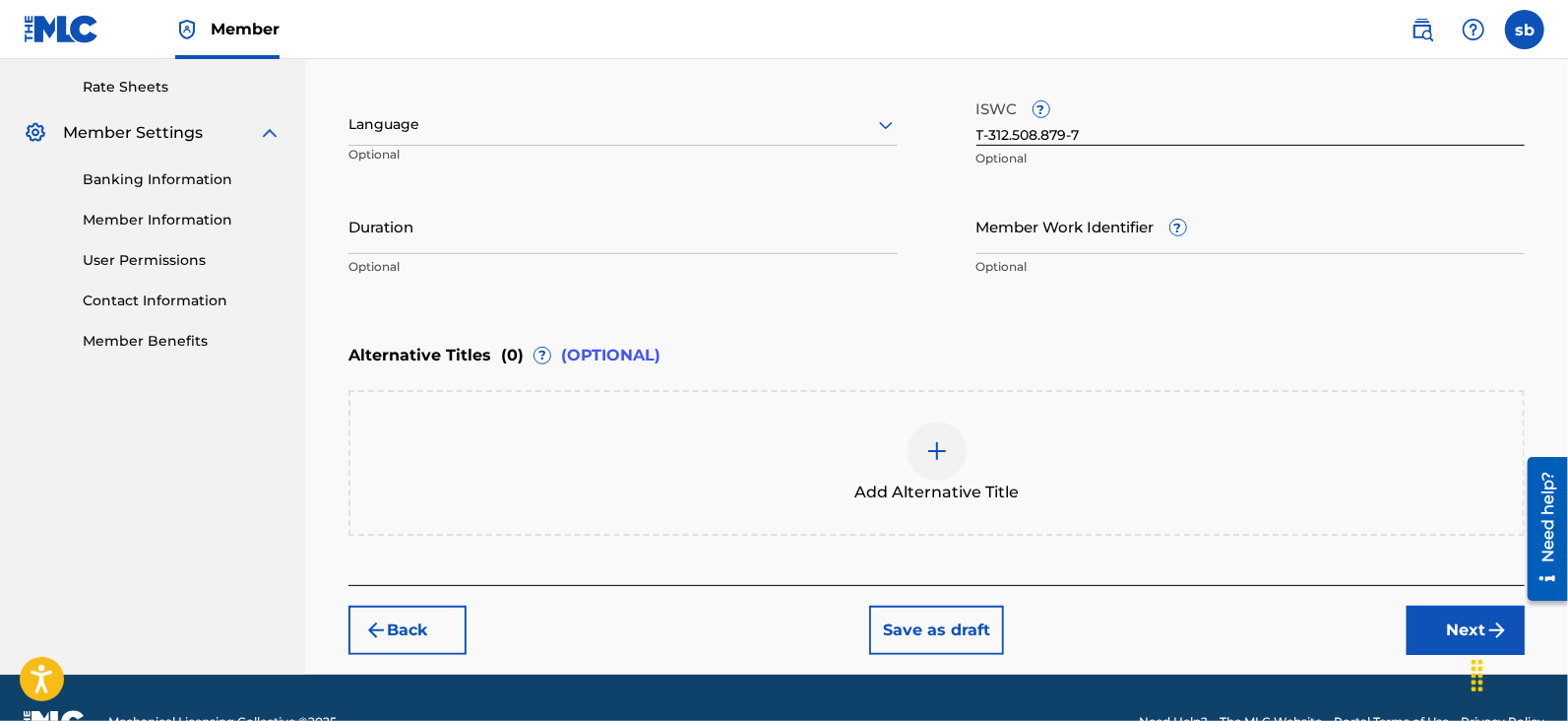 click on "Next" at bounding box center [1466, 630] 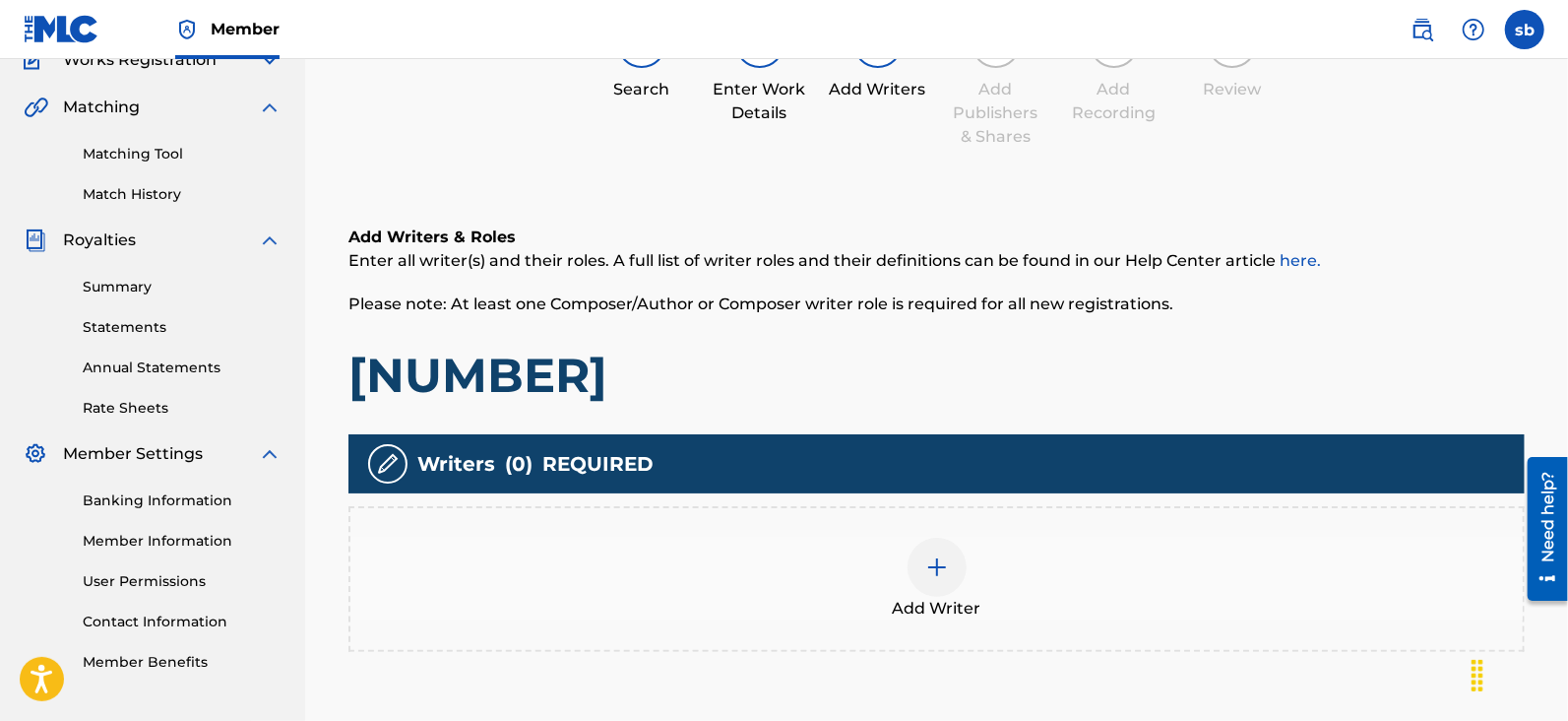 scroll, scrollTop: 89, scrollLeft: 0, axis: vertical 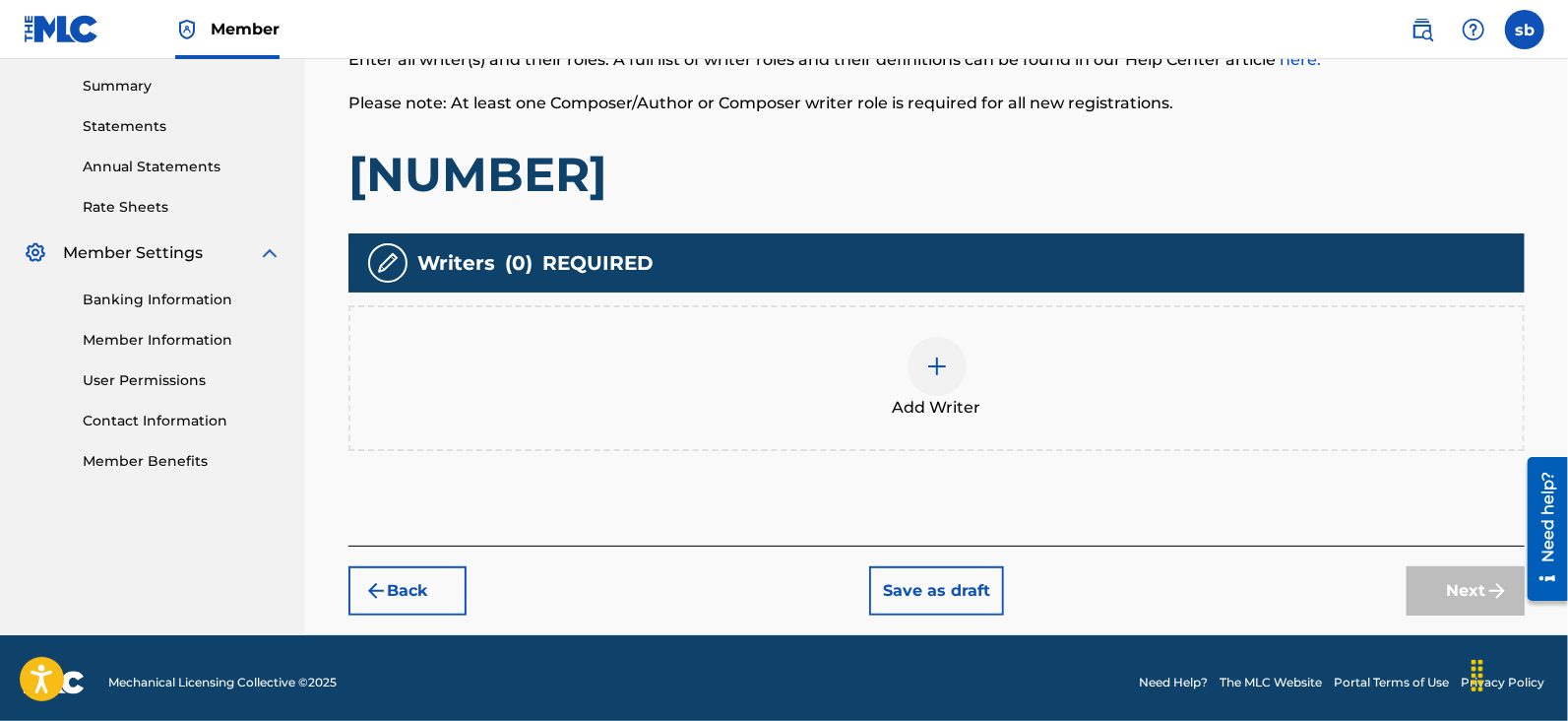click at bounding box center [937, 366] 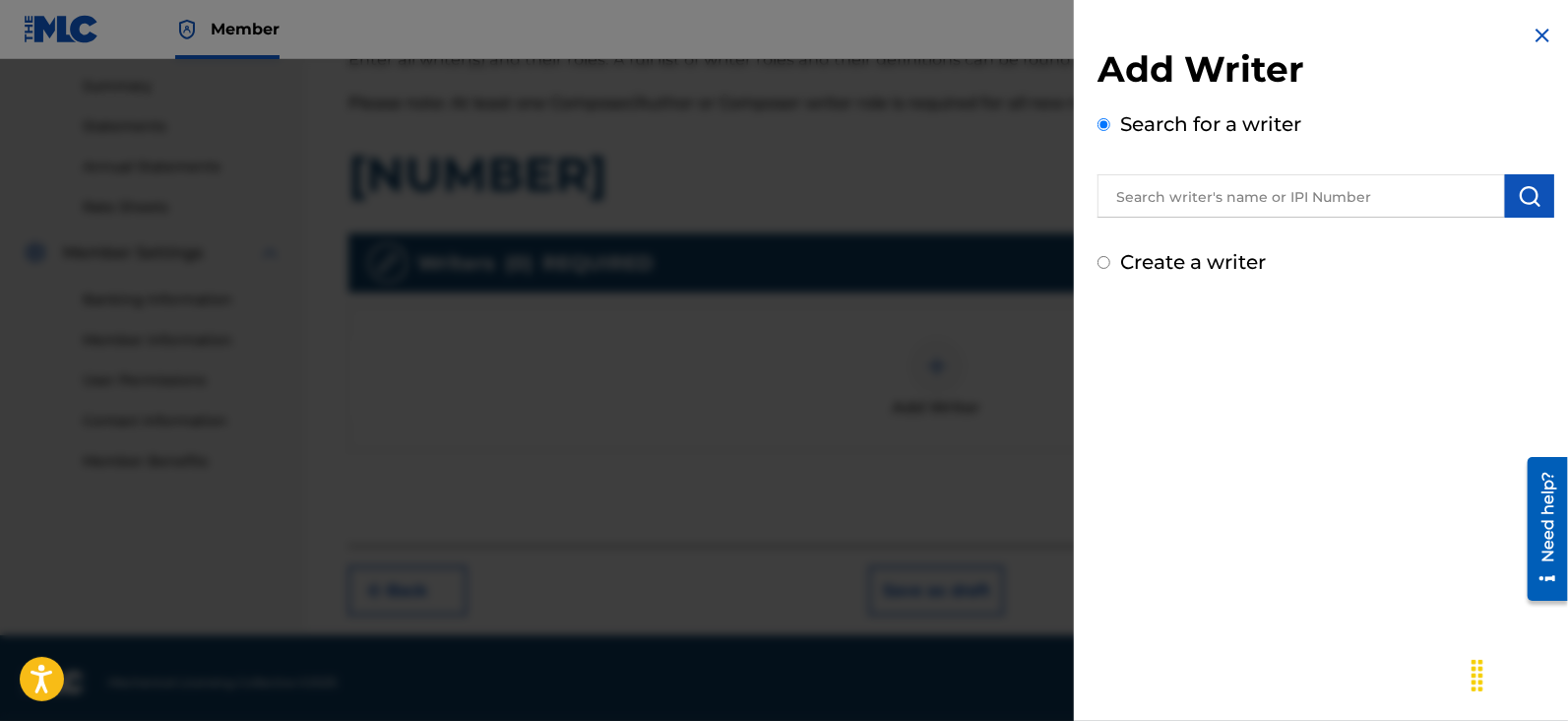 click at bounding box center (1301, 196) 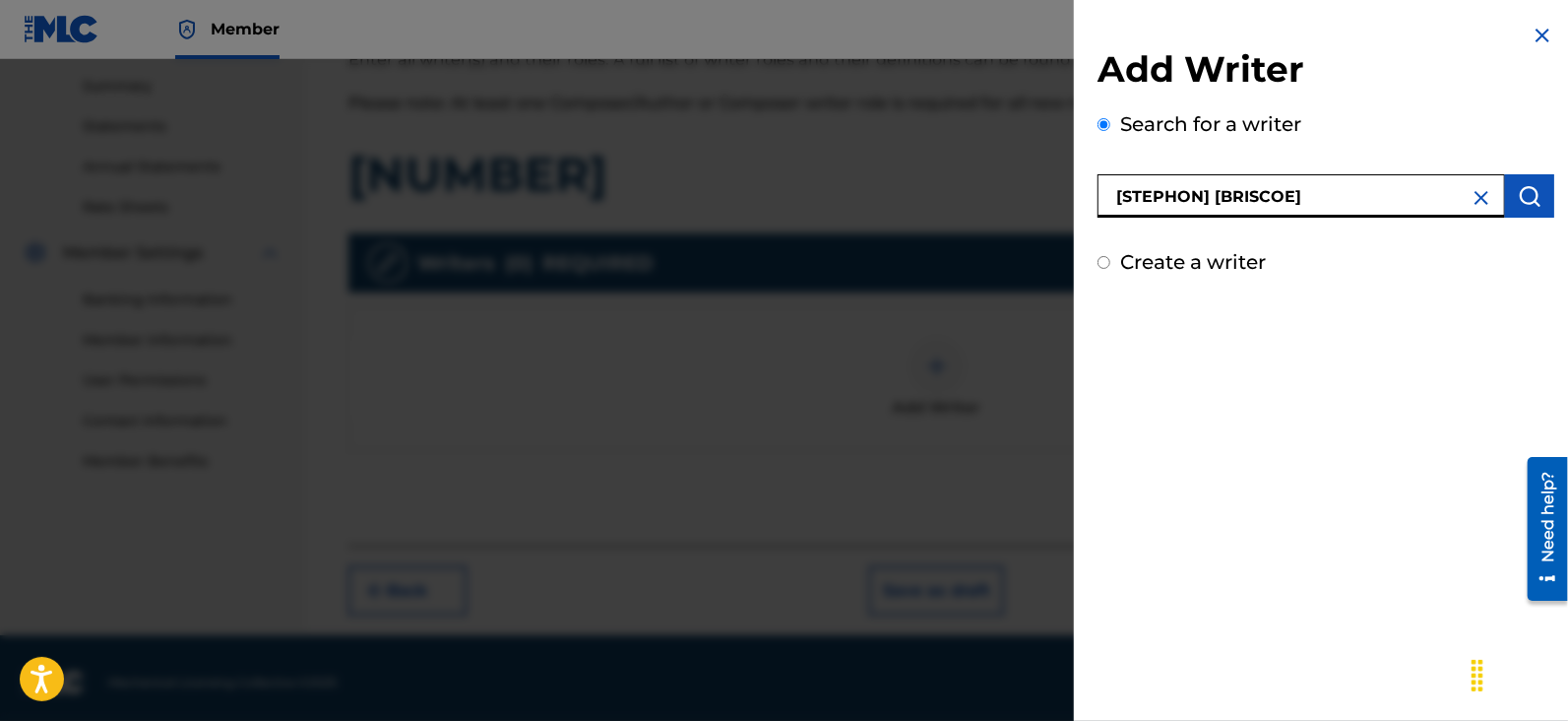 click on "[STEPHON] [BRISCOE]" at bounding box center [1301, 196] 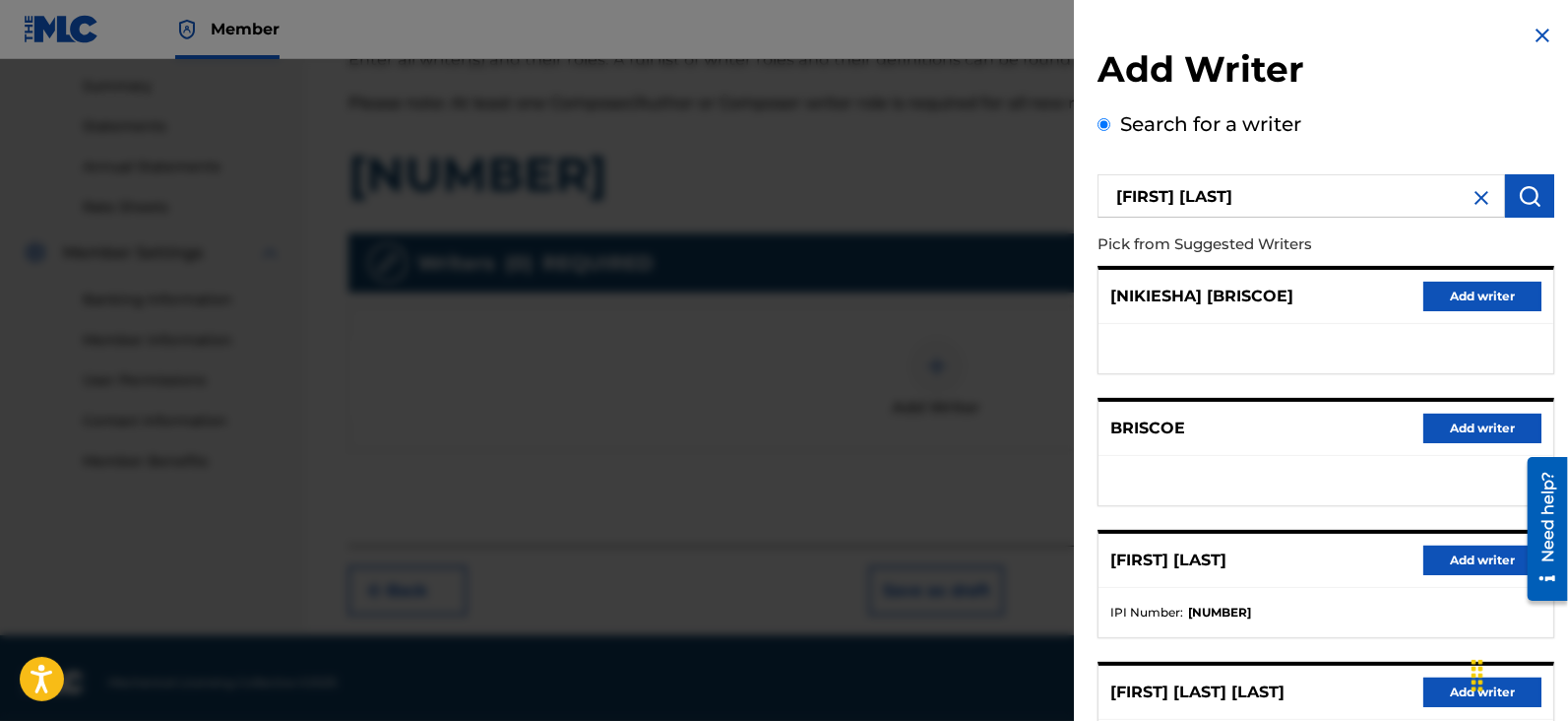 click on "Add writer" at bounding box center (1482, 560) 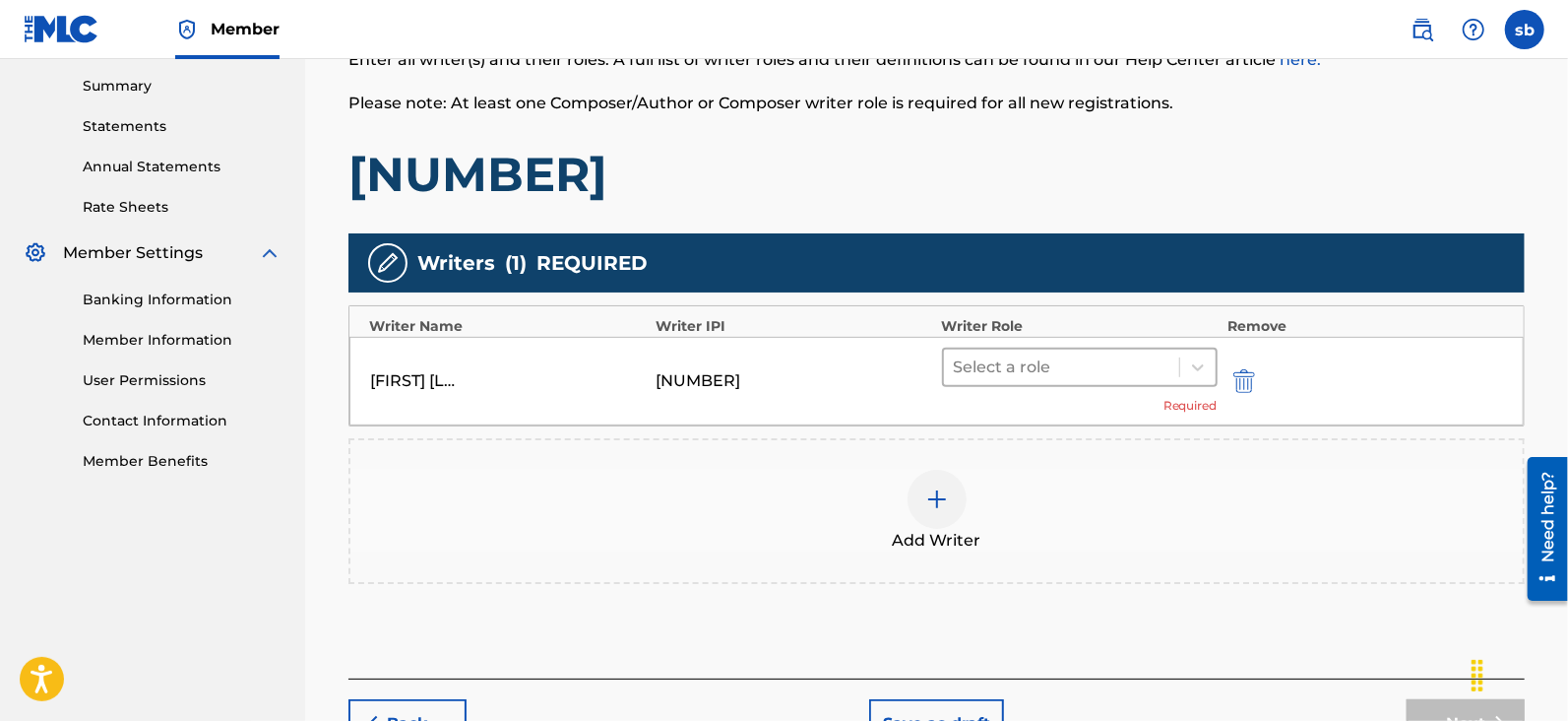 click at bounding box center [1061, 367] 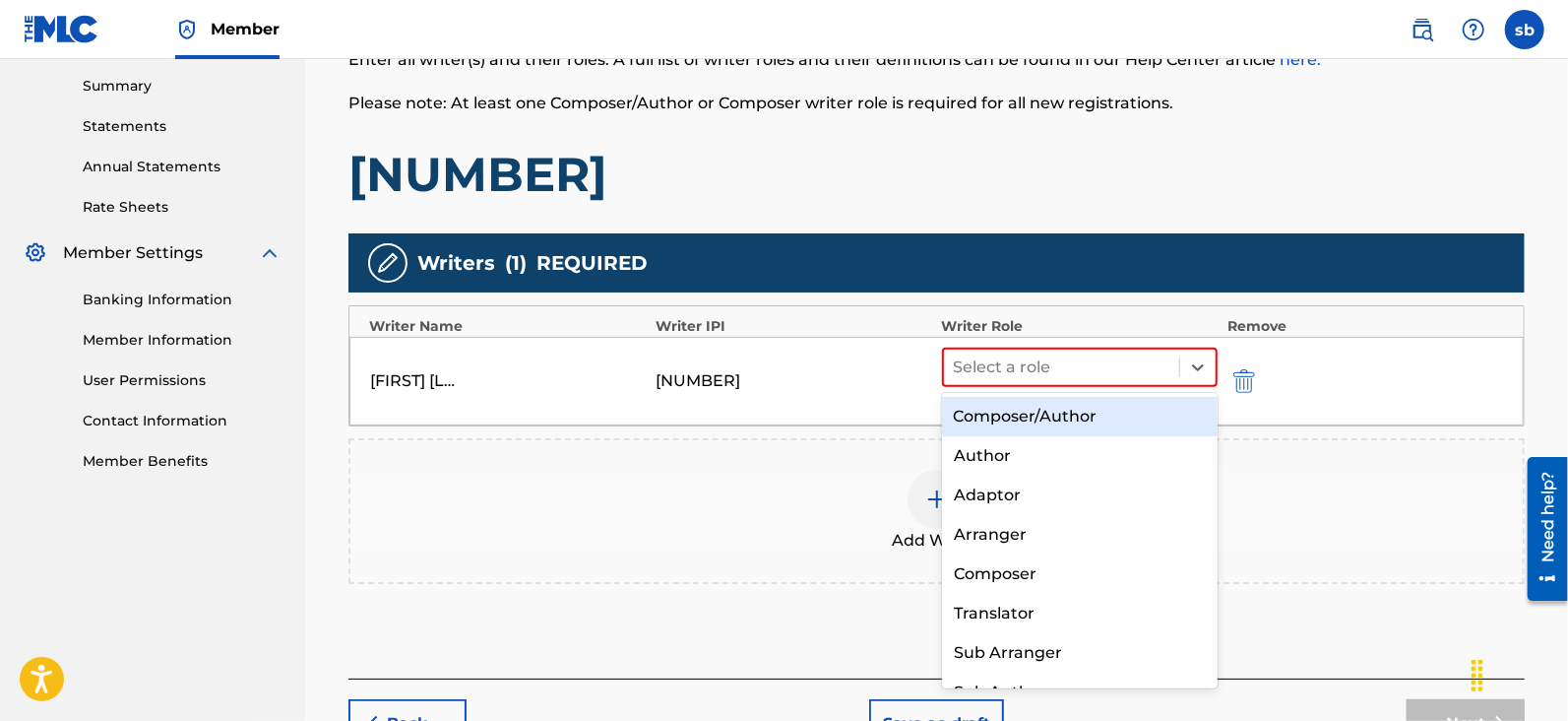 click on "Composer/Author" at bounding box center [1080, 417] 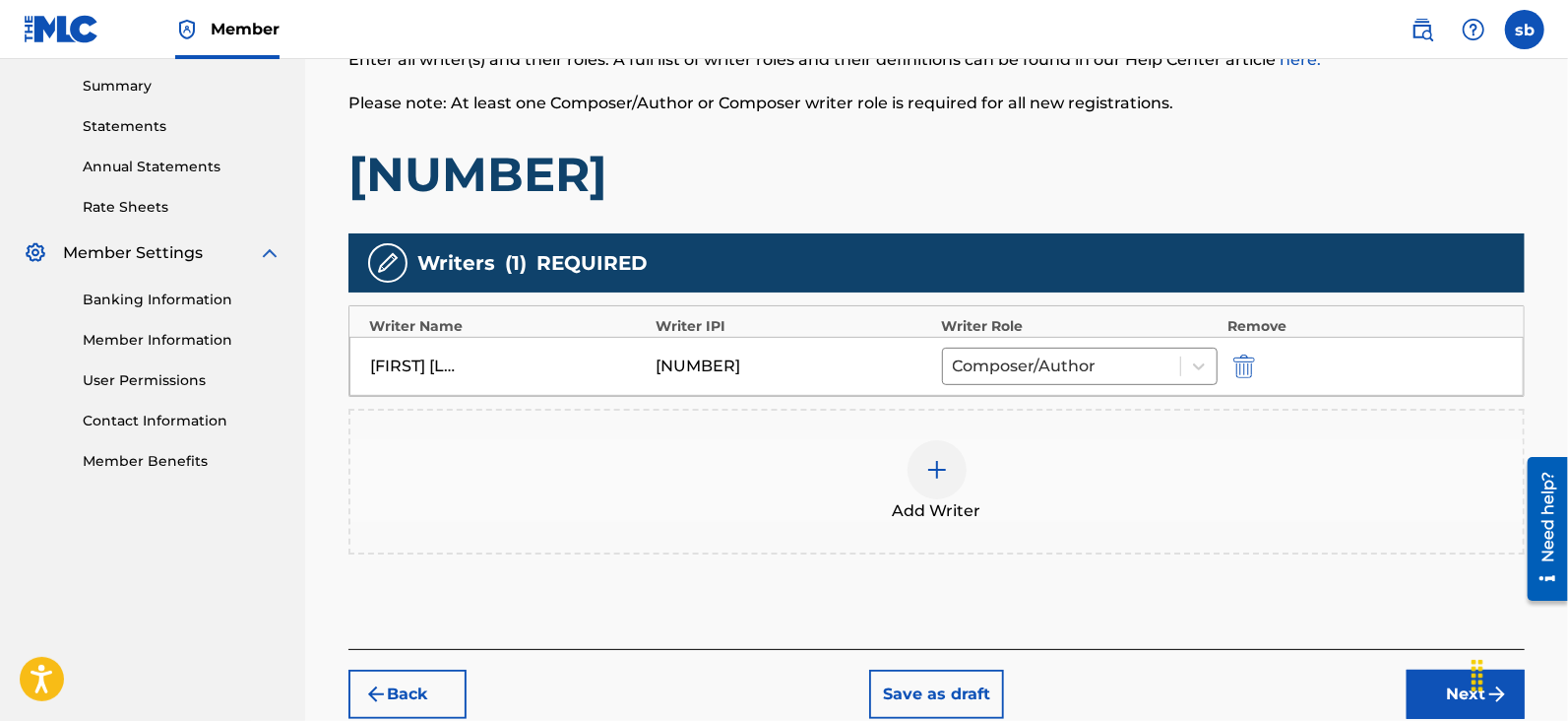 click on "Next" at bounding box center [1466, 694] 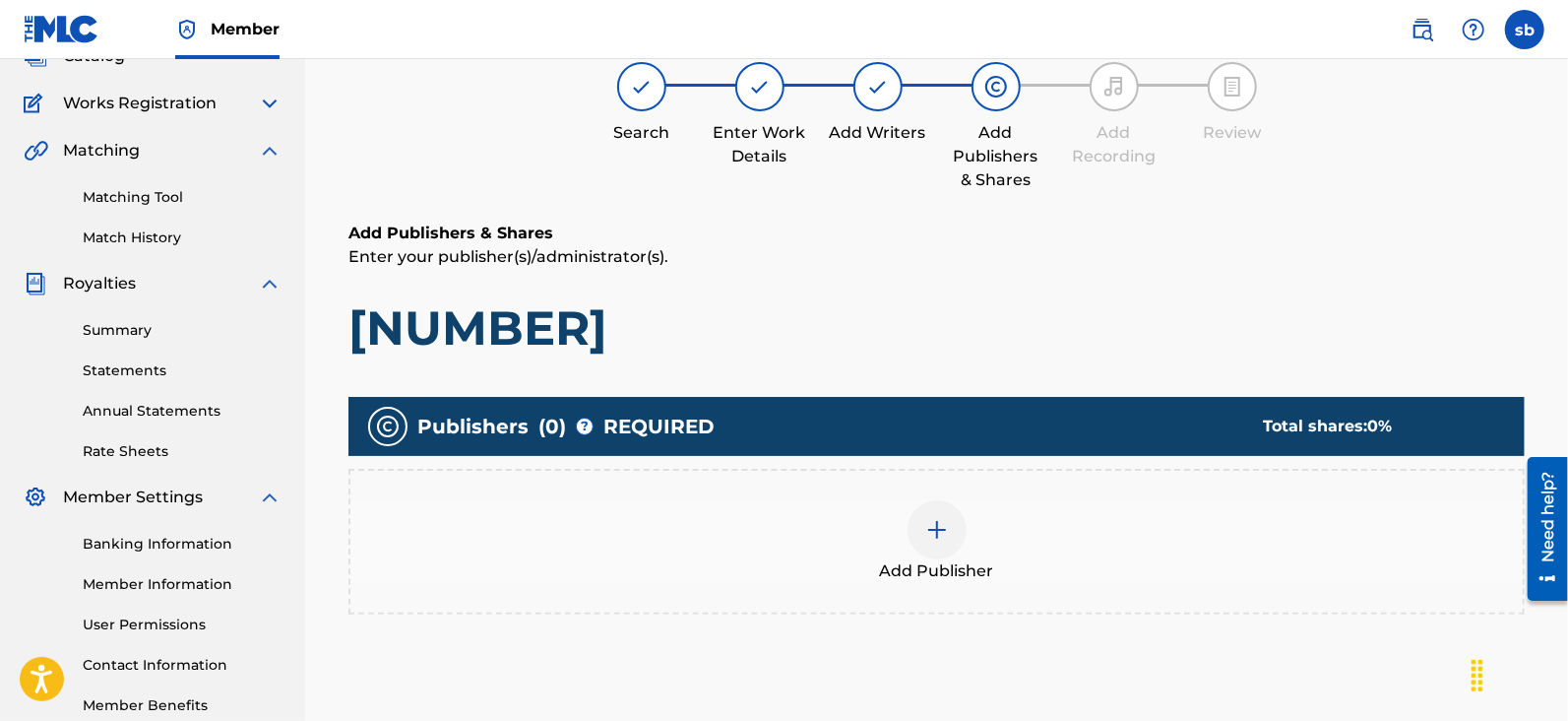 scroll, scrollTop: 89, scrollLeft: 0, axis: vertical 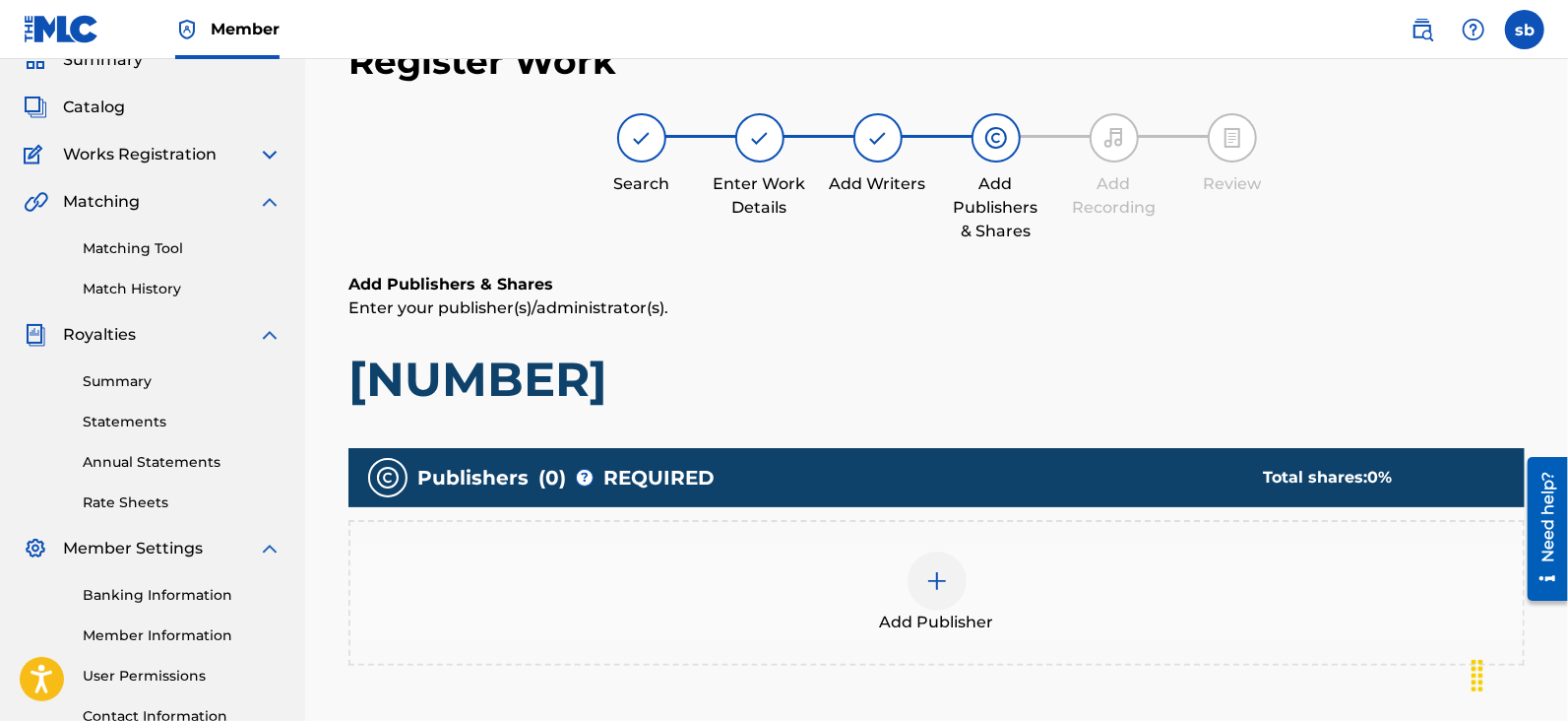 click at bounding box center (937, 581) 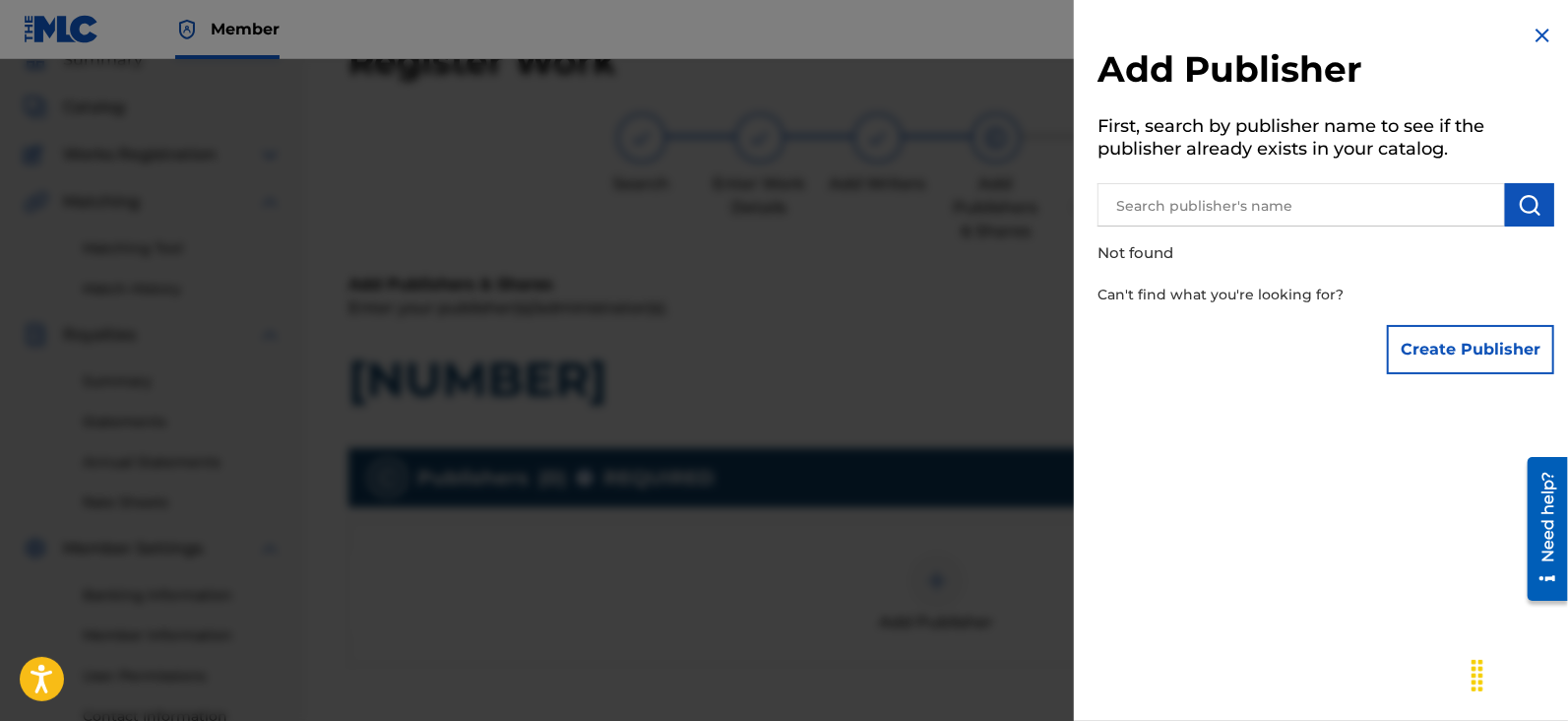 click on "Create Publisher" at bounding box center (1471, 350) 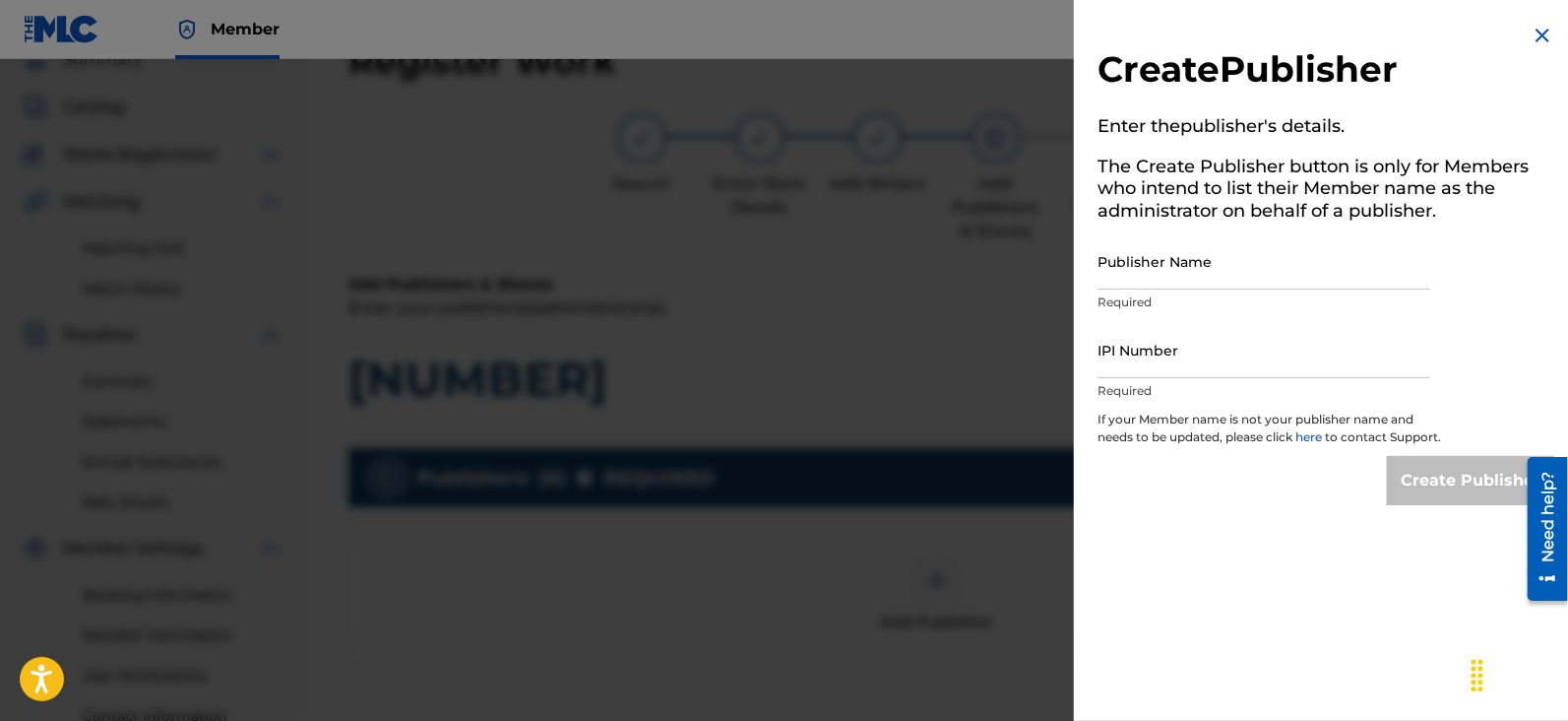 click on "Publisher Name" at bounding box center [1264, 261] 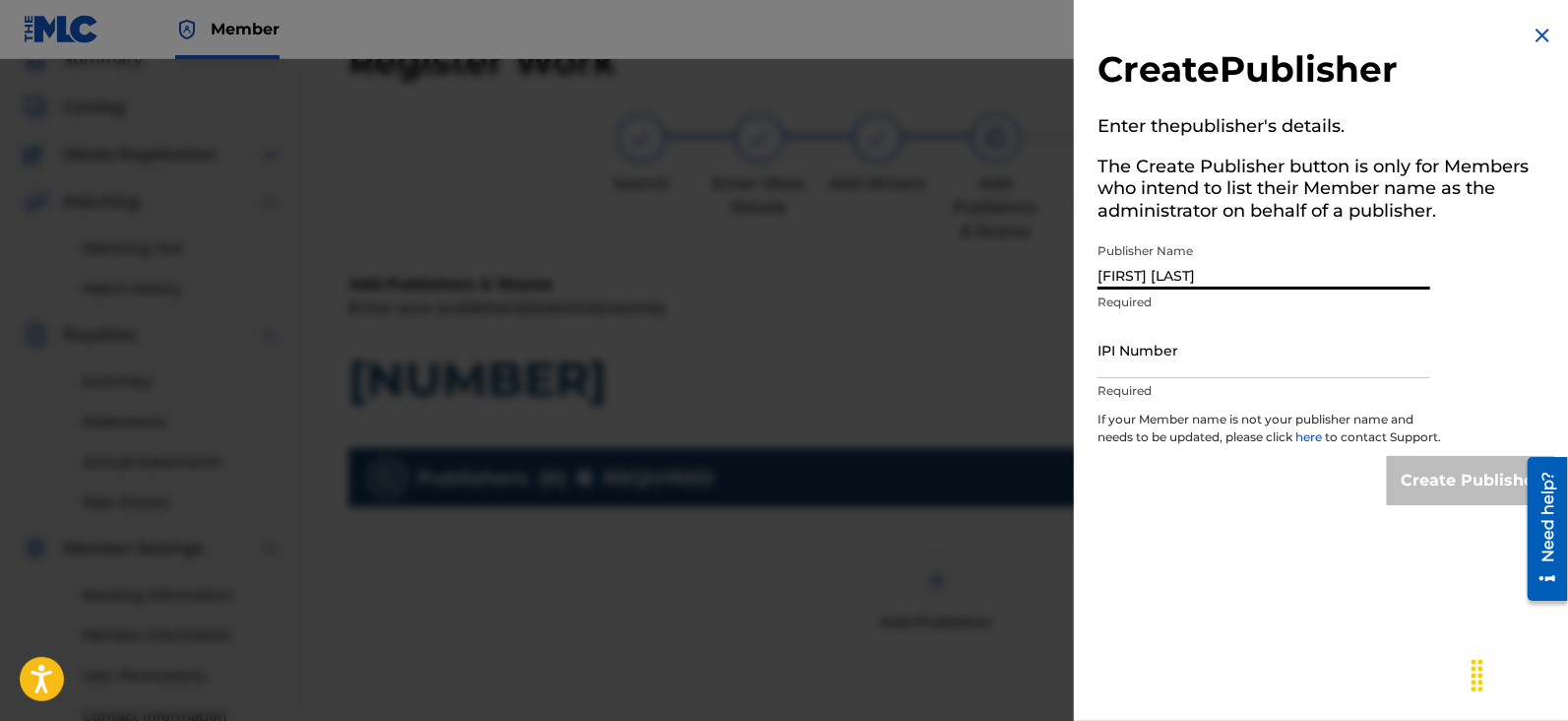 click on "IPI Number" at bounding box center [1264, 350] 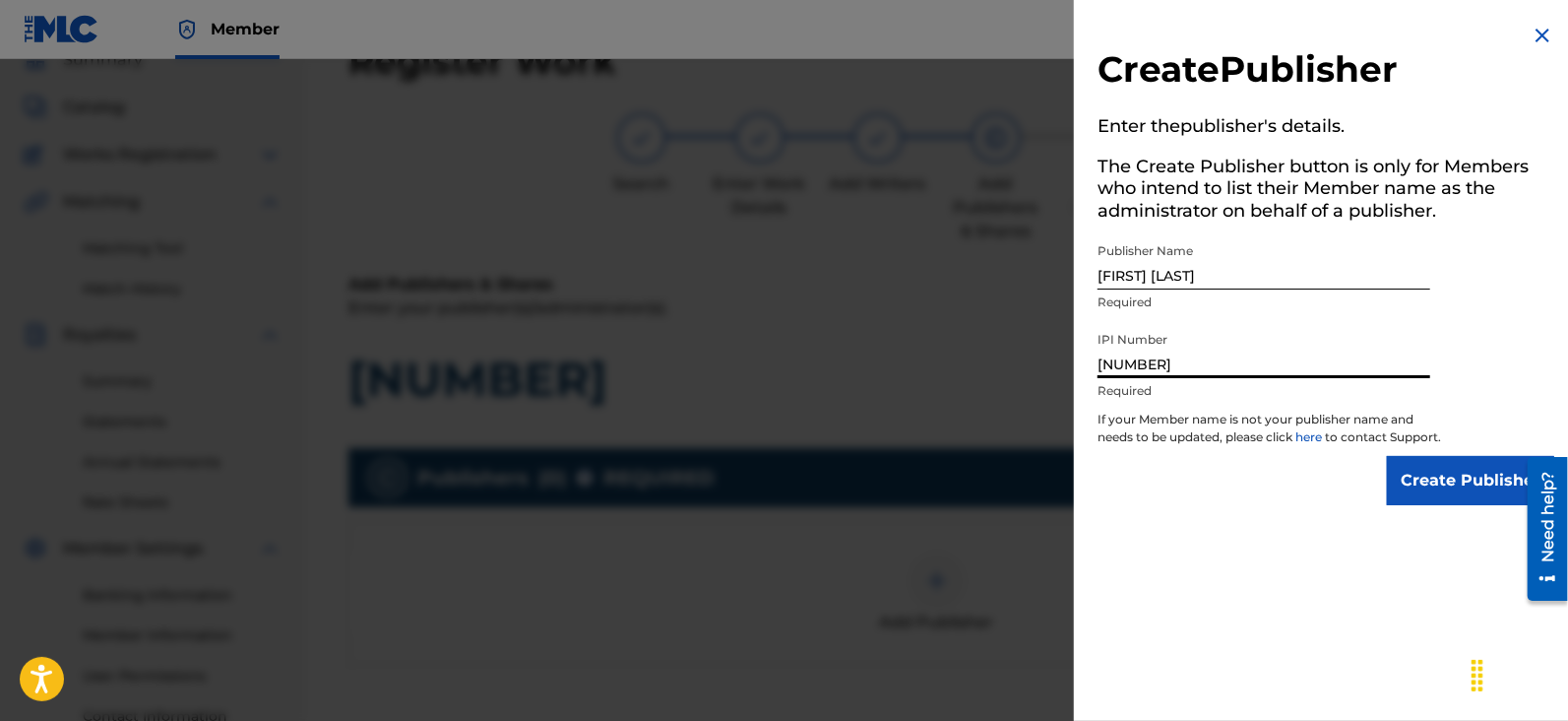 click on "Create Publisher" at bounding box center (1471, 481) 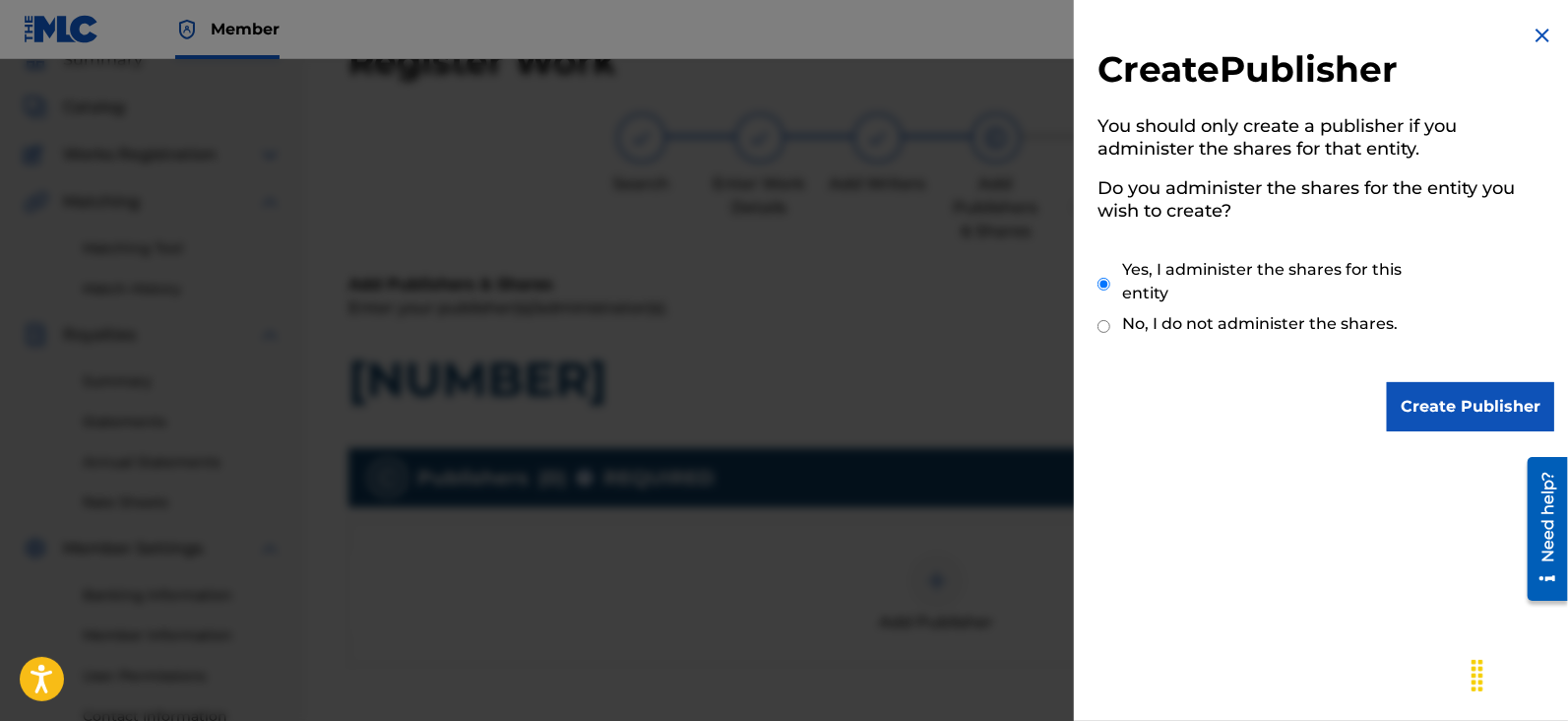 click on "Create Publisher" at bounding box center [1471, 407] 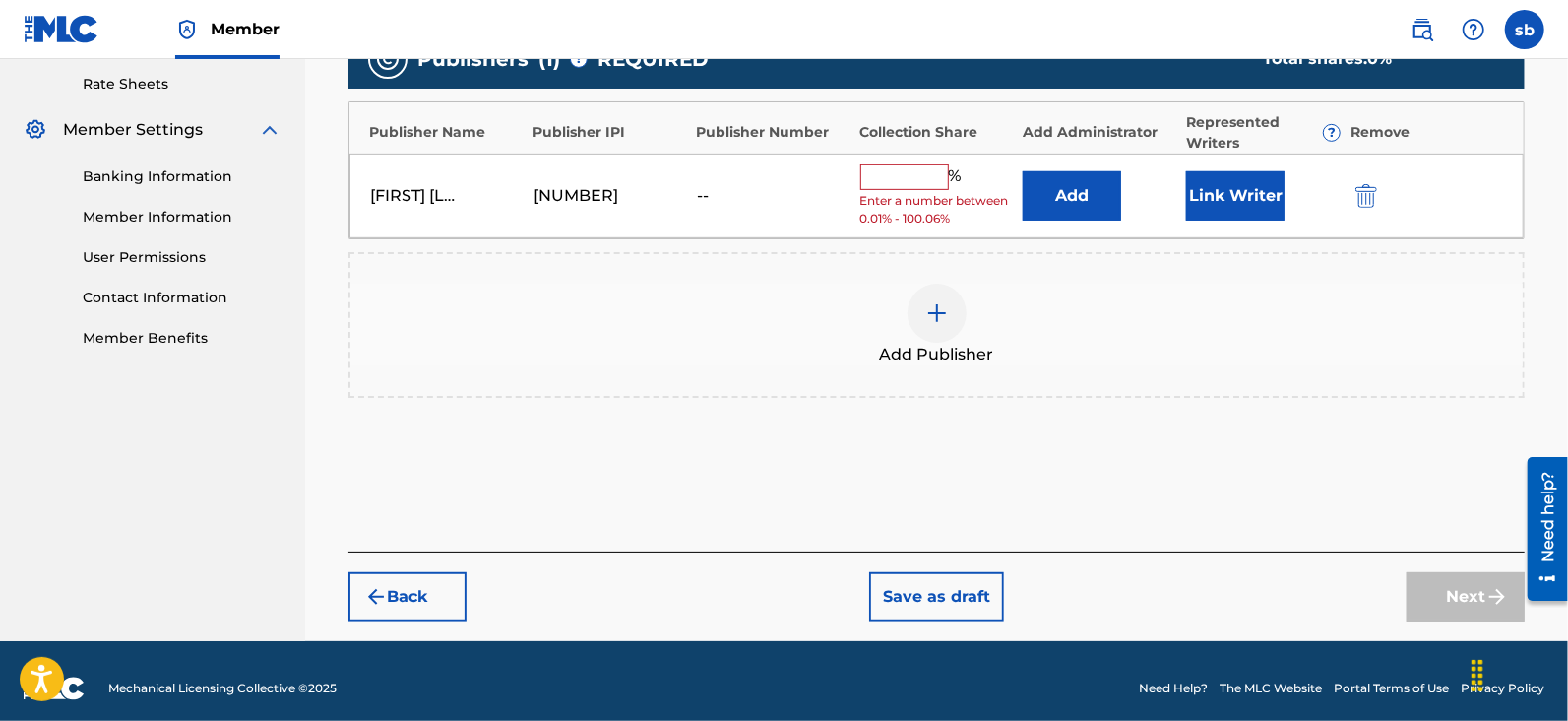 scroll, scrollTop: 512, scrollLeft: 0, axis: vertical 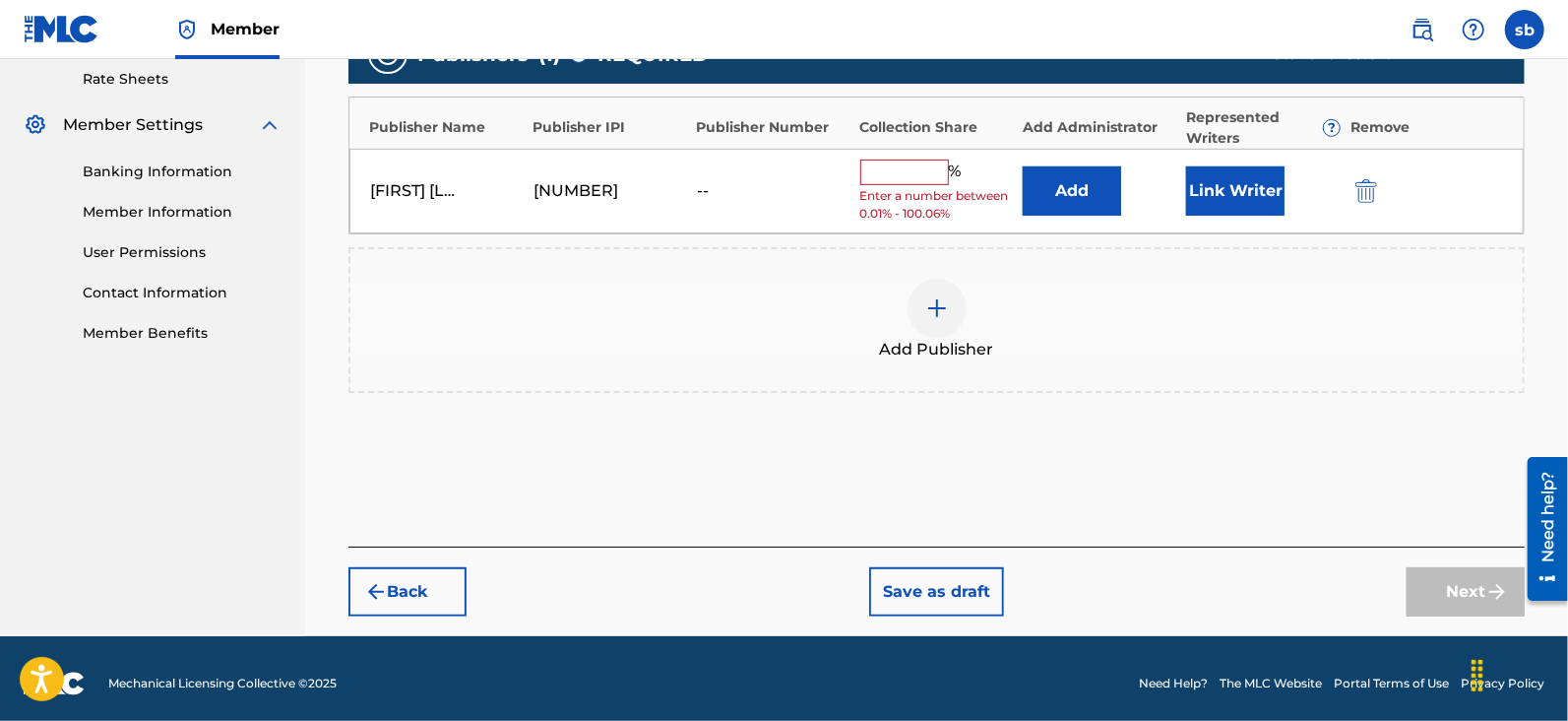 click at bounding box center [905, 172] 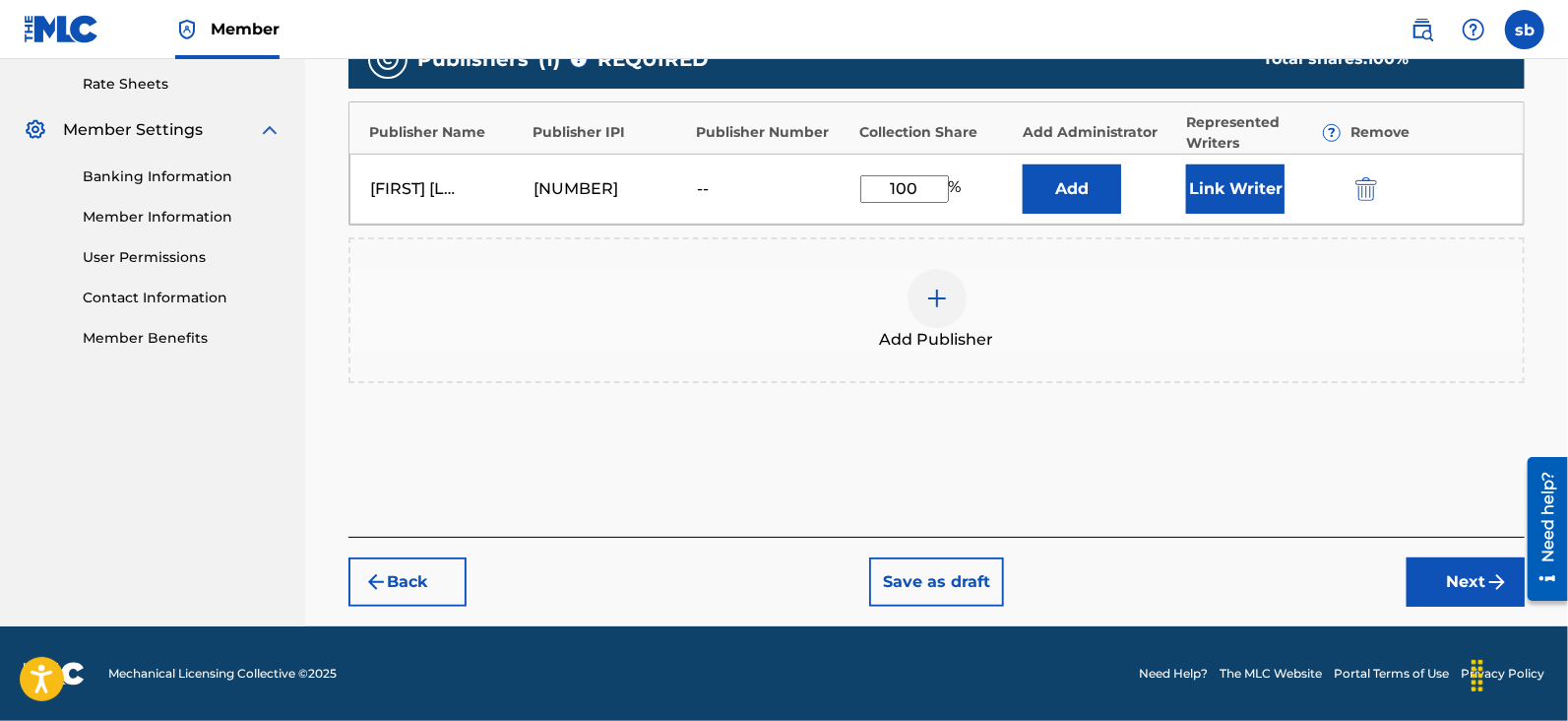 scroll, scrollTop: 506, scrollLeft: 0, axis: vertical 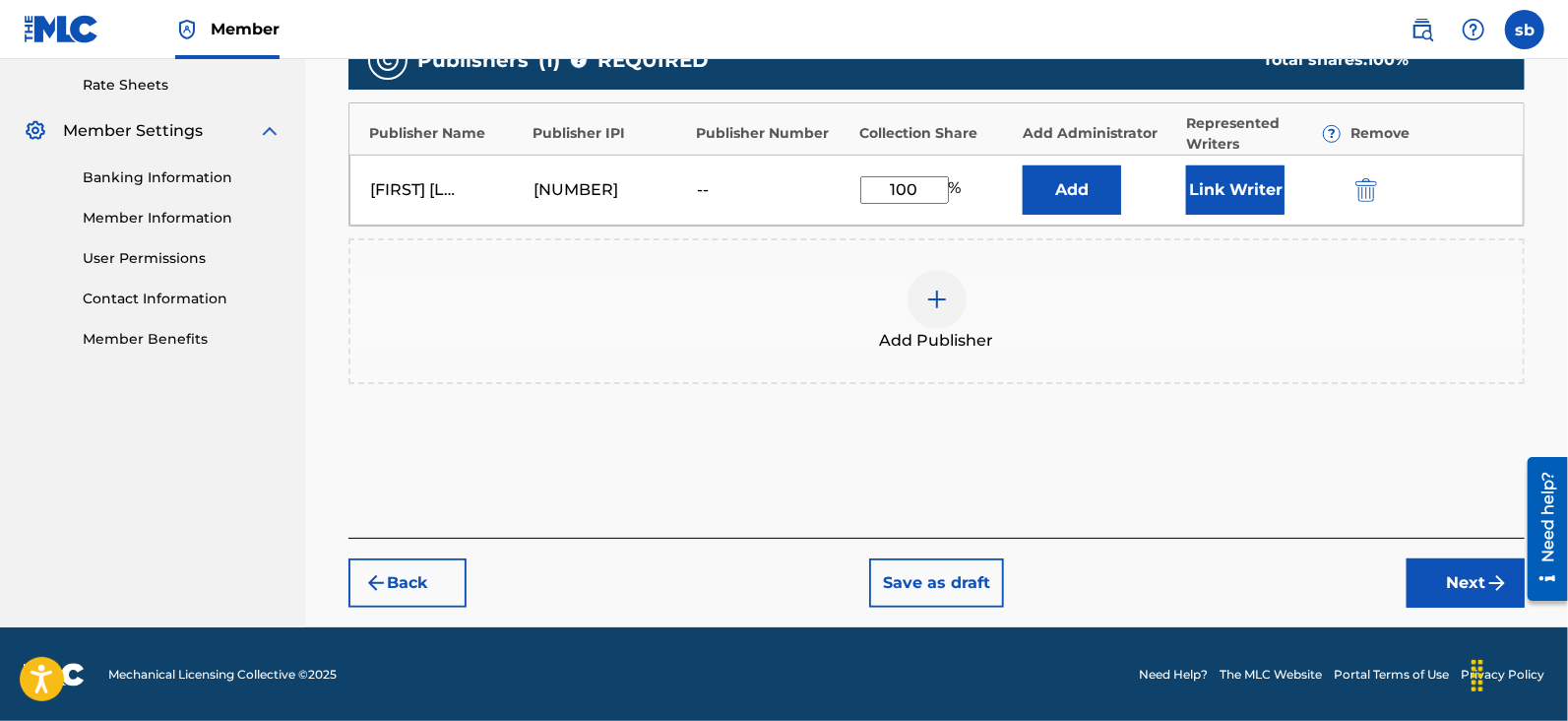 click on "Link Writer" at bounding box center [1235, 190] 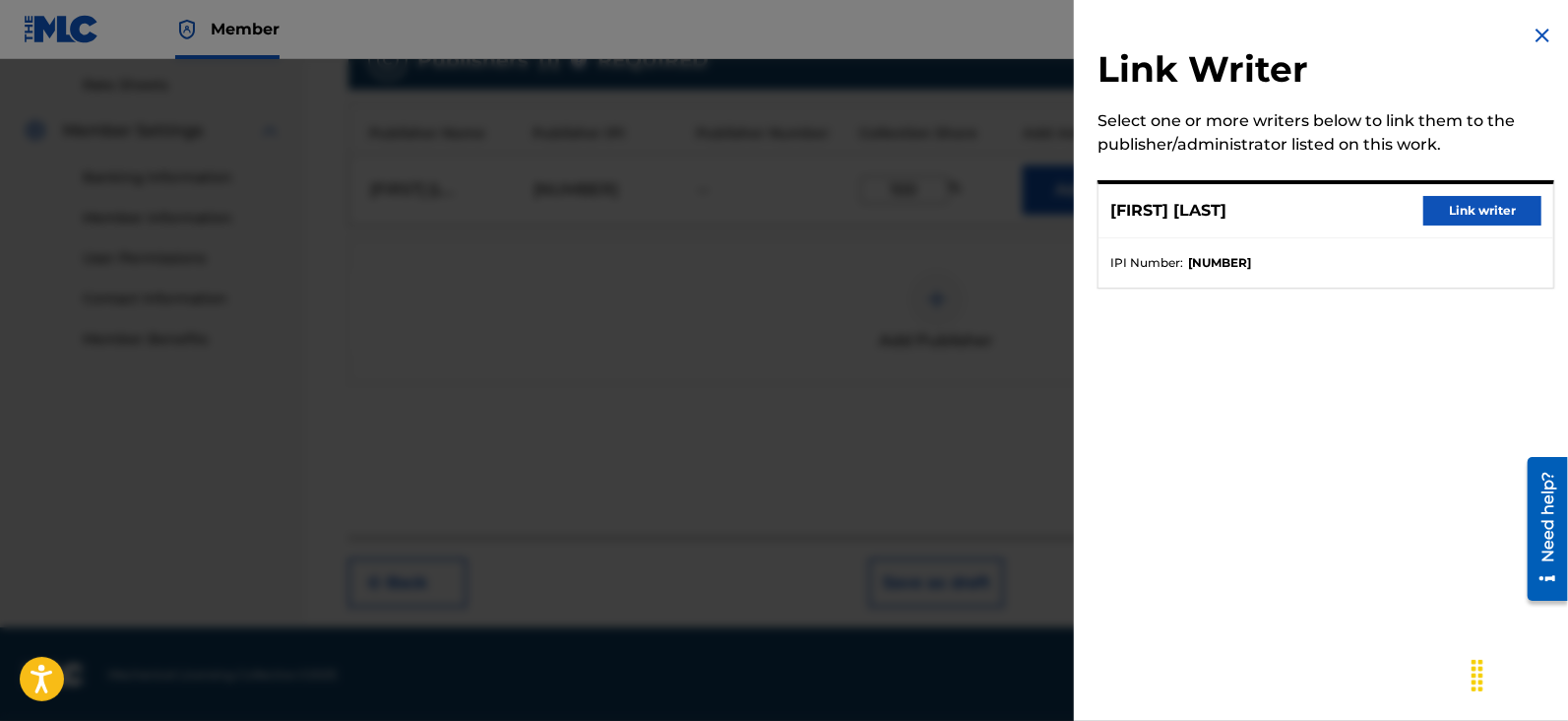 click on "Link writer" at bounding box center (1482, 211) 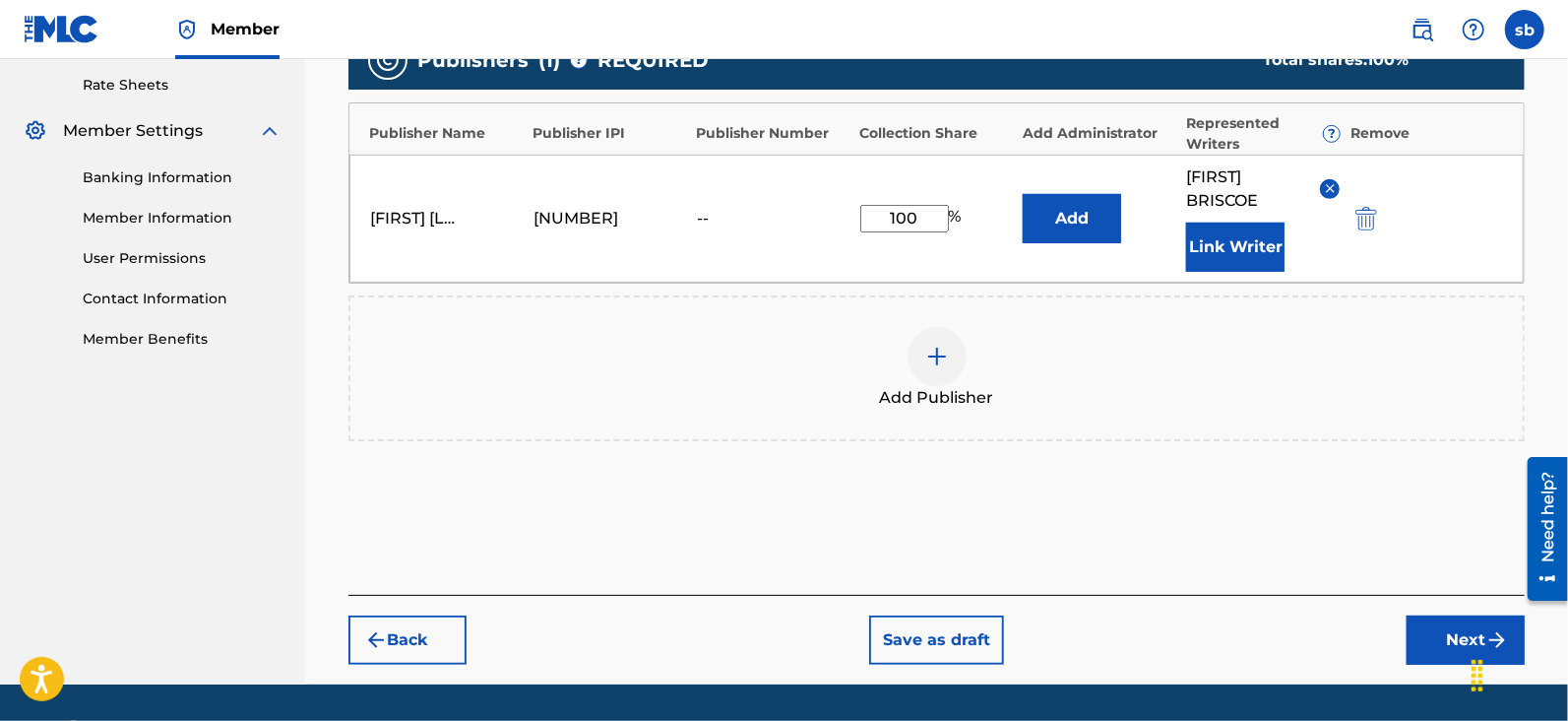 click on "Next" at bounding box center [1466, 640] 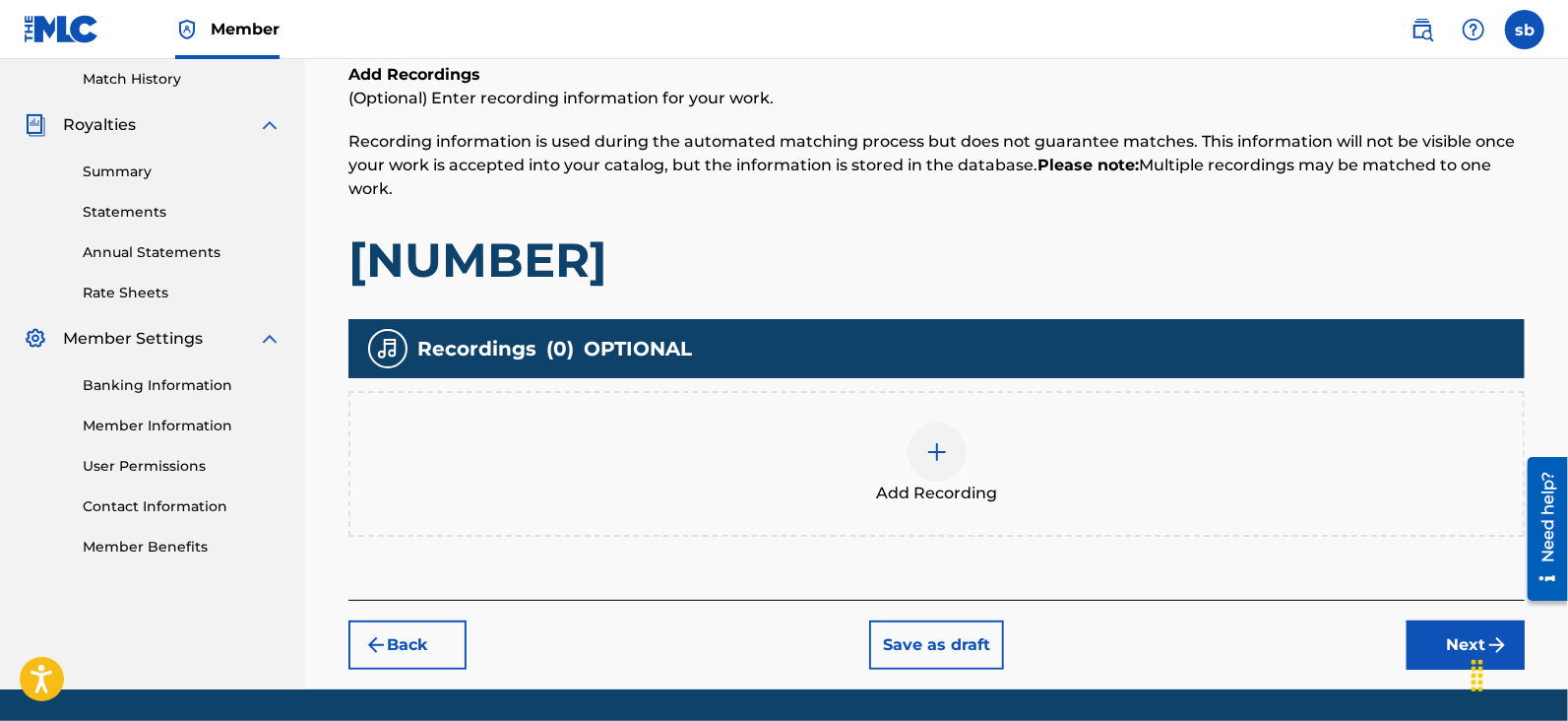 scroll, scrollTop: 89, scrollLeft: 0, axis: vertical 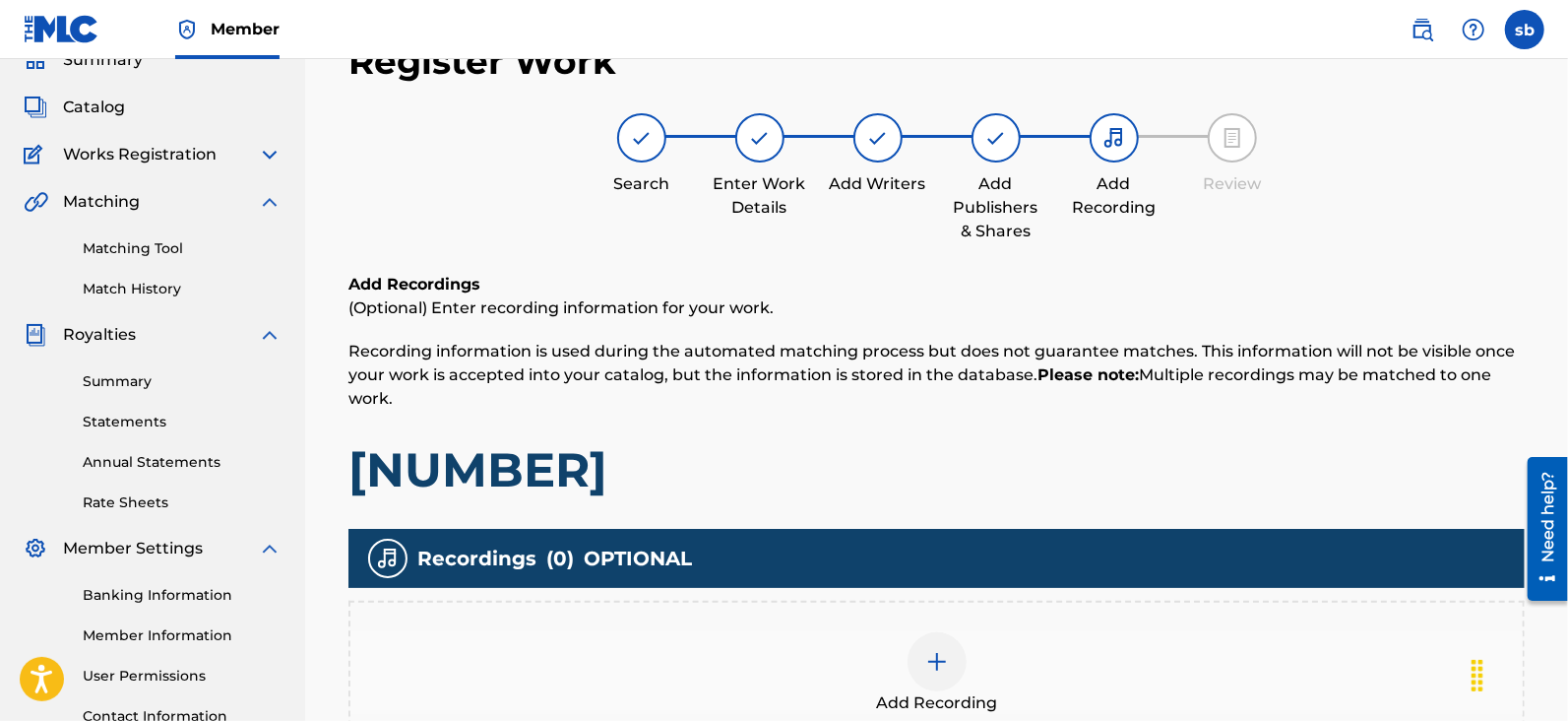 click at bounding box center [937, 662] 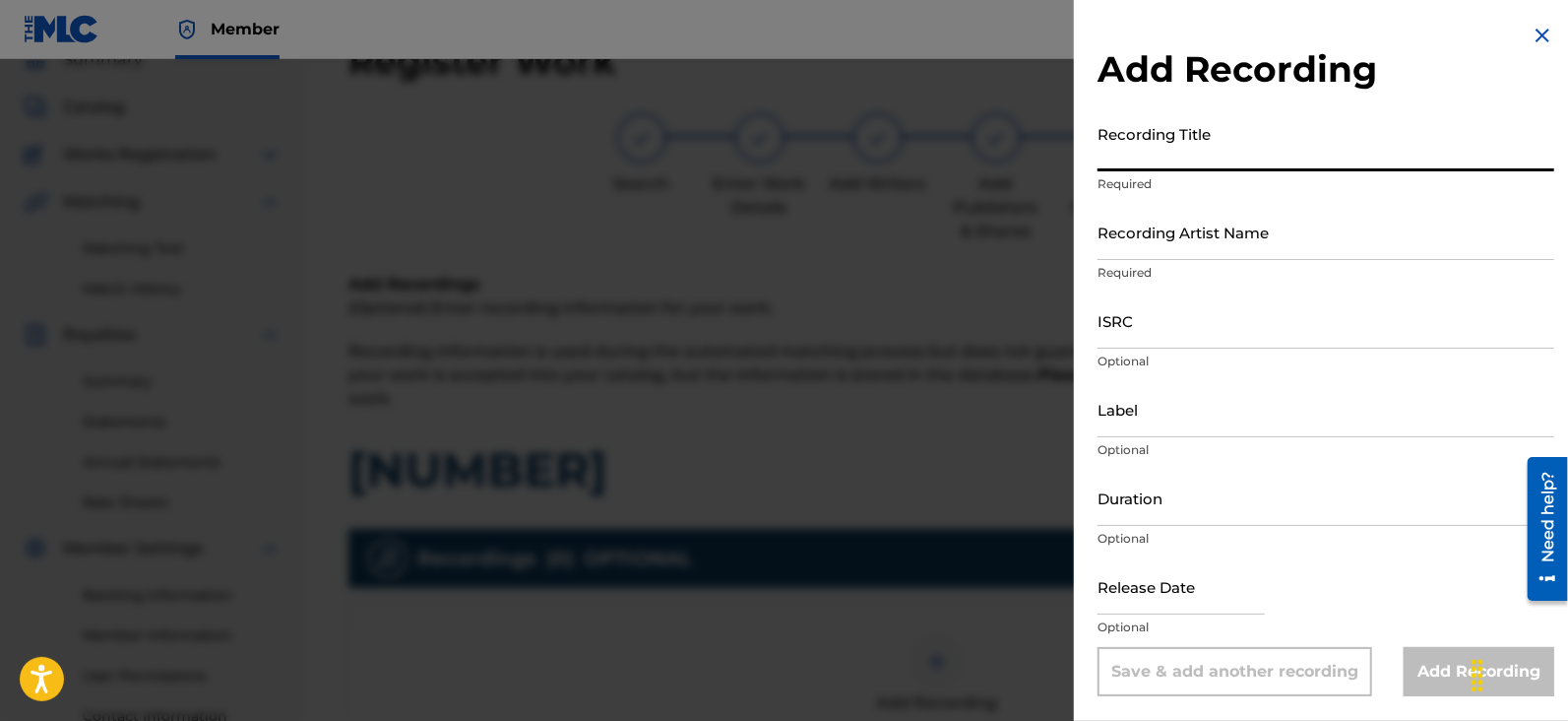 click on "Recording Title" at bounding box center (1326, 143) 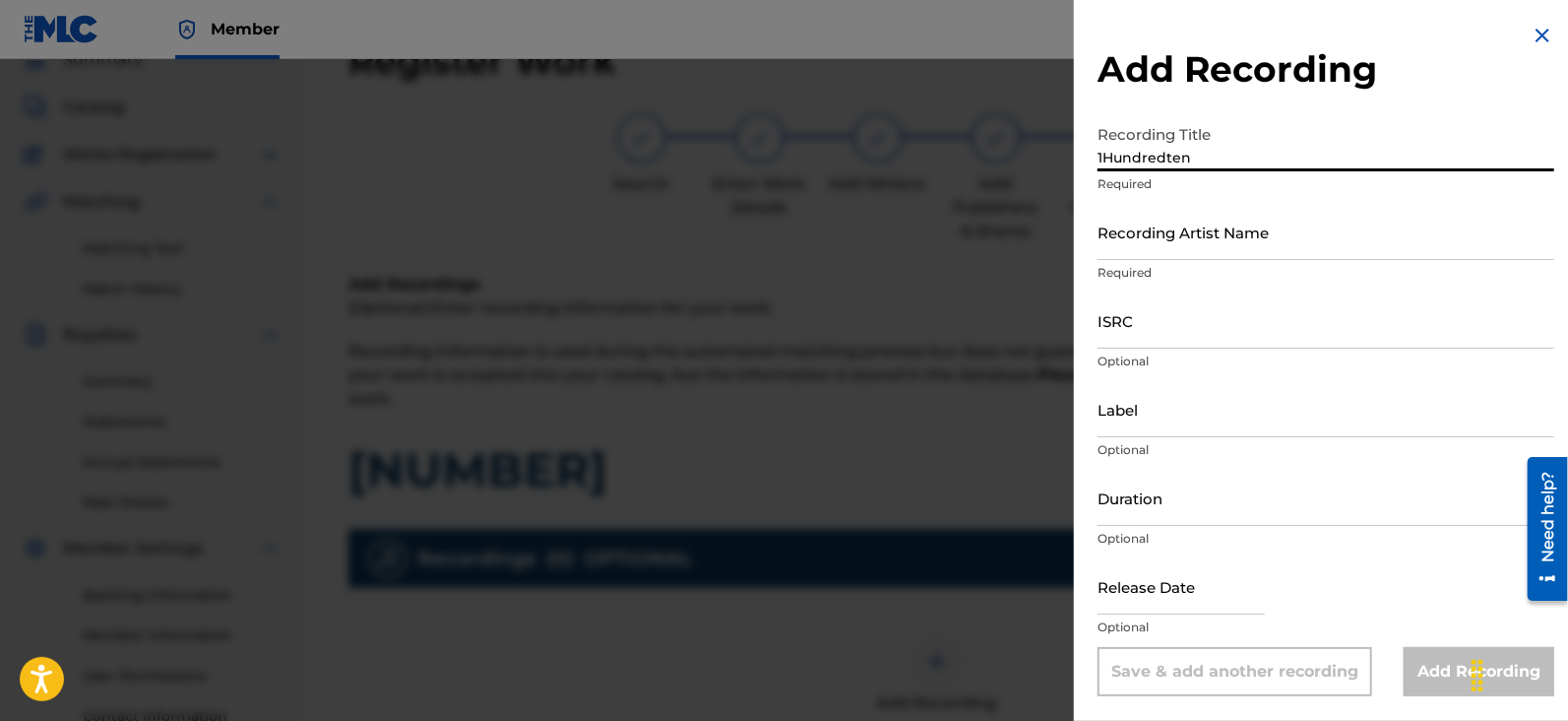 click on "Recording Artist Name" at bounding box center (1326, 231) 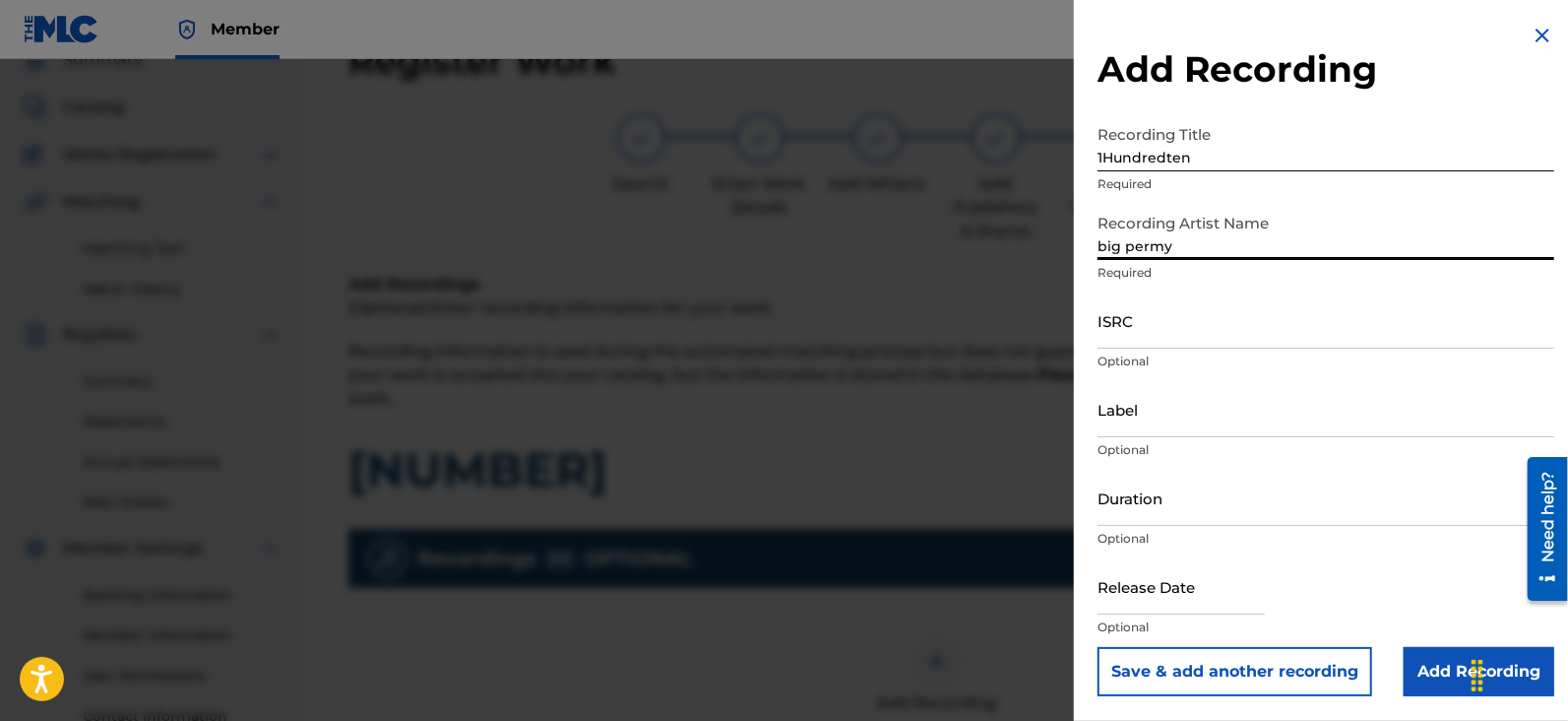 click on "ISRC" at bounding box center [1326, 320] 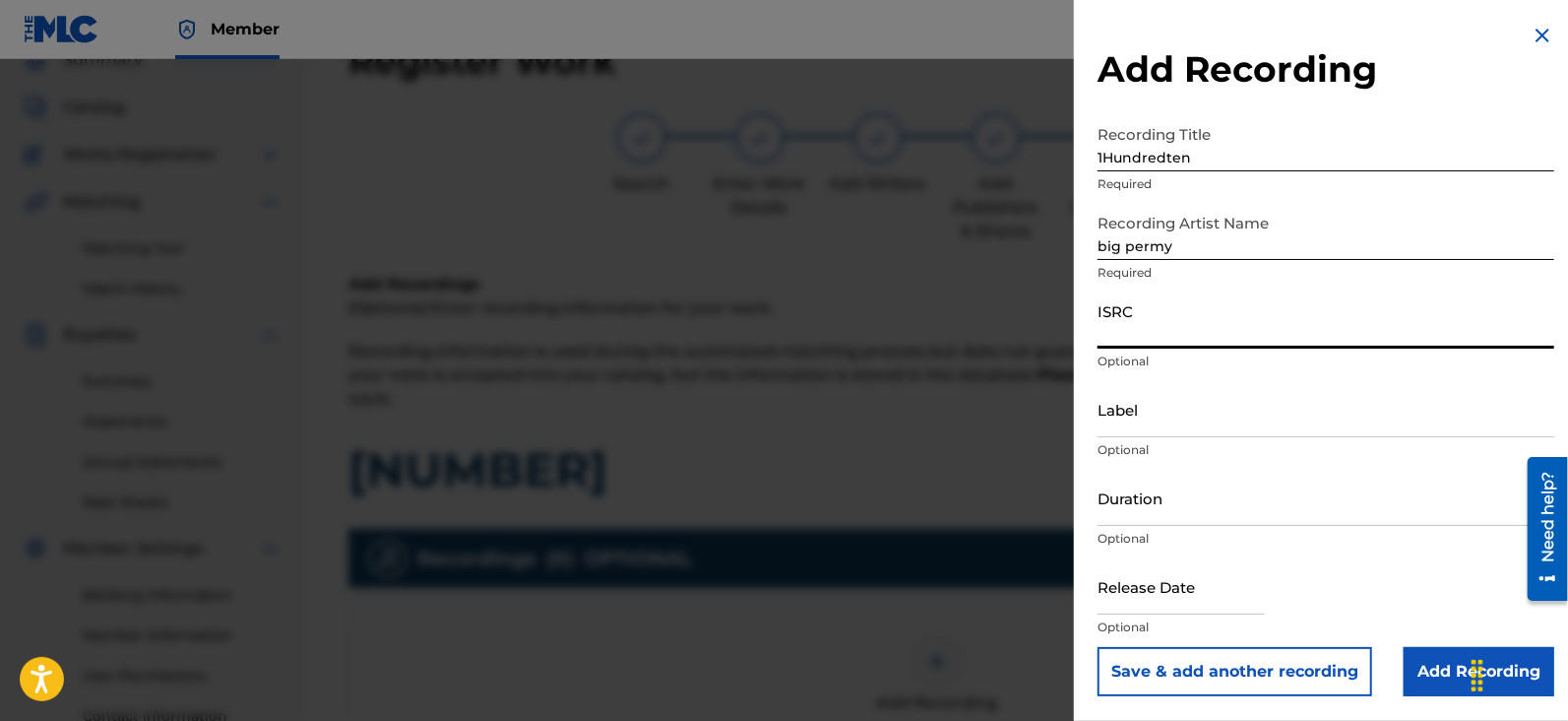 paste on "[ISRC]" 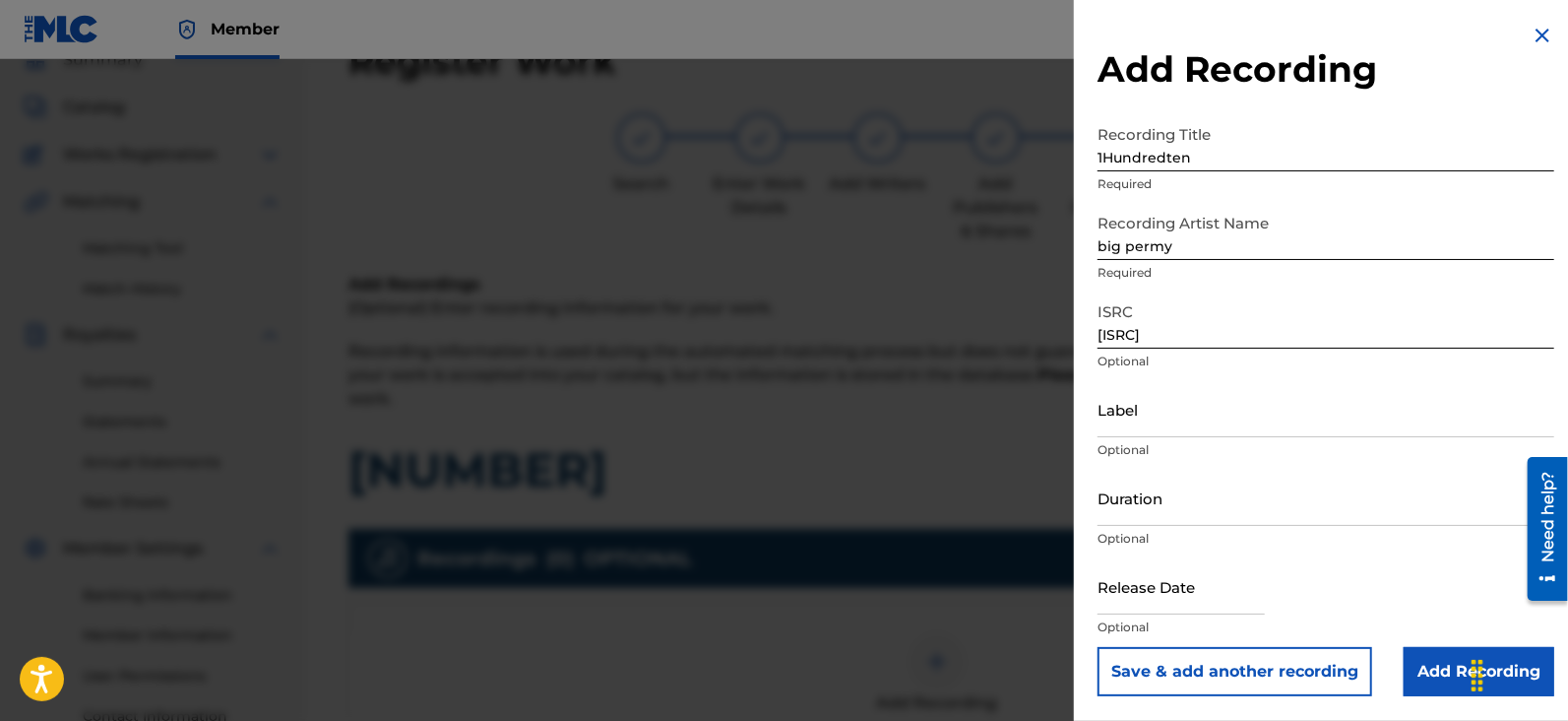 click at bounding box center (1181, 586) 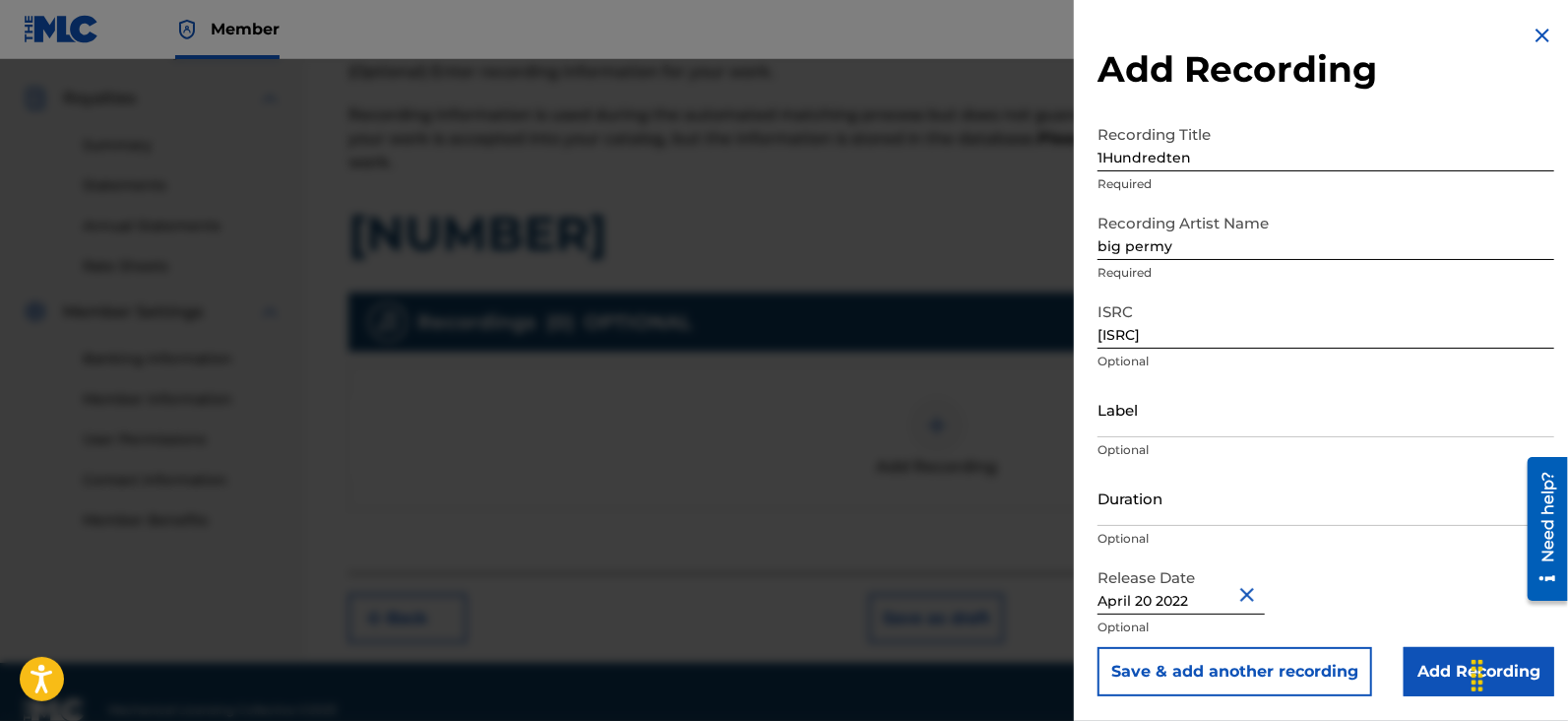 scroll, scrollTop: 360, scrollLeft: 0, axis: vertical 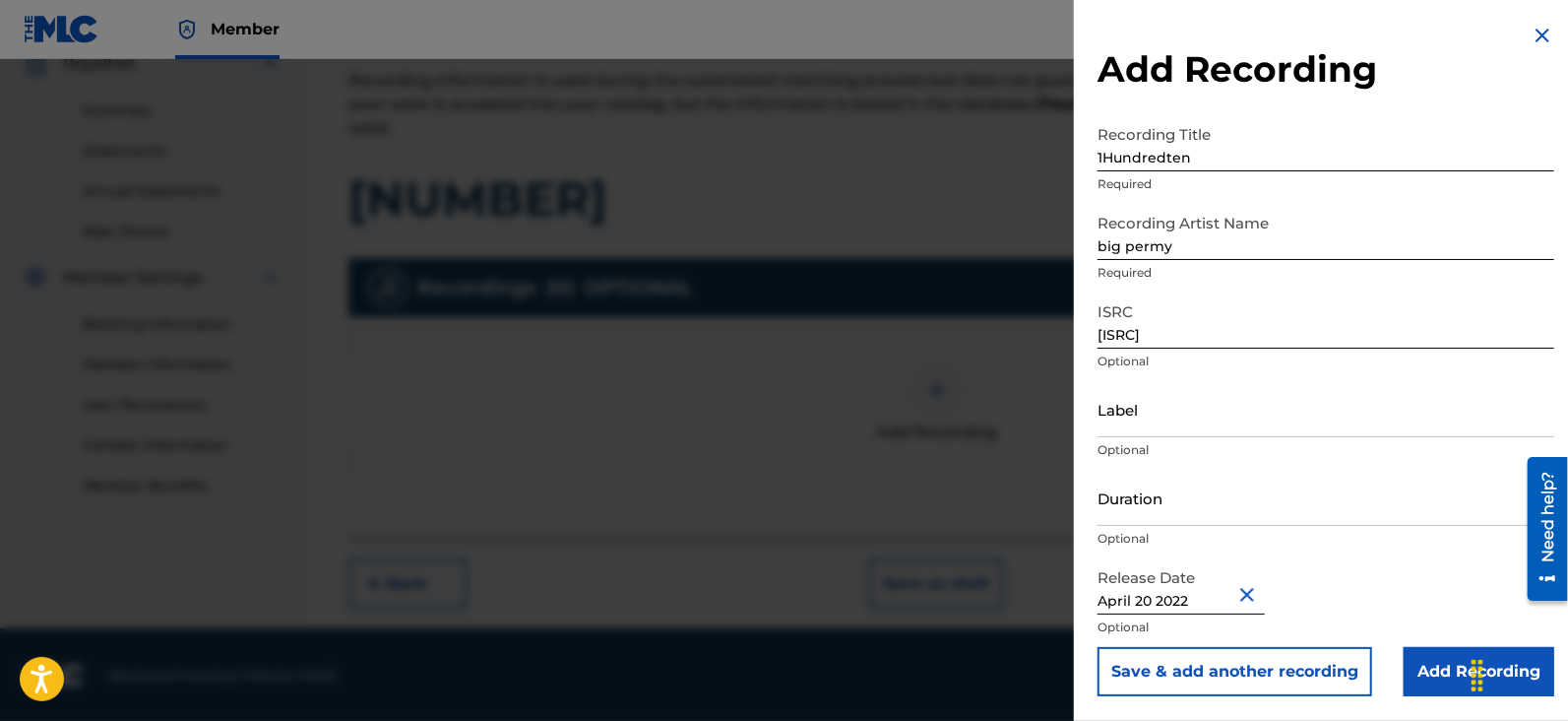 click on "Add Recording" at bounding box center (1478, 672) 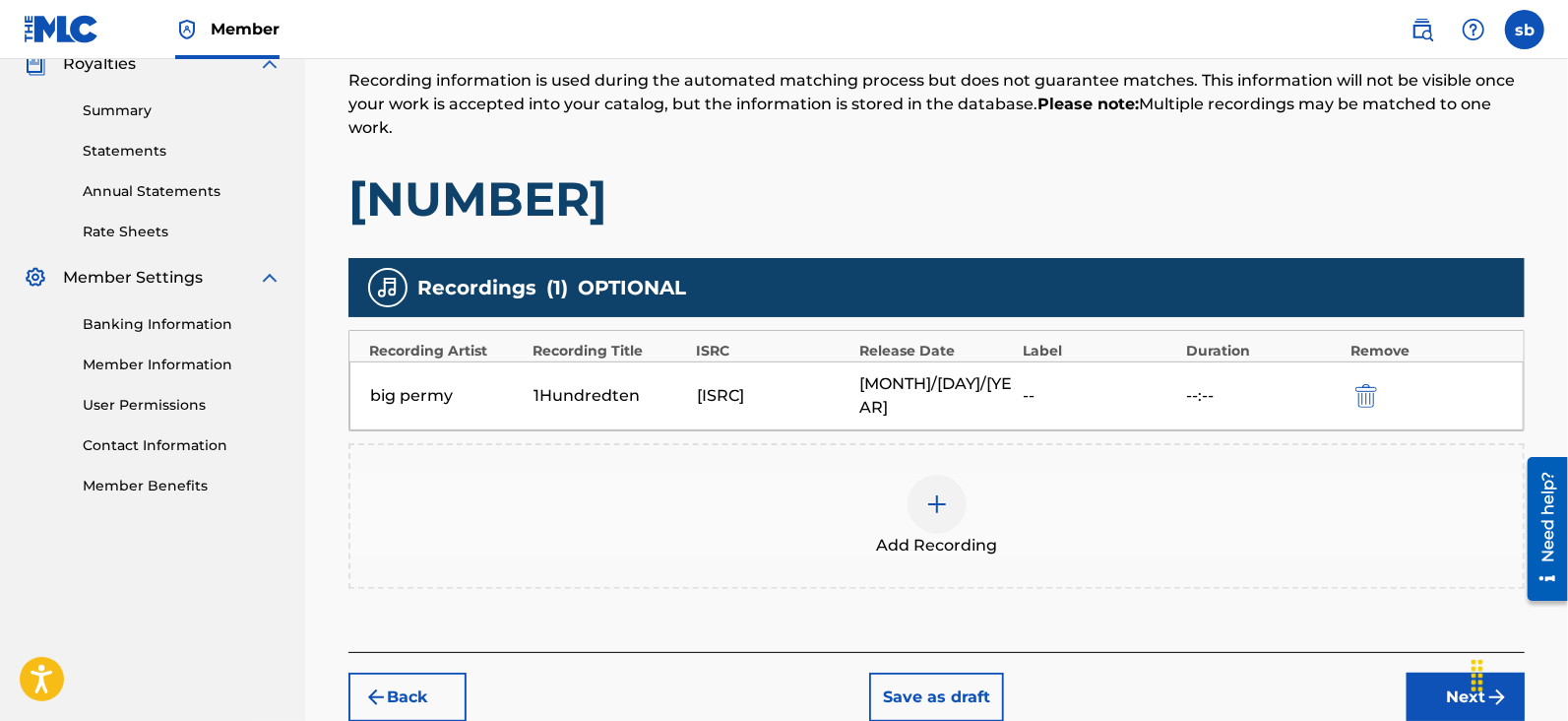 click on "Next" at bounding box center (1466, 697) 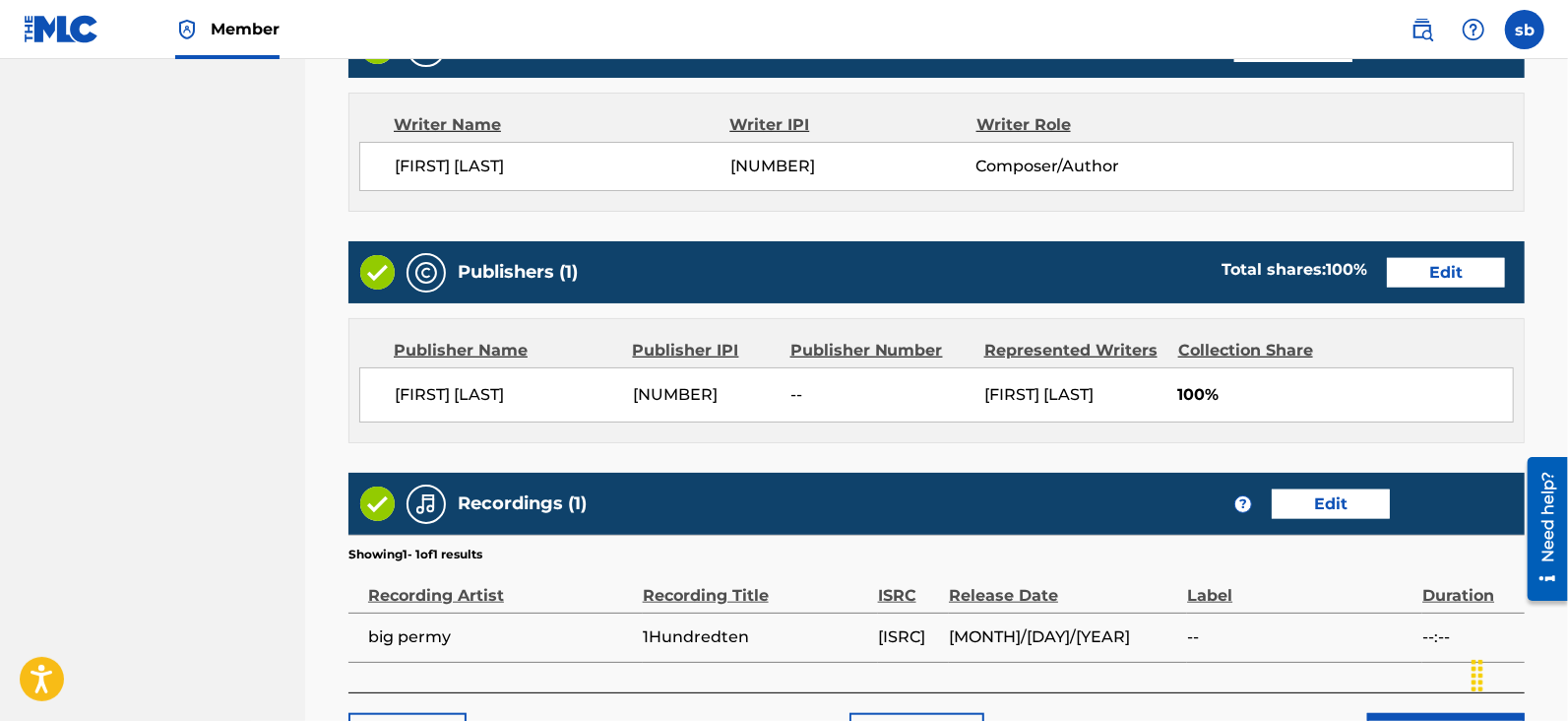 scroll, scrollTop: 982, scrollLeft: 0, axis: vertical 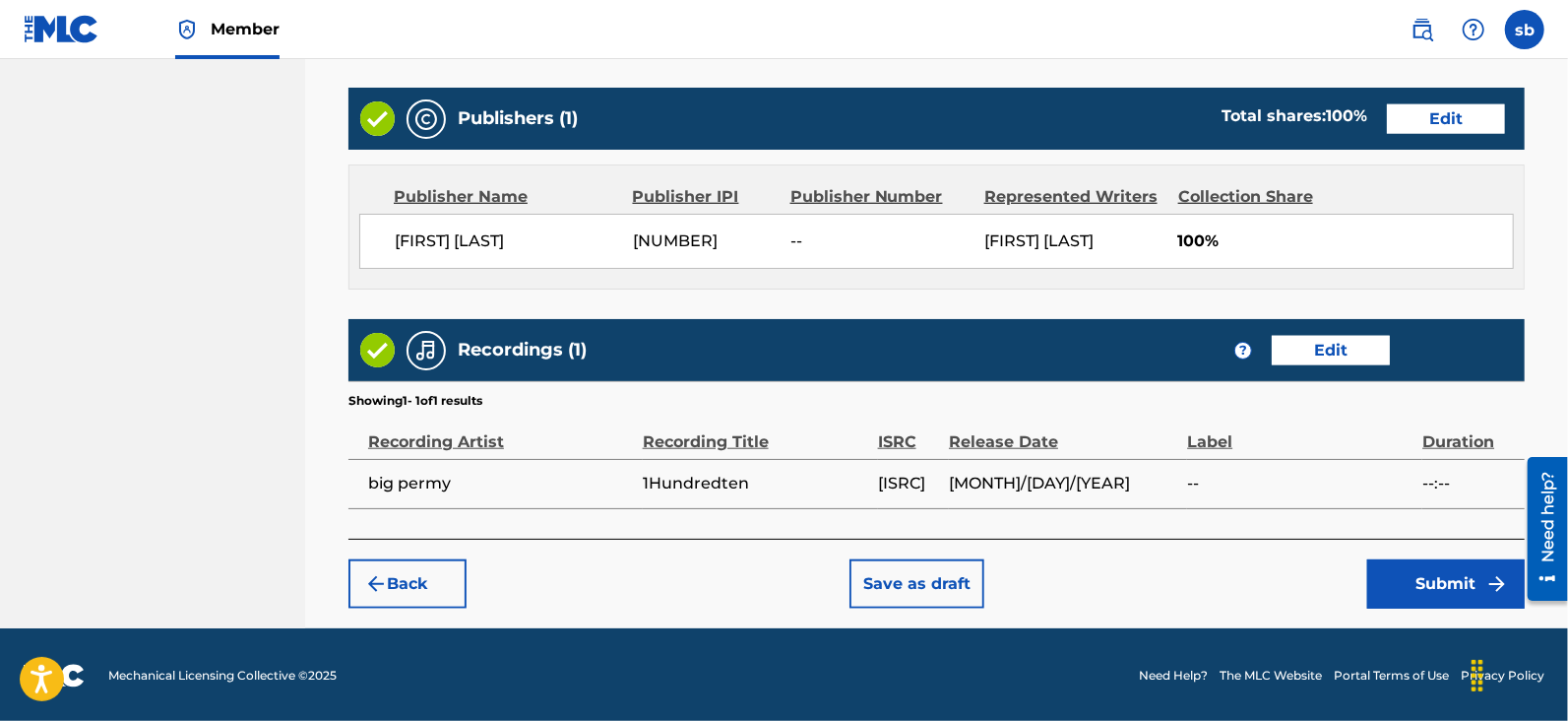 click on "Submit" at bounding box center (1446, 584) 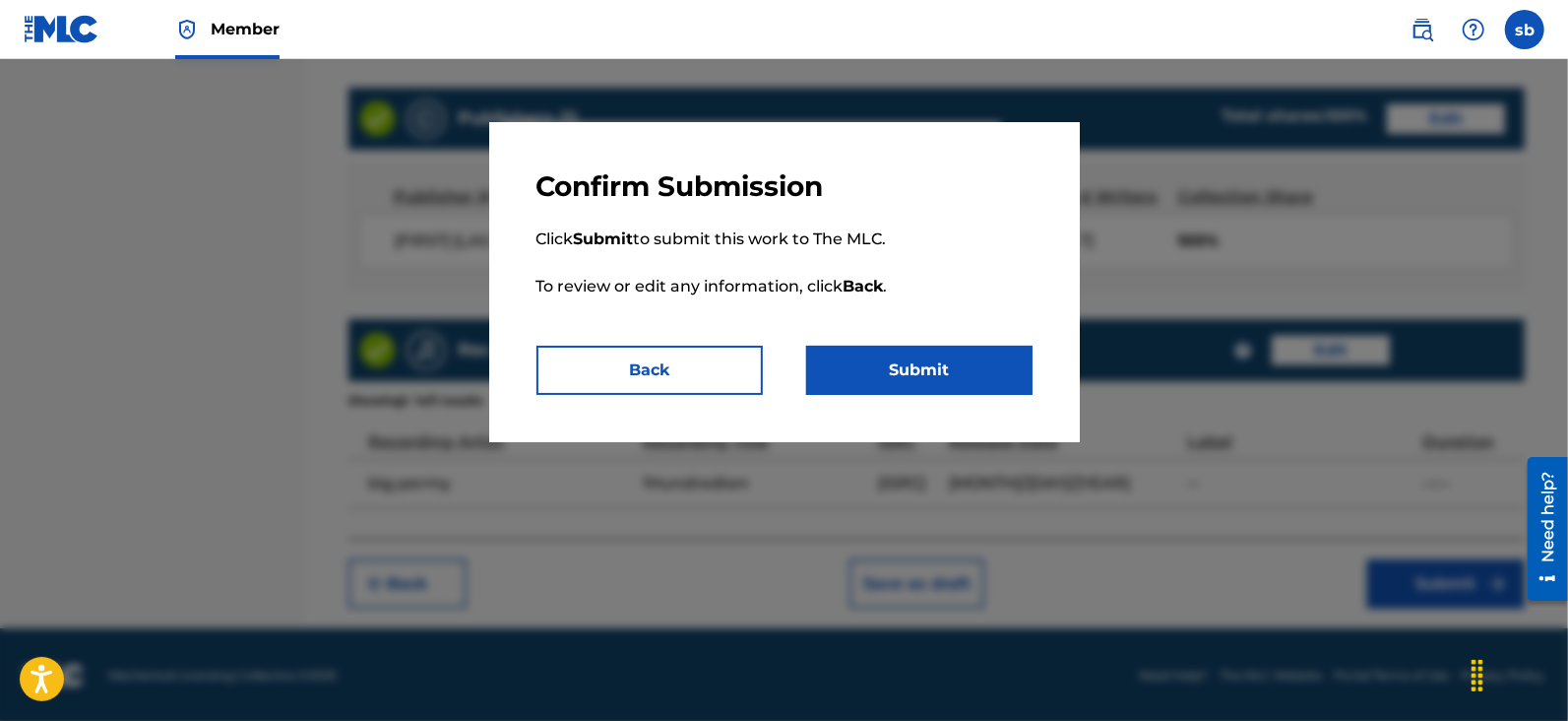 click on "Submit" at bounding box center [919, 370] 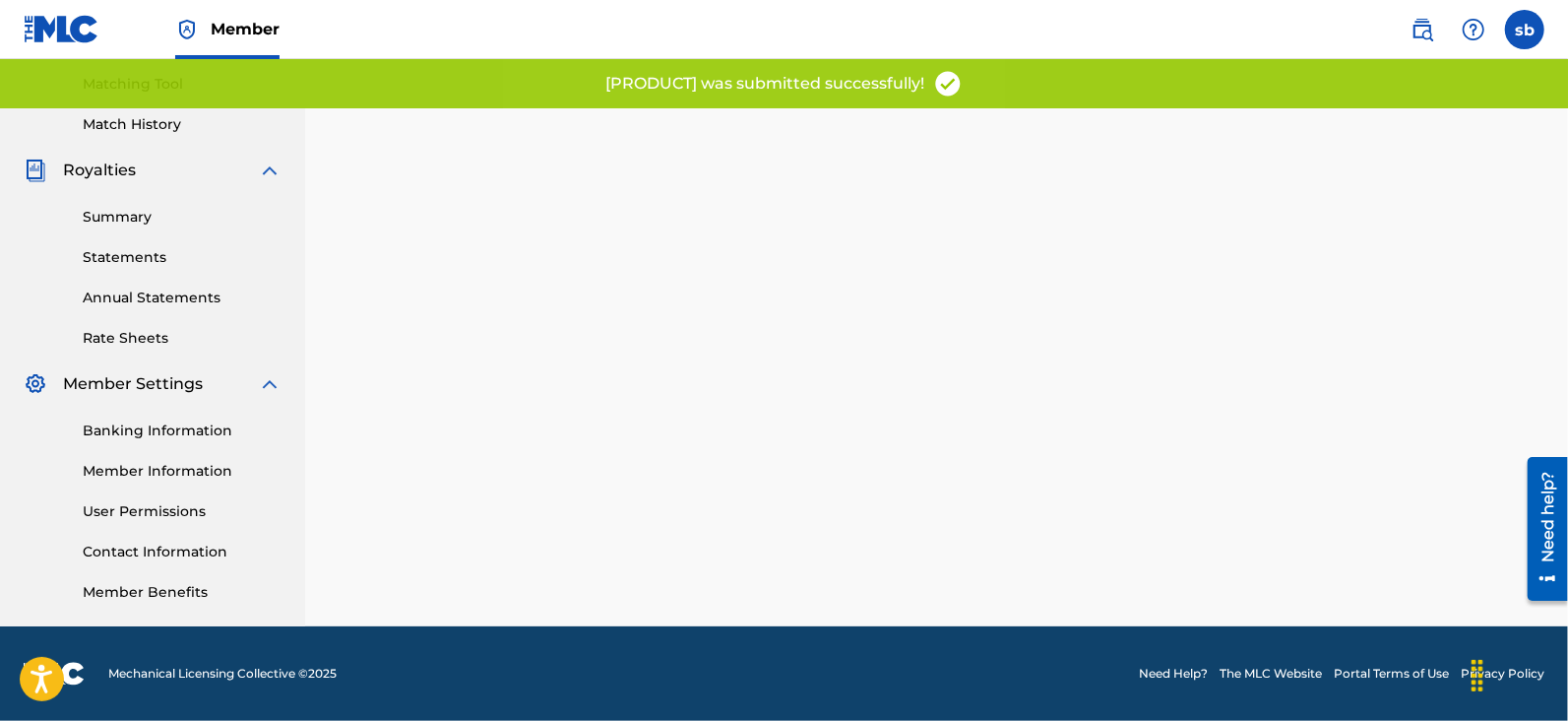 scroll, scrollTop: 0, scrollLeft: 0, axis: both 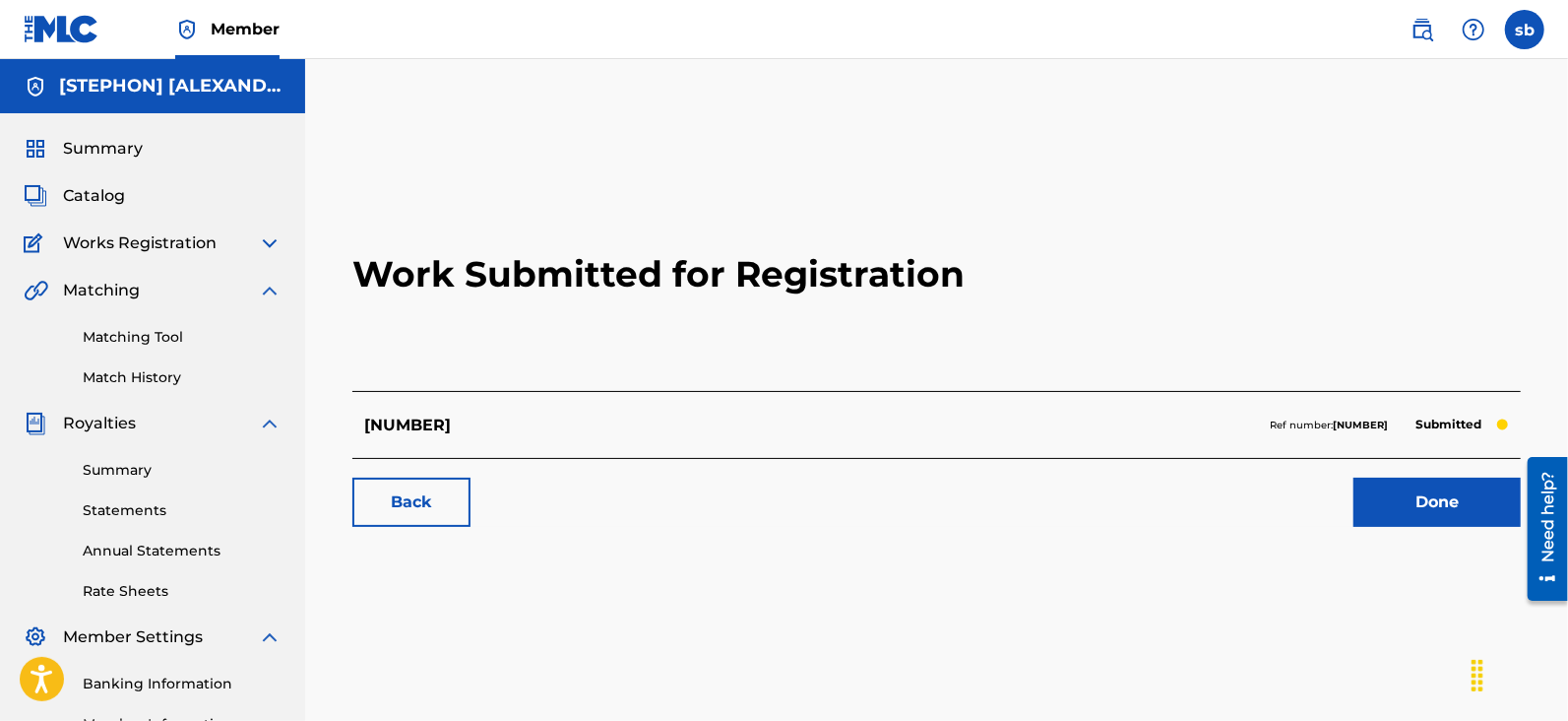 click on "Done" at bounding box center [1437, 502] 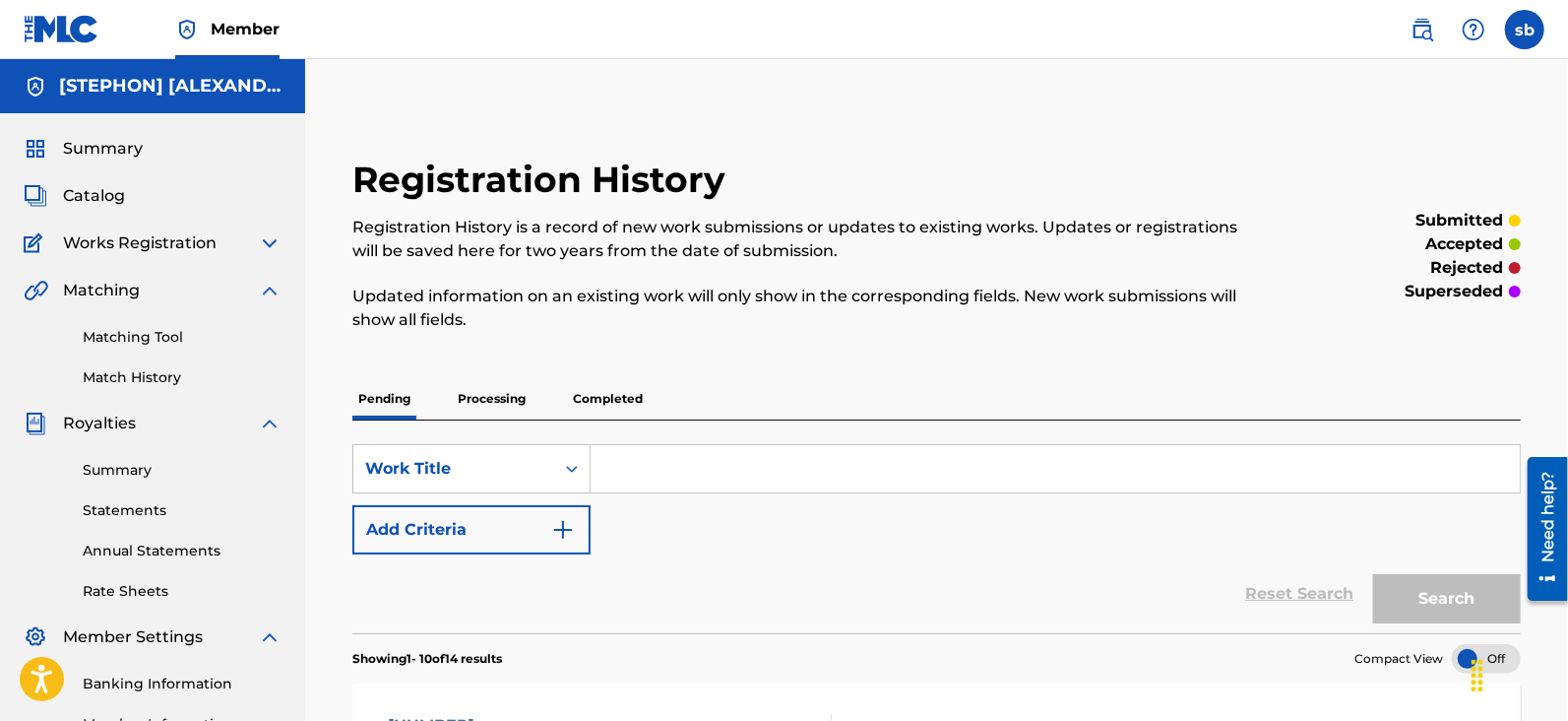 click at bounding box center (1055, 469) 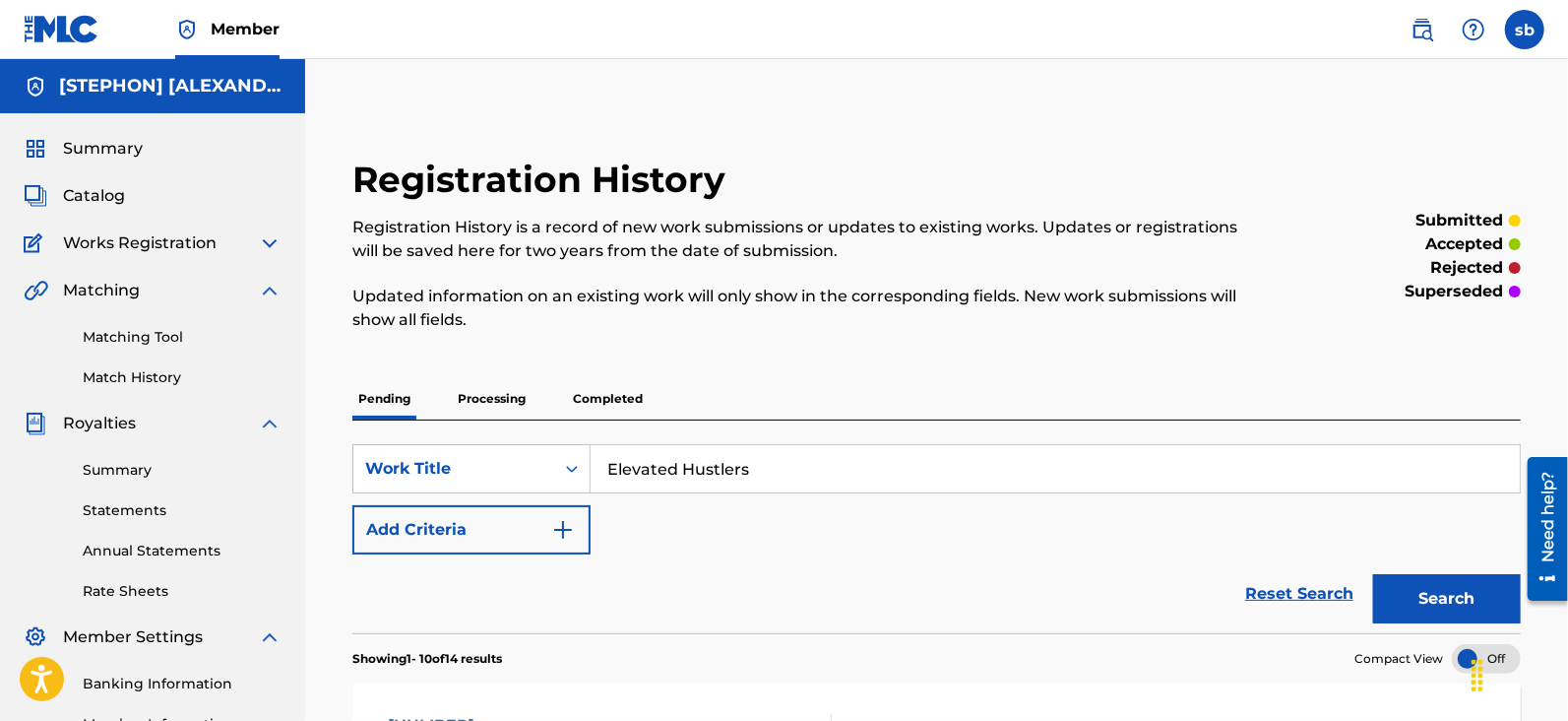 click on "Search" at bounding box center [1447, 599] 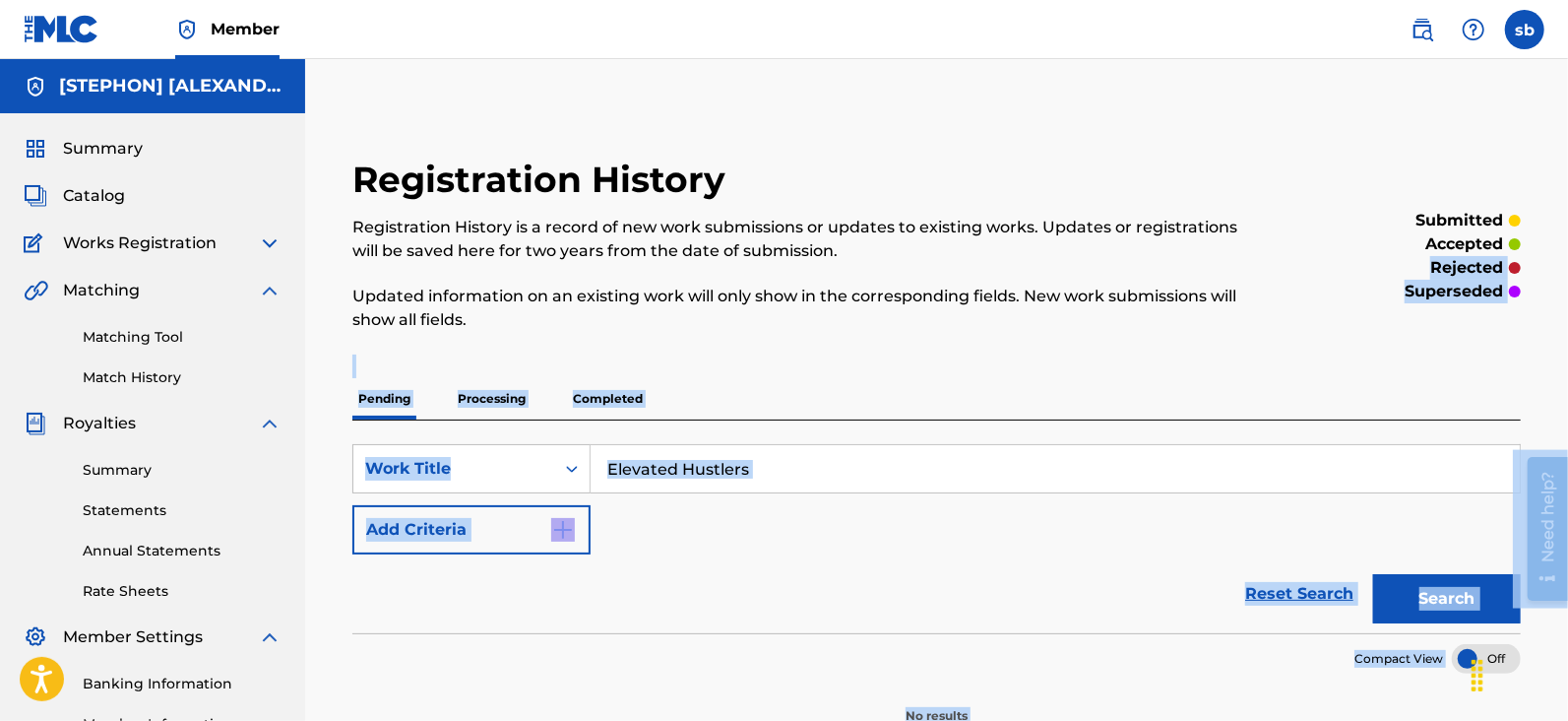 drag, startPoint x: 3079, startPoint y: 694, endPoint x: 1550, endPoint y: 497, distance: 1541.6387 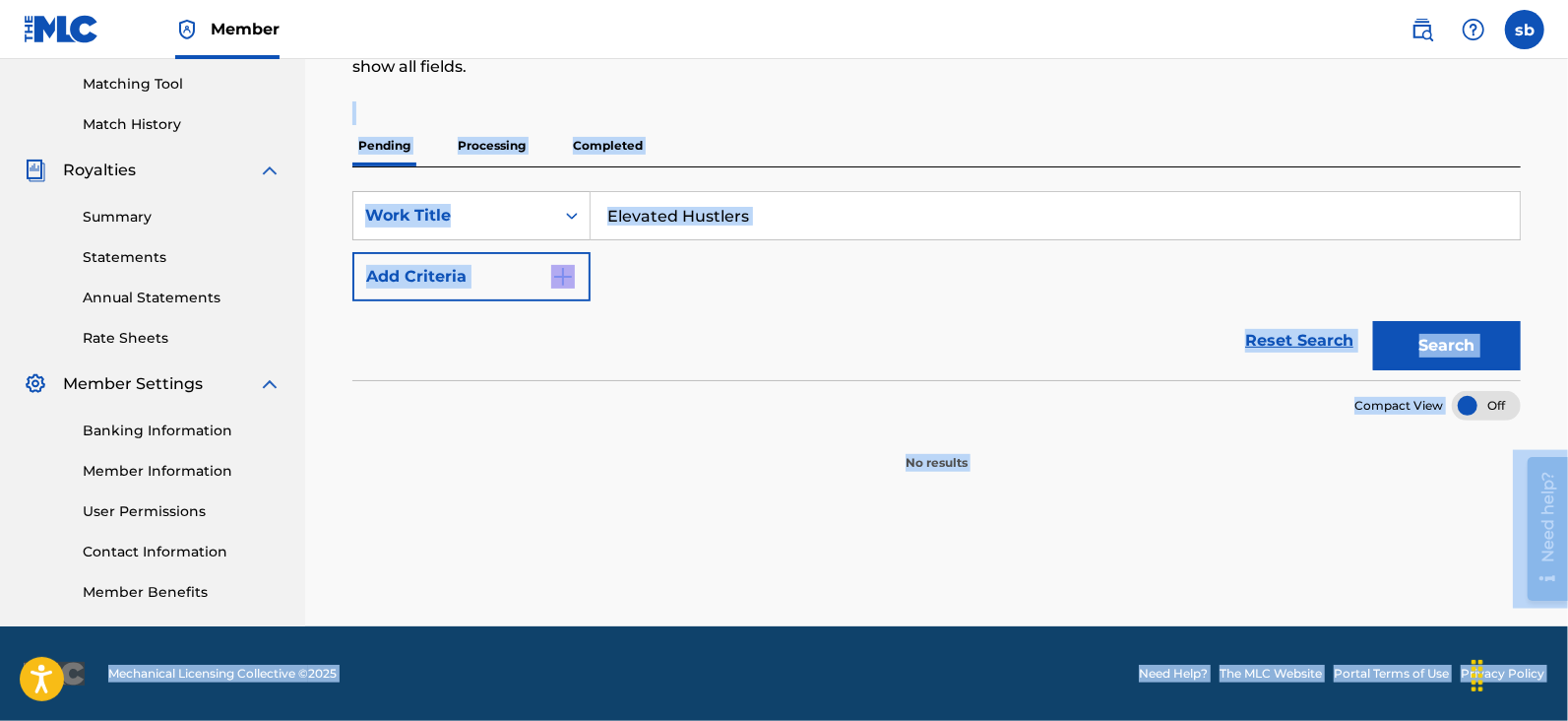 scroll, scrollTop: 0, scrollLeft: 0, axis: both 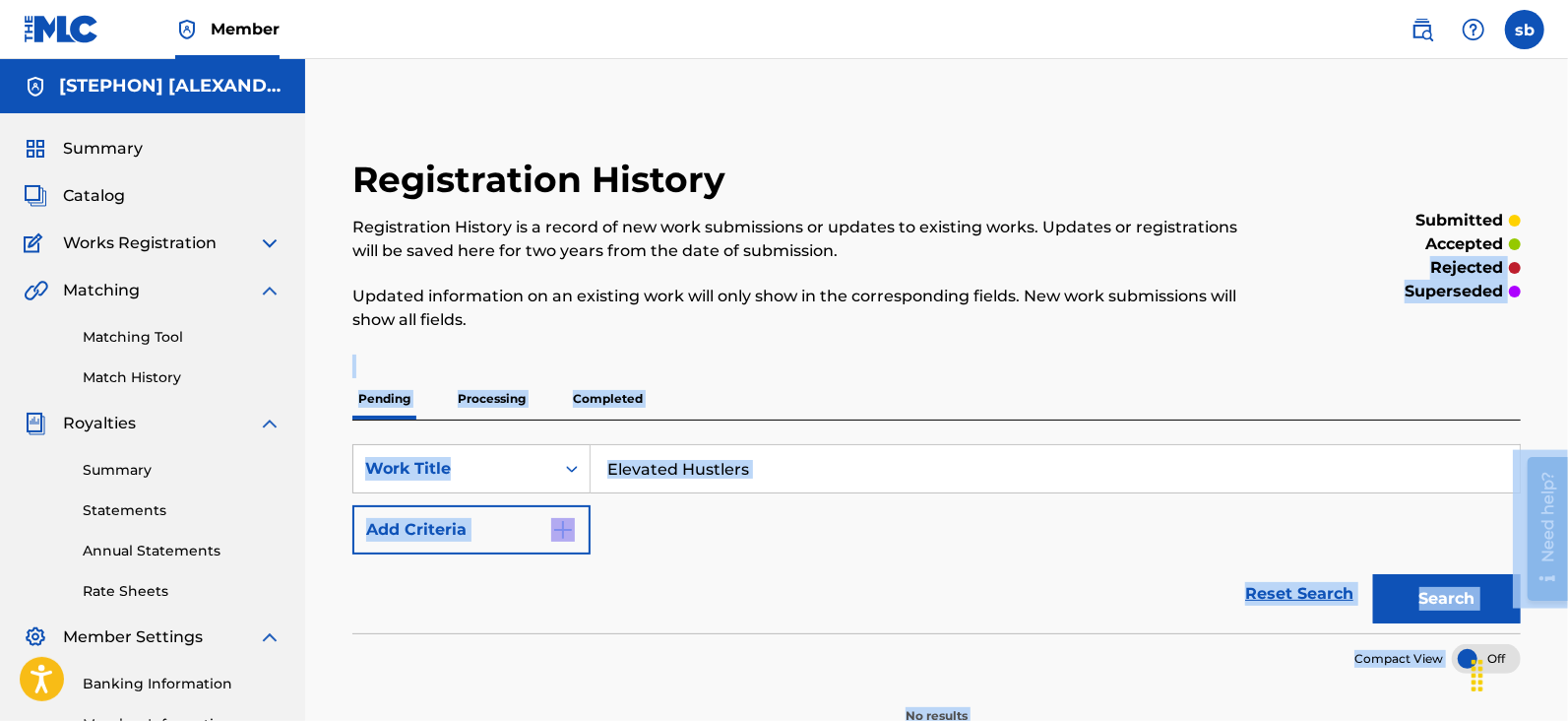 click on "Catalog" at bounding box center [94, 196] 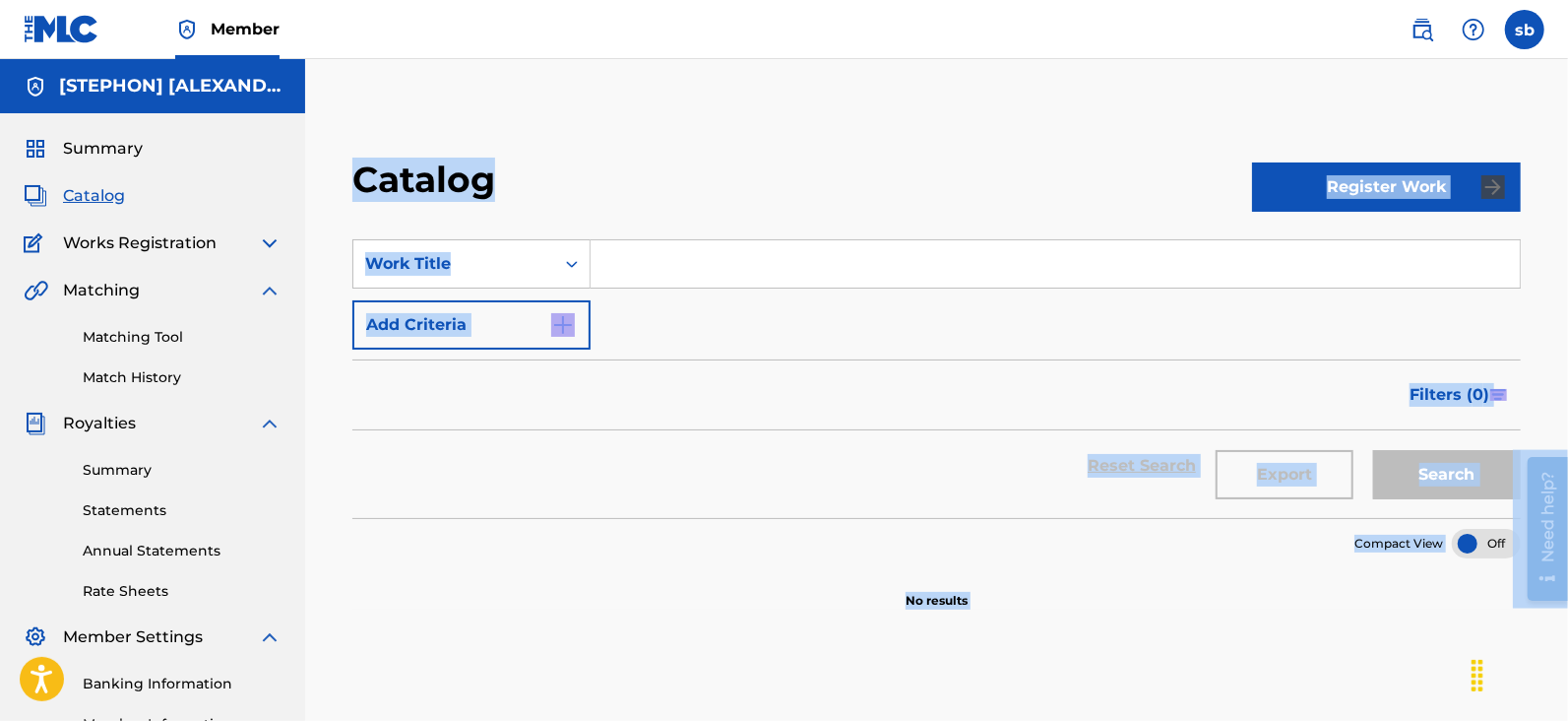 click on "Register Work" at bounding box center [1386, 187] 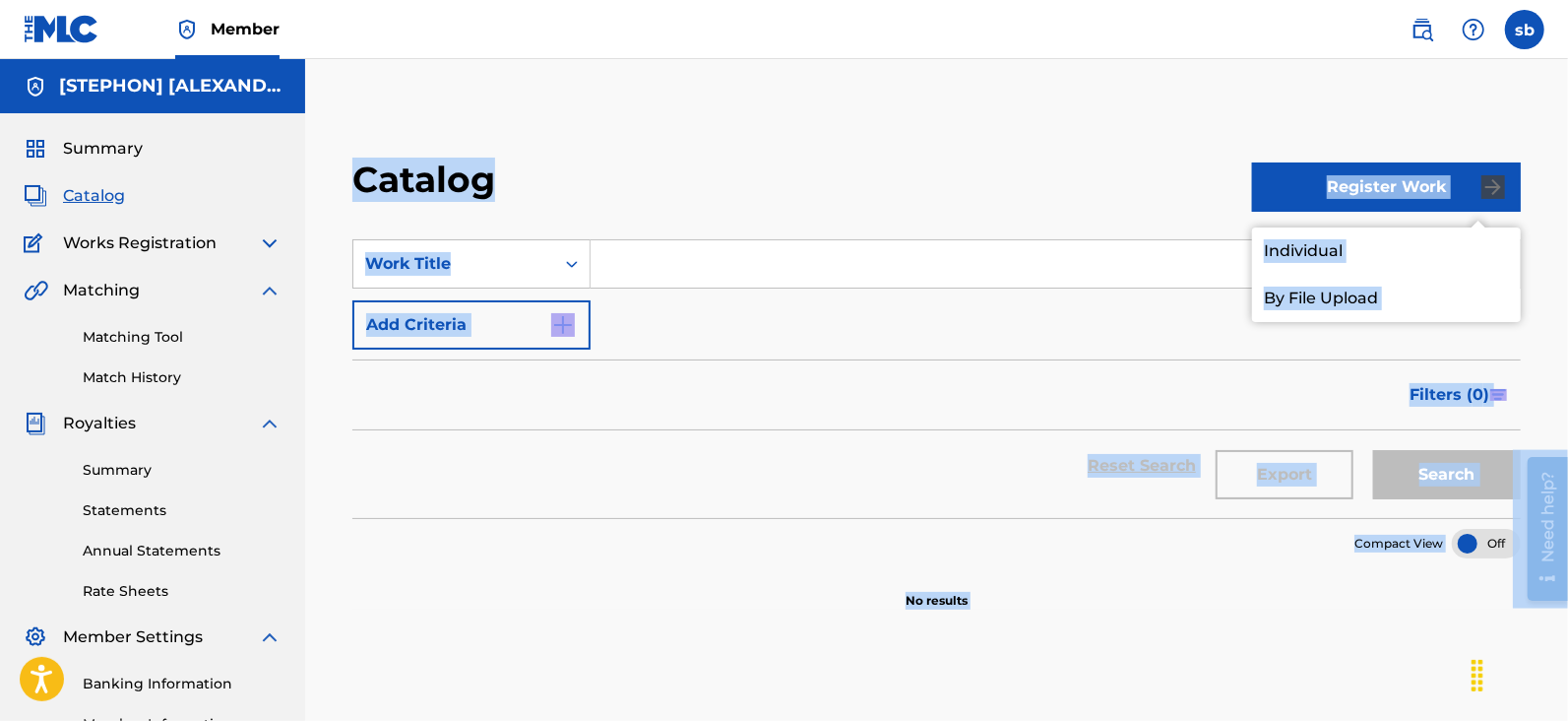 click on "Register Work" at bounding box center [1386, 187] 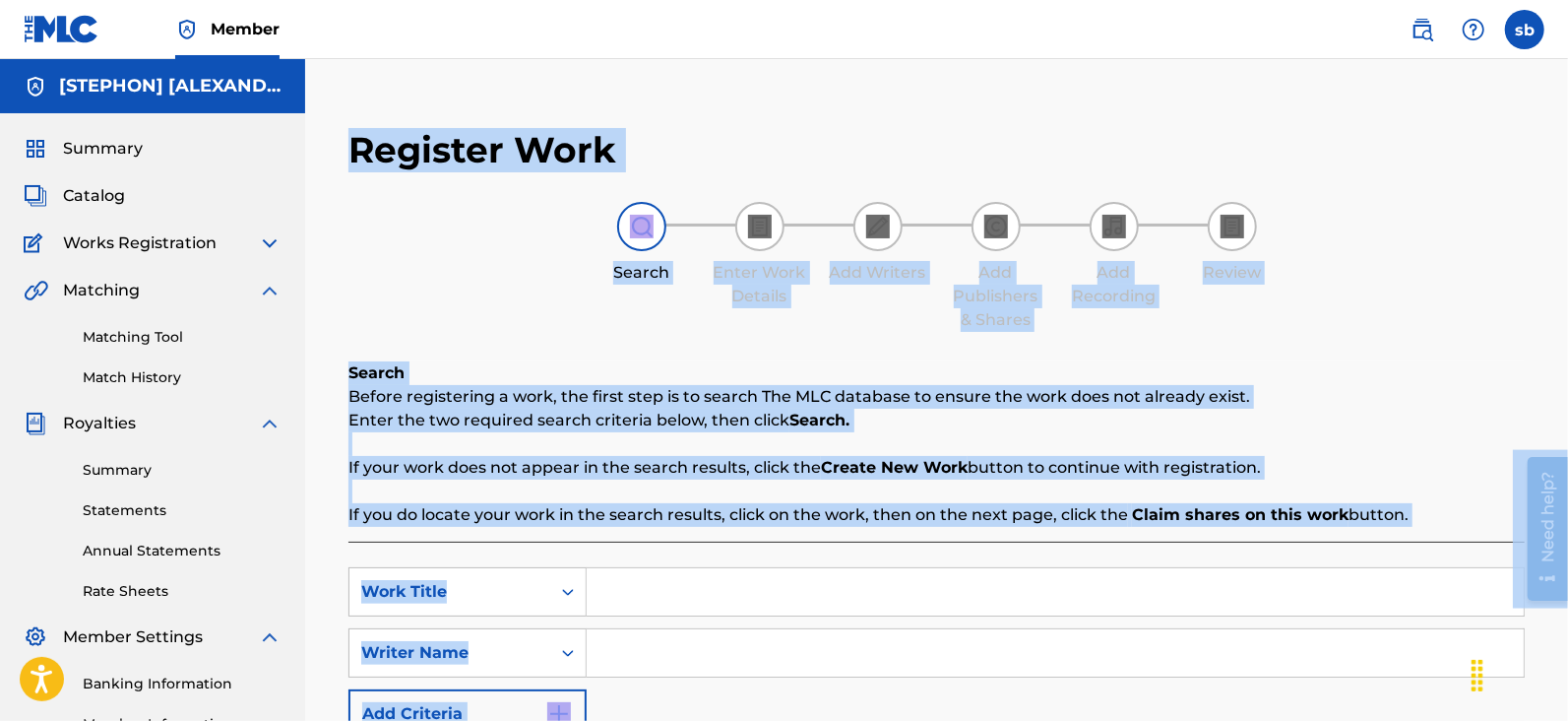 click on "Register Work Search Enter Work Details Add Writers Add Publishers & Shares Add Recording Review Search Before registering a work, the first step is to search The MLC database to ensure the work does not already exist. Enter the two required search criteria below, then click  Search.   If your work does not appear in the search results, click the  Create New Work   button to continue with registration. If you do locate your work in the search results, click on the work, then on the next page, click the  Claim shares on this work   button. SearchWithCriteriae576f927-e9af-45a0-963f-8b4085d6f09c Work Title SearchWithCriteria3b0a46cd-969e-4979-a718-372078dd9340 Writer Name Add Criteria Reset Search Search" at bounding box center [936, 506] 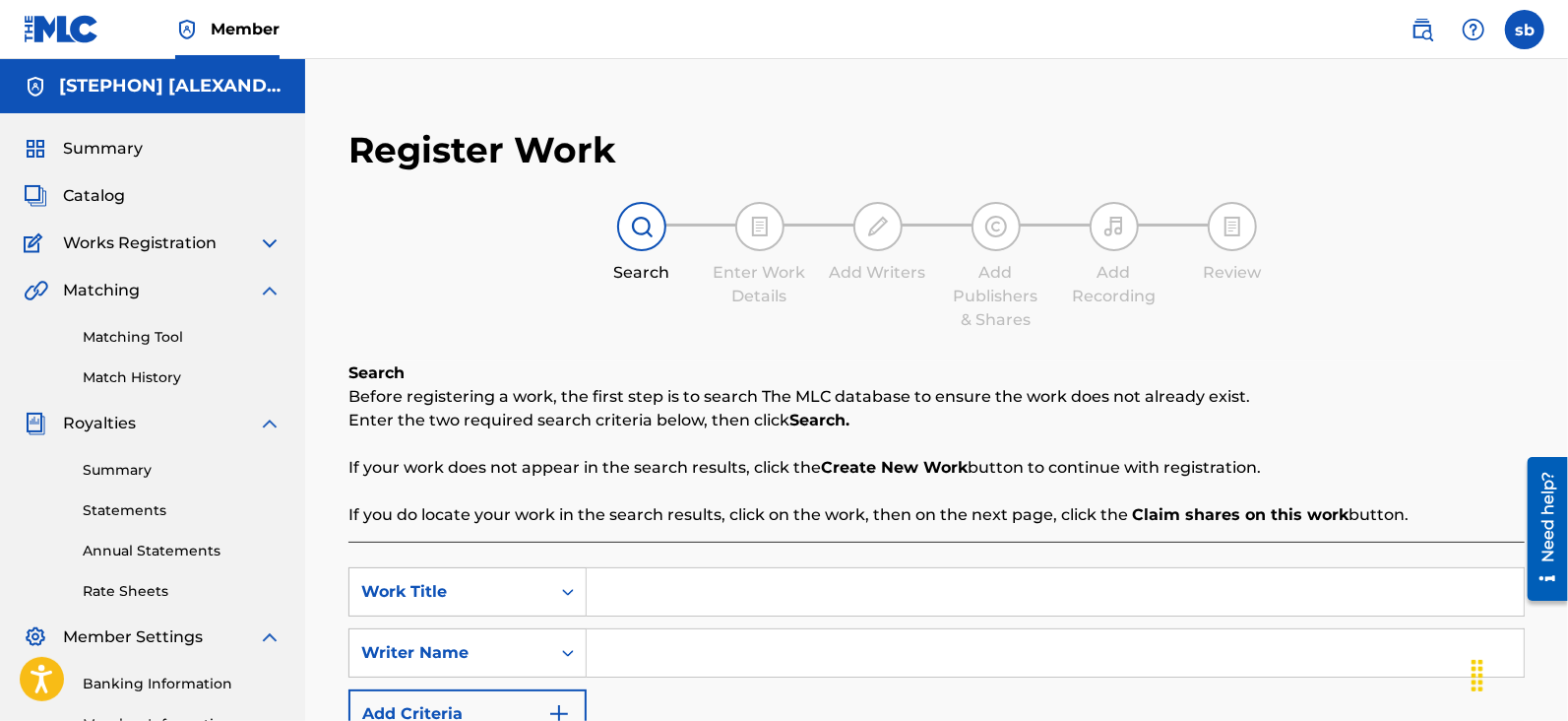 click at bounding box center [1055, 592] 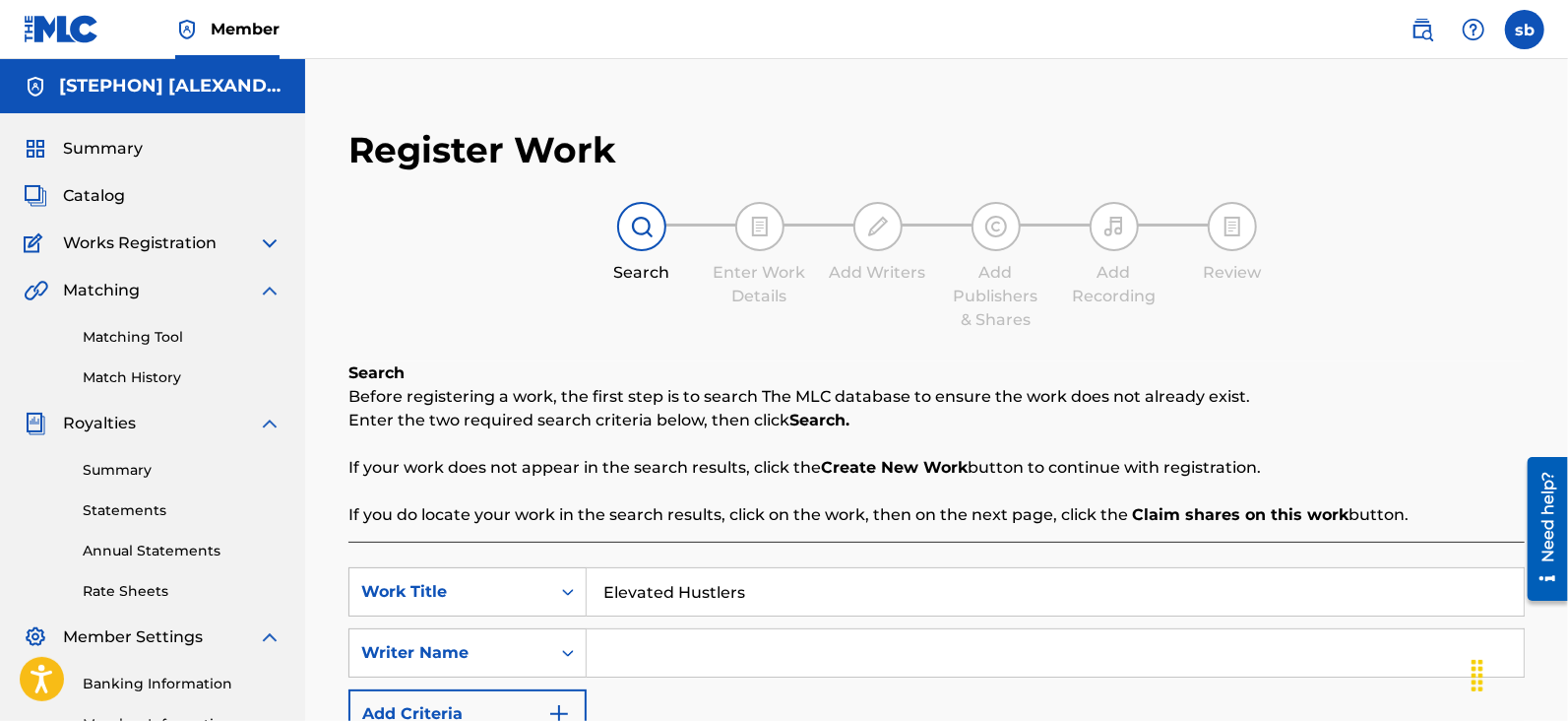 click at bounding box center (1055, 653) 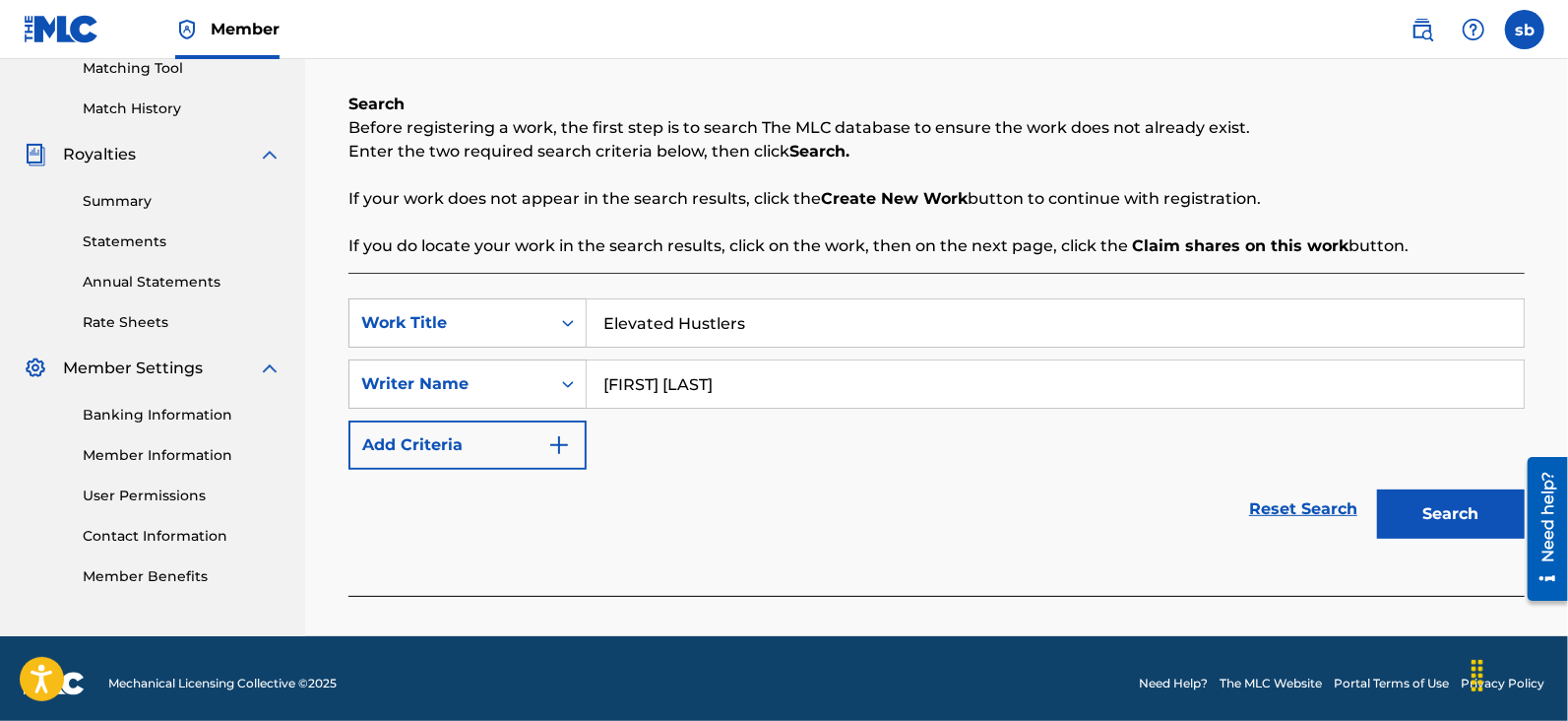 scroll, scrollTop: 279, scrollLeft: 0, axis: vertical 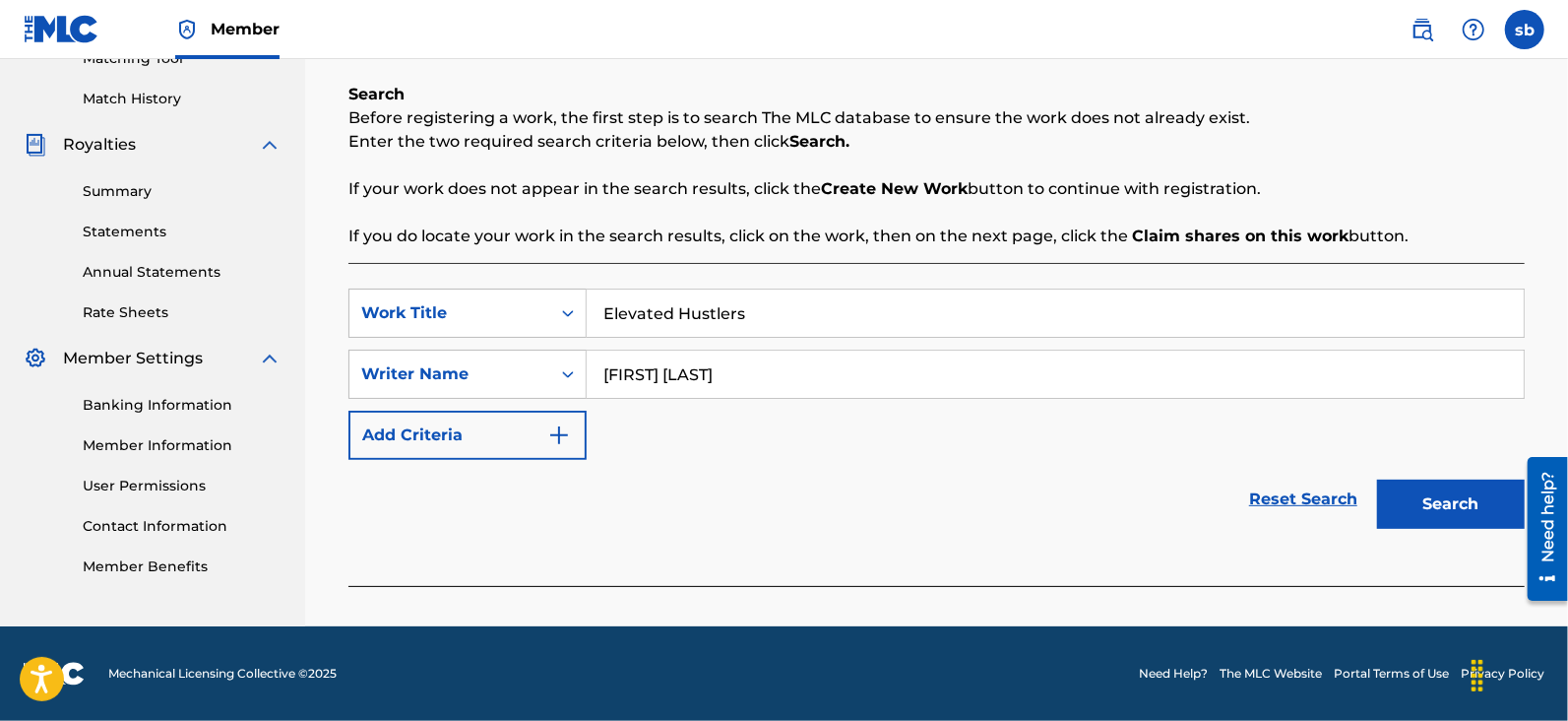 click on "Search" at bounding box center (1451, 504) 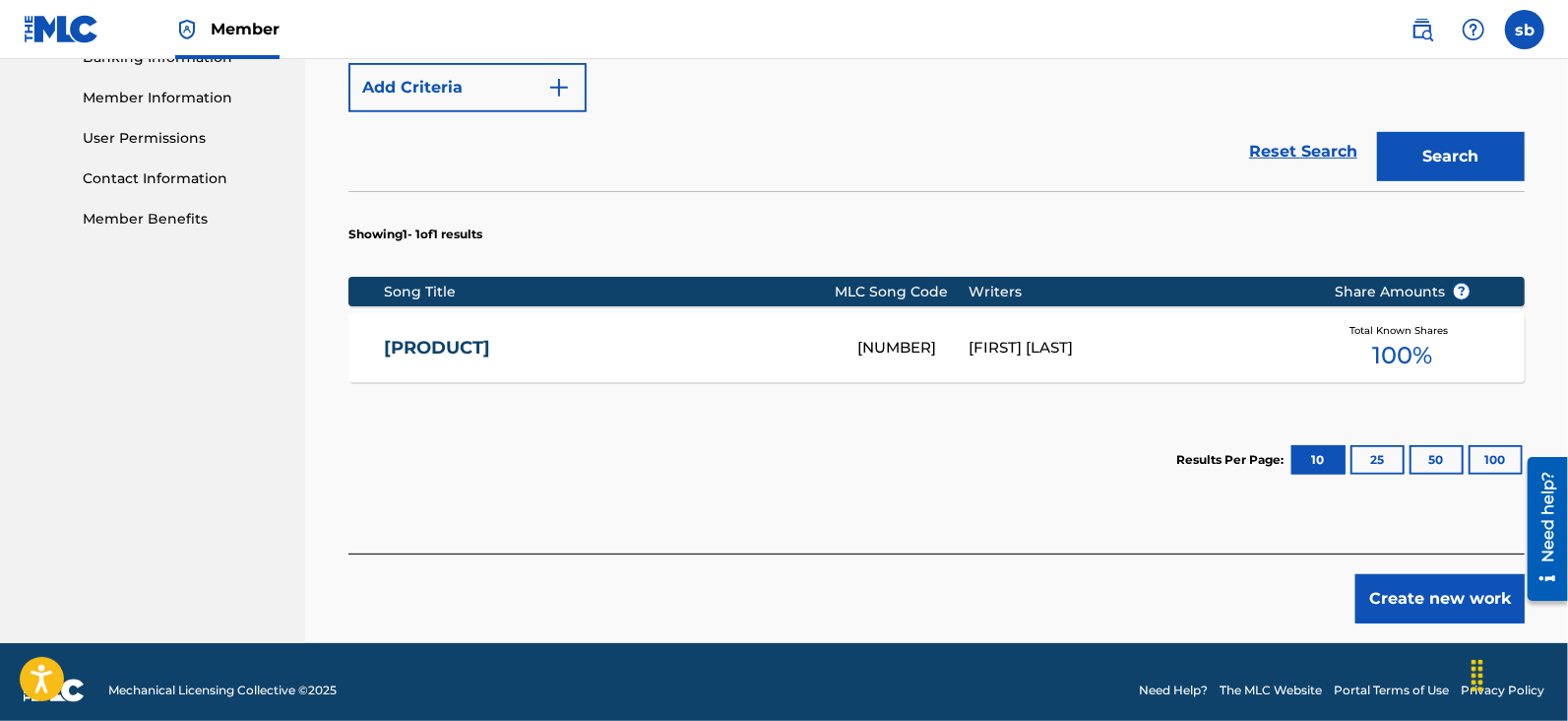 scroll, scrollTop: 642, scrollLeft: 0, axis: vertical 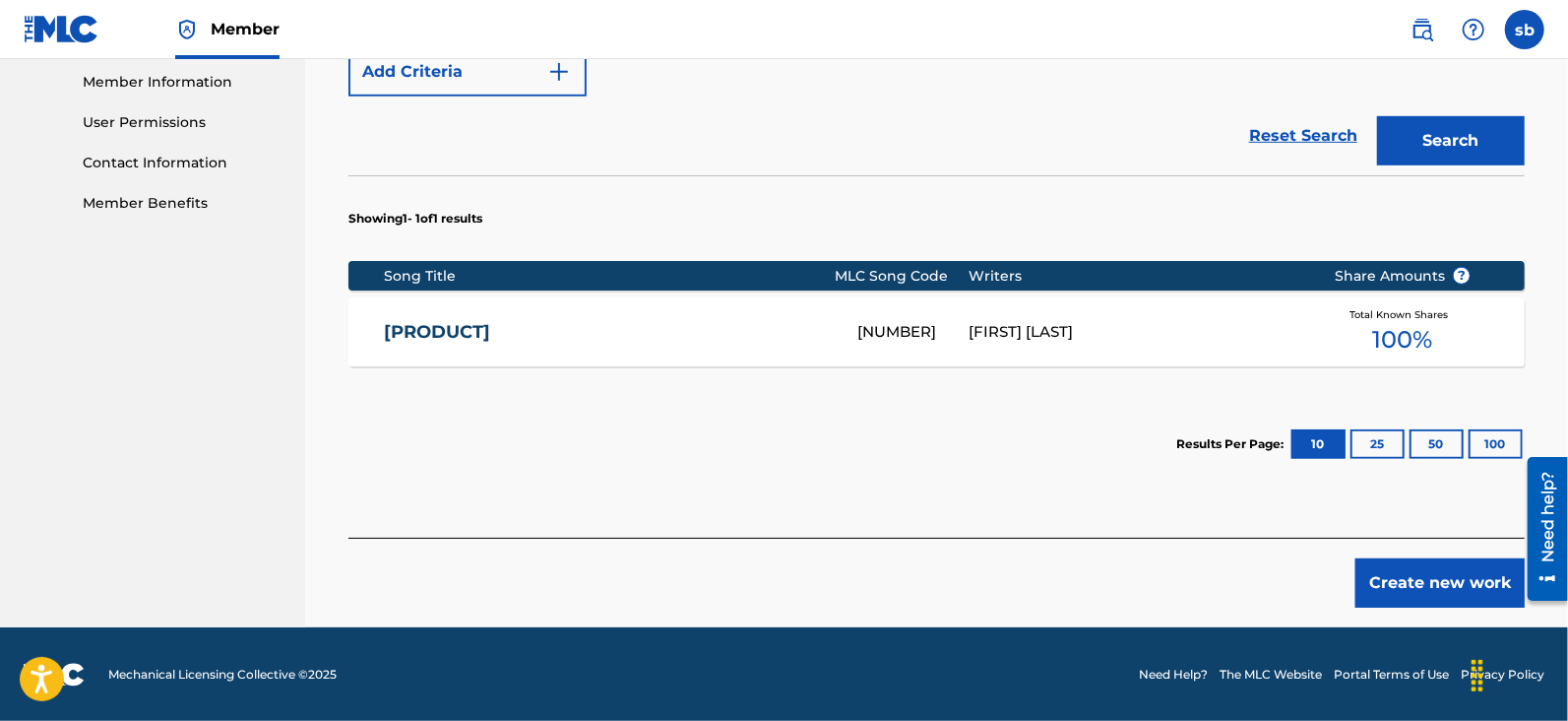 click on "Create new work" at bounding box center (1440, 583) 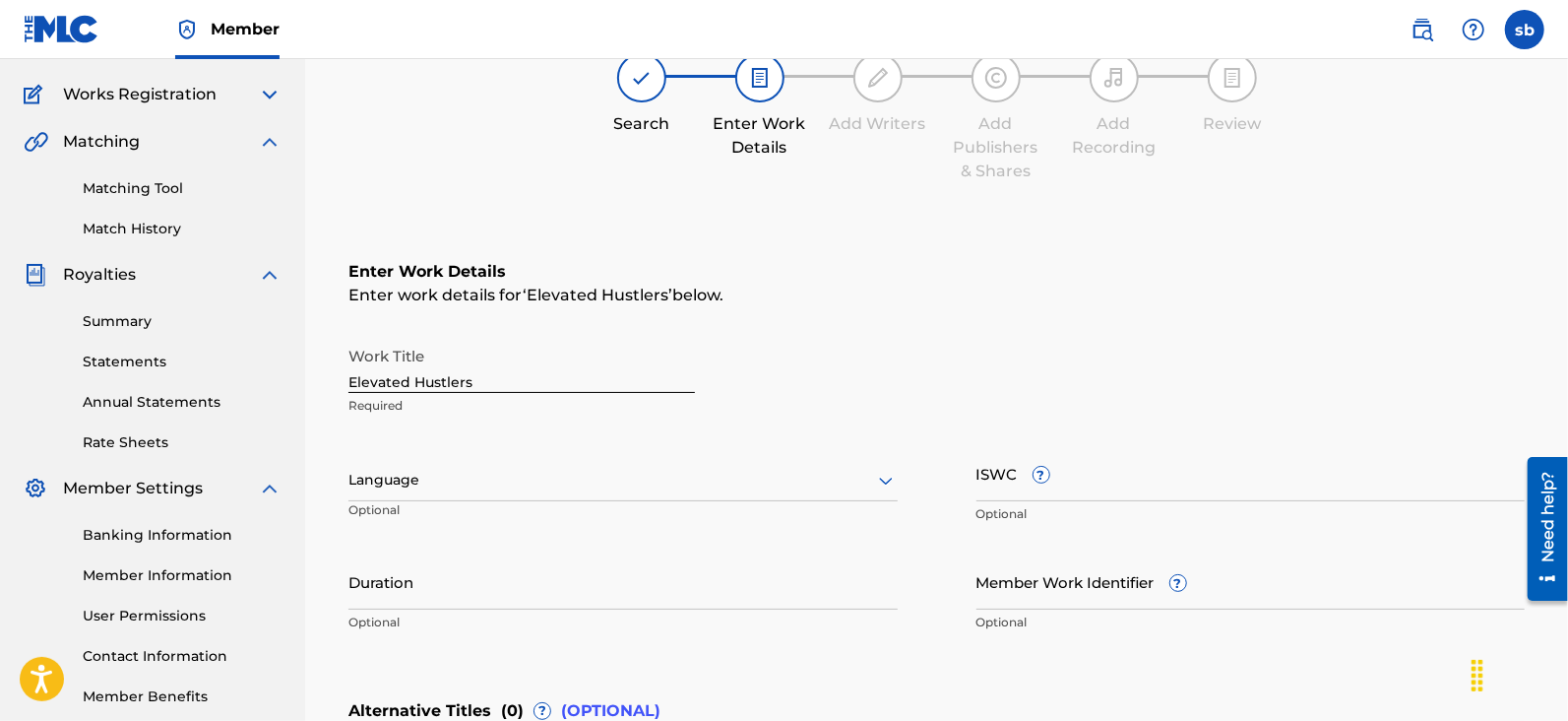 scroll, scrollTop: 153, scrollLeft: 0, axis: vertical 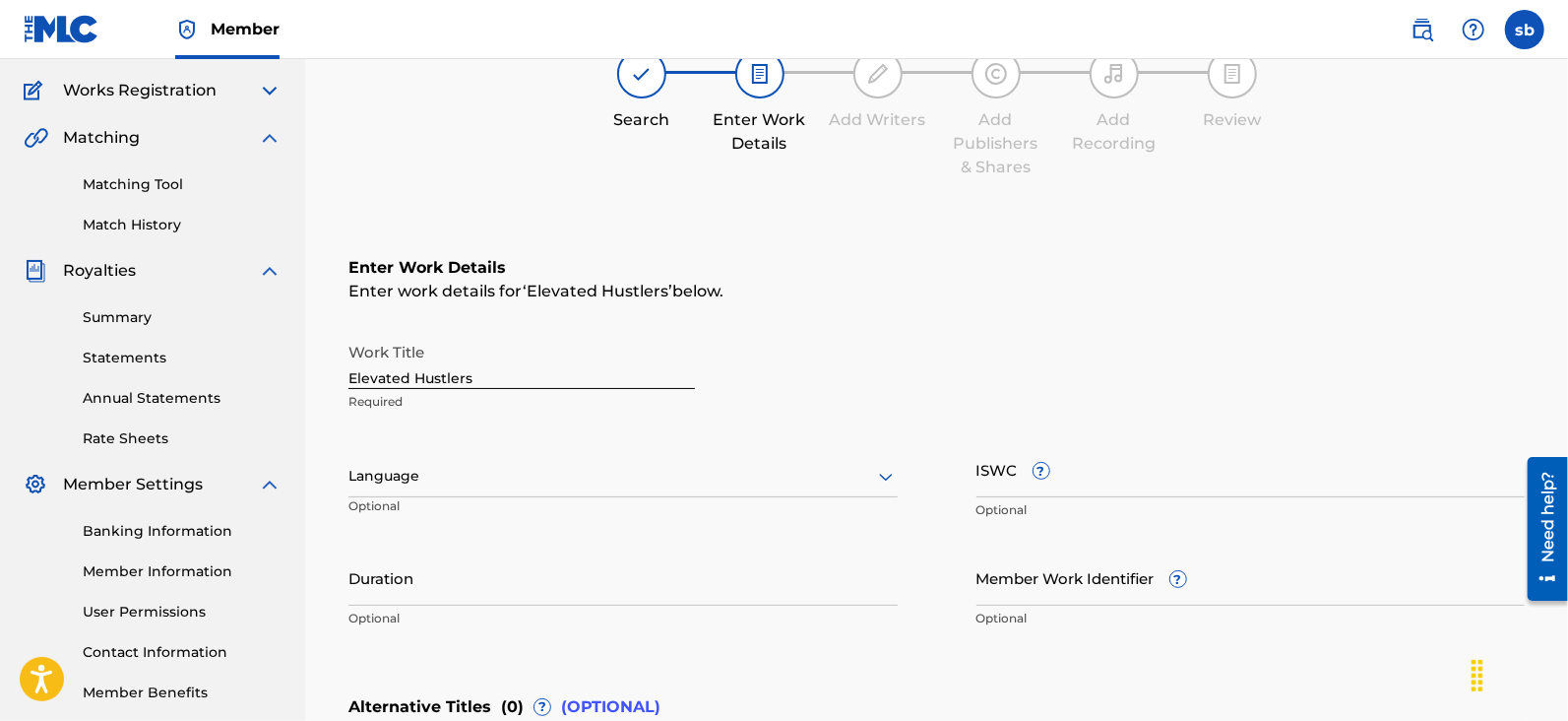 click on "Elevated Hustlers" at bounding box center (522, 360) 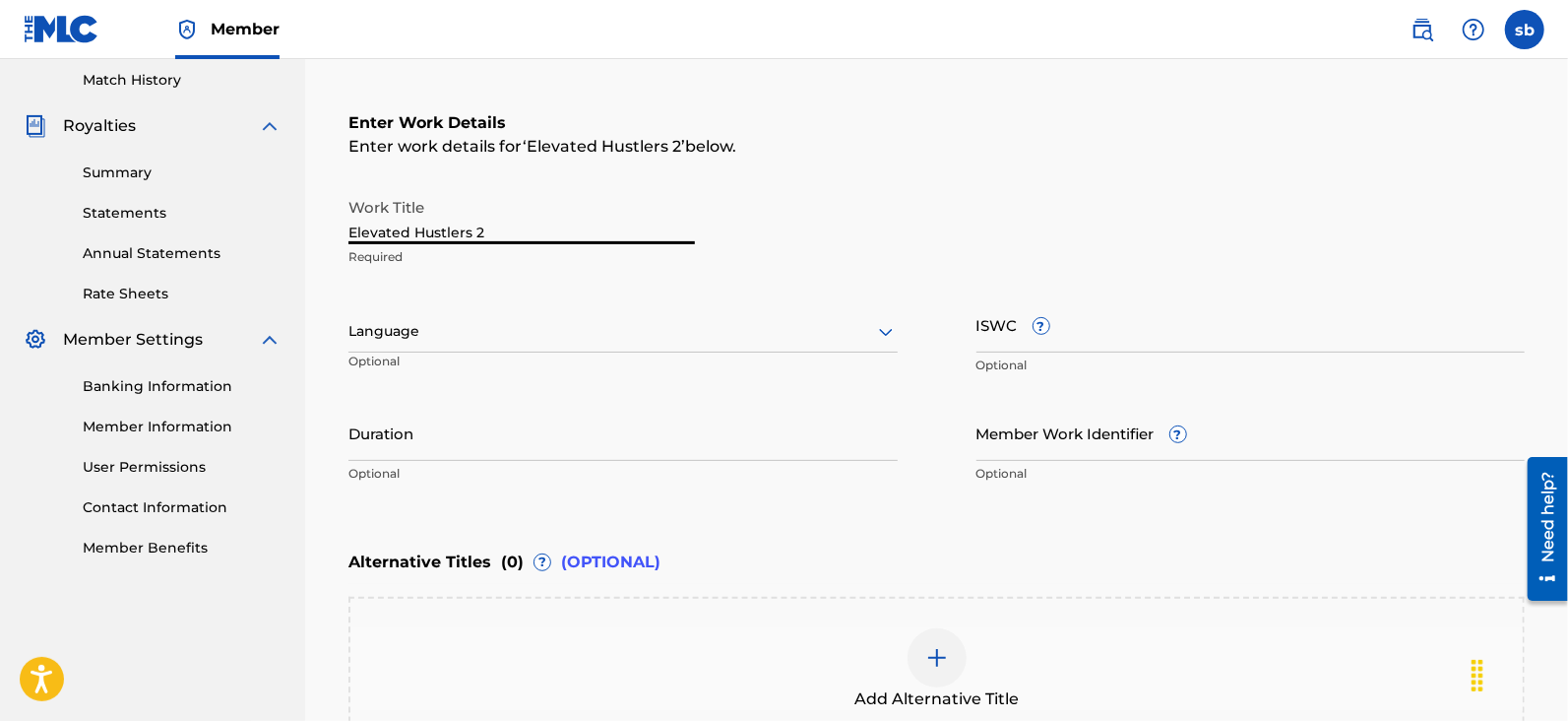 scroll, scrollTop: 310, scrollLeft: 0, axis: vertical 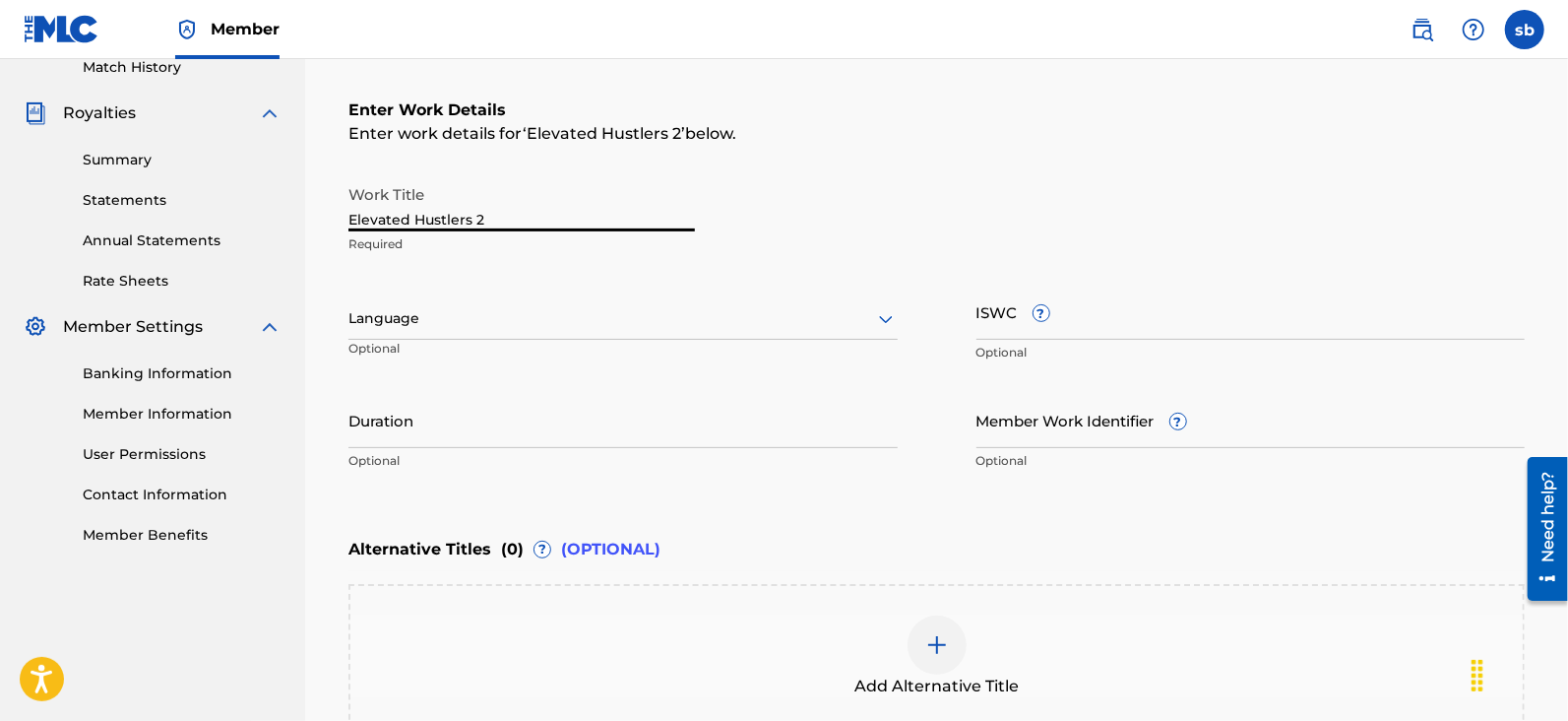 click on "ISWC   ?" at bounding box center (1251, 311) 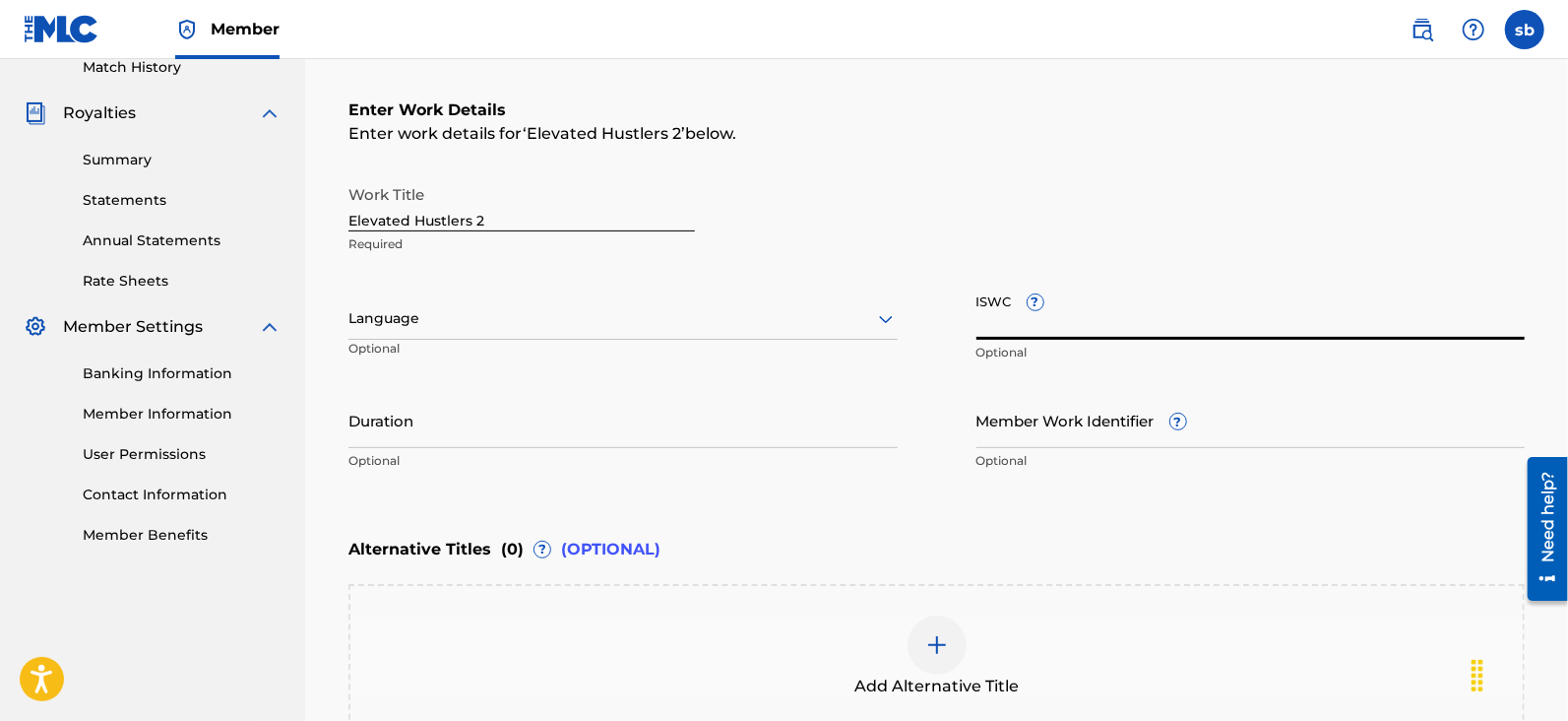 paste on "[NUMBER]" 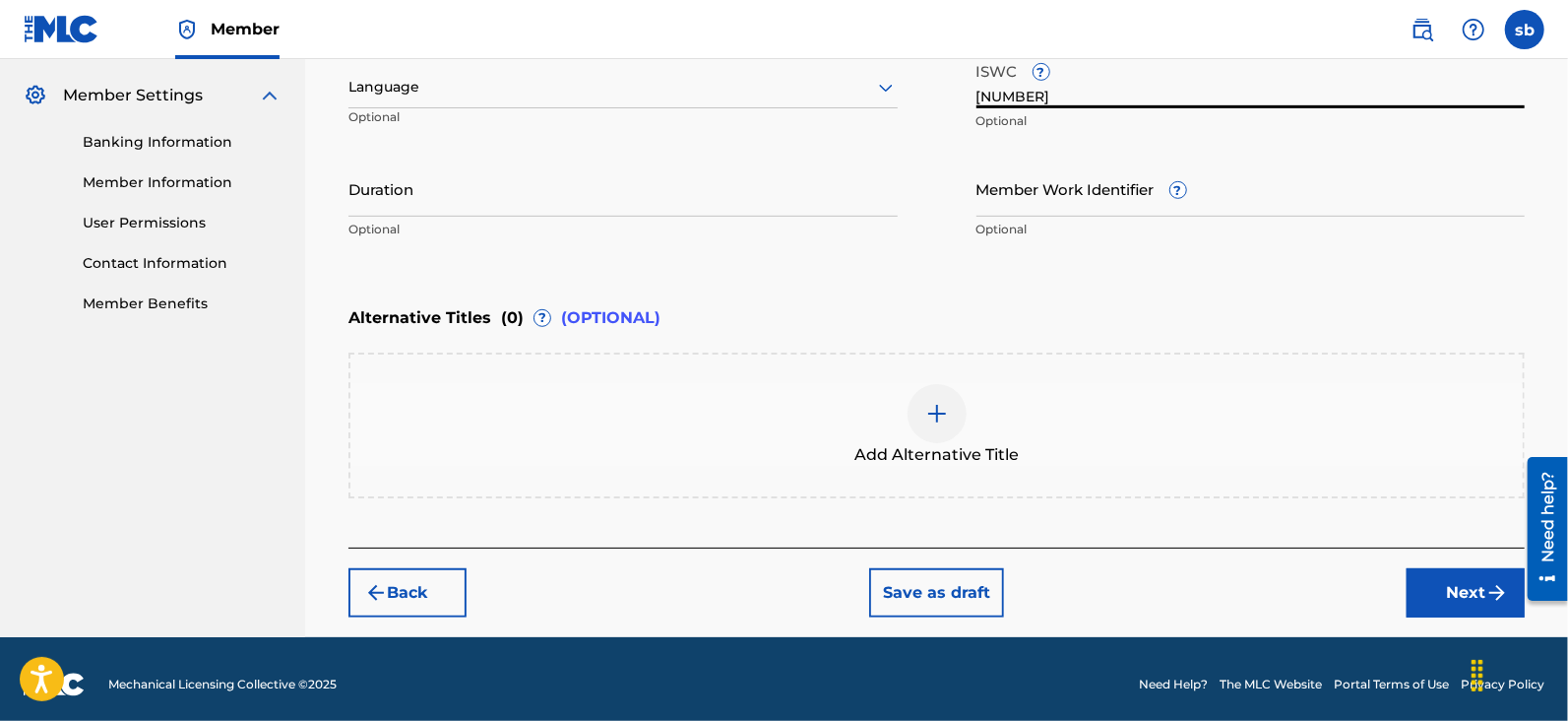 scroll, scrollTop: 552, scrollLeft: 0, axis: vertical 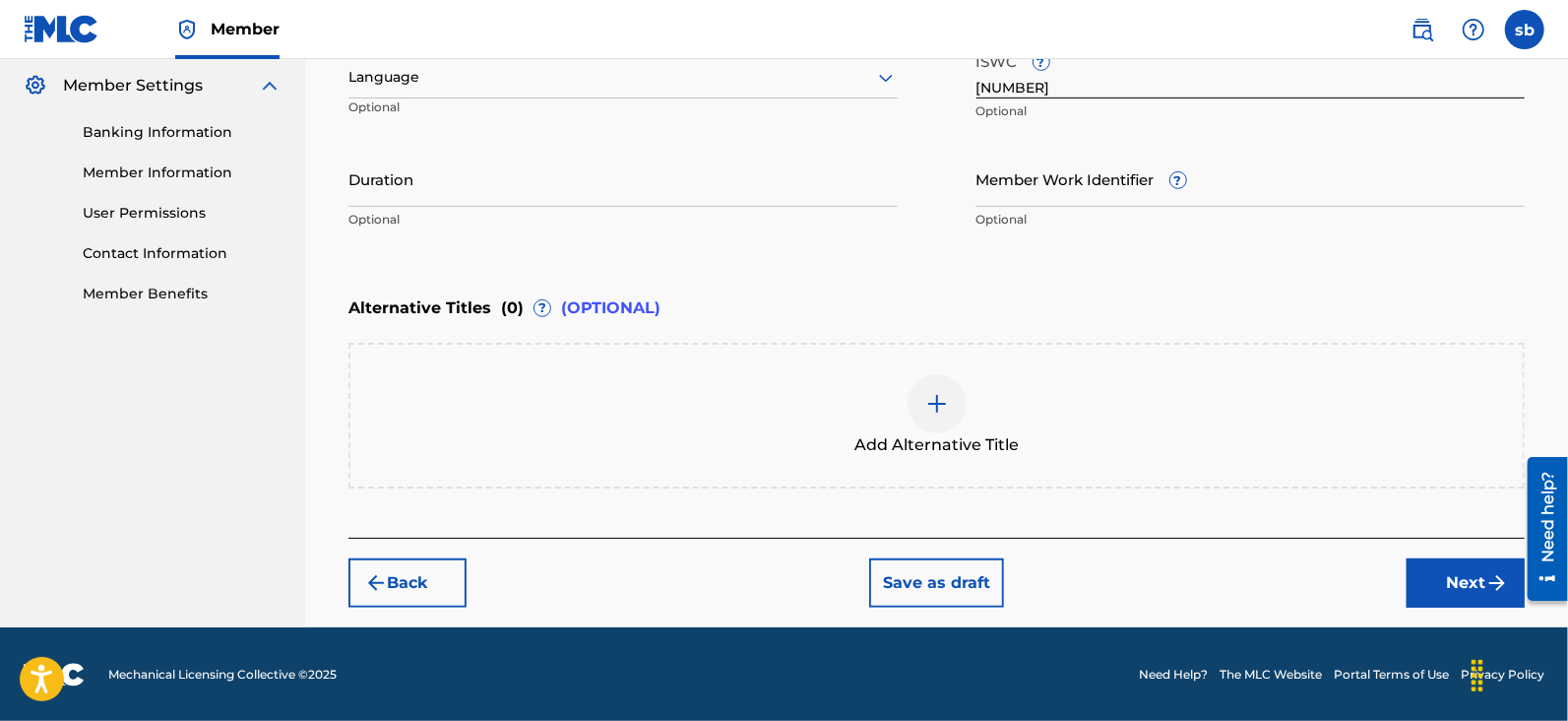 click on "Next" at bounding box center (1466, 583) 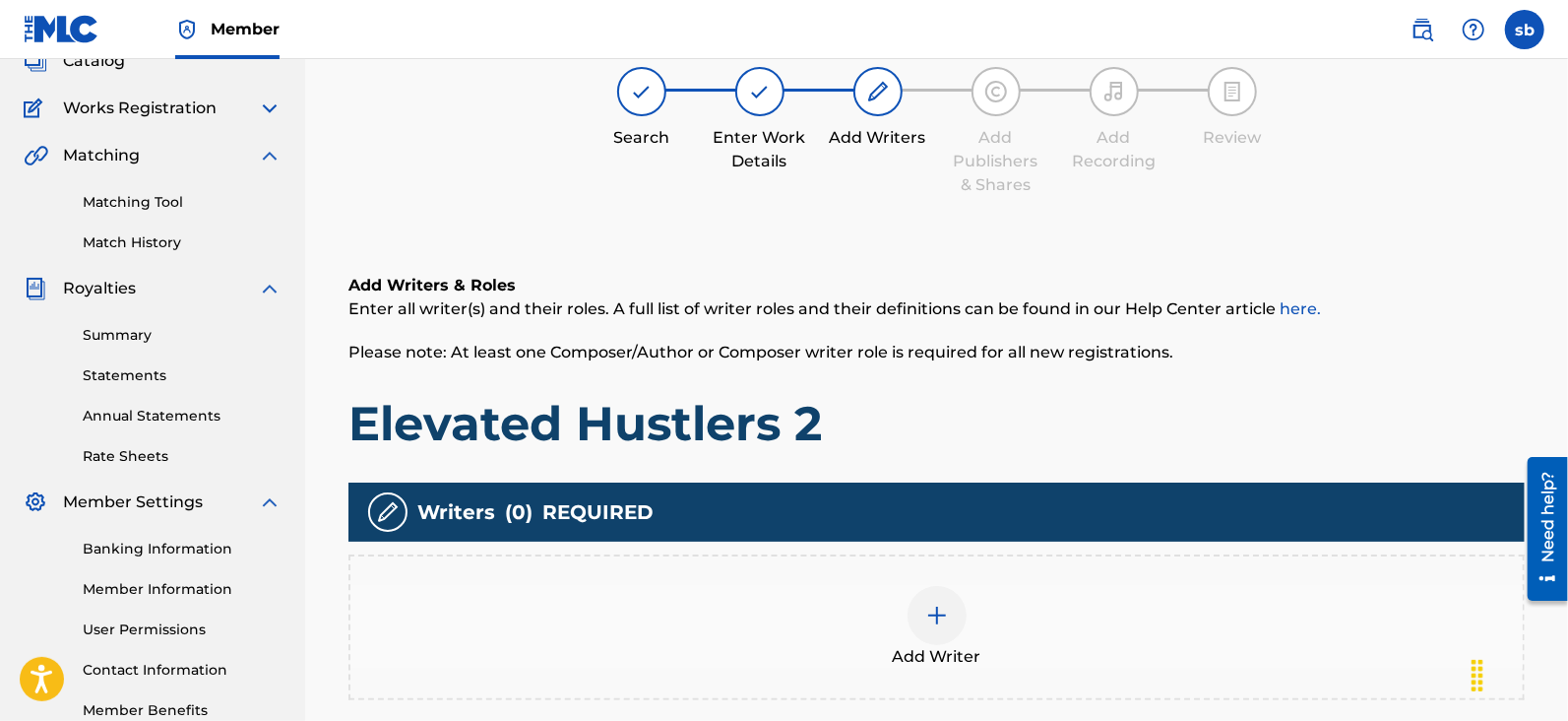 scroll, scrollTop: 89, scrollLeft: 0, axis: vertical 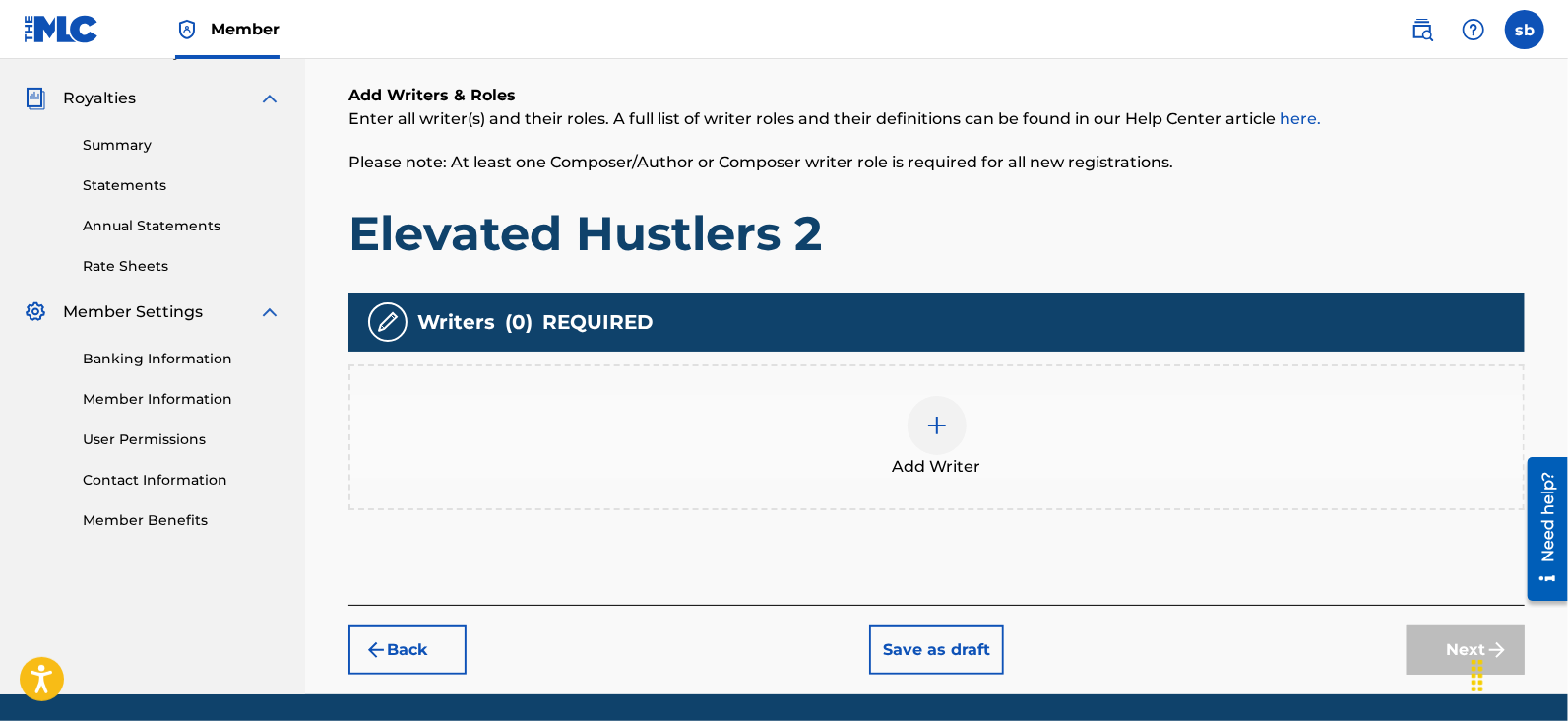 click at bounding box center [937, 426] 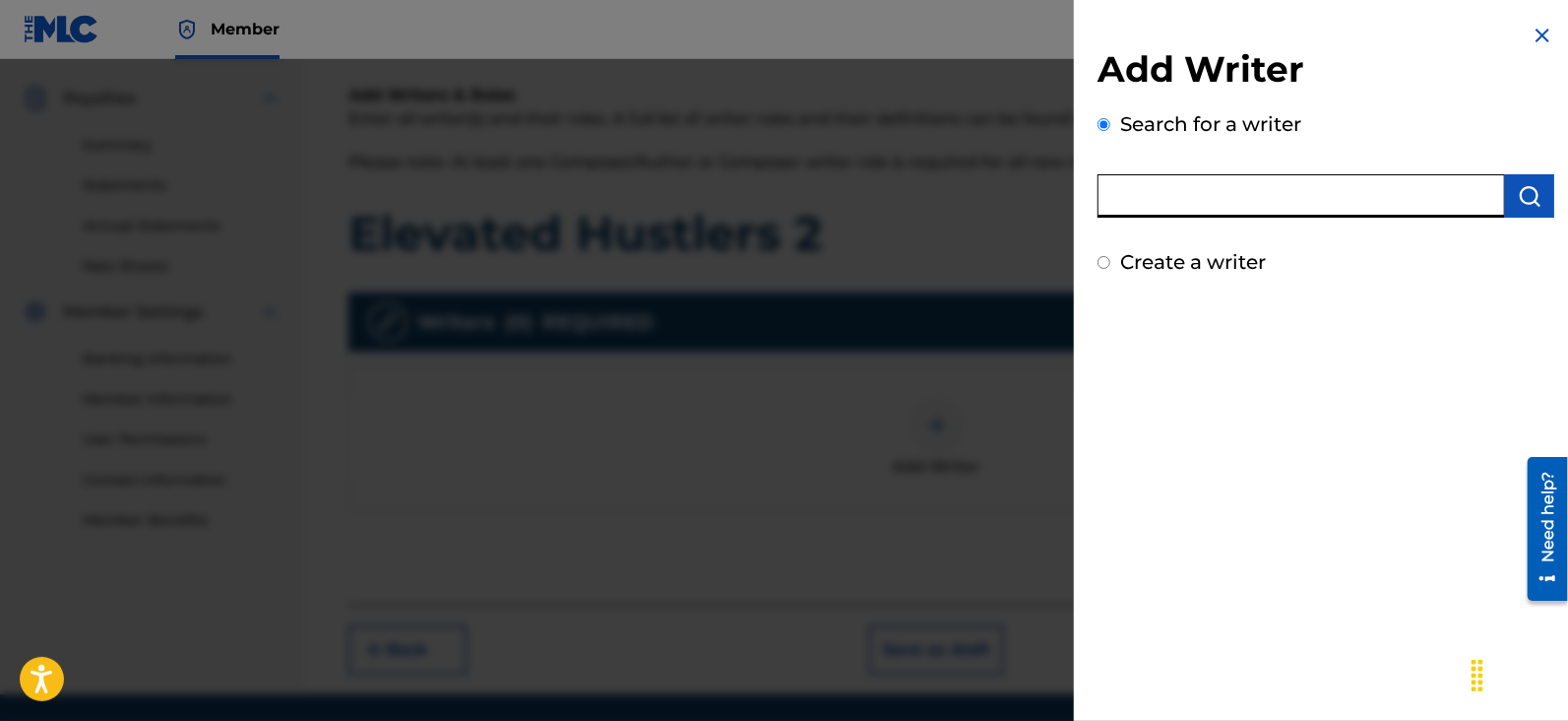 click at bounding box center [1301, 196] 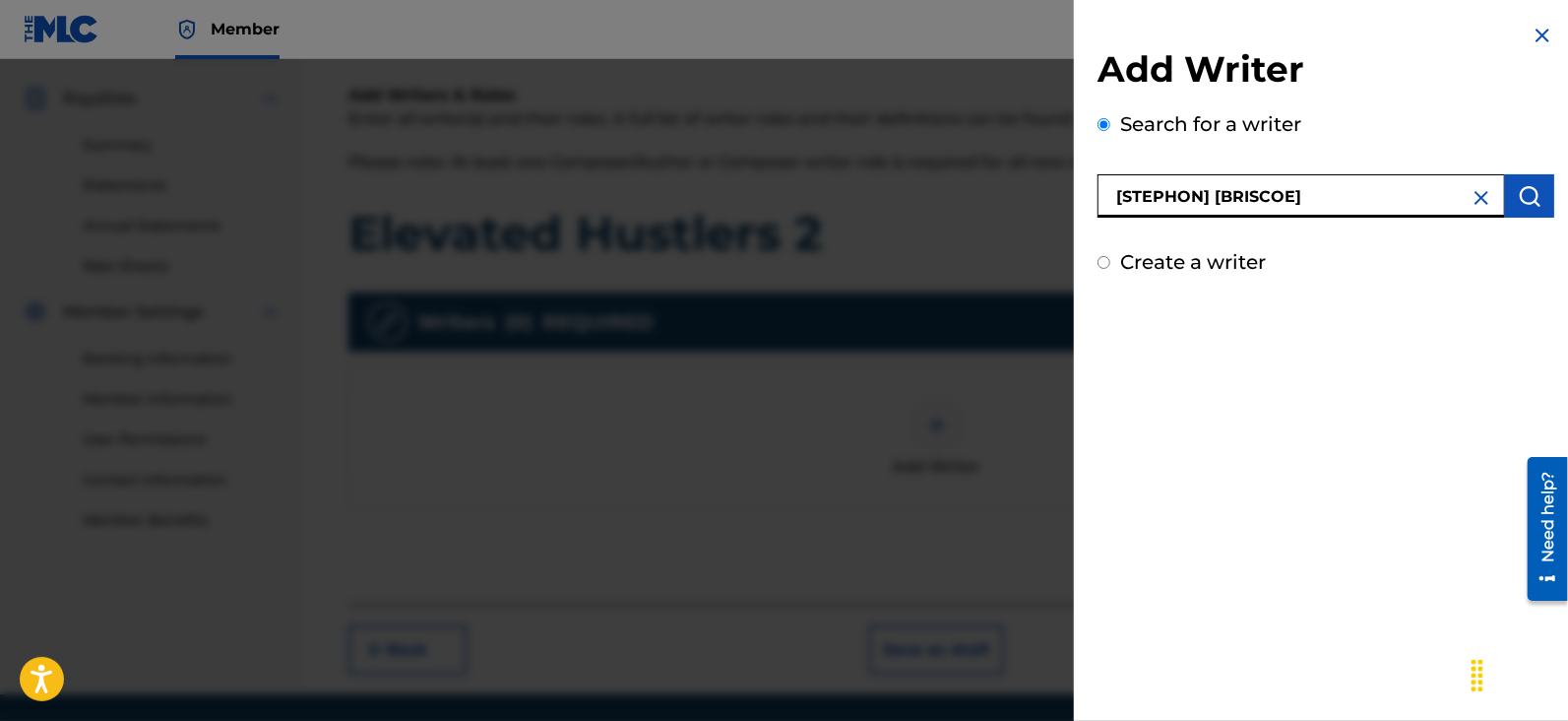 click on "[STEPHON] [BRISCOE]" at bounding box center [1301, 196] 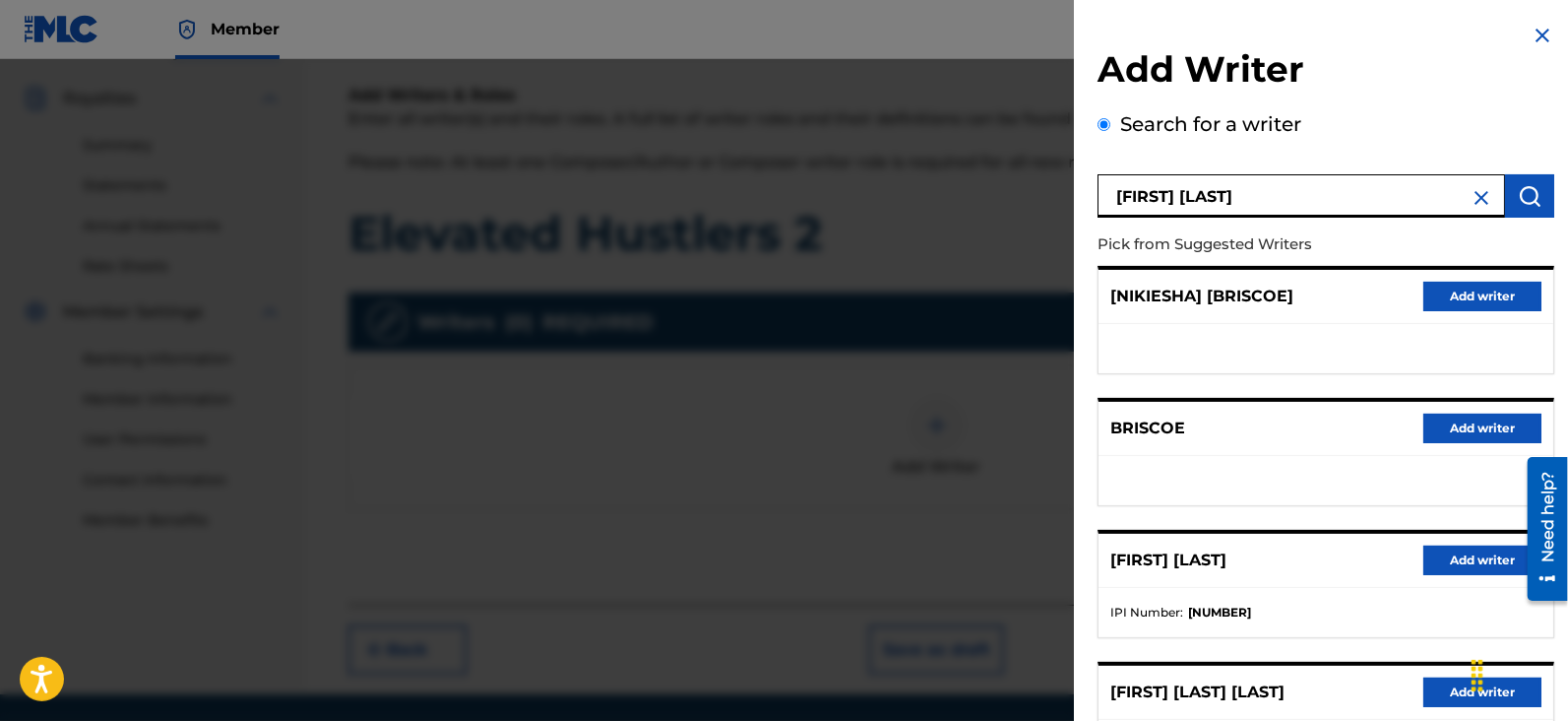 click on "Add writer" at bounding box center (1482, 560) 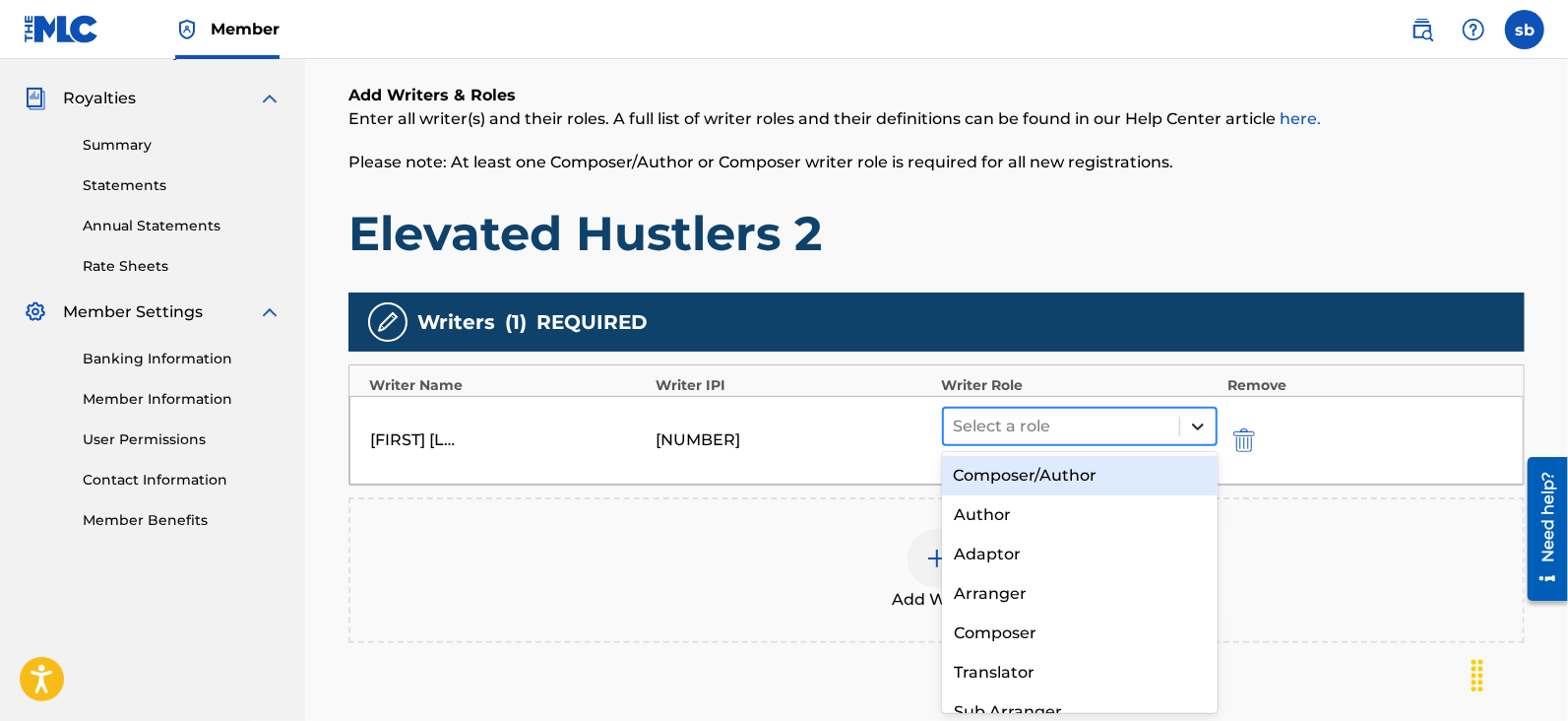click at bounding box center (1198, 426) 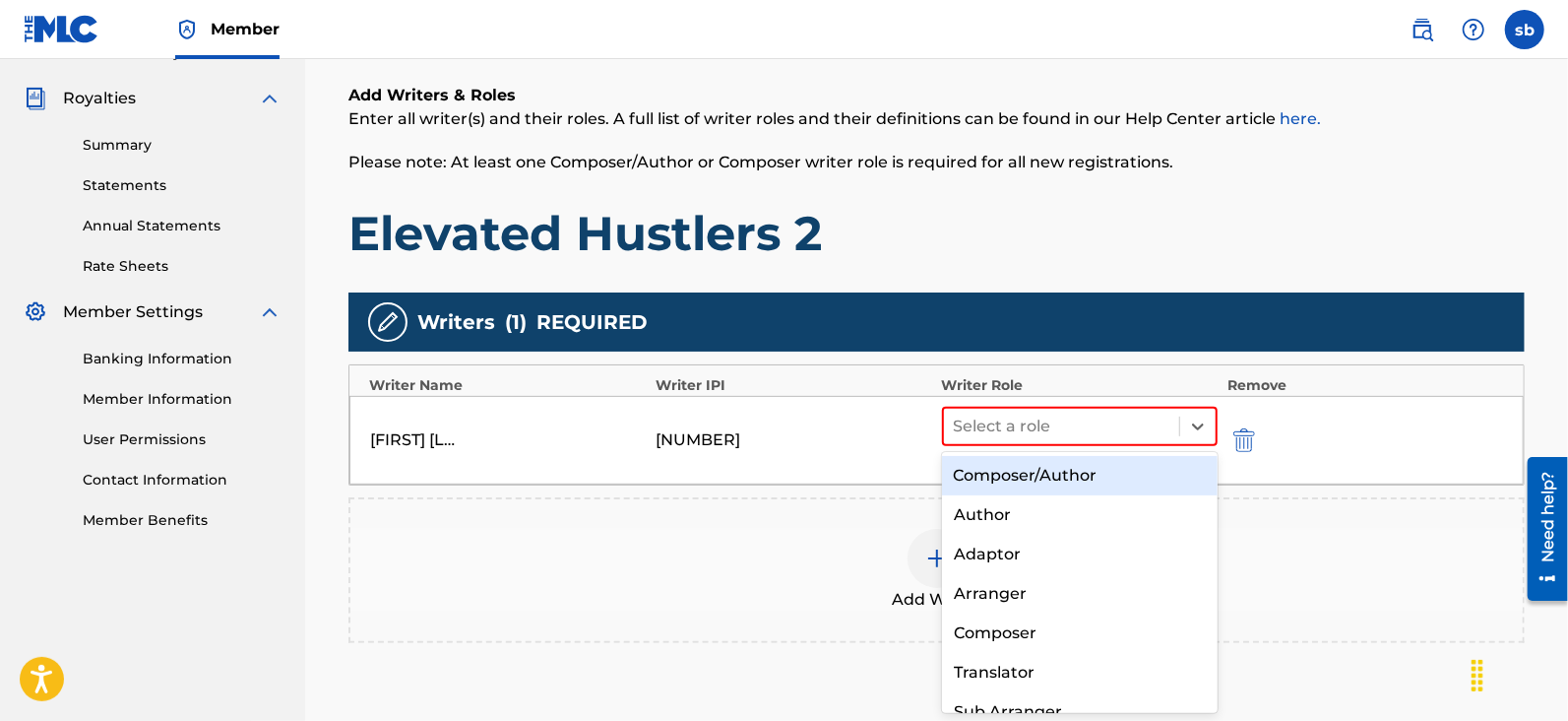 click on "Composer/Author" at bounding box center (1080, 476) 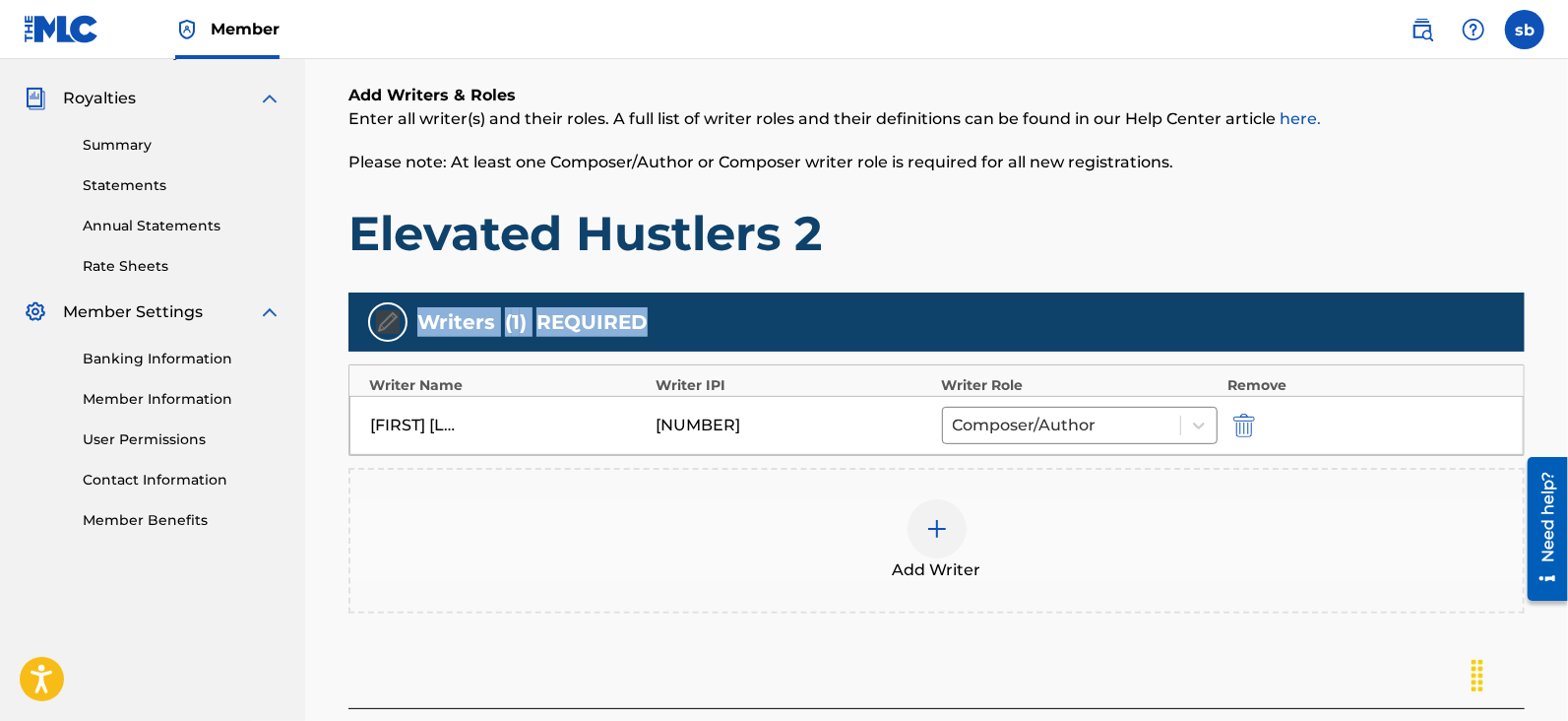 drag, startPoint x: 1568, startPoint y: 205, endPoint x: 1556, endPoint y: 342, distance: 137.52454 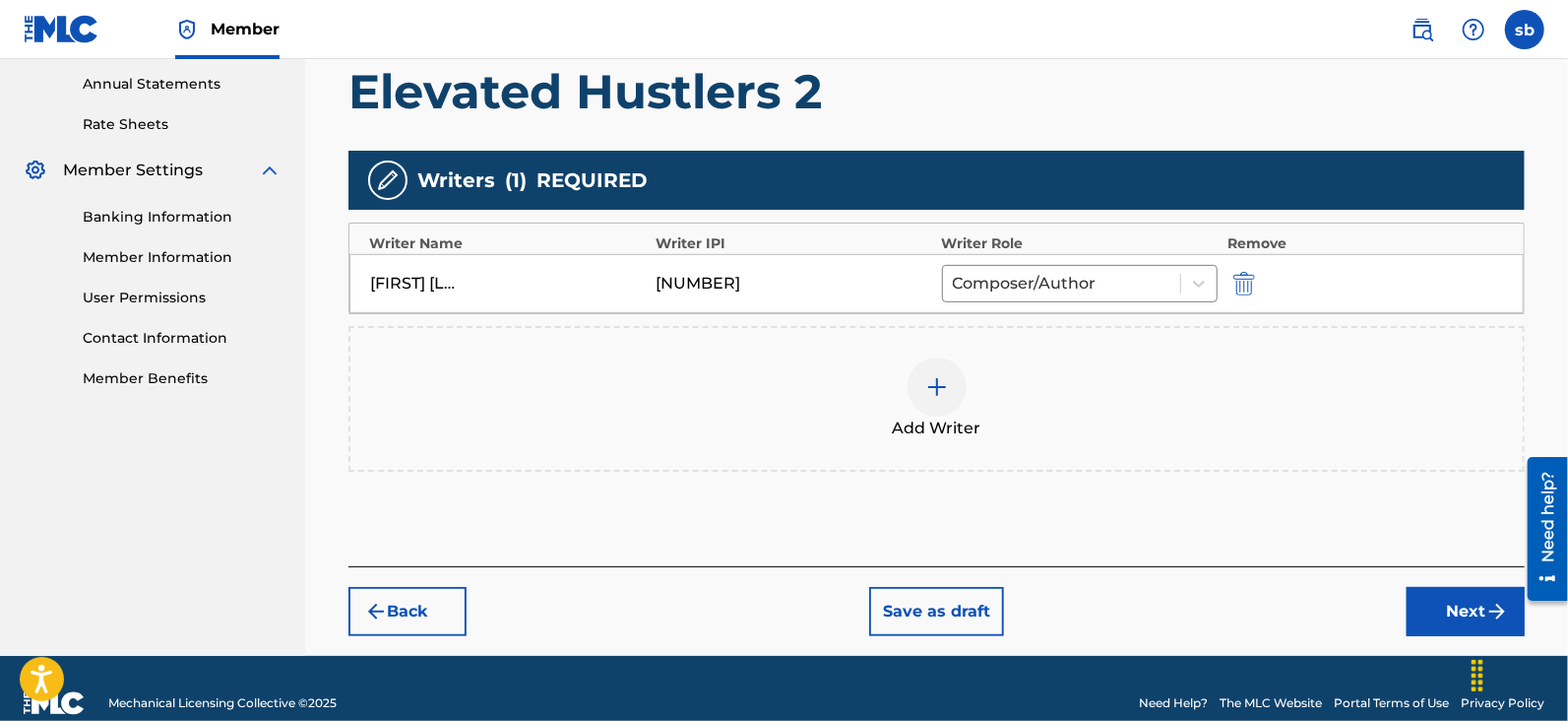 scroll, scrollTop: 494, scrollLeft: 0, axis: vertical 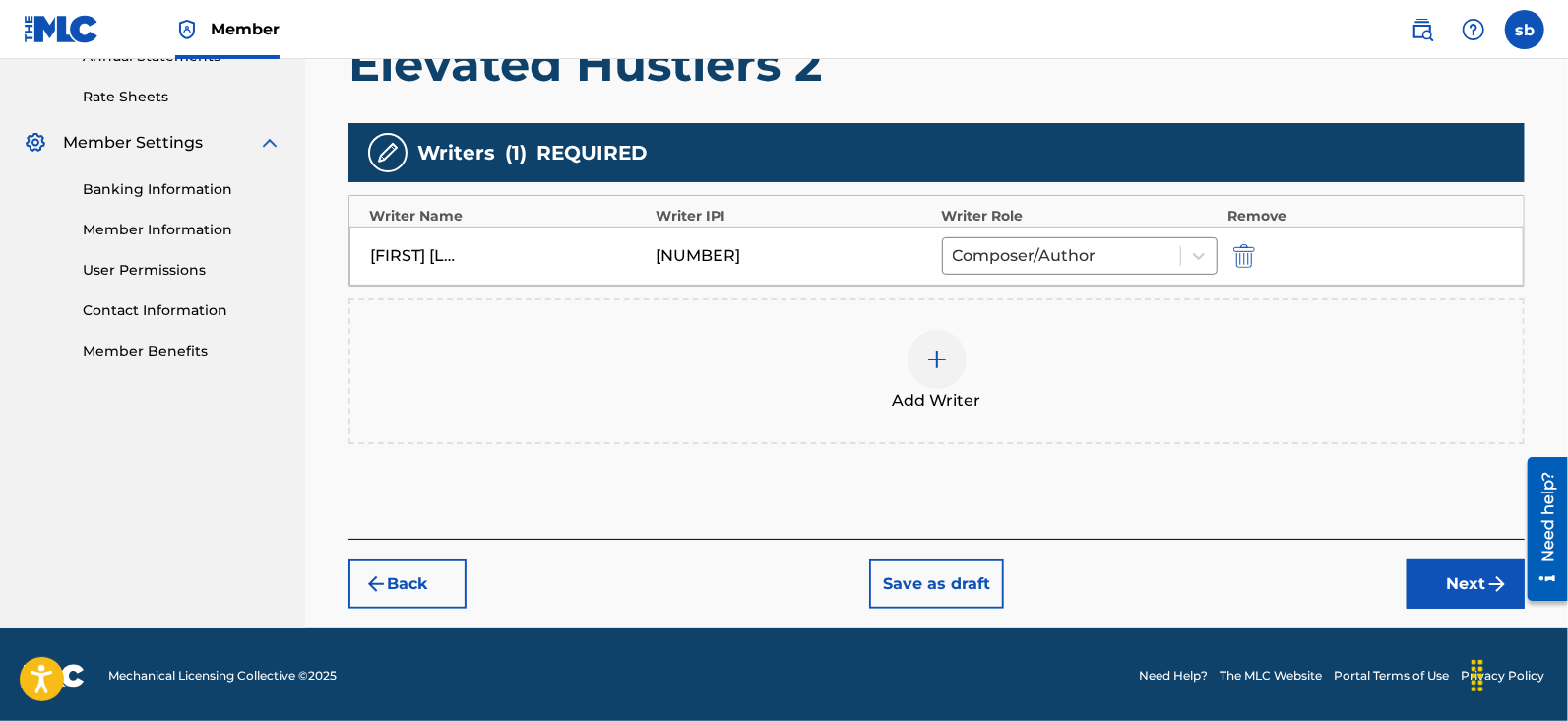 click on "Next" at bounding box center [1466, 584] 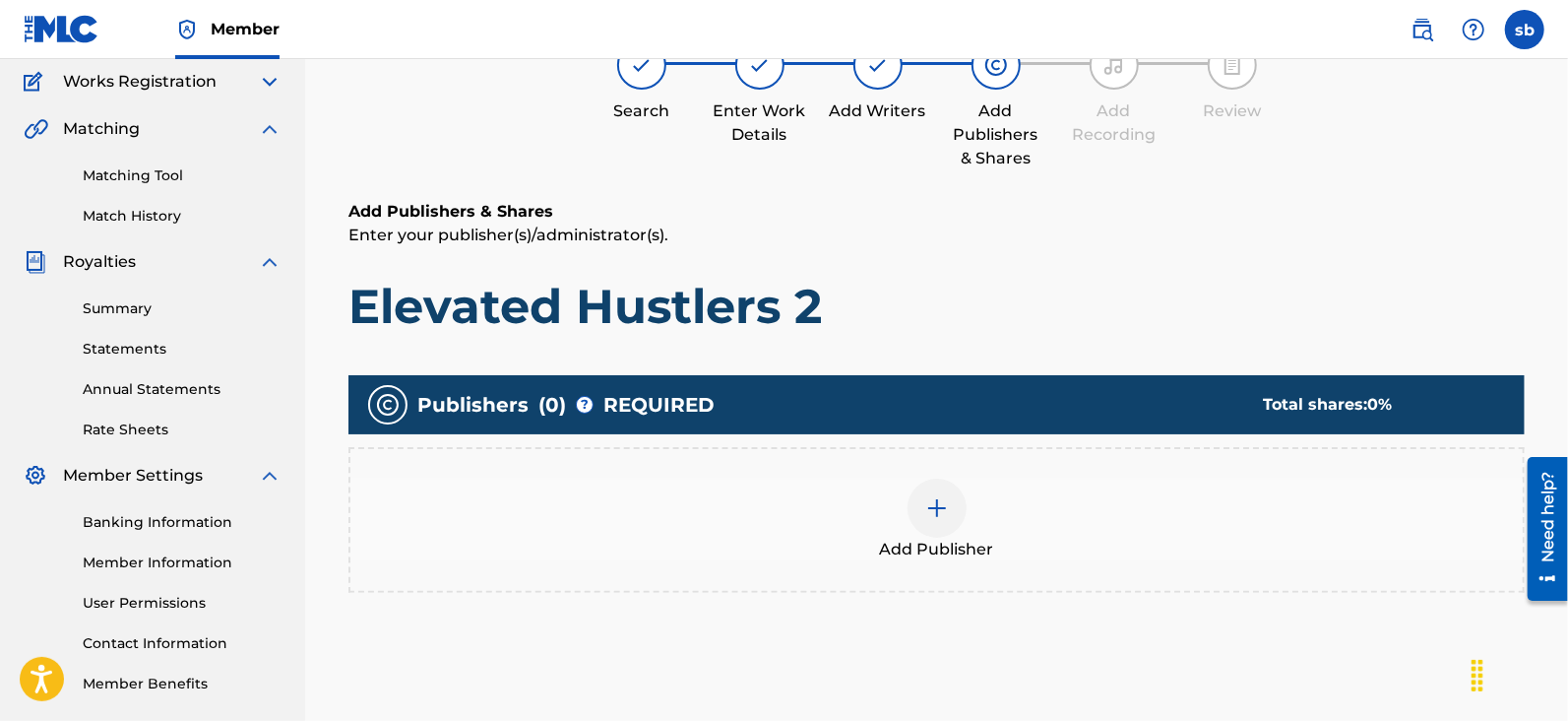 scroll, scrollTop: 89, scrollLeft: 0, axis: vertical 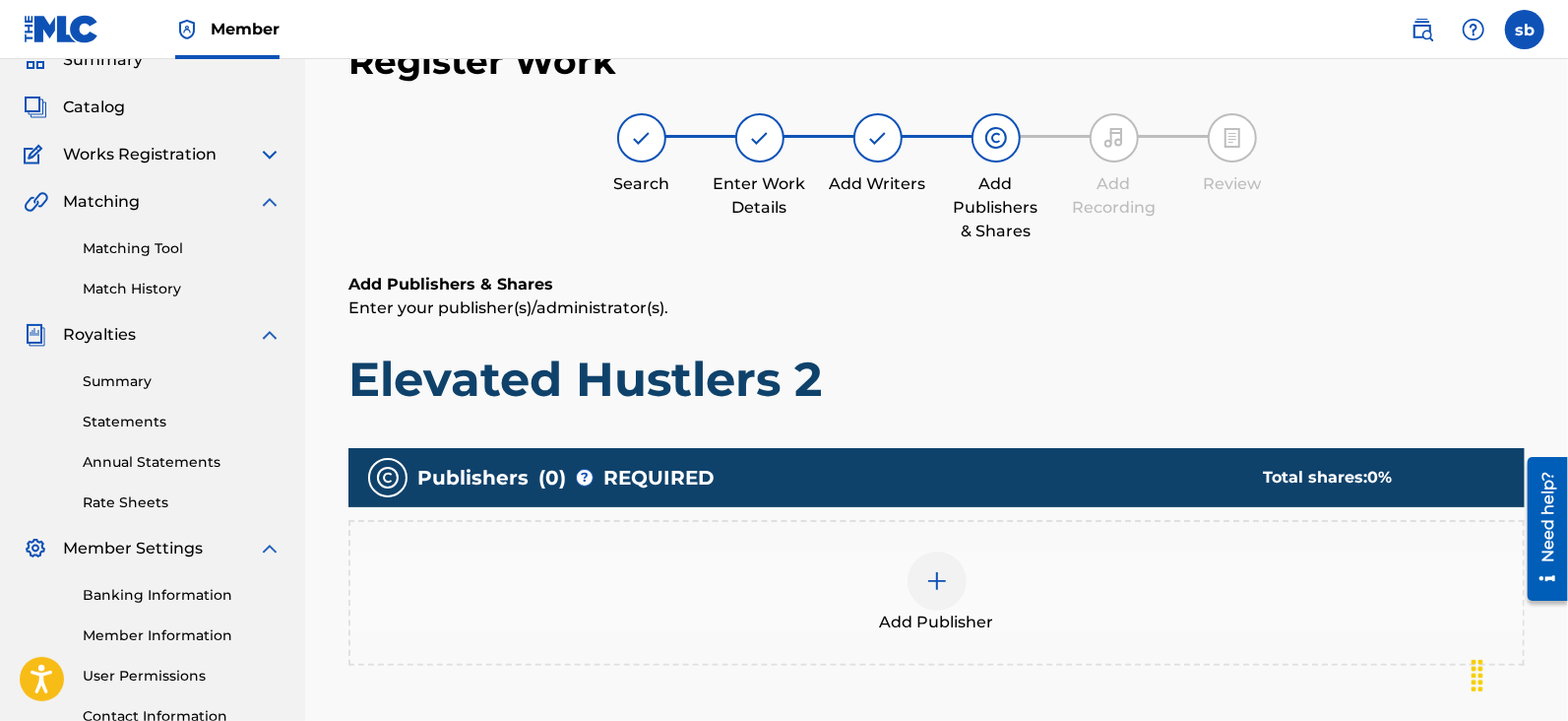 click at bounding box center (937, 581) 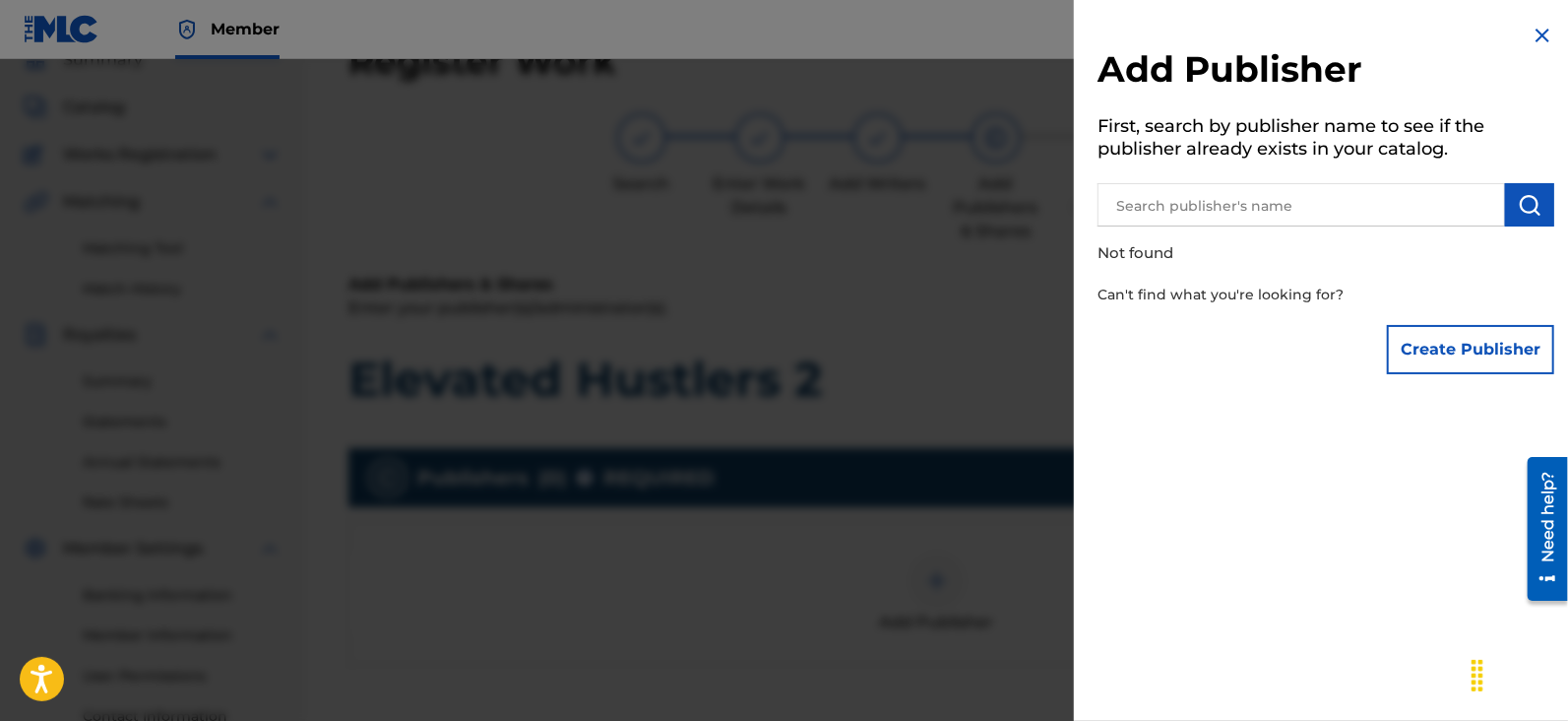 click on "Create Publisher" at bounding box center [1471, 350] 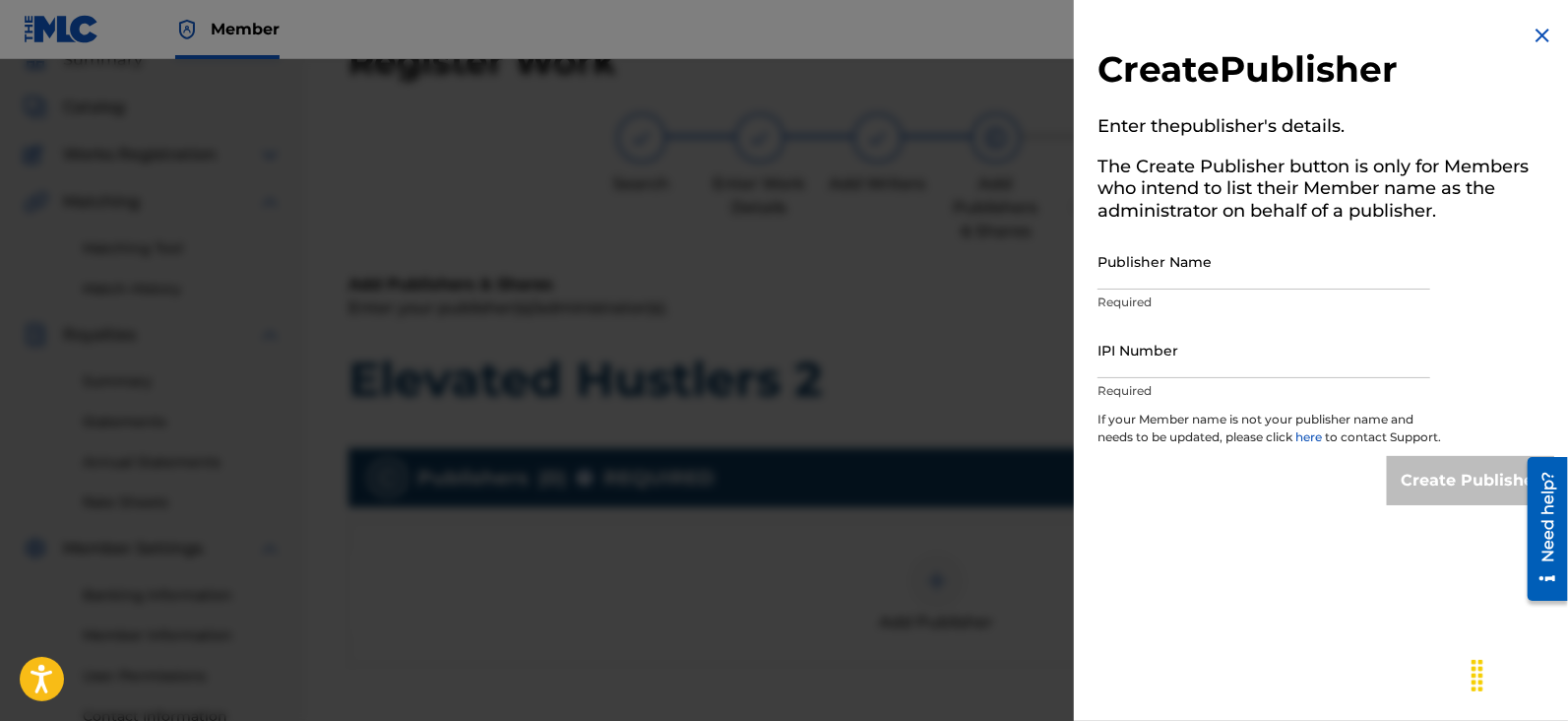 click on "Publisher Name" at bounding box center (1264, 261) 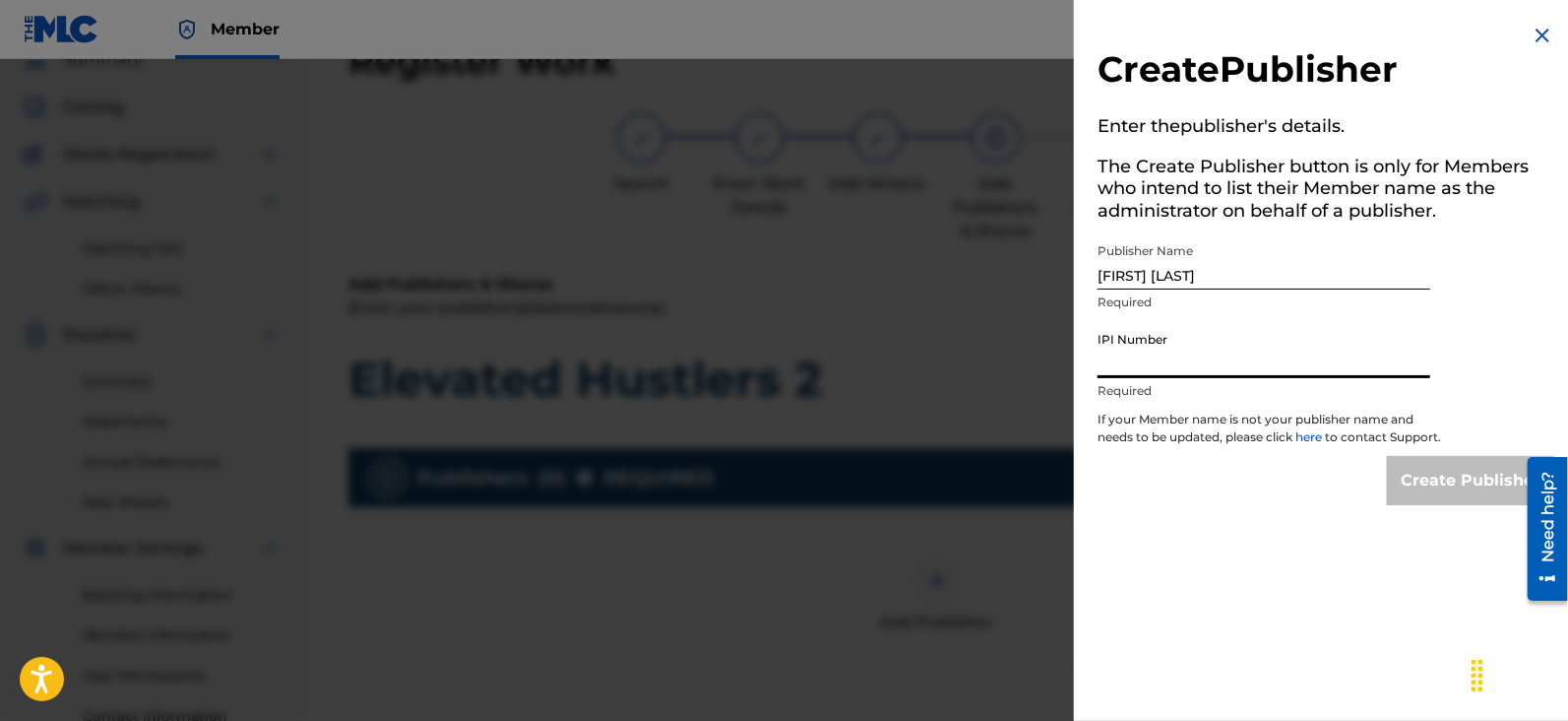 click on "IPI Number" at bounding box center [1264, 350] 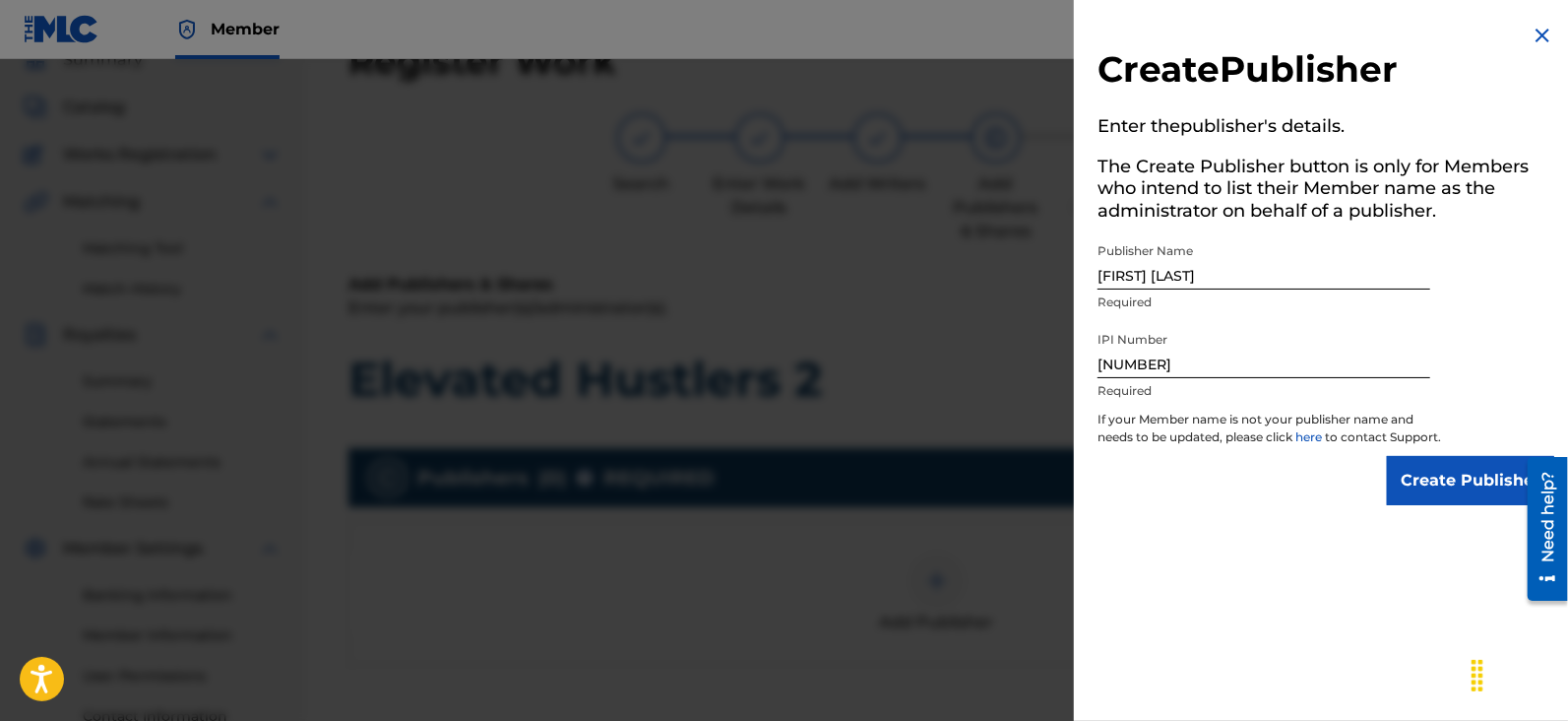click on "Create Publisher" at bounding box center (1471, 481) 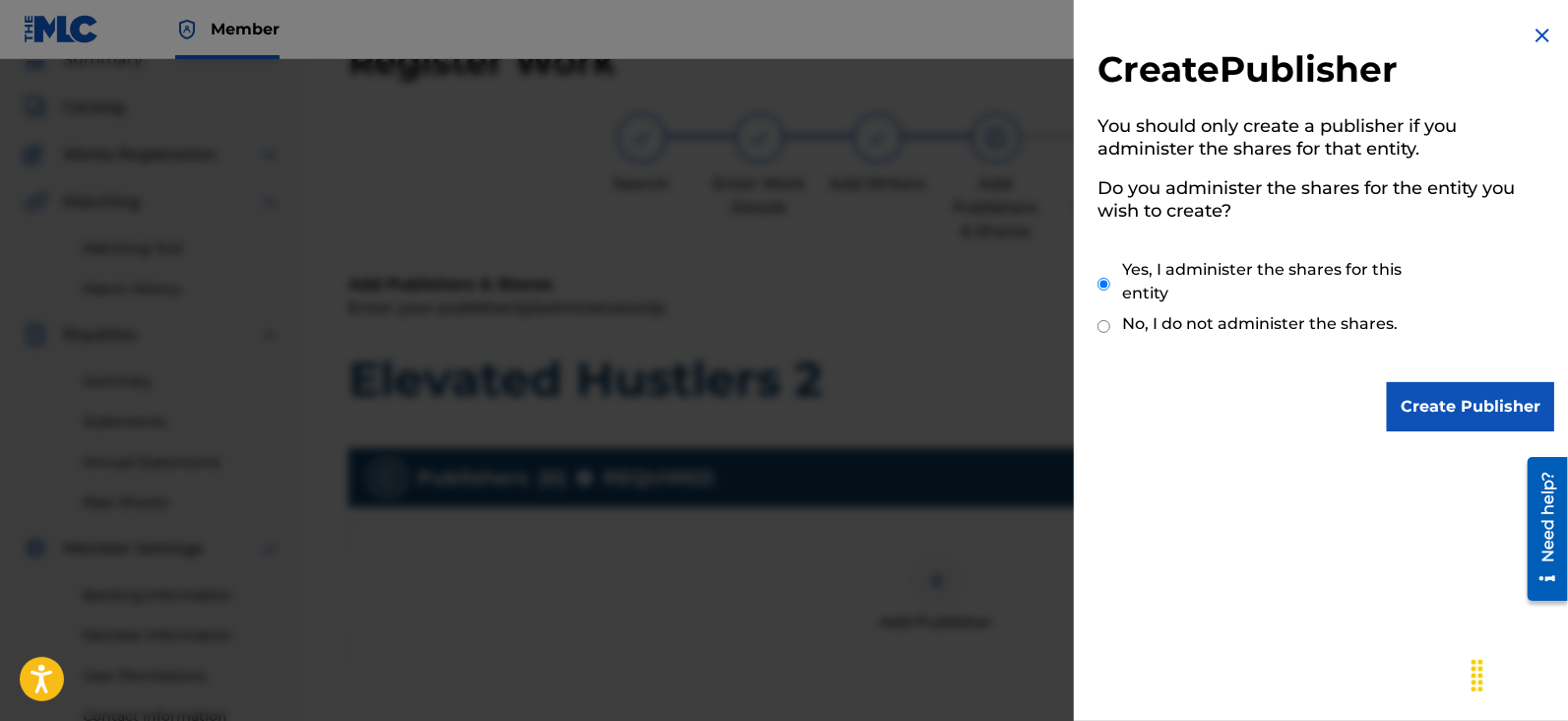 click on "Create Publisher" at bounding box center [1471, 407] 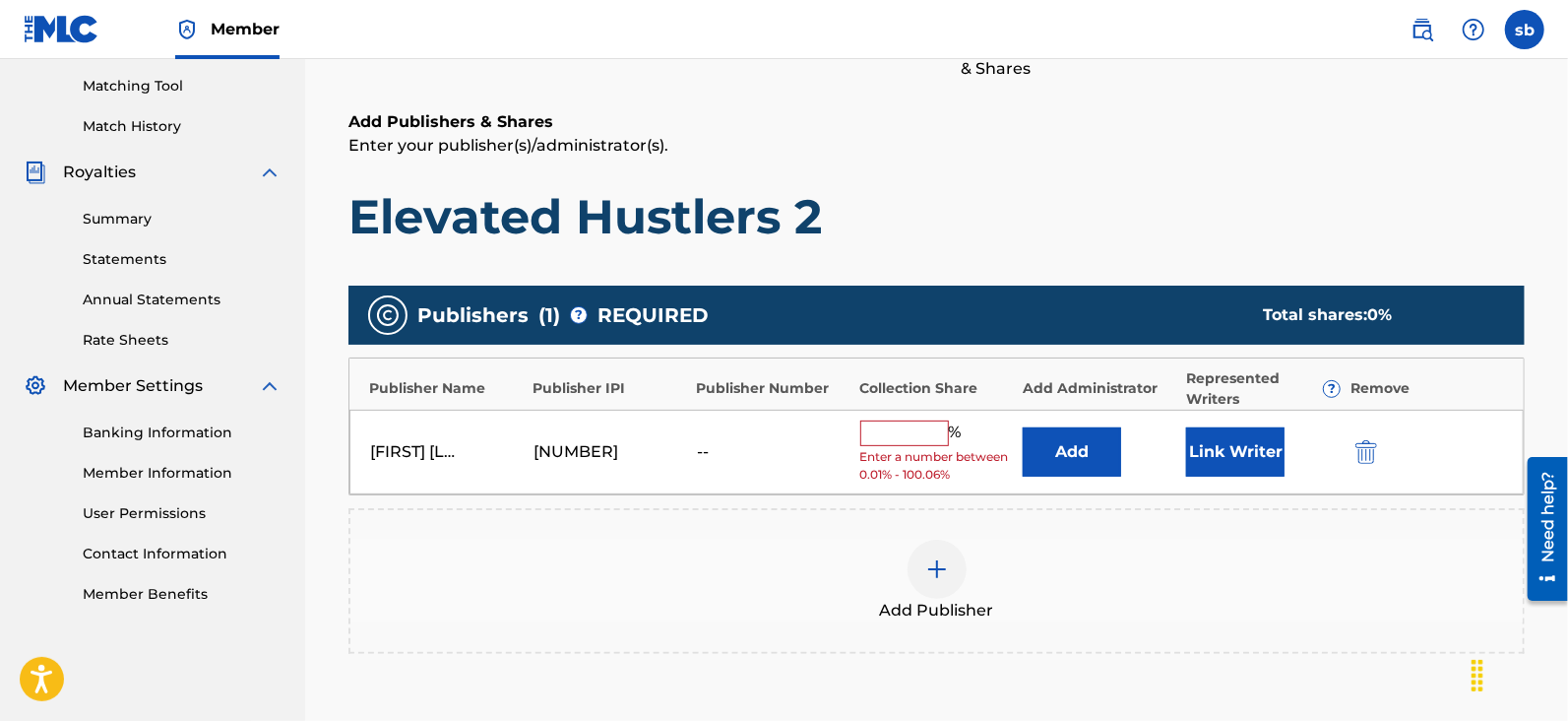 scroll, scrollTop: 268, scrollLeft: 0, axis: vertical 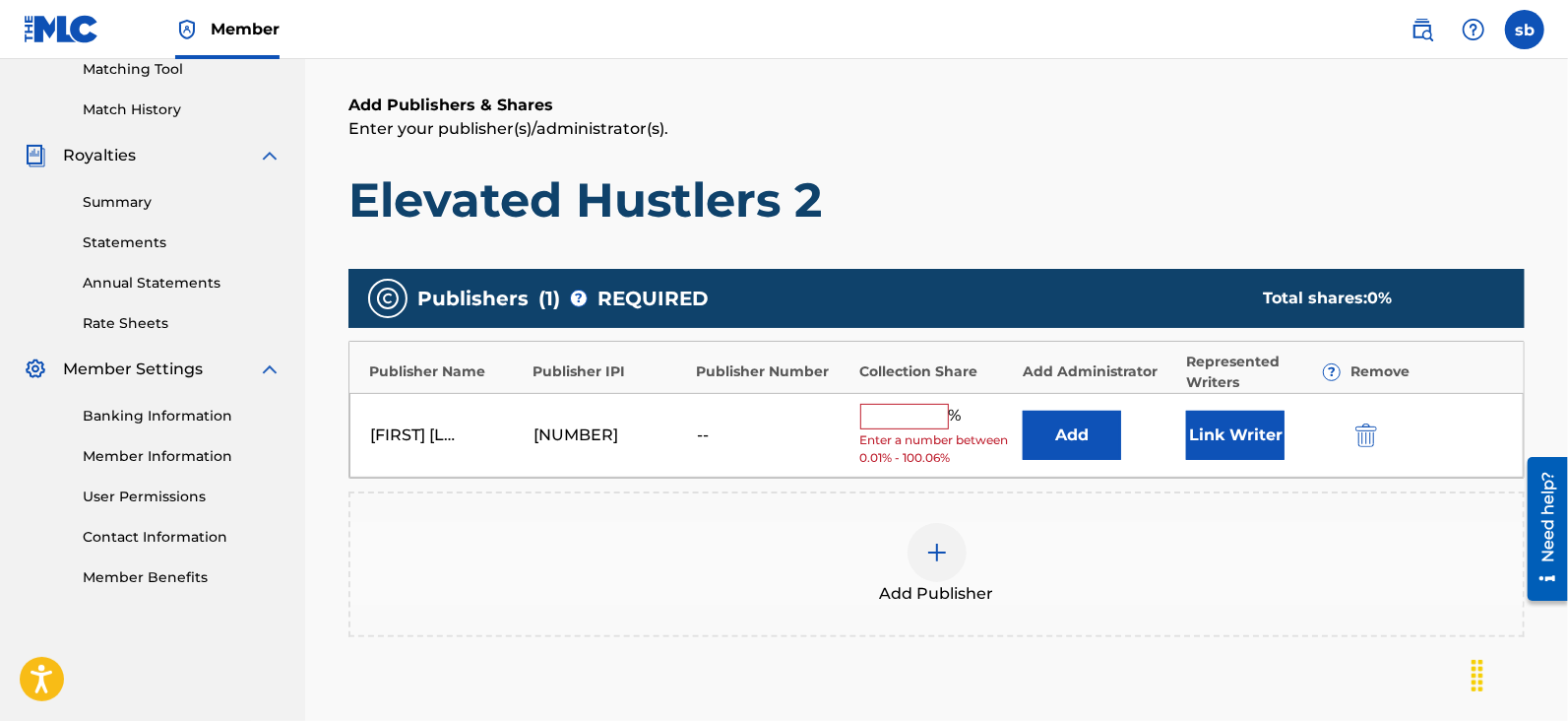 click at bounding box center (905, 417) 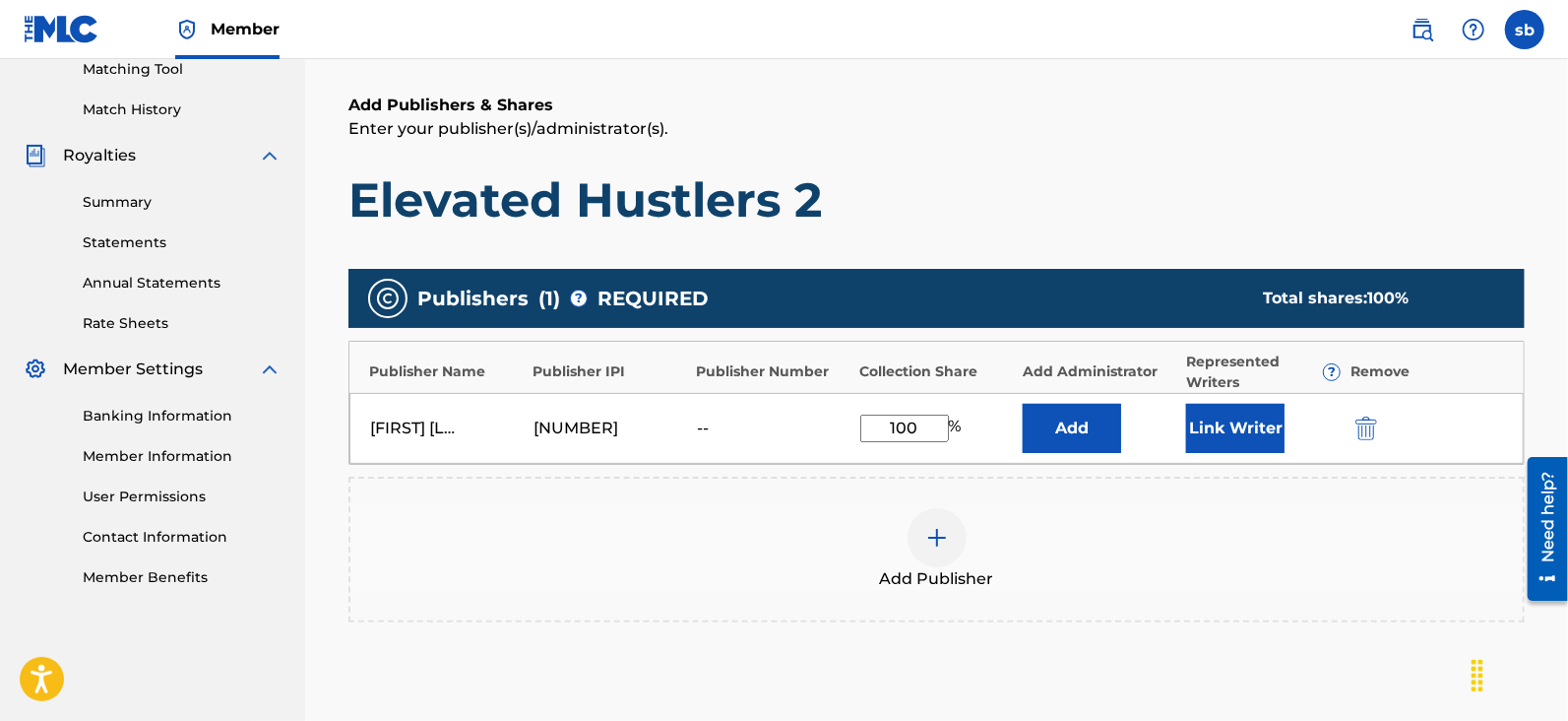 click on "Link Writer" at bounding box center [1235, 428] 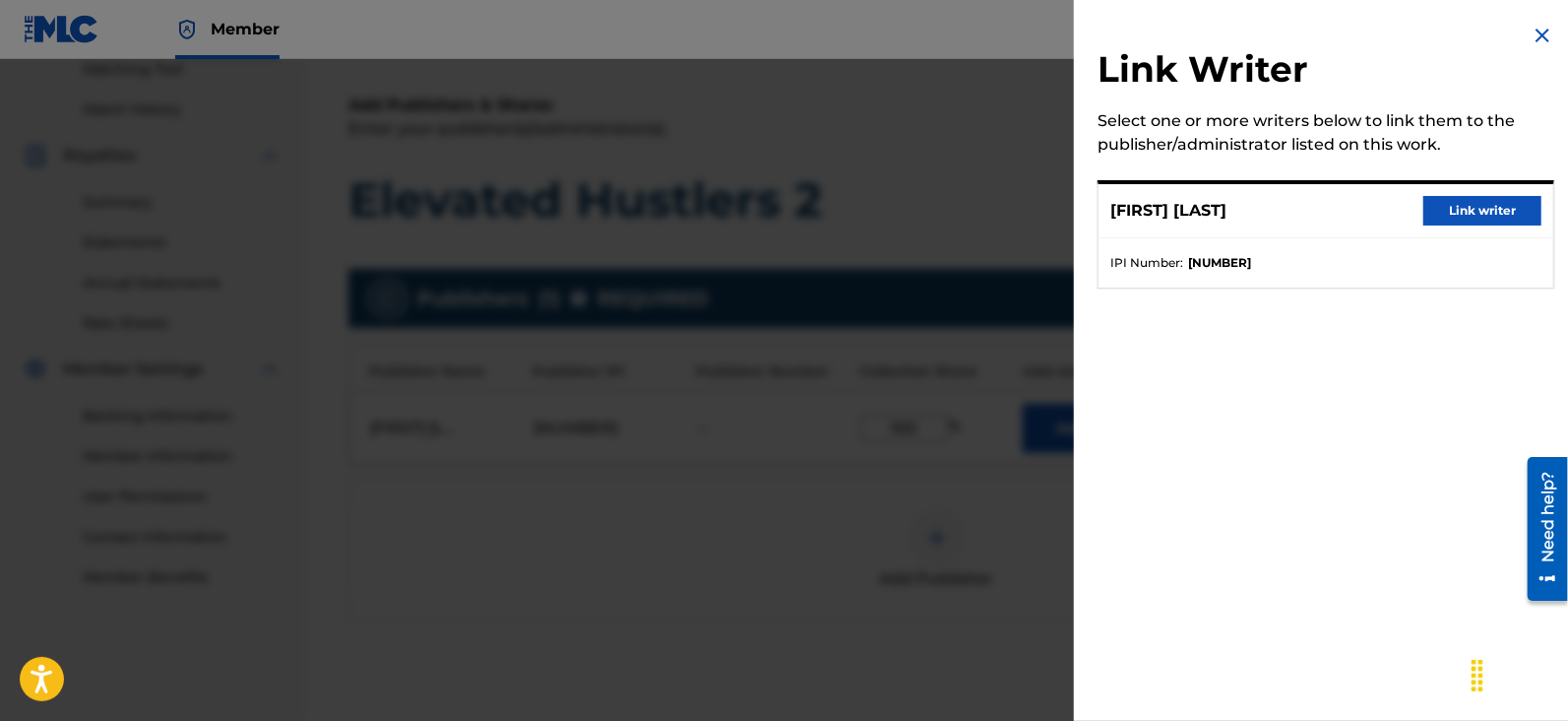 click on "Link writer" at bounding box center (1482, 211) 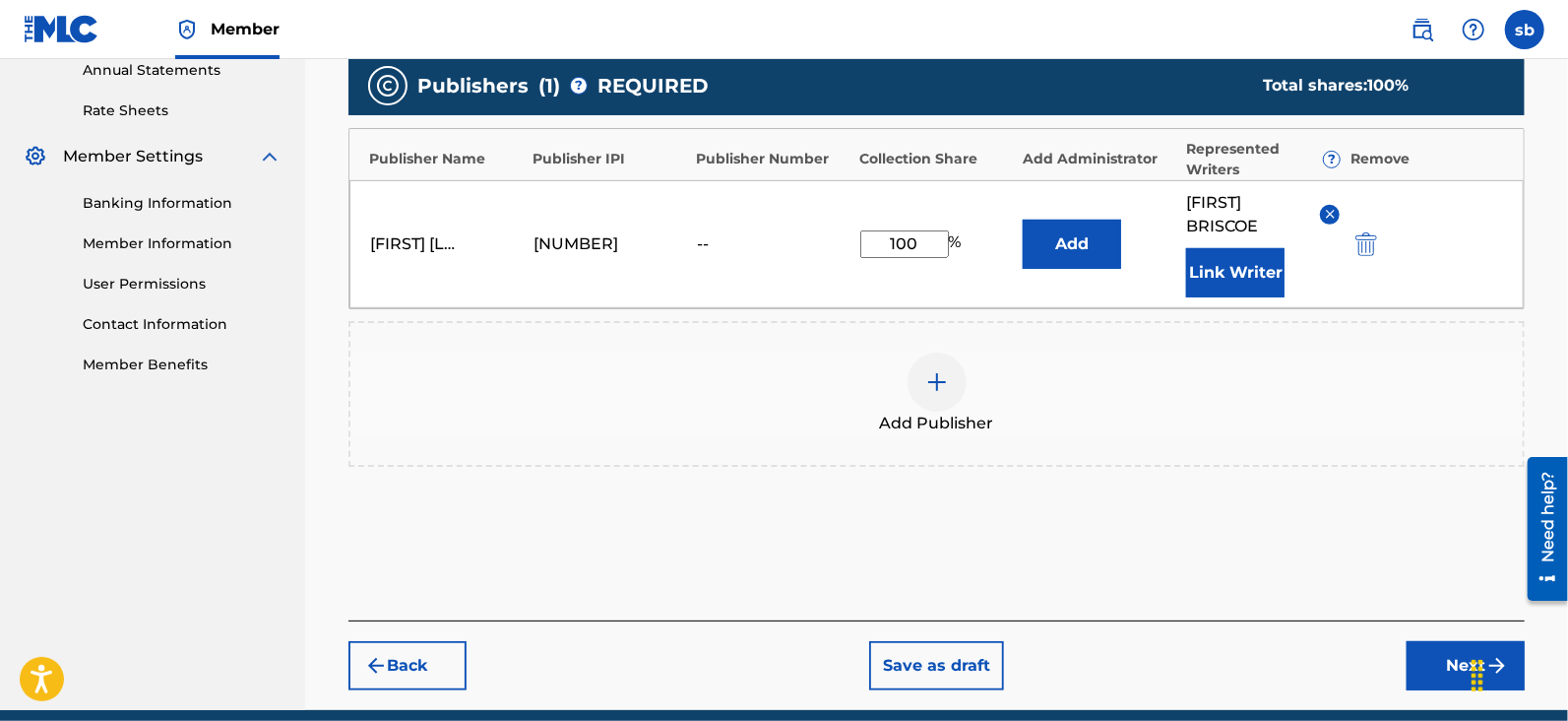 scroll, scrollTop: 562, scrollLeft: 0, axis: vertical 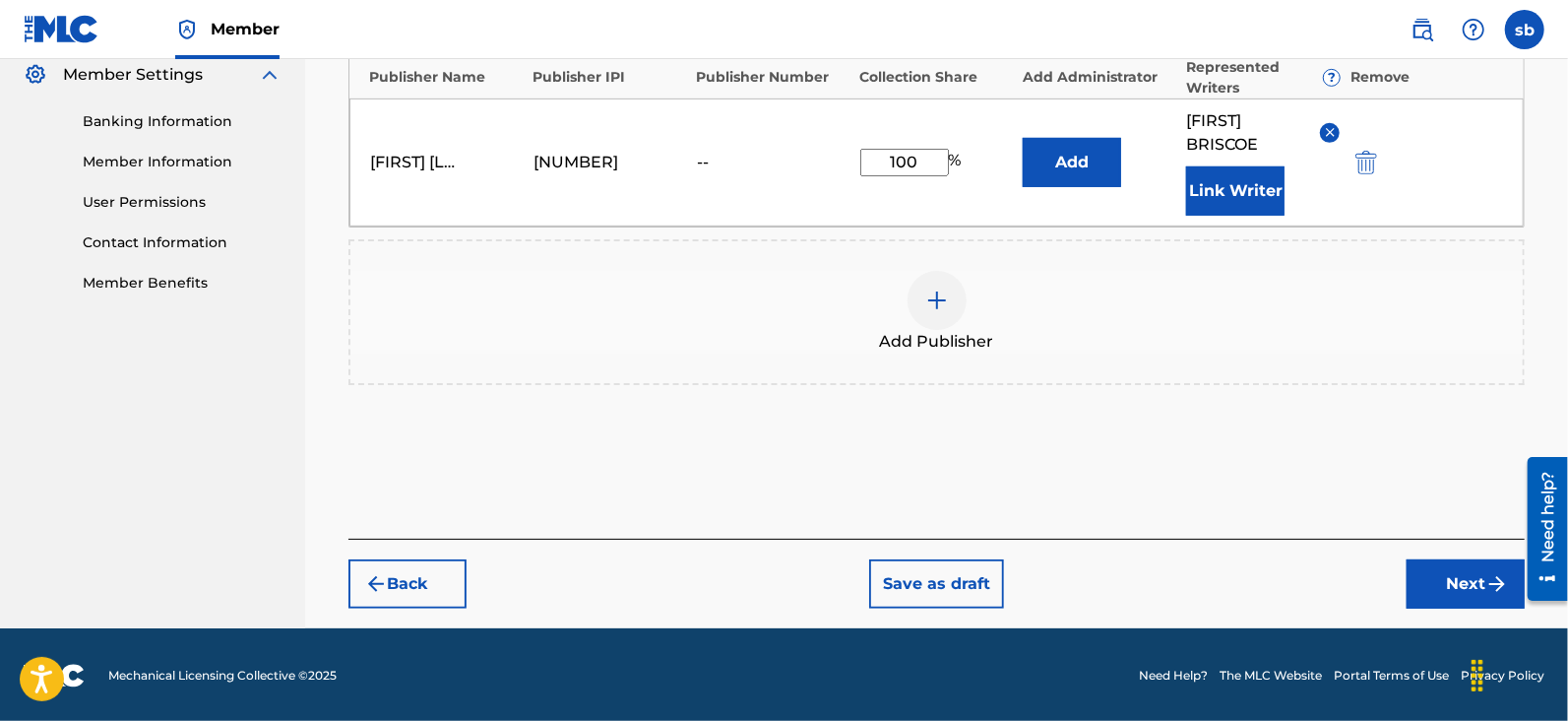 click on "Next" at bounding box center (1466, 584) 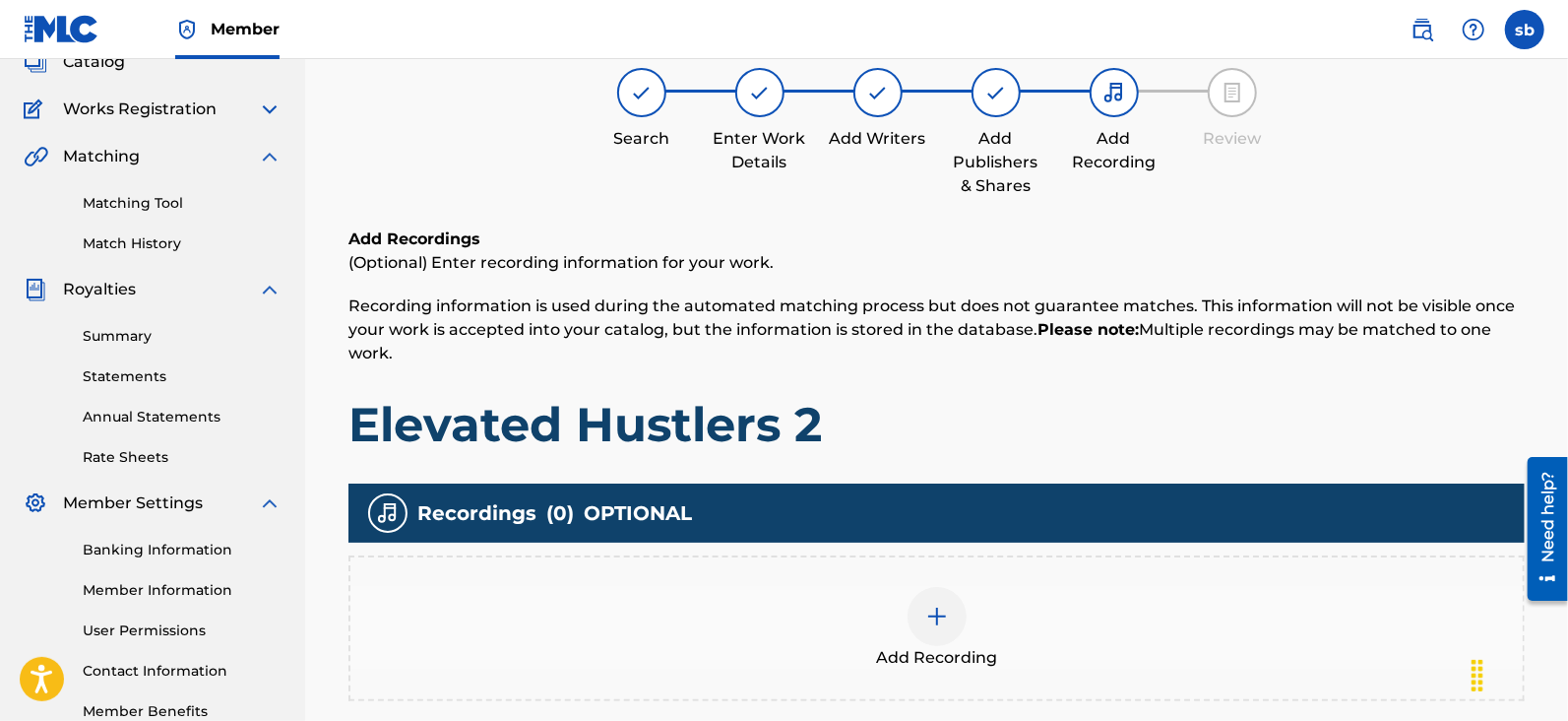 scroll, scrollTop: 89, scrollLeft: 0, axis: vertical 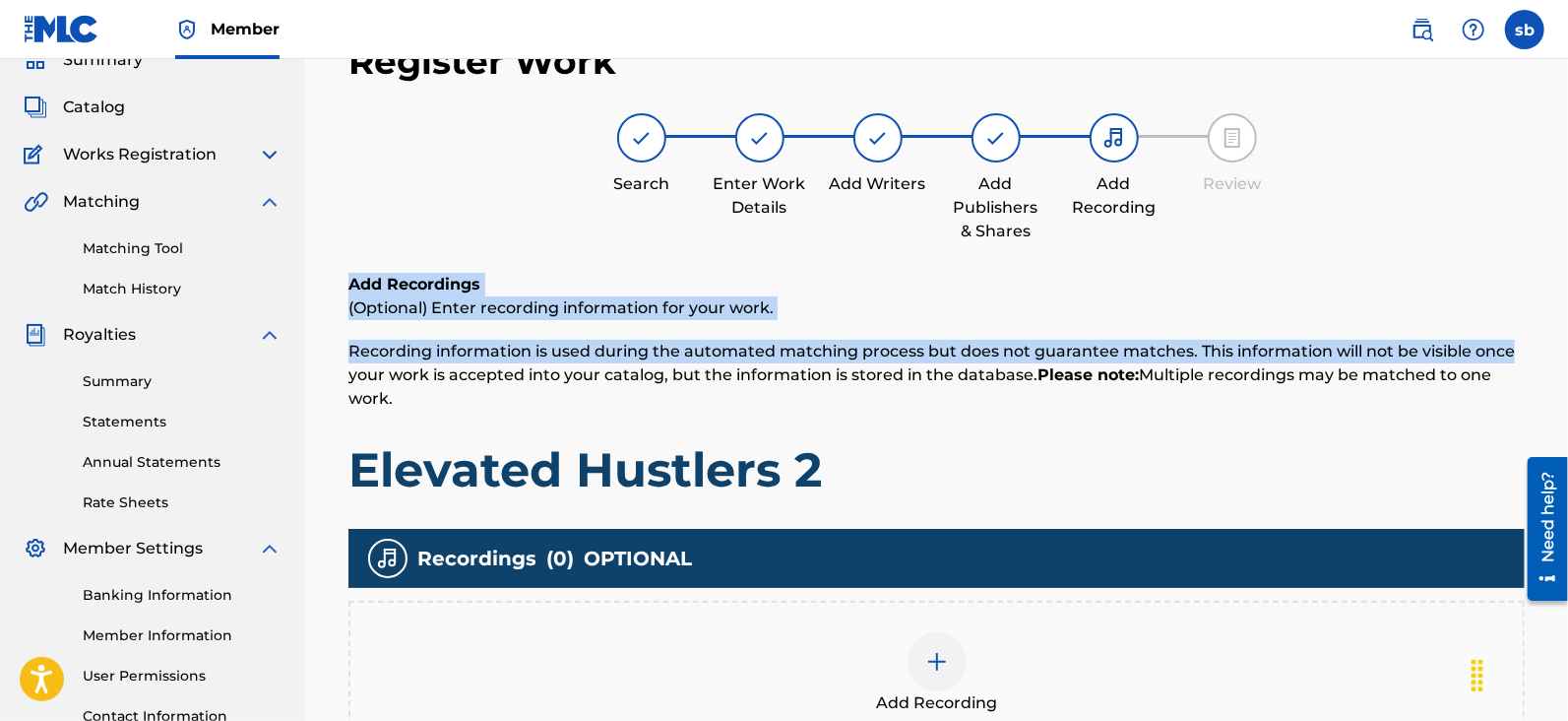 drag, startPoint x: 1565, startPoint y: 214, endPoint x: 1573, endPoint y: 371, distance: 157.20369 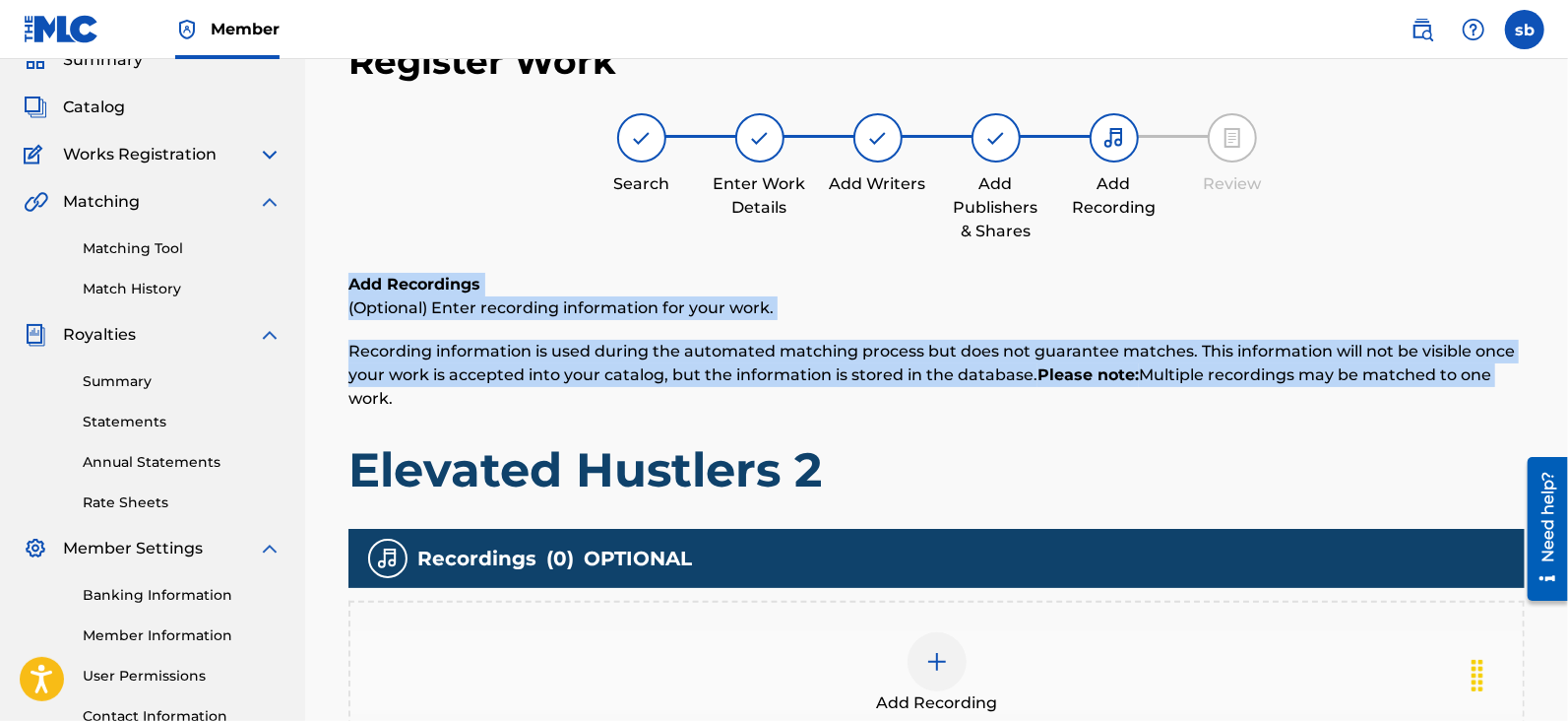 click at bounding box center (937, 662) 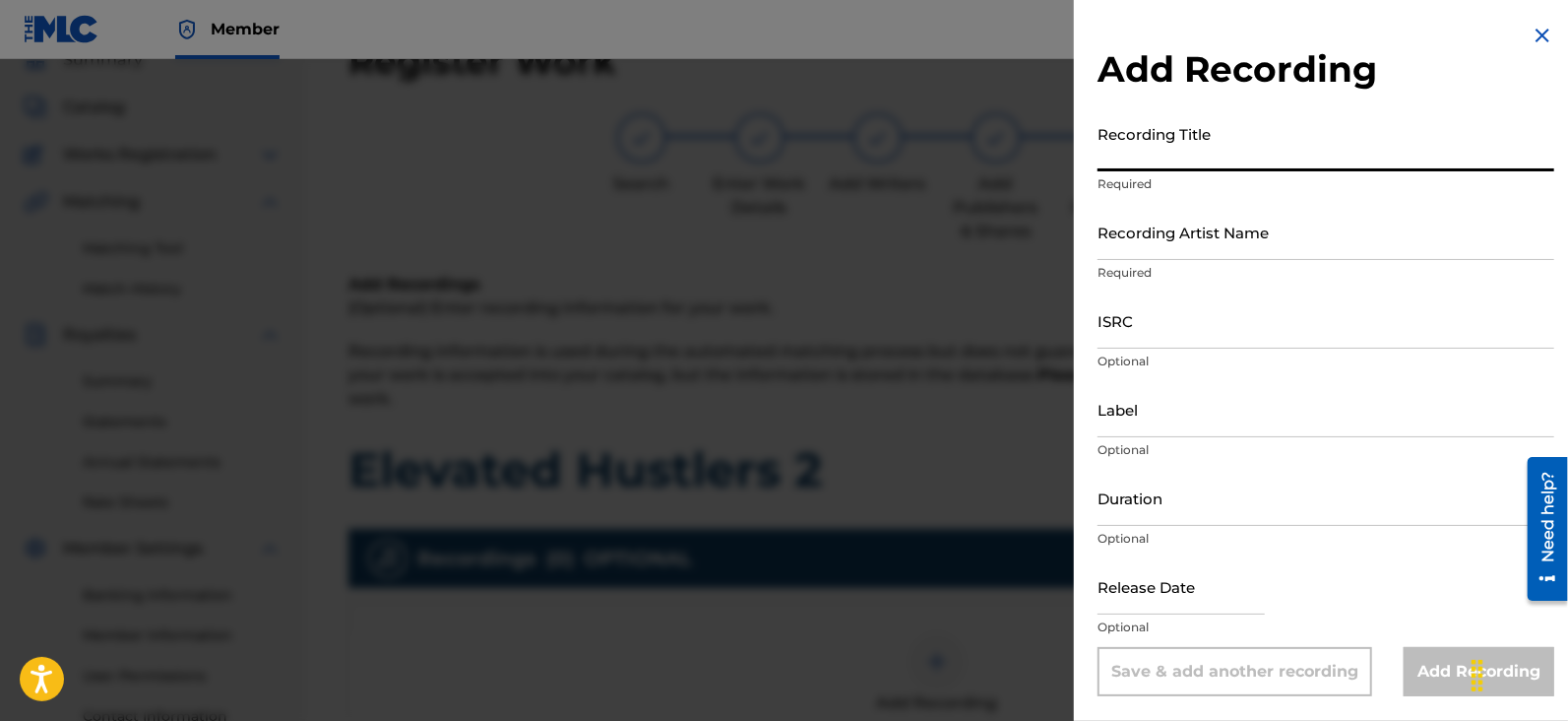 click on "Recording Title" at bounding box center [1326, 143] 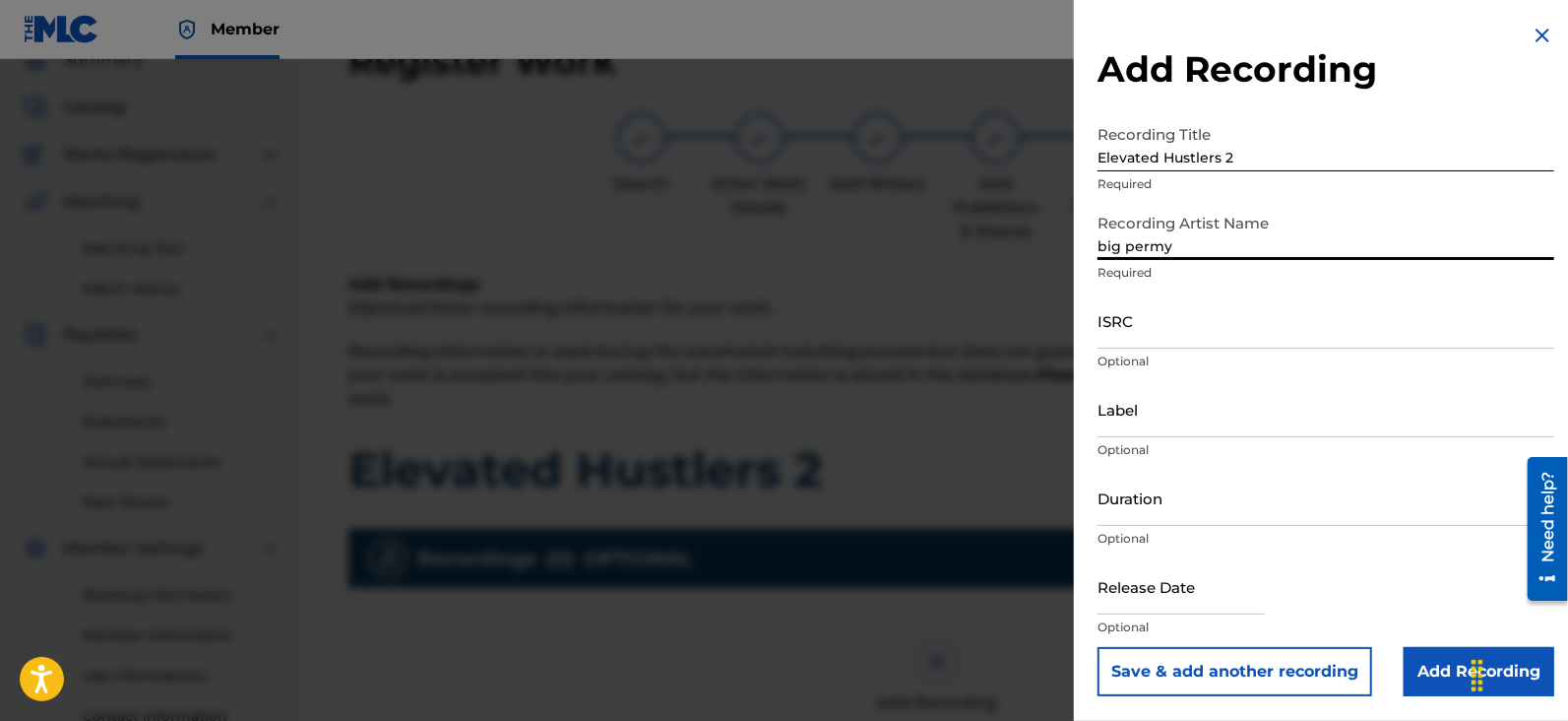 click on "ISRC" at bounding box center [1326, 320] 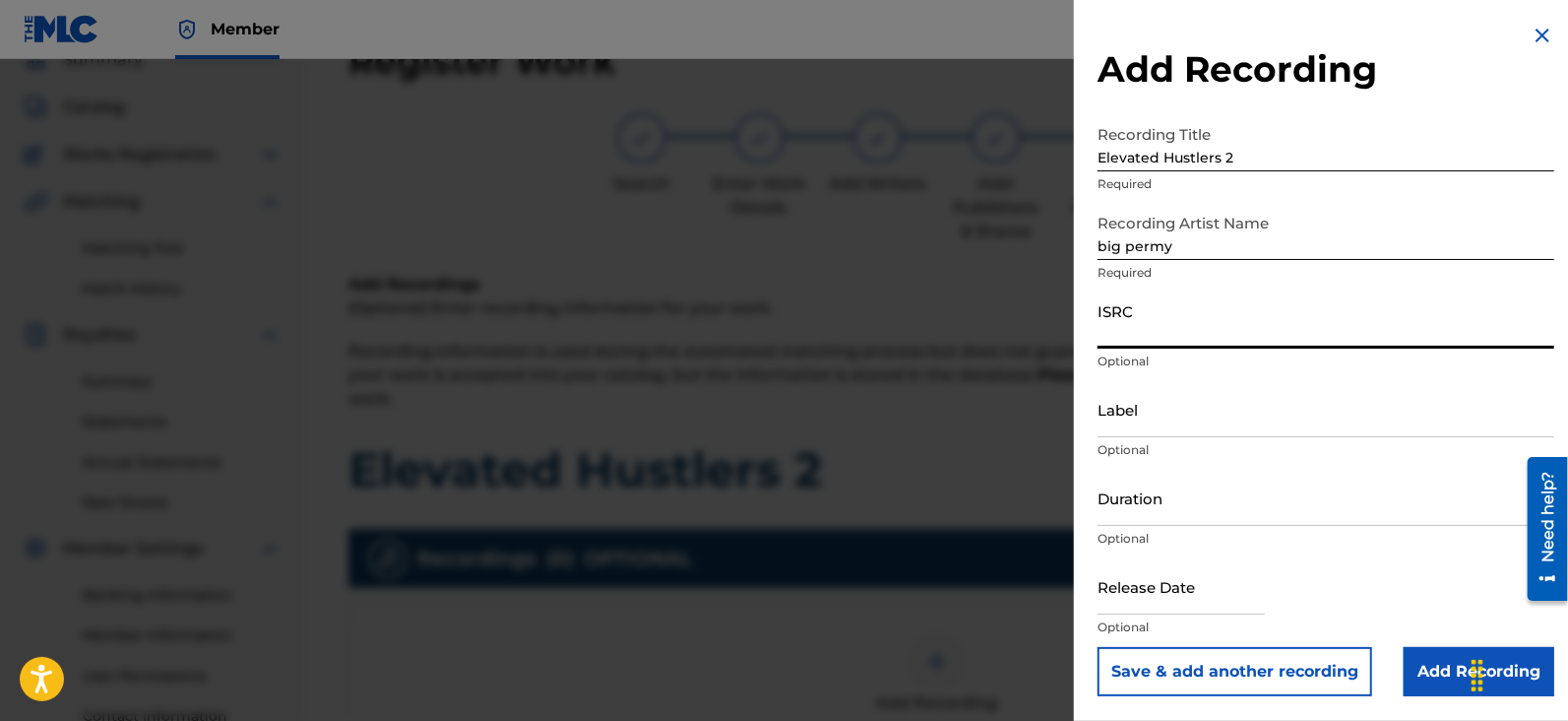 paste on "QZNMU2234992" 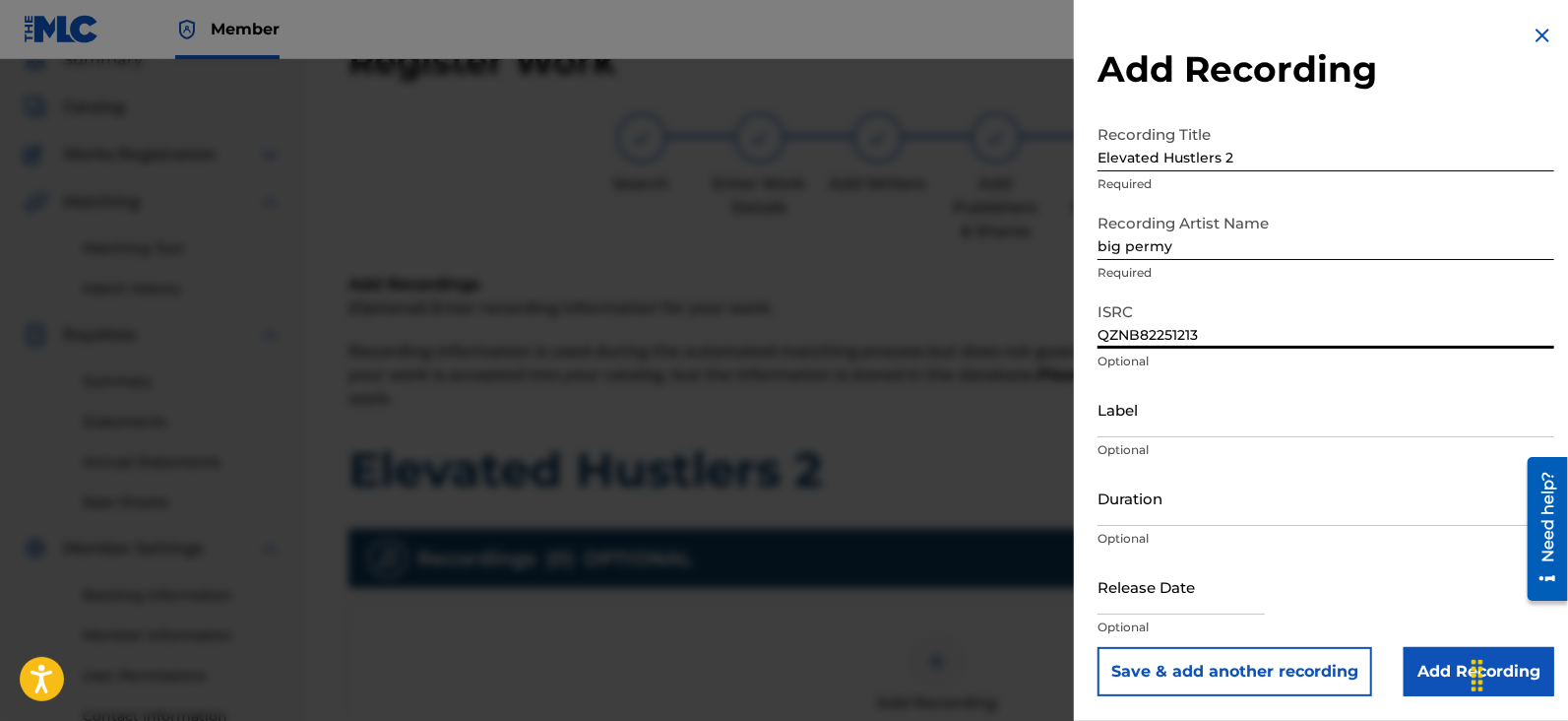 click at bounding box center (1181, 586) 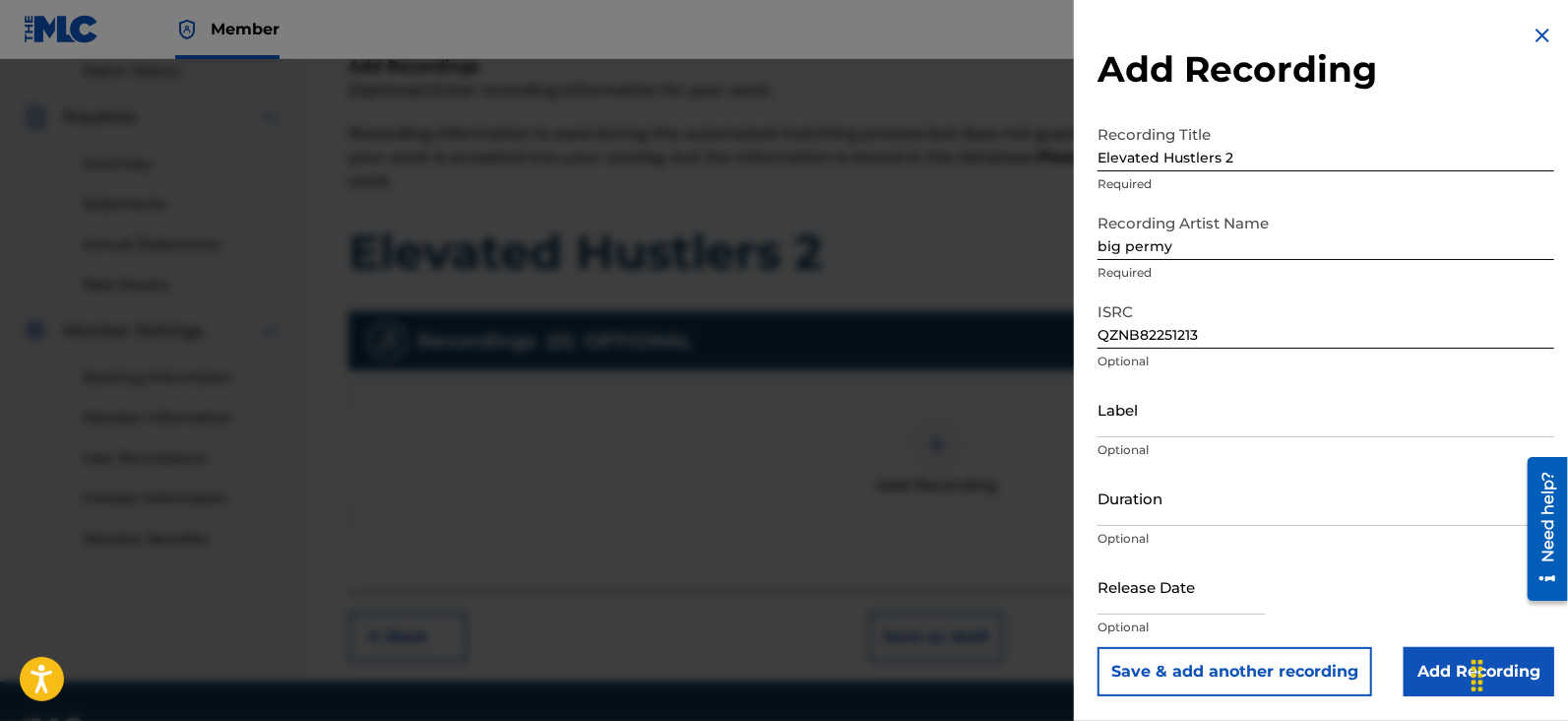 scroll, scrollTop: 350, scrollLeft: 0, axis: vertical 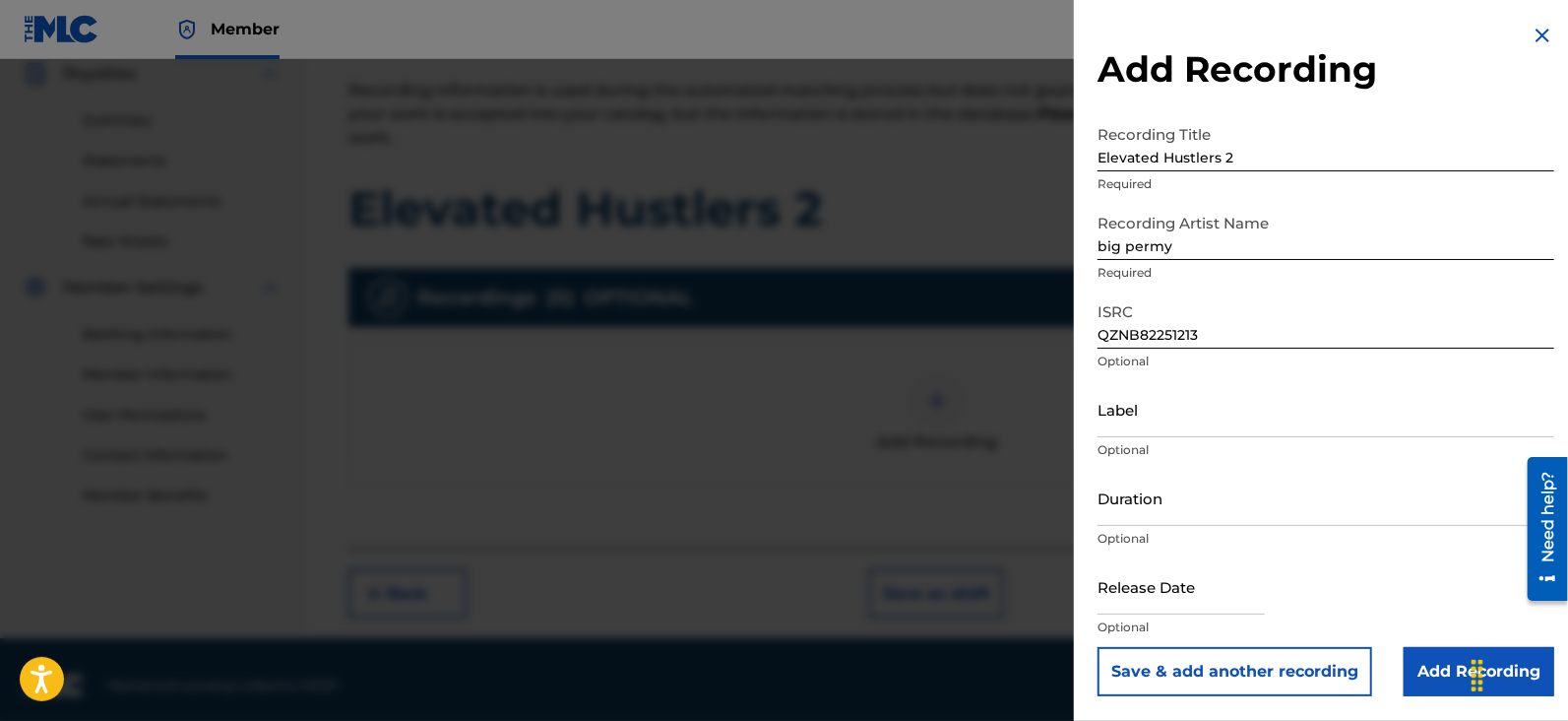click at bounding box center [1181, 586] 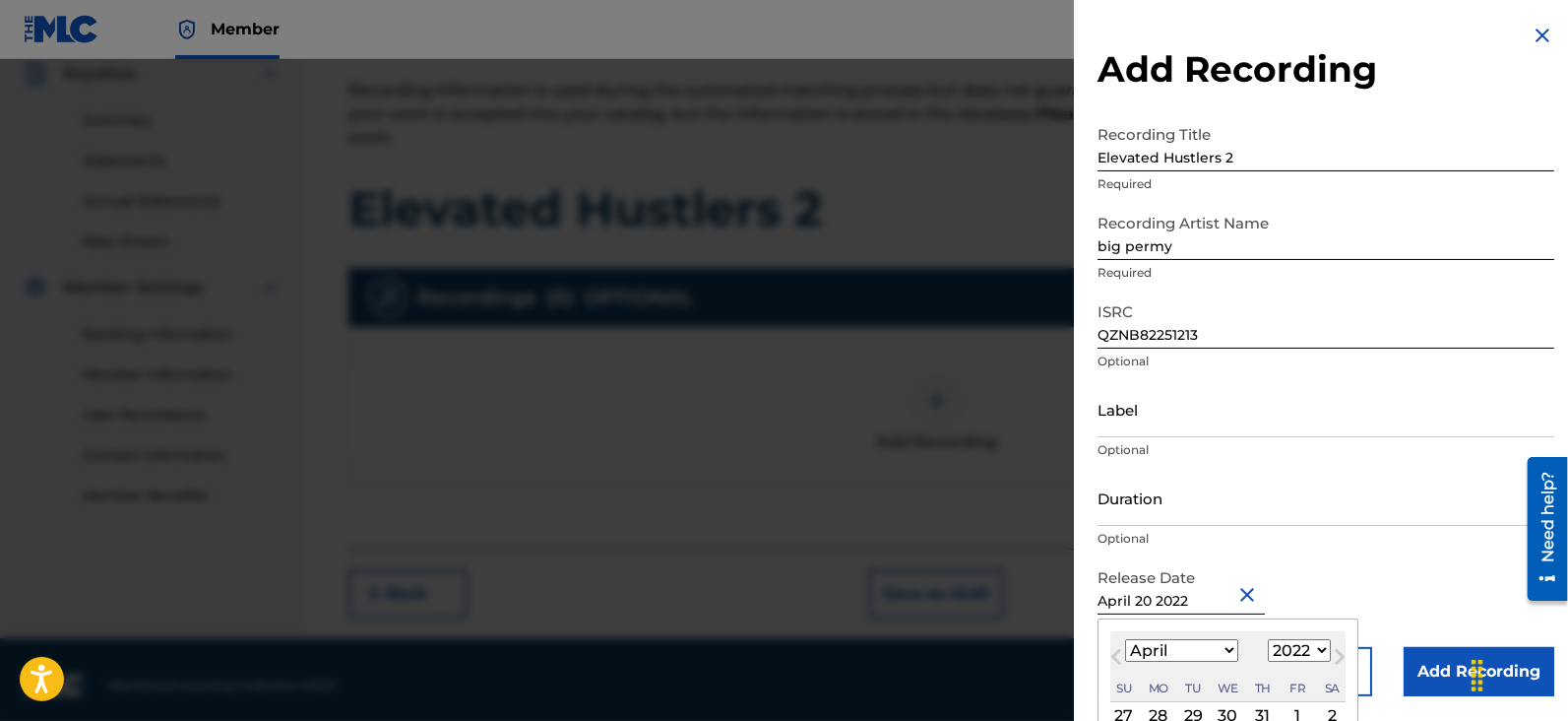 click on "January February March April May June July August September October November December" at bounding box center [1181, 650] 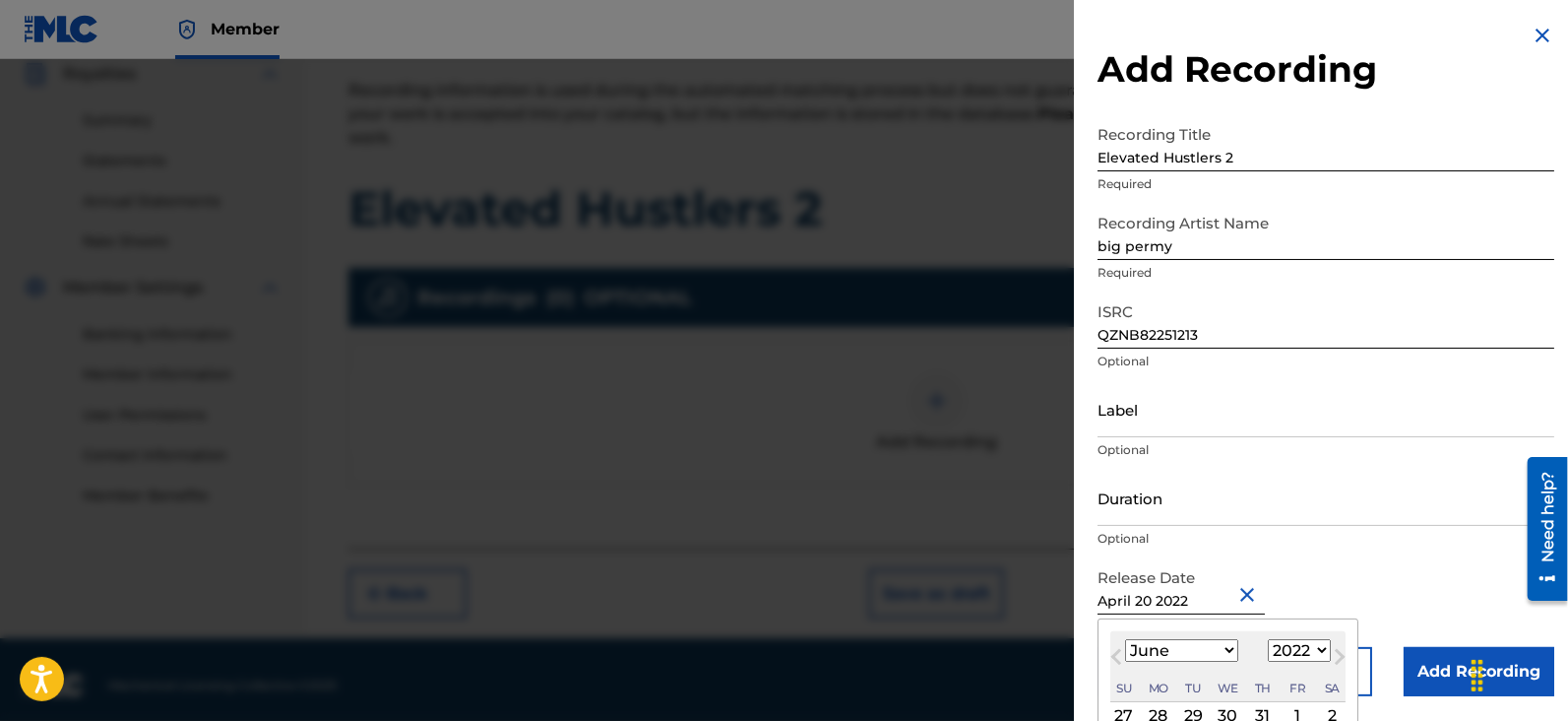 click on "January February March April May June July August September October November December" at bounding box center [1181, 650] 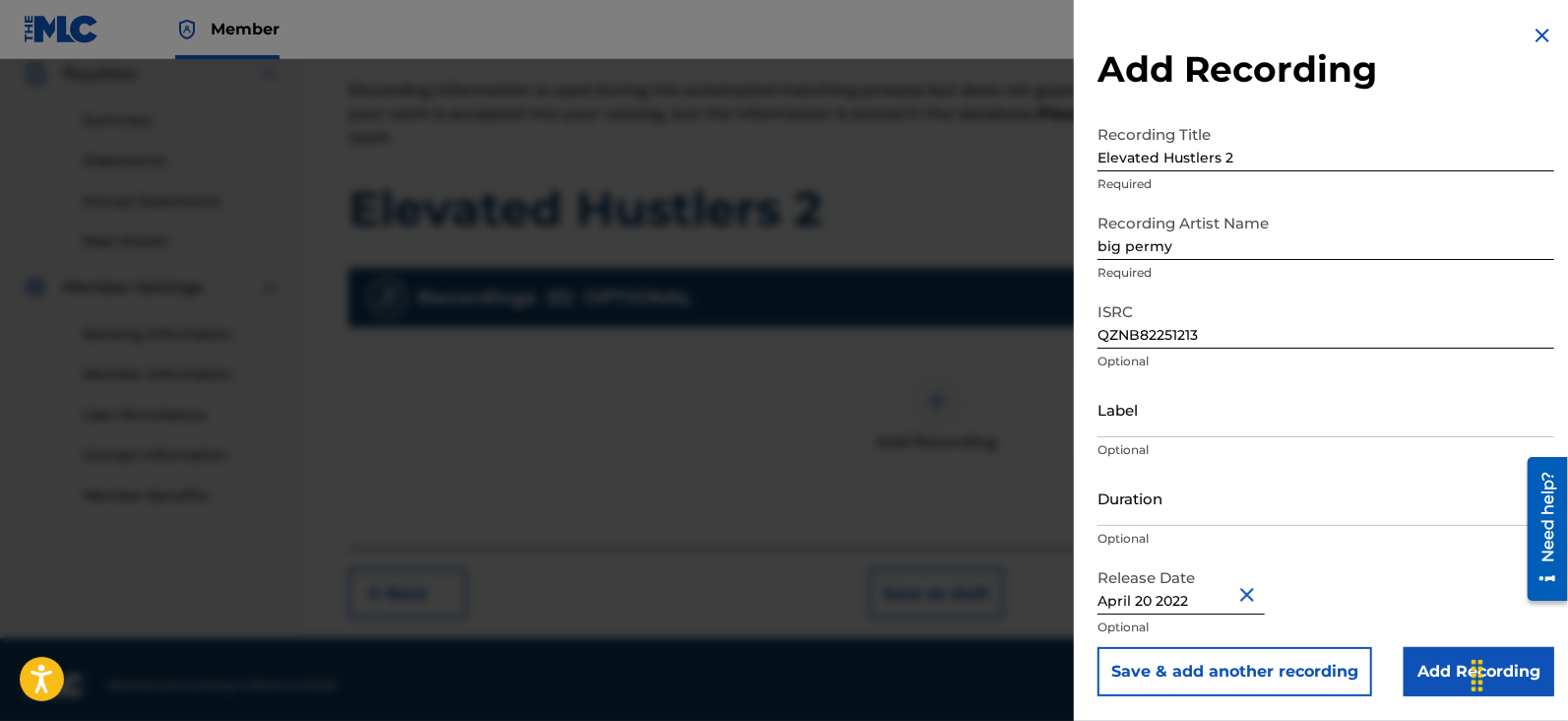 click on "Release Date April 20 2022 Optional" at bounding box center [1326, 603] 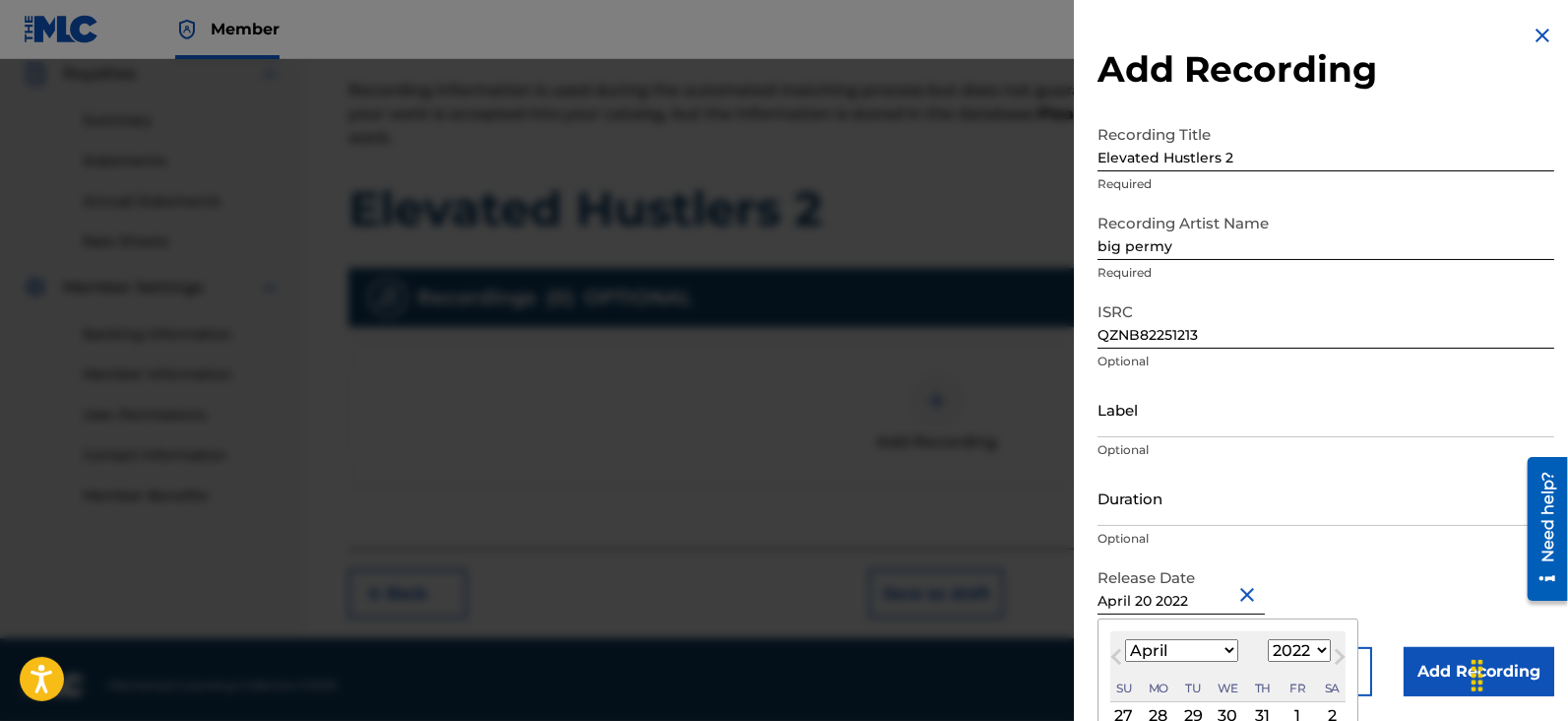 click on "January February March April May June July August September October November December" at bounding box center [1181, 650] 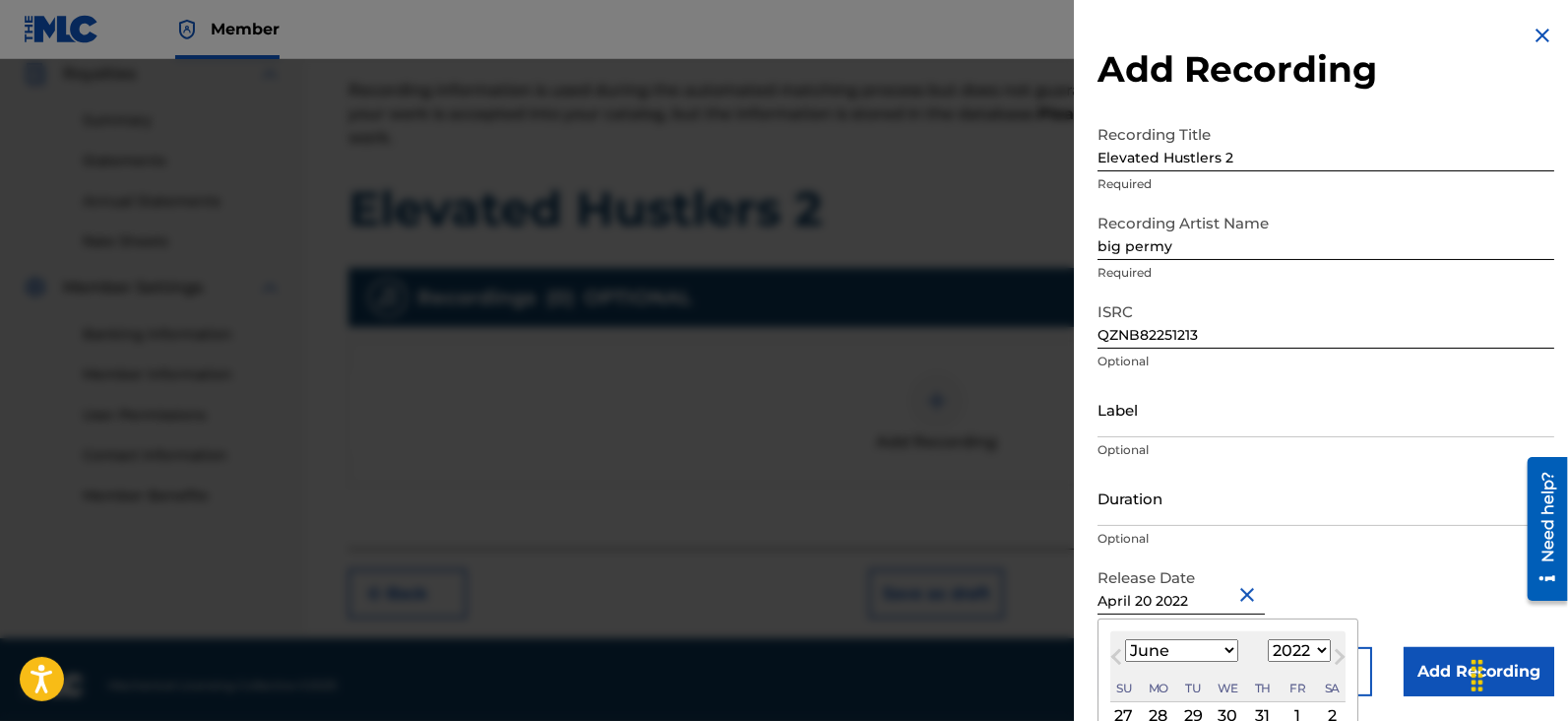 click on "January February March April May June July August September October November December" at bounding box center [1181, 650] 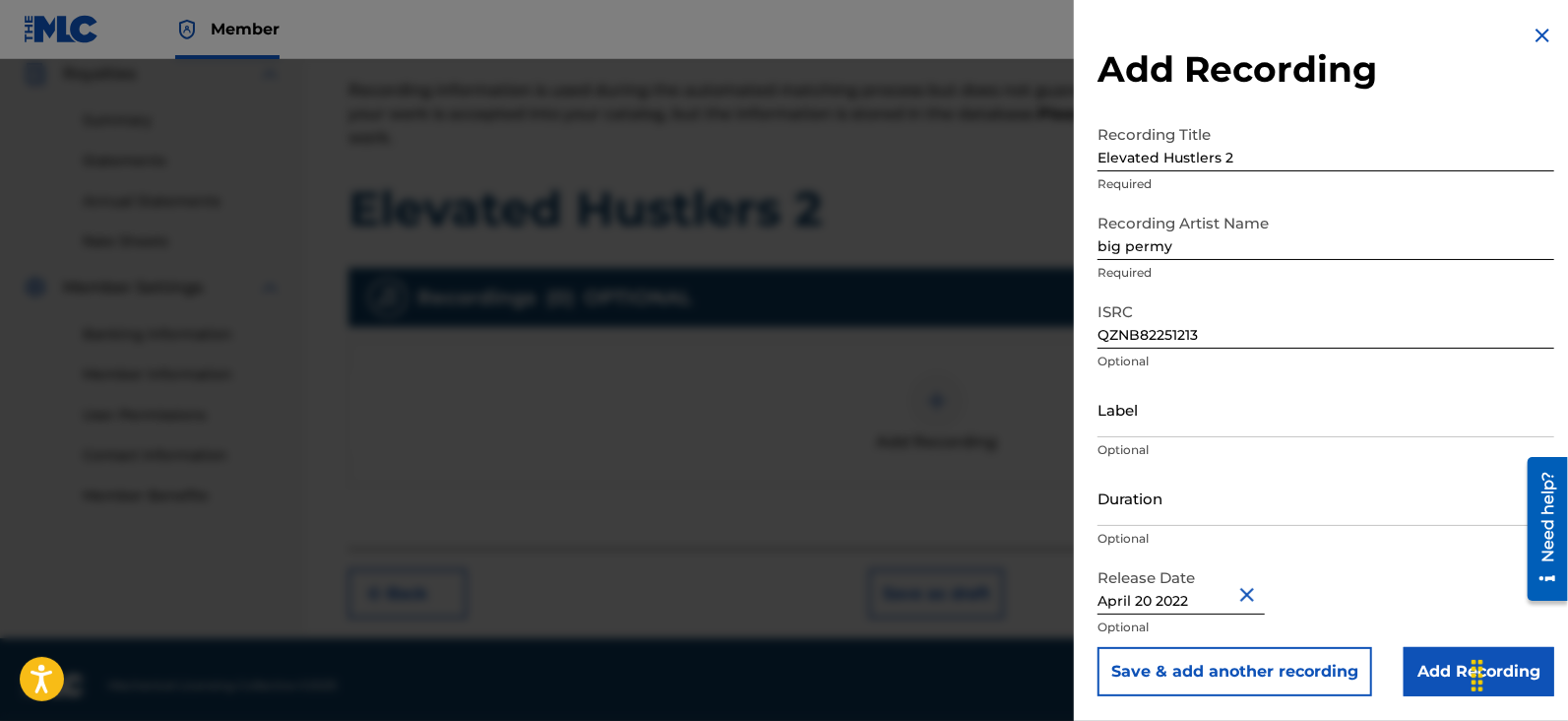 scroll, scrollTop: 360, scrollLeft: 0, axis: vertical 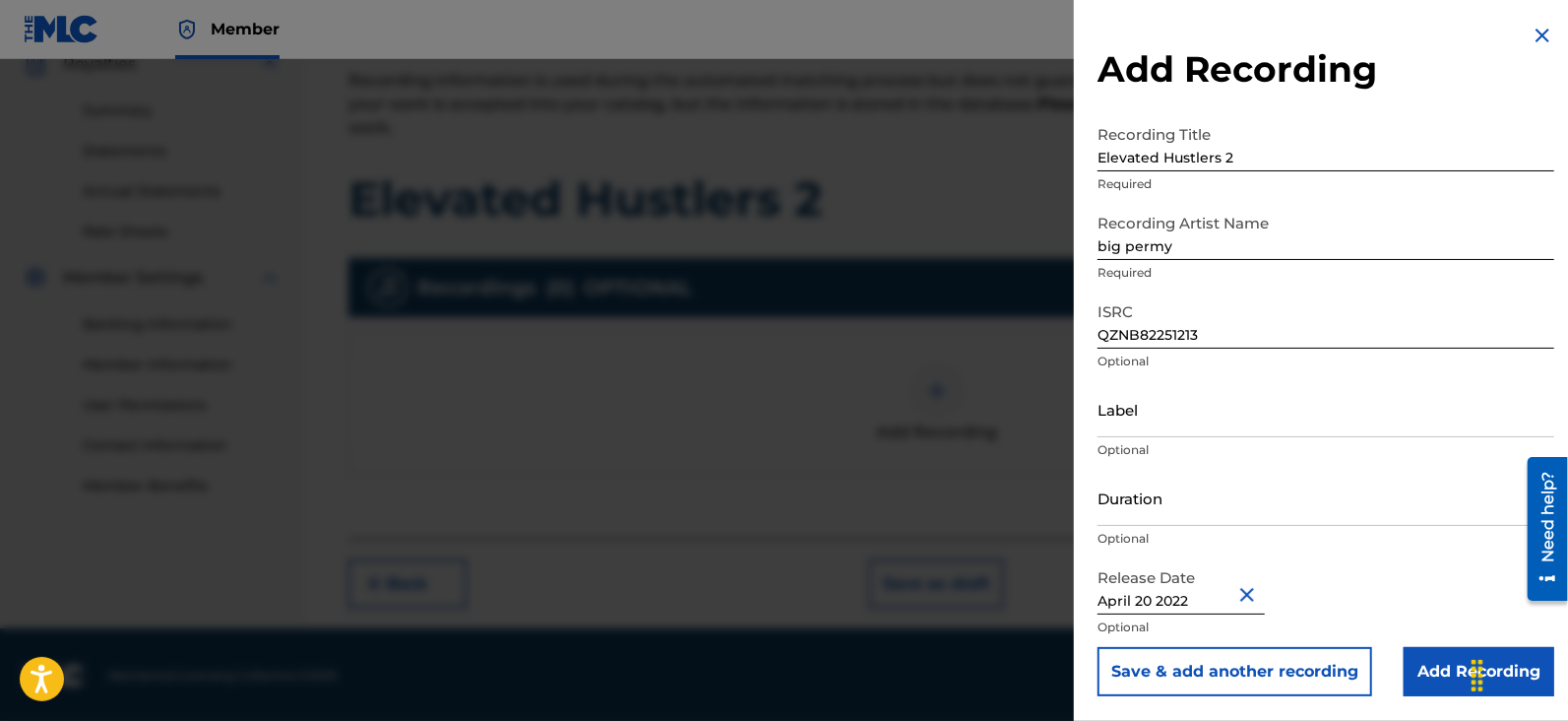 click on "April 20 2022" at bounding box center [1181, 586] 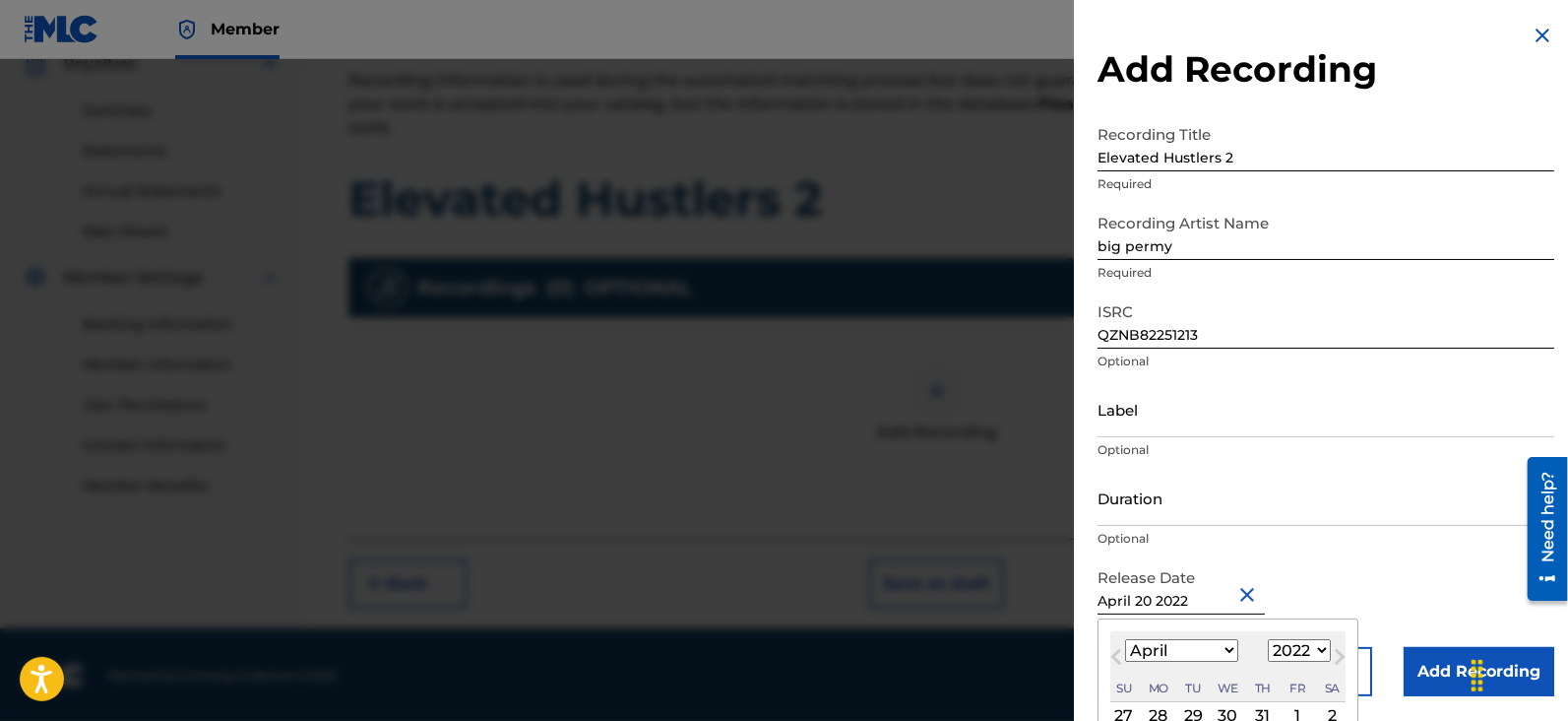 click on "April 20 2022" at bounding box center [1181, 586] 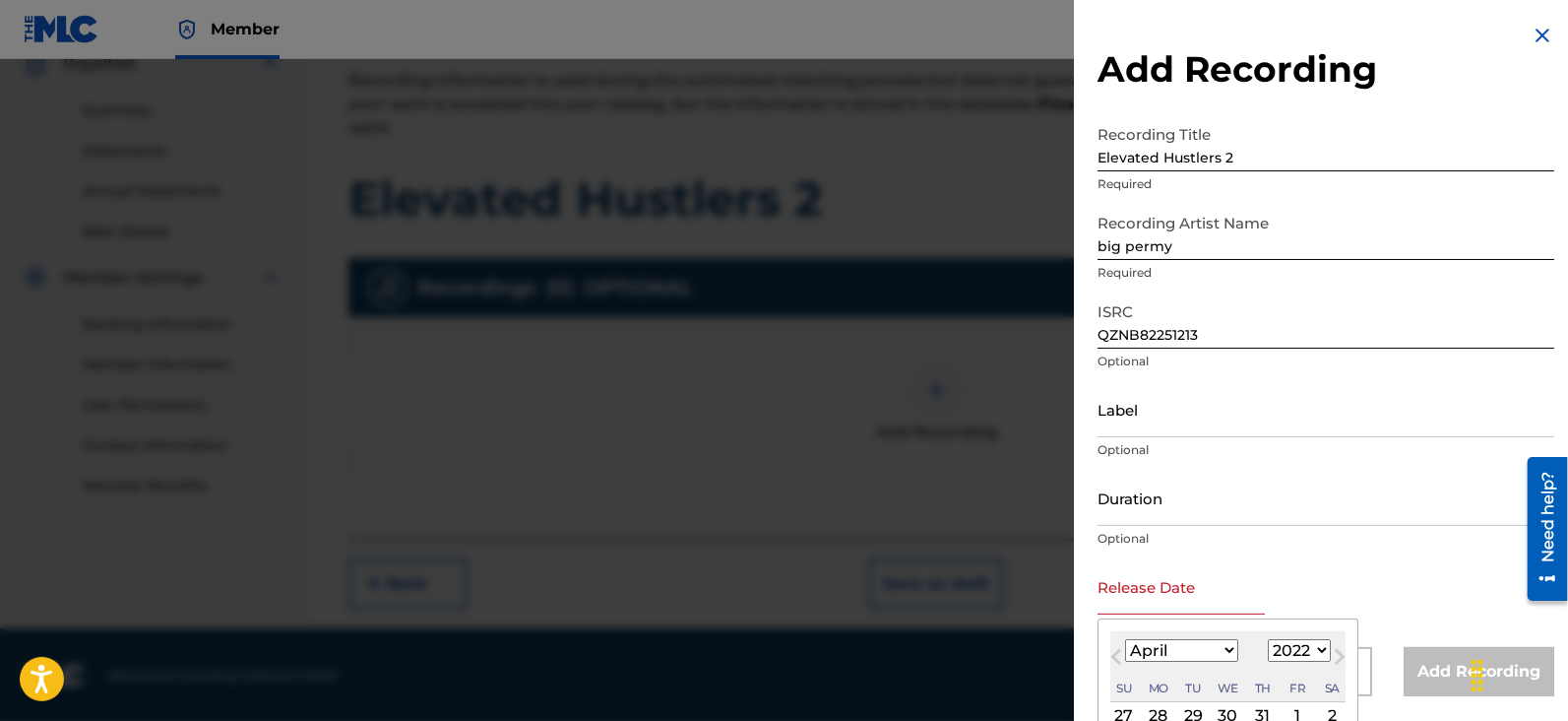 click on "January February March April May June July August September October November December" at bounding box center (1181, 650) 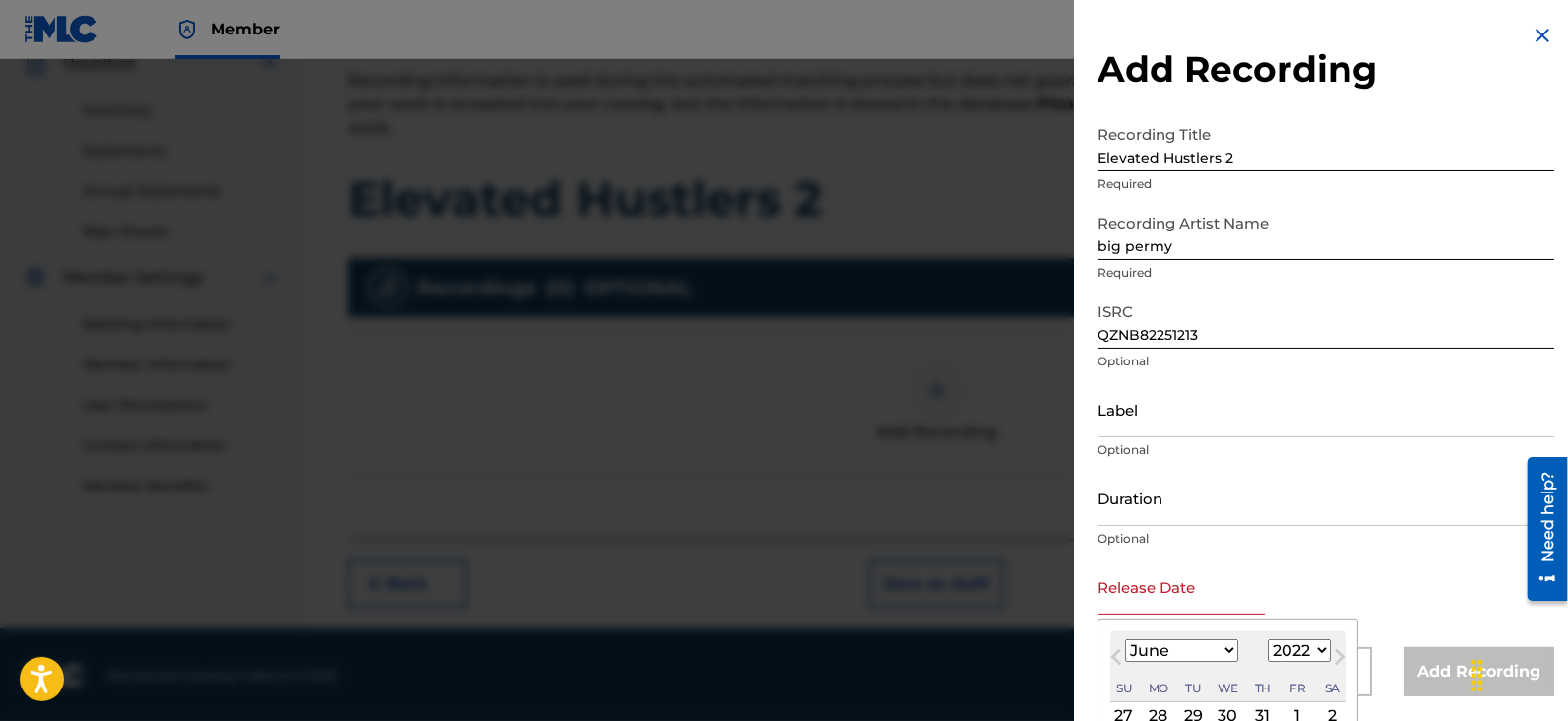 click on "January February March April May June July August September October November December" at bounding box center (1181, 650) 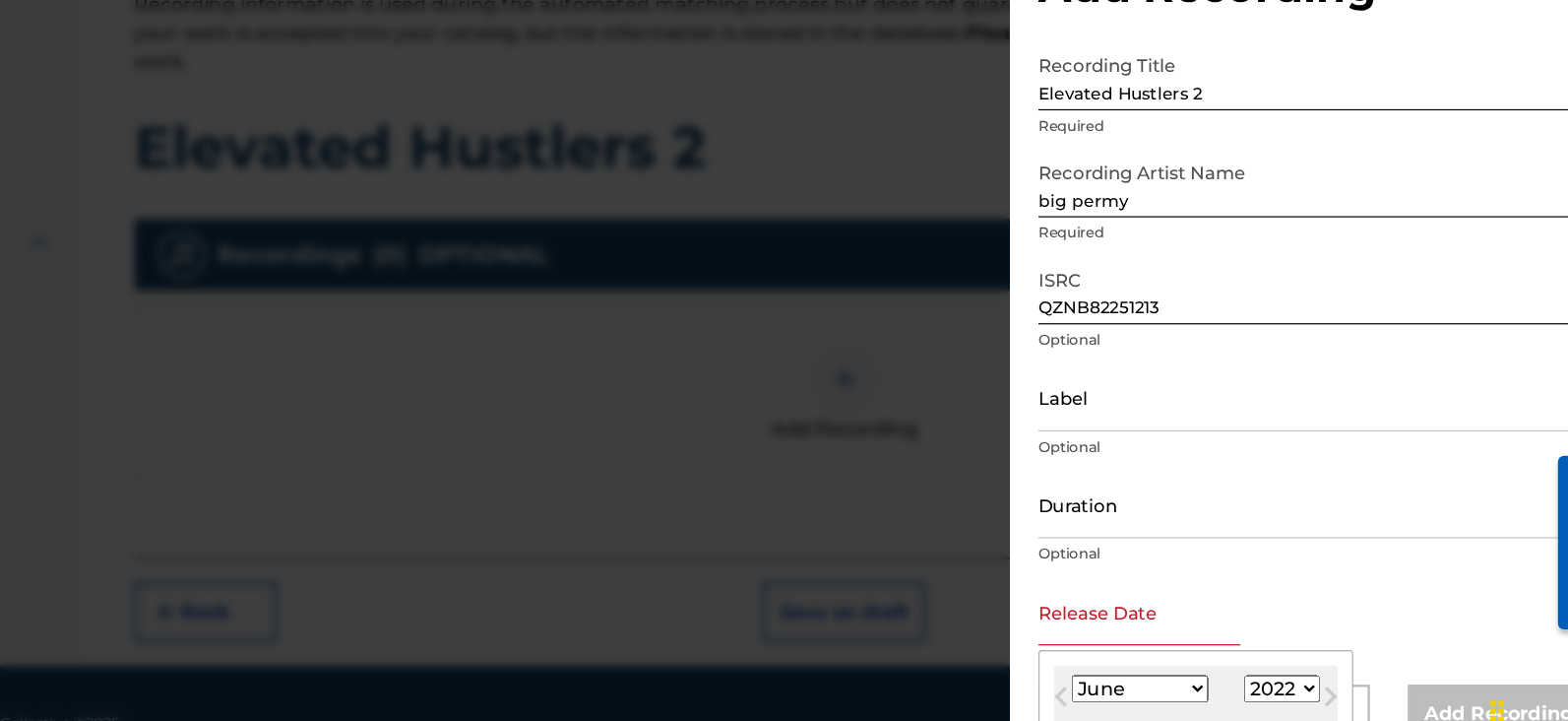scroll, scrollTop: 357, scrollLeft: 0, axis: vertical 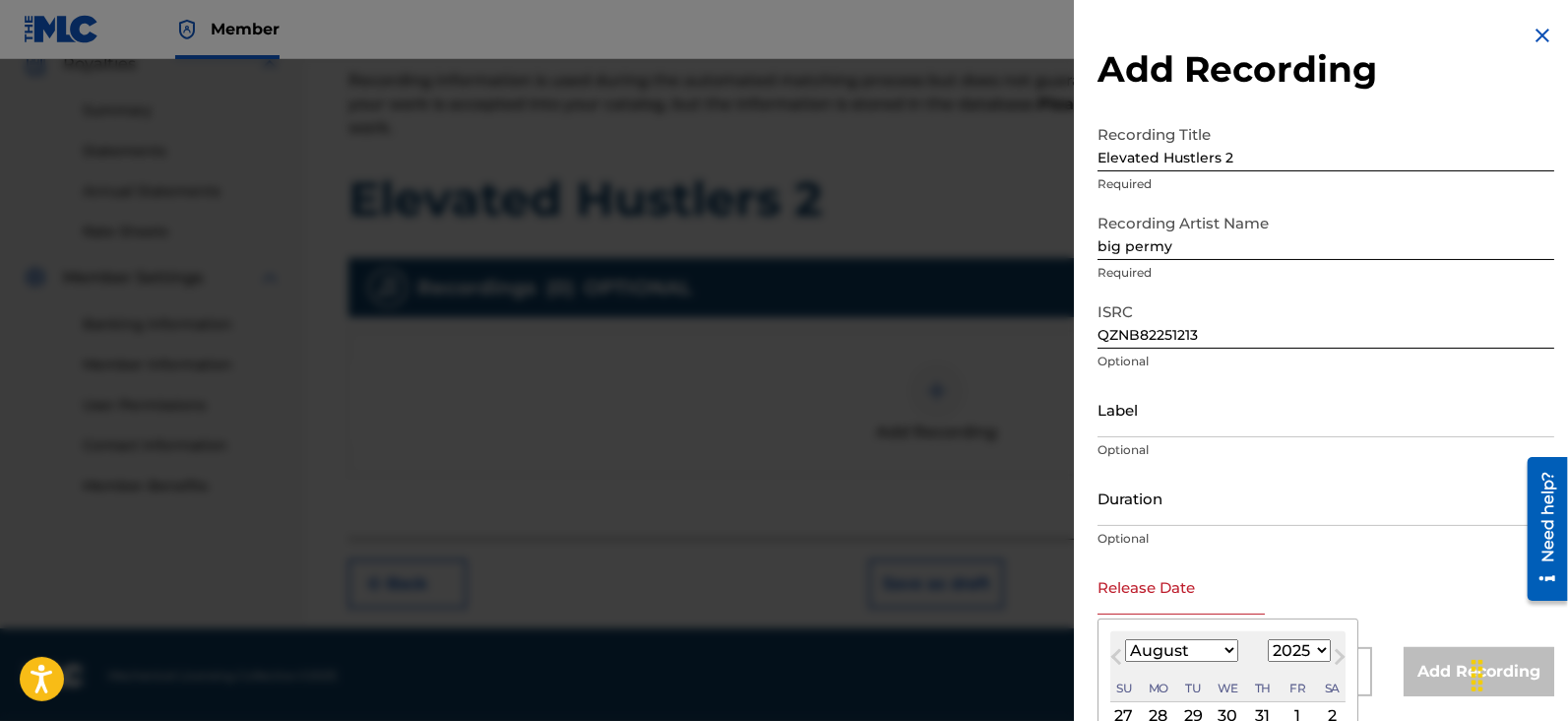 click at bounding box center [1181, 586] 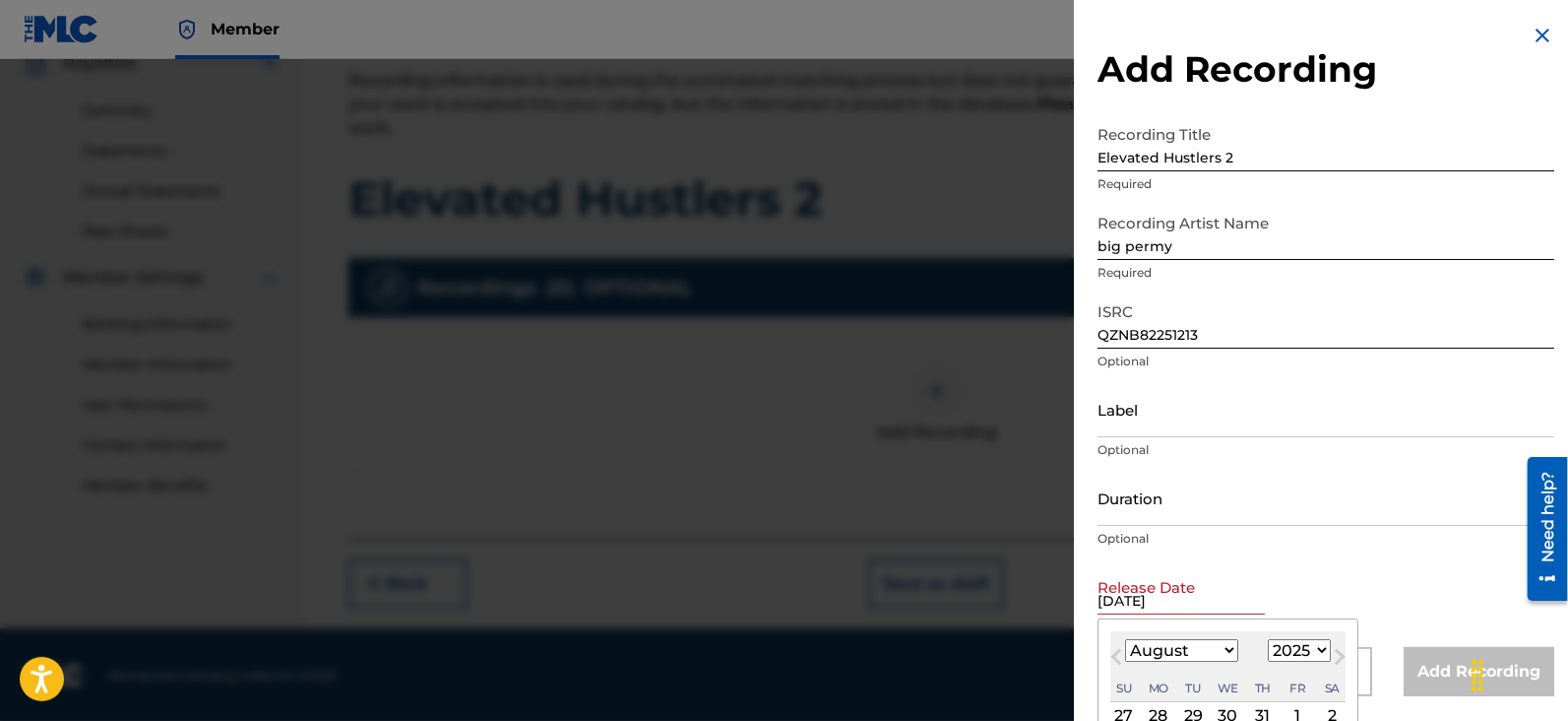 click on "[DATE]" at bounding box center [1181, 586] 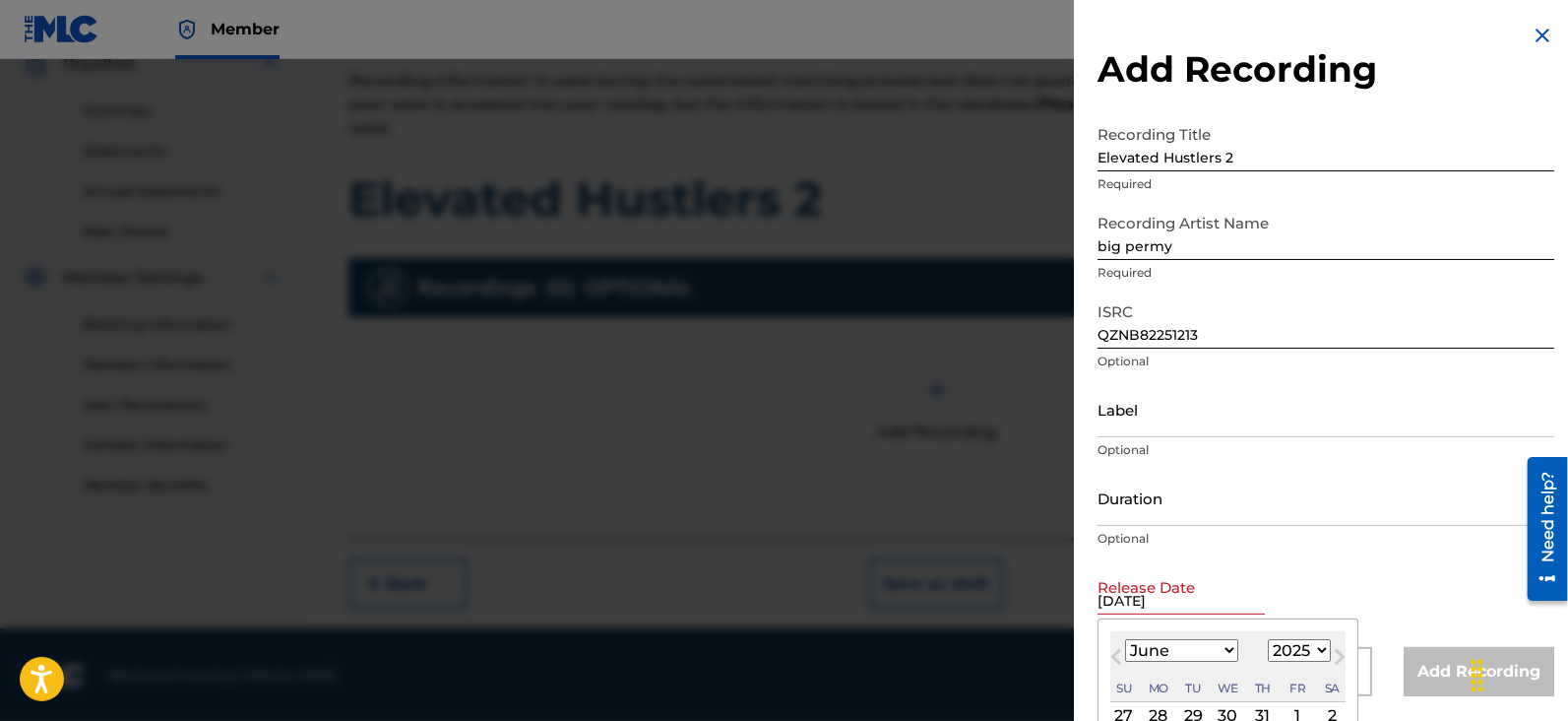 click on "January February March April May June July August September October November December" at bounding box center [1181, 650] 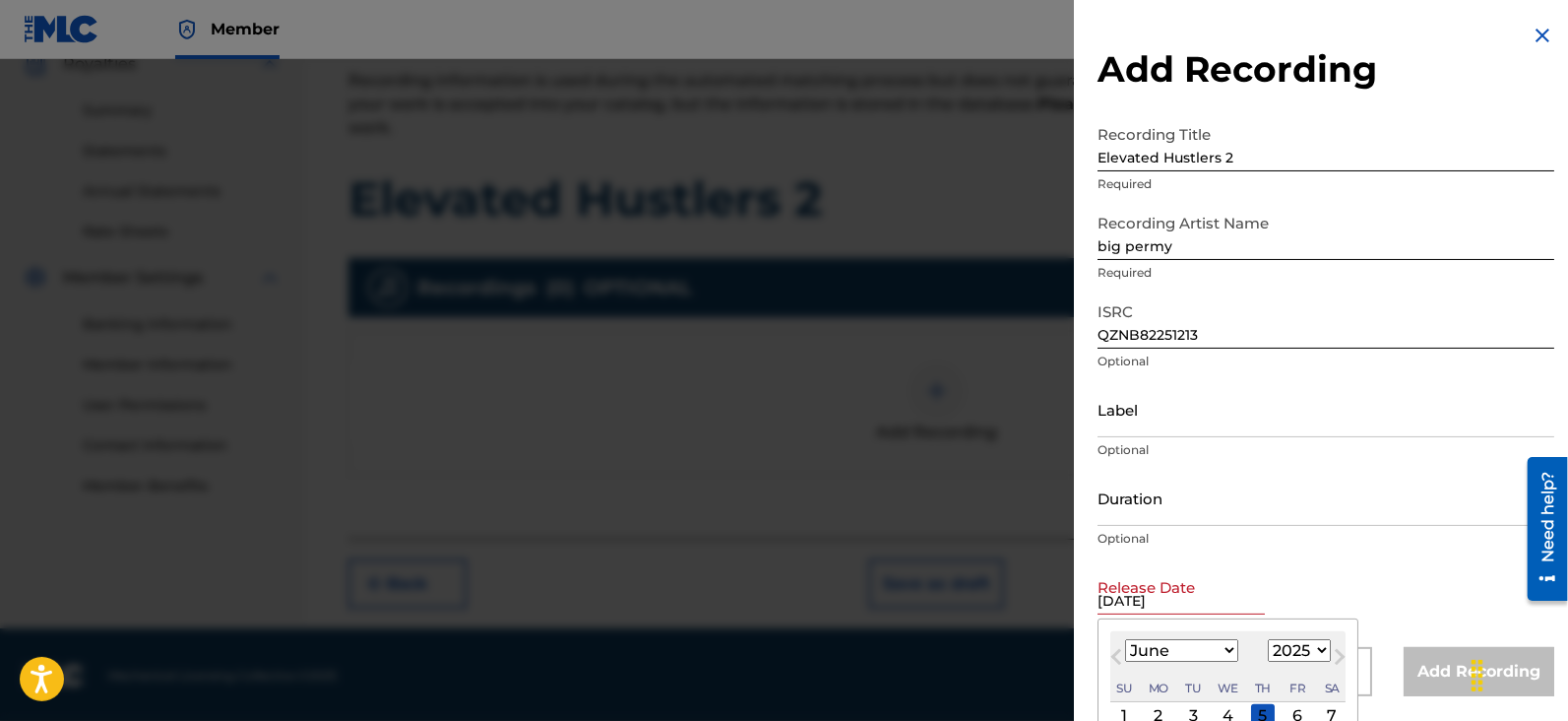 click on "1 2 3 4 5 6 7" at bounding box center [1227, 715] 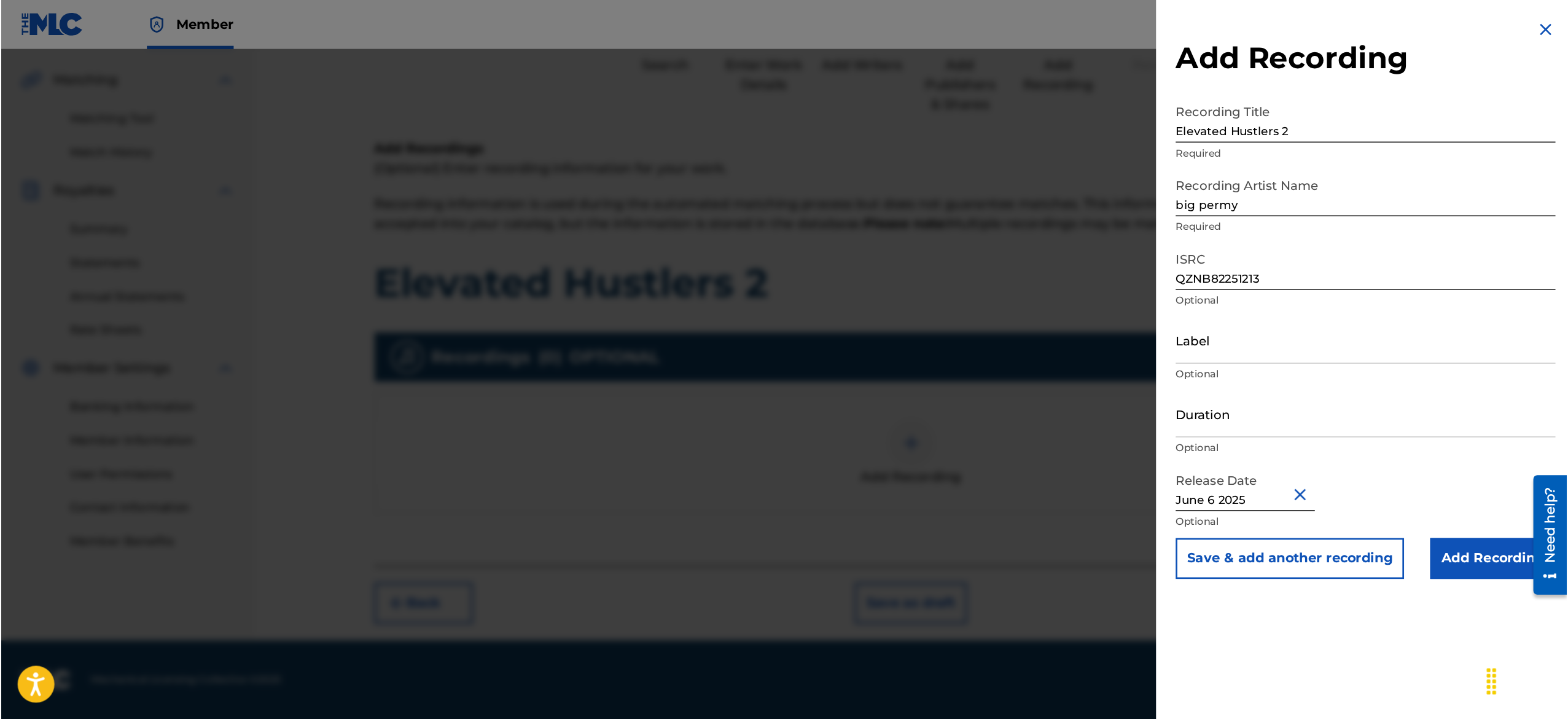 scroll, scrollTop: 0, scrollLeft: 0, axis: both 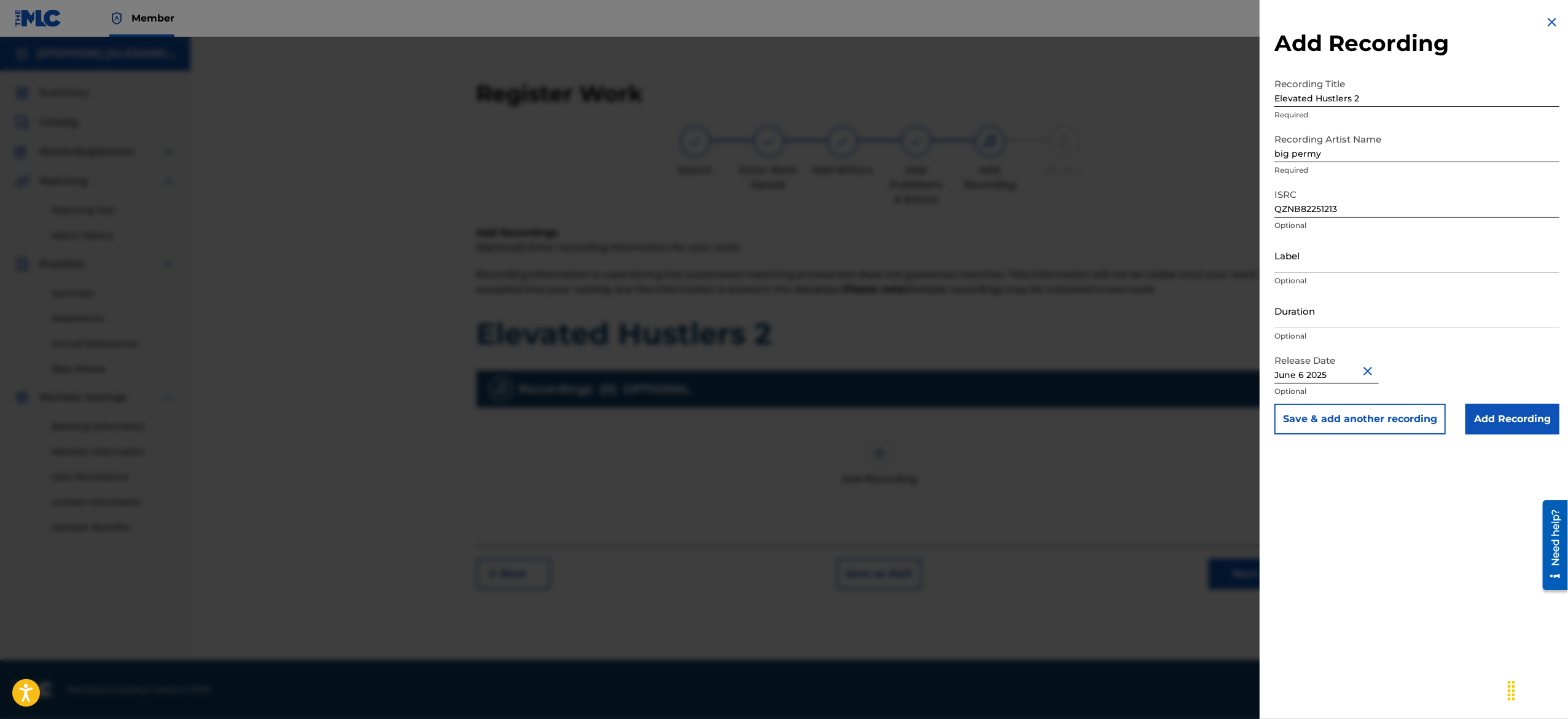 drag, startPoint x: 962, startPoint y: 0, endPoint x: 1021, endPoint y: 468, distance: 471.7044 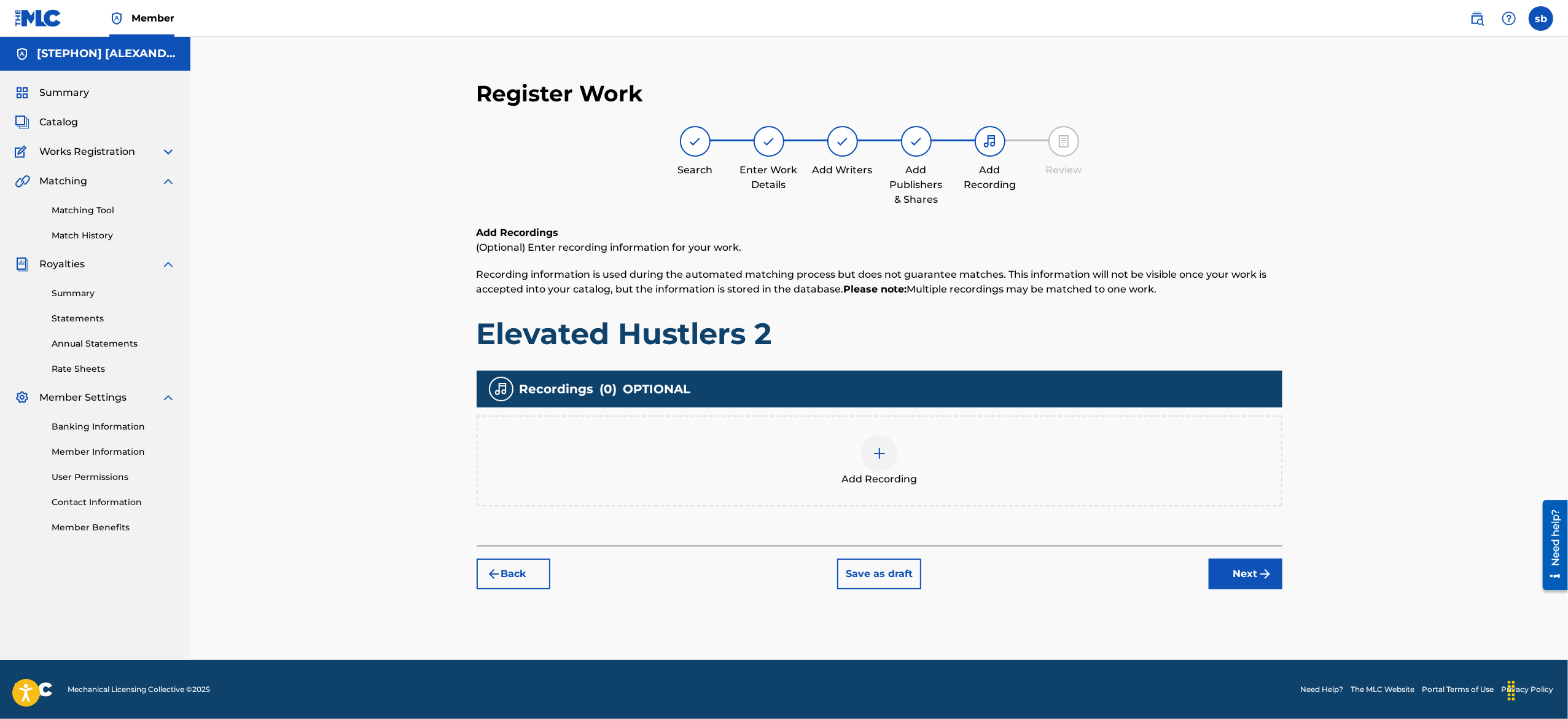 click at bounding box center [880, 454] 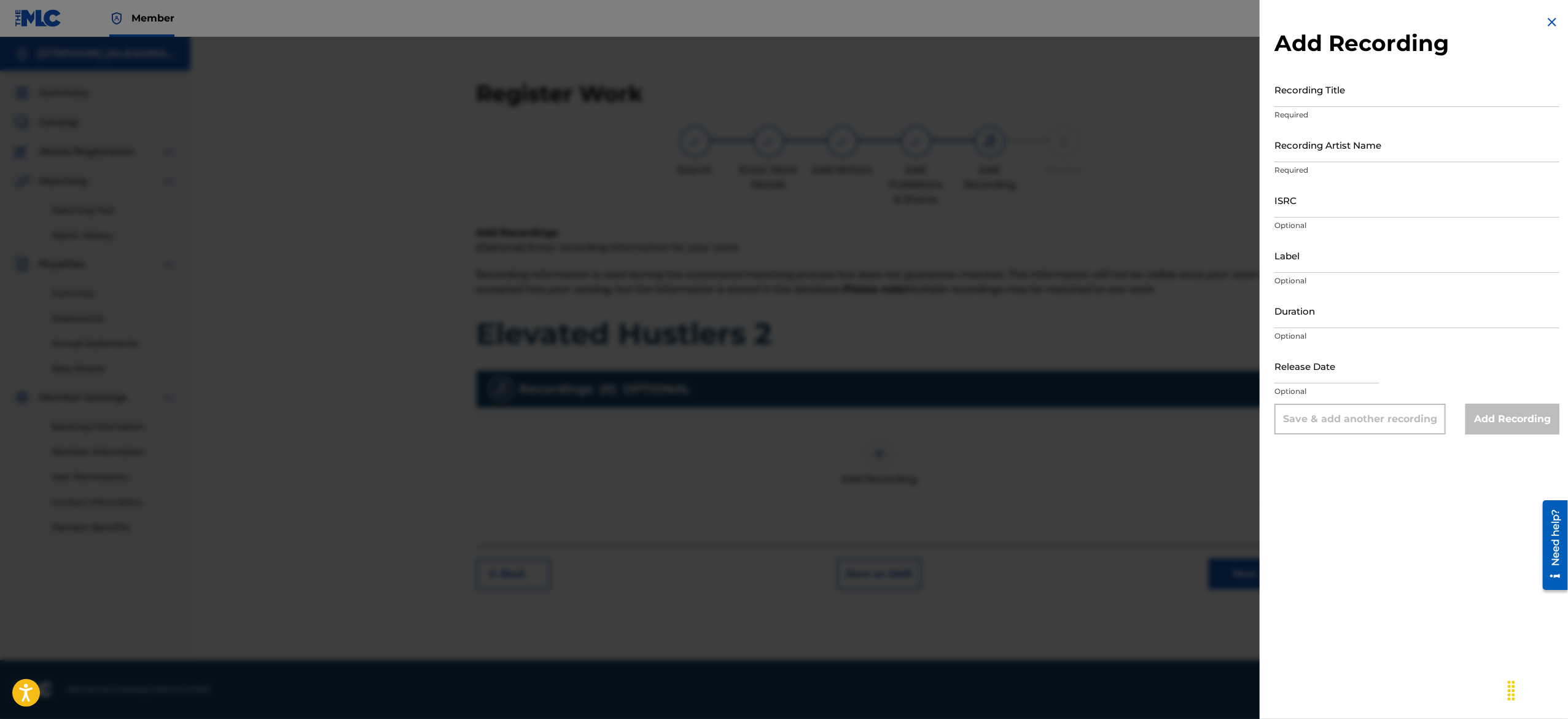 click at bounding box center (1327, 366) 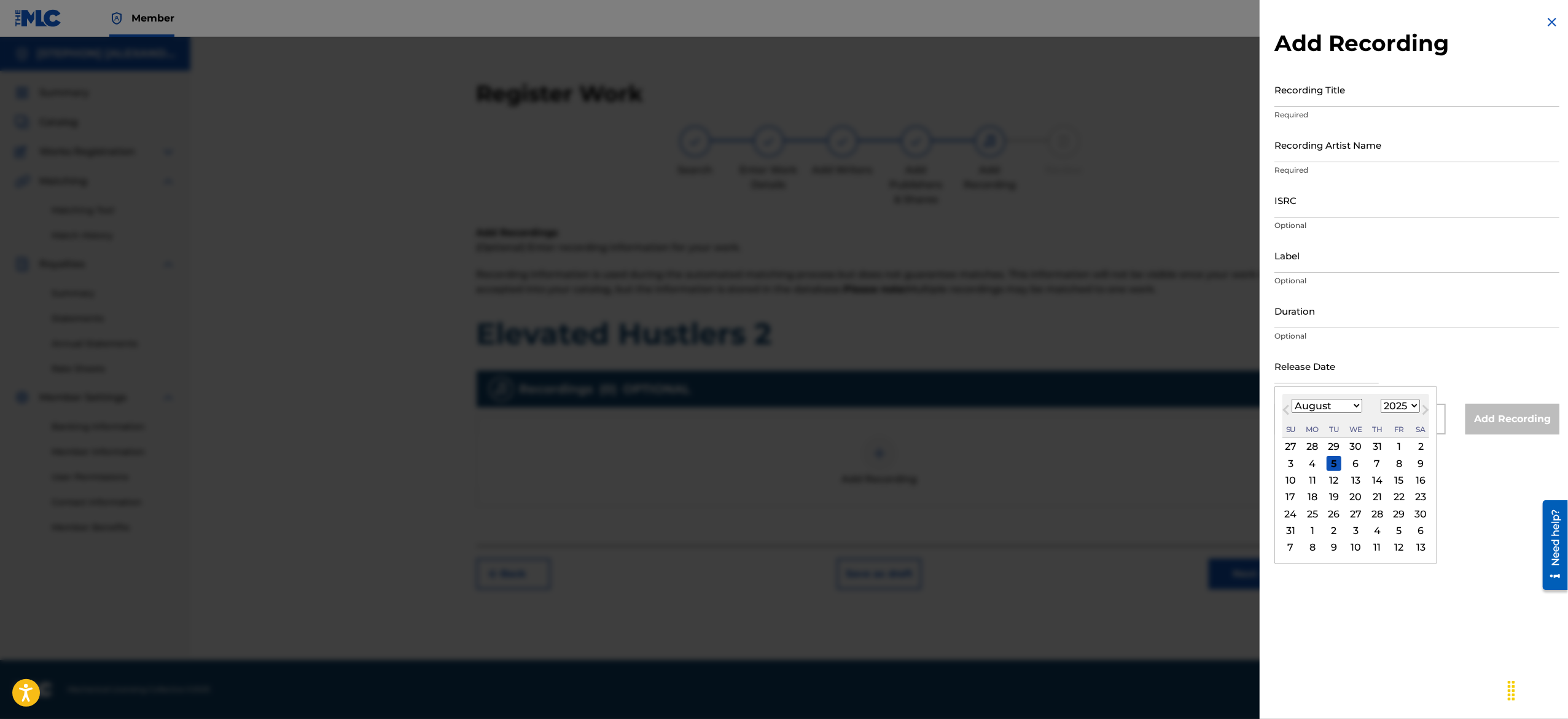 click on "Release Date Previous Month Next Month August 2025 January February March April May June July August September October November December 1899 1900 1901 1902 1903 1904 1905 1906 1907 1908 1909 1910 1911 1912 1913 1914 1915 1916 1917 1918 1919 1920 1921 1922 1923 1924 1925 1926 1927 1928 1929 1930 1931 1932 1933 1934 1935 1936 1937 1938 1939 1940 1941 1942 1943 1944 1945 1946 1947 1948 1949 1950 1951 1952 1953 1954 1955 1956 1957 1958 1959 1960 1961 1962 1963 1964 1965 1966 1967 1968 1969 1970 1971 1972 1973 1974 1975 1976 1977 1978 1979 1980 1981 1982 1983 1984 1985 1986 1987 1988 1989 1990 1991 1992 1993 1994 1995 1996 1997 1998 1999 2000 2001 2002 2003 2004 2005 2006 2007 2008 2009 2010 2011 2012 2013 2014 2015 2016 2017 2018 2019 2020 2021 2022 2023 2024 2025 2026 2027 2028 2029 2030 2031 2032 2033 2034 2035 2036 2037 2038 2039 2040 2041 2042 2043 2044 2045 2046 2047 2048 2049 2050 2051 2052 2053 2054 2055 2056 2057 2058 2059 2060 2061 2062 2063 2064 2065 2066 2067 2068 2069 2070 2071 2072 2073 2074 2075 Su" at bounding box center (1417, 376) 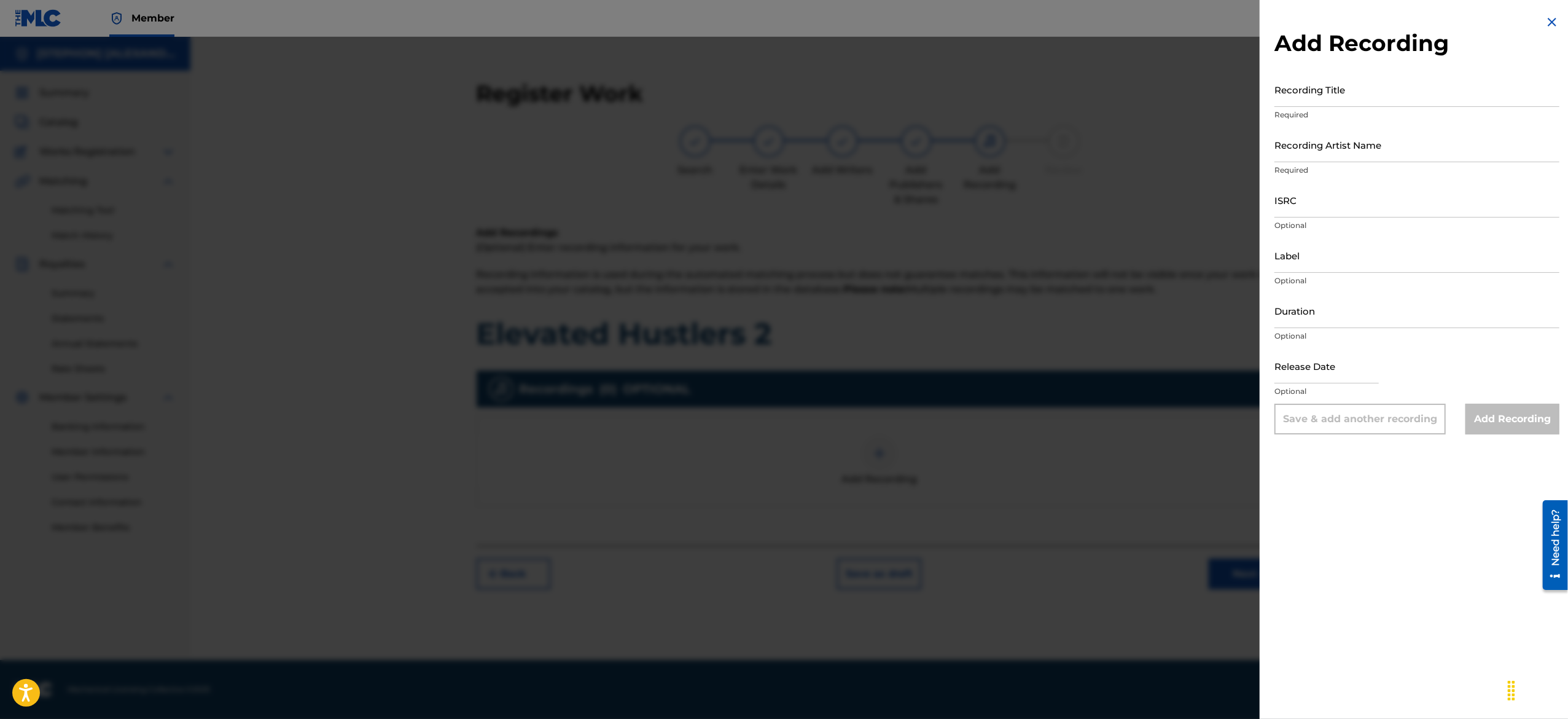 click on "Recording Title" at bounding box center (1417, 89) 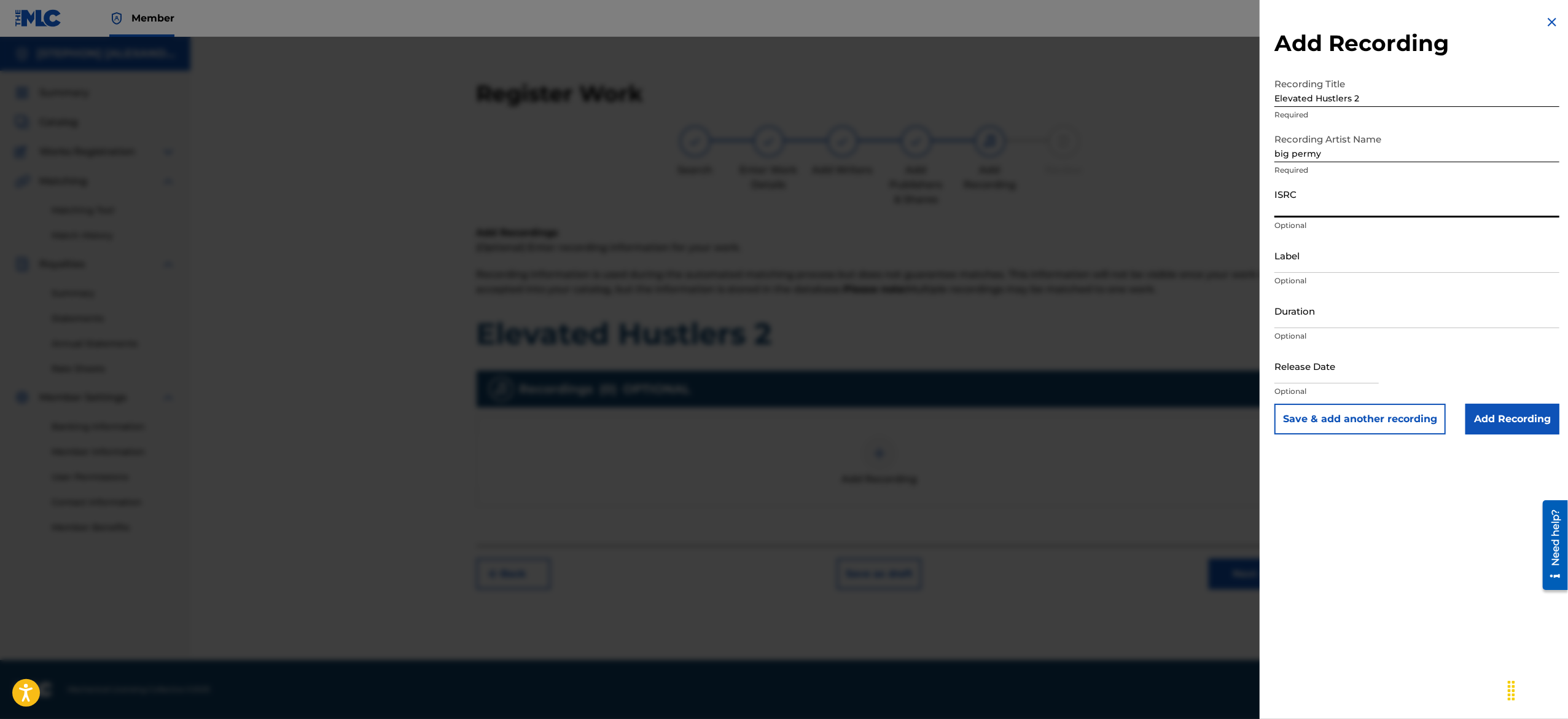click on "ISRC" at bounding box center [1417, 200] 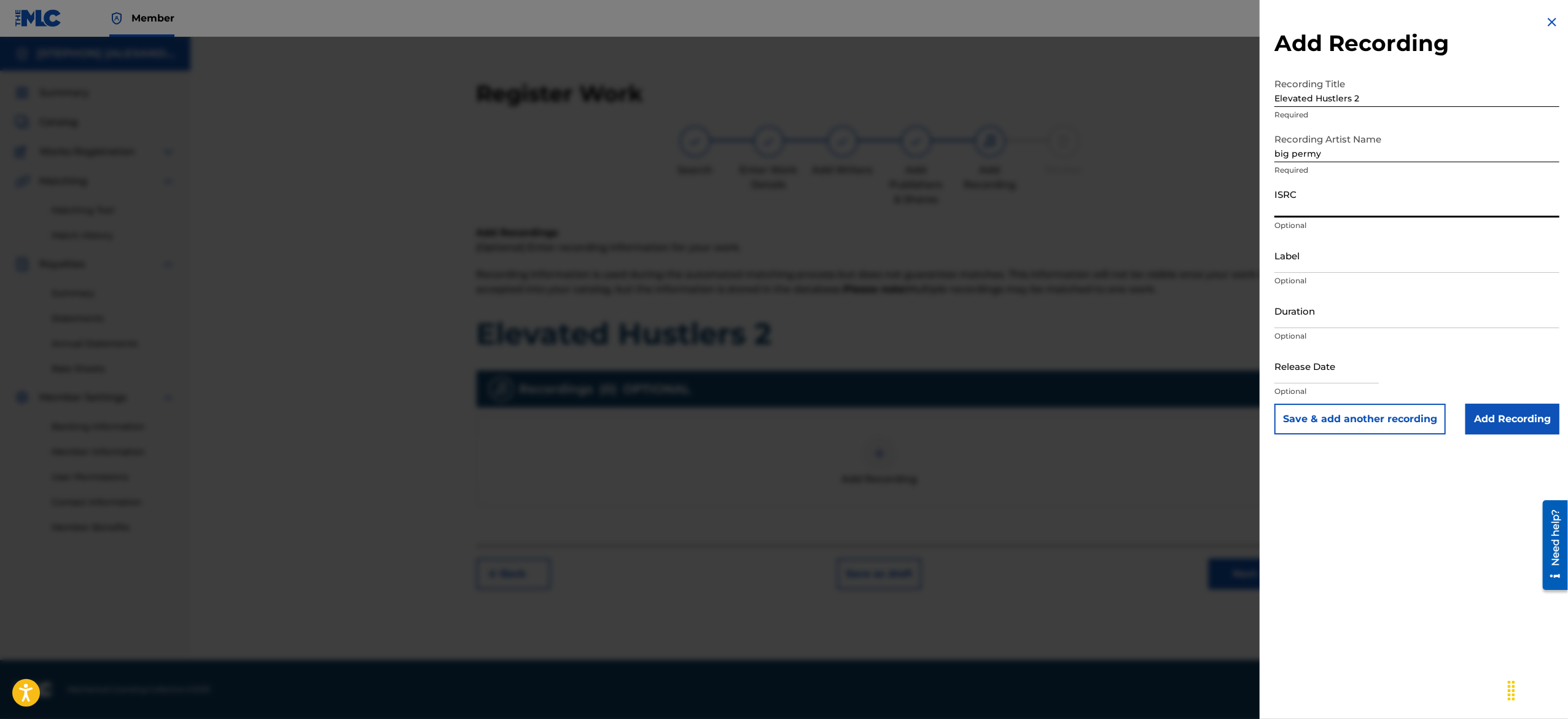 click on "ISRC" at bounding box center [1417, 200] 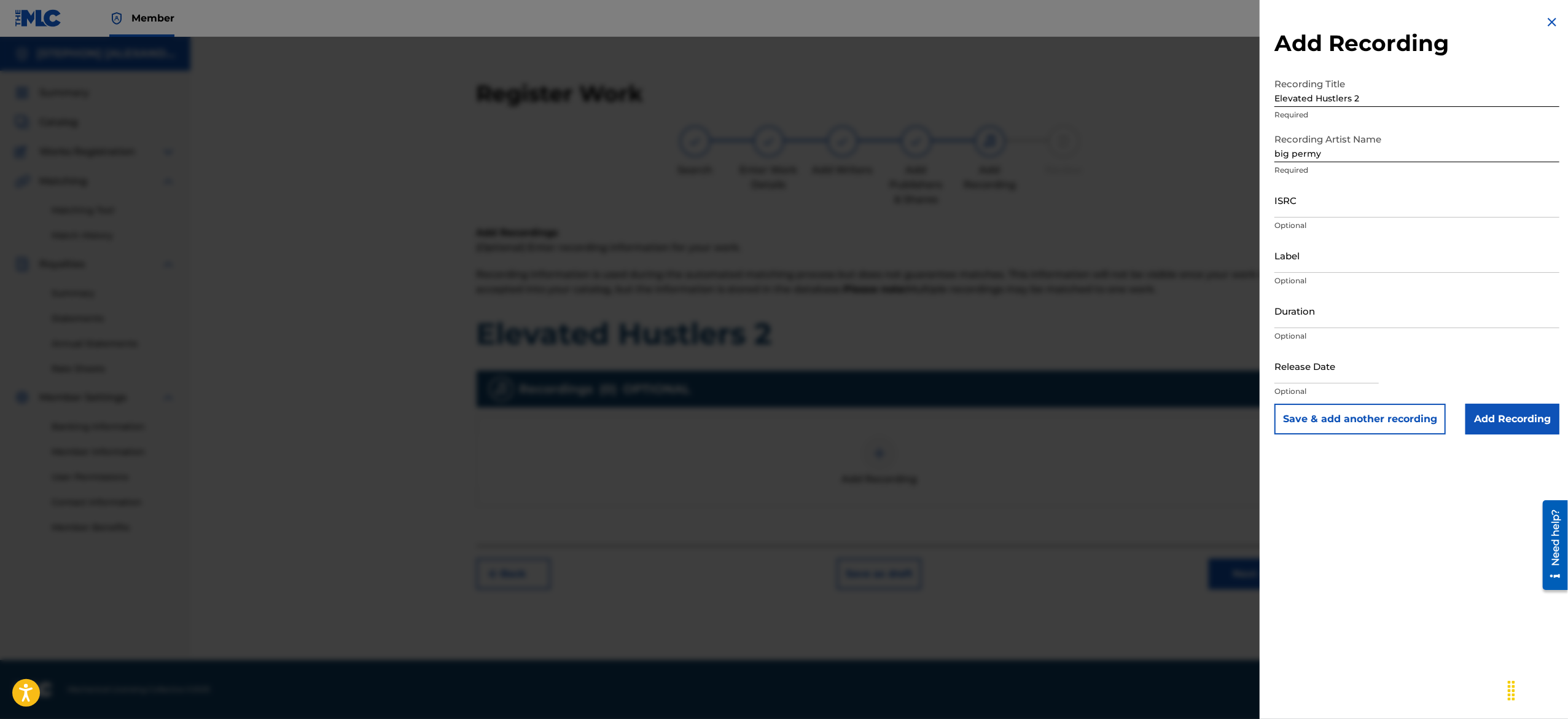click on "Label Optional" at bounding box center (1417, 265) 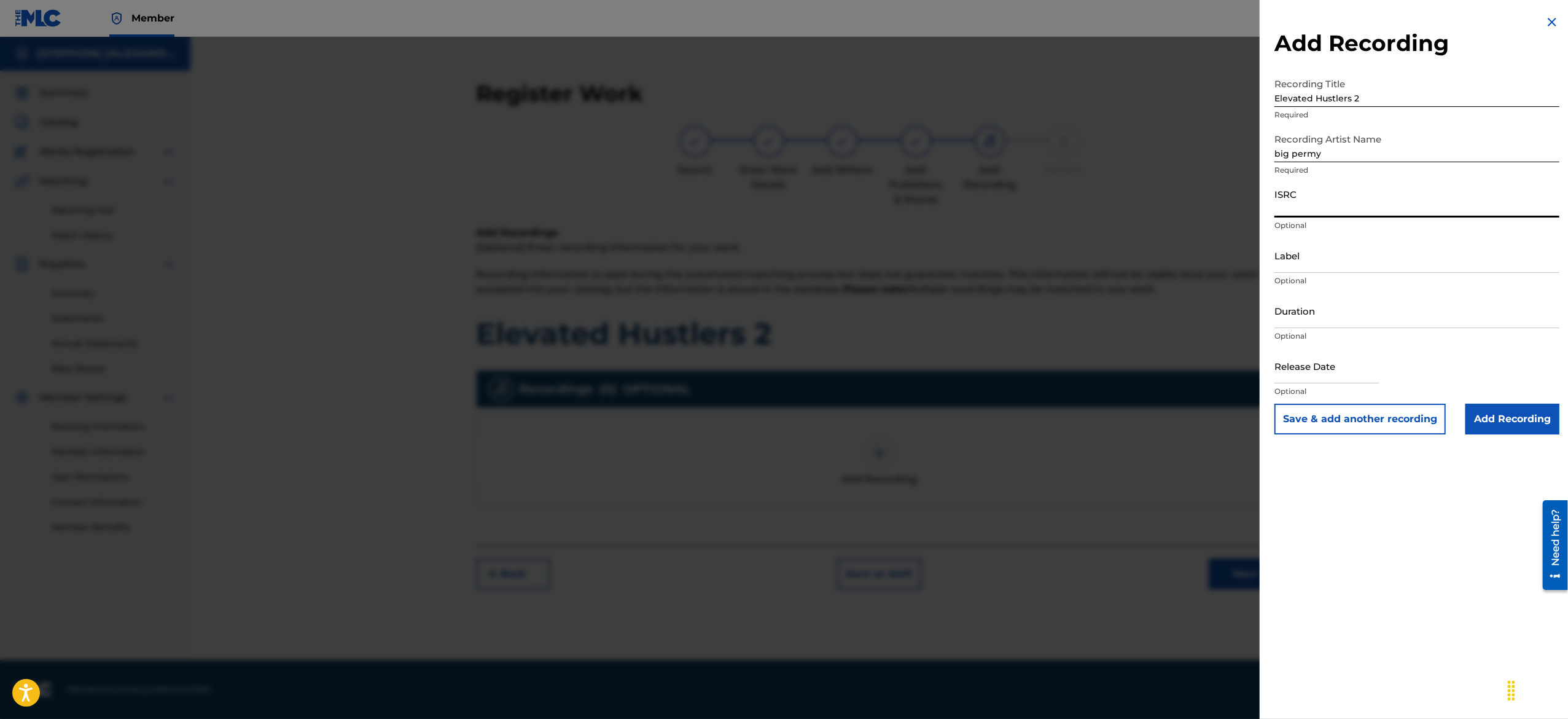 paste on "QZNB82251213" 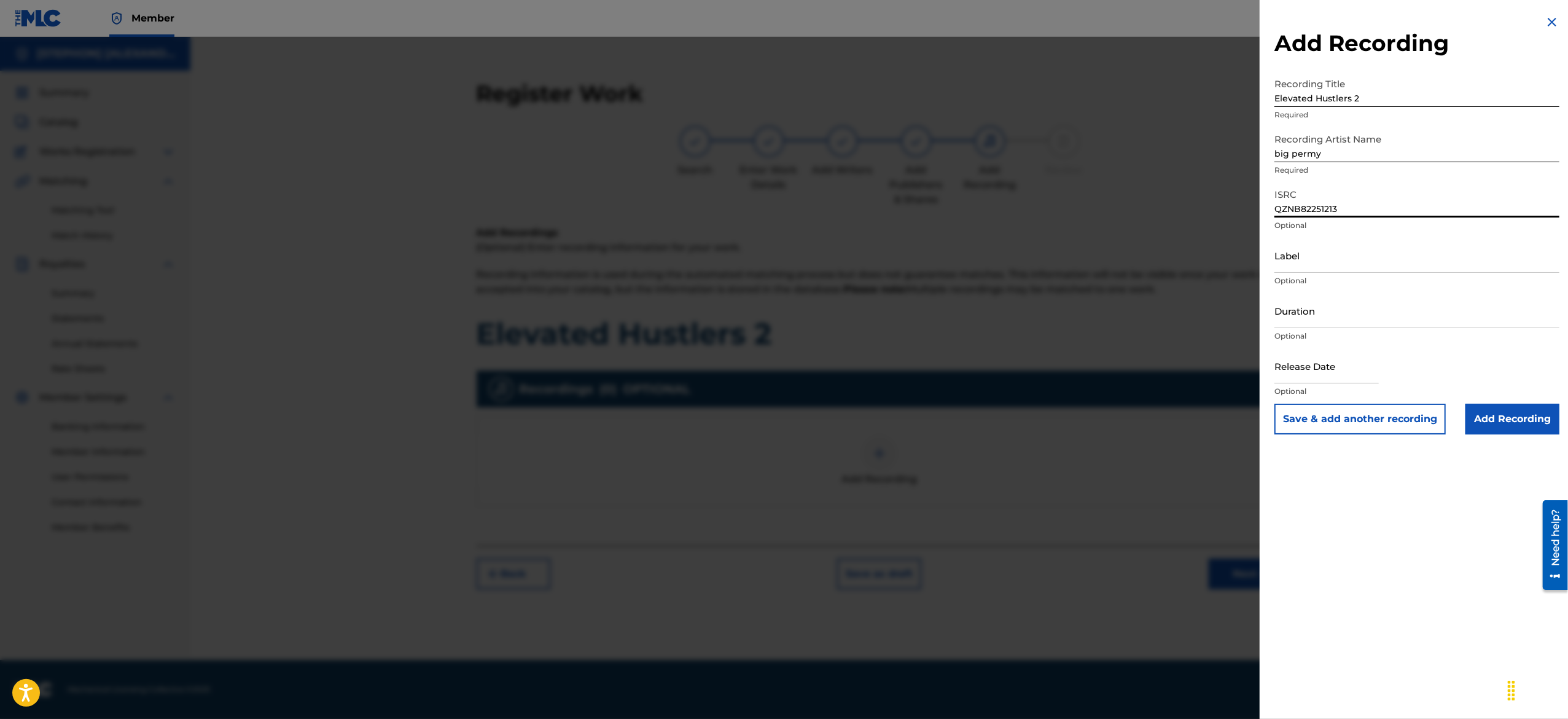 click on "Label" at bounding box center [1417, 255] 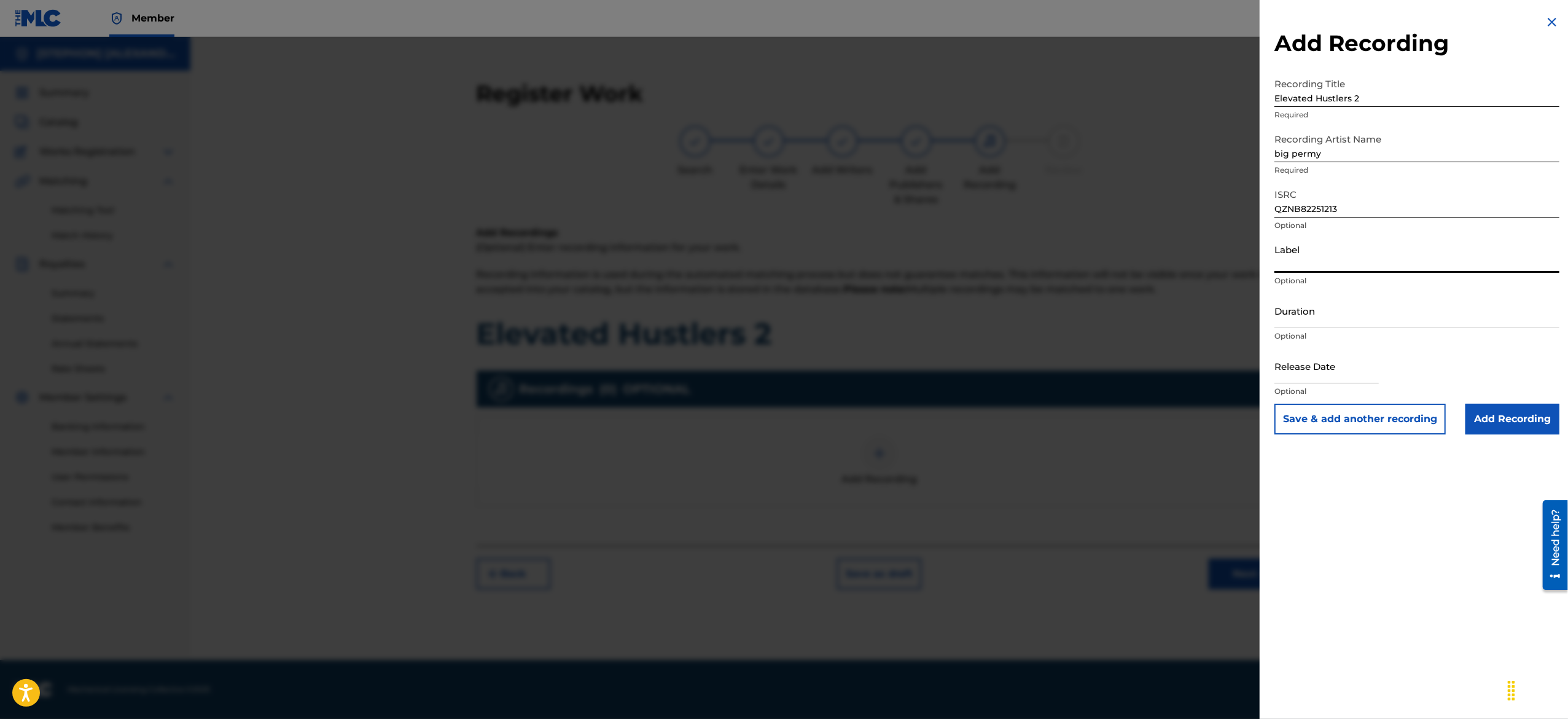 click at bounding box center (1327, 366) 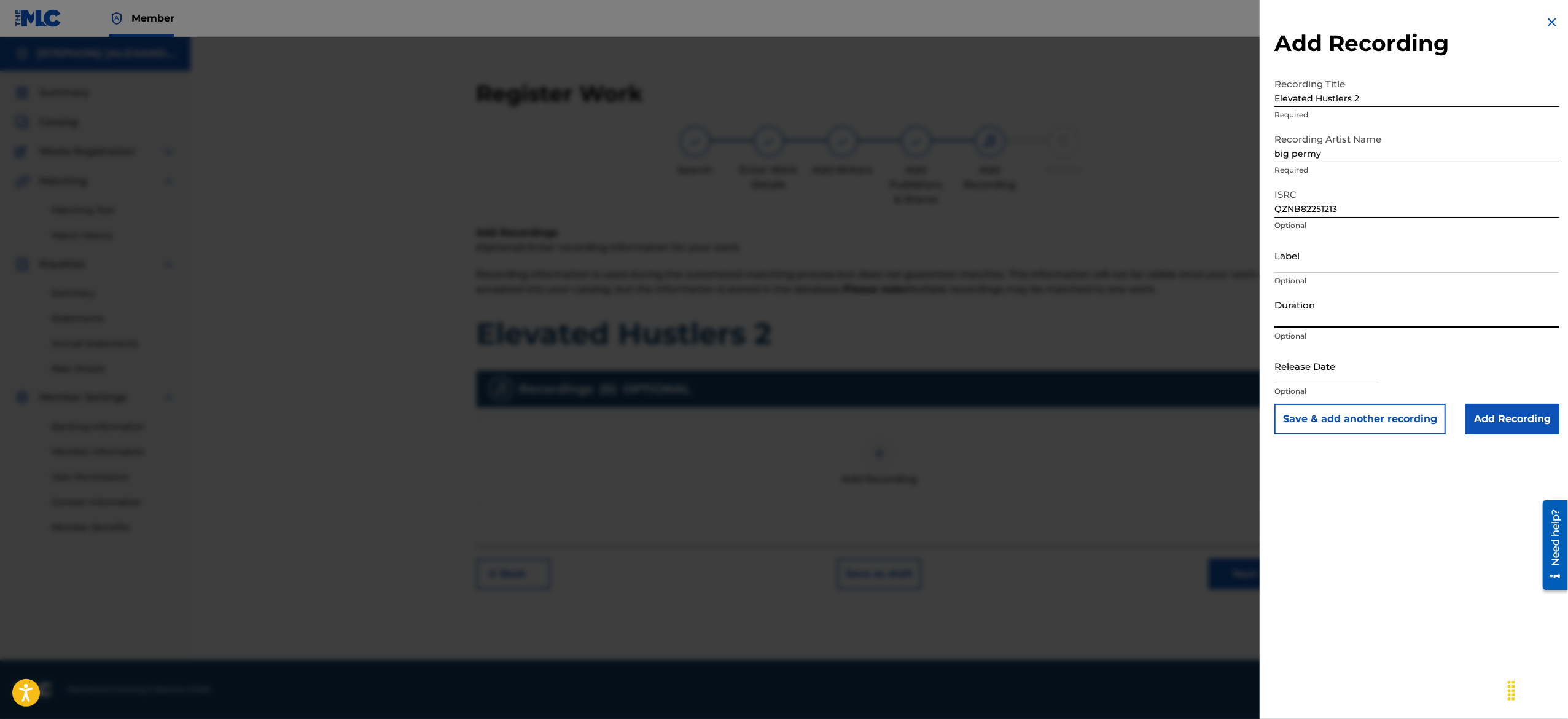 click on "Duration" at bounding box center [1417, 310] 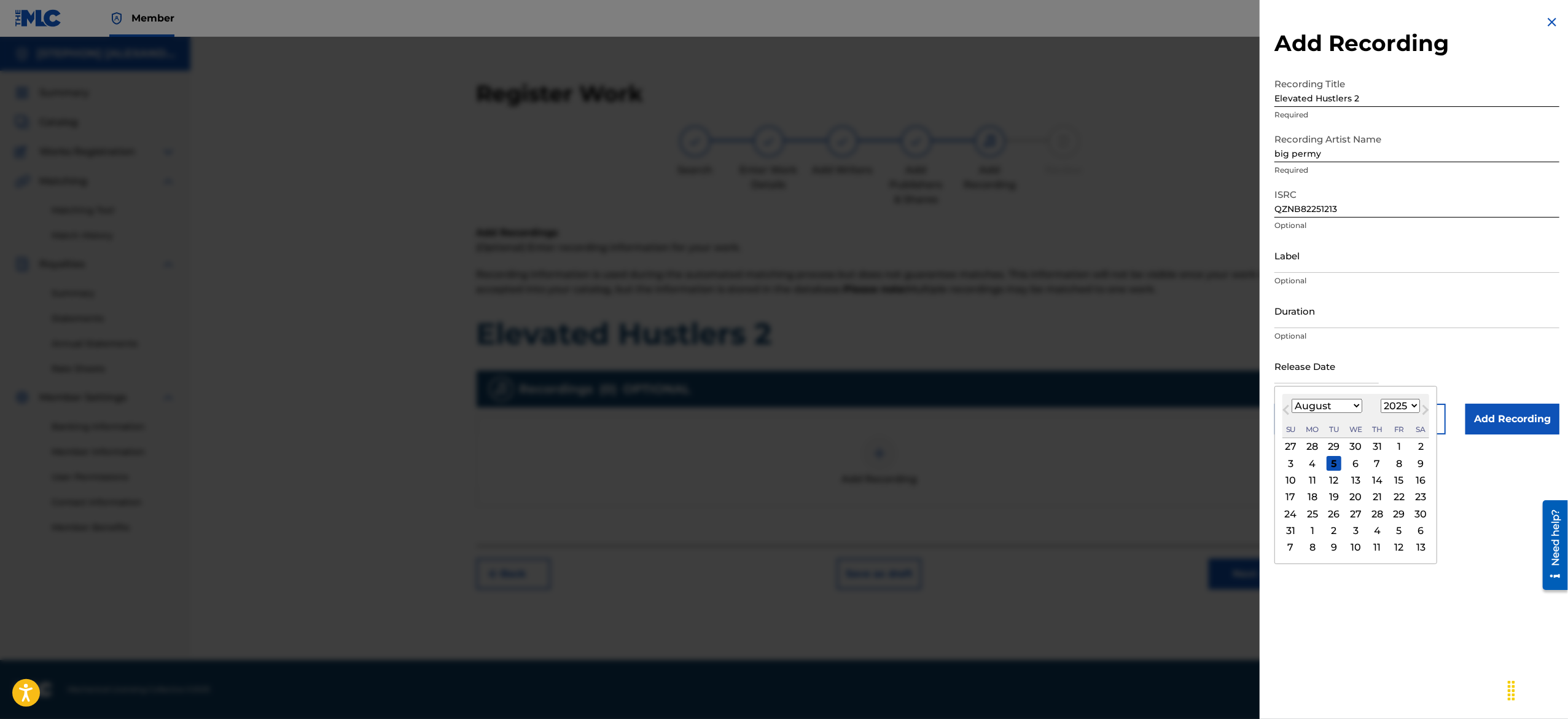 click on "Su" at bounding box center [1291, 430] 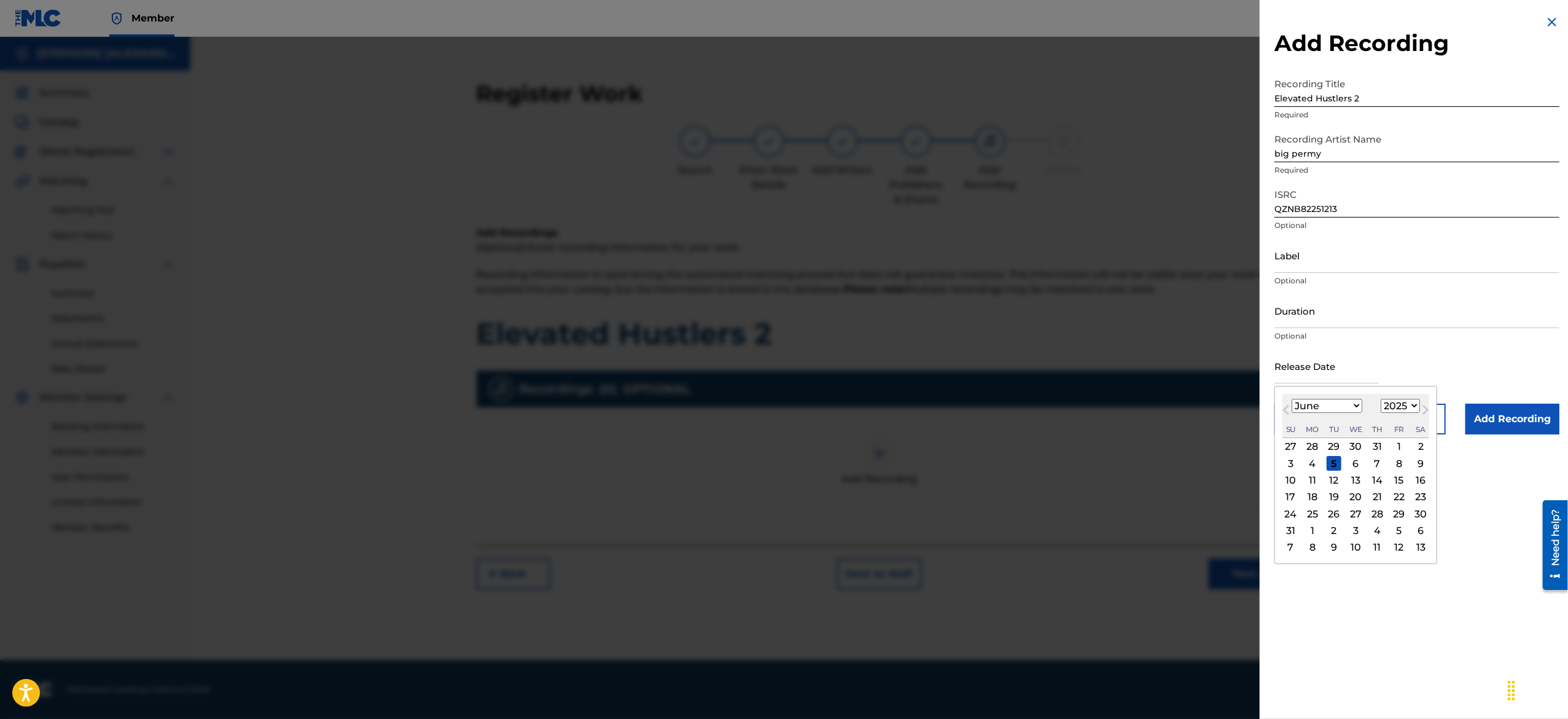 click on "January February March April May June July August September October November December" at bounding box center [1327, 406] 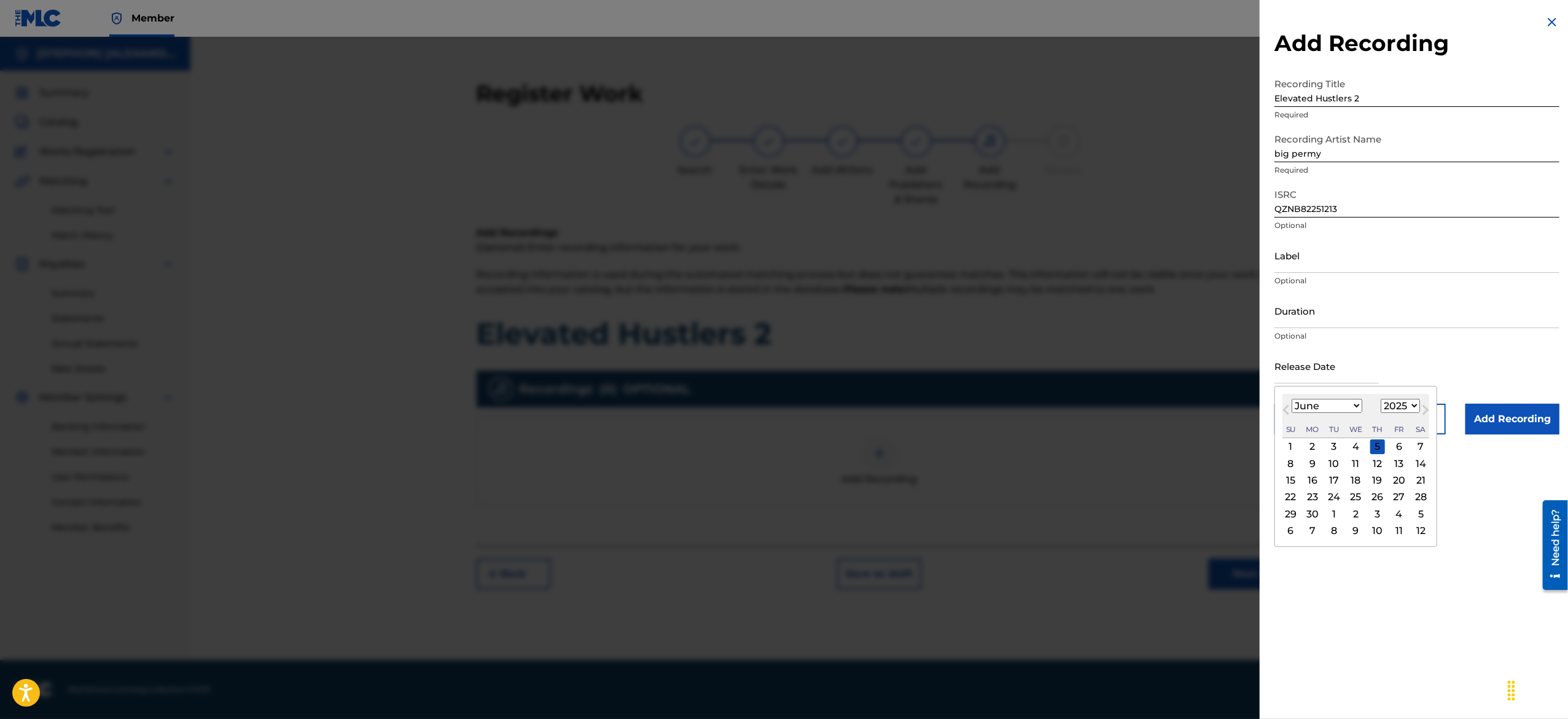 click on "1899 1900 1901 1902 1903 1904 1905 1906 1907 1908 1909 1910 1911 1912 1913 1914 1915 1916 1917 1918 1919 1920 1921 1922 1923 1924 1925 1926 1927 1928 1929 1930 1931 1932 1933 1934 1935 1936 1937 1938 1939 1940 1941 1942 1943 1944 1945 1946 1947 1948 1949 1950 1951 1952 1953 1954 1955 1956 1957 1958 1959 1960 1961 1962 1963 1964 1965 1966 1967 1968 1969 1970 1971 1972 1973 1974 1975 1976 1977 1978 1979 1980 1981 1982 1983 1984 1985 1986 1987 1988 1989 1990 1991 1992 1993 1994 1995 1996 1997 1998 1999 2000 2001 2002 2003 2004 2005 2006 2007 2008 2009 2010 2011 2012 2013 2014 2015 2016 2017 2018 2019 2020 2021 2022 2023 2024 2025 2026 2027 2028 2029 2030 2031 2032 2033 2034 2035 2036 2037 2038 2039 2040 2041 2042 2043 2044 2045 2046 2047 2048 2049 2050 2051 2052 2053 2054 2055 2056 2057 2058 2059 2060 2061 2062 2063 2064 2065 2066 2067 2068 2069 2070 2071 2072 2073 2074 2075 2076 2077 2078 2079 2080 2081 2082 2083 2084 2085 2086 2087 2088 2089 2090 2091 2092 2093 2094 2095 2096 2097 2098 2099 2100" at bounding box center (1400, 406) 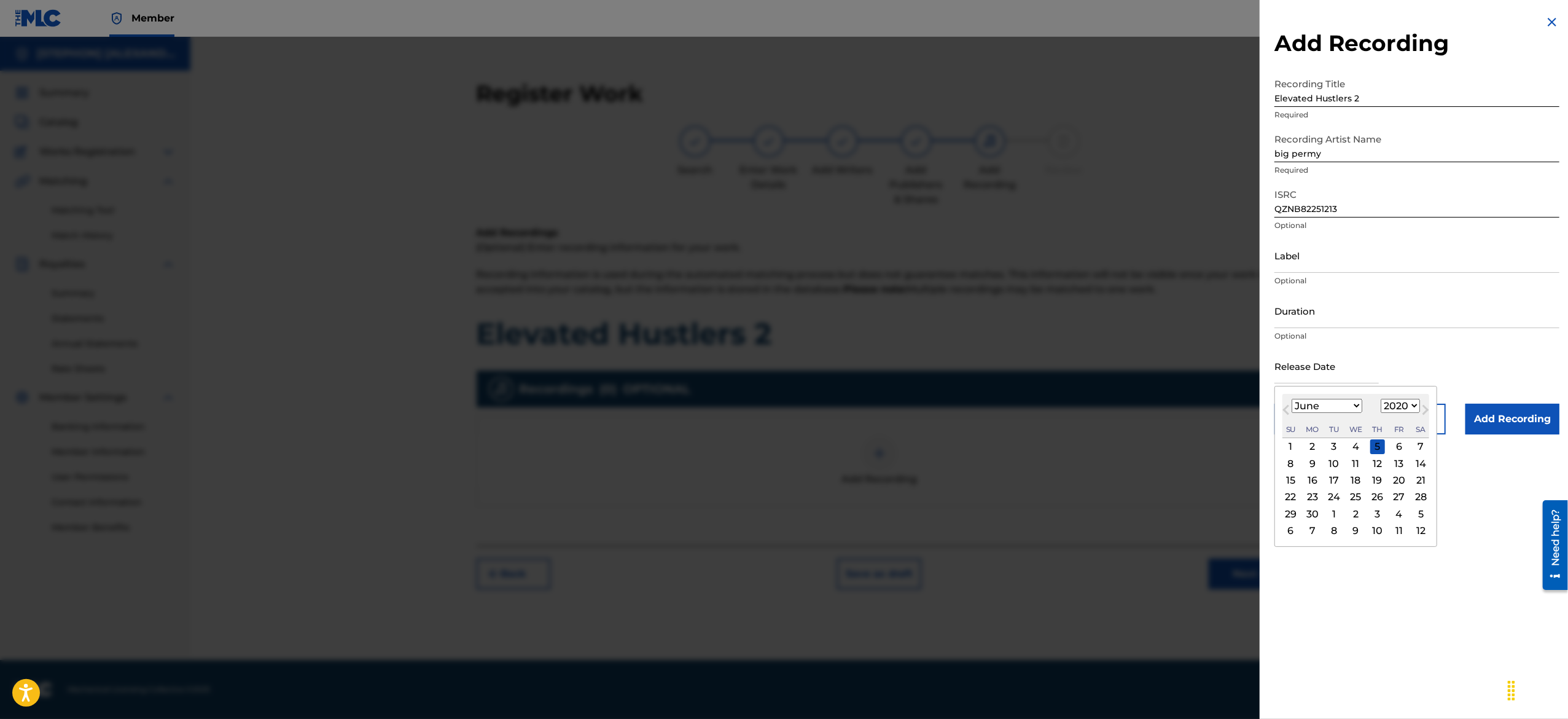 click on "1899 1900 1901 1902 1903 1904 1905 1906 1907 1908 1909 1910 1911 1912 1913 1914 1915 1916 1917 1918 1919 1920 1921 1922 1923 1924 1925 1926 1927 1928 1929 1930 1931 1932 1933 1934 1935 1936 1937 1938 1939 1940 1941 1942 1943 1944 1945 1946 1947 1948 1949 1950 1951 1952 1953 1954 1955 1956 1957 1958 1959 1960 1961 1962 1963 1964 1965 1966 1967 1968 1969 1970 1971 1972 1973 1974 1975 1976 1977 1978 1979 1980 1981 1982 1983 1984 1985 1986 1987 1988 1989 1990 1991 1992 1993 1994 1995 1996 1997 1998 1999 2000 2001 2002 2003 2004 2005 2006 2007 2008 2009 2010 2011 2012 2013 2014 2015 2016 2017 2018 2019 2020 2021 2022 2023 2024 2025 2026 2027 2028 2029 2030 2031 2032 2033 2034 2035 2036 2037 2038 2039 2040 2041 2042 2043 2044 2045 2046 2047 2048 2049 2050 2051 2052 2053 2054 2055 2056 2057 2058 2059 2060 2061 2062 2063 2064 2065 2066 2067 2068 2069 2070 2071 2072 2073 2074 2075 2076 2077 2078 2079 2080 2081 2082 2083 2084 2085 2086 2087 2088 2089 2090 2091 2092 2093 2094 2095 2096 2097 2098 2099 2100" at bounding box center (1400, 406) 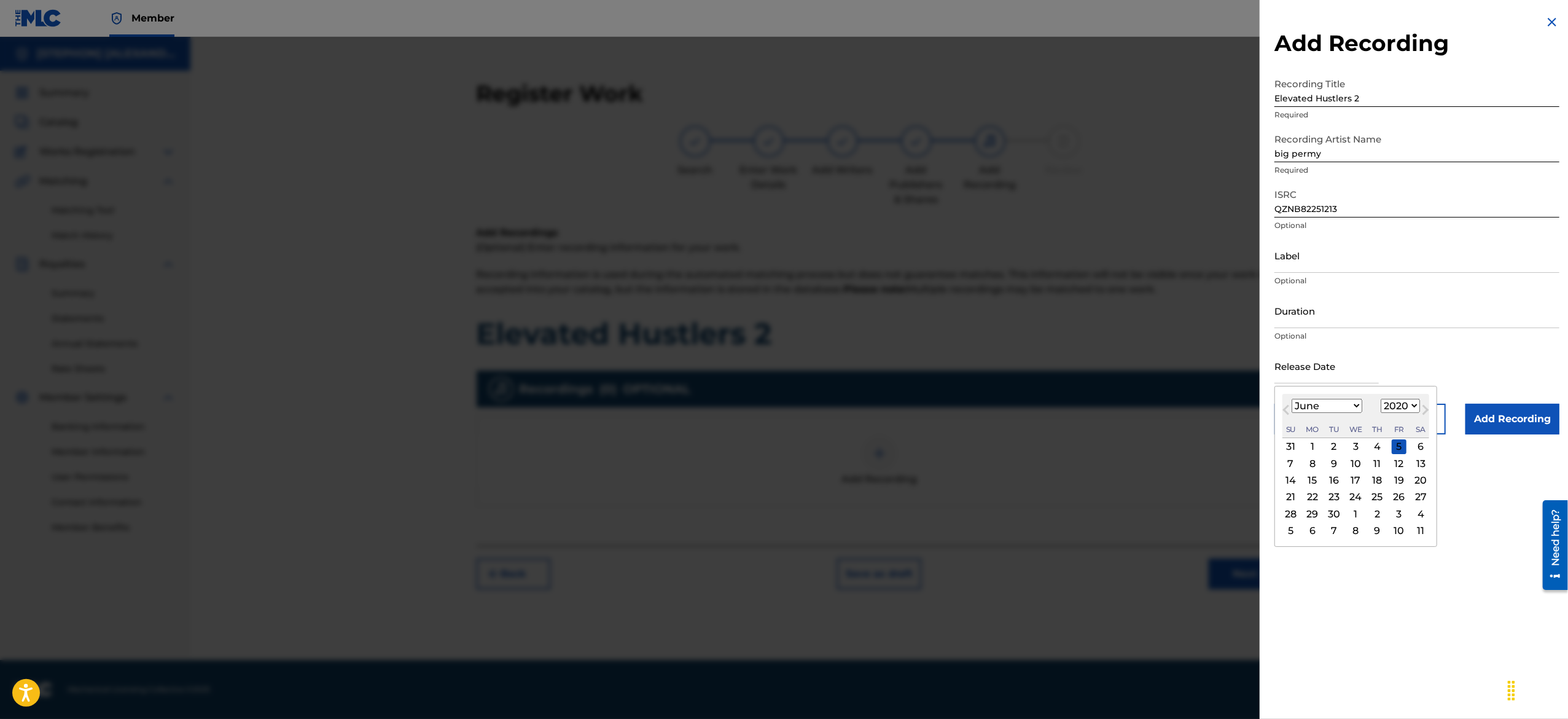click on "20" at bounding box center [1421, 481] 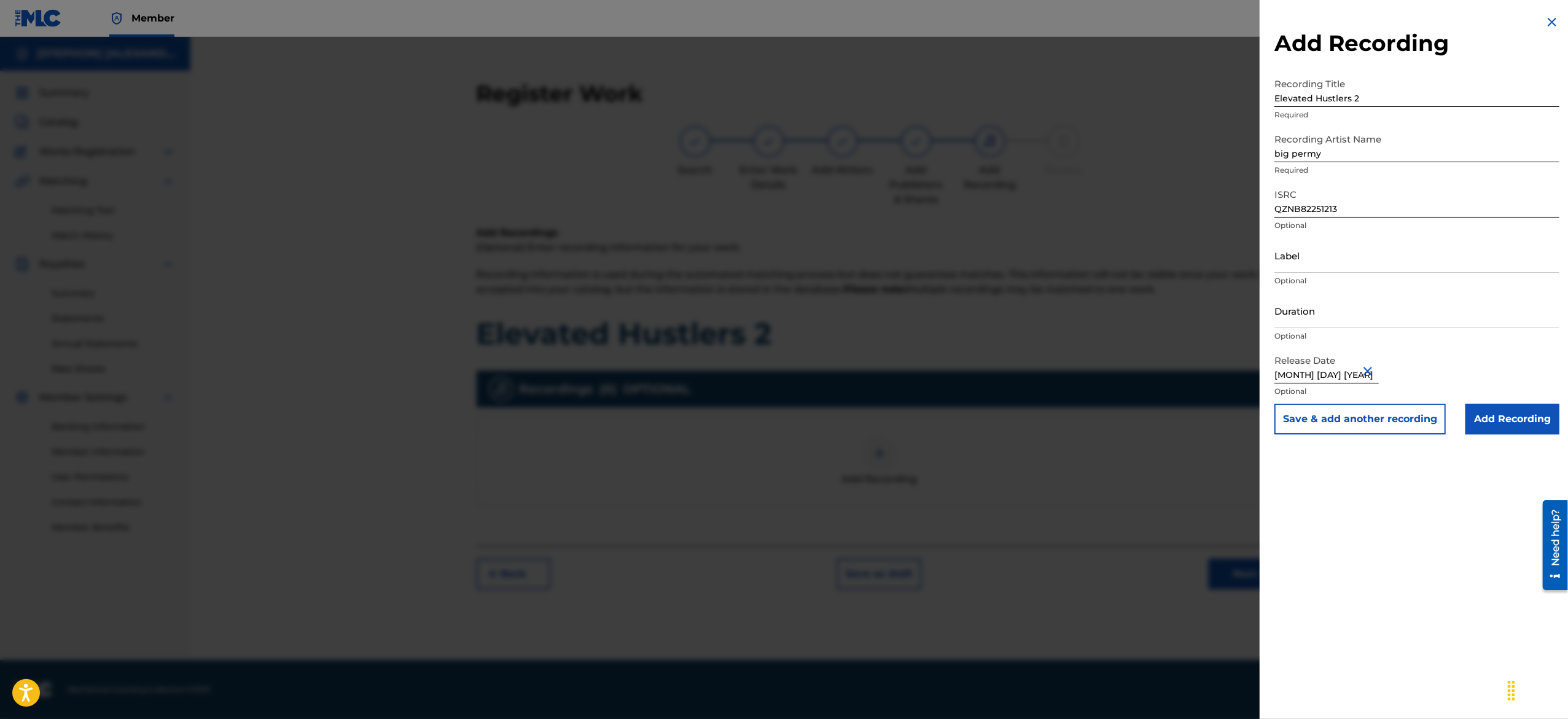 click on "Save & add another recording" at bounding box center (1360, 419) 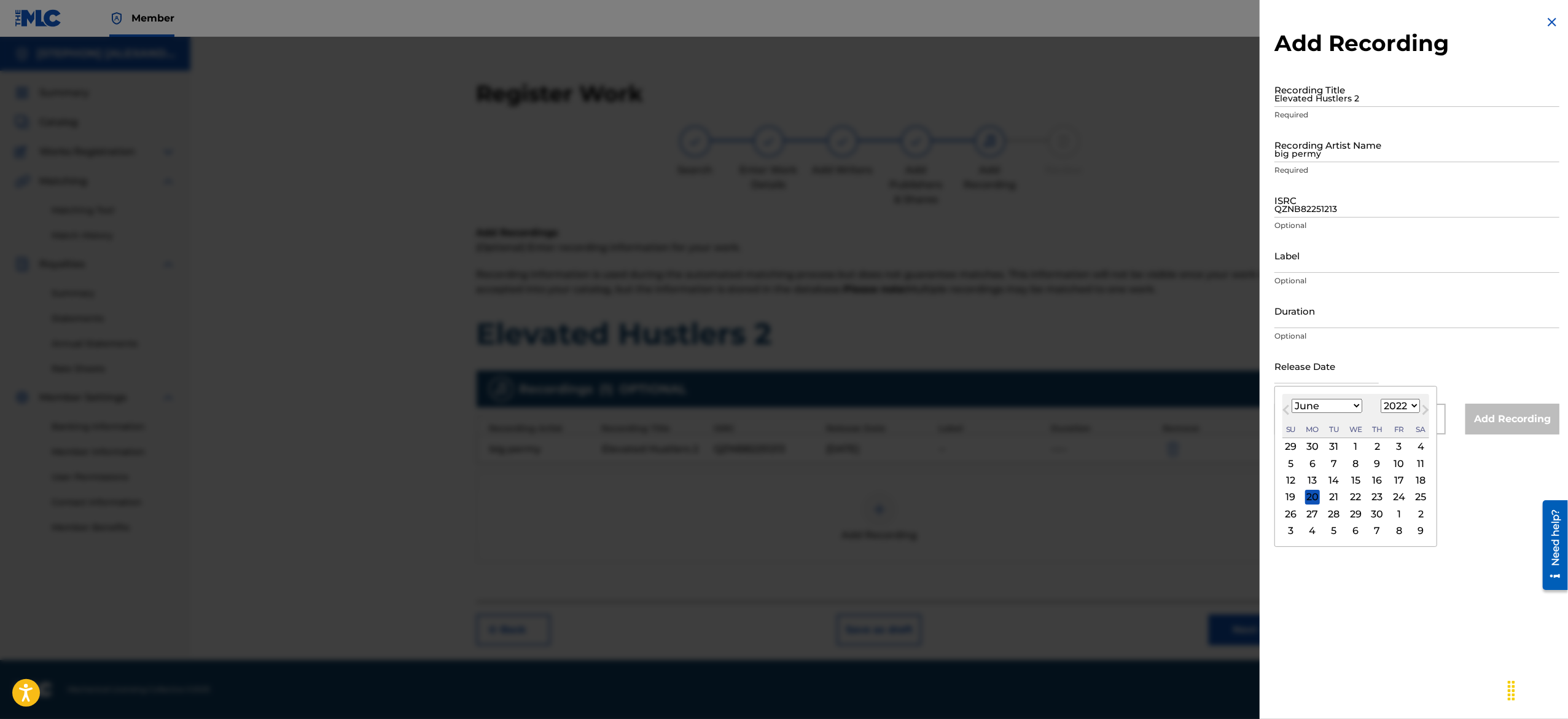 click on "Release Date Previous Month Next Month June 2022 January February March April May June July August September October November December 1899 1900 1901 1902 1903 1904 1905 1906 1907 1908 1909 1910 1911 1912 1913 1914 1915 1916 1917 1918 1919 1920 1921 1922 1923 1924 1925 1926 1927 1928 1929 1930 1931 1932 1933 1934 1935 1936 1937 1938 1939 1940 1941 1942 1943 1944 1945 1946 1947 1948 1949 1950 1951 1952 1953 1954 1955 1956 1957 1958 1959 1960 1961 1962 1963 1964 1965 1966 1967 1968 1969 1970 1971 1972 1973 1974 1975 1976 1977 1978 1979 1980 1981 1982 1983 1984 1985 1986 1987 1988 1989 1990 1991 1992 1993 1994 1995 1996 1997 1998 1999 2000 2001 2002 2003 2004 2005 2006 2007 2008 2009 2010 2011 2012 2013 2014 2015 2016 2017 2018 2019 2020 2021 2022 2023 2024 2025 2026 2027 2028 2029 2030 2031 2032 2033 2034 2035 2036 2037 2038 2039 2040 2041 2042 2043 2044 2045 2046 2047 2048 2049 2050 2051 2052 2053 2054 2055 2056 2057 2058 2059 2060 2061 2062 2063 2064 2065 2066 2067 2068 2069 2070 2071 2072 2073 2074 2075 2076" at bounding box center [1417, 376] 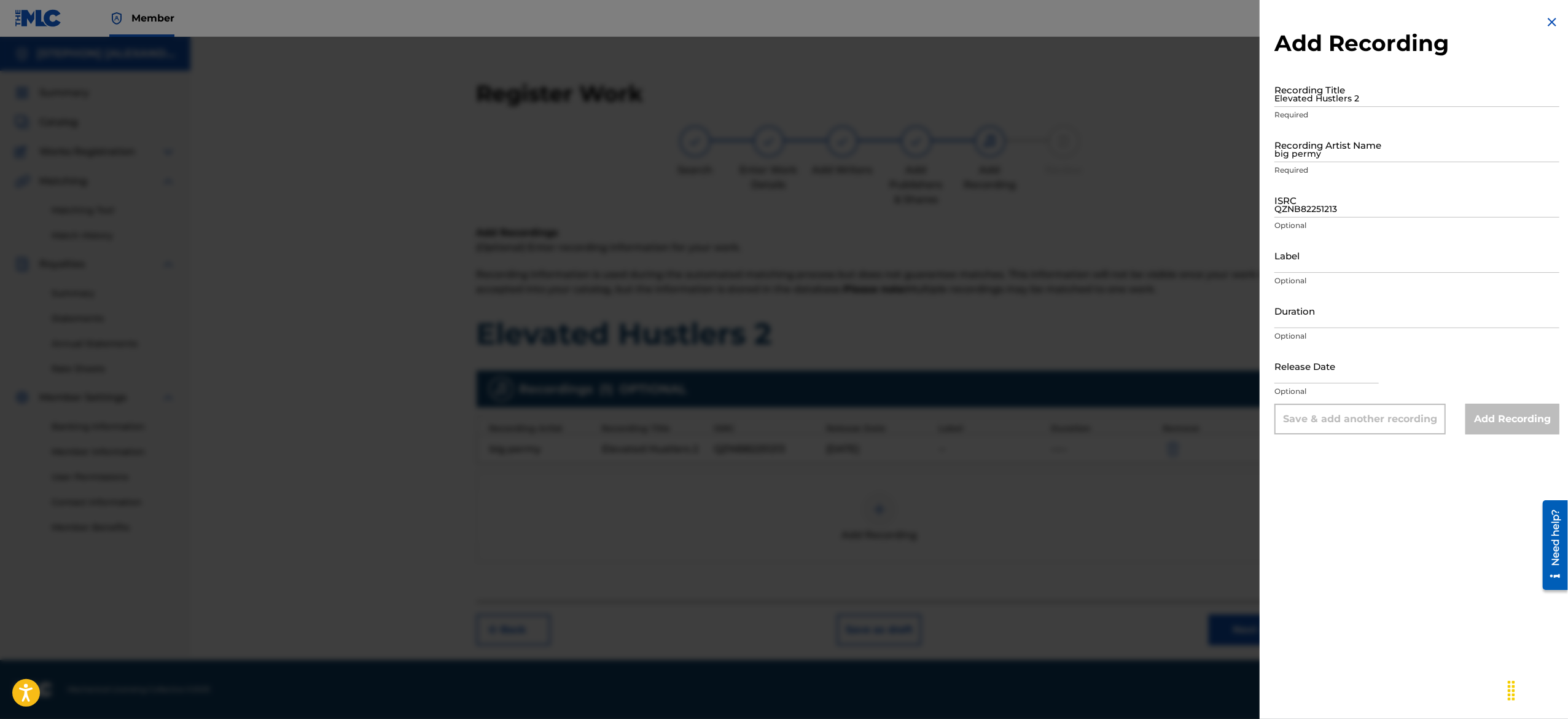 click at bounding box center (784, 396) 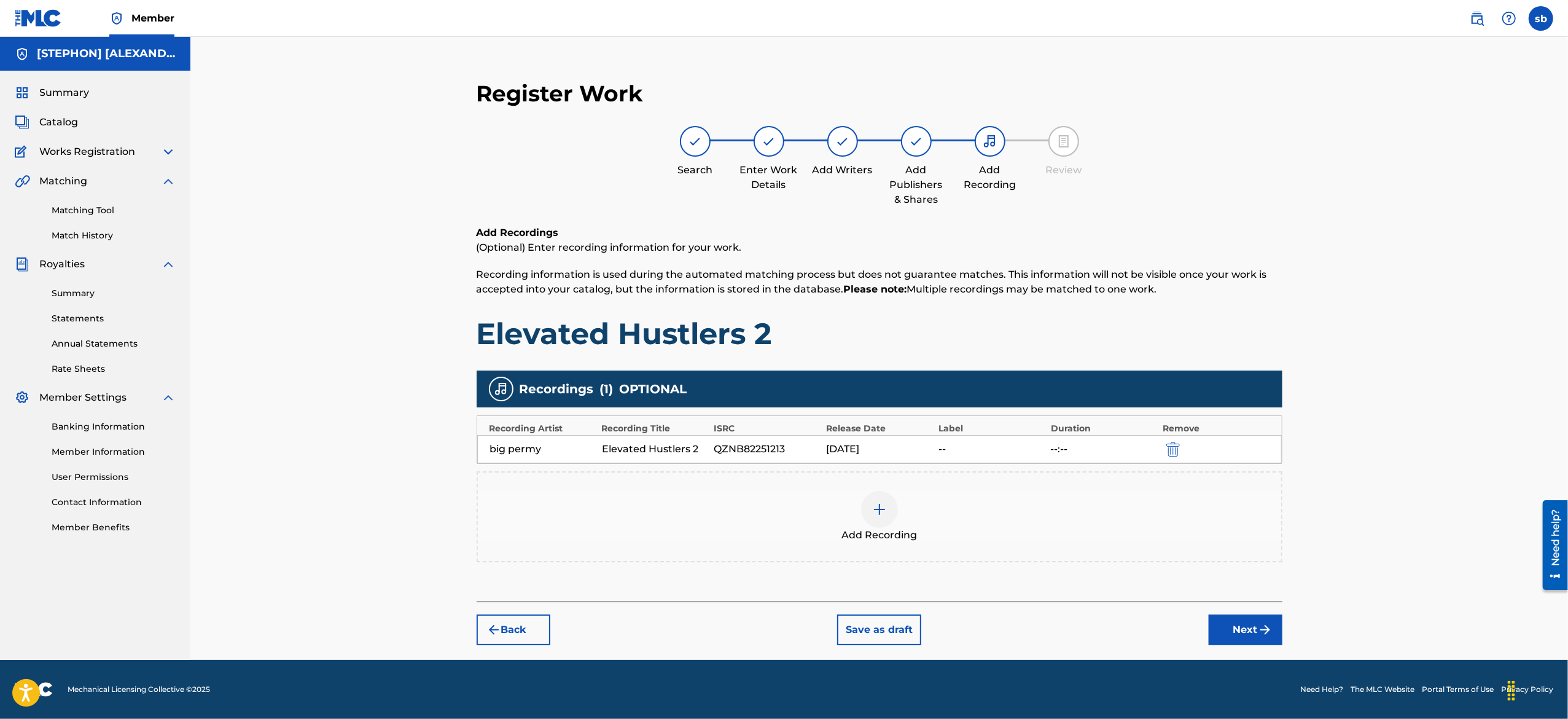click on "Next" at bounding box center [1246, 630] 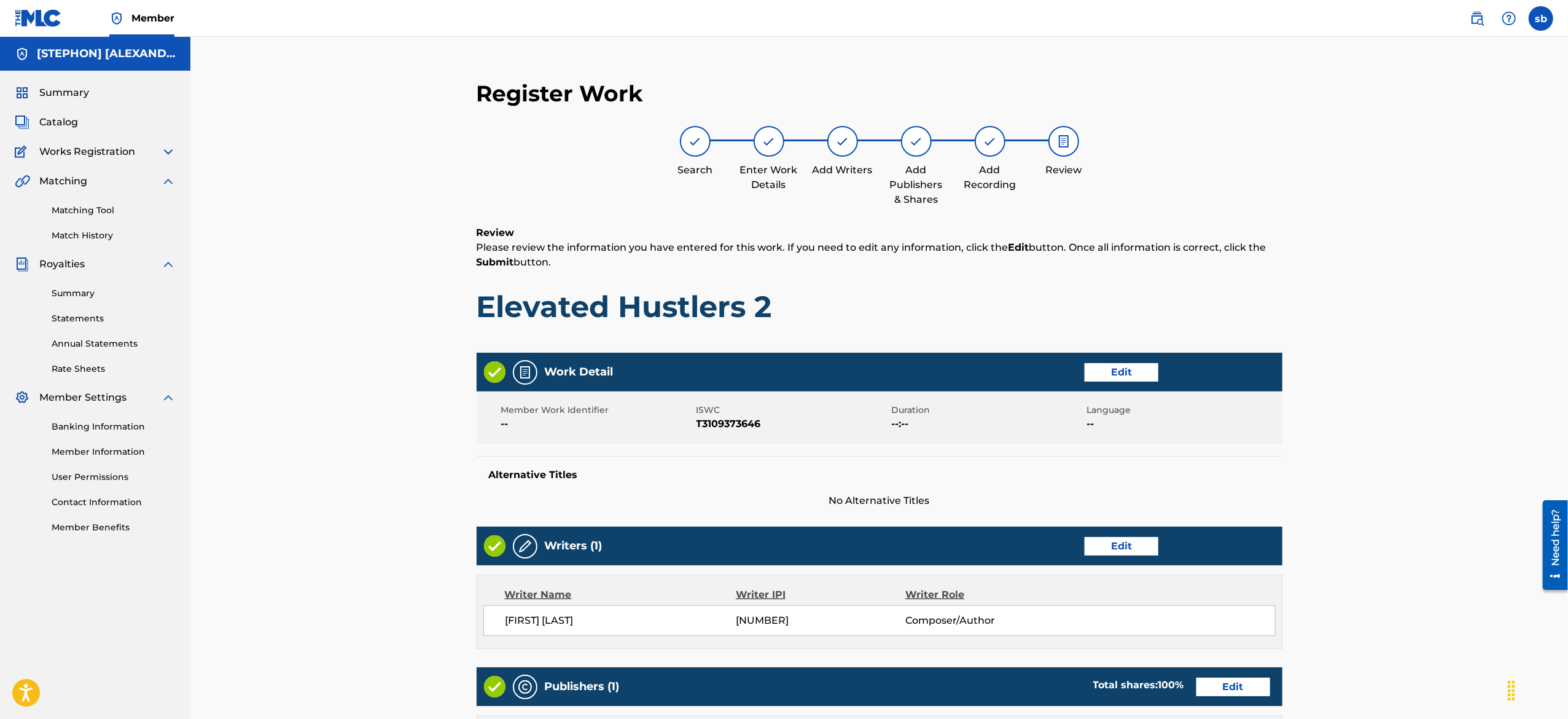 click on "[FIRST] [LAST] [NUMBER] Composer/Author" at bounding box center (880, 621) 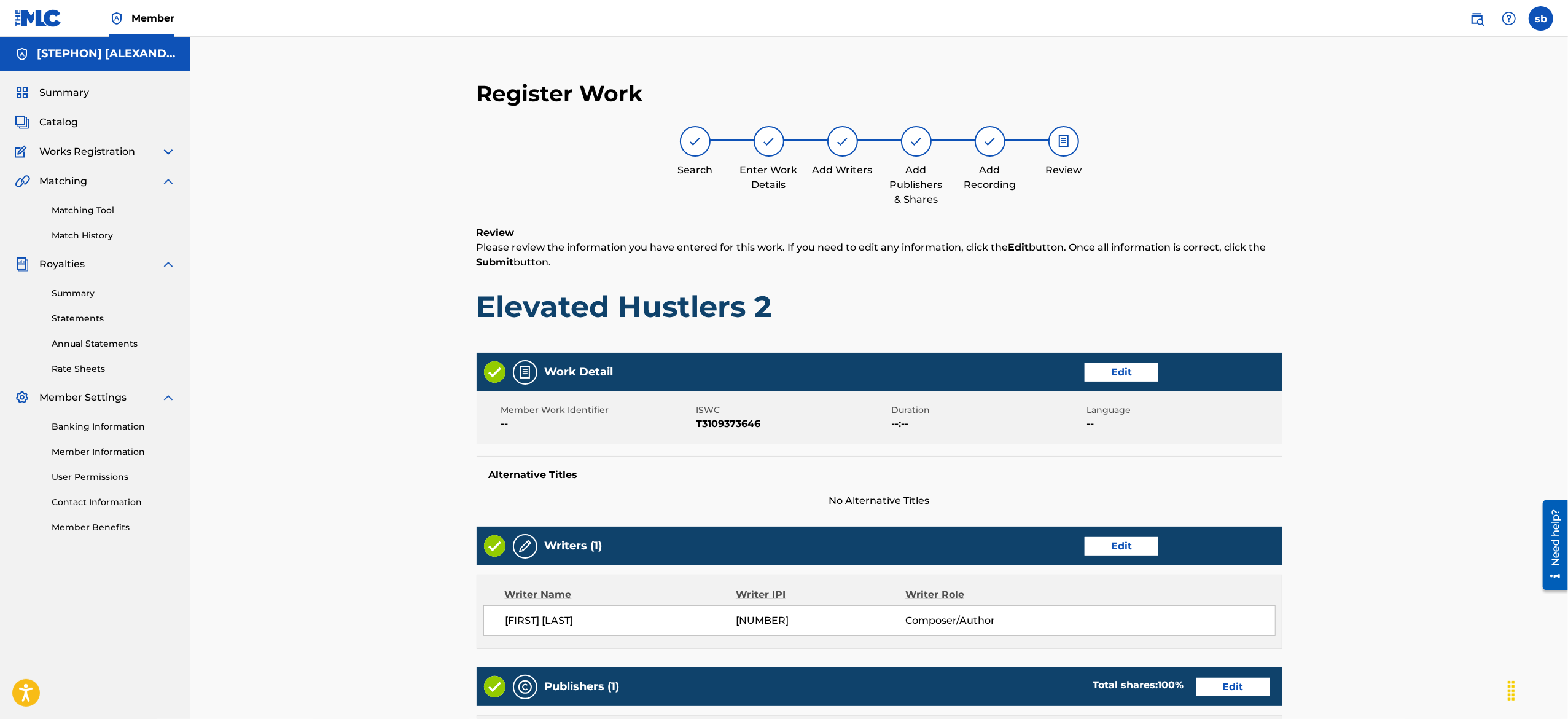 drag, startPoint x: 1513, startPoint y: 204, endPoint x: 1504, endPoint y: 191, distance: 15.811388 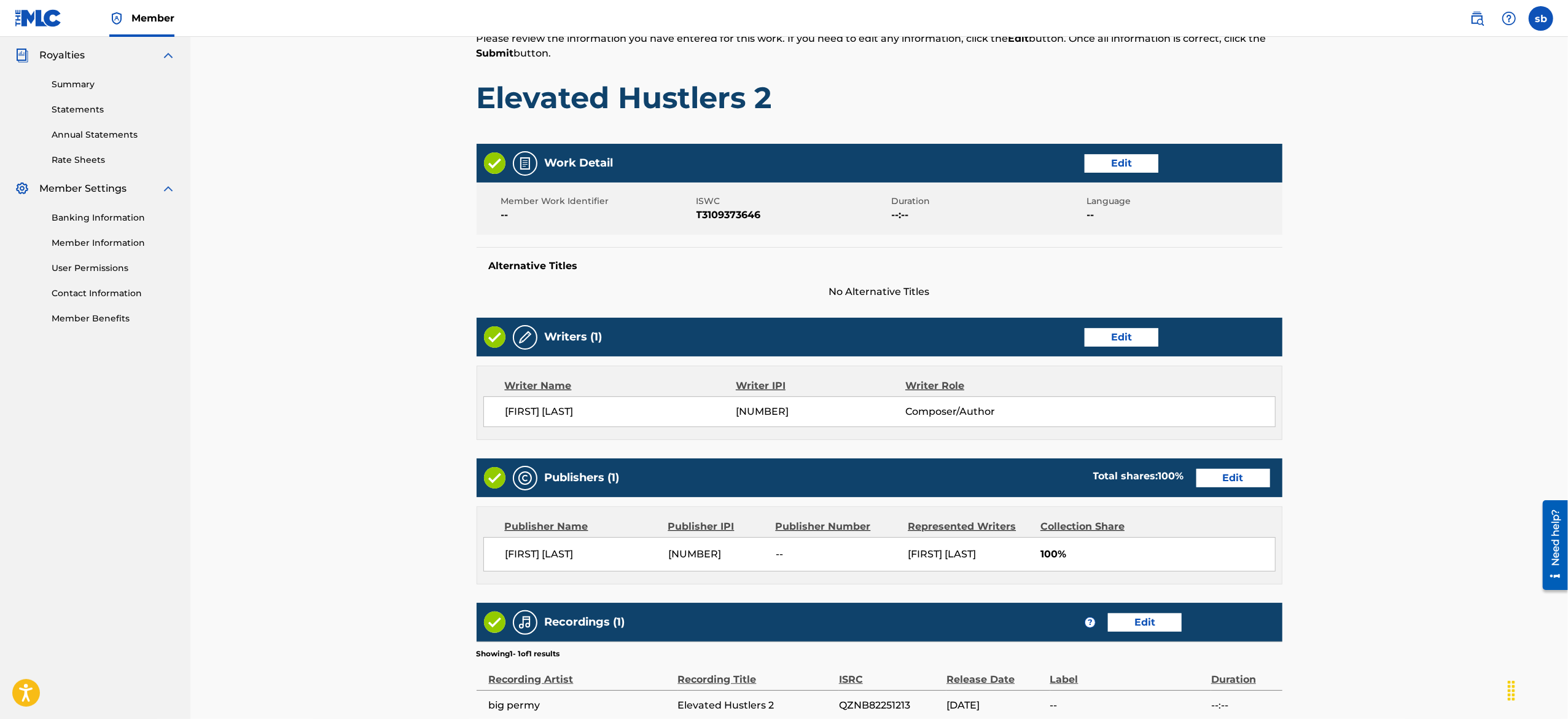 scroll, scrollTop: 345, scrollLeft: 0, axis: vertical 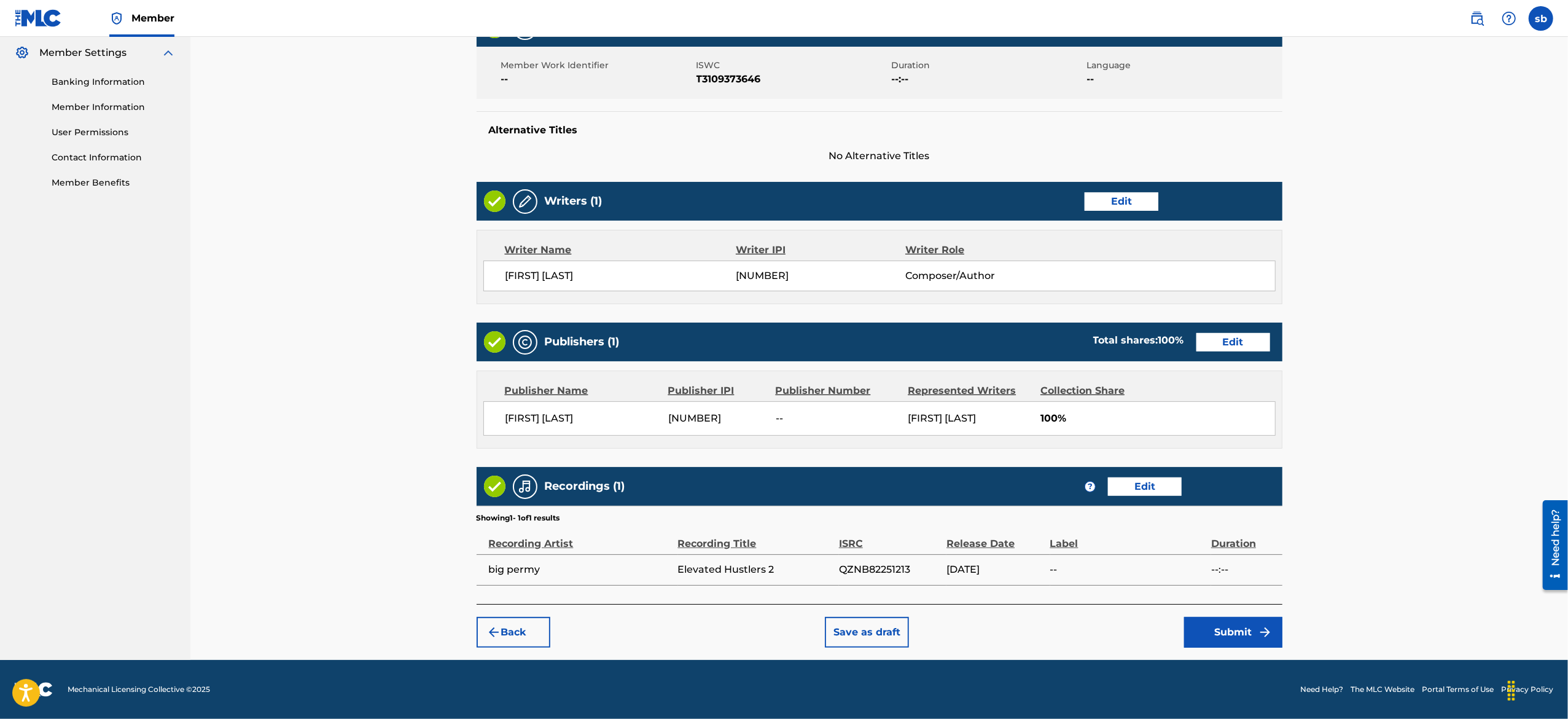click at bounding box center (1265, 632) 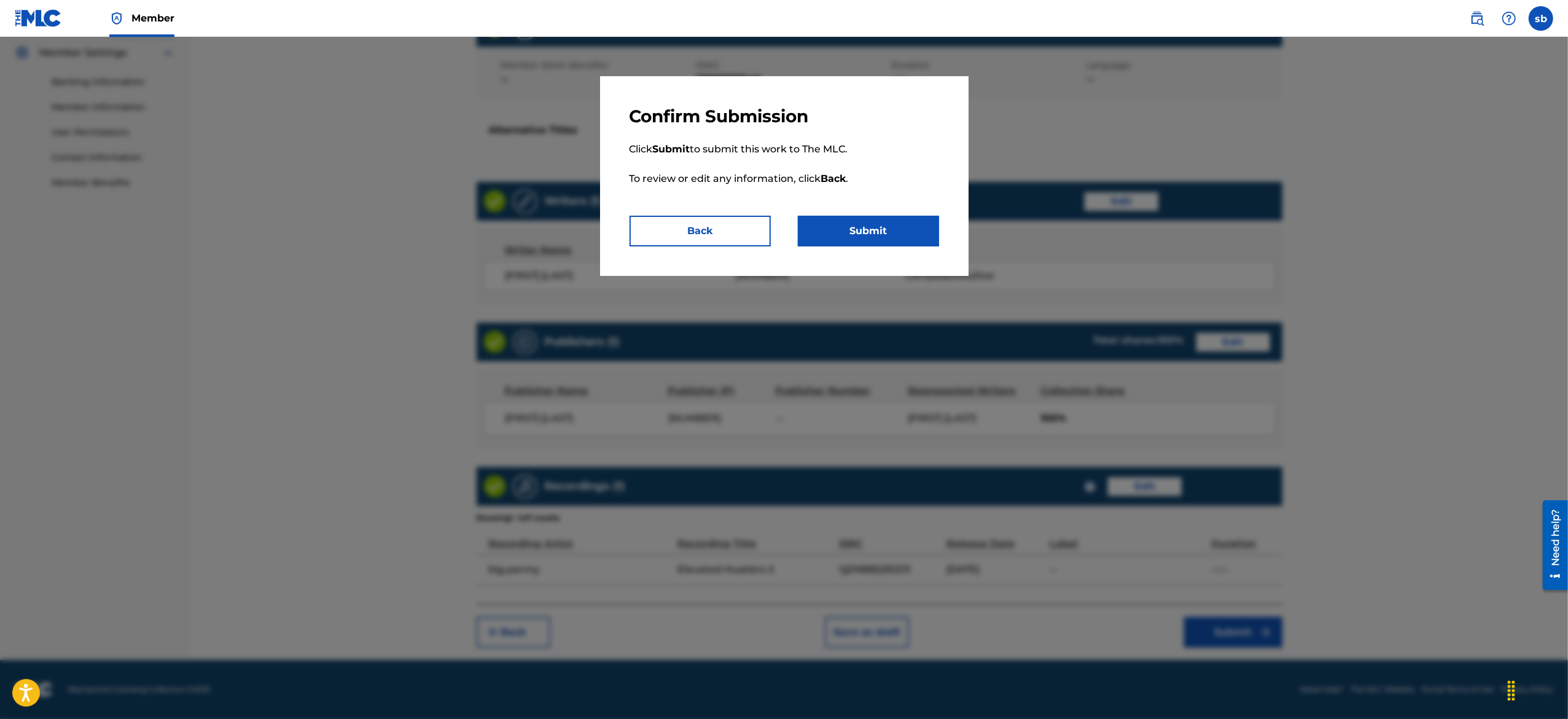 click on "Submit" at bounding box center (868, 231) 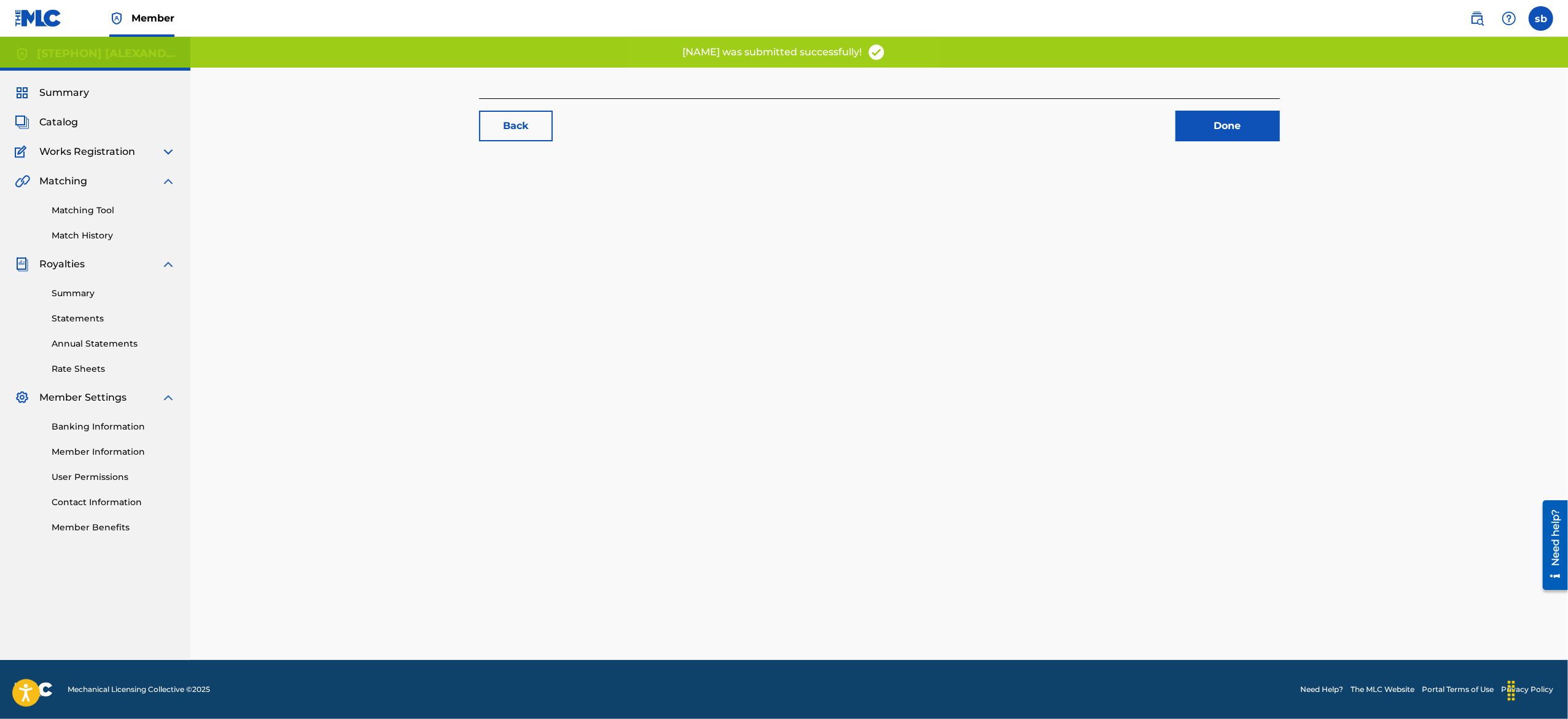 scroll, scrollTop: 0, scrollLeft: 0, axis: both 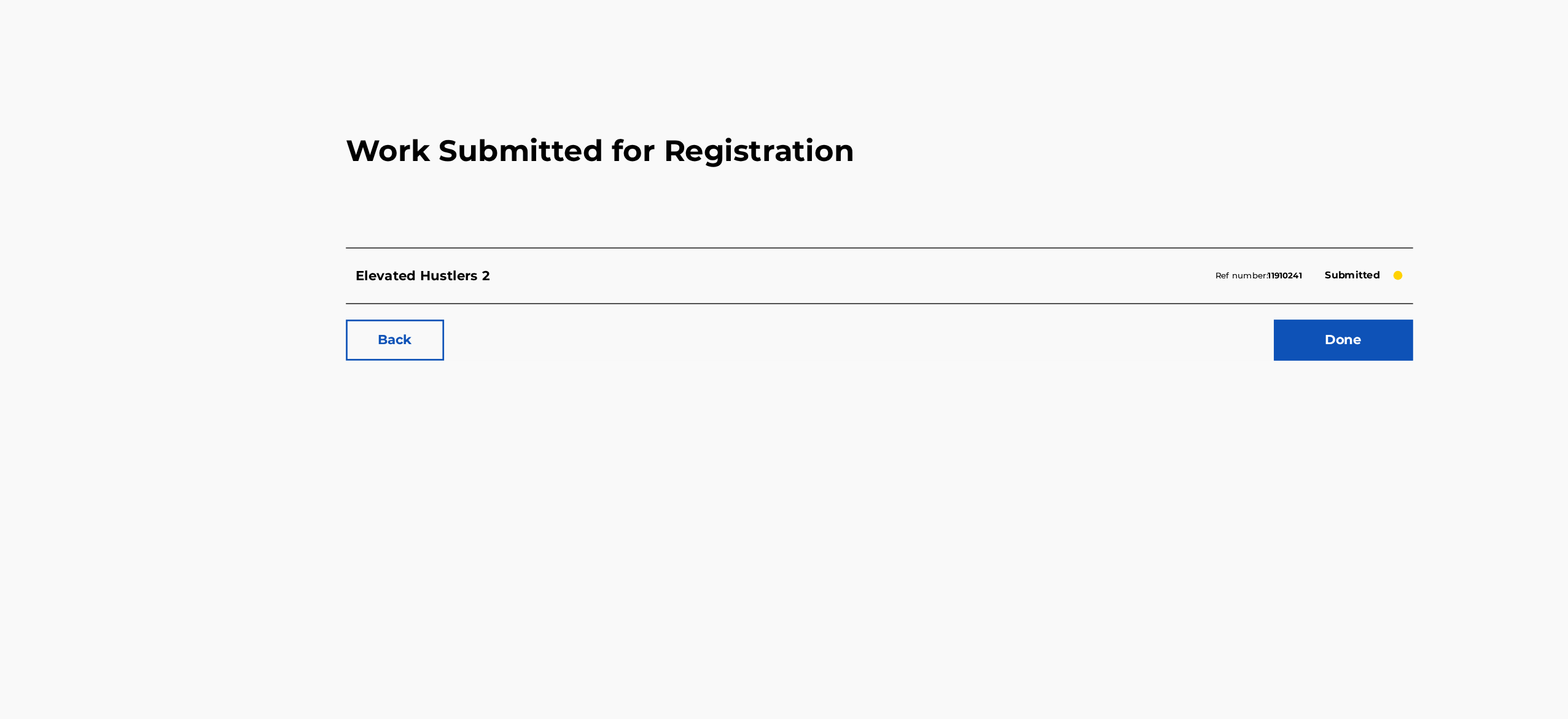 click on "Done" at bounding box center [1228, 313] 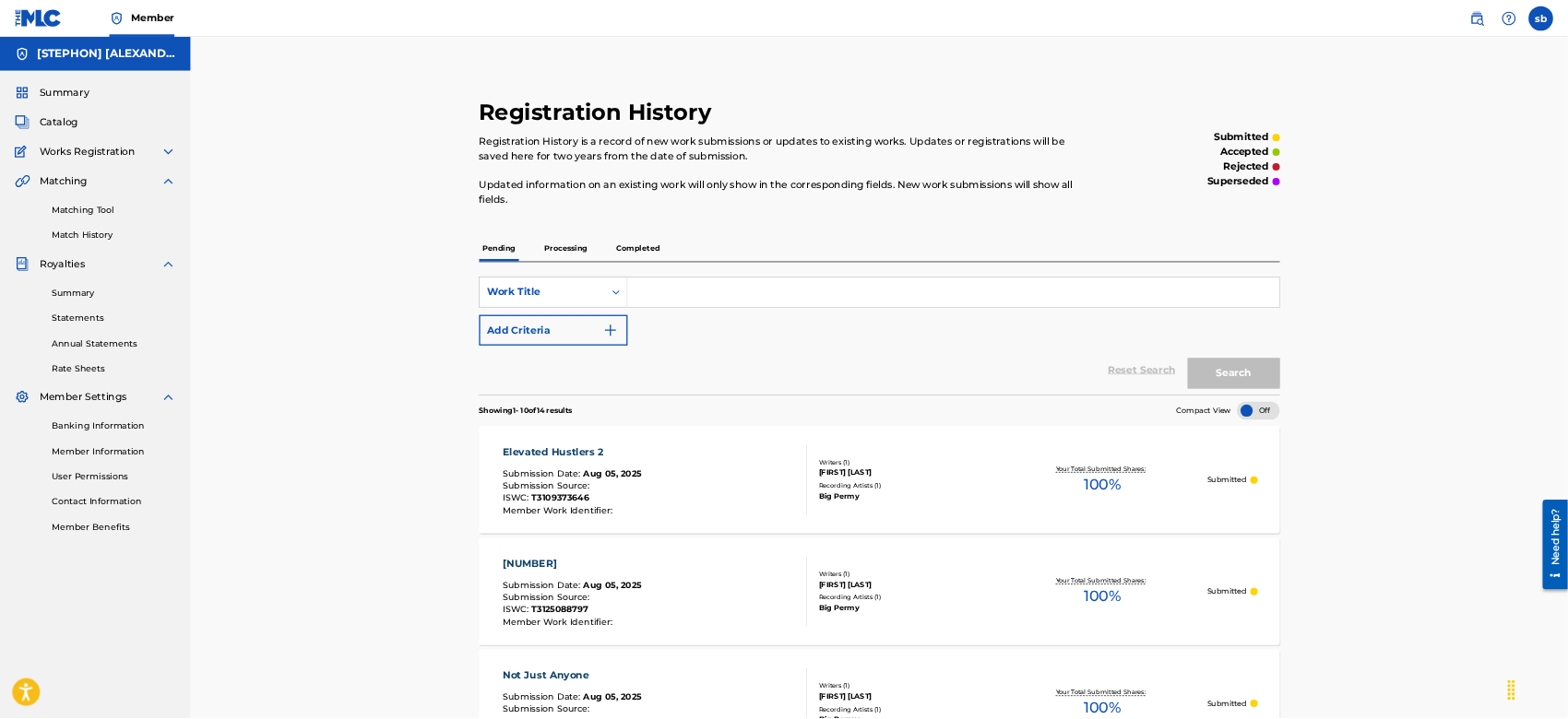 scroll, scrollTop: 0, scrollLeft: 0, axis: both 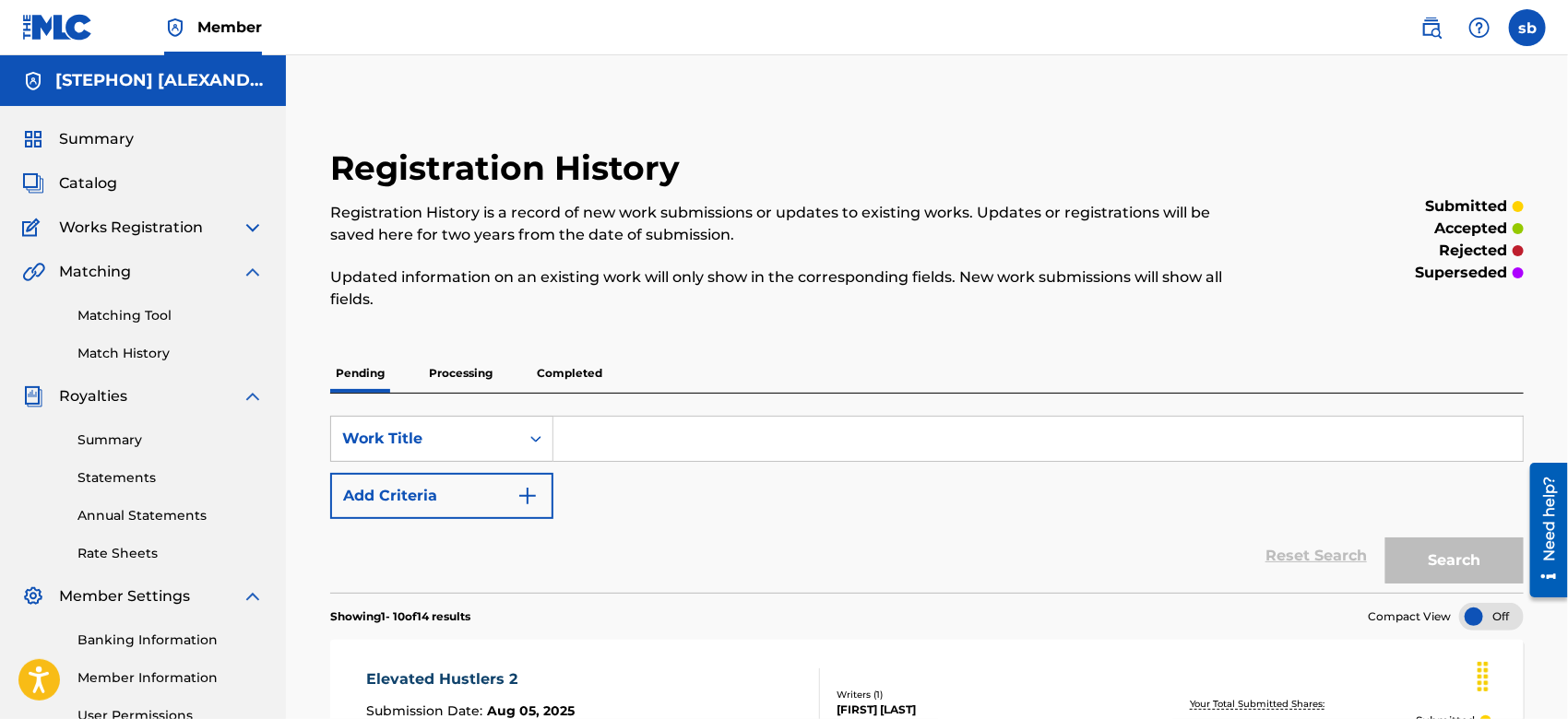 drag, startPoint x: 2330, startPoint y: 3, endPoint x: 1087, endPoint y: 159, distance: 1252.751 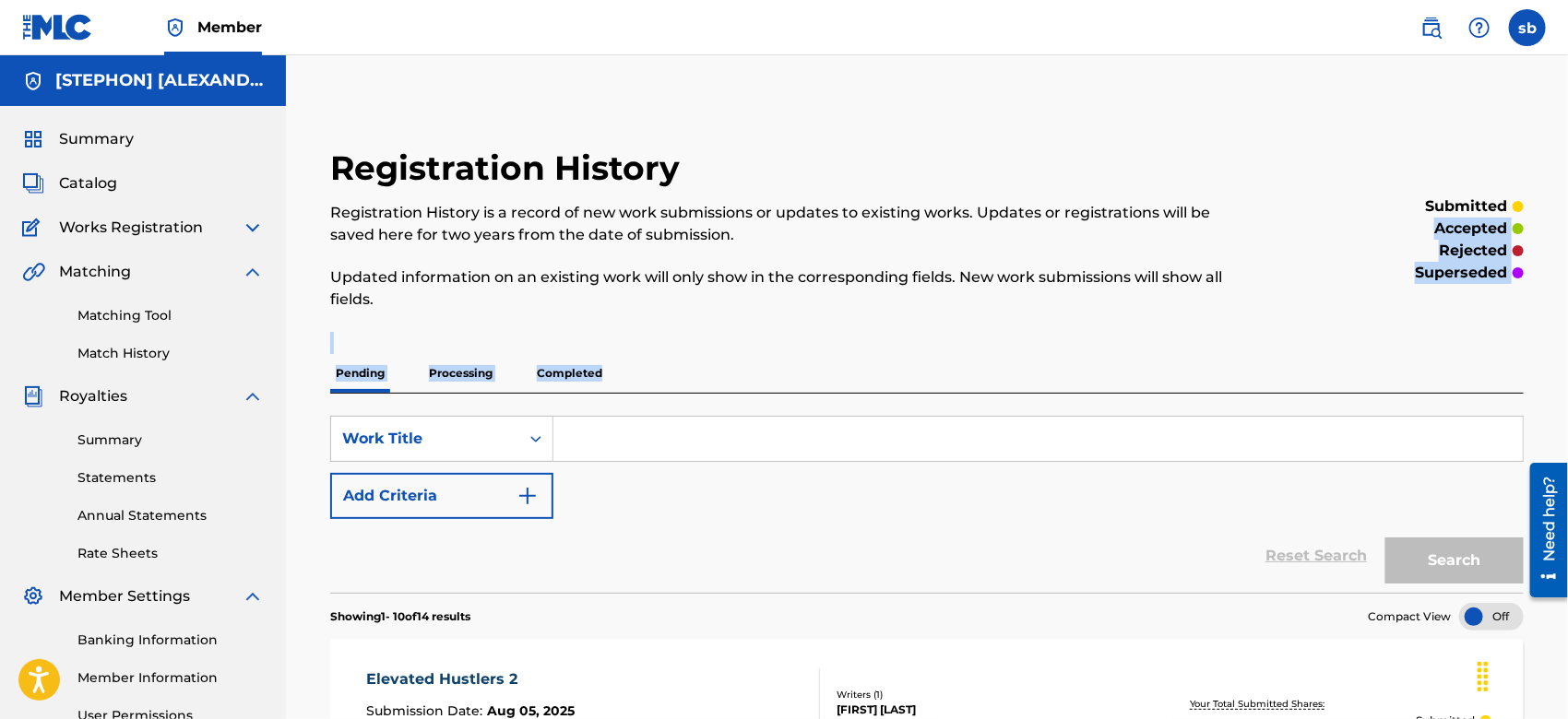 drag, startPoint x: 1565, startPoint y: 119, endPoint x: 1562, endPoint y: 389, distance: 270.0167 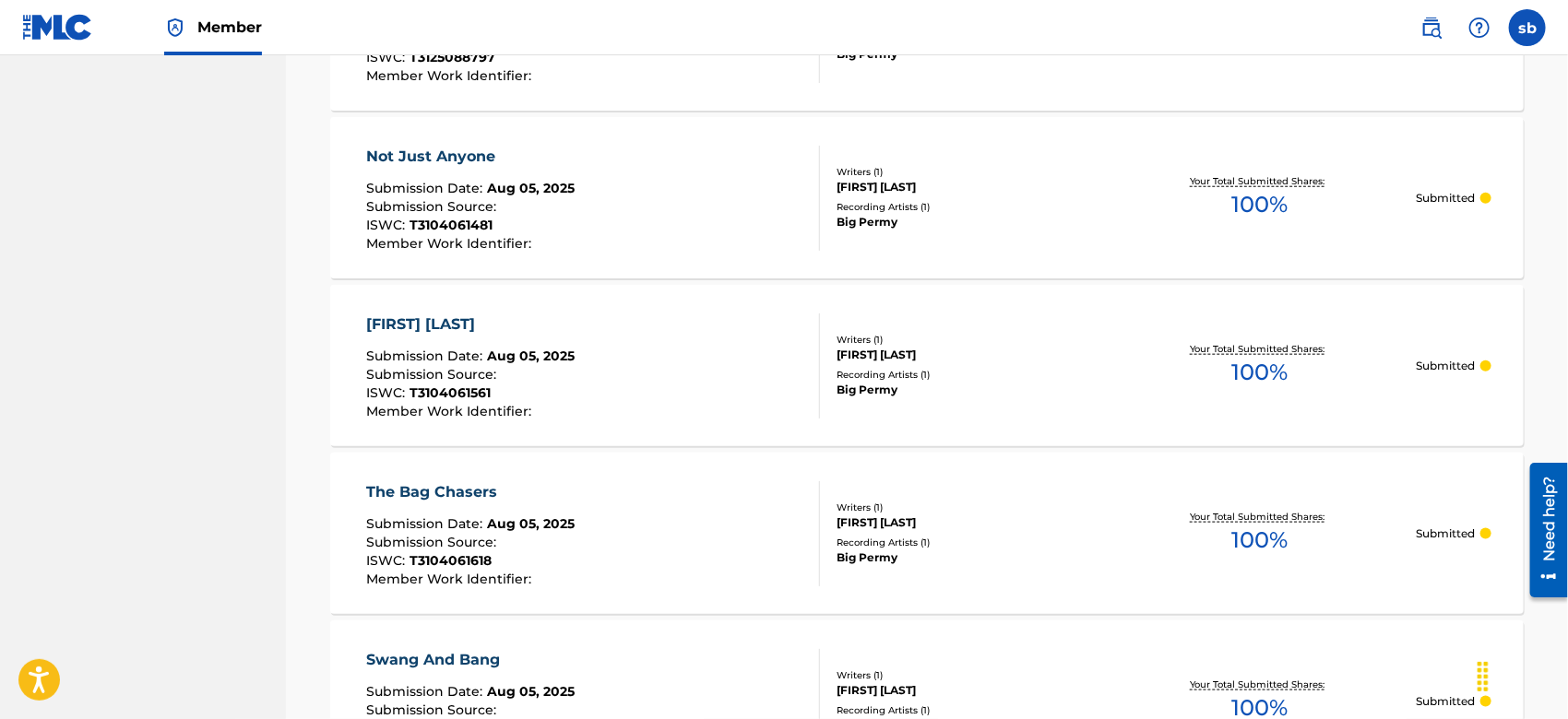 scroll, scrollTop: 885, scrollLeft: 0, axis: vertical 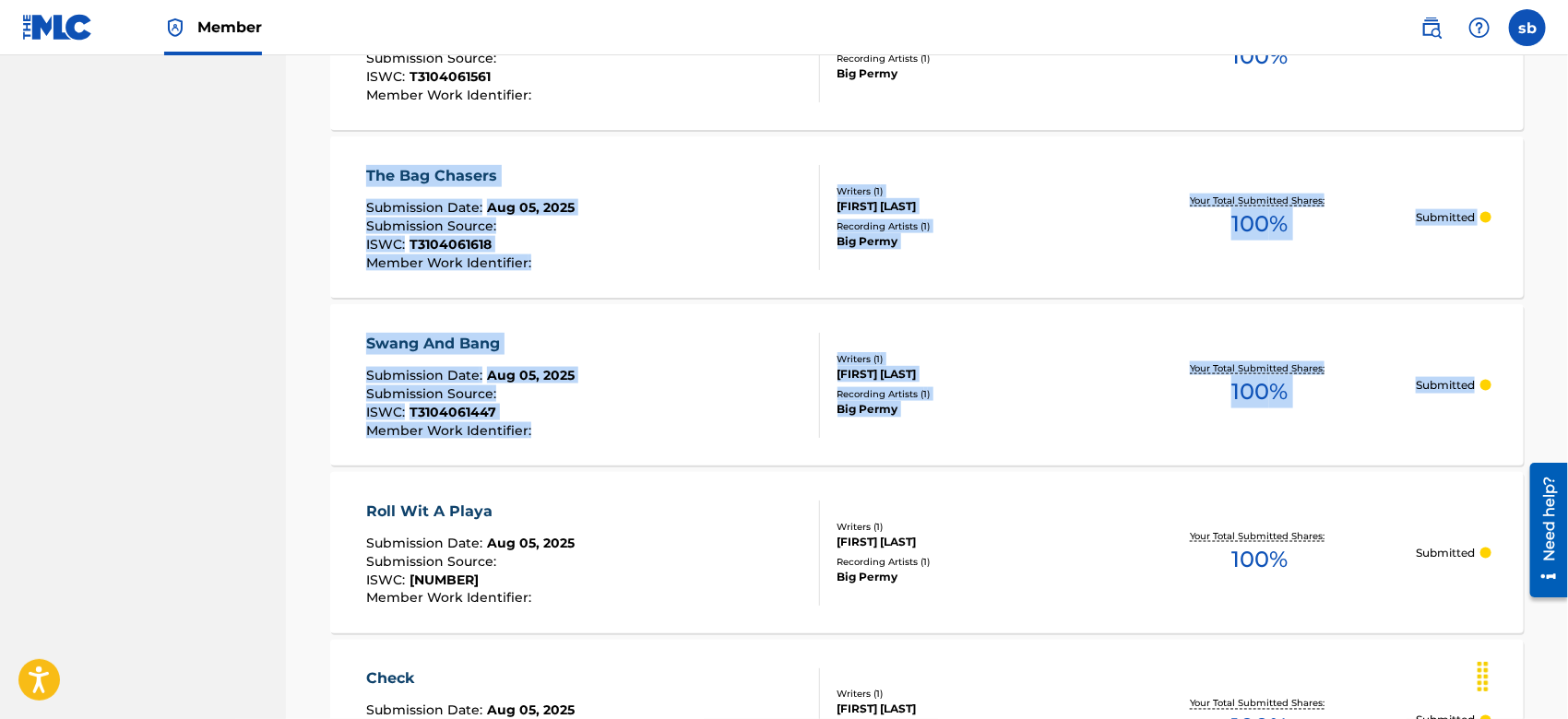 drag, startPoint x: 1567, startPoint y: 349, endPoint x: 1527, endPoint y: 107, distance: 245.28351 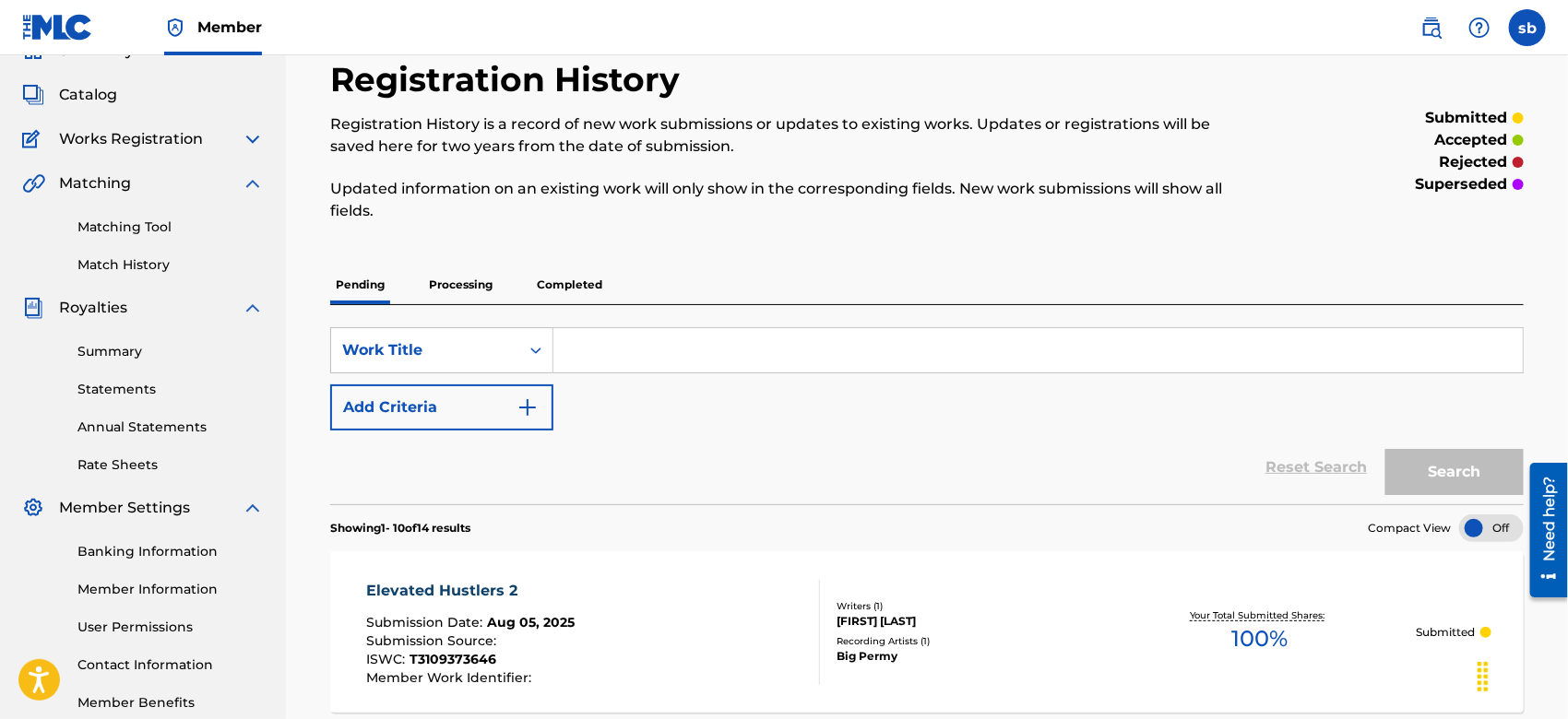 scroll, scrollTop: 175, scrollLeft: 0, axis: vertical 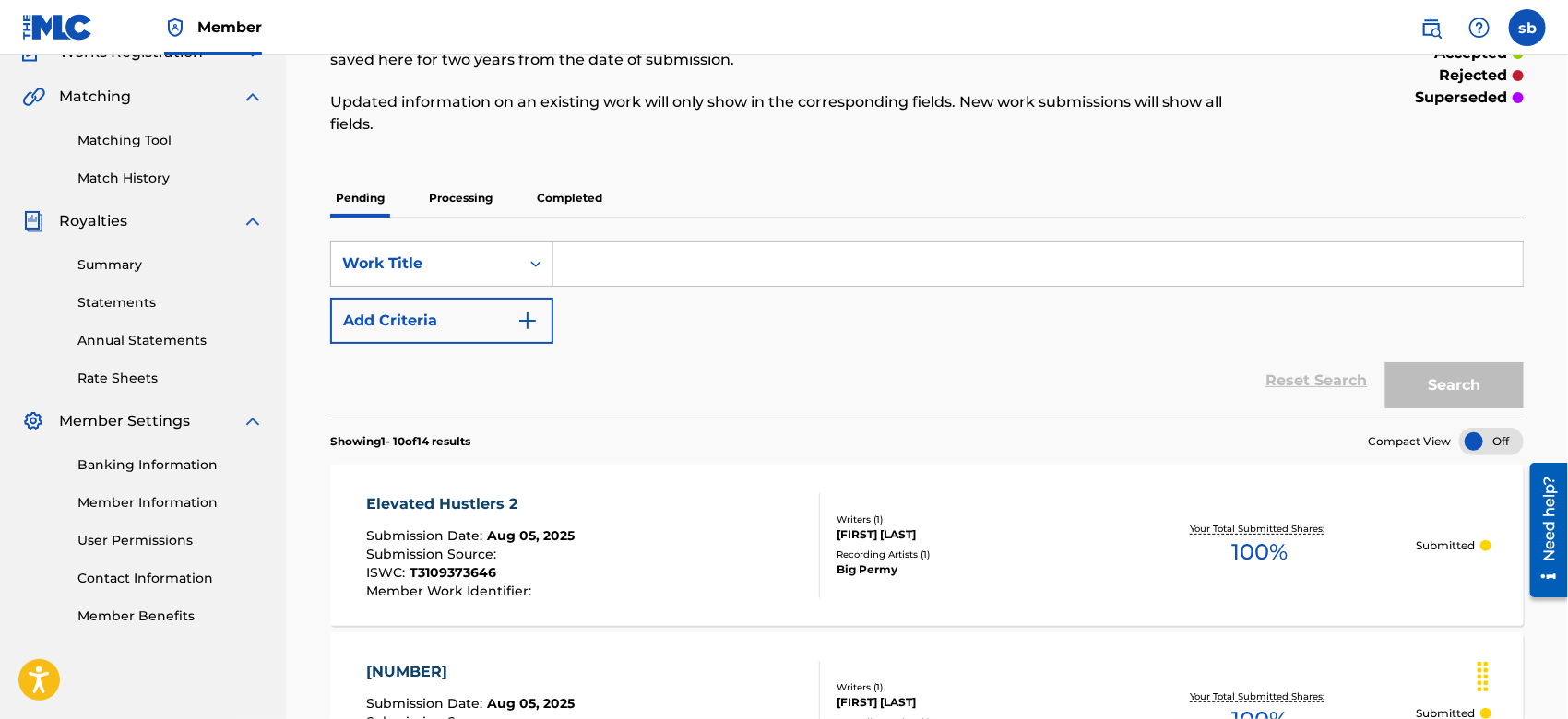 click on "Banking Information" at bounding box center [171, 465] 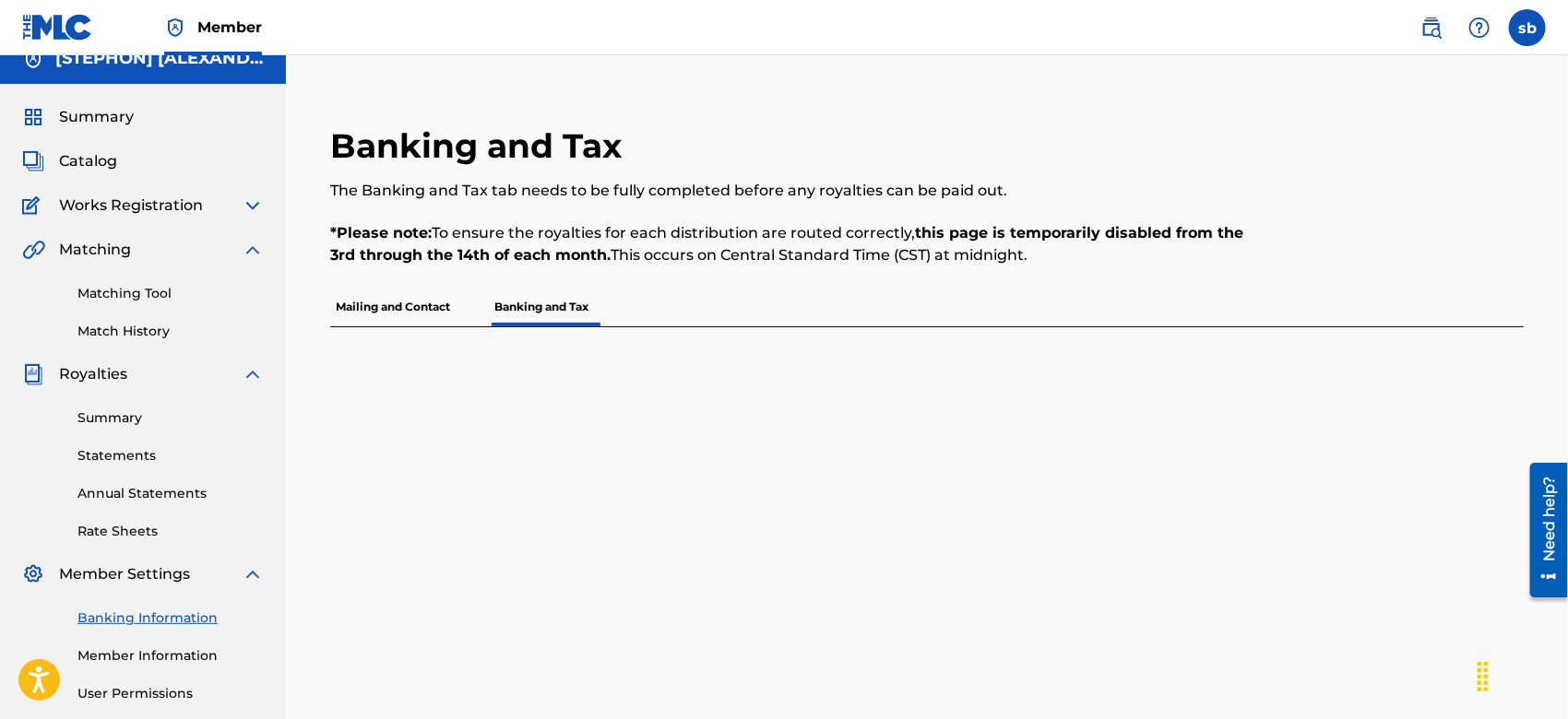 scroll, scrollTop: 15, scrollLeft: 0, axis: vertical 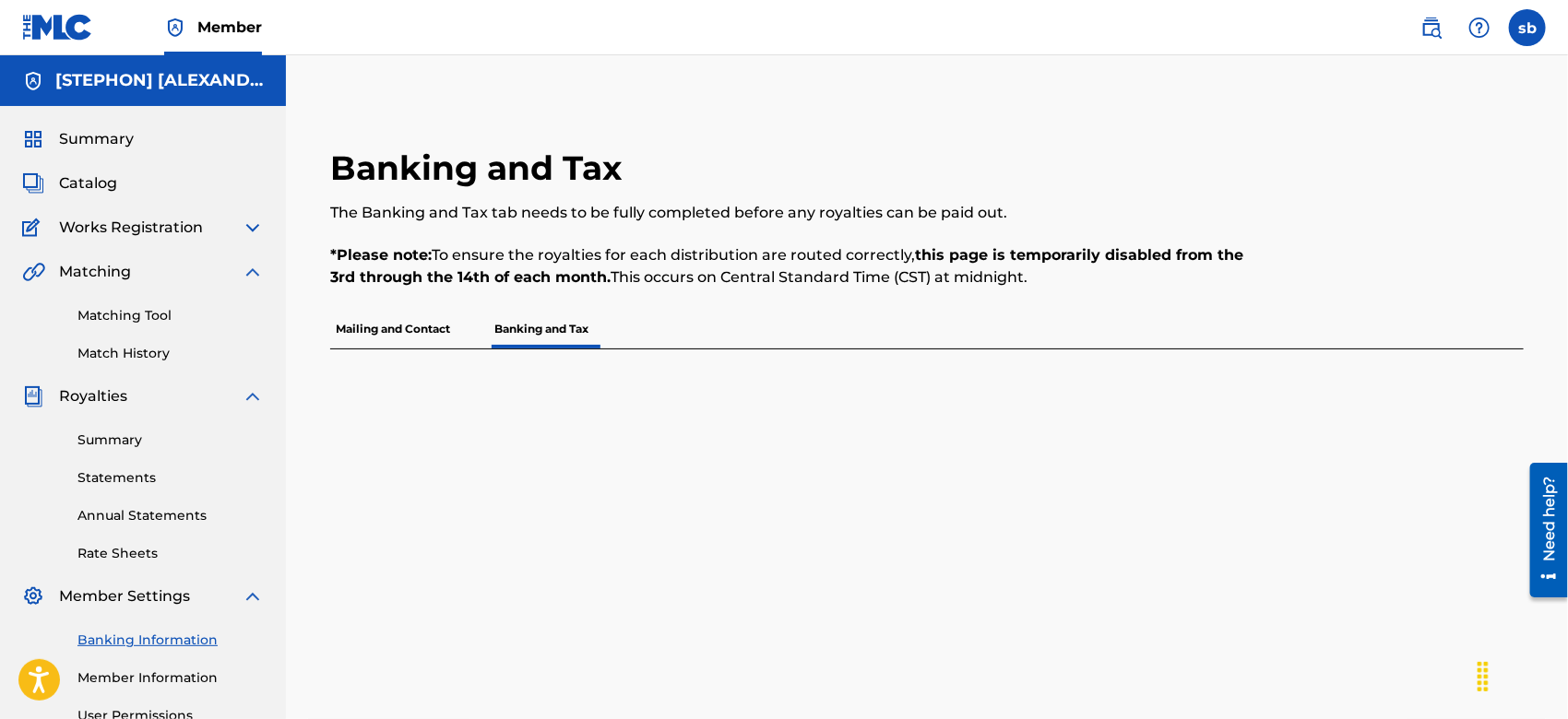 click on "Mailing and Contact" at bounding box center [393, 329] 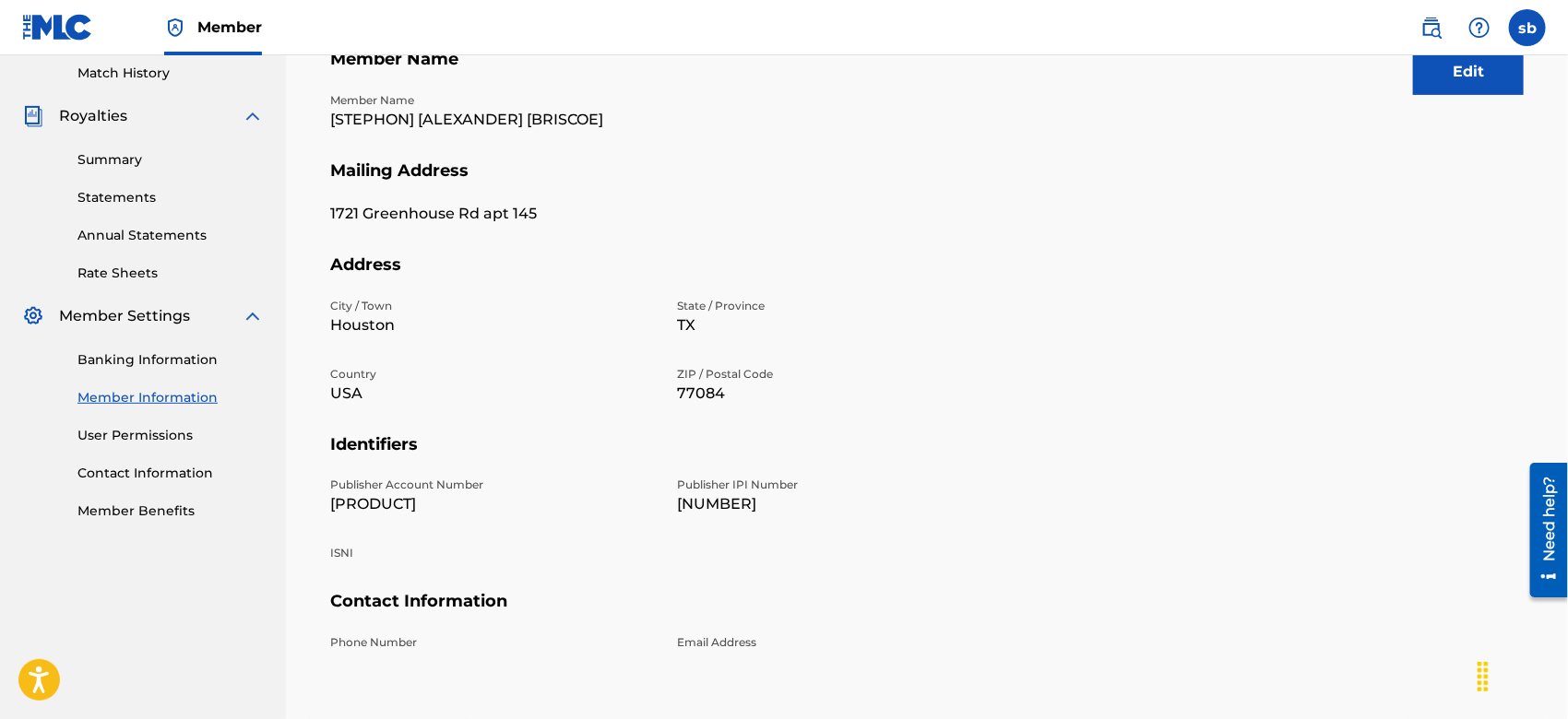 scroll, scrollTop: 286, scrollLeft: 0, axis: vertical 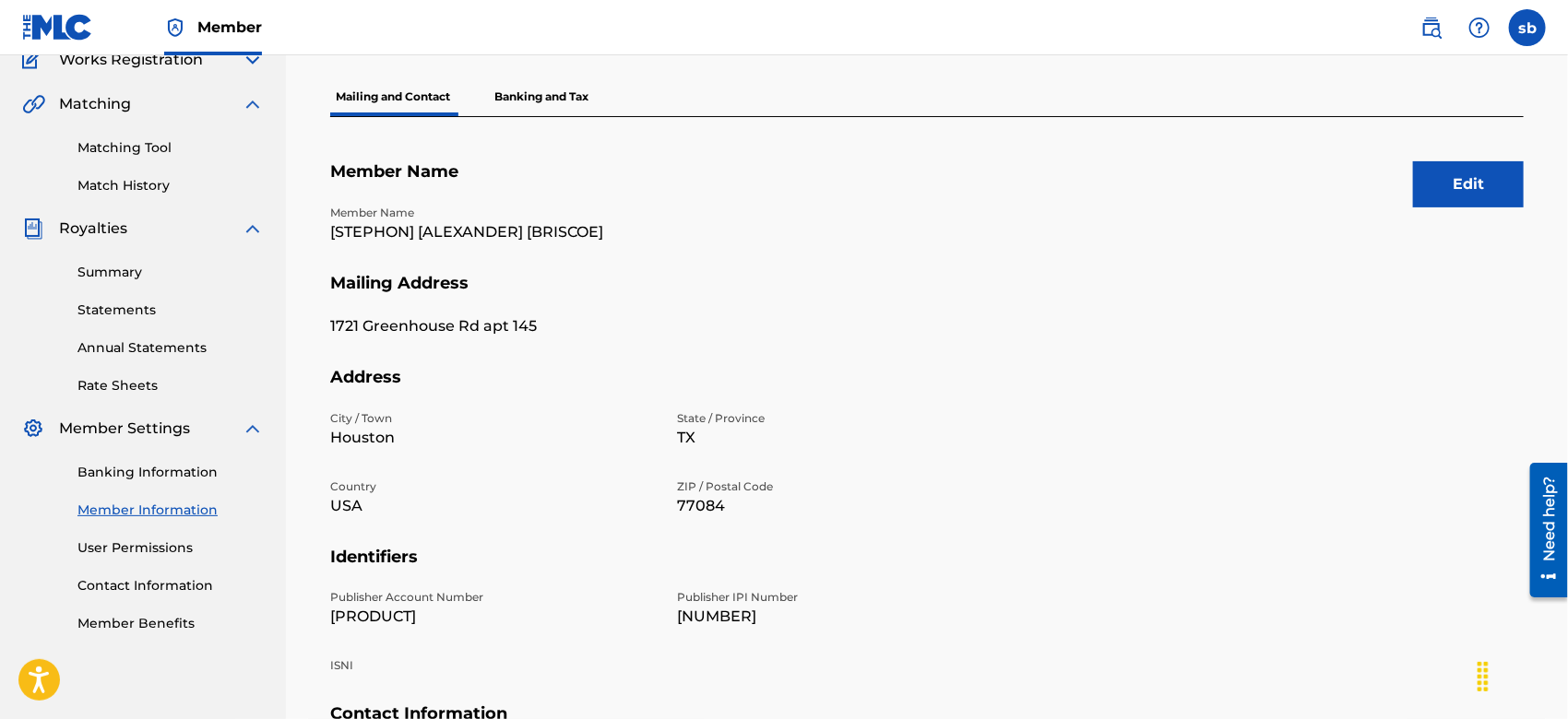 click on "Edit" at bounding box center (1468, 184) 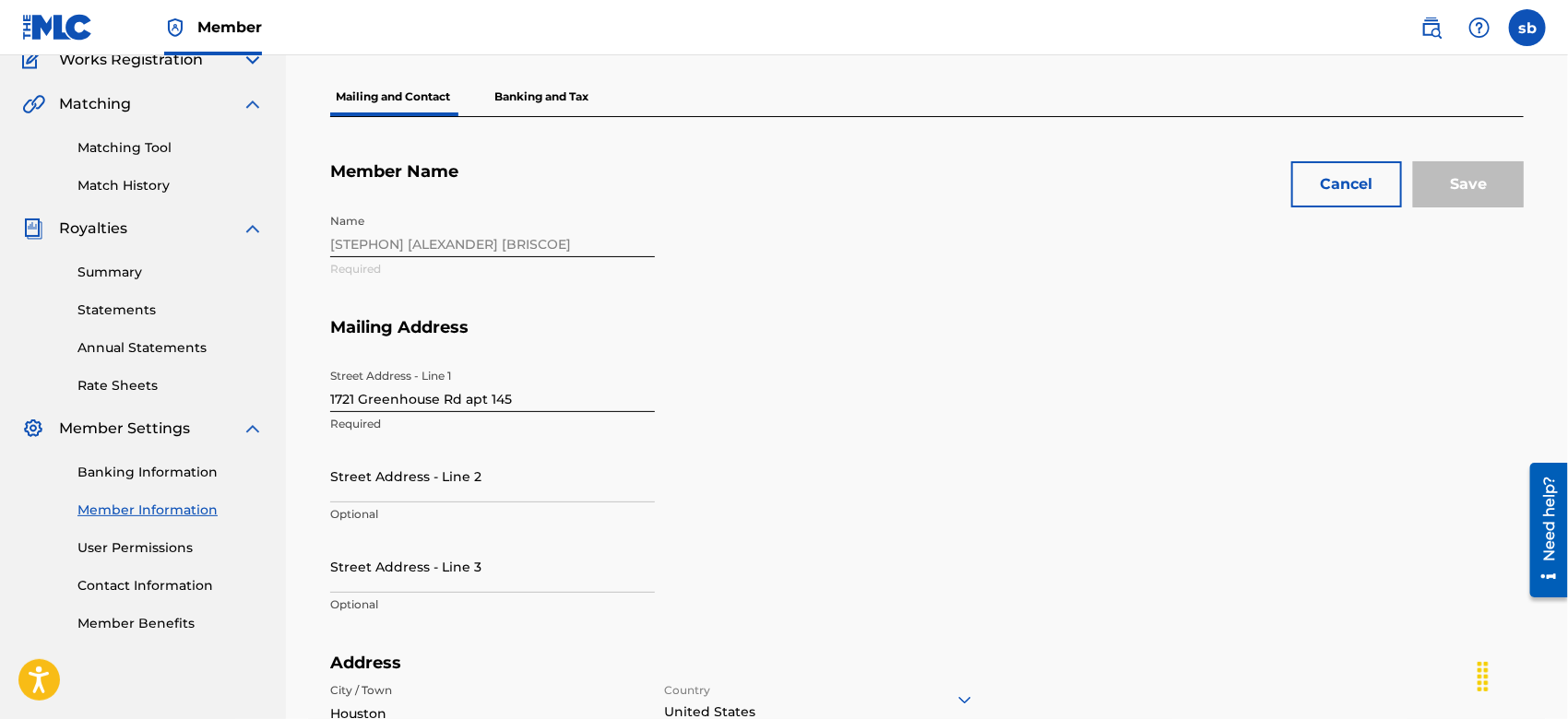 scroll, scrollTop: 882, scrollLeft: 0, axis: vertical 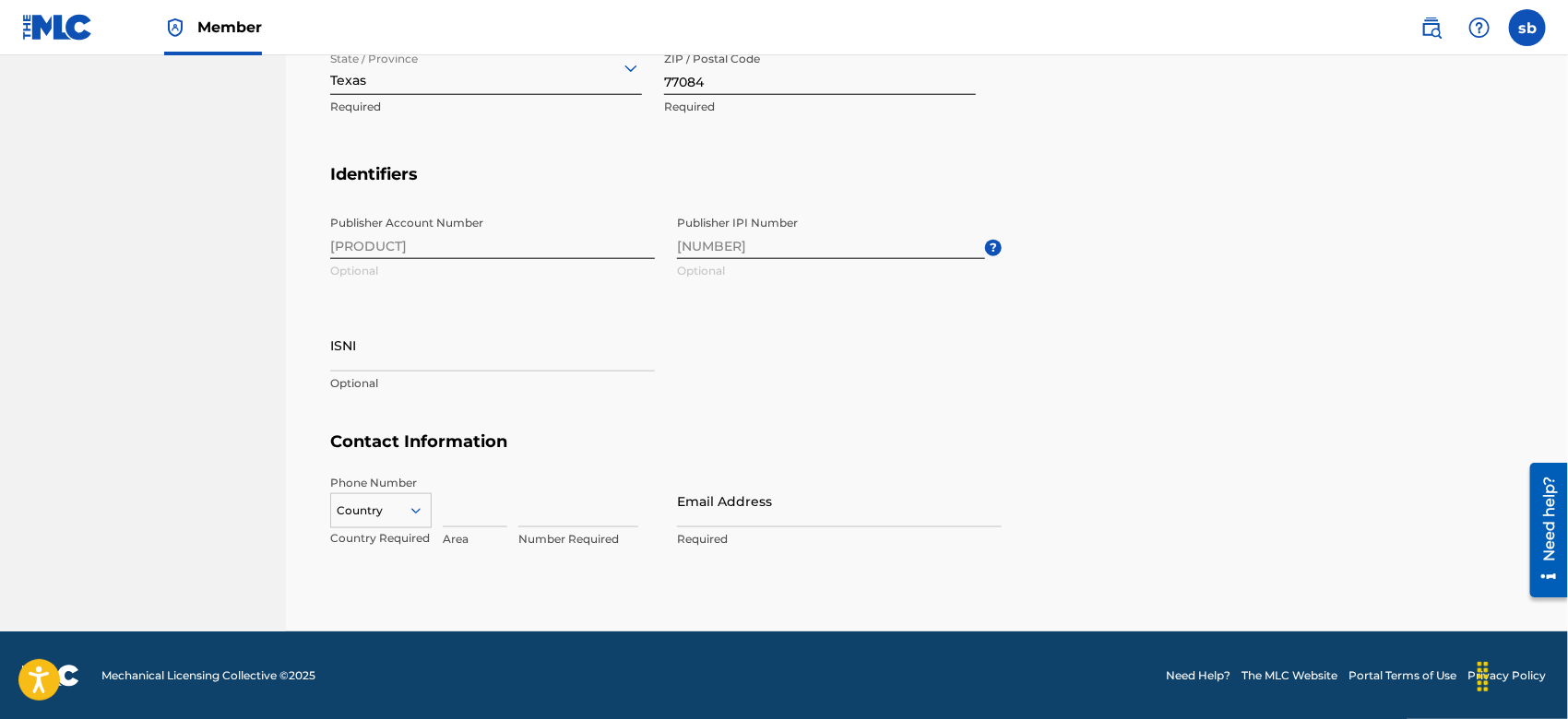 click at bounding box center [475, 501] 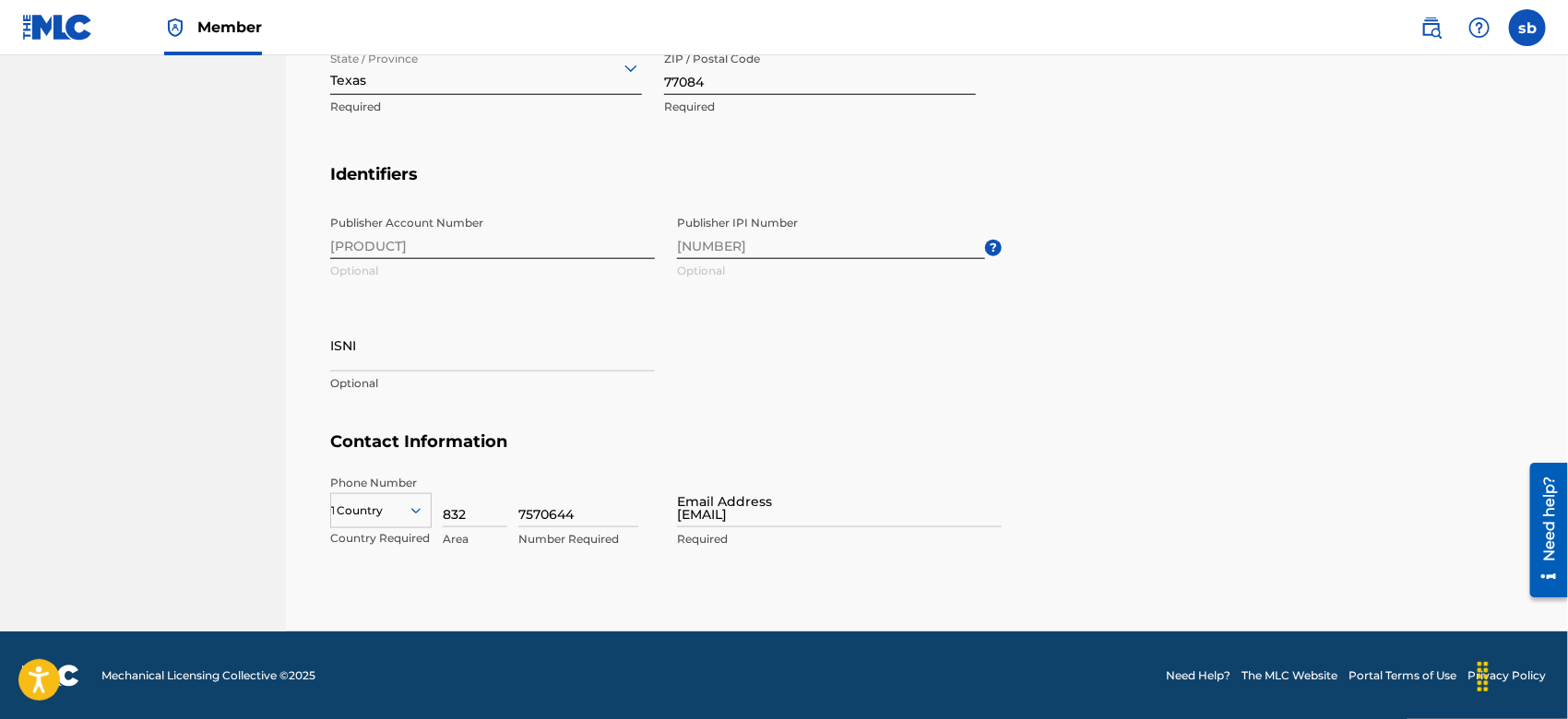 scroll, scrollTop: 960, scrollLeft: 0, axis: vertical 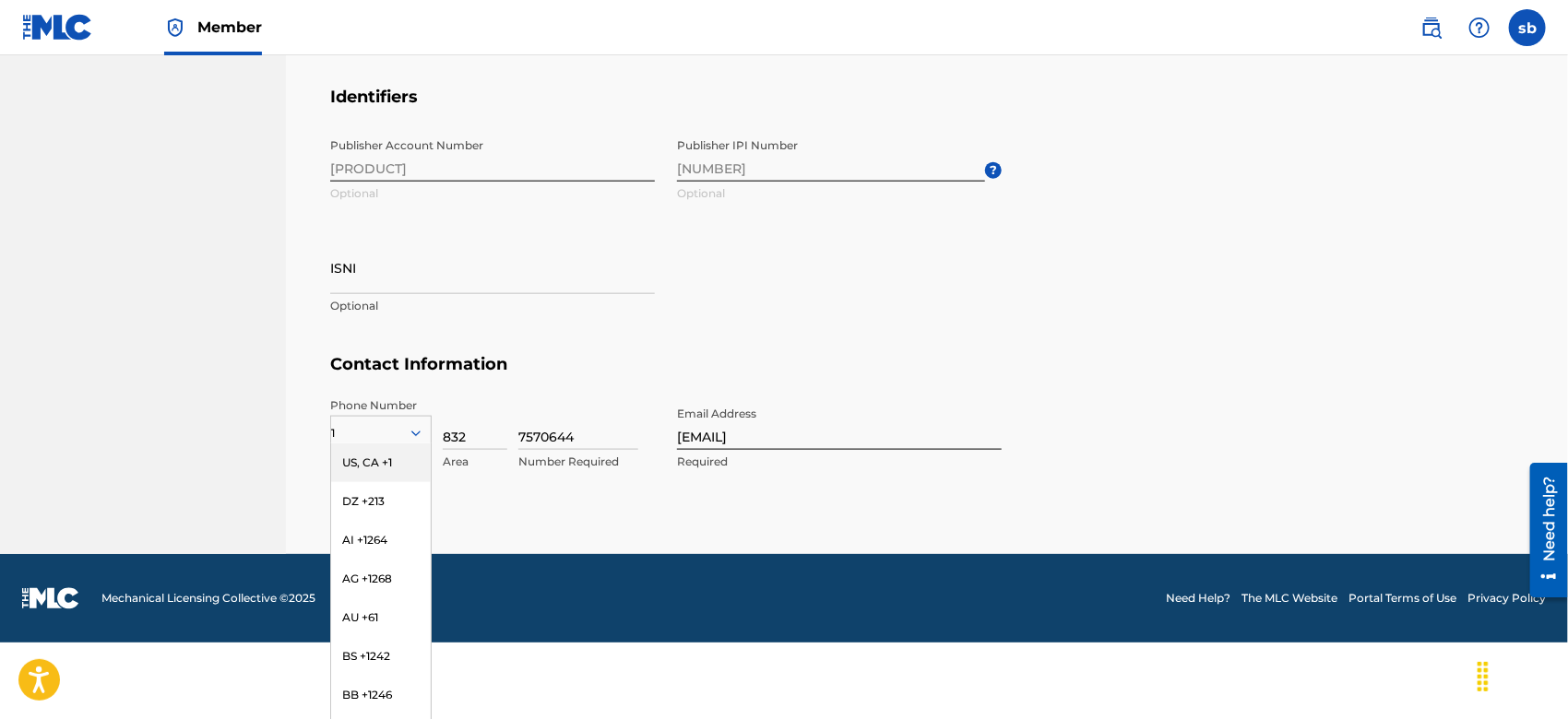 click on "Identifiers Publisher Account Number P650IS Optional Publisher IPI Number [NUMBER] Optional ? ISNI Optional" at bounding box center (927, 220) 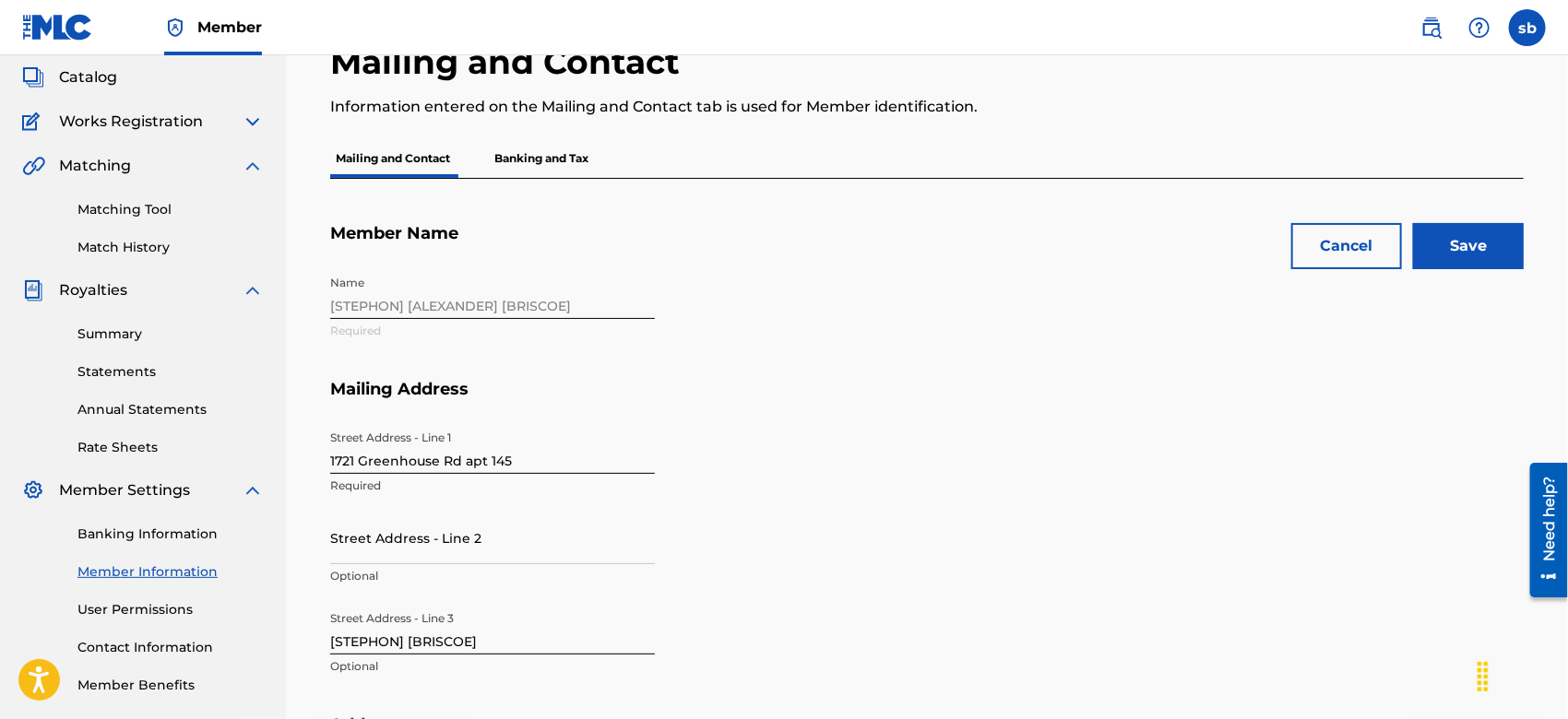 scroll, scrollTop: 103, scrollLeft: 0, axis: vertical 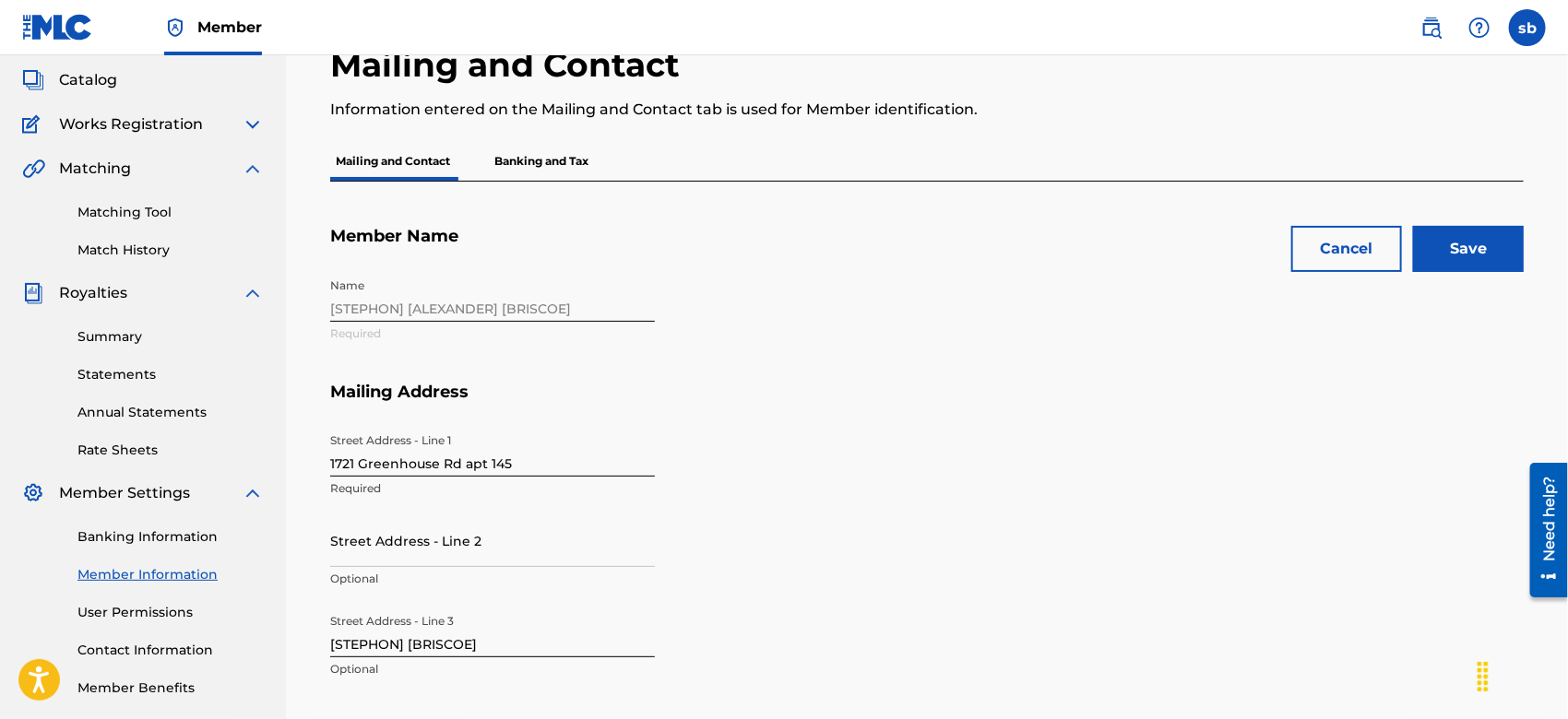 click on "Save" at bounding box center [1468, 249] 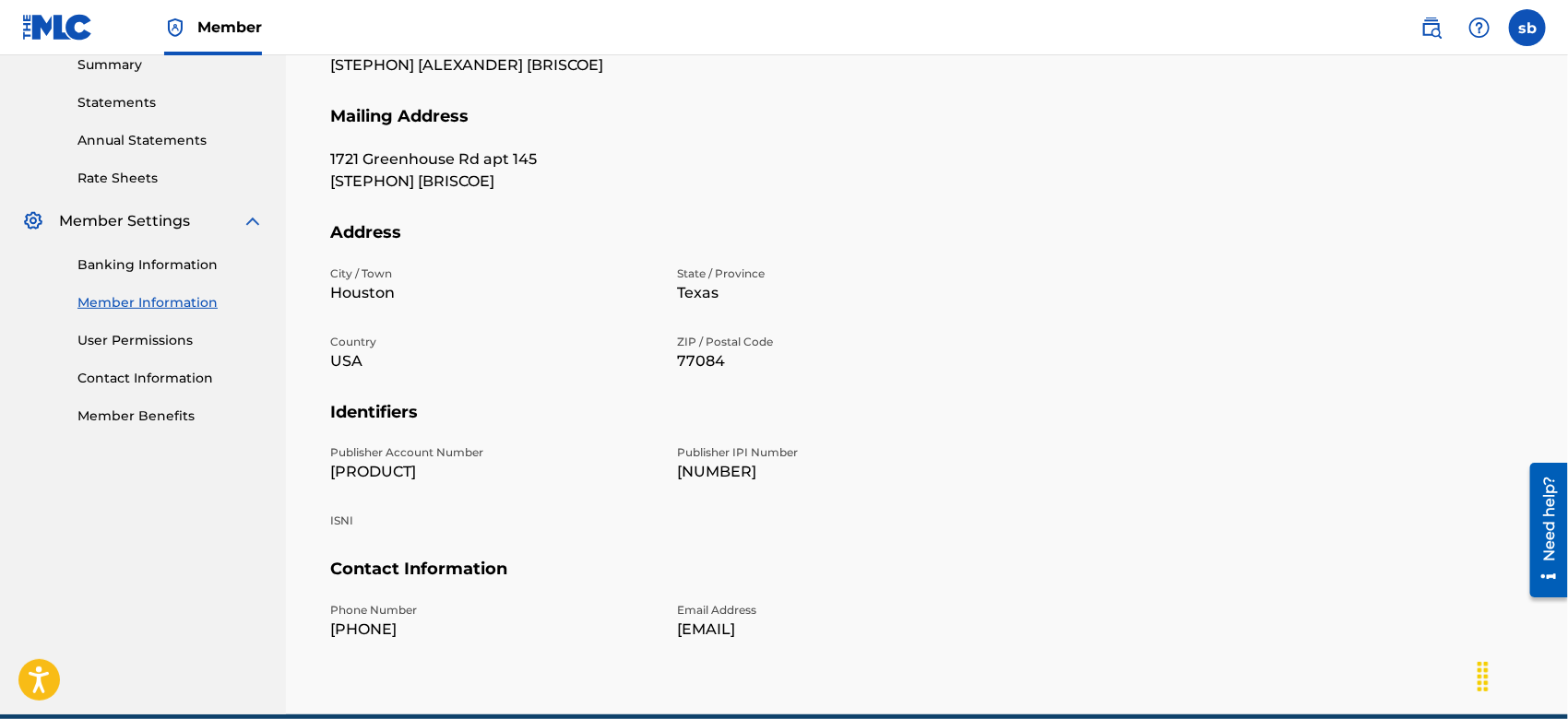 scroll, scrollTop: 391, scrollLeft: 0, axis: vertical 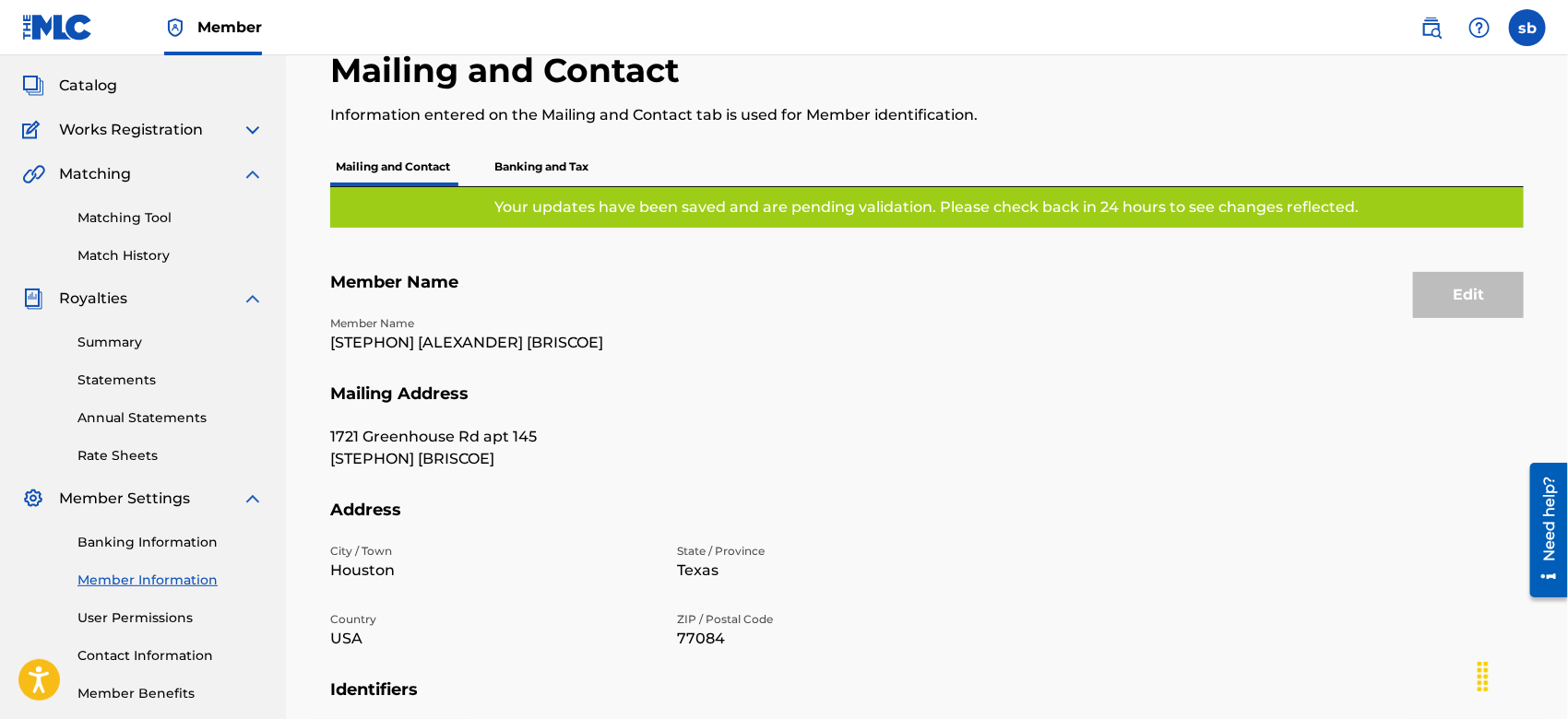 click on "Rate Sheets" at bounding box center (171, 455) 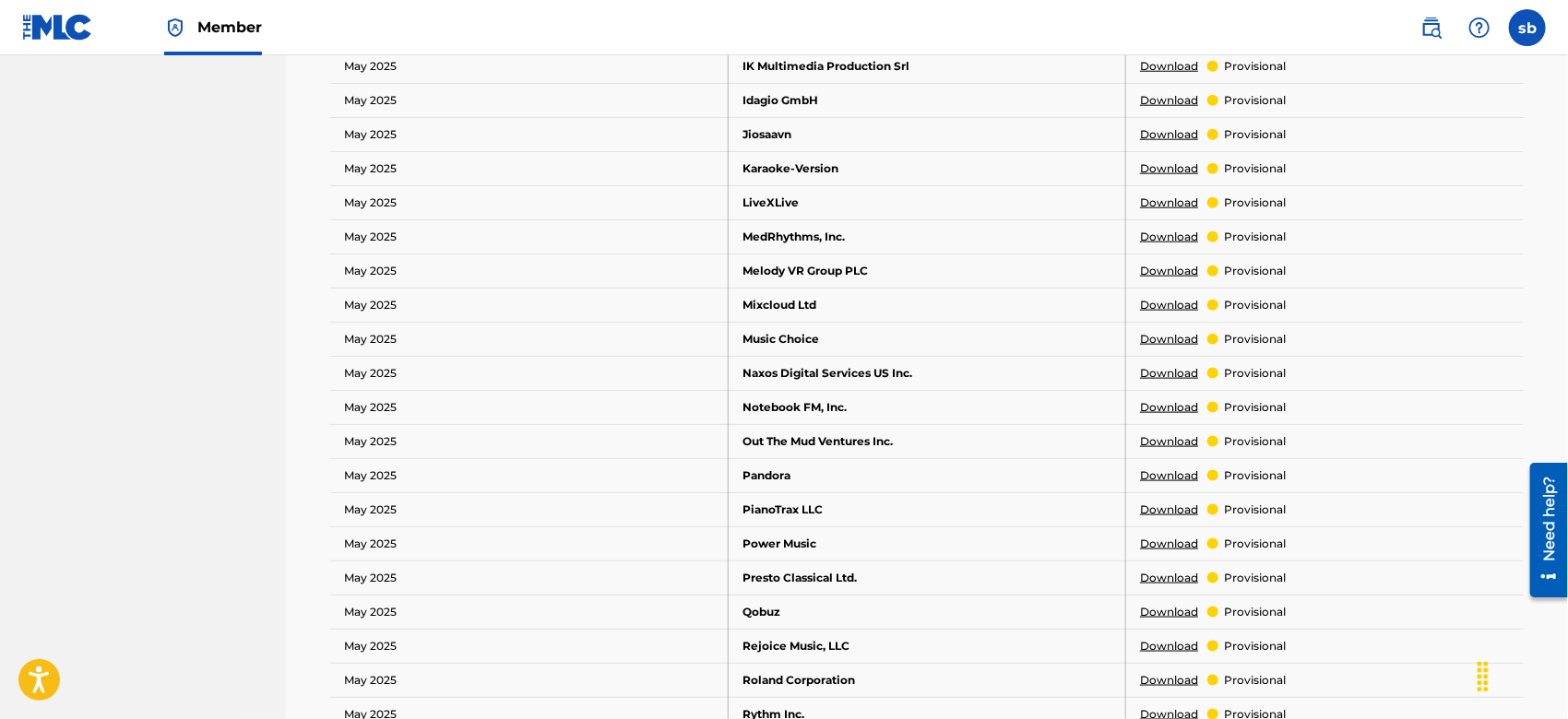 scroll, scrollTop: 0, scrollLeft: 0, axis: both 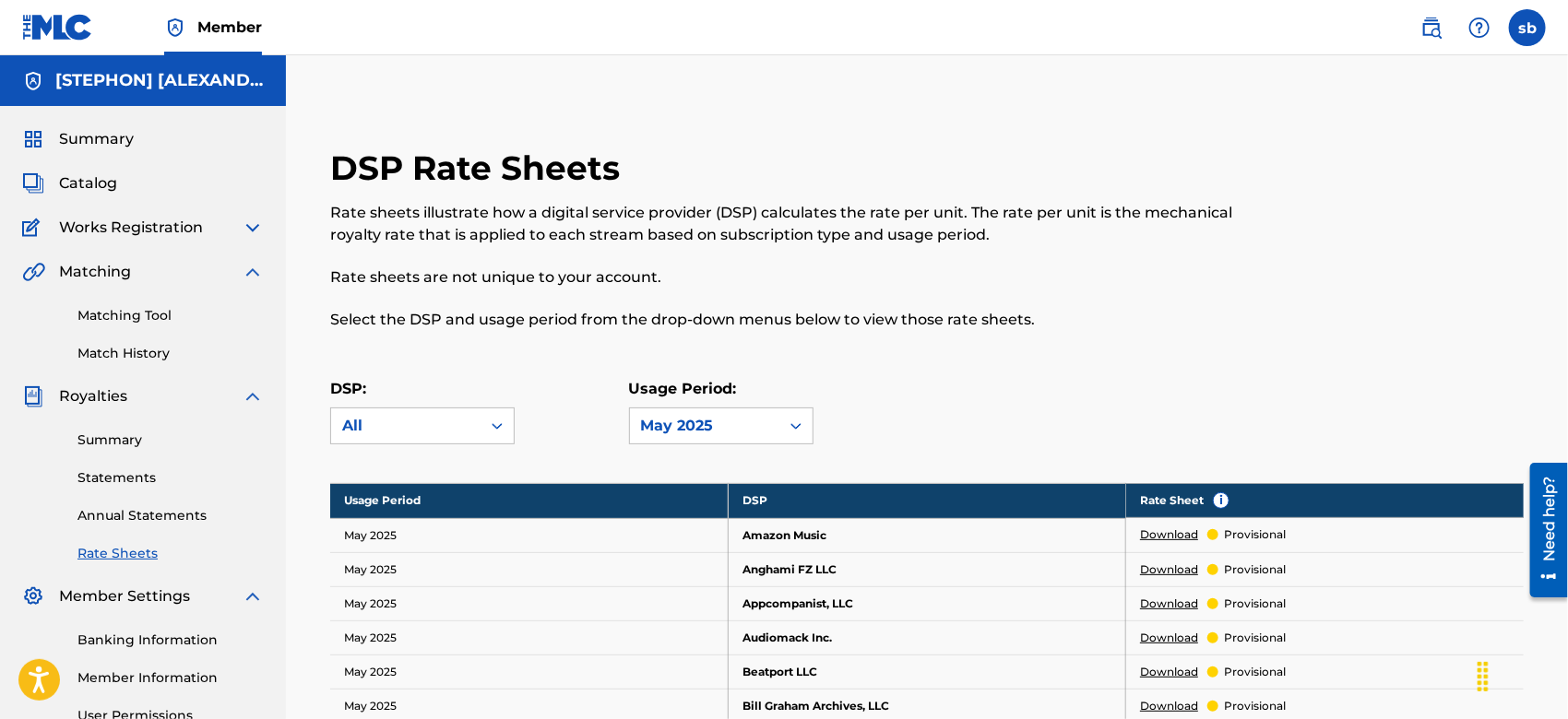 click on "Annual Statements" at bounding box center [171, 515] 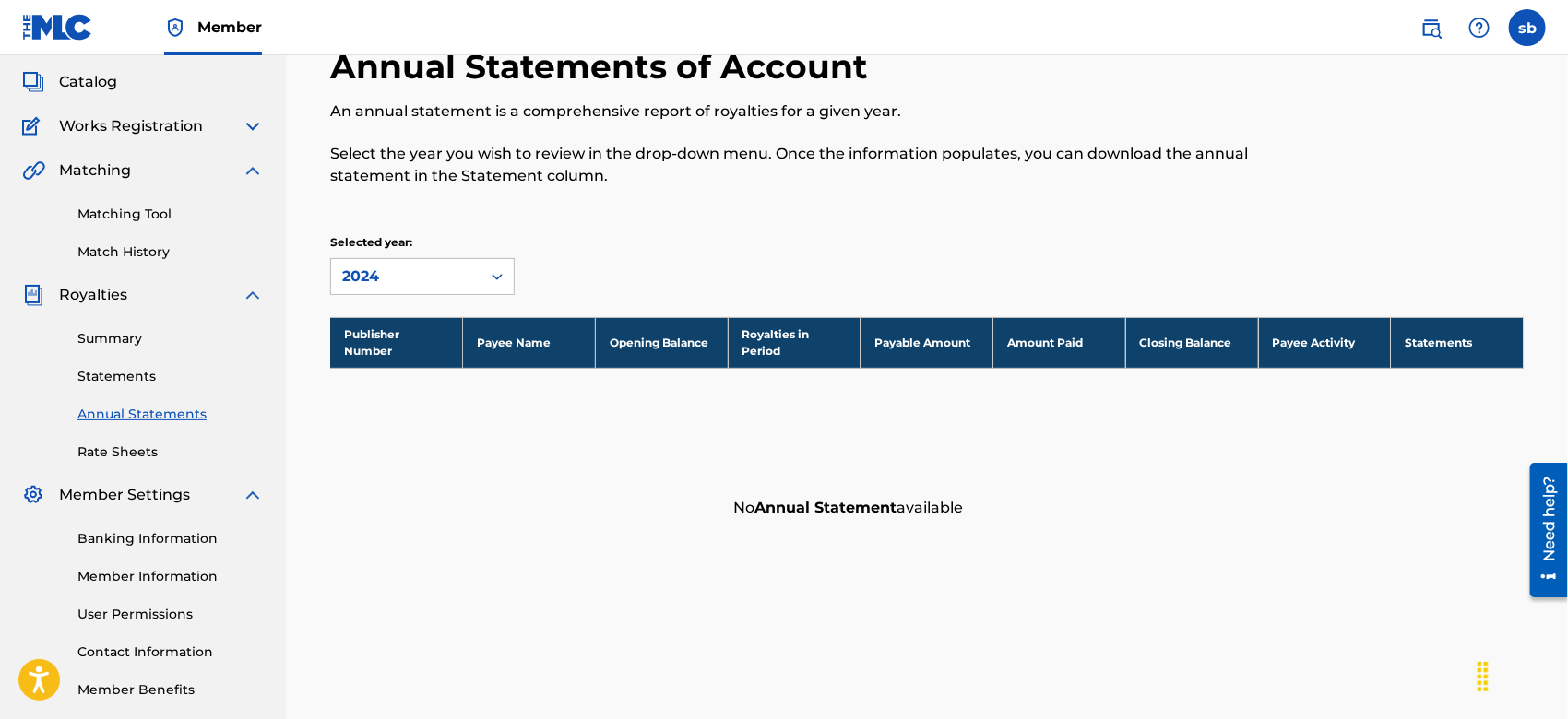 scroll, scrollTop: 192, scrollLeft: 0, axis: vertical 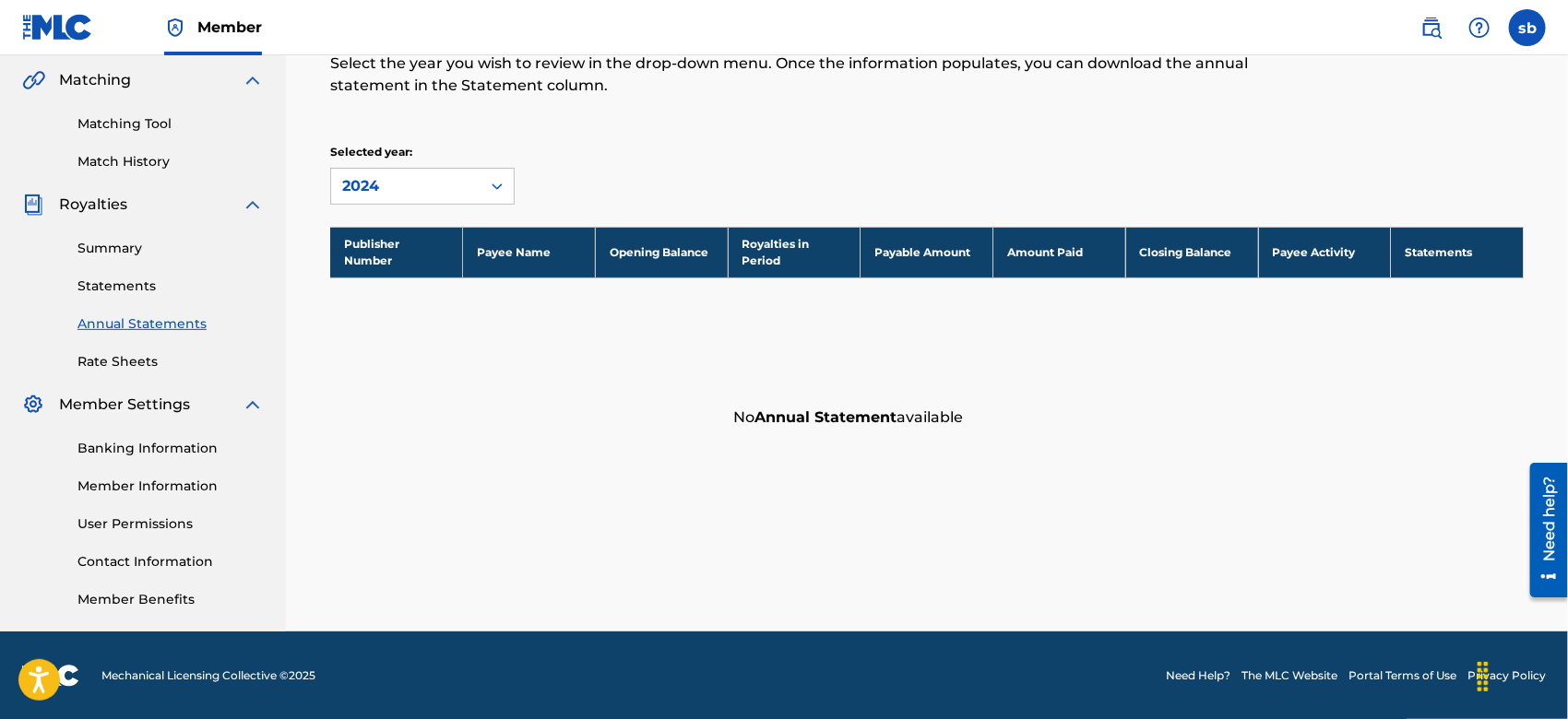 click on "Banking Information" at bounding box center (171, 448) 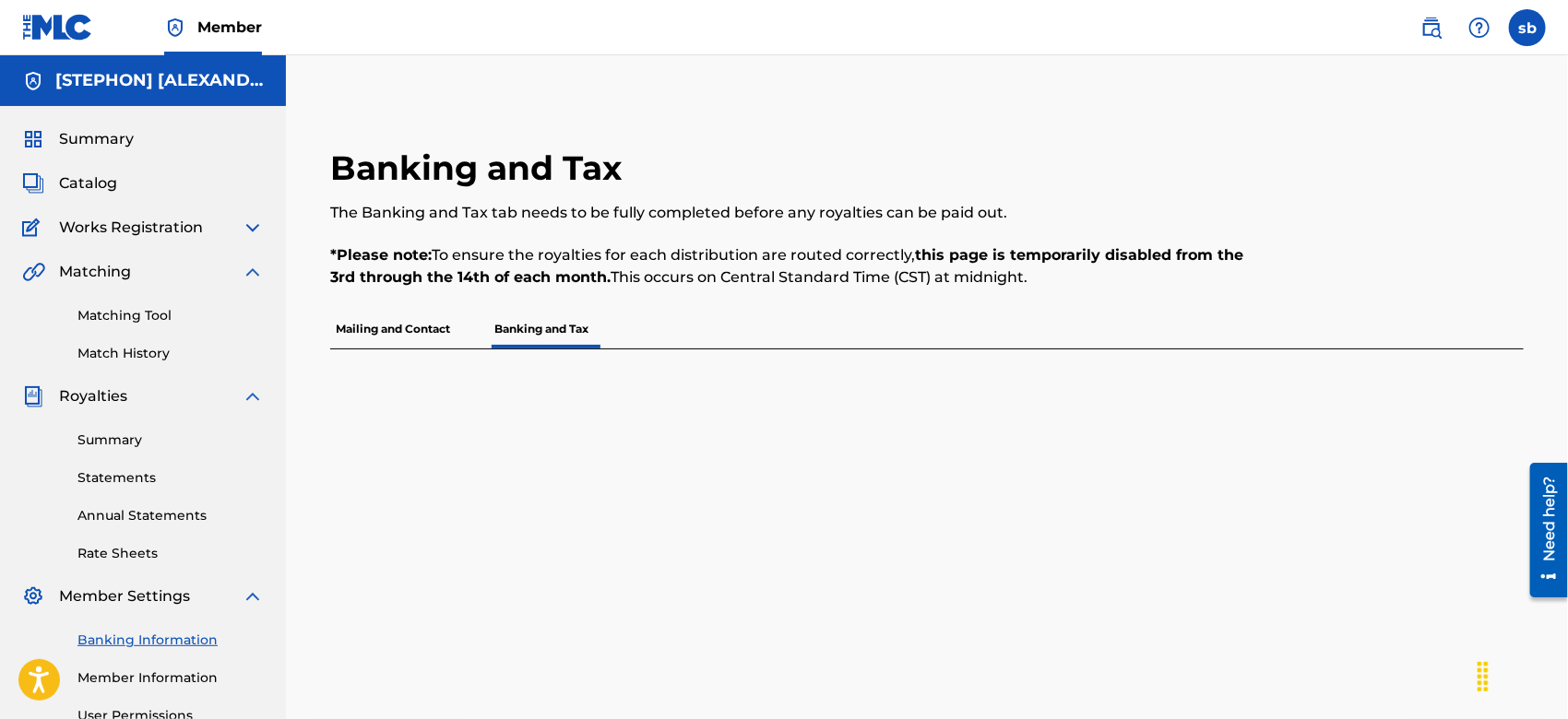 drag, startPoint x: 1562, startPoint y: 202, endPoint x: 1560, endPoint y: 253, distance: 51.0392 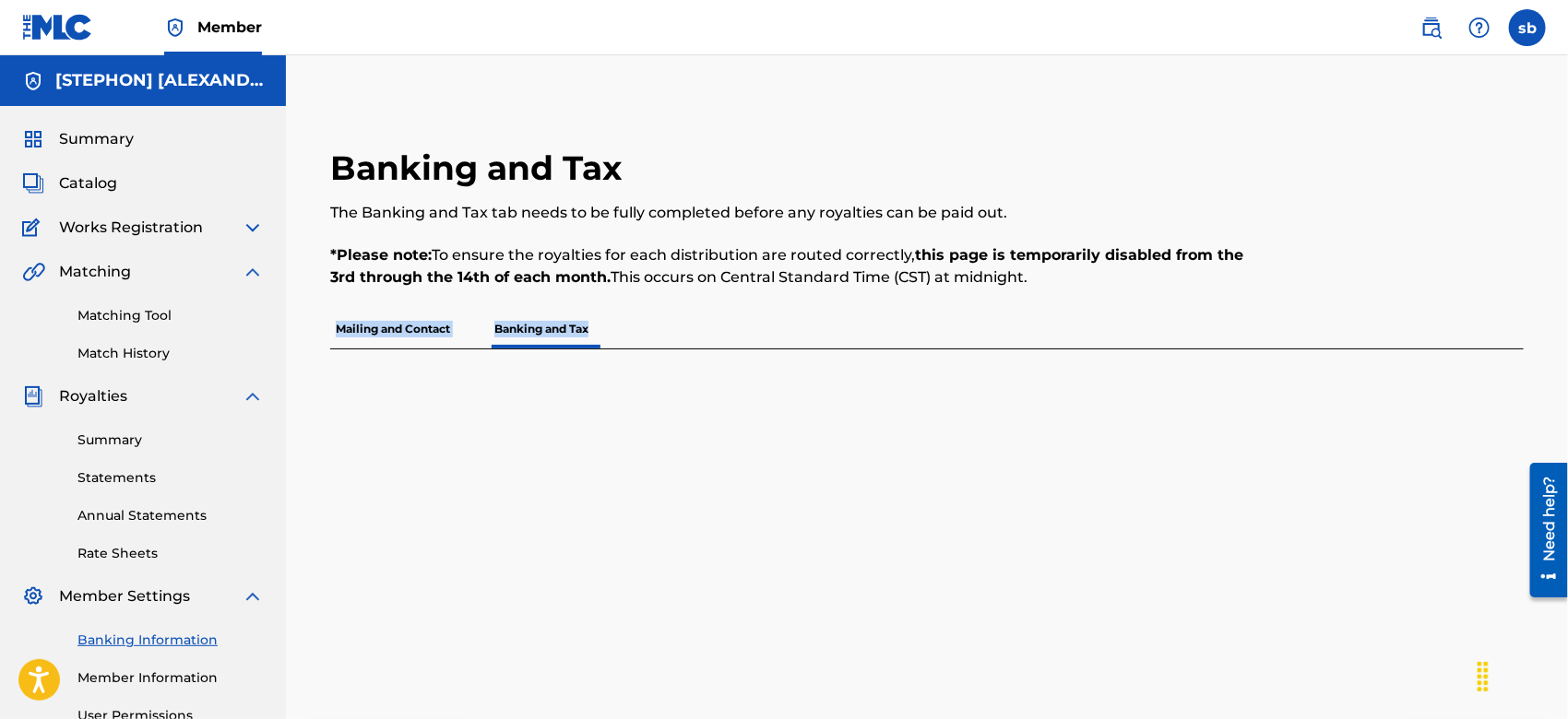 drag, startPoint x: 1565, startPoint y: 189, endPoint x: 1557, endPoint y: 336, distance: 147.21753 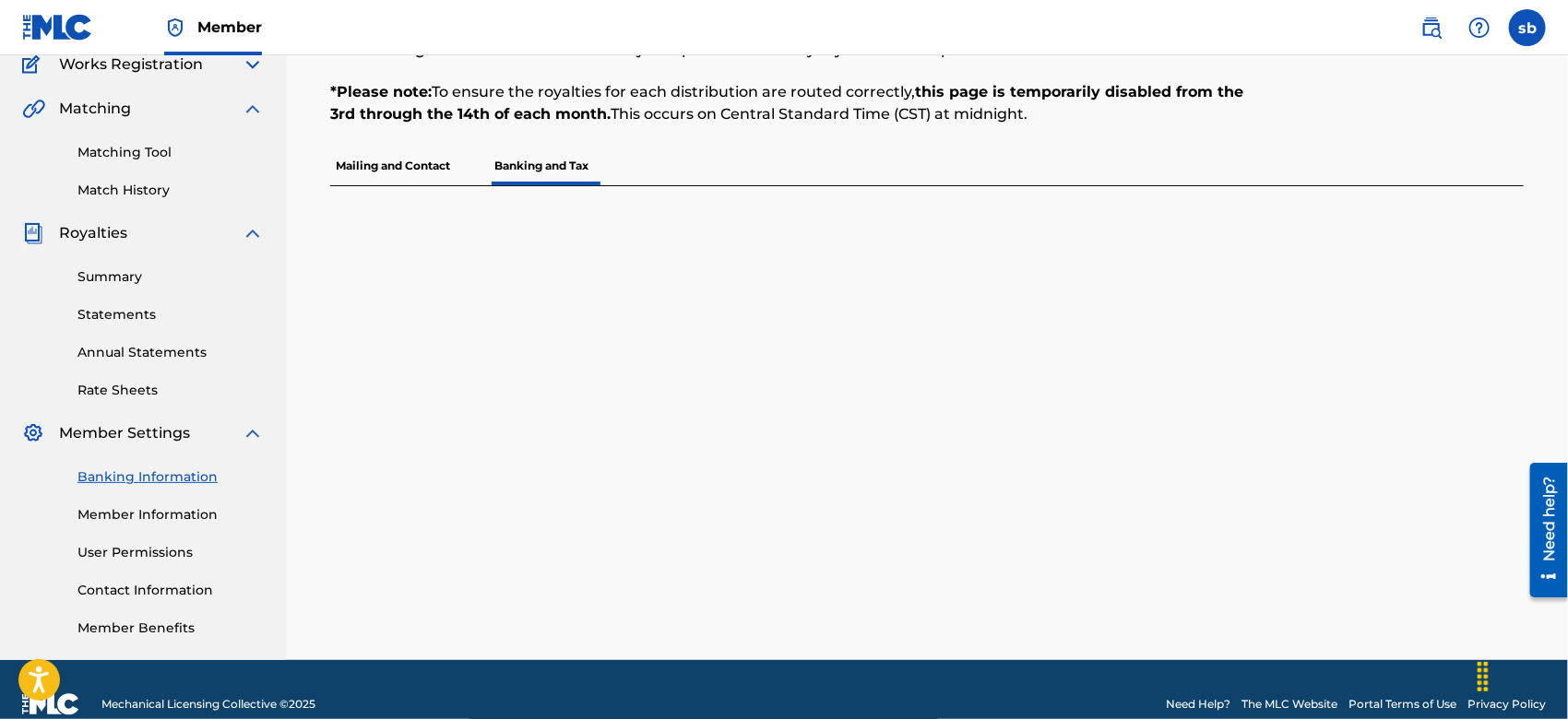 scroll, scrollTop: 192, scrollLeft: 0, axis: vertical 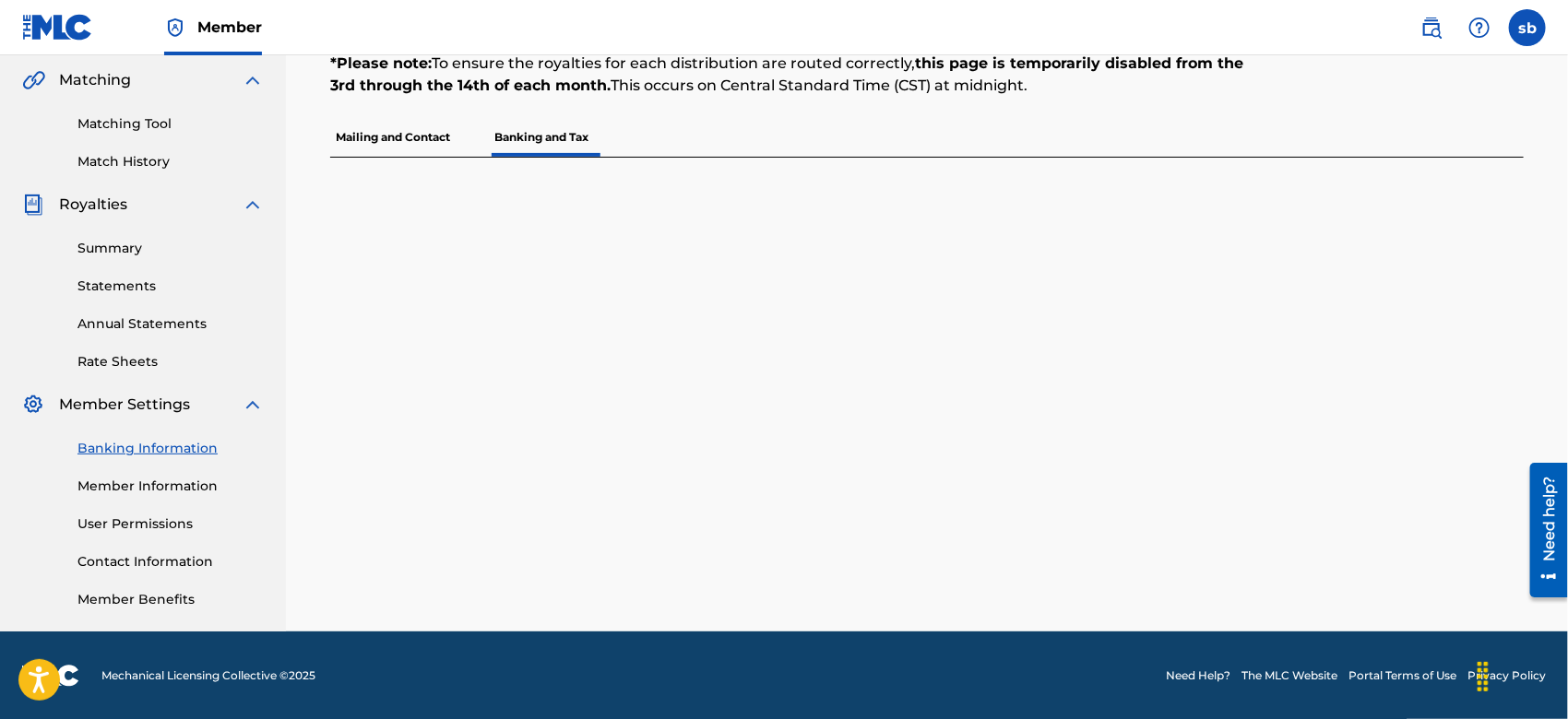 click on "Member Benefits" at bounding box center (171, 599) 